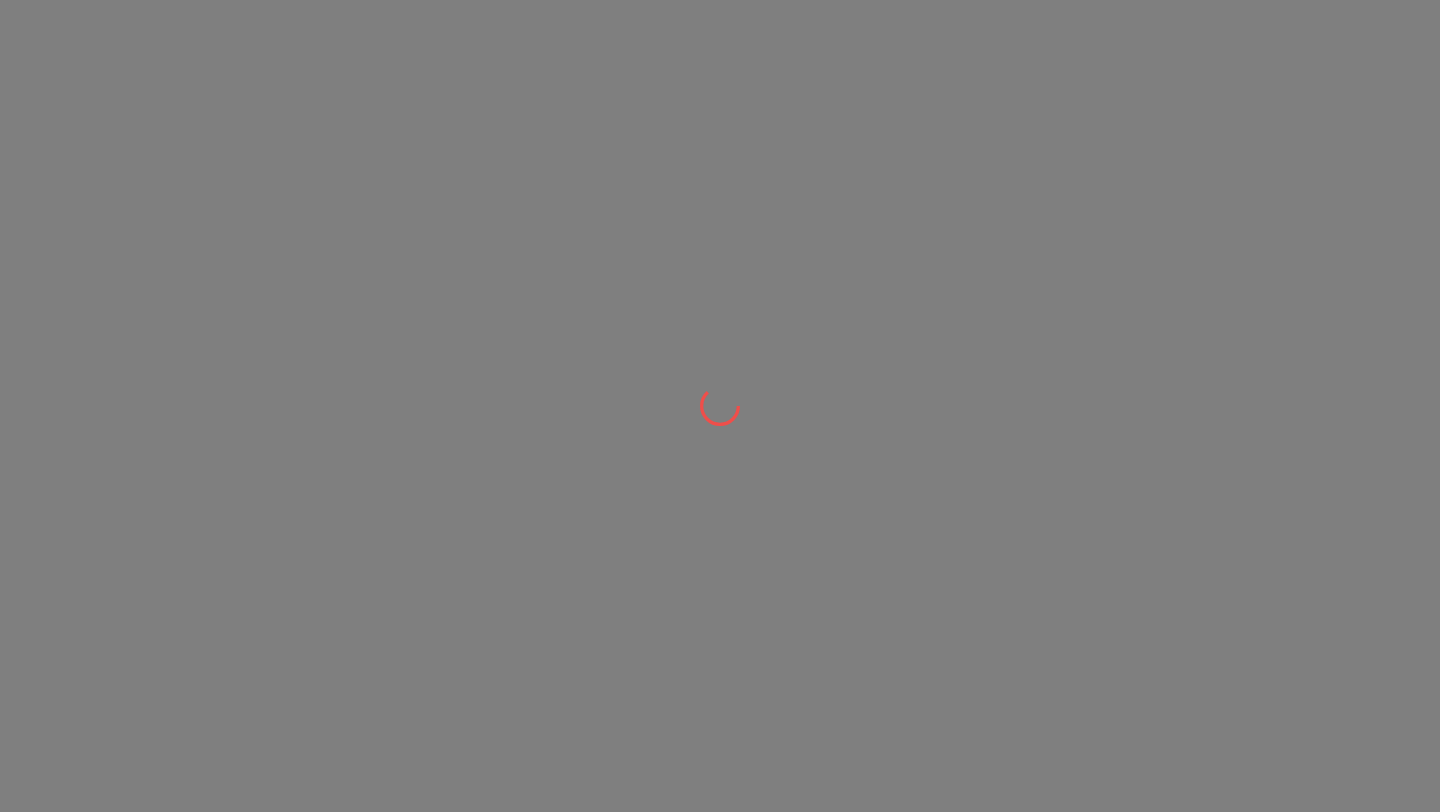 scroll, scrollTop: 0, scrollLeft: 0, axis: both 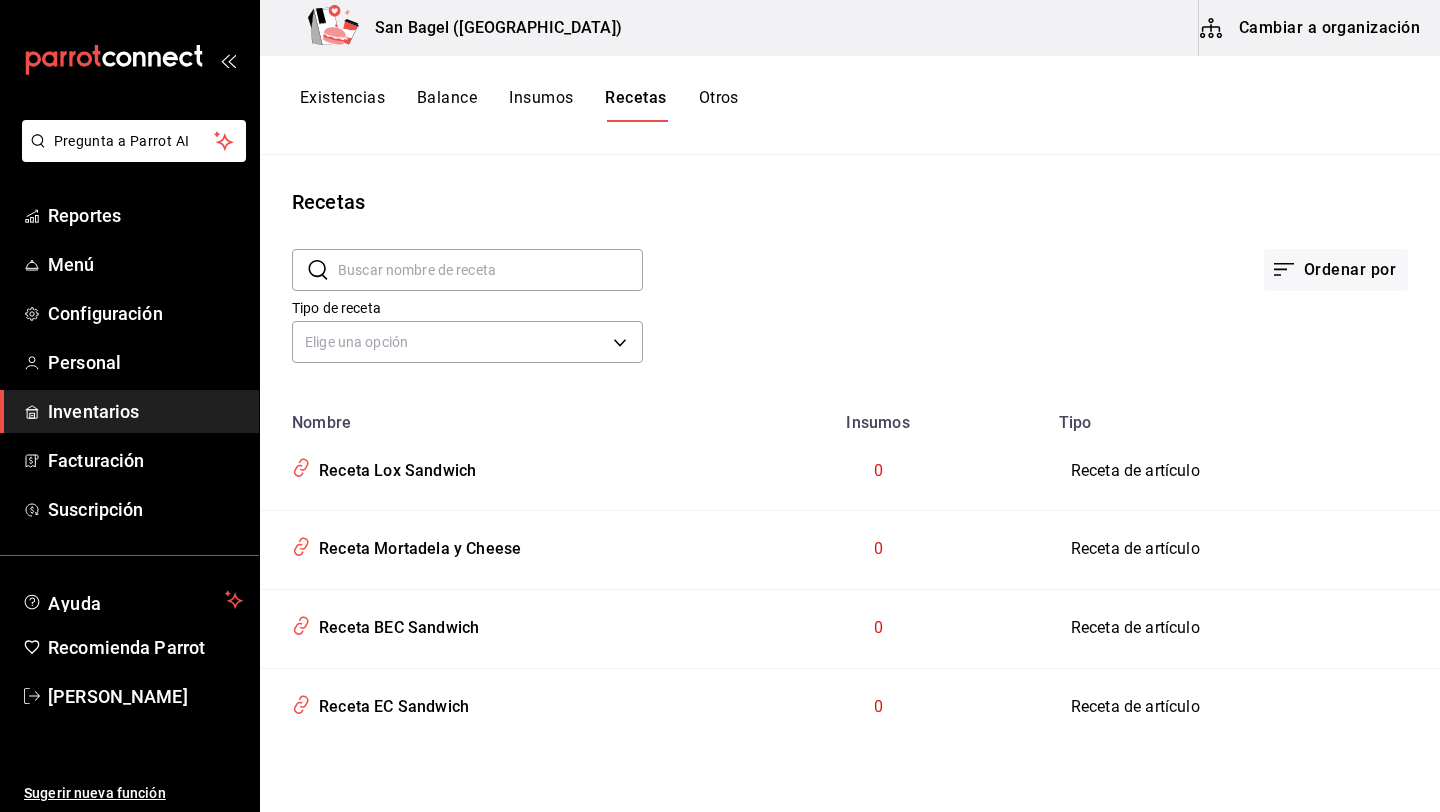 click on "Cambiar a organización" at bounding box center (1311, 28) 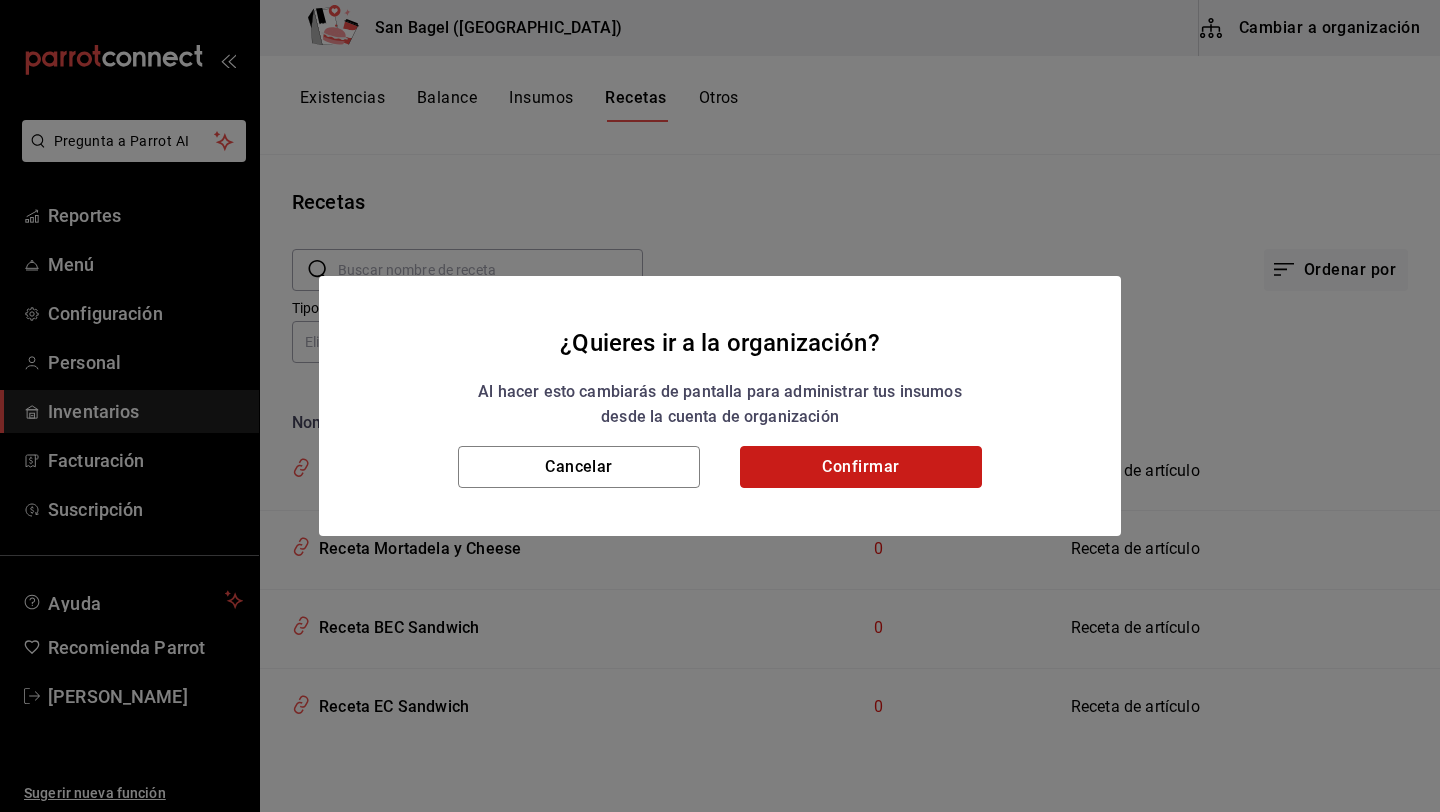 click on "Confirmar" at bounding box center [861, 467] 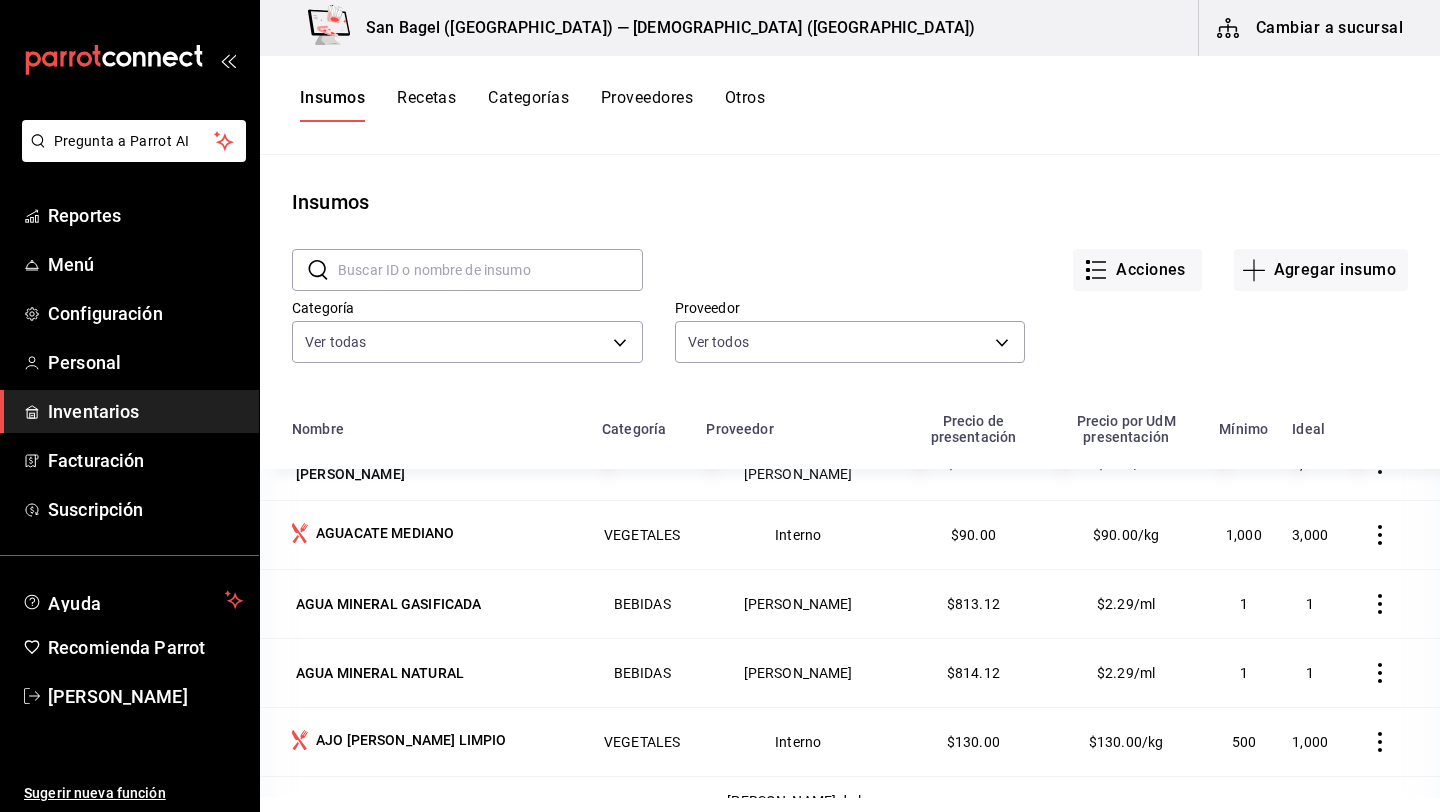 scroll, scrollTop: 111, scrollLeft: 0, axis: vertical 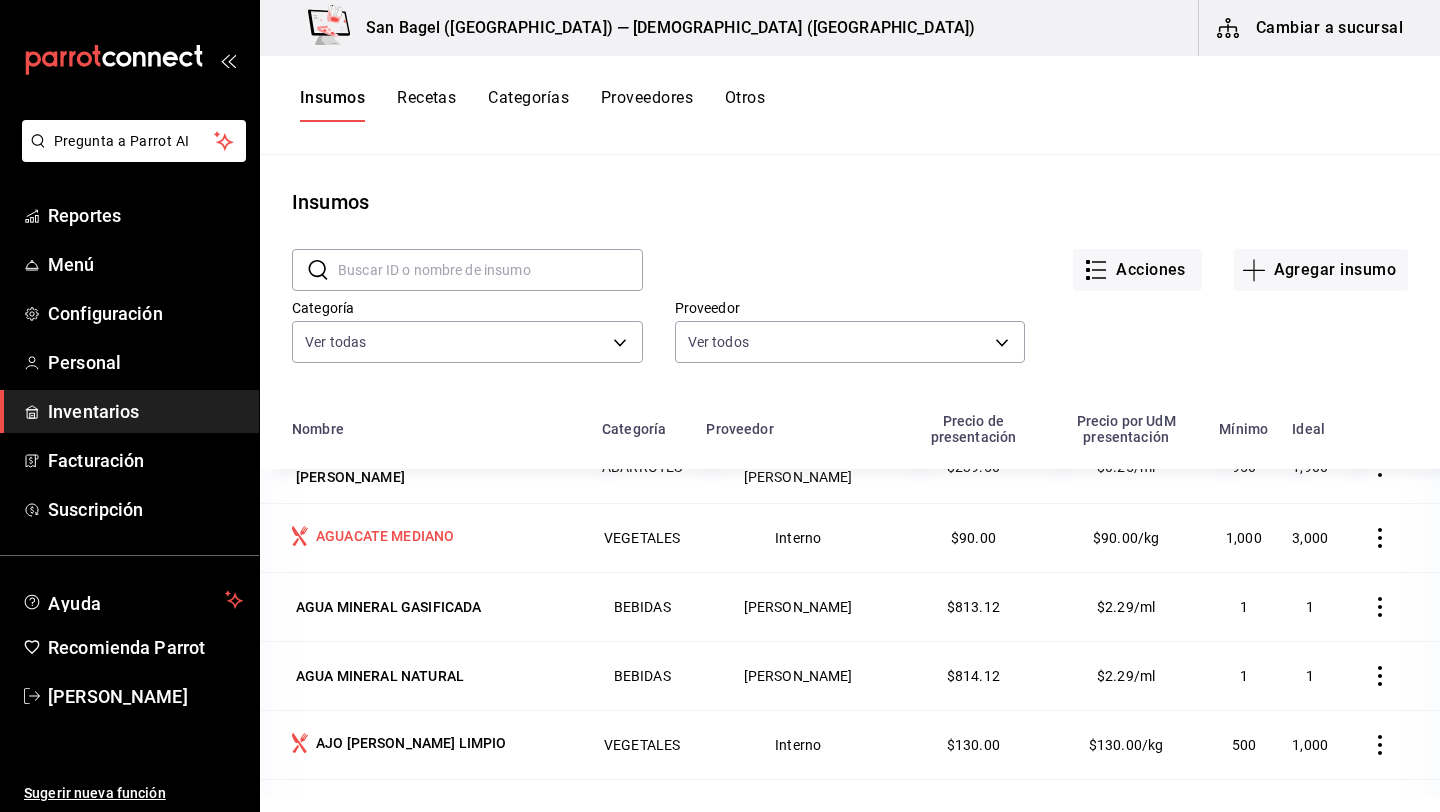 click on "AGUACATE MEDIANO" at bounding box center [385, 536] 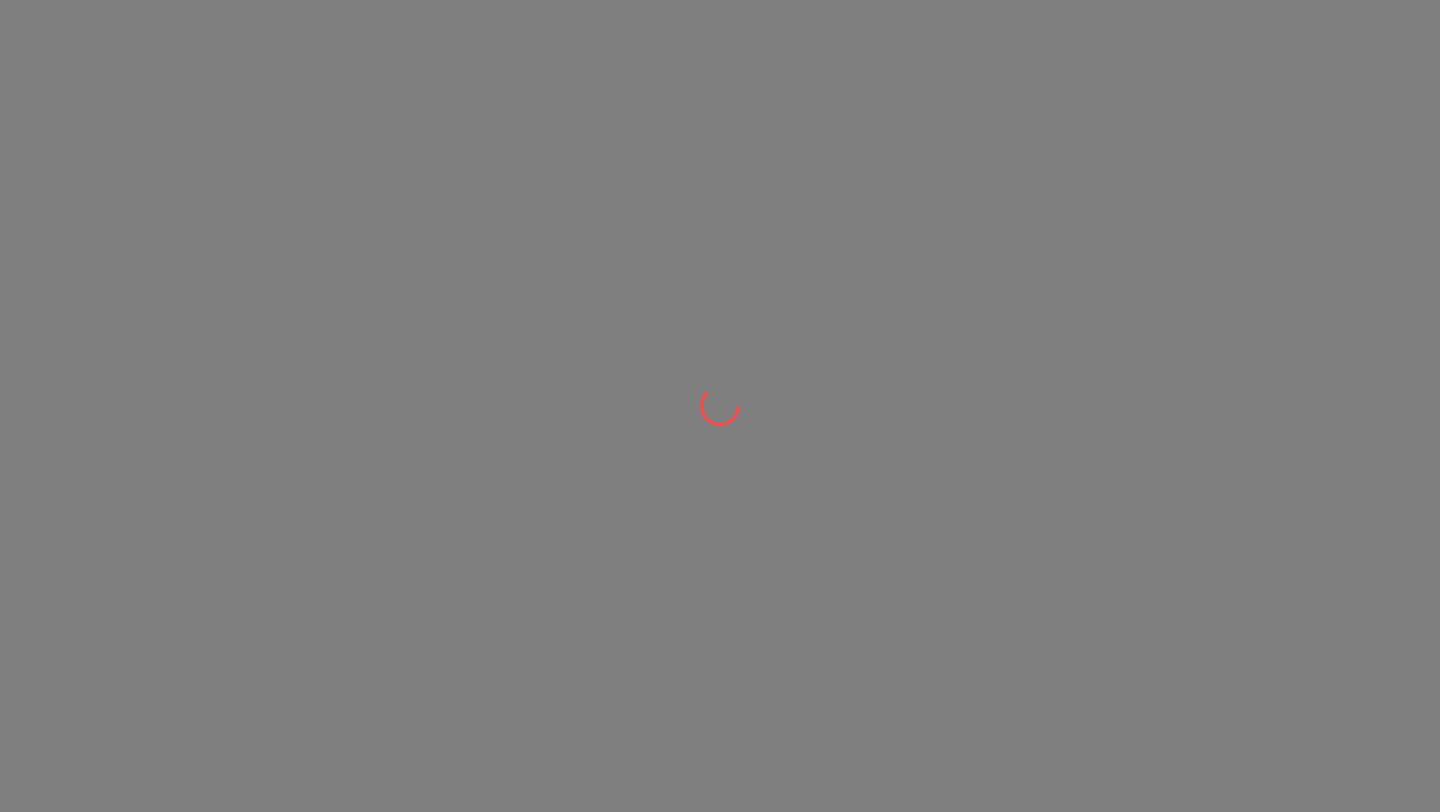 scroll, scrollTop: 0, scrollLeft: 0, axis: both 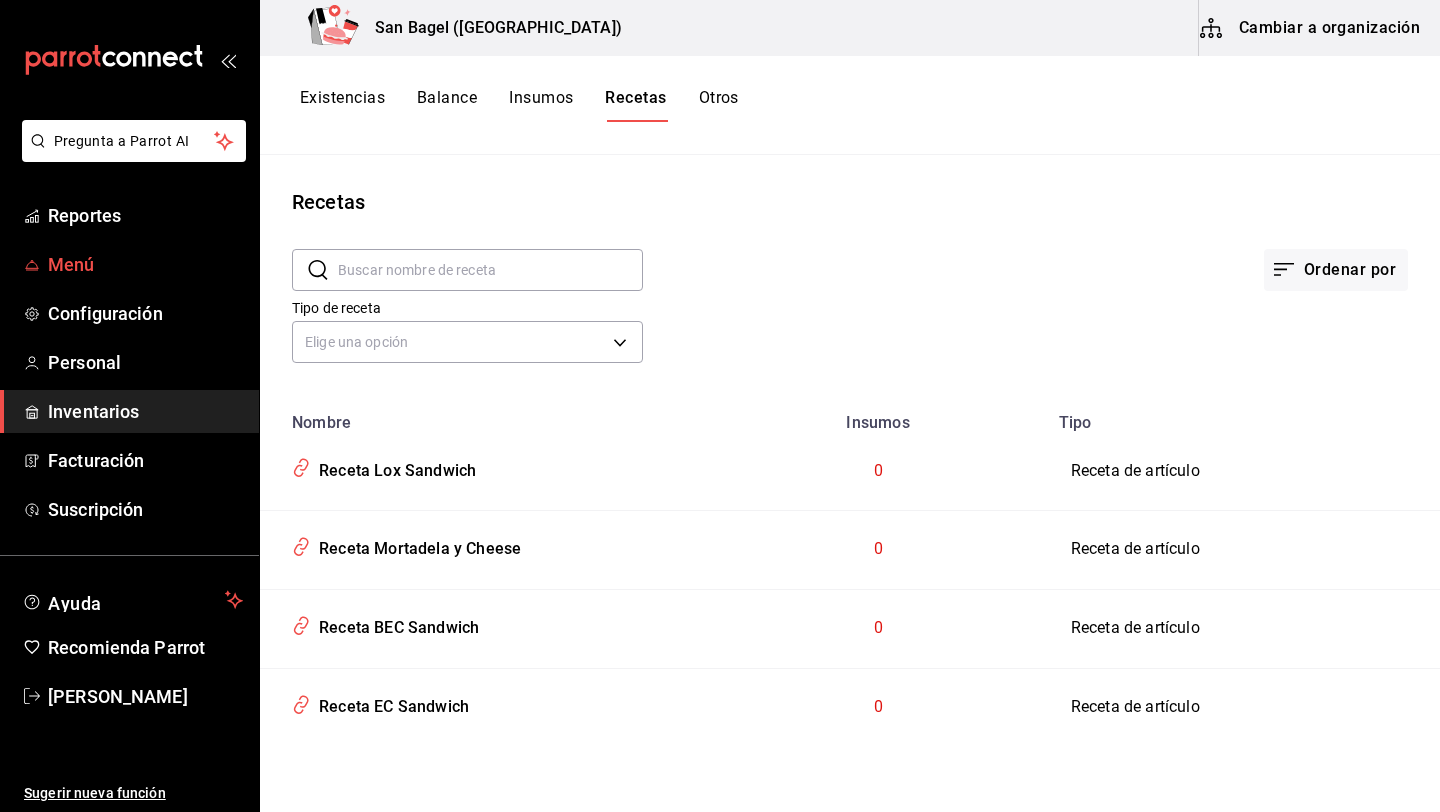 click on "Menú" at bounding box center [145, 264] 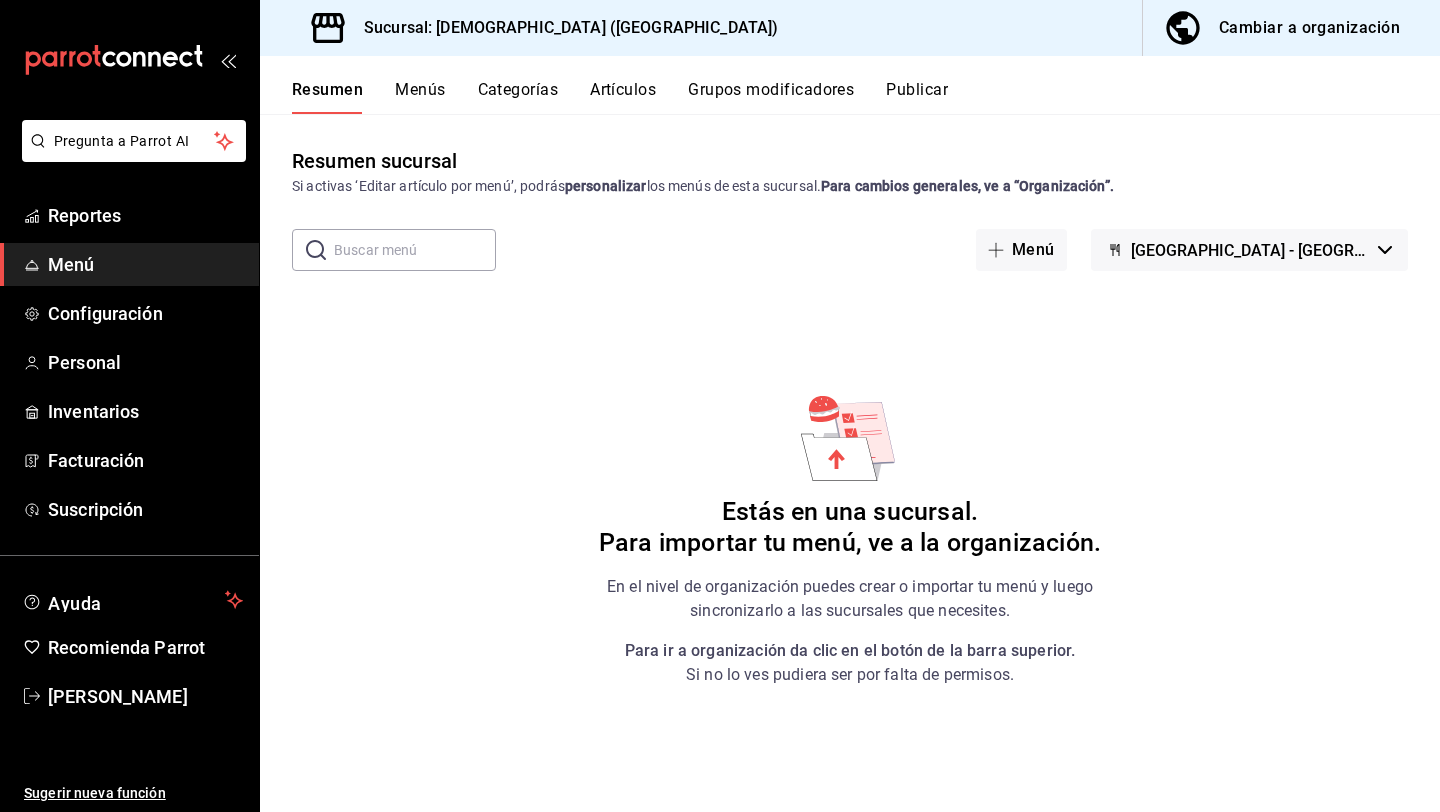 click on "[GEOGRAPHIC_DATA] - [GEOGRAPHIC_DATA]" at bounding box center (1250, 250) 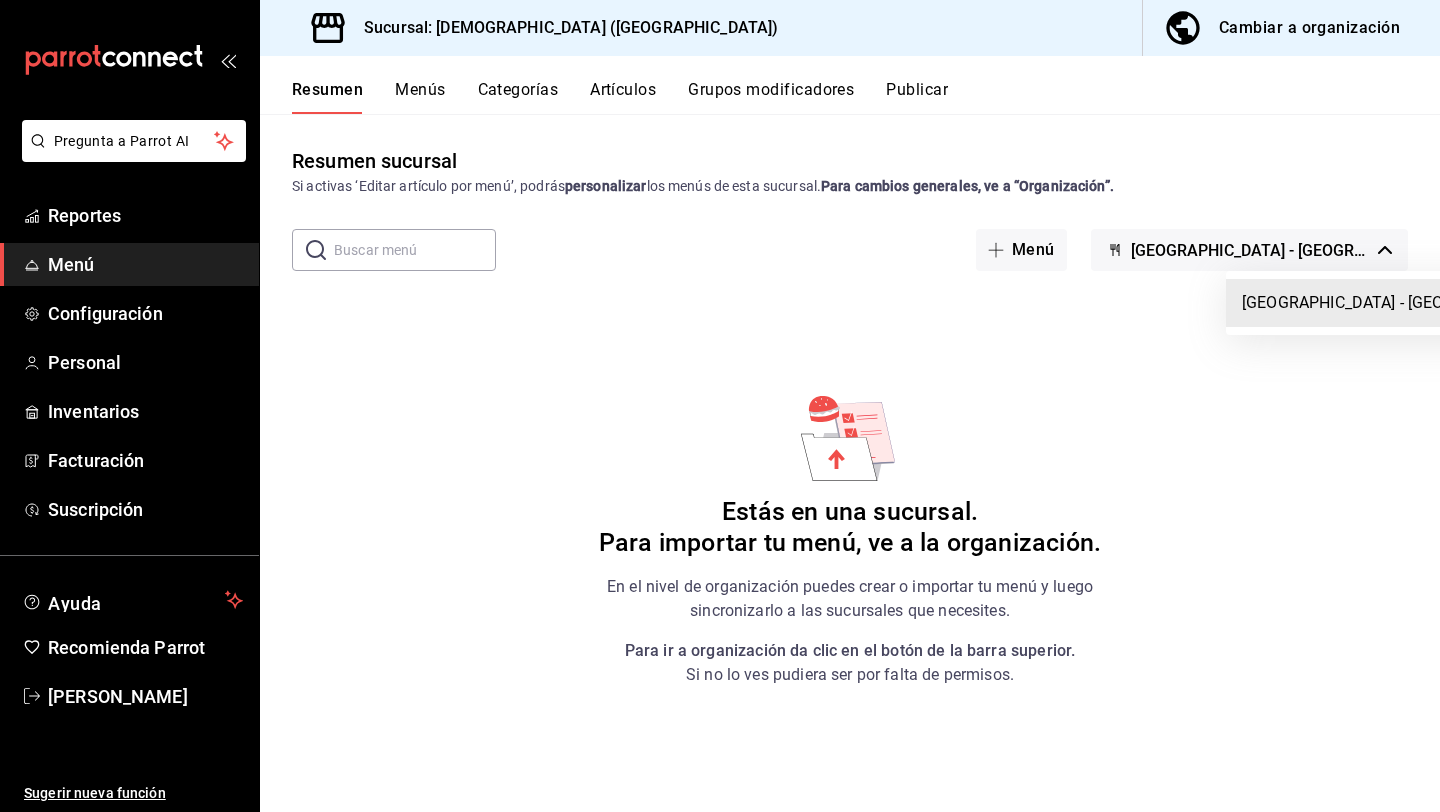 click at bounding box center [720, 406] 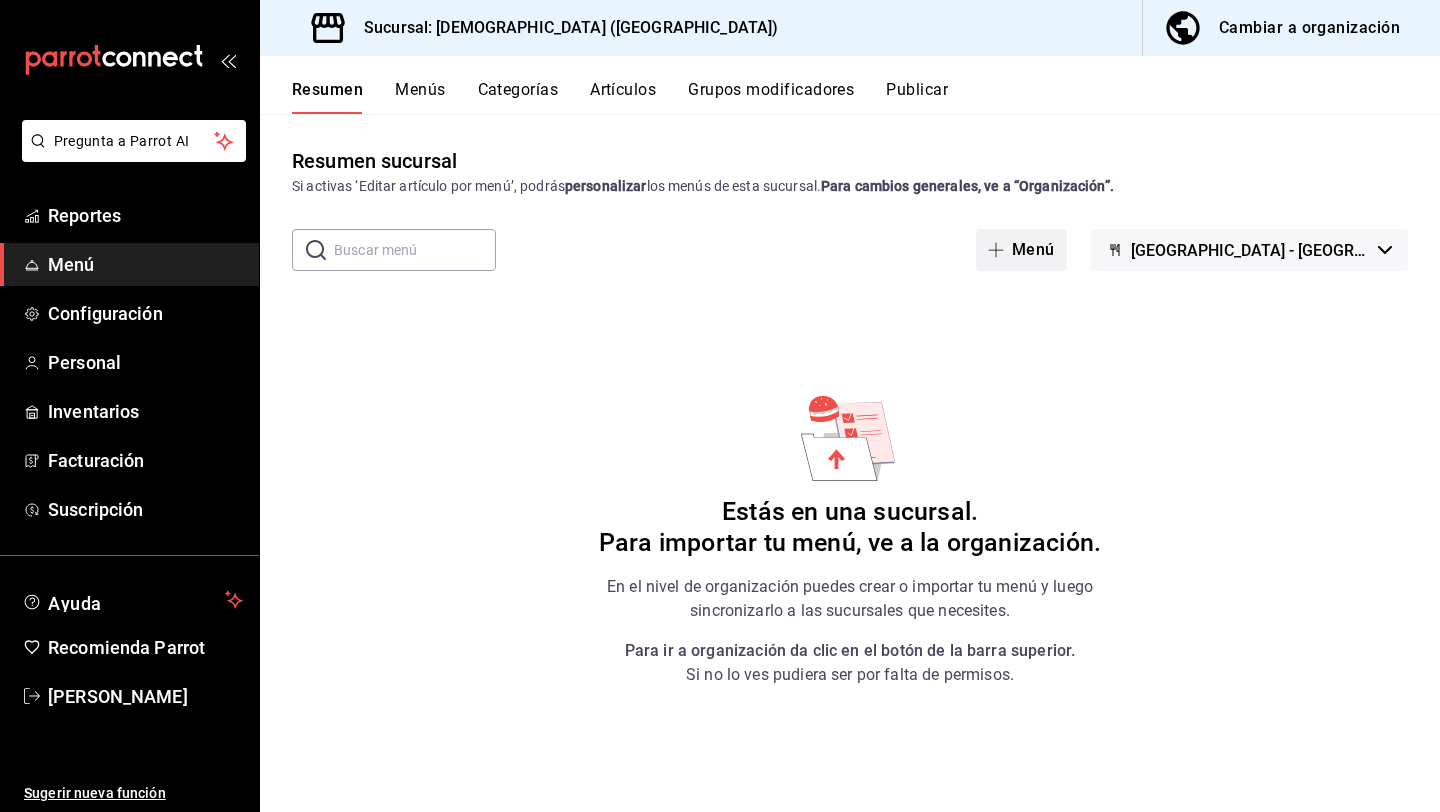 click 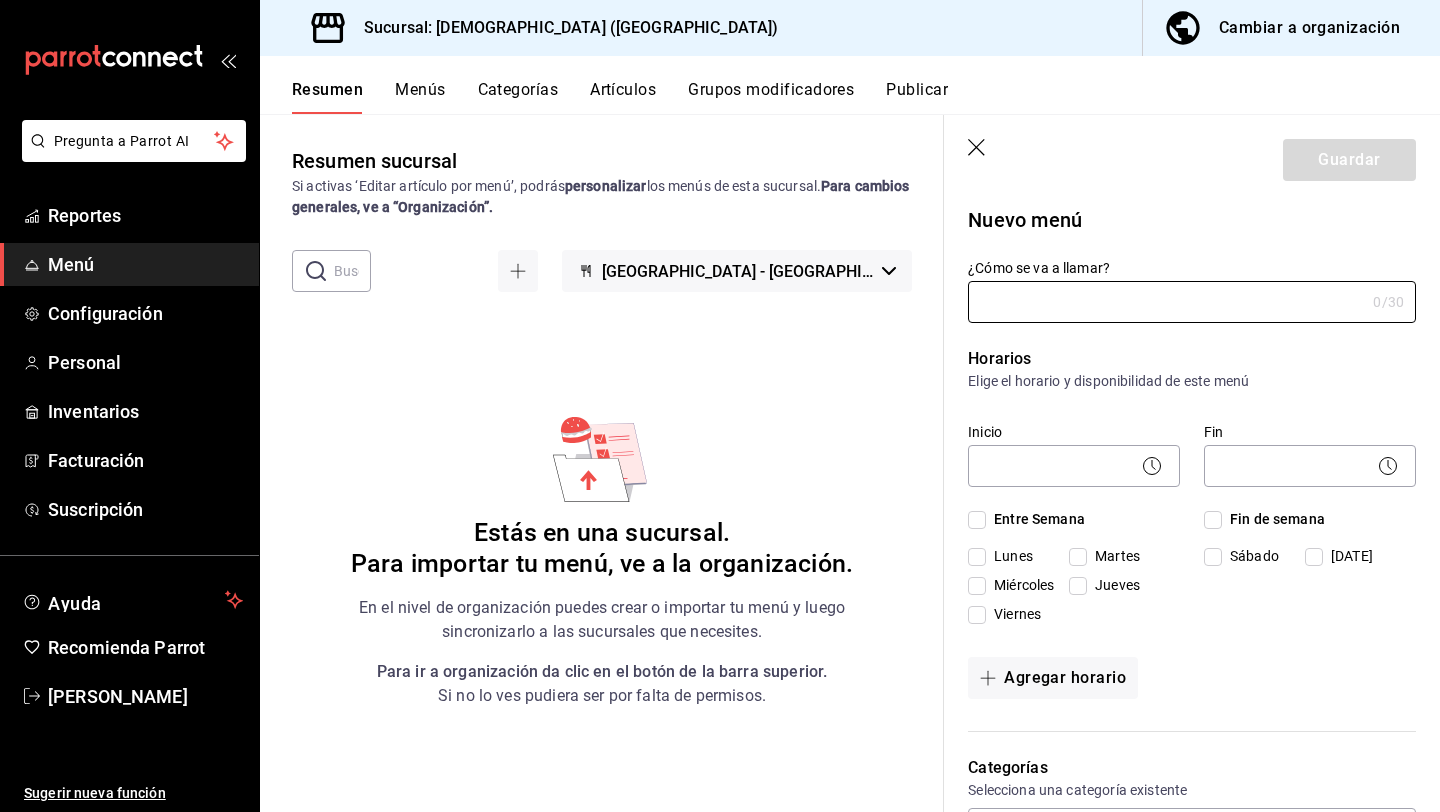click 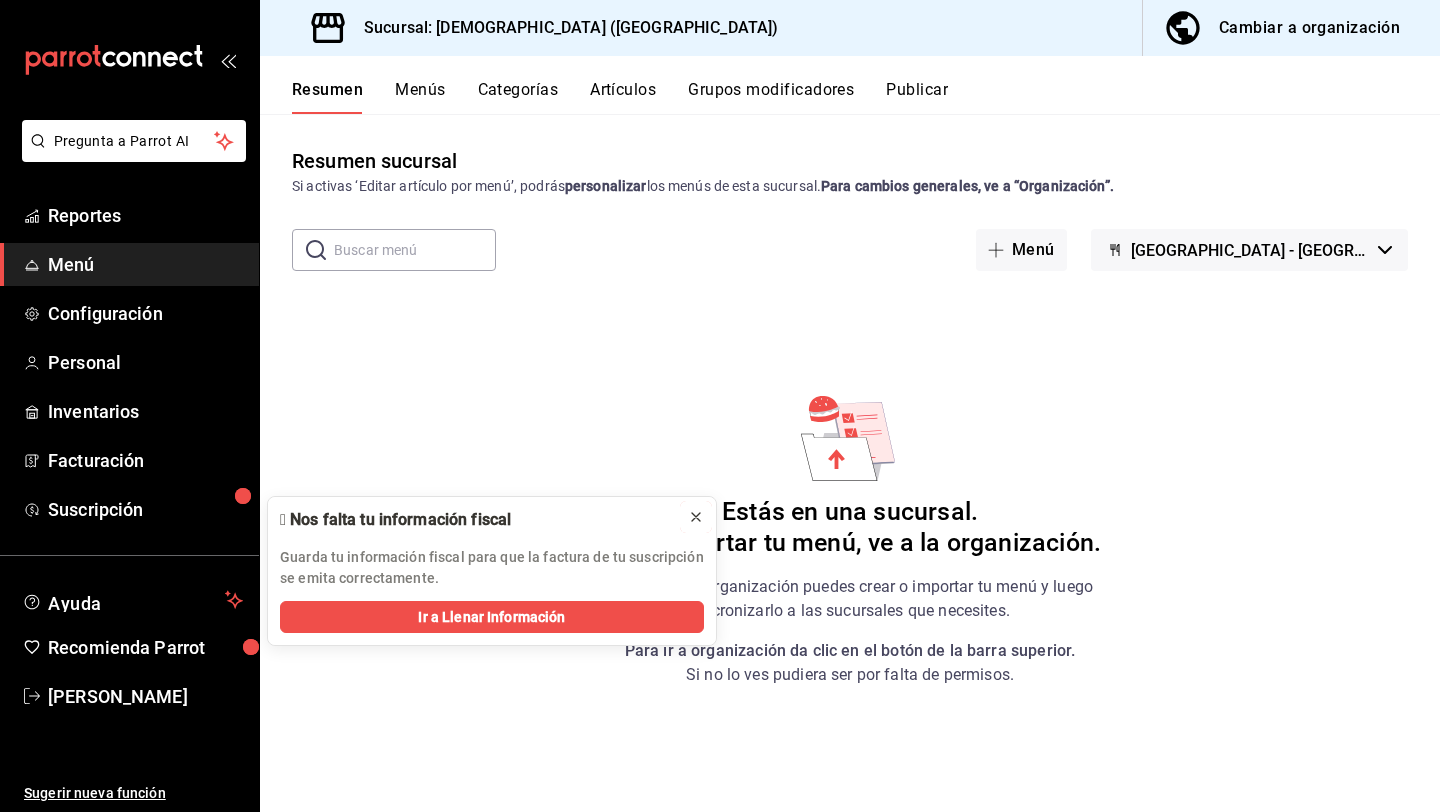 click 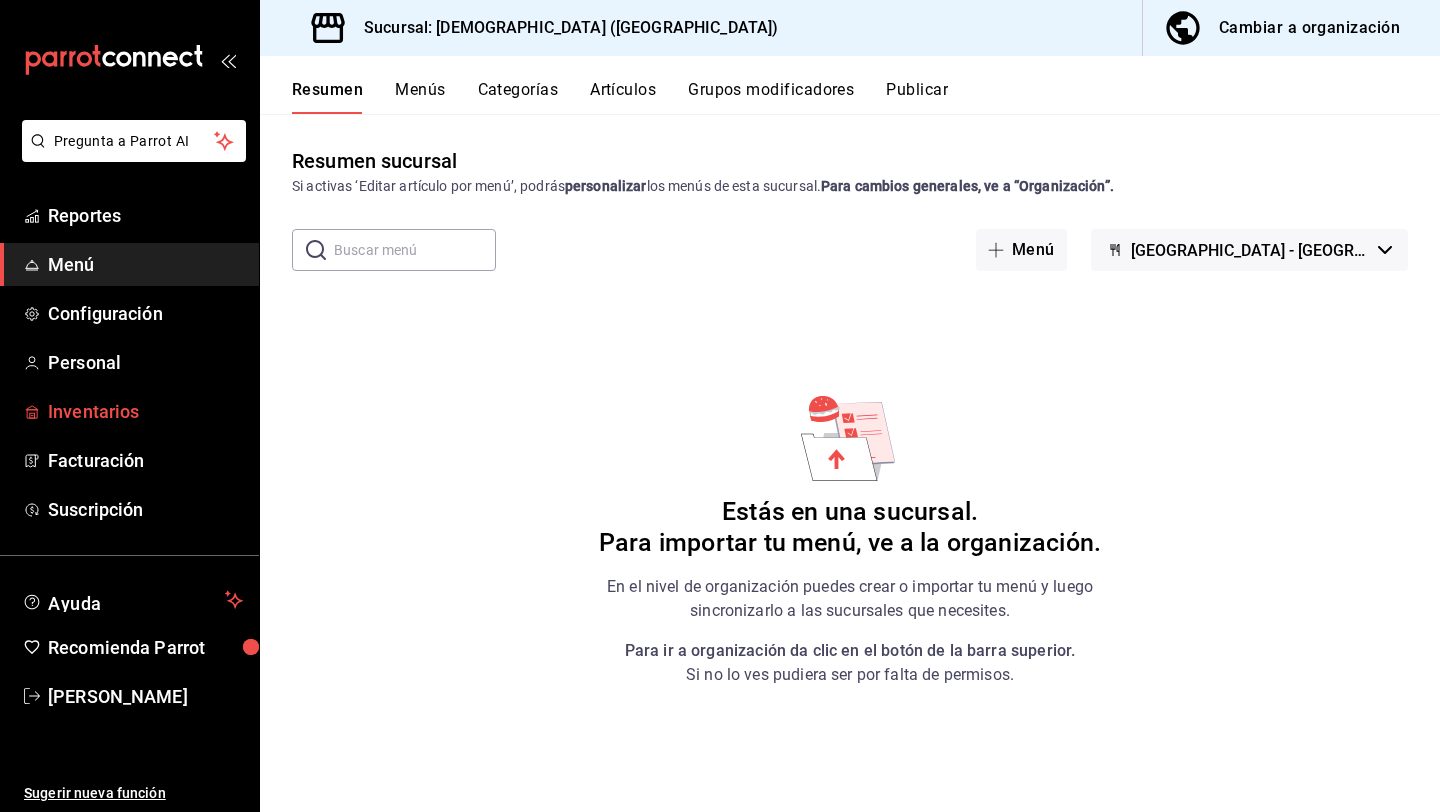 click on "Inventarios" at bounding box center (145, 411) 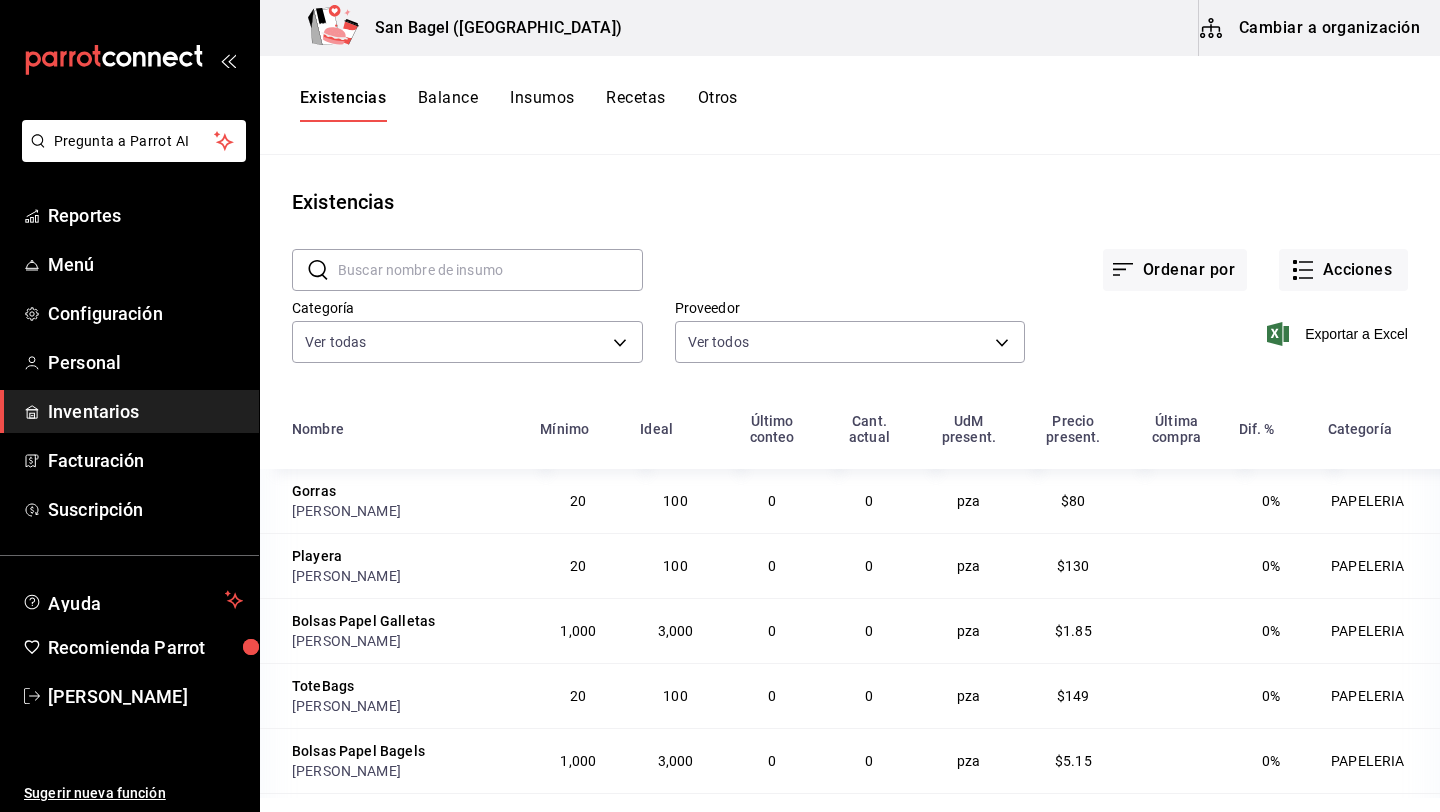 click on "Recetas" at bounding box center [635, 105] 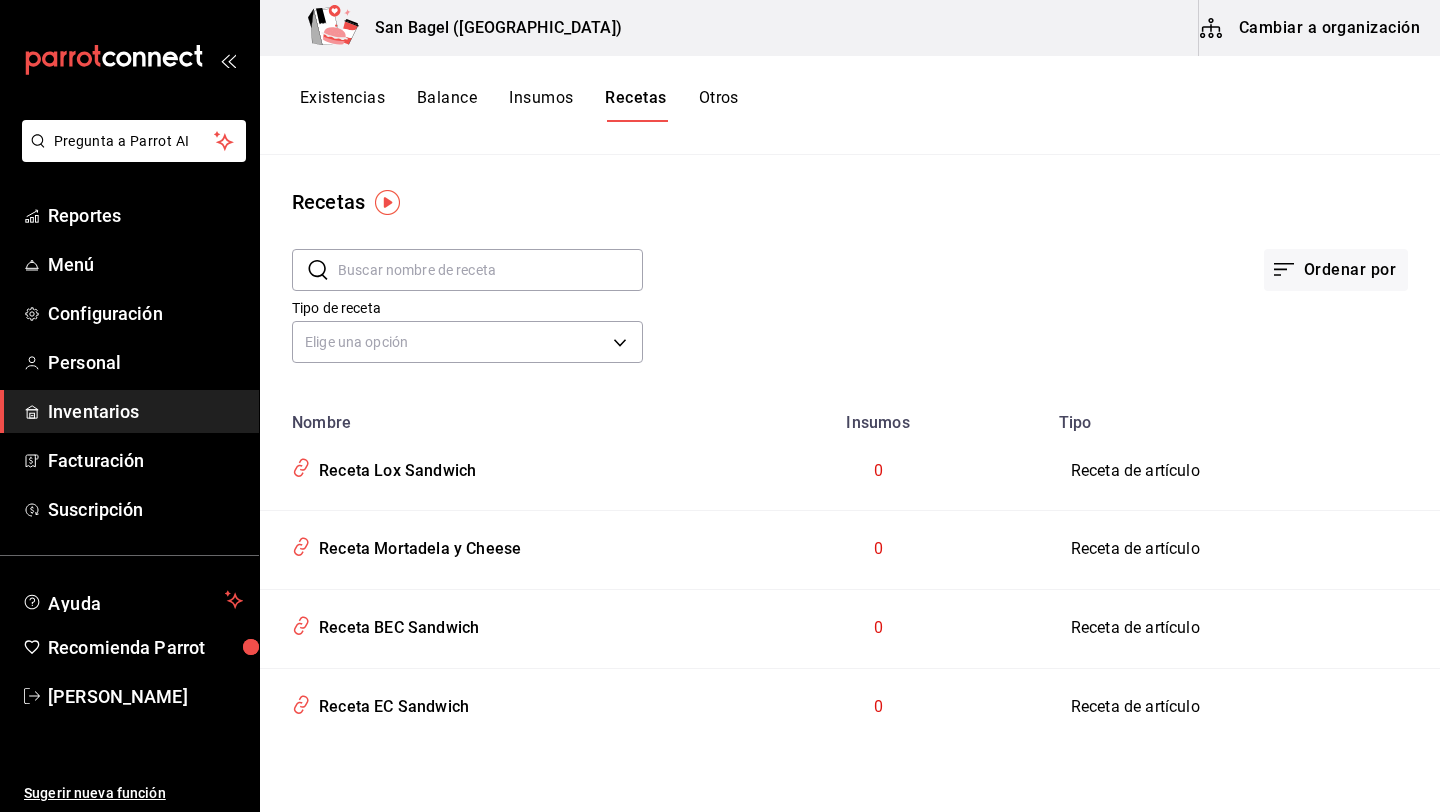 click on "Cambiar a organización" at bounding box center (1311, 28) 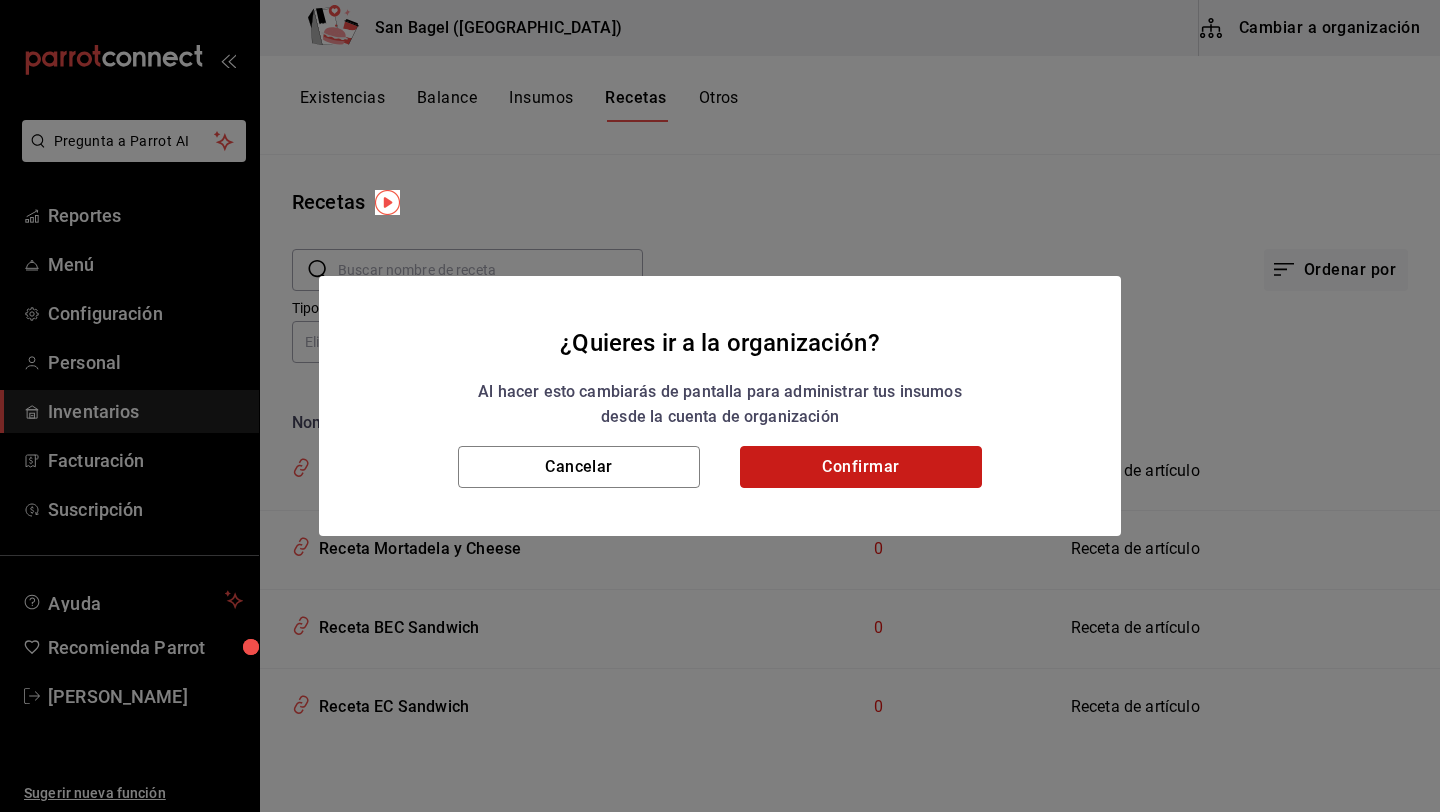 click on "Confirmar" at bounding box center (861, 467) 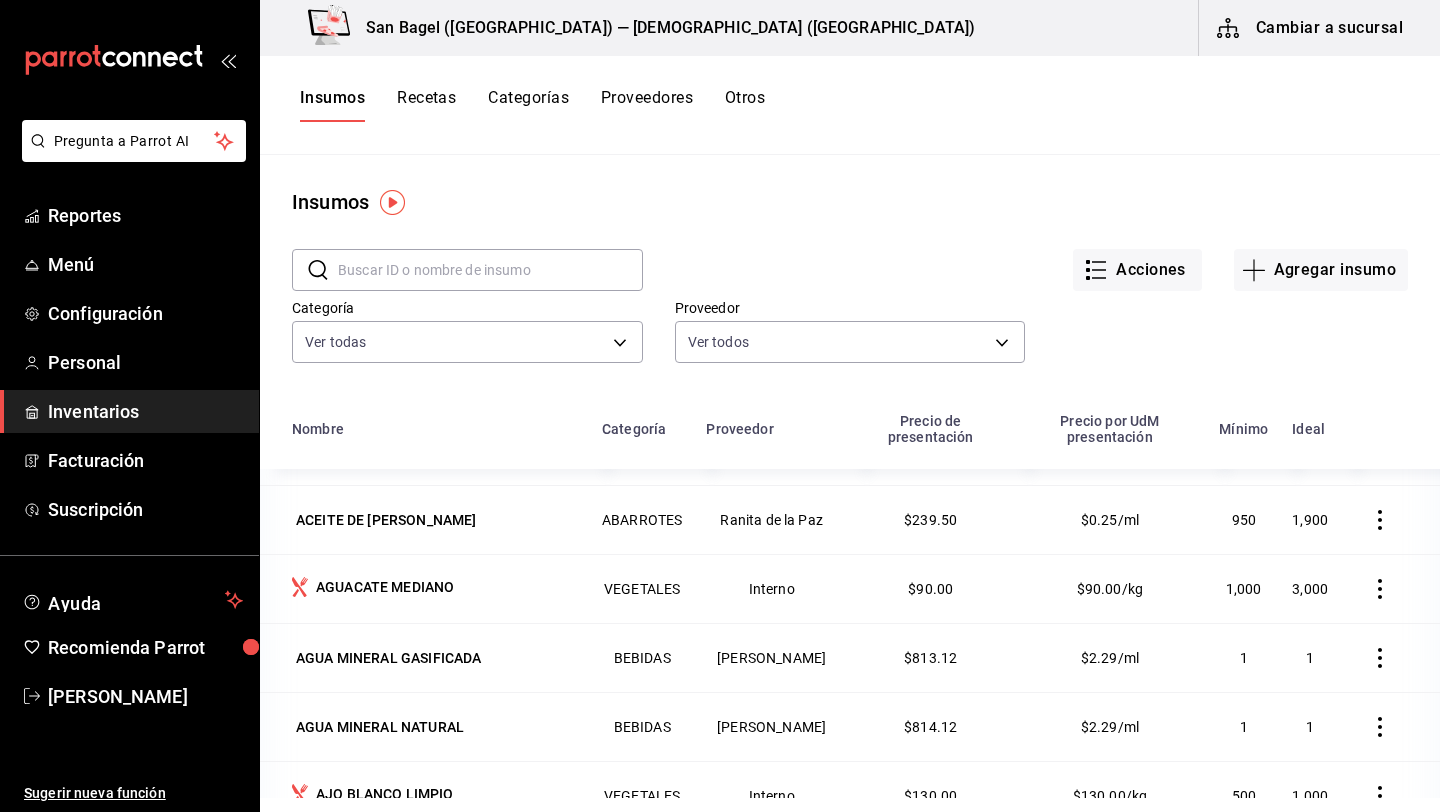 scroll, scrollTop: 0, scrollLeft: 0, axis: both 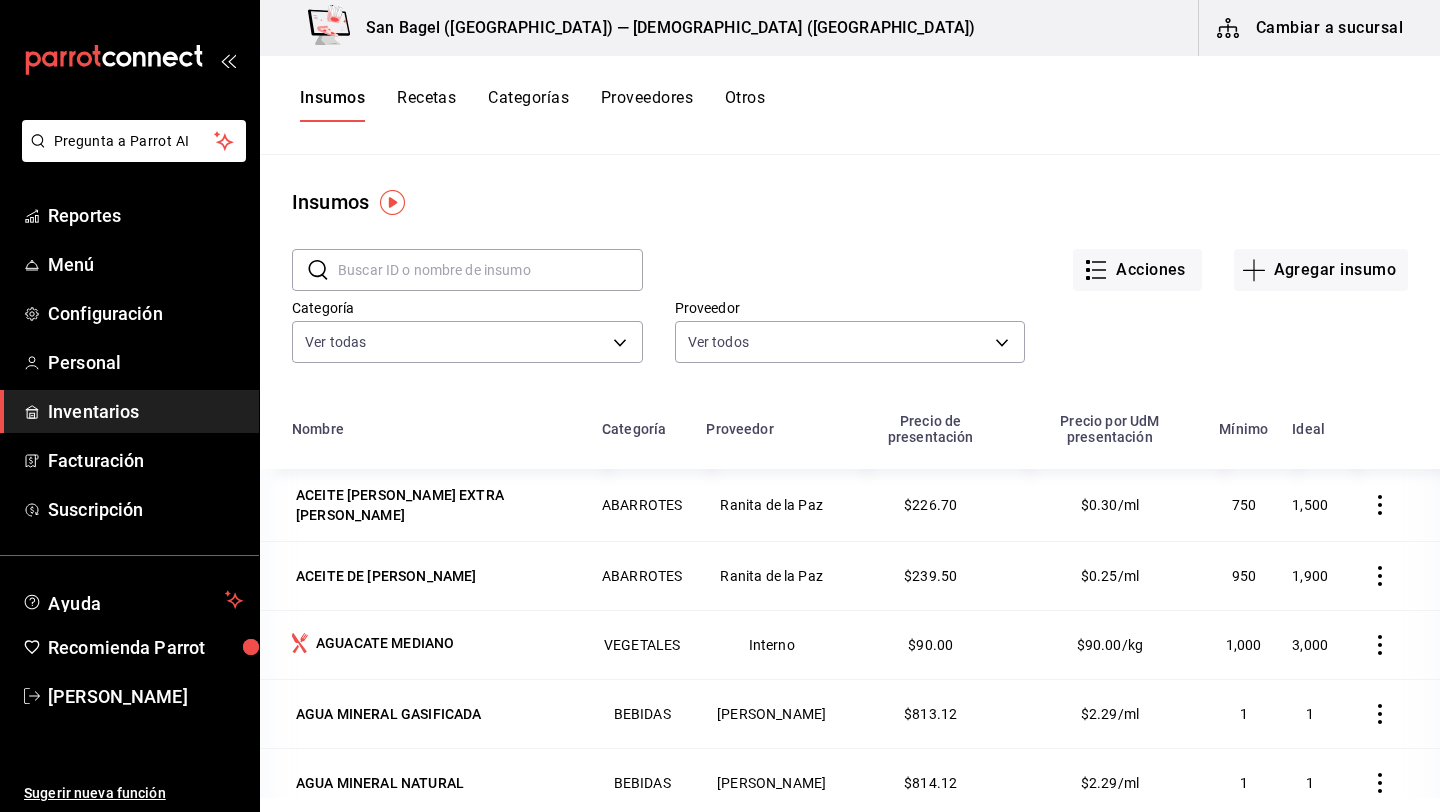 click on "Recetas" at bounding box center (426, 105) 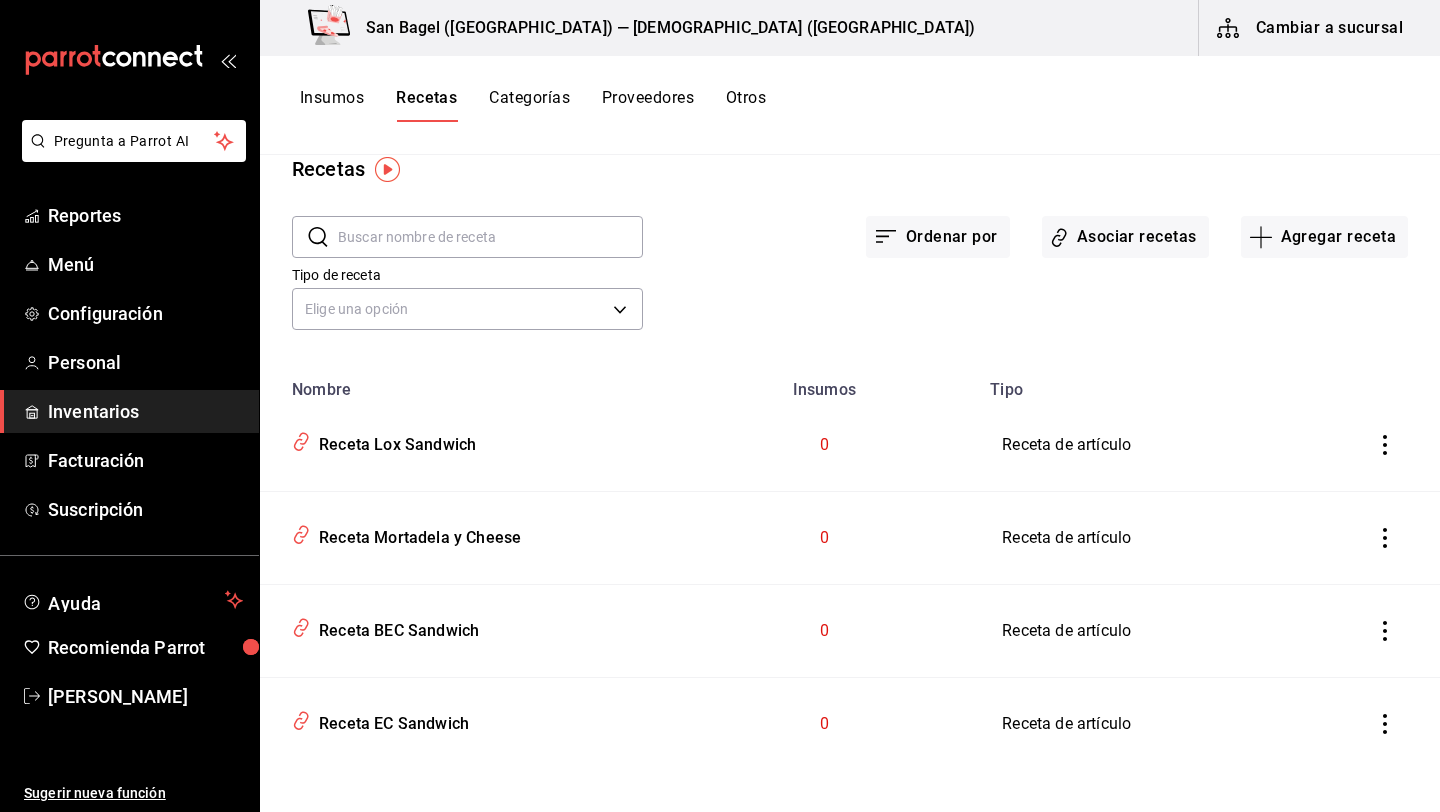 scroll, scrollTop: 43, scrollLeft: 0, axis: vertical 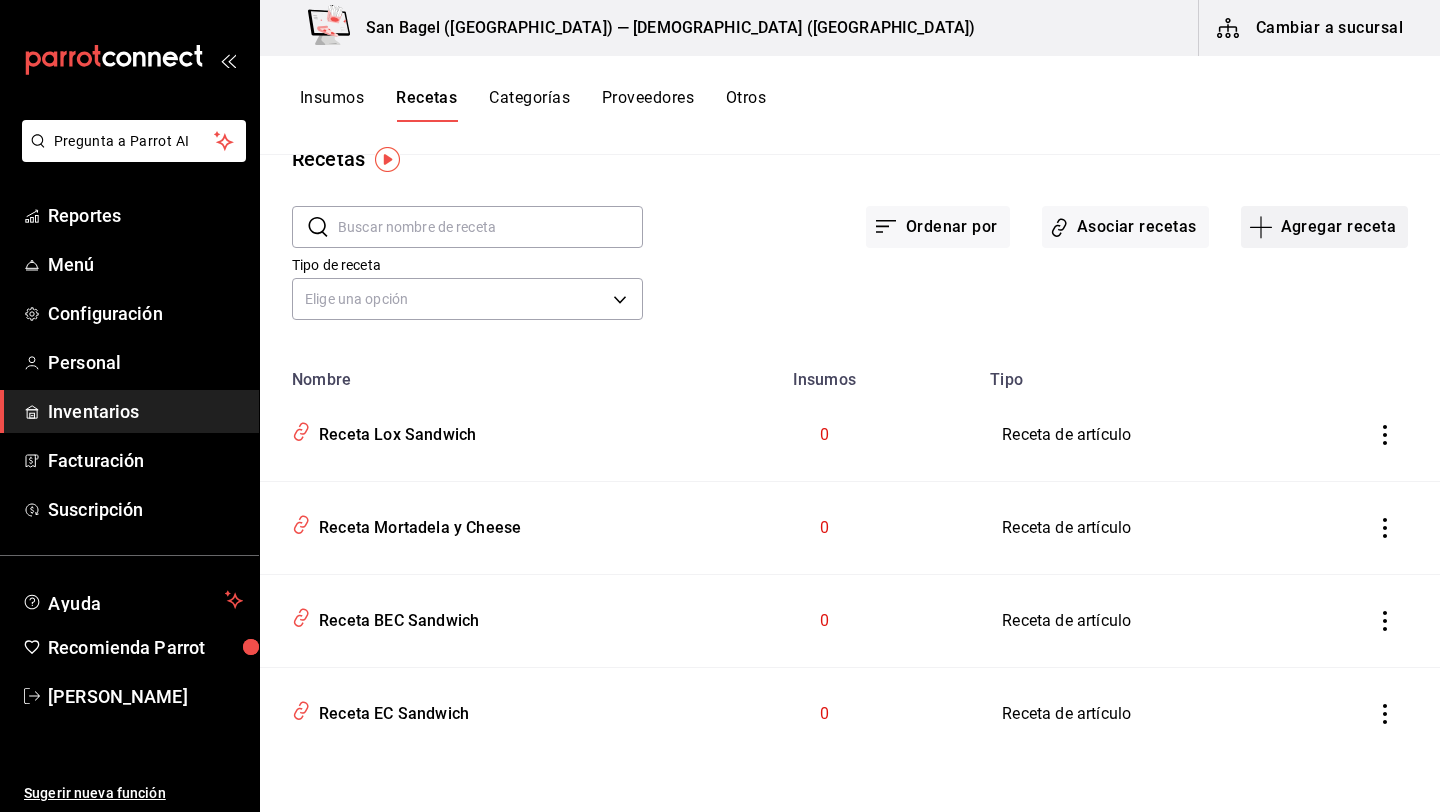 click on "Agregar receta" at bounding box center [1324, 227] 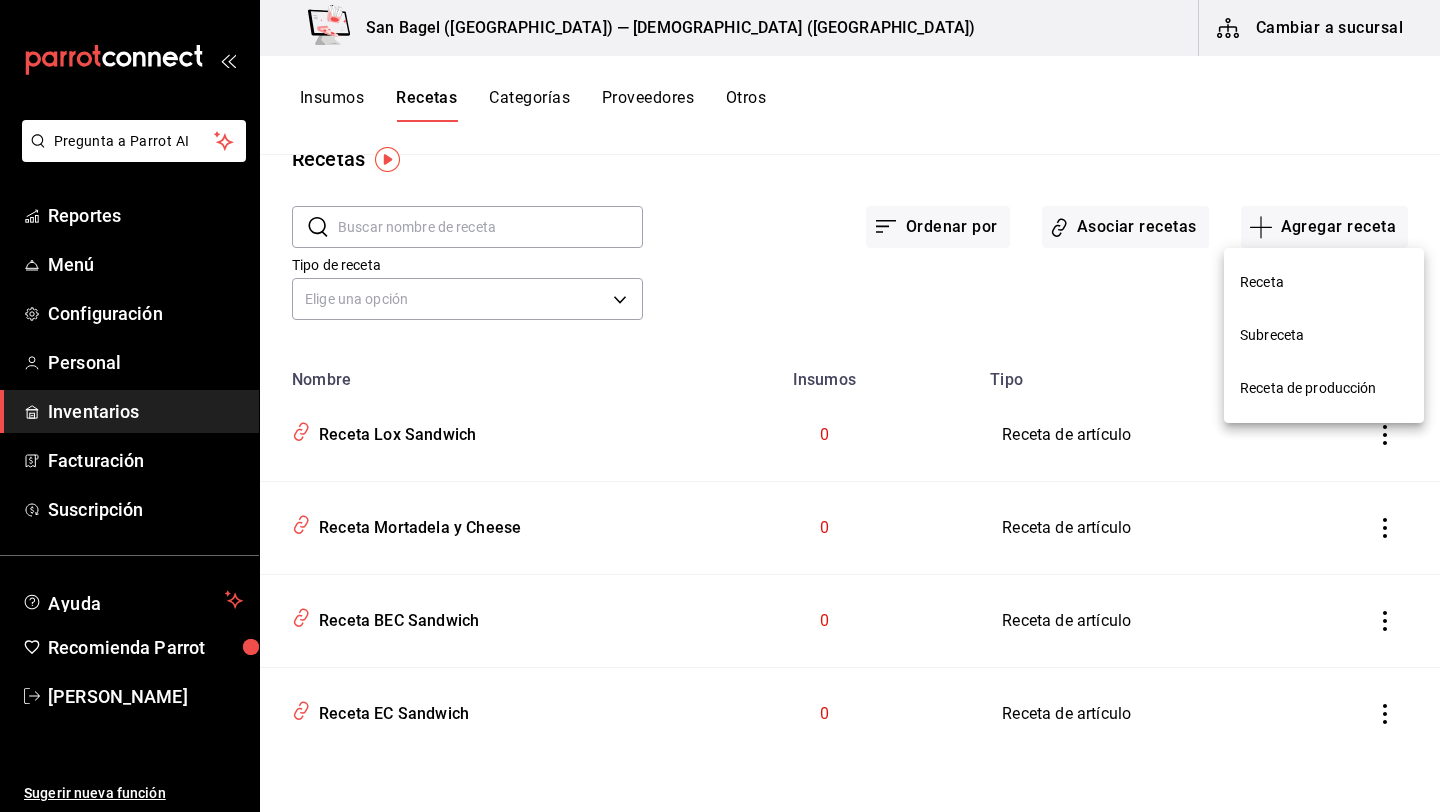 click on "Receta de producción" at bounding box center (1324, 388) 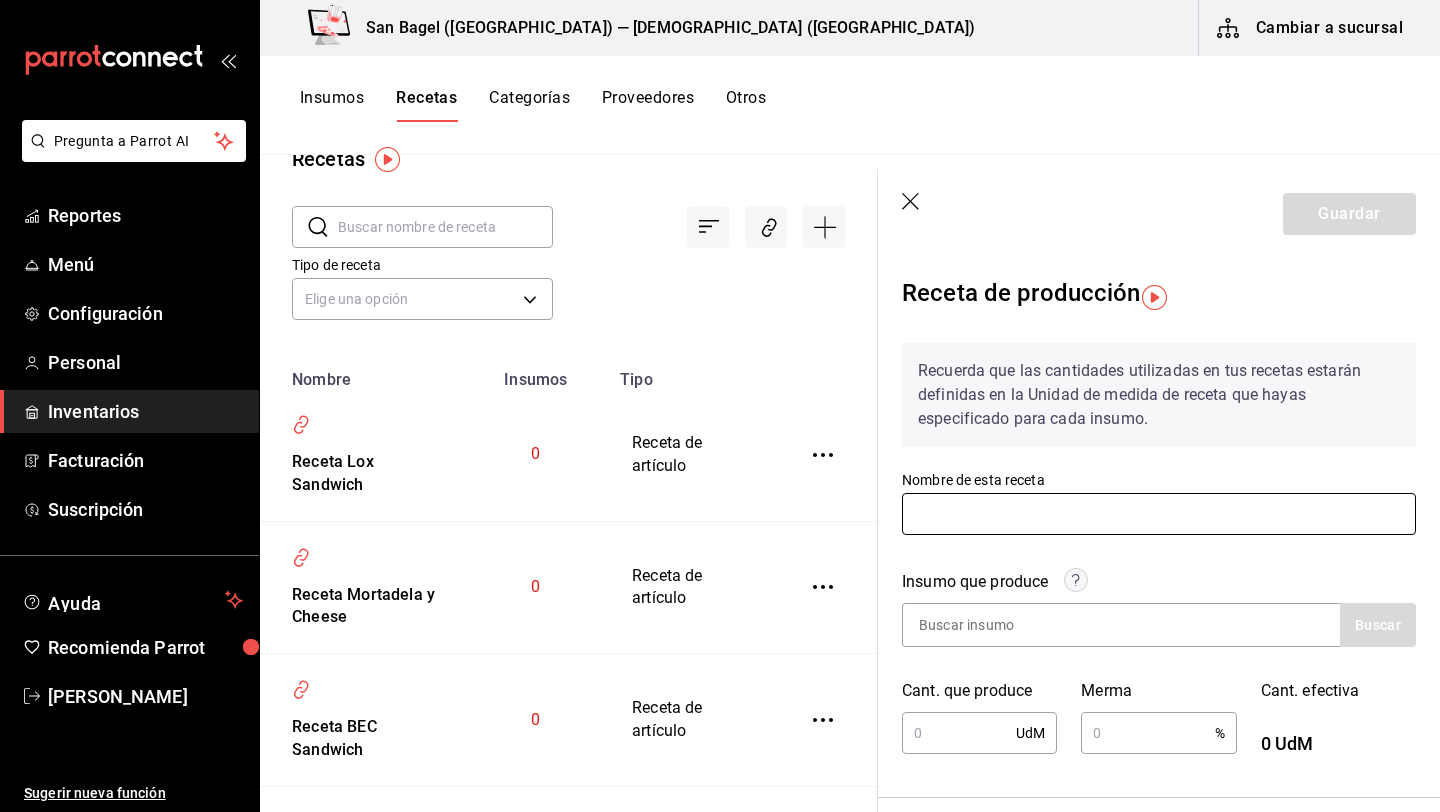 click at bounding box center (1159, 514) 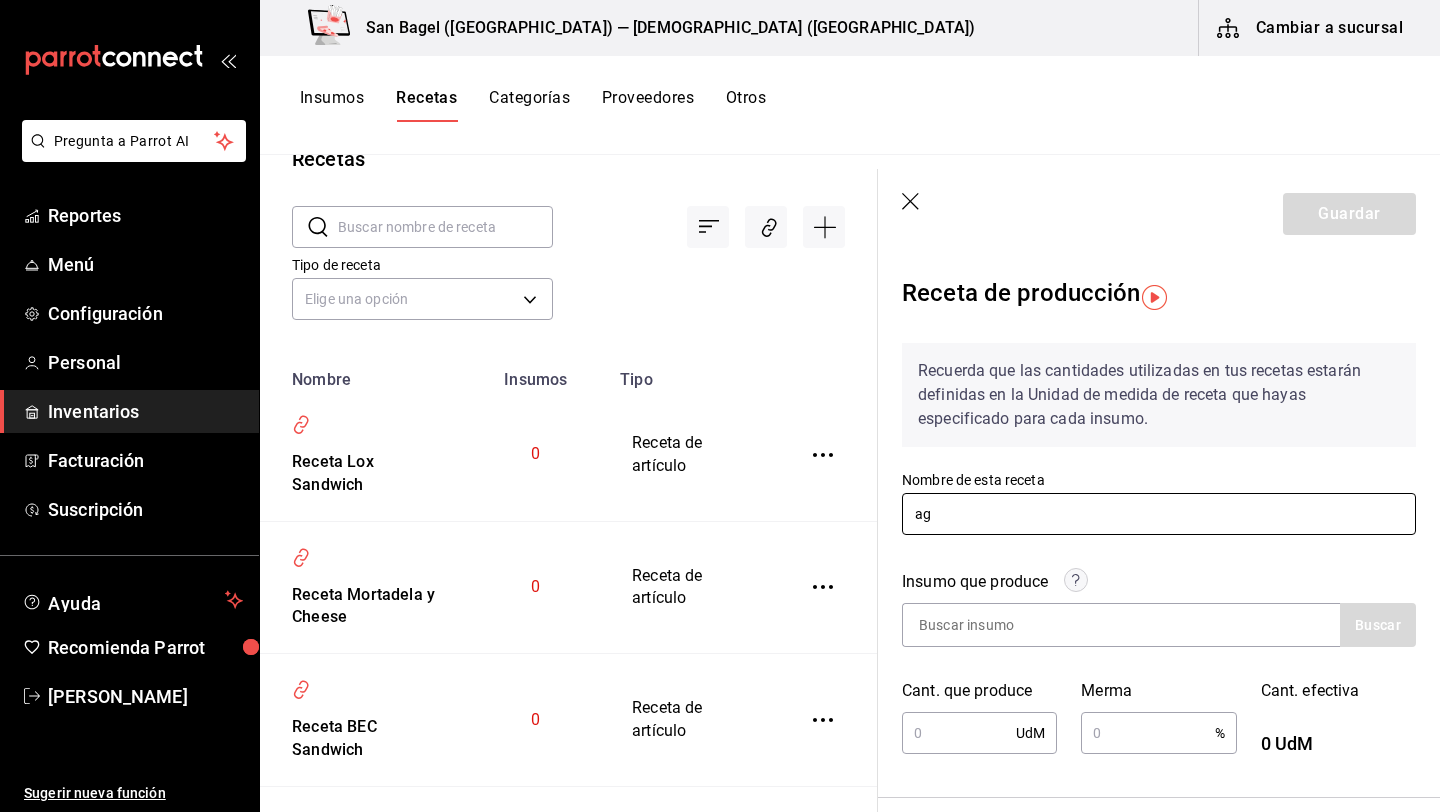 type on "Aguacate limpio" 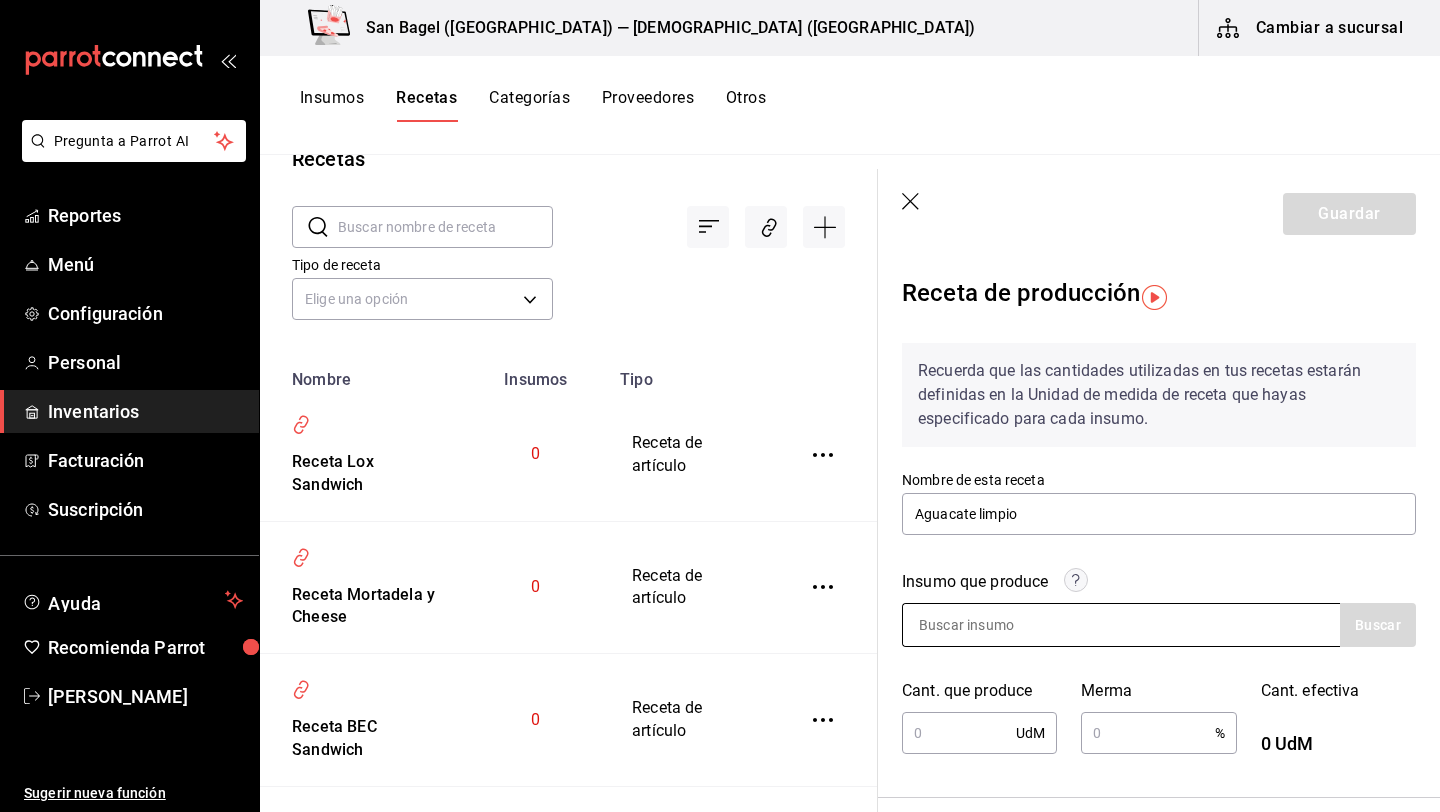 click at bounding box center [1003, 625] 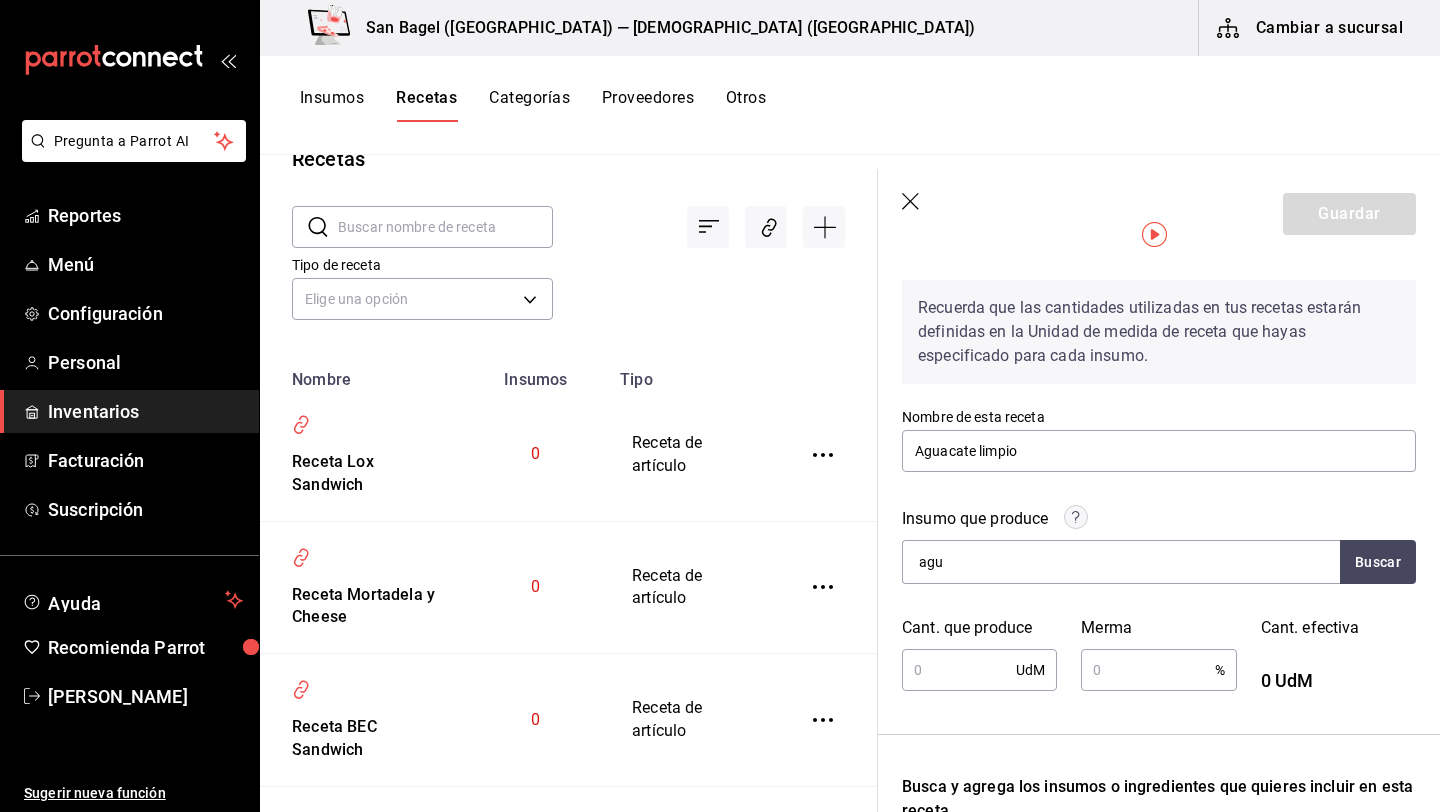 scroll, scrollTop: 67, scrollLeft: 0, axis: vertical 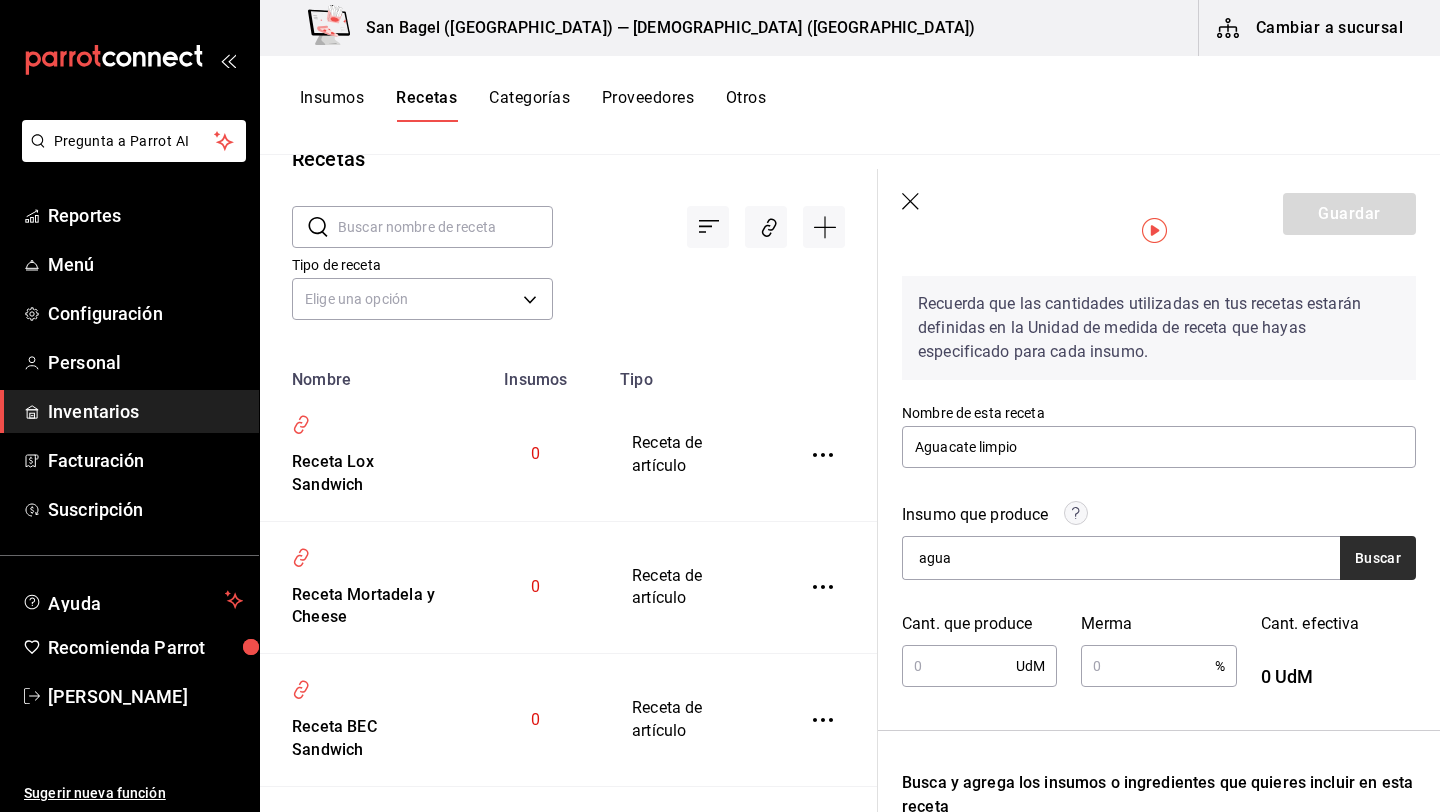 type on "agua" 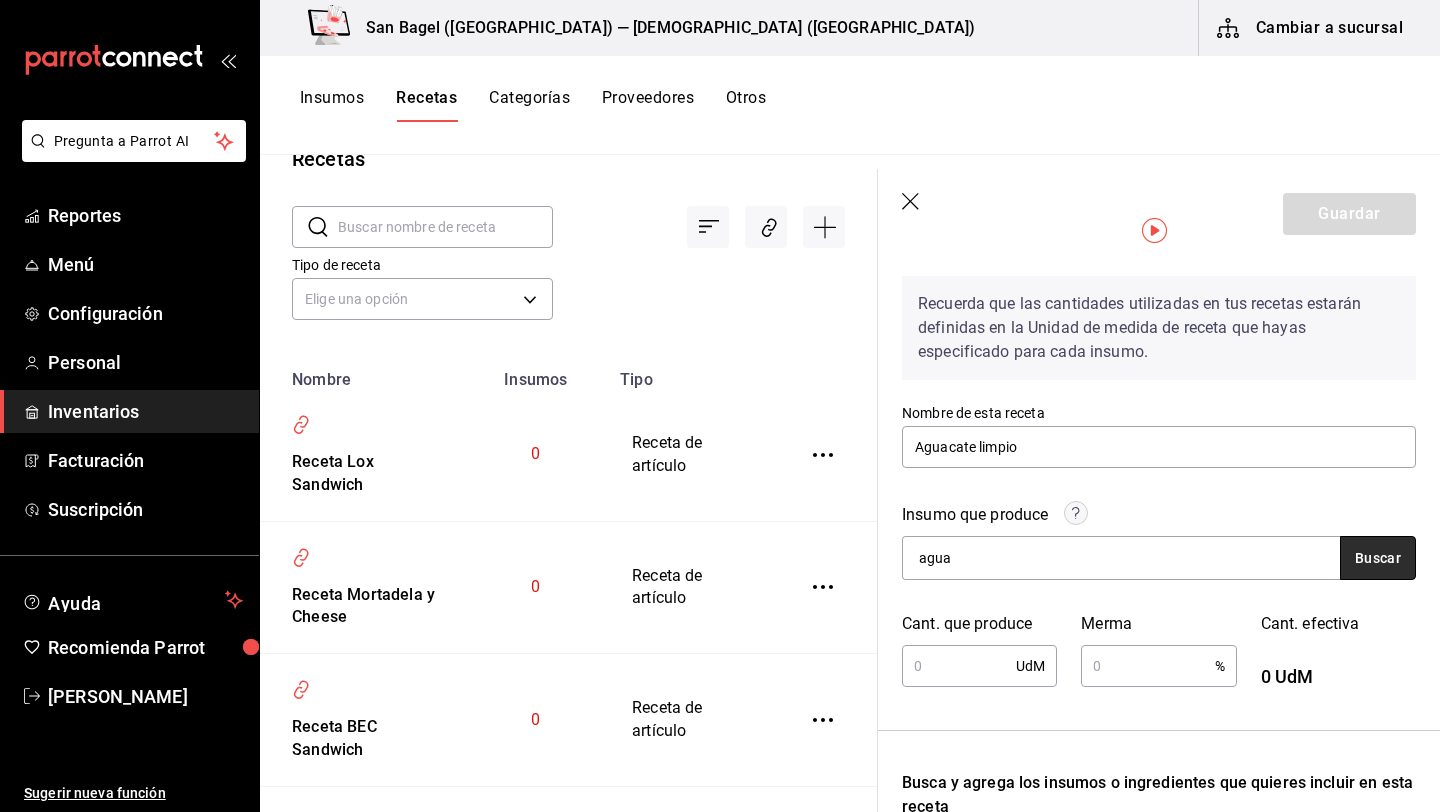 click on "Buscar" at bounding box center (1378, 558) 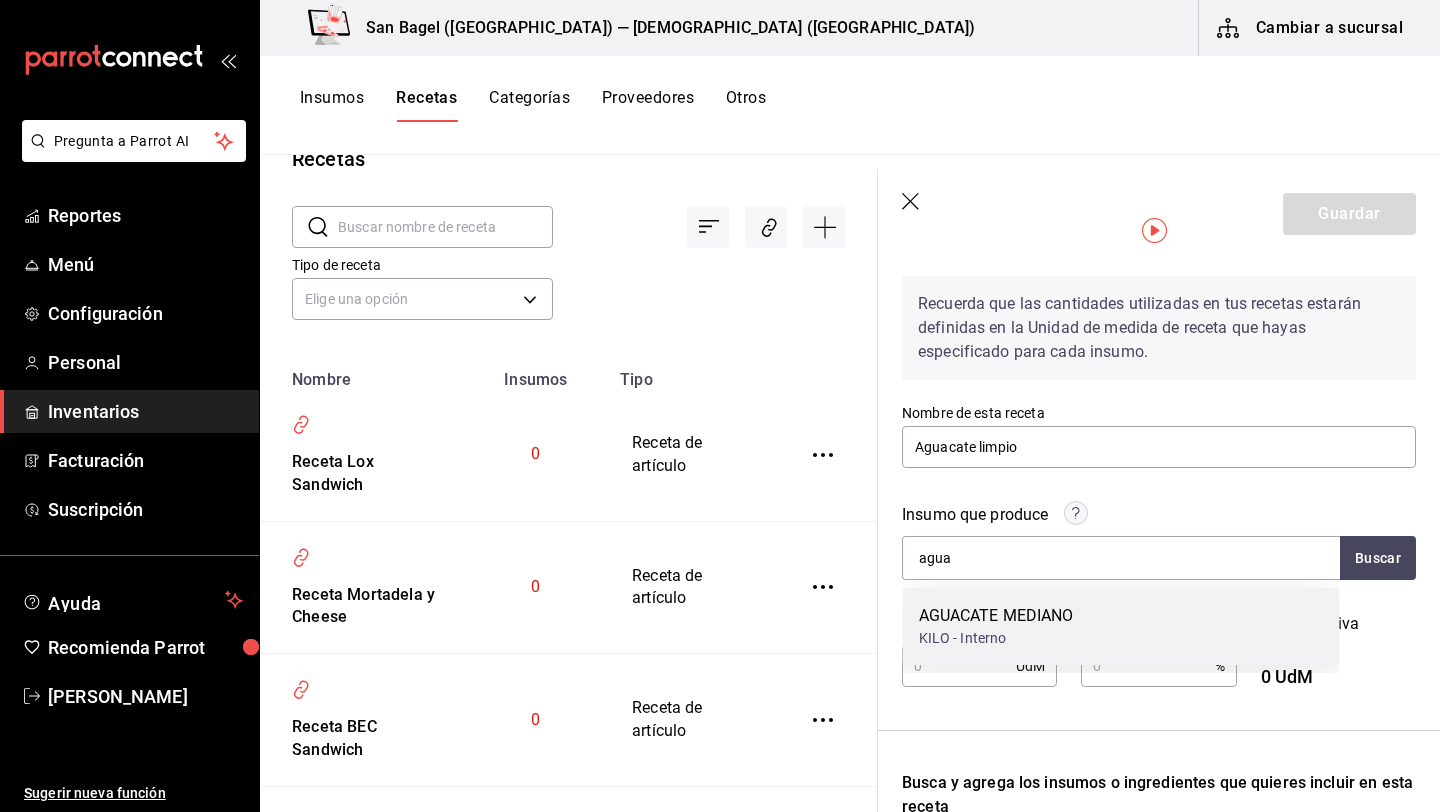 click on "KILO - Interno" at bounding box center (996, 638) 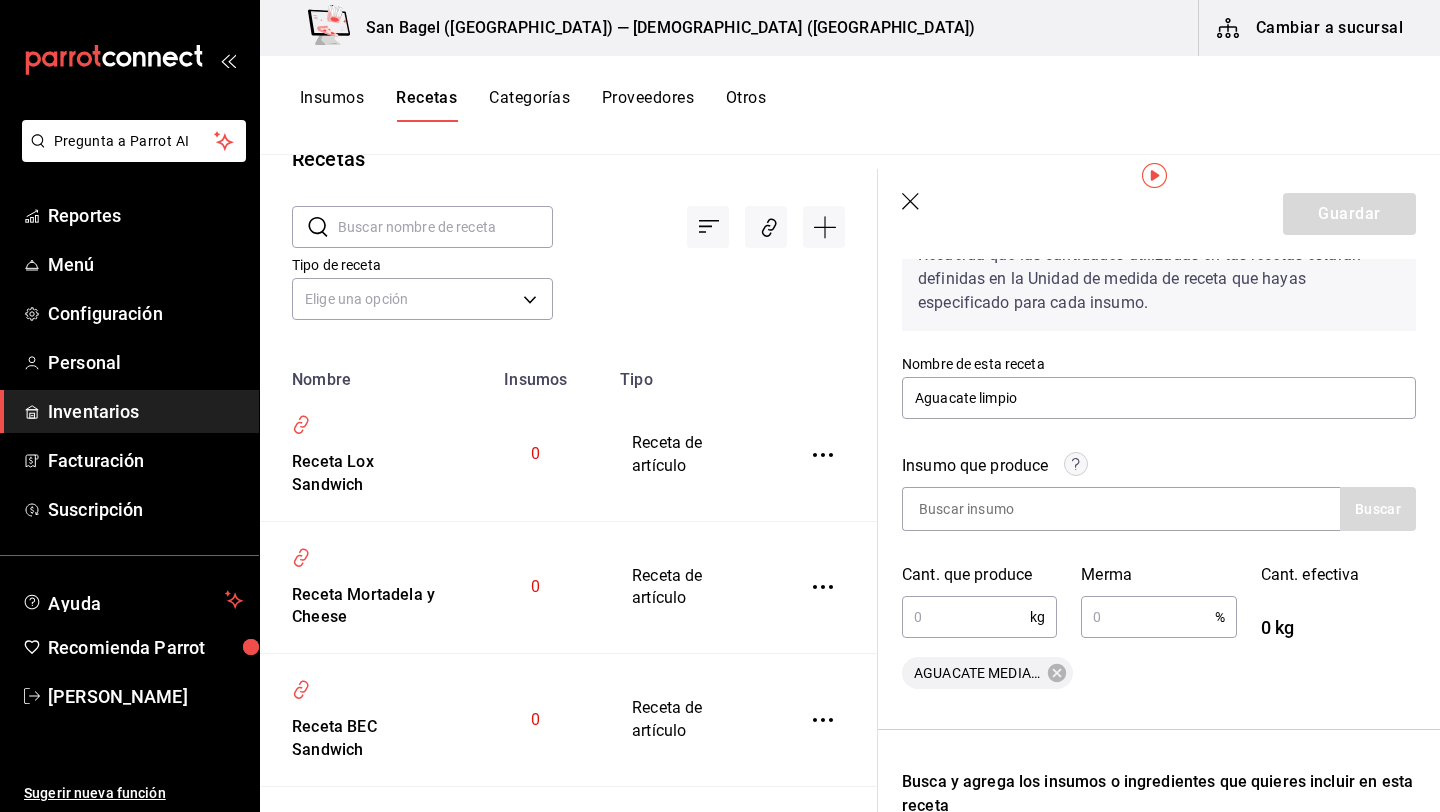 scroll, scrollTop: 122, scrollLeft: 0, axis: vertical 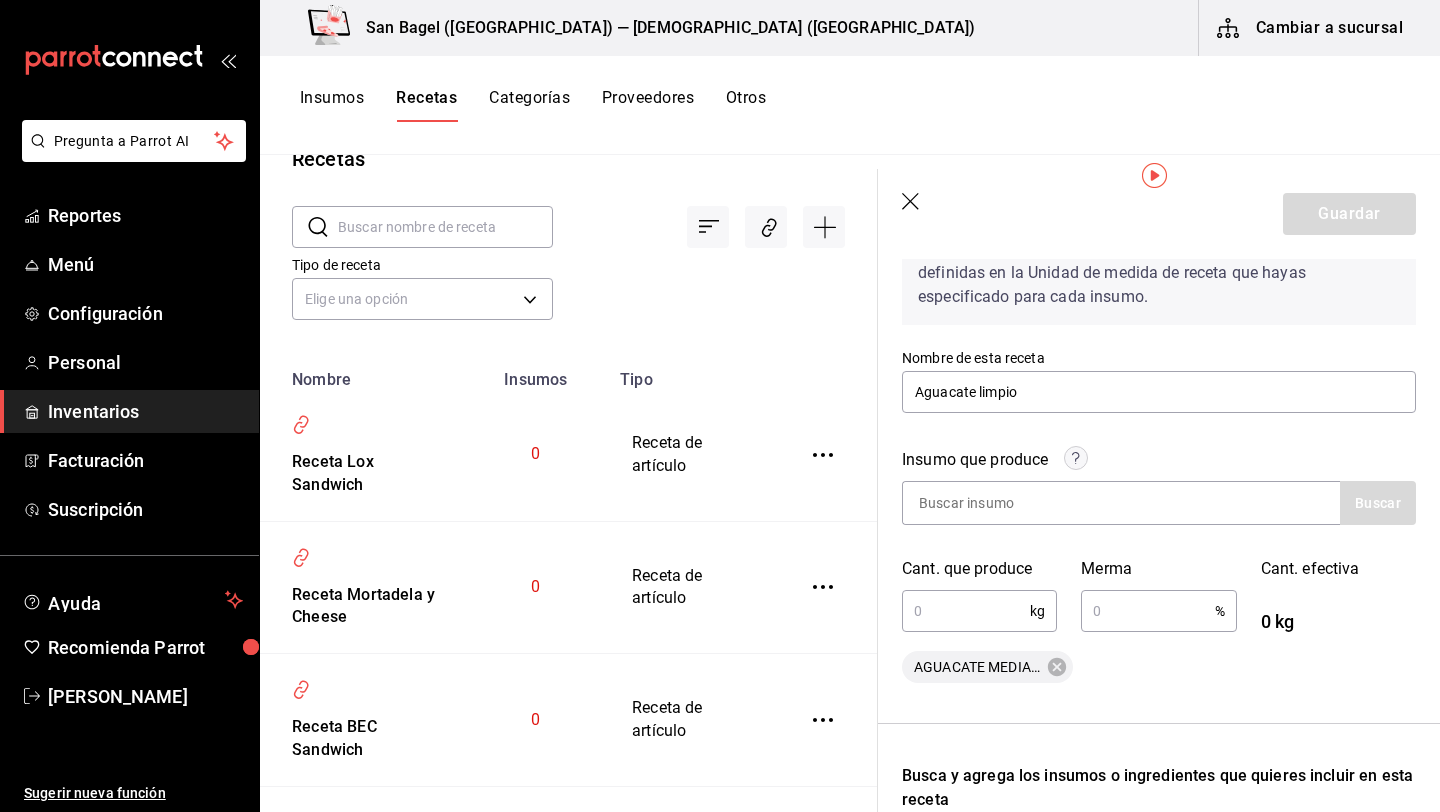 click at bounding box center (966, 611) 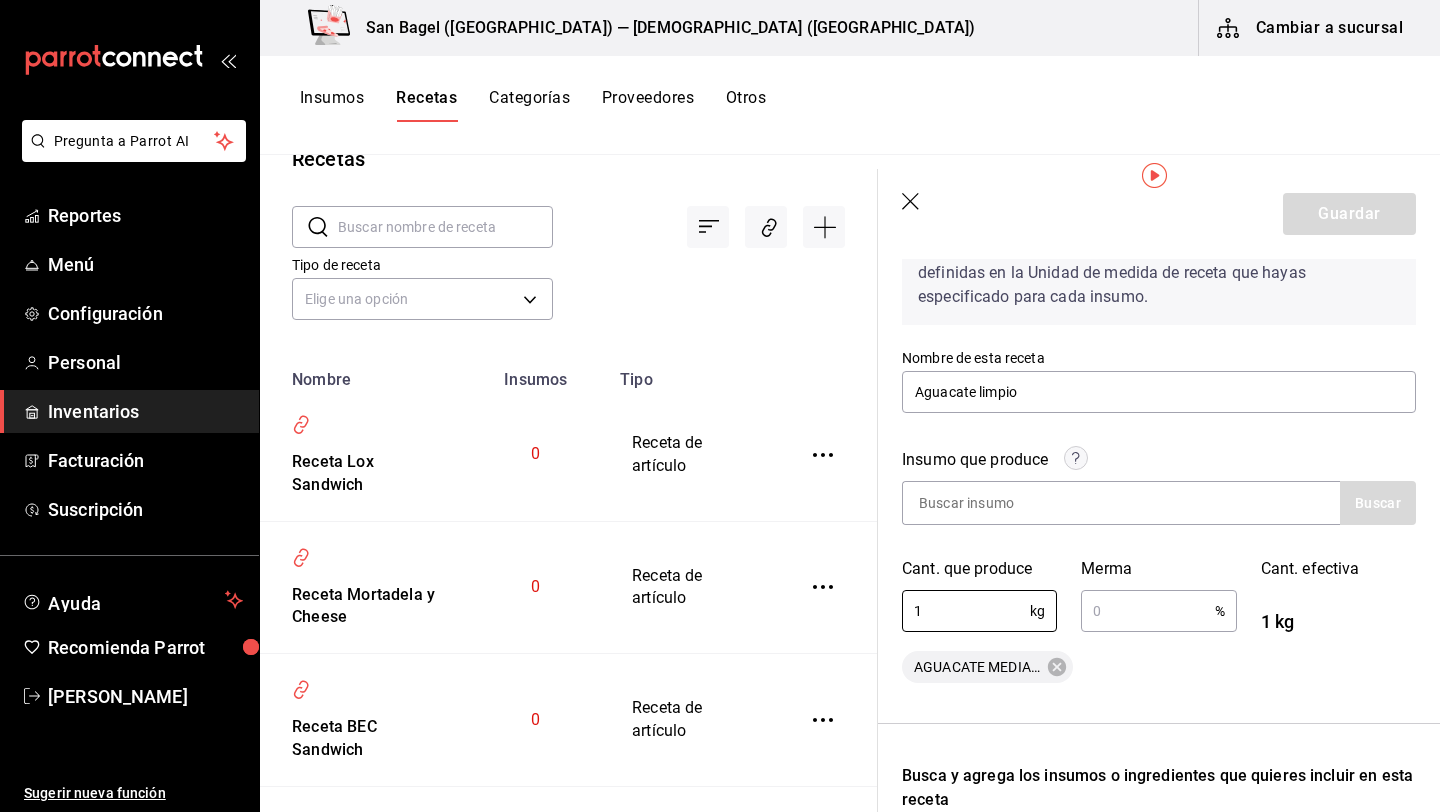 click at bounding box center (1147, 611) 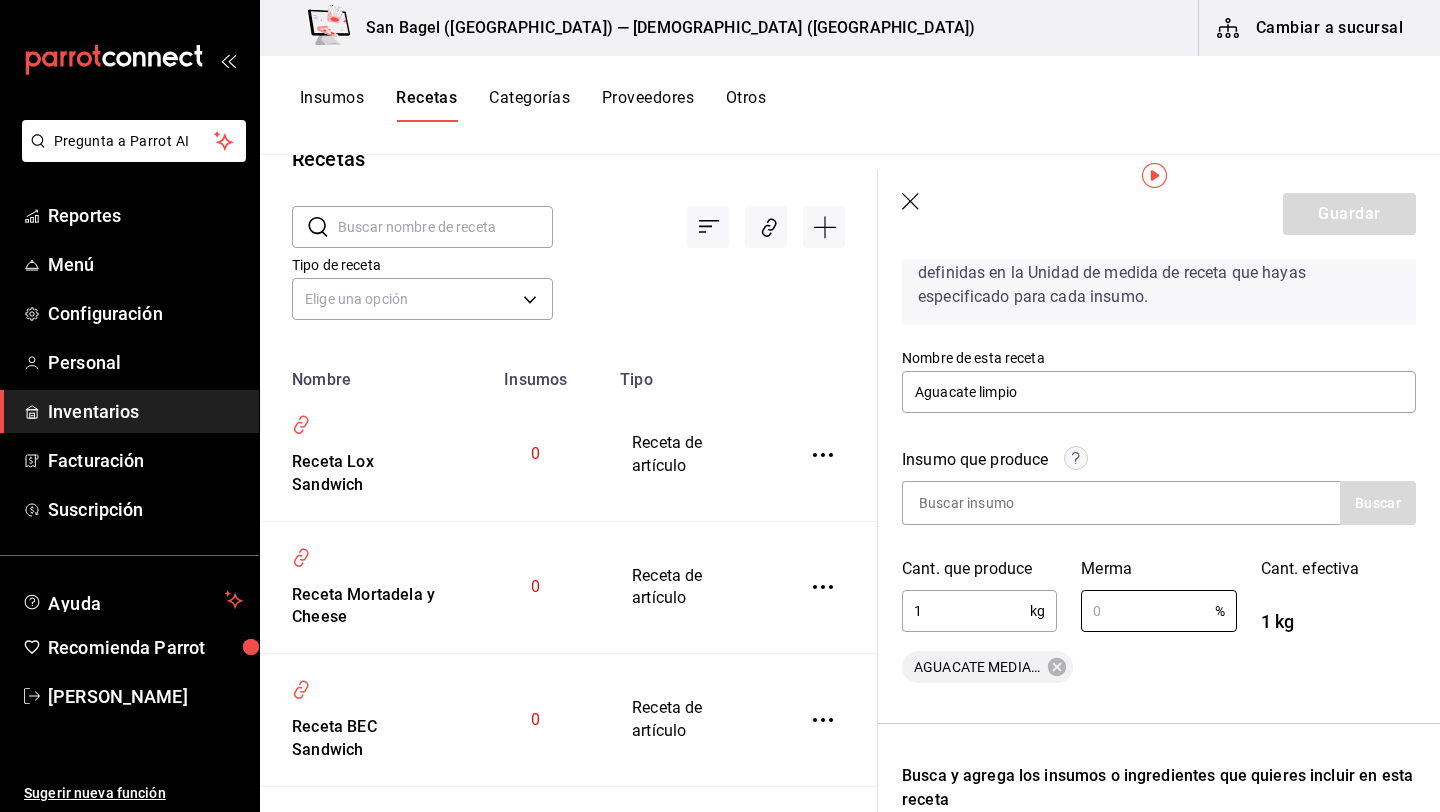 type on "30" 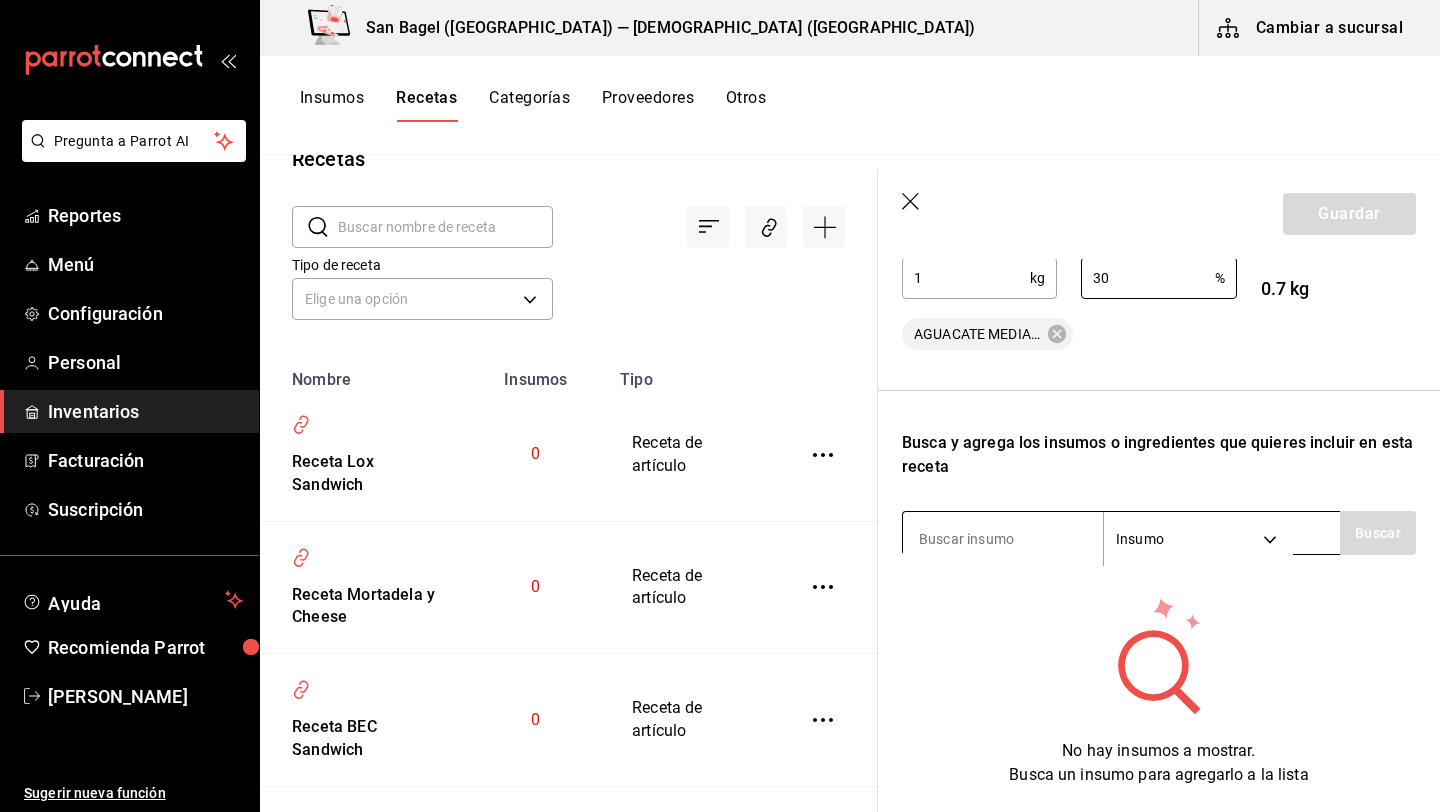 scroll, scrollTop: 481, scrollLeft: 0, axis: vertical 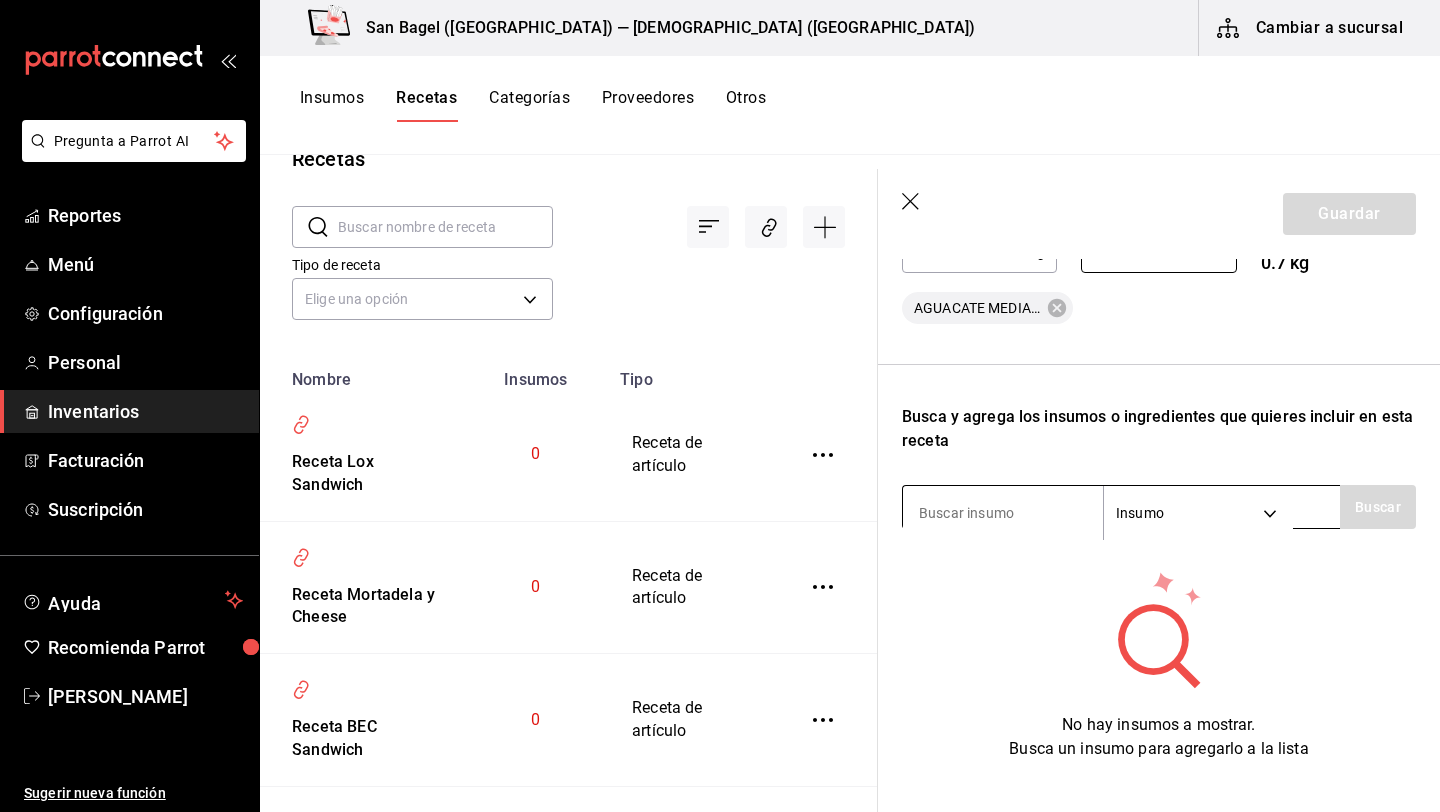 click at bounding box center (1003, 513) 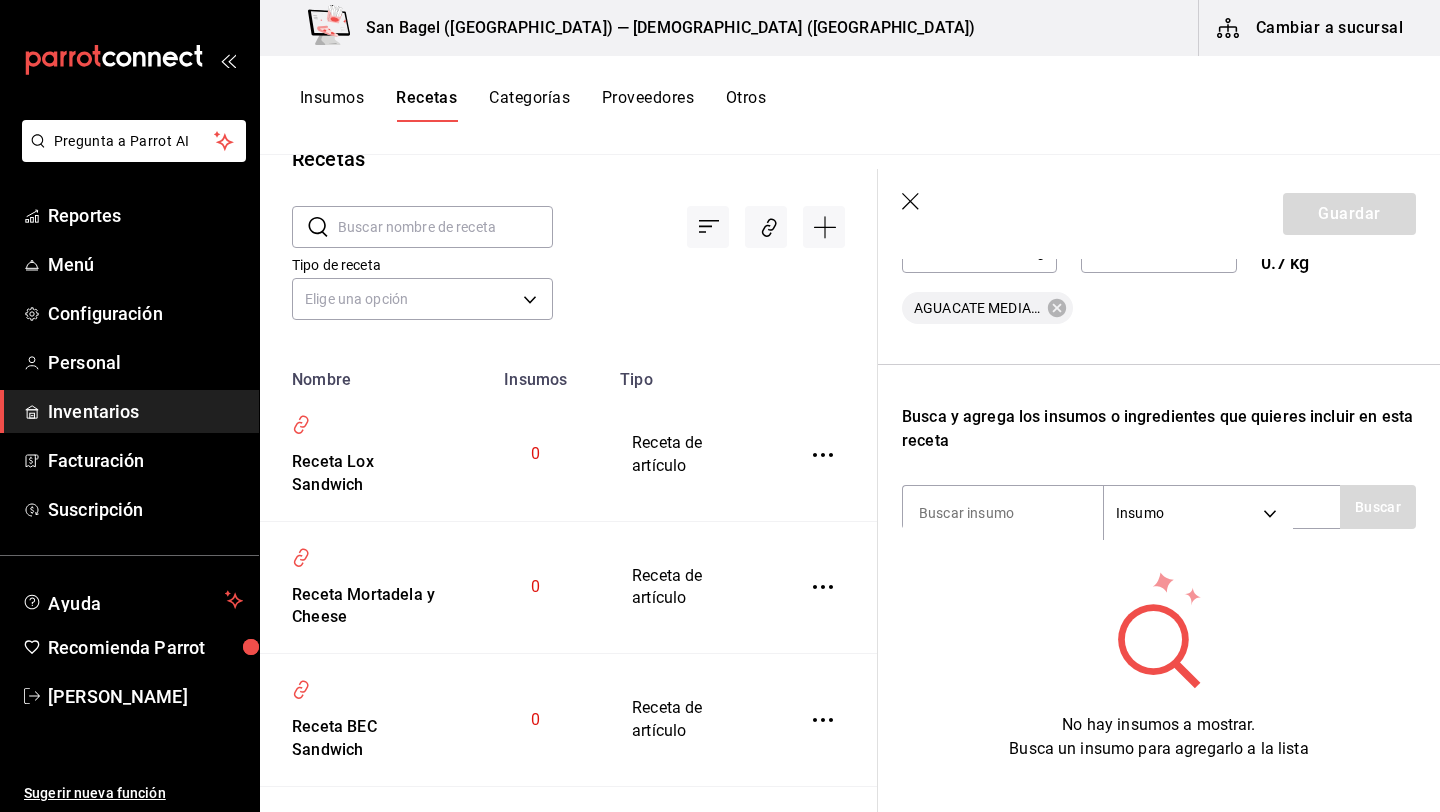 scroll, scrollTop: 510, scrollLeft: 0, axis: vertical 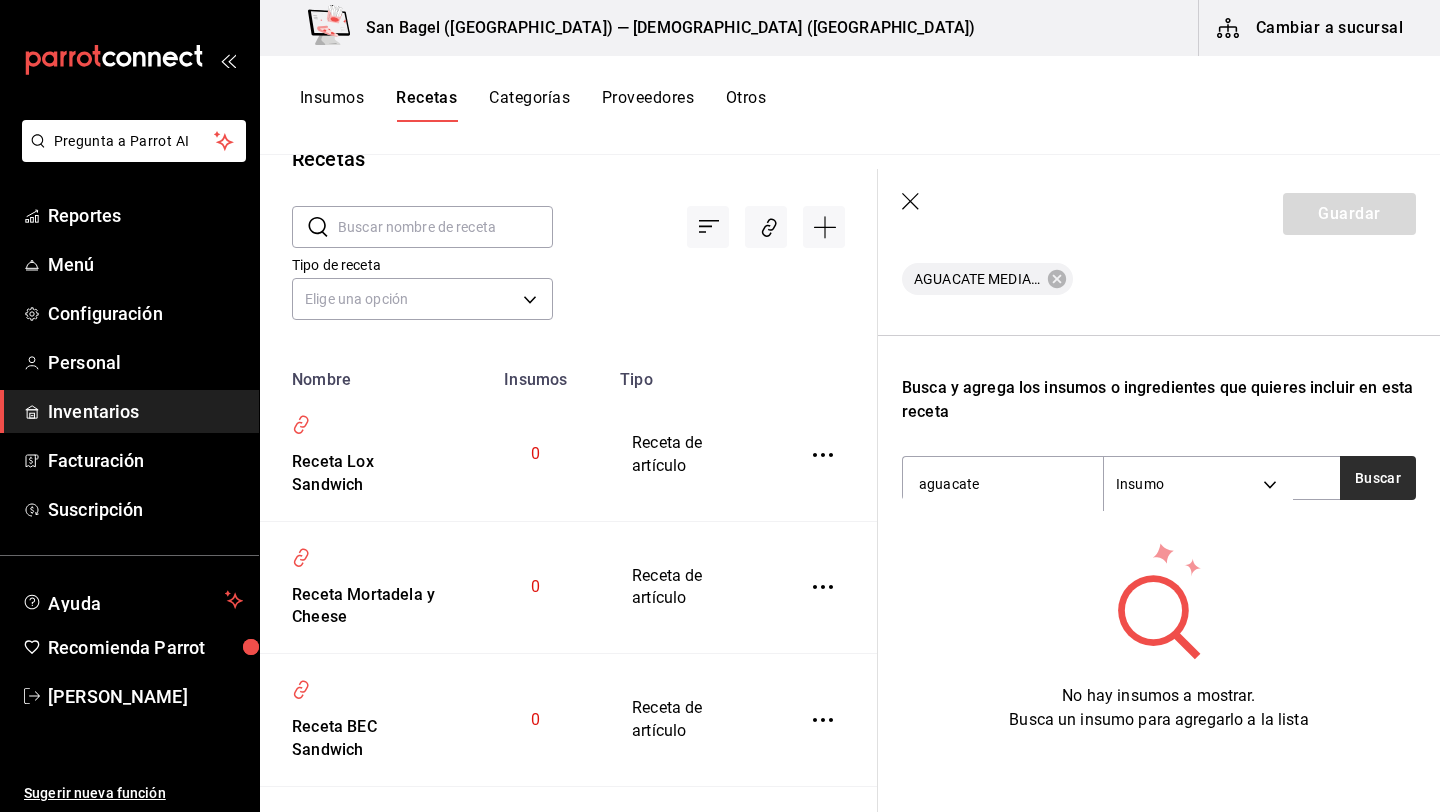 type on "aguacate" 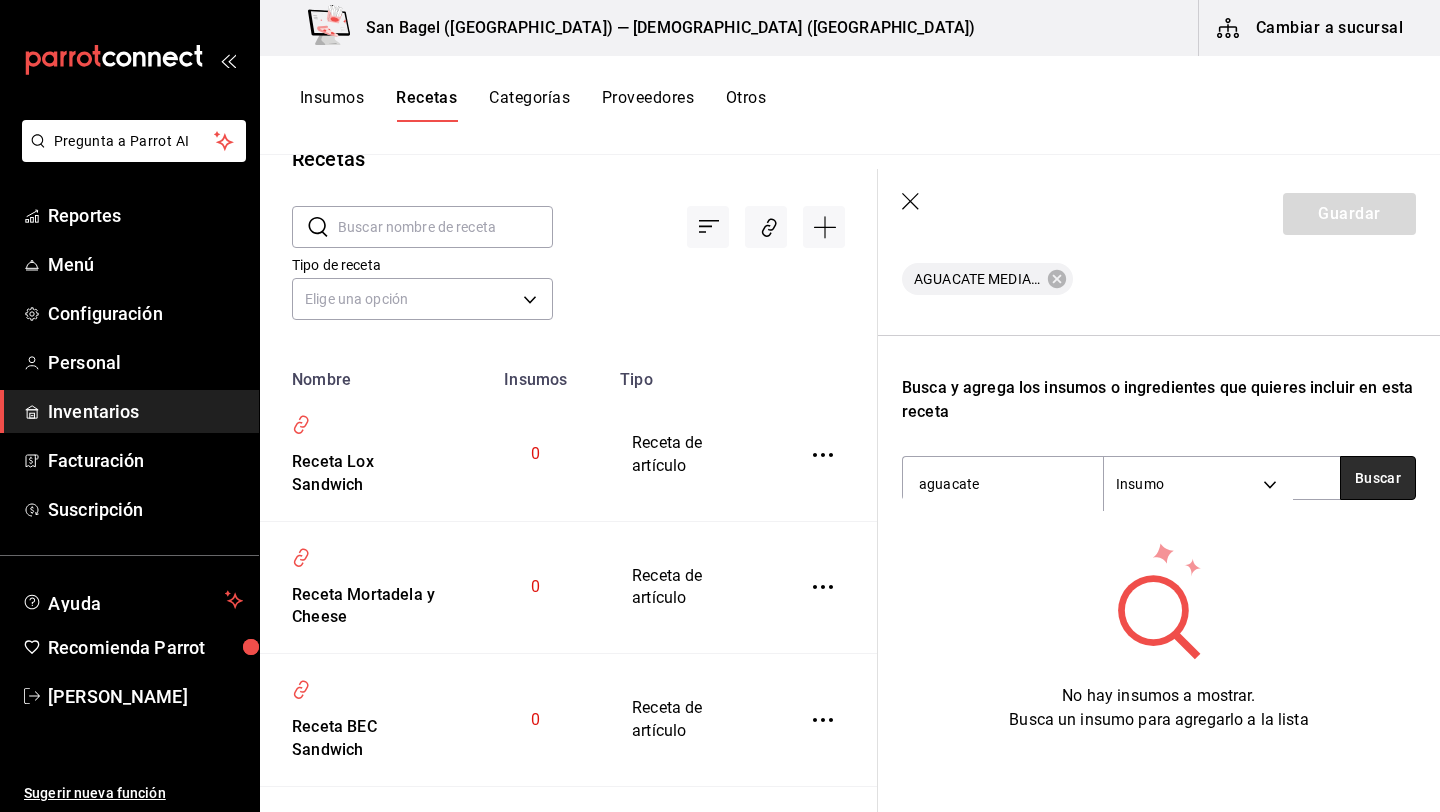 click on "Buscar" at bounding box center (1378, 478) 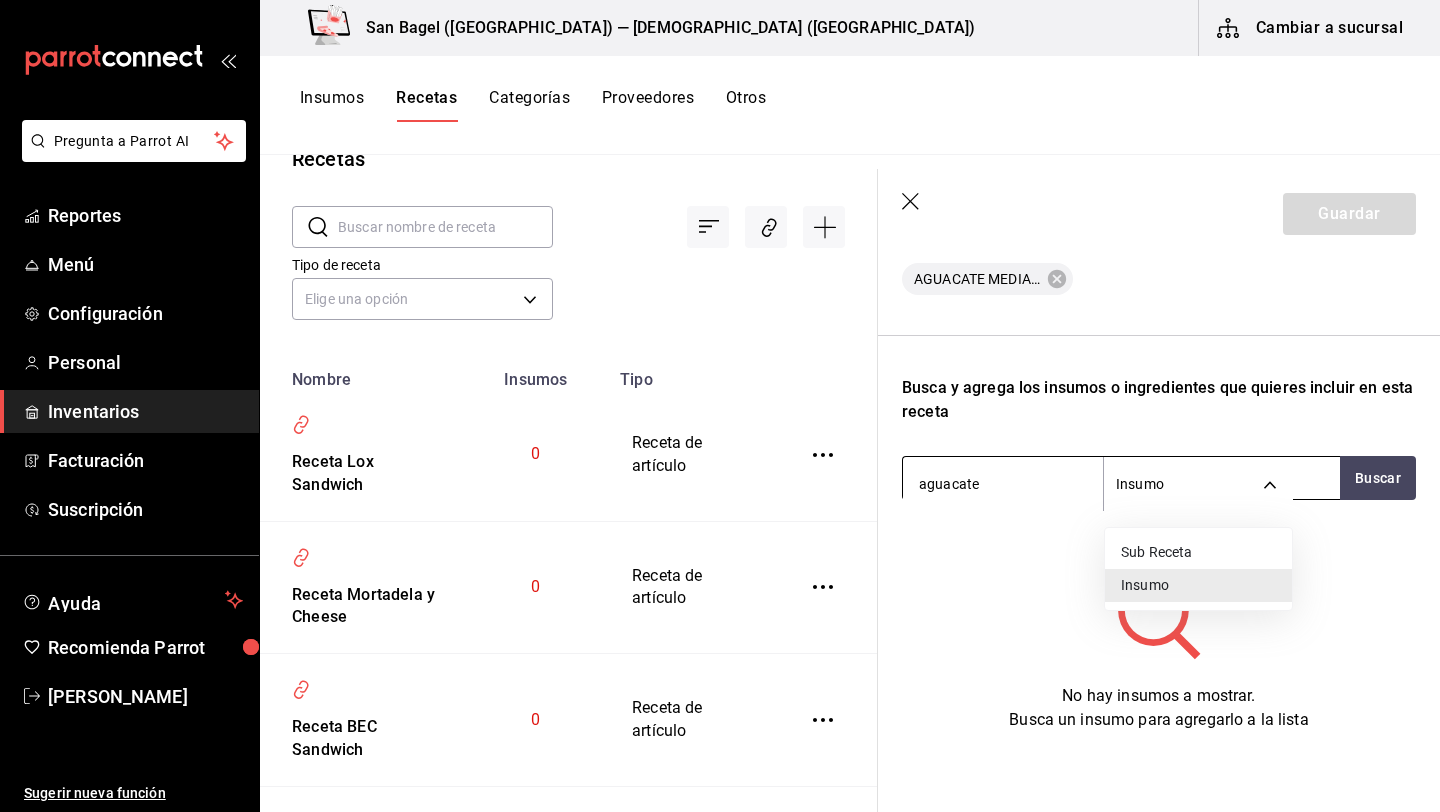 click on "Pregunta a Parrot AI Reportes   Menú   Configuración   Personal   Inventarios   Facturación   Suscripción   Ayuda Recomienda Parrot   Alejandro vera   Sugerir nueva función   San Bagel (Roma) — San Bagel (Roma) Cambiar a sucursal Insumos Recetas Categorías Proveedores Otros Recetas ​ ​ Tipo de receta Elige una opción default Nombre Insumos Tipo Receta Lox Sandwich 0 Receta de artículo Receta Mortadela y Cheese 0 Receta de artículo Receta BEC Sandwich 0 Receta de artículo Receta EC Sandwich 0 Receta de artículo Guardar Receta de producción  Recuerda que las cantidades utilizadas en tus recetas estarán definidas en la Unidad de medida de receta que hayas especificado para cada insumo. Nombre de esta receta Aguacate limpio Insumo que produce Buscar Cant. que produce 1 kg ​ Merma 30 % ​ Cant. efectiva 0.7 kg AGUACATE MEDIANO Busca y agrega los insumos o ingredientes que quieres incluir en esta receta aguacate Insumo SUPPLY Buscar No hay insumos a mostrar. Ver video tutorial Ir a video" at bounding box center (720, 399) 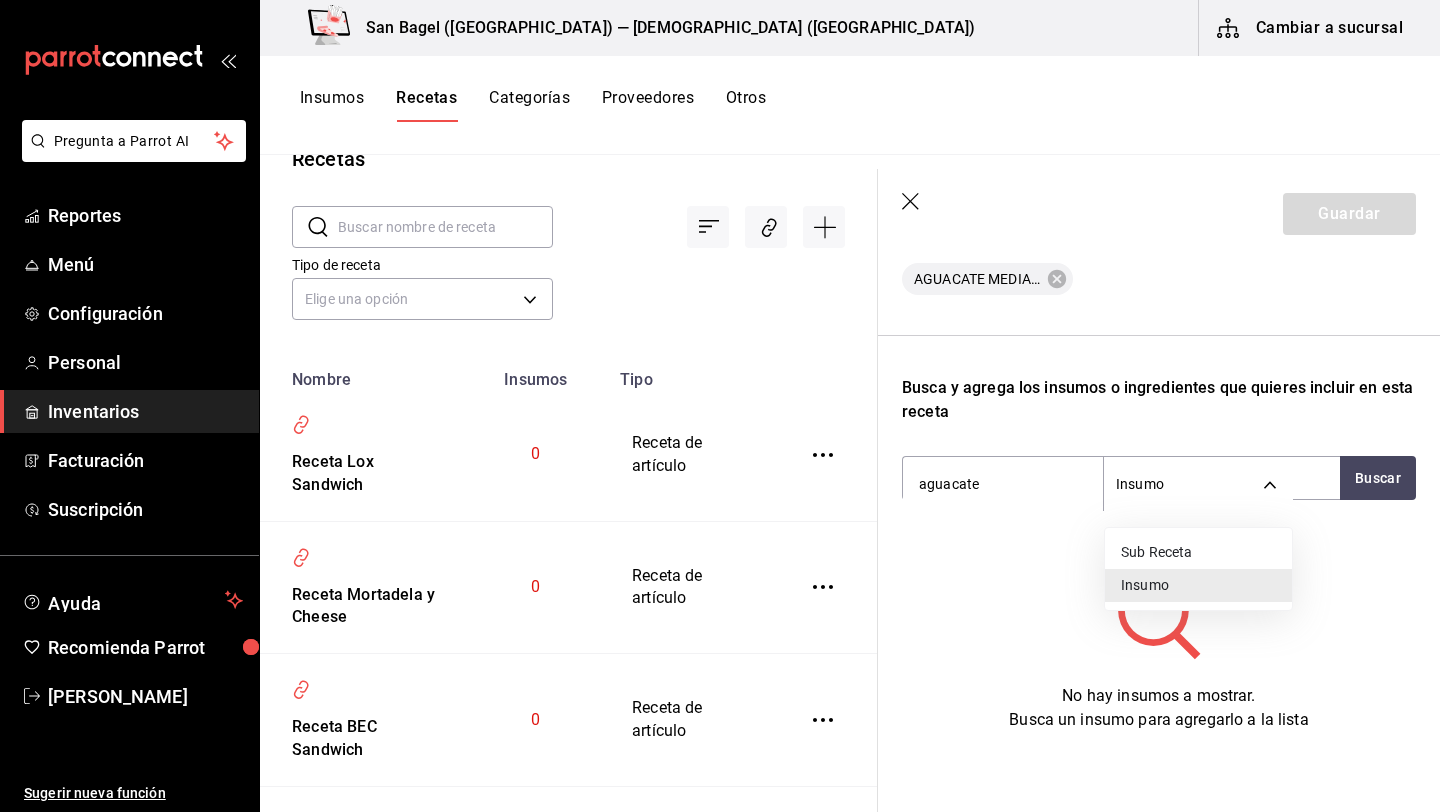 click at bounding box center (720, 406) 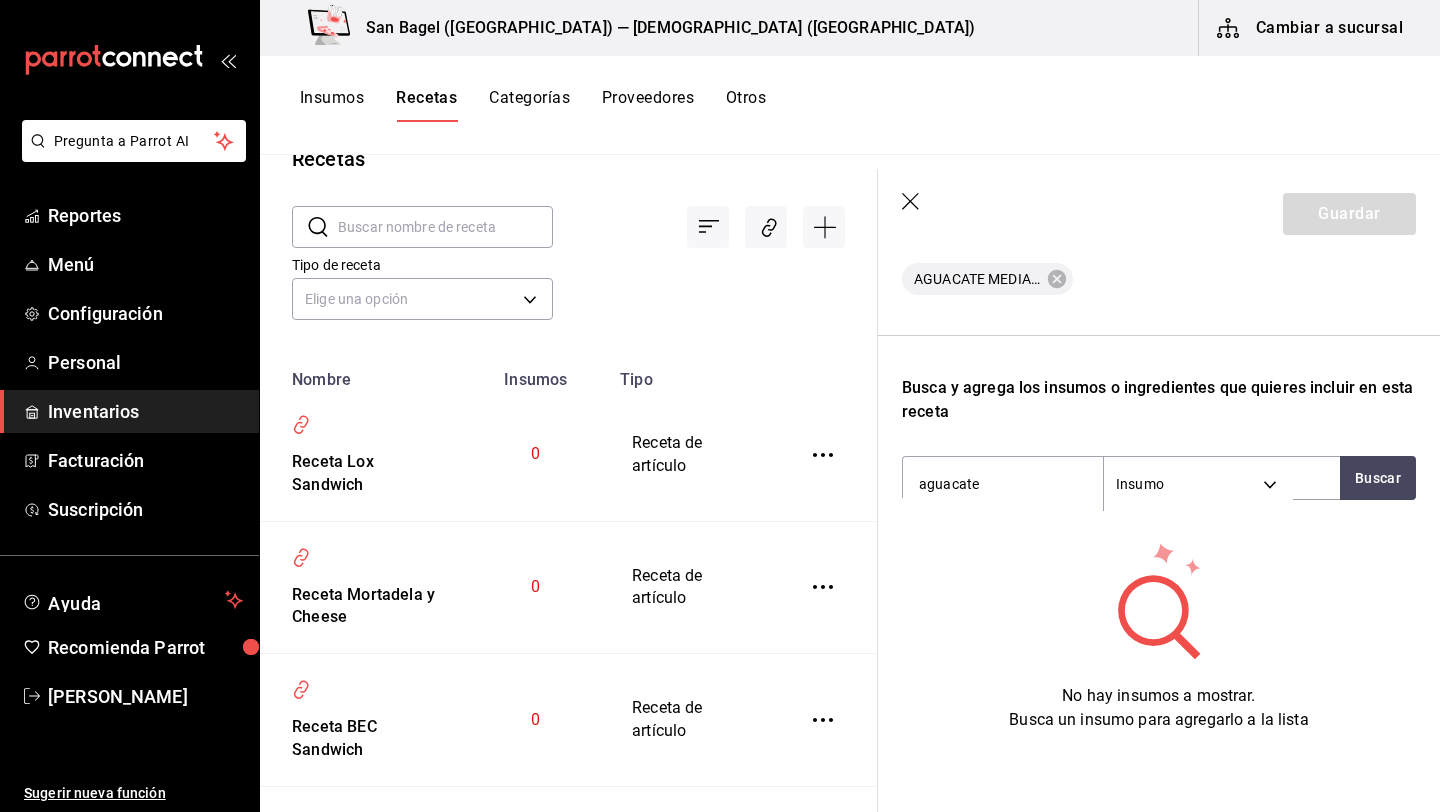 click 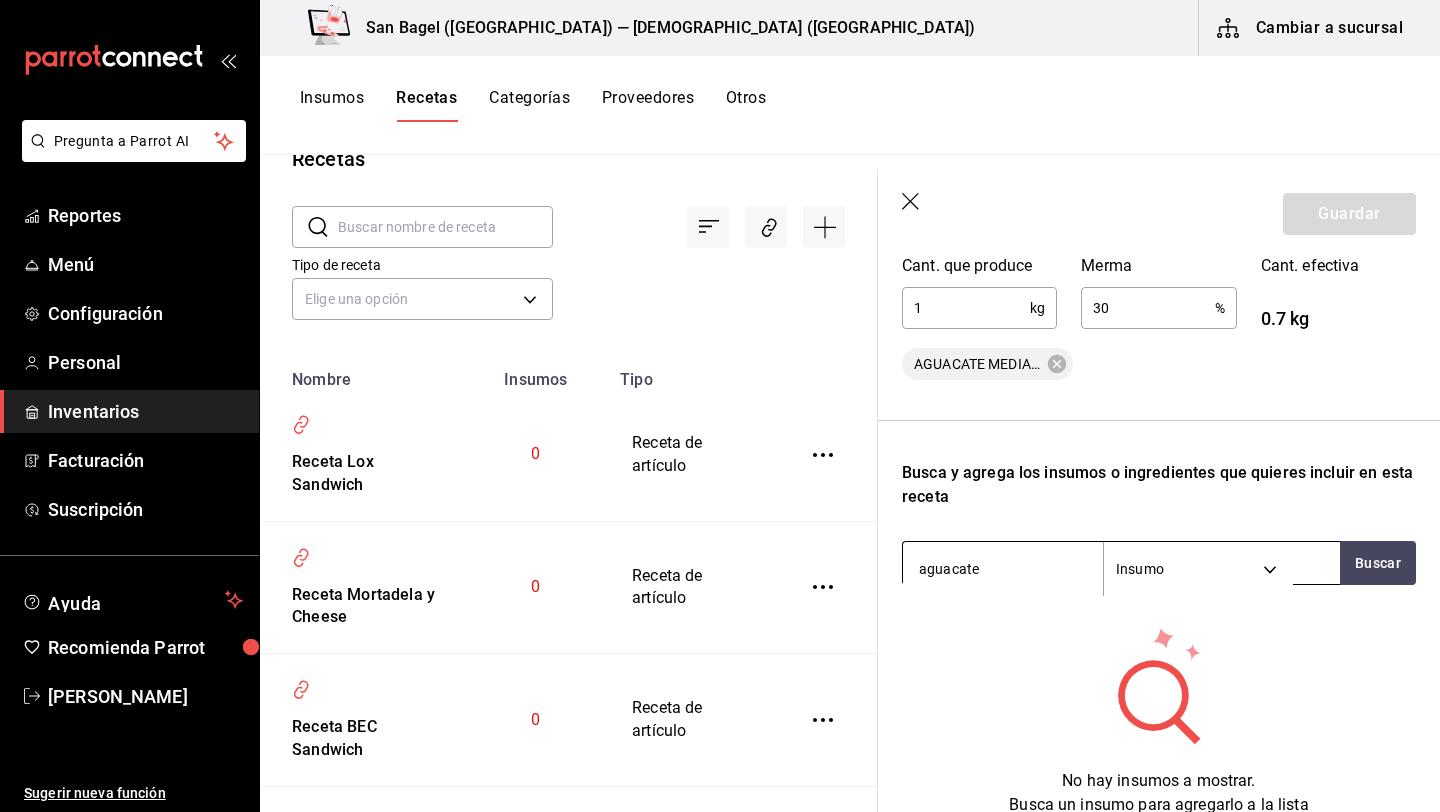 scroll, scrollTop: 430, scrollLeft: 0, axis: vertical 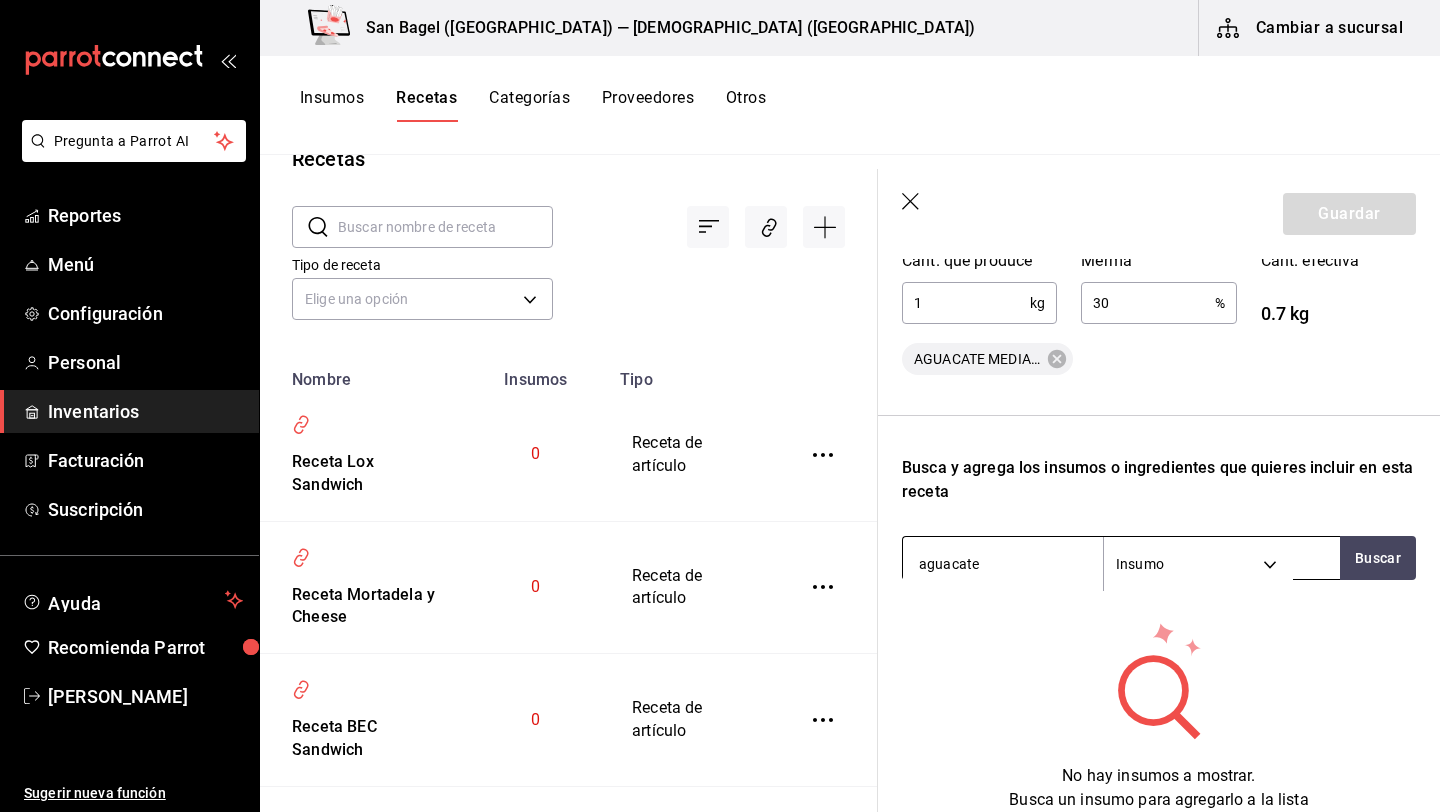 click on "aguacate" at bounding box center [1003, 564] 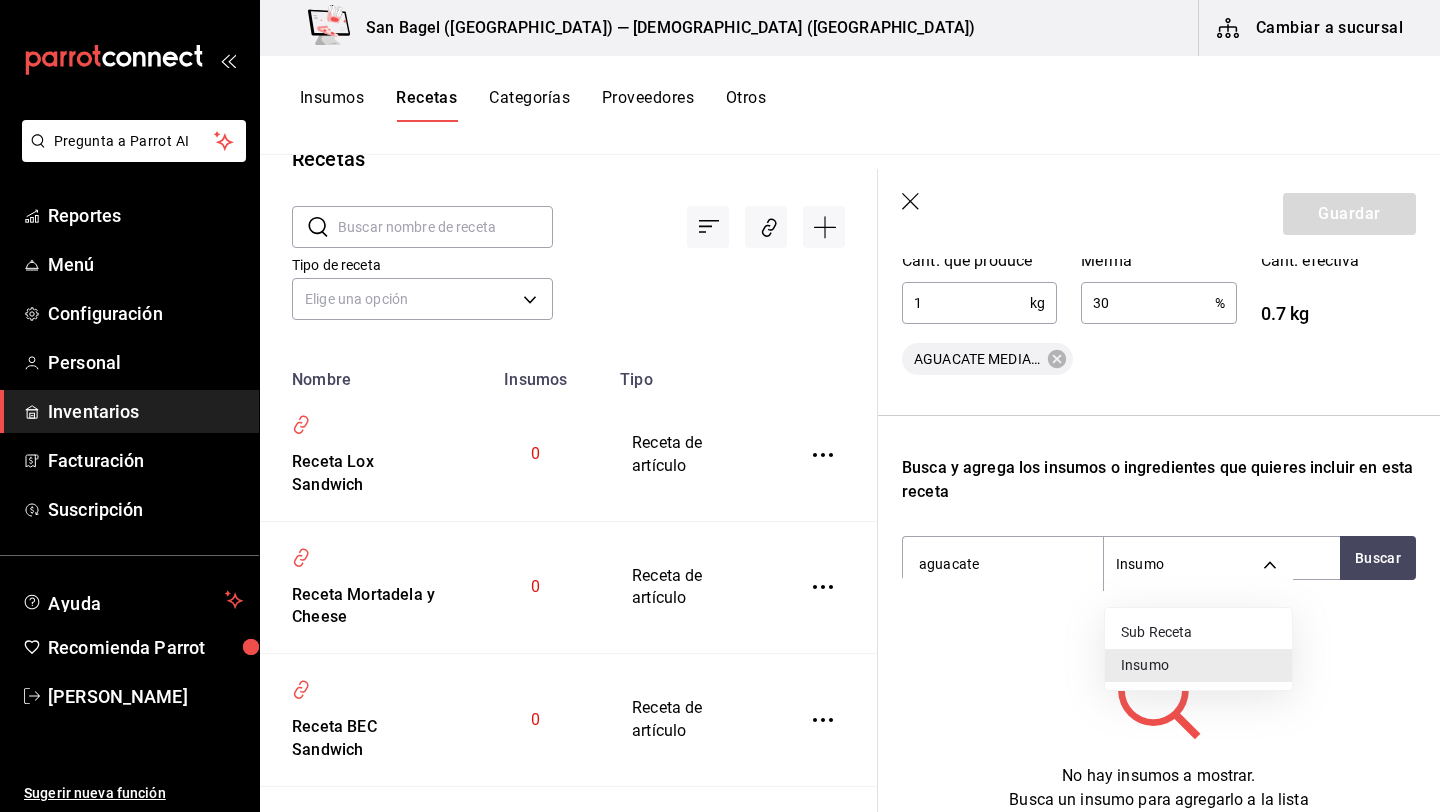 click on "Sub Receta" at bounding box center [1198, 632] 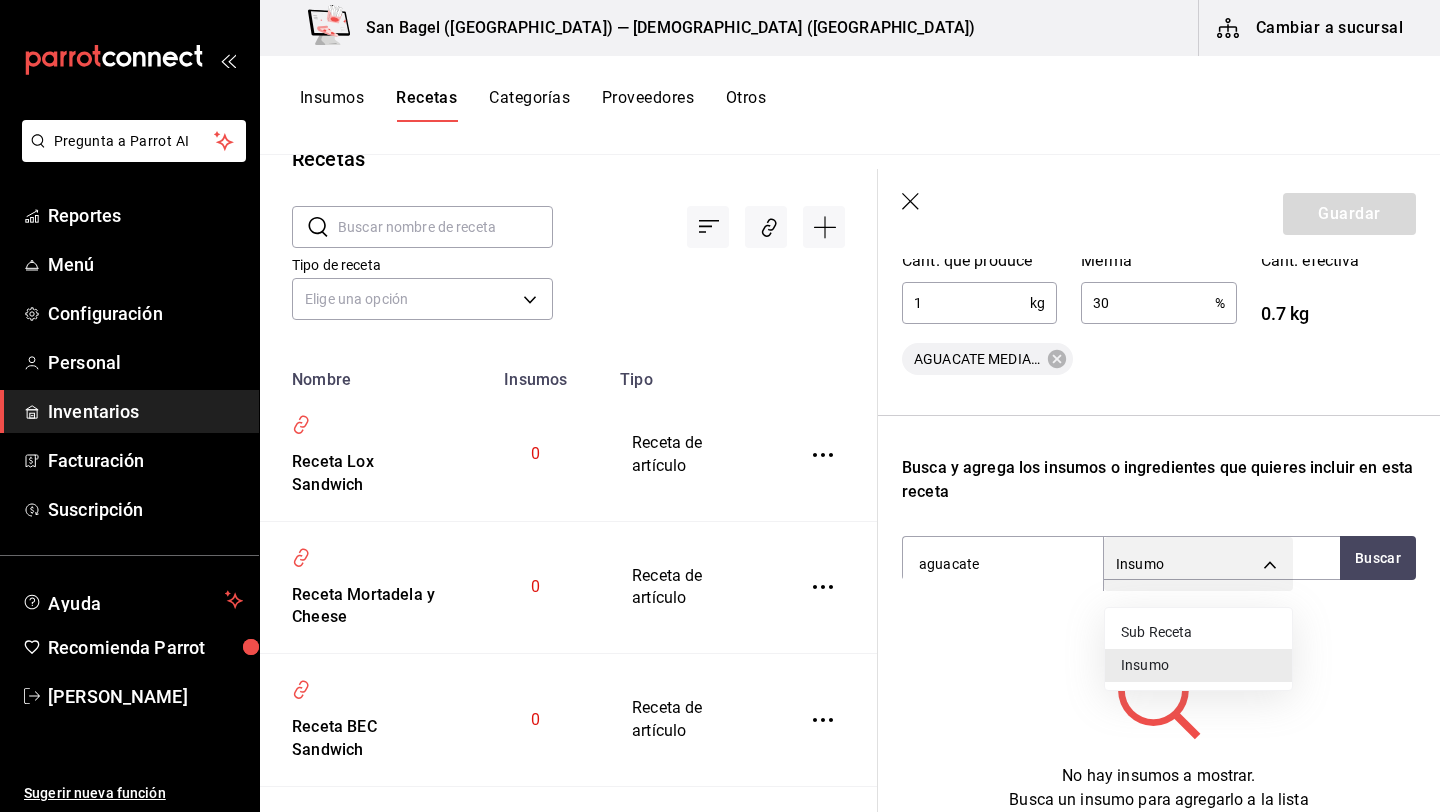 type on "SUBRECIPE" 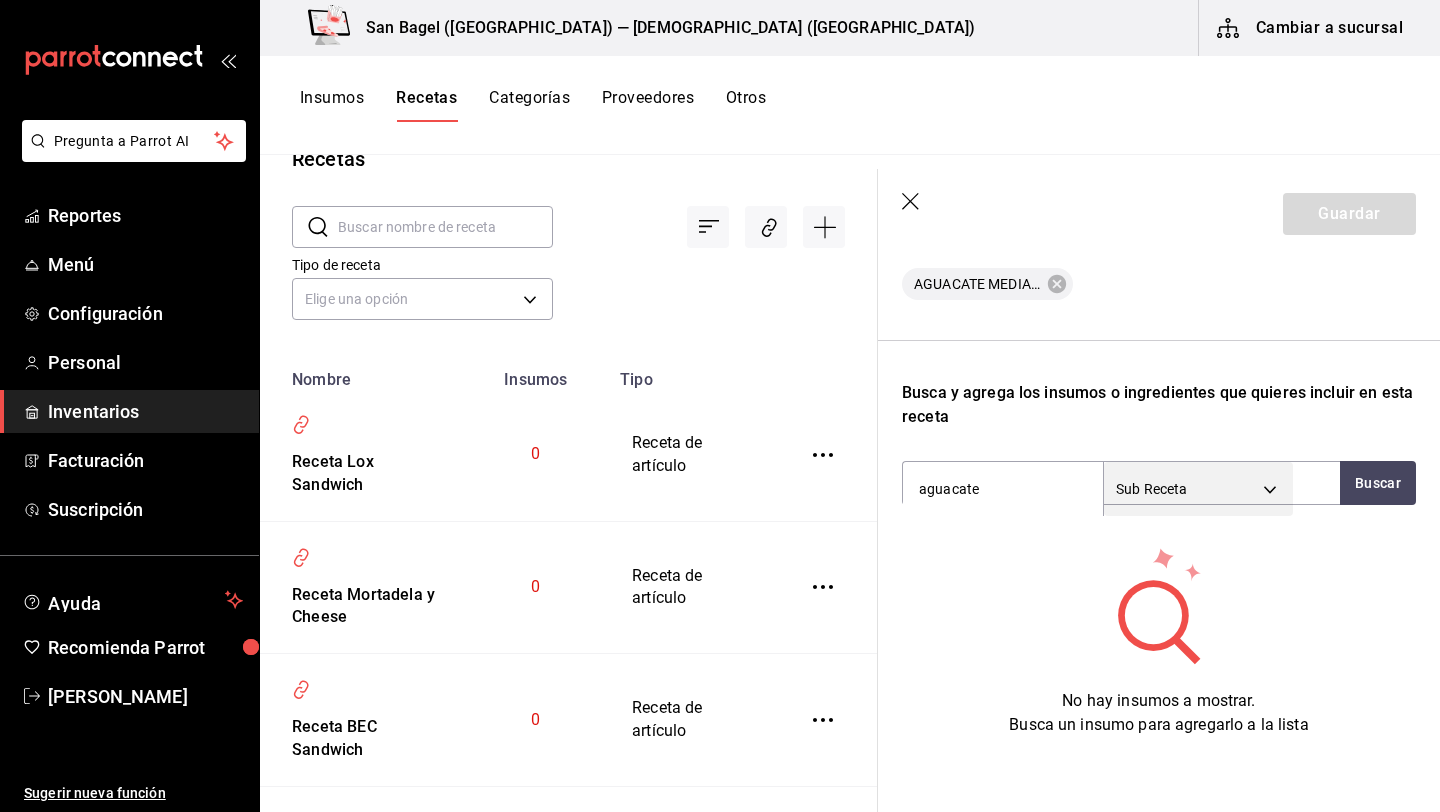 scroll, scrollTop: 510, scrollLeft: 0, axis: vertical 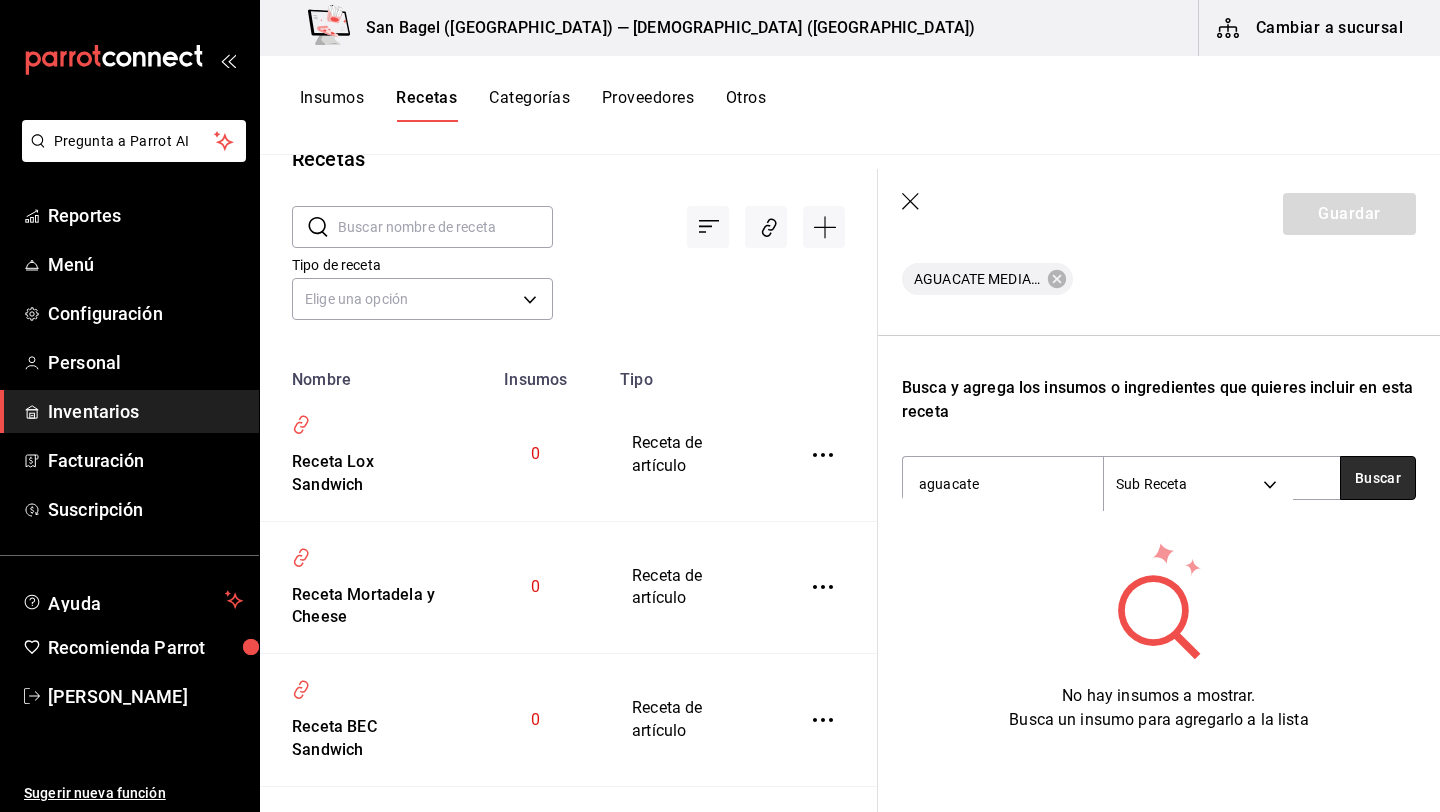 click on "Buscar" at bounding box center (1378, 478) 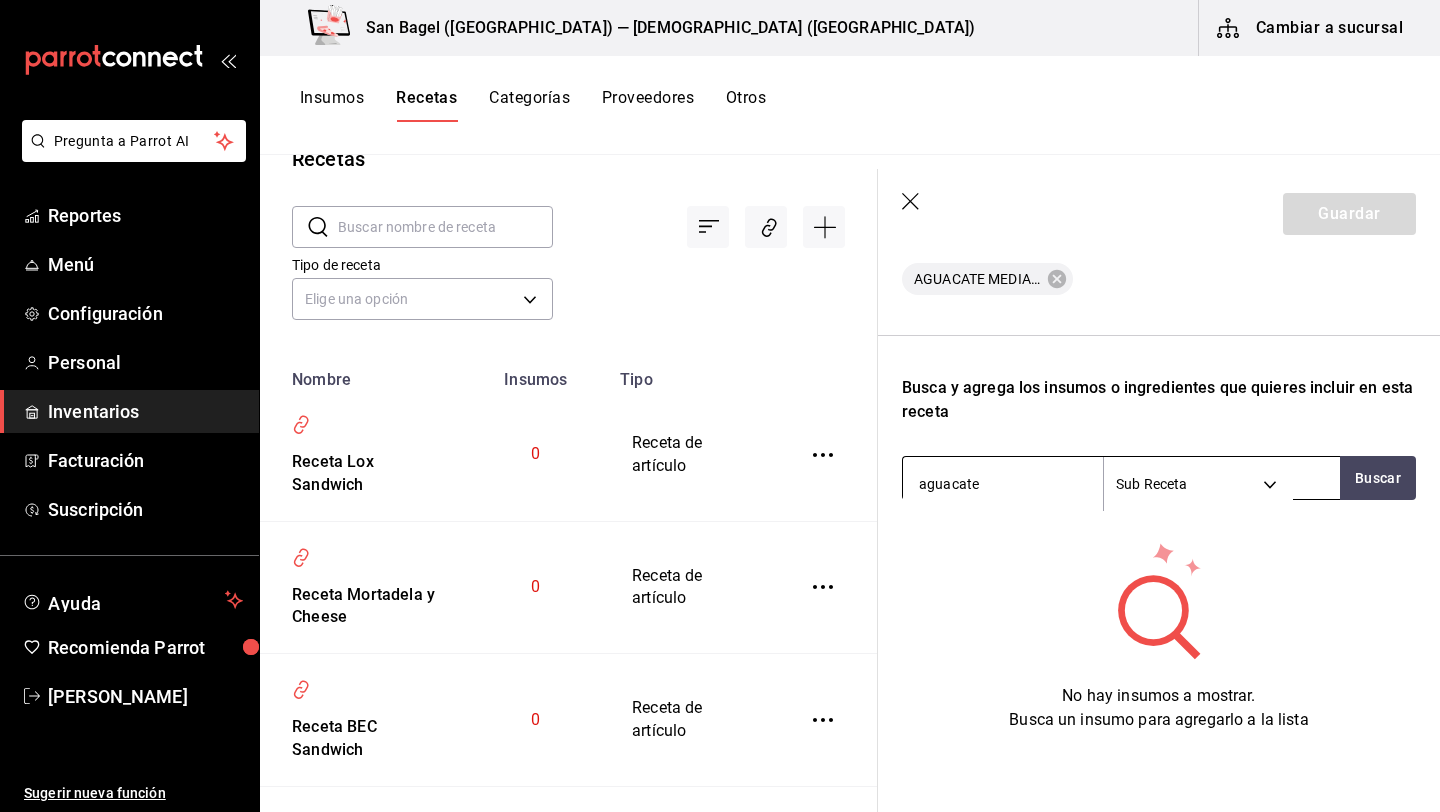 click on "aguacate" at bounding box center [1003, 484] 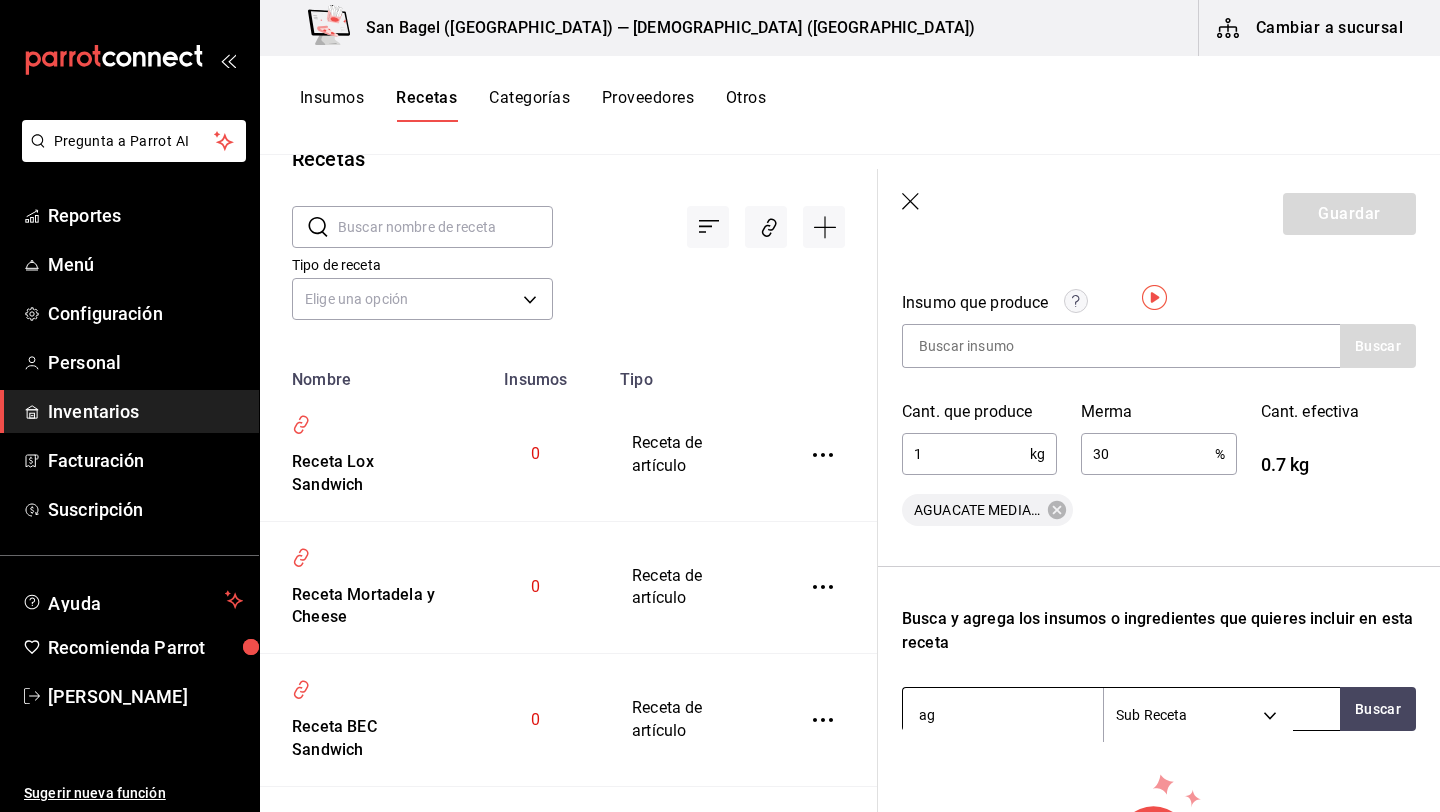 scroll, scrollTop: 0, scrollLeft: 0, axis: both 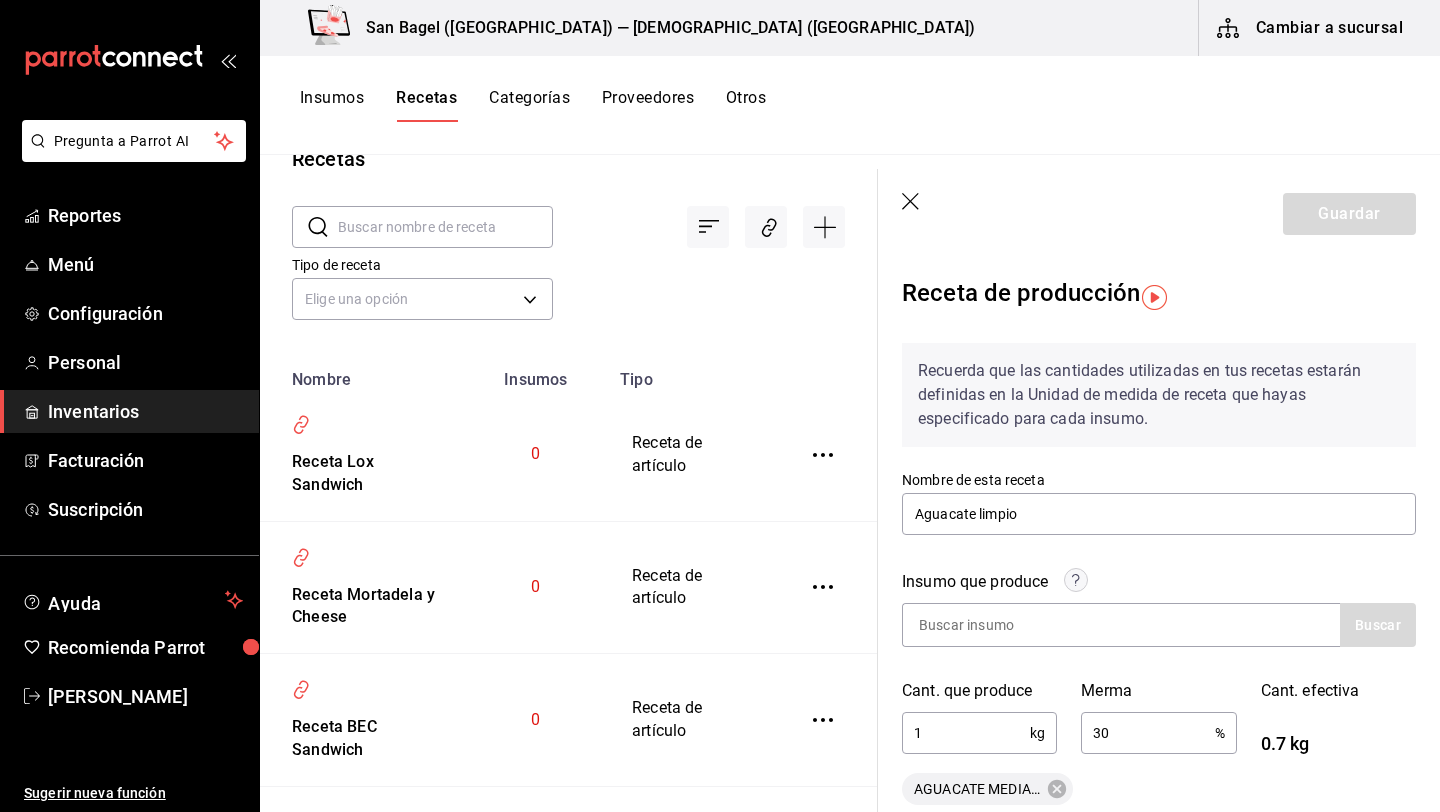 type on "ag" 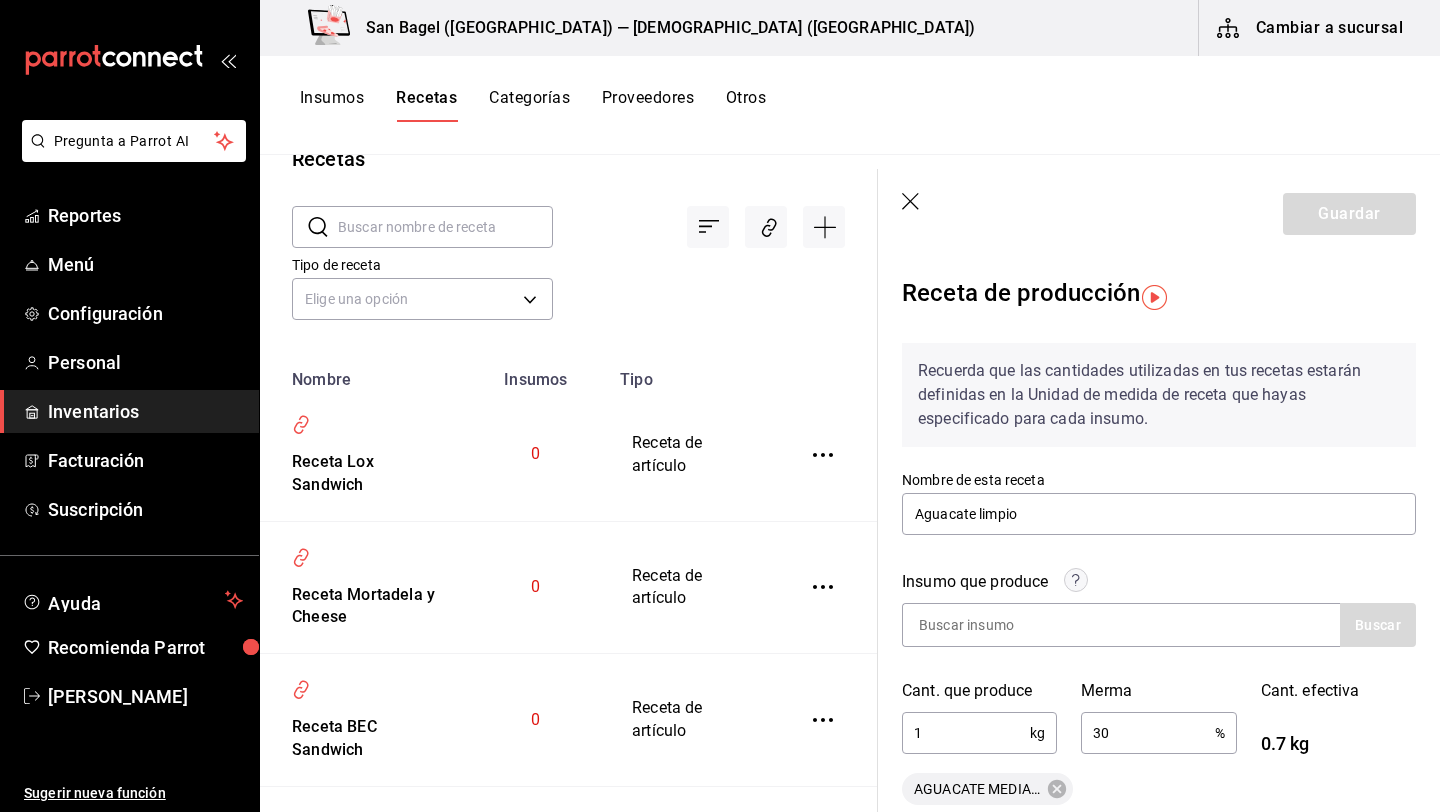 click 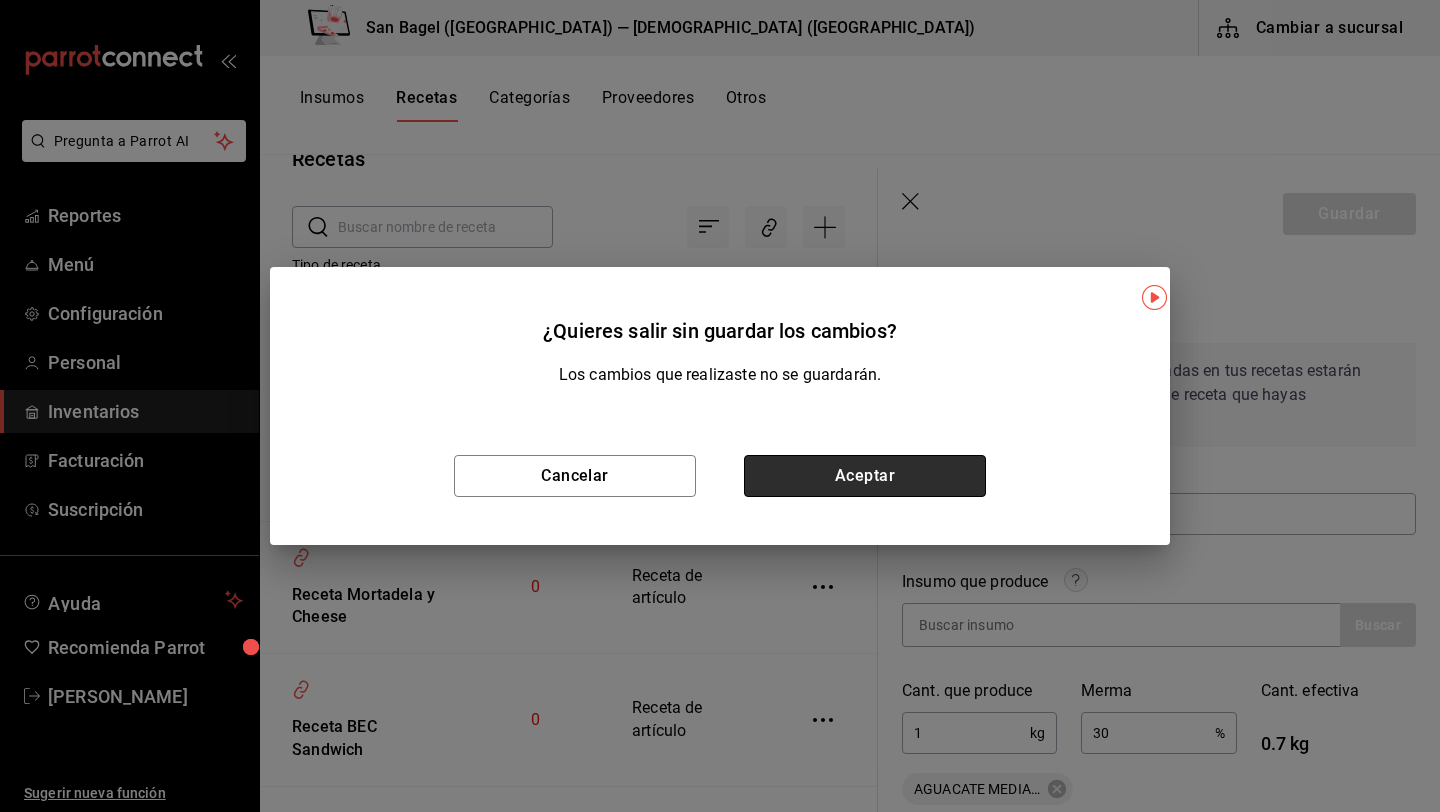 click on "Aceptar" at bounding box center (865, 476) 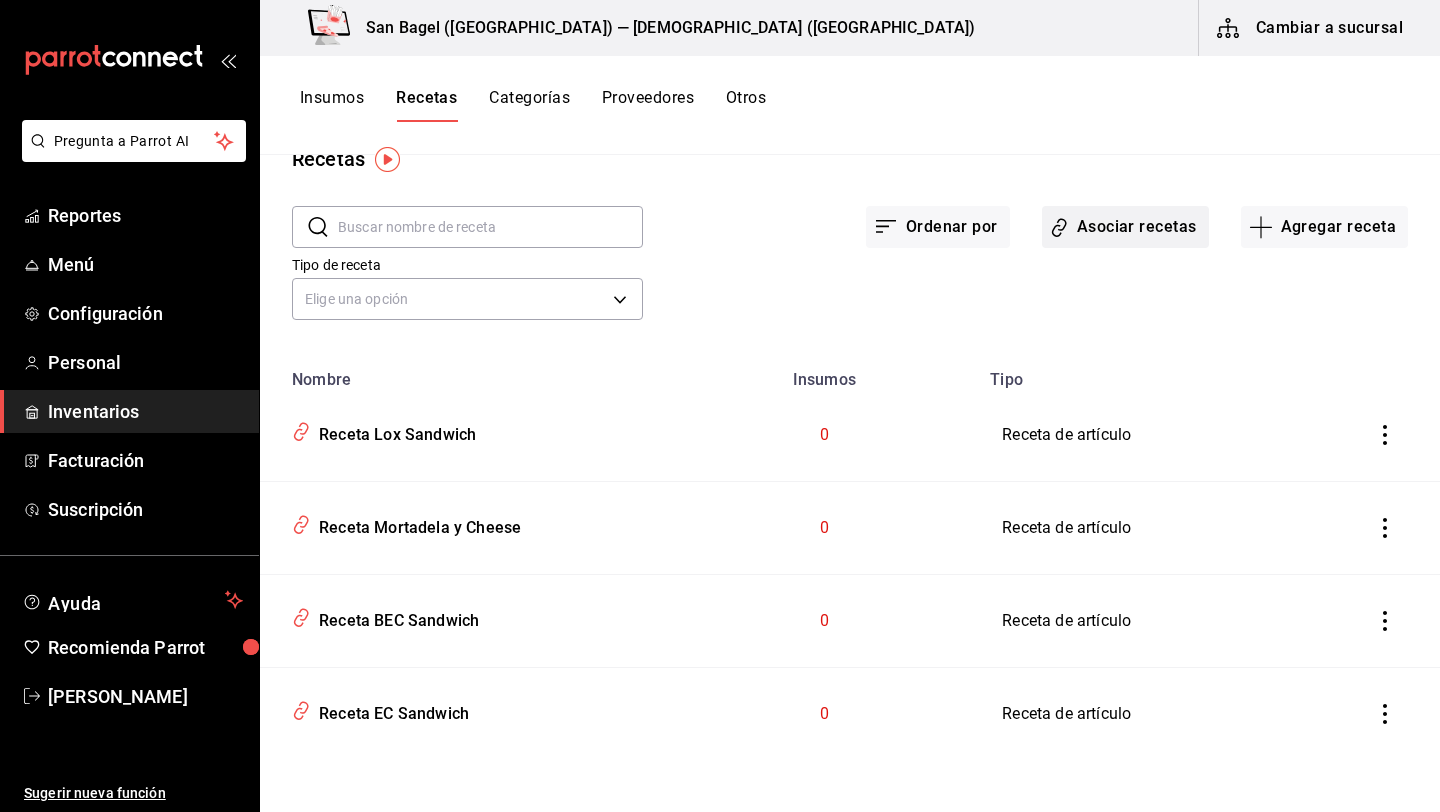 click on "Asociar recetas" at bounding box center [1125, 227] 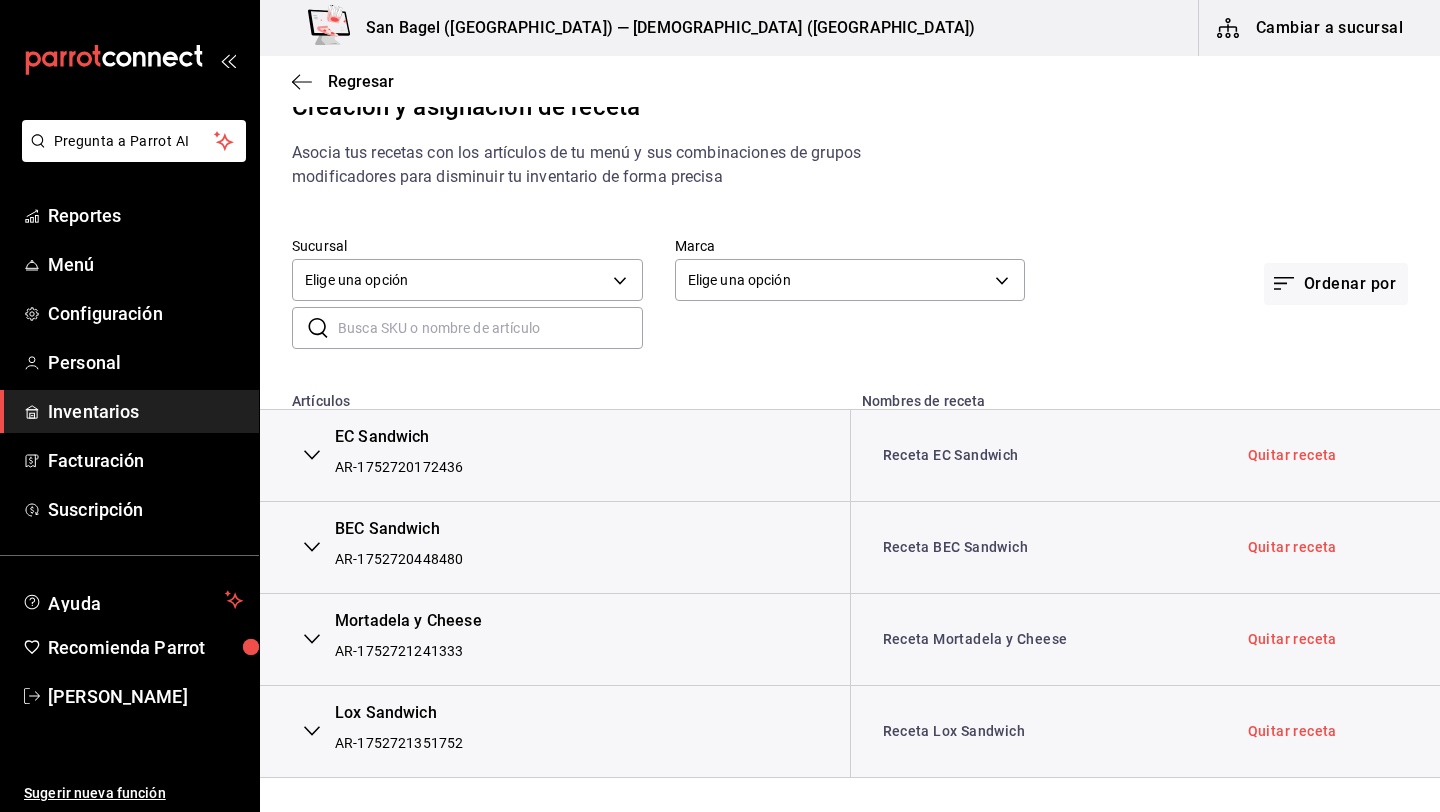 scroll, scrollTop: 0, scrollLeft: 0, axis: both 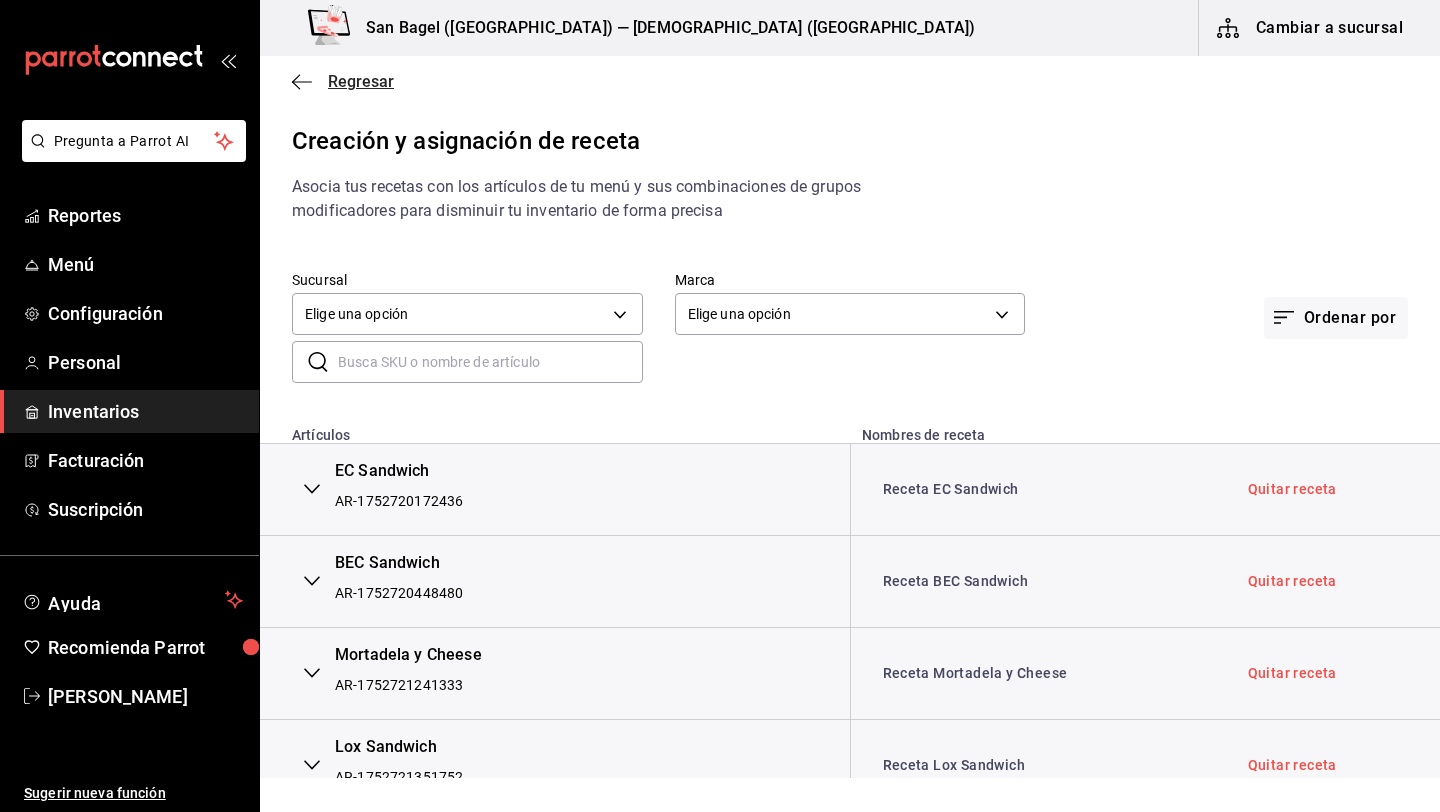 click 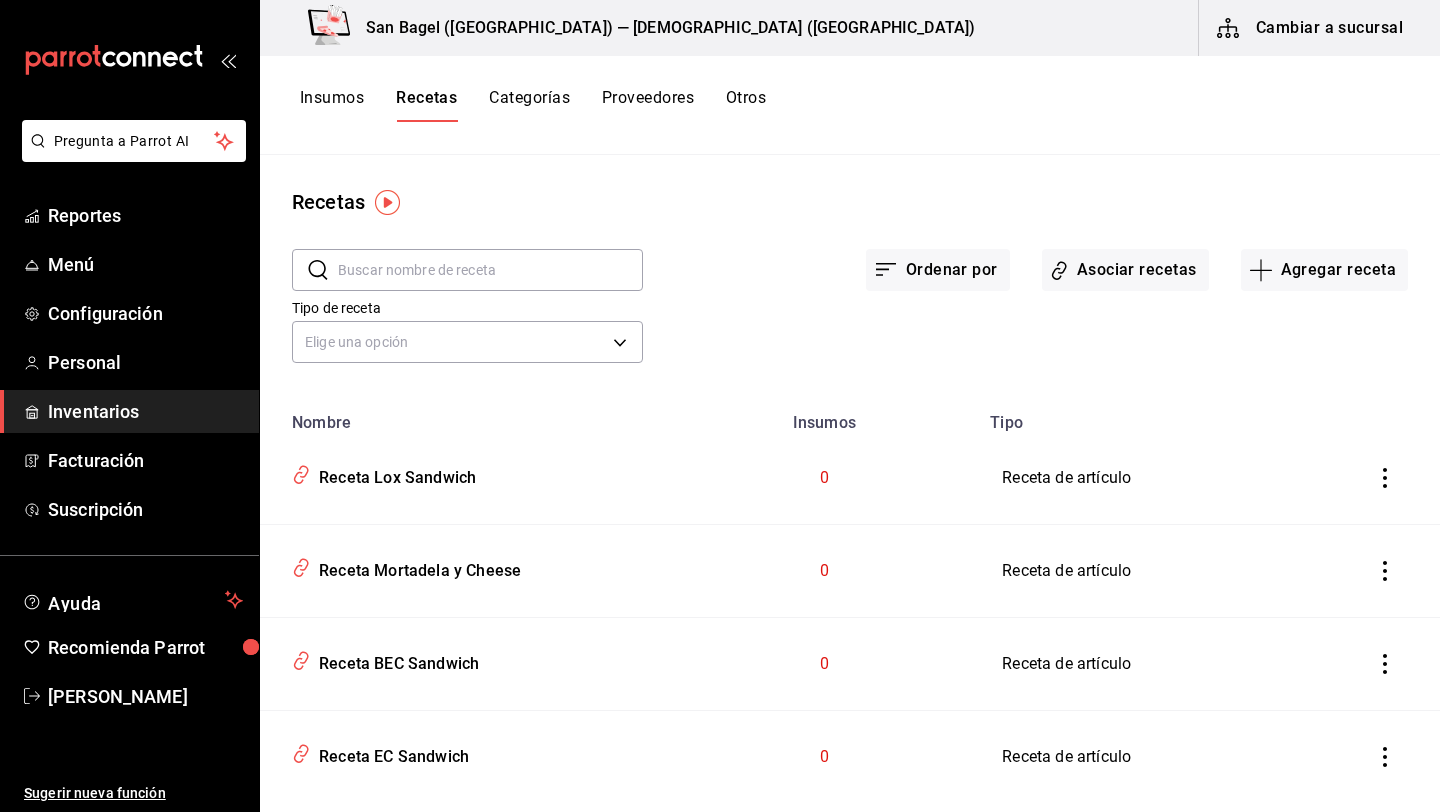 click on "Insumos Recetas Categorías Proveedores Otros" at bounding box center (850, 105) 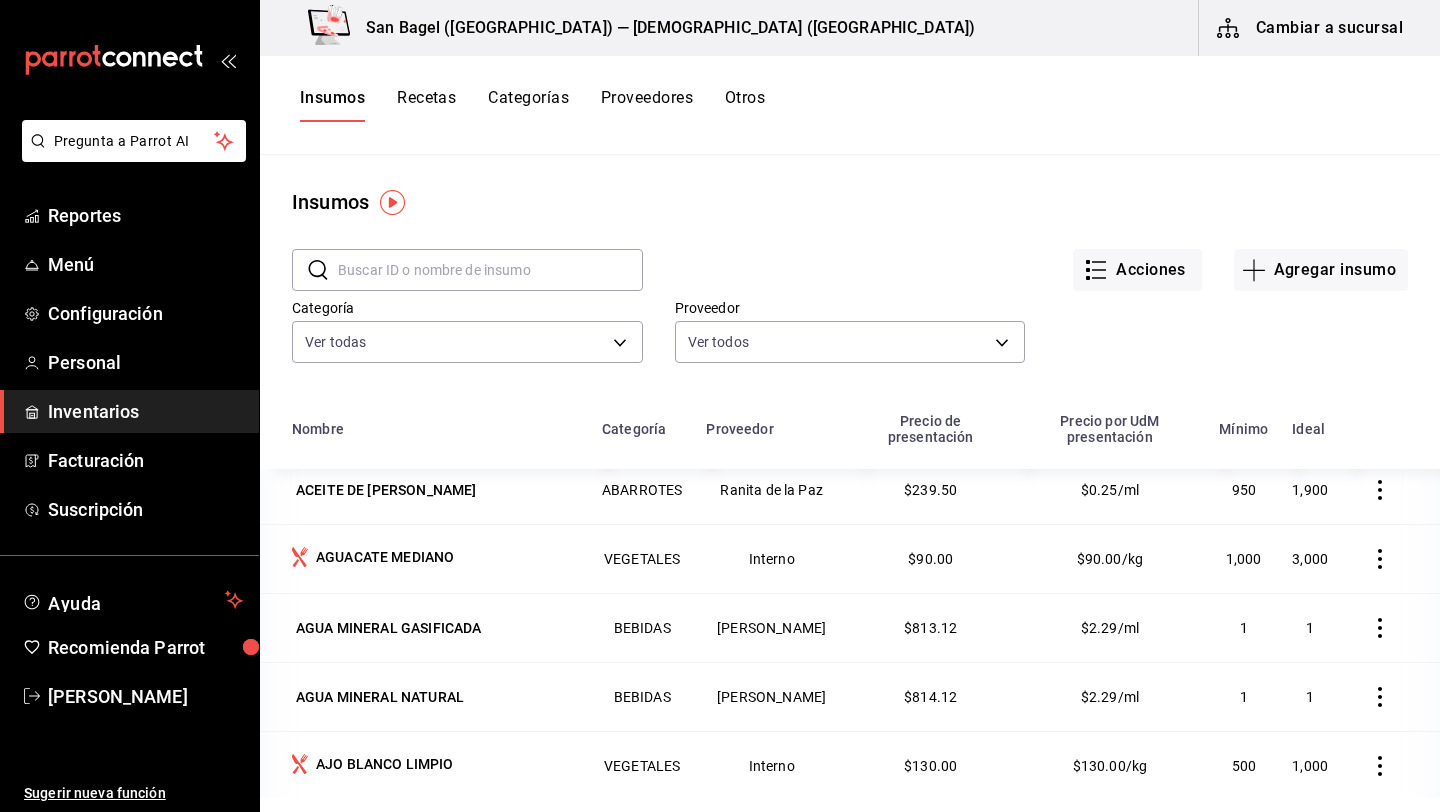 scroll, scrollTop: 0, scrollLeft: 0, axis: both 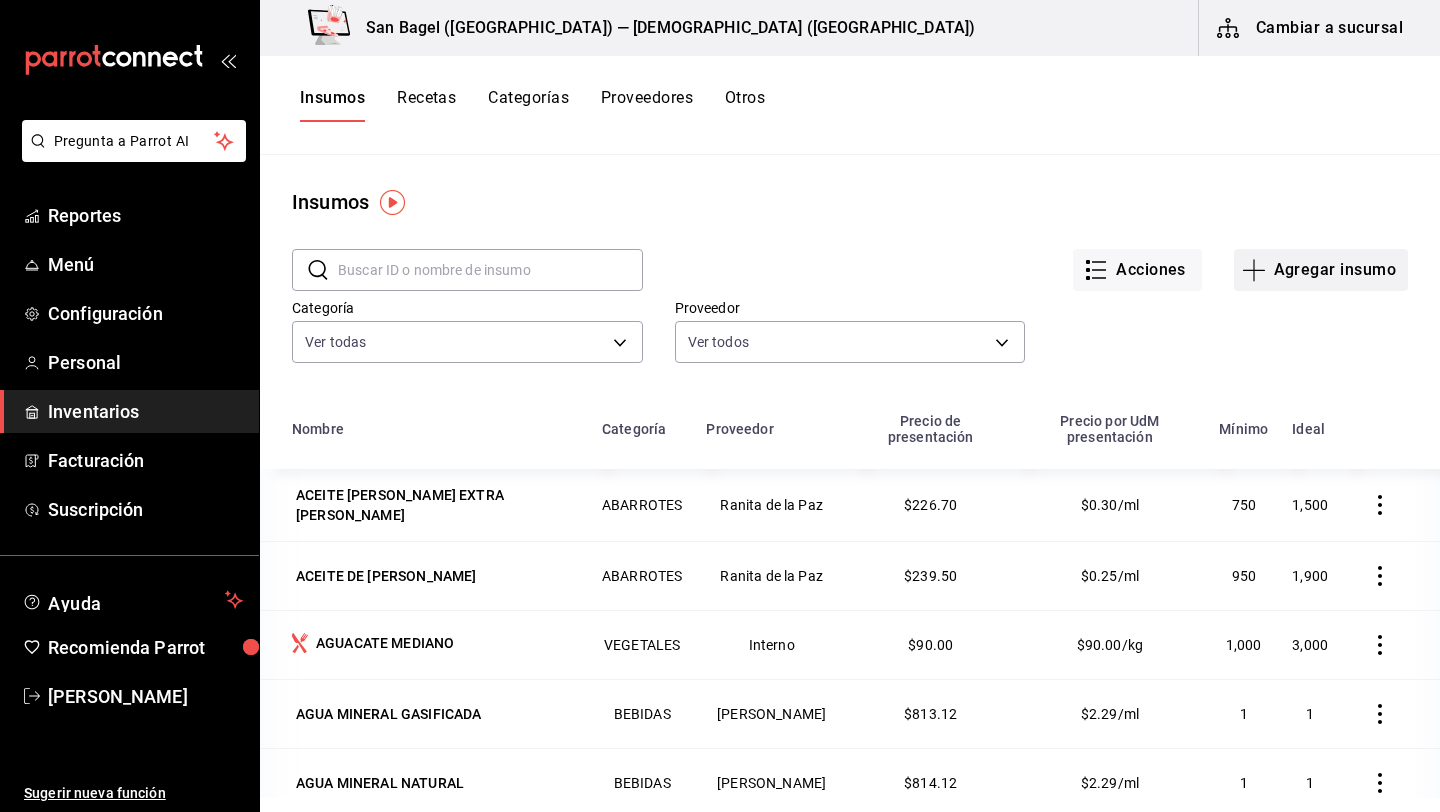 click on "Agregar insumo" at bounding box center (1321, 270) 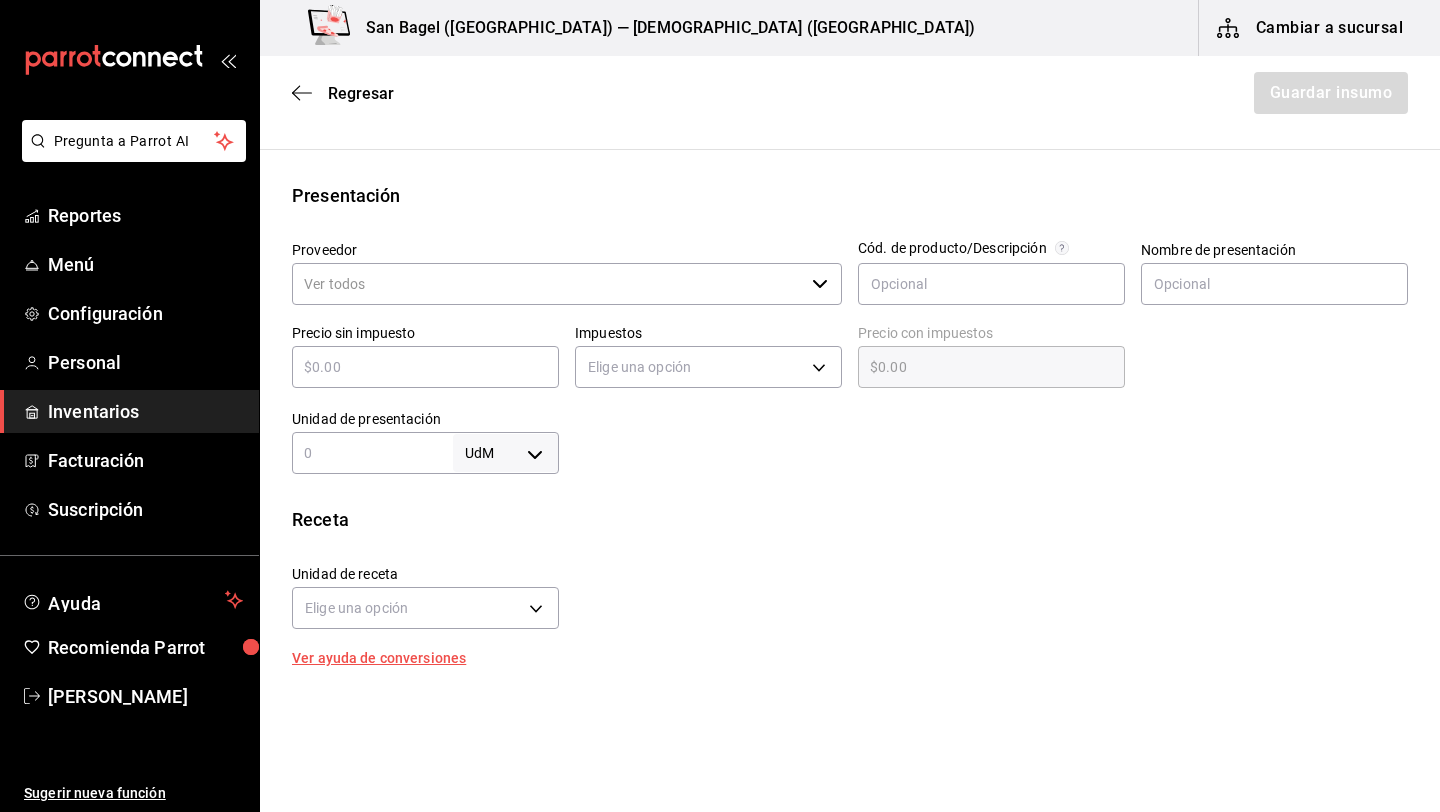 scroll, scrollTop: 339, scrollLeft: 0, axis: vertical 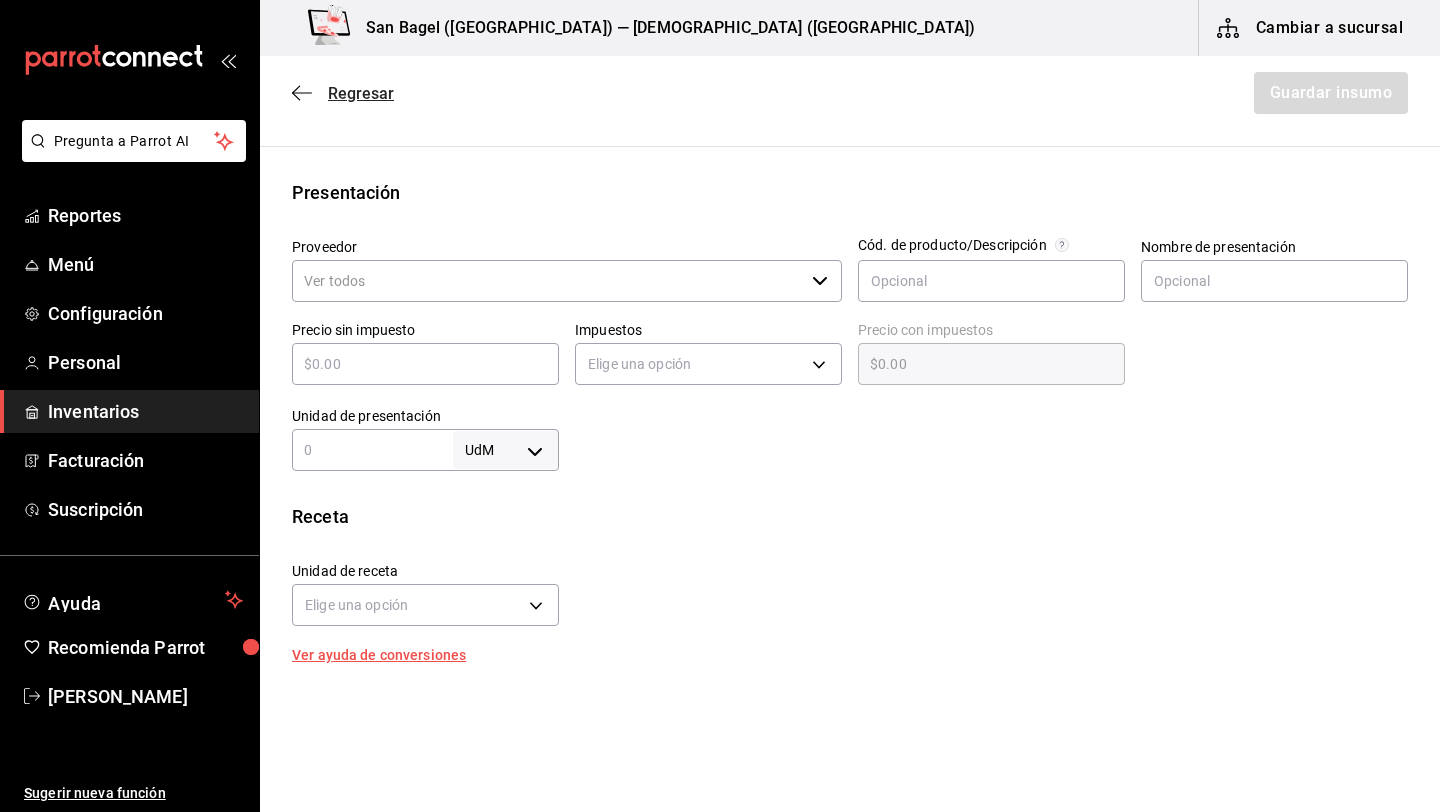 click 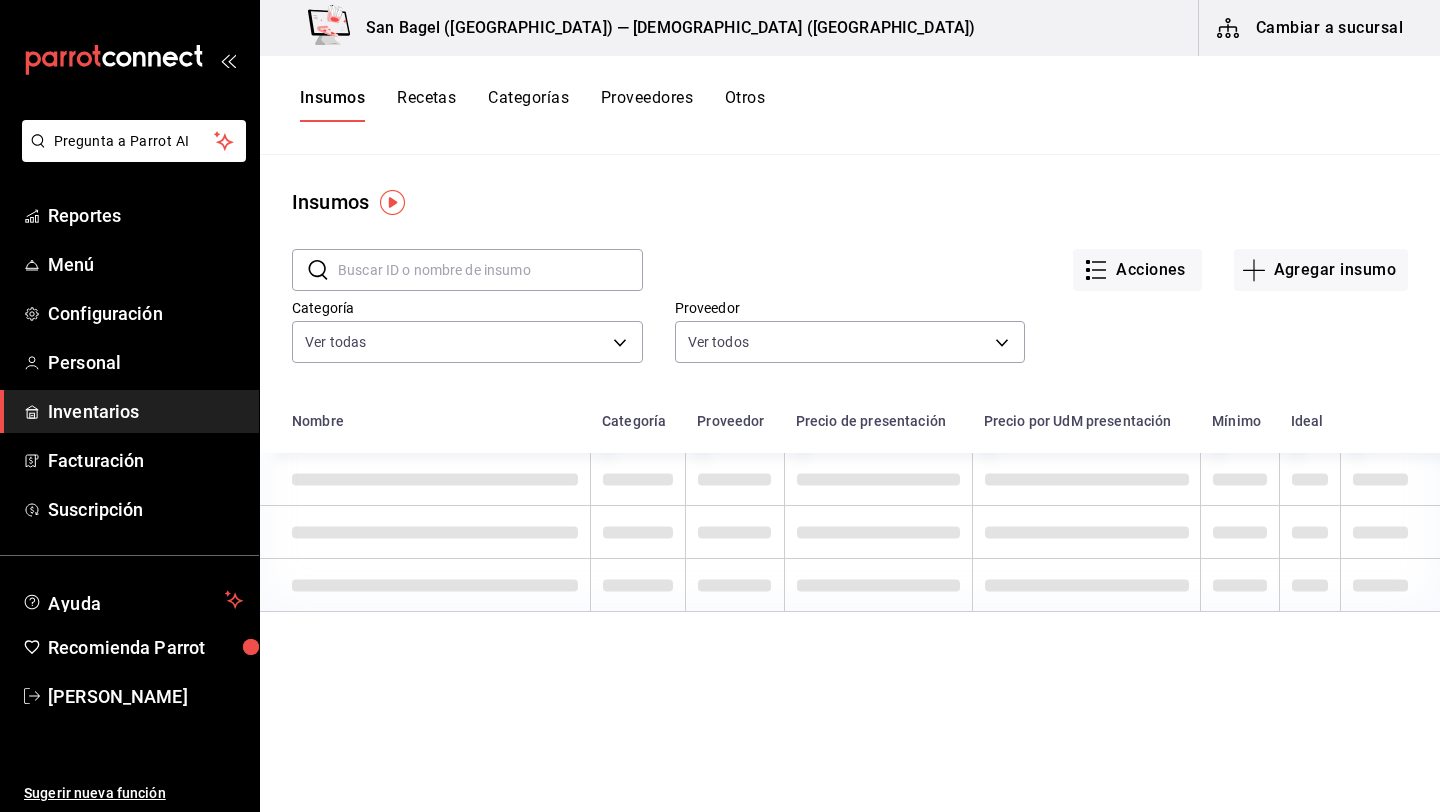 click on "Recetas" at bounding box center (426, 105) 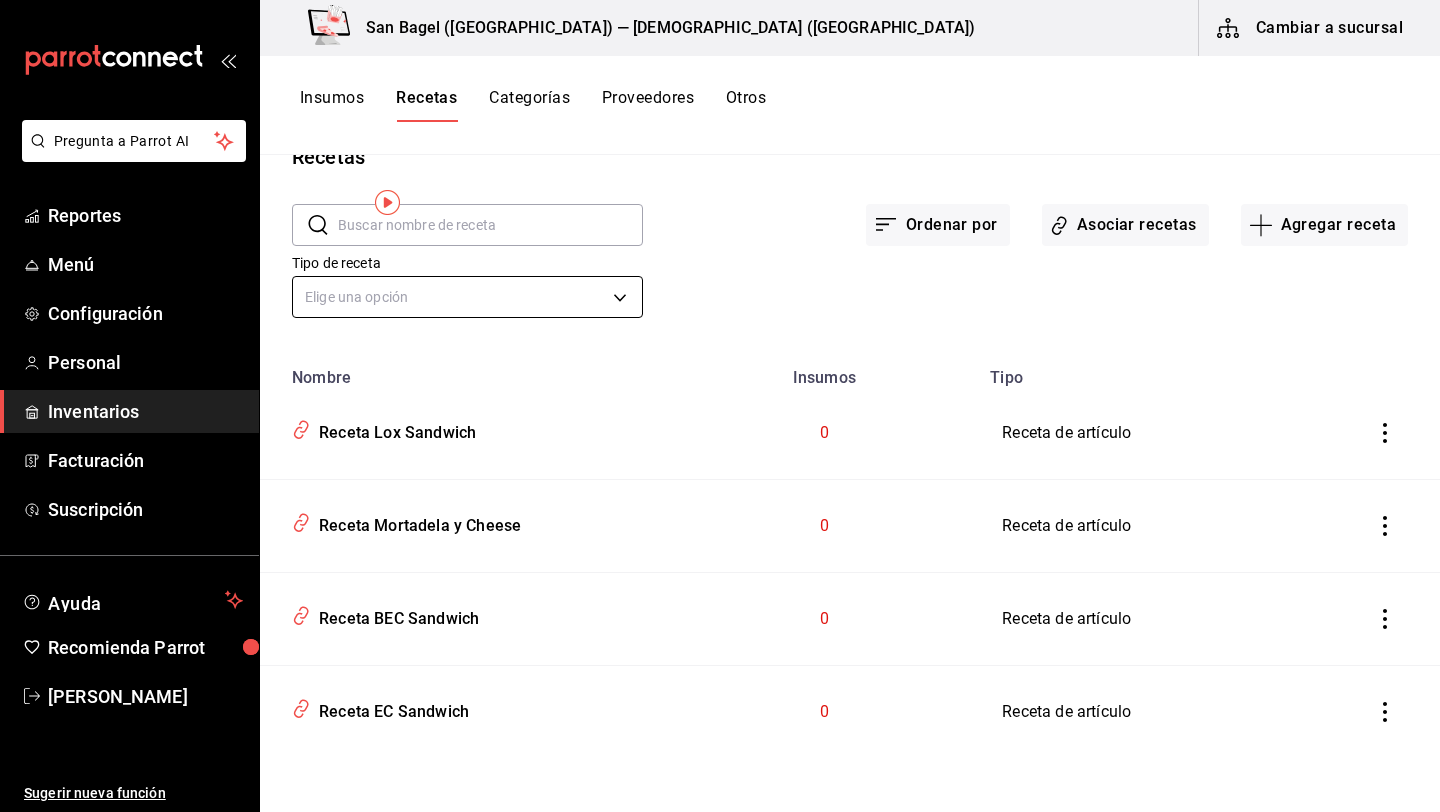 scroll, scrollTop: 0, scrollLeft: 0, axis: both 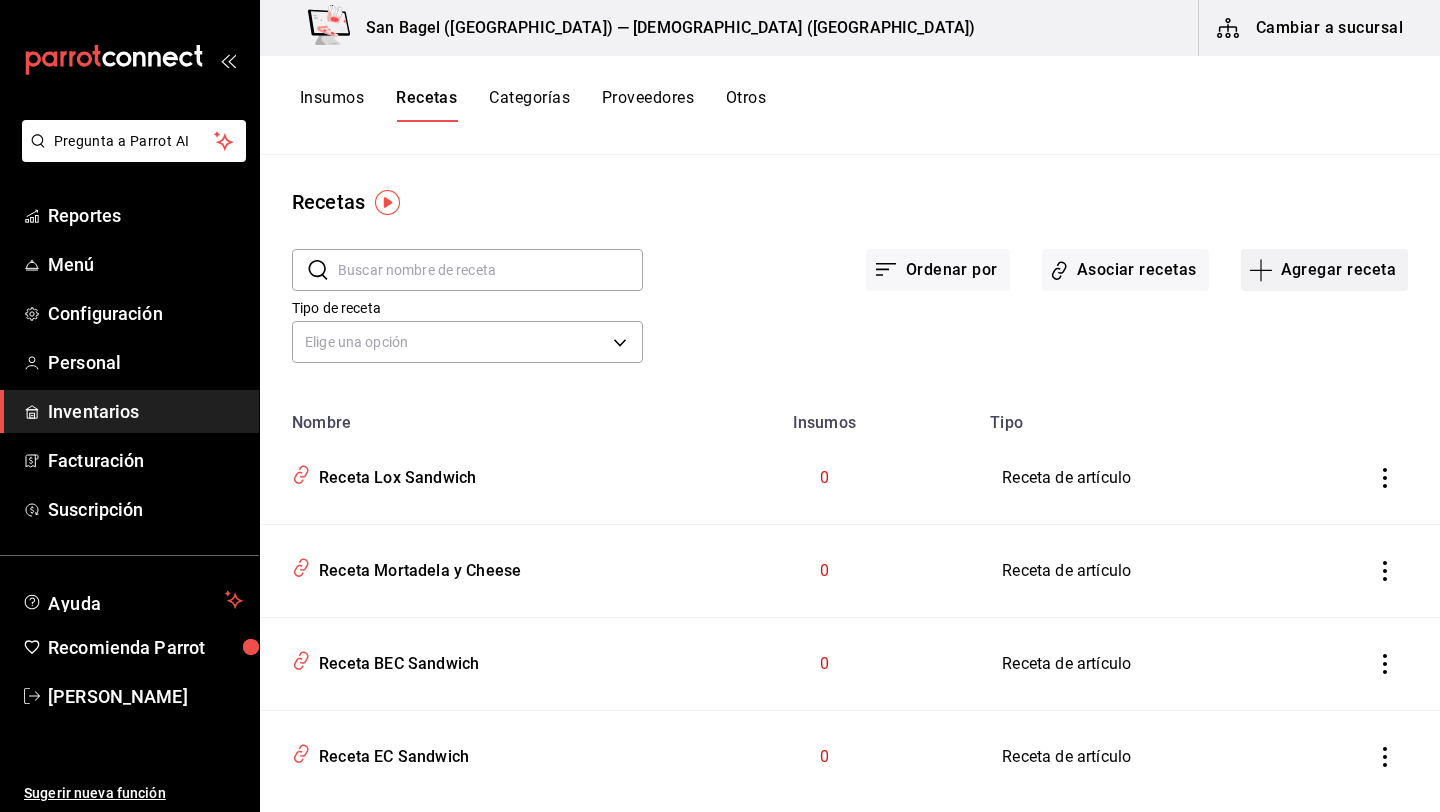 click on "Agregar receta" at bounding box center (1324, 270) 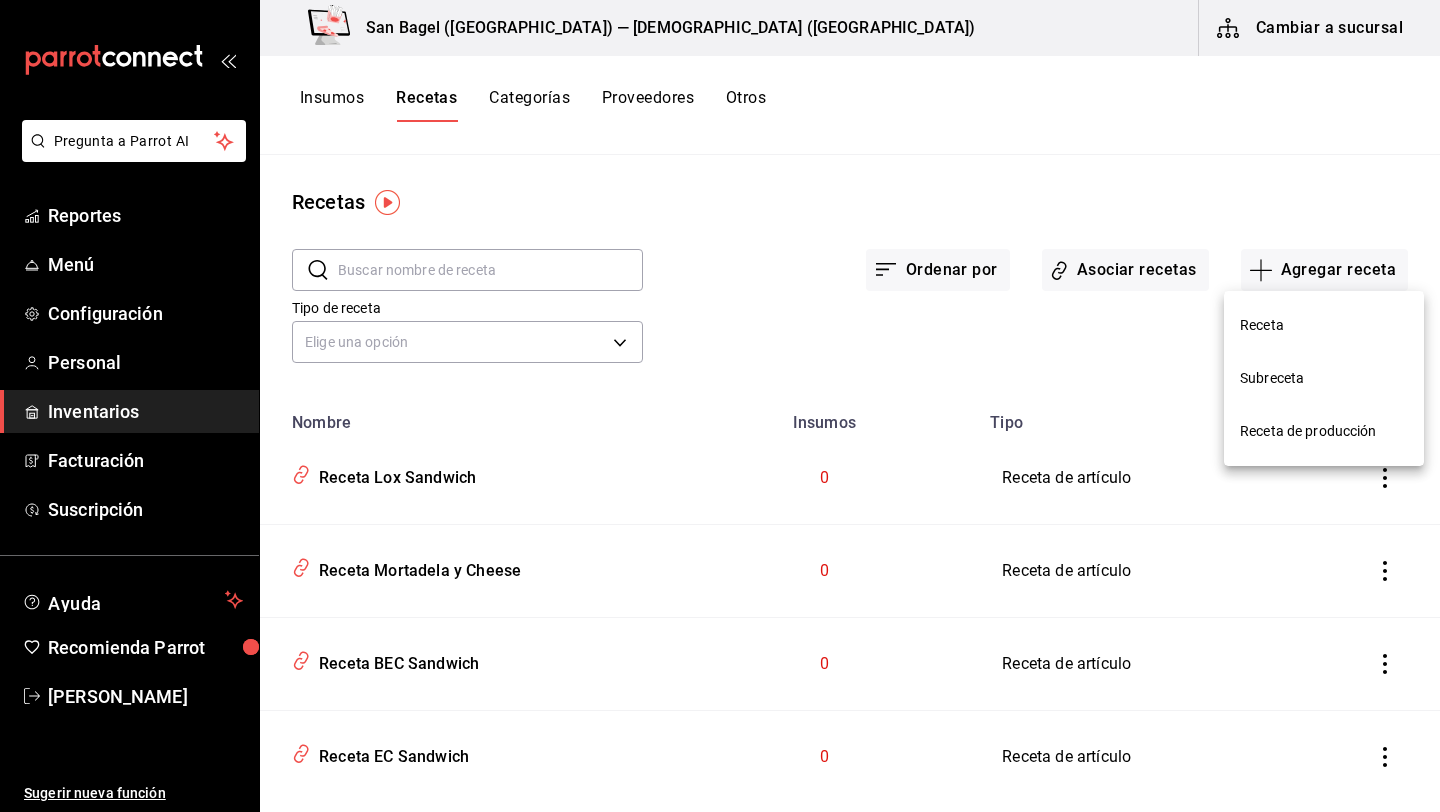 click on "Receta de producción" at bounding box center (1324, 431) 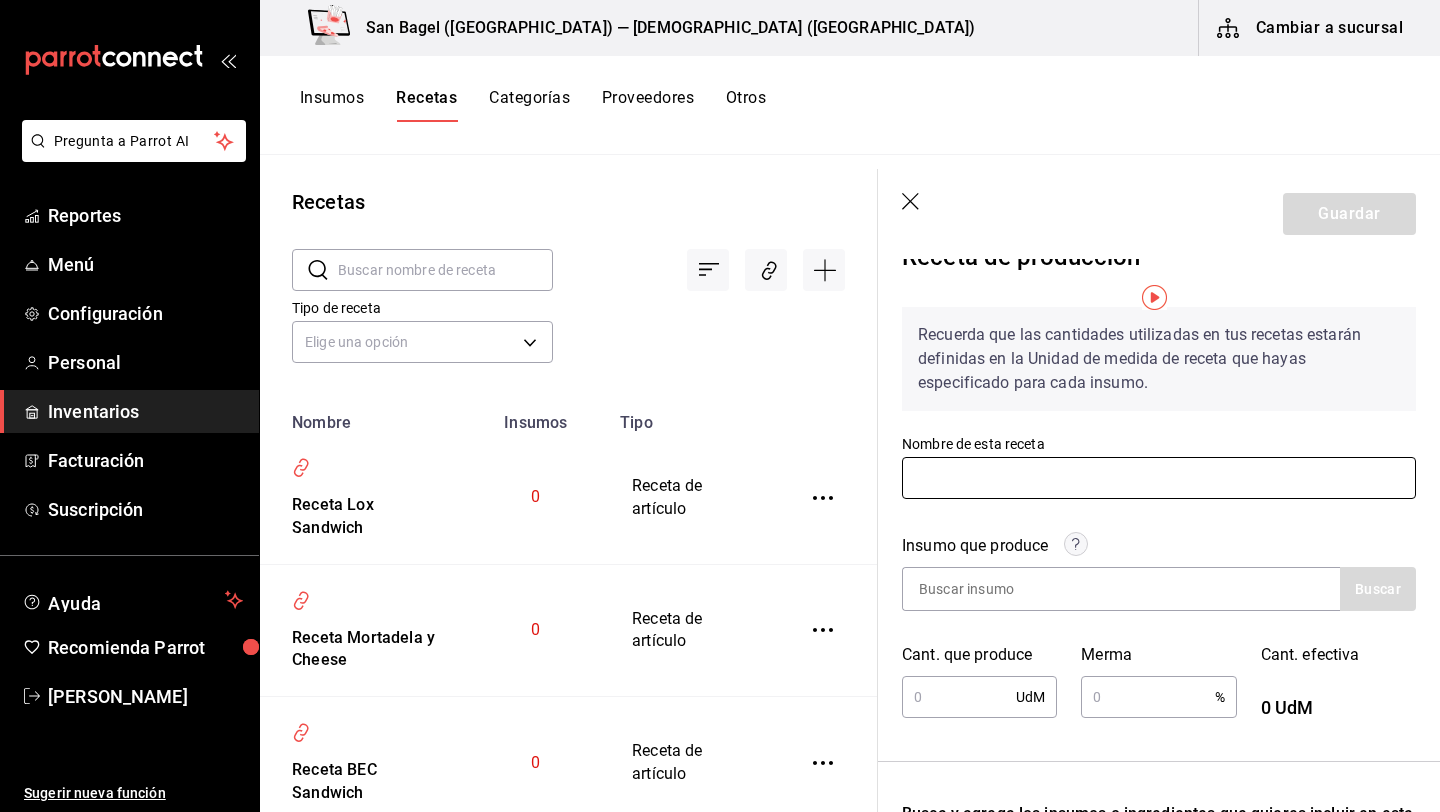 scroll, scrollTop: 0, scrollLeft: 0, axis: both 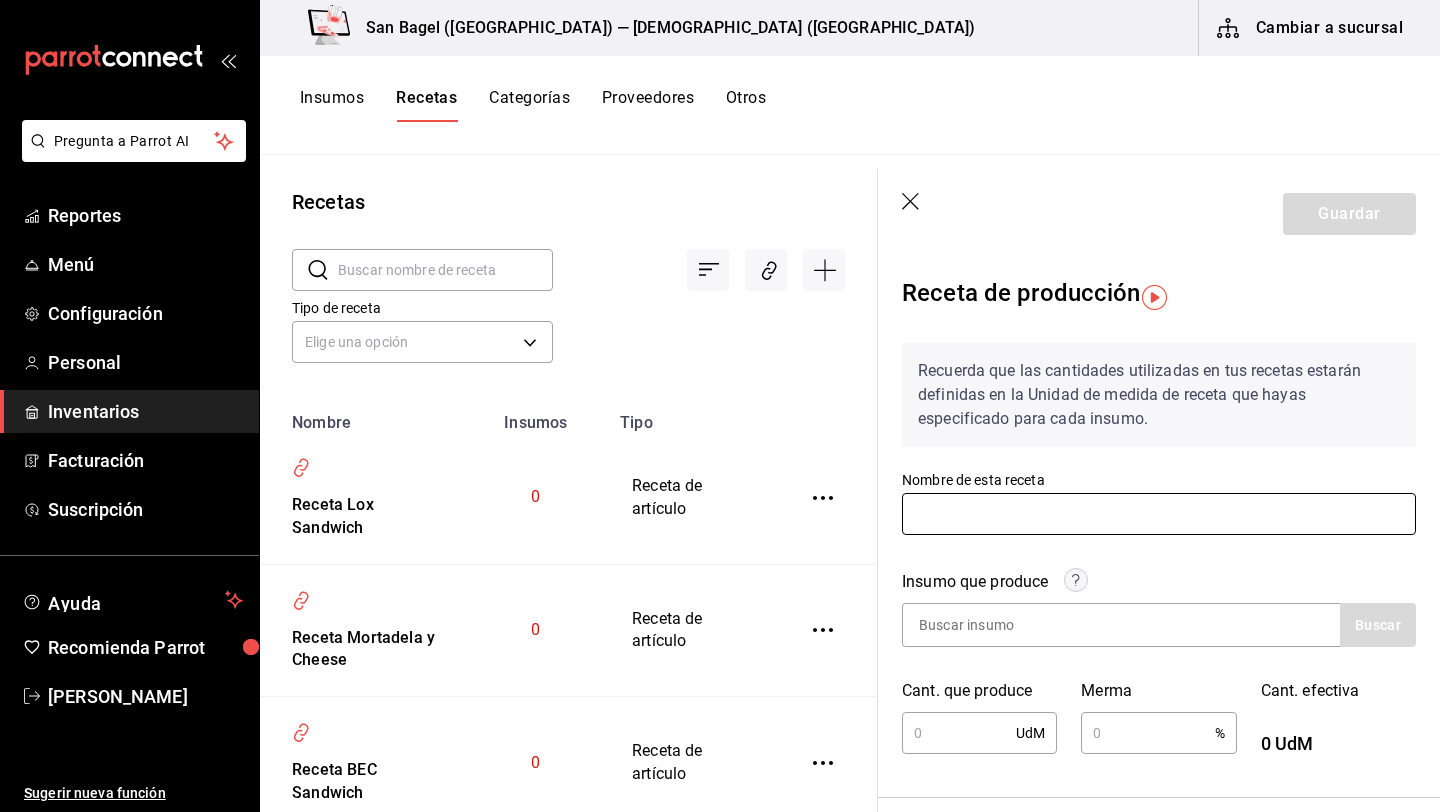 click at bounding box center [1159, 514] 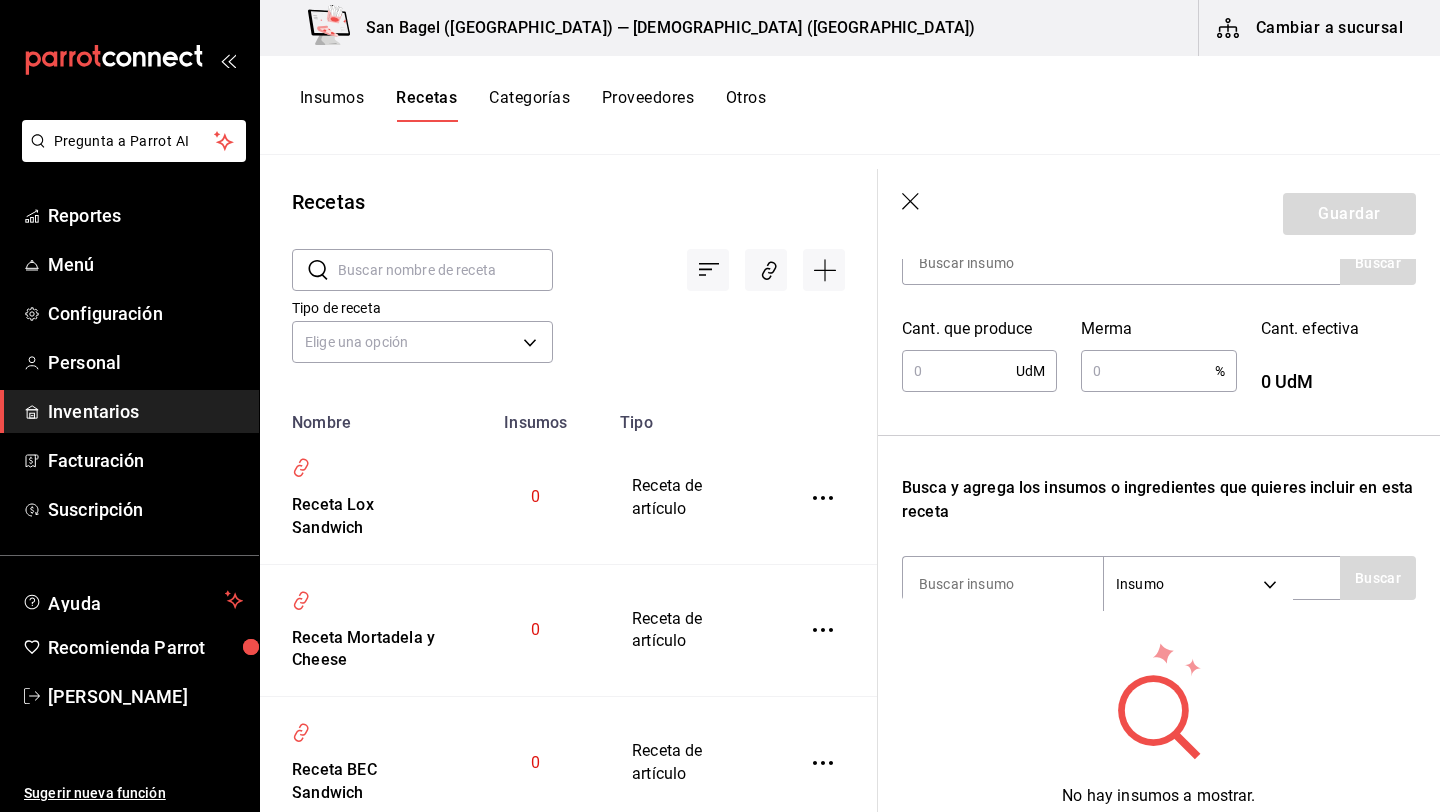 scroll, scrollTop: 462, scrollLeft: 0, axis: vertical 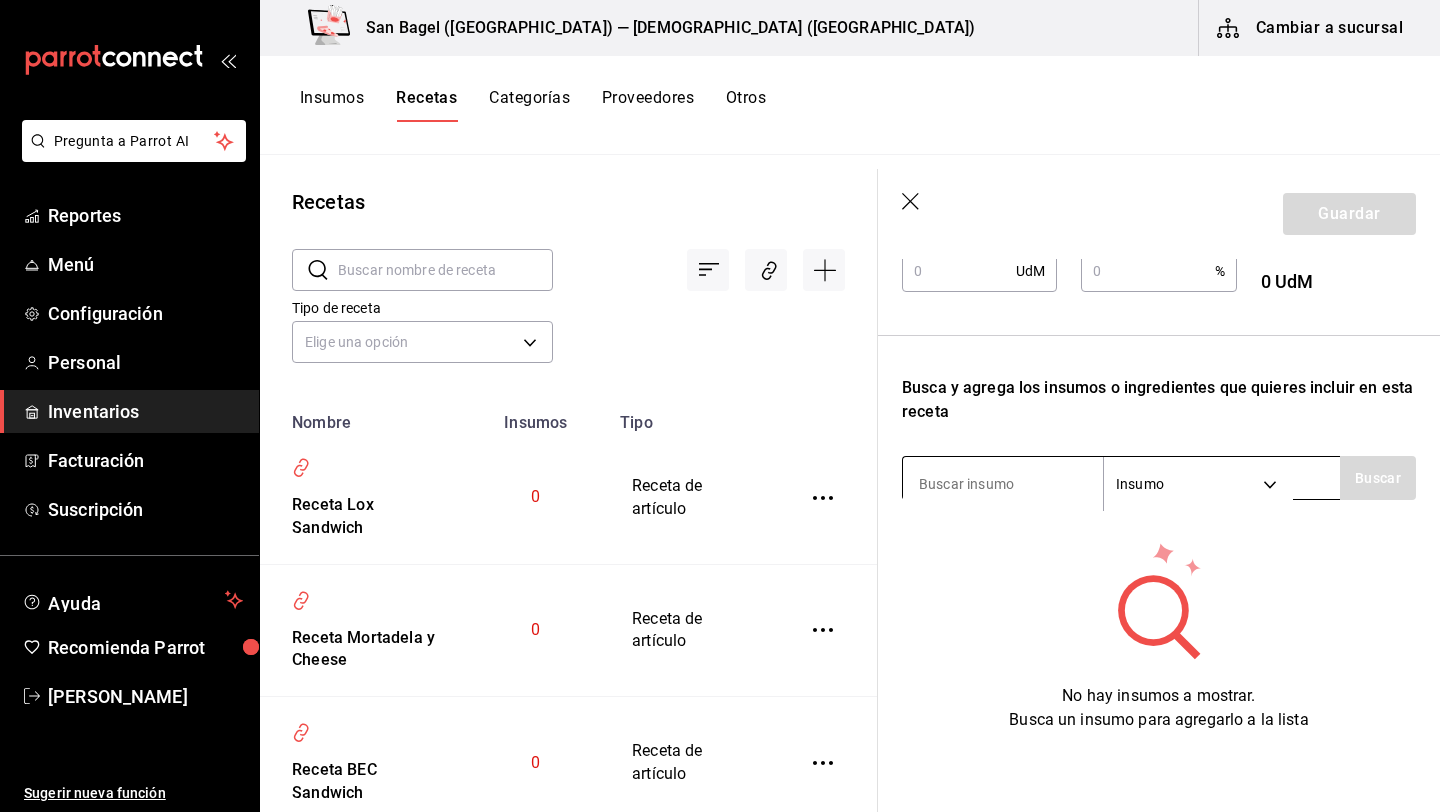 click at bounding box center [1003, 484] 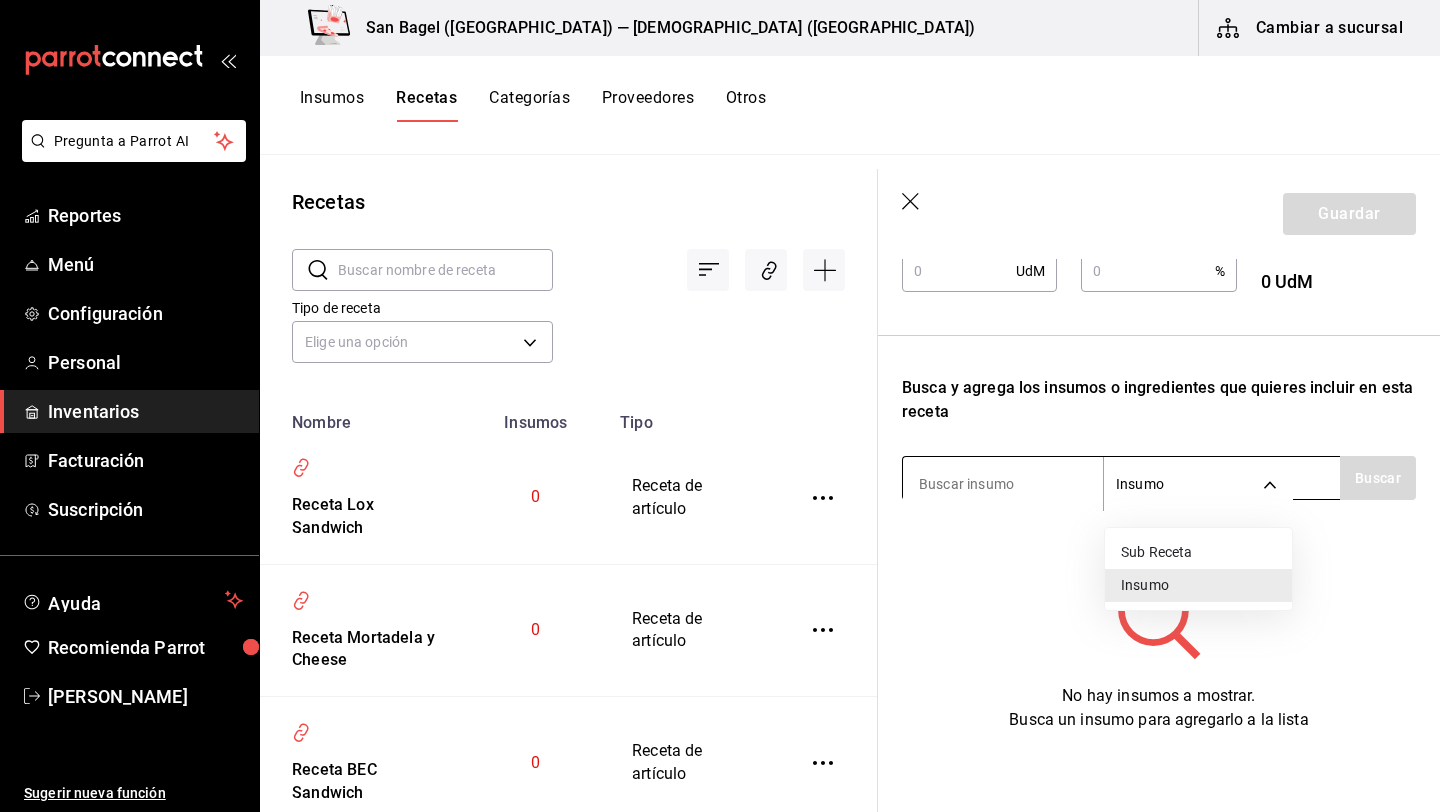 click on "Pregunta a Parrot AI Reportes   Menú   Configuración   Personal   Inventarios   Facturación   Suscripción   Ayuda Recomienda Parrot   Alejandro vera   Sugerir nueva función   San Bagel (Roma) — San Bagel (Roma) Cambiar a sucursal Insumos Recetas Categorías Proveedores Otros Recetas ​ ​ Tipo de receta Elige una opción default Nombre Insumos Tipo Receta Lox Sandwich 0 Receta de artículo Receta Mortadela y Cheese 0 Receta de artículo Receta BEC Sandwich 0 Receta de artículo Receta EC Sandwich 0 Receta de artículo Guardar Receta de producción  Recuerda que las cantidades utilizadas en tus recetas estarán definidas en la Unidad de medida de receta que hayas especificado para cada insumo. Nombre de esta receta Aguacate limpio Insumo que produce Buscar Cant. que produce UdM ​ Merma % ​ Cant. efectiva 0 UdM Busca y agrega los insumos o ingredientes que quieres incluir en esta receta Insumo SUPPLY Buscar No hay insumos a mostrar. Busca un insumo para agregarlo a la lista Ver video tutorial" at bounding box center [720, 399] 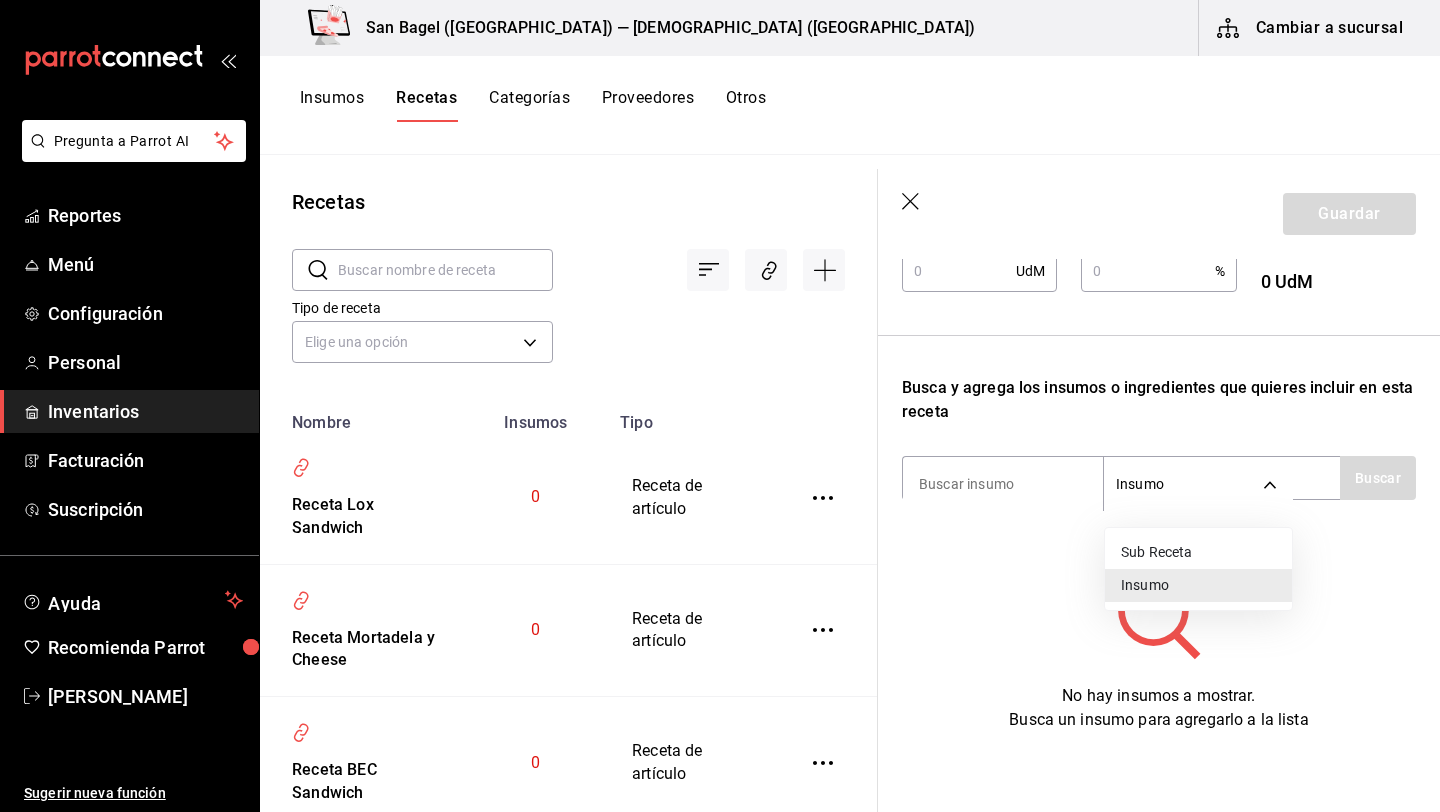 click at bounding box center [720, 406] 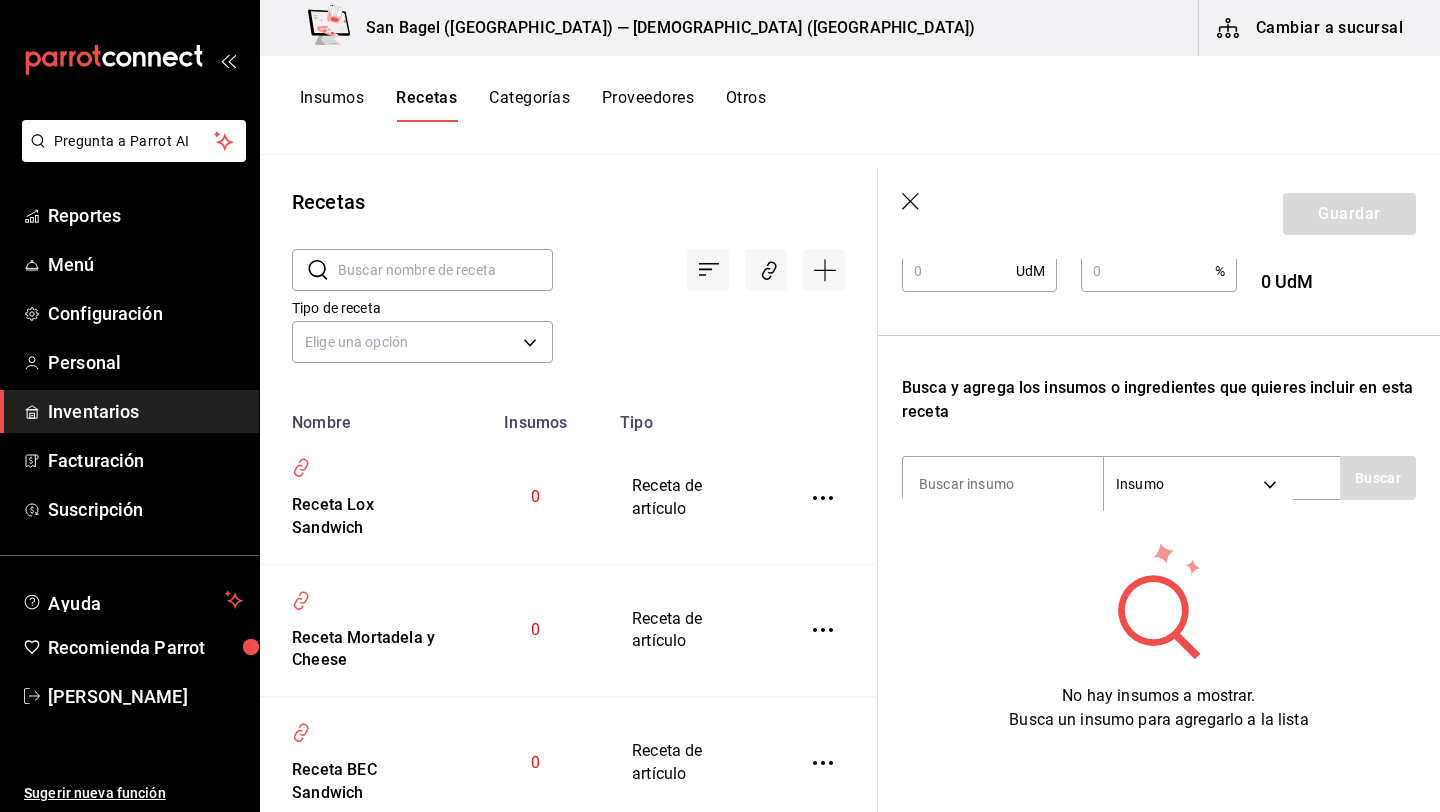 click on "No hay insumos a mostrar. Busca un insumo para agregarlo a la lista" at bounding box center (1158, 707) 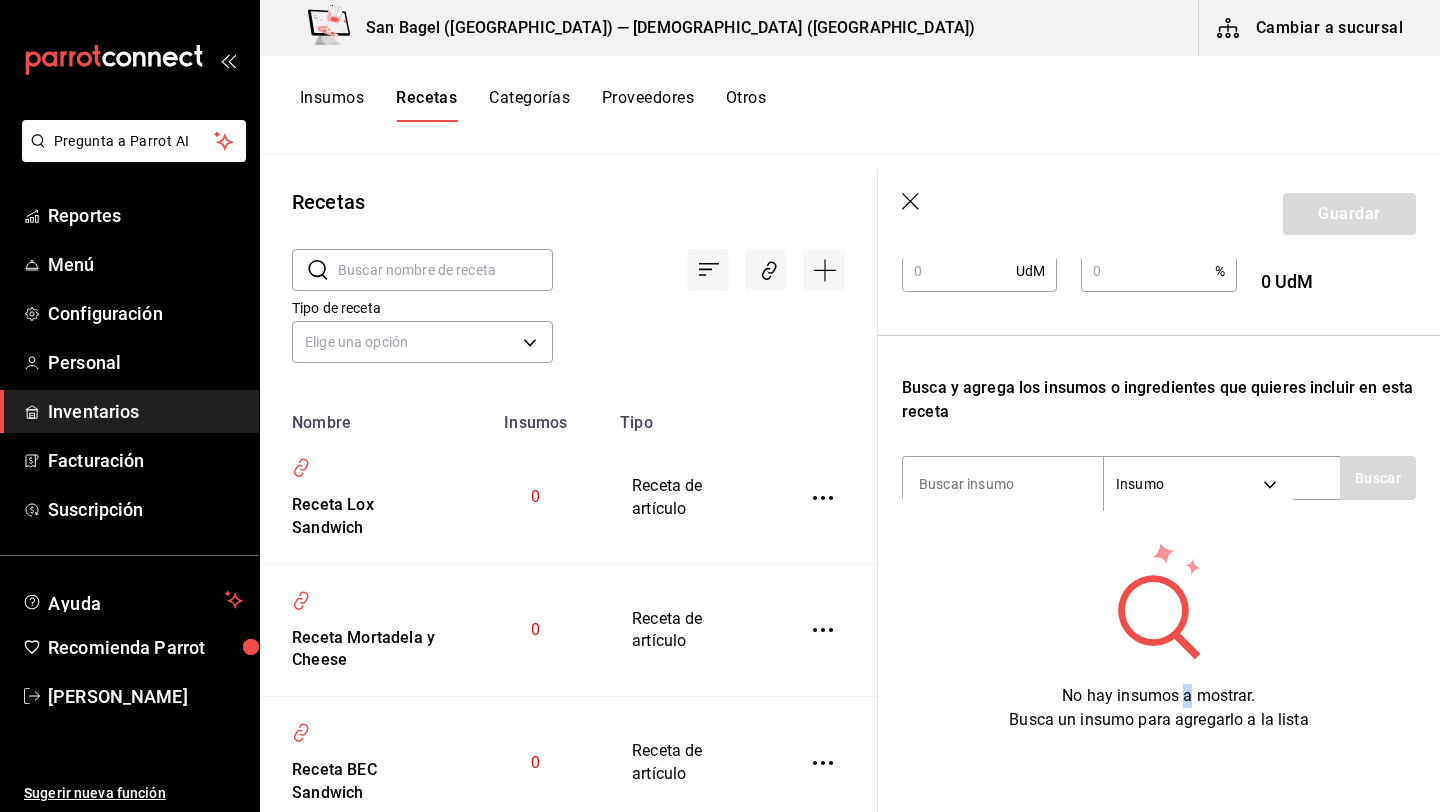 click on "No hay insumos a mostrar. Busca un insumo para agregarlo a la lista" at bounding box center (1158, 707) 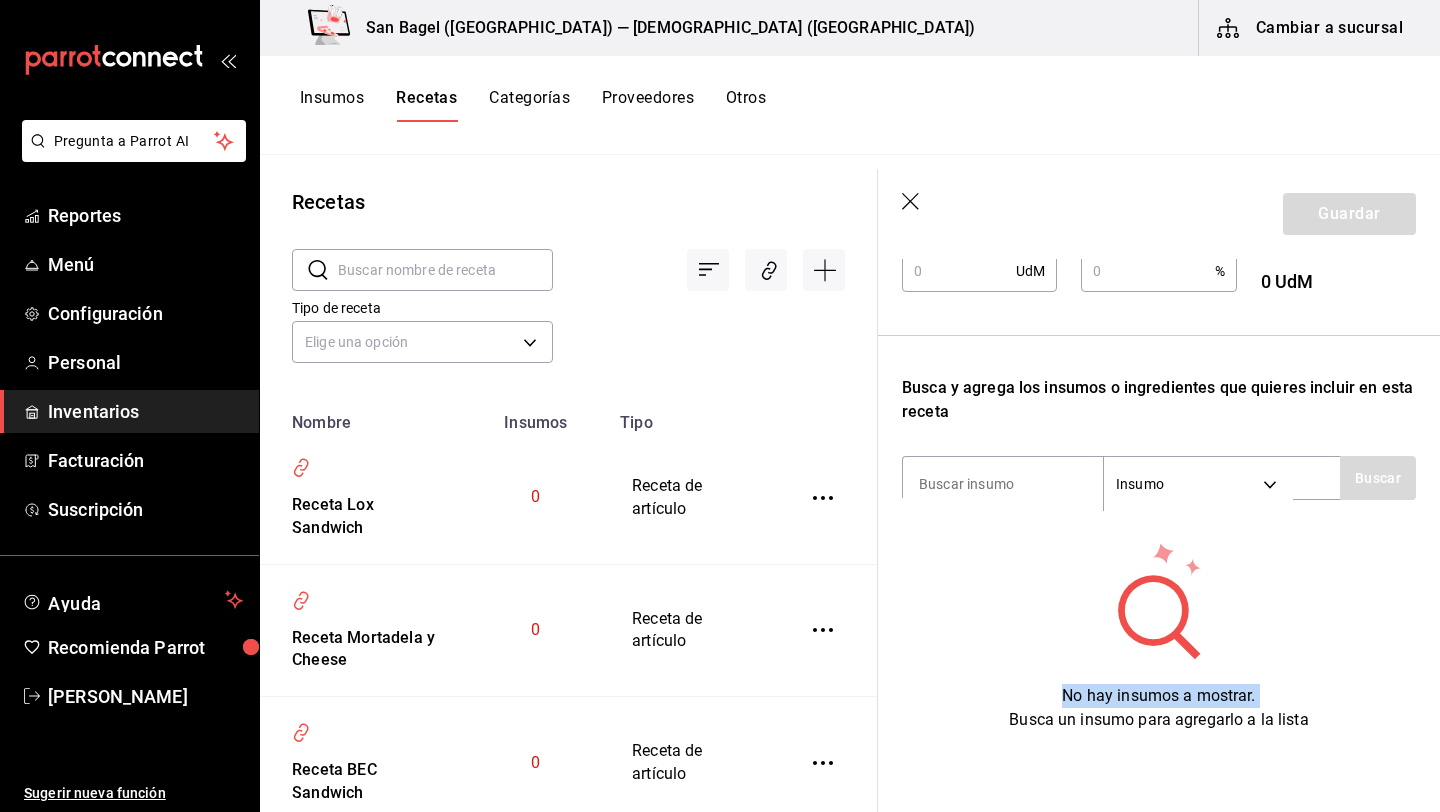 click on "No hay insumos a mostrar. Busca un insumo para agregarlo a la lista" at bounding box center [1158, 707] 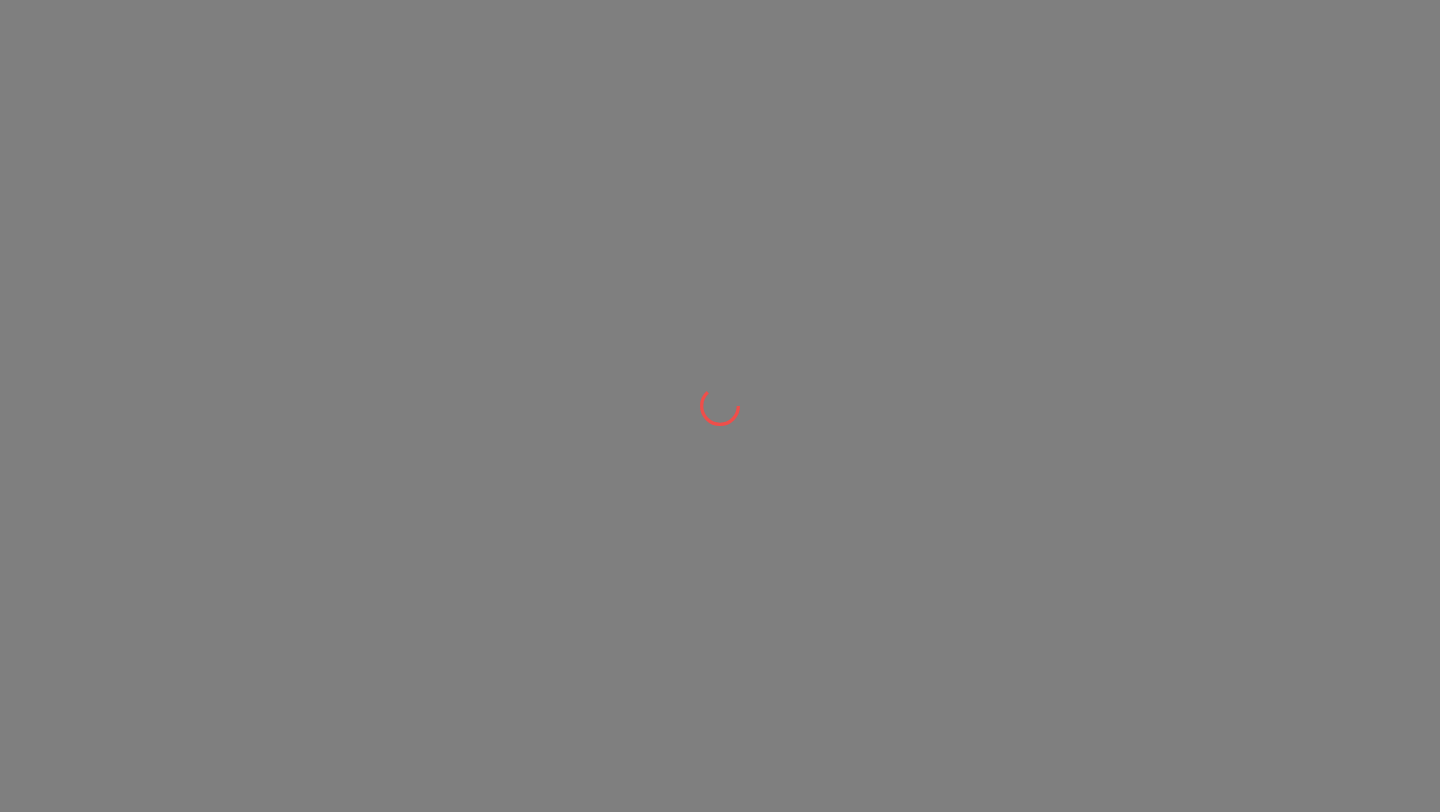 scroll, scrollTop: 0, scrollLeft: 0, axis: both 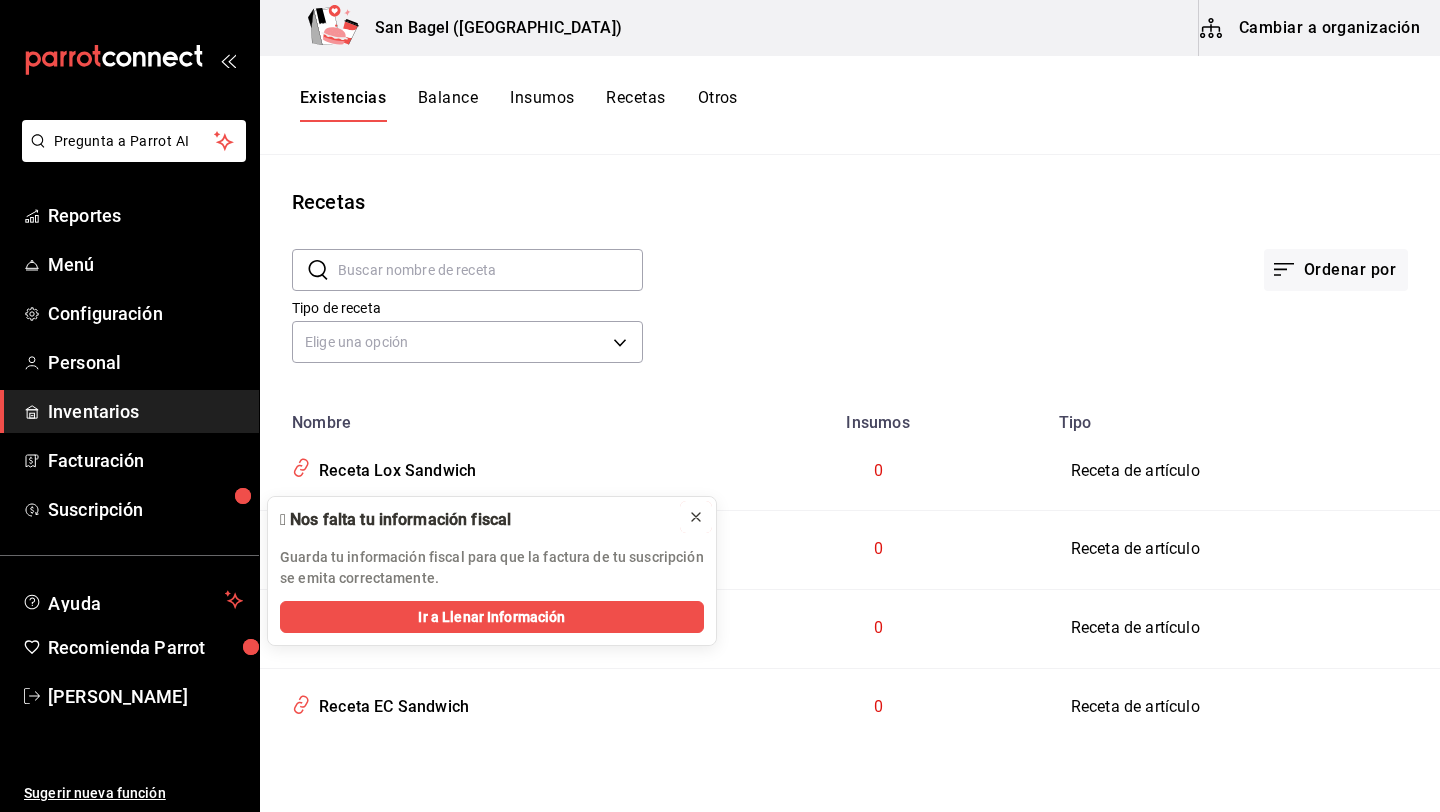 click 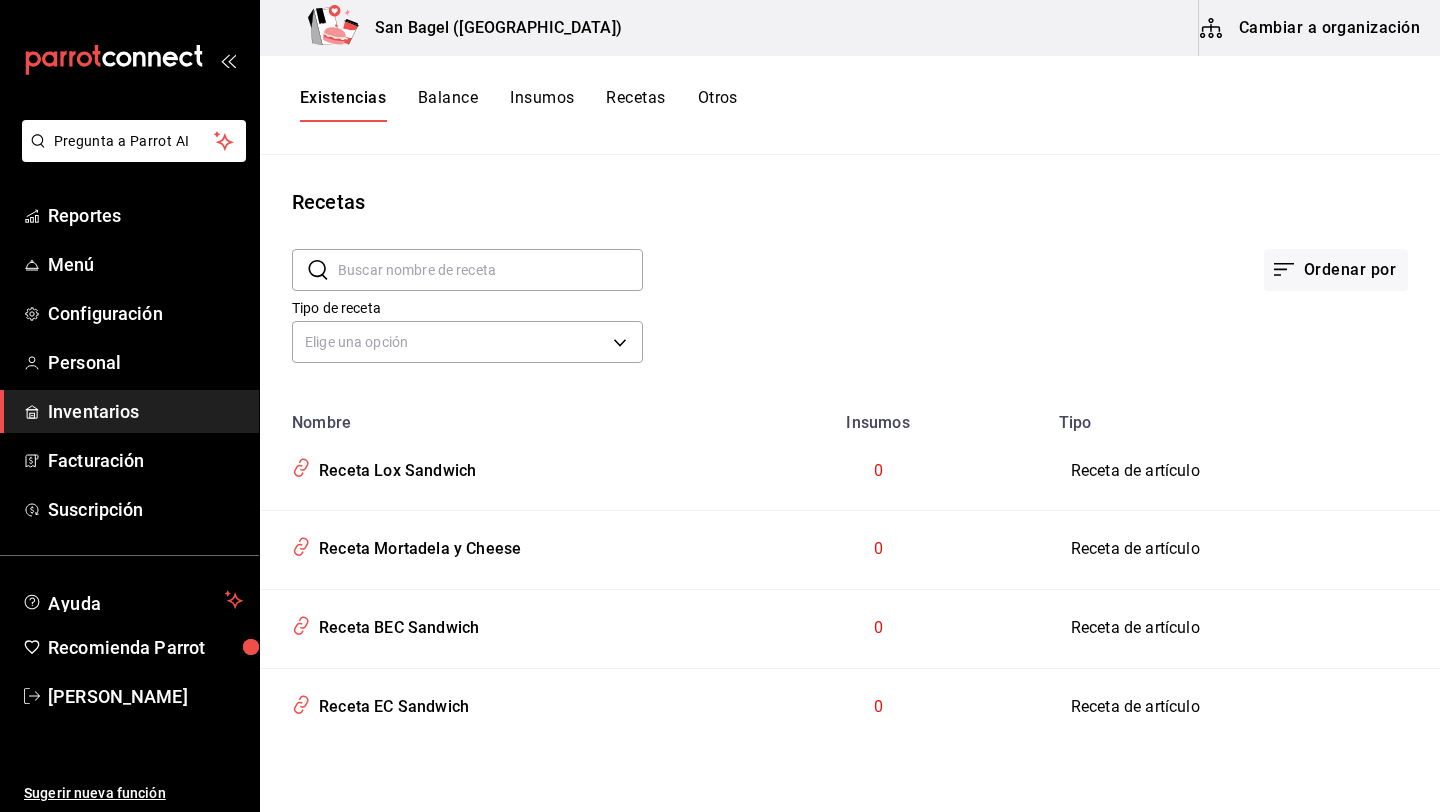 click on "Cambiar a organización" at bounding box center [1311, 28] 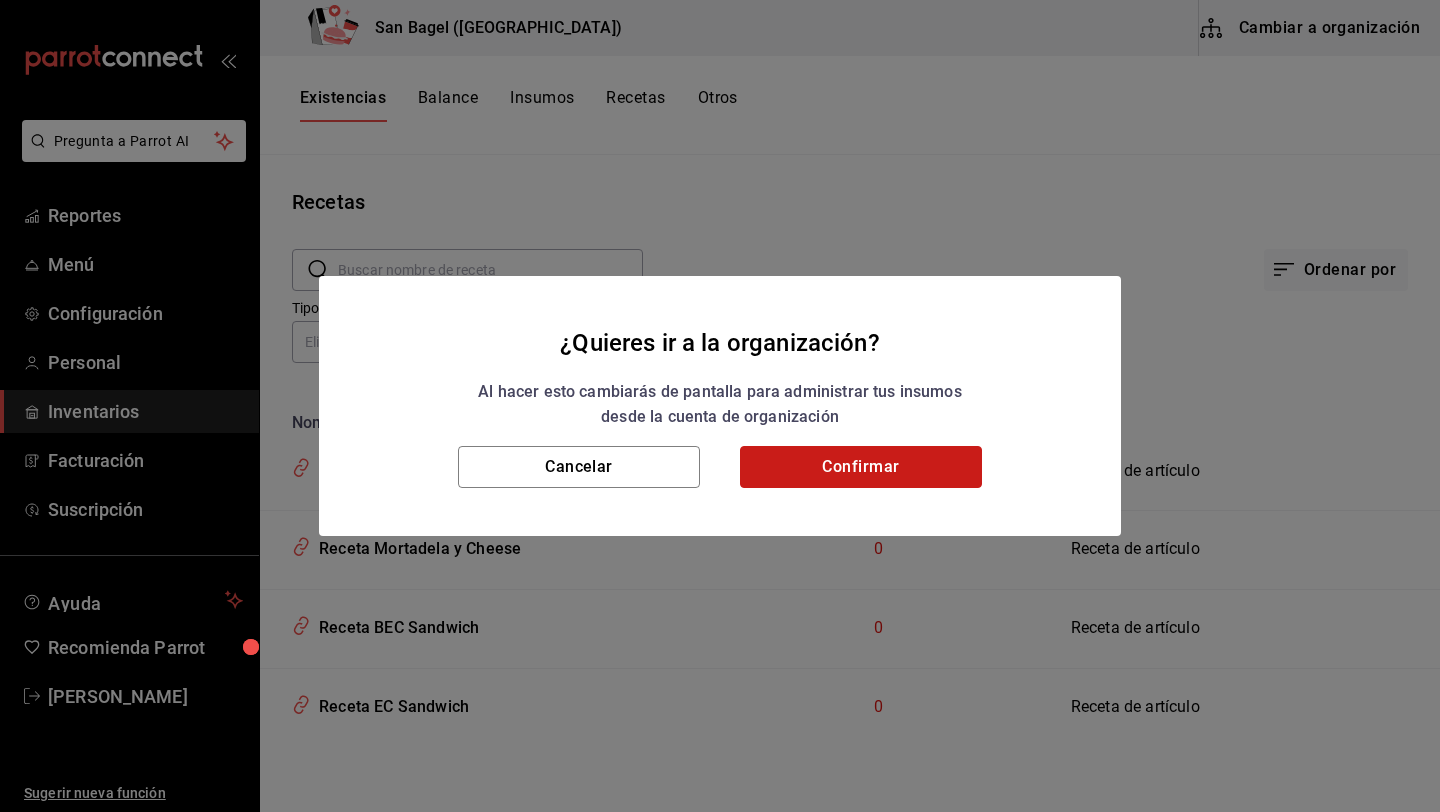 click on "Confirmar" at bounding box center [861, 467] 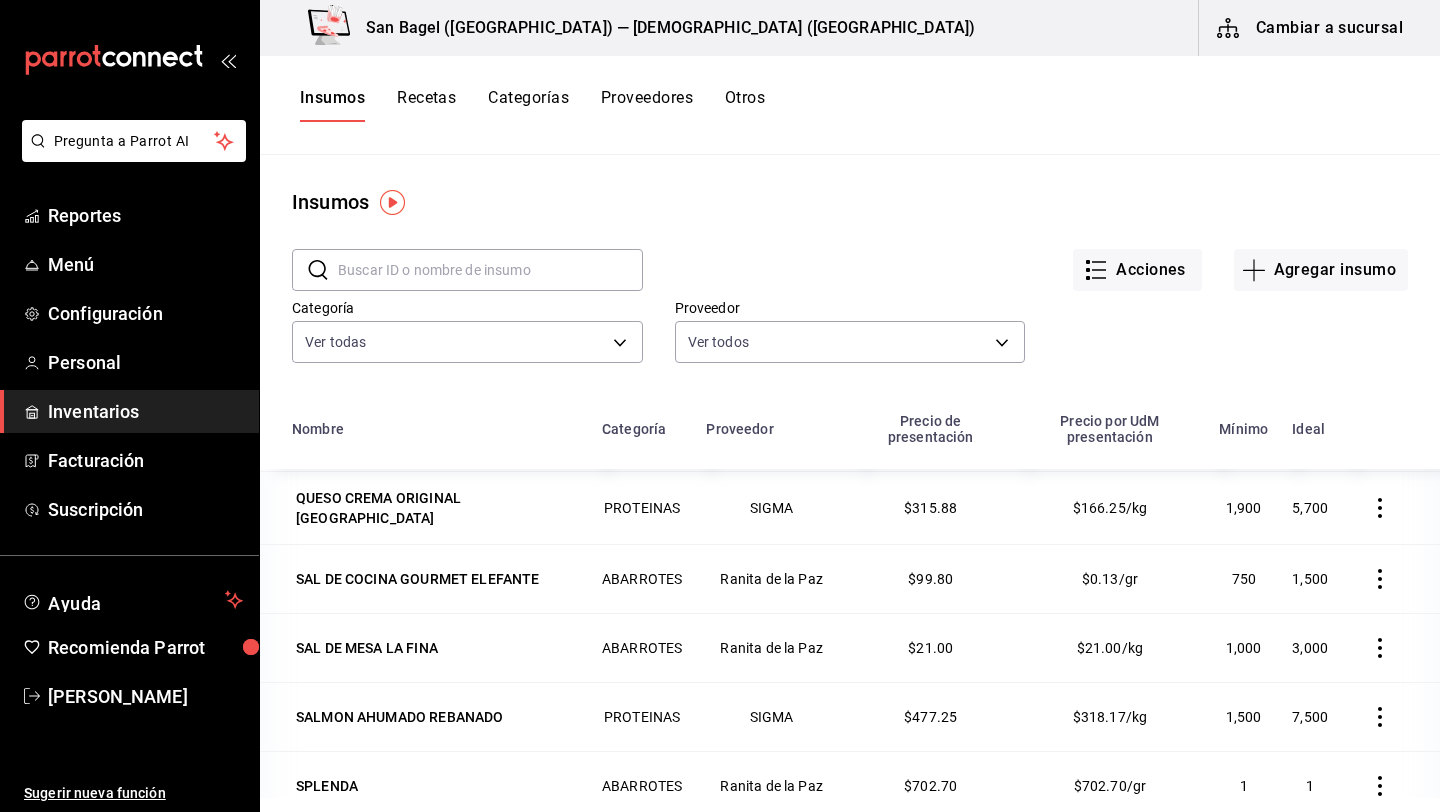 scroll, scrollTop: 4377, scrollLeft: 0, axis: vertical 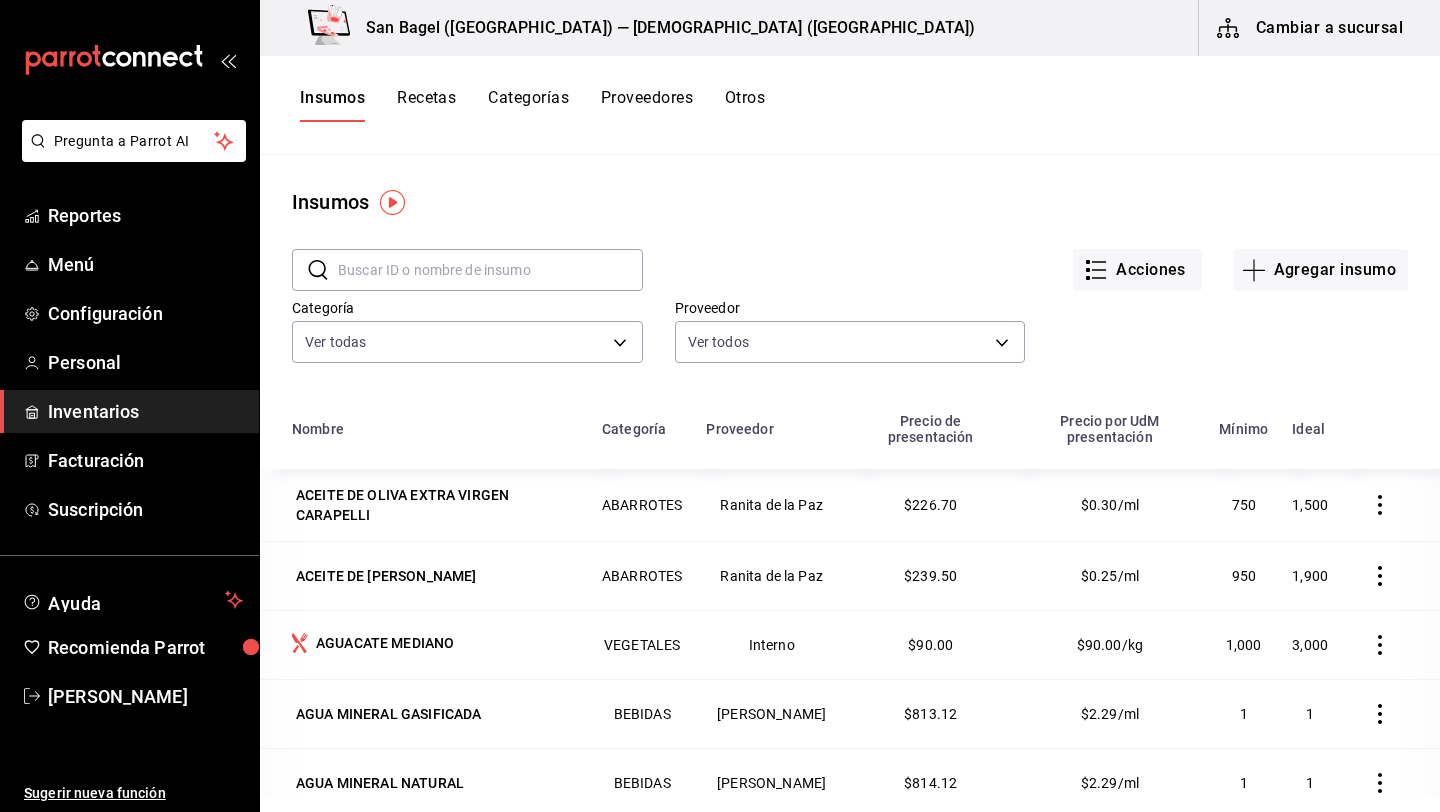 click on "Recetas" at bounding box center [426, 105] 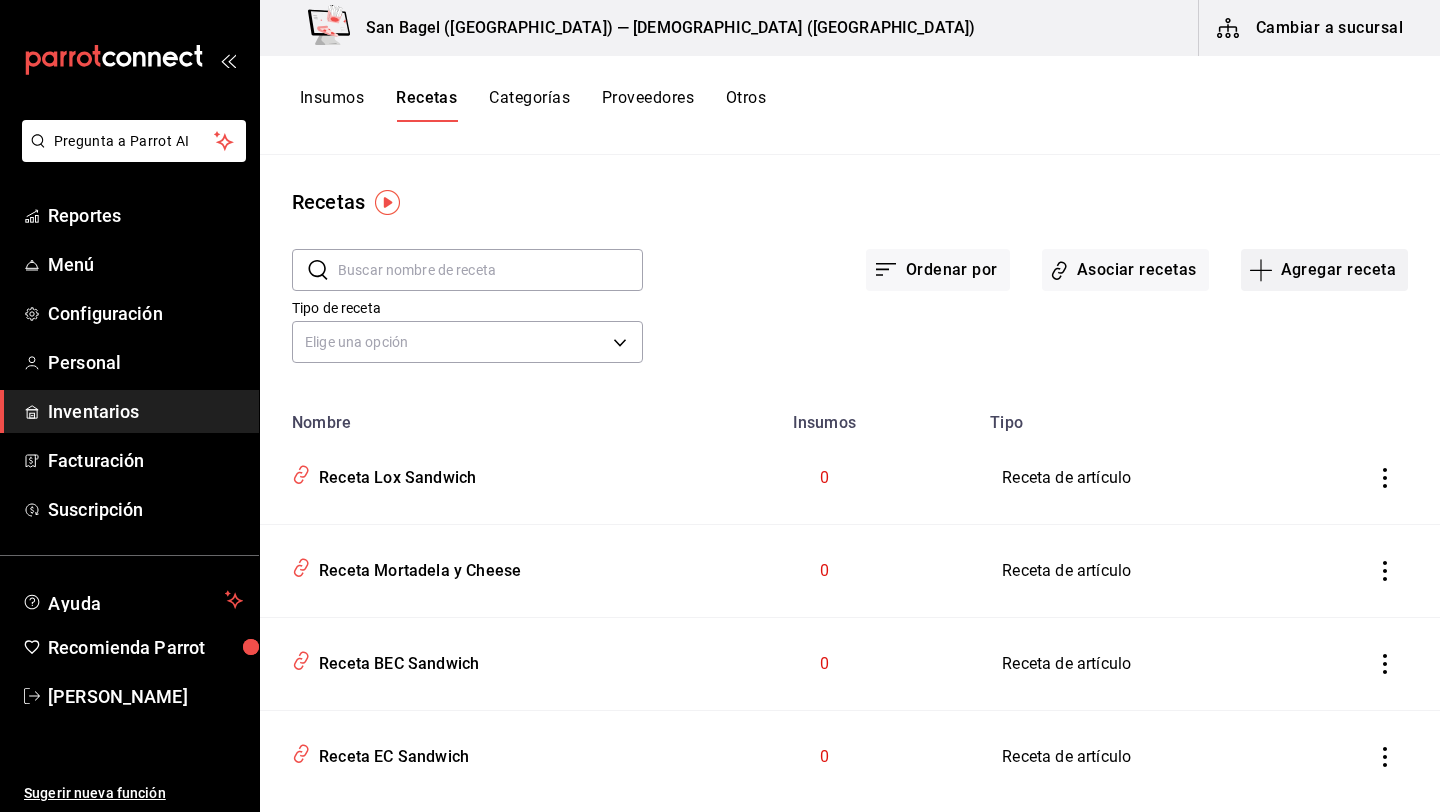 click on "Agregar receta" at bounding box center (1324, 270) 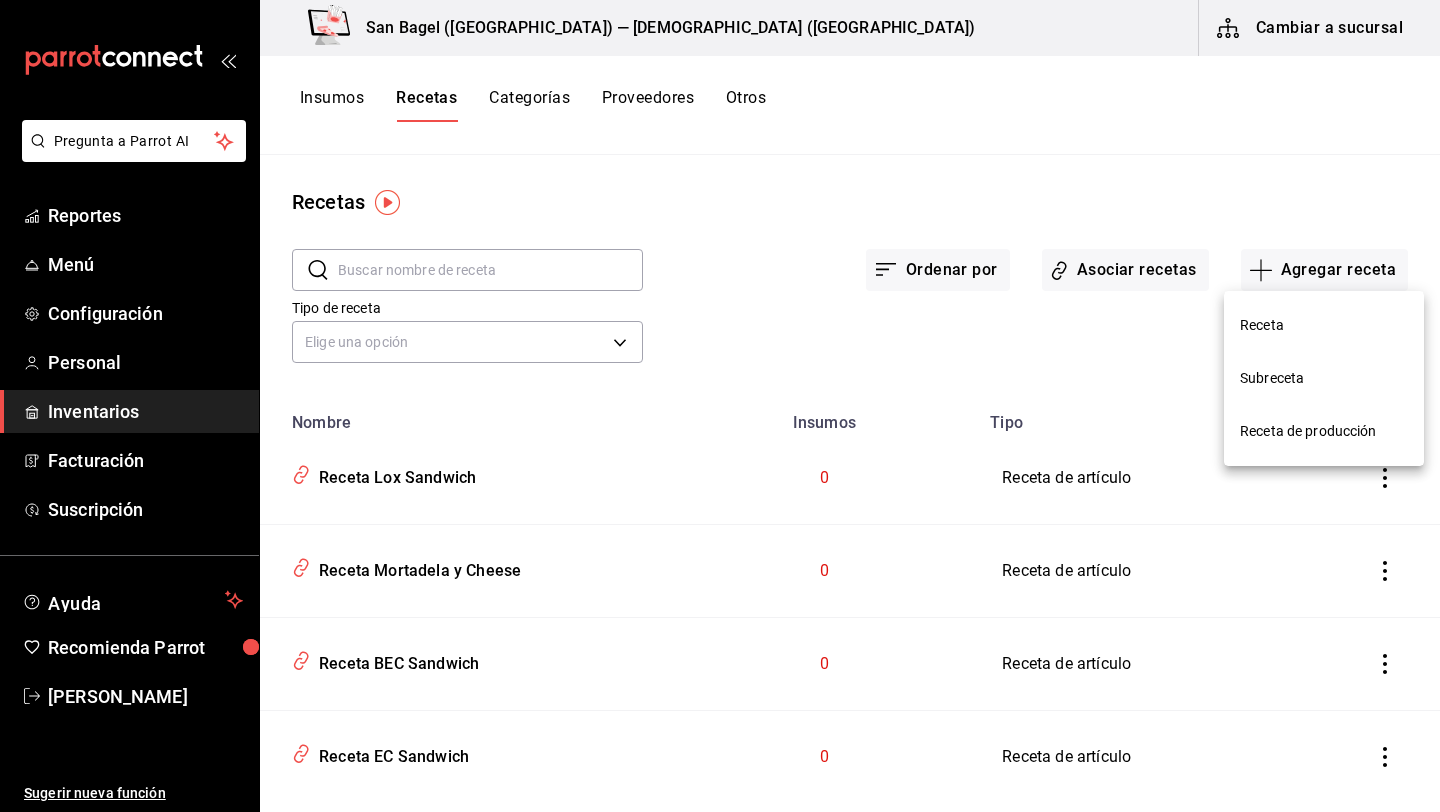 click on "Receta" at bounding box center [1324, 325] 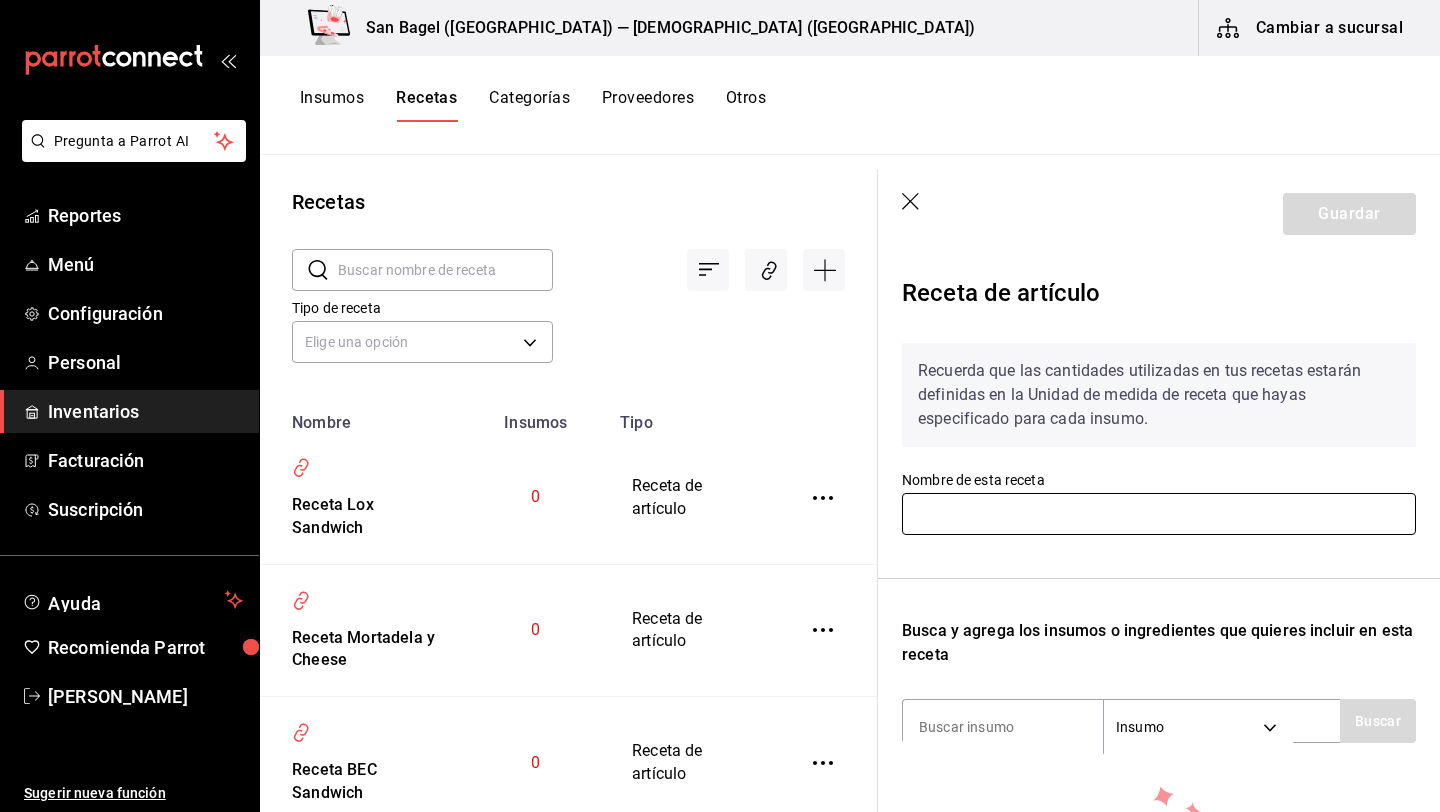 click at bounding box center [1159, 514] 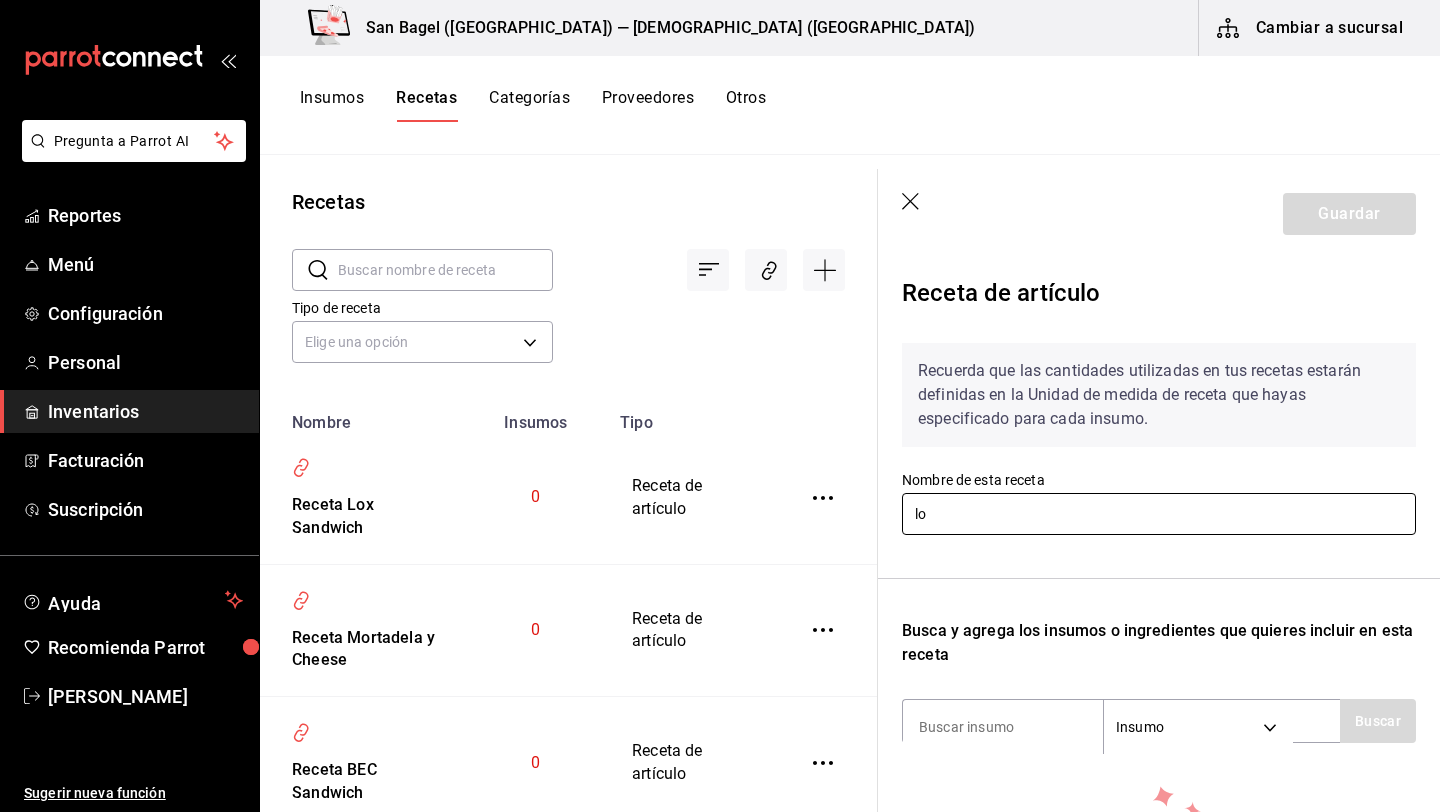 type on "l" 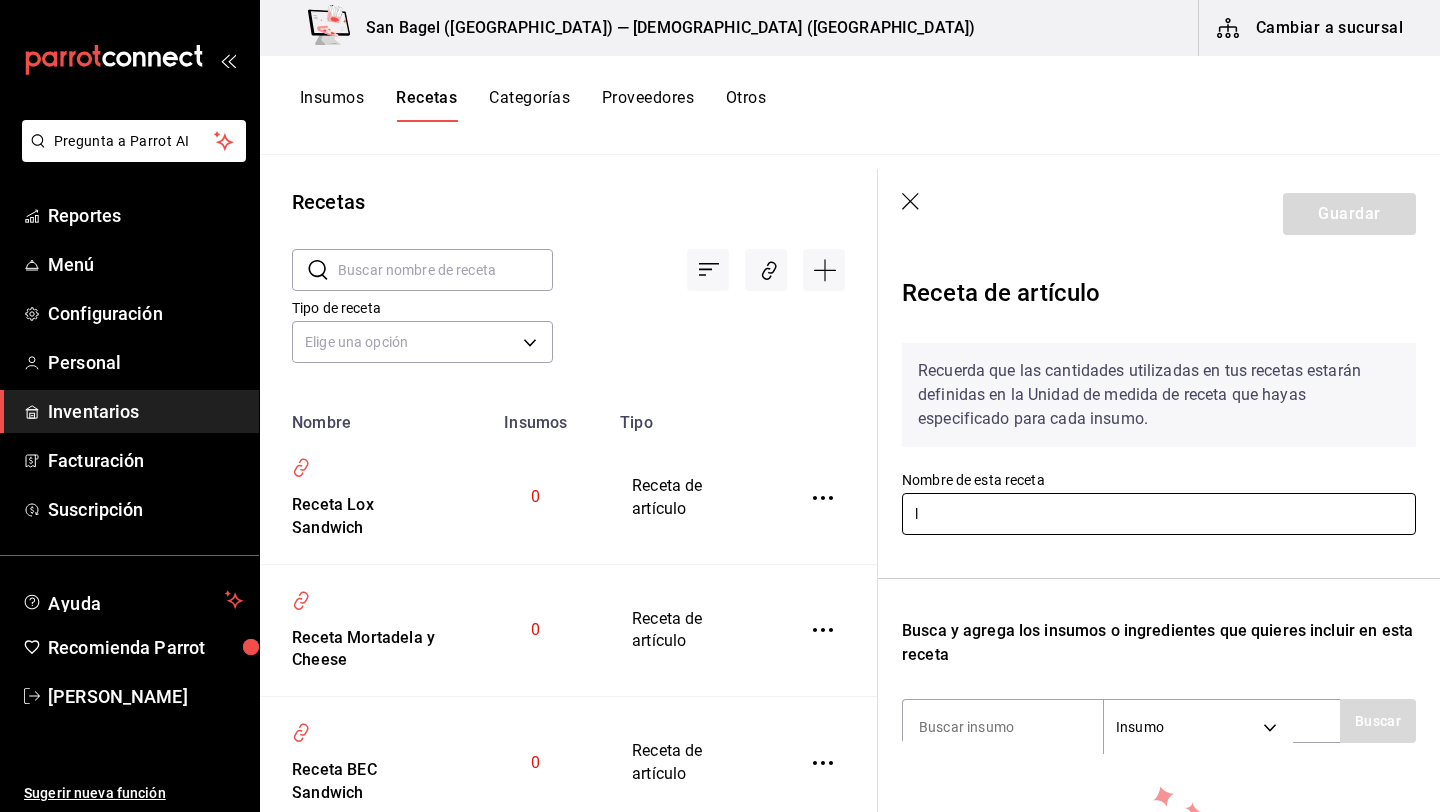 type 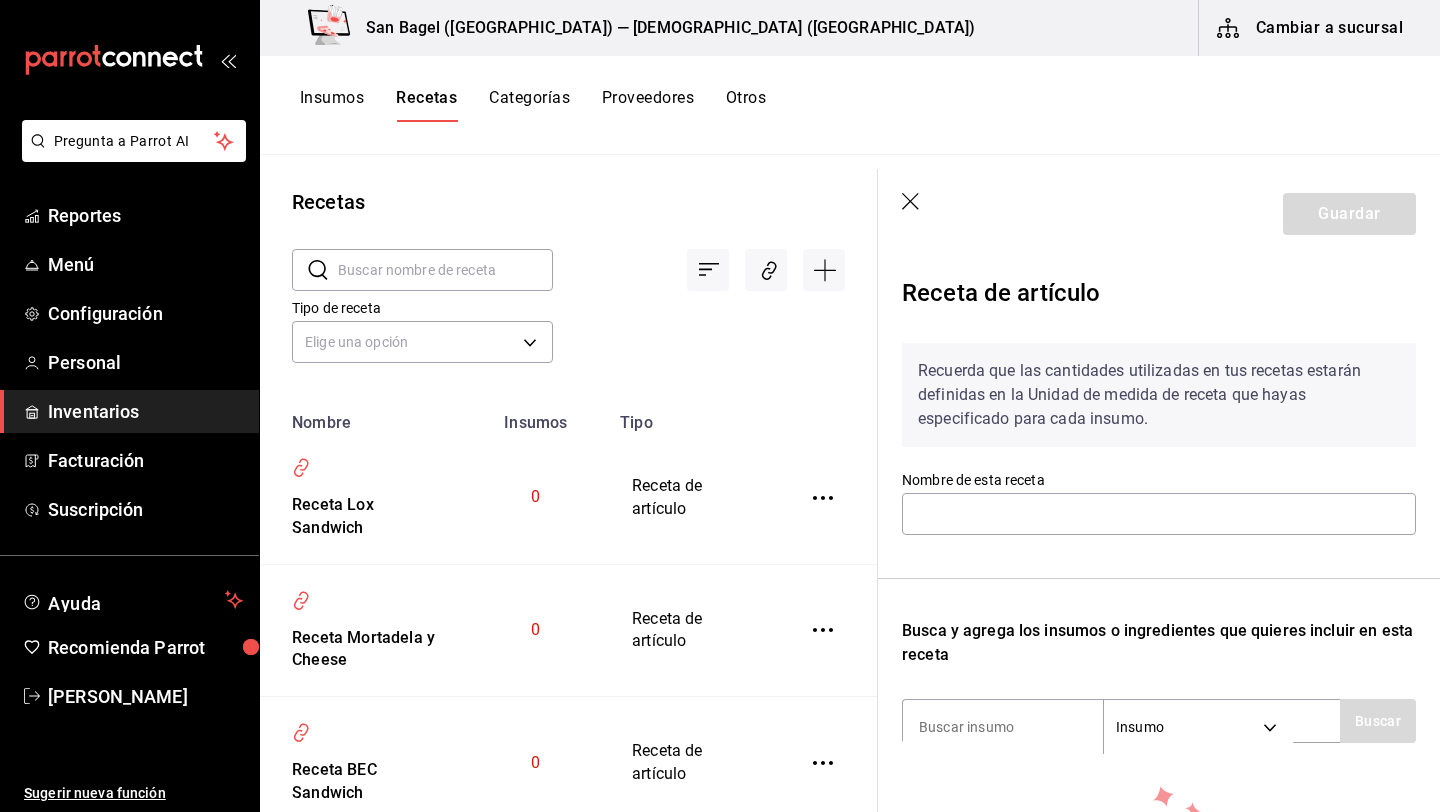 click 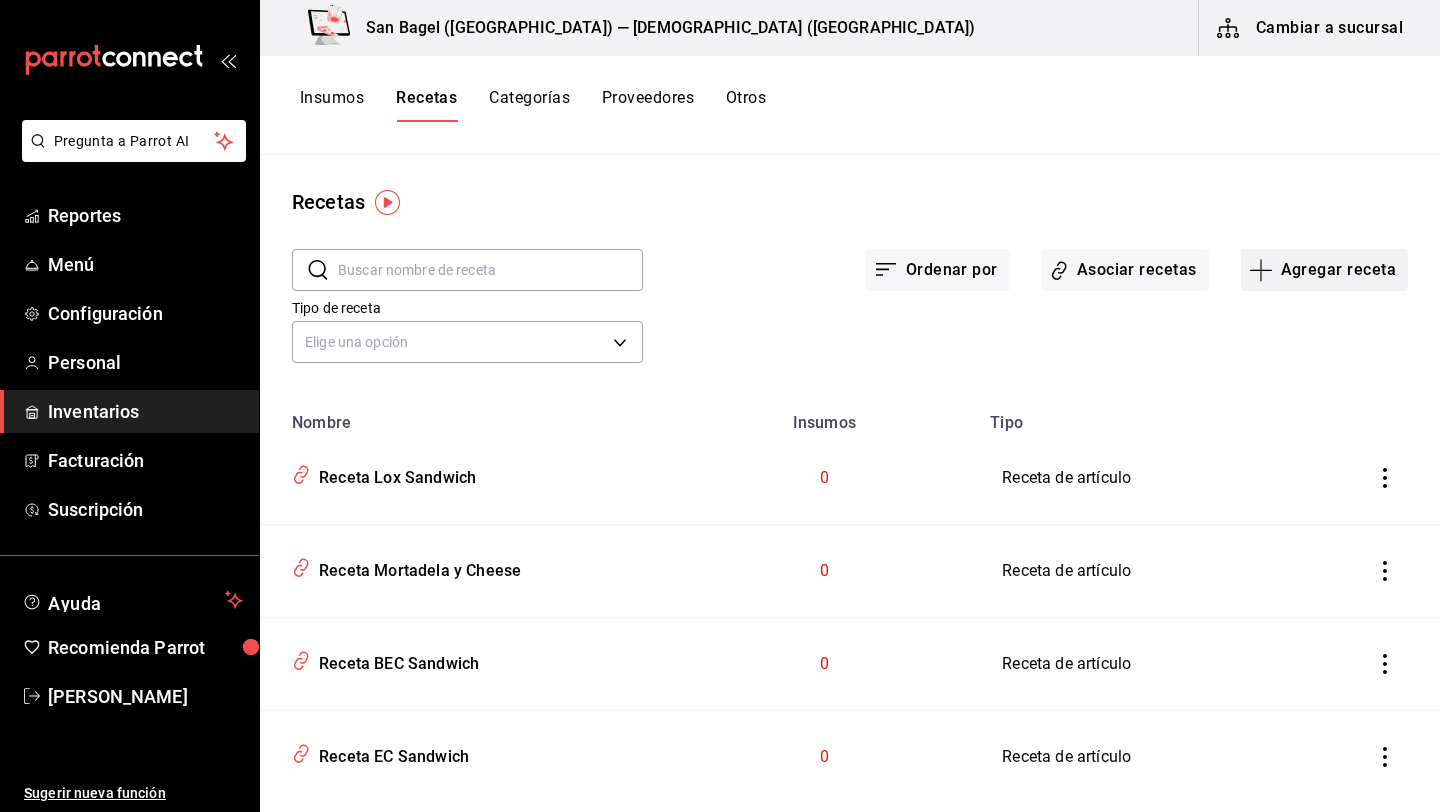 click on "Agregar receta" at bounding box center (1324, 270) 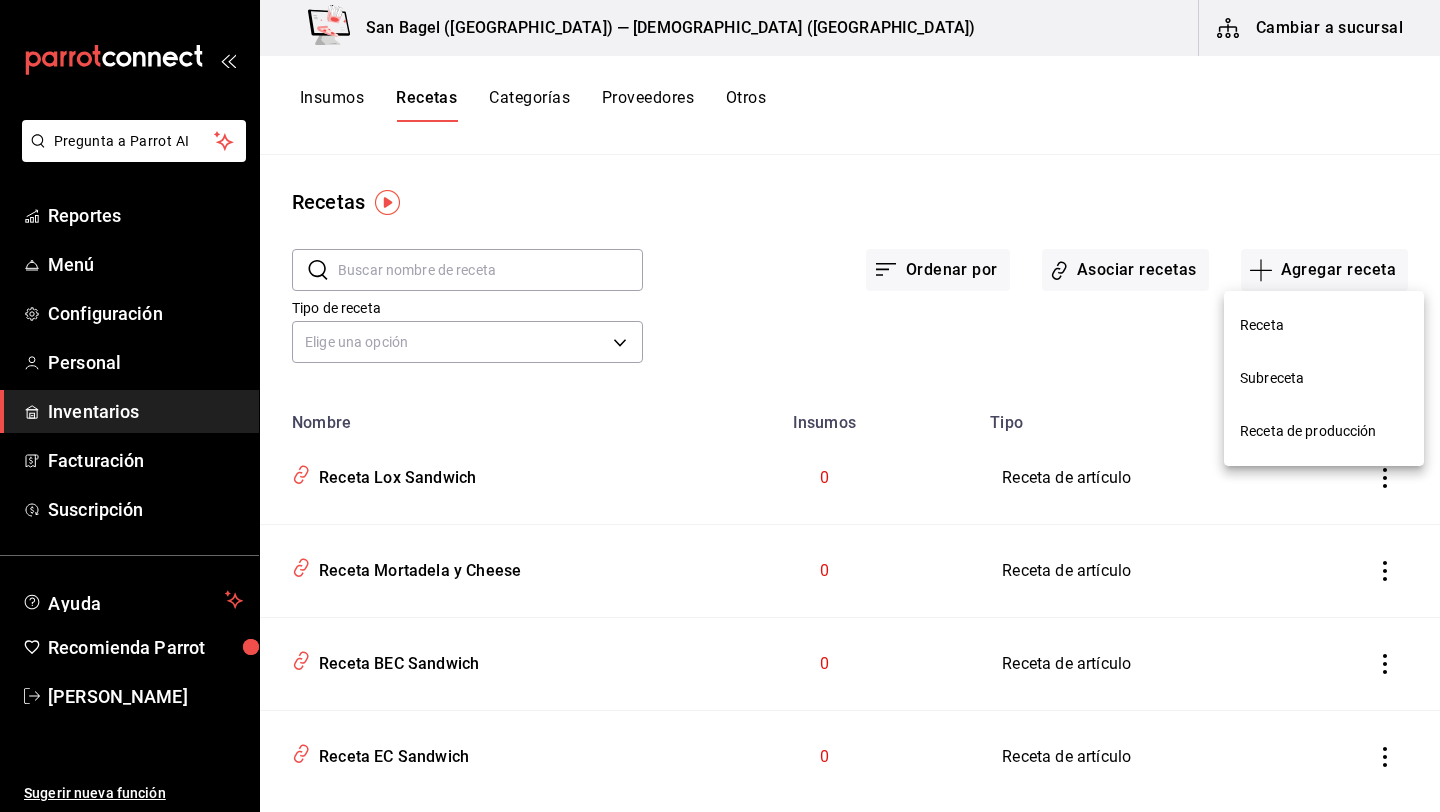 click on "Receta de producción" at bounding box center [1324, 431] 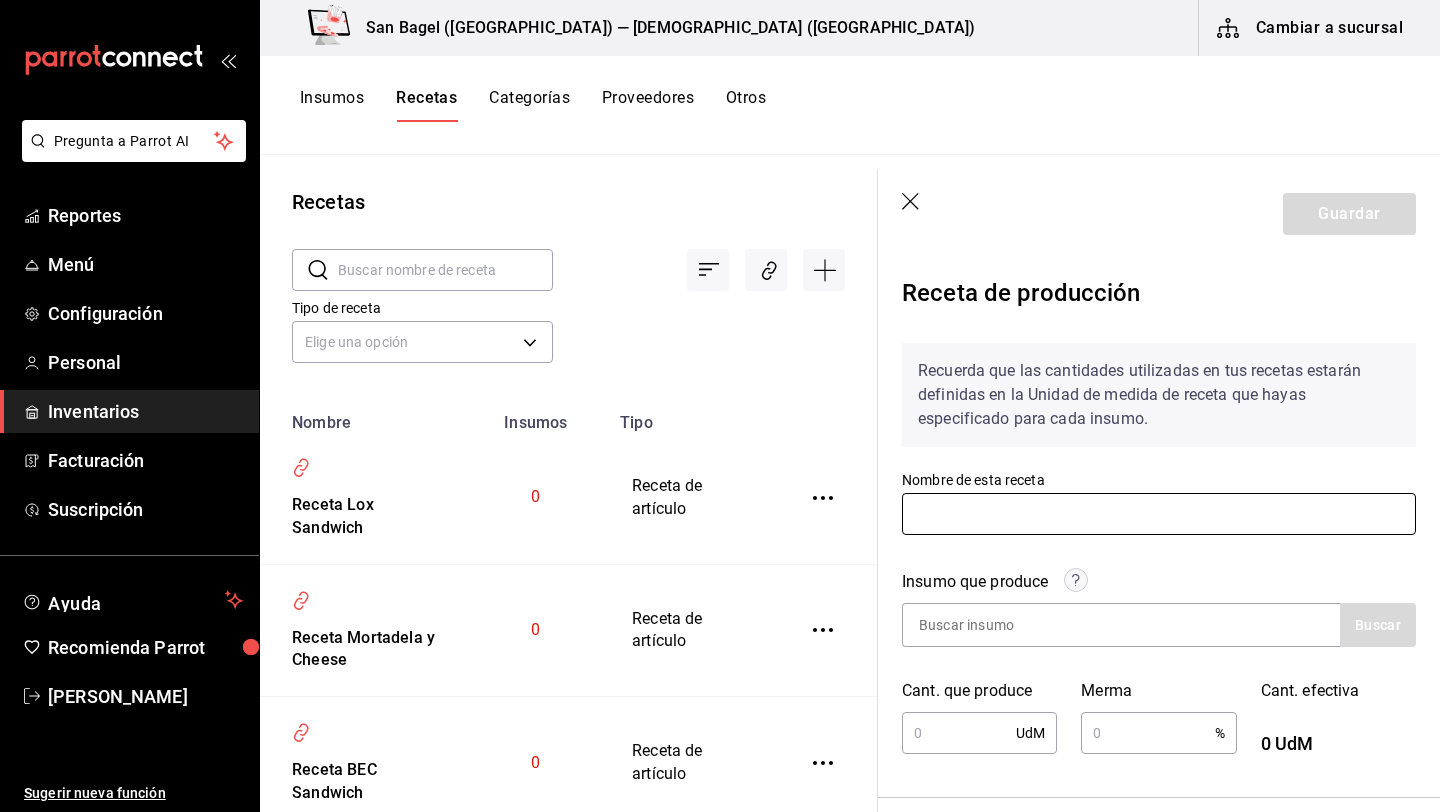 scroll, scrollTop: 462, scrollLeft: 0, axis: vertical 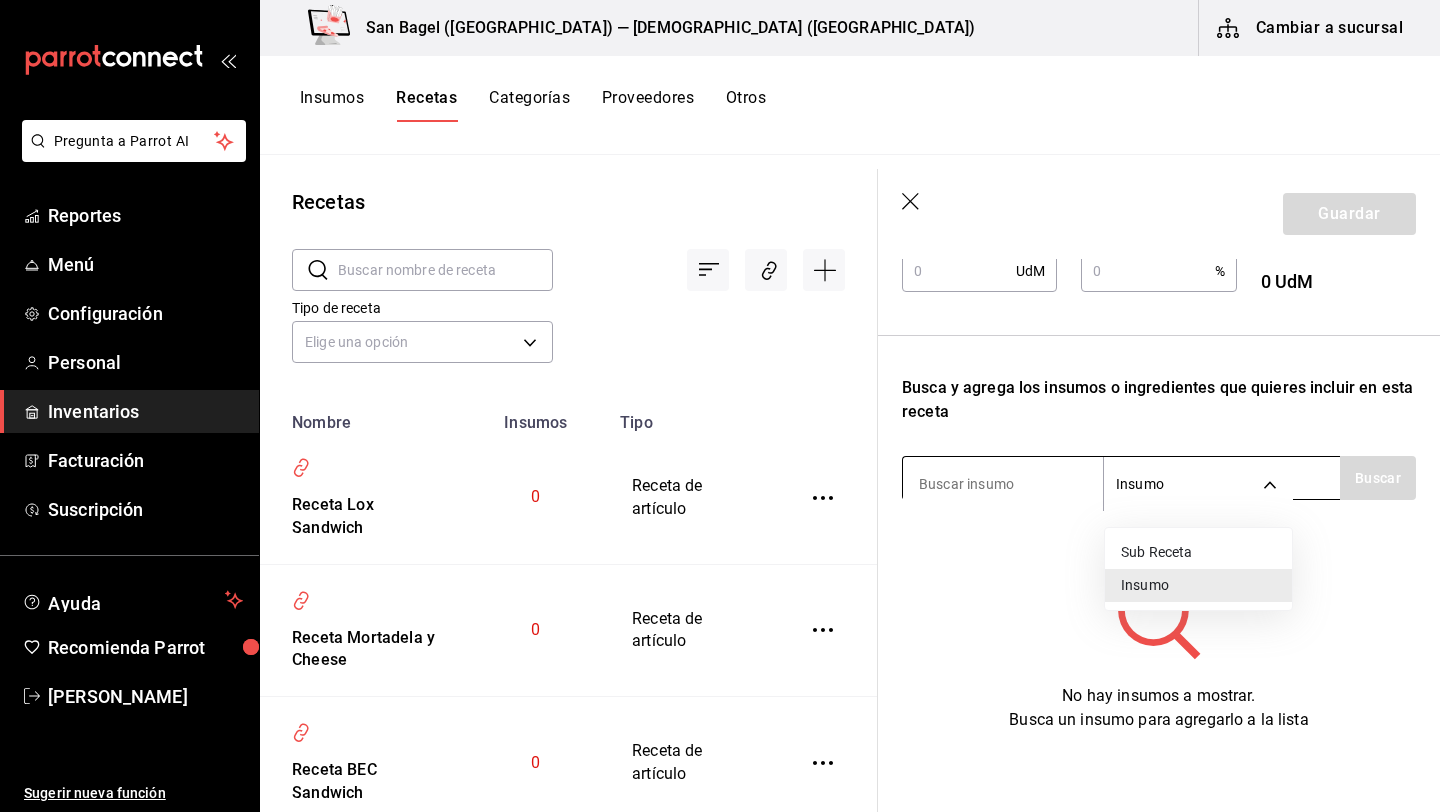 click on "Pregunta a Parrot AI Reportes   Menú   Configuración   Personal   Inventarios   Facturación   Suscripción   Ayuda Recomienda Parrot   Alejandro vera   Sugerir nueva función   San Bagel (Roma) — San Bagel (Roma) Cambiar a sucursal Insumos Recetas Categorías Proveedores Otros Recetas ​ ​ Tipo de receta Elige una opción default Nombre Insumos Tipo Receta Lox Sandwich 0 Receta de artículo Receta Mortadela y Cheese 0 Receta de artículo Receta BEC Sandwich 0 Receta de artículo Receta EC Sandwich 0 Receta de artículo Guardar Receta de producción  Recuerda que las cantidades utilizadas en tus recetas estarán definidas en la Unidad de medida de receta que hayas especificado para cada insumo. Nombre de esta receta Insumo que produce Buscar Cant. que produce UdM ​ Merma % ​ Cant. efectiva 0 UdM Busca y agrega los insumos o ingredientes que quieres incluir en esta receta Insumo SUPPLY Buscar No hay insumos a mostrar. Busca un insumo para agregarlo a la lista Pregunta a Parrot AI Reportes   Menú" at bounding box center (720, 399) 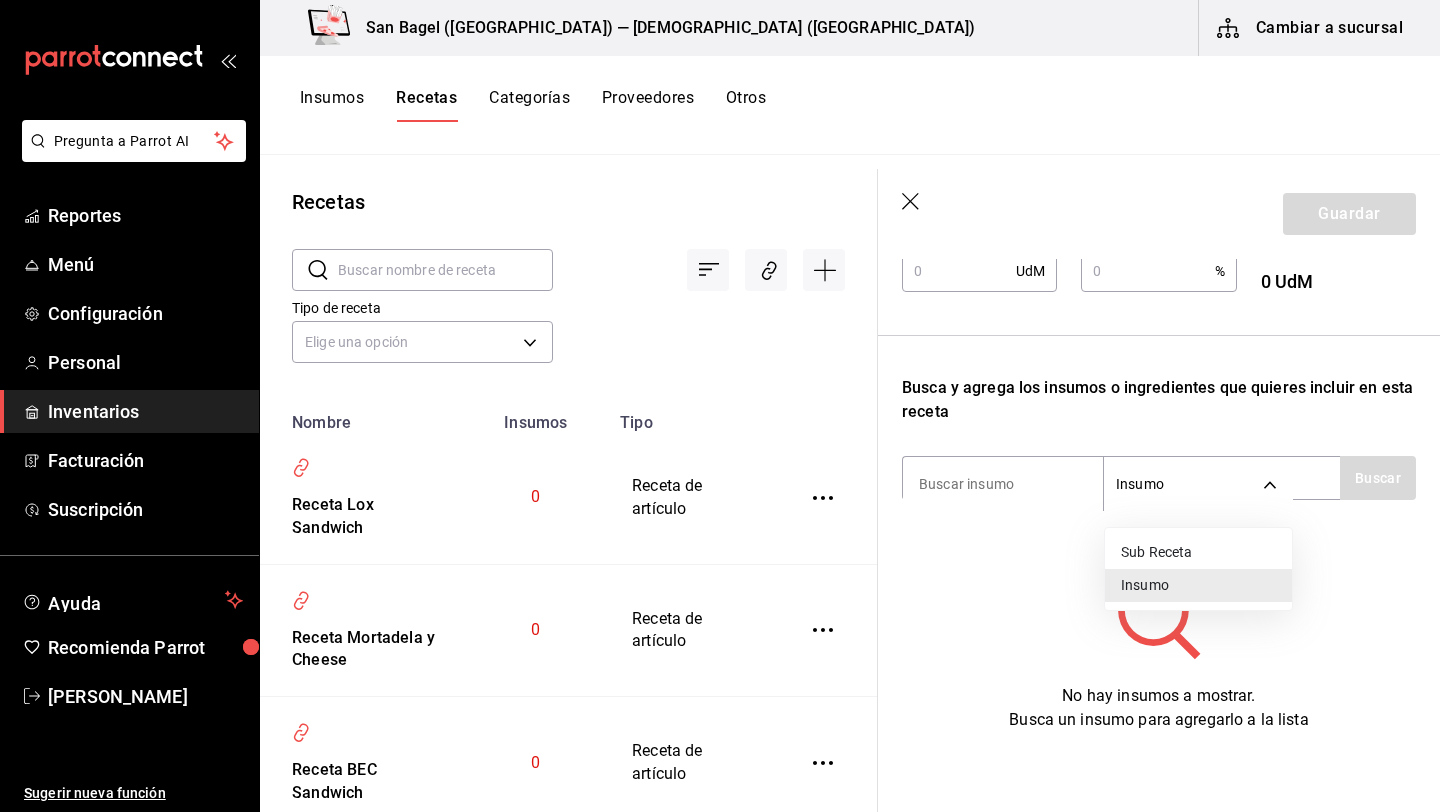 click at bounding box center (720, 406) 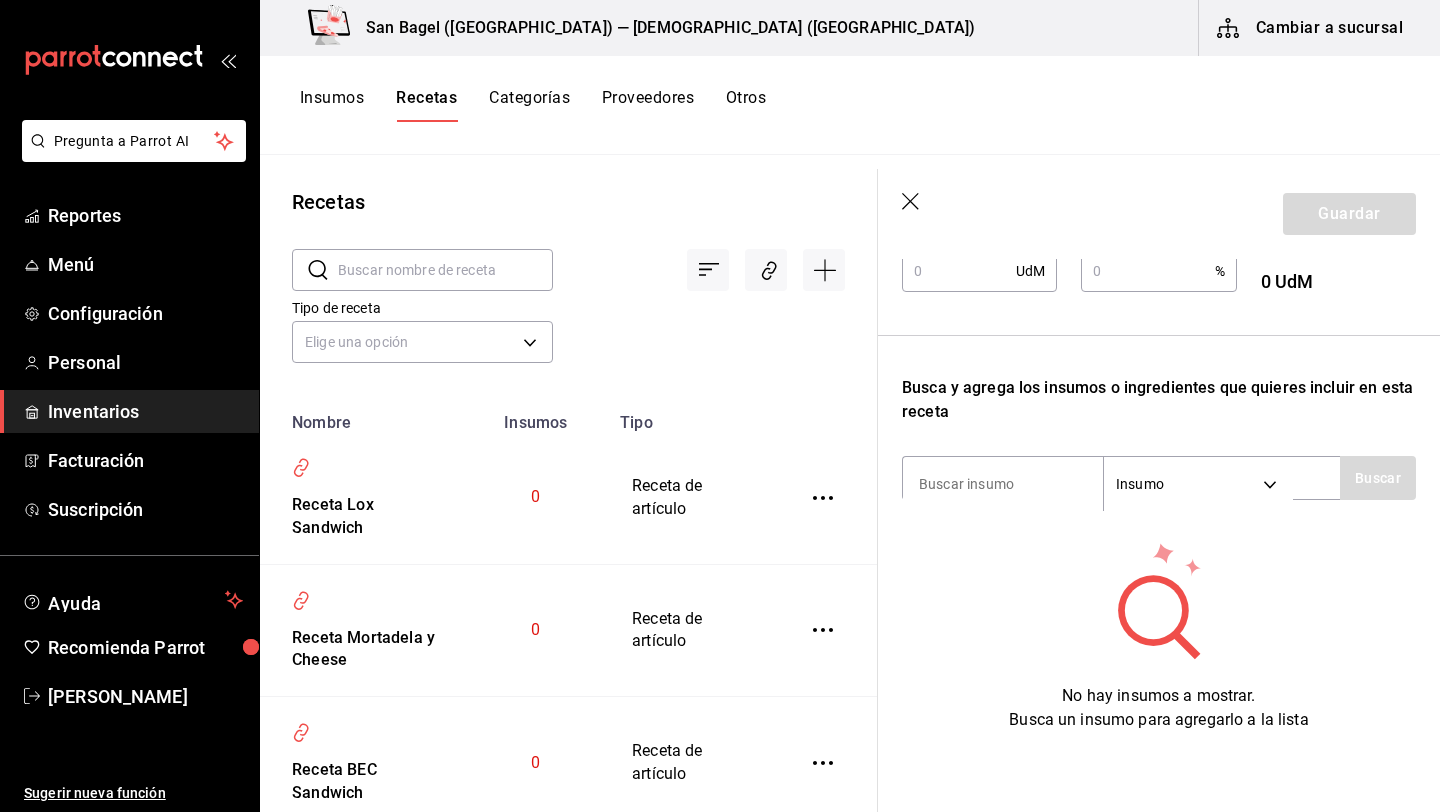 click 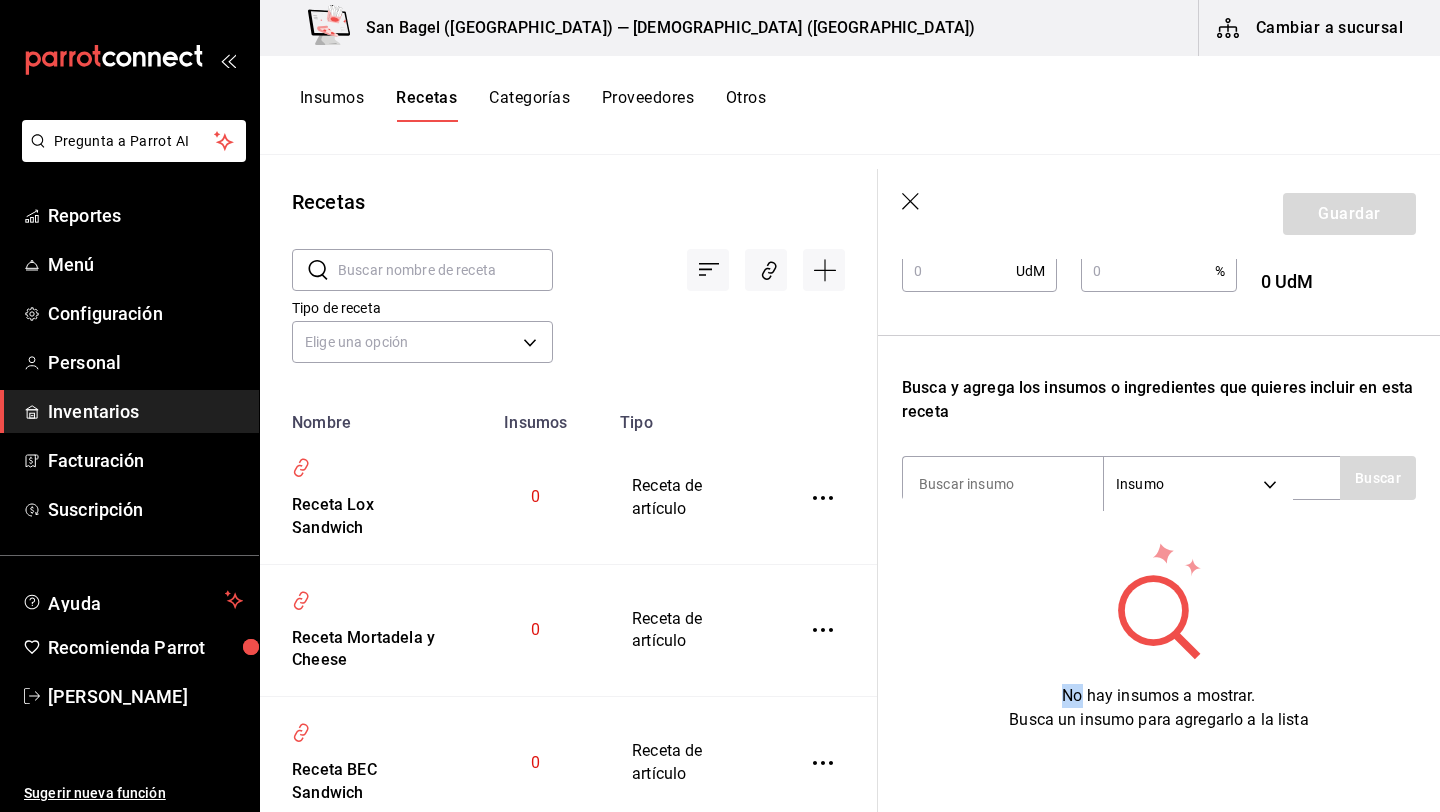 click 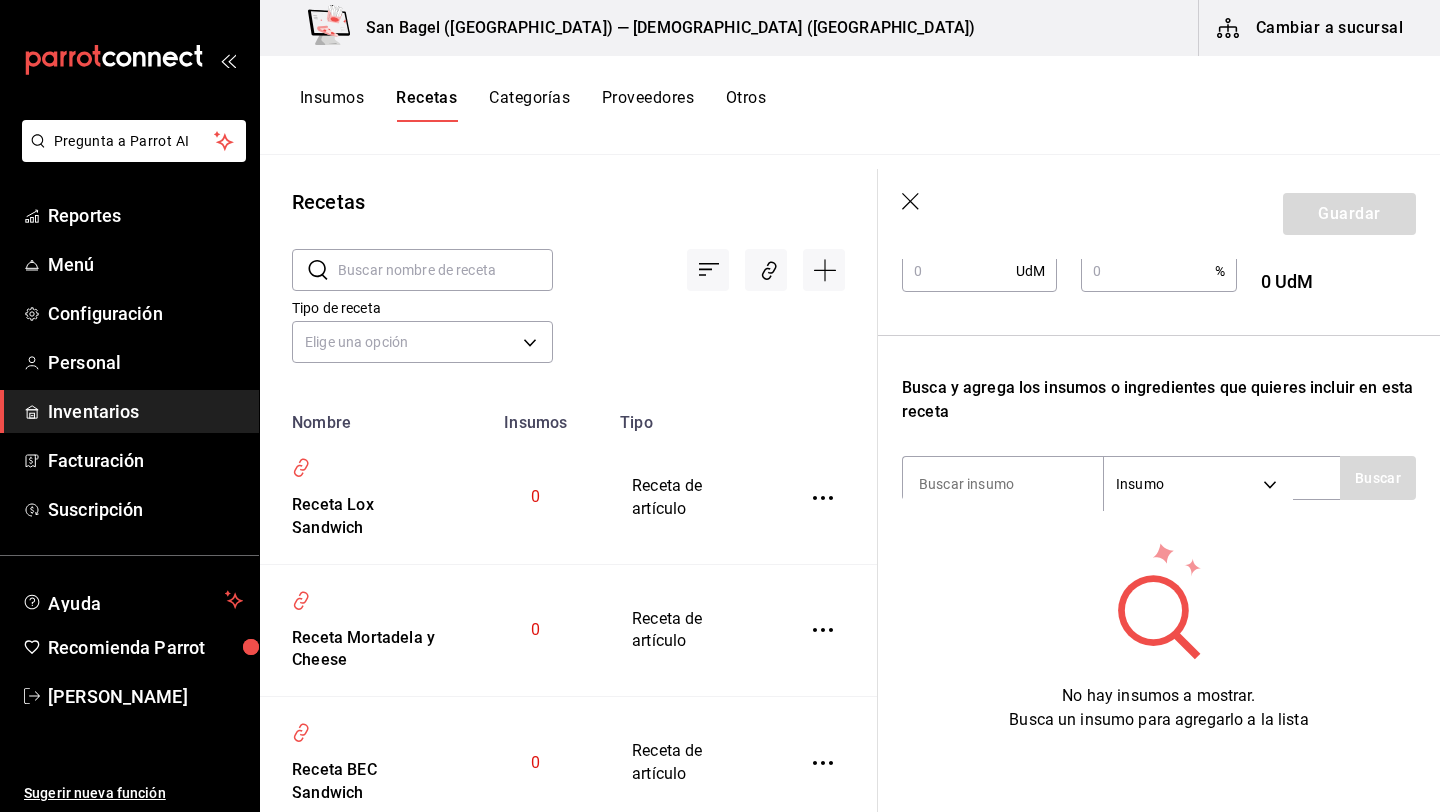 click 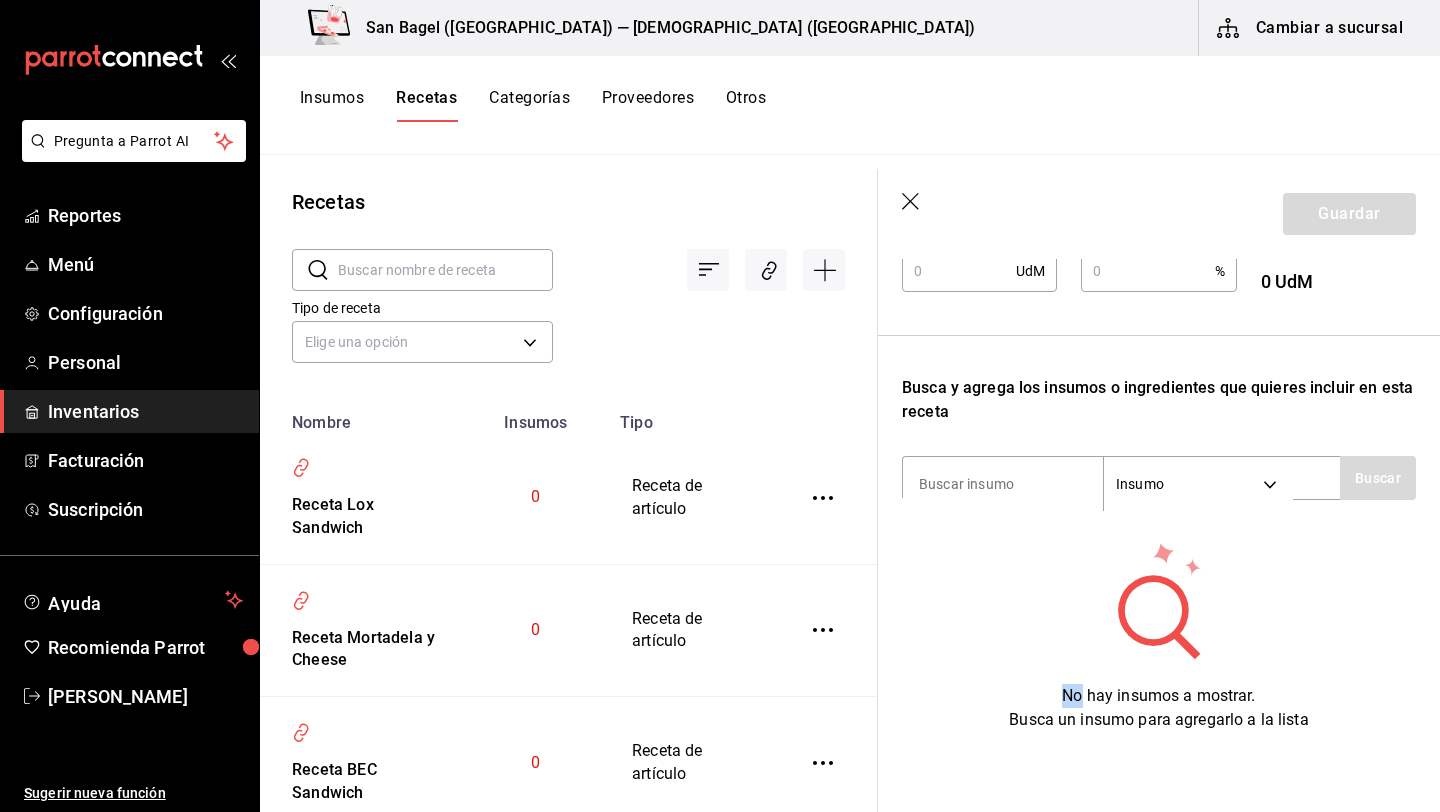 click 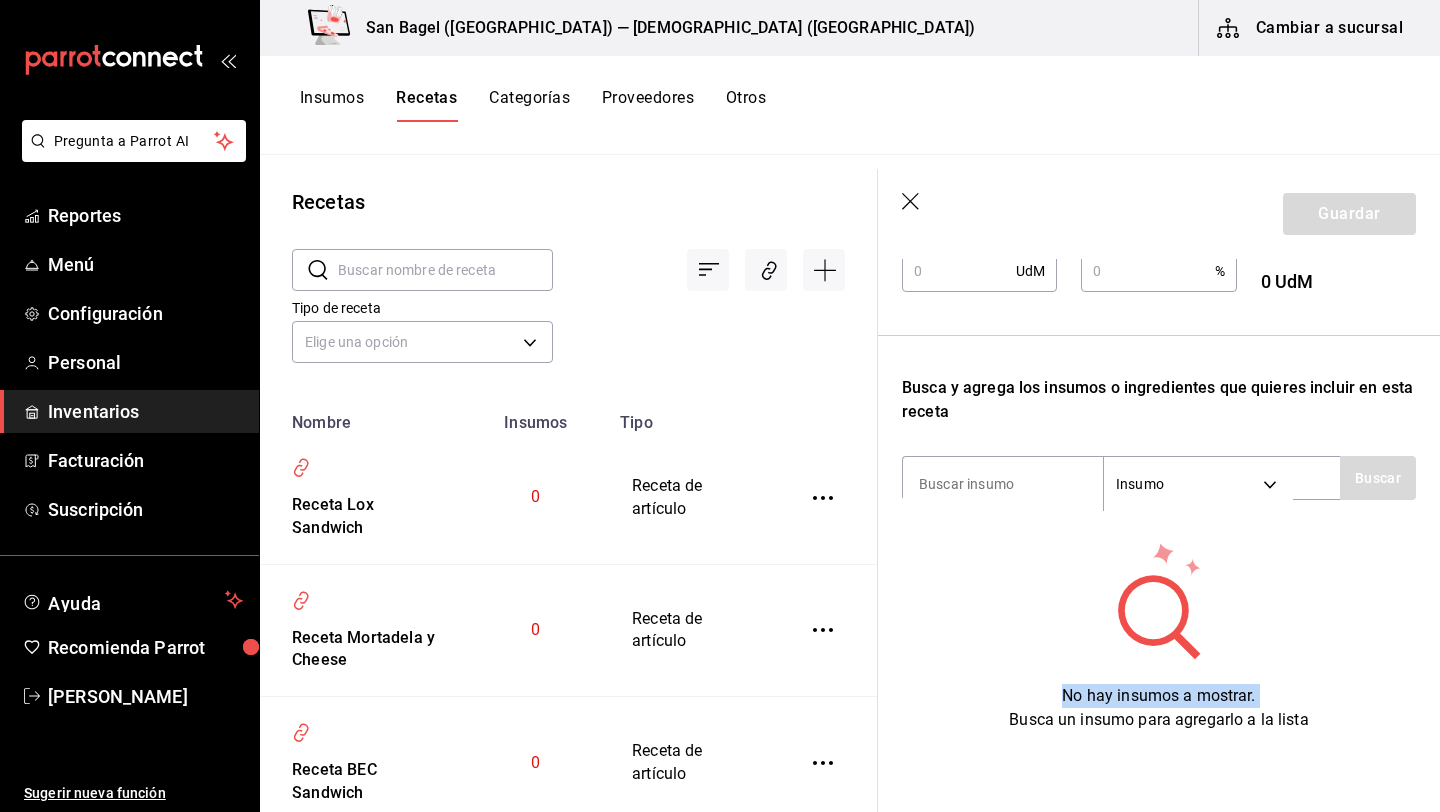 click 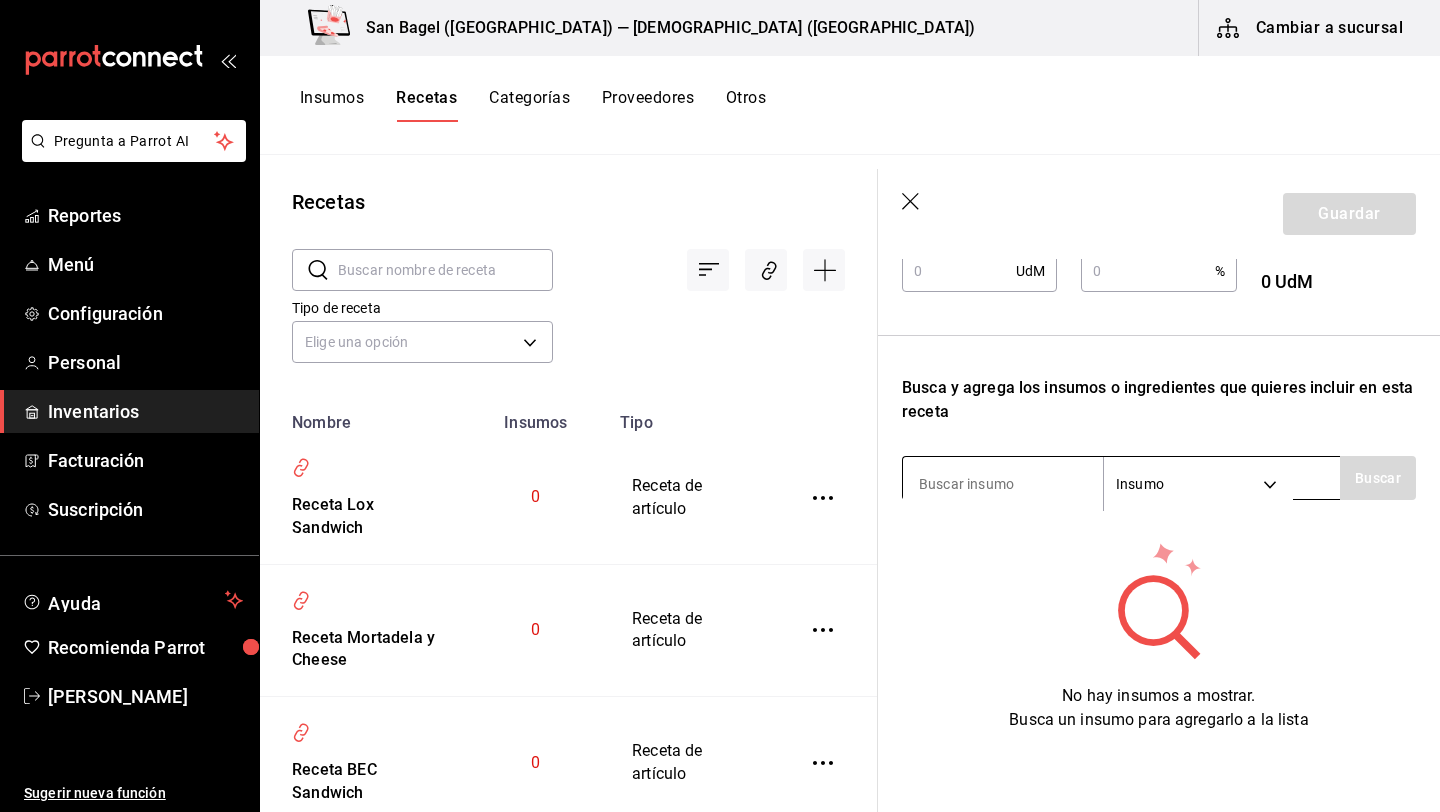 click at bounding box center (1003, 484) 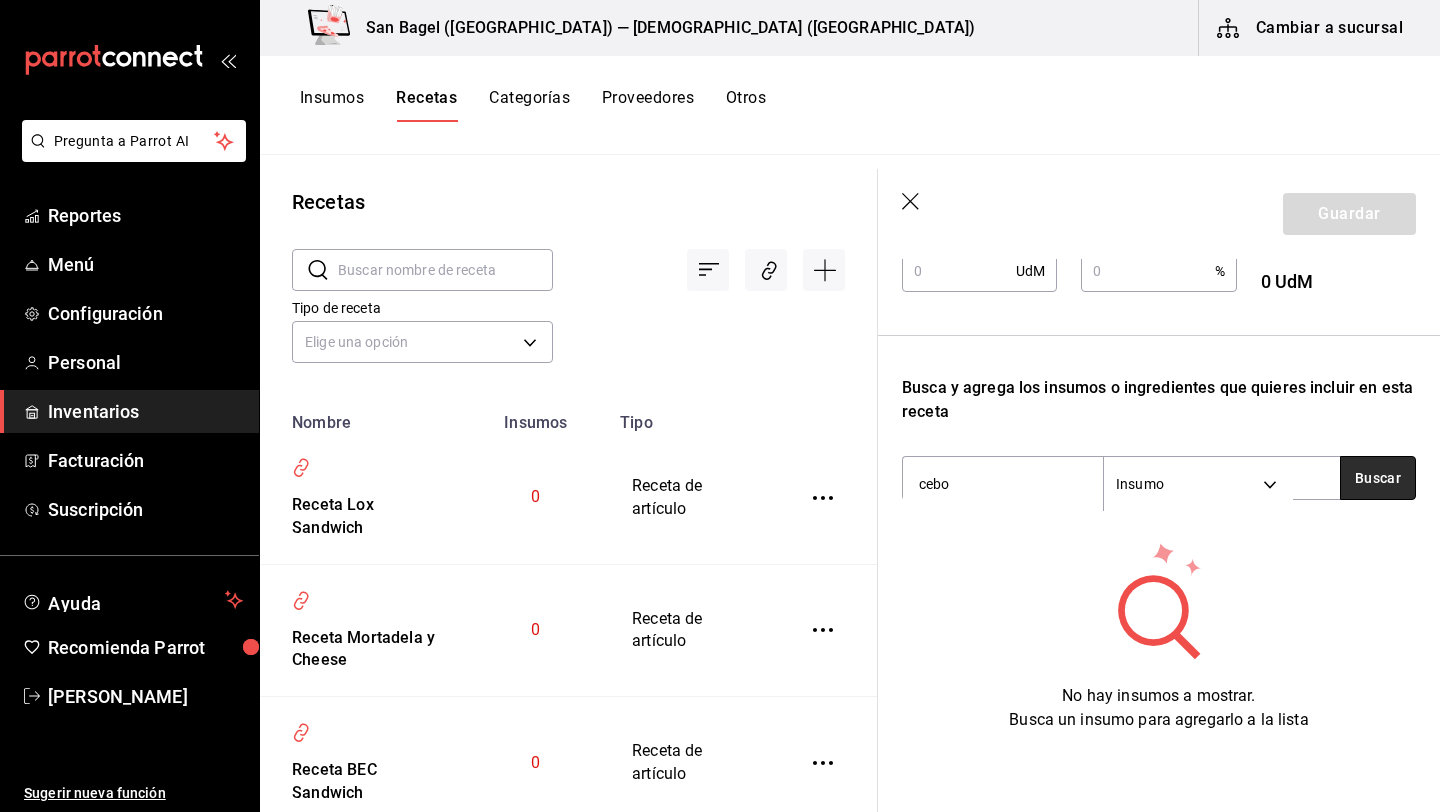 click on "Buscar" at bounding box center (1378, 478) 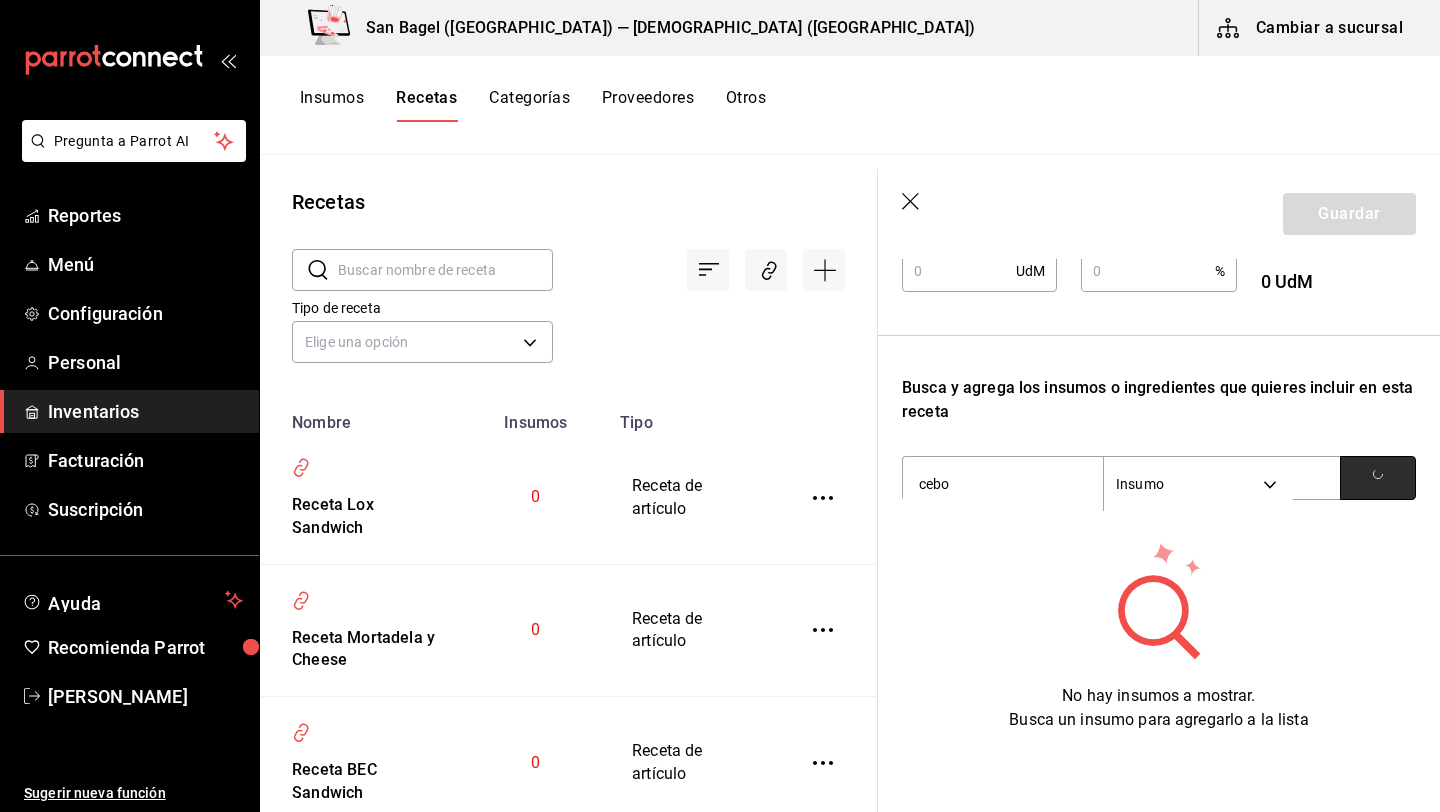 click at bounding box center (1378, 478) 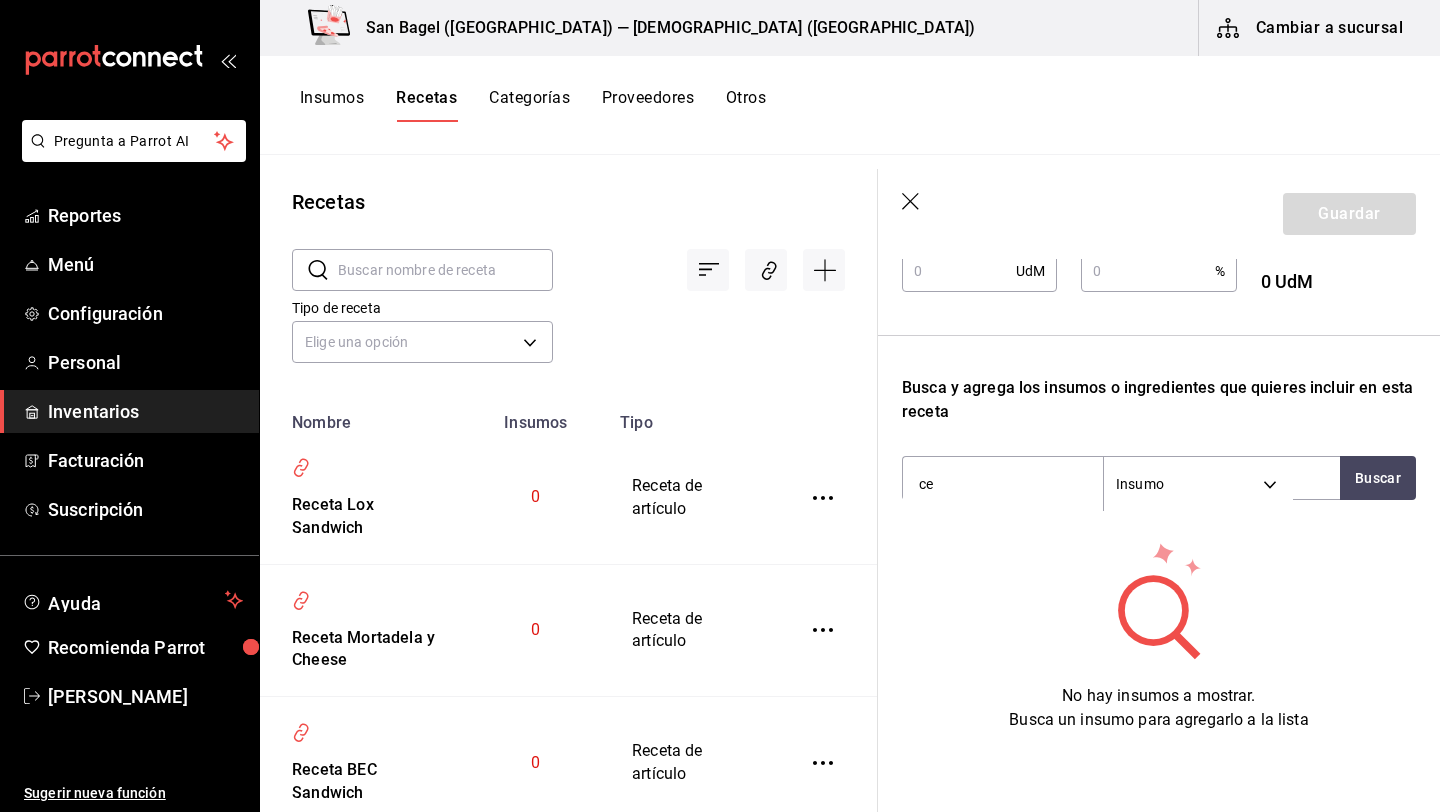 type on "c" 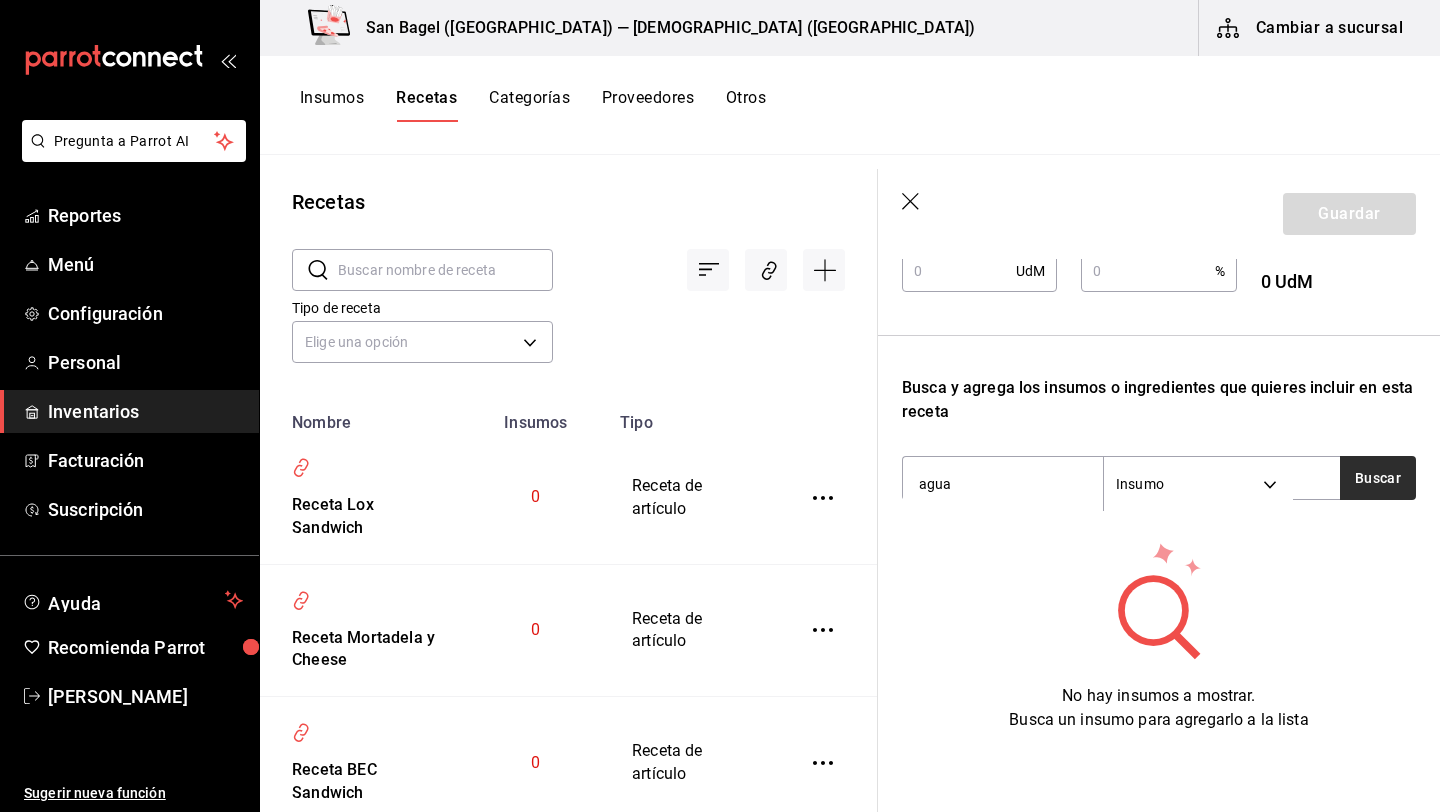 type on "agua" 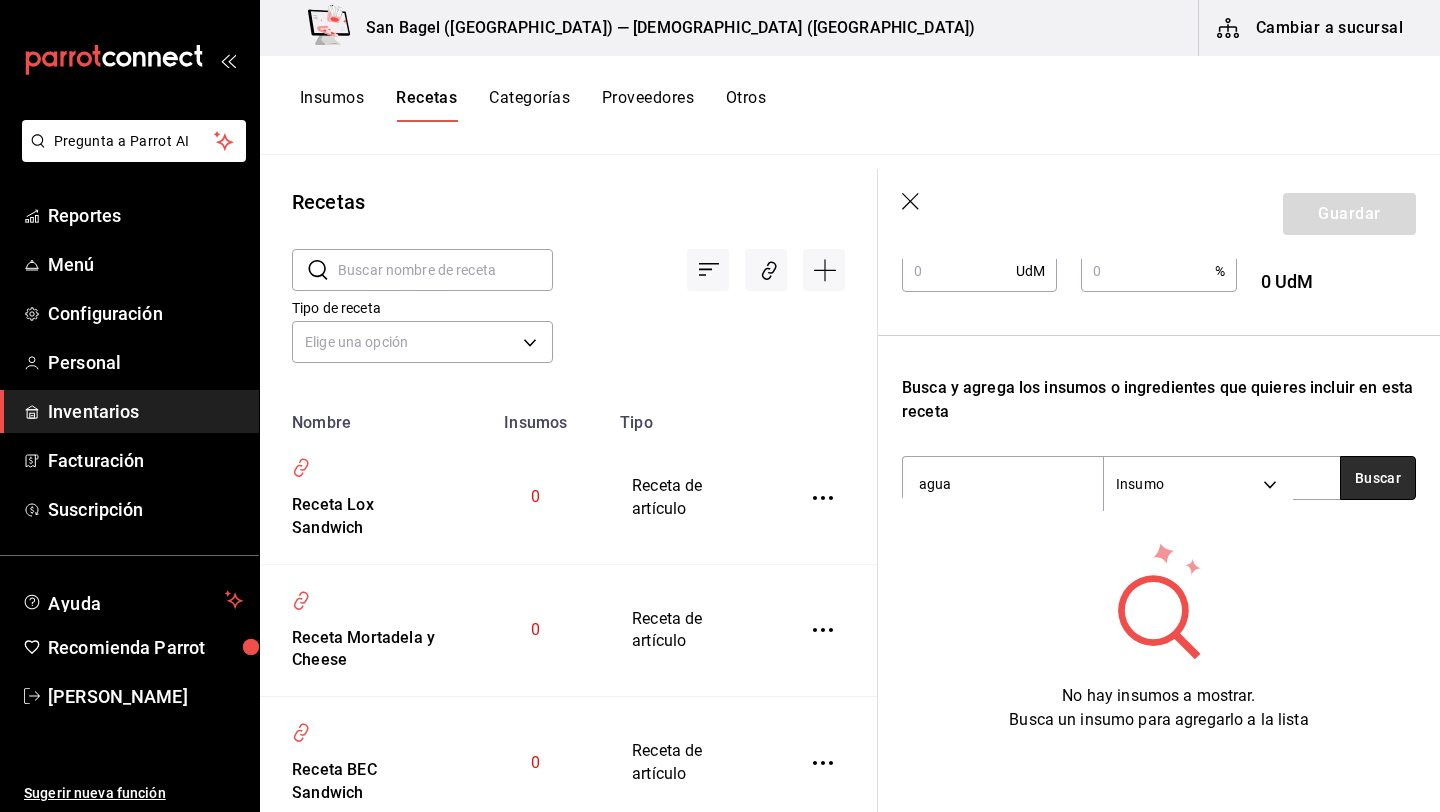 click on "Buscar" at bounding box center (1378, 478) 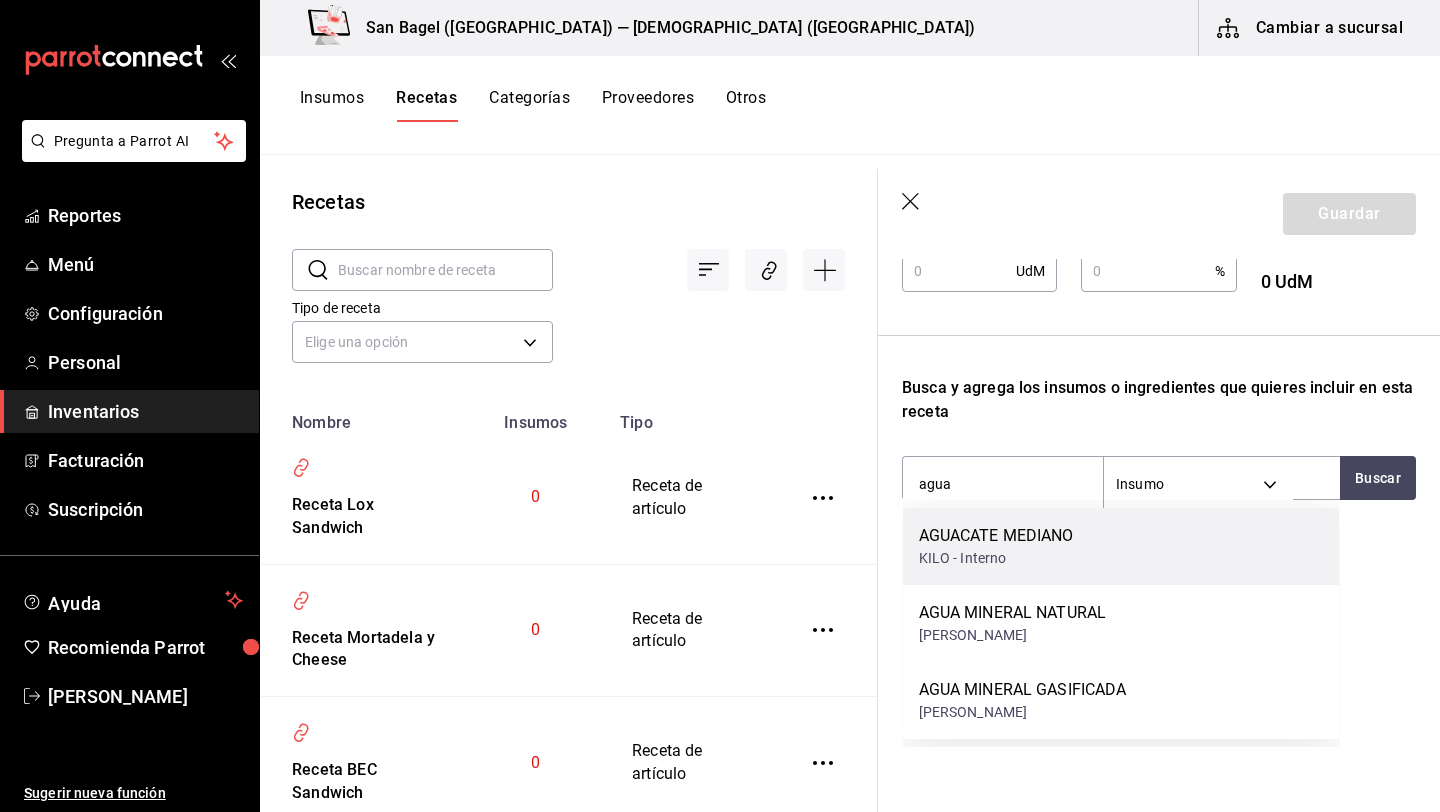 click on "KILO - Interno" at bounding box center [996, 558] 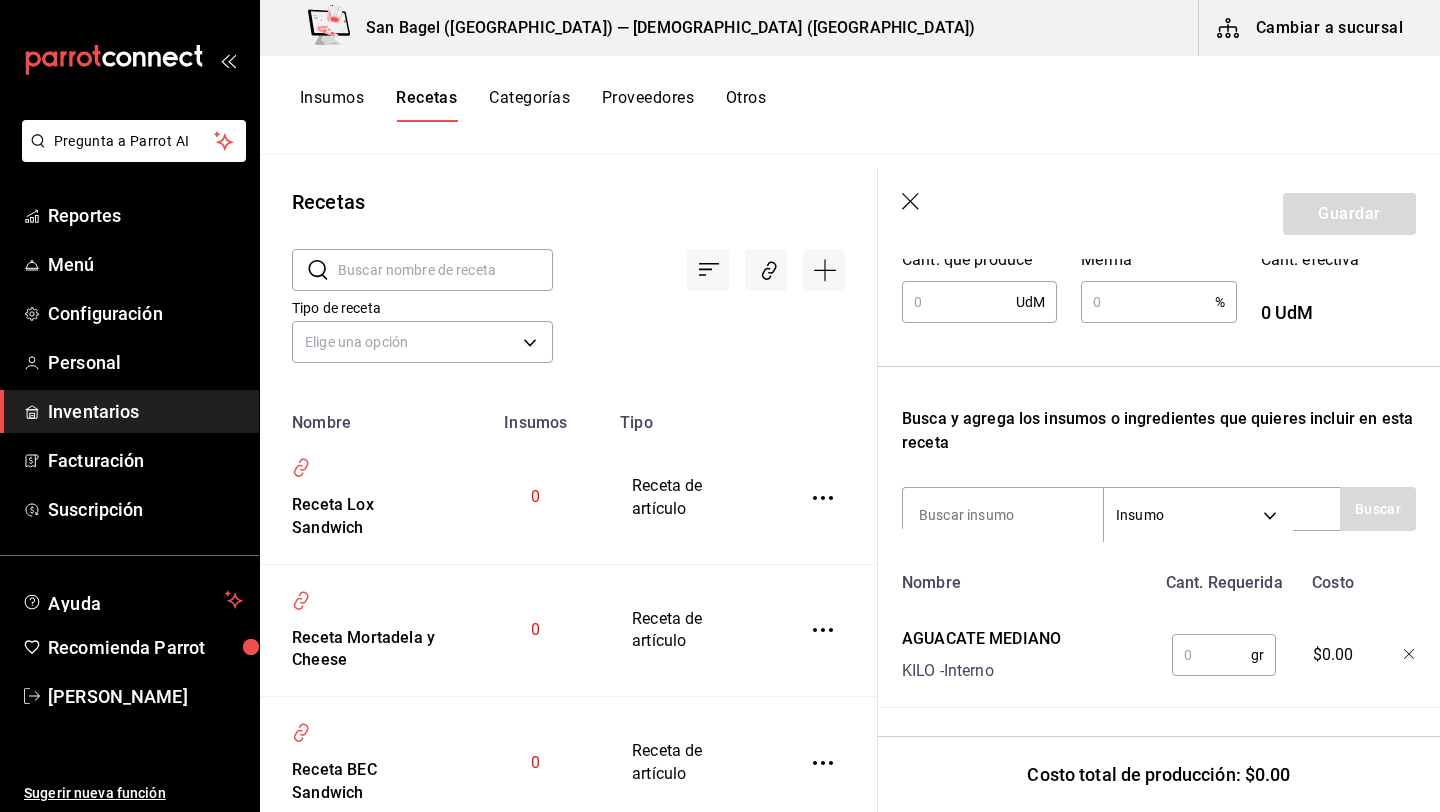 scroll, scrollTop: 148, scrollLeft: 0, axis: vertical 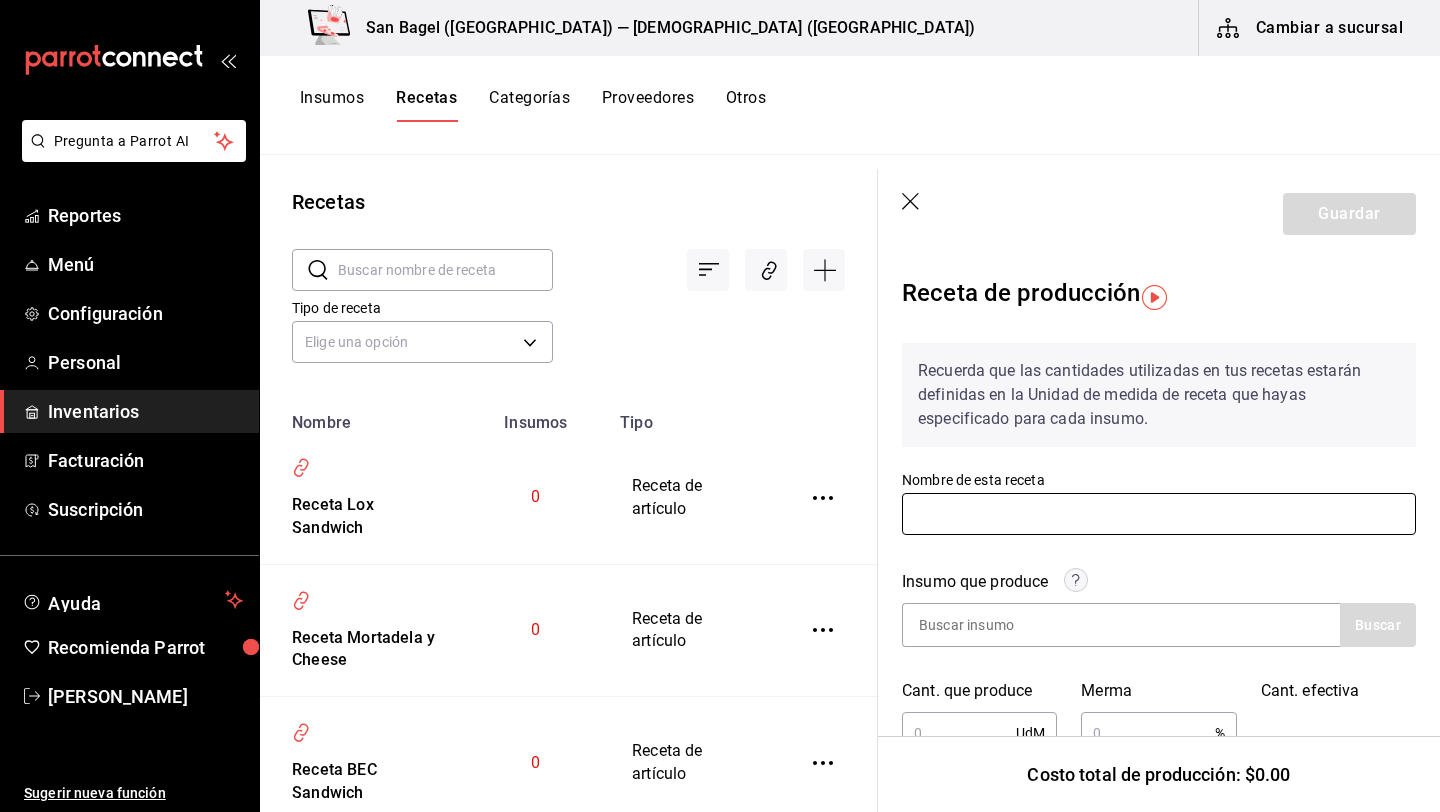 click at bounding box center [1159, 514] 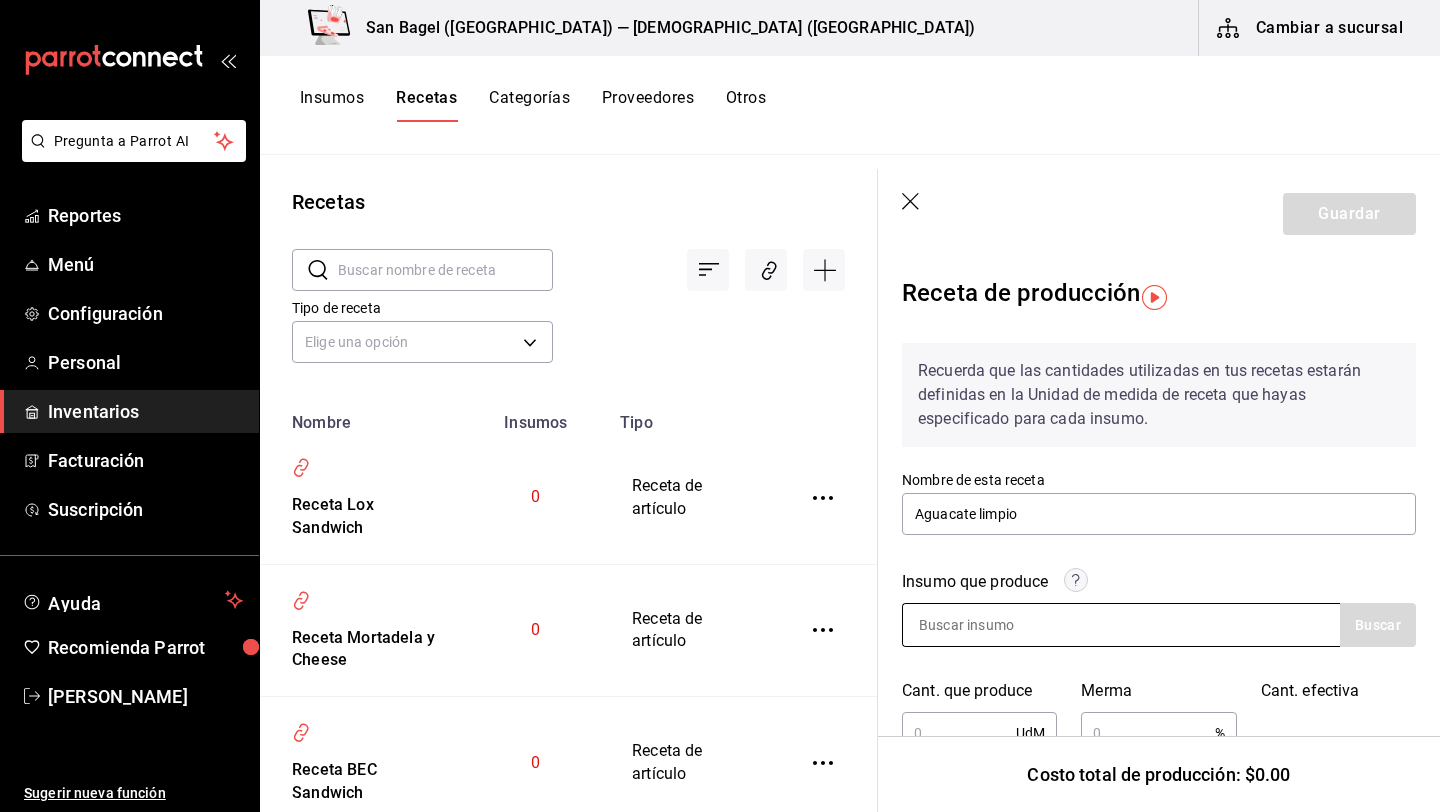 click at bounding box center (1003, 625) 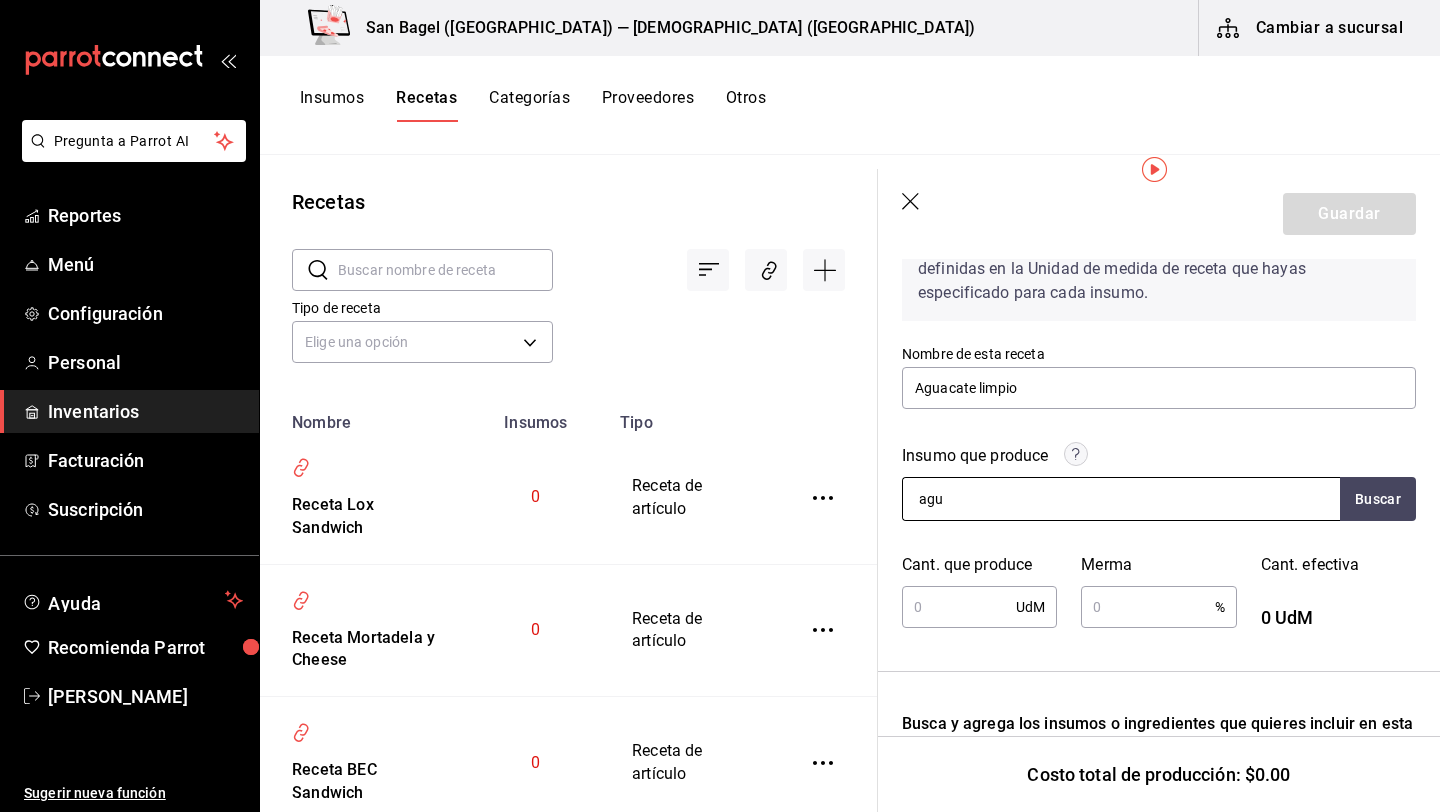 scroll, scrollTop: 128, scrollLeft: 0, axis: vertical 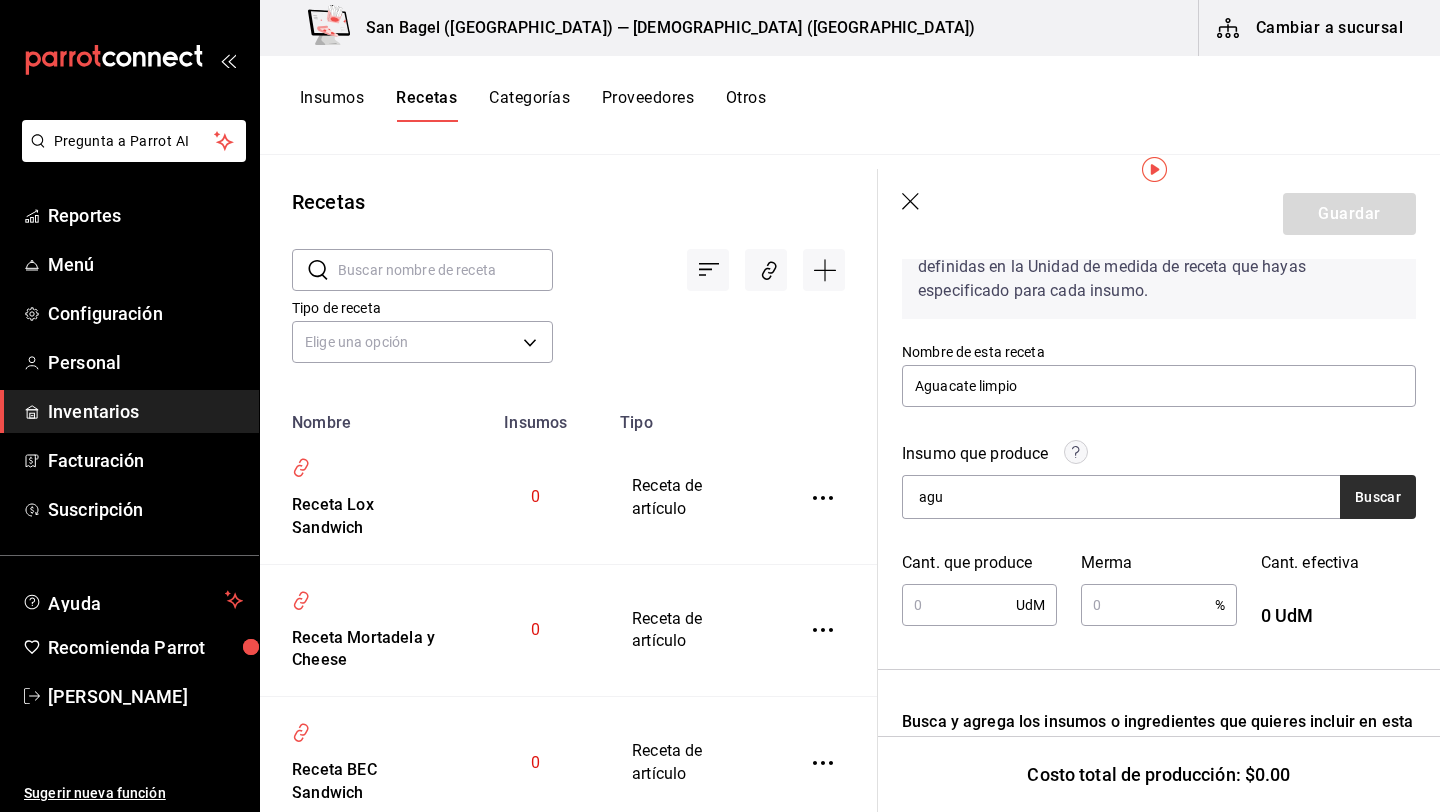 type on "agu" 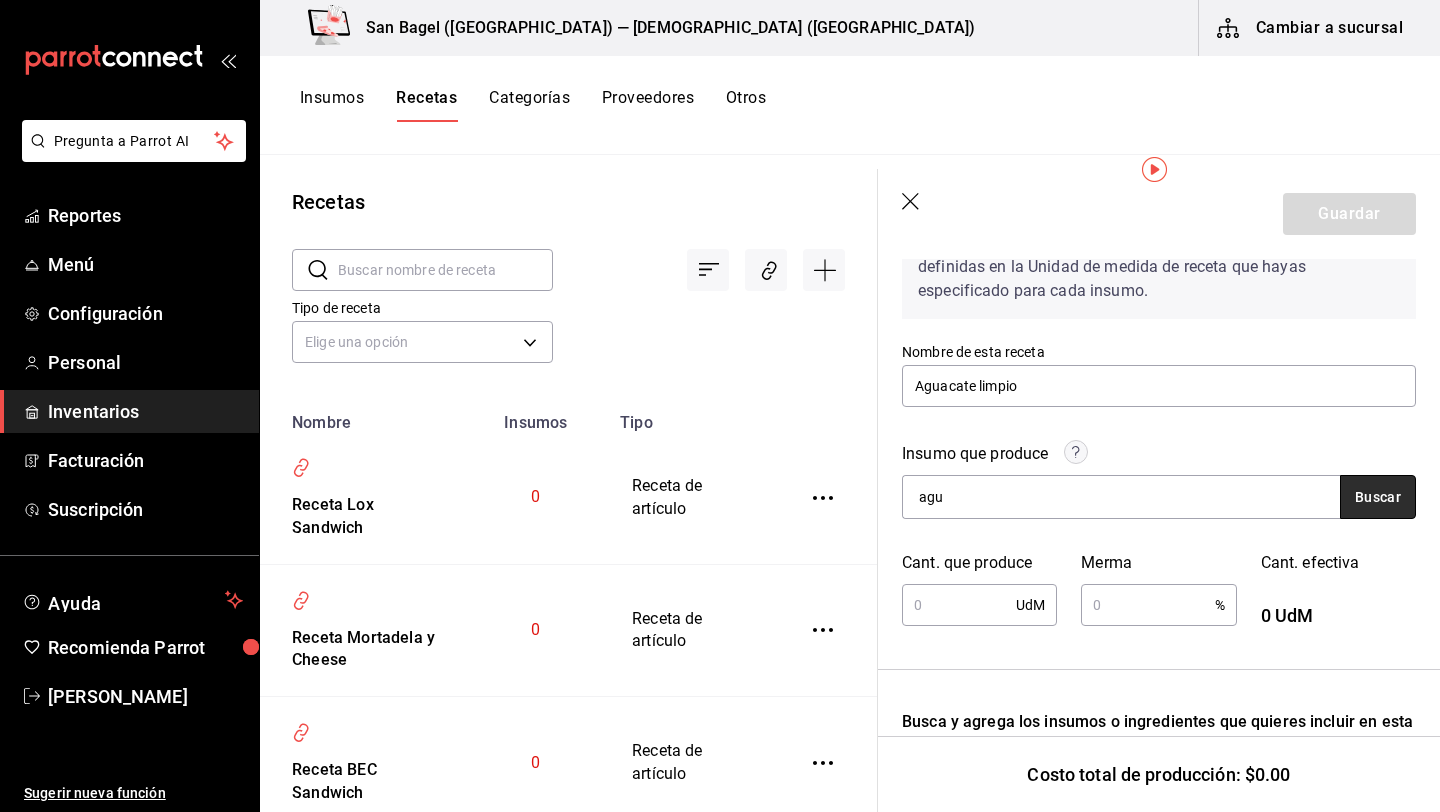 click on "Buscar" at bounding box center (1378, 497) 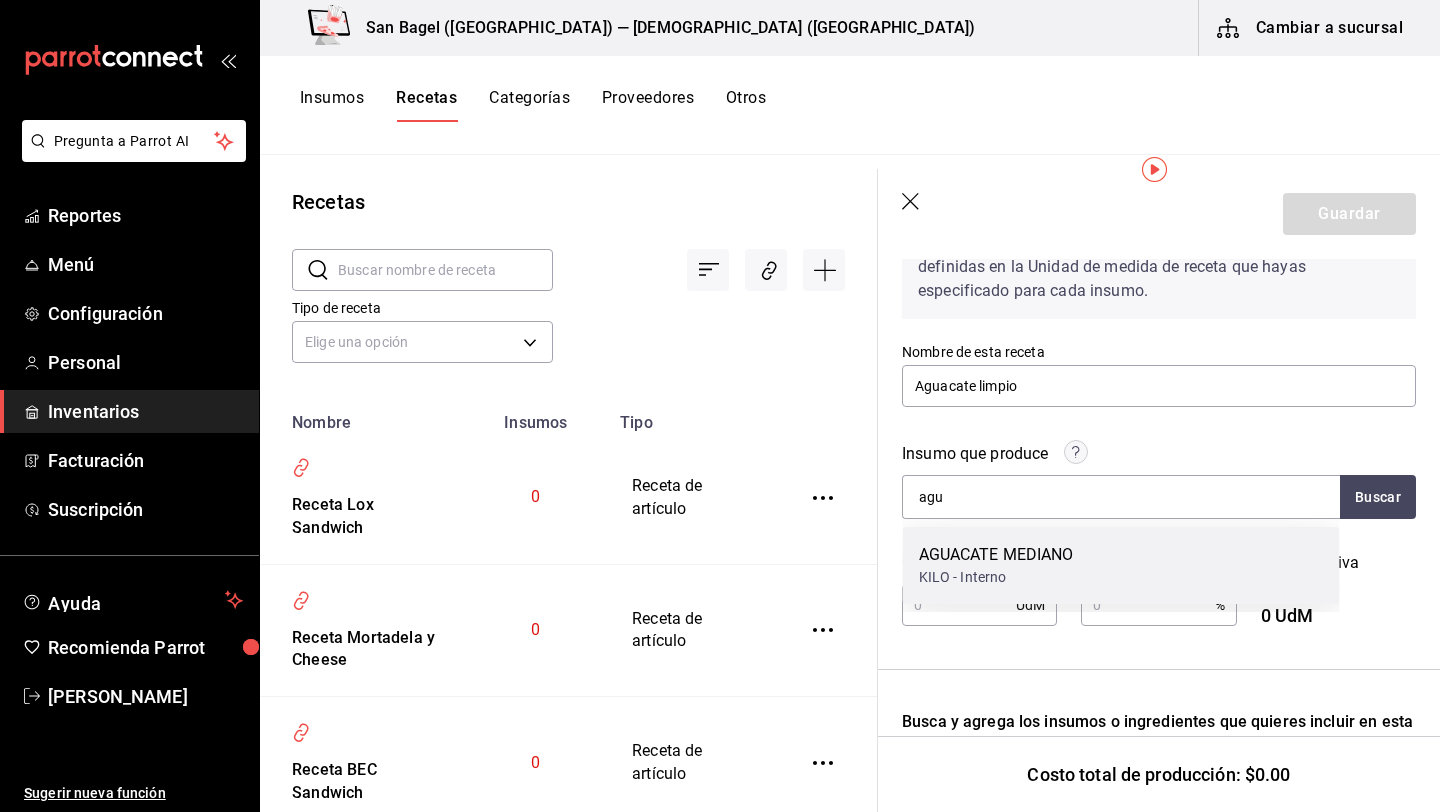 click on "KILO - Interno" at bounding box center (996, 577) 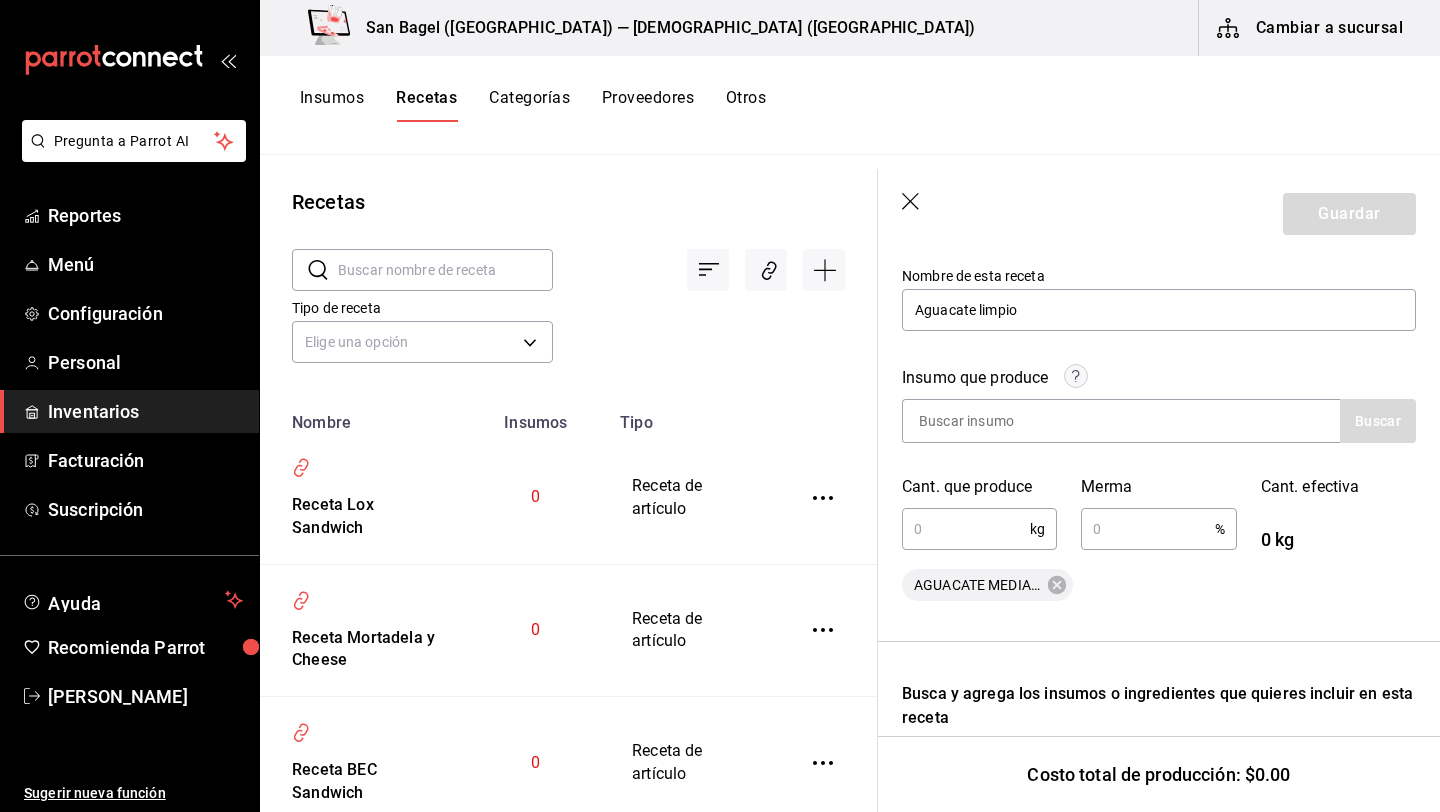 scroll, scrollTop: 229, scrollLeft: 0, axis: vertical 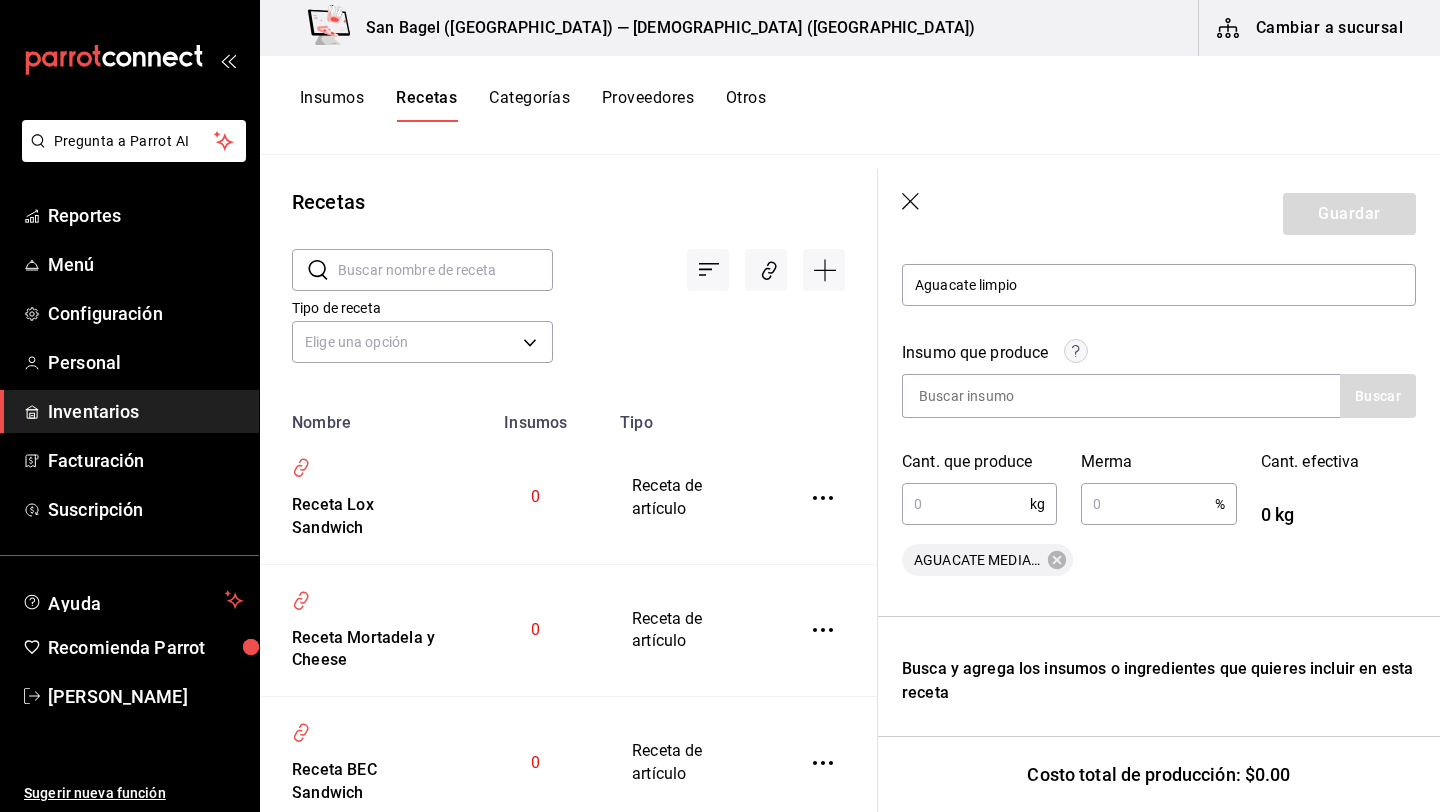 click at bounding box center (966, 504) 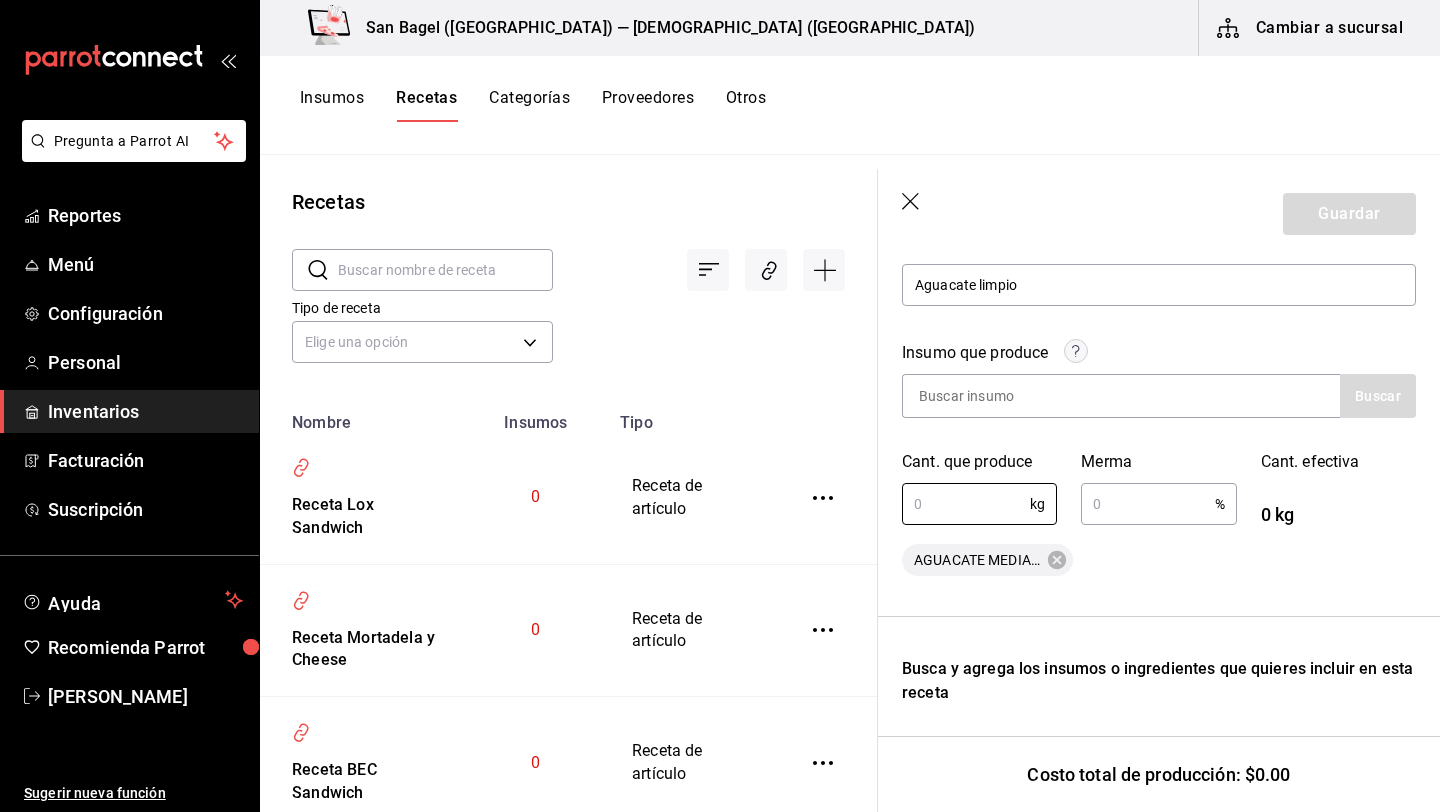 type on "1" 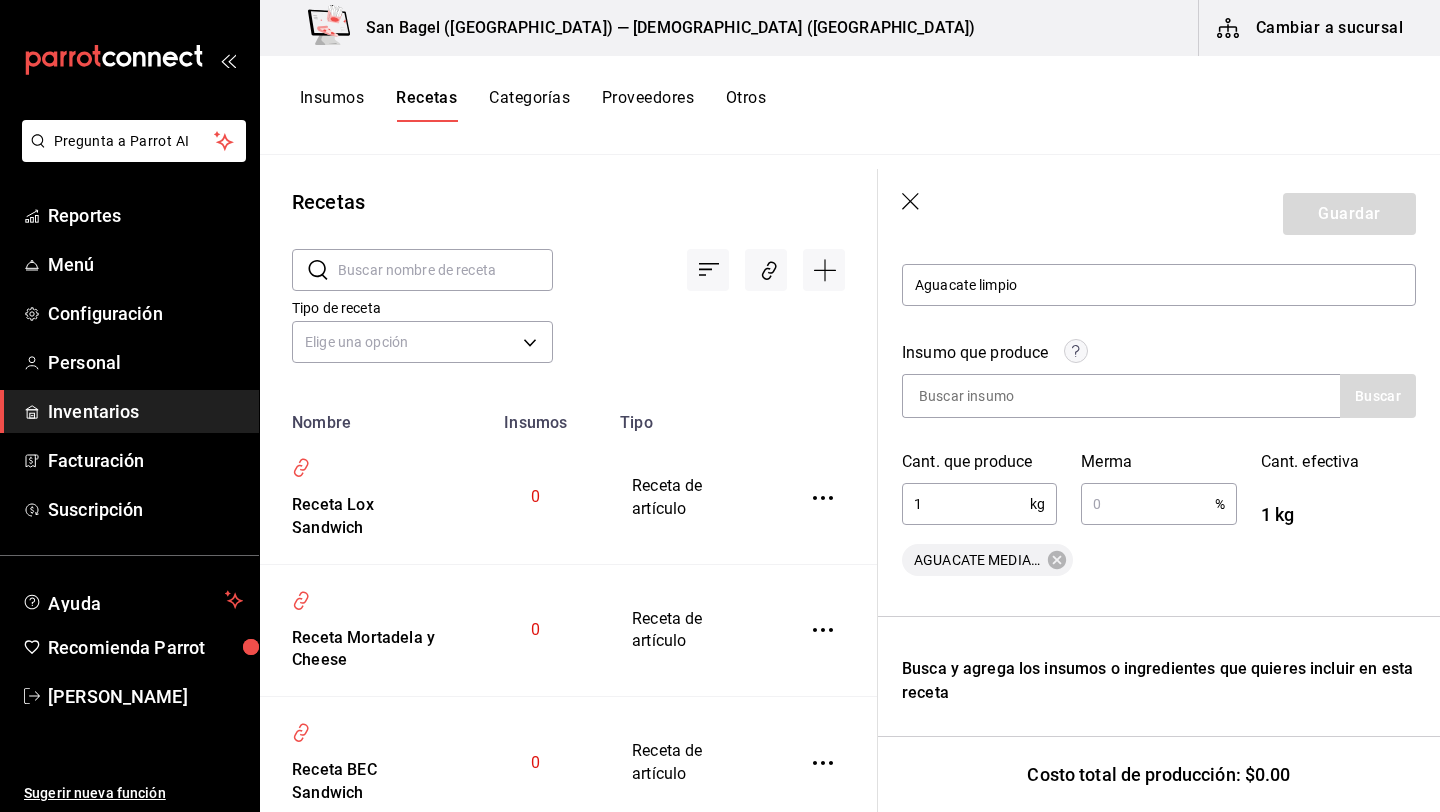 click at bounding box center [1147, 504] 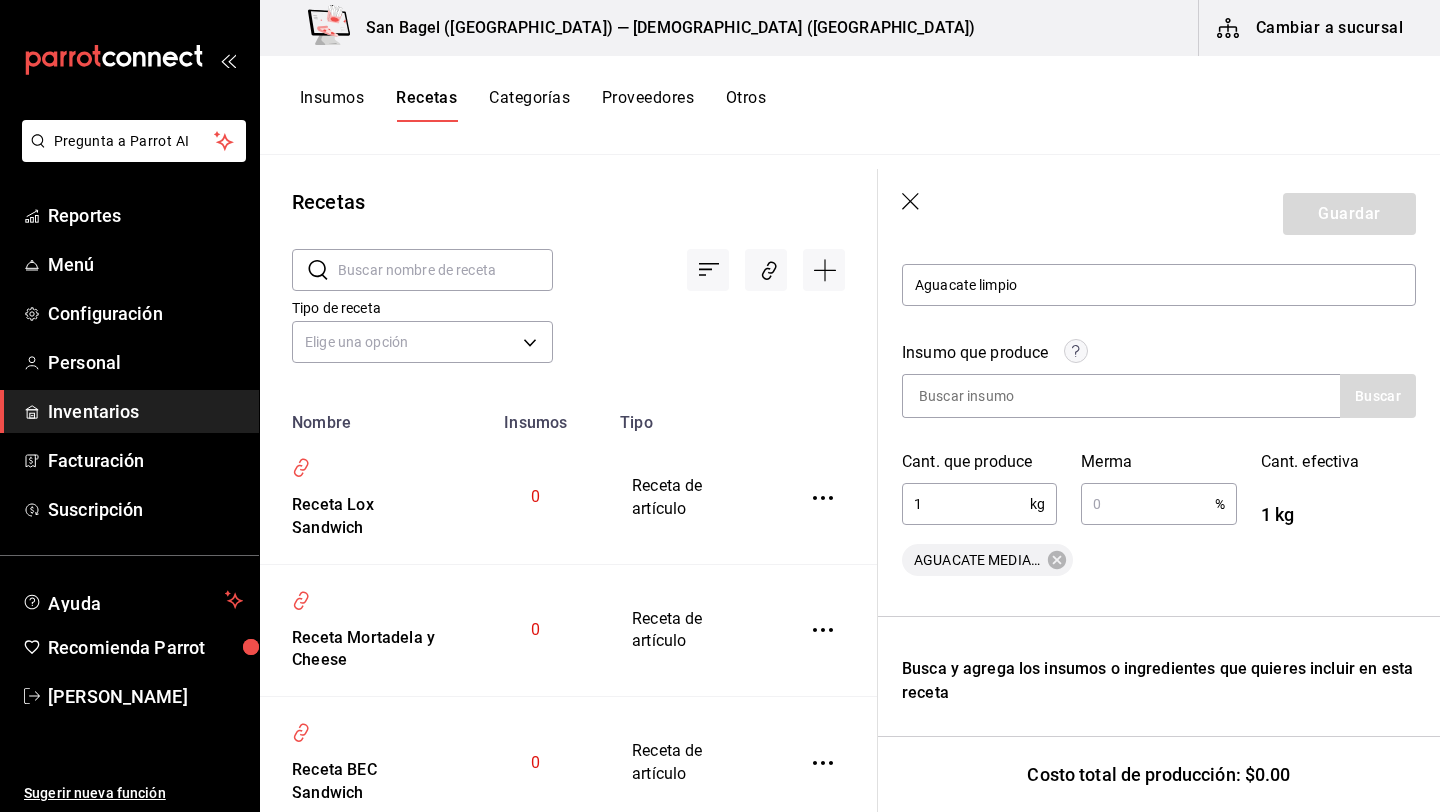 type on "30" 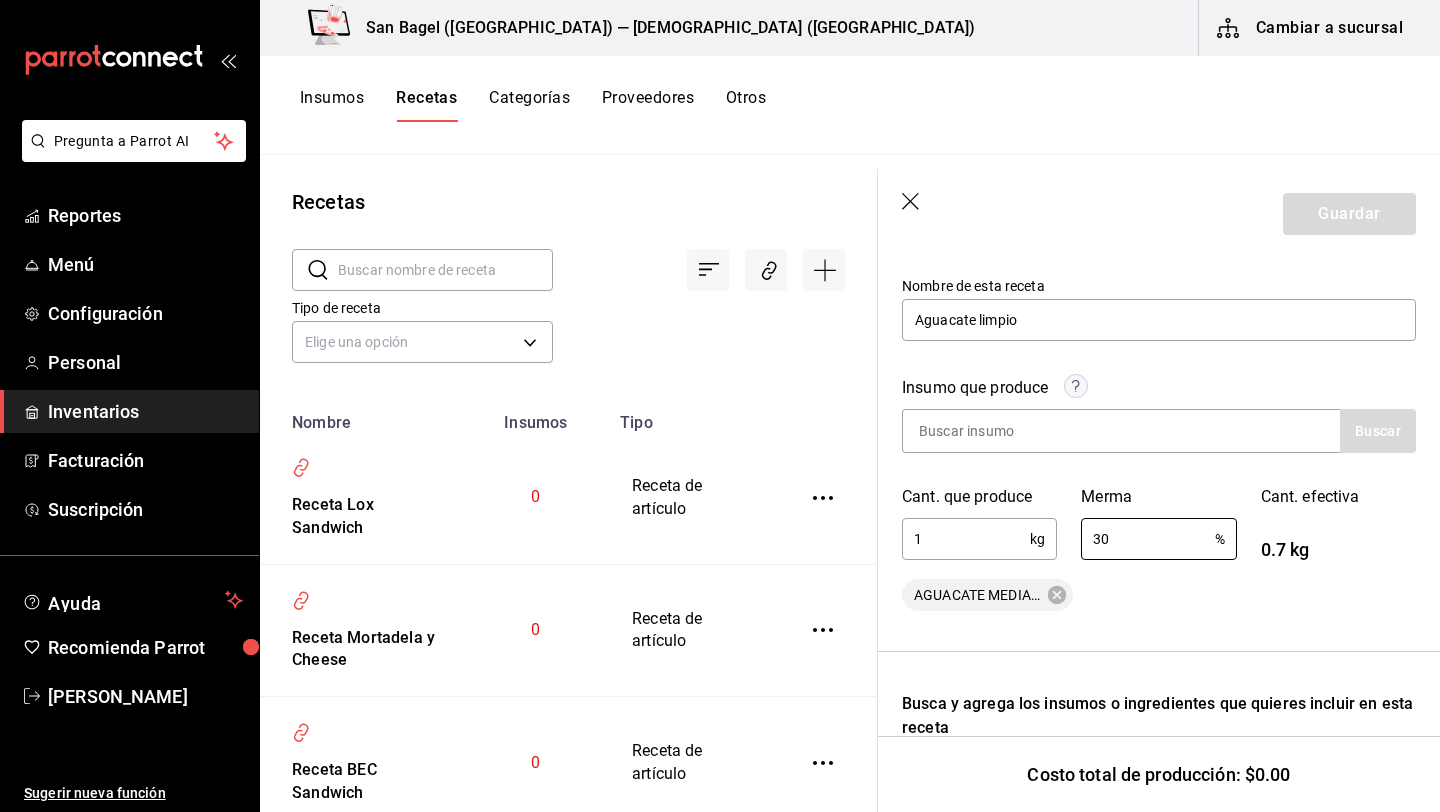 scroll, scrollTop: 479, scrollLeft: 0, axis: vertical 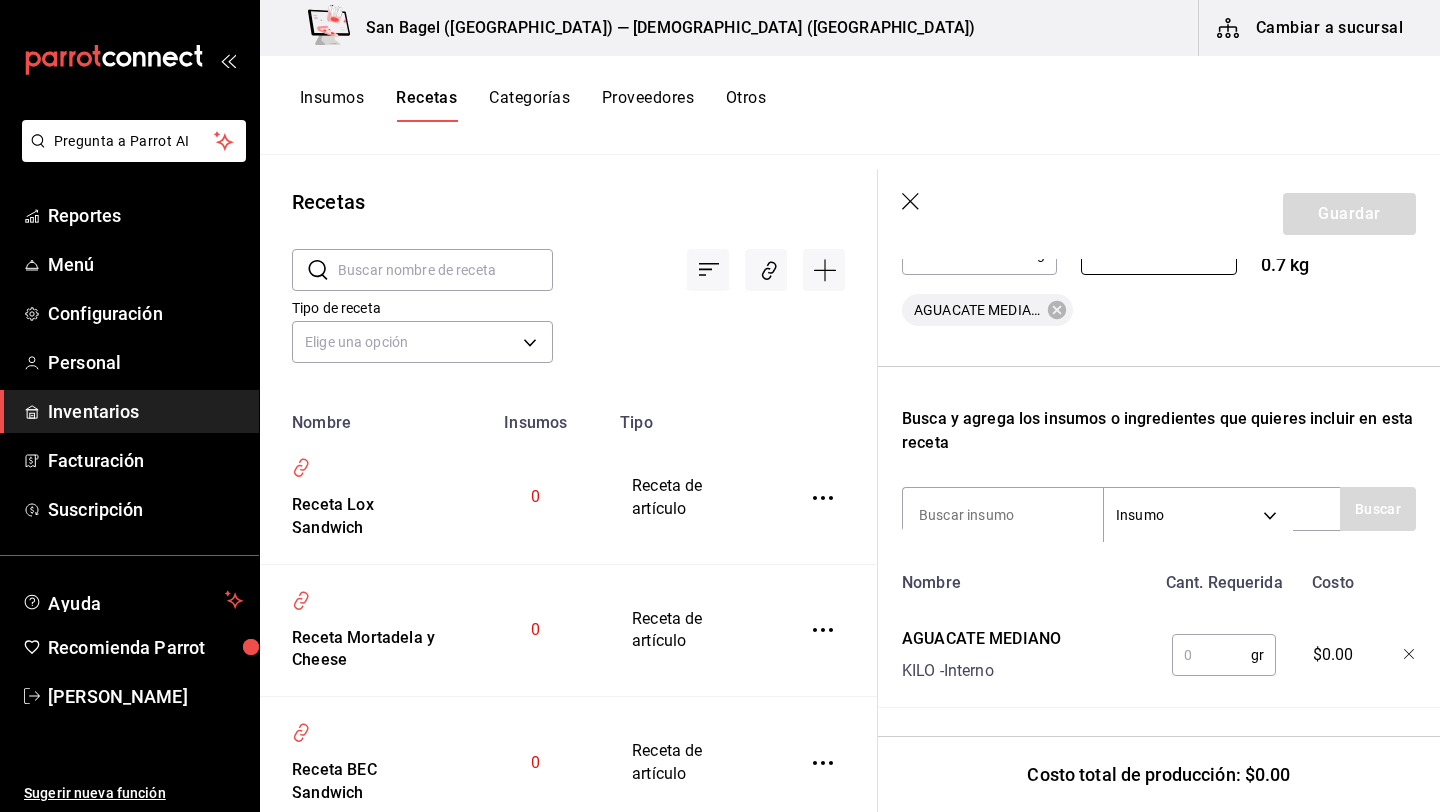 click at bounding box center (1211, 655) 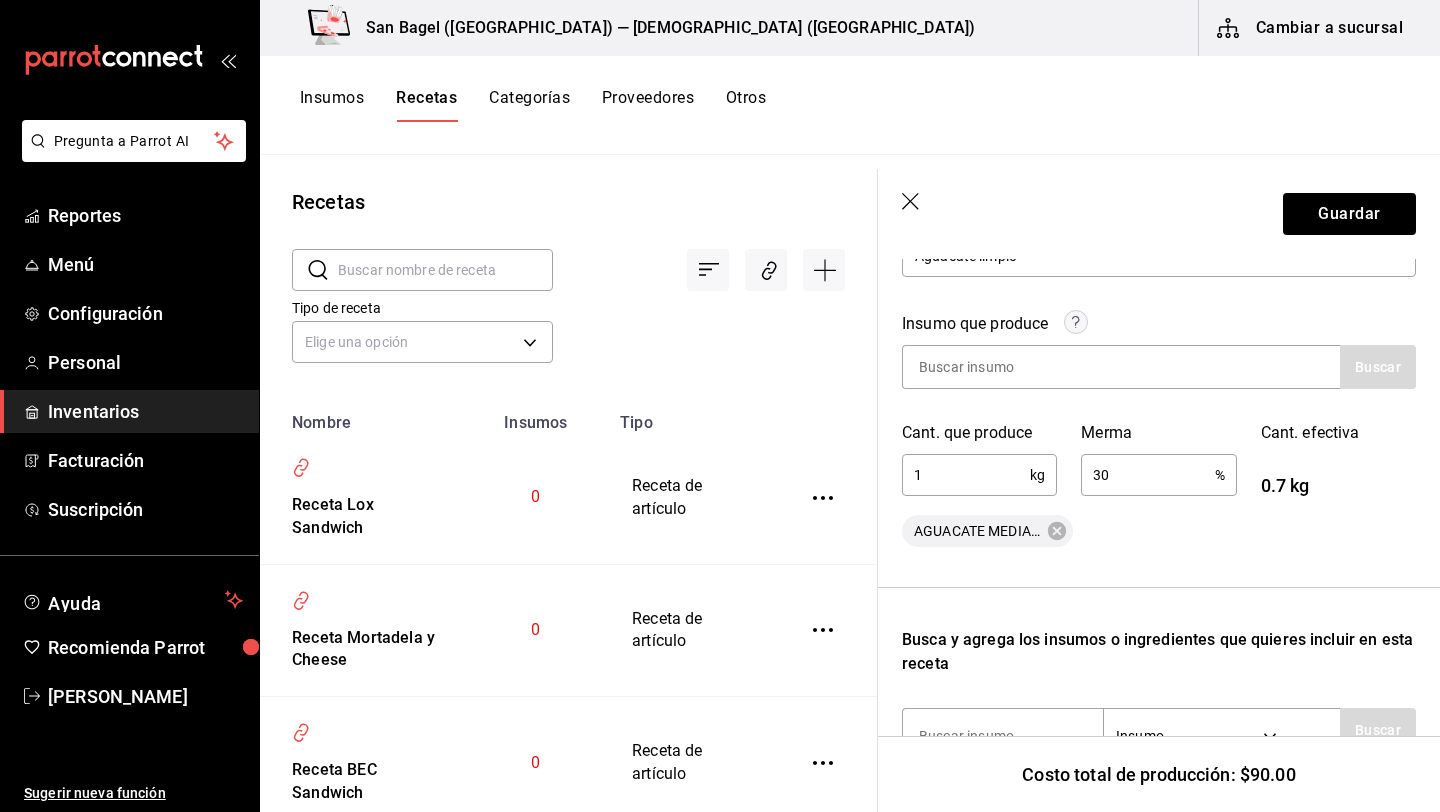 scroll, scrollTop: 0, scrollLeft: 0, axis: both 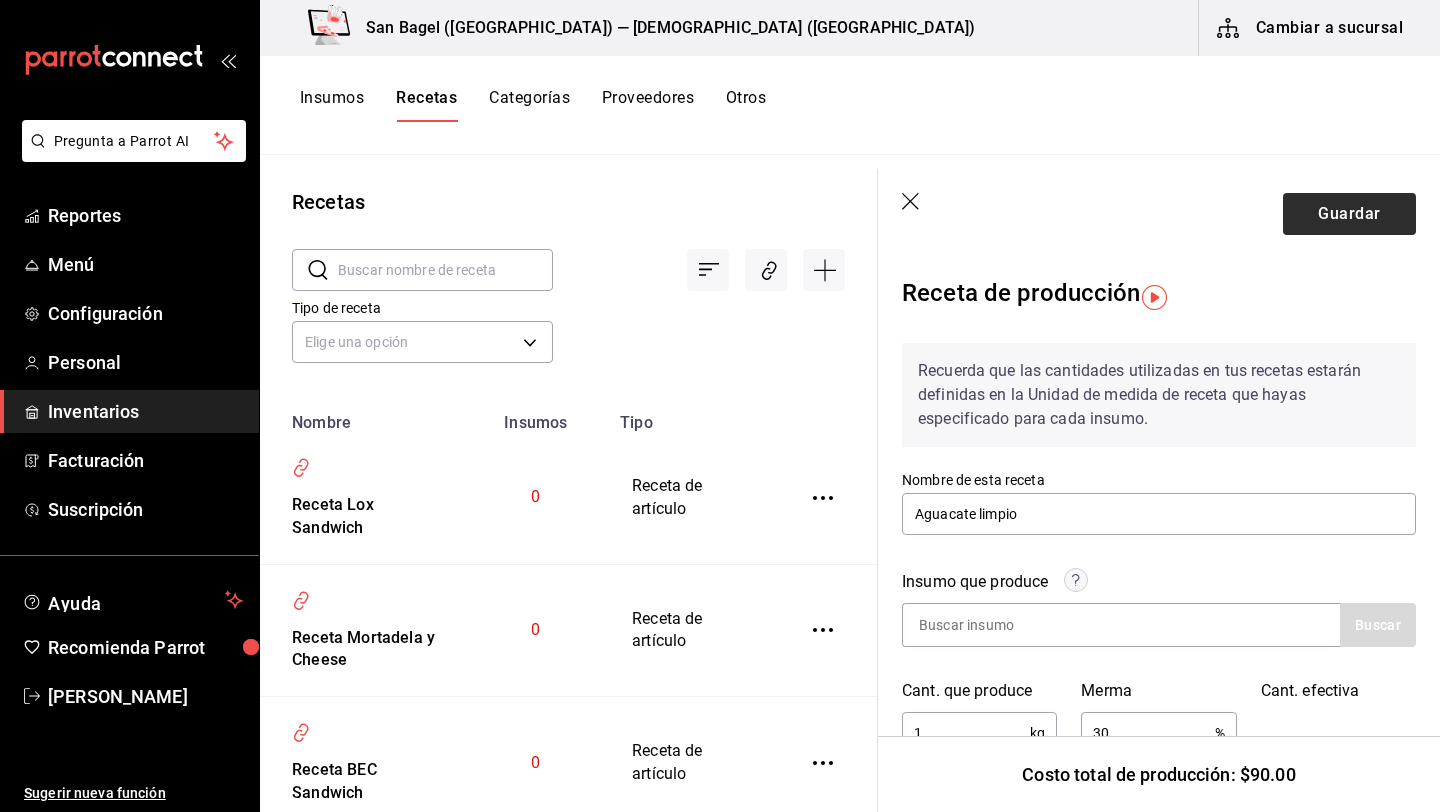 type on "1,000" 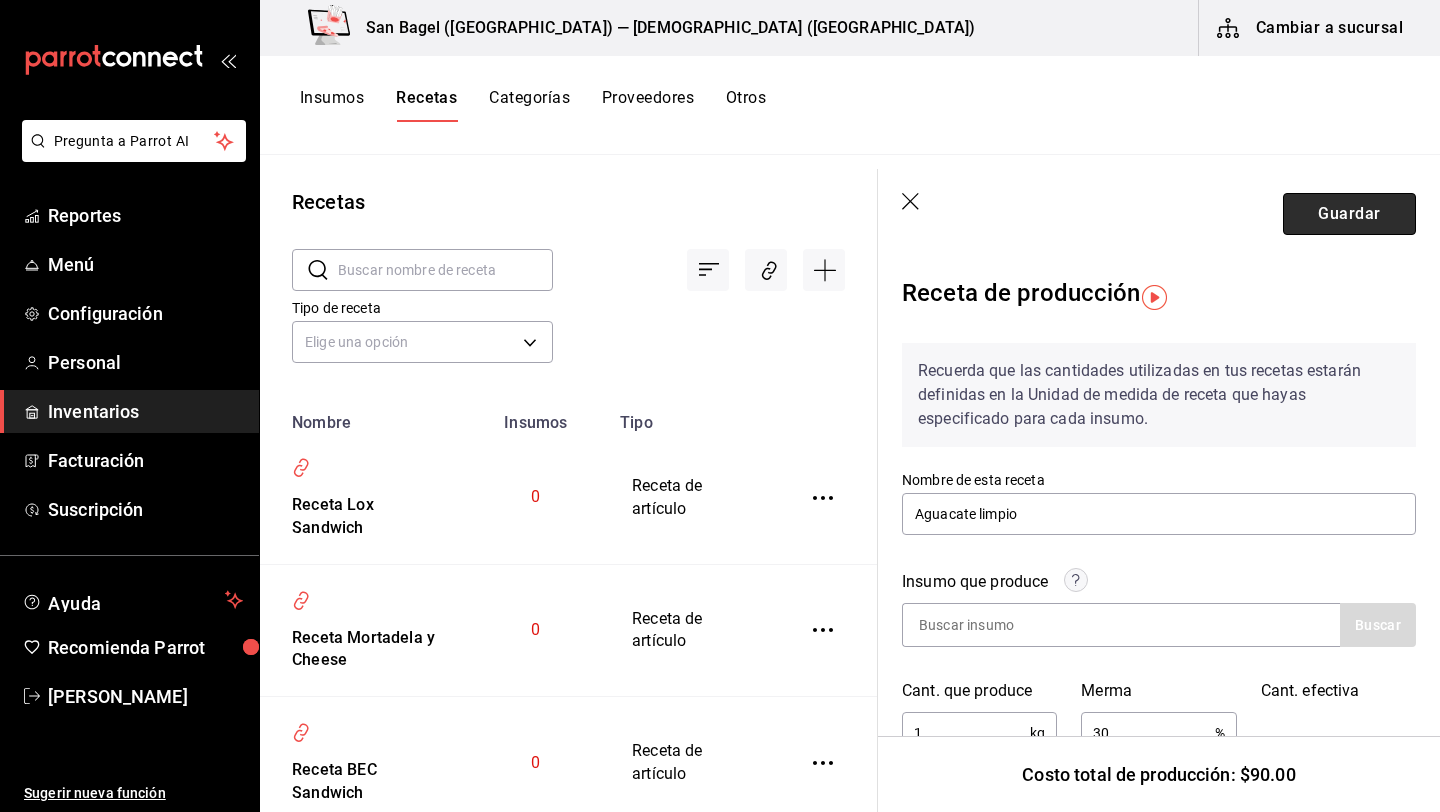 click on "Guardar" at bounding box center (1349, 214) 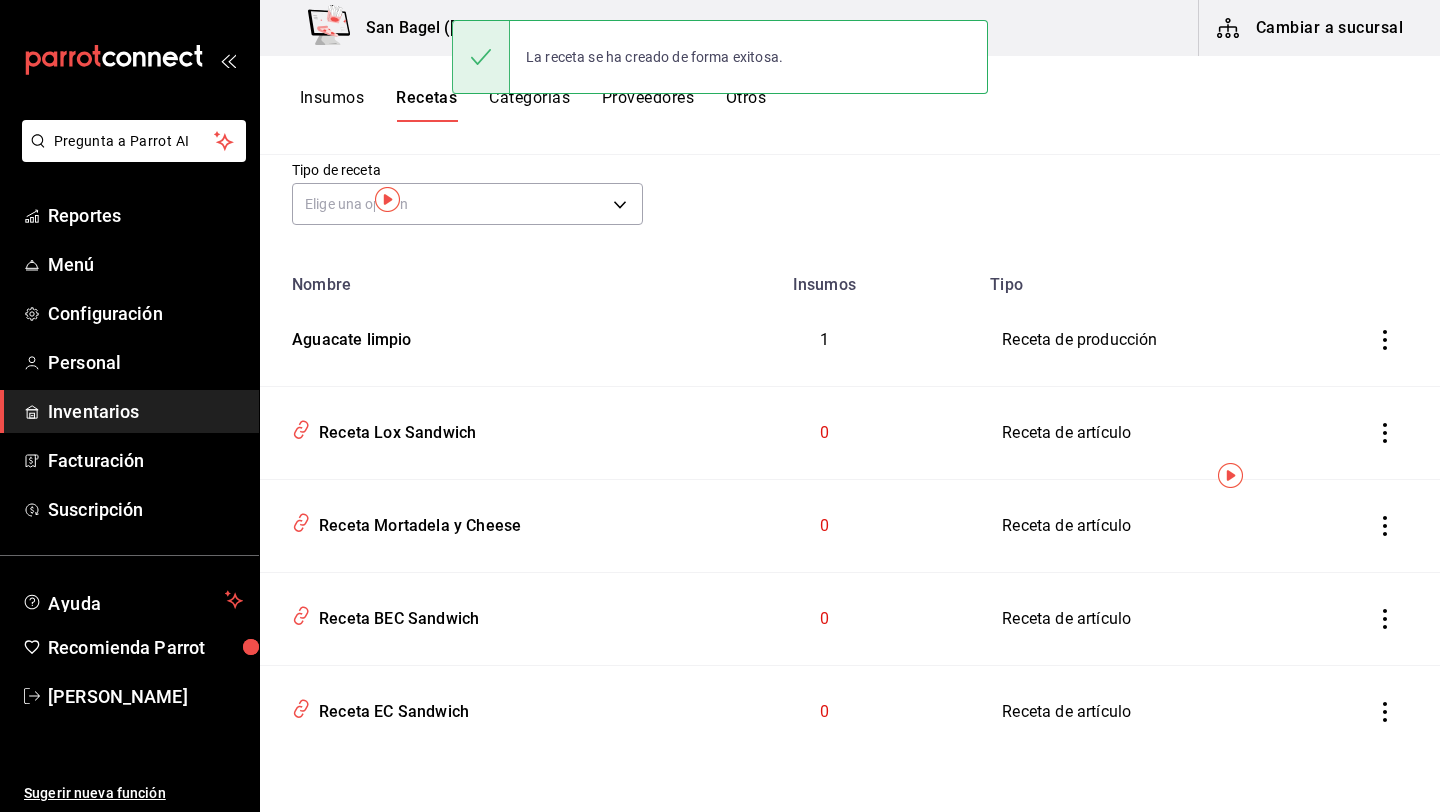 scroll, scrollTop: 0, scrollLeft: 0, axis: both 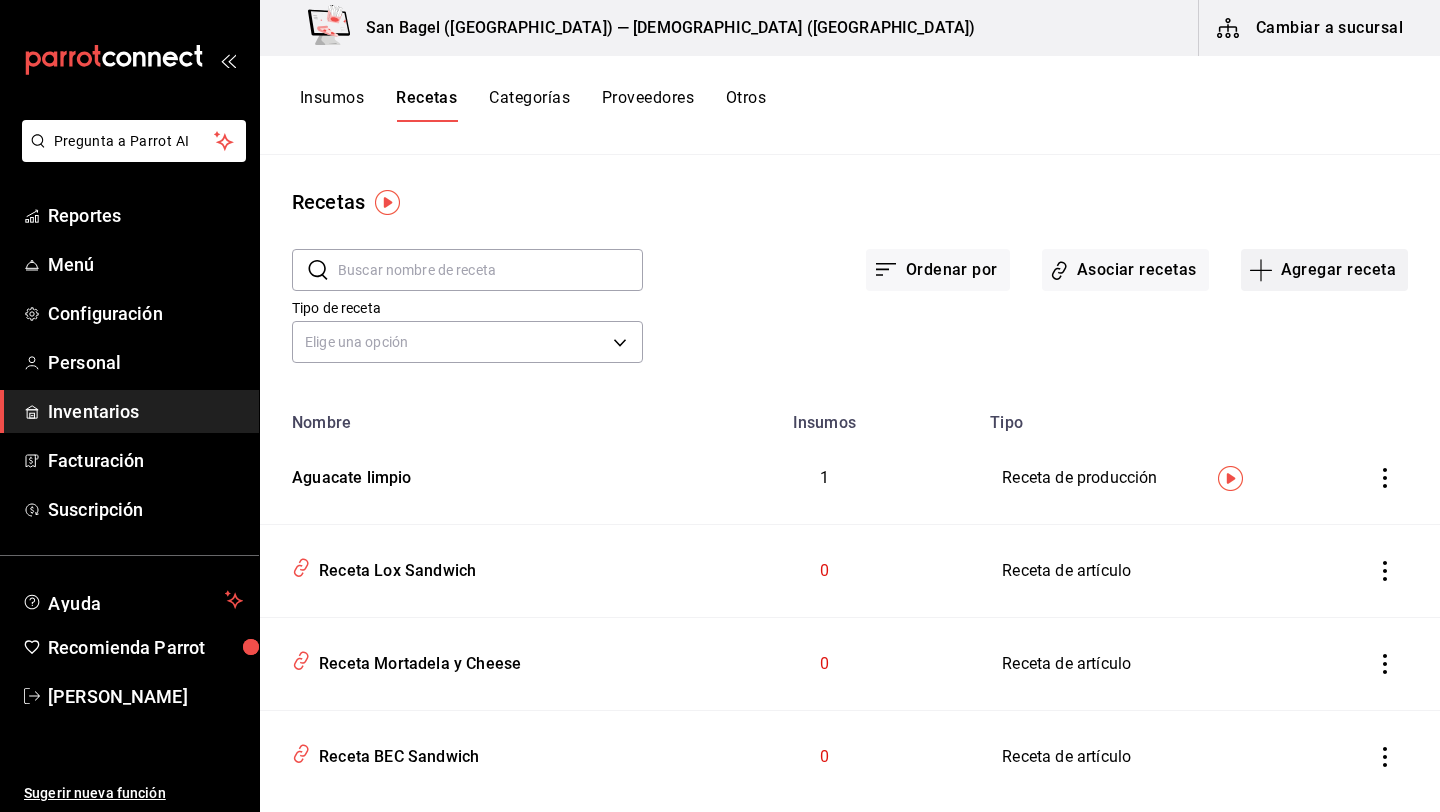 click on "Agregar receta" at bounding box center [1324, 270] 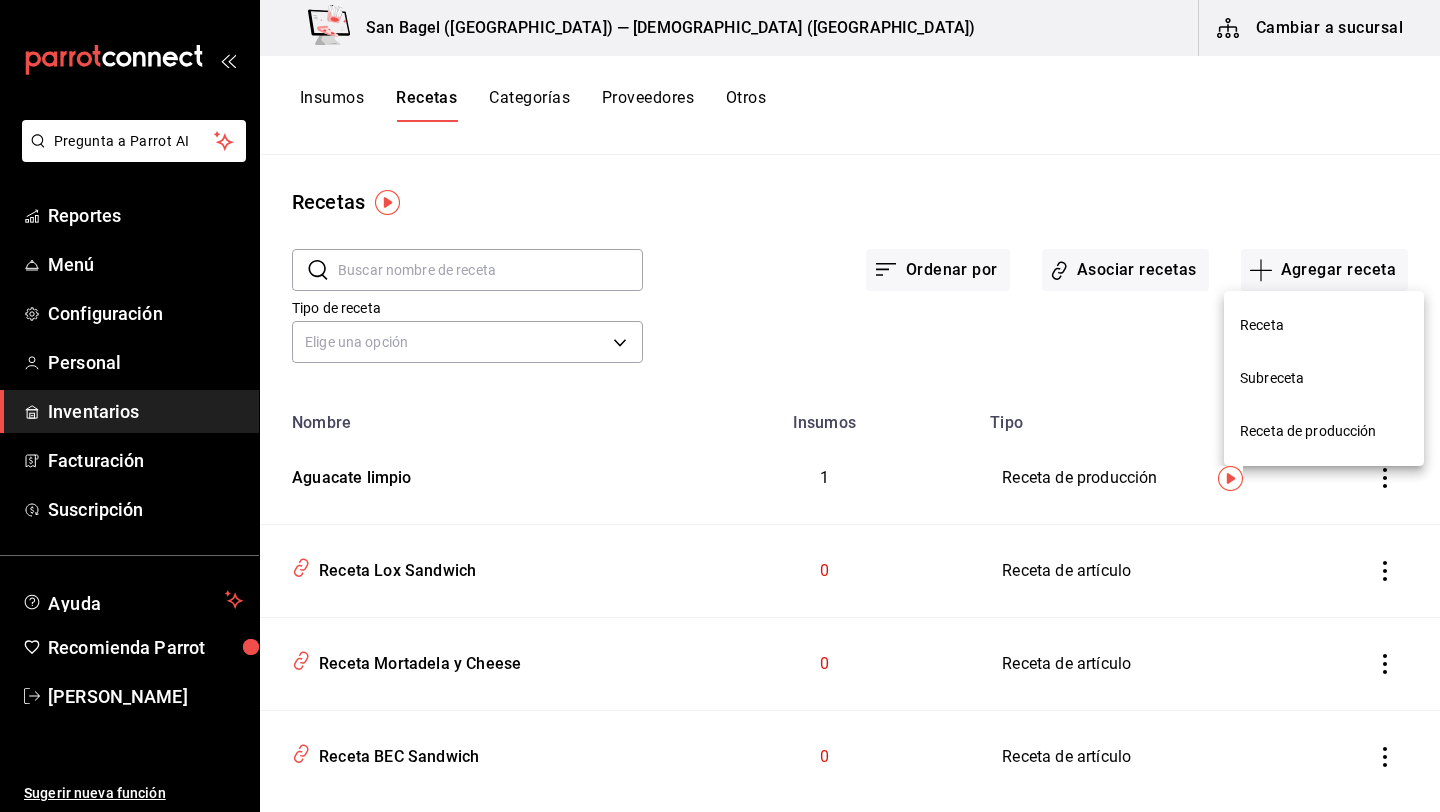 click on "Receta de producción" at bounding box center [1324, 431] 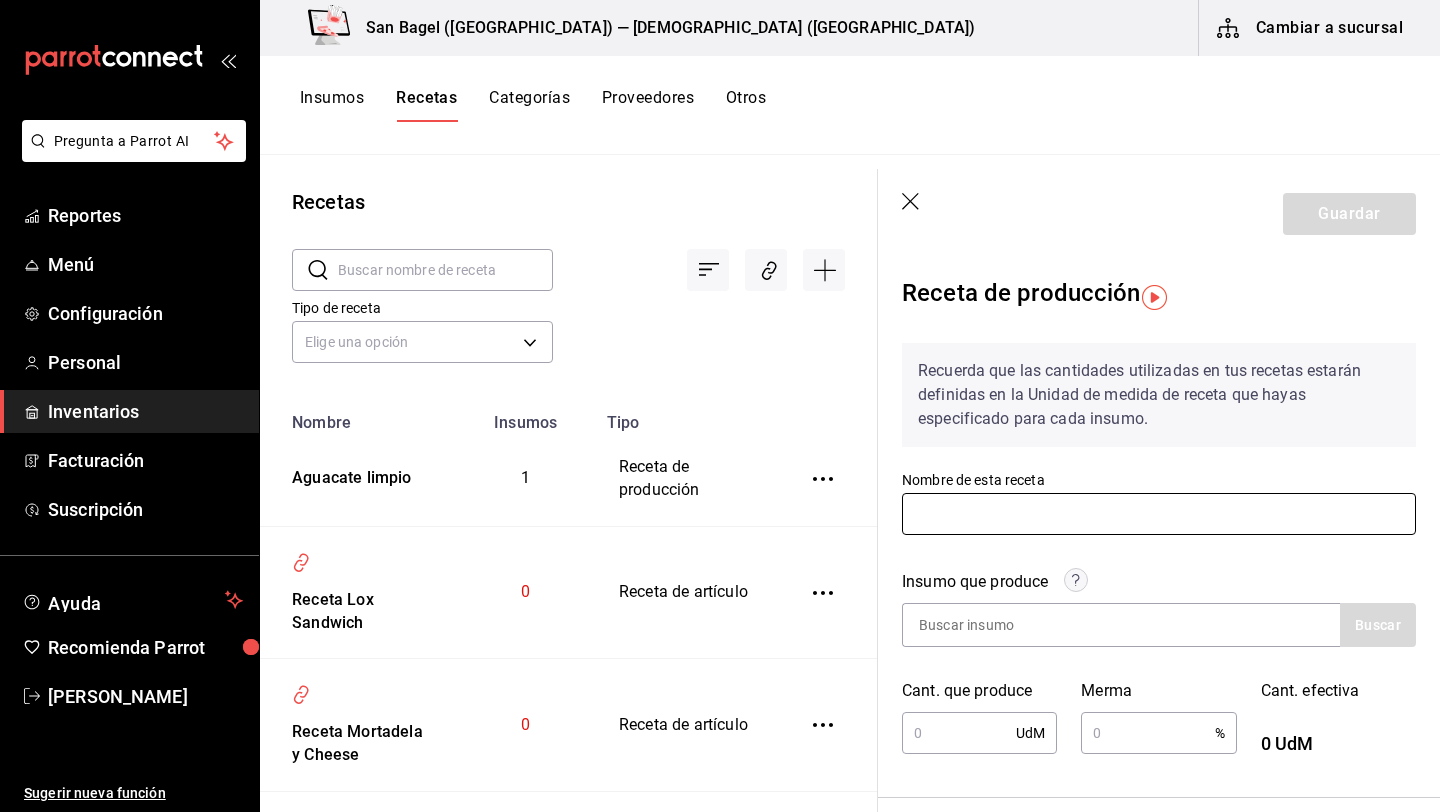 click at bounding box center (1159, 514) 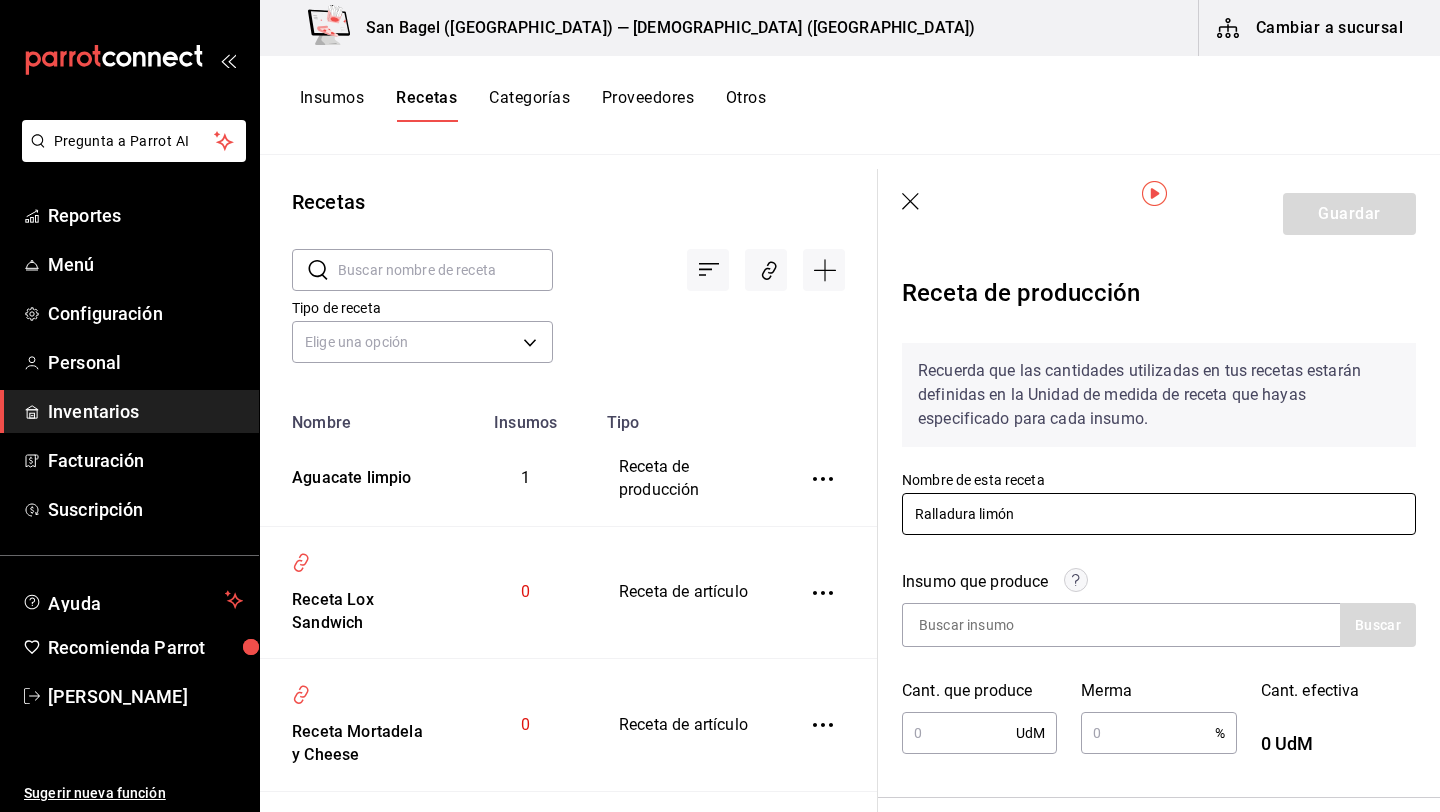 scroll, scrollTop: 105, scrollLeft: 0, axis: vertical 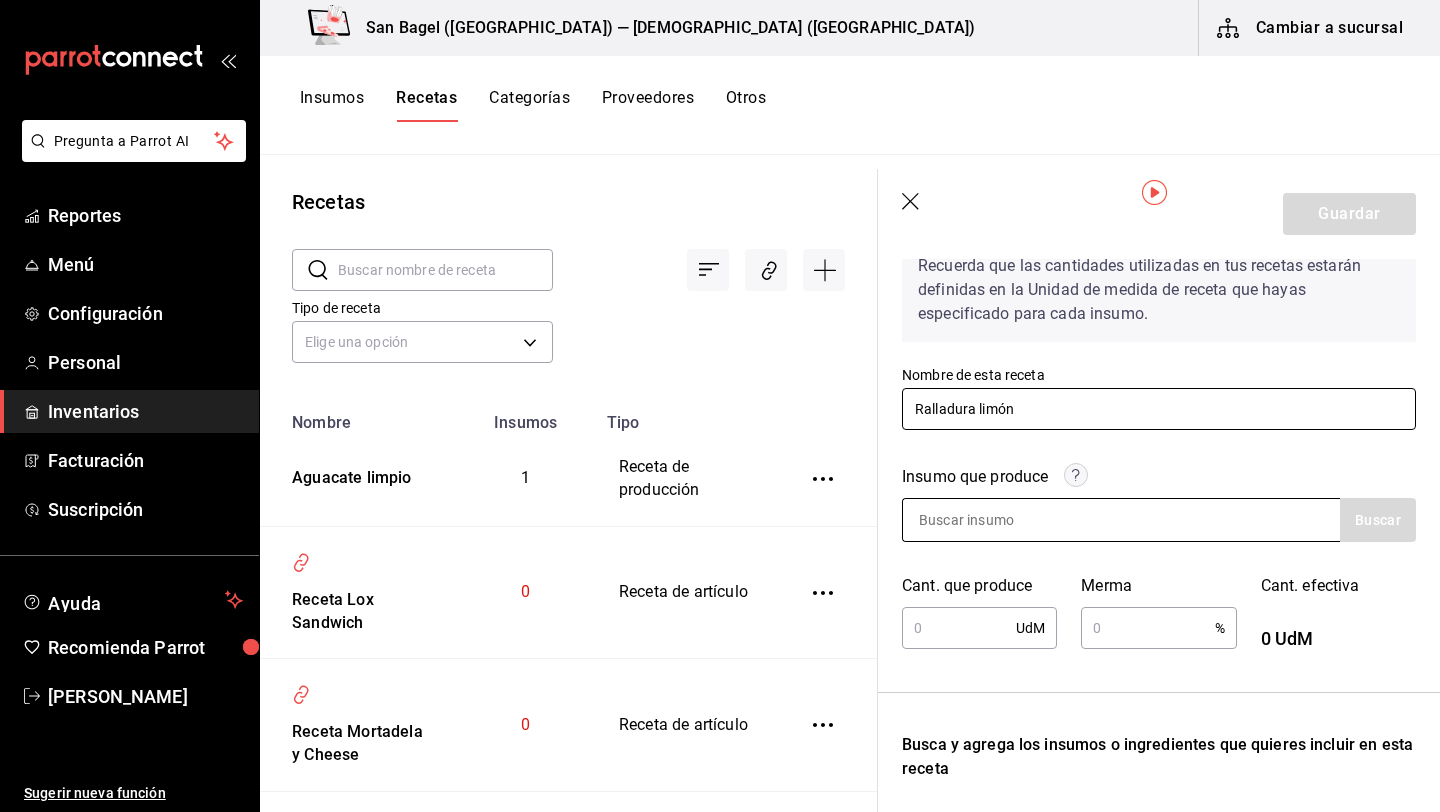 type on "Ralladura limón" 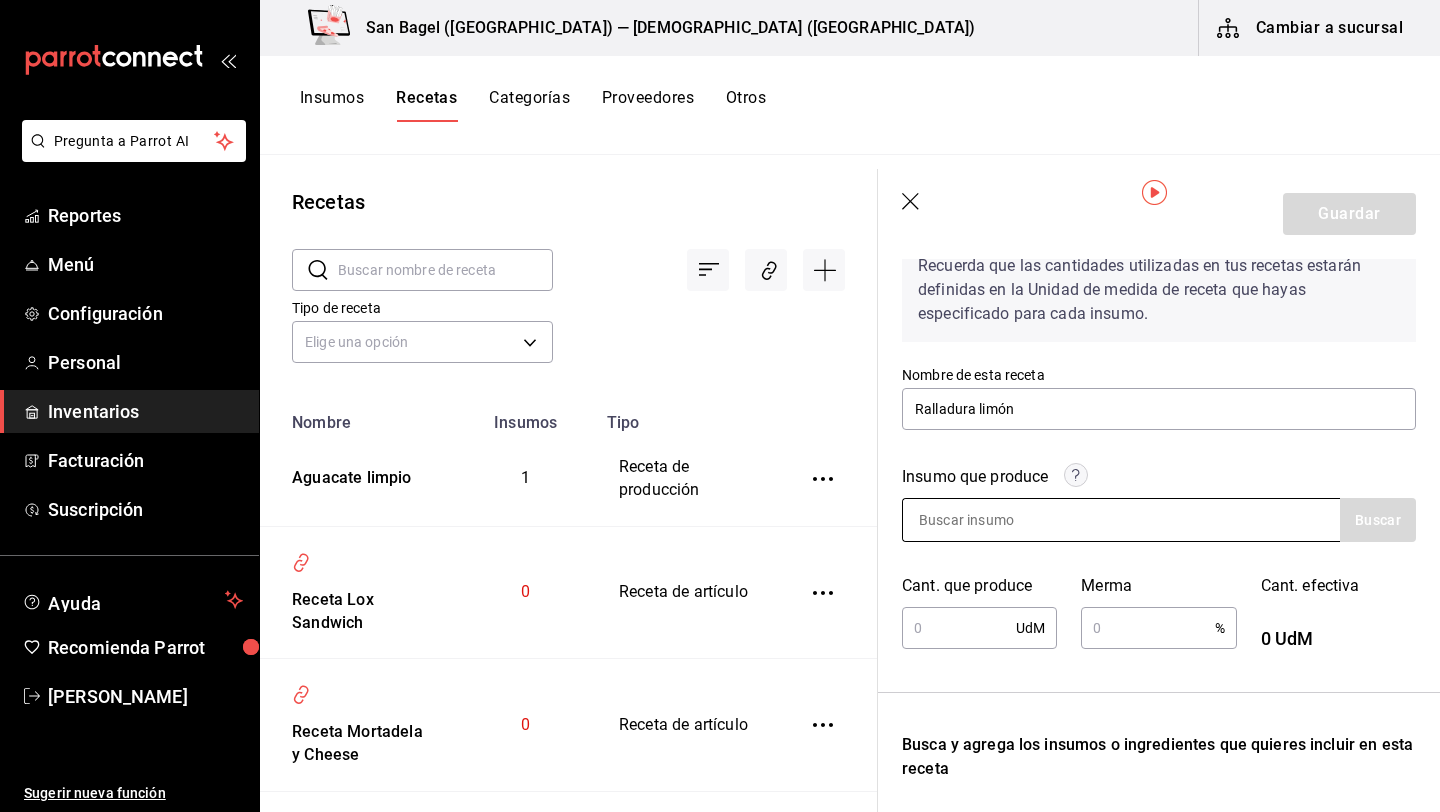 click at bounding box center [1003, 520] 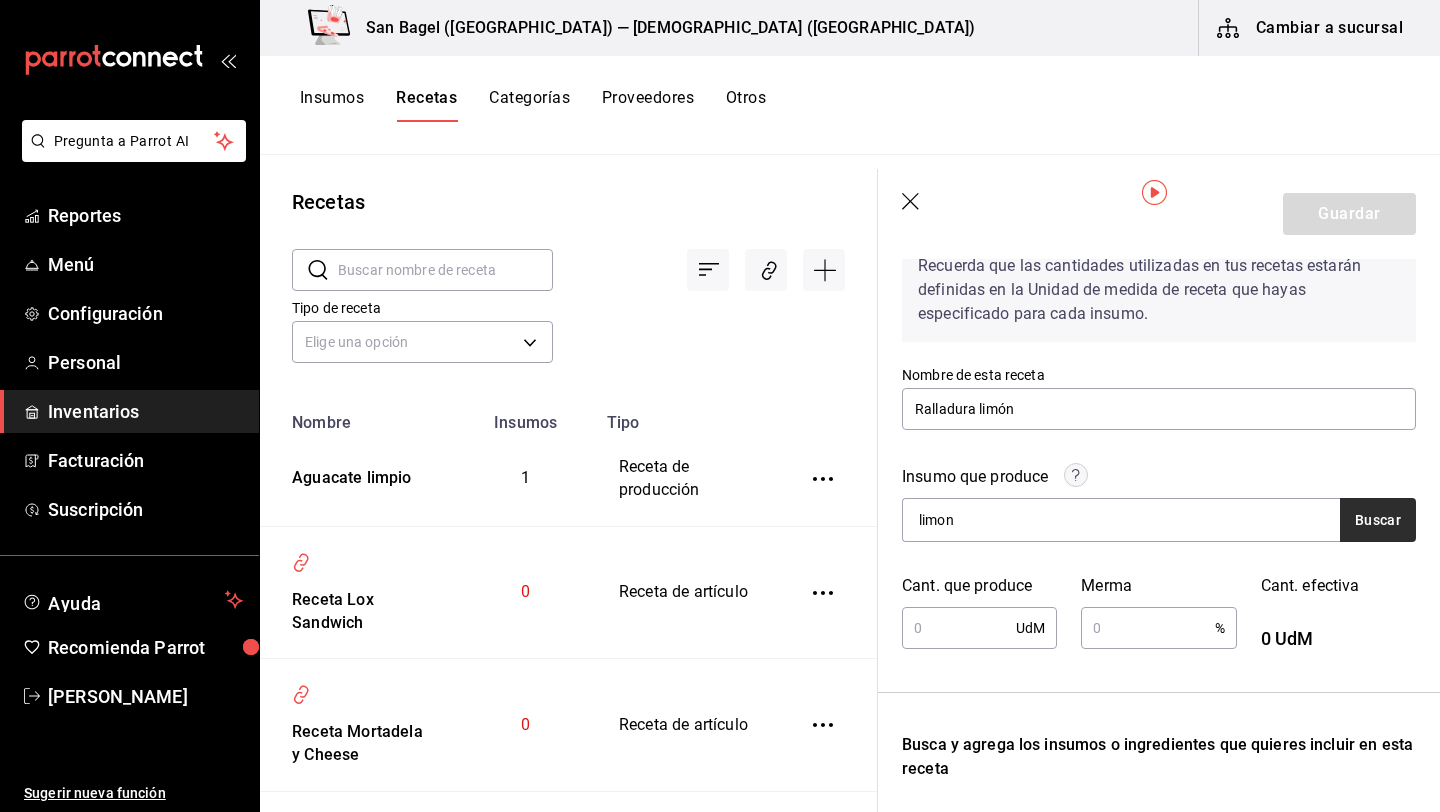type on "limon" 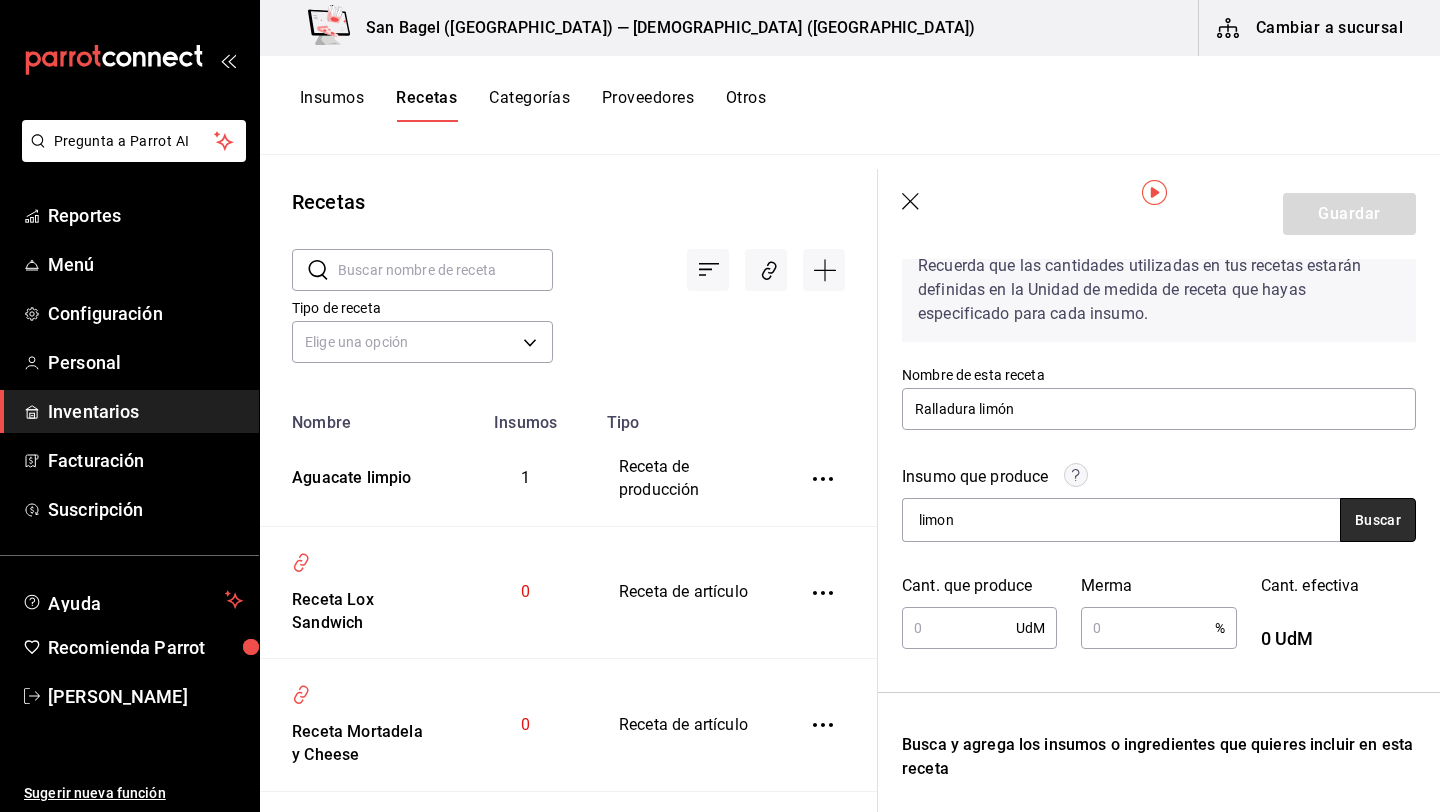 click on "Buscar" at bounding box center [1378, 520] 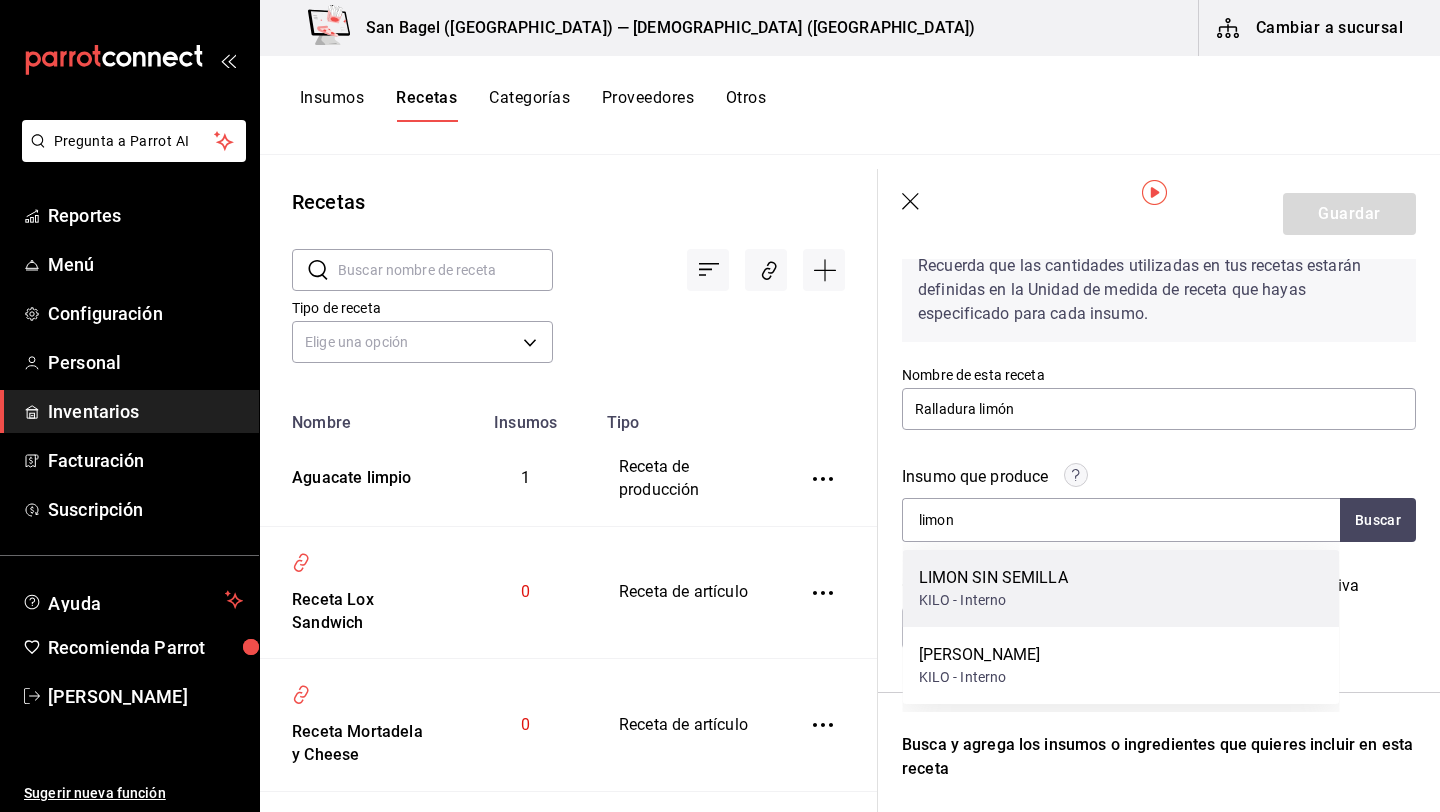 click on "LIMON SIN SEMILLA" at bounding box center (993, 578) 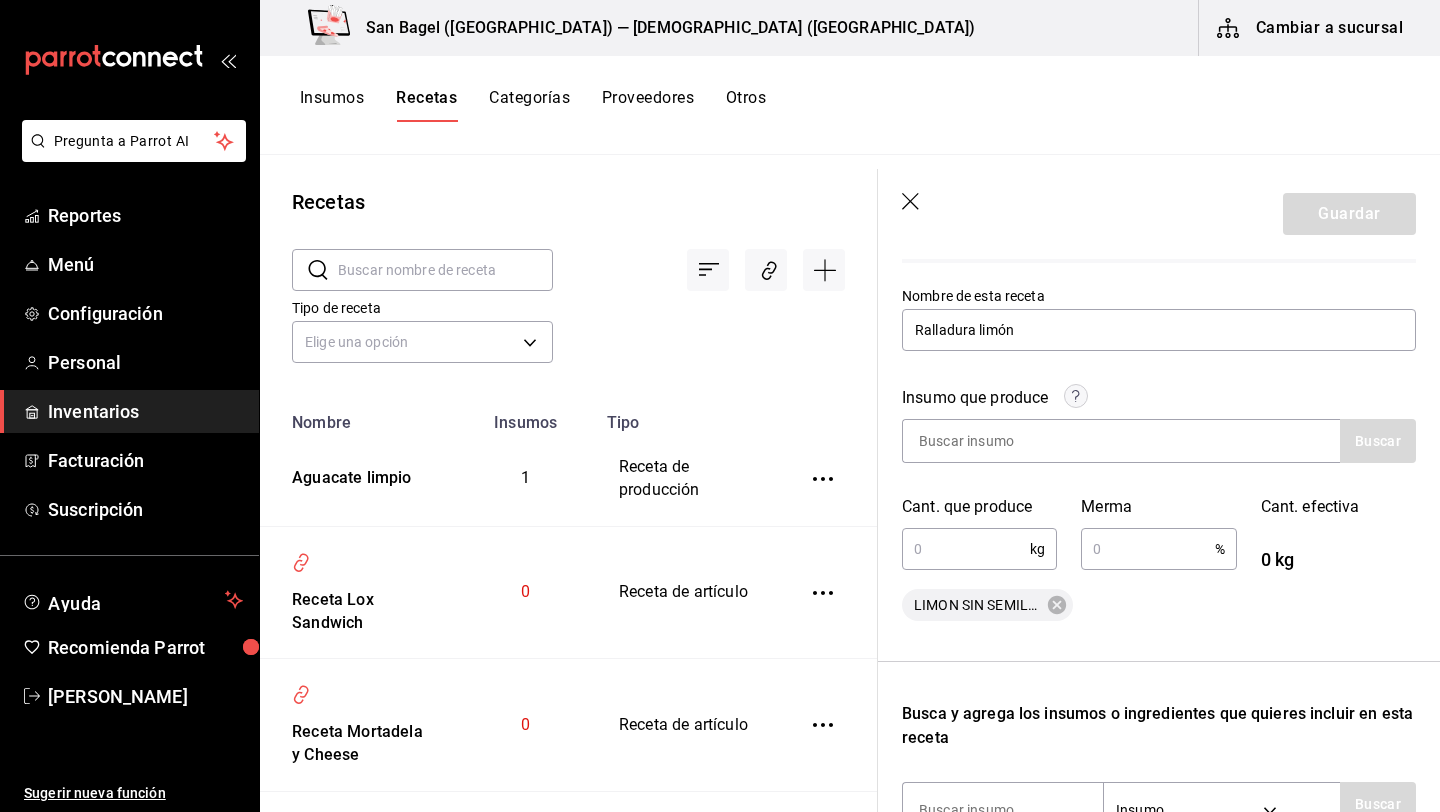 scroll, scrollTop: 262, scrollLeft: 0, axis: vertical 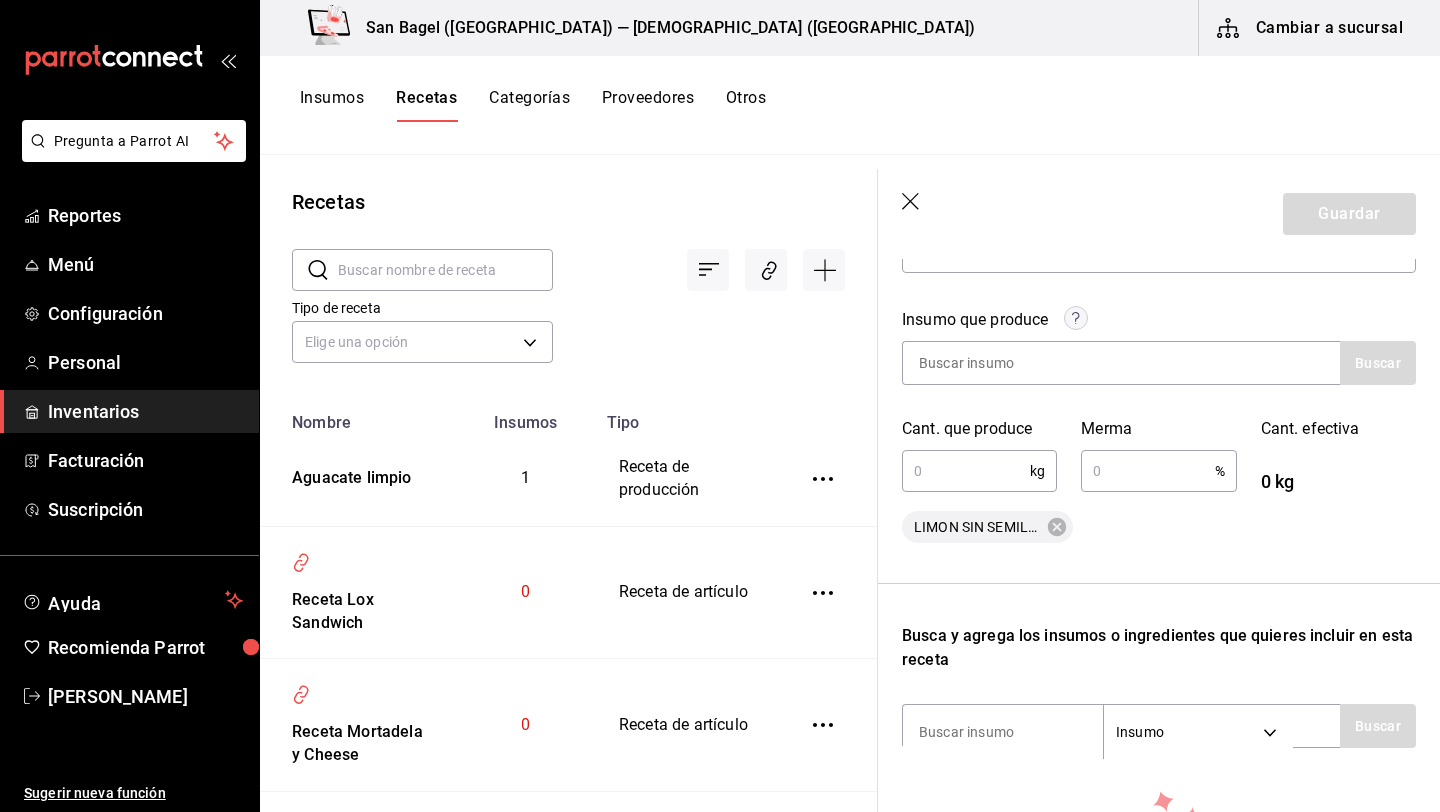 click at bounding box center (966, 471) 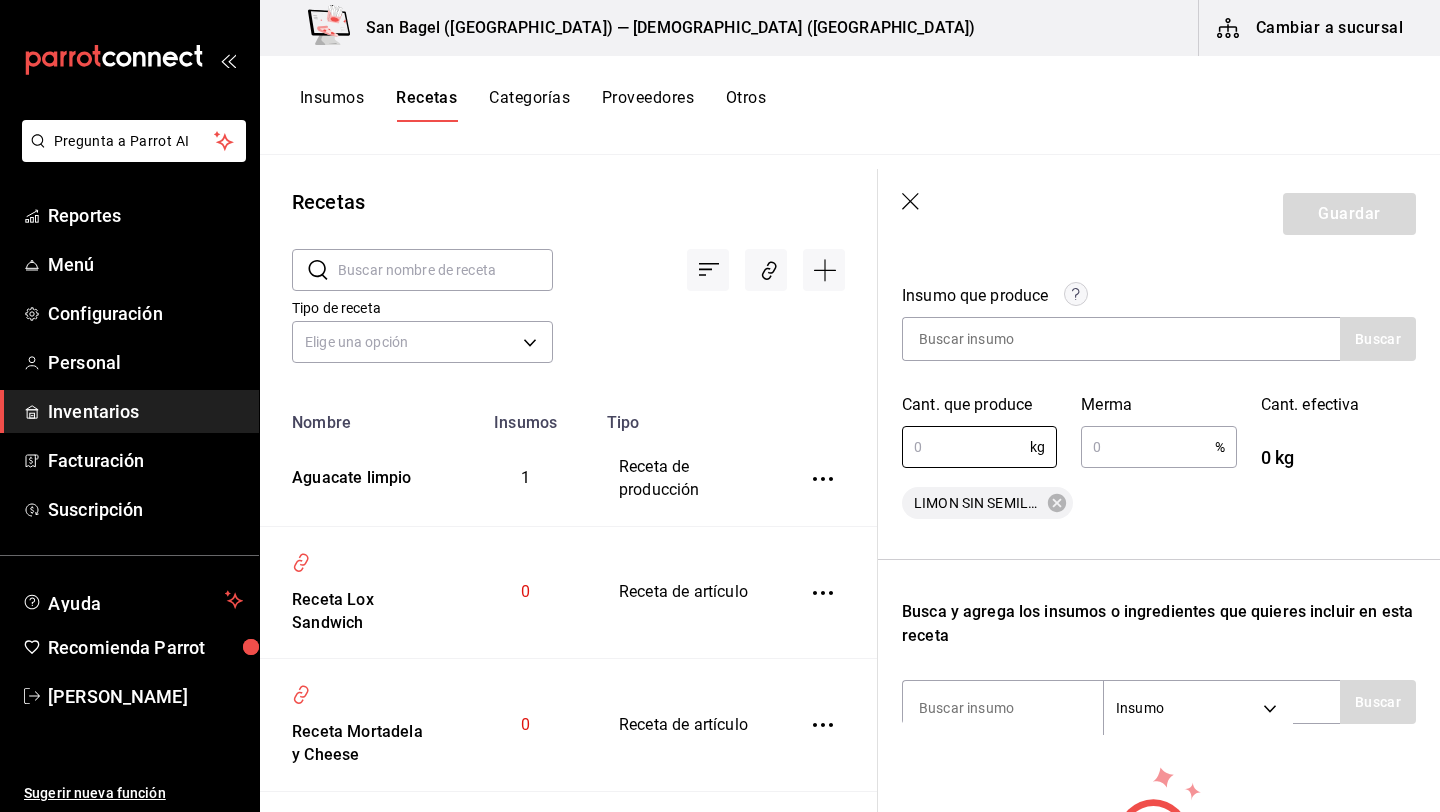 scroll, scrollTop: 287, scrollLeft: 0, axis: vertical 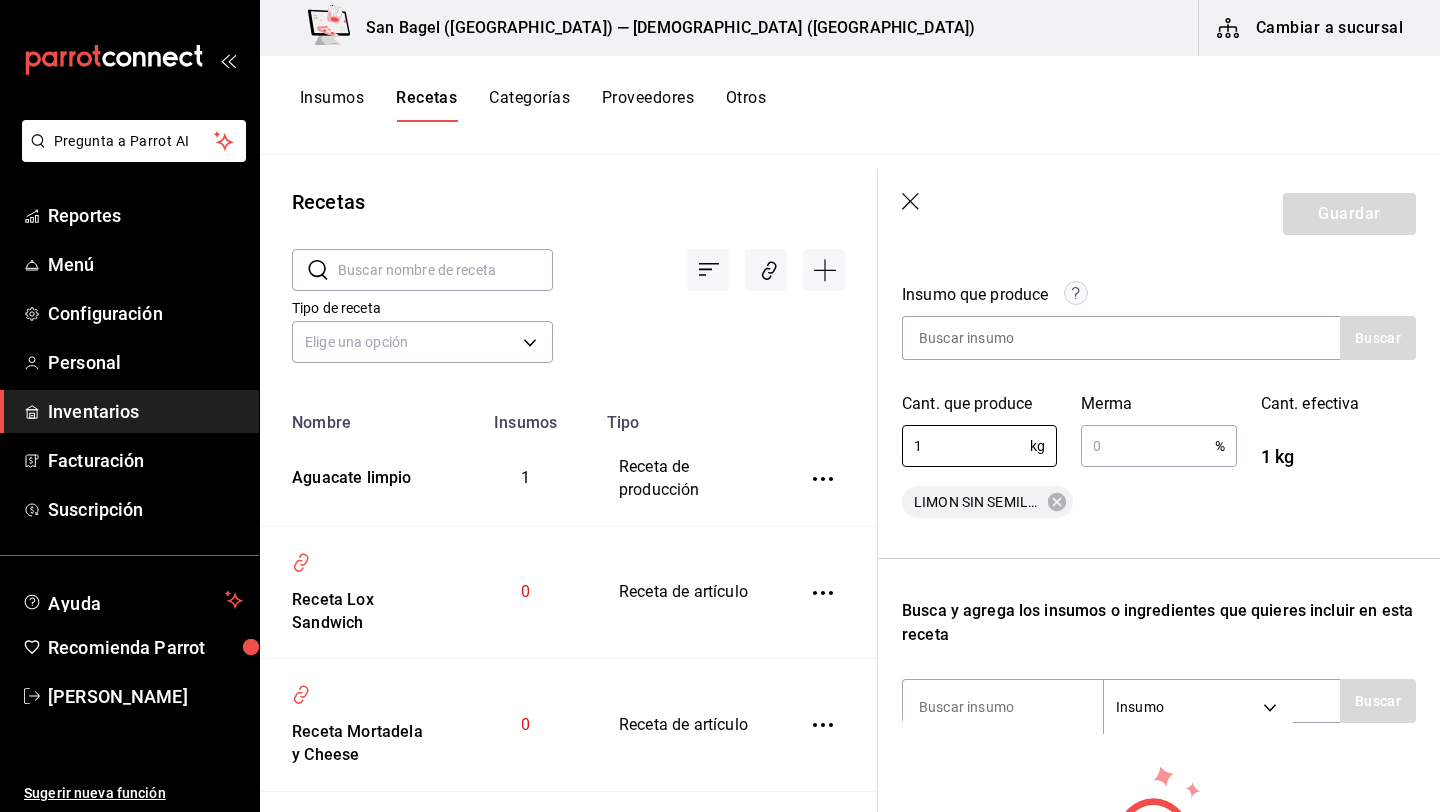 type on "1" 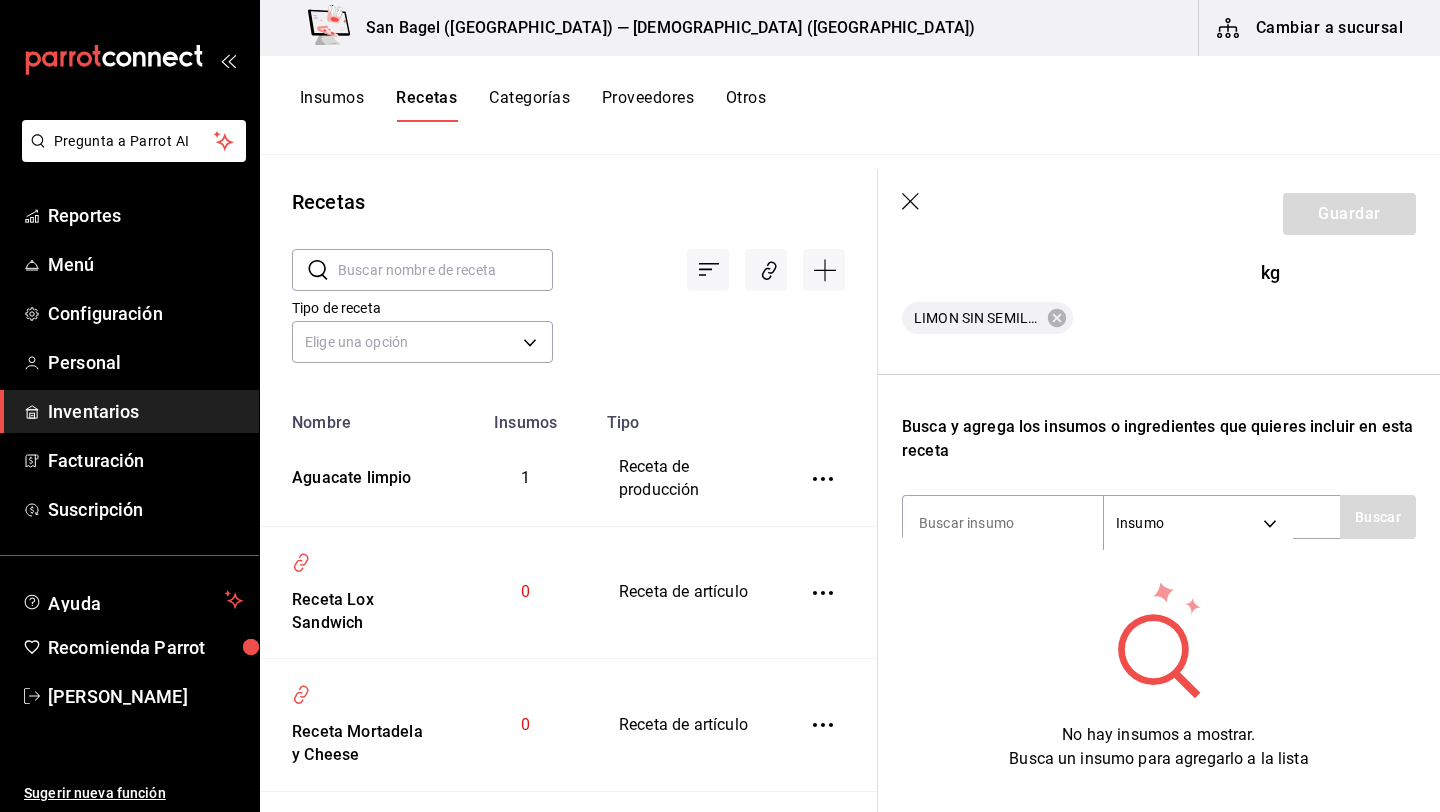 scroll, scrollTop: 514, scrollLeft: 0, axis: vertical 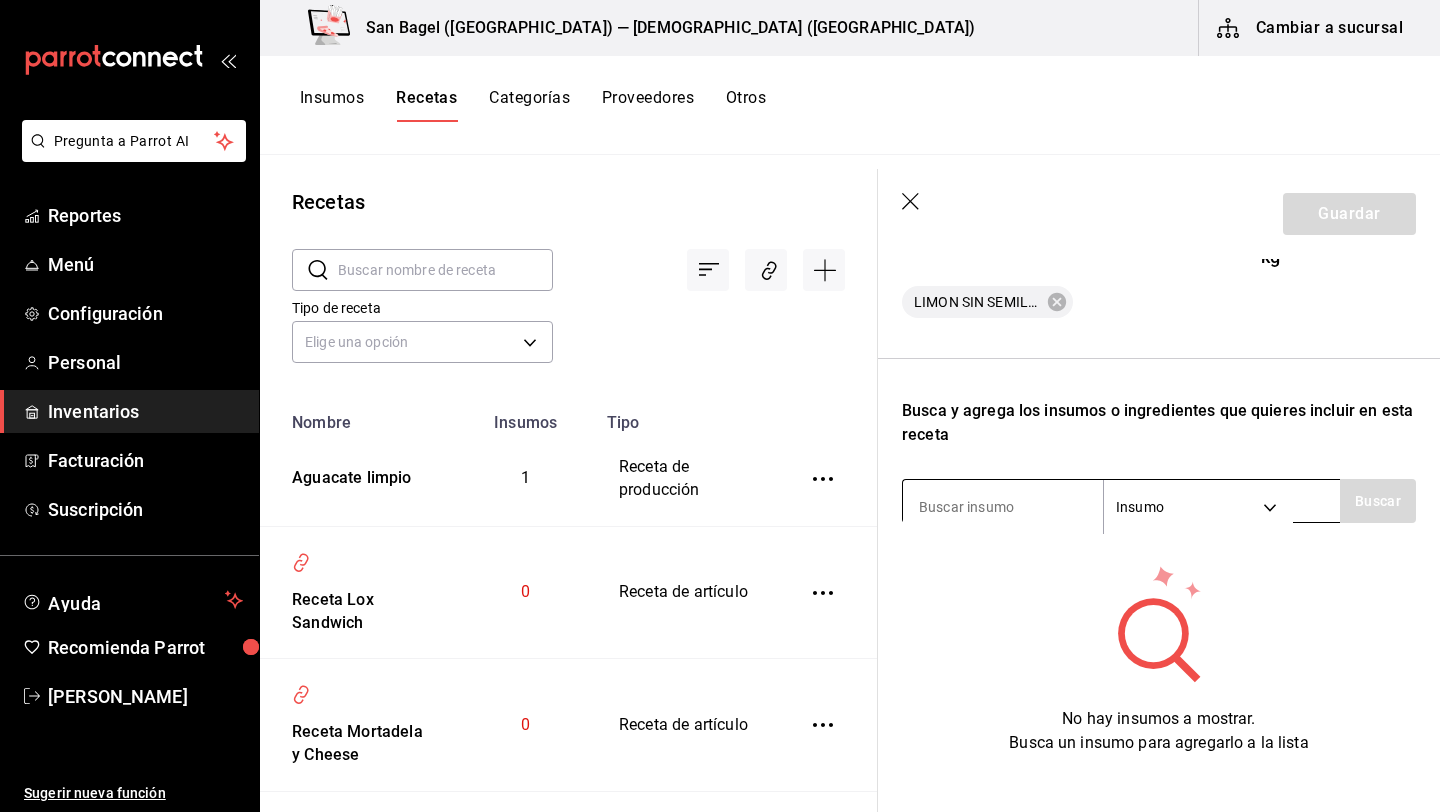 type on "95" 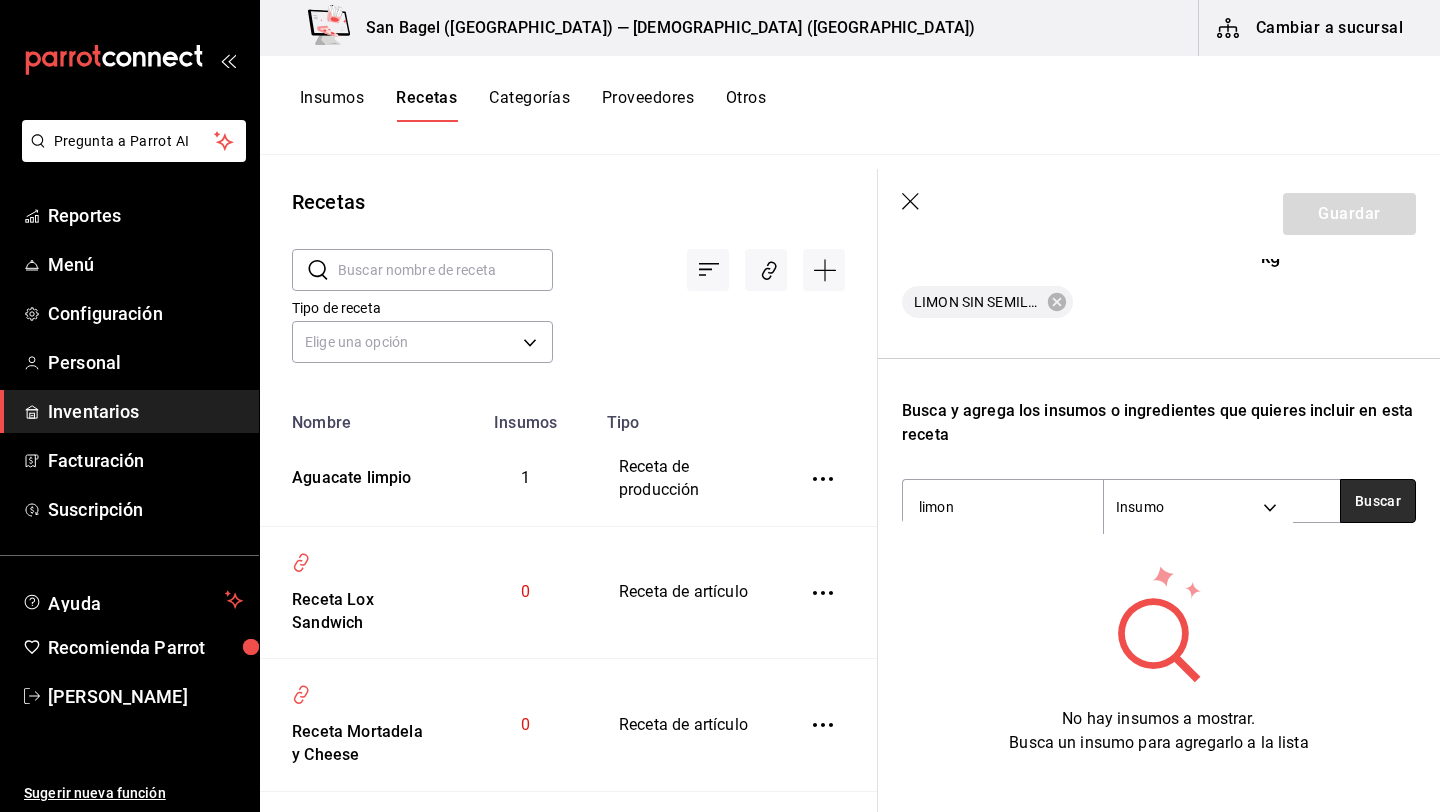 click on "Buscar" at bounding box center [1378, 501] 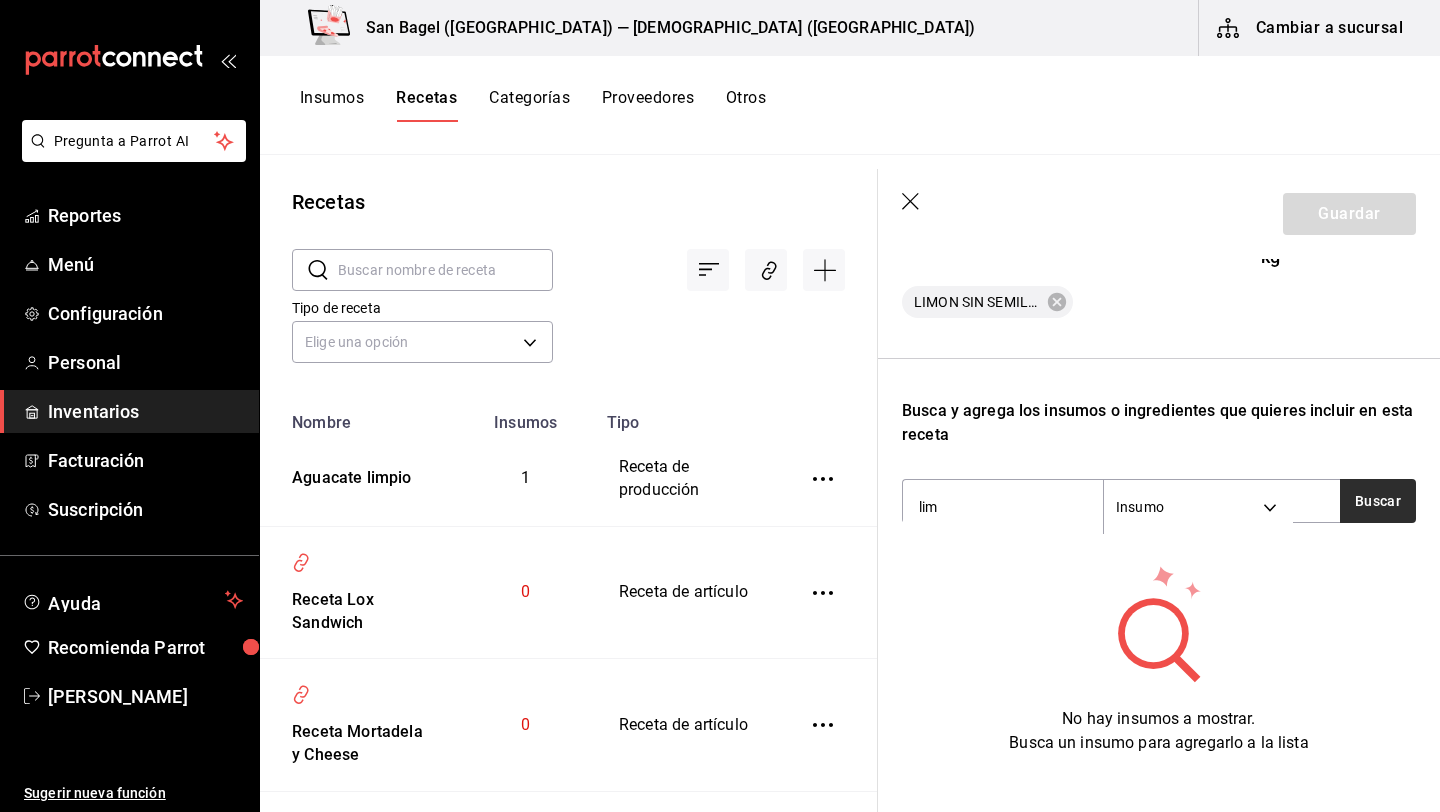 type on "lim" 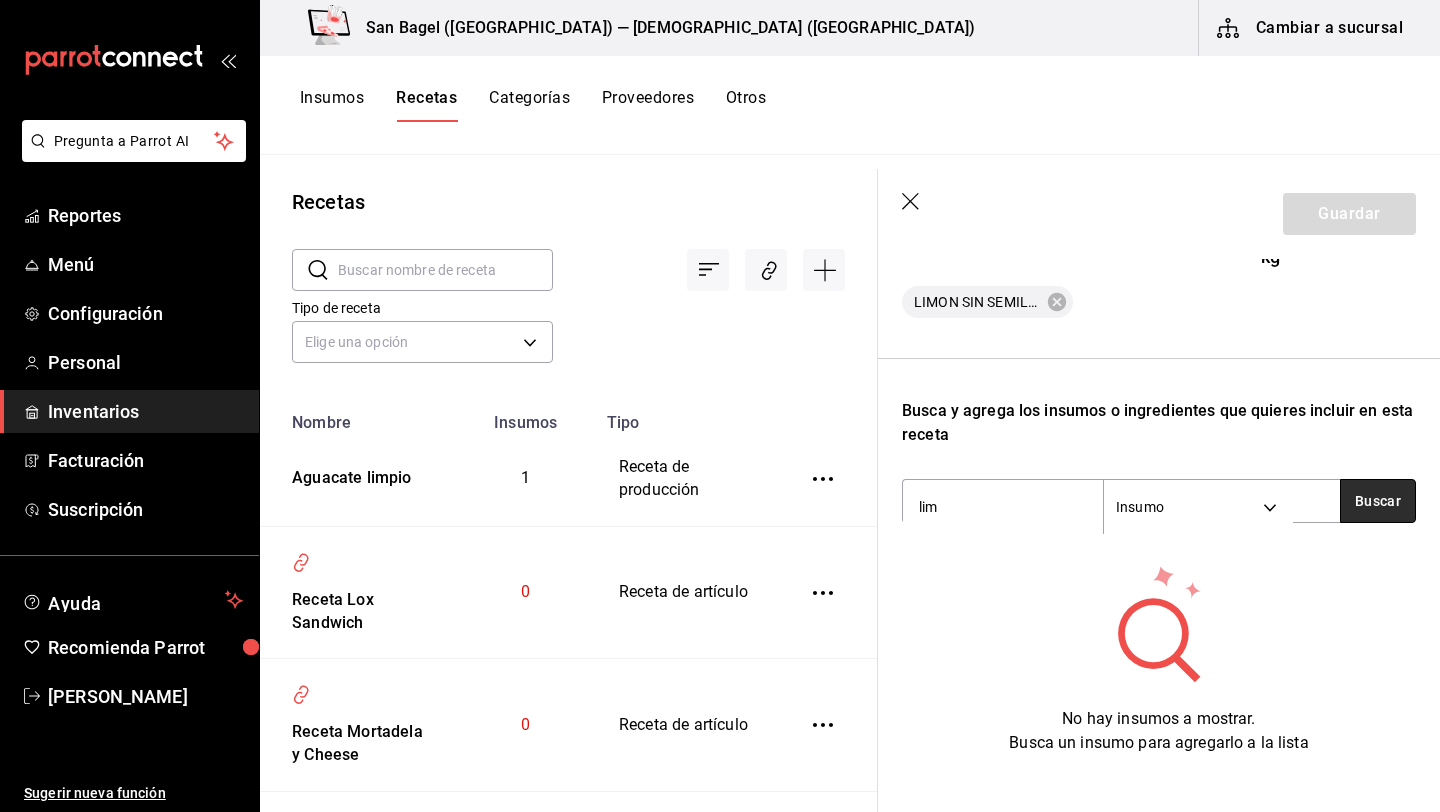 click on "Buscar" at bounding box center (1378, 501) 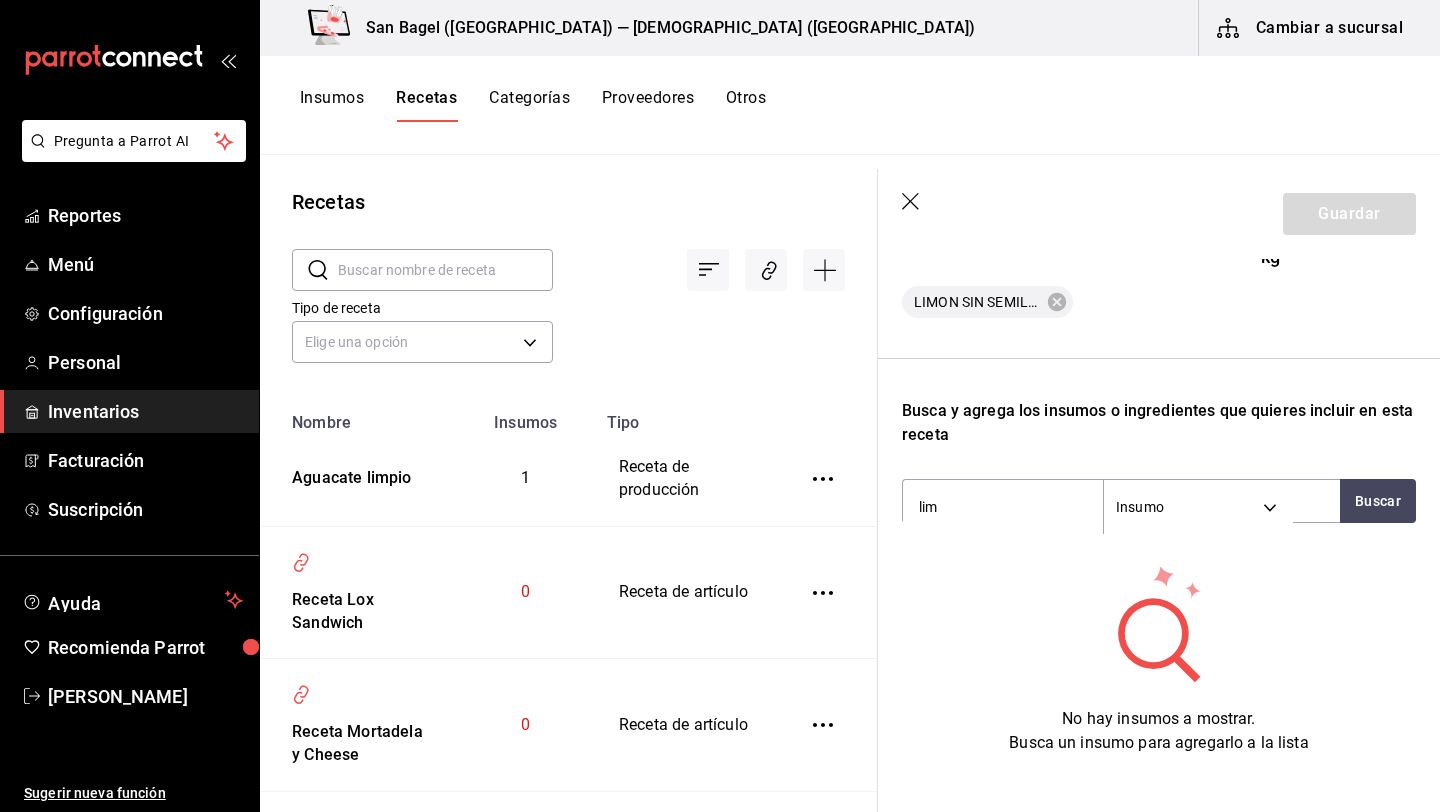 click 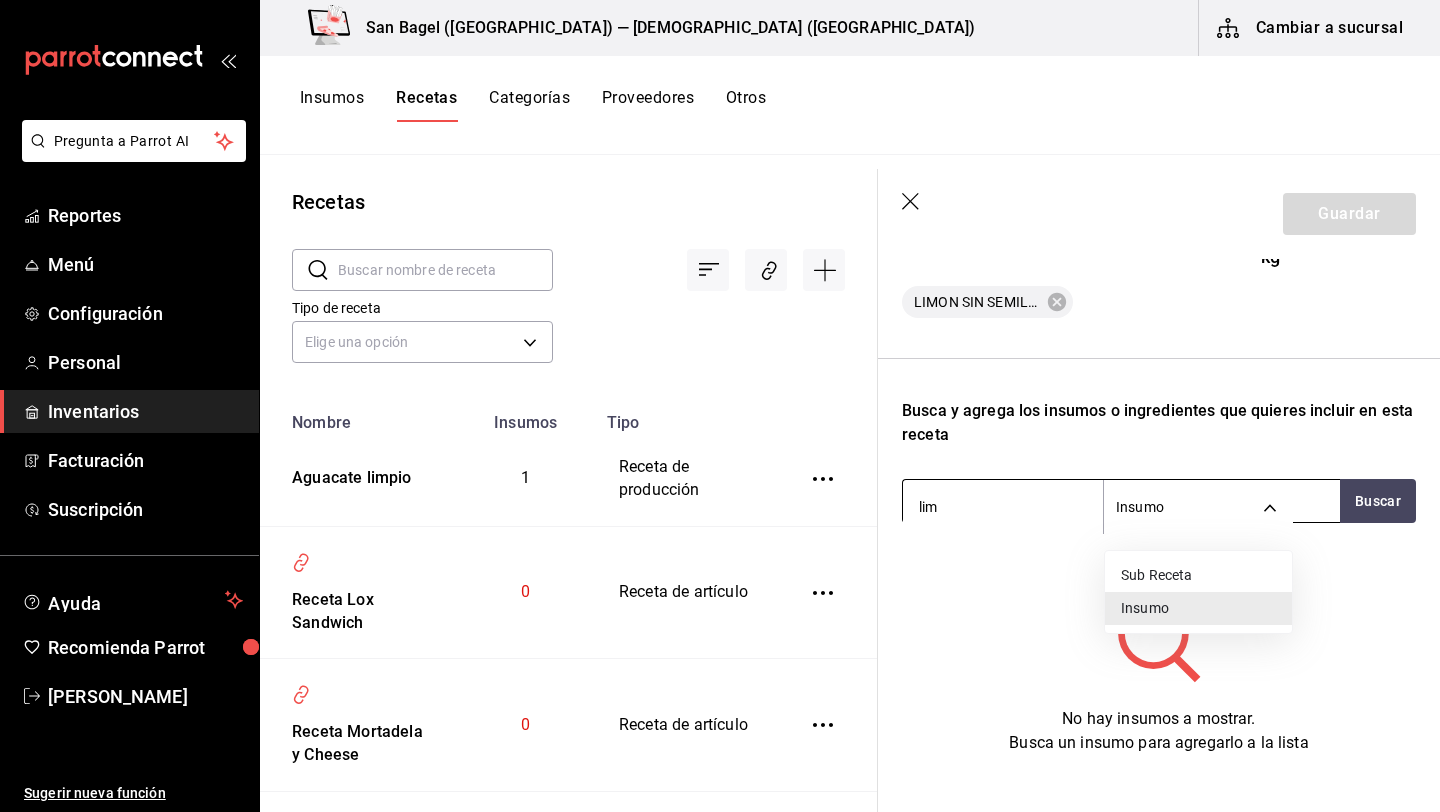 click on "Pregunta a Parrot AI Reportes   Menú   Configuración   Personal   Inventarios   Facturación   Suscripción   Ayuda Recomienda Parrot   Alejandro vera   Sugerir nueva función   San Bagel (Roma) — San Bagel (Roma) Cambiar a sucursal Insumos Recetas Categorías Proveedores Otros Recetas ​ ​ Tipo de receta Elige una opción default Nombre Insumos Tipo Aguacate limpio 1 Receta de producción Receta Lox Sandwich 0 Receta de artículo Receta Mortadela y Cheese 0 Receta de artículo Receta BEC Sandwich 0 Receta de artículo Receta EC Sandwich 0 Receta de artículo Guardar Receta de producción  Recuerda que las cantidades utilizadas en tus recetas estarán definidas en la Unidad de medida de receta que hayas especificado para cada insumo. Nombre de esta receta Ralladura limón Insumo que produce Buscar Cant. que produce 1 kg ​ Merma 95 % ​ Cant. efectiva 0.050000000000000044 kg LIMON SIN SEMILLA  Busca y agrega los insumos o ingredientes que quieres incluir en esta receta lim Insumo SUPPLY Buscar" at bounding box center (720, 399) 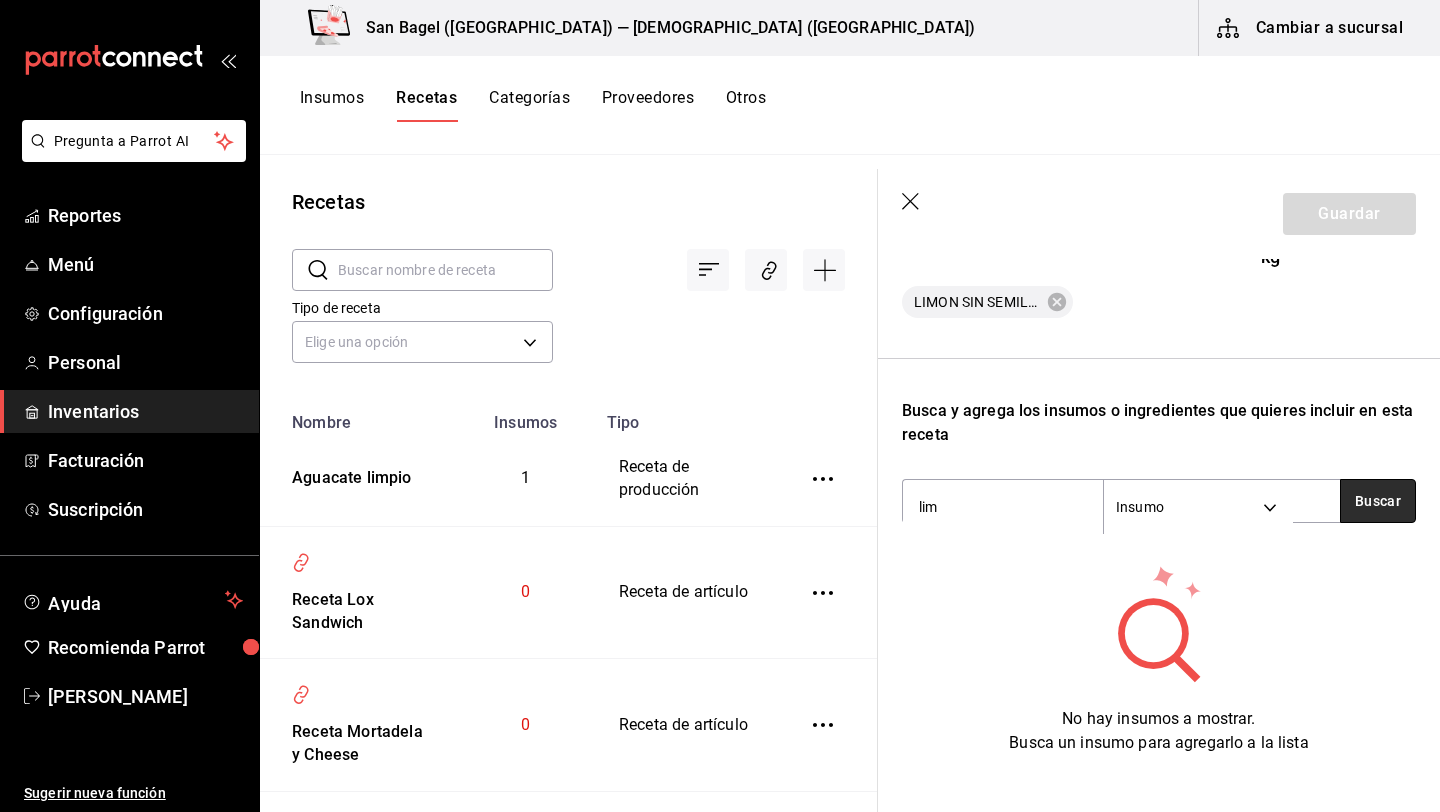 click on "Buscar" at bounding box center [1378, 501] 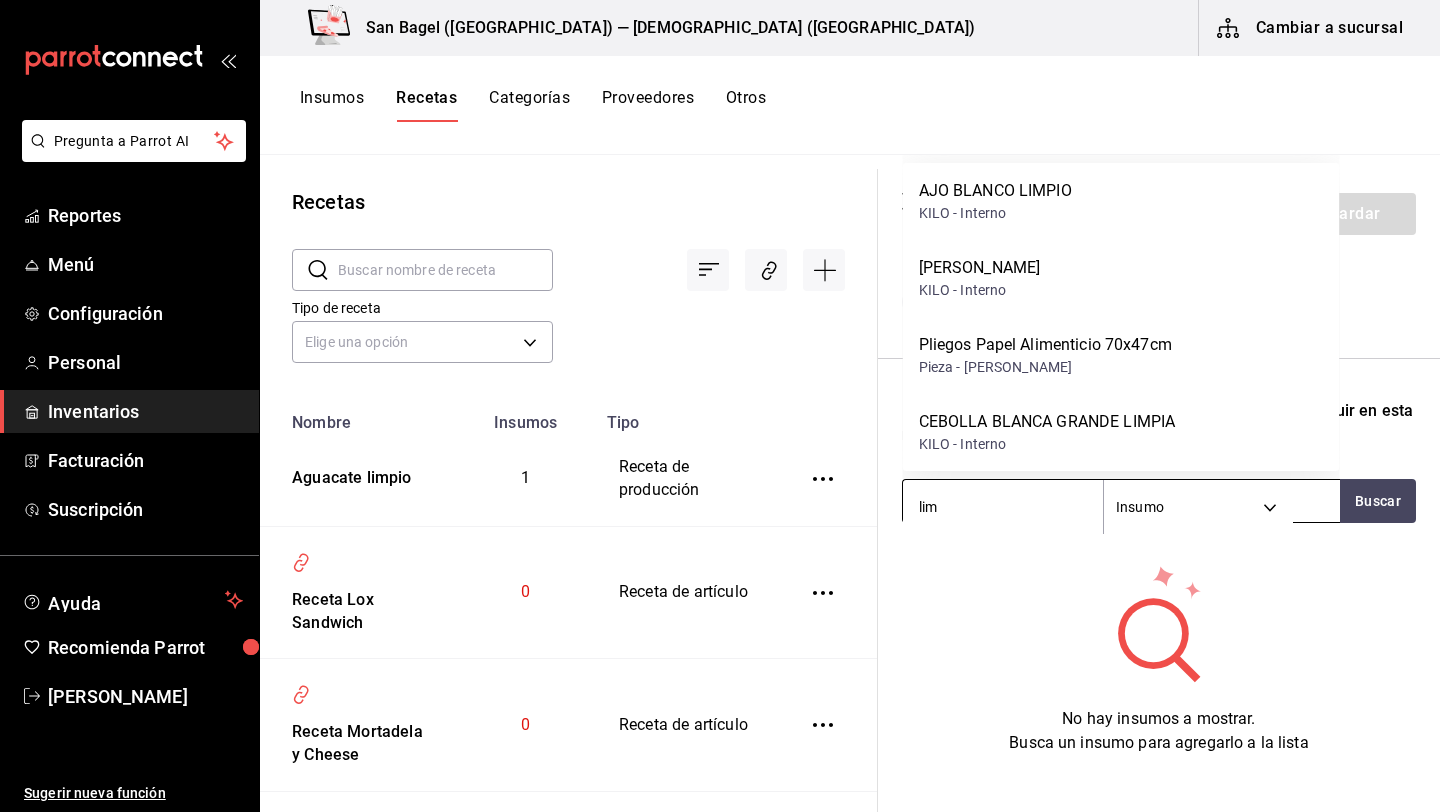 click on "lim" at bounding box center (1003, 507) 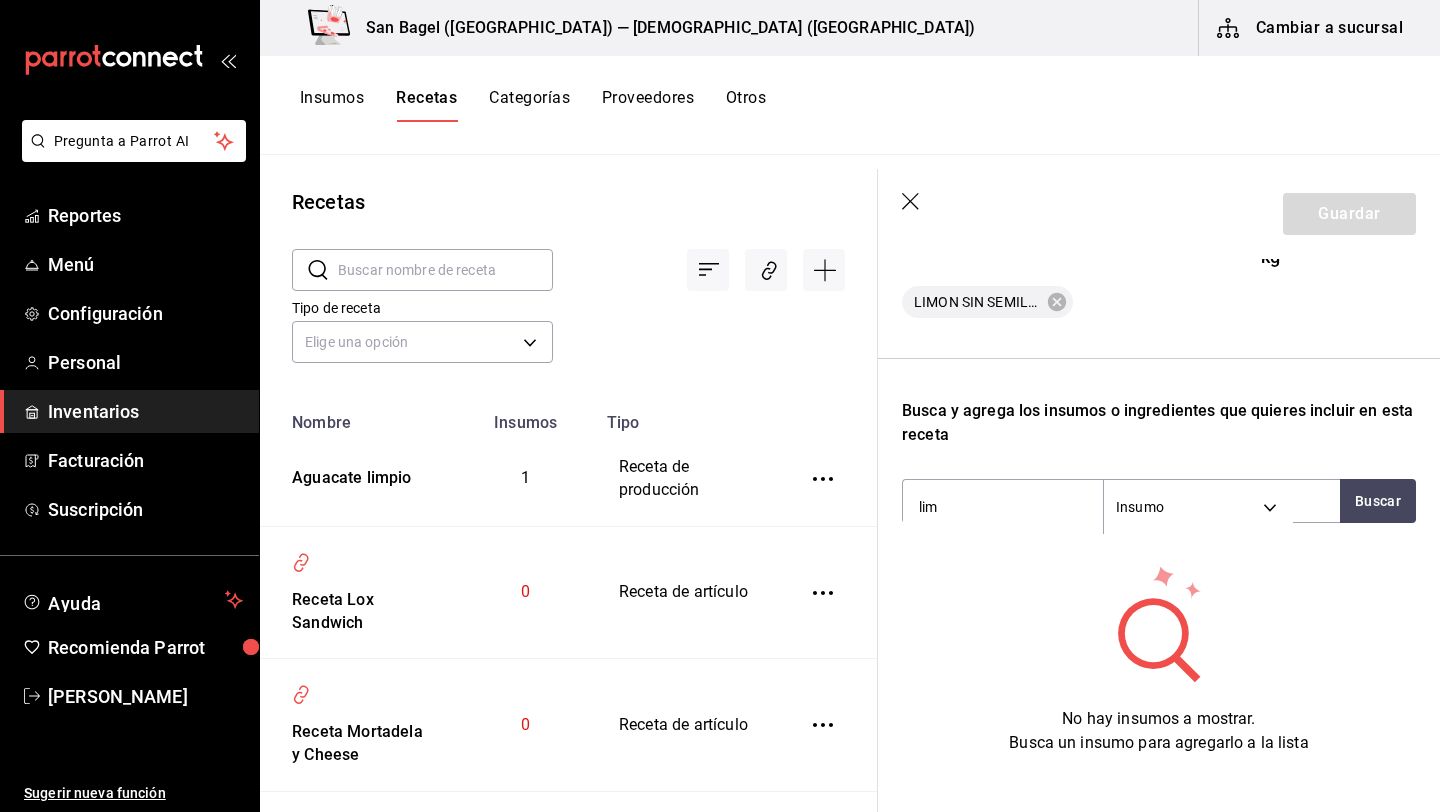 click on "Insumos" at bounding box center (332, 105) 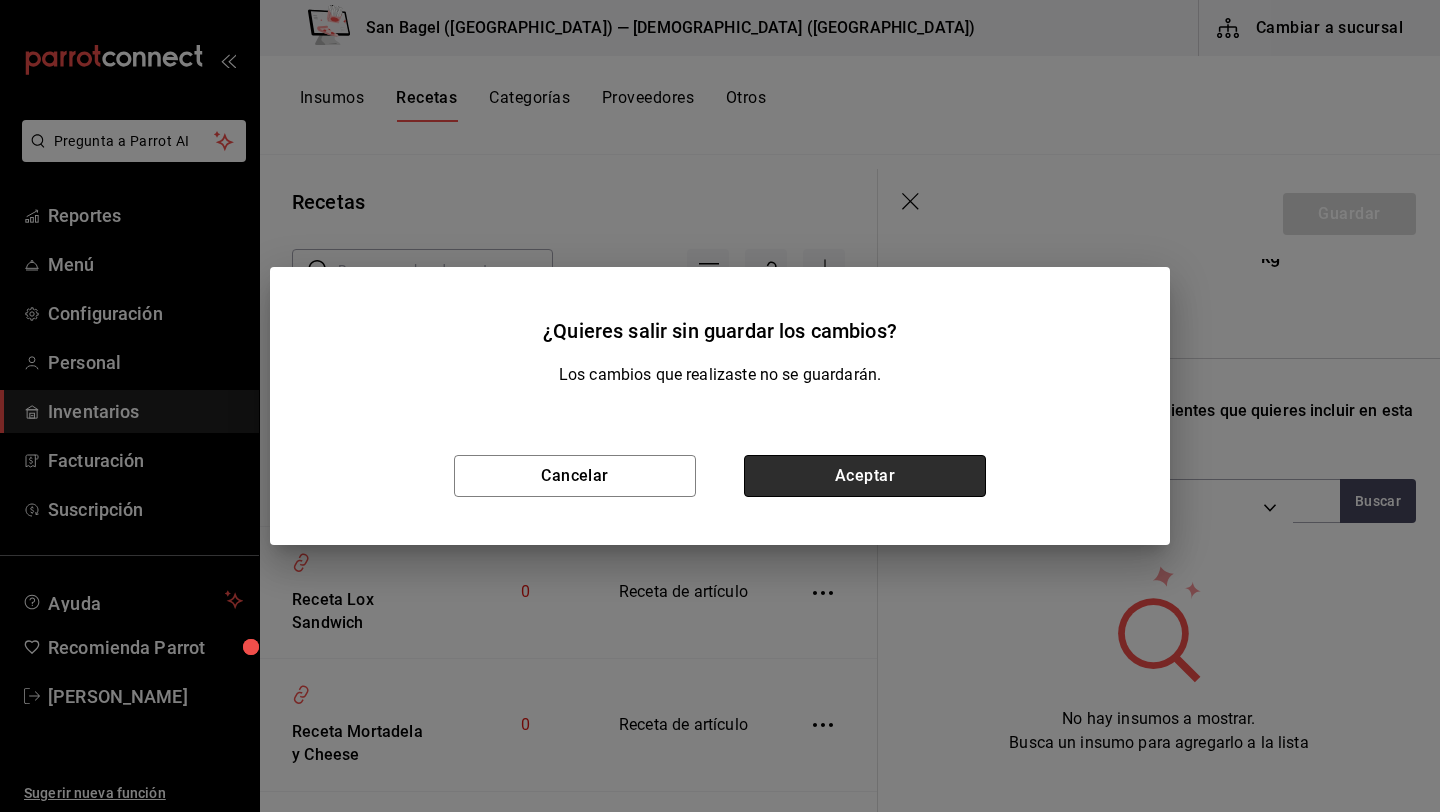 click on "Aceptar" at bounding box center (865, 476) 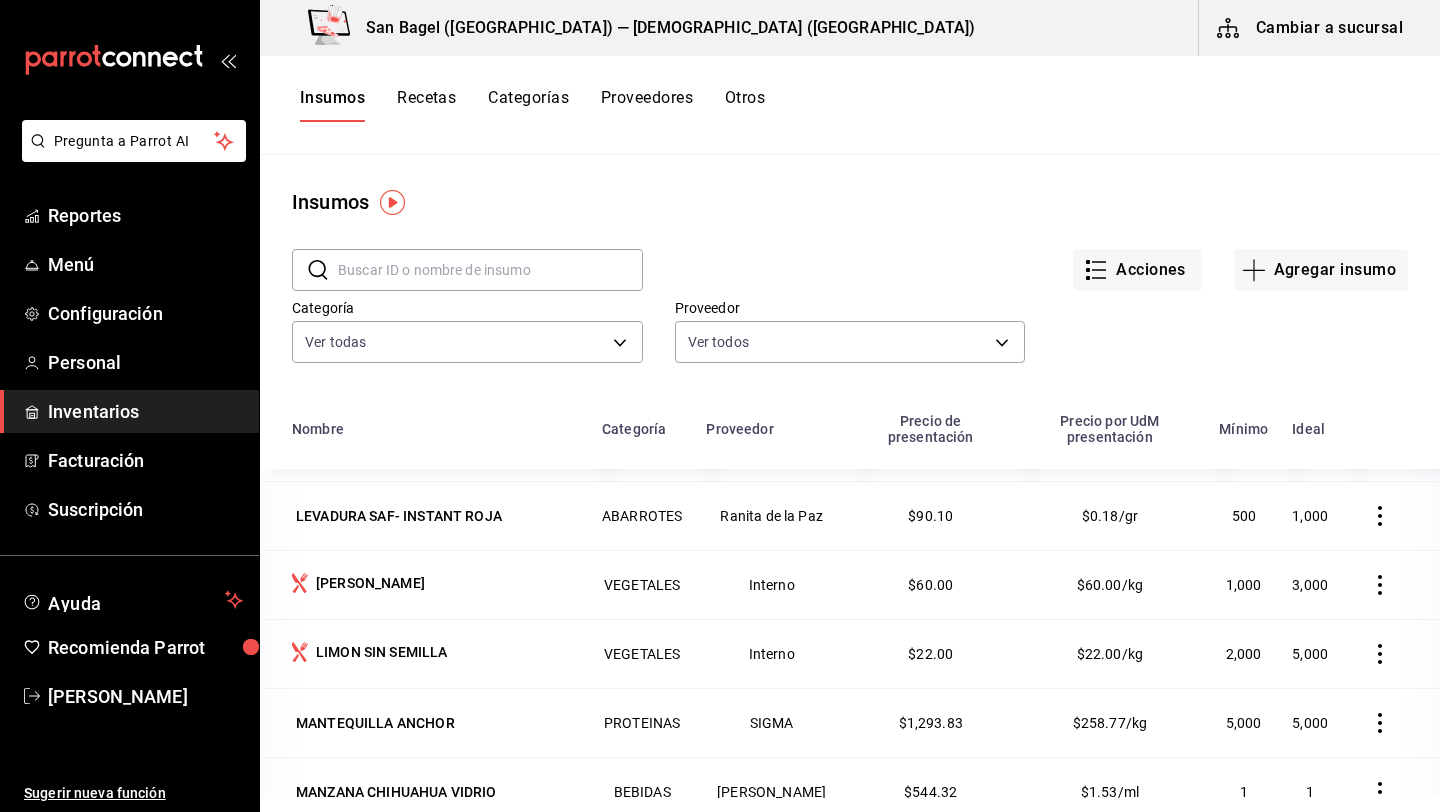 scroll, scrollTop: 2834, scrollLeft: 0, axis: vertical 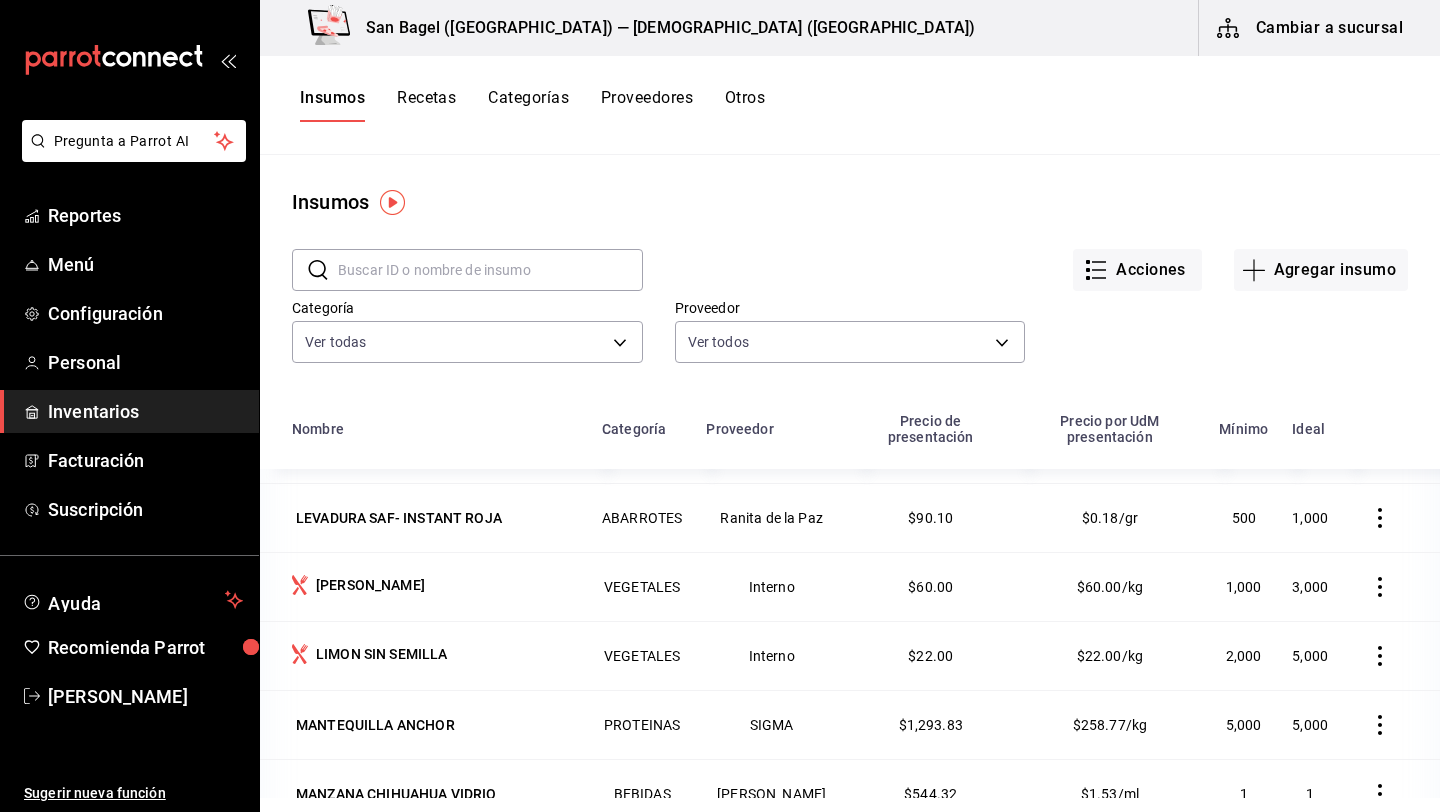 click on "Recetas" at bounding box center (426, 105) 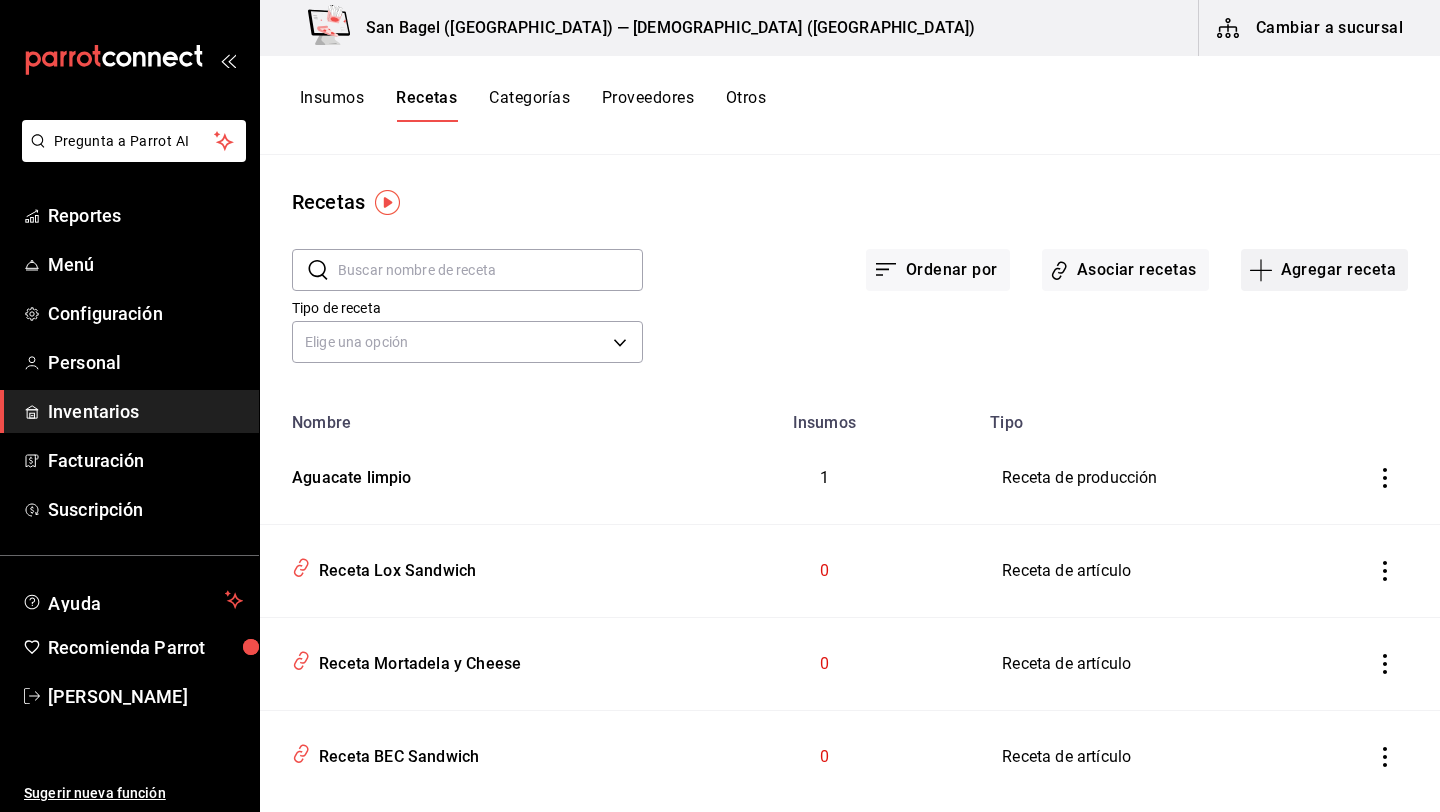 click on "Agregar receta" at bounding box center (1324, 270) 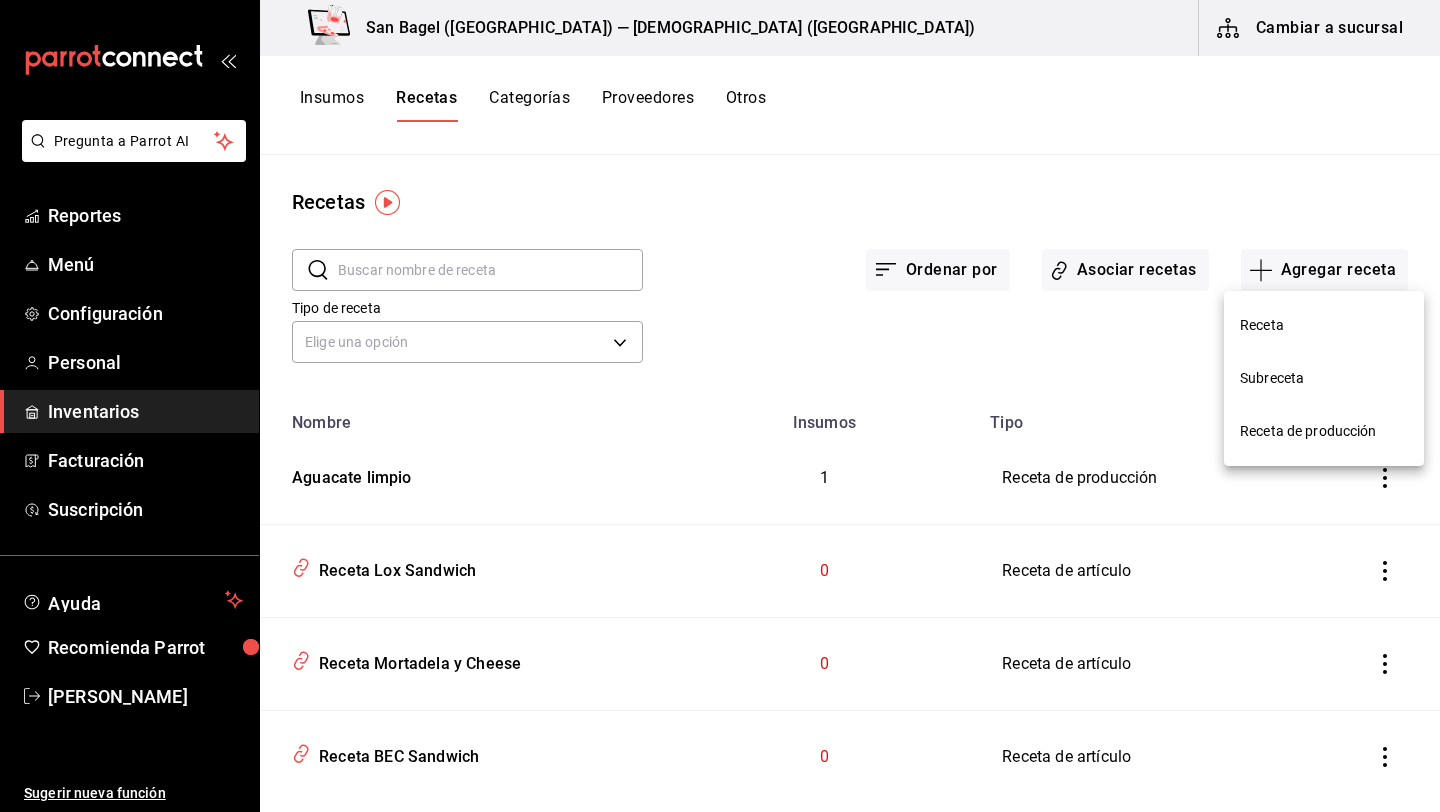 drag, startPoint x: 1289, startPoint y: 384, endPoint x: 1286, endPoint y: 431, distance: 47.095646 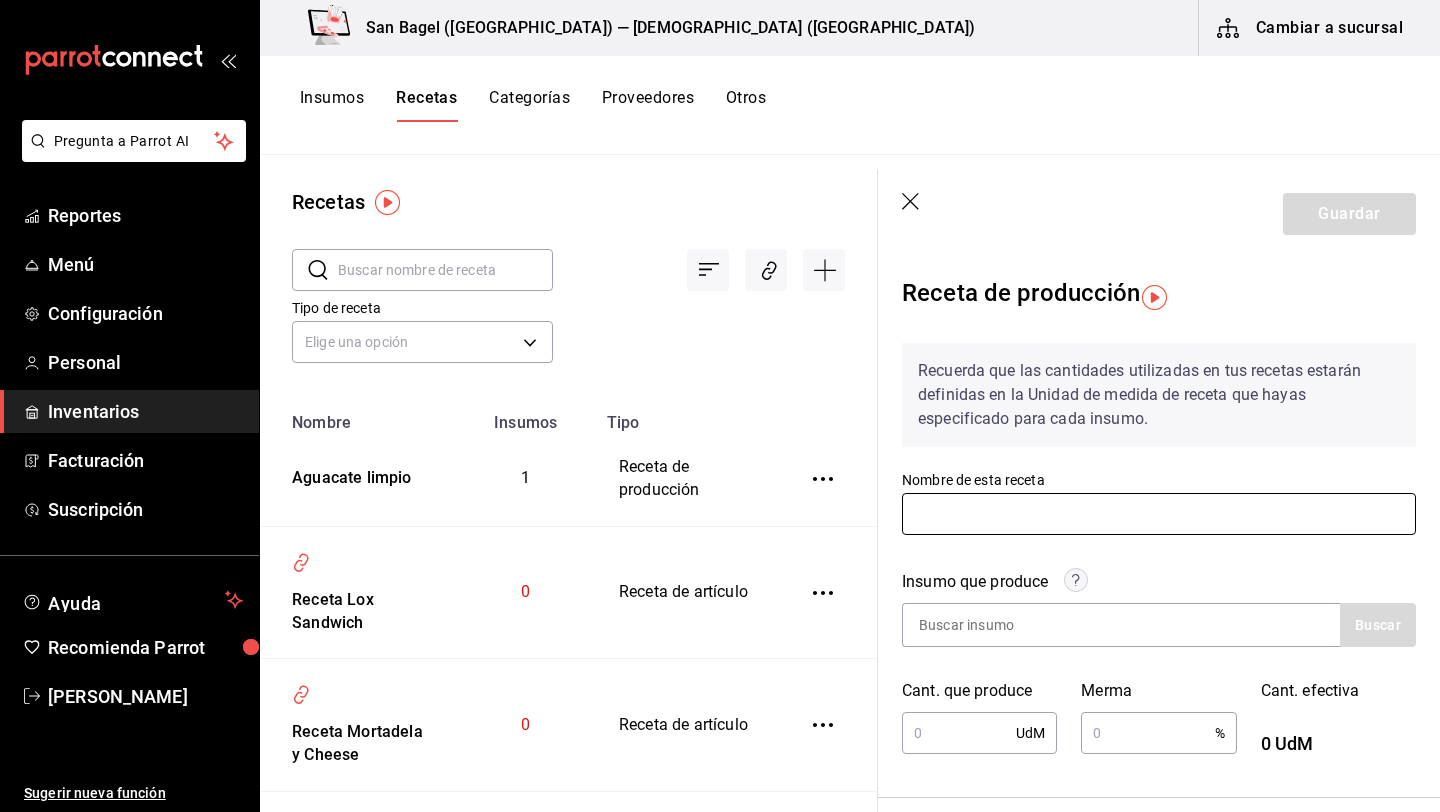 click at bounding box center [1159, 514] 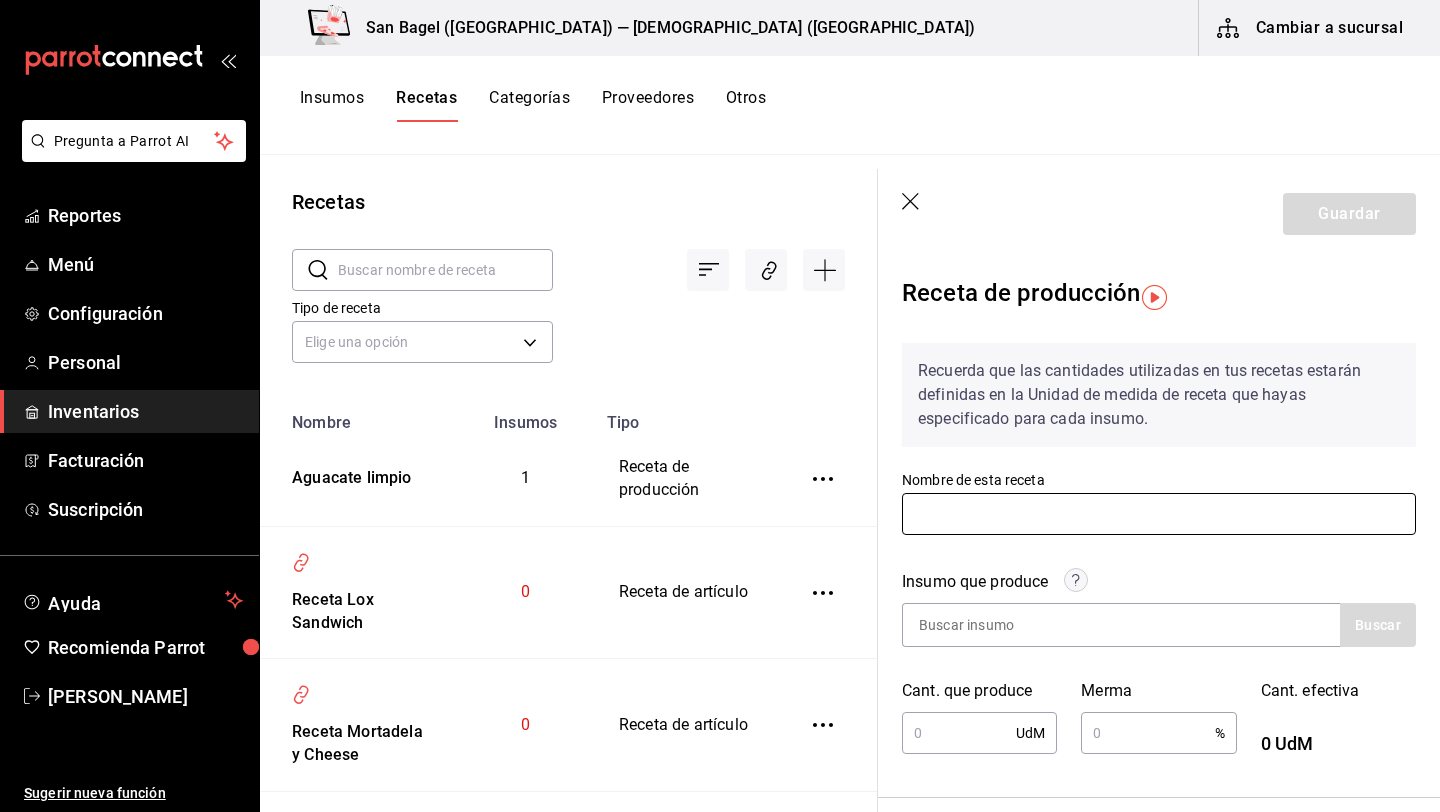 type on "Ralladura limón" 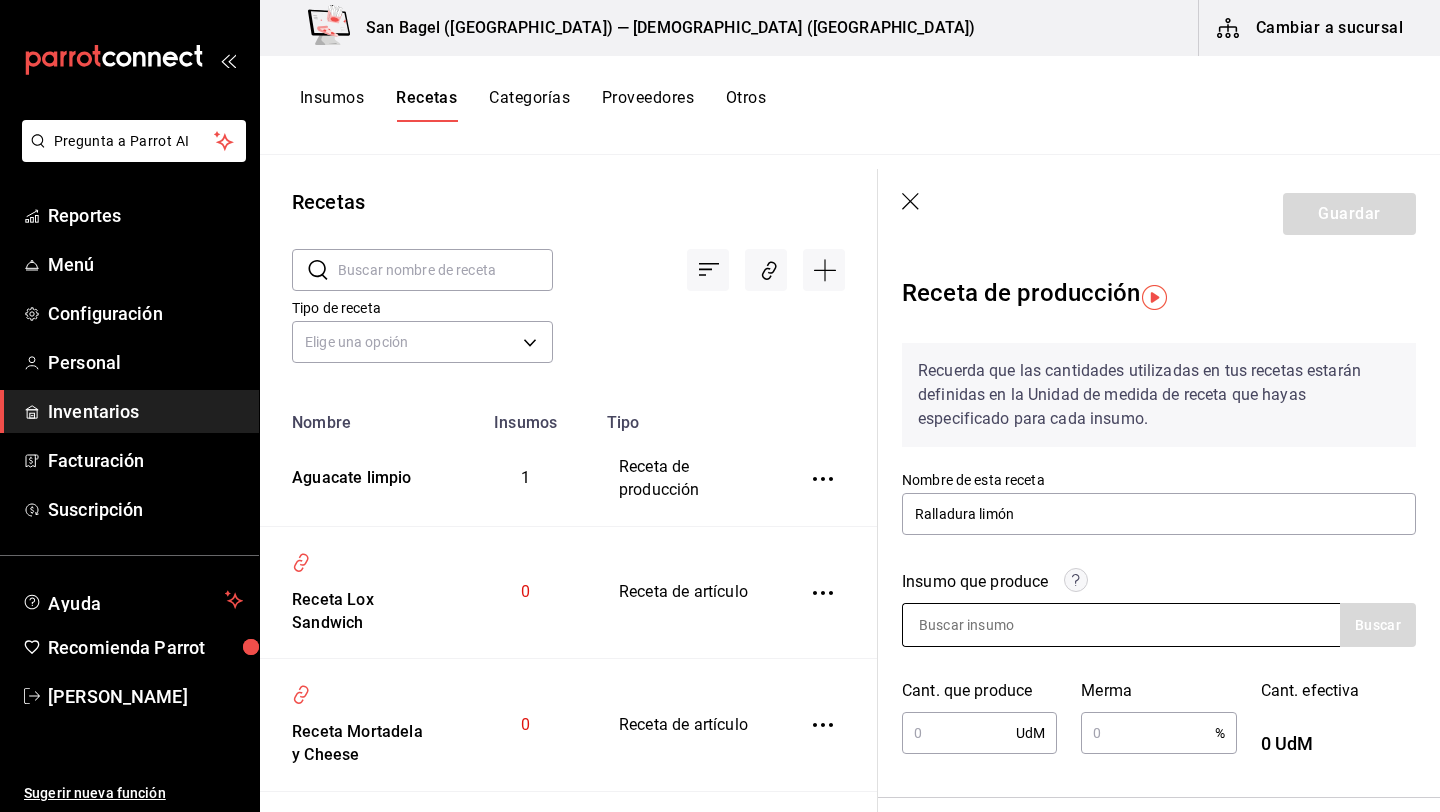 click at bounding box center [1003, 625] 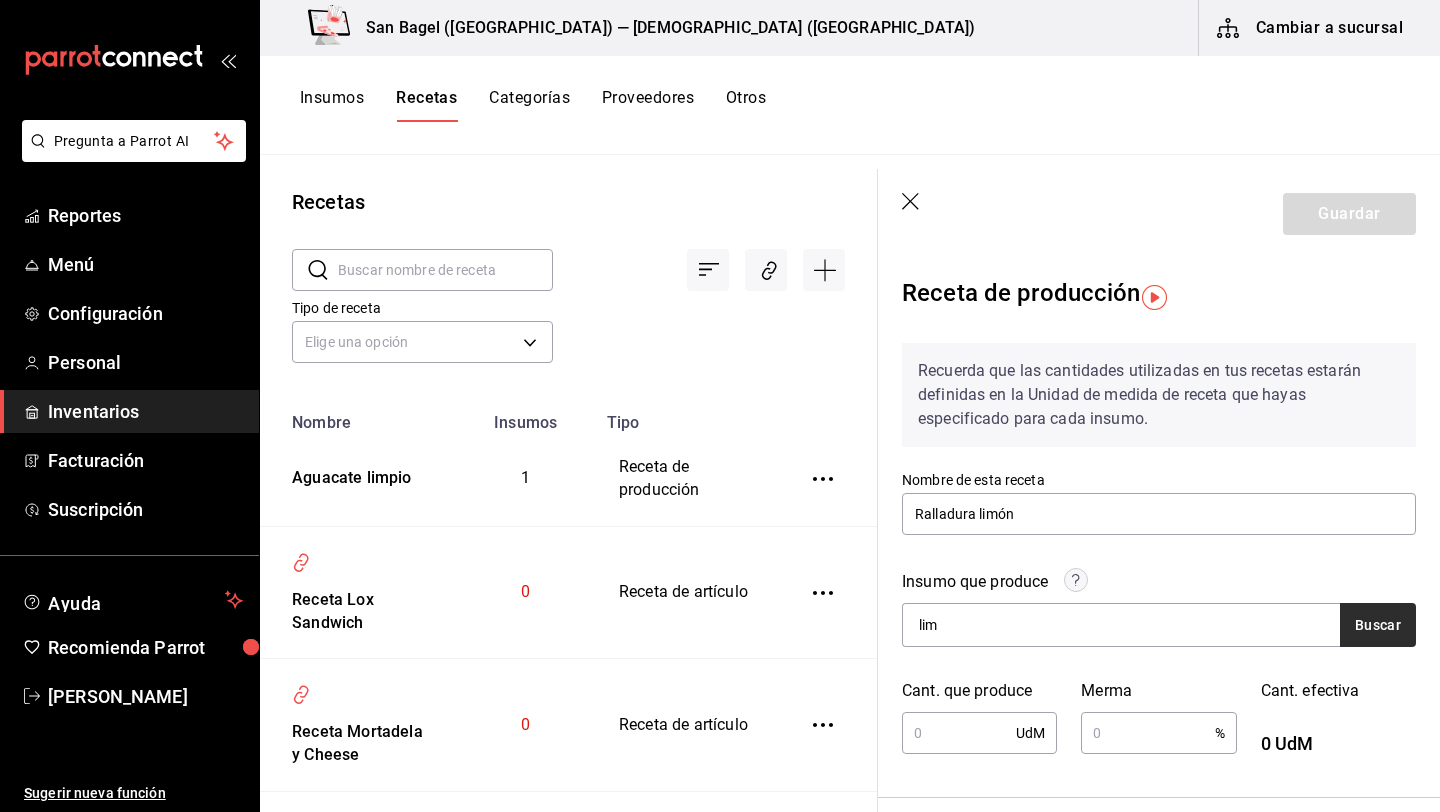 type on "lim" 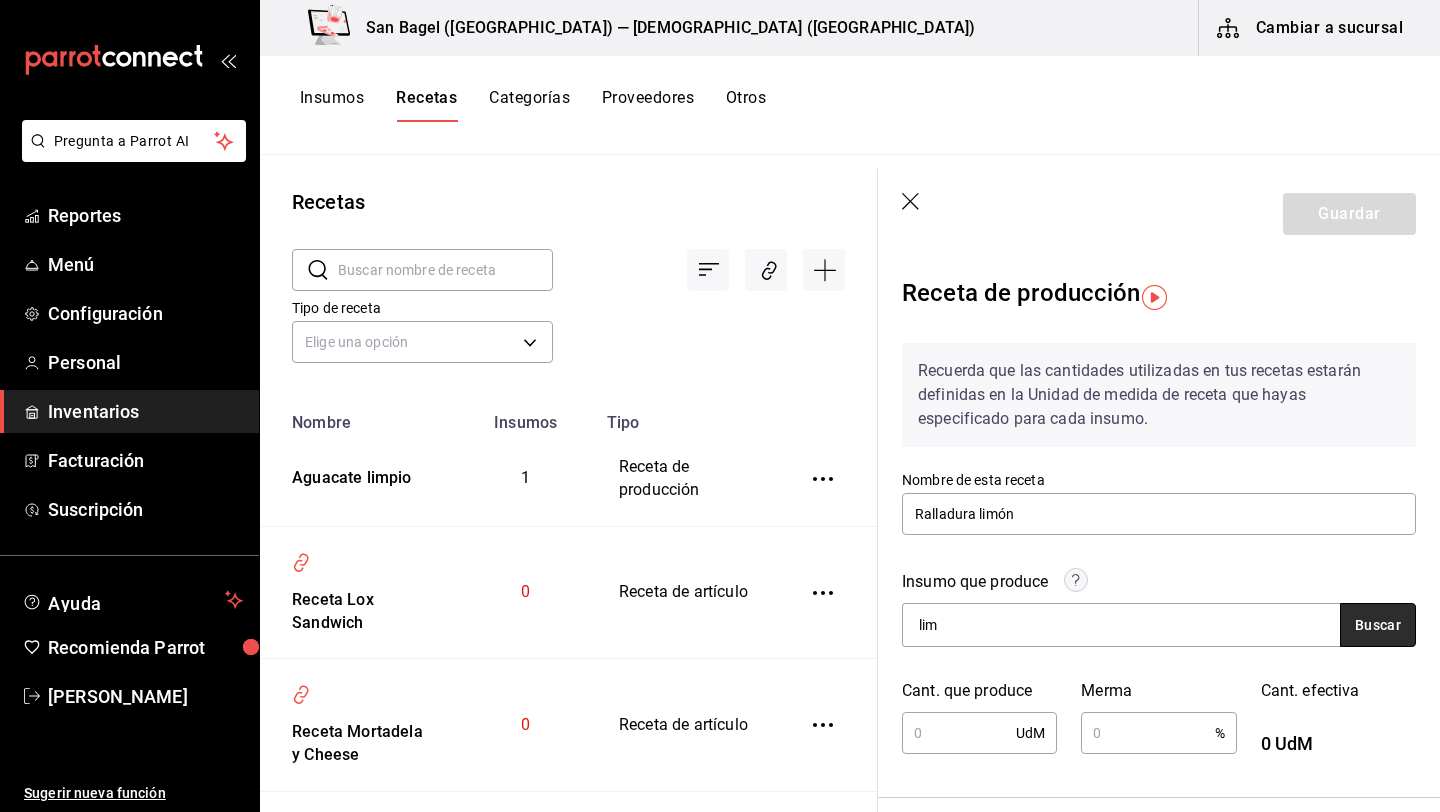 click on "Buscar" at bounding box center (1378, 625) 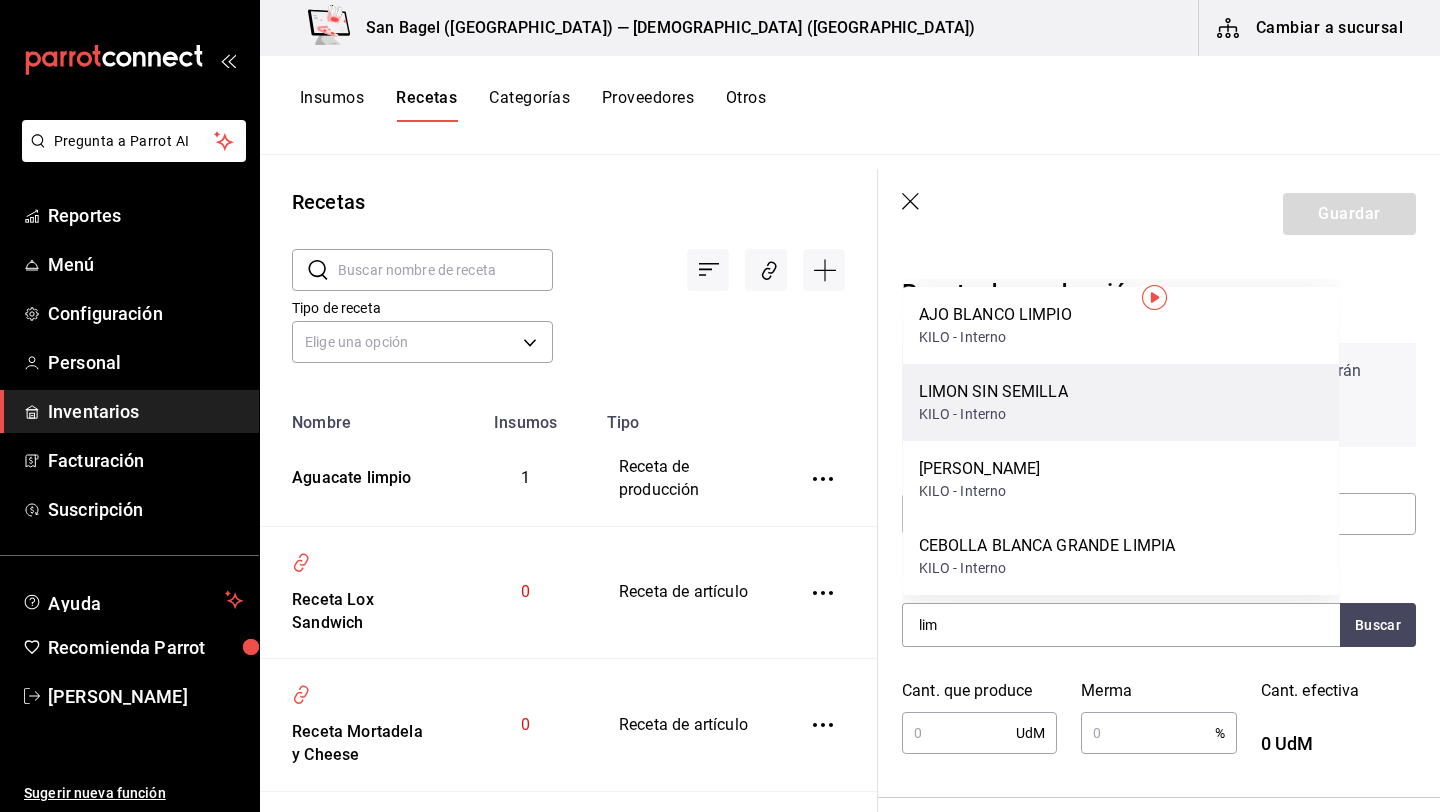 click on "KILO - Interno" at bounding box center [993, 414] 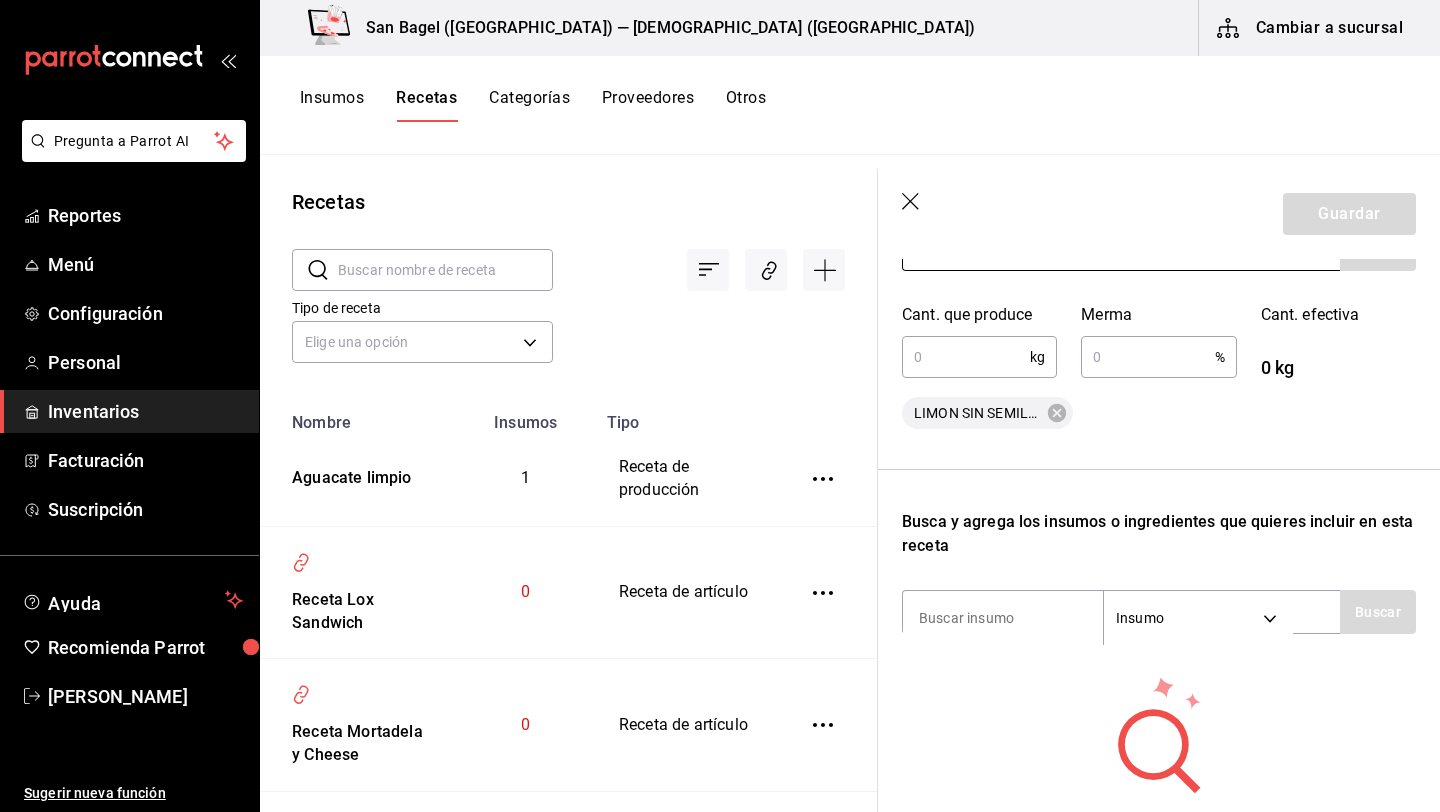 scroll, scrollTop: 278, scrollLeft: 0, axis: vertical 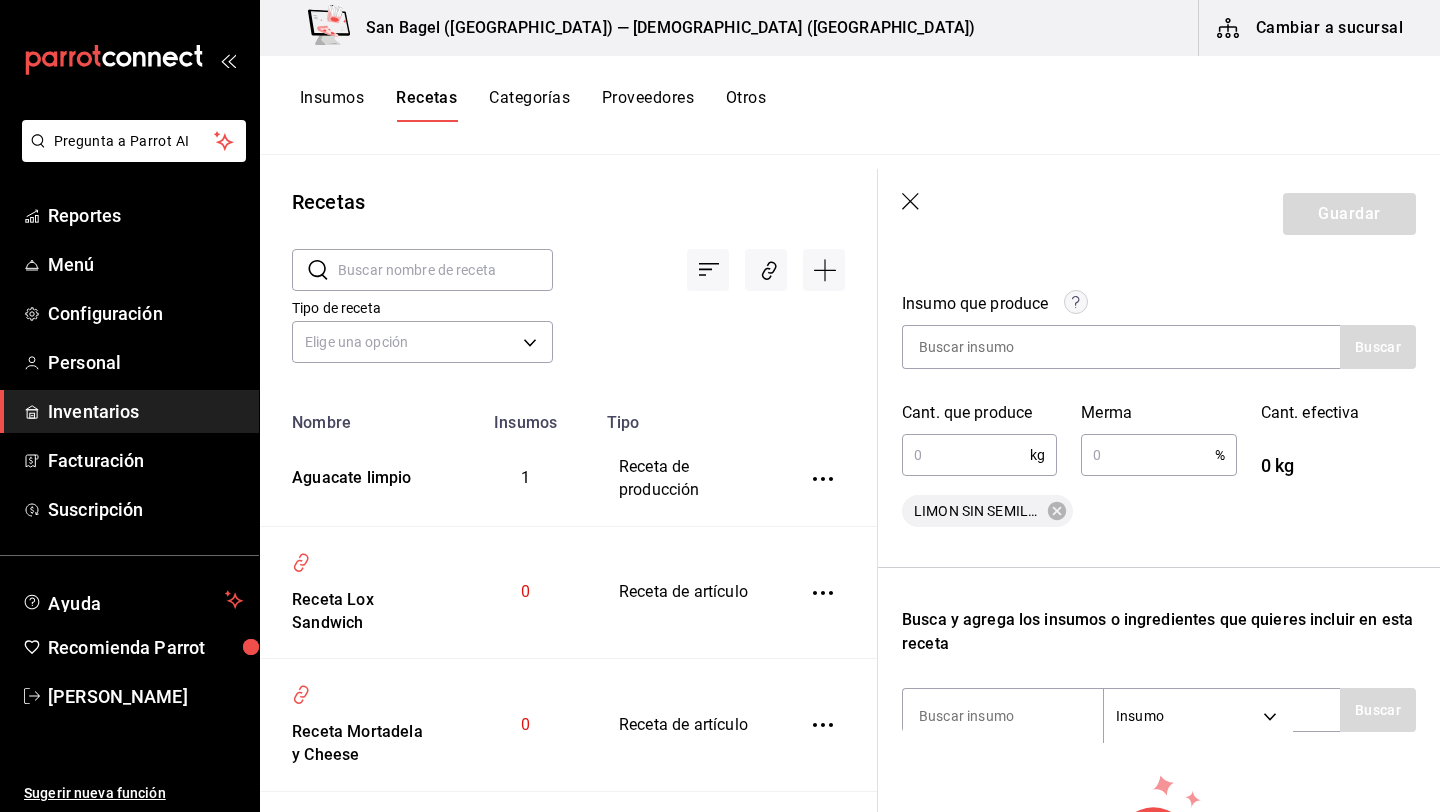click at bounding box center (966, 455) 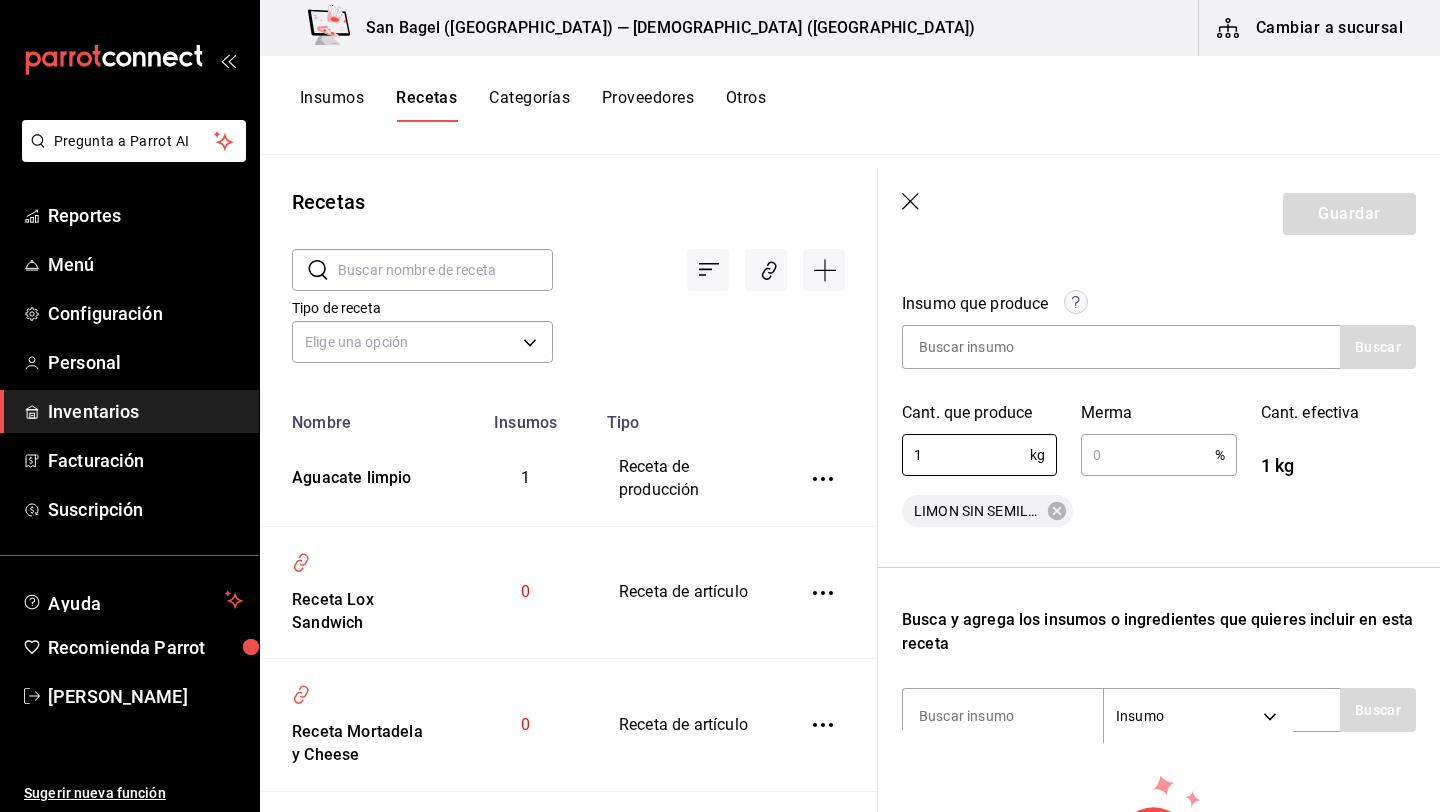 type on "1" 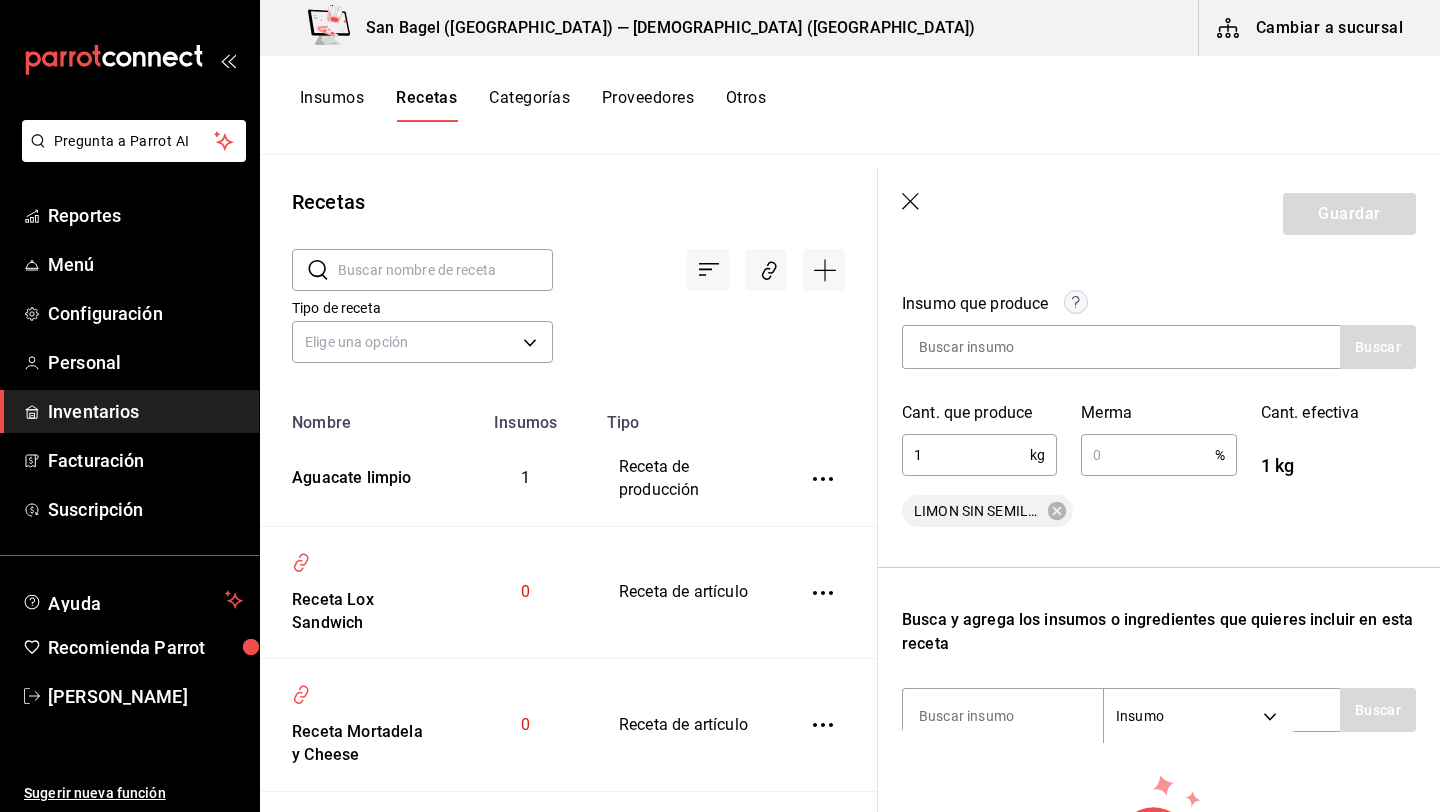 click at bounding box center [1147, 455] 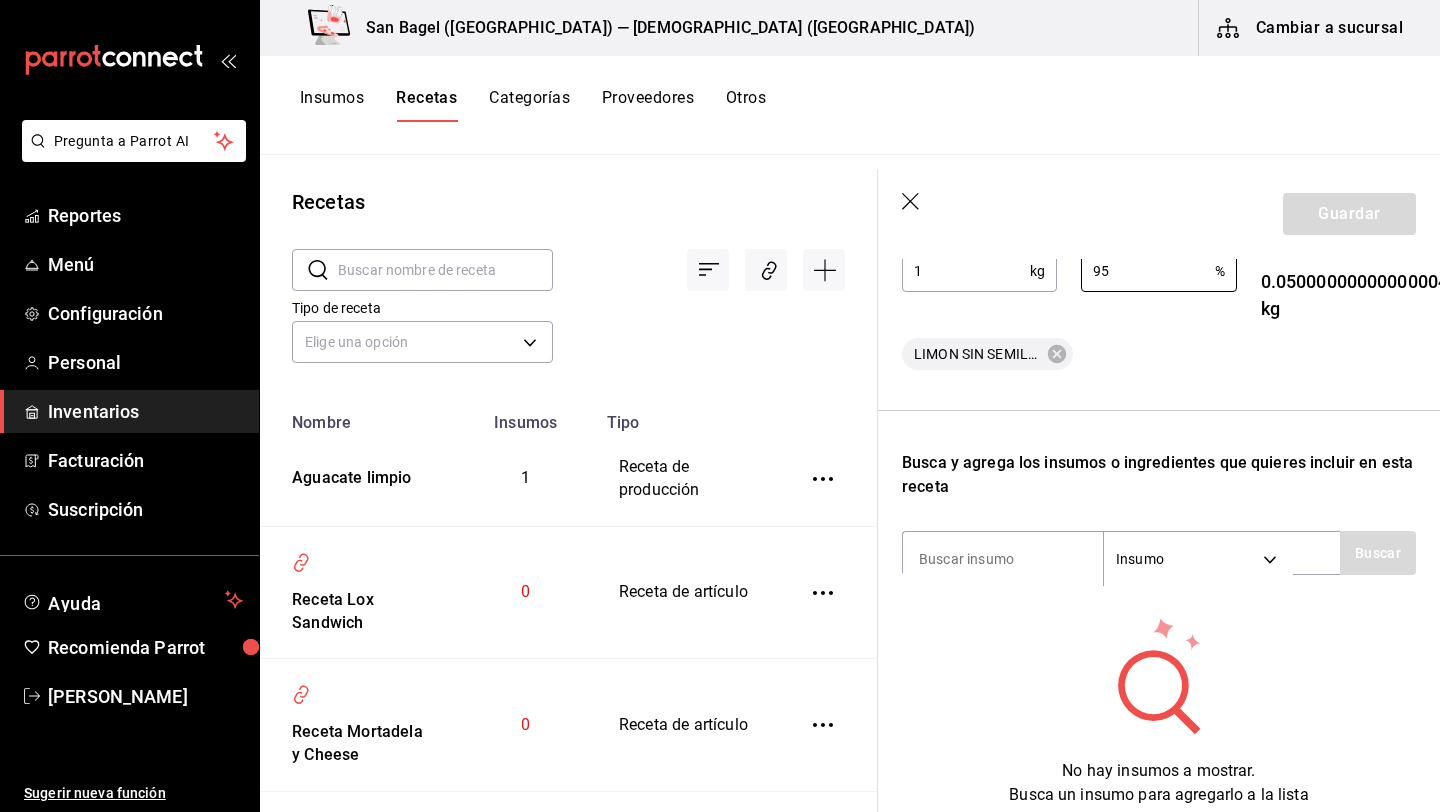scroll, scrollTop: 464, scrollLeft: 0, axis: vertical 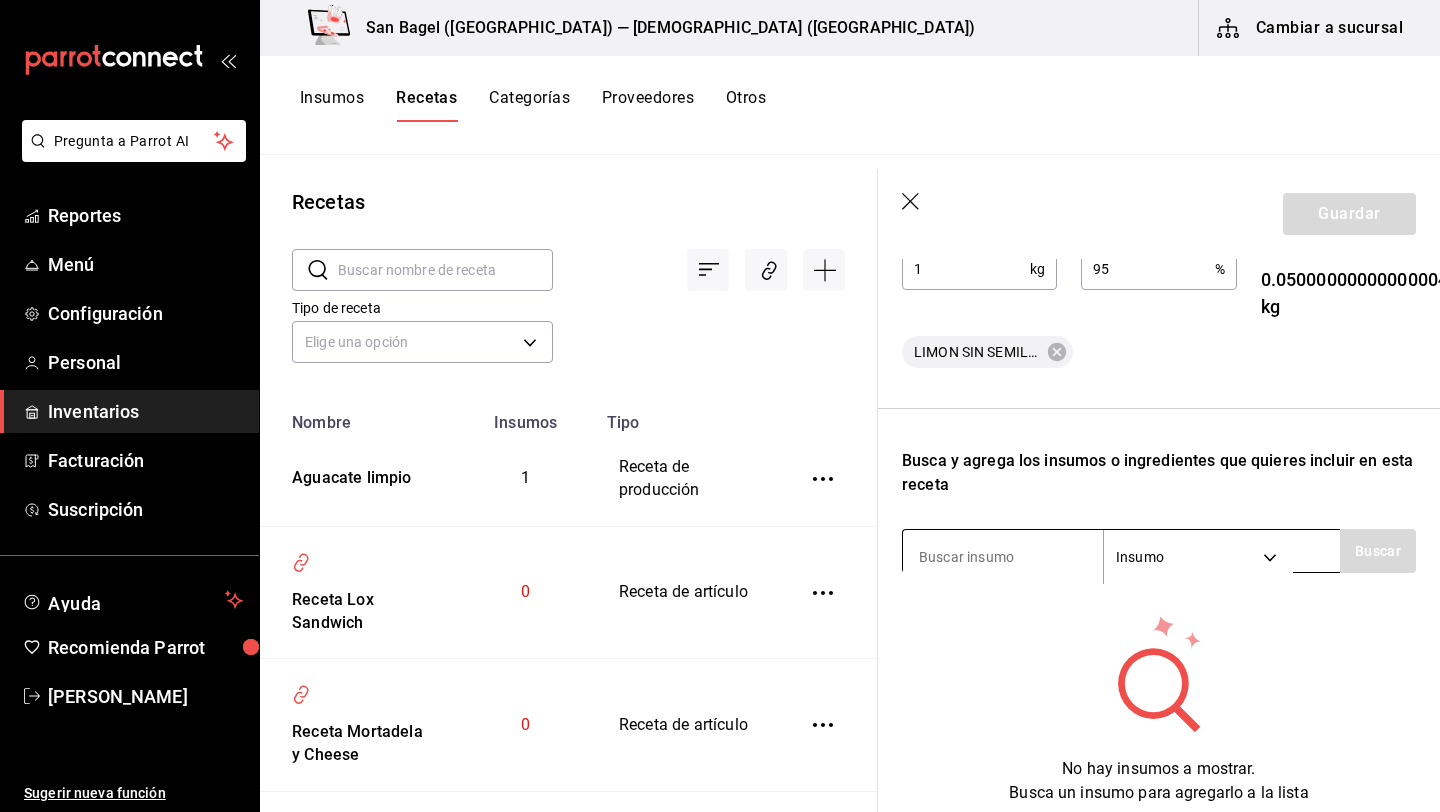 click at bounding box center [1003, 557] 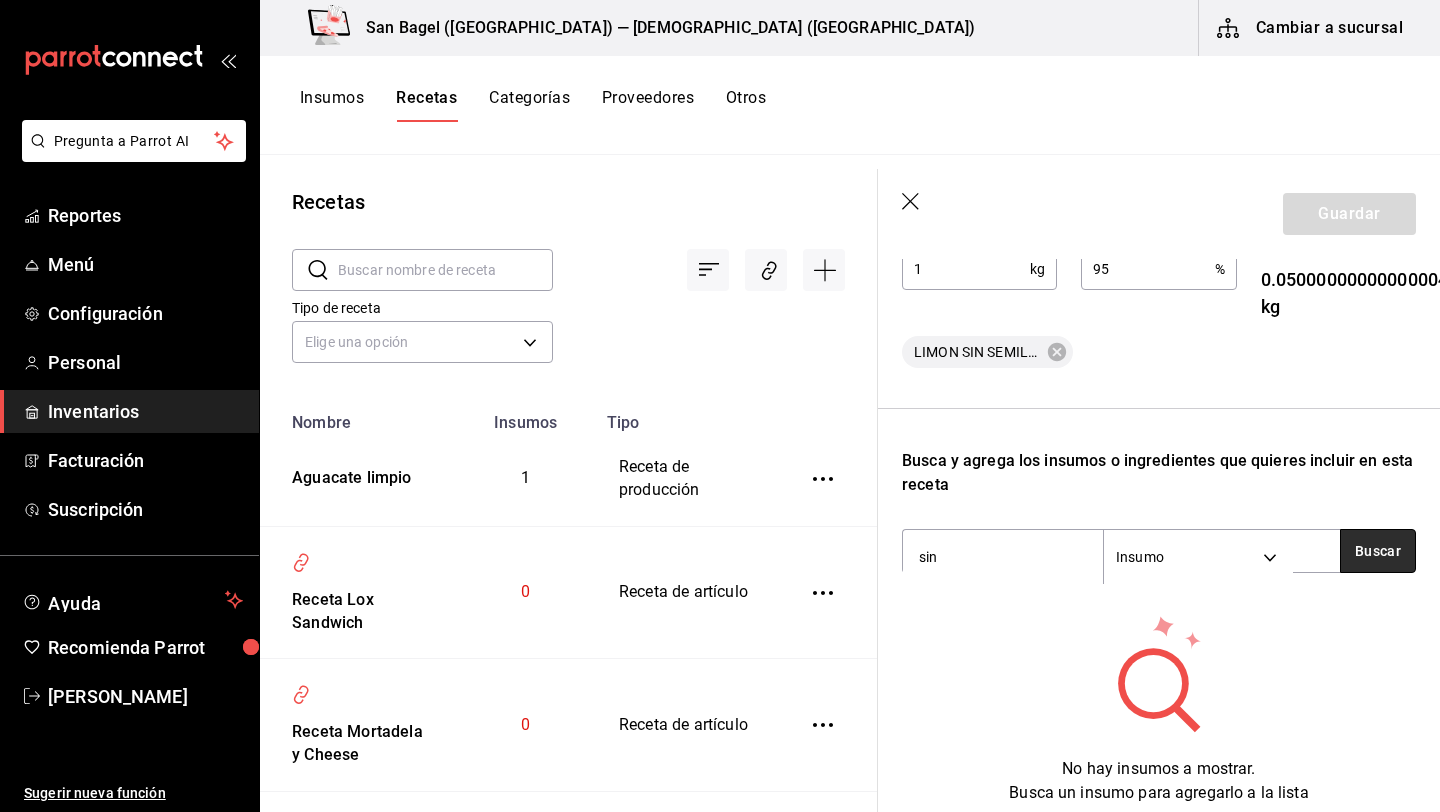 click on "Buscar" at bounding box center [1378, 551] 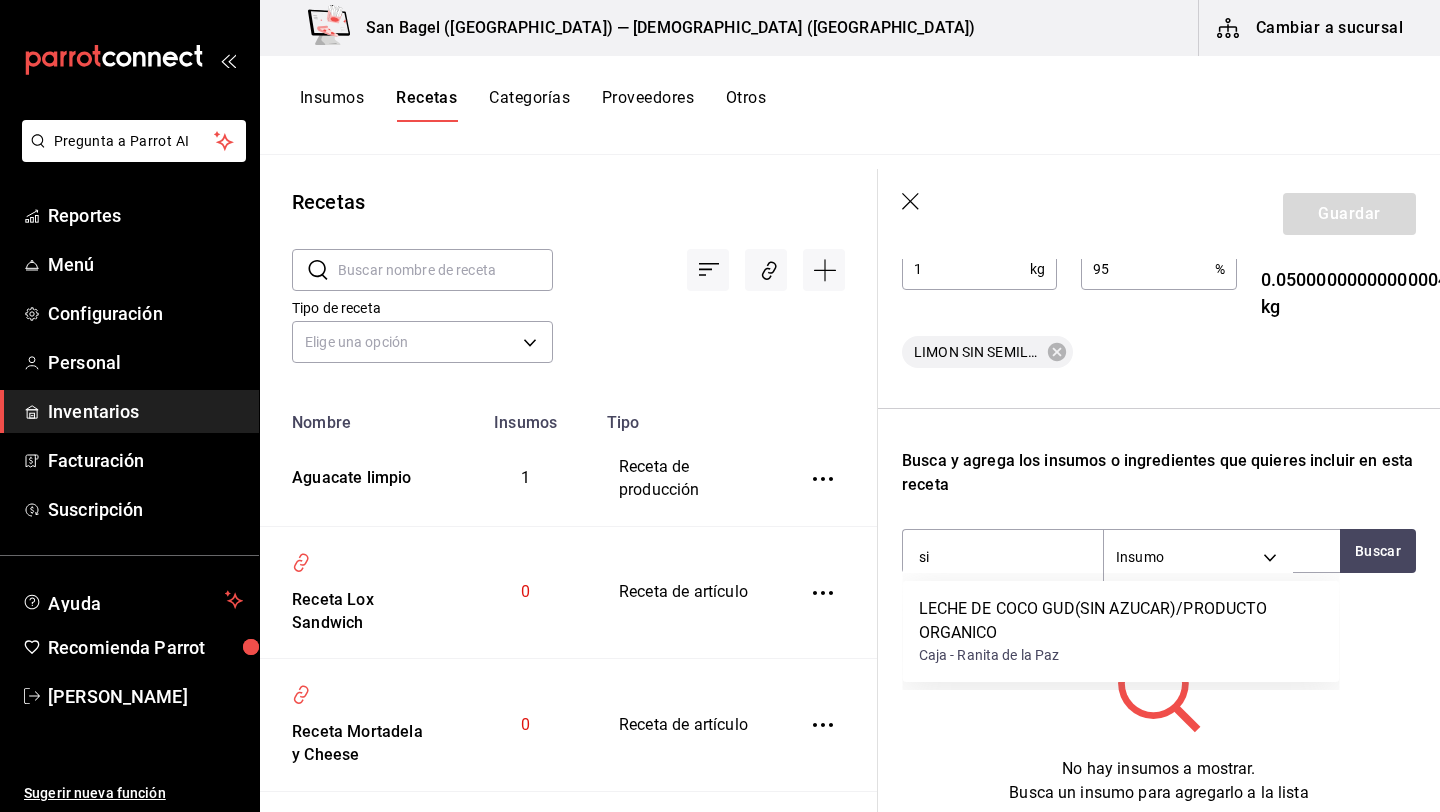 type on "s" 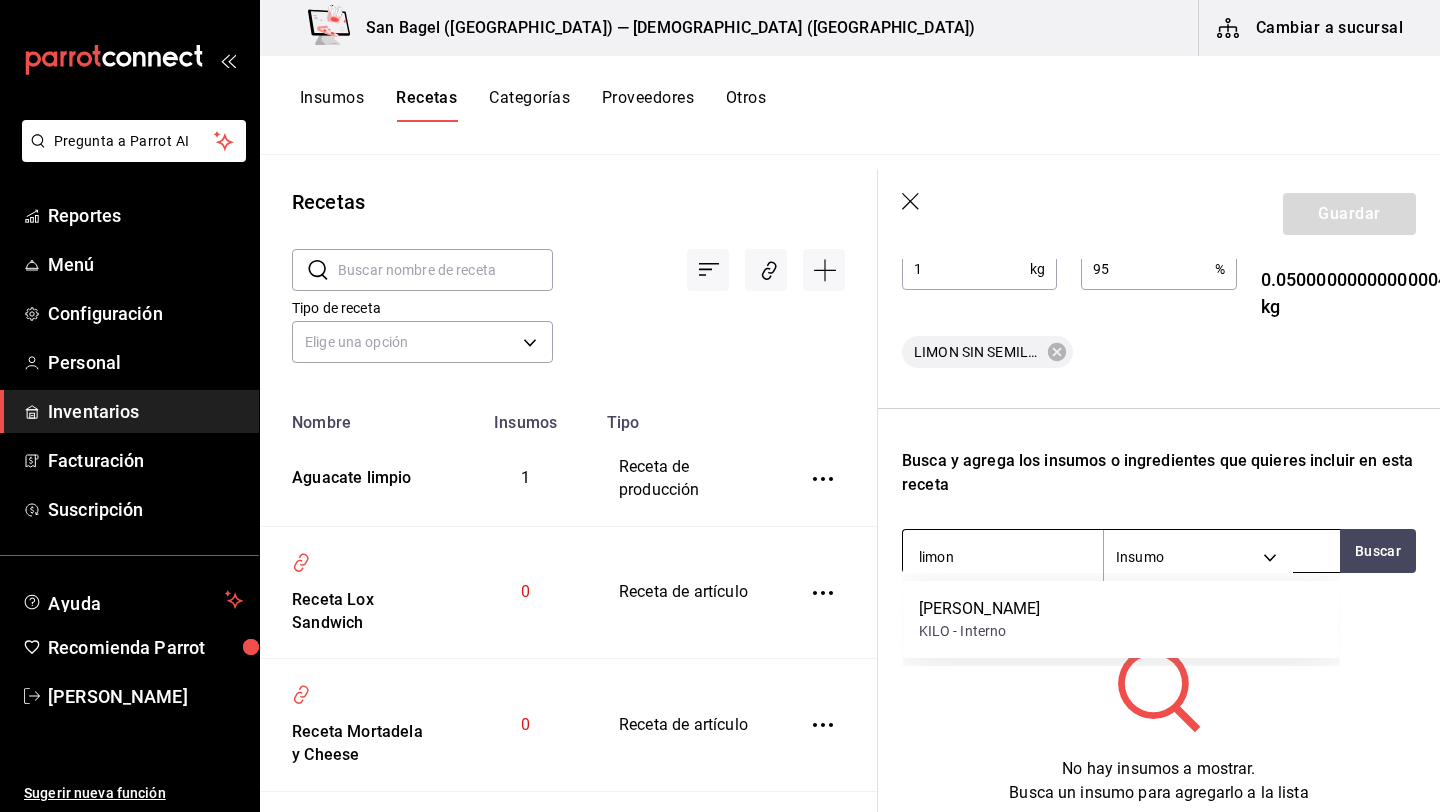 click on "limon" at bounding box center [1003, 557] 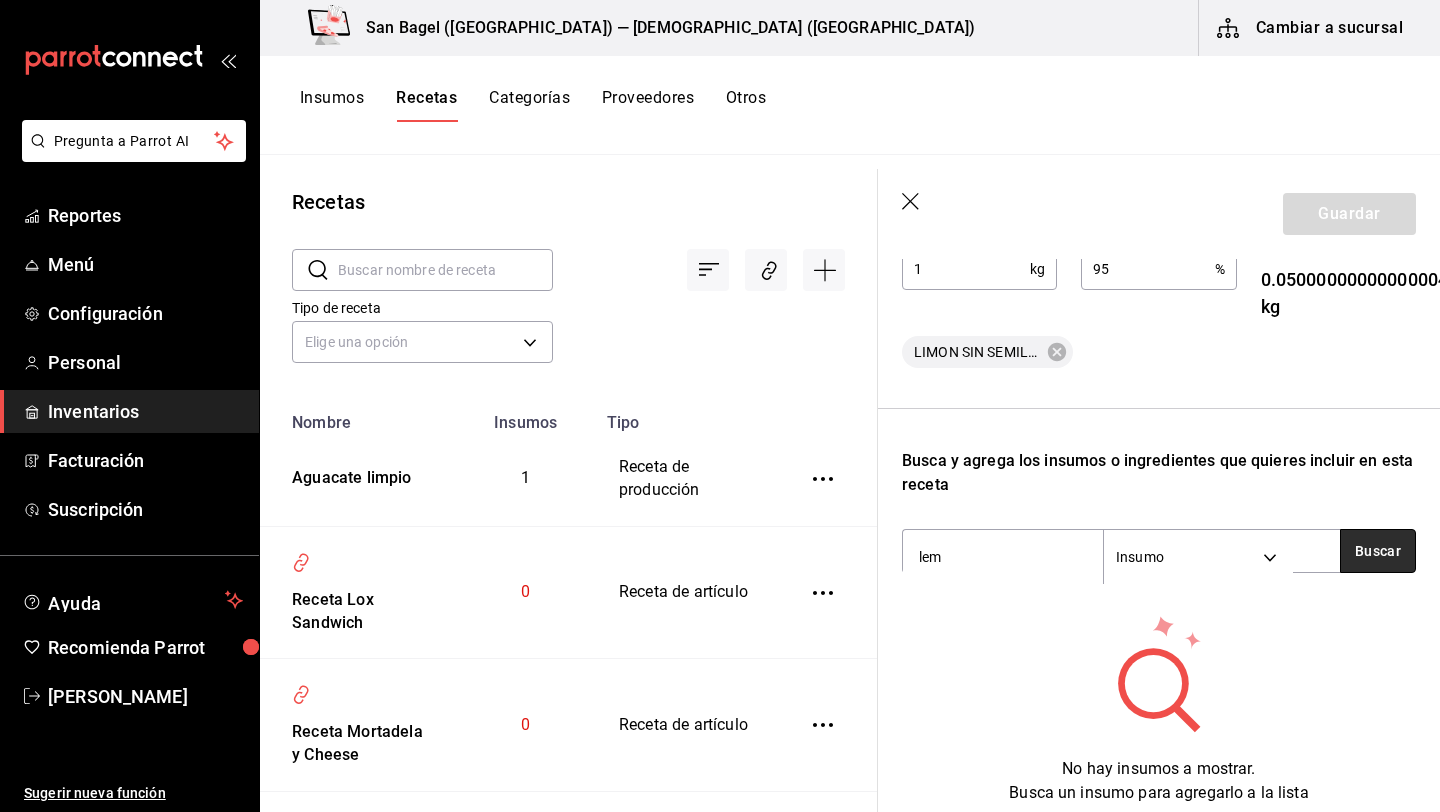 click on "Buscar" at bounding box center (1378, 551) 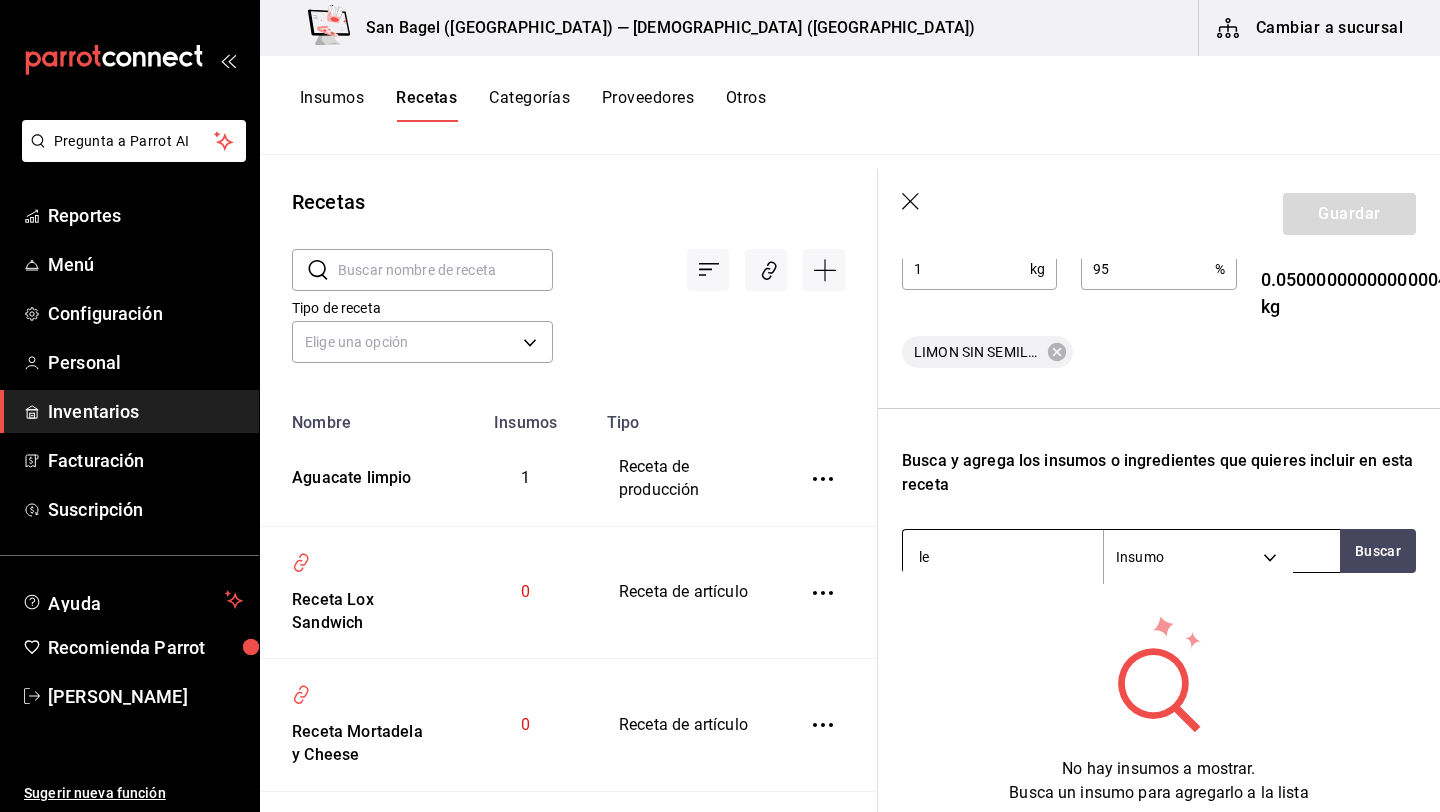type on "l" 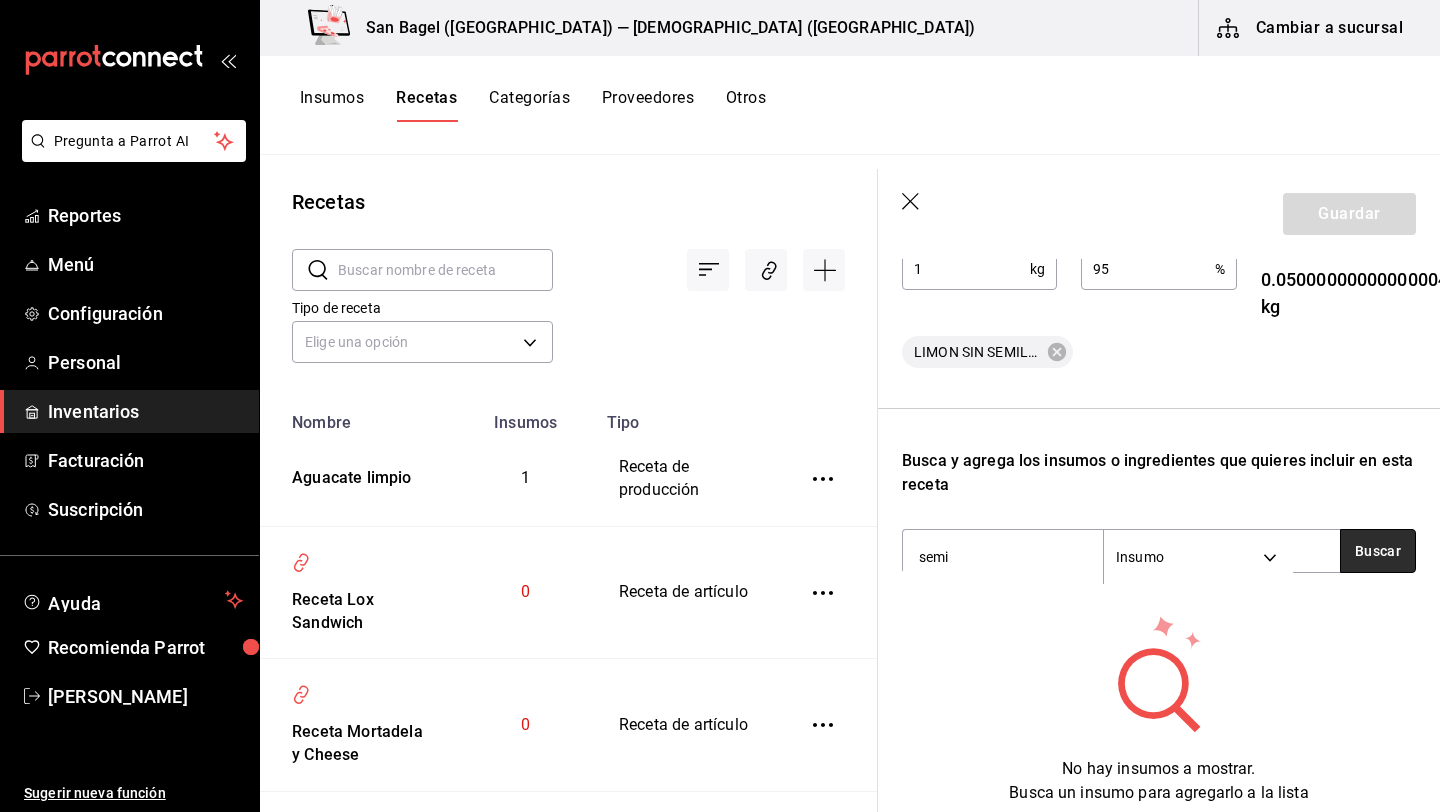 click on "Buscar" at bounding box center (1378, 551) 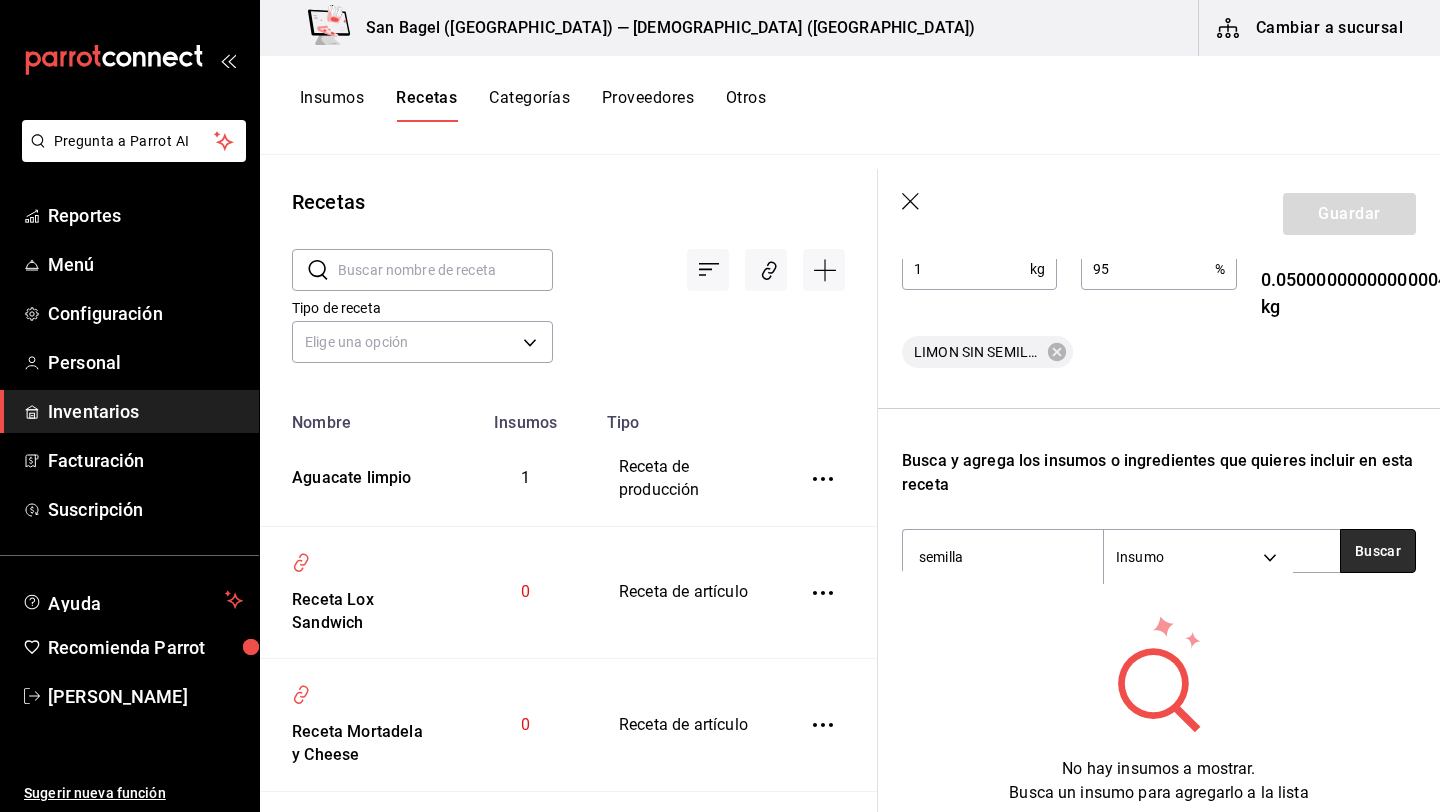 click on "Buscar" at bounding box center [1378, 551] 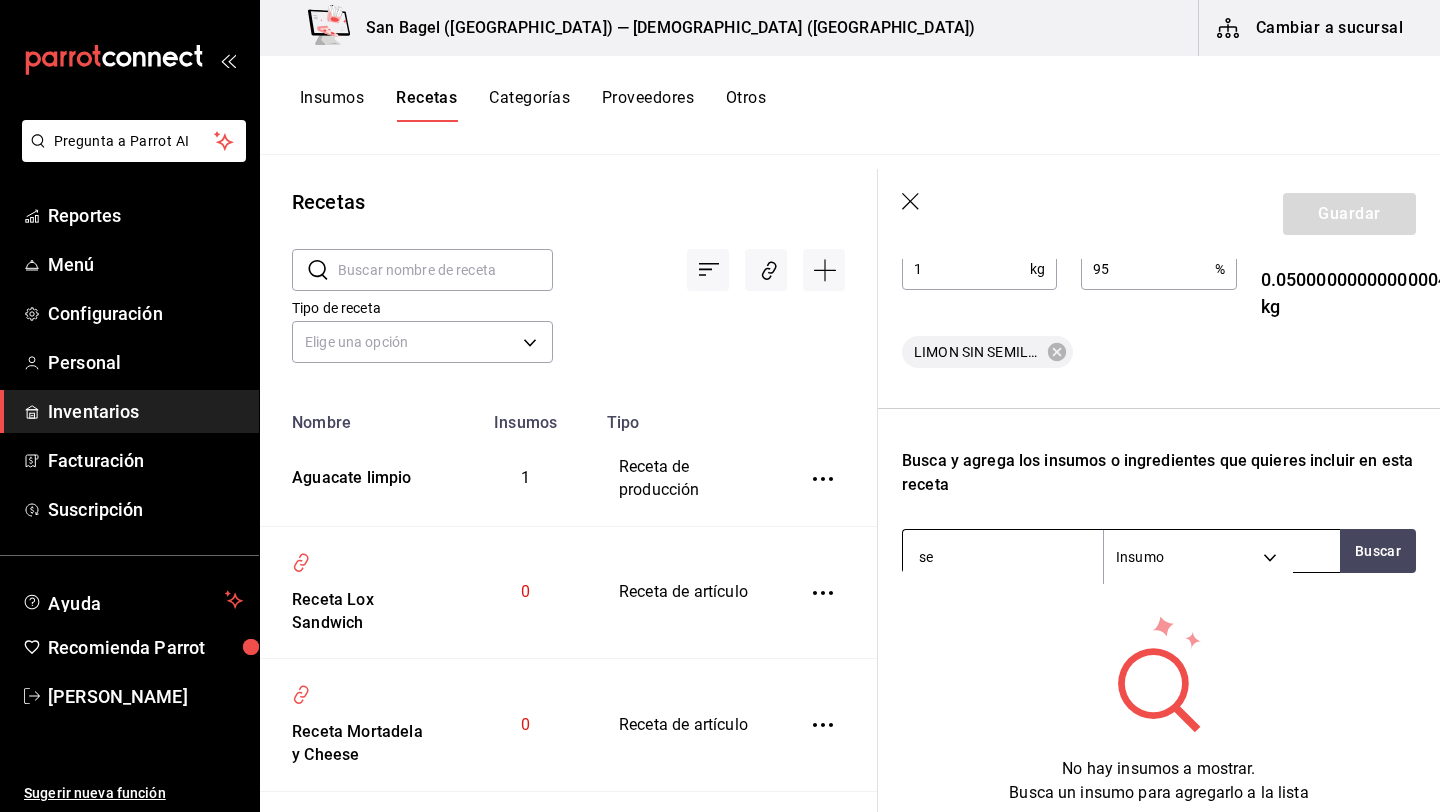 type on "s" 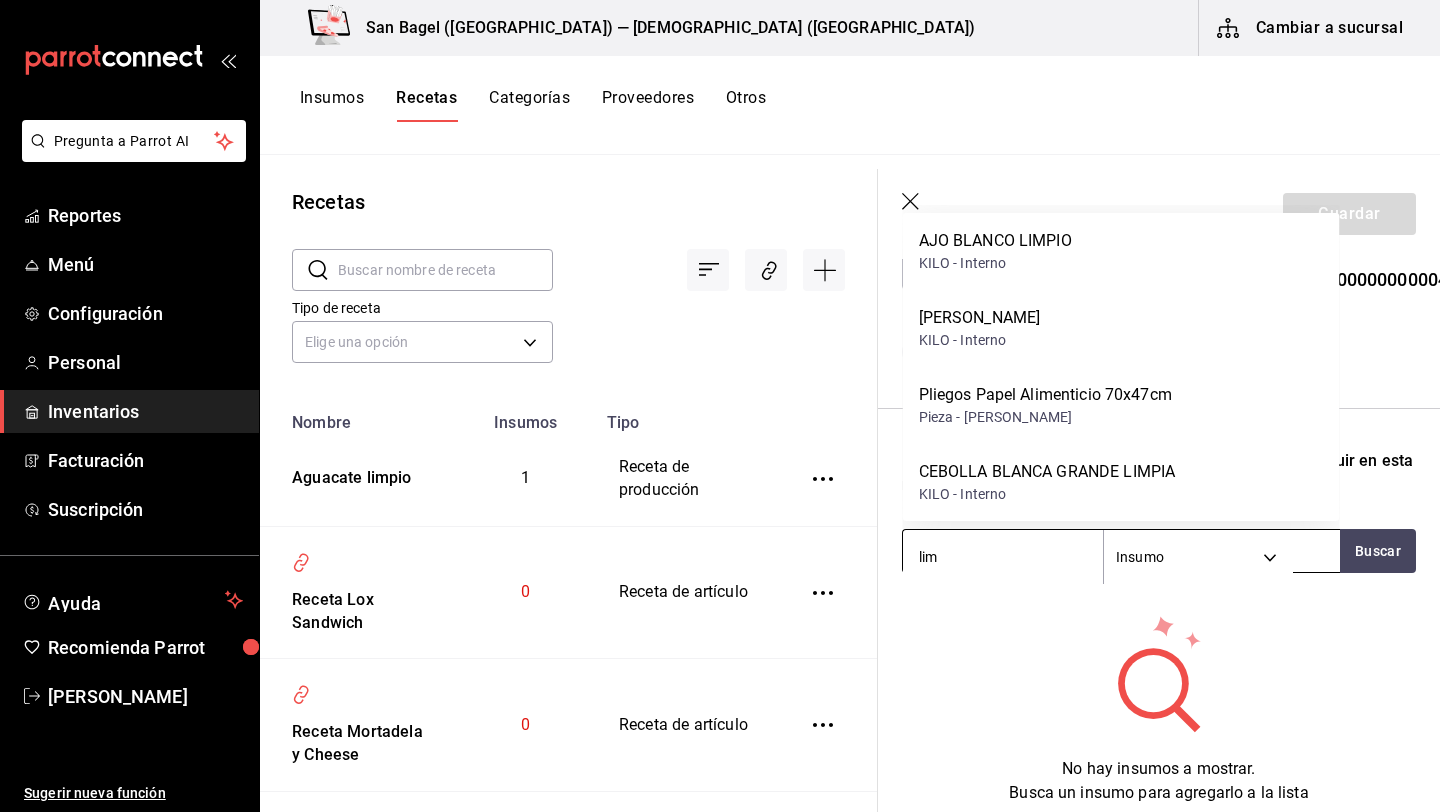 type on "lim" 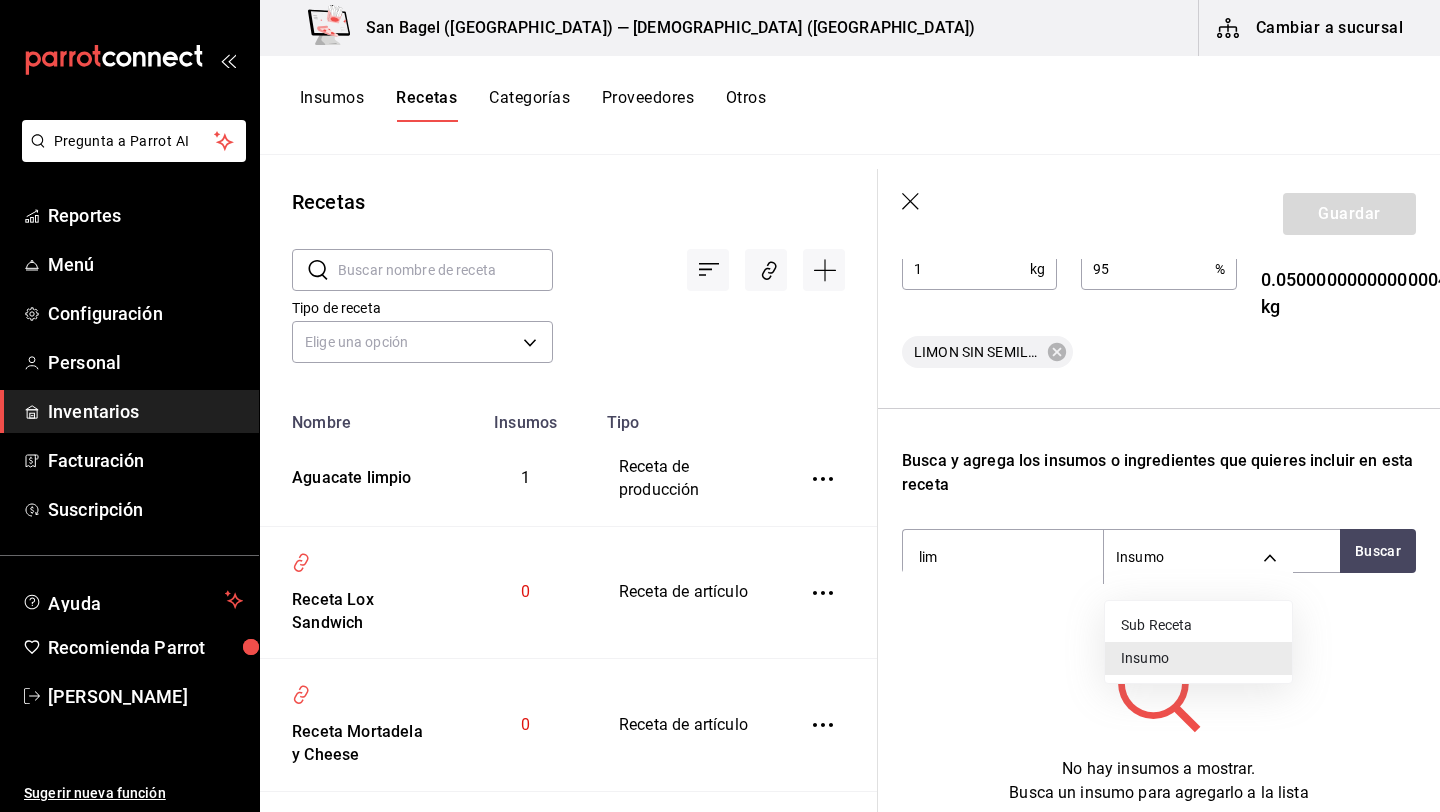 click at bounding box center [720, 406] 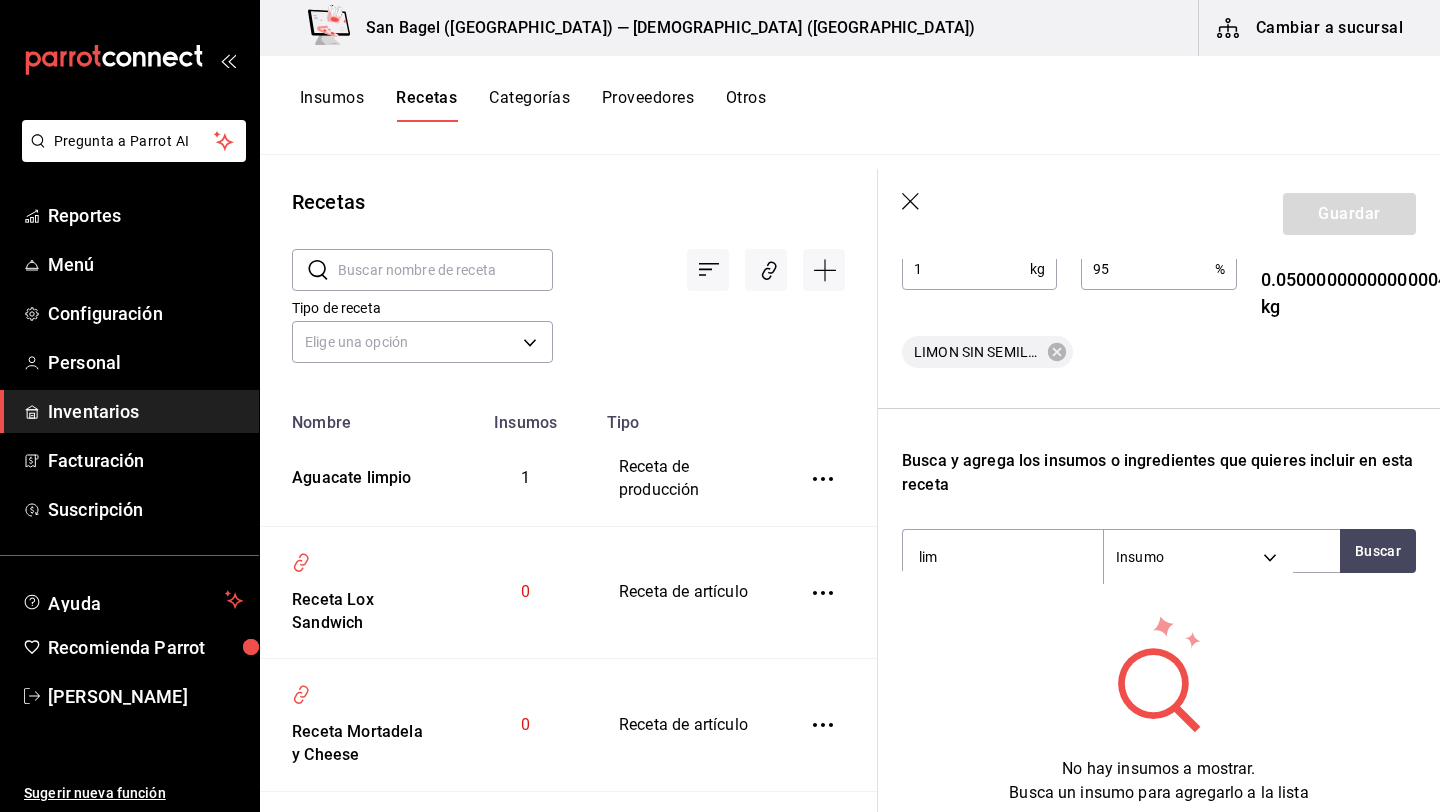 click on "Guardar" at bounding box center [1159, 214] 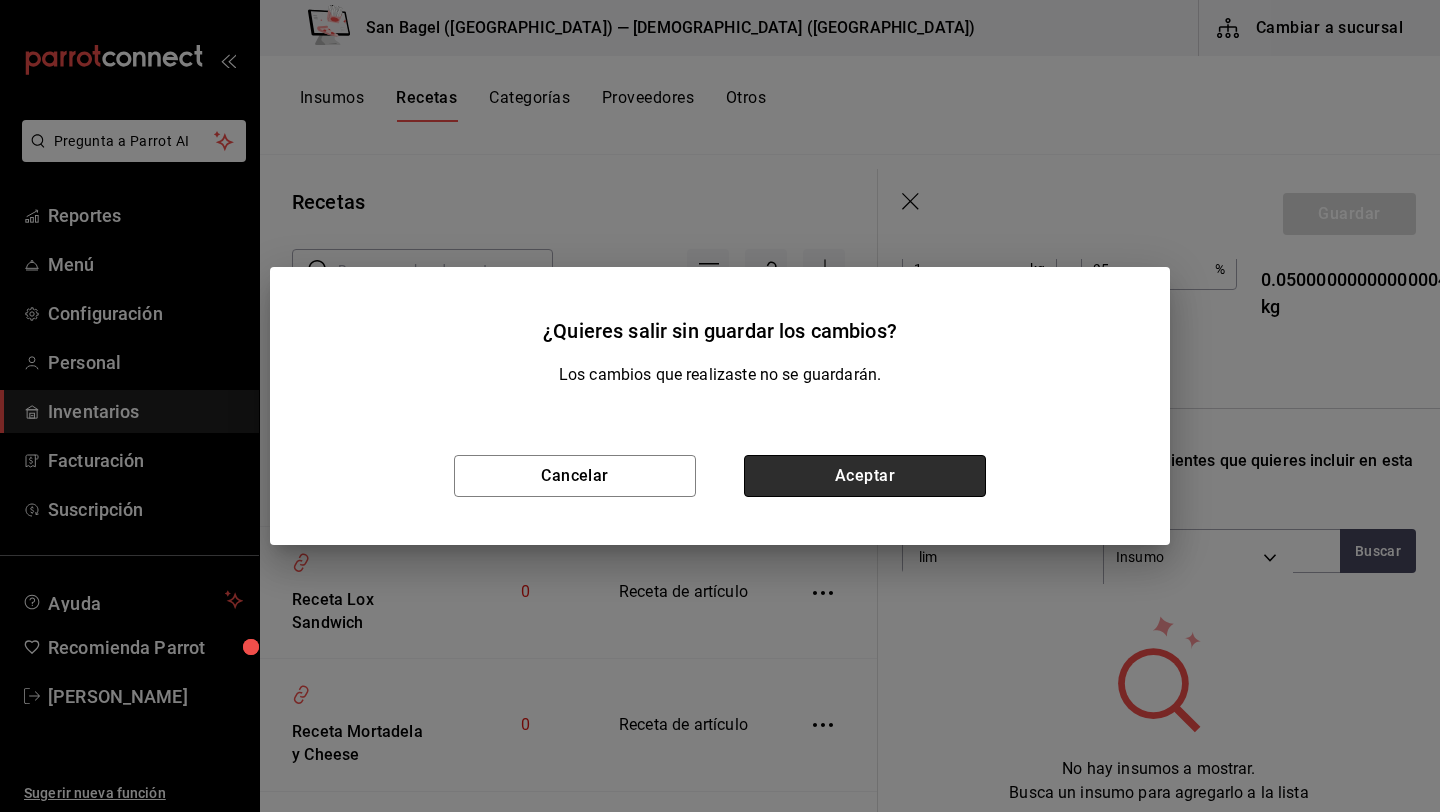 click on "Aceptar" at bounding box center [865, 476] 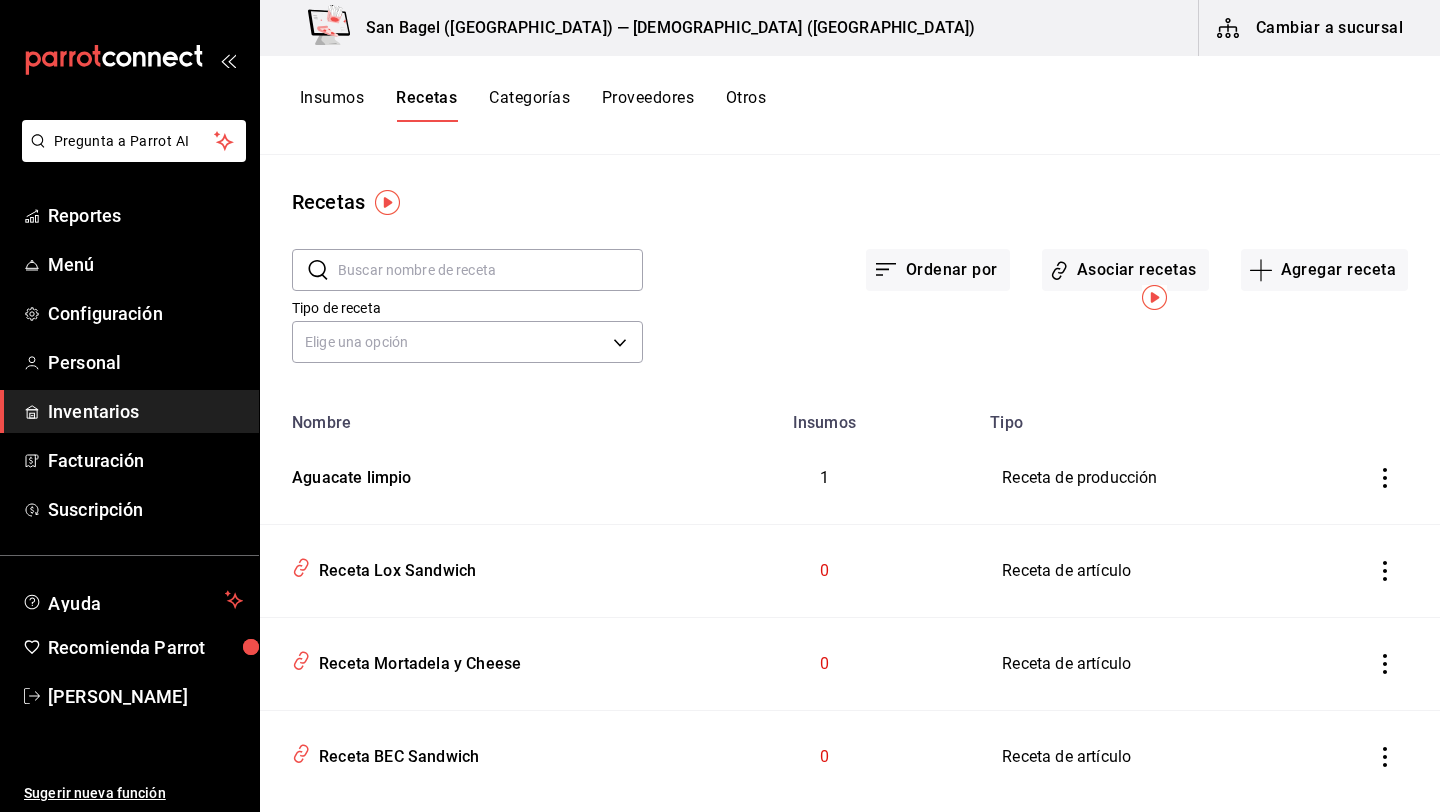 scroll, scrollTop: 0, scrollLeft: 0, axis: both 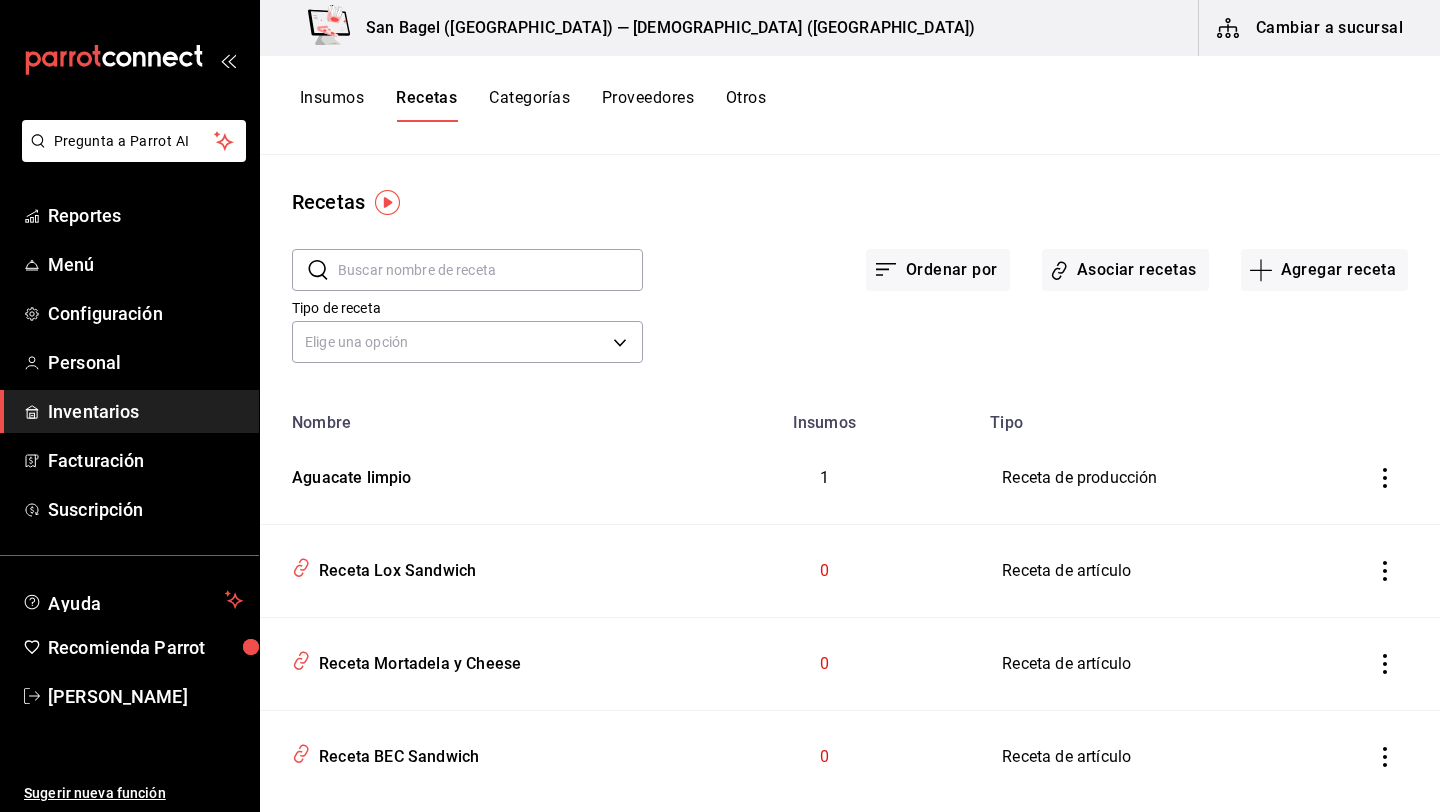 click on "Insumos" at bounding box center (332, 105) 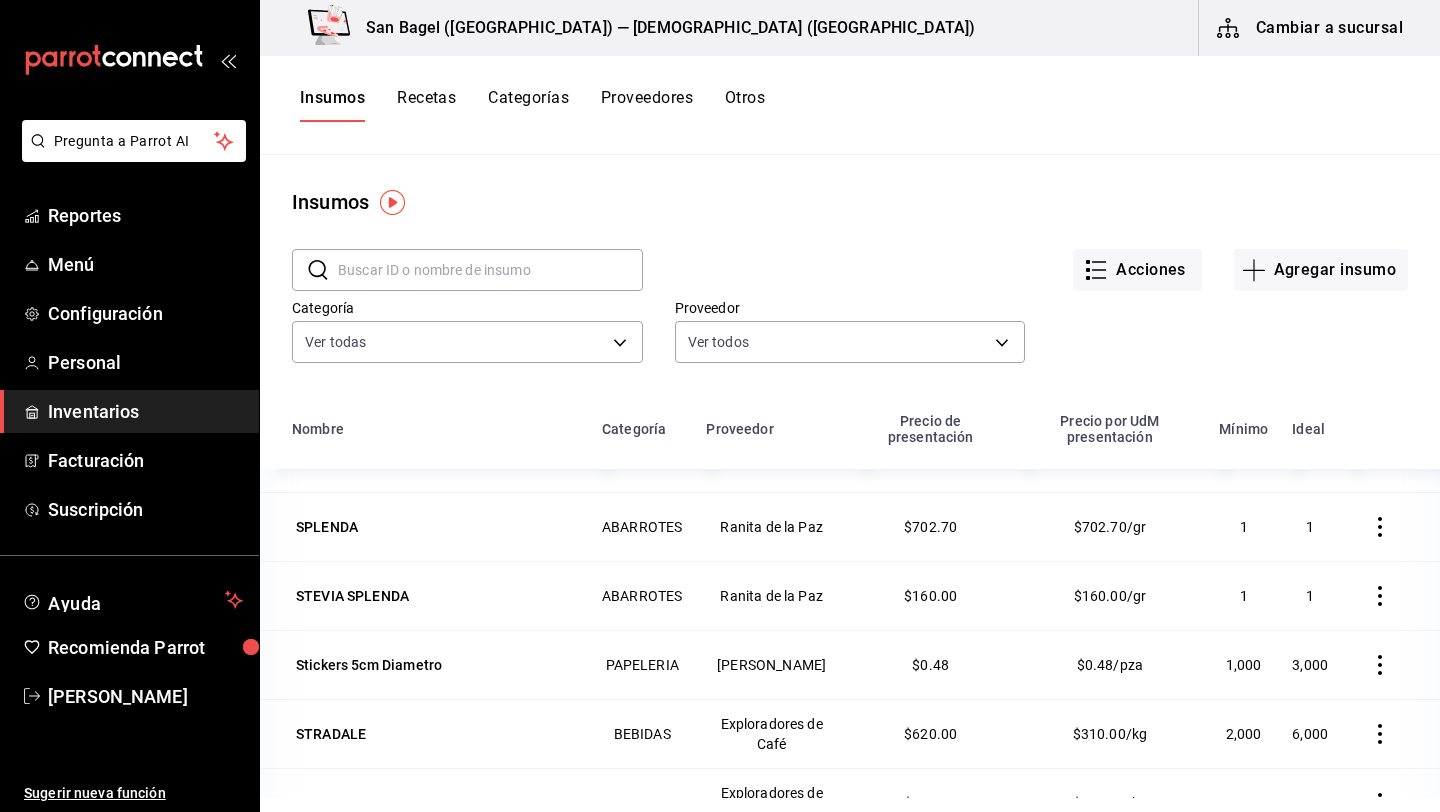 scroll, scrollTop: 4641, scrollLeft: 0, axis: vertical 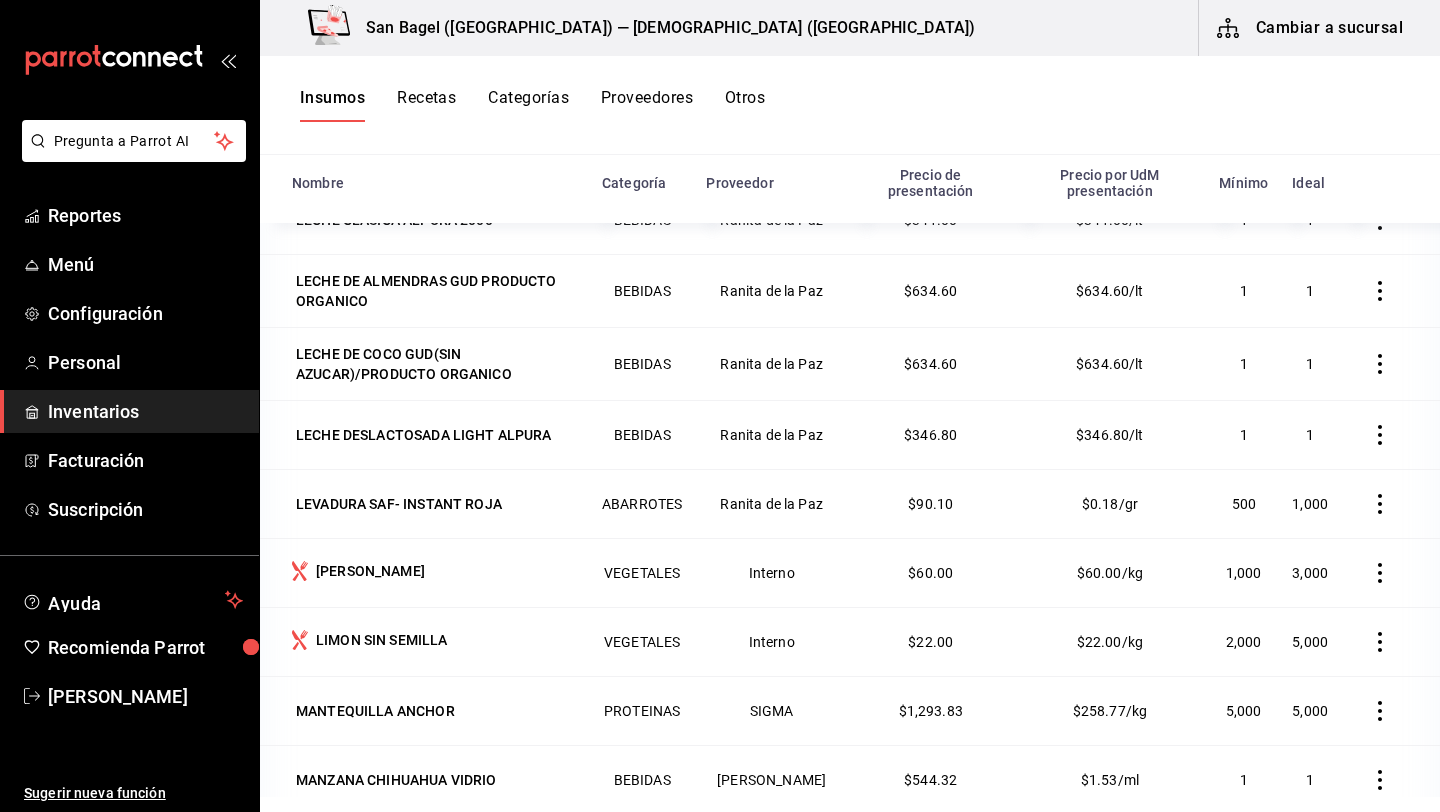 click 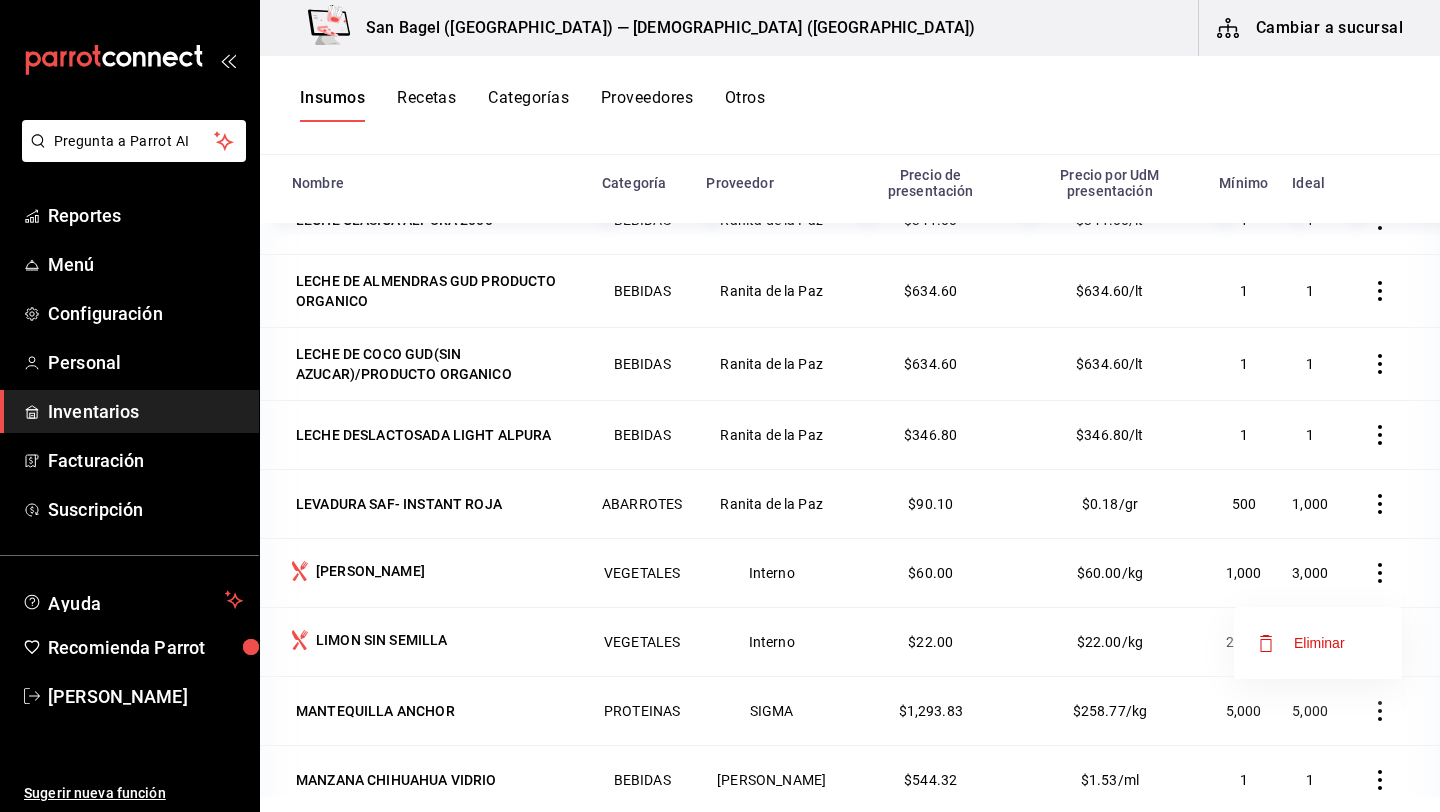click on "Eliminar" at bounding box center [1319, 643] 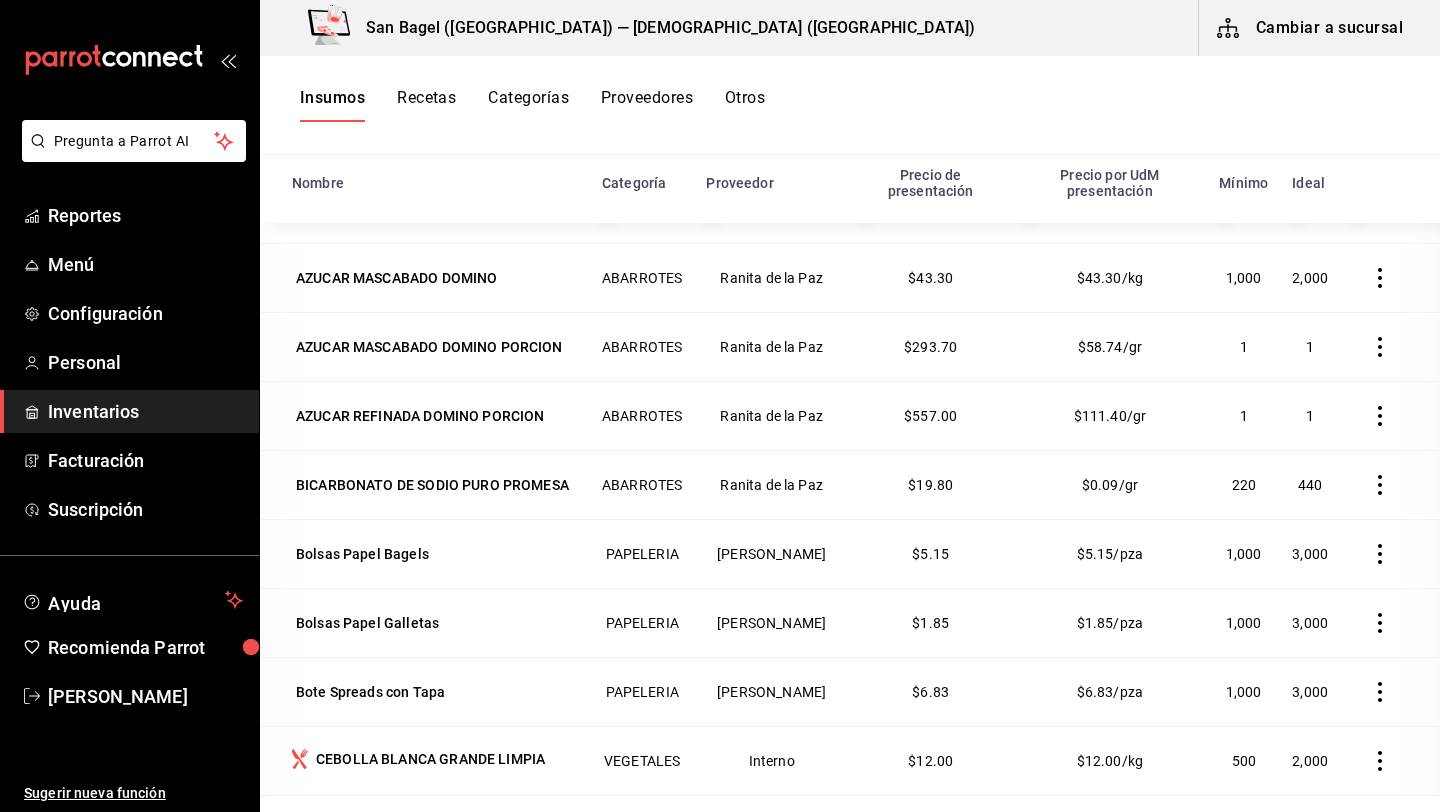 scroll, scrollTop: 0, scrollLeft: 0, axis: both 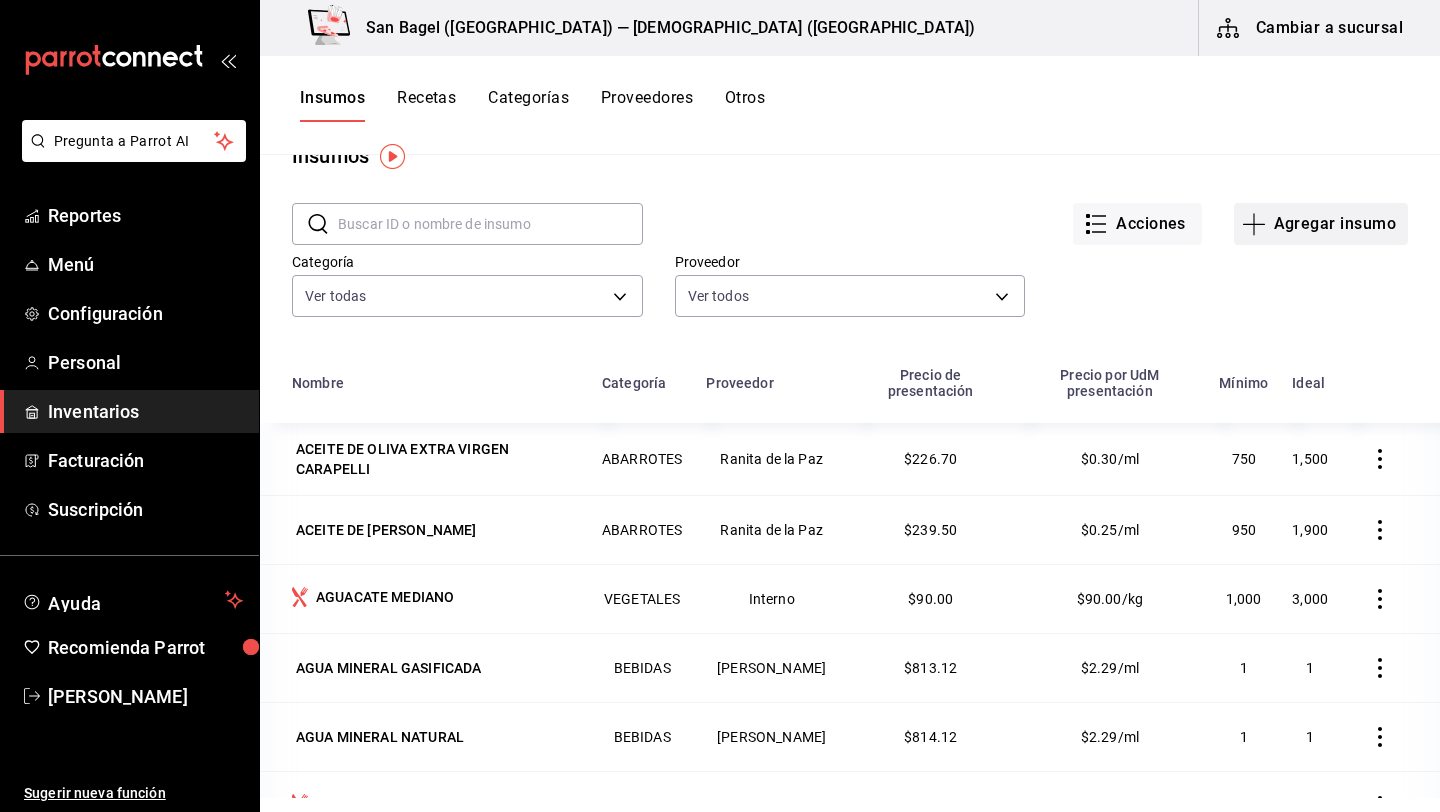 click on "Agregar insumo" at bounding box center (1321, 224) 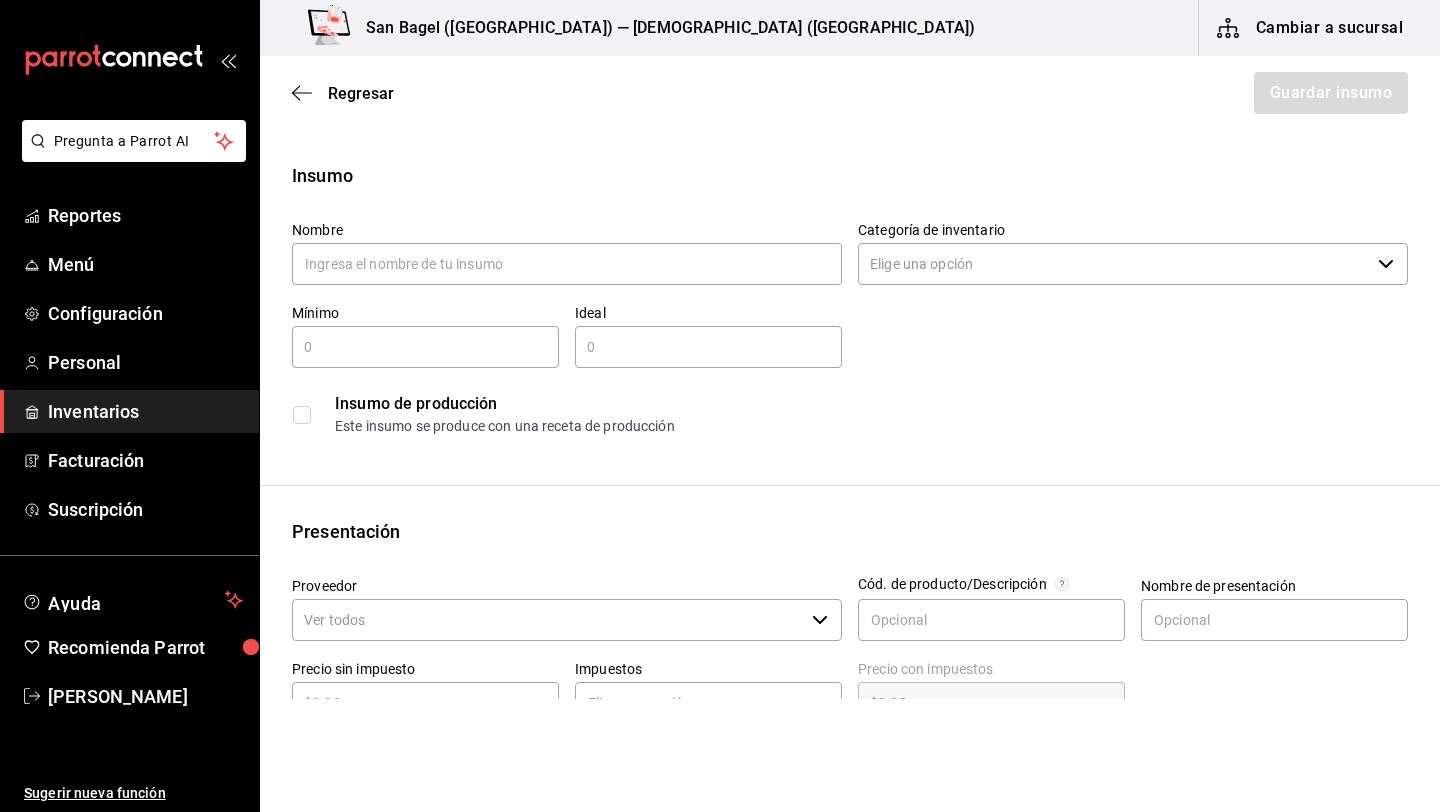 scroll, scrollTop: 86, scrollLeft: 0, axis: vertical 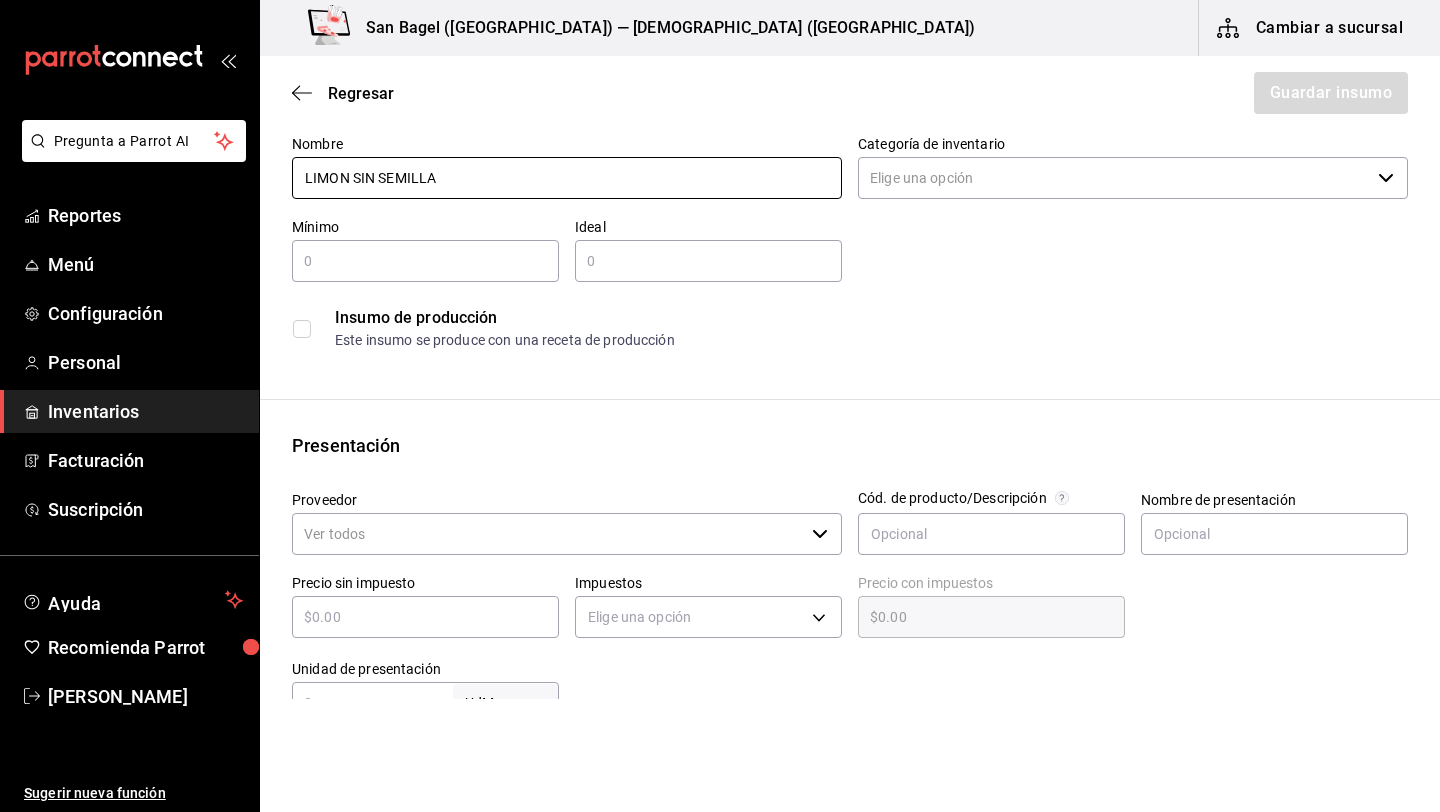 type on "LIMON SIN SEMILLA" 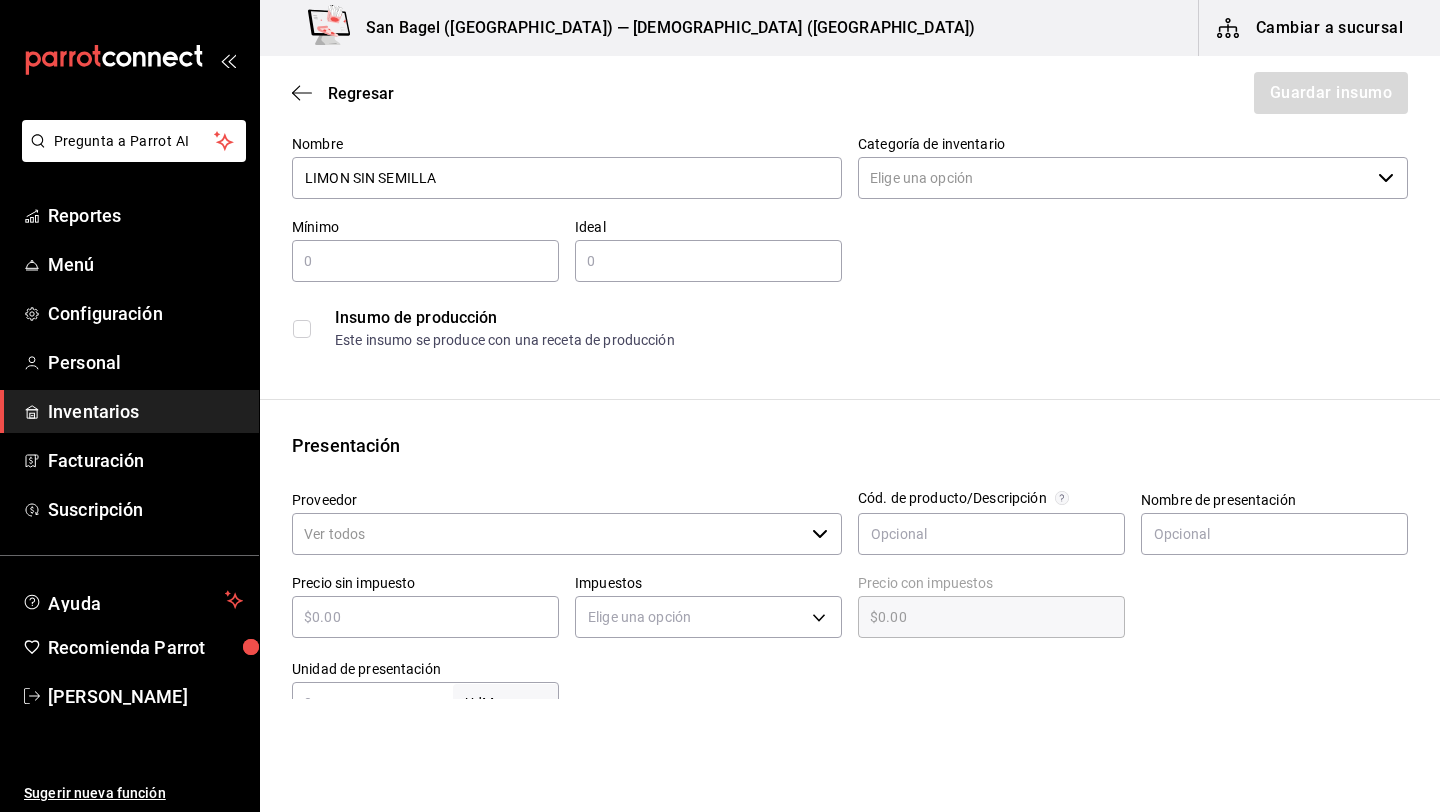 click on "Categoría de inventario" at bounding box center [1114, 178] 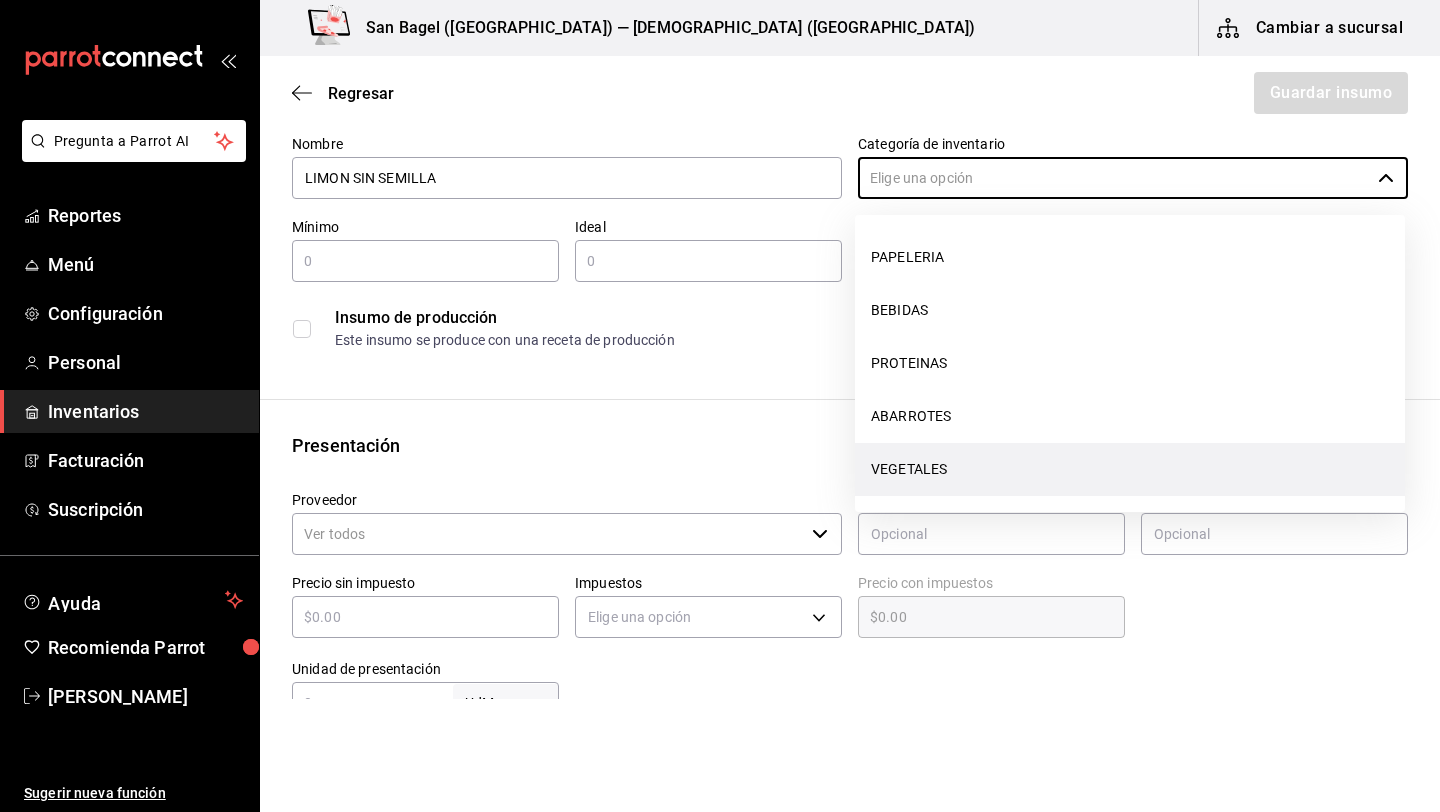 click on "VEGETALES" at bounding box center [1130, 469] 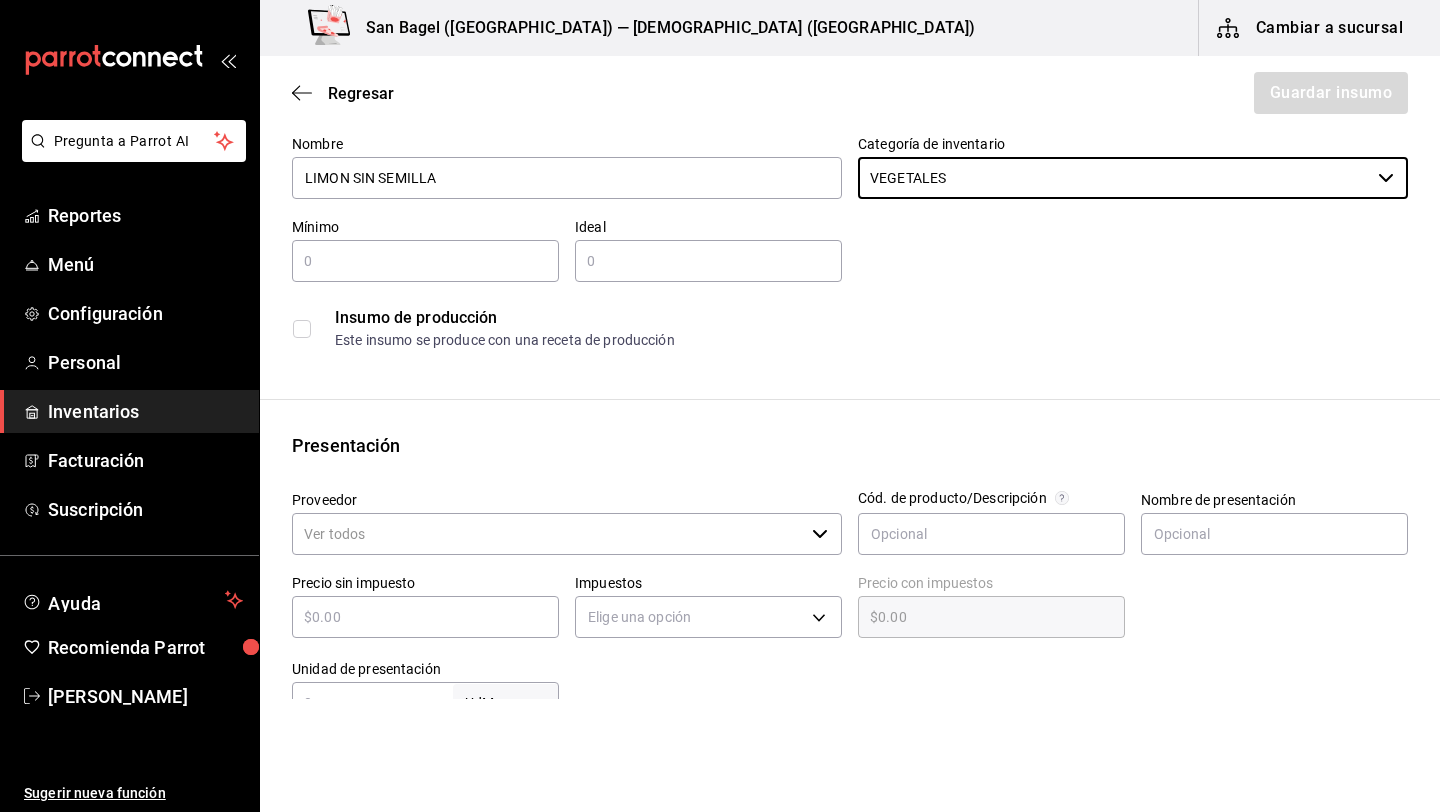 click at bounding box center [425, 261] 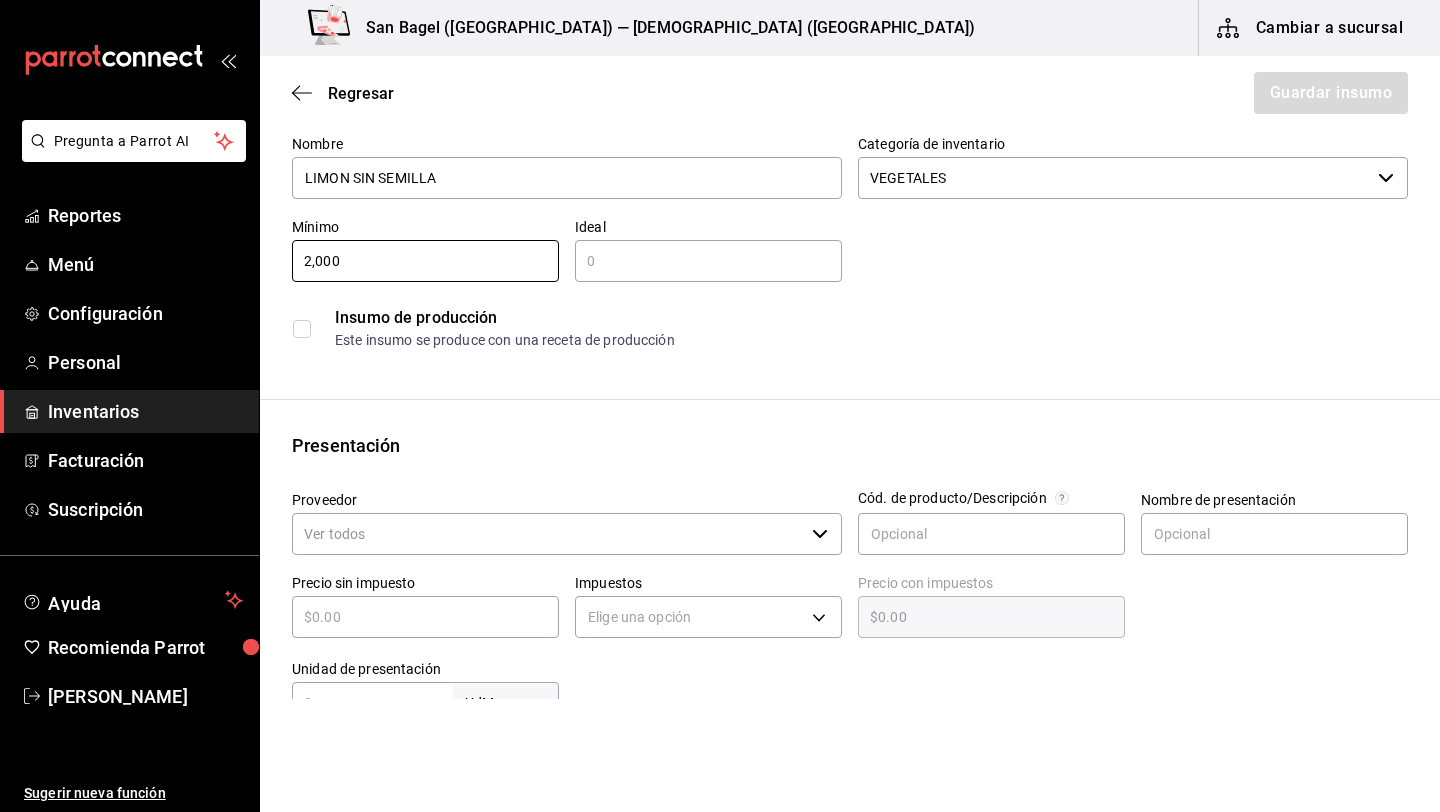 type on "2,000" 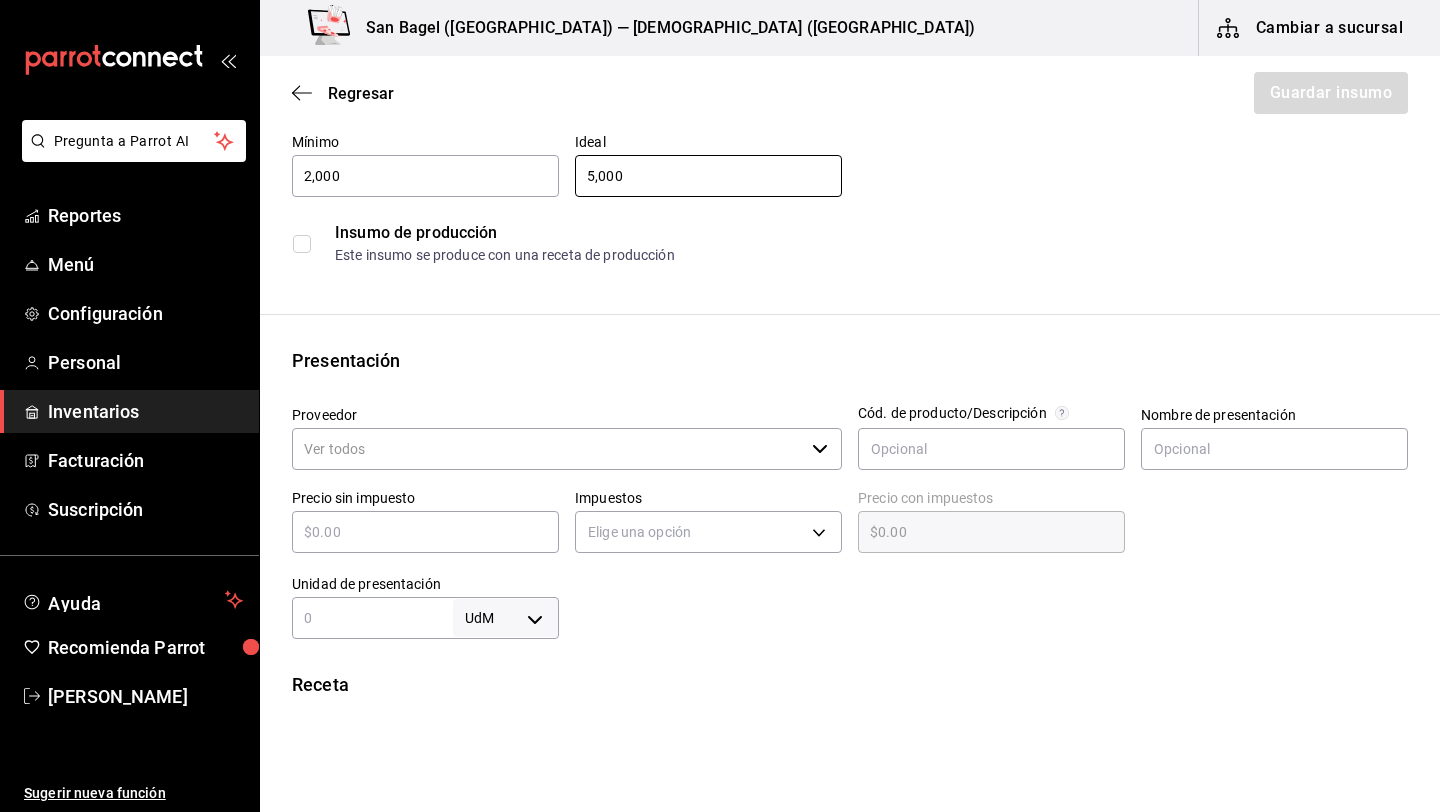 scroll, scrollTop: 134, scrollLeft: 0, axis: vertical 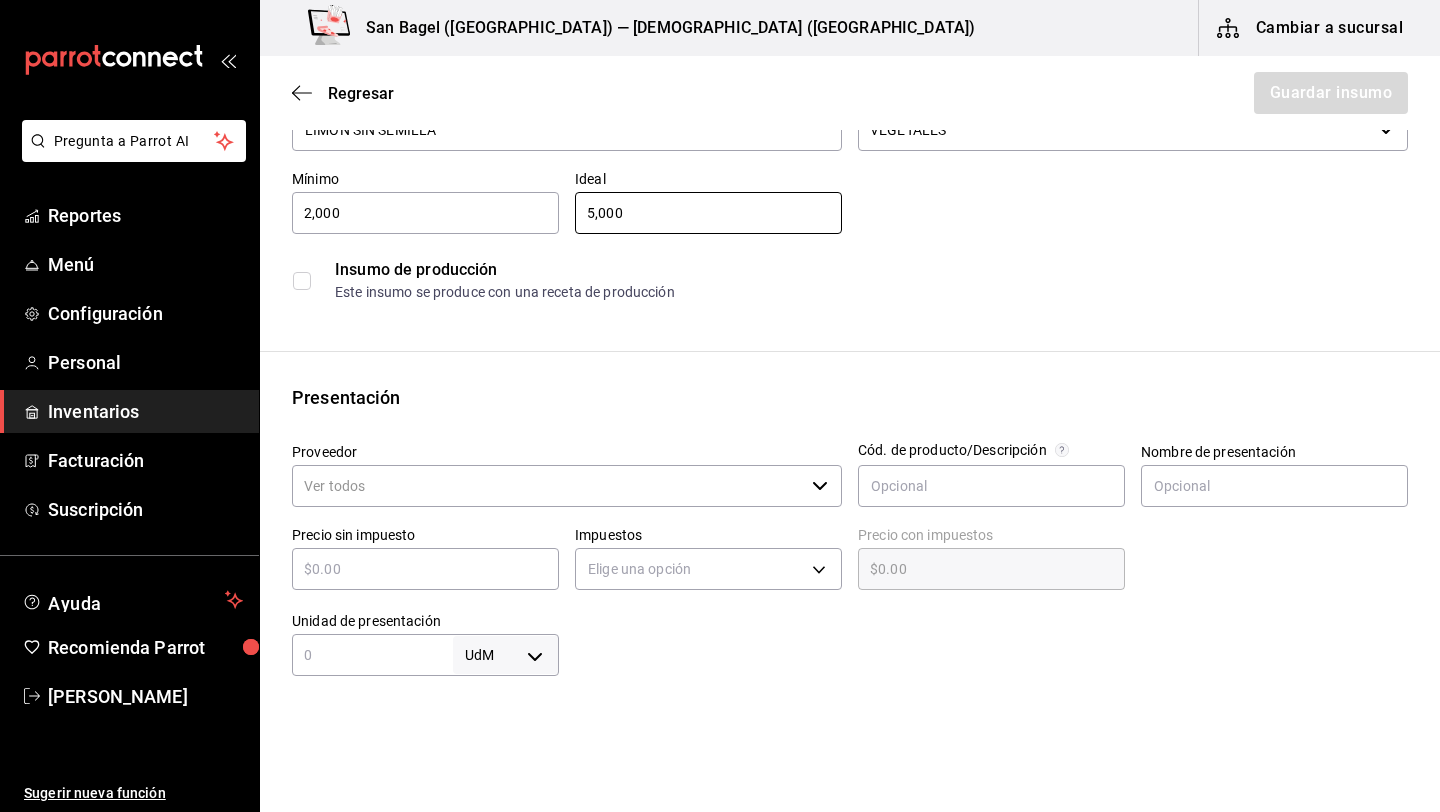 type on "5,000" 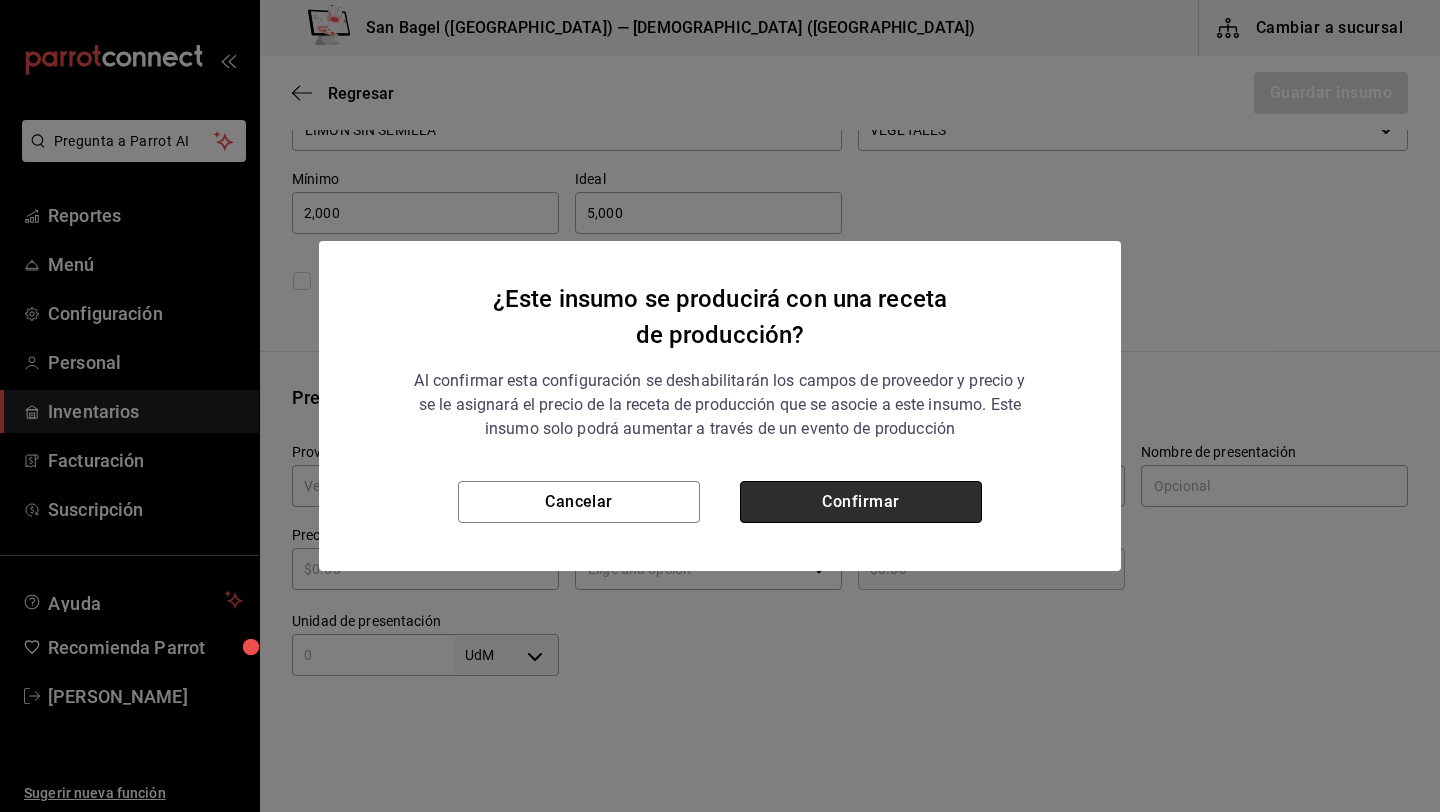 click on "Confirmar" at bounding box center [861, 502] 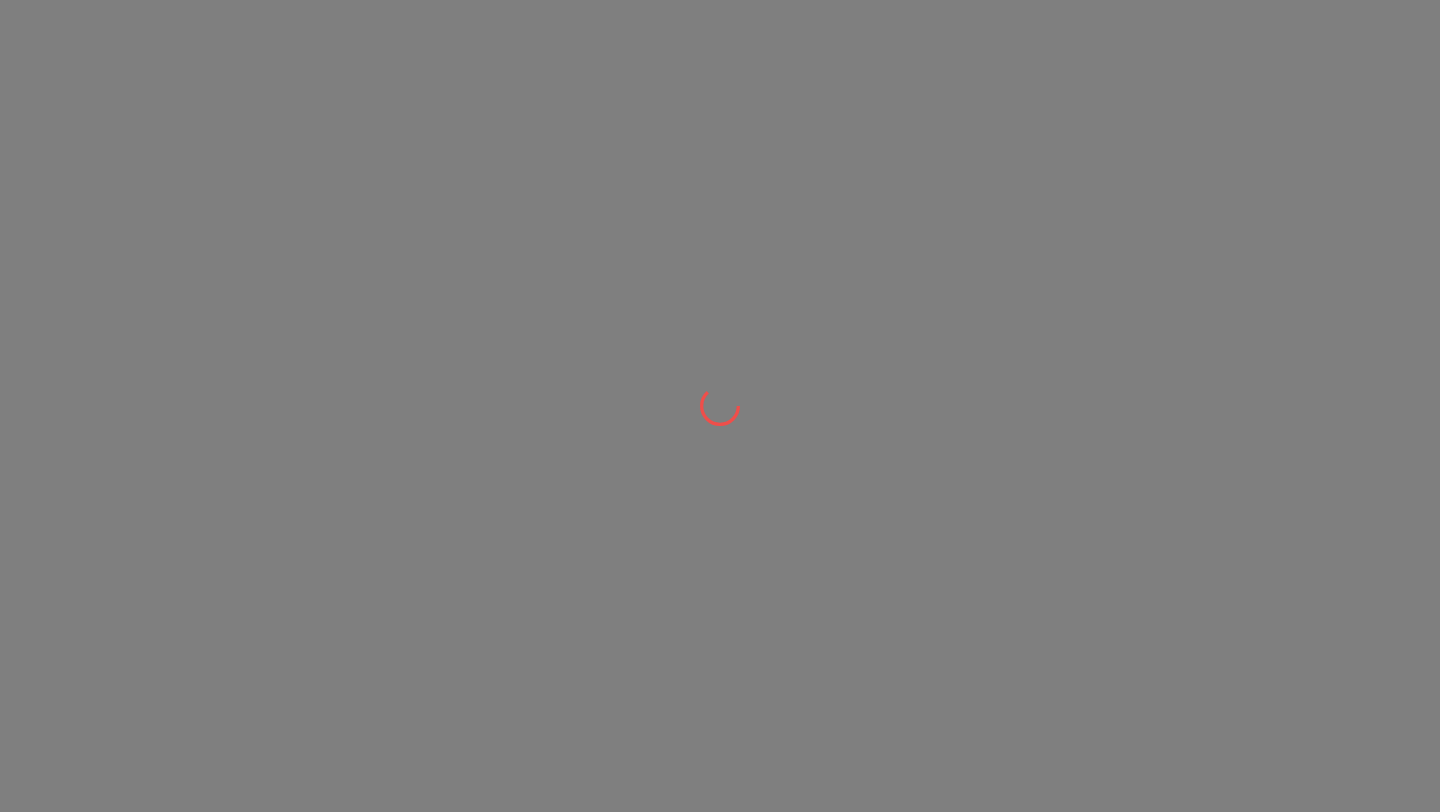 scroll, scrollTop: 0, scrollLeft: 0, axis: both 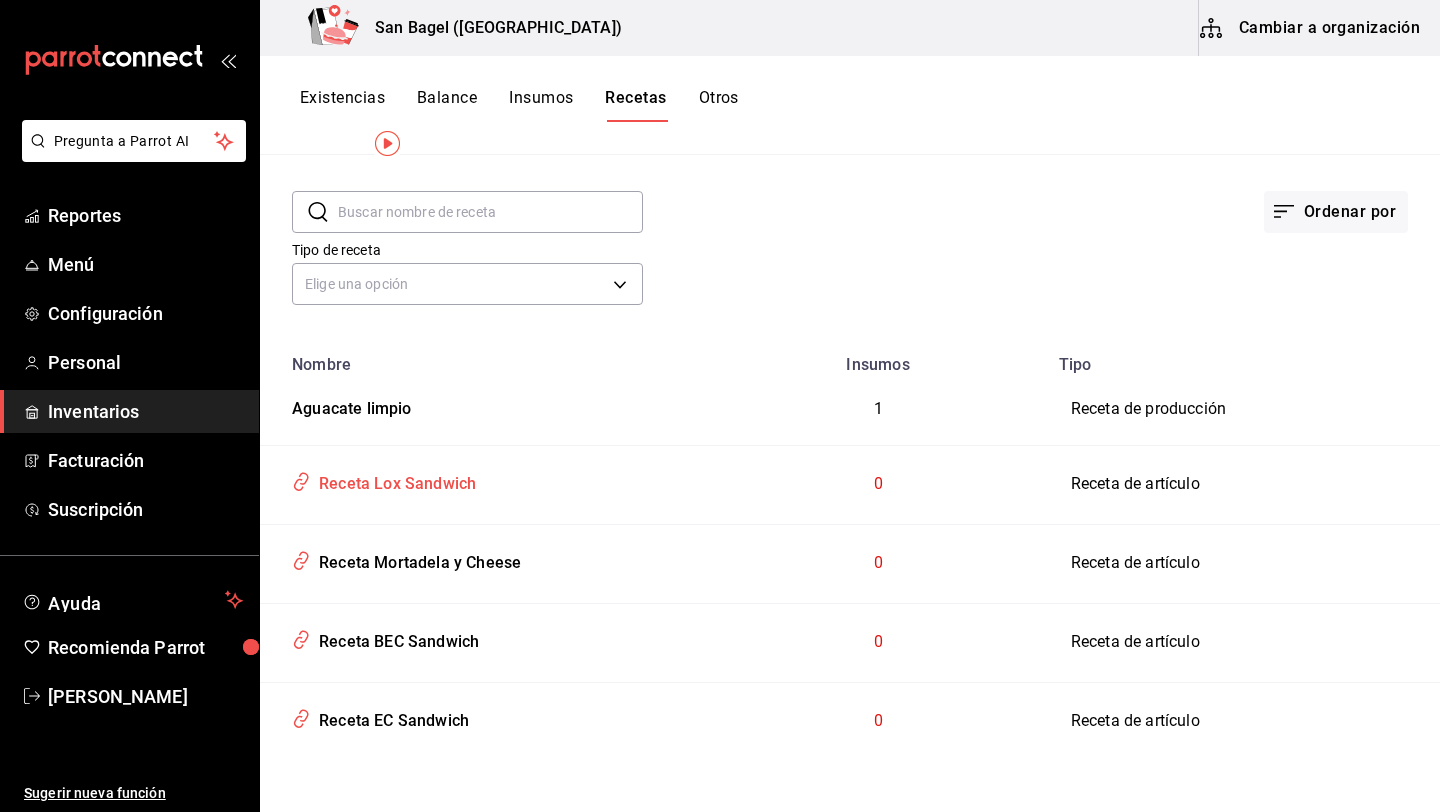 click on "Receta Lox Sandwich" at bounding box center (485, 484) 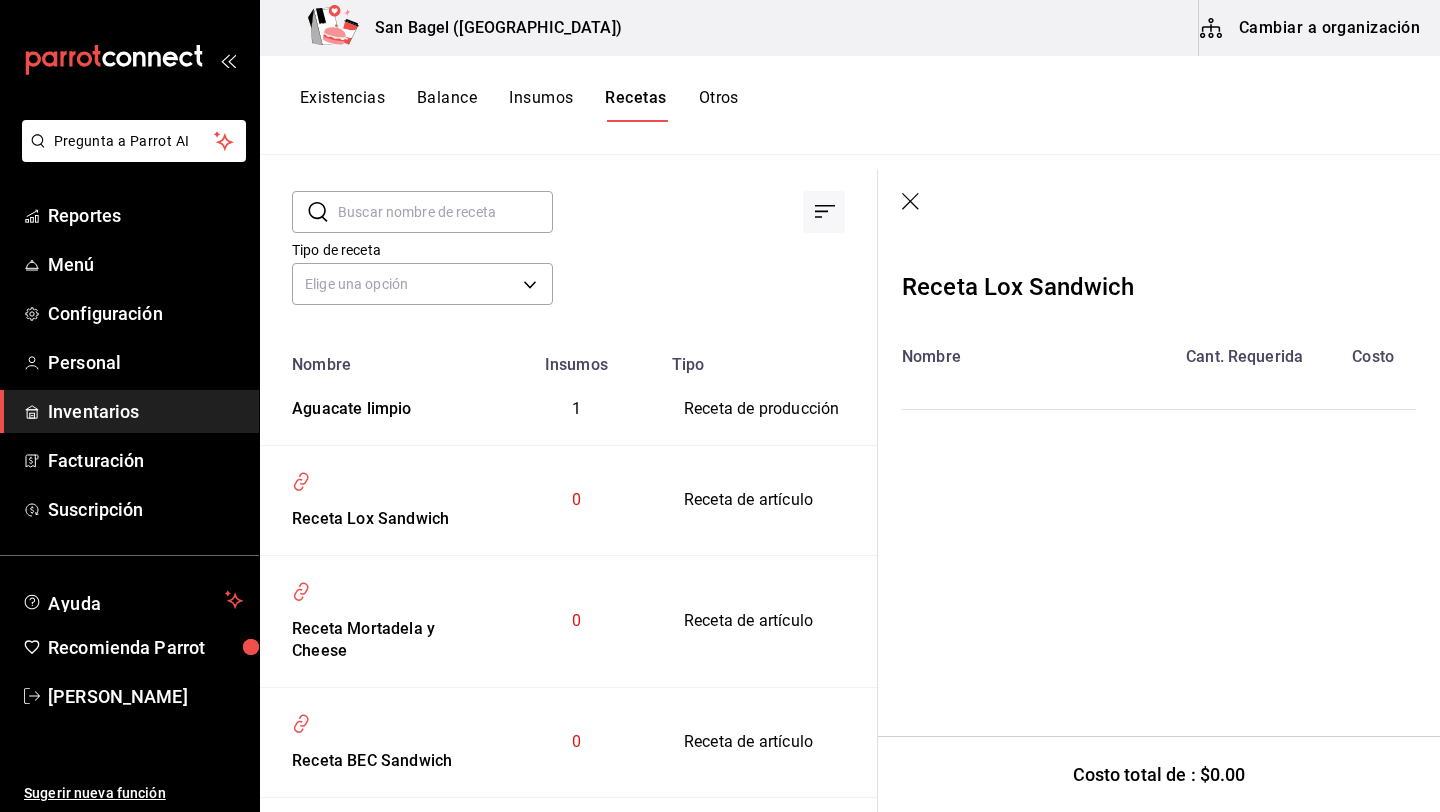 click 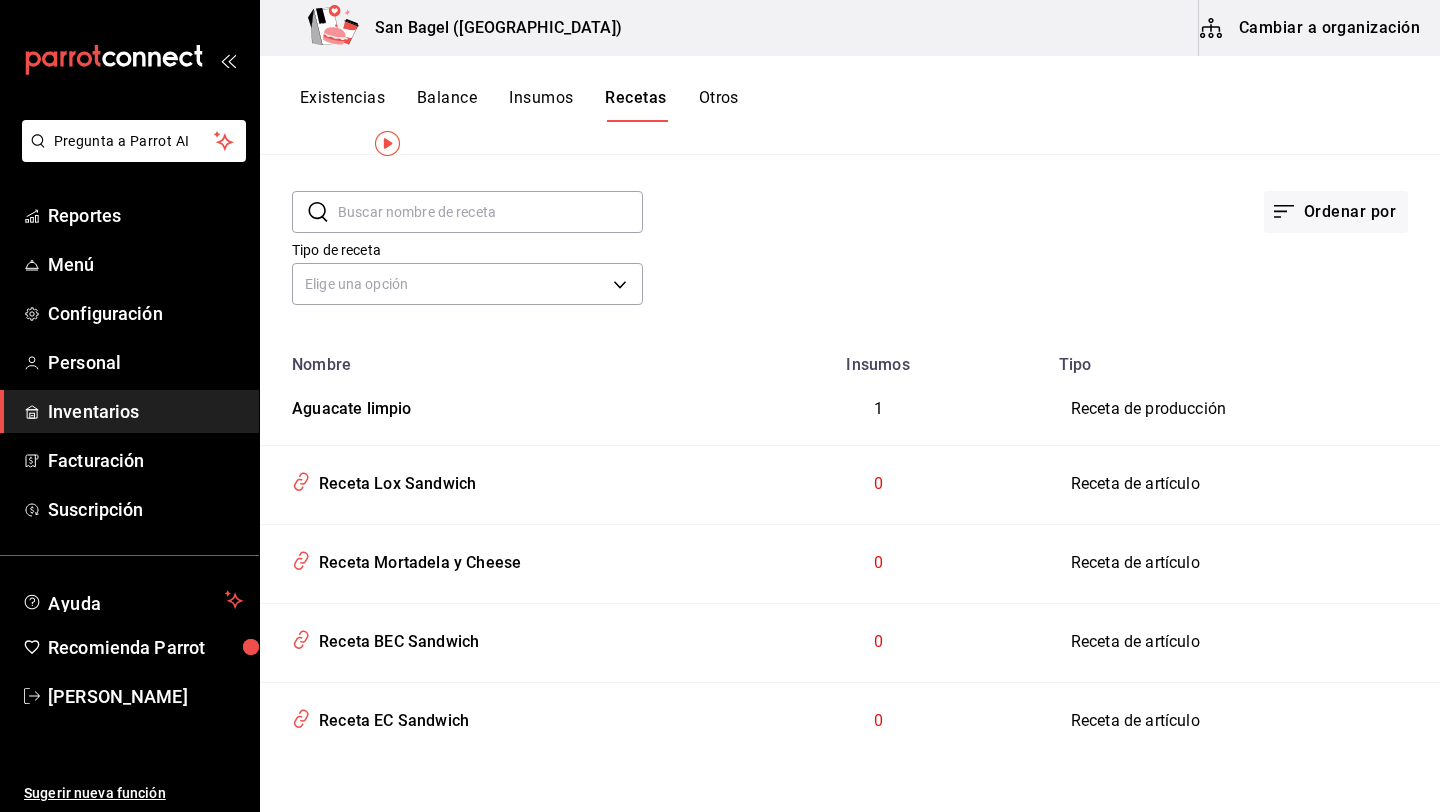 click on "Receta de artículo" at bounding box center [1243, 484] 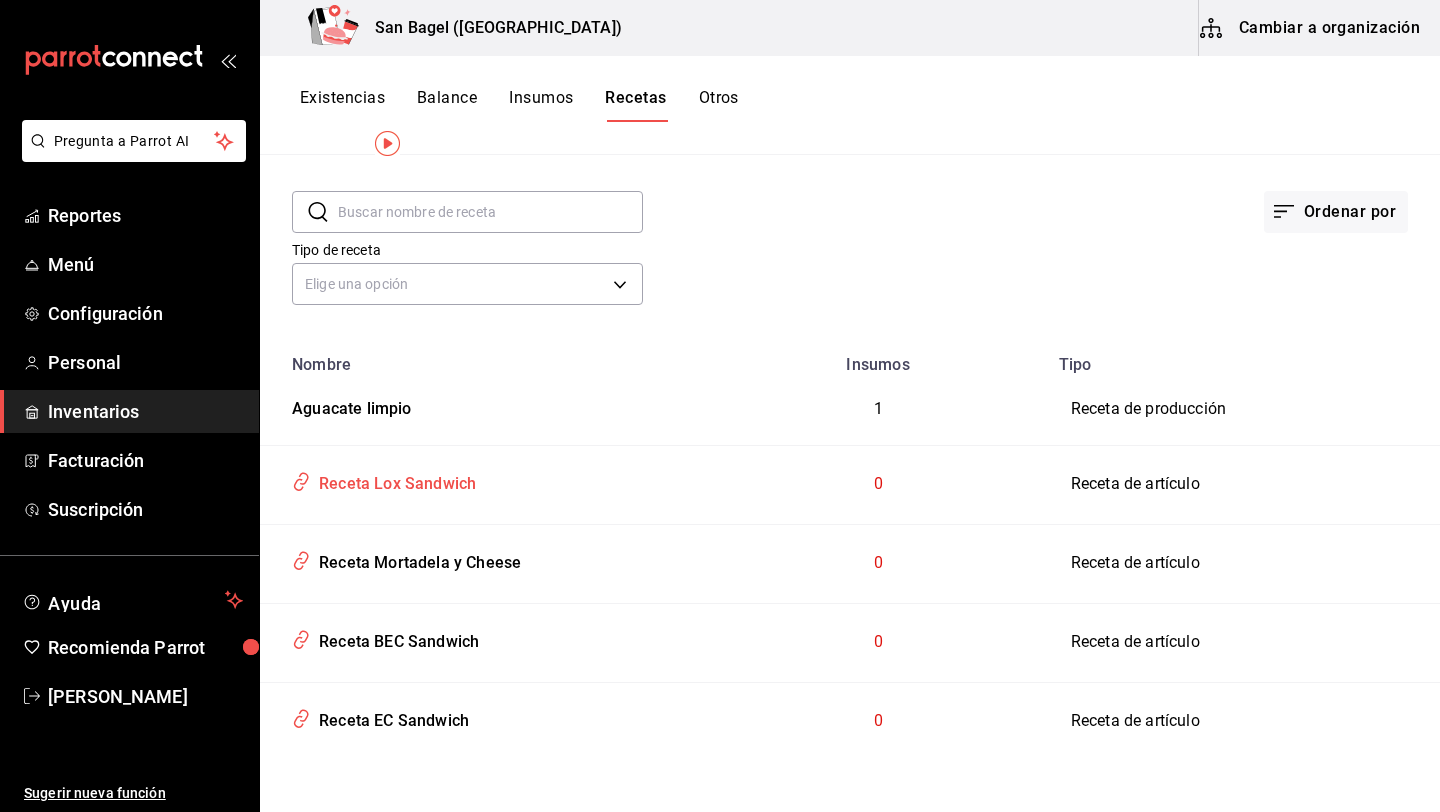click 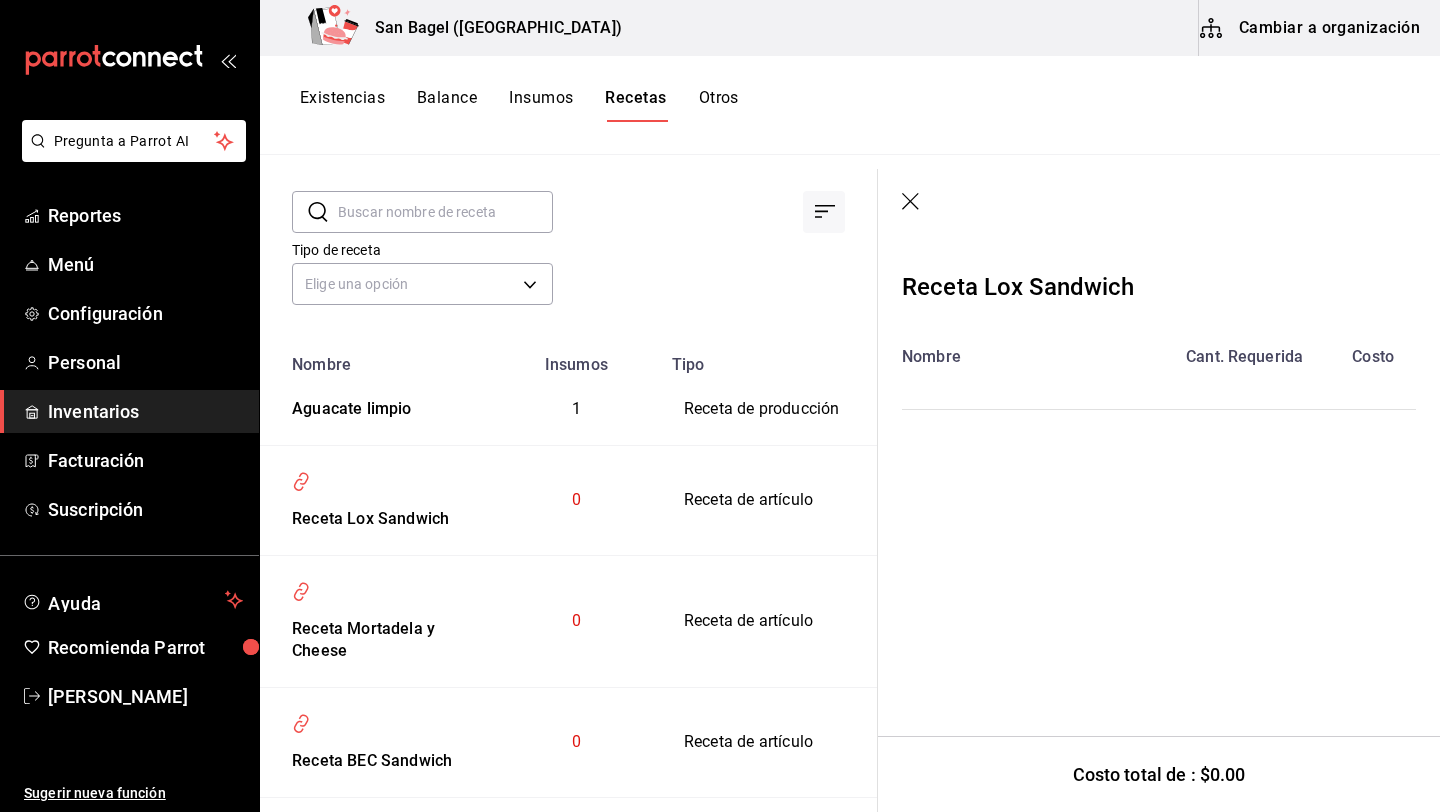 click on "Nombre Cant. Requerida Costo" at bounding box center [1159, 377] 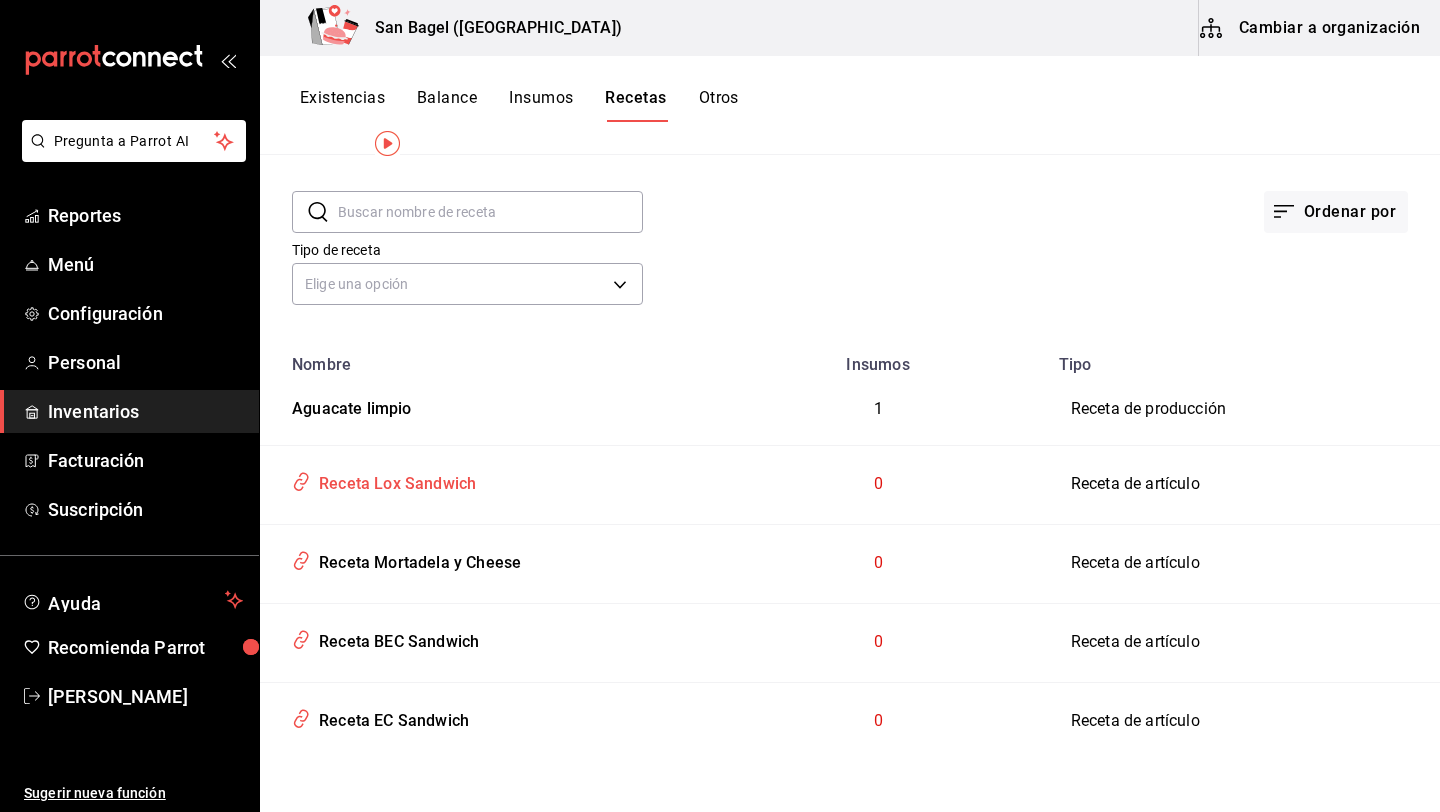 click 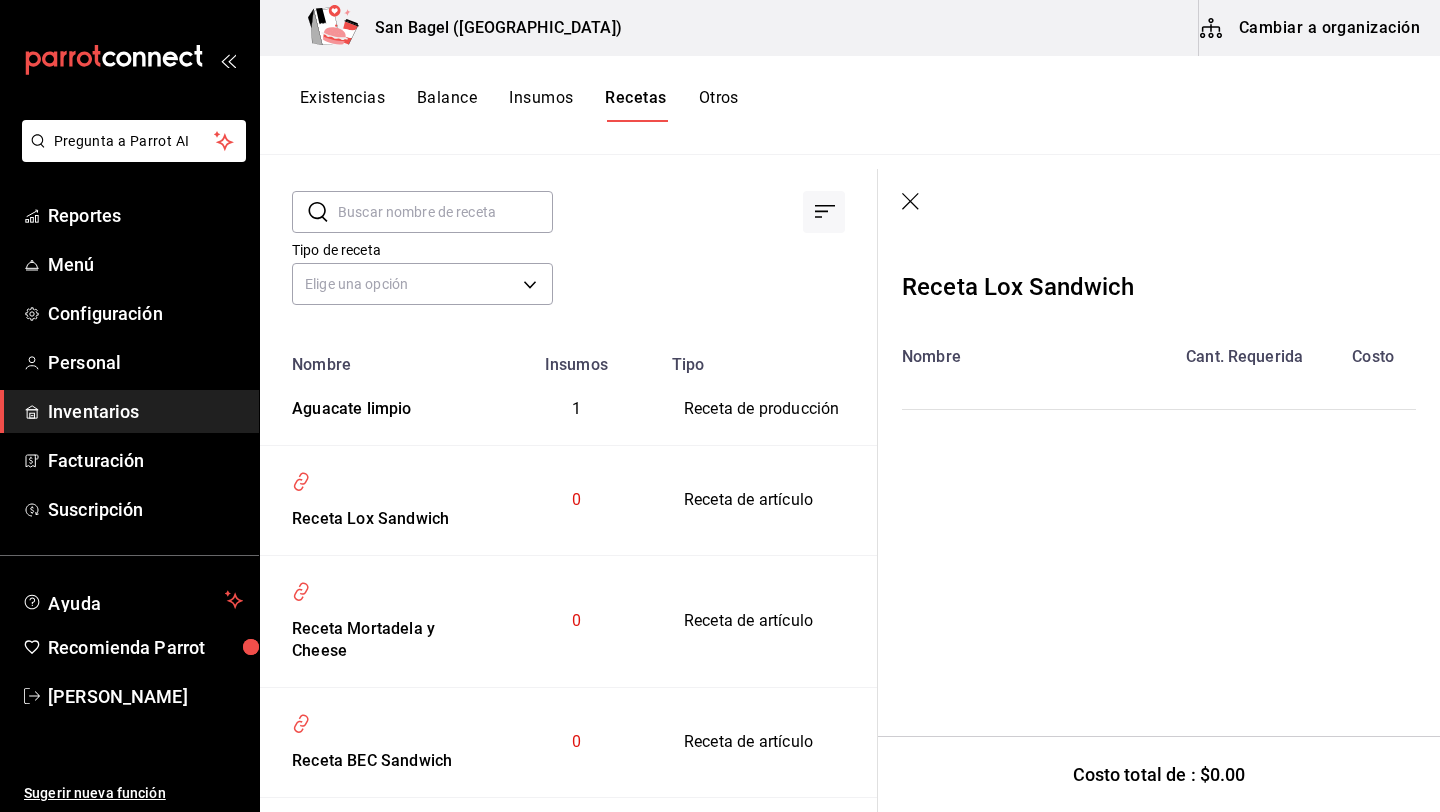 click 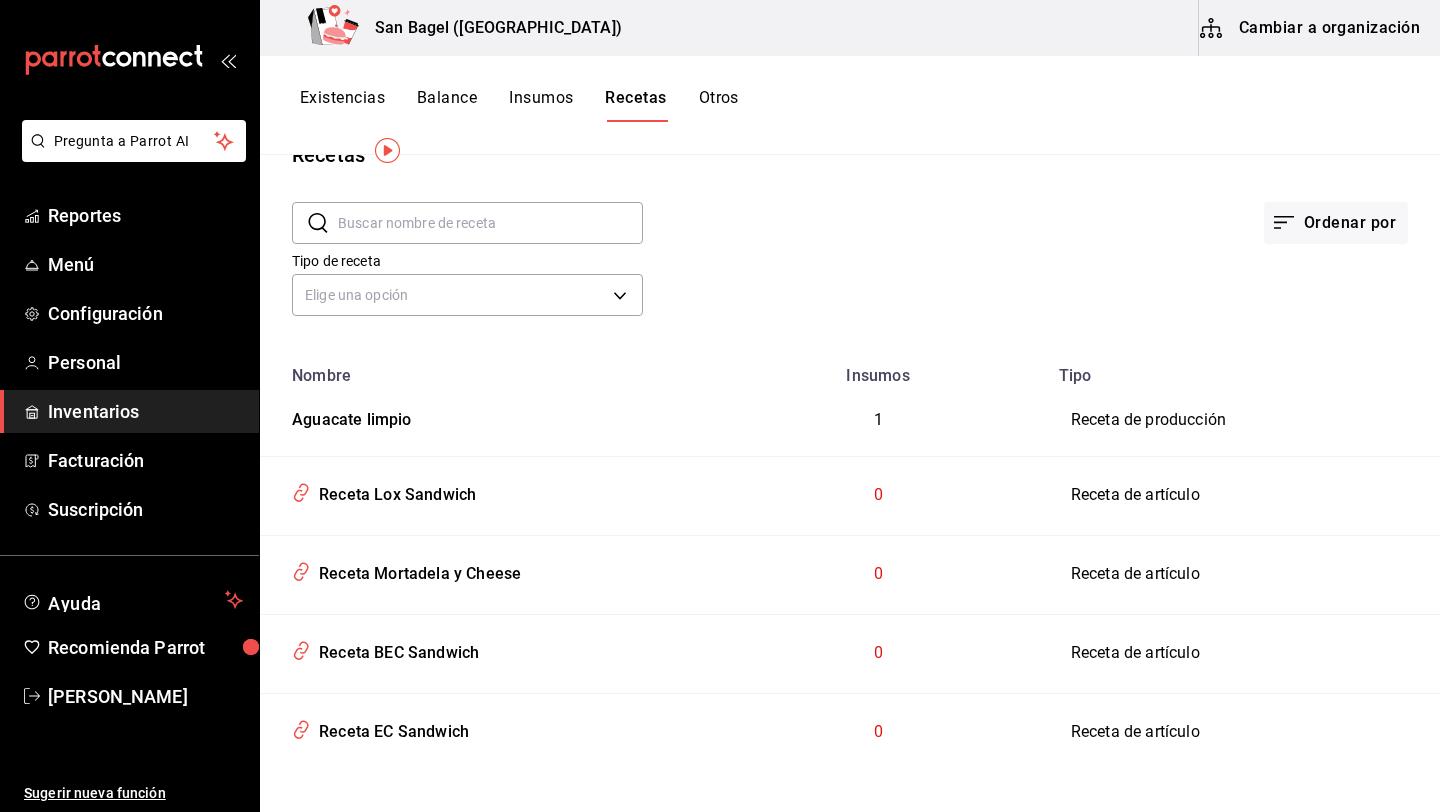 scroll, scrollTop: 58, scrollLeft: 0, axis: vertical 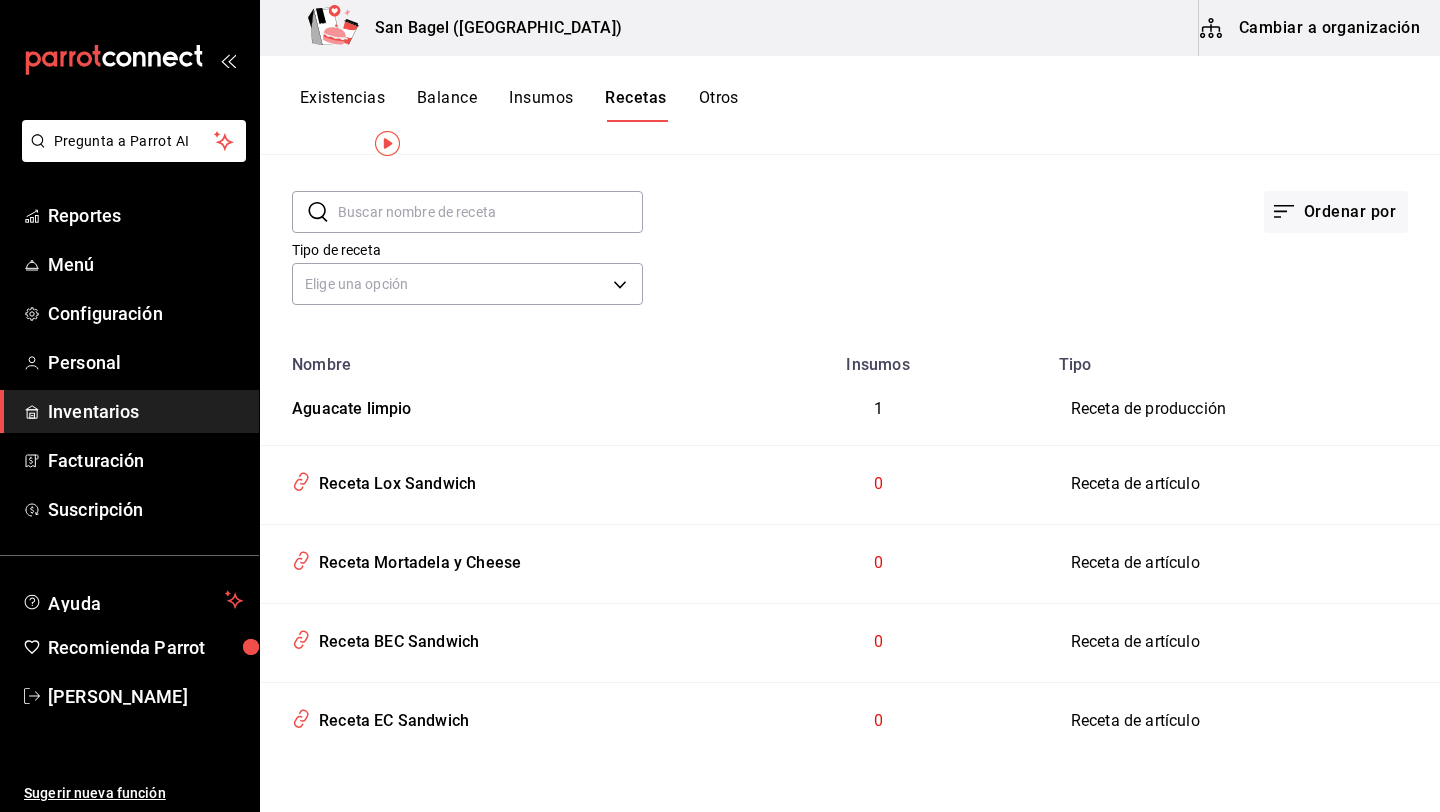 click on "Tipo de receta" at bounding box center [467, 250] 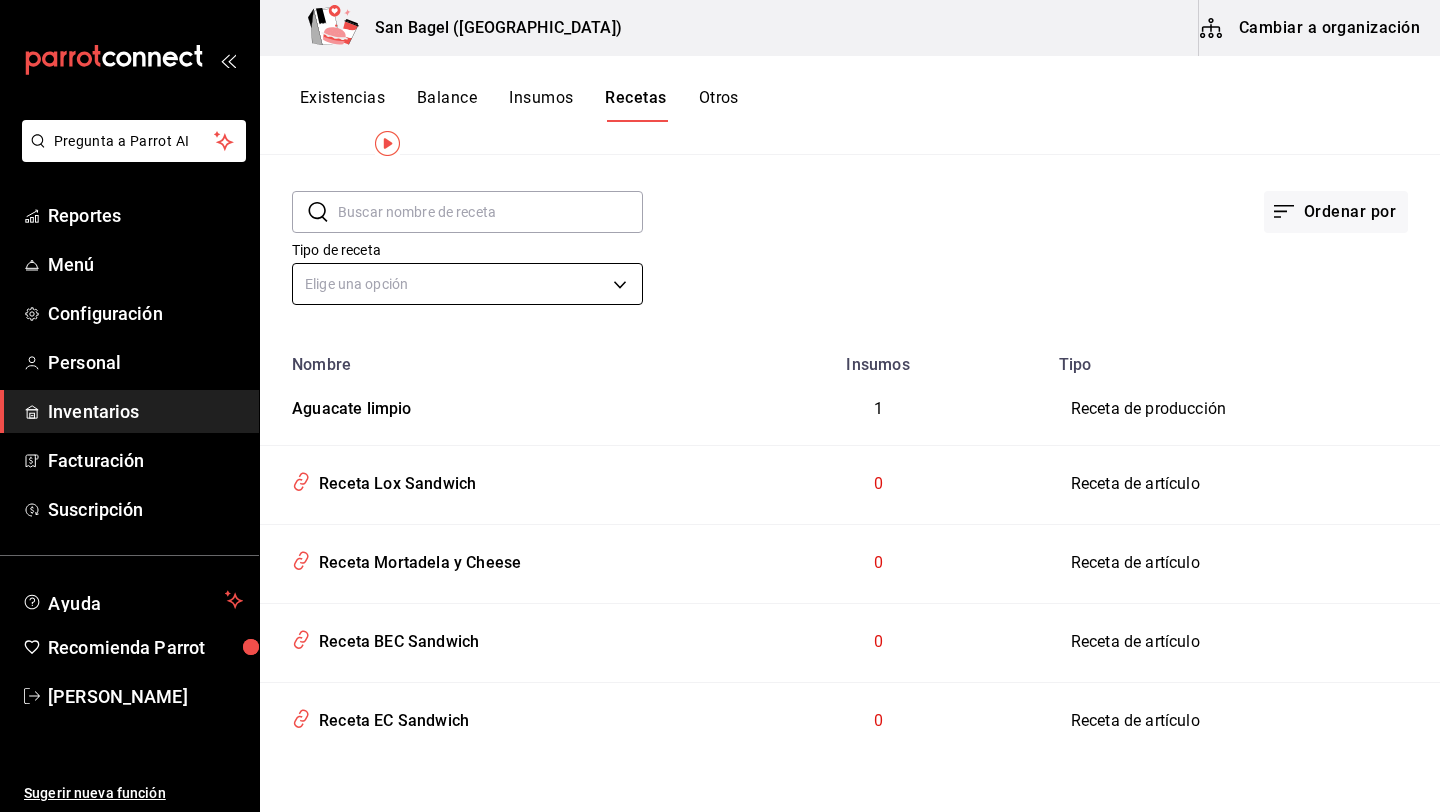 click on "Pregunta a Parrot AI Reportes   Menú   Configuración   Personal   Inventarios   Facturación   Suscripción   Ayuda Recomienda Parrot   Alejandro vera   Sugerir nueva función   San Bagel (Roma) Cambiar a organización Existencias Balance Insumos Recetas Otros Recetas ​ ​ Ordenar por Tipo de receta Elige una opción default Nombre Insumos Tipo Aguacate limpio 1 Receta de producción Receta Lox Sandwich 0 Receta de artículo Receta Mortadela y Cheese 0 Receta de artículo Receta BEC Sandwich 0 Receta de artículo Receta EC Sandwich 0 Receta de artículo Pregunta a Parrot AI Reportes   Menú   Configuración   Personal   Inventarios   Facturación   Suscripción   Ayuda Recomienda Parrot   Alejandro vera   Sugerir nueva función   GANA 1 MES GRATIS EN TU SUSCRIPCIÓN AQUÍ Ver video tutorial Ir a video Duplicar Eliminar Visitar centro de ayuda (81) 2046 6363 soporte@parrotsoftware.io Visitar centro de ayuda (81) 2046 6363 soporte@parrotsoftware.io" at bounding box center (720, 399) 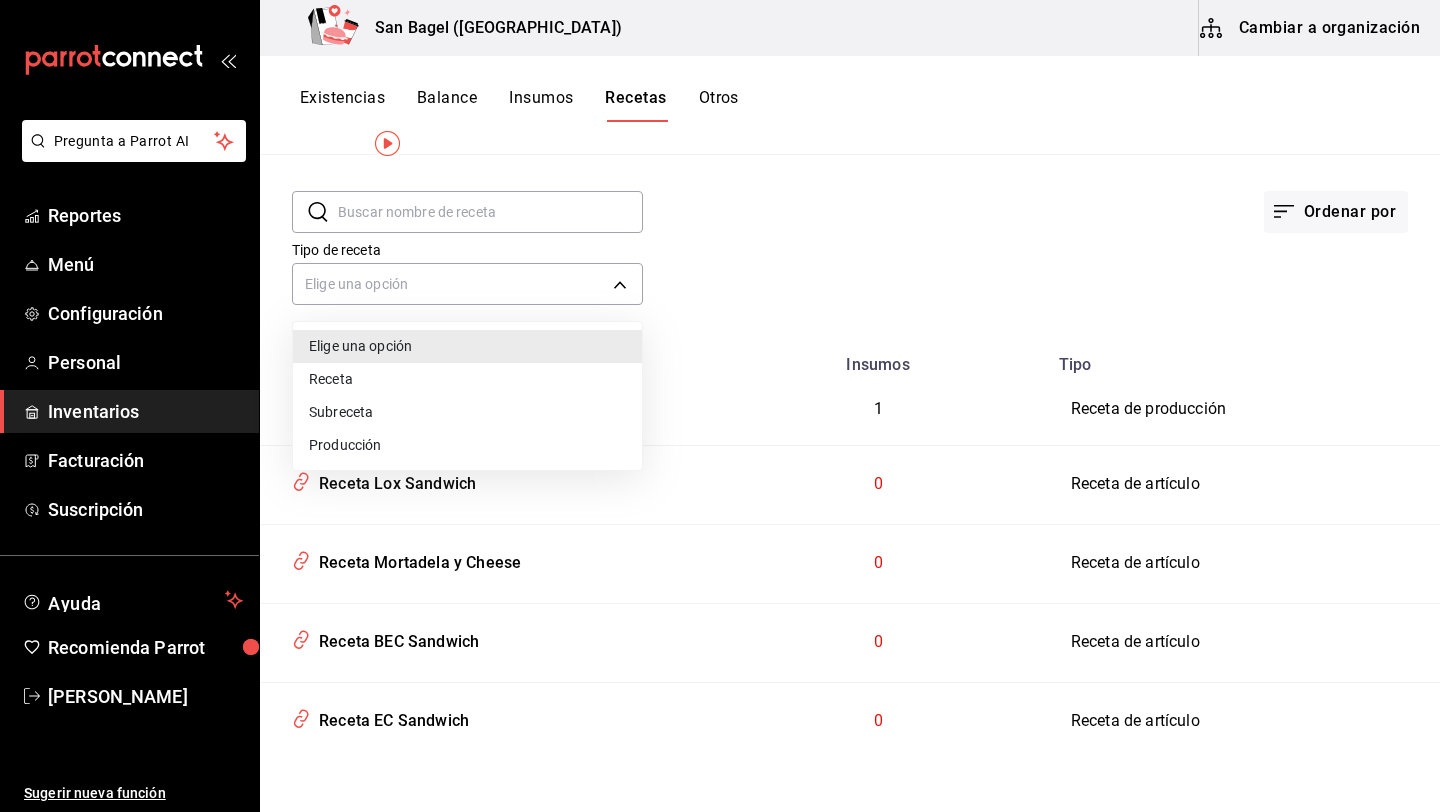 click on "Receta" at bounding box center (467, 379) 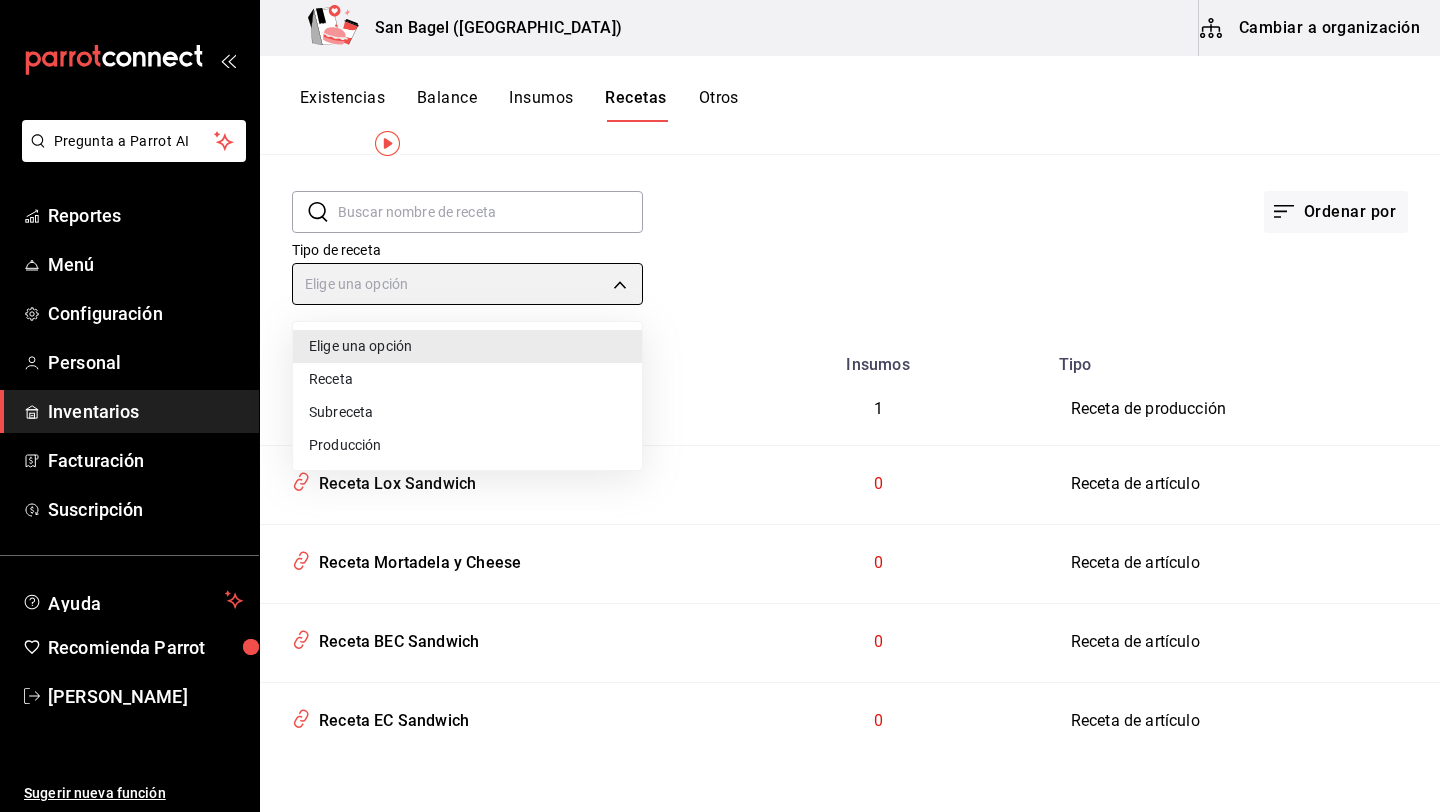 type on "PRODUCT" 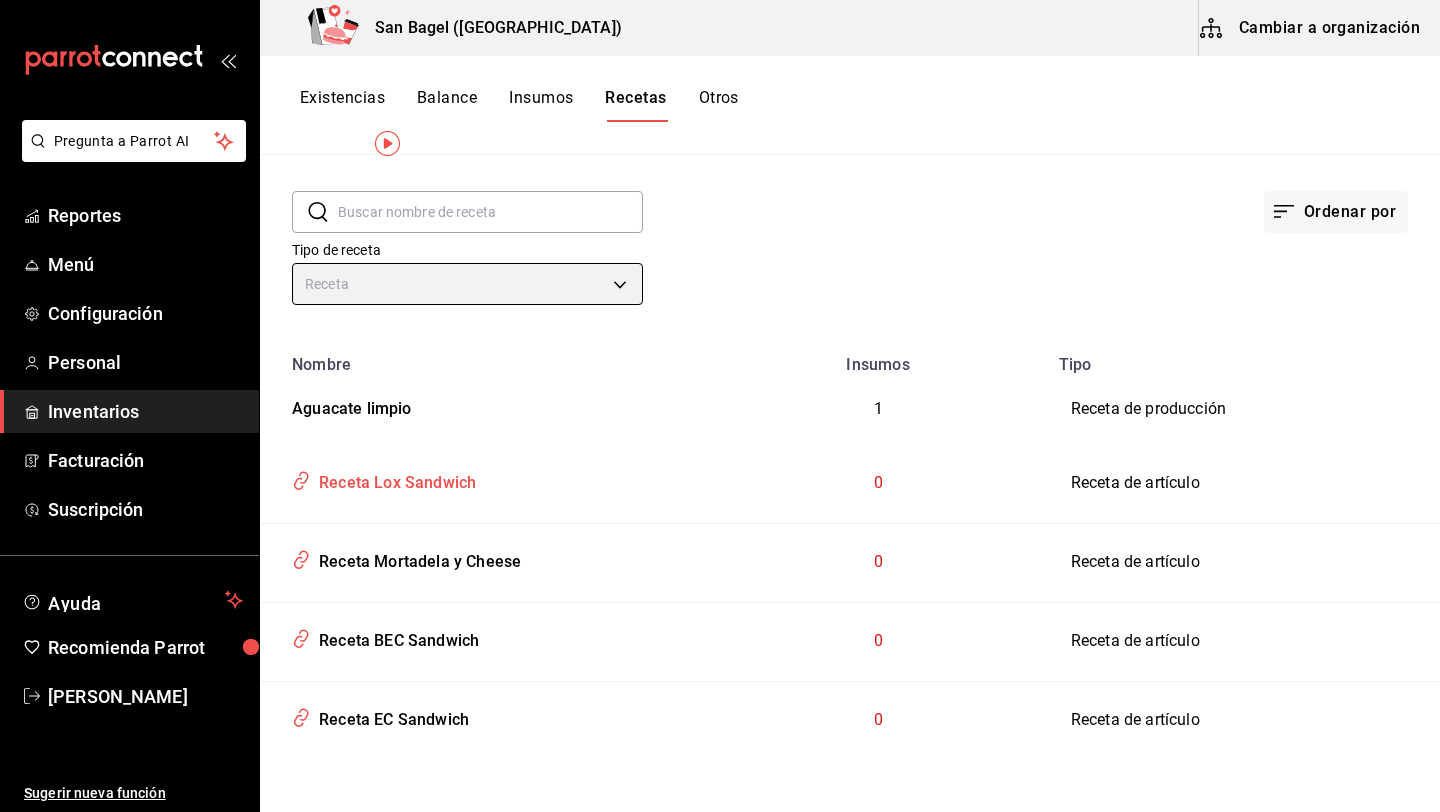 scroll, scrollTop: 0, scrollLeft: 0, axis: both 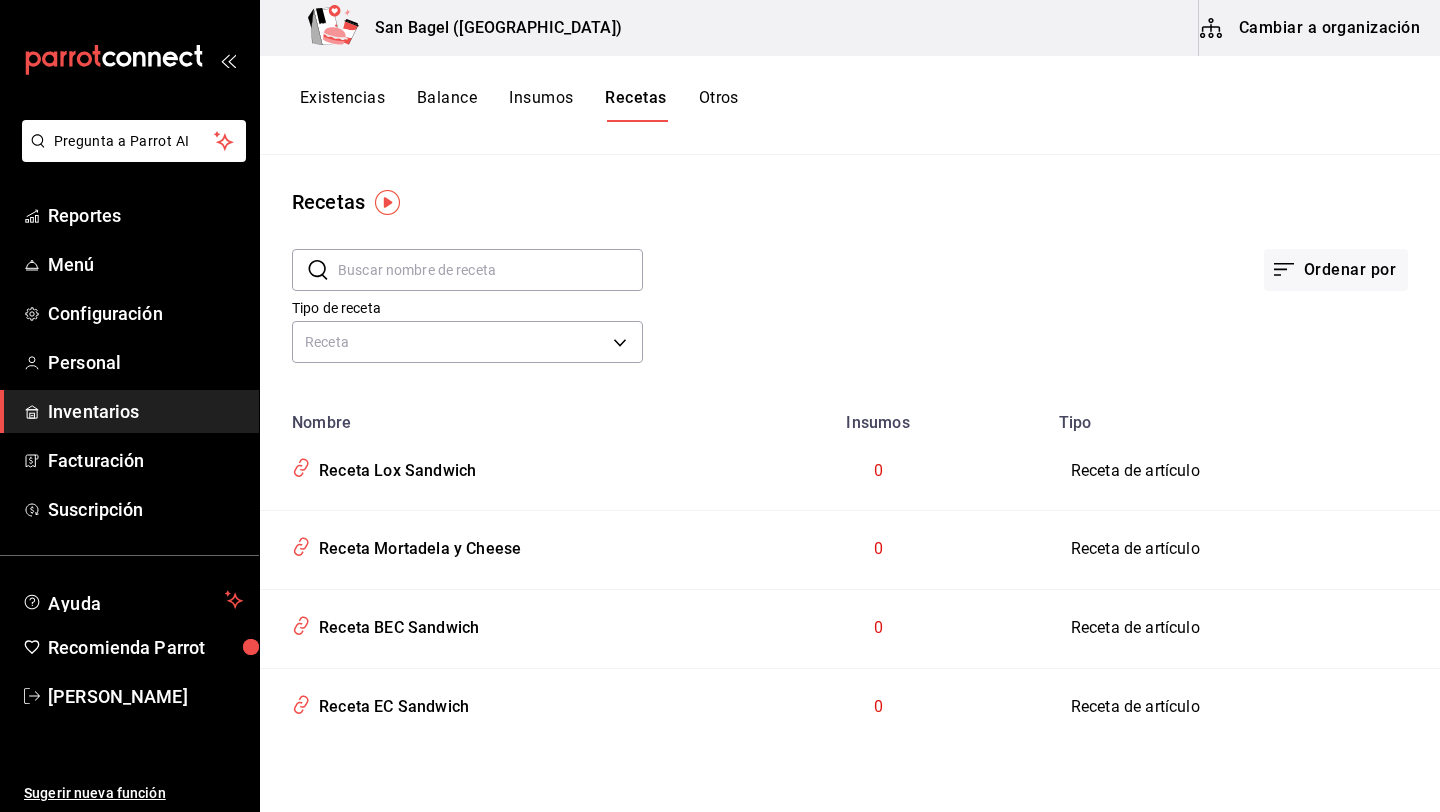 click on "0" at bounding box center [878, 470] 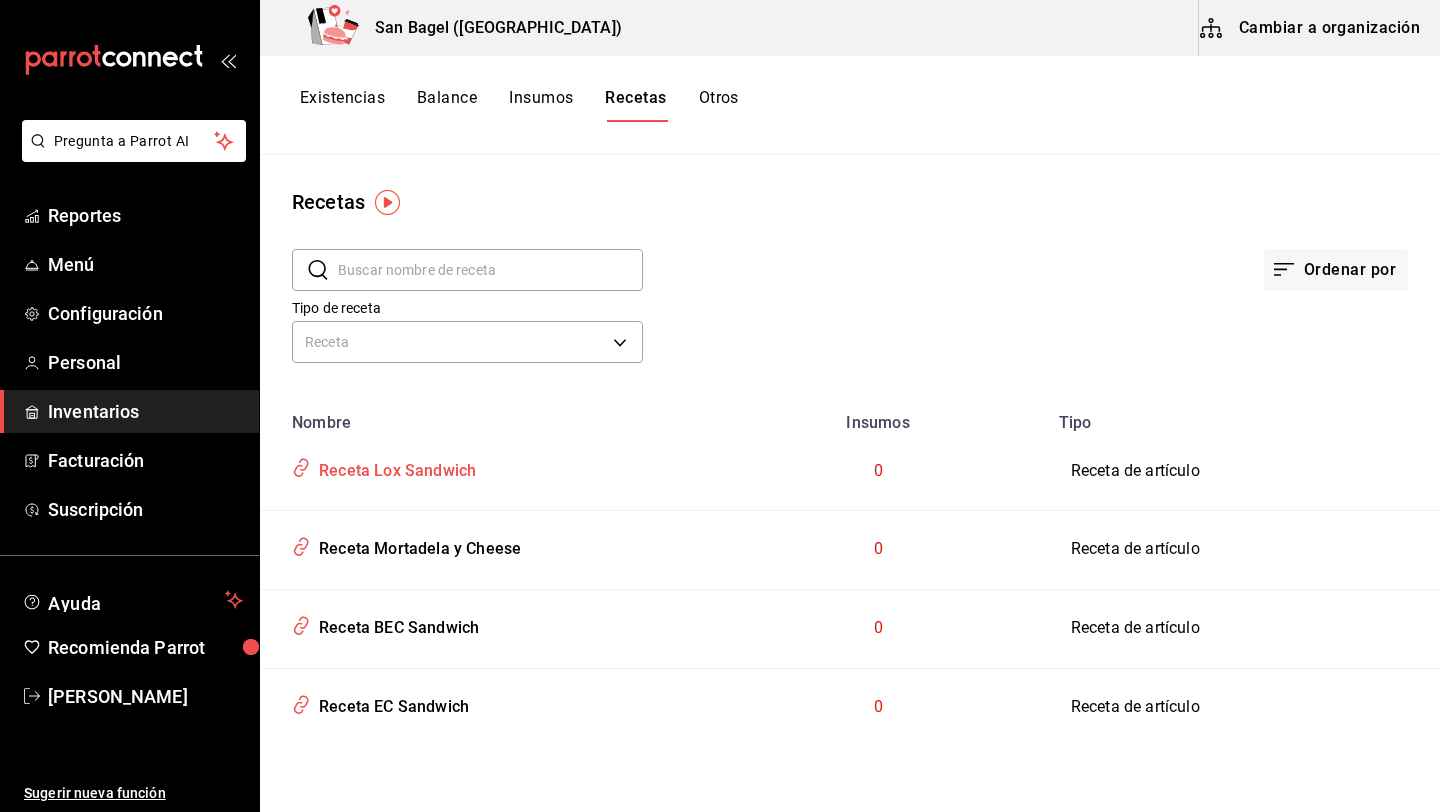 click on "Receta Lox Sandwich" at bounding box center [393, 467] 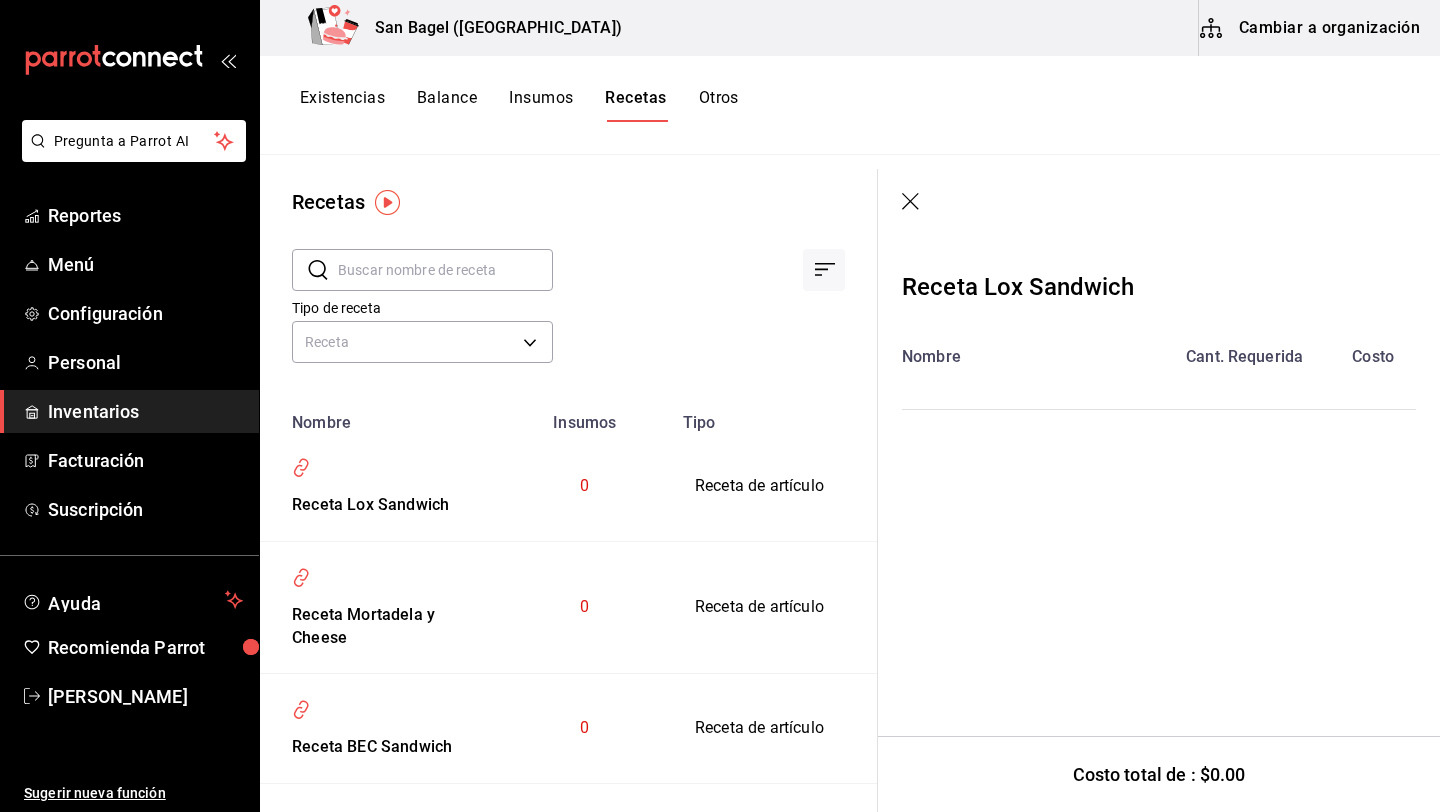 click 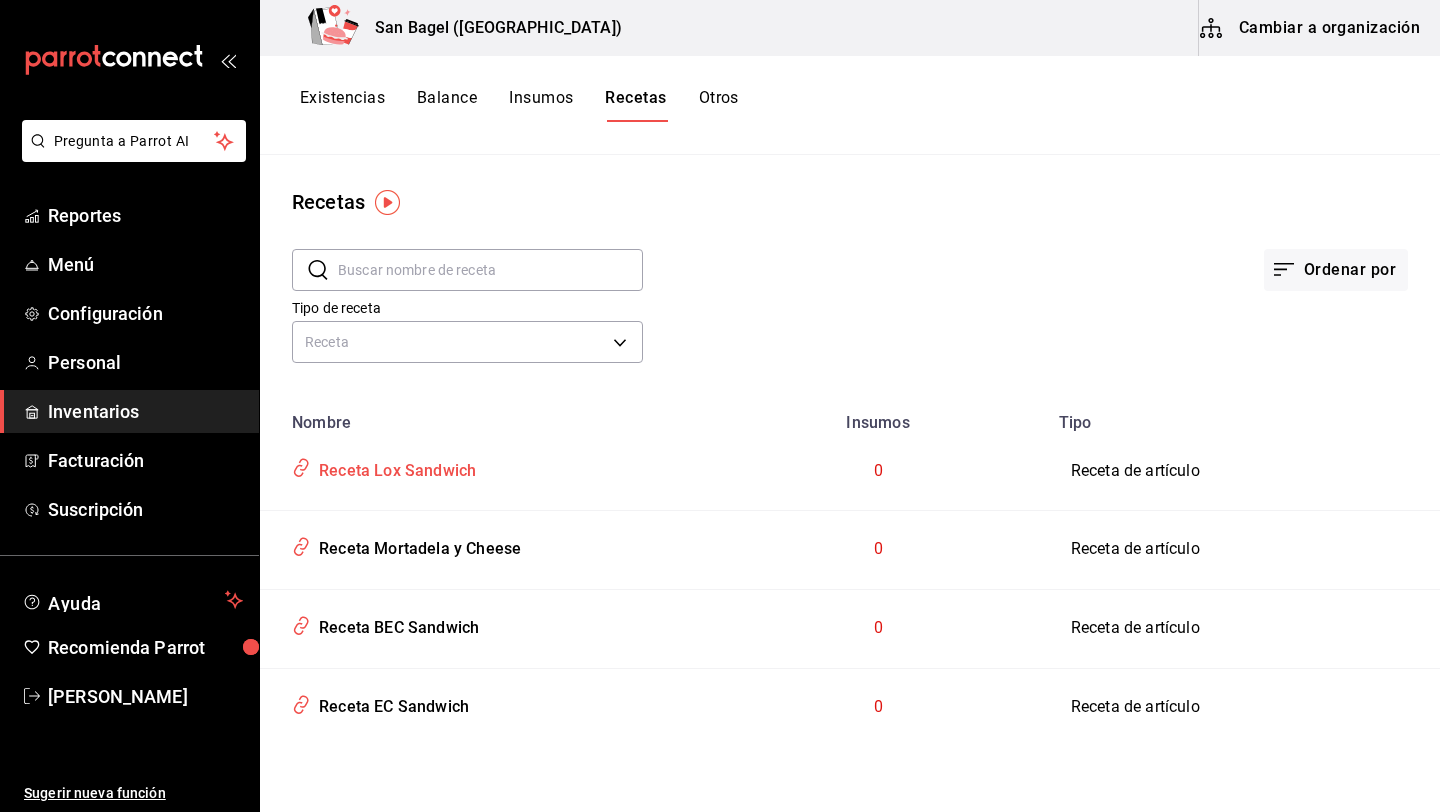 click on "Receta Lox Sandwich" at bounding box center (393, 467) 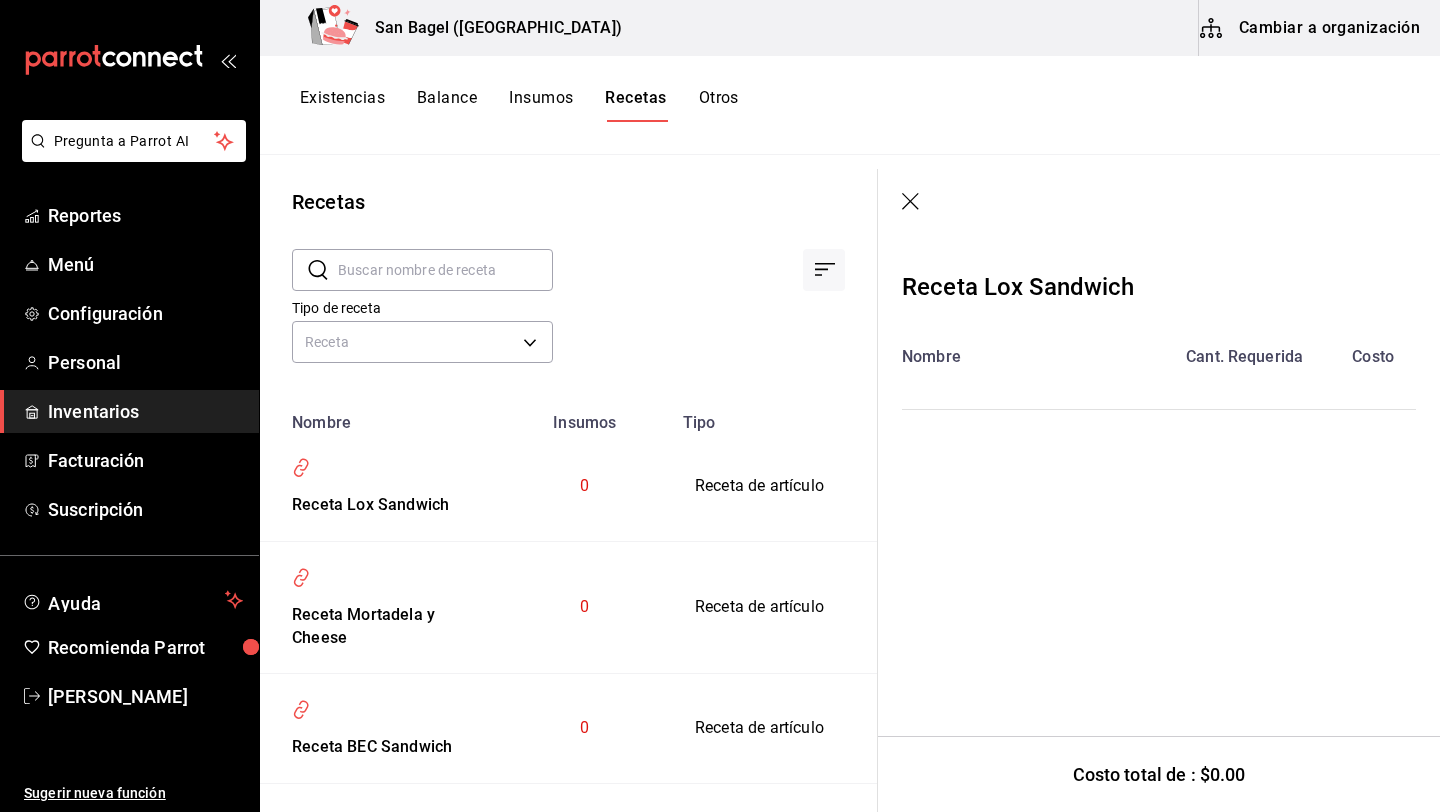click on "Cambiar a organización" at bounding box center (1311, 28) 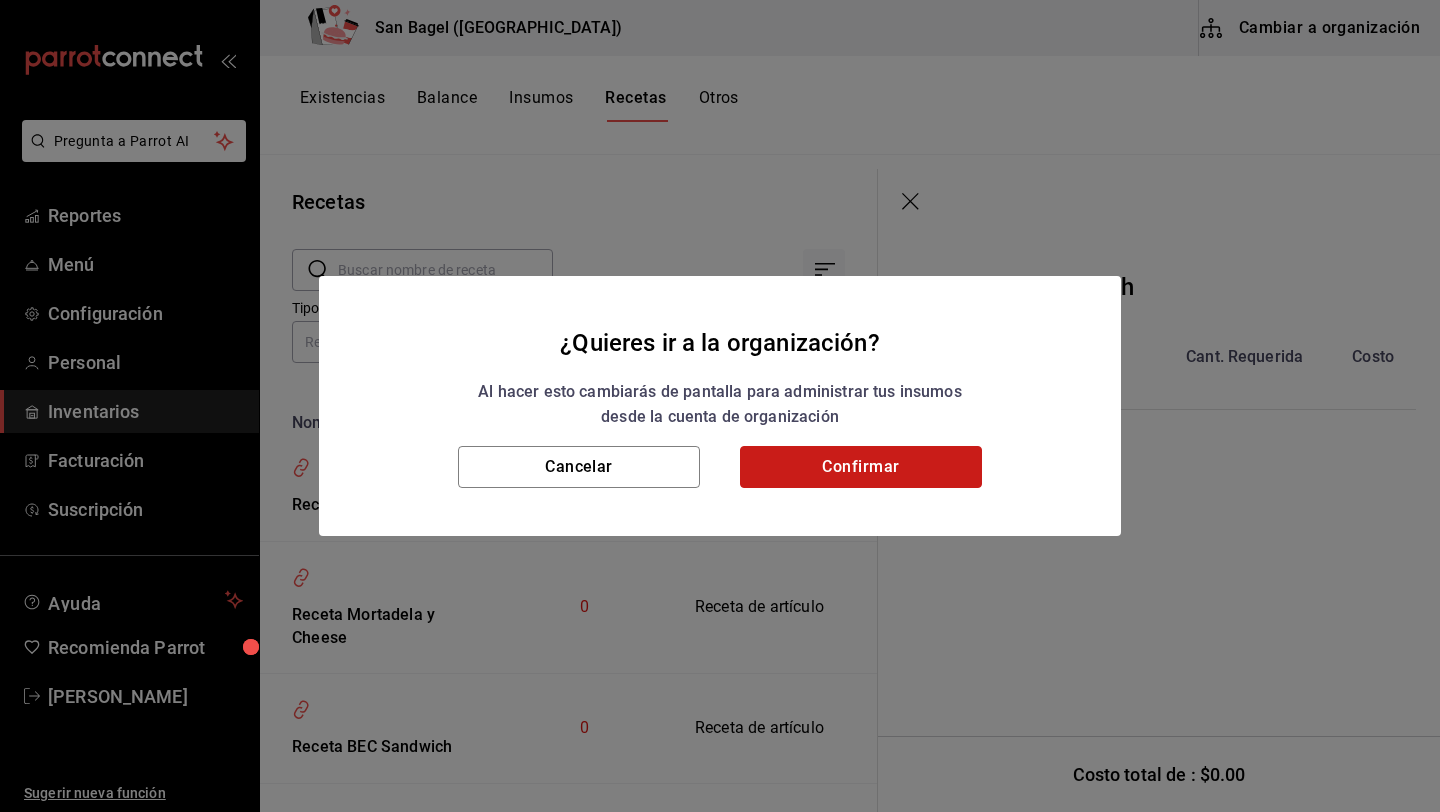 click on "Confirmar" at bounding box center [861, 467] 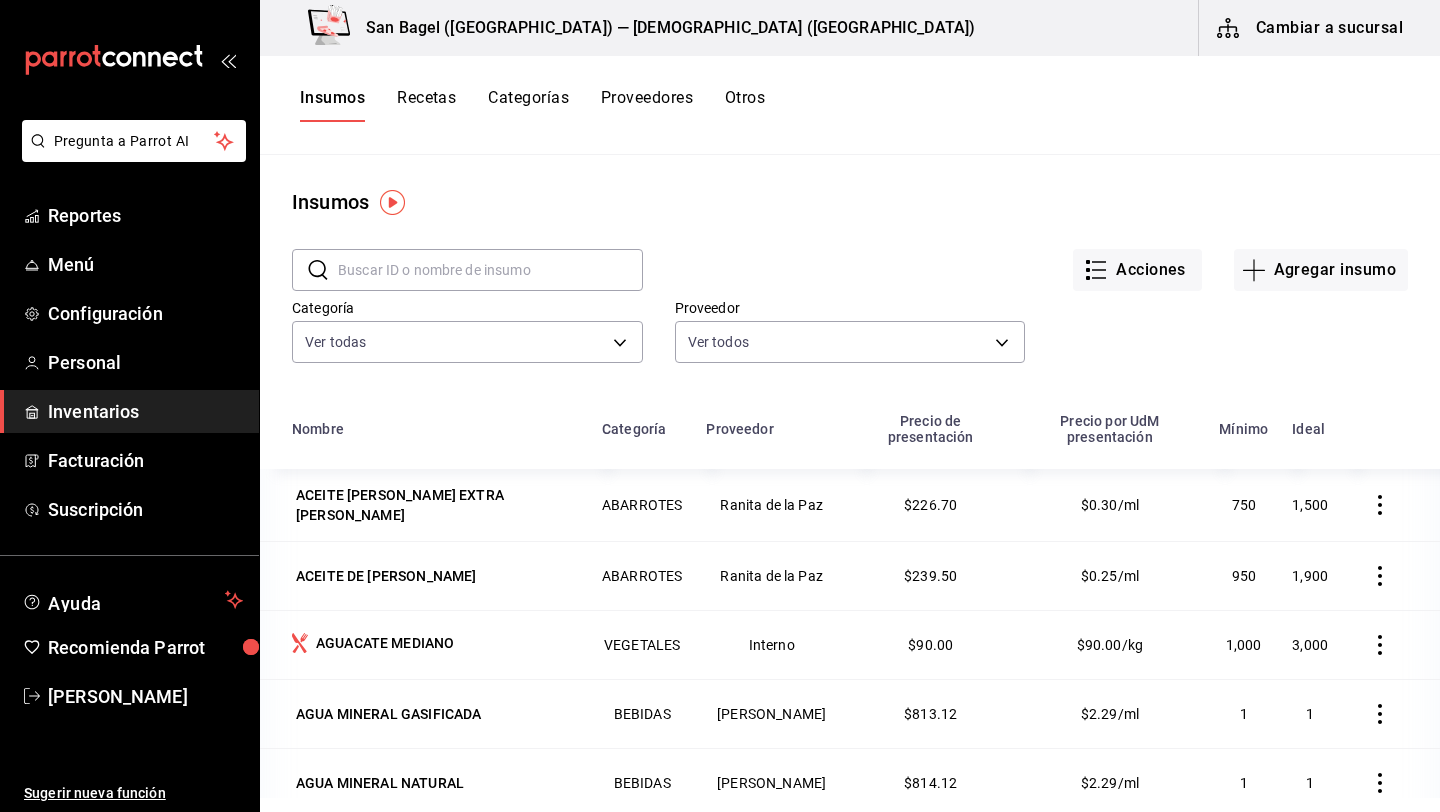 click on "Recetas" at bounding box center [426, 105] 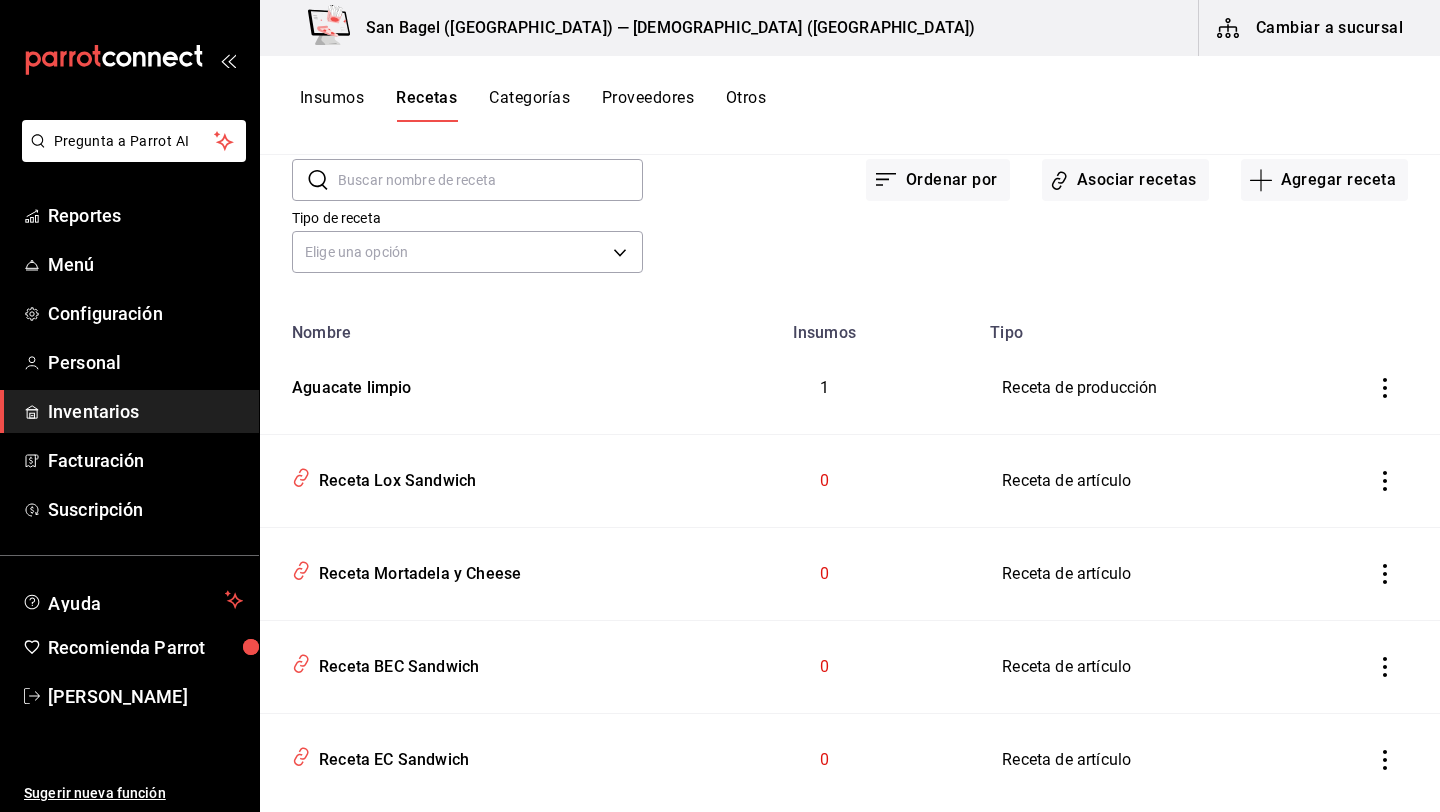 scroll, scrollTop: 138, scrollLeft: 0, axis: vertical 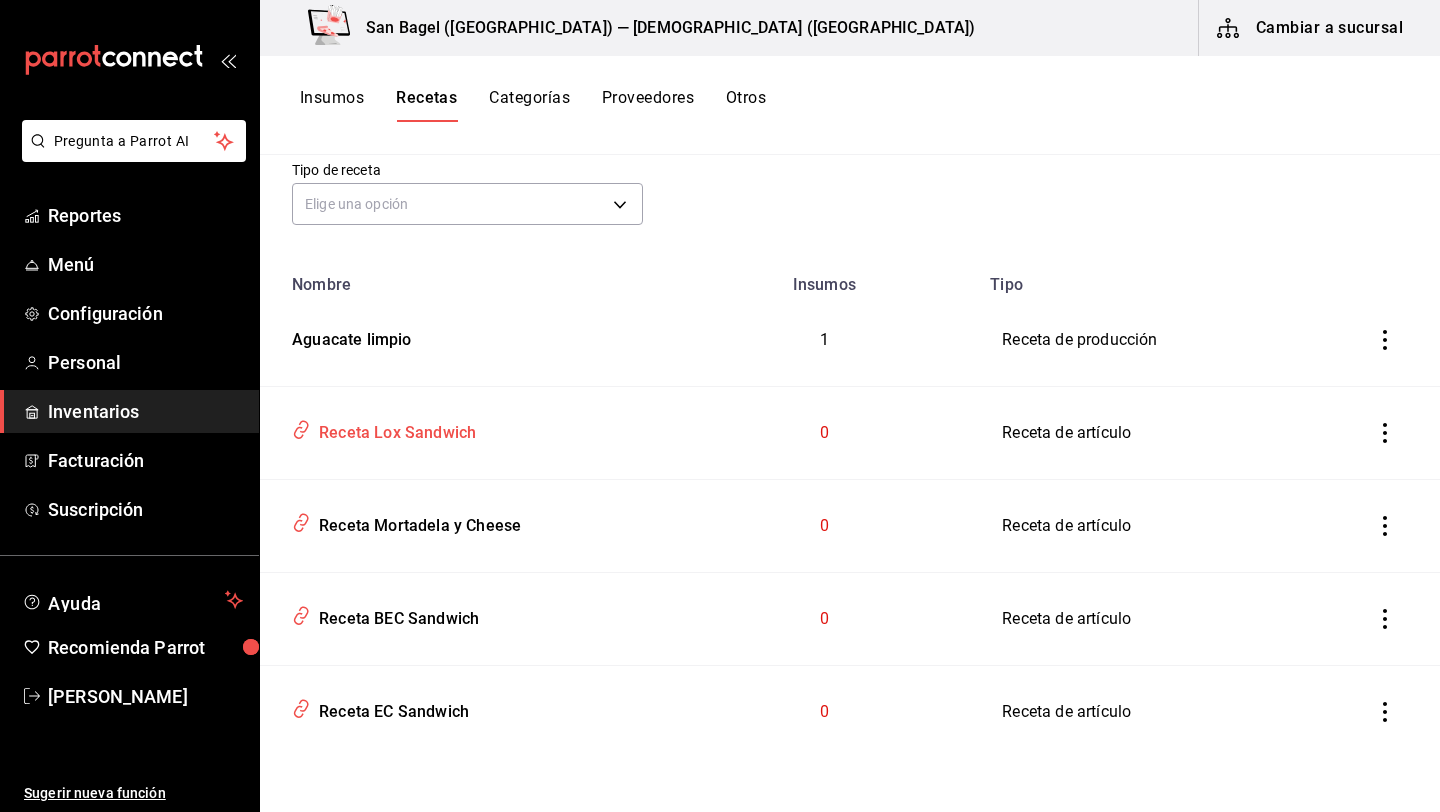 click on "Receta Lox Sandwich" at bounding box center [393, 429] 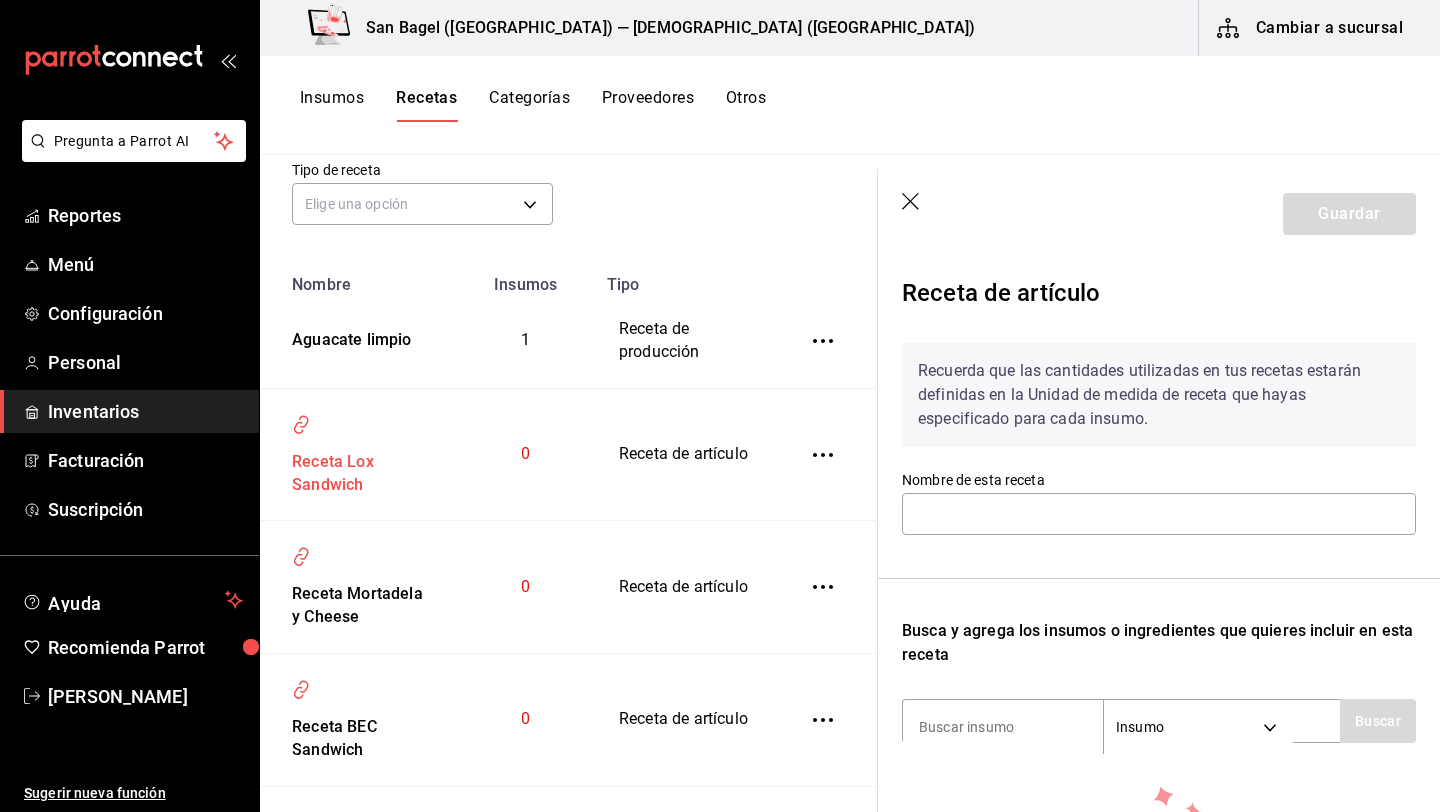 type on "Receta Lox Sandwich" 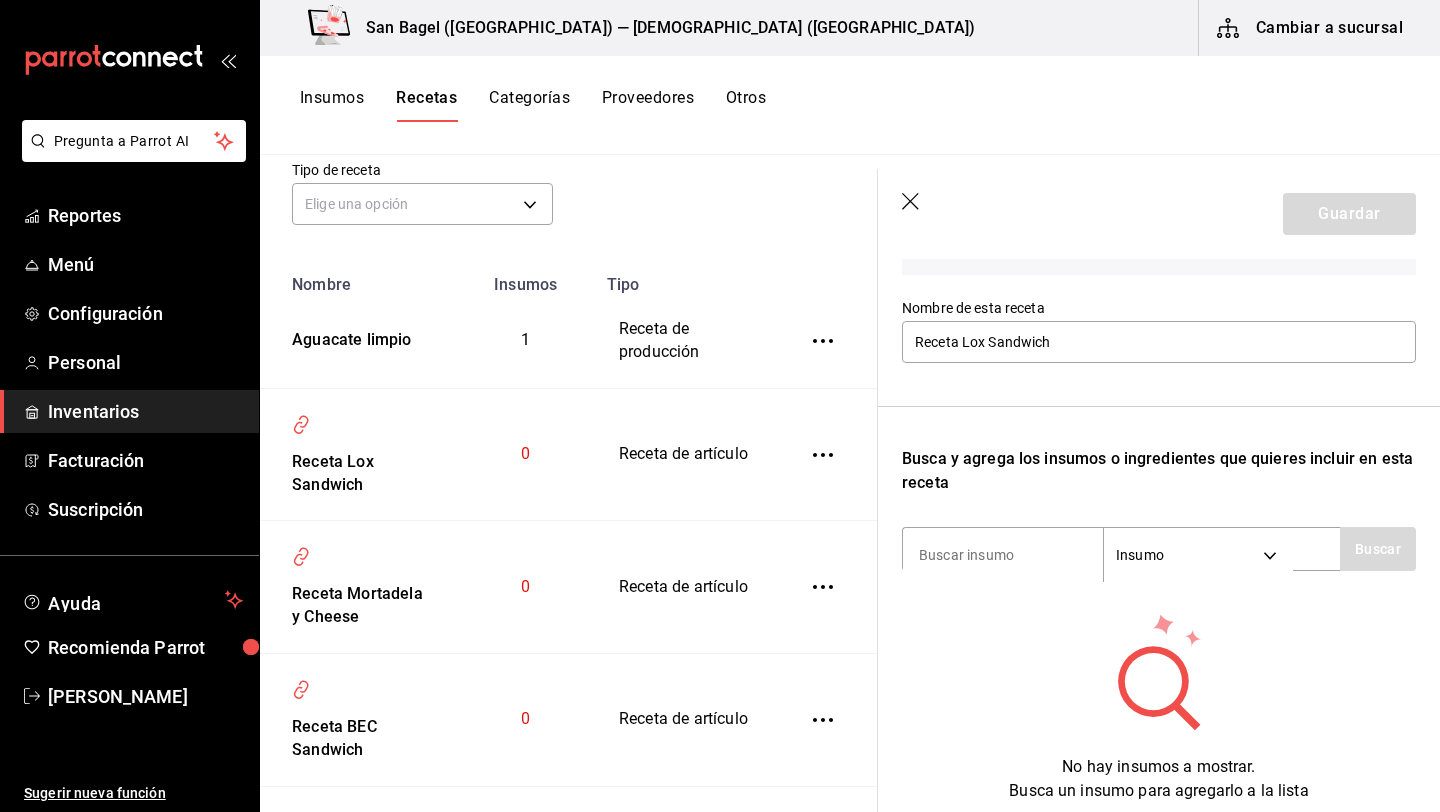 scroll, scrollTop: 167, scrollLeft: 0, axis: vertical 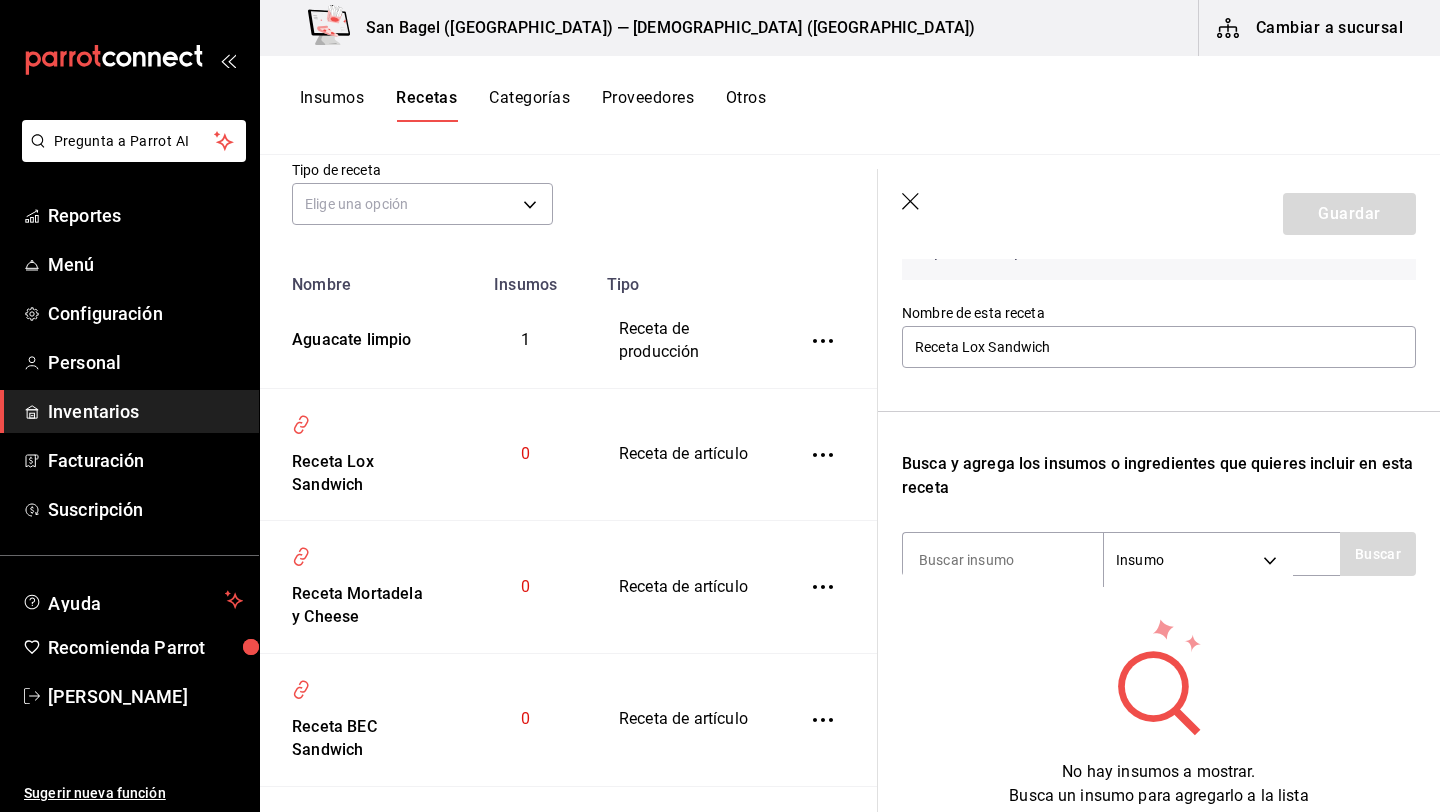 click 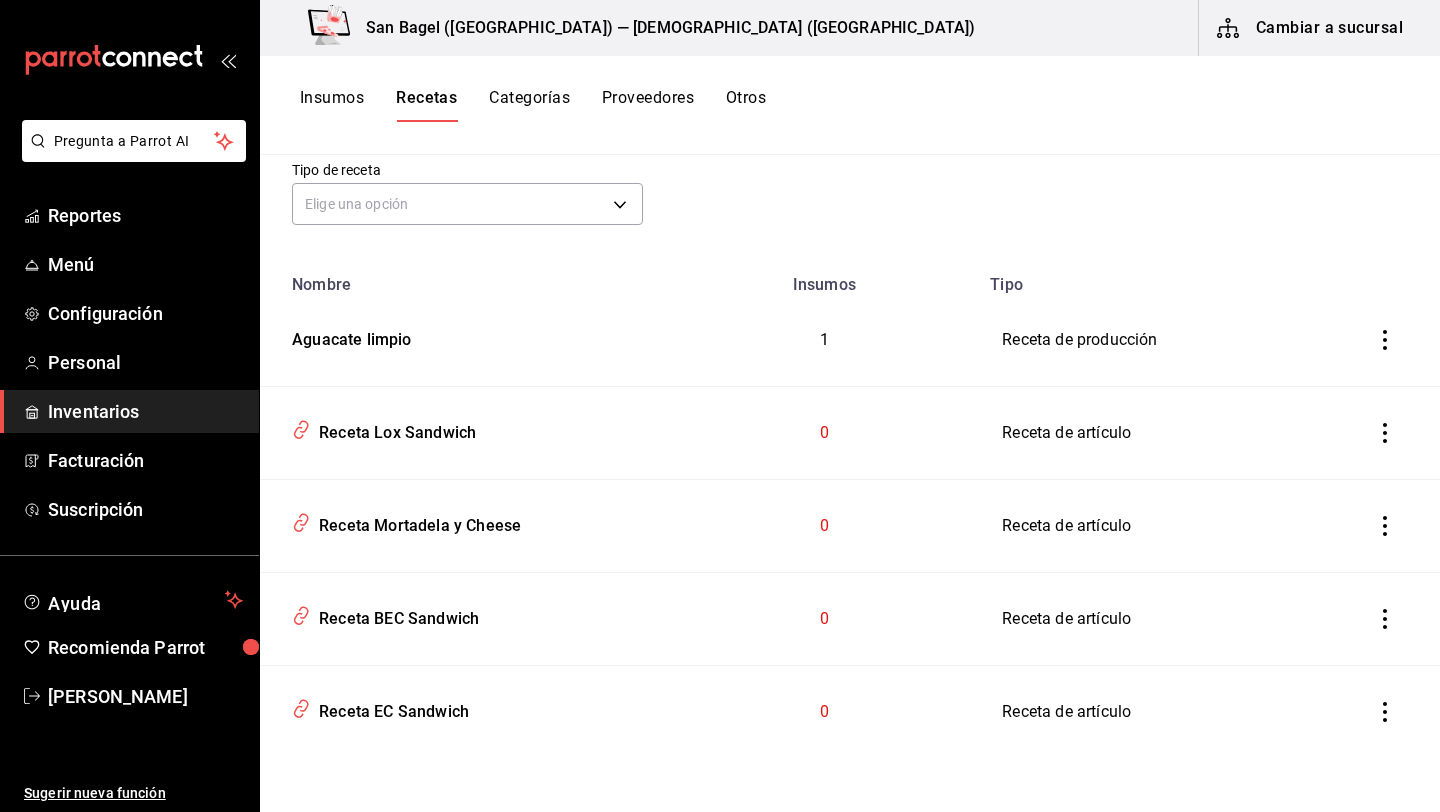 scroll, scrollTop: 0, scrollLeft: 0, axis: both 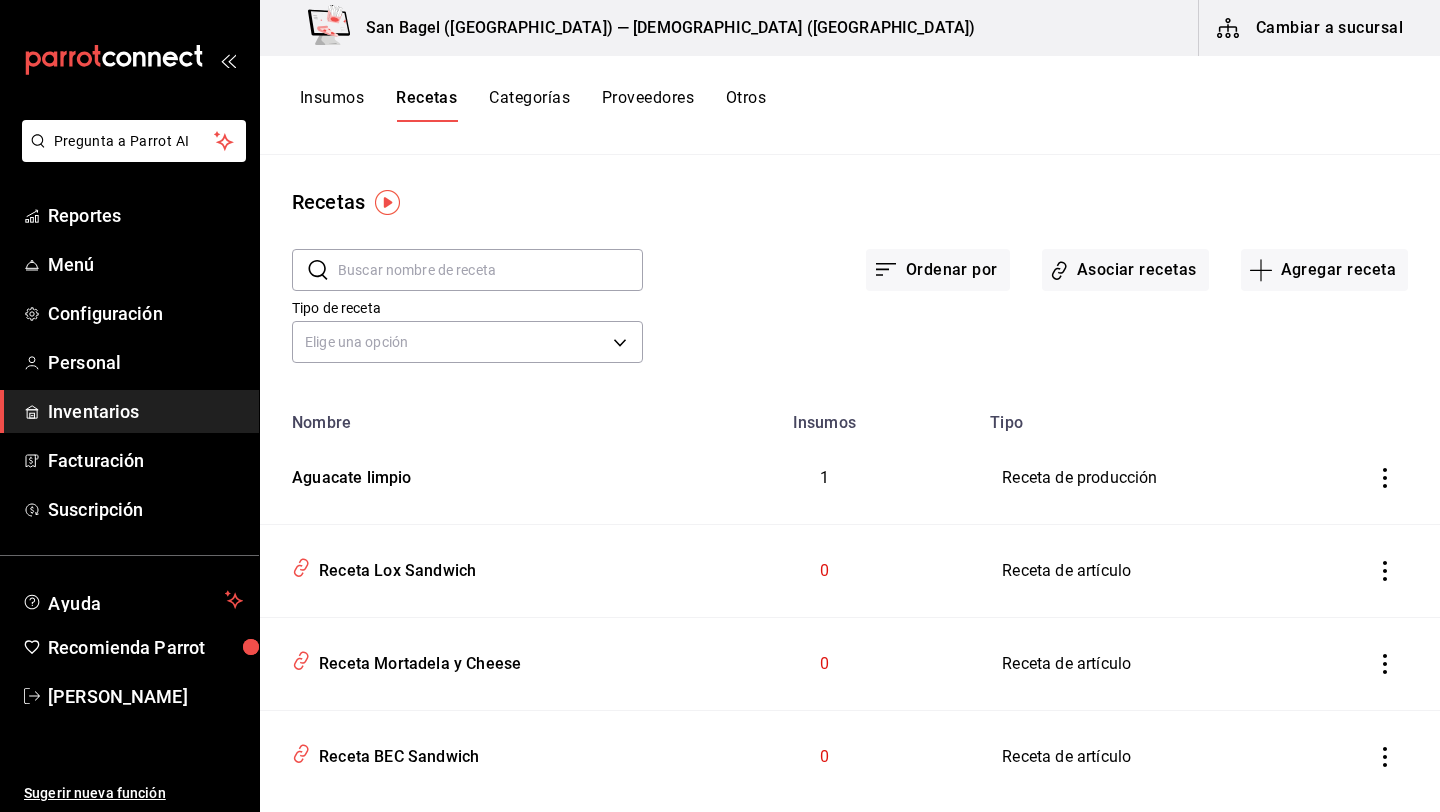 click on "Insumos" at bounding box center (332, 105) 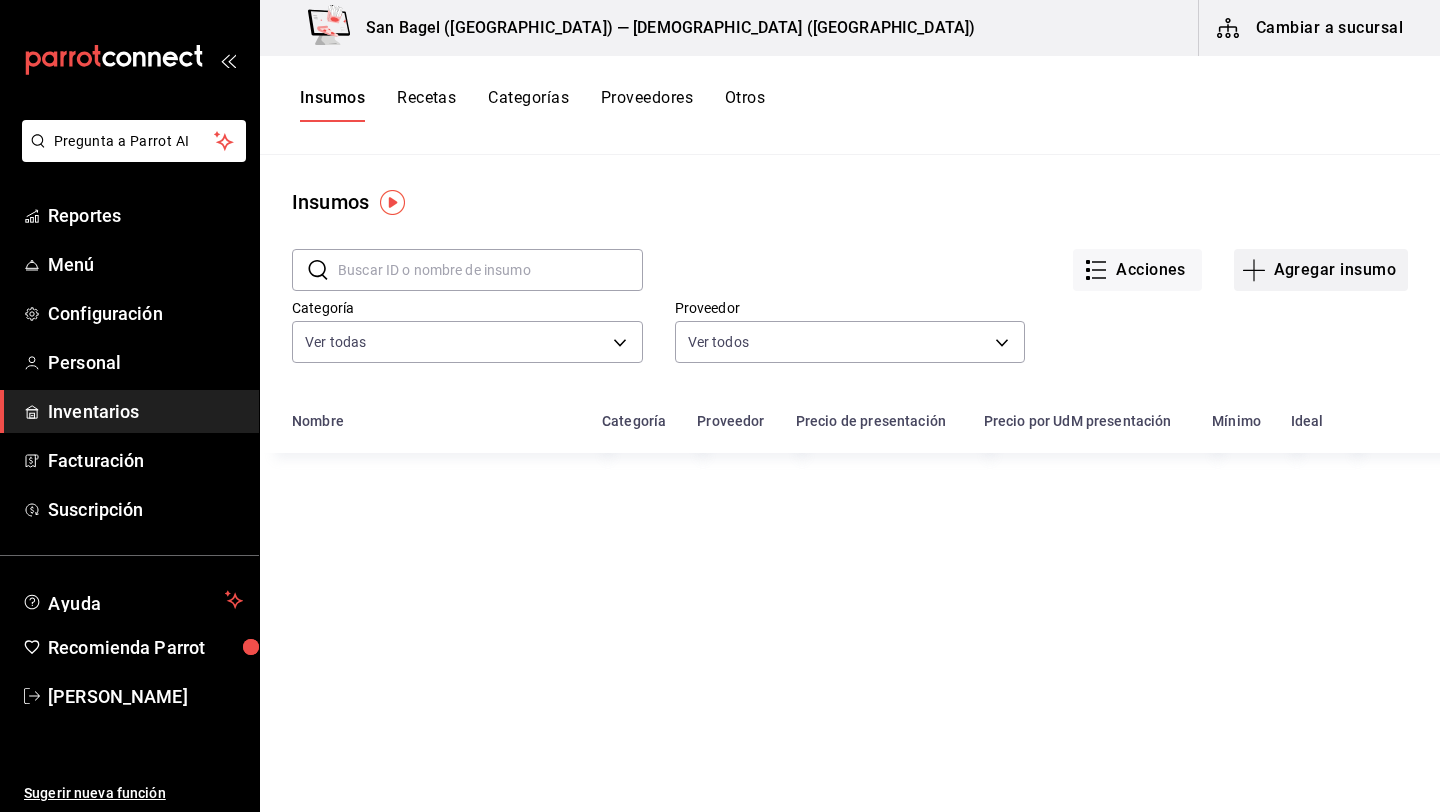 click on "Agregar insumo" at bounding box center [1321, 270] 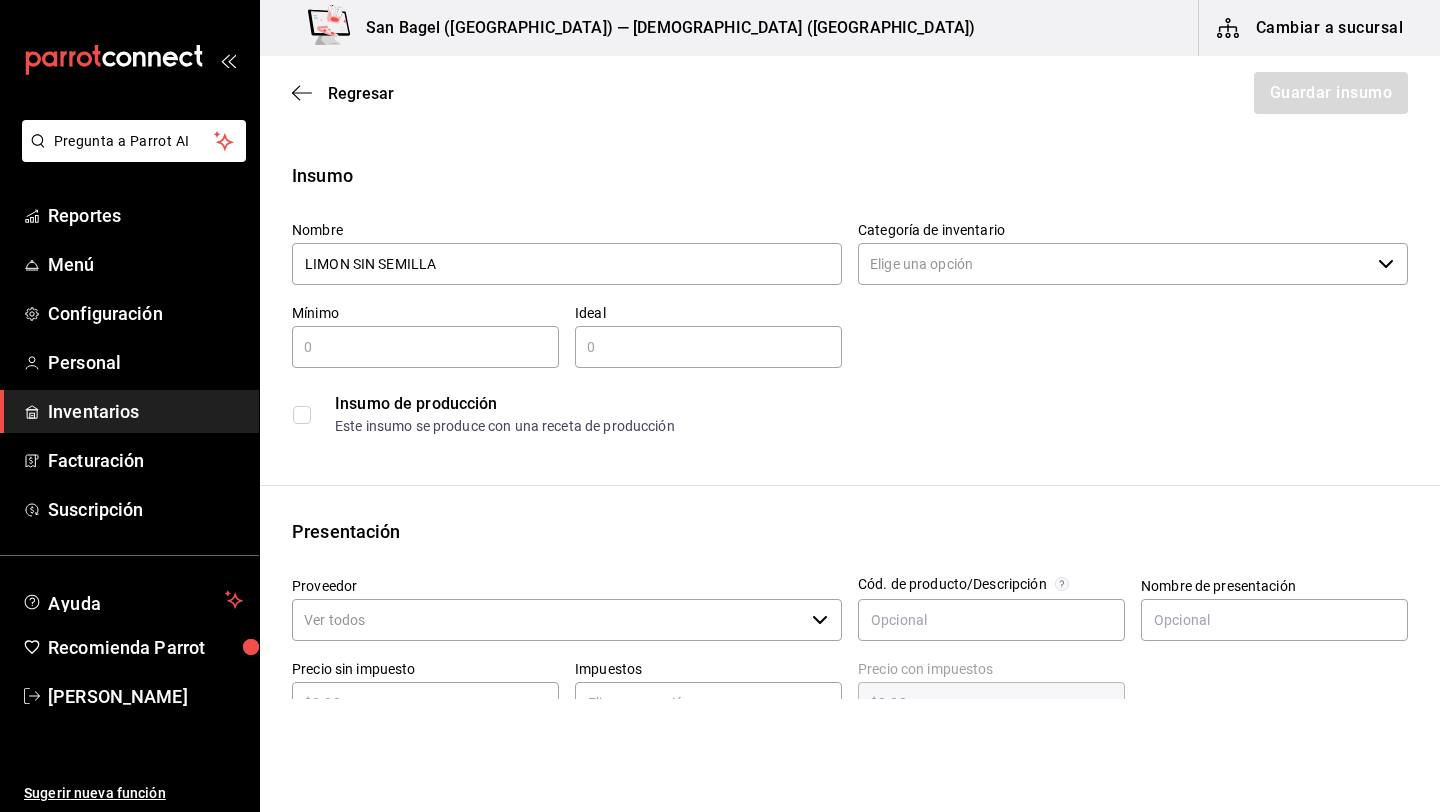 type on "LIMON SIN SEMILLA" 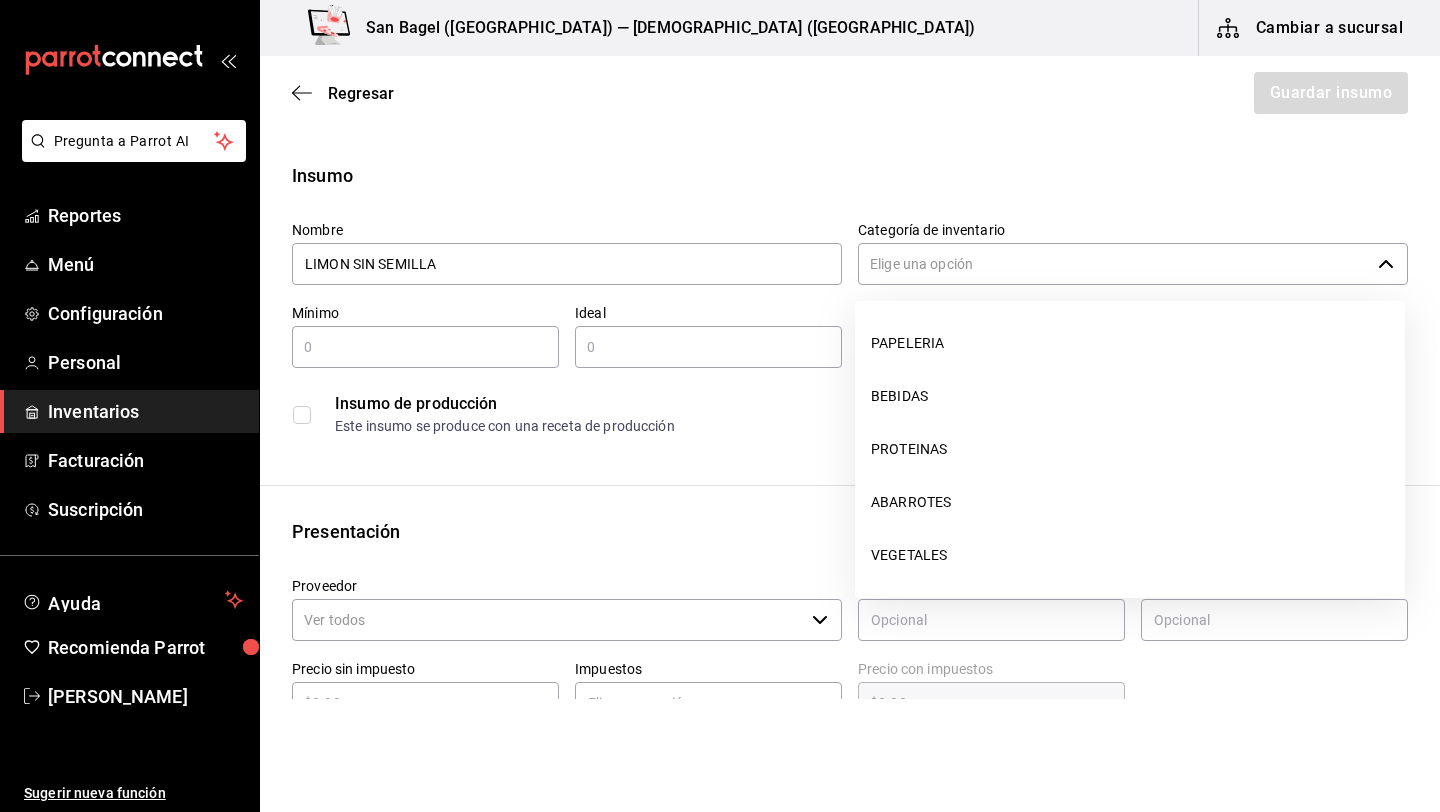 click on "Categoría de inventario" at bounding box center (1114, 264) 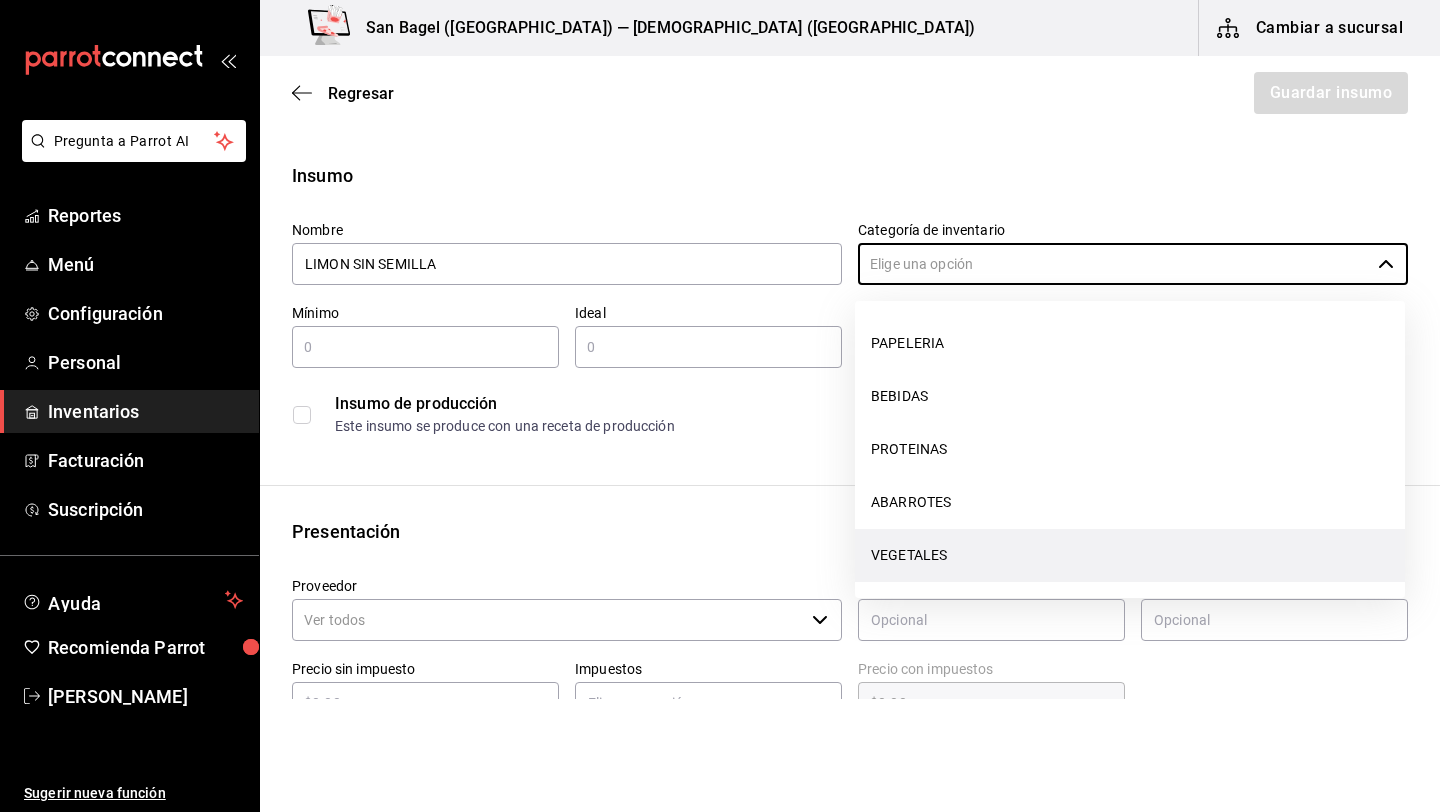 click on "VEGETALES" at bounding box center [1130, 555] 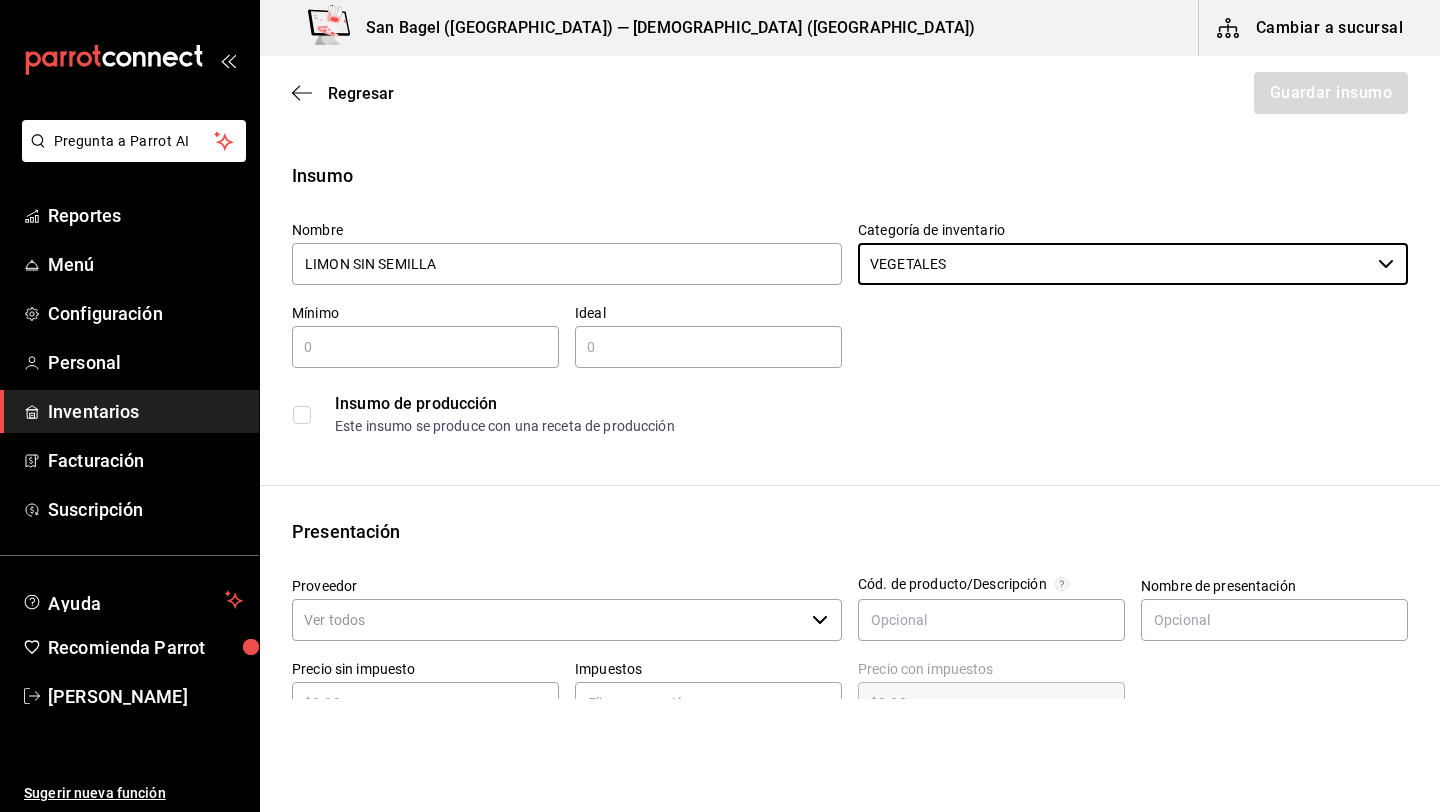 click on "​" at bounding box center [425, 347] 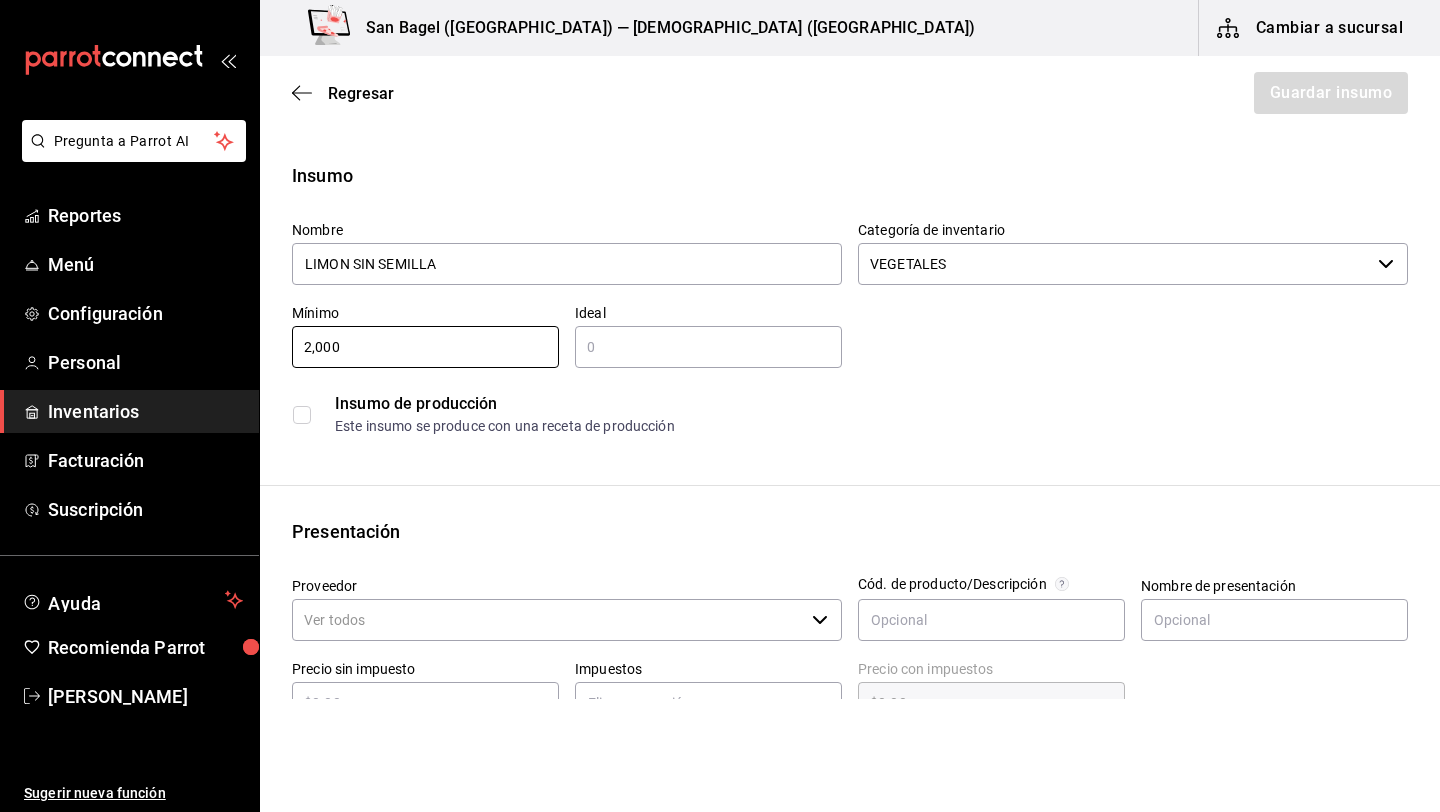 type on "2,000" 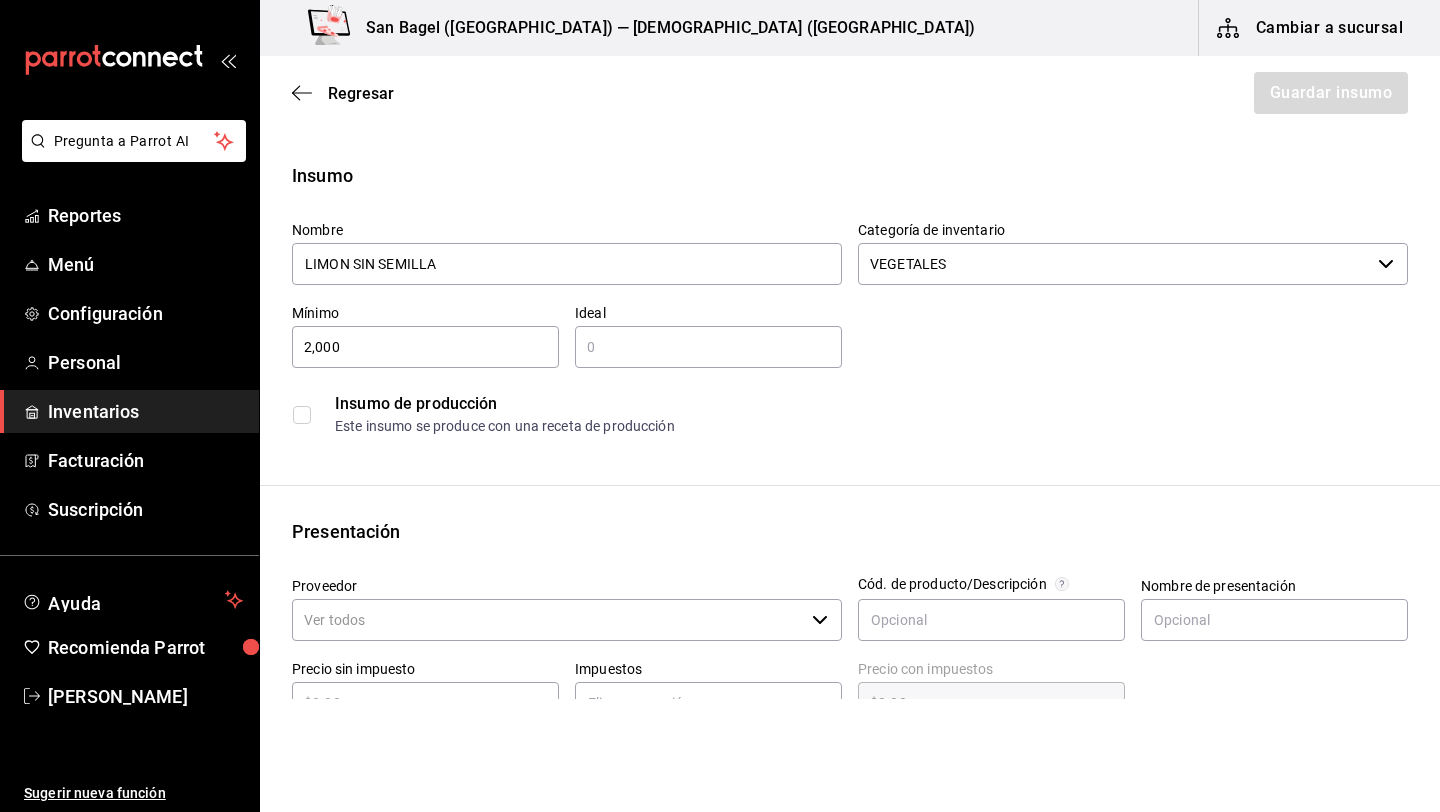 type on "5,000" 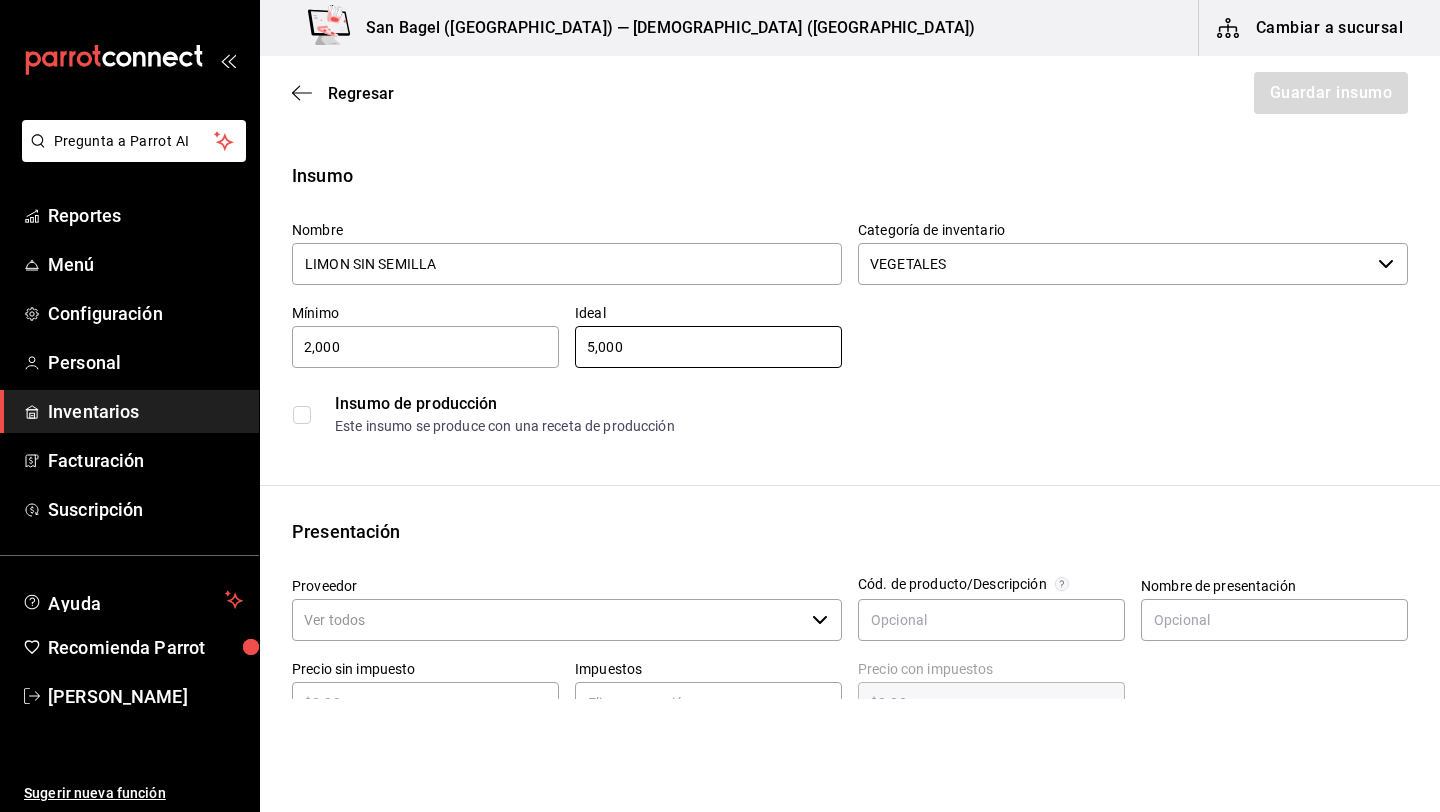 click at bounding box center (302, 415) 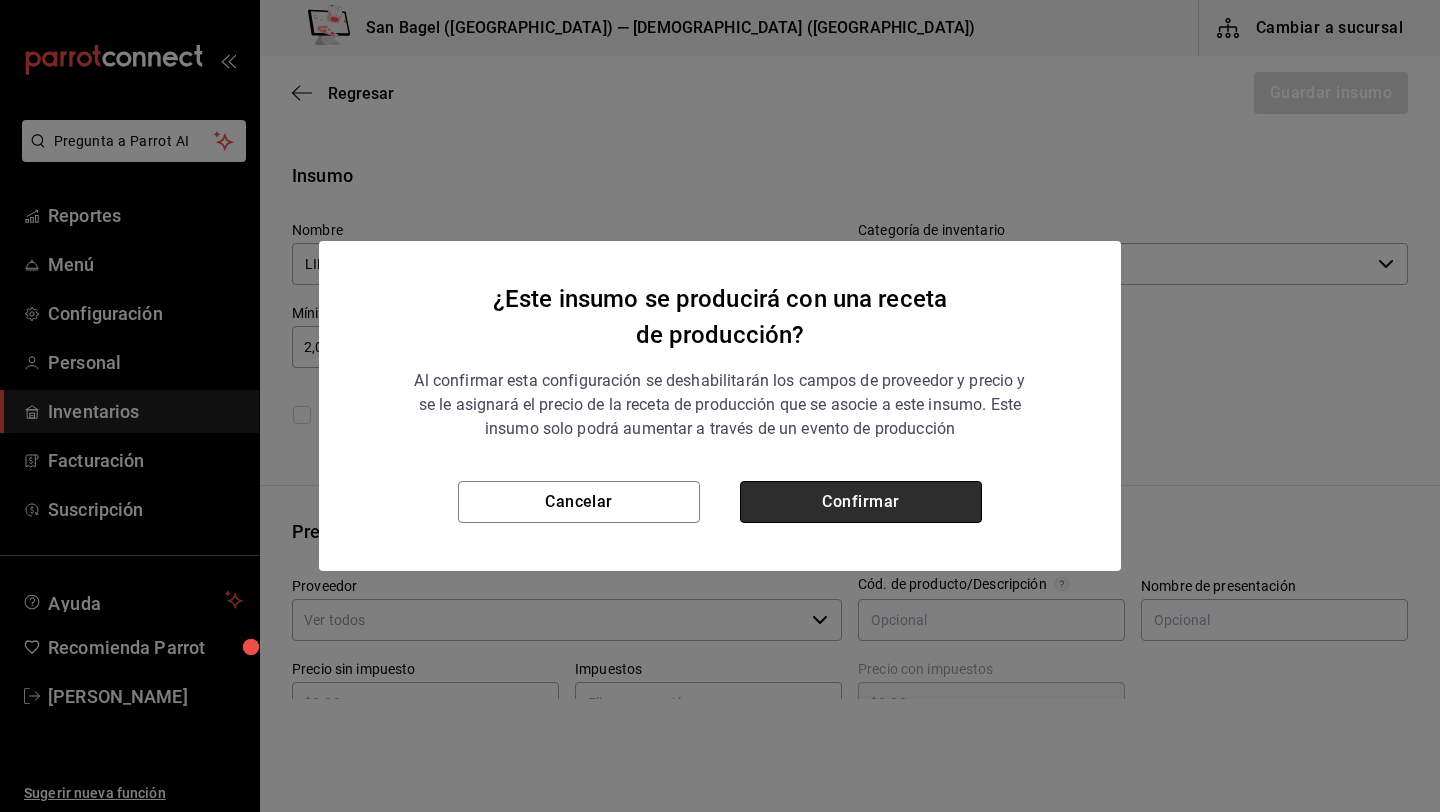 click on "Confirmar" at bounding box center [861, 502] 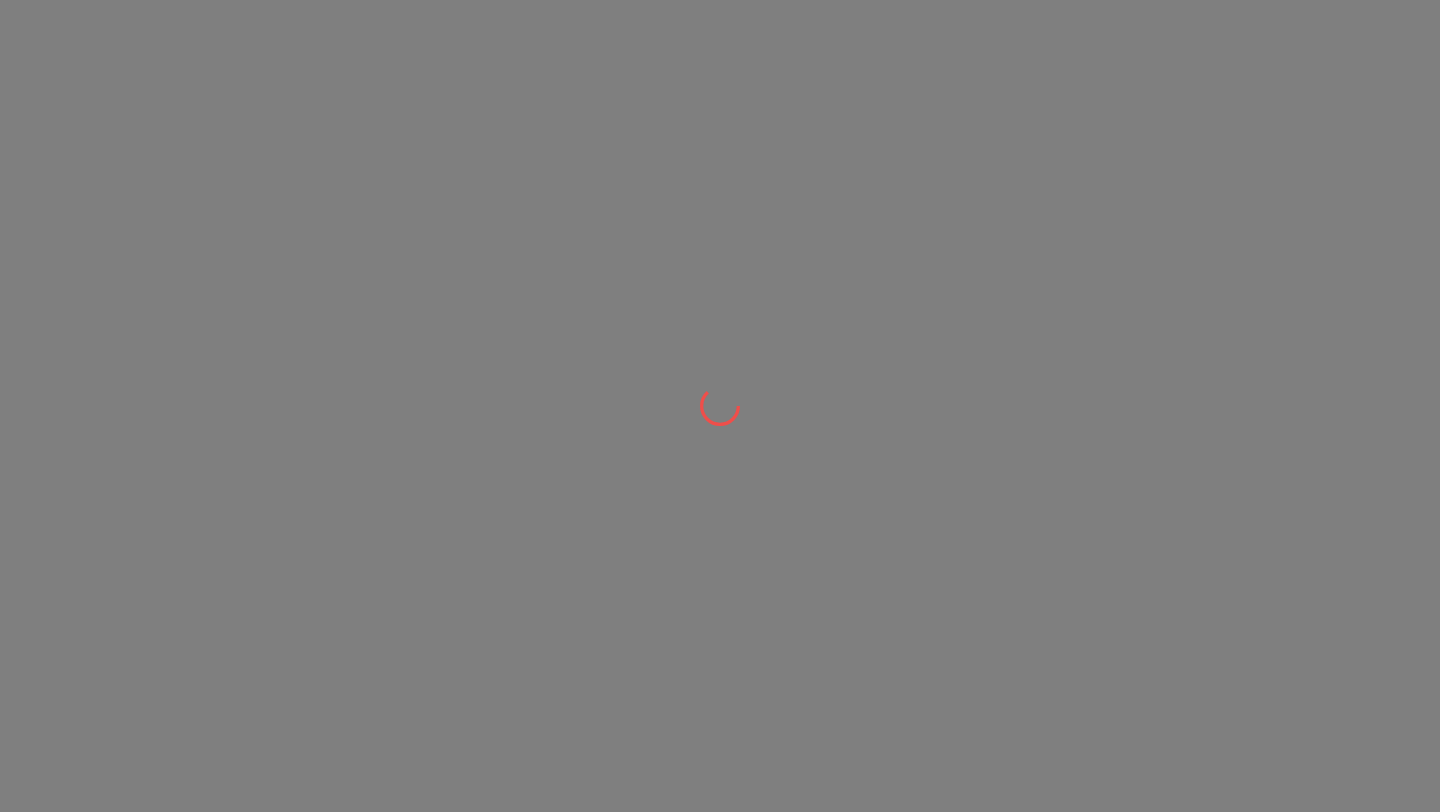 scroll, scrollTop: 0, scrollLeft: 0, axis: both 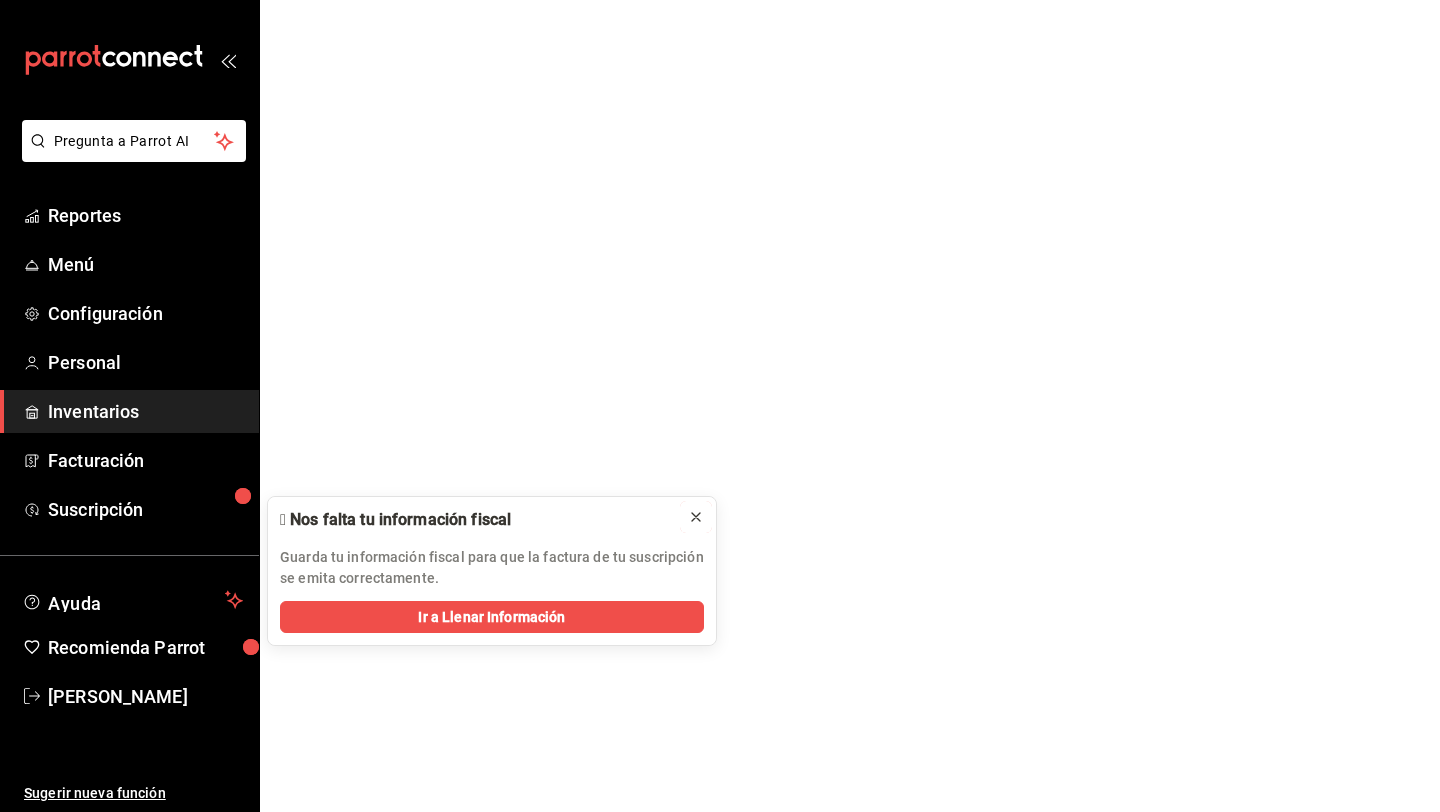 click 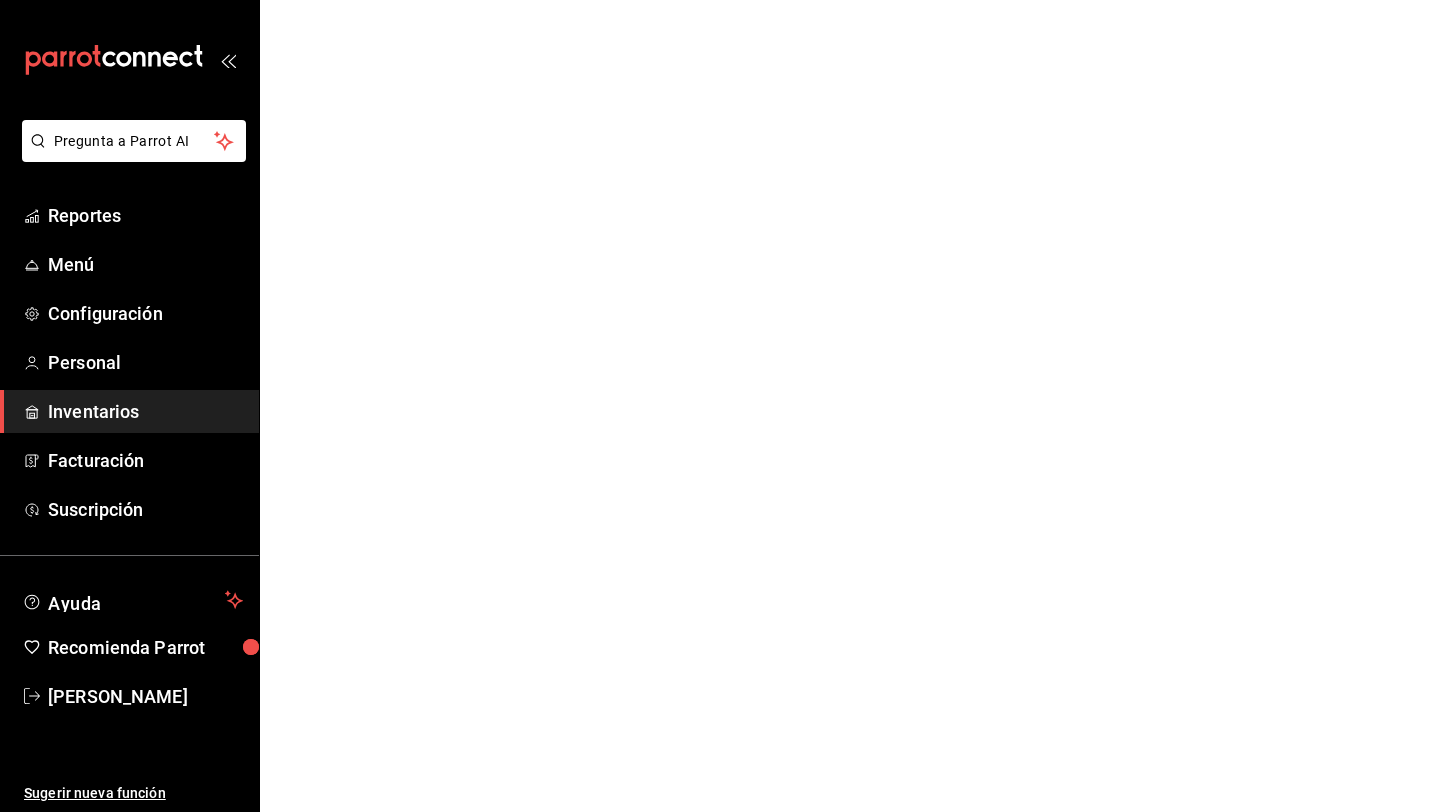 click on "Inventarios" at bounding box center [145, 411] 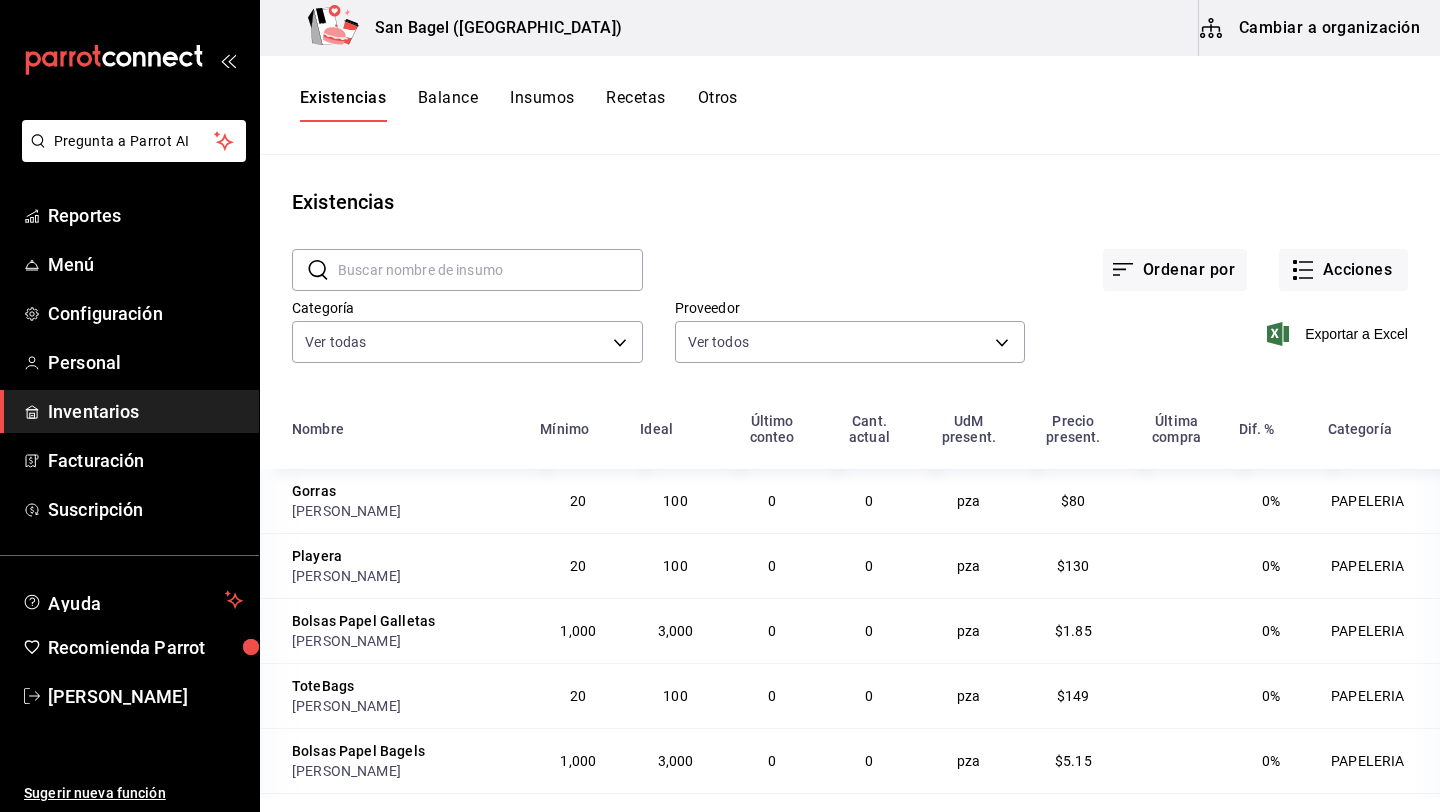 click on "Cambiar a organización" at bounding box center (1311, 28) 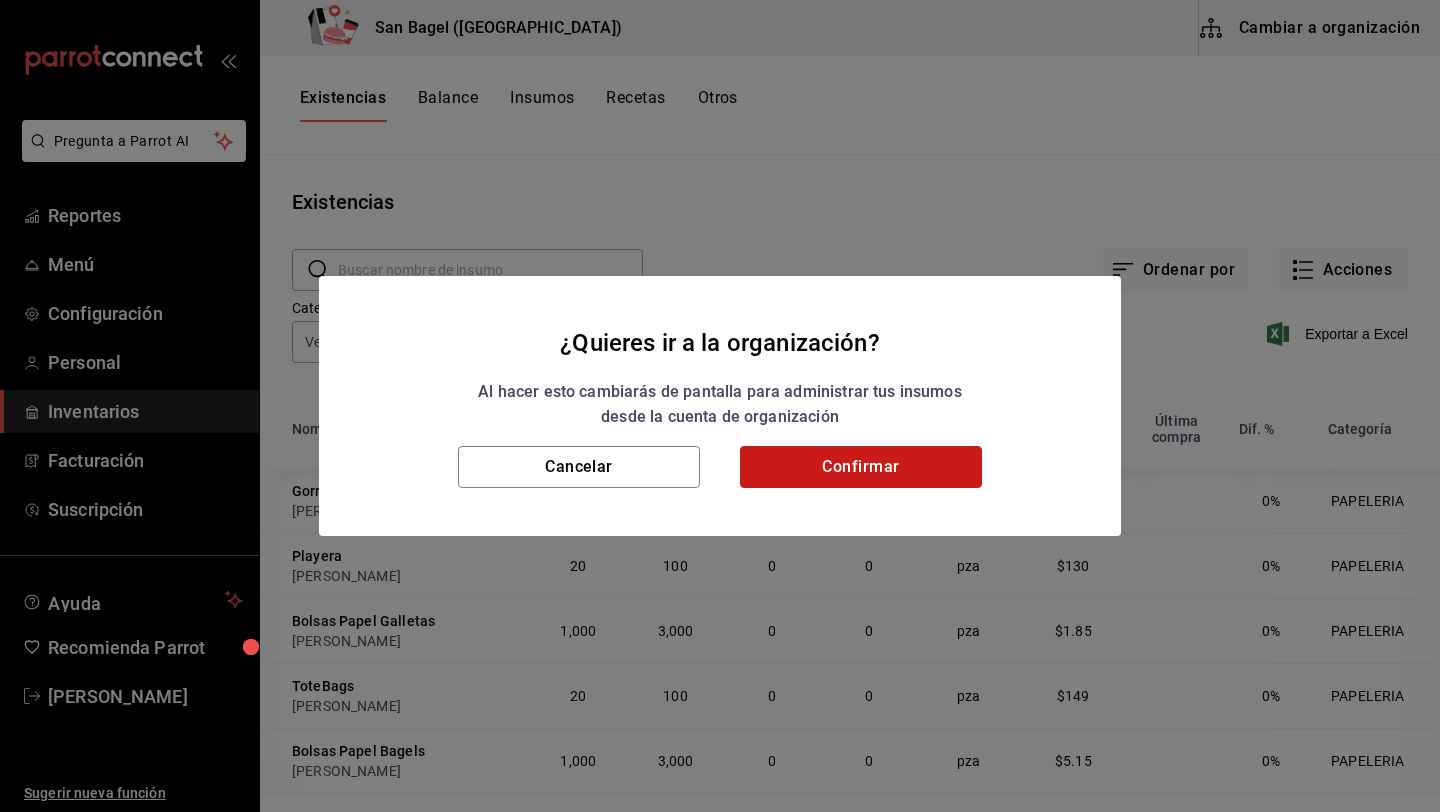 click on "Confirmar" at bounding box center [861, 467] 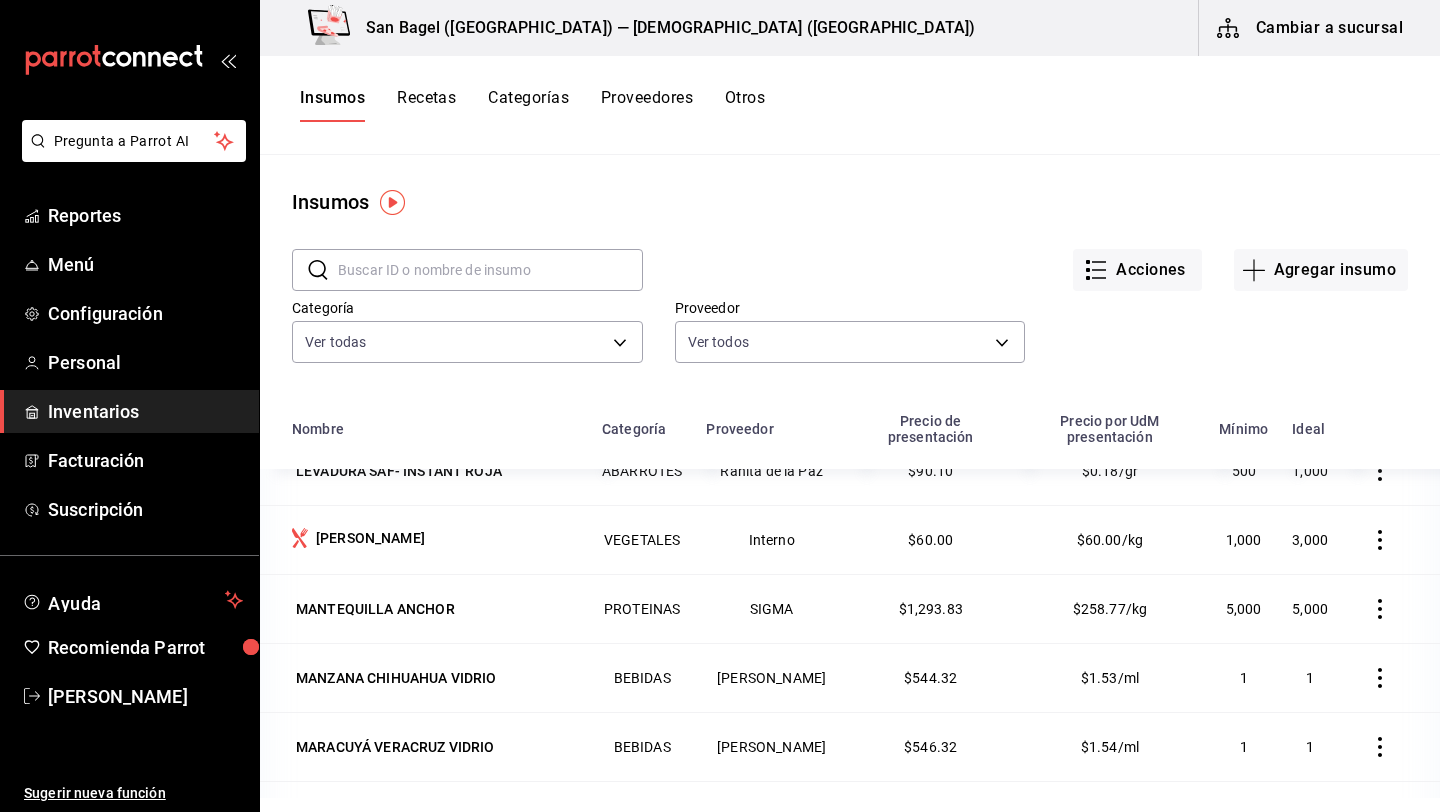 scroll, scrollTop: 2877, scrollLeft: 0, axis: vertical 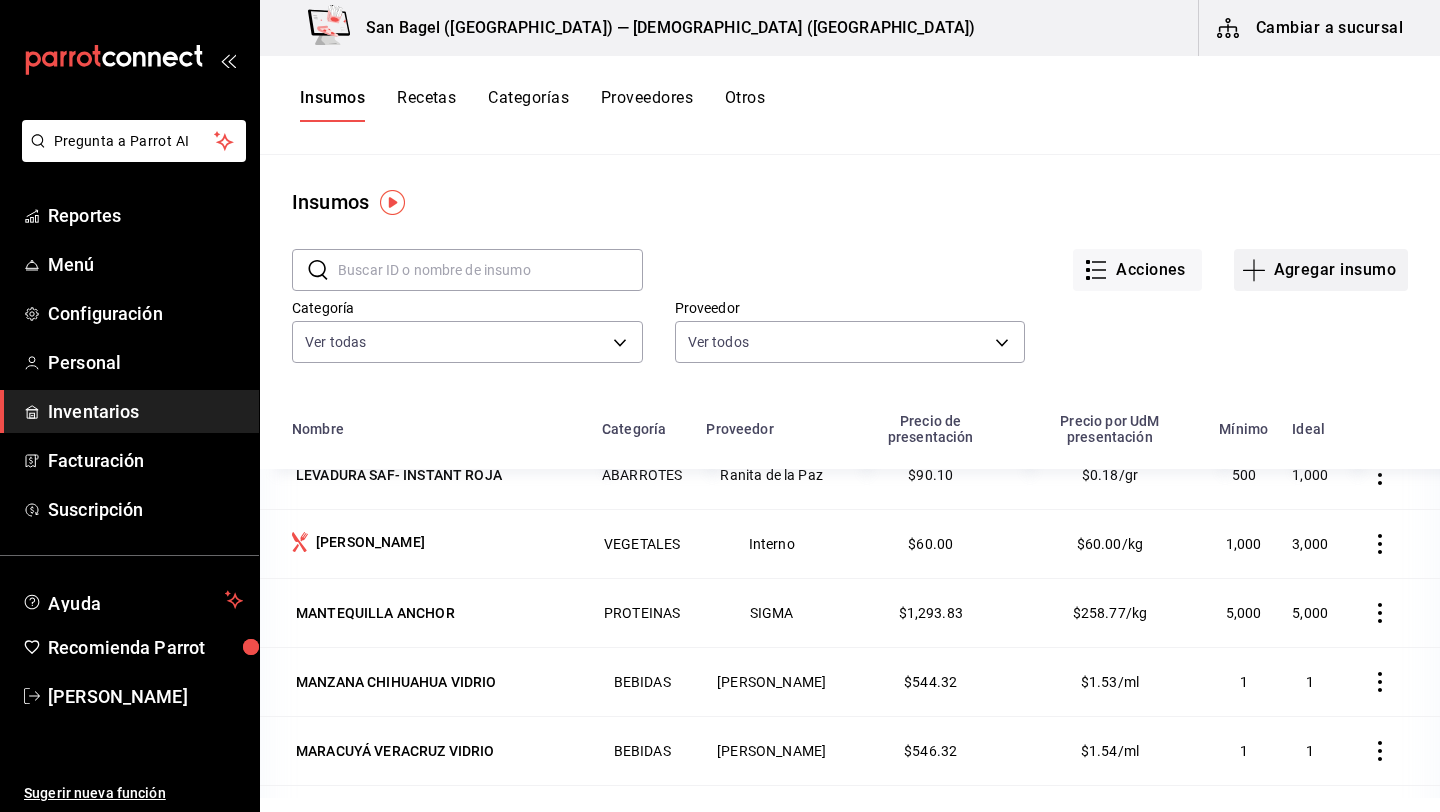 click on "Agregar insumo" at bounding box center (1321, 270) 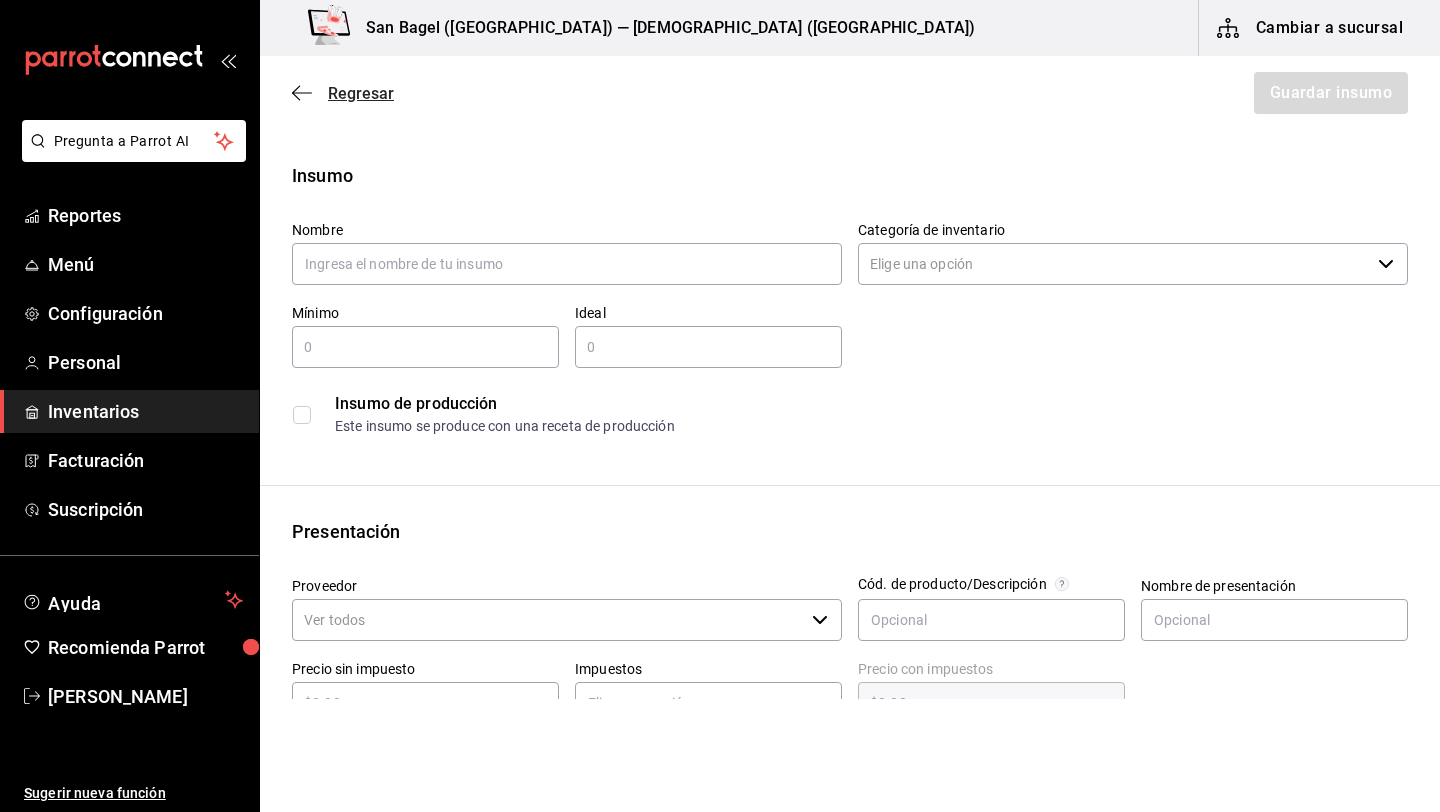 click 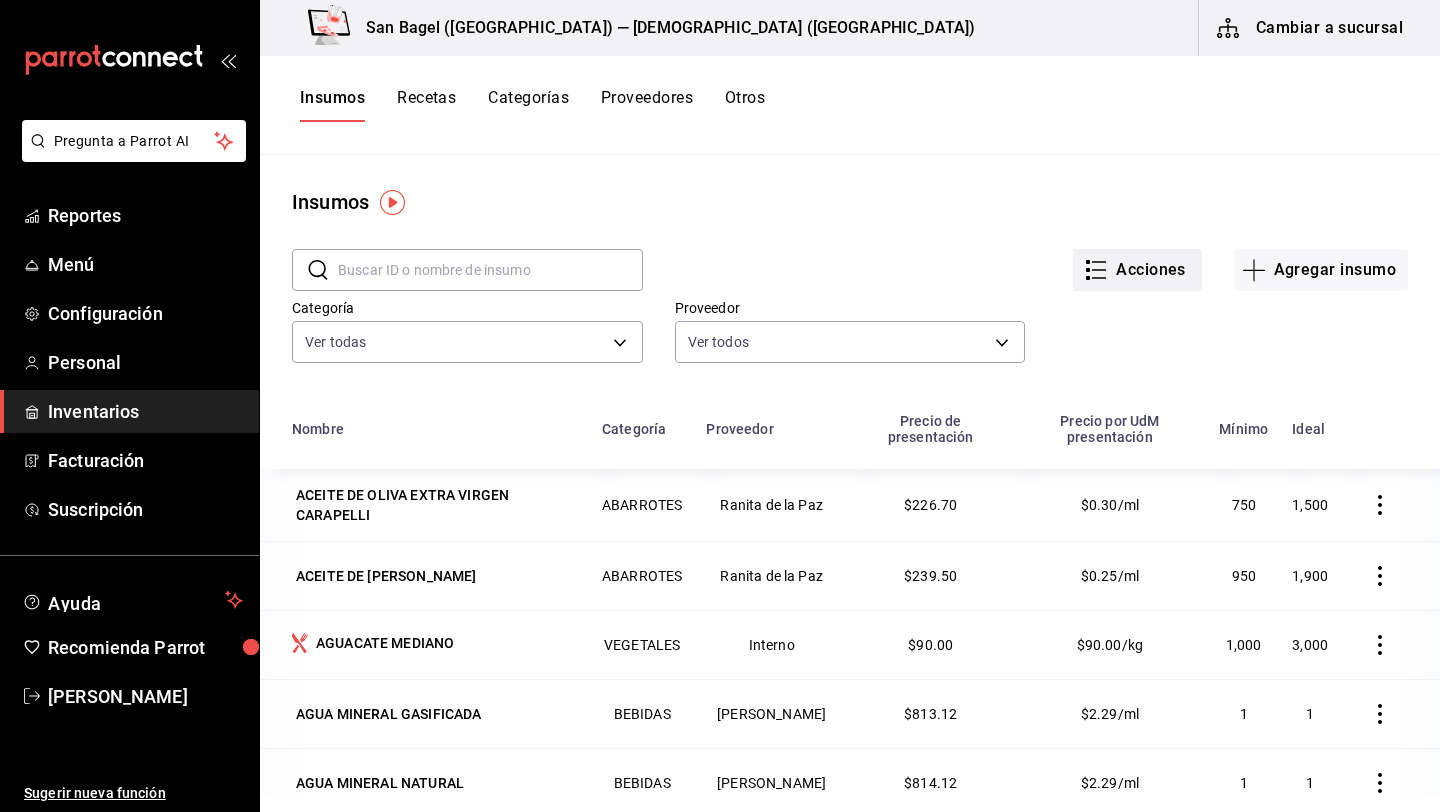 click on "Acciones" at bounding box center [1137, 270] 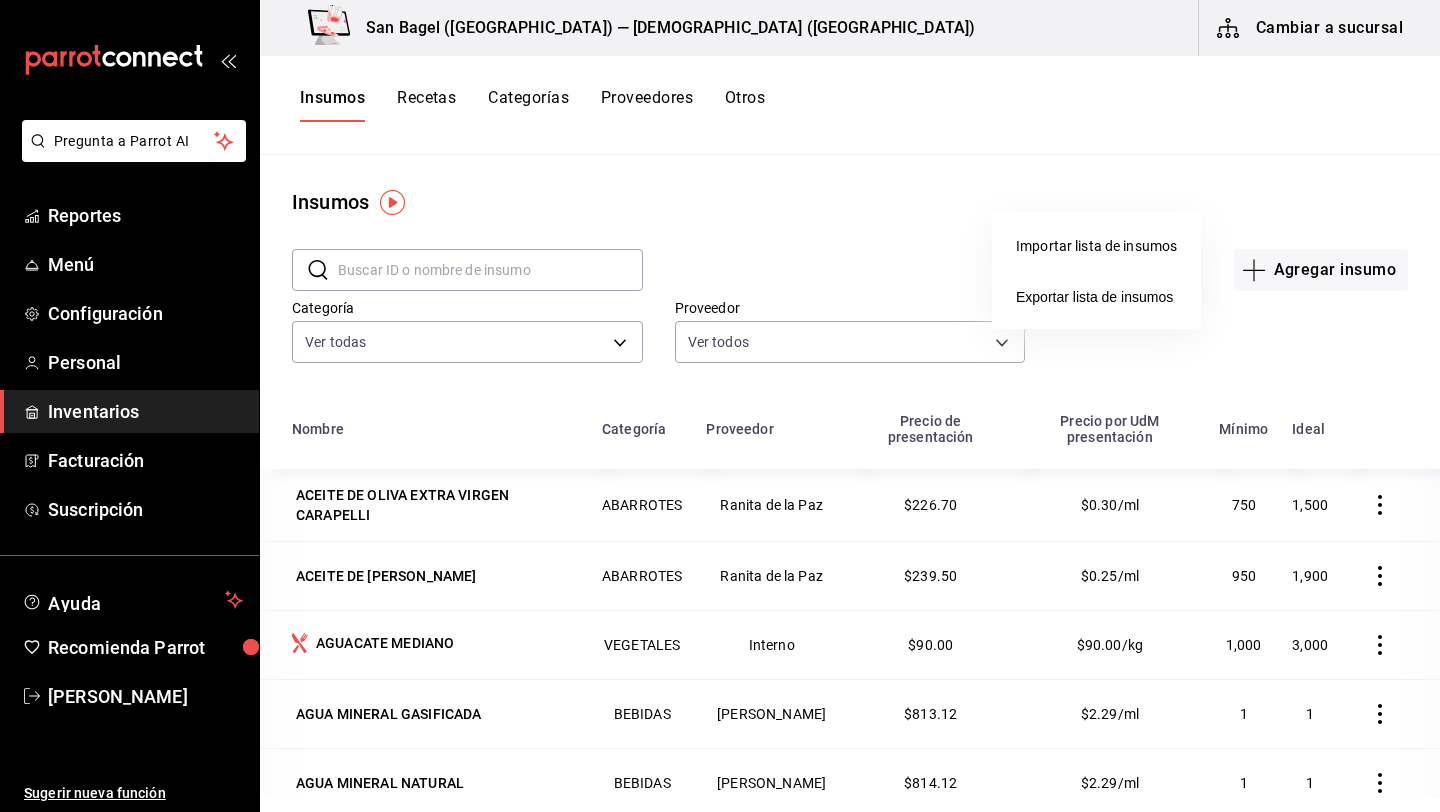 click on "Importar lista de insumos" at bounding box center (1096, 246) 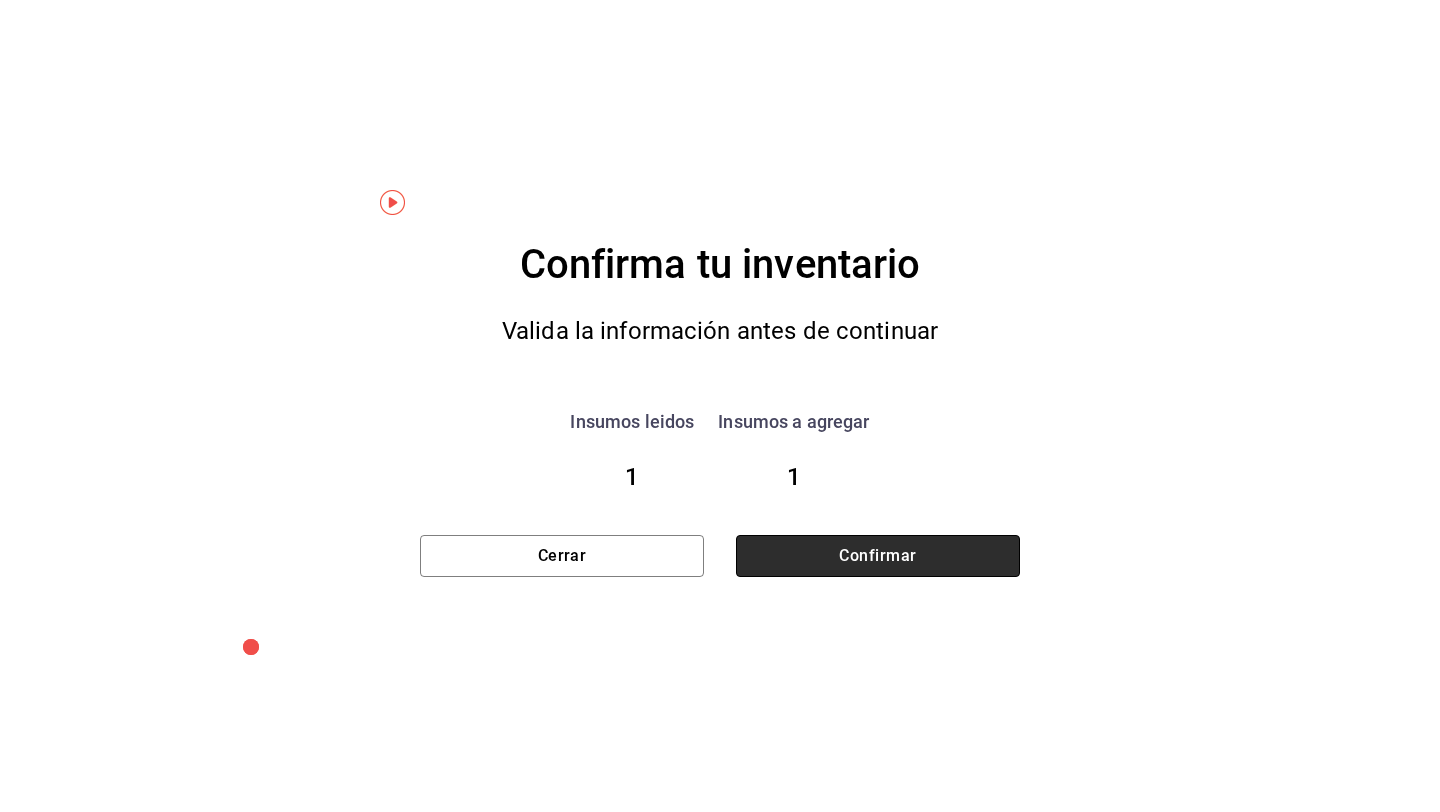 click on "Confirmar" at bounding box center (878, 556) 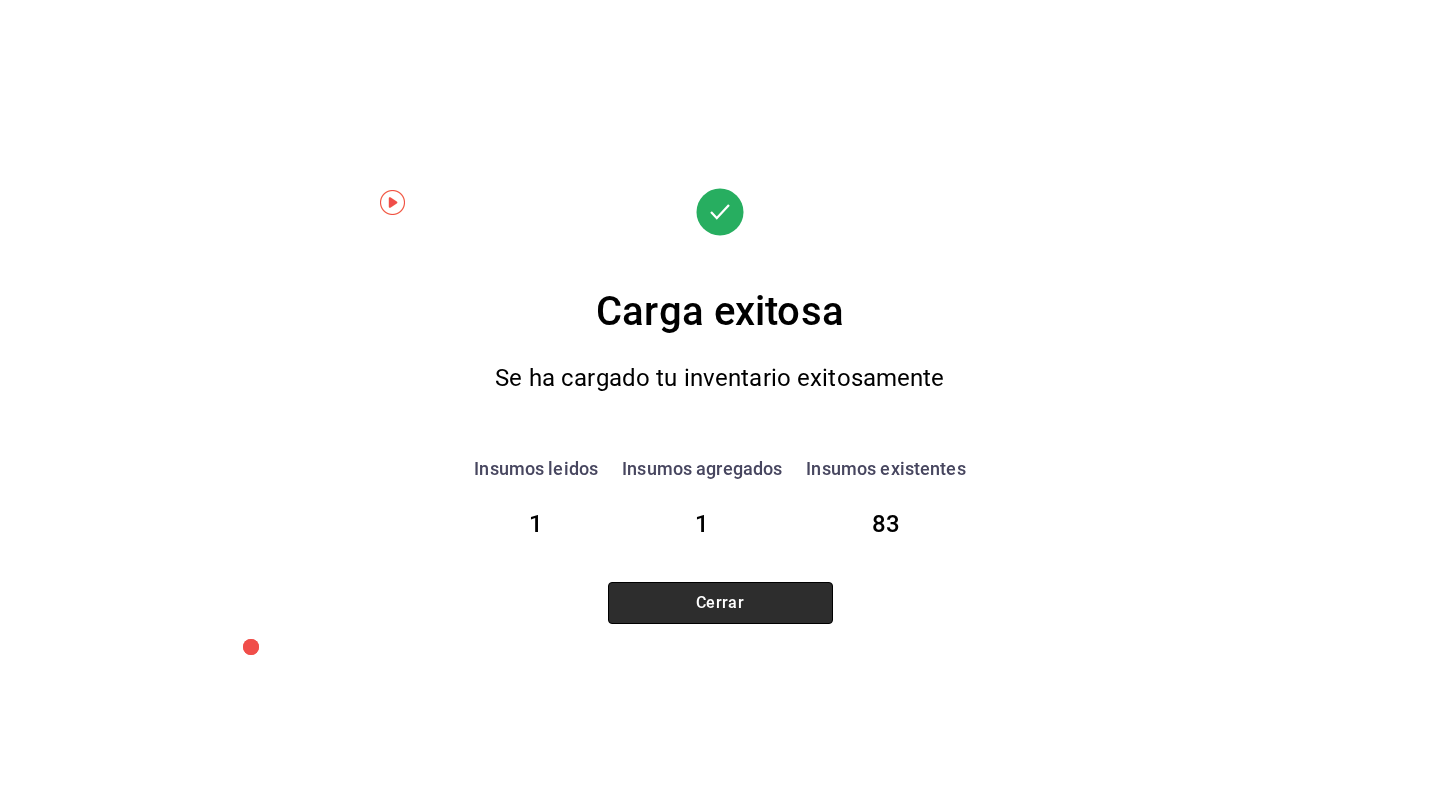 click on "Cerrar" at bounding box center [720, 603] 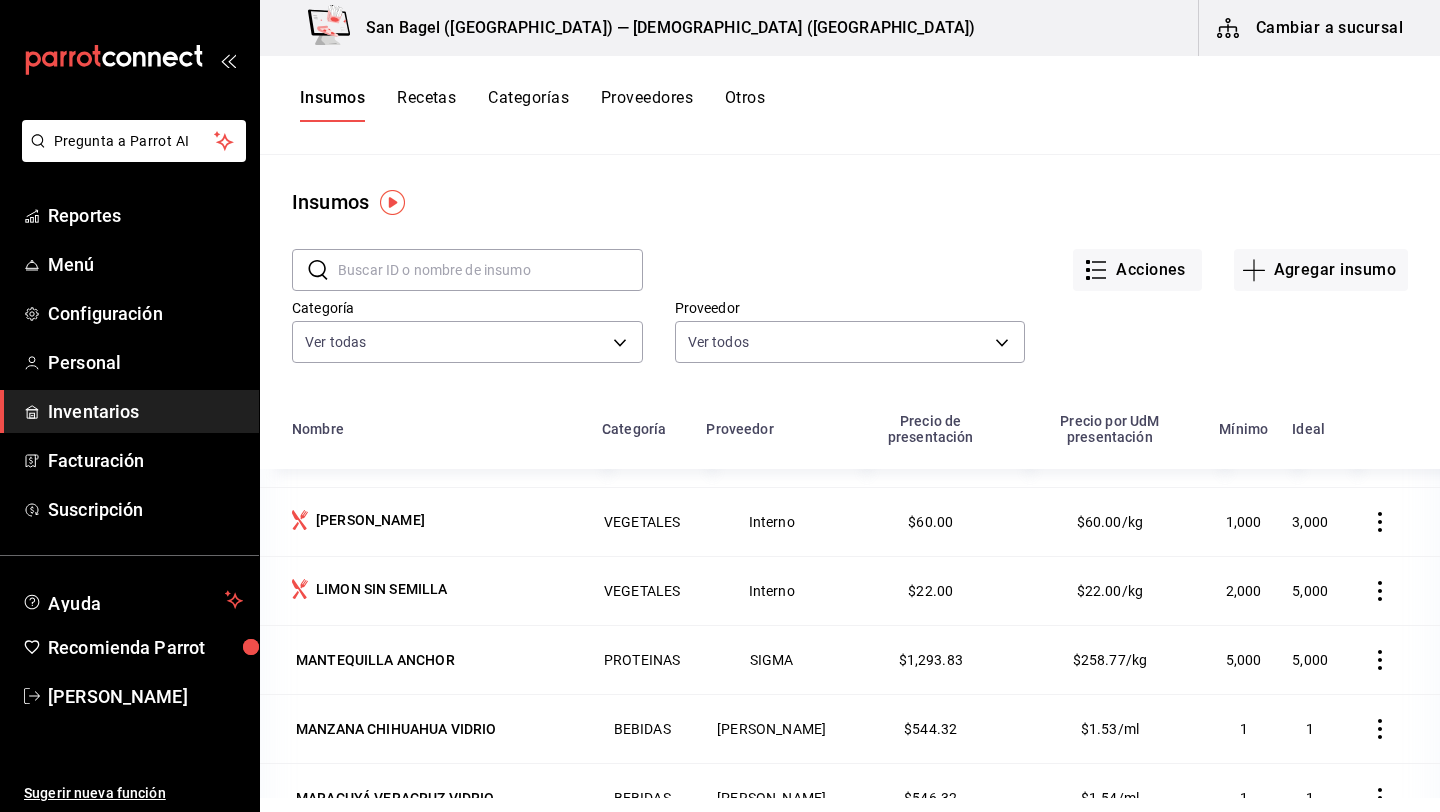 scroll, scrollTop: 2901, scrollLeft: 0, axis: vertical 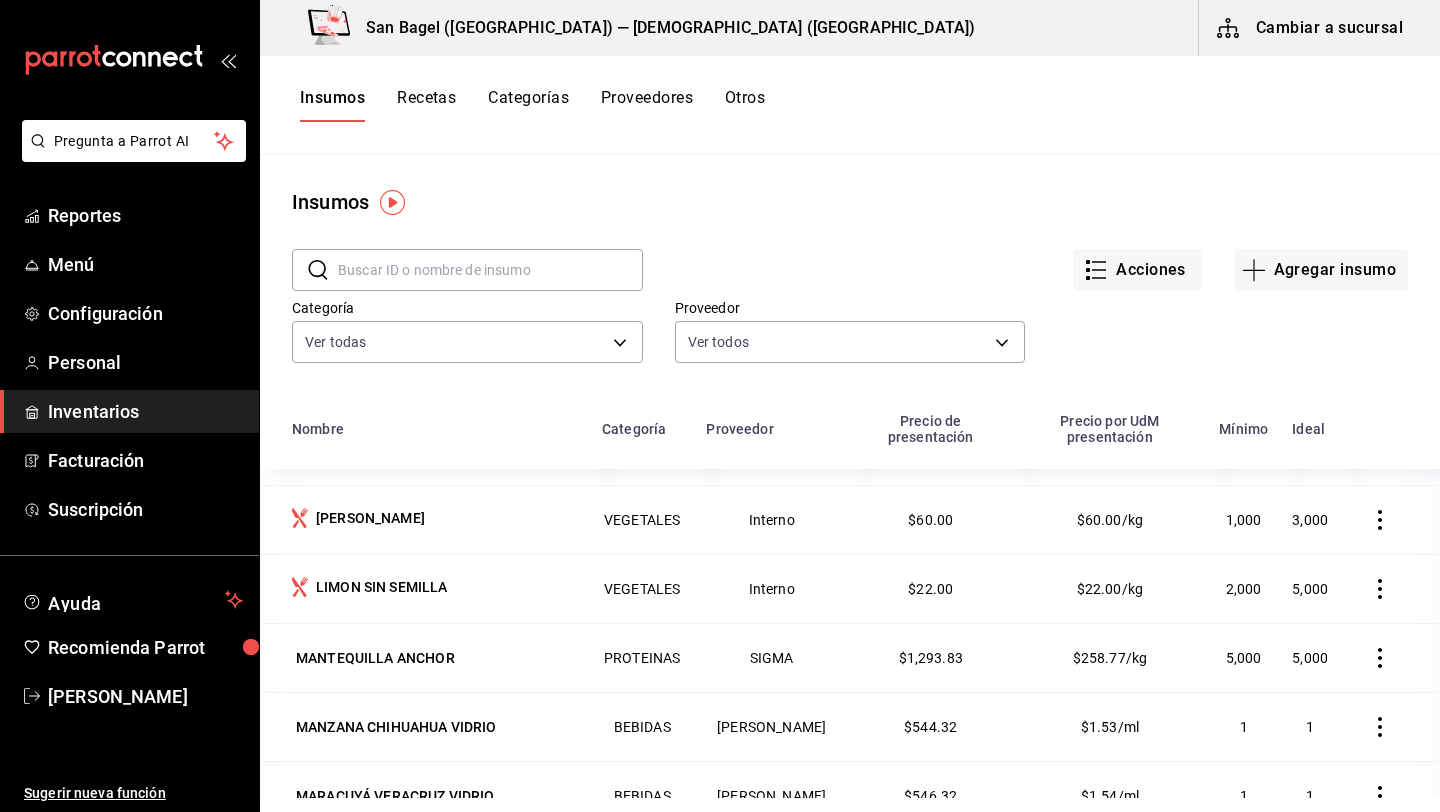 click on "Recetas" at bounding box center [426, 105] 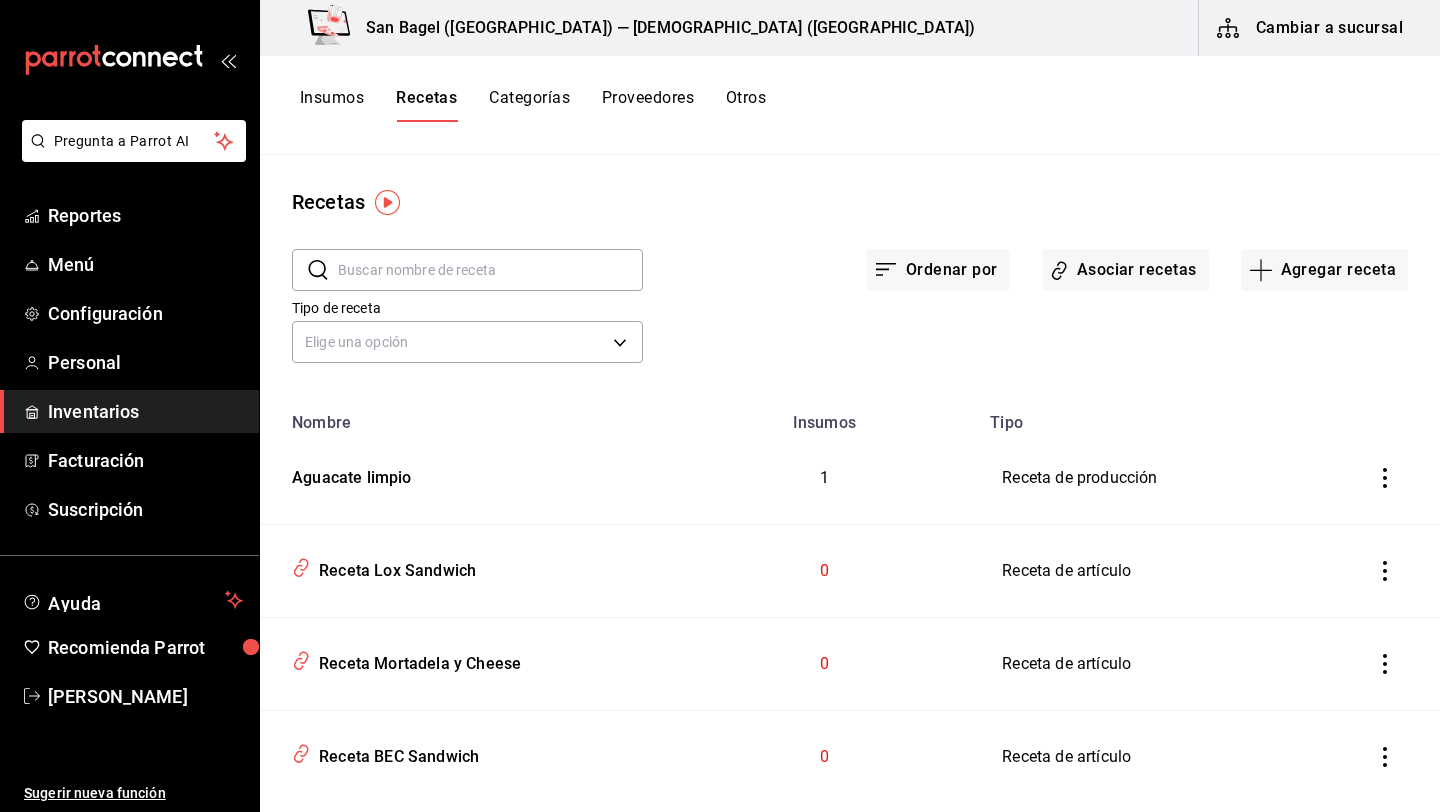 click on "Cambiar a sucursal" at bounding box center (1311, 28) 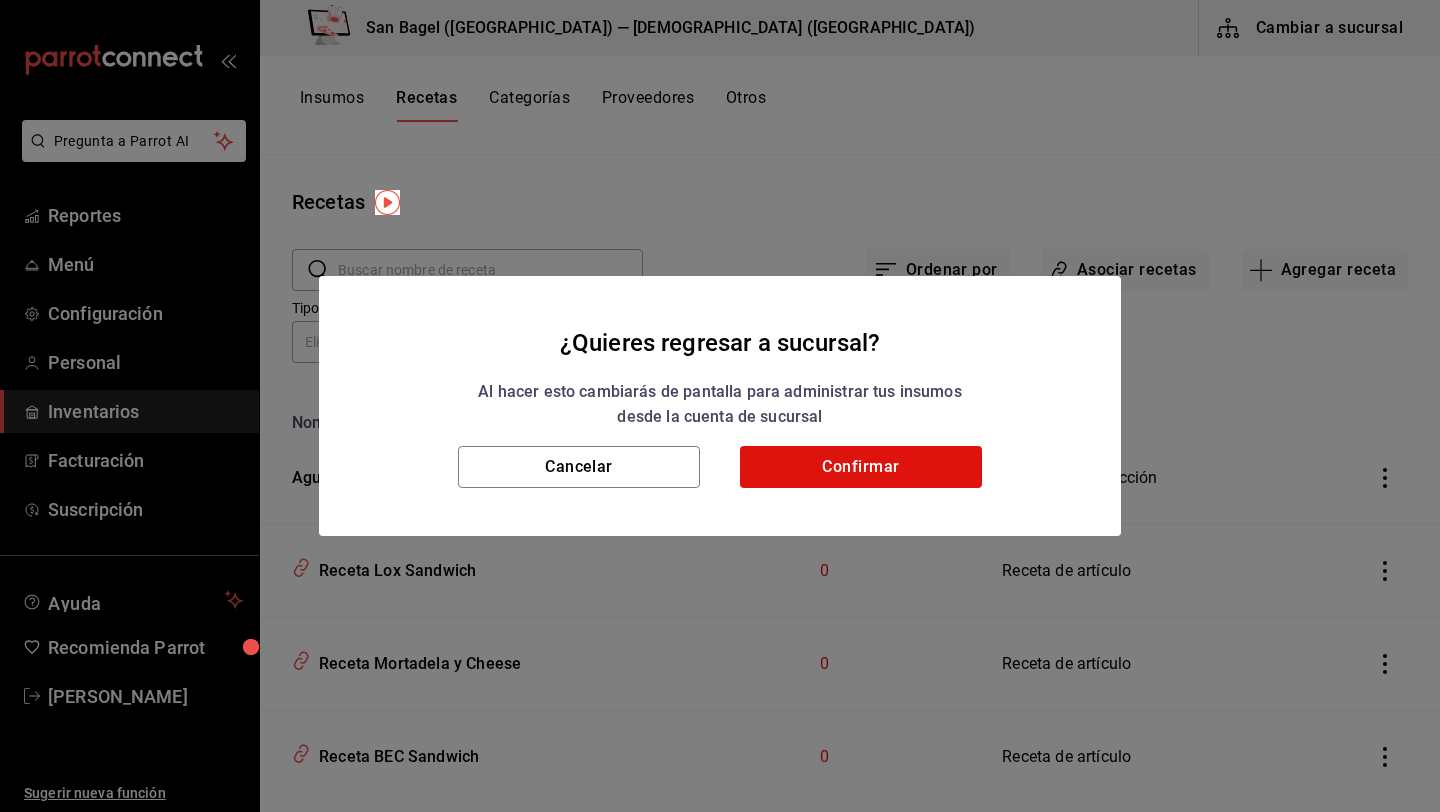 click on "¿Quieres regresar a sucursal? Al hacer esto cambiarás de pantalla para administrar tus insumos desde la cuenta de sucursal Cancelar Confirmar" at bounding box center (720, 406) 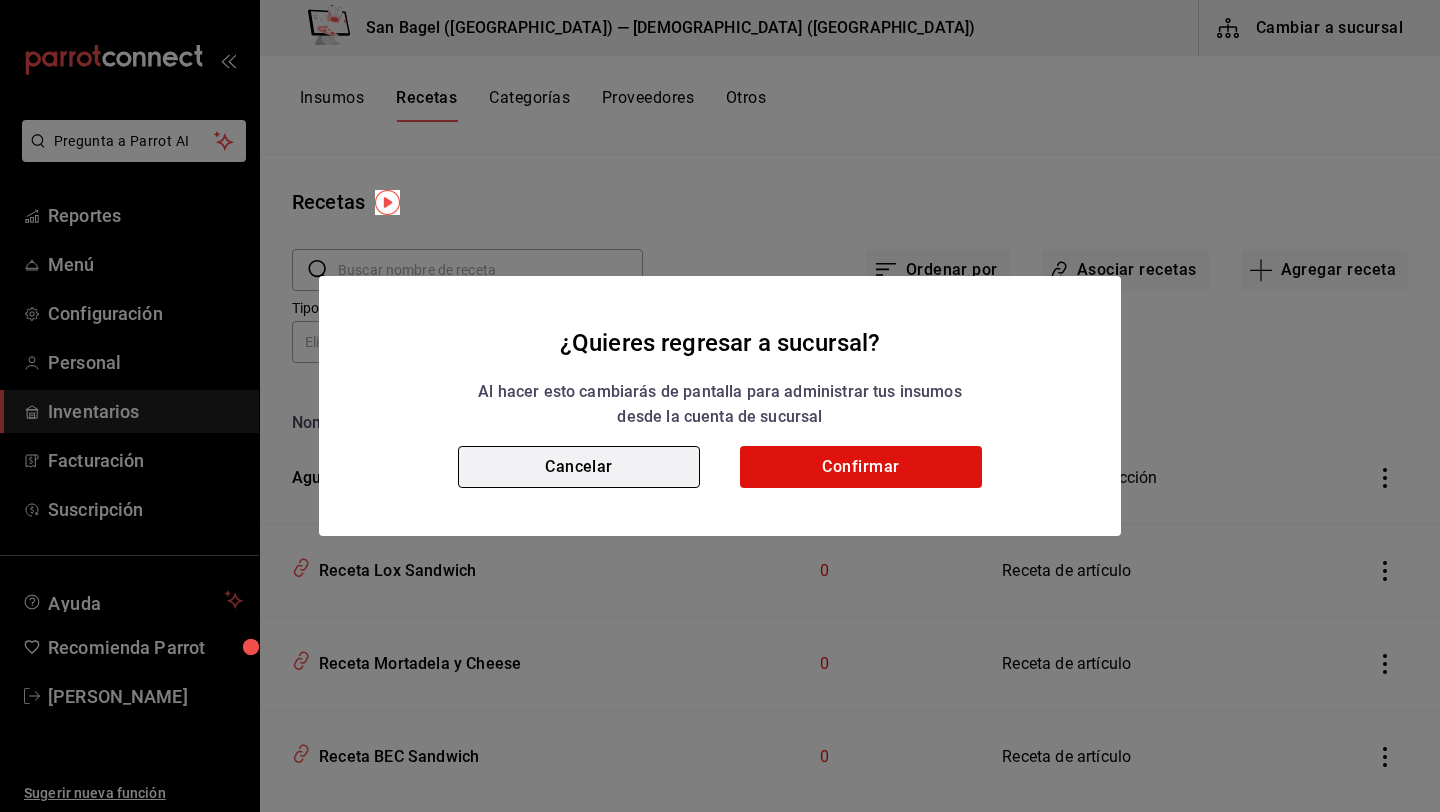 click on "Cancelar" at bounding box center [579, 467] 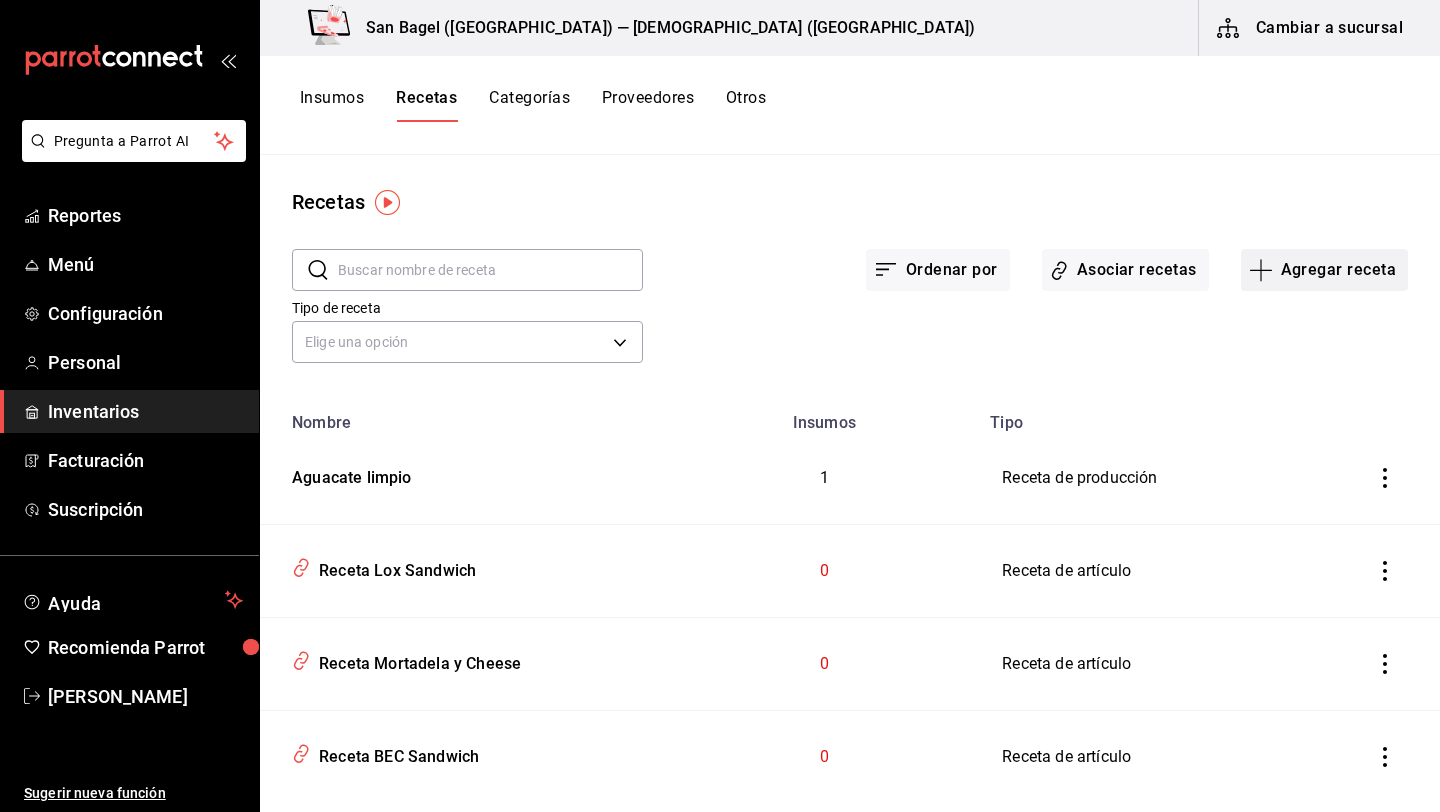 click on "Agregar receta" at bounding box center (1324, 270) 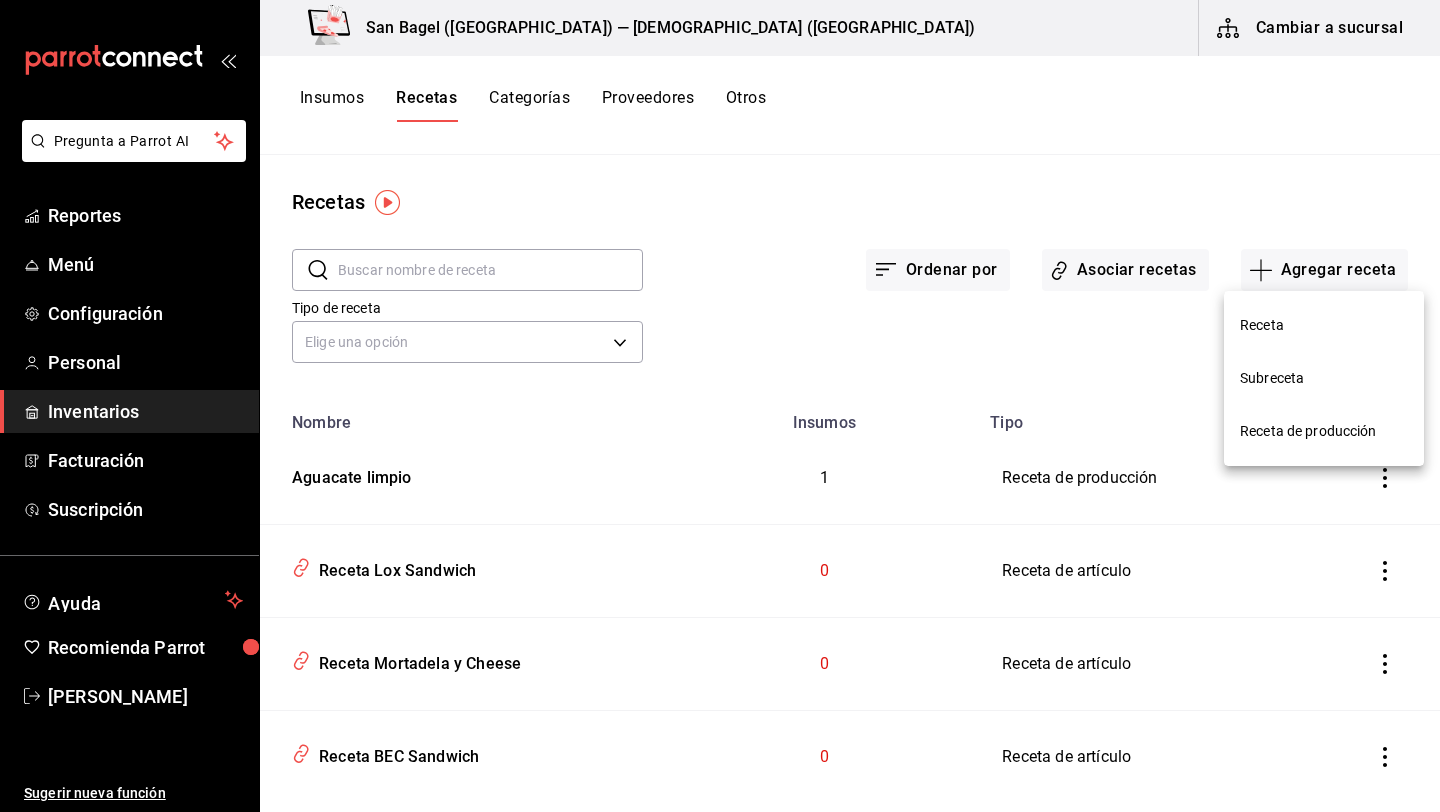 click on "Receta de producción" at bounding box center [1324, 431] 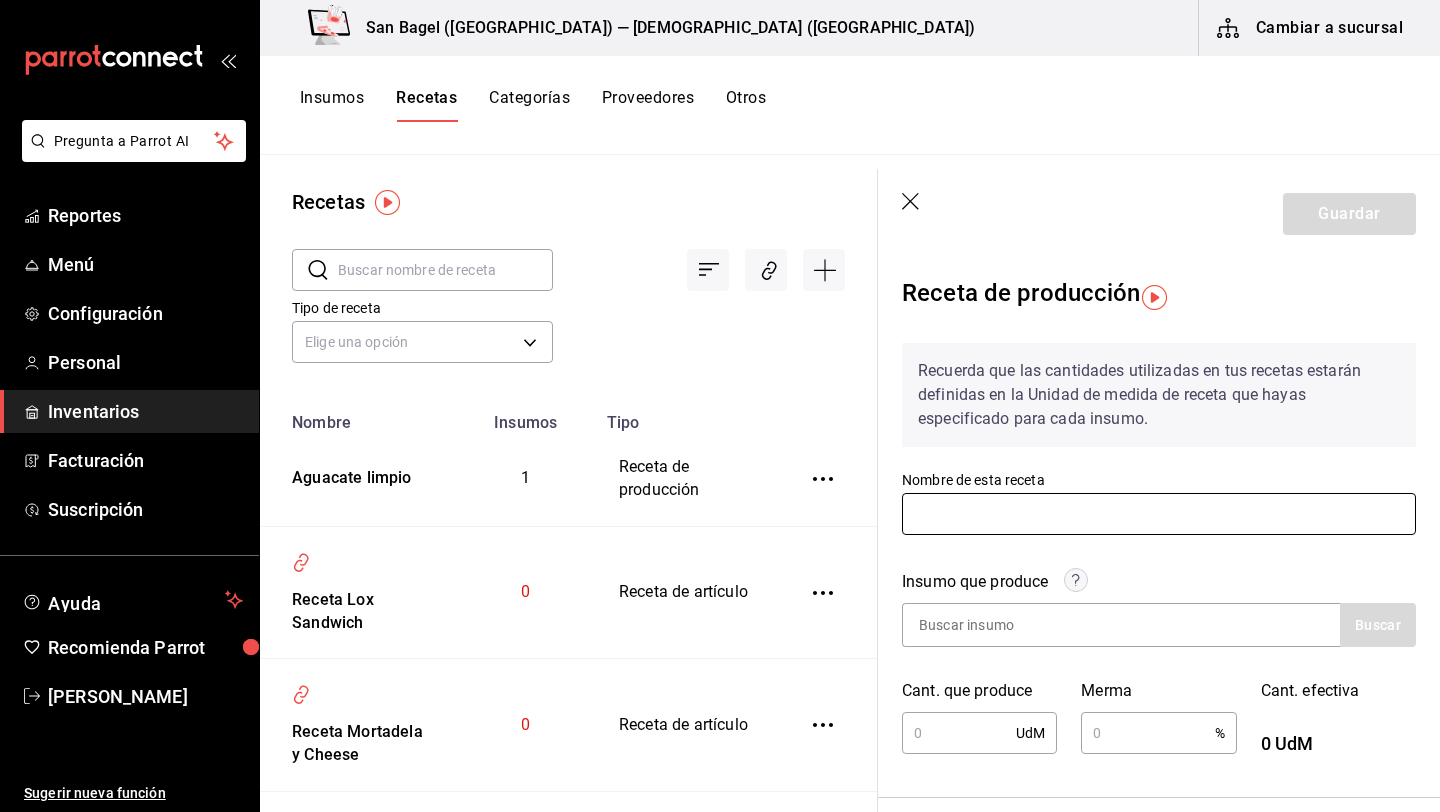 click at bounding box center [1159, 514] 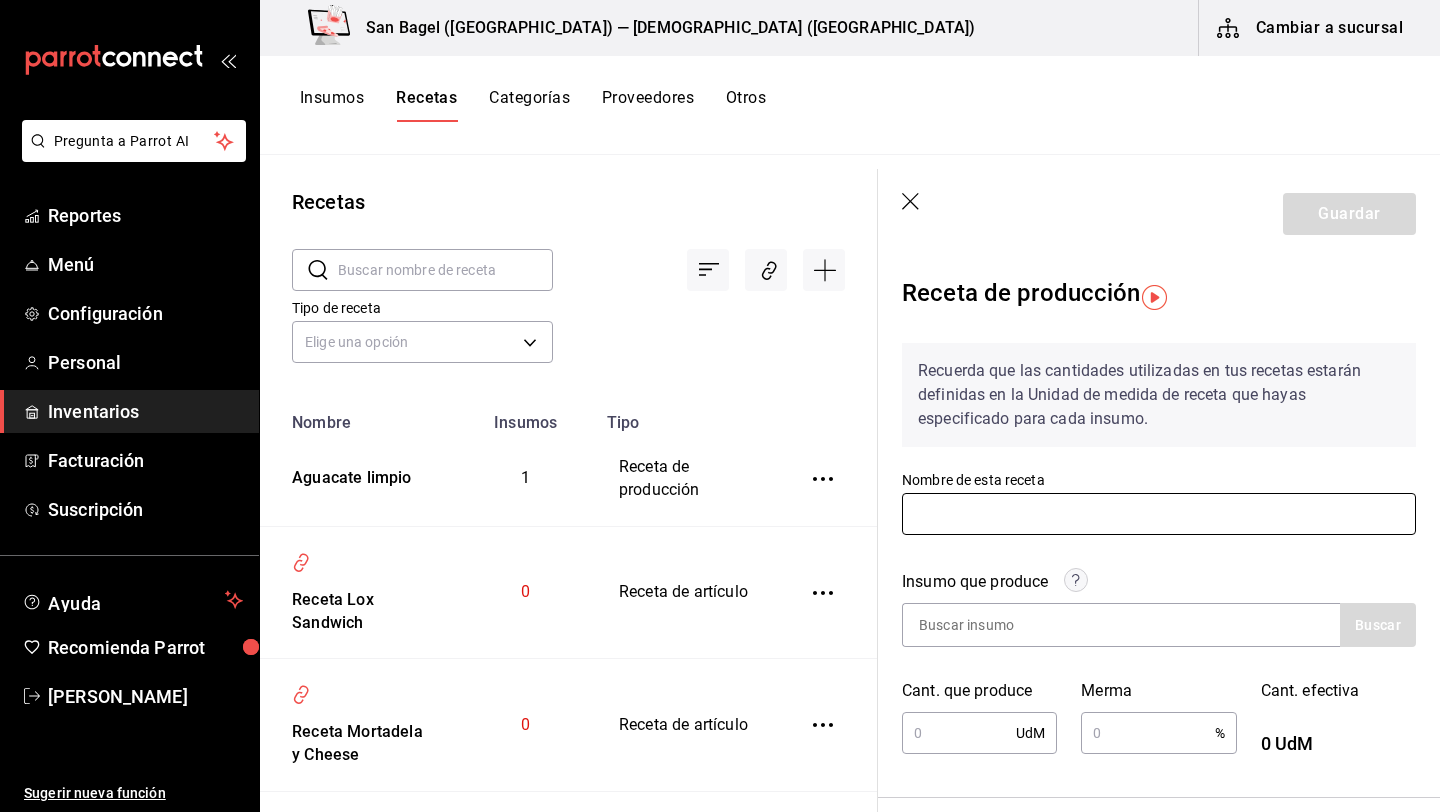 click at bounding box center (1159, 514) 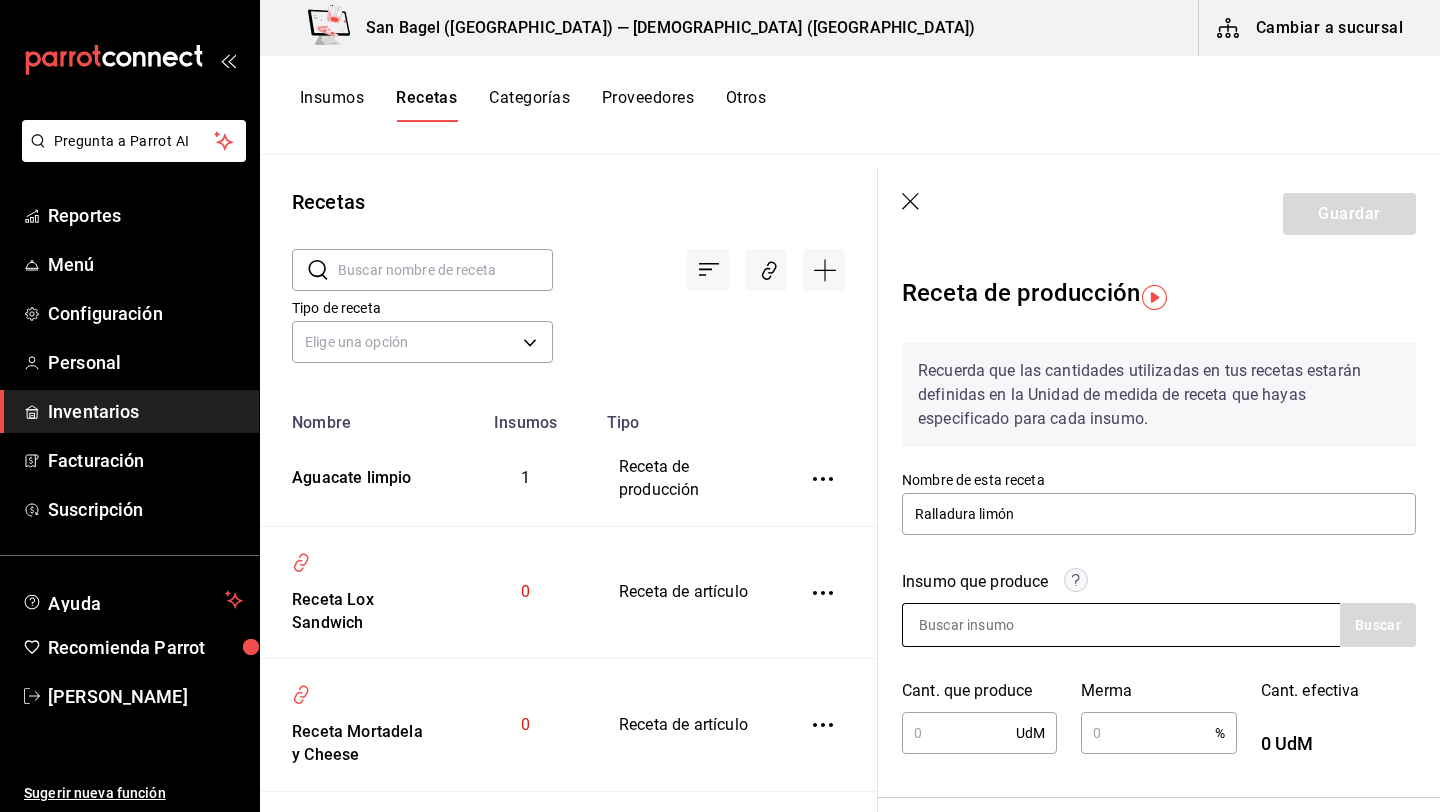 click at bounding box center (1003, 625) 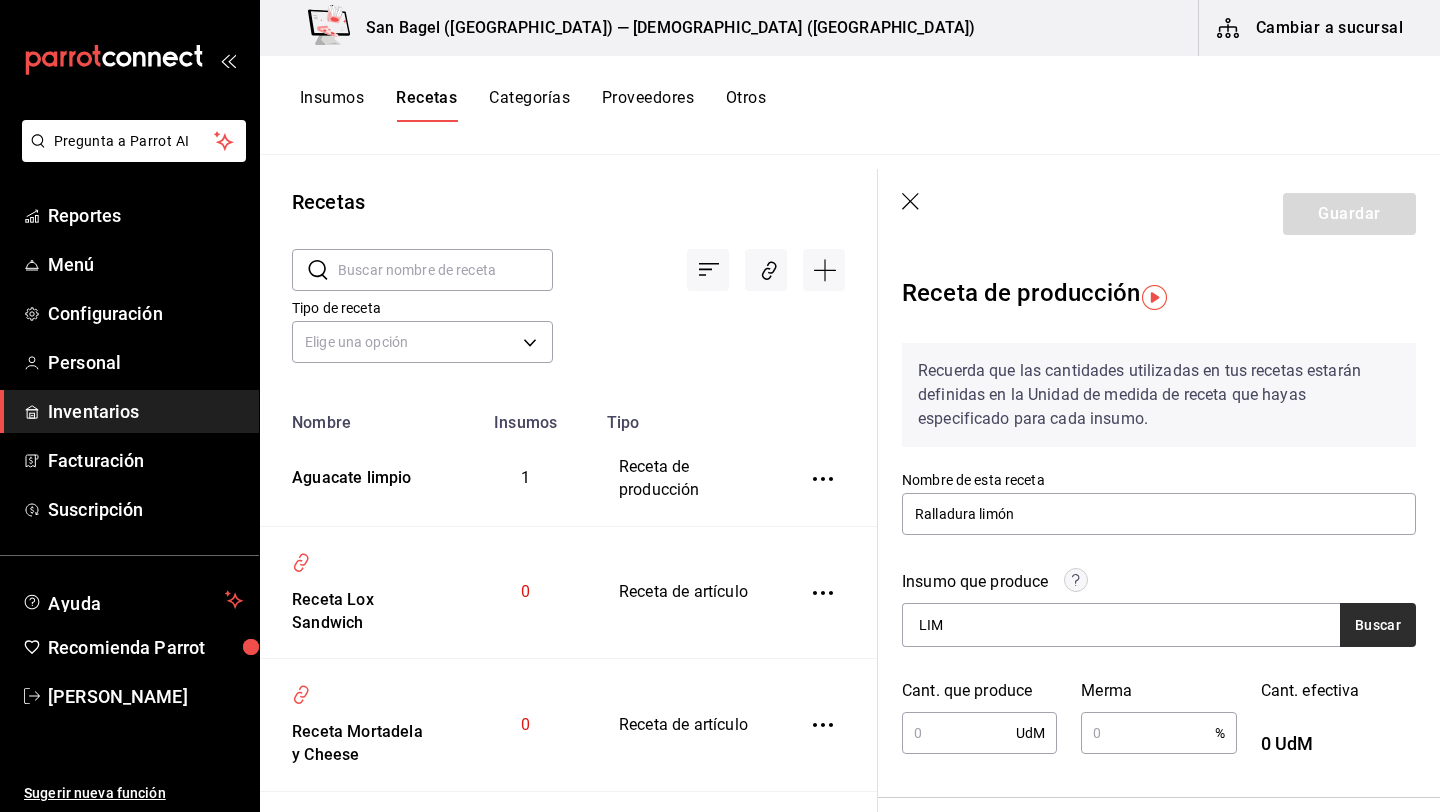type on "LIM" 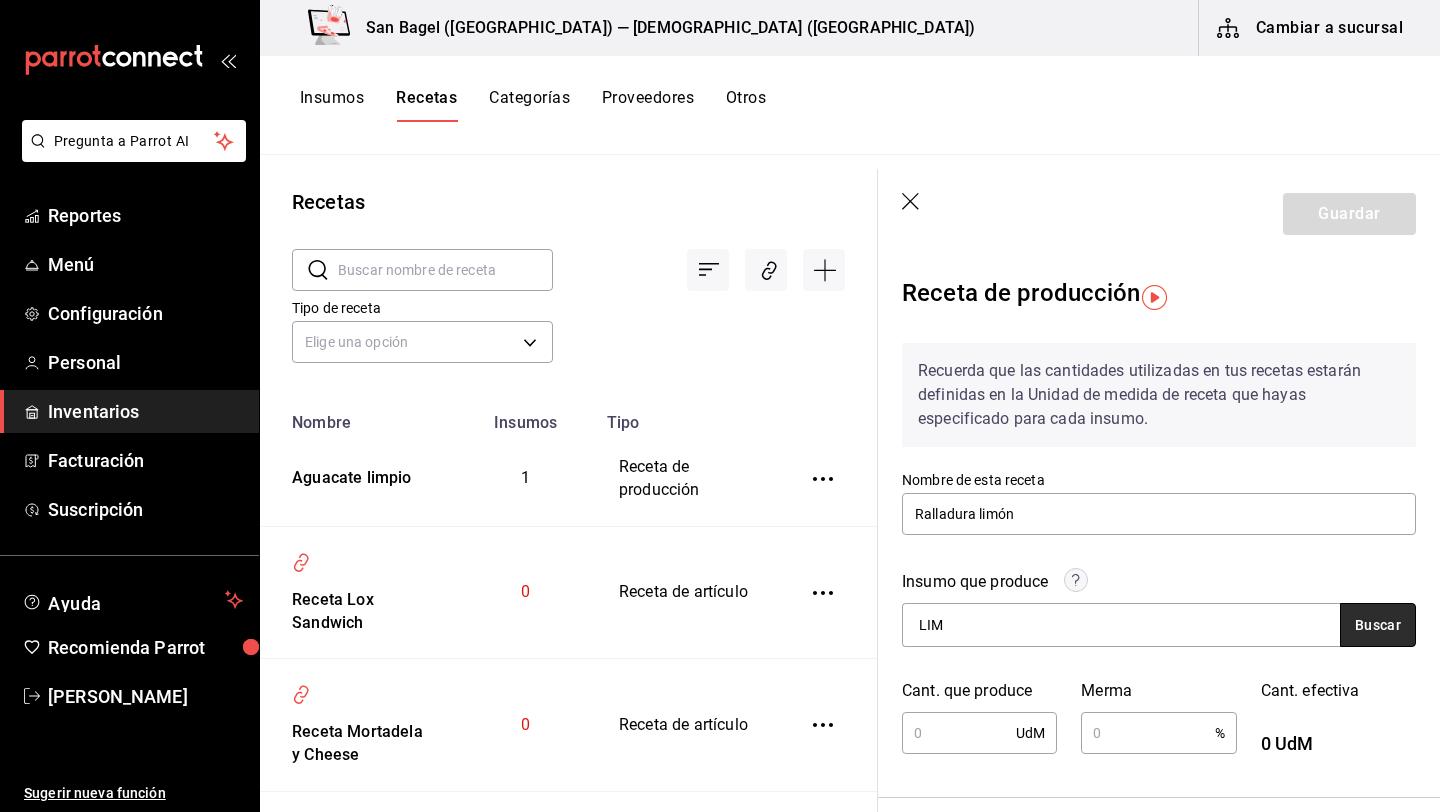 click on "Buscar" at bounding box center [1378, 625] 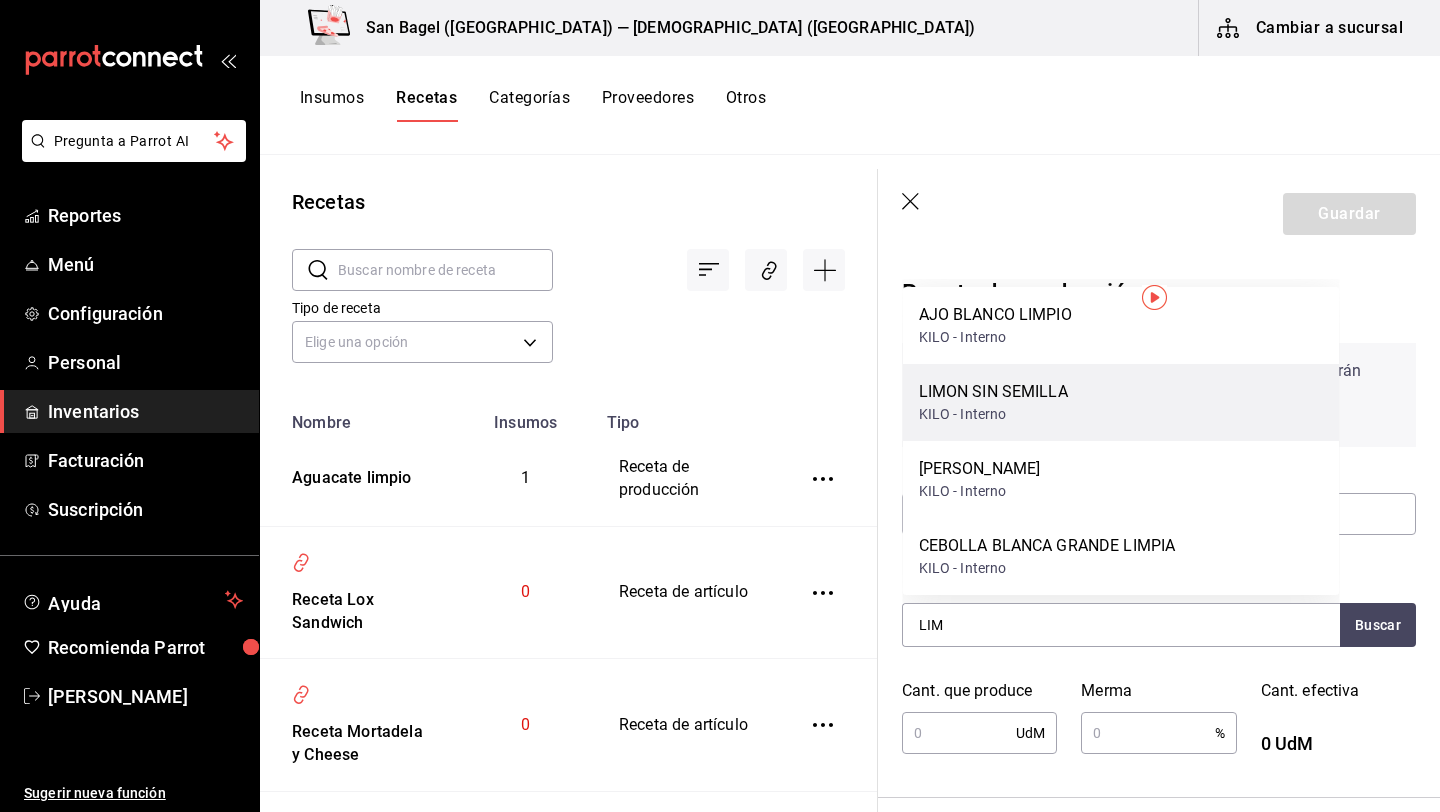 click on "LIMON SIN SEMILLA  KILO - Interno" at bounding box center [1121, 402] 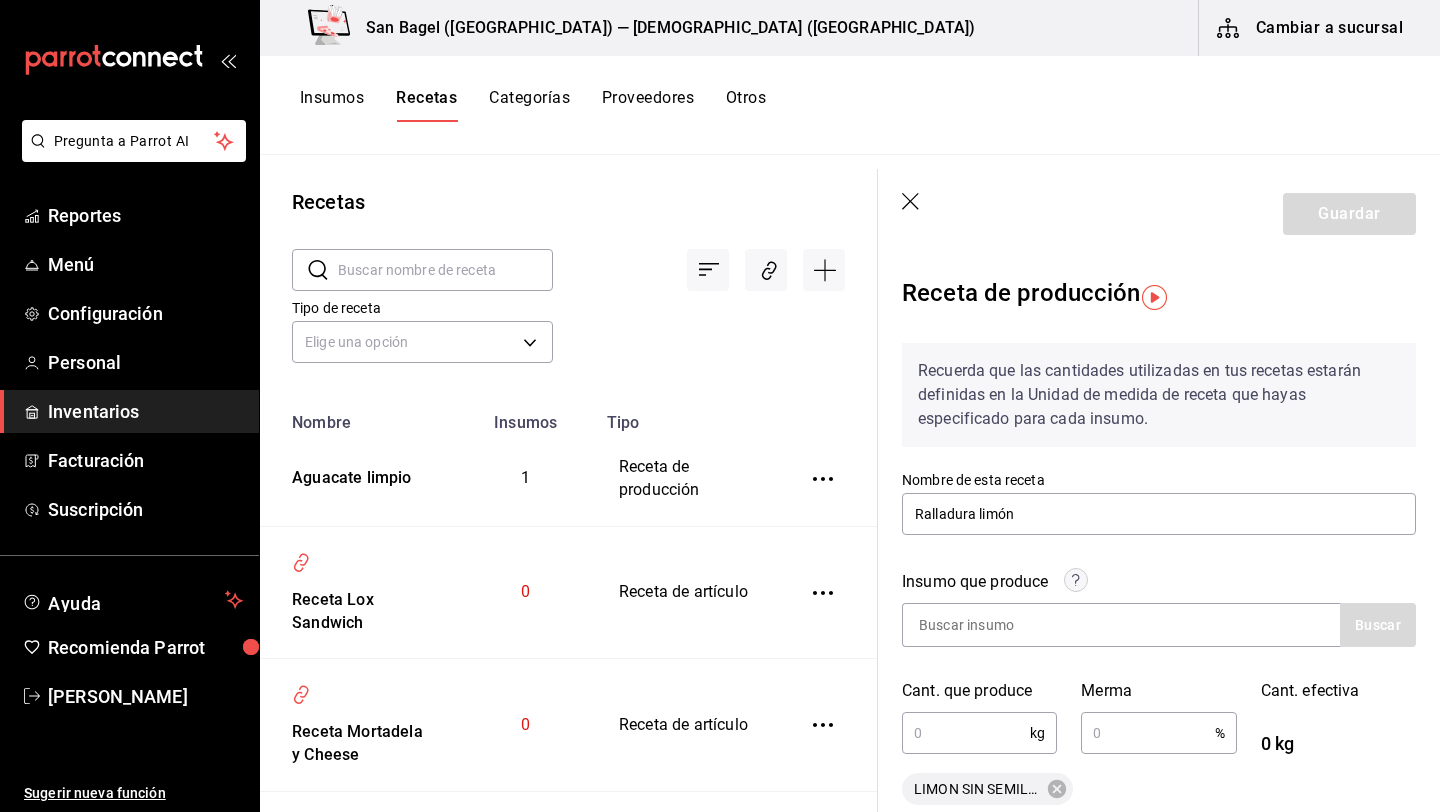 scroll, scrollTop: 188, scrollLeft: 0, axis: vertical 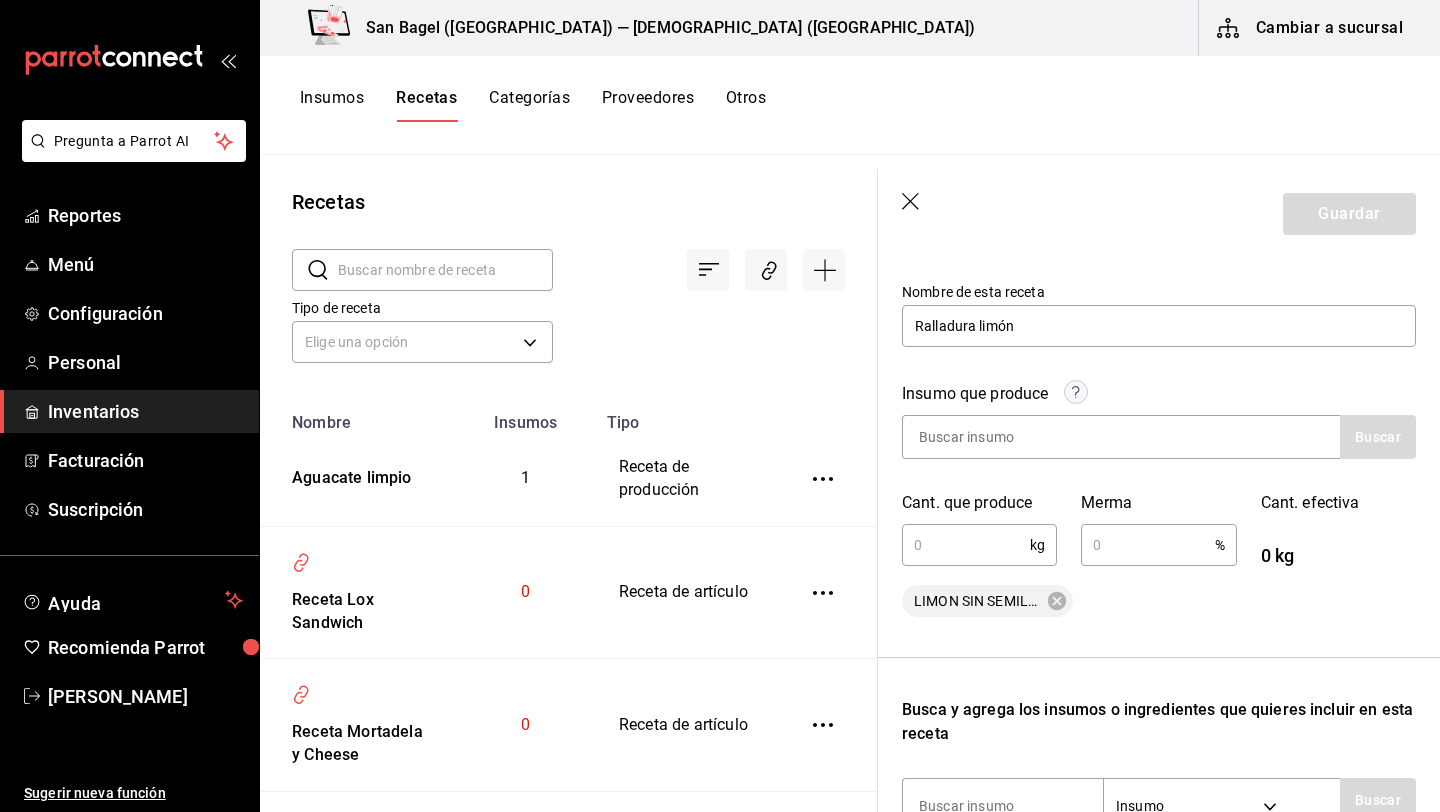 click at bounding box center (966, 545) 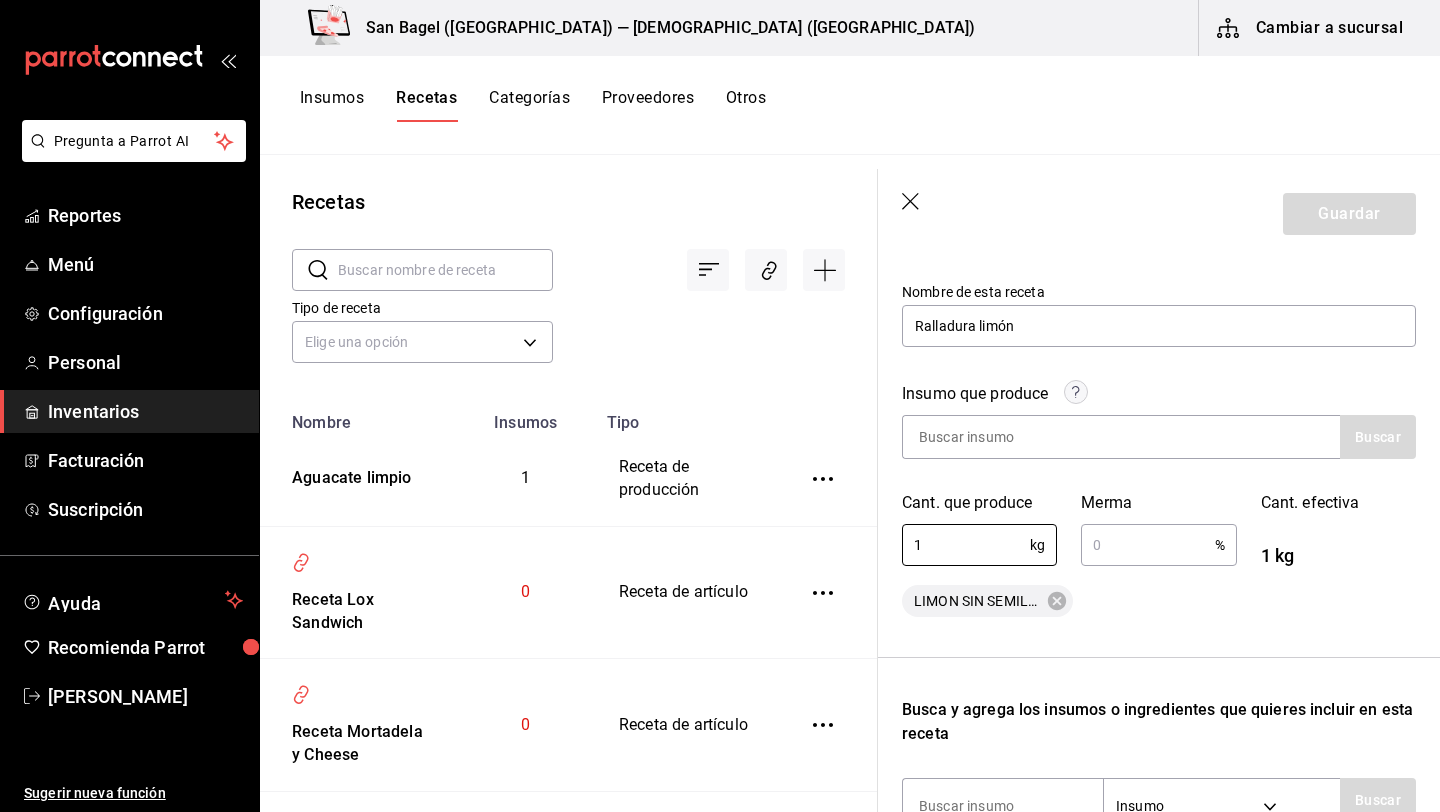 click at bounding box center [1147, 545] 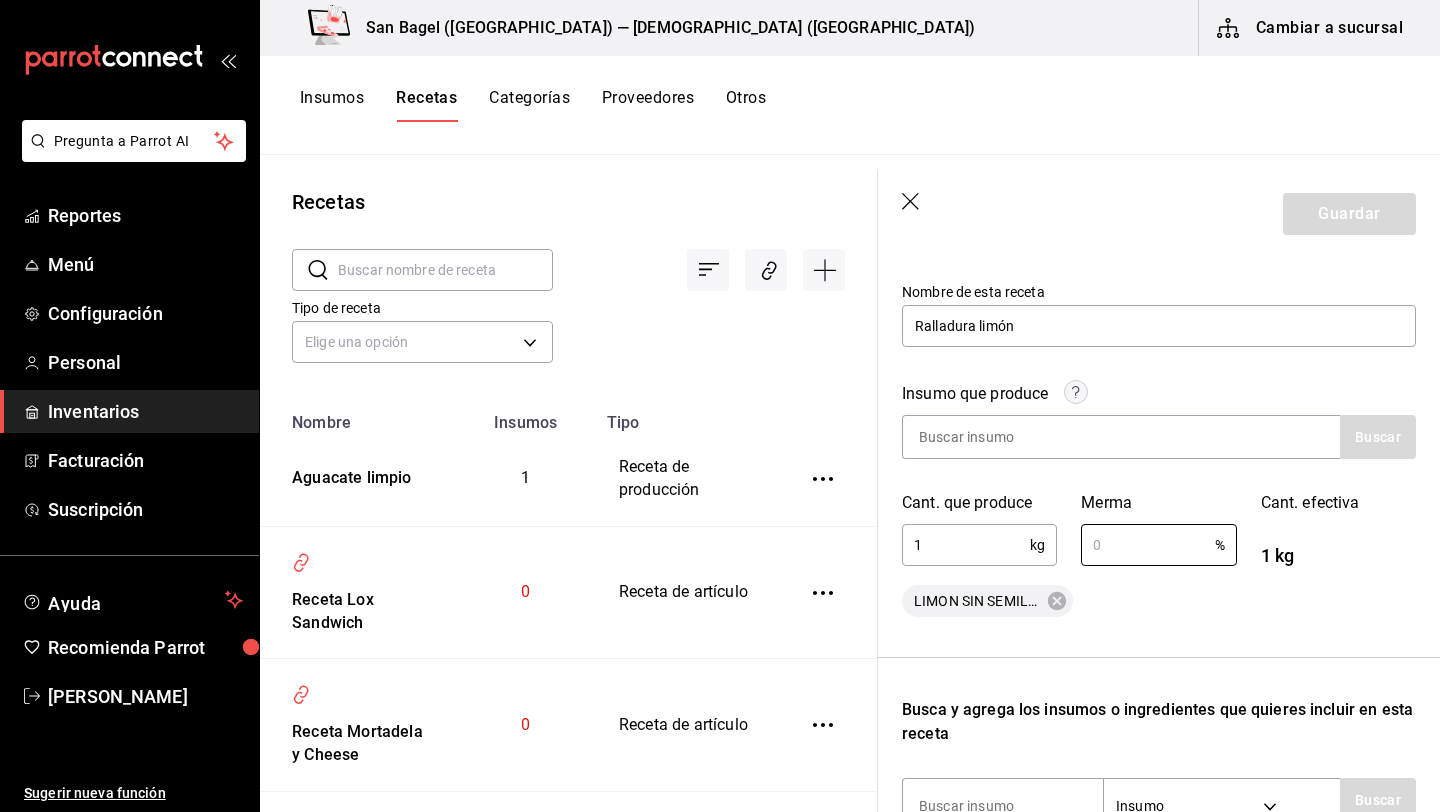 type on "95" 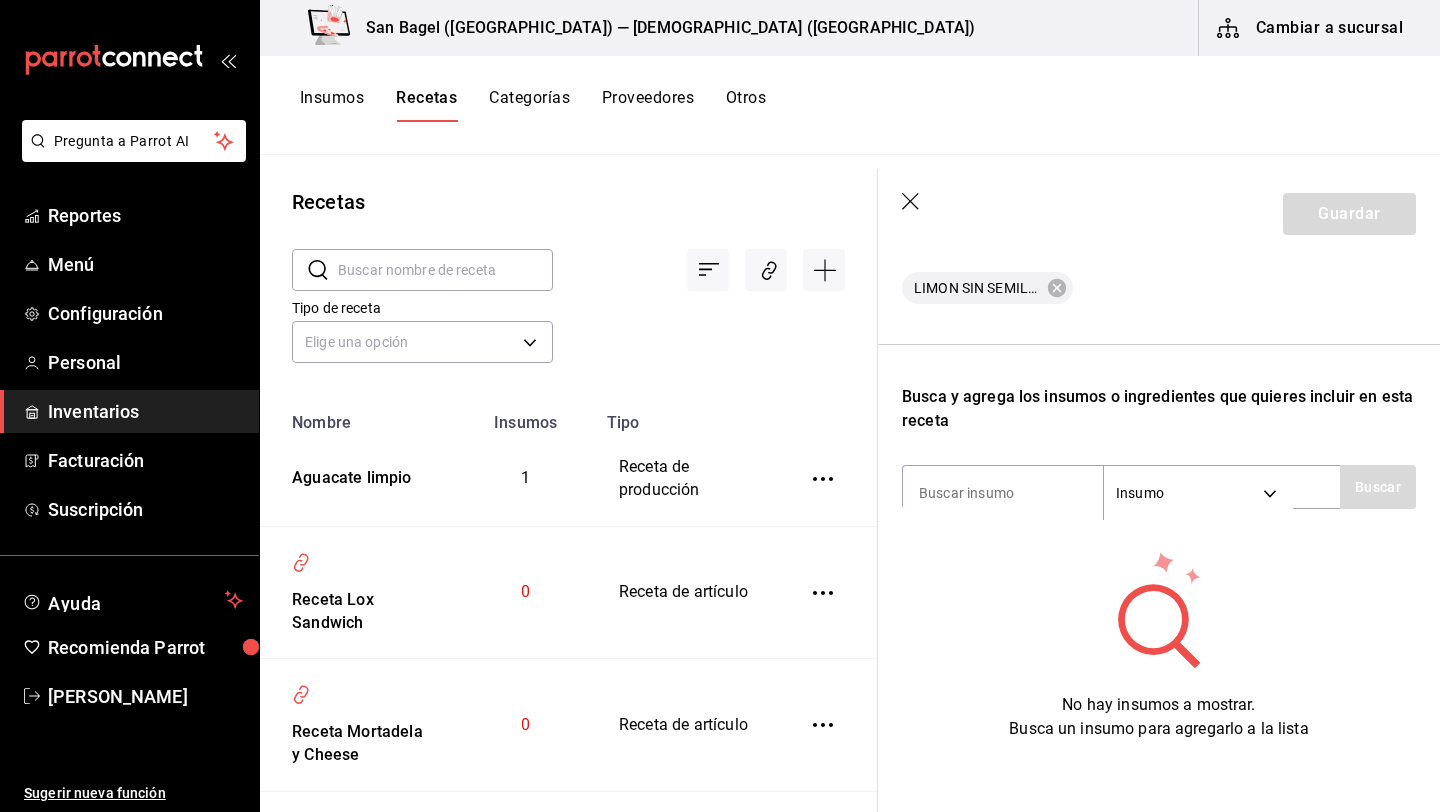 scroll, scrollTop: 537, scrollLeft: 0, axis: vertical 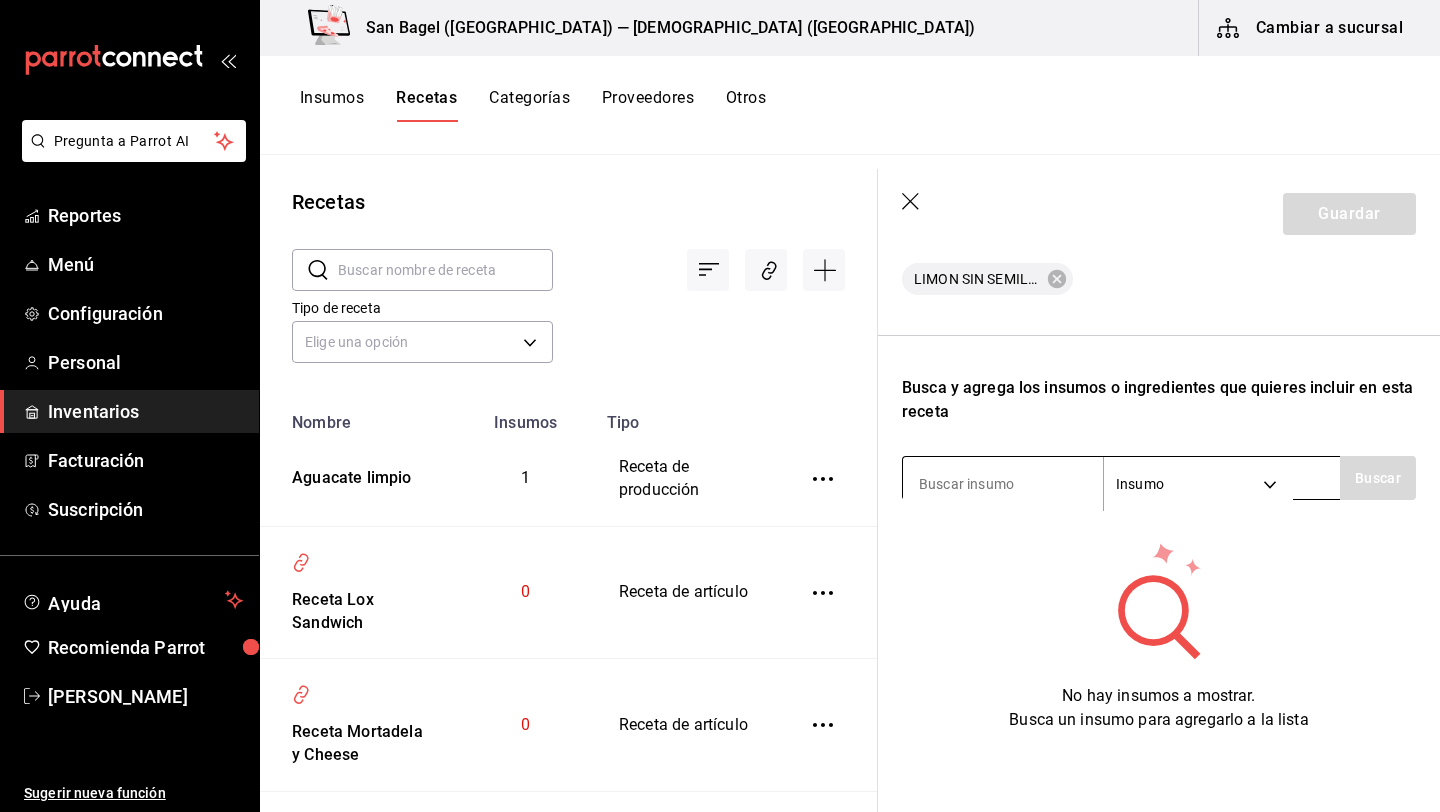 click at bounding box center (1003, 484) 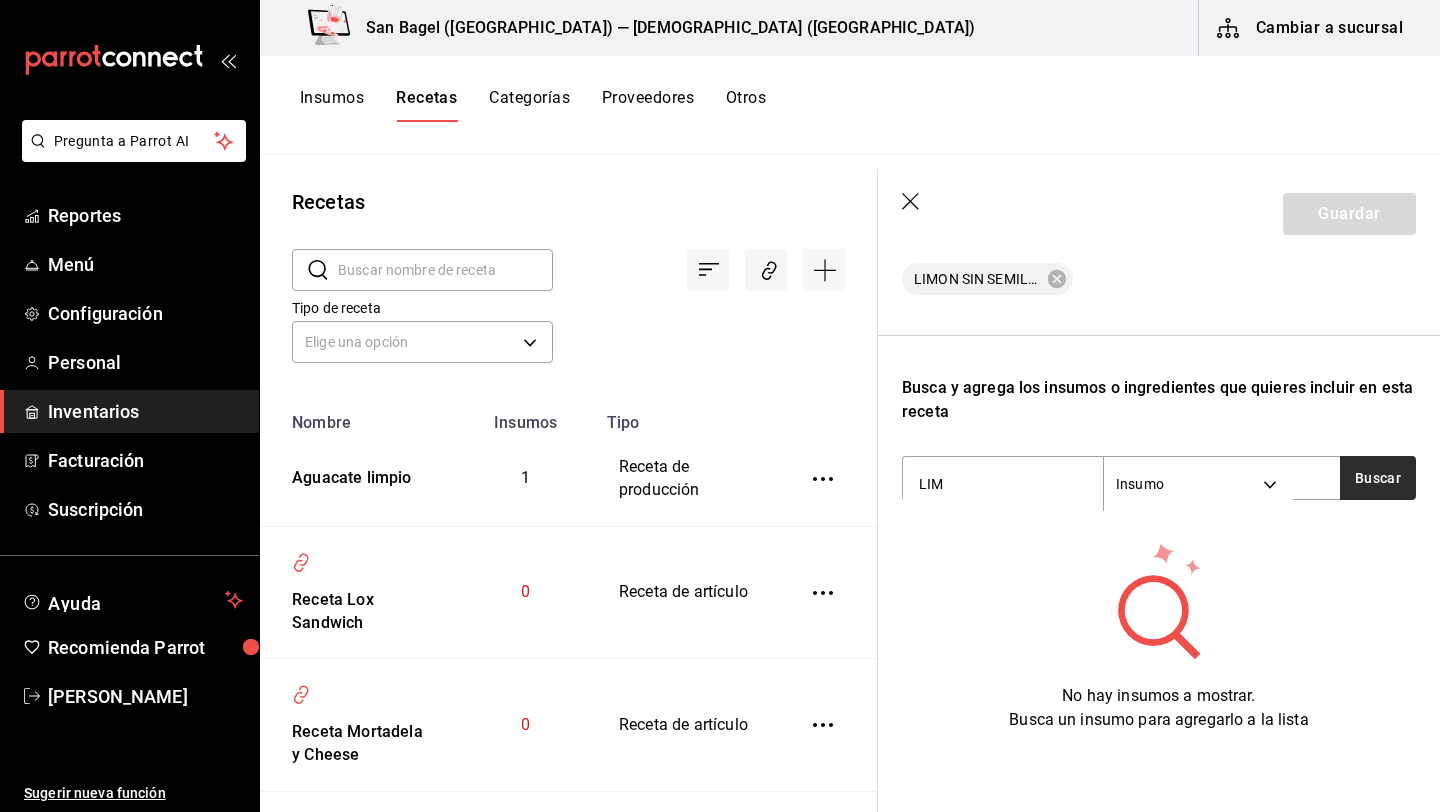 type on "LIM" 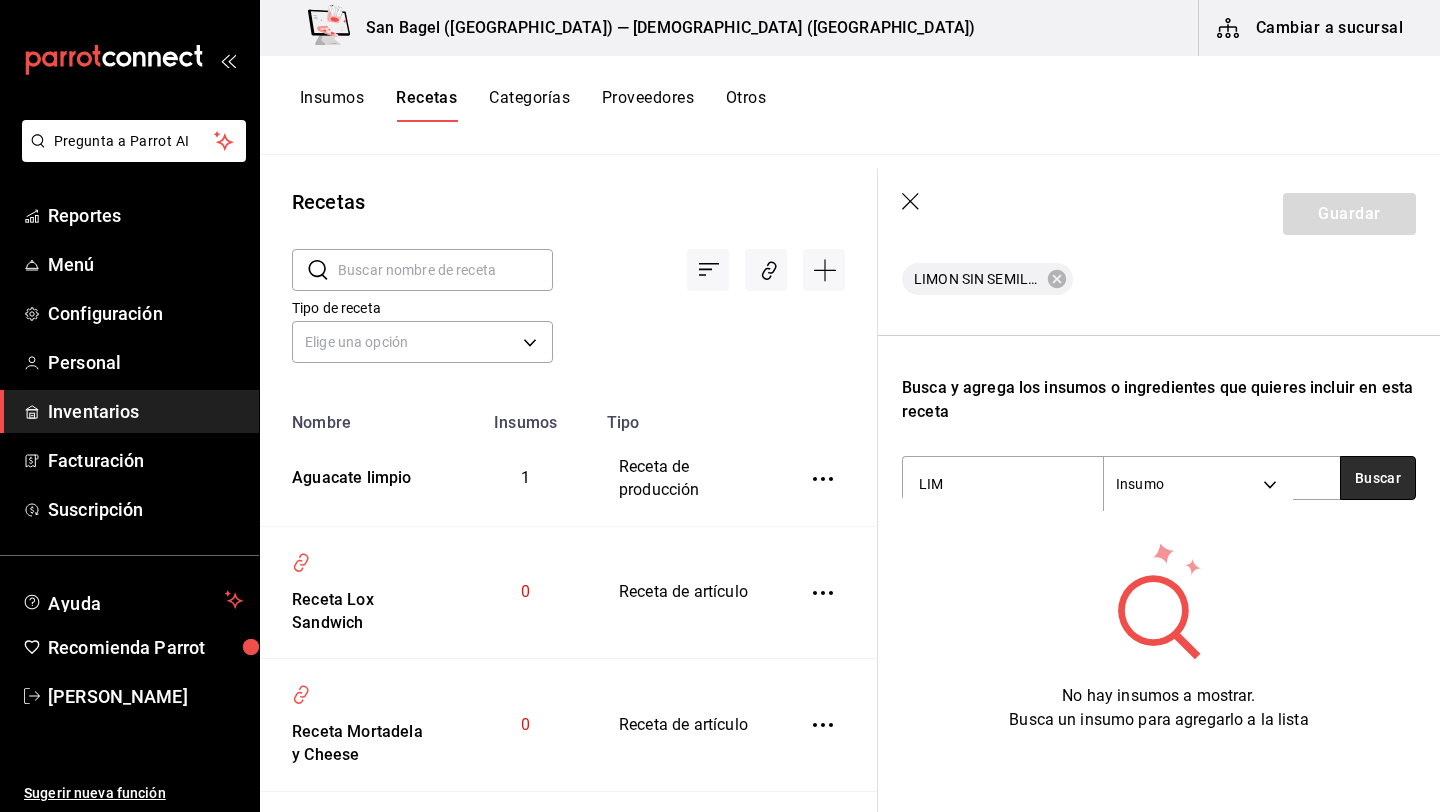 click on "Buscar" at bounding box center [1378, 478] 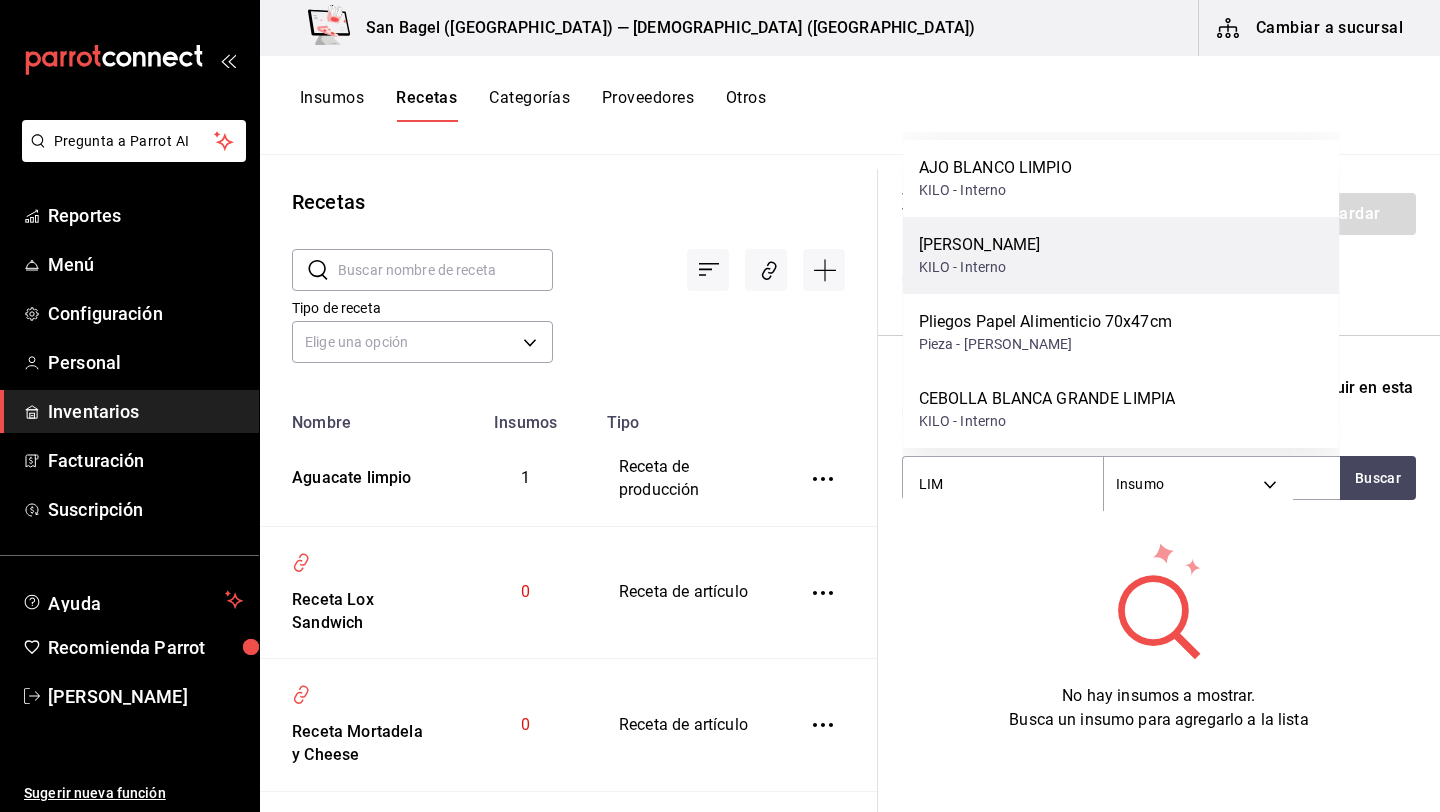 click on "KILO - Interno" at bounding box center (980, 267) 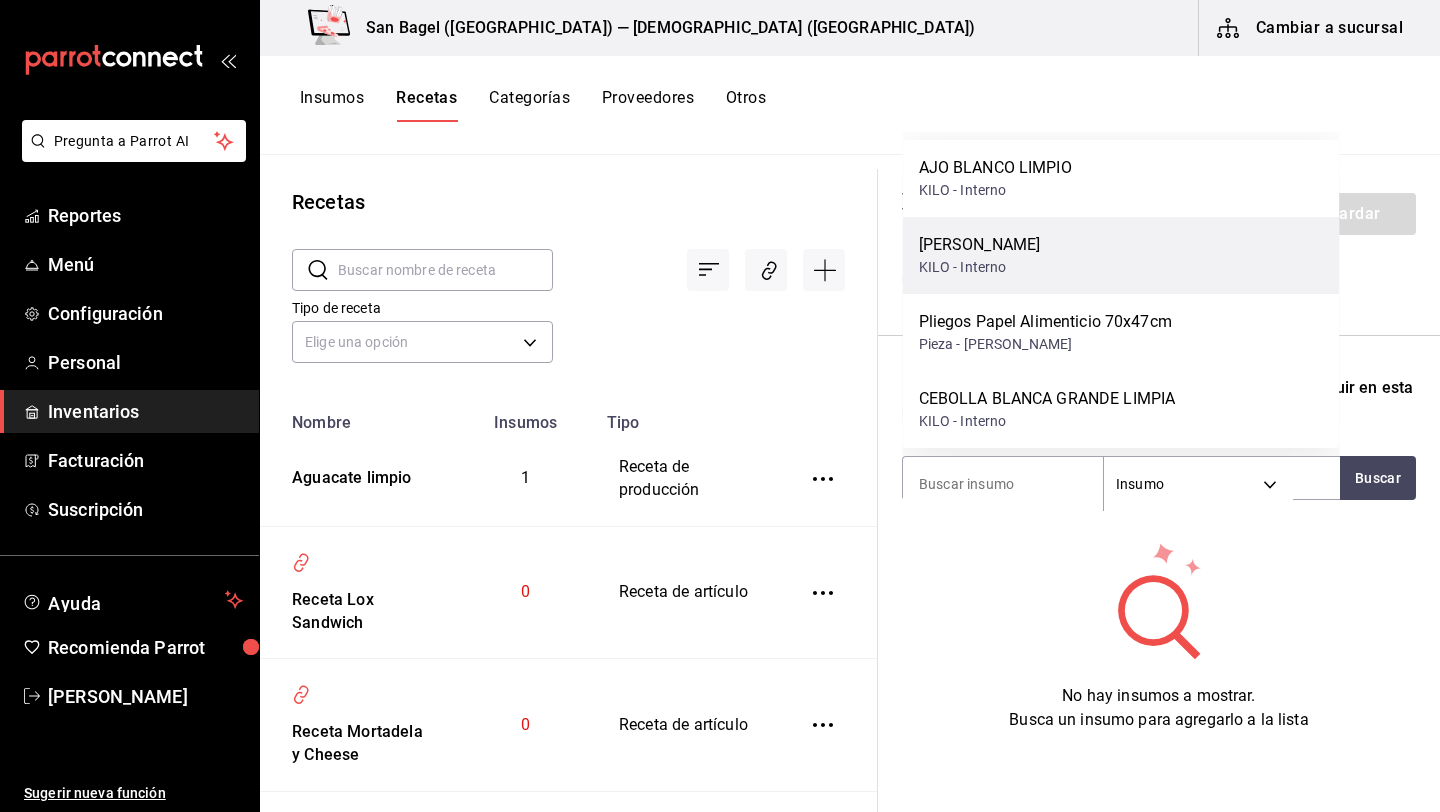 scroll, scrollTop: 506, scrollLeft: 0, axis: vertical 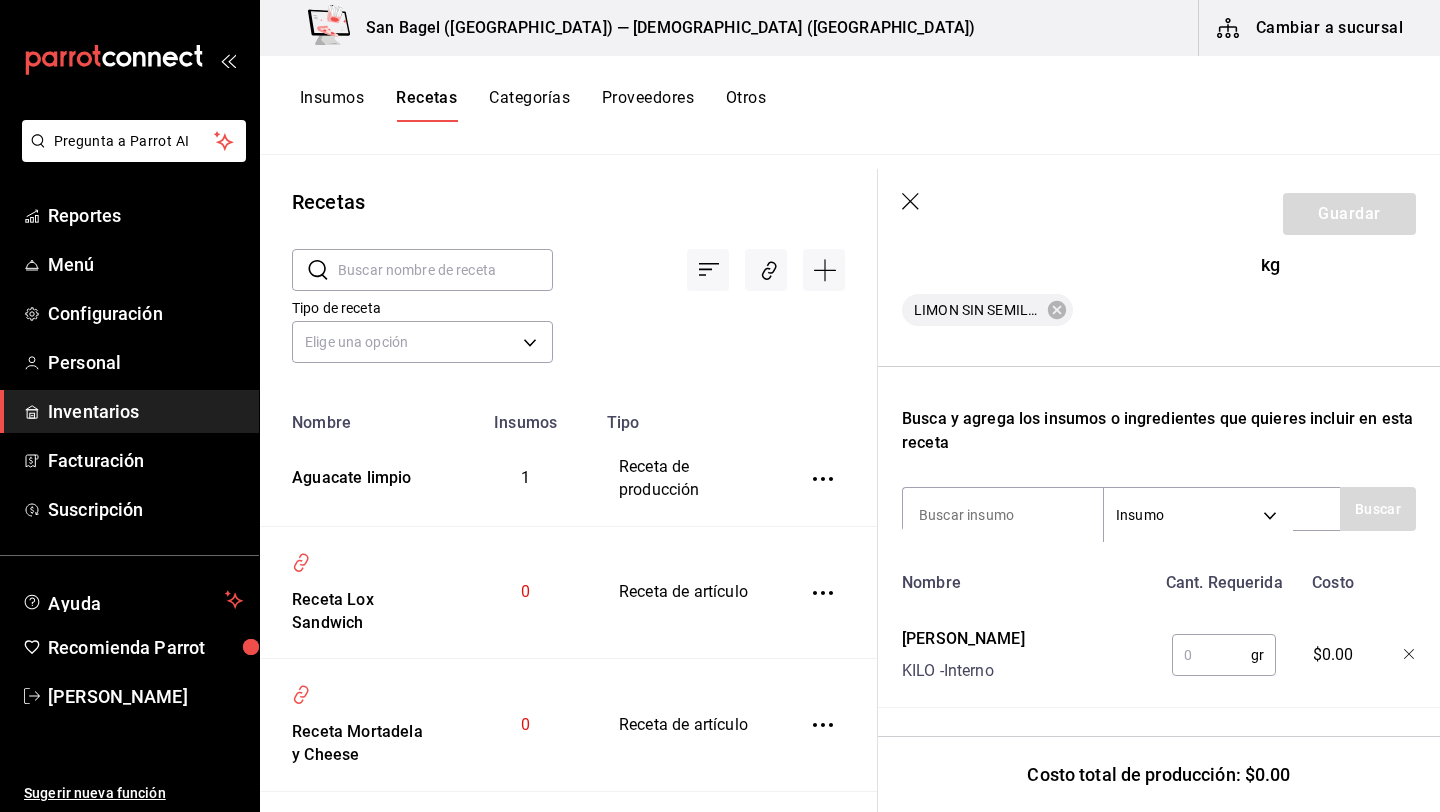 click 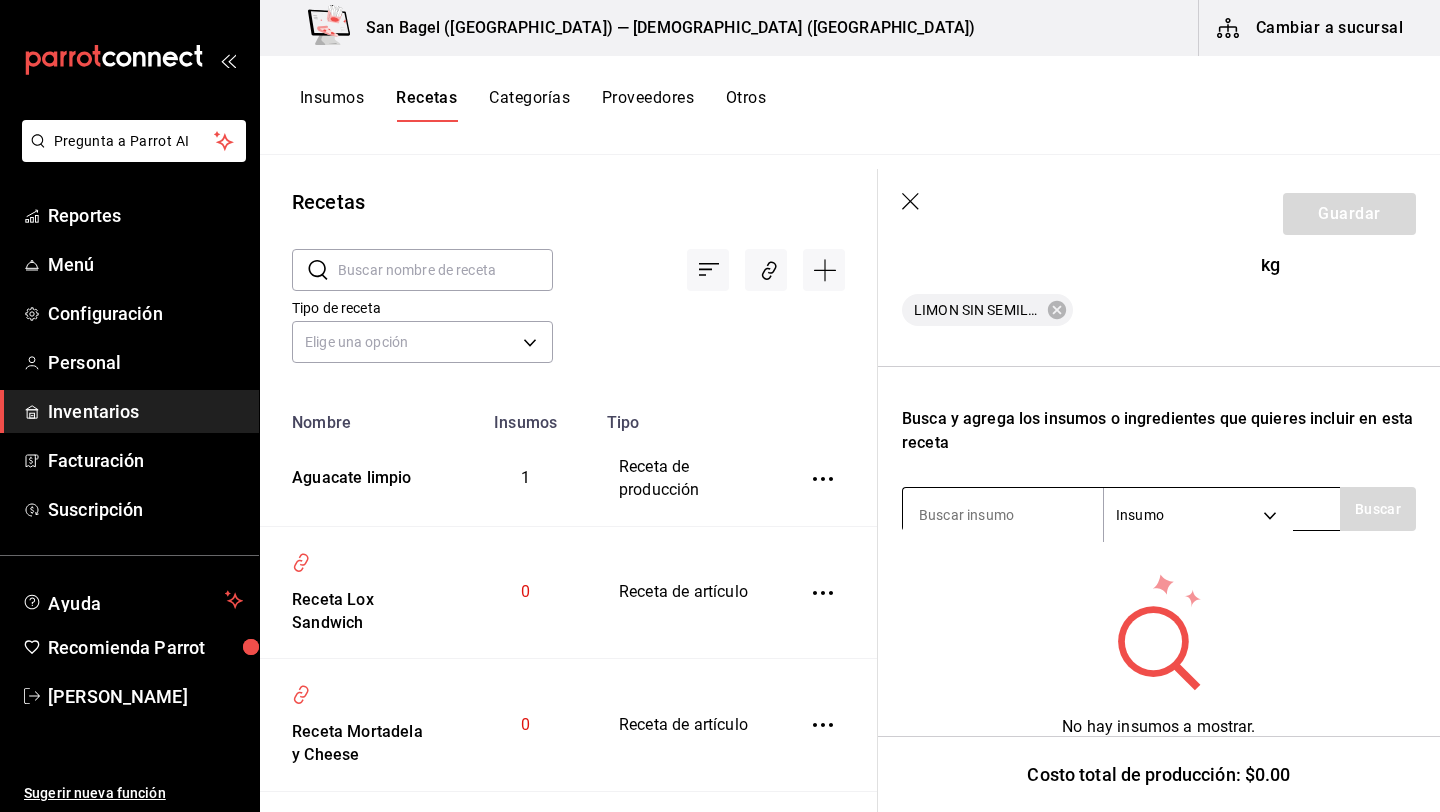 click at bounding box center (1003, 515) 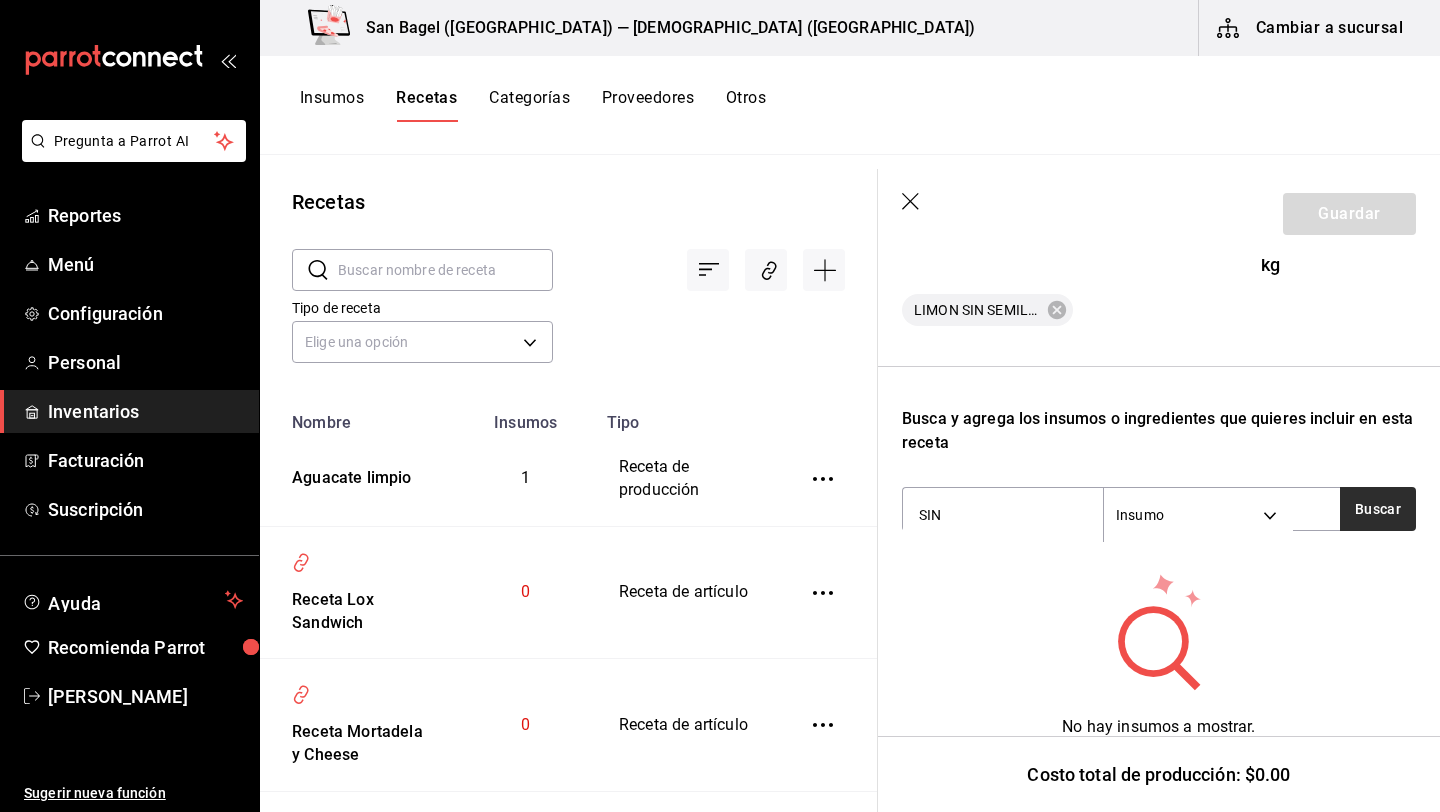 type on "SIN" 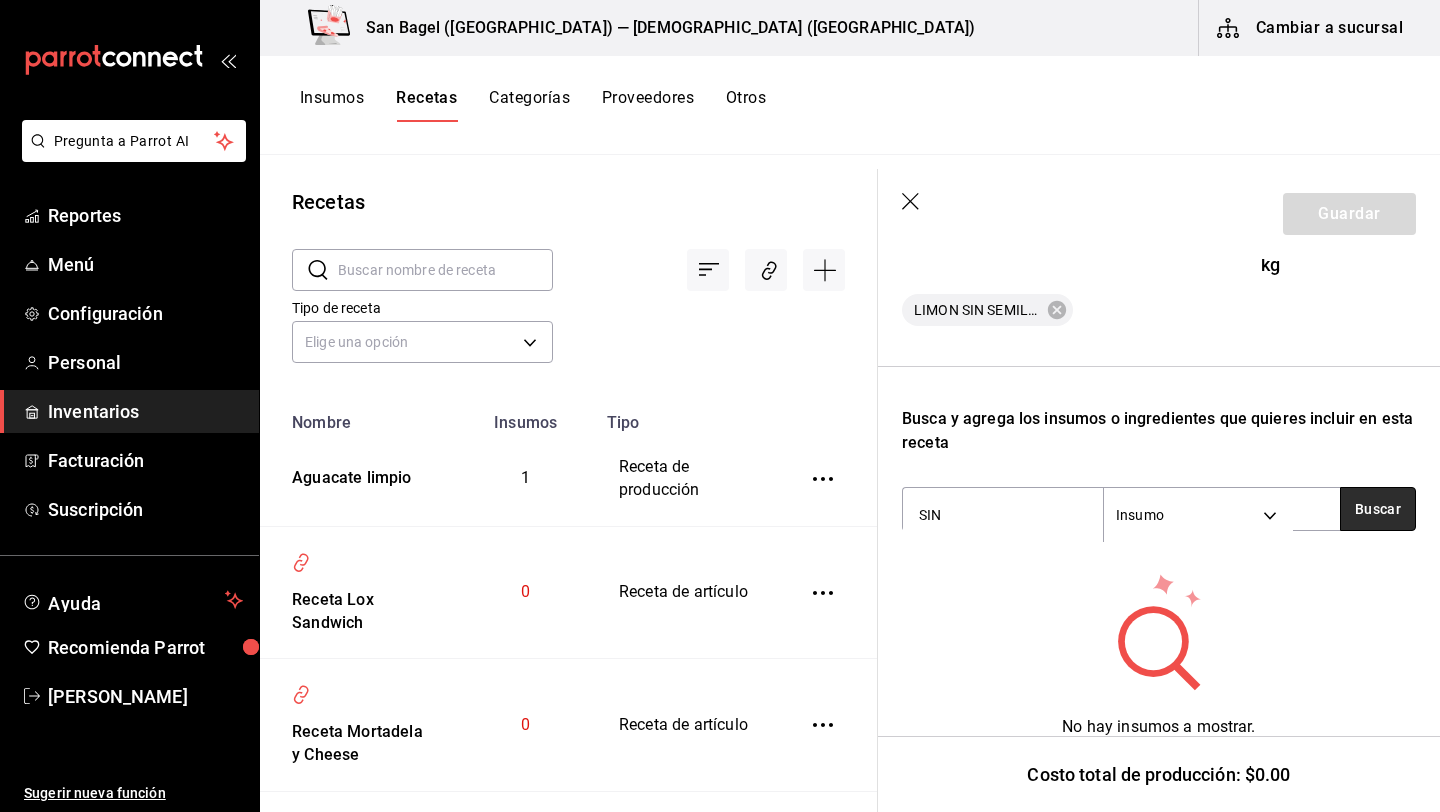 click on "Buscar" at bounding box center (1378, 509) 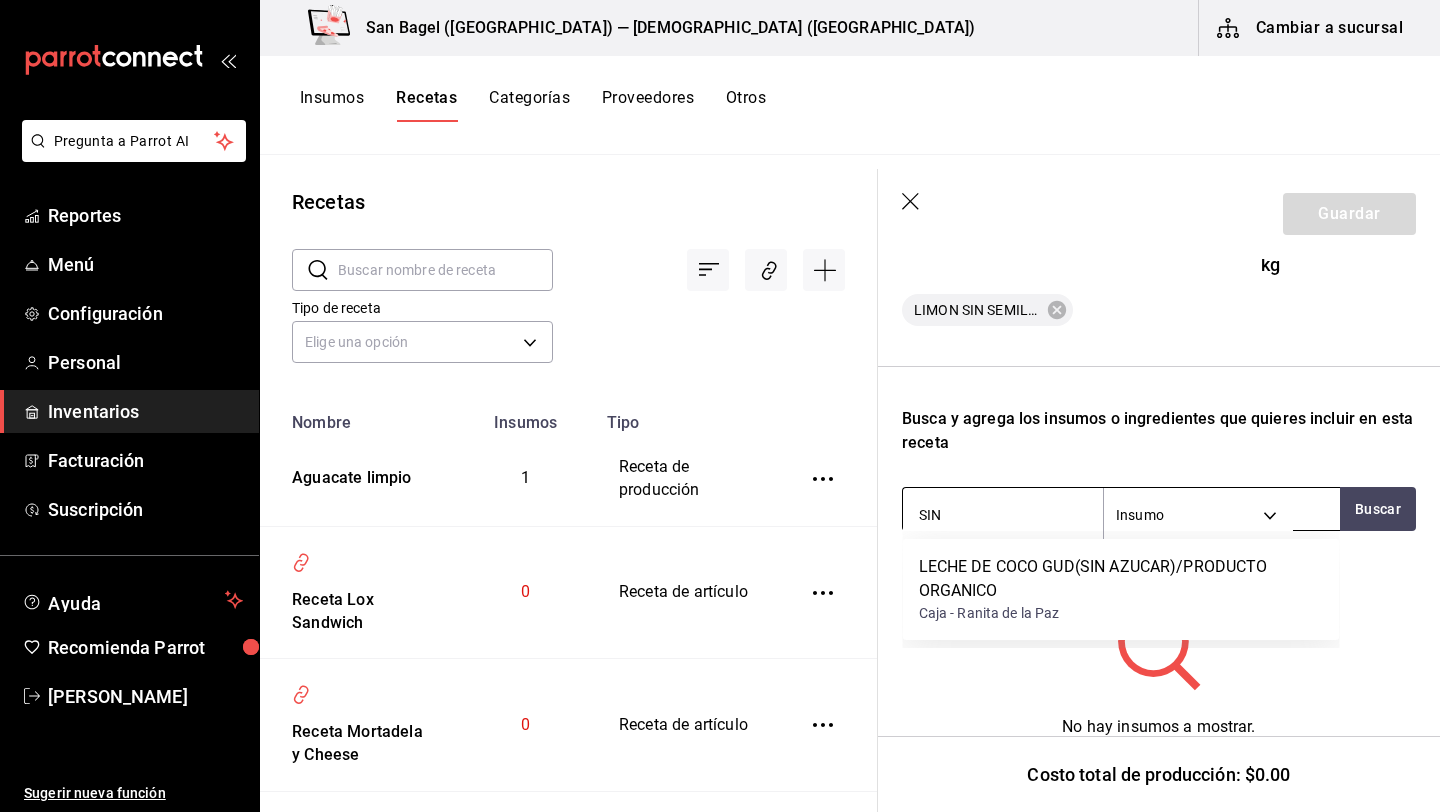 click on "SIN" at bounding box center (1003, 515) 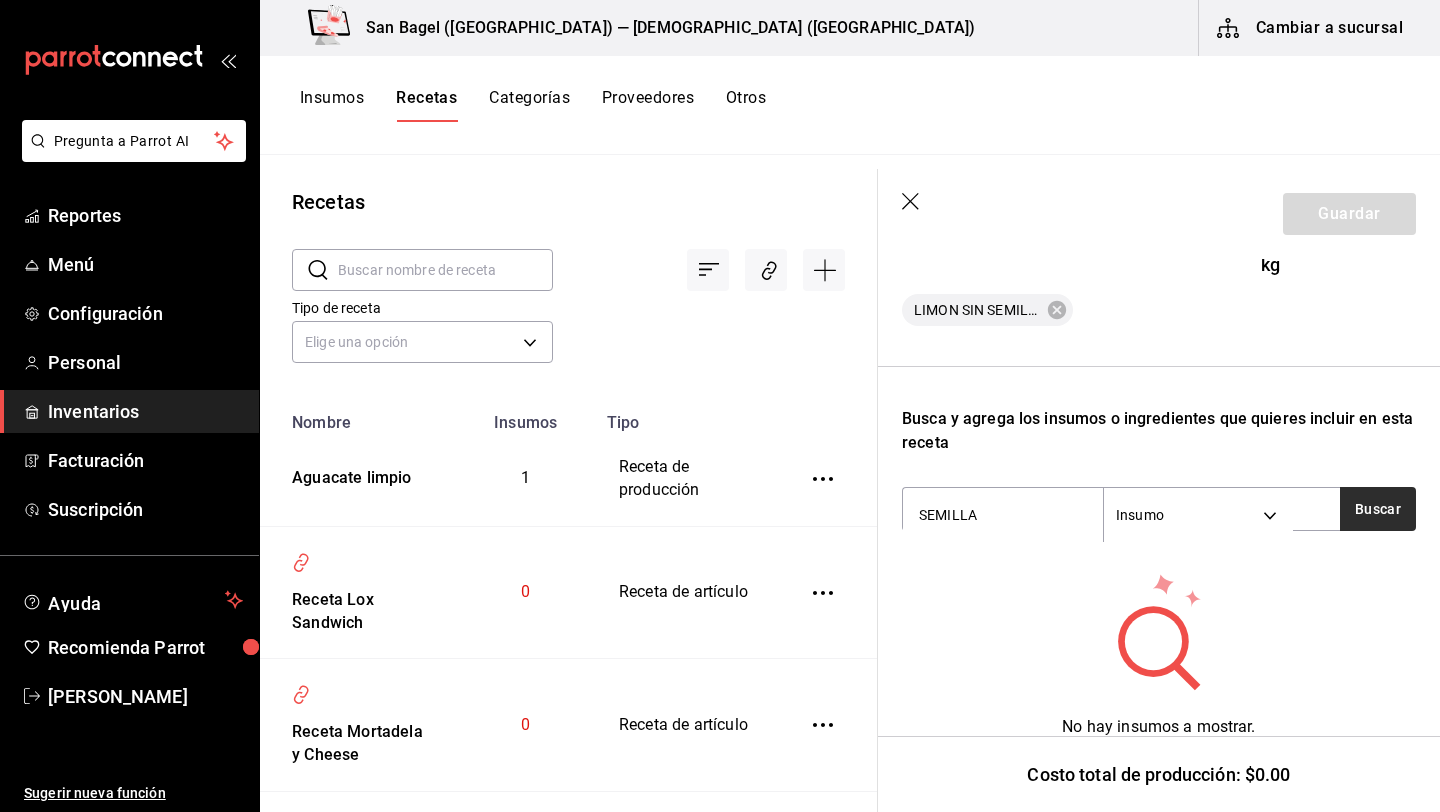 type on "SEMILLA" 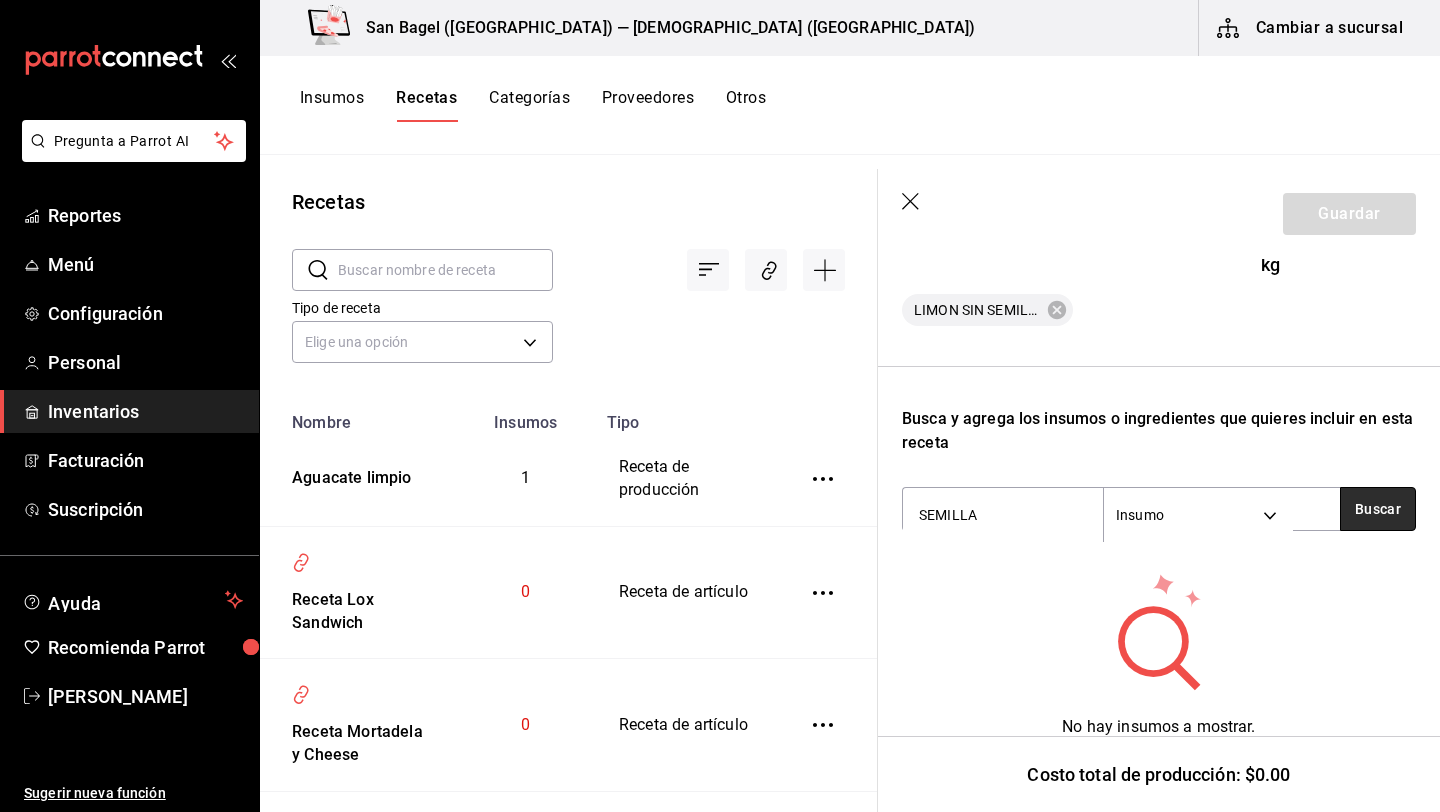 click on "Buscar" at bounding box center [1378, 509] 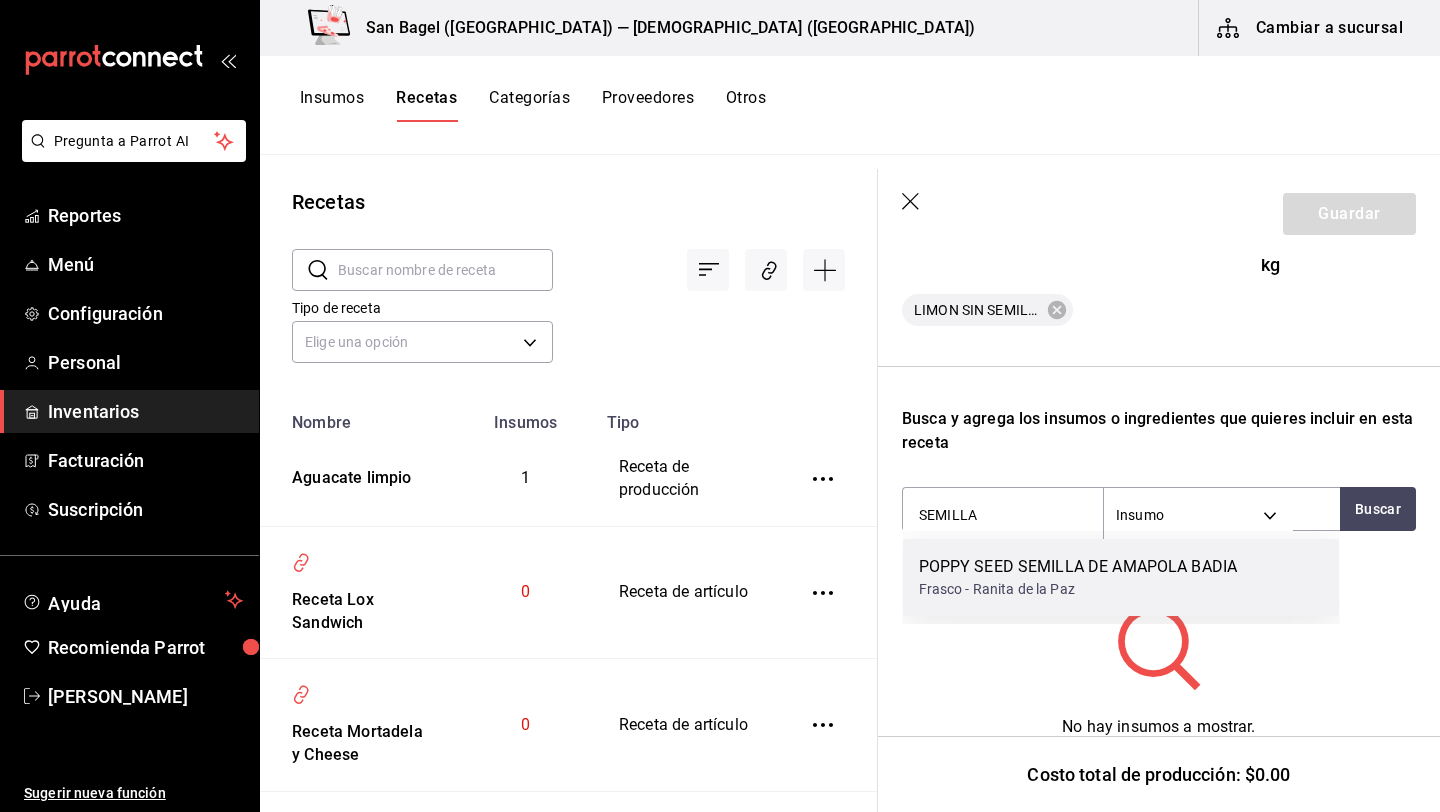 click on "Frasco - Ranita de la Paz" at bounding box center [1078, 589] 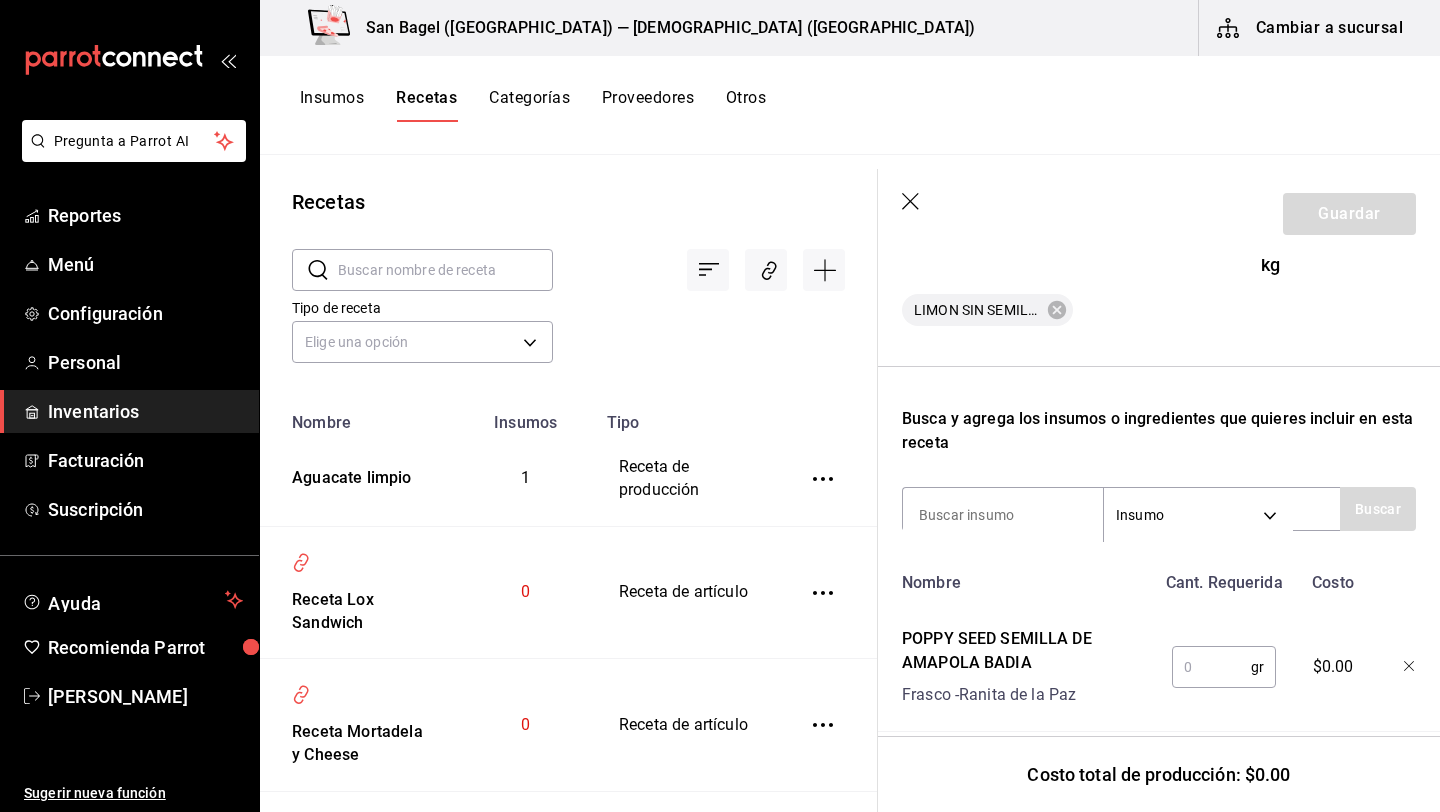 click 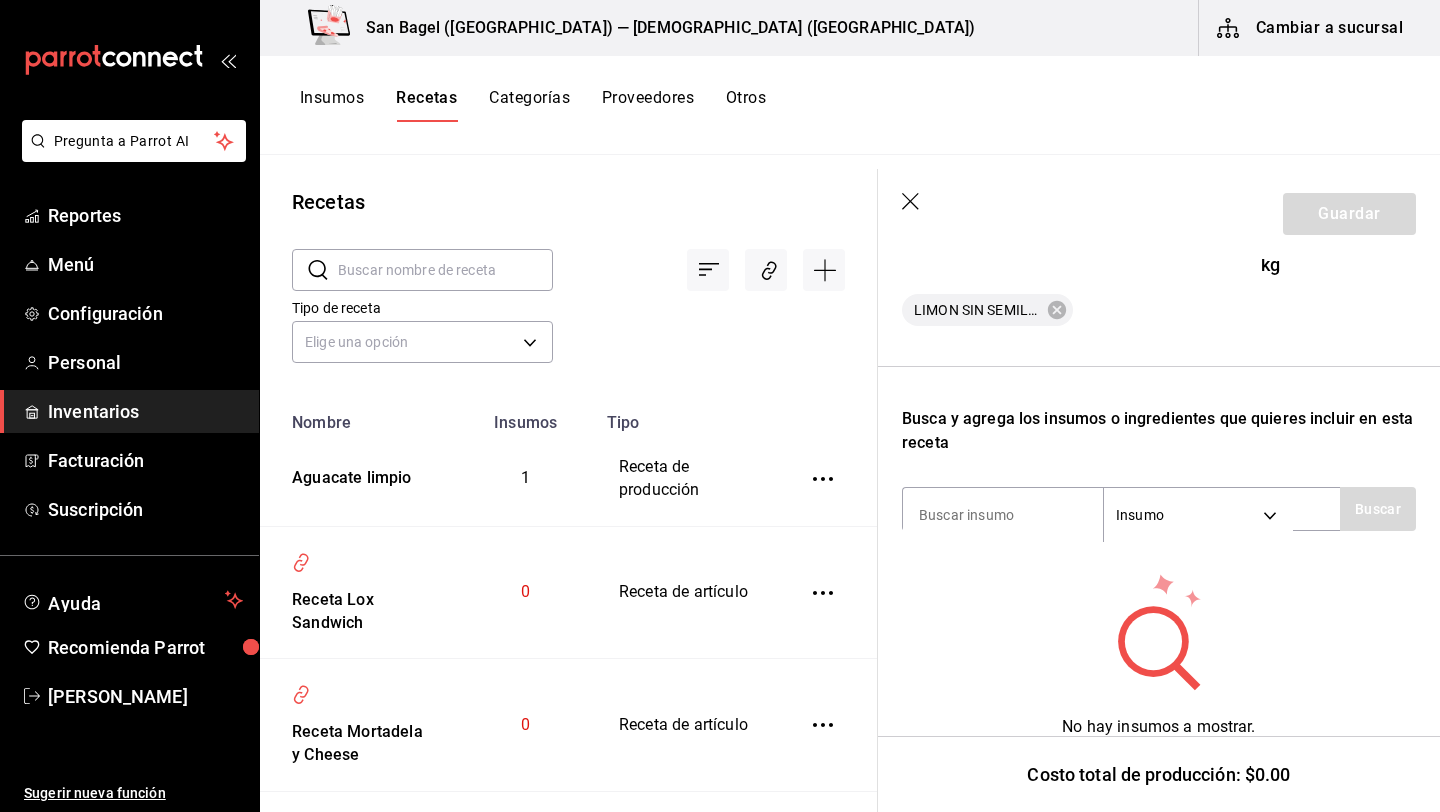 click 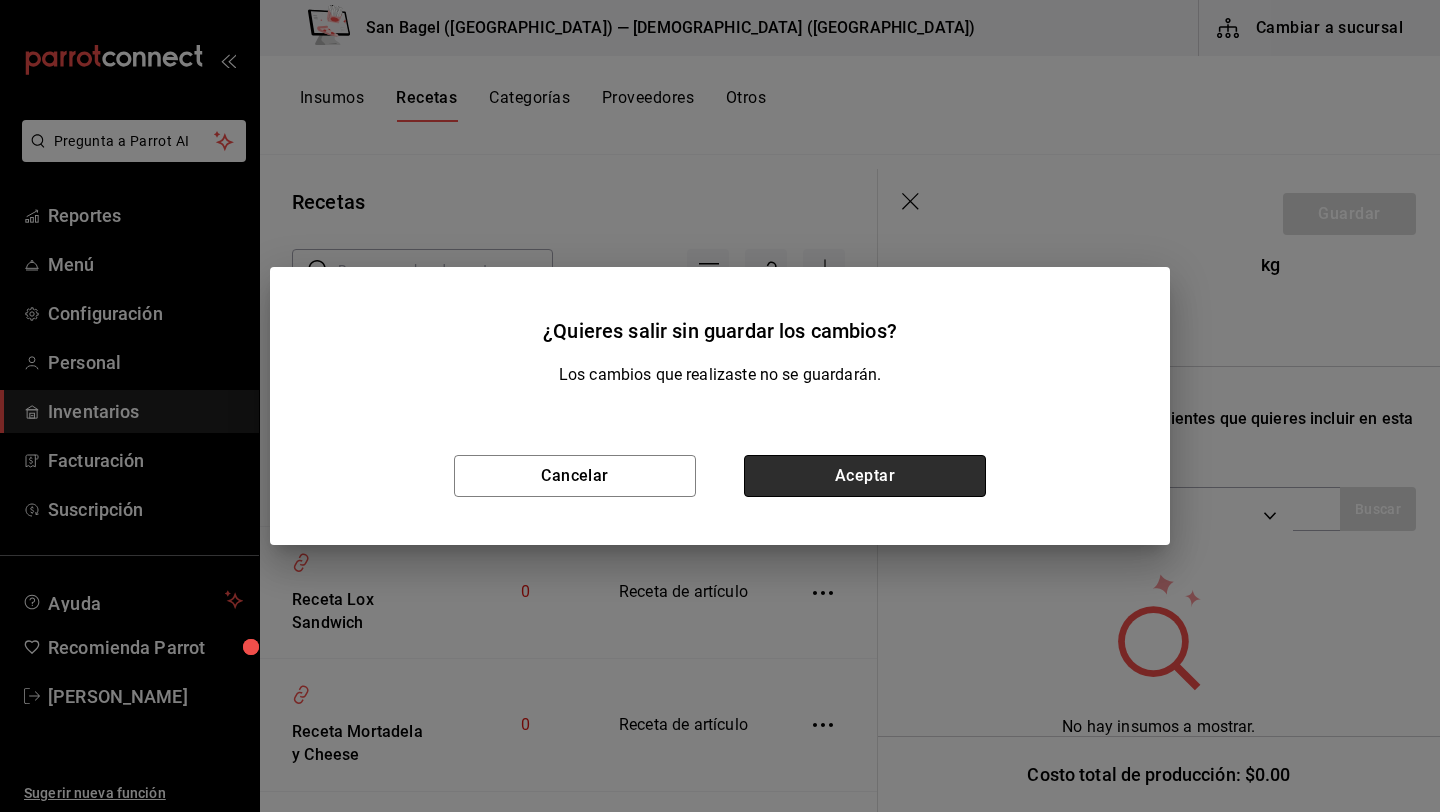 click on "Aceptar" at bounding box center (865, 476) 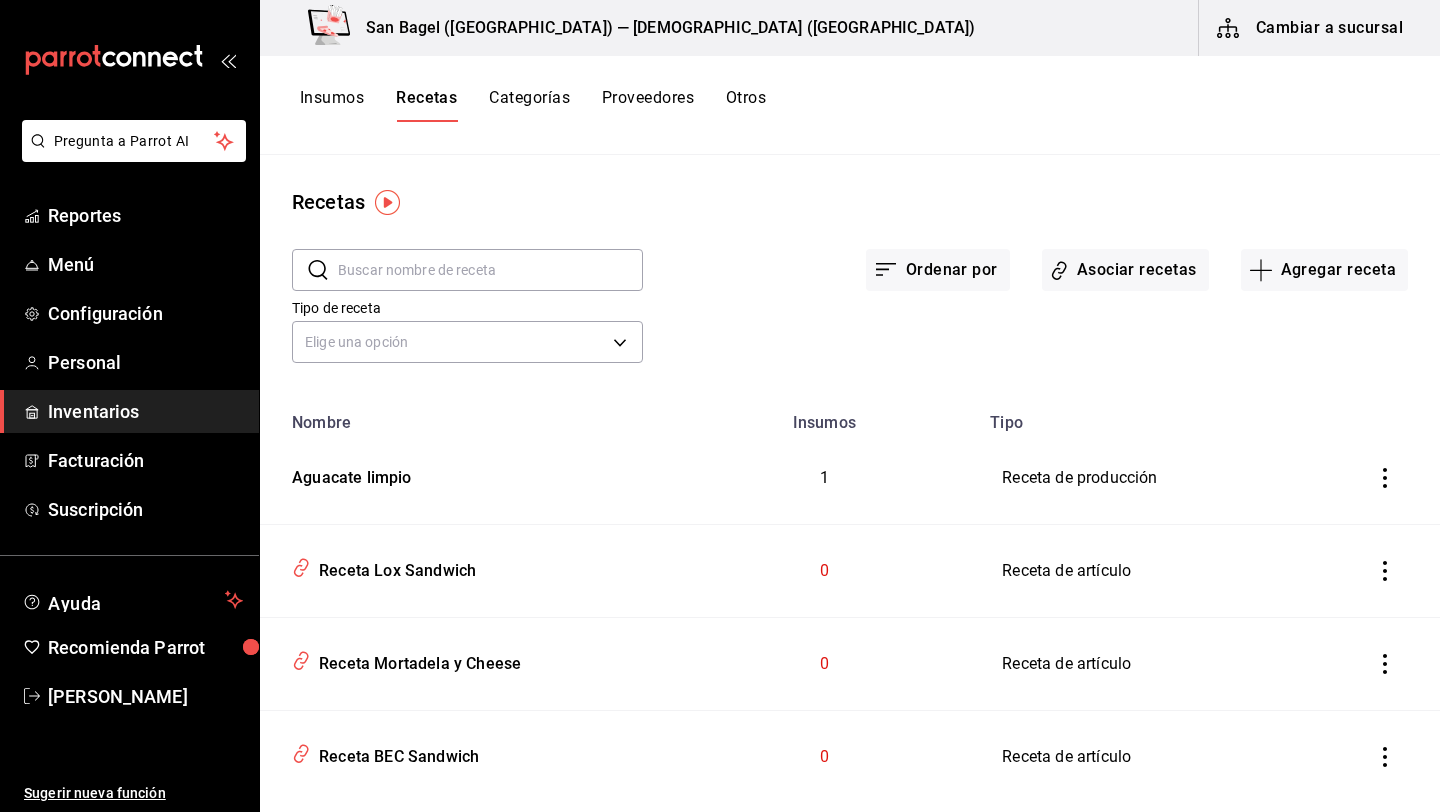scroll, scrollTop: 0, scrollLeft: 0, axis: both 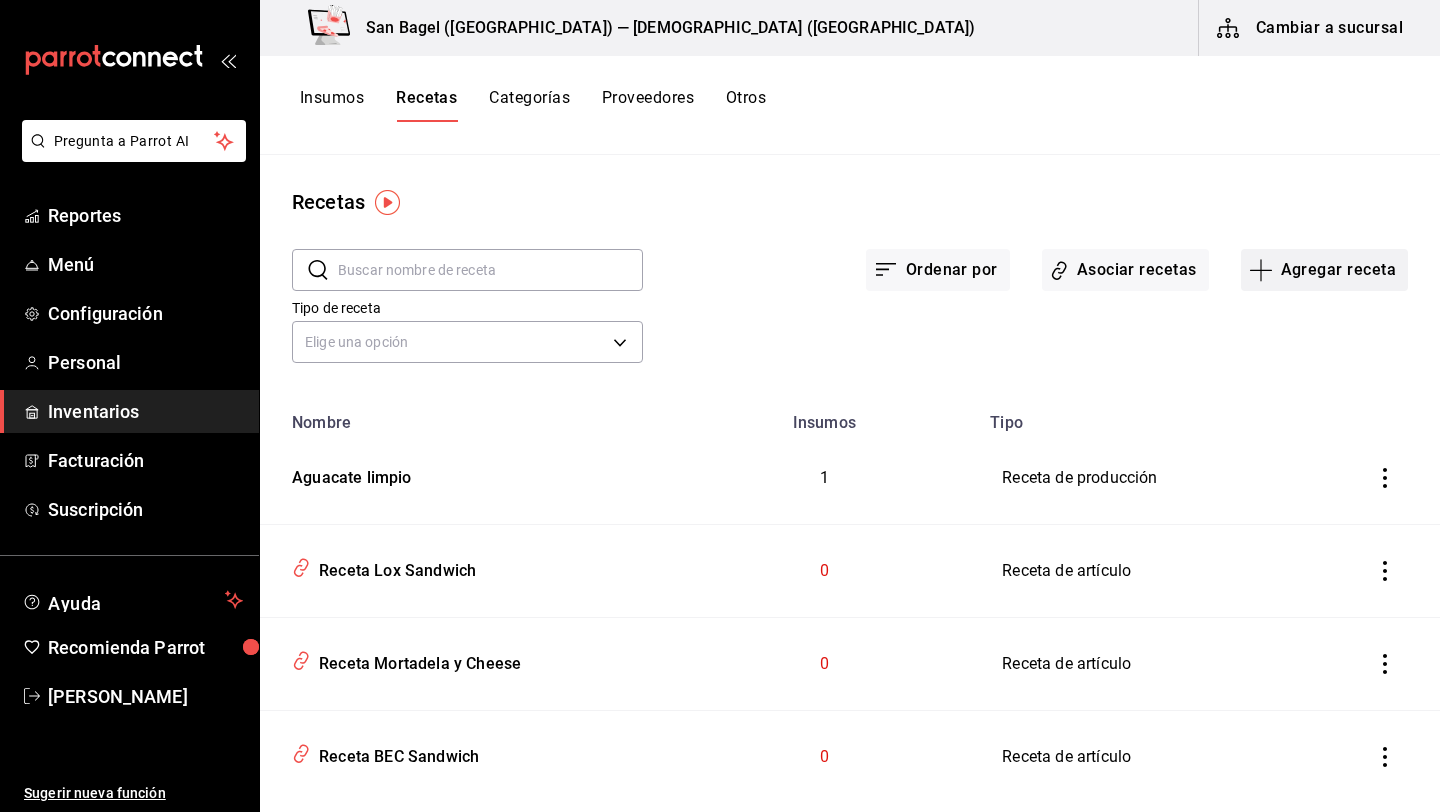 click on "Agregar receta" at bounding box center (1324, 270) 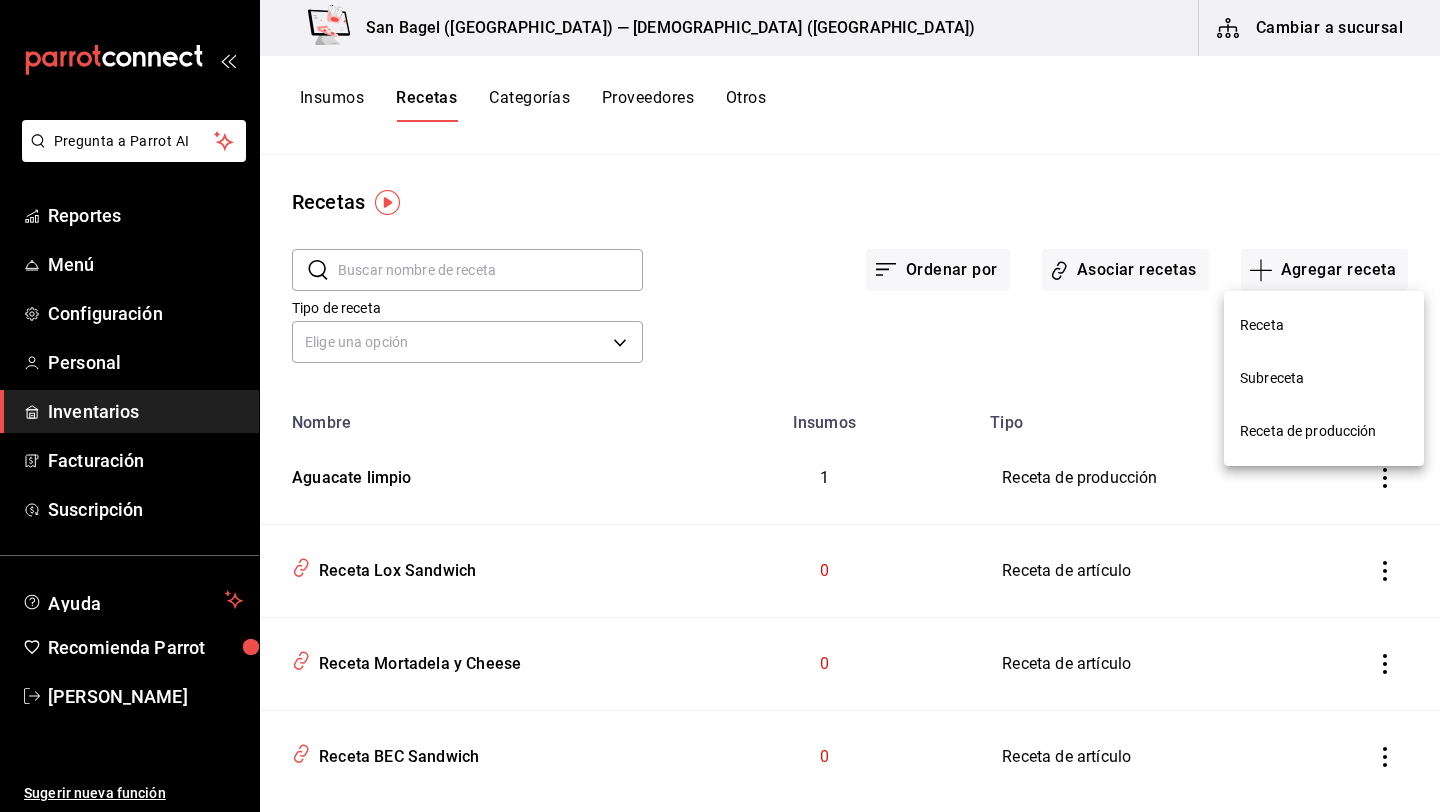 click at bounding box center [720, 406] 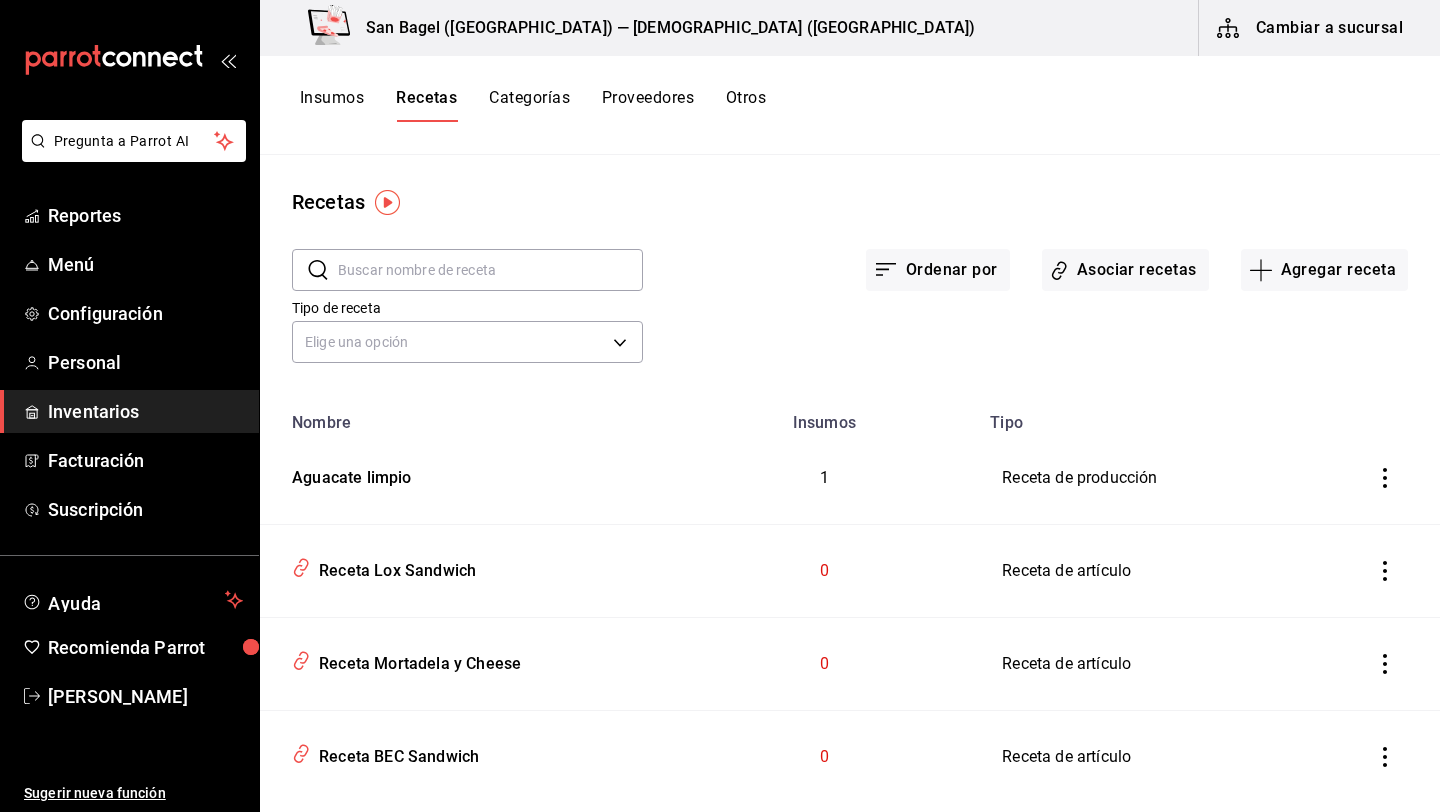 click on "Receta de artículo" at bounding box center [1157, 571] 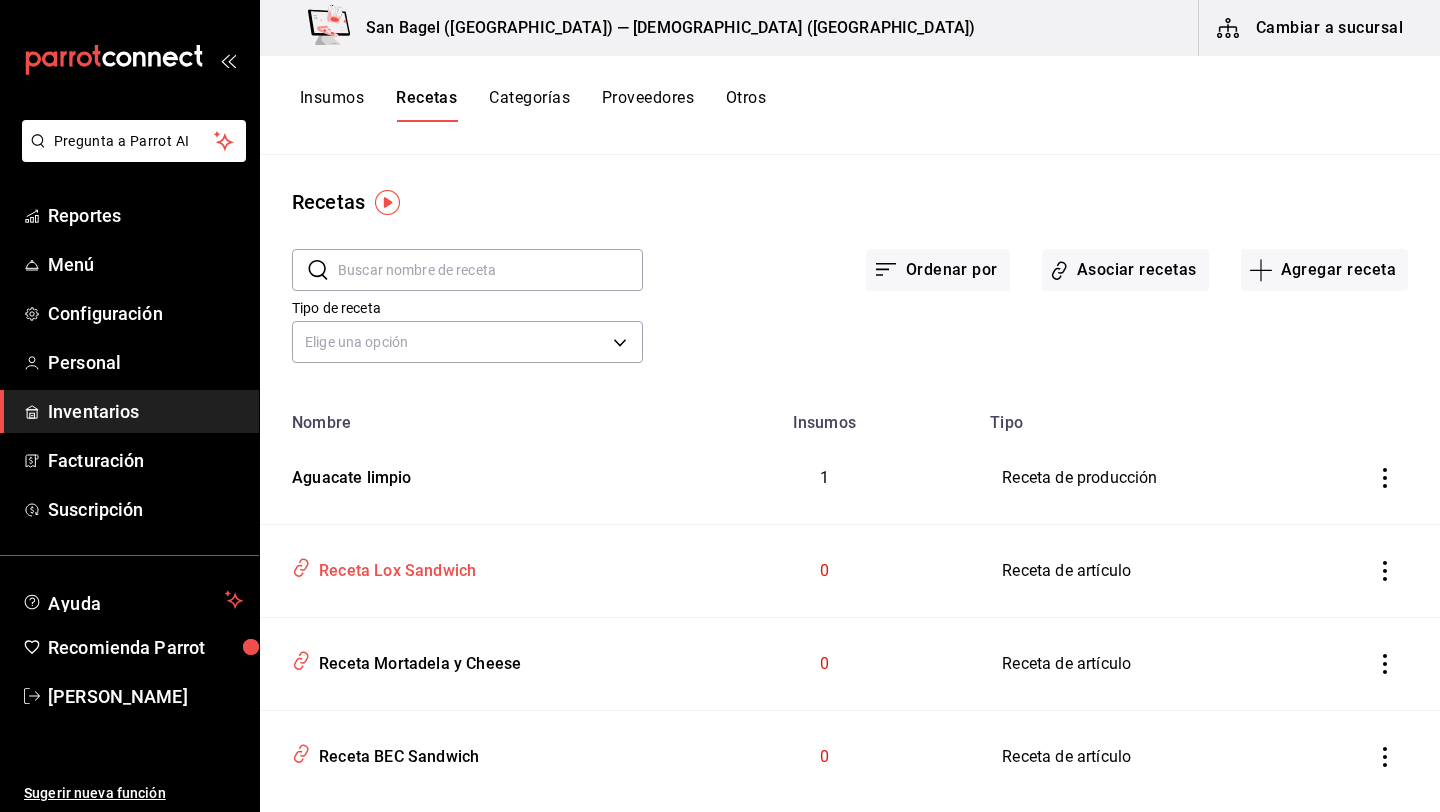 click on "Receta Lox Sandwich" at bounding box center [393, 567] 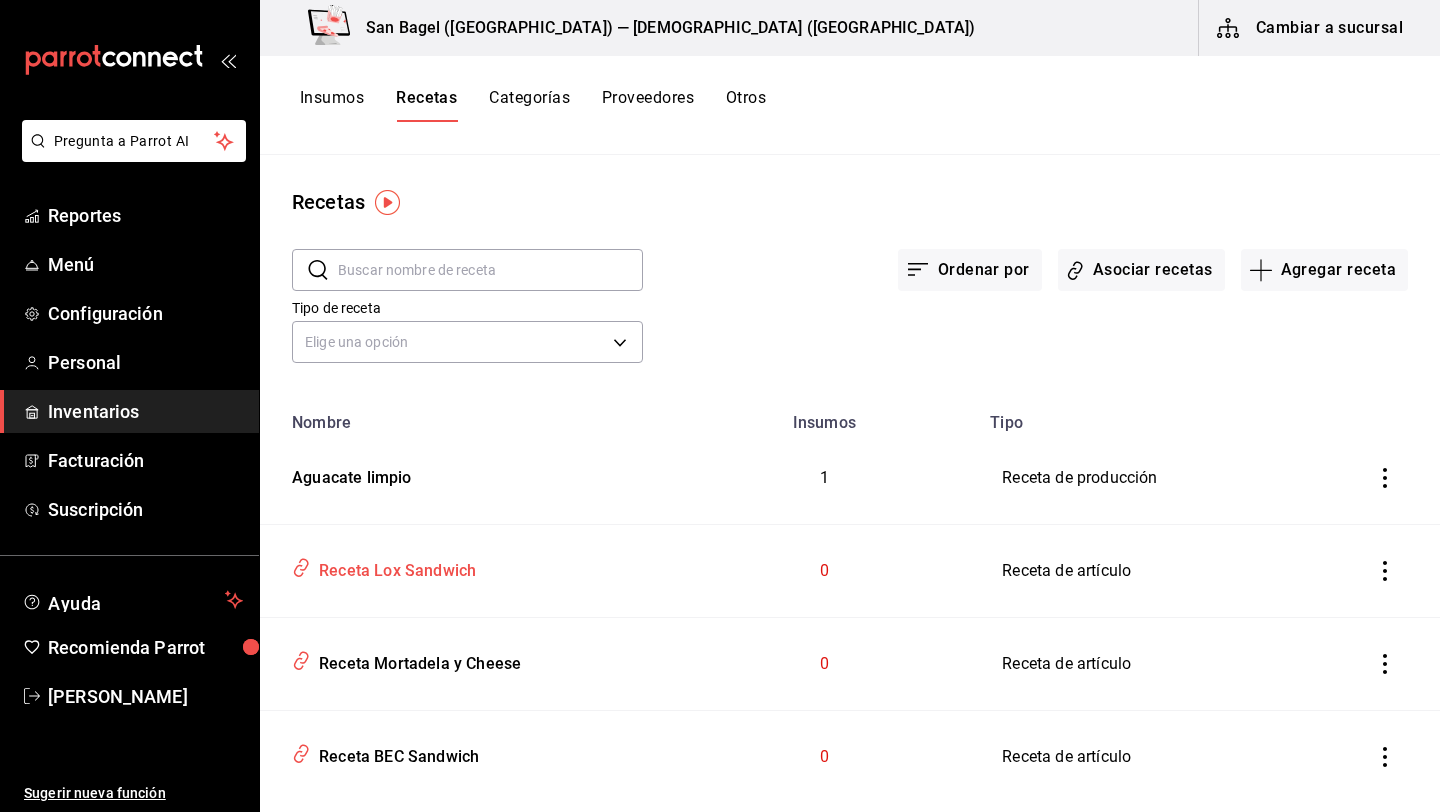 type on "Receta Lox Sandwich" 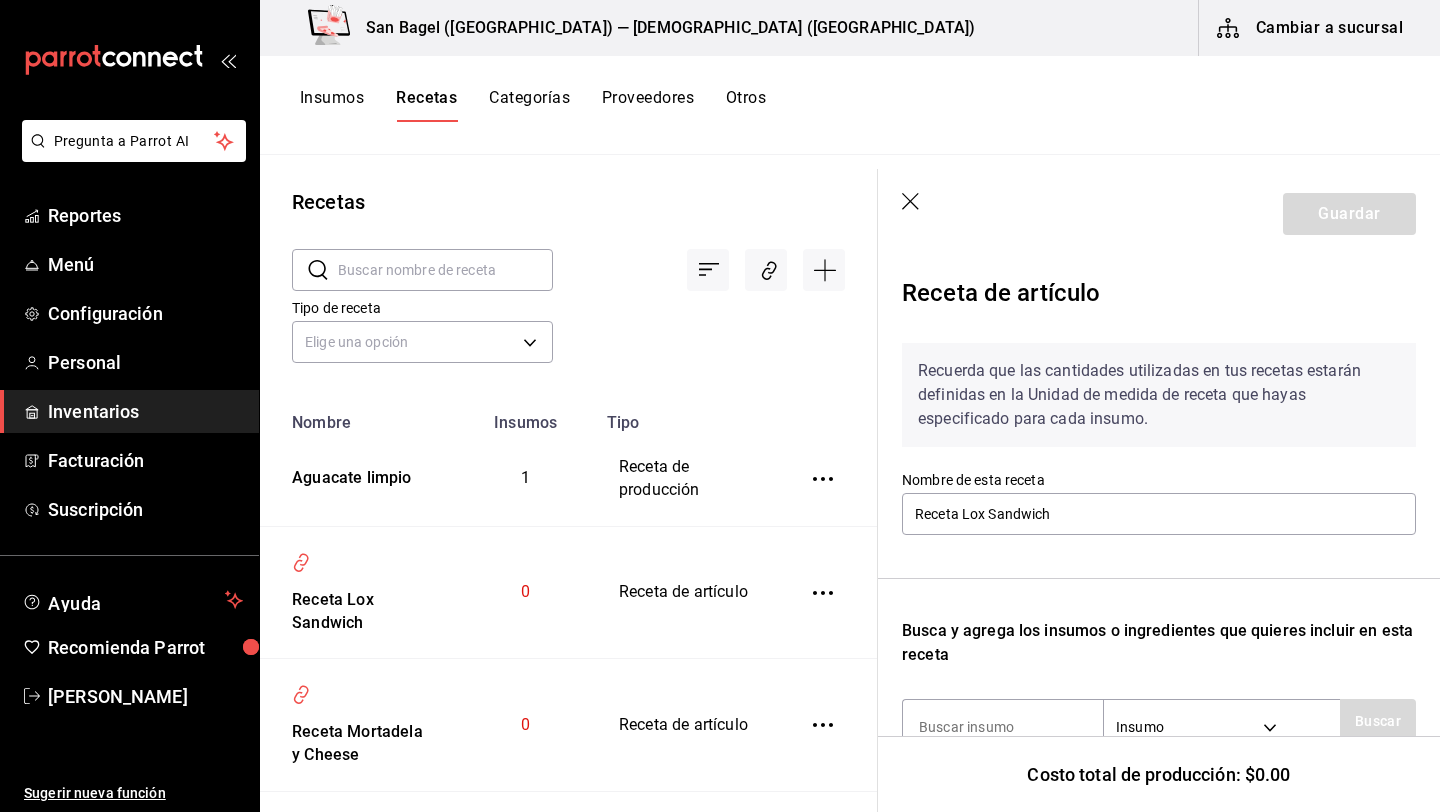 click 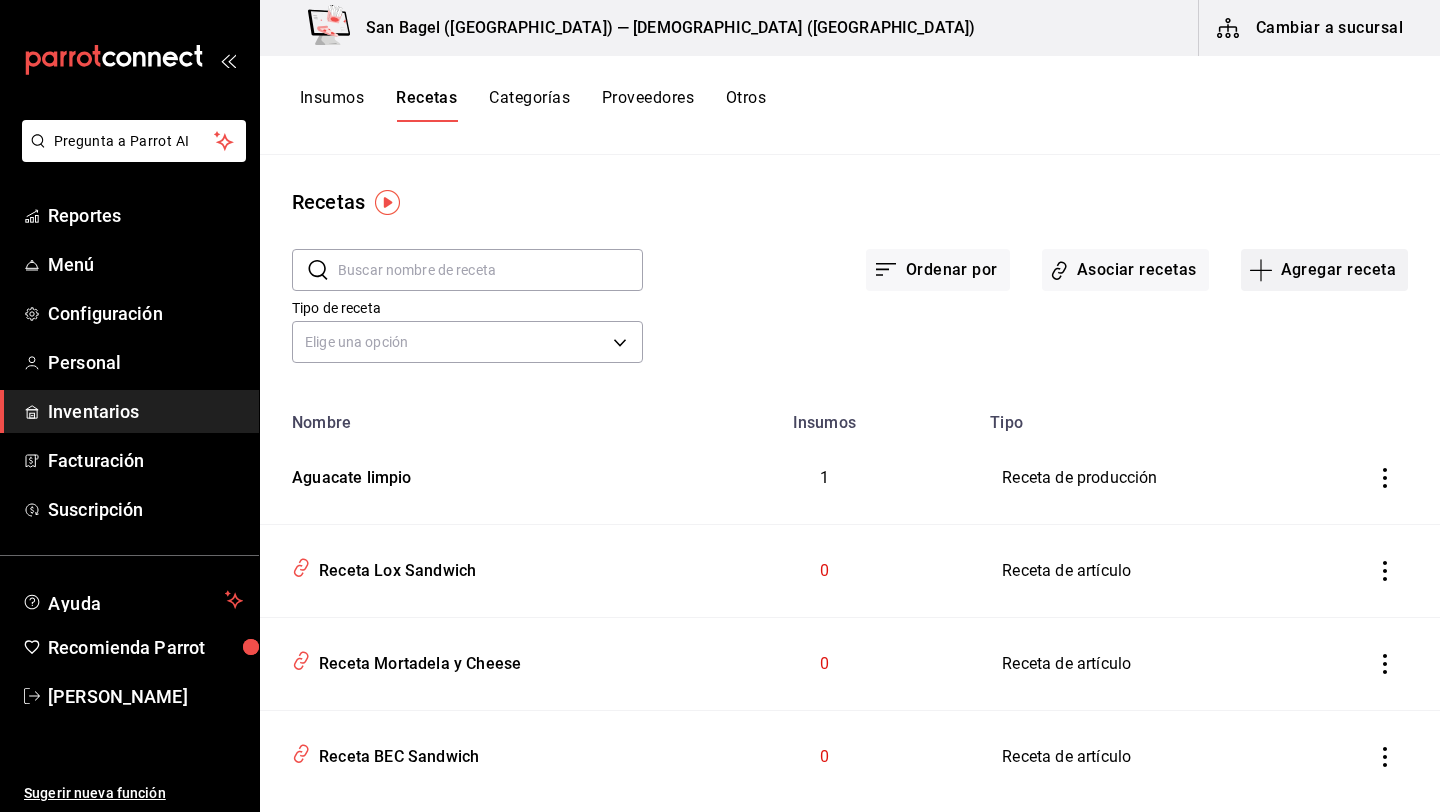 click on "Agregar receta" at bounding box center (1324, 270) 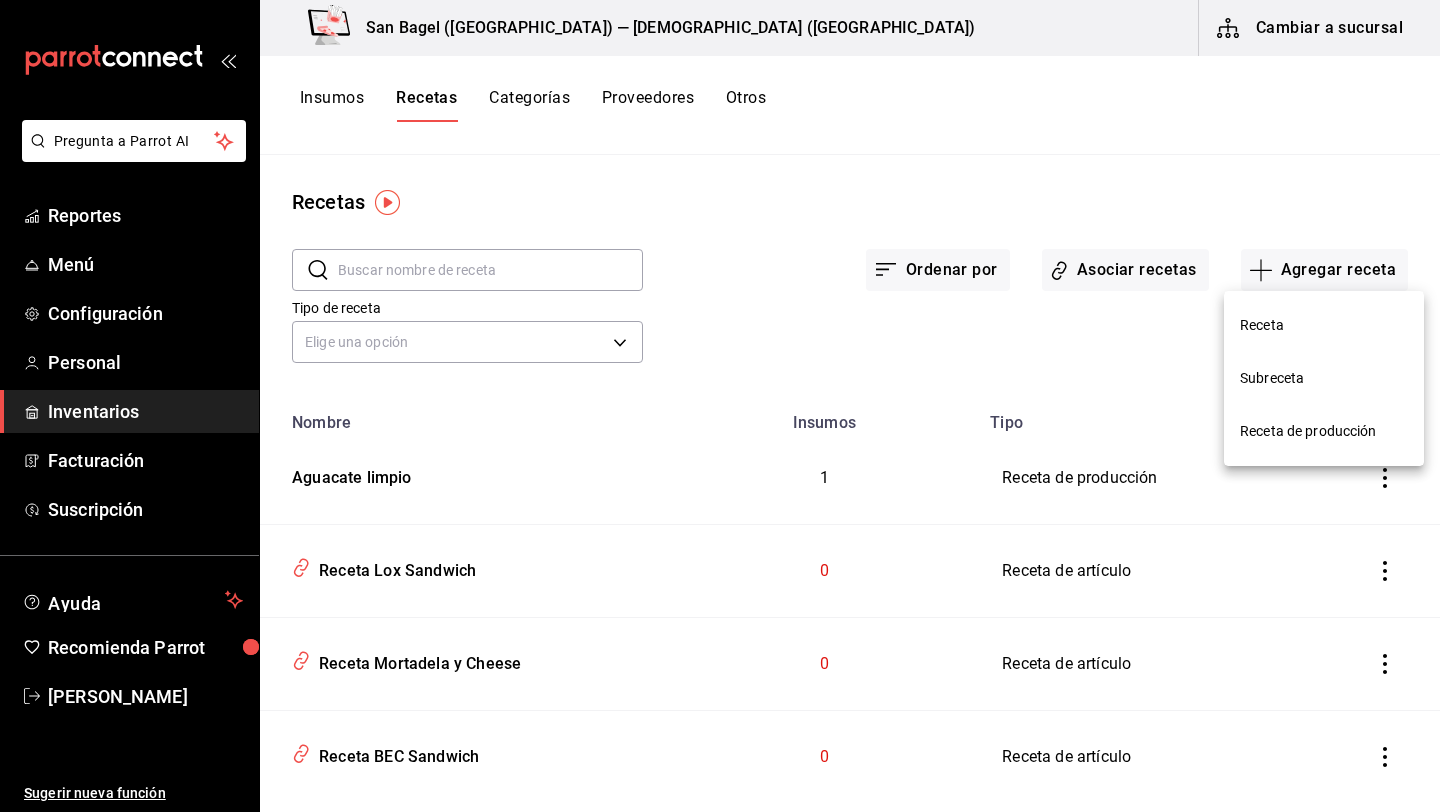 click on "Receta de producción" at bounding box center [1324, 431] 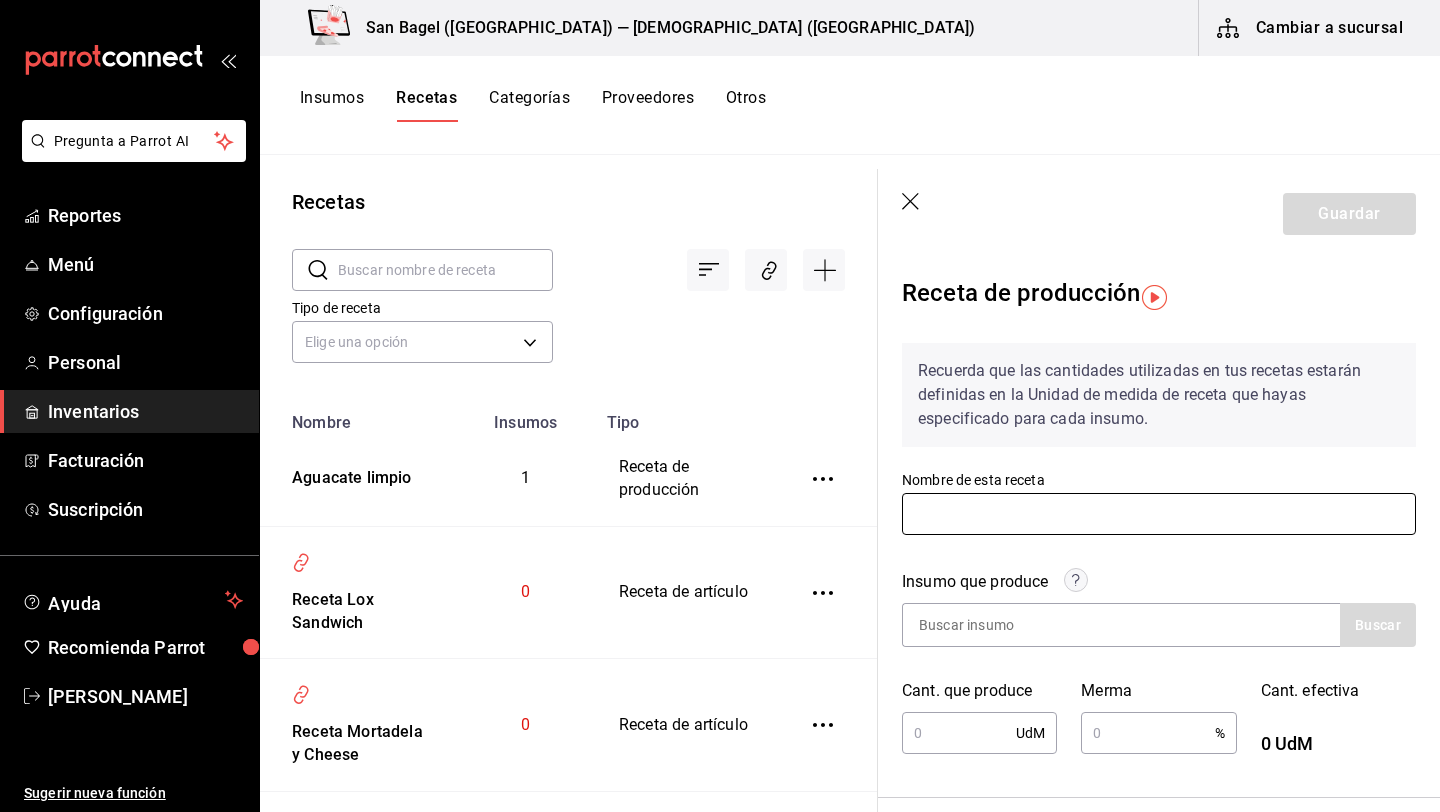 click at bounding box center [1159, 514] 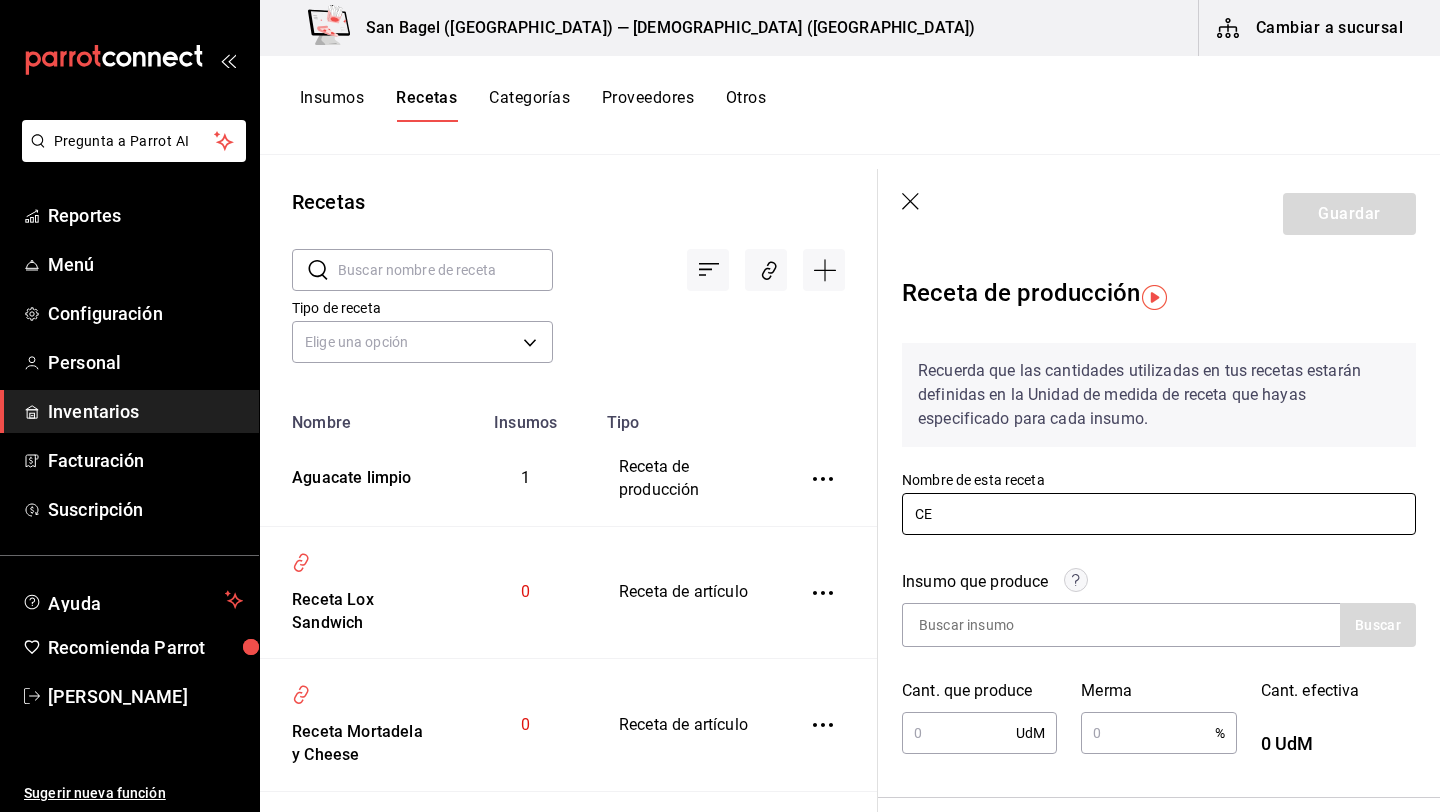 type on "C" 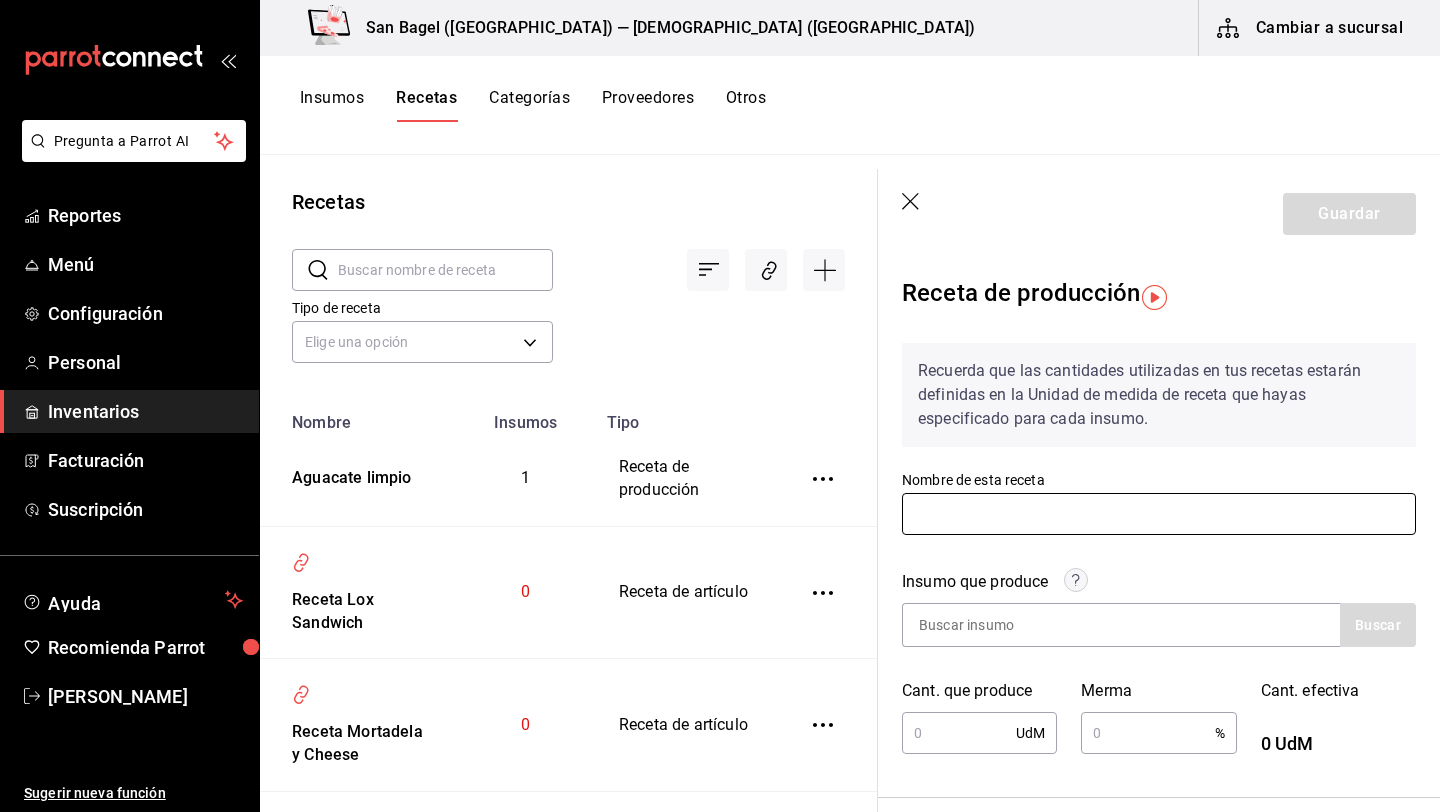 type on "c" 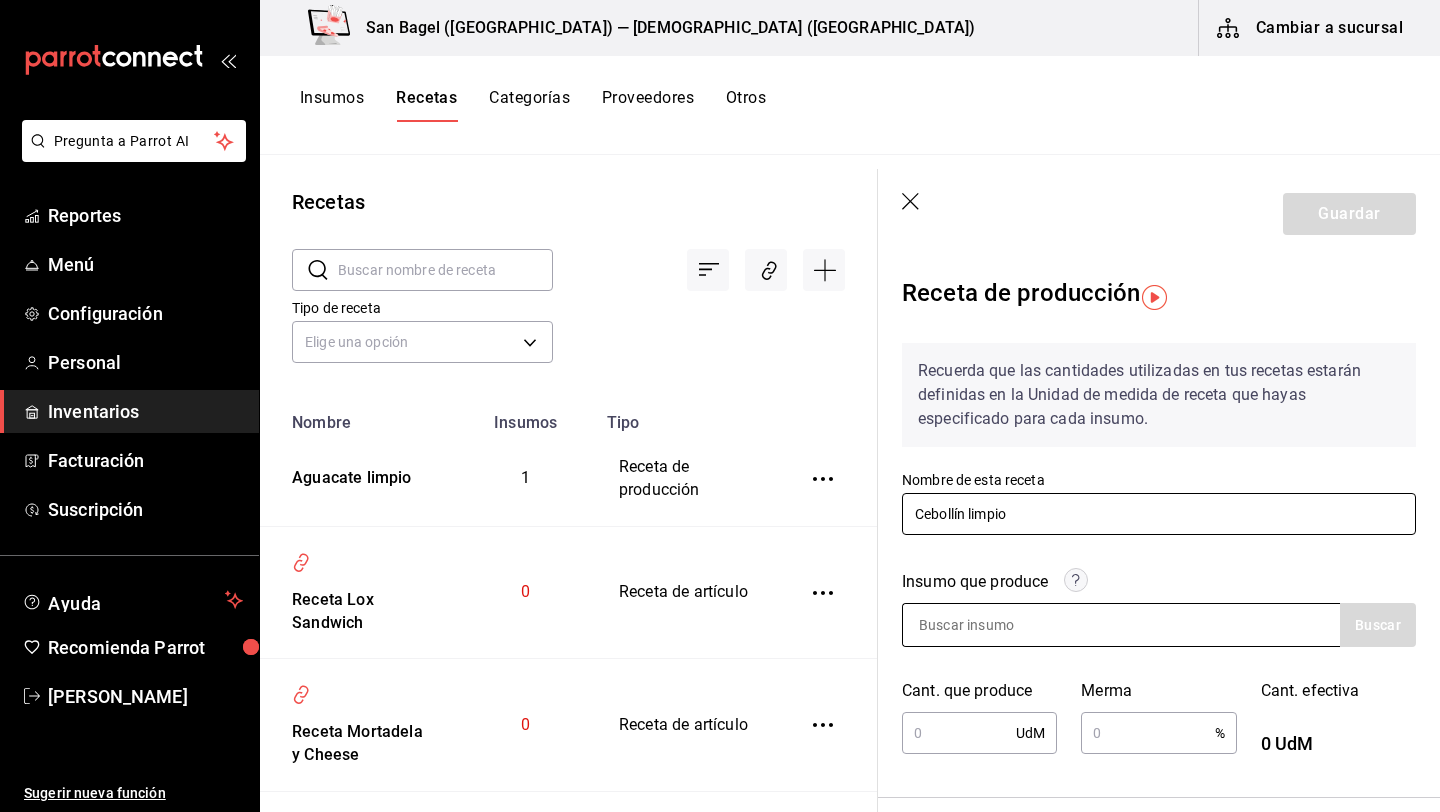 type on "Cebollín limpio" 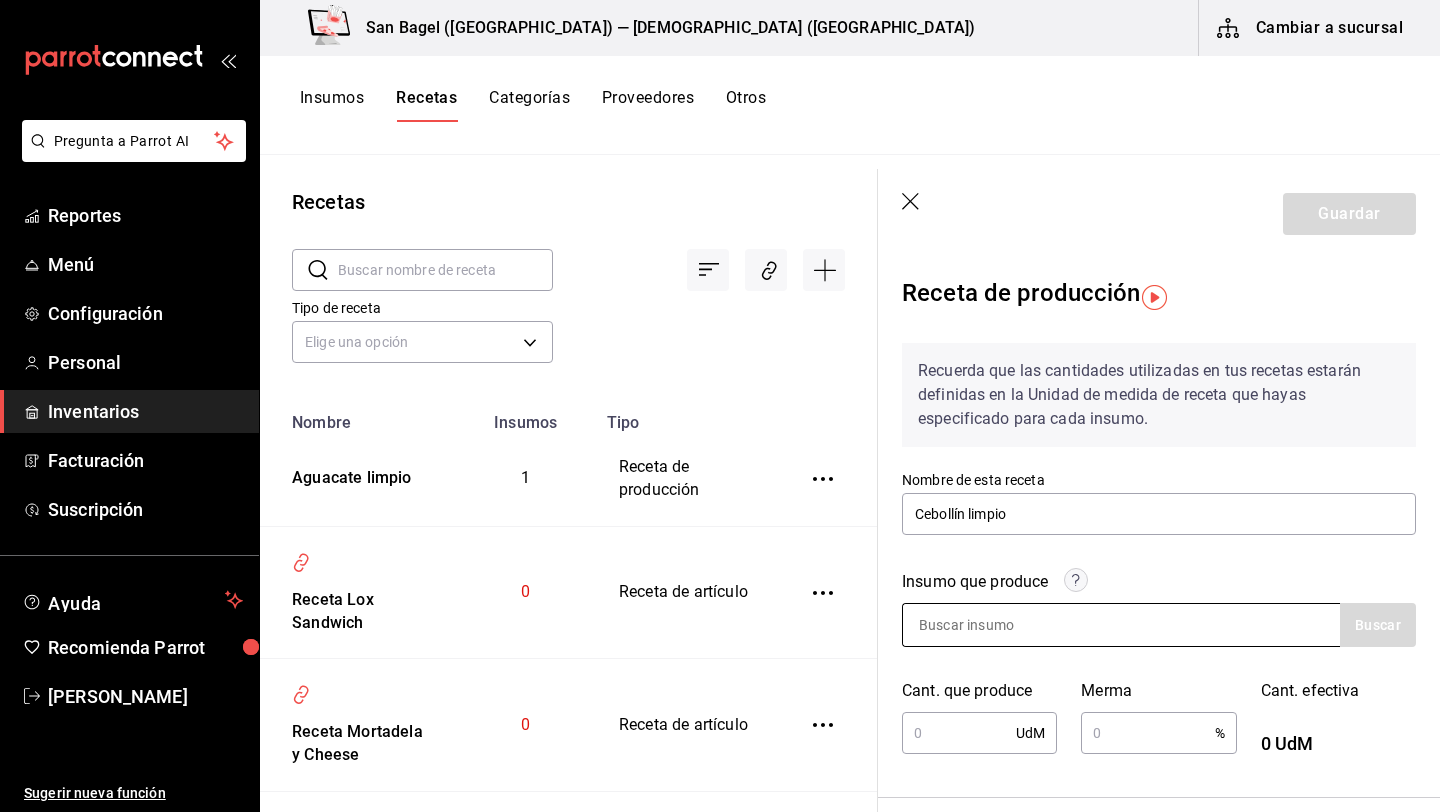 click at bounding box center [1003, 625] 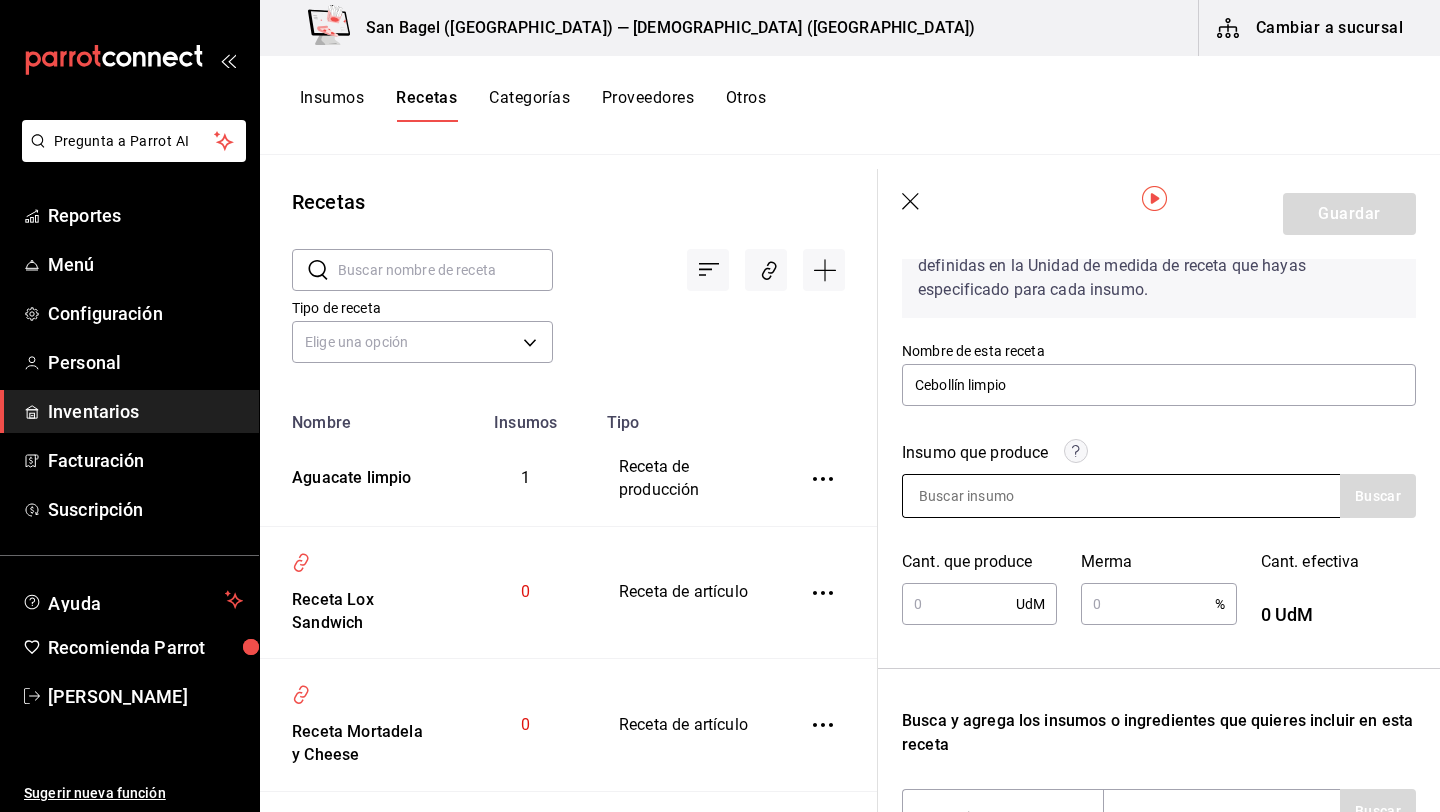 scroll, scrollTop: 133, scrollLeft: 0, axis: vertical 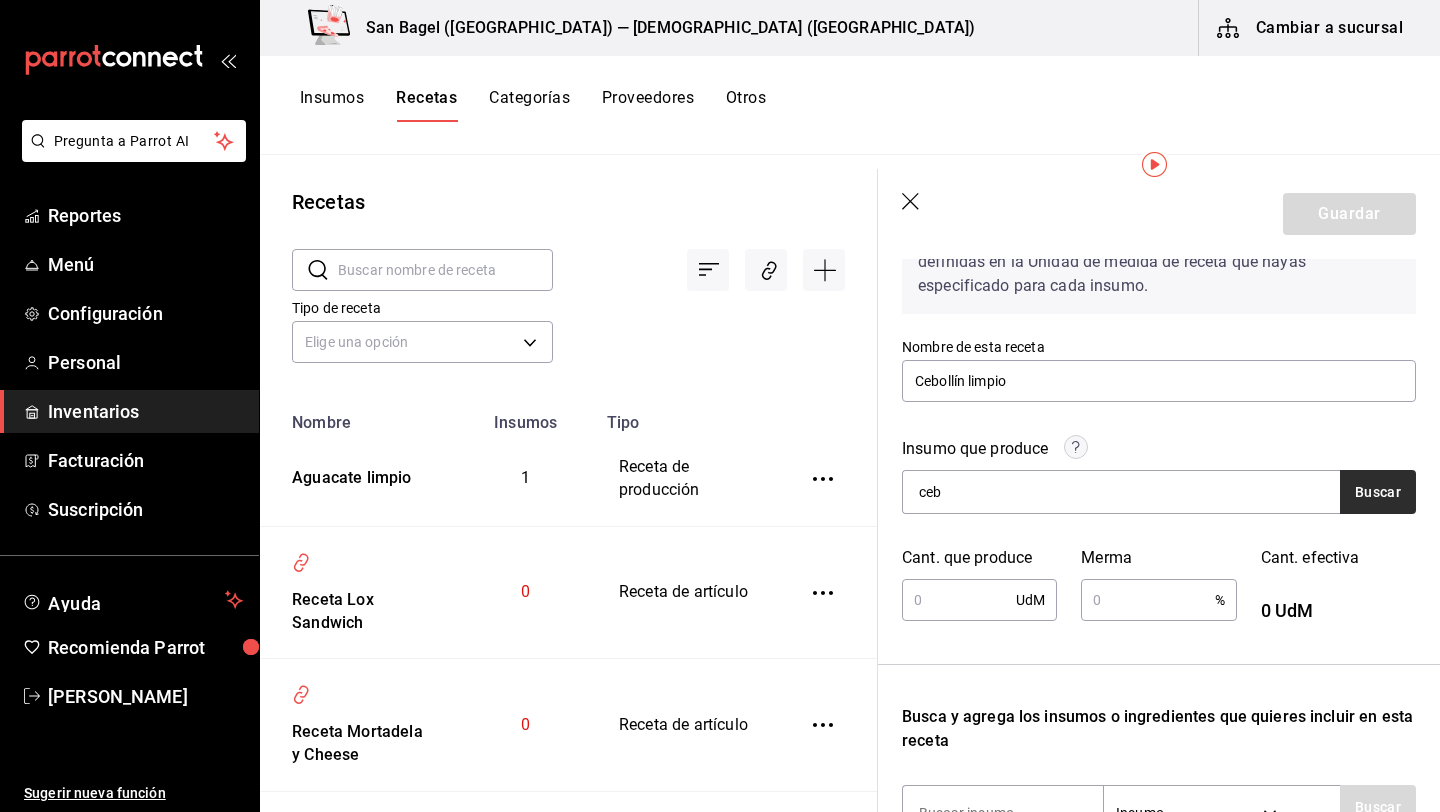 type on "ceb" 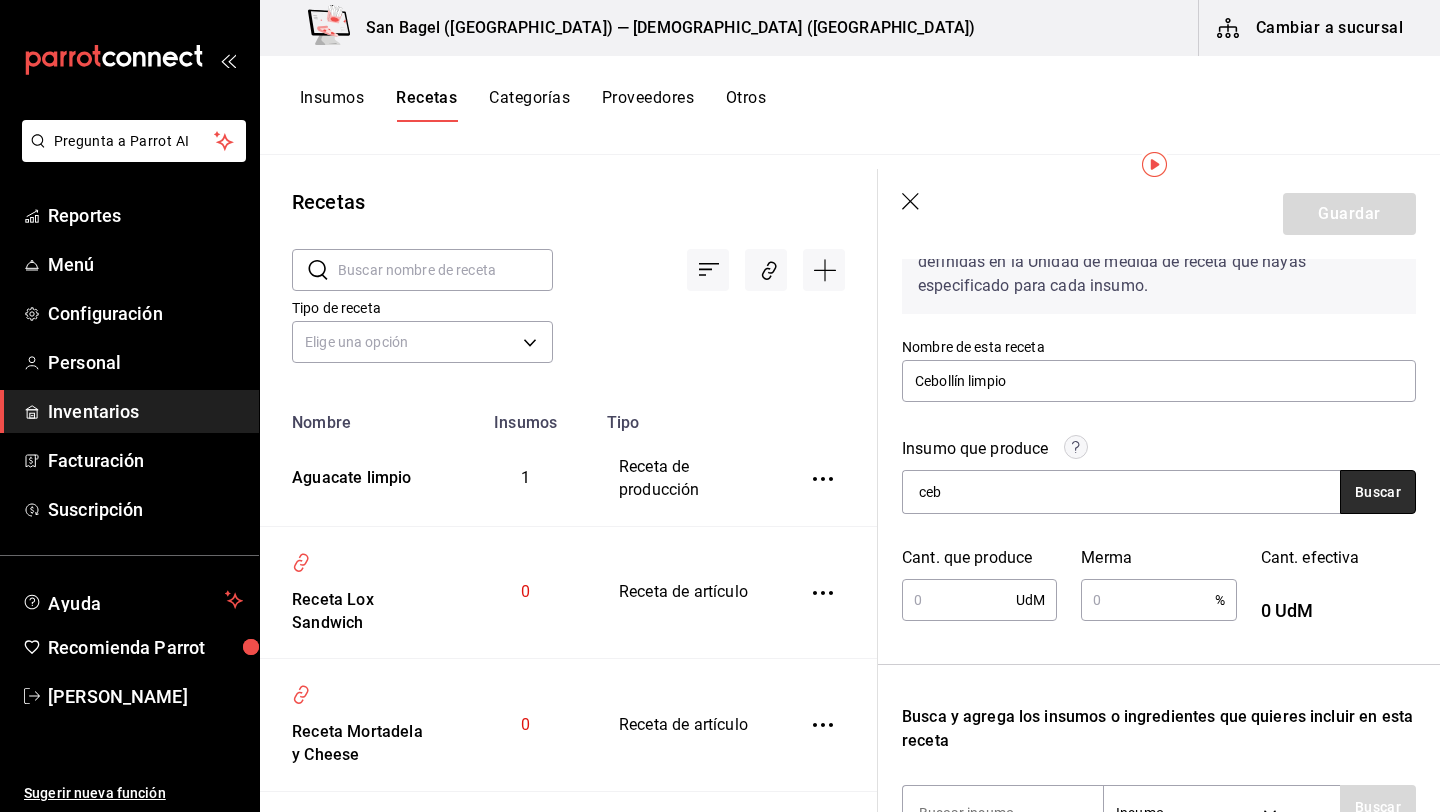 click on "Buscar" at bounding box center [1378, 492] 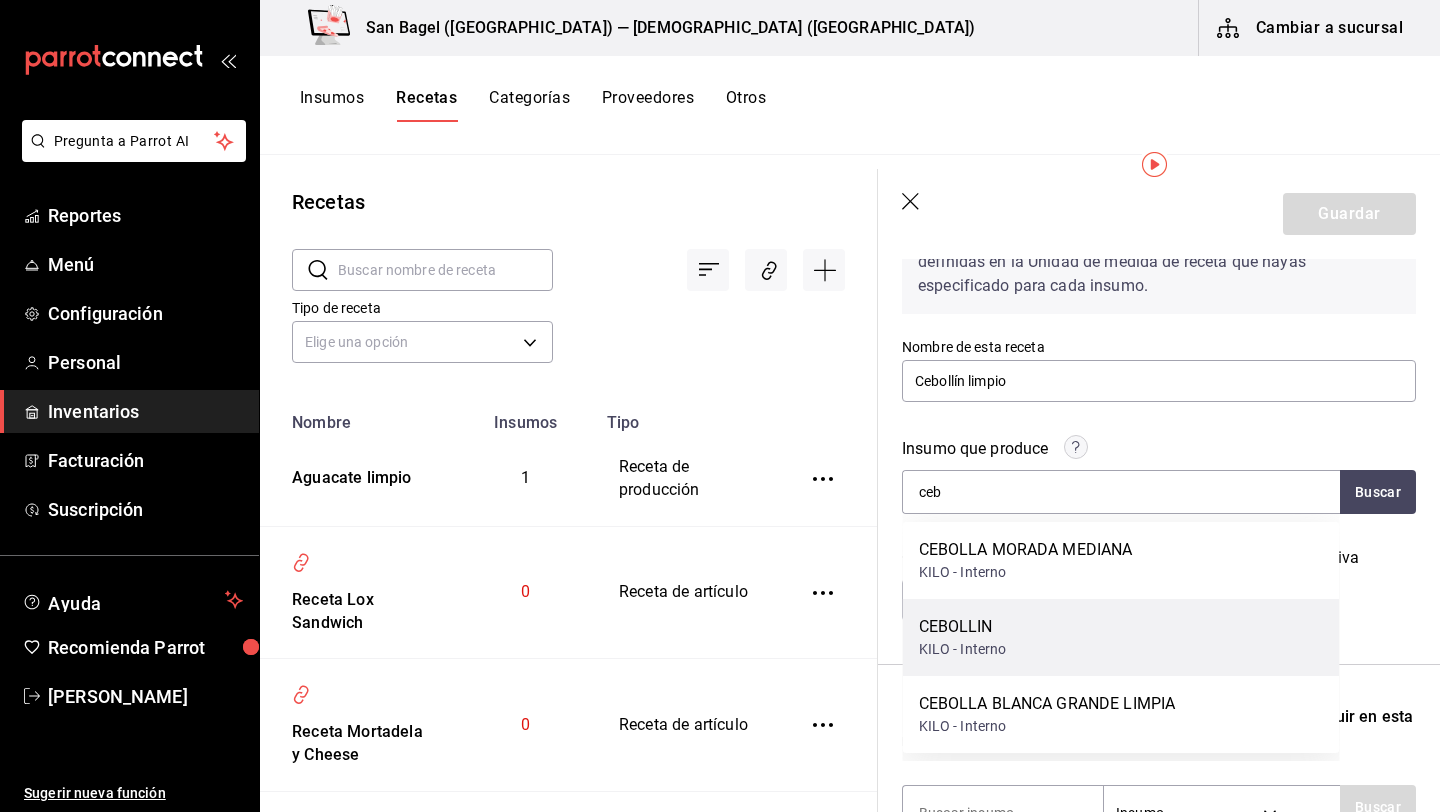 click on "CEBOLLIN KILO - Interno" at bounding box center (1121, 637) 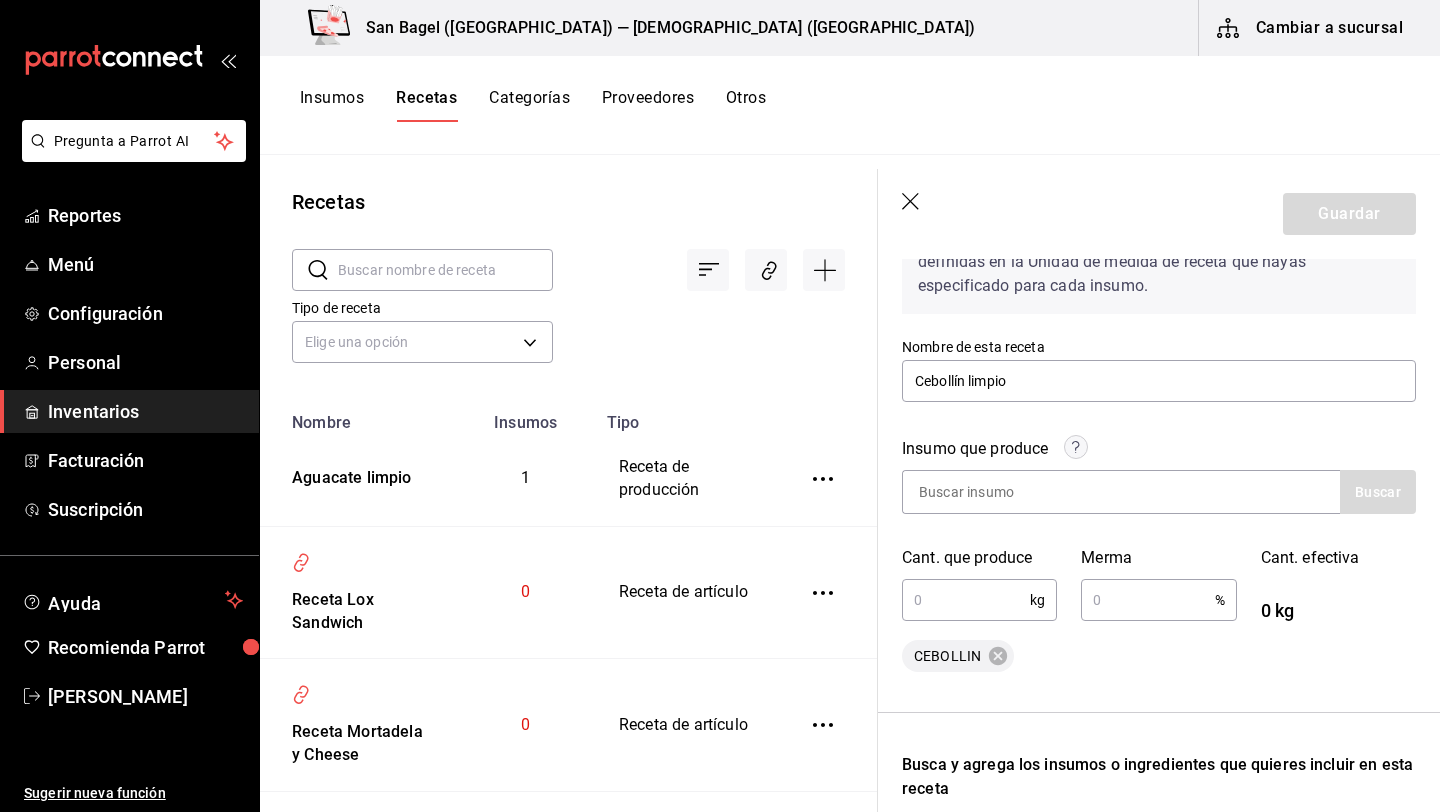 scroll, scrollTop: 181, scrollLeft: 0, axis: vertical 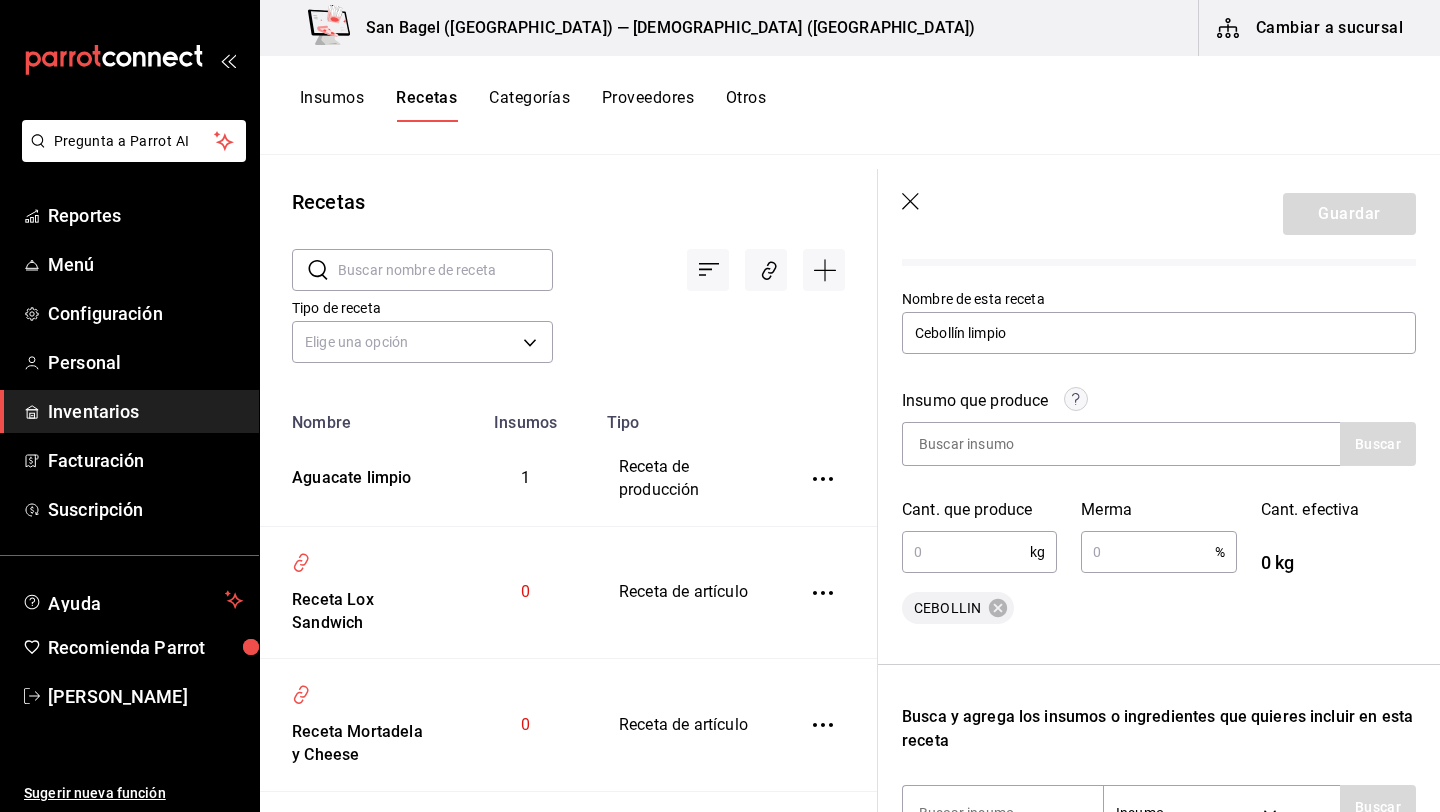 click at bounding box center [966, 552] 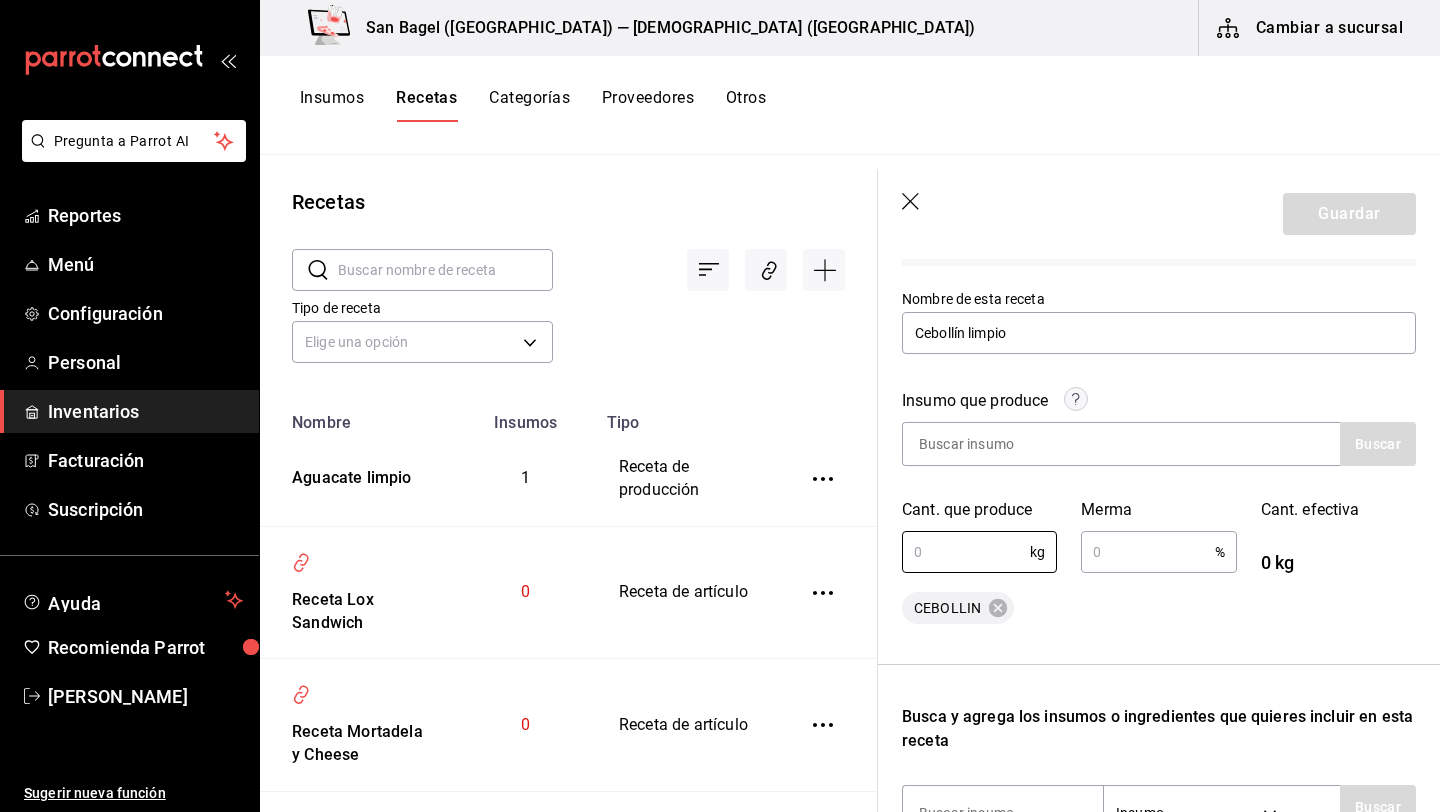 type on "1" 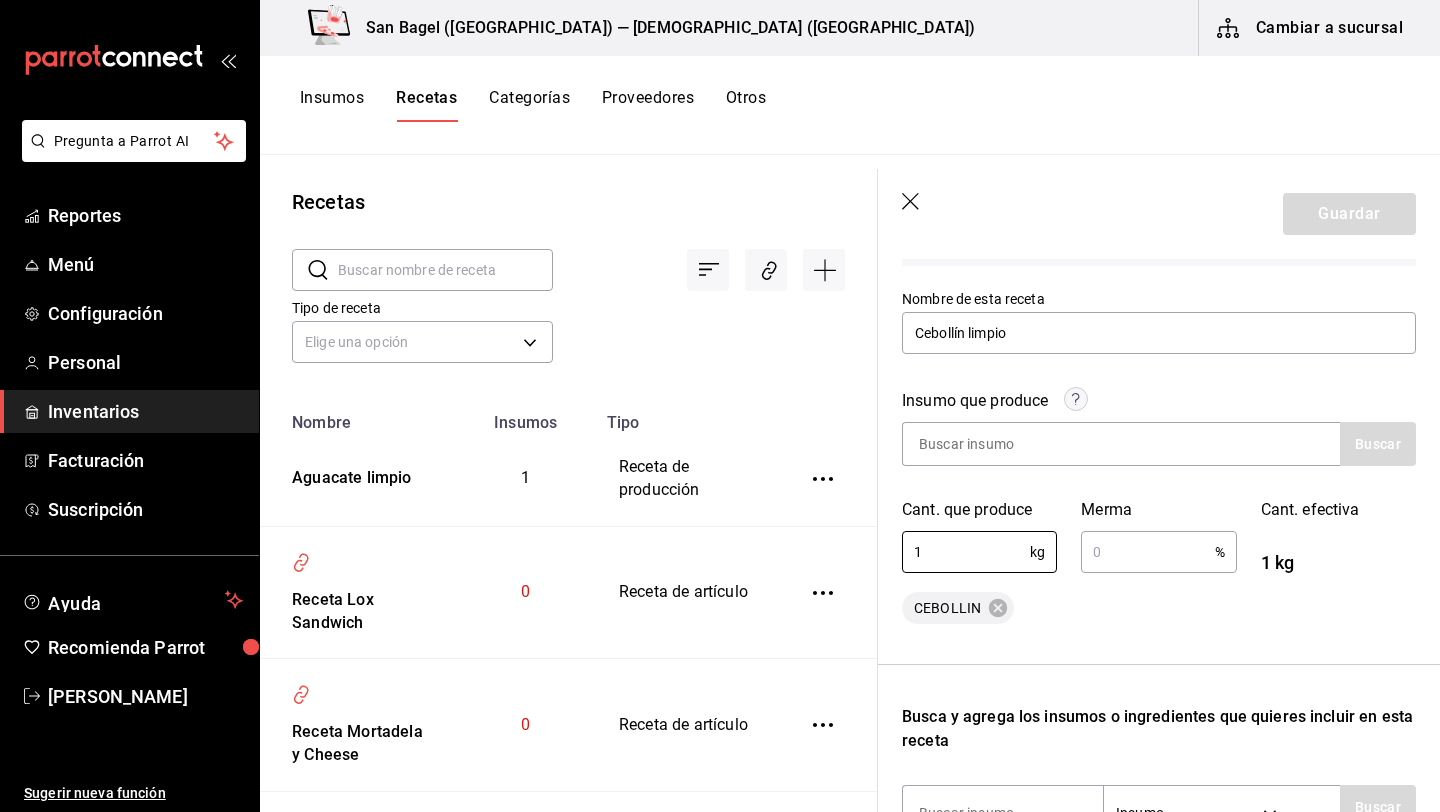 click at bounding box center (1147, 552) 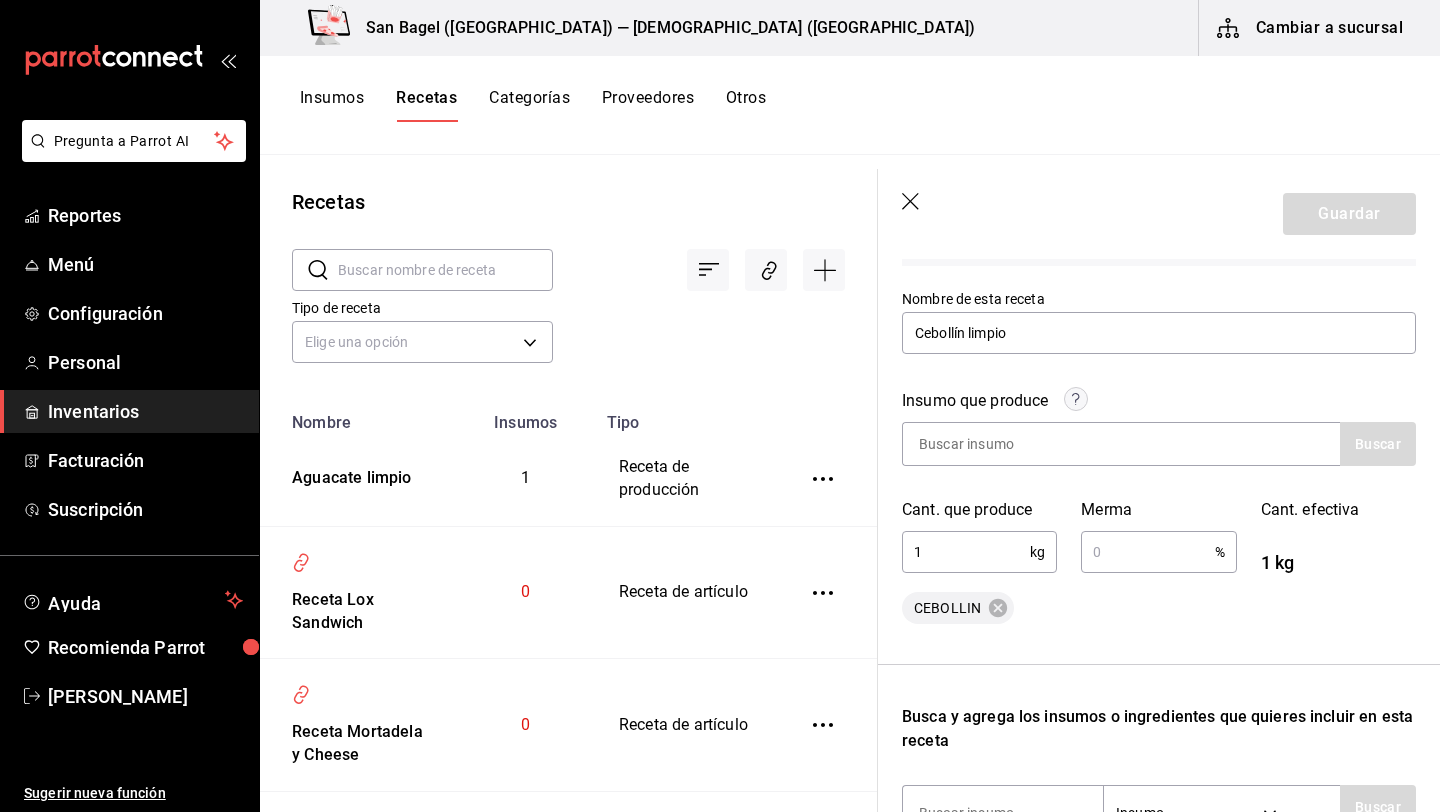 type on "8" 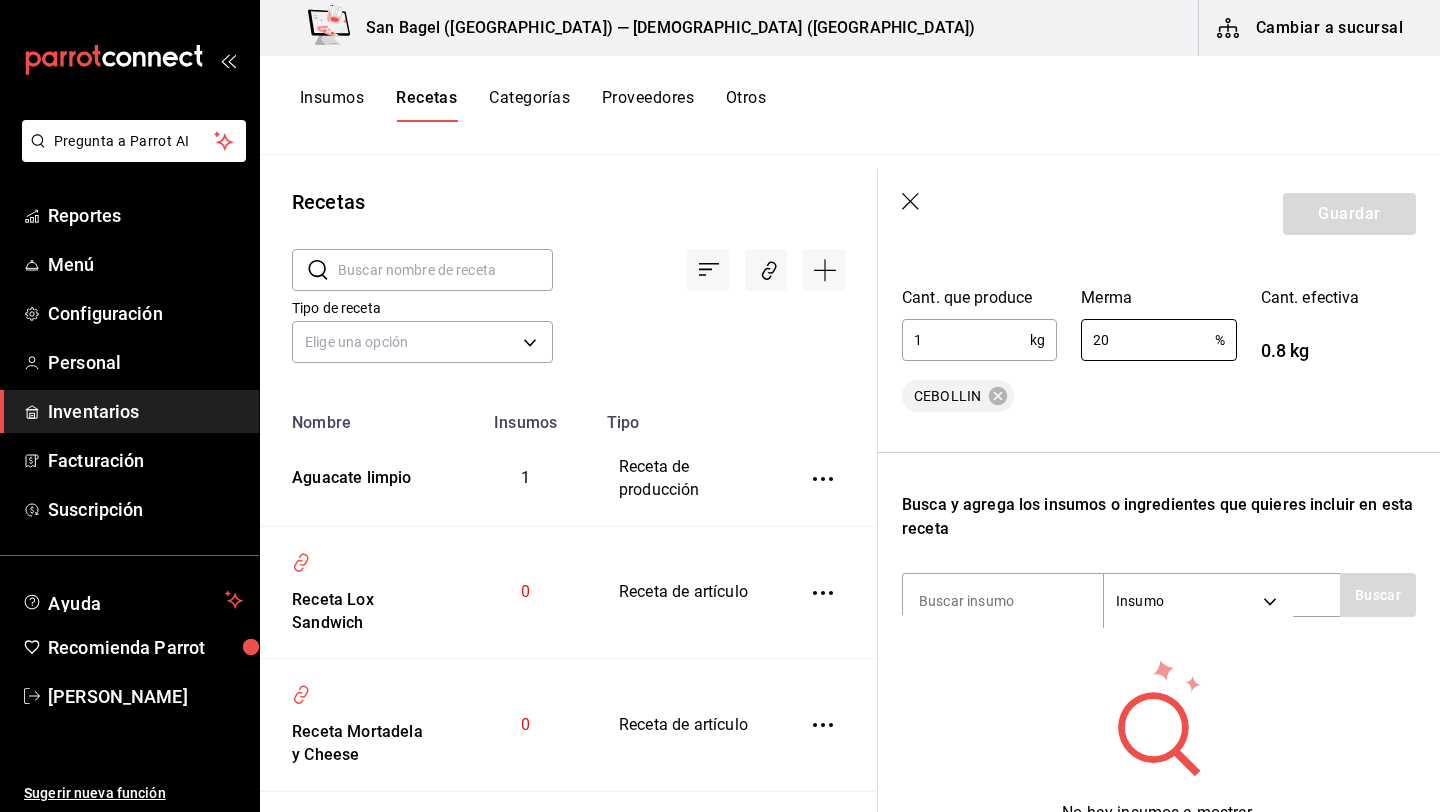 scroll, scrollTop: 510, scrollLeft: 0, axis: vertical 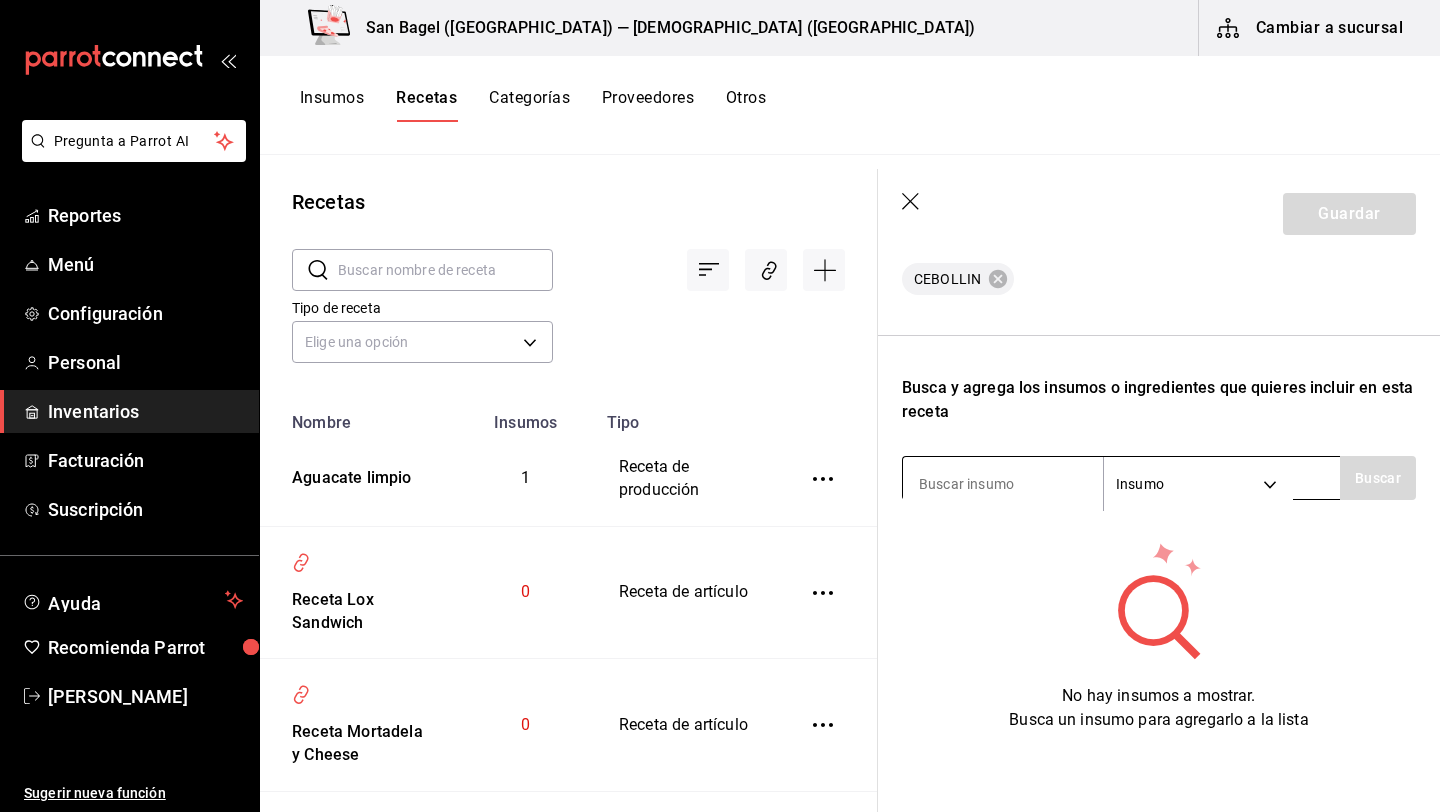 type on "20" 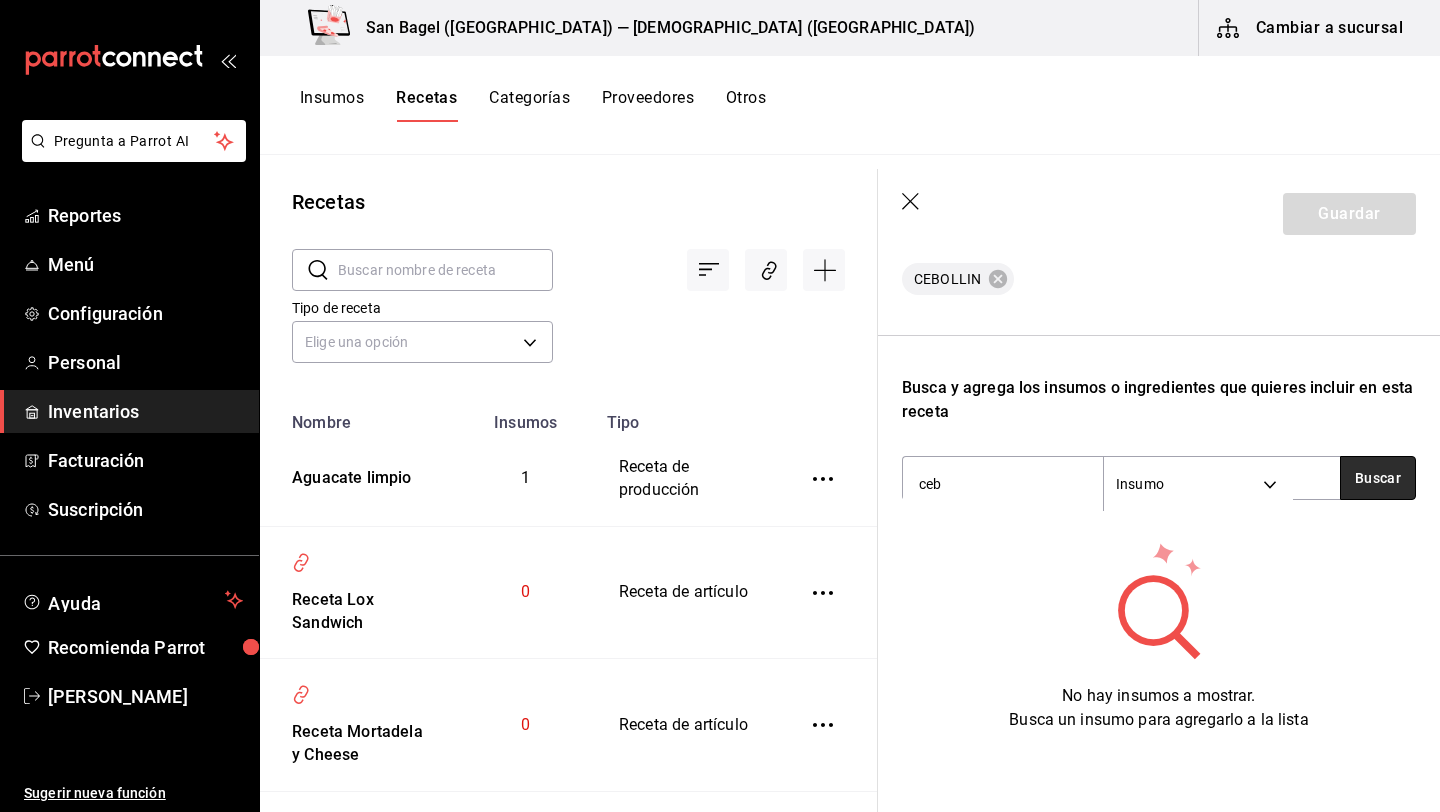 click on "Buscar" at bounding box center (1378, 478) 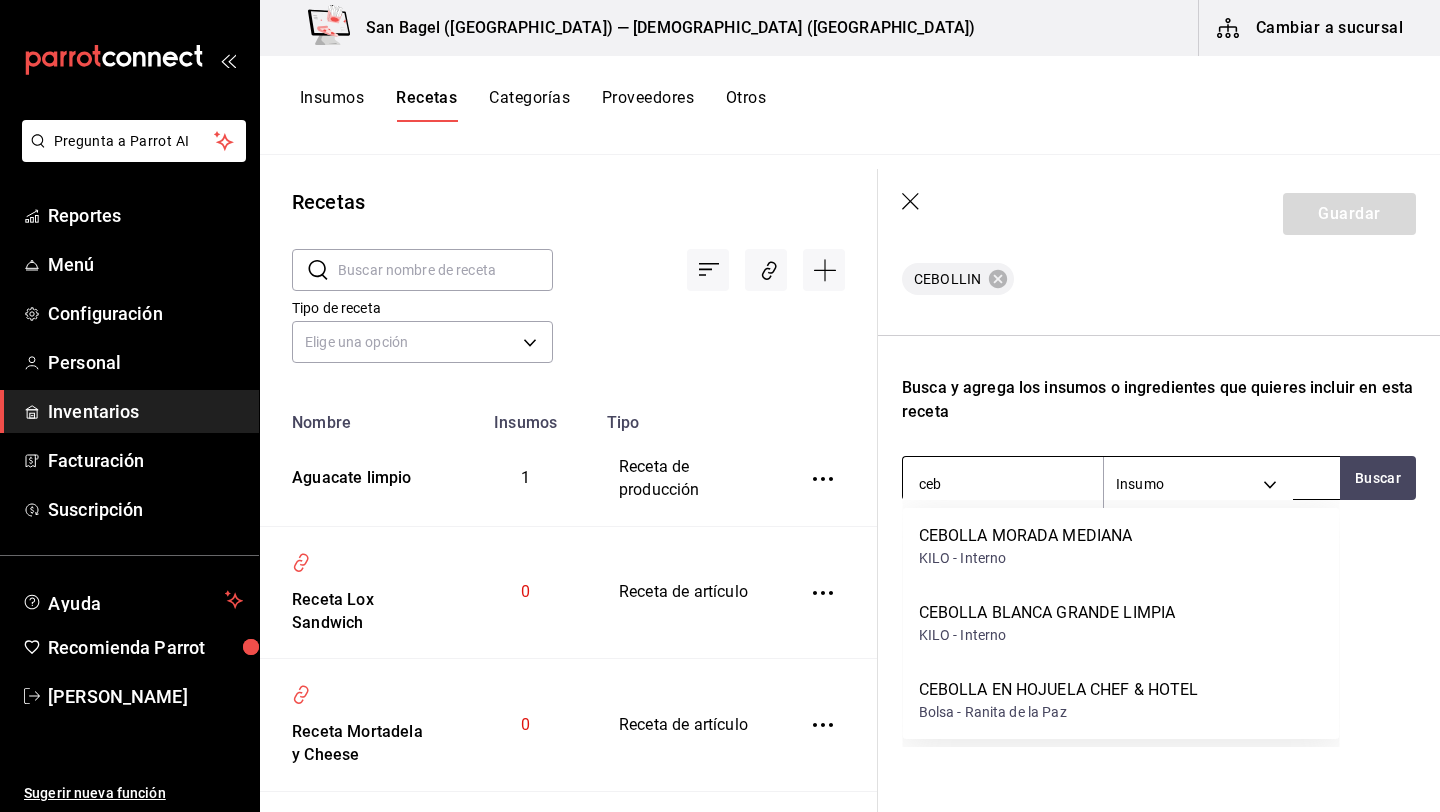 click on "ceb" at bounding box center (1003, 484) 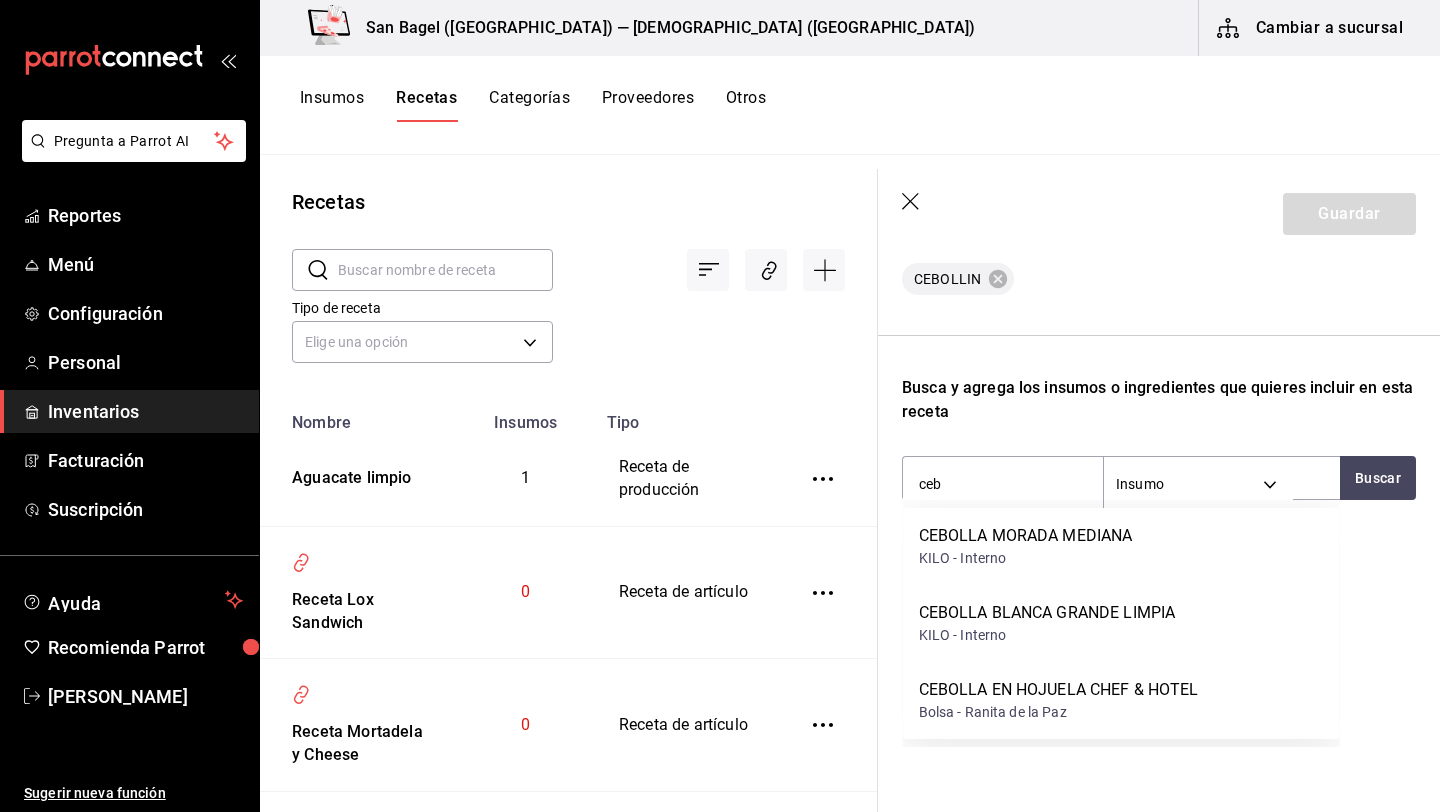 click on "Recuerda que las cantidades utilizadas en tus recetas estarán definidas en la Unidad de medida de receta que hayas especificado para cada insumo. Nombre de esta receta Cebollín limpio Insumo que produce Buscar Cant. que produce 1 kg ​ Merma 20 % ​ Cant. efectiva 0.8 kg CEBOLLIN Busca y agrega los insumos o ingredientes que quieres incluir en esta receta ceb Insumo SUPPLY Buscar No hay insumos a mostrar. Busca un insumo para agregarlo a la lista" at bounding box center [1159, 274] 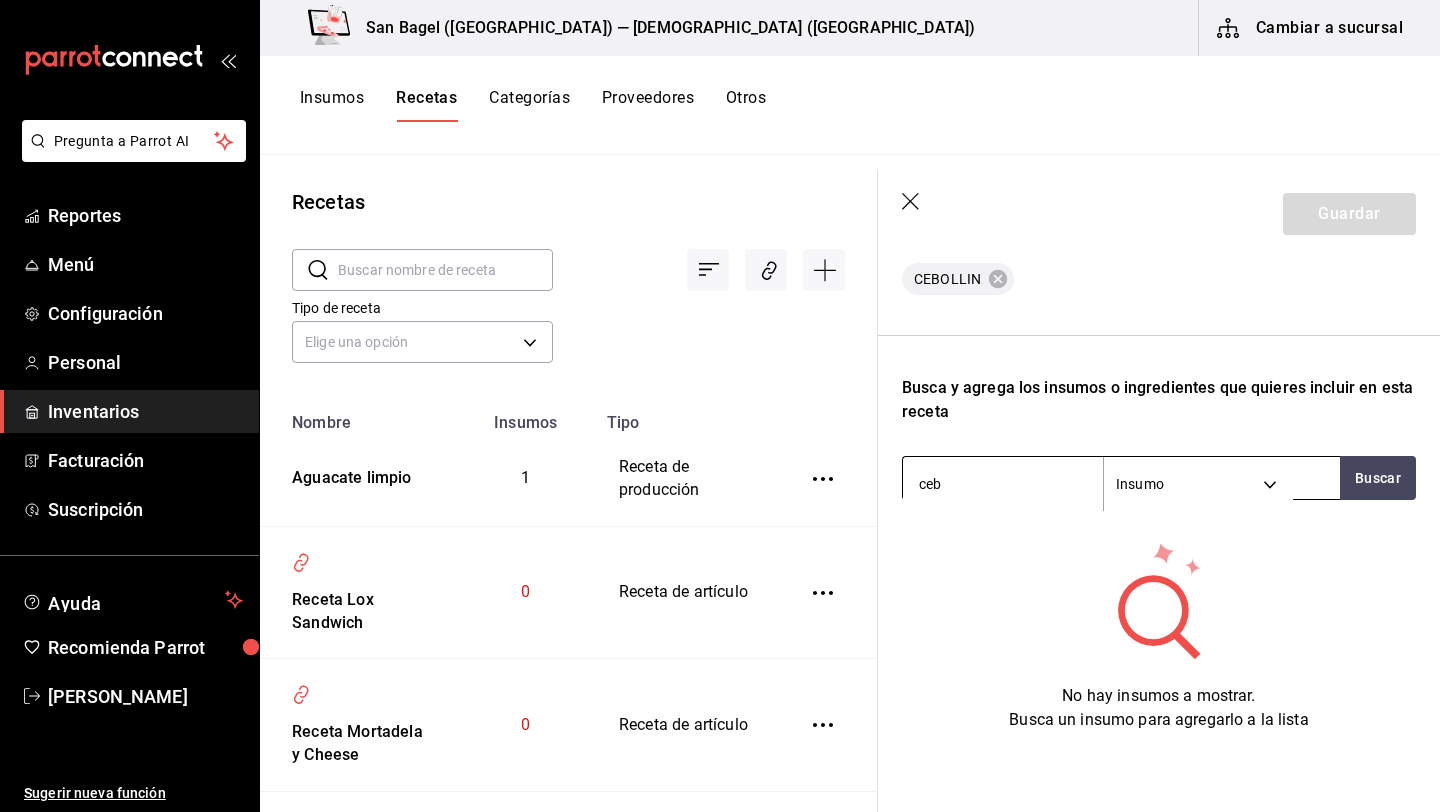 click on "ceb" at bounding box center [1003, 484] 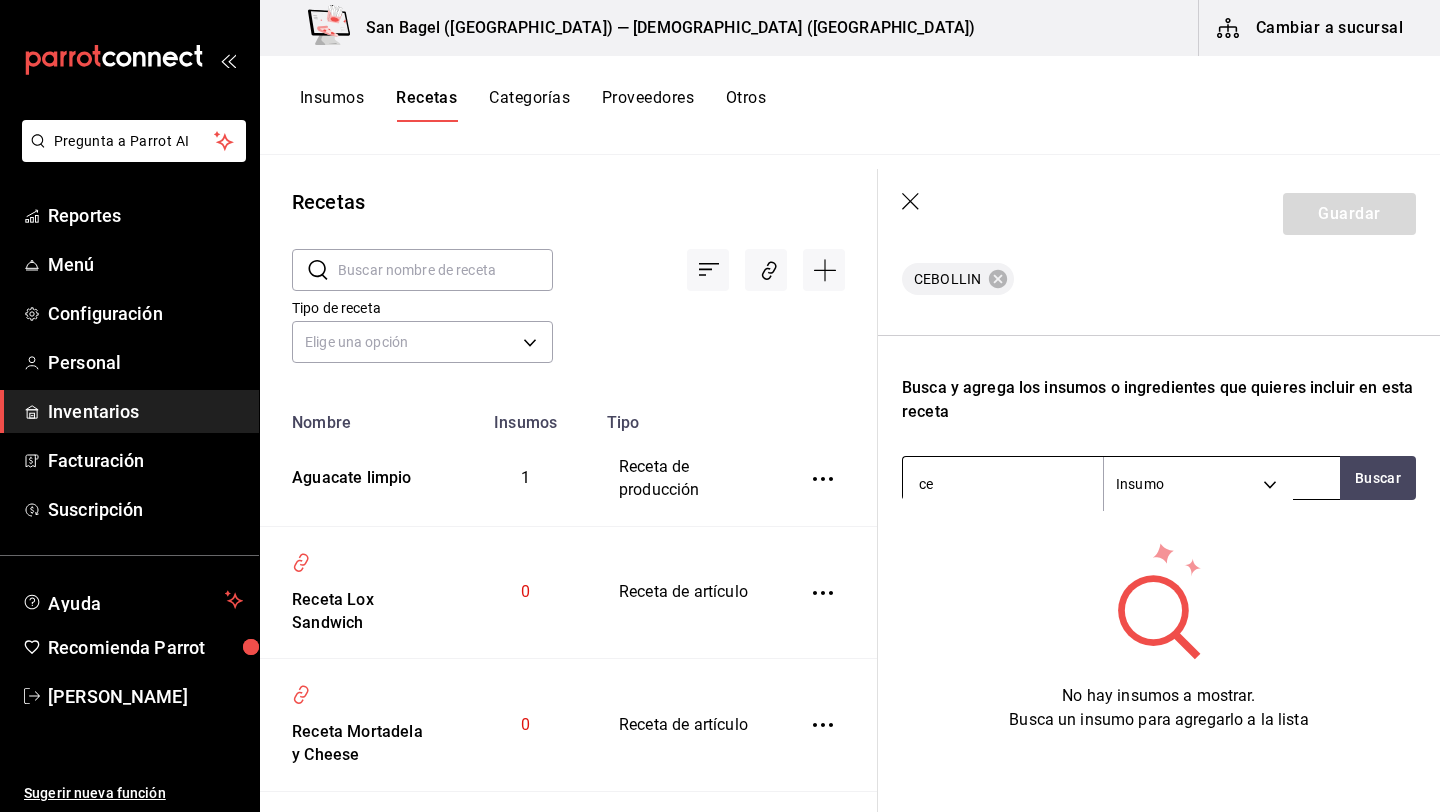 type on "c" 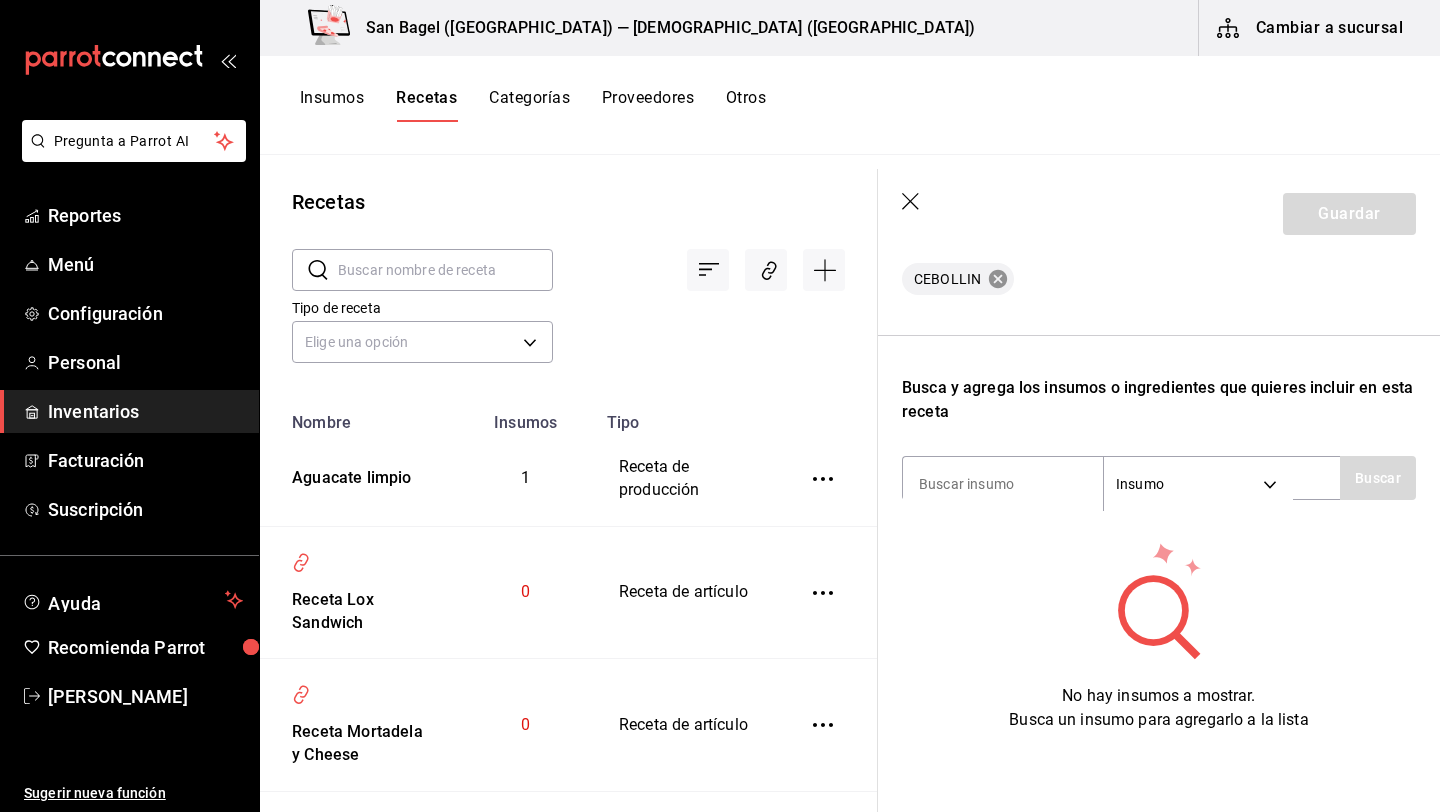 type 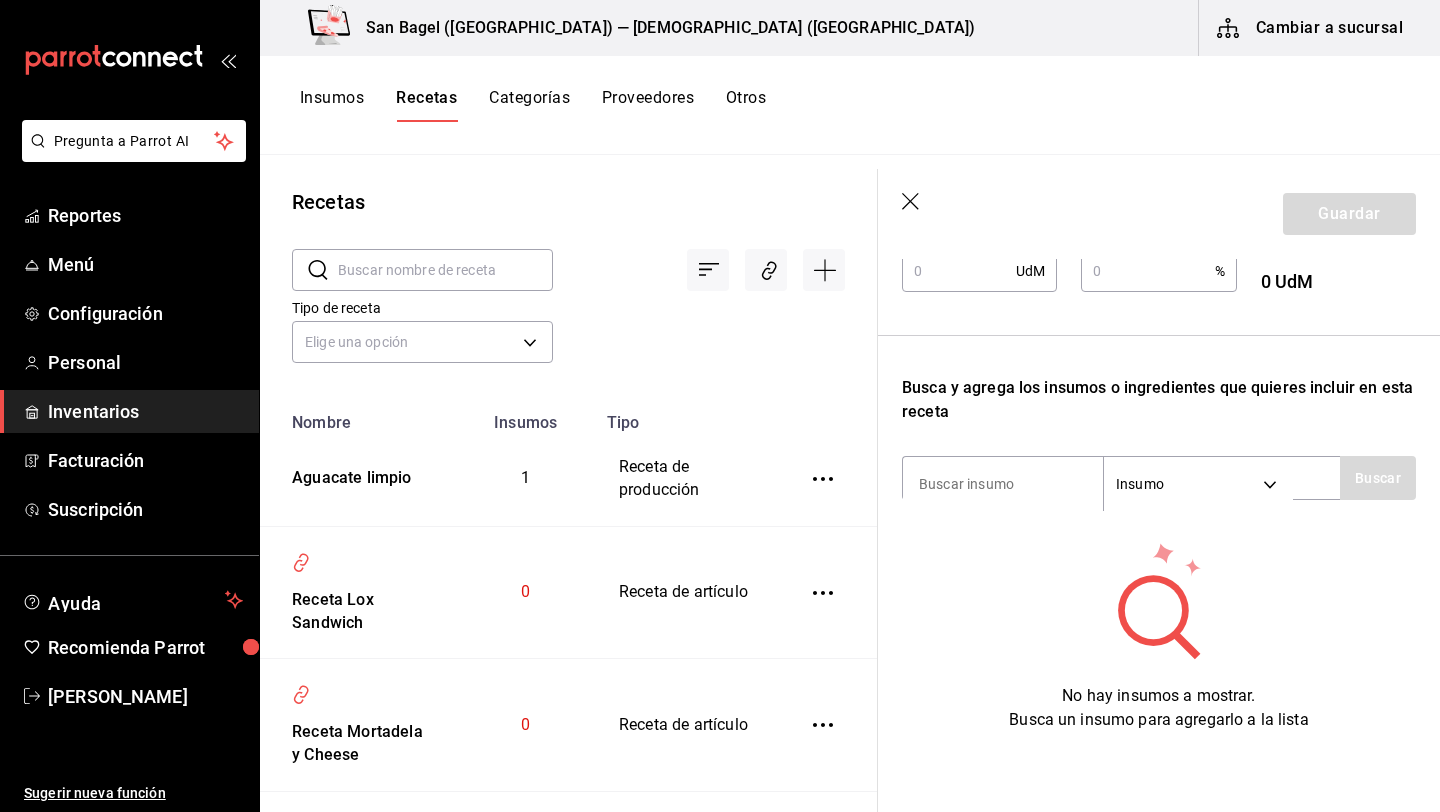 scroll, scrollTop: 462, scrollLeft: 0, axis: vertical 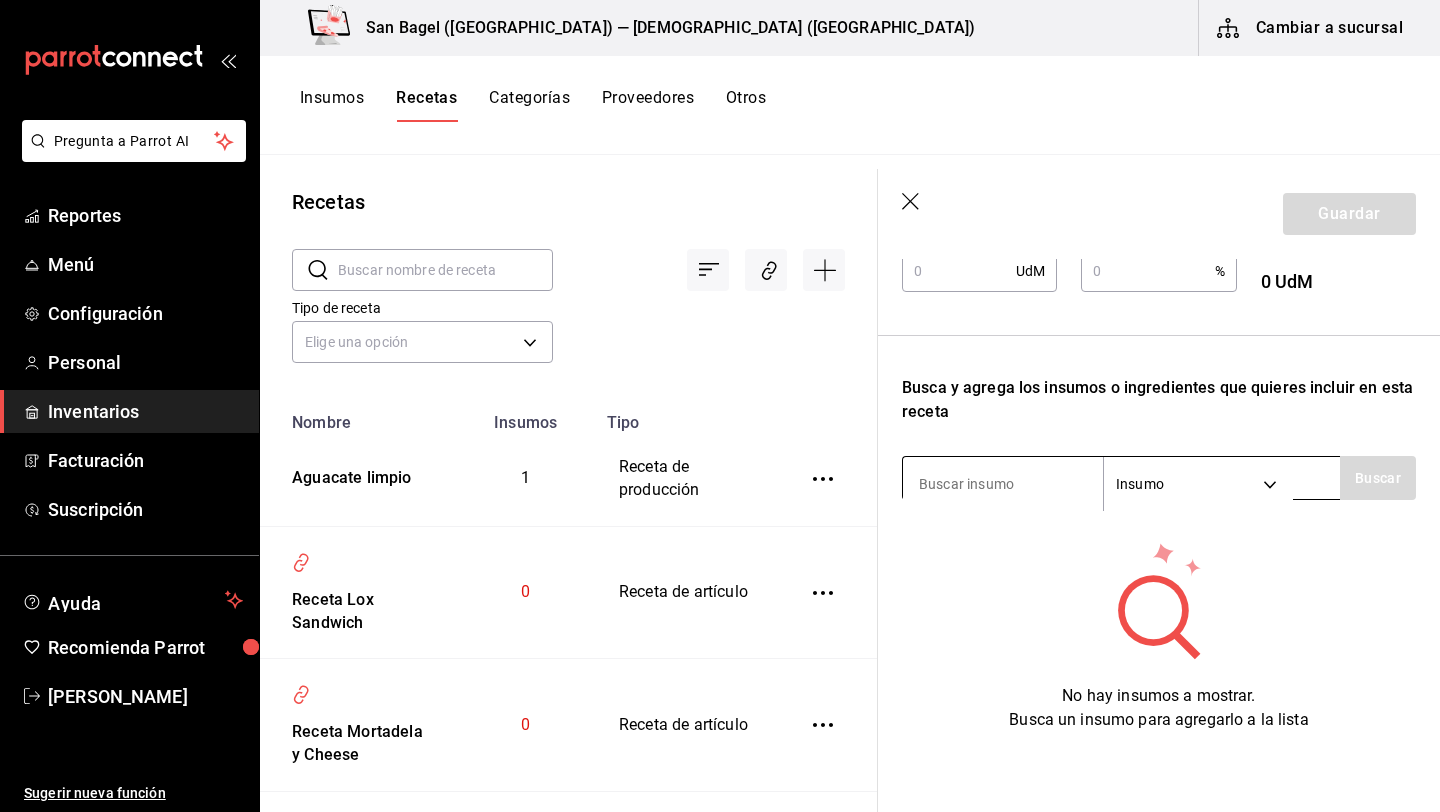 click at bounding box center (1003, 484) 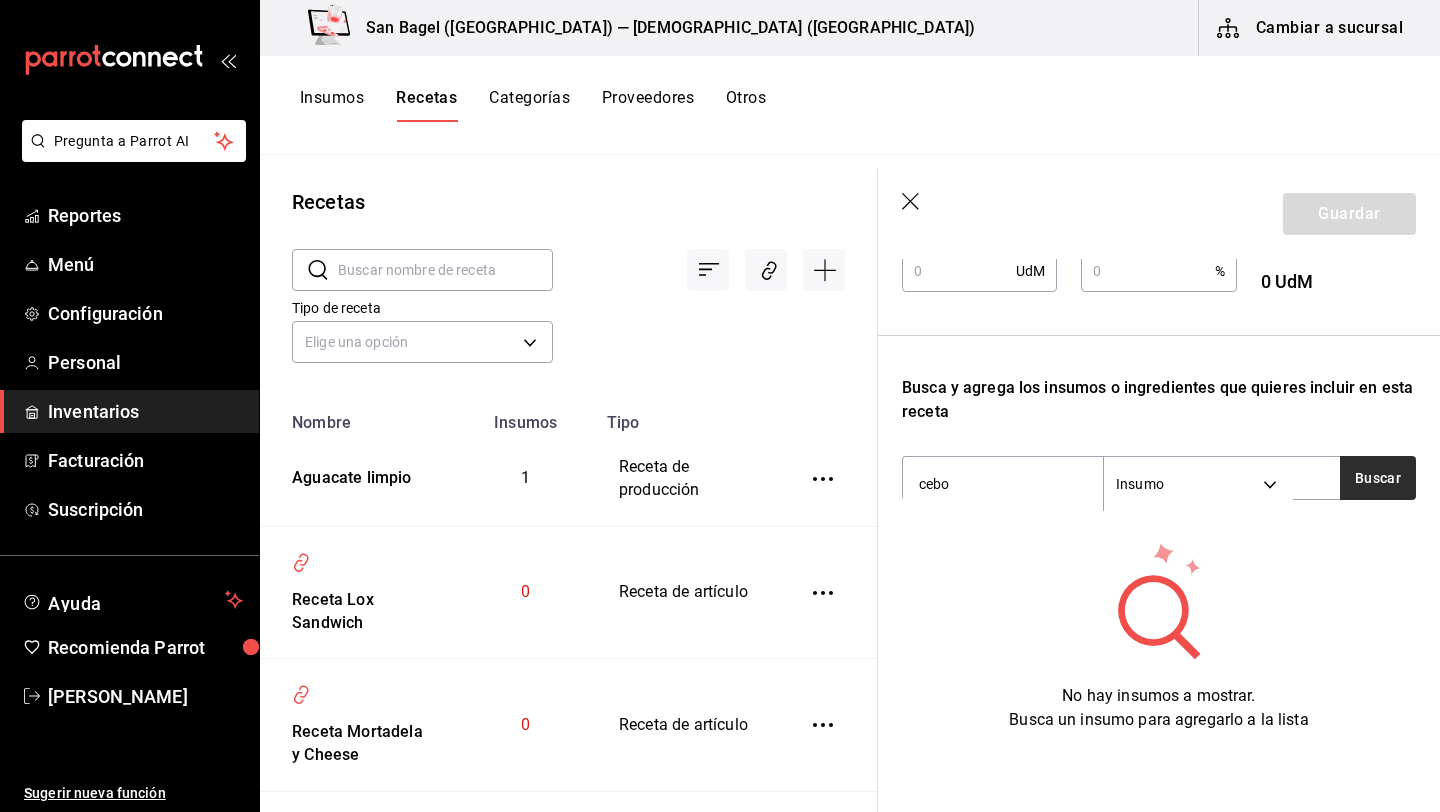 type on "cebo" 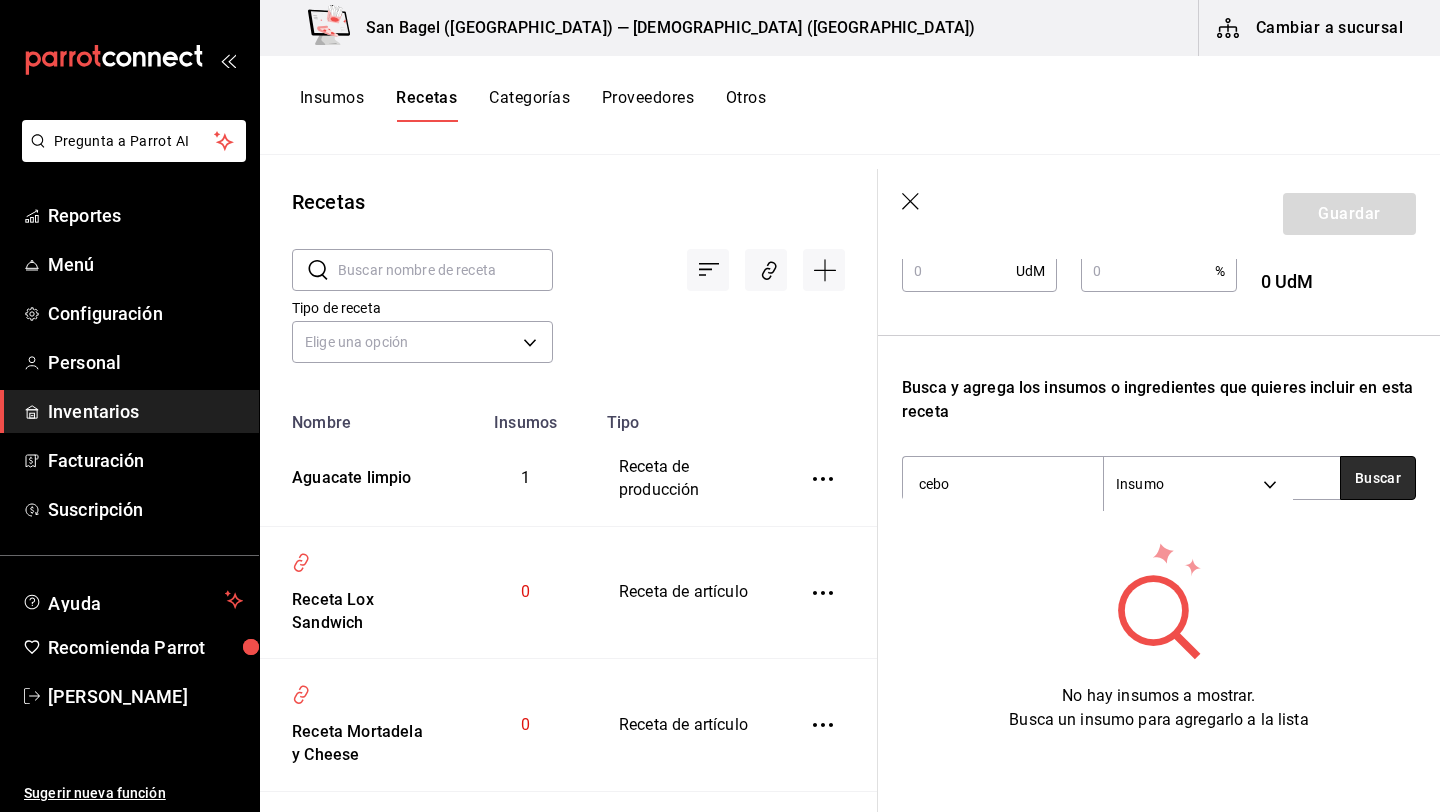 click on "Buscar" at bounding box center (1378, 478) 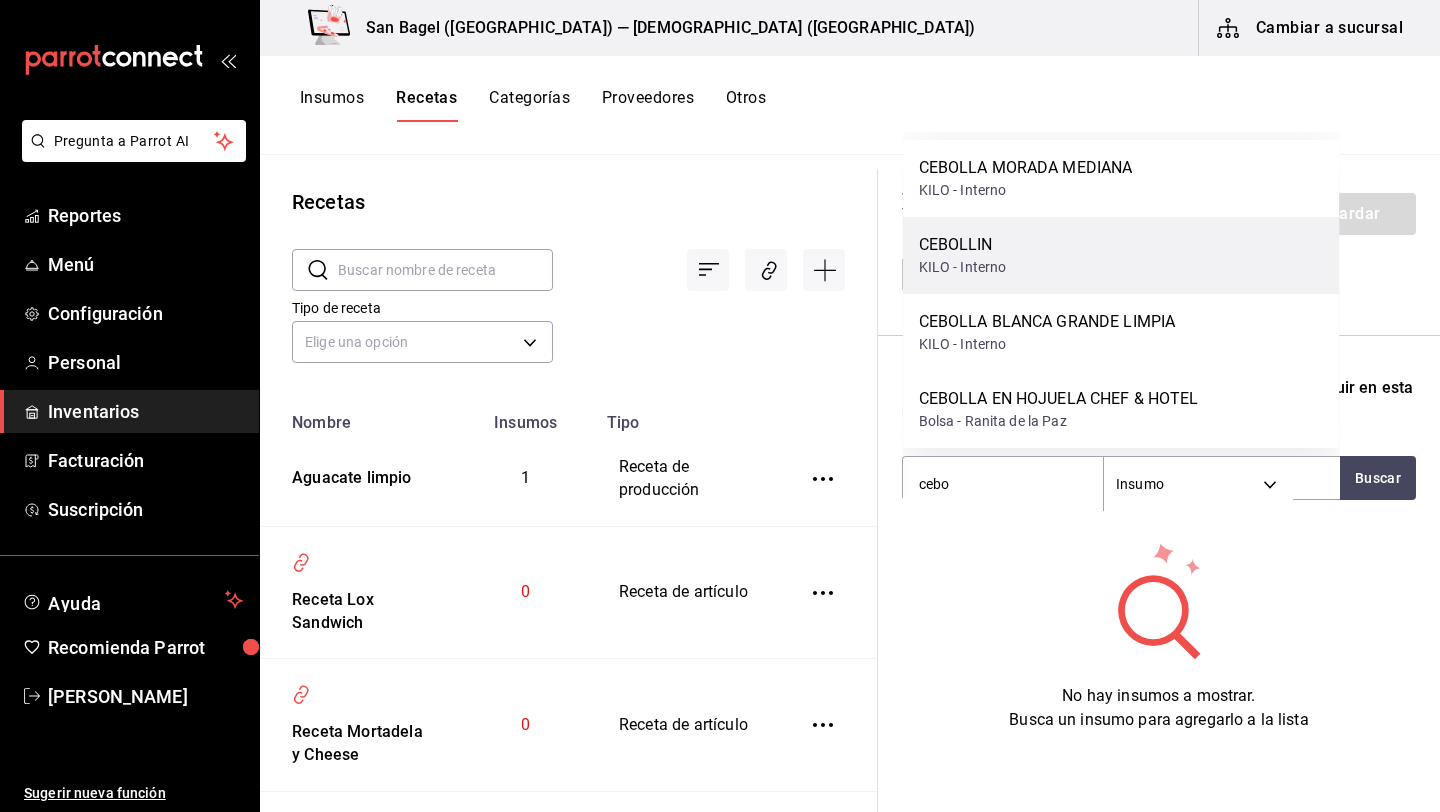 click on "CEBOLLIN KILO - Interno" at bounding box center [1121, 255] 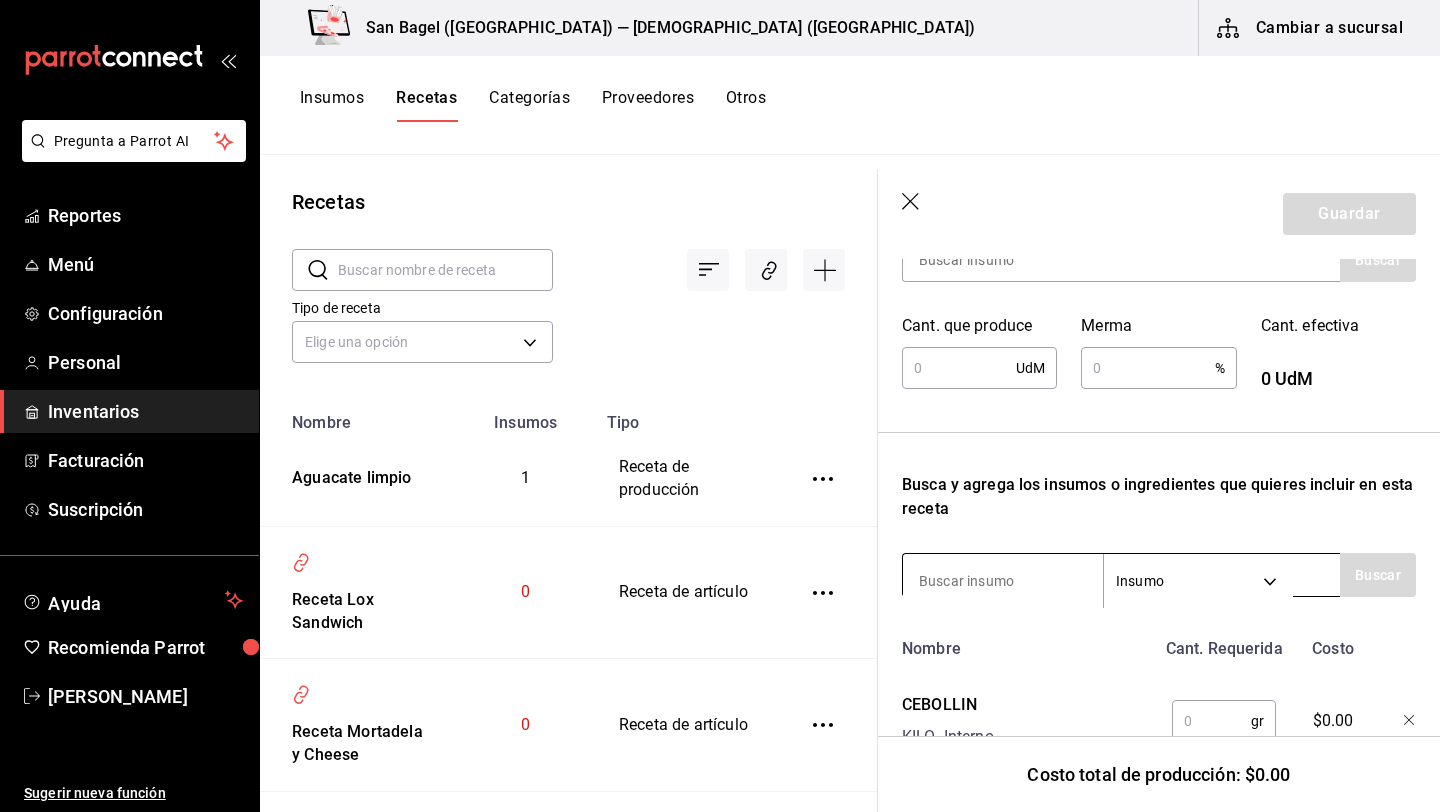 scroll, scrollTop: 431, scrollLeft: 0, axis: vertical 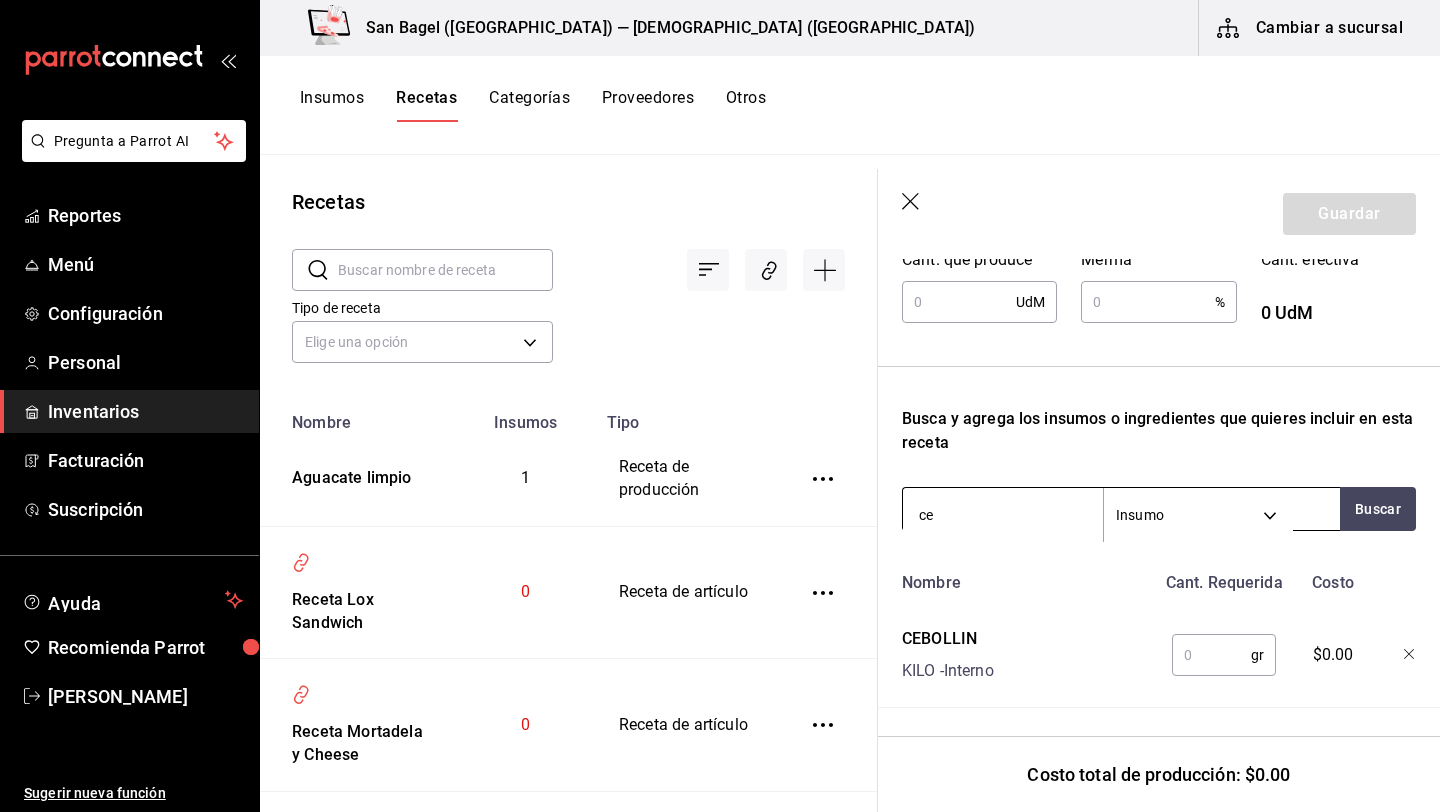type on "c" 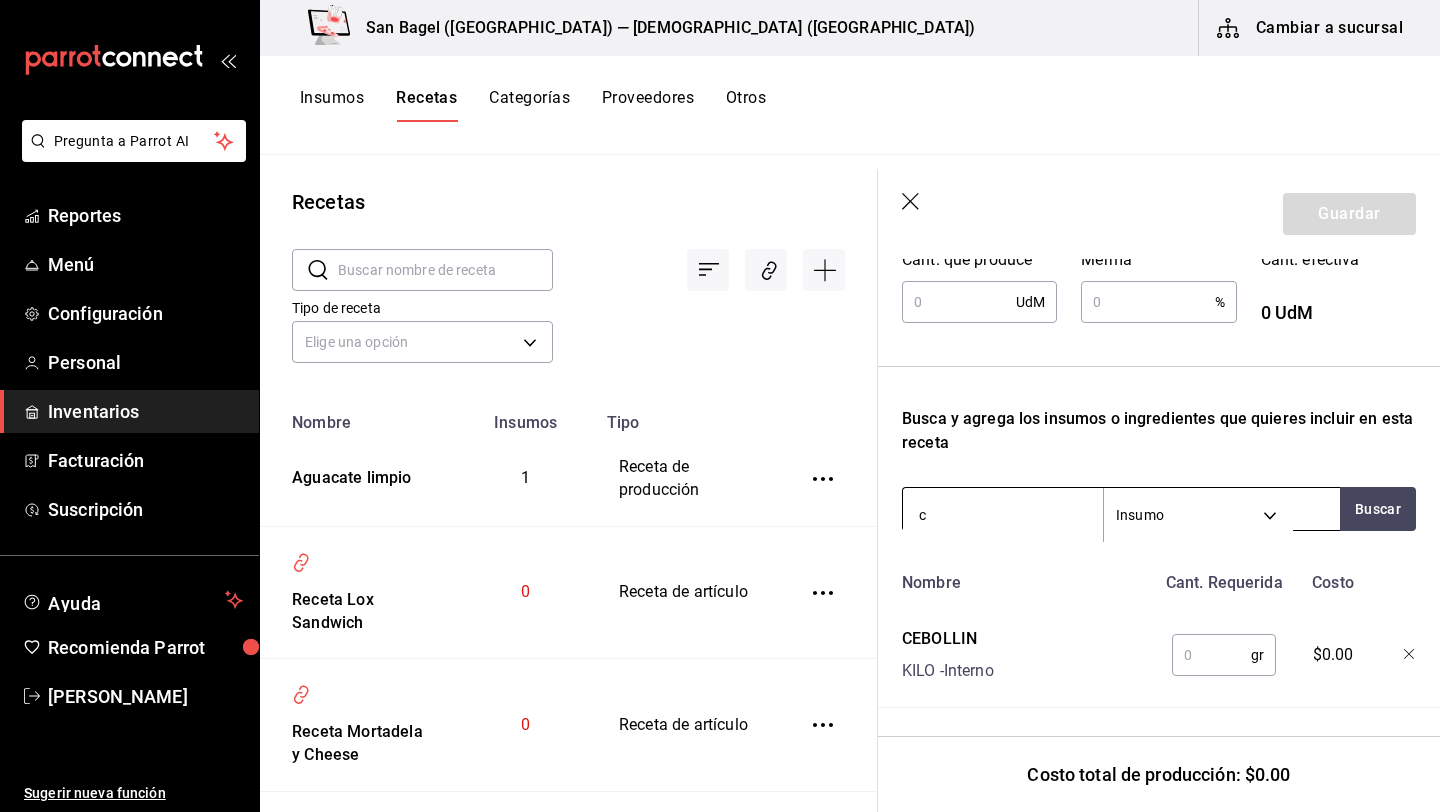 type 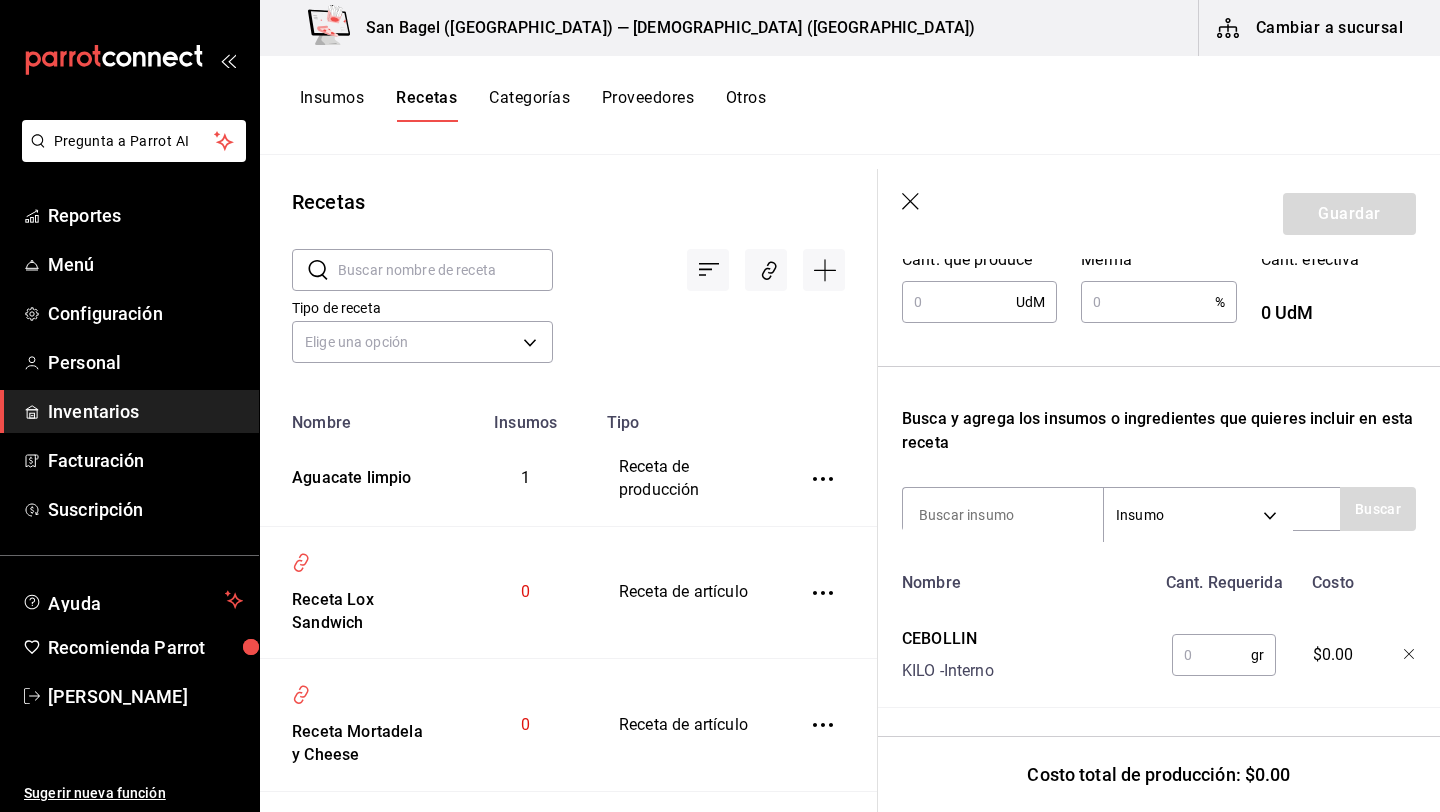 click at bounding box center [1211, 655] 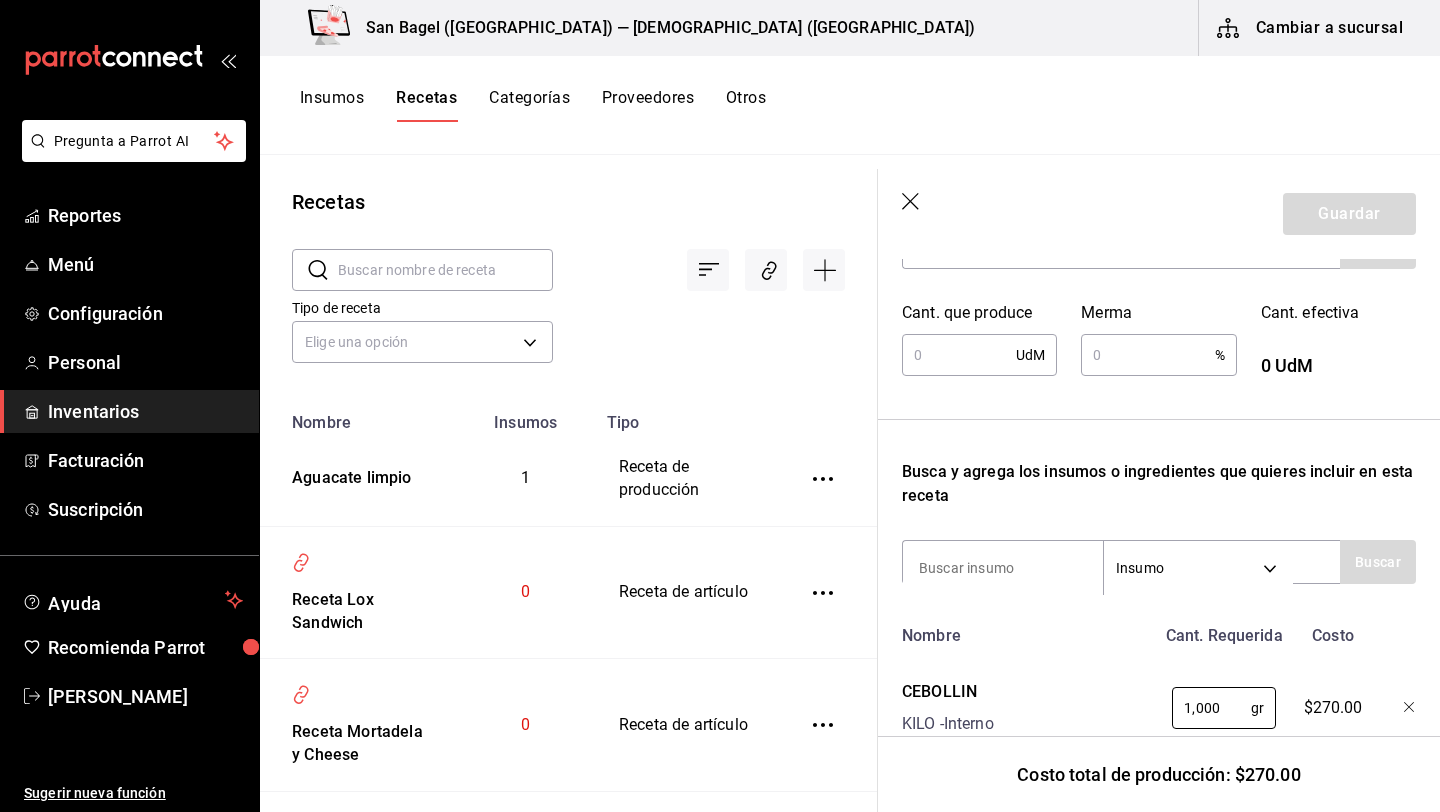 scroll, scrollTop: 431, scrollLeft: 0, axis: vertical 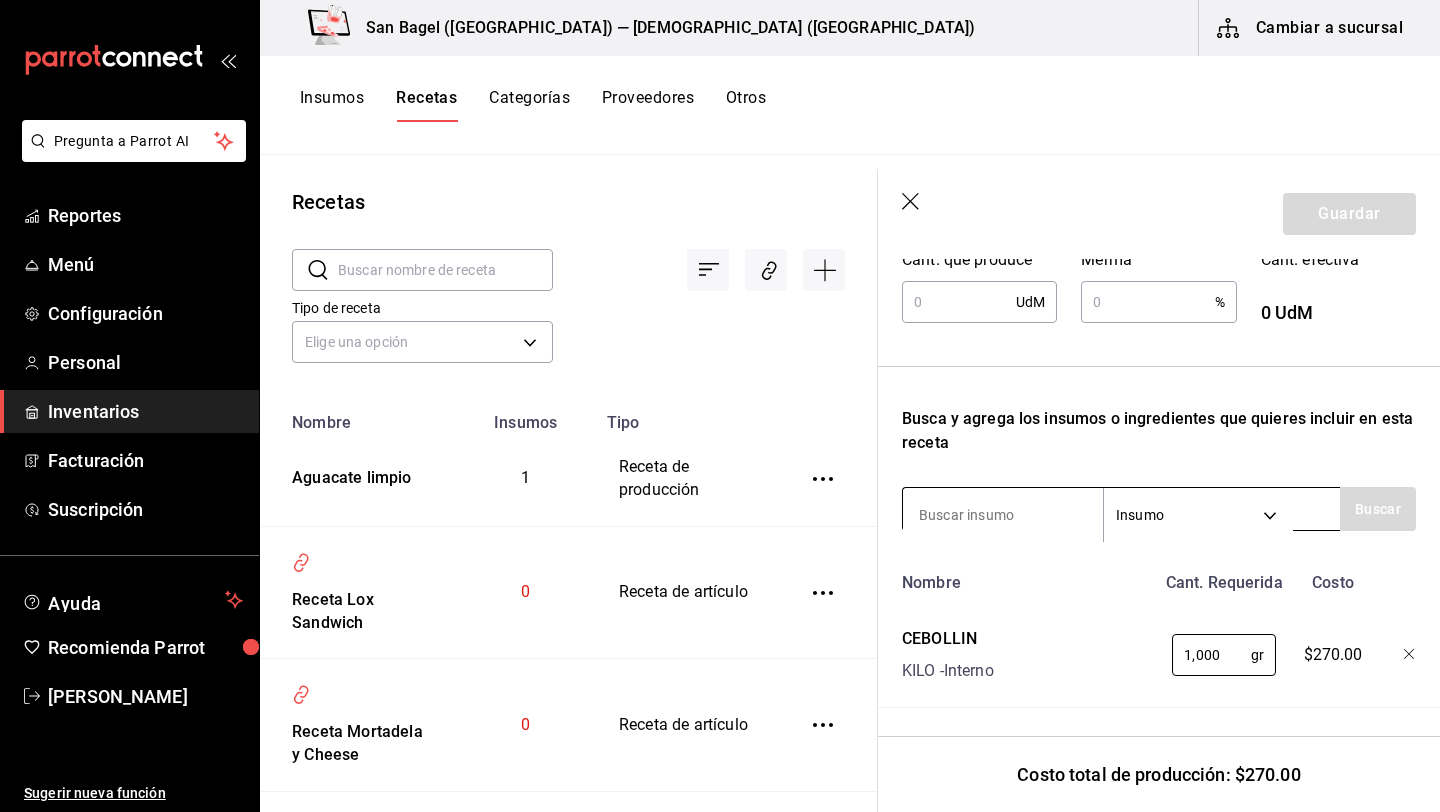 type on "1,000" 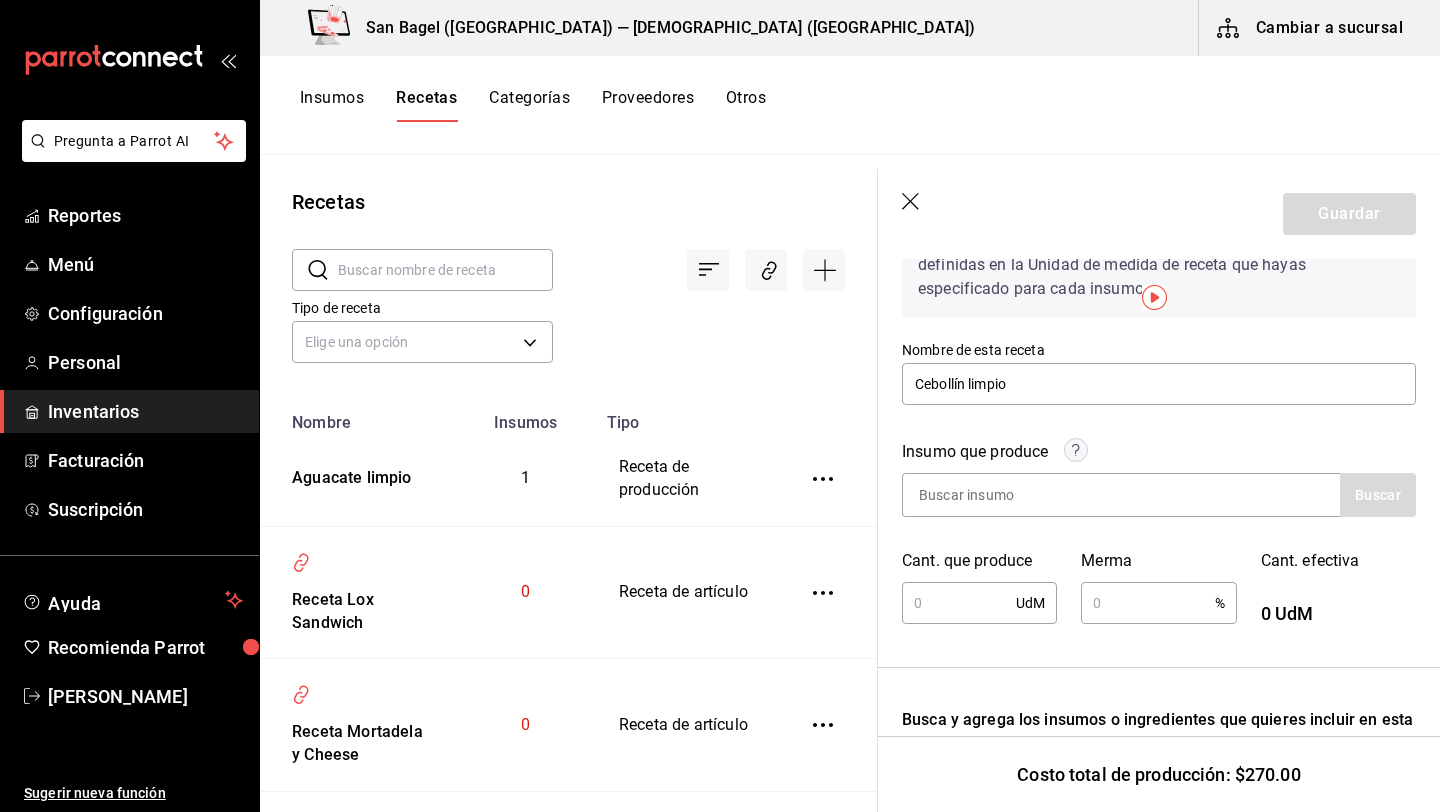 scroll, scrollTop: 0, scrollLeft: 0, axis: both 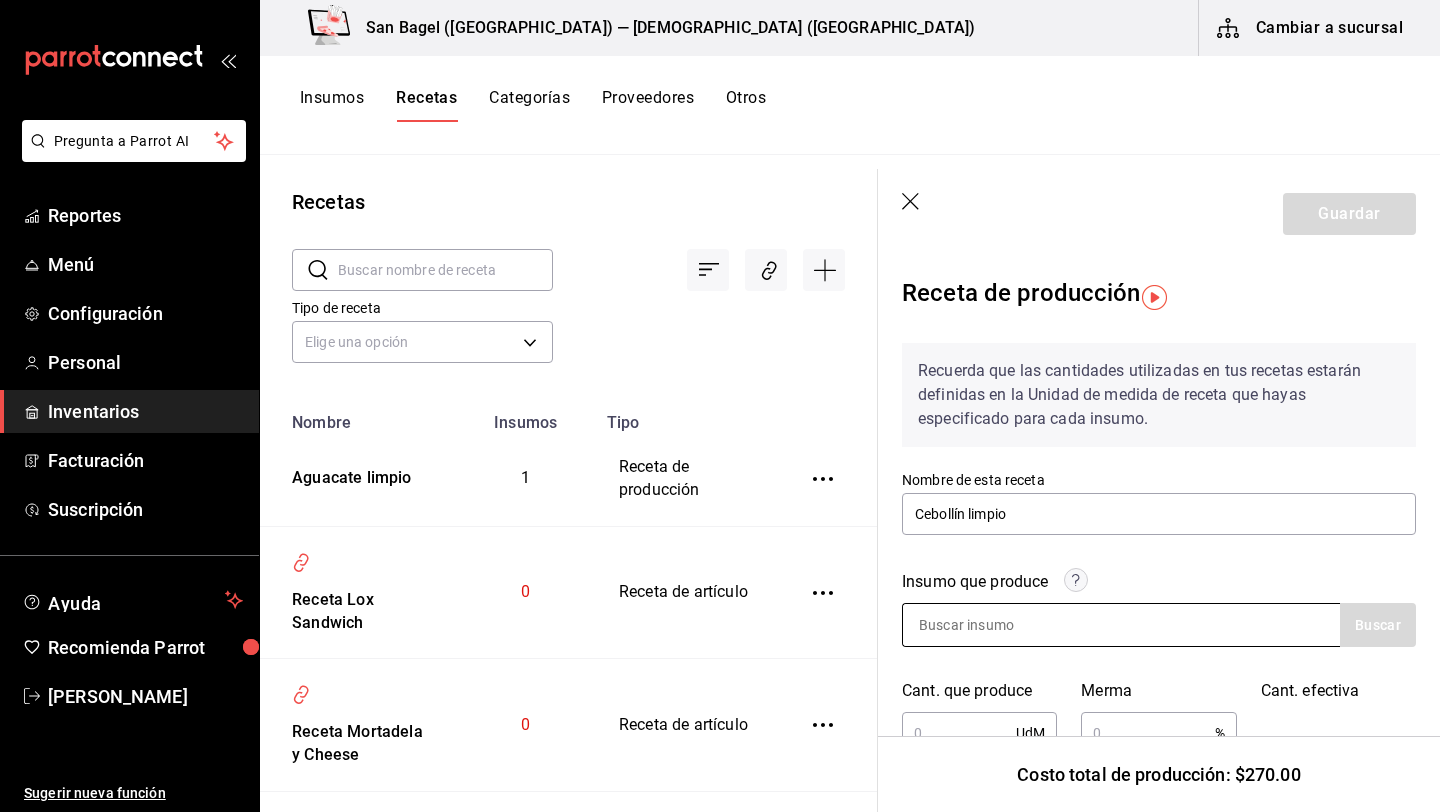 click at bounding box center [1003, 625] 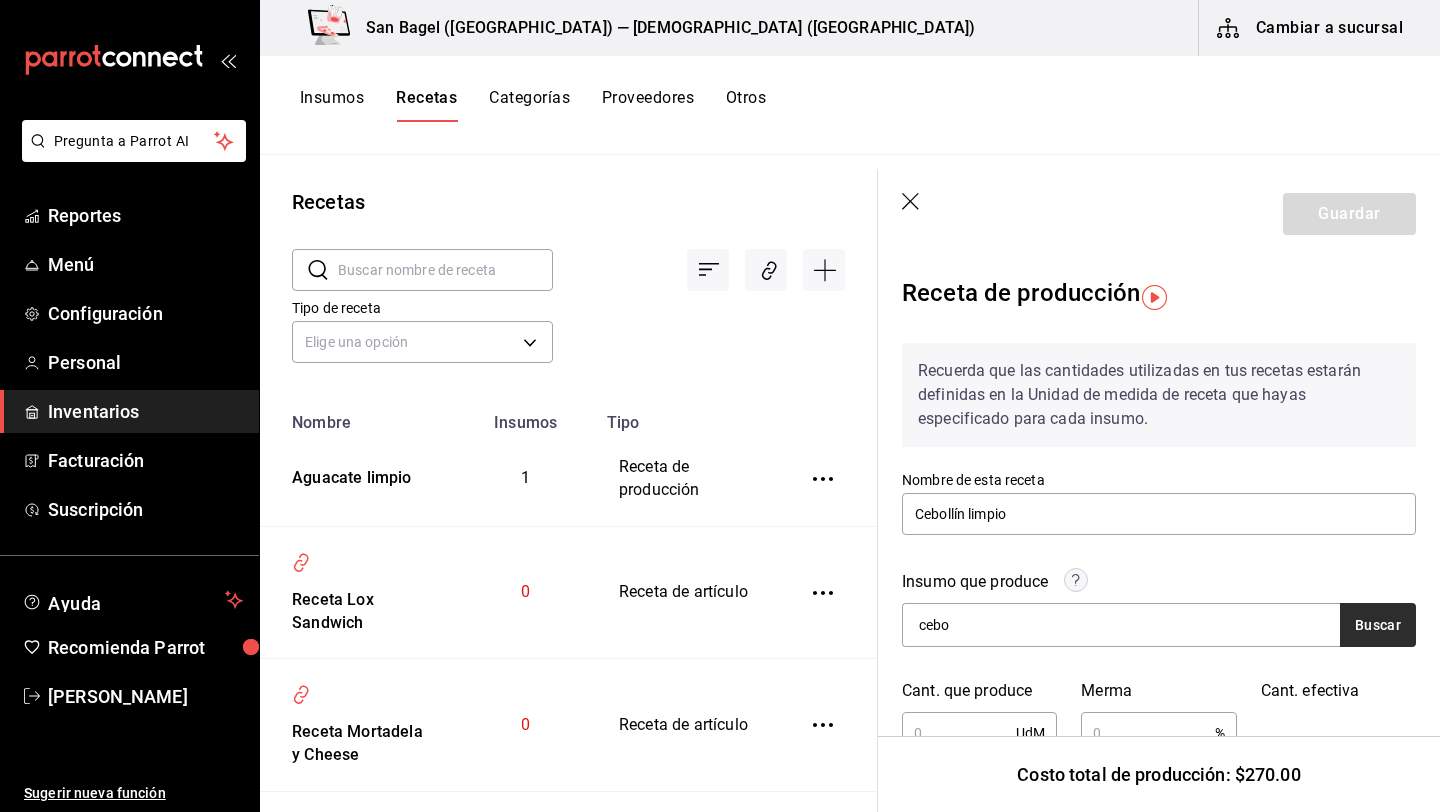type on "cebo" 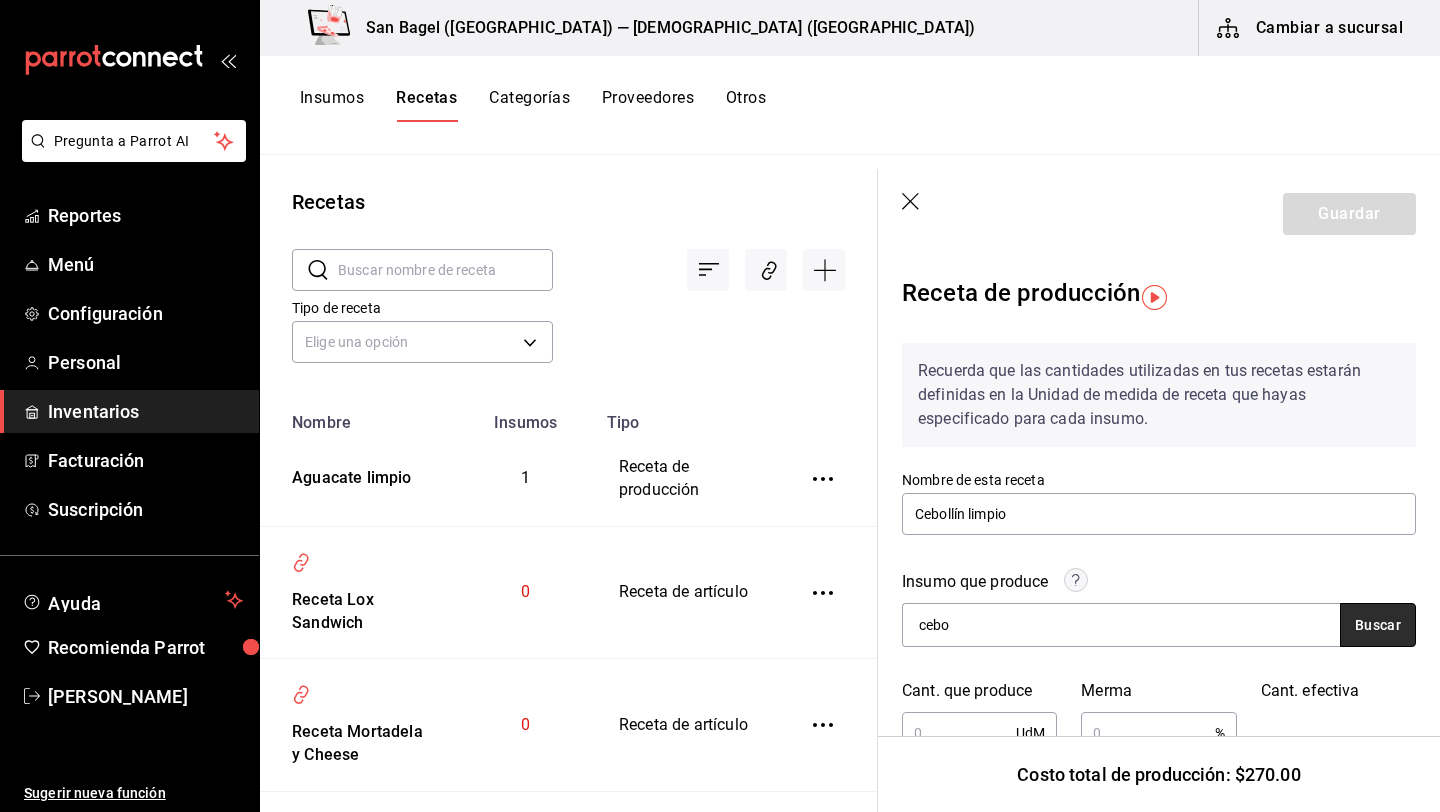 click on "Buscar" at bounding box center [1378, 625] 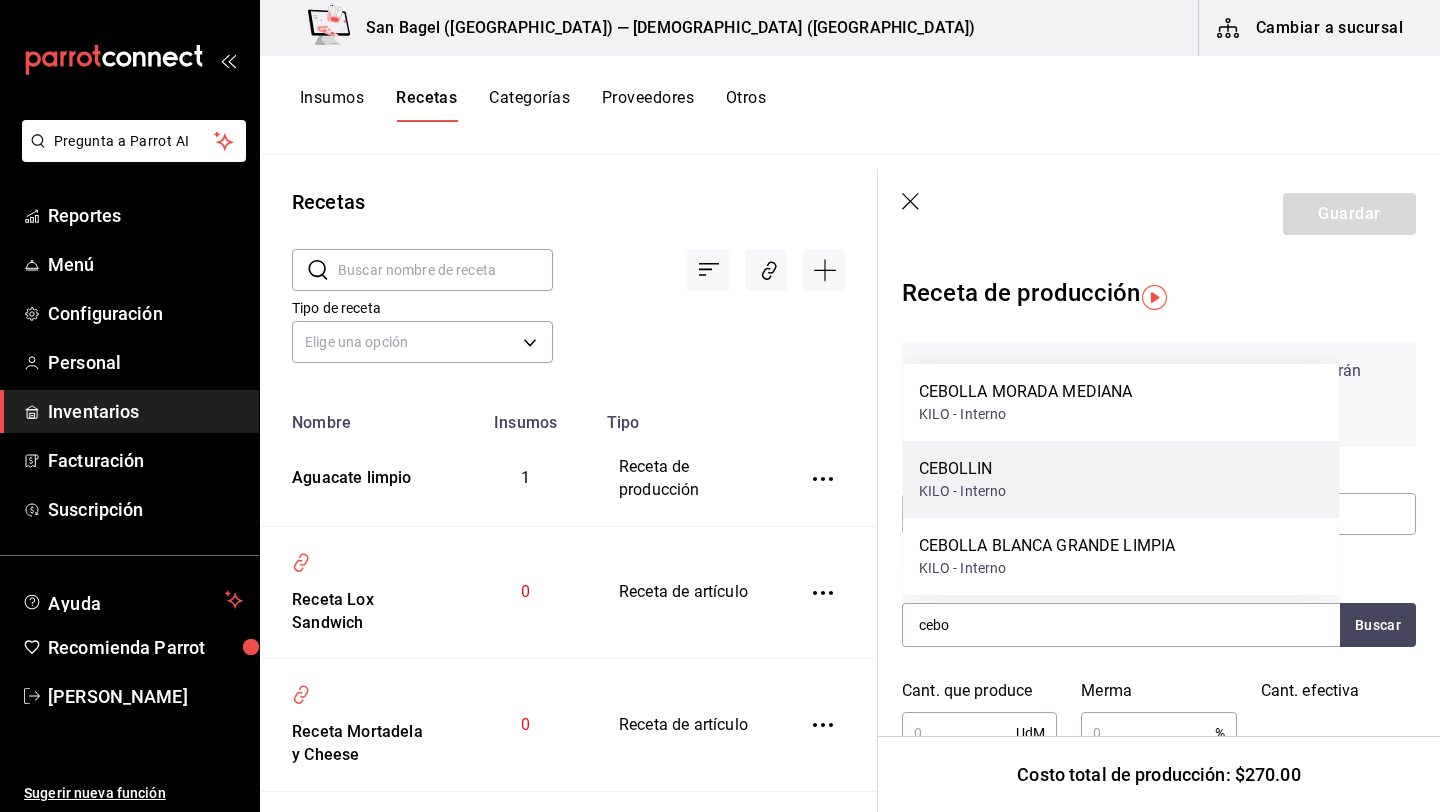 click on "CEBOLLIN KILO - Interno" at bounding box center (1121, 479) 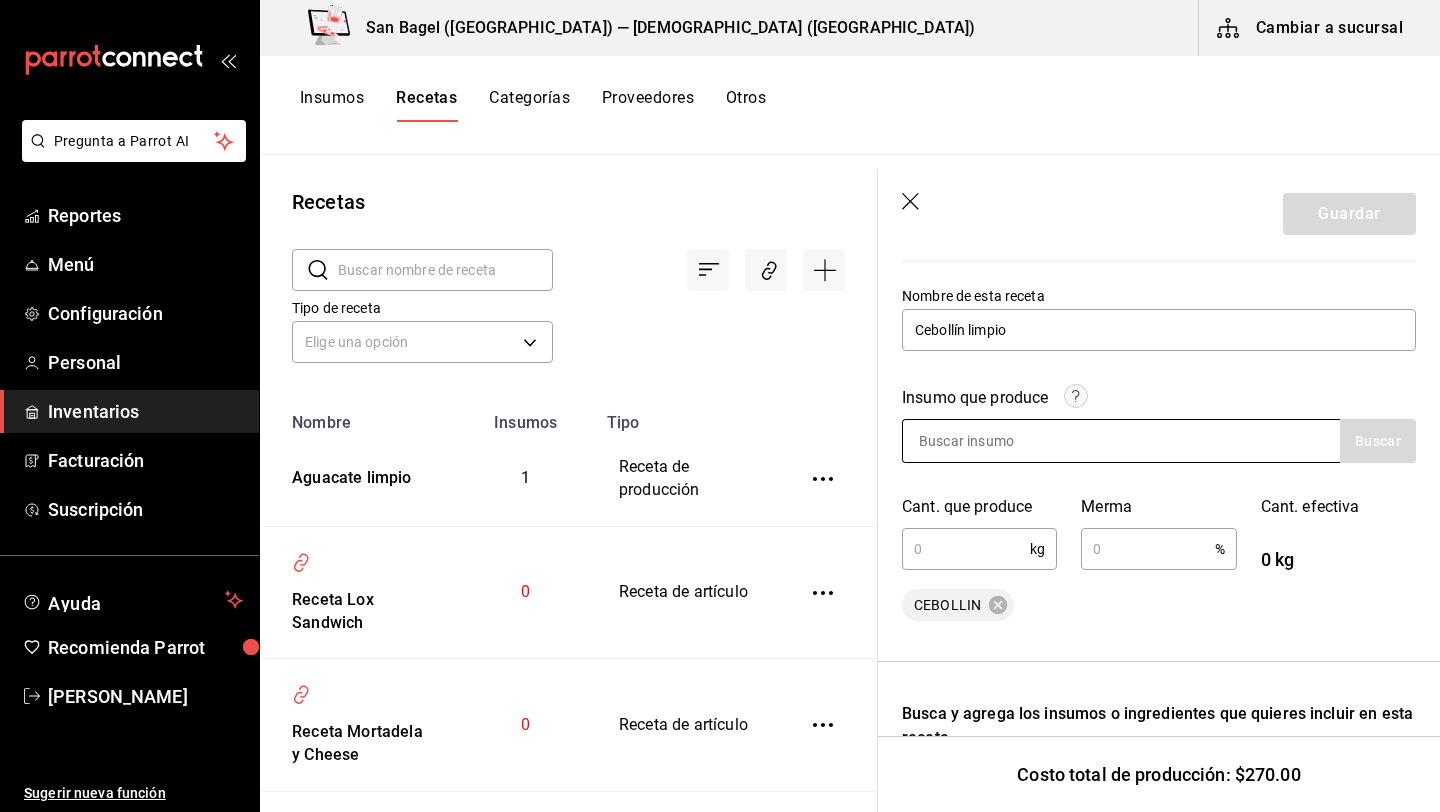 scroll, scrollTop: 197, scrollLeft: 0, axis: vertical 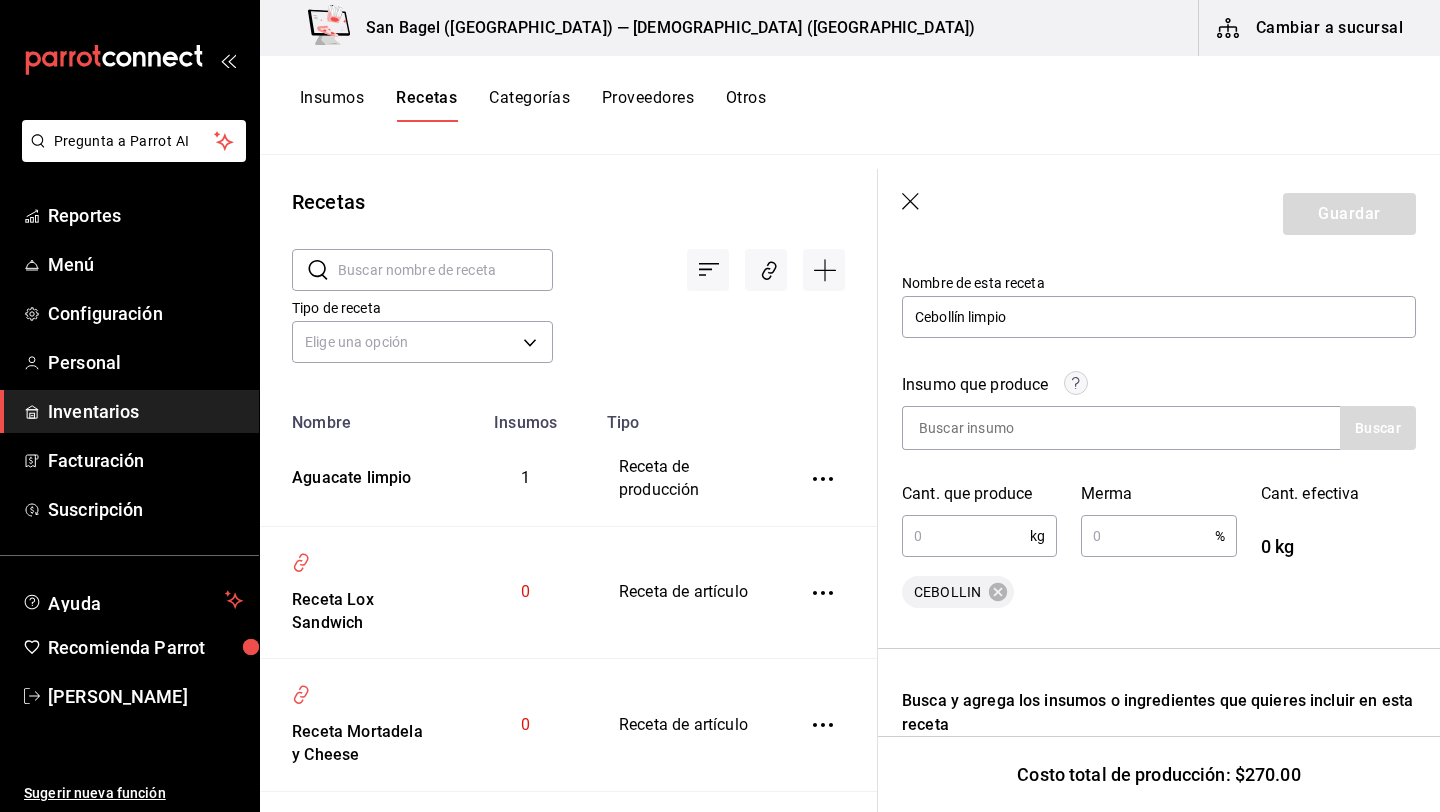 click at bounding box center [966, 536] 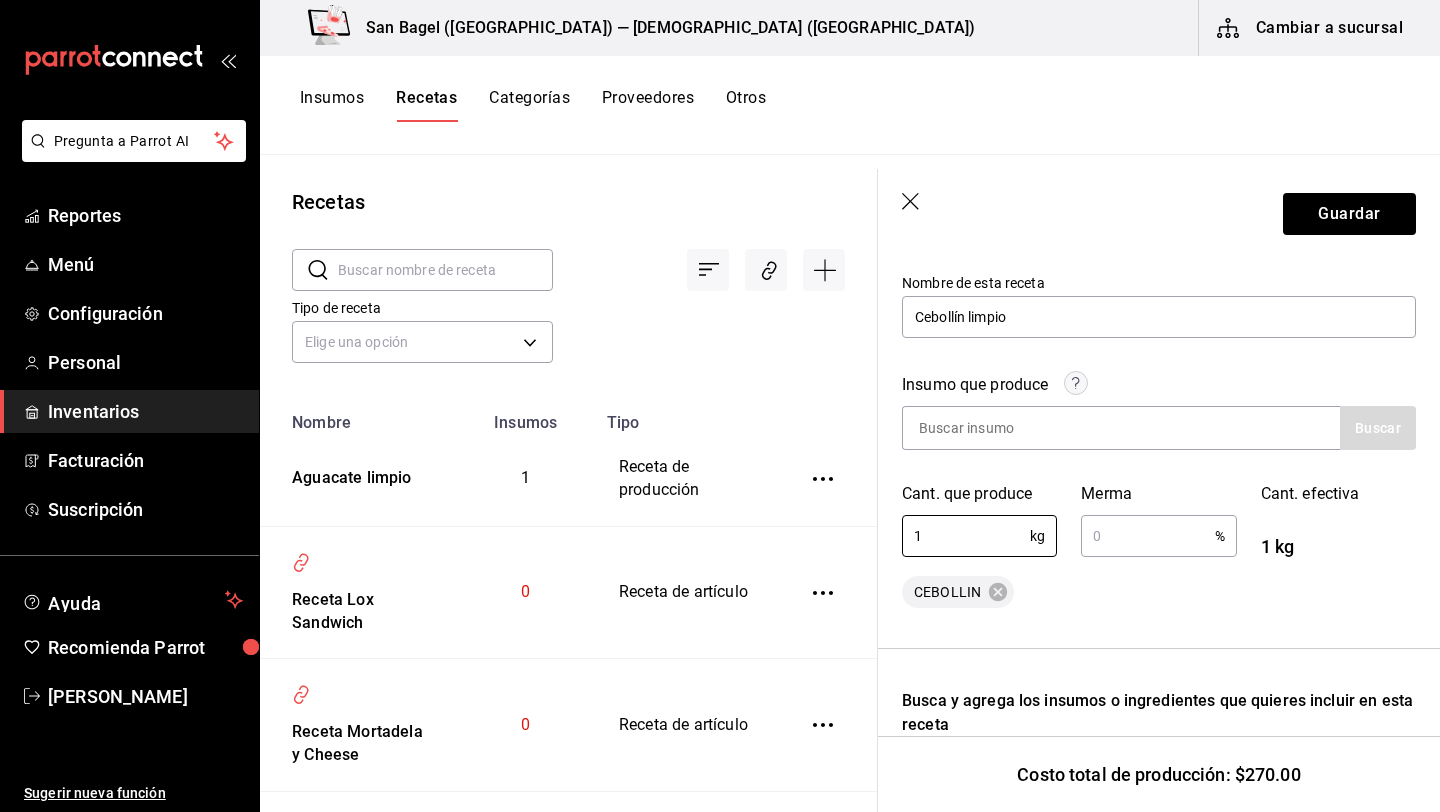 type on "1" 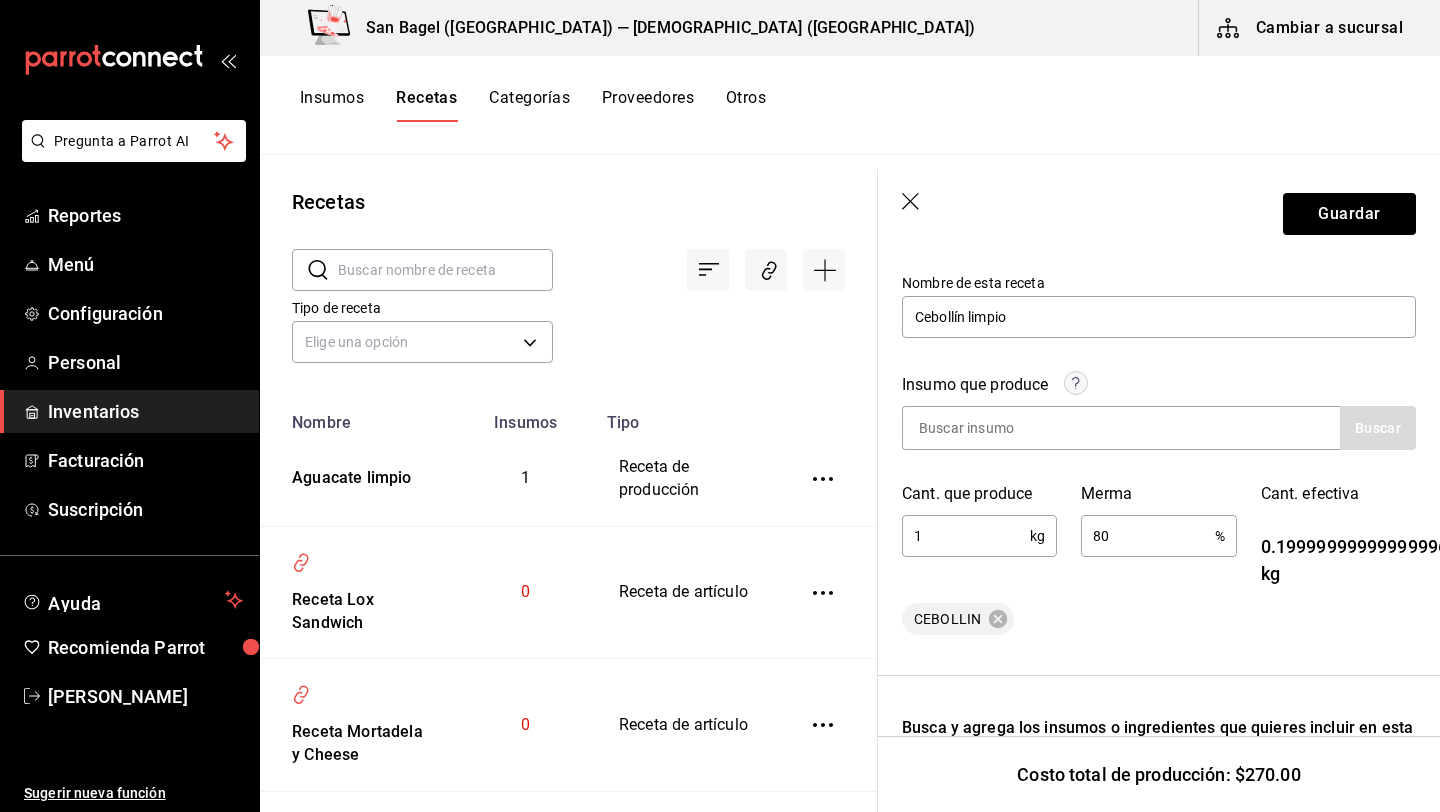 type on "8" 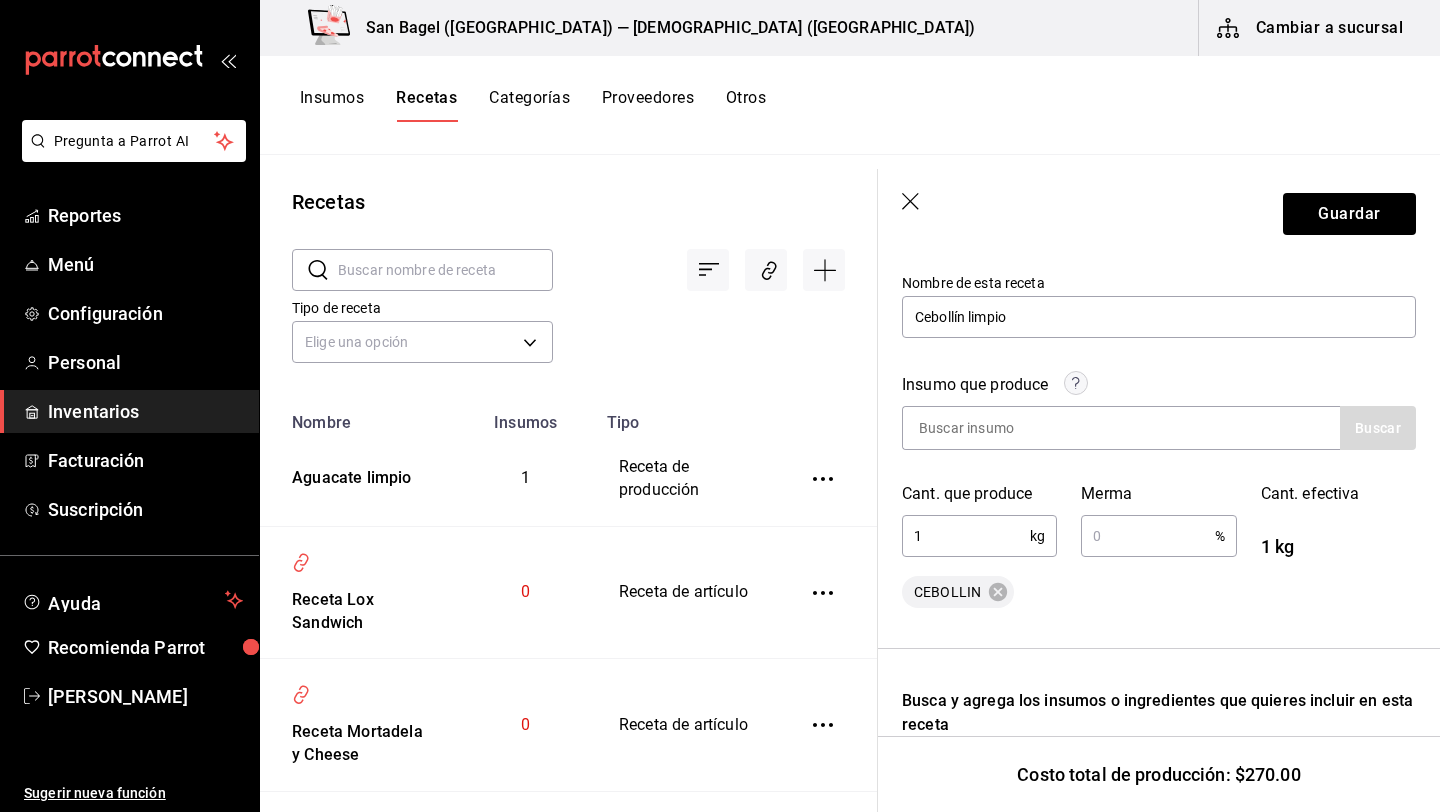 type on "8" 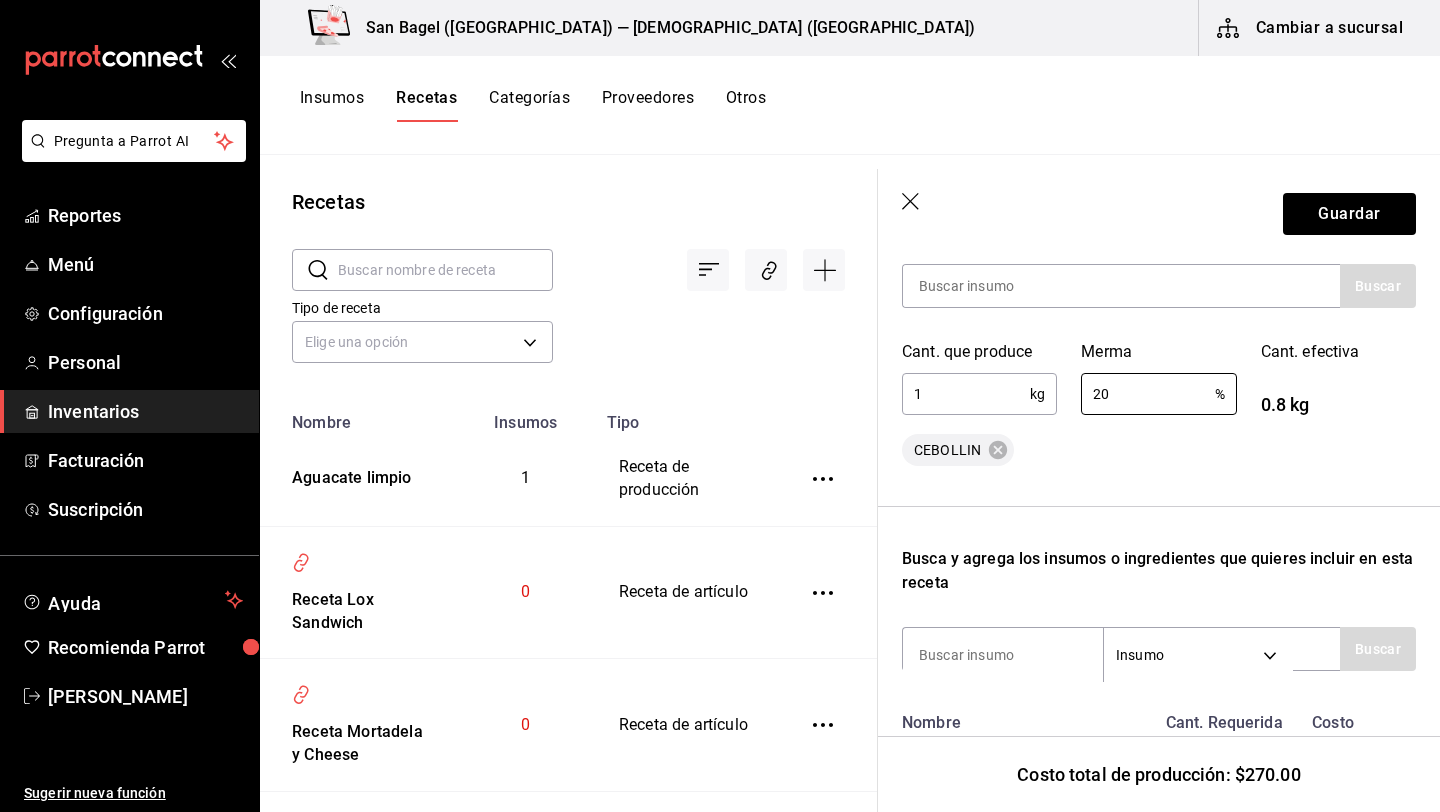 scroll, scrollTop: 479, scrollLeft: 0, axis: vertical 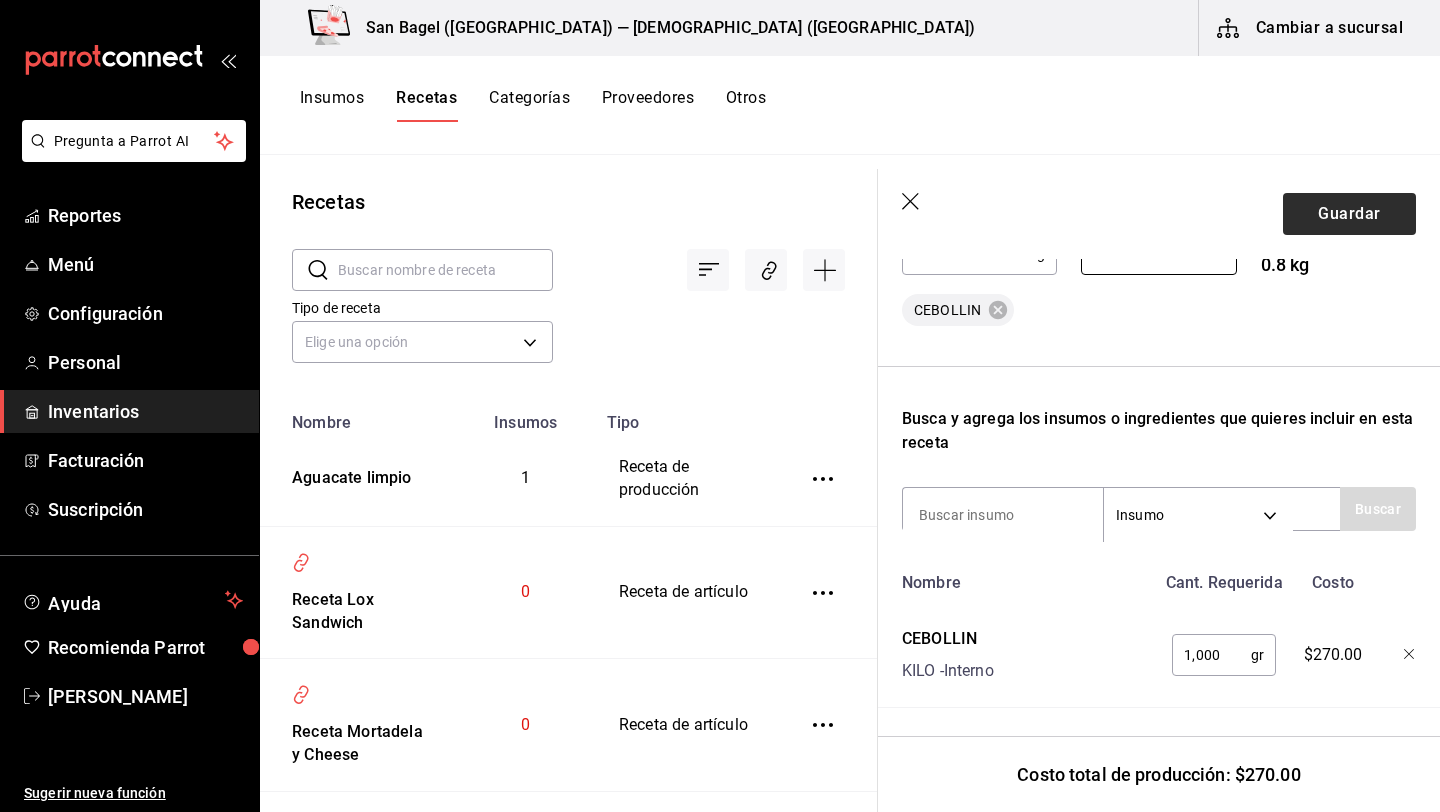 type on "20" 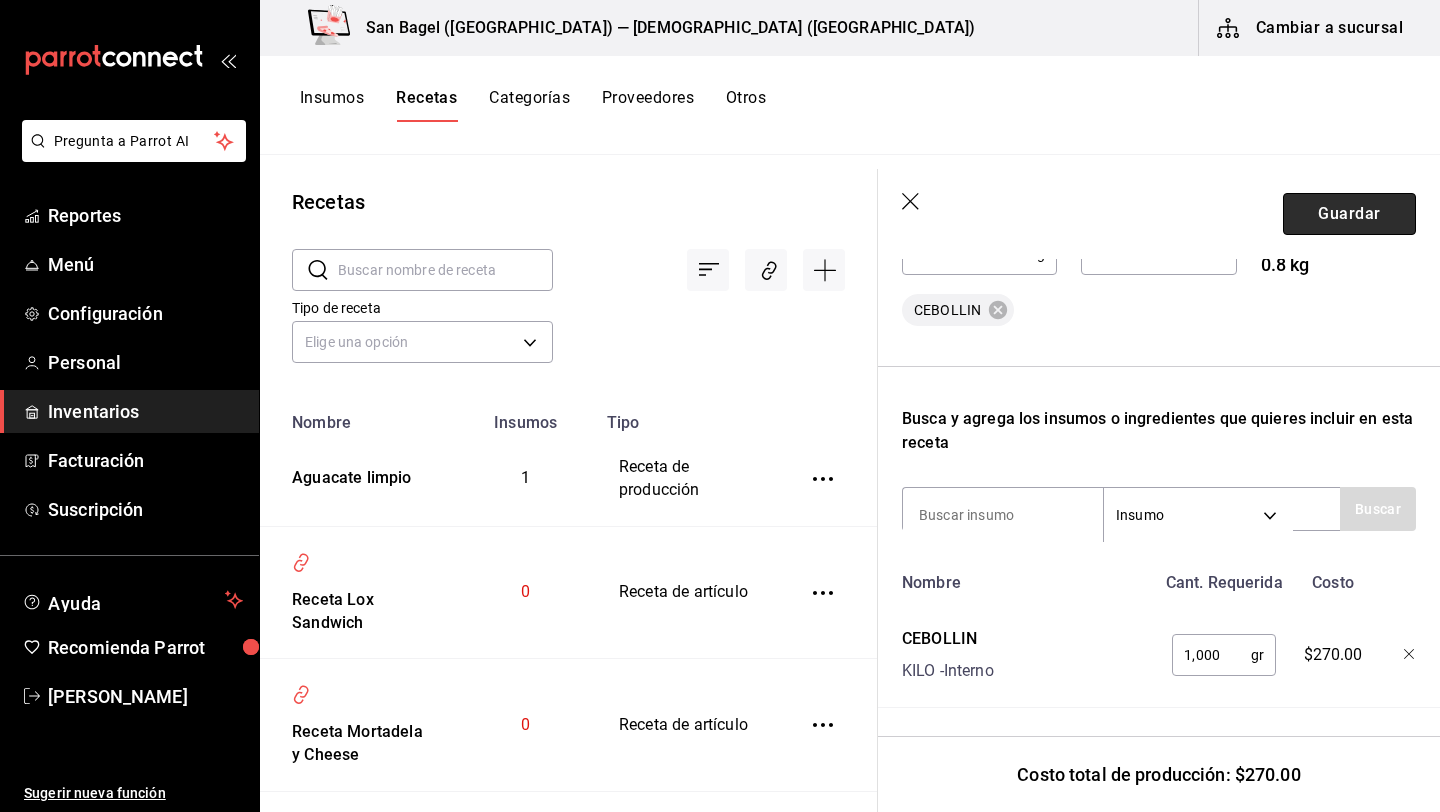 click on "Guardar" at bounding box center [1349, 214] 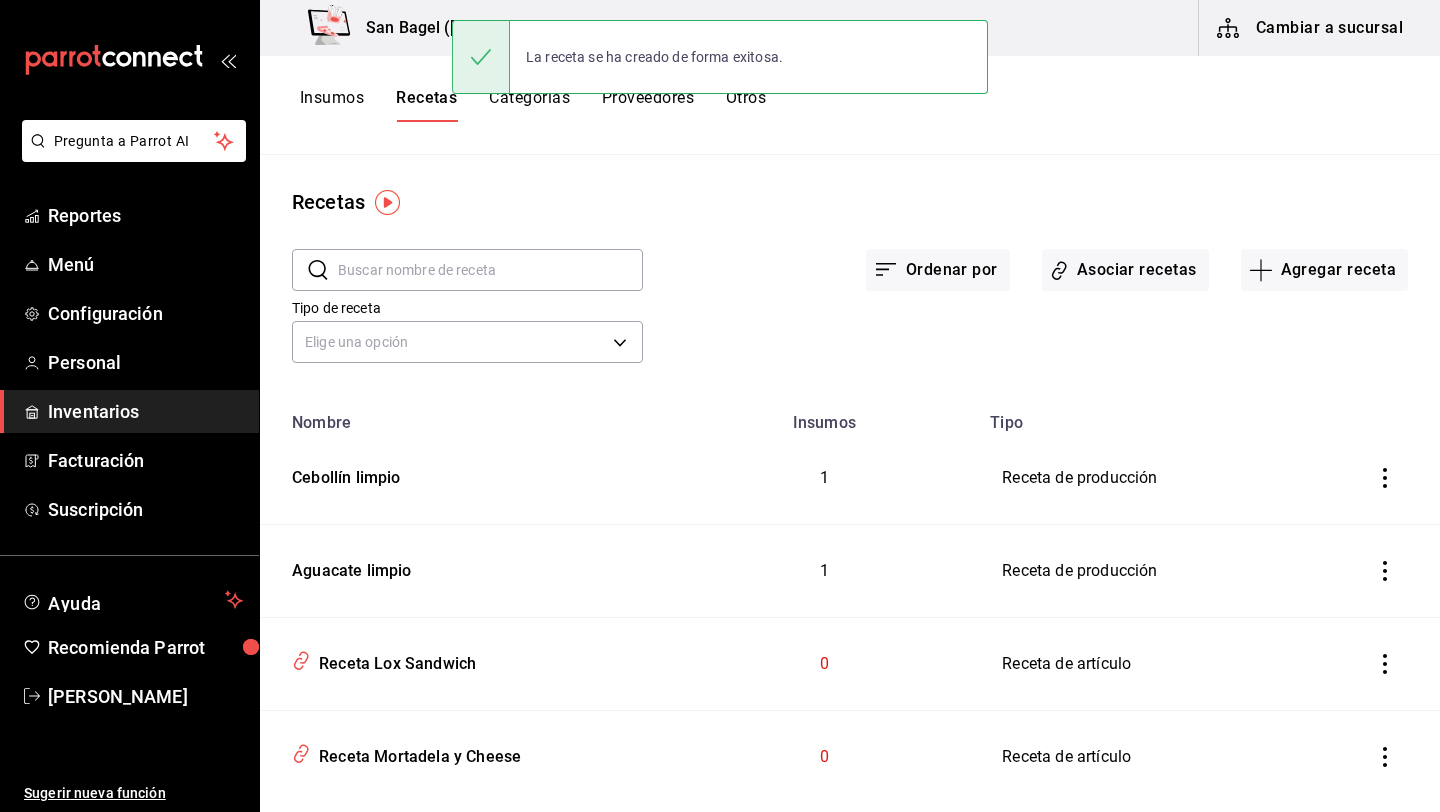 scroll, scrollTop: 0, scrollLeft: 0, axis: both 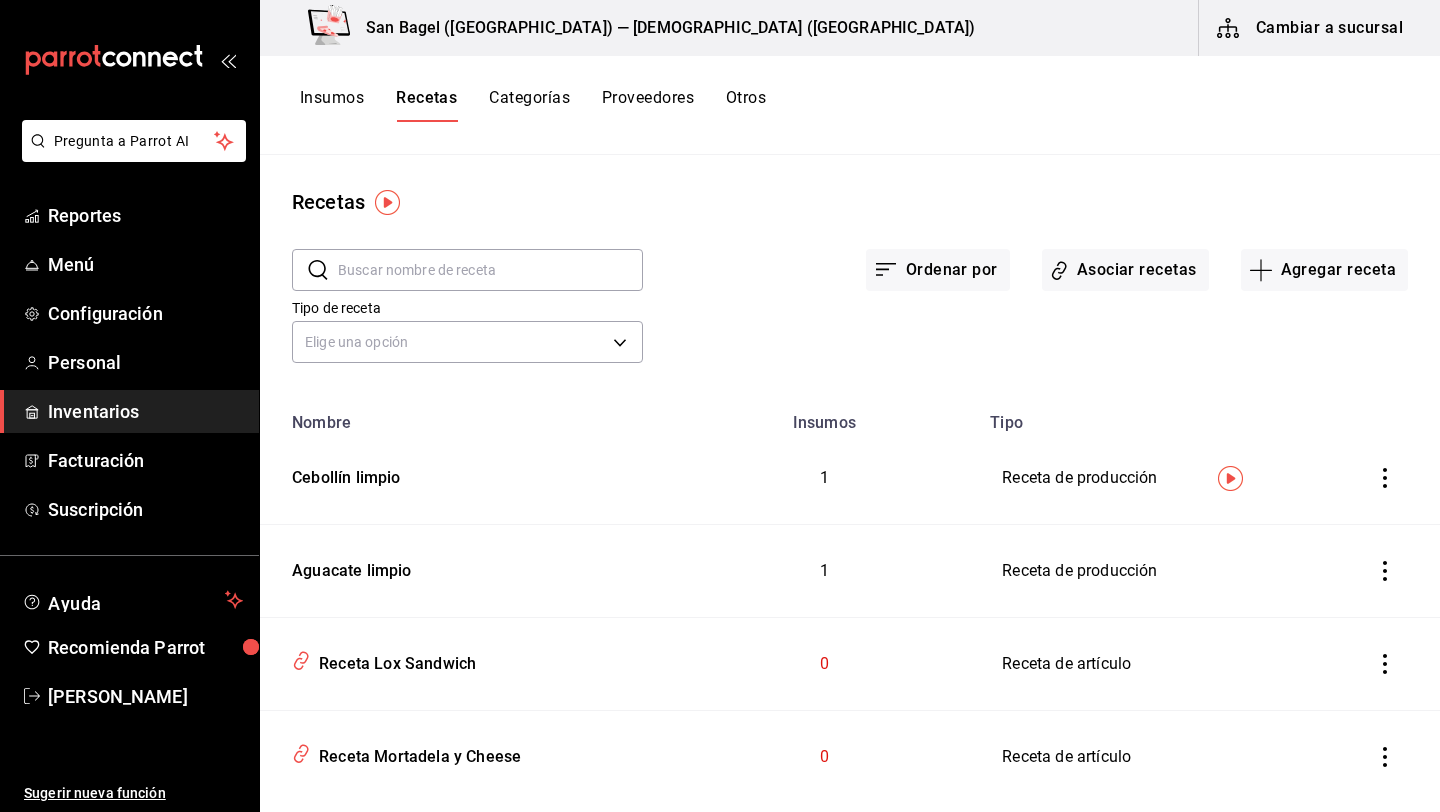 click at bounding box center (1230, 478) 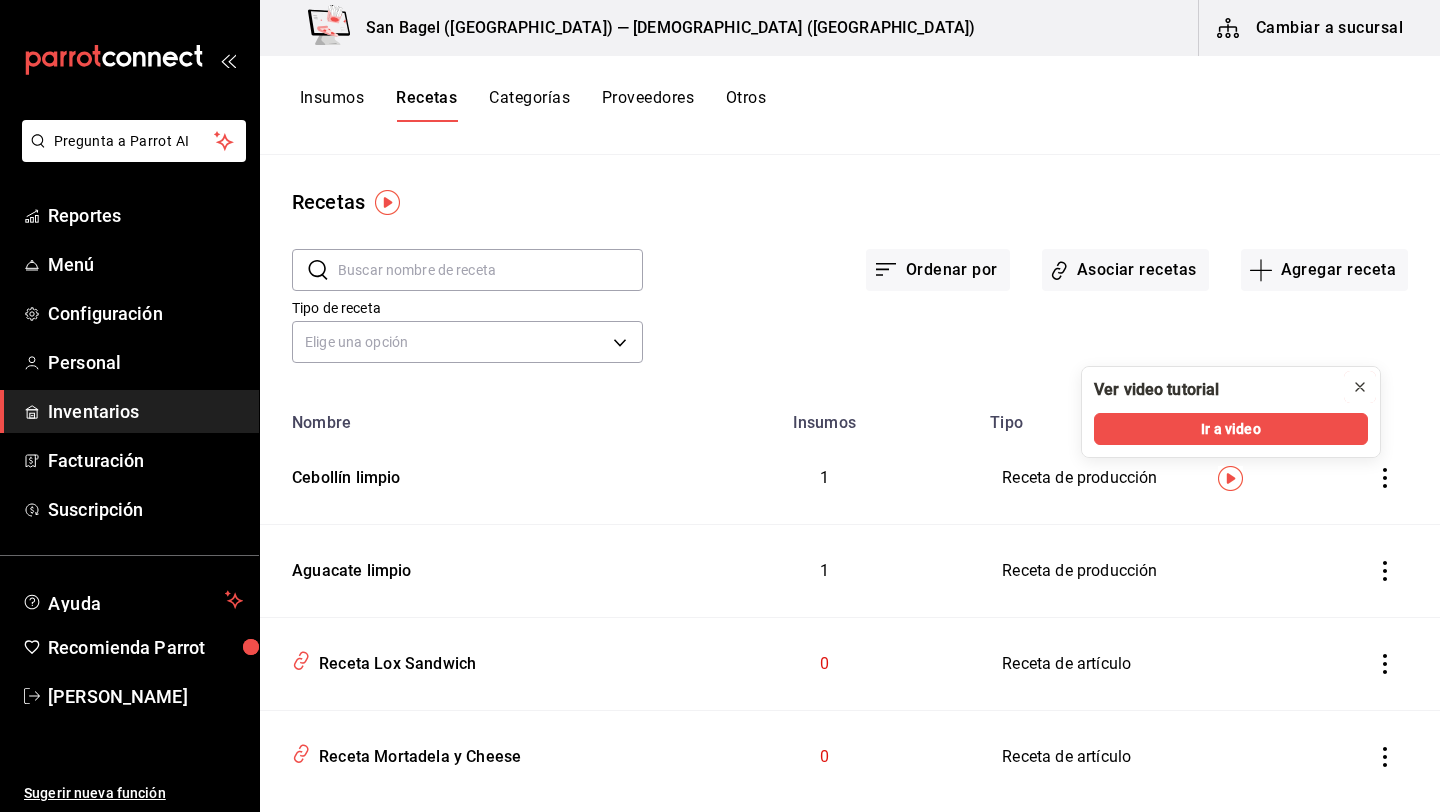 click 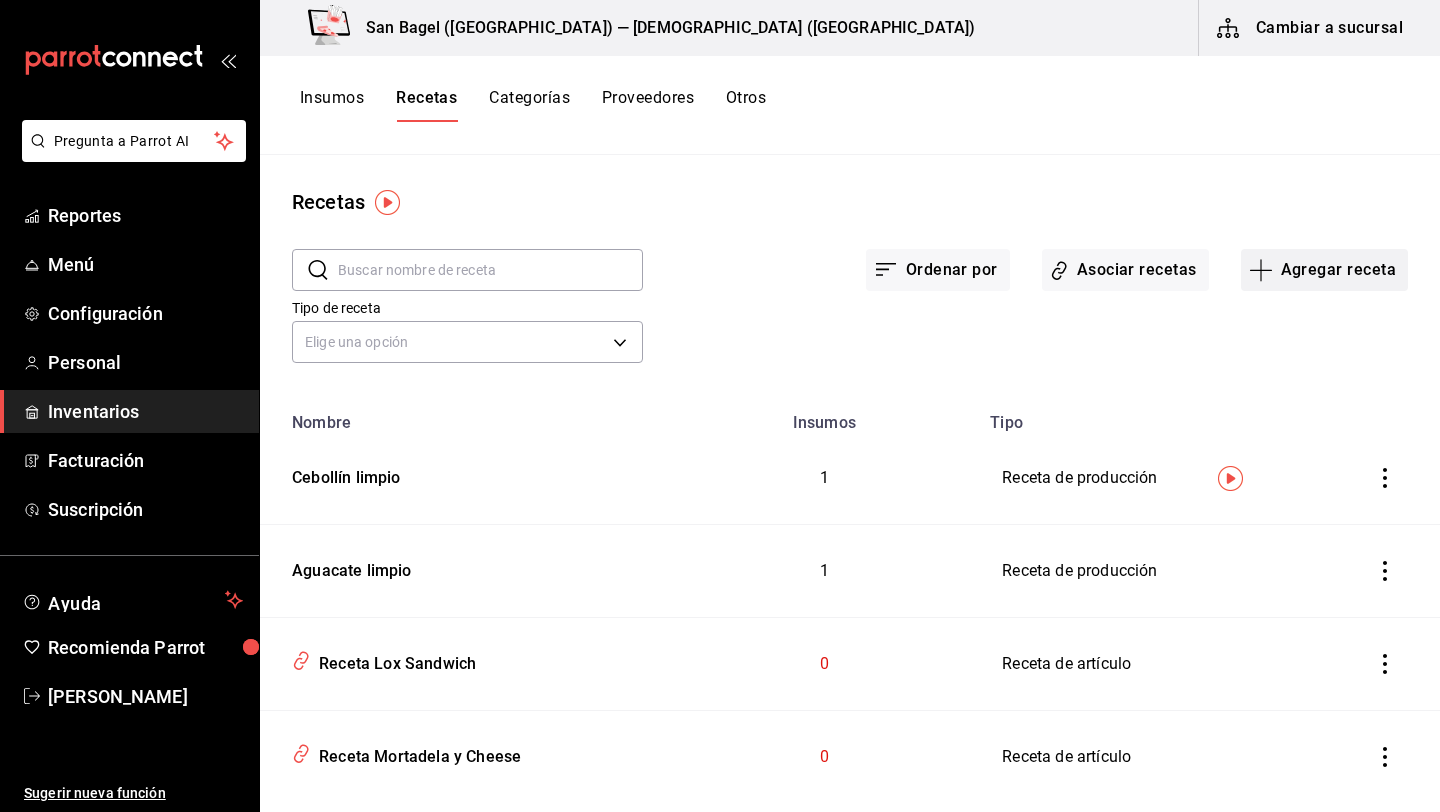 click on "Agregar receta" at bounding box center (1324, 270) 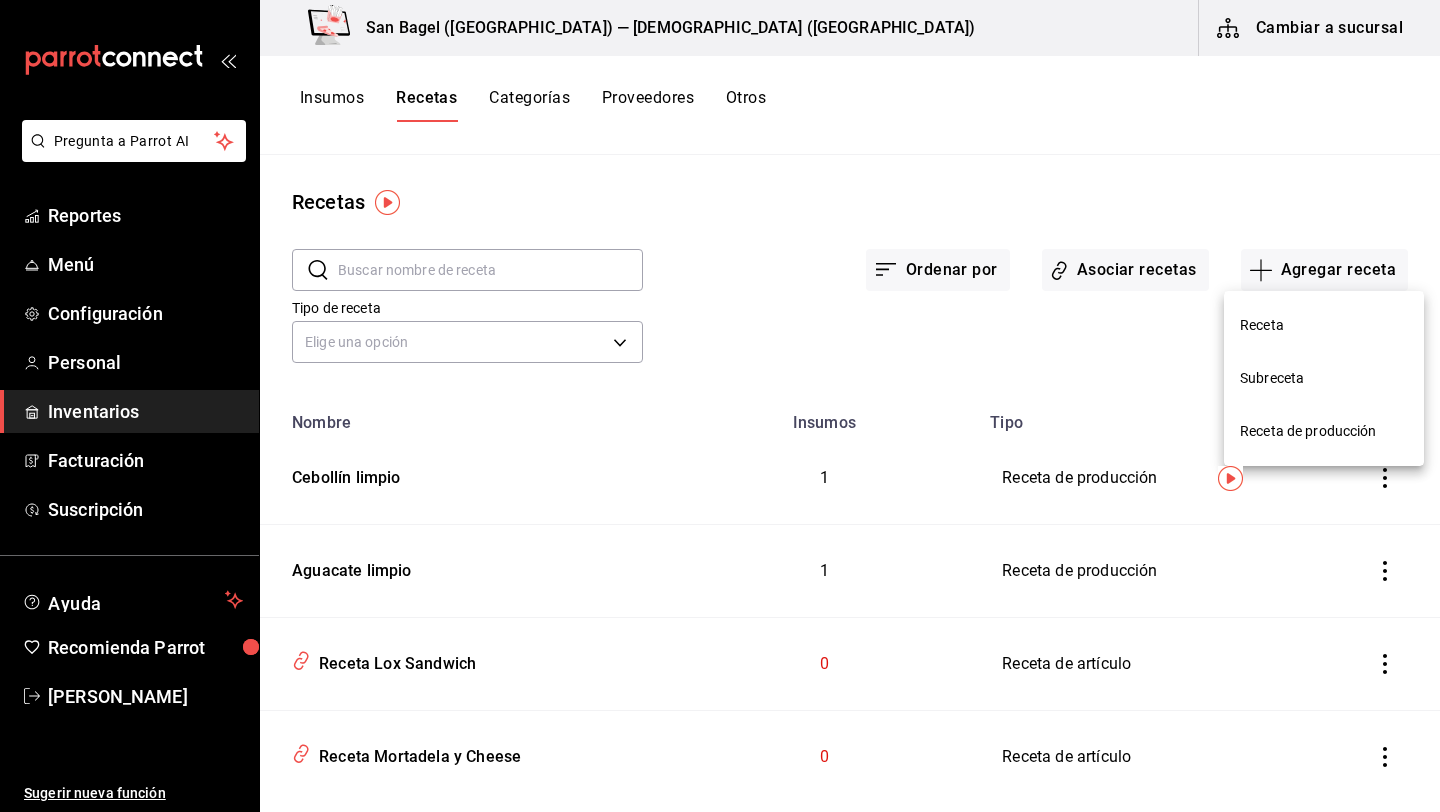 click on "Receta de producción" at bounding box center (1324, 431) 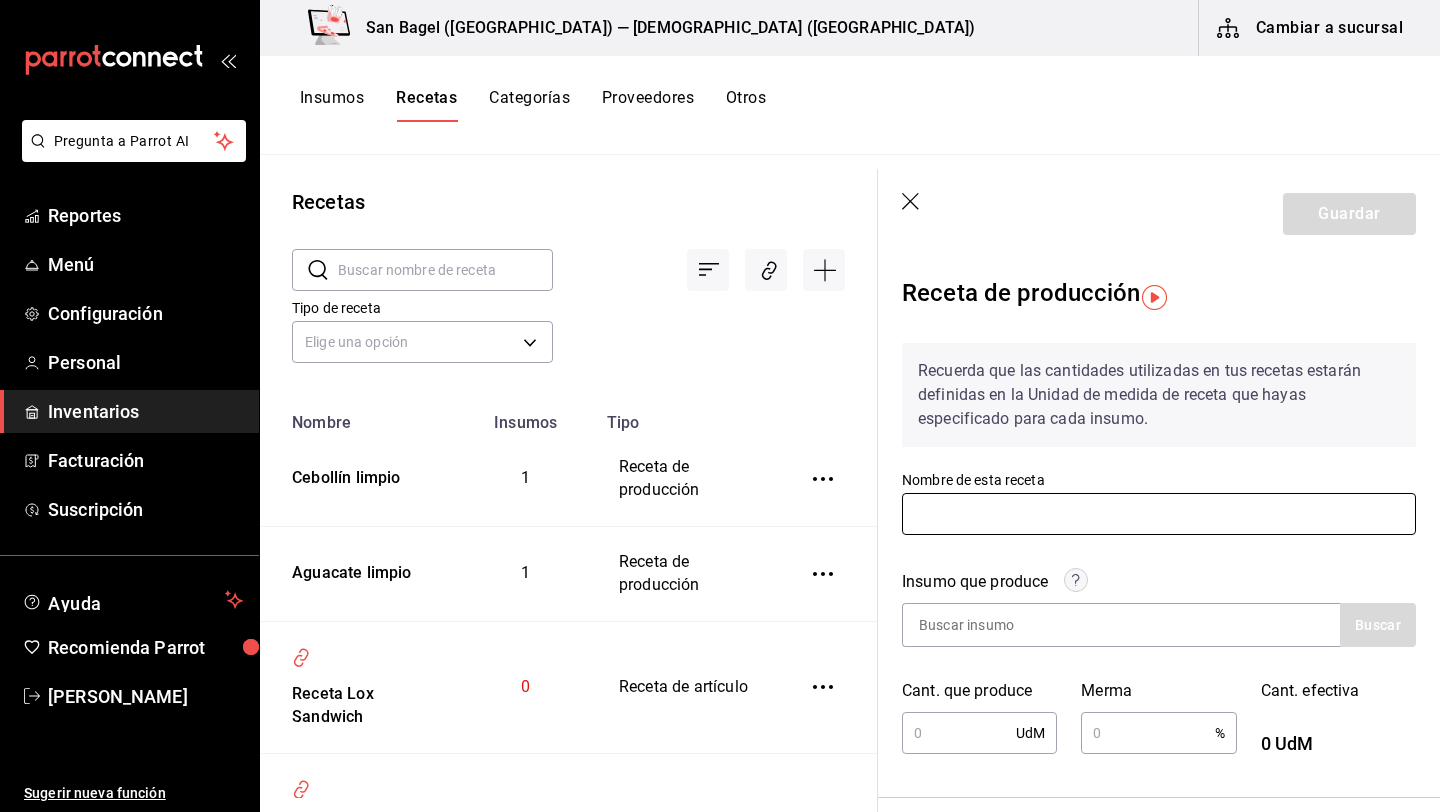 click at bounding box center [1159, 514] 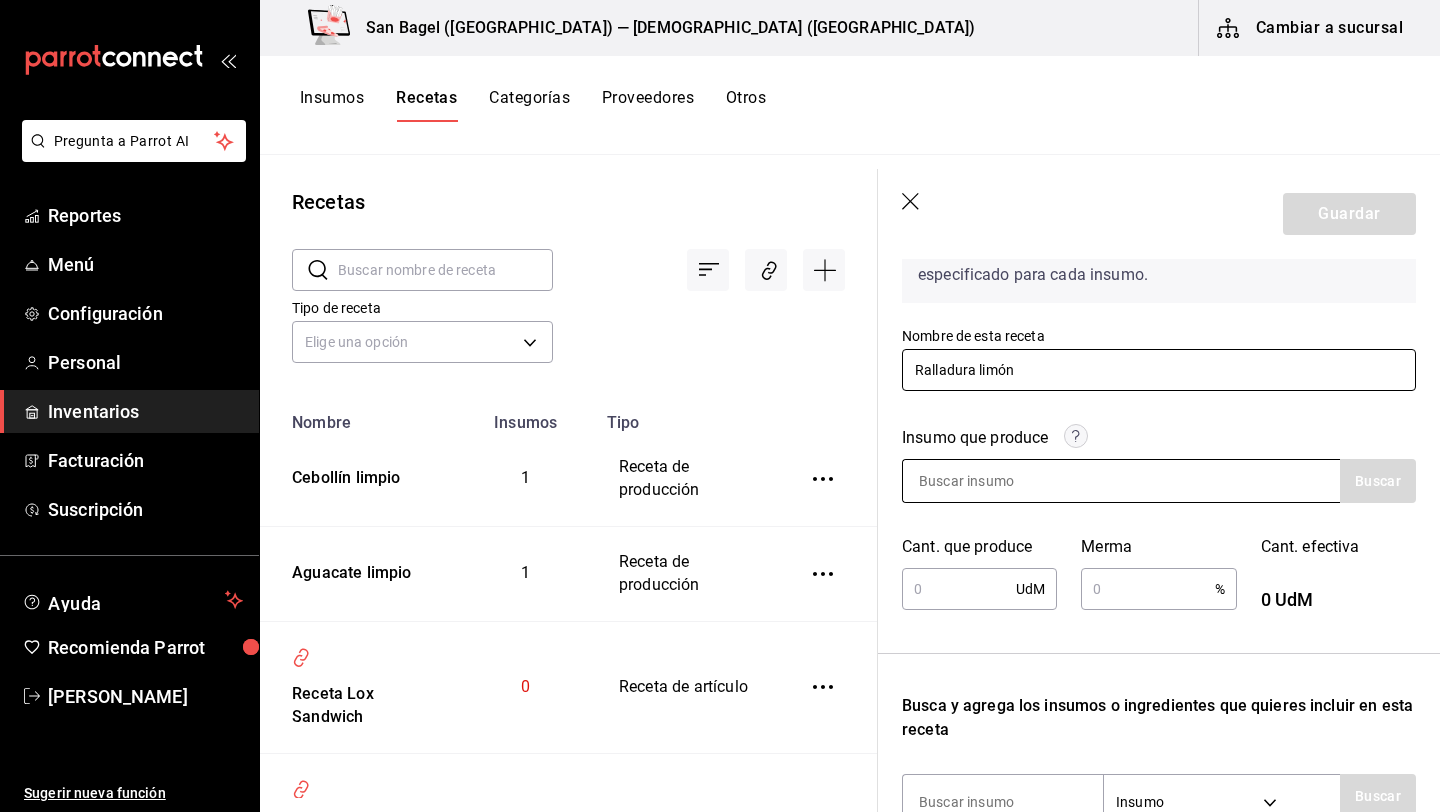 scroll, scrollTop: 149, scrollLeft: 0, axis: vertical 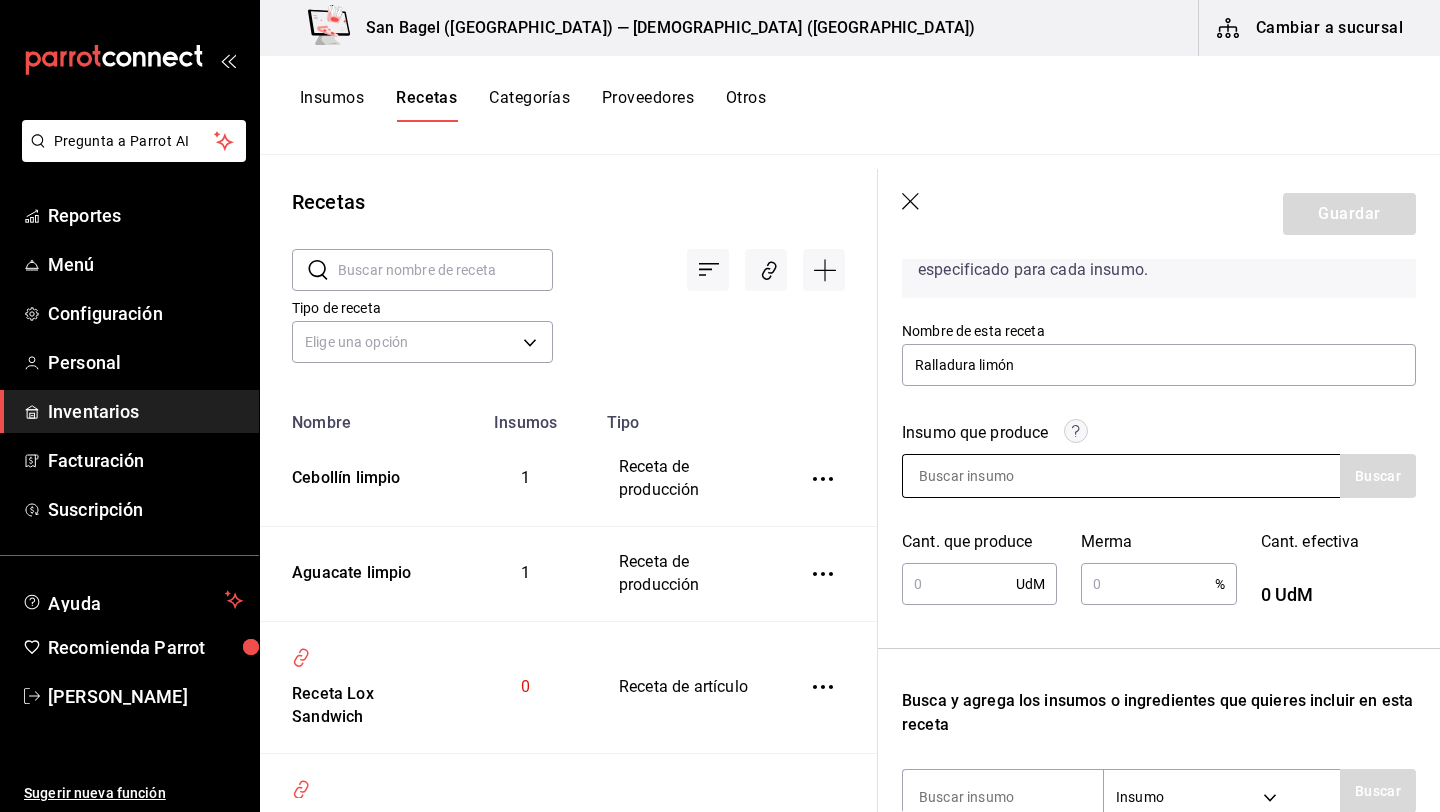 click at bounding box center (1003, 476) 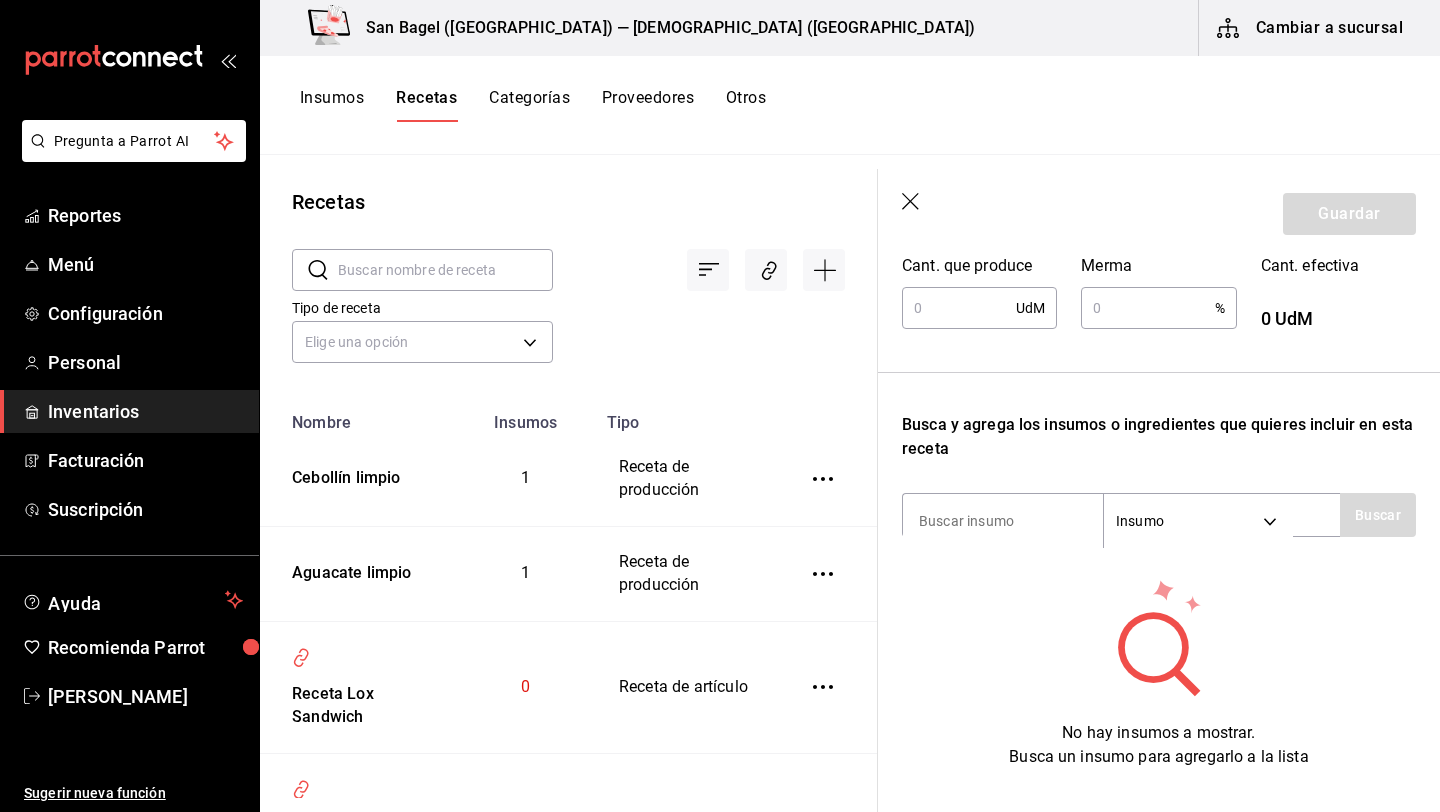 scroll, scrollTop: 462, scrollLeft: 0, axis: vertical 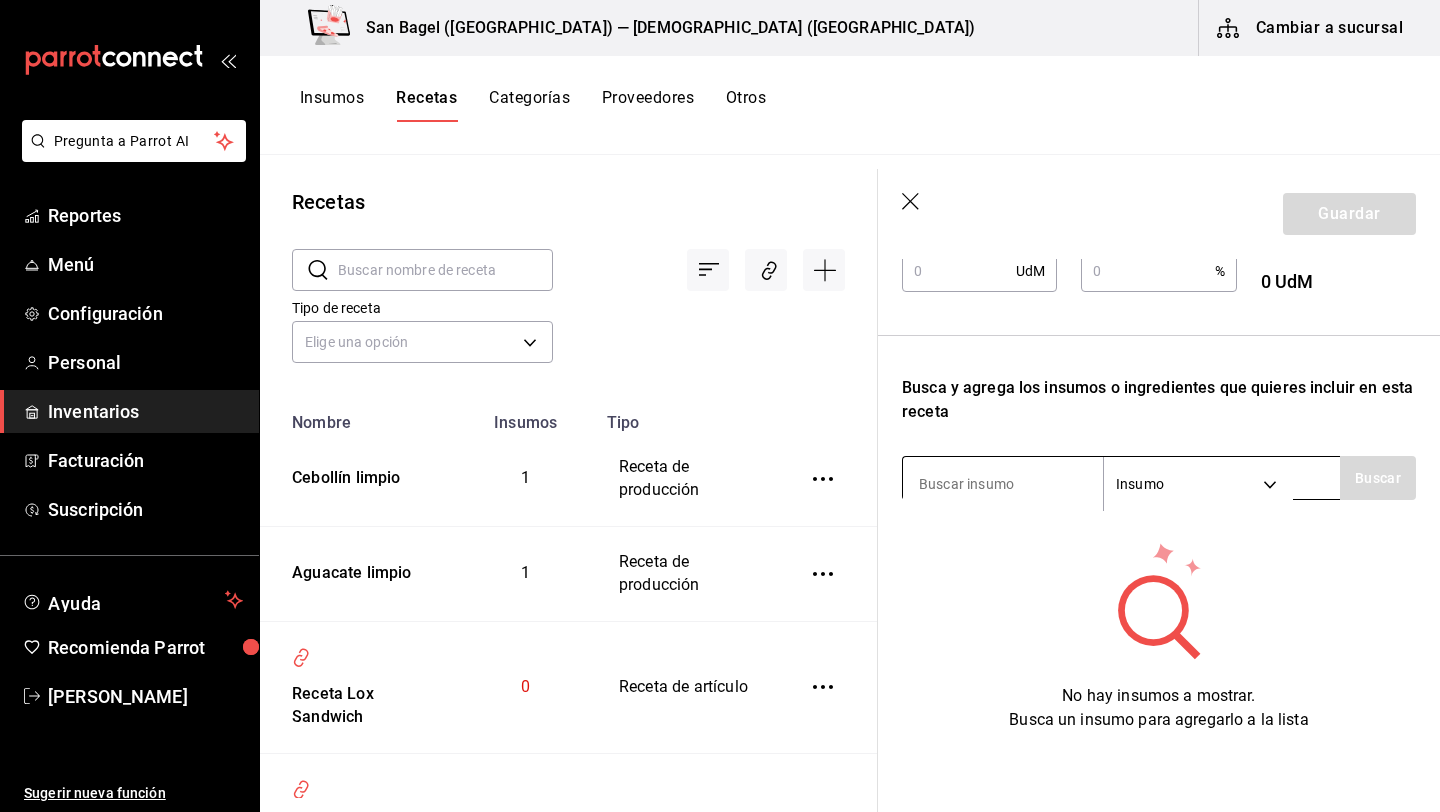 click at bounding box center (1003, 484) 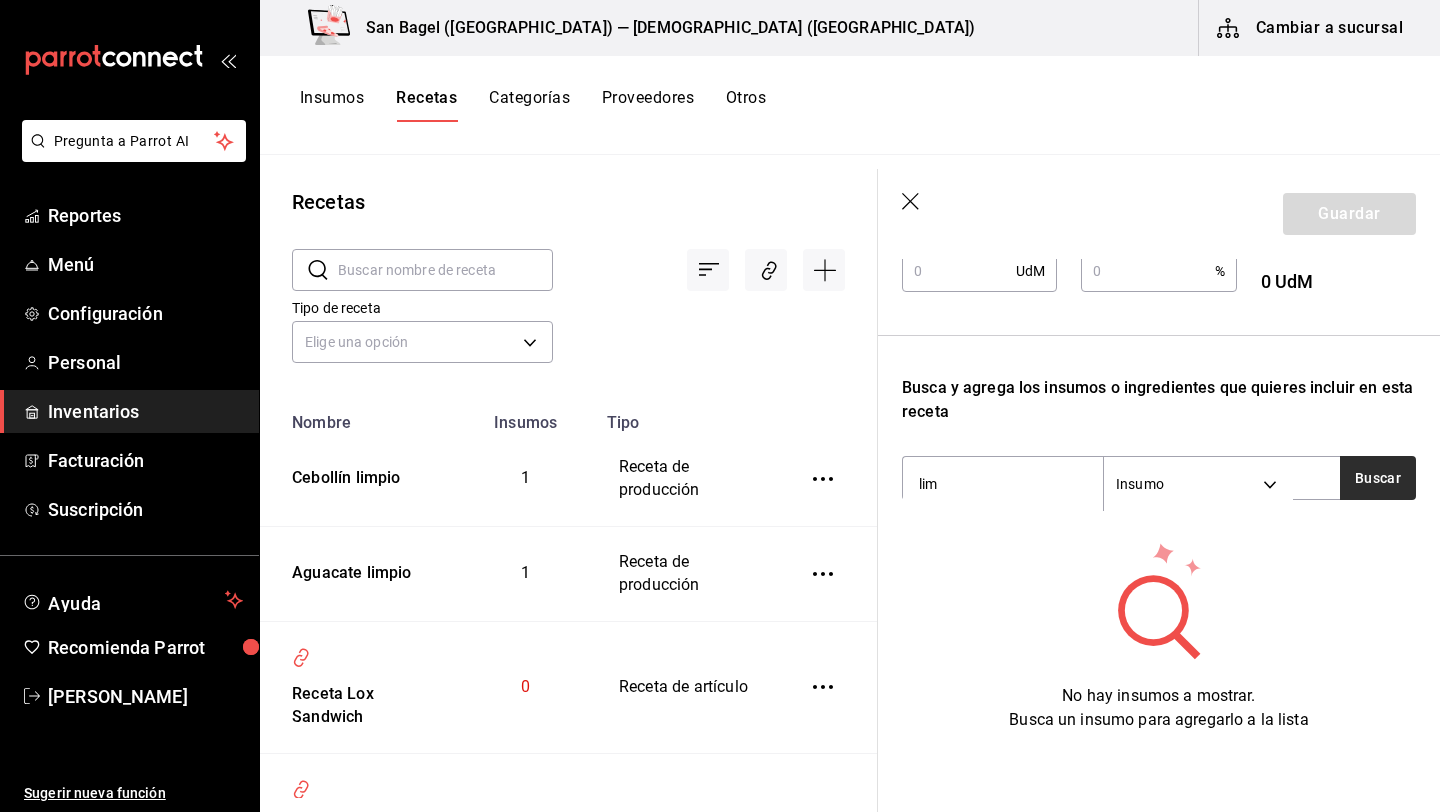 type on "lim" 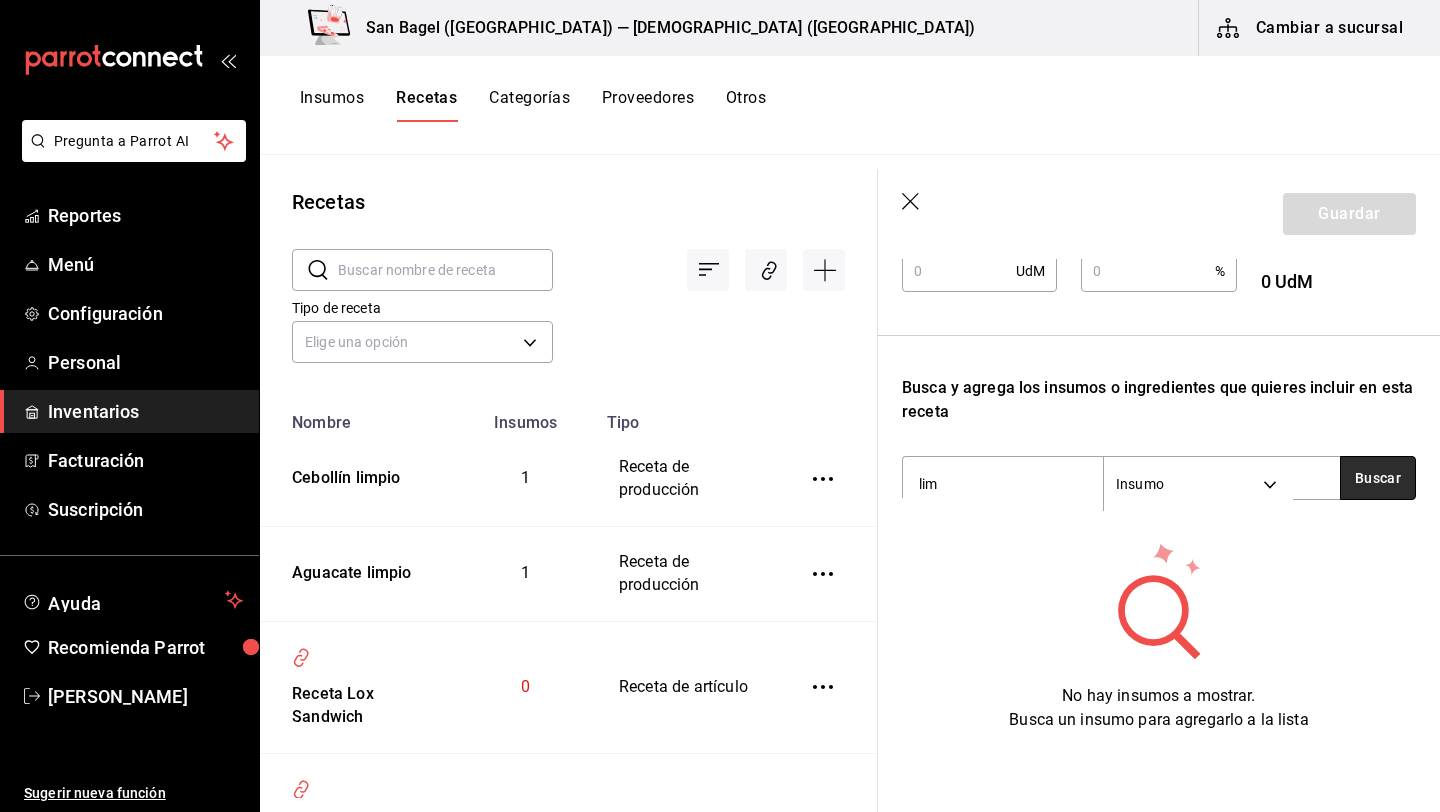 click on "Buscar" at bounding box center [1378, 478] 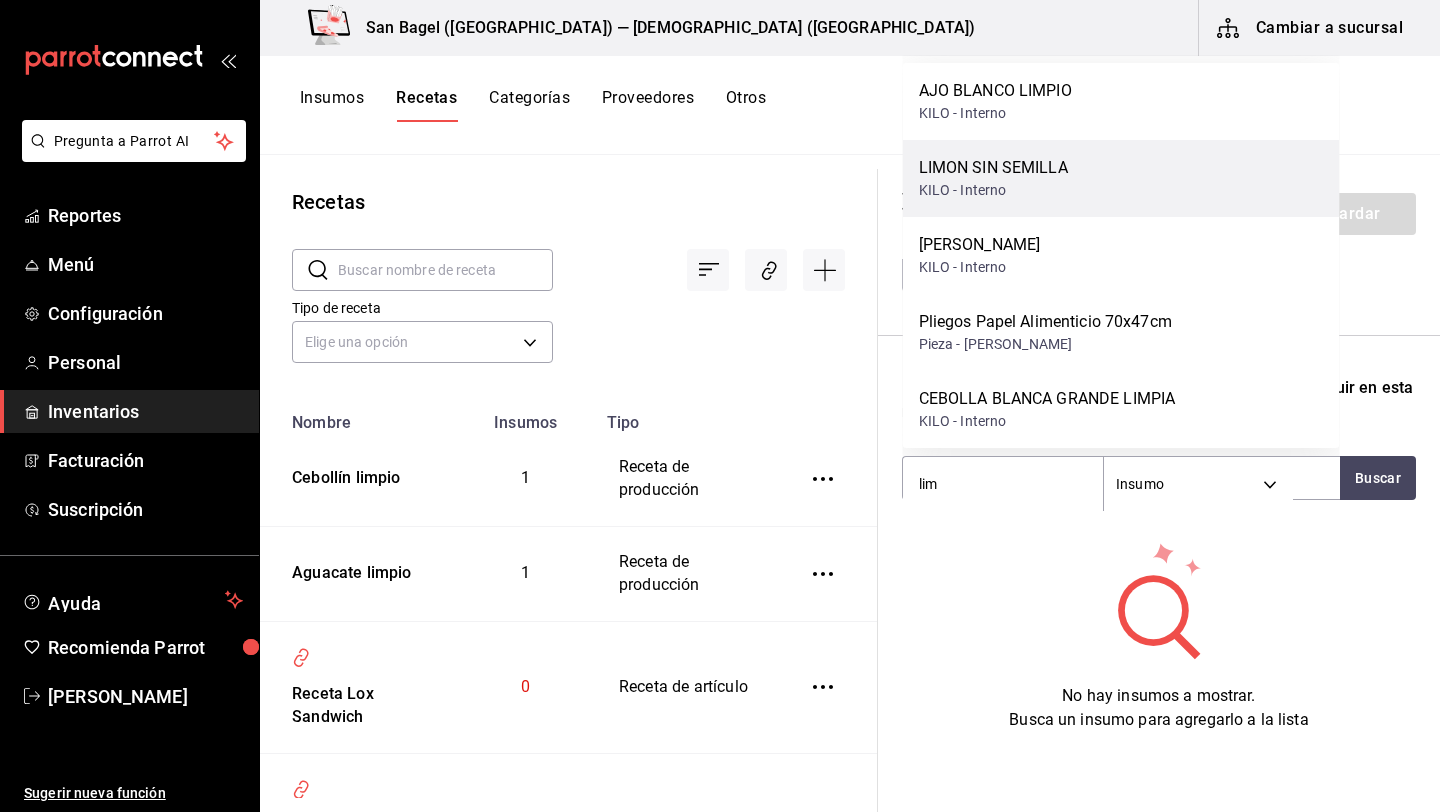 click on "LIMON SIN SEMILLA" at bounding box center (993, 168) 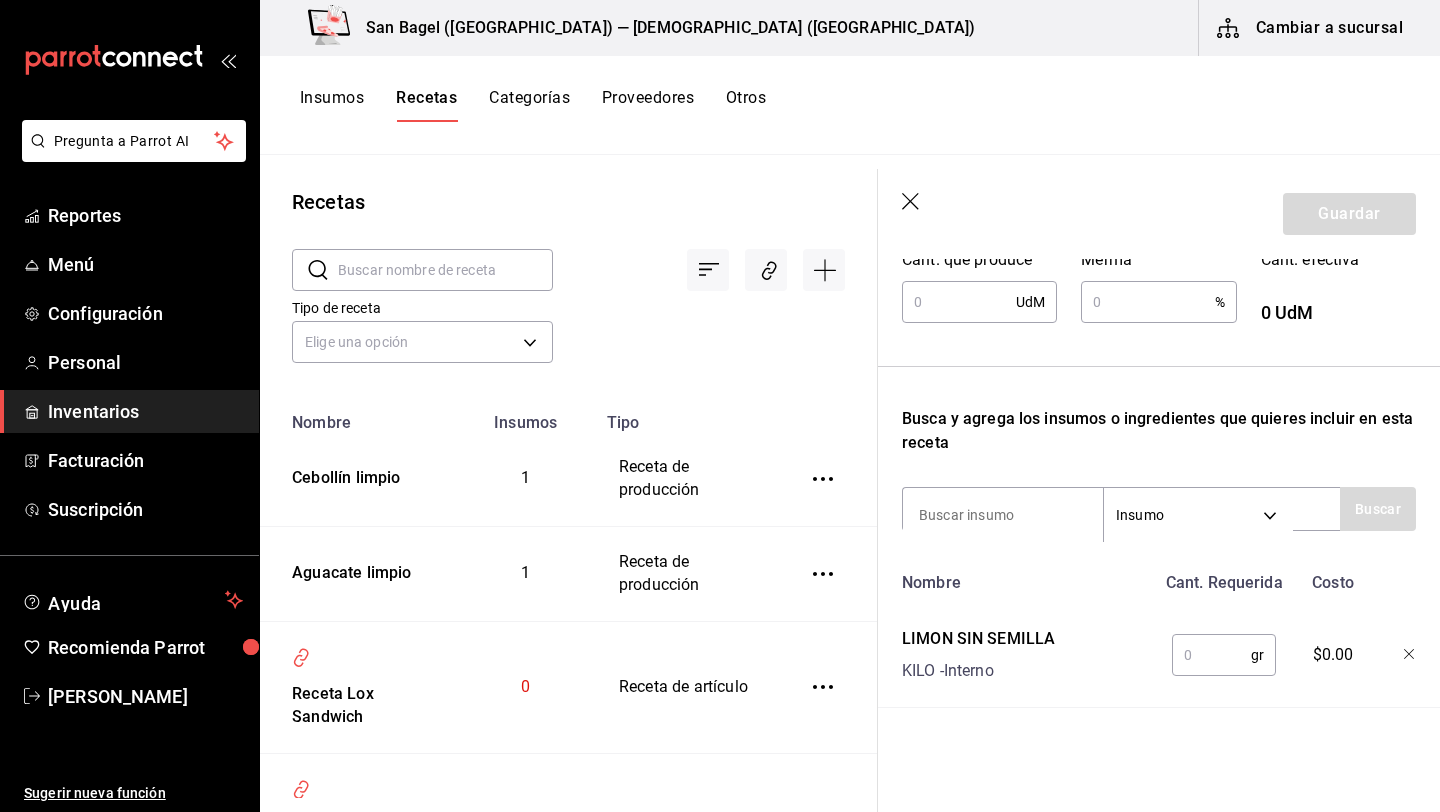 scroll, scrollTop: 431, scrollLeft: 0, axis: vertical 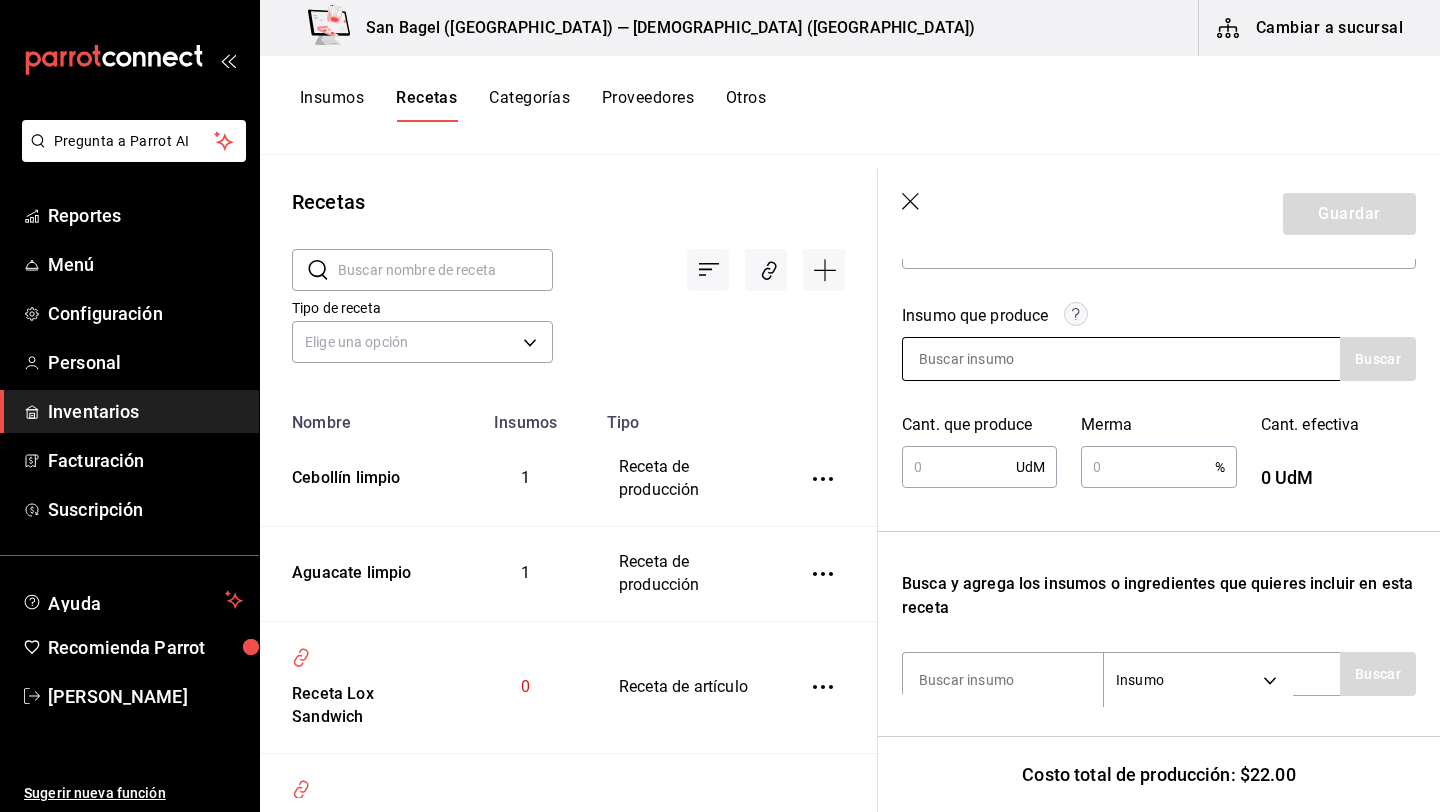type on "1,000" 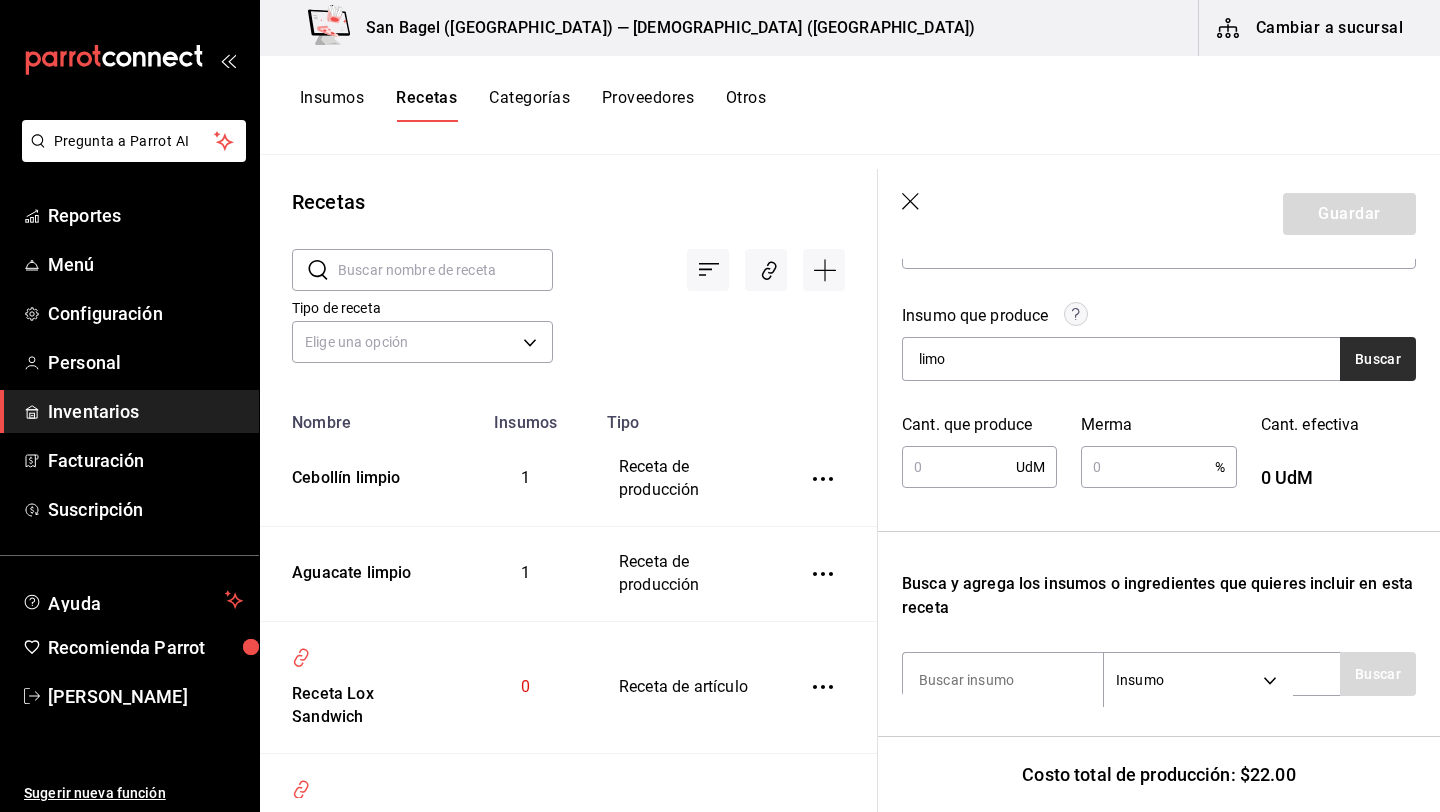 type on "limo" 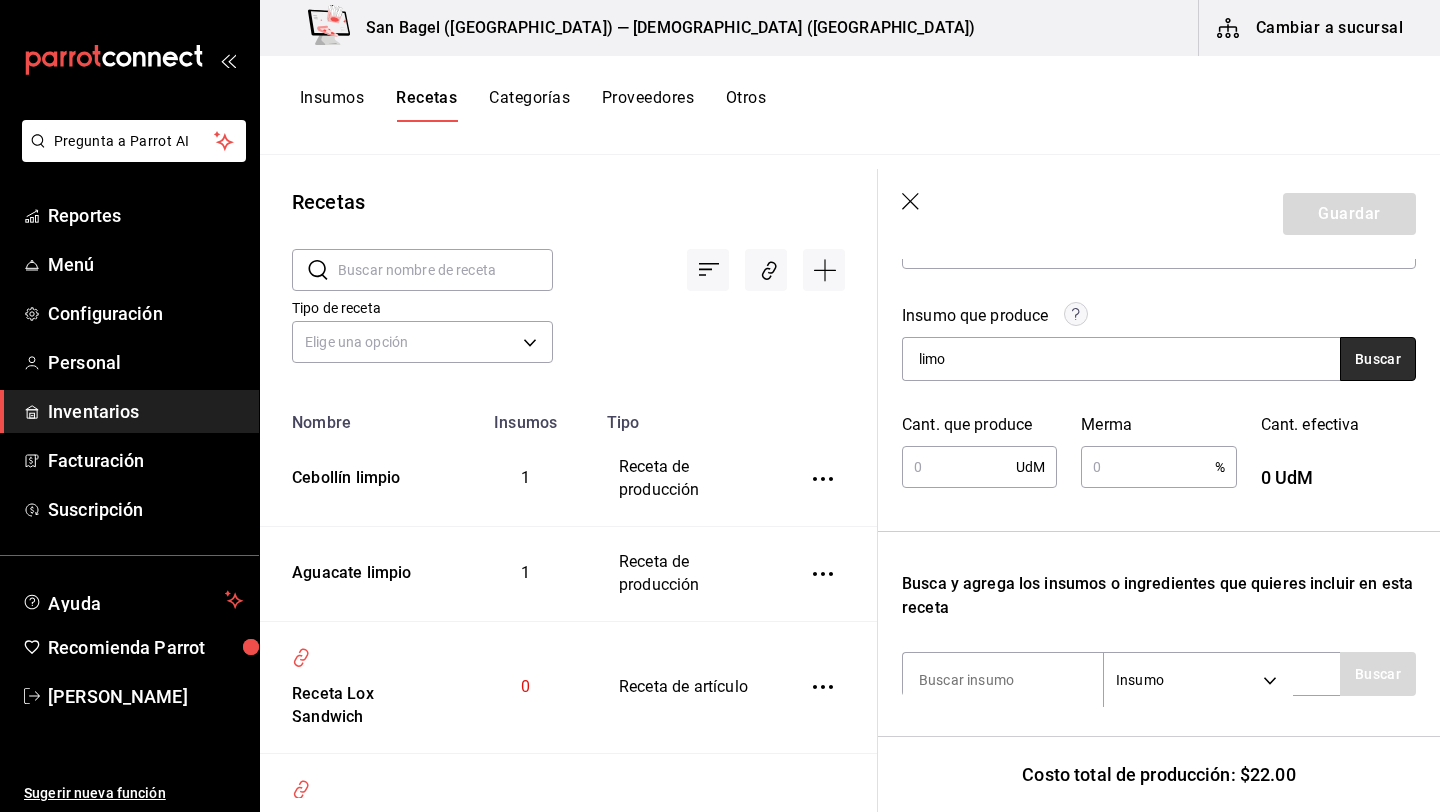 click on "Buscar" at bounding box center [1378, 359] 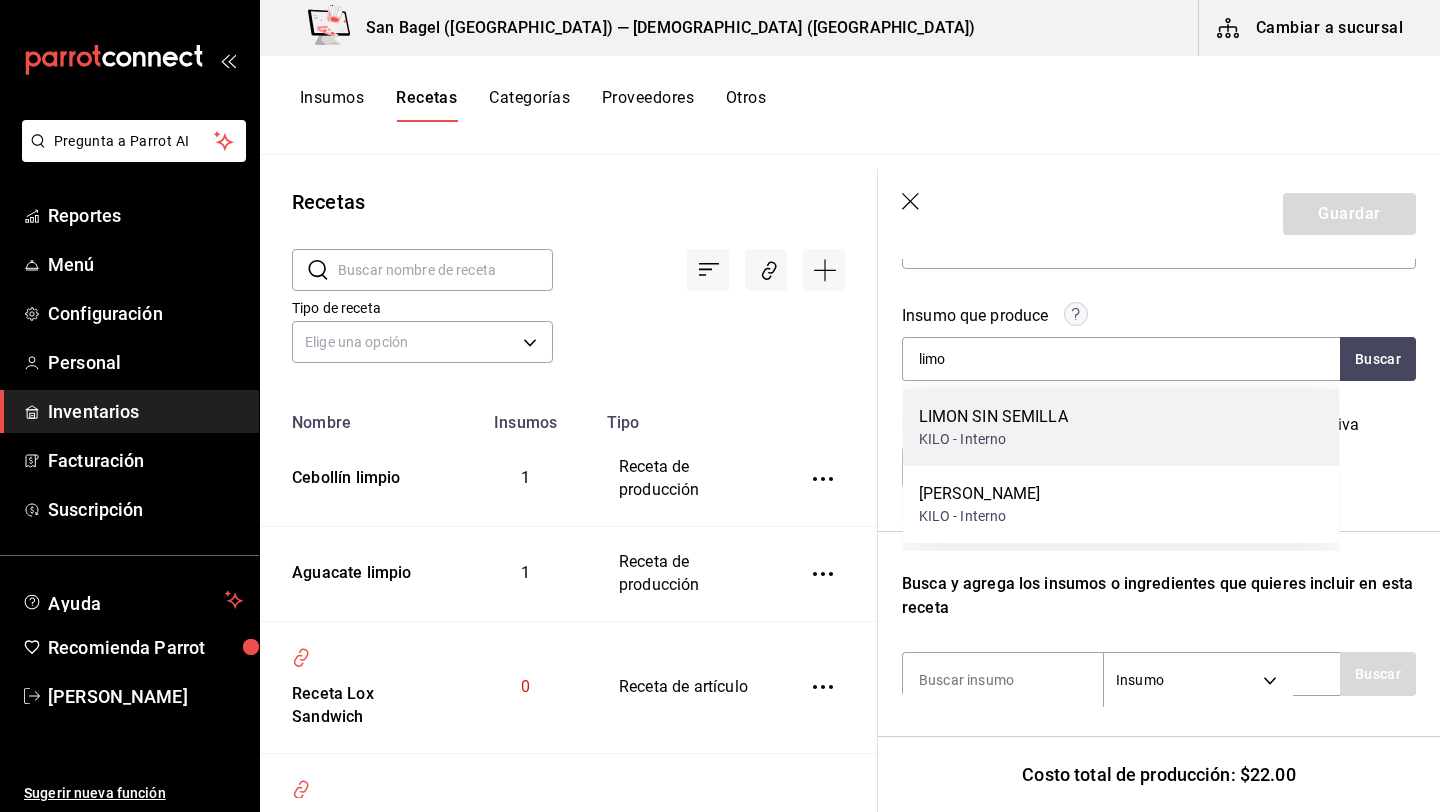 click on "LIMON SIN SEMILLA  KILO - Interno" at bounding box center [1121, 427] 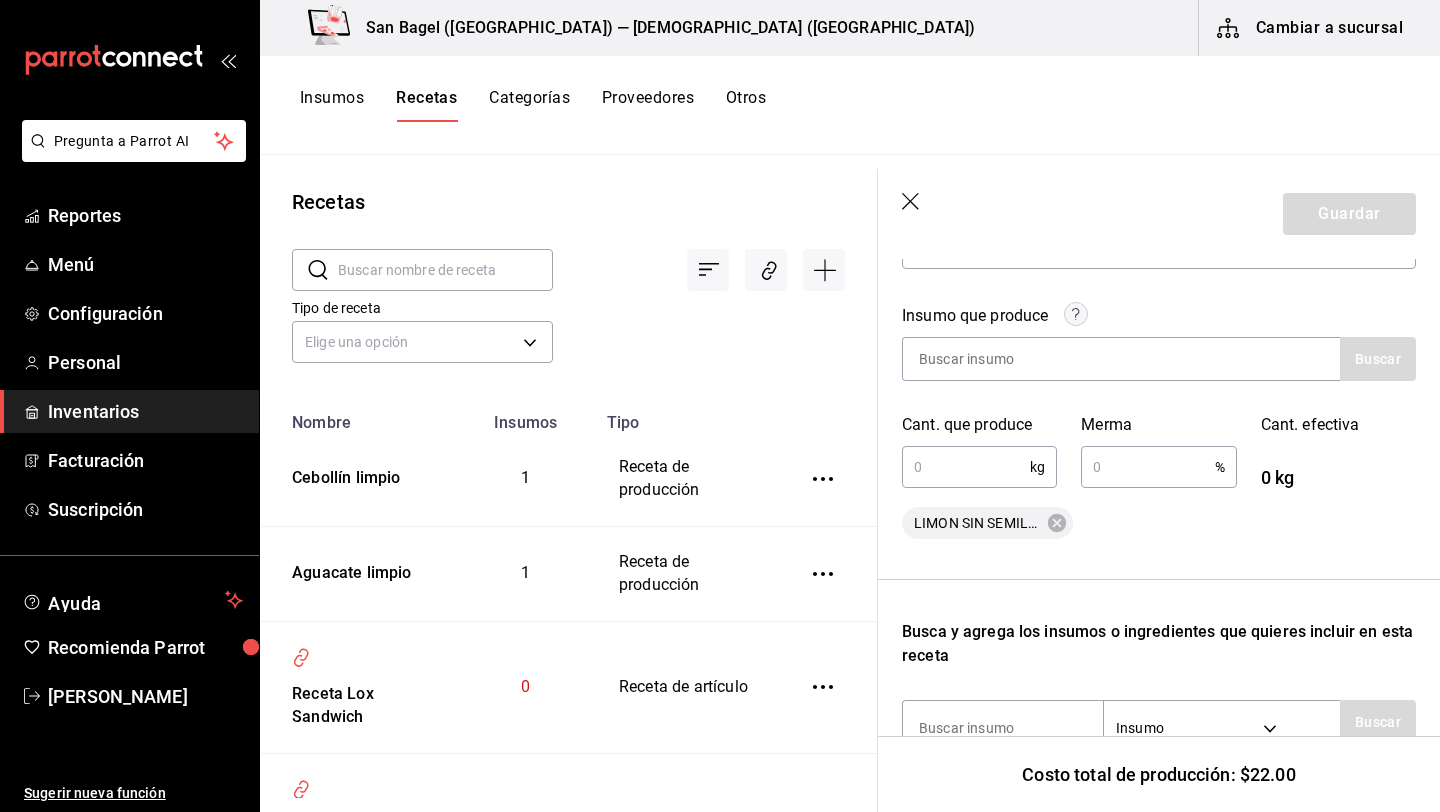click at bounding box center (966, 467) 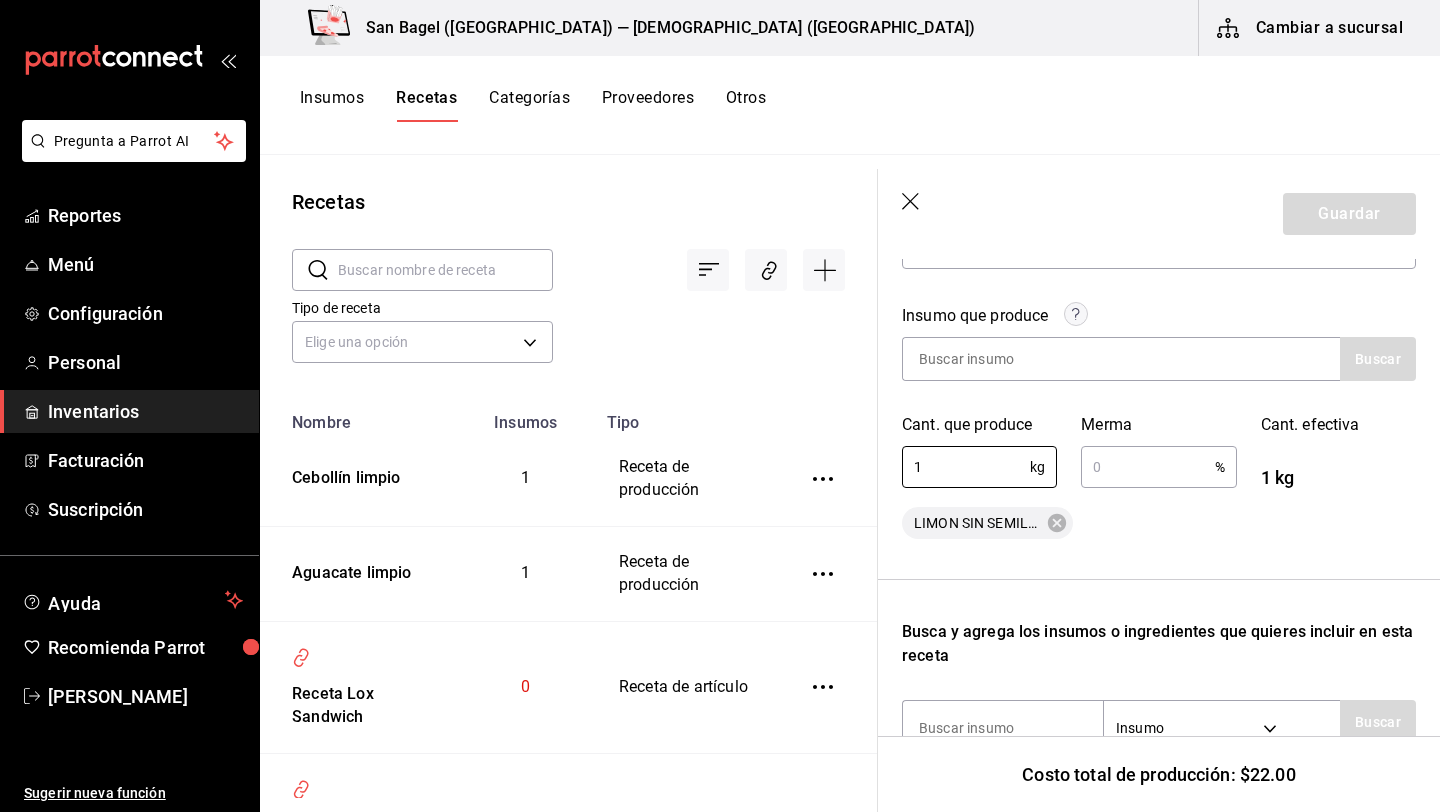 type on "1" 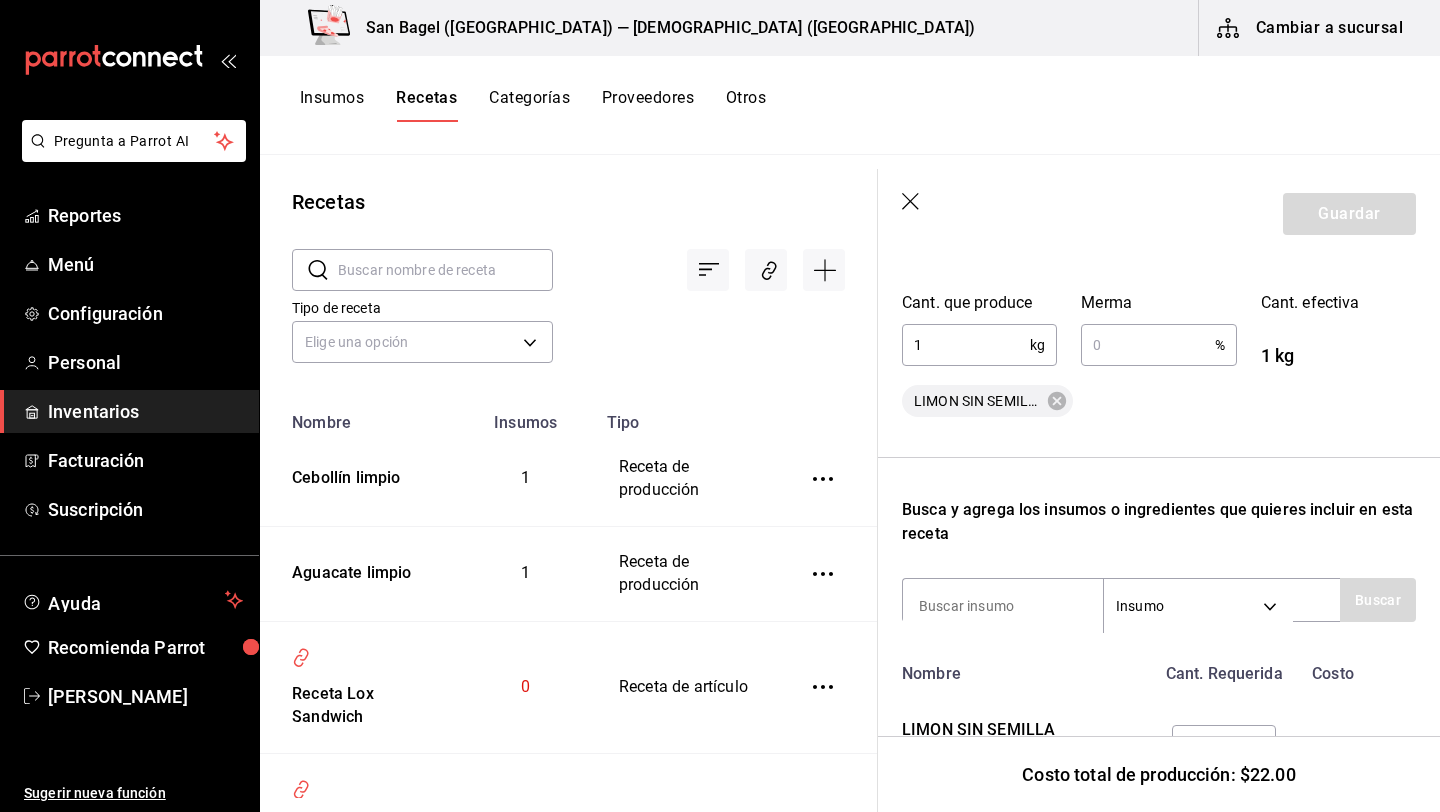 scroll, scrollTop: 368, scrollLeft: 0, axis: vertical 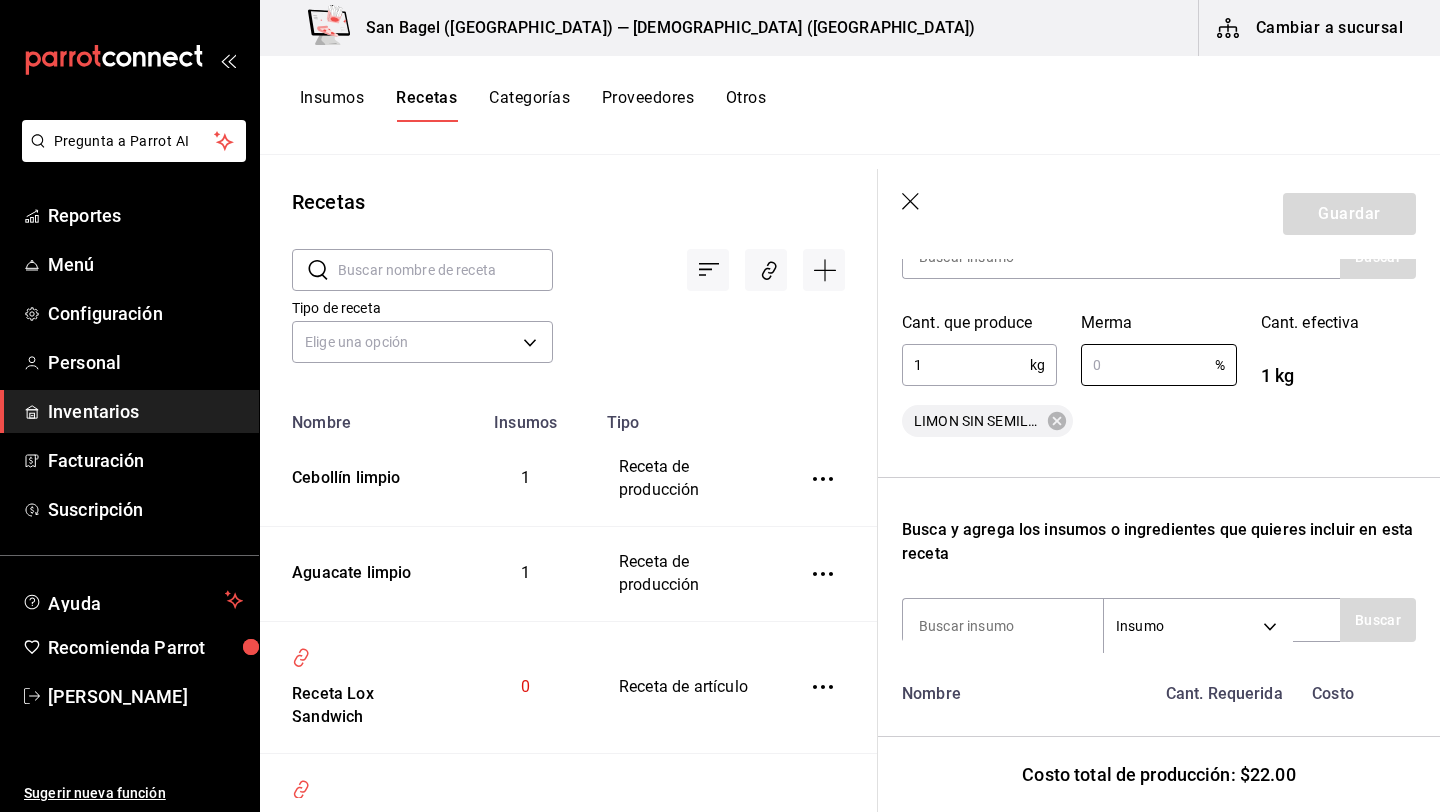 type on "95" 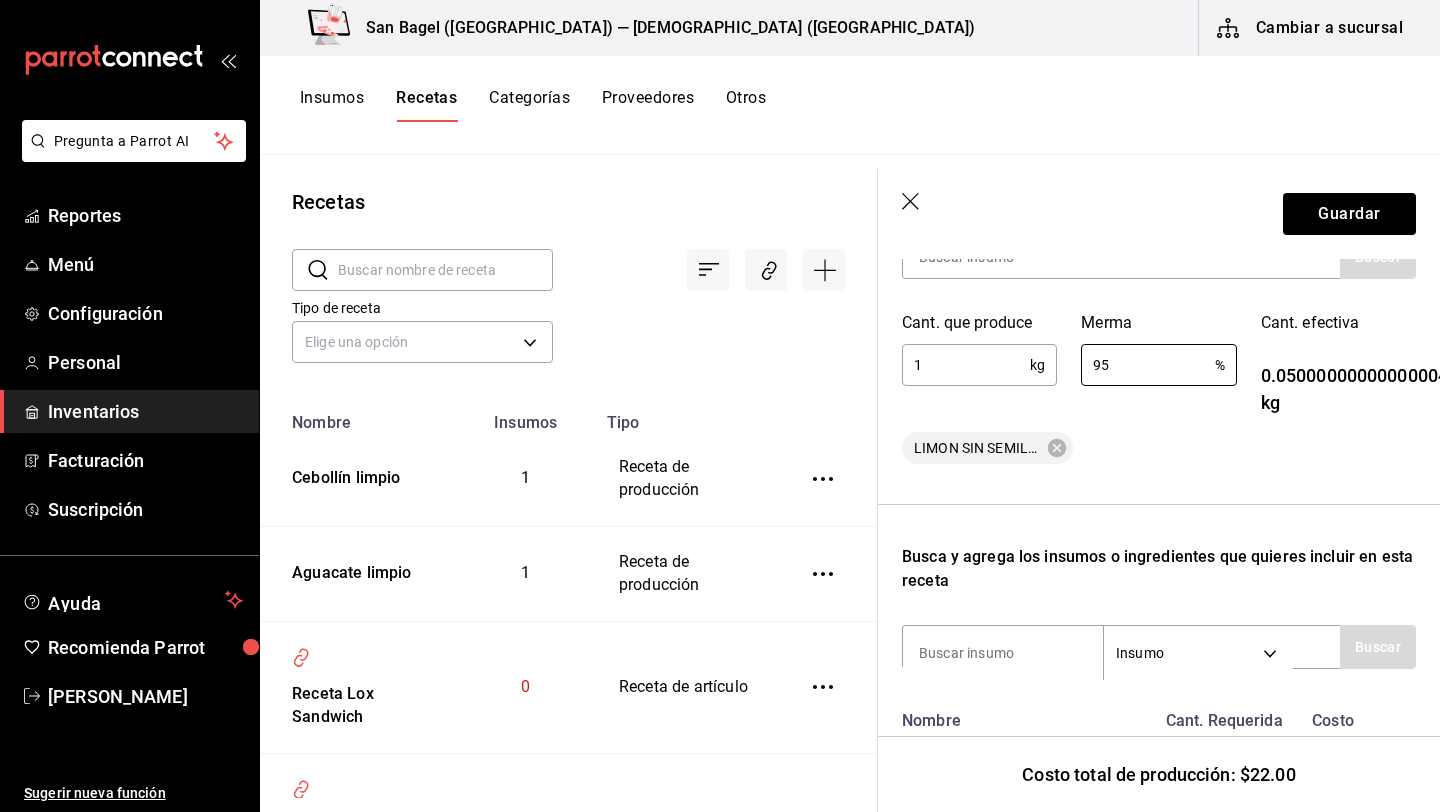 scroll, scrollTop: 0, scrollLeft: 0, axis: both 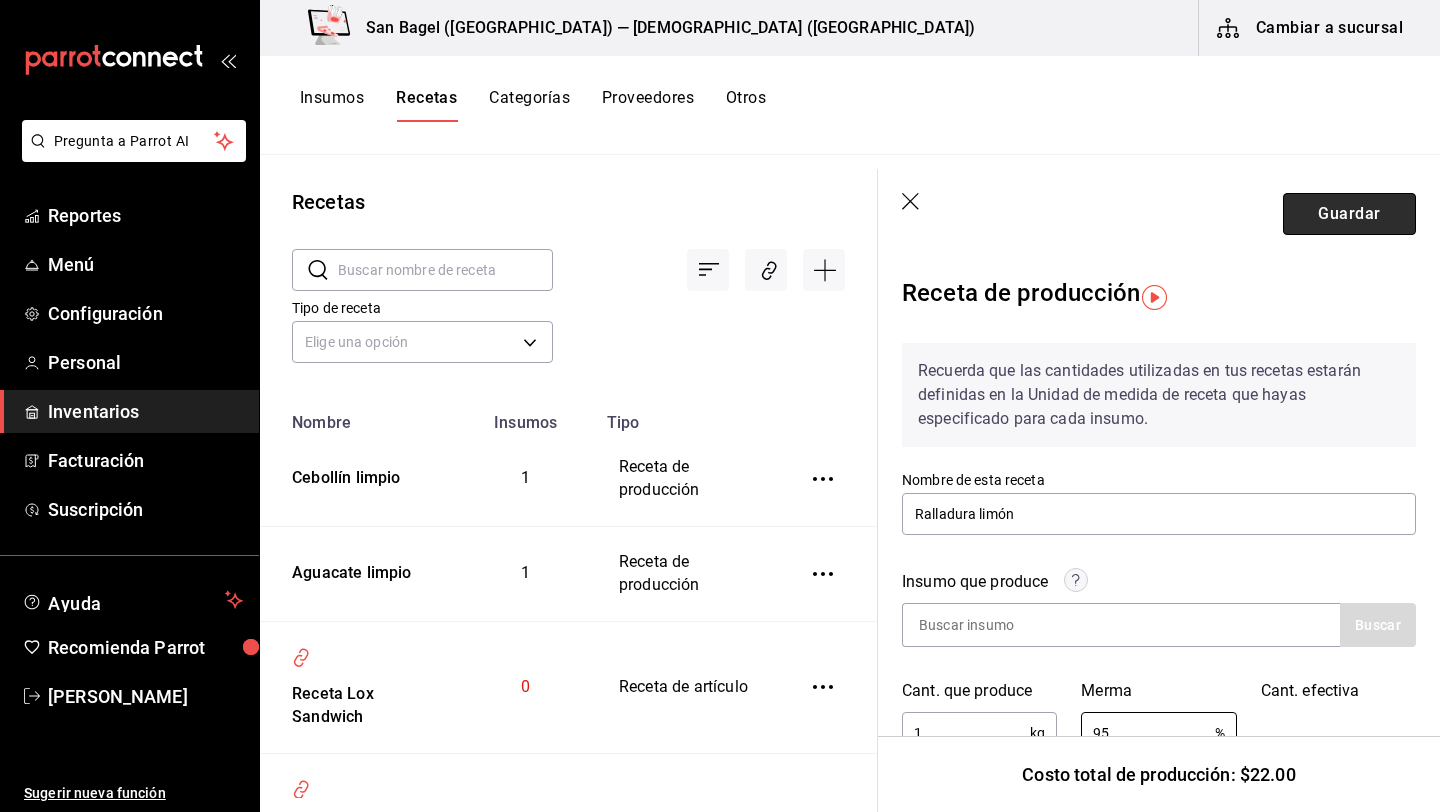 click on "Guardar" at bounding box center [1349, 214] 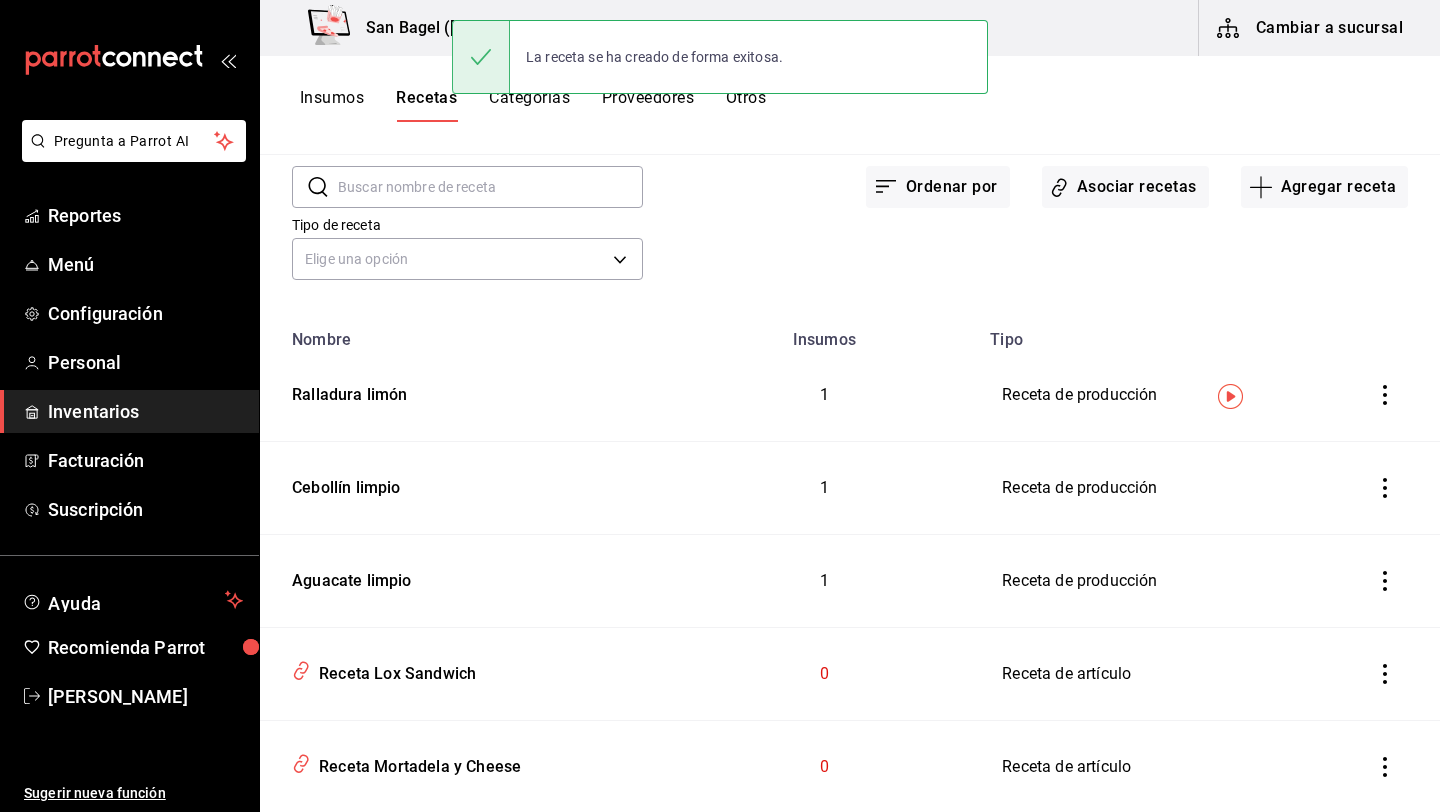 scroll, scrollTop: 80, scrollLeft: 0, axis: vertical 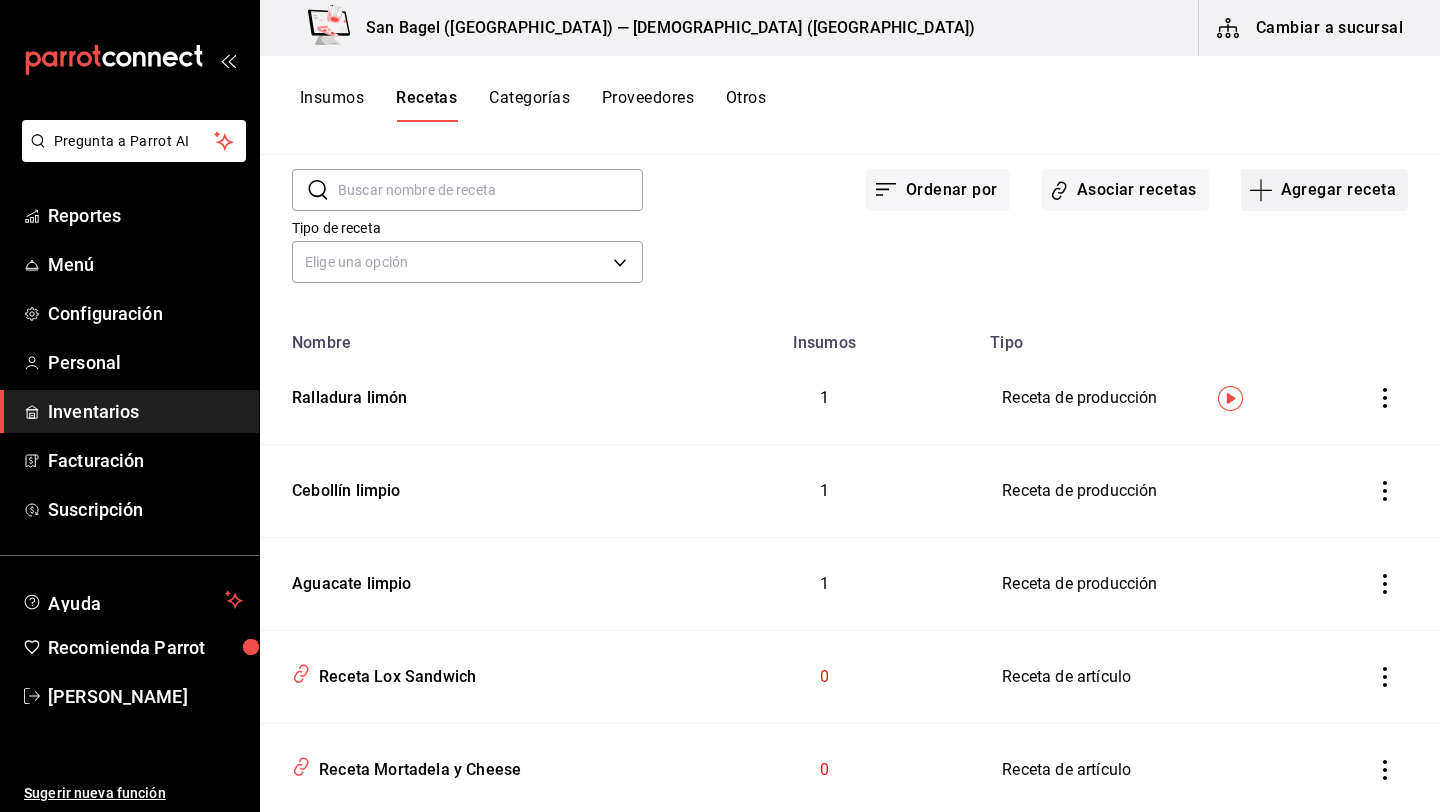 click on "Agregar receta" at bounding box center [1324, 190] 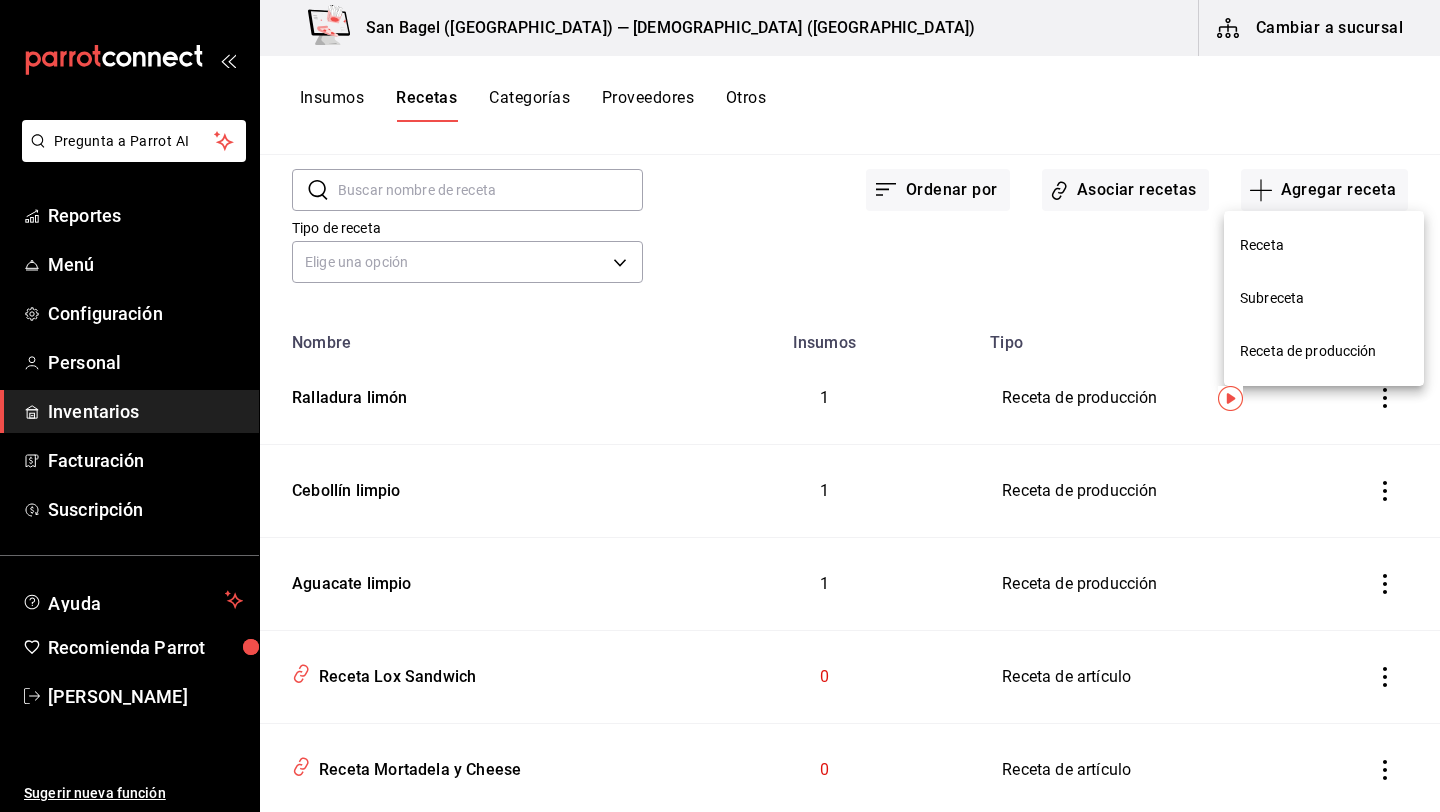 click on "Receta de producción" at bounding box center [1324, 351] 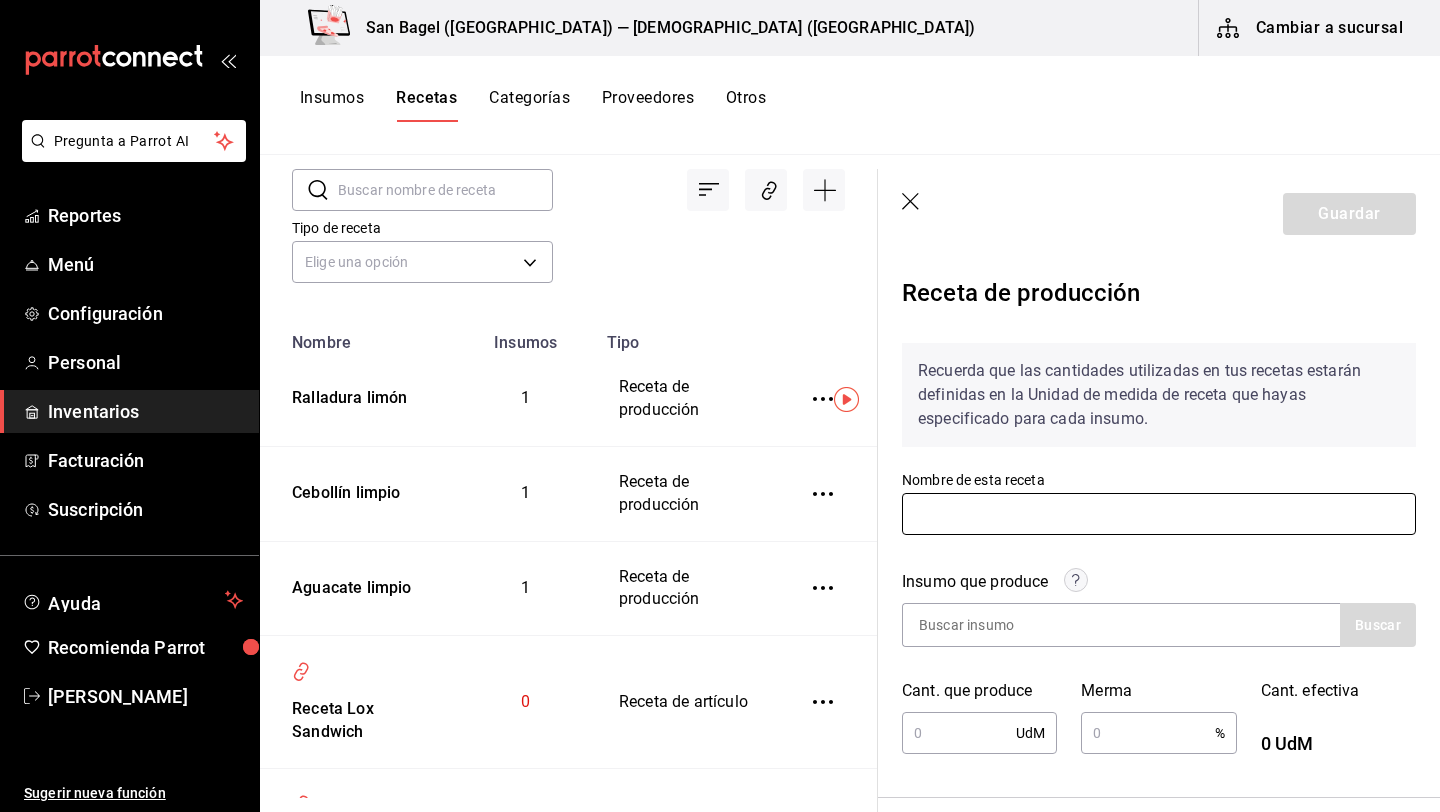 click at bounding box center (1159, 514) 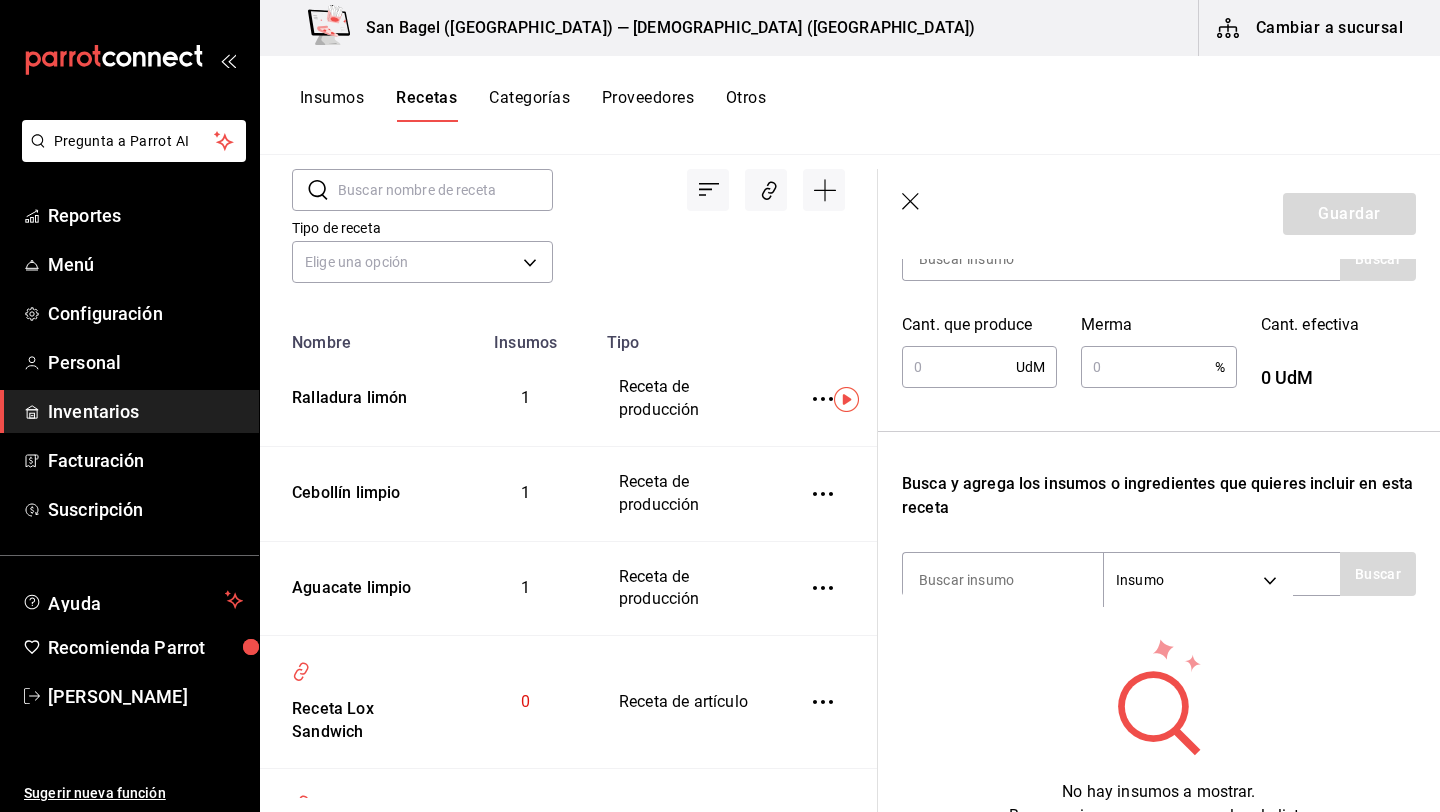 scroll, scrollTop: 430, scrollLeft: 0, axis: vertical 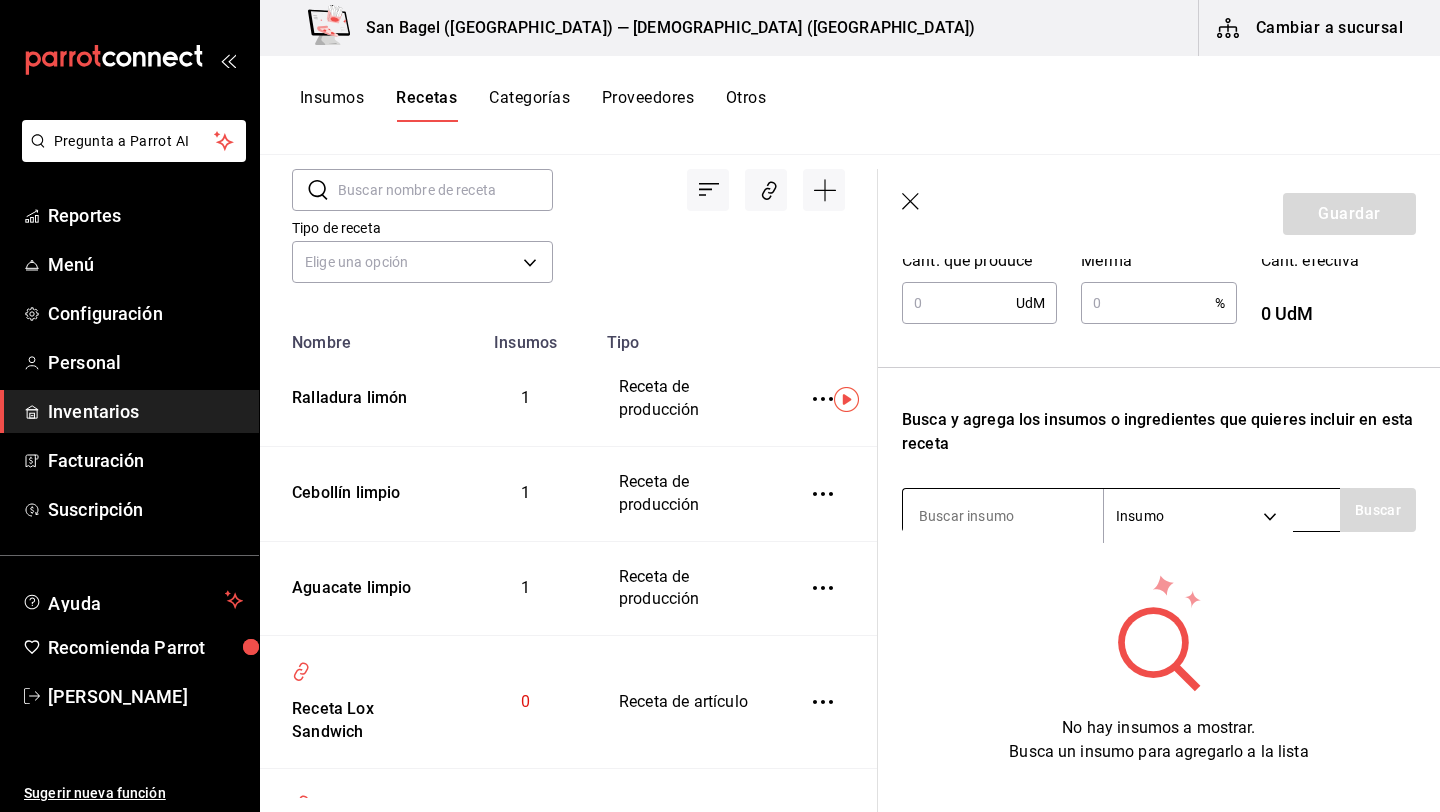 type on "Cebolla morada limpia" 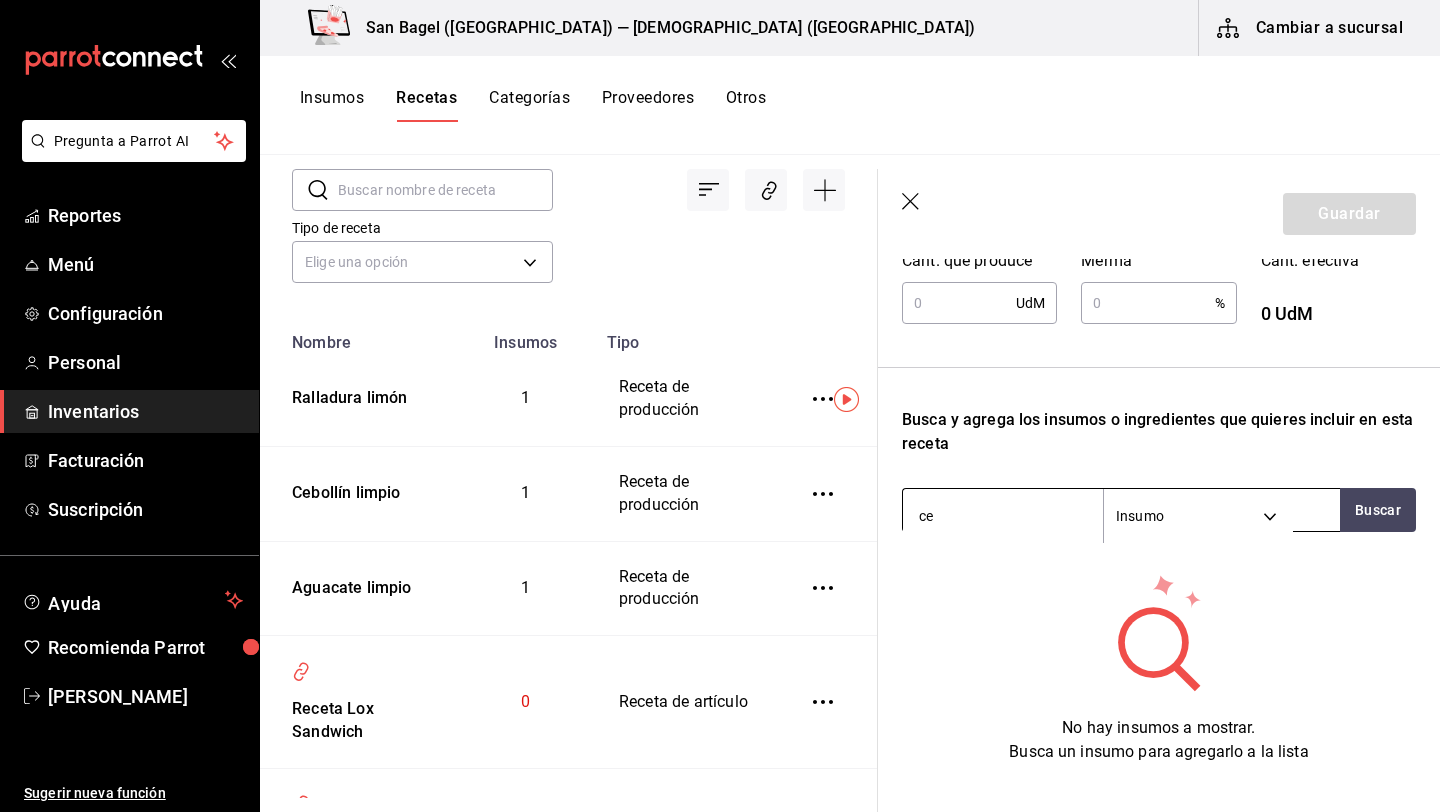 type on "ceb" 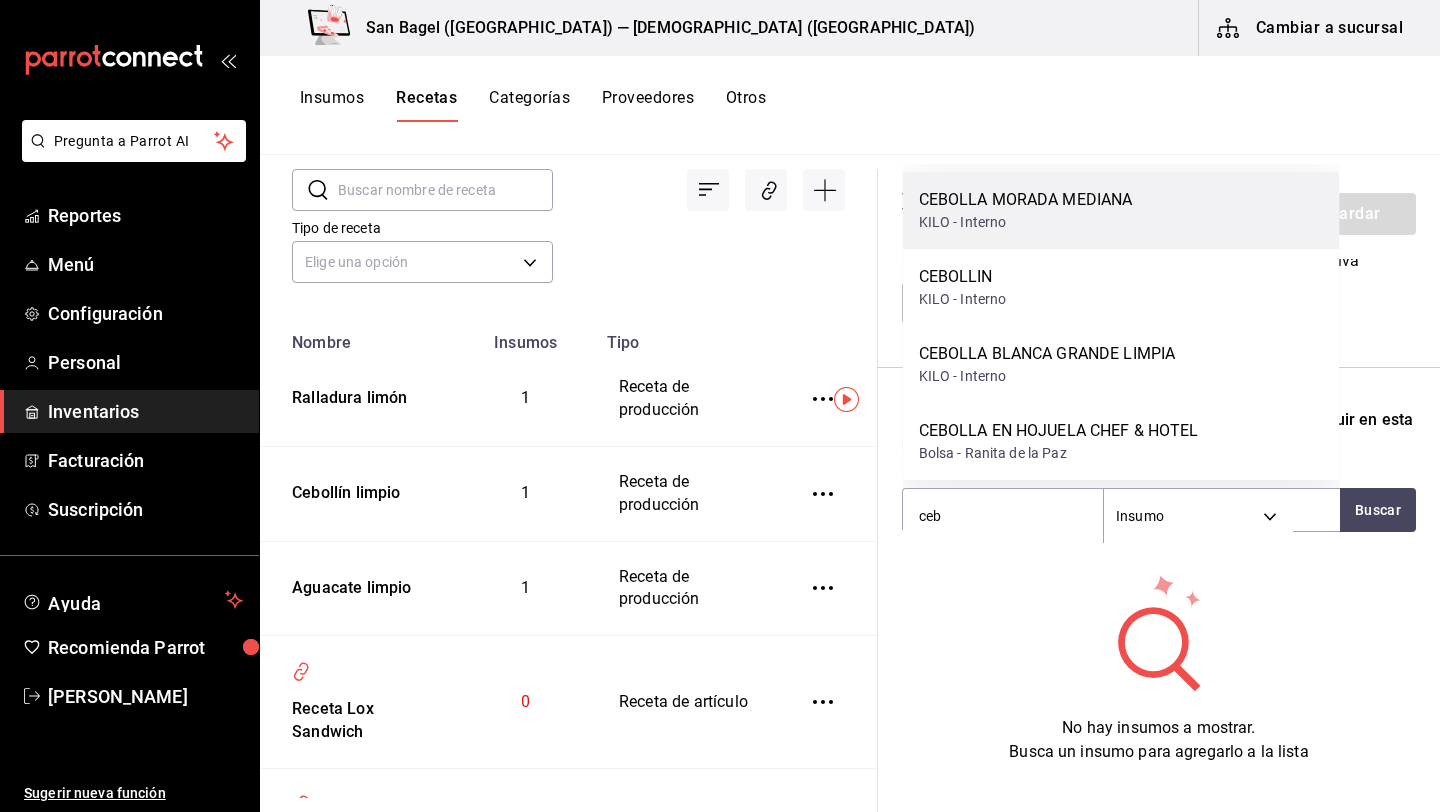 click on "KILO - Interno" at bounding box center [1026, 222] 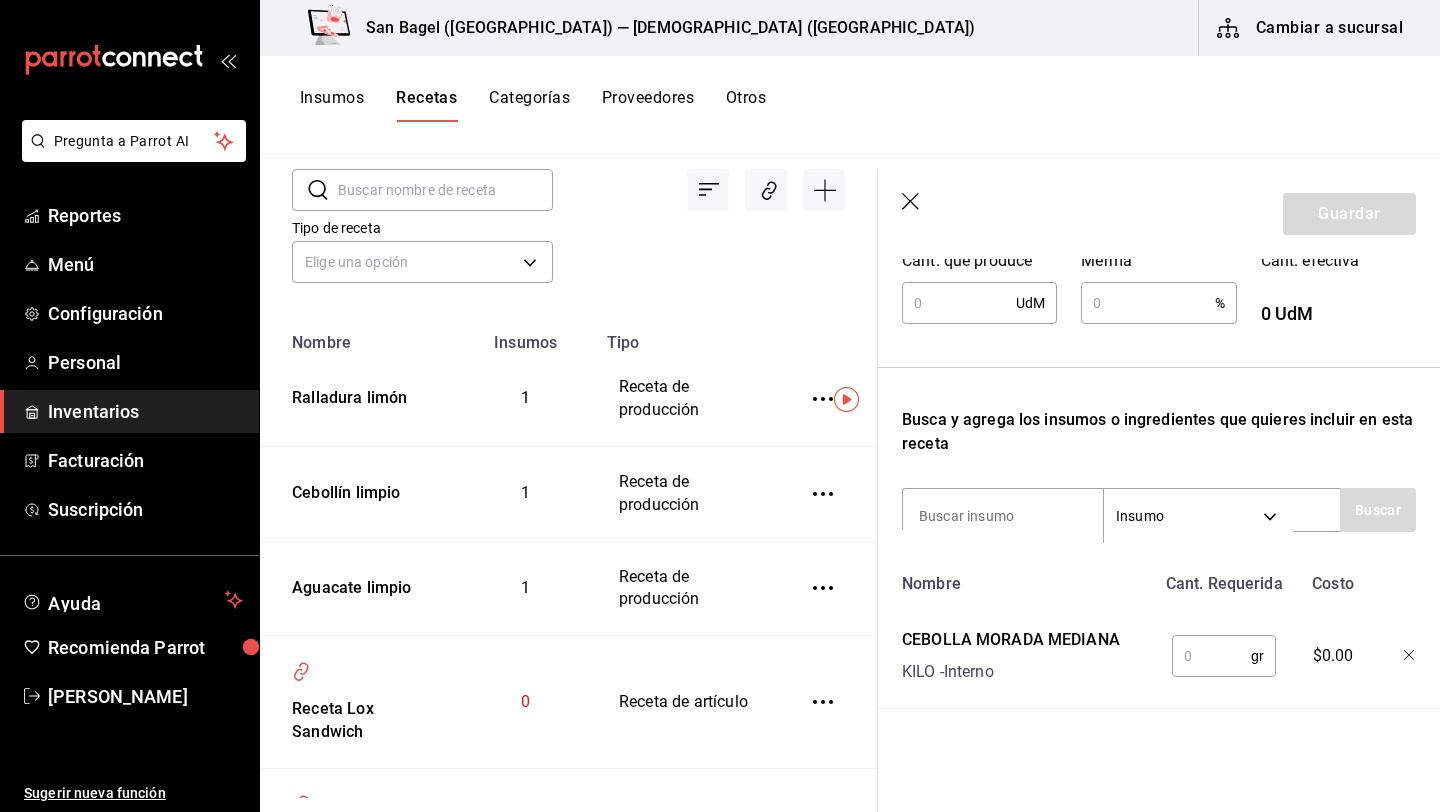click at bounding box center [1211, 656] 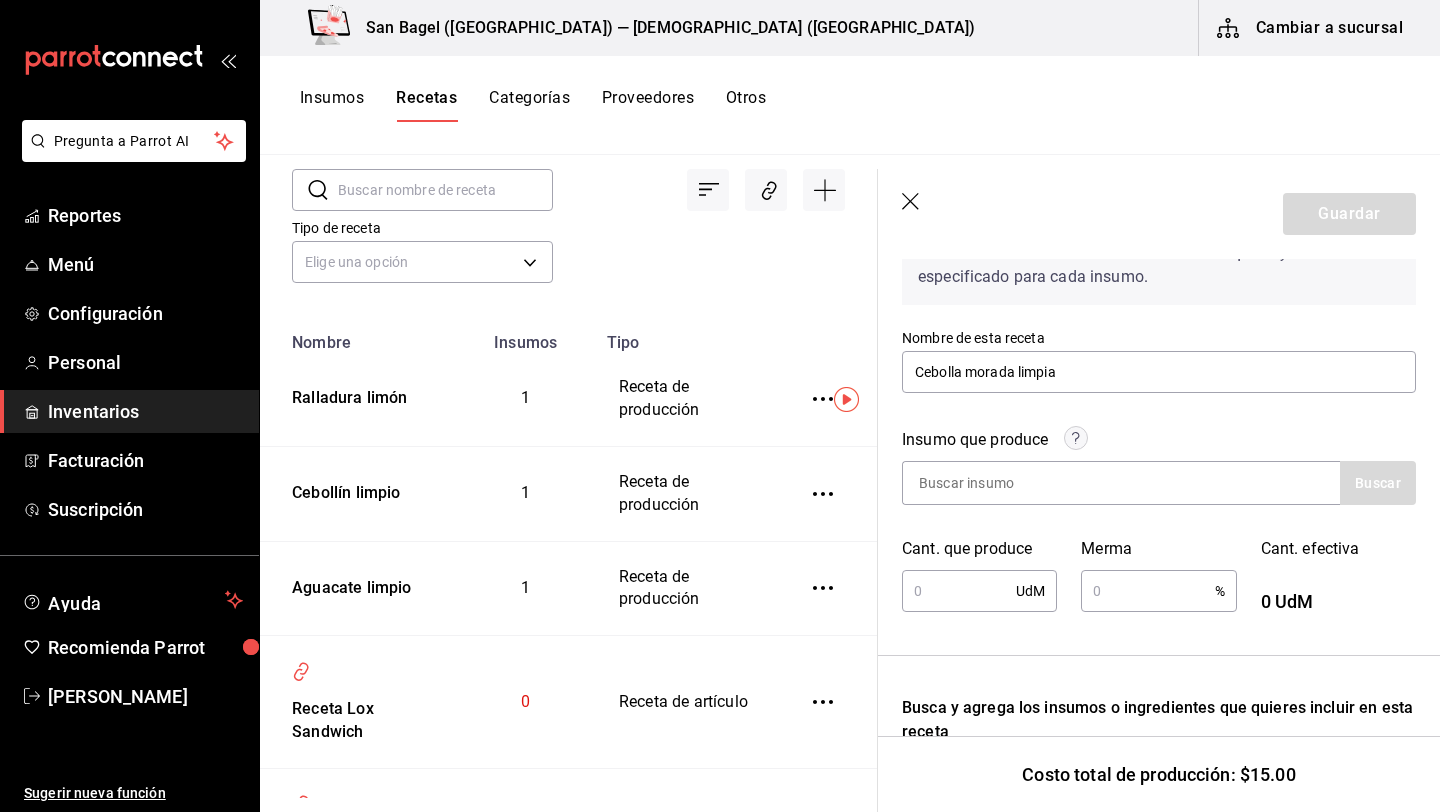 scroll, scrollTop: 124, scrollLeft: 0, axis: vertical 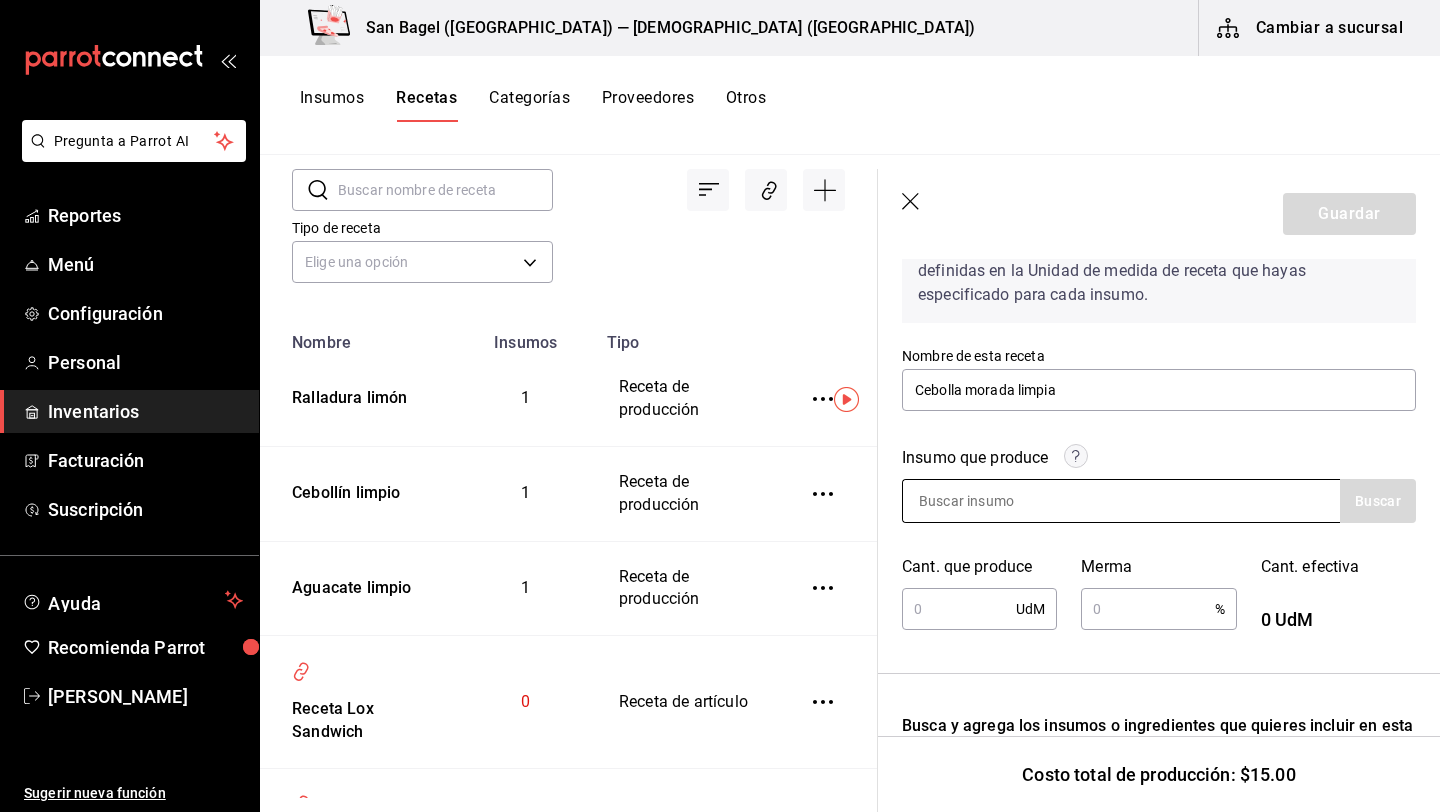 type on "1,000" 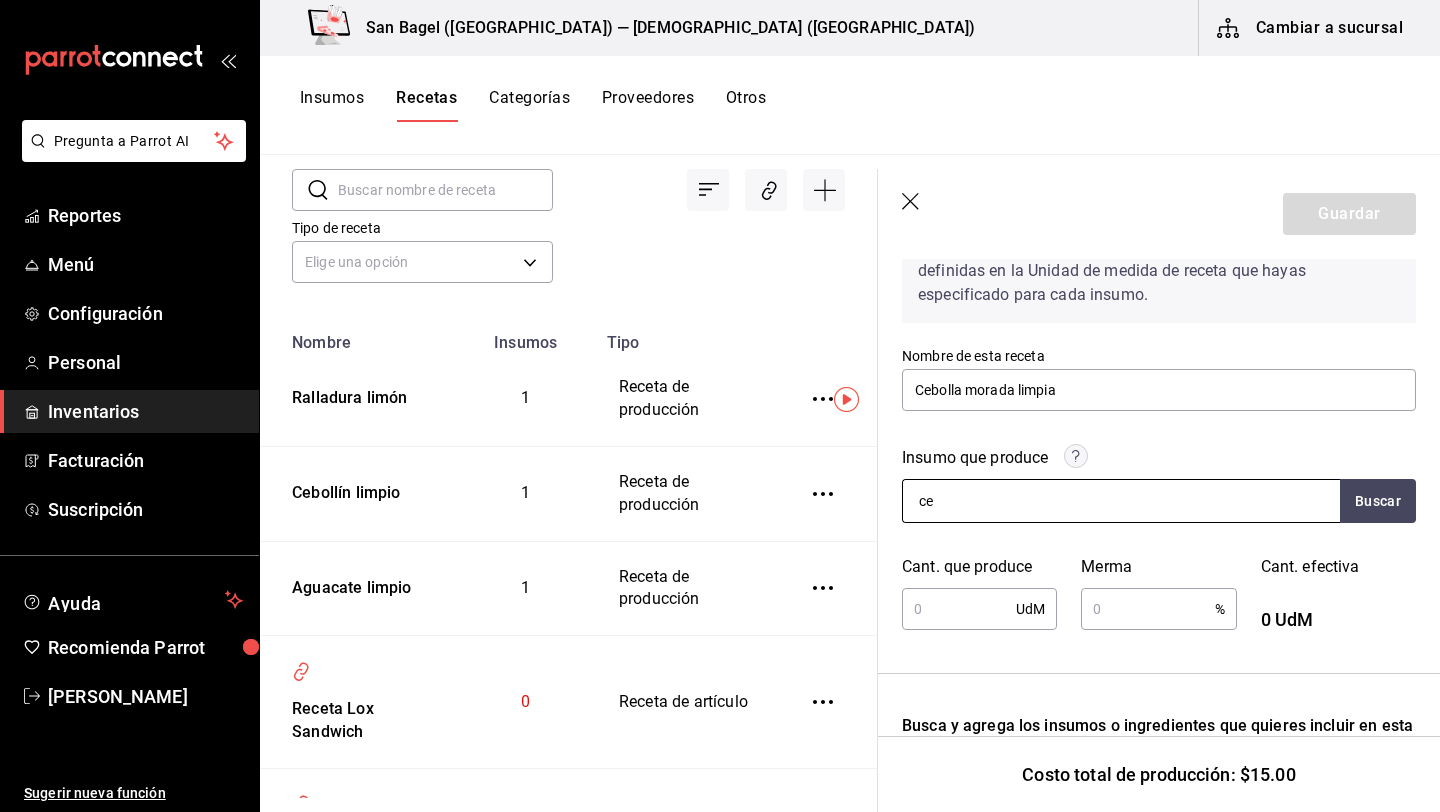 type on "ceb" 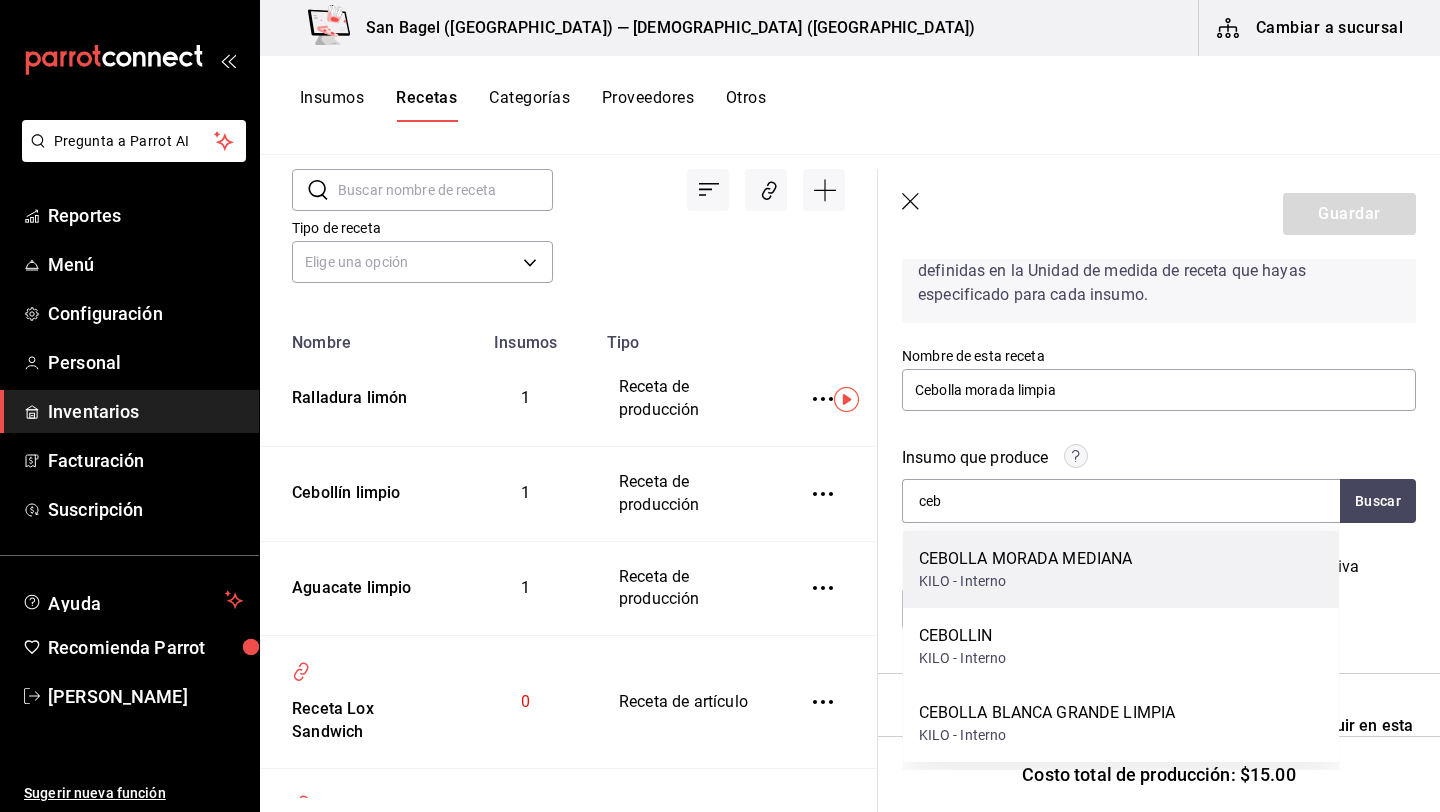 click on "CEBOLLA MORADA MEDIANA" at bounding box center (1026, 559) 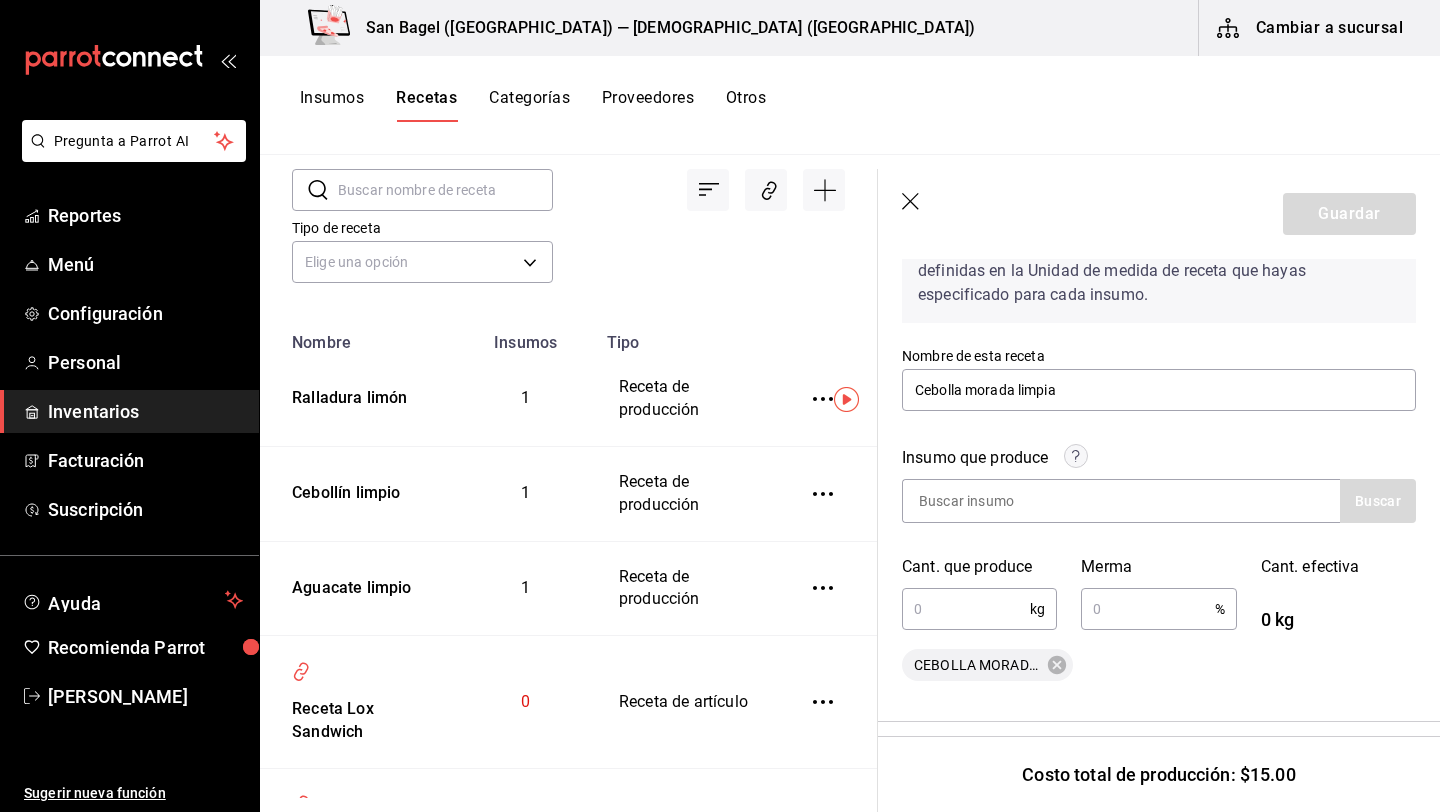 click at bounding box center (966, 609) 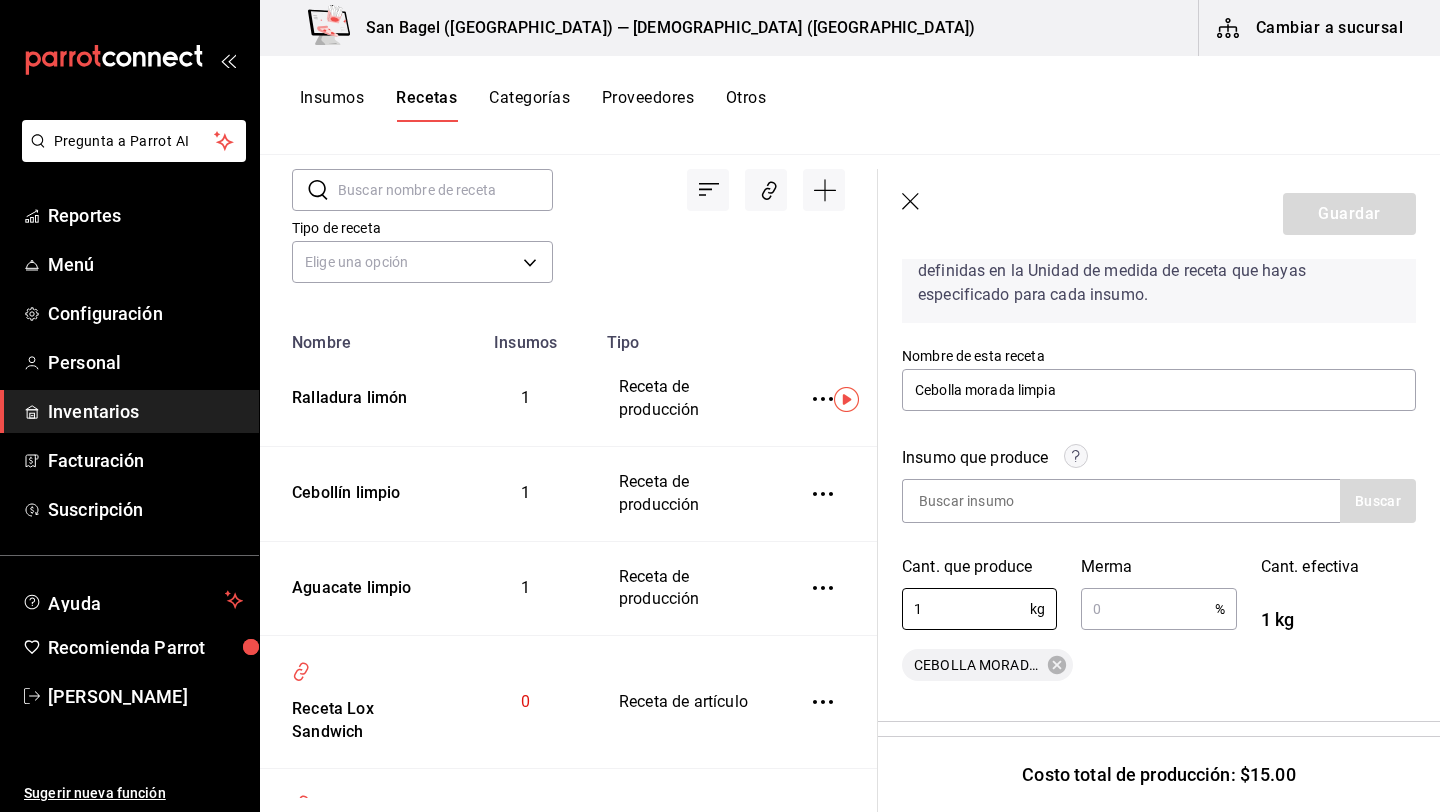 type on "1" 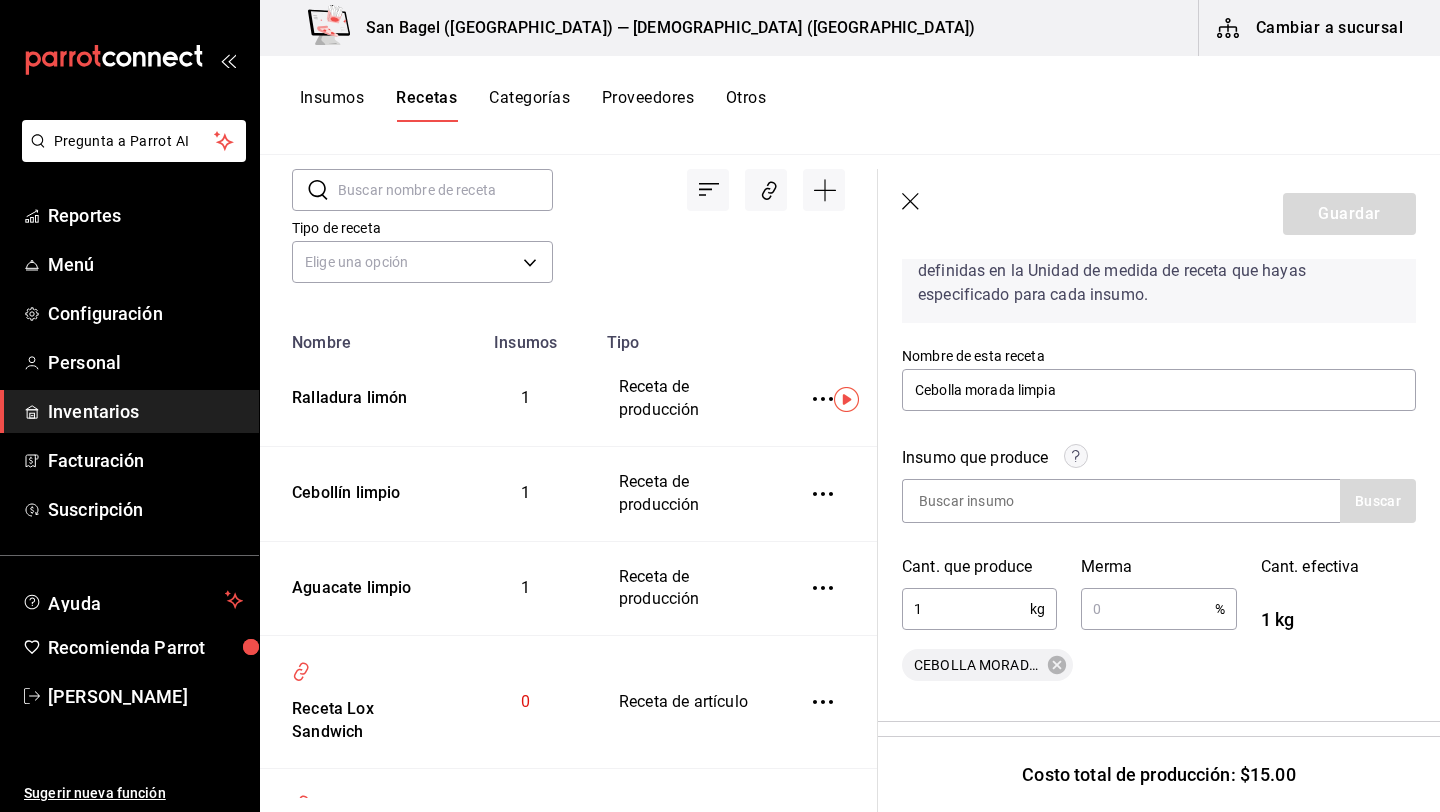 click at bounding box center [1147, 609] 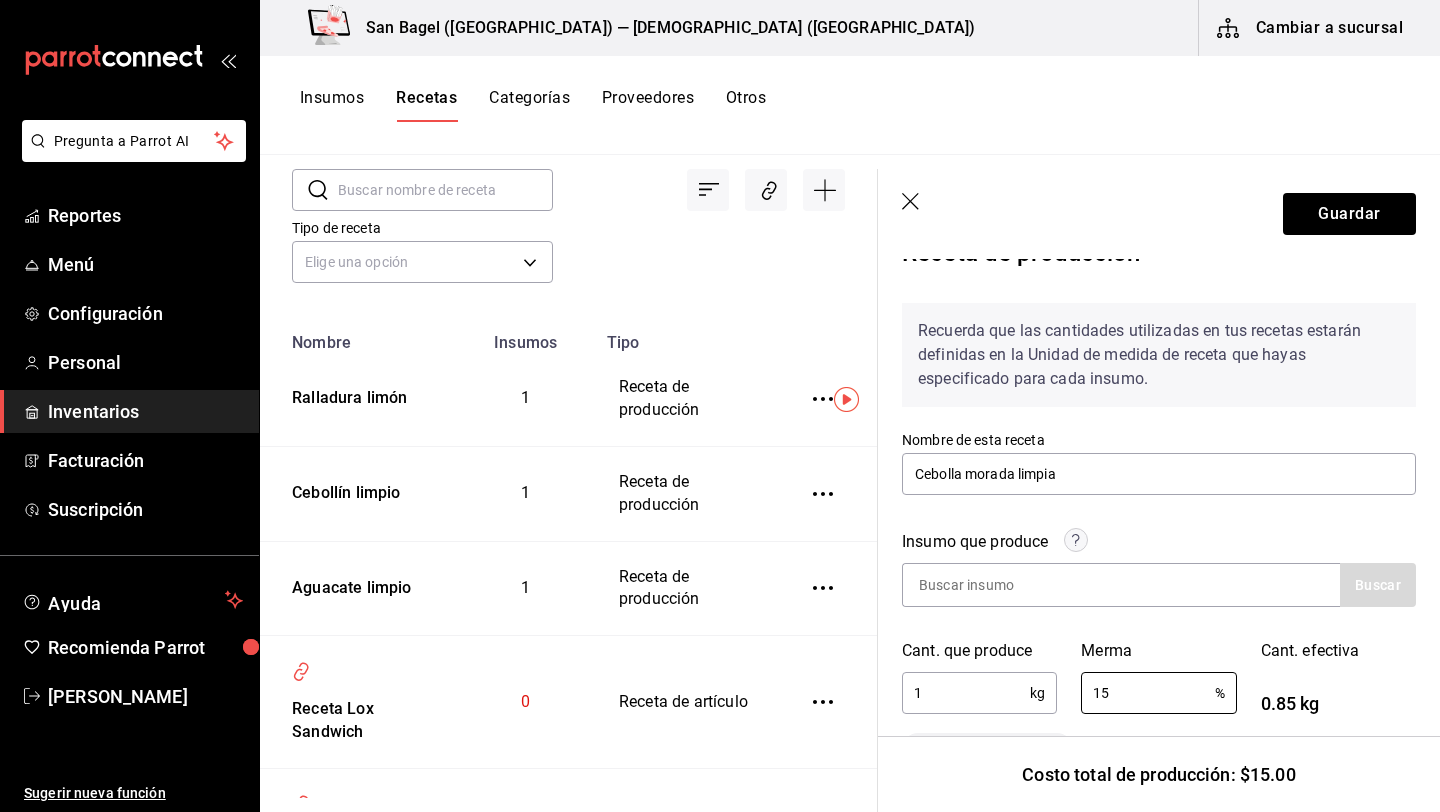 scroll, scrollTop: 0, scrollLeft: 0, axis: both 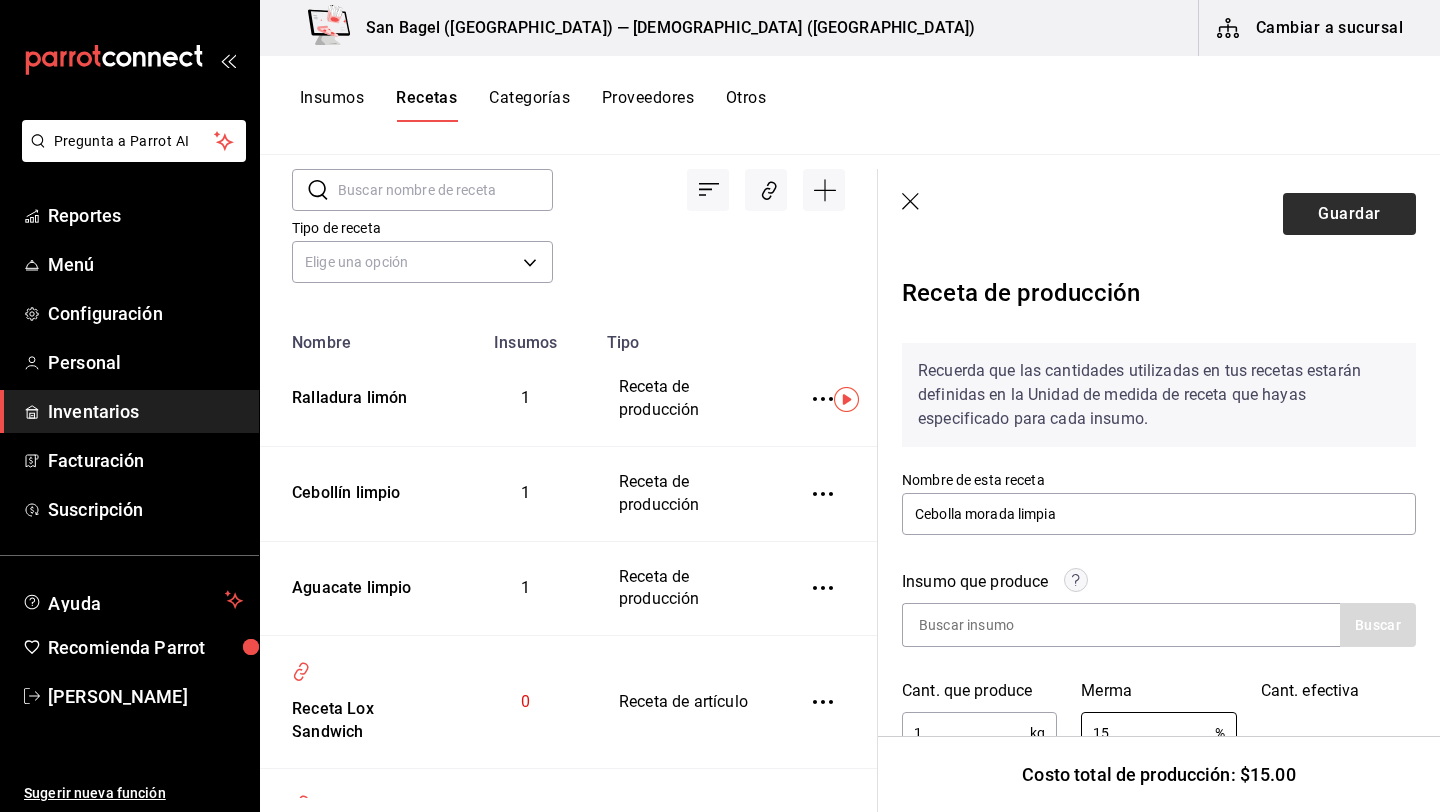 type on "15" 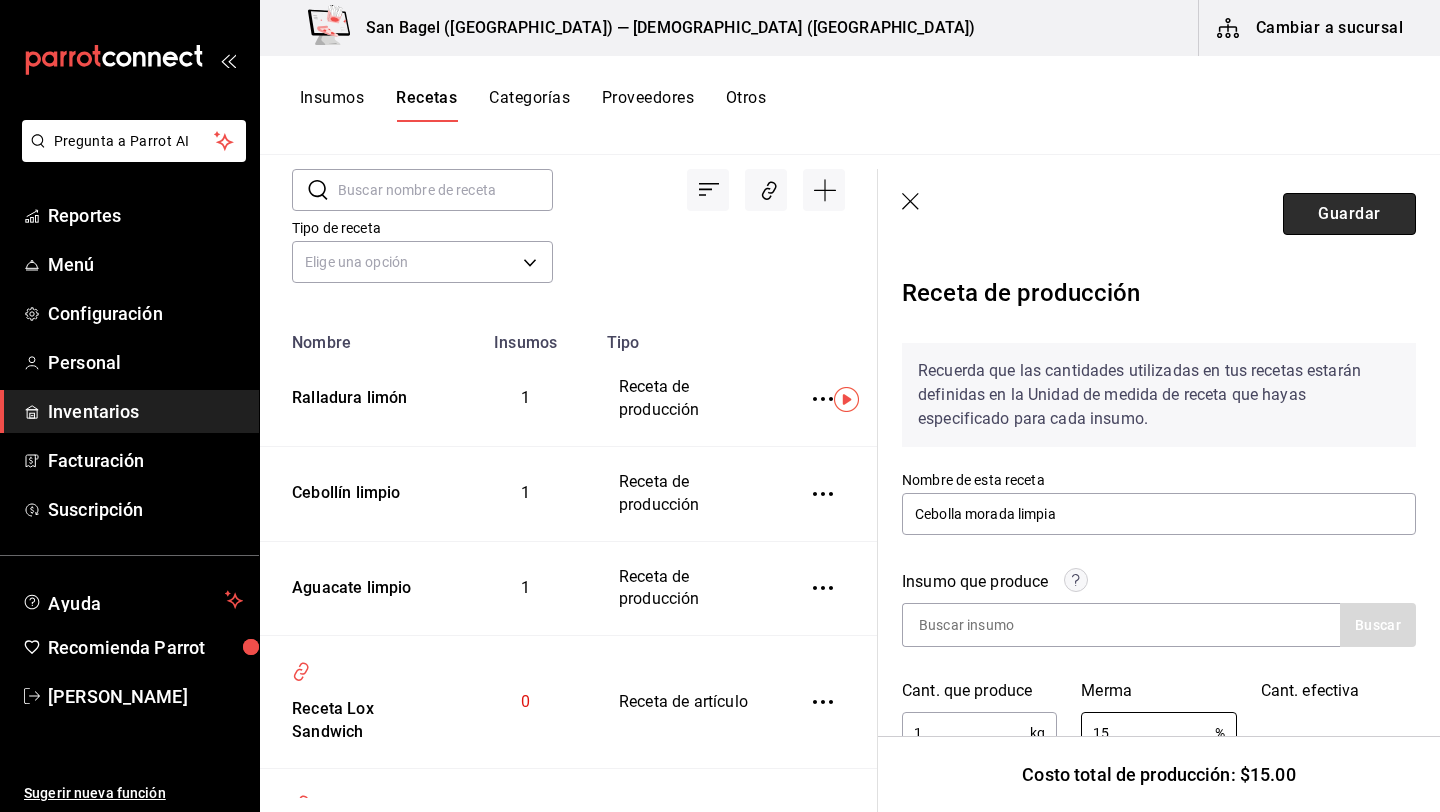 click on "Guardar" at bounding box center [1349, 214] 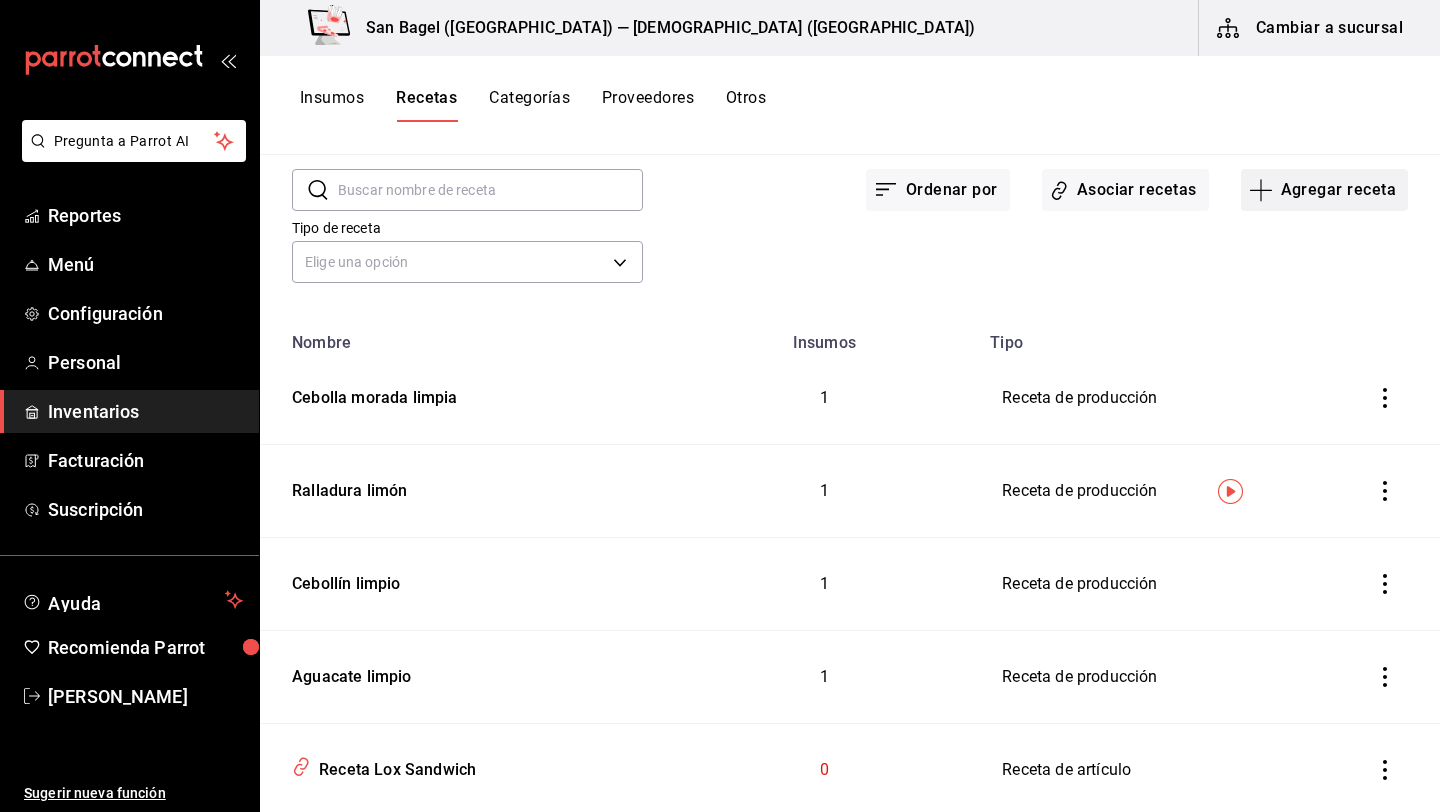 click on "Agregar receta" at bounding box center (1324, 190) 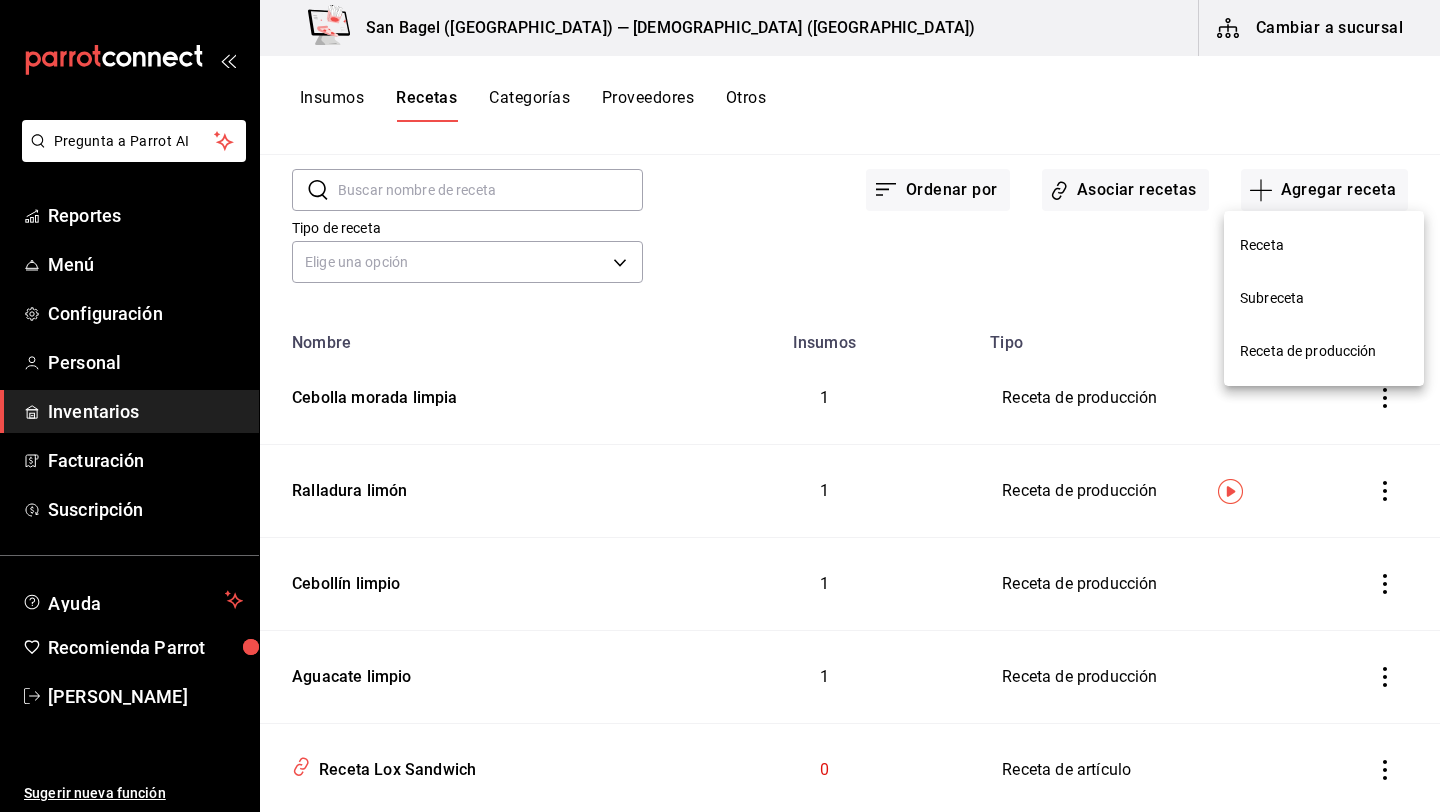 click on "Receta de producción" at bounding box center (1324, 351) 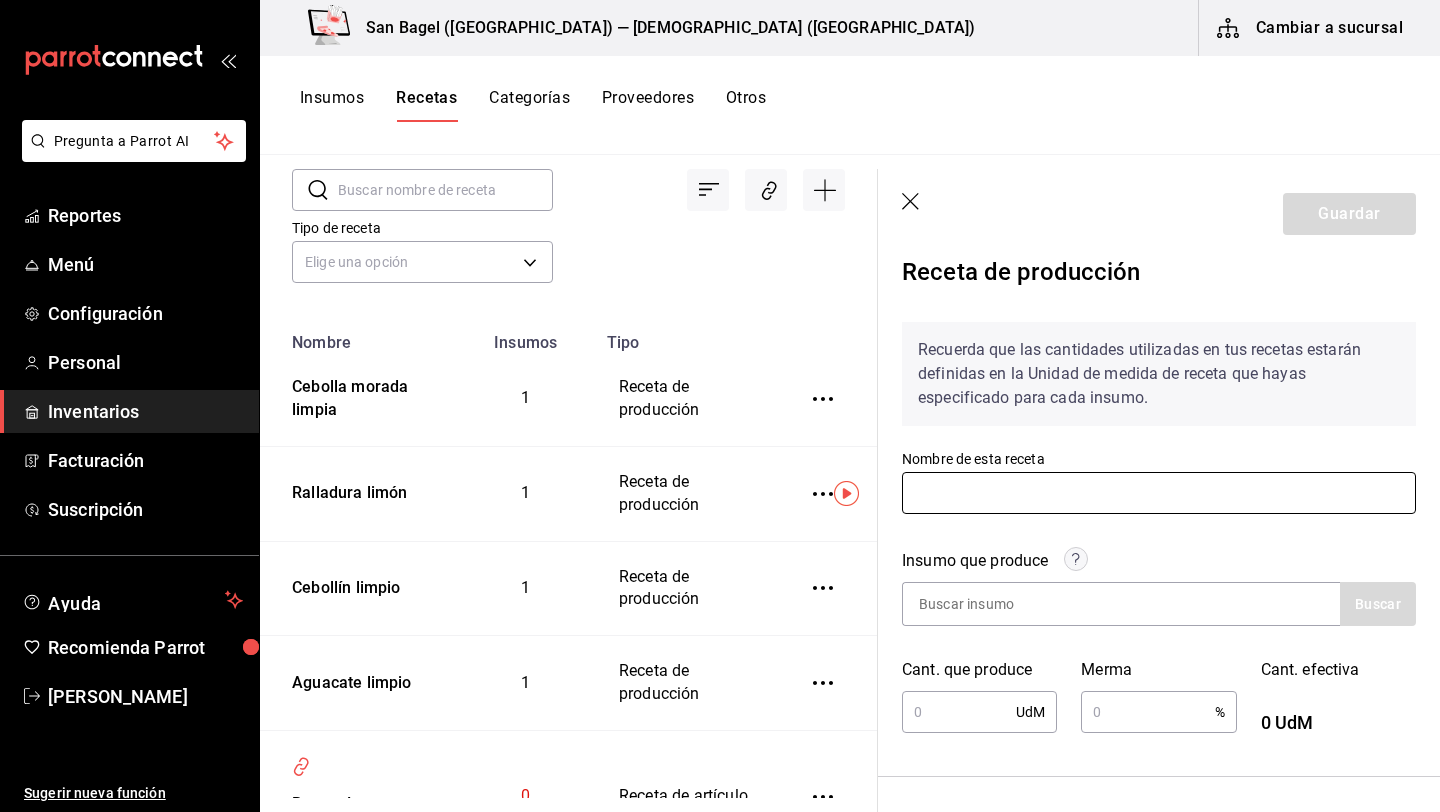 scroll, scrollTop: 0, scrollLeft: 0, axis: both 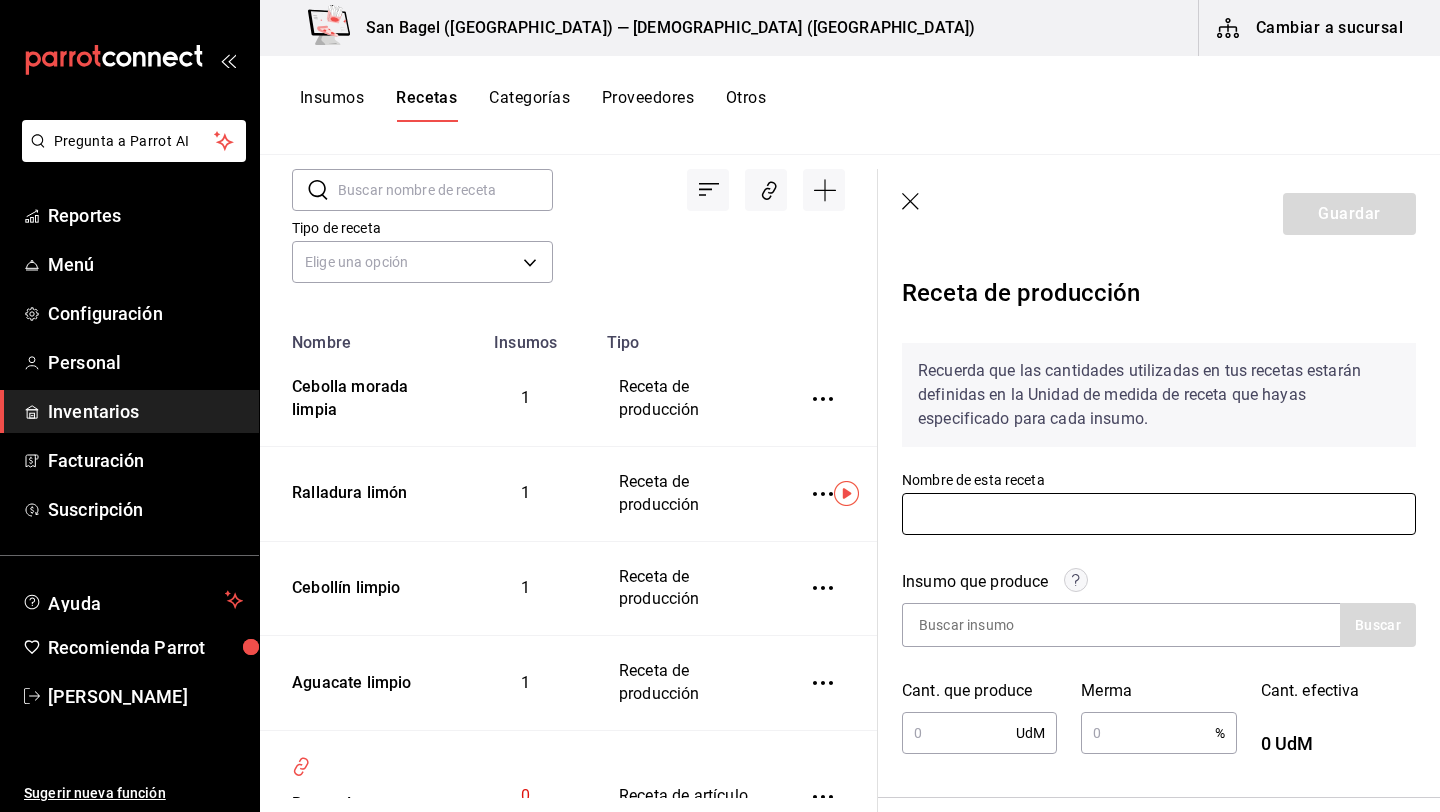 click at bounding box center [1159, 514] 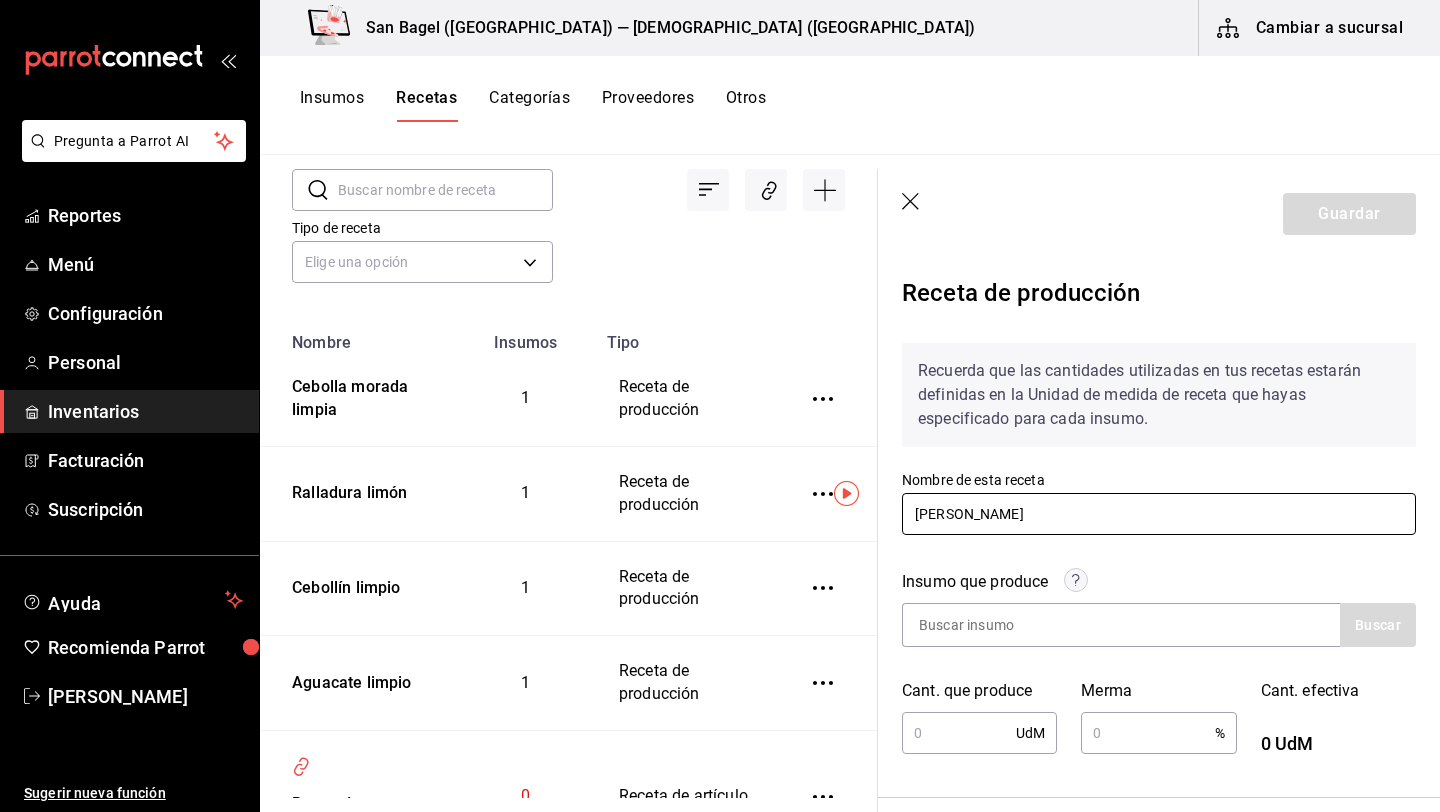 type on "[PERSON_NAME]" 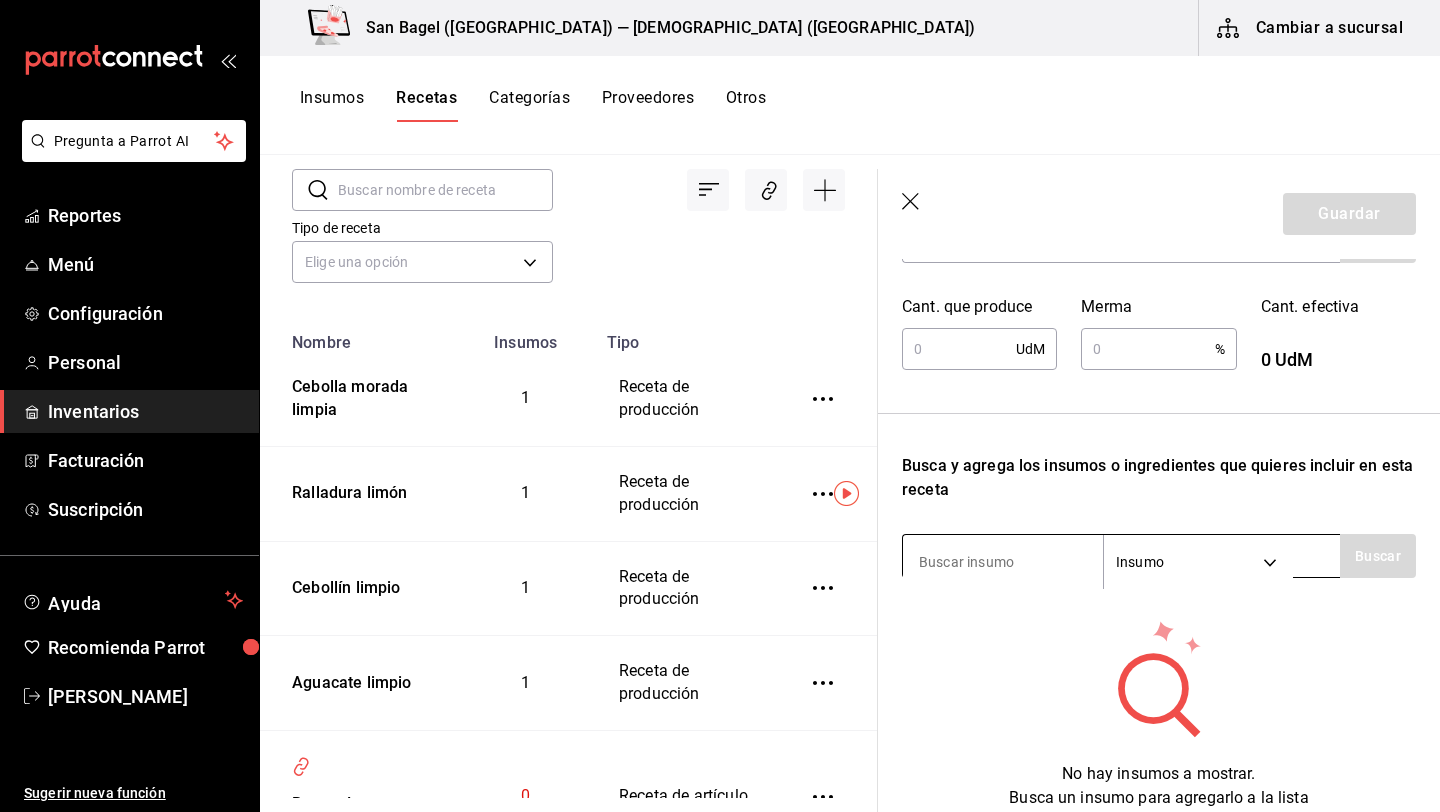 scroll, scrollTop: 385, scrollLeft: 0, axis: vertical 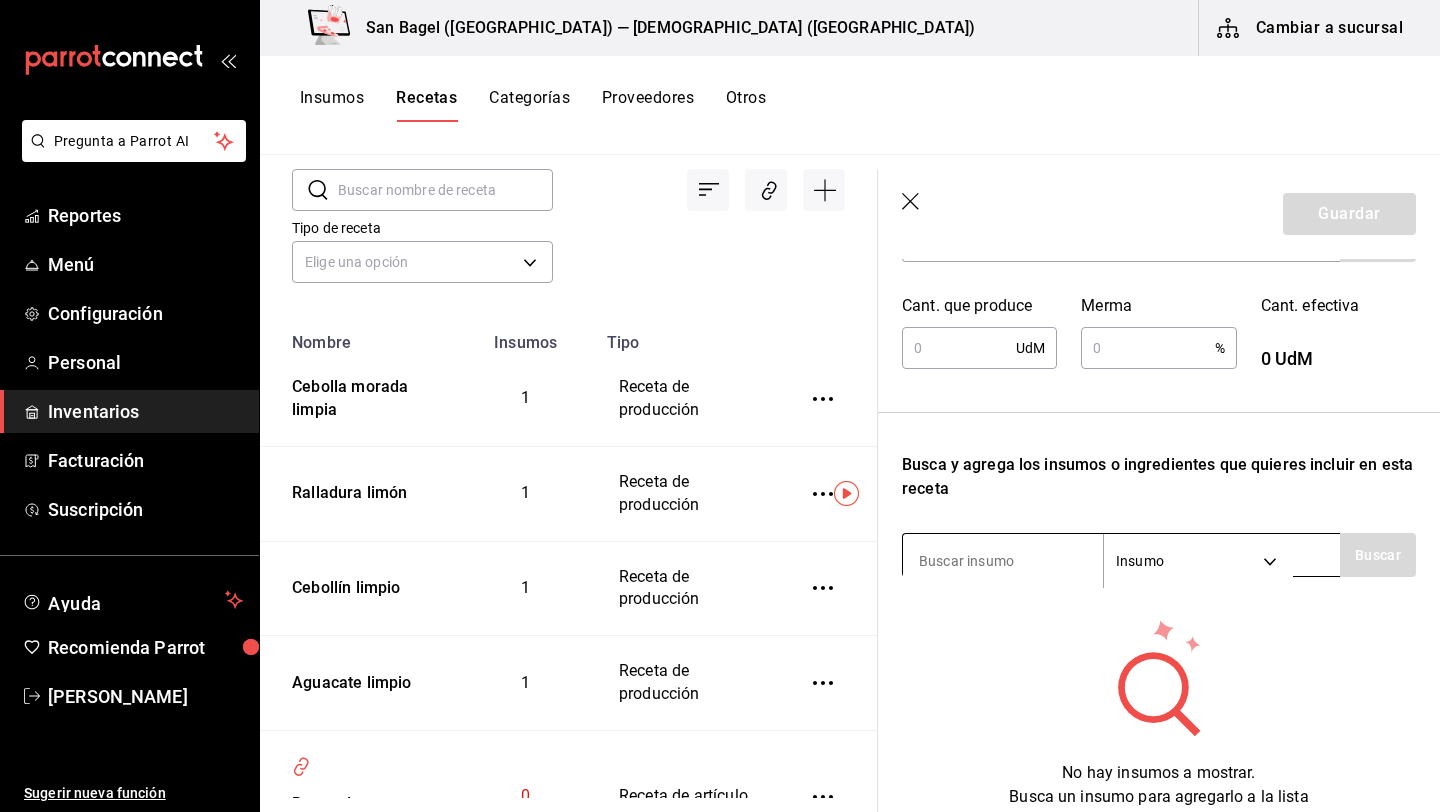 click at bounding box center (1003, 561) 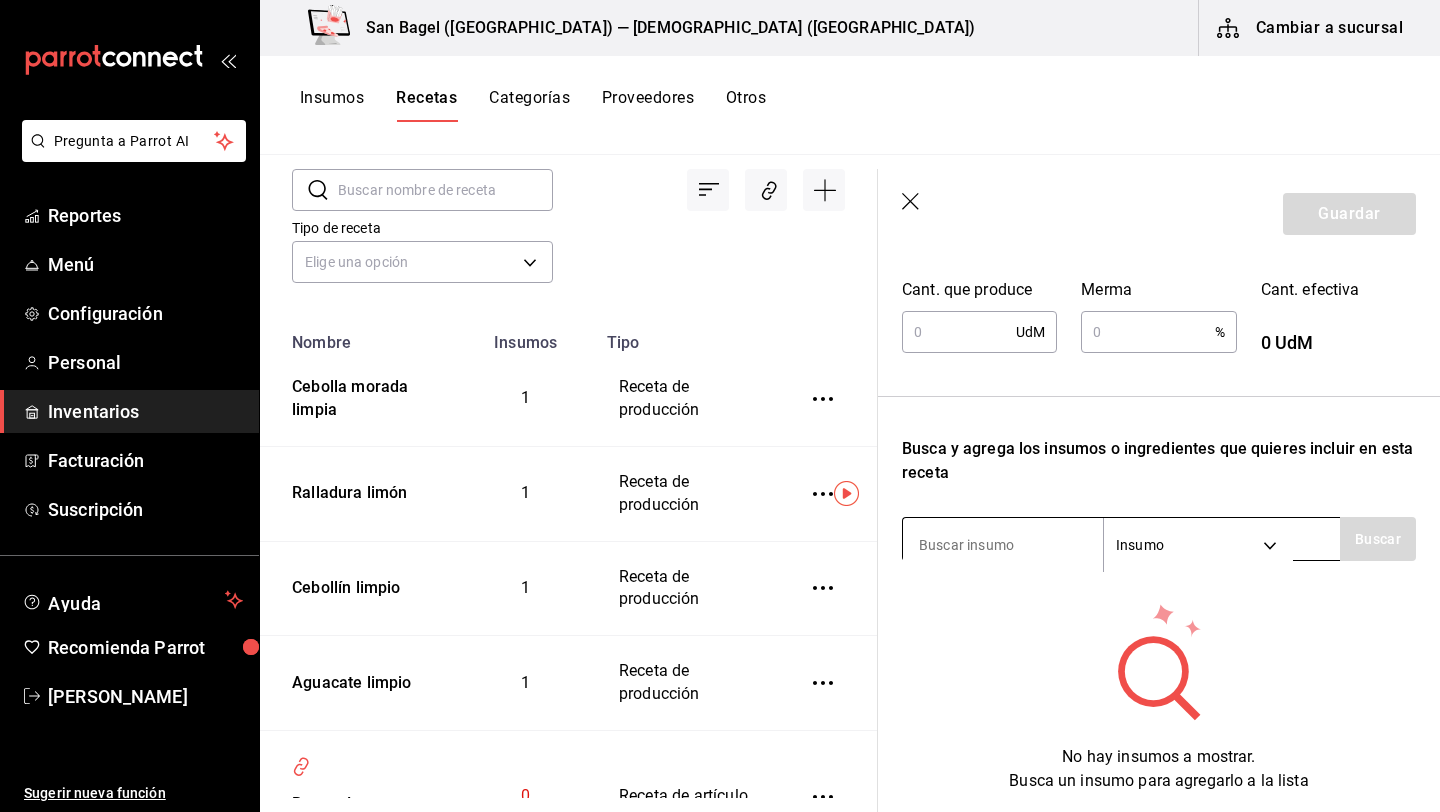 scroll, scrollTop: 434, scrollLeft: 0, axis: vertical 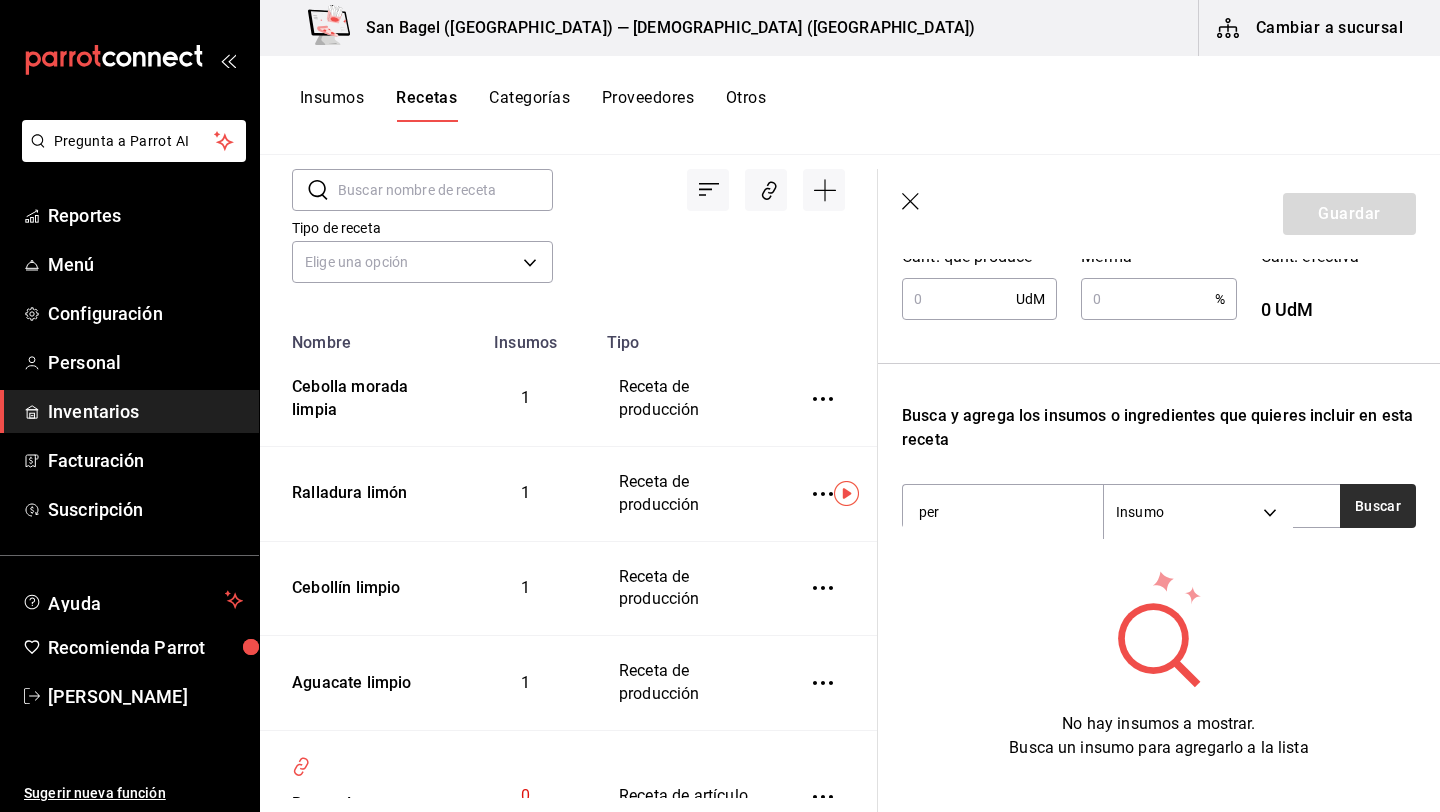 type on "per" 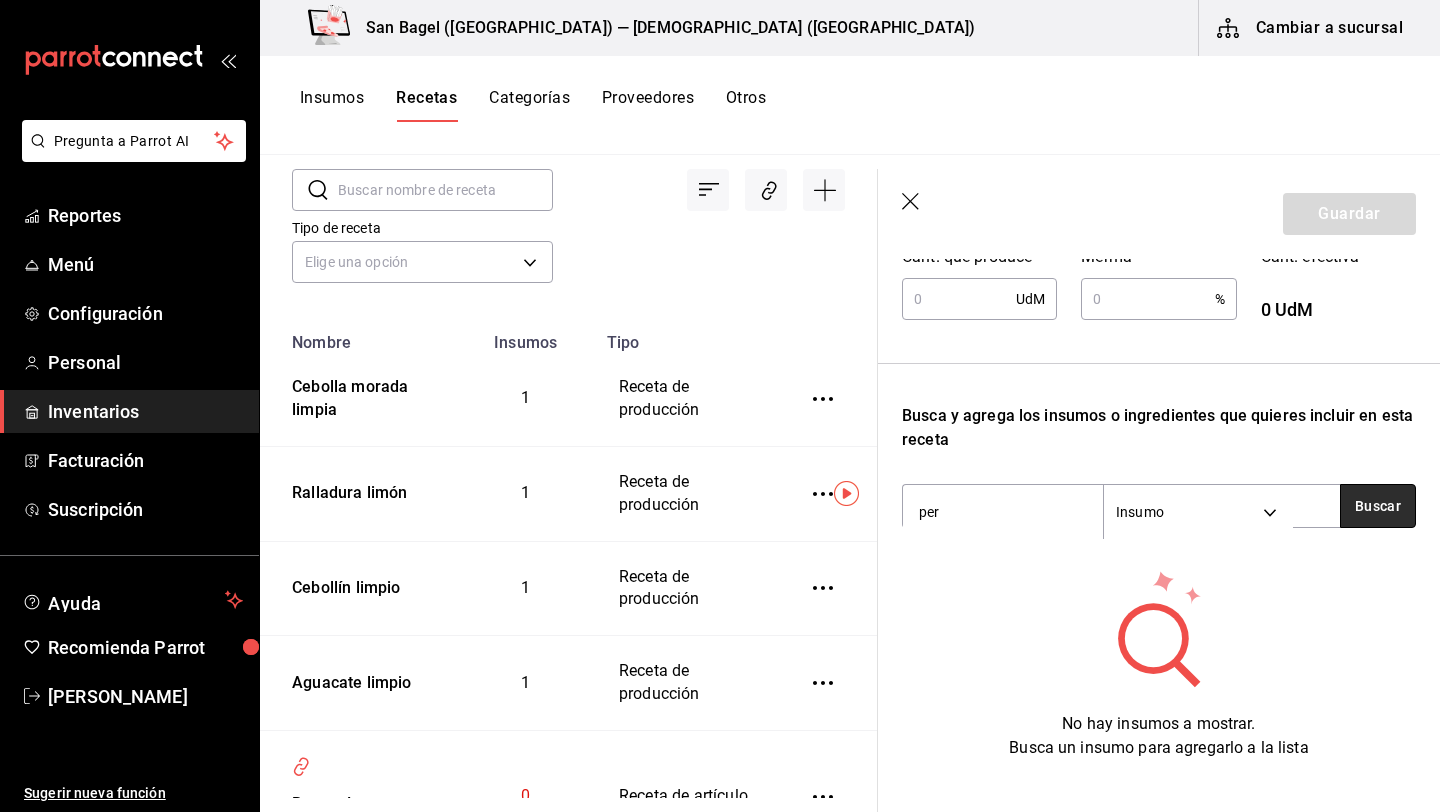 click on "Buscar" at bounding box center (1378, 506) 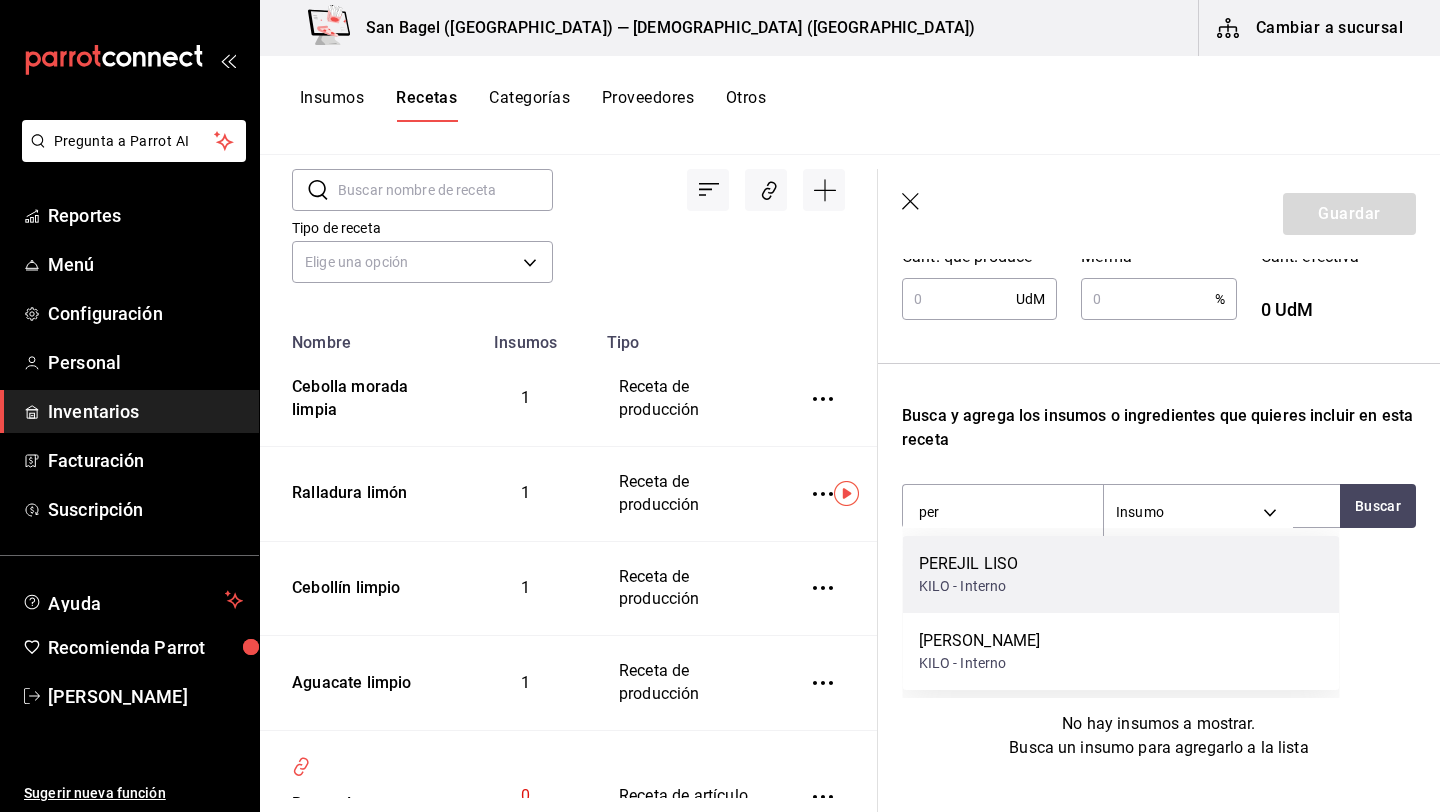 click on "PEREJIL LISO" at bounding box center [969, 564] 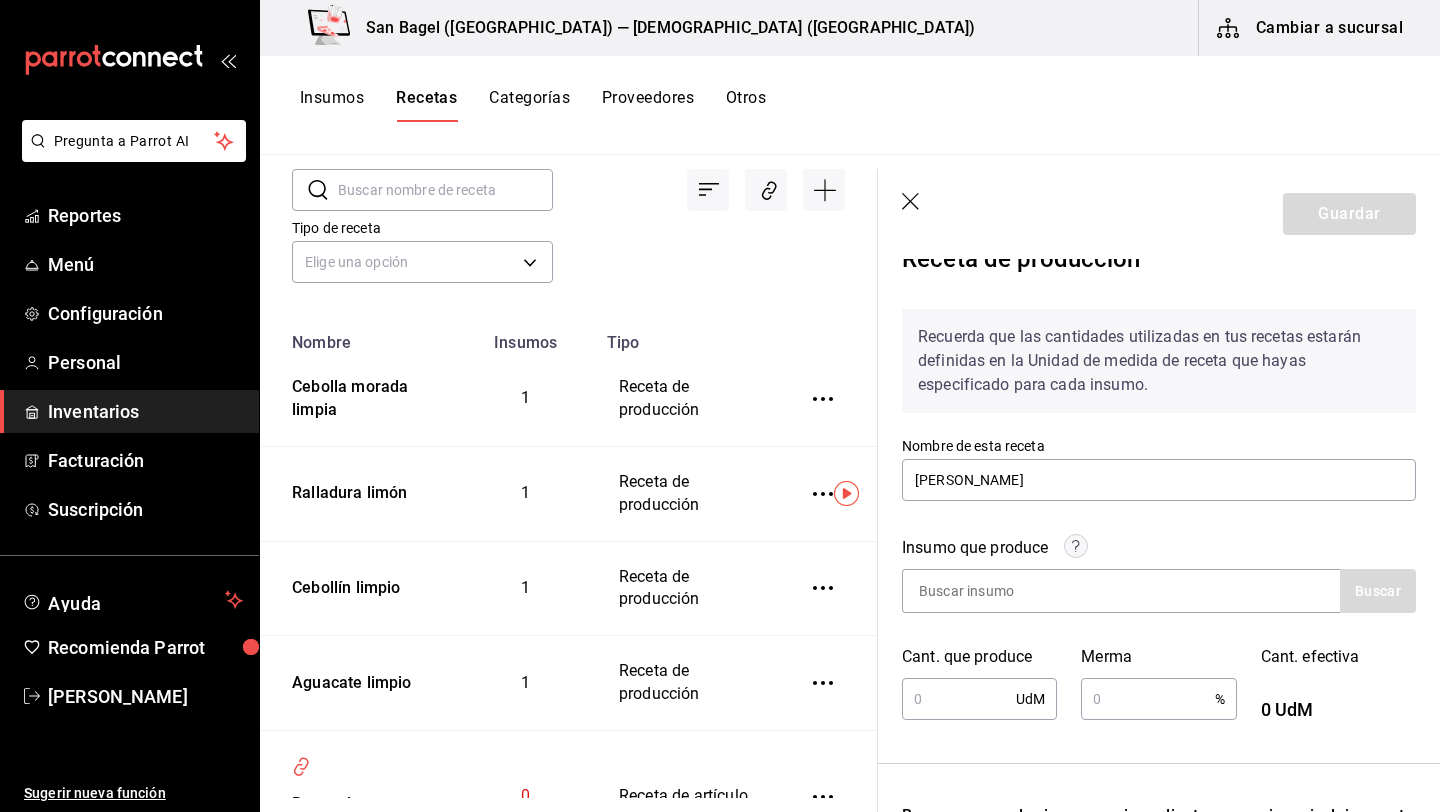scroll, scrollTop: 0, scrollLeft: 0, axis: both 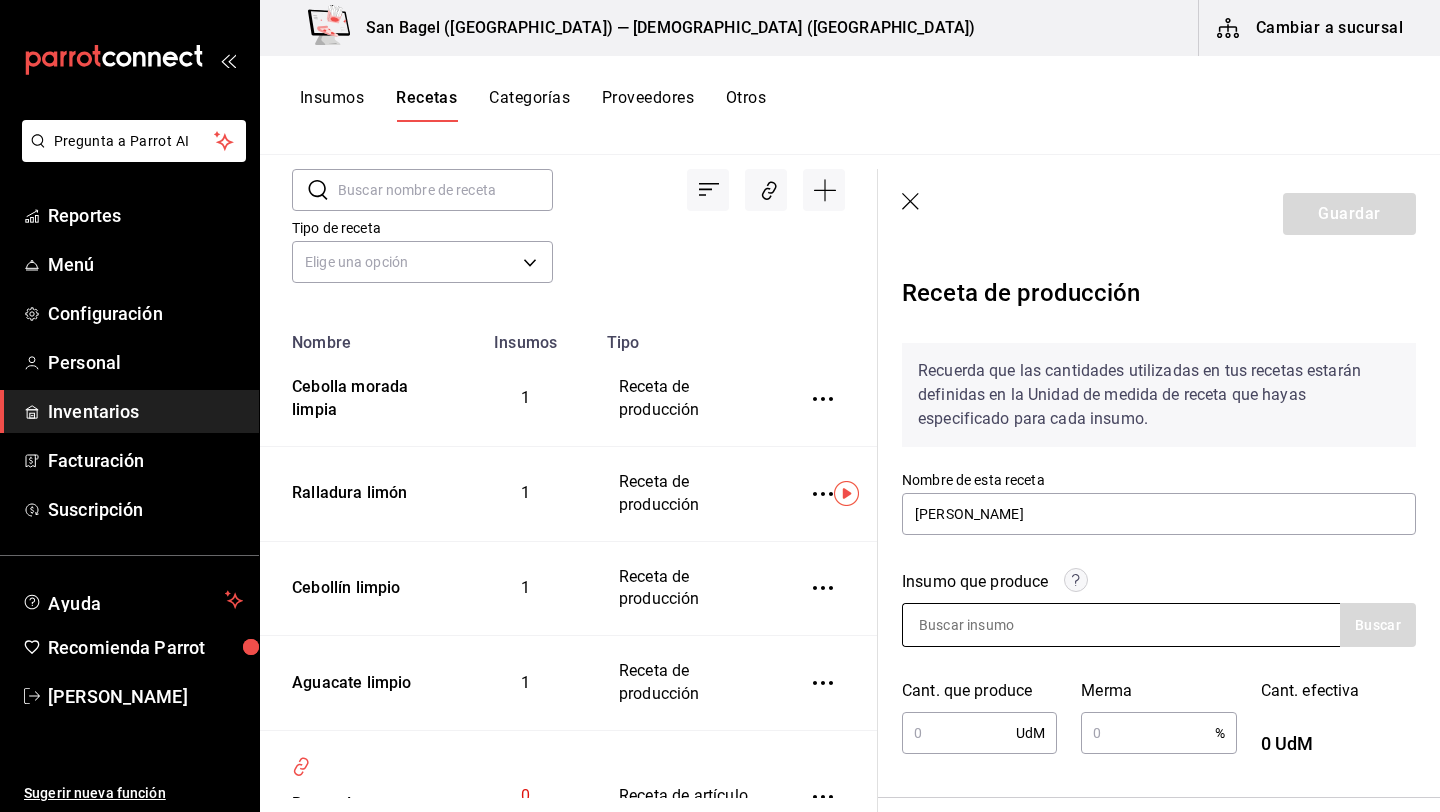 click at bounding box center [1003, 625] 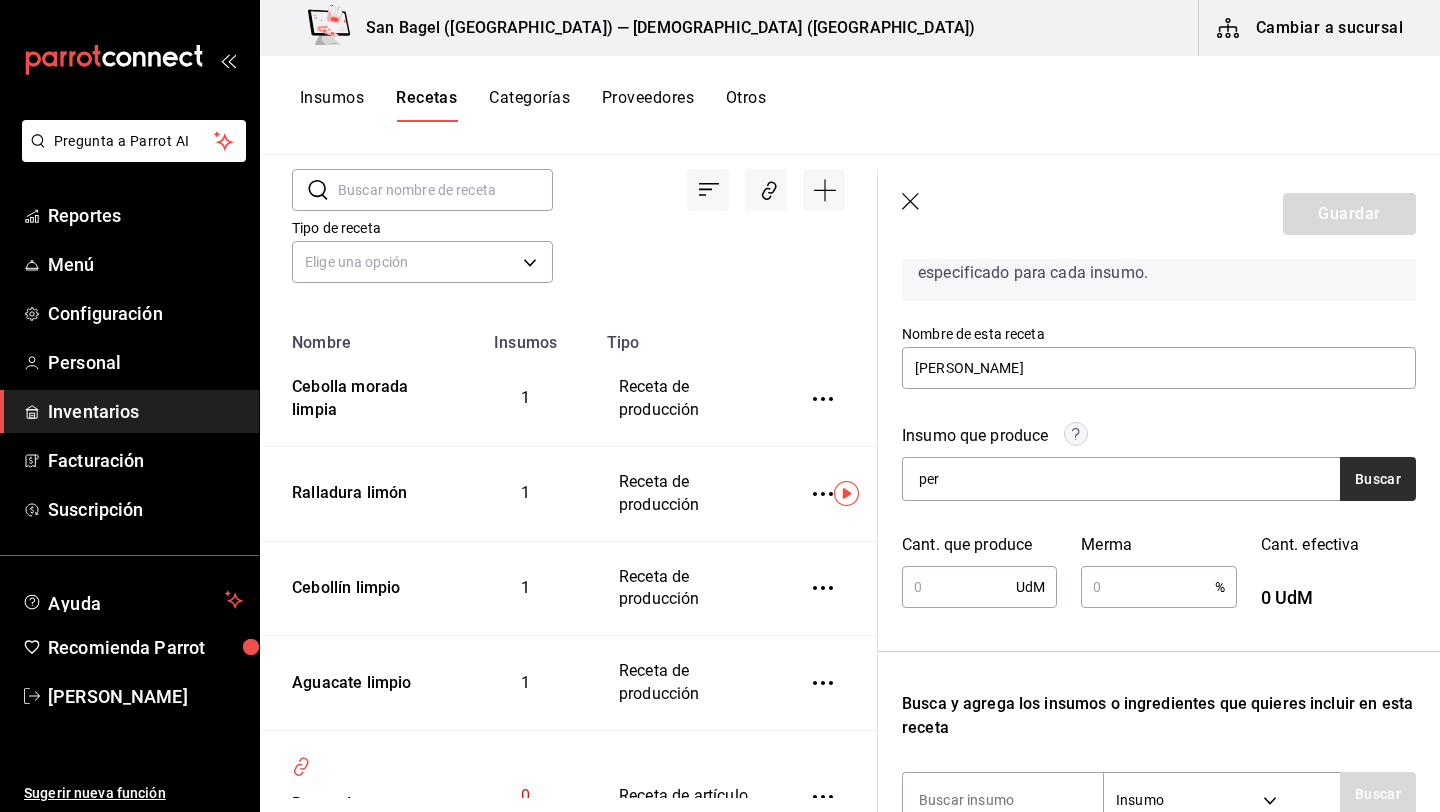 type on "per" 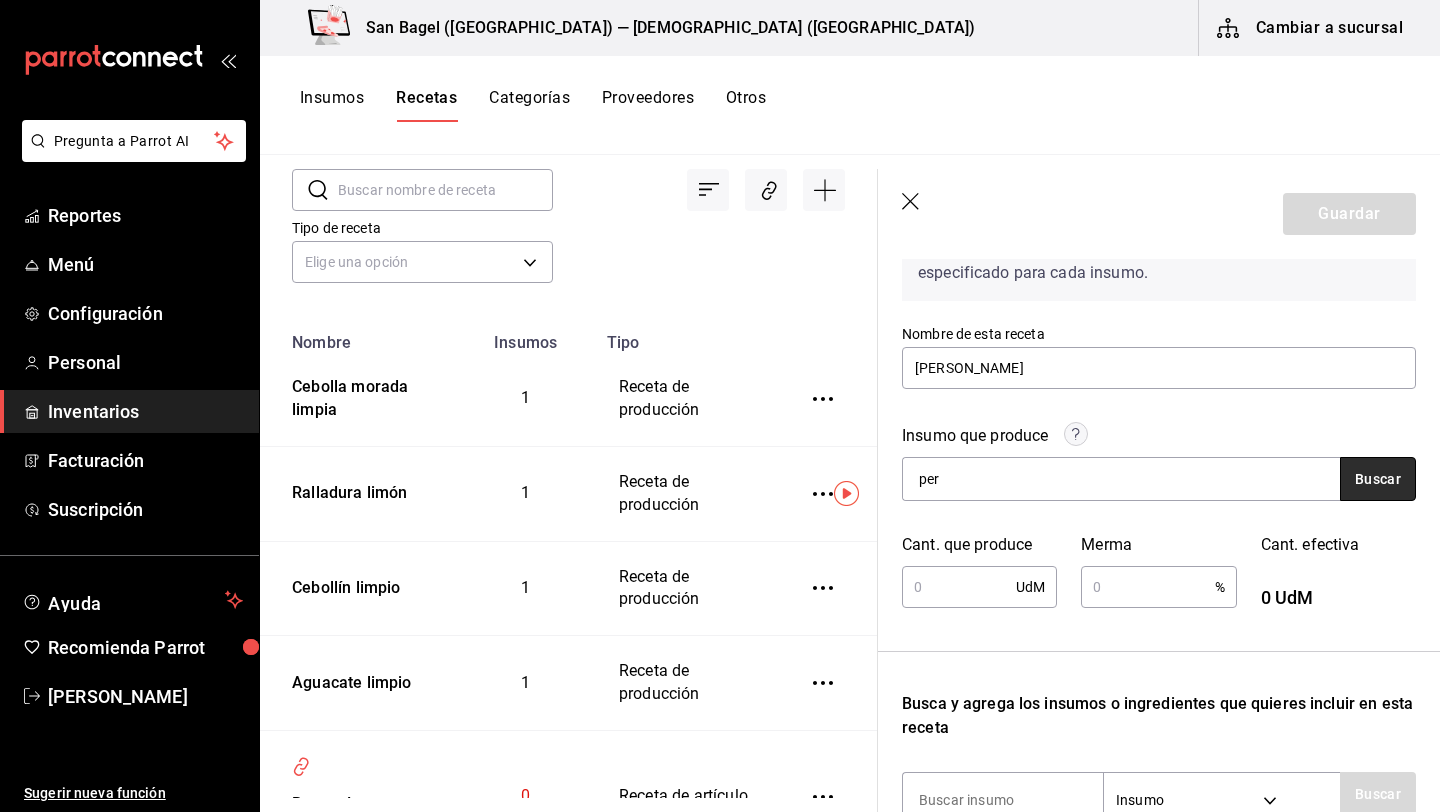 click on "Buscar" at bounding box center (1378, 479) 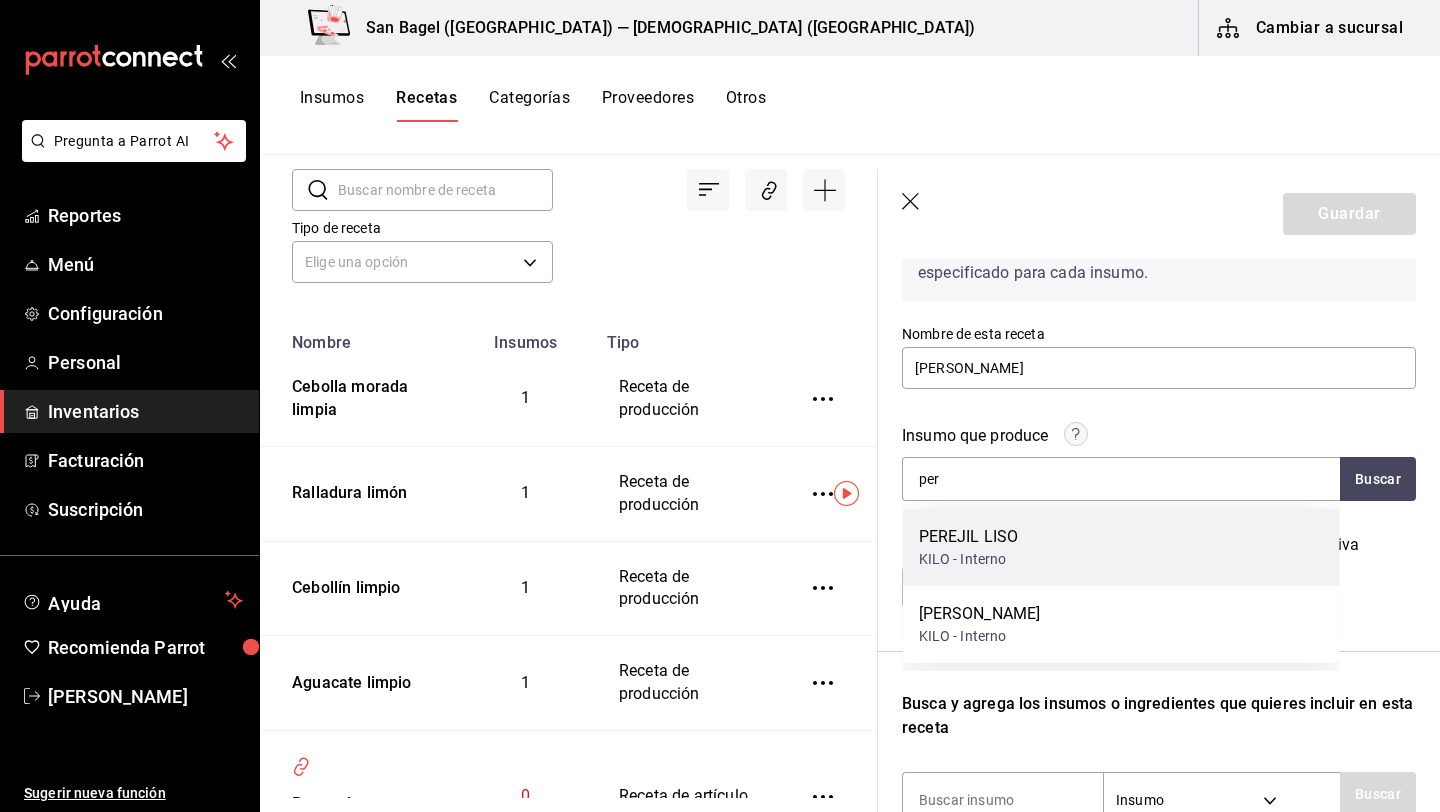 click on "KILO - Interno" at bounding box center (969, 559) 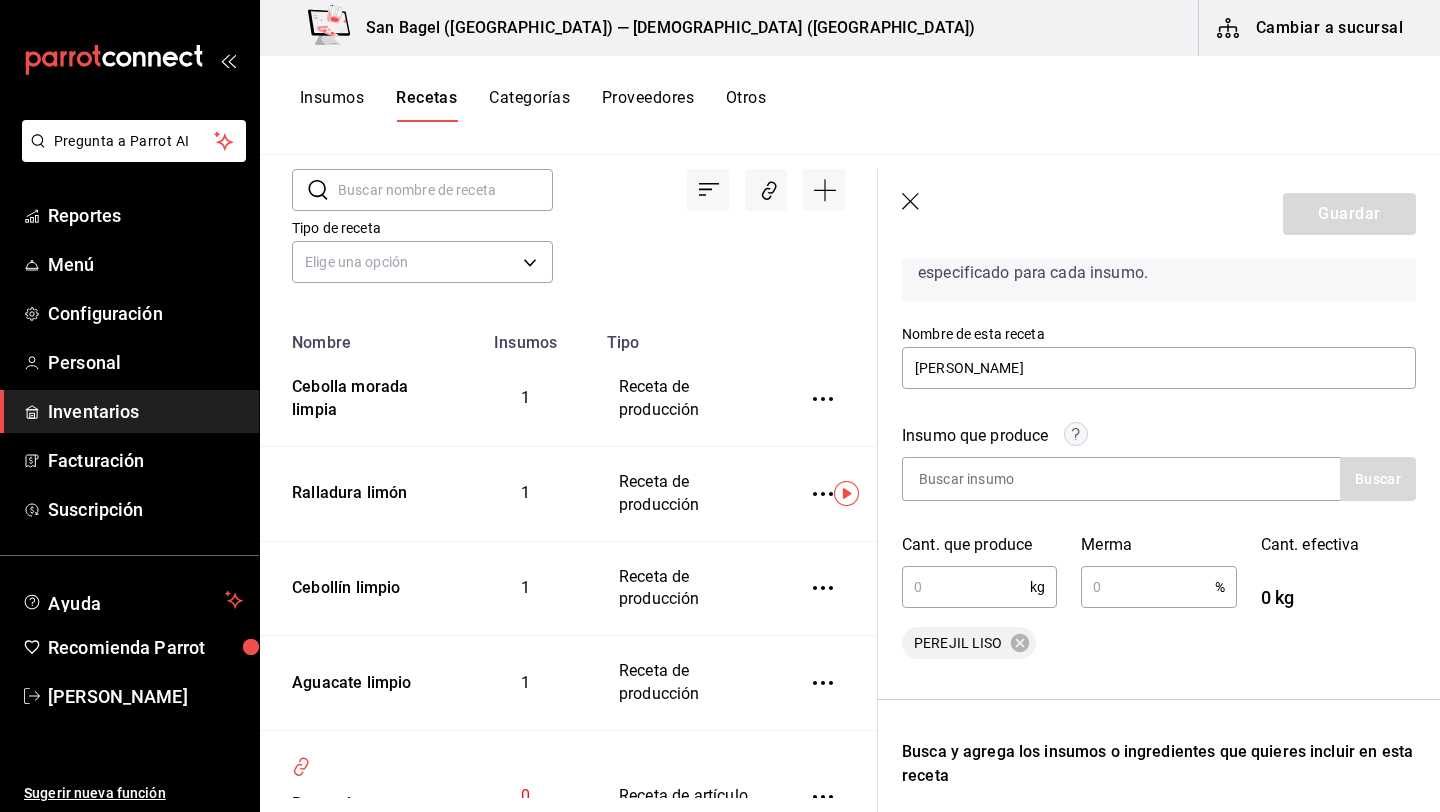 click at bounding box center (966, 587) 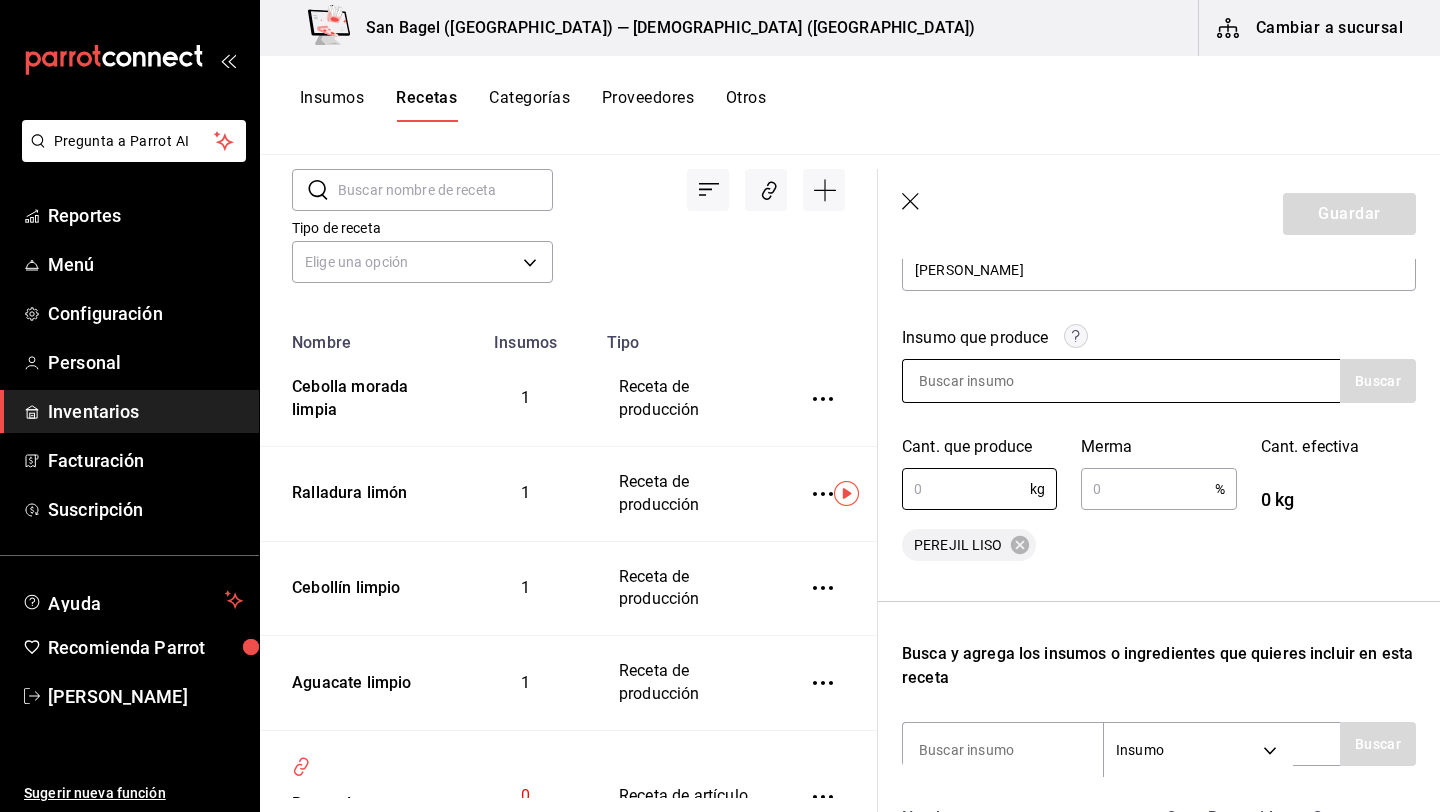 scroll, scrollTop: 479, scrollLeft: 0, axis: vertical 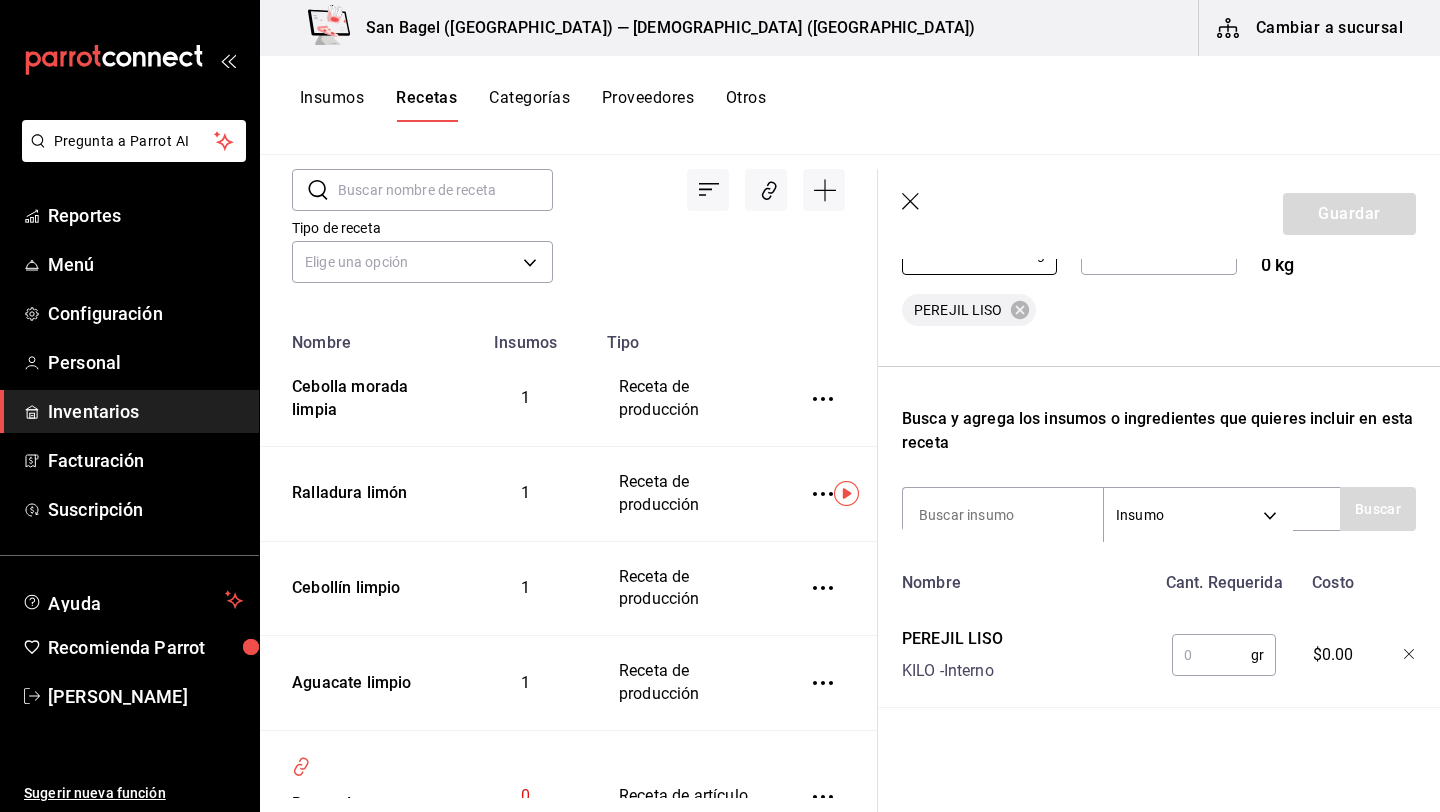 click at bounding box center (1211, 655) 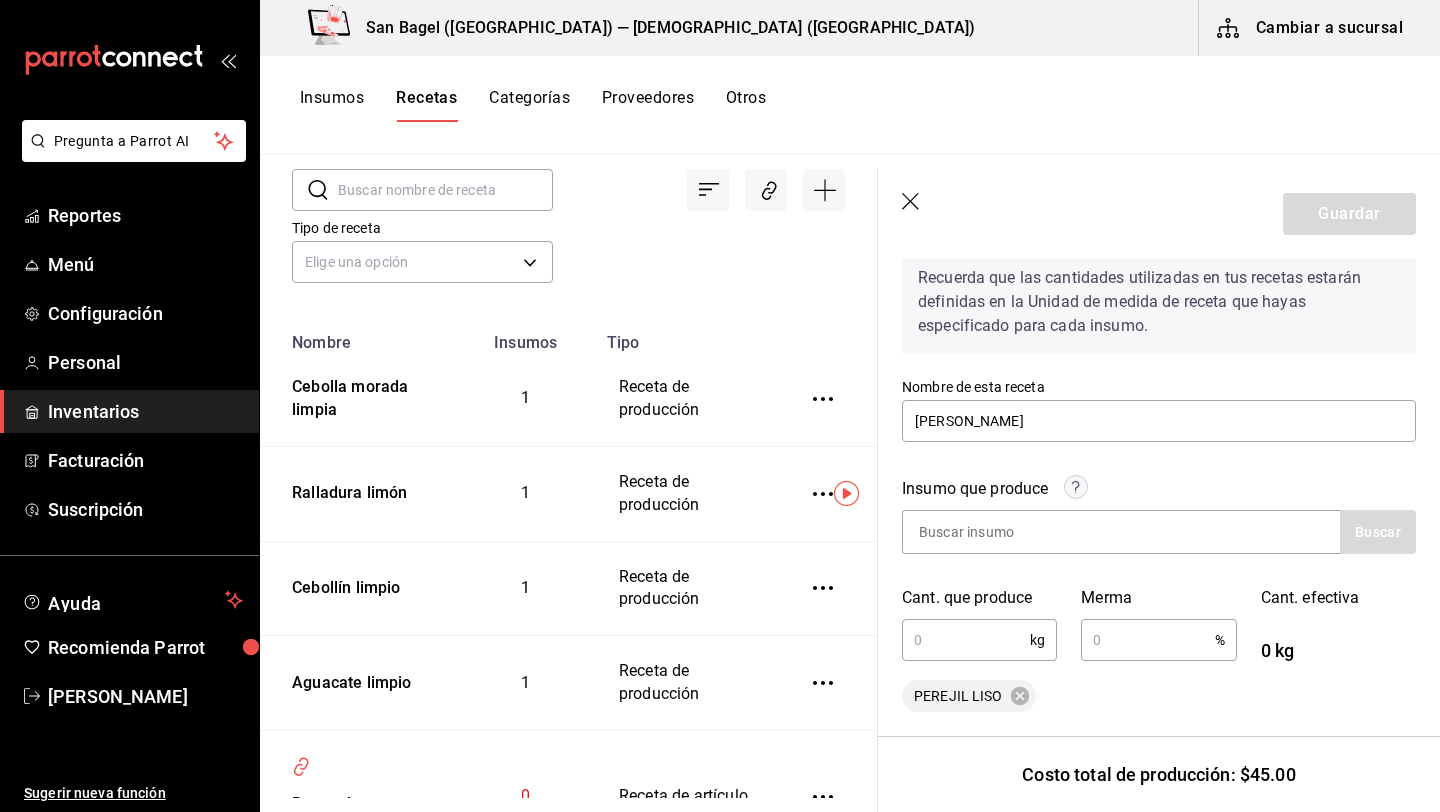 scroll, scrollTop: 98, scrollLeft: 0, axis: vertical 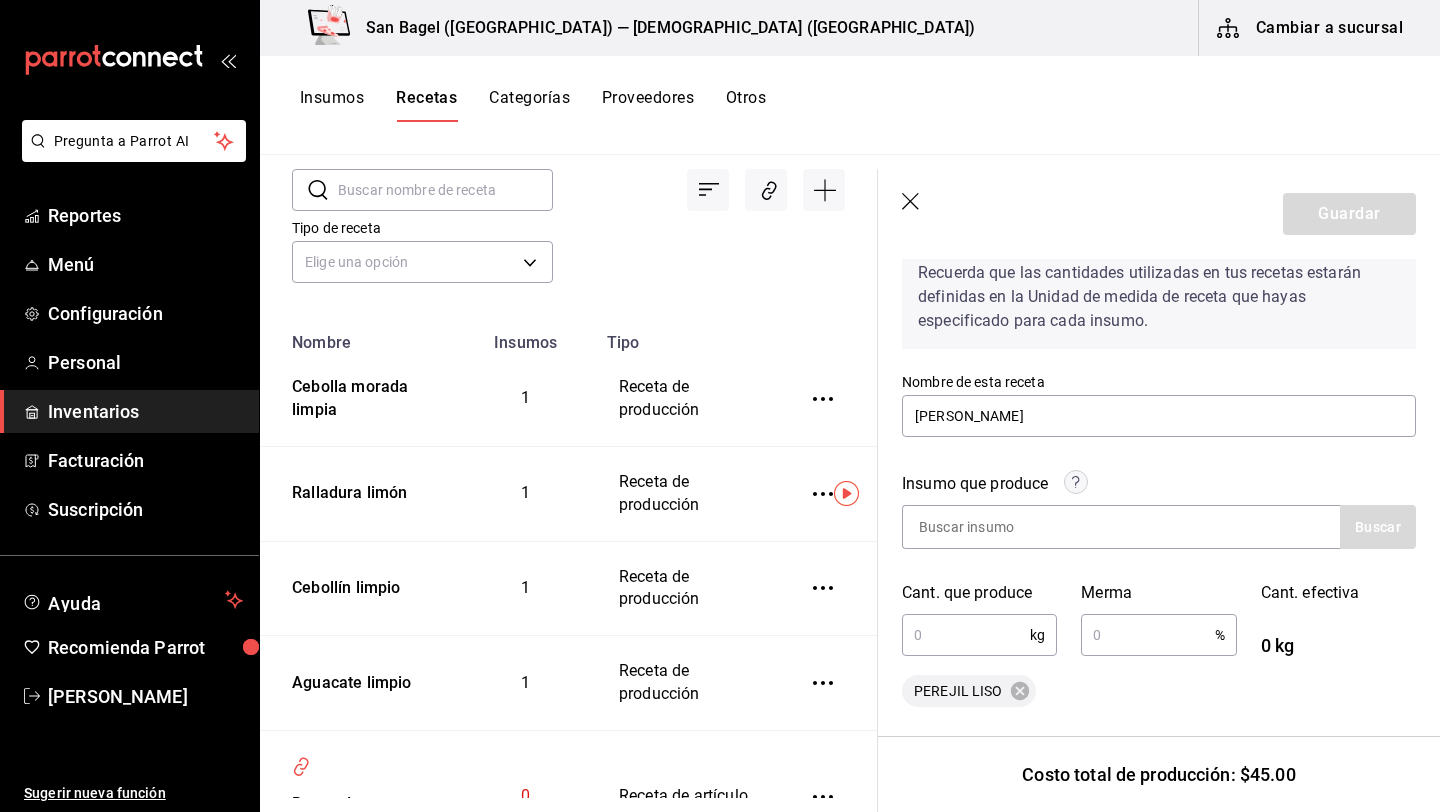 type on "1,000" 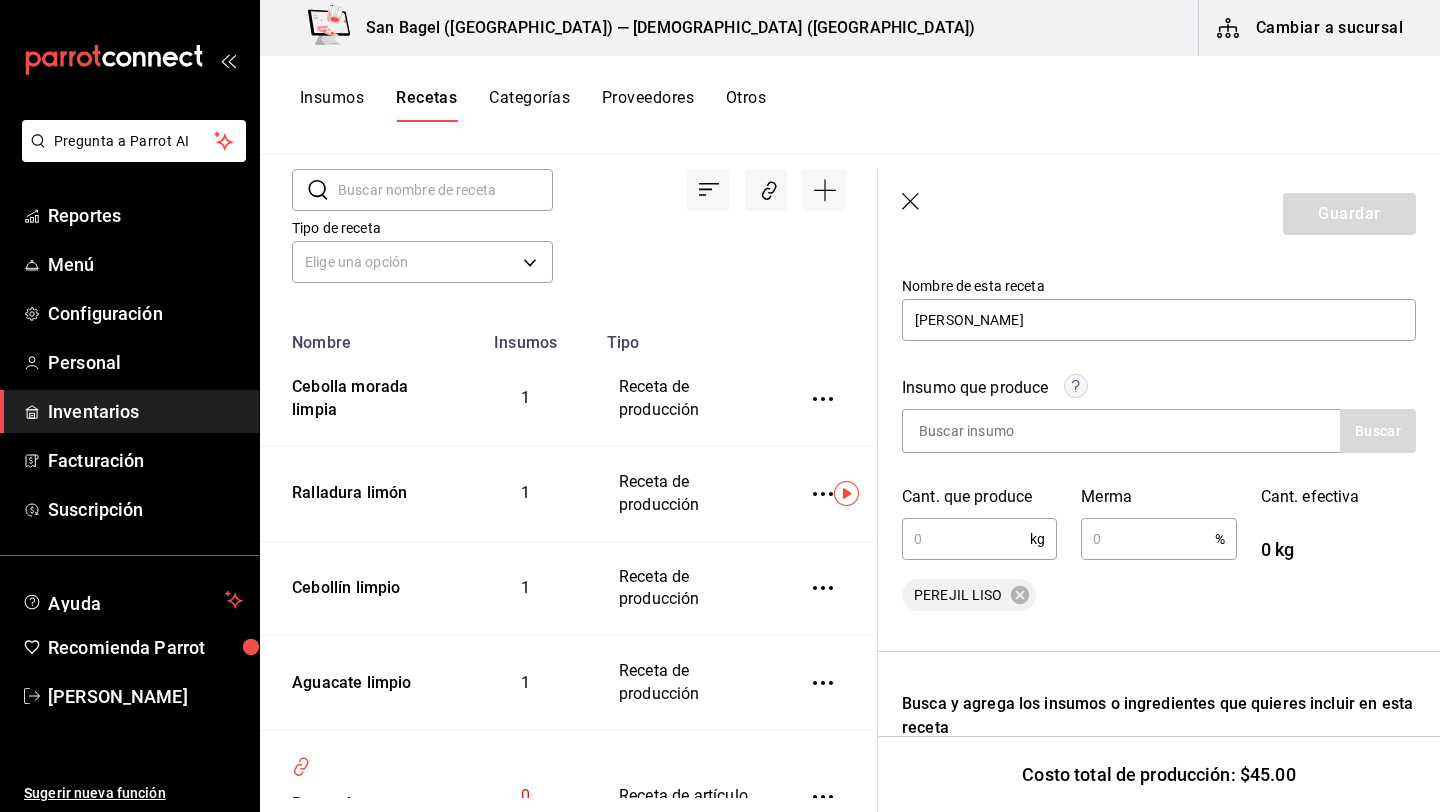 scroll, scrollTop: 197, scrollLeft: 0, axis: vertical 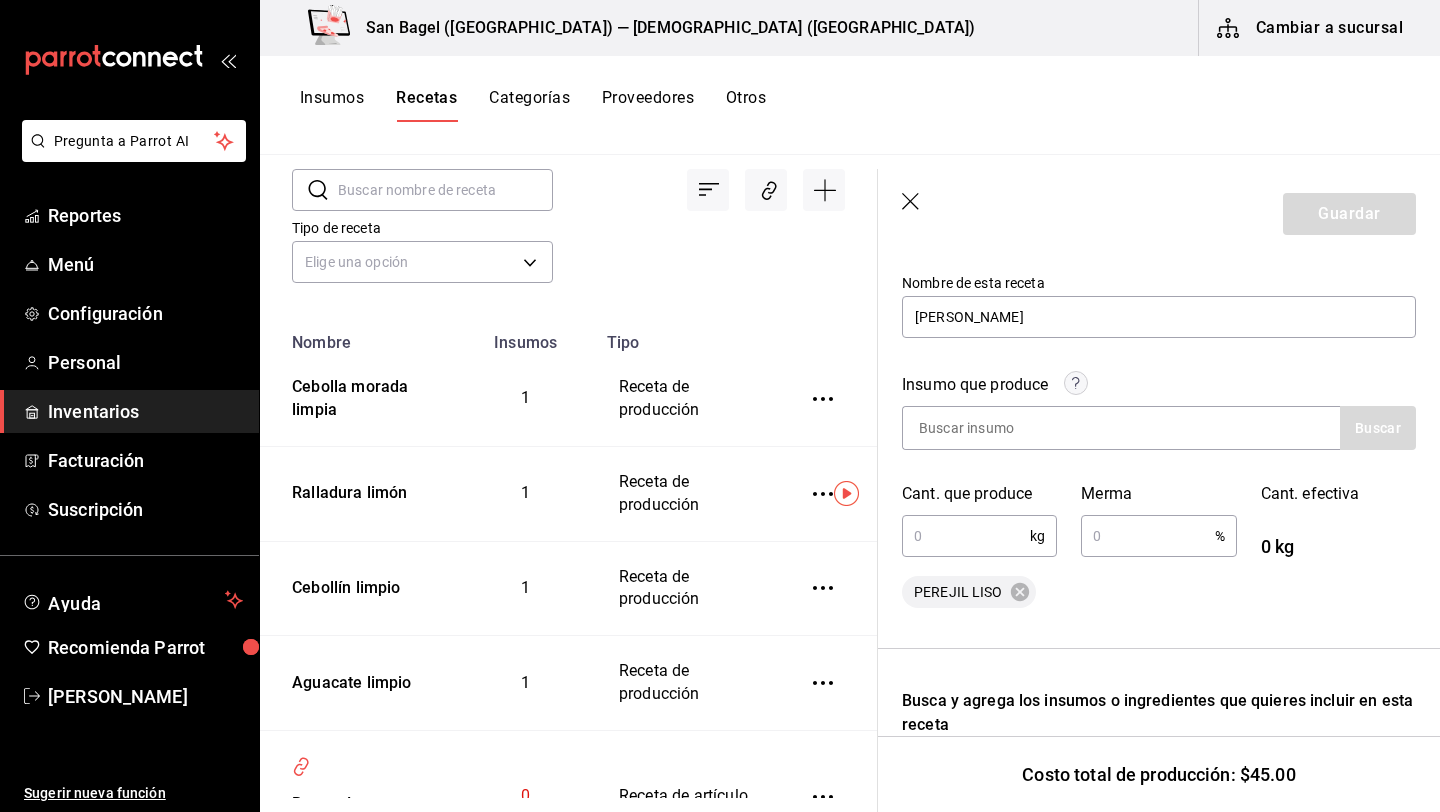 click at bounding box center (966, 536) 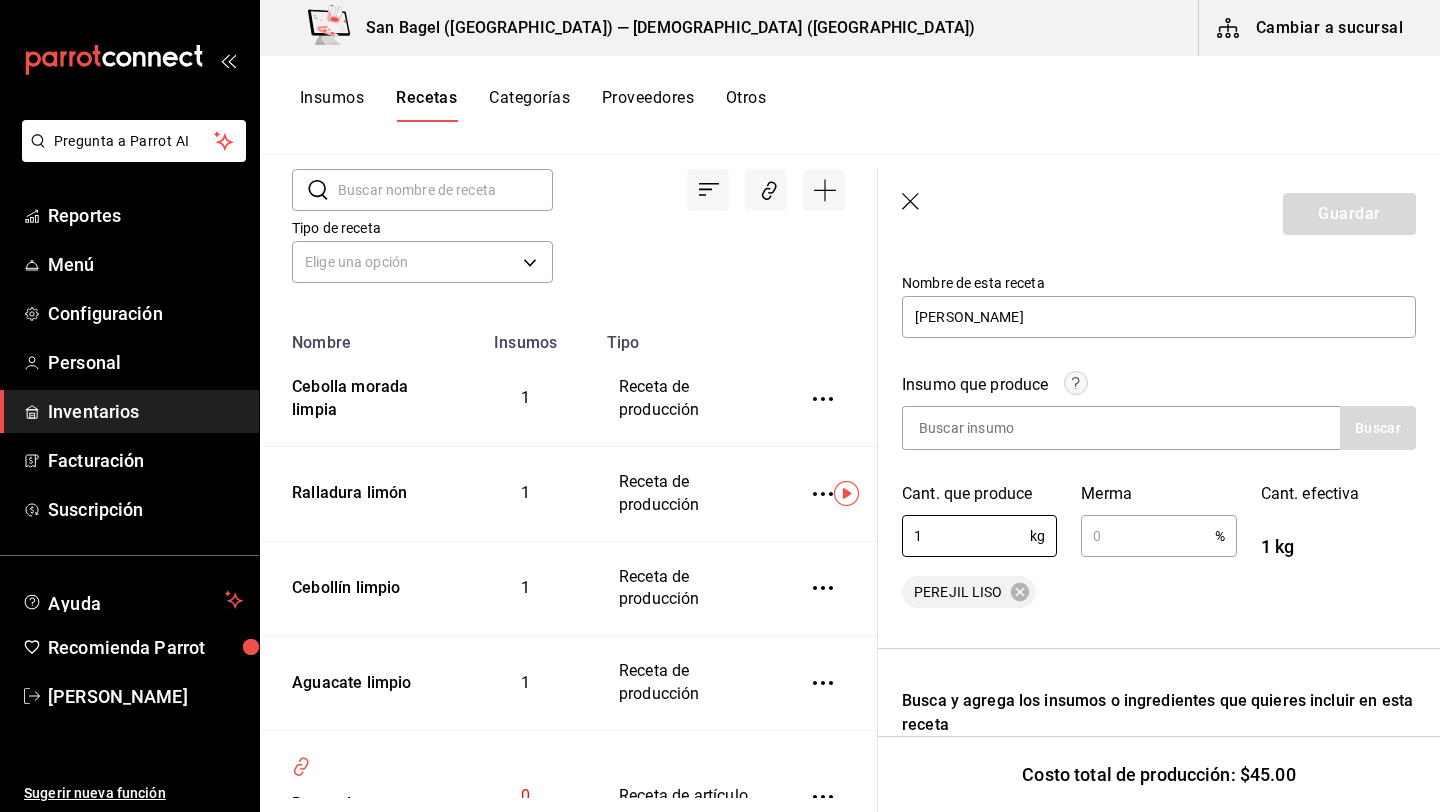 type on "1" 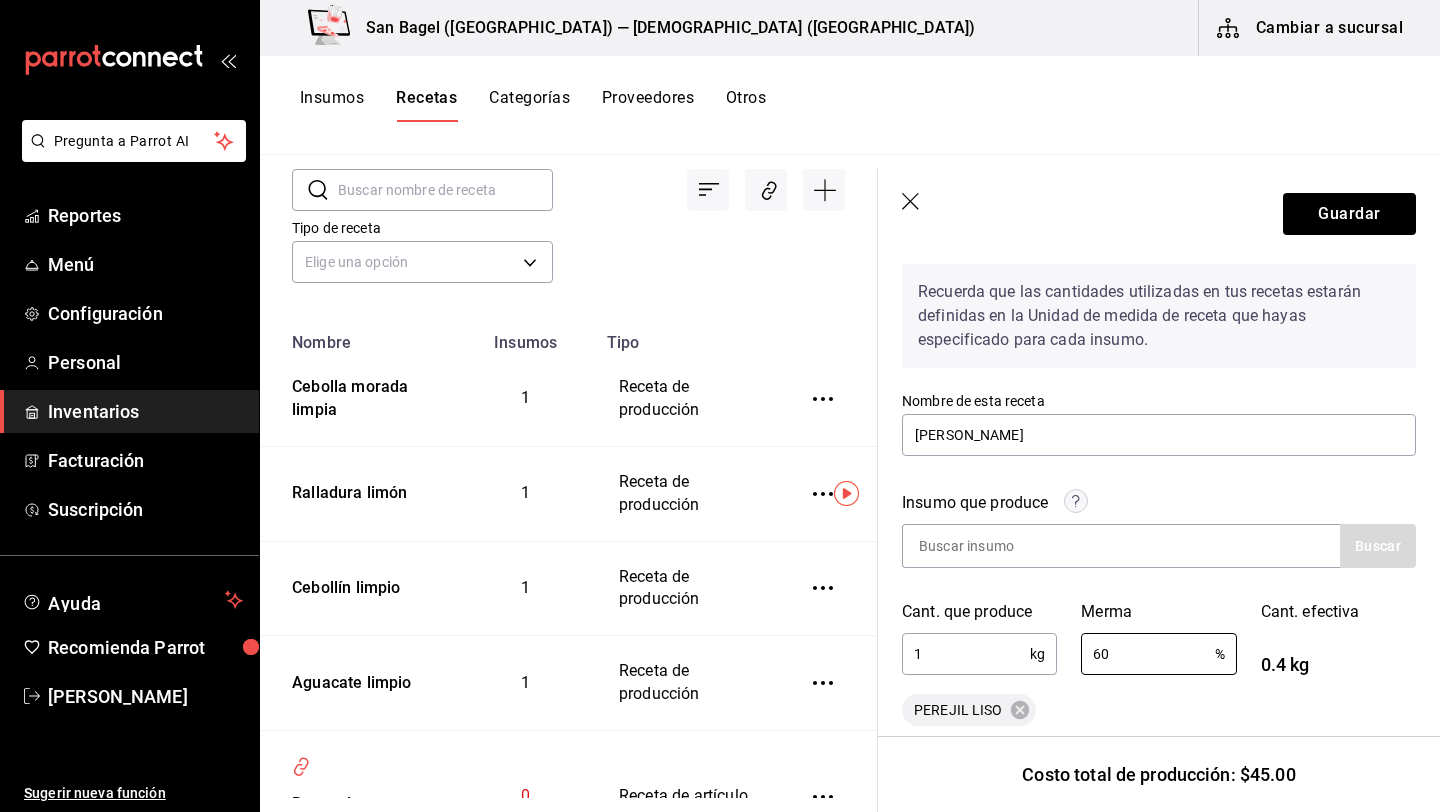 scroll, scrollTop: 0, scrollLeft: 0, axis: both 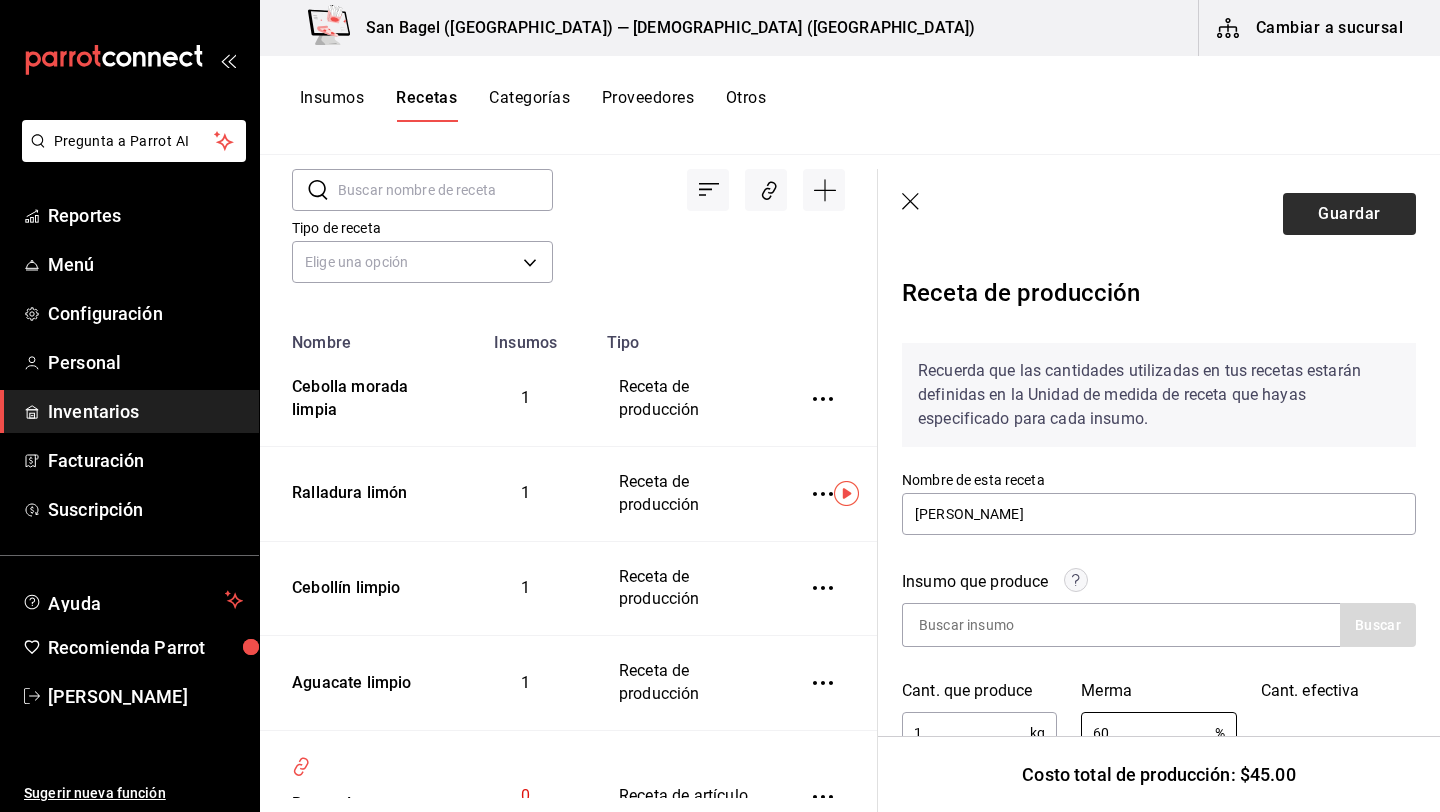 type on "60" 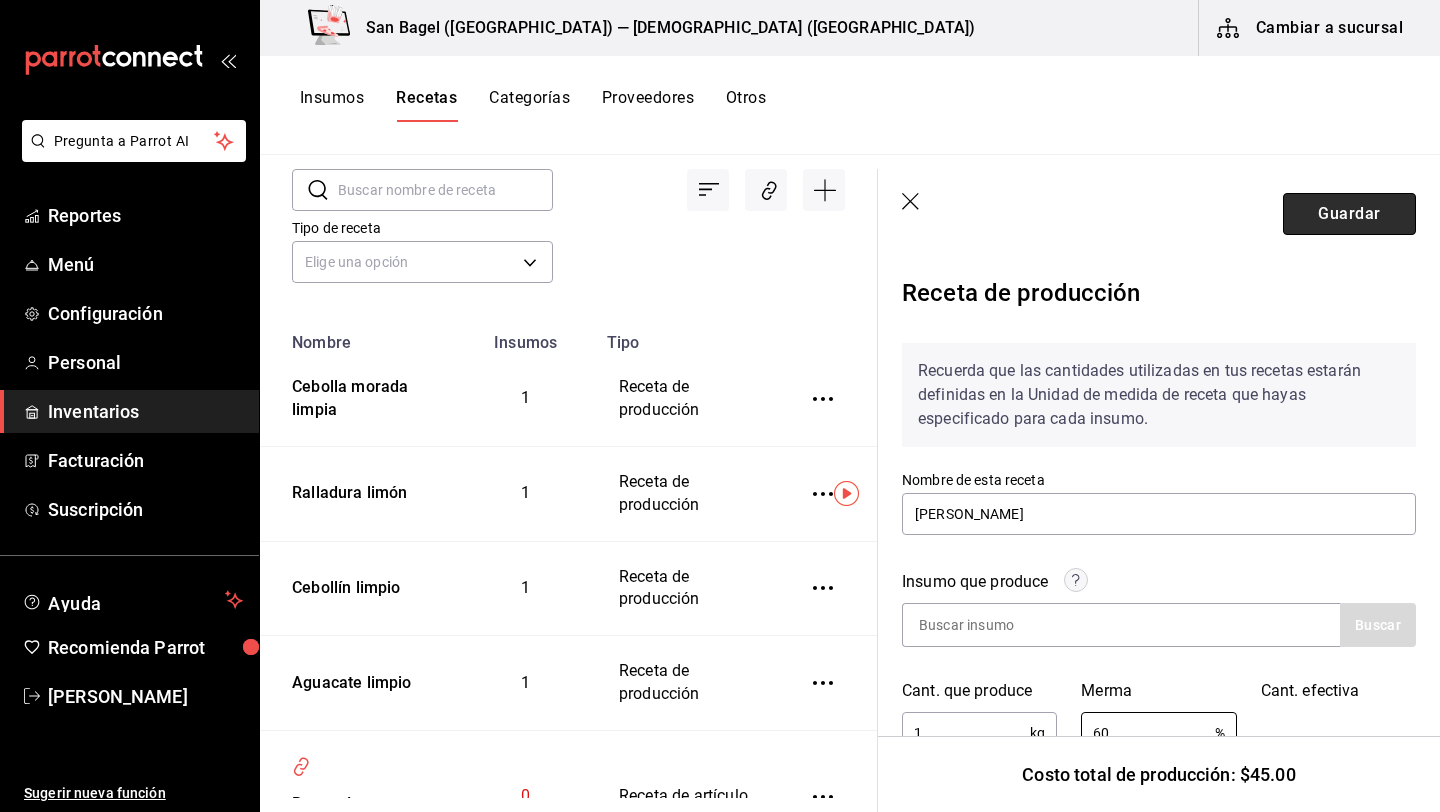 click on "Guardar" at bounding box center (1349, 214) 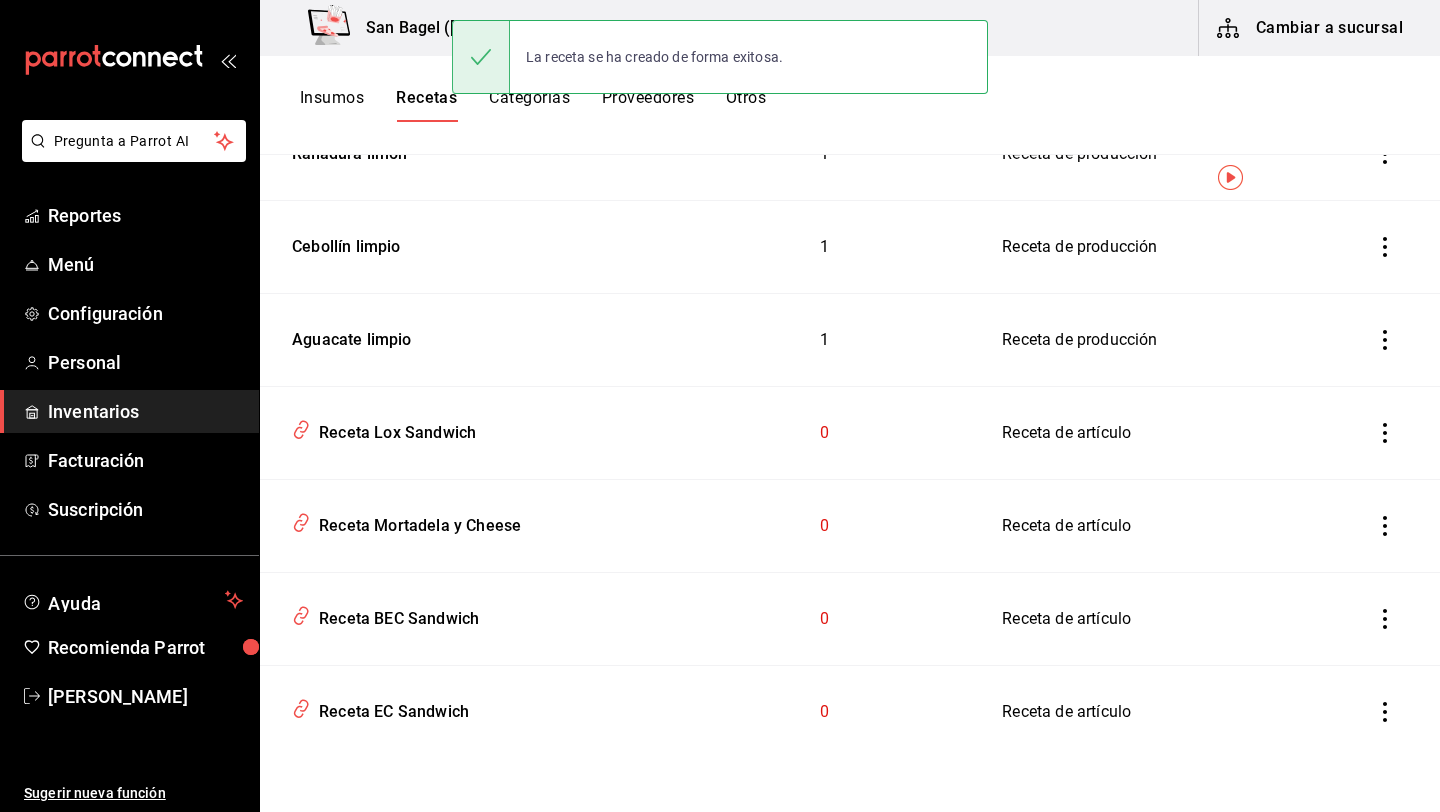 scroll, scrollTop: 0, scrollLeft: 0, axis: both 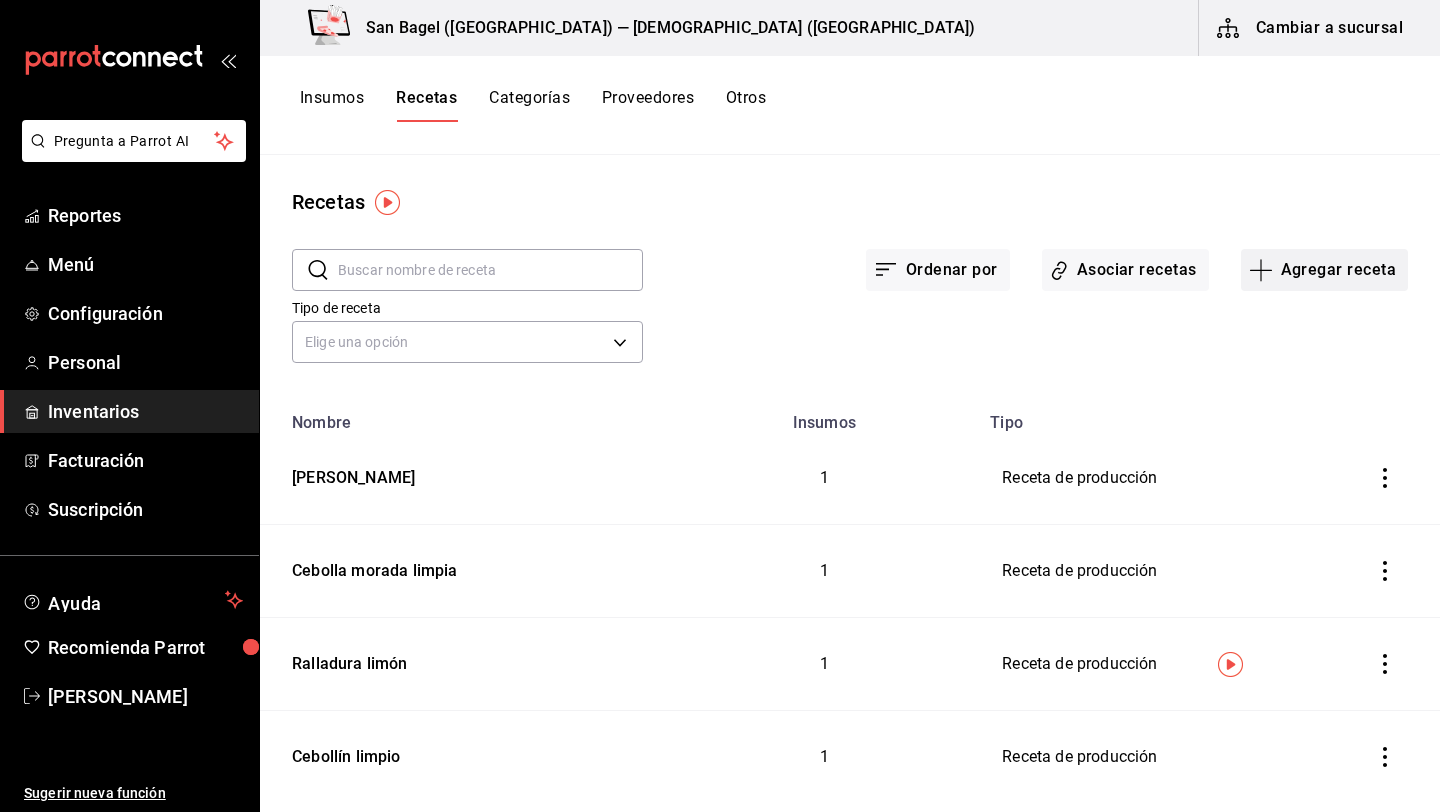 click on "Agregar receta" at bounding box center (1324, 270) 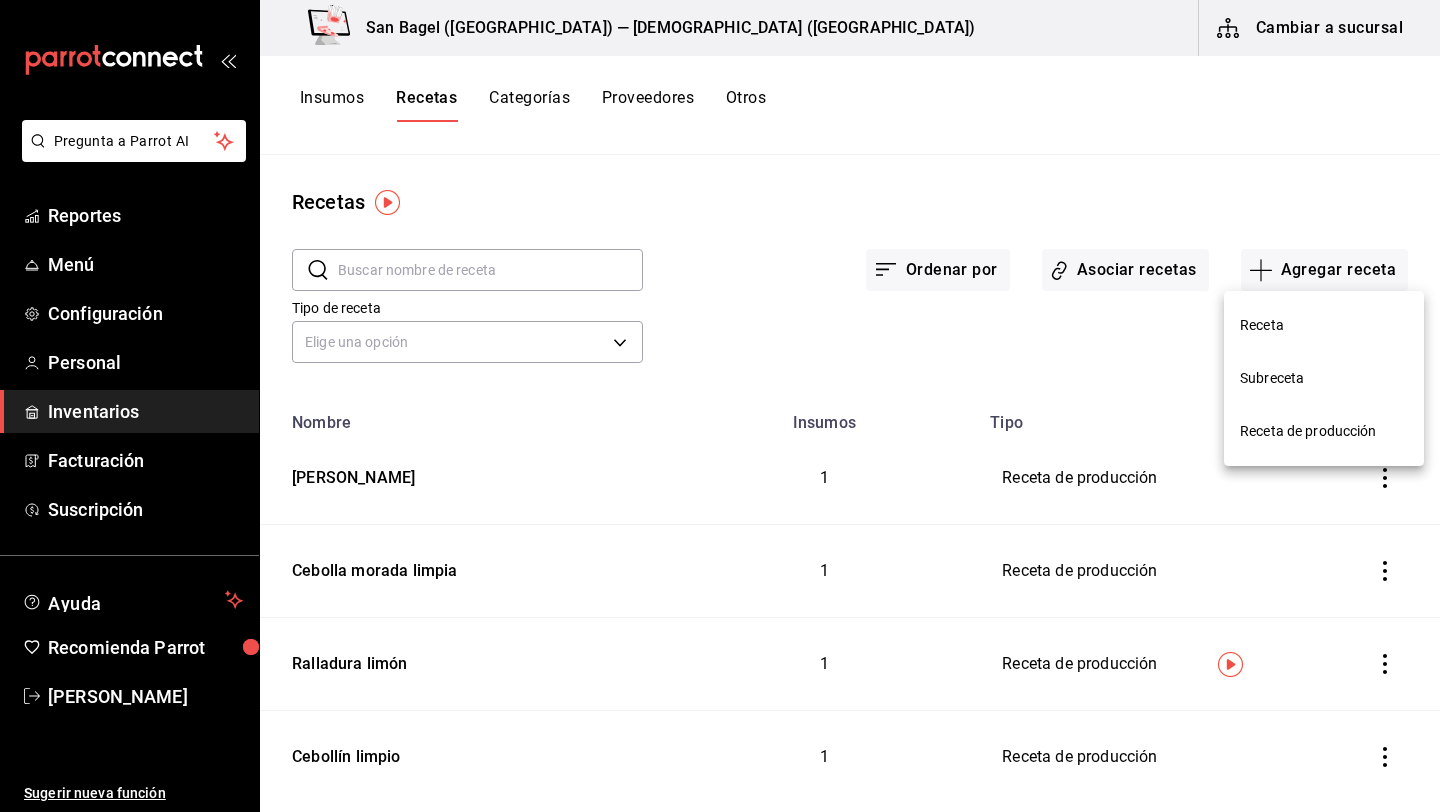 click on "Receta de producción" at bounding box center [1324, 431] 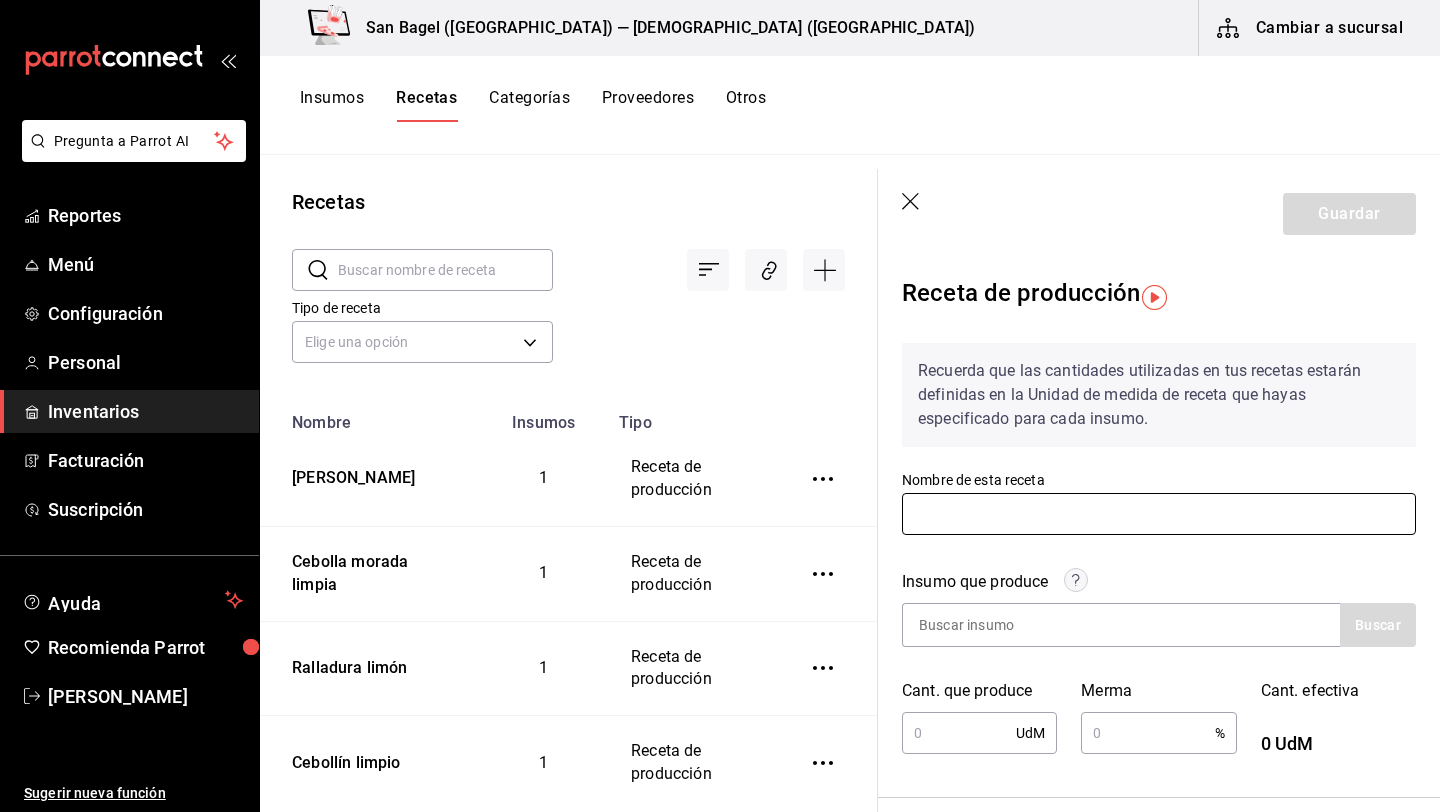 click at bounding box center [1159, 514] 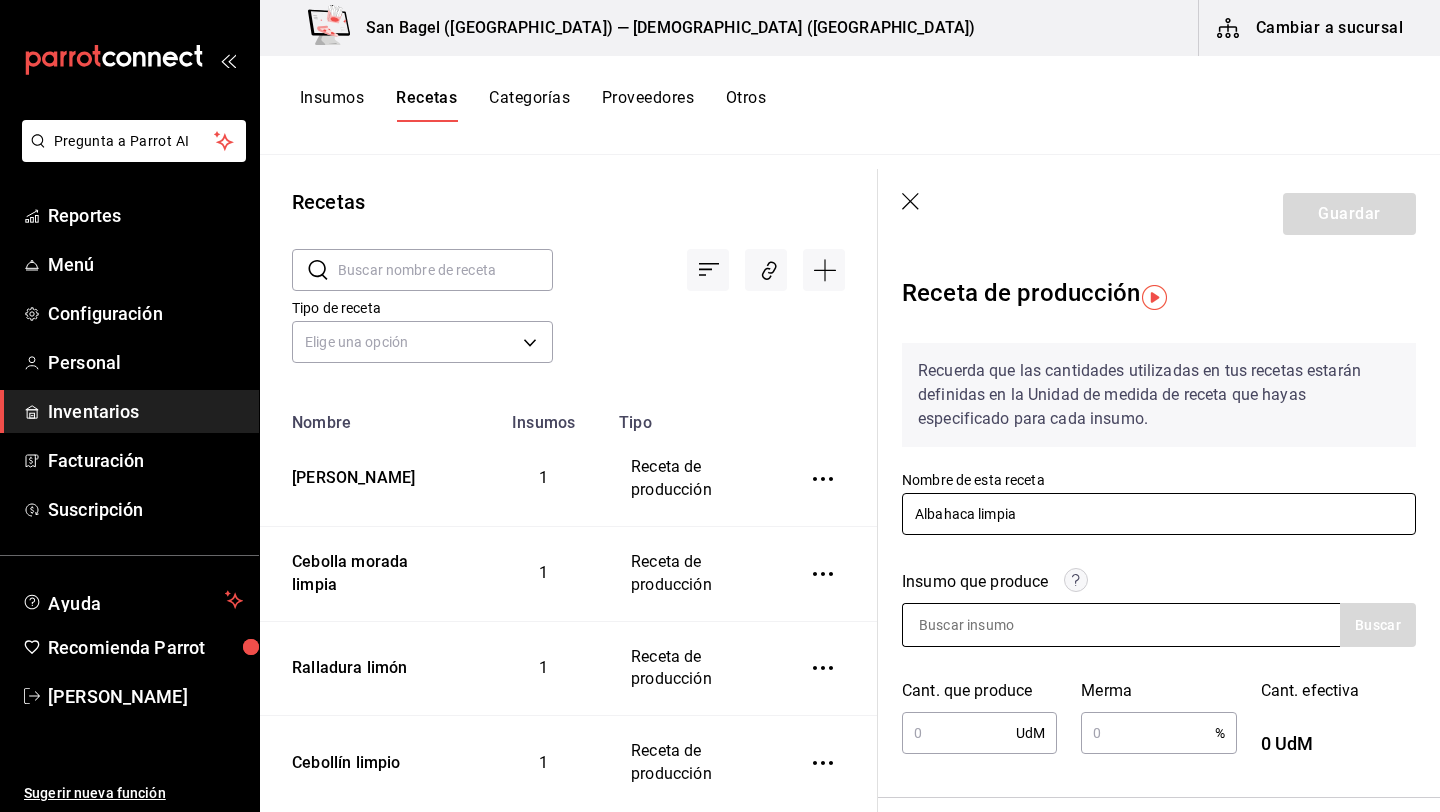 type on "Albahaca limpia" 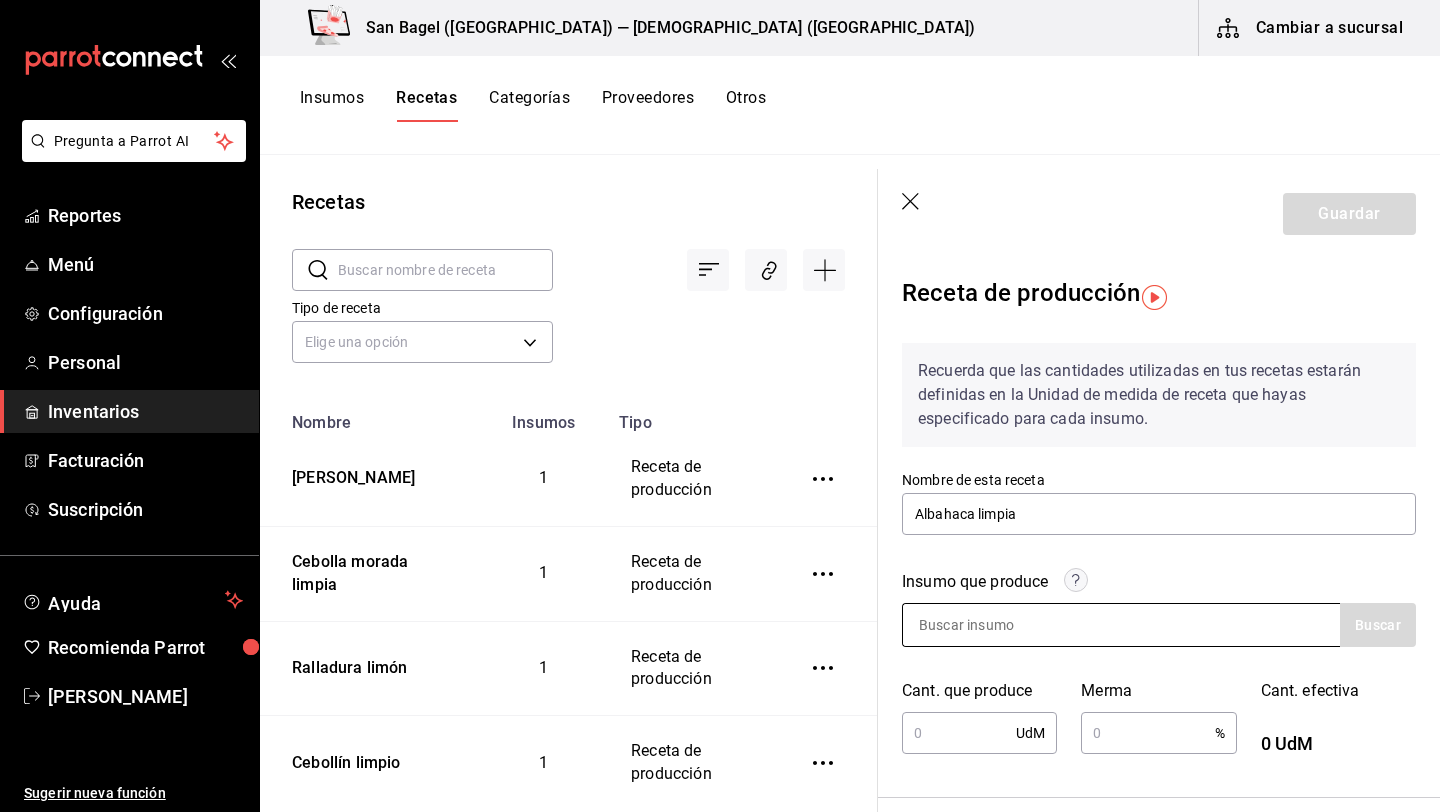 click at bounding box center [1003, 625] 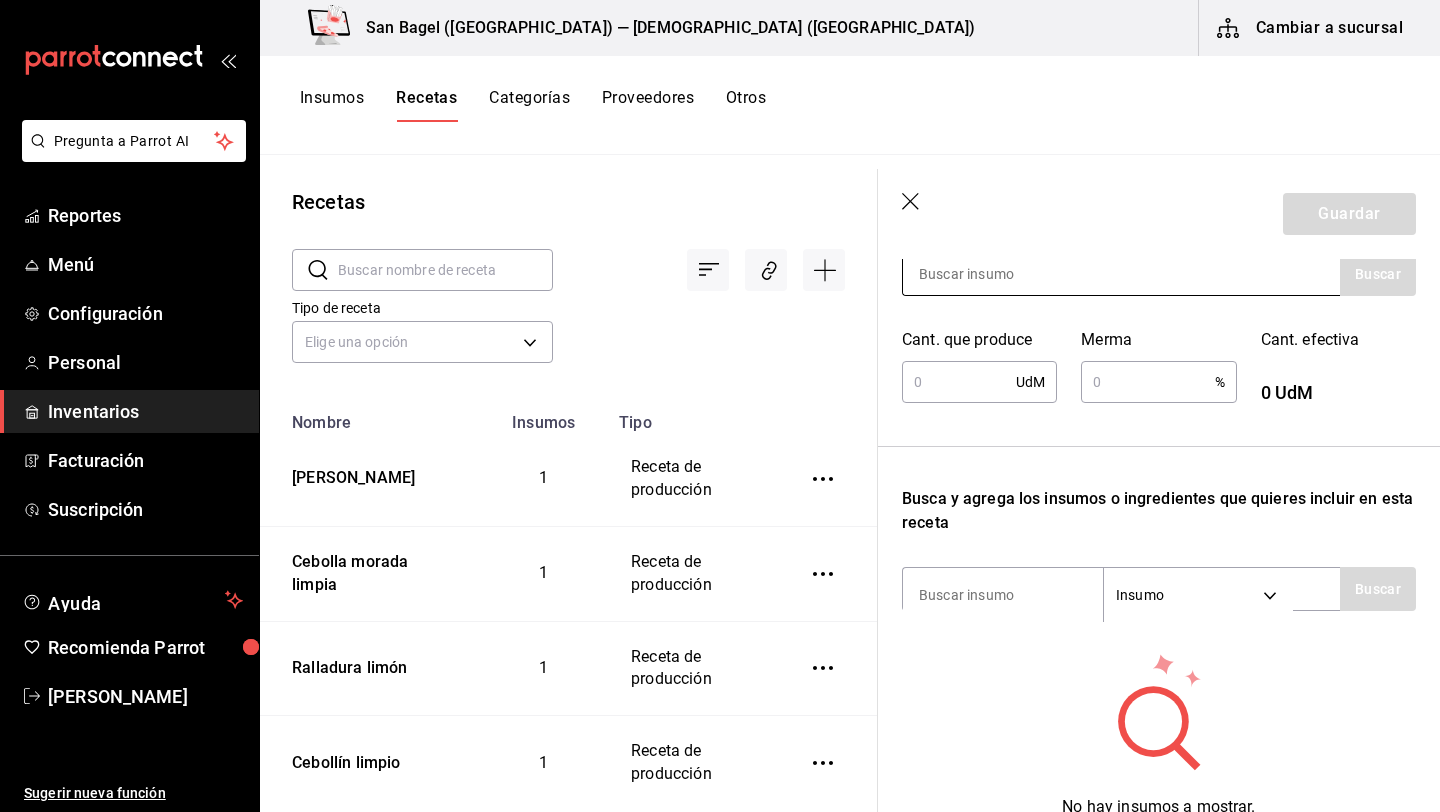 scroll, scrollTop: 429, scrollLeft: 0, axis: vertical 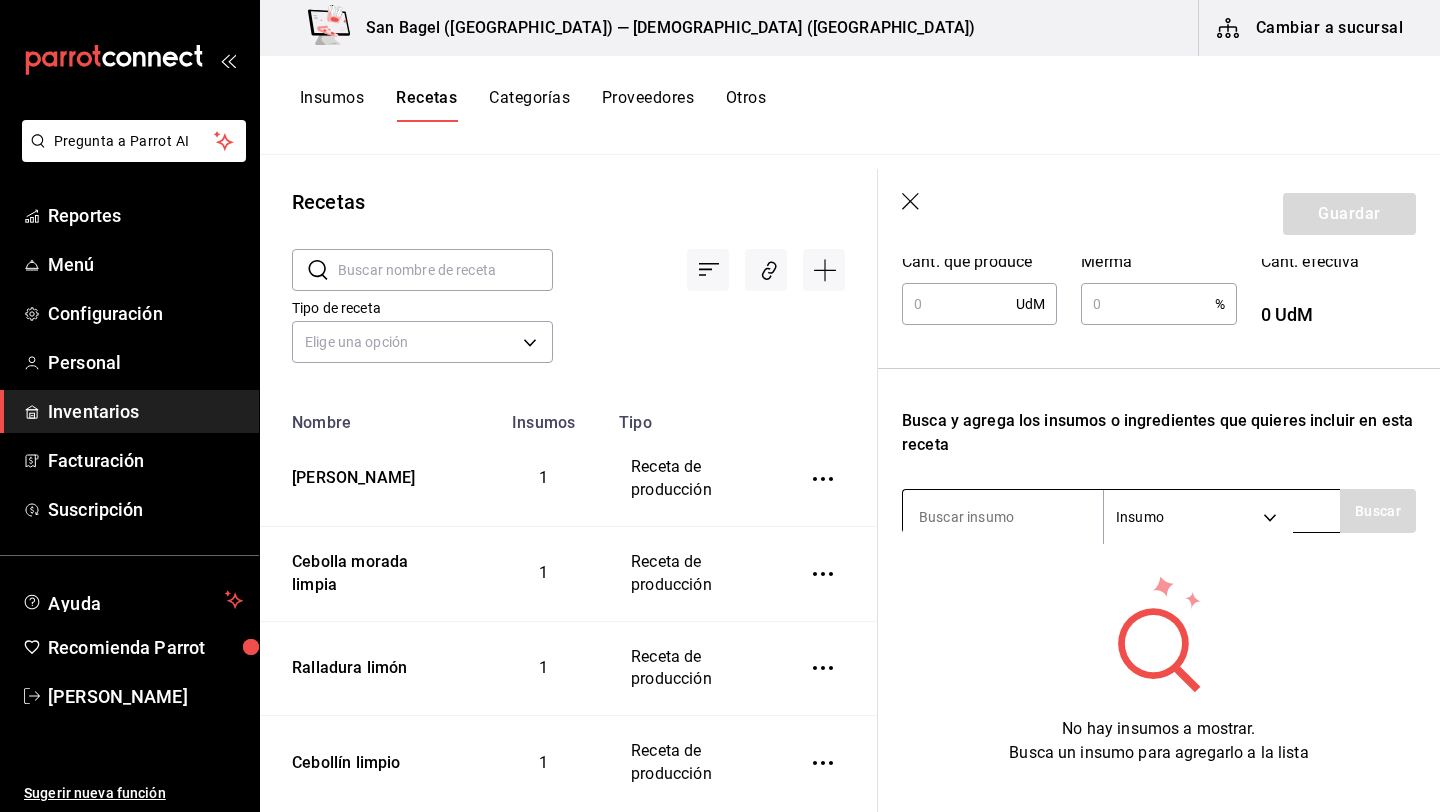 click at bounding box center [1003, 517] 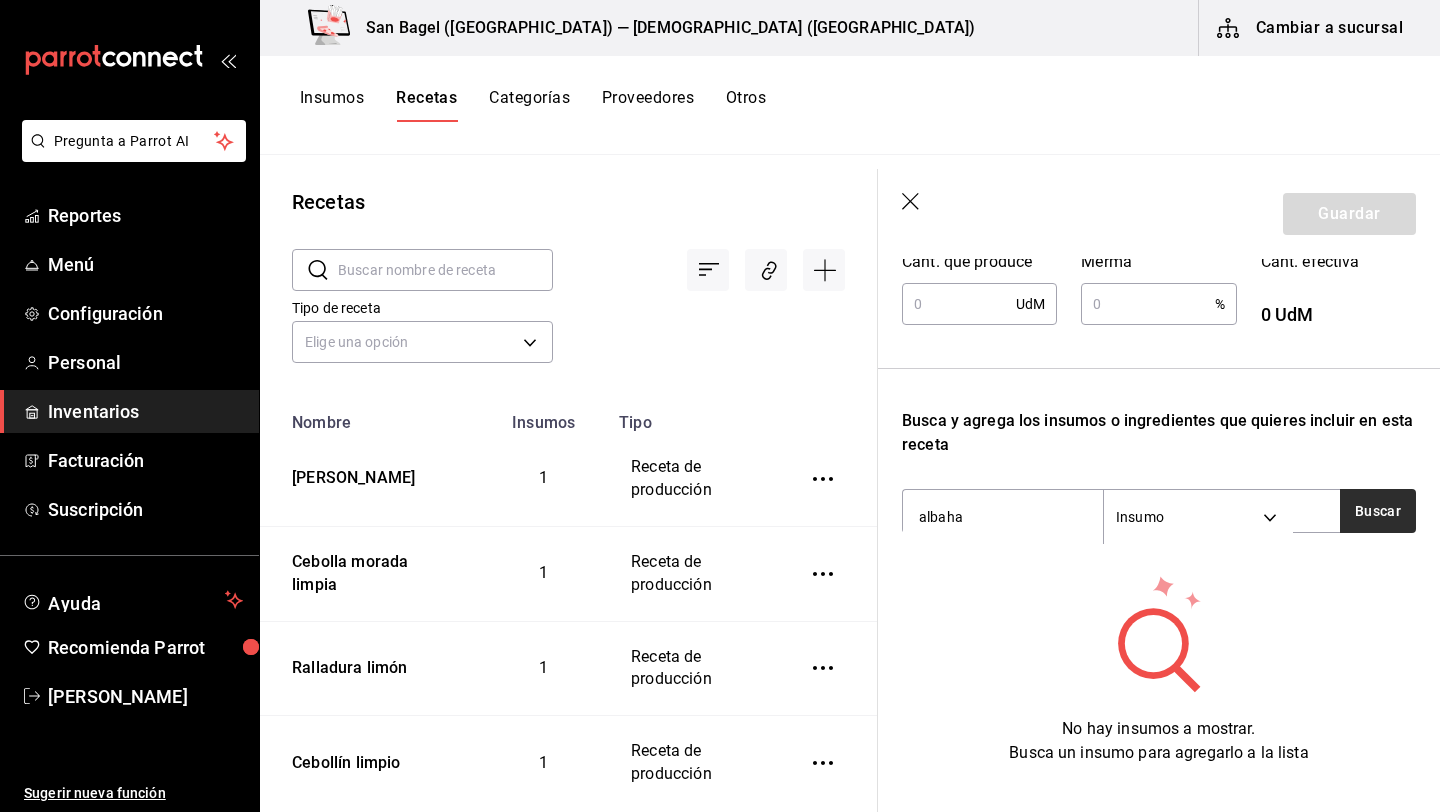 type on "albaha" 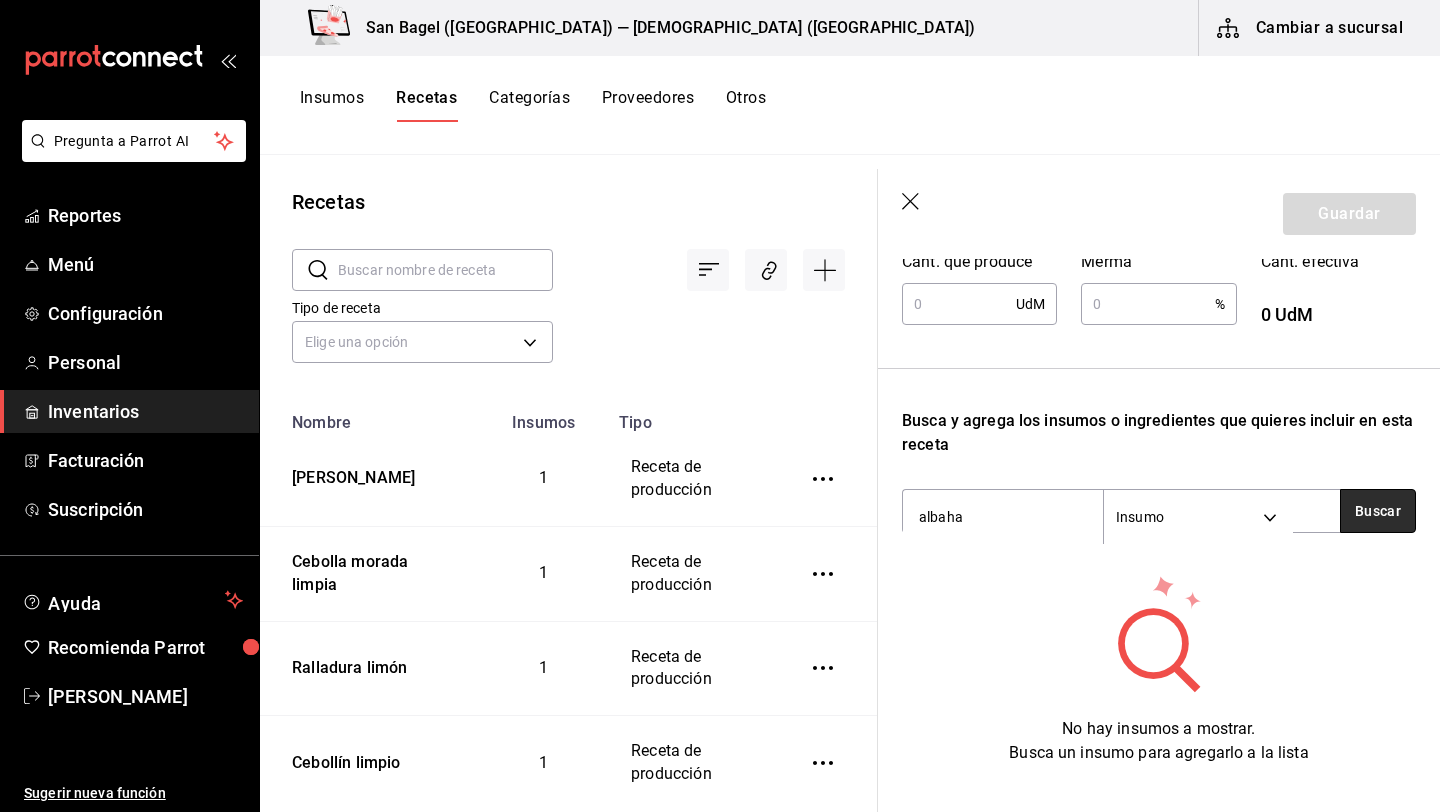 click on "Buscar" at bounding box center (1378, 511) 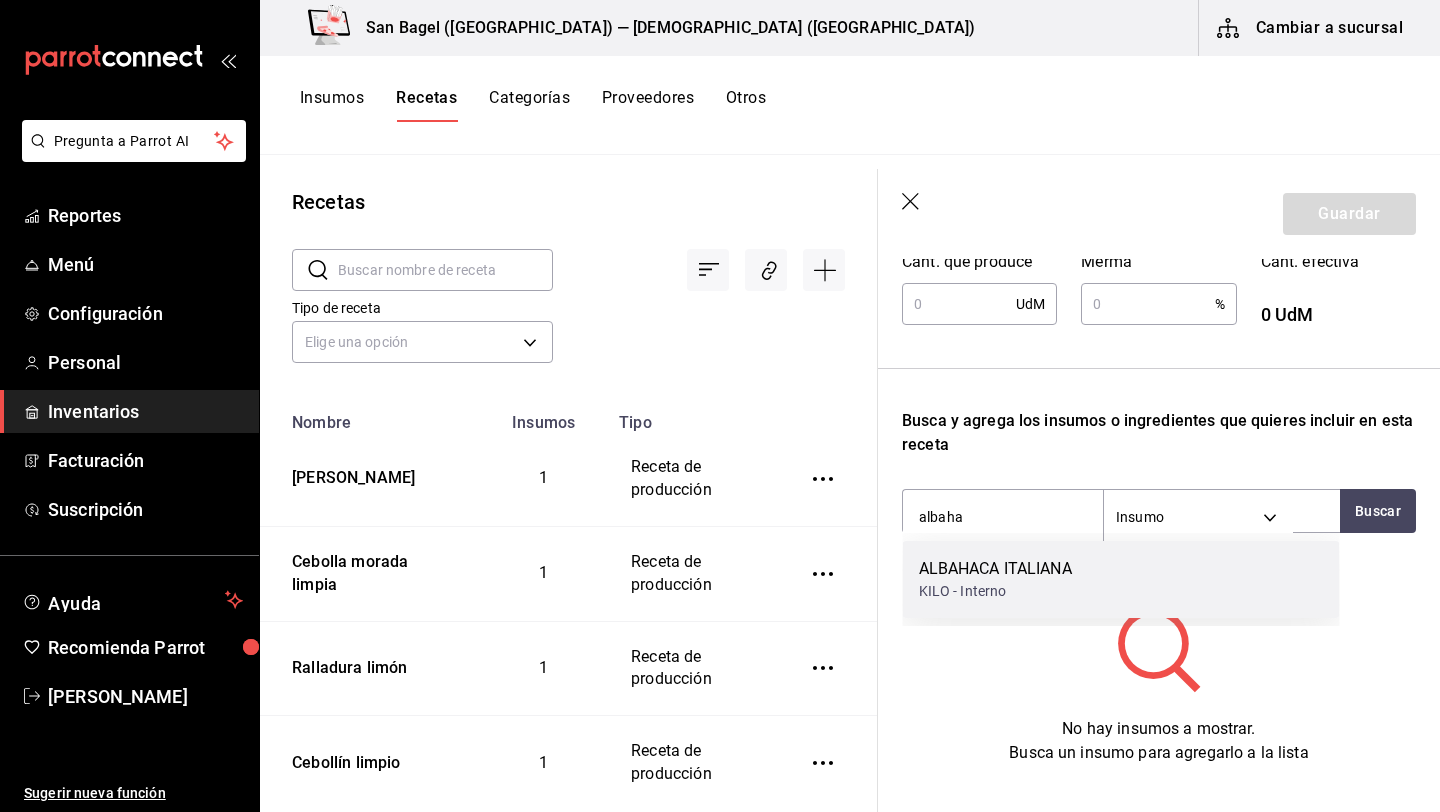 click on "ALBAHACA ITALIANA KILO - Interno" at bounding box center [1121, 579] 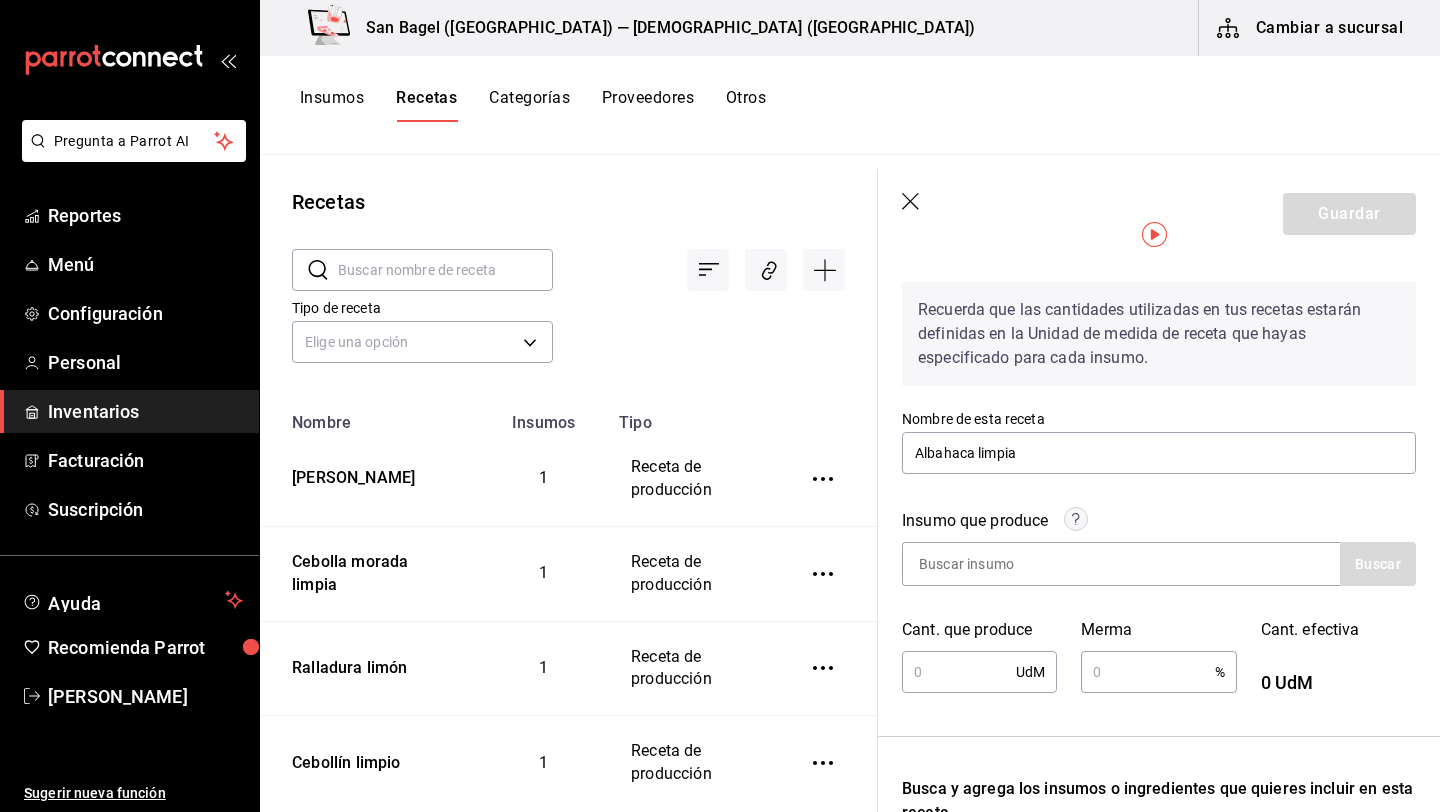 scroll, scrollTop: 34, scrollLeft: 0, axis: vertical 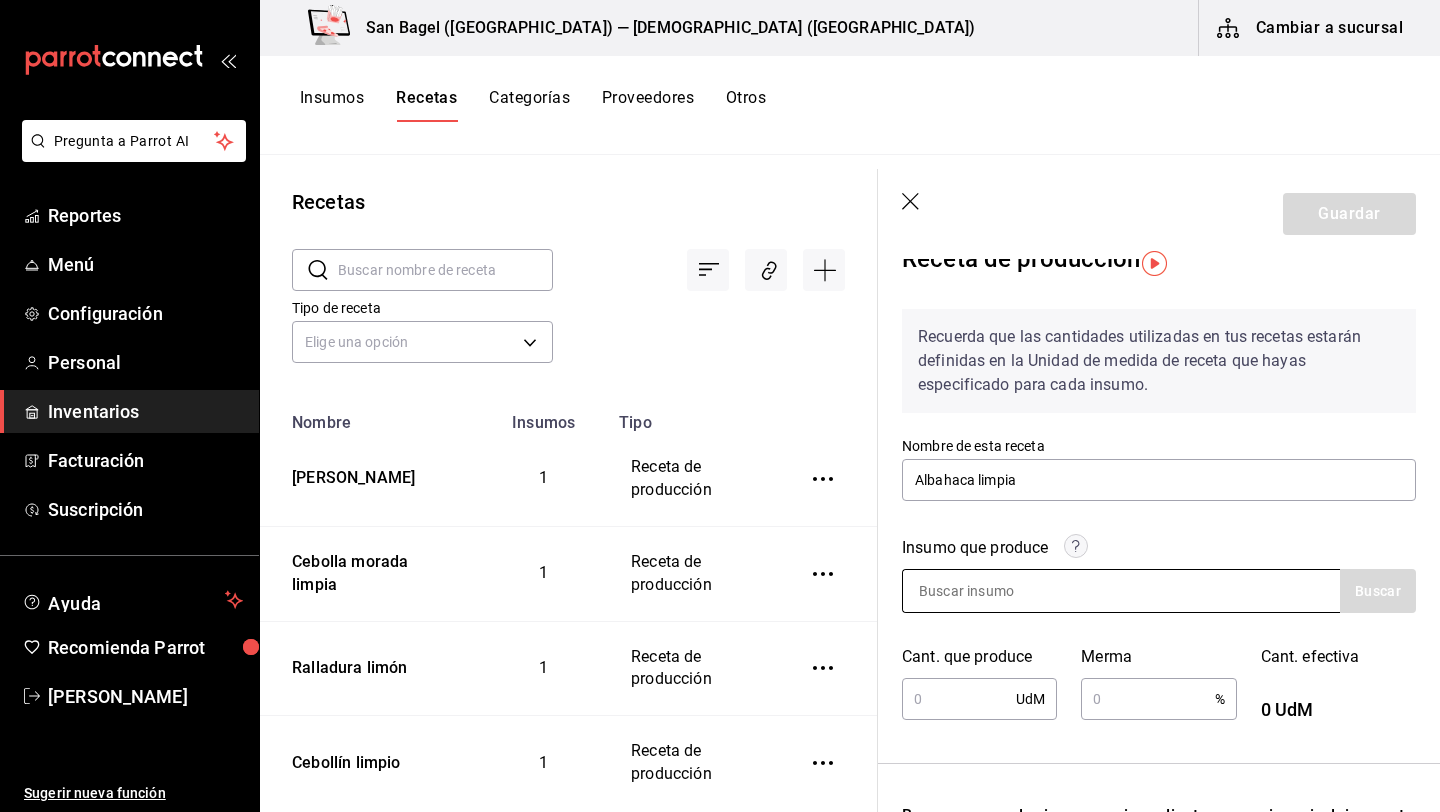 click at bounding box center [1003, 591] 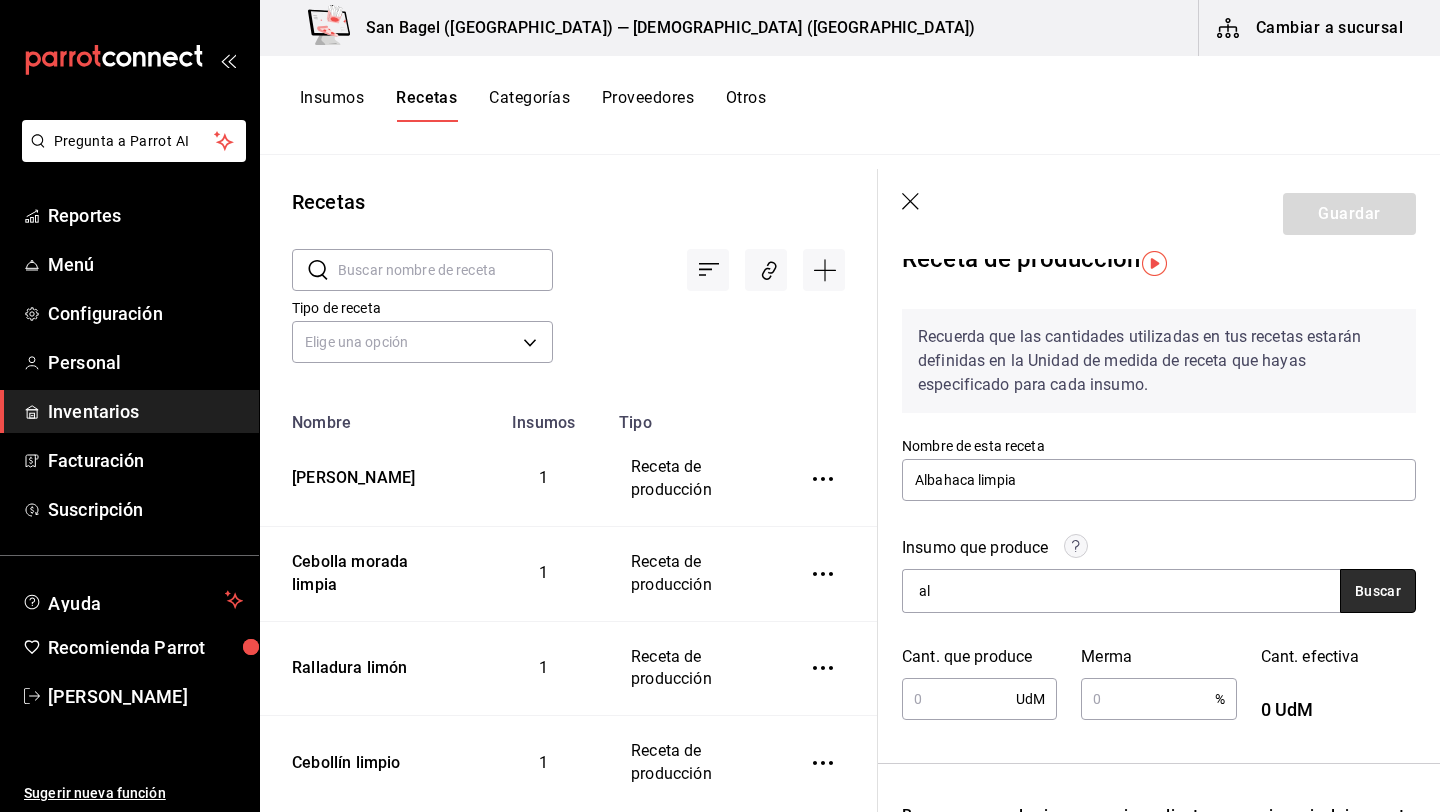 click on "Buscar" at bounding box center [1378, 591] 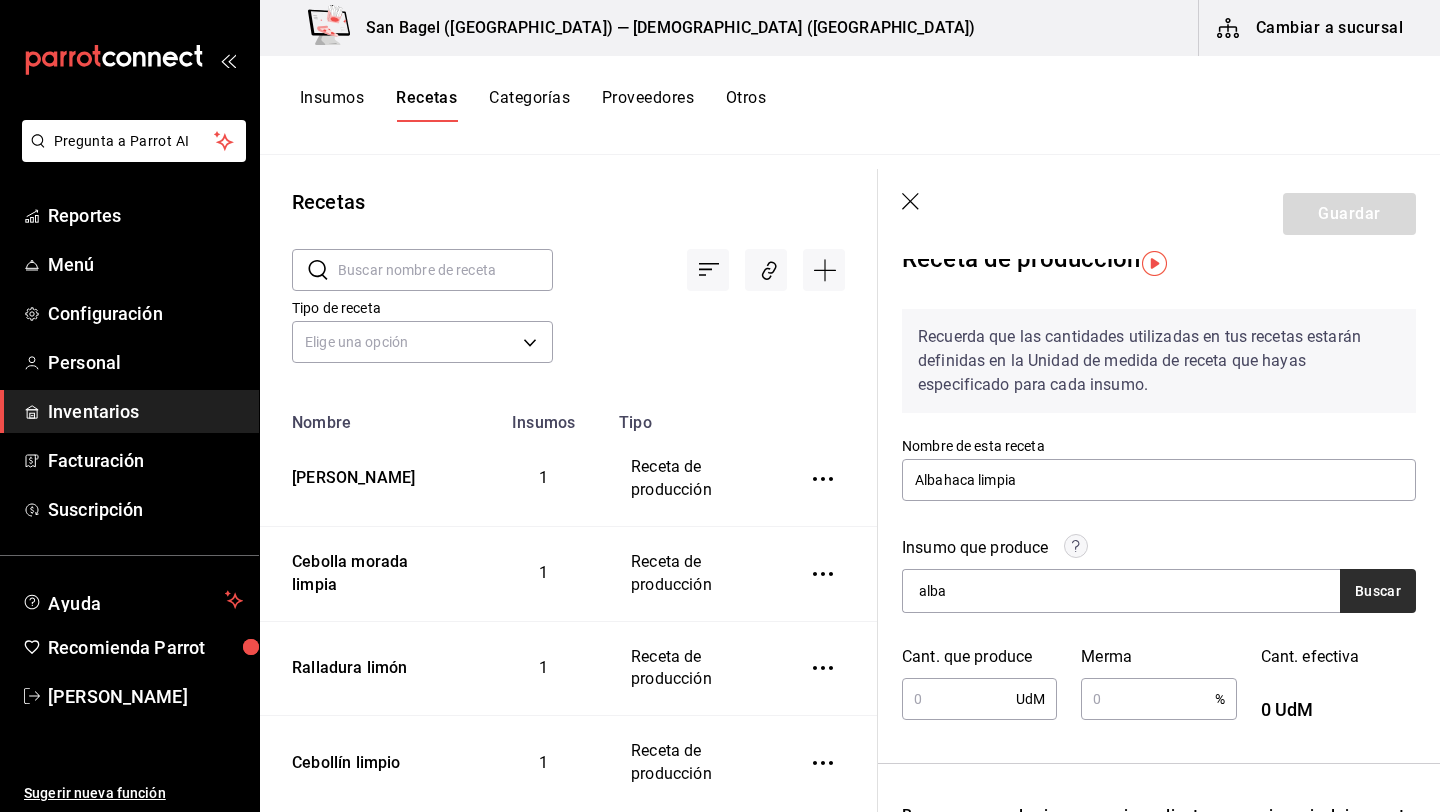 type on "alba" 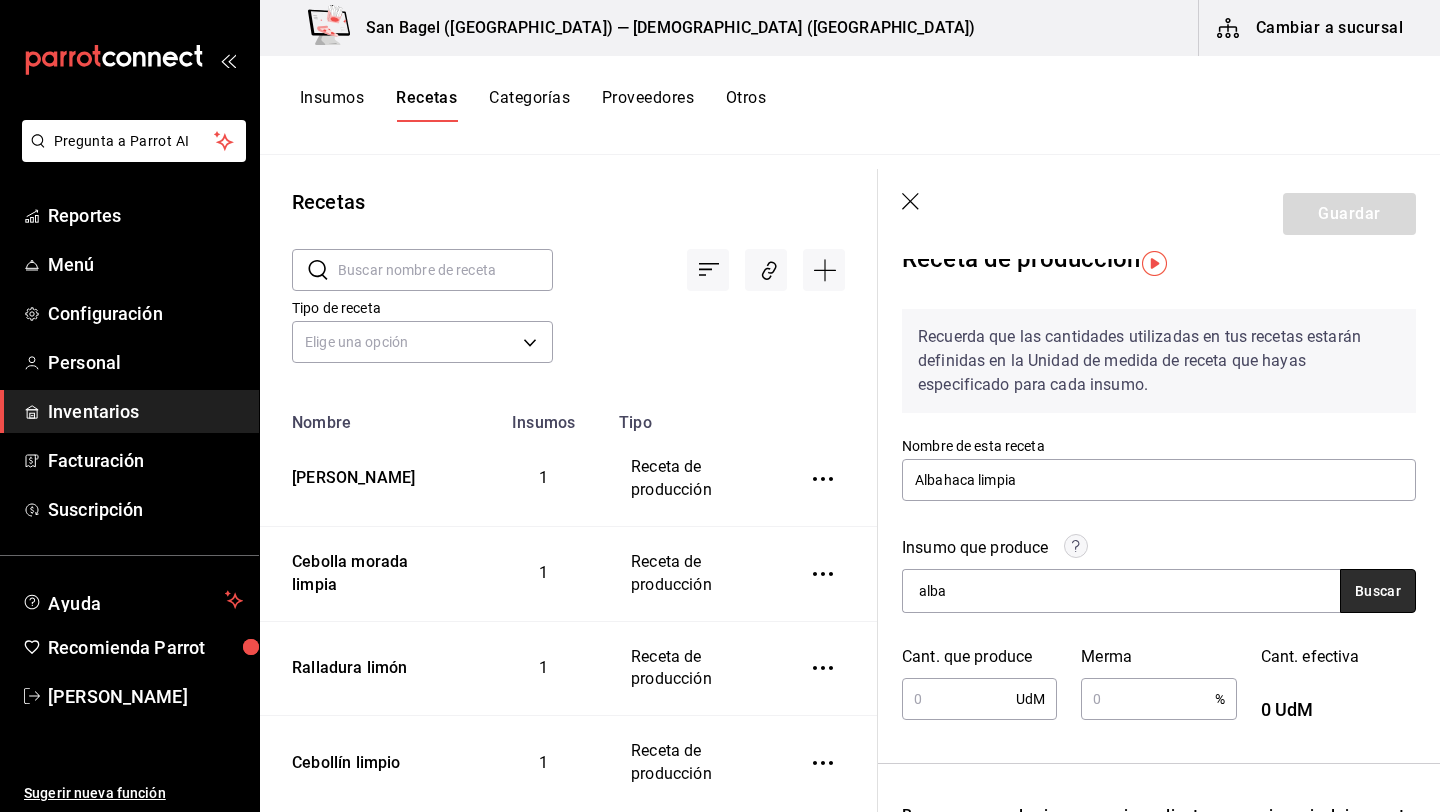 click on "Buscar" at bounding box center (1378, 591) 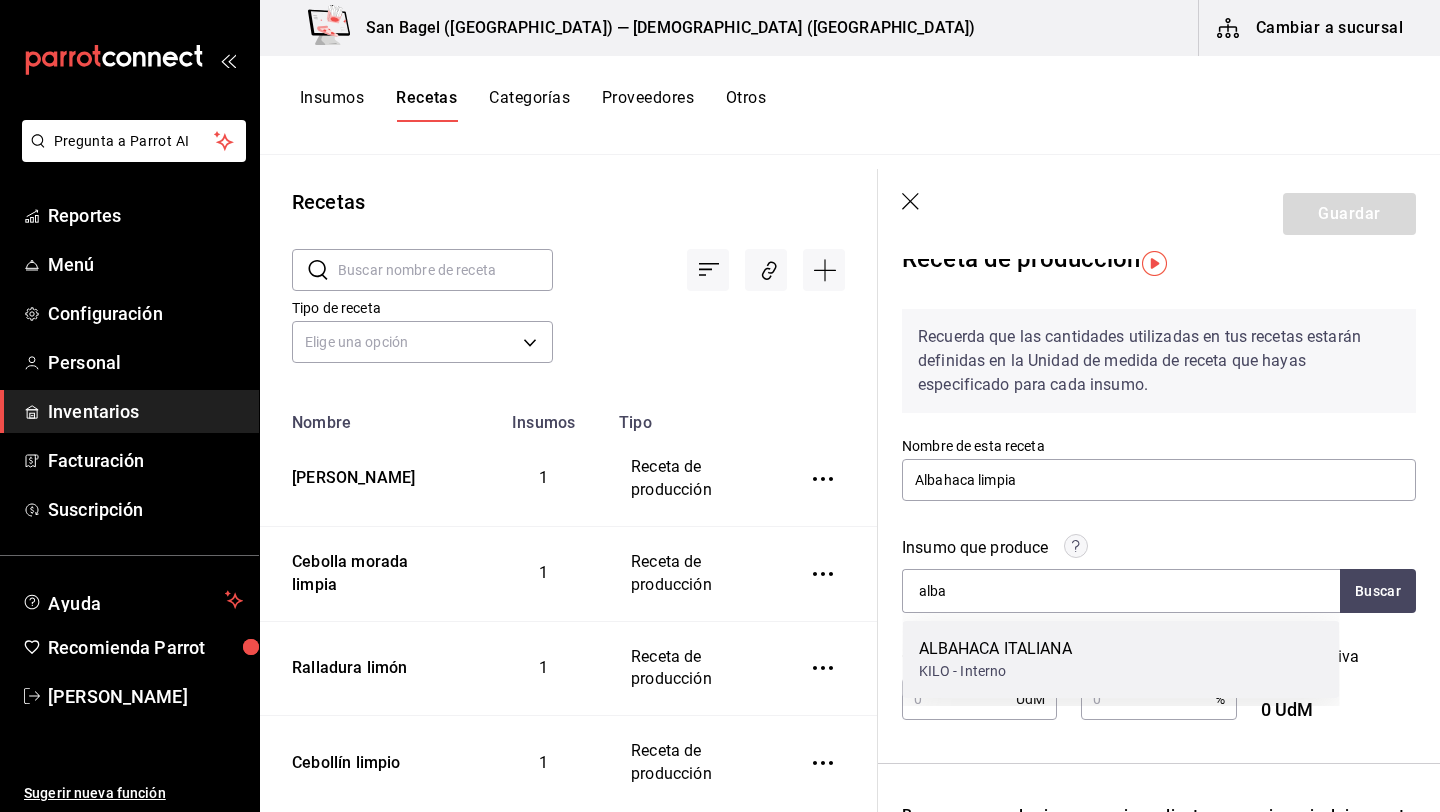 click on "KILO - Interno" at bounding box center [995, 671] 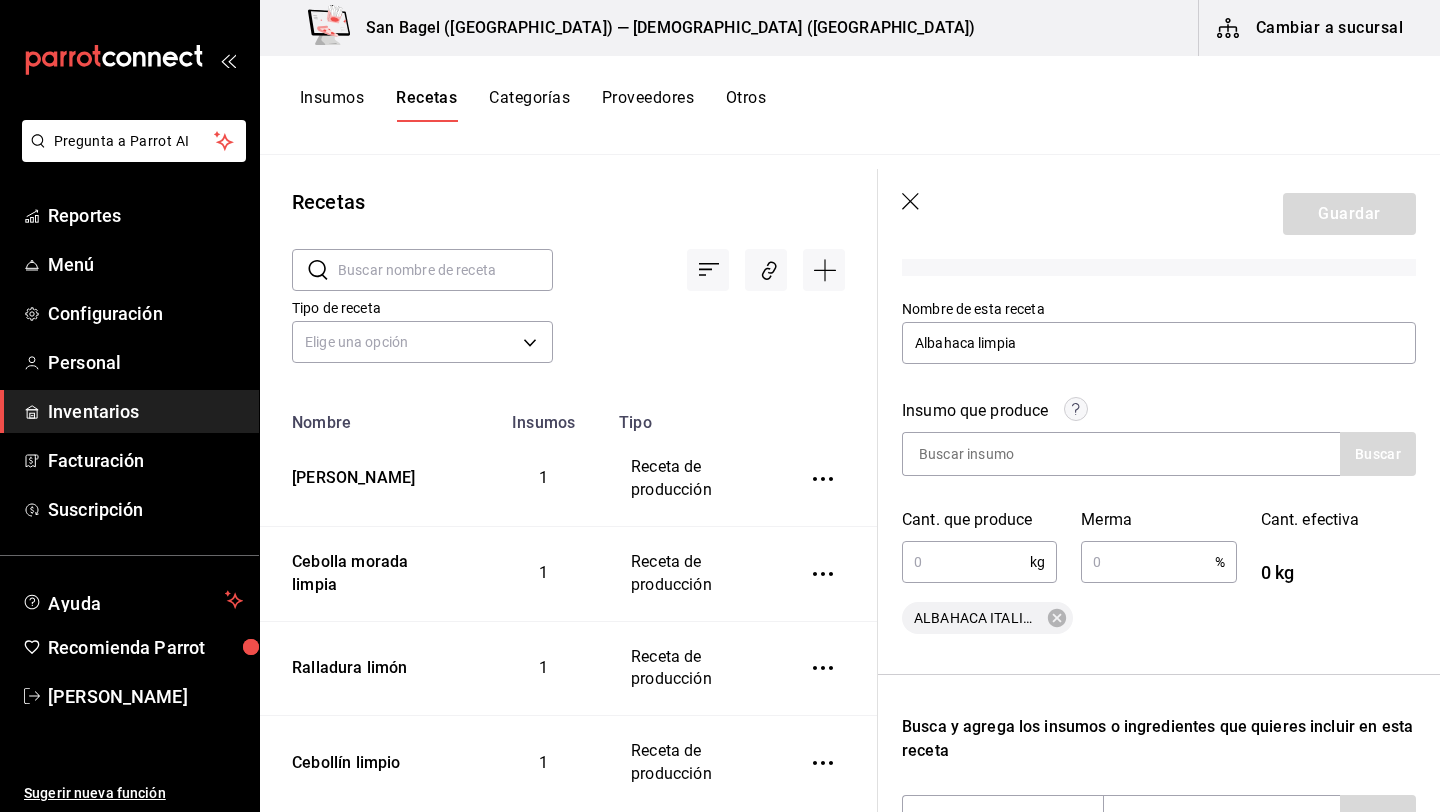 scroll, scrollTop: 190, scrollLeft: 0, axis: vertical 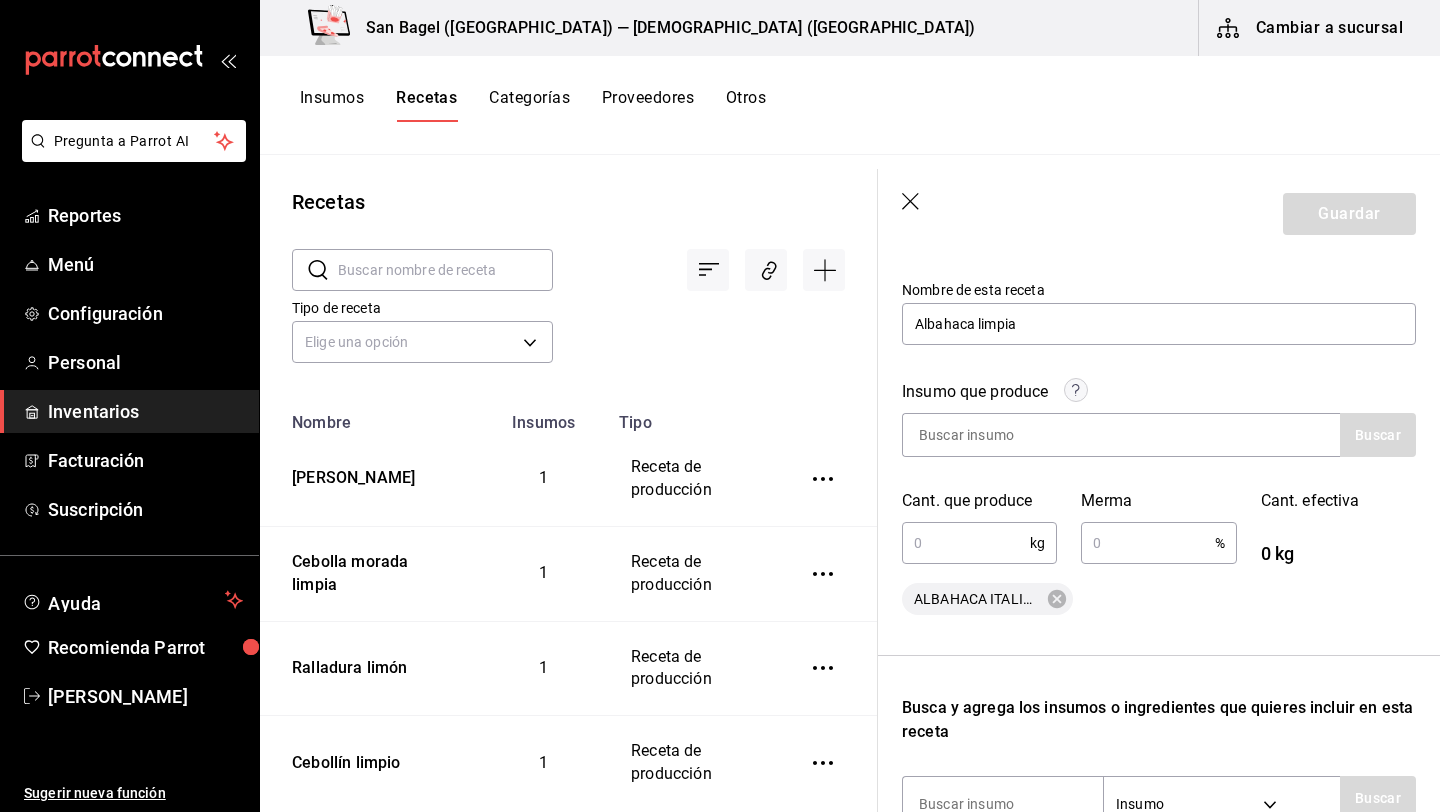 click at bounding box center [966, 543] 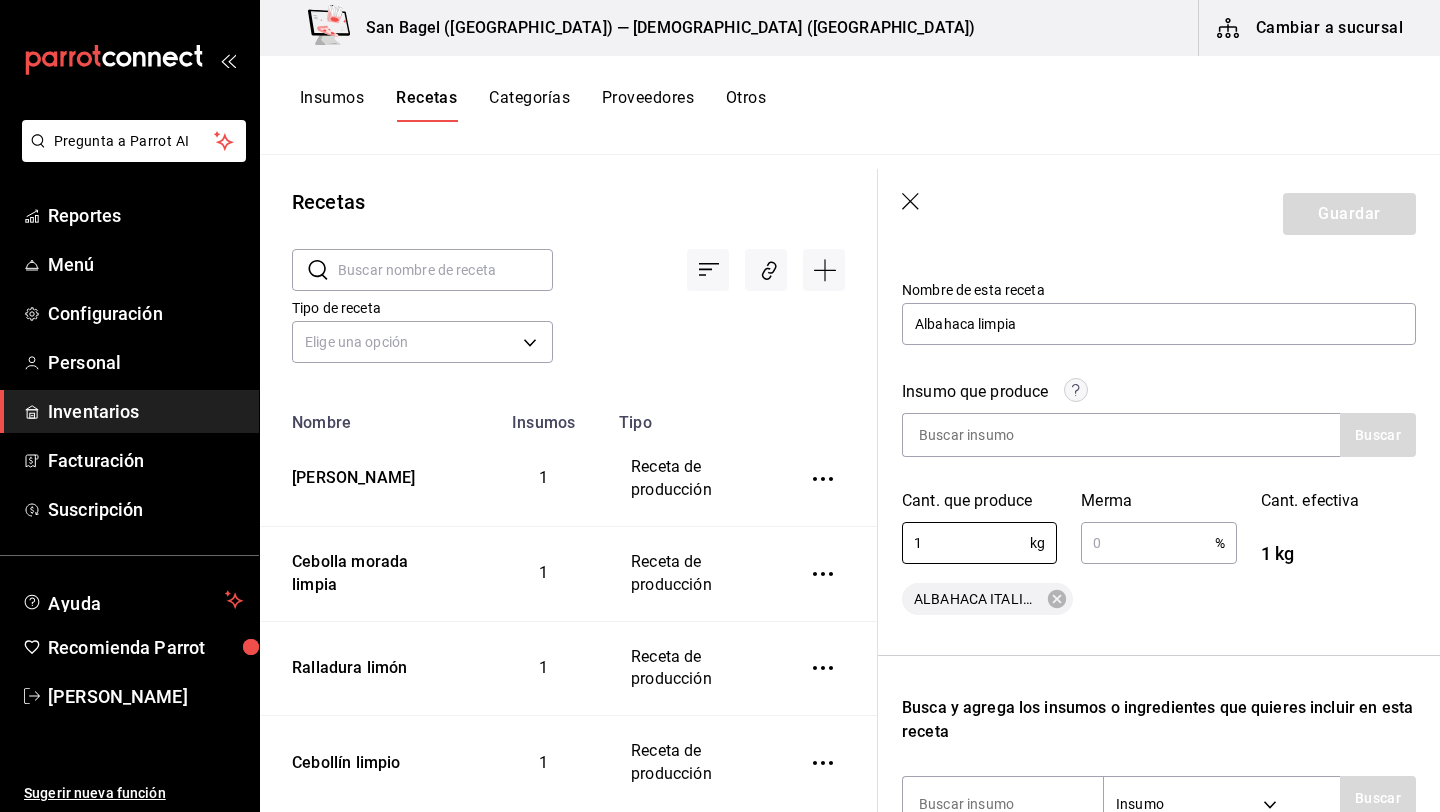type on "1" 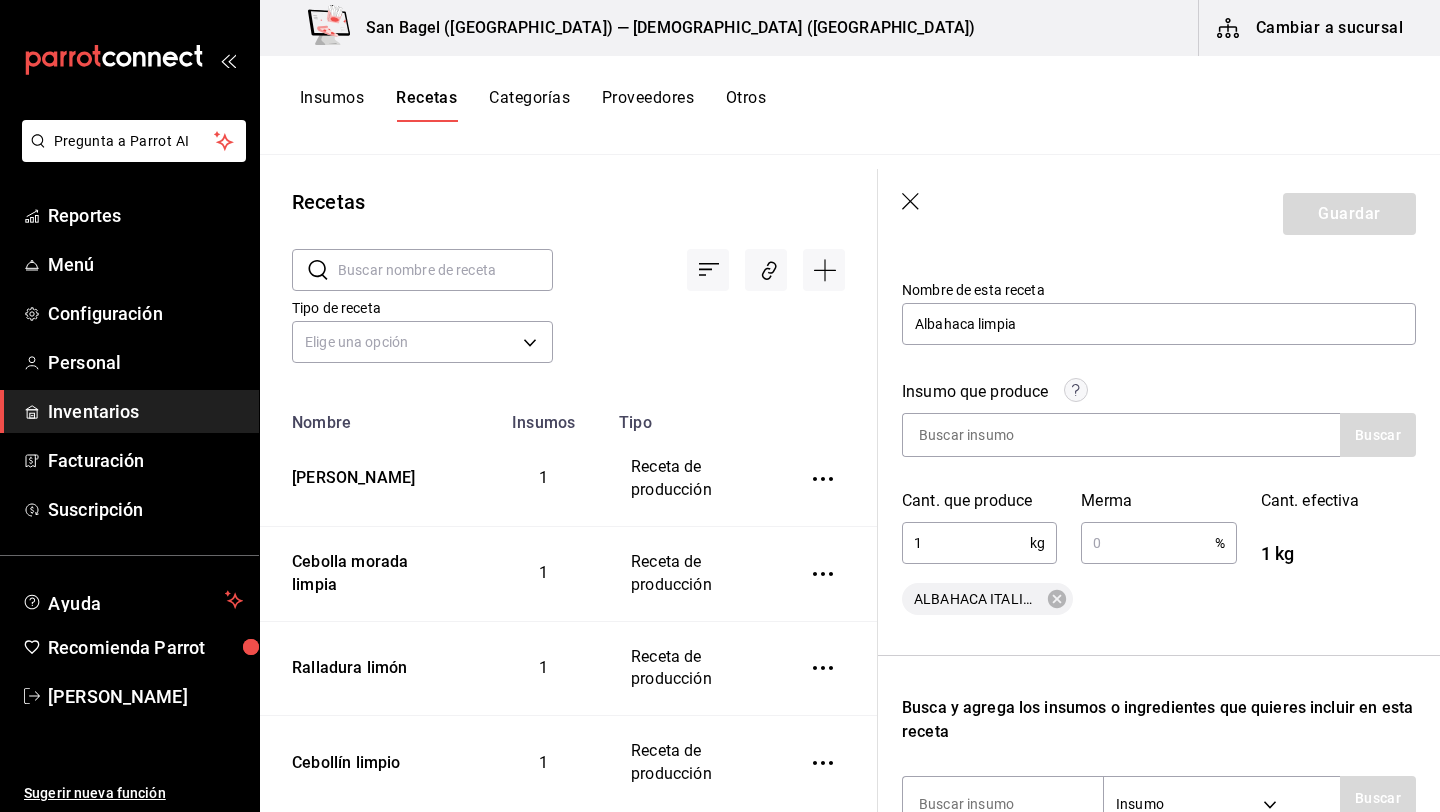 click at bounding box center [1147, 543] 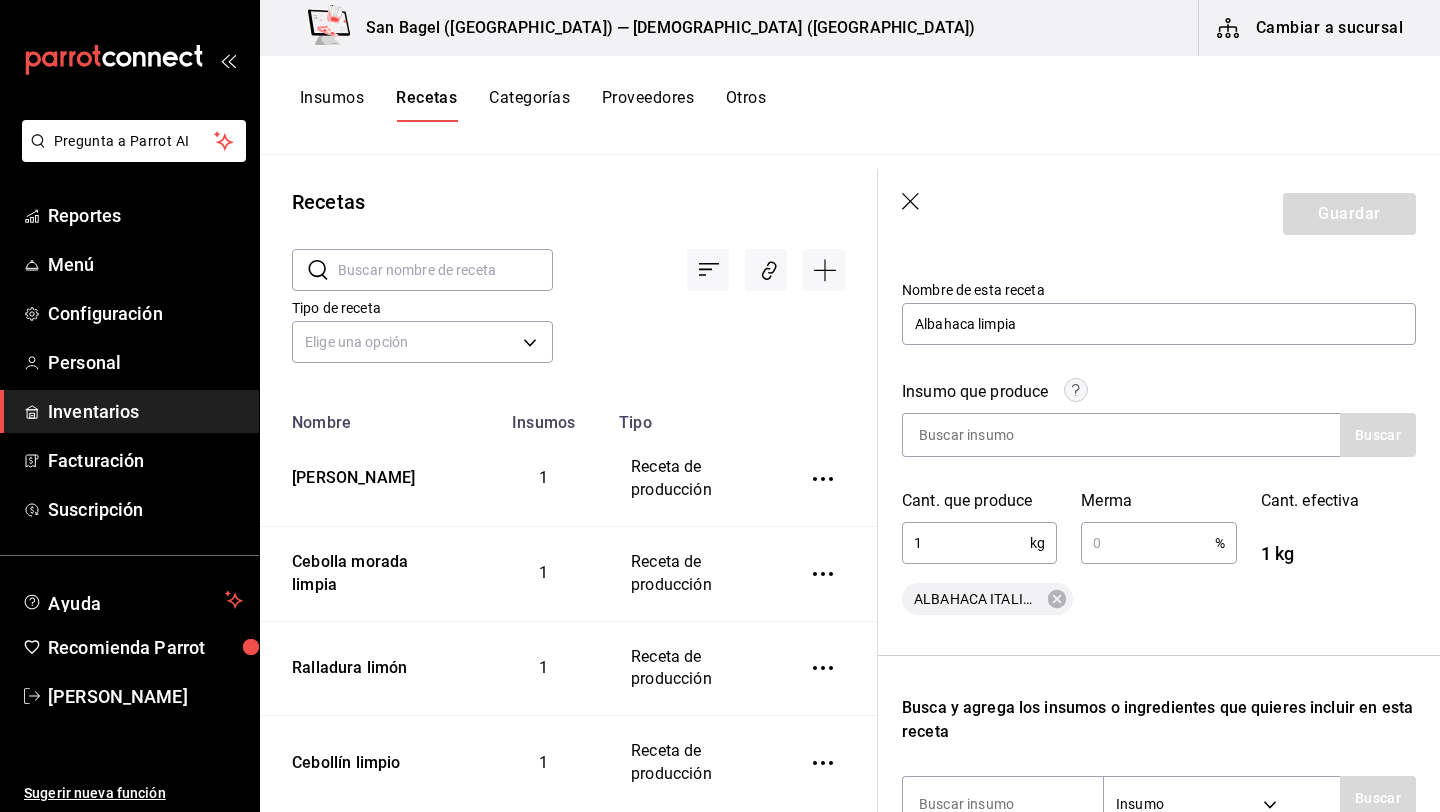 type on "60" 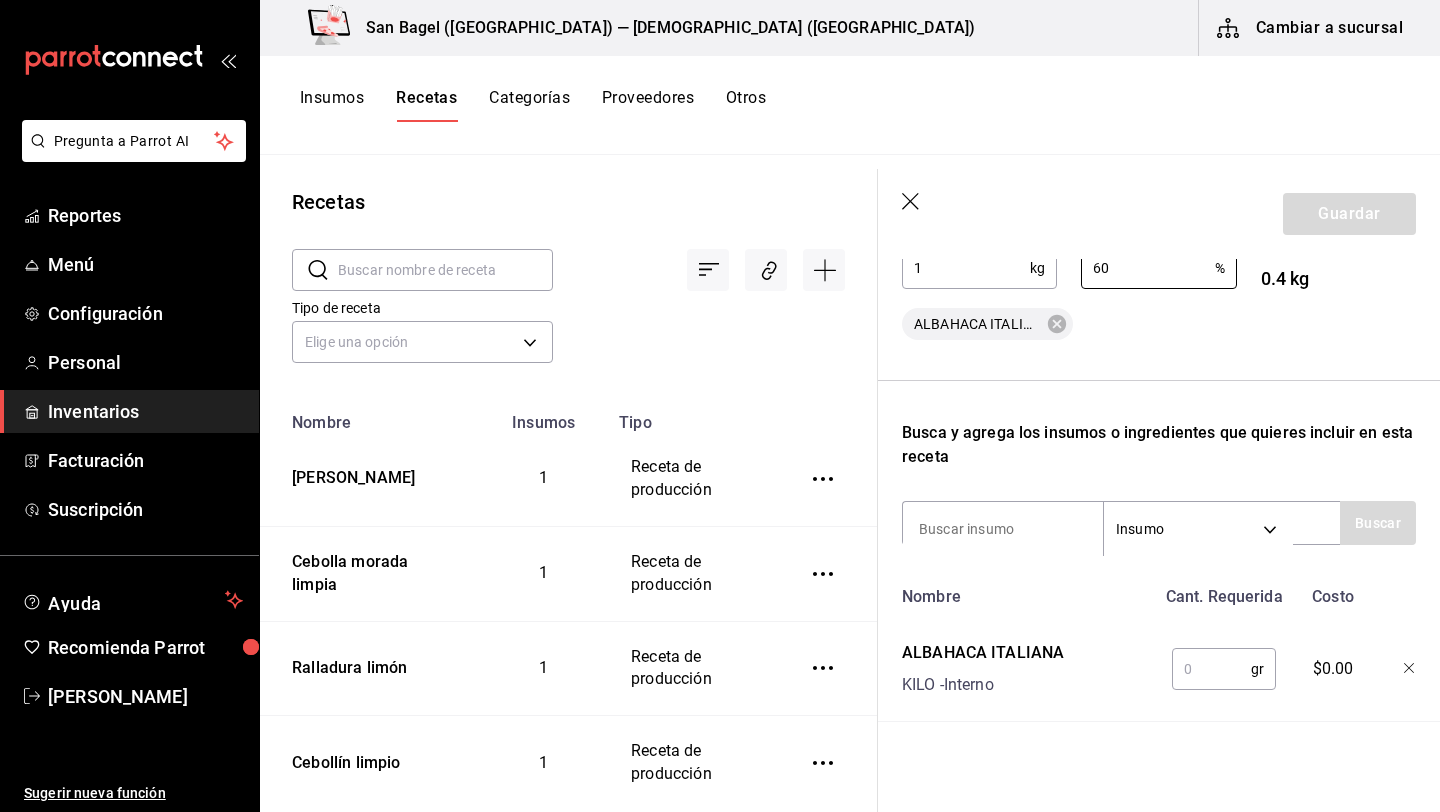 scroll, scrollTop: 479, scrollLeft: 0, axis: vertical 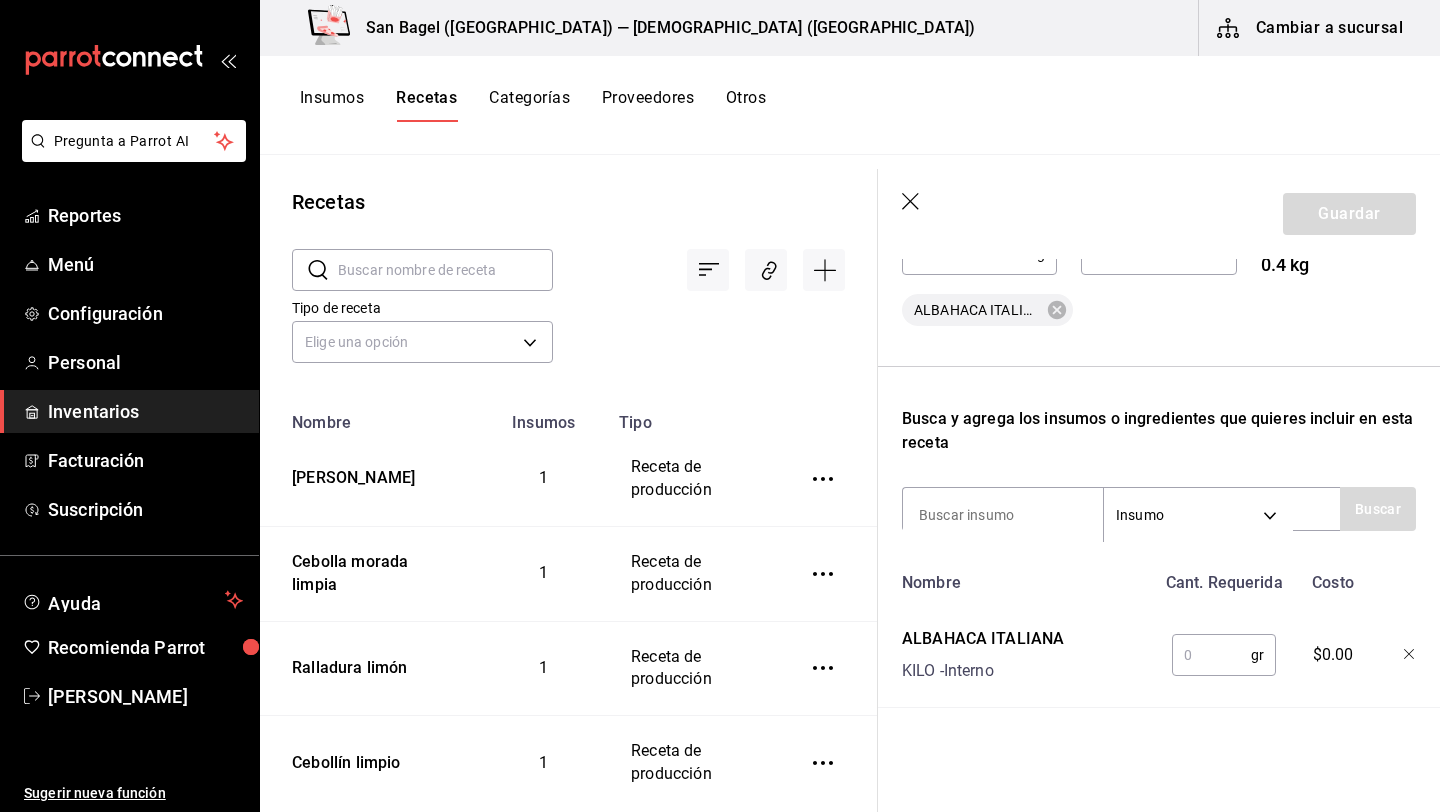 click at bounding box center (1211, 655) 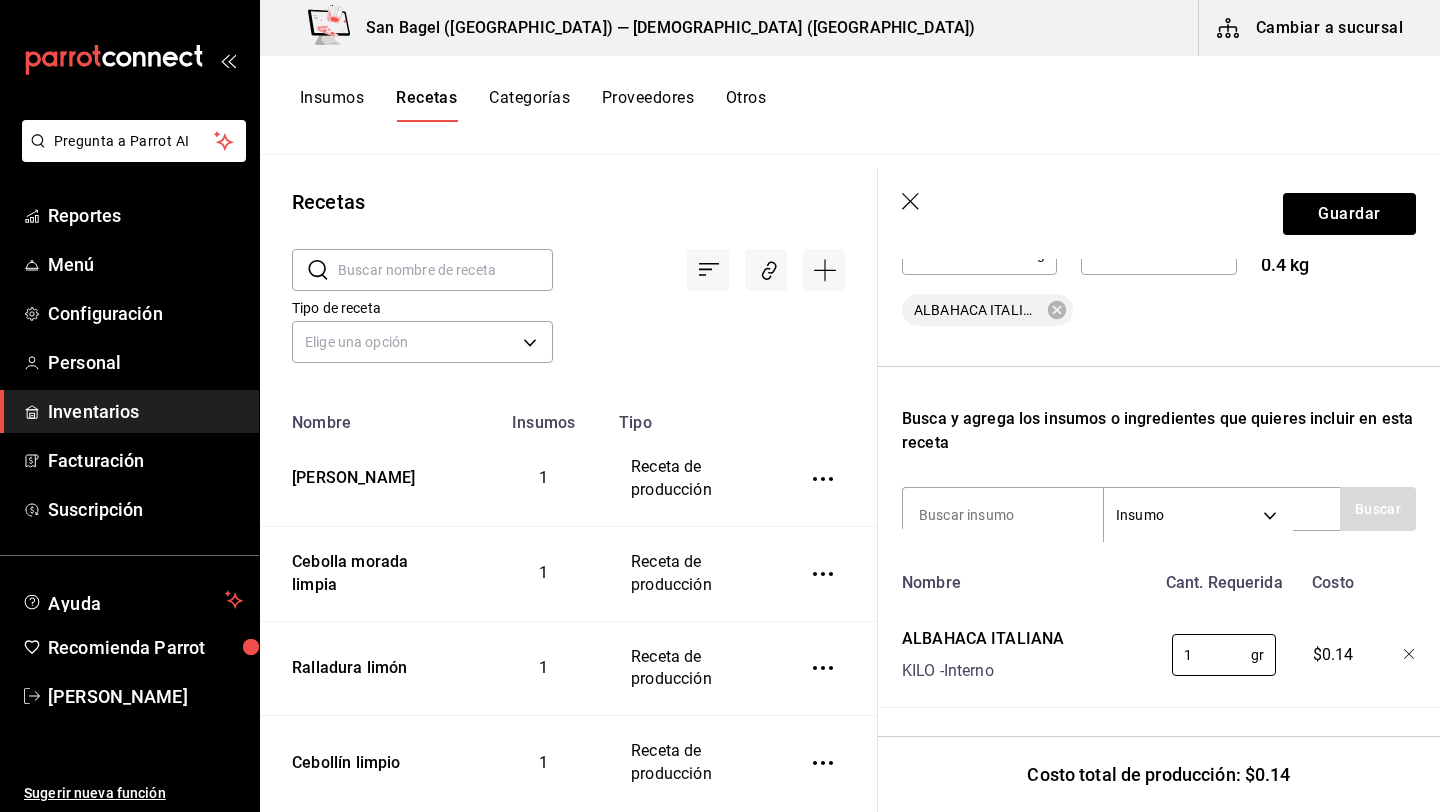 scroll, scrollTop: 0, scrollLeft: 0, axis: both 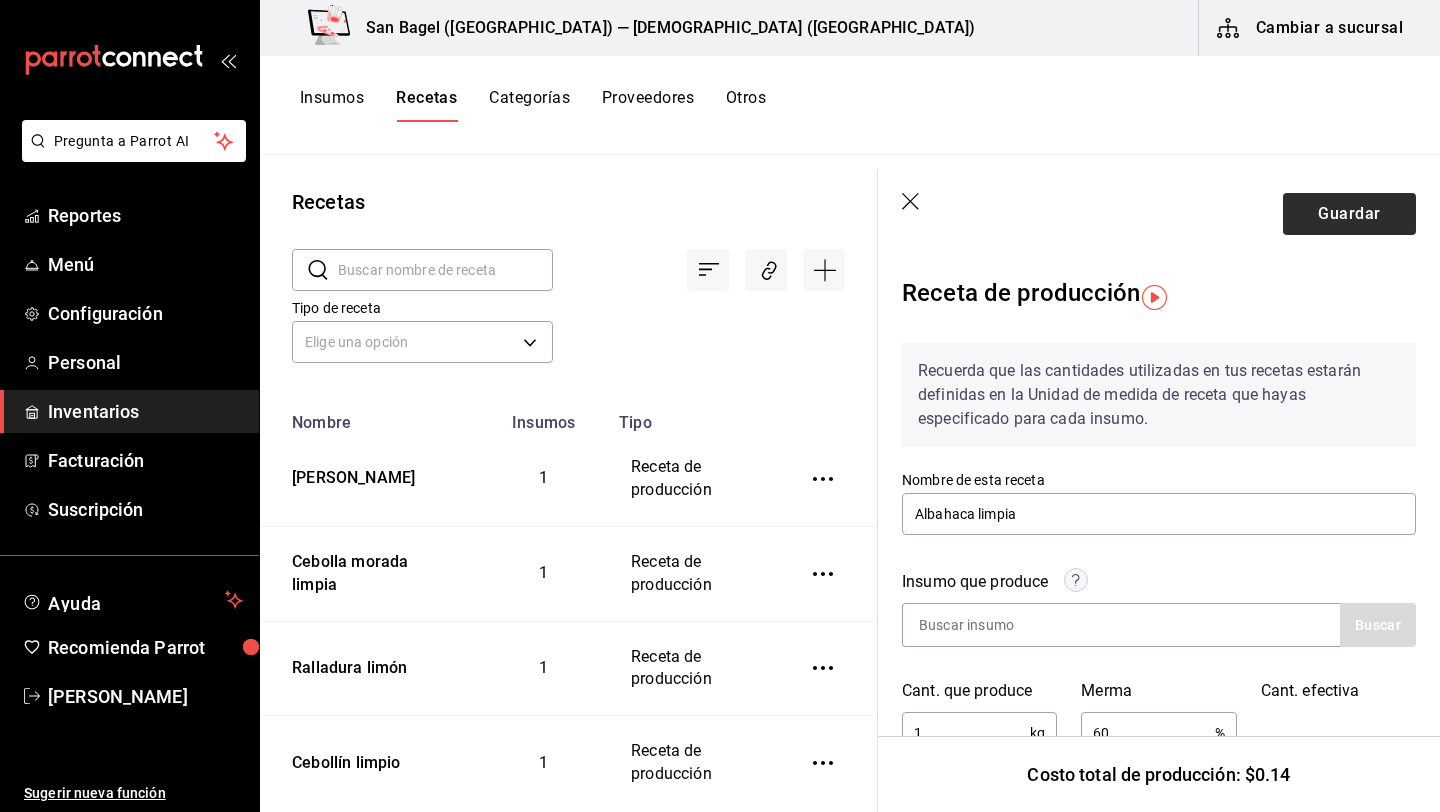 type on "1" 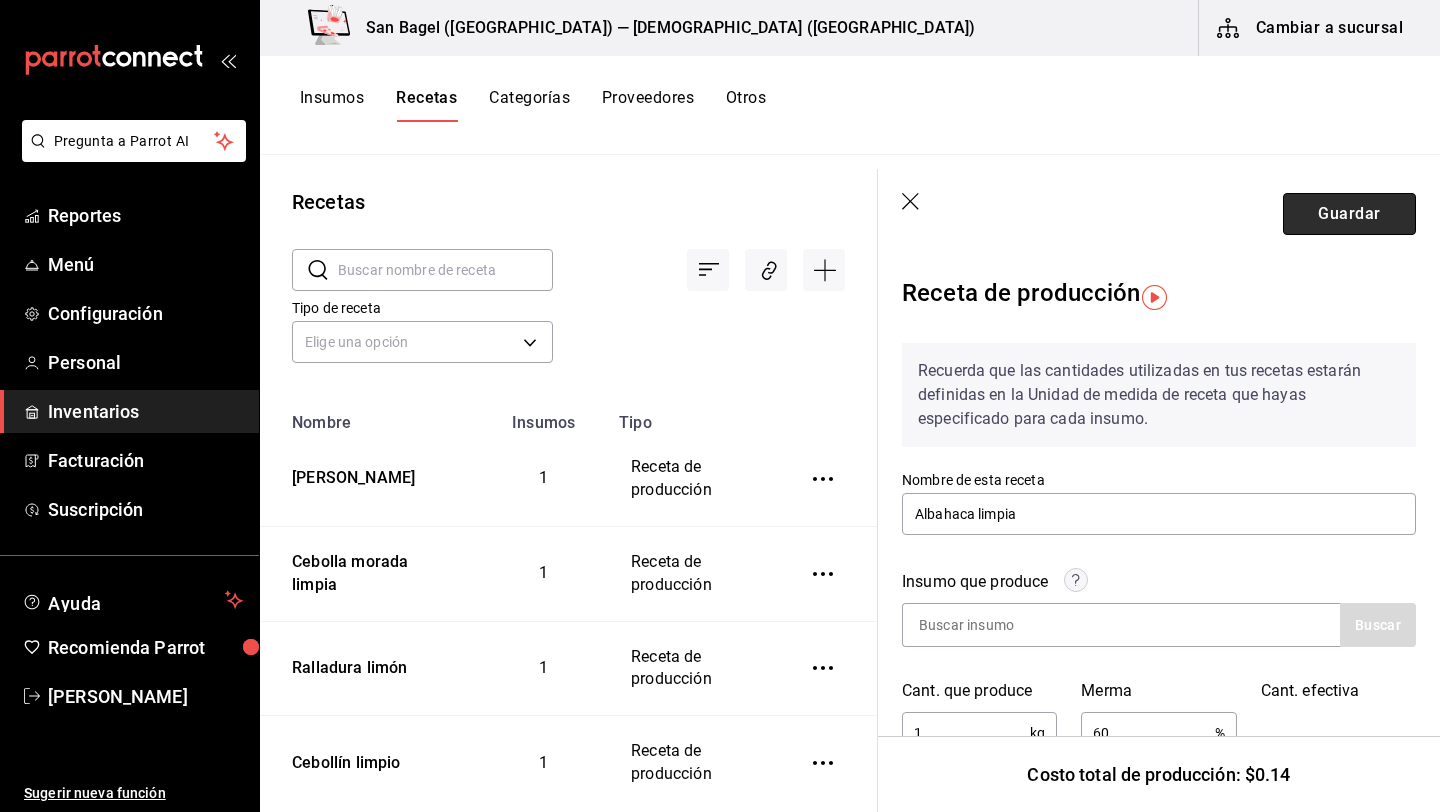 click on "Guardar" at bounding box center [1349, 214] 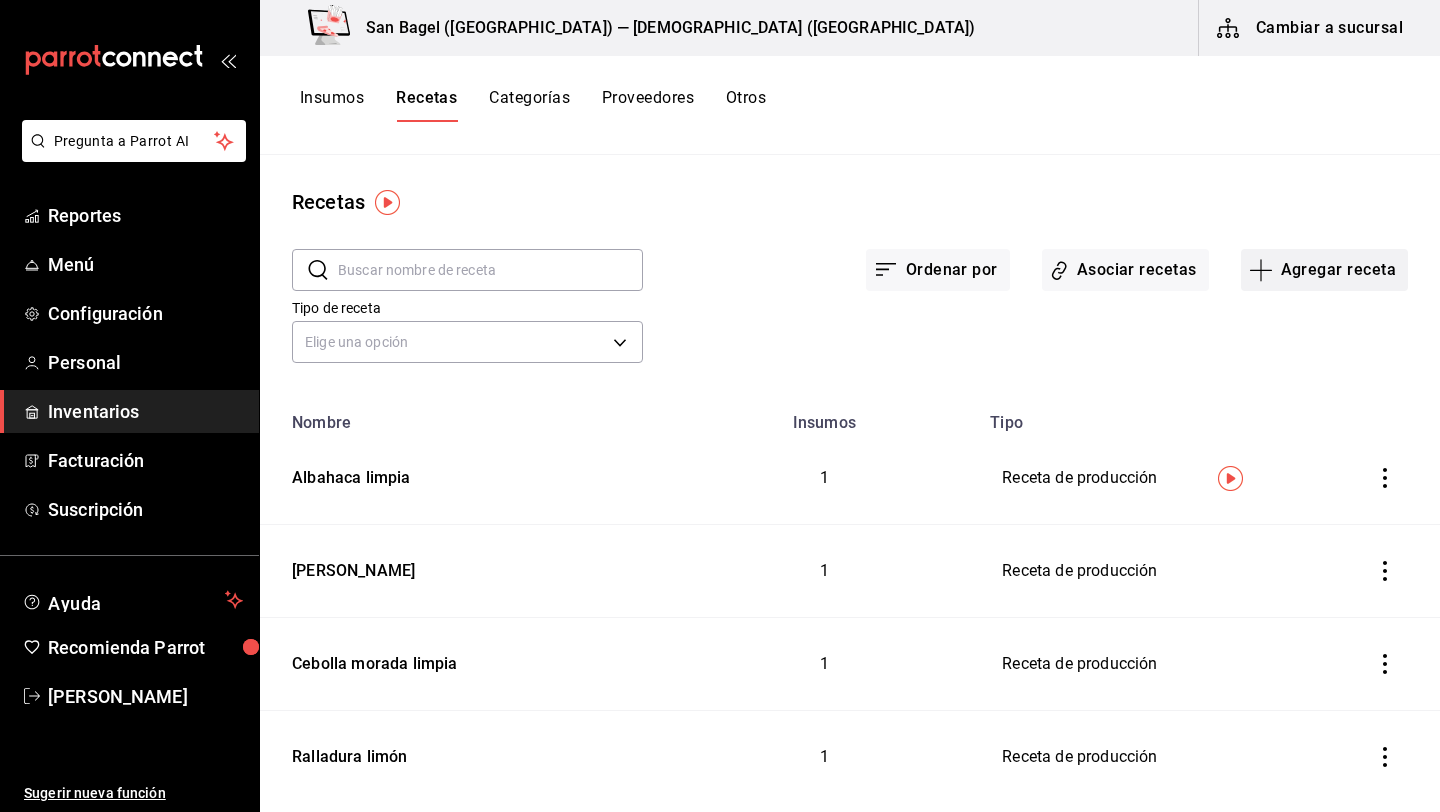 click on "Agregar receta" at bounding box center [1324, 270] 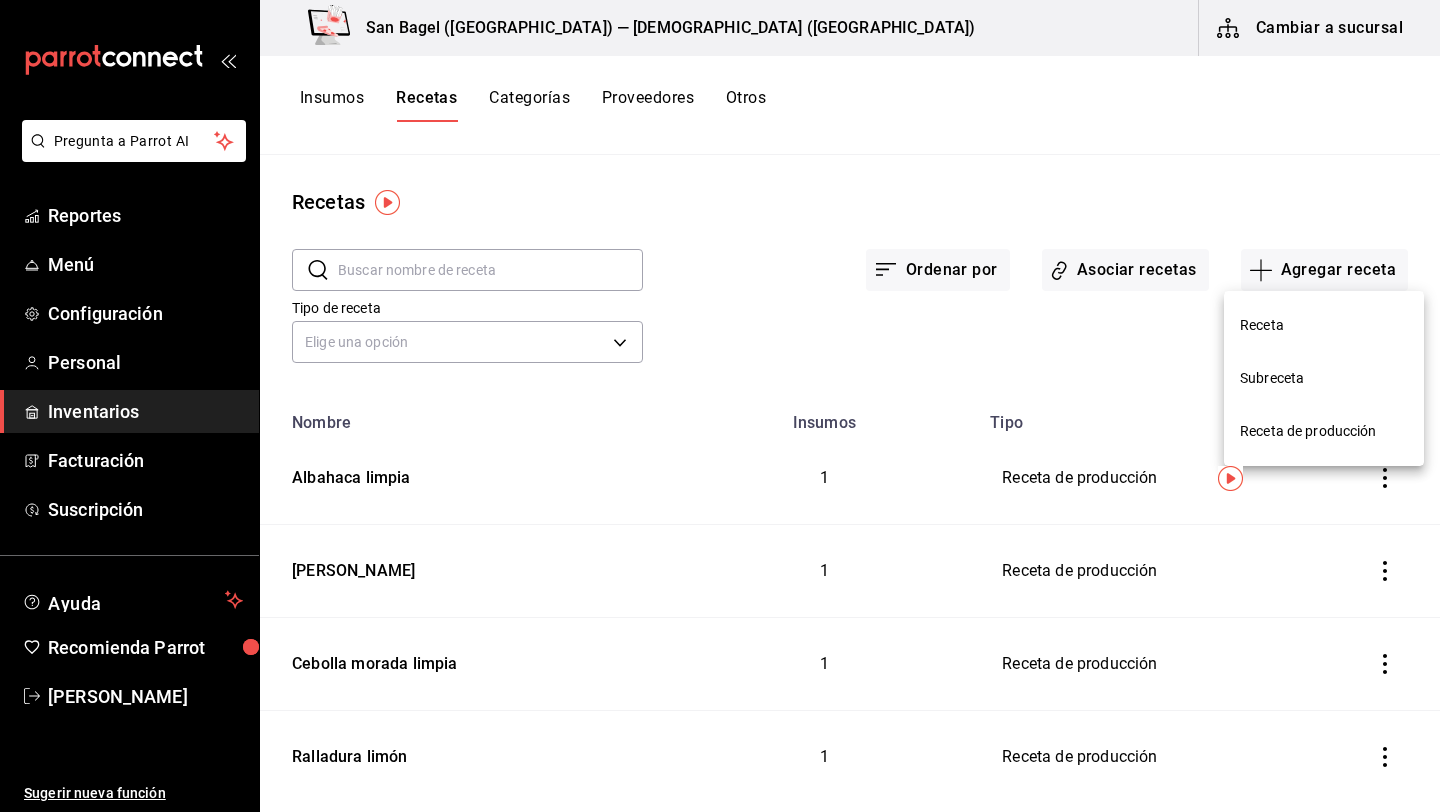 click on "Receta de producción" at bounding box center [1324, 431] 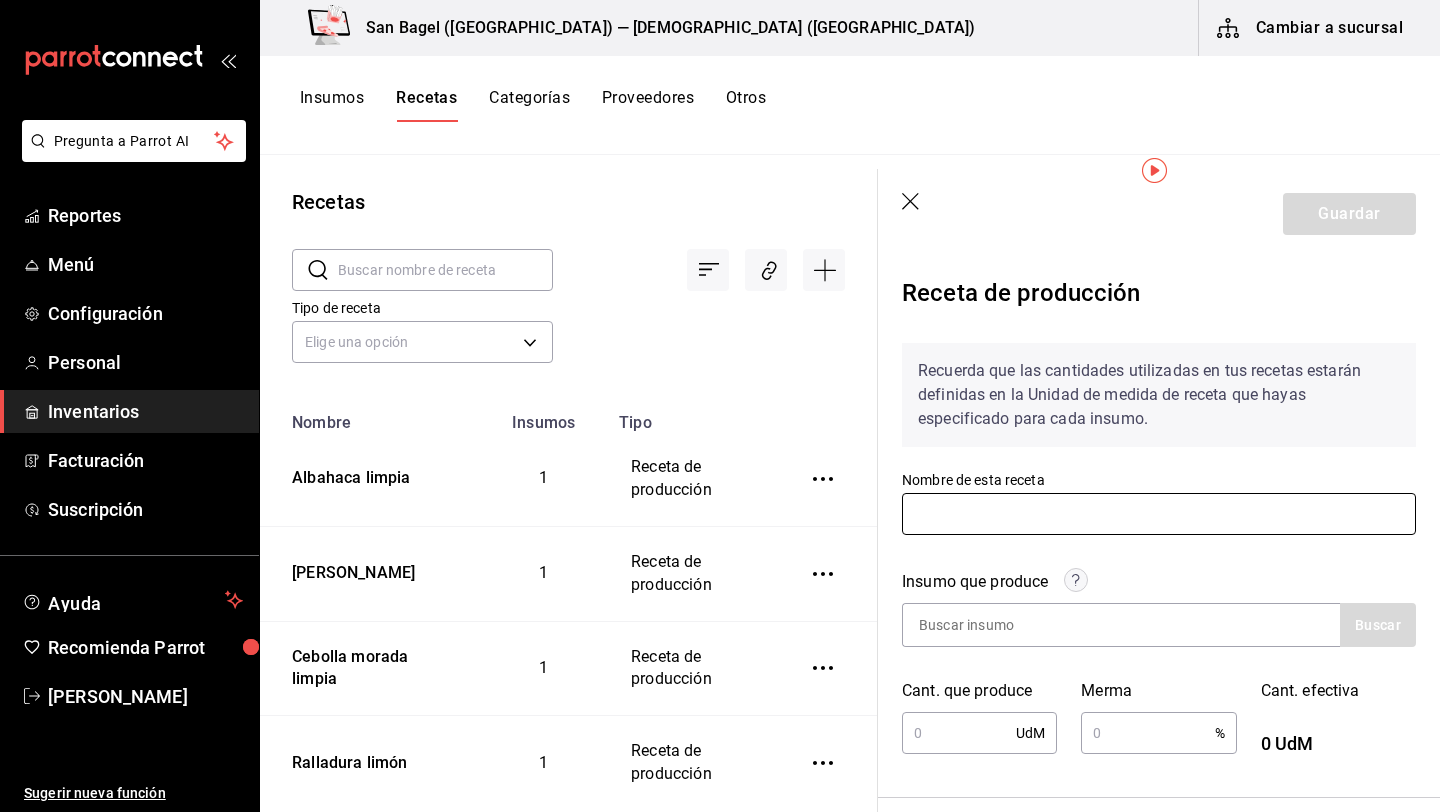 scroll, scrollTop: 127, scrollLeft: 0, axis: vertical 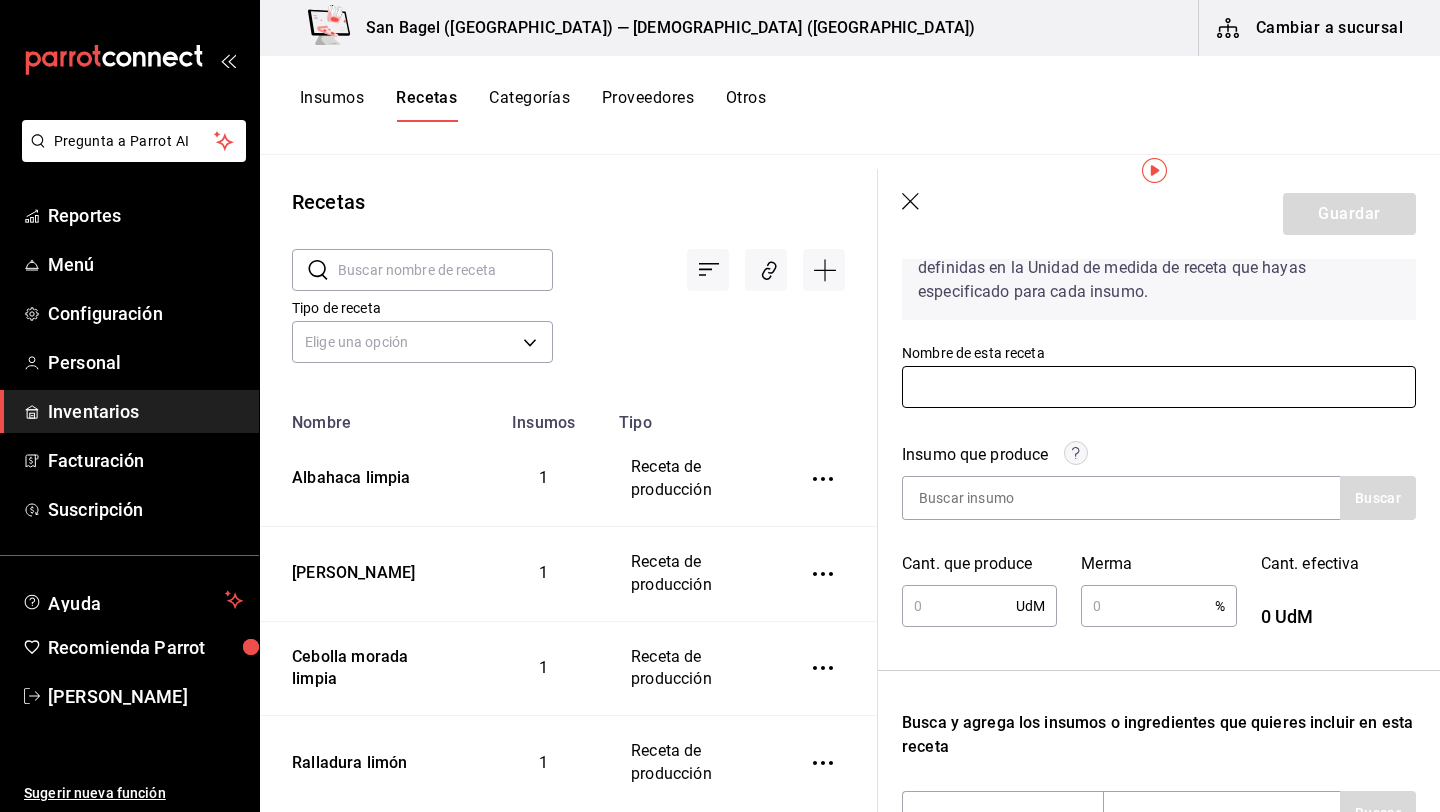 click at bounding box center (1159, 387) 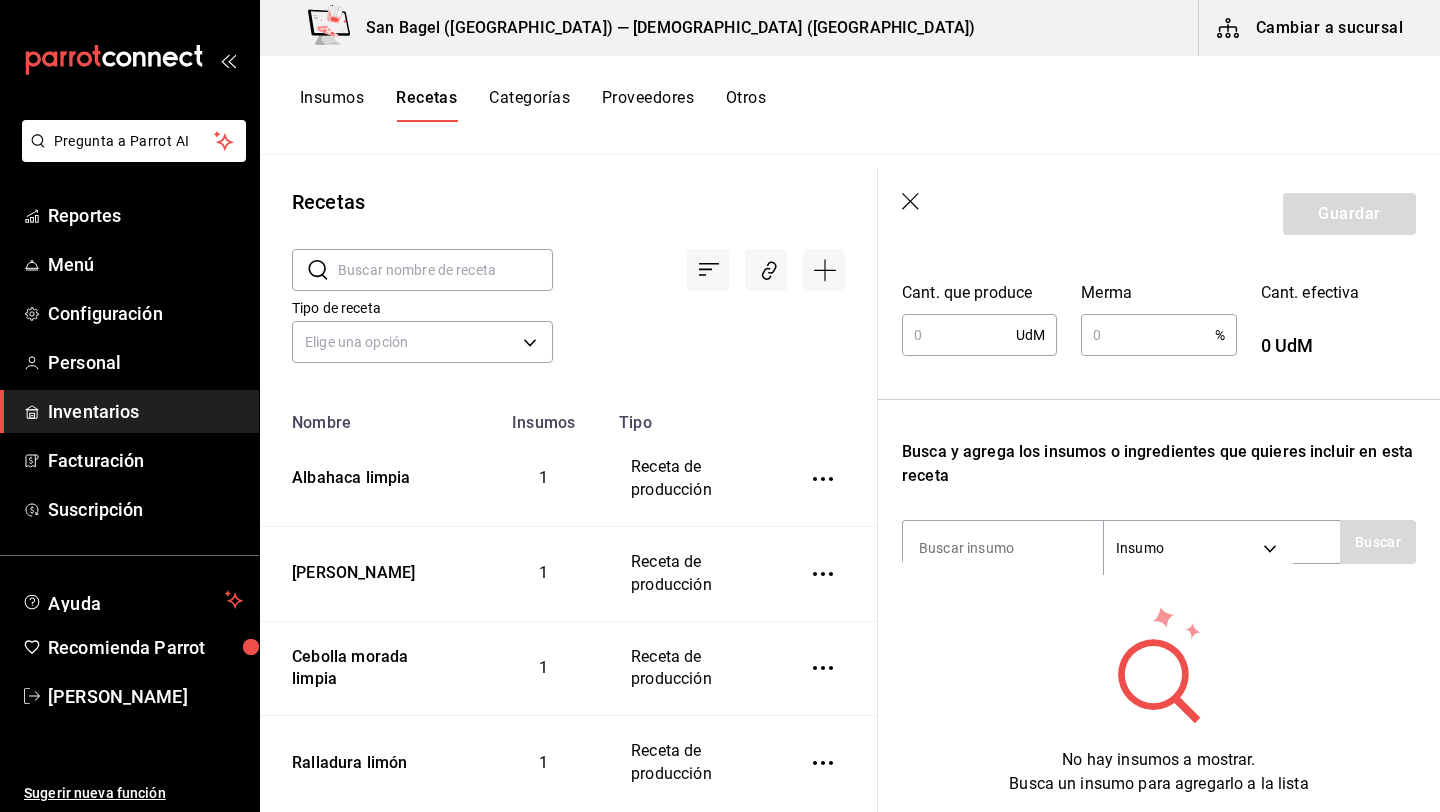 scroll, scrollTop: 462, scrollLeft: 0, axis: vertical 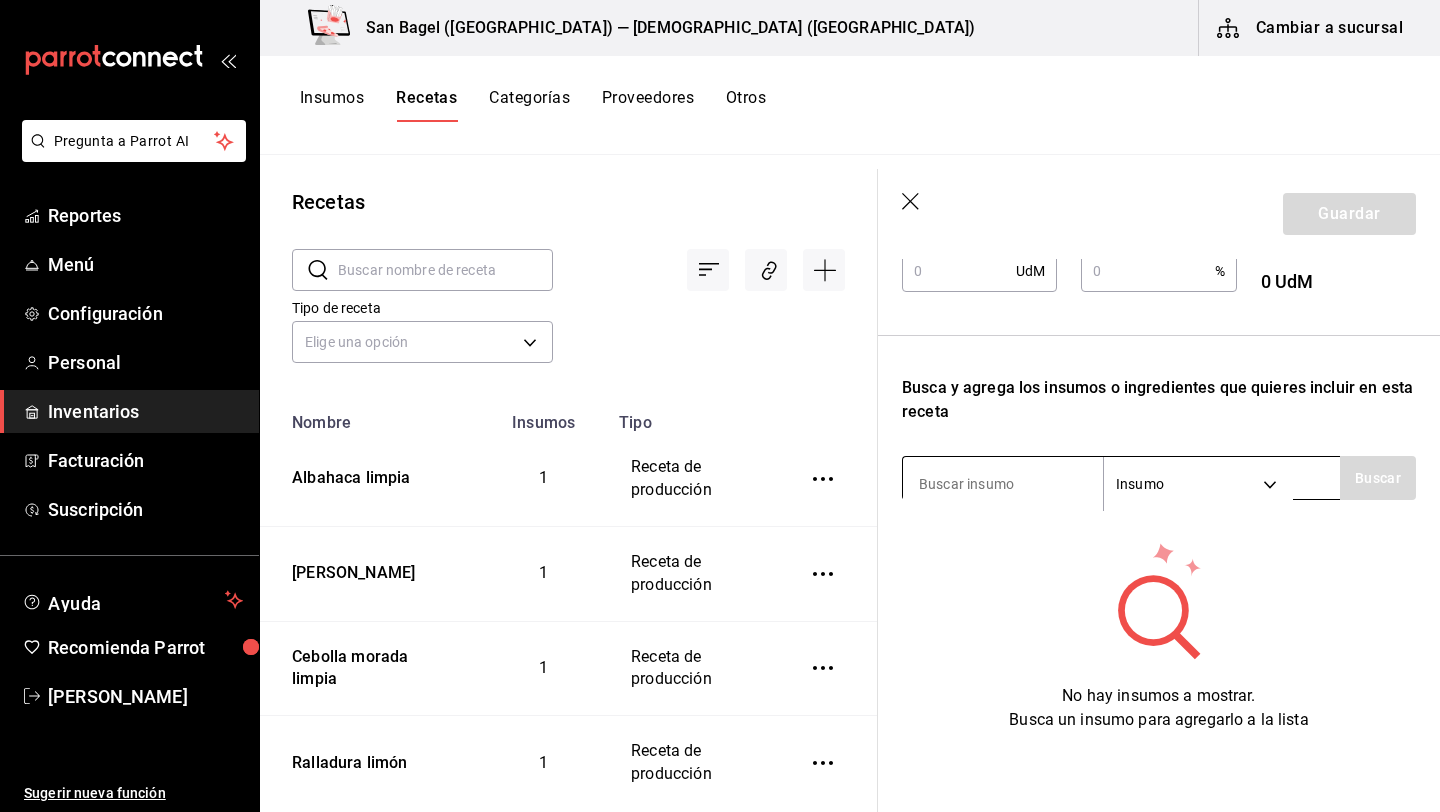 type on "Ajo limpio" 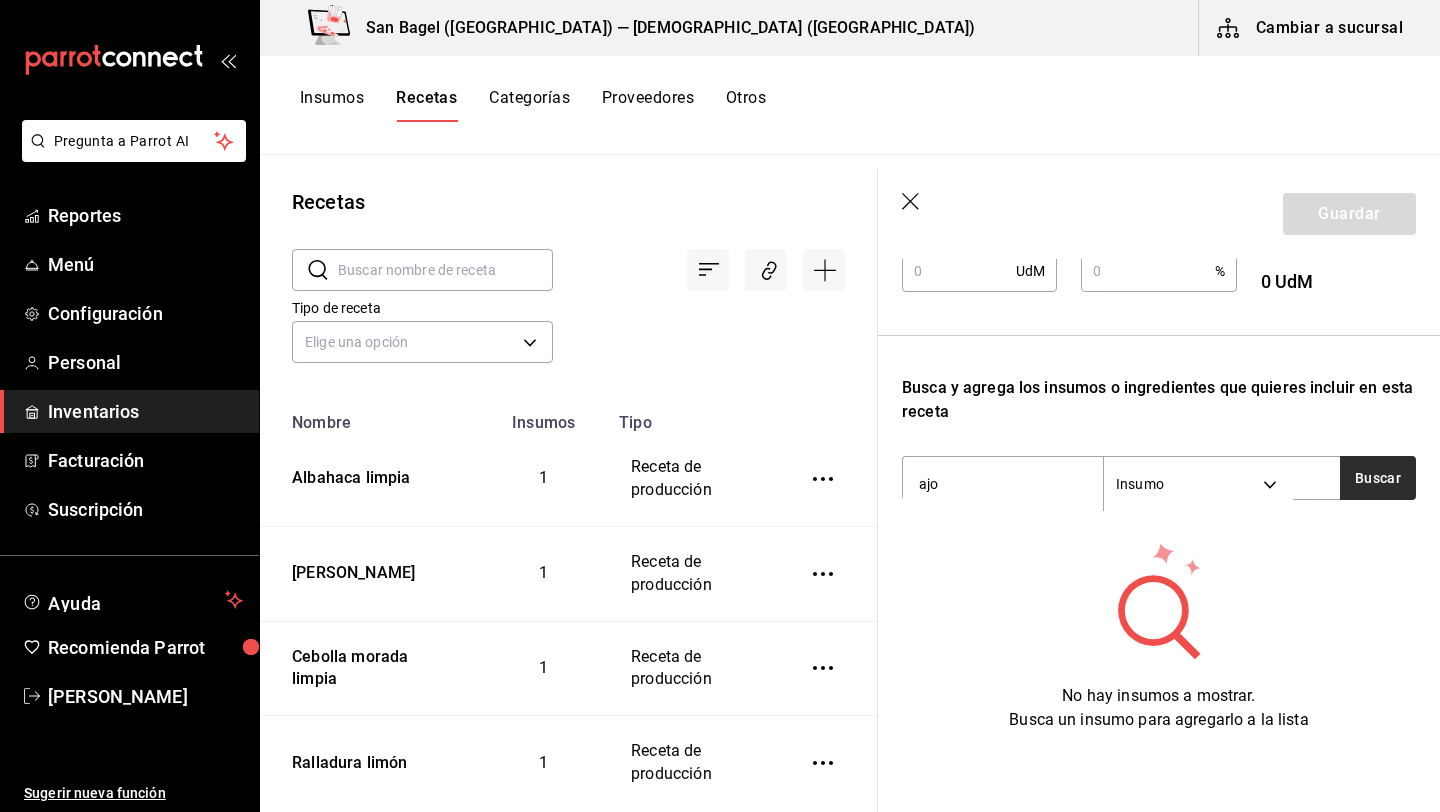 type on "ajo" 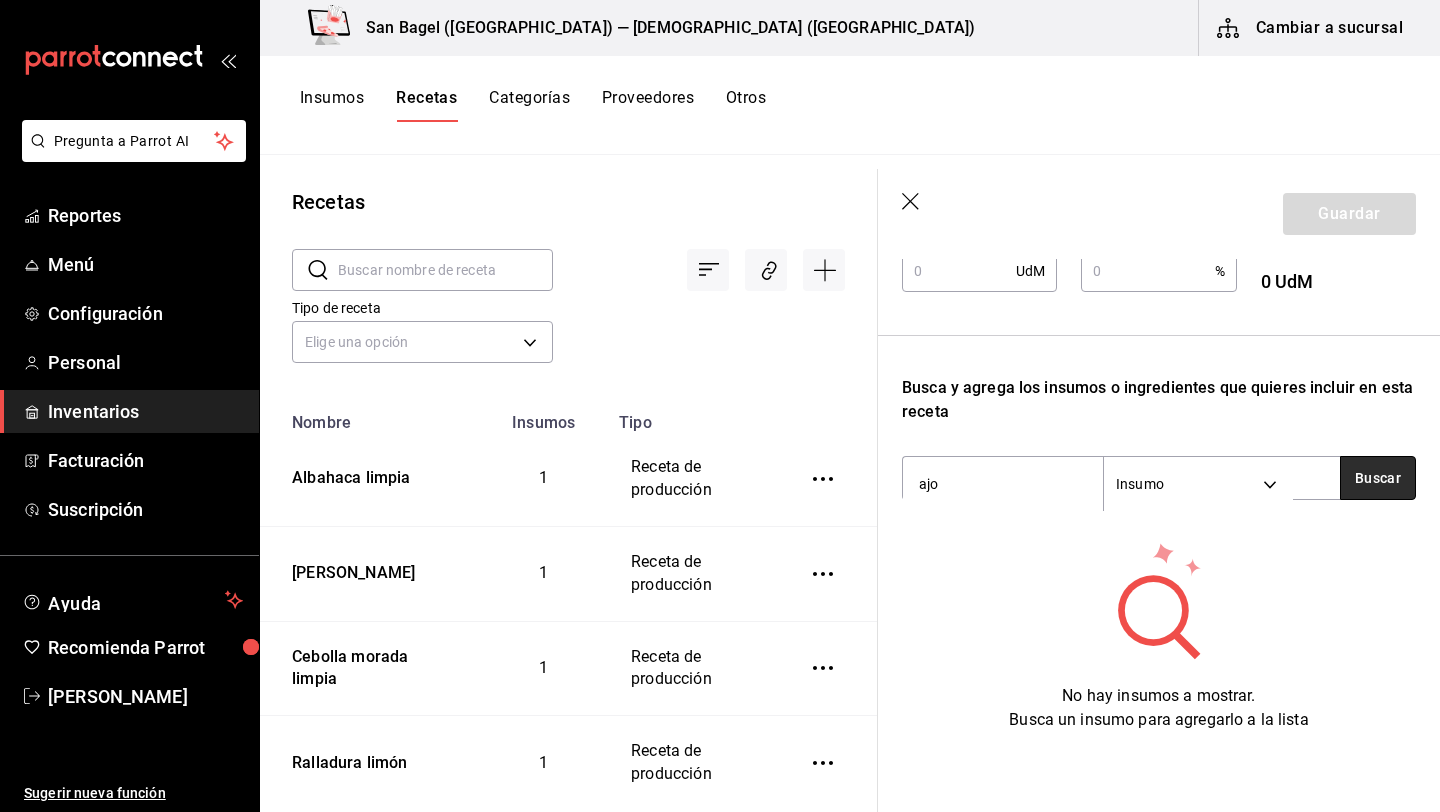 click on "Buscar" at bounding box center (1378, 478) 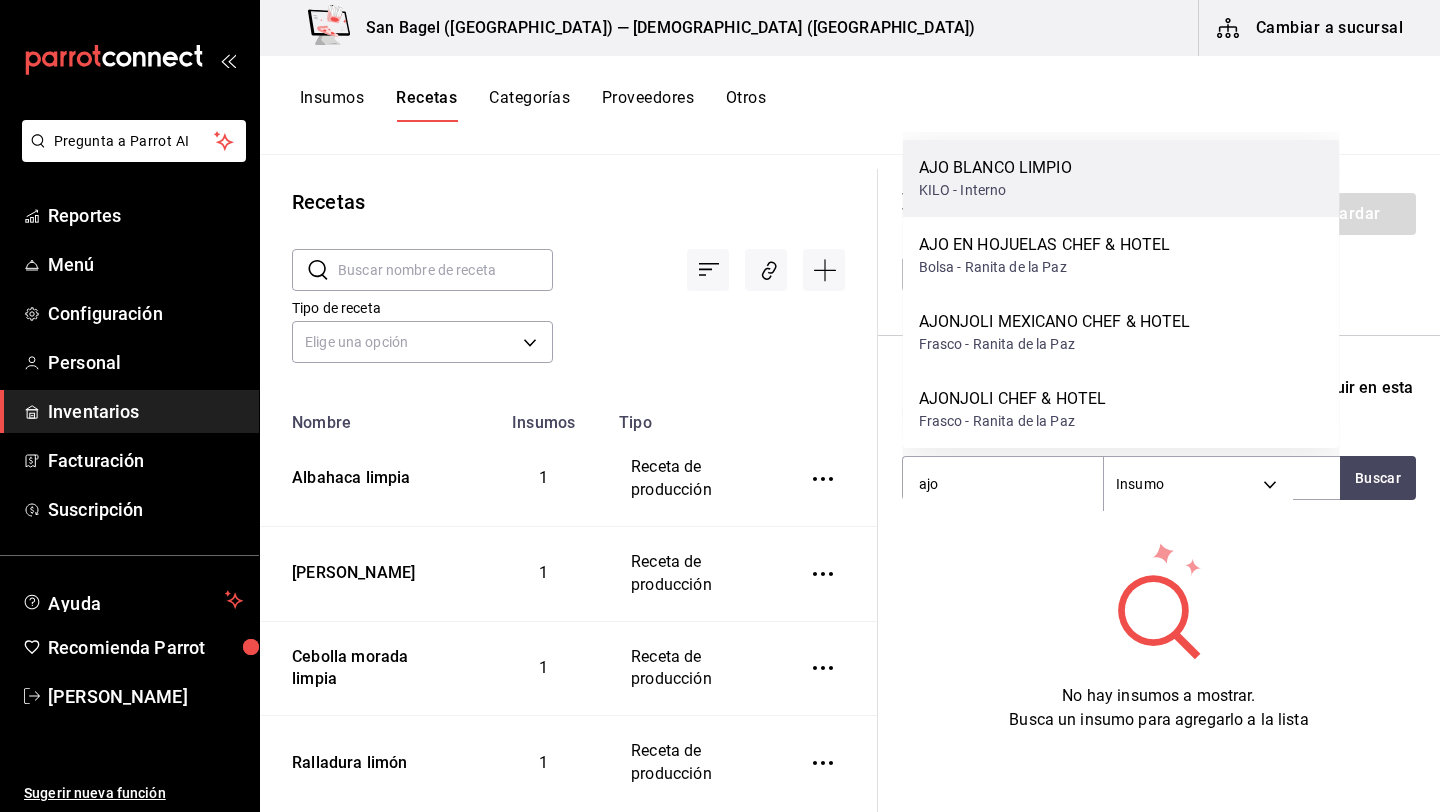 click on "KILO - Interno" at bounding box center (995, 190) 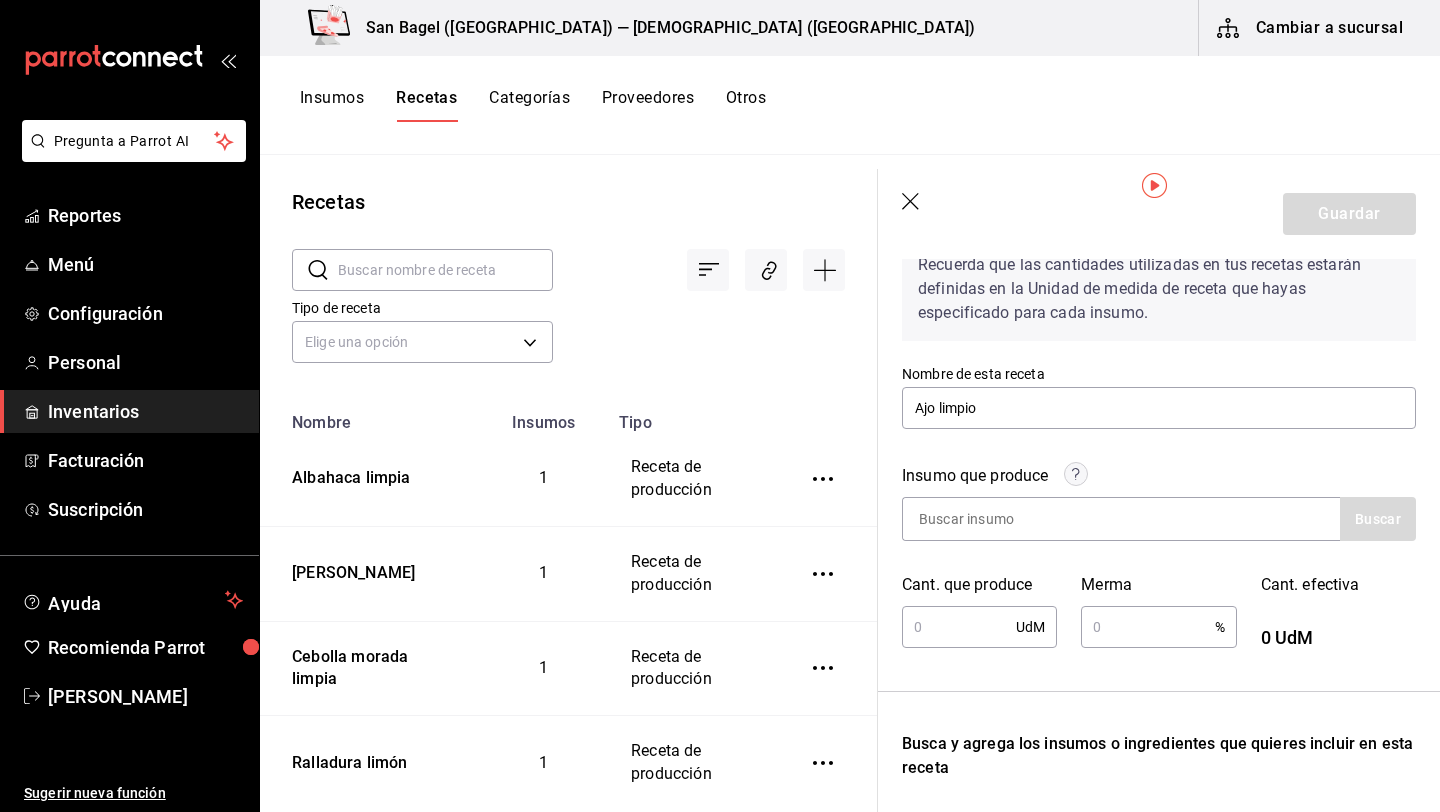 scroll, scrollTop: 103, scrollLeft: 0, axis: vertical 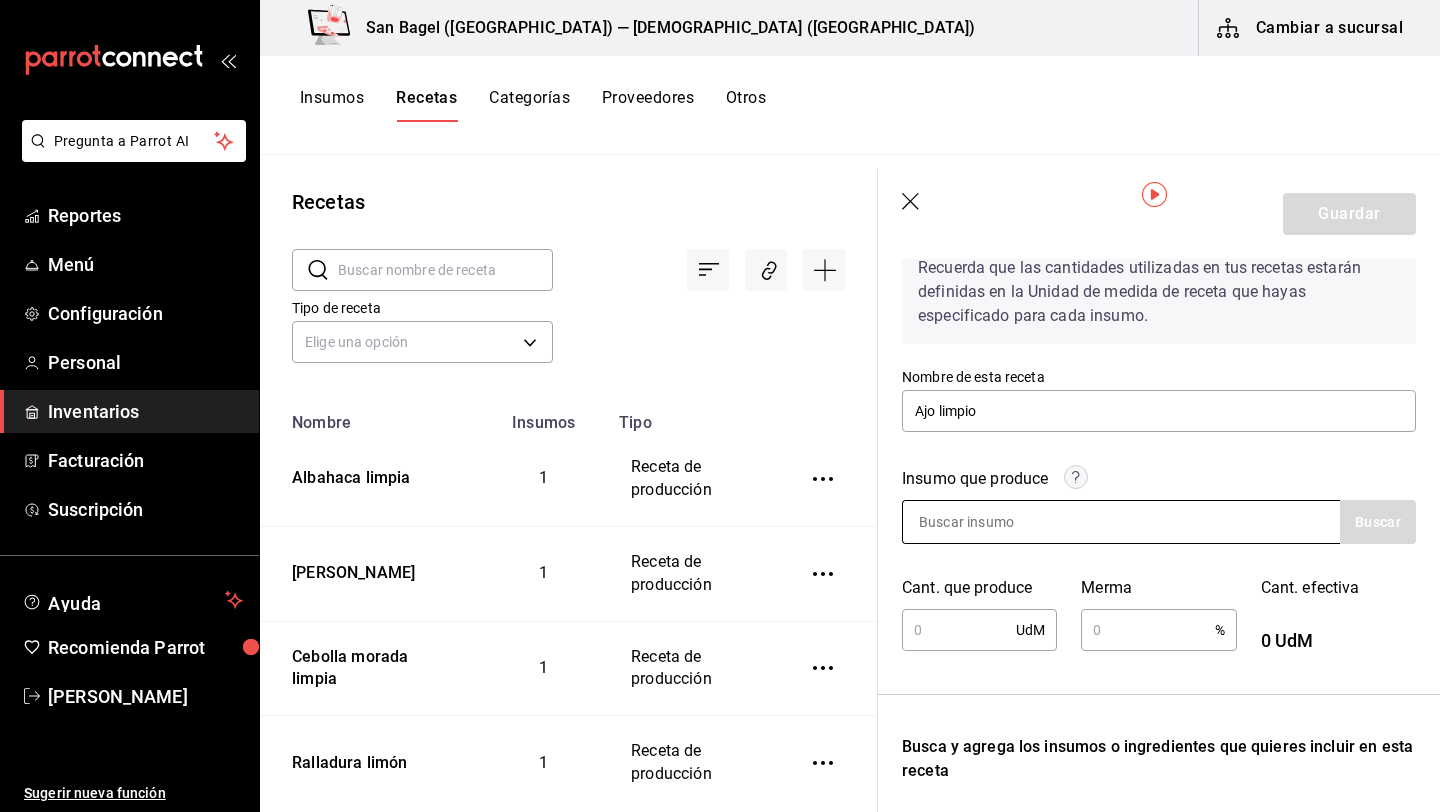 click at bounding box center (1003, 522) 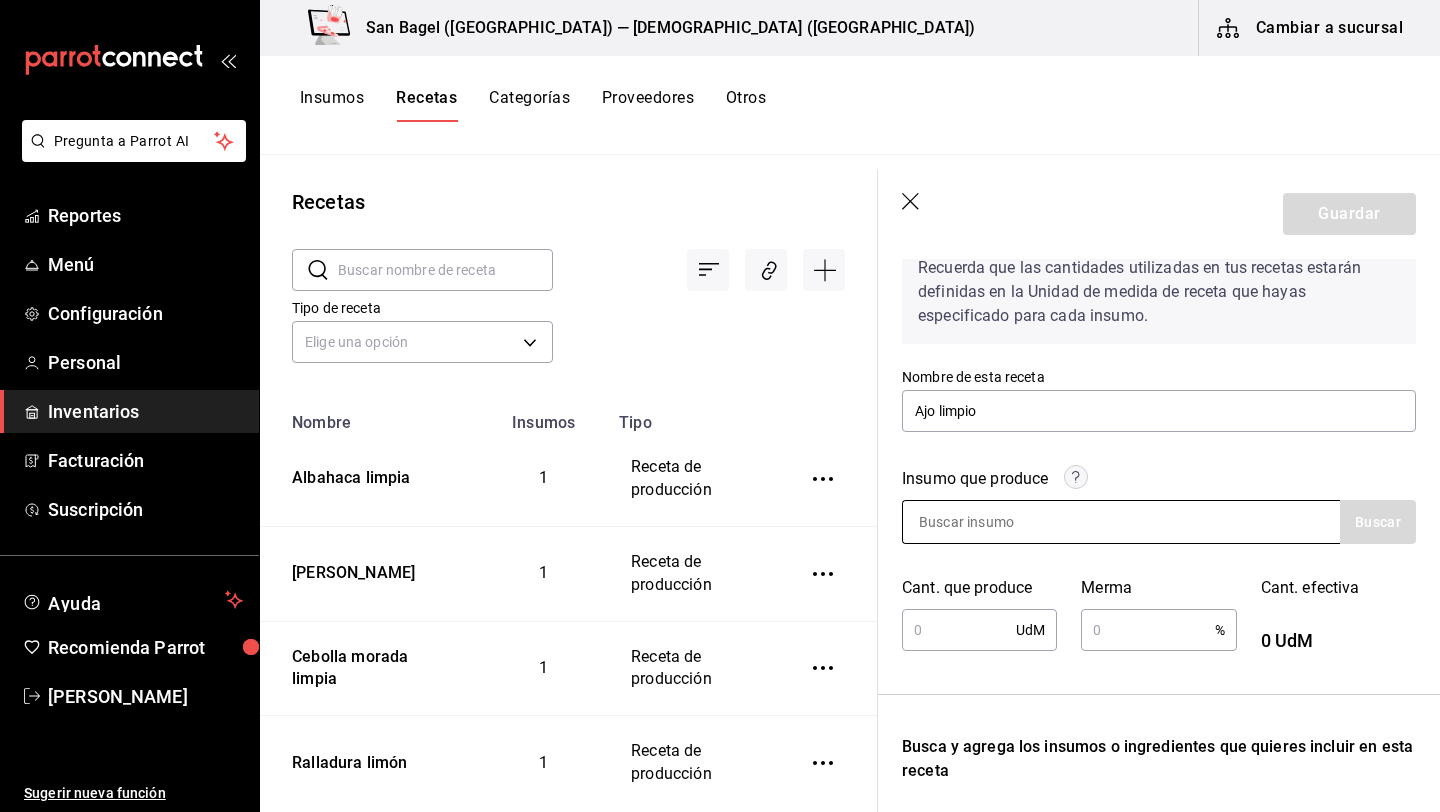 scroll, scrollTop: 431, scrollLeft: 0, axis: vertical 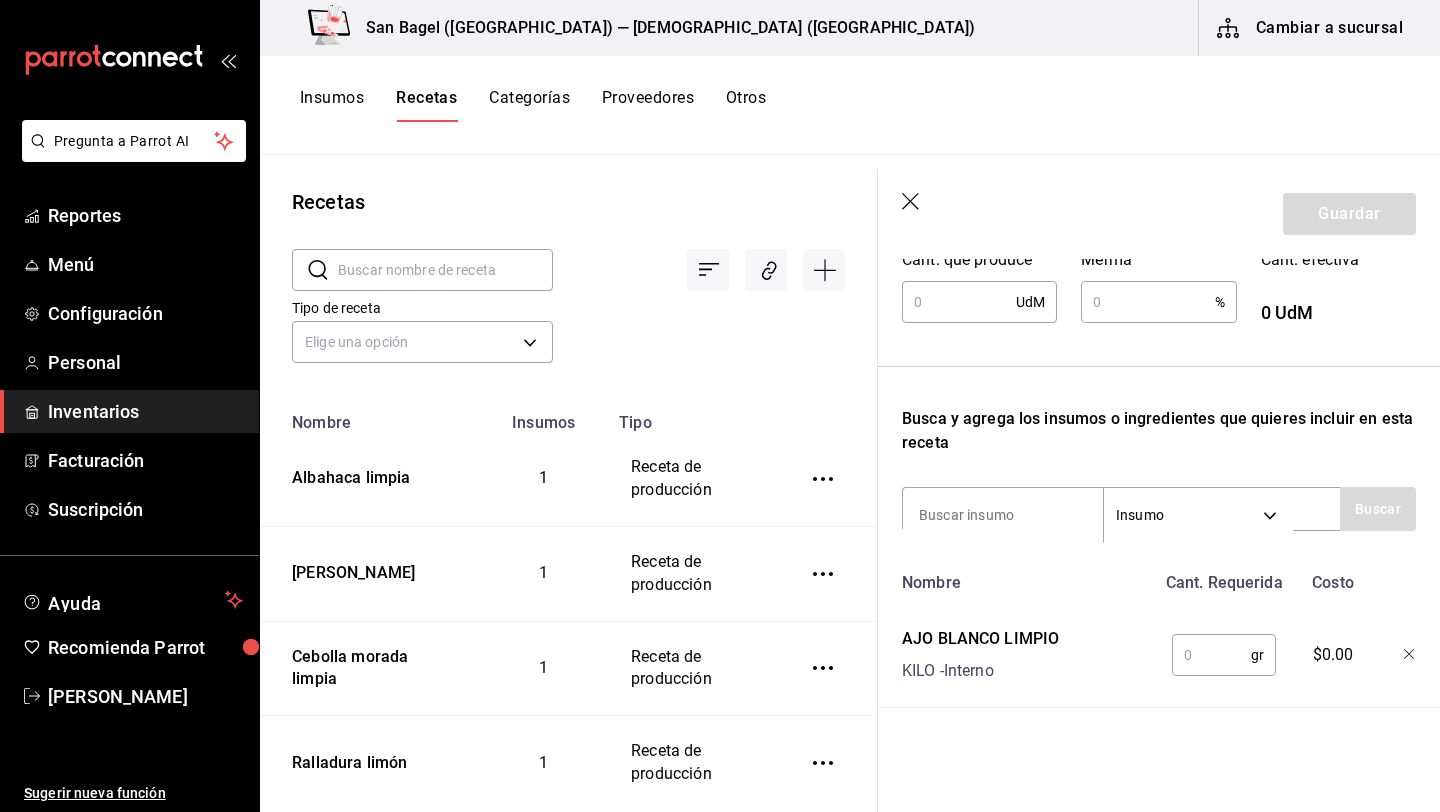 click at bounding box center (1211, 655) 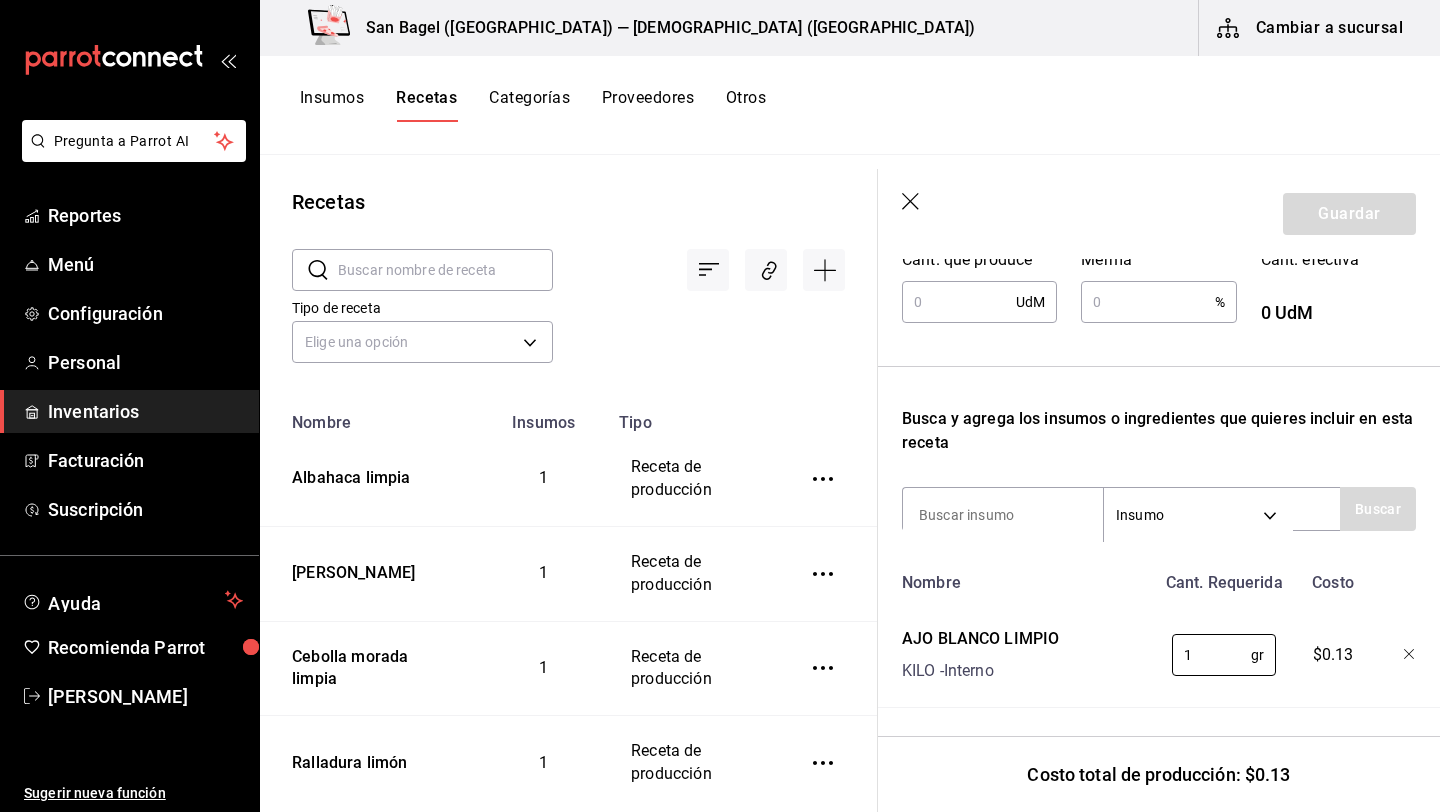 type on "1" 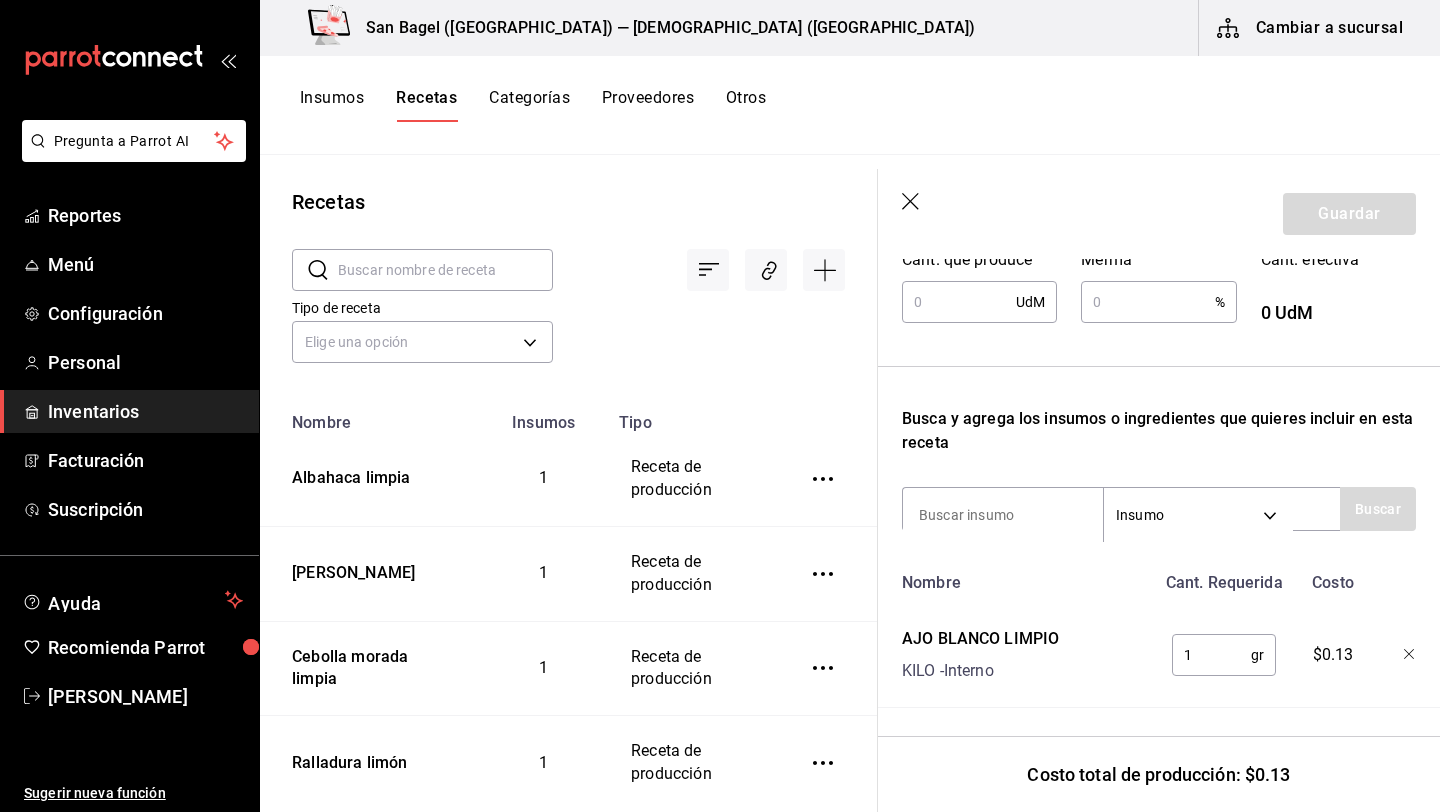 click on "Receta de producción  Recuerda que las cantidades utilizadas en tus recetas estarán definidas en la Unidad de medida de receta que hayas especificado para cada insumo. Nombre de esta receta Ajo limpio Insumo que produce Buscar Cant. que produce UdM ​ Merma % ​ Cant. efectiva 0 UdM Busca y agrega los insumos o ingredientes que quieres incluir en esta receta Insumo SUPPLY Buscar Nombre Cant. Requerida Costo AJO BLANCO LIMPIO  KILO -  Interno 1 gr ​ $0.13" at bounding box center [1159, 320] 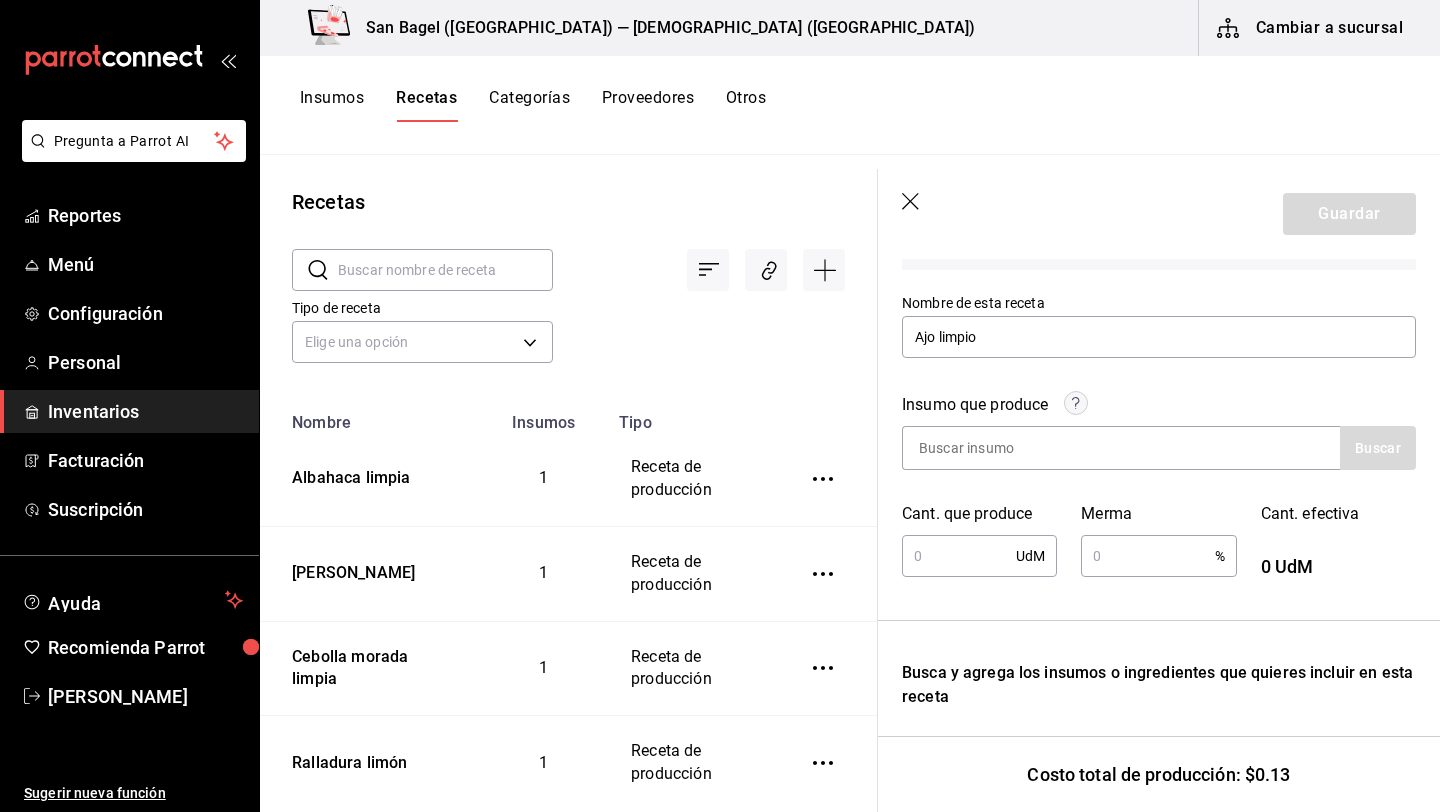 scroll, scrollTop: 173, scrollLeft: 0, axis: vertical 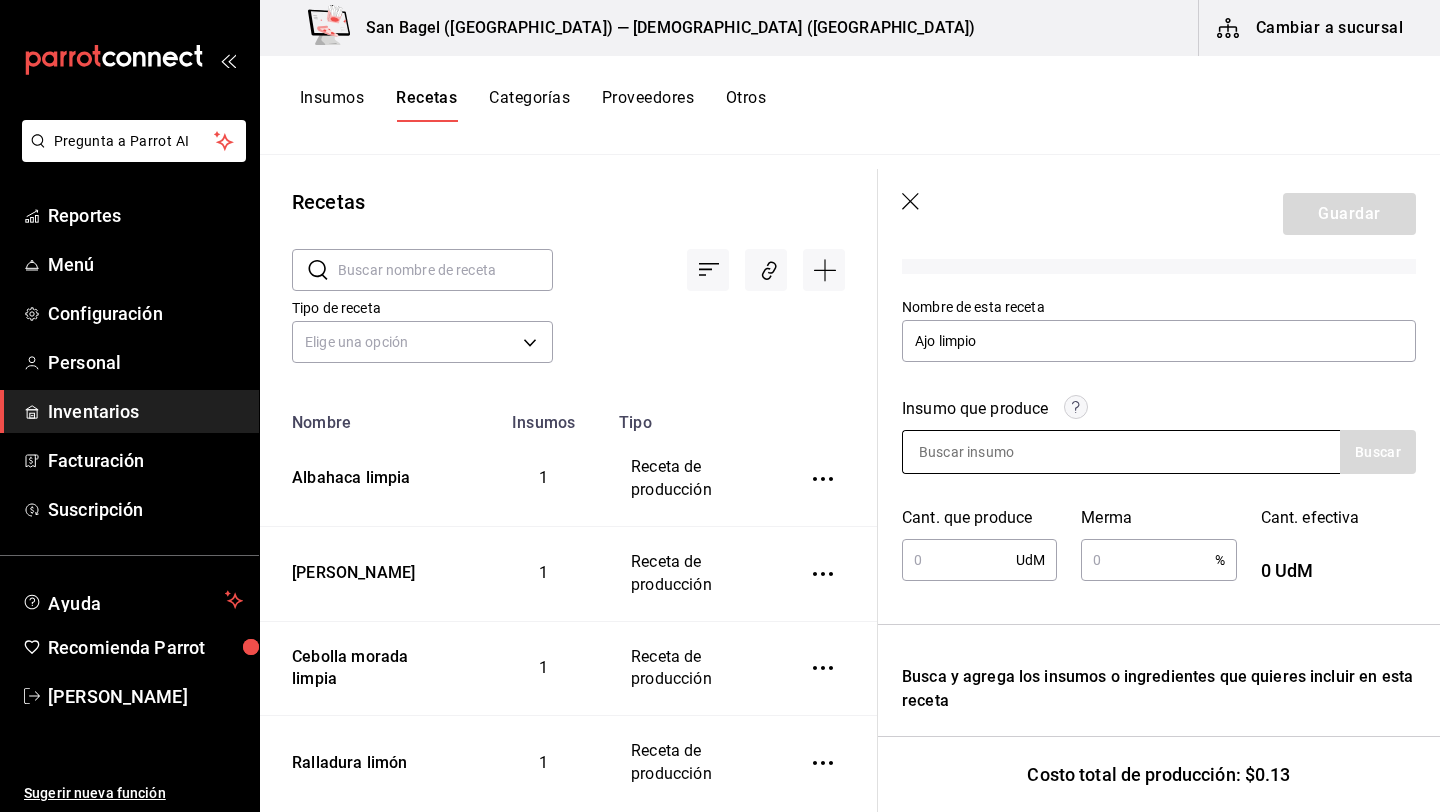 click at bounding box center (1003, 452) 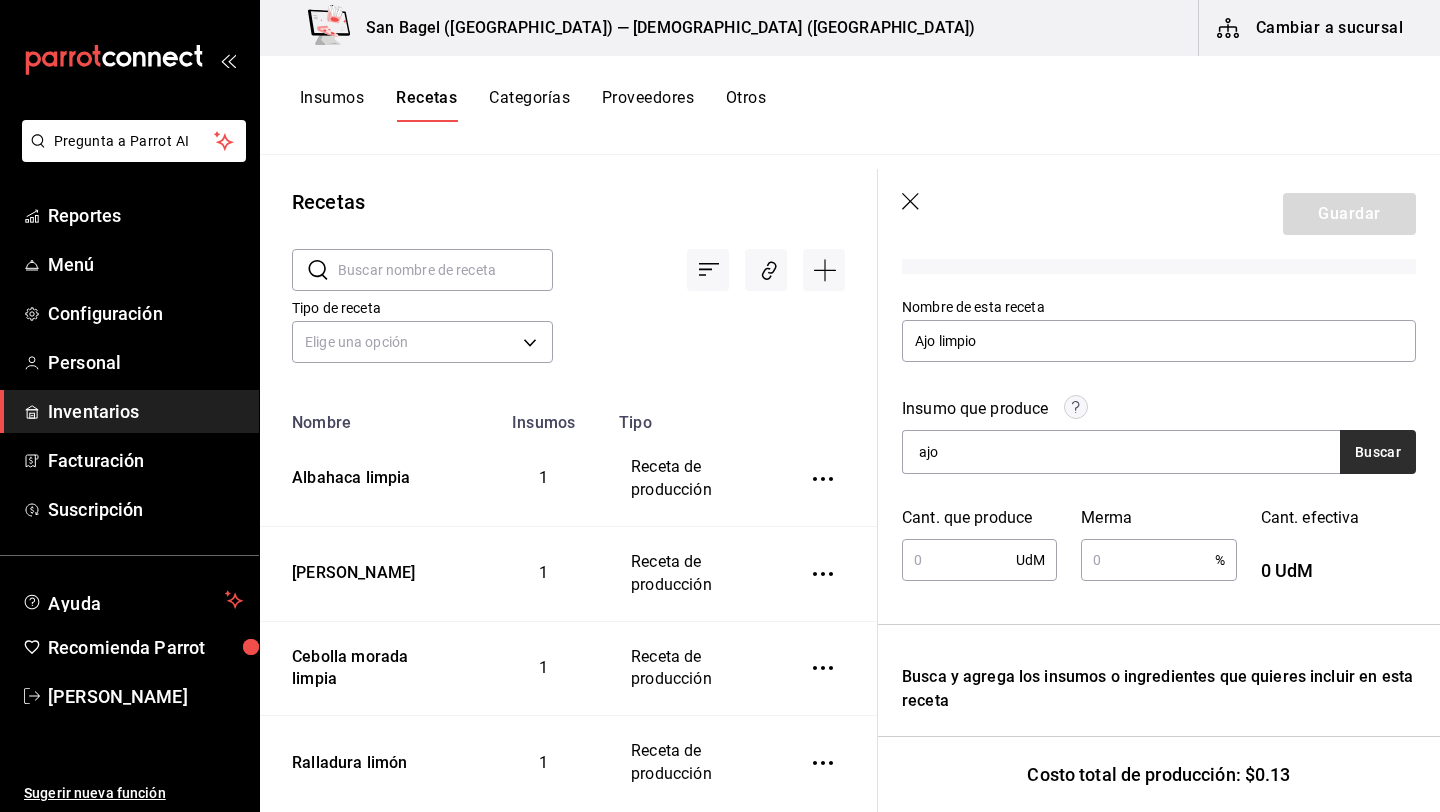 type on "ajo" 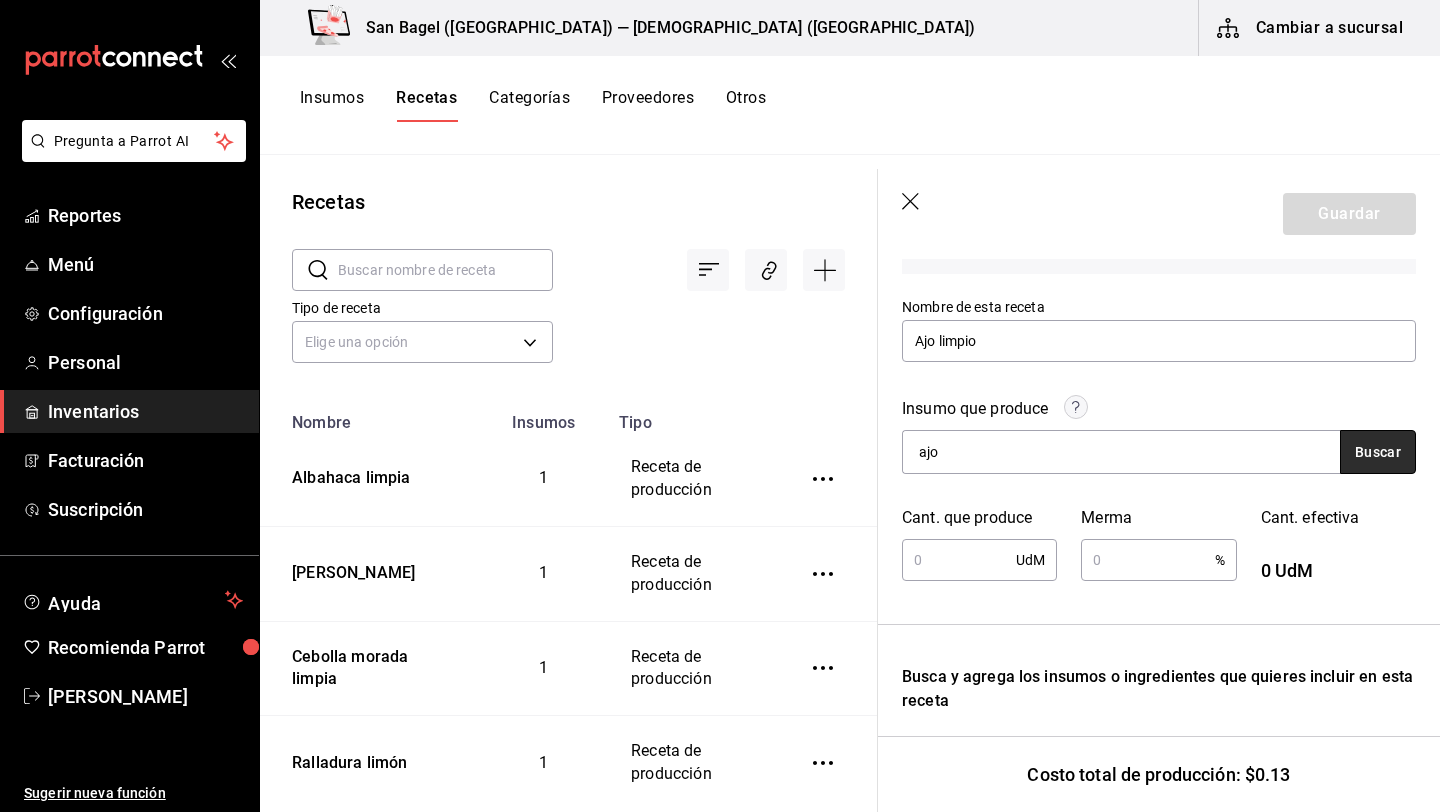 click on "Buscar" at bounding box center (1378, 452) 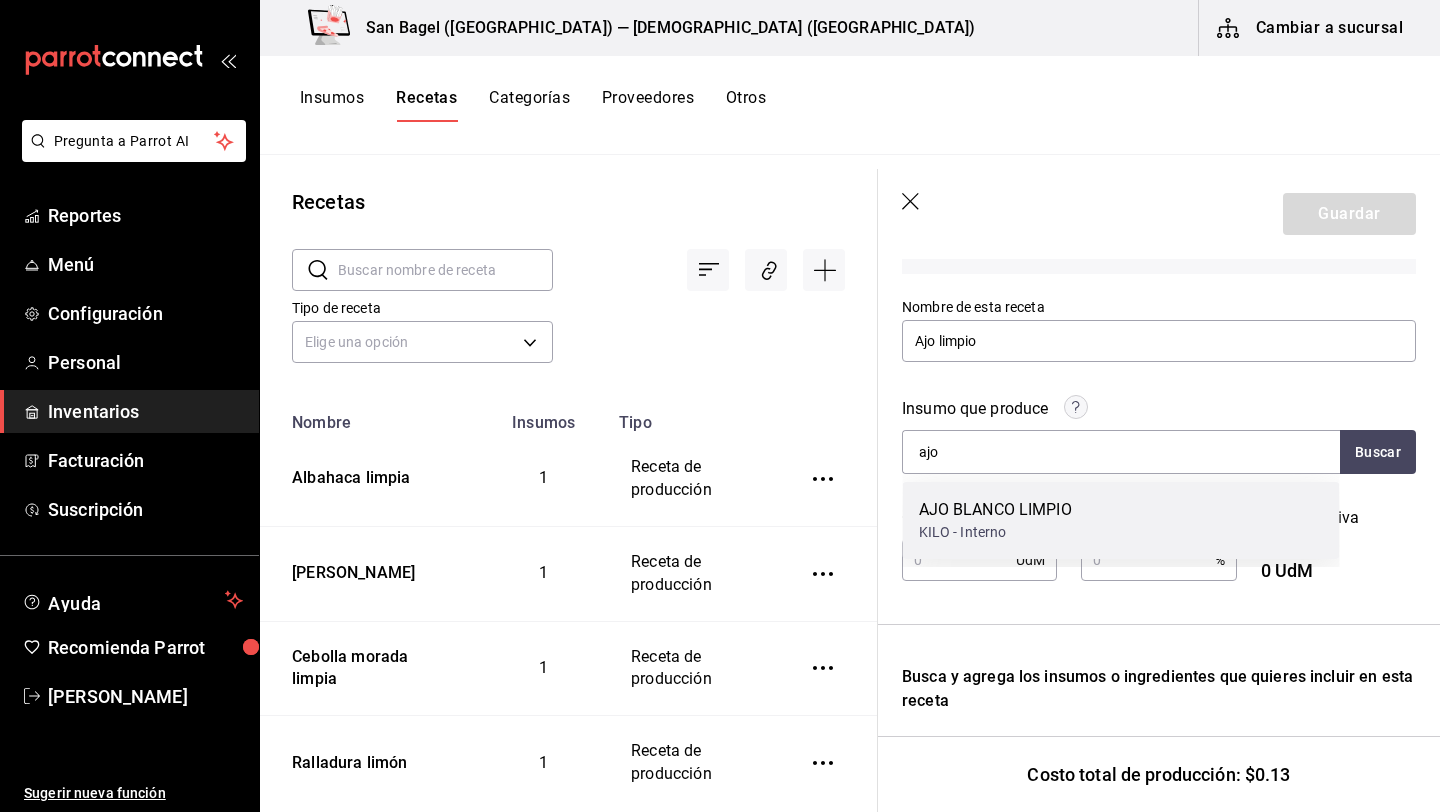 click on "KILO - Interno" at bounding box center [995, 532] 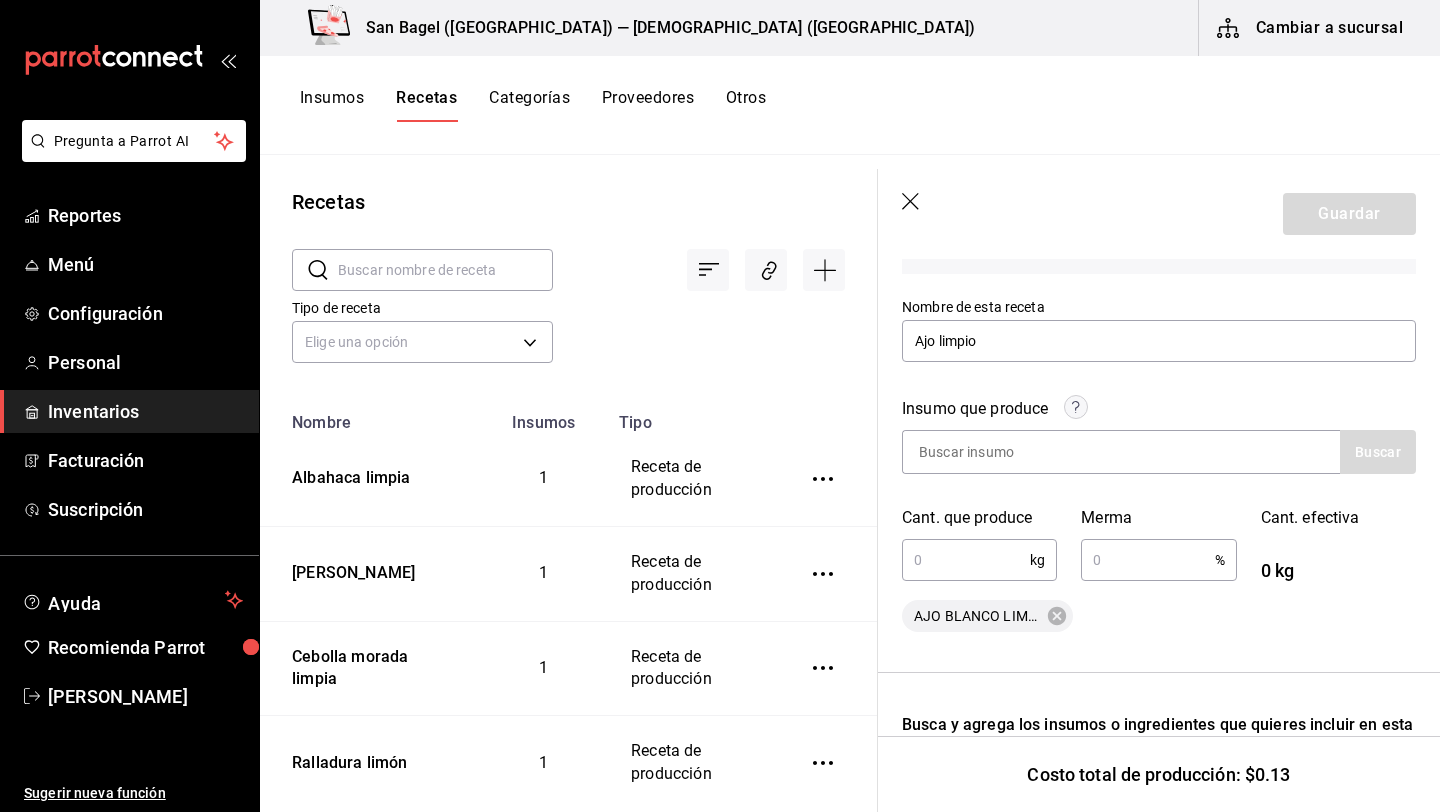 click at bounding box center [966, 560] 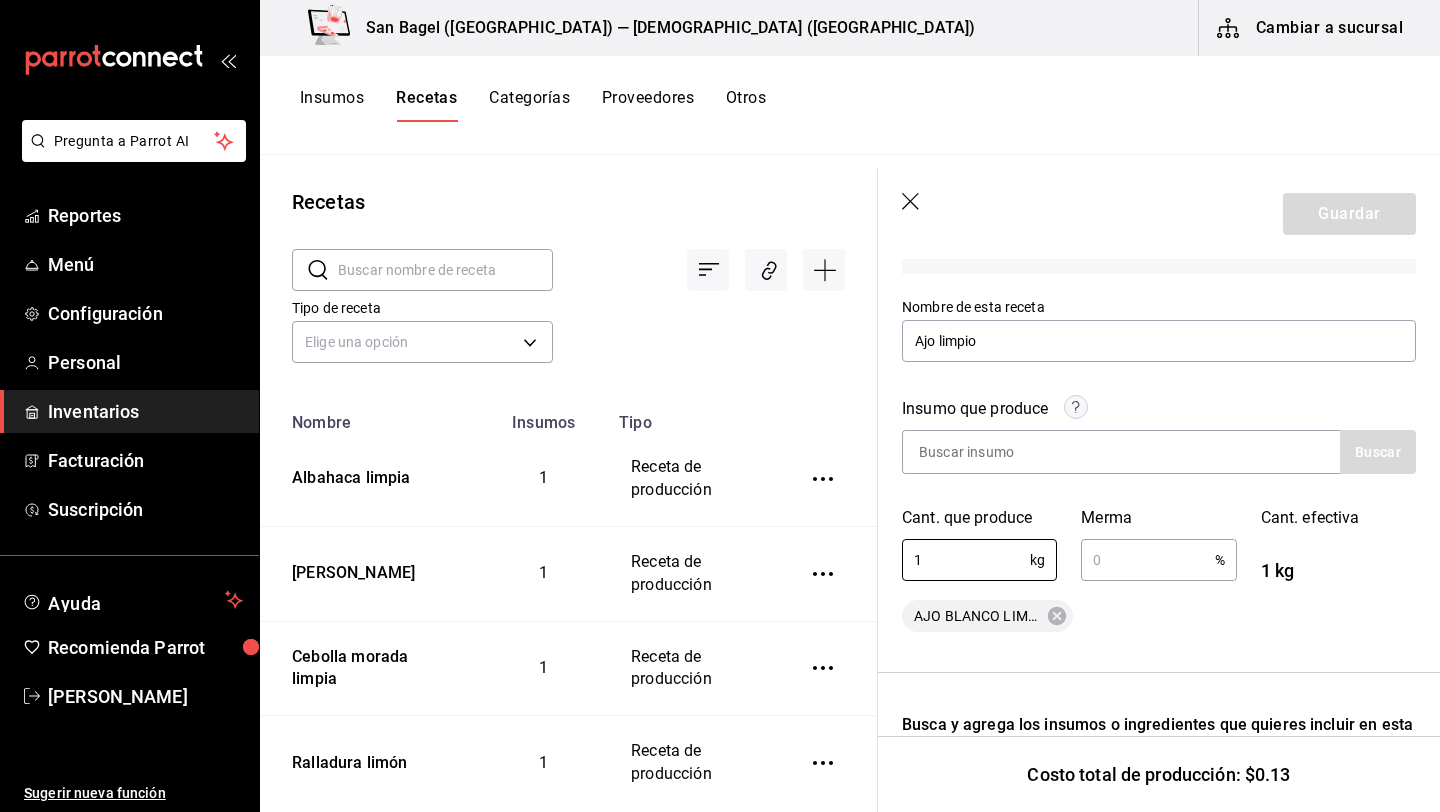 type on "1" 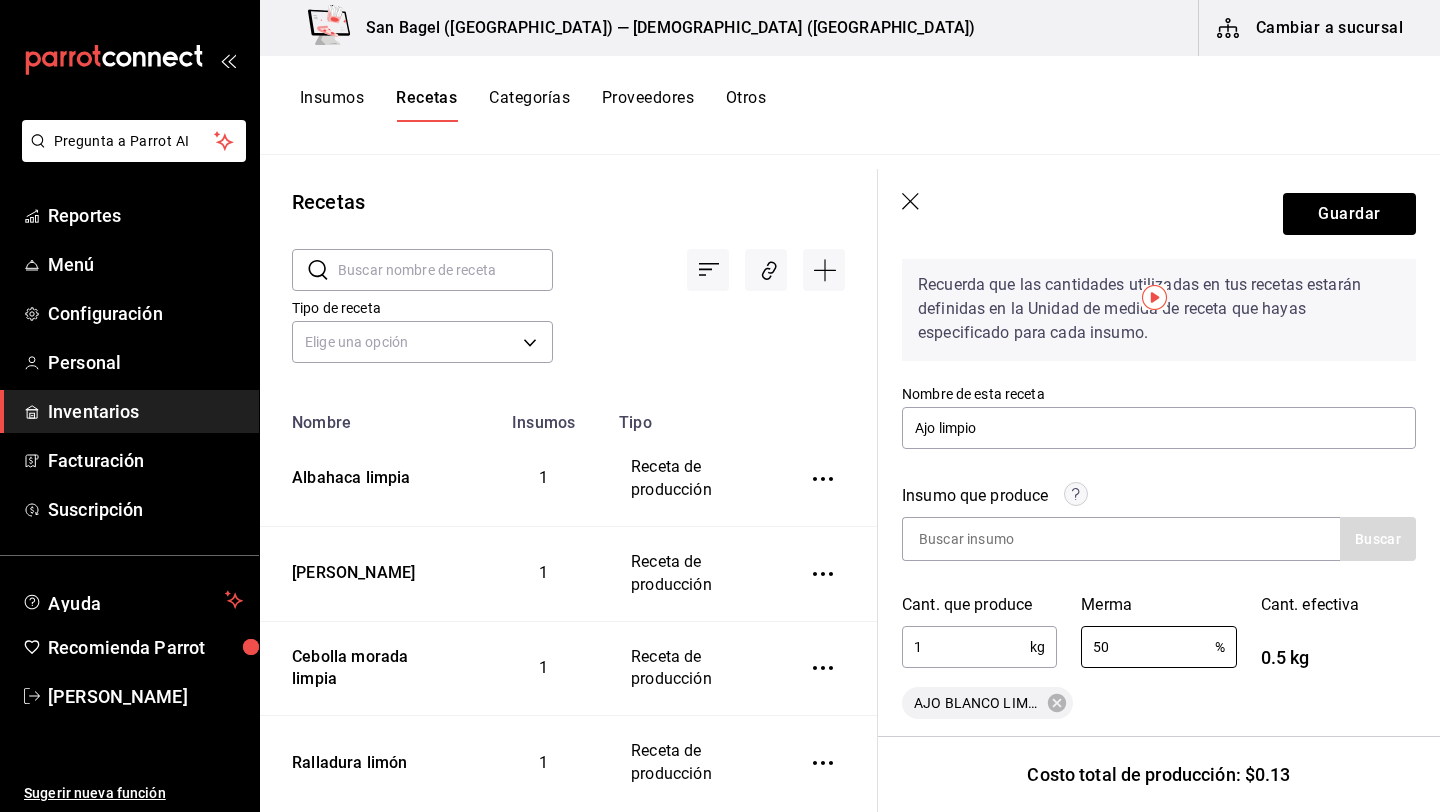 scroll, scrollTop: 0, scrollLeft: 0, axis: both 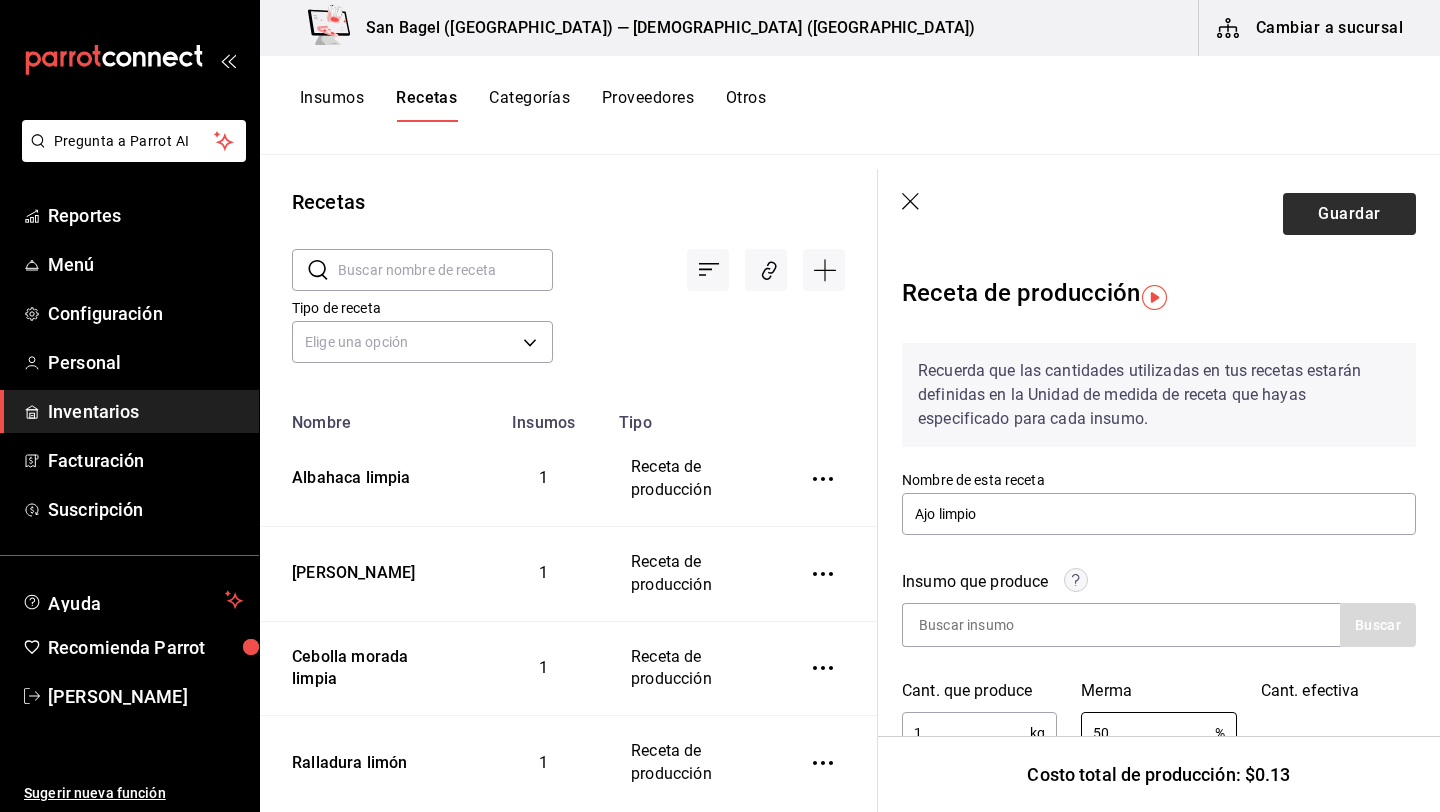 type on "50" 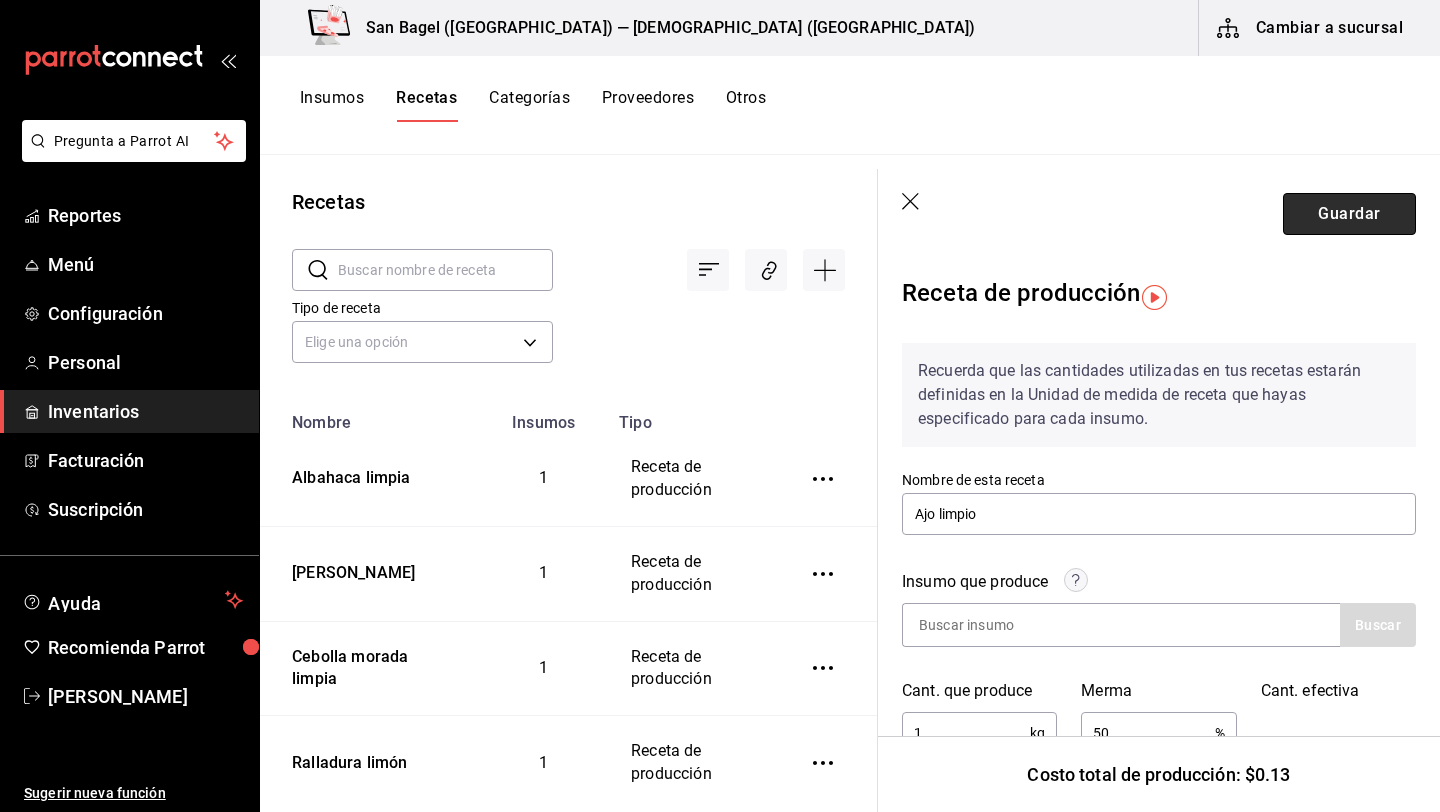click on "Guardar" at bounding box center [1349, 214] 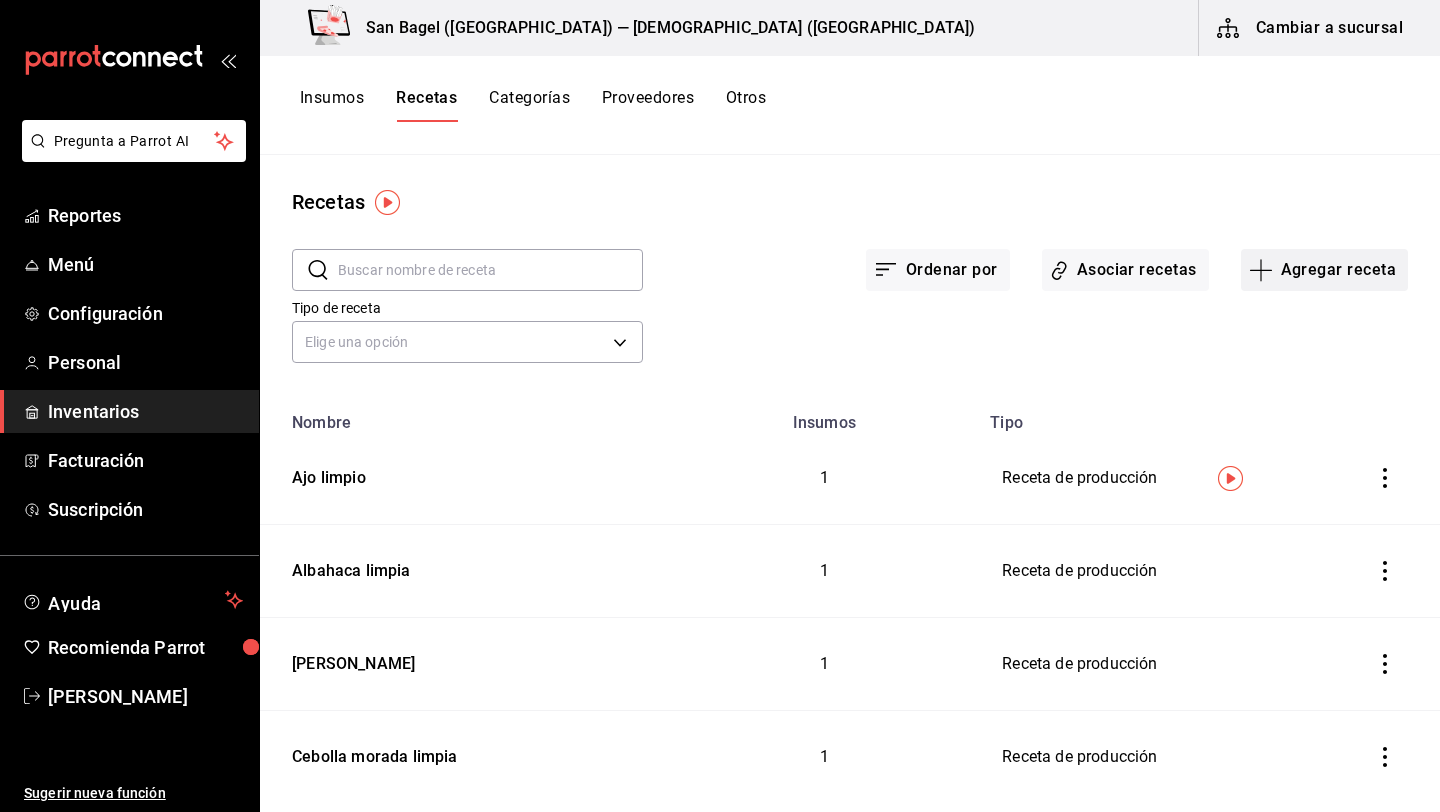 click on "Agregar receta" at bounding box center (1324, 270) 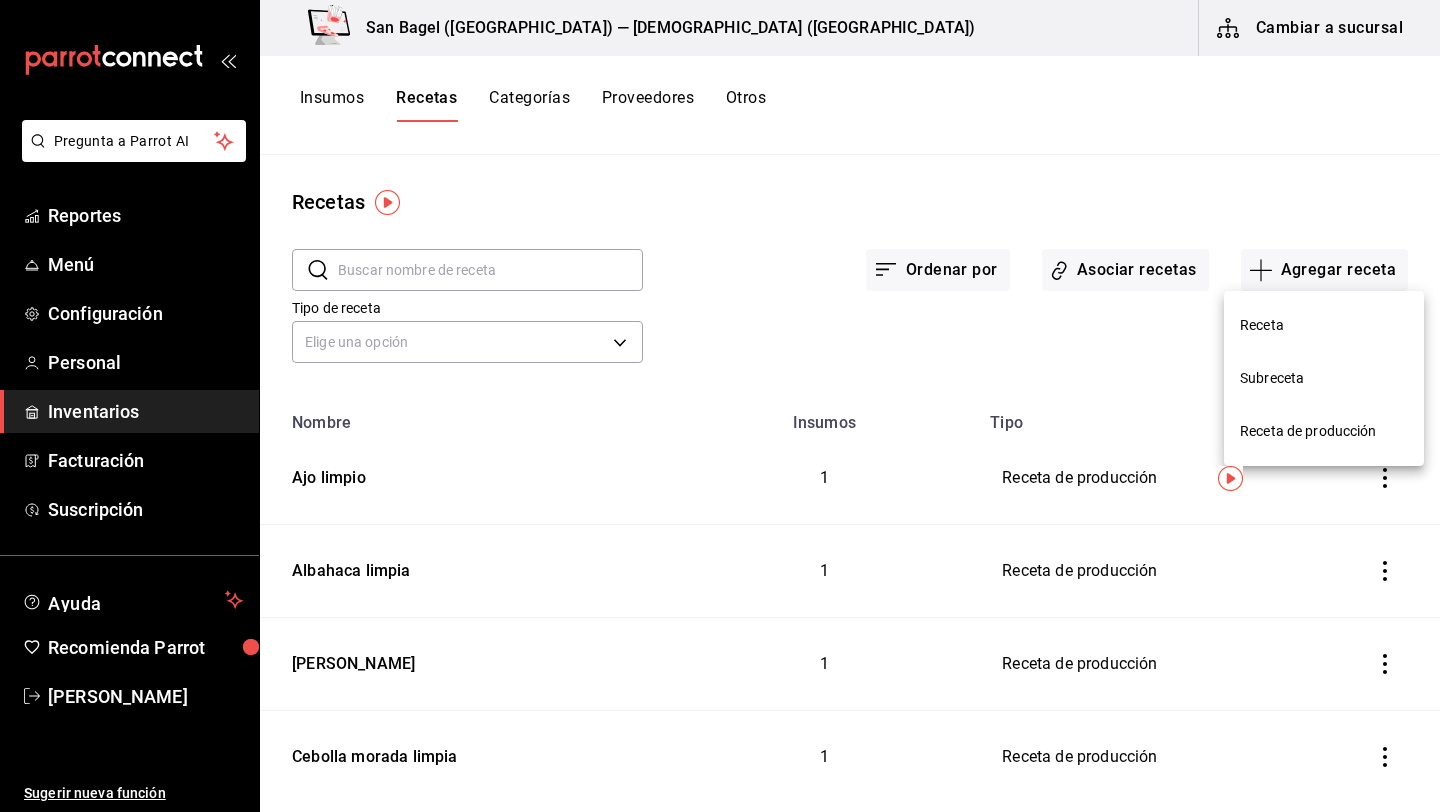 click on "Receta de producción" at bounding box center (1324, 431) 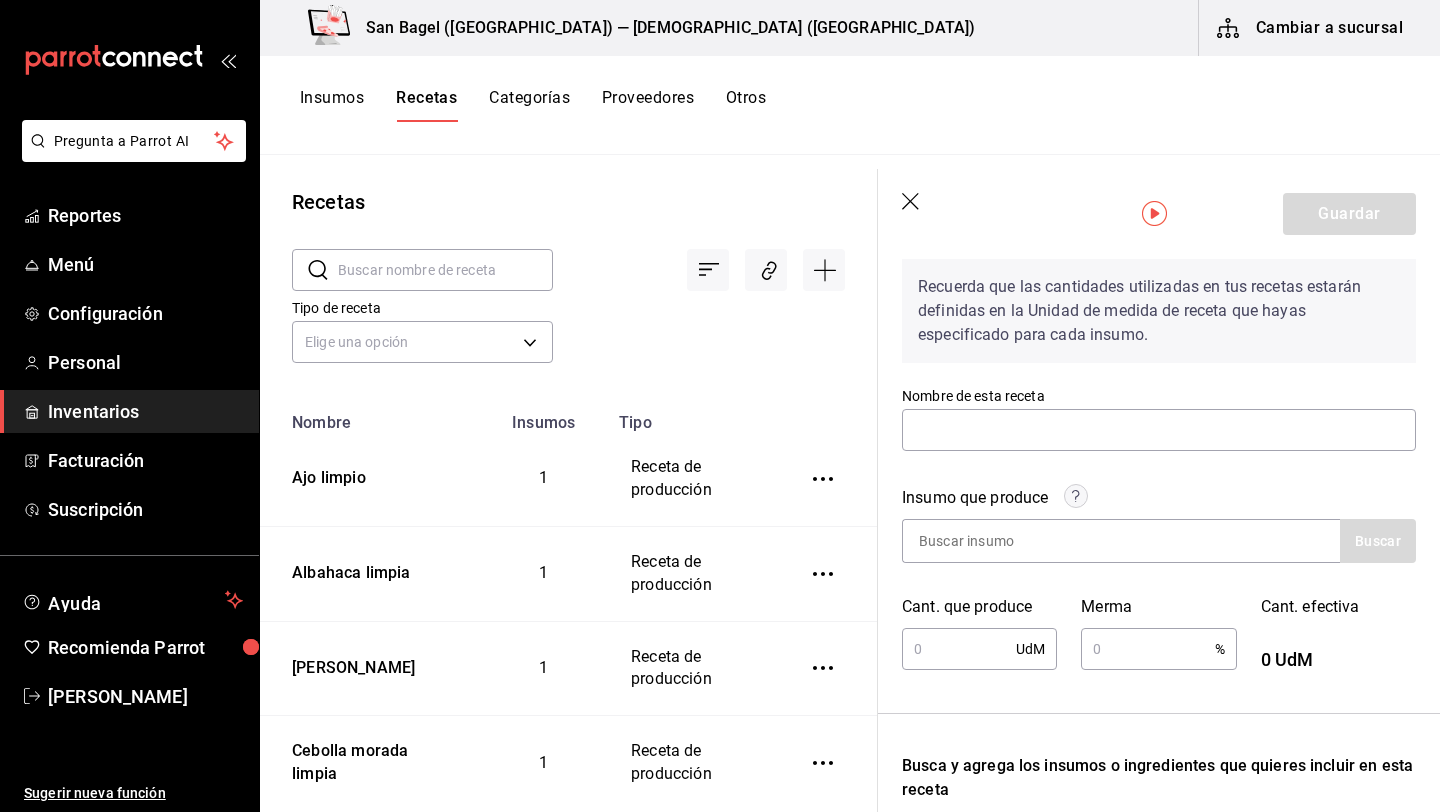 scroll, scrollTop: 0, scrollLeft: 0, axis: both 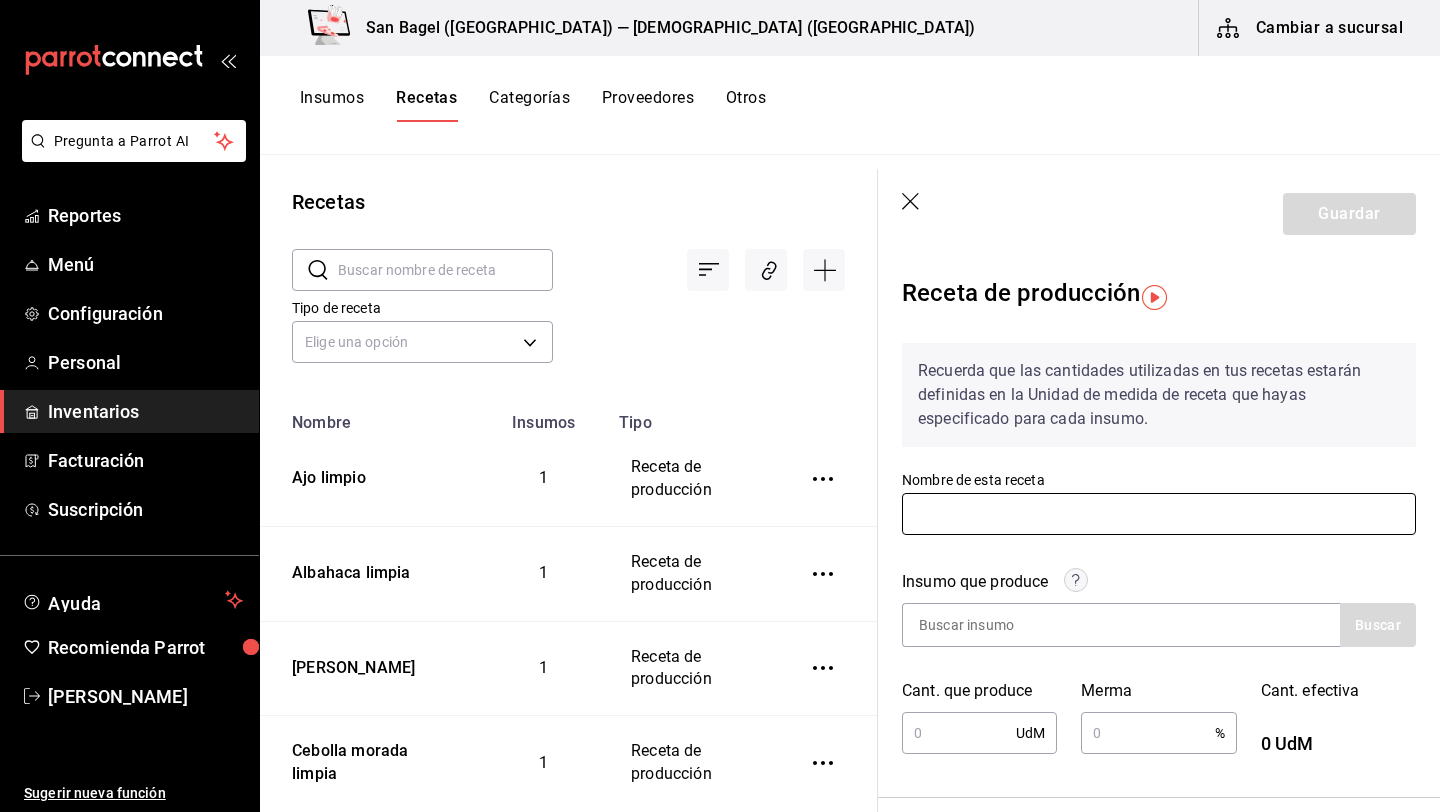 click at bounding box center (1159, 514) 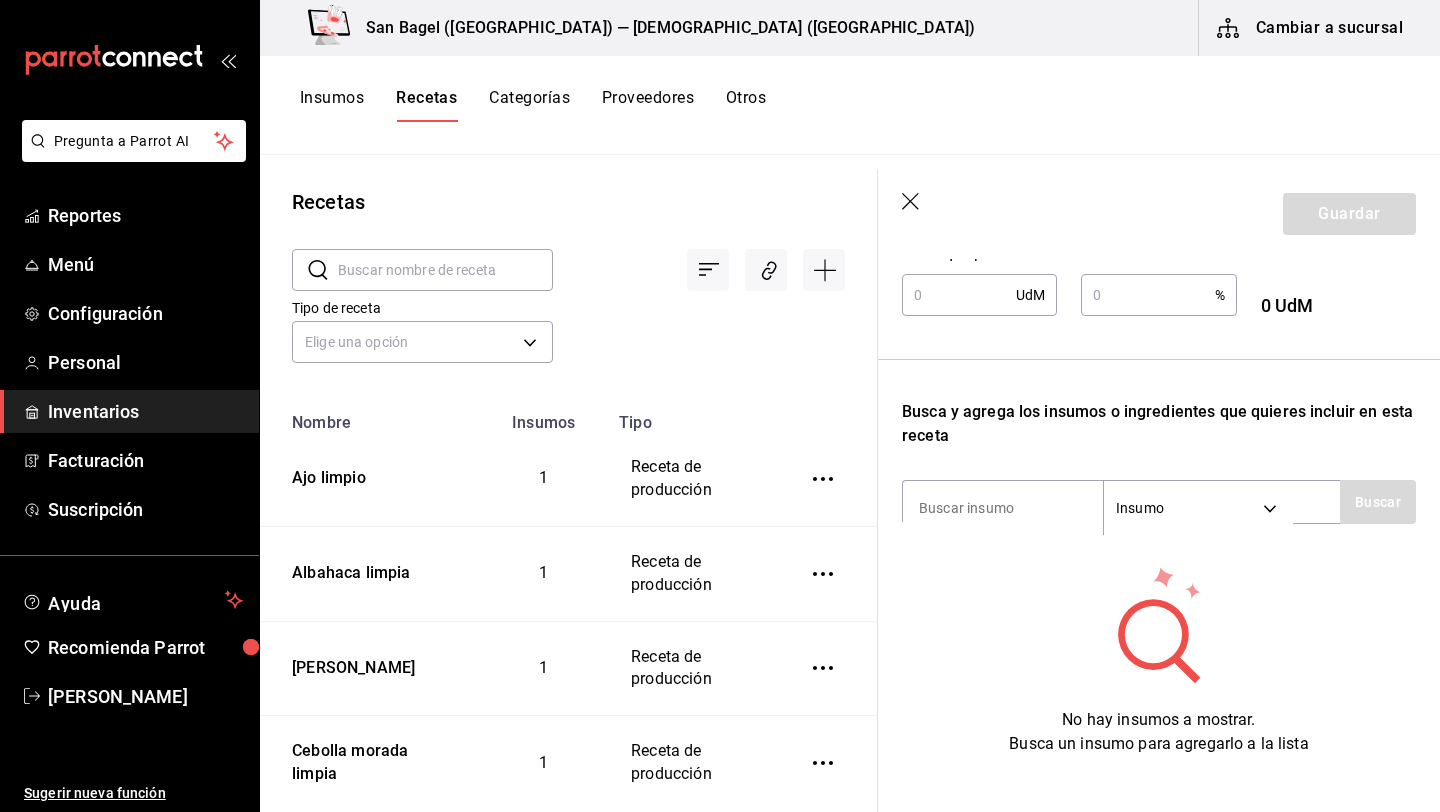 scroll, scrollTop: 462, scrollLeft: 0, axis: vertical 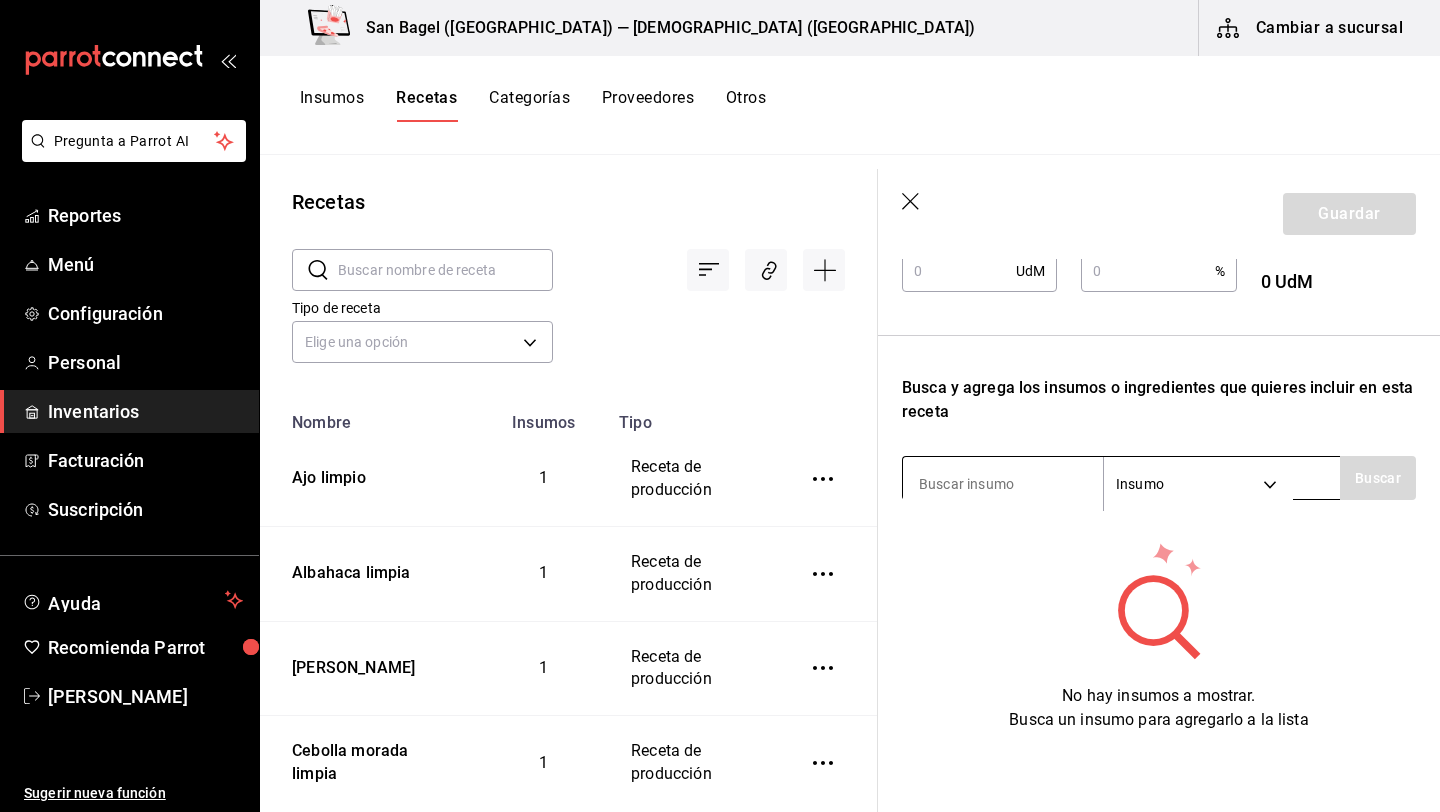 type on "Habanero limpio" 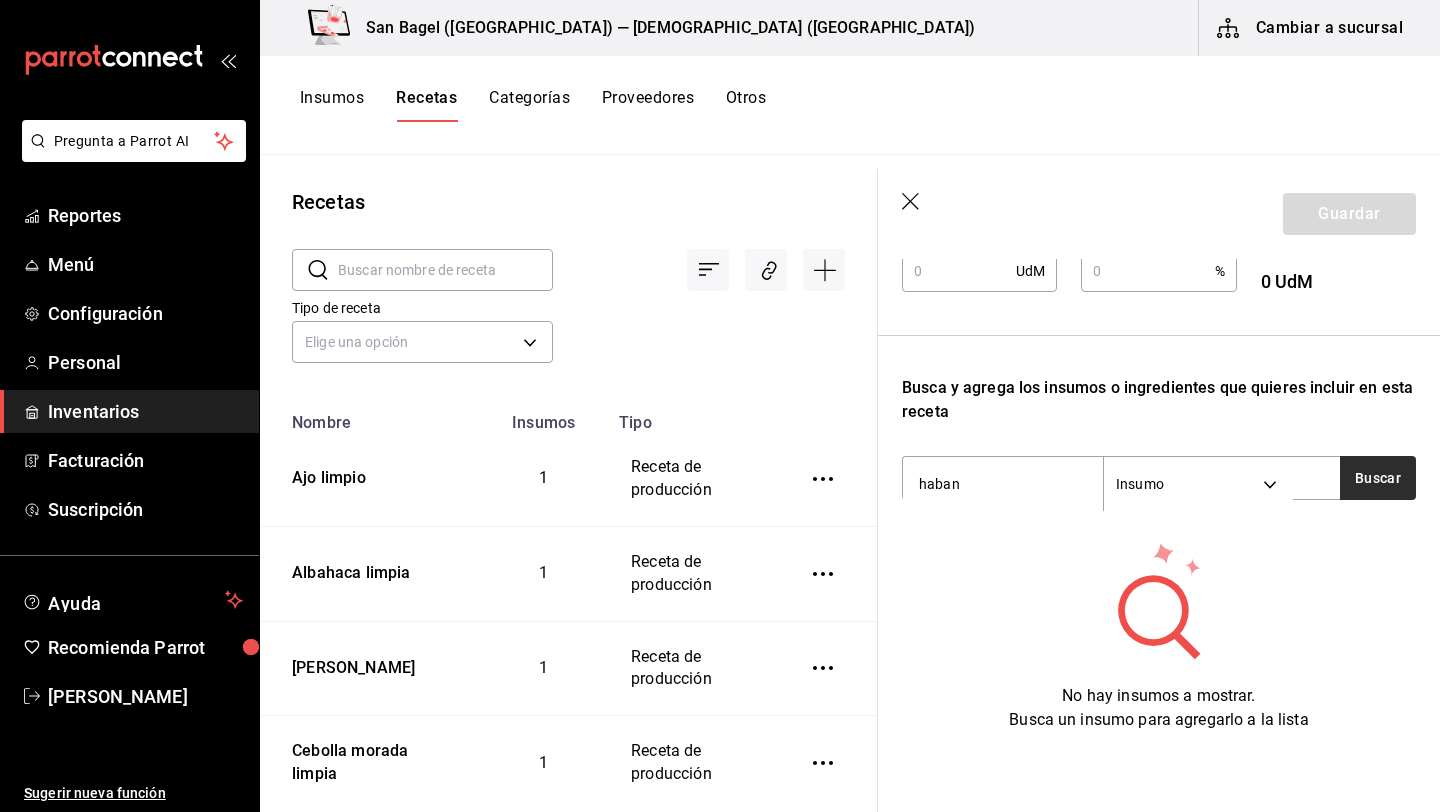 type on "haban" 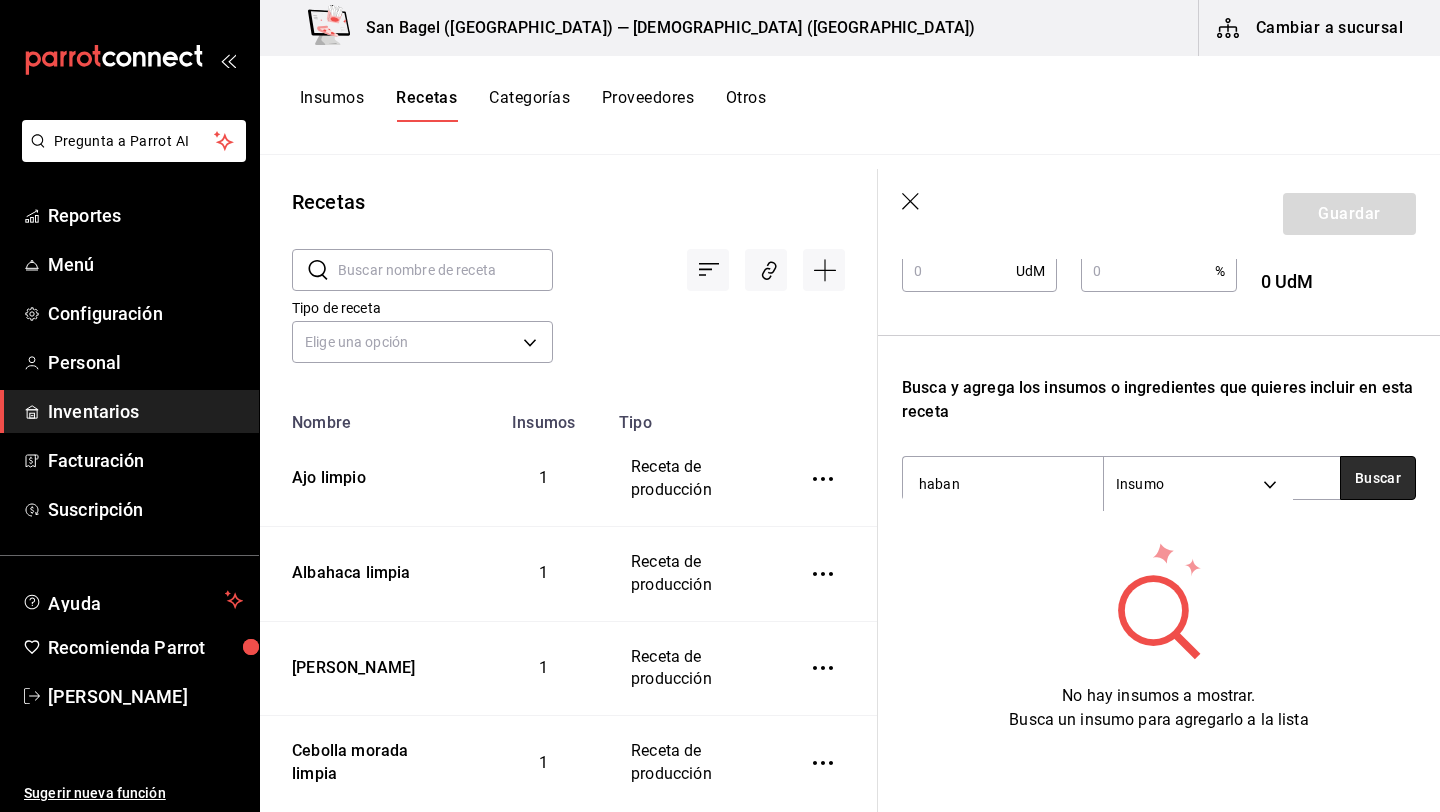 click on "Buscar" at bounding box center [1378, 478] 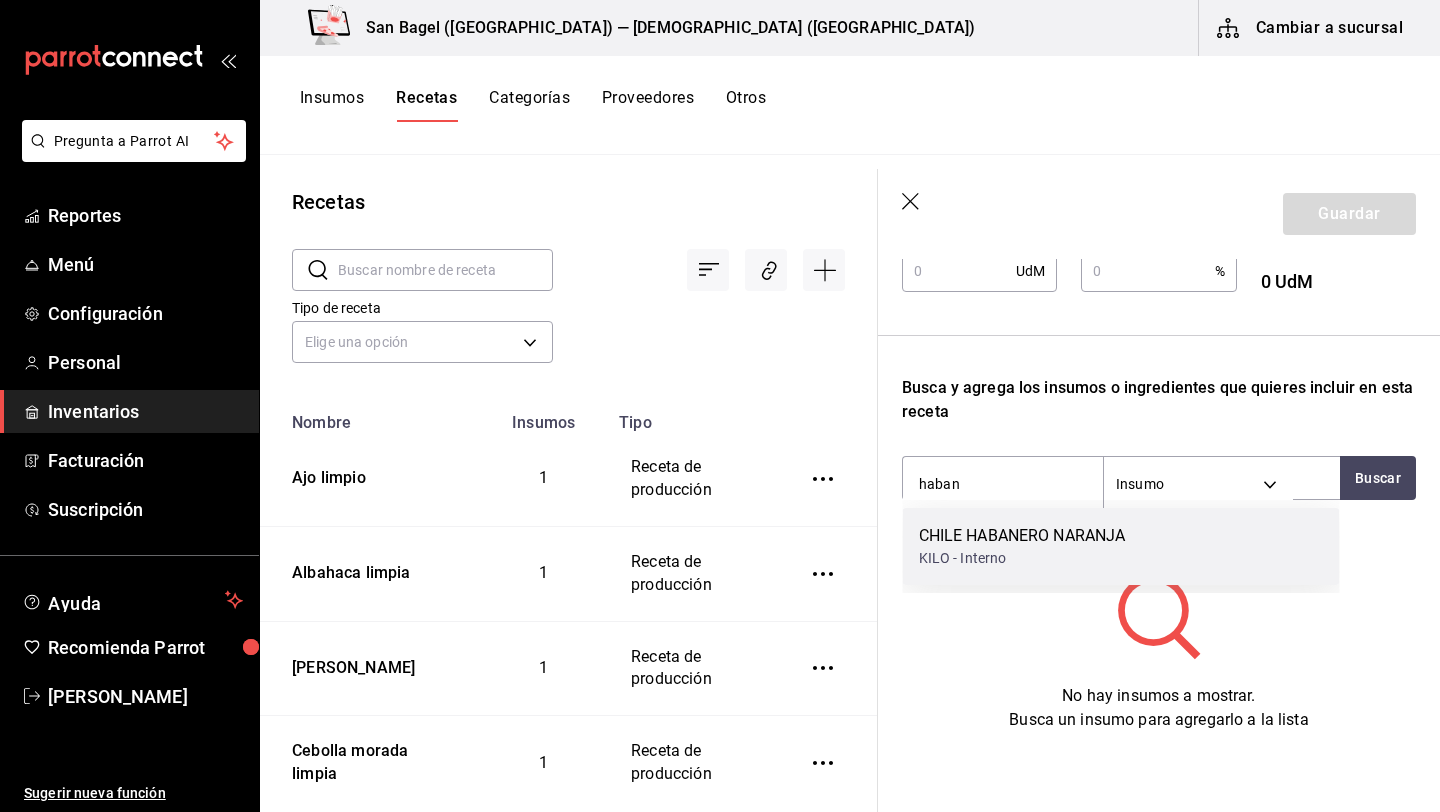 click on "KILO - Interno" at bounding box center (1022, 558) 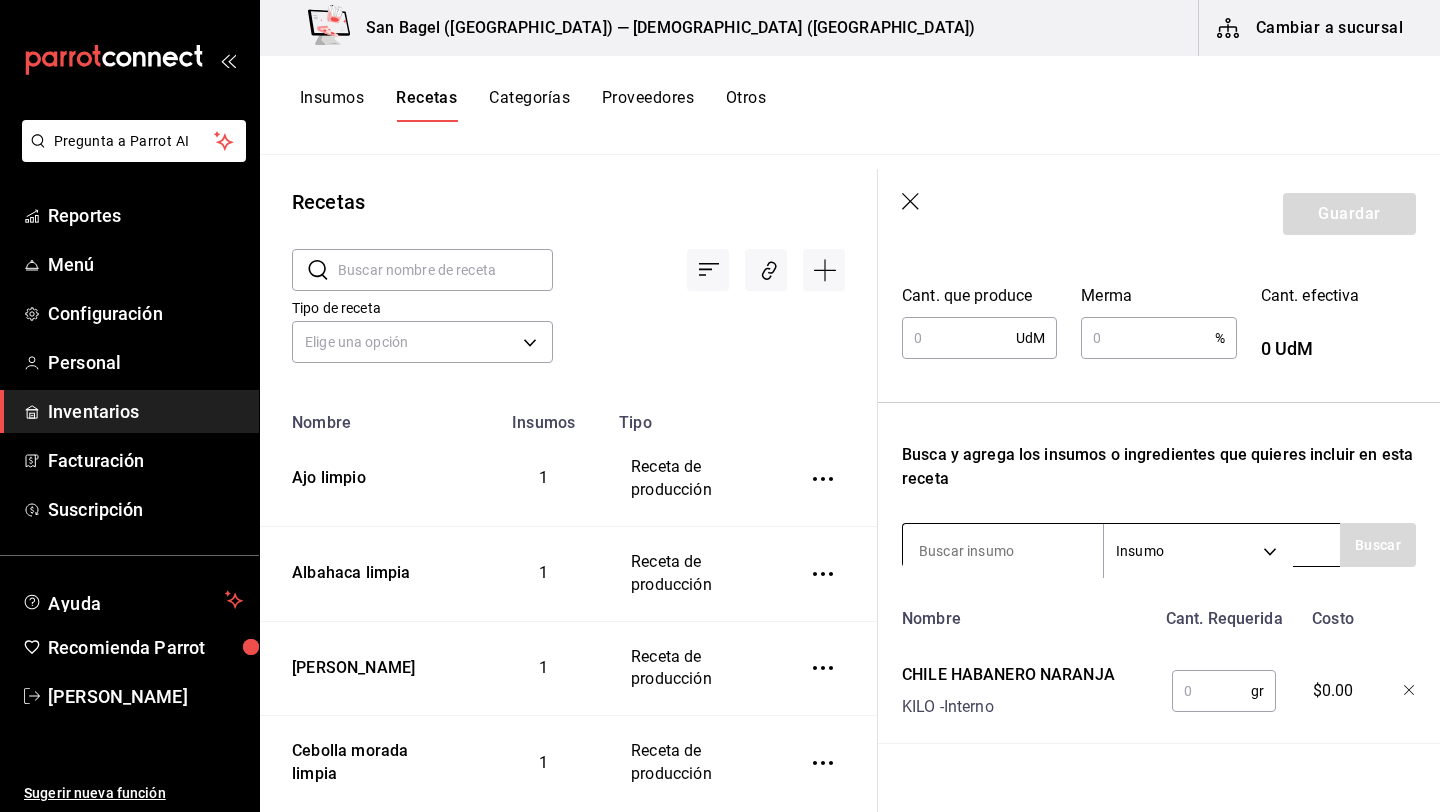 scroll, scrollTop: 431, scrollLeft: 0, axis: vertical 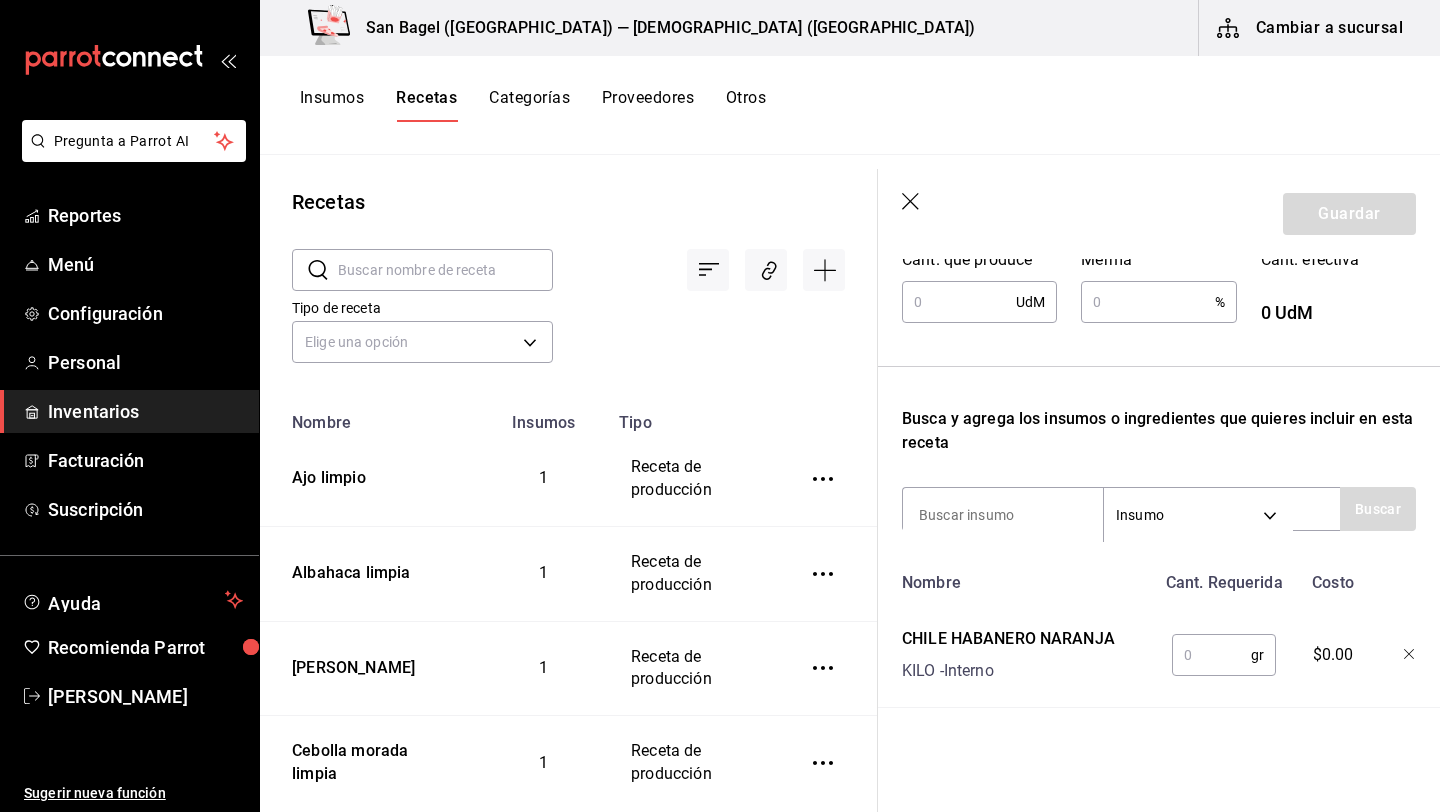 click at bounding box center (1211, 655) 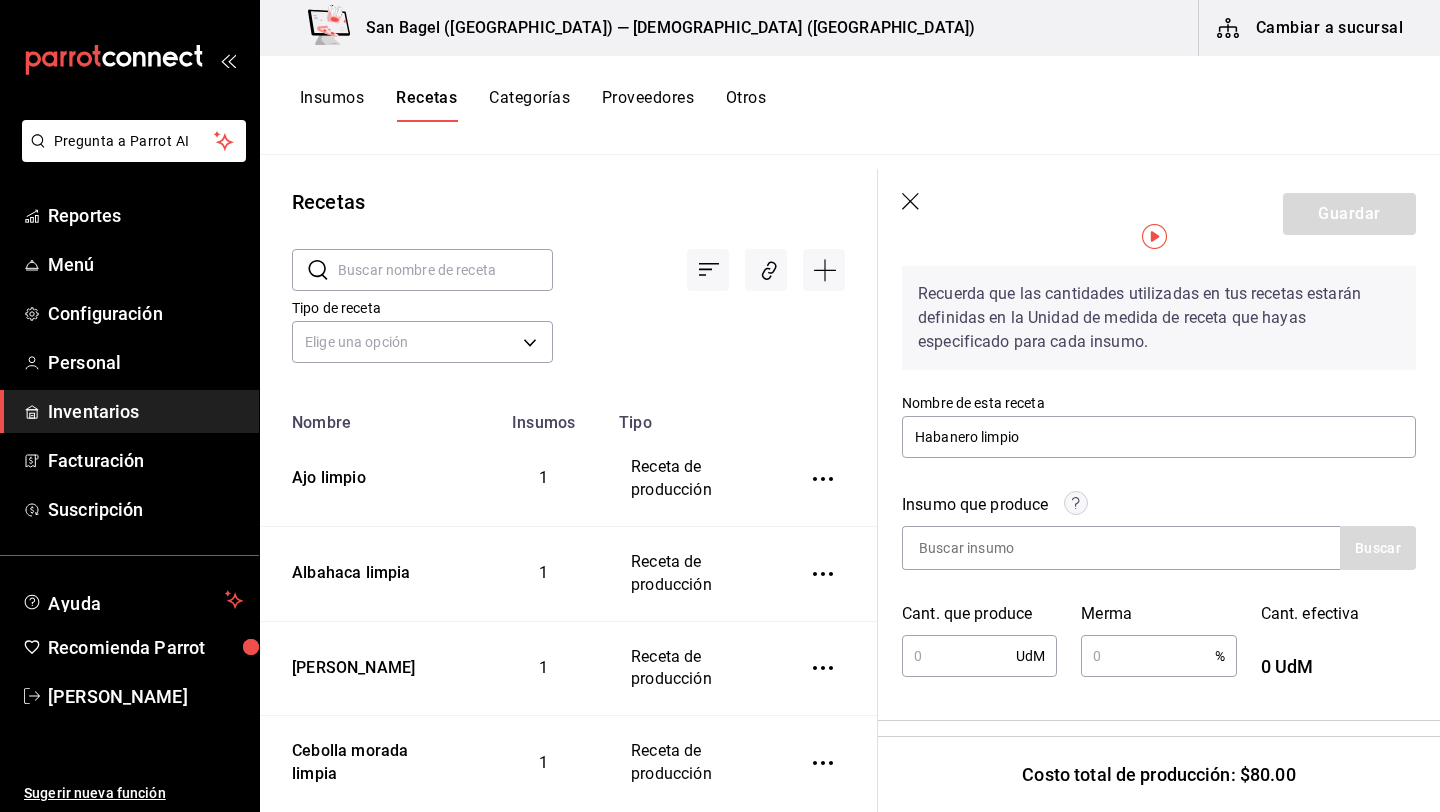 scroll, scrollTop: 98, scrollLeft: 0, axis: vertical 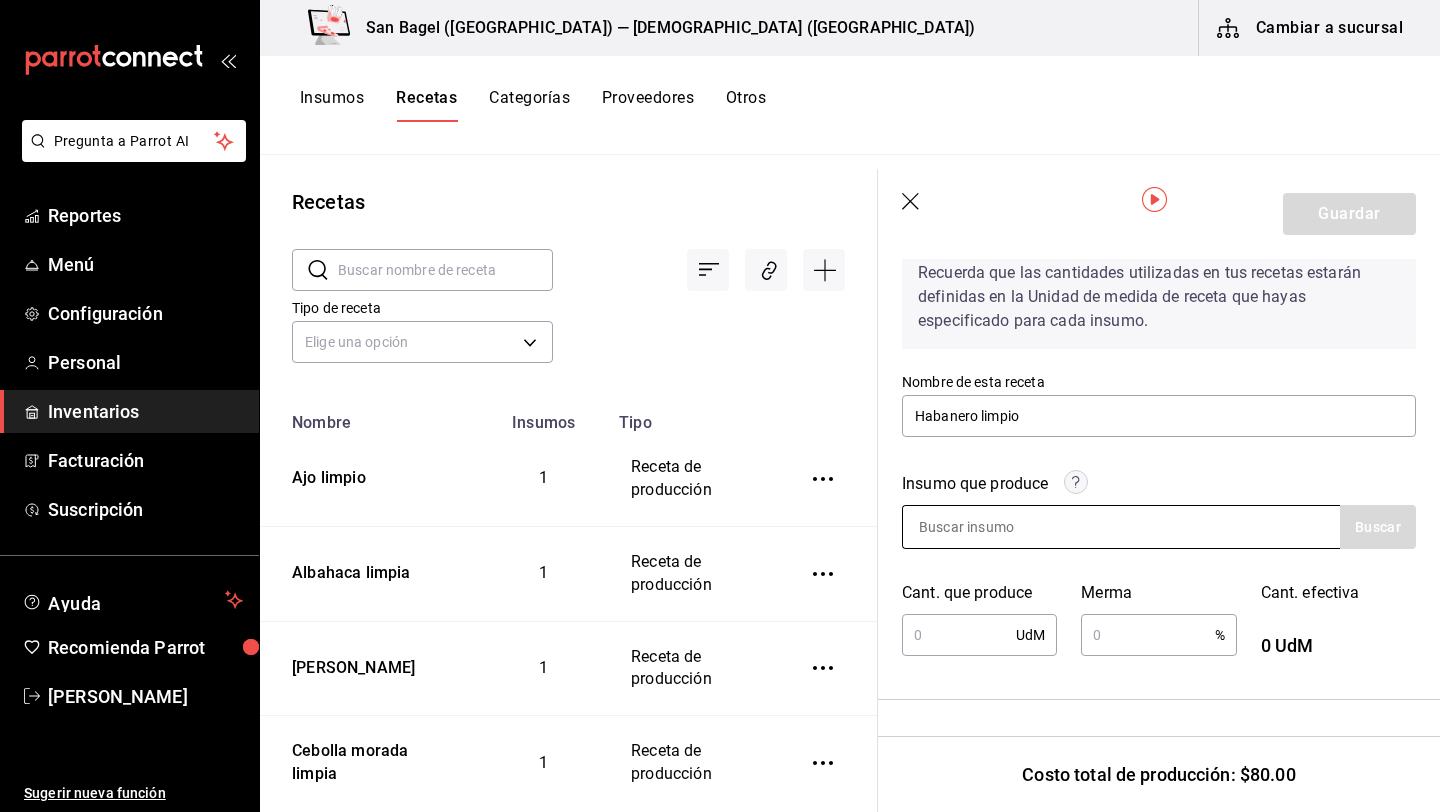 type on "1,000" 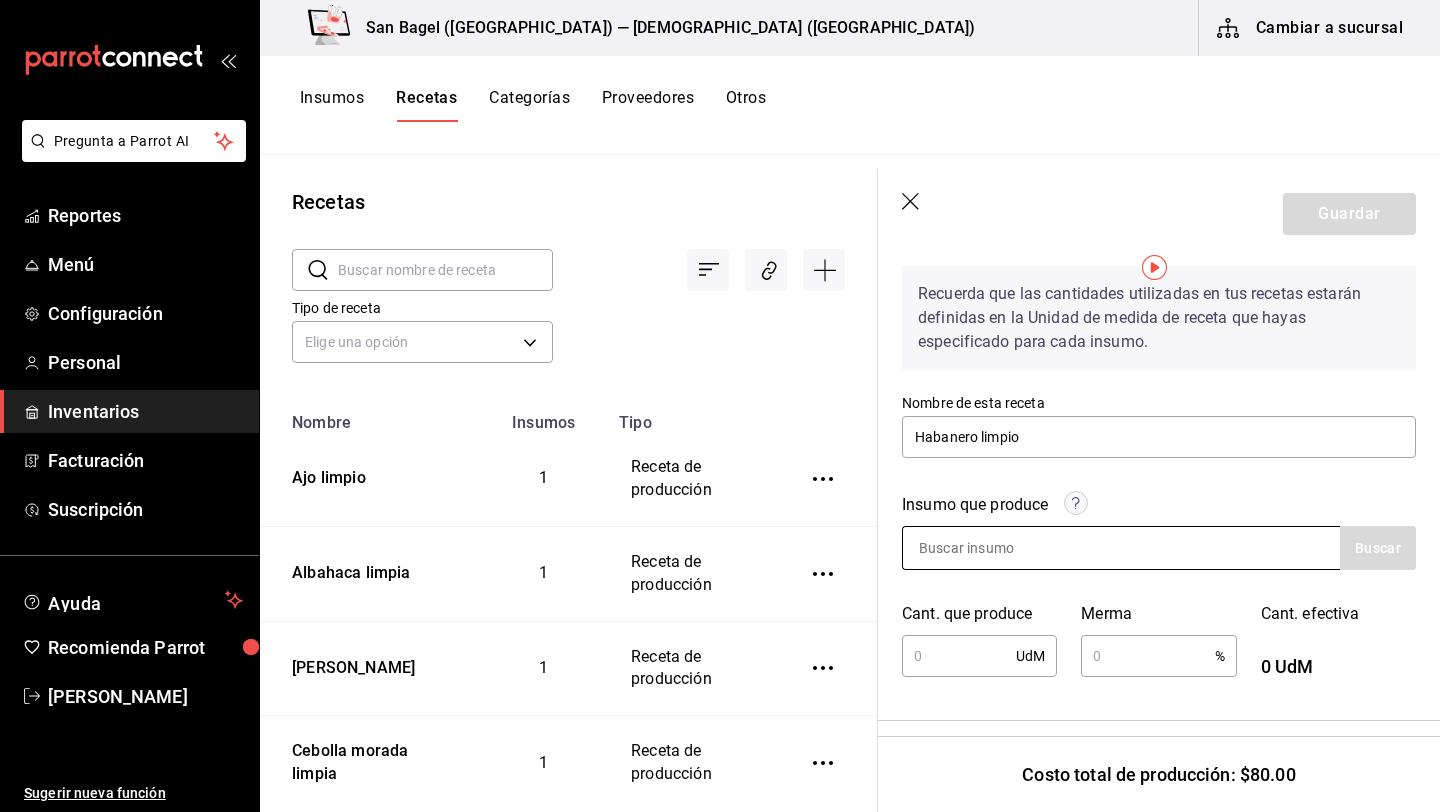 scroll, scrollTop: 117, scrollLeft: 0, axis: vertical 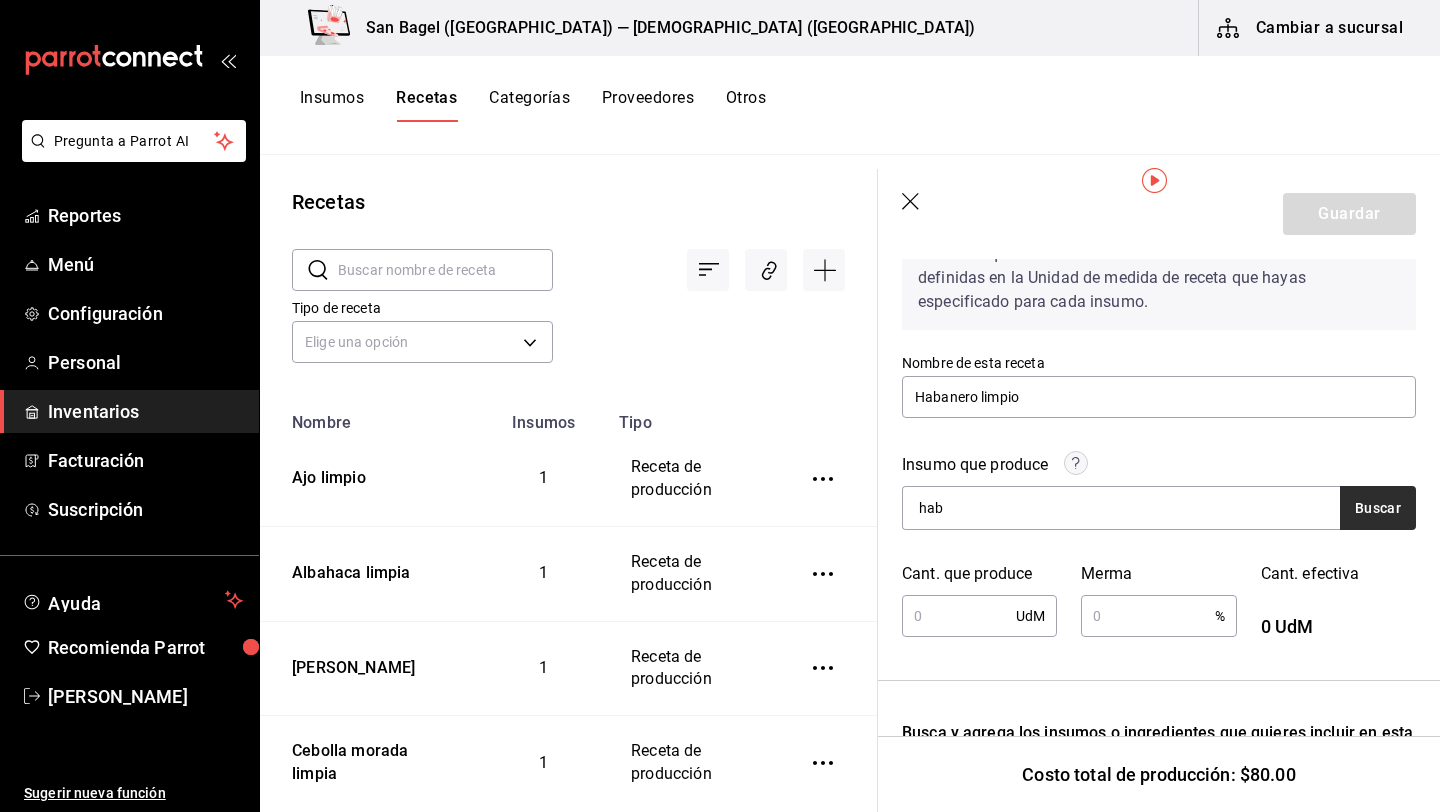 type on "hab" 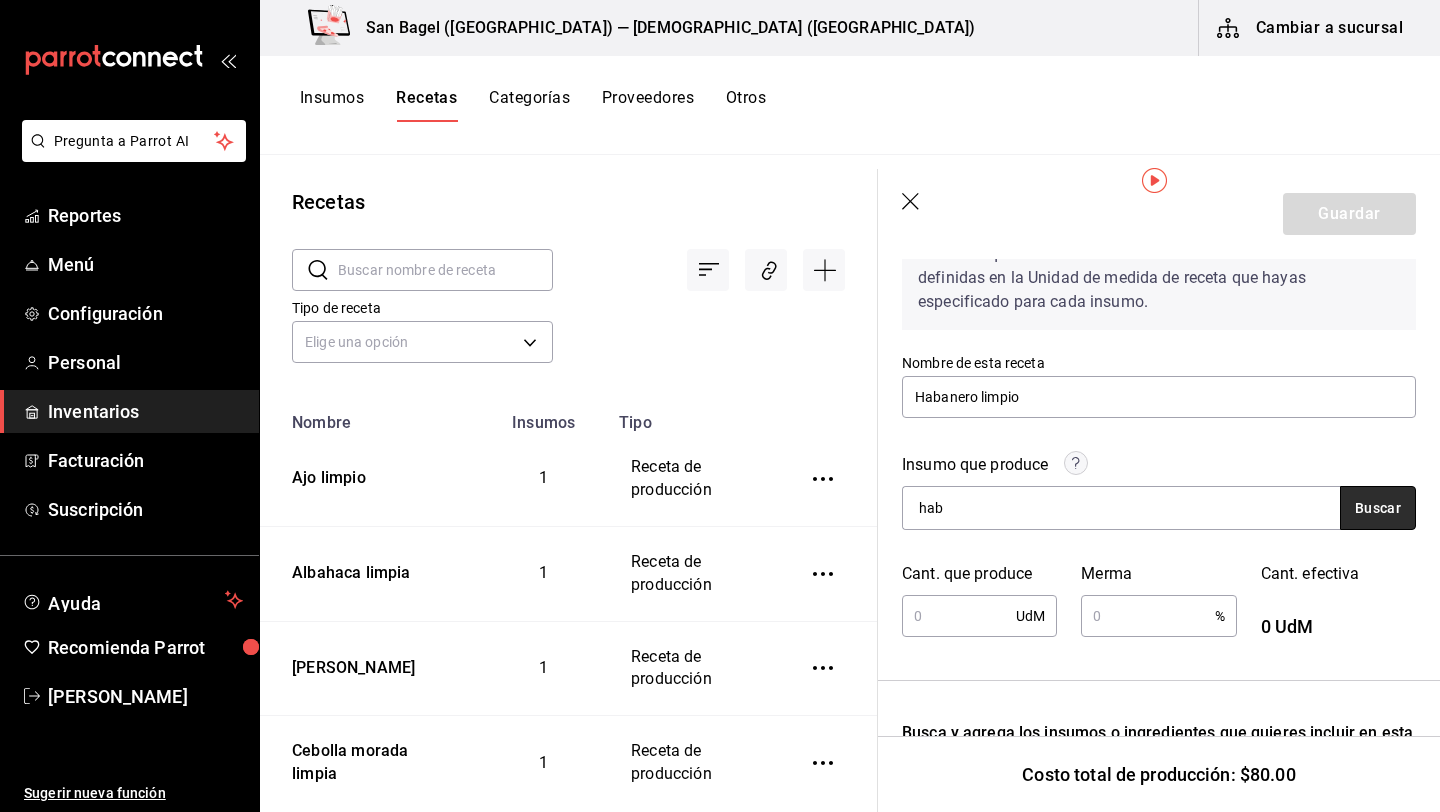 click on "Buscar" at bounding box center [1378, 508] 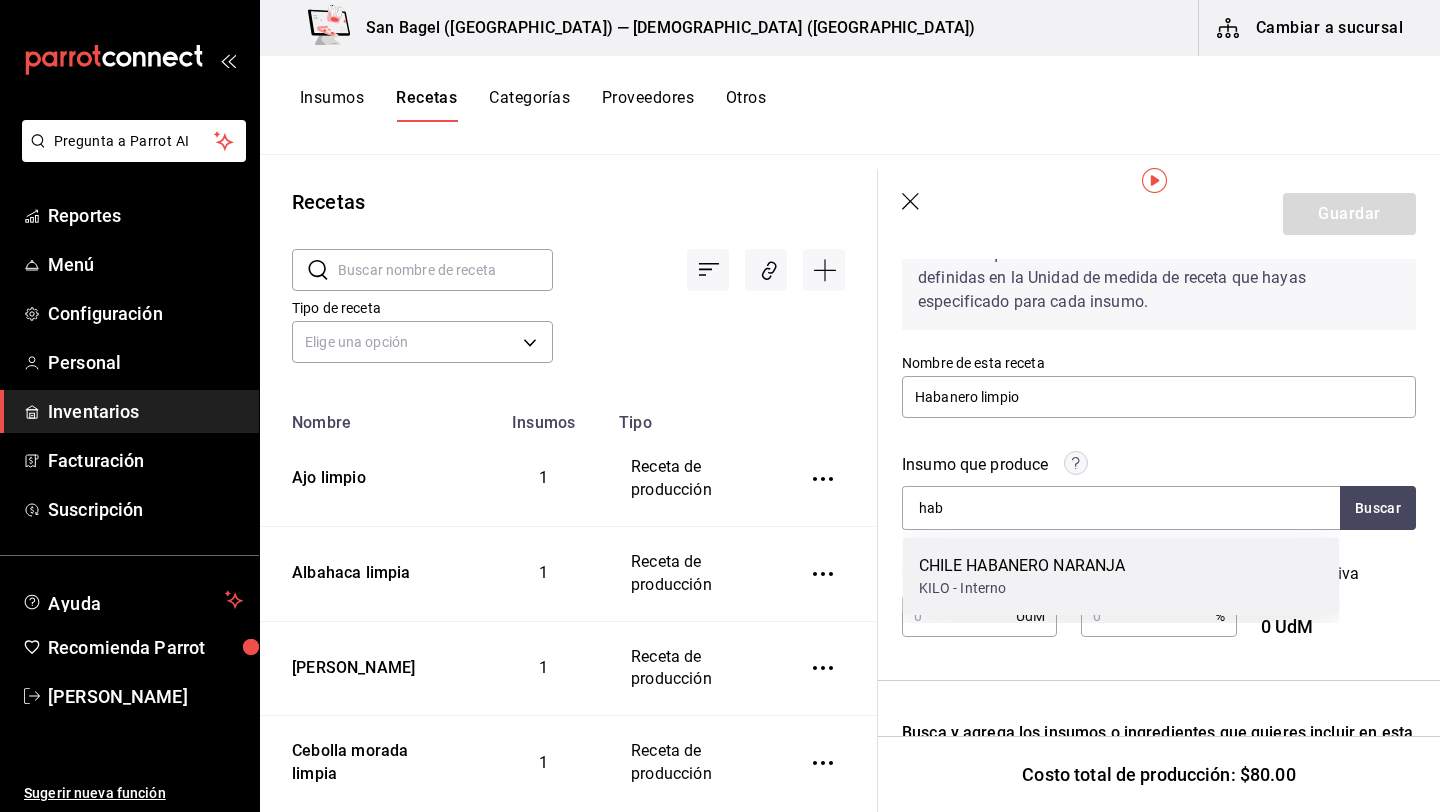 click on "KILO - Interno" at bounding box center (1022, 588) 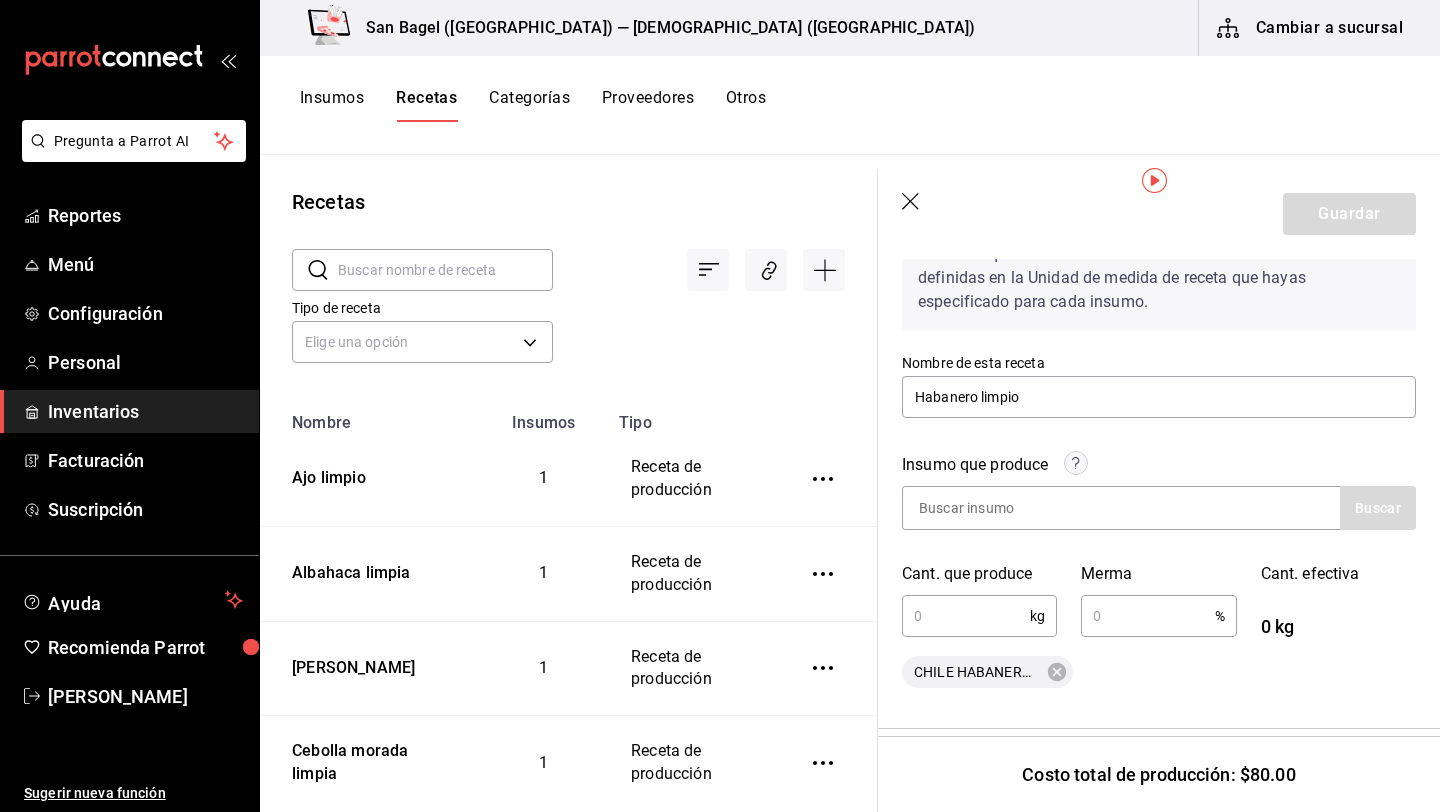 click at bounding box center (966, 616) 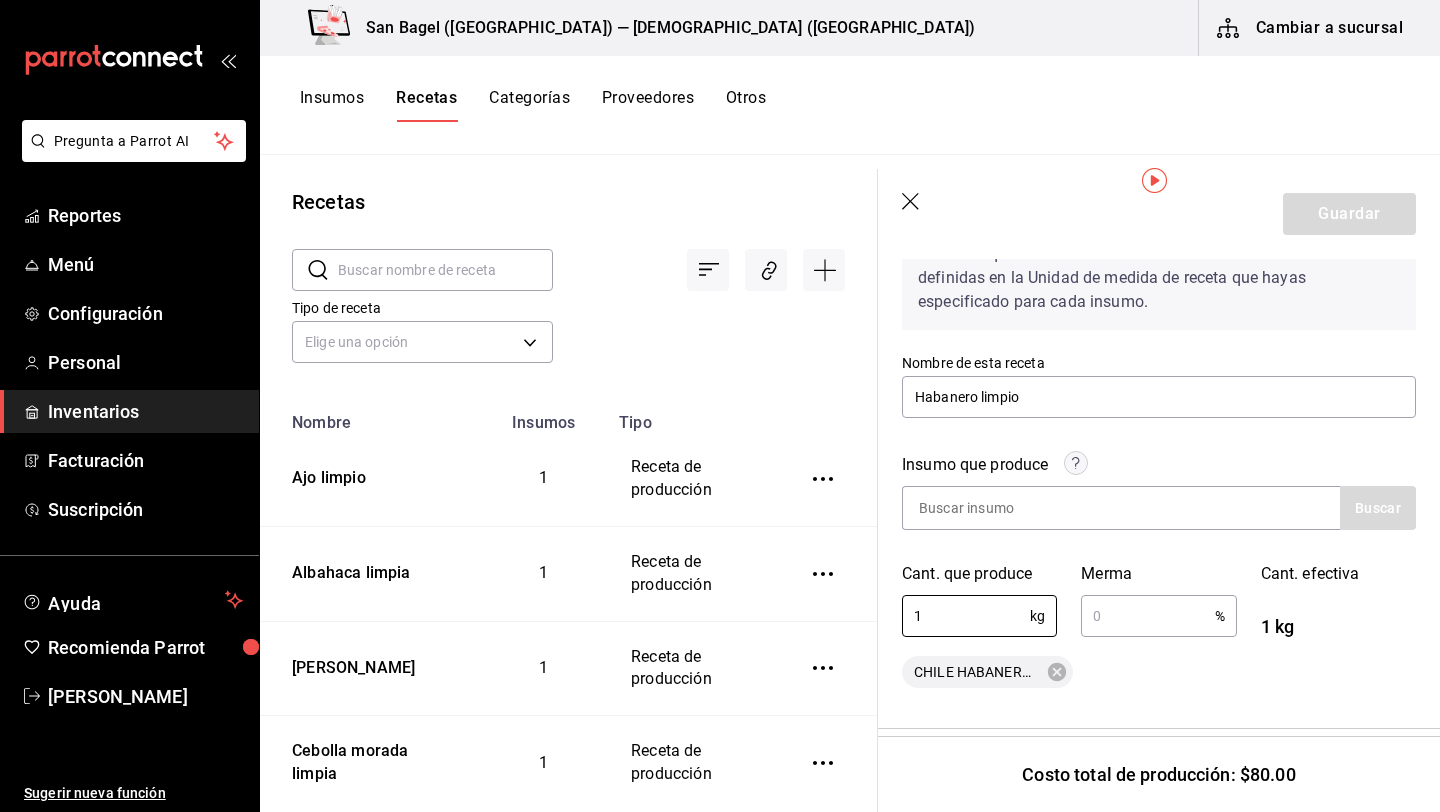 type on "1" 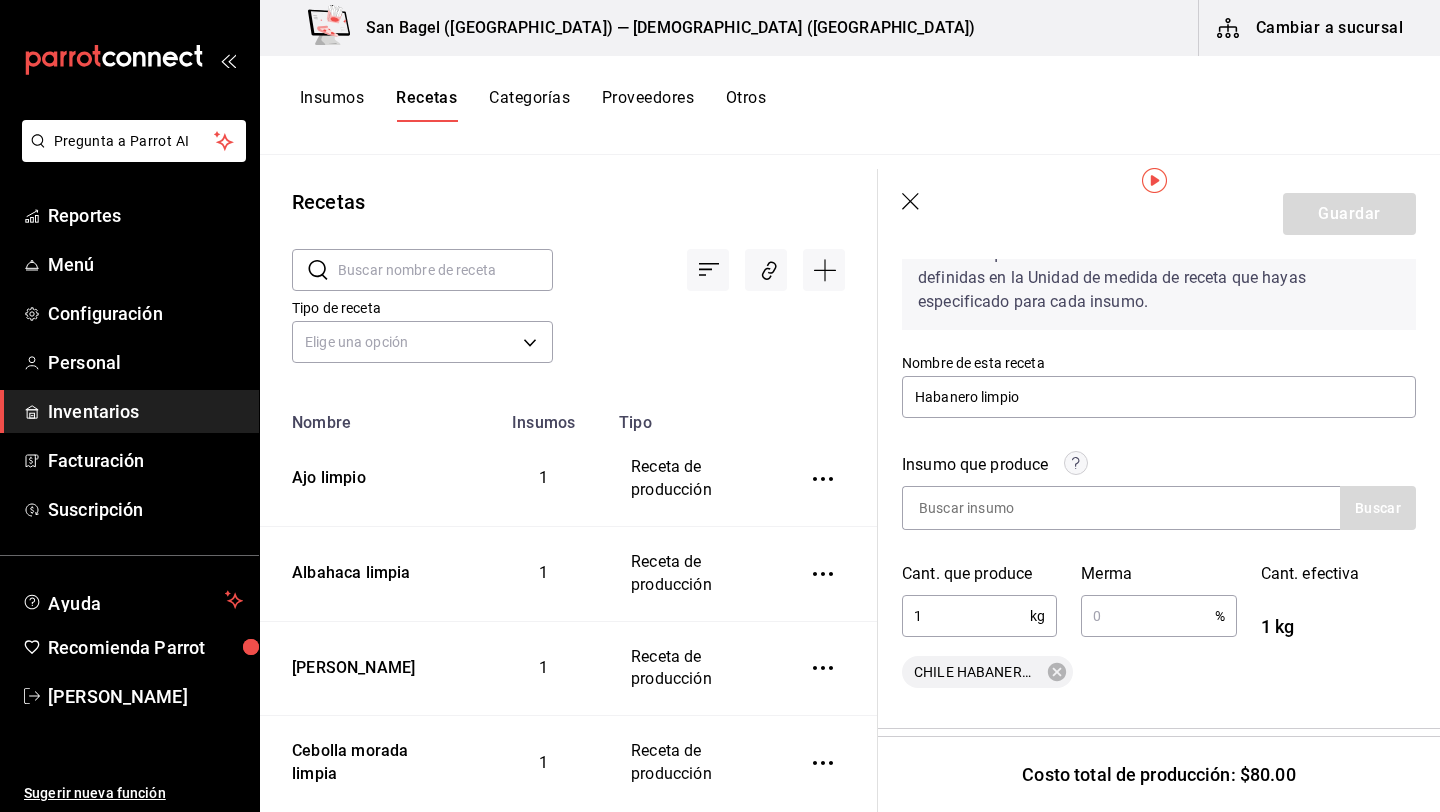 click at bounding box center (1147, 616) 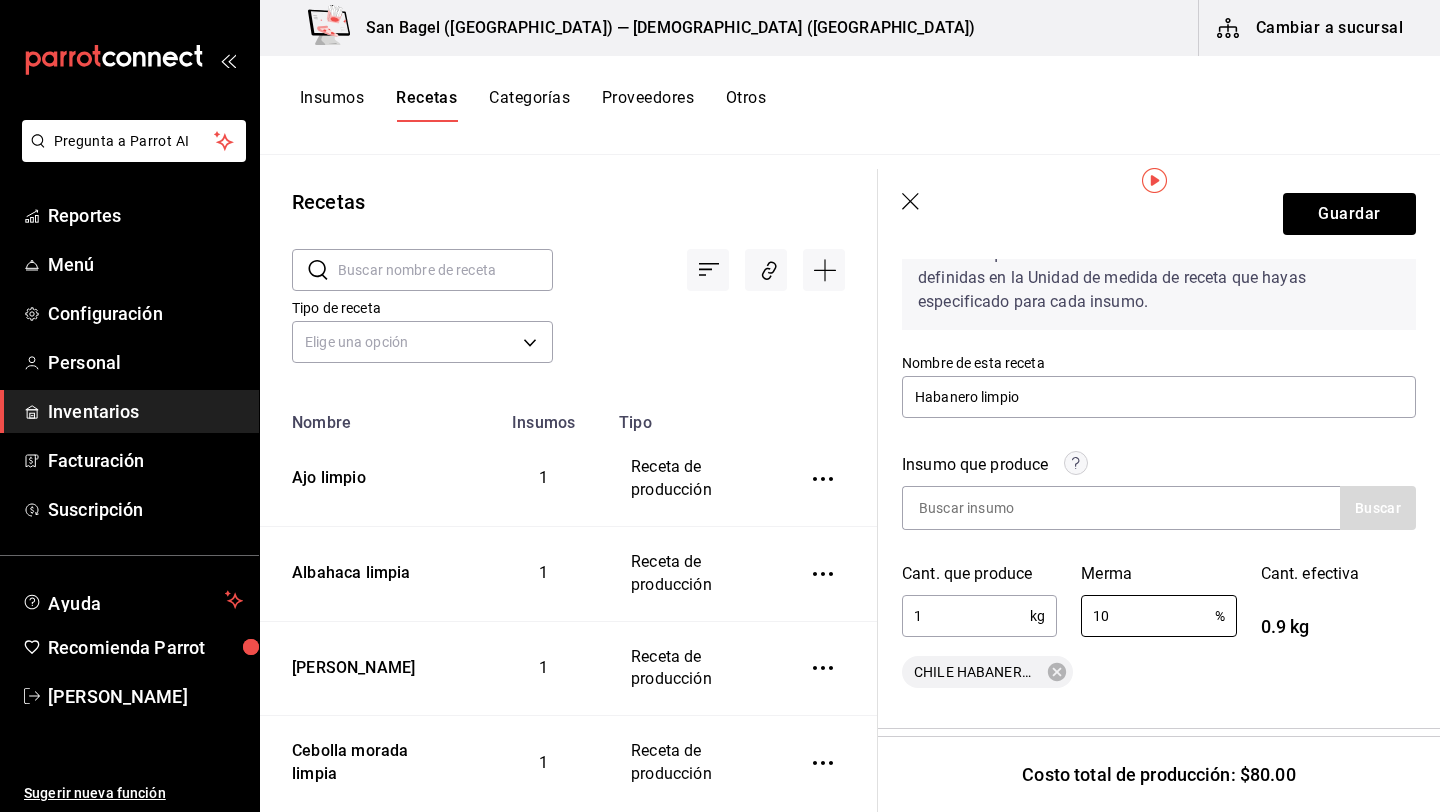 type on "15" 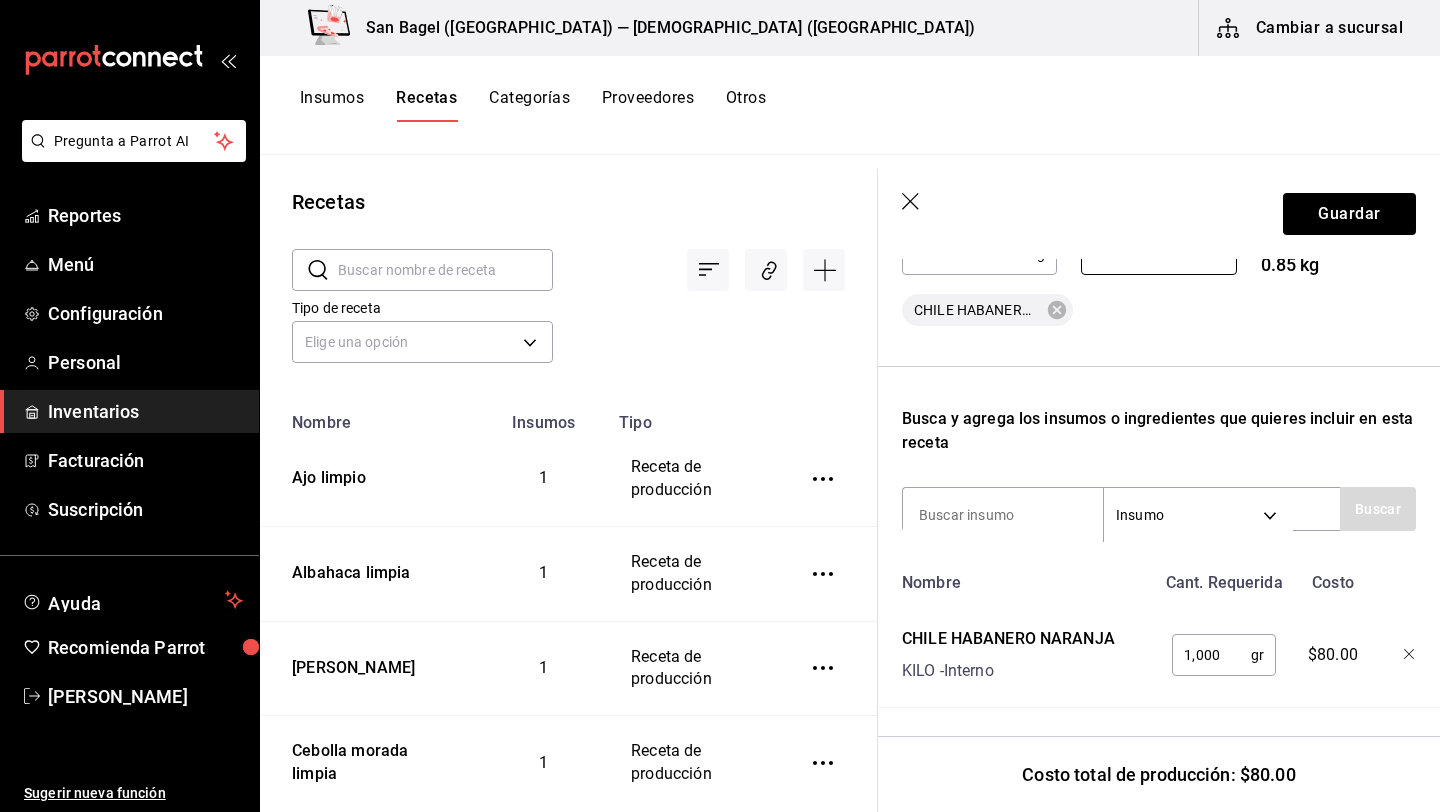 scroll, scrollTop: 0, scrollLeft: 0, axis: both 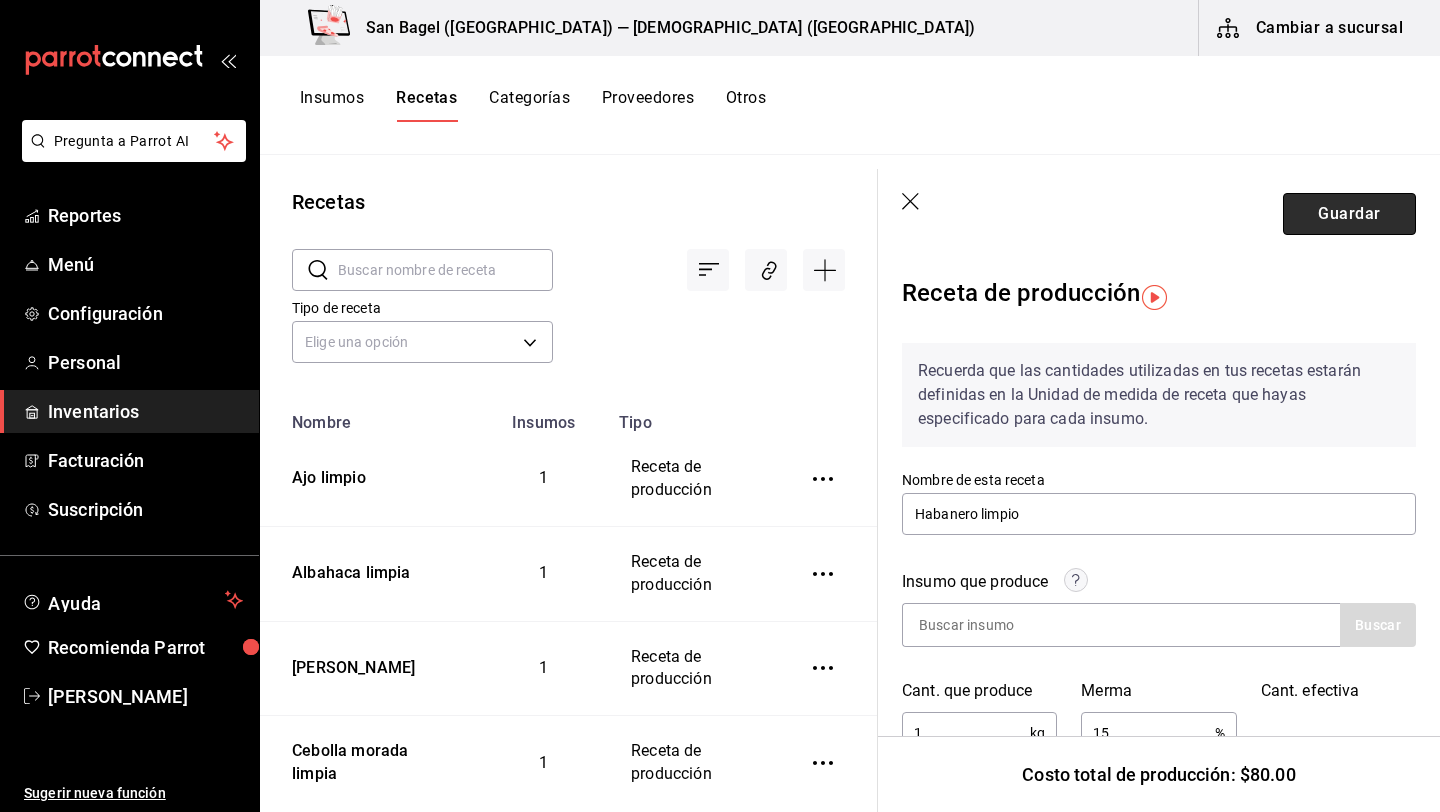click on "Guardar" at bounding box center [1349, 214] 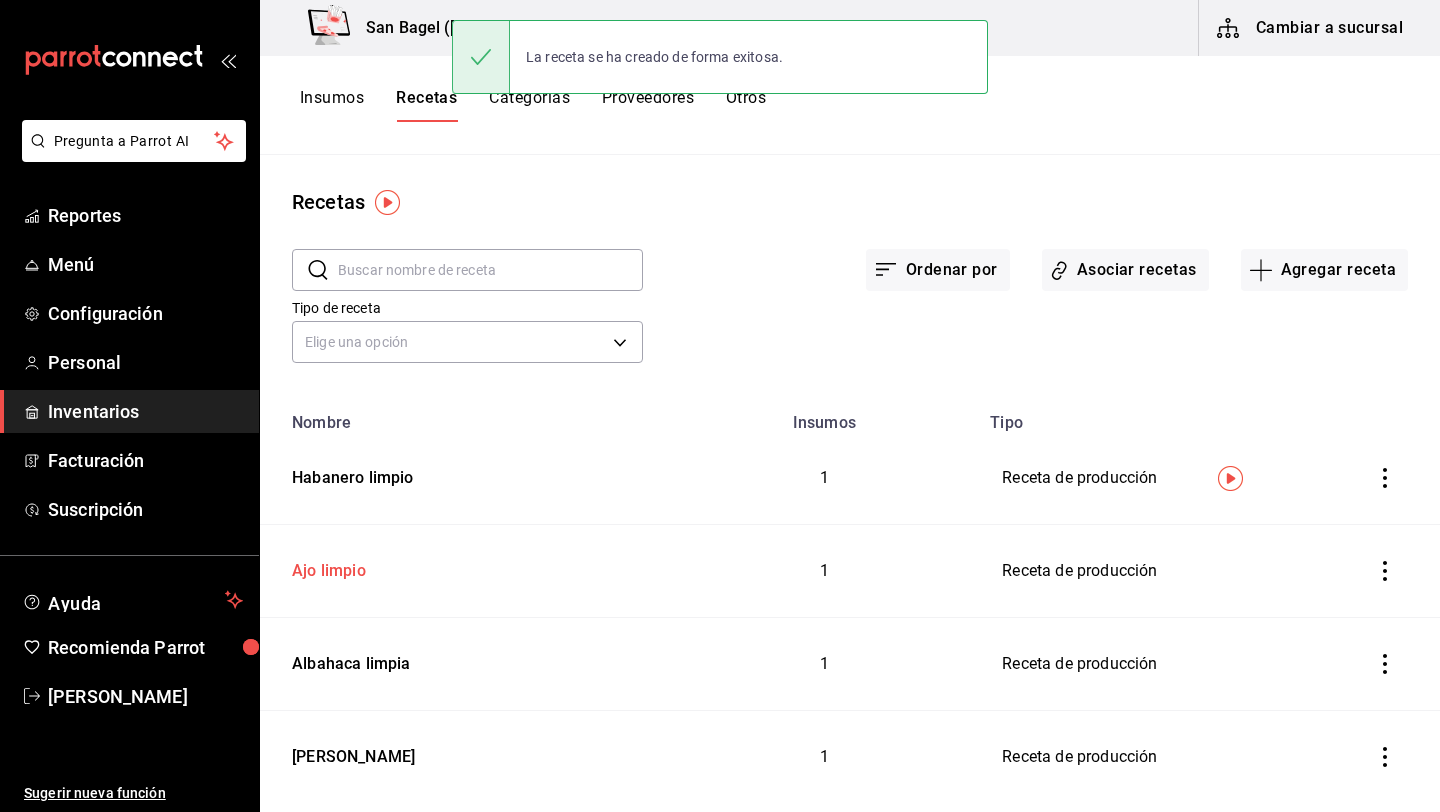 click on "Ajo limpio" at bounding box center [465, 567] 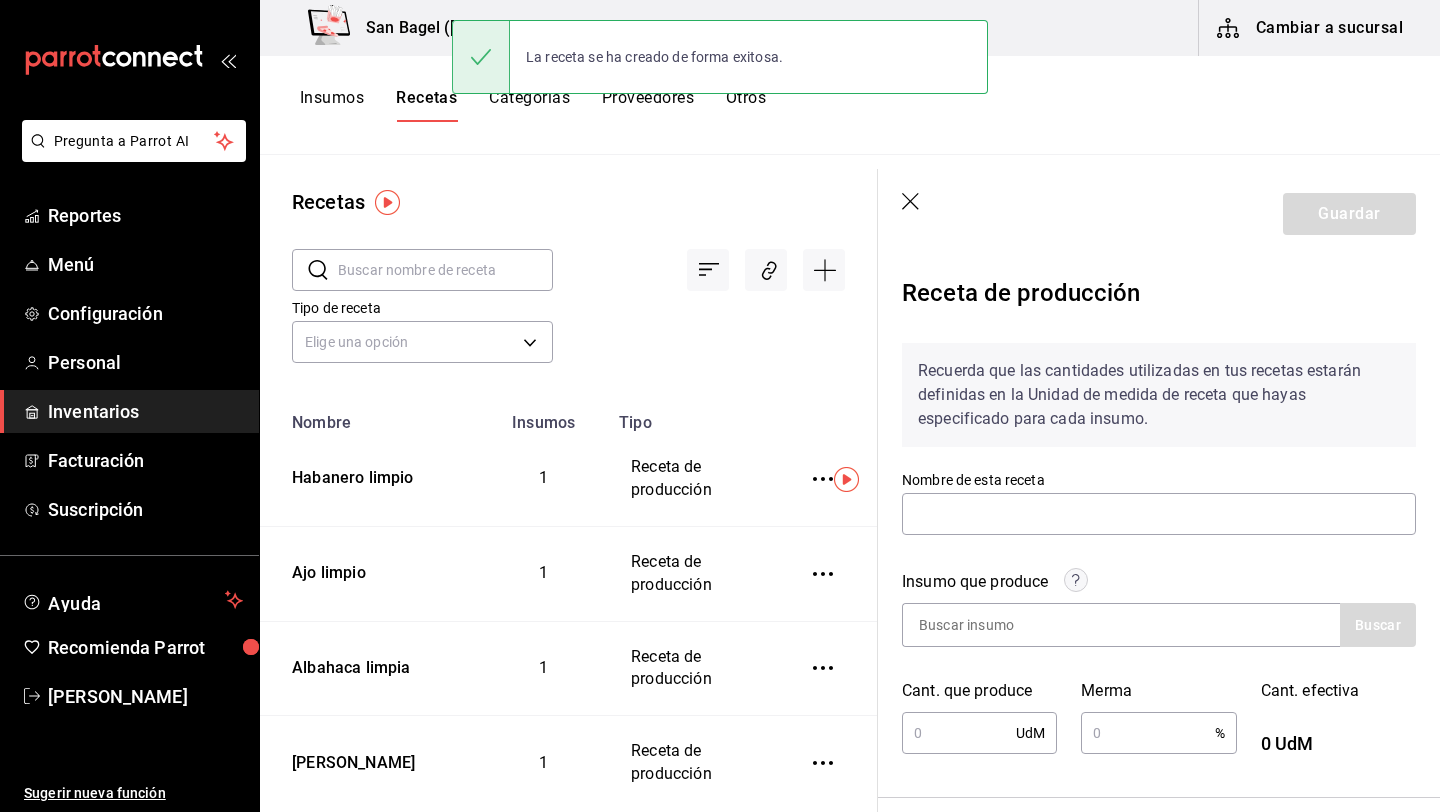 type on "Ajo limpio" 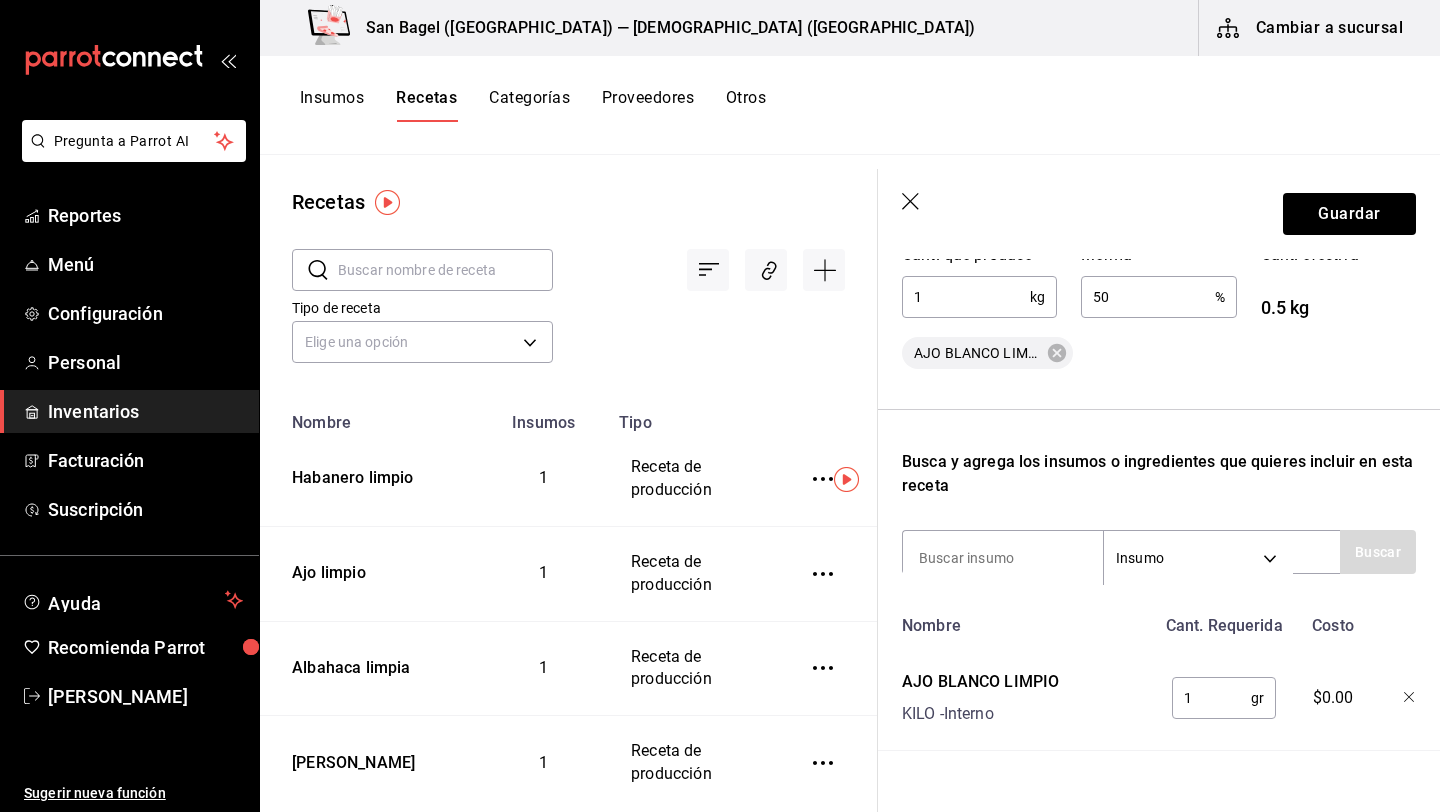 scroll, scrollTop: 479, scrollLeft: 0, axis: vertical 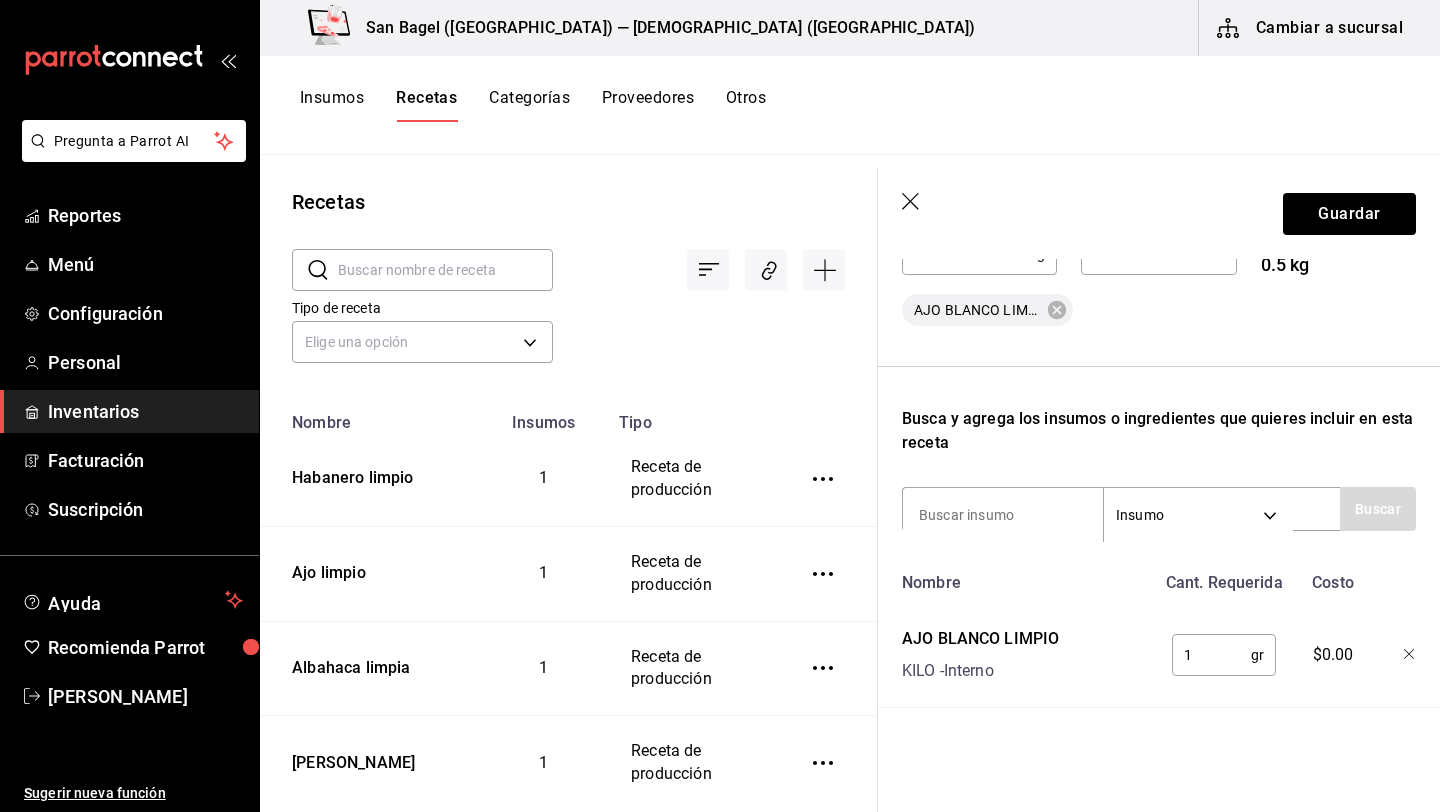 click on "1" at bounding box center [1211, 655] 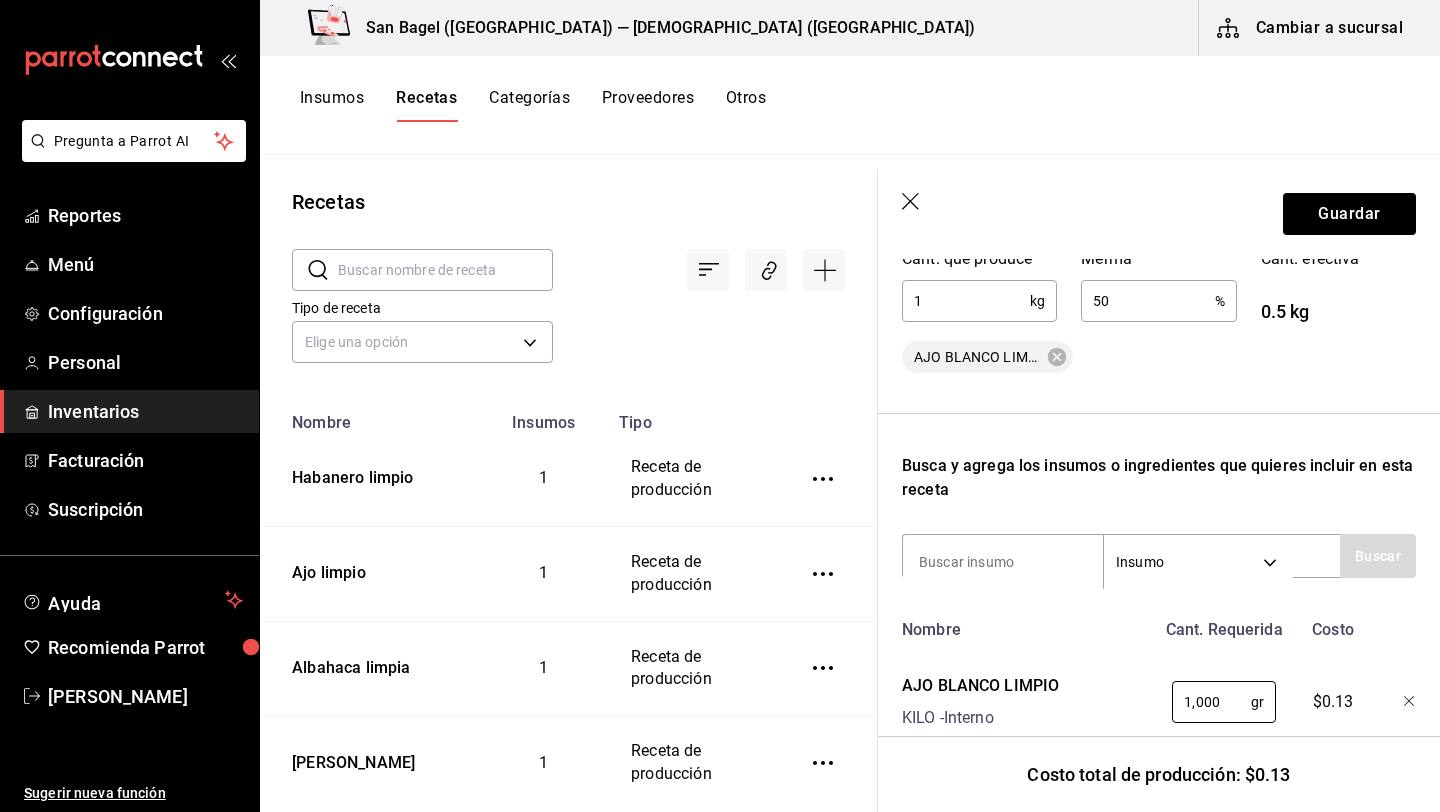 scroll, scrollTop: 425, scrollLeft: 0, axis: vertical 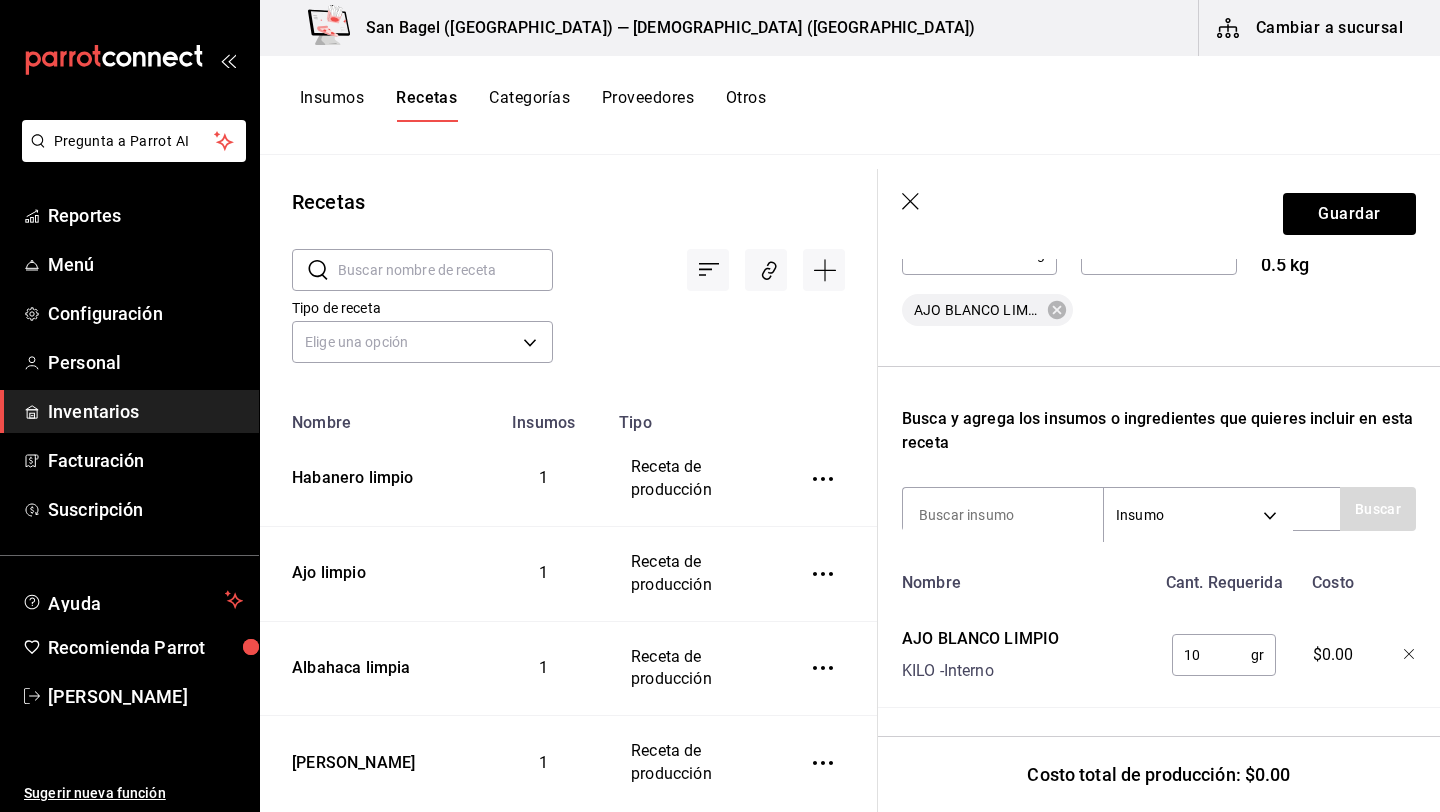type on "1" 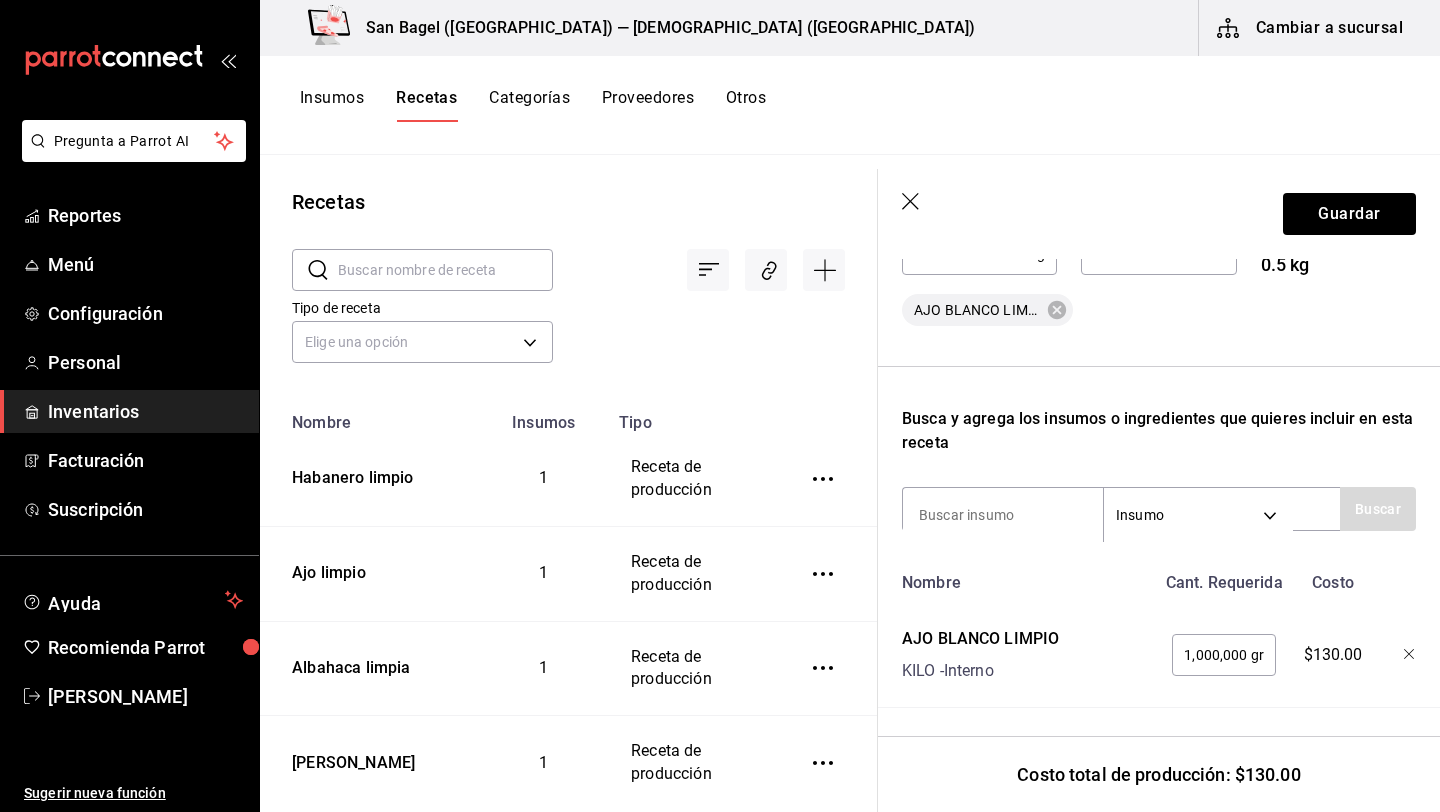 type on "10,000,000" 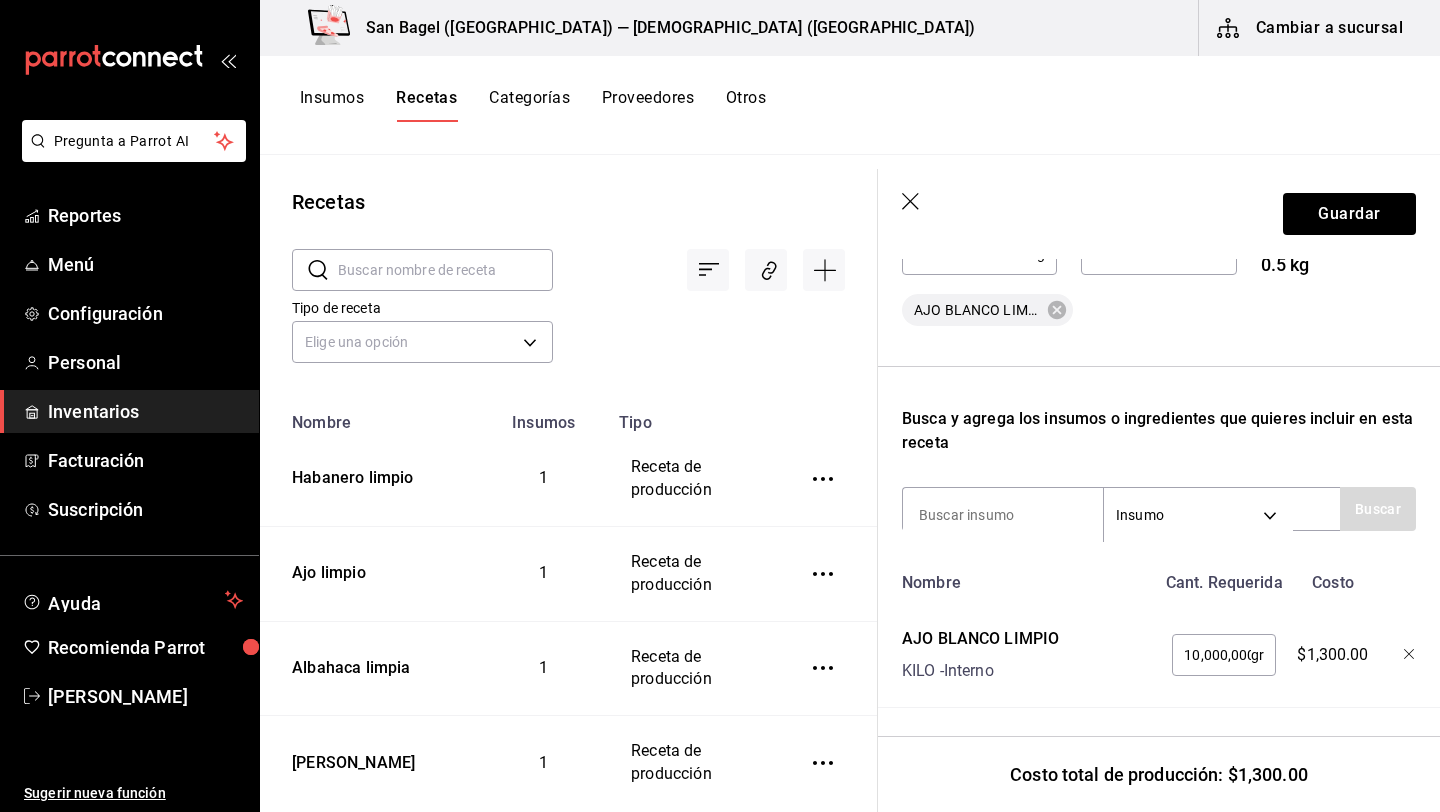 scroll, scrollTop: 0, scrollLeft: 2, axis: horizontal 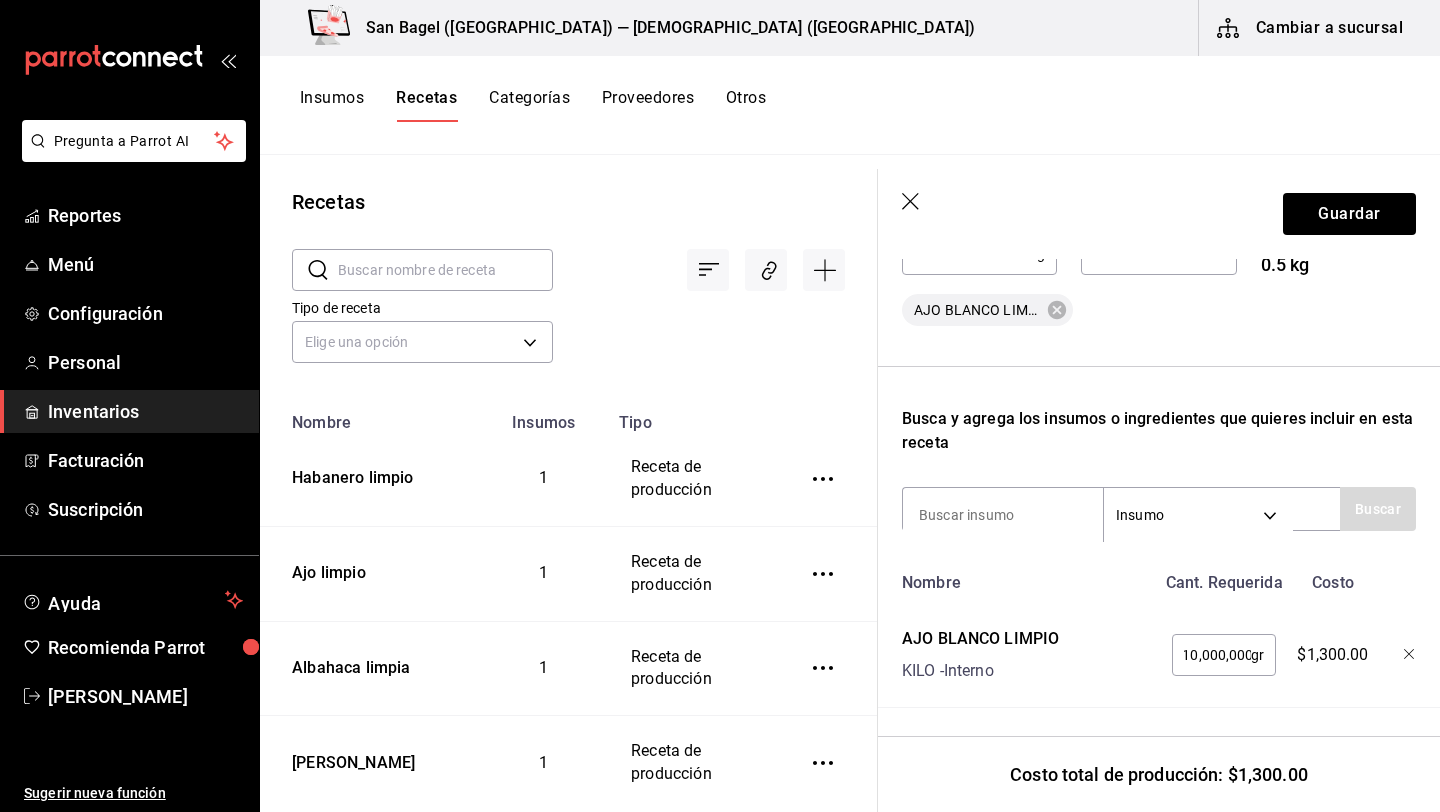 click on "10,000,000" at bounding box center (1211, 655) 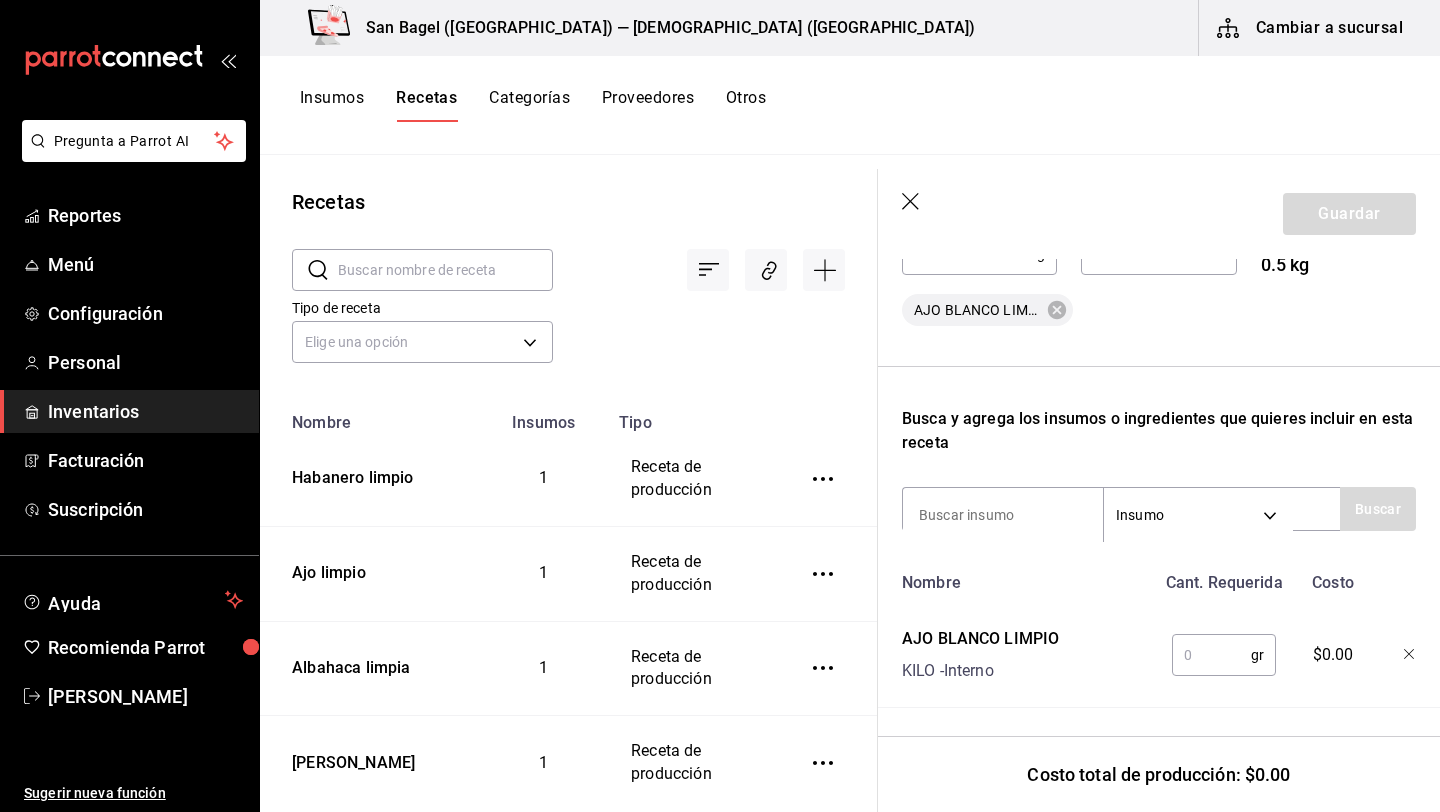 scroll, scrollTop: 0, scrollLeft: 0, axis: both 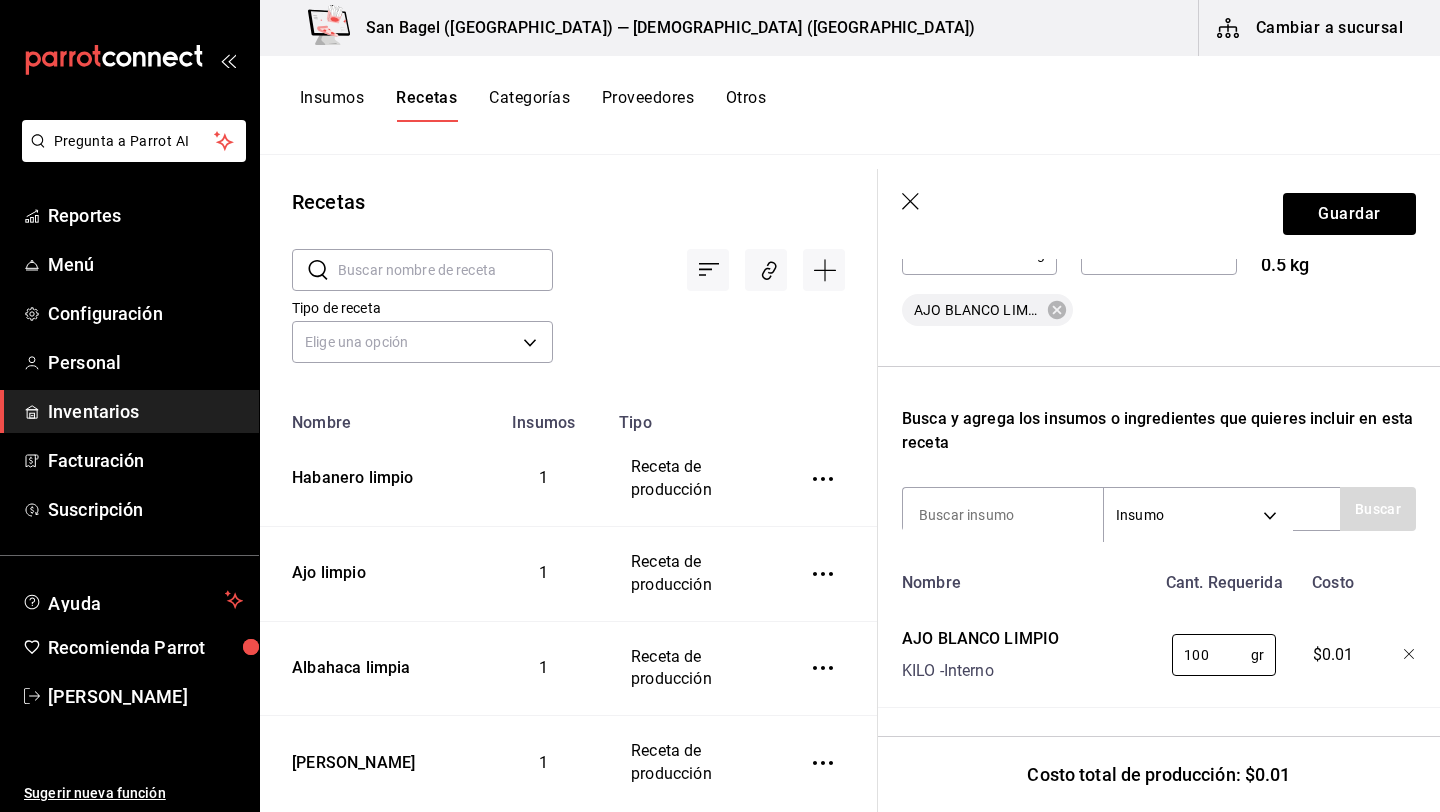 type on "1,000" 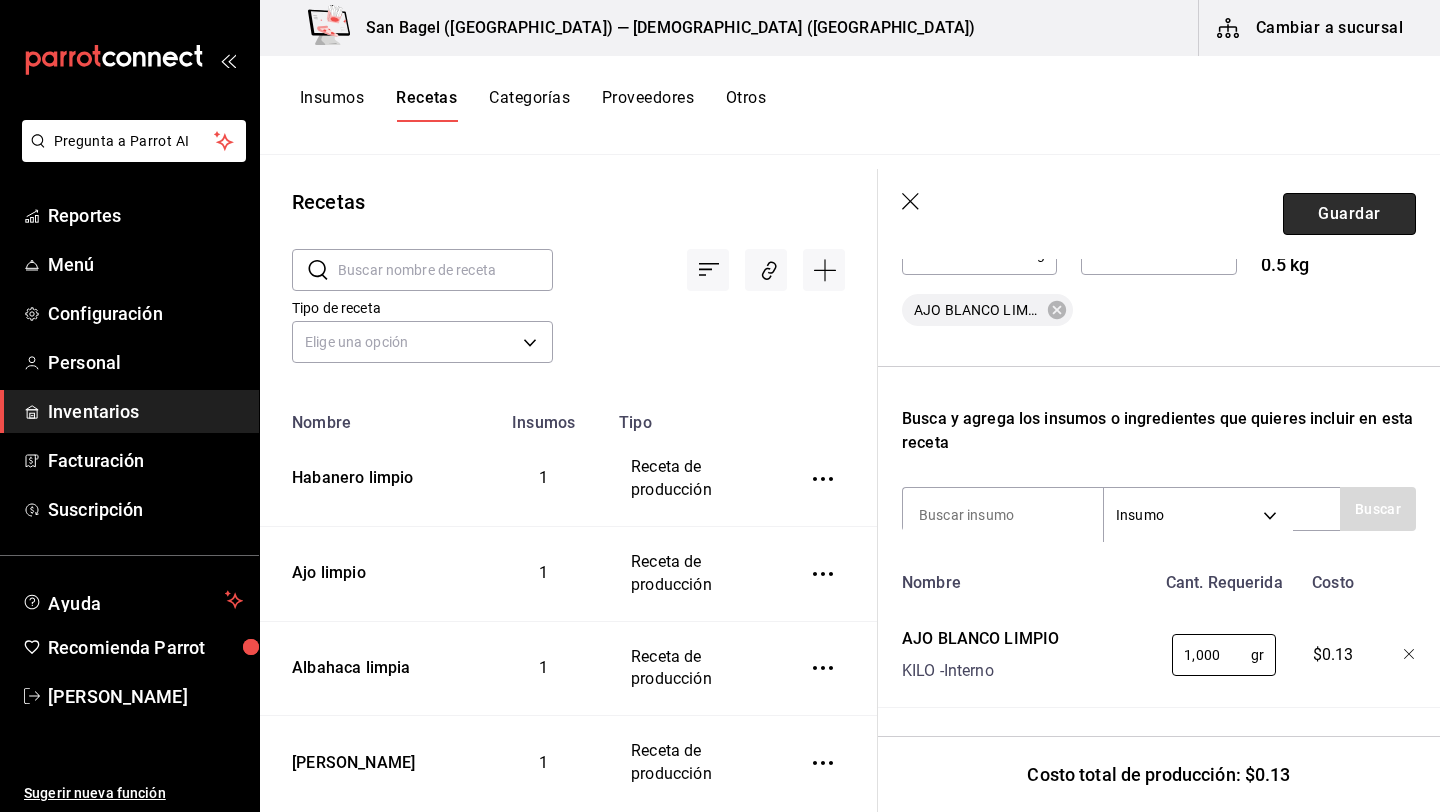 click on "Guardar" at bounding box center [1349, 214] 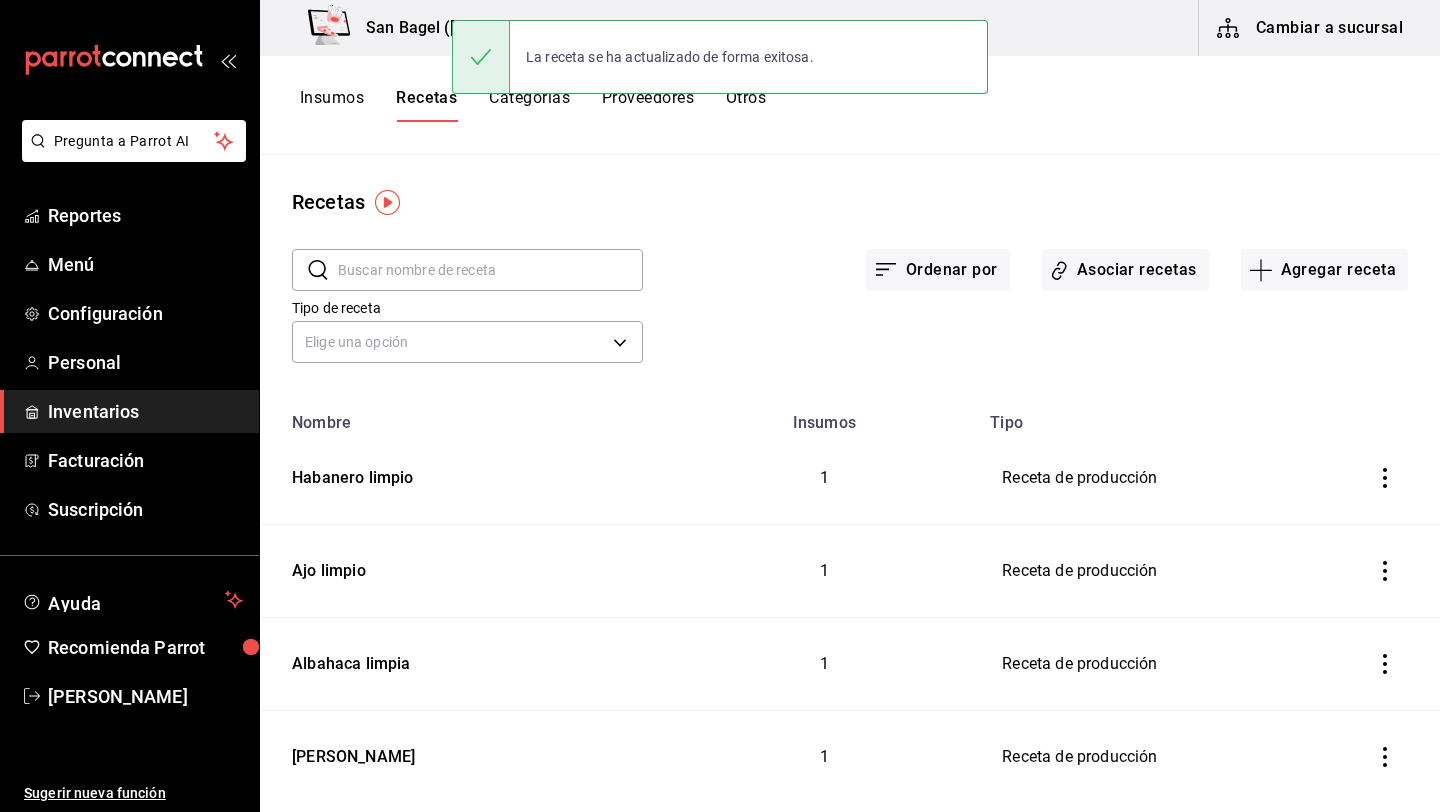 scroll, scrollTop: 0, scrollLeft: 0, axis: both 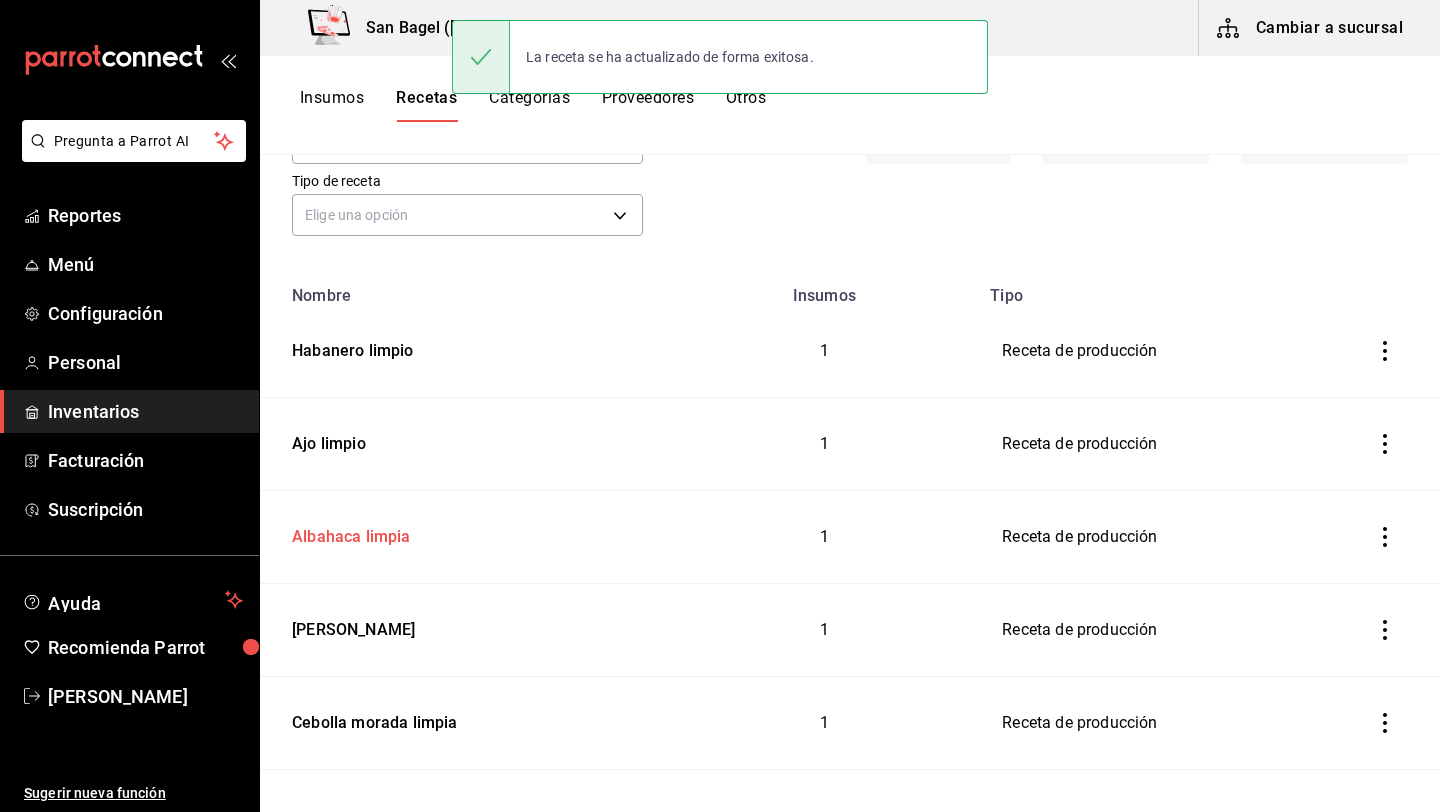 click on "Albahaca limpia" at bounding box center [347, 533] 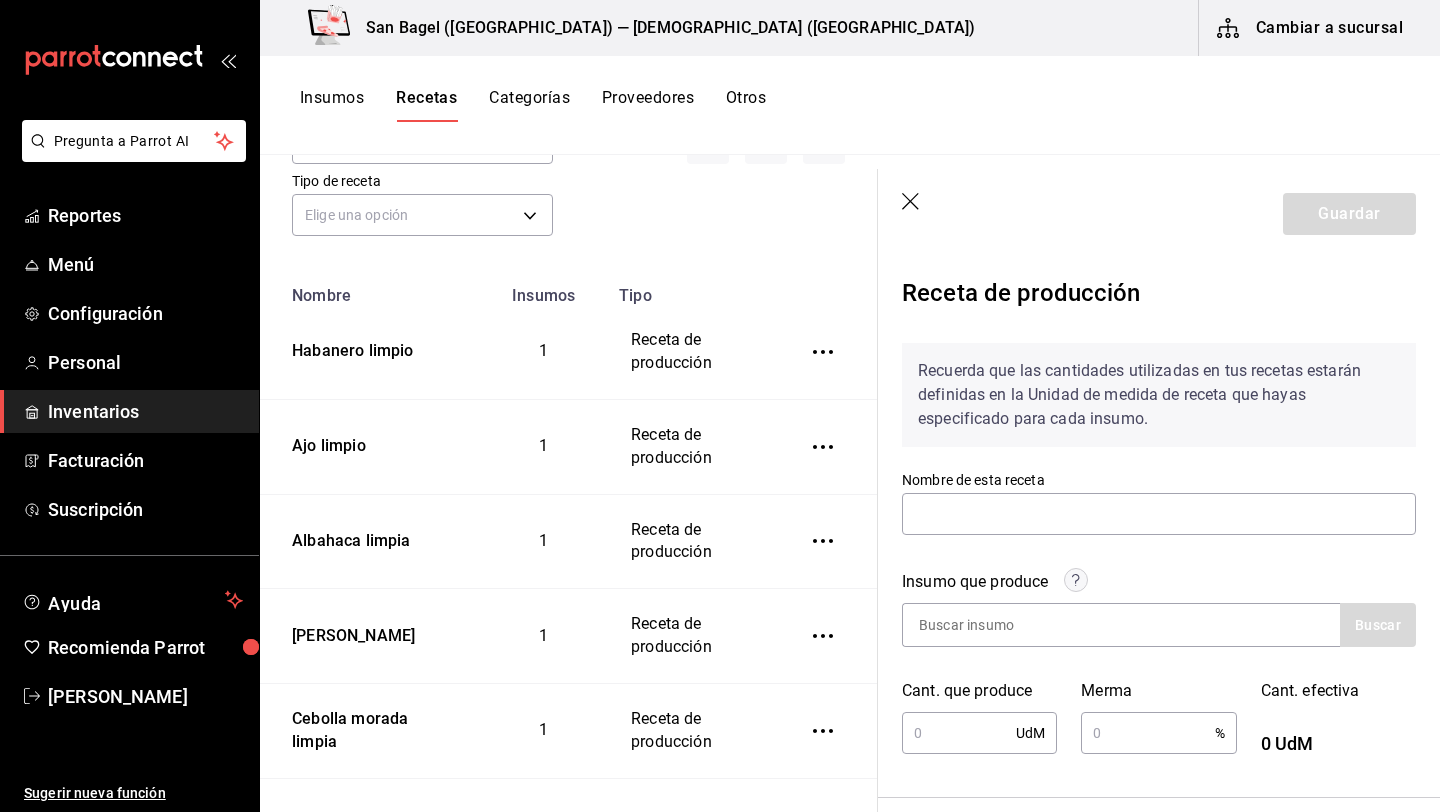type on "Albahaca limpia" 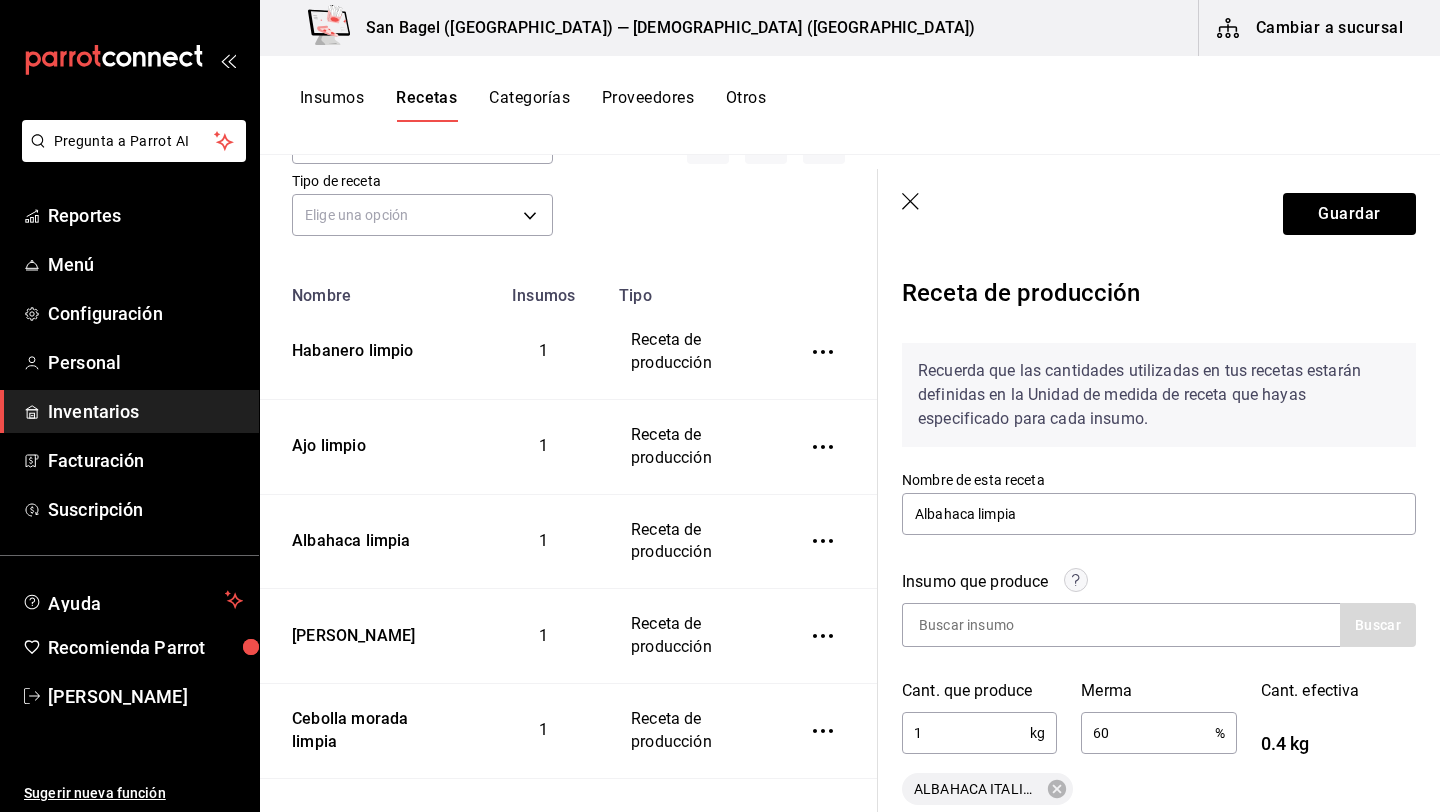 scroll, scrollTop: 479, scrollLeft: 0, axis: vertical 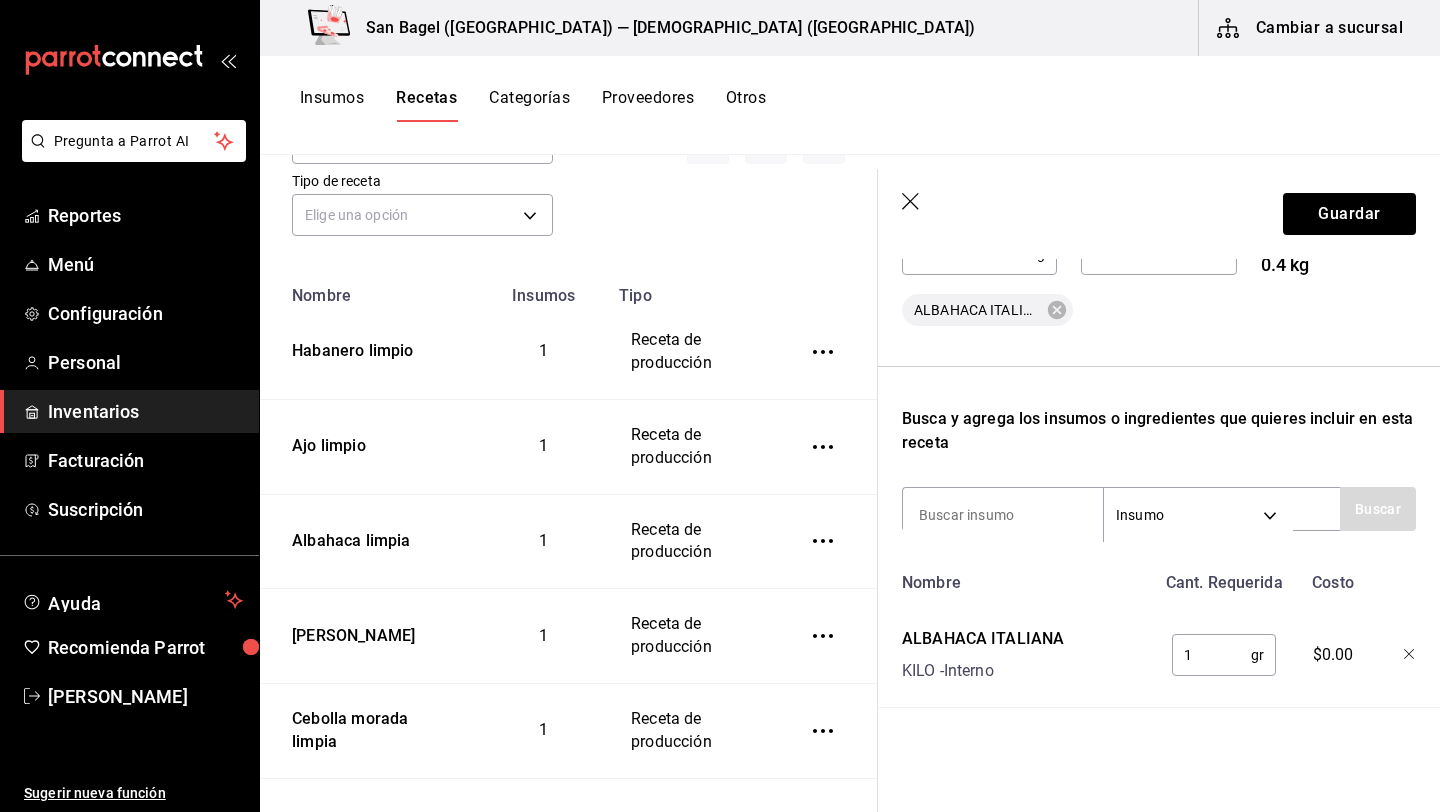 click on "1" at bounding box center (1211, 655) 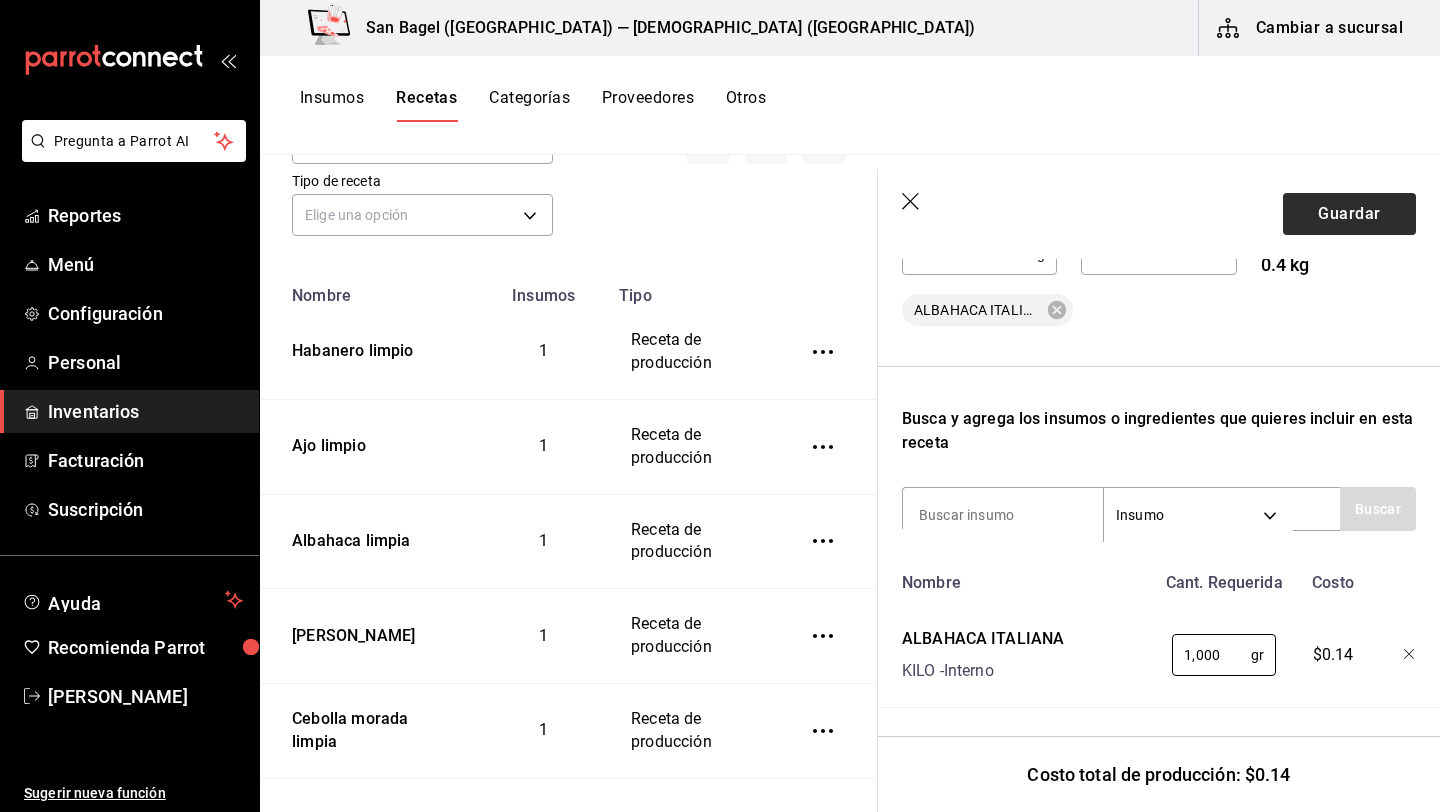 type on "1,000" 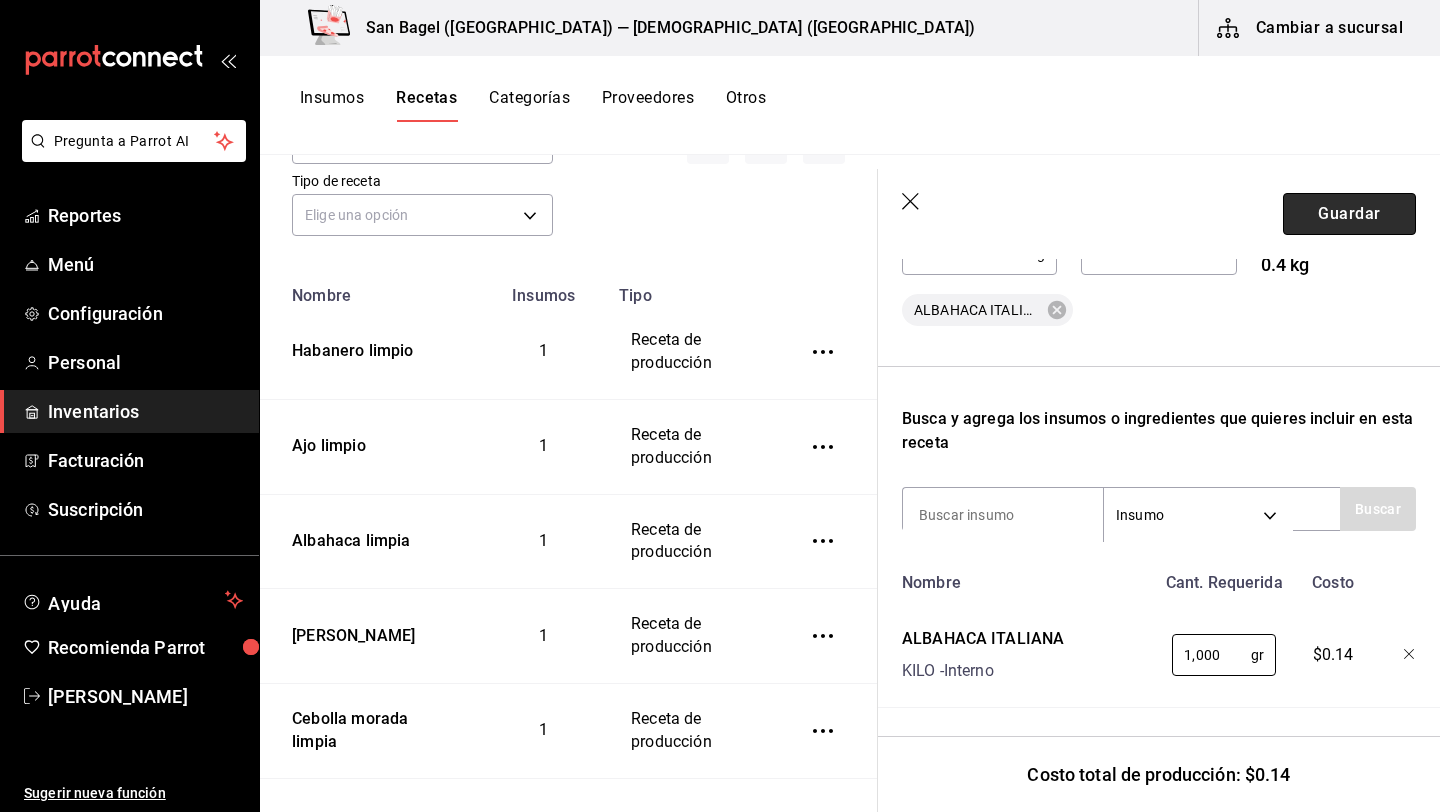 click on "Guardar" at bounding box center [1349, 214] 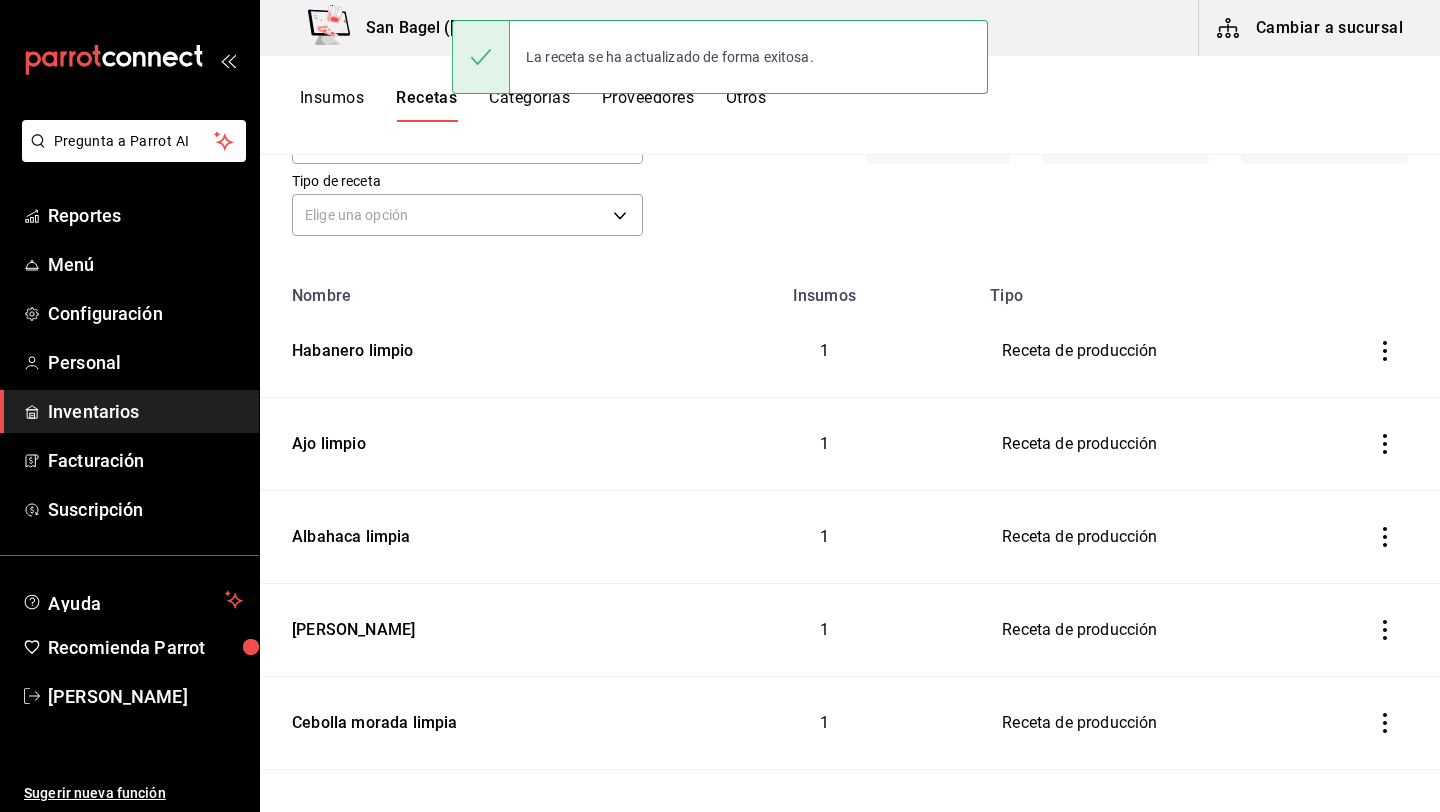 scroll, scrollTop: 0, scrollLeft: 0, axis: both 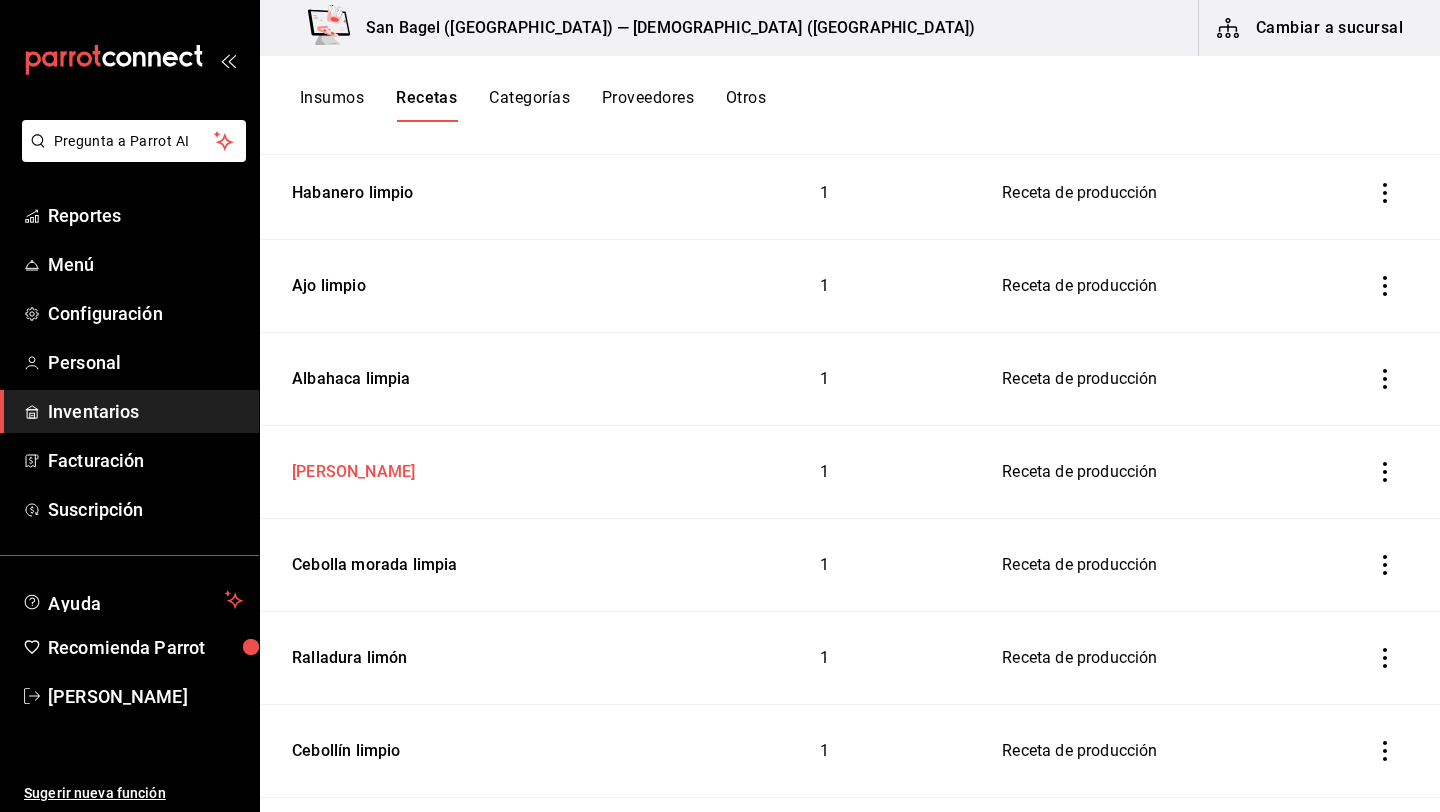 click on "[PERSON_NAME]" at bounding box center [465, 468] 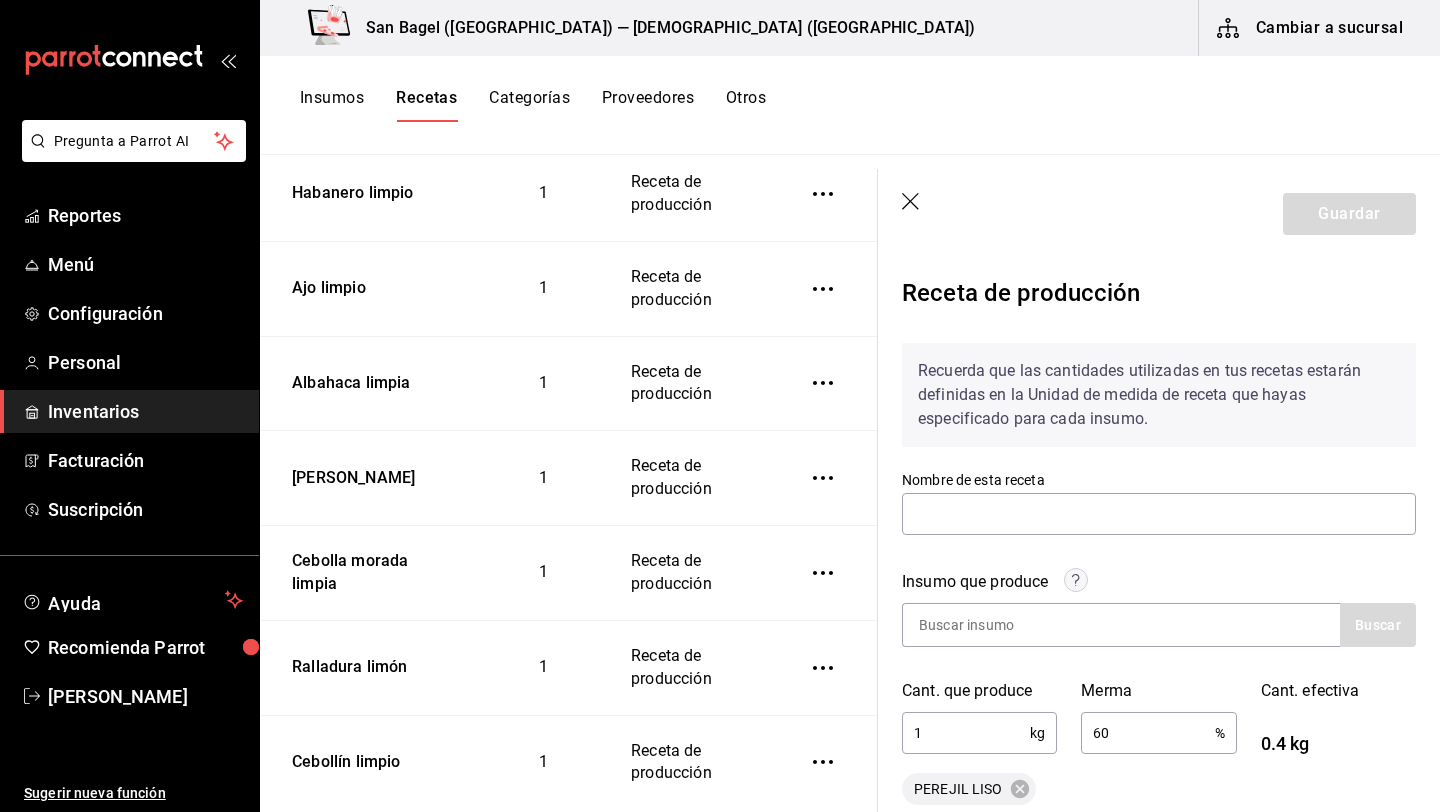 type on "[PERSON_NAME]" 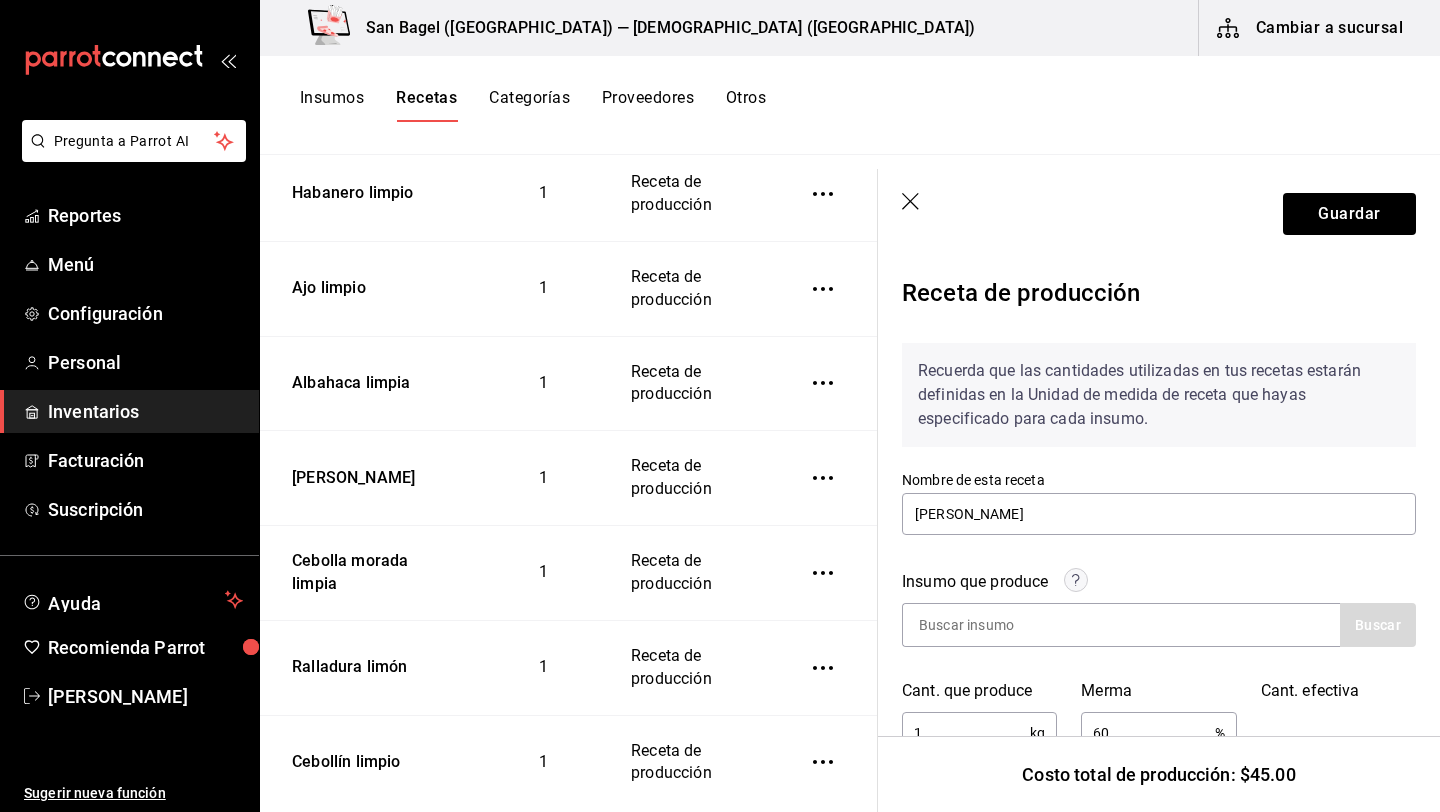 scroll, scrollTop: 479, scrollLeft: 0, axis: vertical 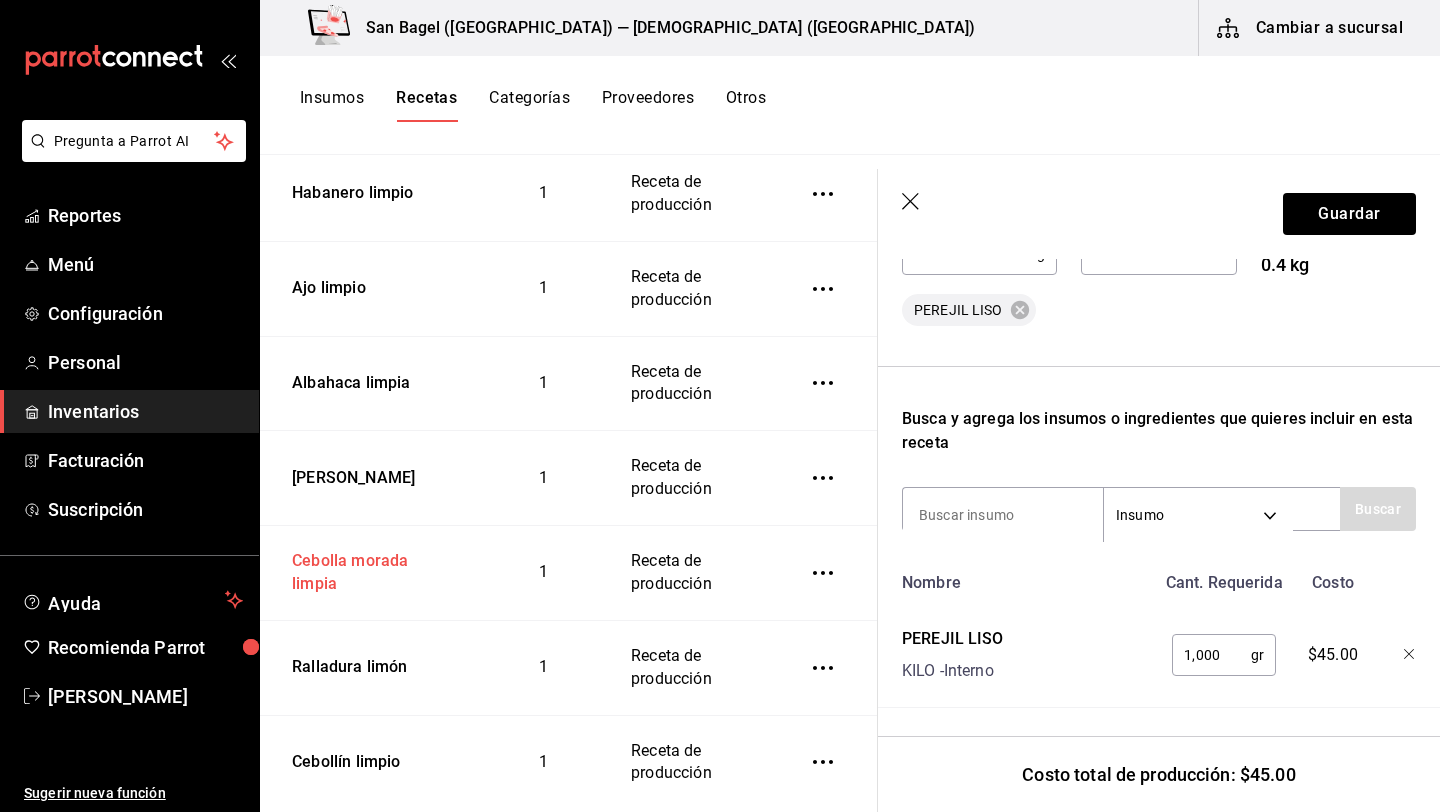 click on "Cebolla morada limpia" at bounding box center [370, 569] 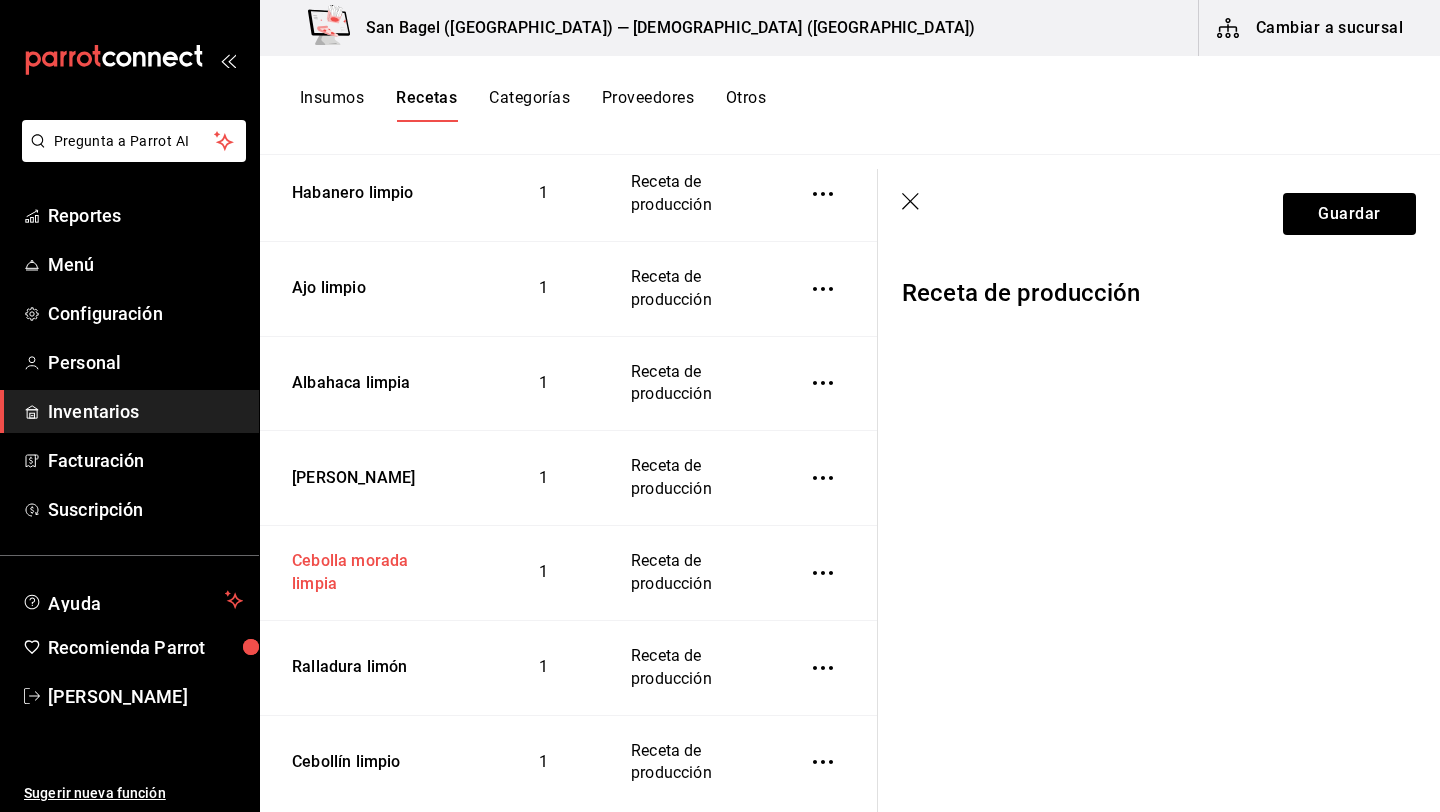 scroll, scrollTop: 0, scrollLeft: 0, axis: both 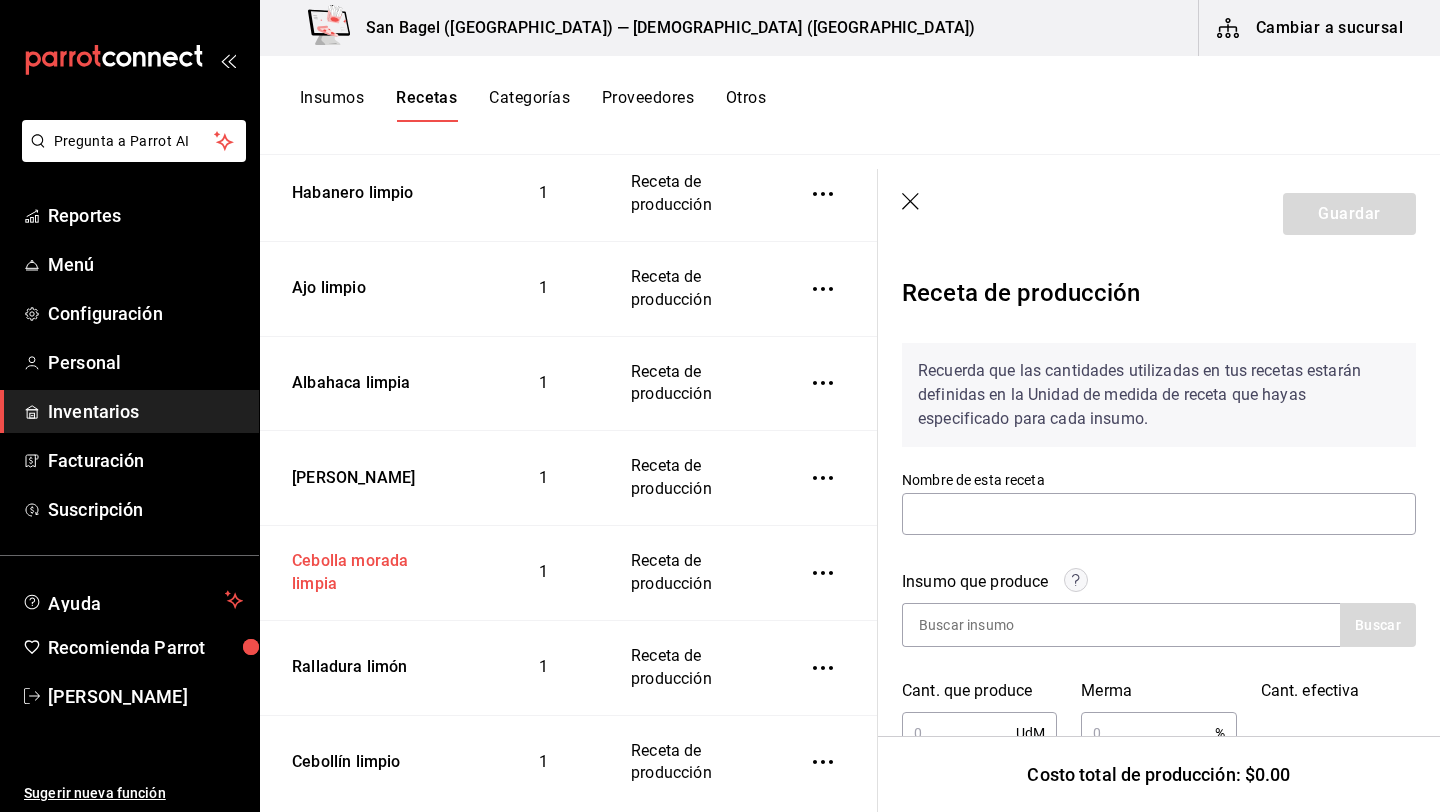 type on "Cebolla morada limpia" 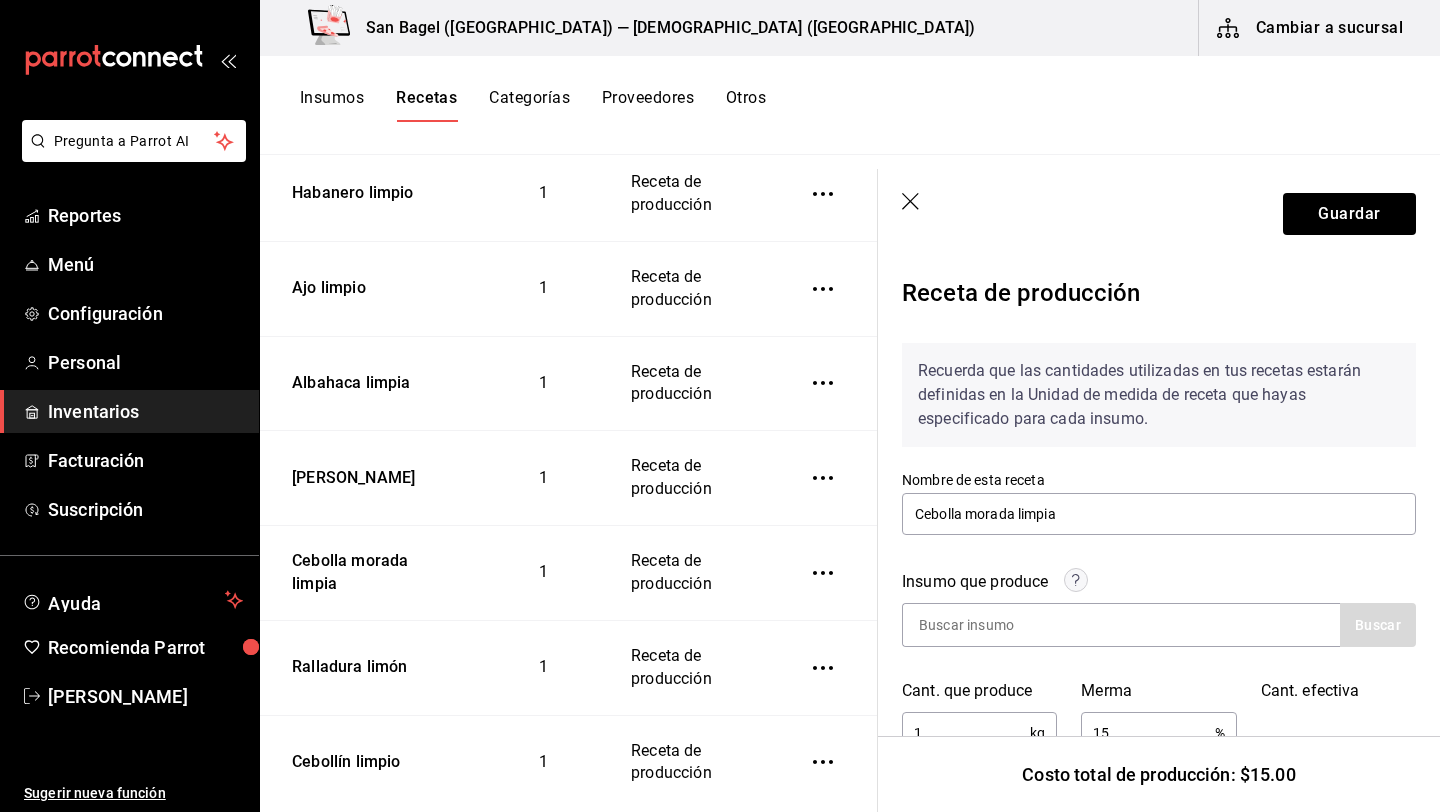 scroll, scrollTop: 479, scrollLeft: 0, axis: vertical 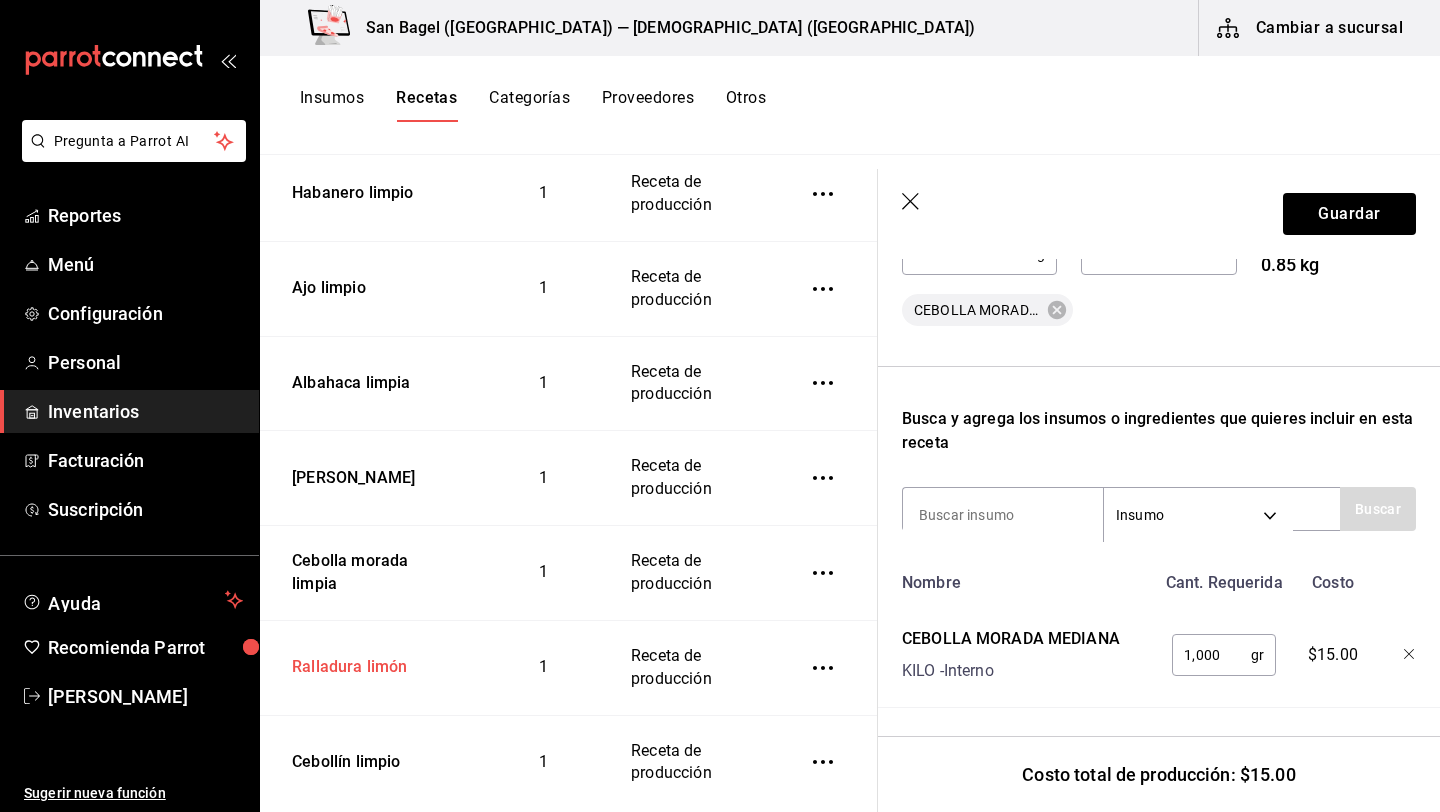 click on "Ralladura limón" at bounding box center [346, 663] 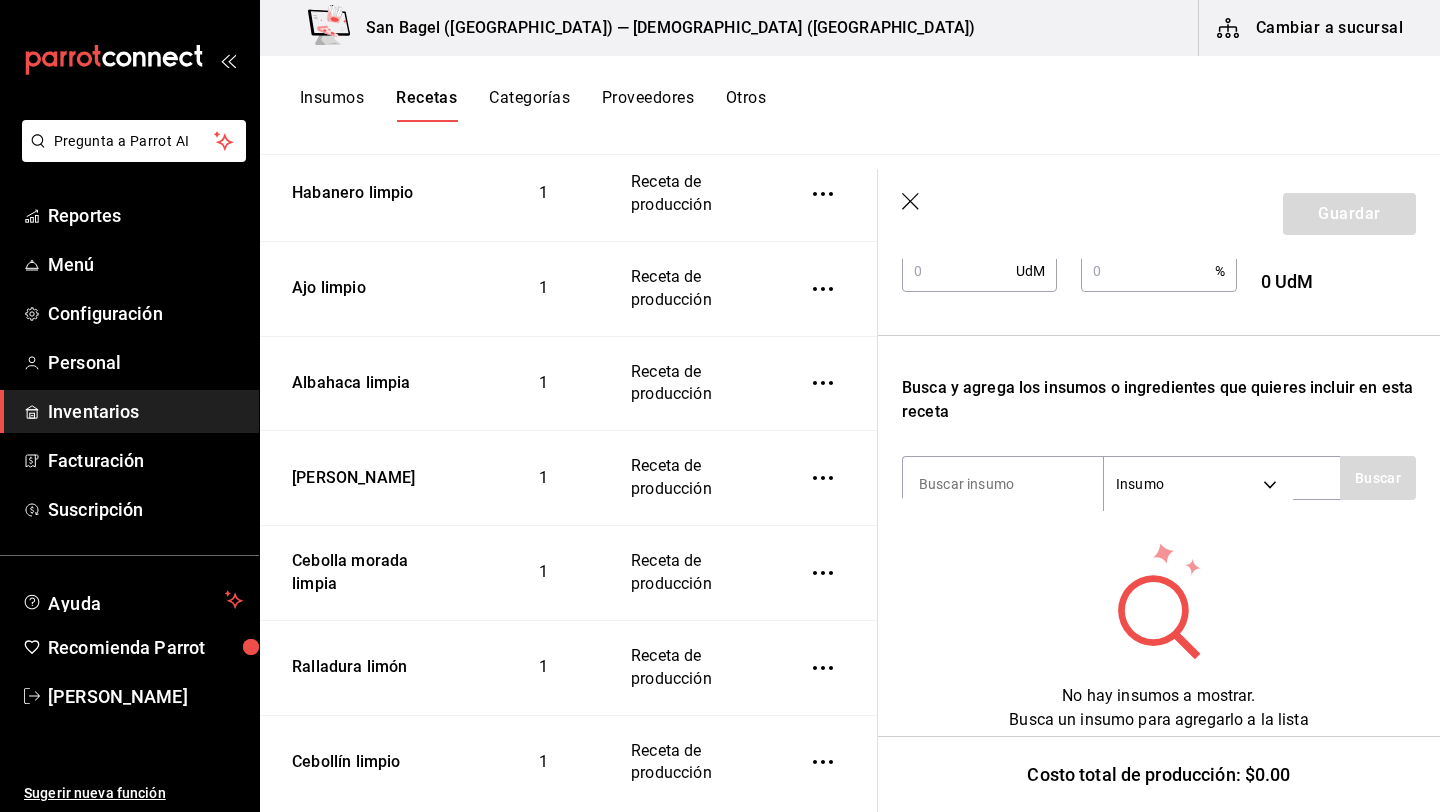 scroll, scrollTop: 0, scrollLeft: 0, axis: both 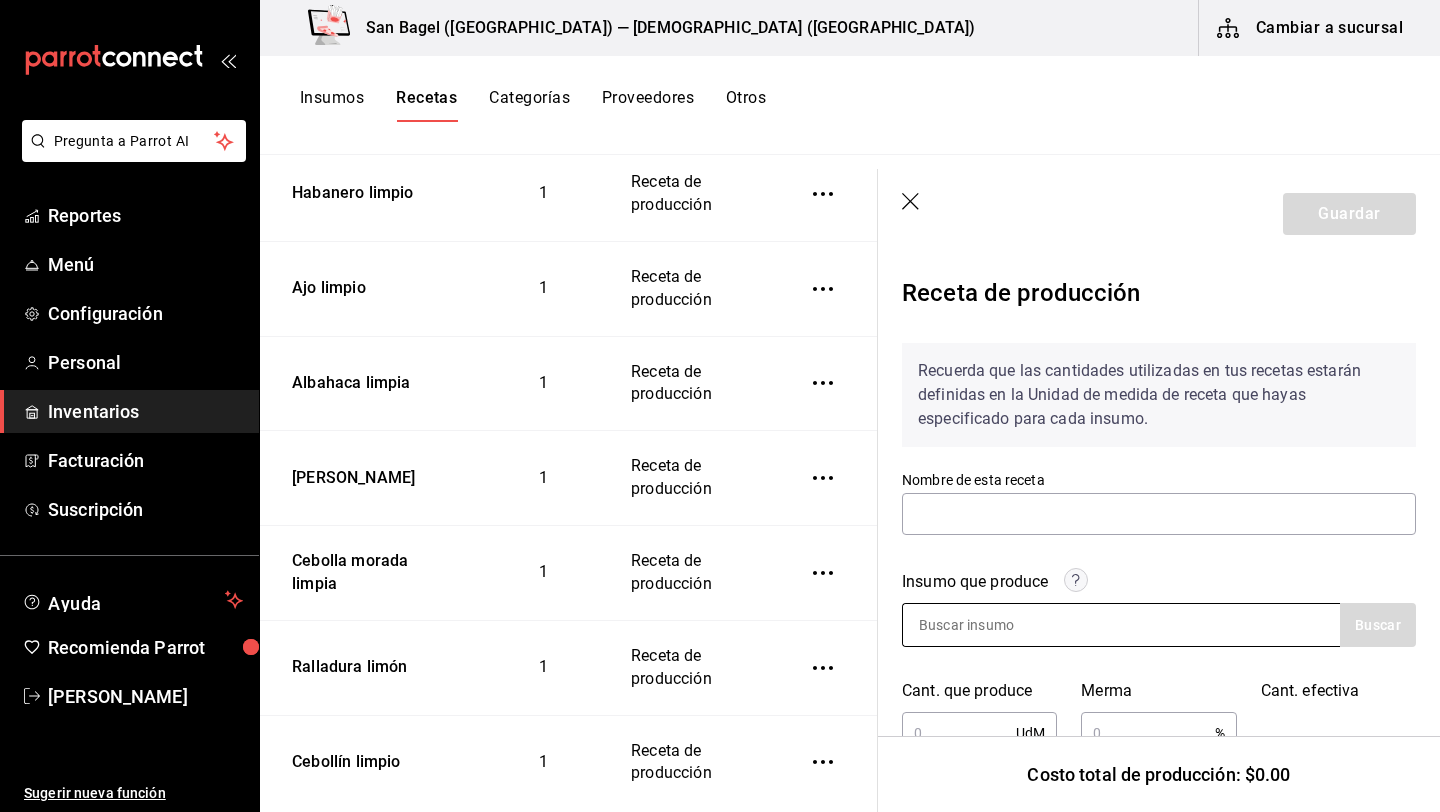 type on "Ralladura limón" 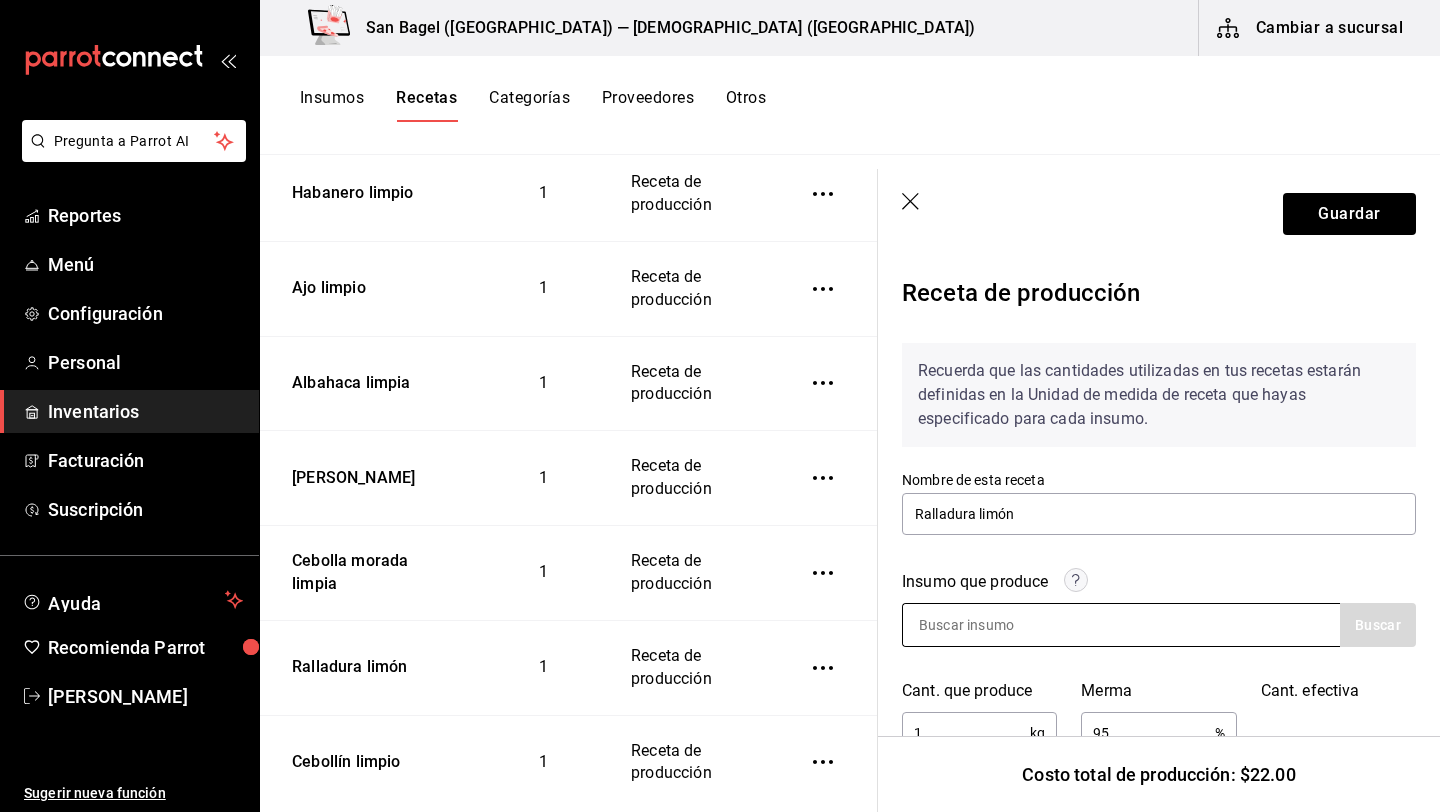 scroll, scrollTop: 506, scrollLeft: 0, axis: vertical 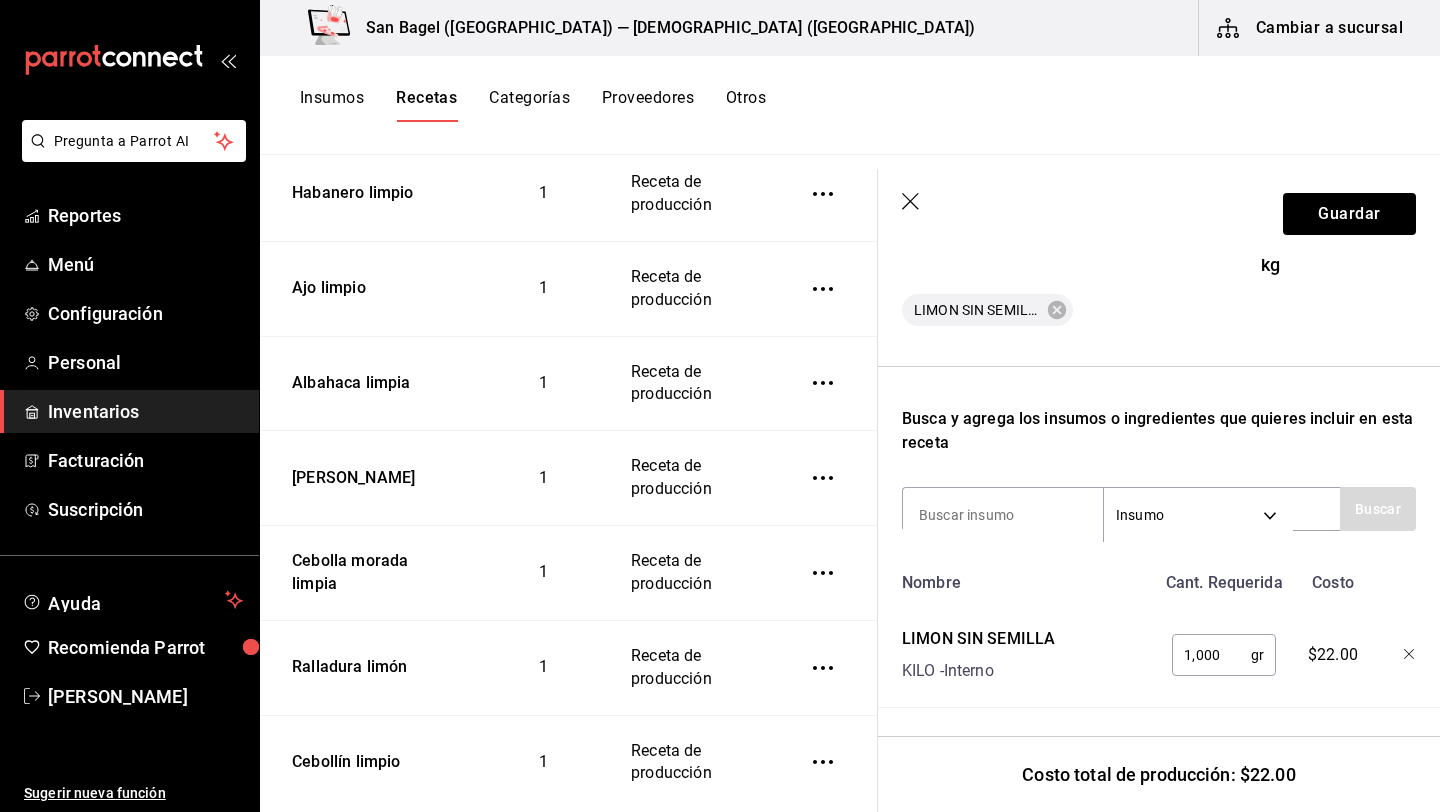 click 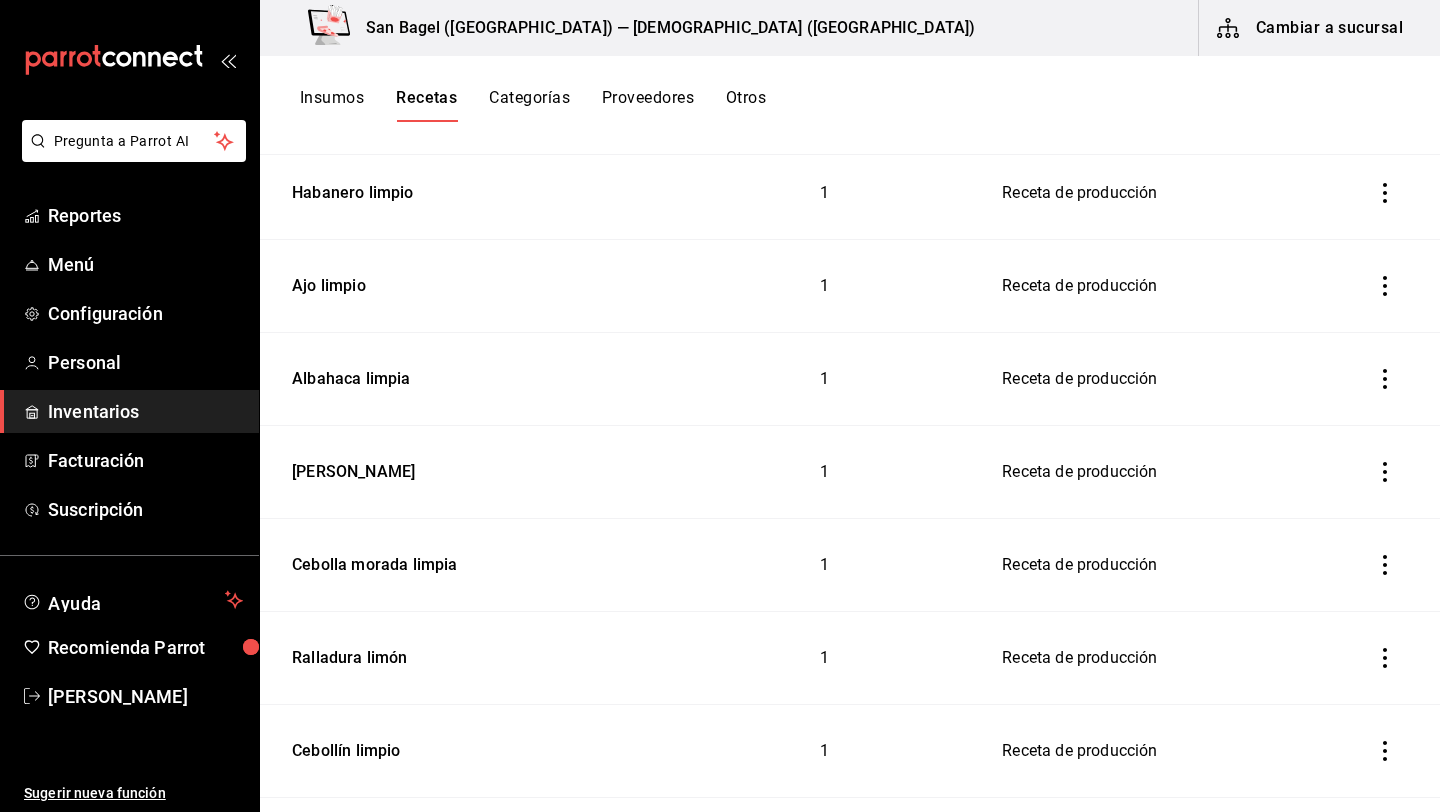 scroll, scrollTop: 0, scrollLeft: 0, axis: both 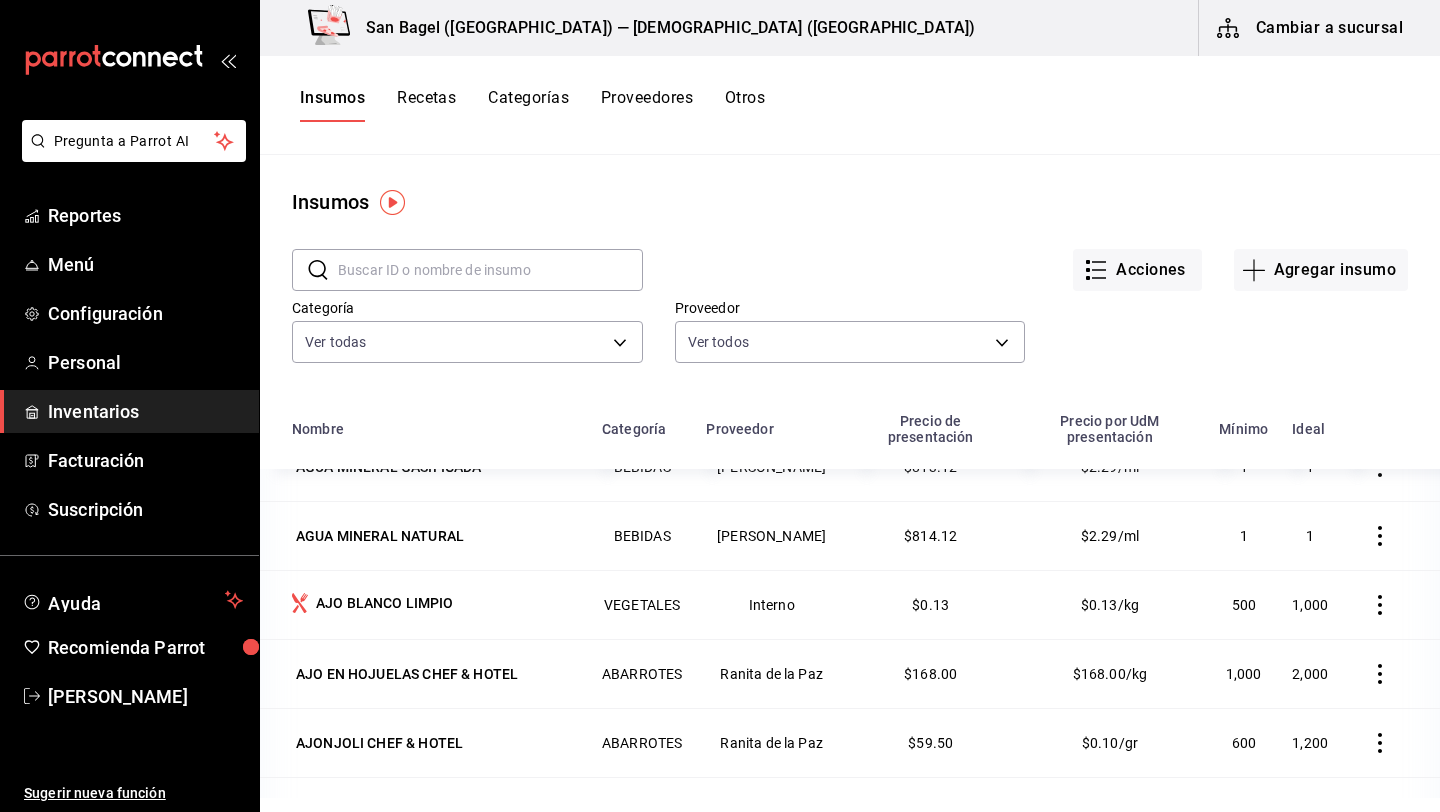 click 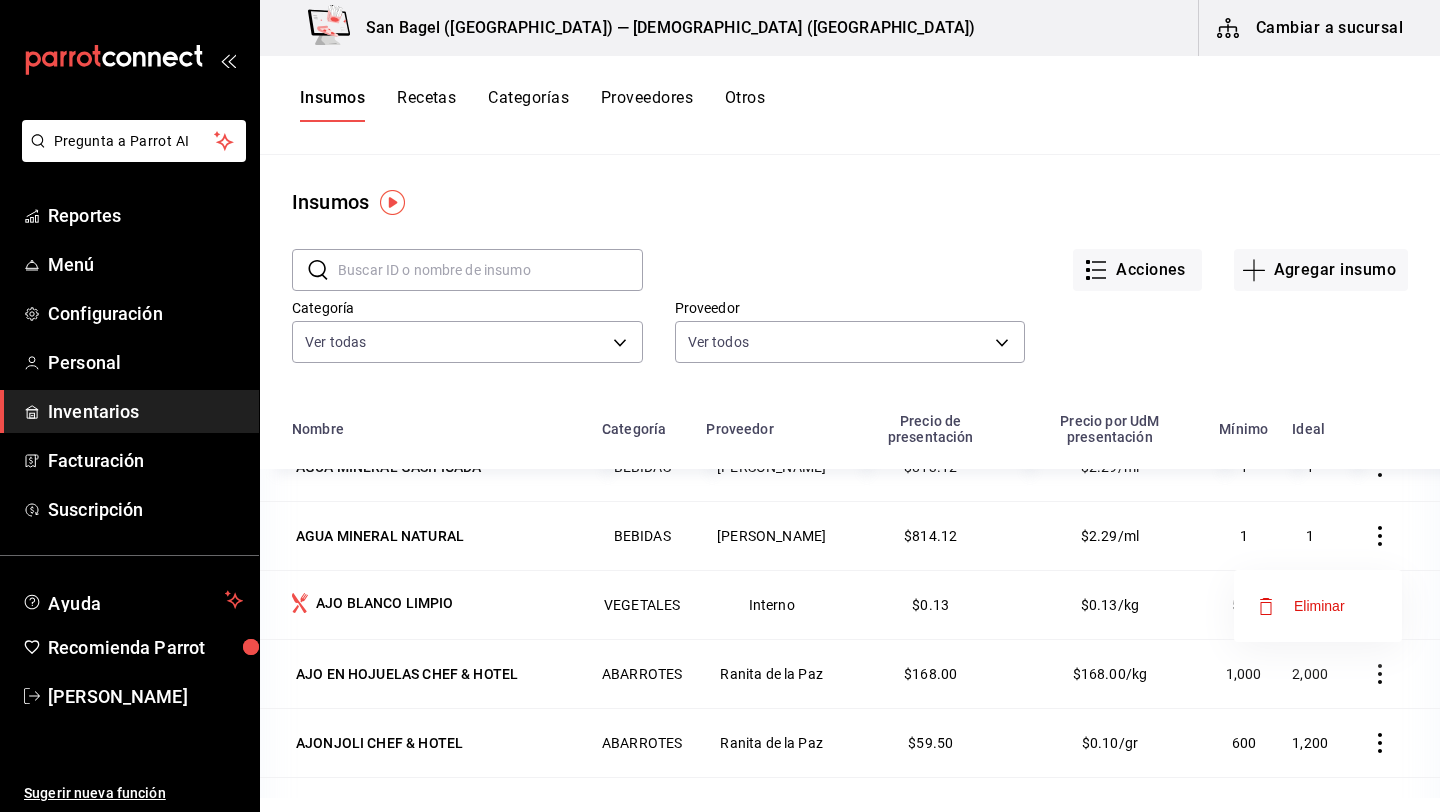click at bounding box center [720, 406] 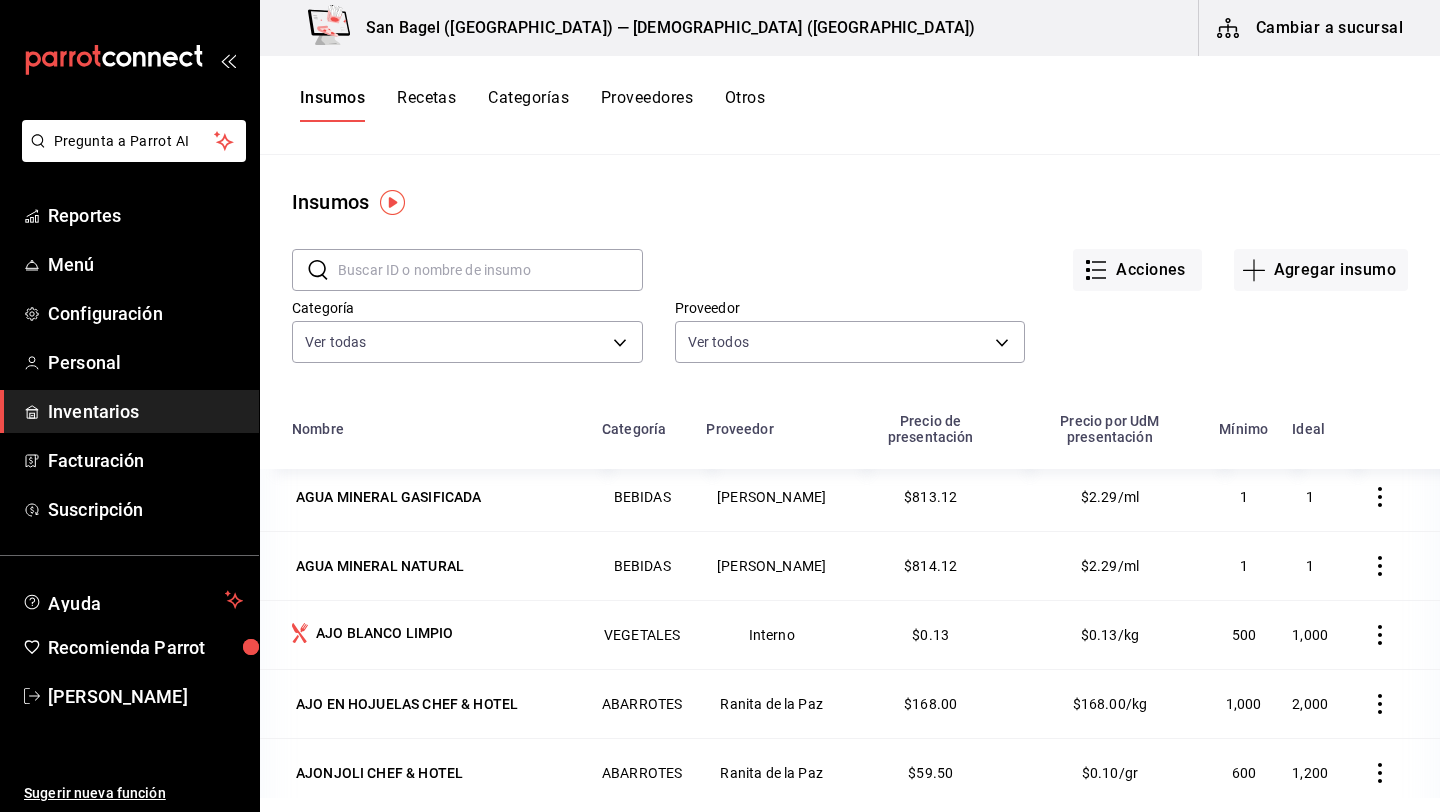 scroll, scrollTop: 216, scrollLeft: 0, axis: vertical 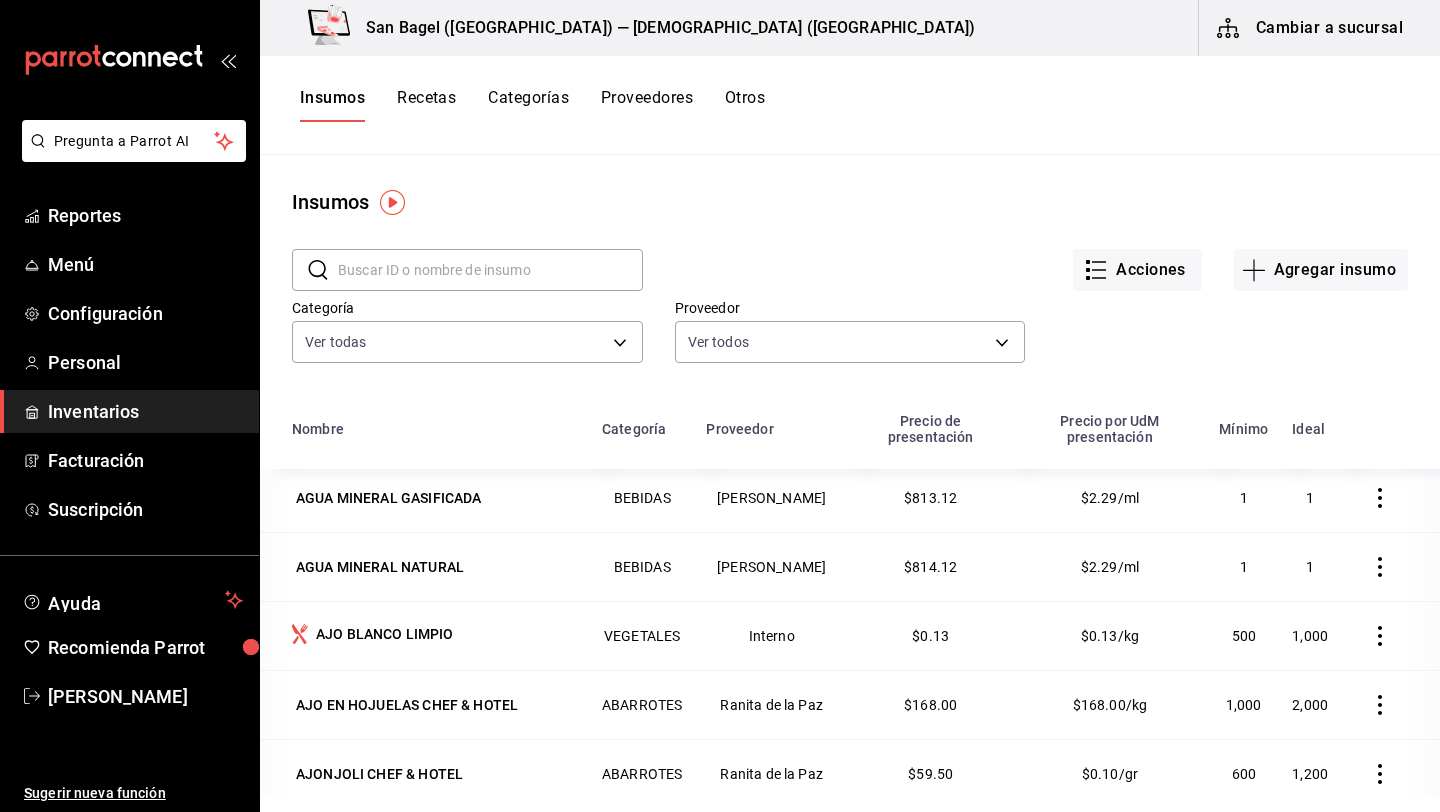 click 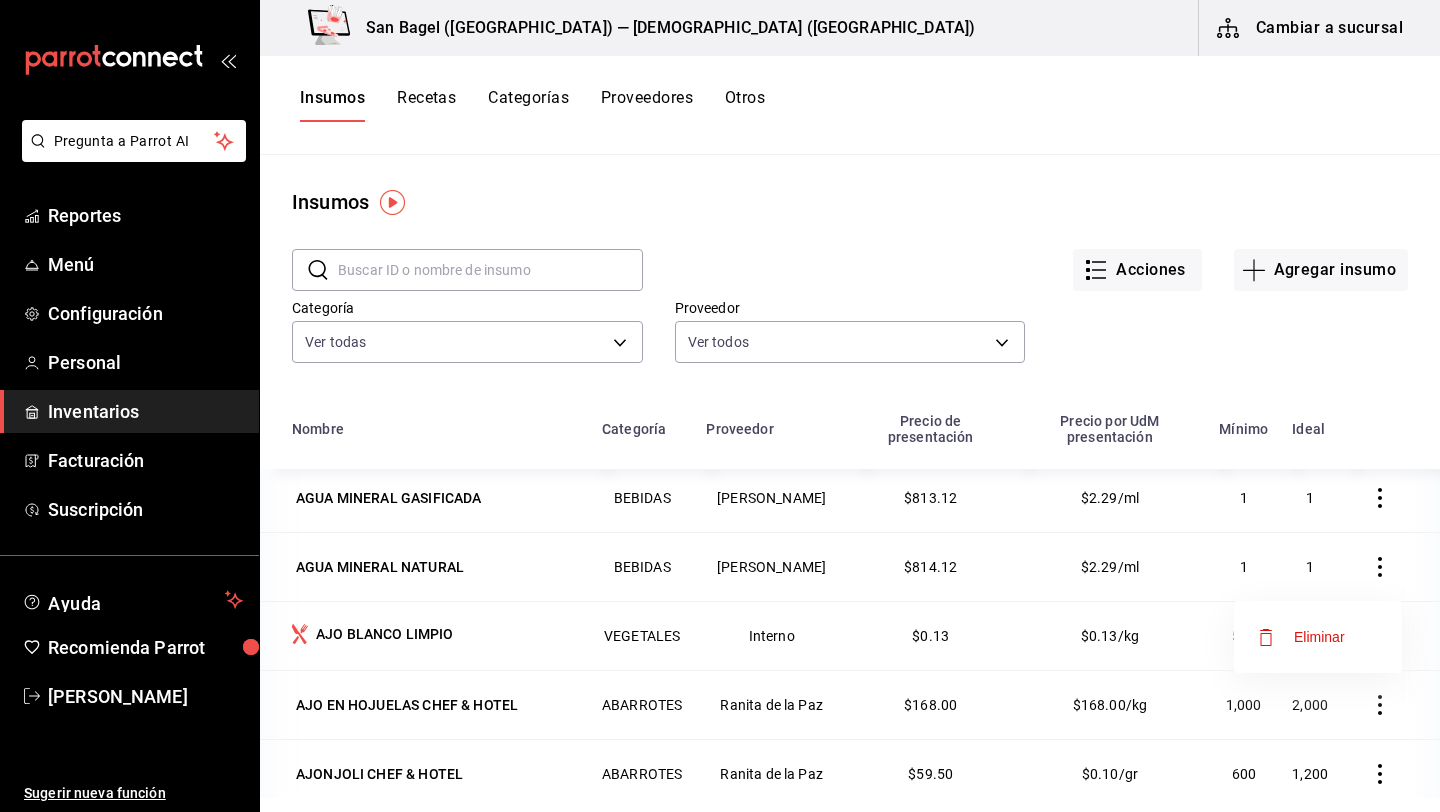 click at bounding box center [720, 406] 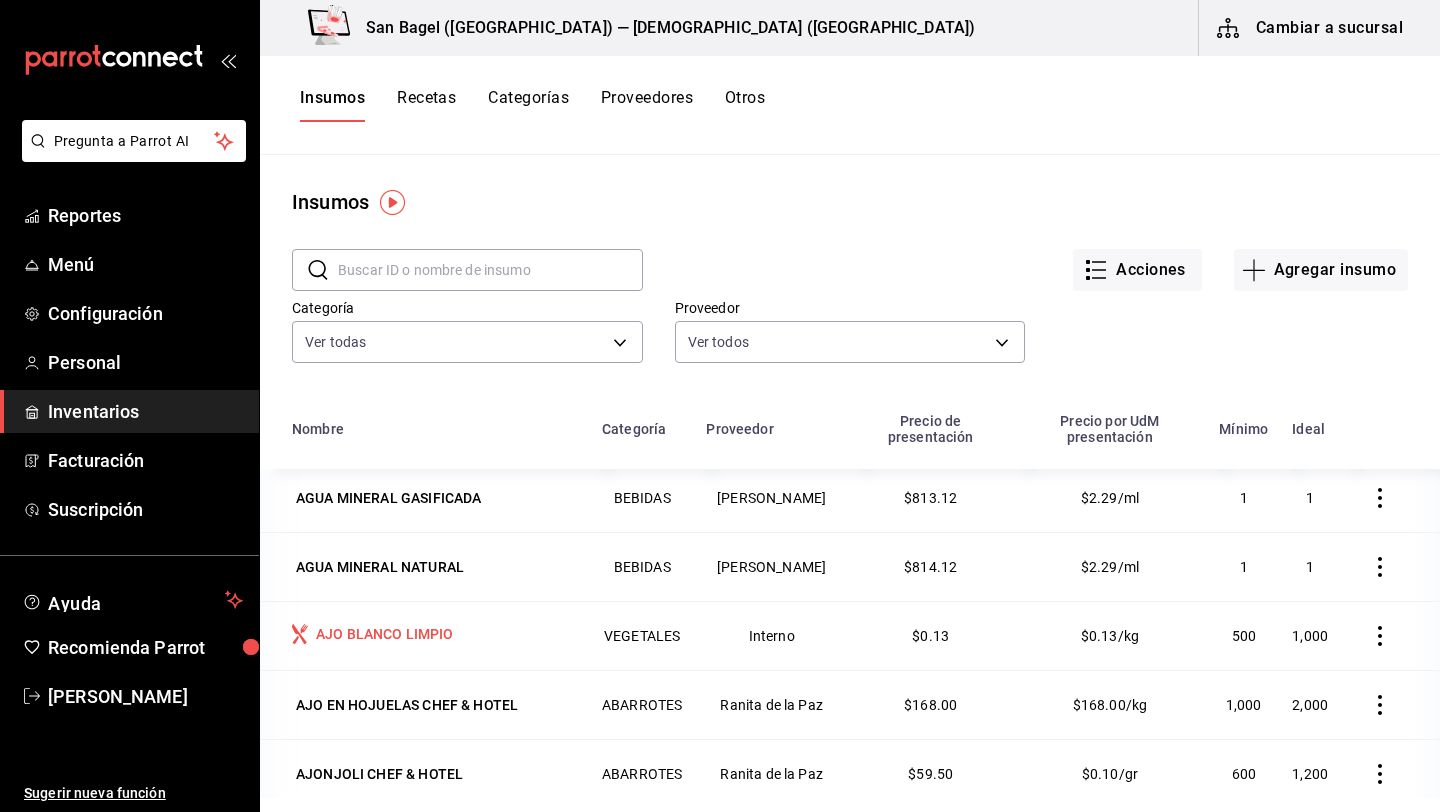 click on "AJO BLANCO LIMPIO" at bounding box center [385, 634] 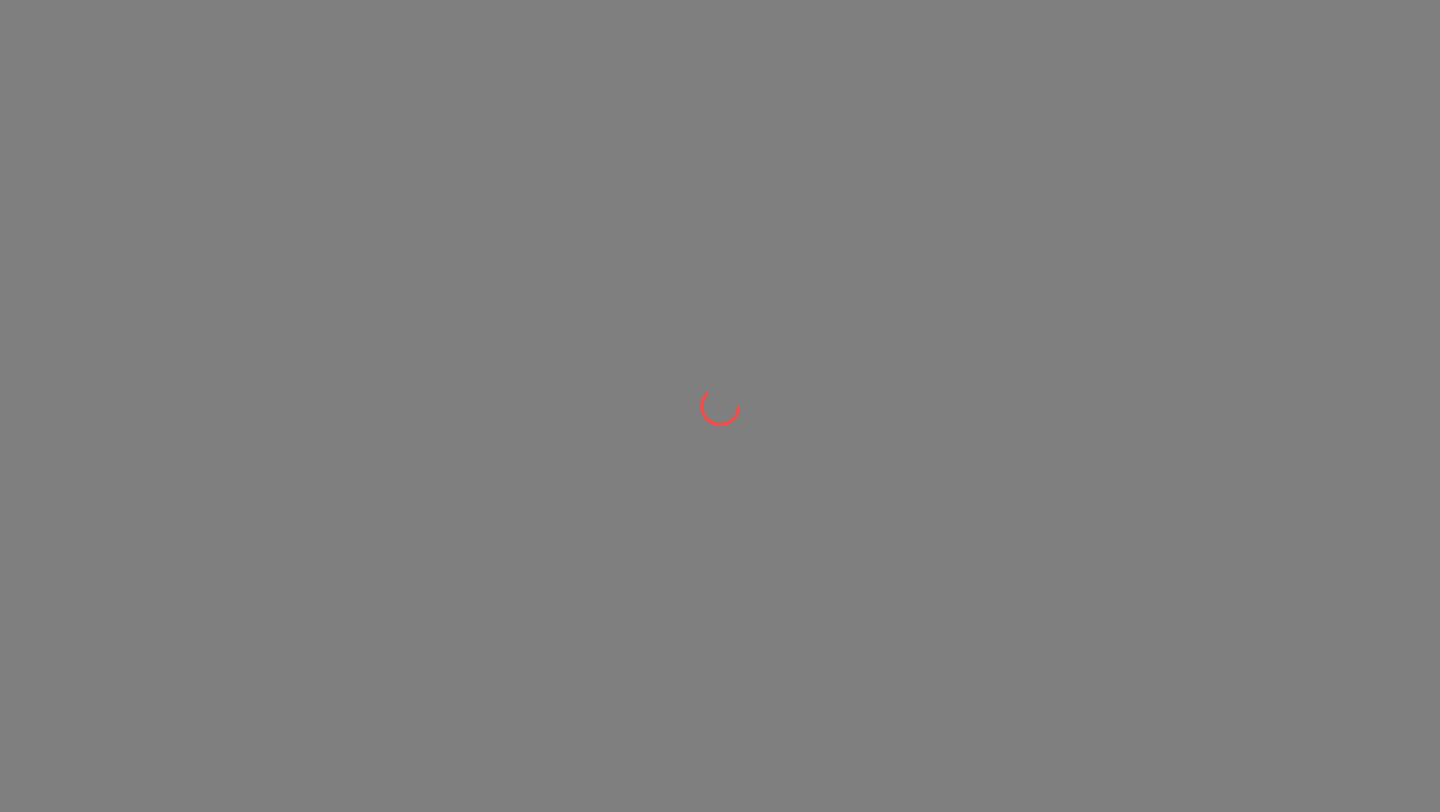 scroll, scrollTop: 0, scrollLeft: 0, axis: both 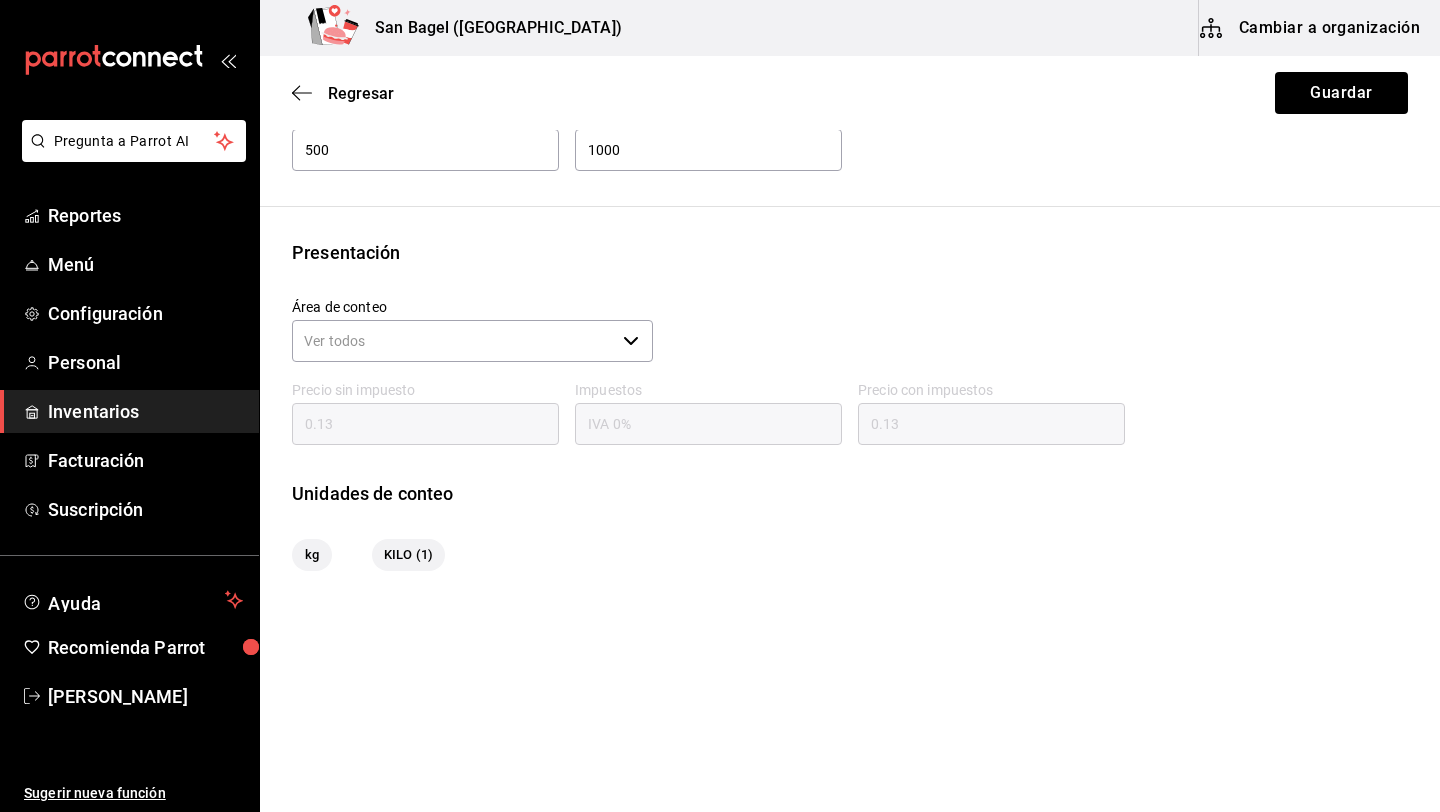 click on "Área de conteo" at bounding box center [453, 341] 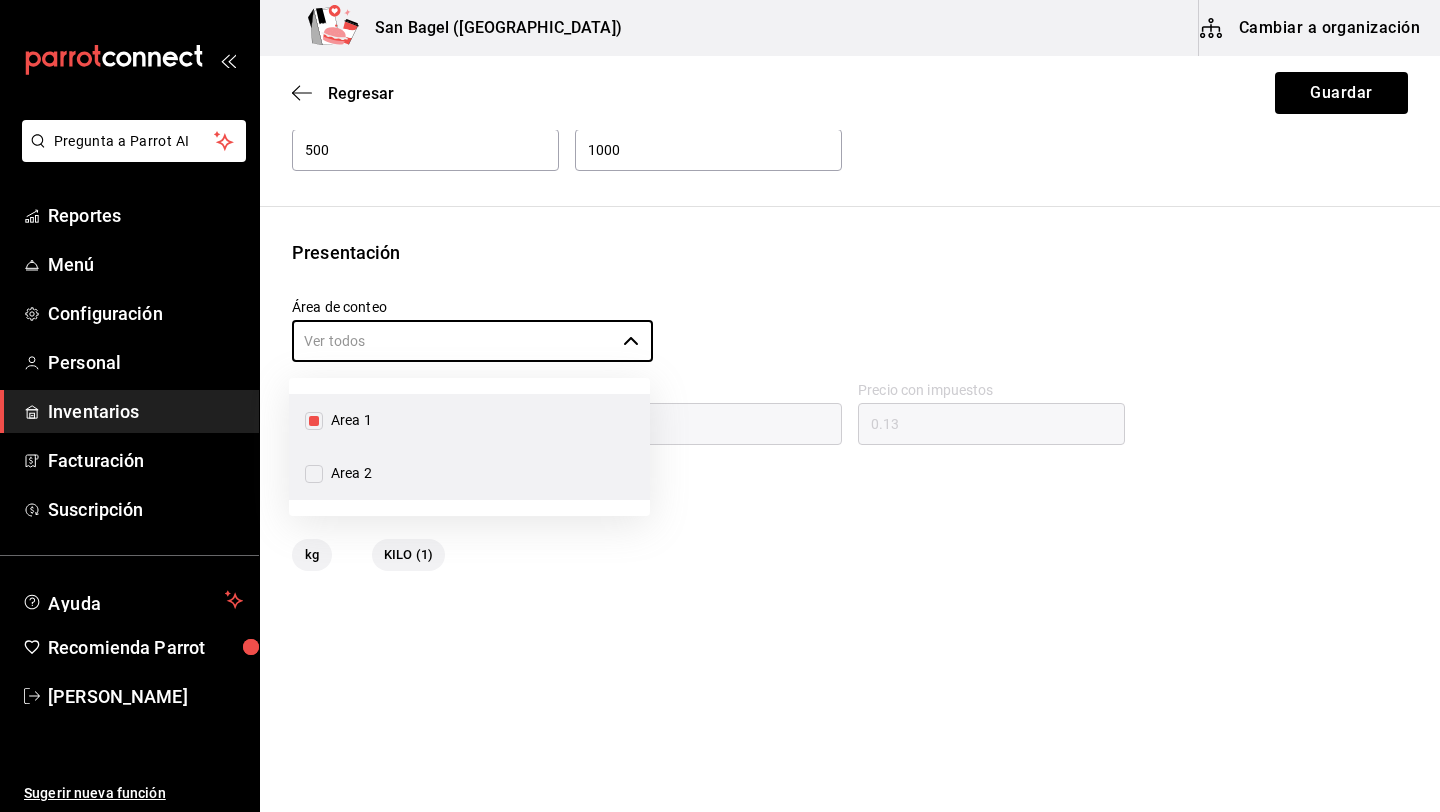 click on "Area 2" at bounding box center (347, 473) 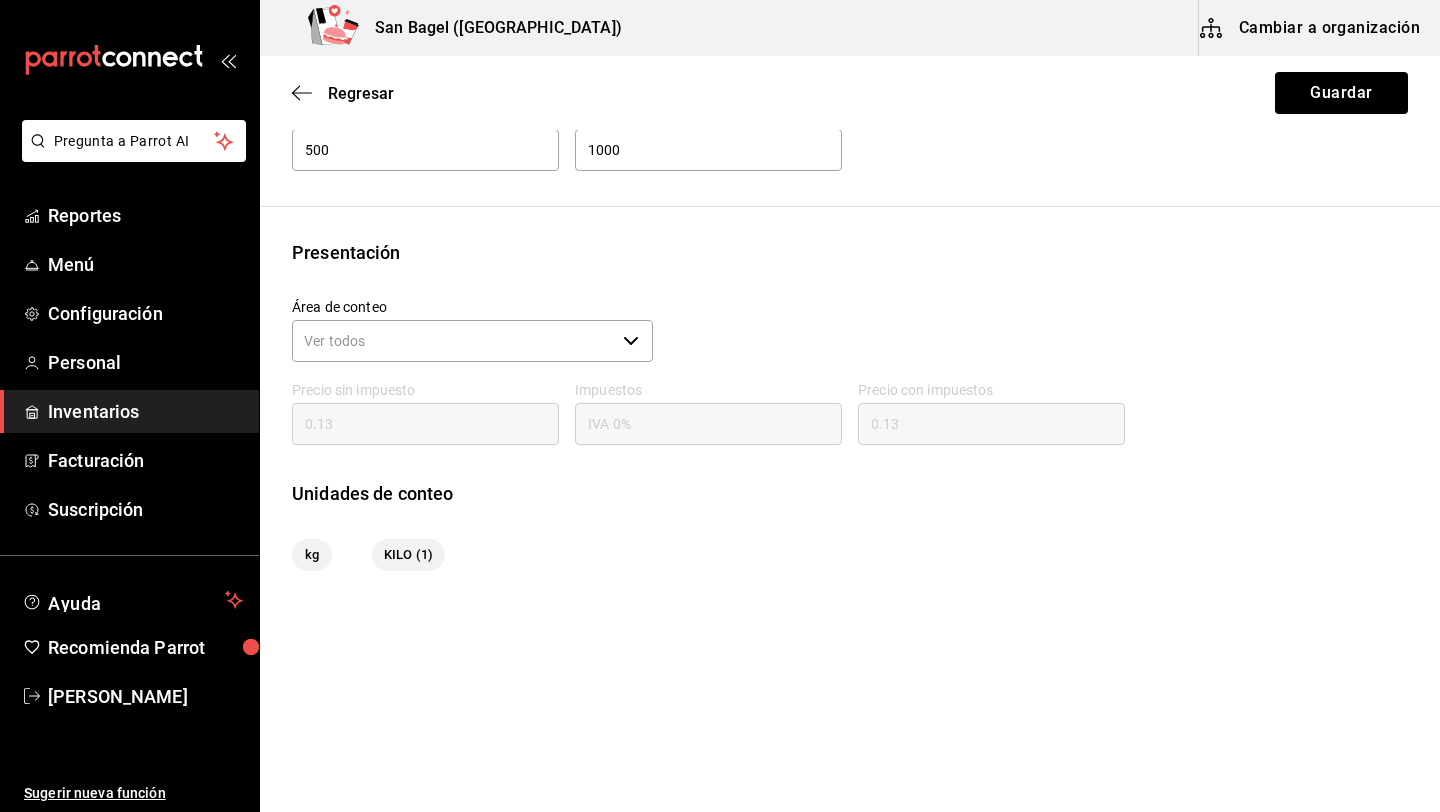 scroll, scrollTop: 0, scrollLeft: 0, axis: both 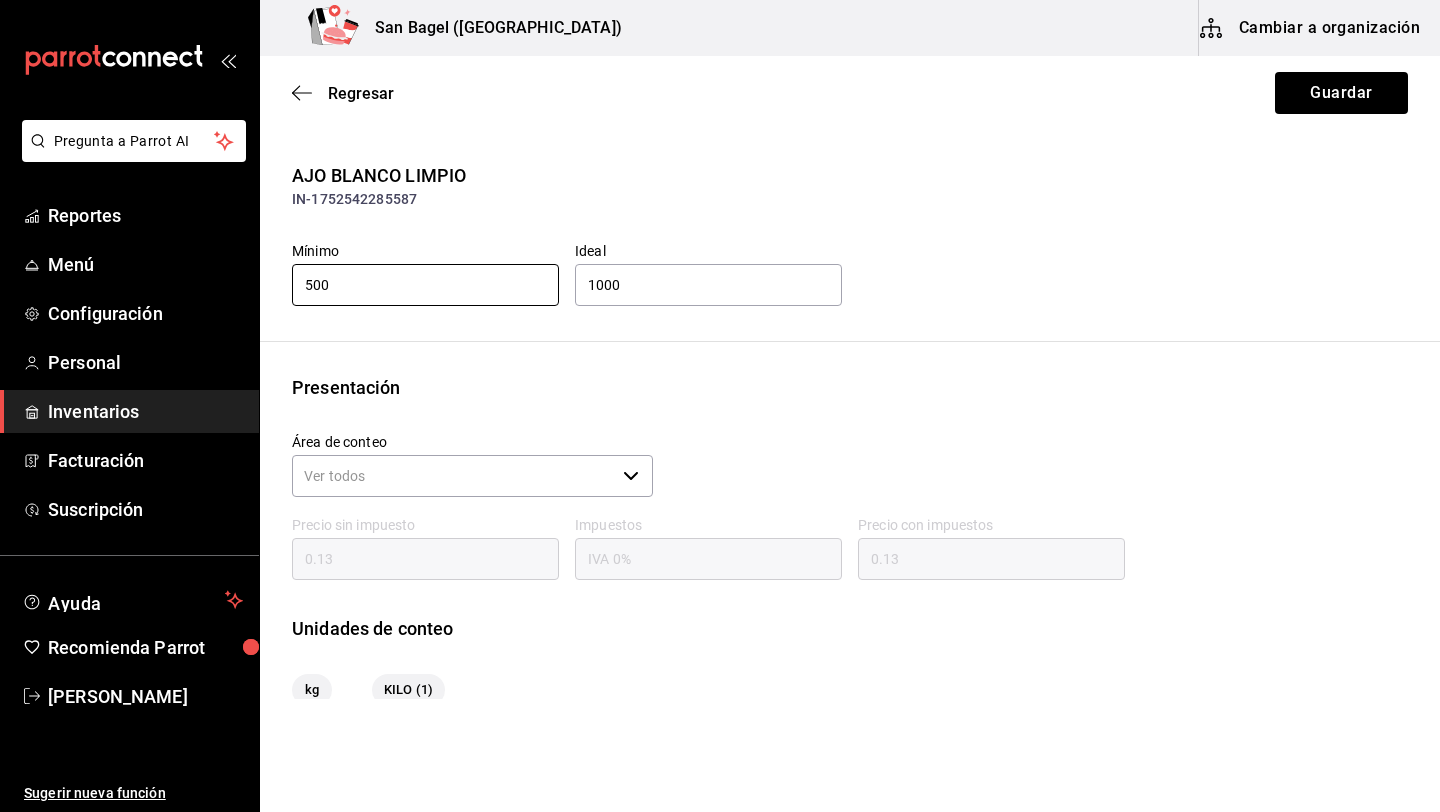 click on "500" at bounding box center [425, 285] 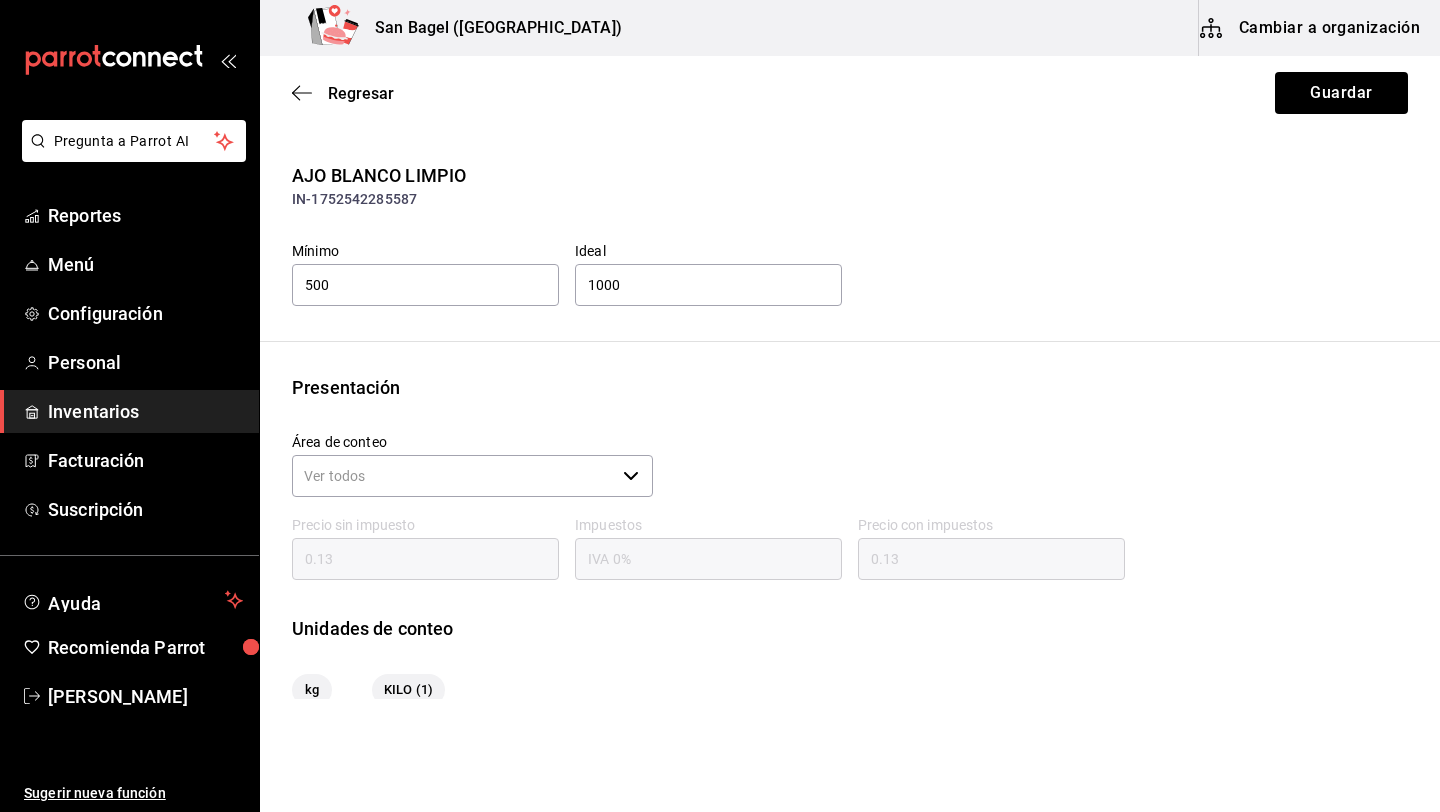 click on "Cambiar a organización" at bounding box center (1311, 28) 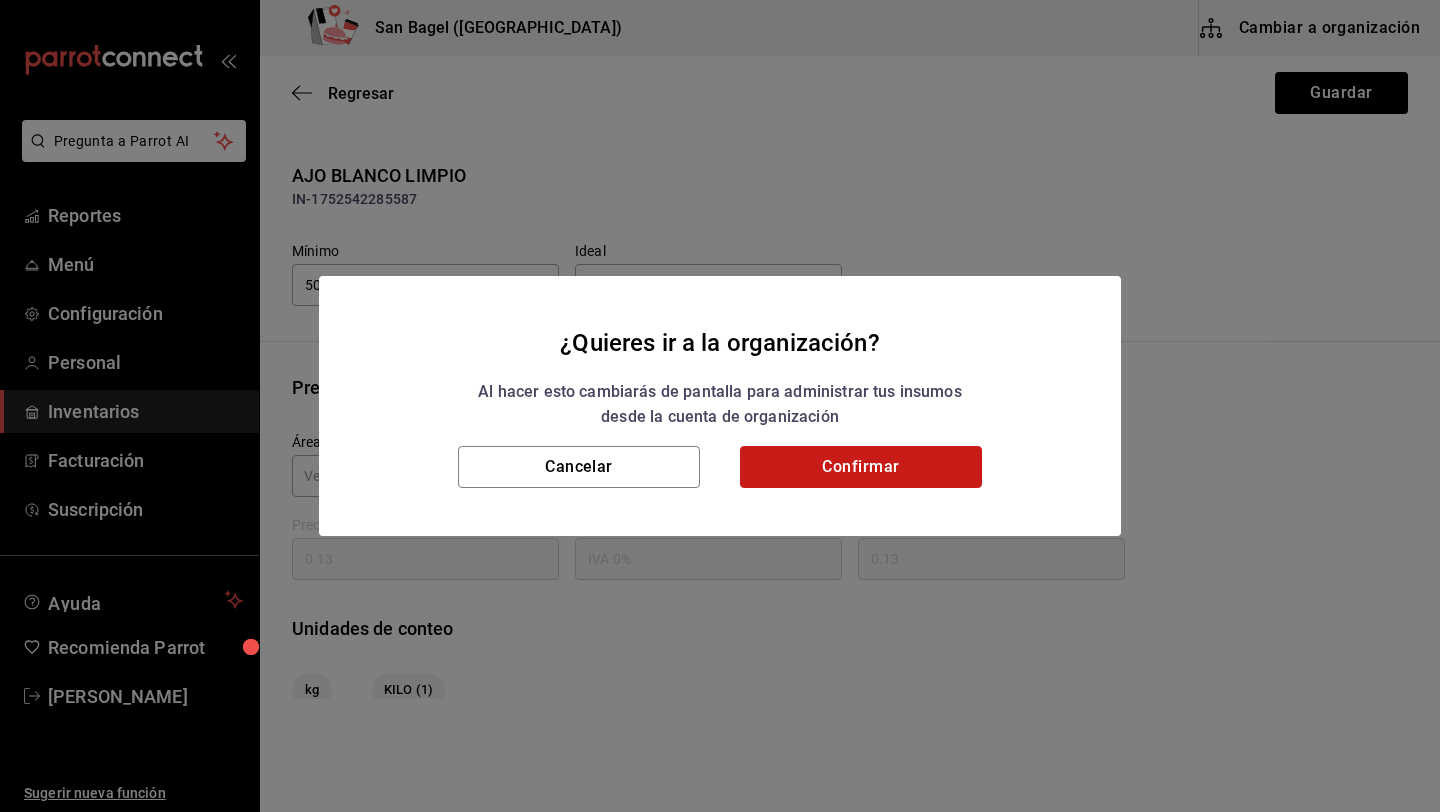 click on "Confirmar" at bounding box center [861, 467] 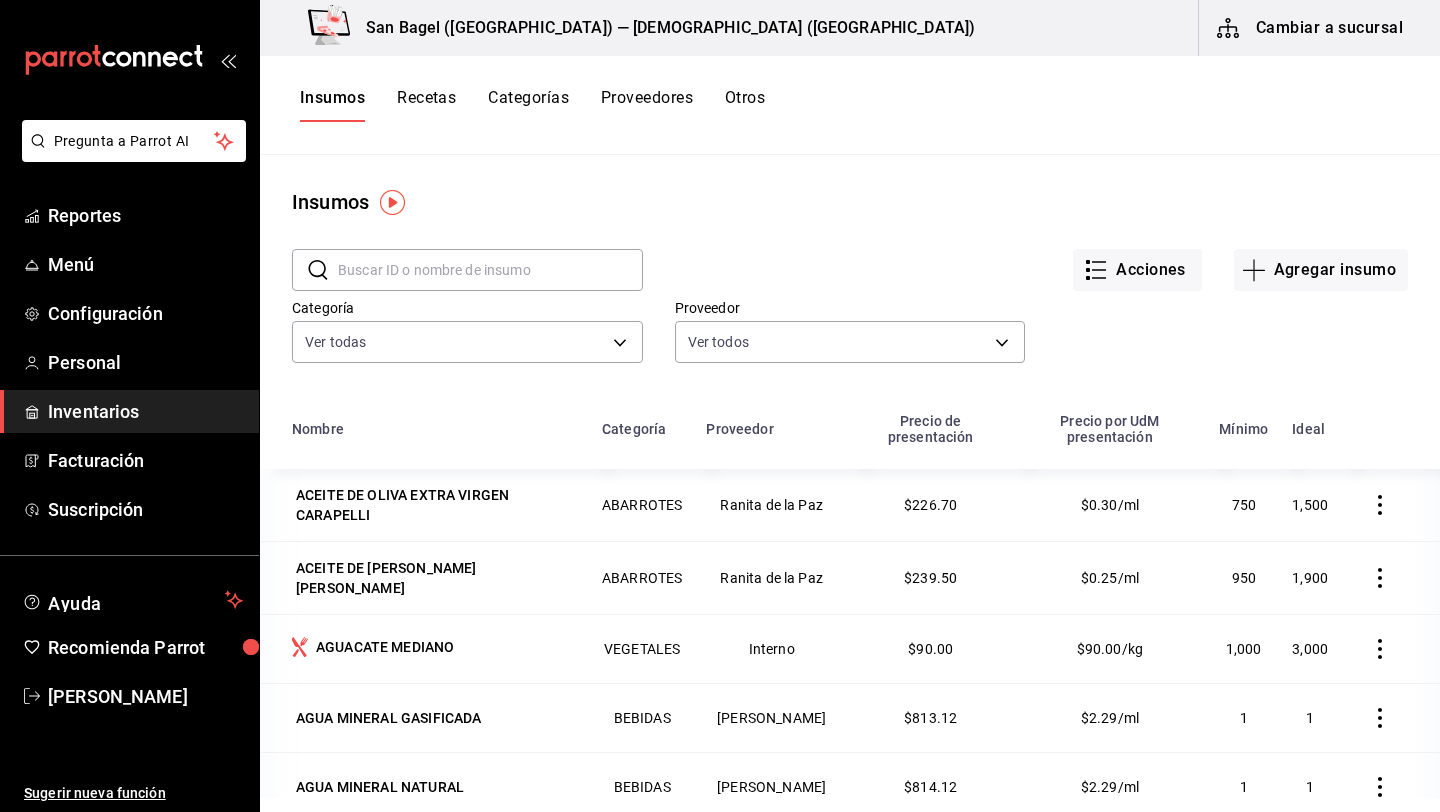 click at bounding box center [490, 270] 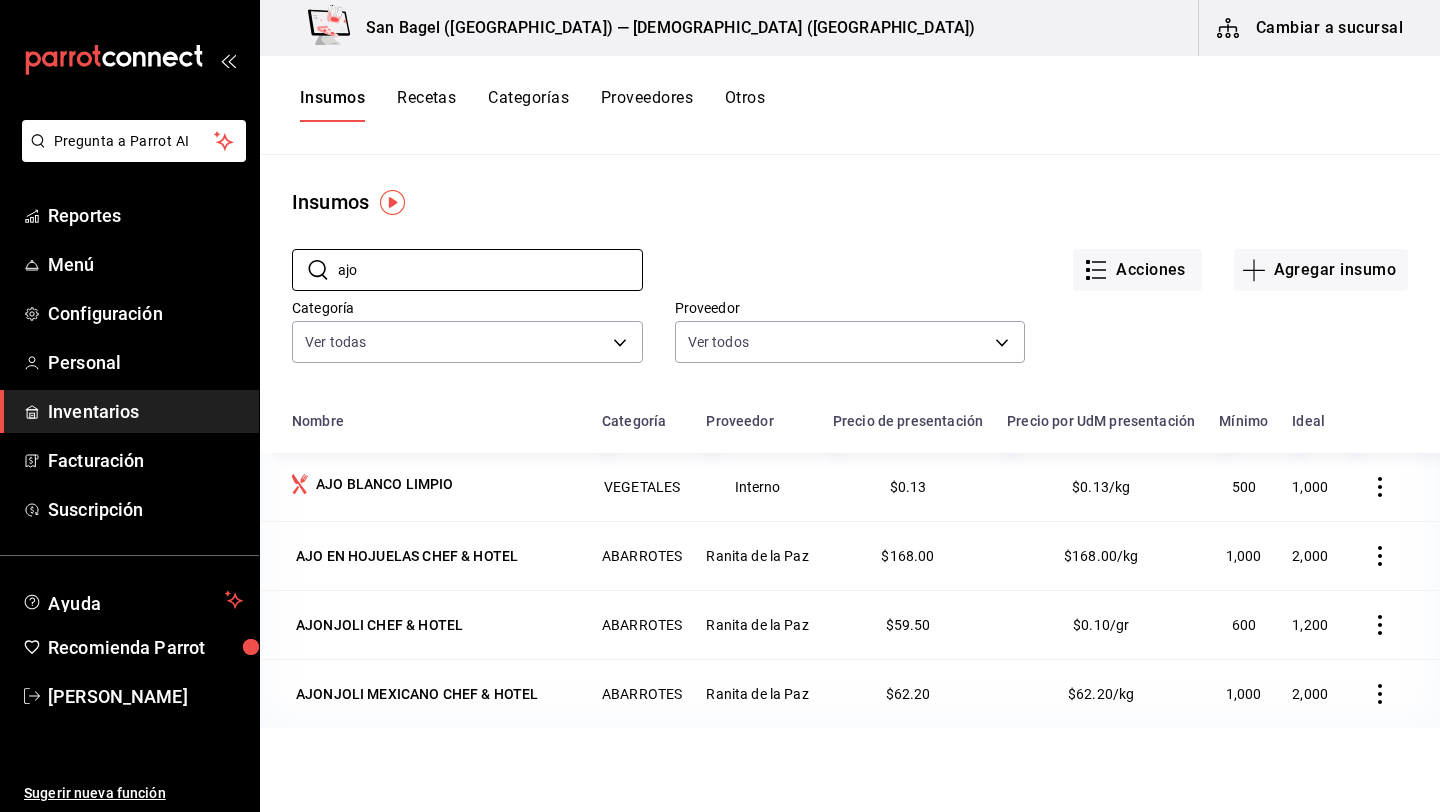 type on "ajo" 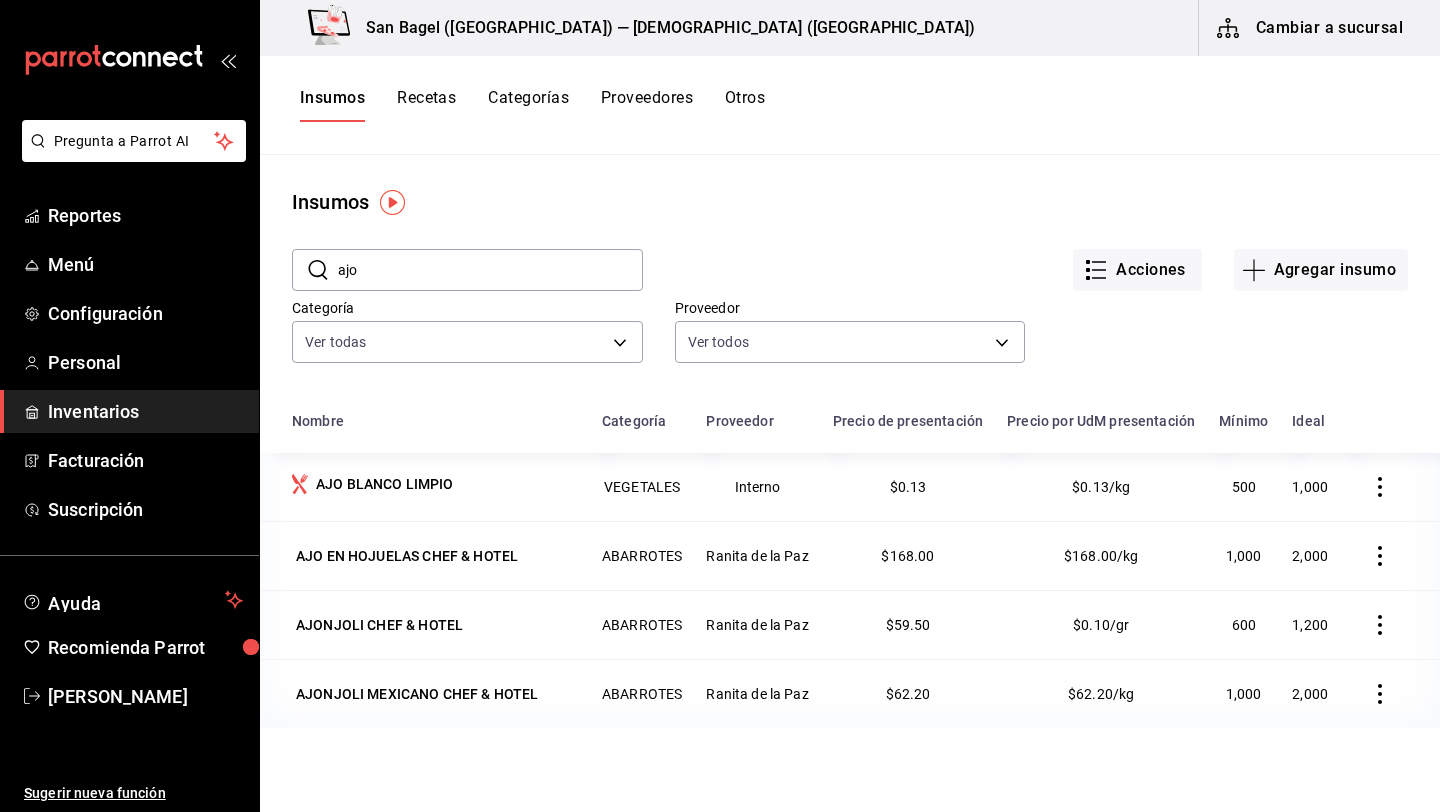 click 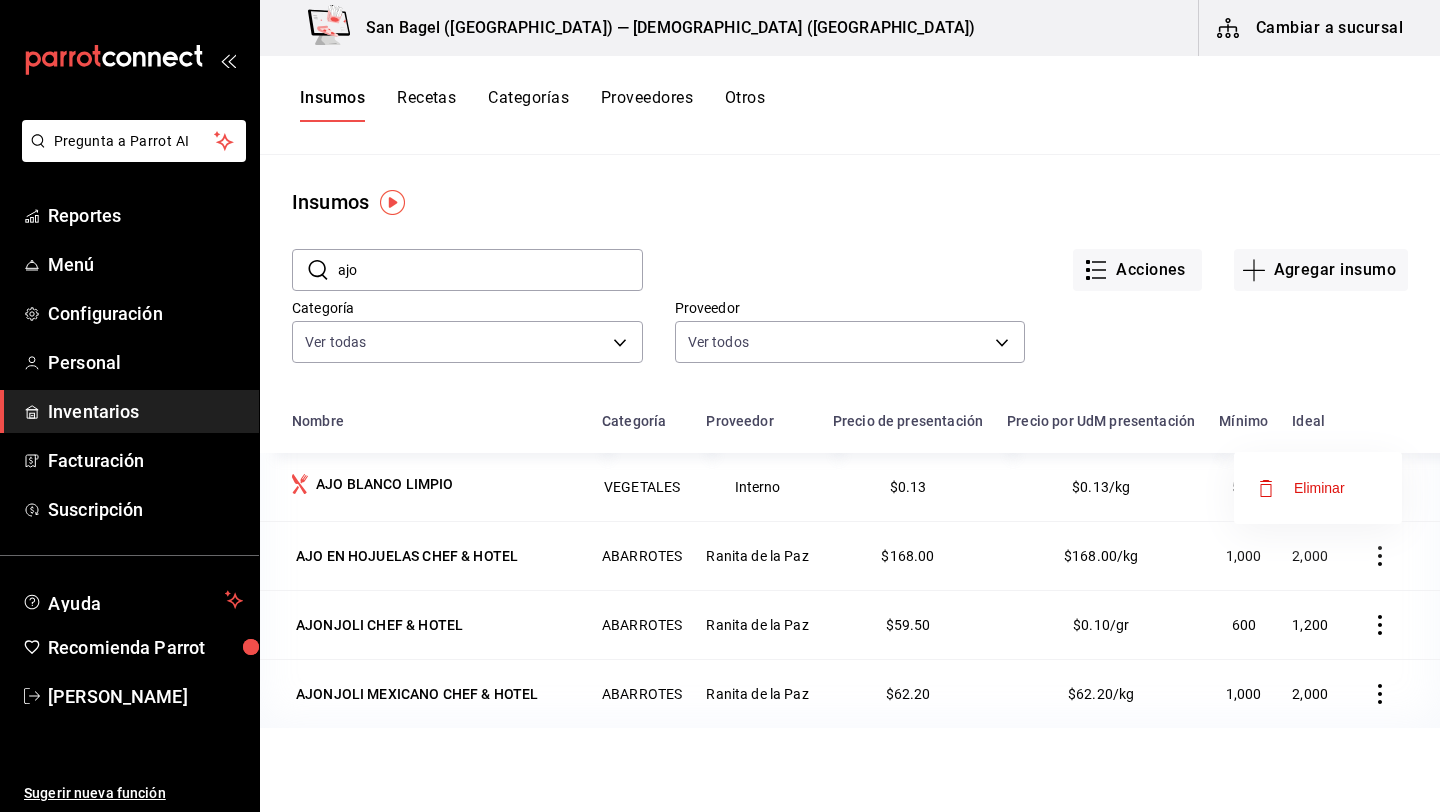 click at bounding box center (720, 406) 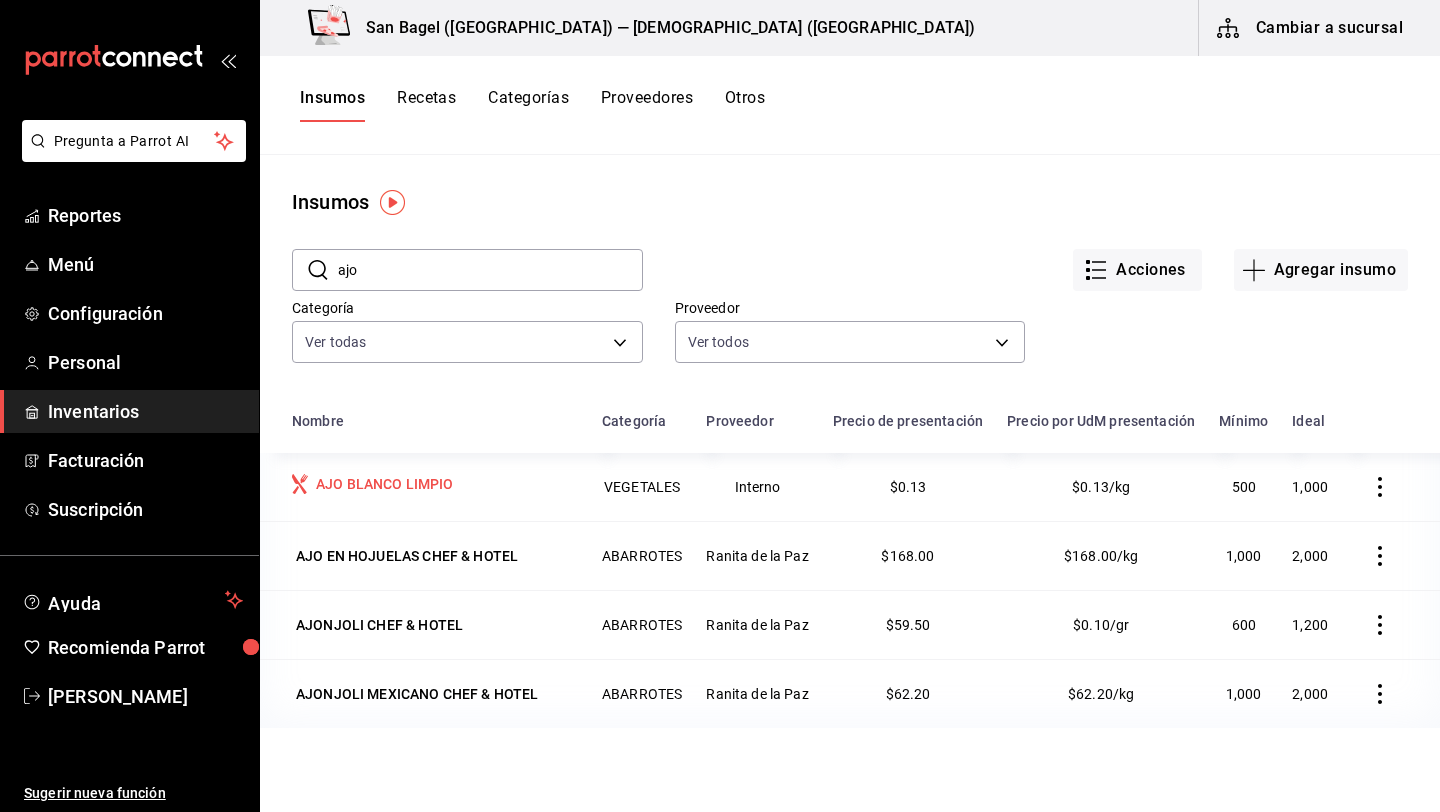 click on "AJO BLANCO LIMPIO" at bounding box center (385, 484) 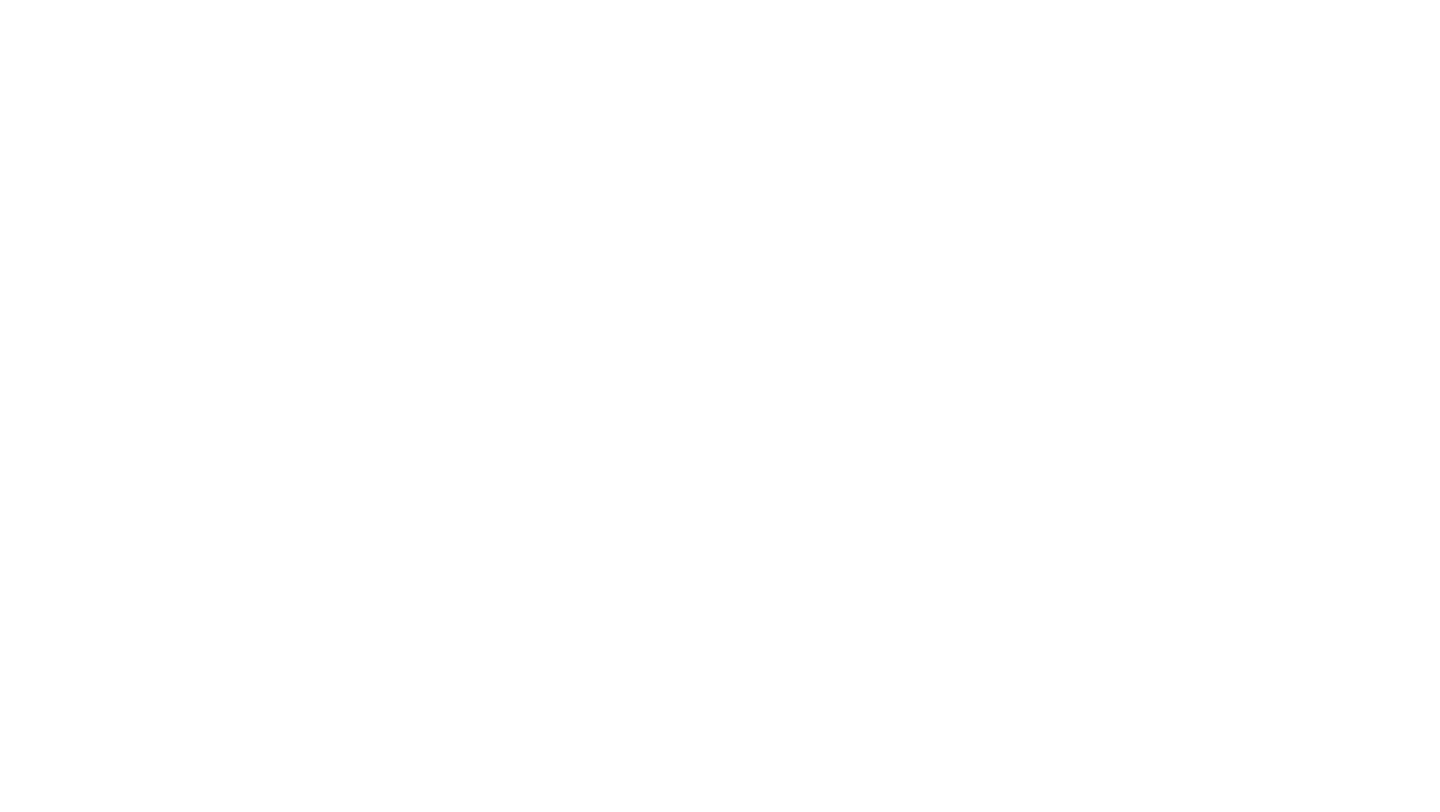 click at bounding box center [720, 4] 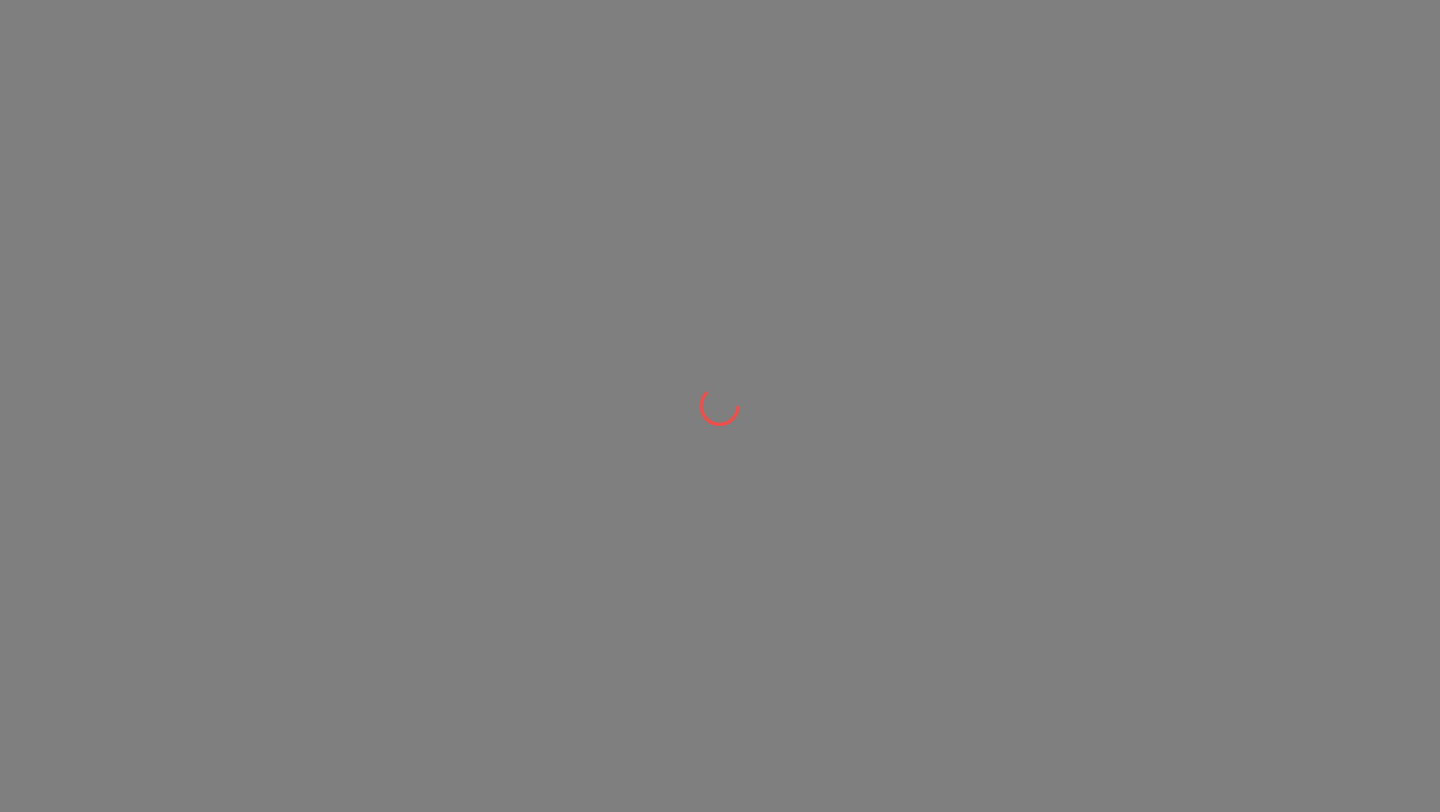scroll, scrollTop: 0, scrollLeft: 0, axis: both 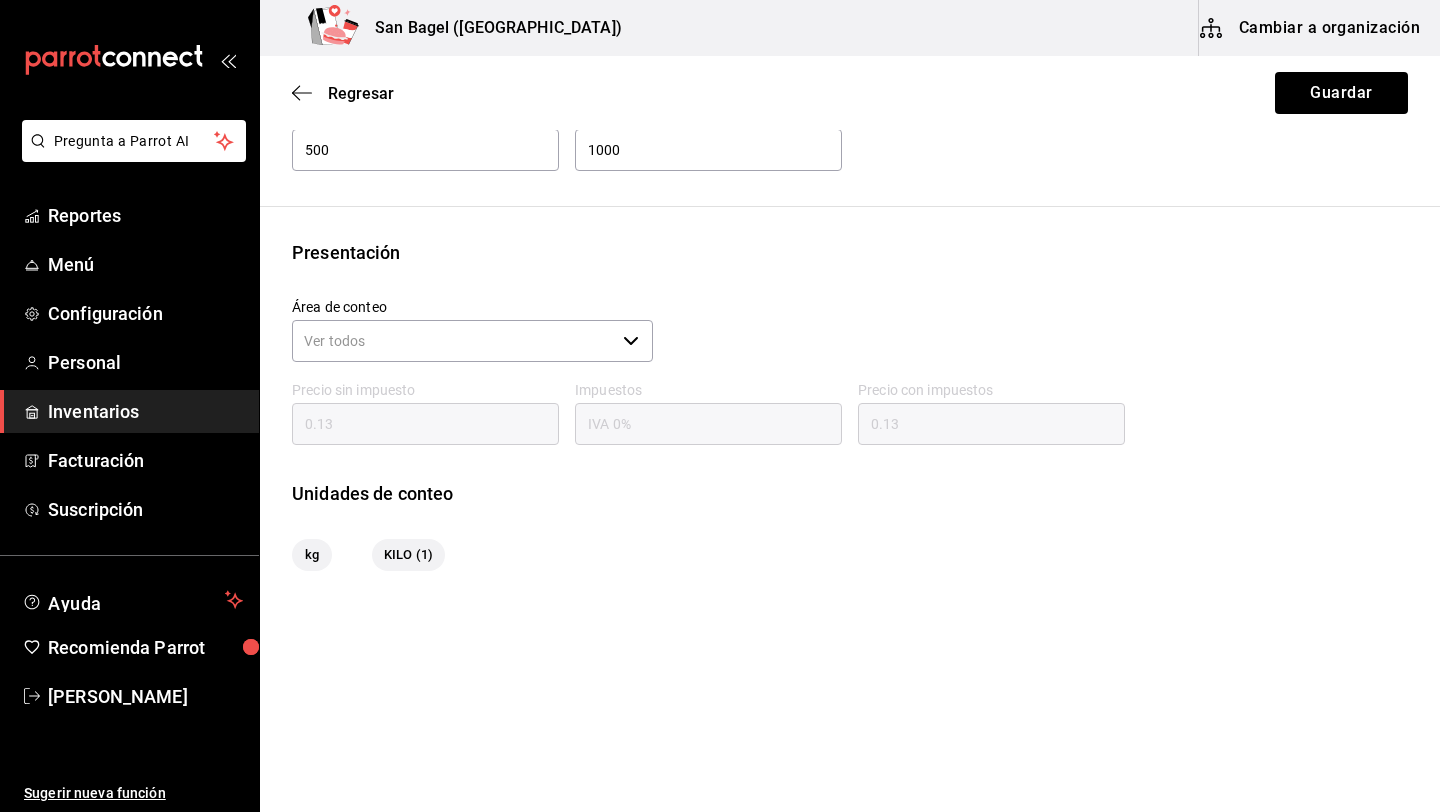 click on "KILO (1)" at bounding box center (408, 555) 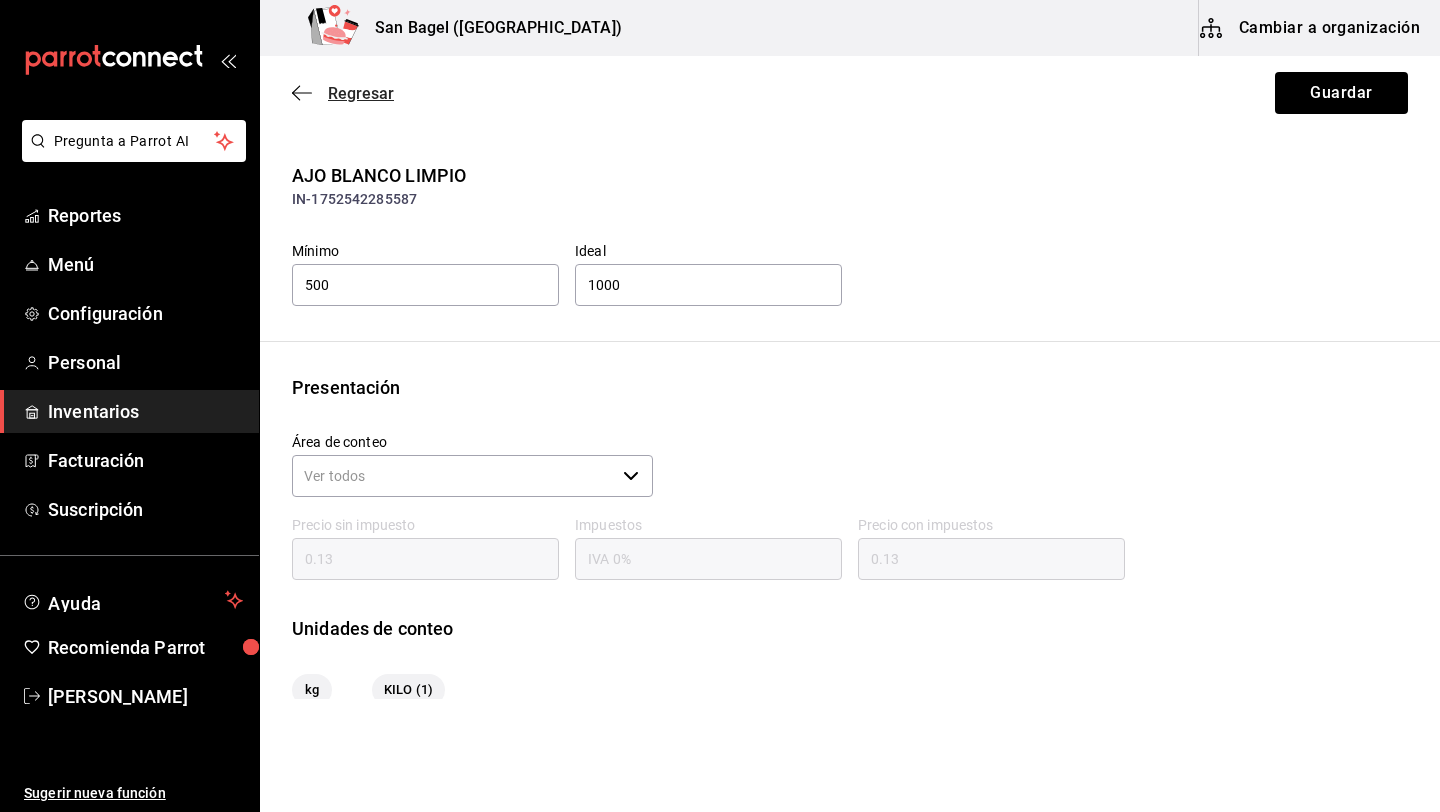 click 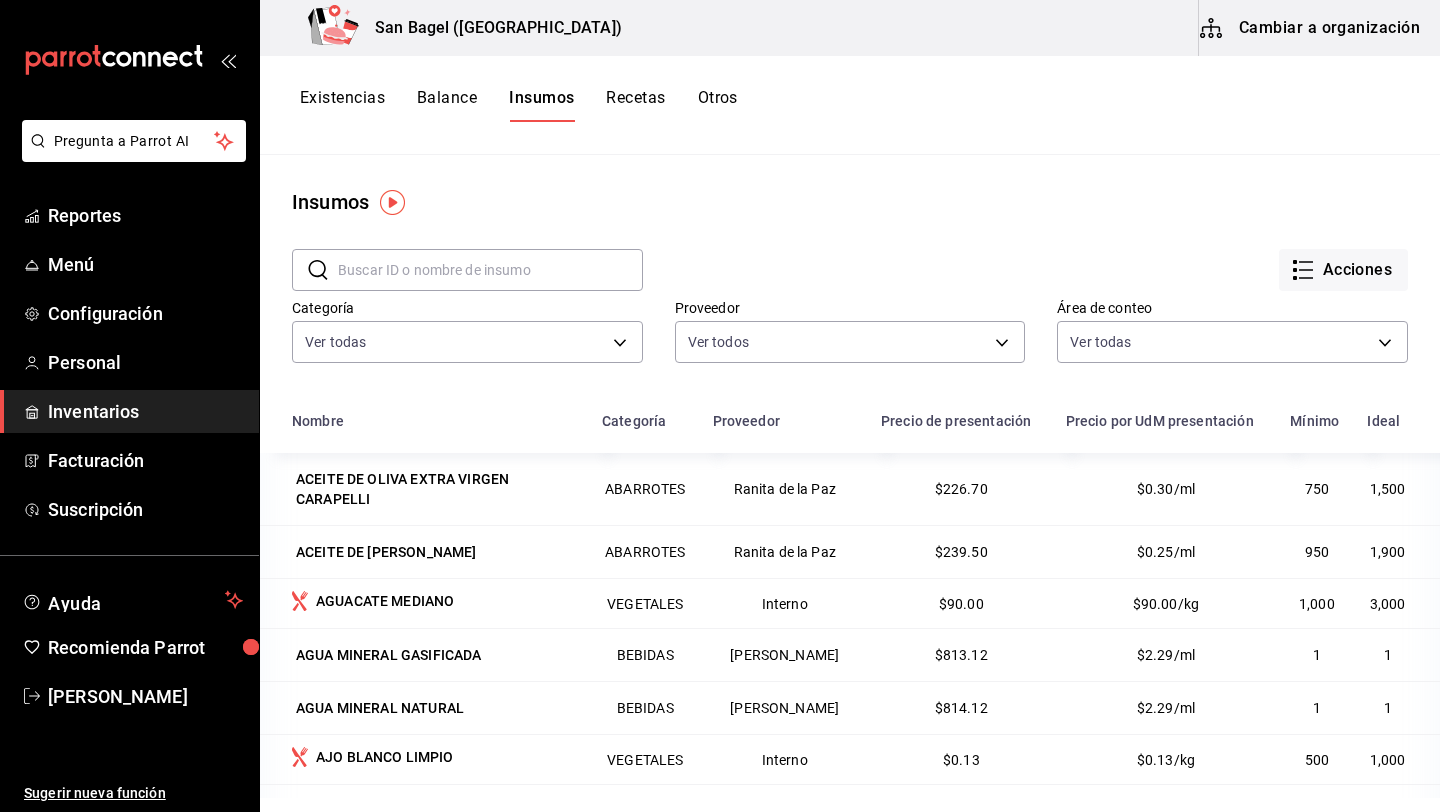 click on "Cambiar a organización" at bounding box center [1311, 28] 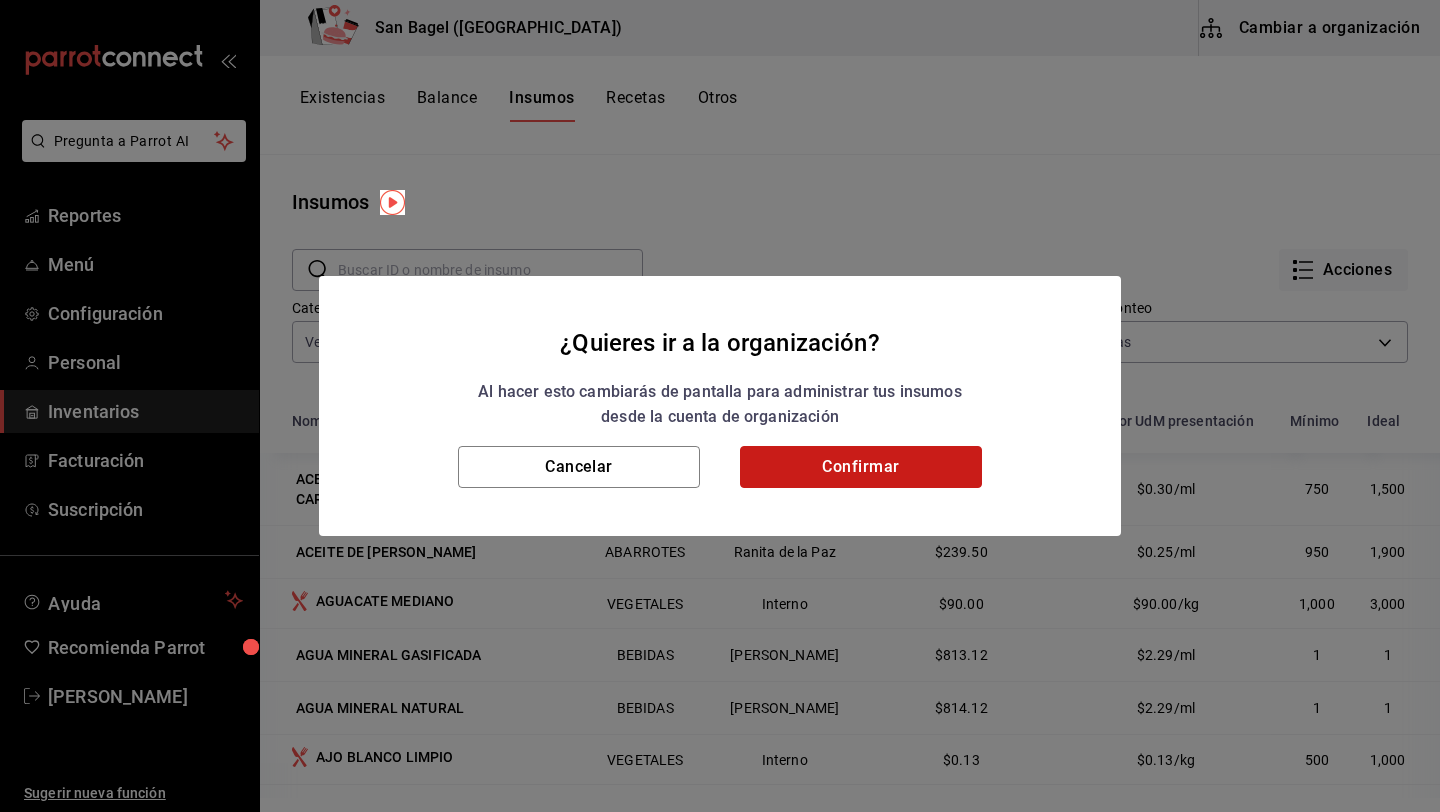 click on "Confirmar" at bounding box center (861, 467) 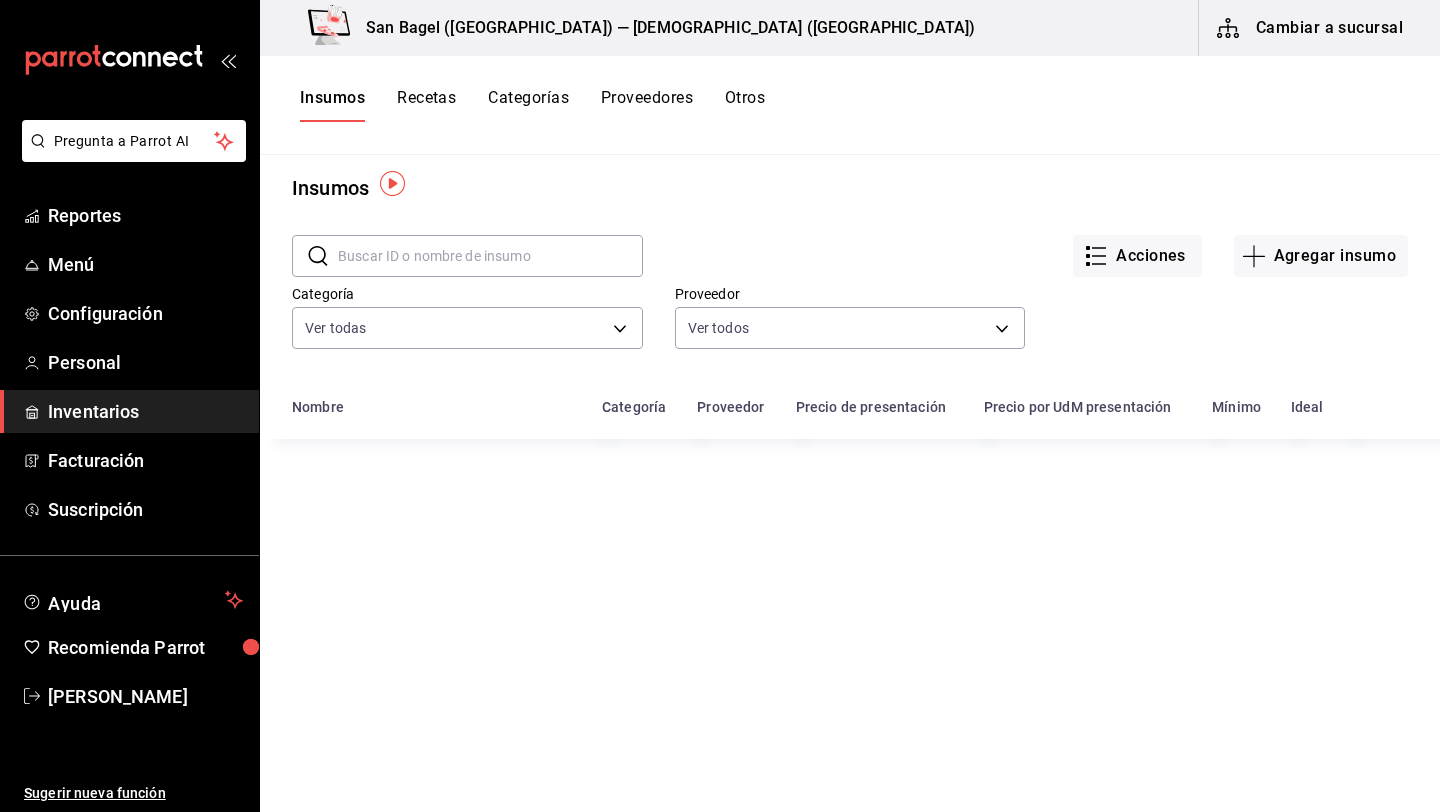 scroll, scrollTop: 19, scrollLeft: 0, axis: vertical 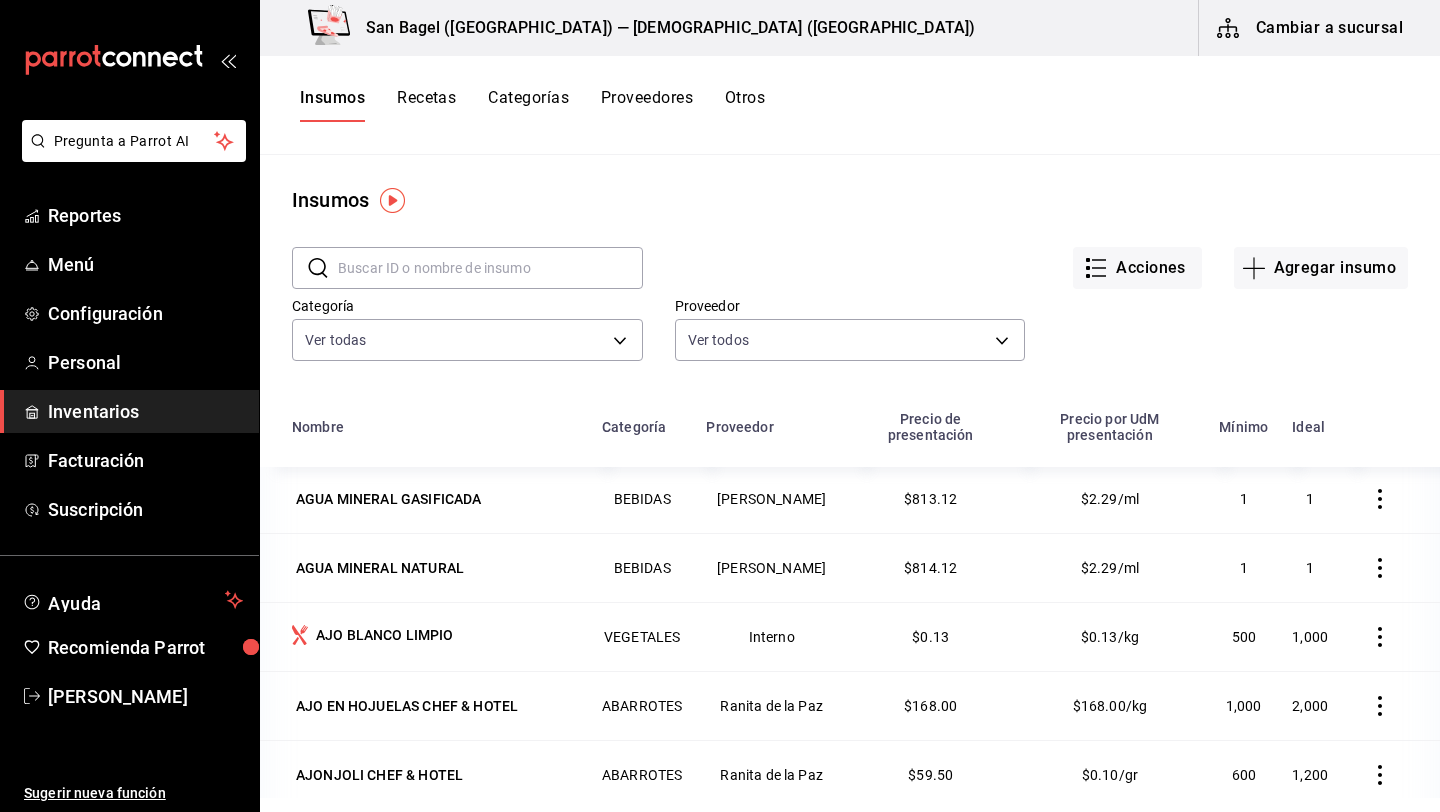 click 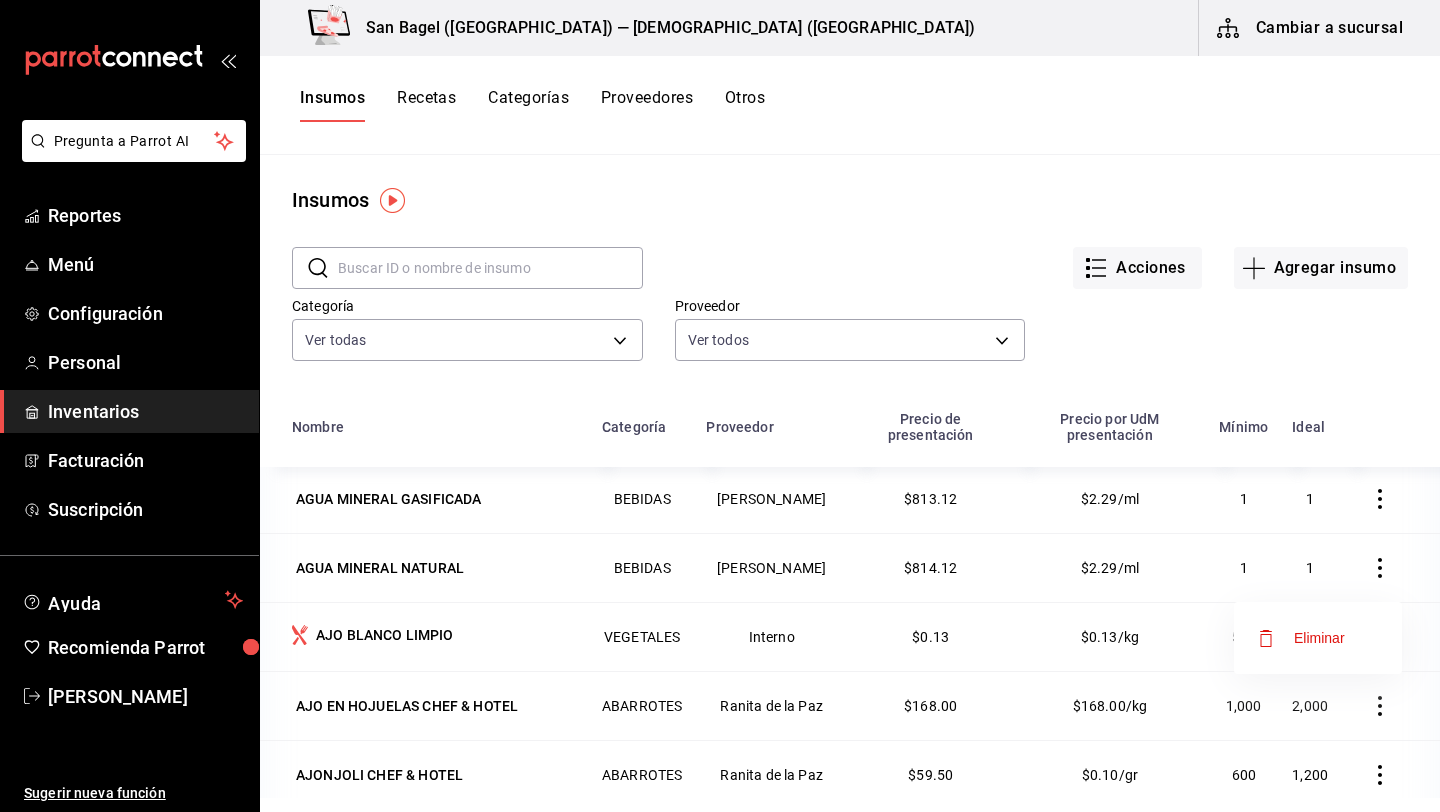 click on "Eliminar" at bounding box center [1319, 638] 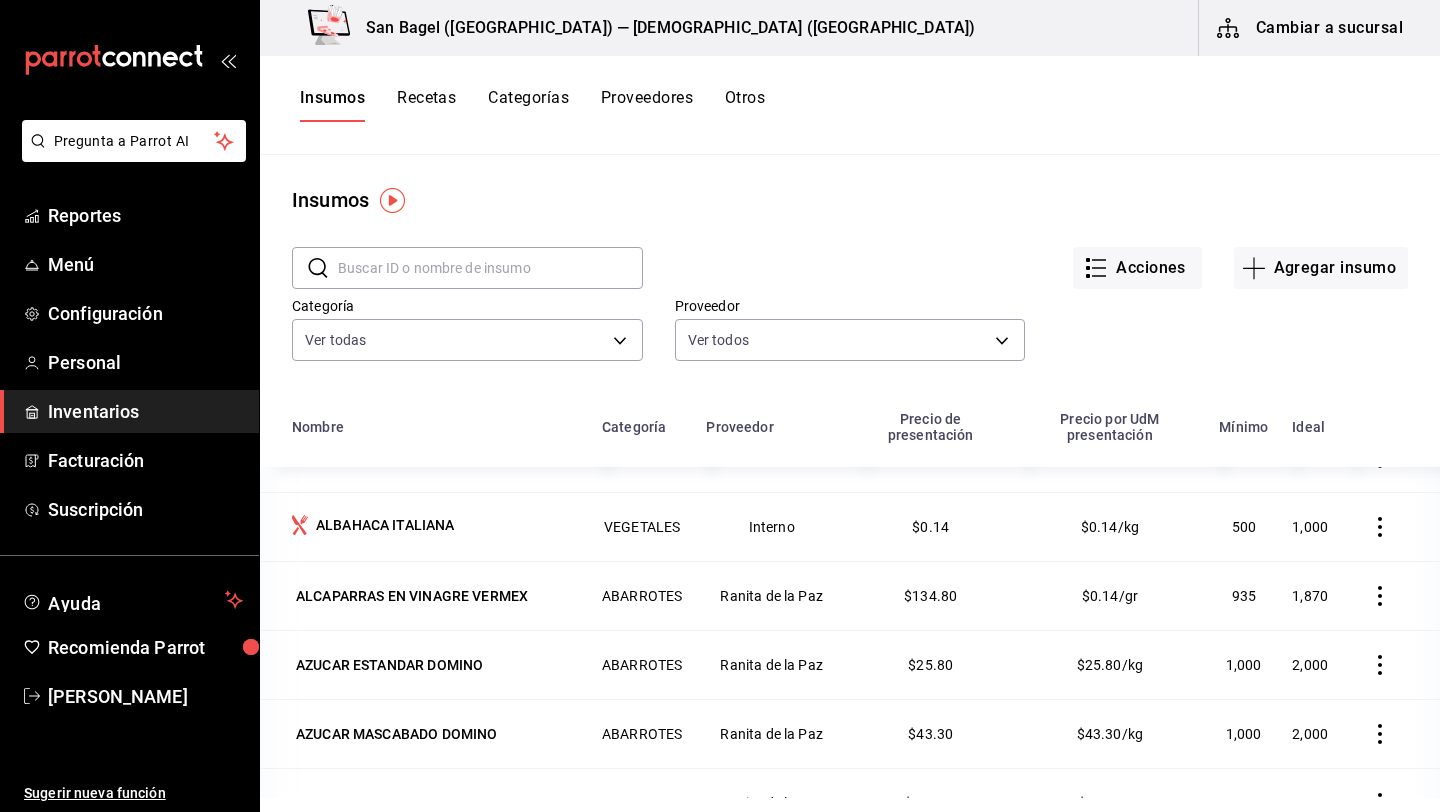 scroll, scrollTop: 522, scrollLeft: 0, axis: vertical 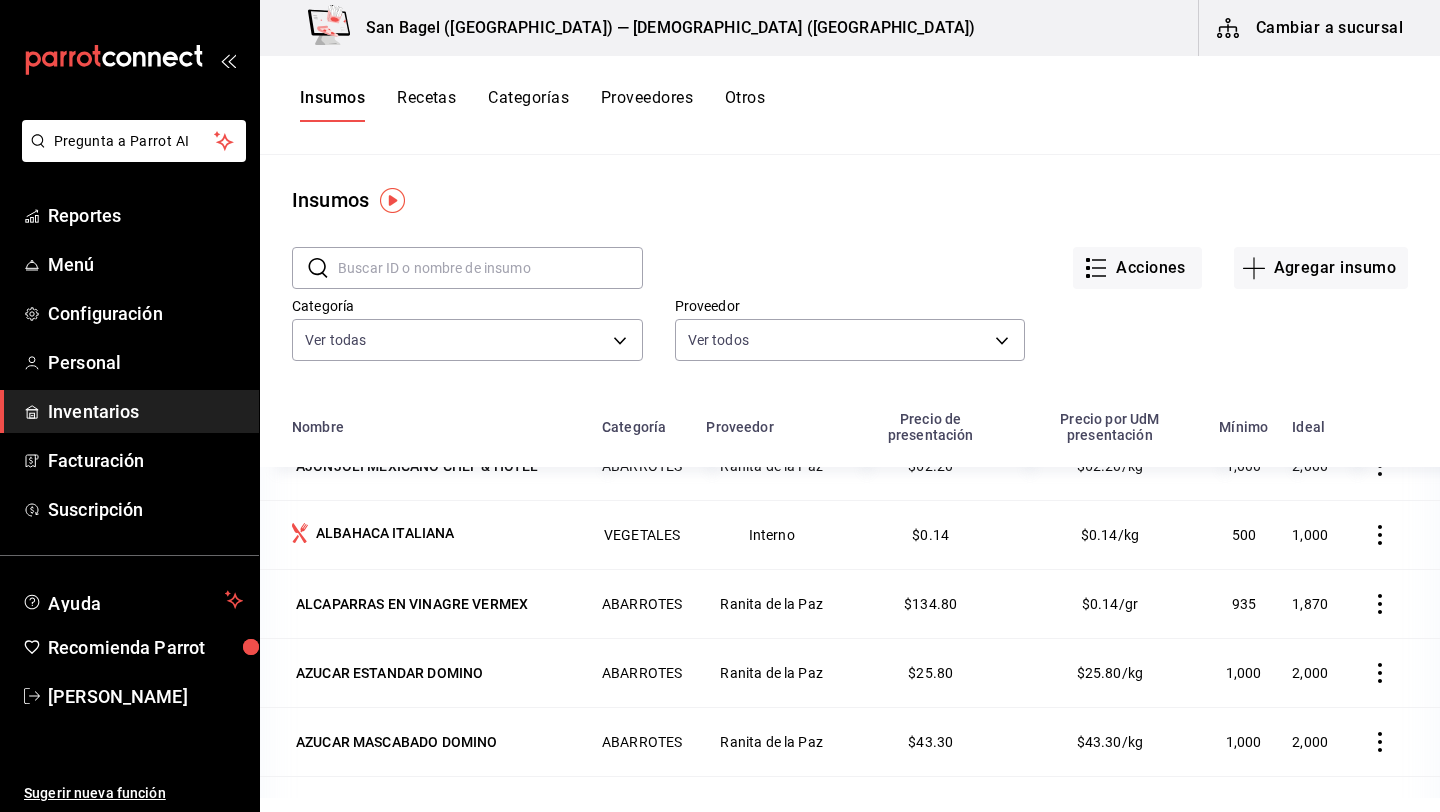 click 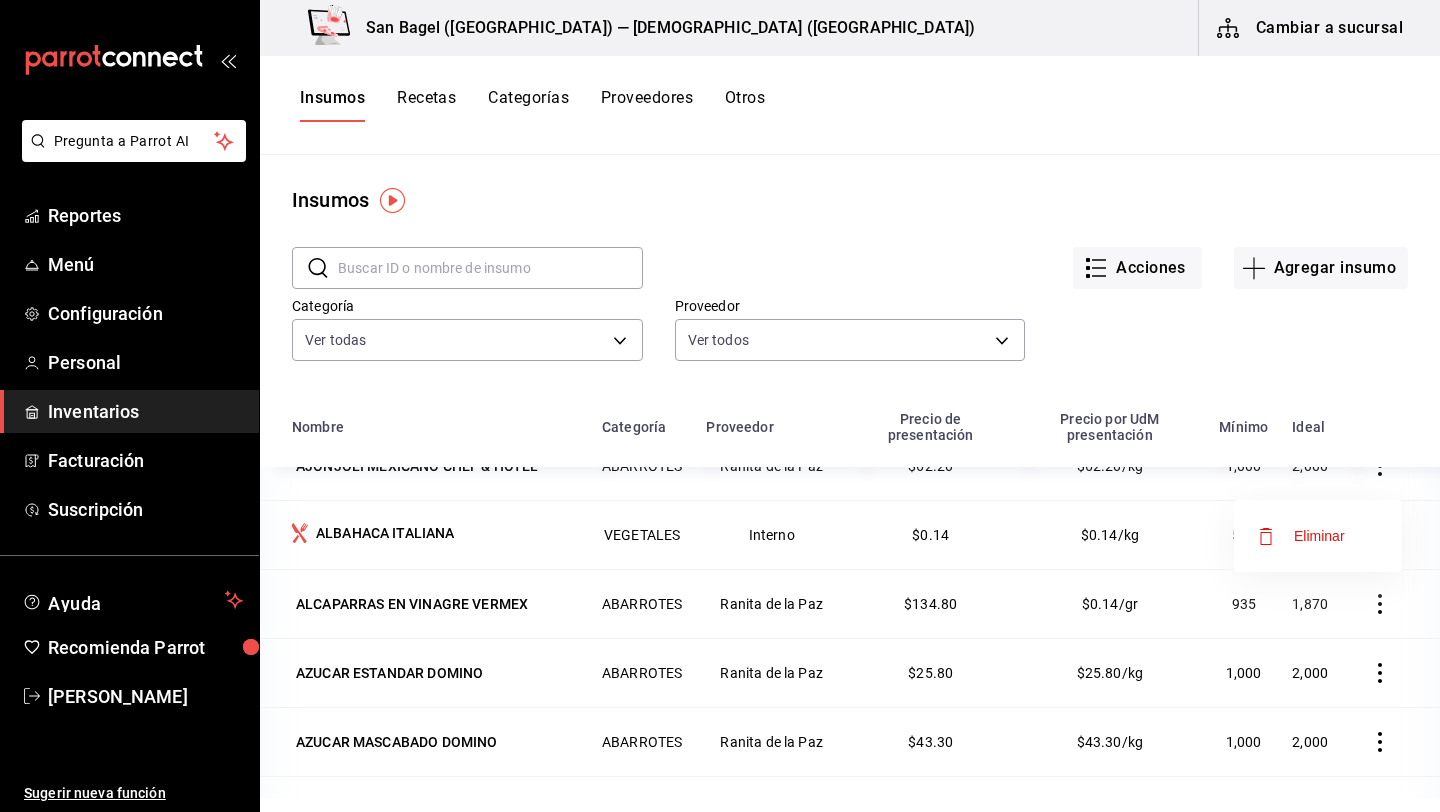 click on "Eliminar" at bounding box center [1301, 536] 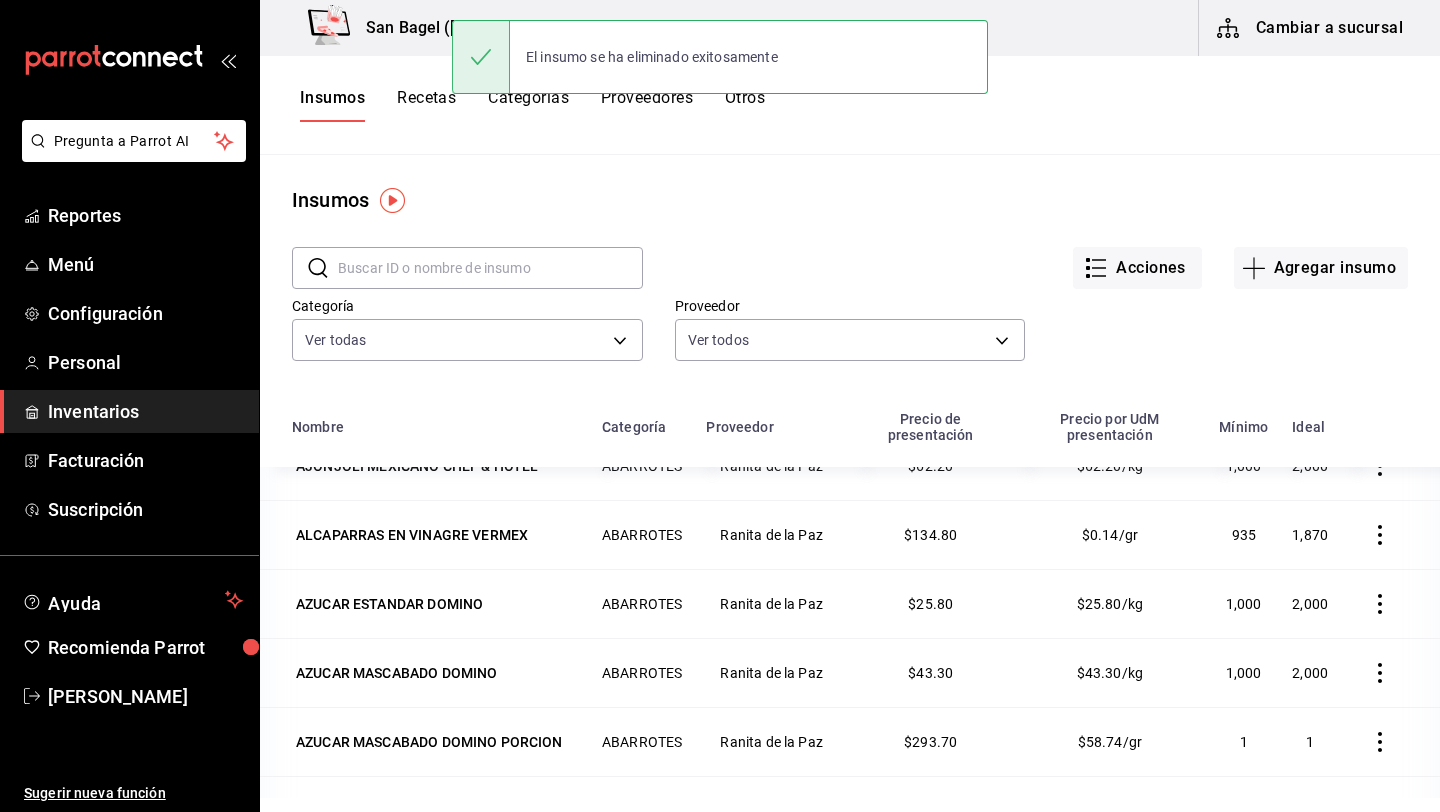 scroll, scrollTop: 0, scrollLeft: 0, axis: both 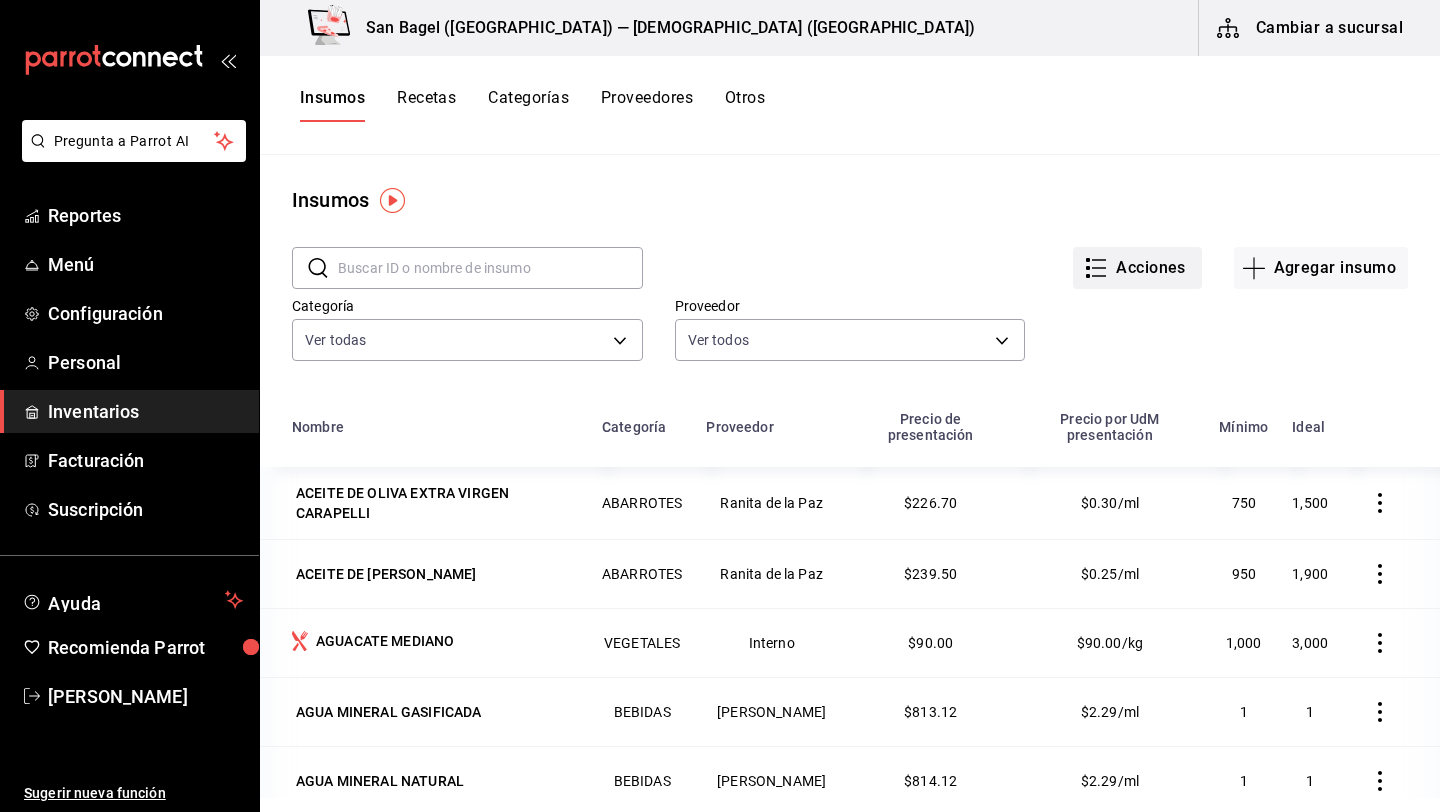 click on "Acciones" at bounding box center [1137, 268] 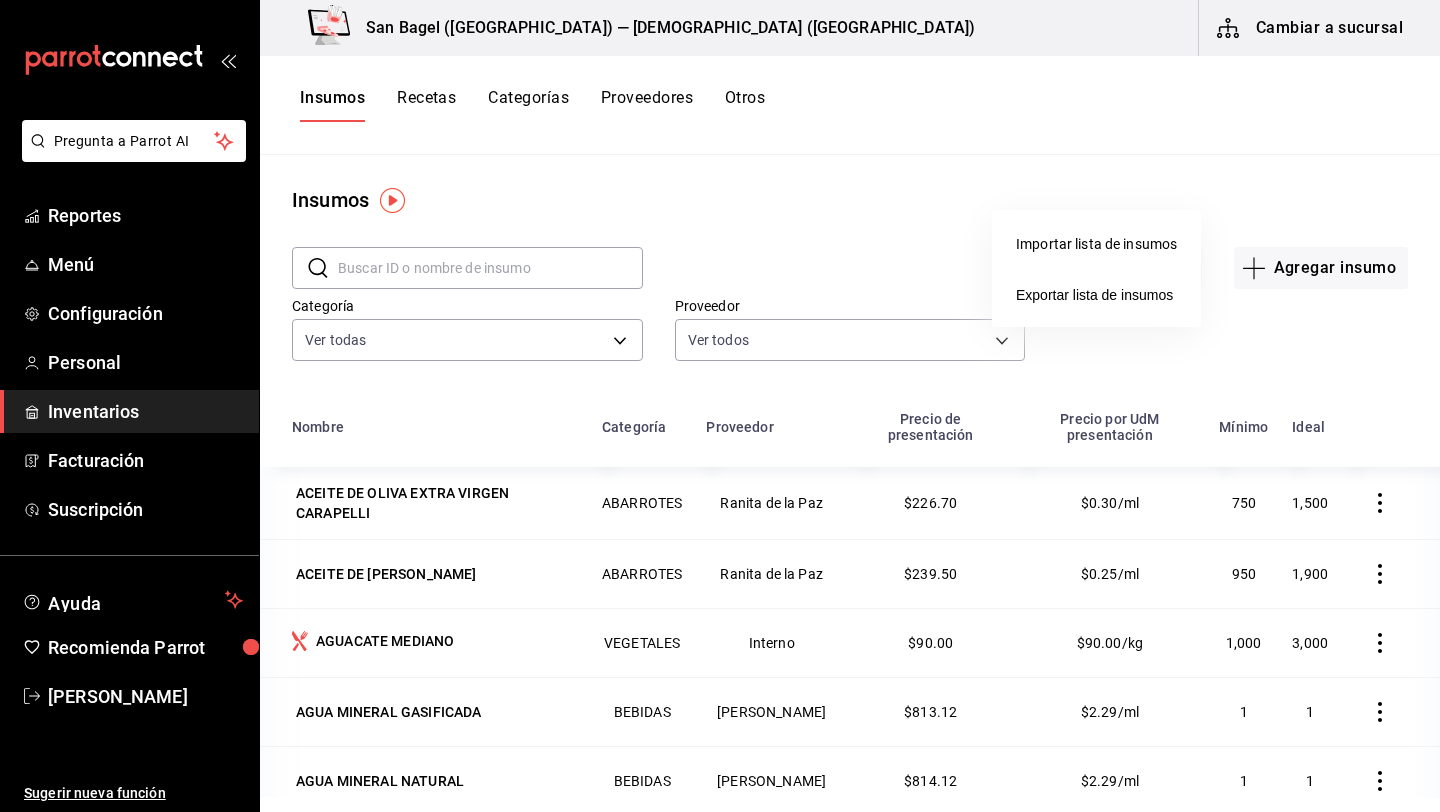 click on "Importar lista de insumos" at bounding box center [1096, 244] 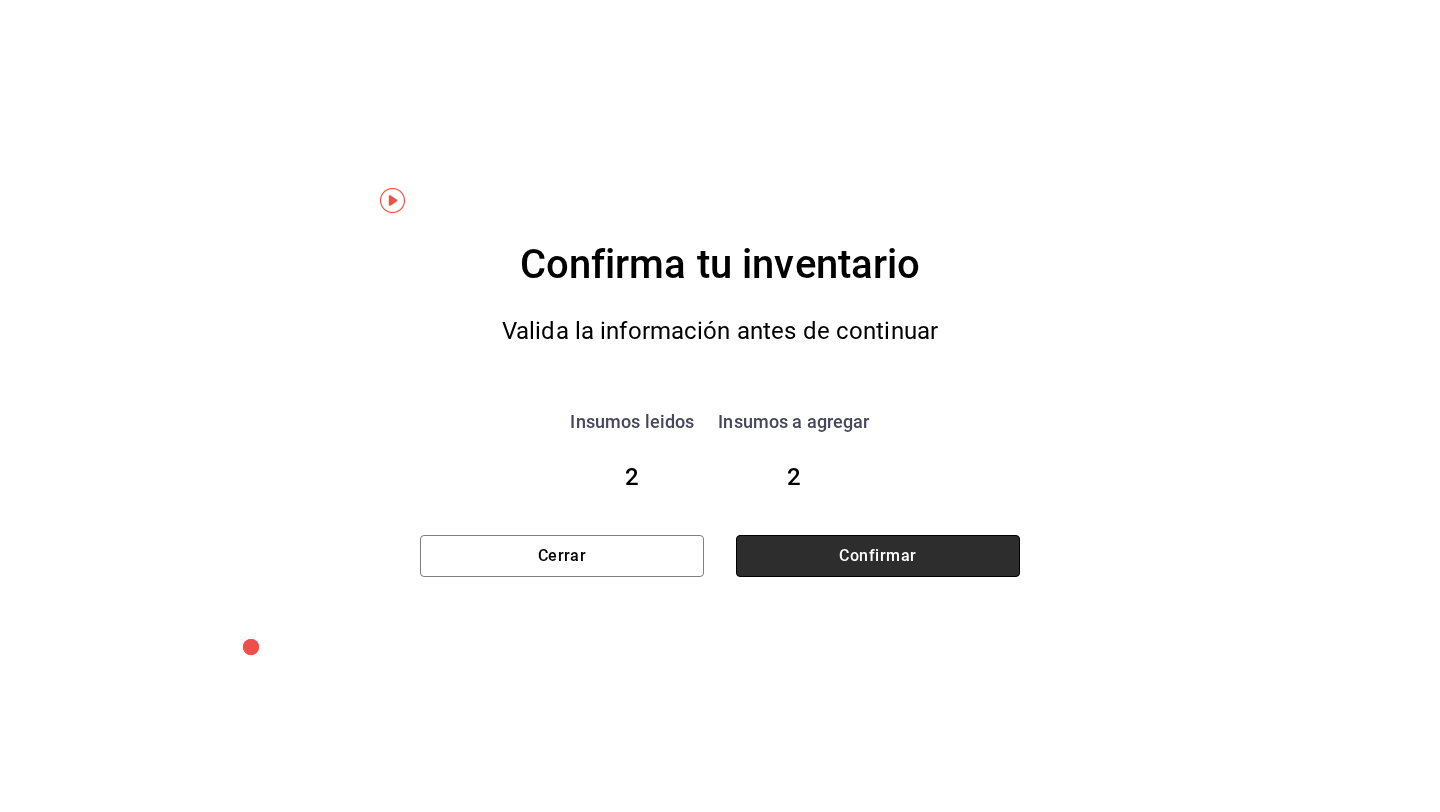 click on "Confirmar" at bounding box center [878, 556] 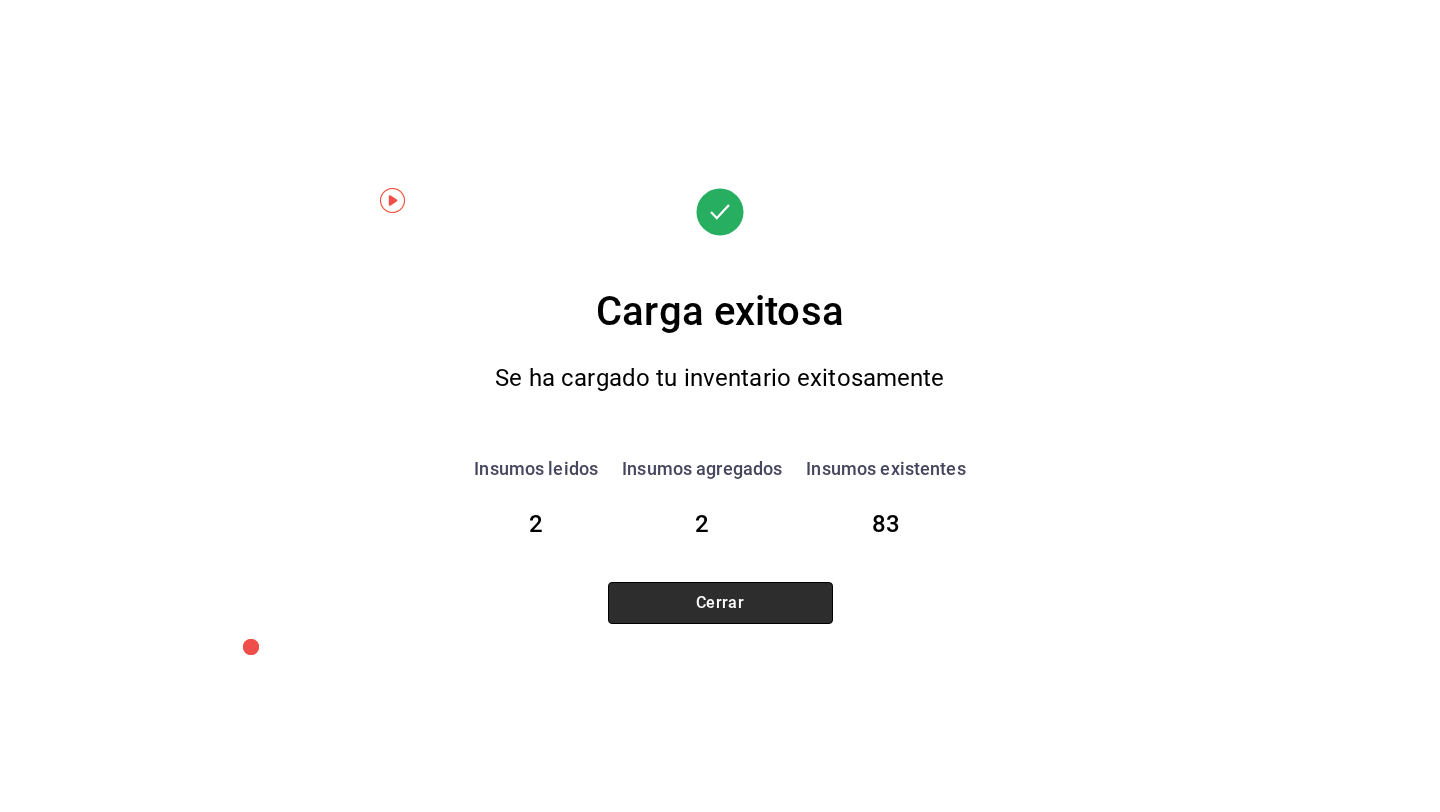 click on "Cerrar" at bounding box center (720, 603) 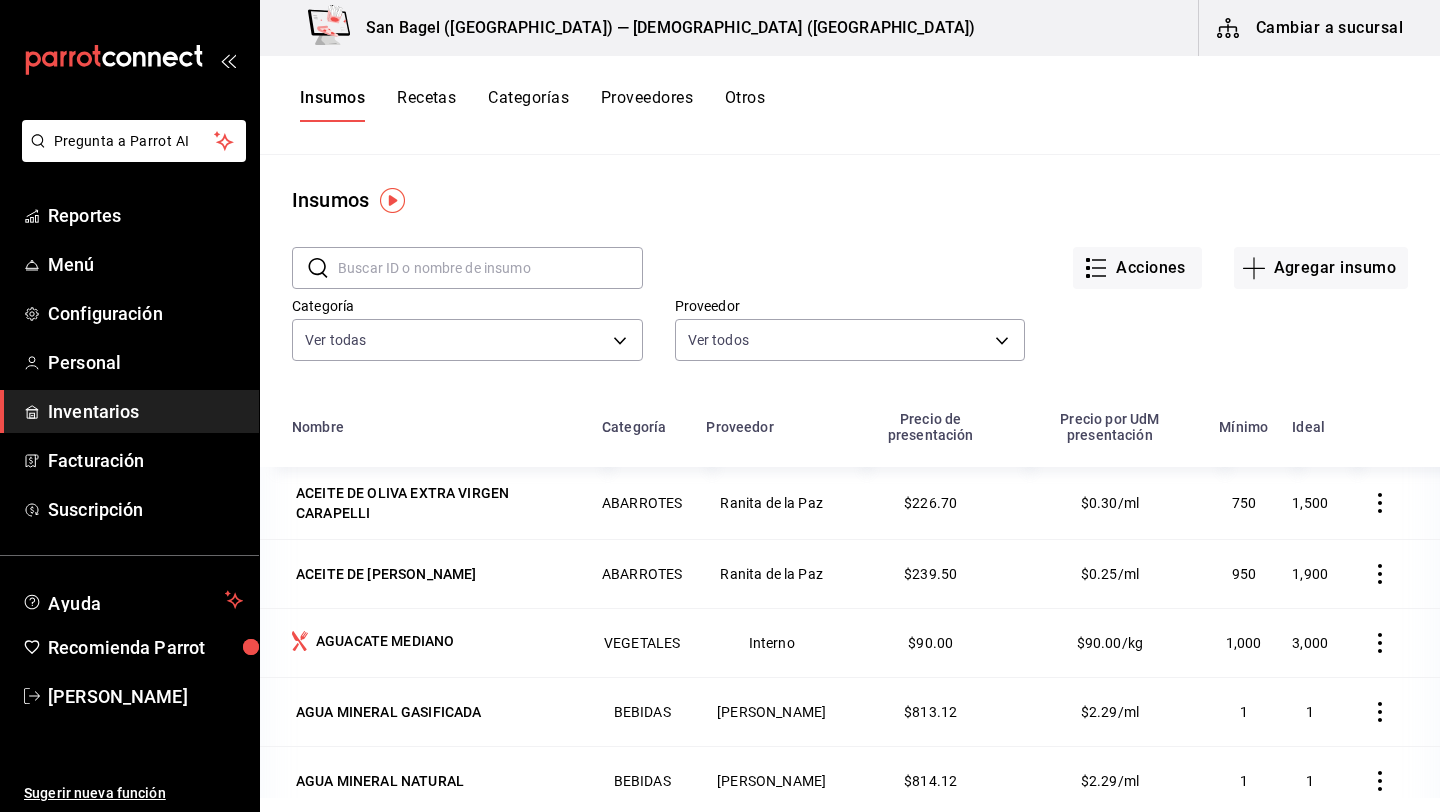 scroll, scrollTop: 0, scrollLeft: 0, axis: both 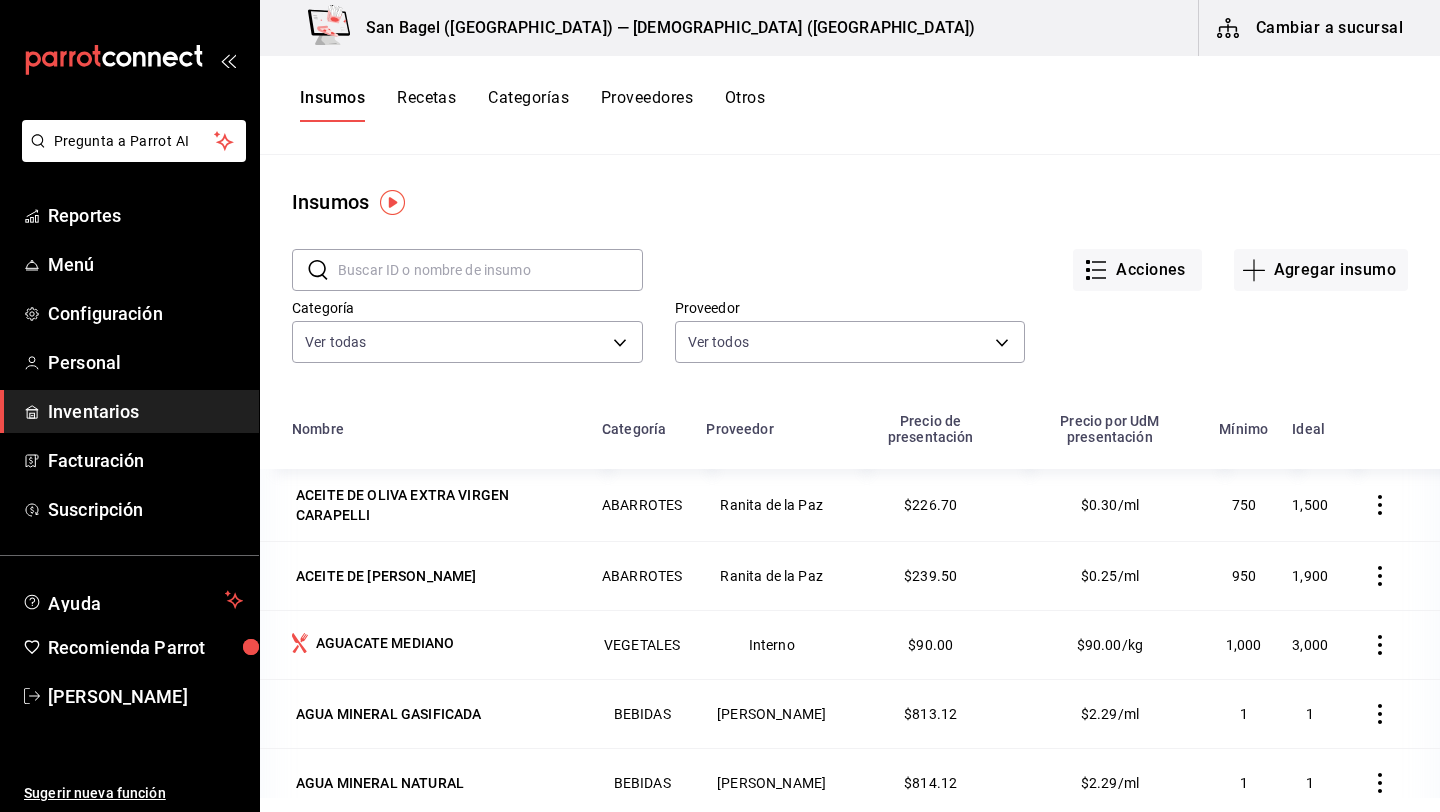 click on "Recetas" at bounding box center (426, 105) 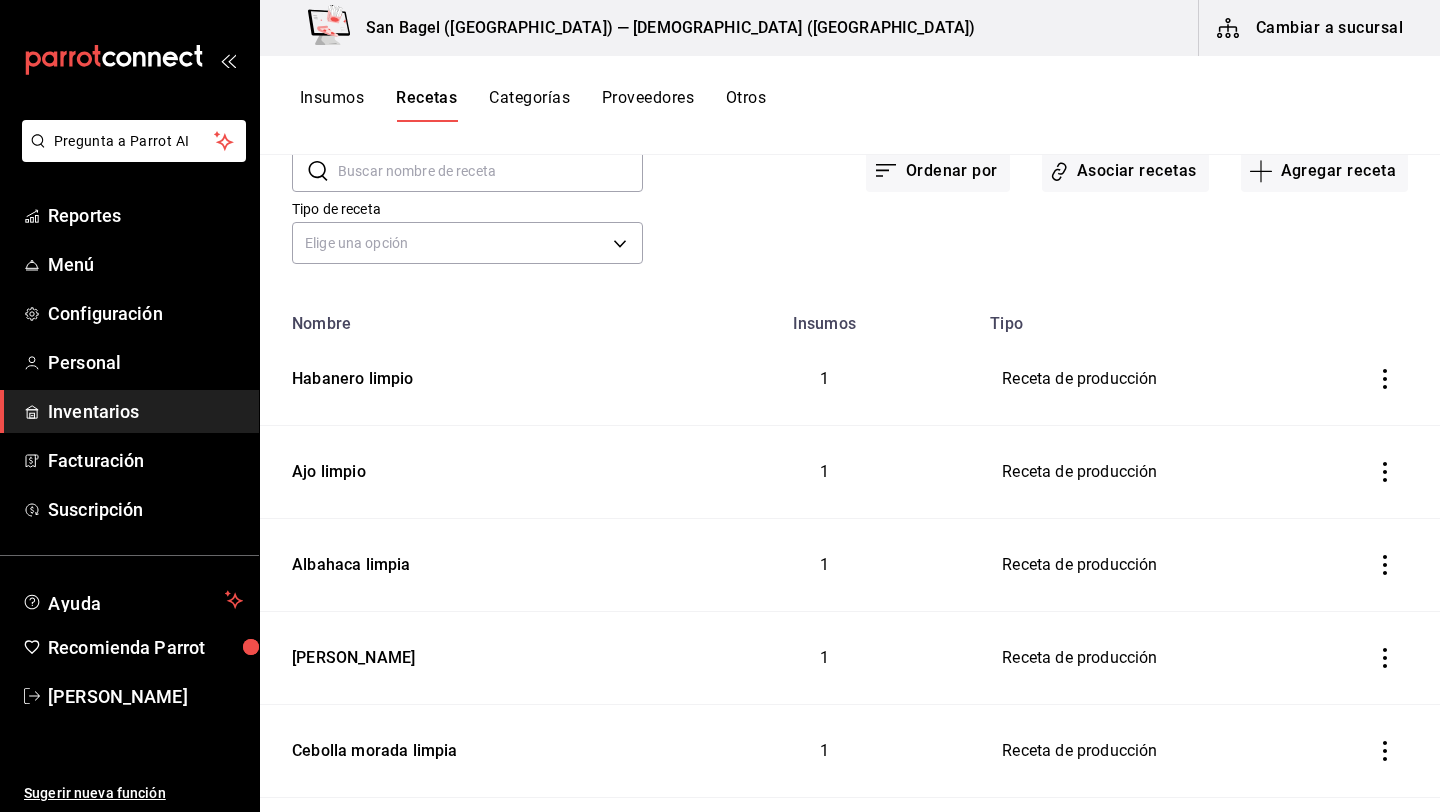 scroll, scrollTop: 150, scrollLeft: 0, axis: vertical 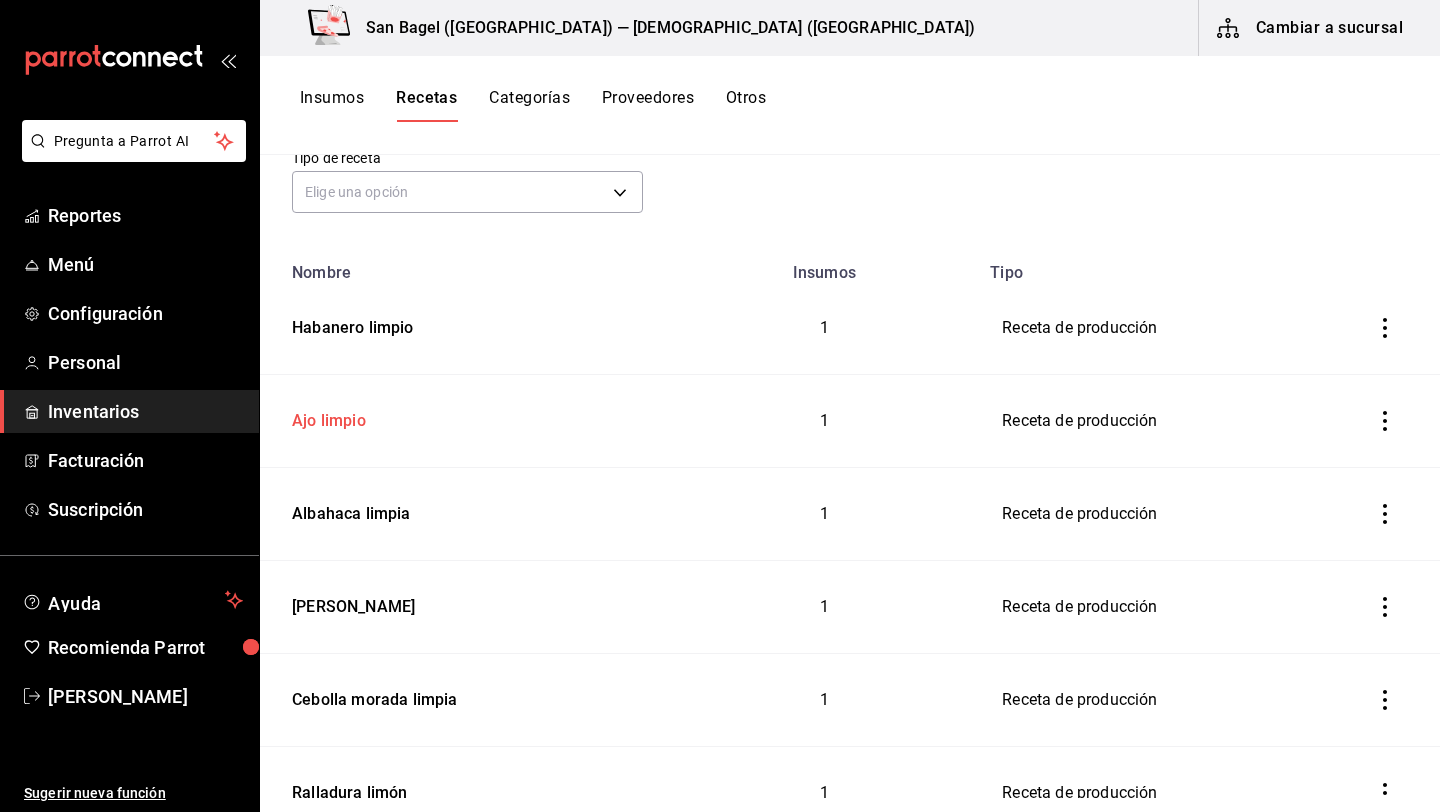 click on "Ajo limpio" at bounding box center (325, 417) 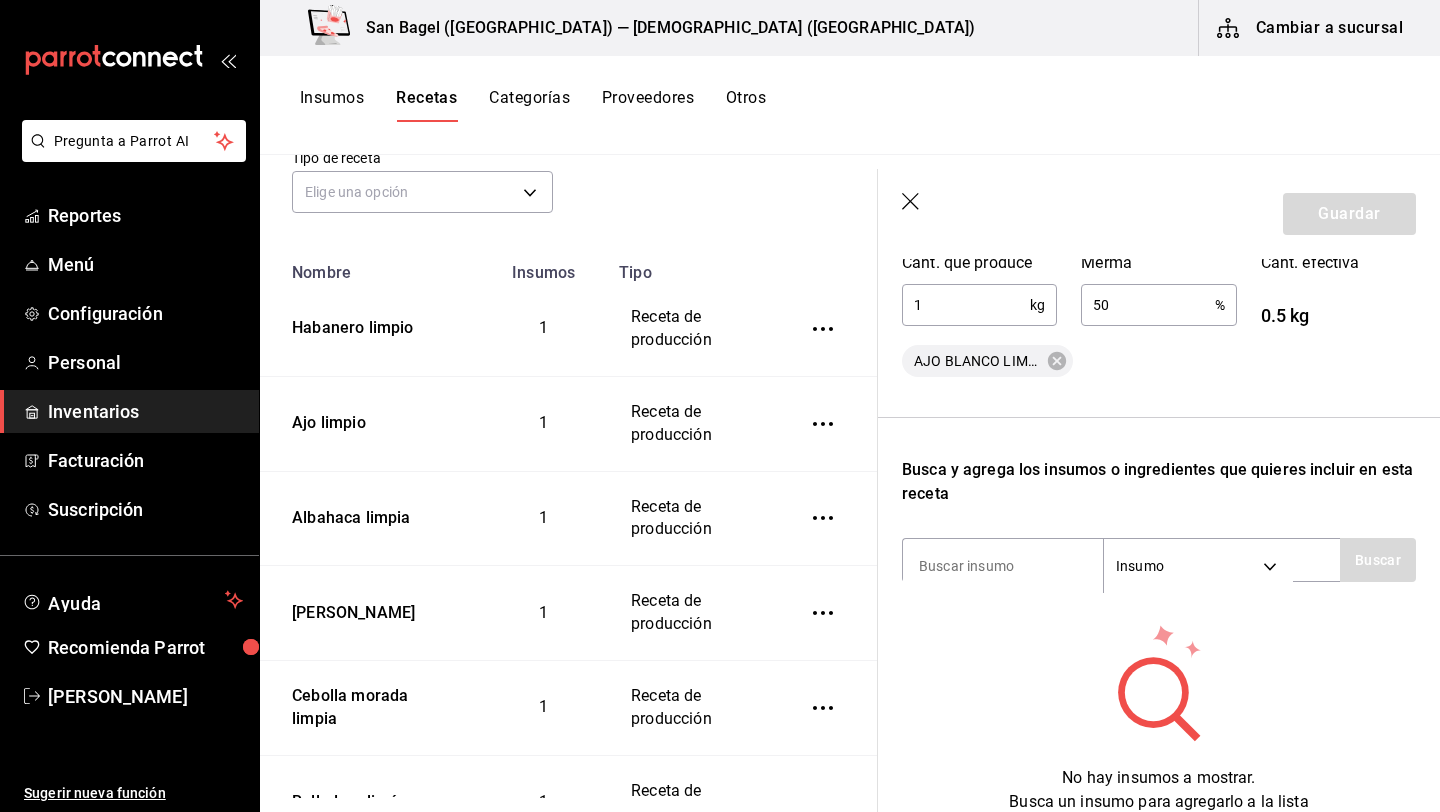 scroll, scrollTop: 424, scrollLeft: 0, axis: vertical 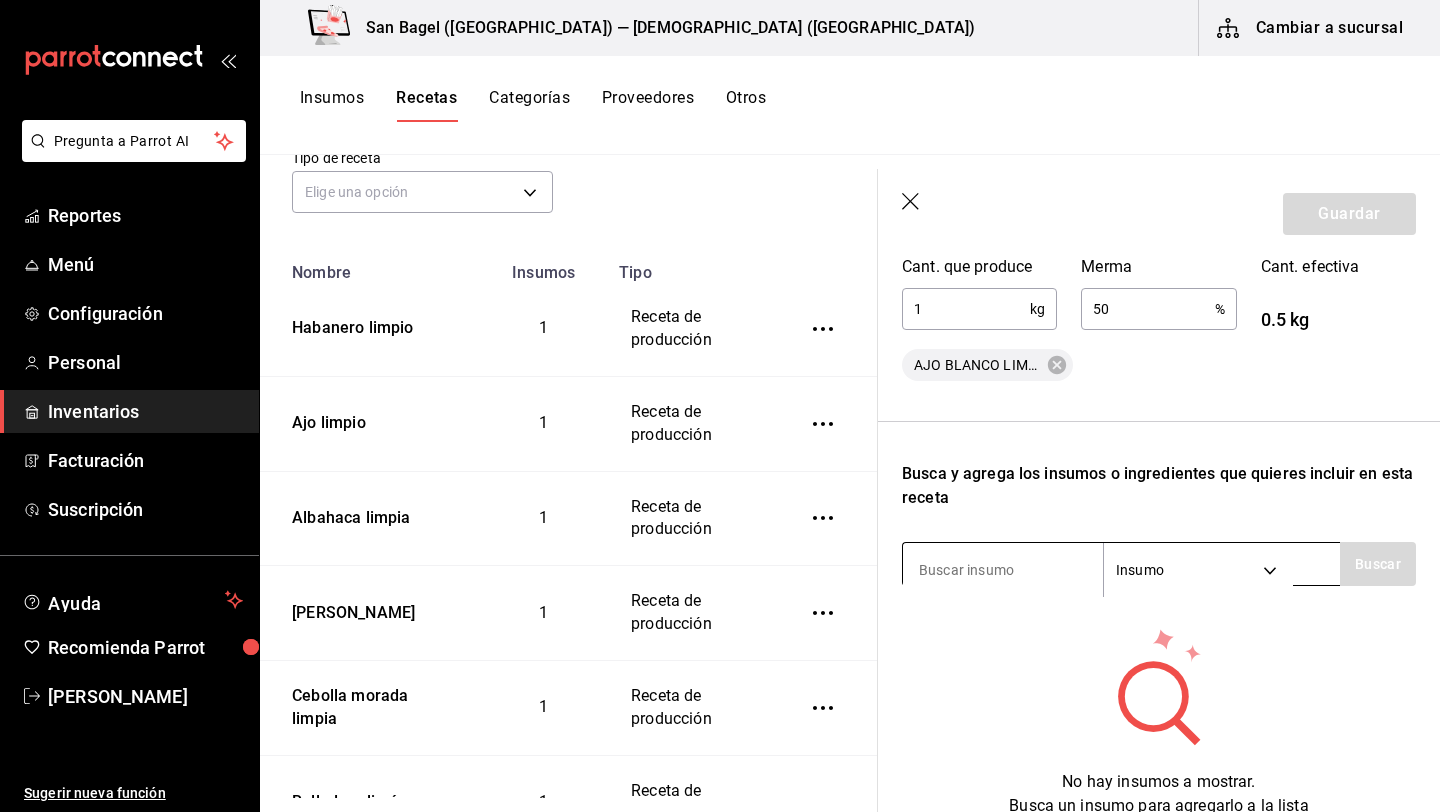 click at bounding box center [1003, 570] 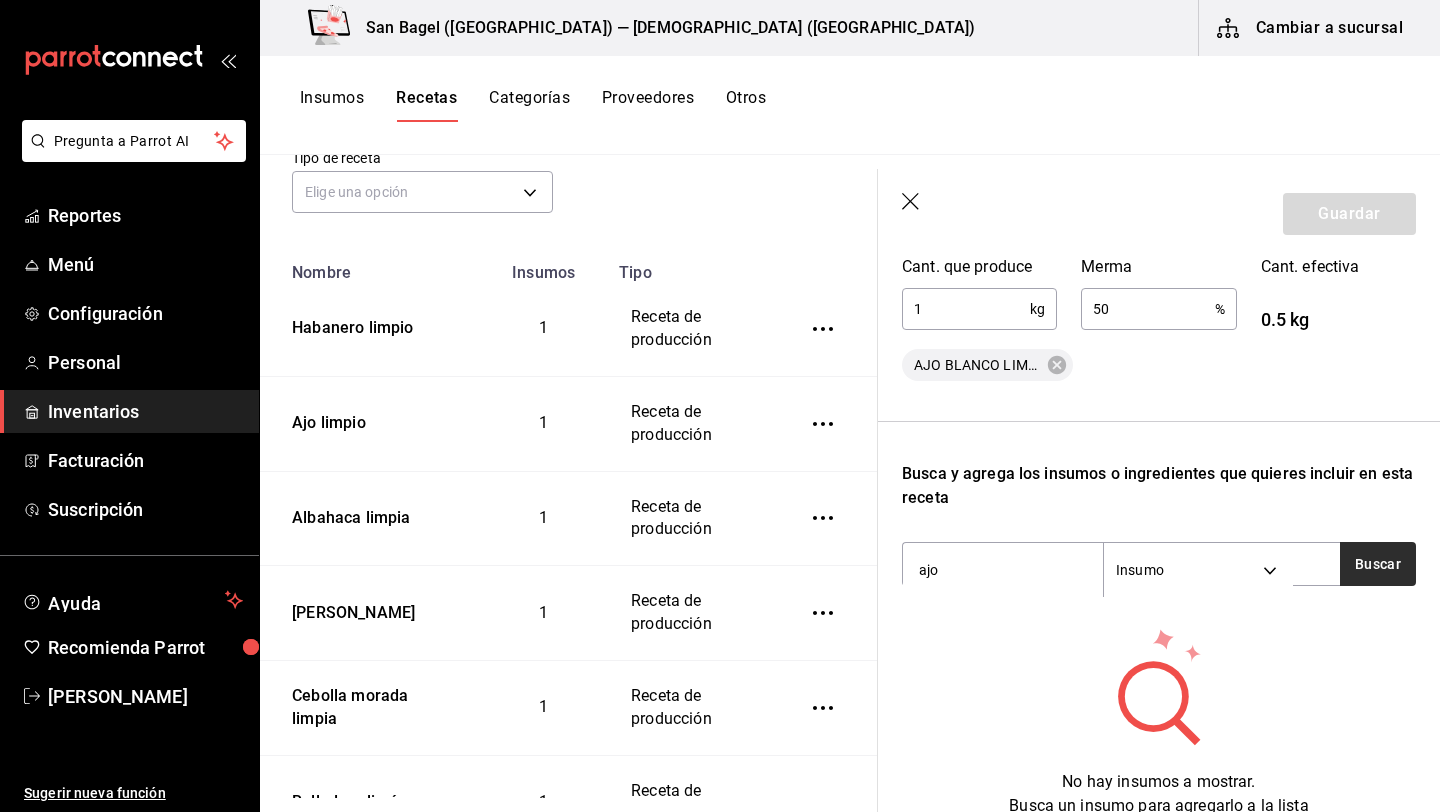 type on "ajo" 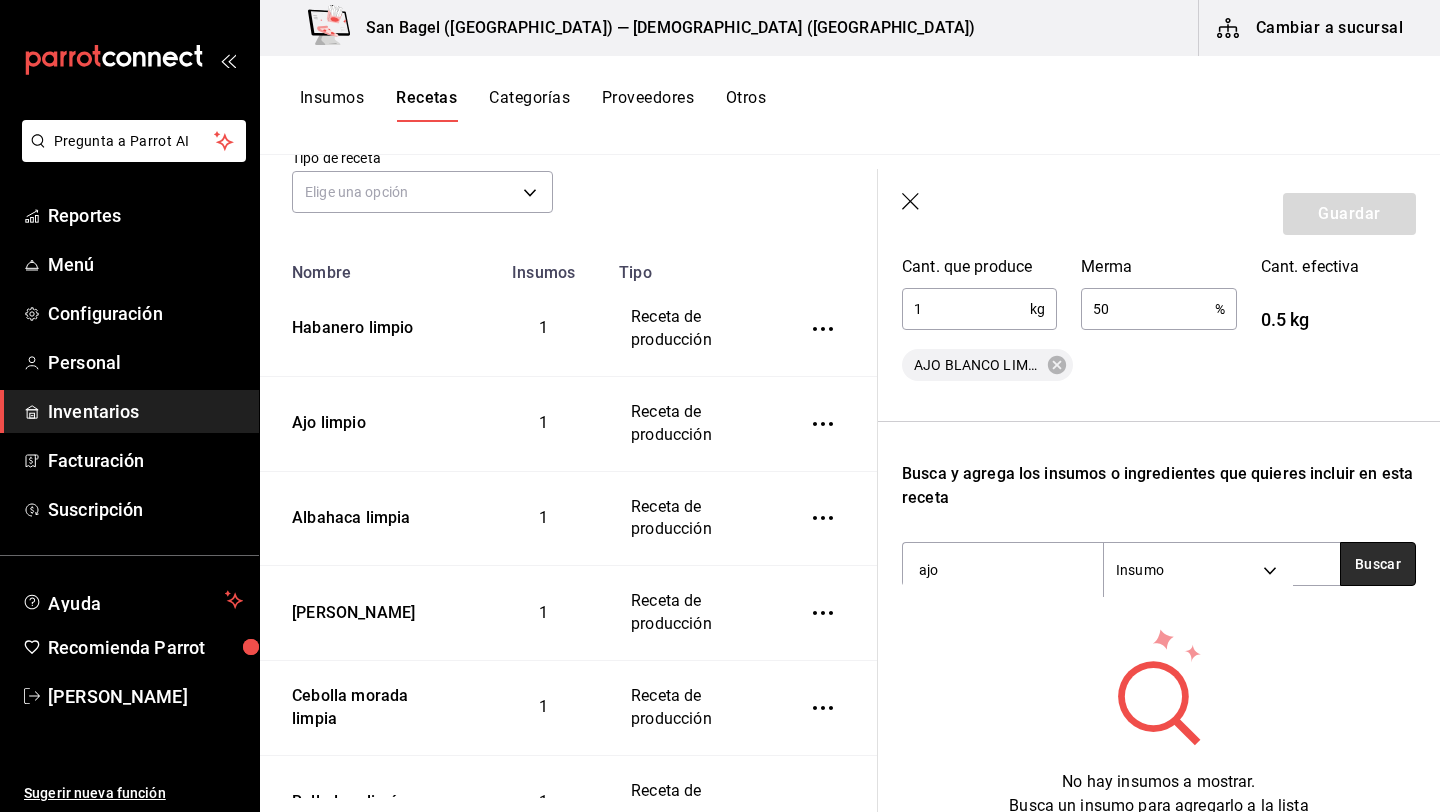 click on "Buscar" at bounding box center (1378, 564) 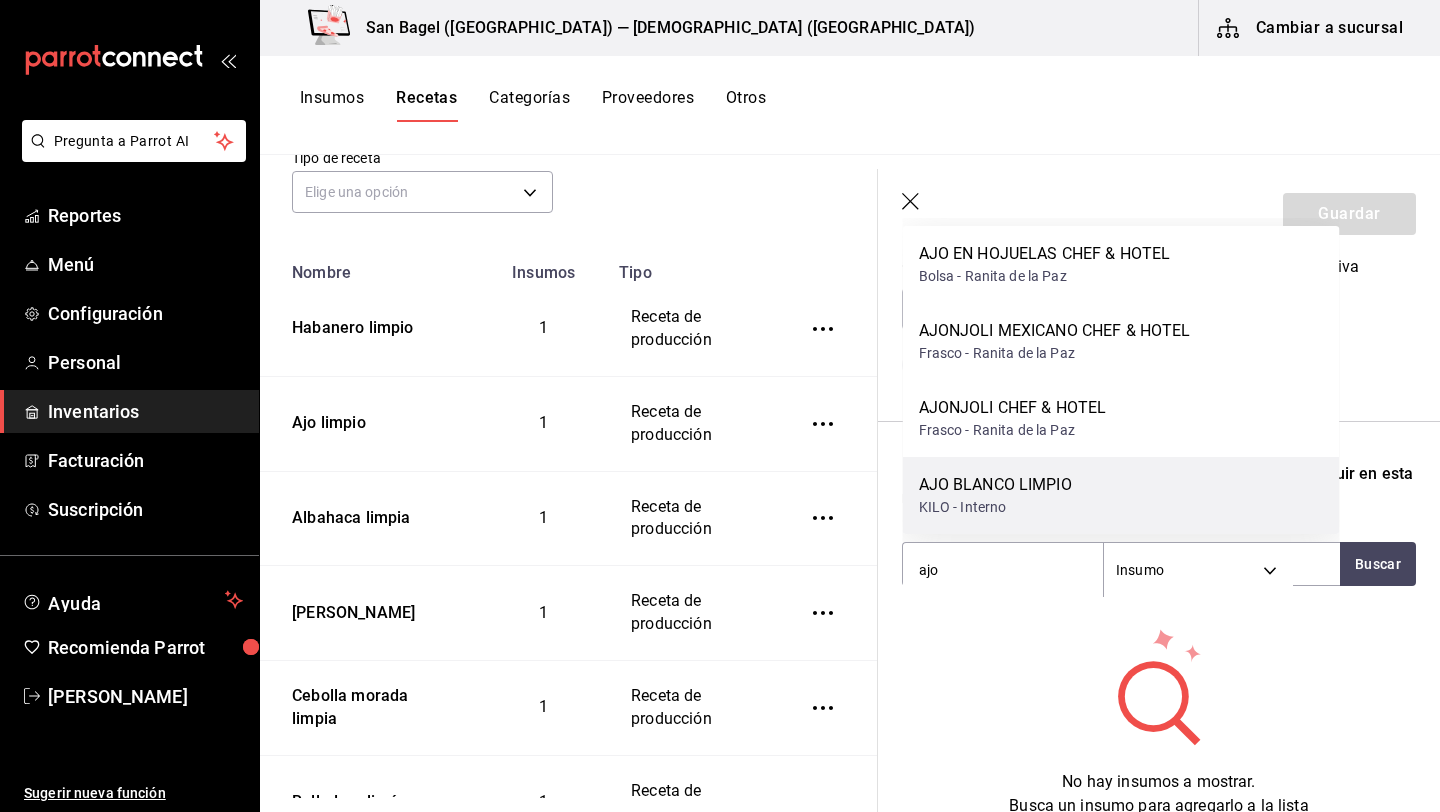 click on "AJO BLANCO LIMPIO" at bounding box center [995, 485] 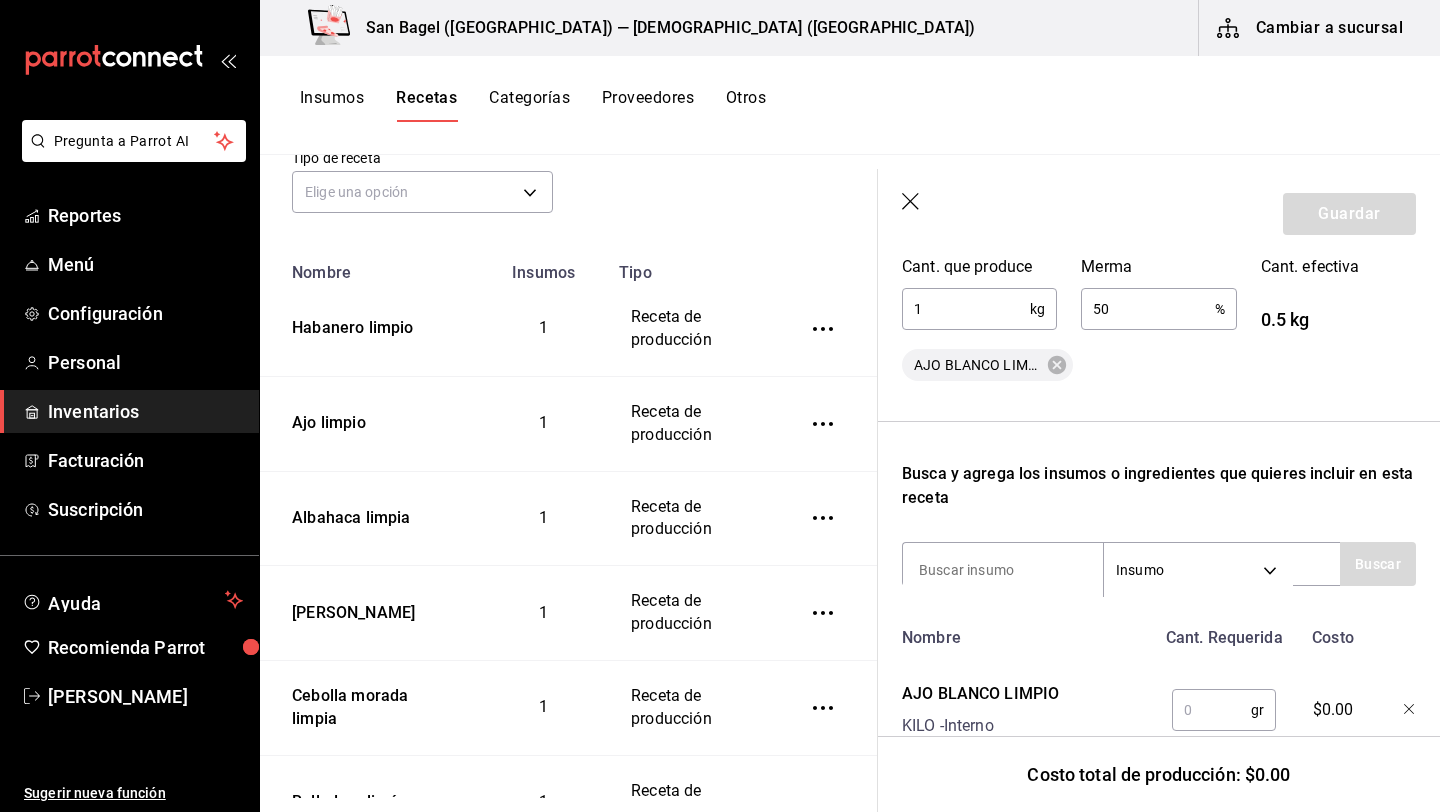 scroll, scrollTop: 479, scrollLeft: 0, axis: vertical 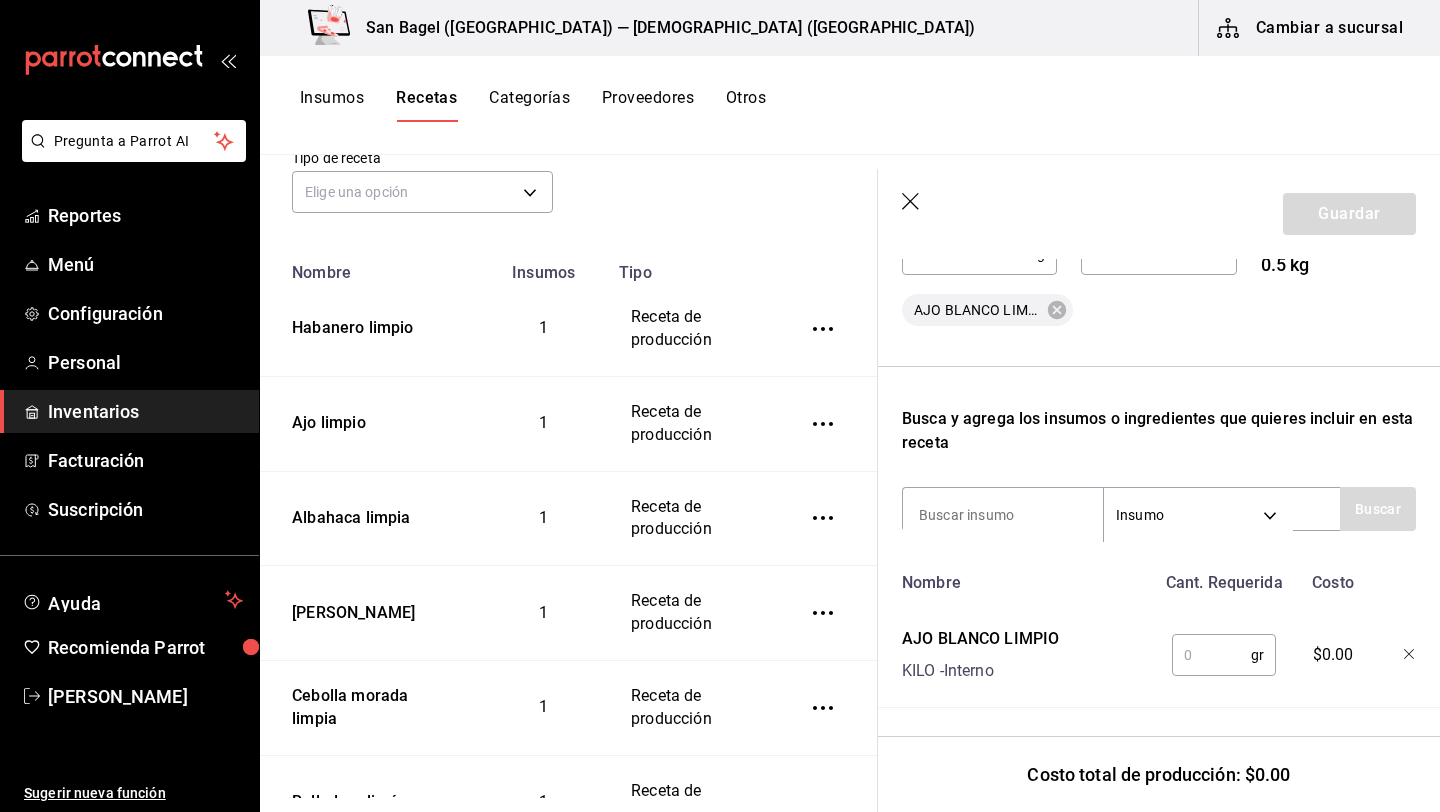 click at bounding box center (1211, 655) 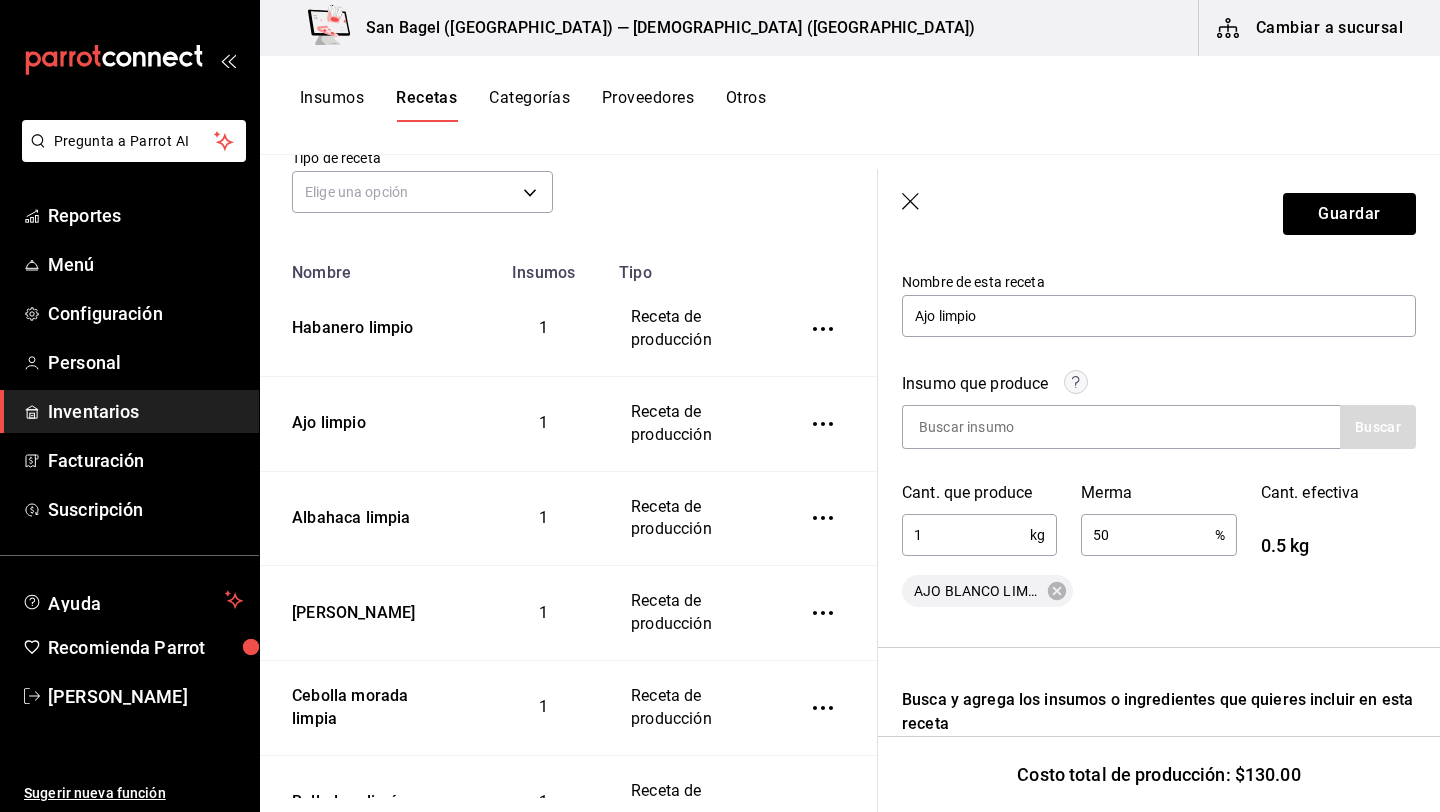 scroll, scrollTop: 0, scrollLeft: 0, axis: both 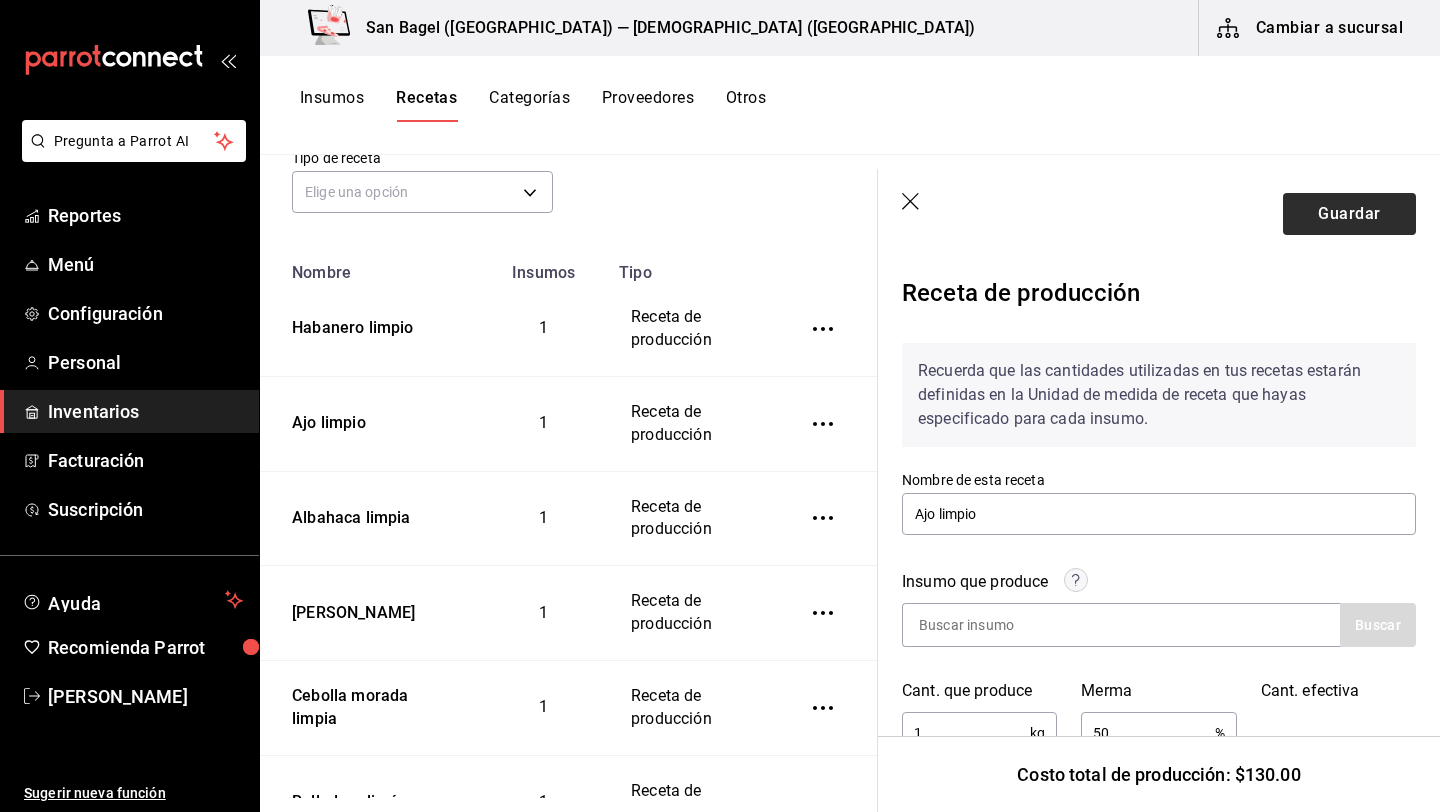 type on "1,000" 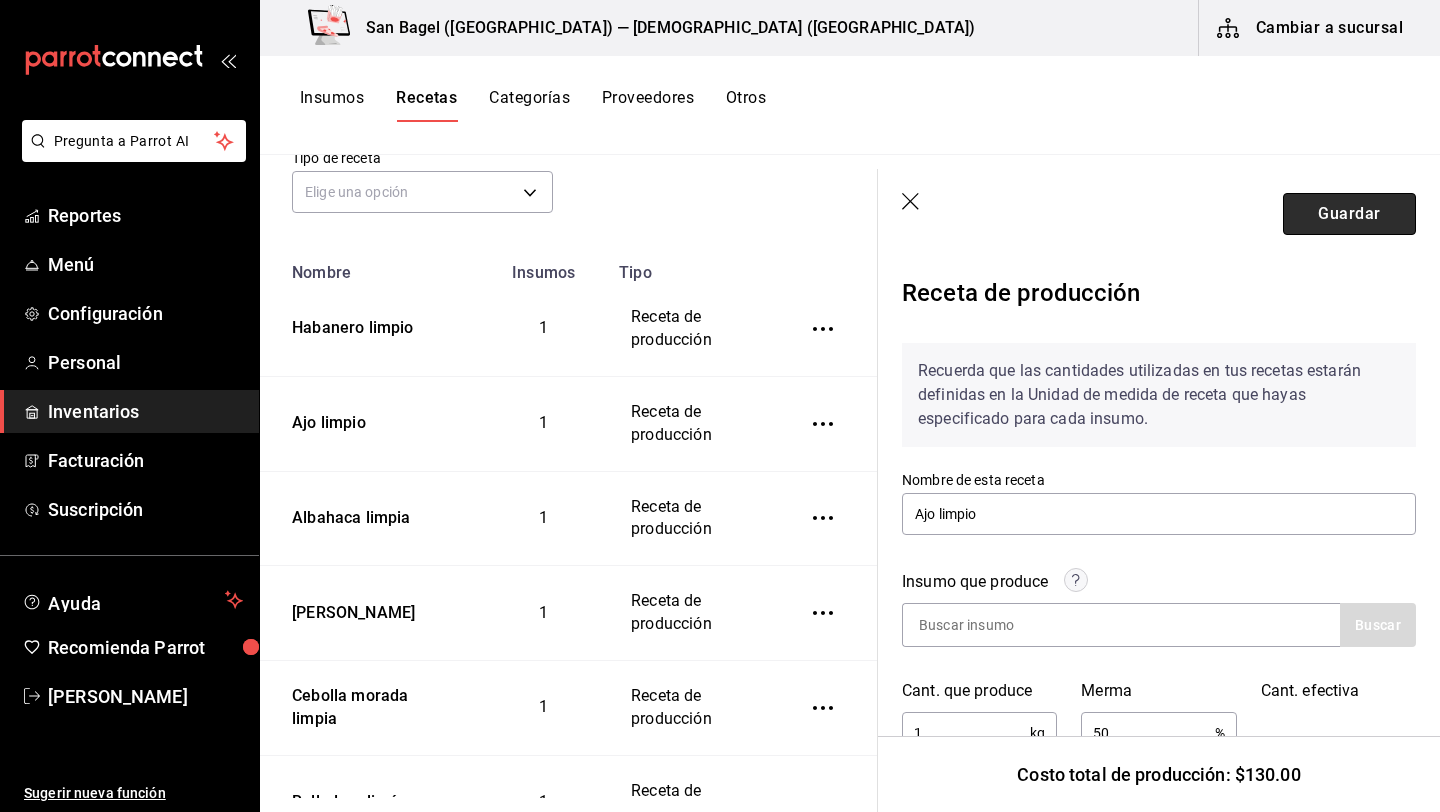 click on "Guardar" at bounding box center [1349, 214] 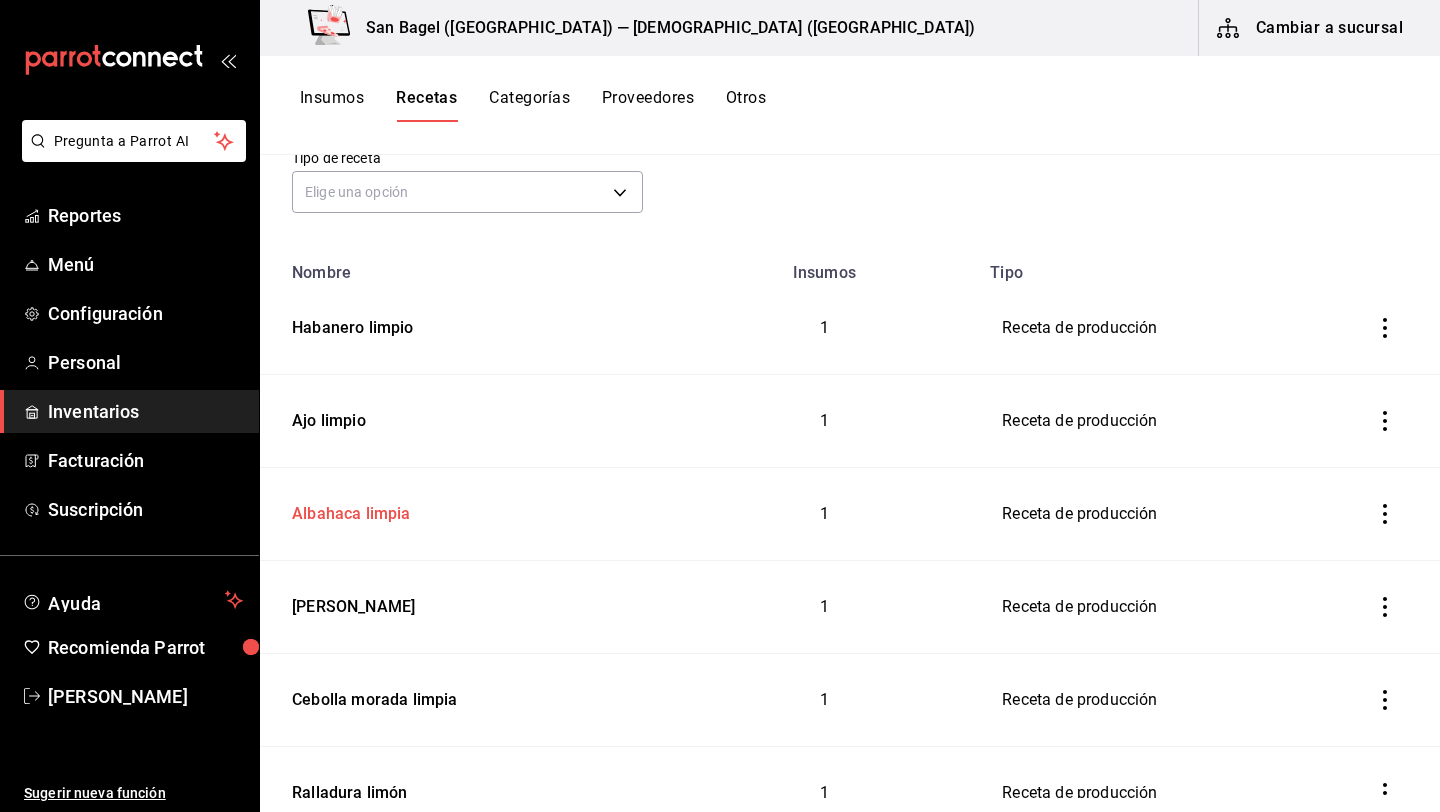 click on "Albahaca limpia" at bounding box center (347, 510) 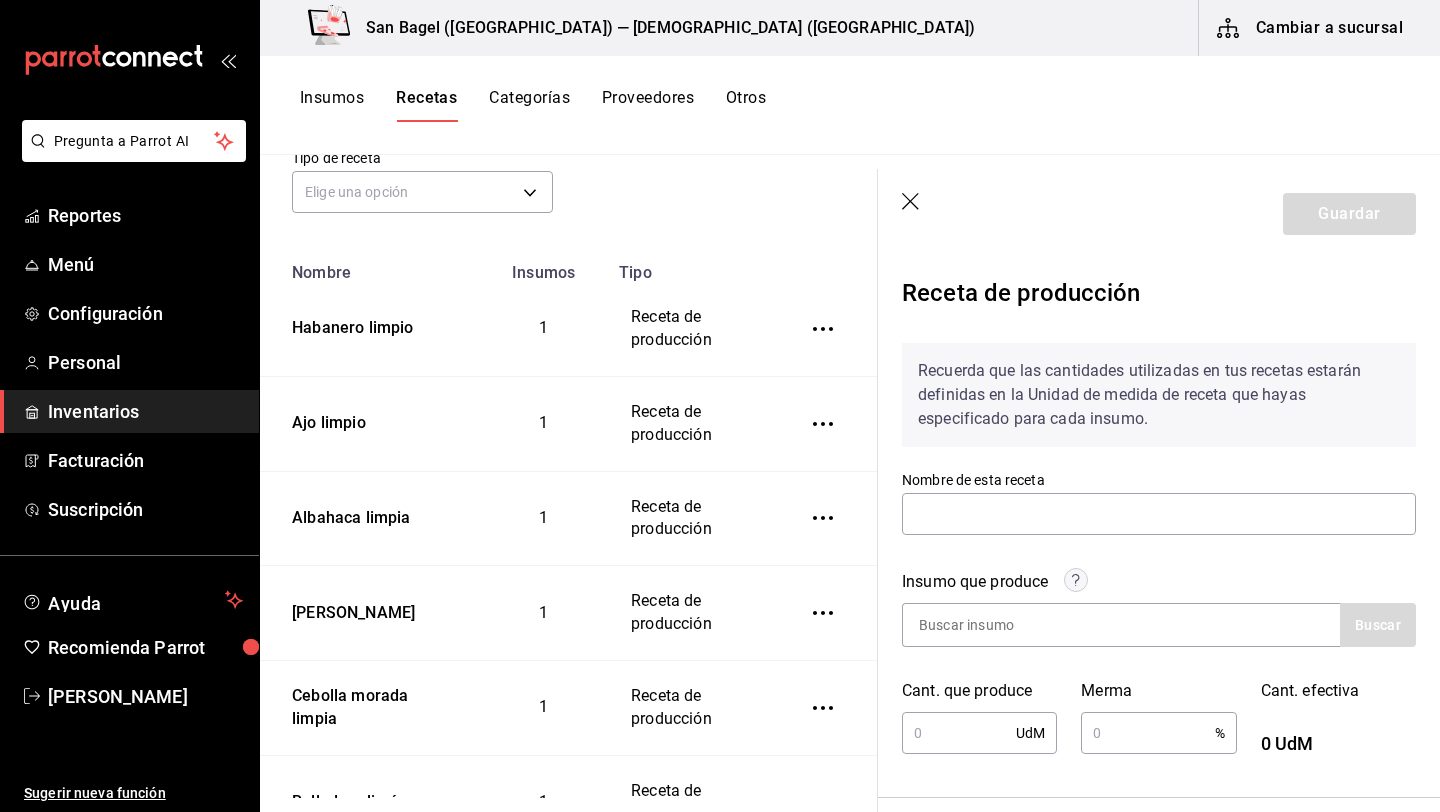 type on "Albahaca limpia" 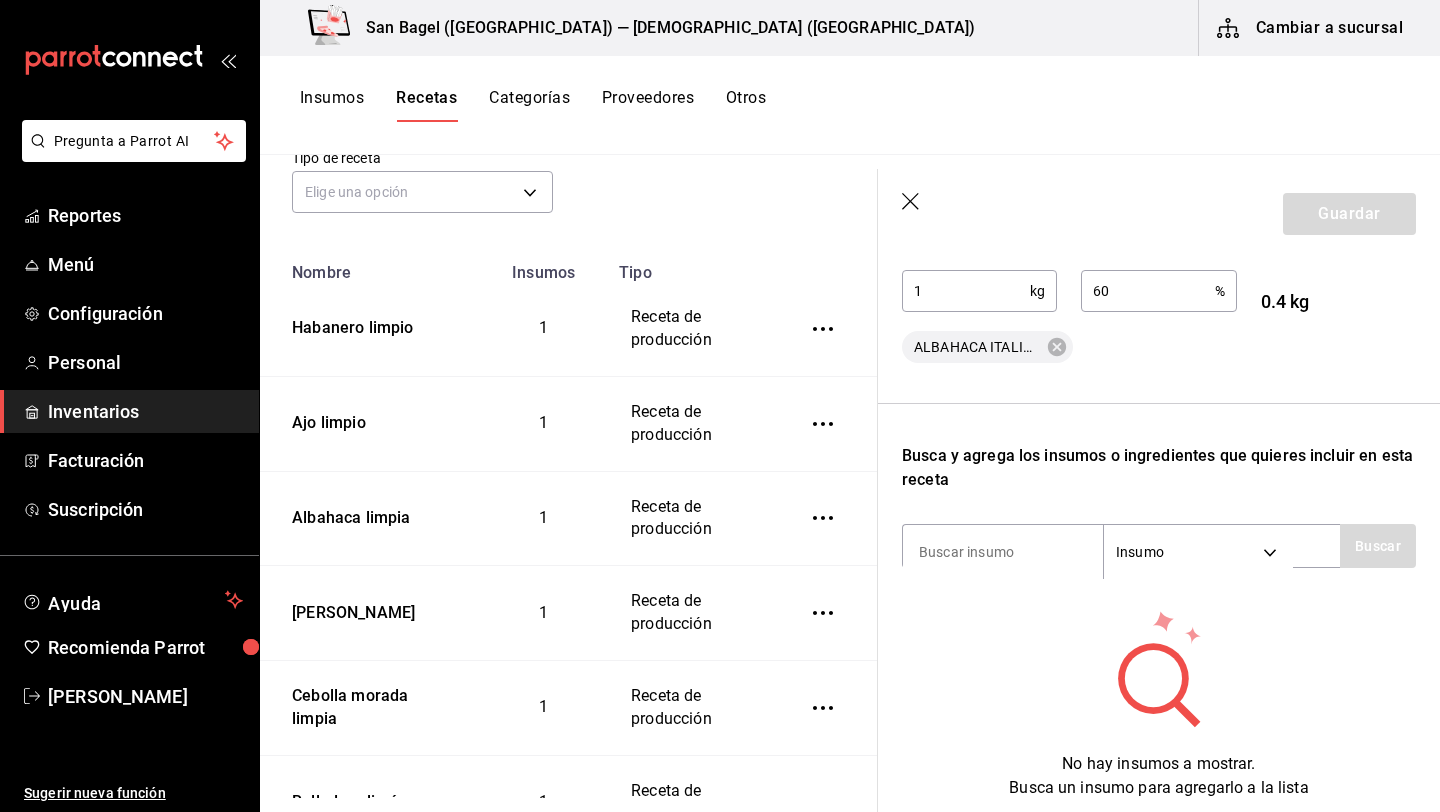 scroll, scrollTop: 510, scrollLeft: 0, axis: vertical 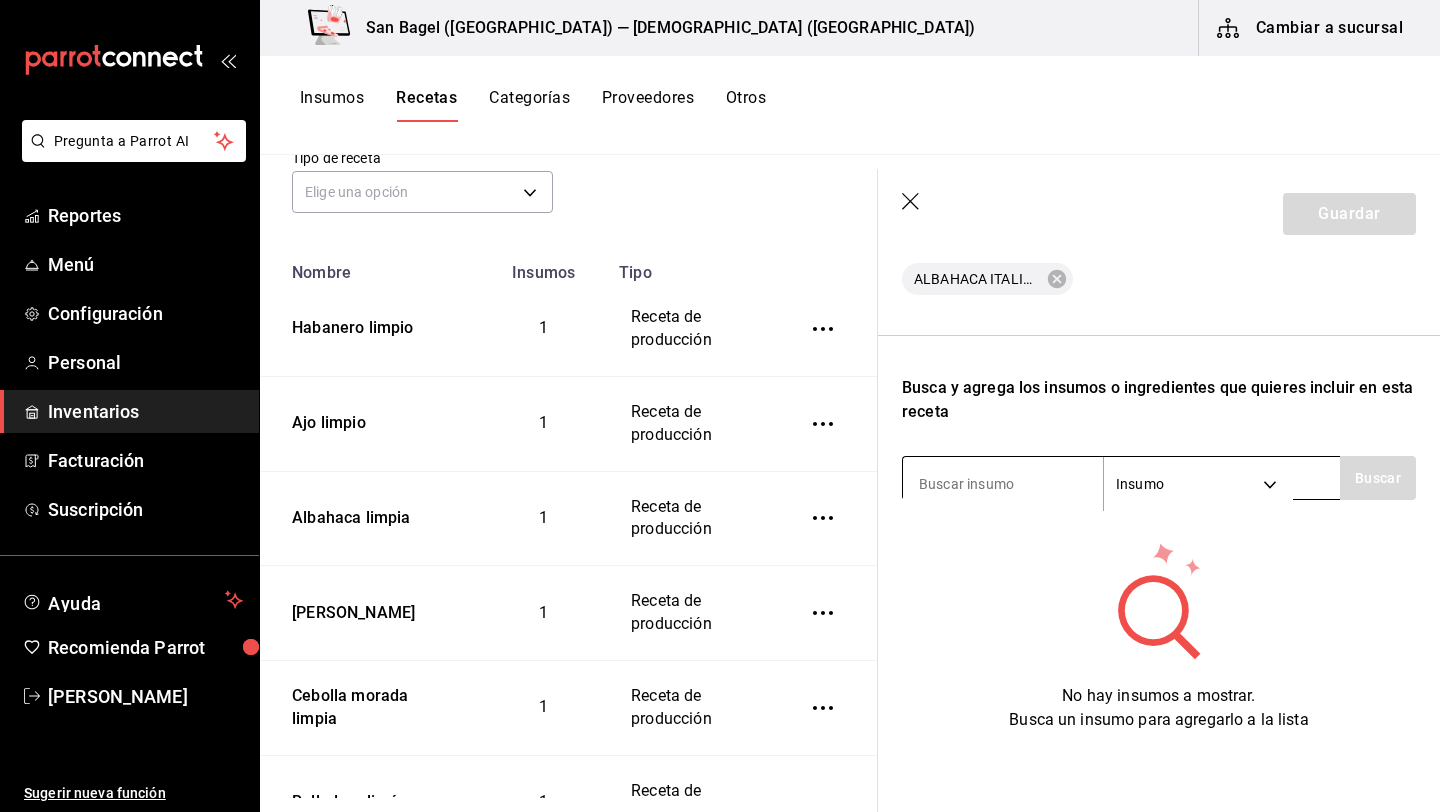 click at bounding box center (1003, 484) 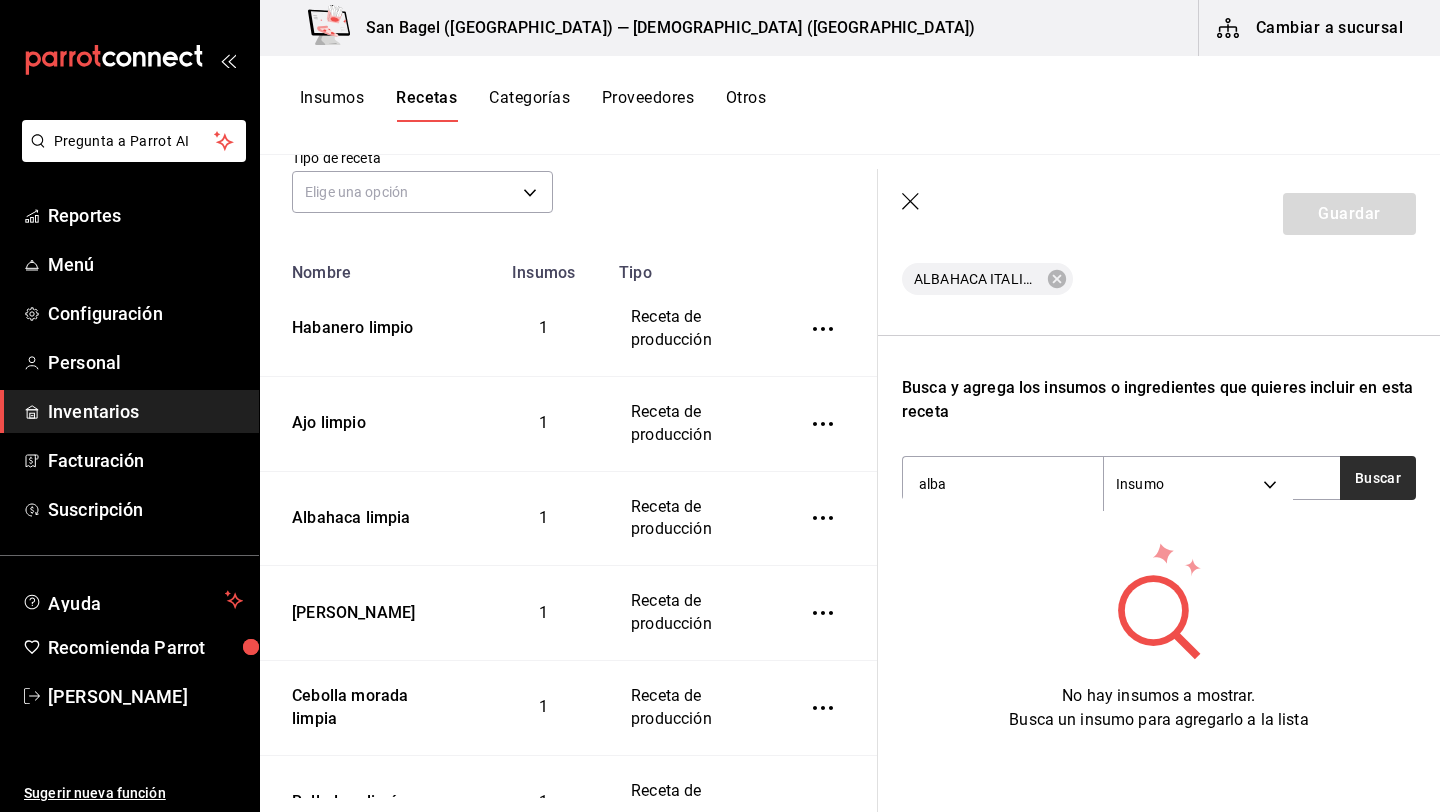 type on "alba" 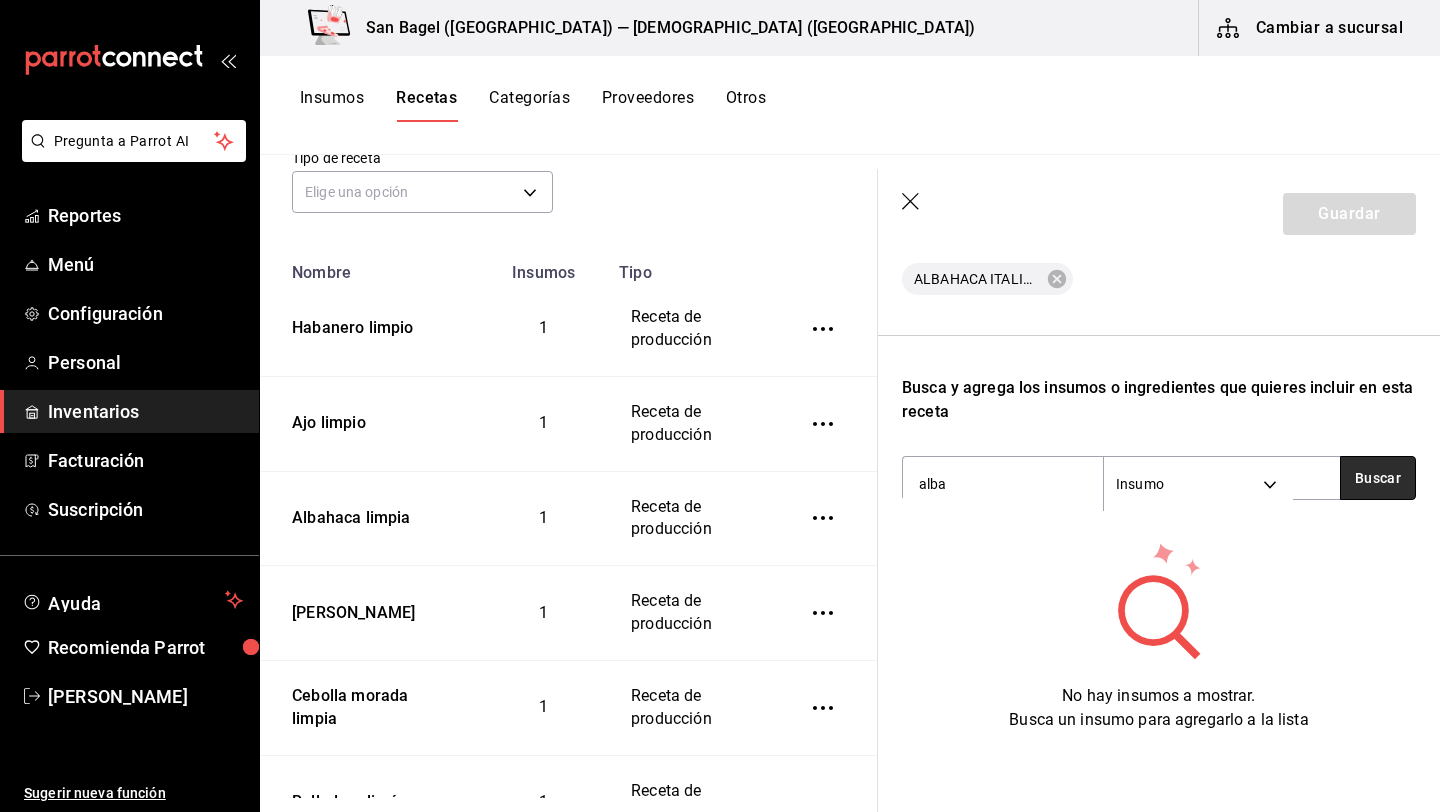 click on "Buscar" at bounding box center [1378, 478] 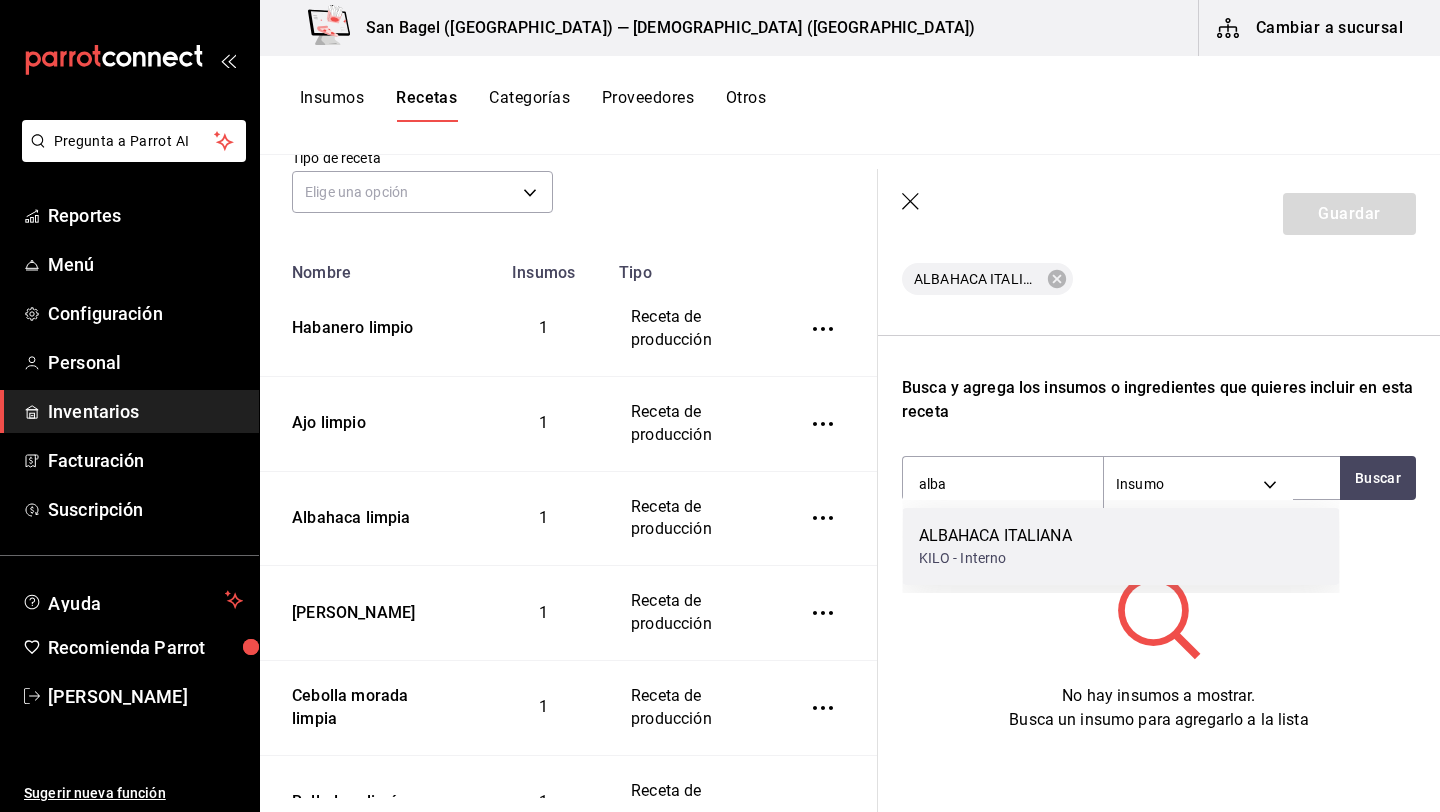 click on "ALBAHACA ITALIANA" at bounding box center [995, 536] 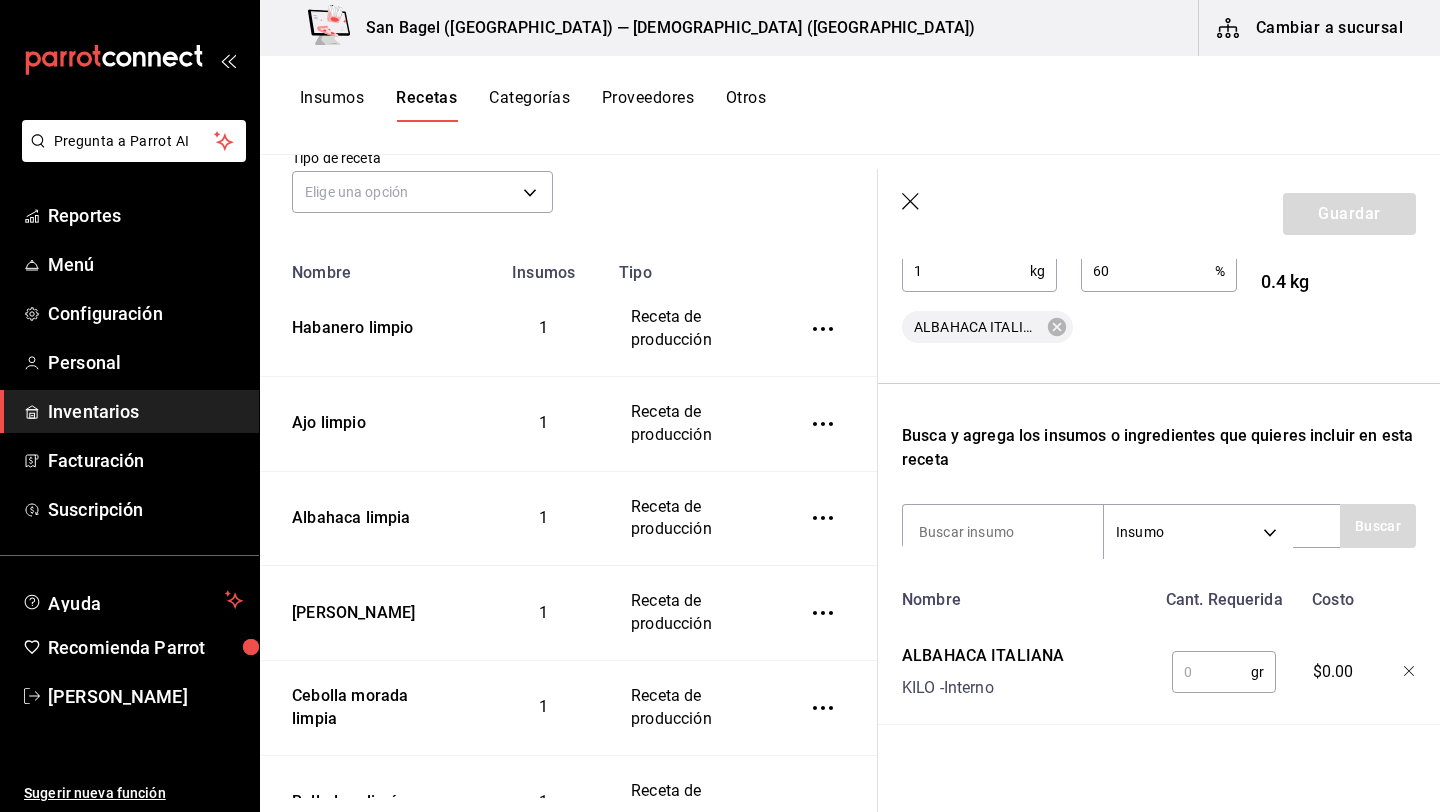 scroll, scrollTop: 479, scrollLeft: 0, axis: vertical 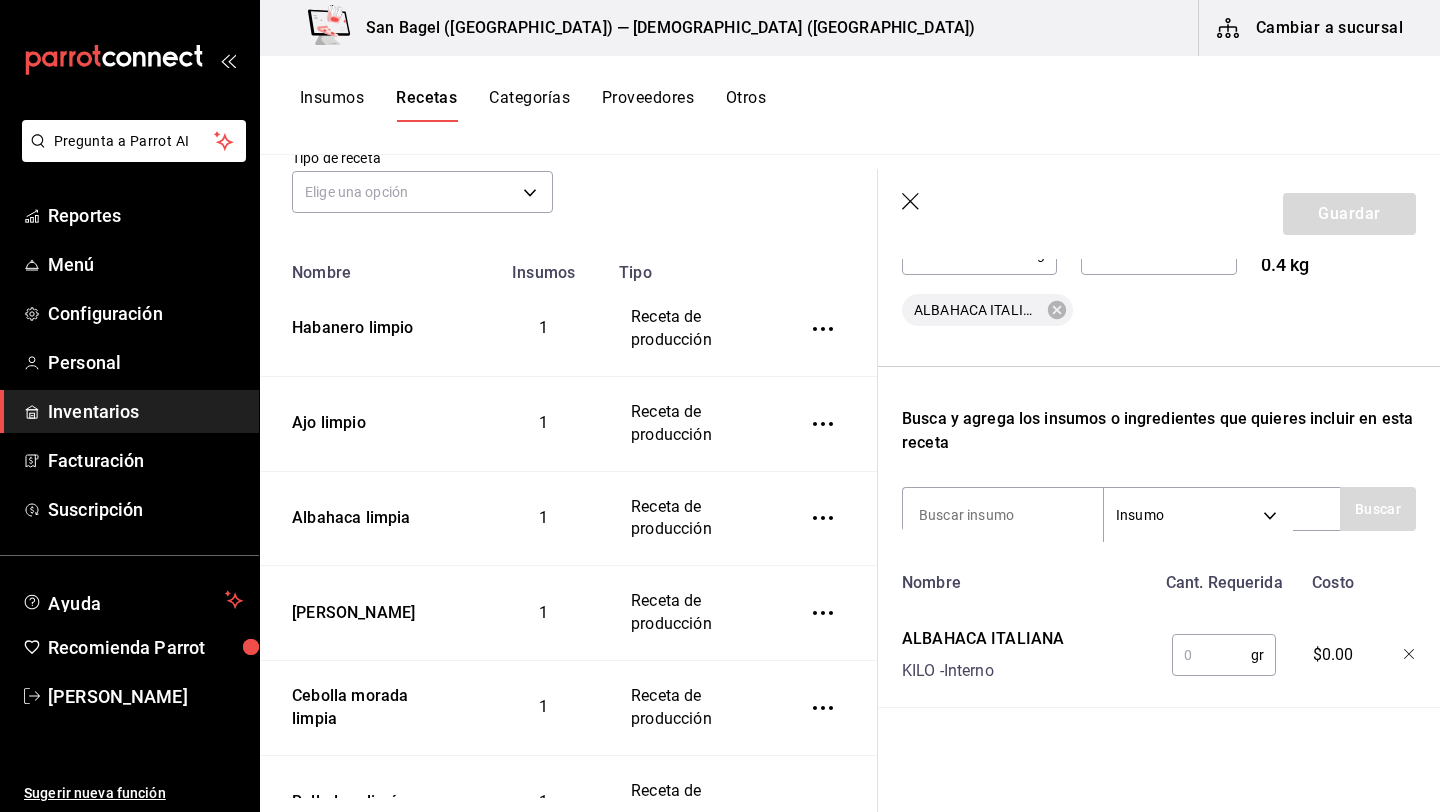 click at bounding box center (1211, 655) 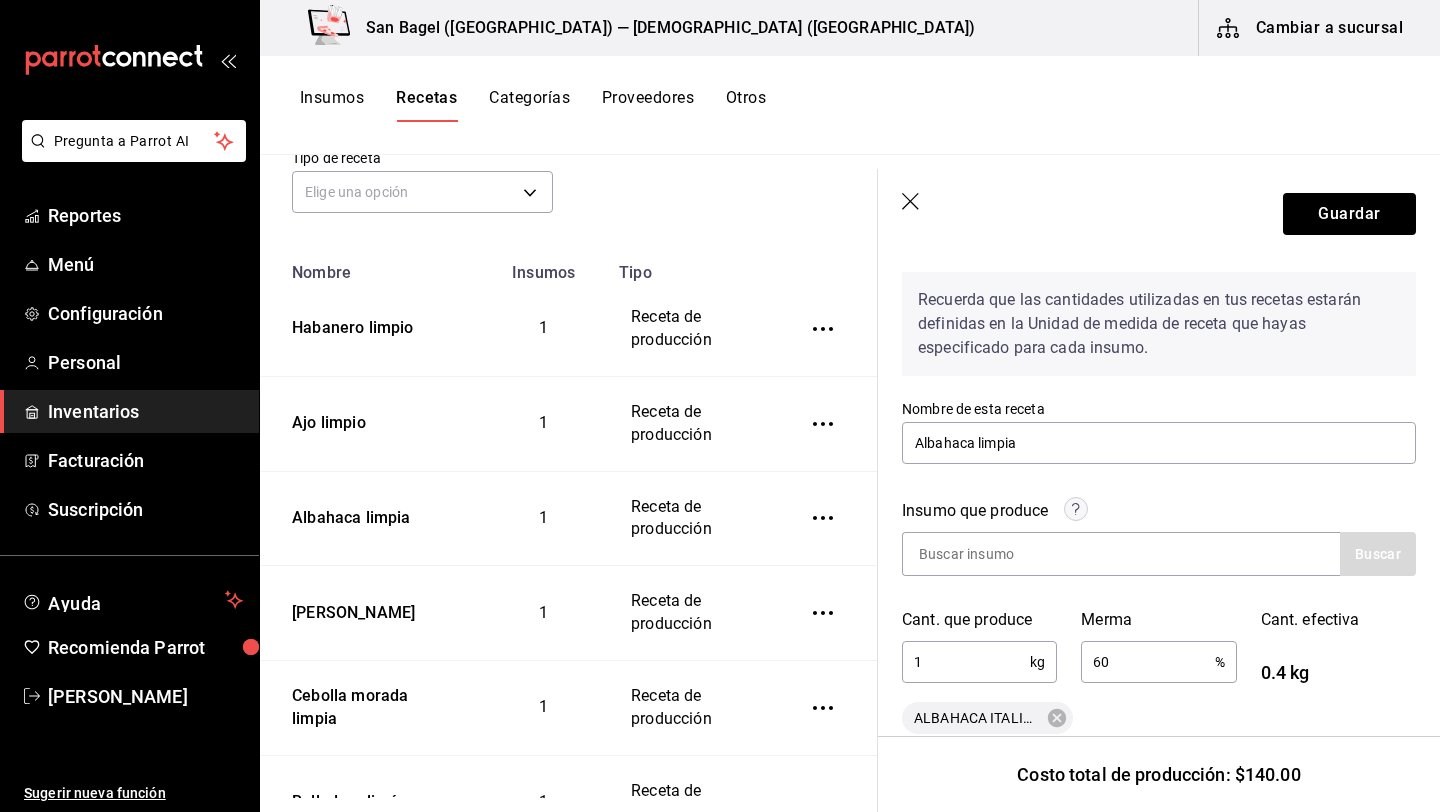 scroll, scrollTop: 0, scrollLeft: 0, axis: both 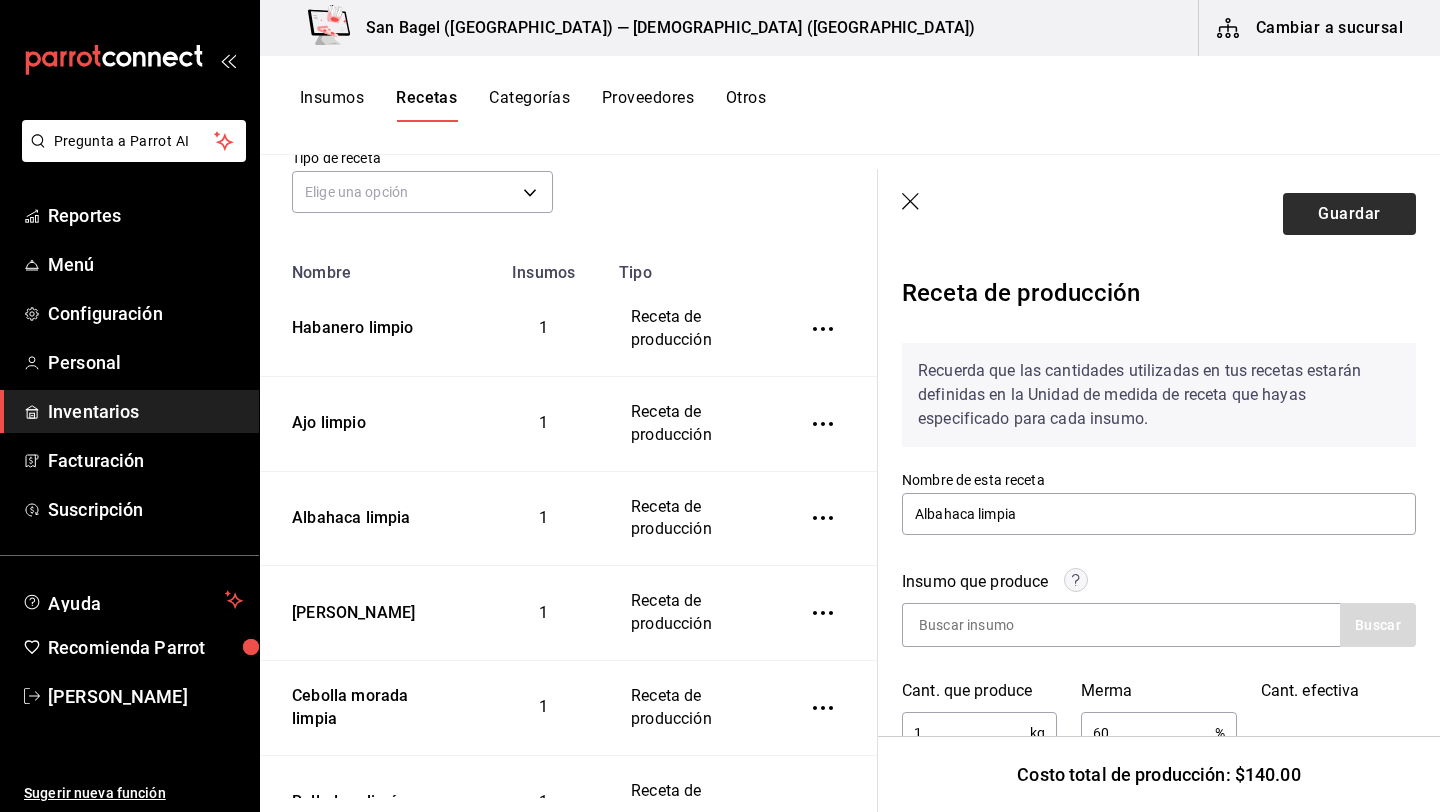 type on "1,000" 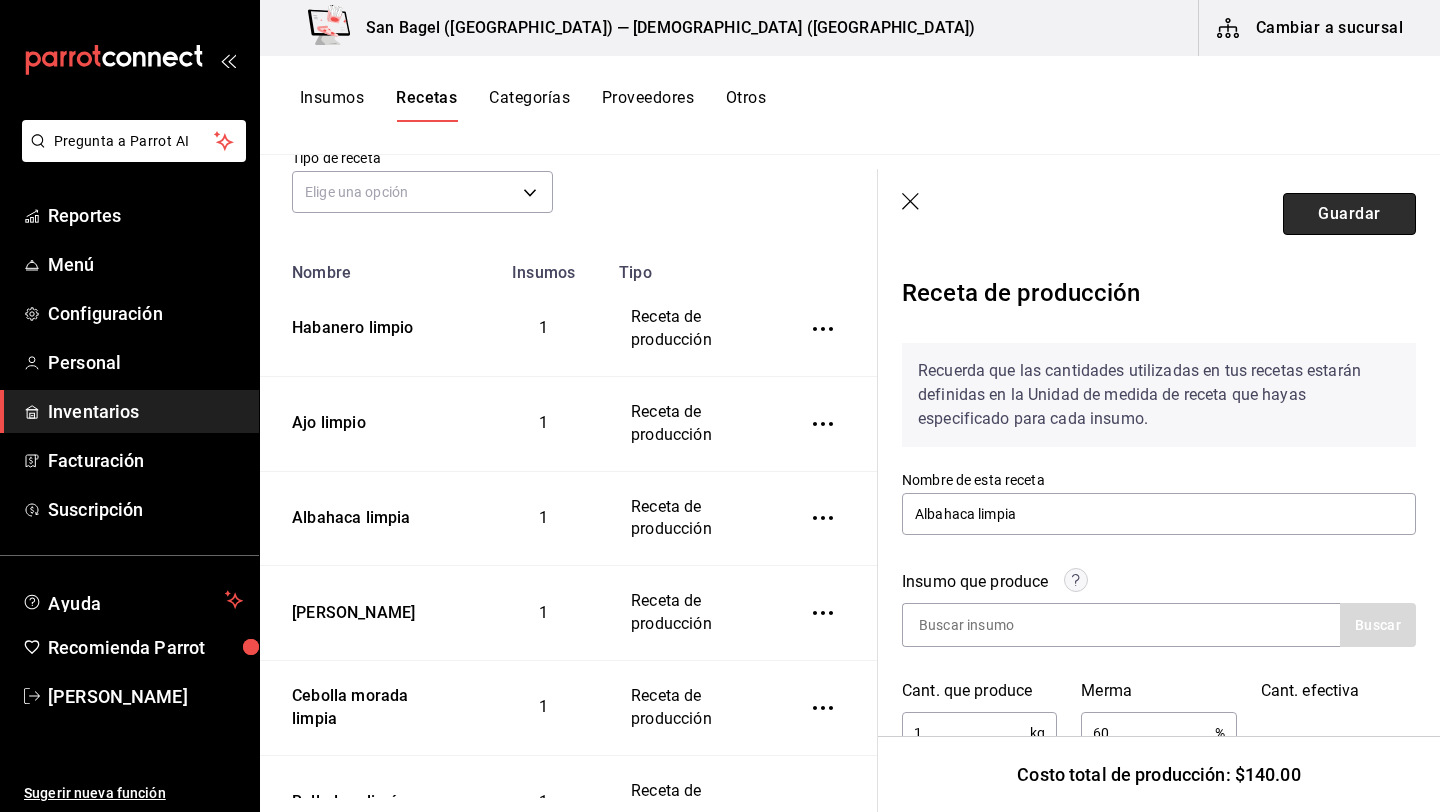 click on "Guardar" at bounding box center [1349, 214] 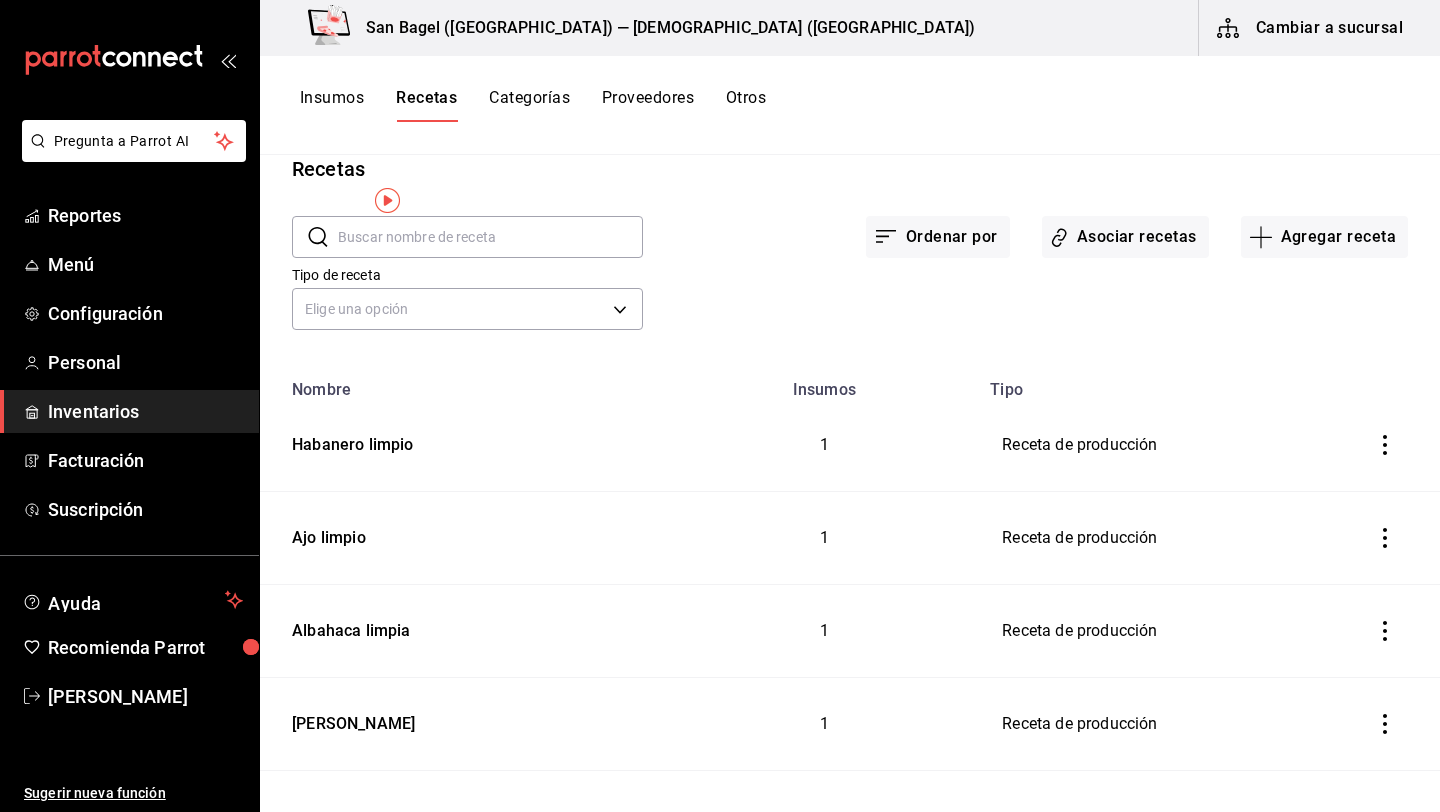 scroll, scrollTop: 0, scrollLeft: 0, axis: both 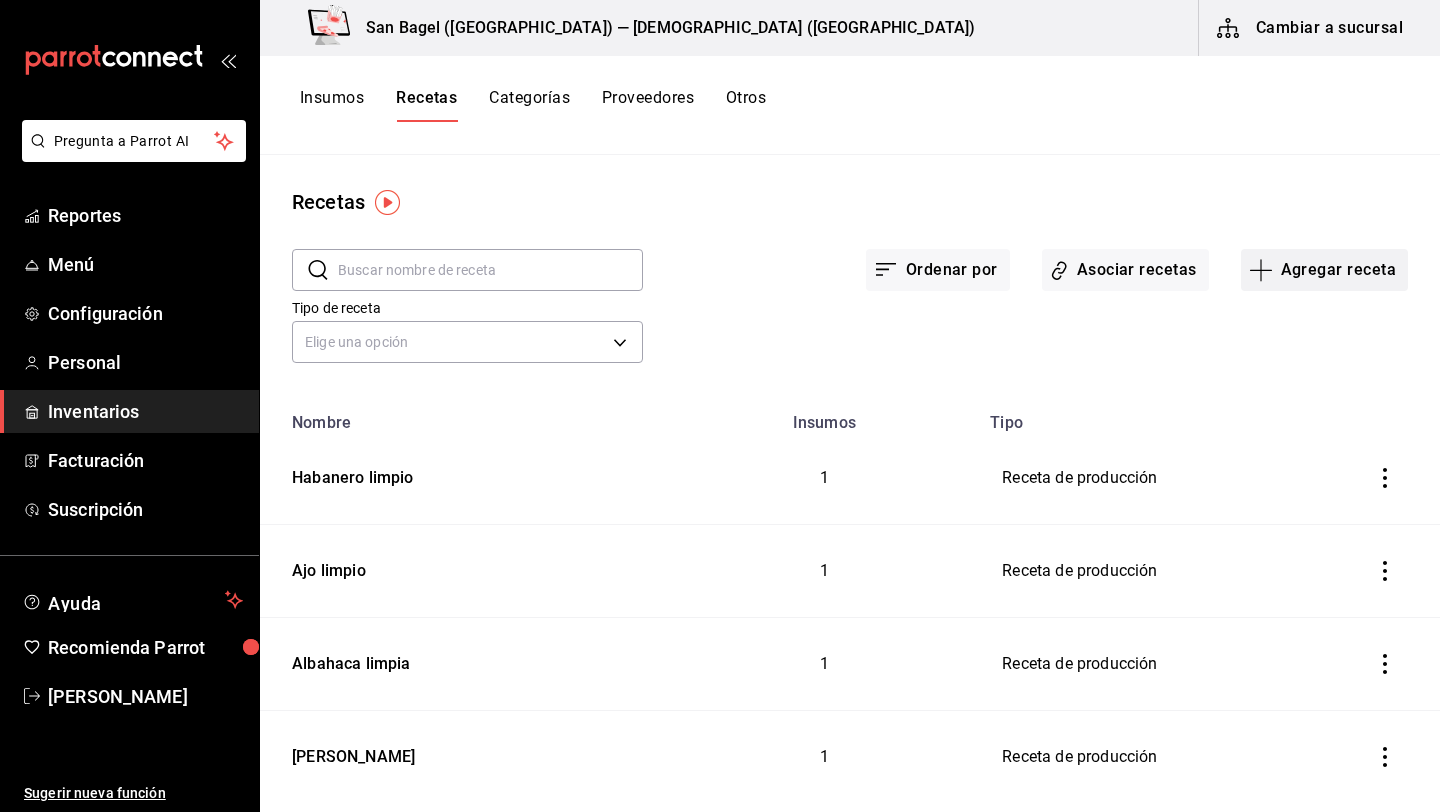 click on "Agregar receta" at bounding box center (1324, 270) 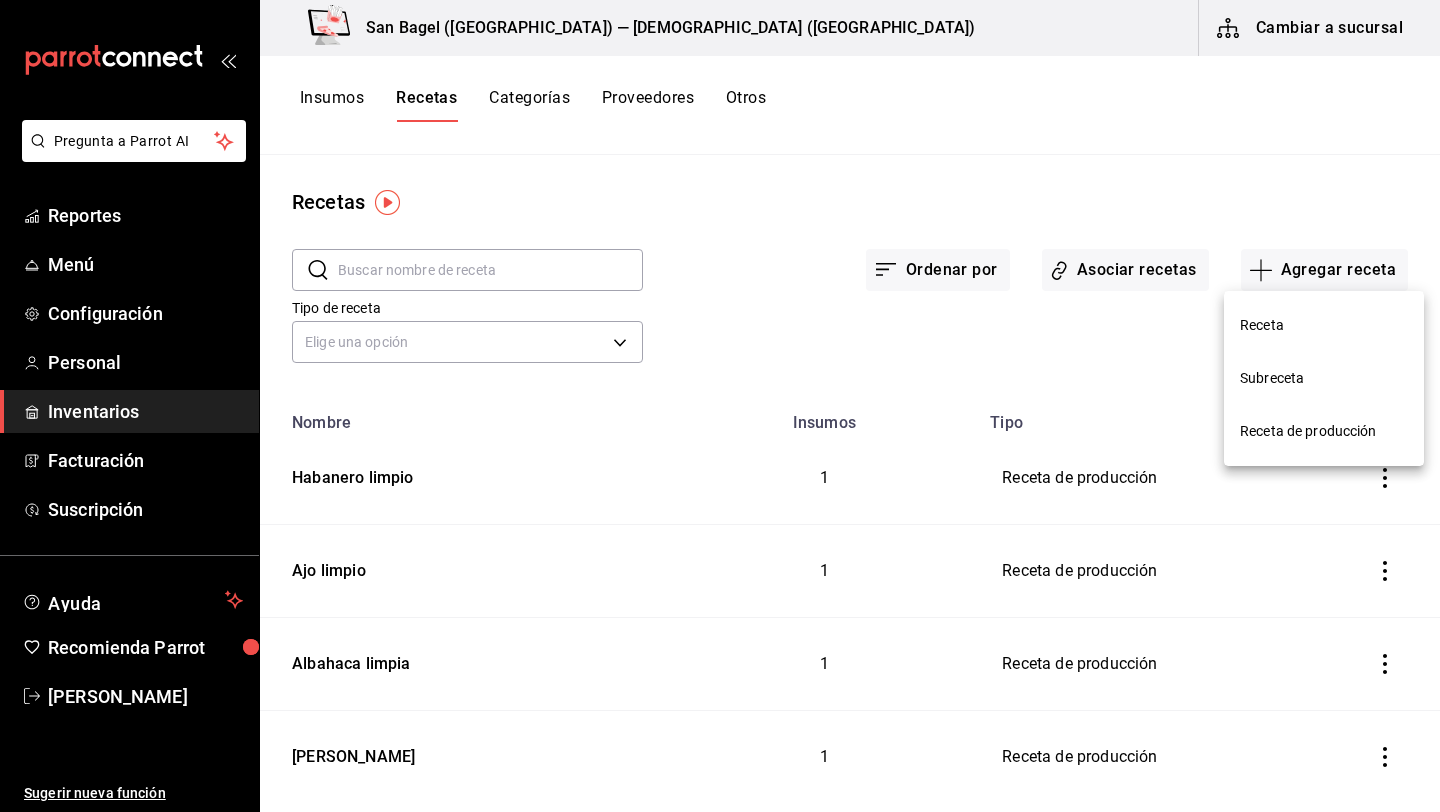 click on "Receta de producción" at bounding box center (1324, 431) 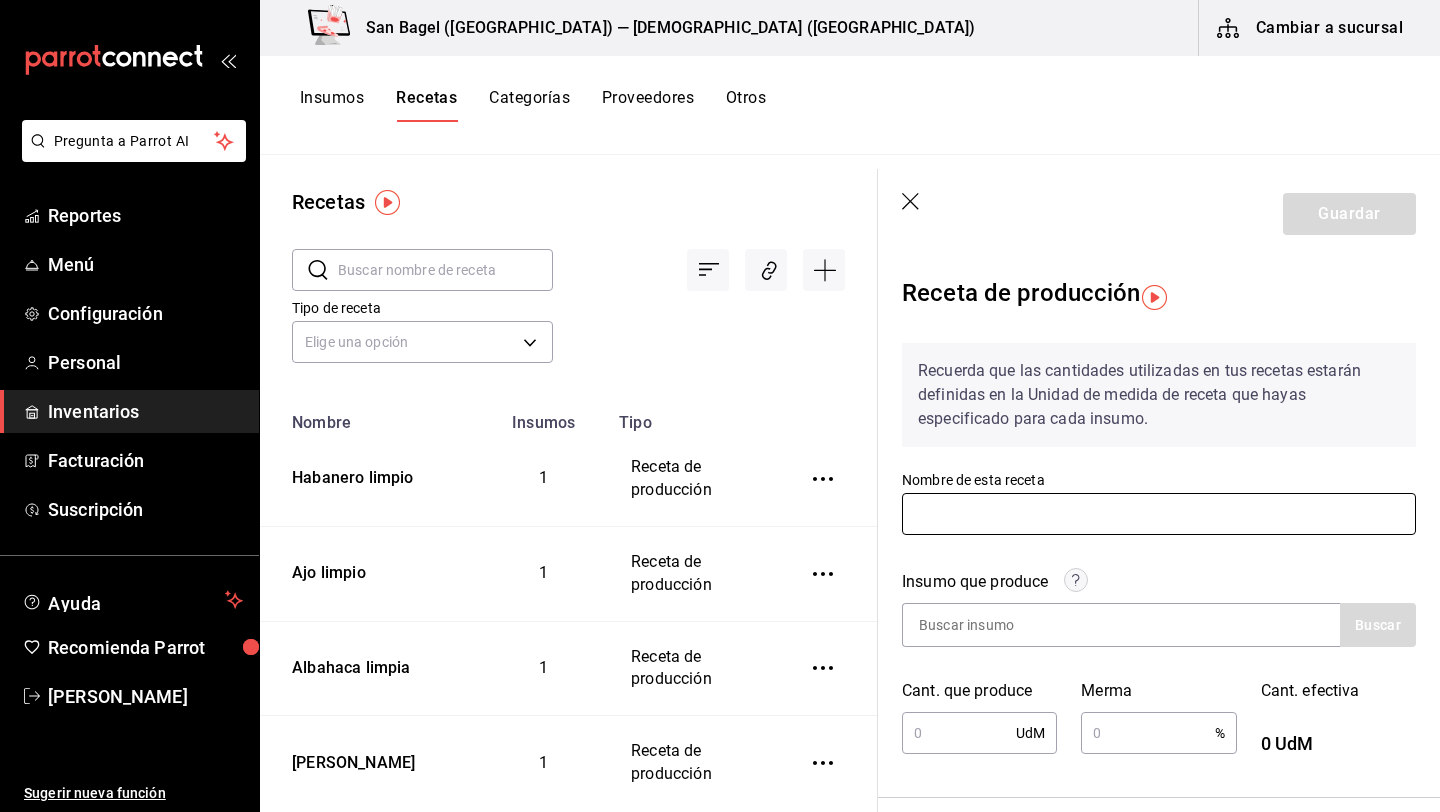 click at bounding box center (1159, 514) 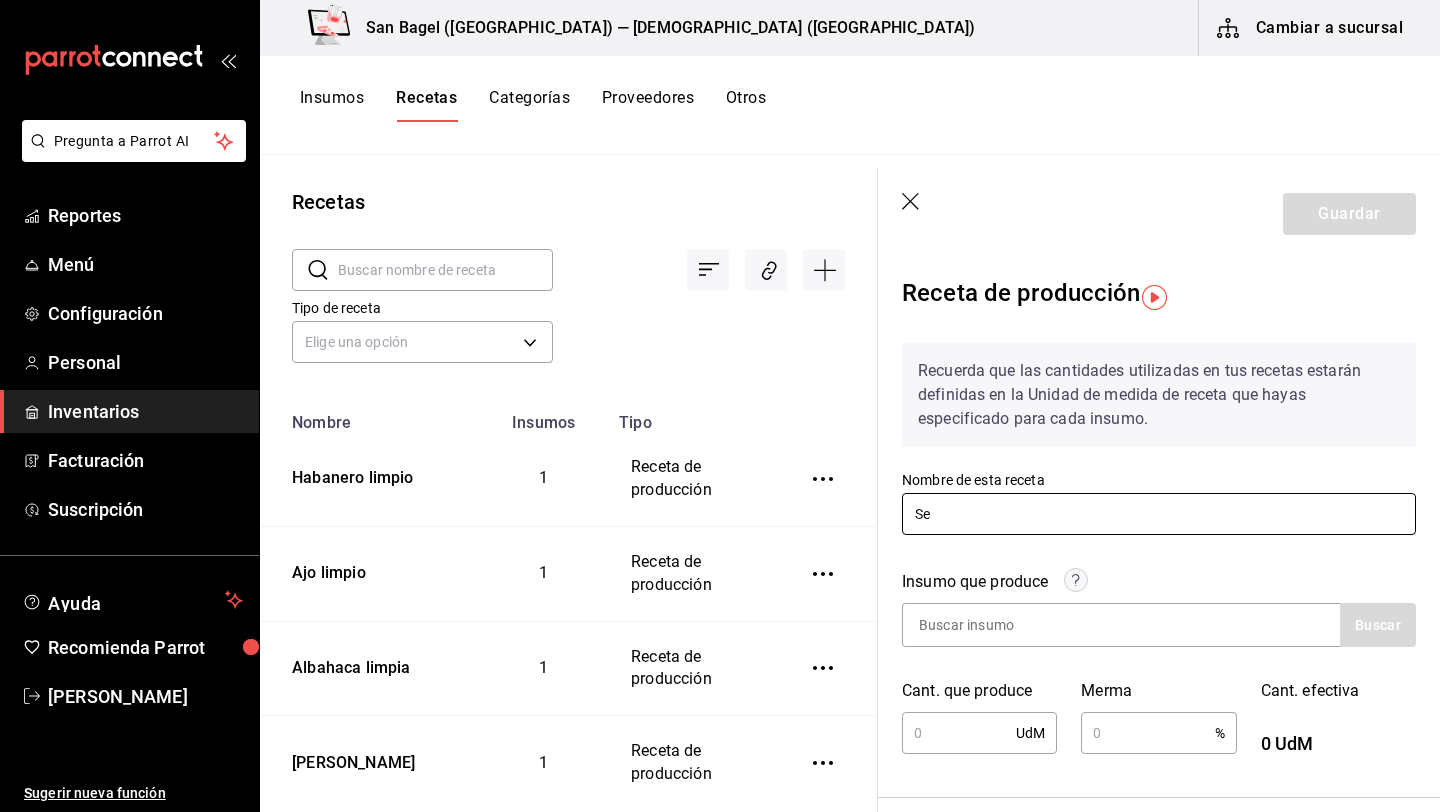 type on "S" 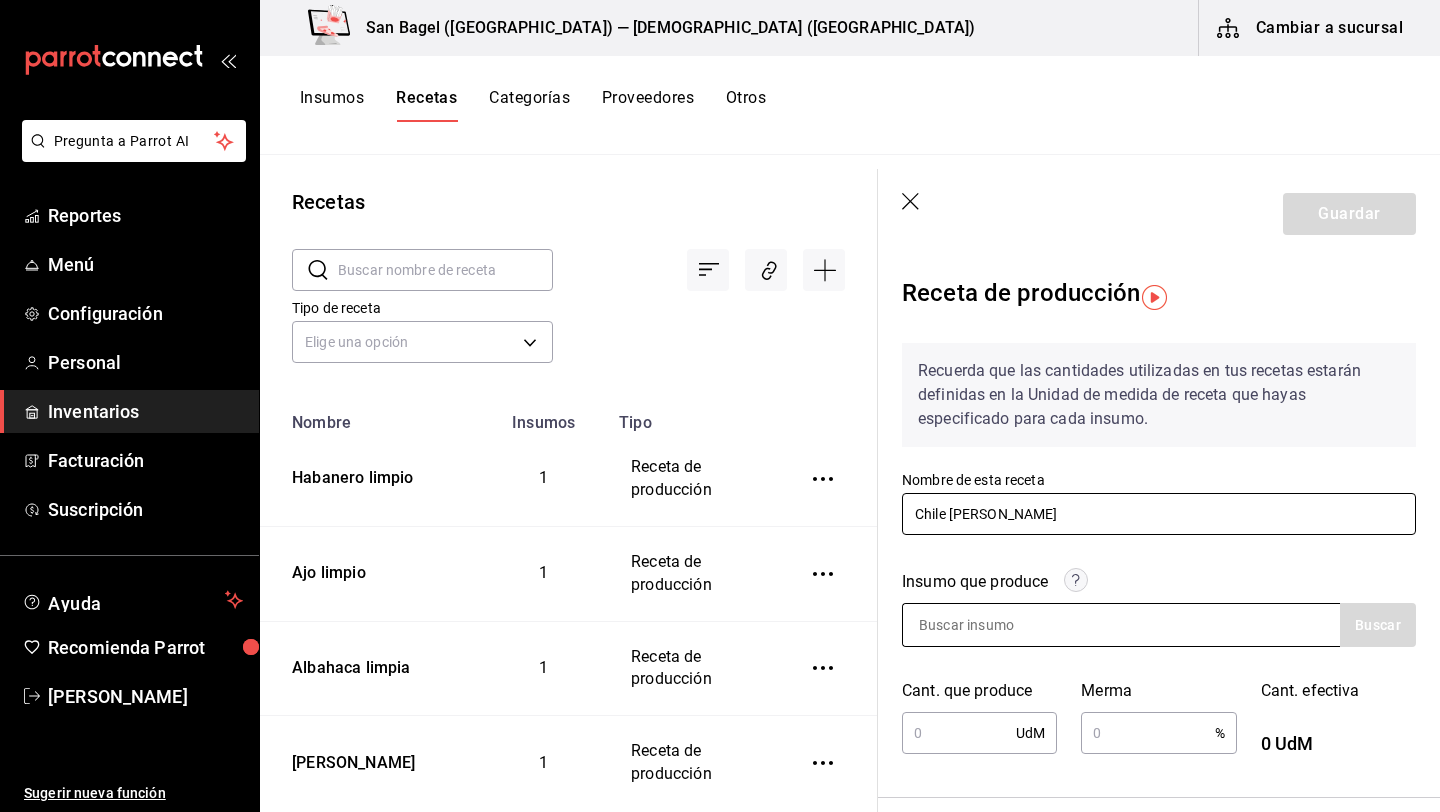 type on "Chile [PERSON_NAME]" 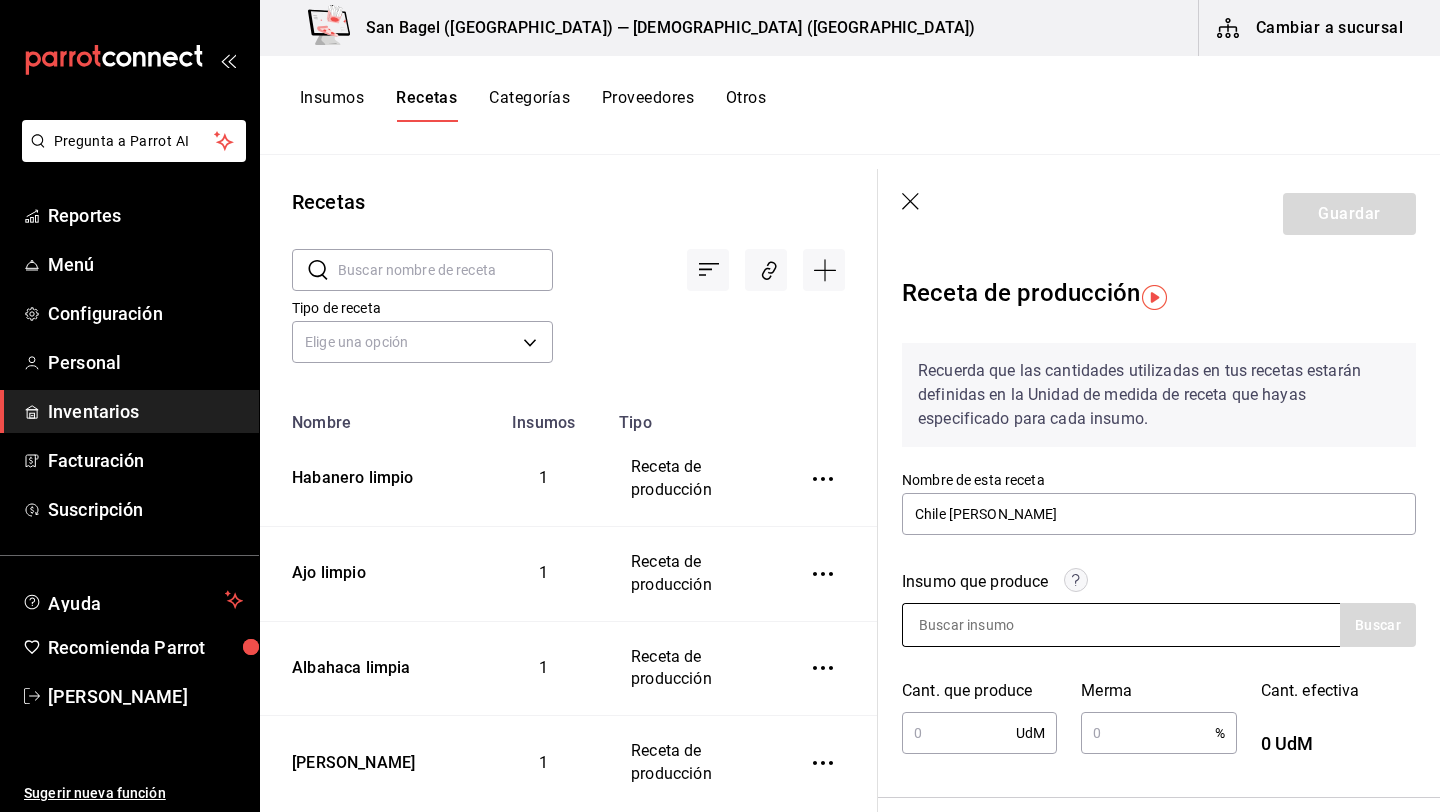 click at bounding box center [1003, 625] 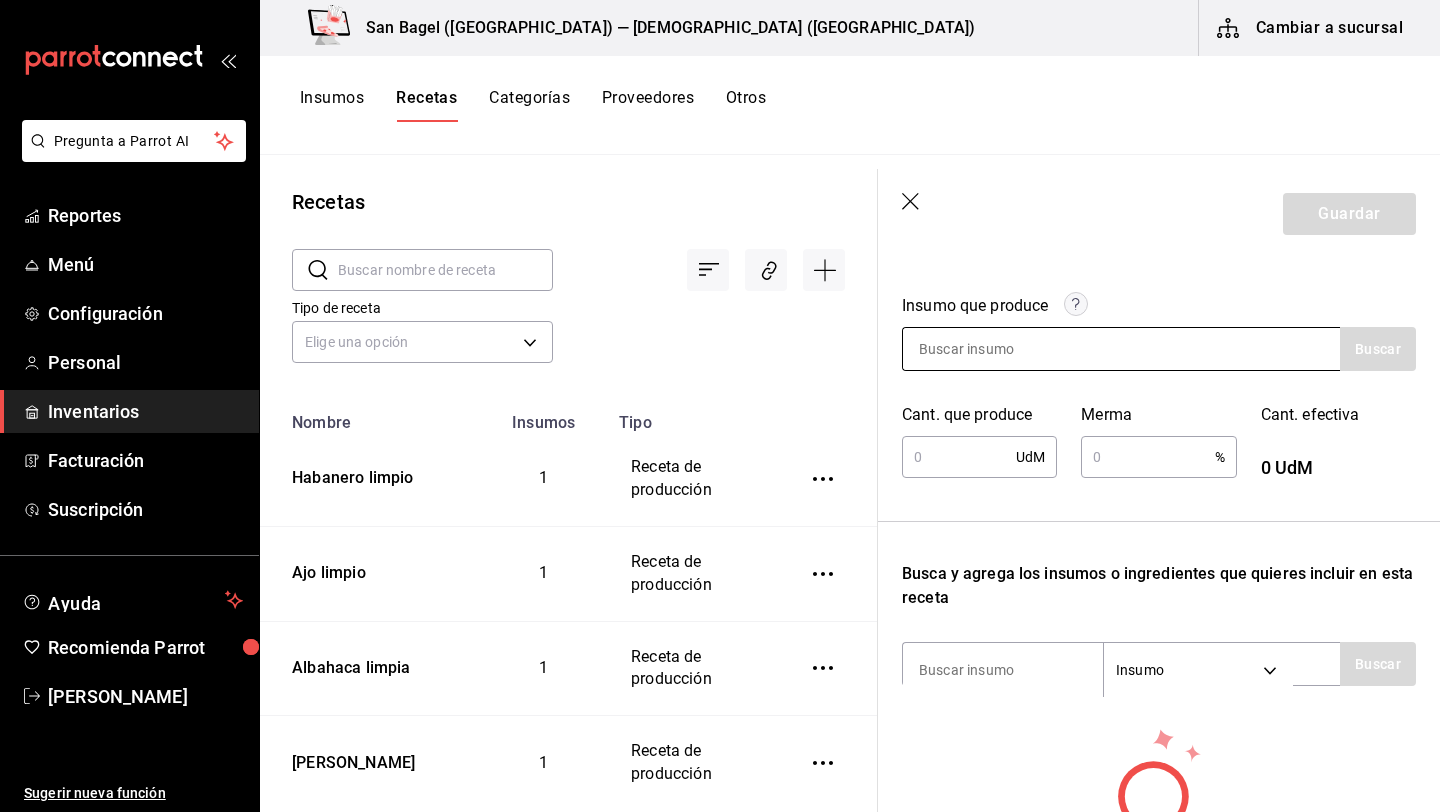 scroll, scrollTop: 462, scrollLeft: 0, axis: vertical 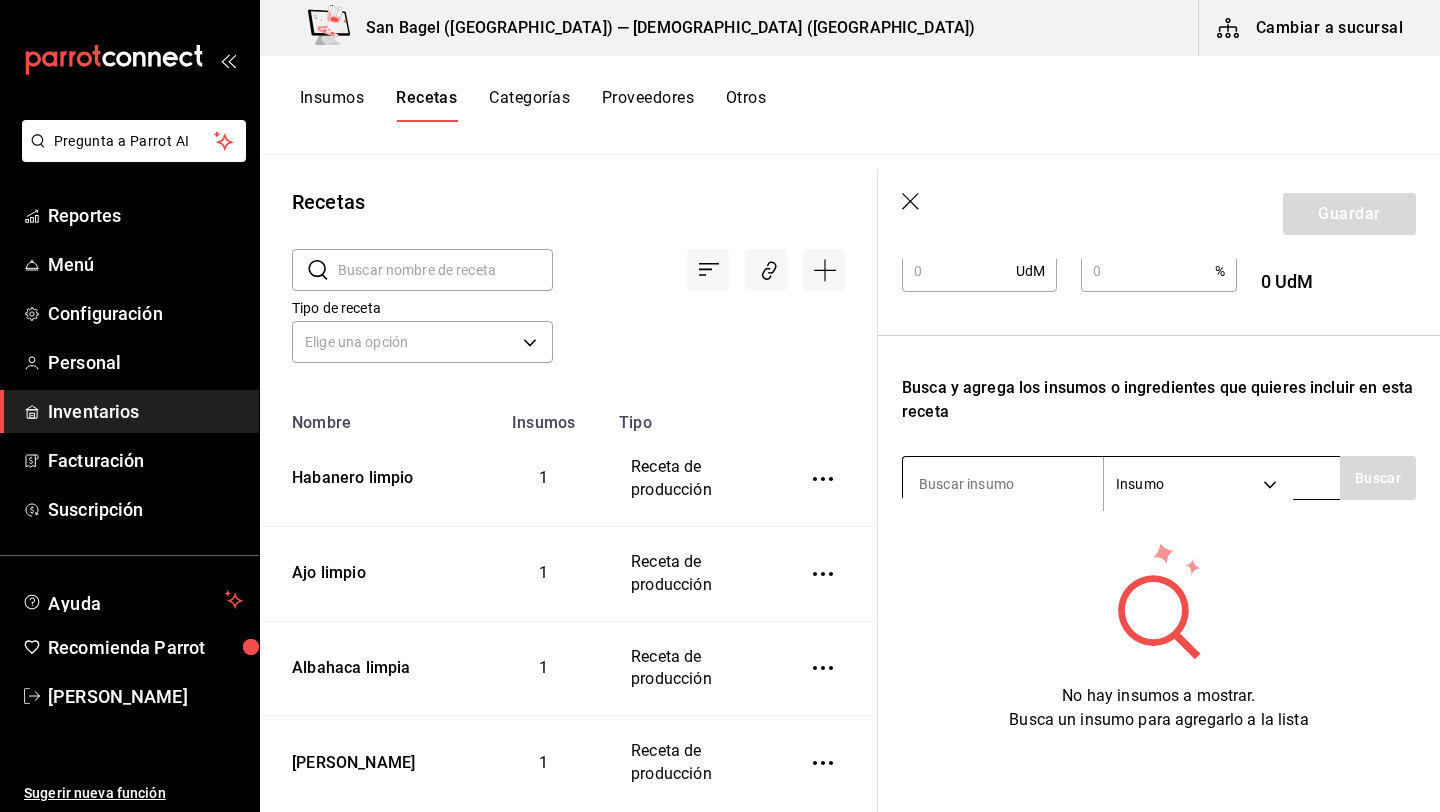 click at bounding box center (1003, 484) 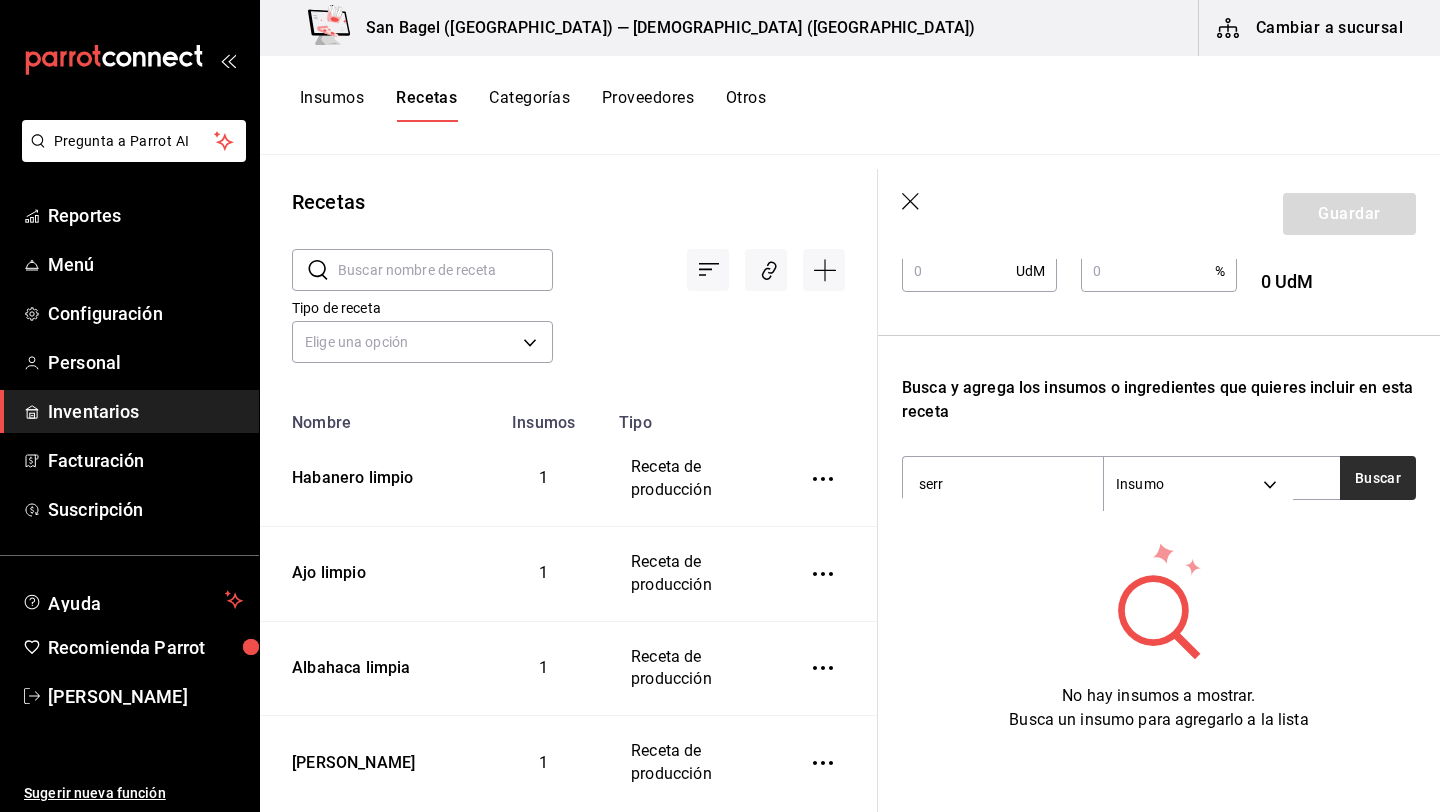 type on "serr" 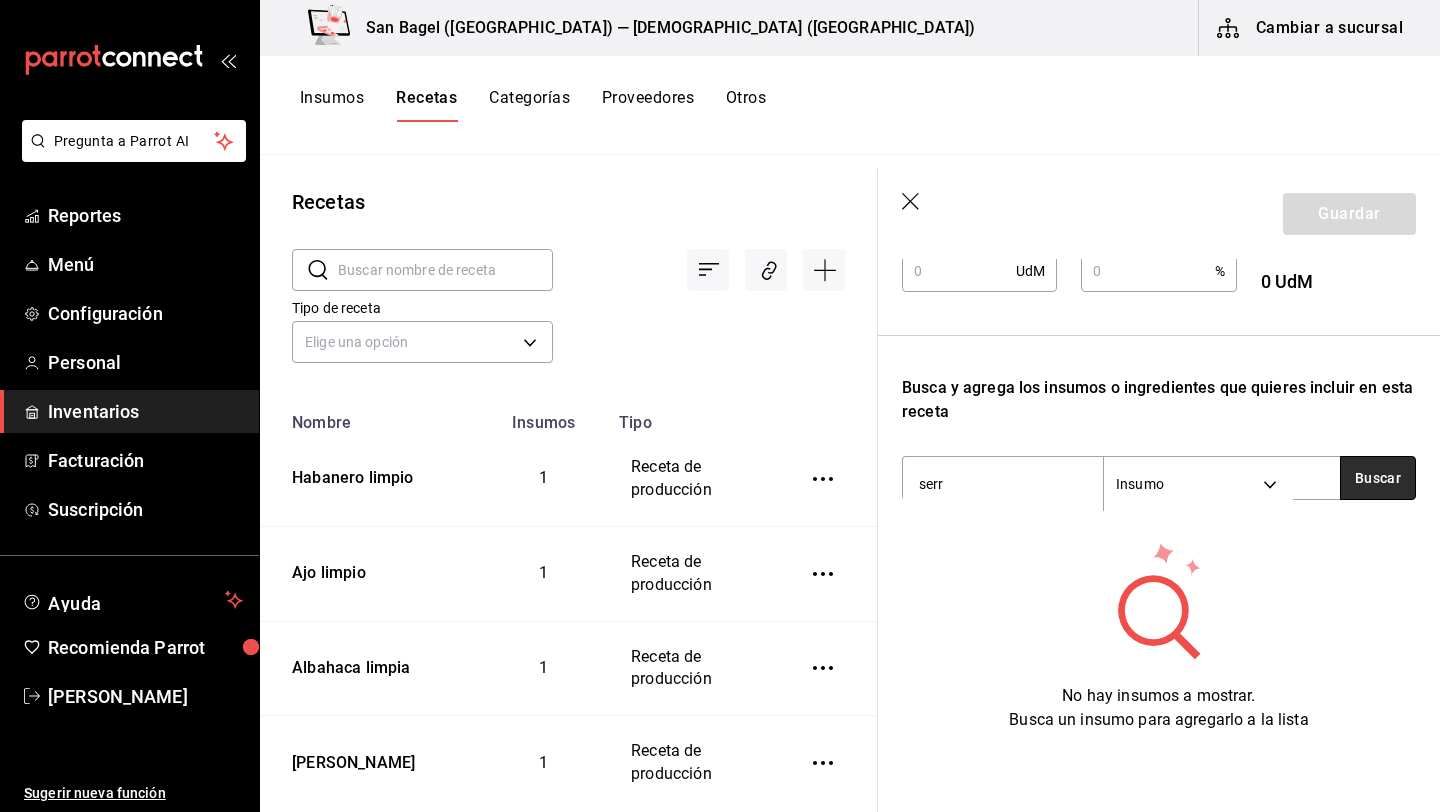 click on "Buscar" at bounding box center (1378, 478) 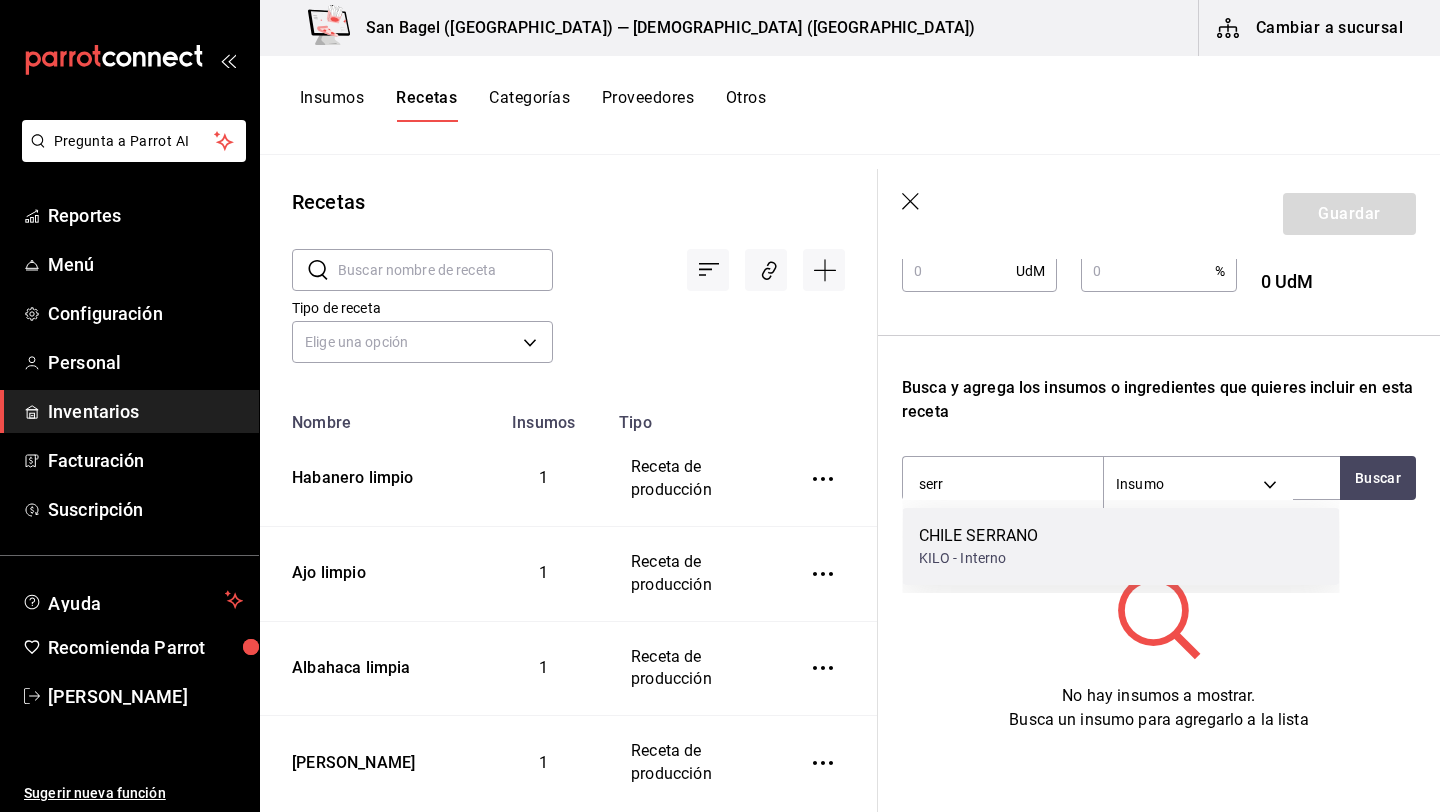 click on "CHILE SERRANO" at bounding box center (979, 536) 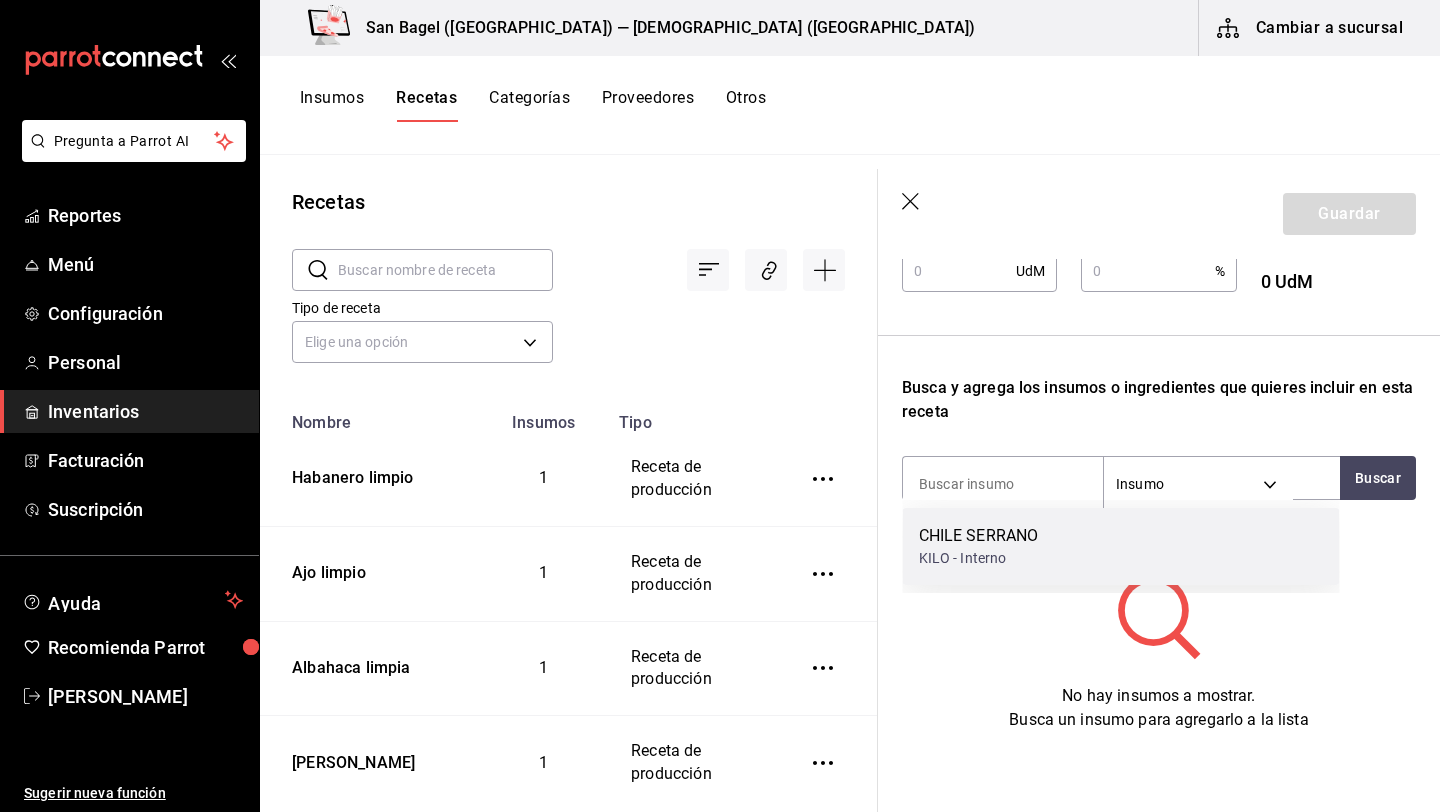 scroll, scrollTop: 431, scrollLeft: 0, axis: vertical 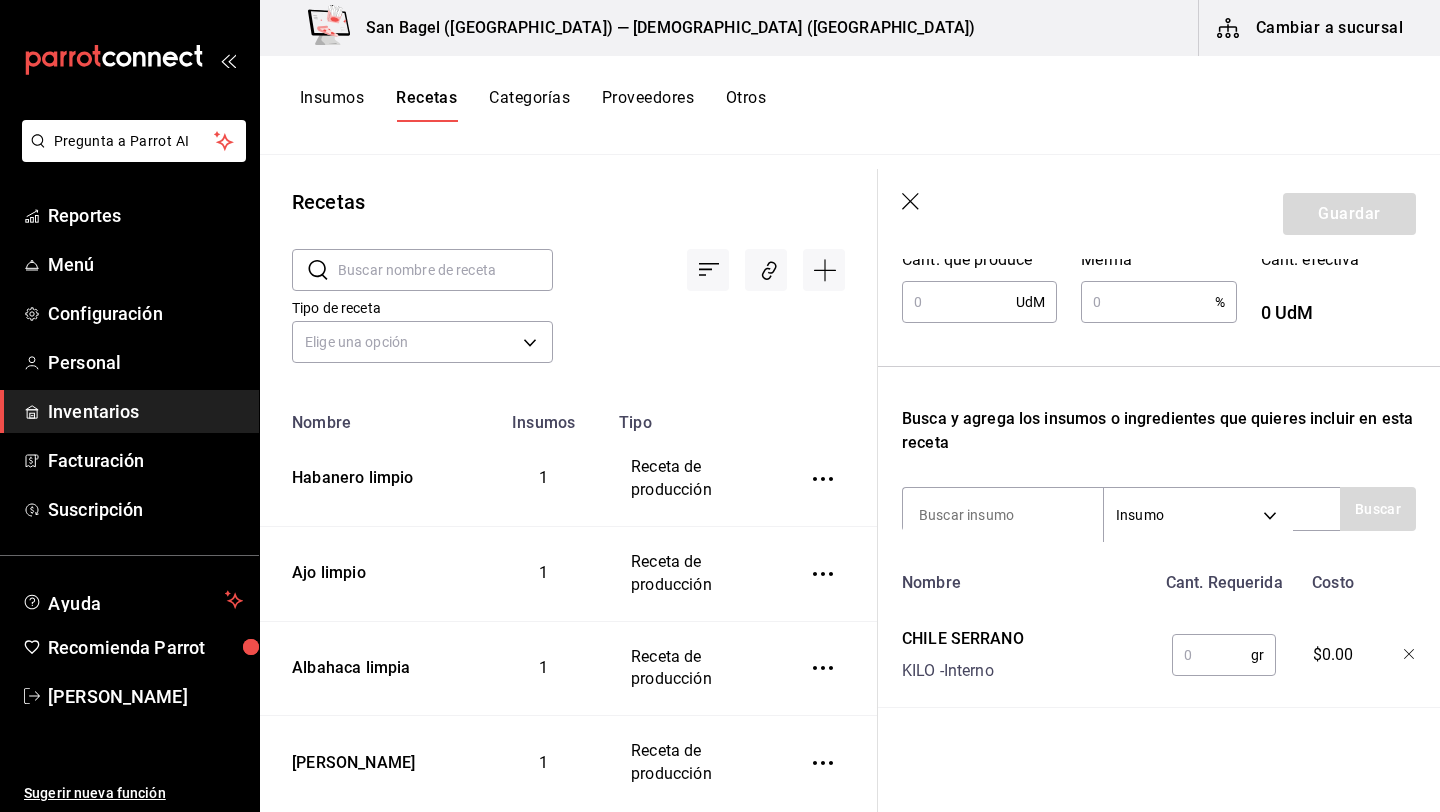 click at bounding box center [1211, 655] 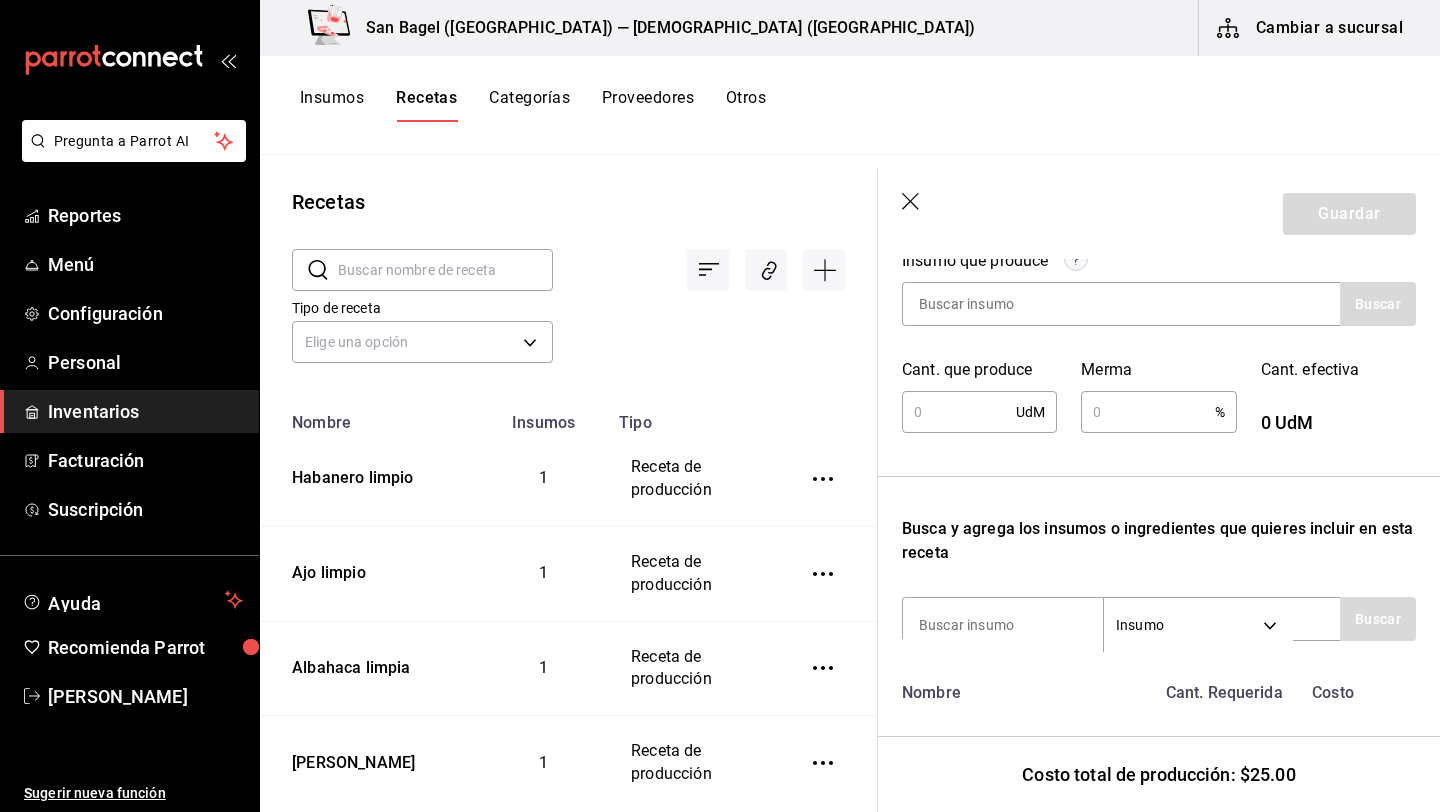 scroll, scrollTop: 305, scrollLeft: 0, axis: vertical 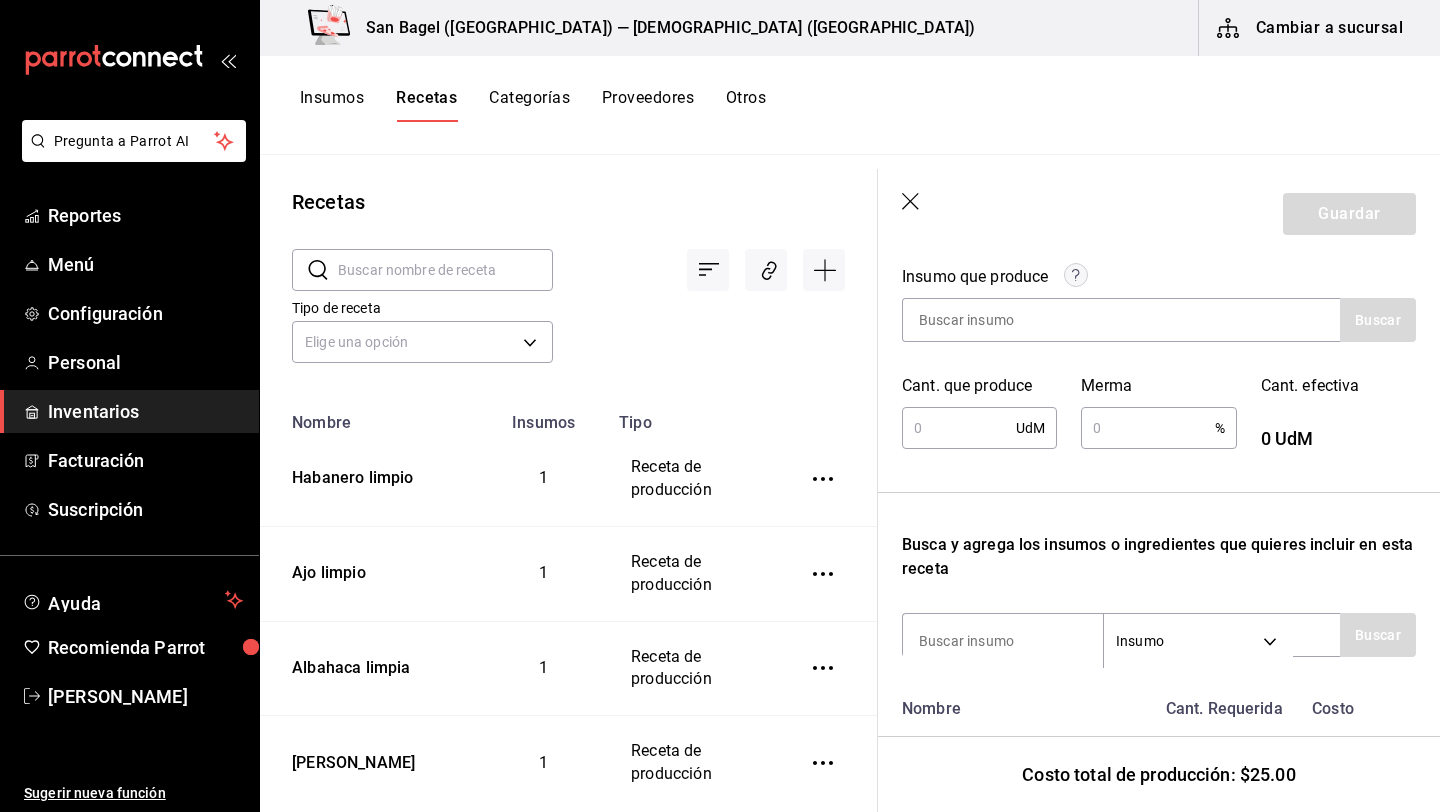 type on "1,000" 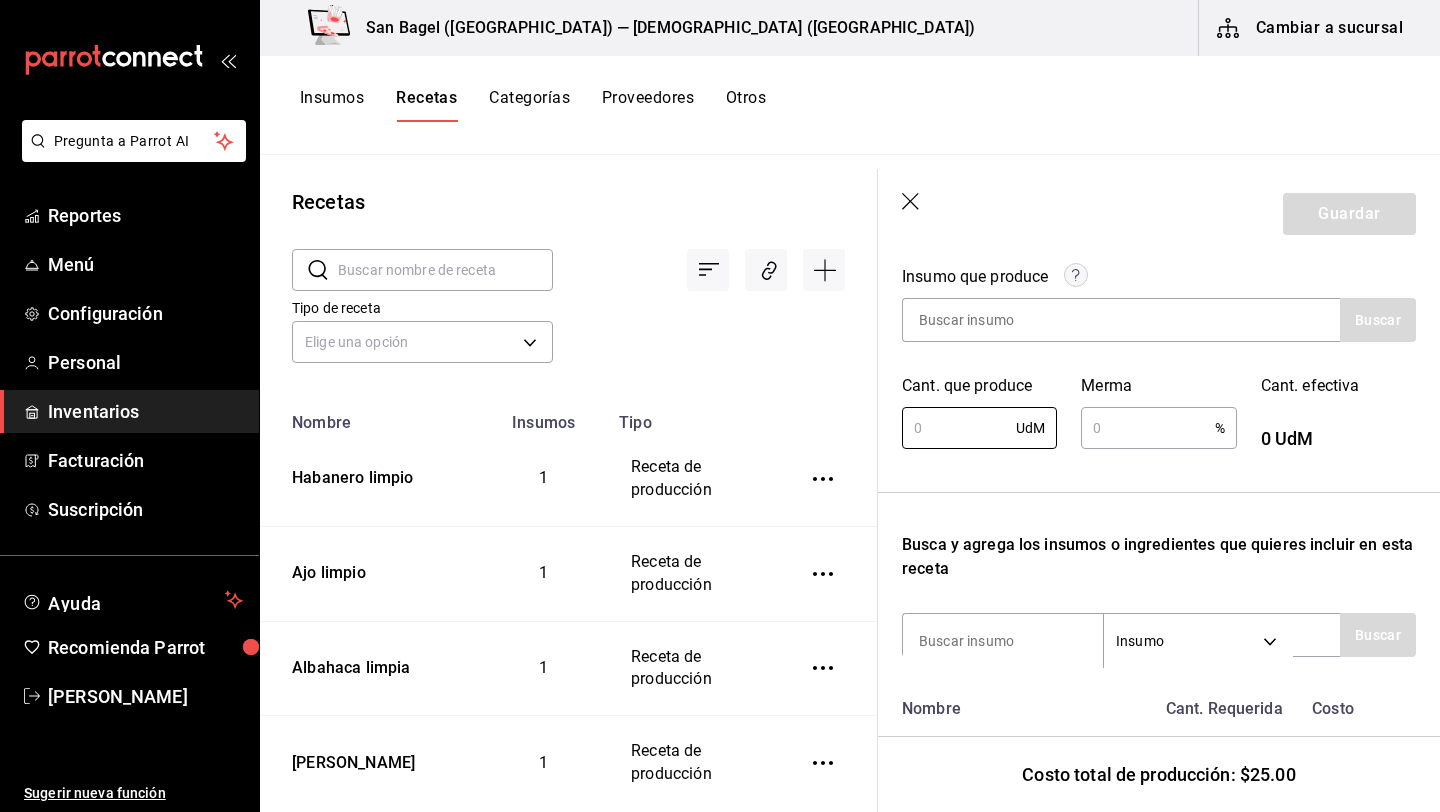 type on "1" 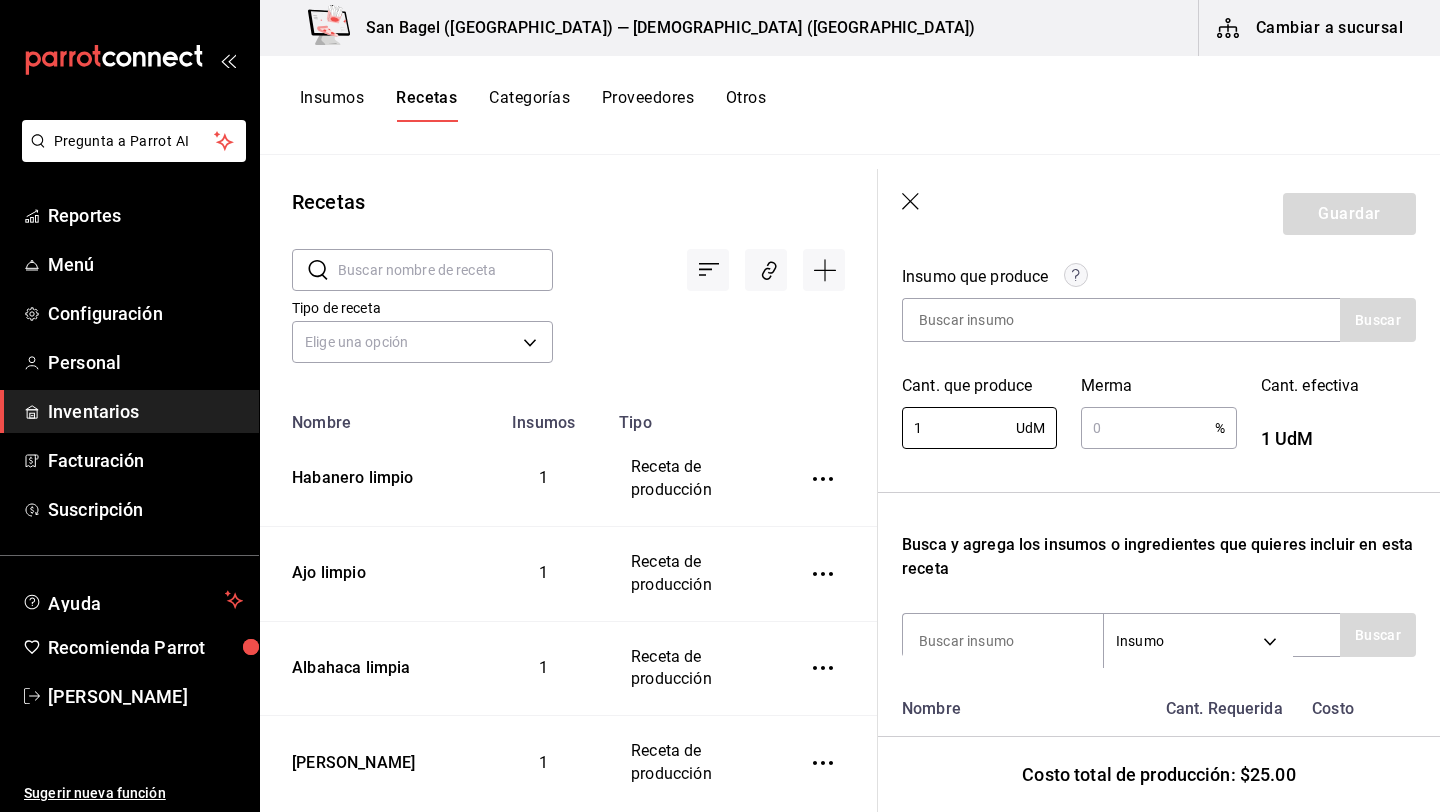 click at bounding box center [1147, 428] 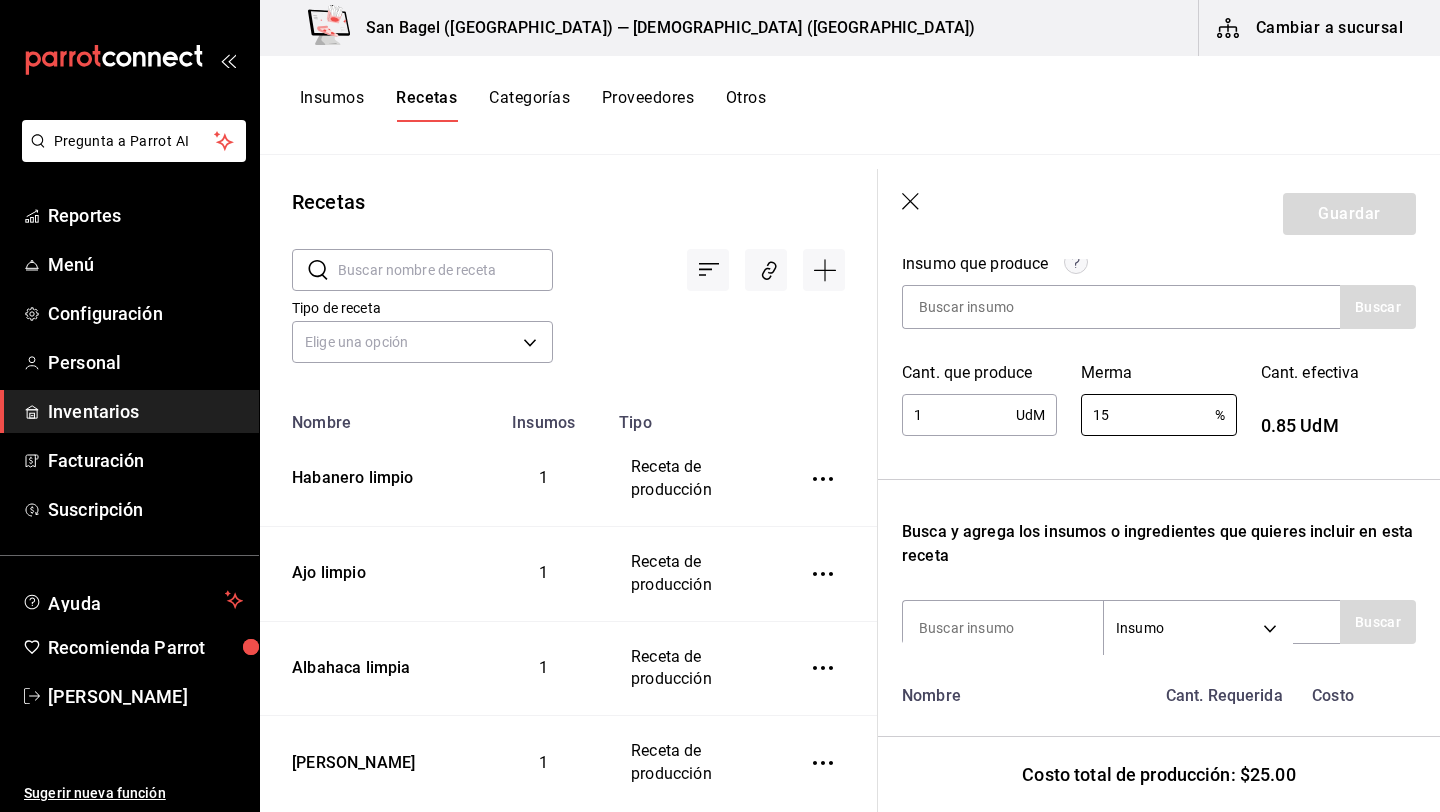 scroll, scrollTop: 324, scrollLeft: 0, axis: vertical 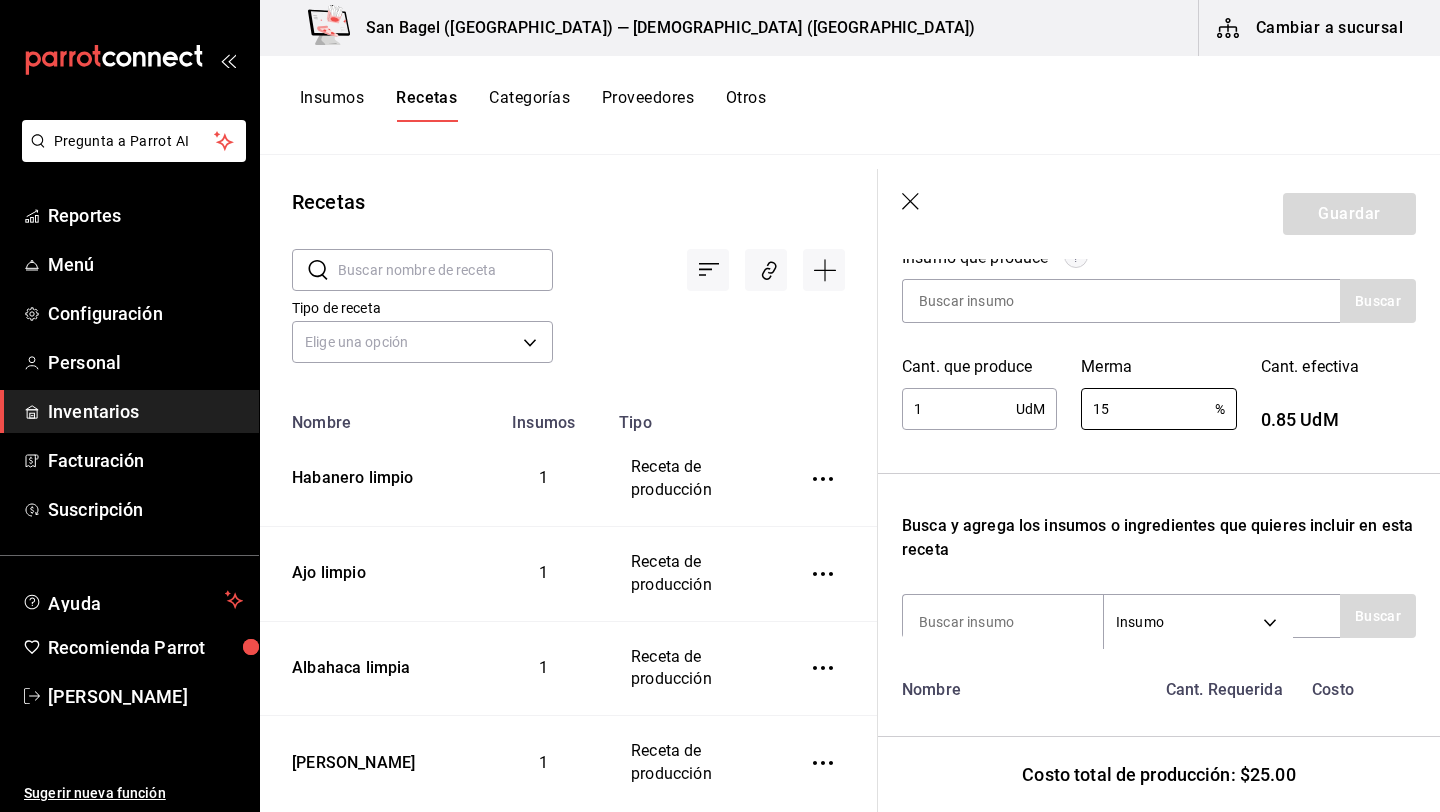 type on "15" 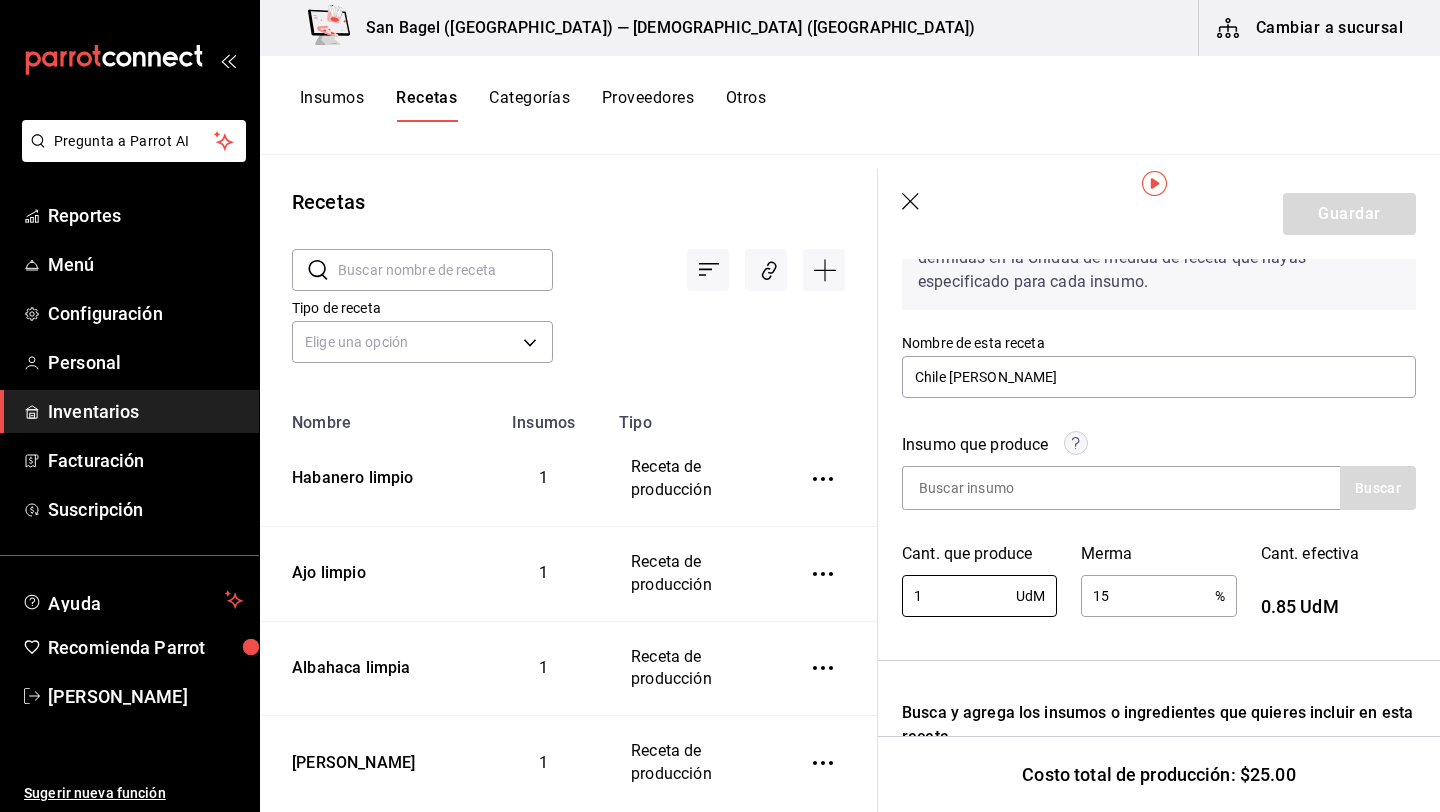 scroll, scrollTop: 114, scrollLeft: 0, axis: vertical 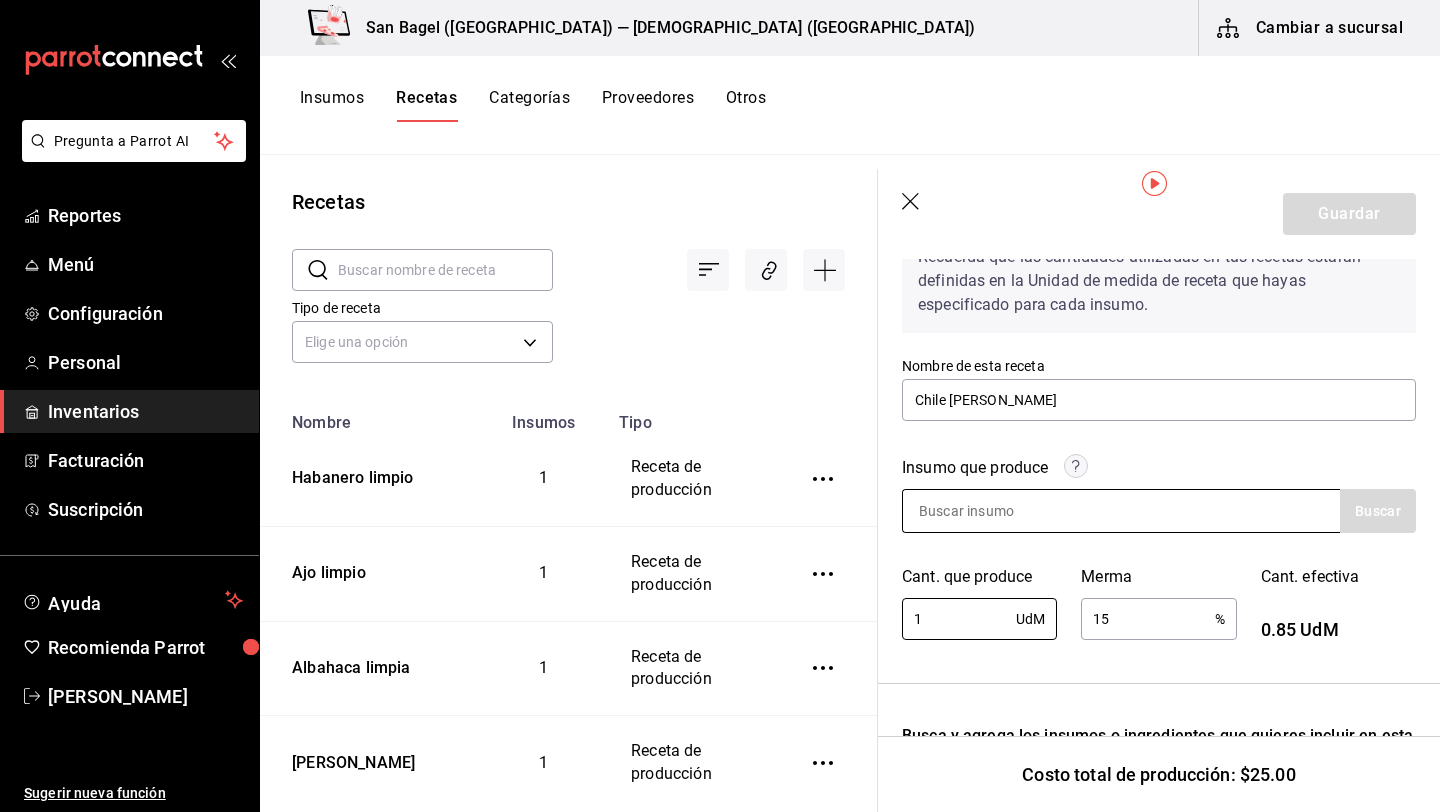 click at bounding box center [1003, 511] 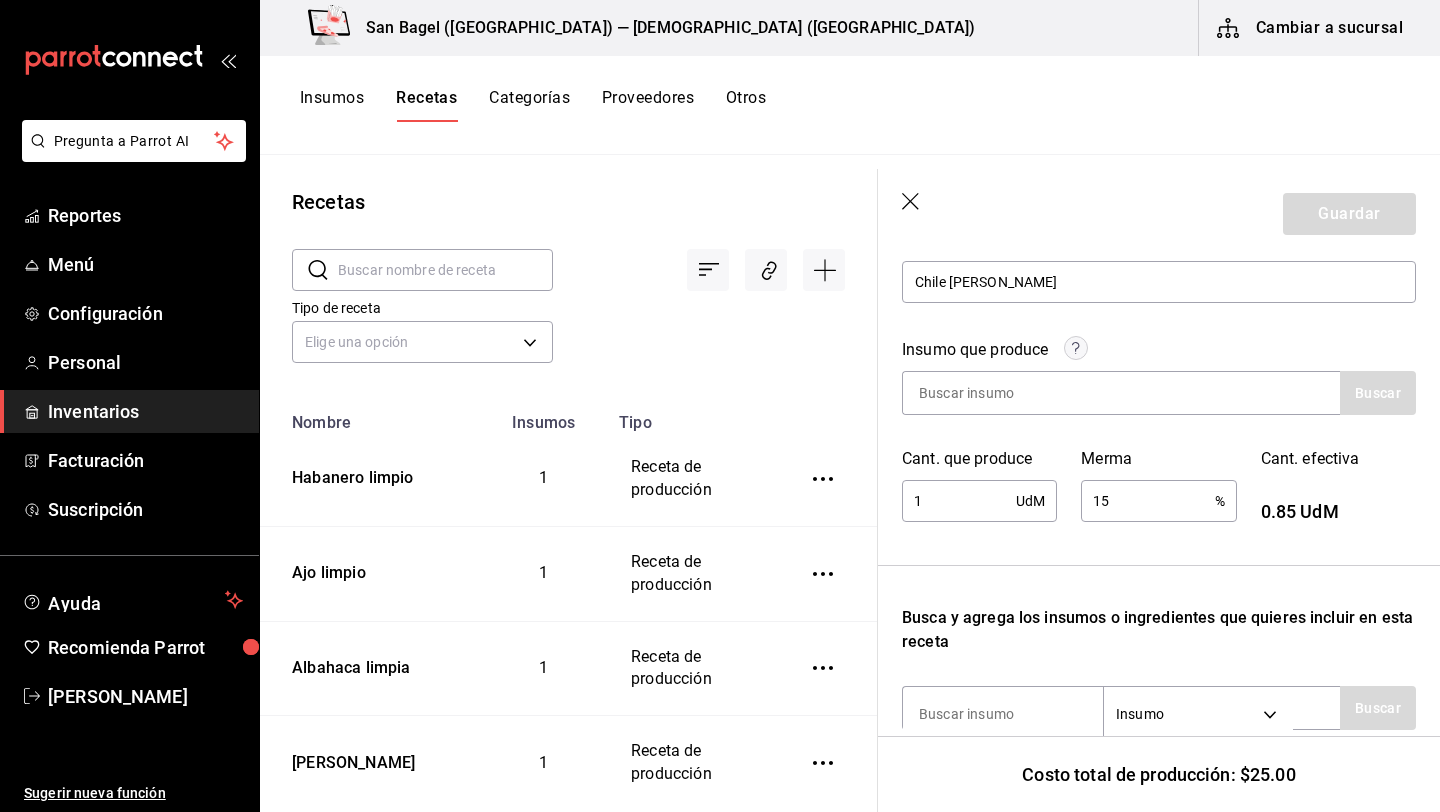 scroll, scrollTop: 229, scrollLeft: 0, axis: vertical 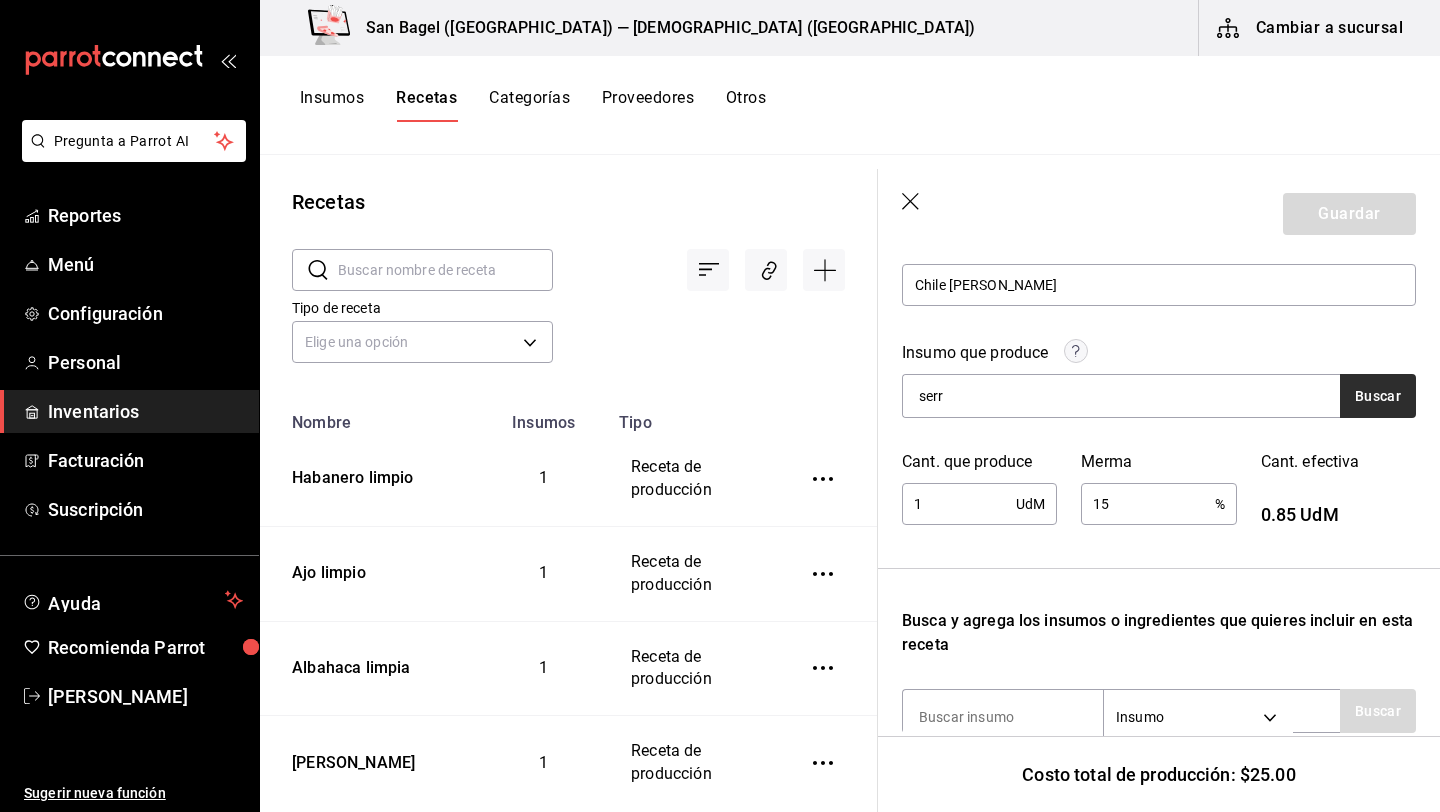 type on "serr" 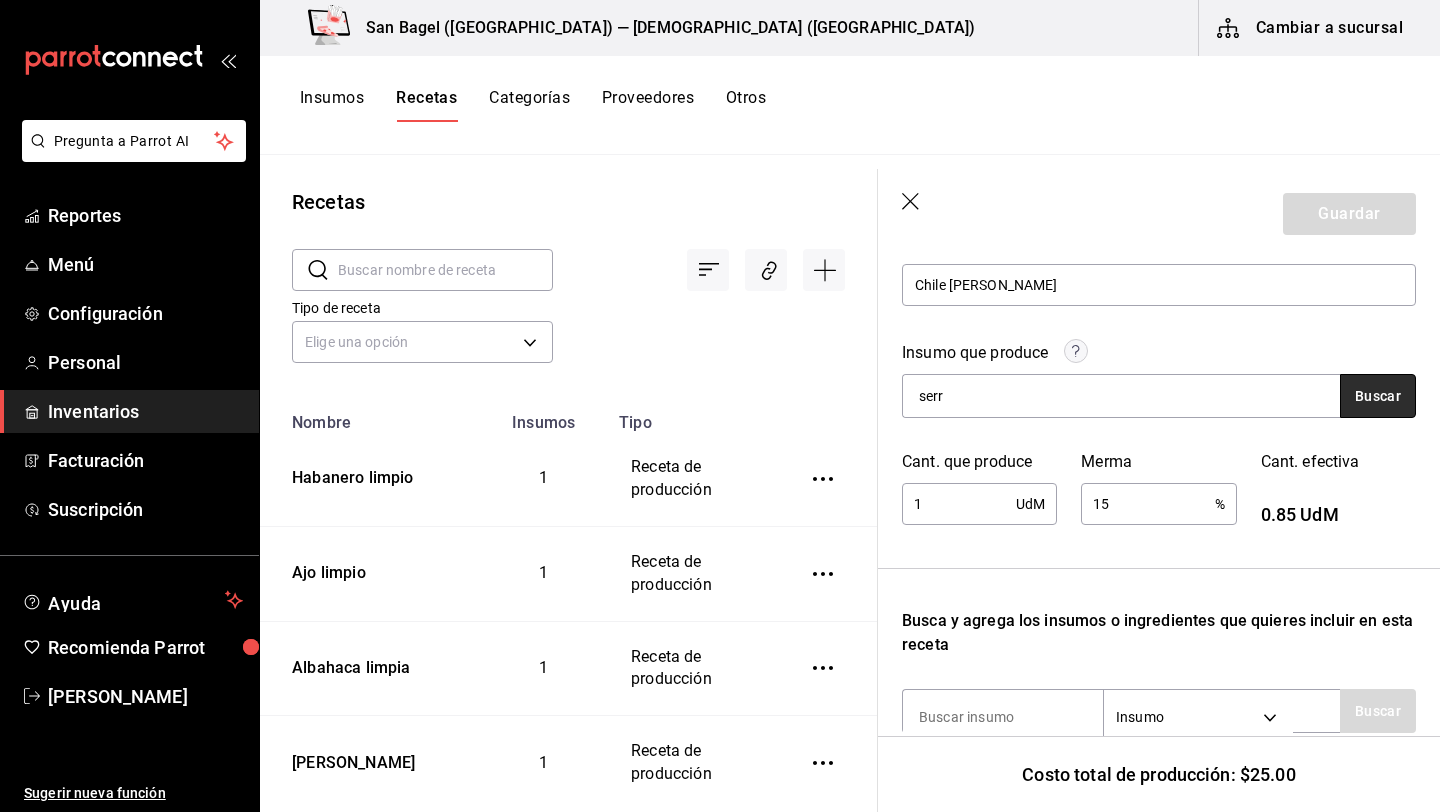 click on "Buscar" at bounding box center [1378, 396] 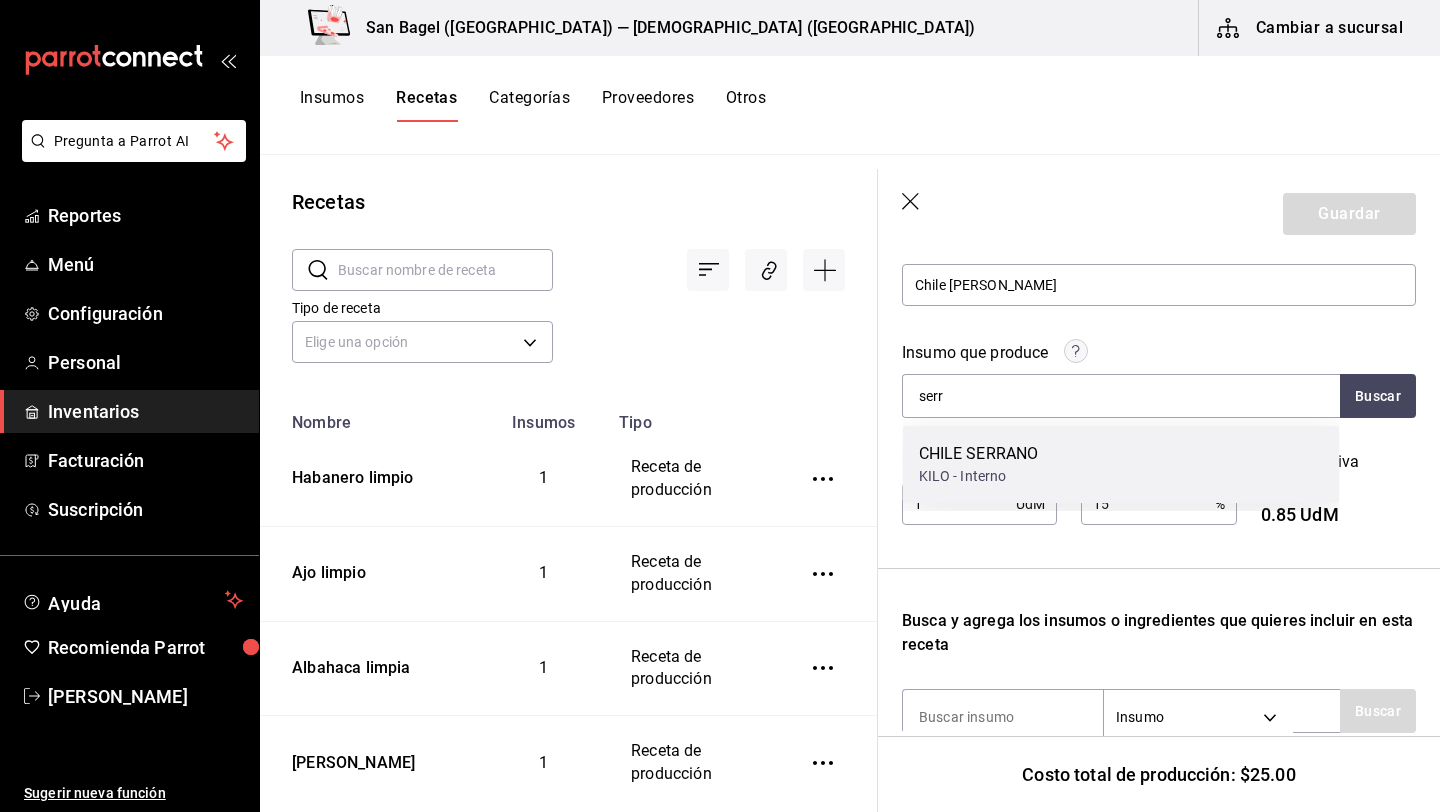 click on "CHILE SERRANO" at bounding box center [979, 454] 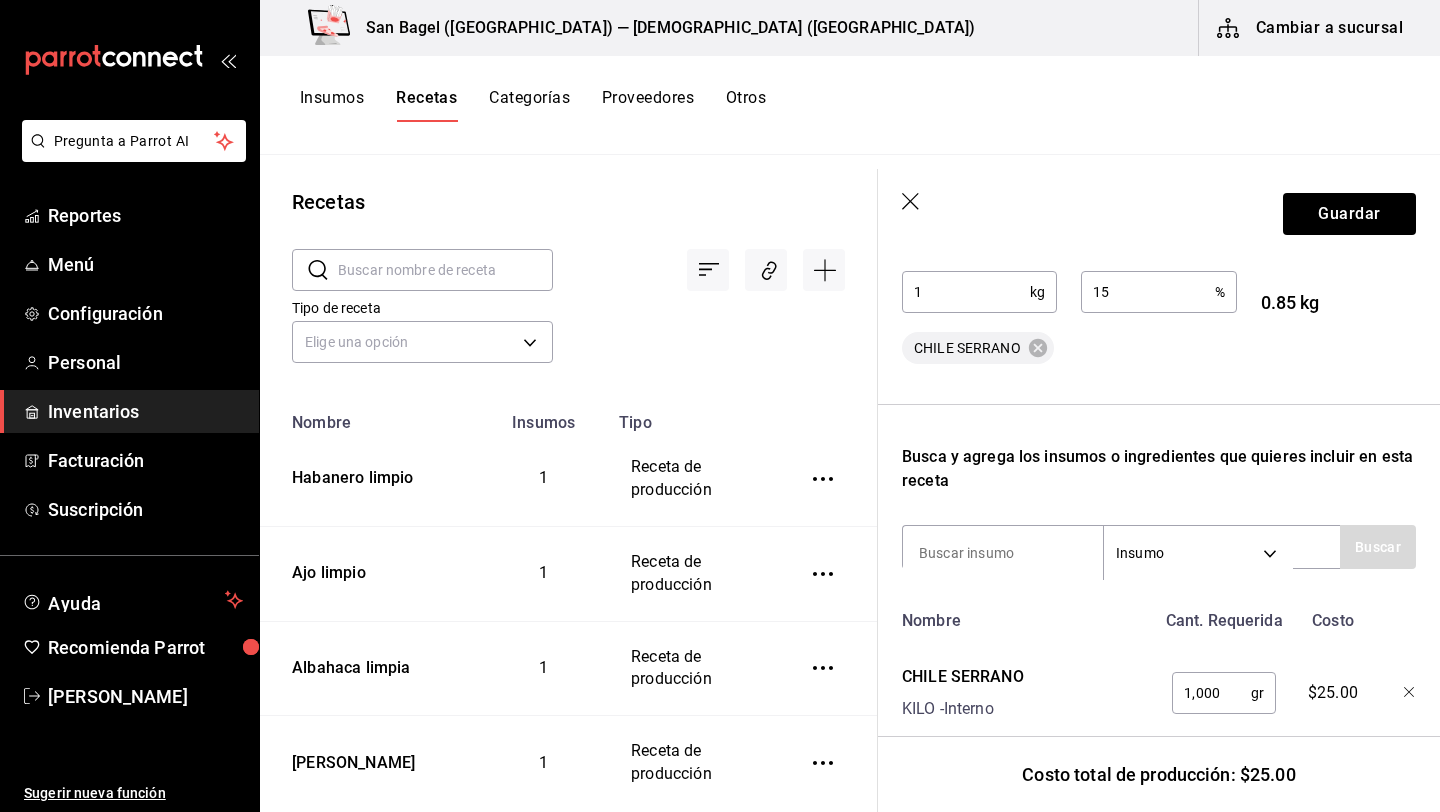 scroll, scrollTop: 0, scrollLeft: 0, axis: both 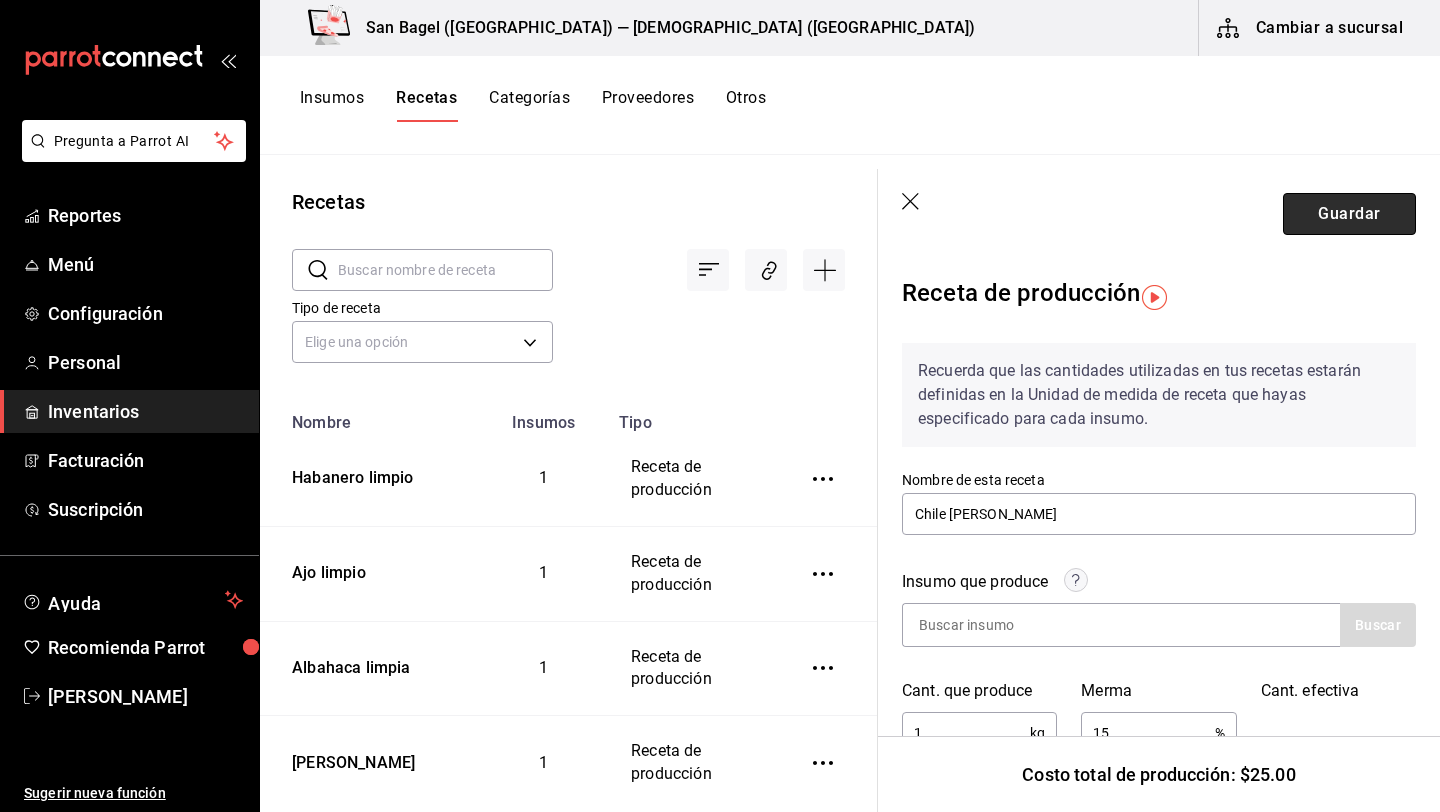 click on "Guardar" at bounding box center [1349, 214] 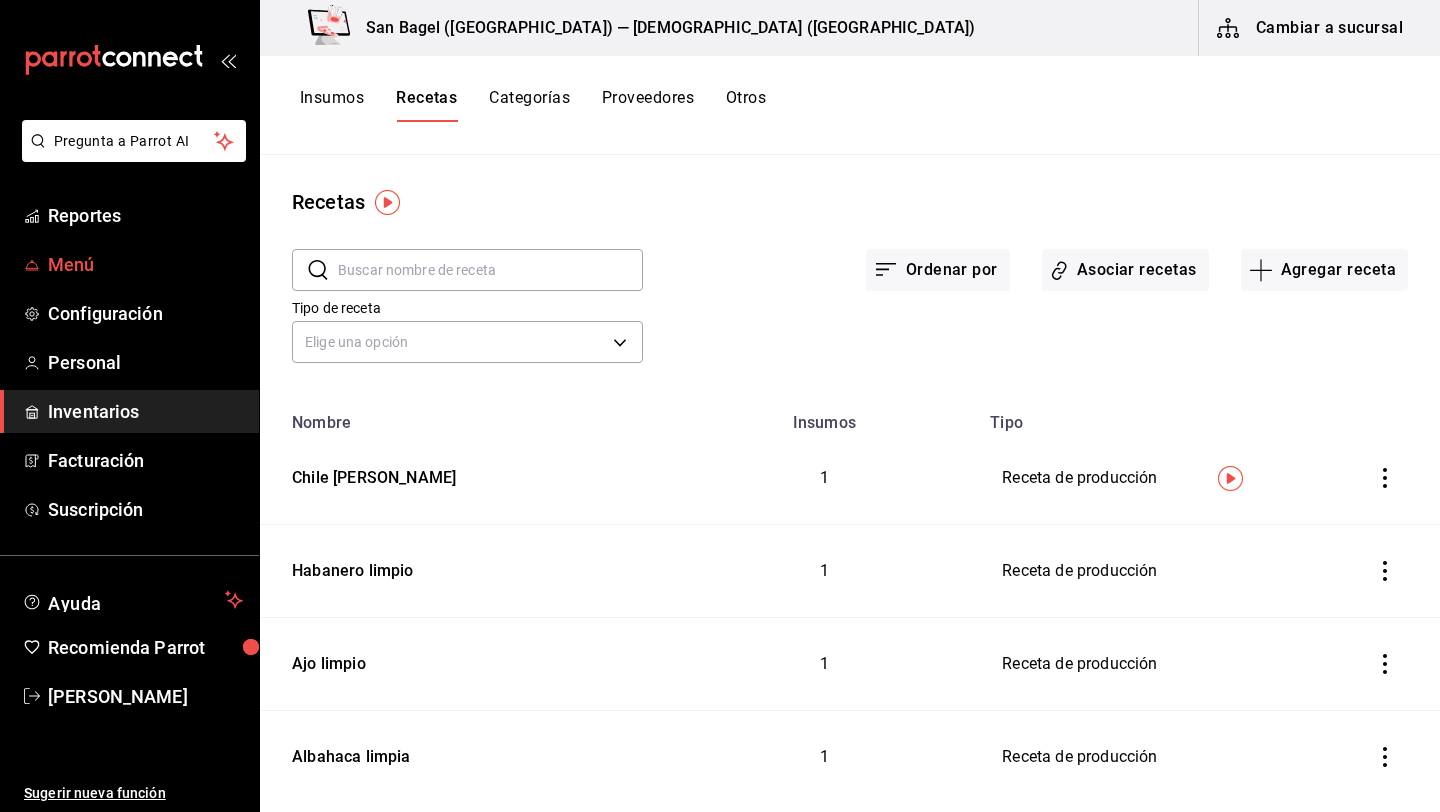click on "Menú" at bounding box center (145, 264) 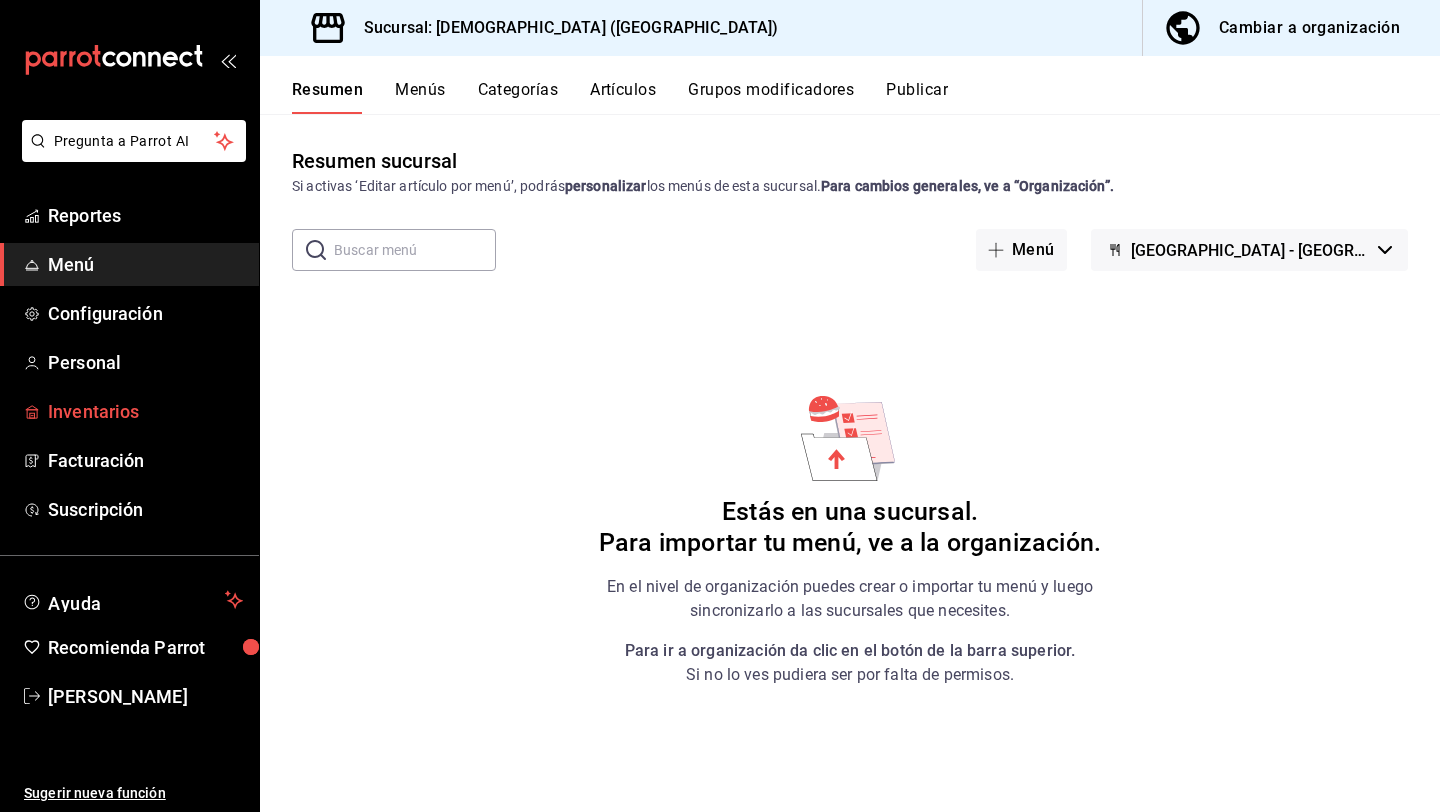 click on "Inventarios" at bounding box center [145, 411] 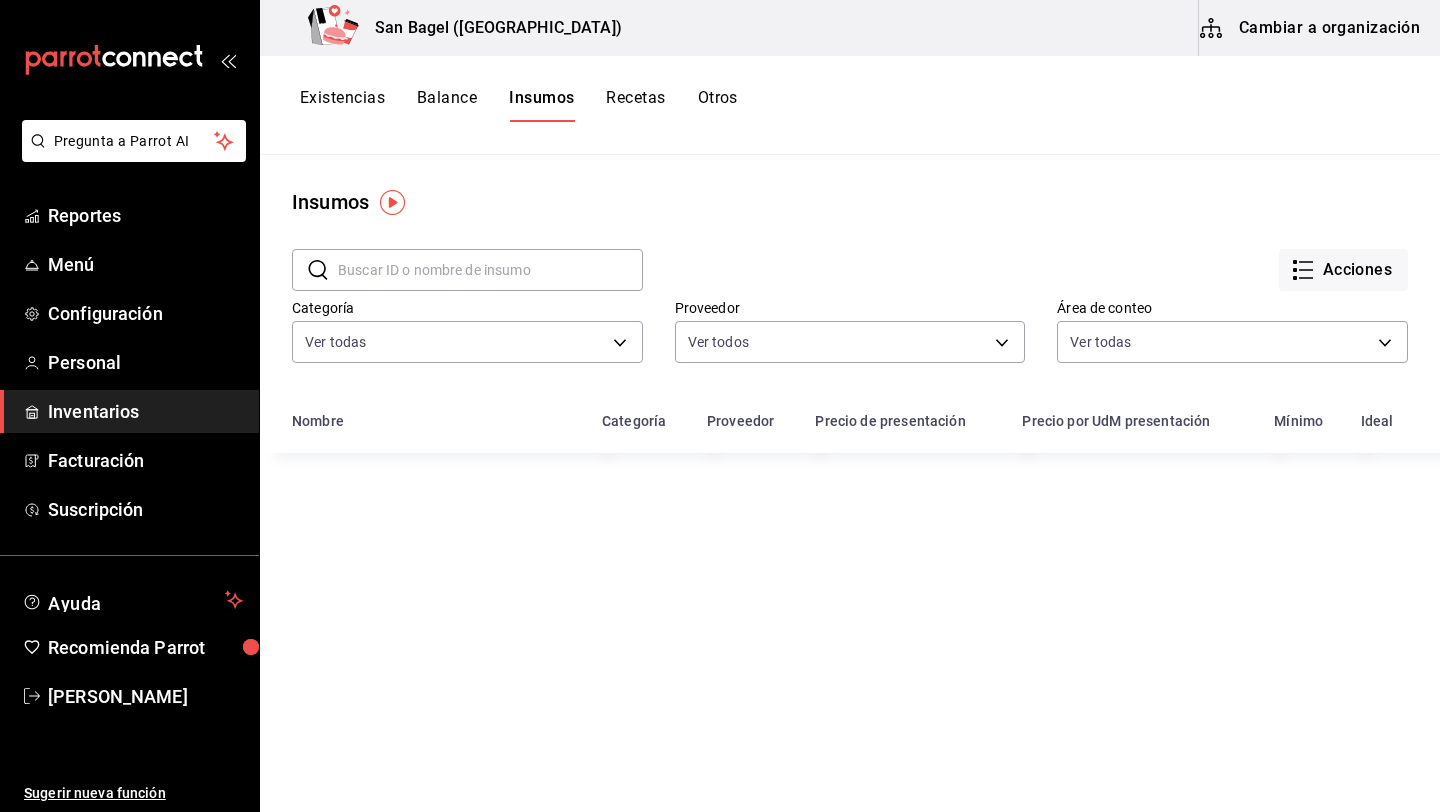 click on "Cambiar a organización" at bounding box center (1311, 28) 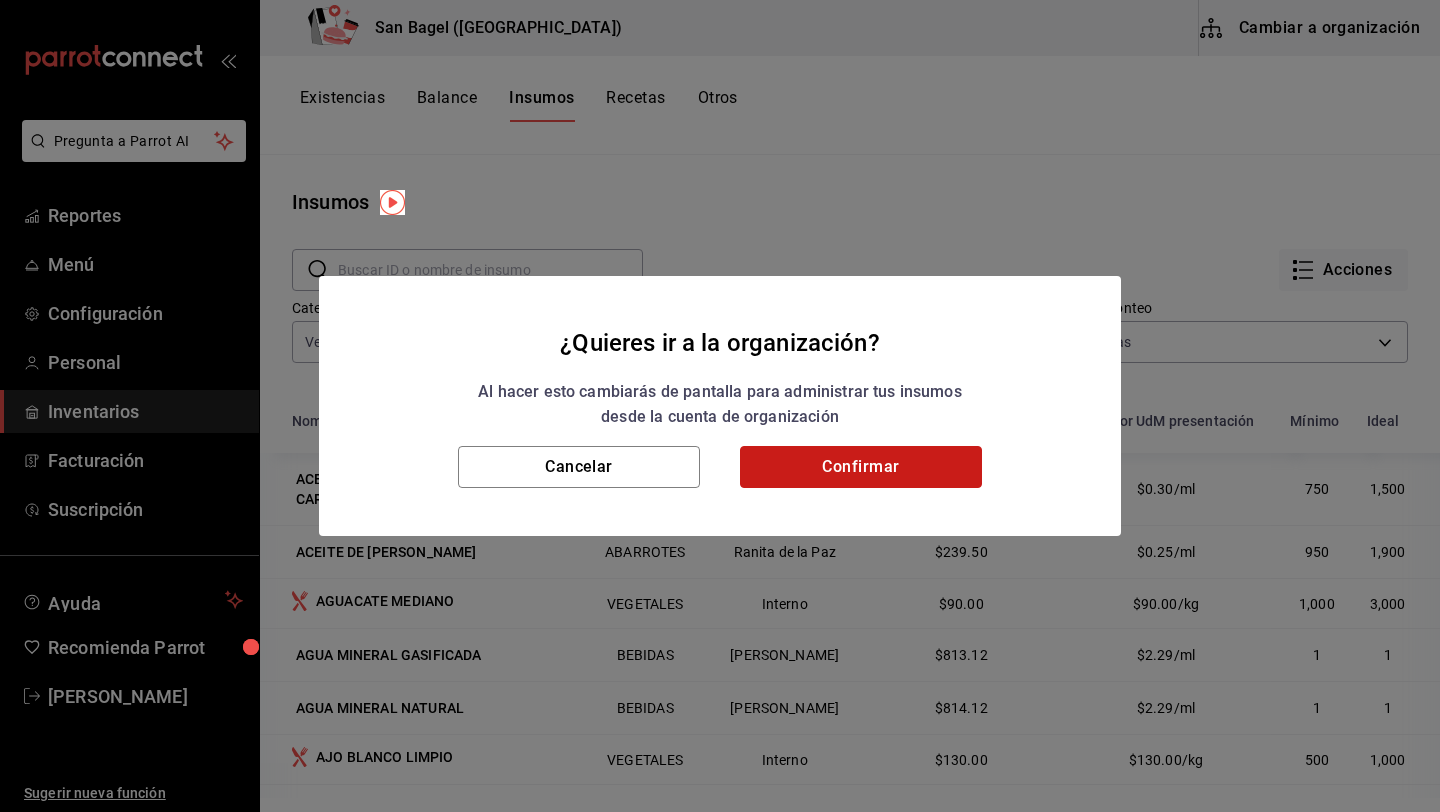 click on "Confirmar" at bounding box center [861, 467] 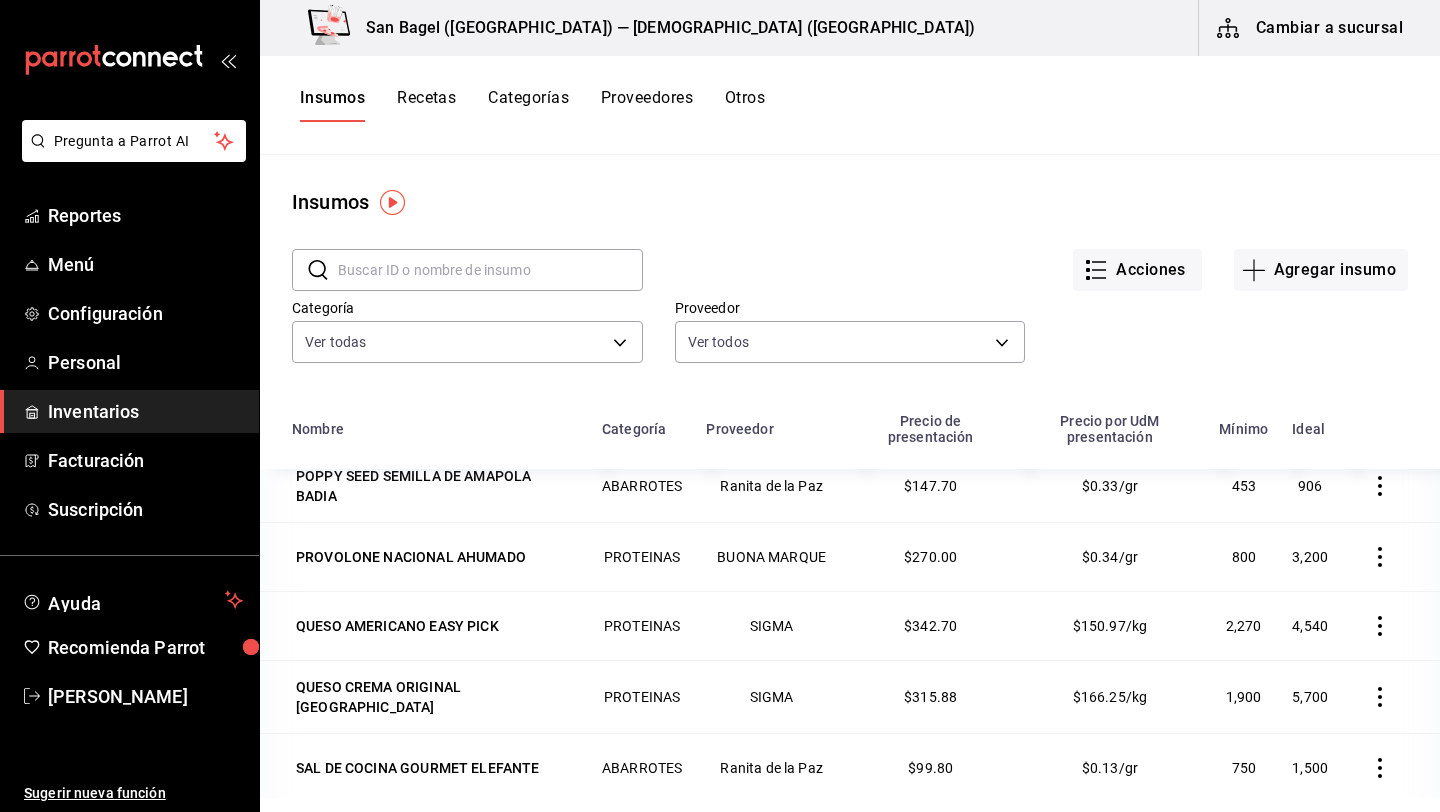 scroll, scrollTop: 4641, scrollLeft: 0, axis: vertical 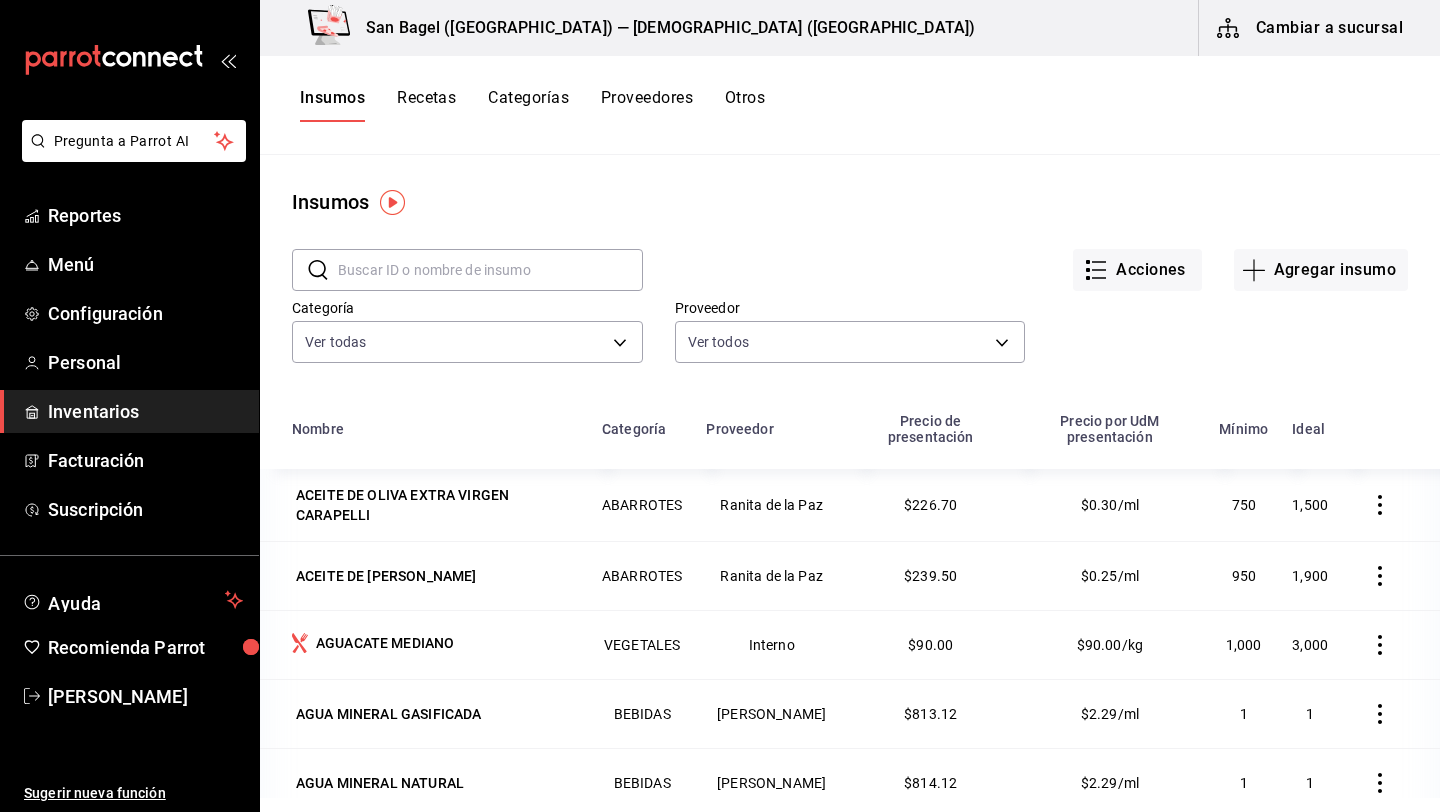 click on "Recetas" at bounding box center (426, 105) 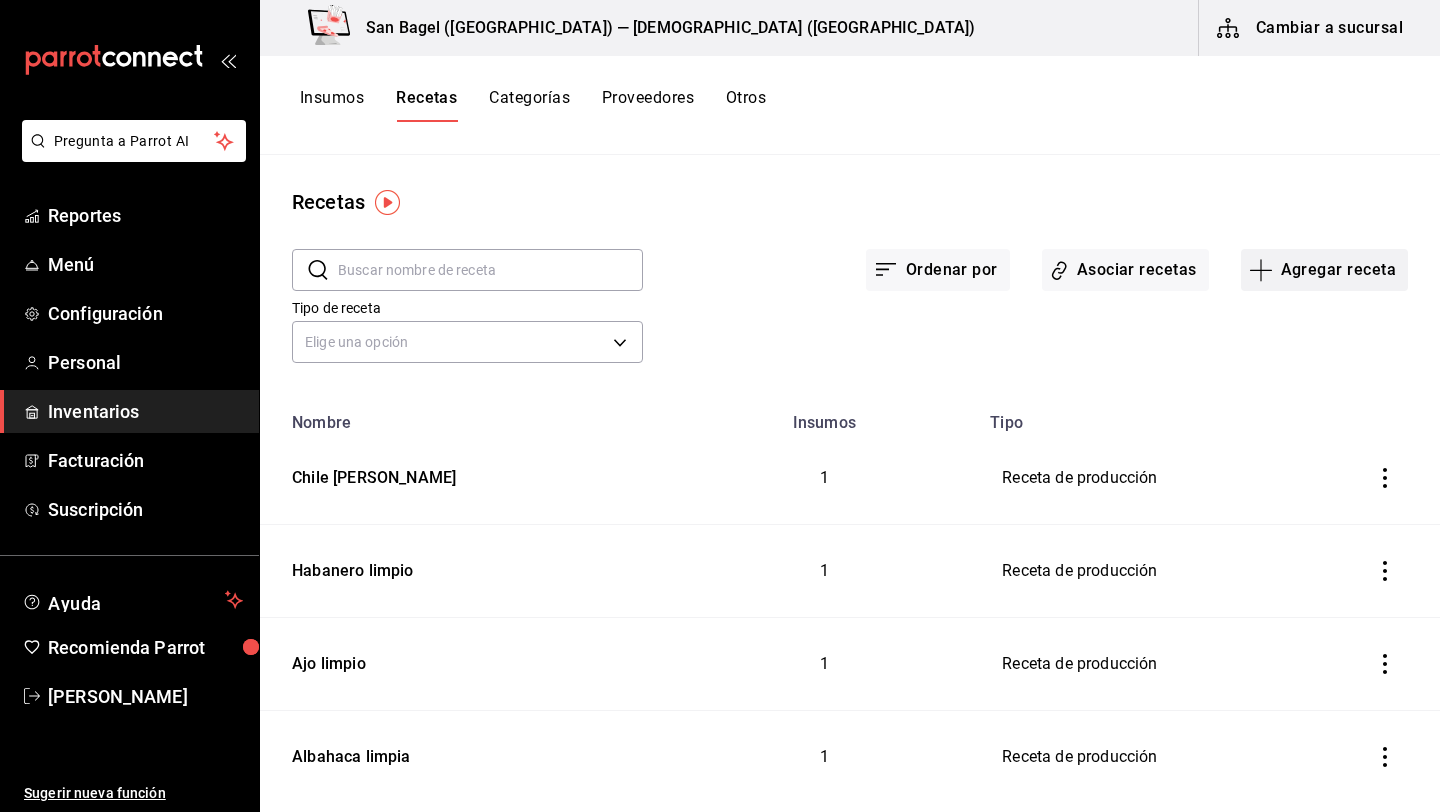 click on "Agregar receta" at bounding box center (1324, 270) 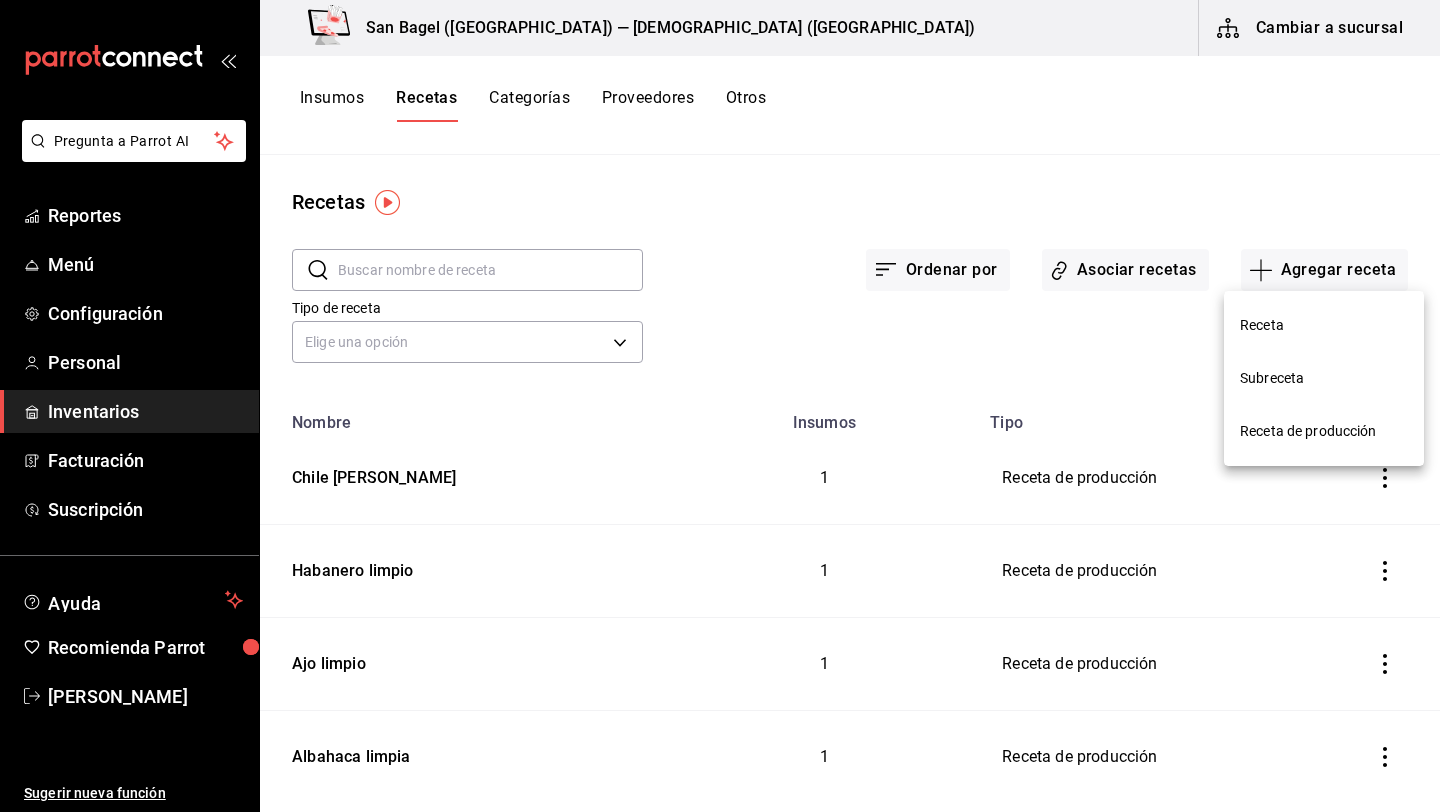 click on "Receta de producción" at bounding box center [1324, 431] 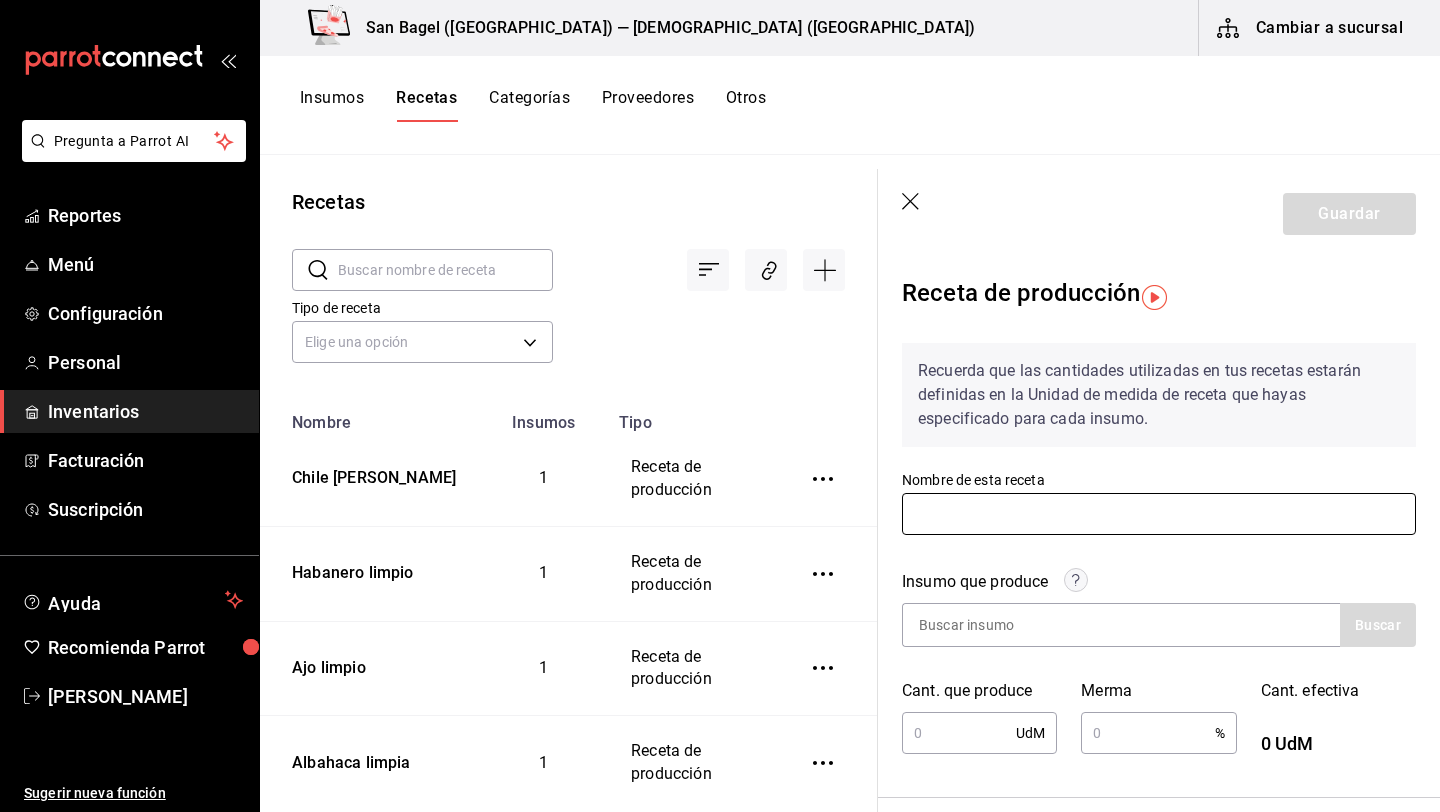 click at bounding box center (1159, 514) 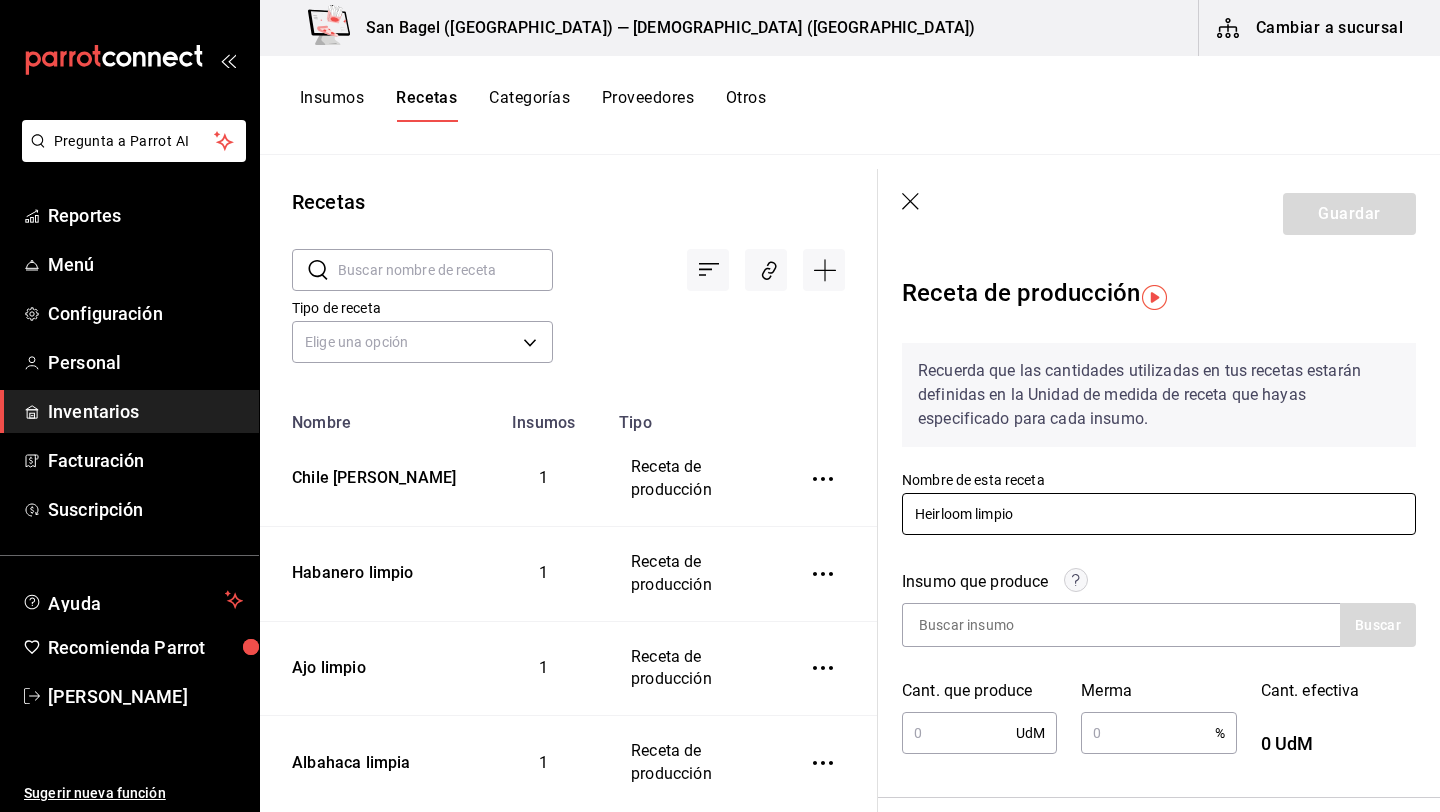 type on "Heirloom limpio" 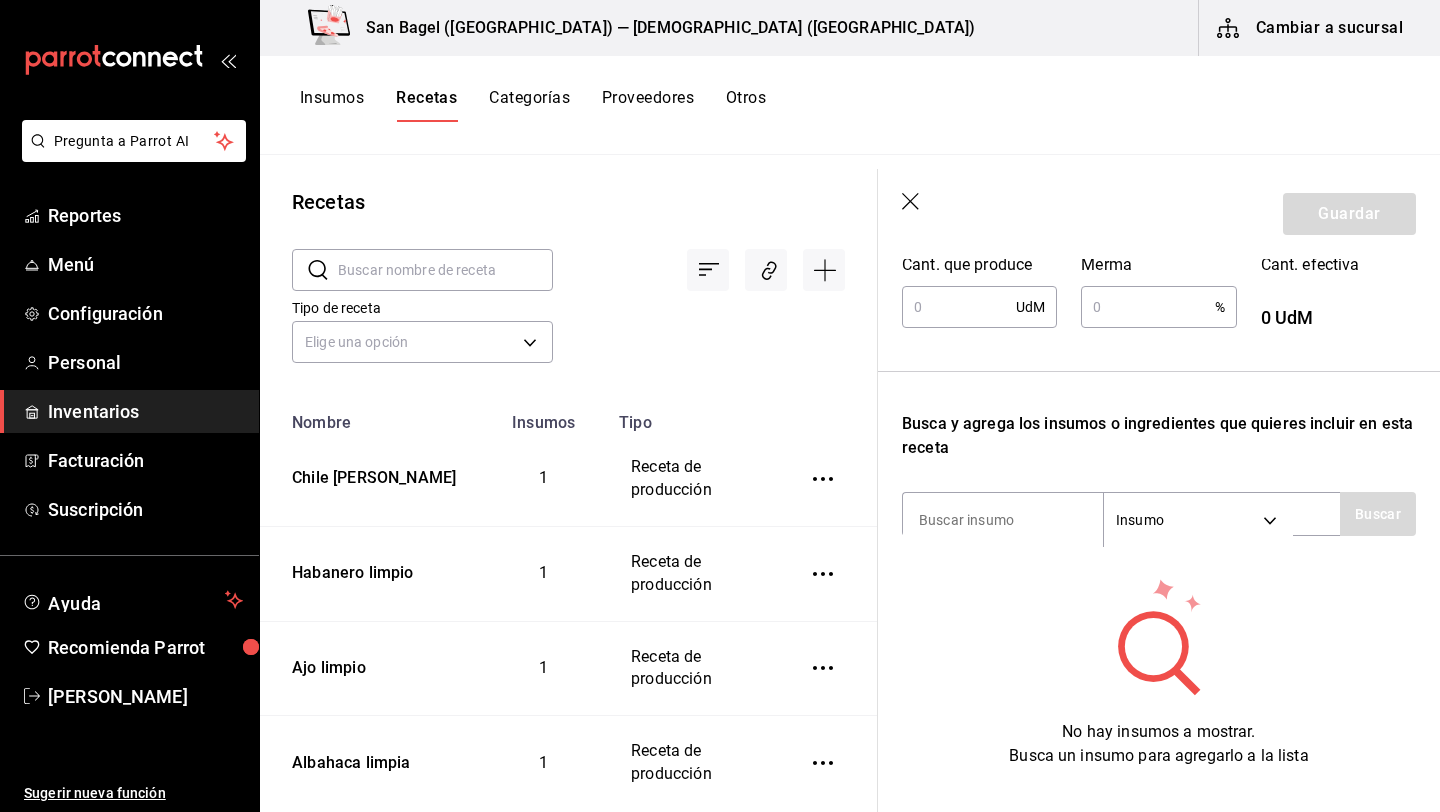 scroll, scrollTop: 442, scrollLeft: 0, axis: vertical 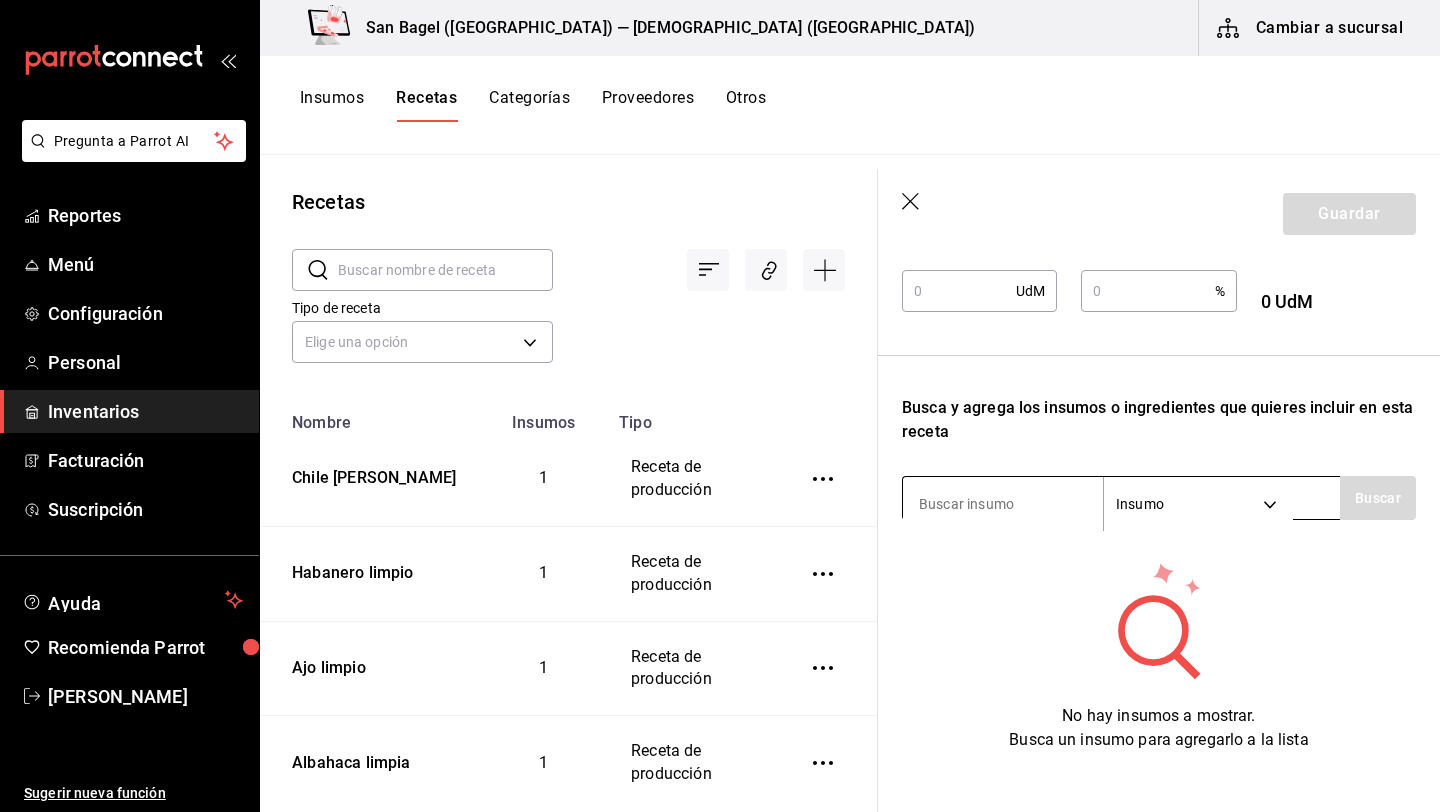 click at bounding box center (1003, 504) 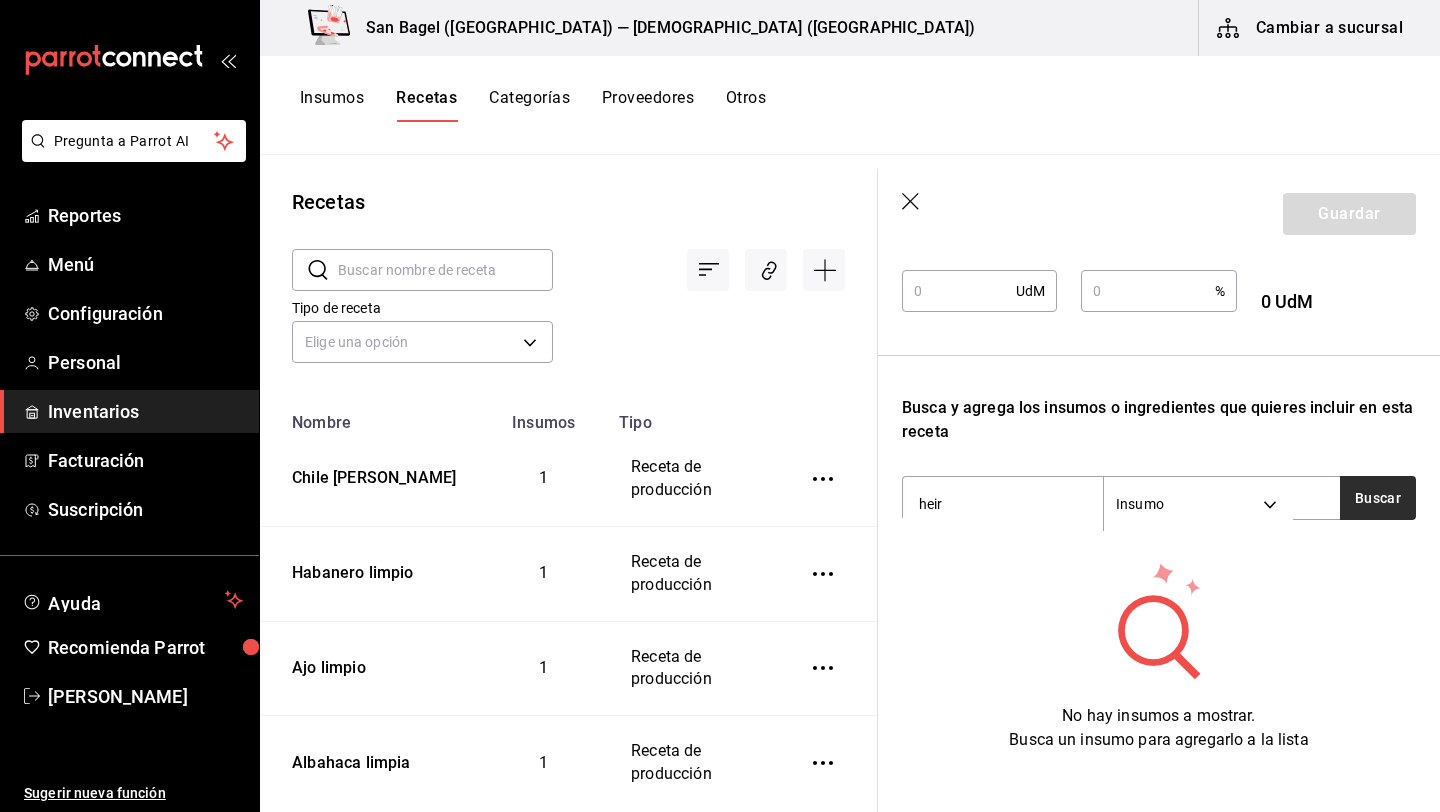 type on "heir" 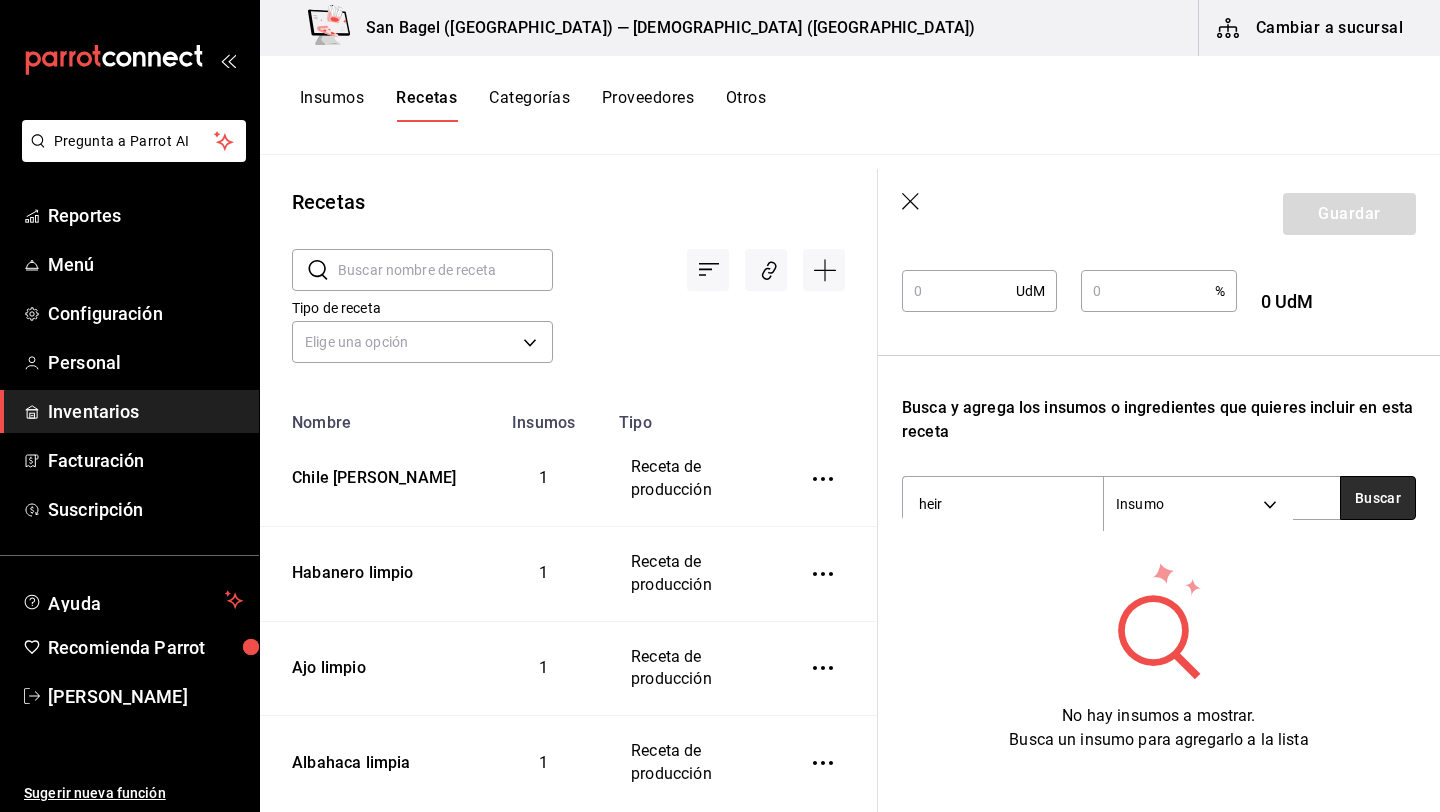 click on "Buscar" at bounding box center [1378, 498] 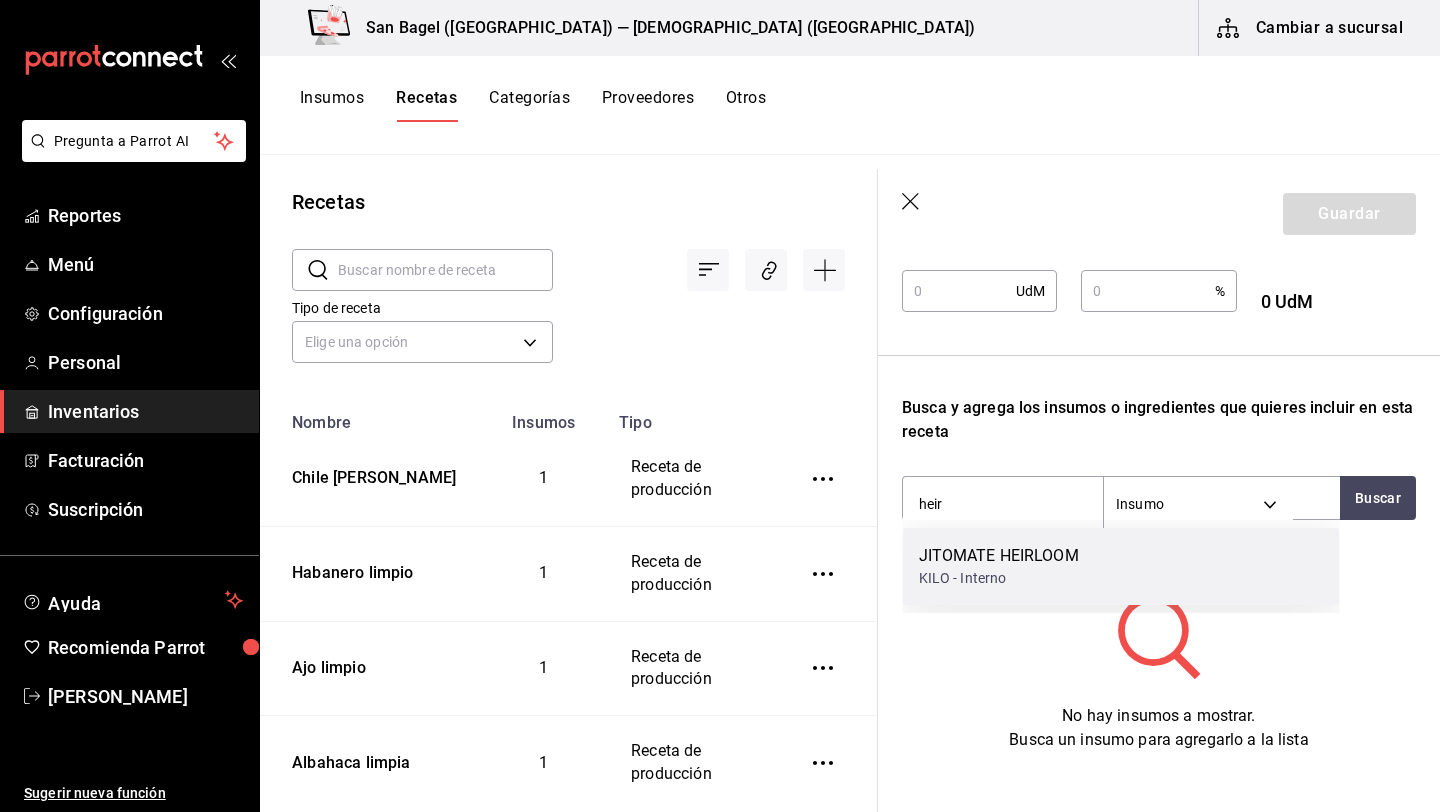 click on "KILO - Interno" at bounding box center (999, 578) 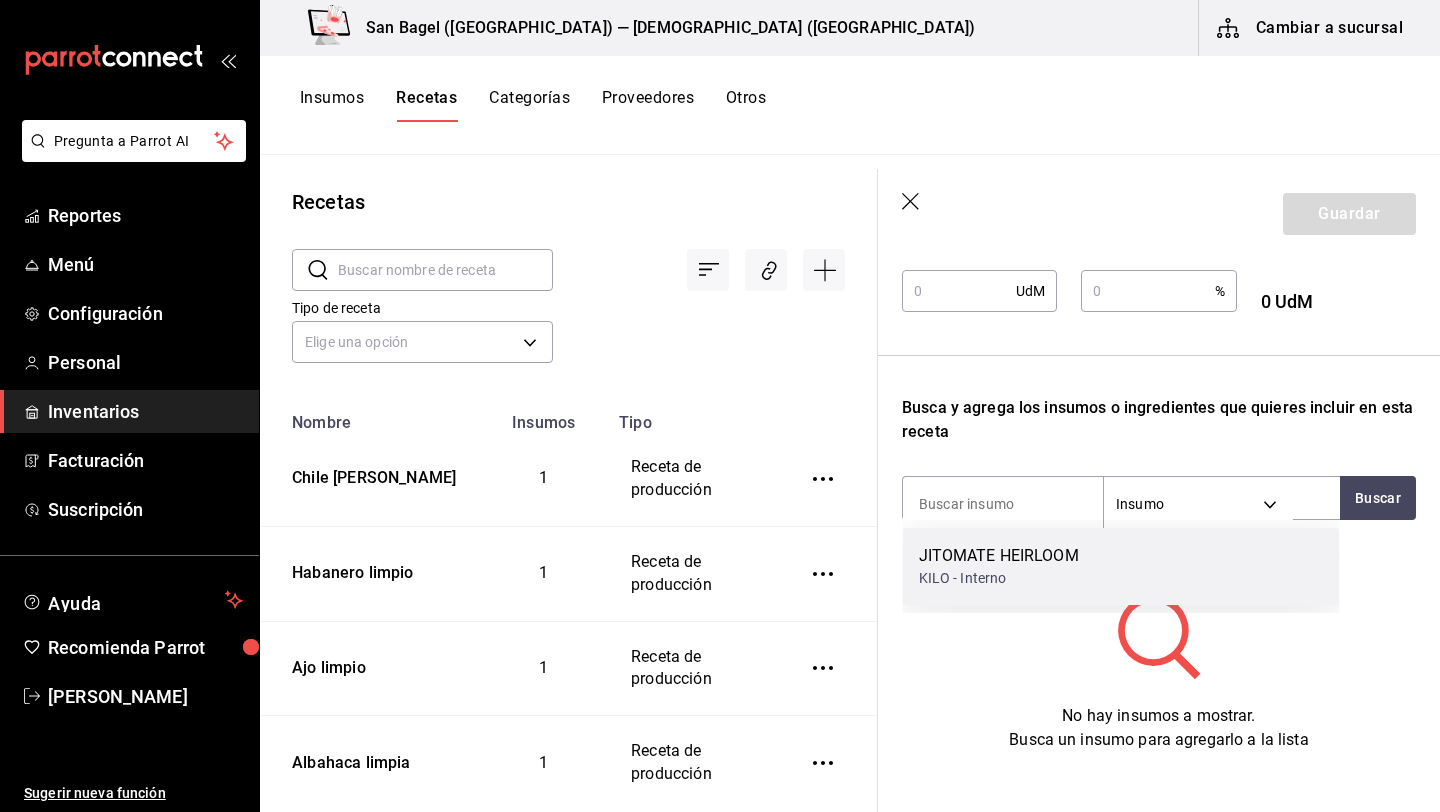 scroll, scrollTop: 431, scrollLeft: 0, axis: vertical 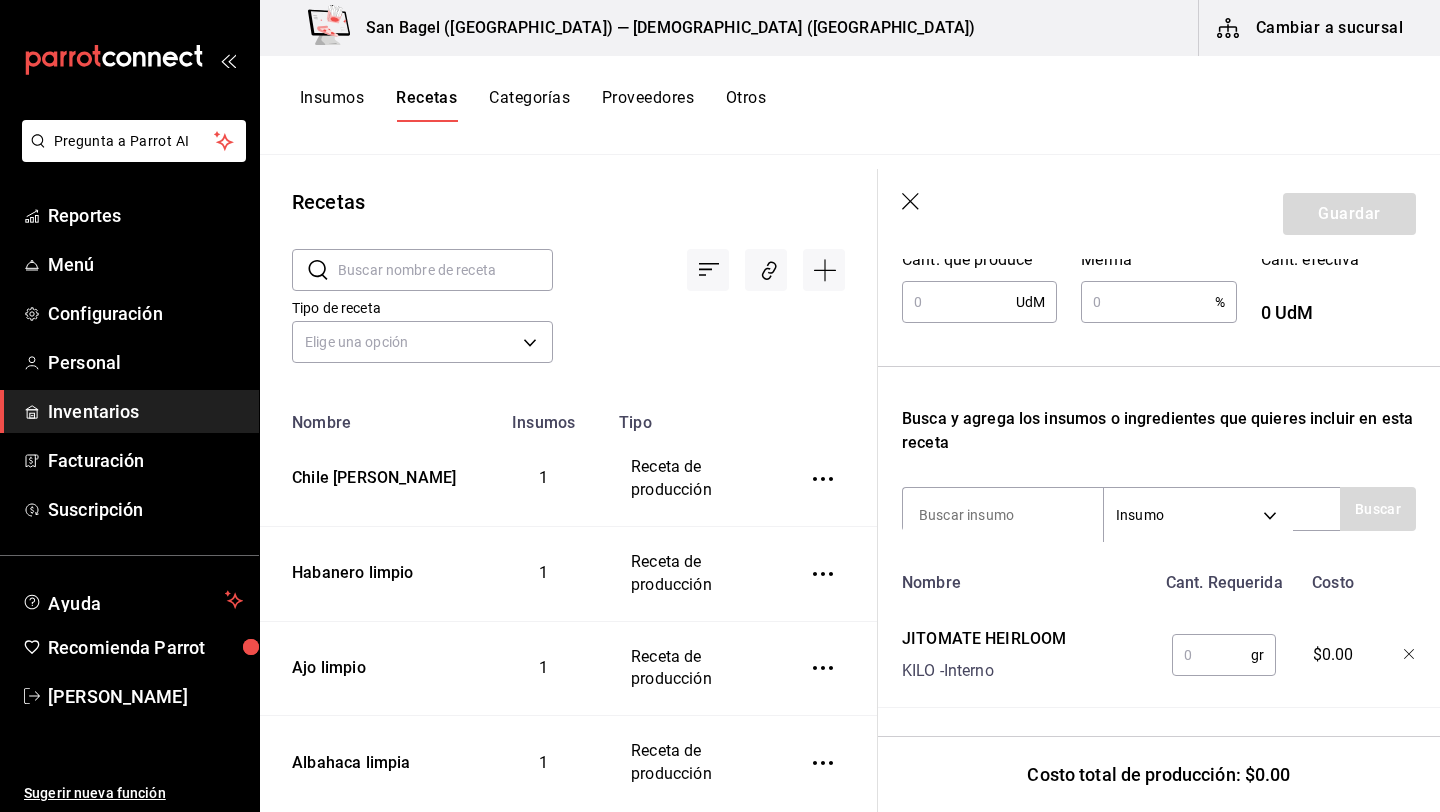 click at bounding box center (1211, 655) 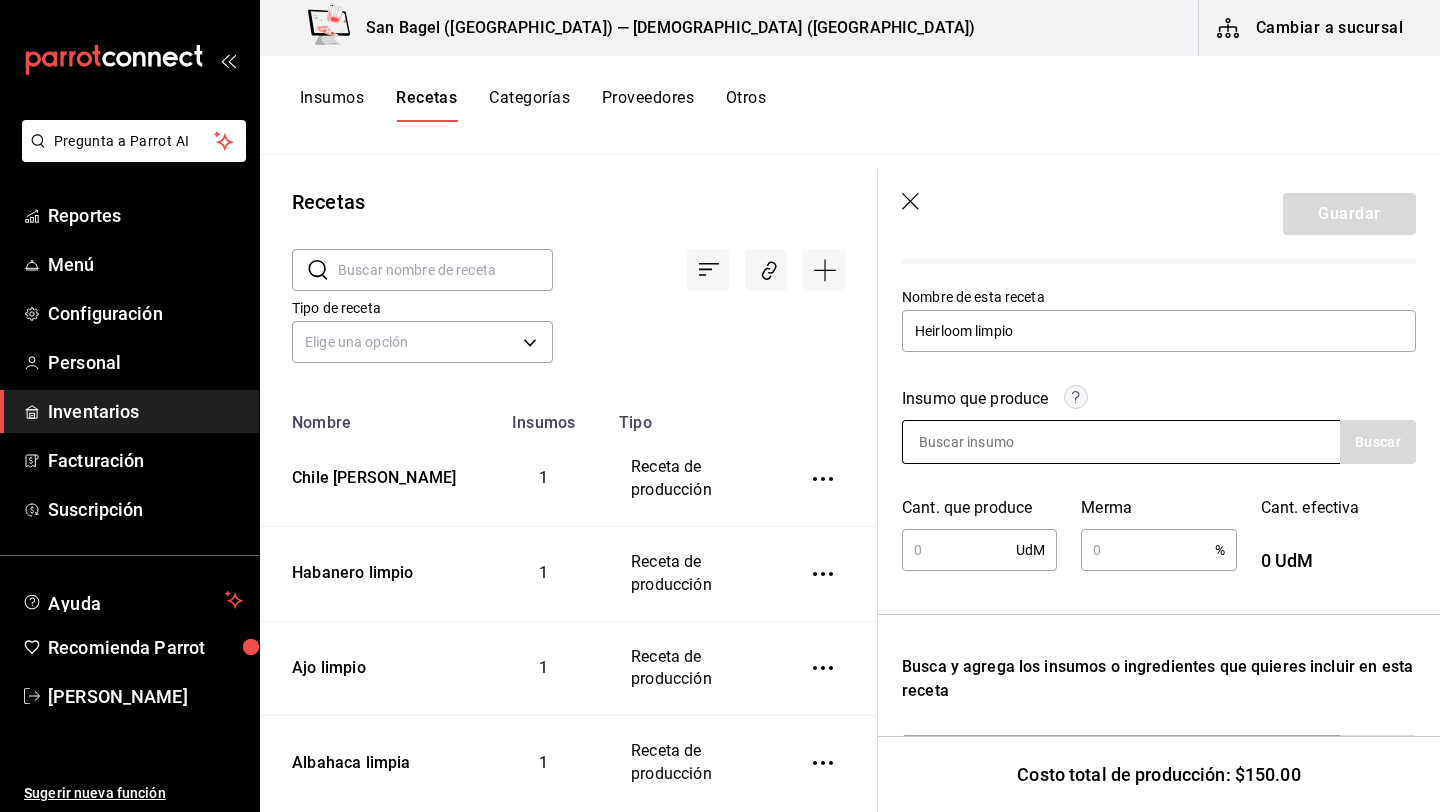 scroll, scrollTop: 179, scrollLeft: 0, axis: vertical 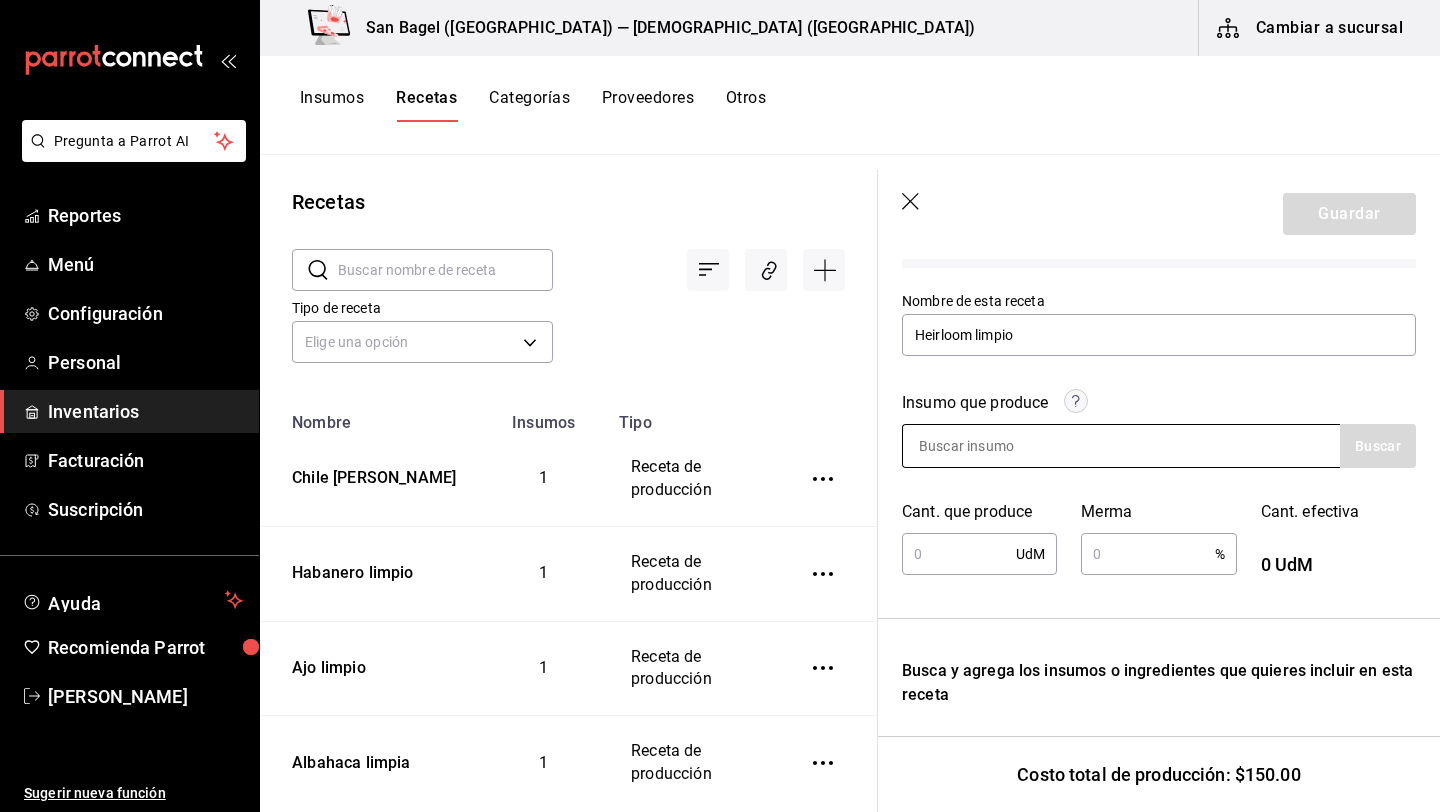 type on "1,000" 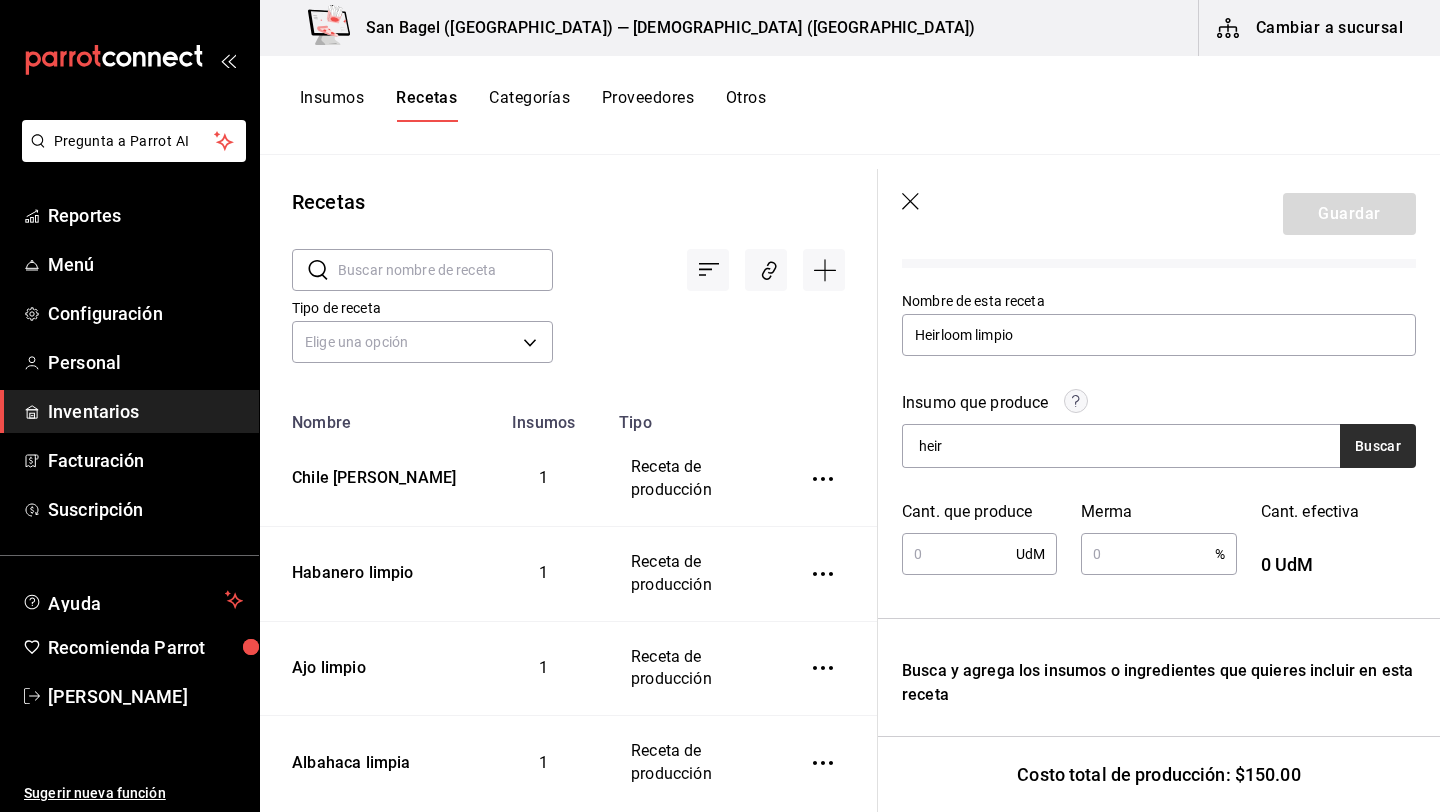 type on "heir" 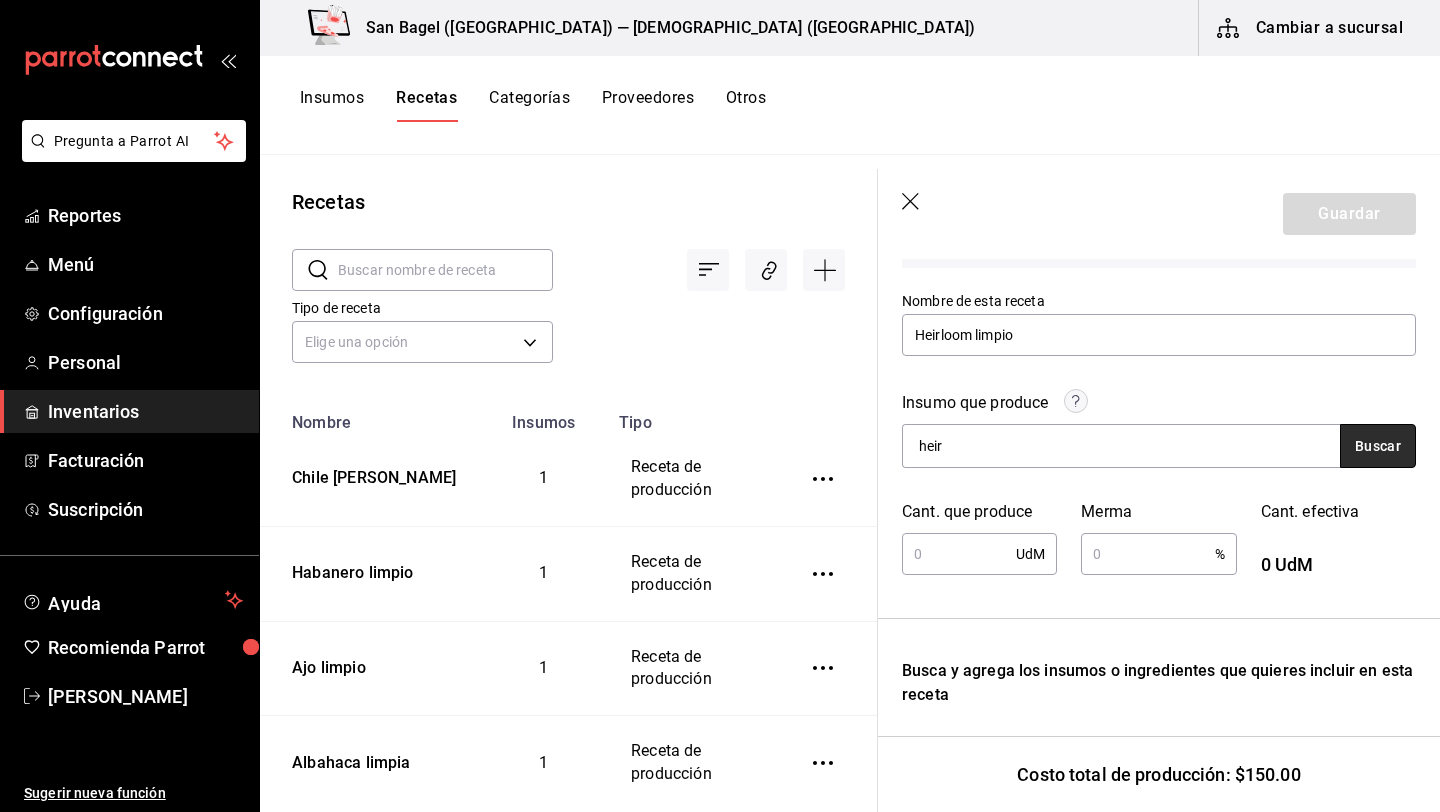 click on "Buscar" at bounding box center [1378, 446] 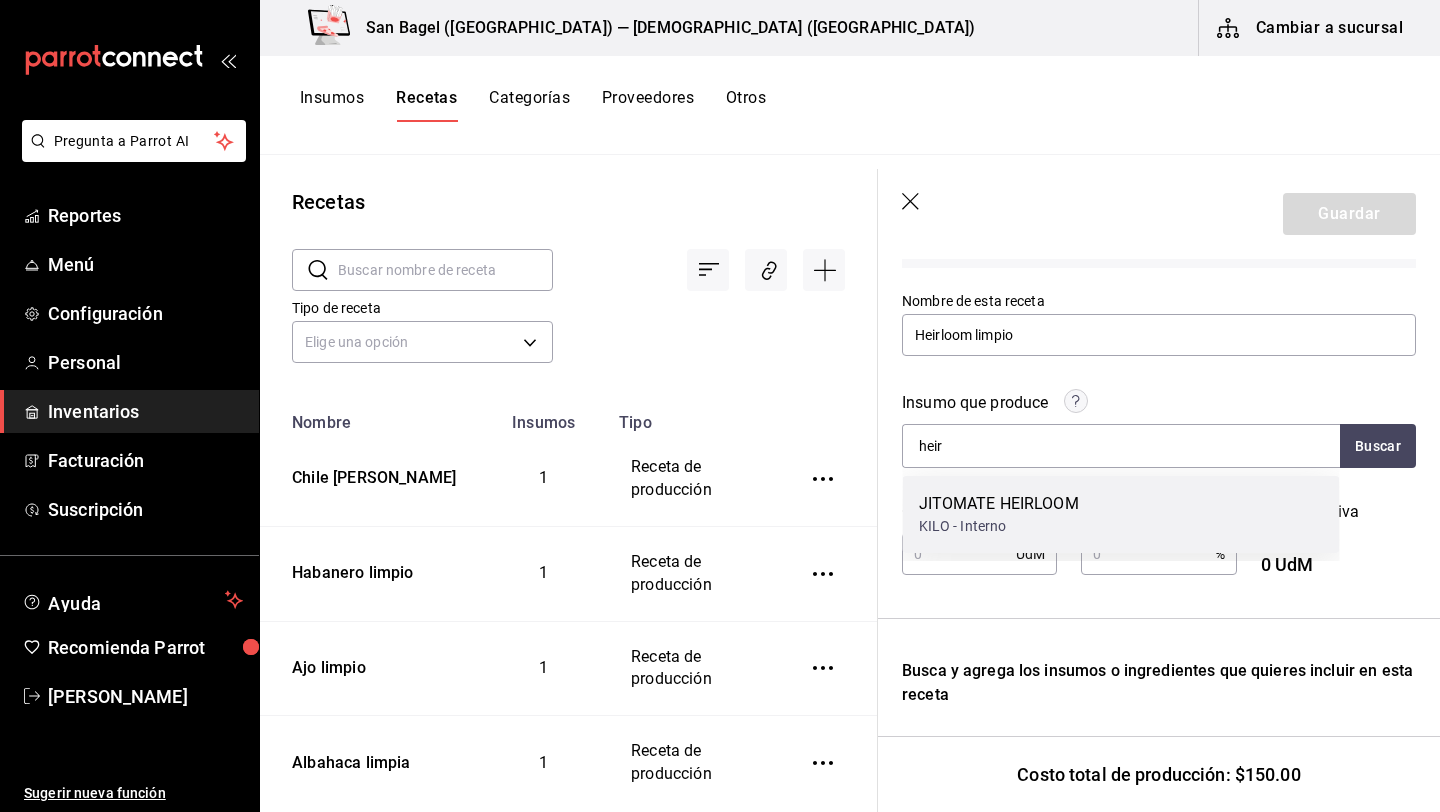 click on "JITOMATE HEIRLOOM" at bounding box center (999, 504) 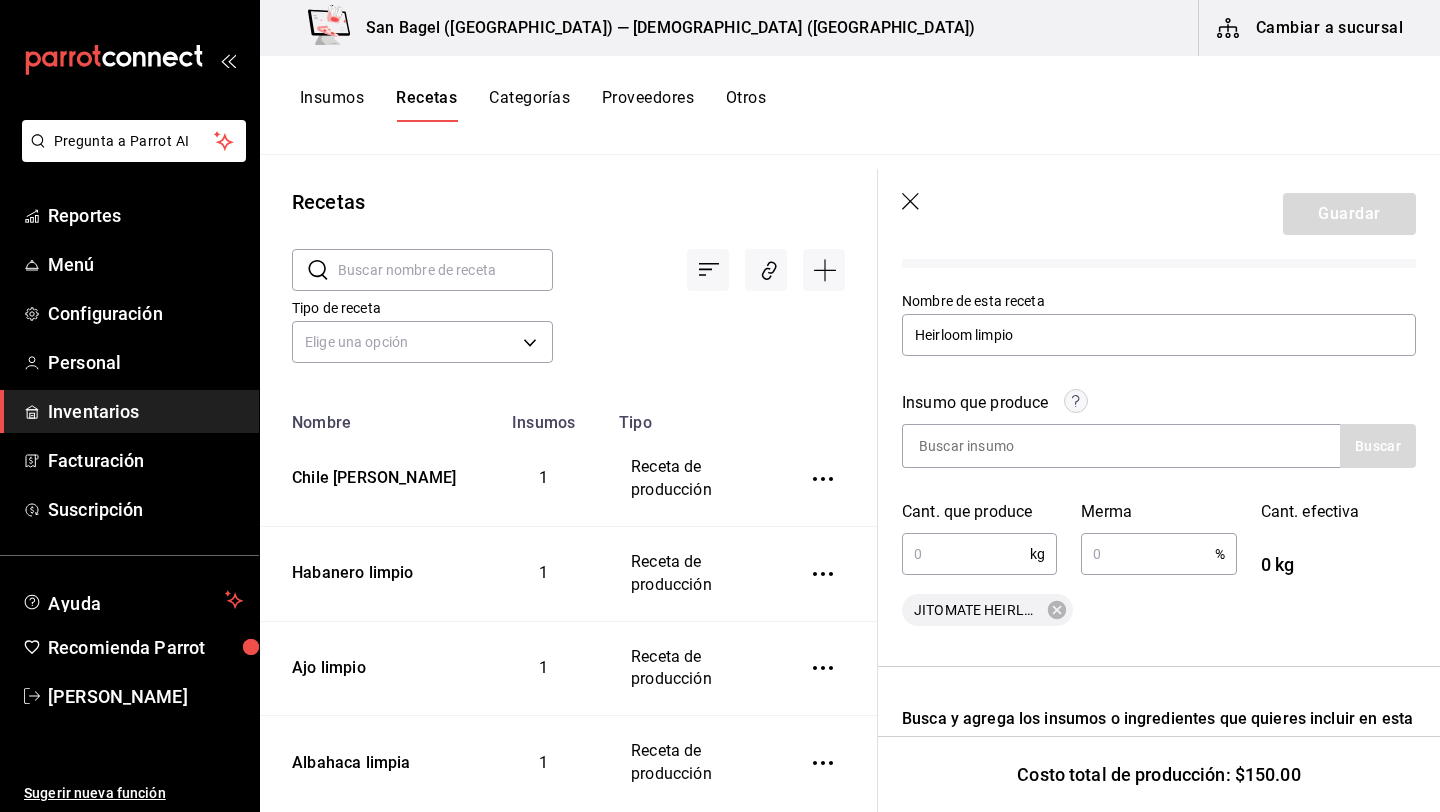 click at bounding box center (966, 554) 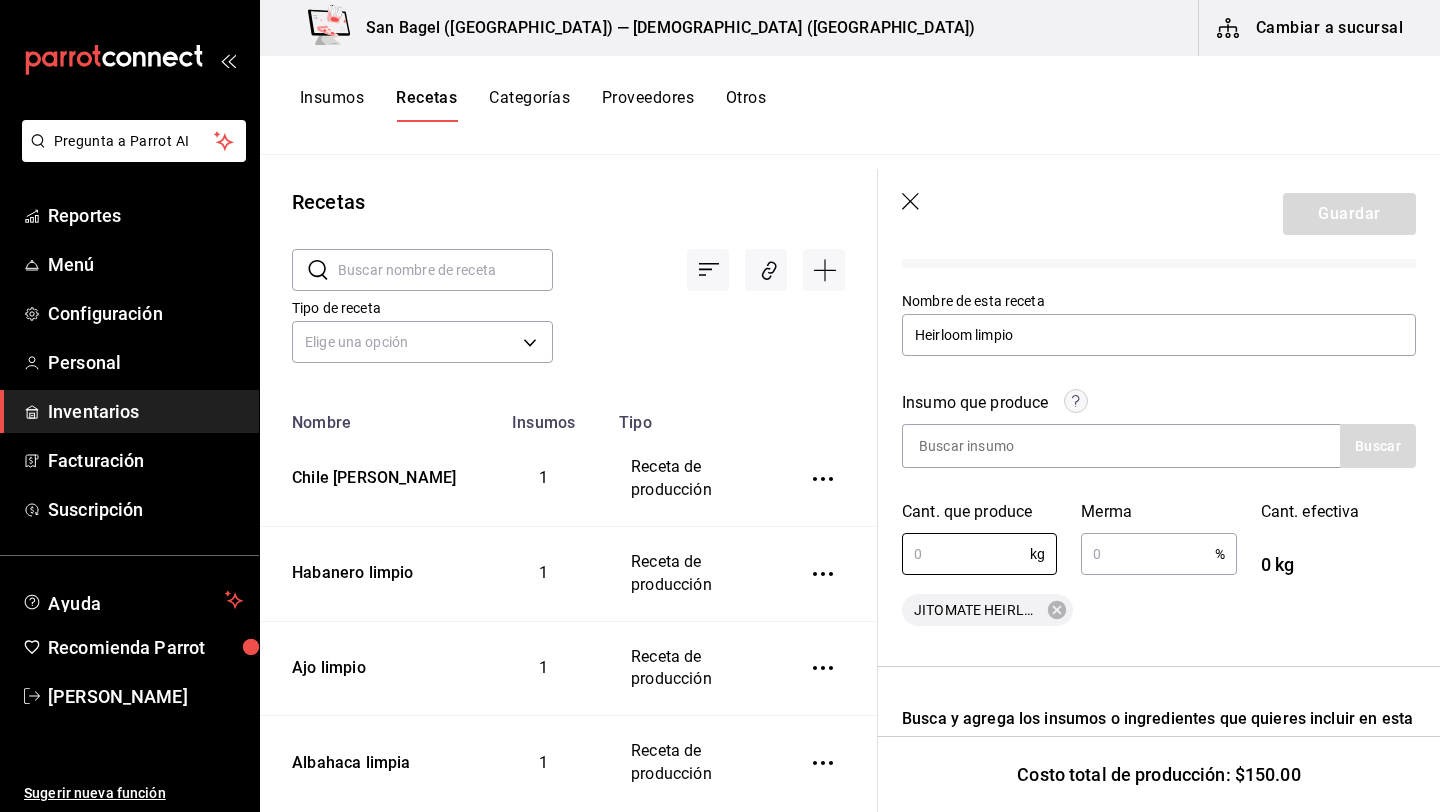 type on "1" 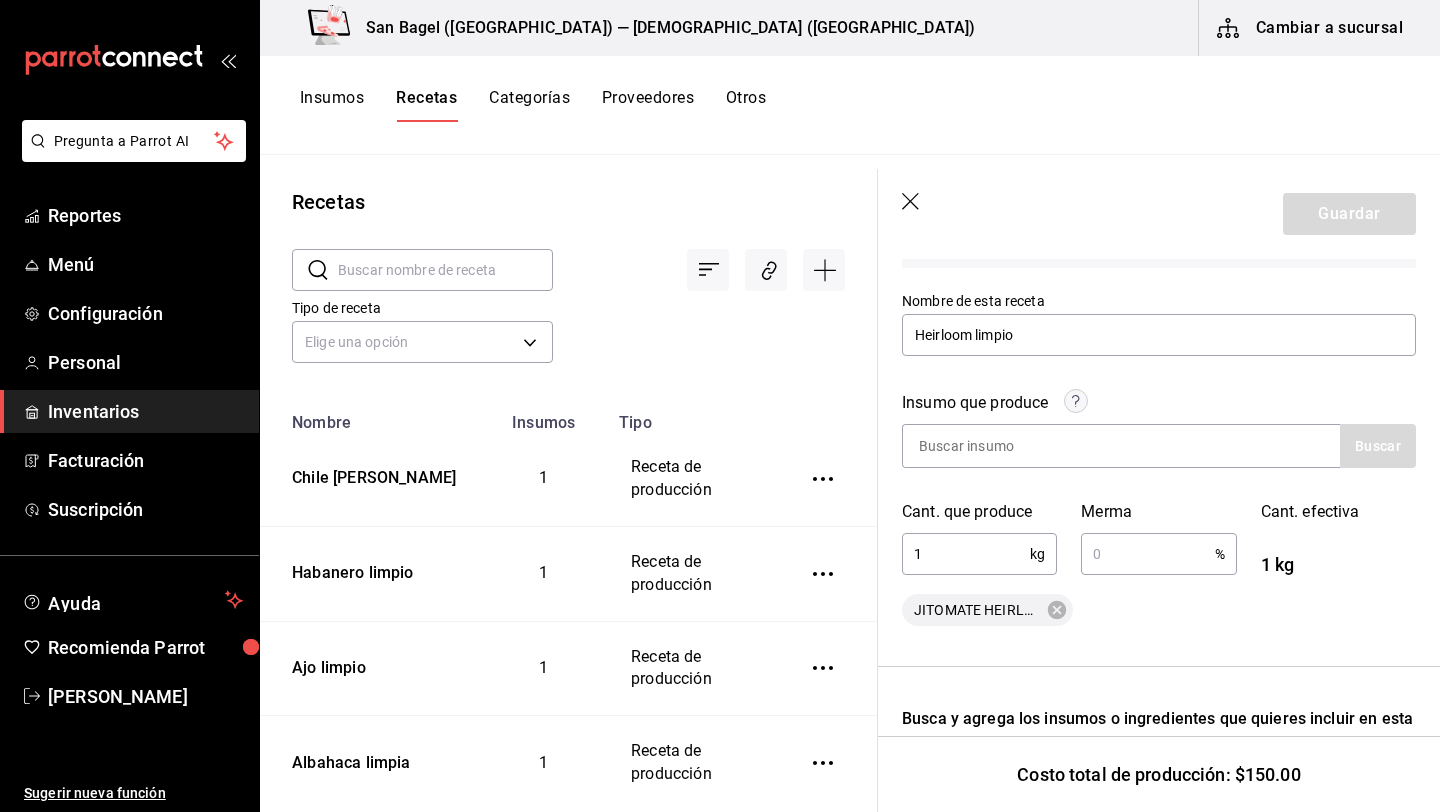 click at bounding box center (1147, 554) 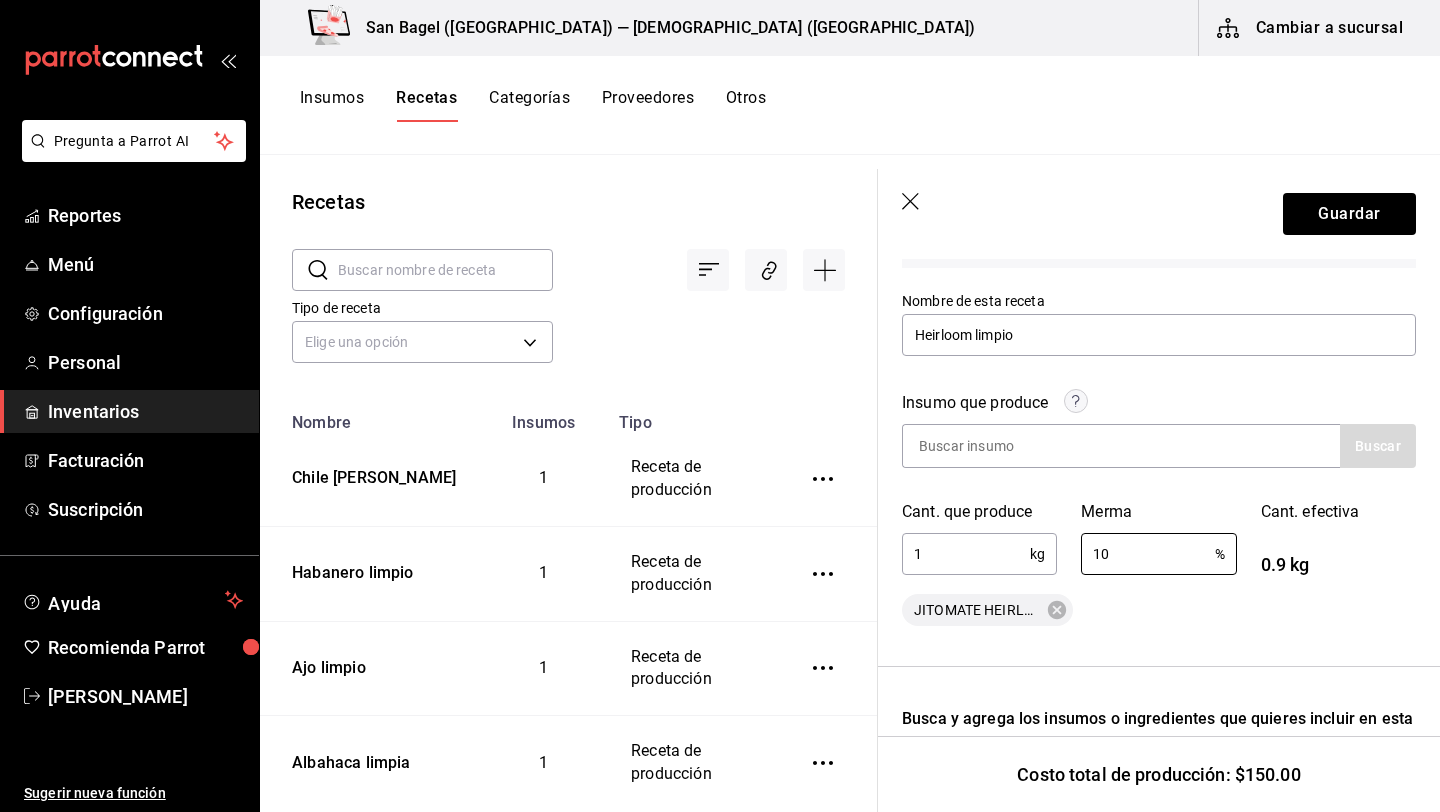 type on "10" 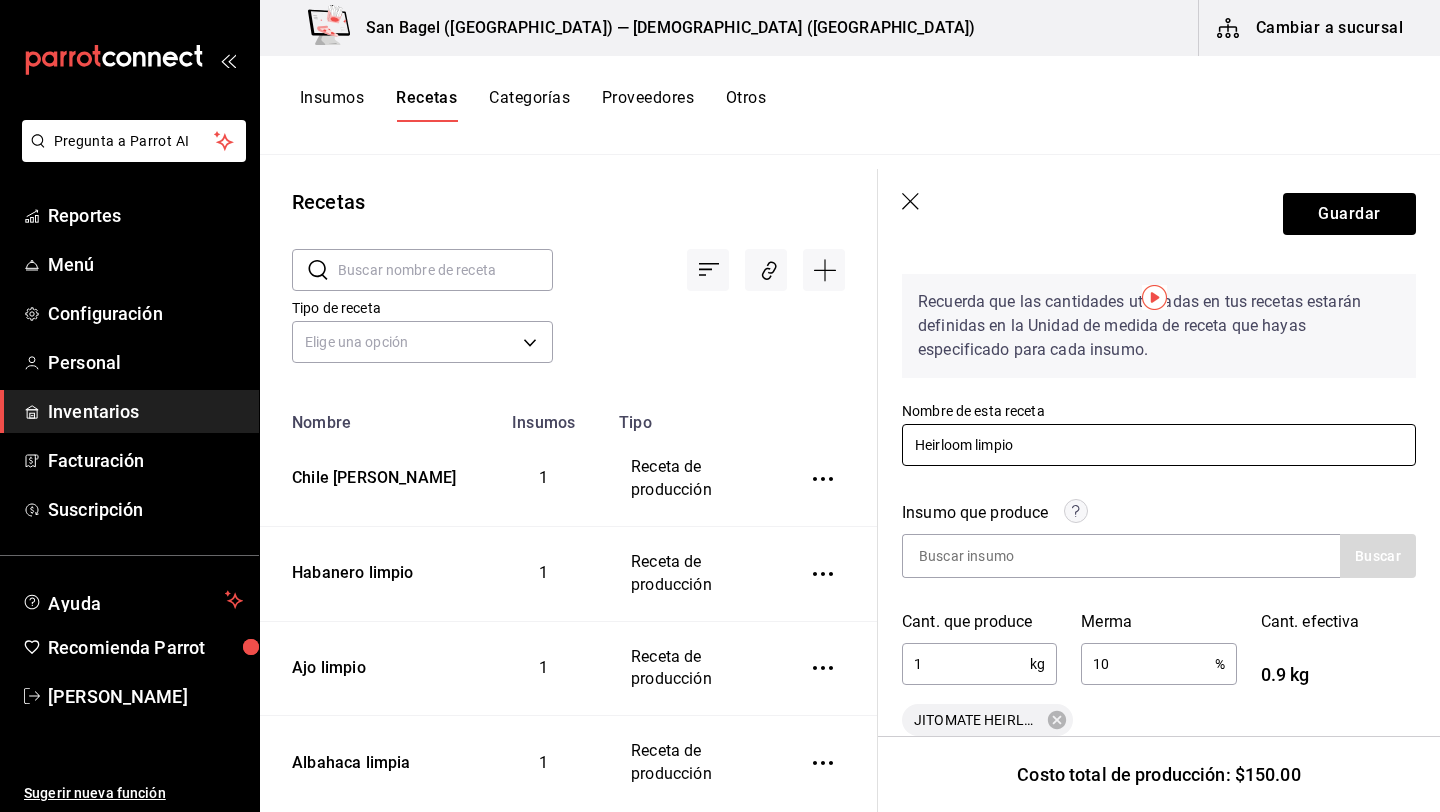 scroll, scrollTop: 0, scrollLeft: 0, axis: both 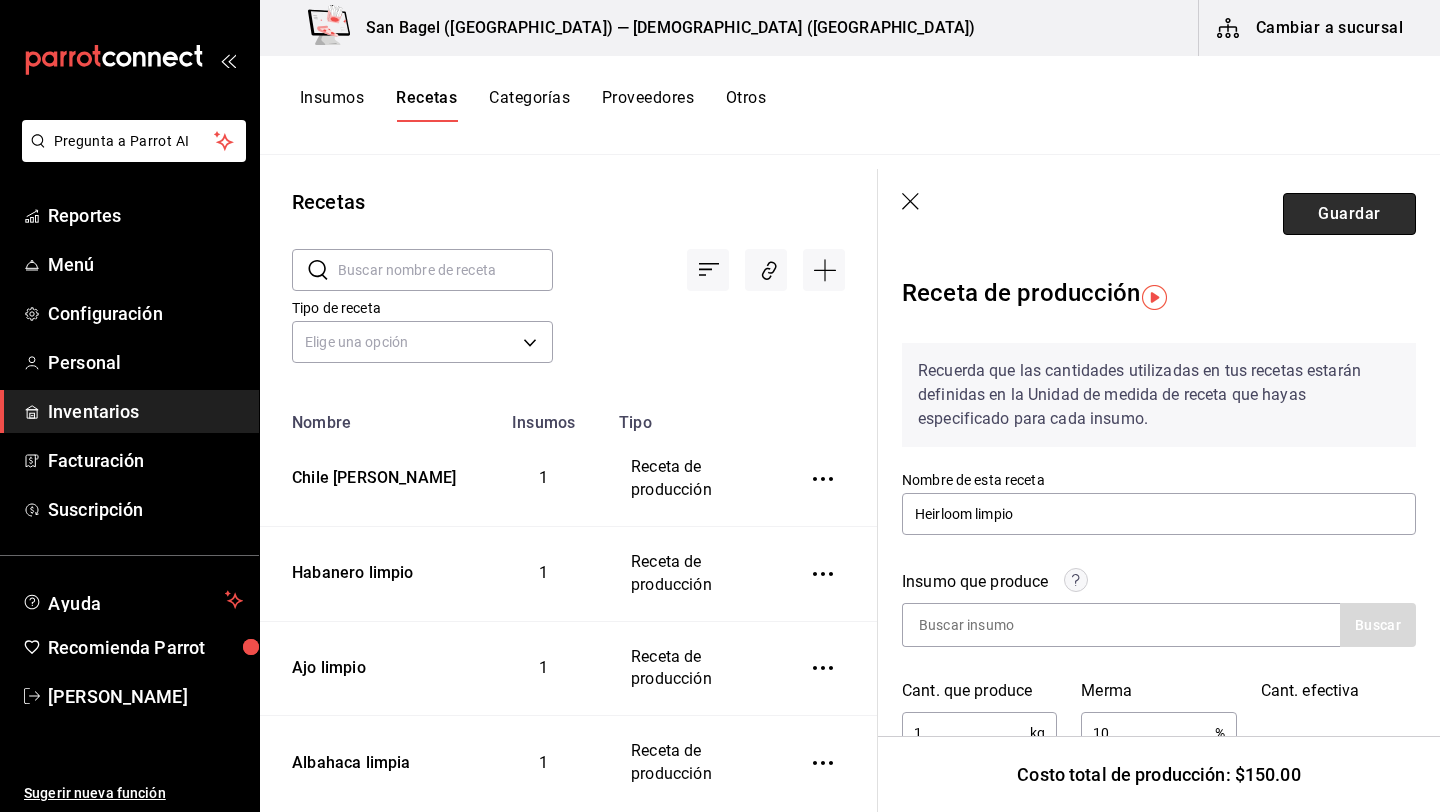 click on "Guardar" at bounding box center (1349, 214) 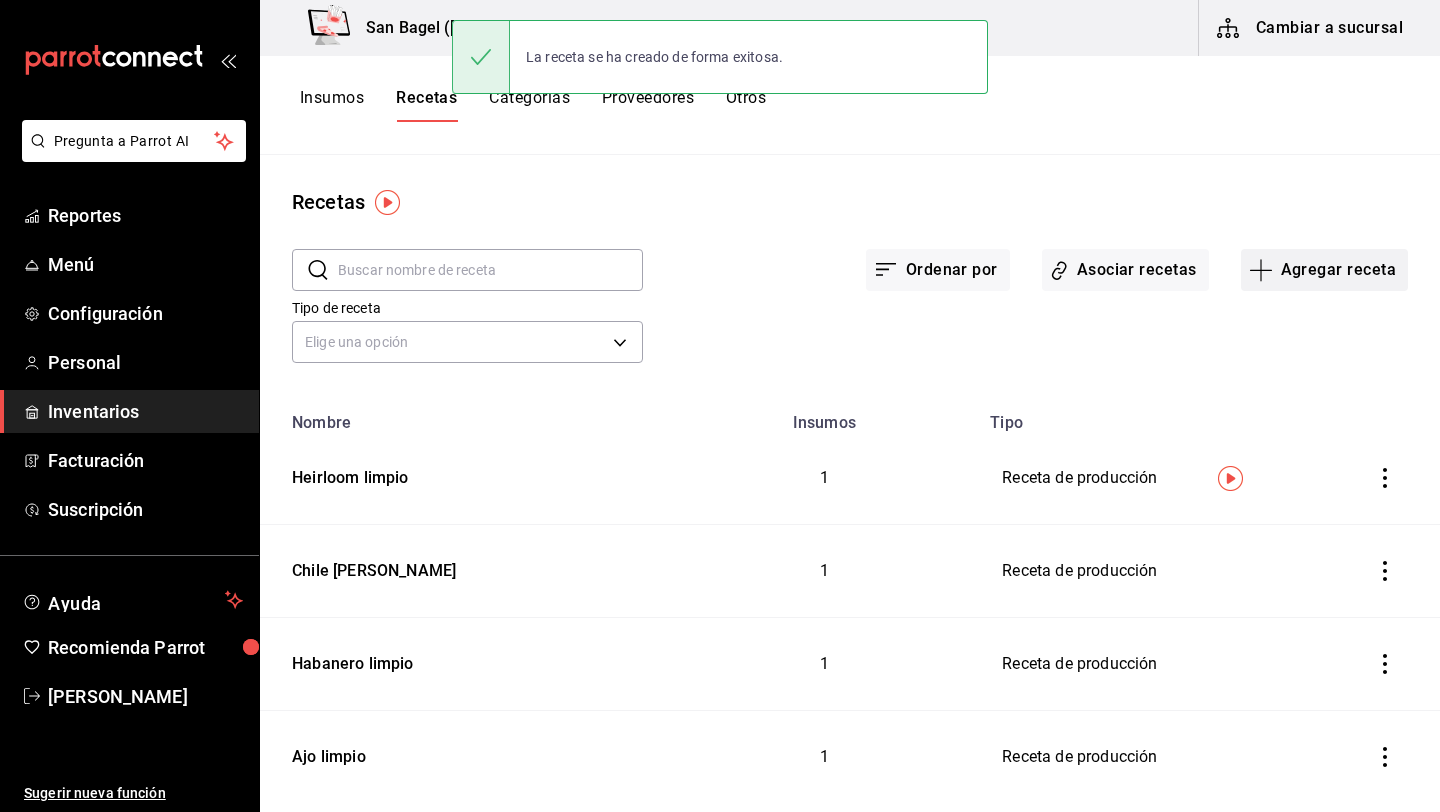 click on "Agregar receta" at bounding box center [1324, 270] 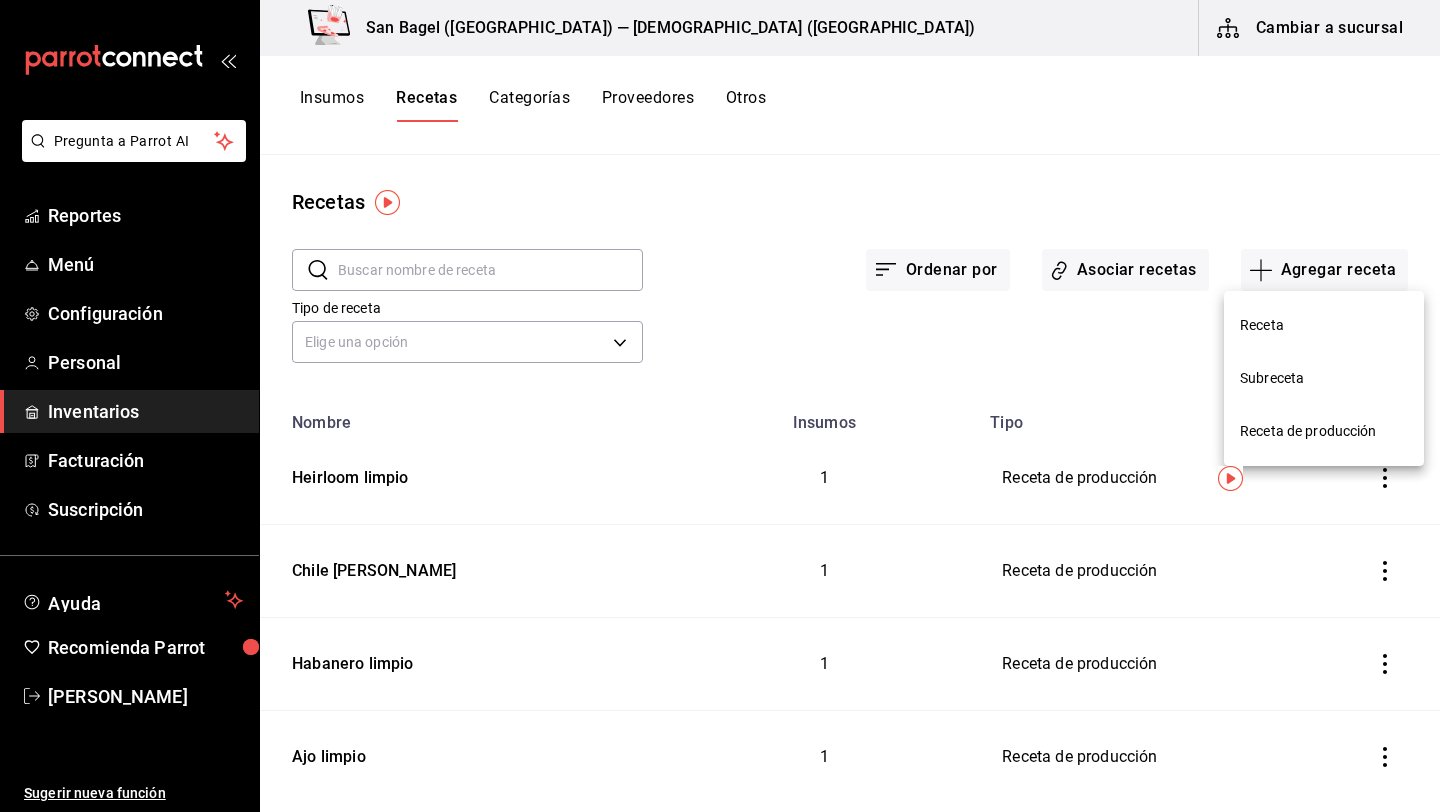 click on "Receta de producción" at bounding box center (1324, 431) 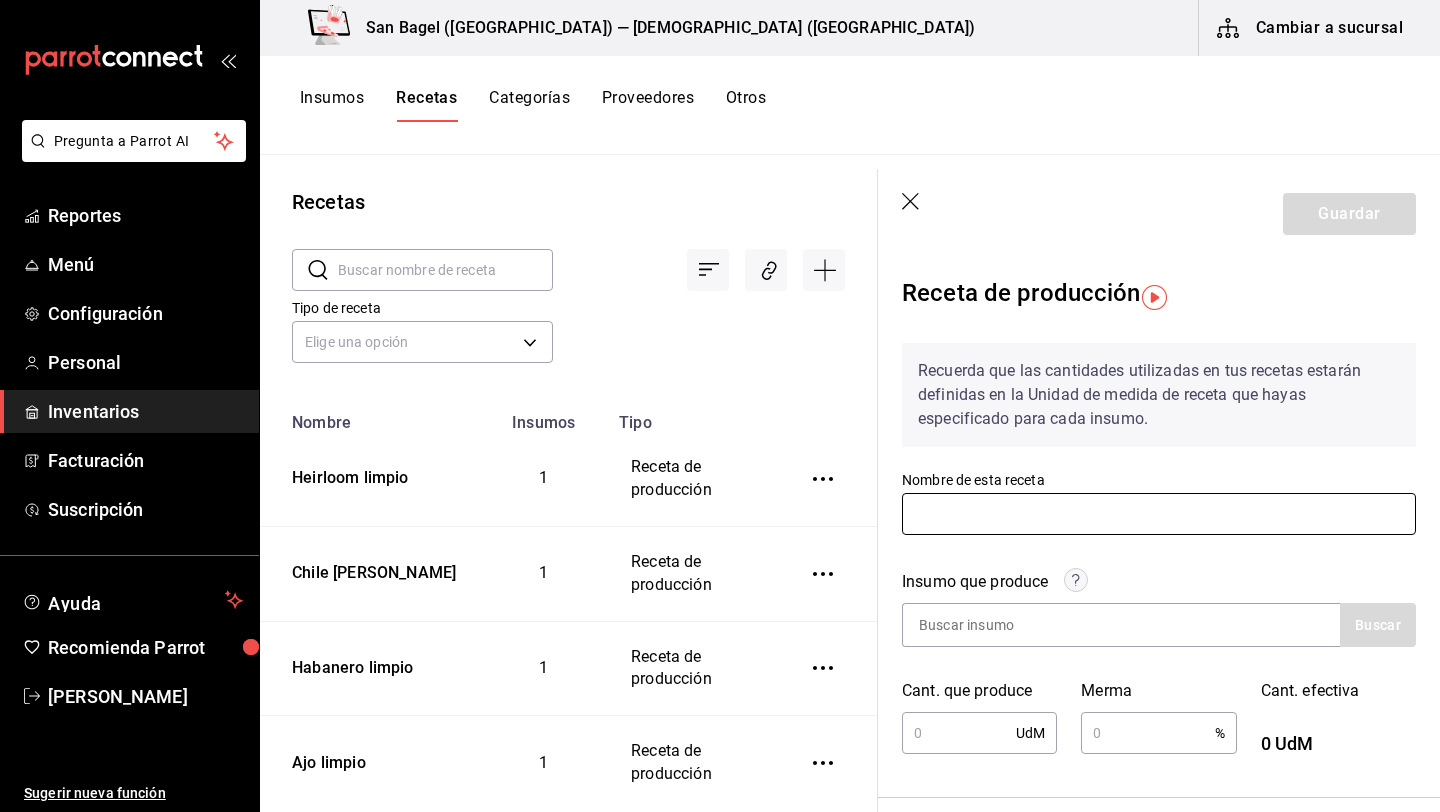 click at bounding box center [1159, 514] 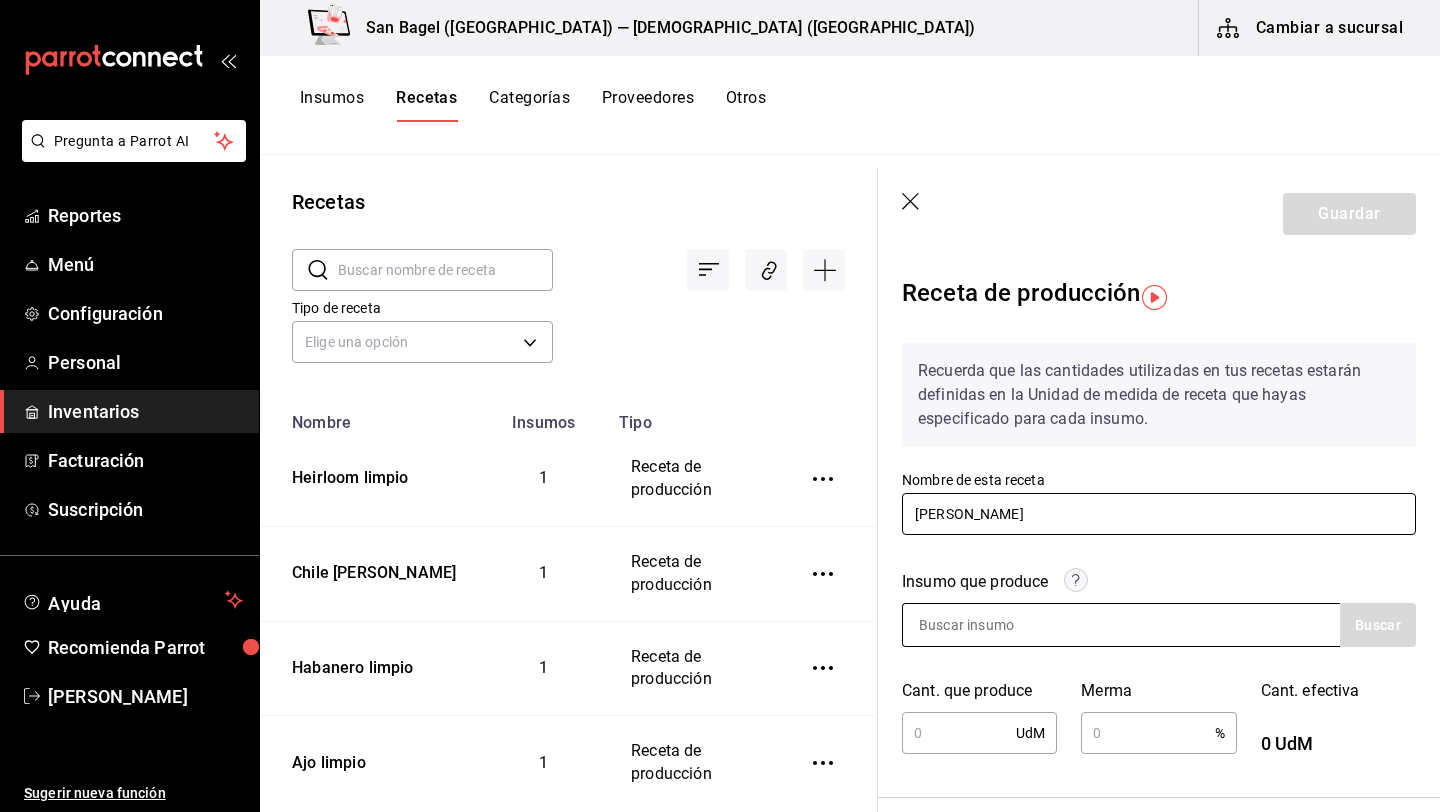 type on "[PERSON_NAME]" 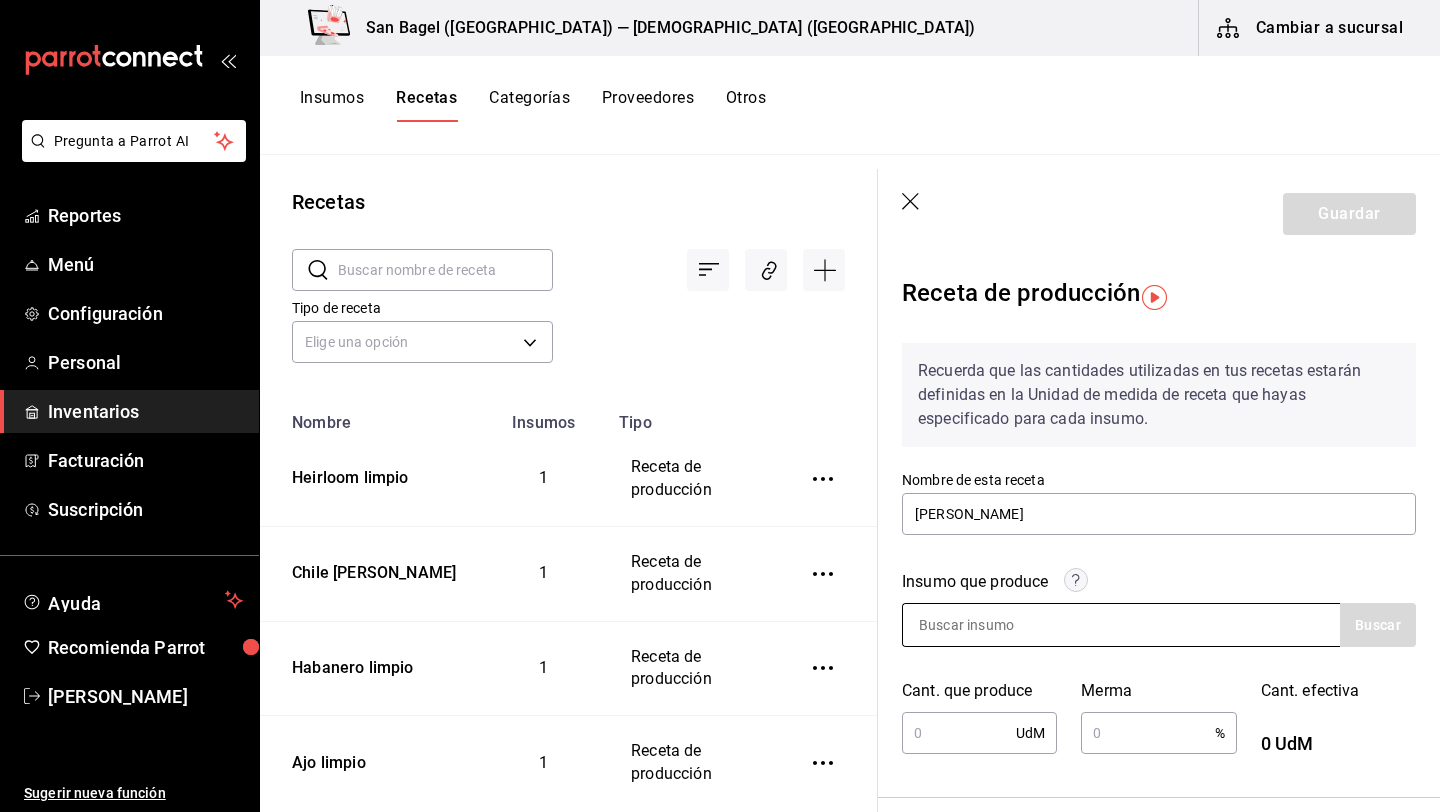click at bounding box center [1003, 625] 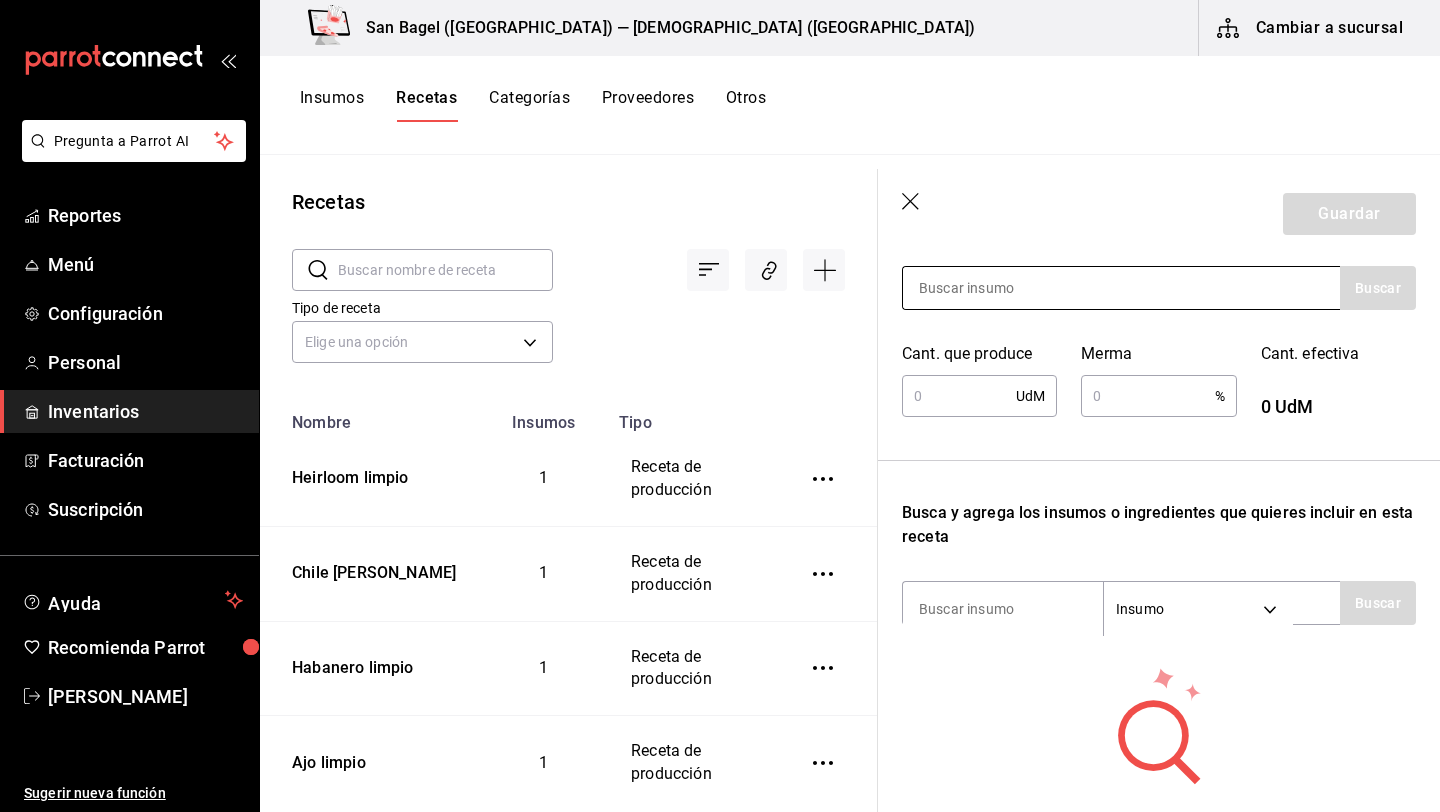 scroll, scrollTop: 462, scrollLeft: 0, axis: vertical 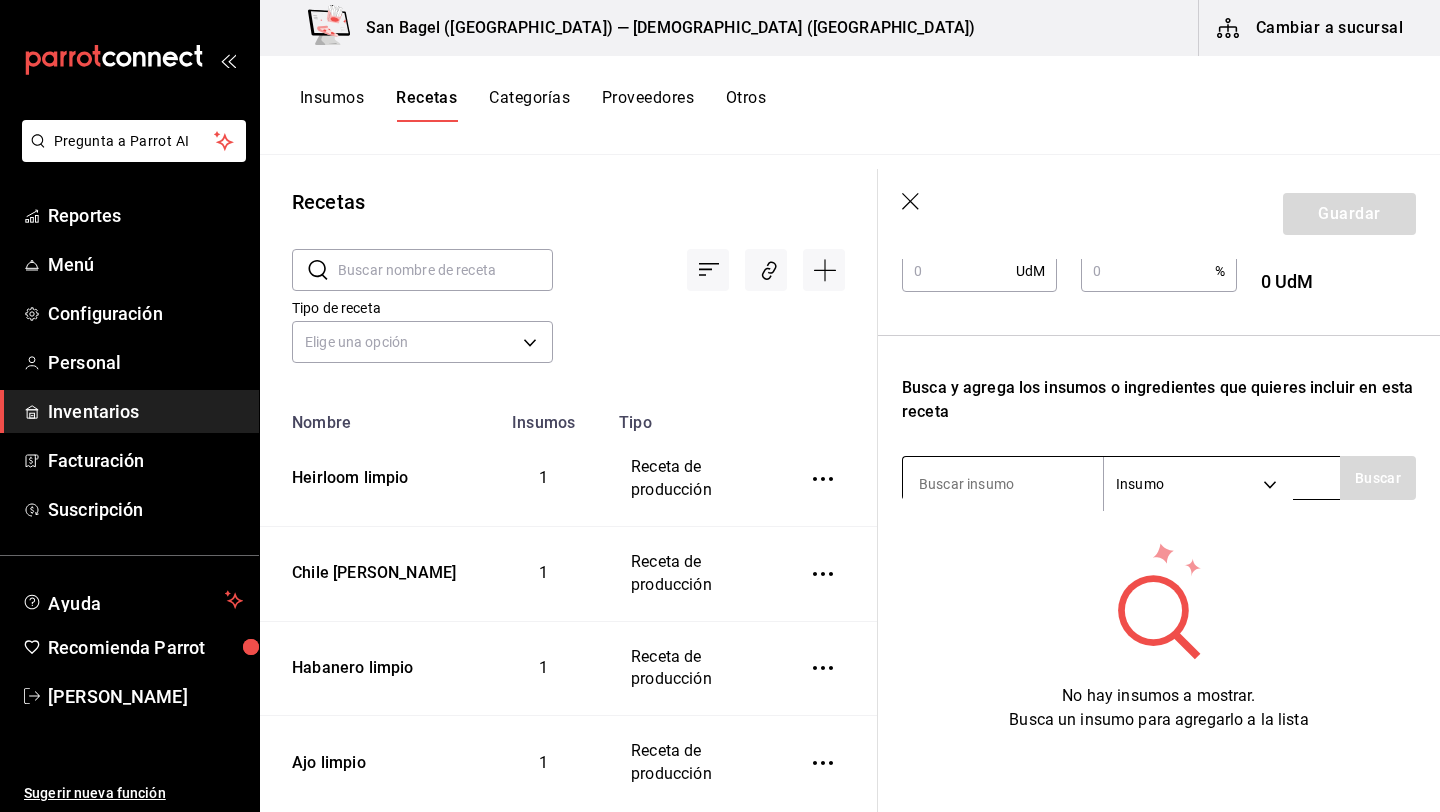 click at bounding box center (1003, 484) 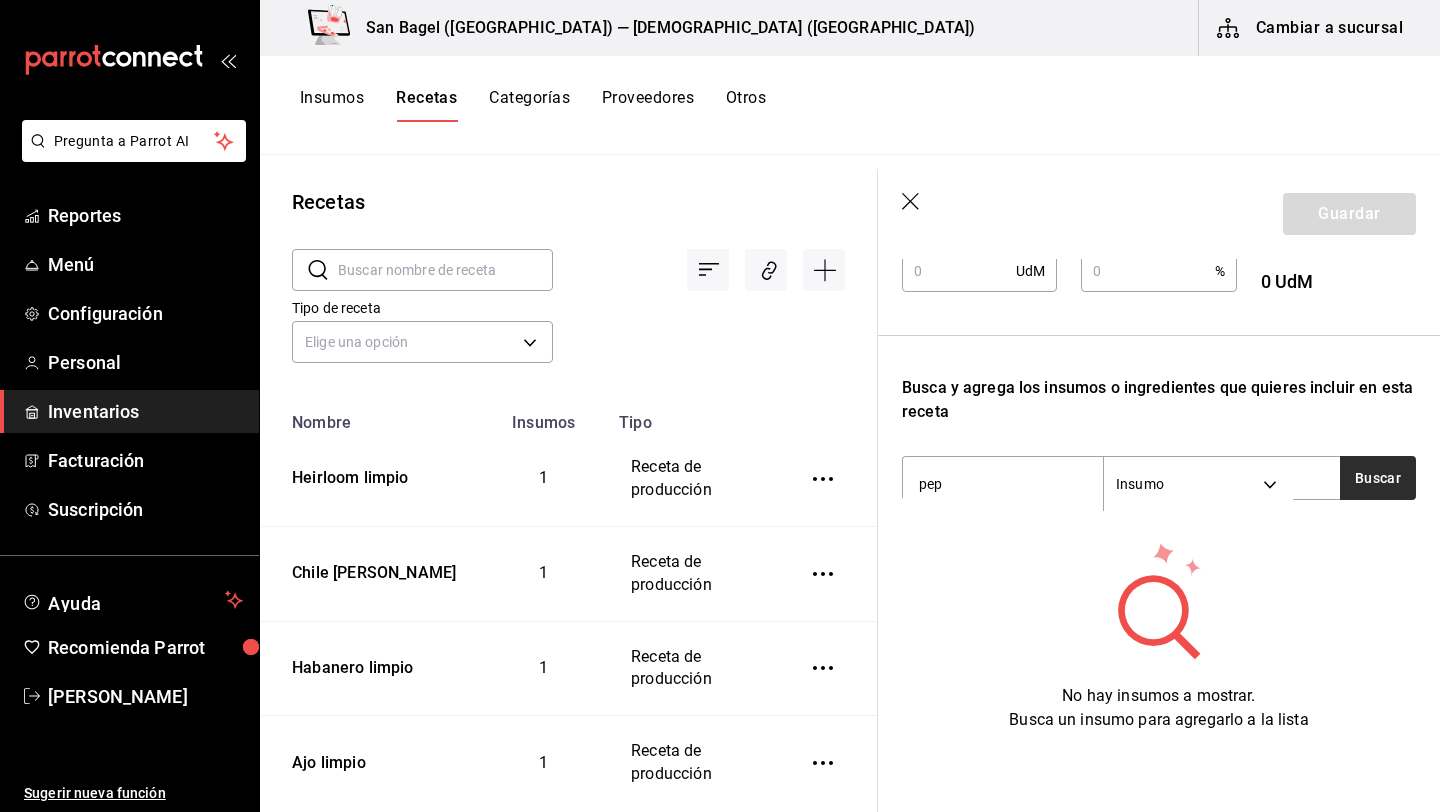 type on "pep" 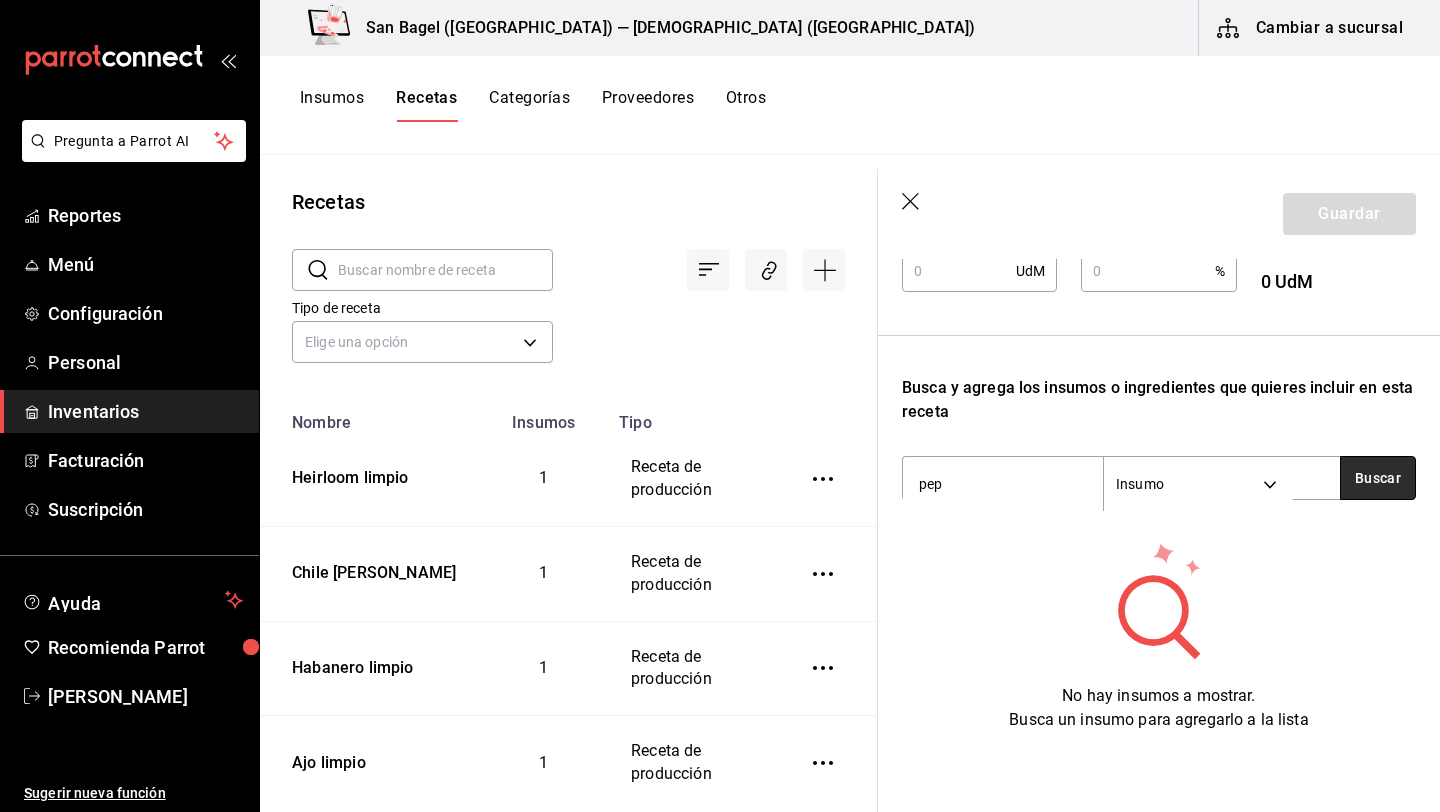 click on "Buscar" at bounding box center (1378, 478) 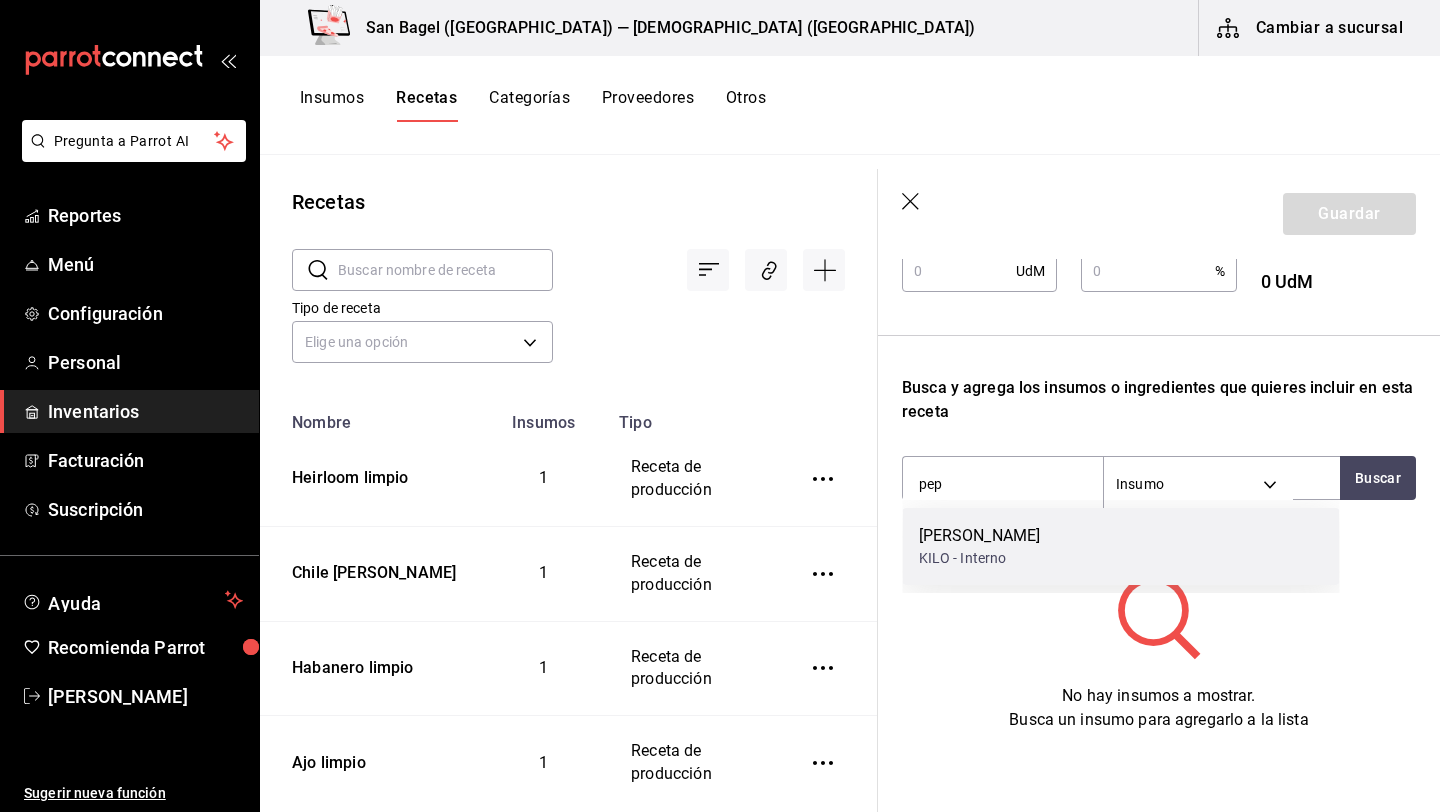 click on "[PERSON_NAME]" at bounding box center [980, 536] 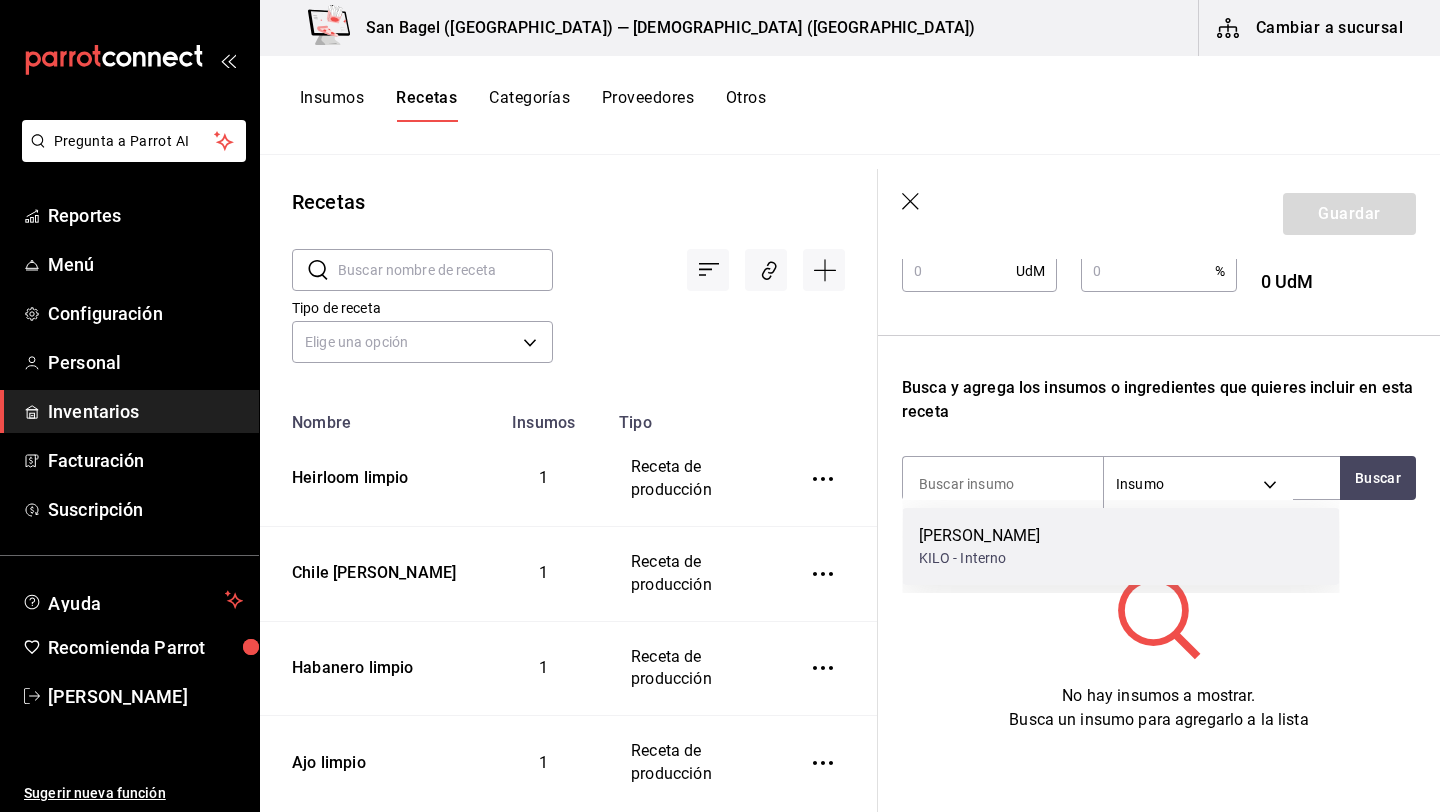 scroll, scrollTop: 431, scrollLeft: 0, axis: vertical 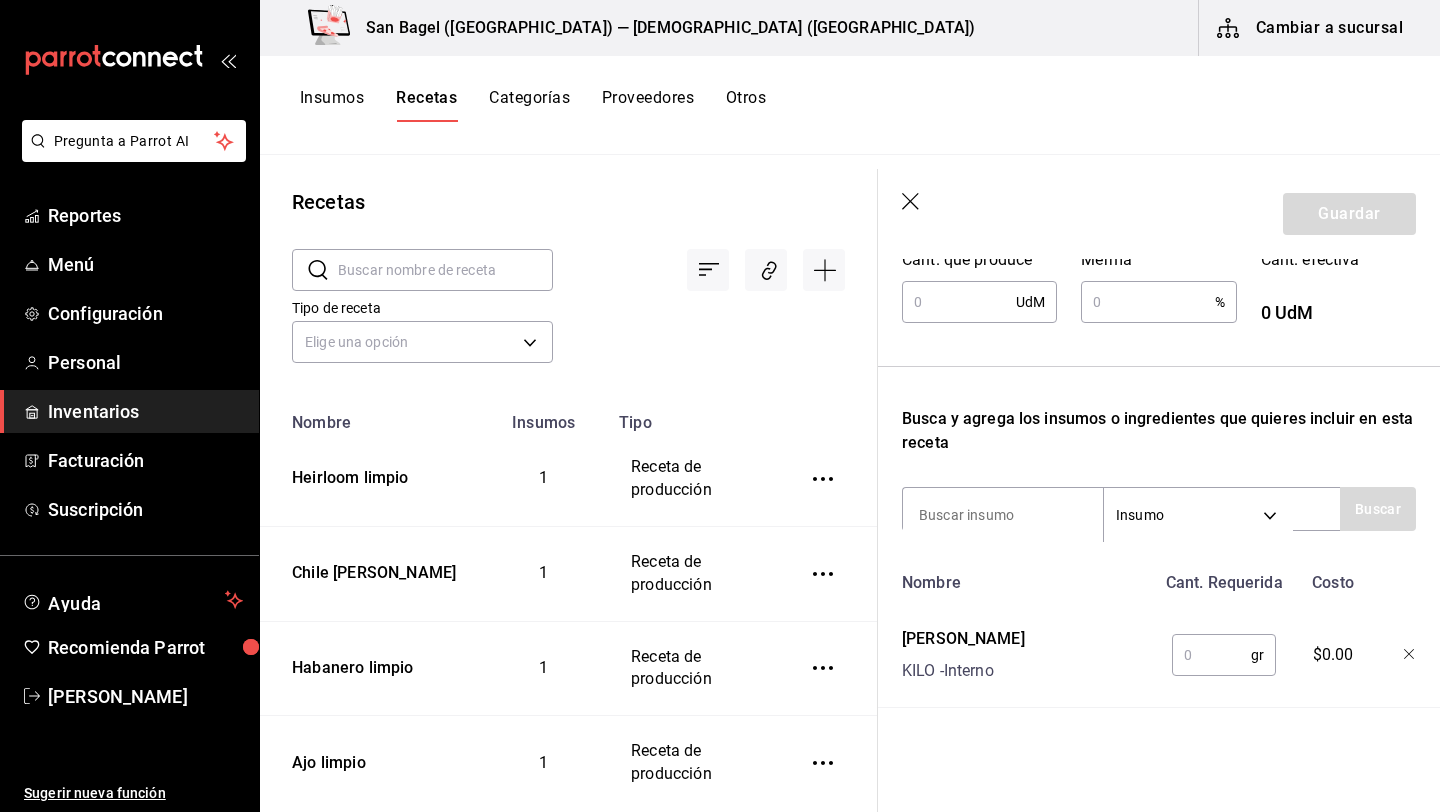 click at bounding box center [1211, 655] 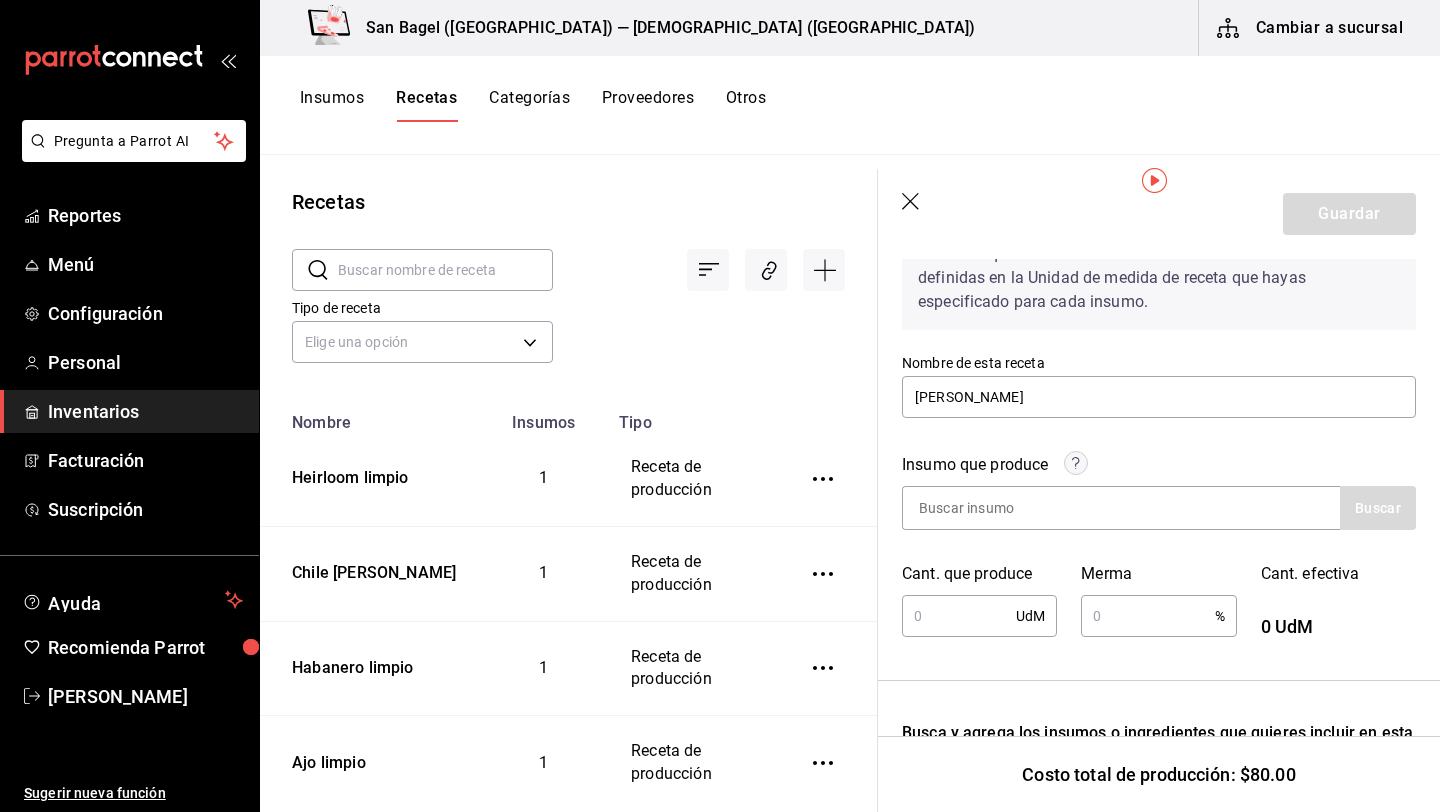 type on "1,000" 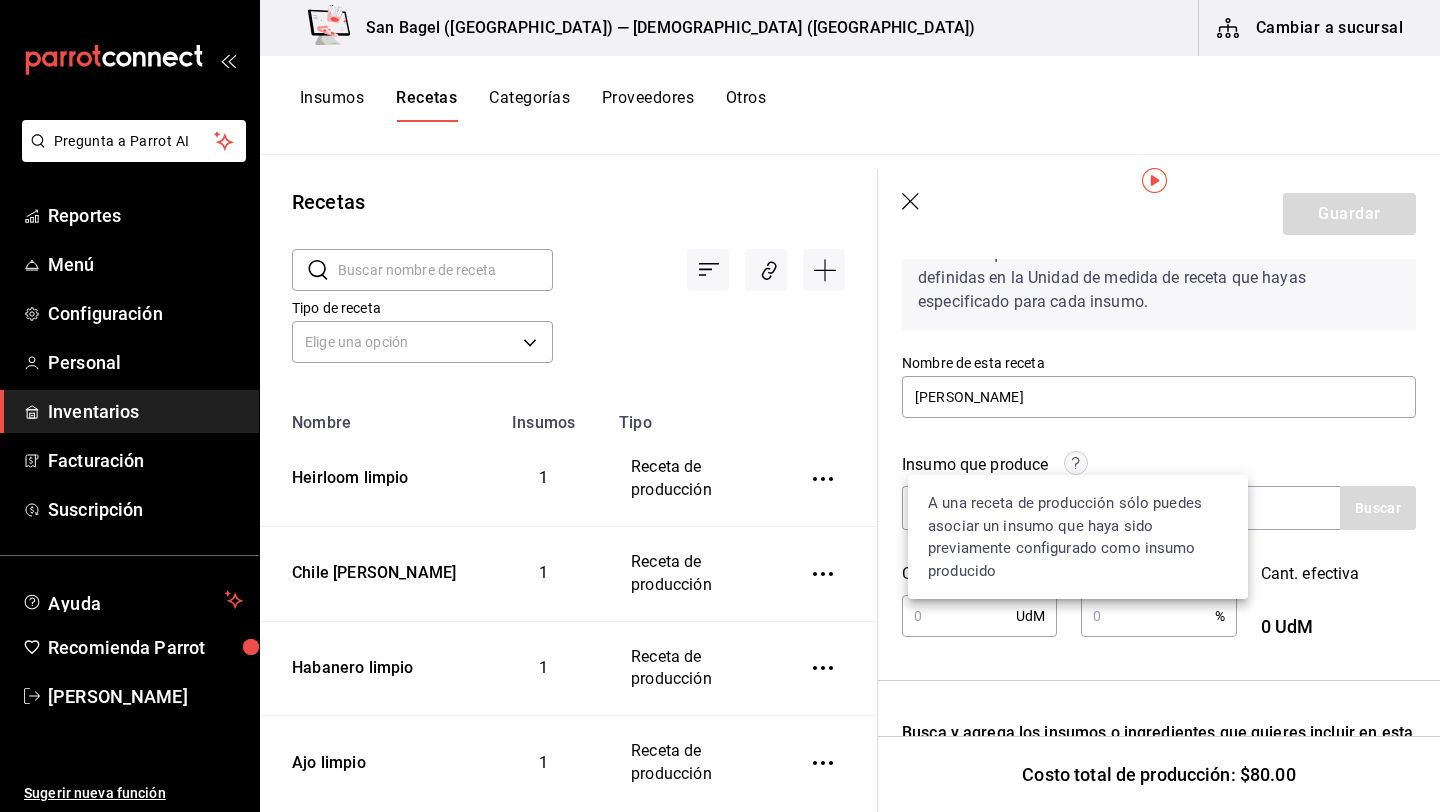 scroll, scrollTop: 431, scrollLeft: 0, axis: vertical 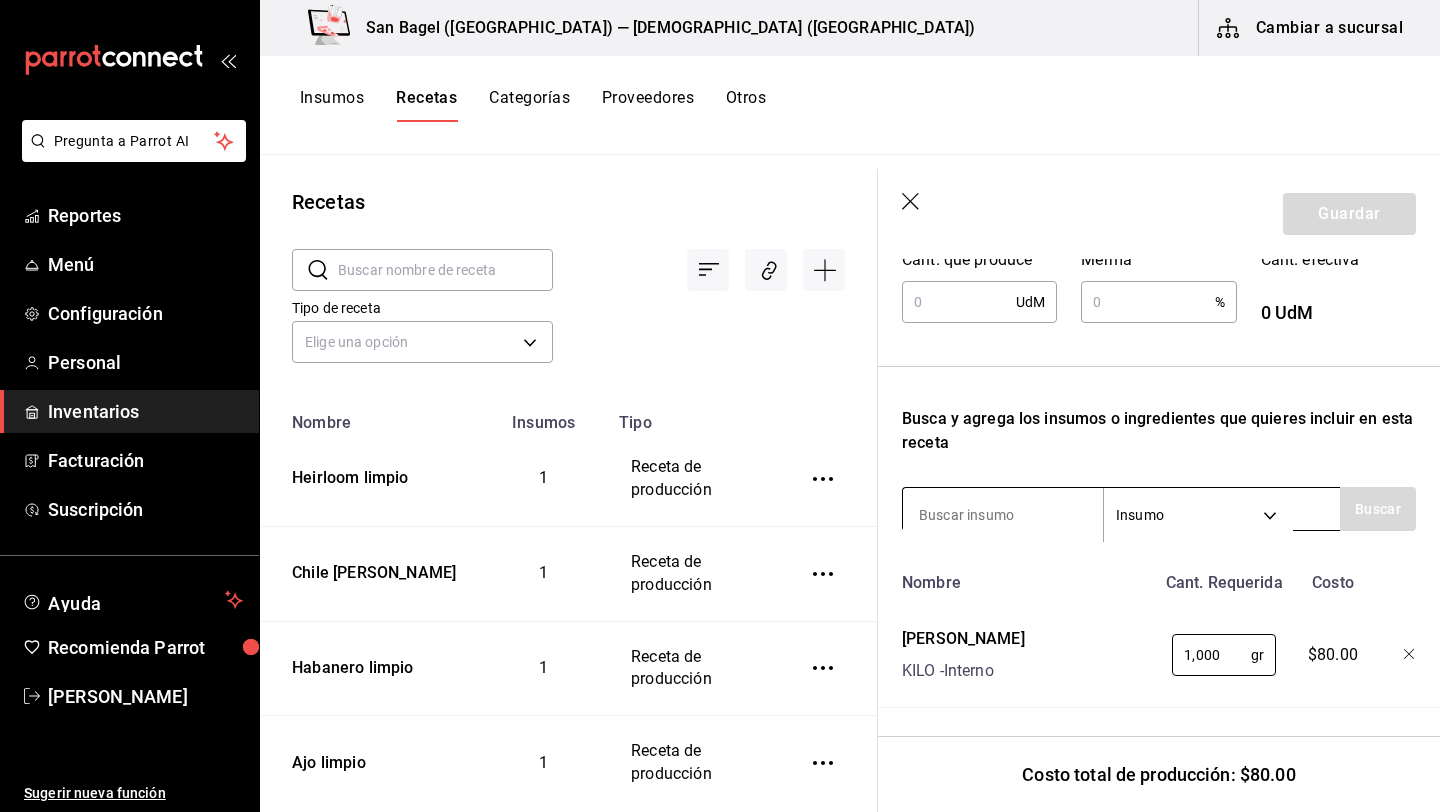 click at bounding box center [1003, 515] 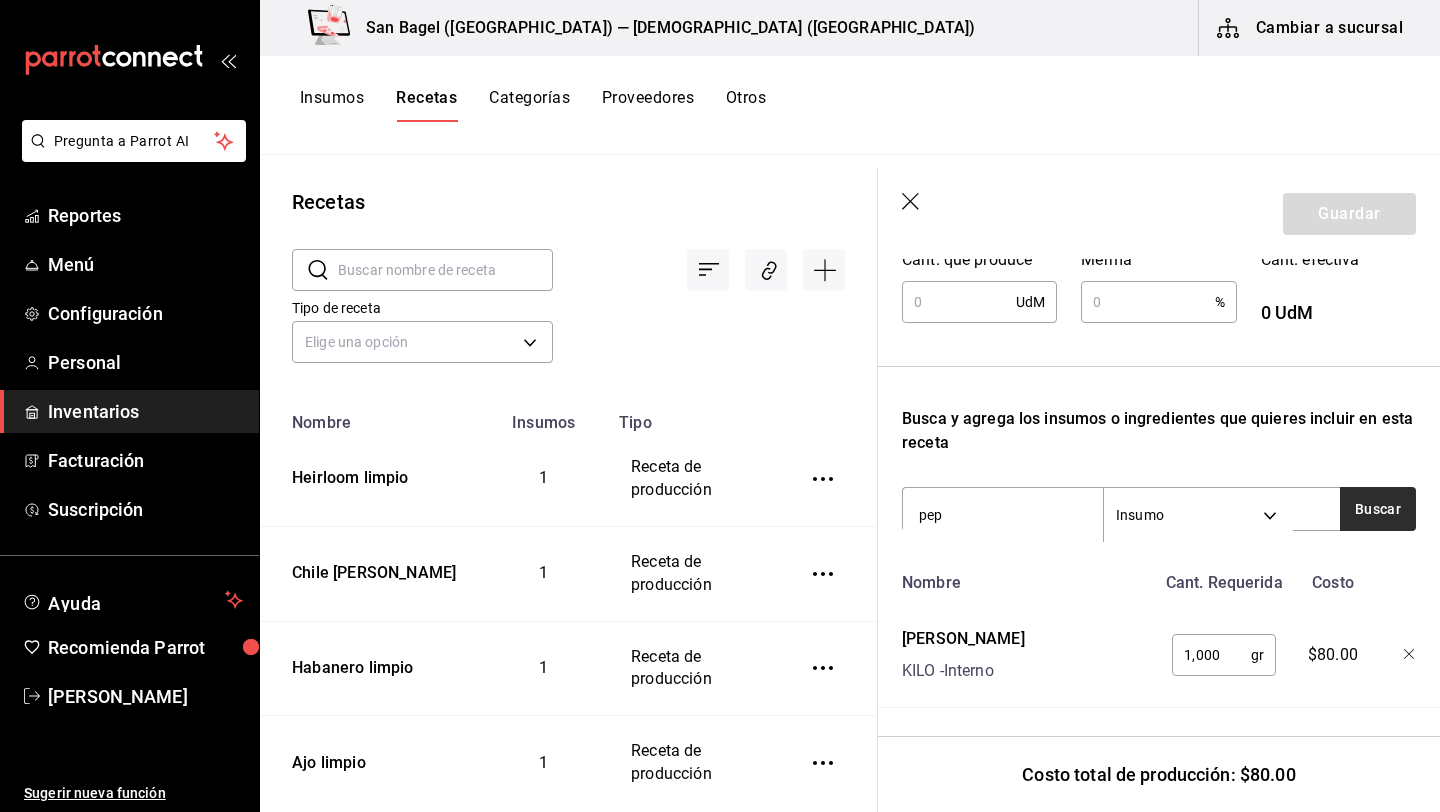type on "pep" 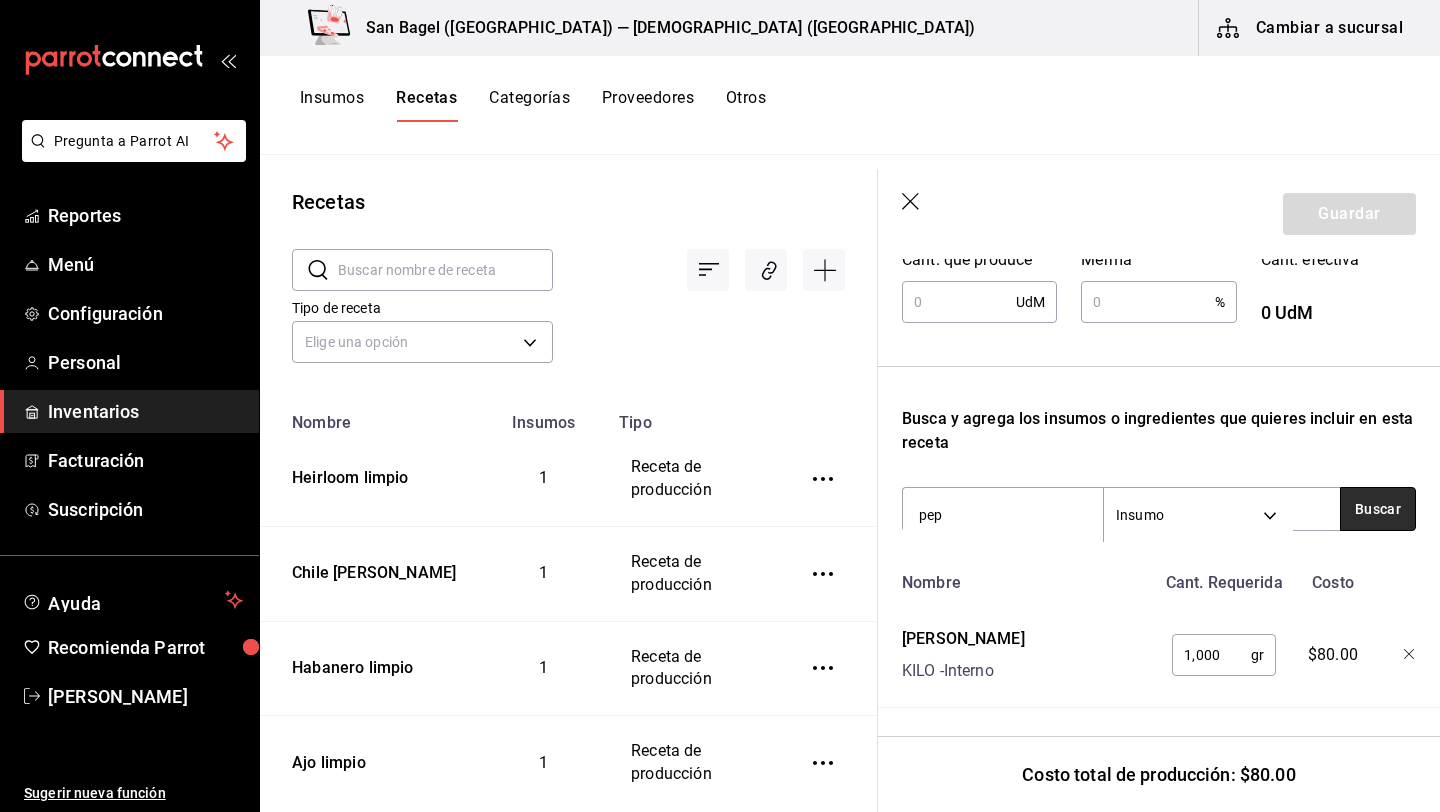 click on "Buscar" at bounding box center [1378, 509] 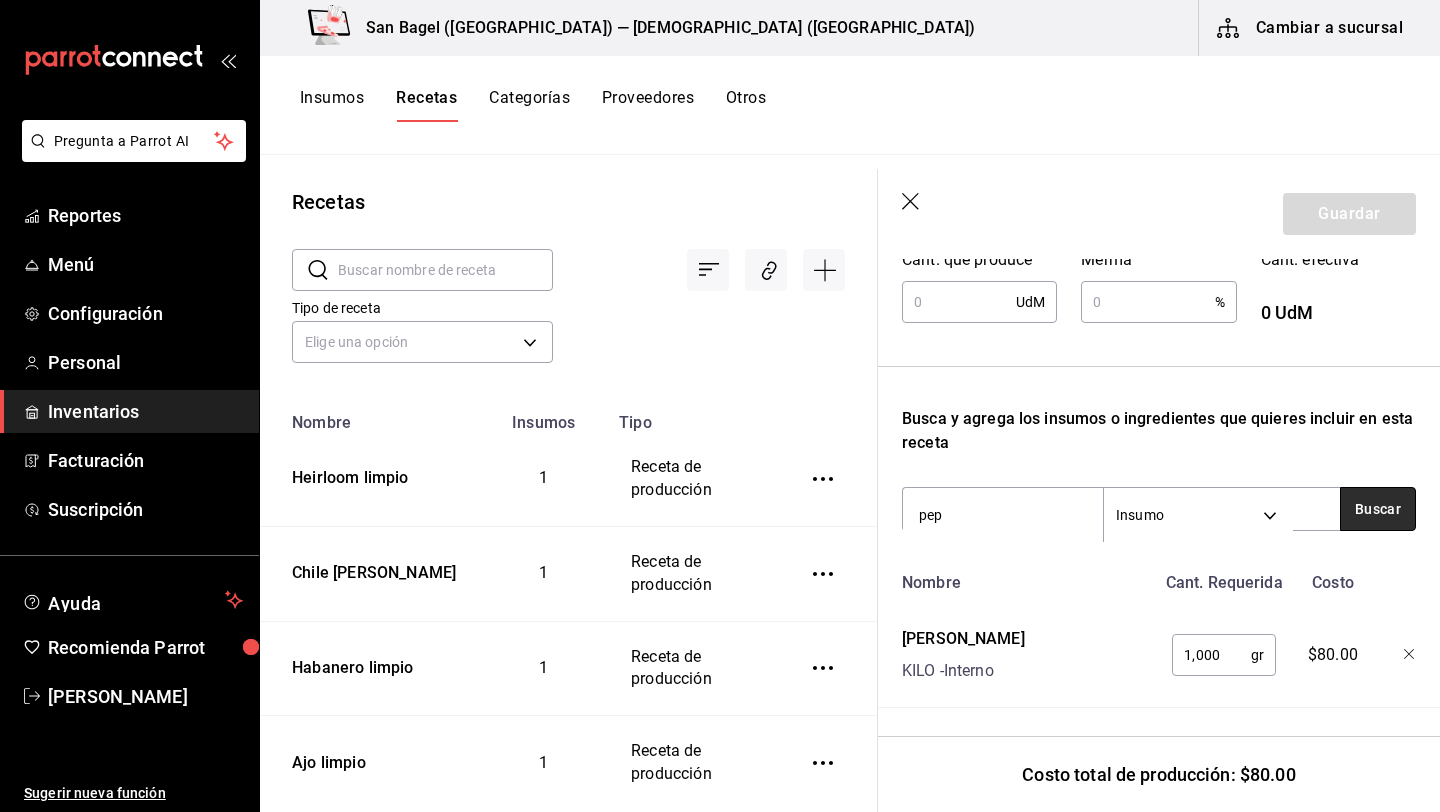 click on "Buscar" at bounding box center (1378, 509) 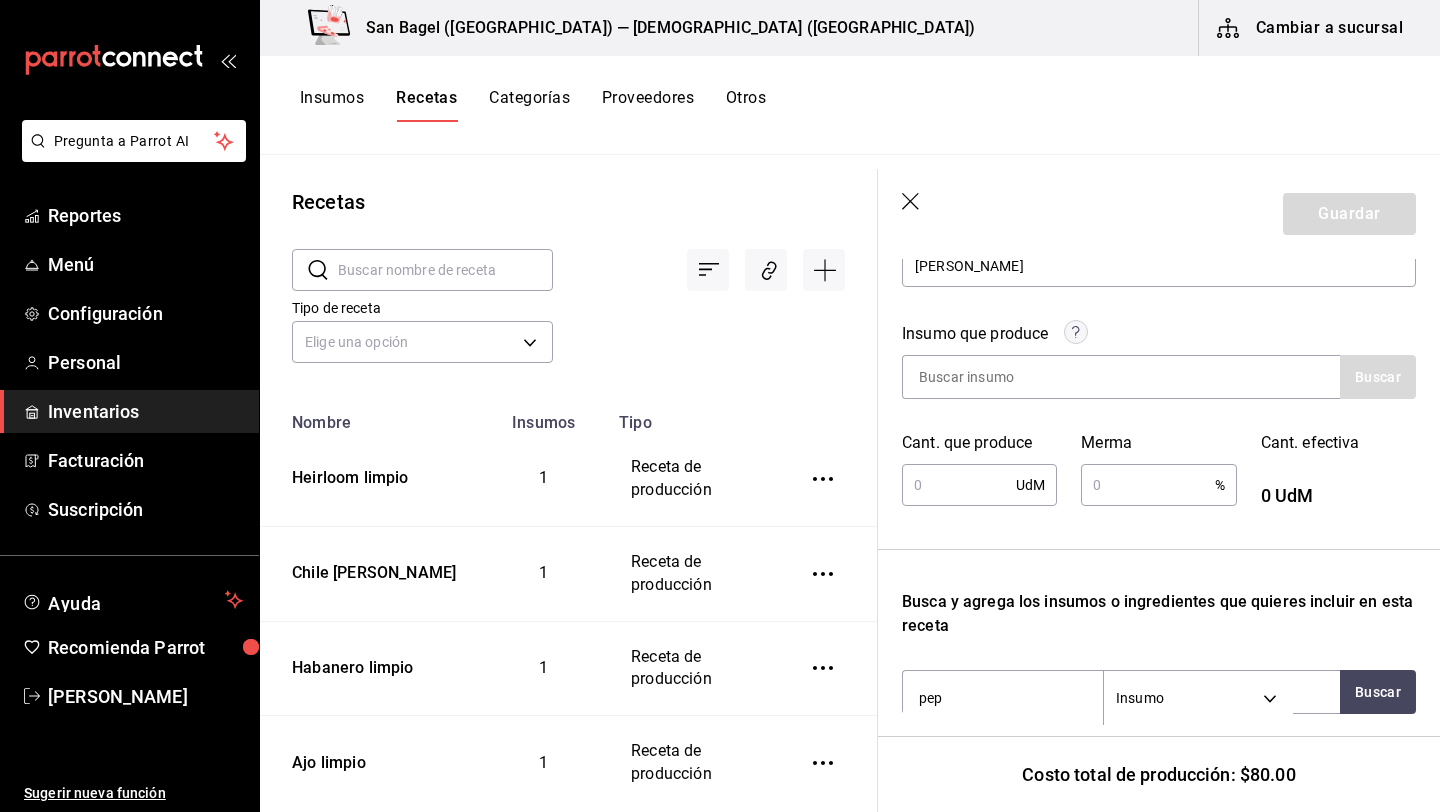 scroll, scrollTop: 431, scrollLeft: 0, axis: vertical 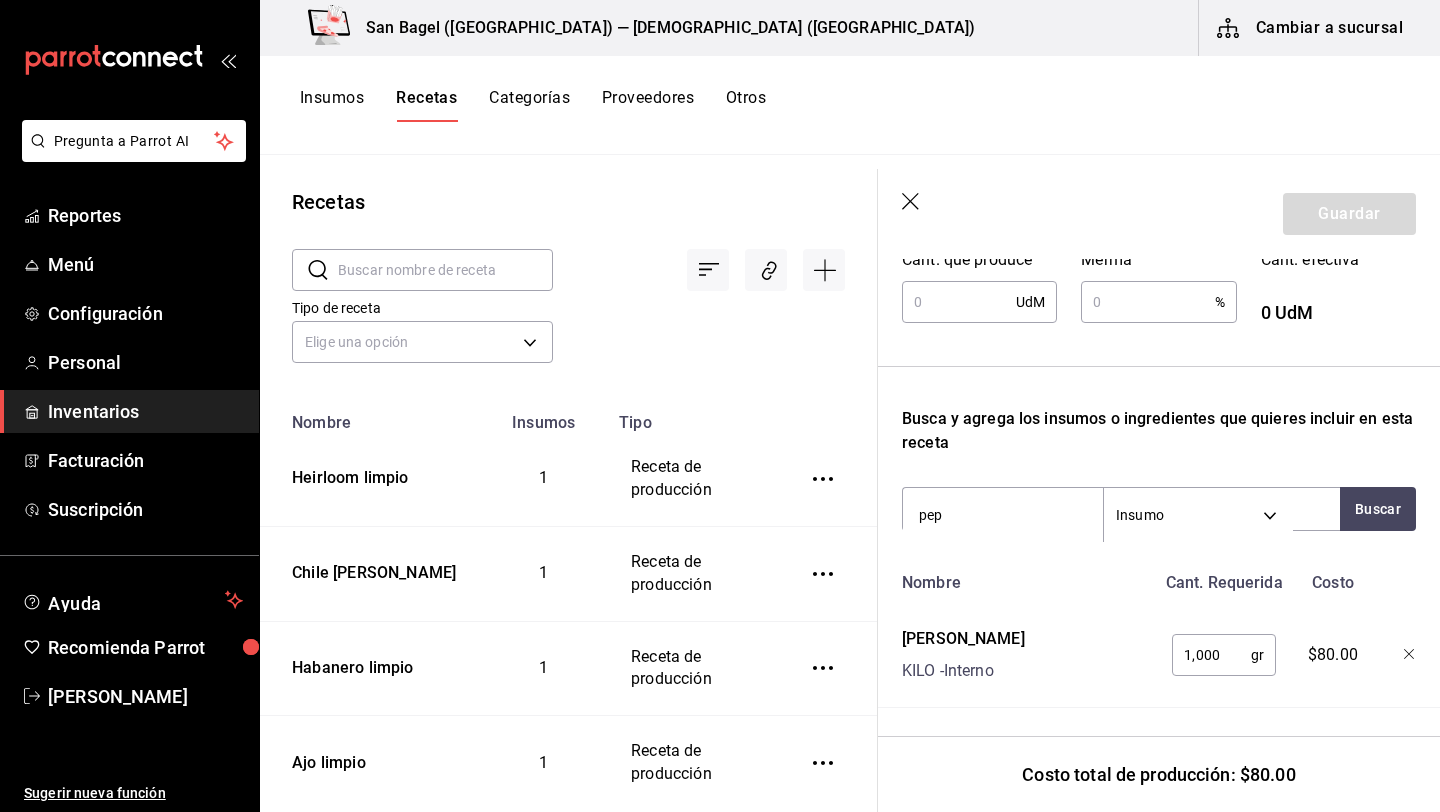 click on "Nombre" at bounding box center (1024, 579) 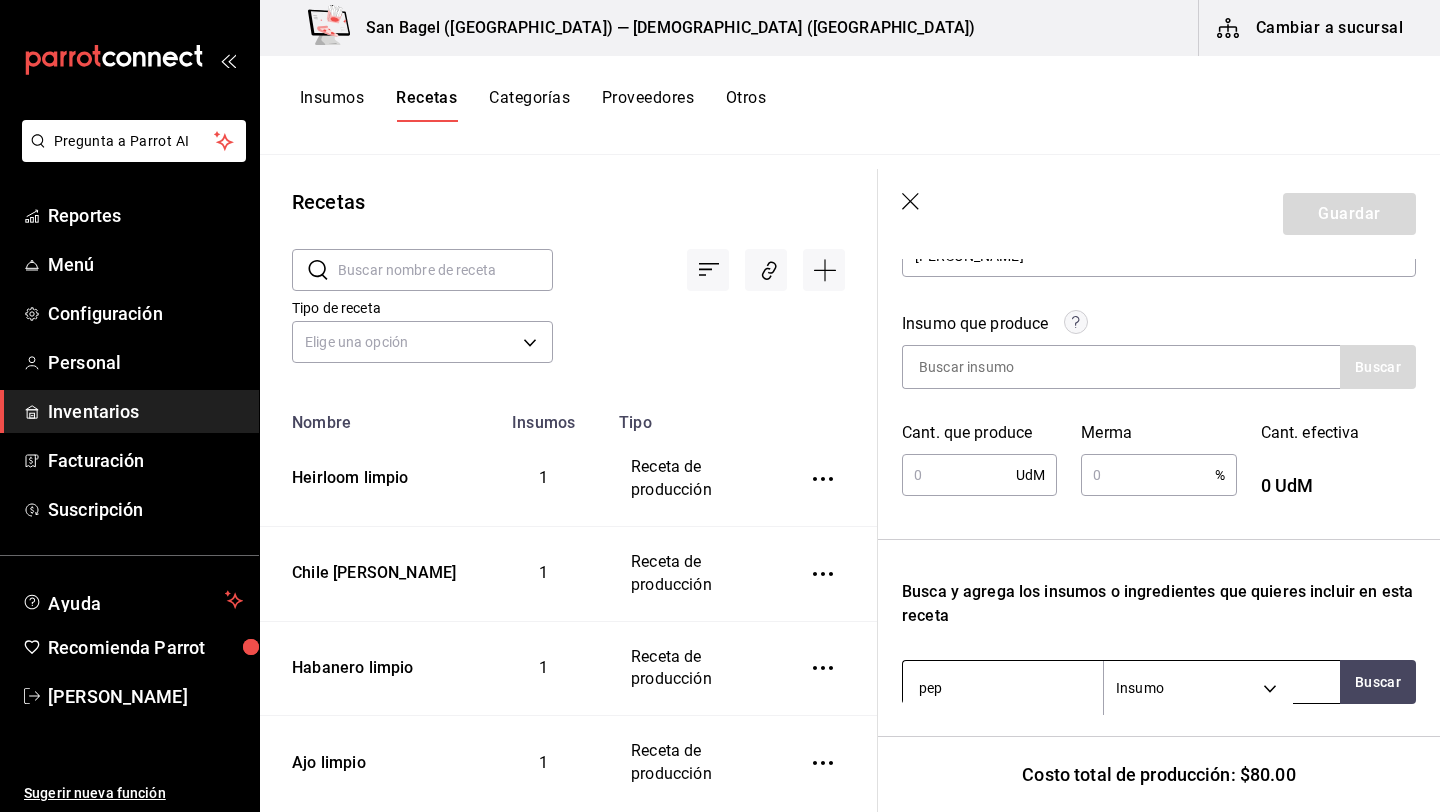 scroll, scrollTop: 0, scrollLeft: 0, axis: both 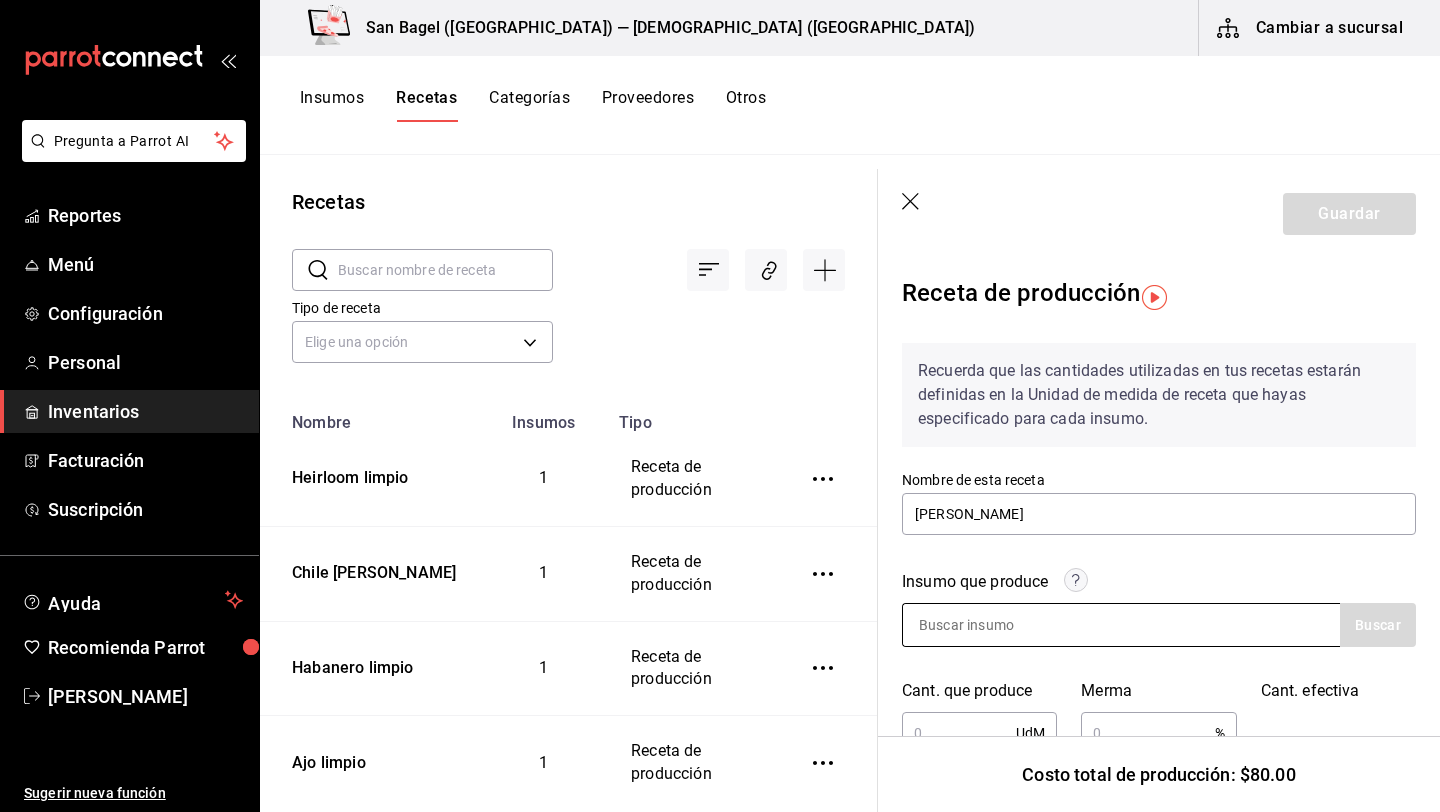 click at bounding box center [1003, 625] 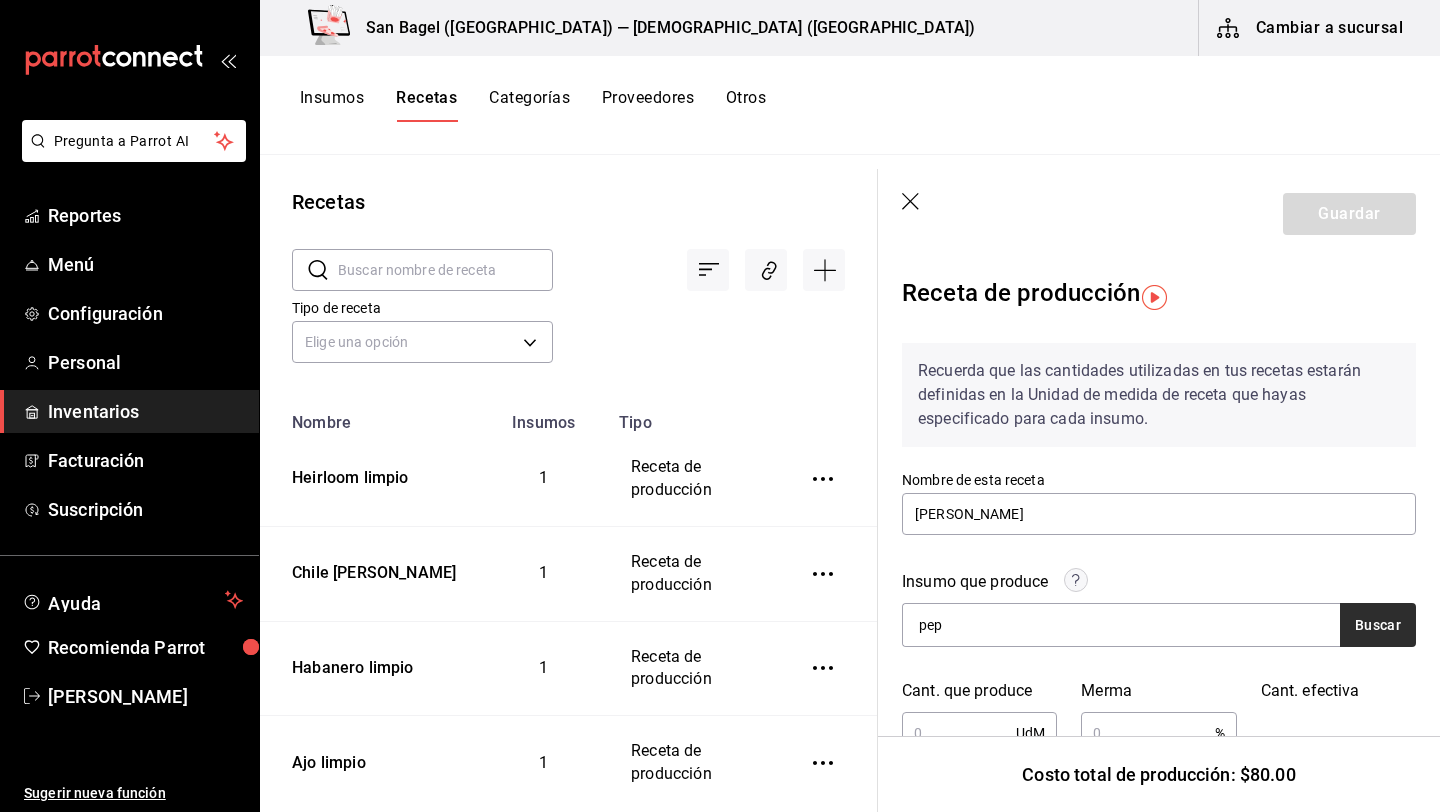 type on "pep" 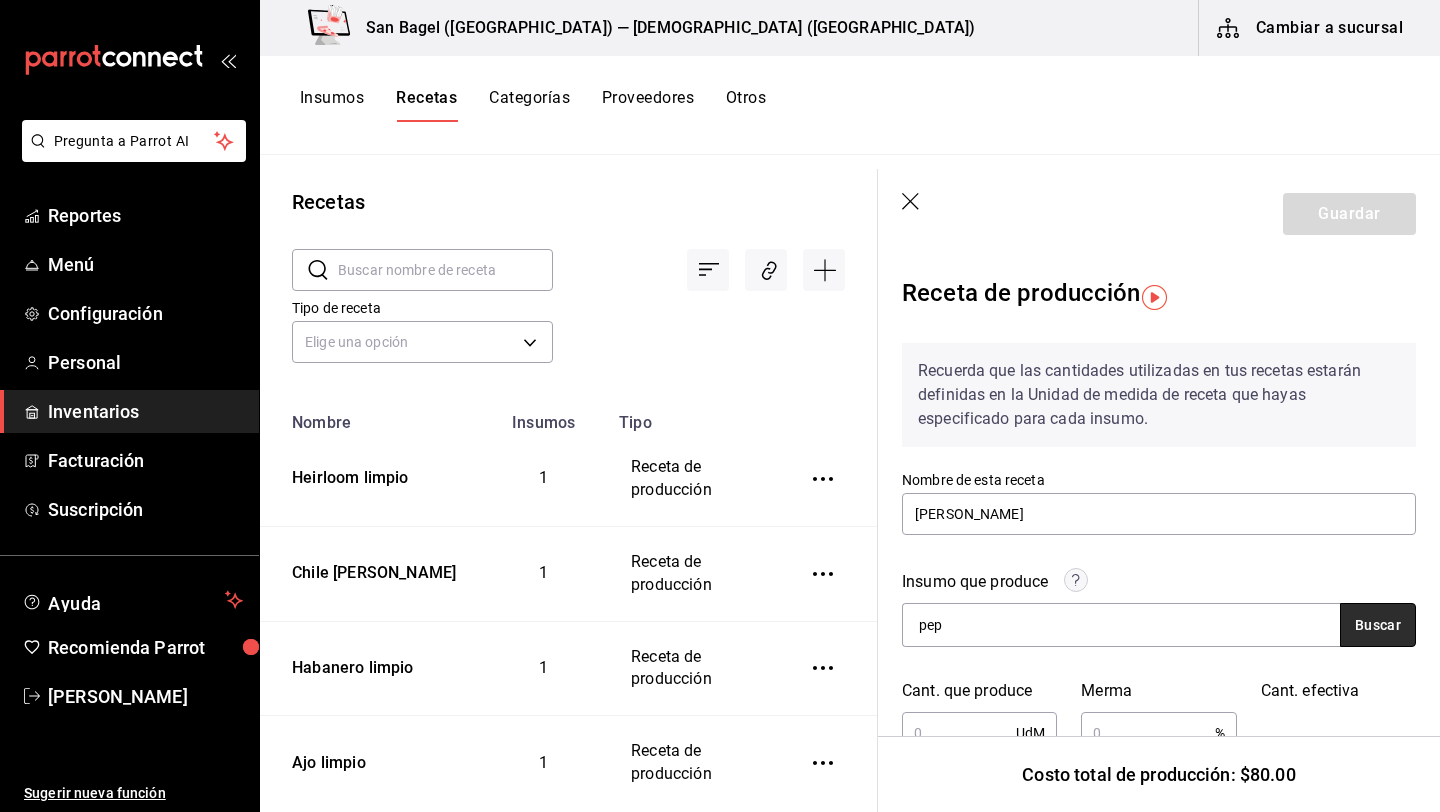 click on "Buscar" at bounding box center (1378, 625) 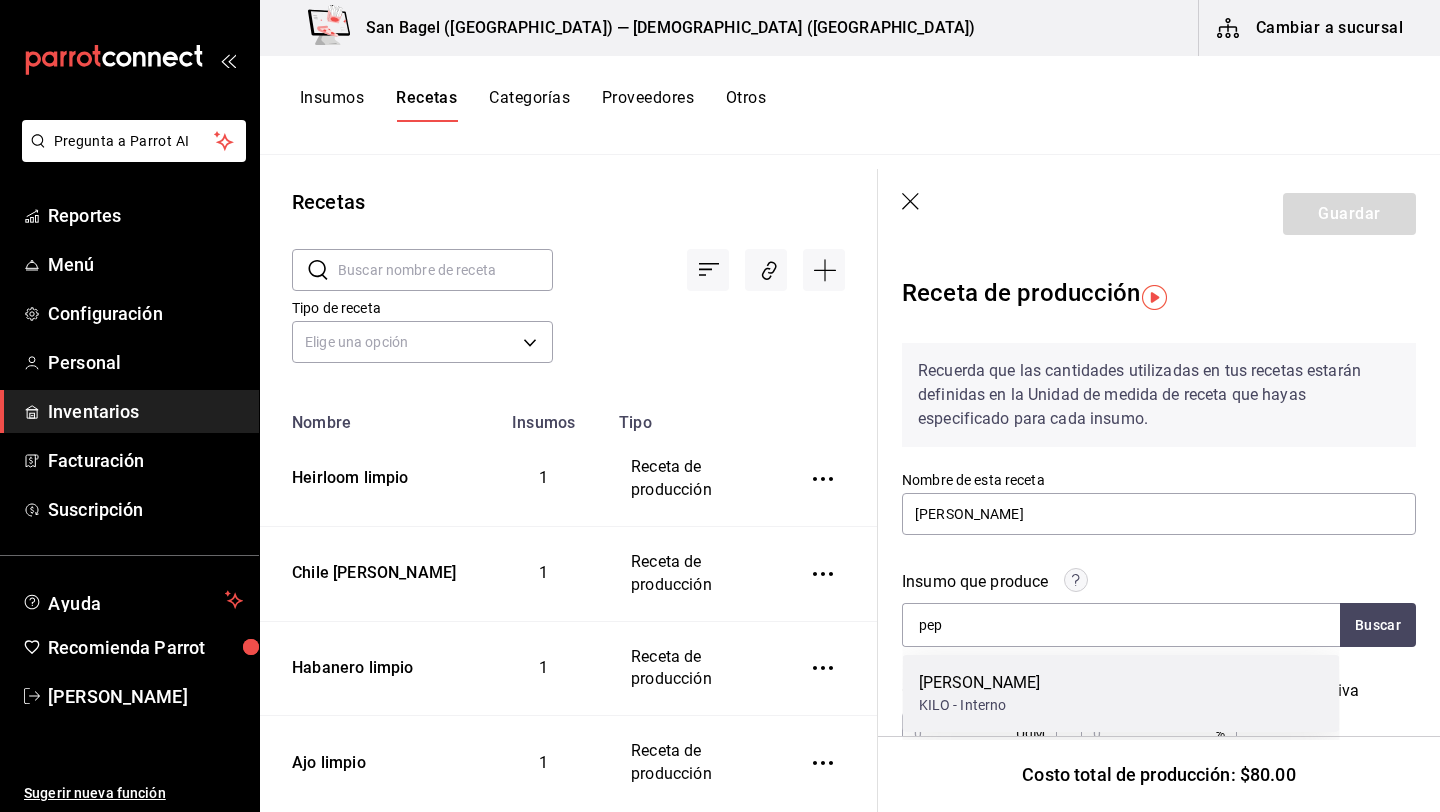 click on "[PERSON_NAME]" at bounding box center (980, 683) 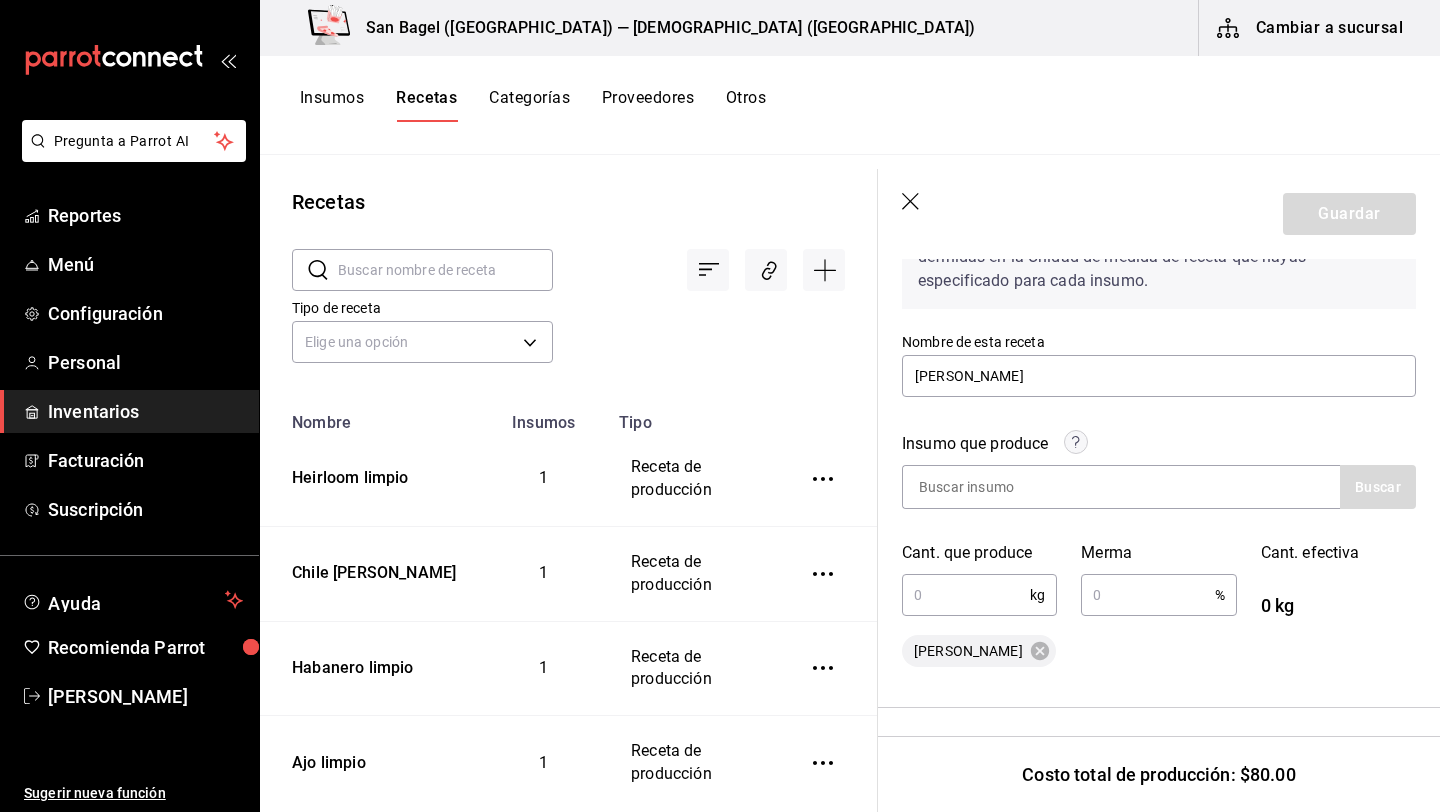 scroll, scrollTop: 233, scrollLeft: 0, axis: vertical 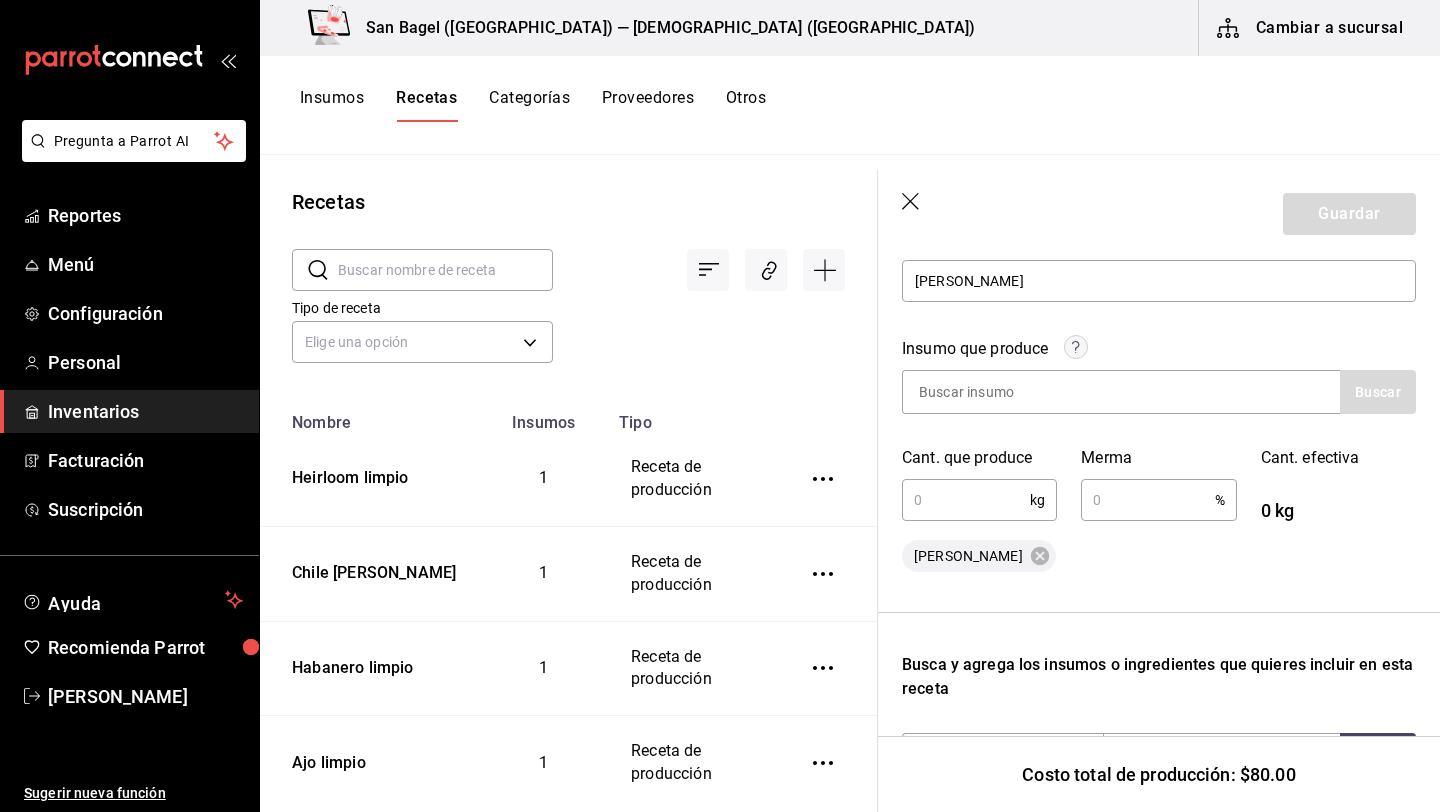 click at bounding box center [966, 500] 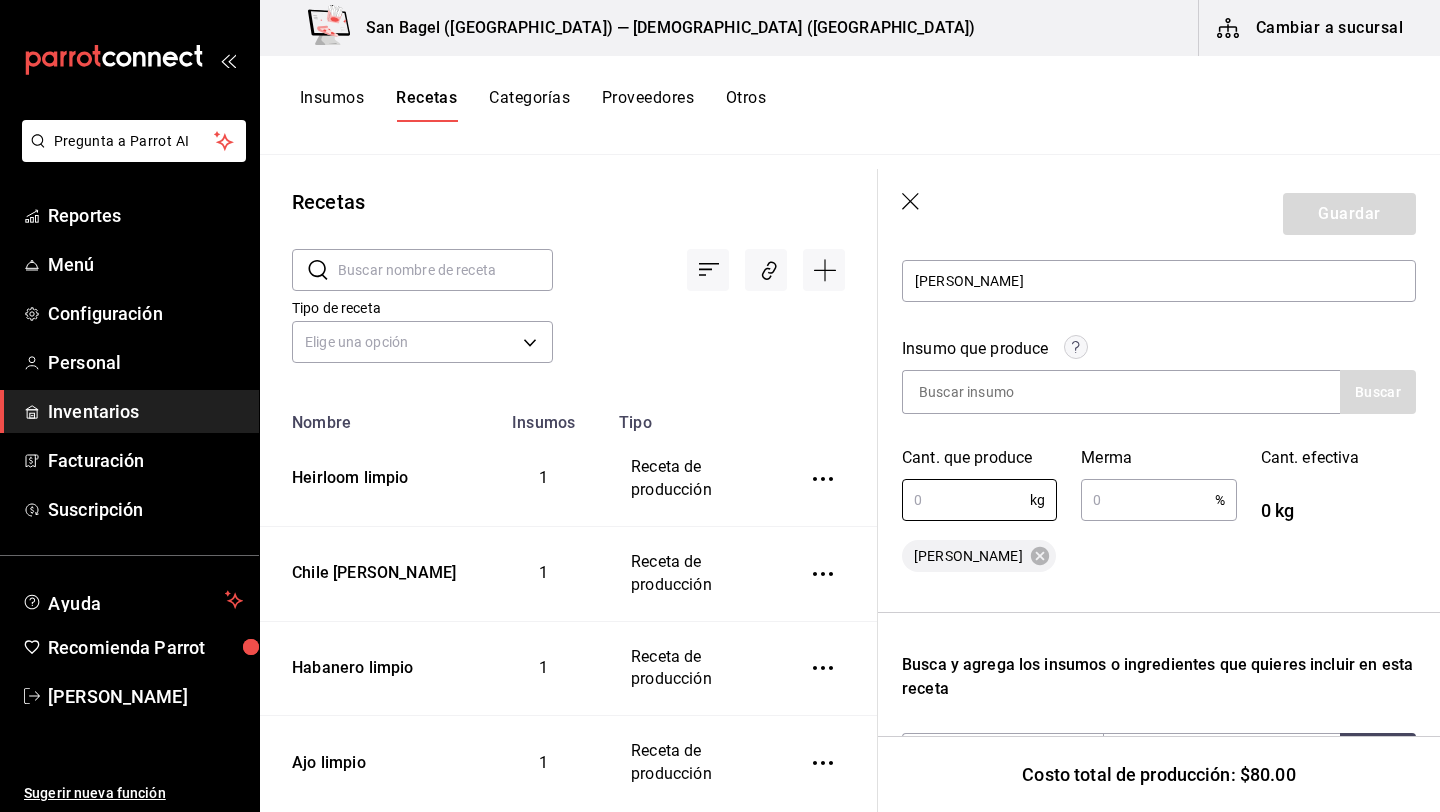 type on "1" 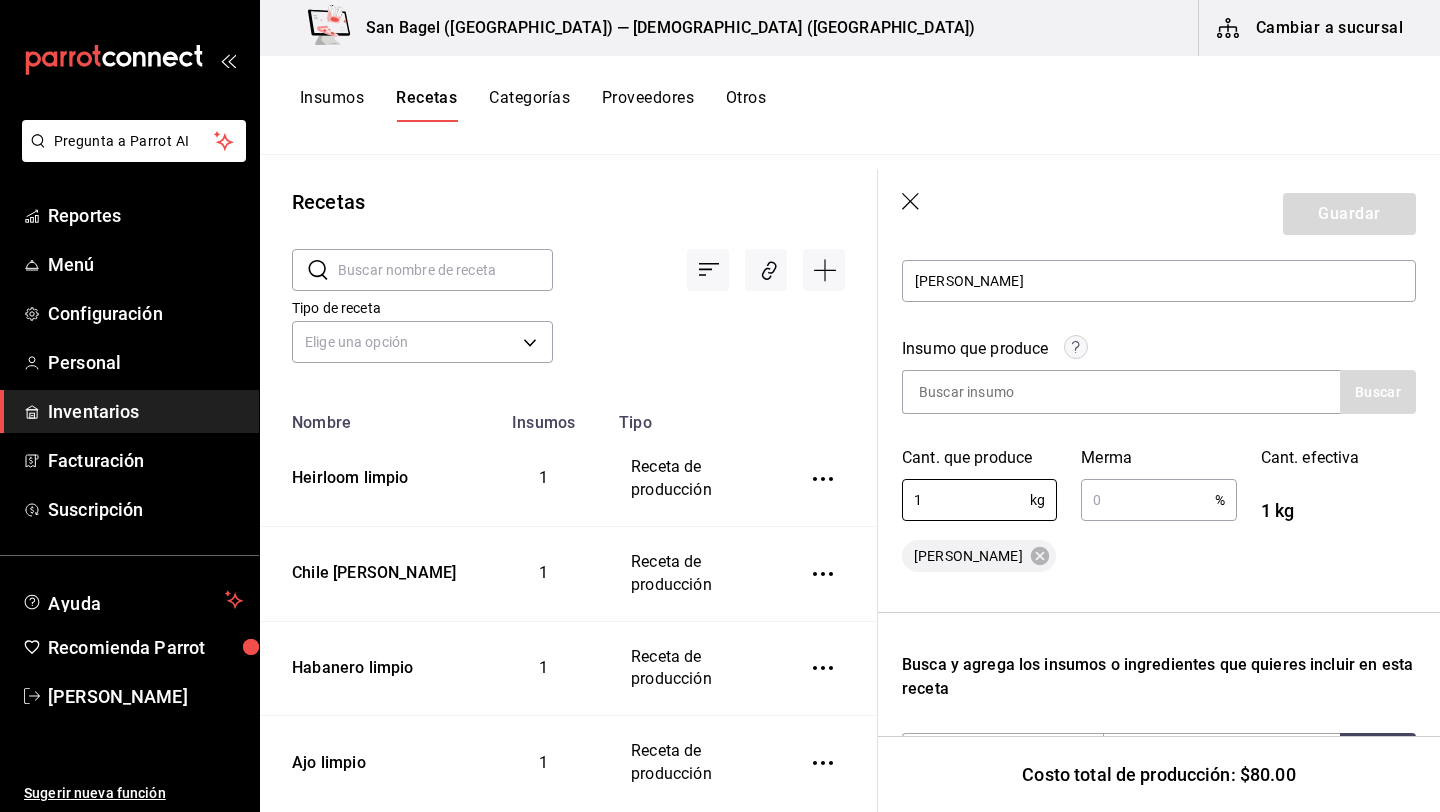 click at bounding box center (1147, 500) 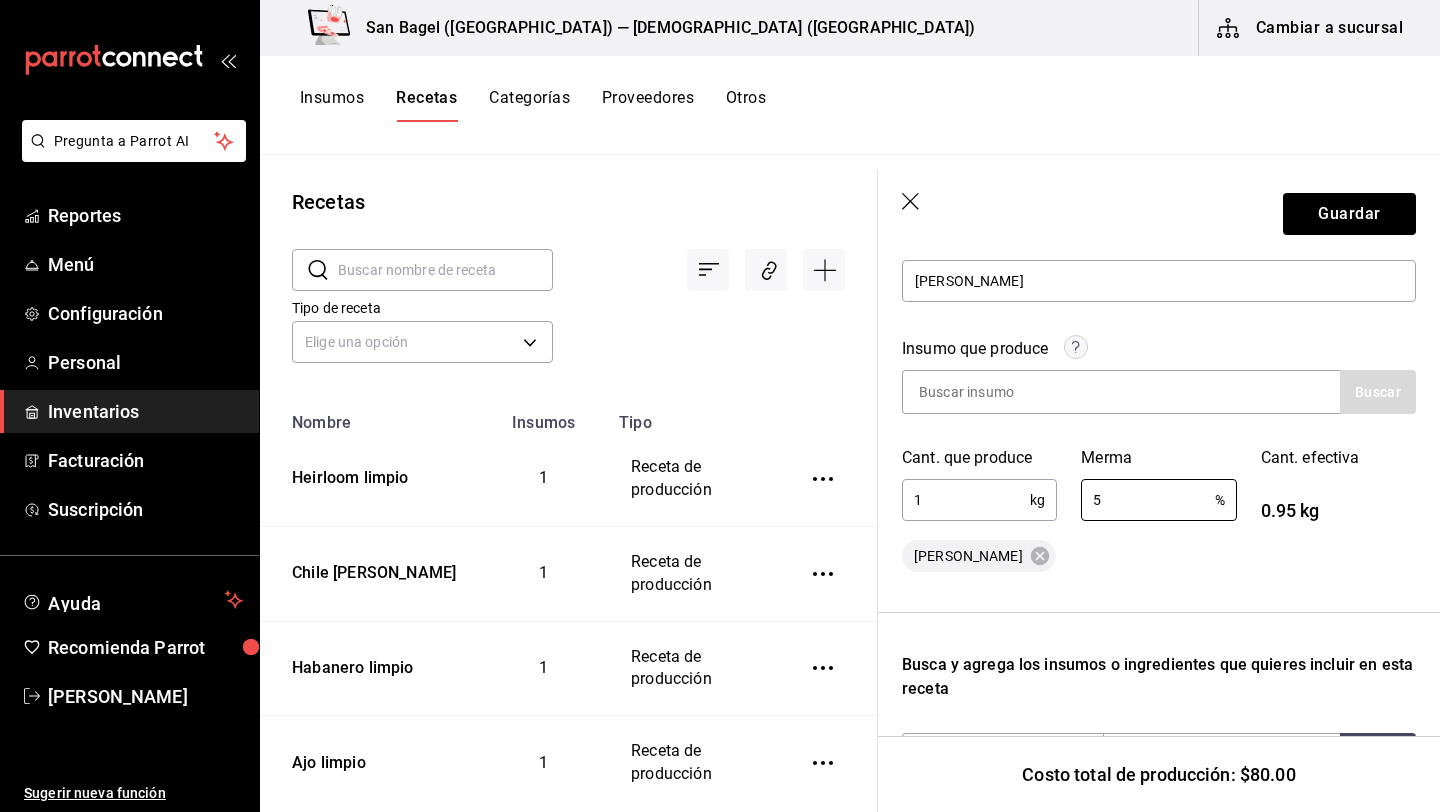 type on "5" 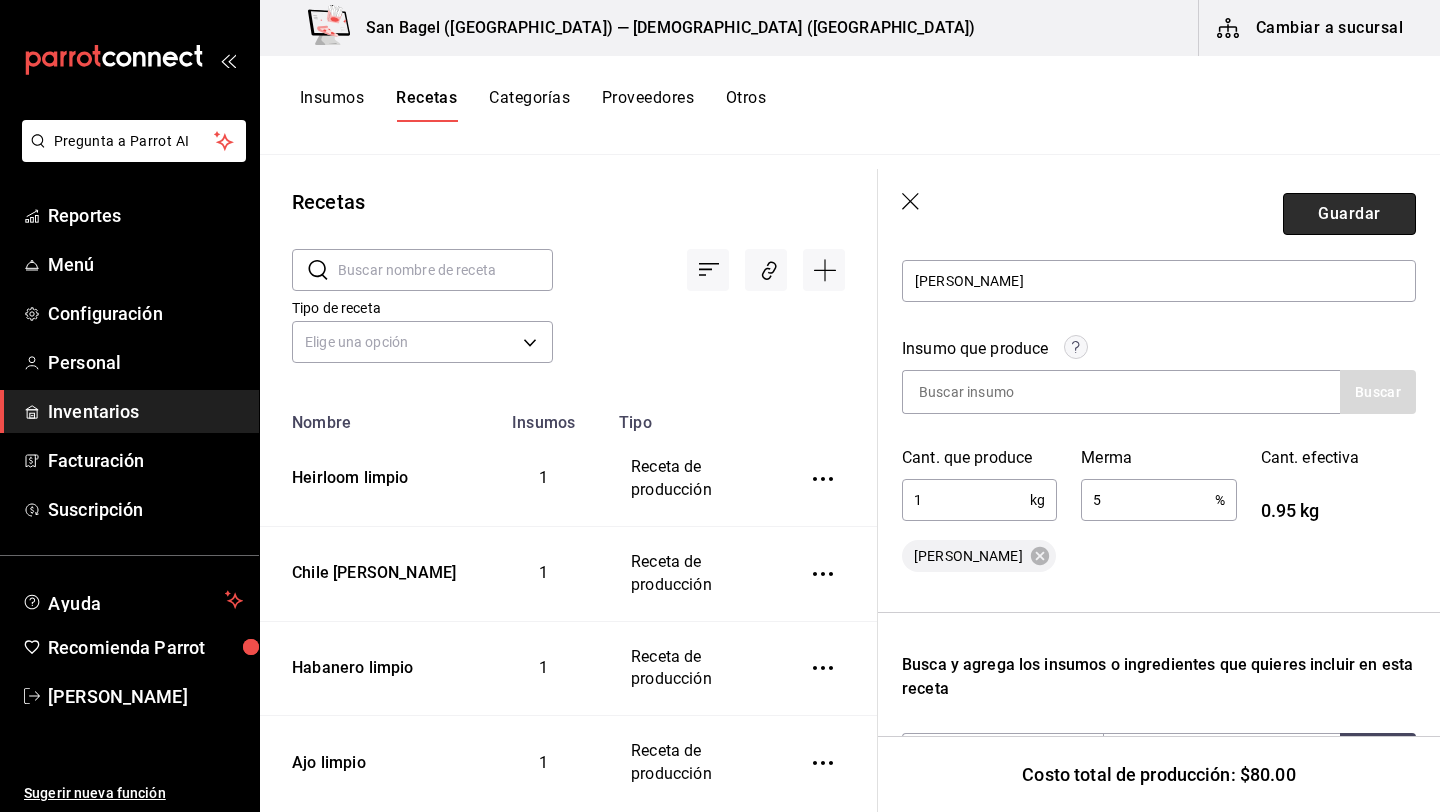 click on "Guardar" at bounding box center (1349, 214) 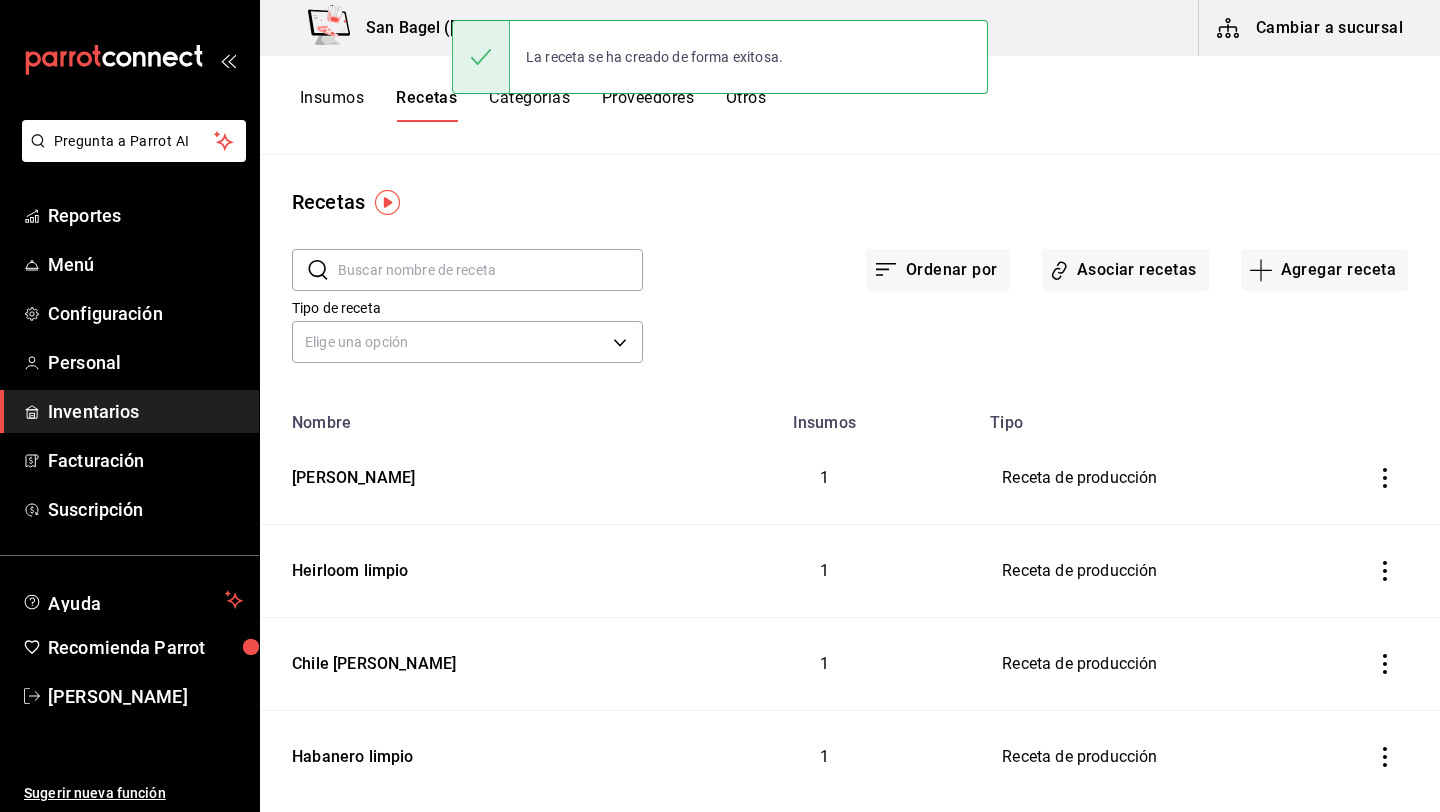 scroll, scrollTop: 0, scrollLeft: 0, axis: both 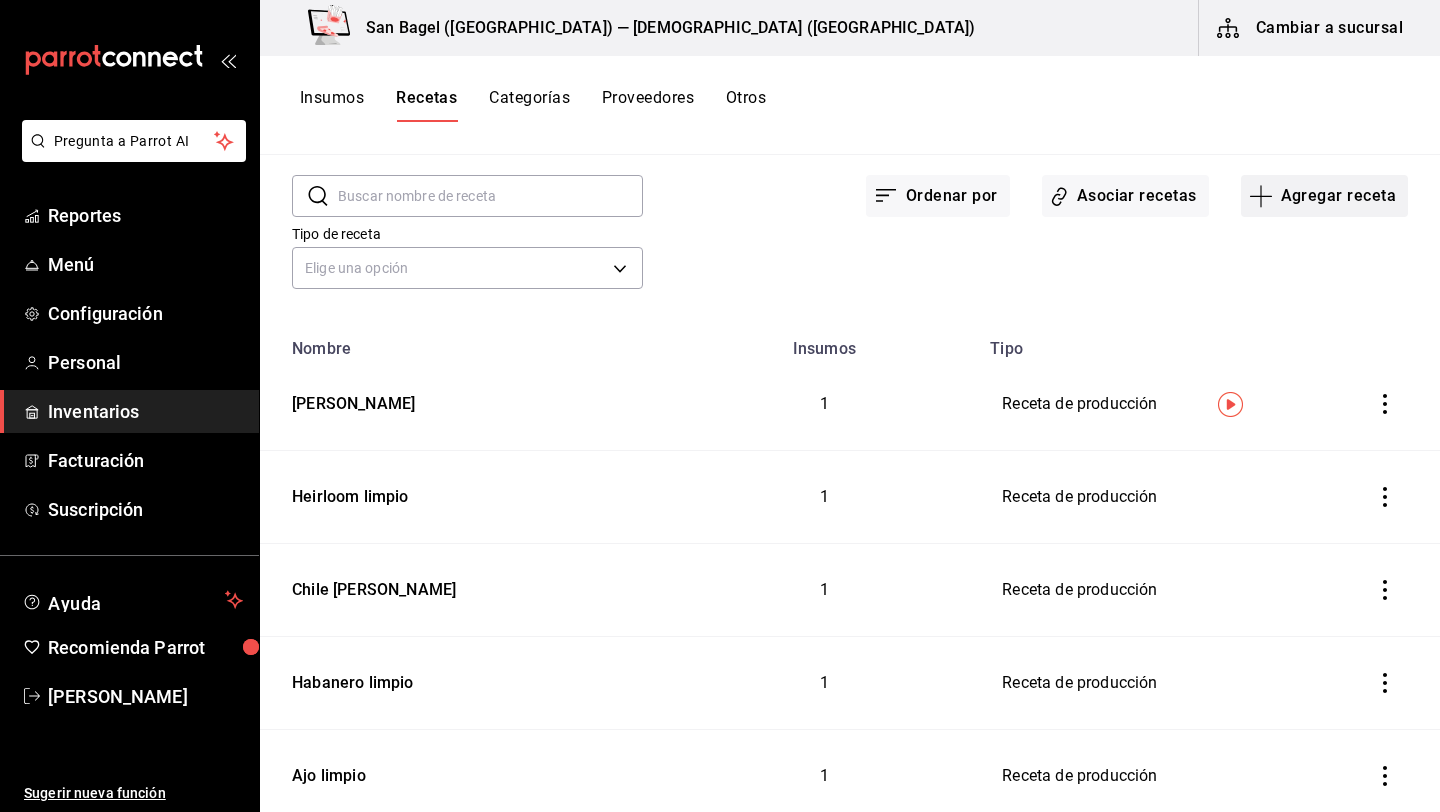 click on "Agregar receta" at bounding box center [1324, 196] 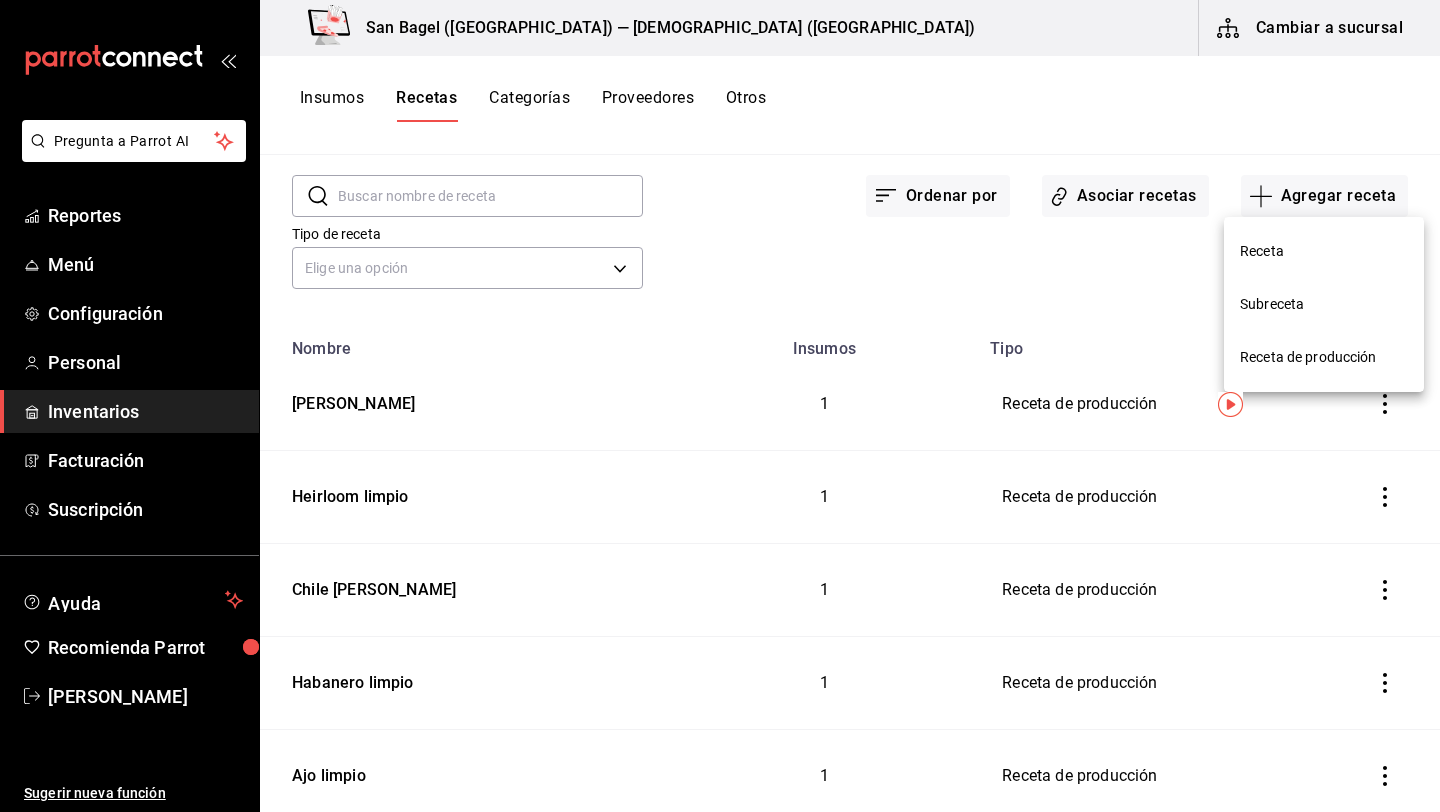 click at bounding box center (720, 406) 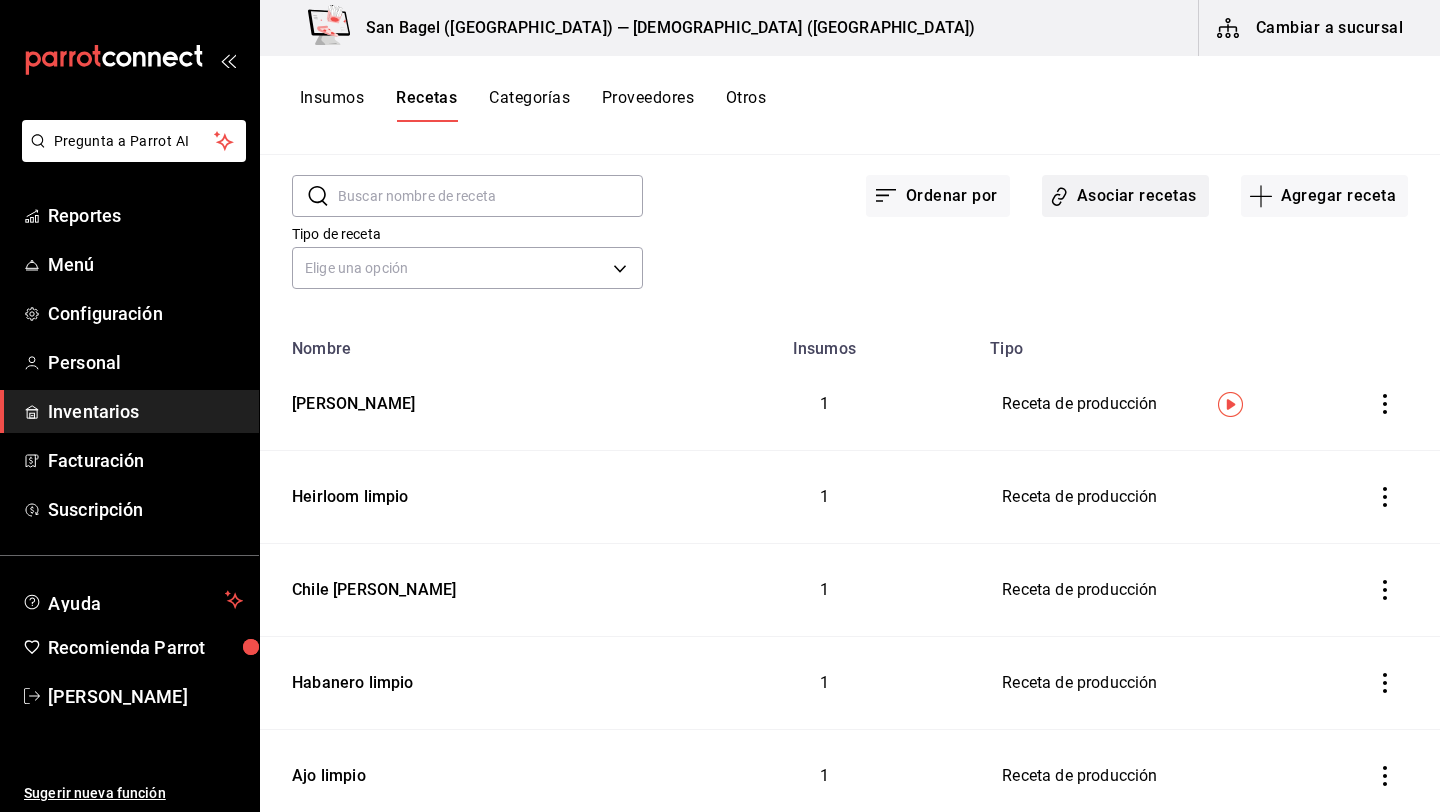 click on "Asociar recetas" at bounding box center [1125, 196] 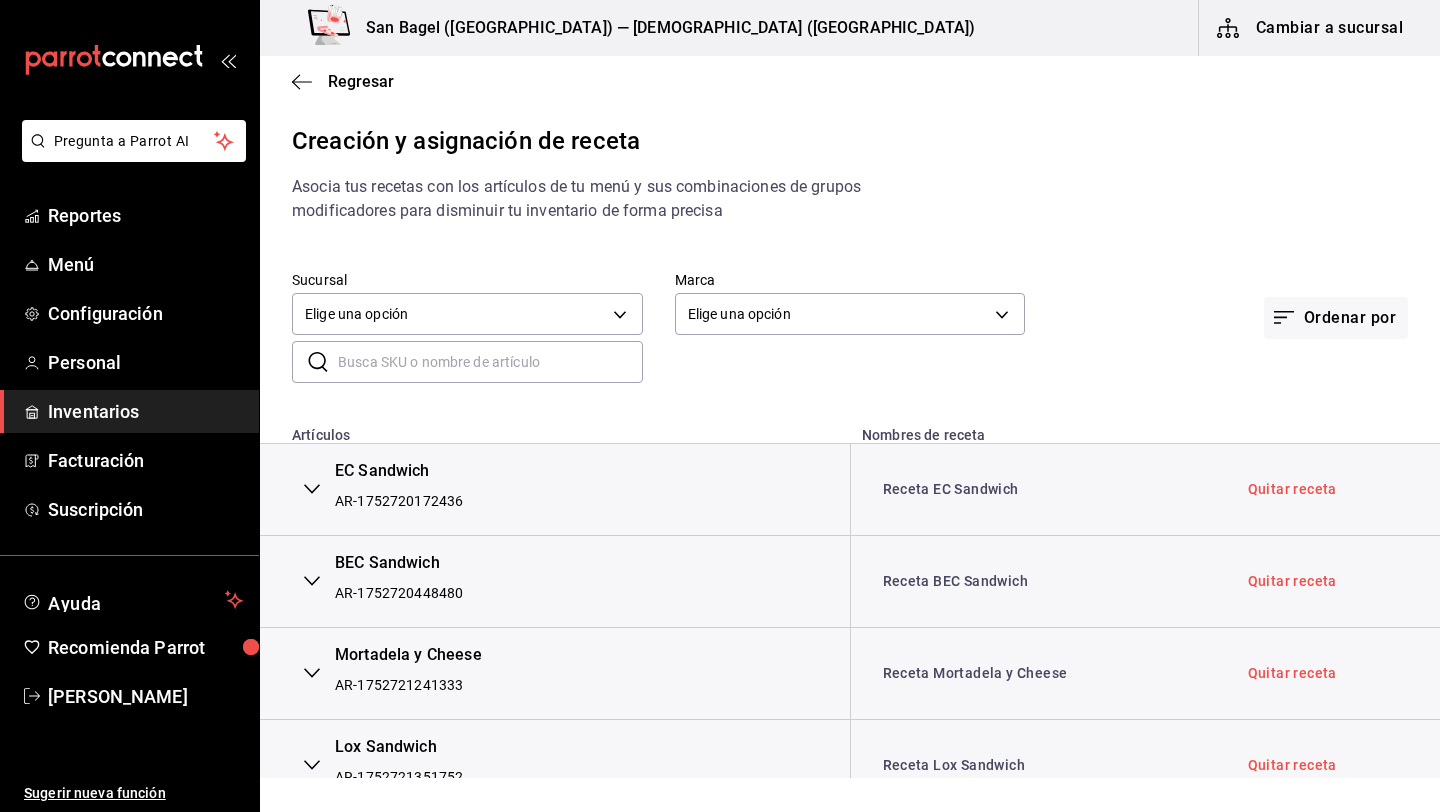 scroll, scrollTop: 34, scrollLeft: 0, axis: vertical 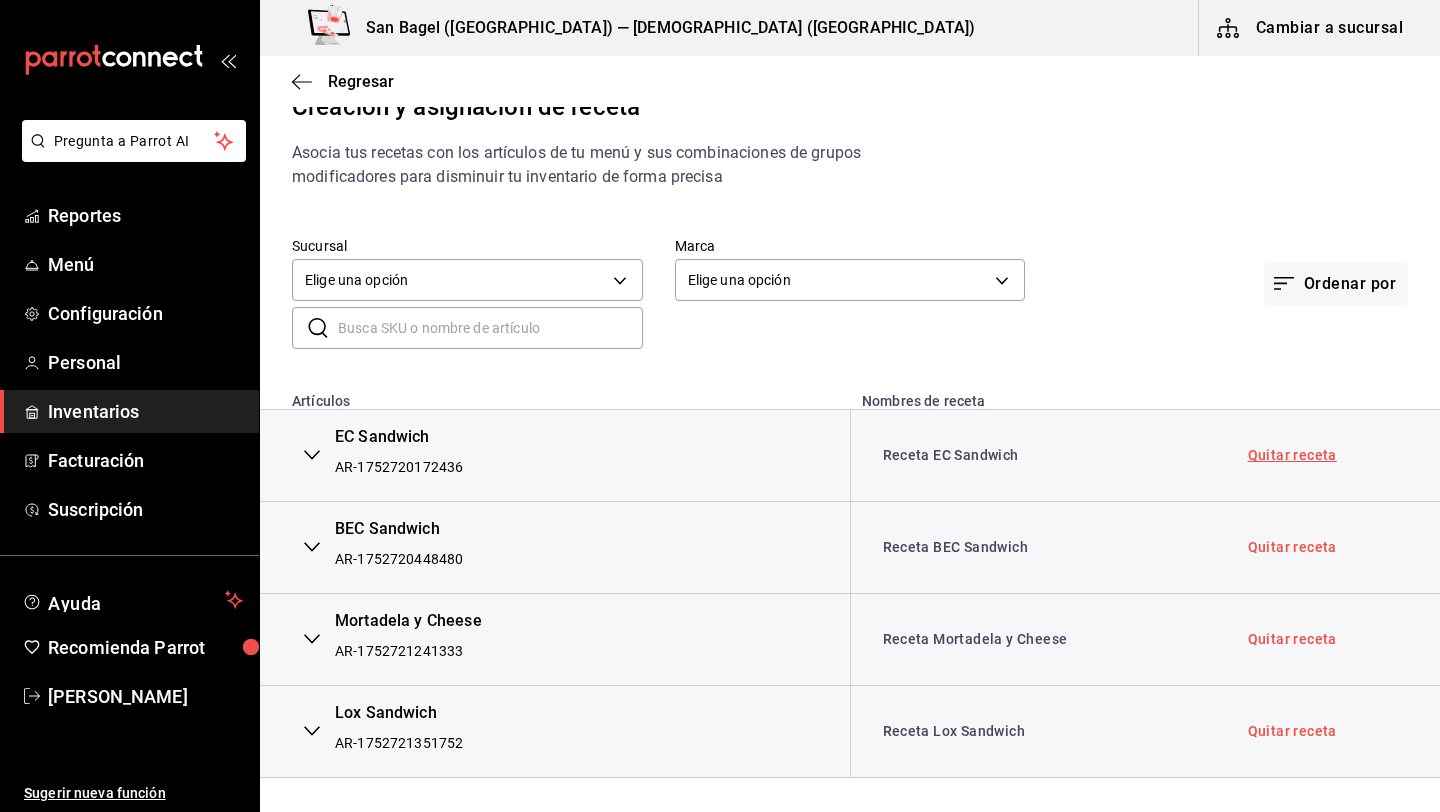 click on "Quitar receta" at bounding box center (1292, 455) 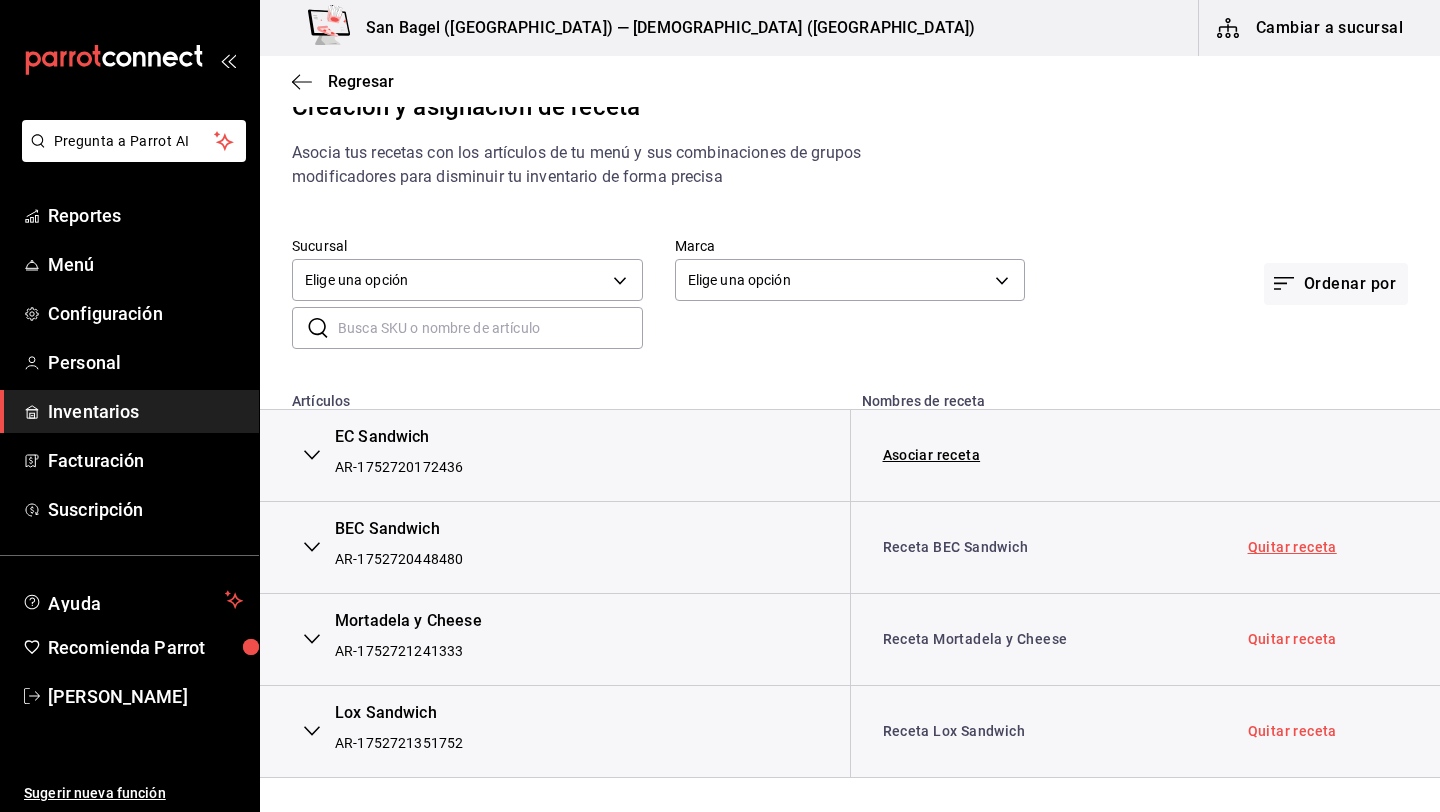 click on "Quitar receta" at bounding box center (1292, 547) 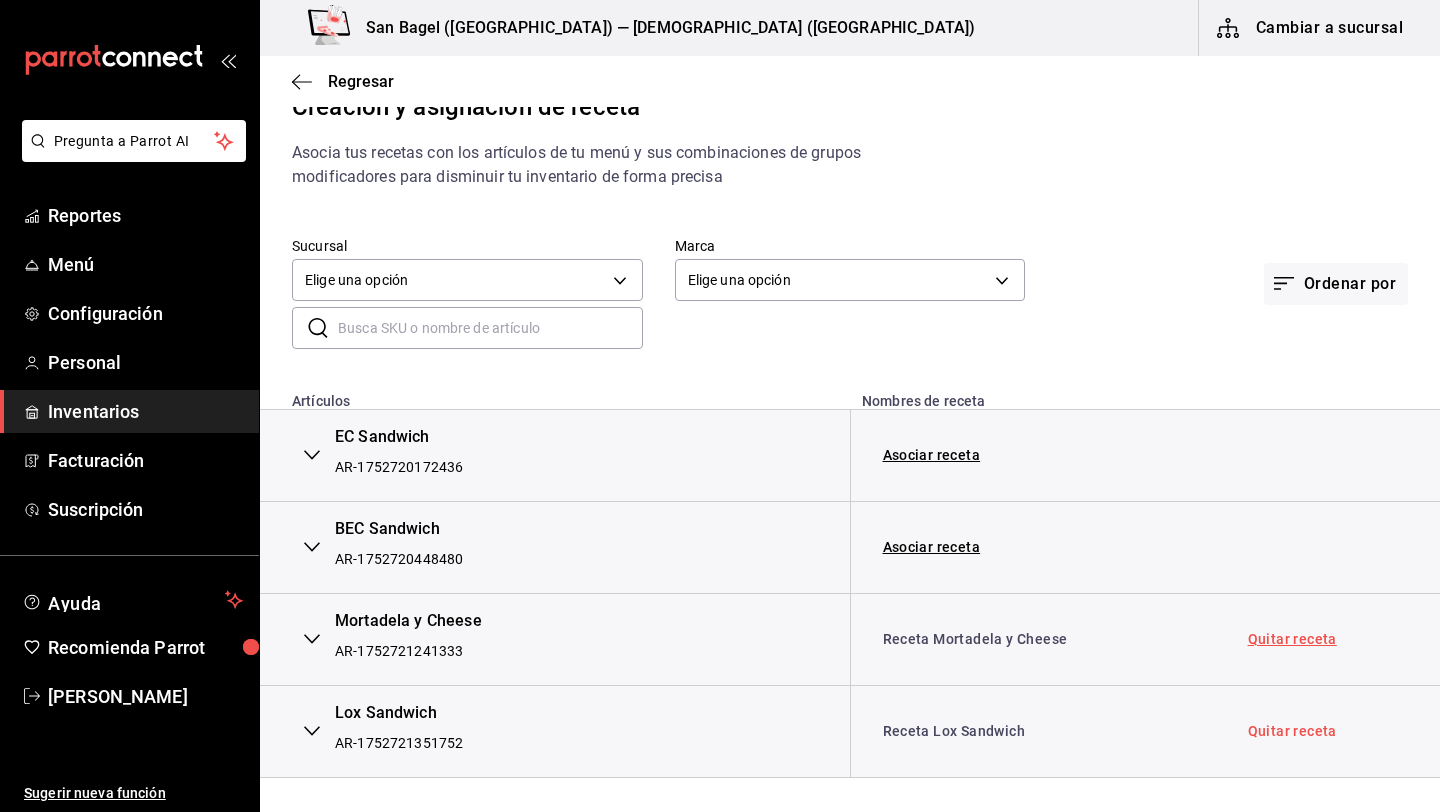 click on "Quitar receta" at bounding box center [1292, 639] 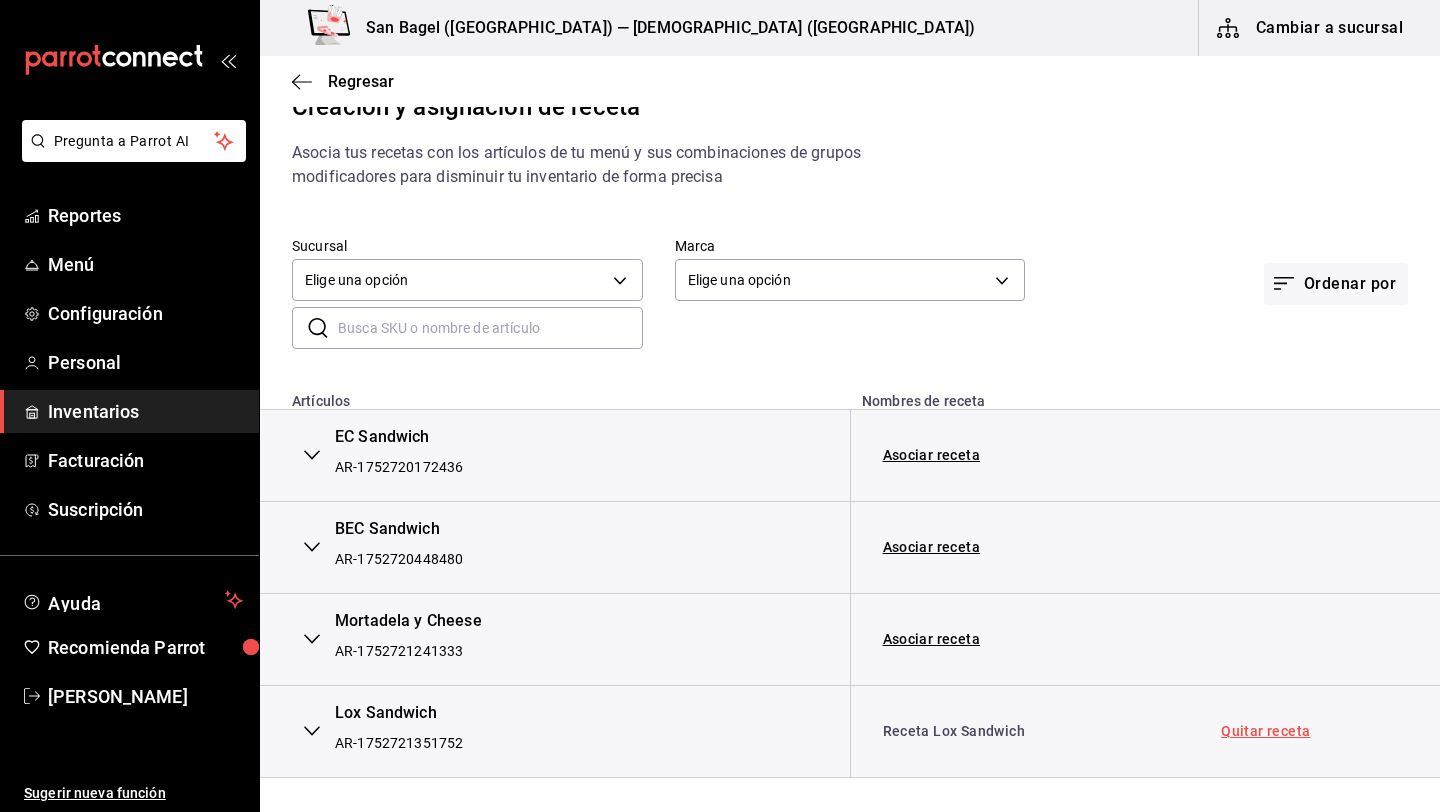 click on "Quitar receta" at bounding box center [1265, 731] 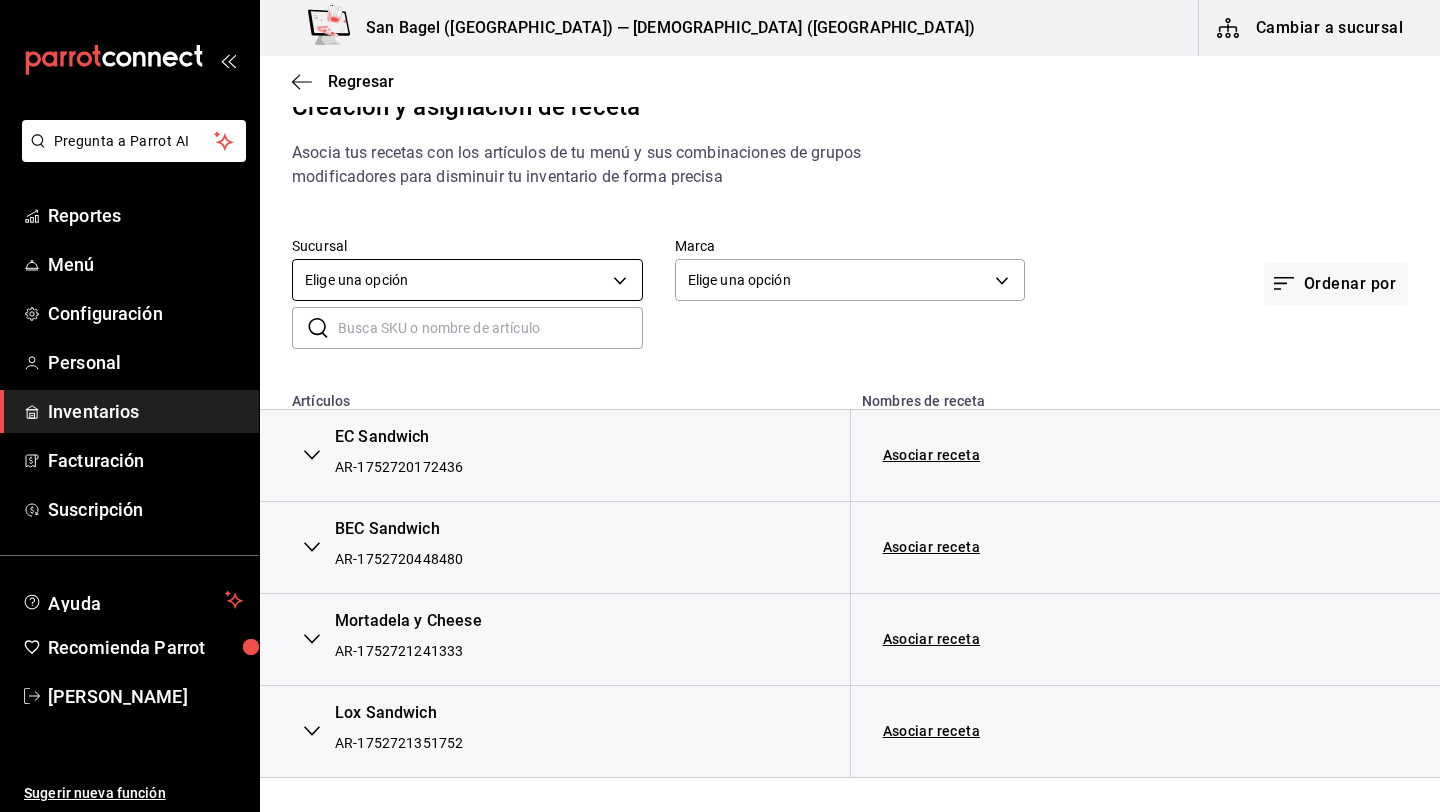 scroll, scrollTop: 0, scrollLeft: 0, axis: both 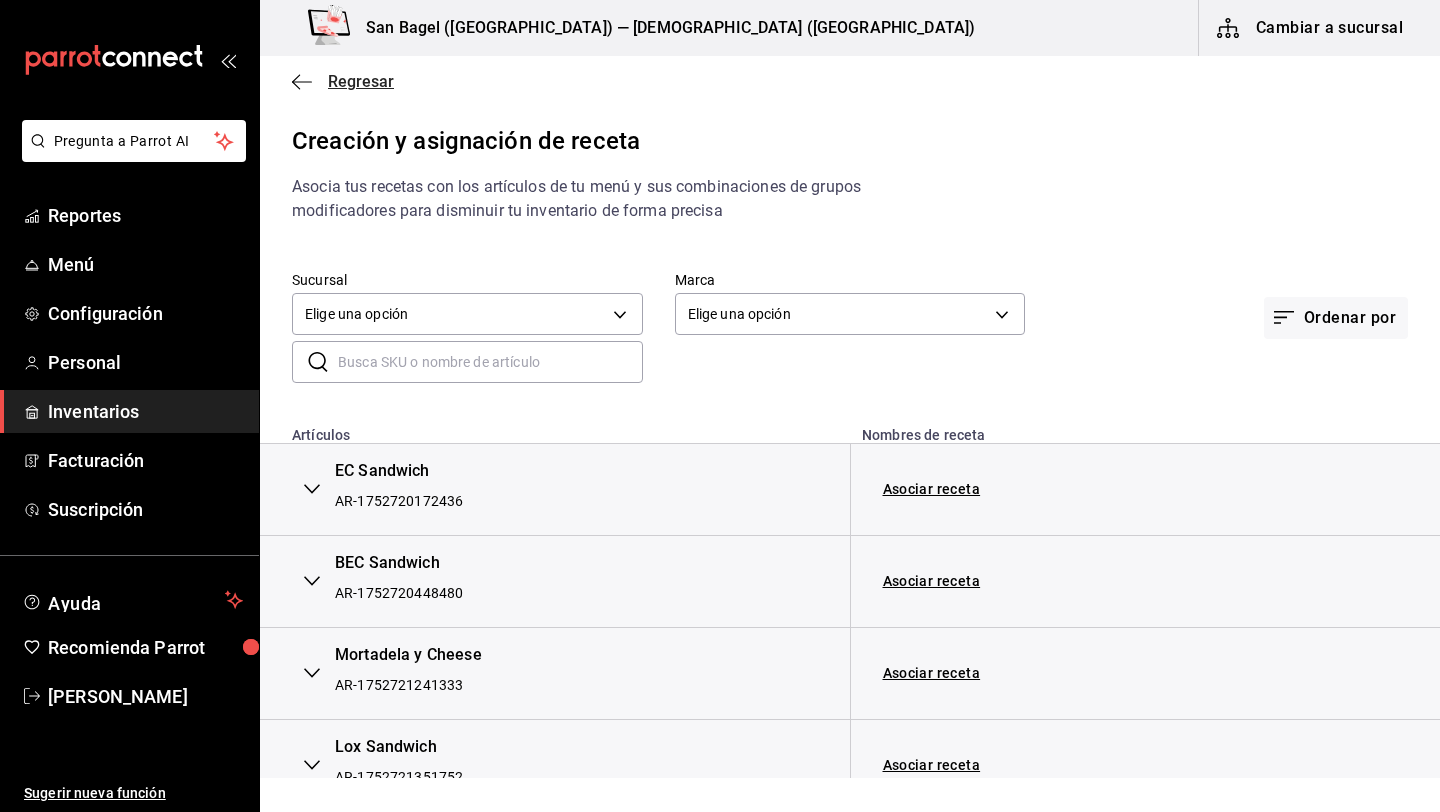 click 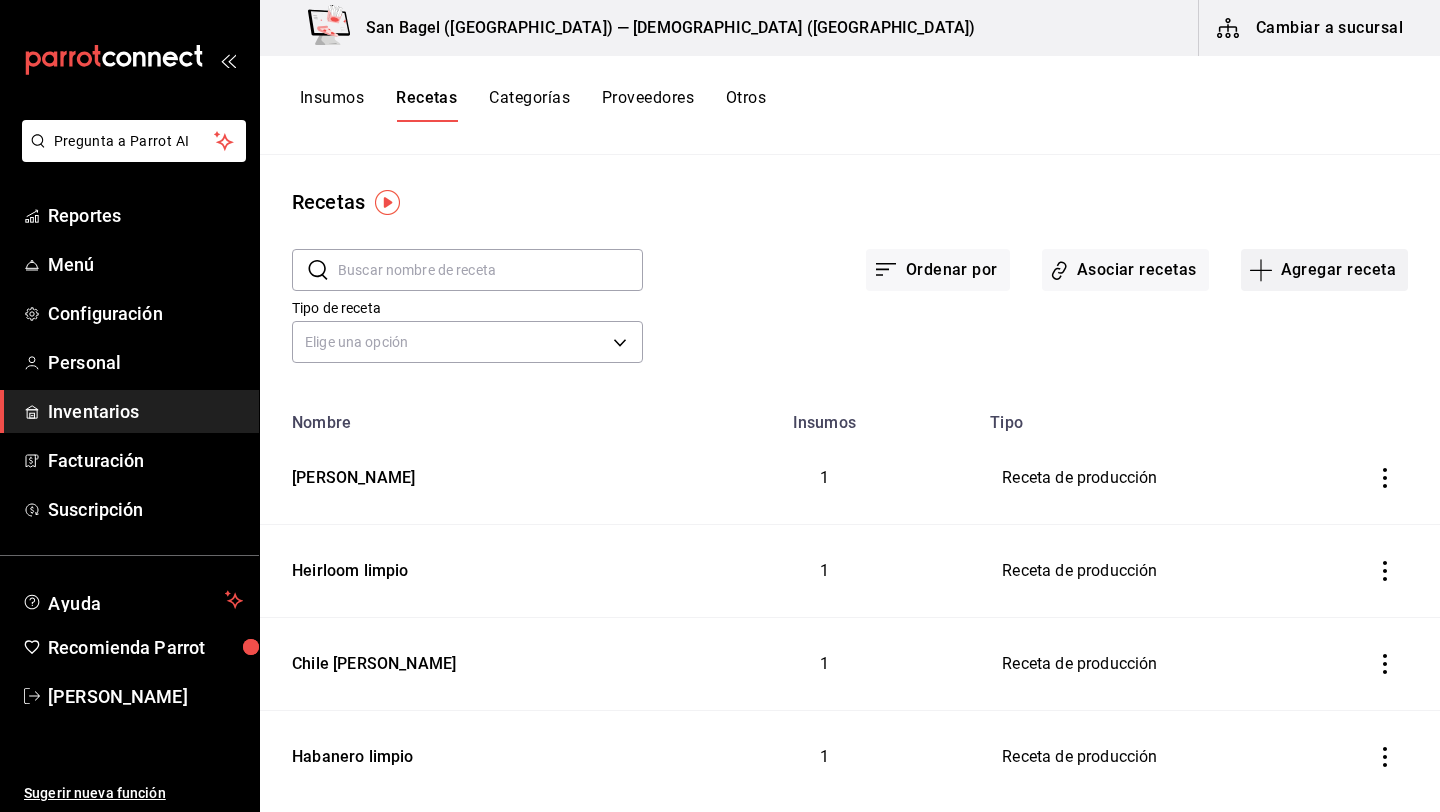click on "Agregar receta" at bounding box center [1324, 270] 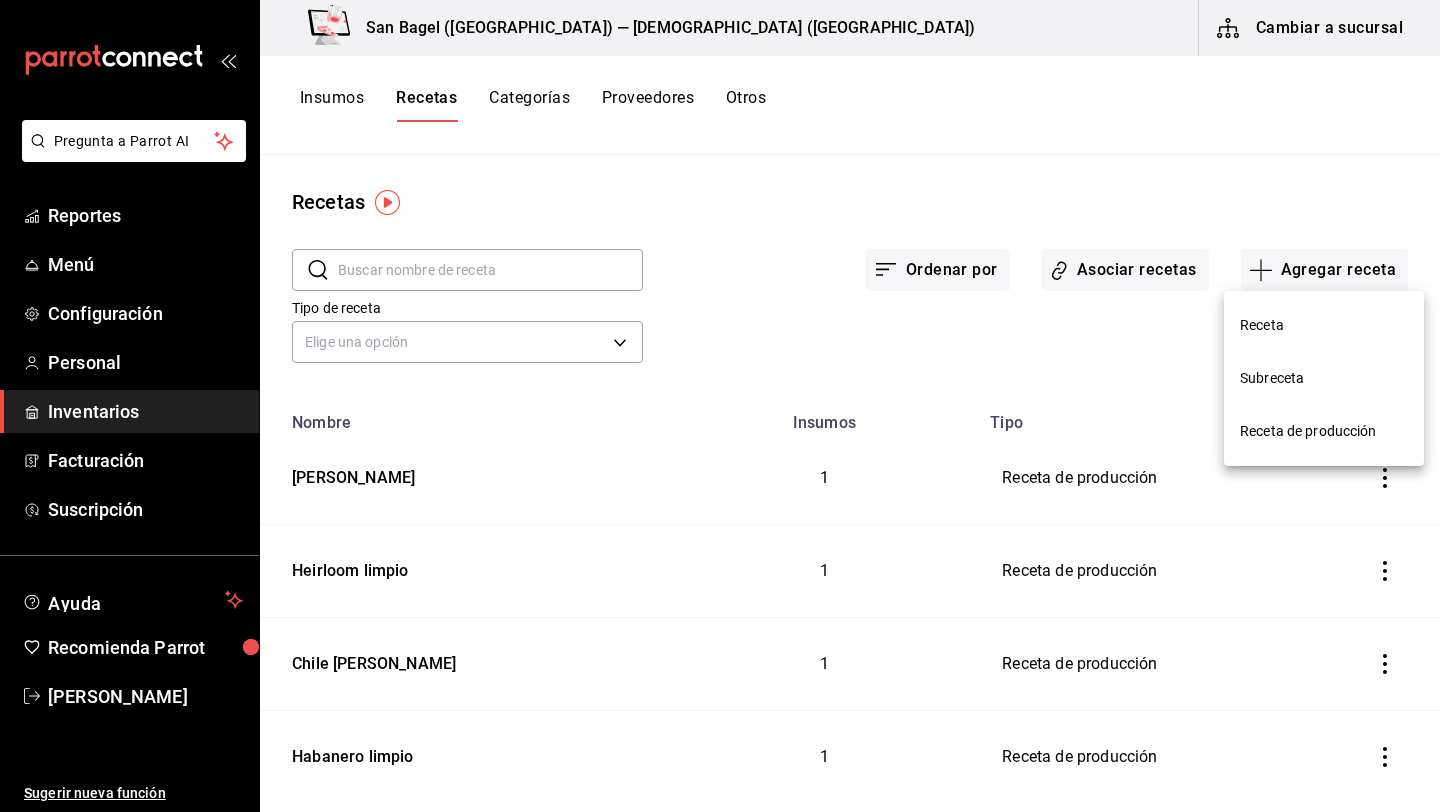 click on "Subreceta" at bounding box center (1324, 378) 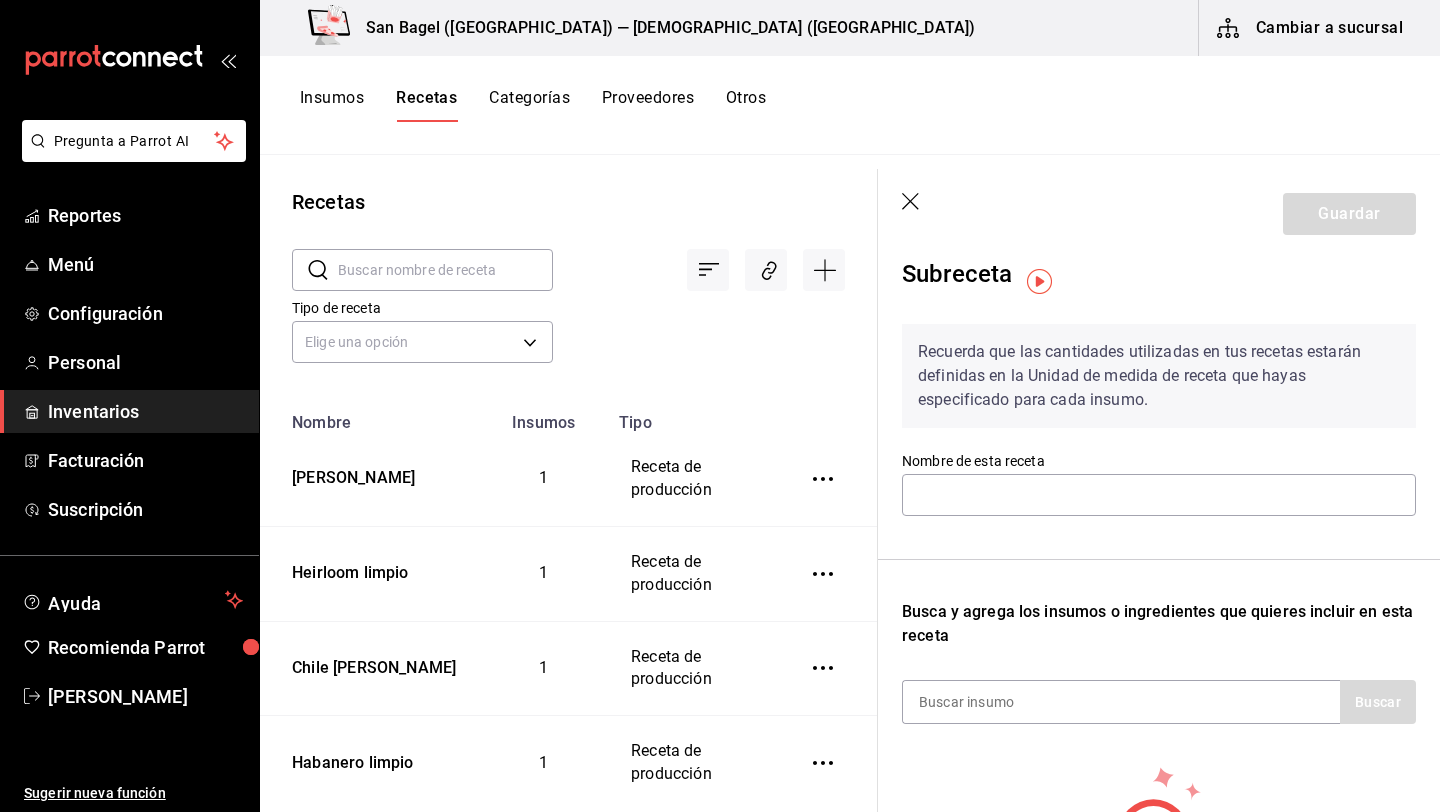 scroll, scrollTop: 0, scrollLeft: 0, axis: both 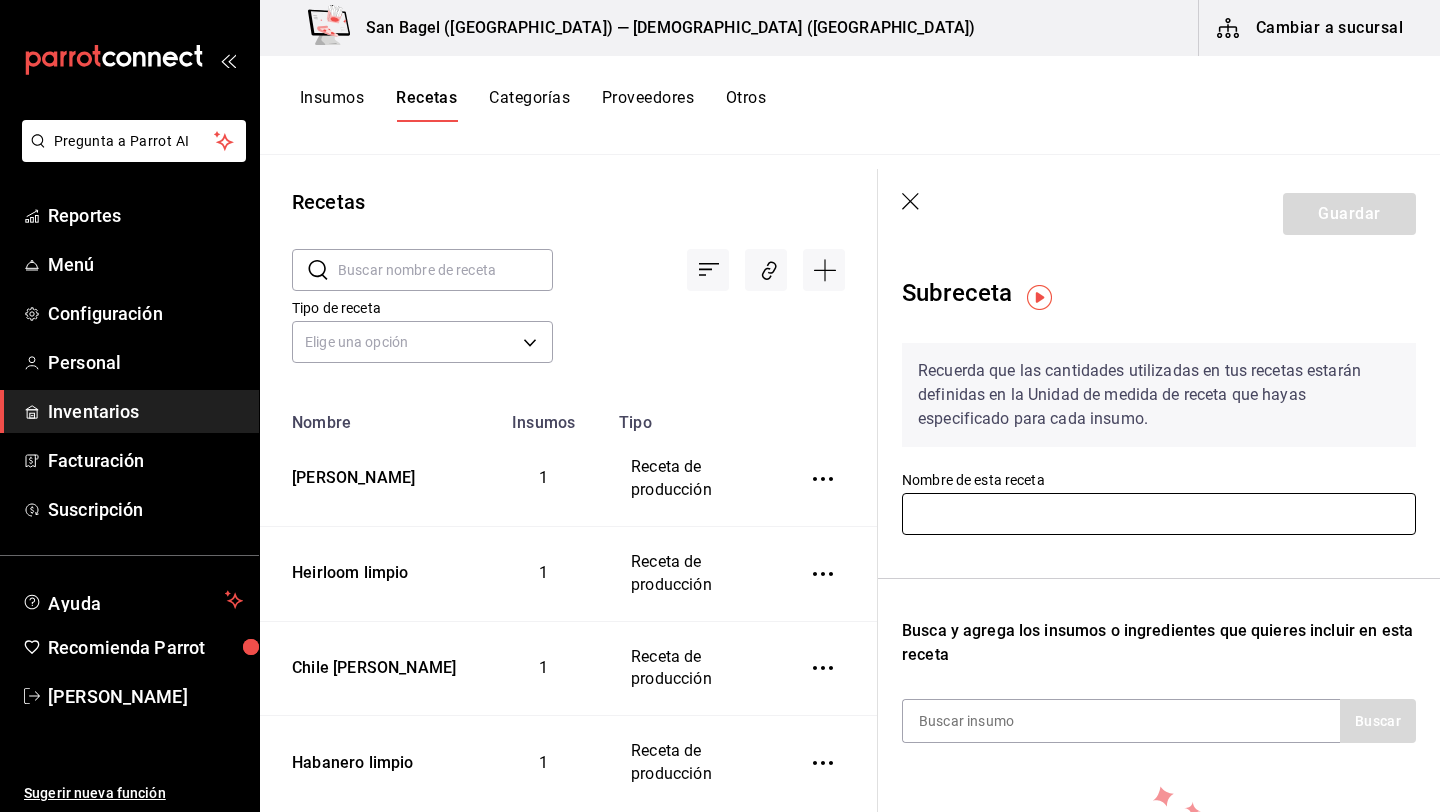 click at bounding box center [1159, 514] 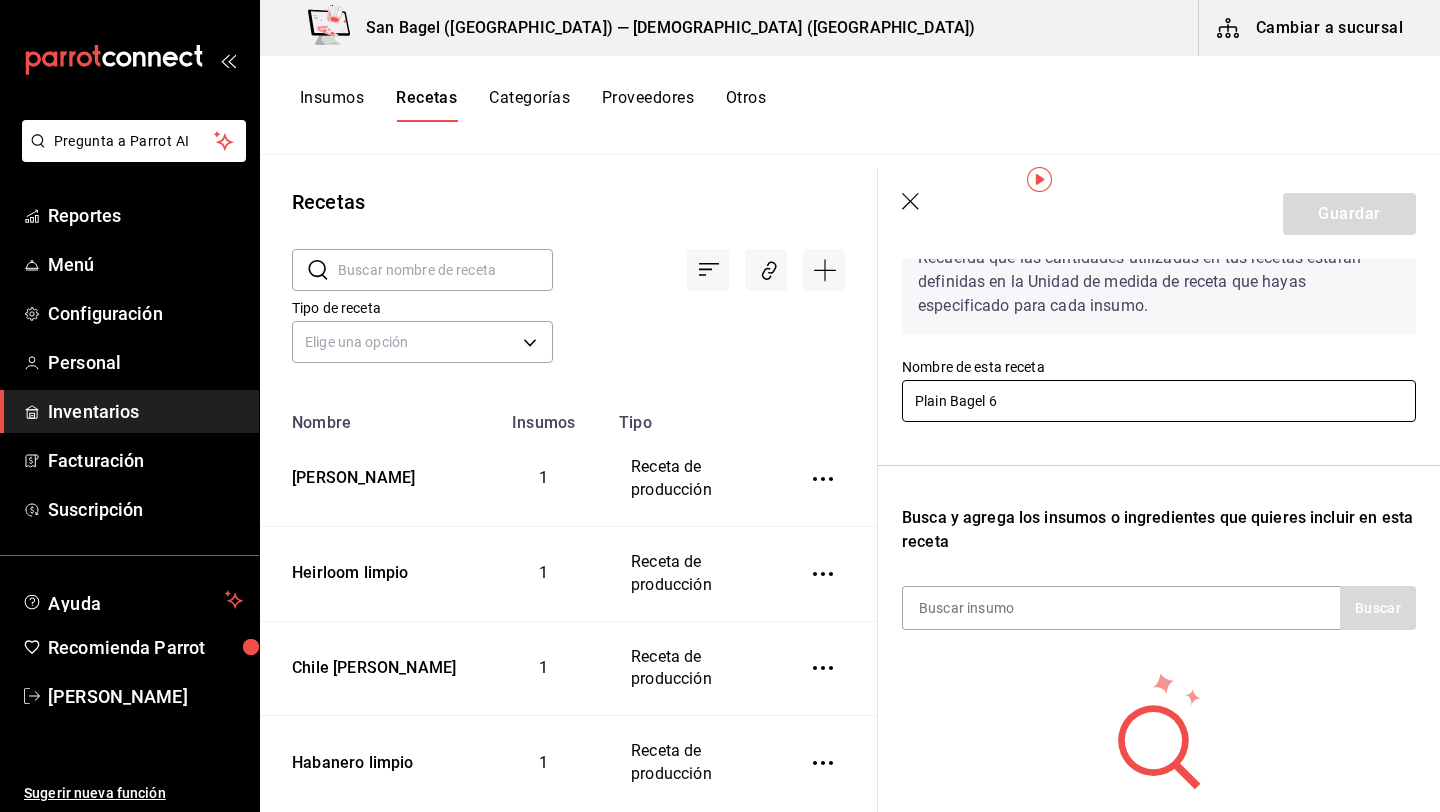 scroll, scrollTop: 118, scrollLeft: 0, axis: vertical 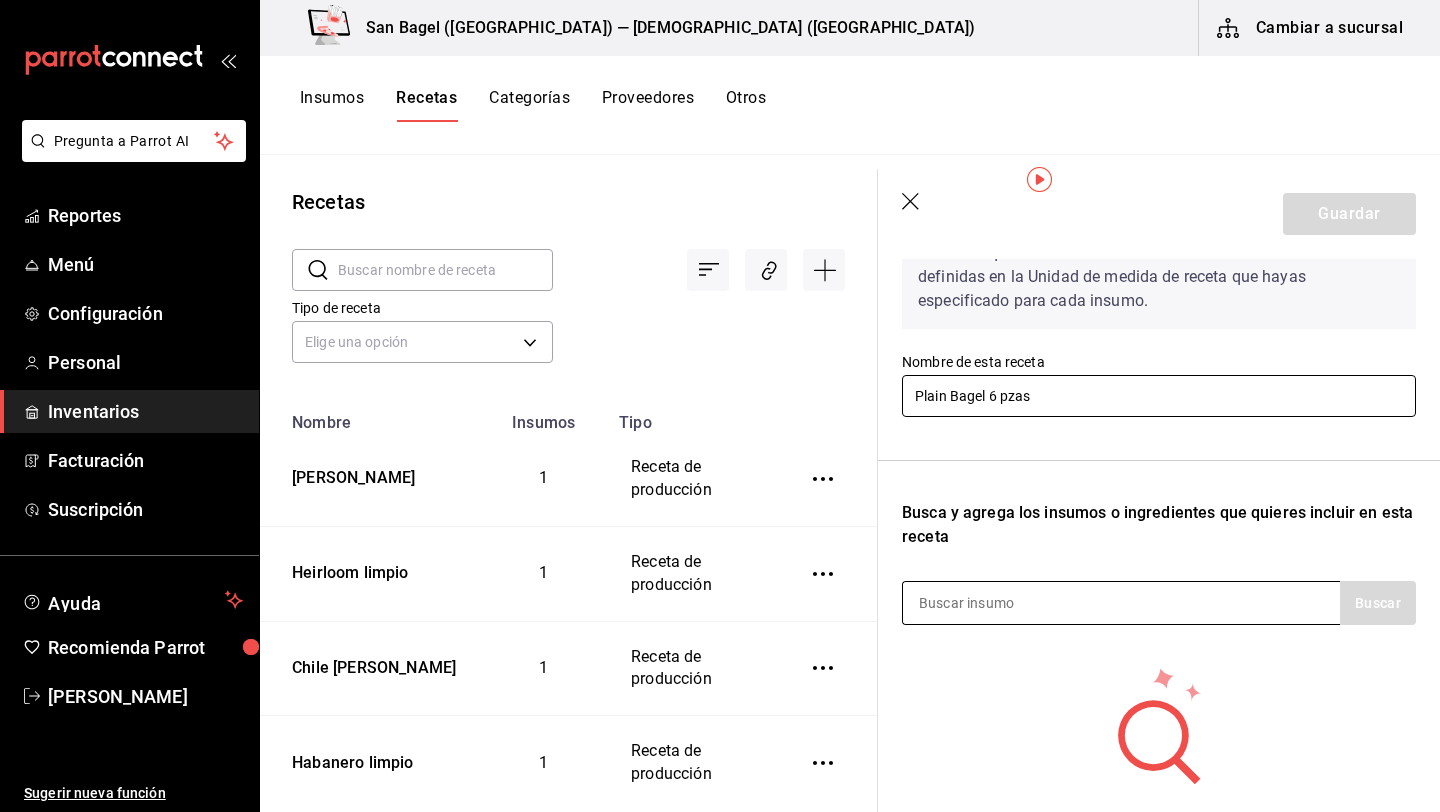 type on "Plain Bagel 6 pzas" 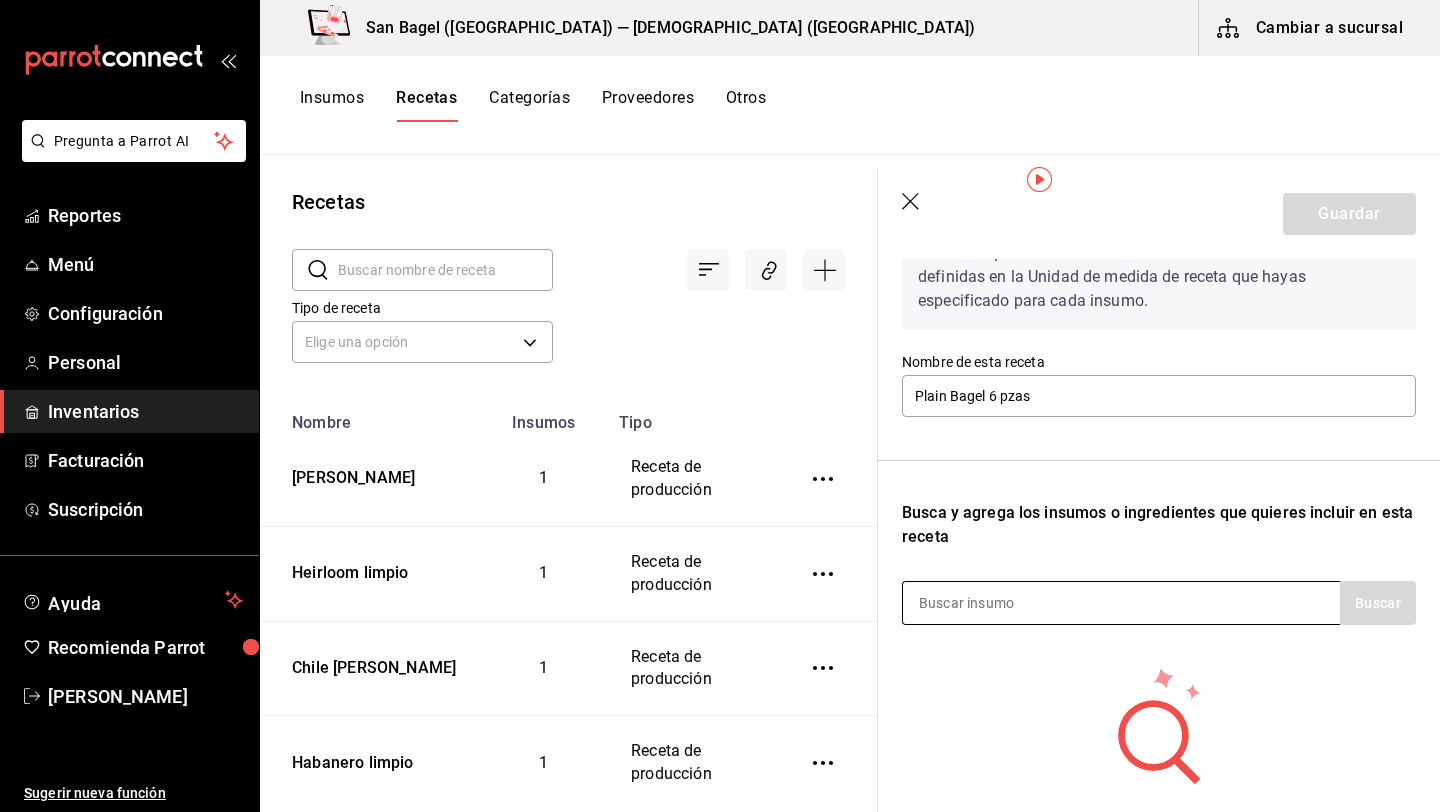 click at bounding box center [1003, 603] 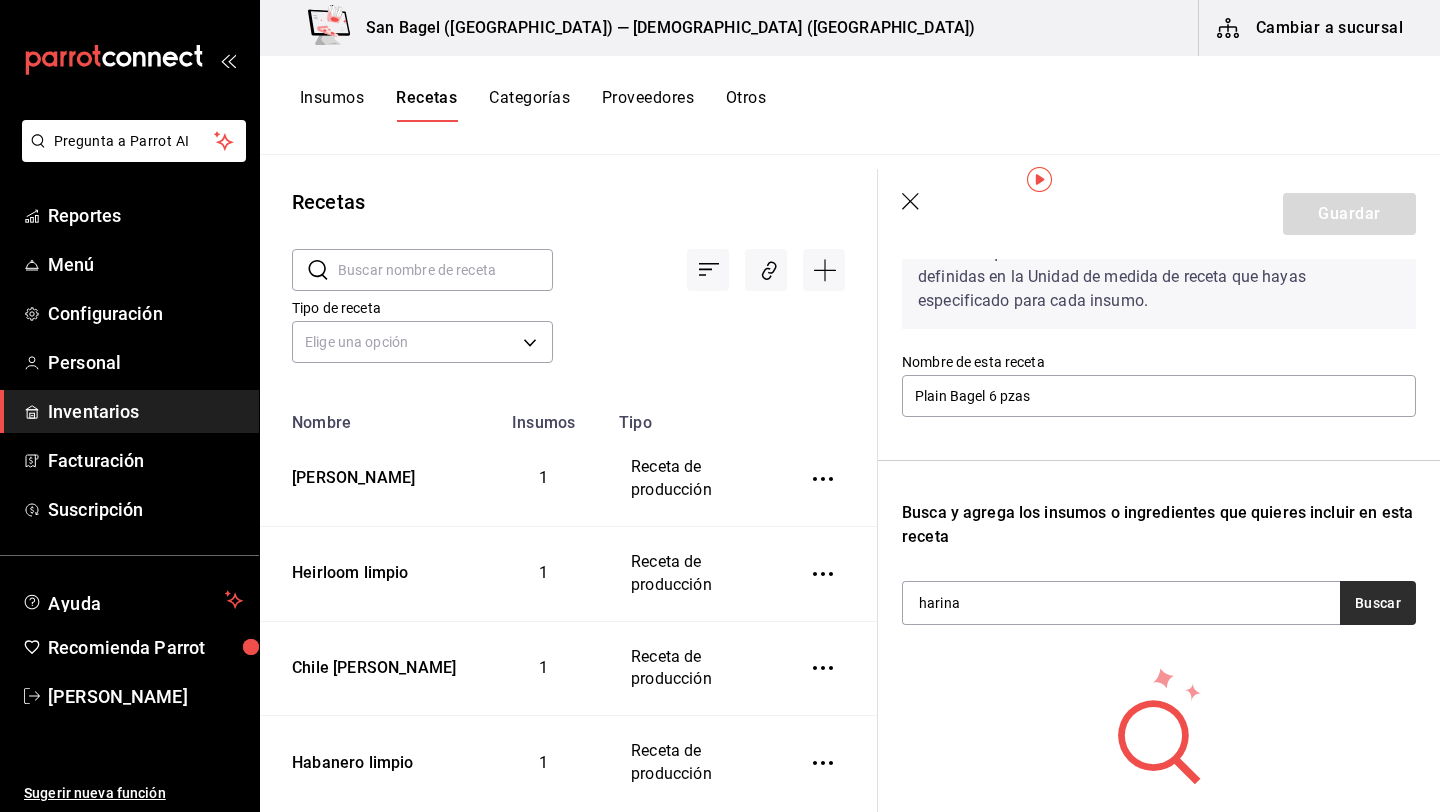 type on "harina" 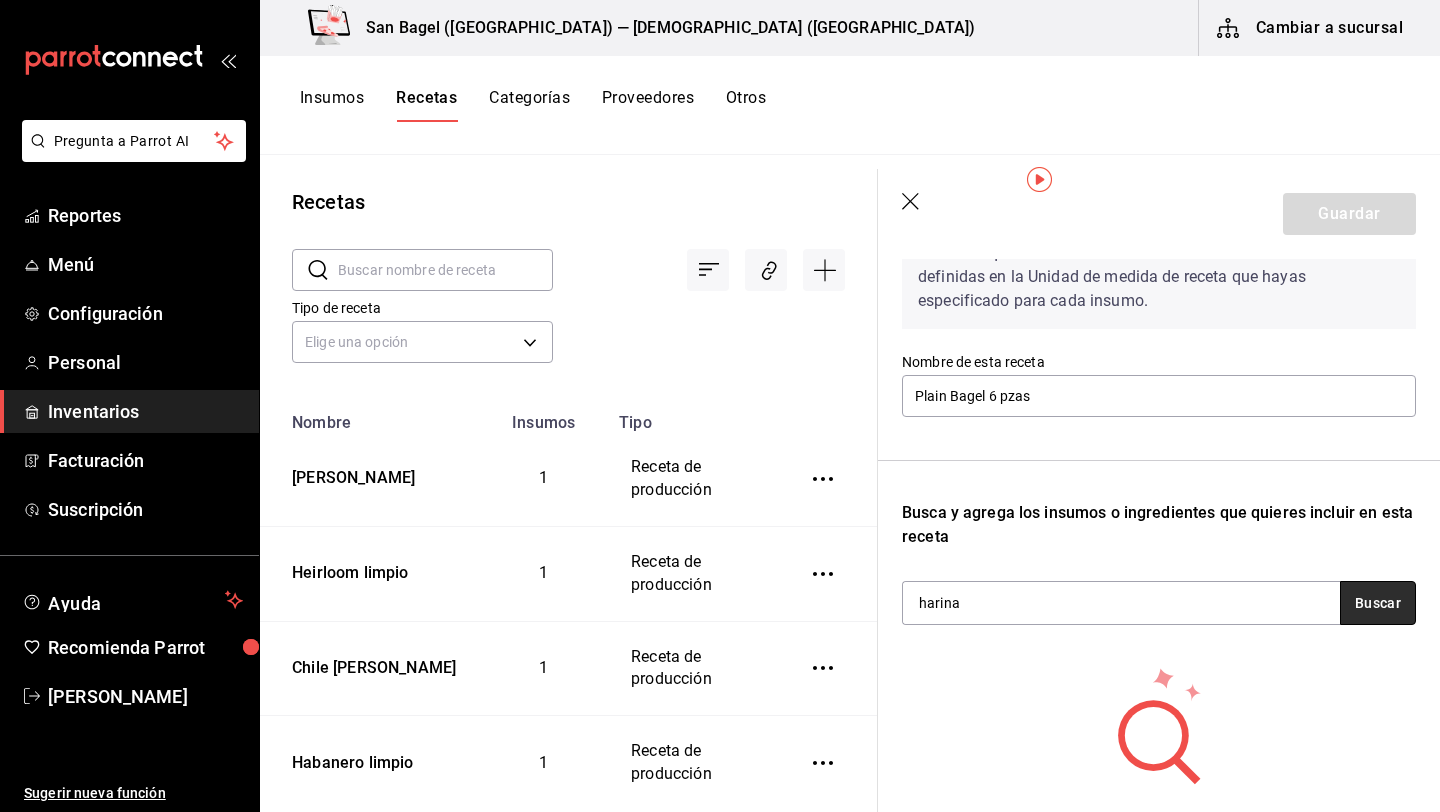 click on "Buscar" at bounding box center (1378, 603) 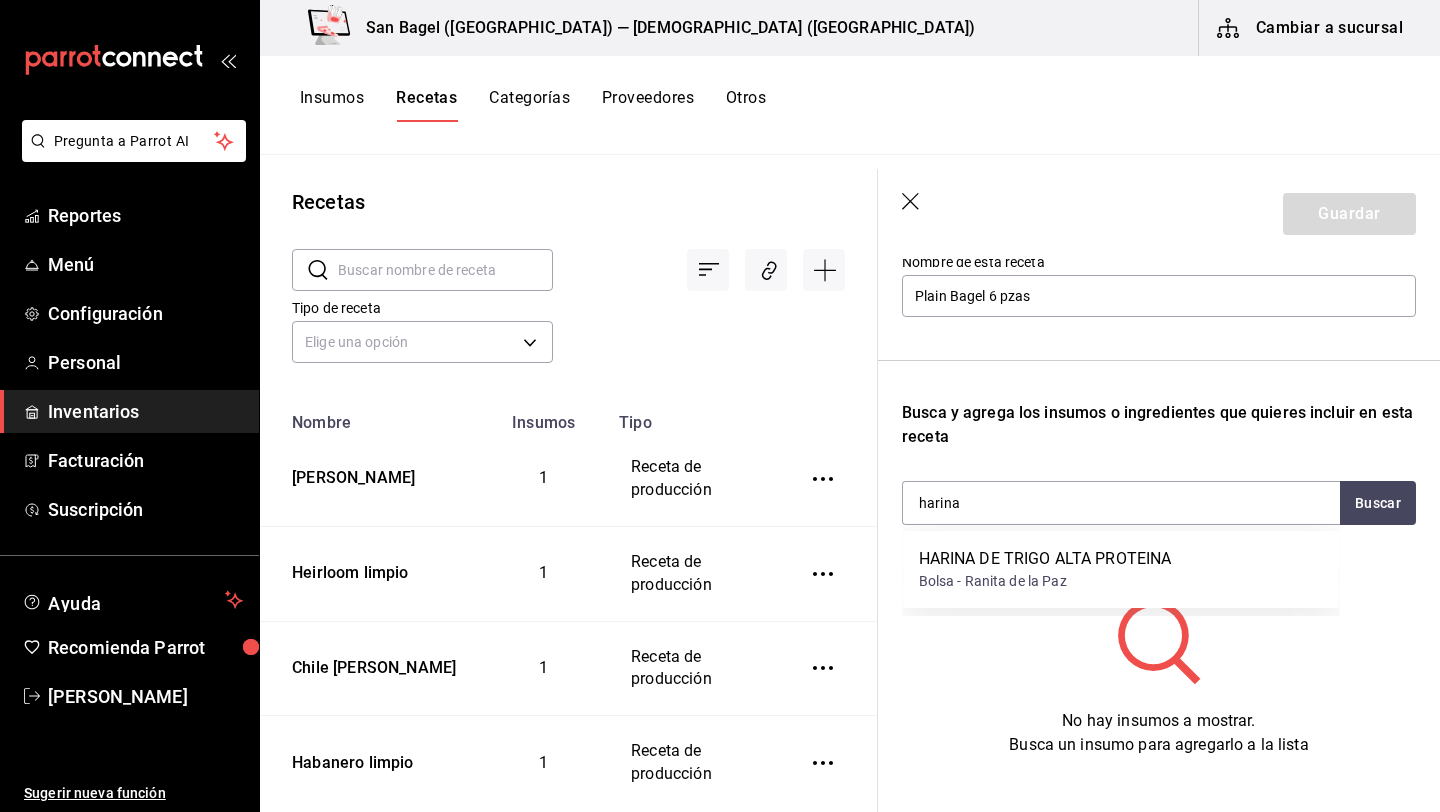 scroll, scrollTop: 220, scrollLeft: 0, axis: vertical 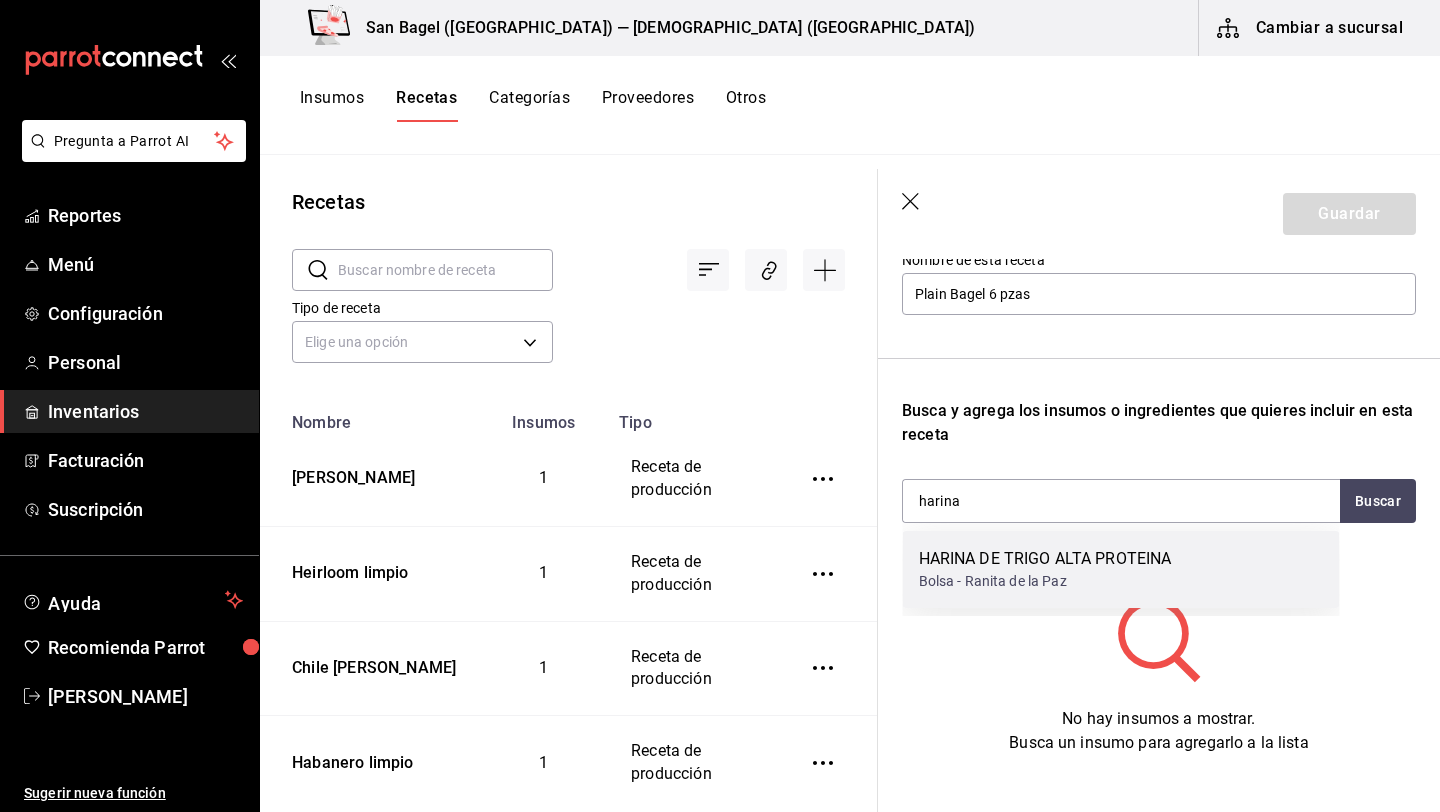 click on "Bolsa - Ranita de la Paz" at bounding box center (1045, 581) 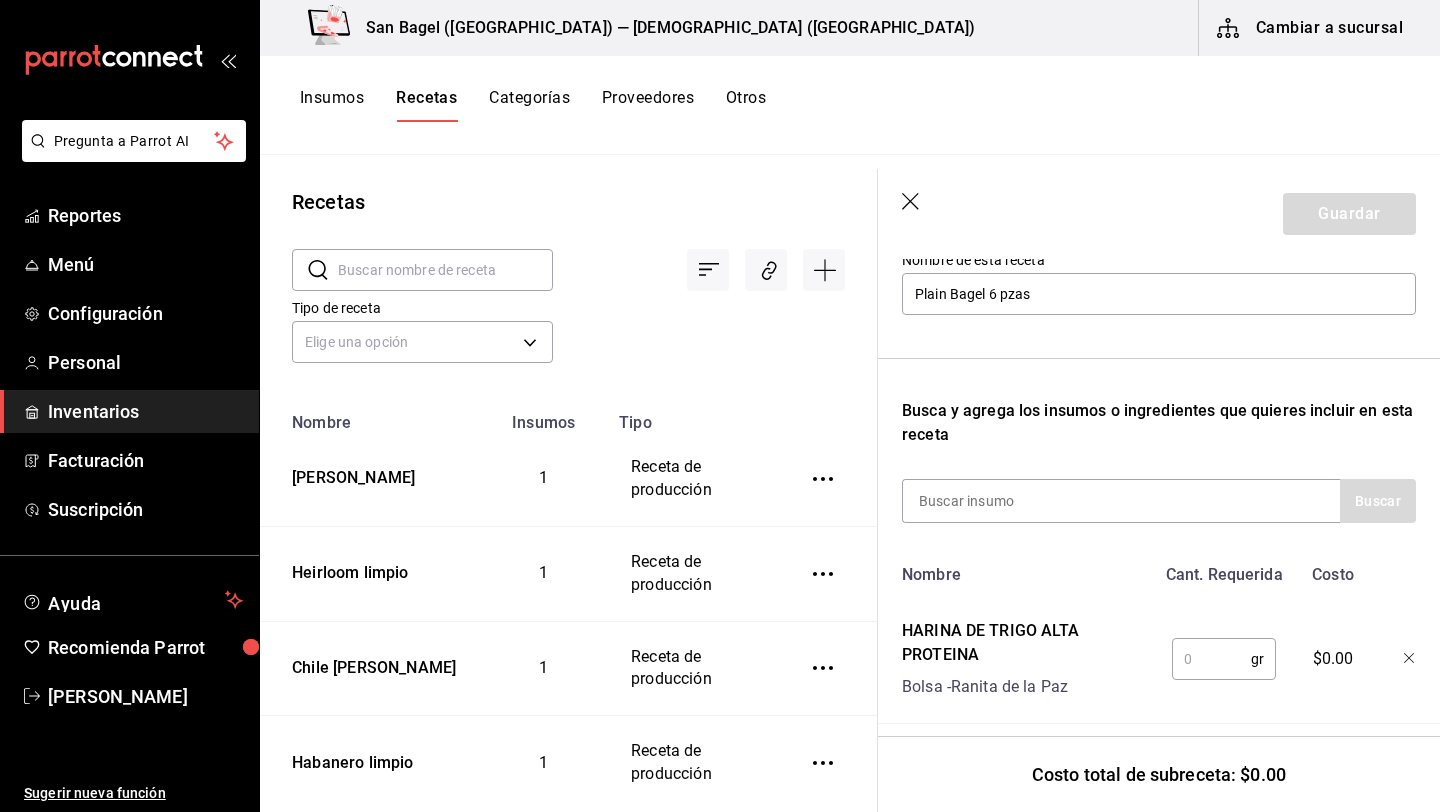 click at bounding box center (1211, 659) 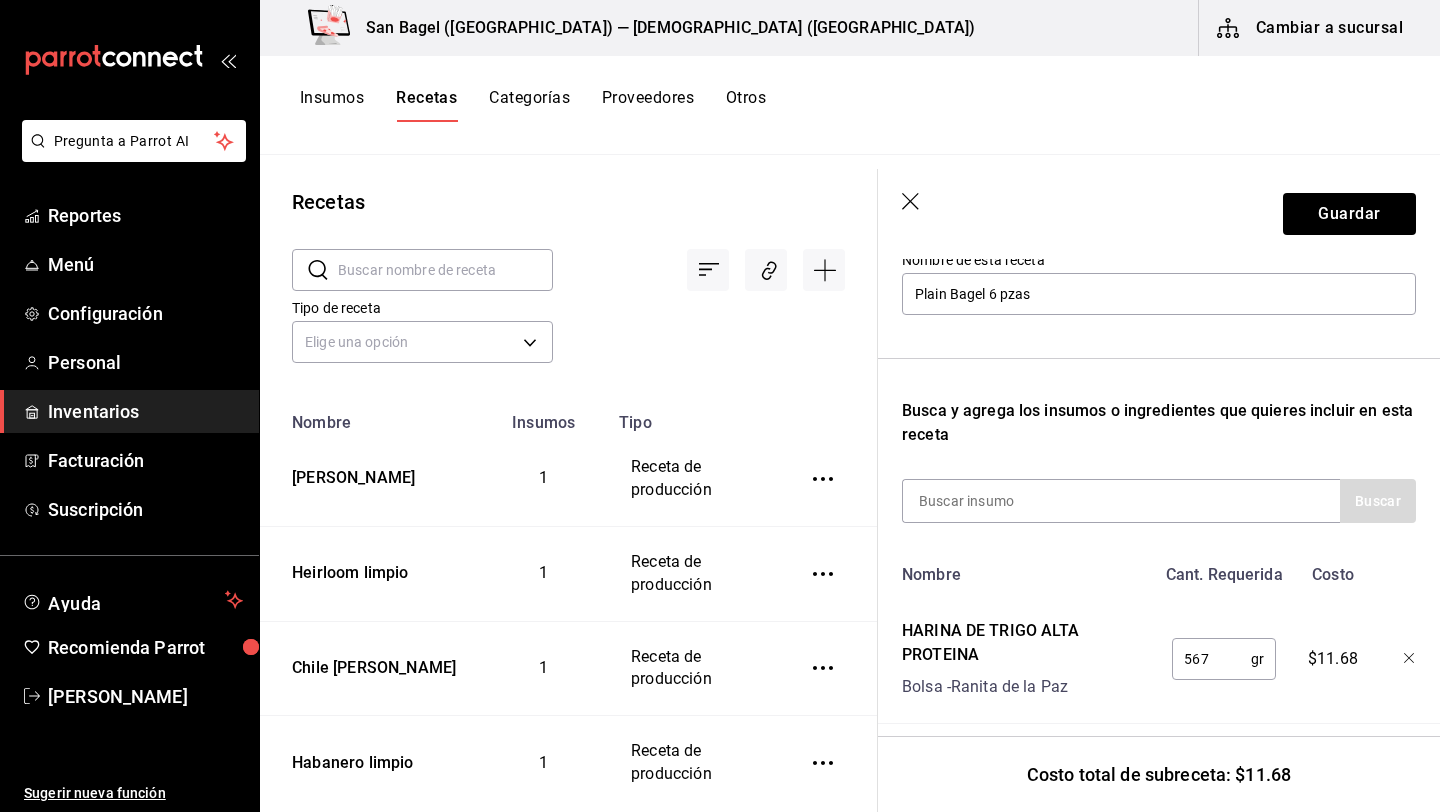 scroll, scrollTop: 236, scrollLeft: 0, axis: vertical 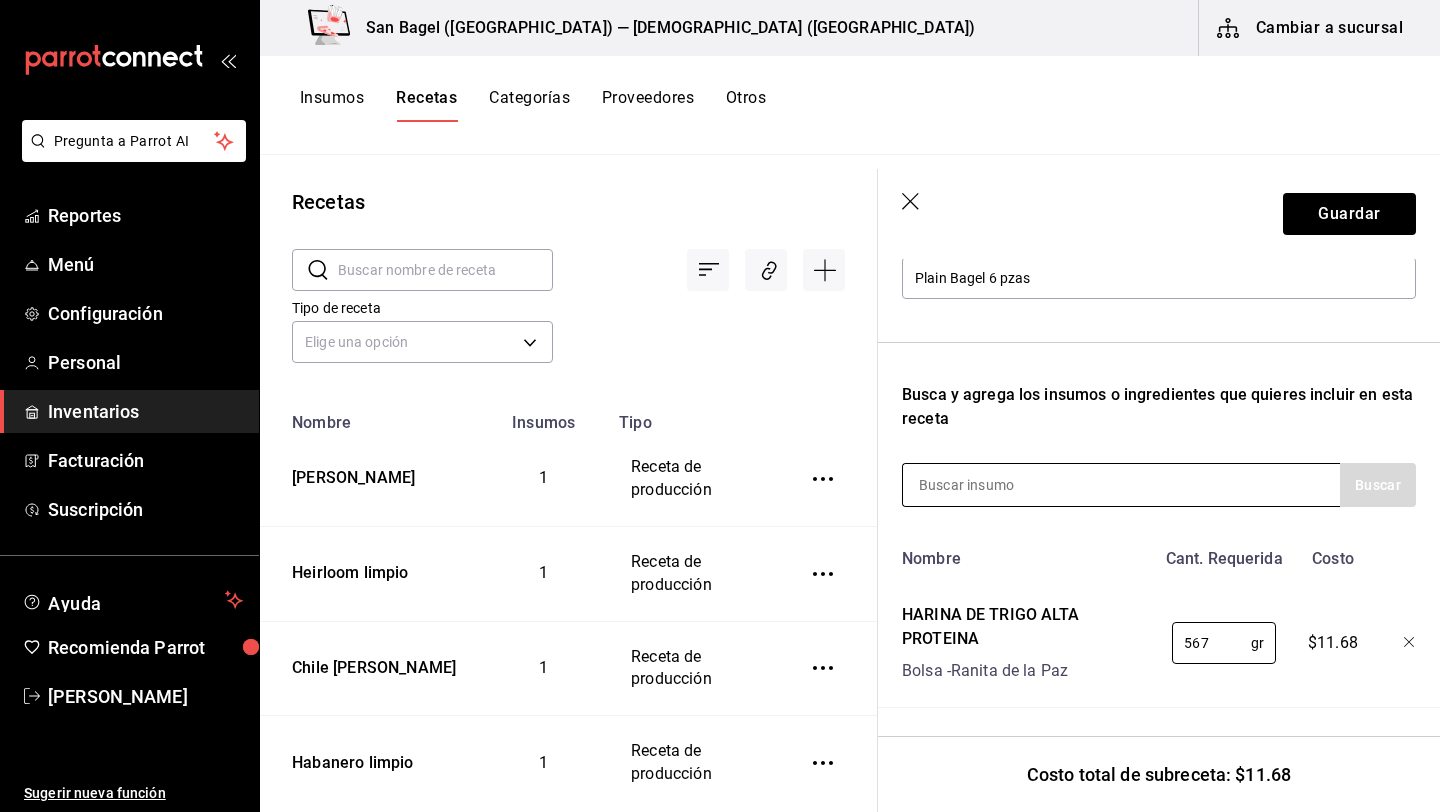type on "567" 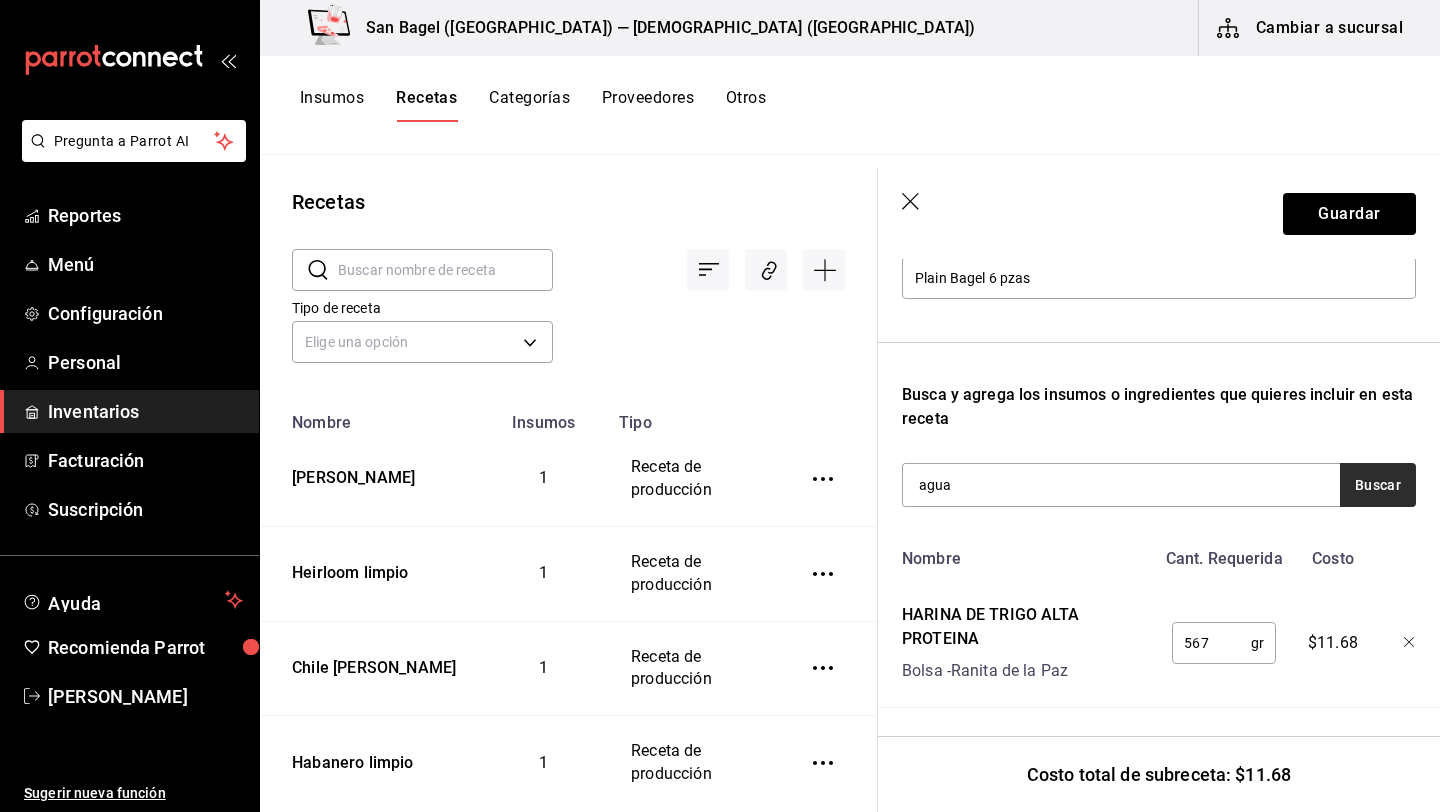 type on "agua" 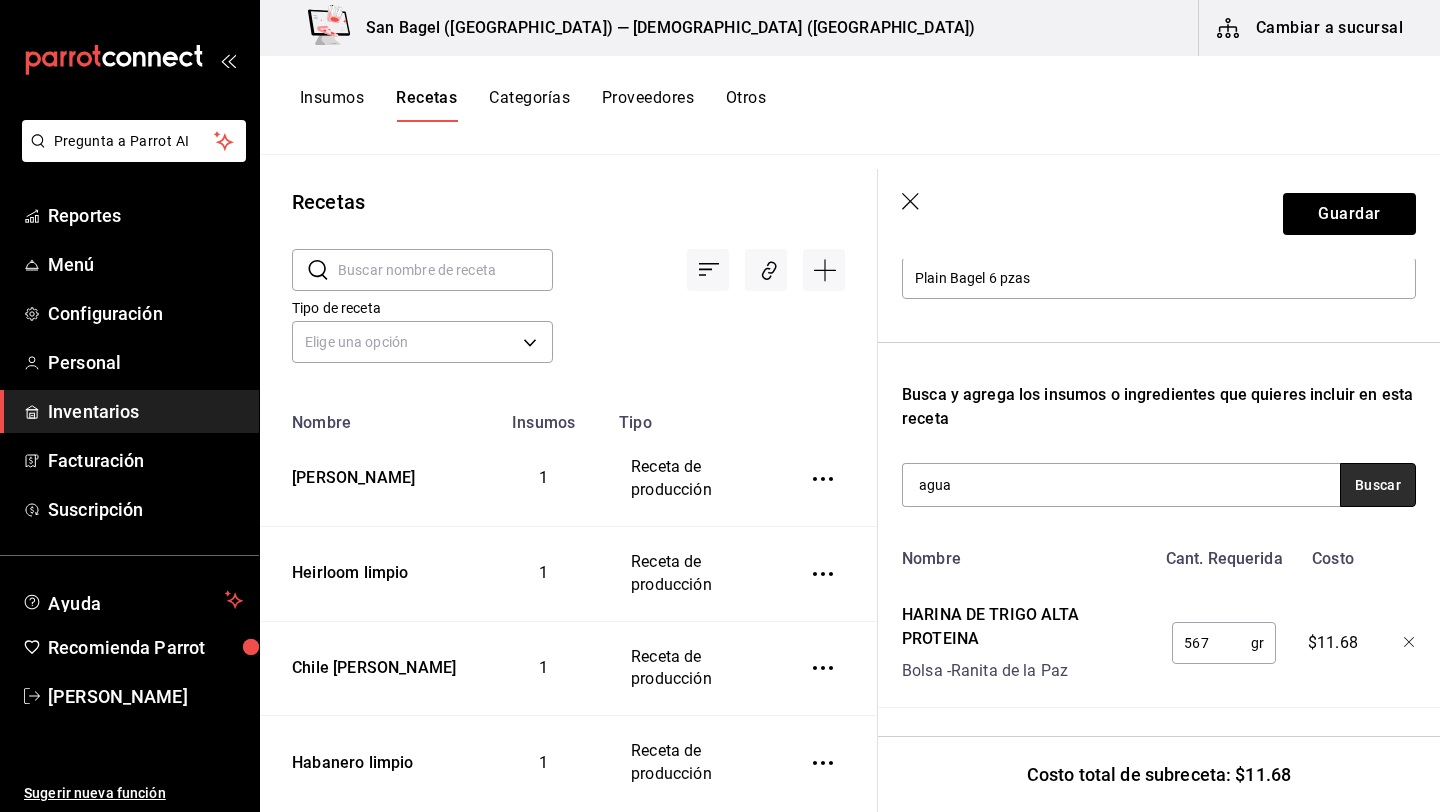 click on "Buscar" at bounding box center (1378, 485) 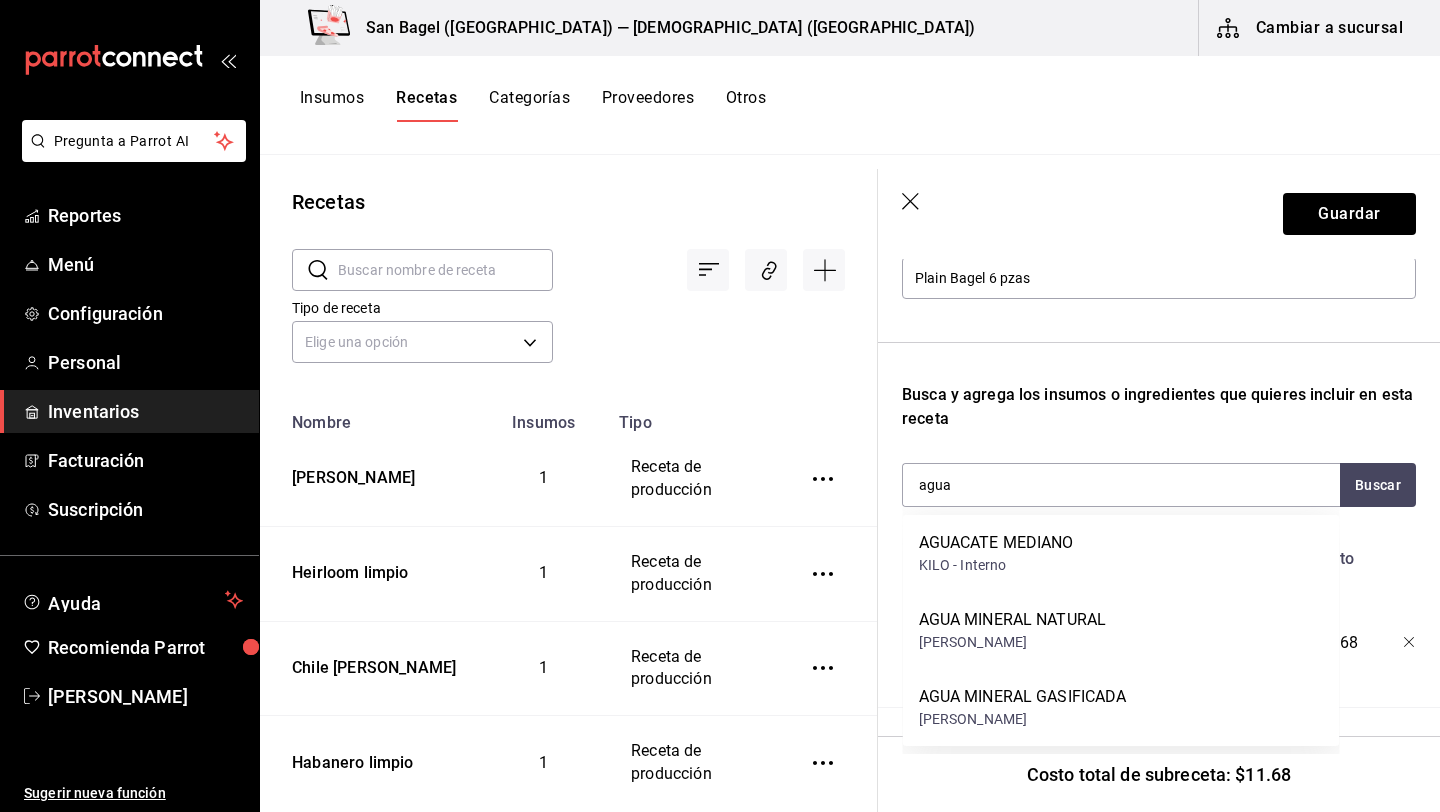 click on "Busca y agrega los insumos o ingredientes que quieres incluir en esta receta" at bounding box center [1159, 407] 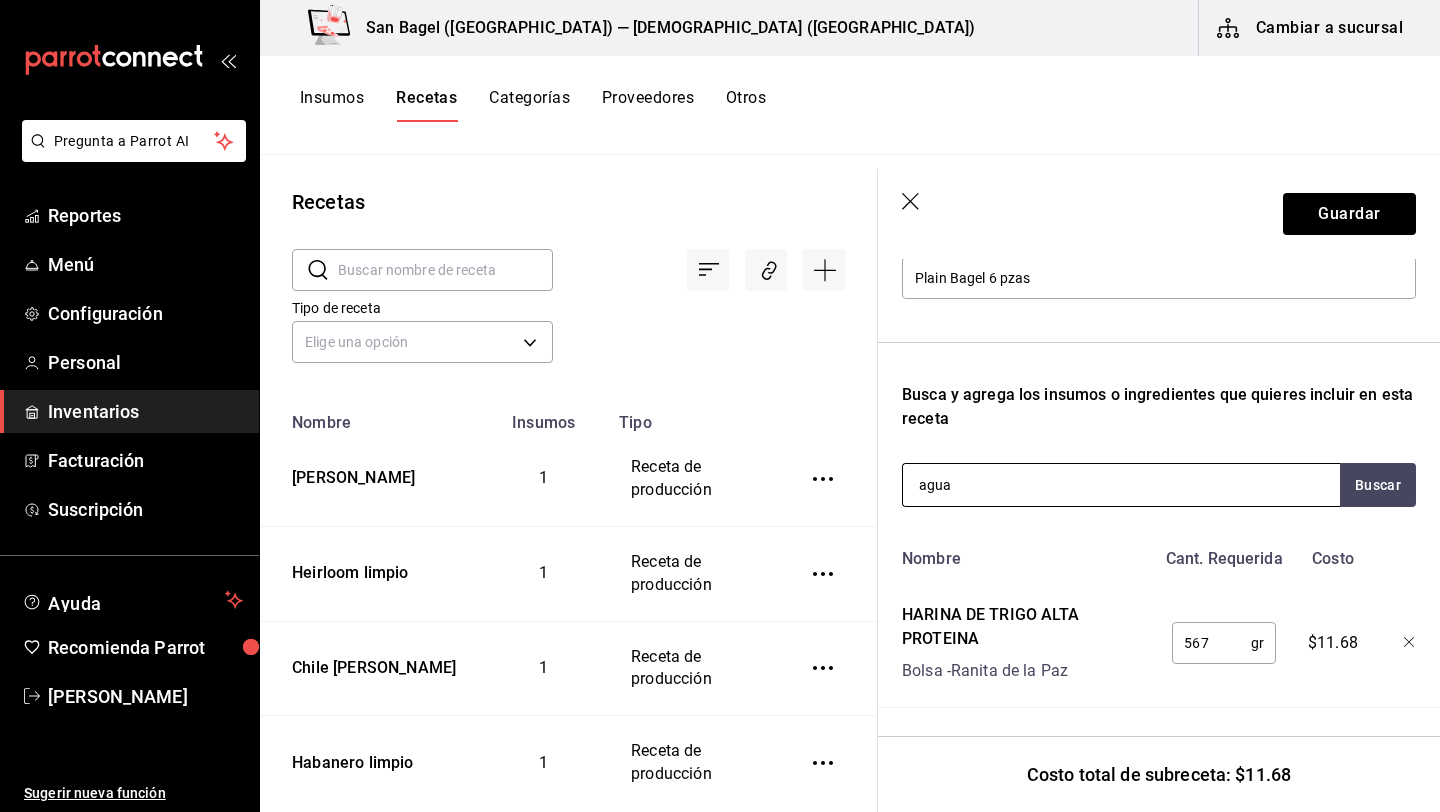 click on "agua" at bounding box center (1003, 485) 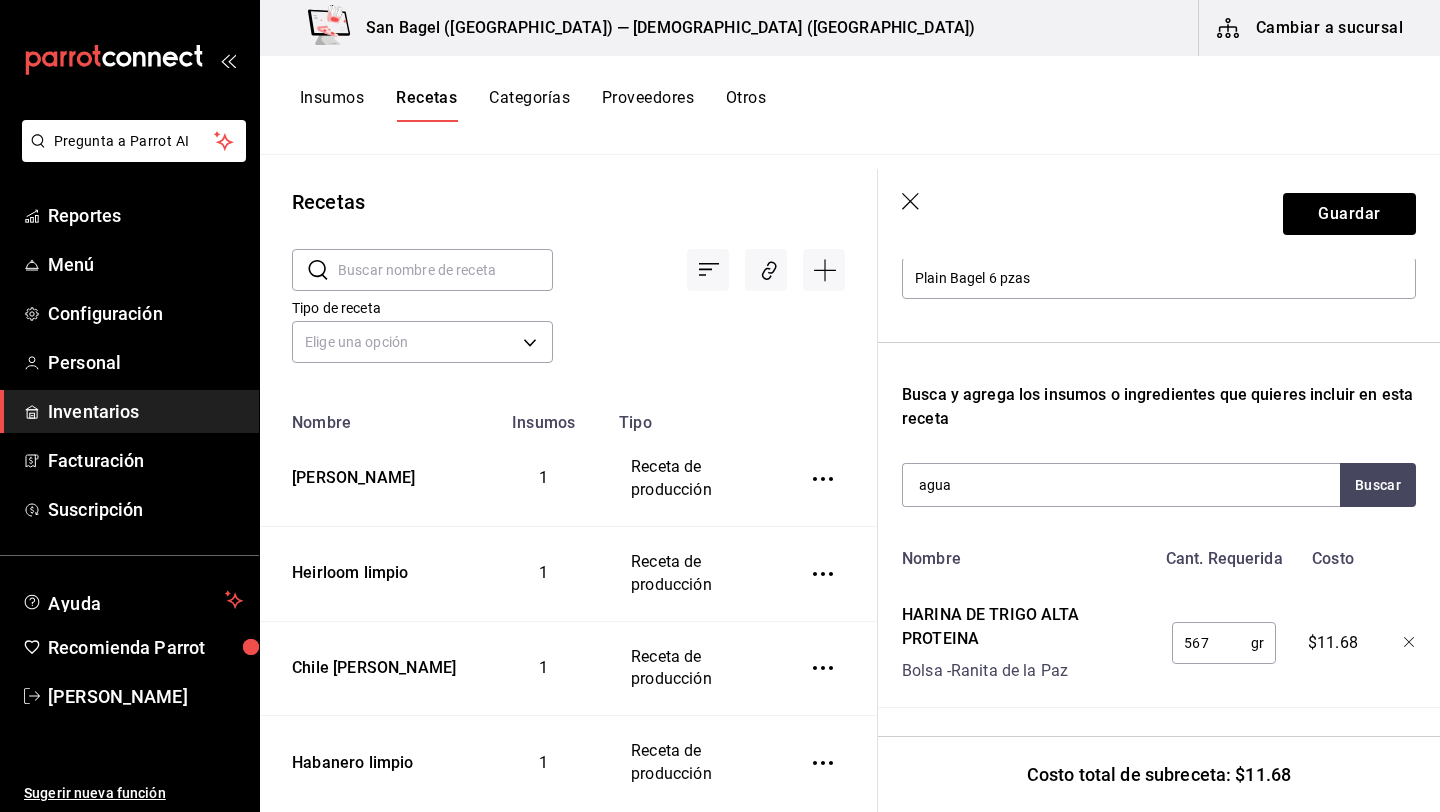 click 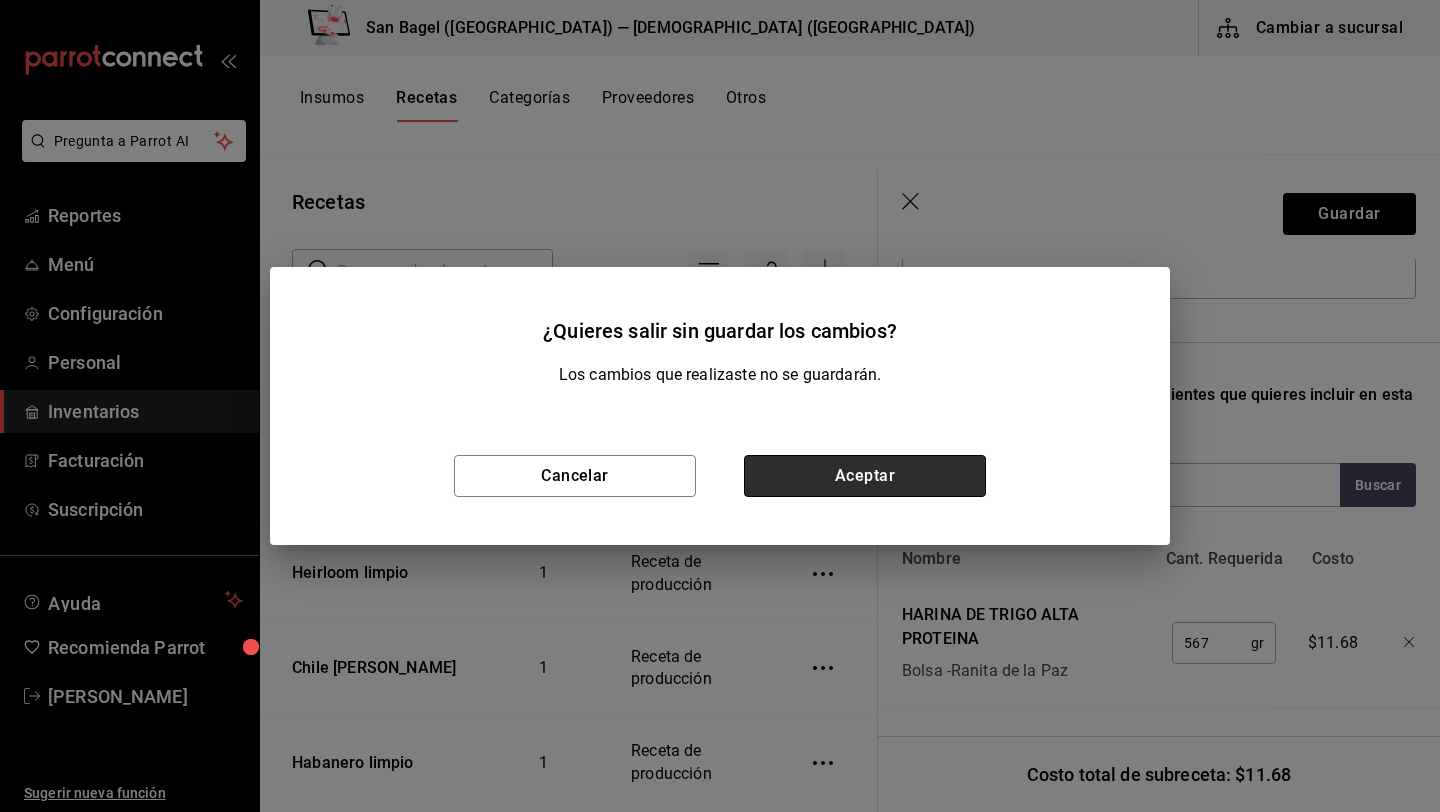 click on "Aceptar" at bounding box center (865, 476) 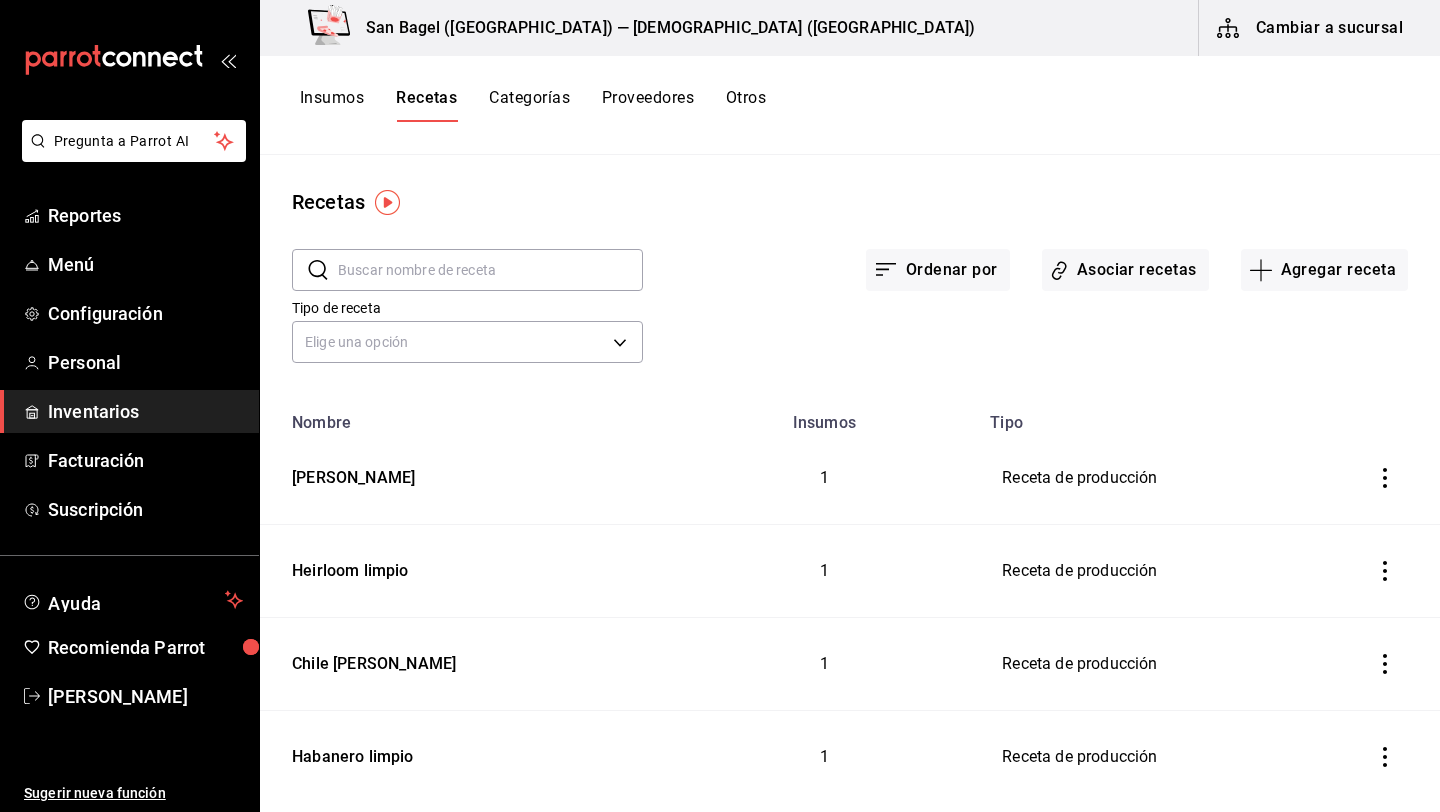 scroll, scrollTop: 0, scrollLeft: 0, axis: both 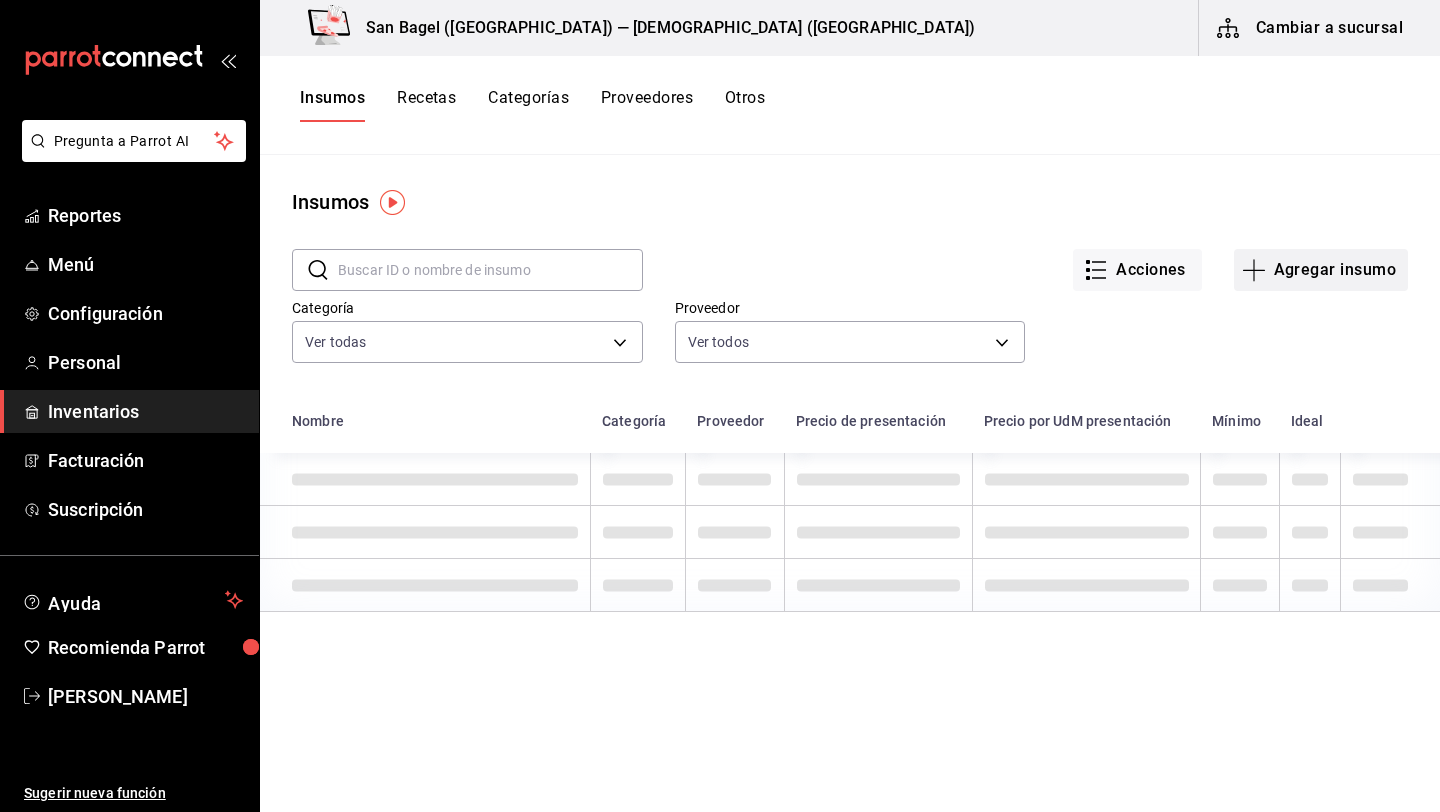 click on "Agregar insumo" at bounding box center (1321, 270) 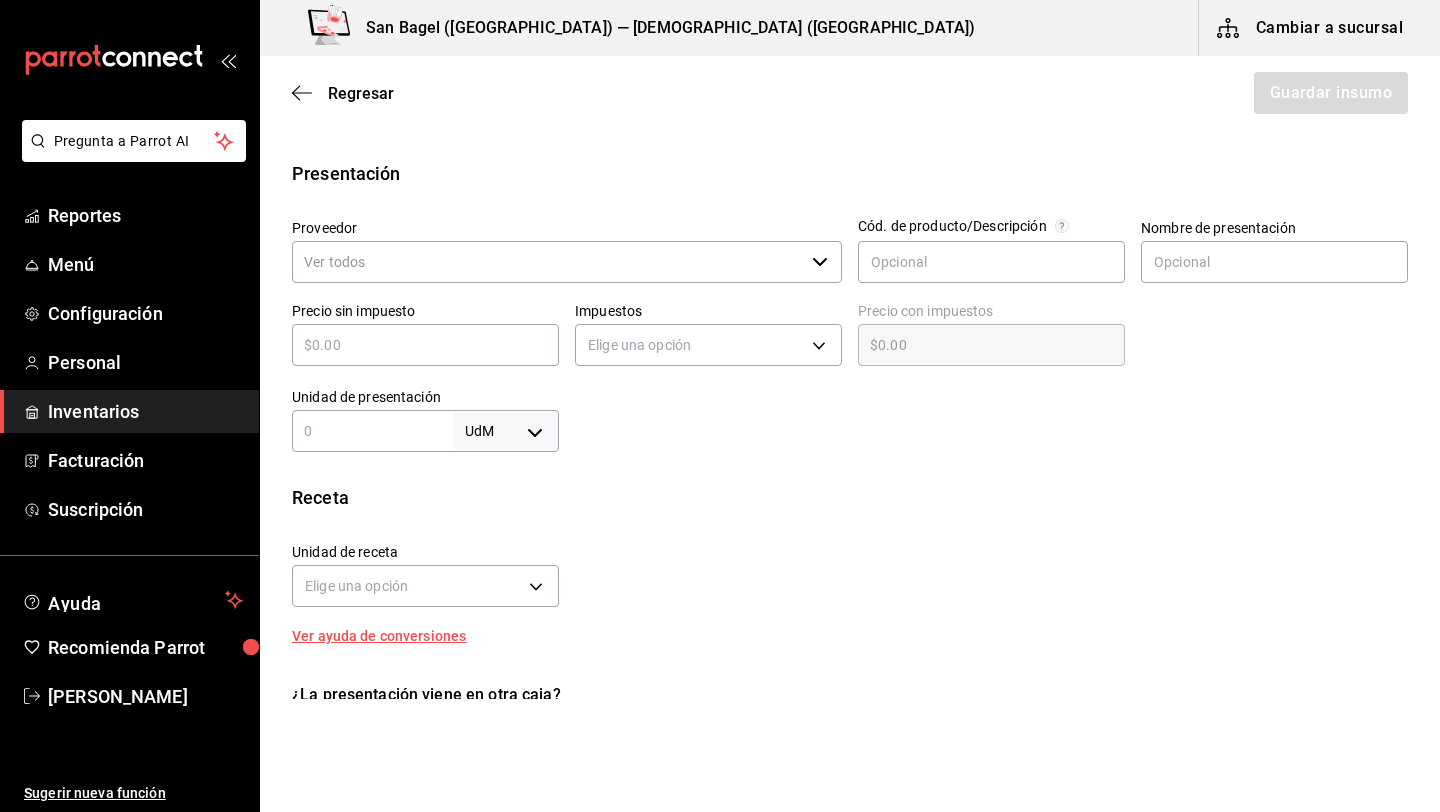 scroll, scrollTop: 0, scrollLeft: 0, axis: both 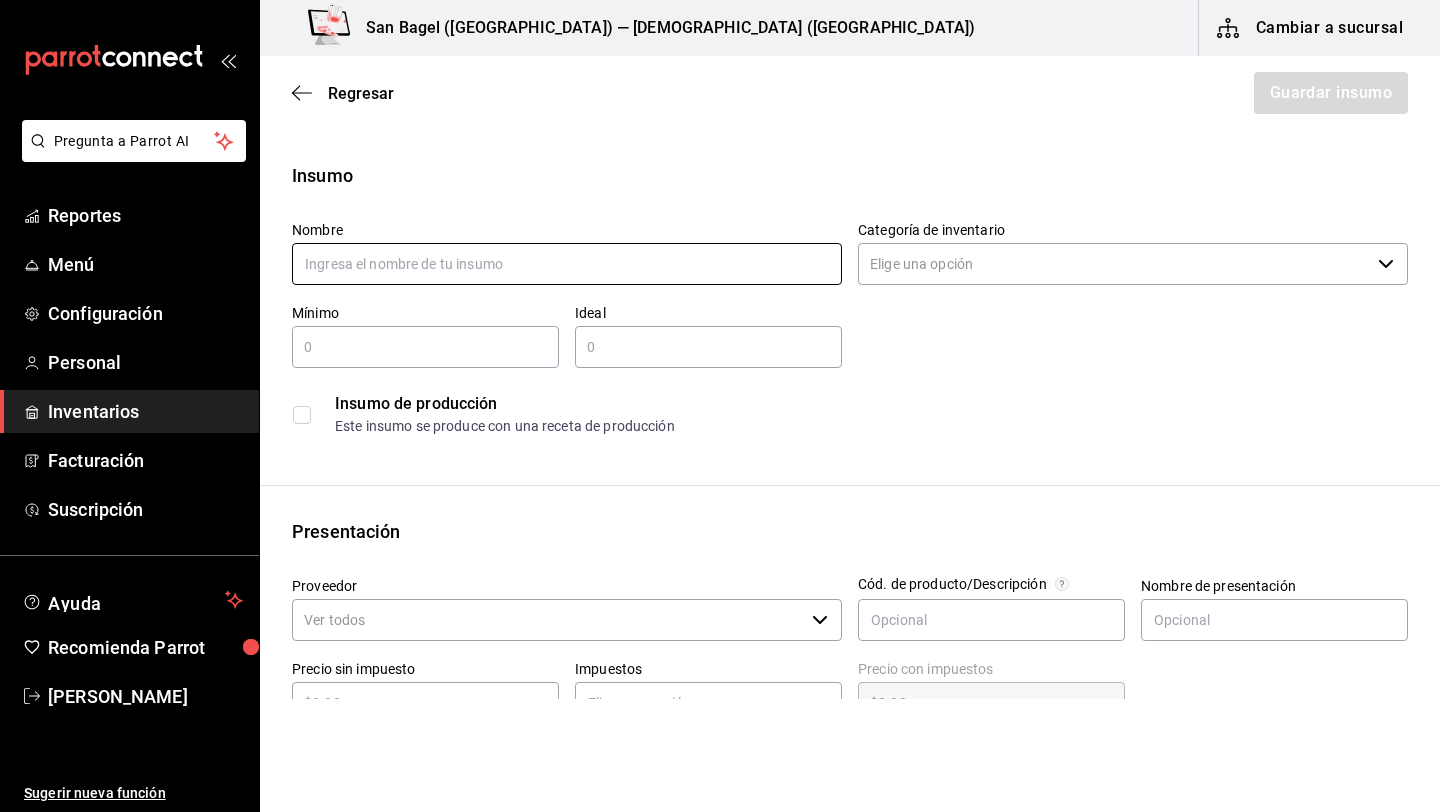 click at bounding box center [567, 264] 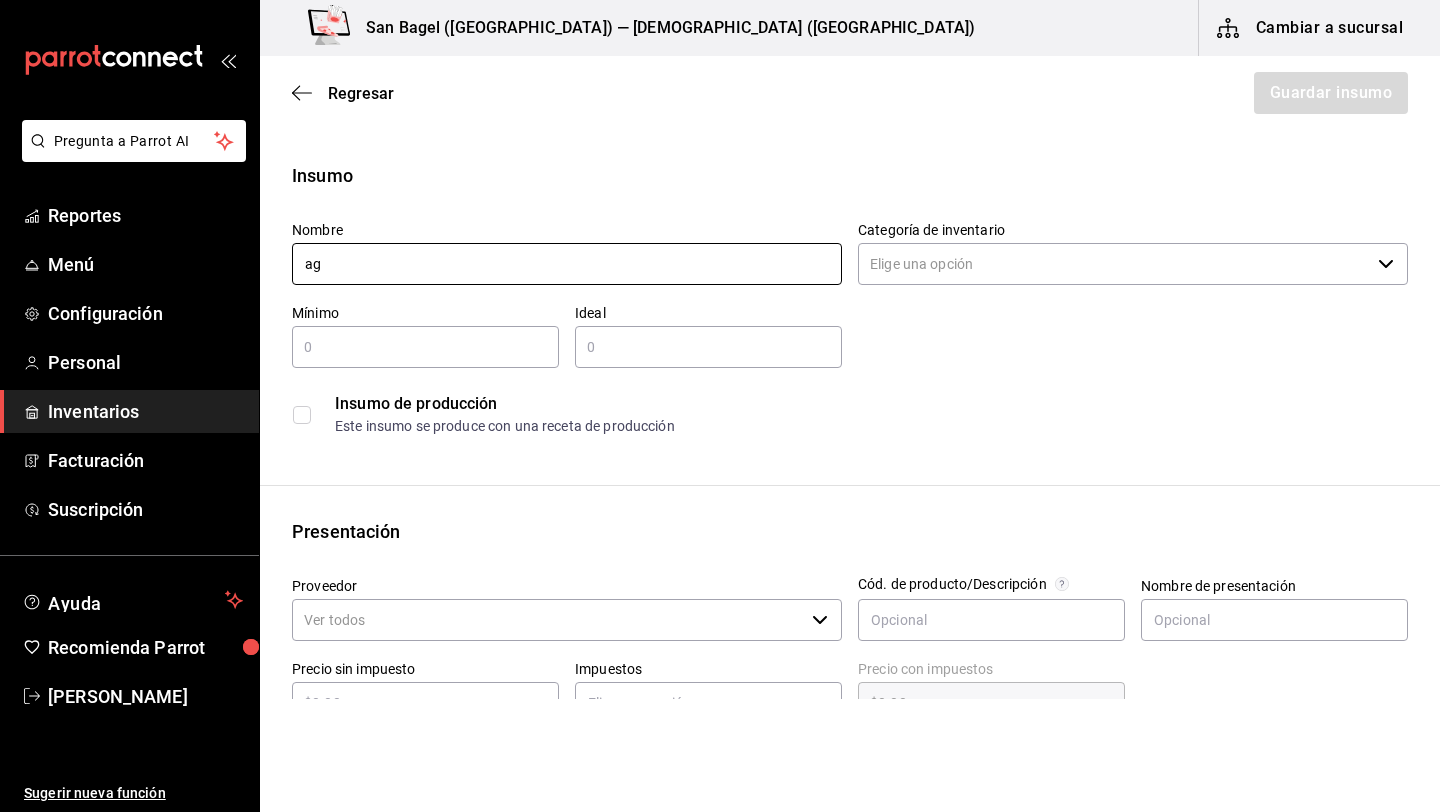 type on "a" 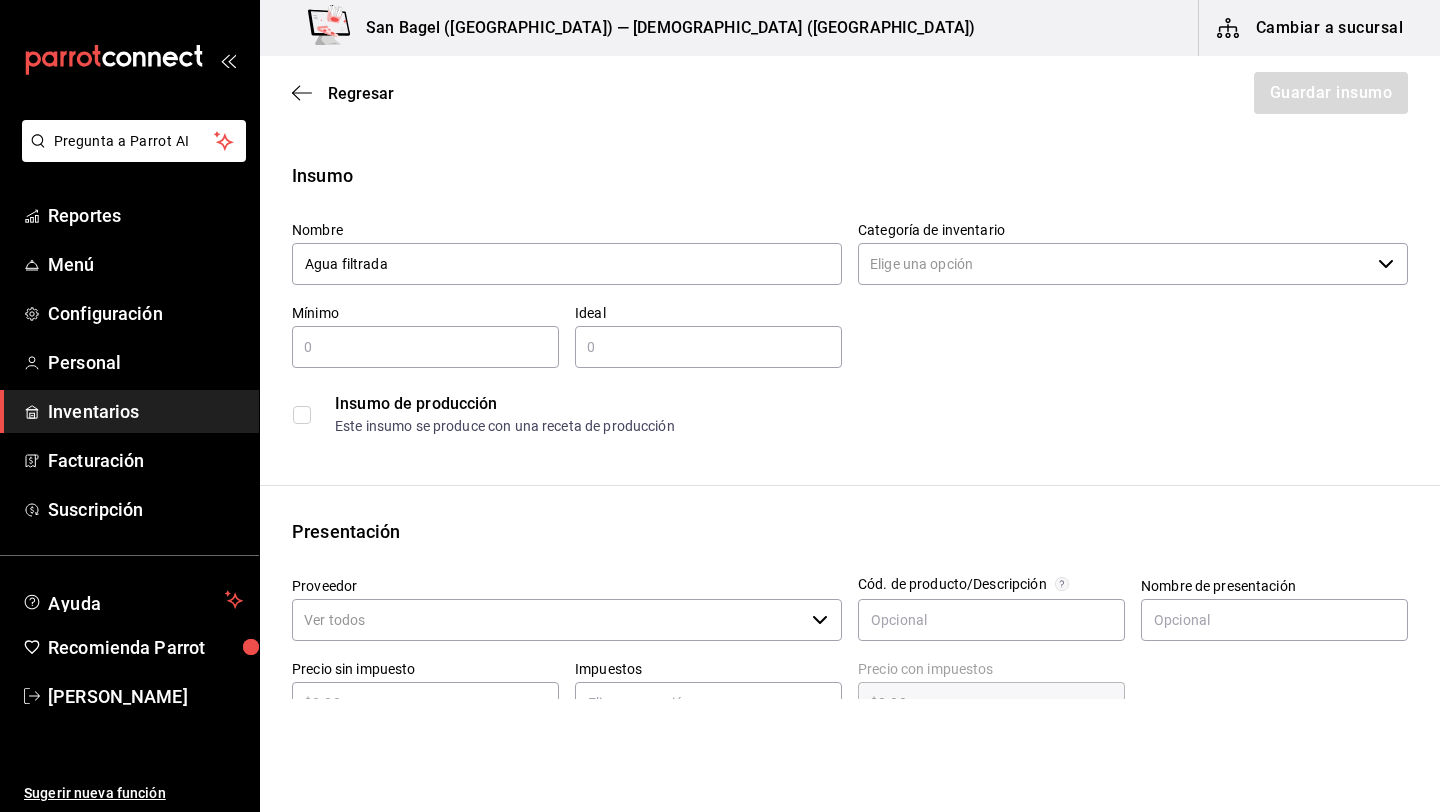 type on "Agua filtrada" 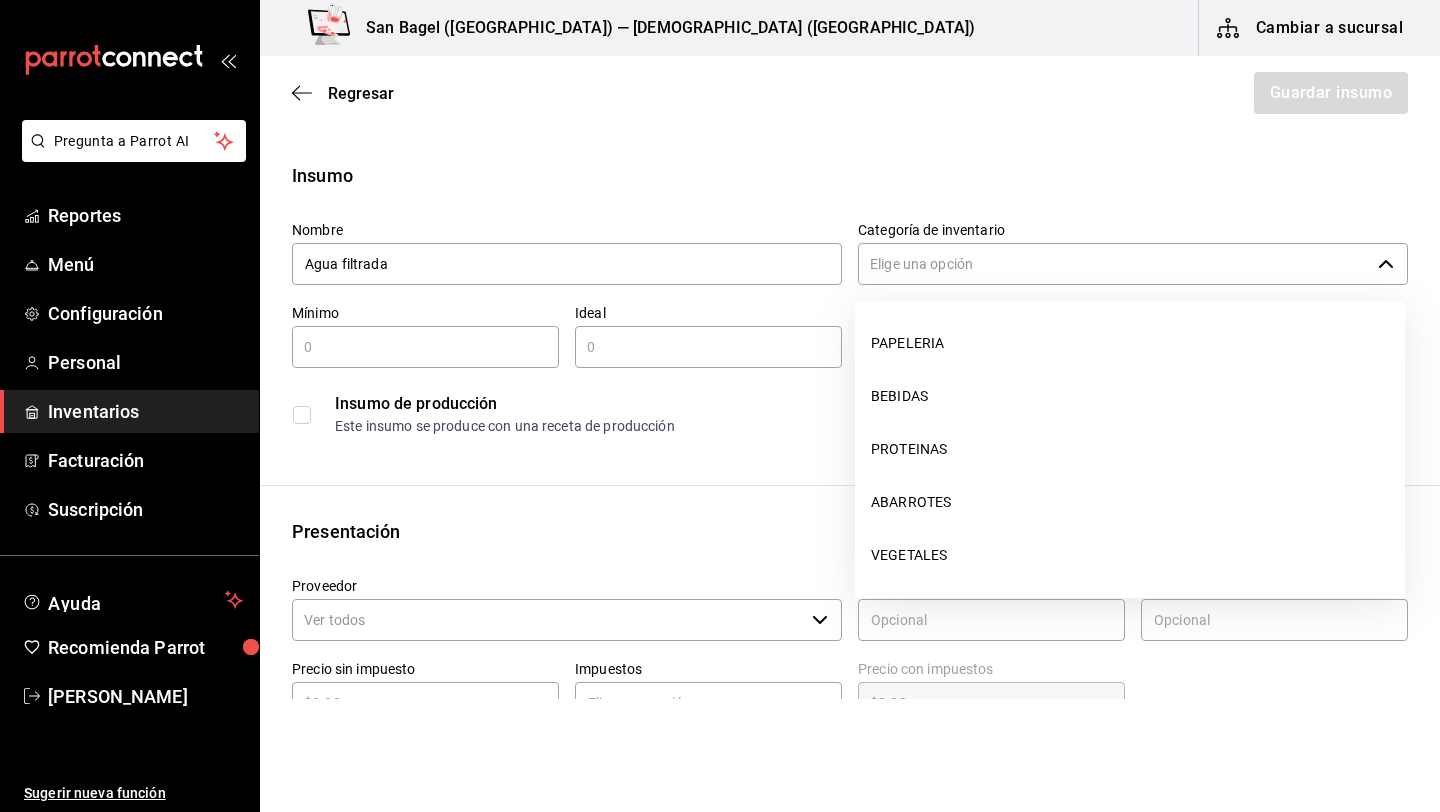 click on "Categoría de inventario" at bounding box center [1114, 264] 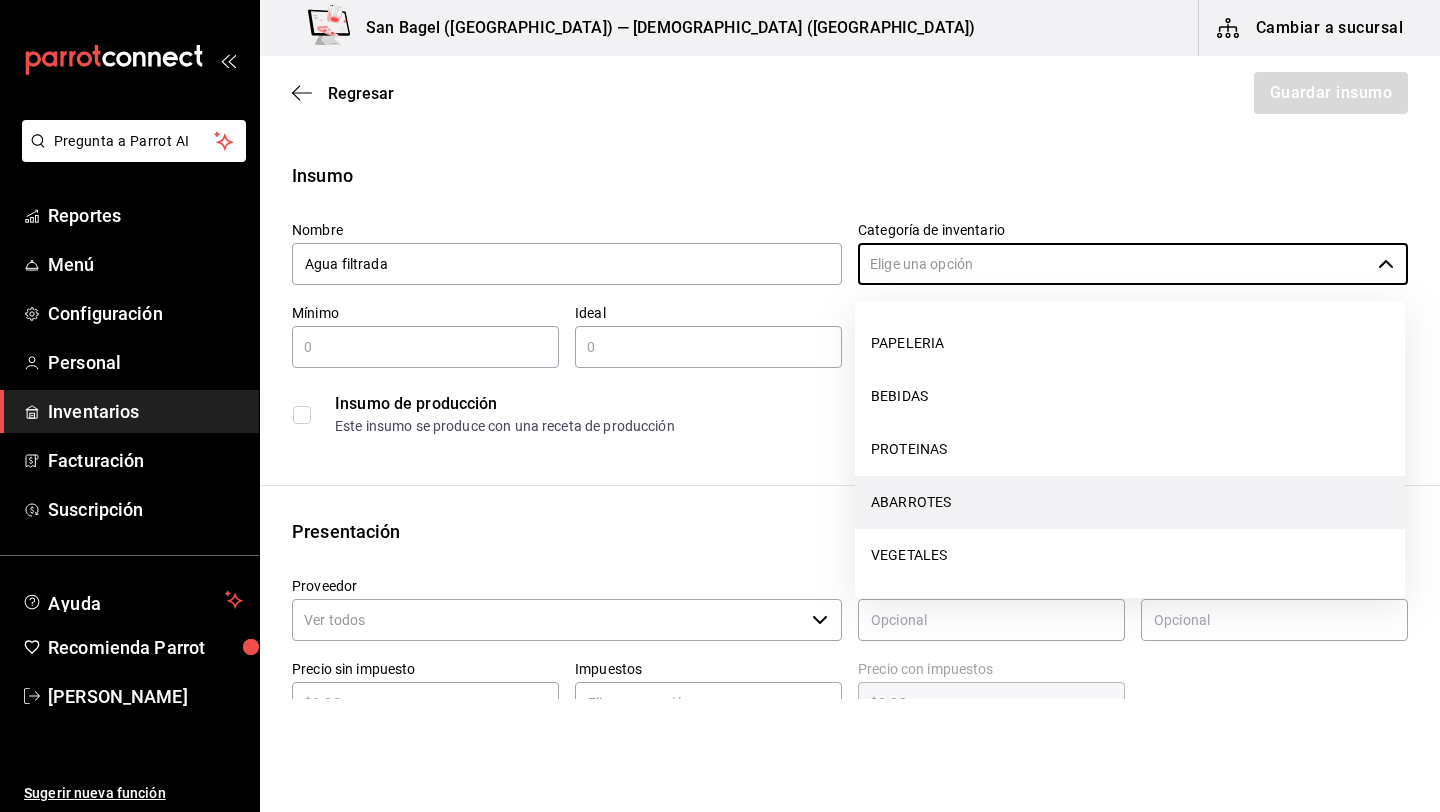 click on "ABARROTES" at bounding box center [1130, 502] 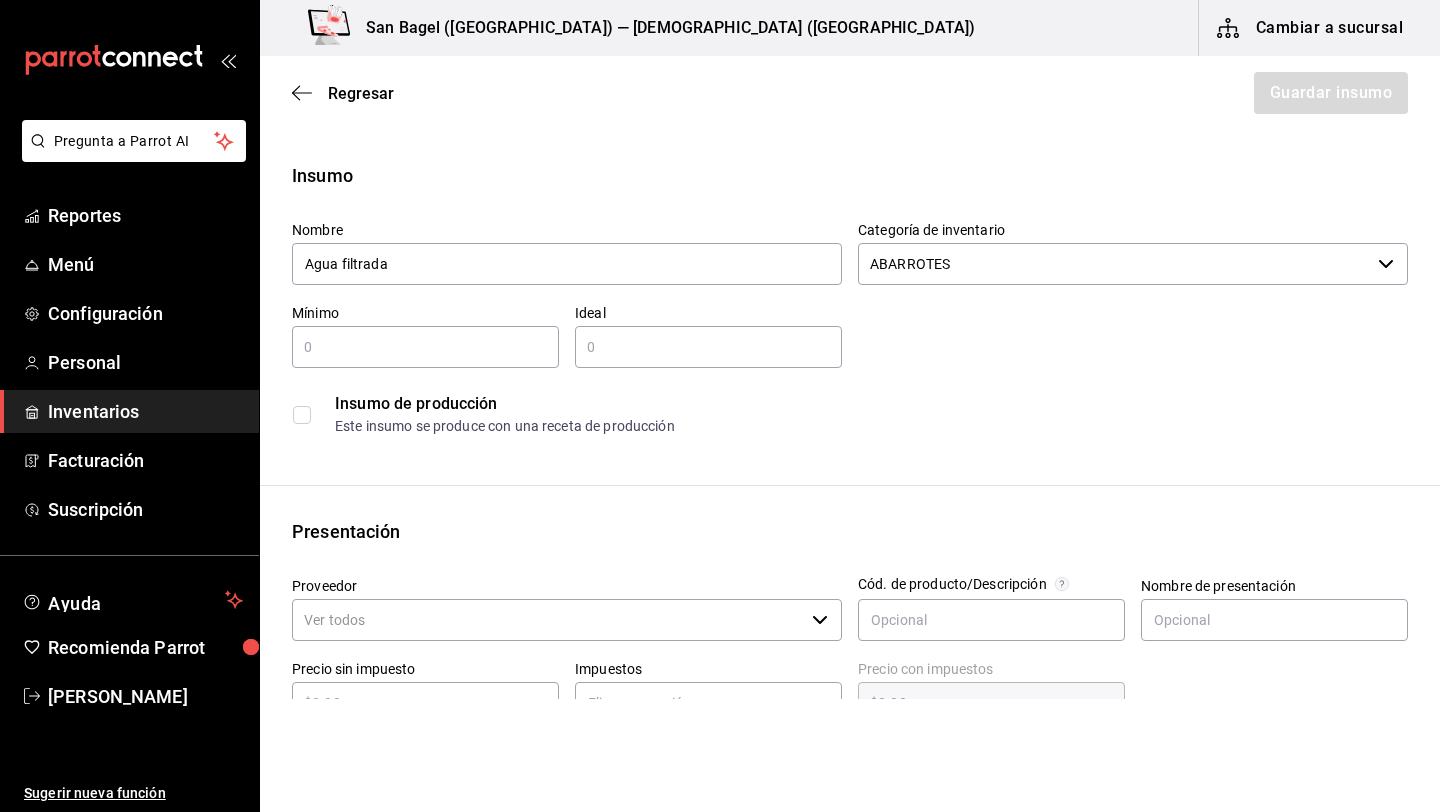 click at bounding box center [425, 347] 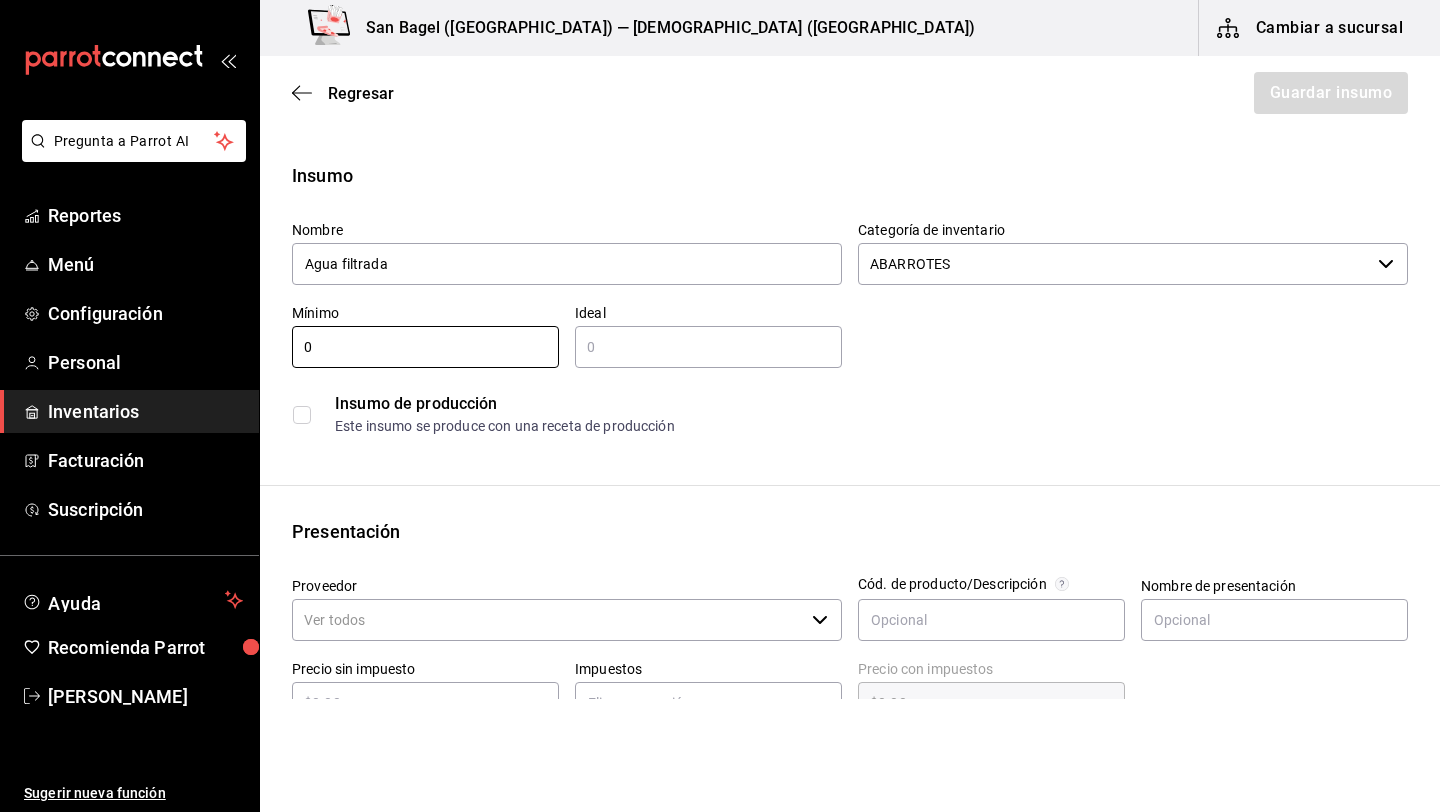 type on "0" 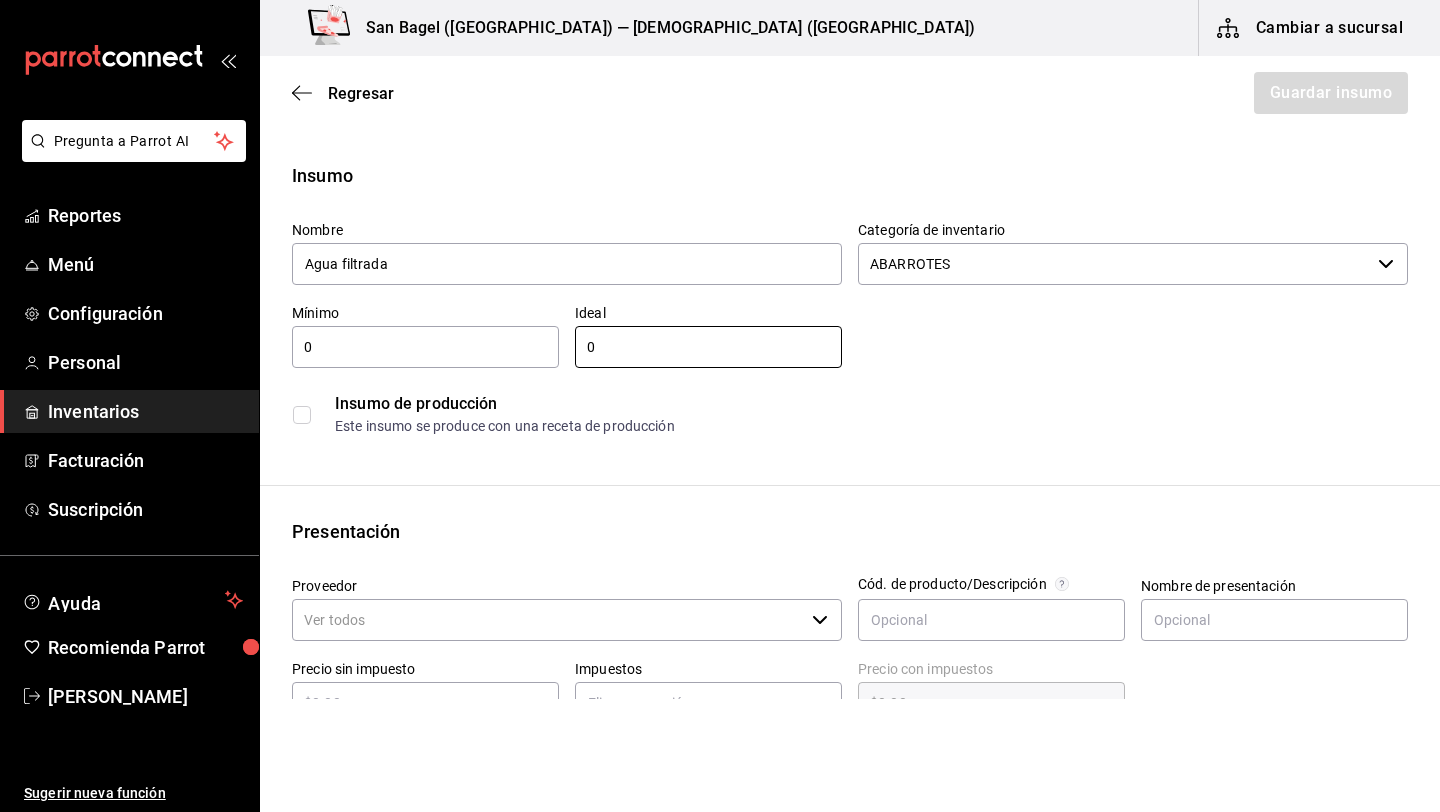 type on "0" 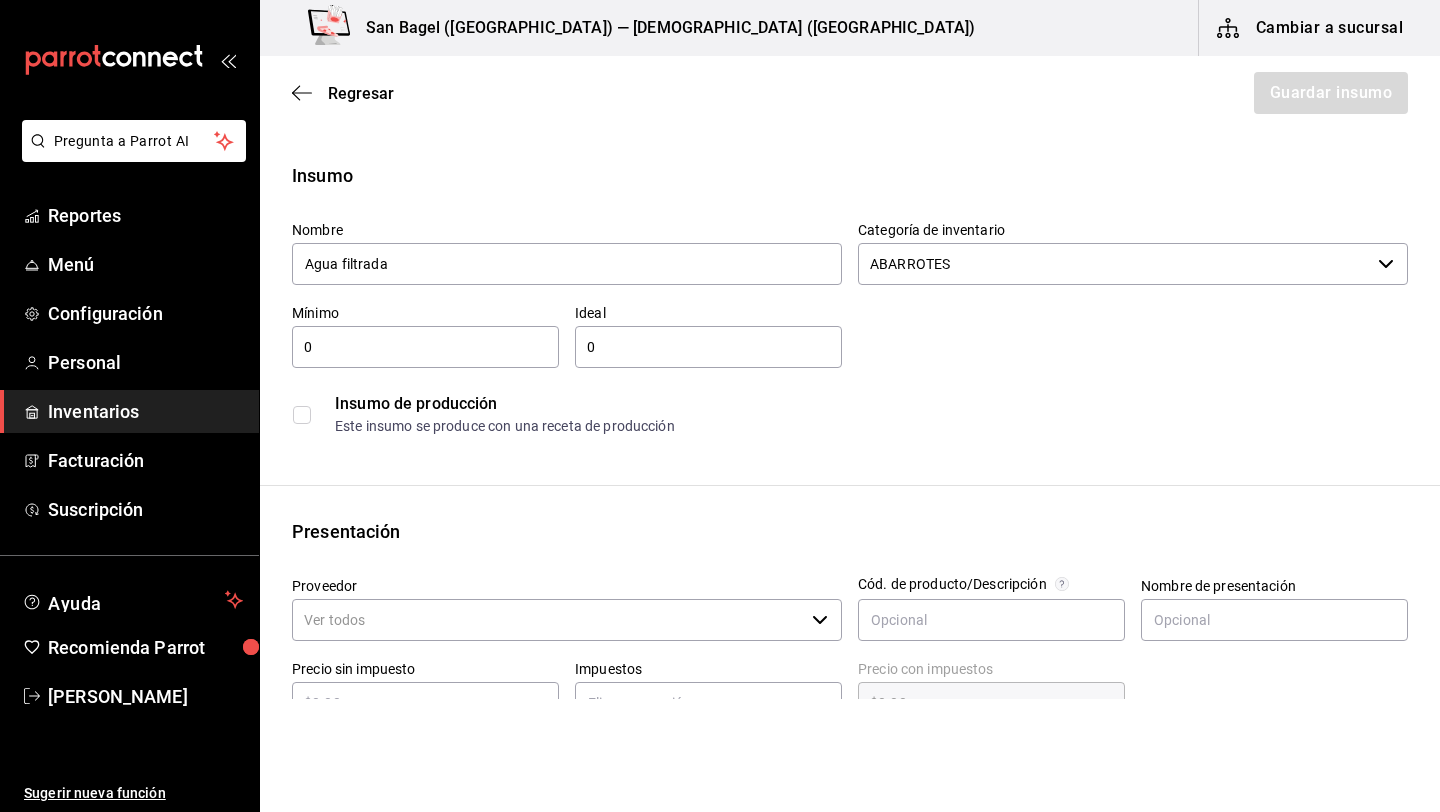 click on "Insumo Nombre Agua filtrada Categoría de inventario ABARROTES ​ Mínimo 0 ​ Ideal 0 ​ Insumo de producción Este insumo se produce con una receta de producción Presentación Proveedor ​ Cód. de producto/Descripción Nombre de presentación Precio sin impuesto ​ Impuestos Elige una opción Precio con impuestos $0.00 ​ Unidad de presentación UdM ​ Receta Unidad de receta Elige una opción Factor de conversión ​ Ver ayuda de conversiones ¿La presentación  viene en otra caja? Si No Presentaciones por caja ​ Sin definir Unidades de conteo" at bounding box center (850, 756) 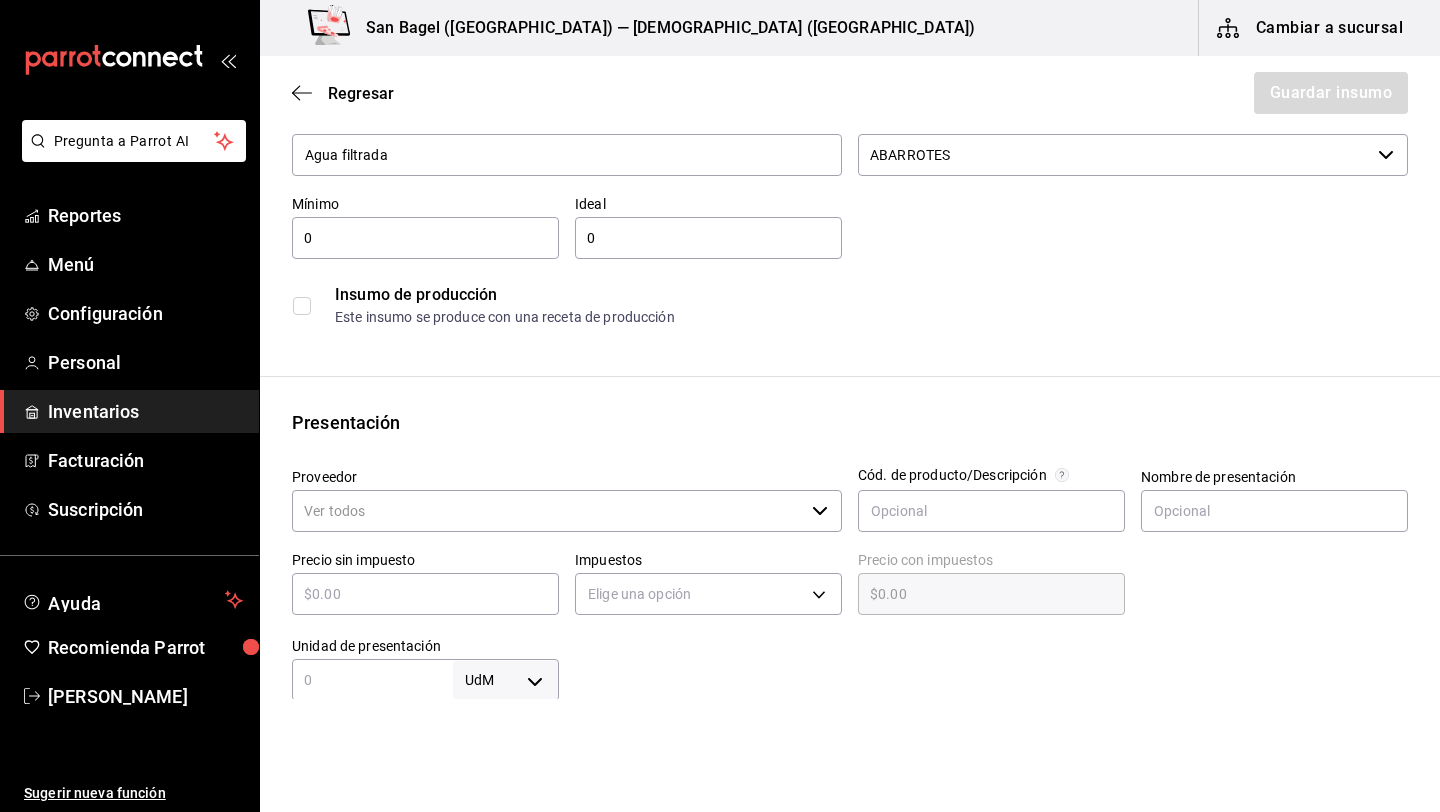 scroll, scrollTop: 115, scrollLeft: 0, axis: vertical 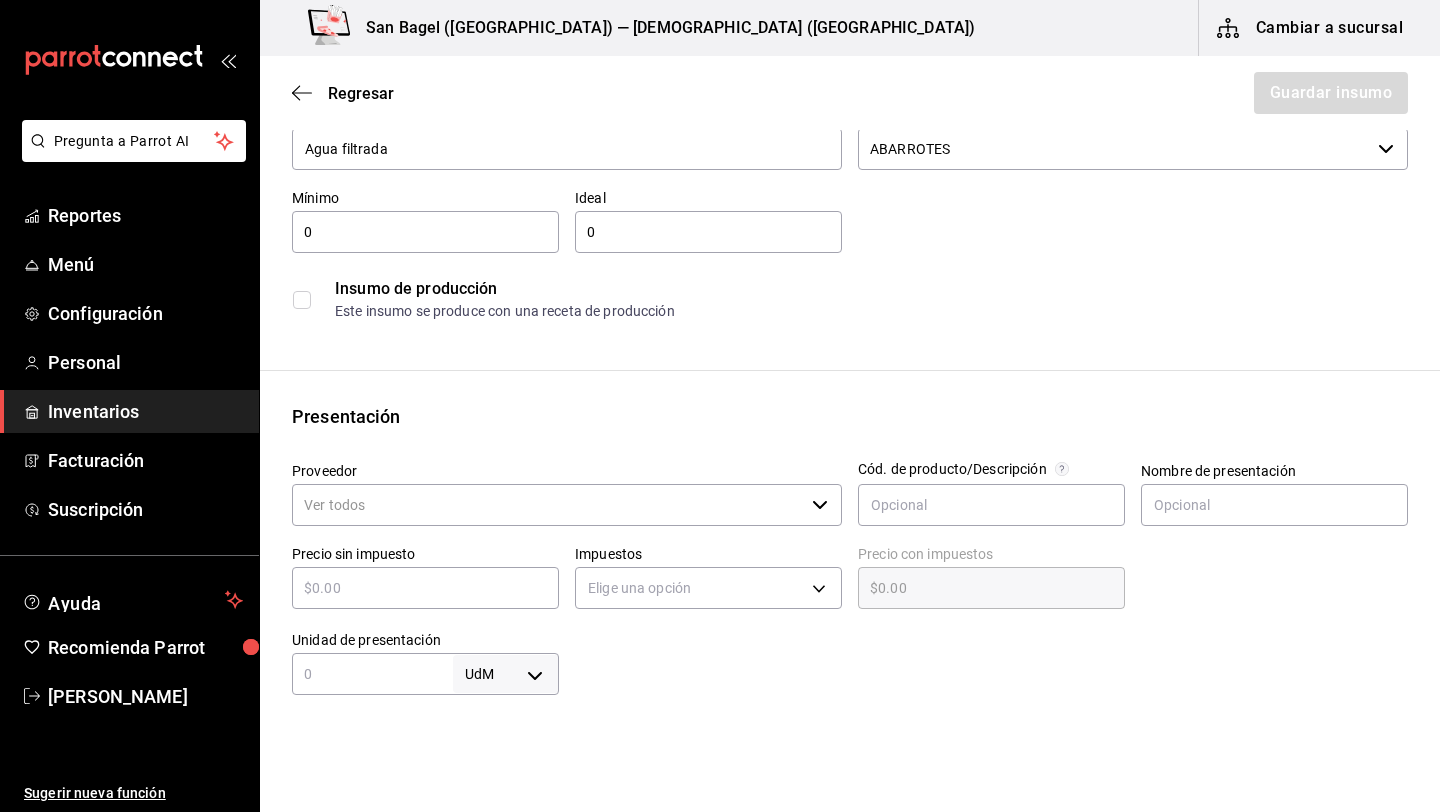 click on "Proveedor" at bounding box center (548, 505) 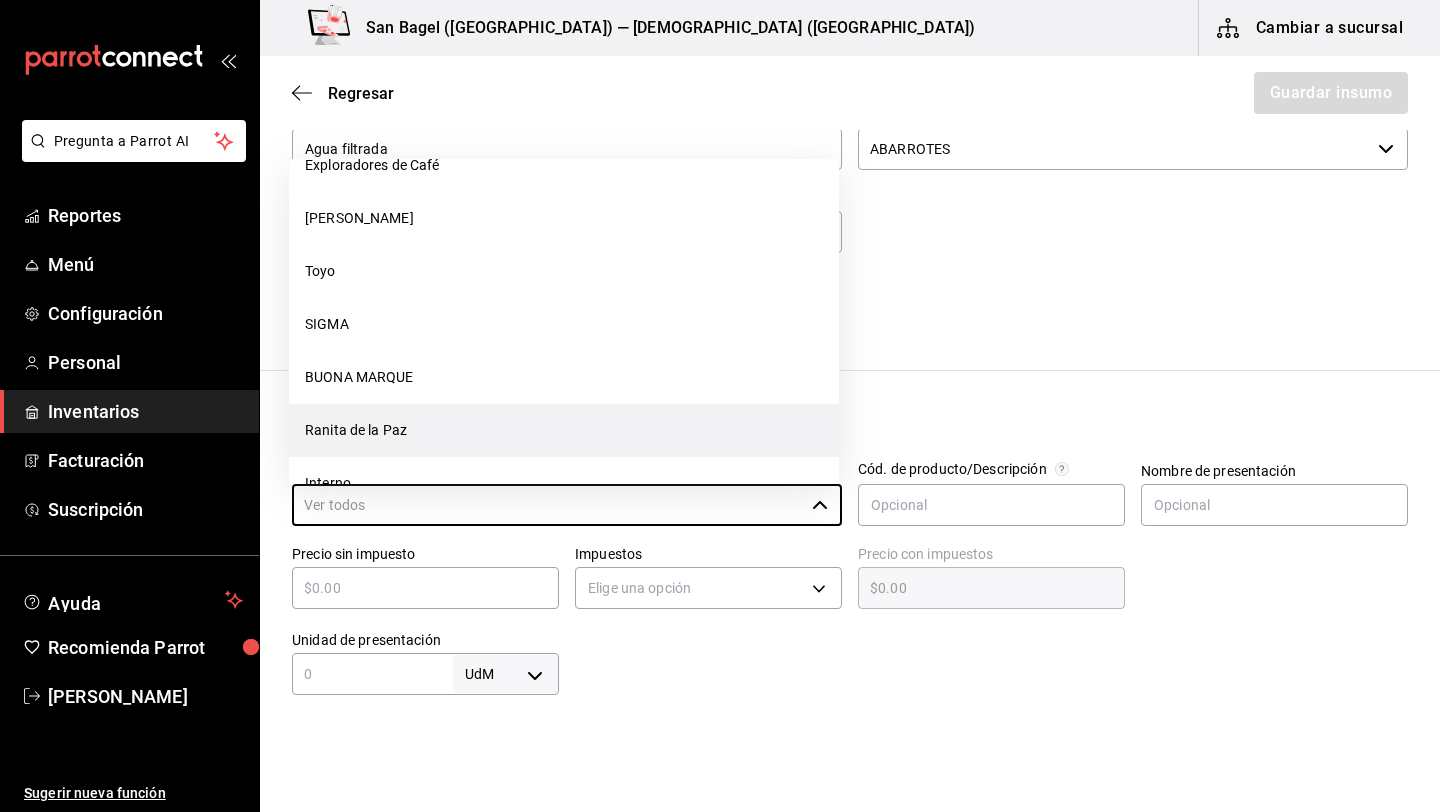 scroll, scrollTop: 131, scrollLeft: 0, axis: vertical 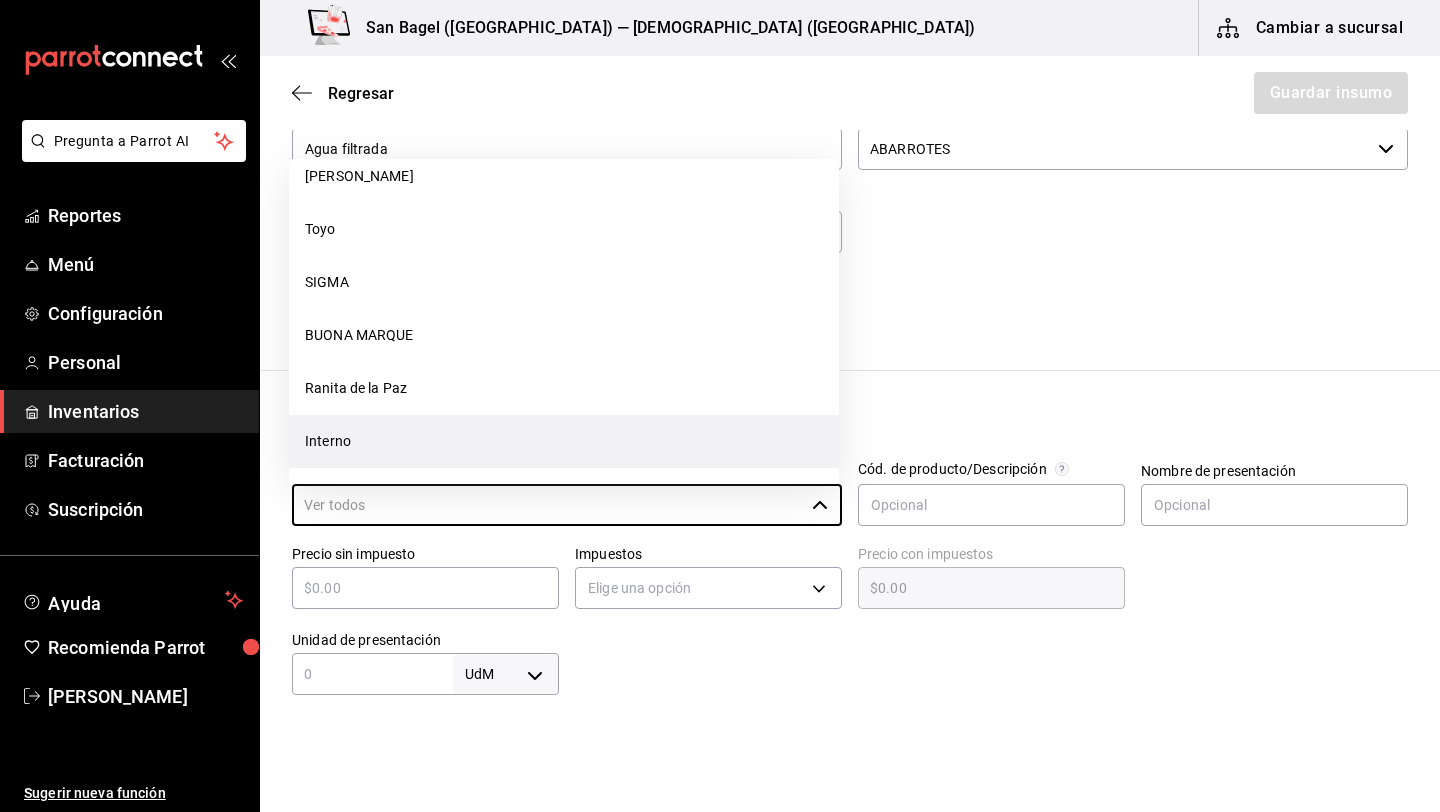 click on "Interno" at bounding box center (564, 441) 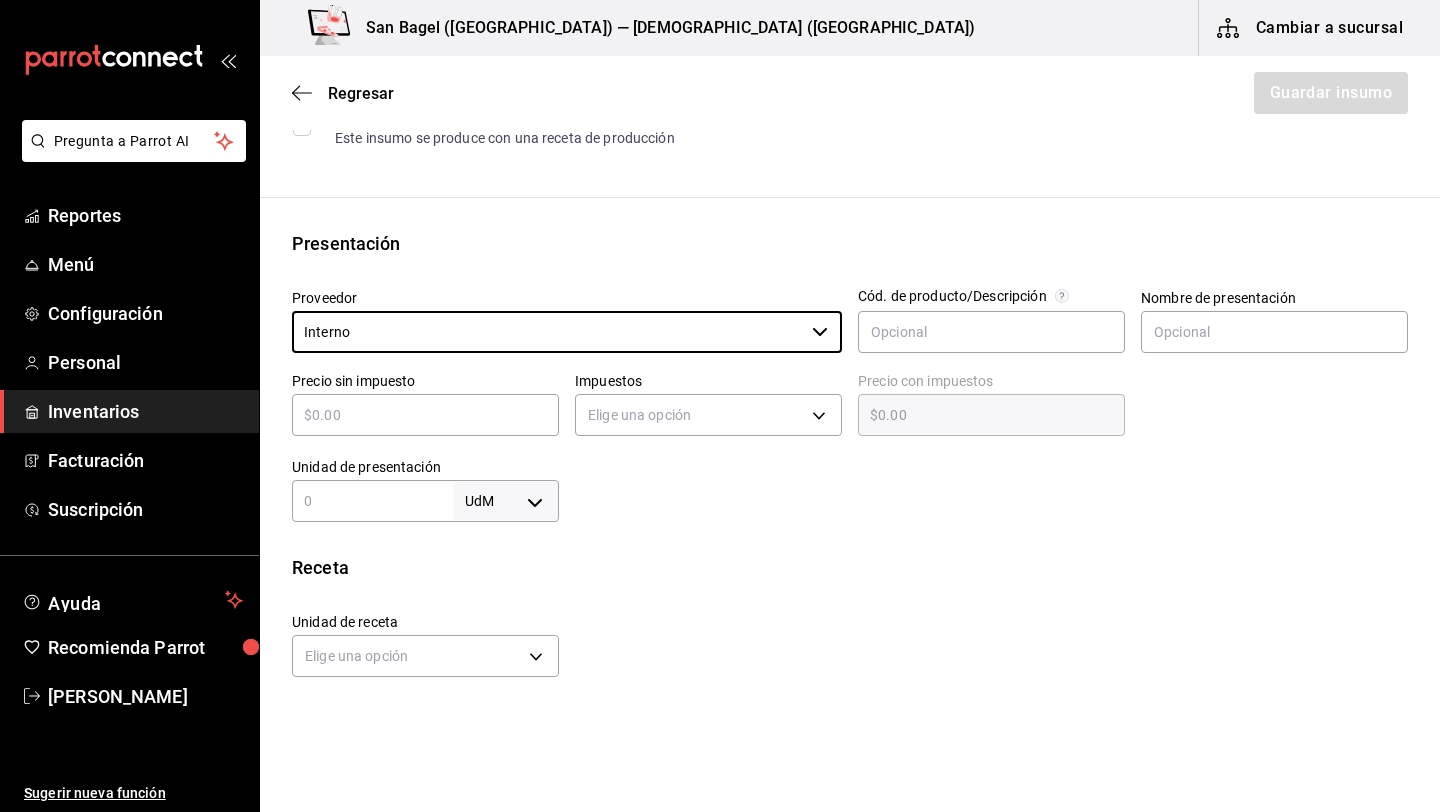 scroll, scrollTop: 301, scrollLeft: 0, axis: vertical 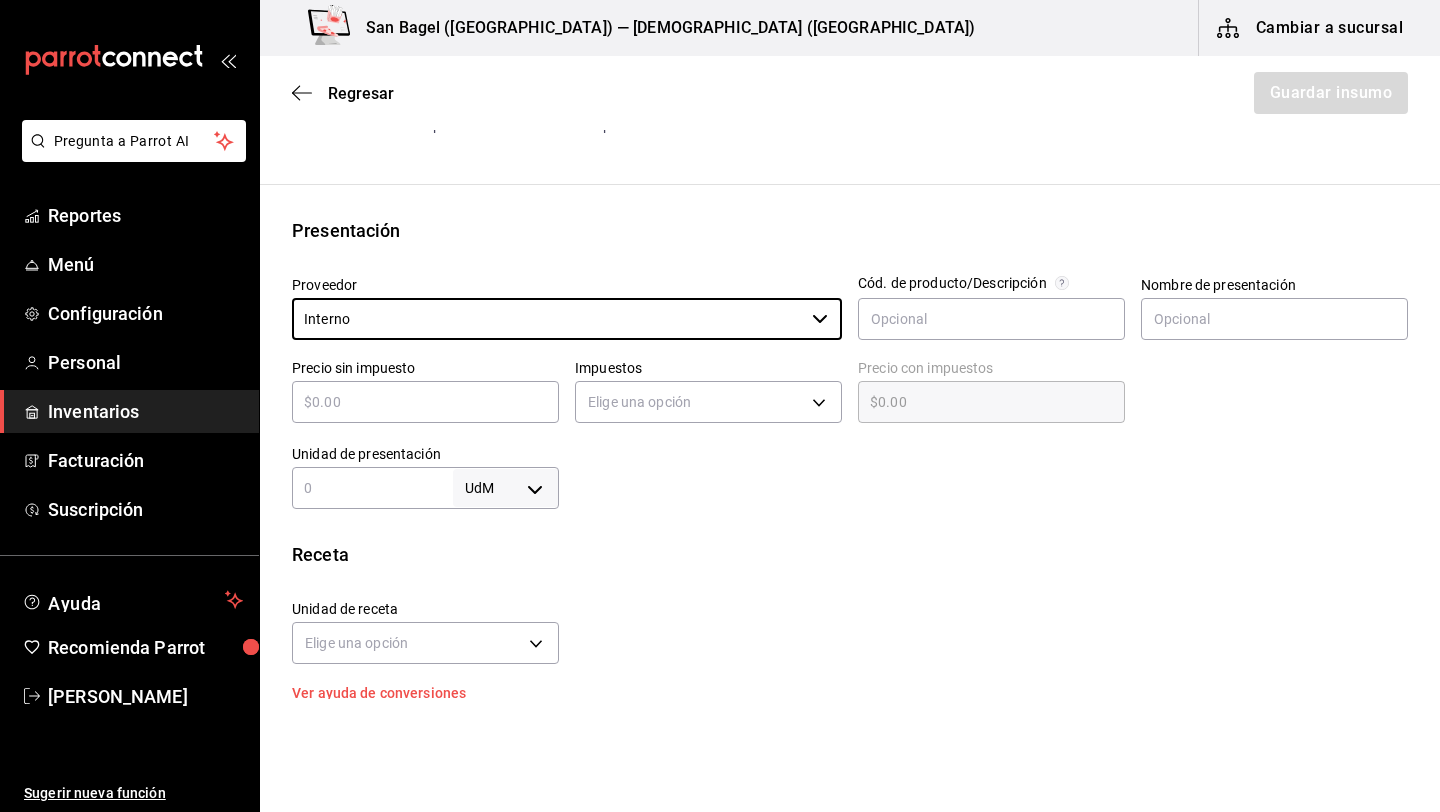 click at bounding box center [425, 402] 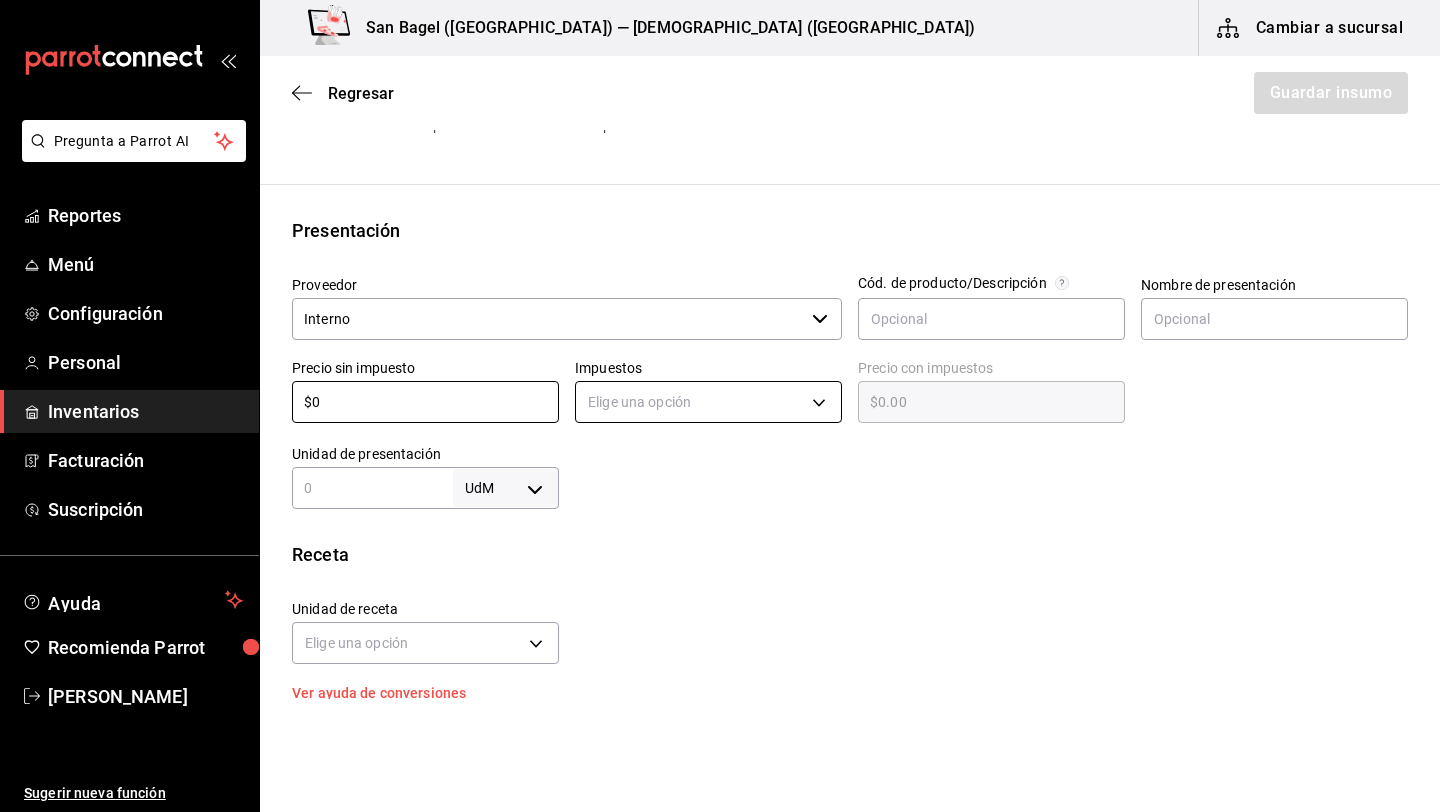 type on "$0" 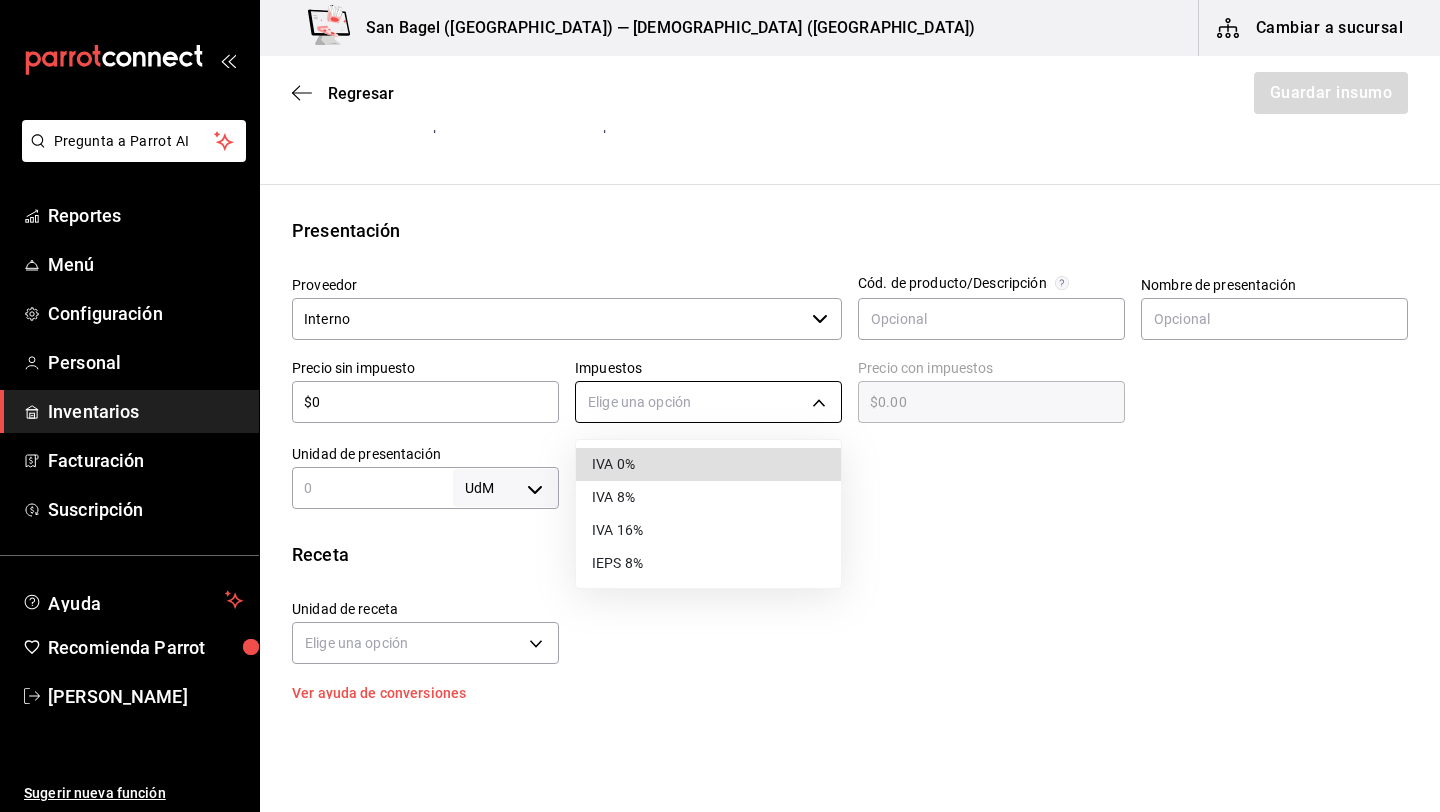 click on "Pregunta a Parrot AI Reportes   Menú   Configuración   Personal   Inventarios   Facturación   Suscripción   Ayuda Recomienda Parrot   Alejandro vera   Sugerir nueva función   San Bagel (Roma) — San Bagel (Roma) Cambiar a sucursal Regresar Guardar insumo Insumo Nombre Agua filtrada Categoría de inventario ABARROTES ​ Mínimo 0 ​ Ideal 0 ​ Insumo de producción Este insumo se produce con una receta de producción Presentación Proveedor Interno ​ Cód. de producto/Descripción Nombre de presentación Precio sin impuesto $0 ​ Impuestos Elige una opción Precio con impuestos $0.00 ​ Unidad de presentación UdM ​ Receta Unidad de receta Elige una opción Factor de conversión ​ Ver ayuda de conversiones ¿La presentación  viene en otra caja? Si No Presentaciones por caja ​ Sin definir Unidades de conteo GANA 1 MES GRATIS EN TU SUSCRIPCIÓN AQUÍ Pregunta a Parrot AI Reportes   Menú   Configuración   Personal   Inventarios   Facturación   Suscripción   Ayuda Recomienda Parrot" at bounding box center (720, 349) 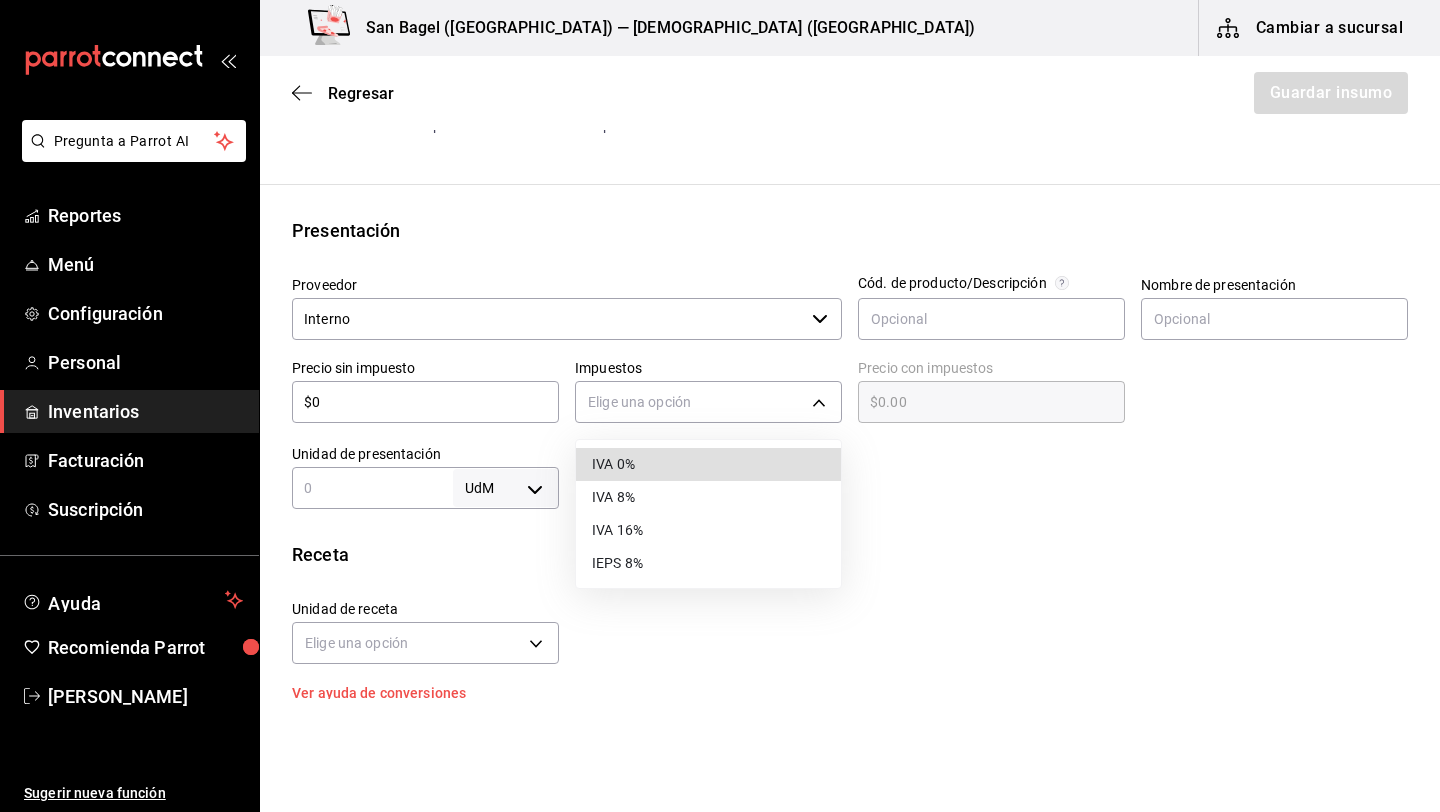 click on "IVA 0%" at bounding box center (708, 464) 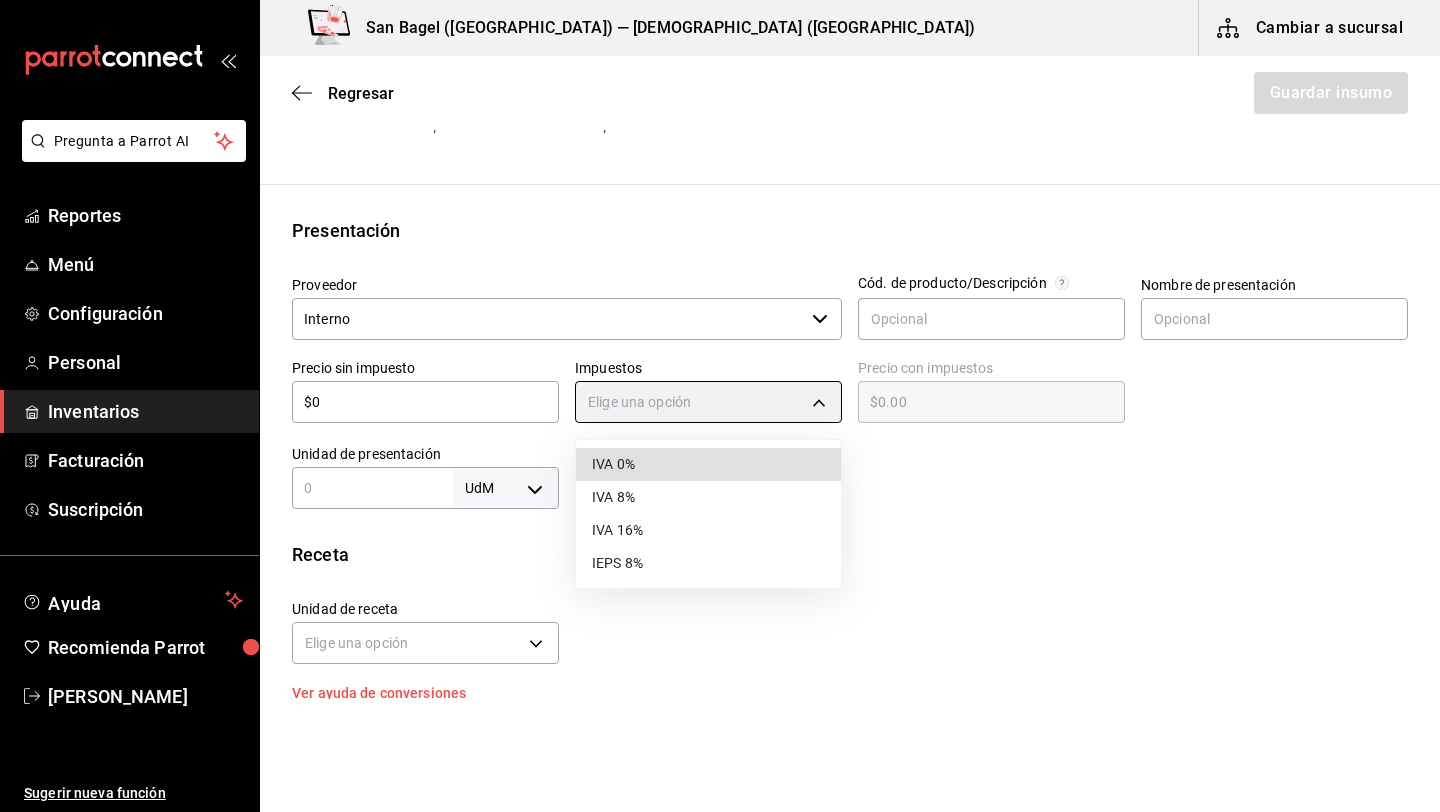 type on "IVA_0" 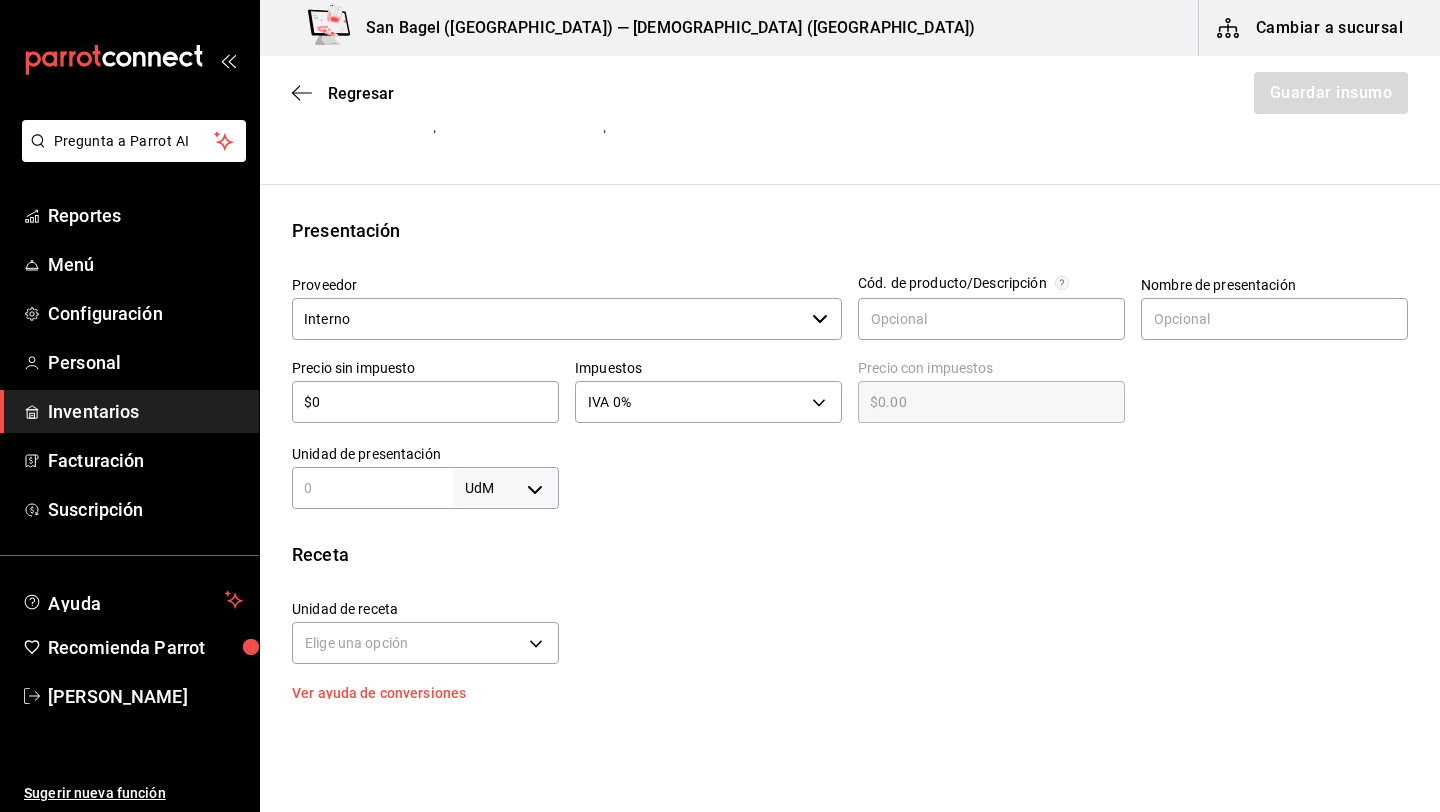 click at bounding box center [372, 488] 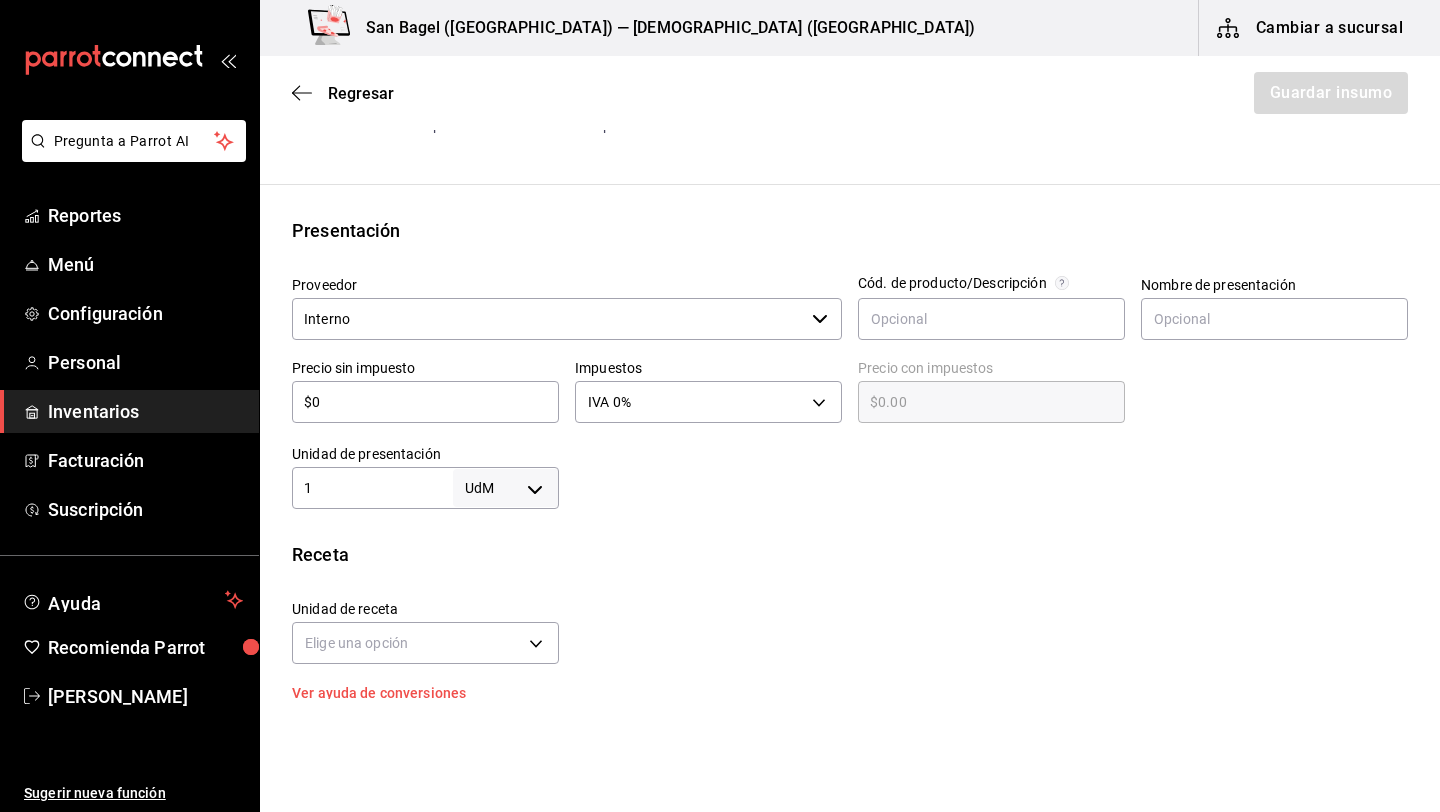 type on "1" 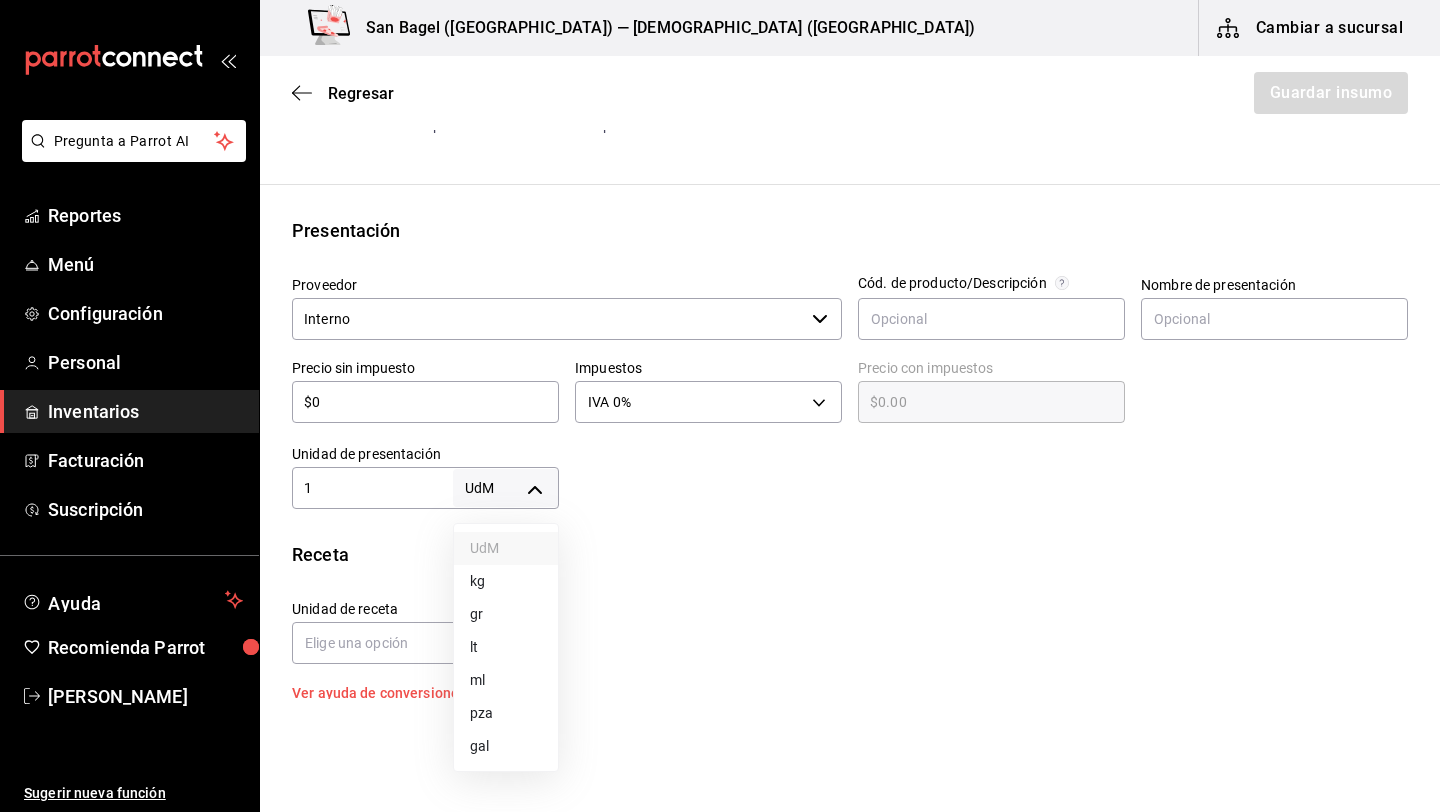 click on "lt" at bounding box center [506, 647] 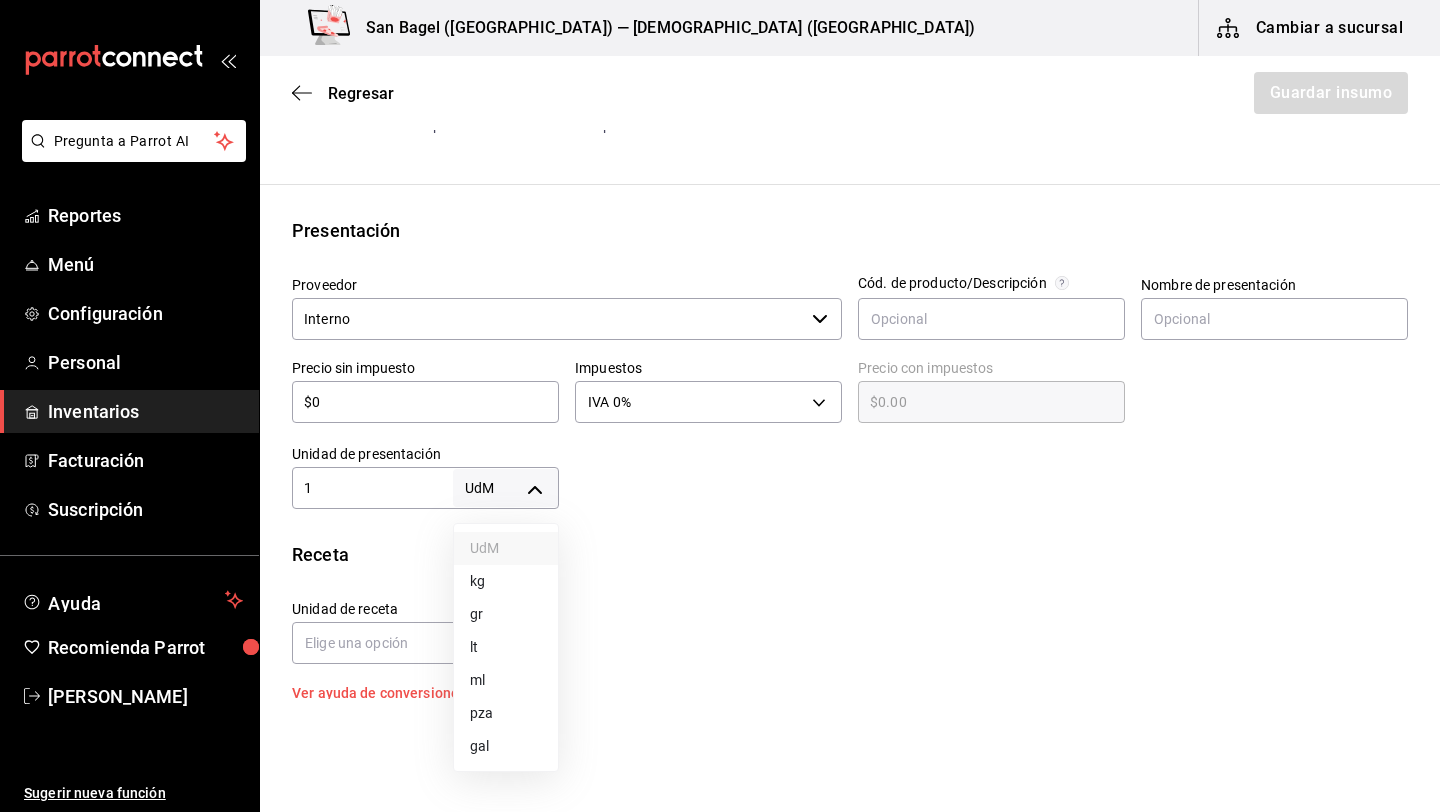 type on "LITER" 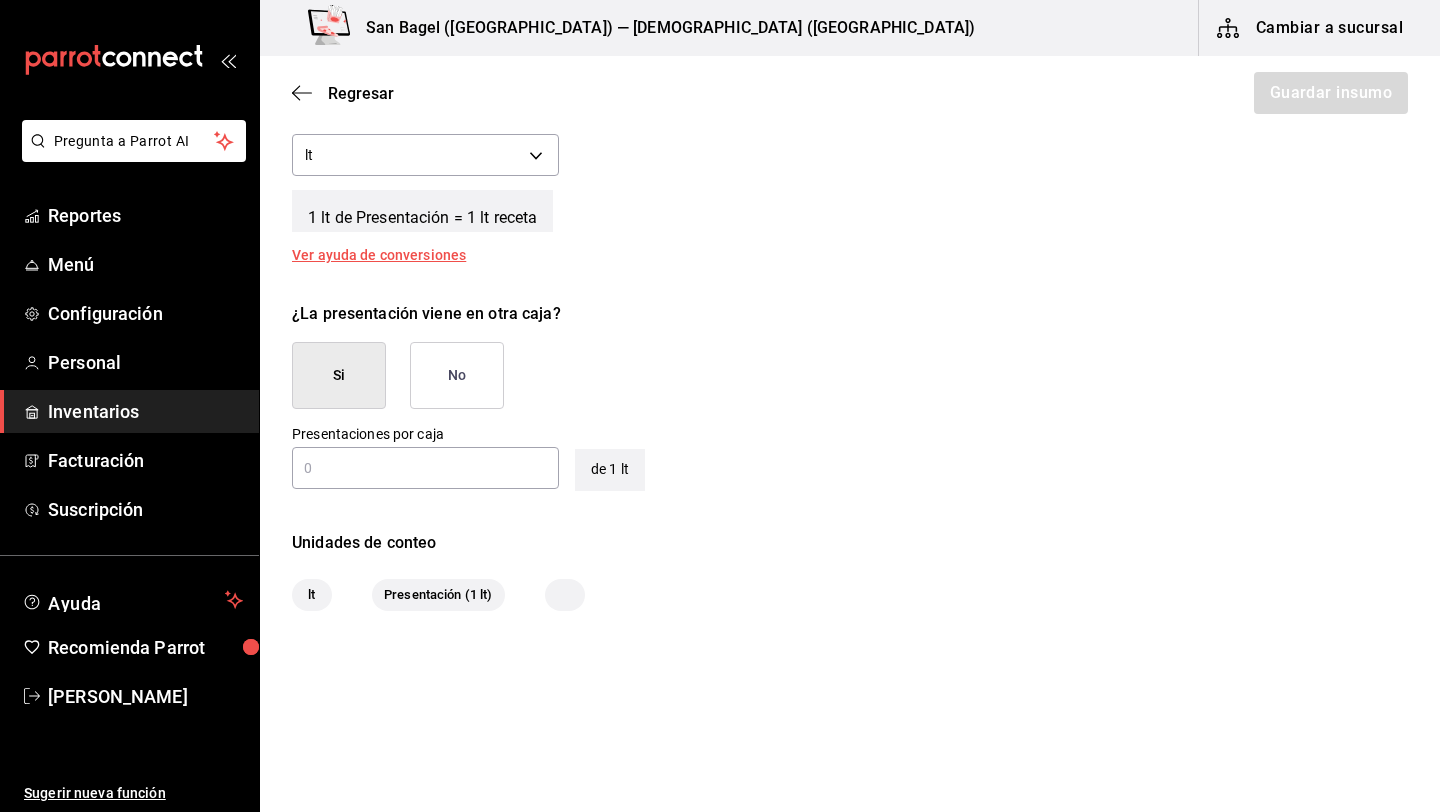scroll, scrollTop: 796, scrollLeft: 0, axis: vertical 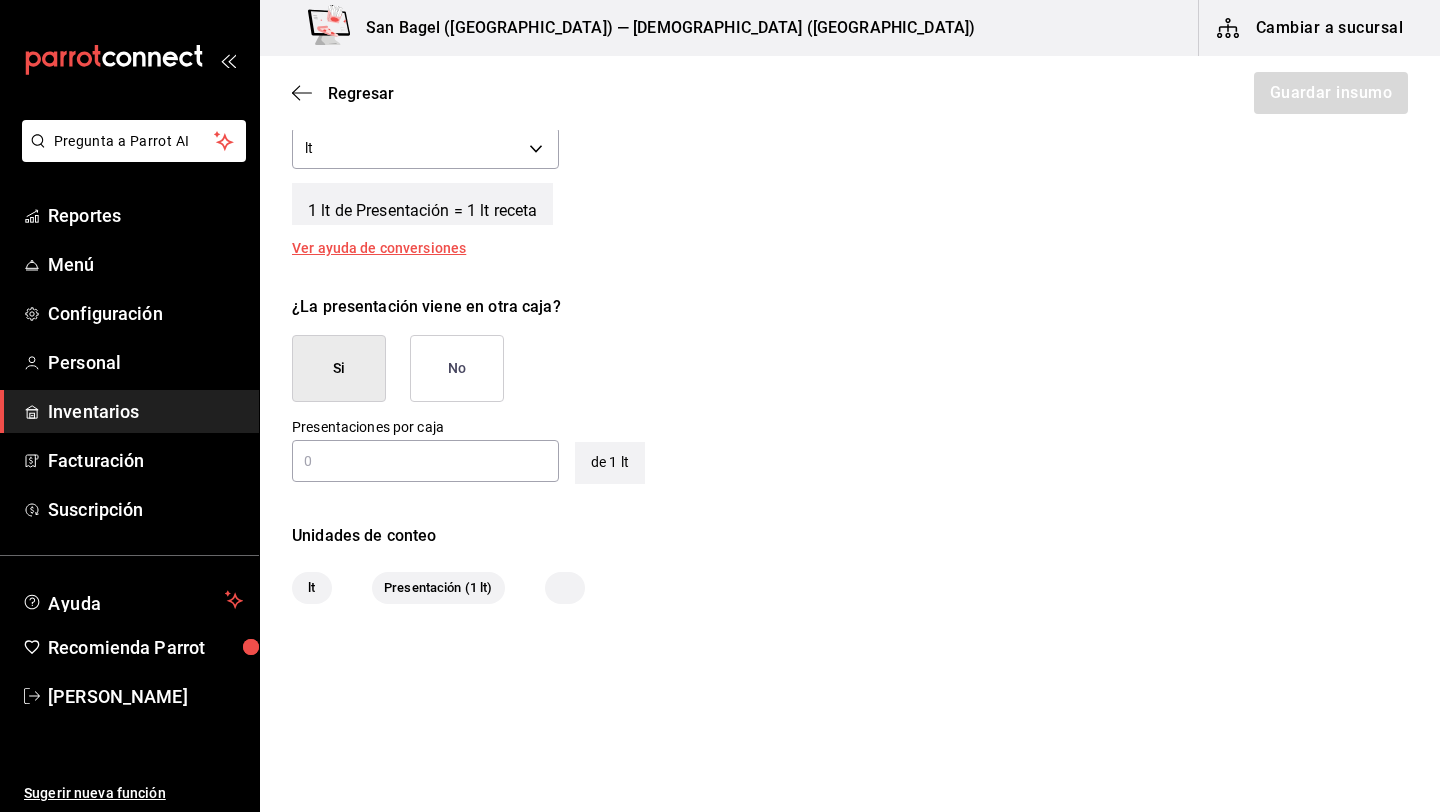 click on "No" at bounding box center [457, 368] 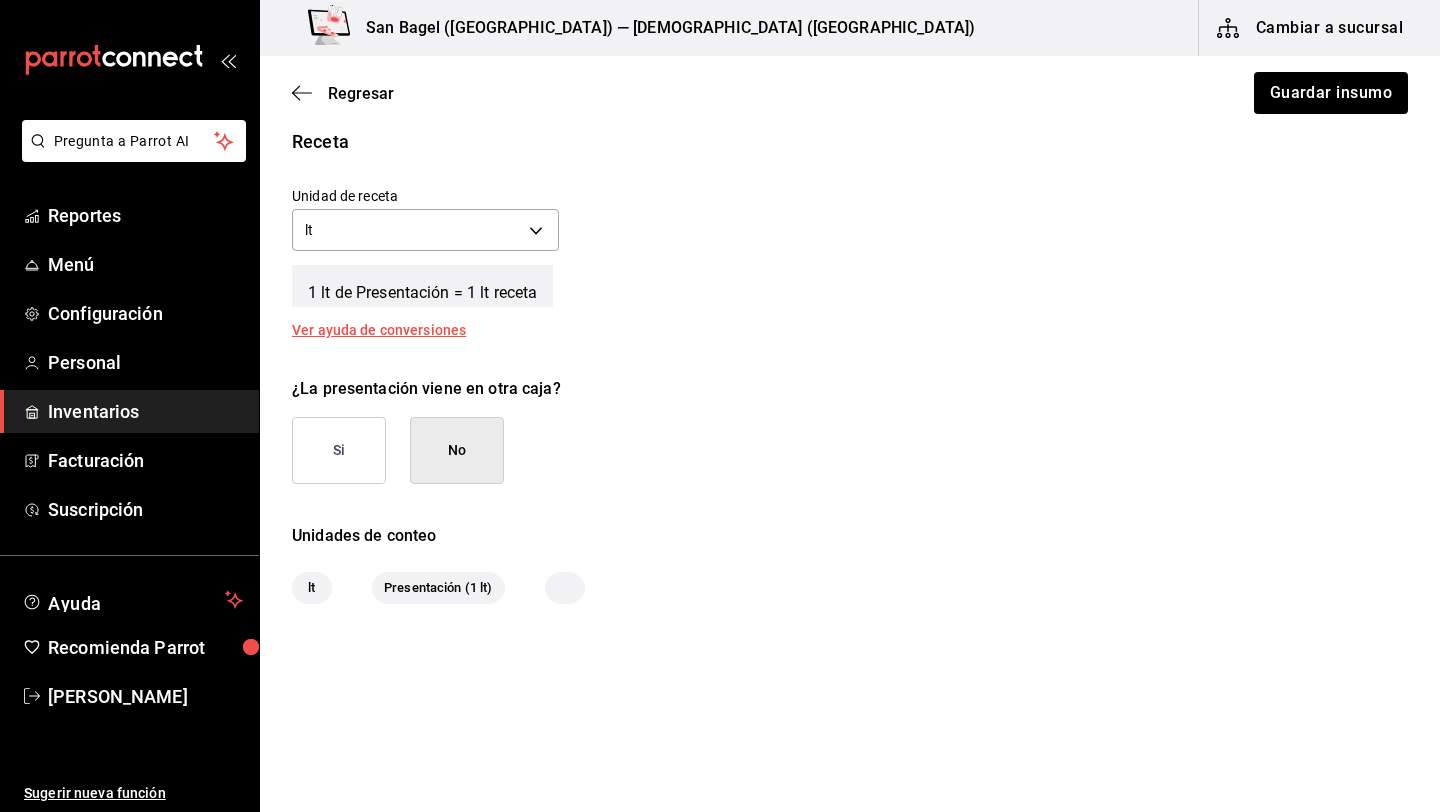 scroll, scrollTop: 0, scrollLeft: 0, axis: both 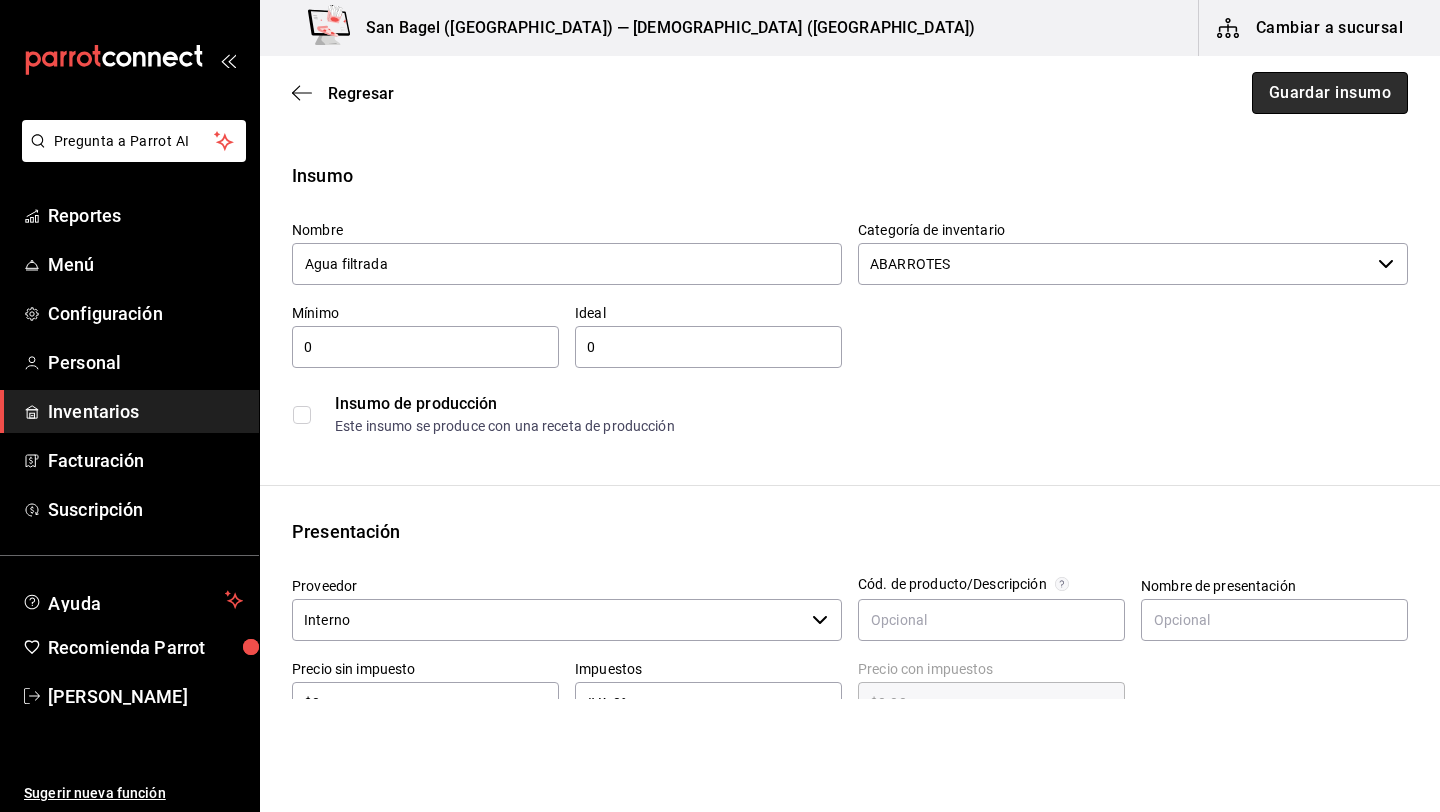 click on "Guardar insumo" at bounding box center (1330, 93) 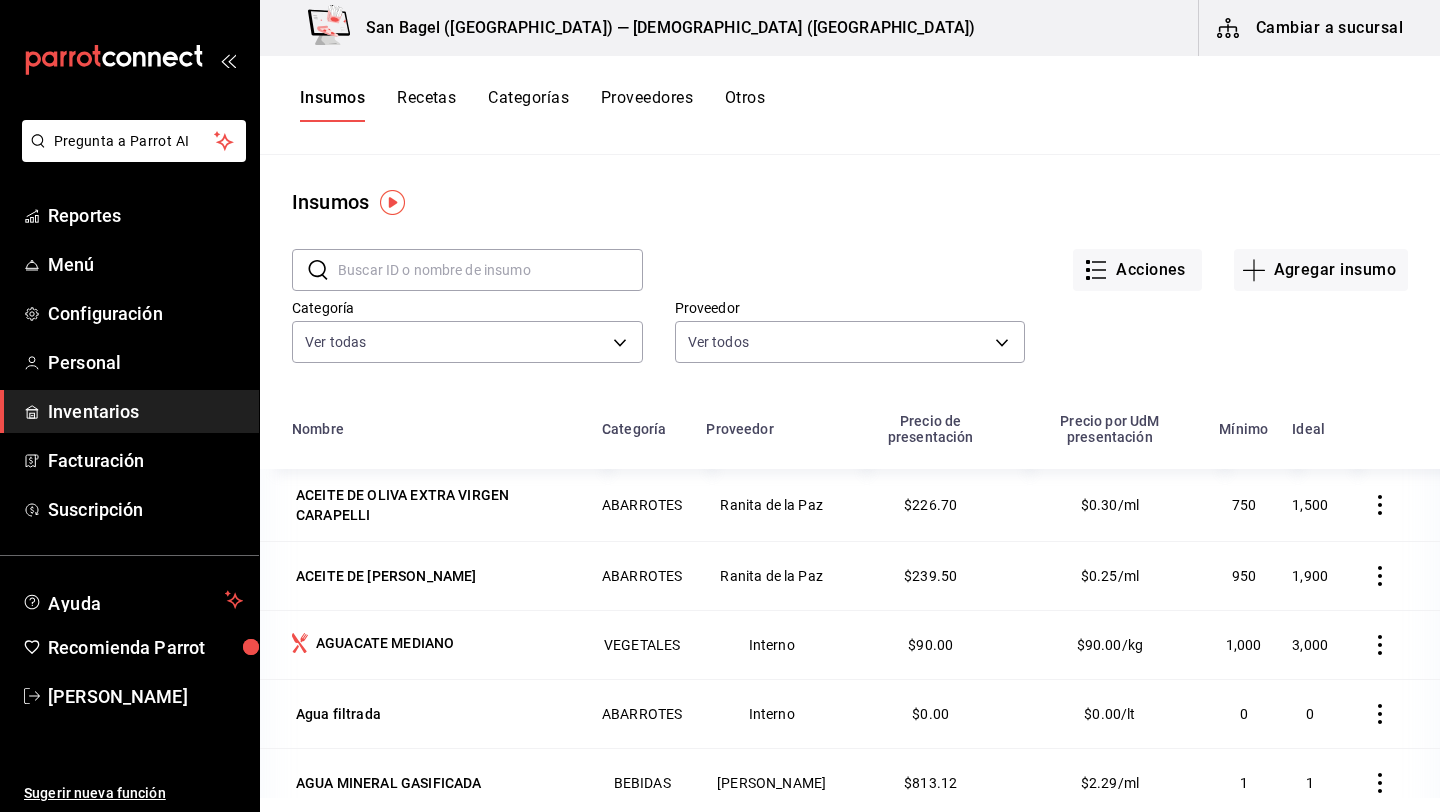 click on "Recetas" at bounding box center [426, 105] 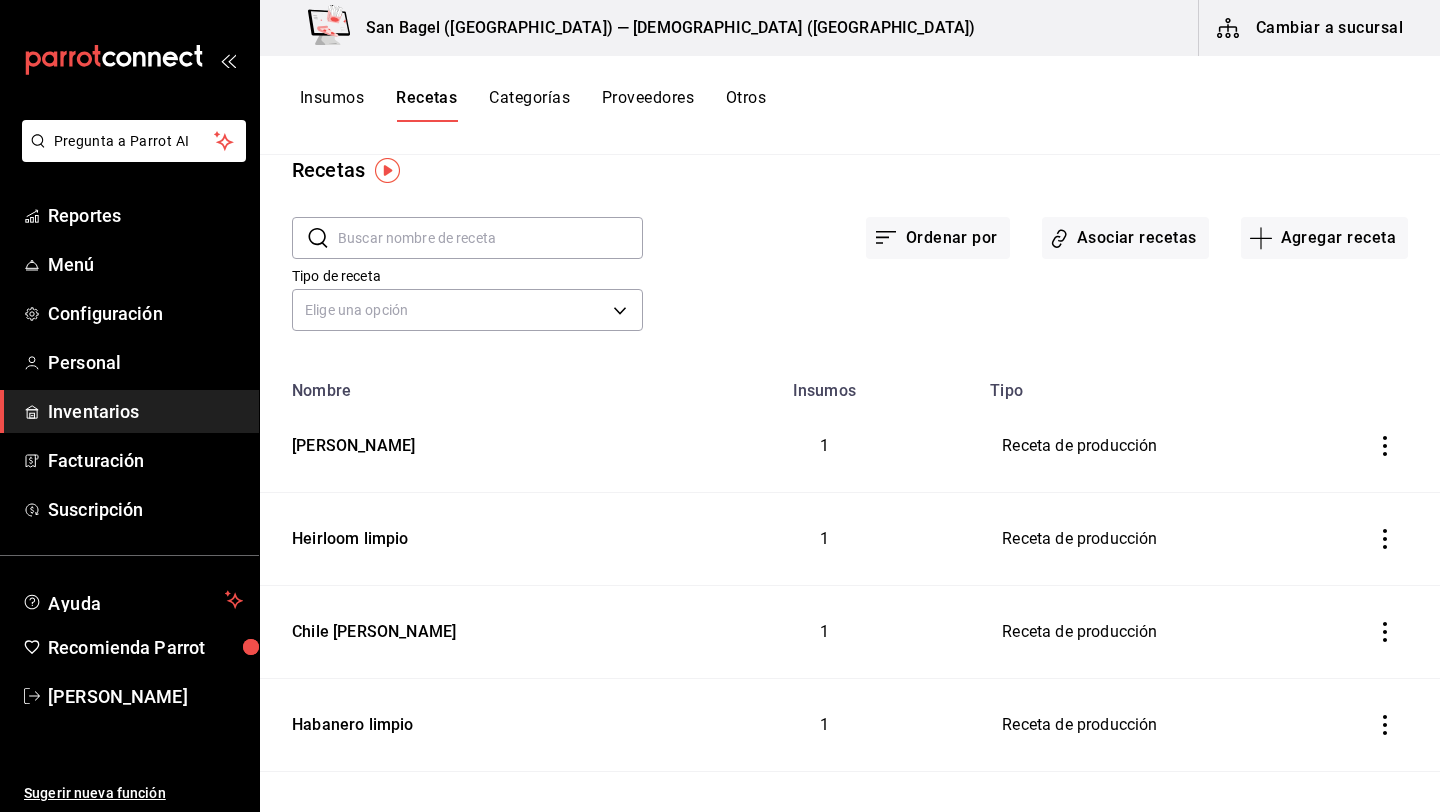 scroll, scrollTop: 31, scrollLeft: 0, axis: vertical 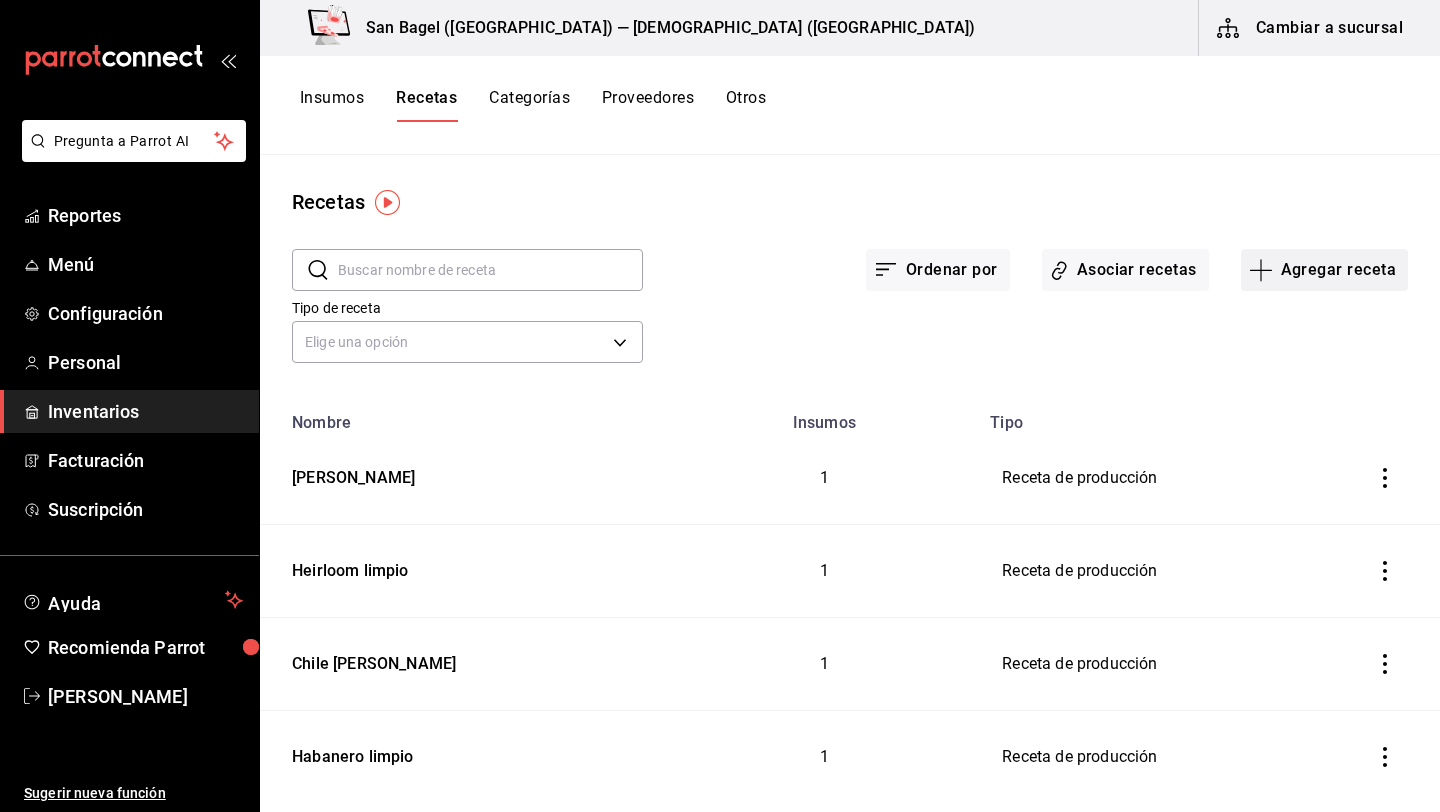 click on "Agregar receta" at bounding box center [1324, 270] 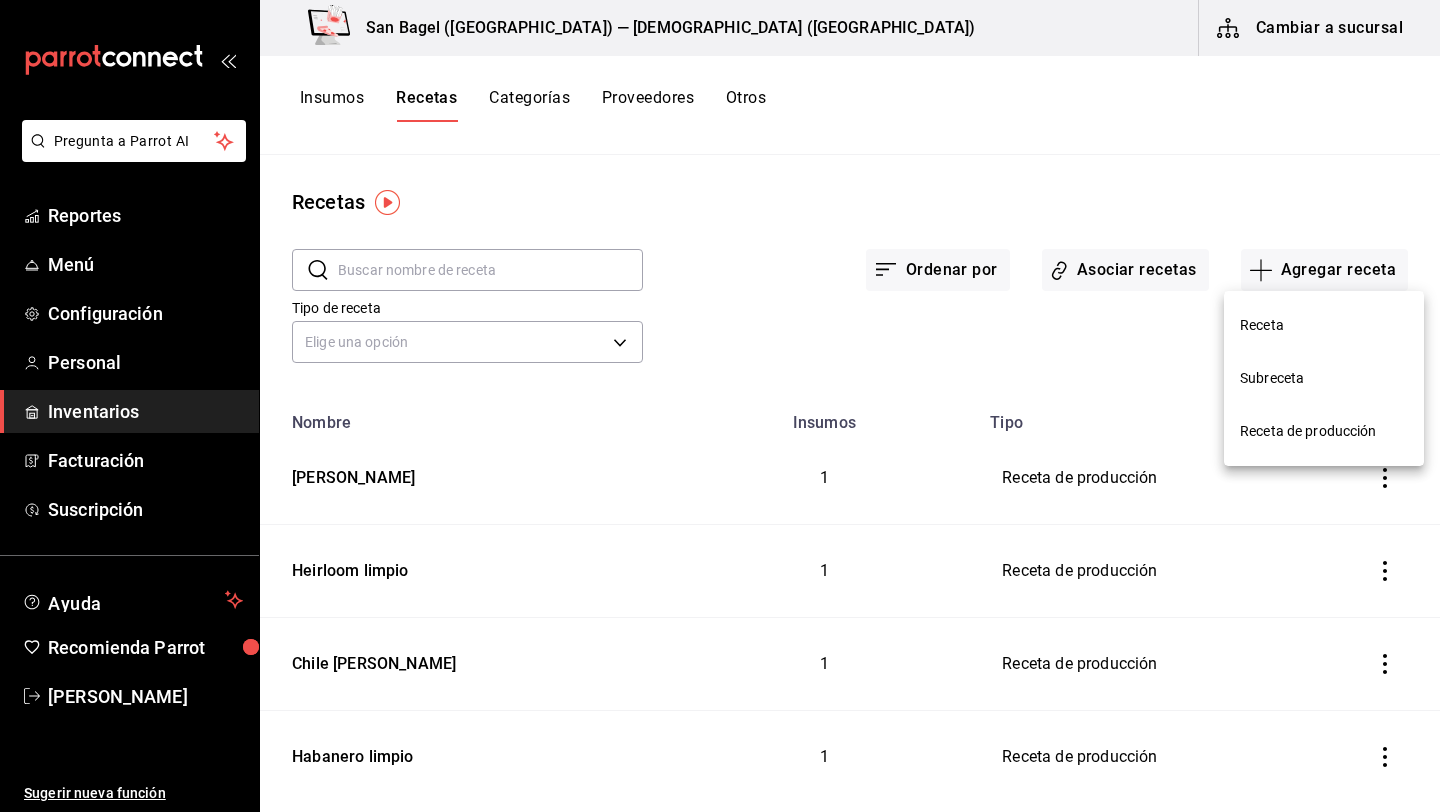 click on "Subreceta" at bounding box center [1324, 378] 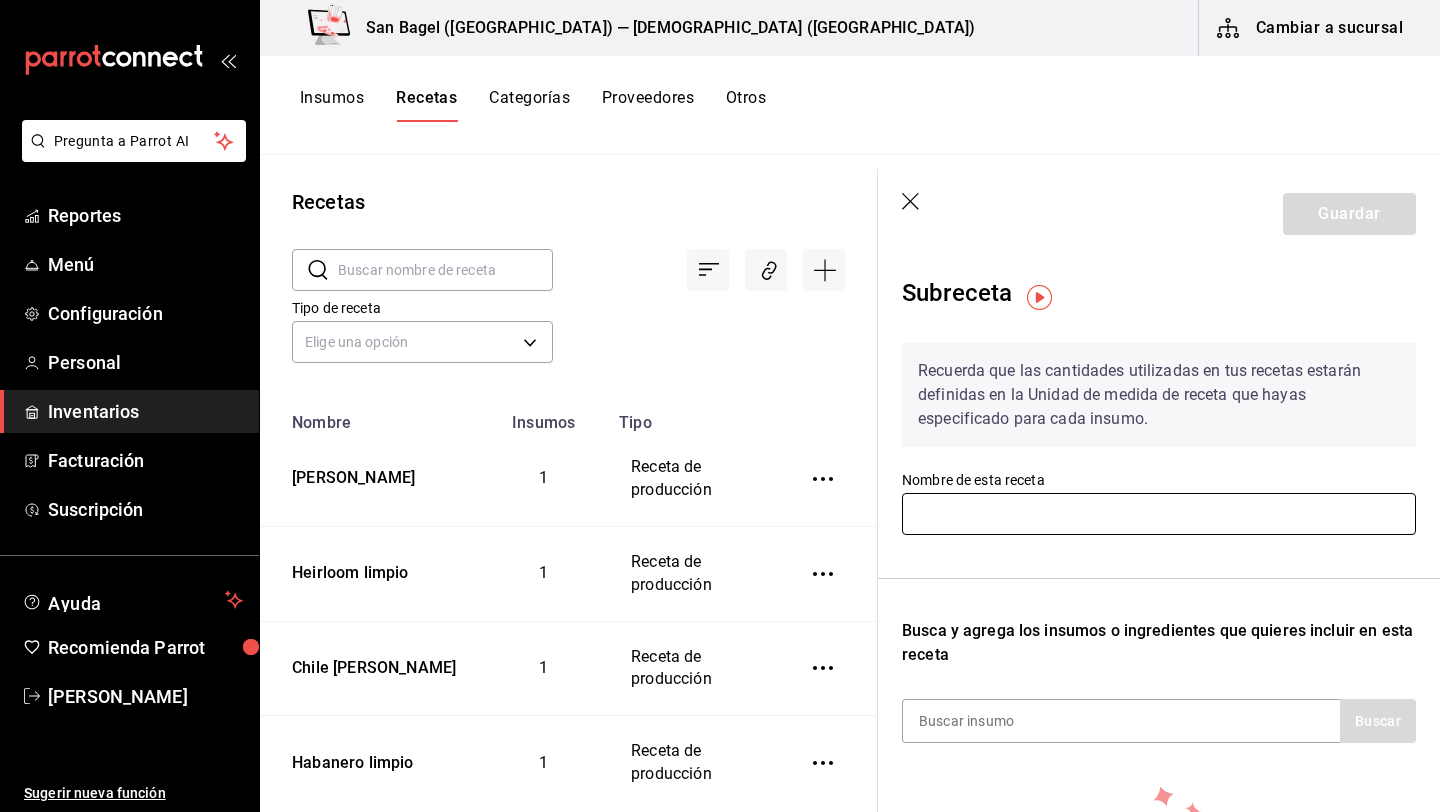 click at bounding box center (1159, 514) 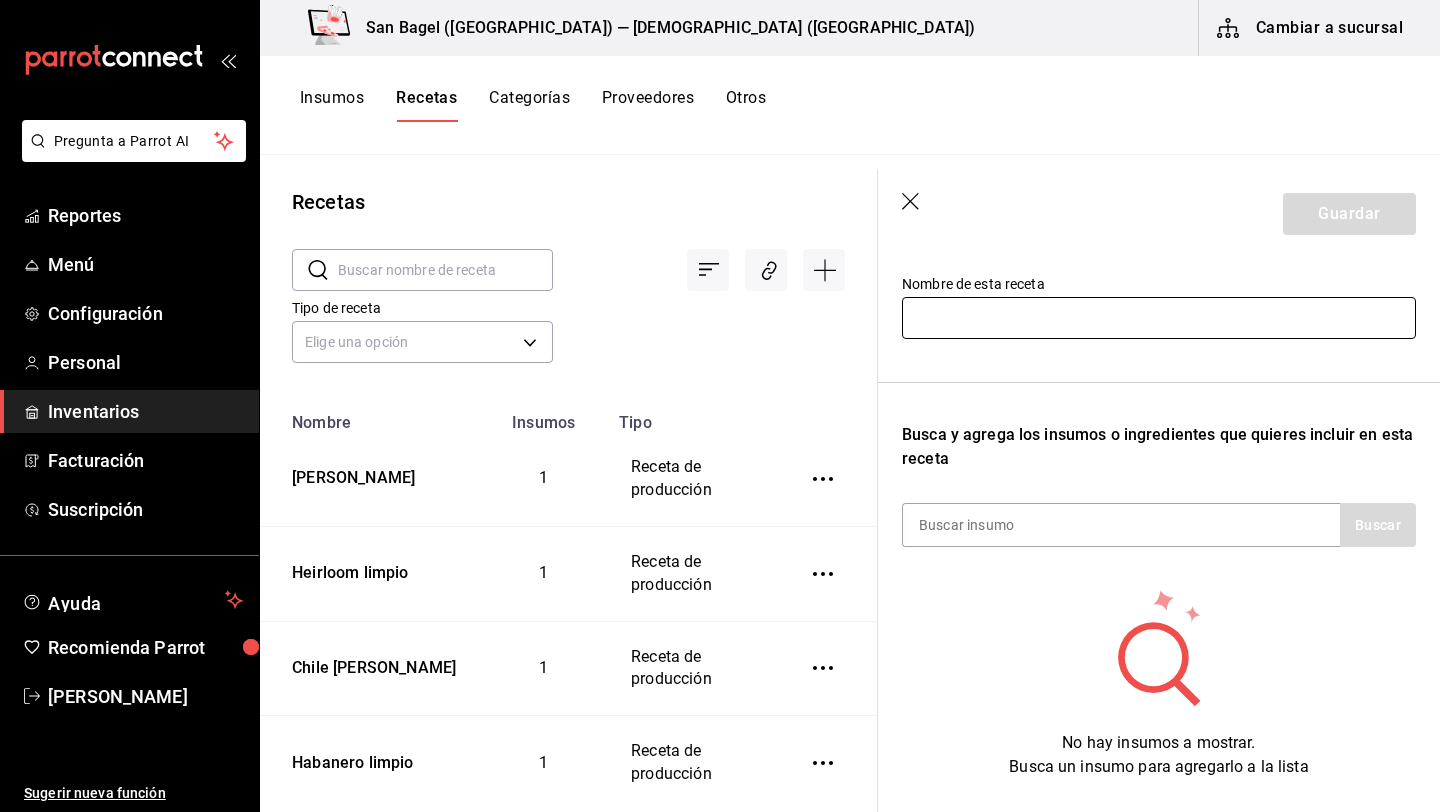 scroll, scrollTop: 198, scrollLeft: 0, axis: vertical 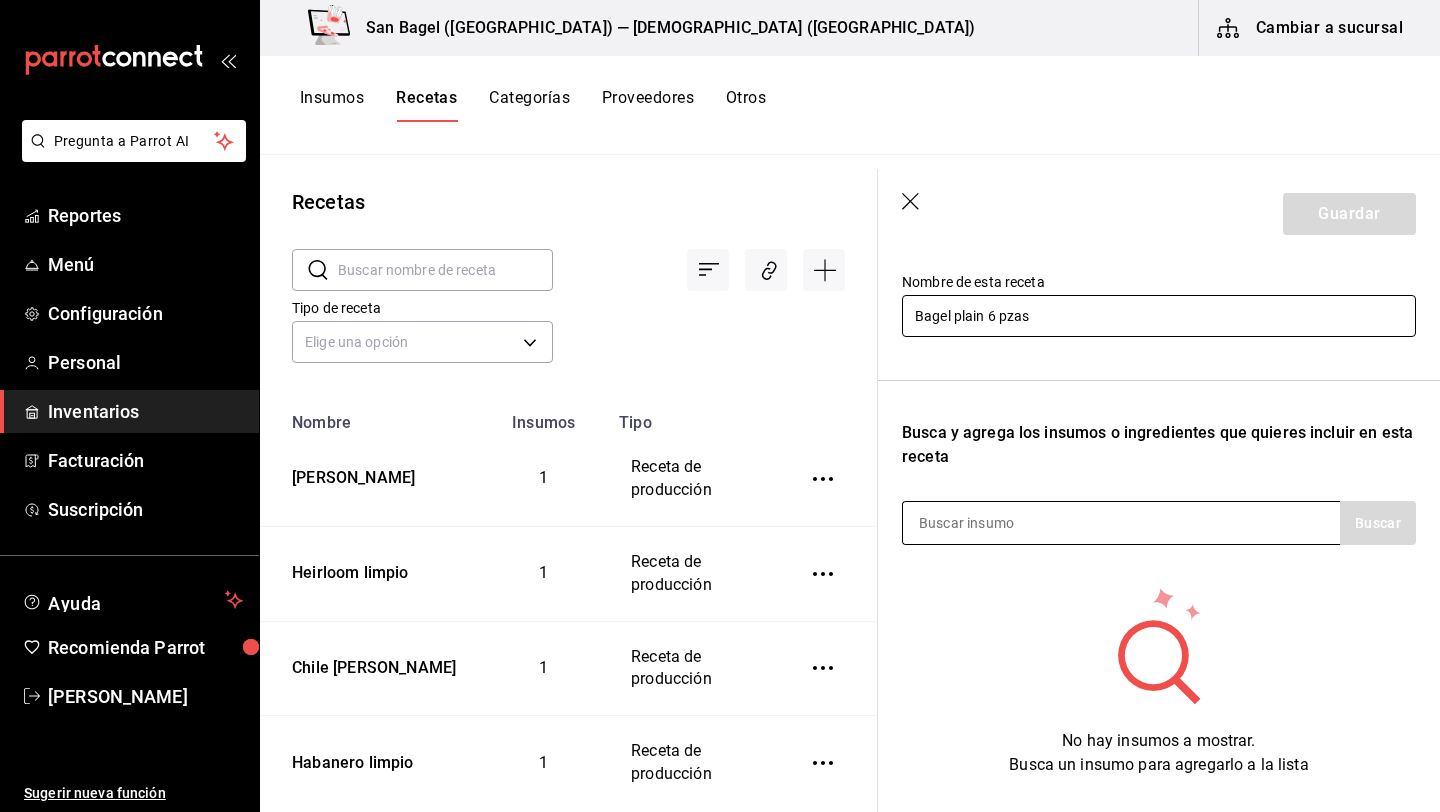 type on "Bagel plain 6 pzas" 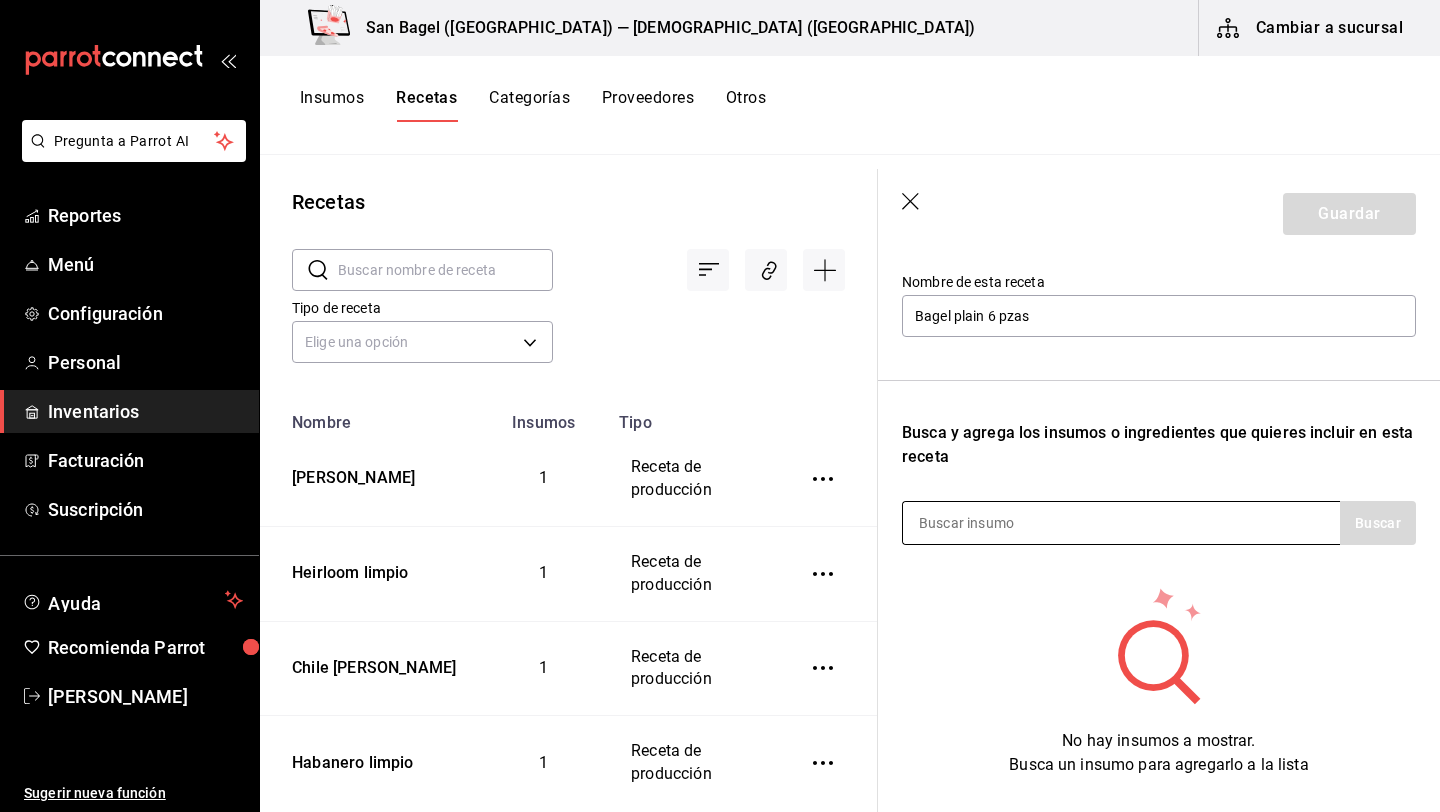 click at bounding box center [1003, 523] 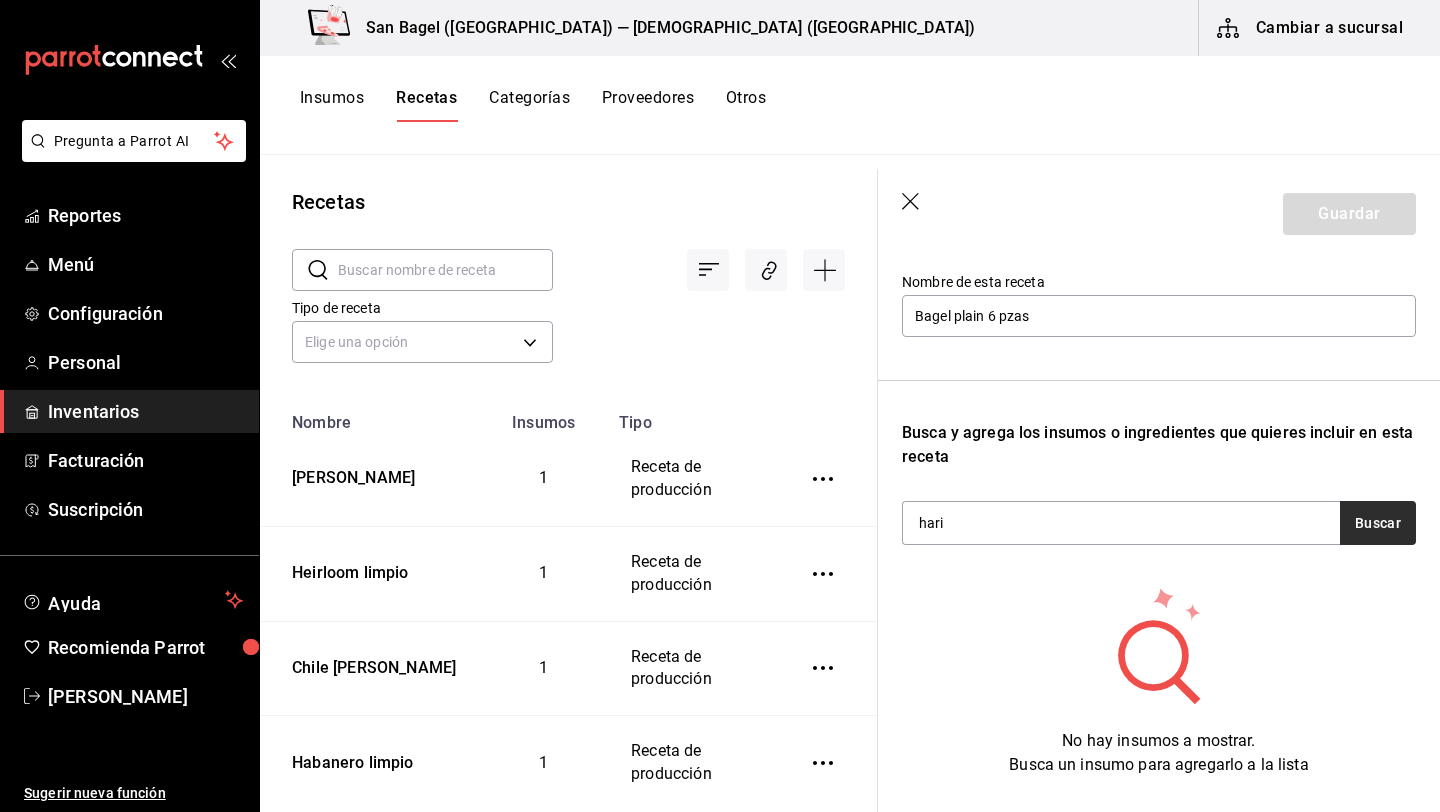 type on "hari" 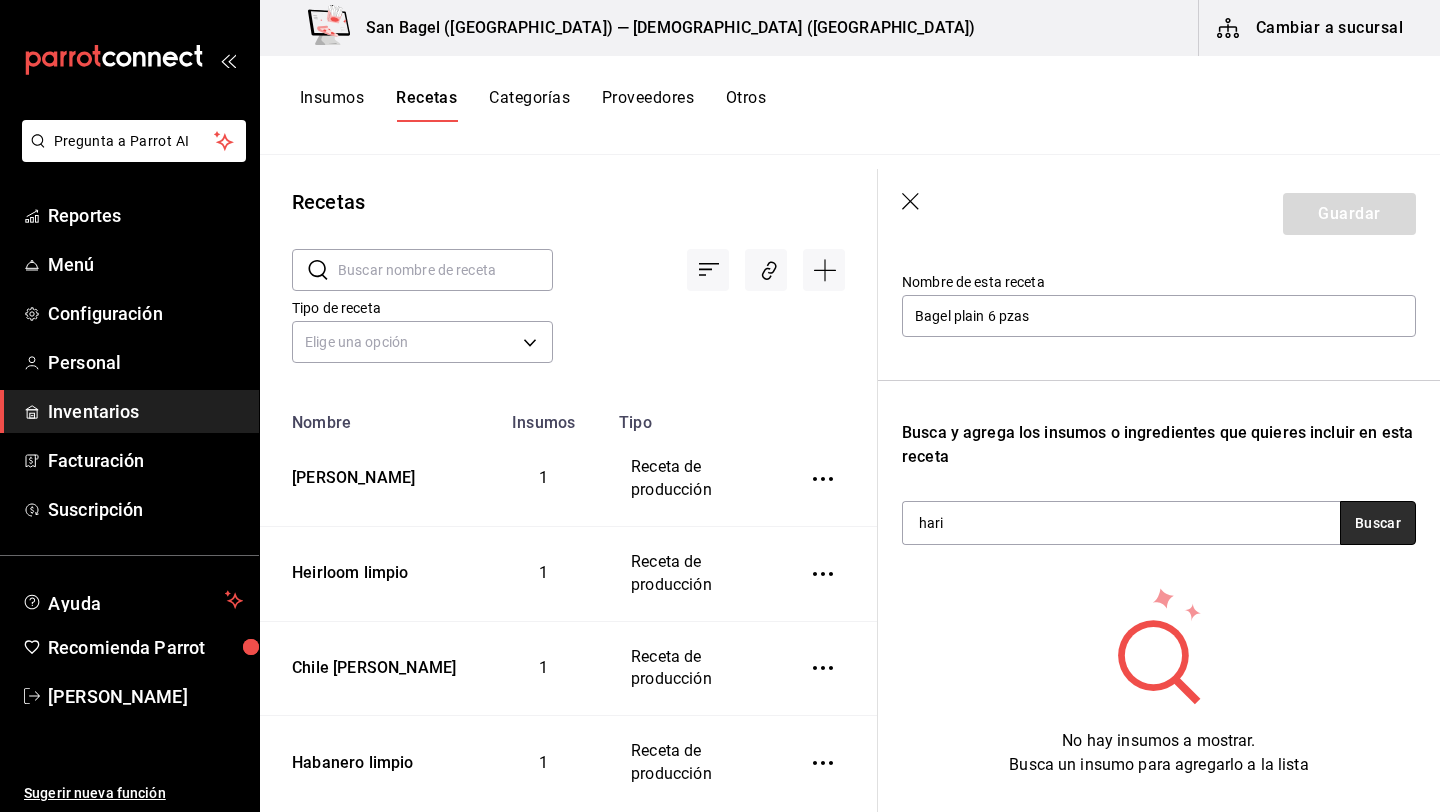 click on "Buscar" at bounding box center (1378, 523) 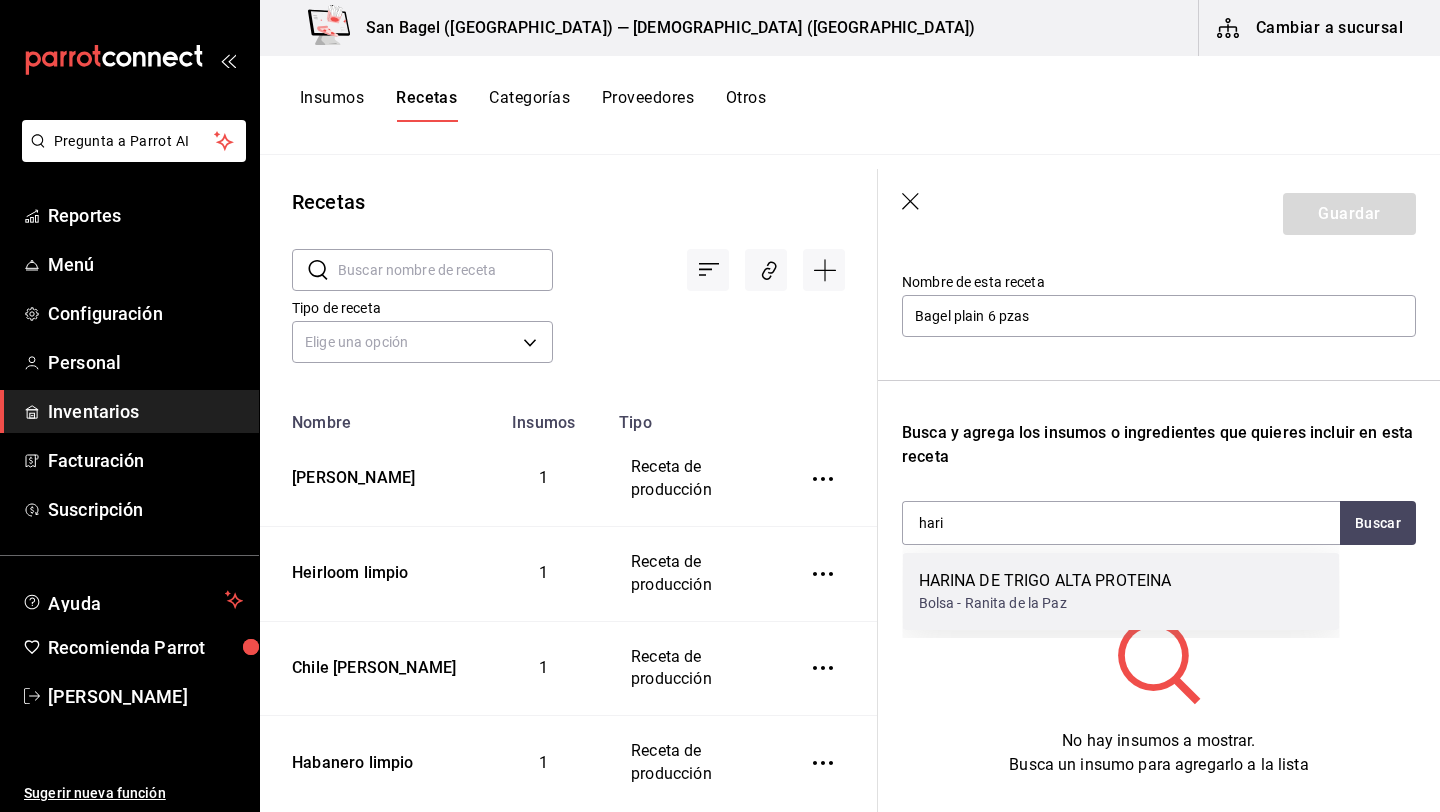 click on "HARINA DE TRIGO ALTA PROTEINA" at bounding box center [1045, 581] 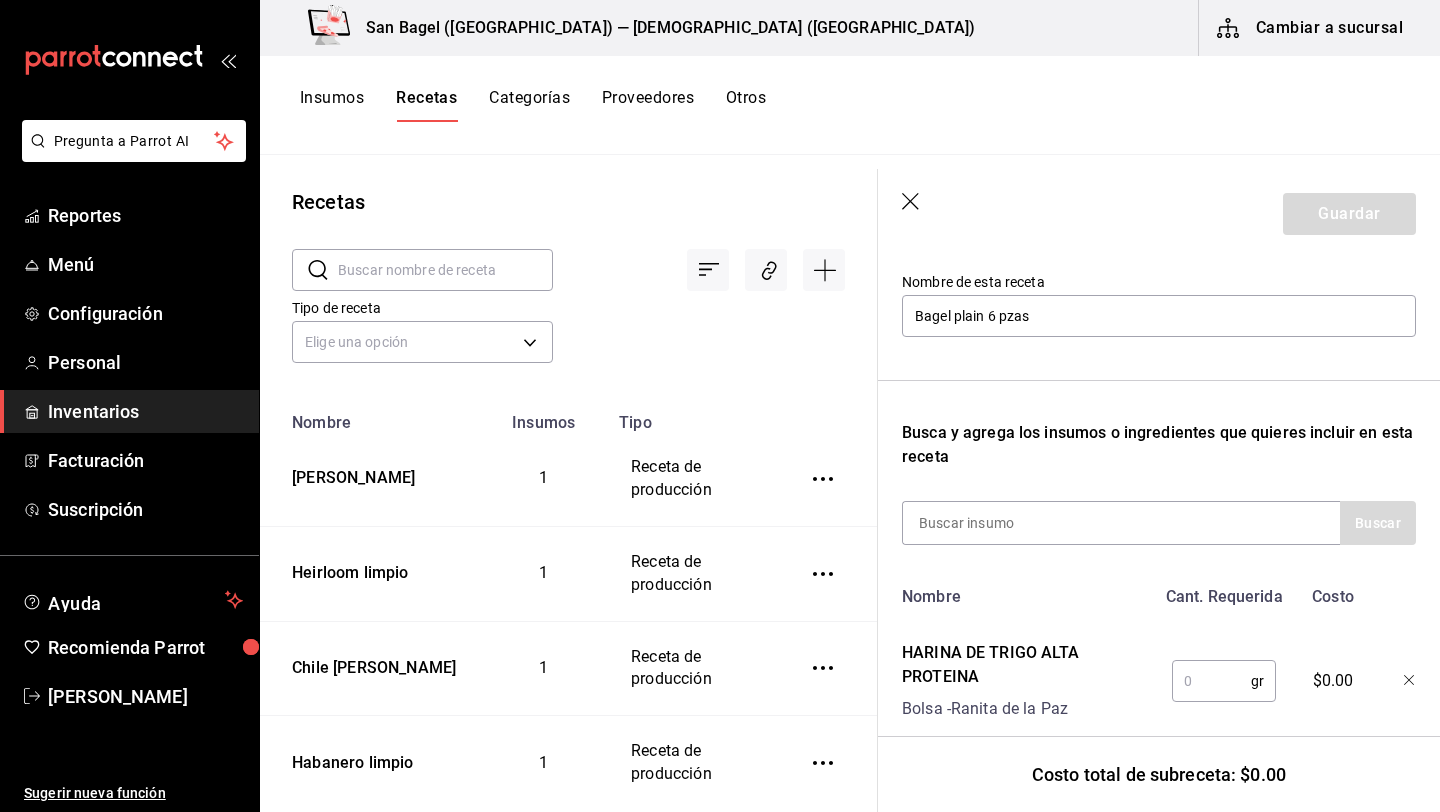 scroll, scrollTop: 236, scrollLeft: 0, axis: vertical 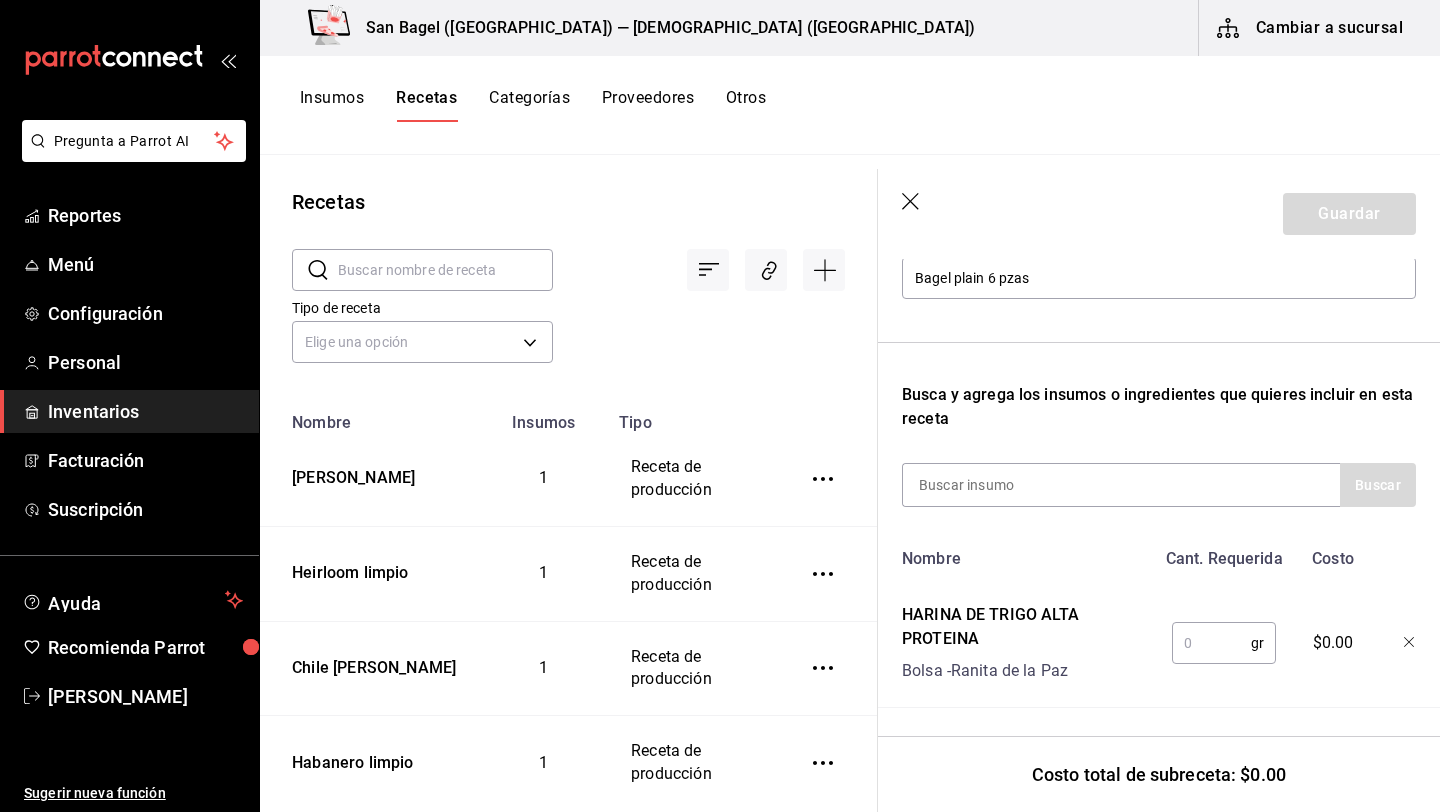 click at bounding box center [1211, 643] 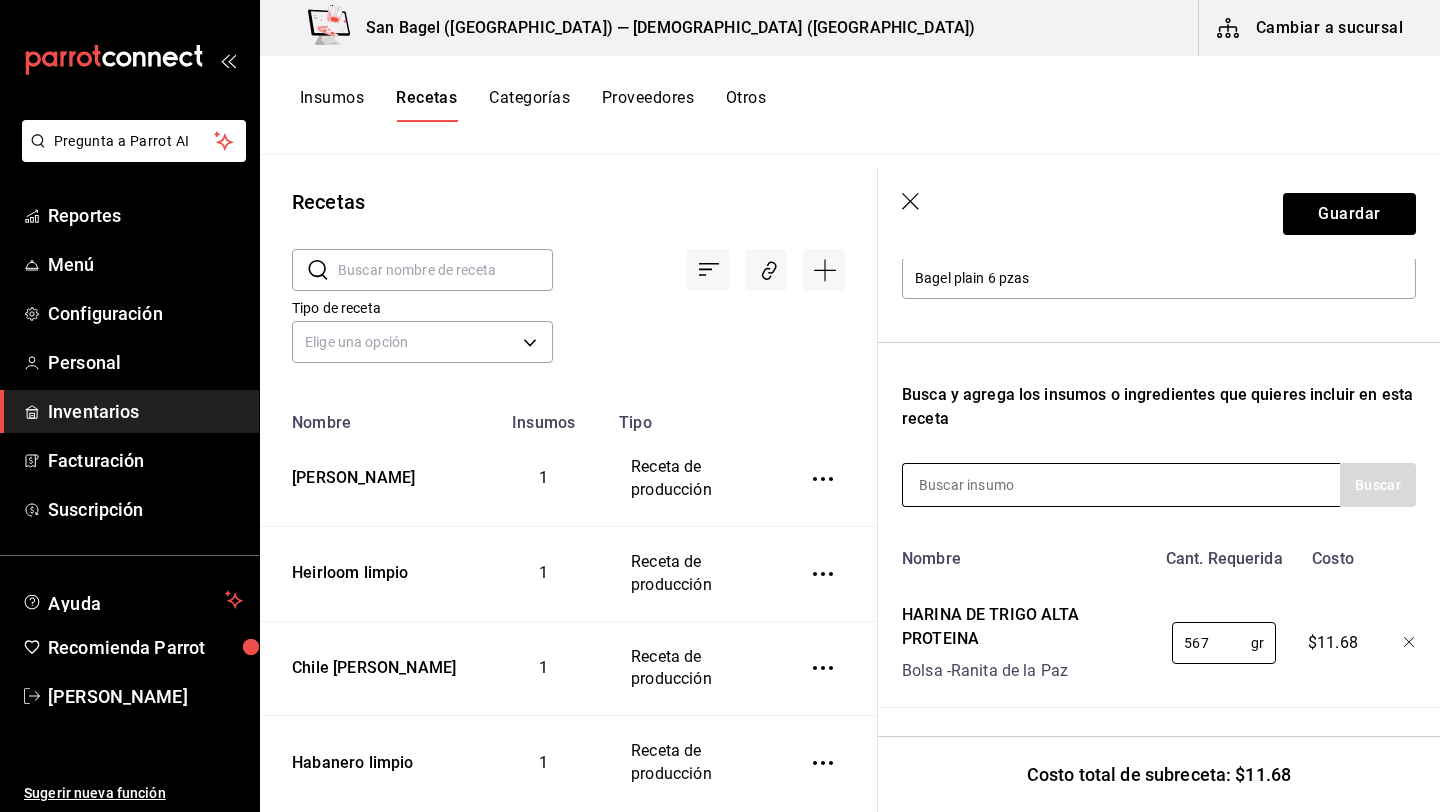 type on "567" 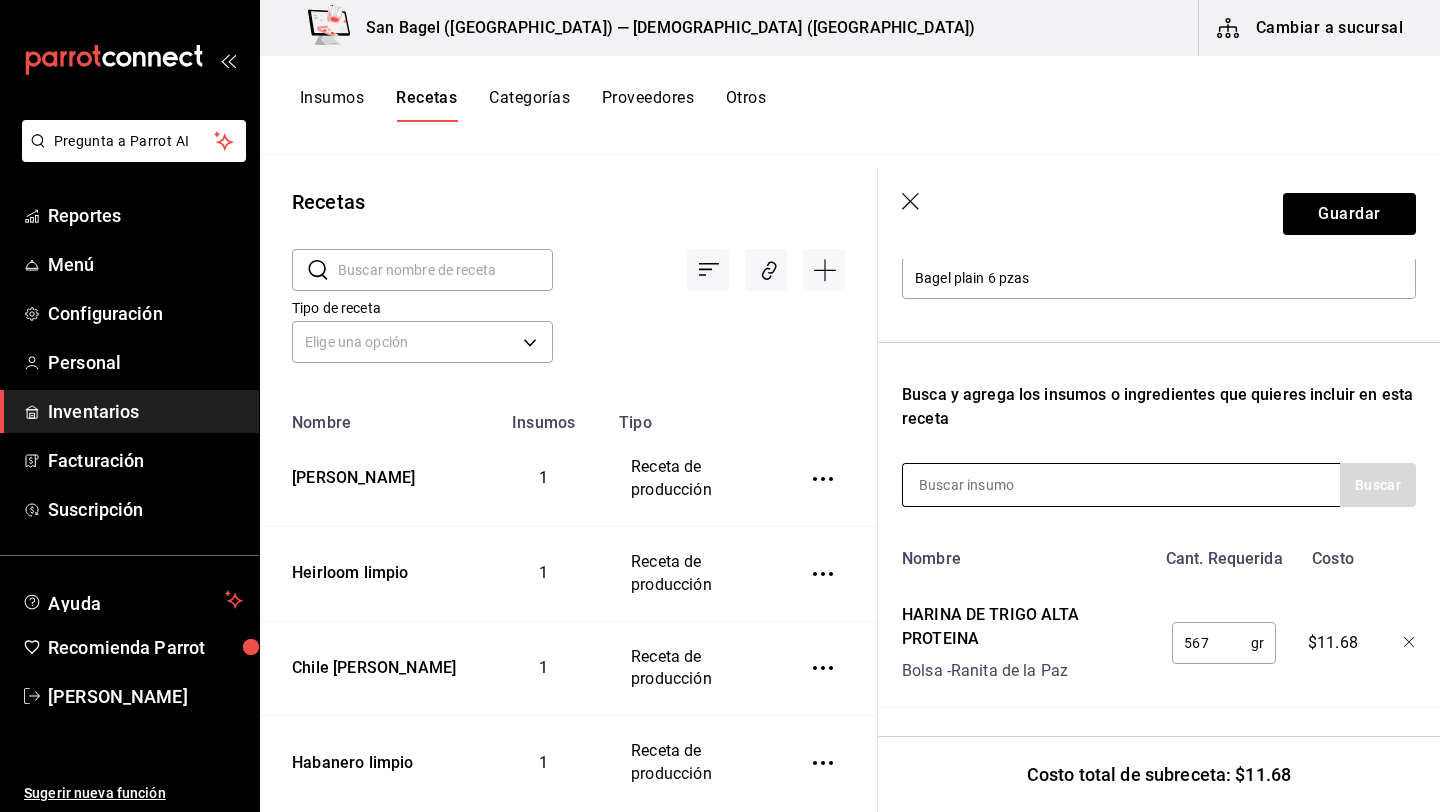 click at bounding box center [1121, 485] 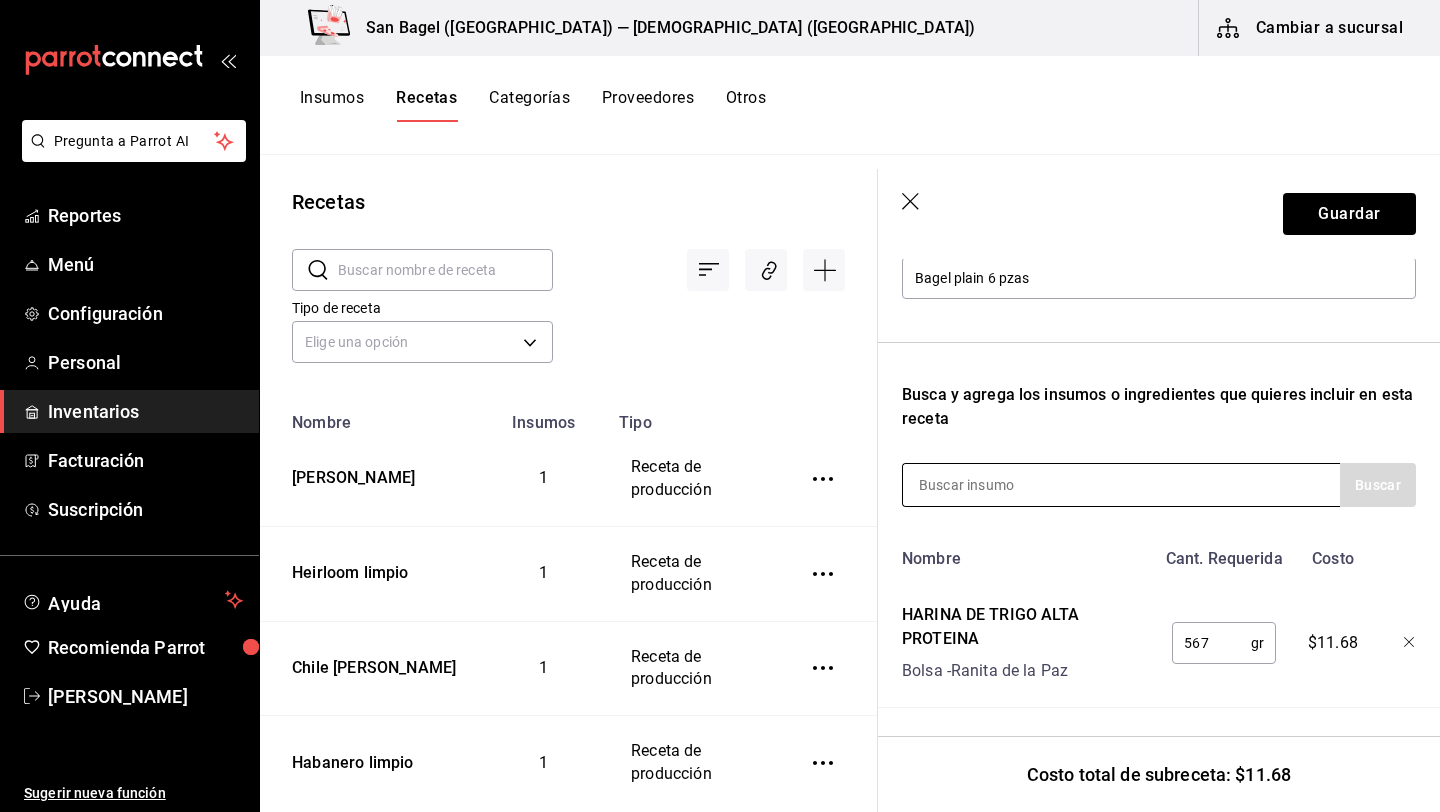 click at bounding box center [1003, 485] 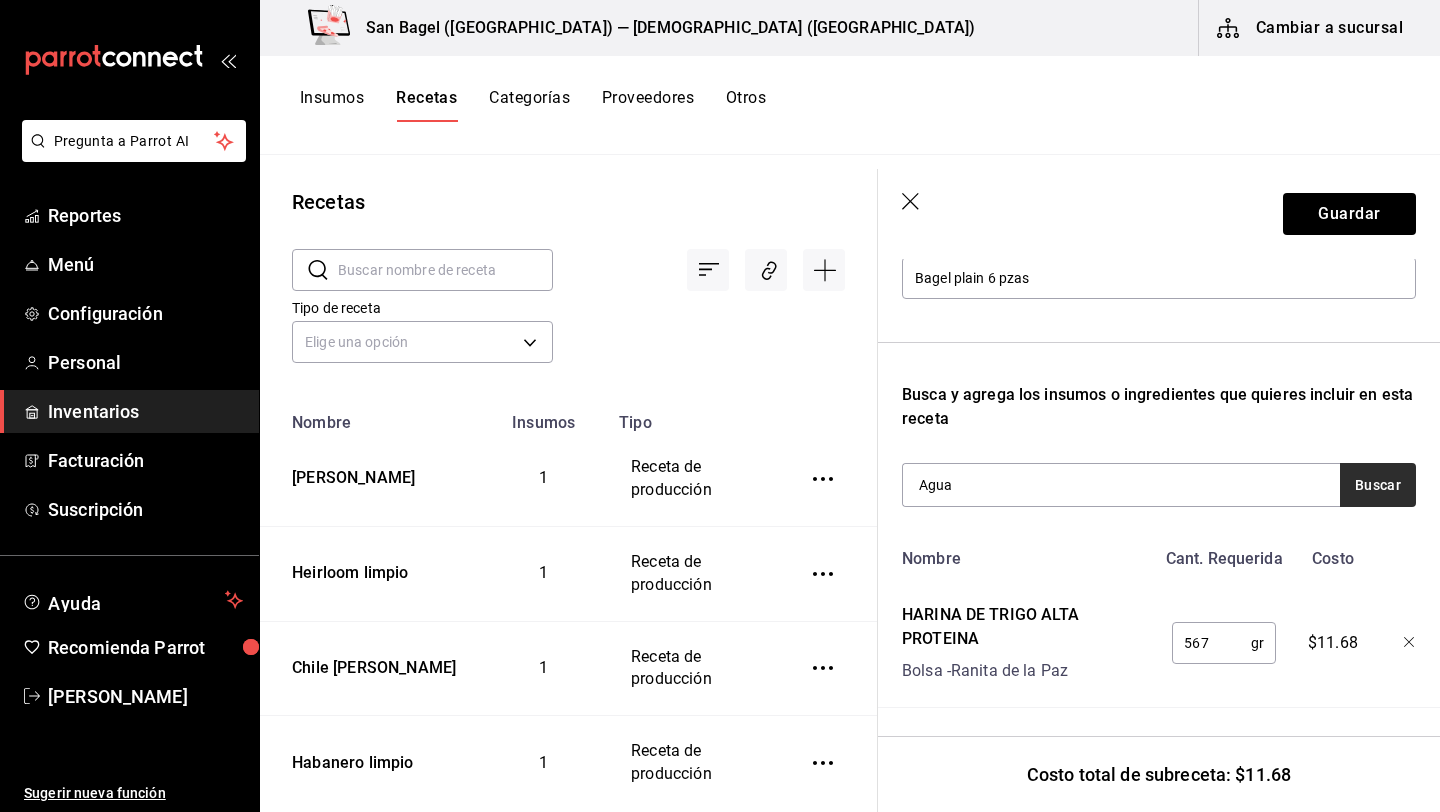 type on "Agua" 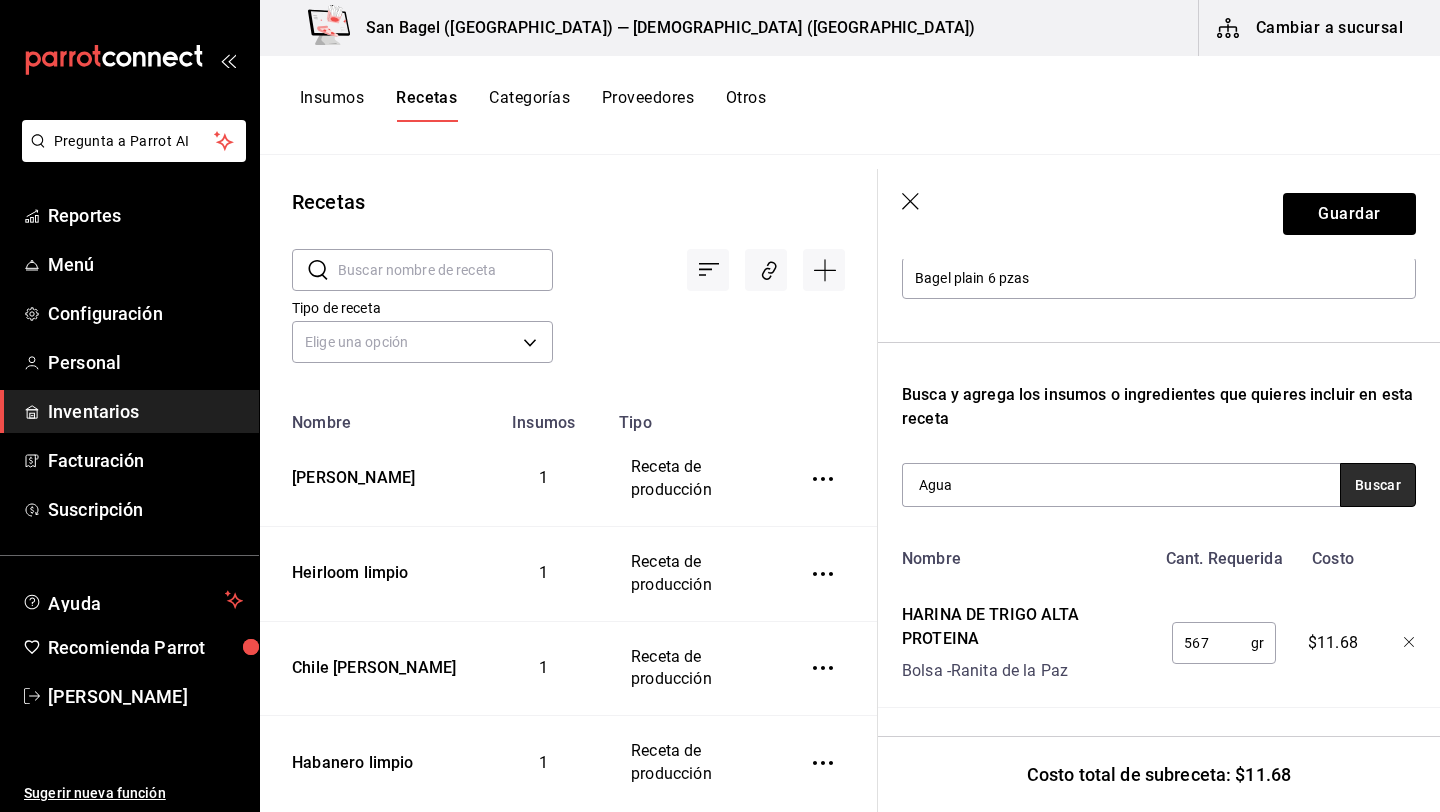 click on "Buscar" at bounding box center (1378, 485) 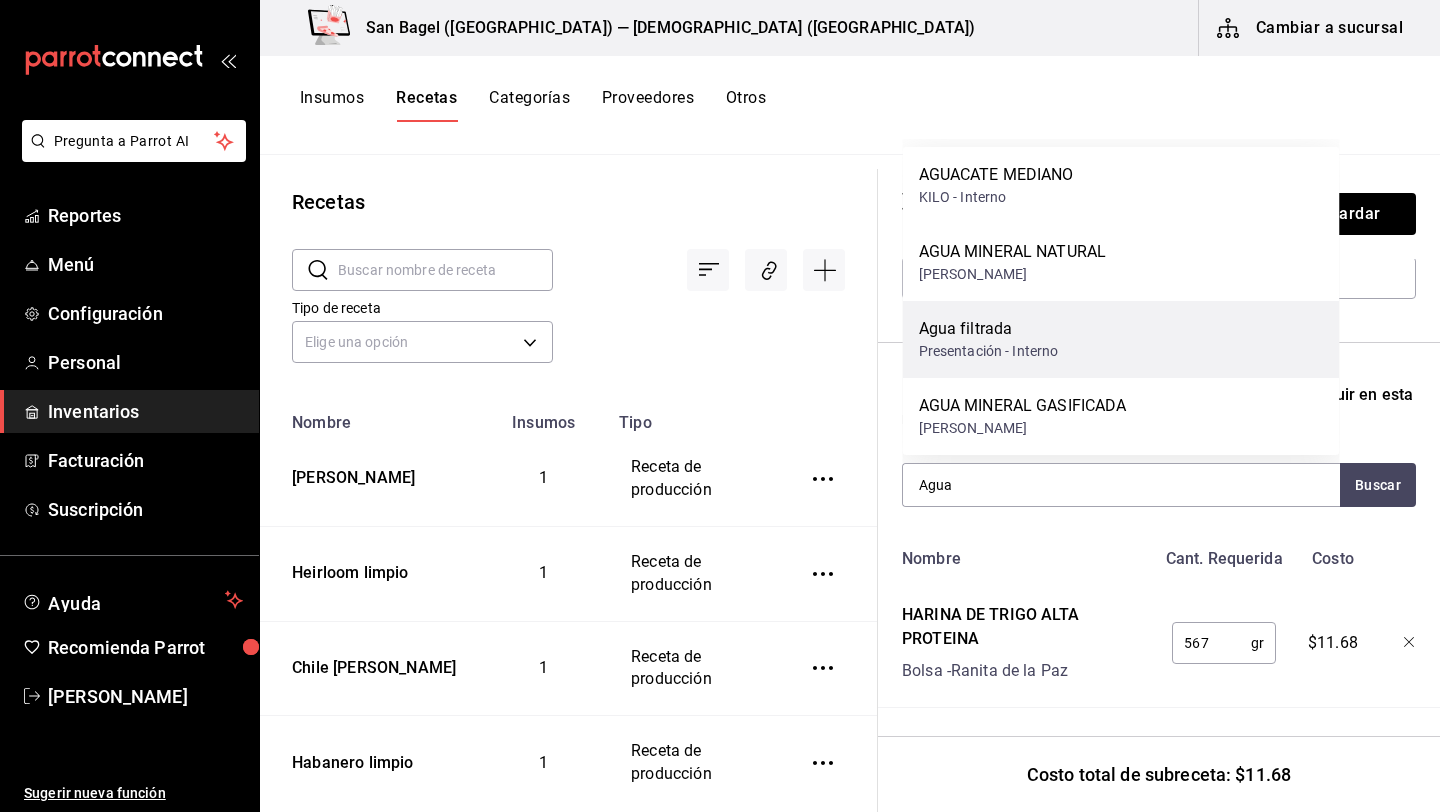 click on "Agua filtrada" at bounding box center [989, 329] 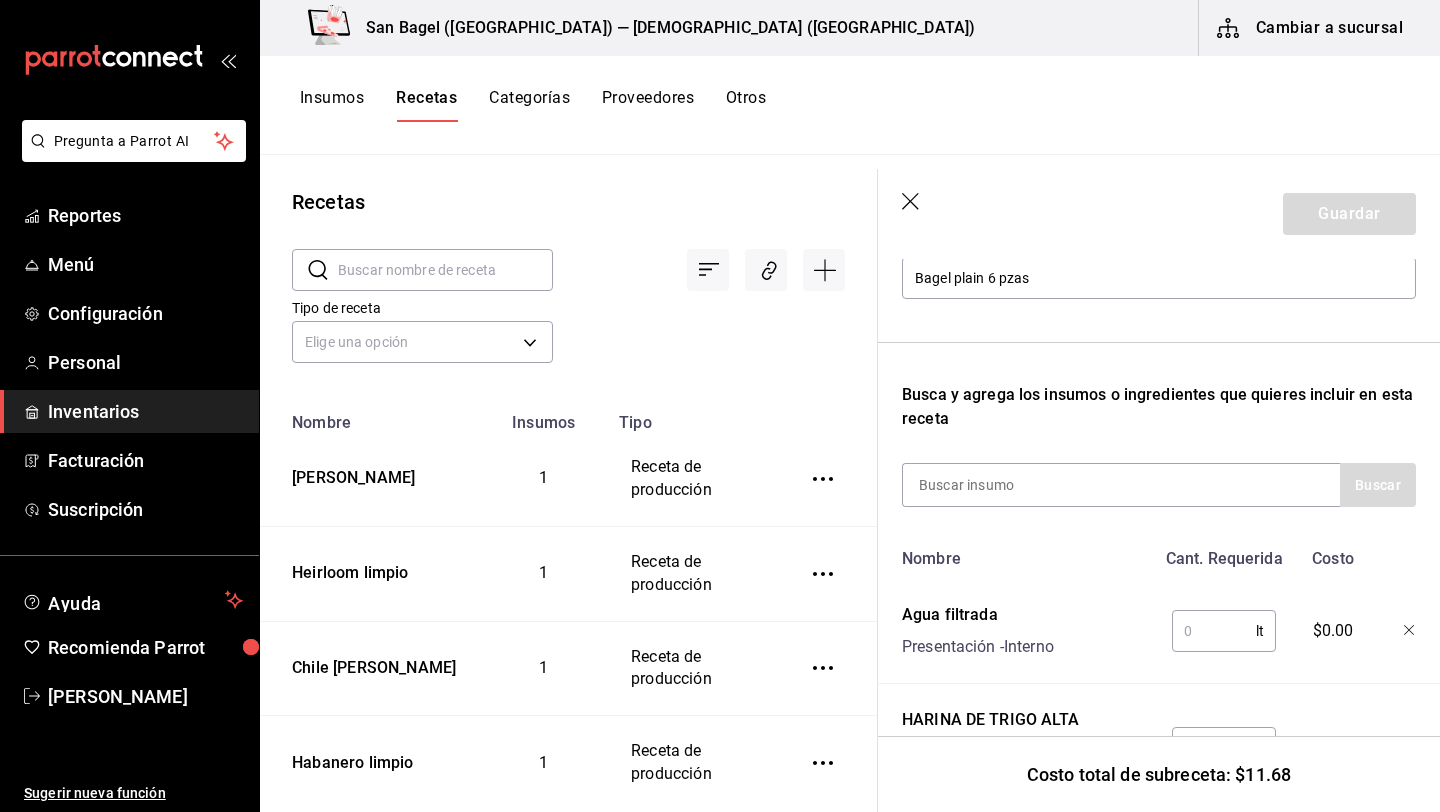 click at bounding box center [1214, 631] 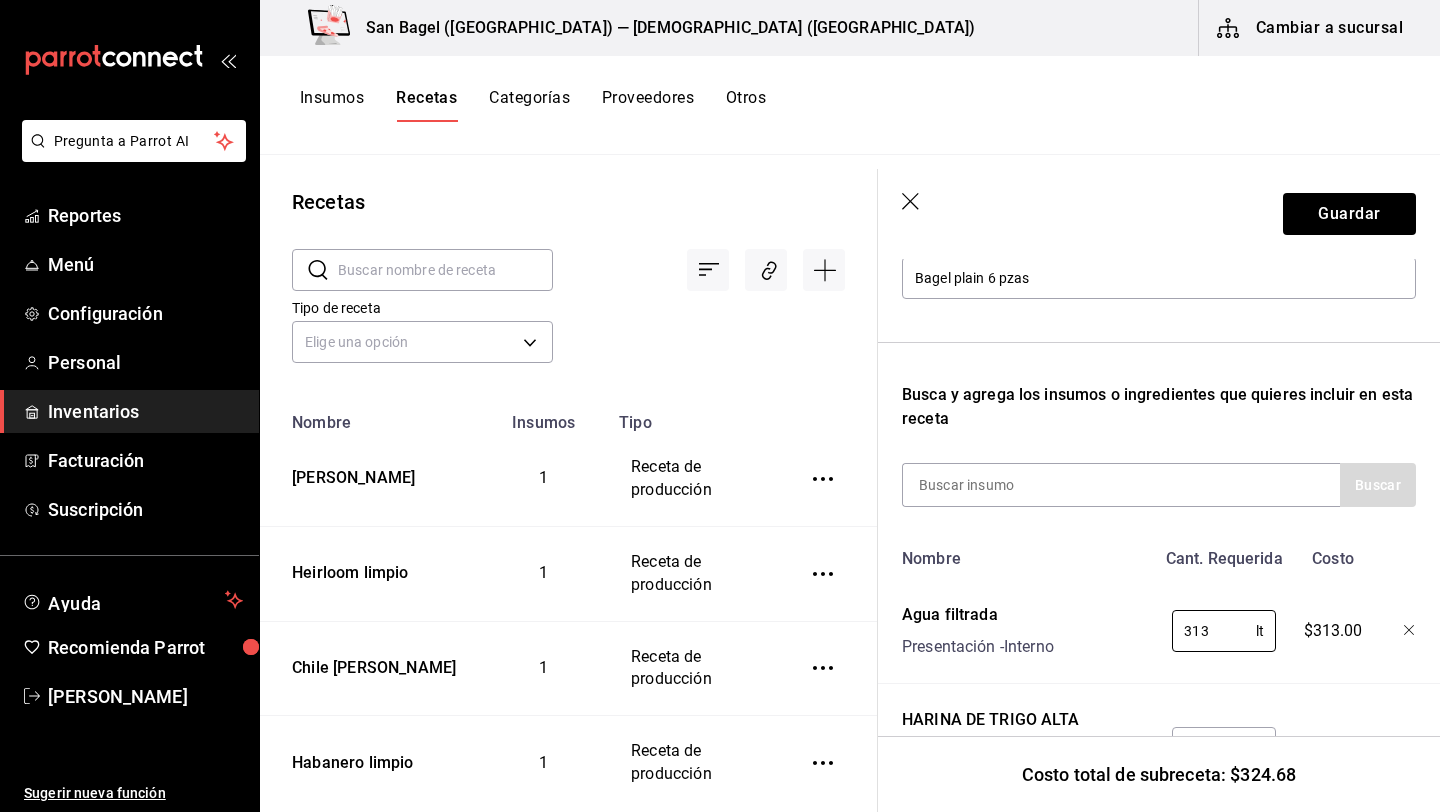 scroll, scrollTop: 341, scrollLeft: 0, axis: vertical 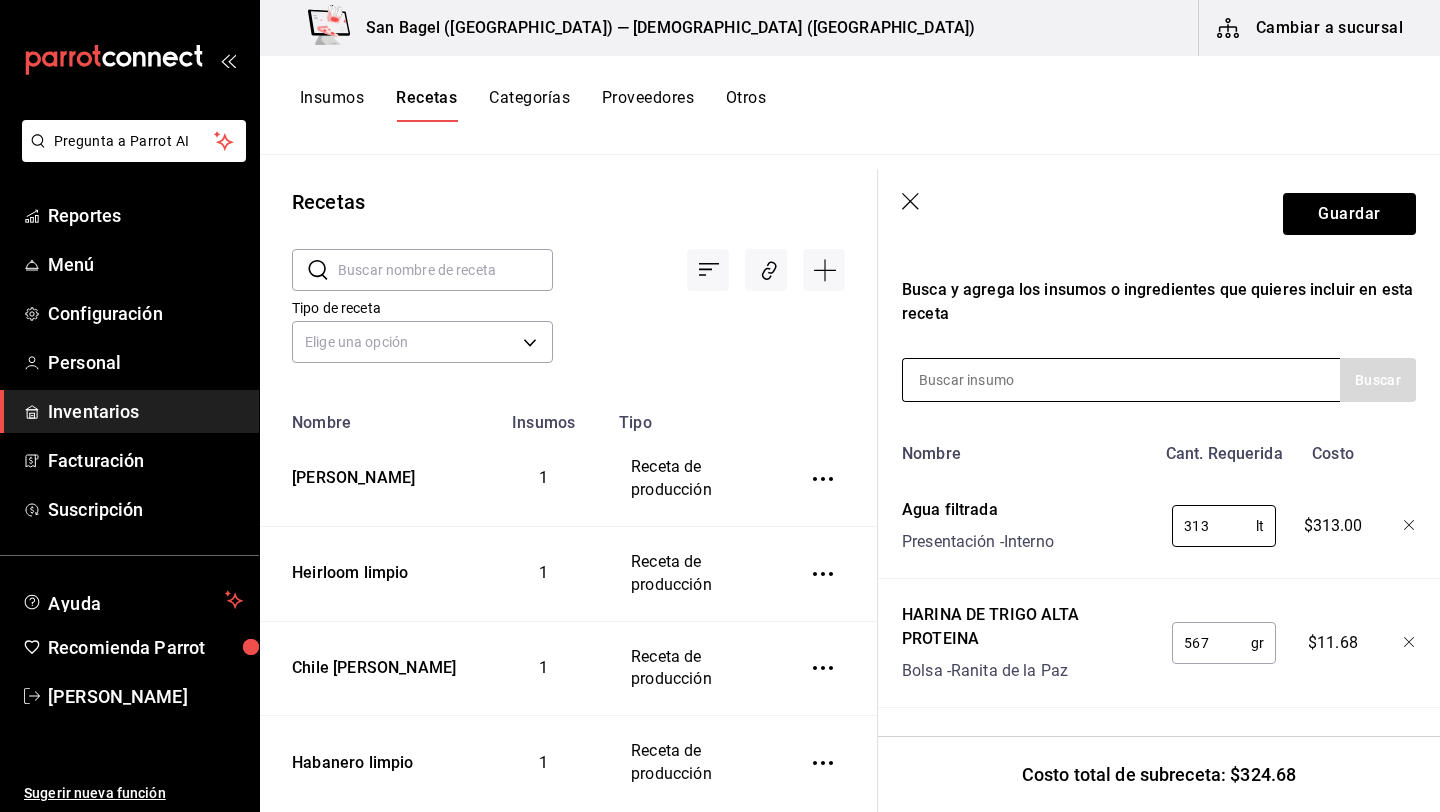 type on "313" 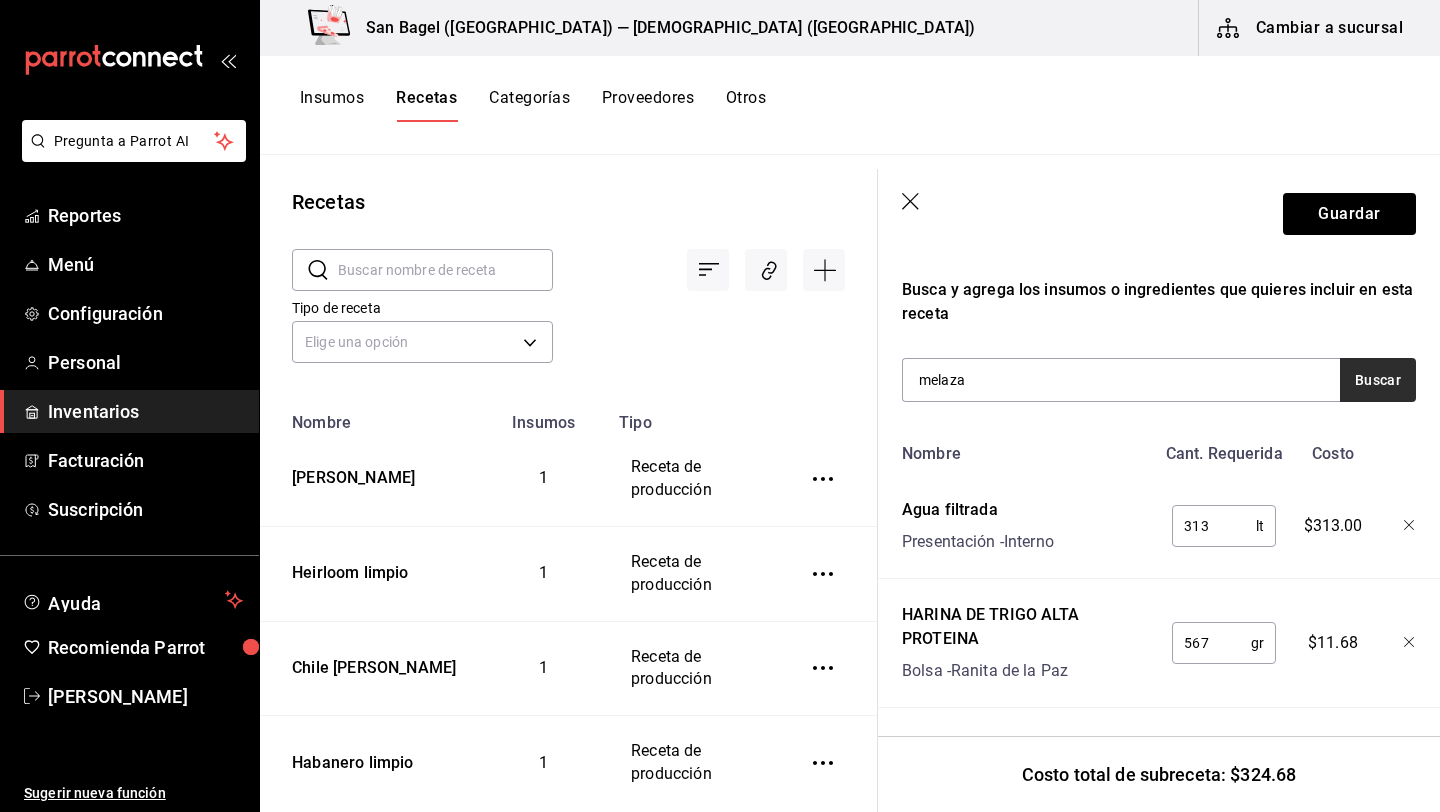 type on "melaza" 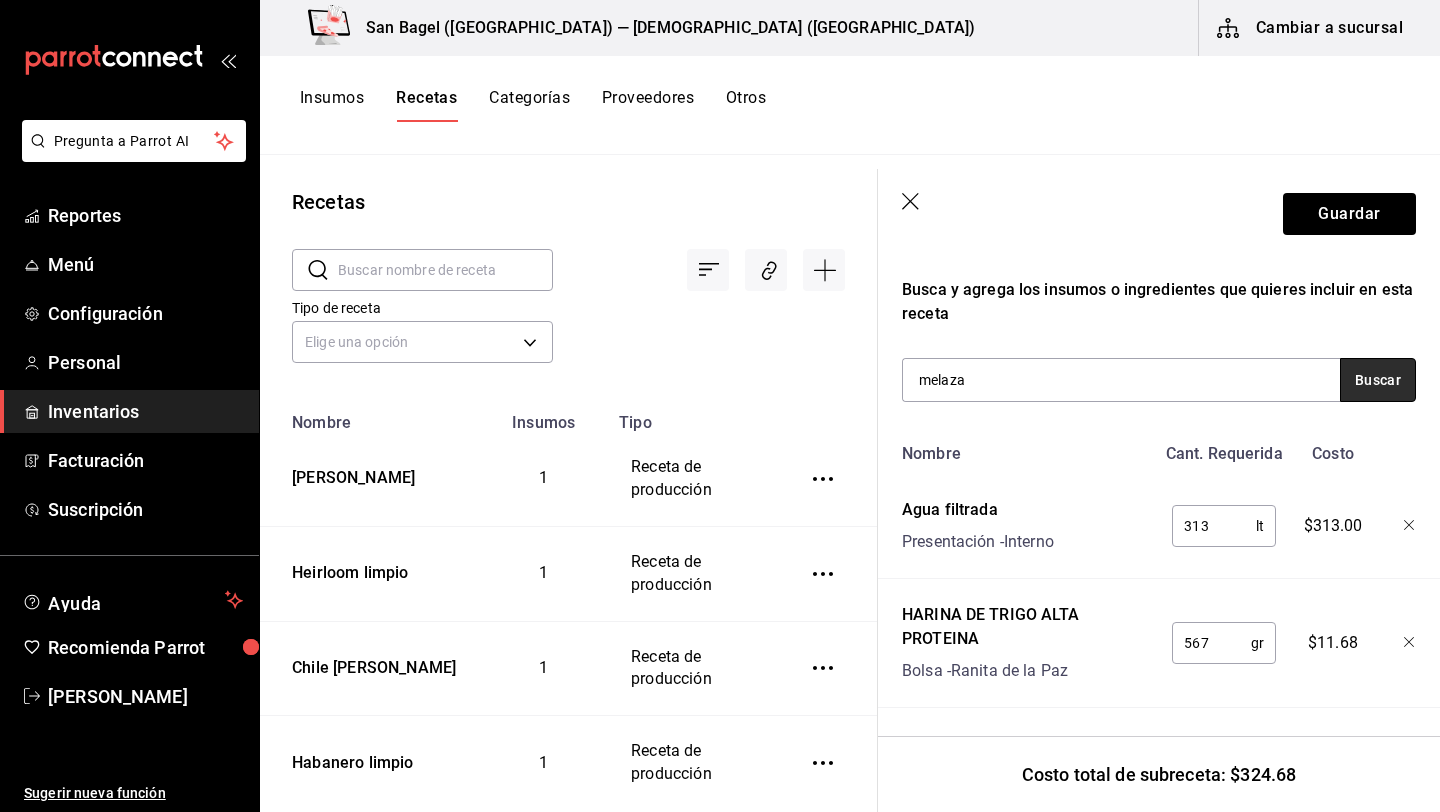 click on "Buscar" at bounding box center [1378, 380] 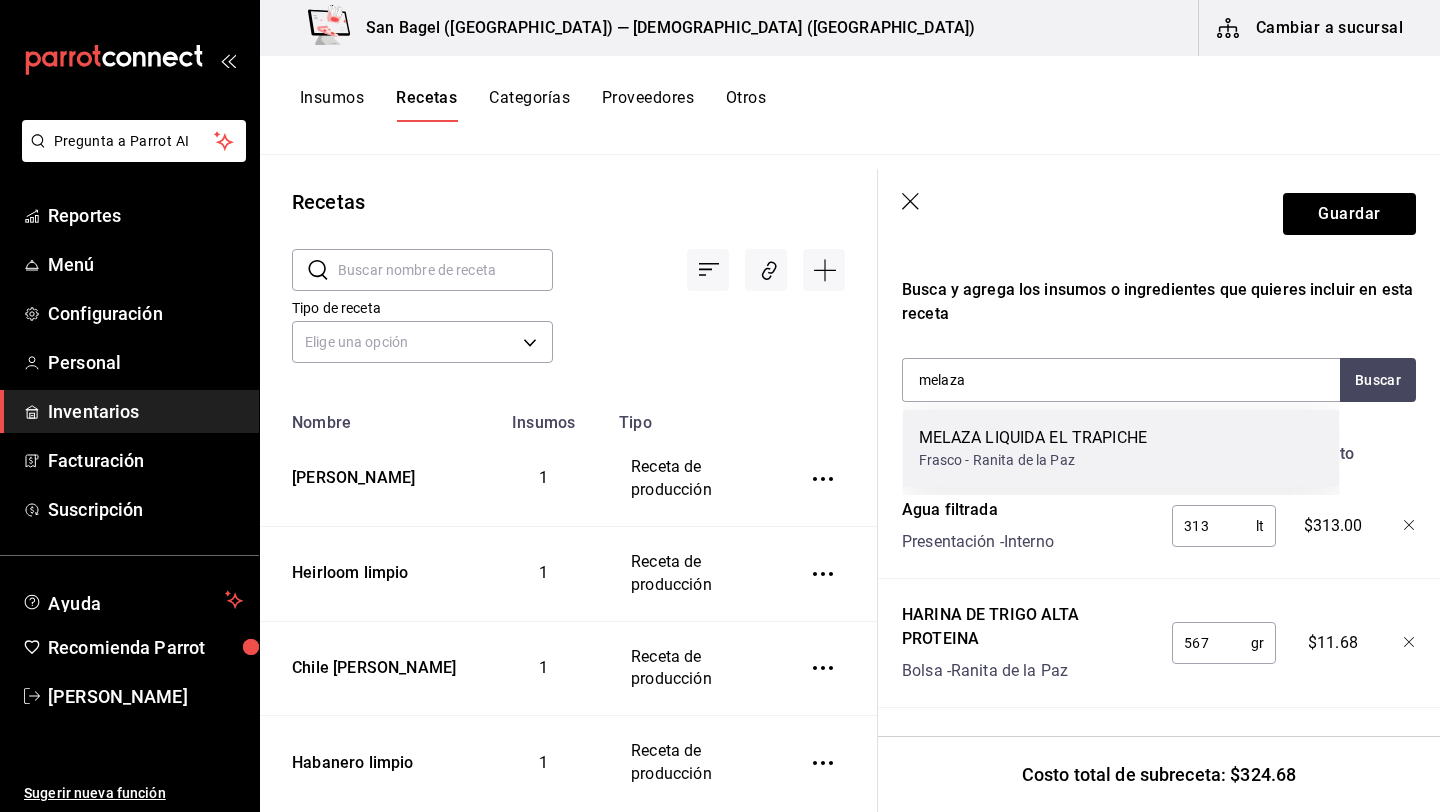 click on "MELAZA LIQUIDA EL TRAPICHE Frasco - Ranita de la Paz" at bounding box center (1121, 448) 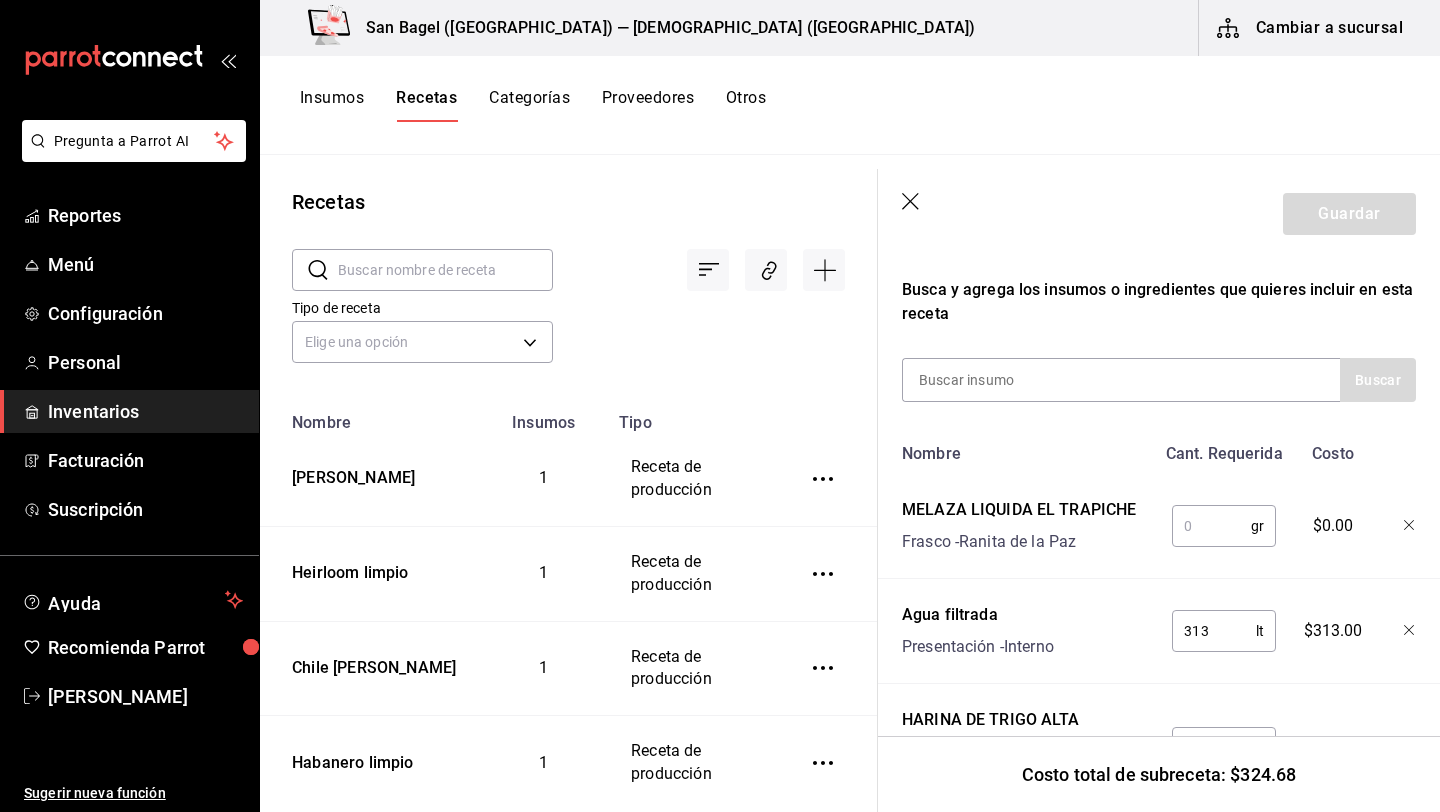click at bounding box center [1211, 526] 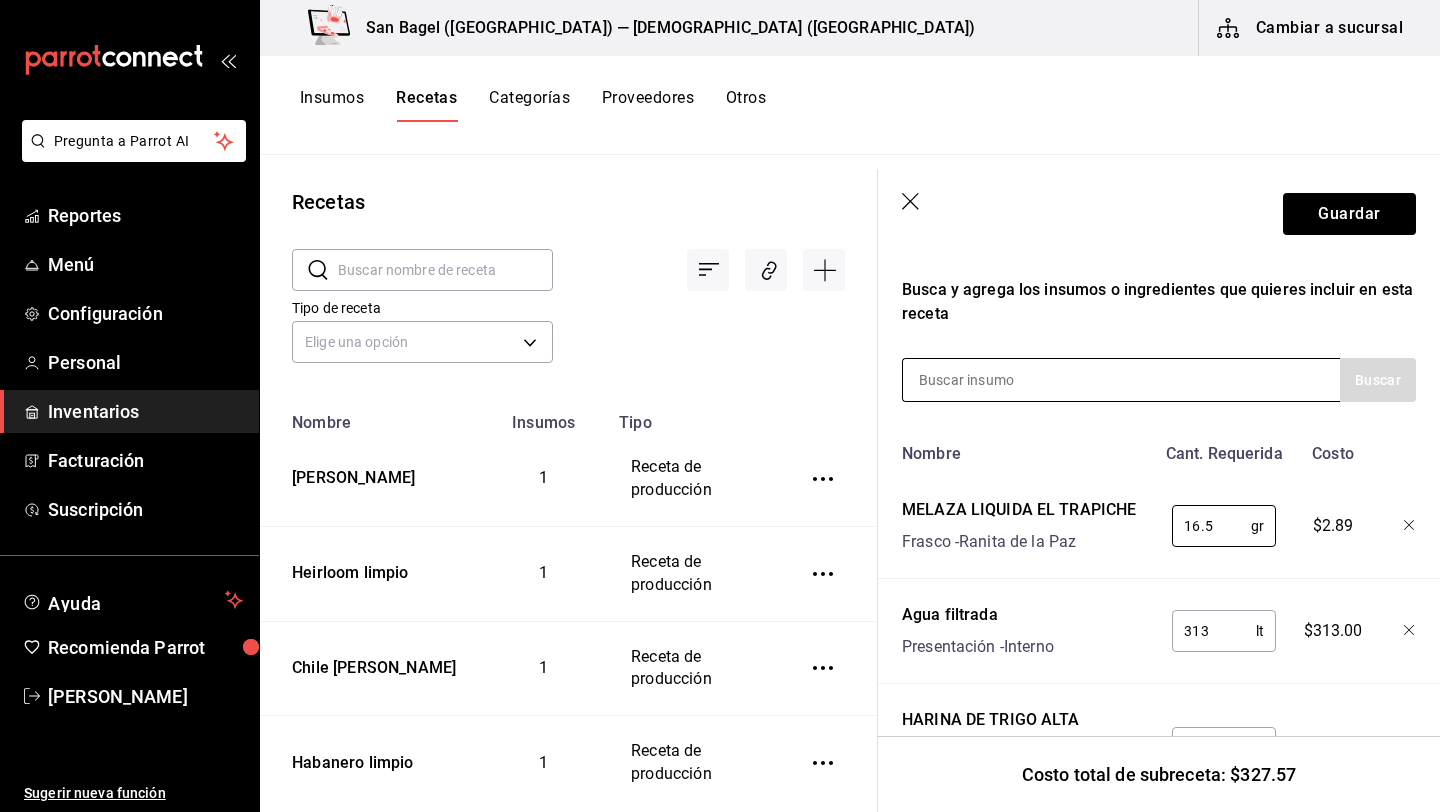 type on "16.5" 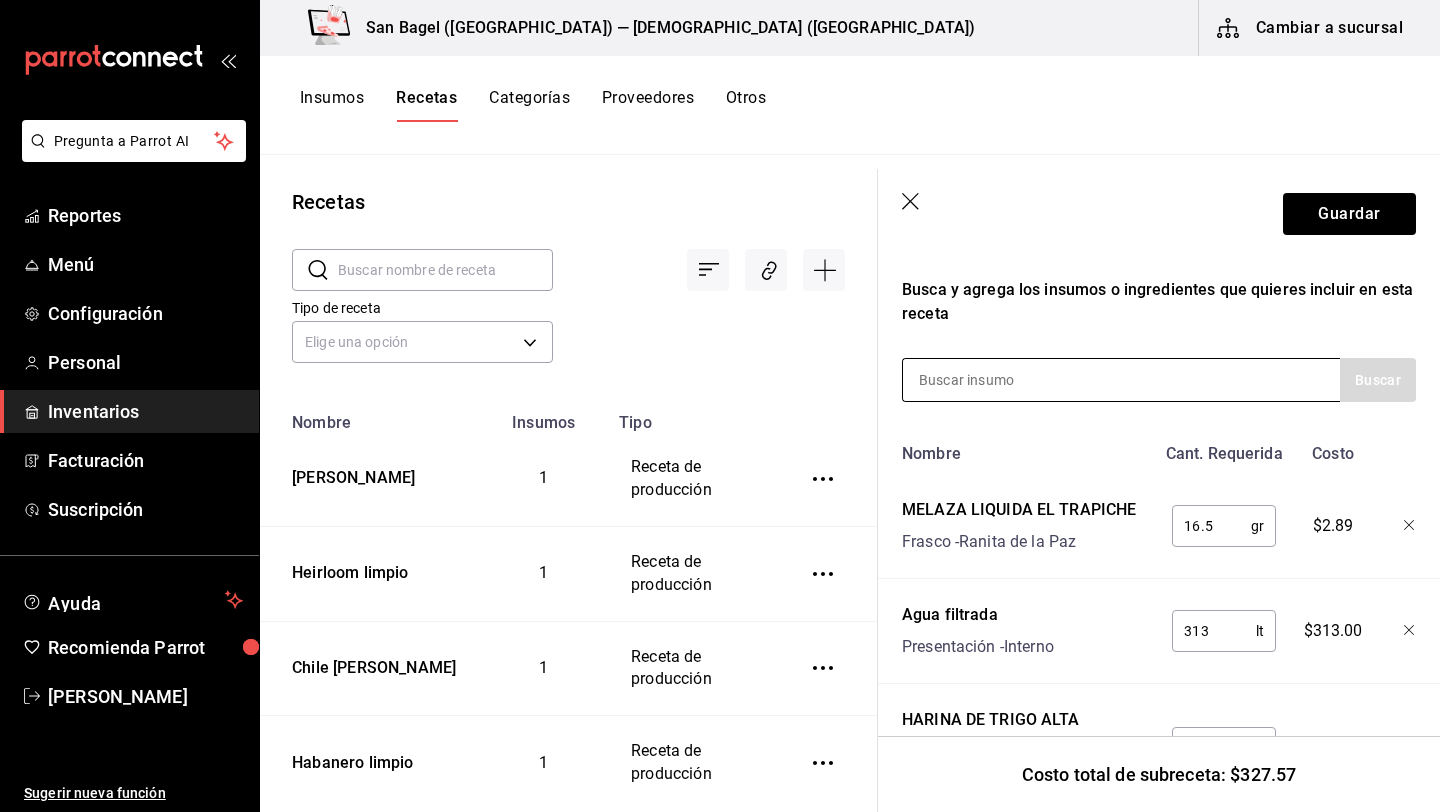 click at bounding box center [1121, 380] 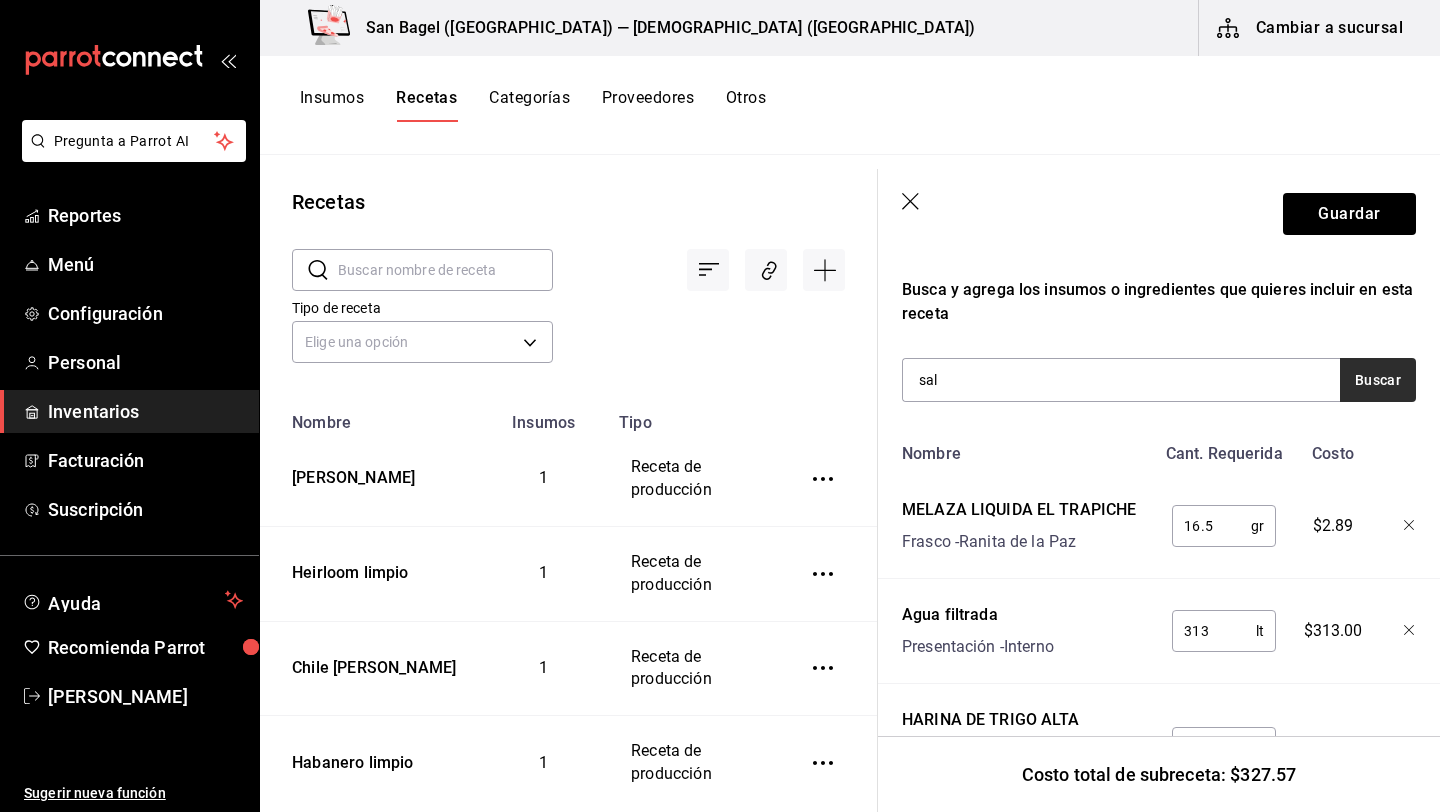 type on "sal" 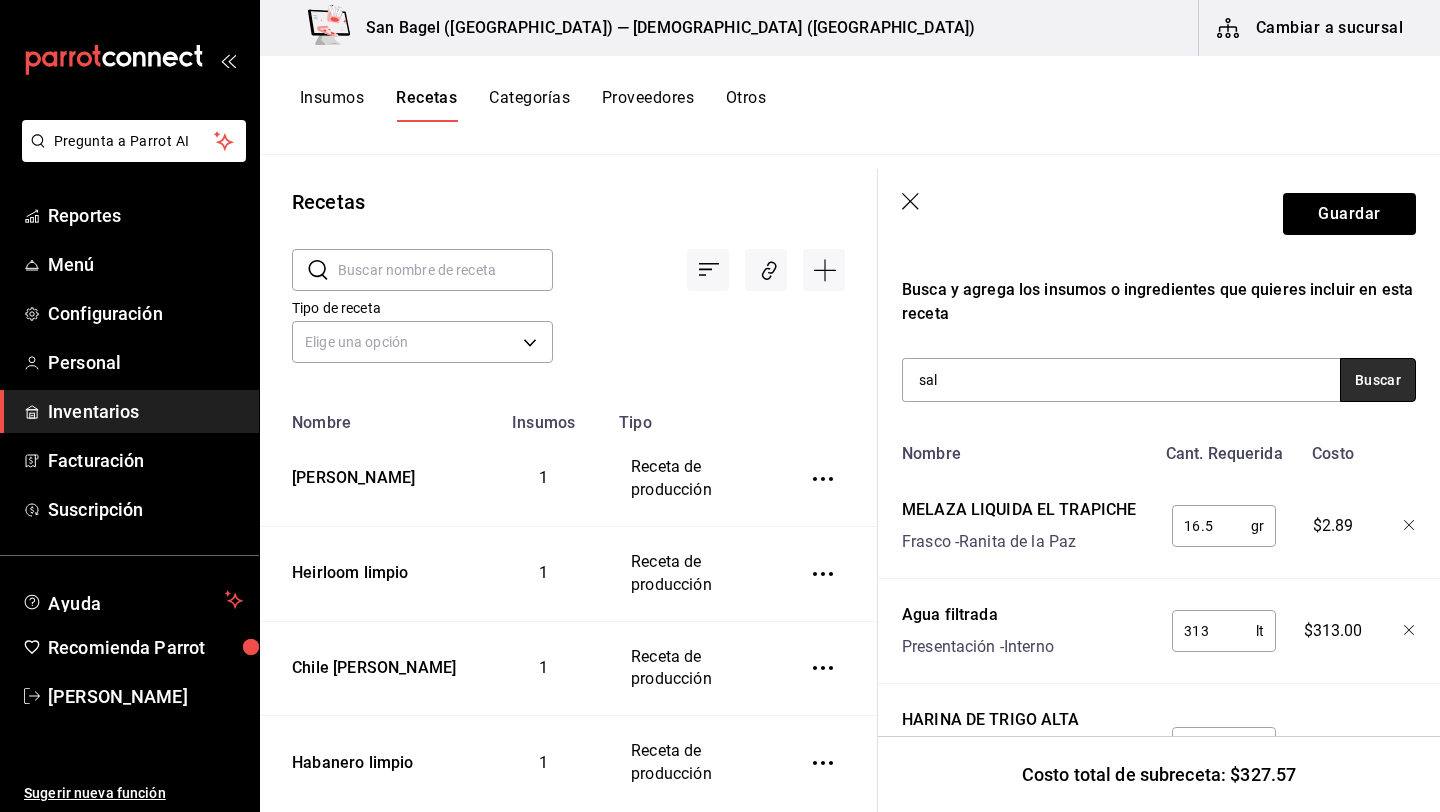 click on "Buscar" at bounding box center [1378, 380] 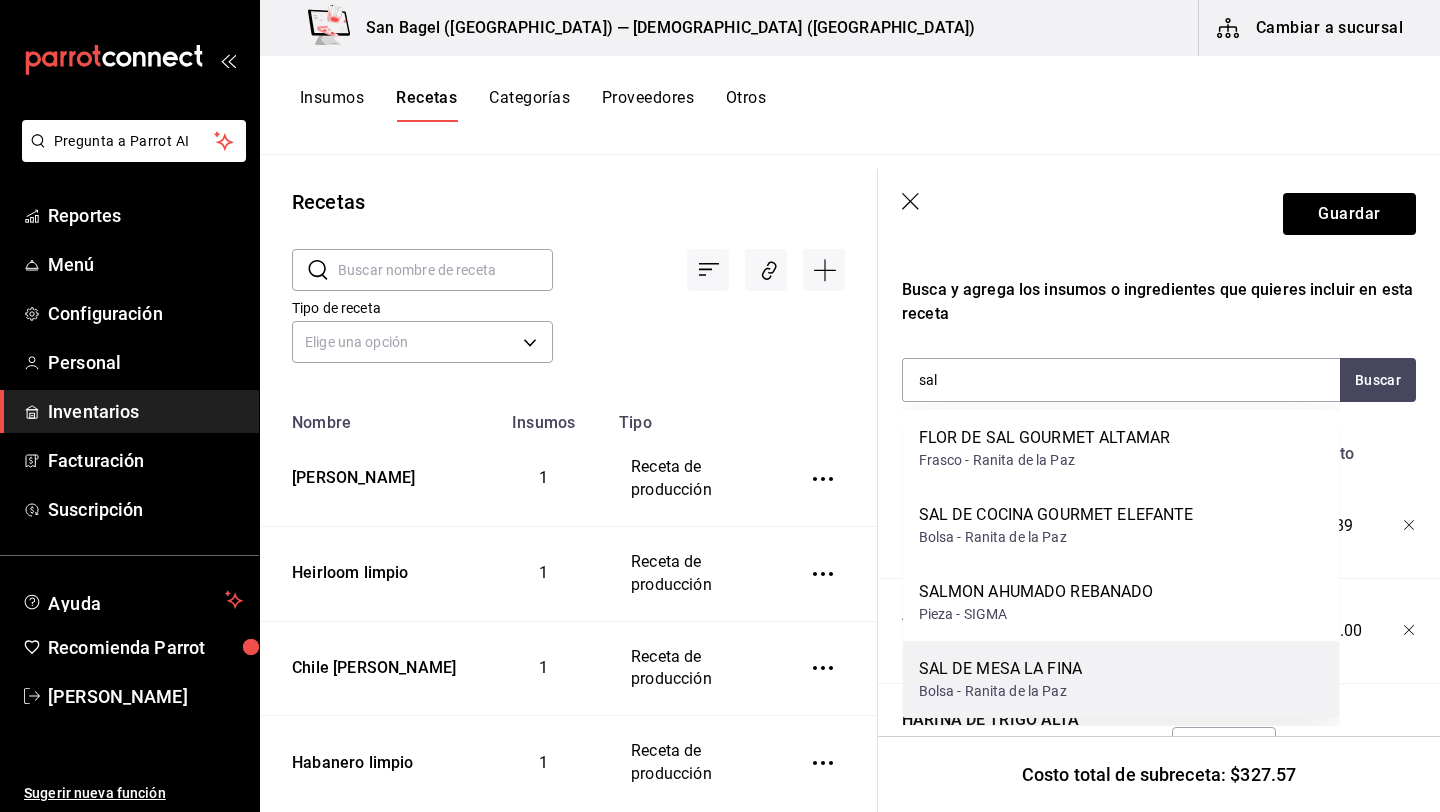 click on "SAL DE MESA LA FINA" at bounding box center (1001, 669) 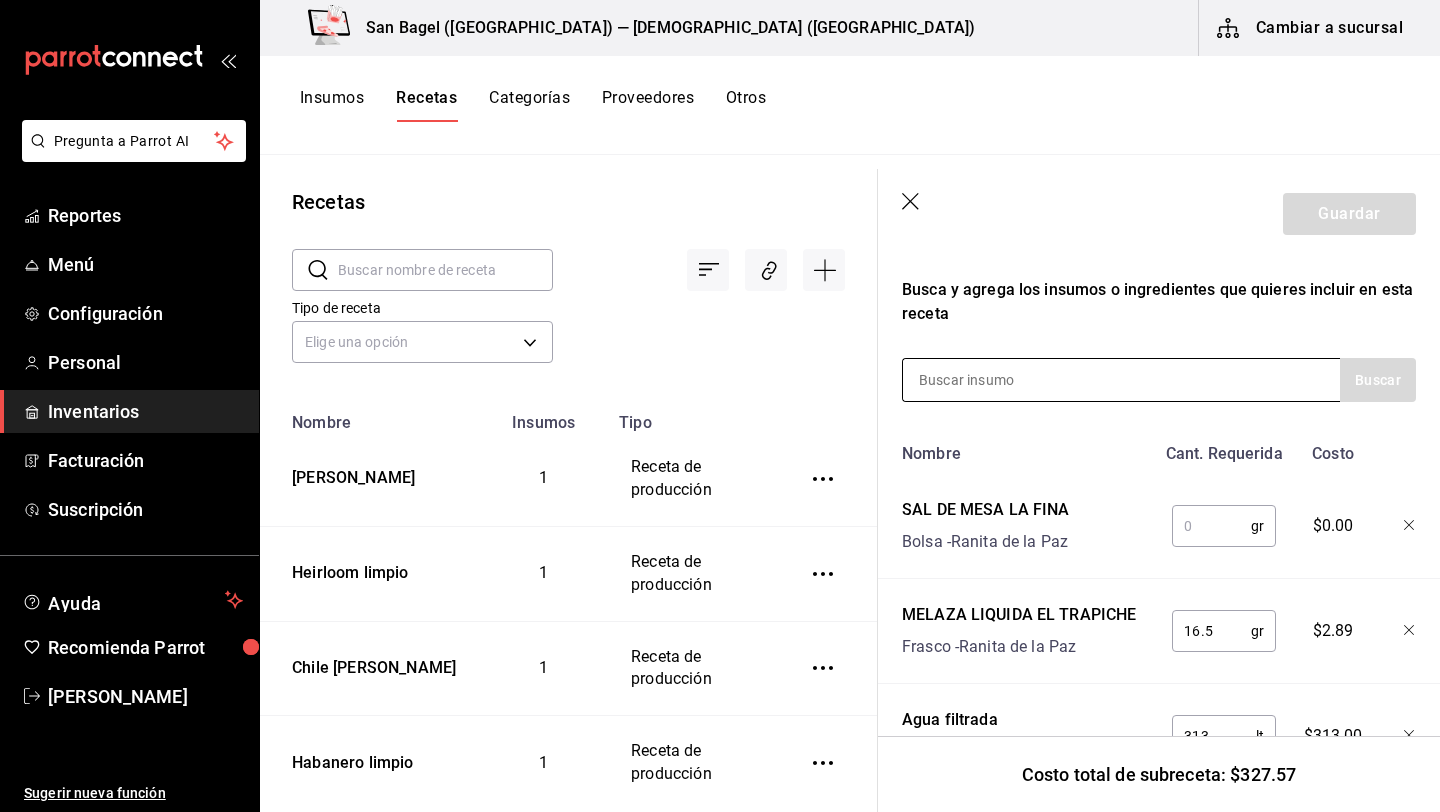 click at bounding box center [1003, 380] 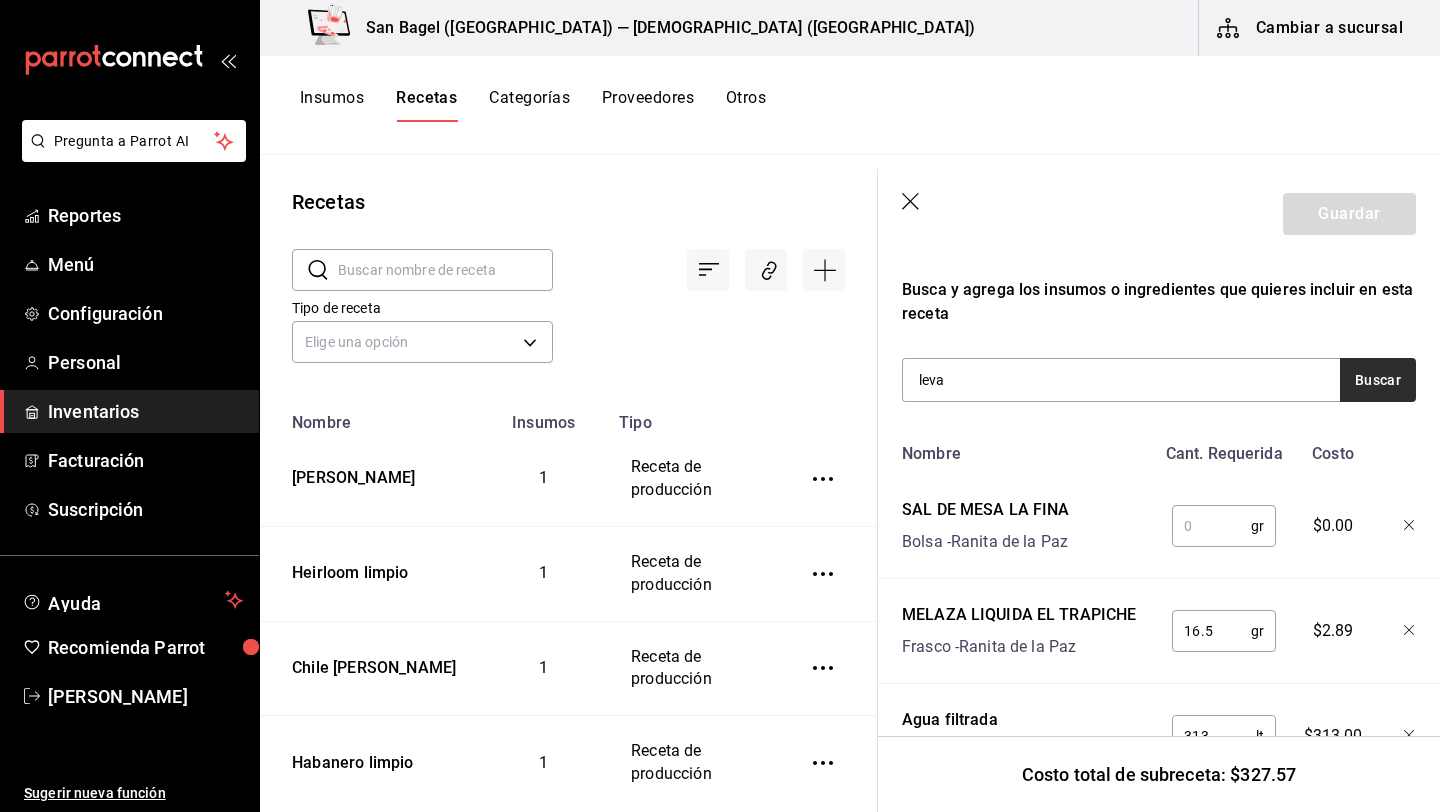type on "leva" 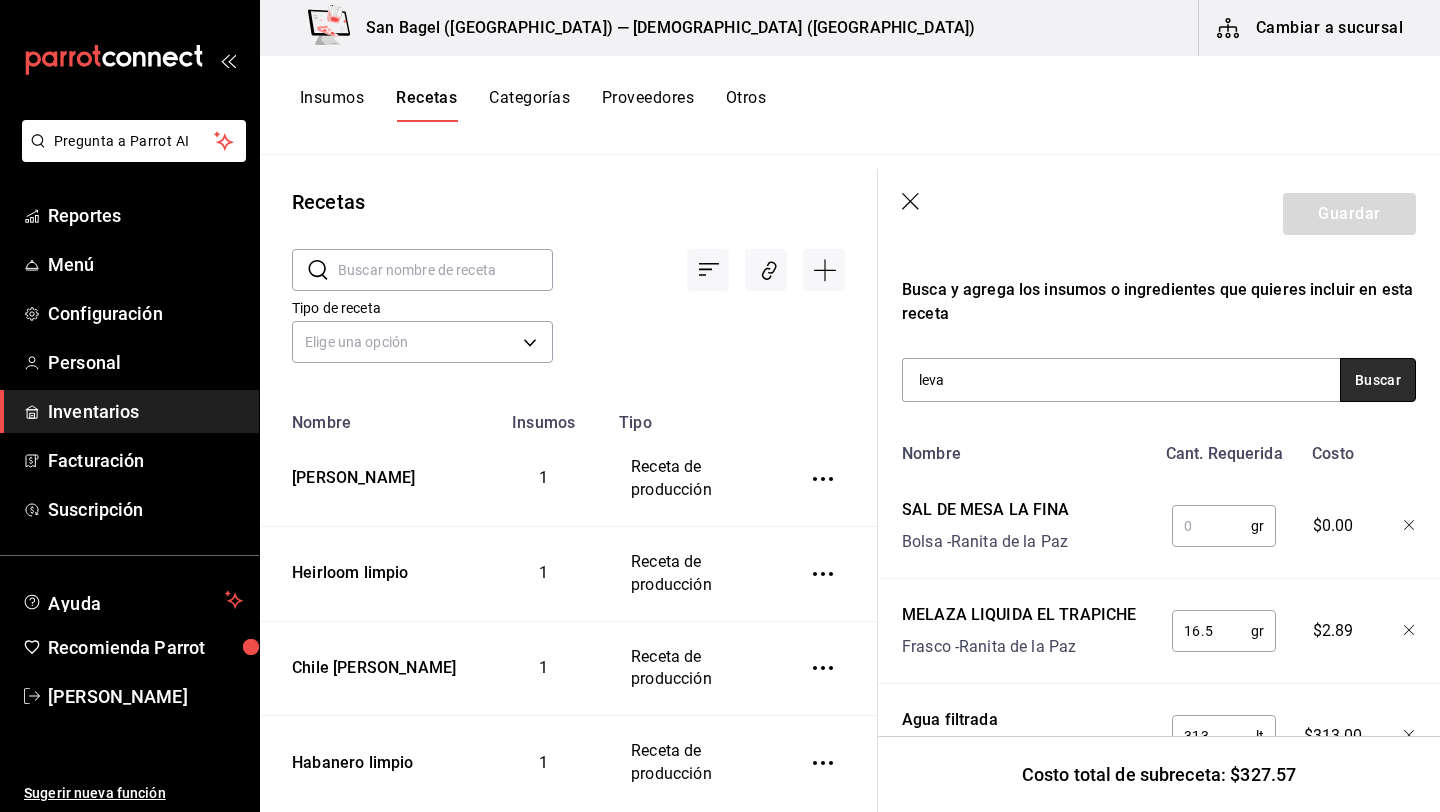 click on "Buscar" at bounding box center (1378, 380) 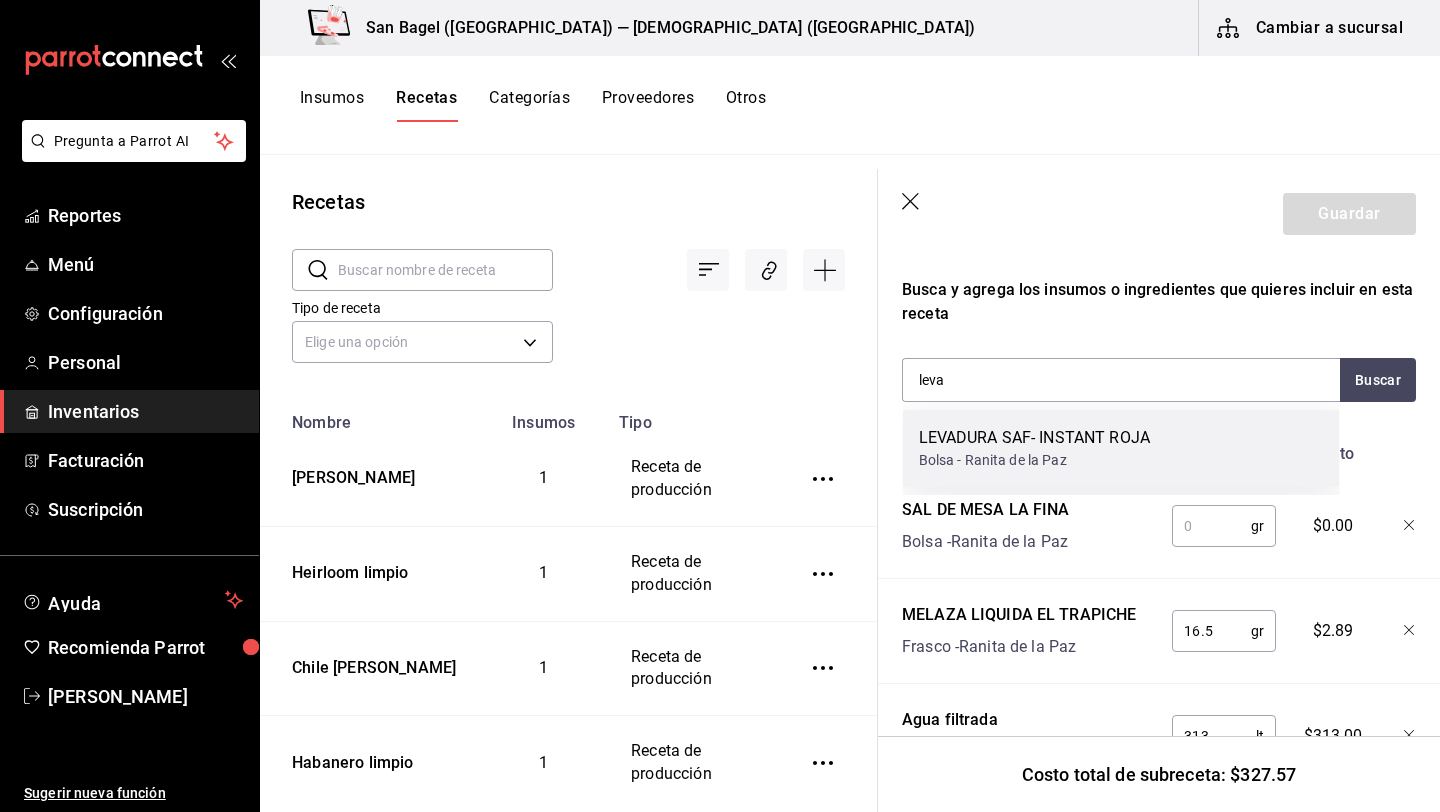 click on "LEVADURA SAF- INSTANT ROJA" at bounding box center (1034, 438) 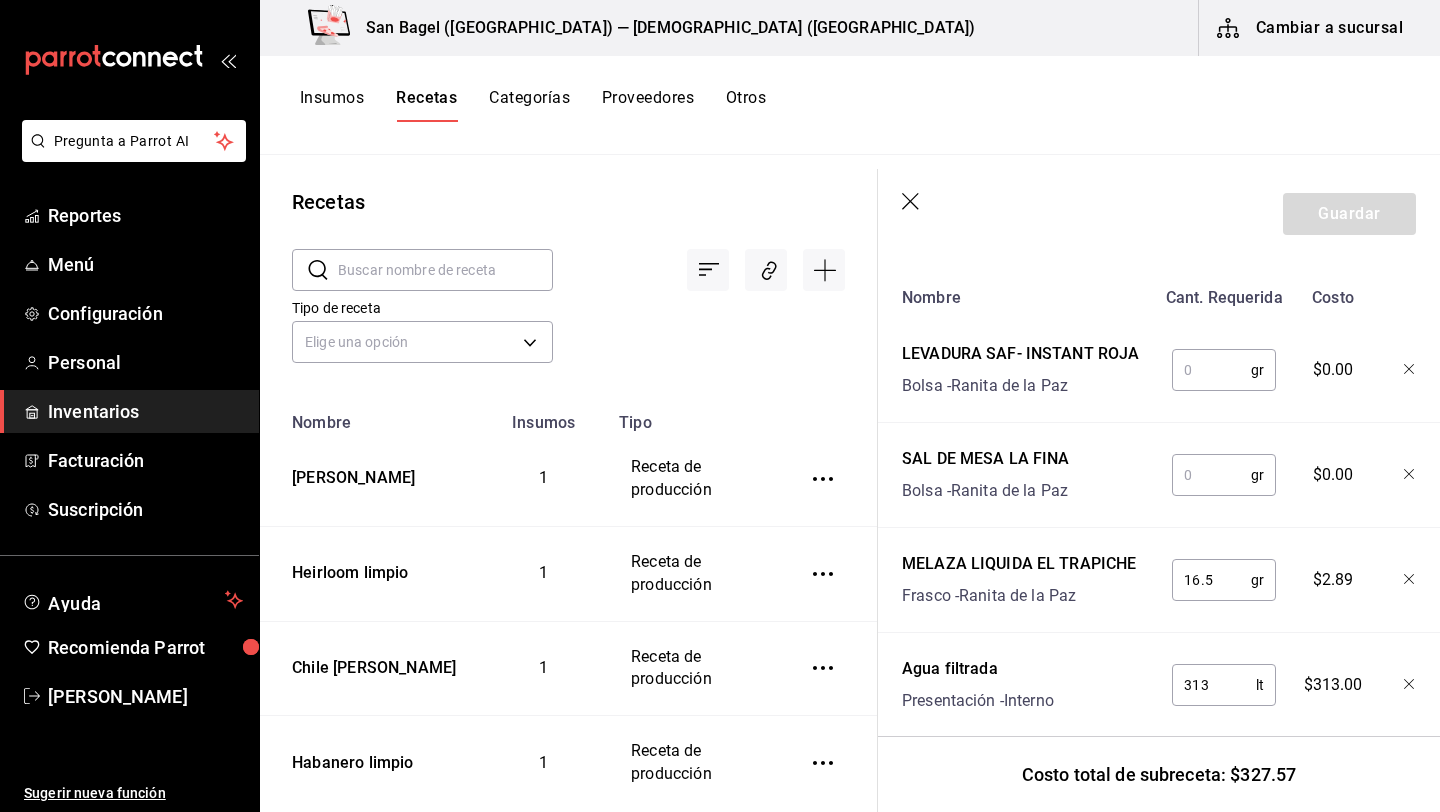 scroll, scrollTop: 500, scrollLeft: 0, axis: vertical 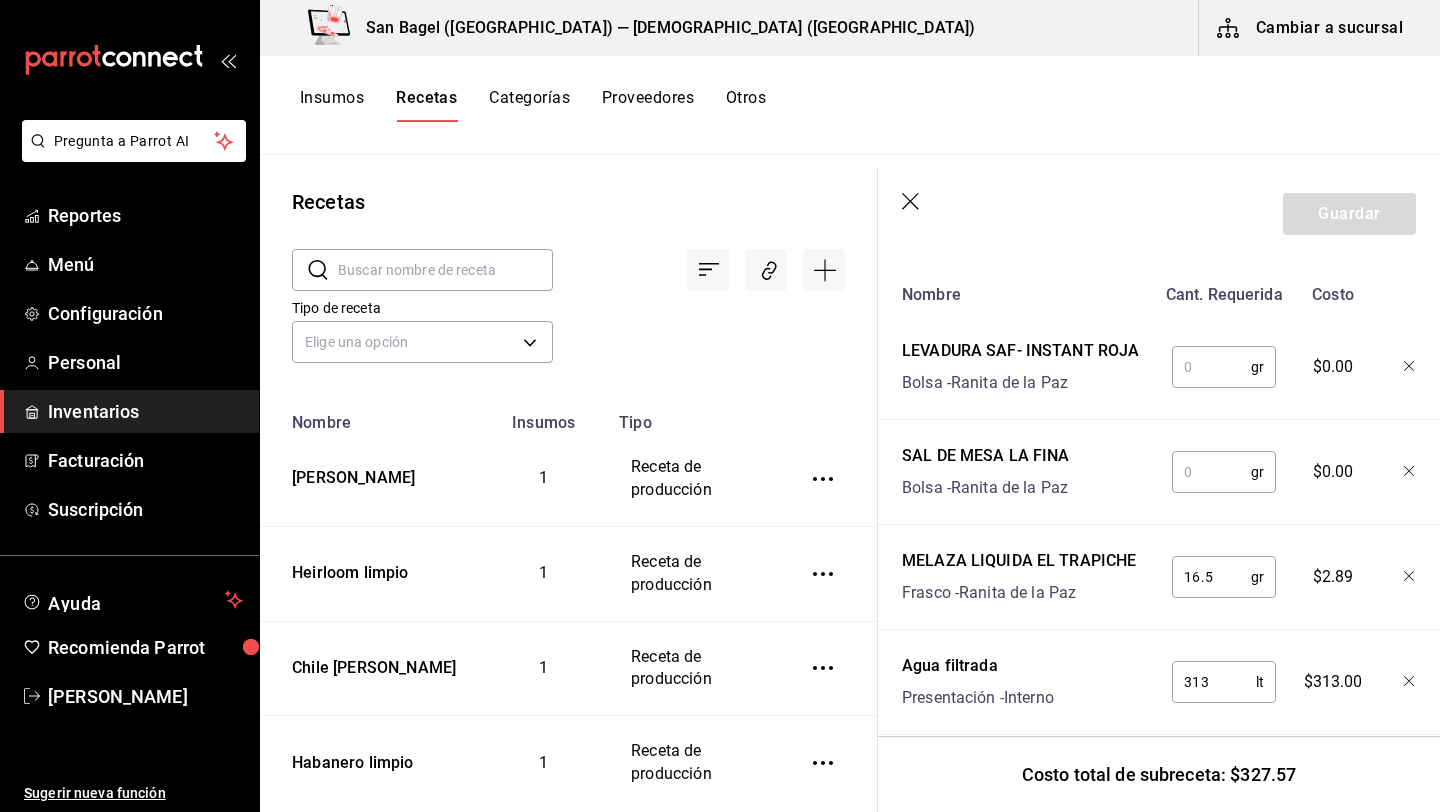 click at bounding box center (1211, 472) 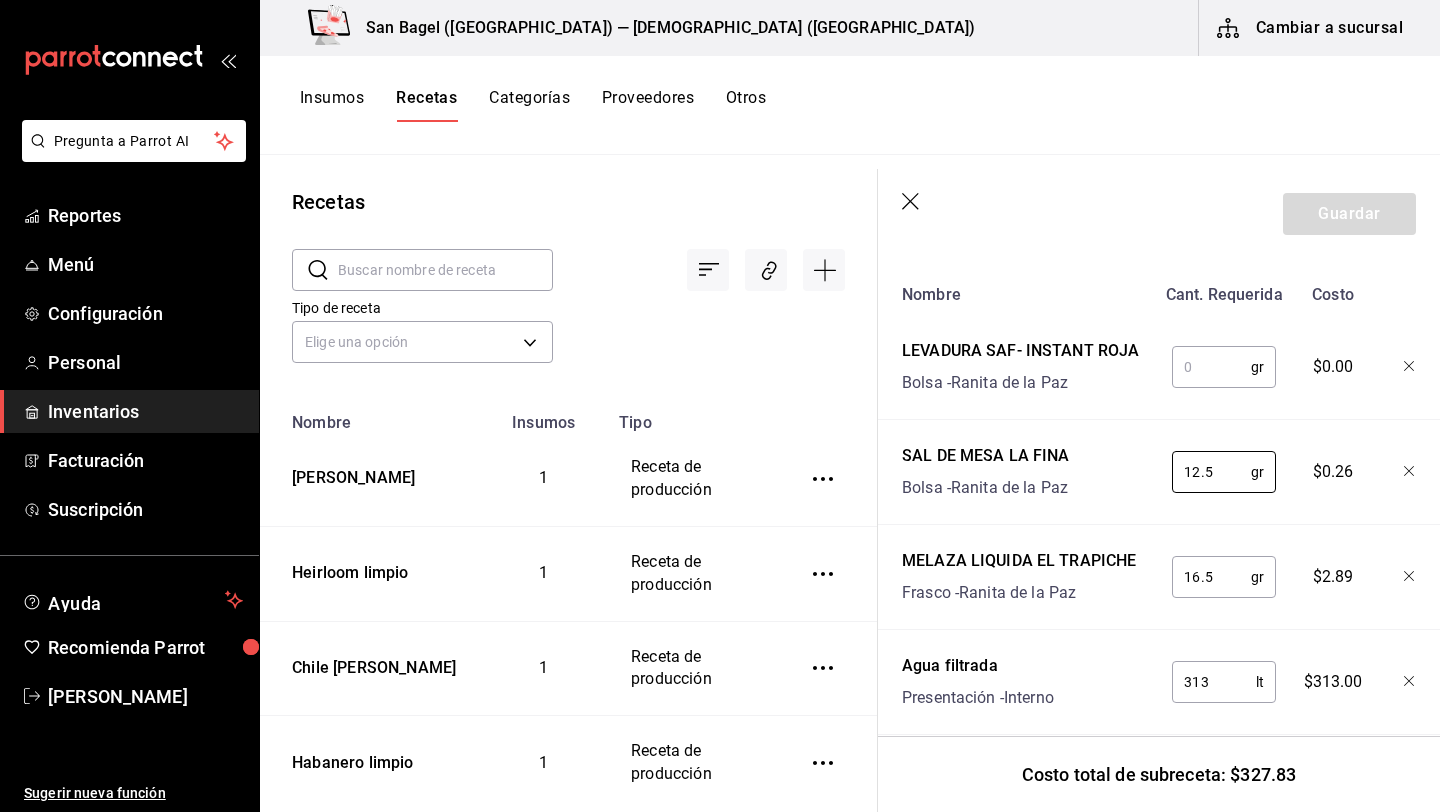 type on "12.5" 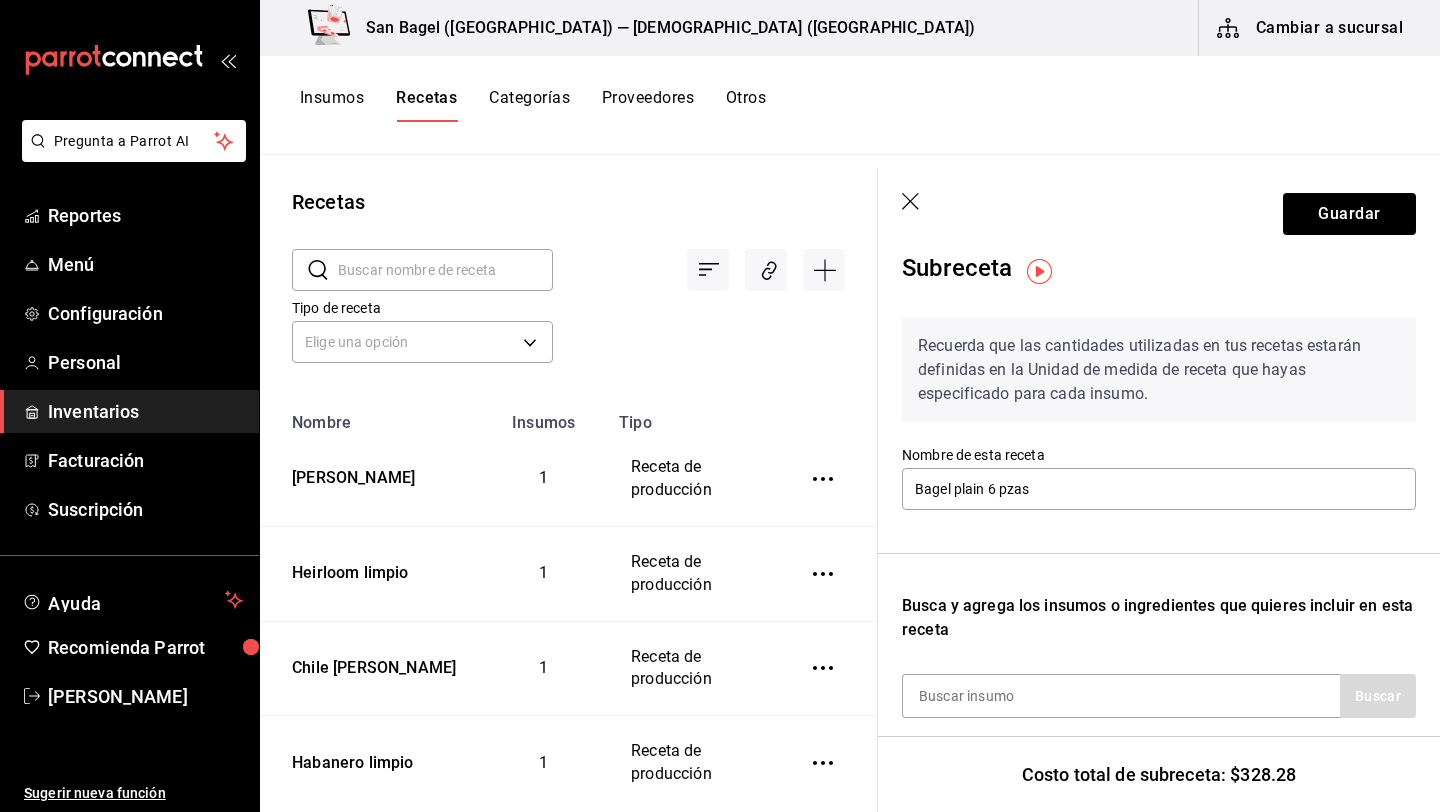 scroll, scrollTop: 0, scrollLeft: 0, axis: both 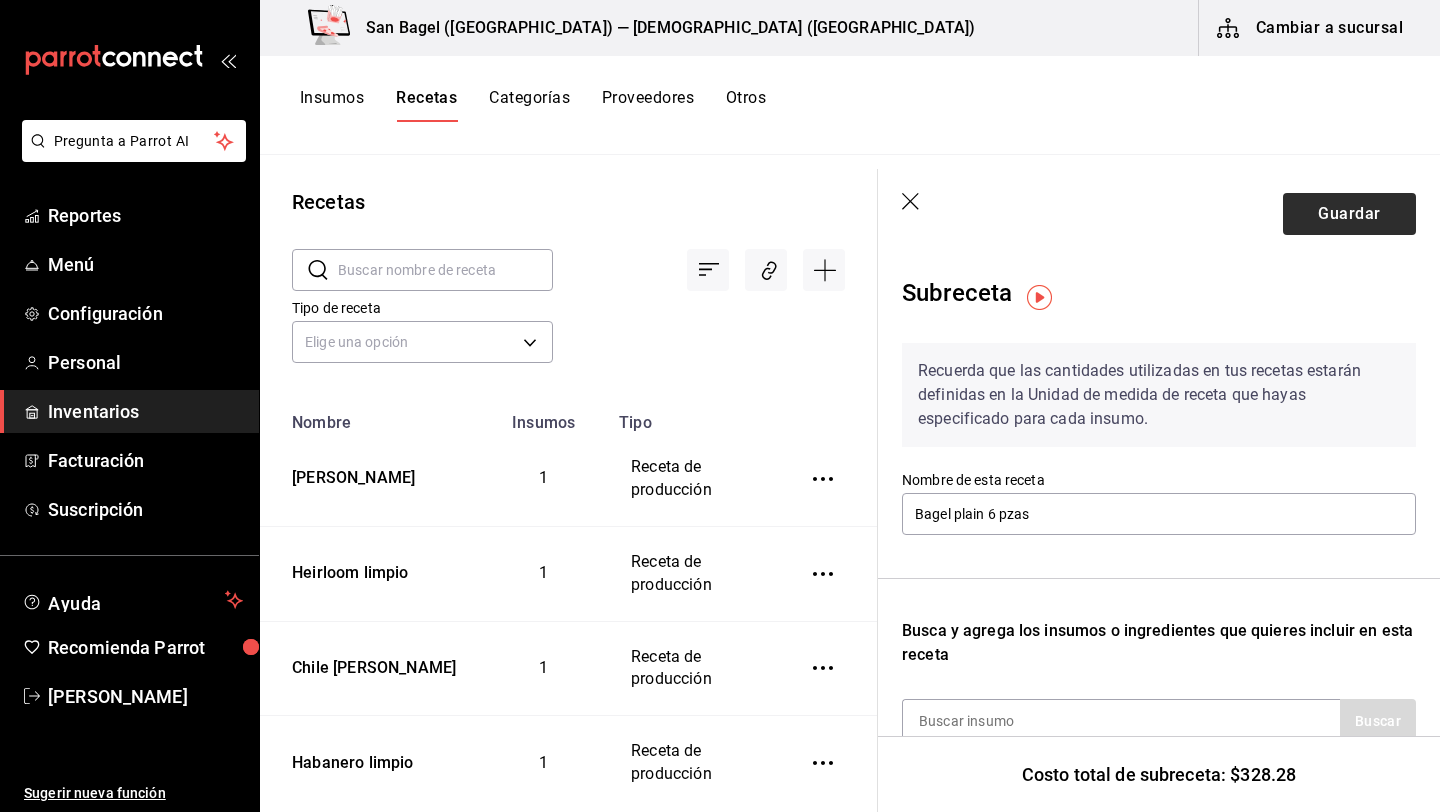 type on "2.5" 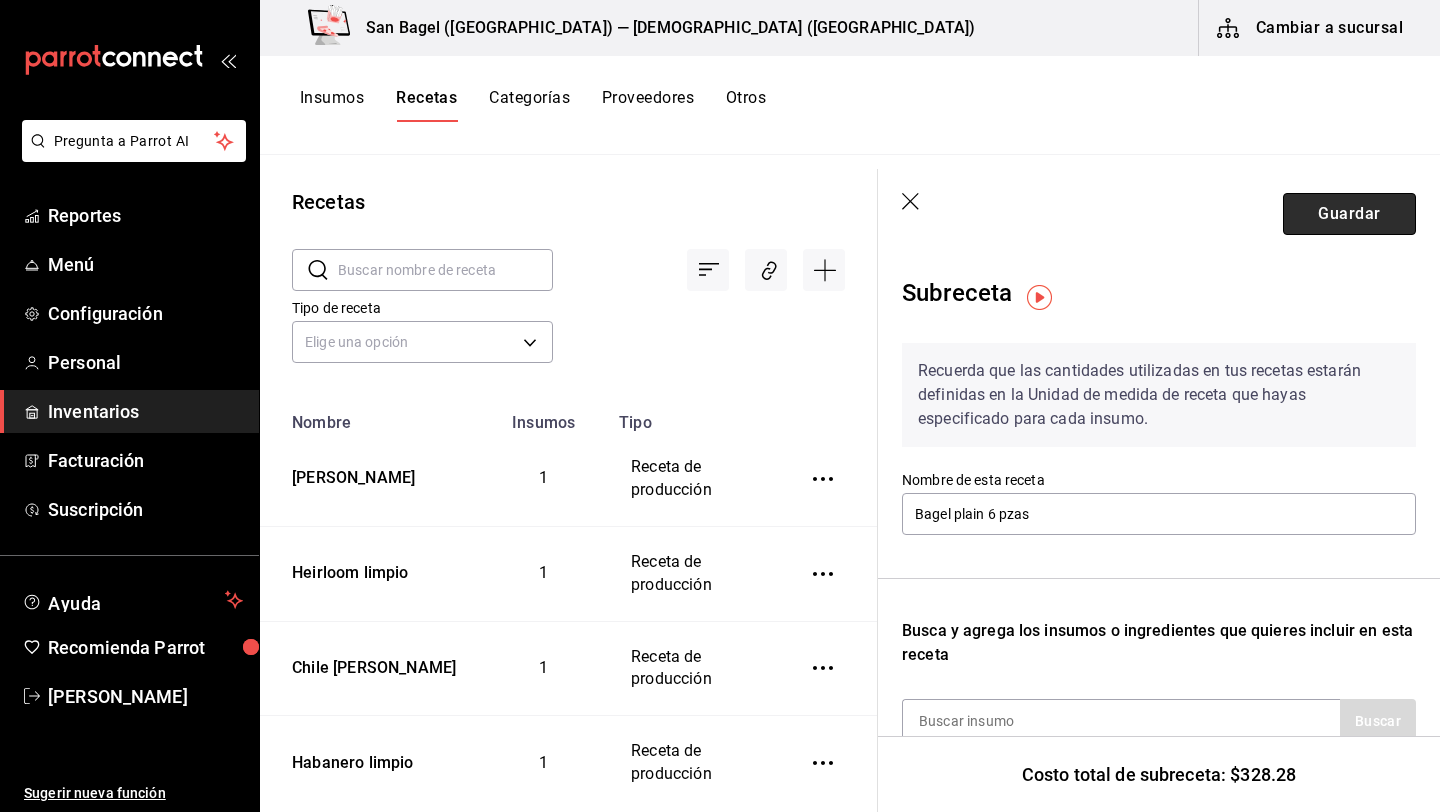 click on "Guardar" at bounding box center (1349, 214) 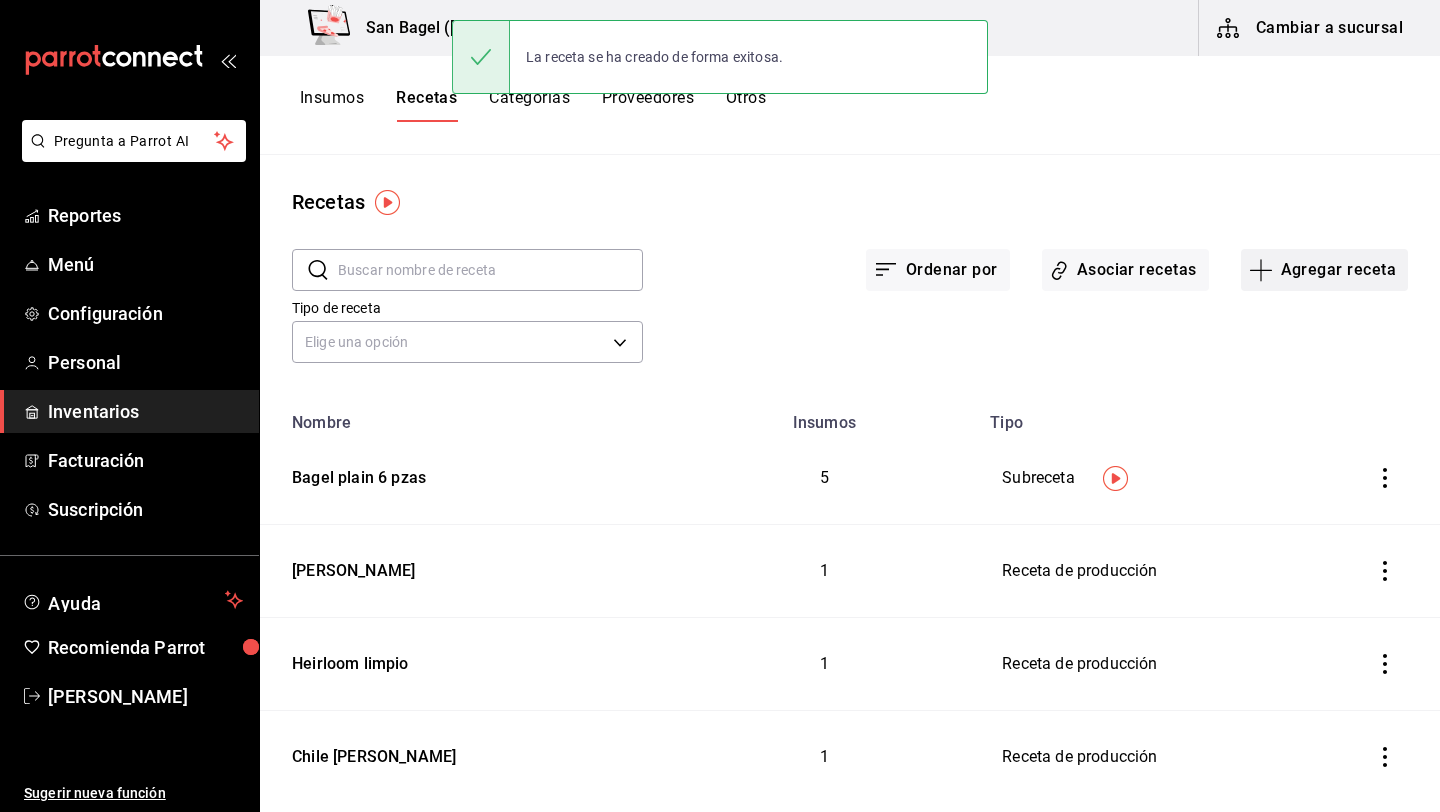 click on "Agregar receta" at bounding box center [1324, 270] 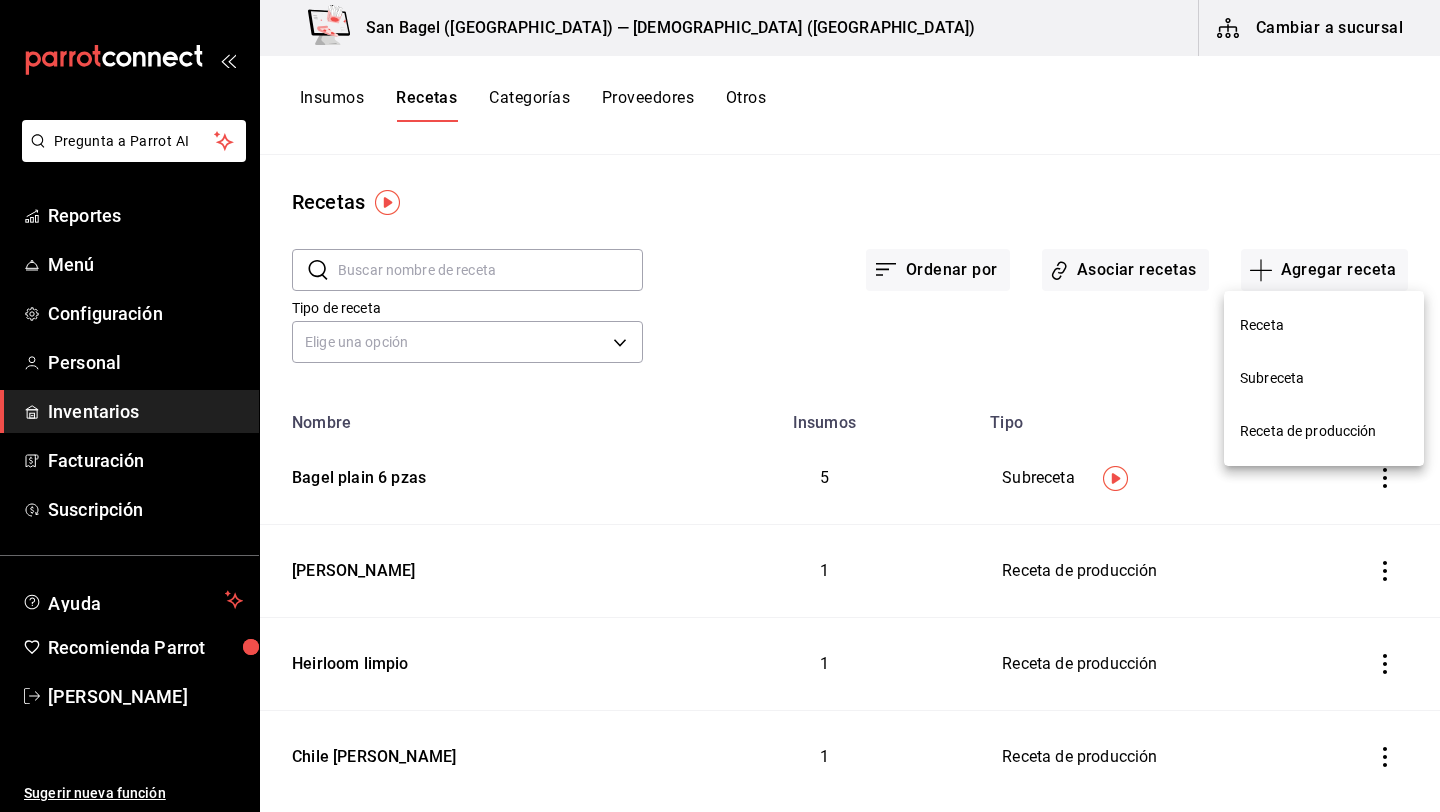 click on "Subreceta" at bounding box center [1324, 378] 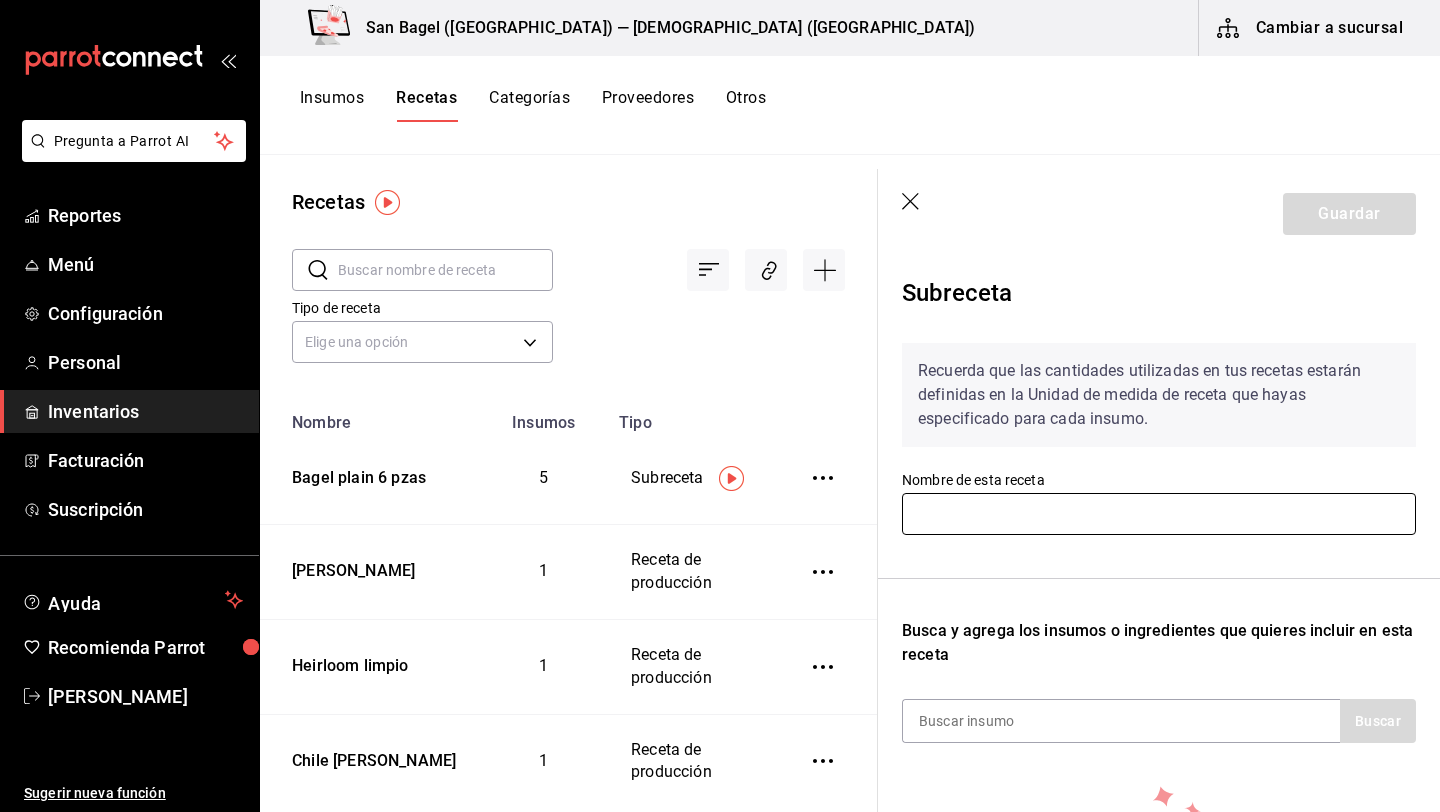 click at bounding box center (1159, 514) 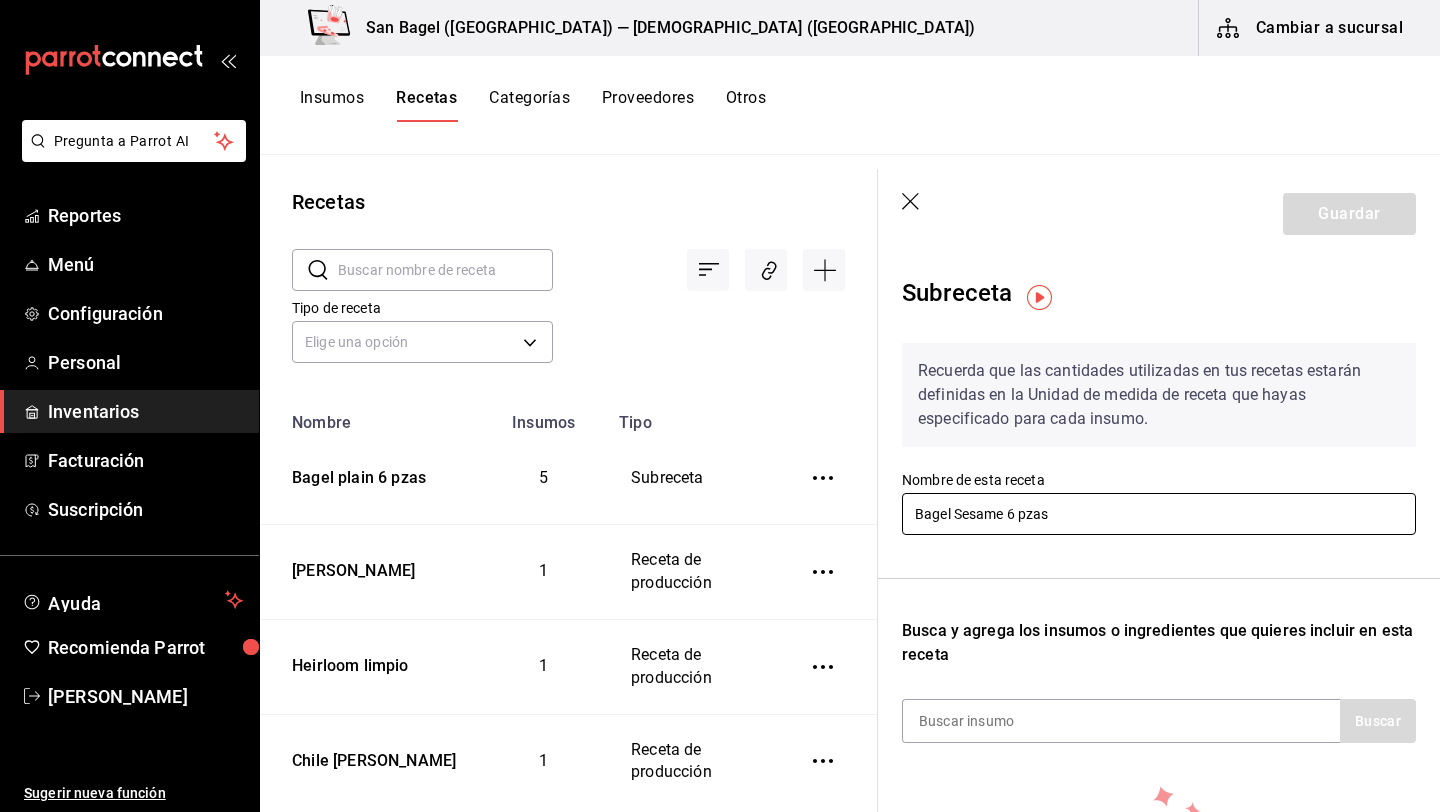 click on "Bagel Sesame 6 pzas" at bounding box center (1159, 514) 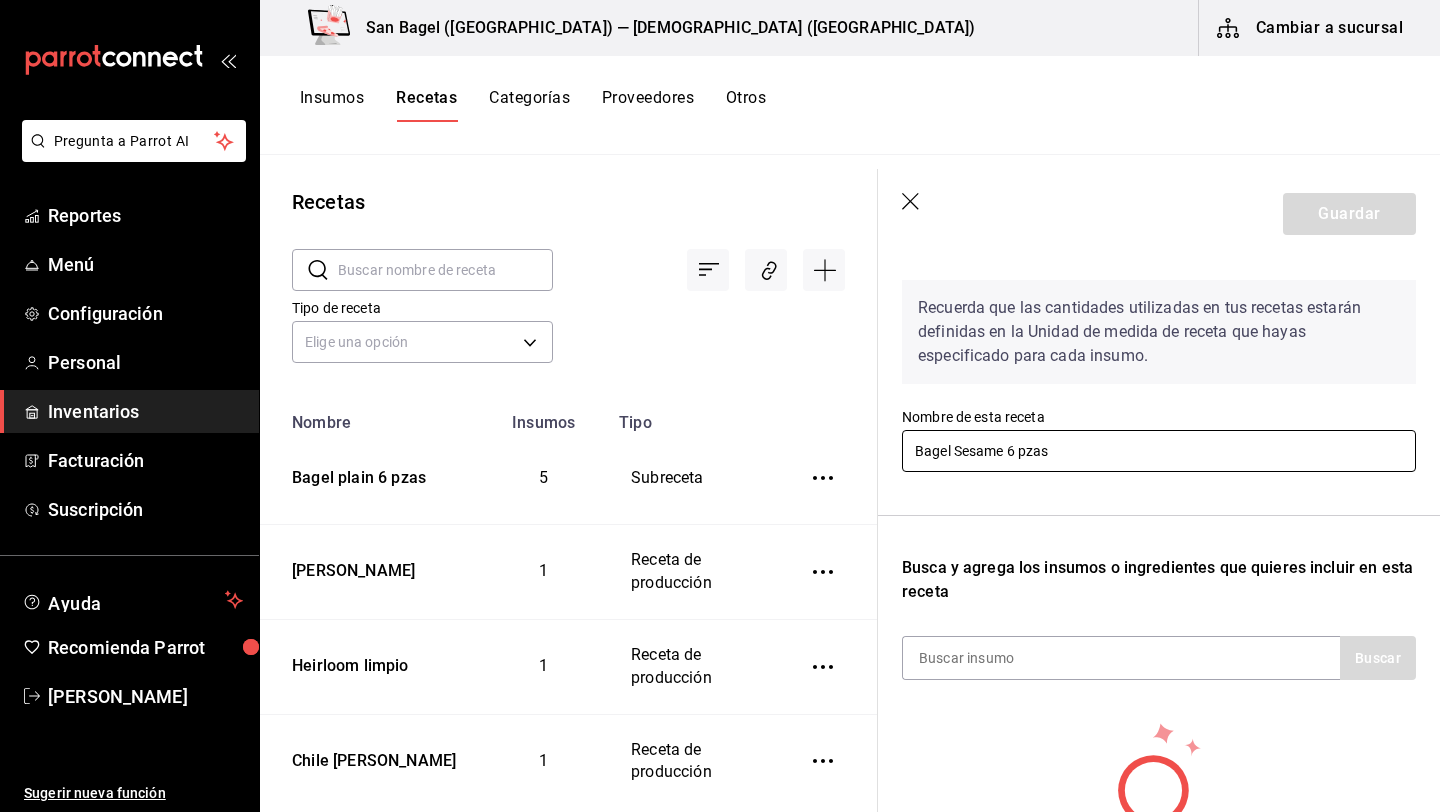 scroll, scrollTop: 177, scrollLeft: 0, axis: vertical 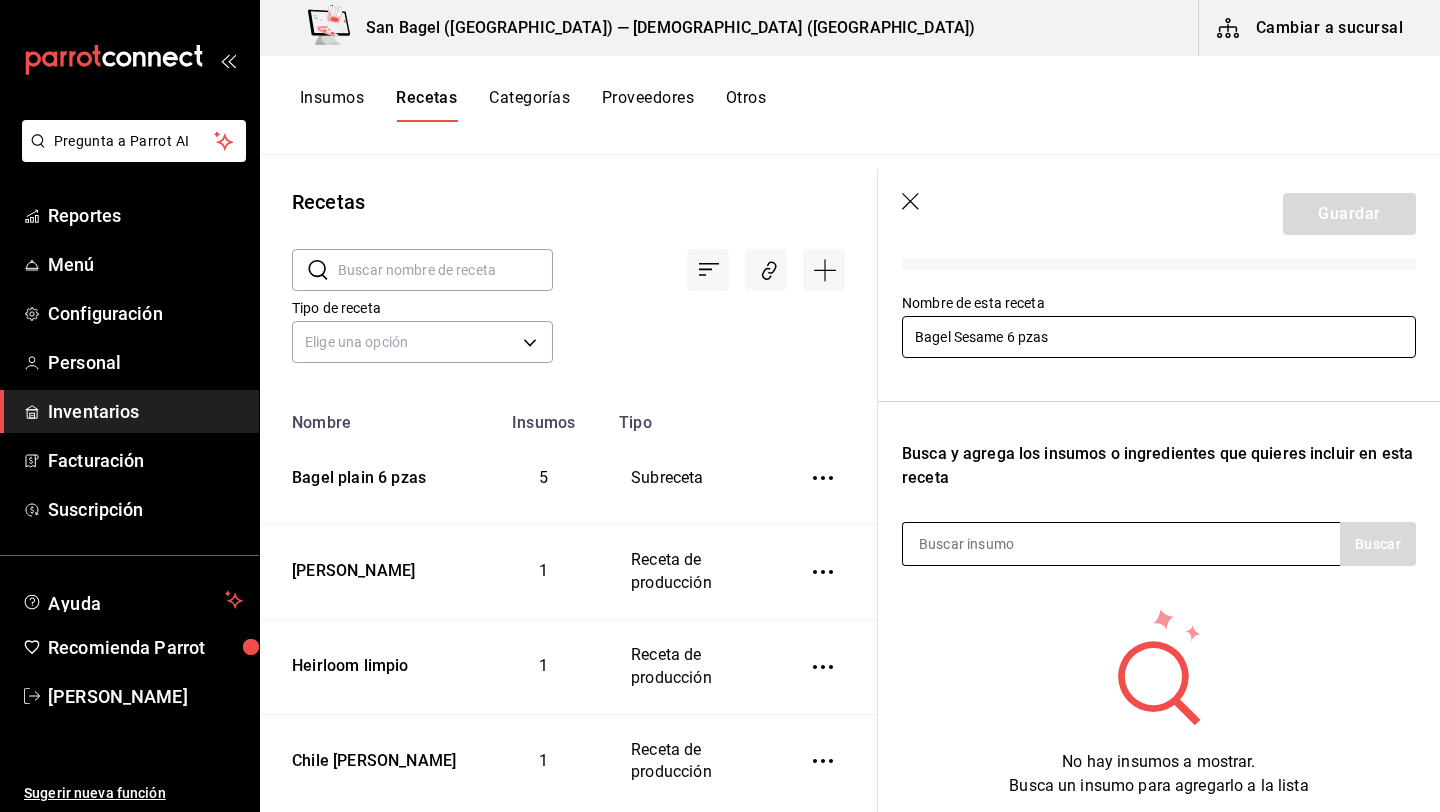 type on "Bagel Sesame 6 pzas" 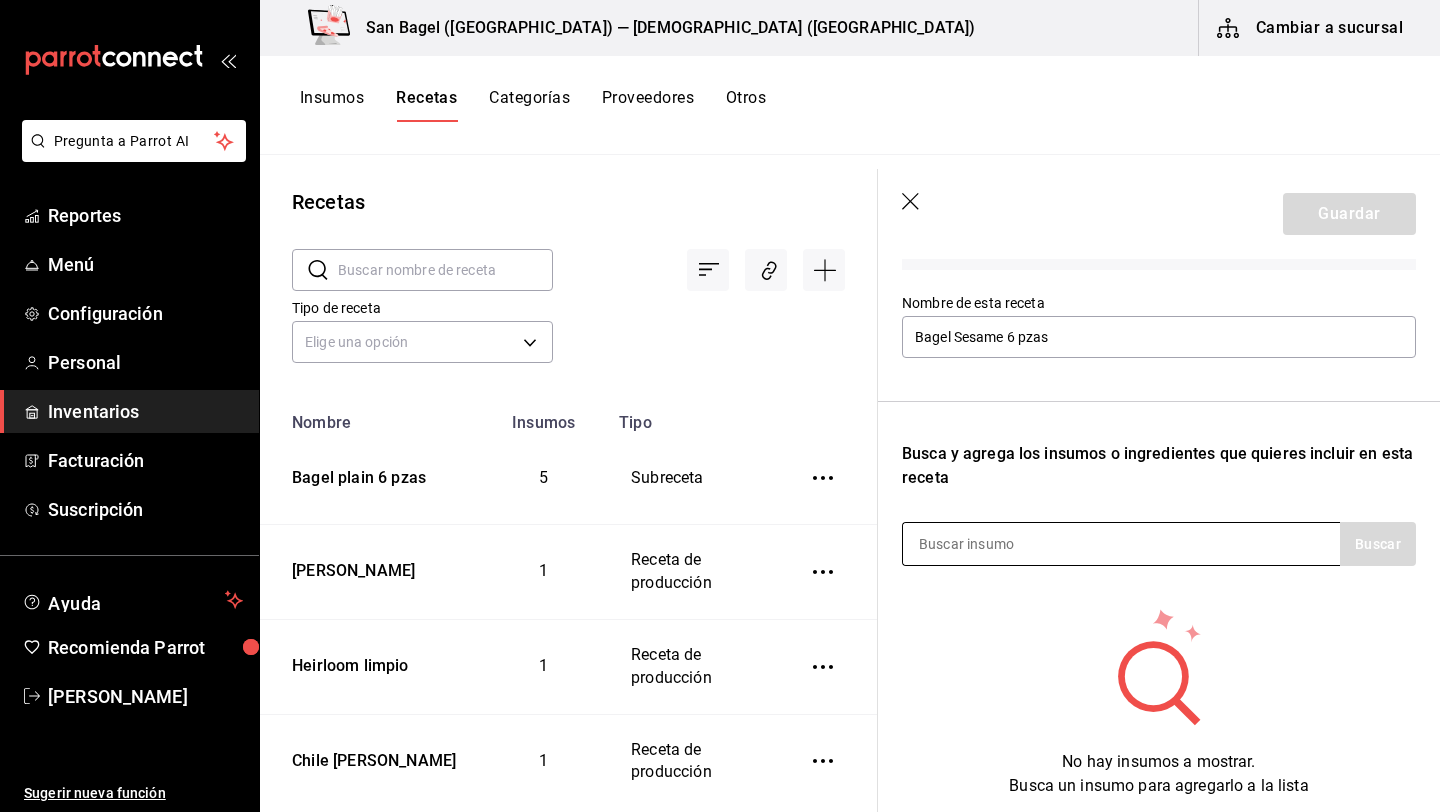 click at bounding box center (1003, 544) 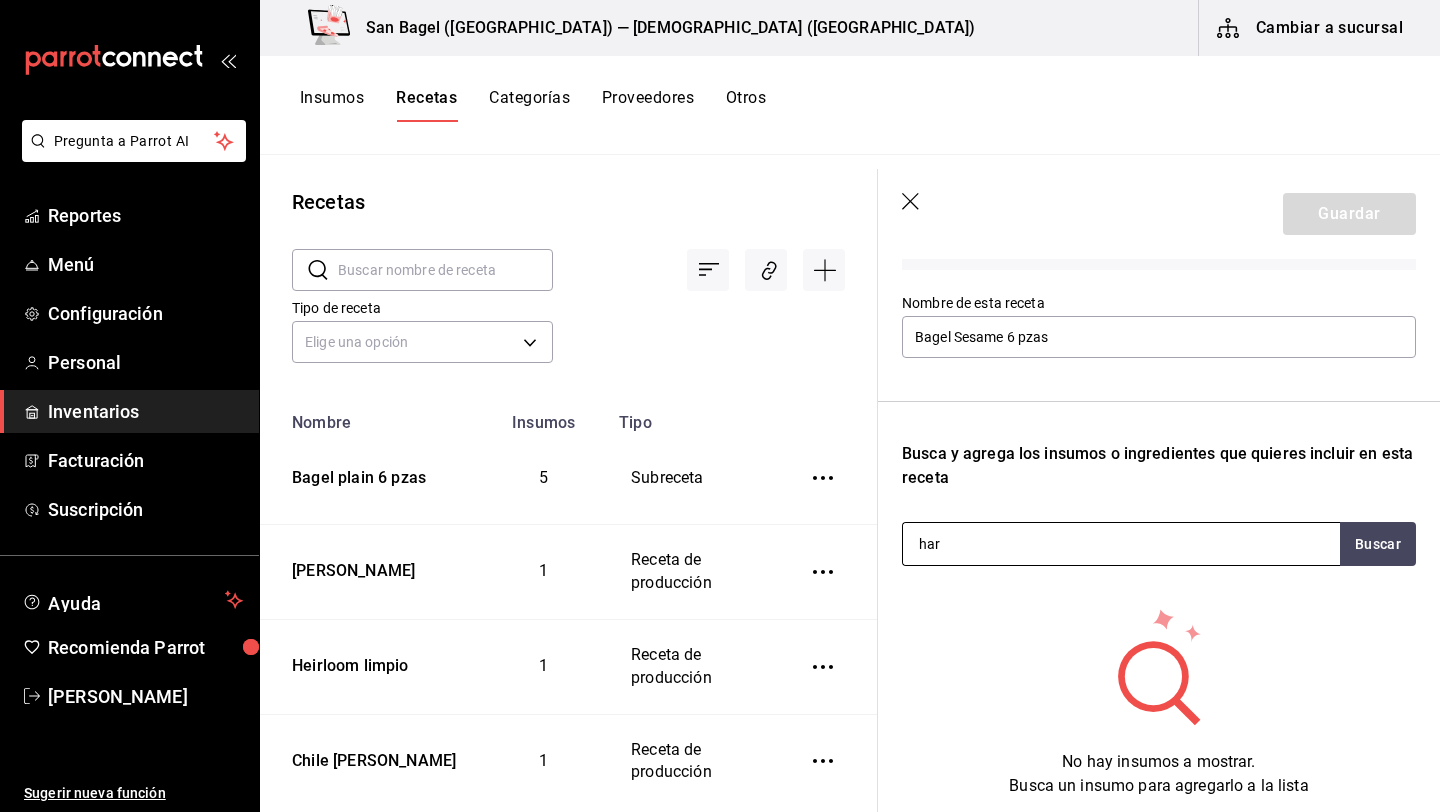 type on "hari" 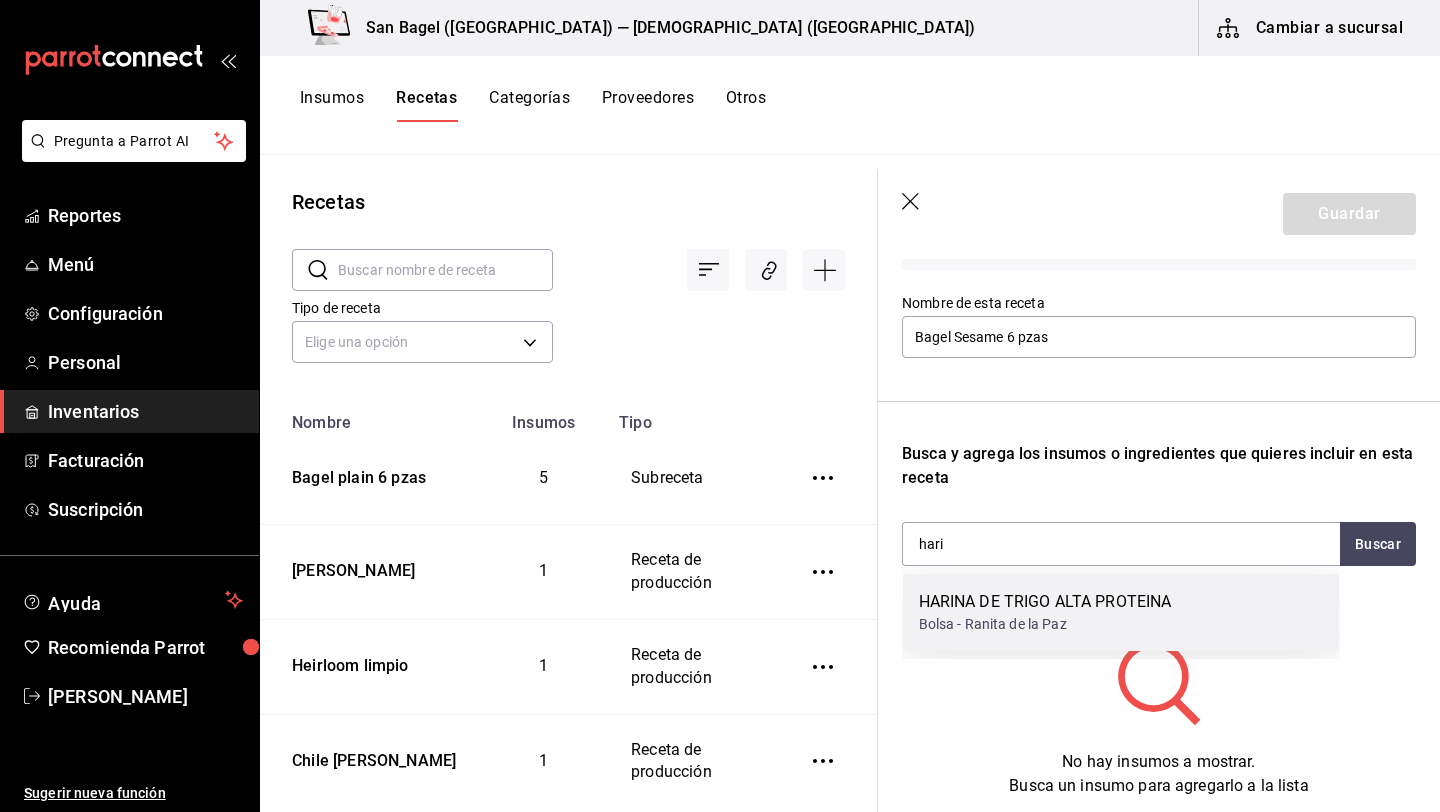 click on "HARINA DE TRIGO ALTA PROTEINA" at bounding box center (1045, 602) 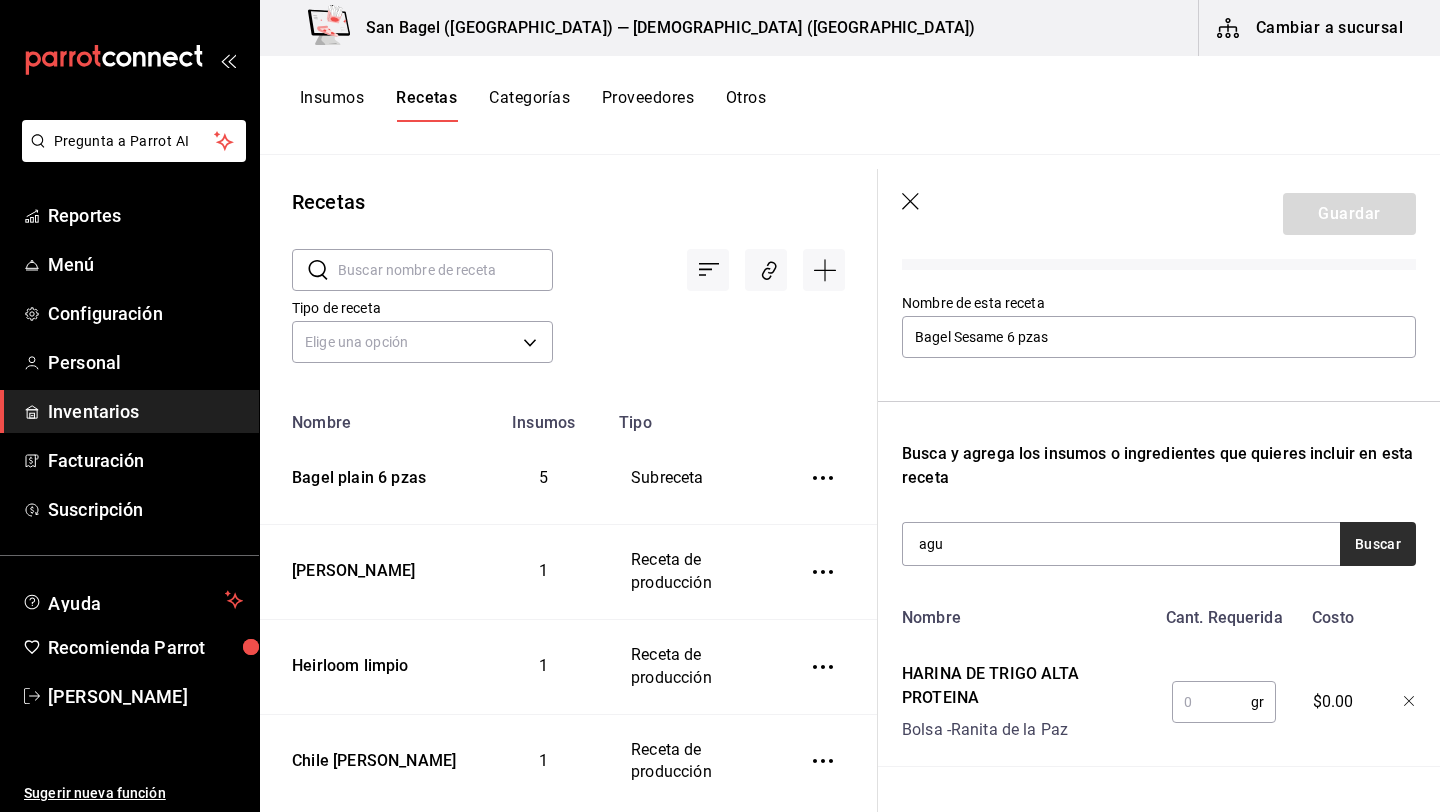 type on "agu" 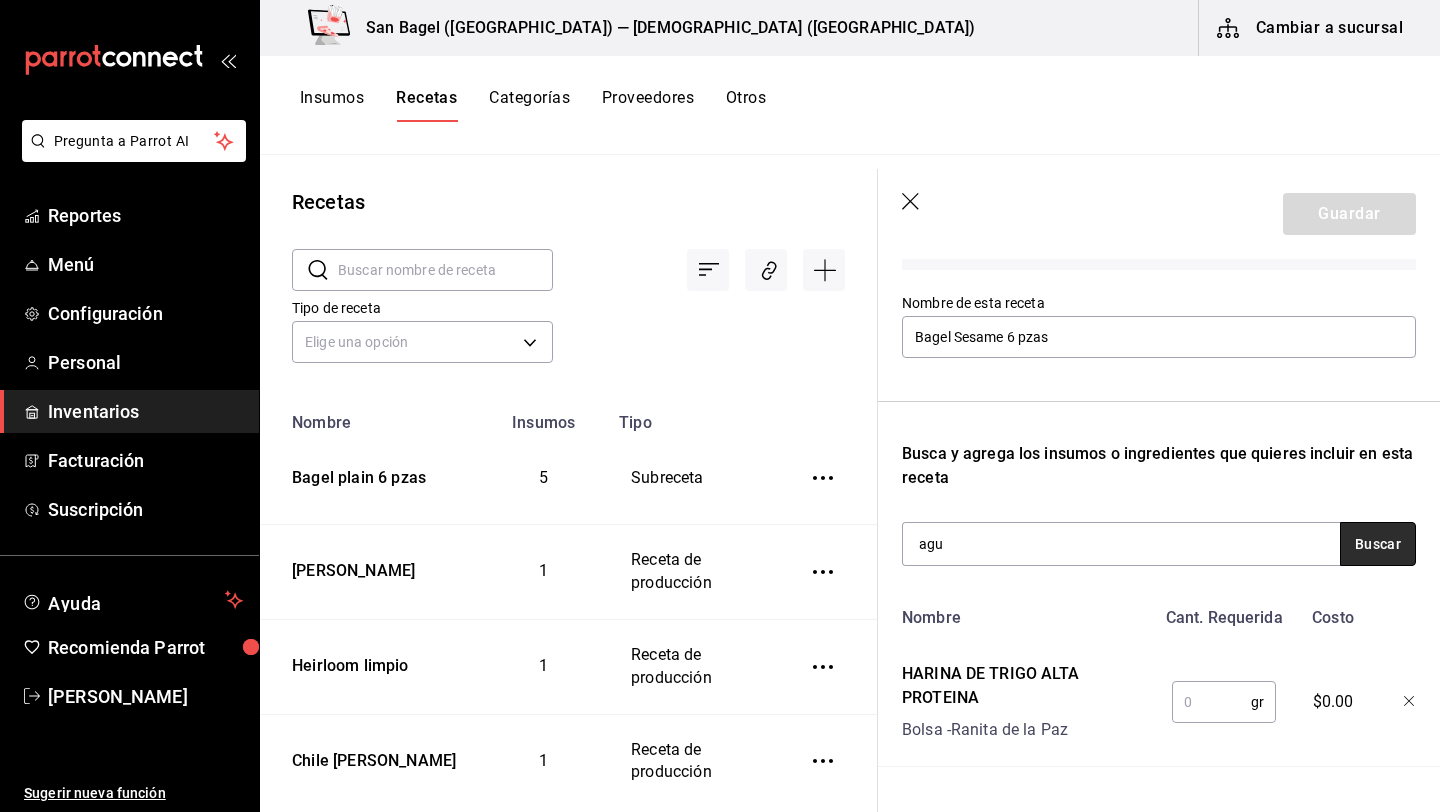 click on "Buscar" at bounding box center (1378, 544) 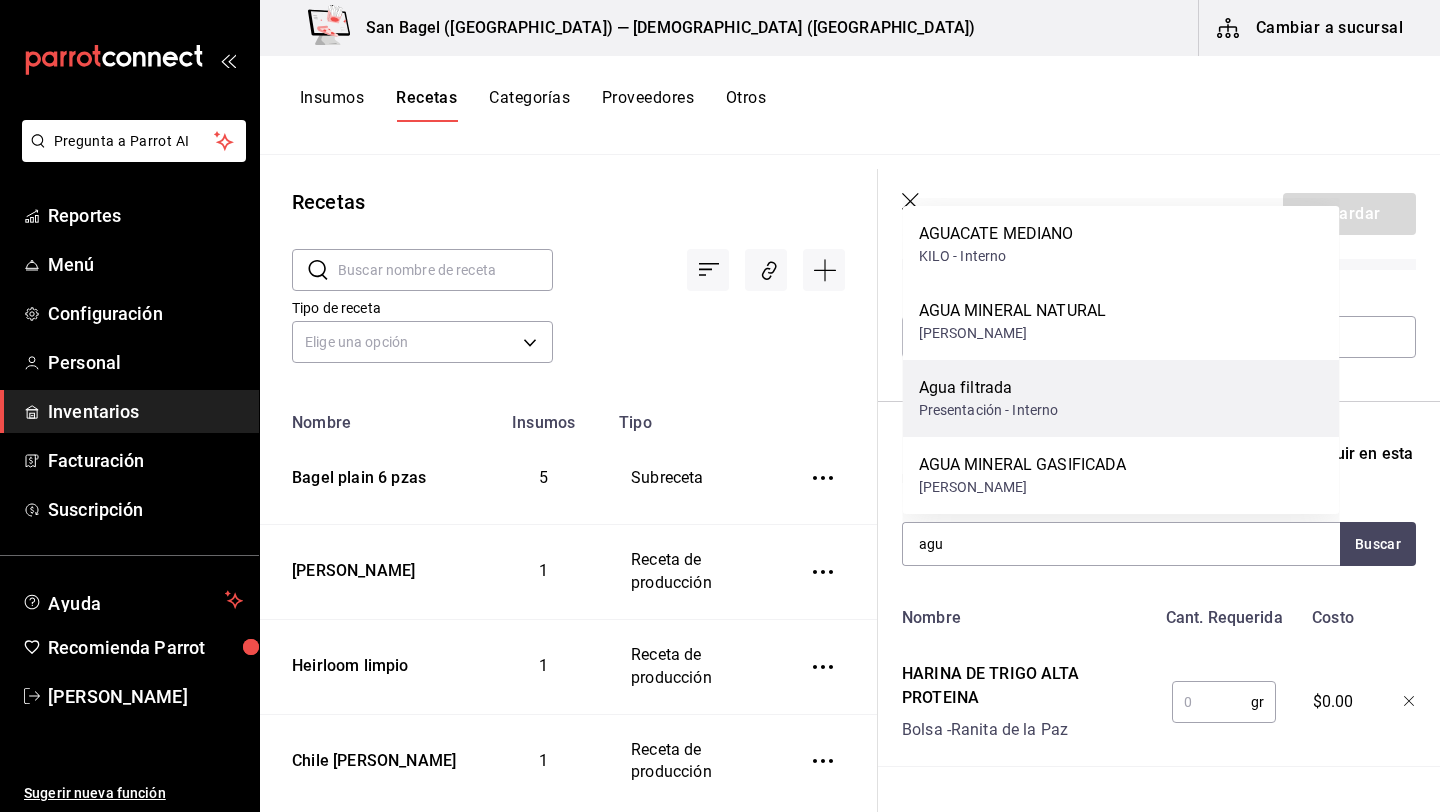 click on "Presentación - Interno" at bounding box center (989, 410) 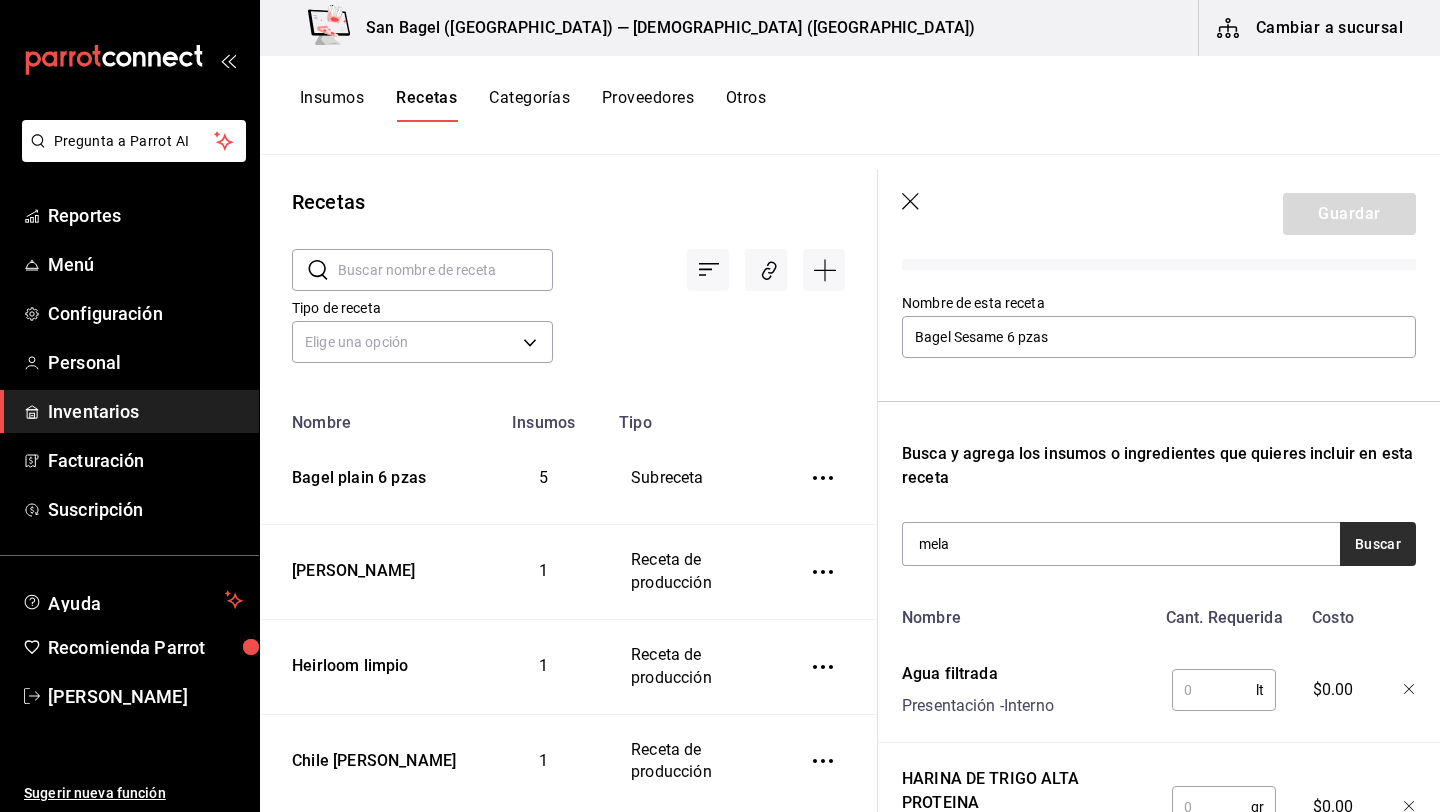 type on "mela" 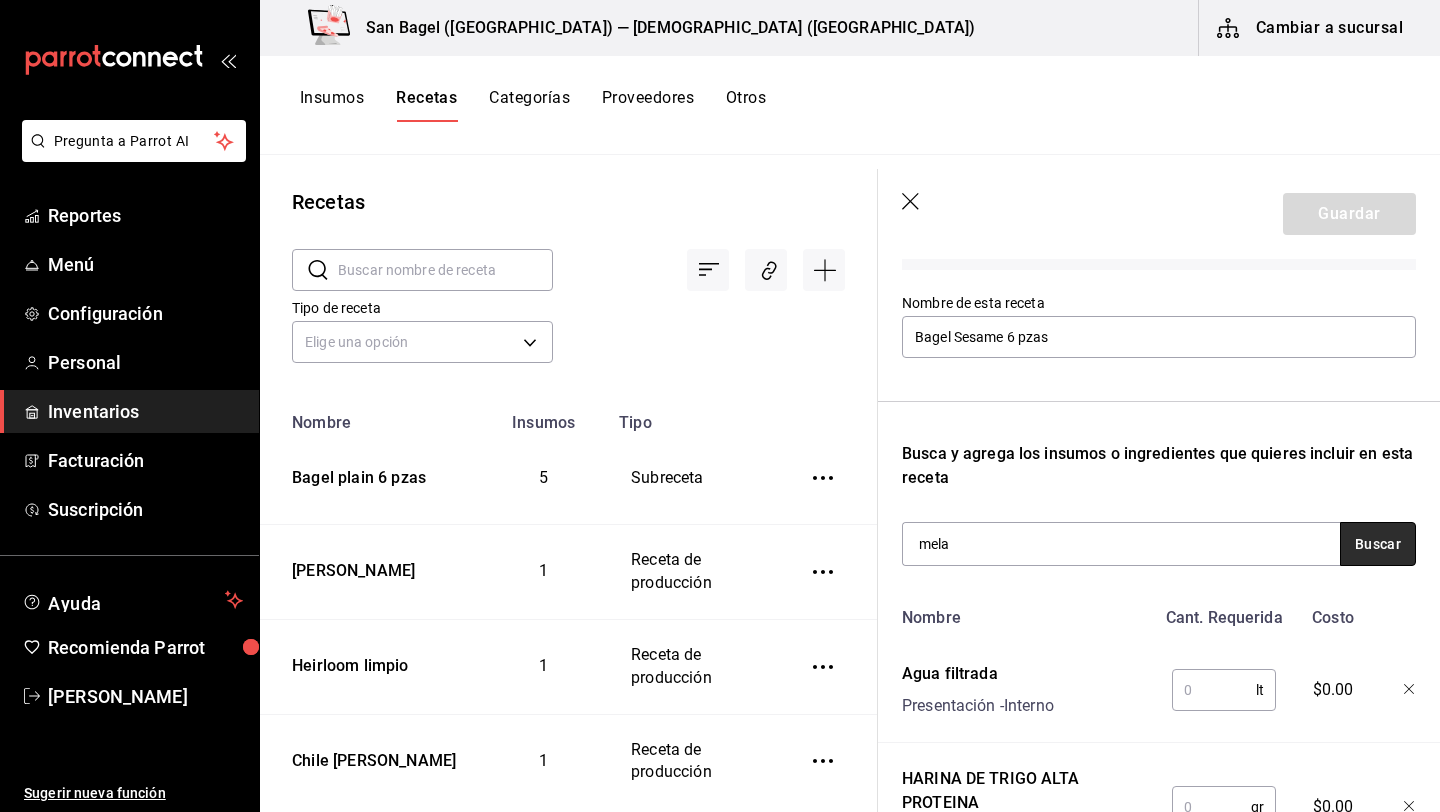 click on "Buscar" at bounding box center (1378, 544) 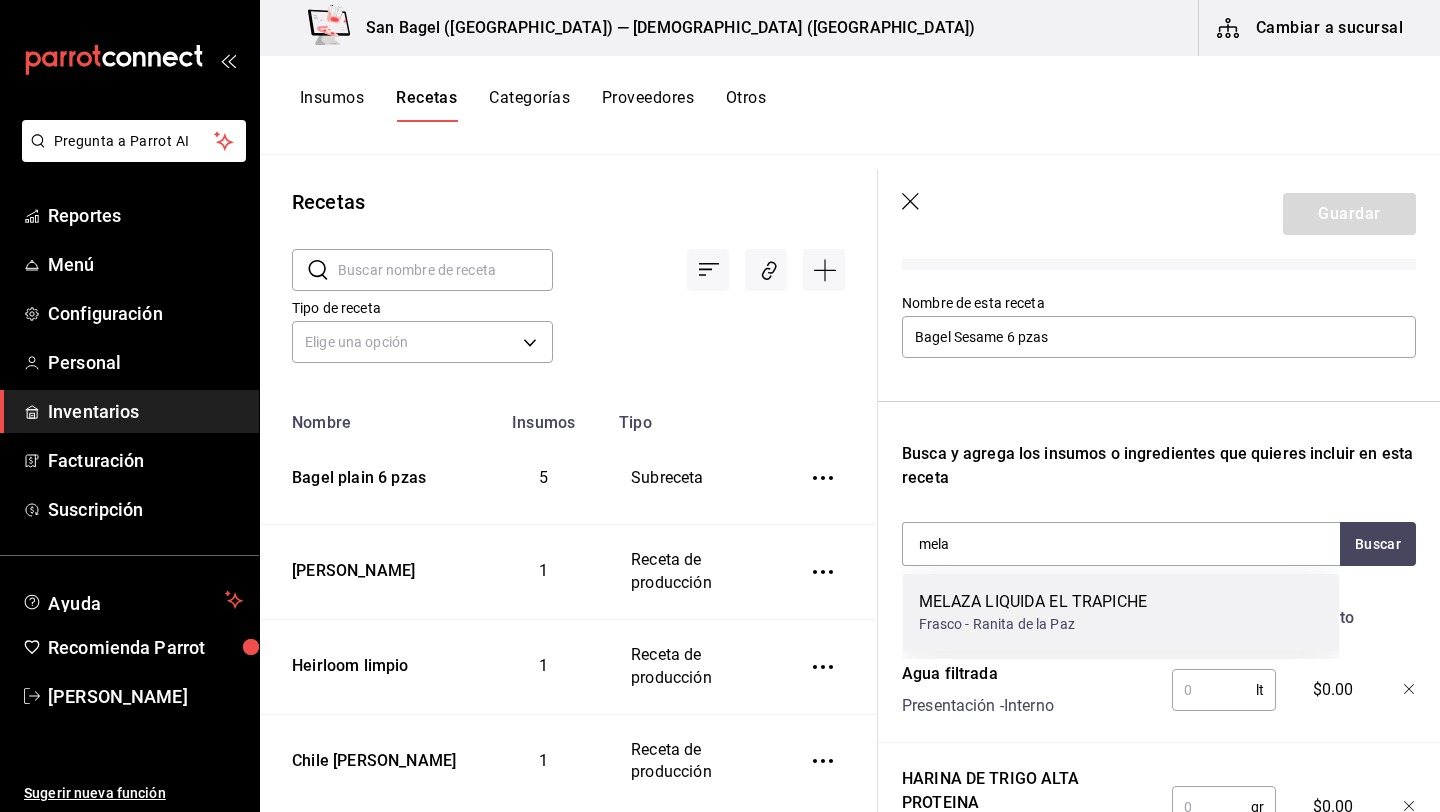 click on "MELAZA LIQUIDA EL TRAPICHE" at bounding box center [1033, 602] 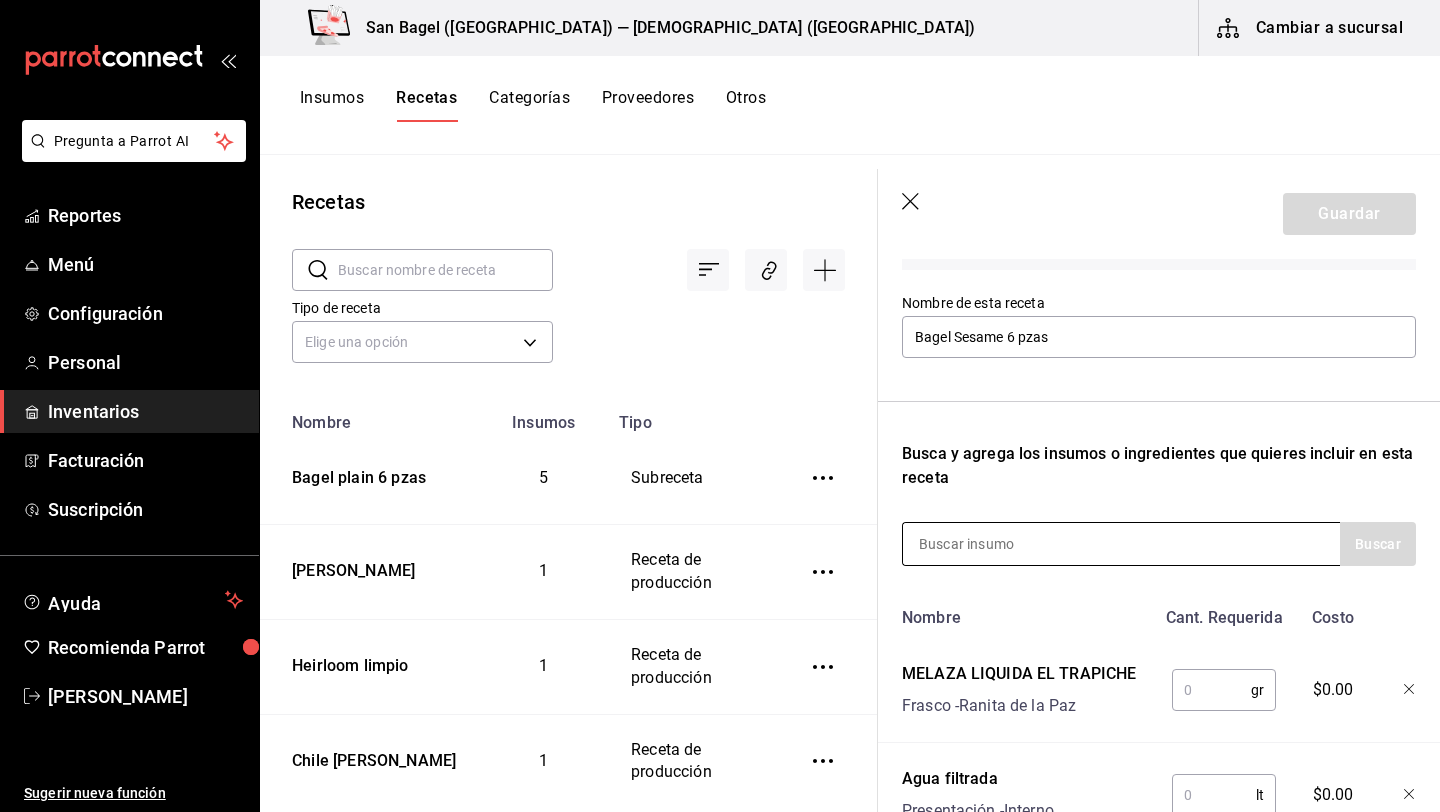 click at bounding box center [1003, 544] 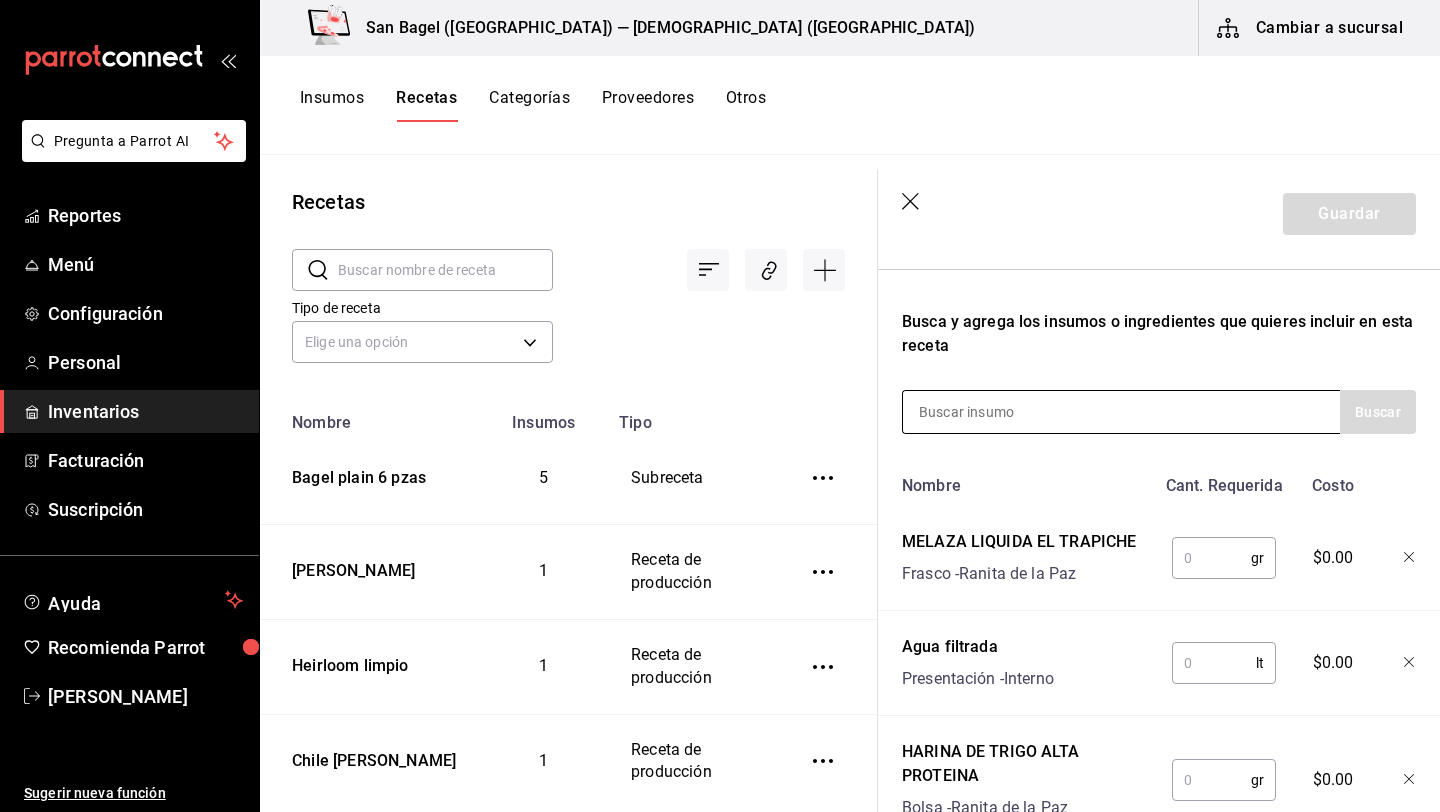 scroll, scrollTop: 286, scrollLeft: 0, axis: vertical 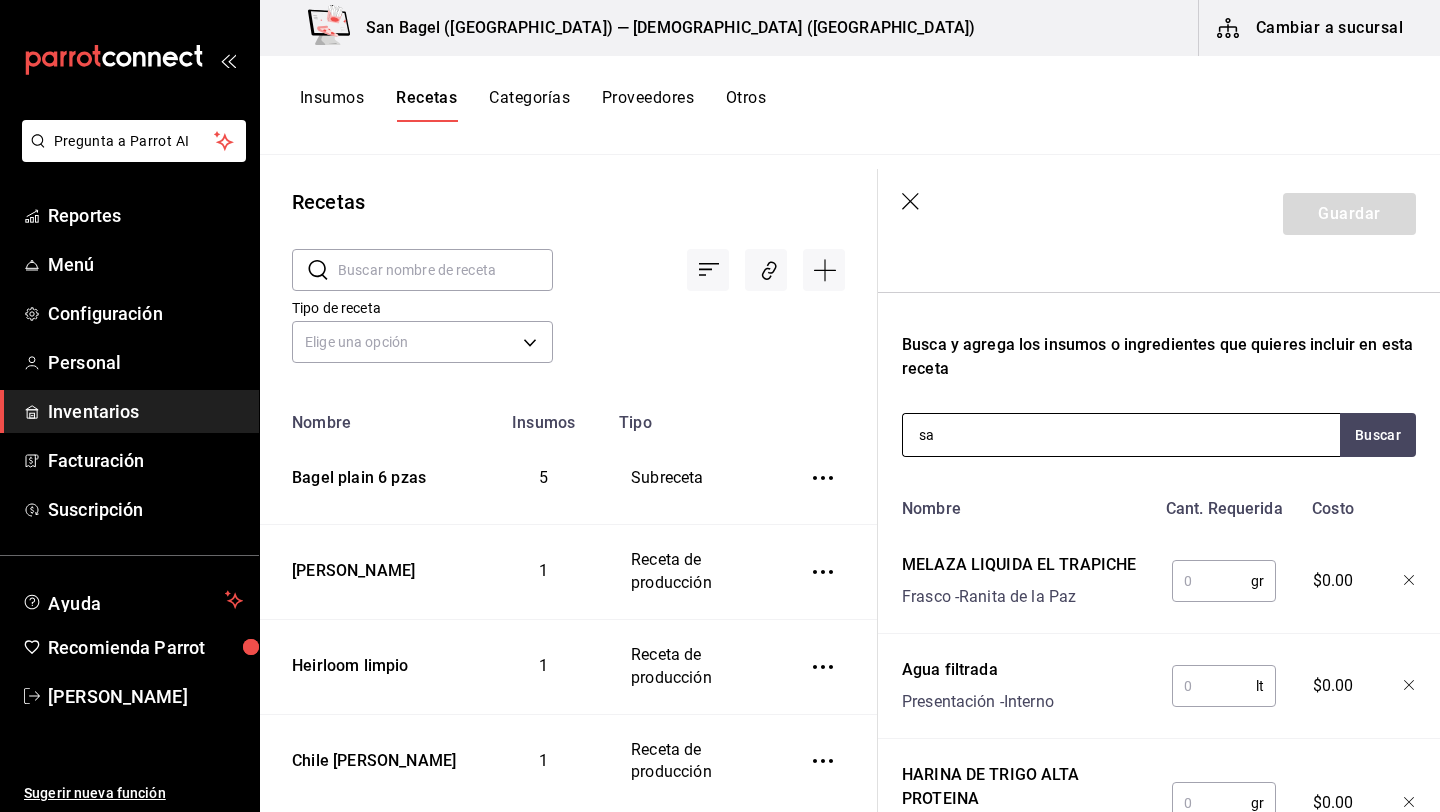 type on "sal" 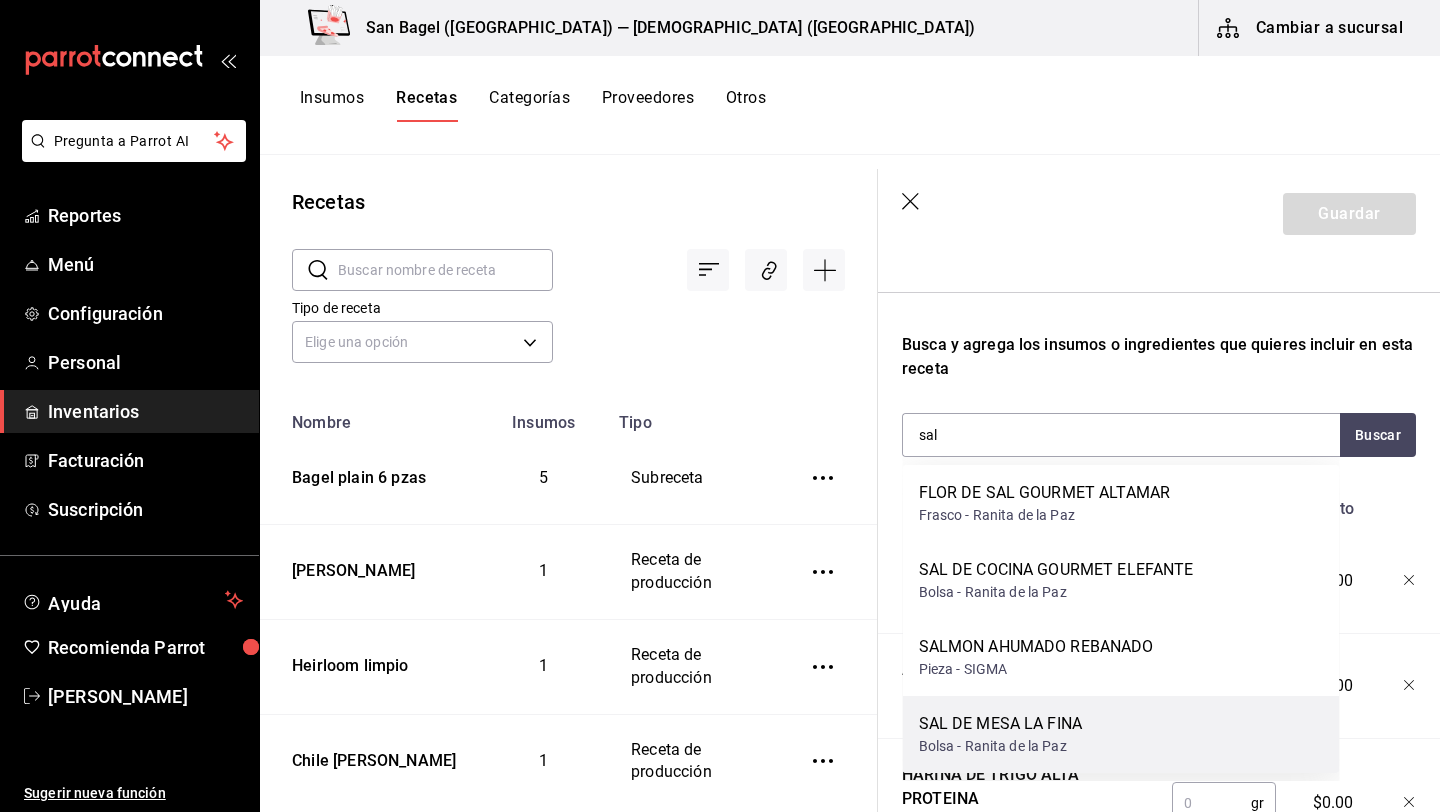 click on "SAL DE MESA LA FINA Bolsa - Ranita de la Paz" at bounding box center (1121, 734) 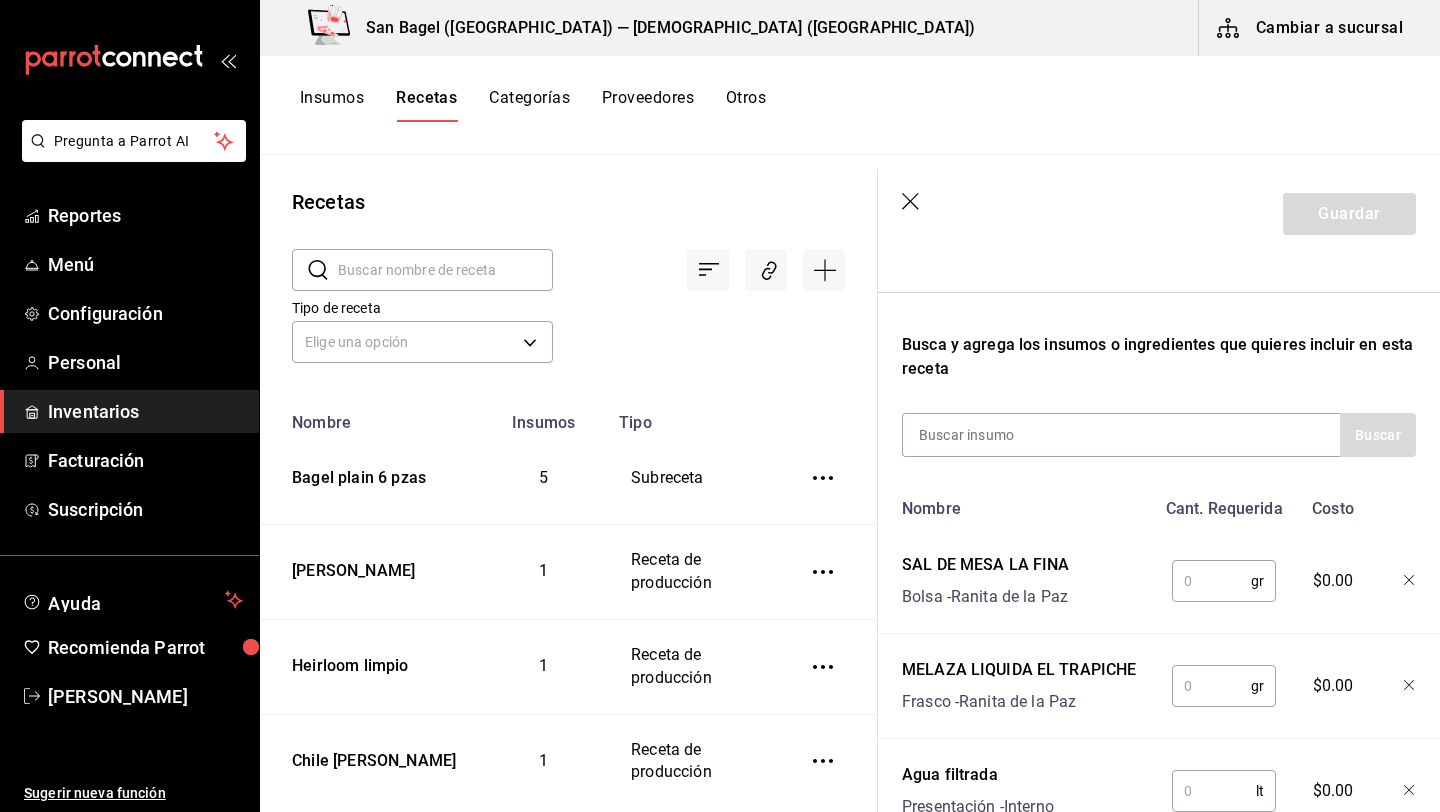 scroll, scrollTop: 347, scrollLeft: 0, axis: vertical 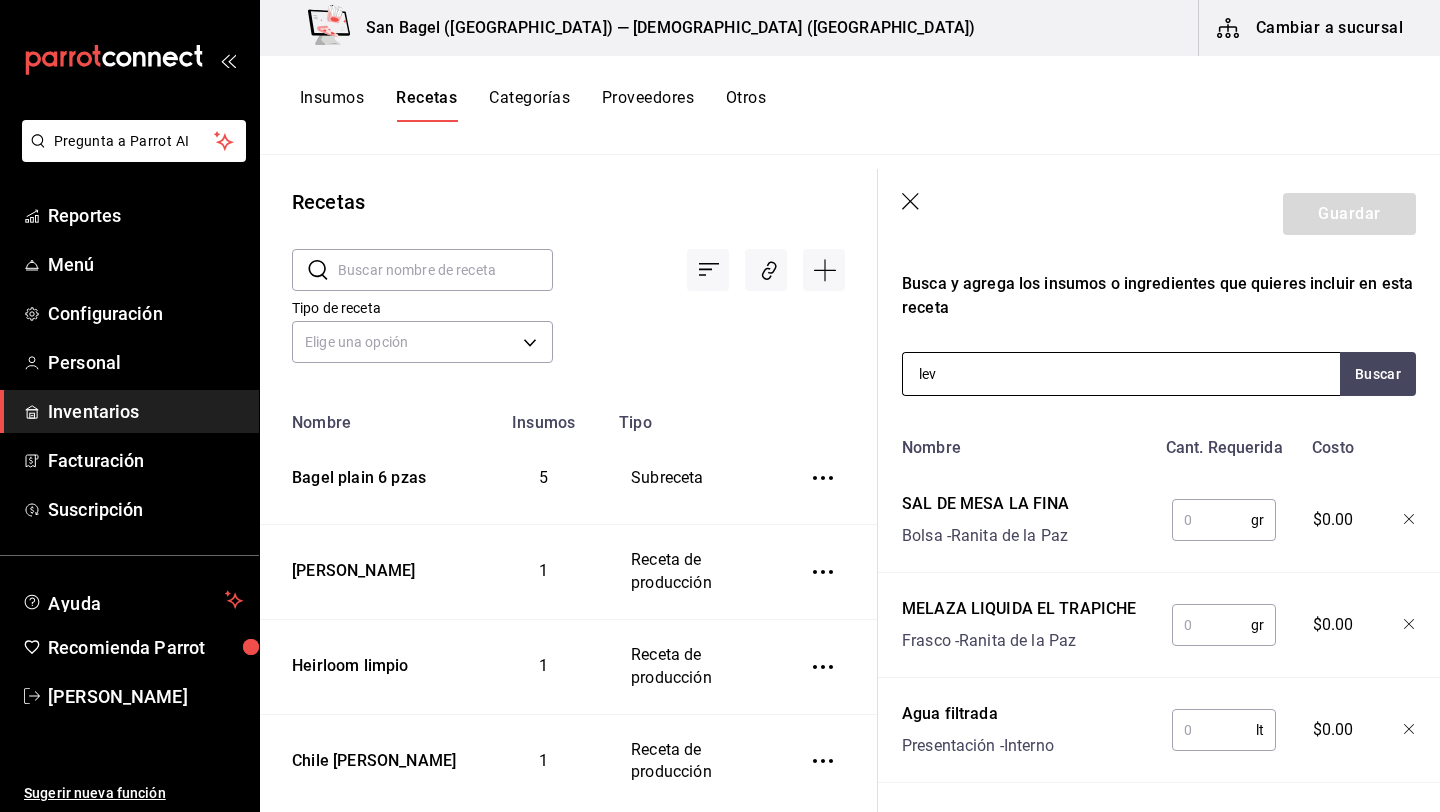 type on "leva" 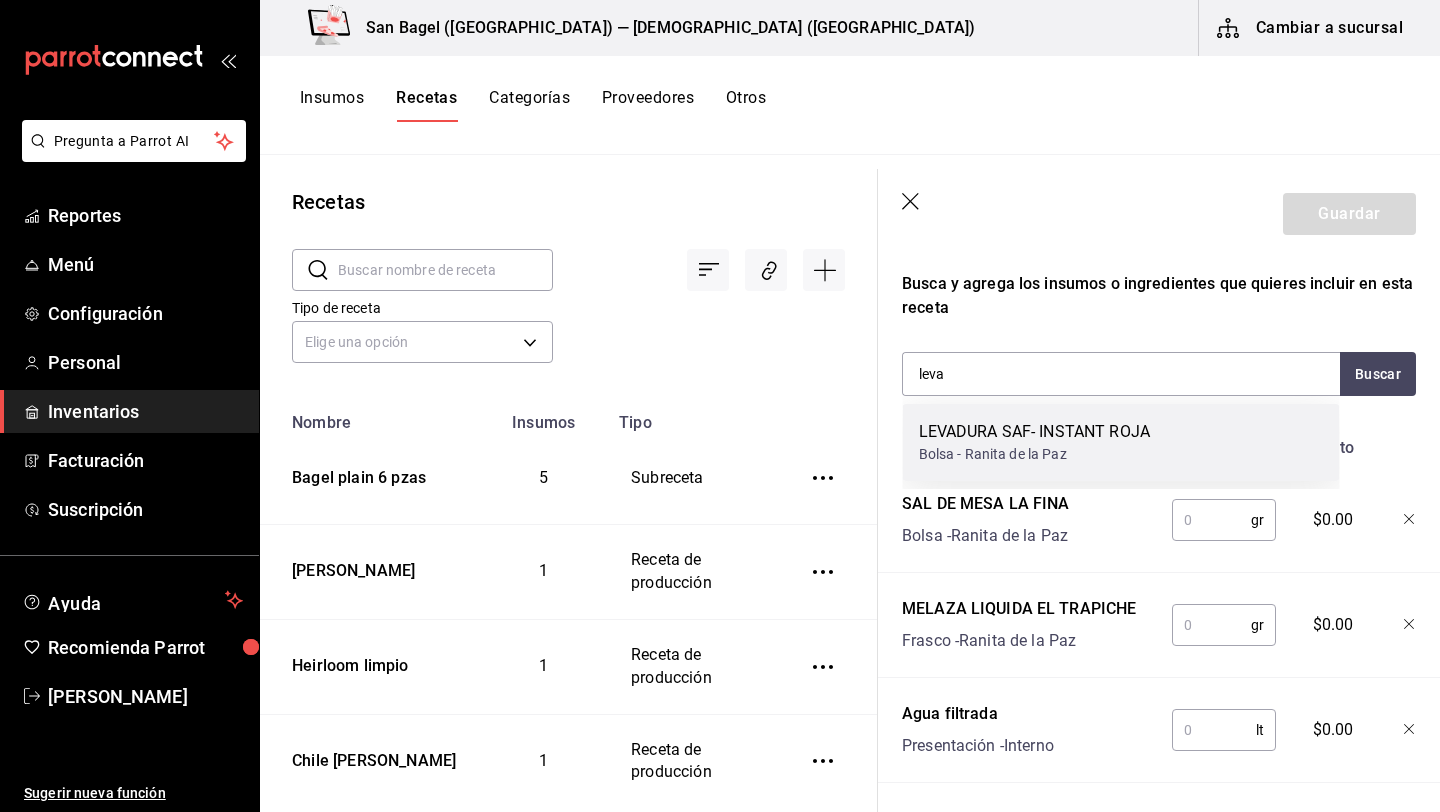 click on "LEVADURA SAF- INSTANT ROJA" at bounding box center (1034, 432) 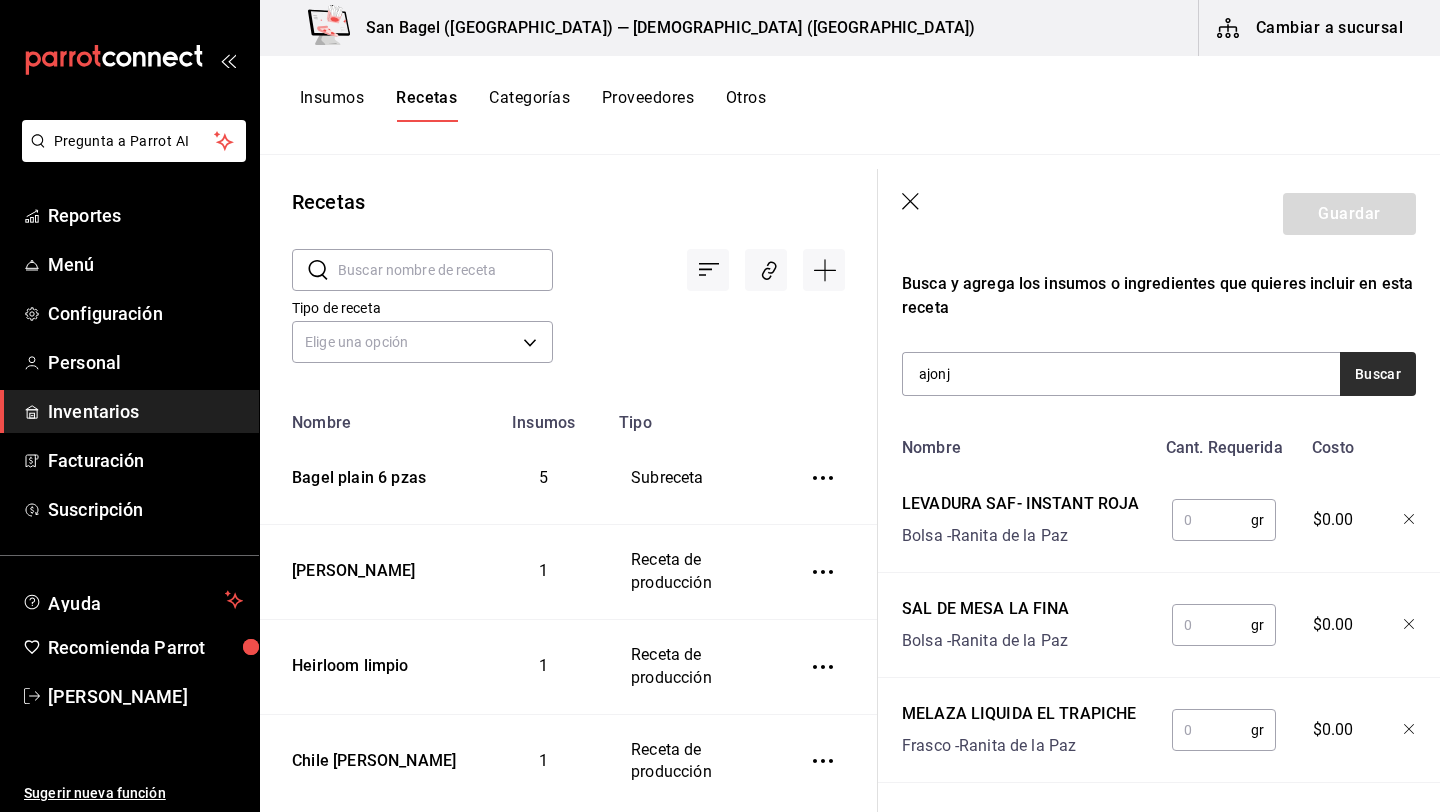 type on "ajonj" 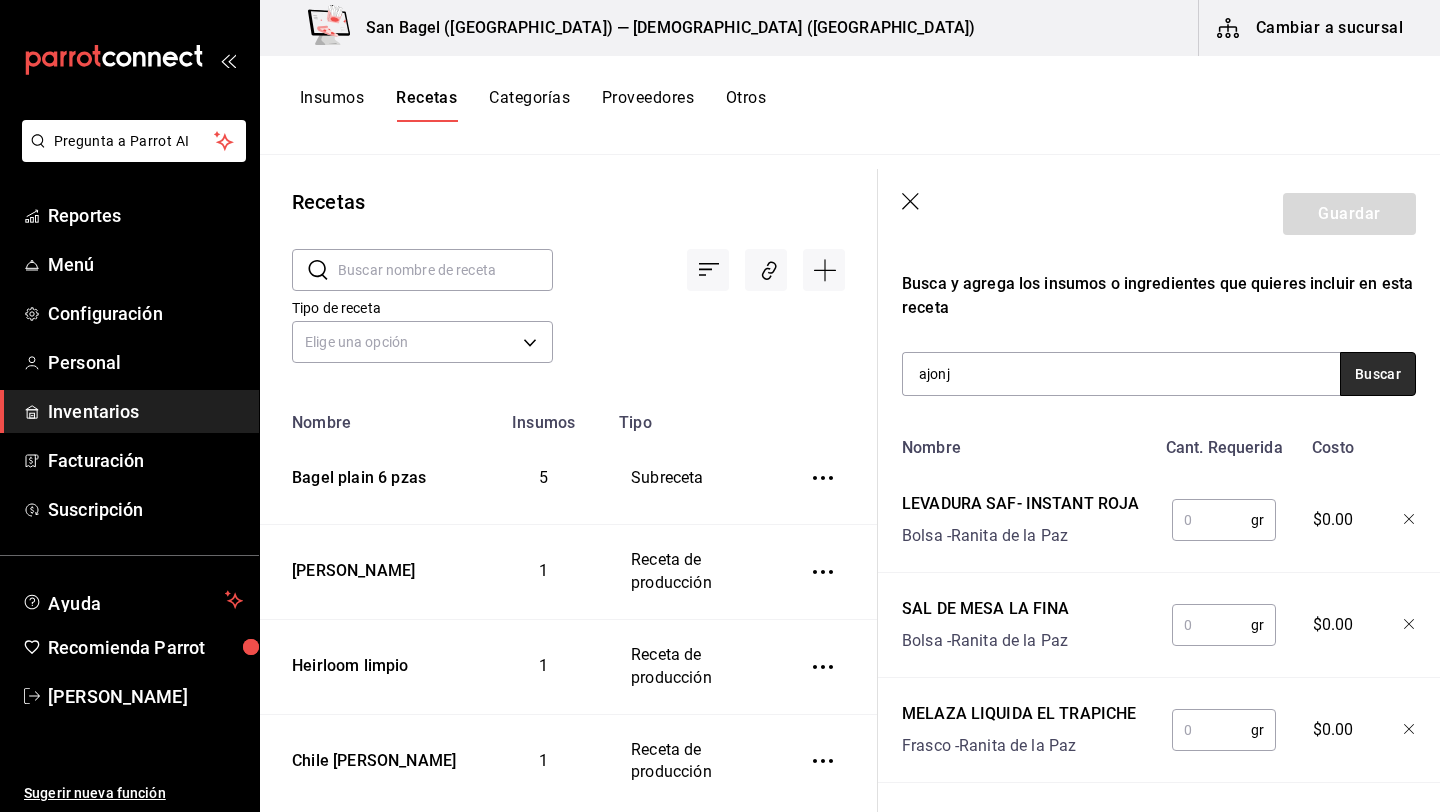 click on "Buscar" at bounding box center [1378, 374] 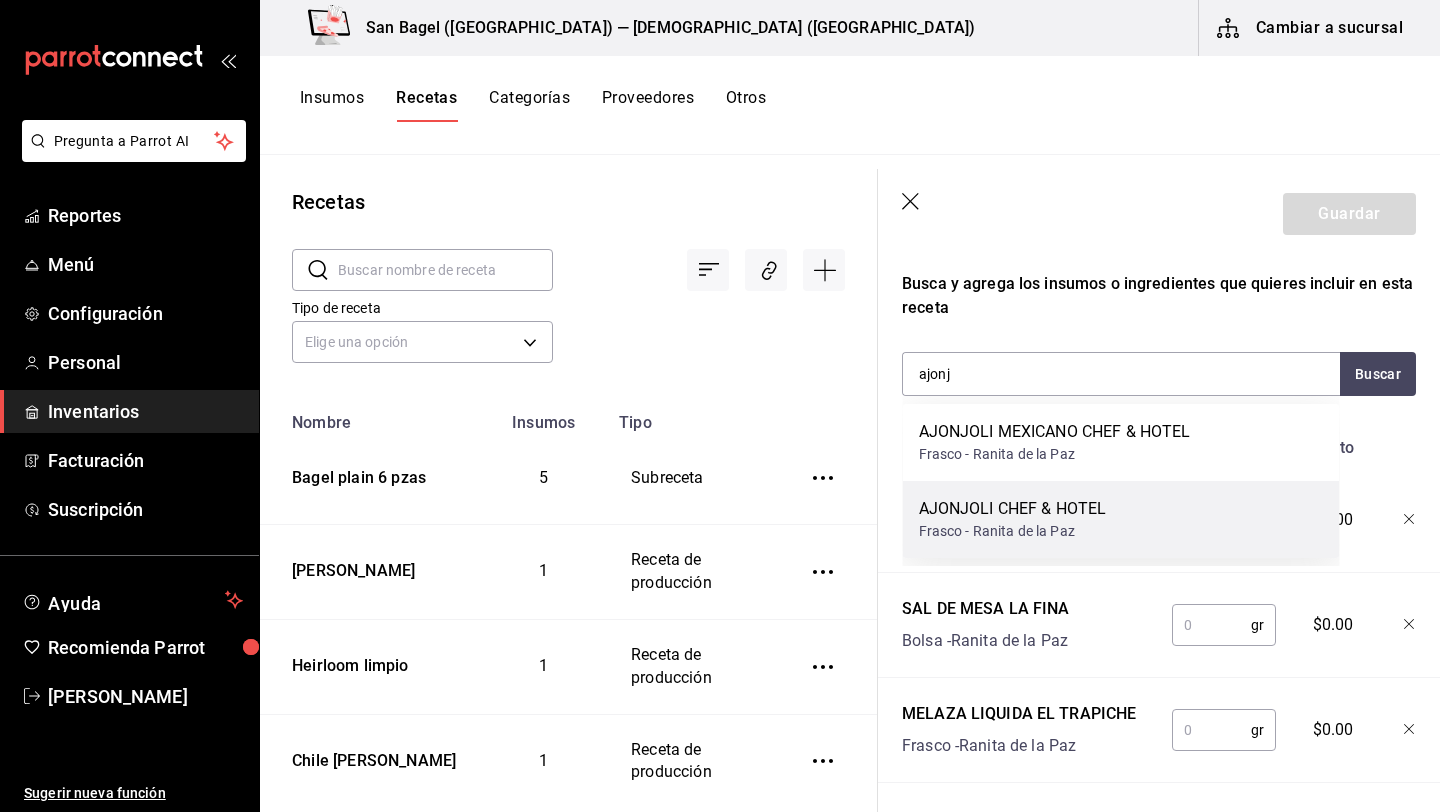 click on "AJONJOLI CHEF & HOTEL Frasco - Ranita de [GEOGRAPHIC_DATA]" at bounding box center [1121, 519] 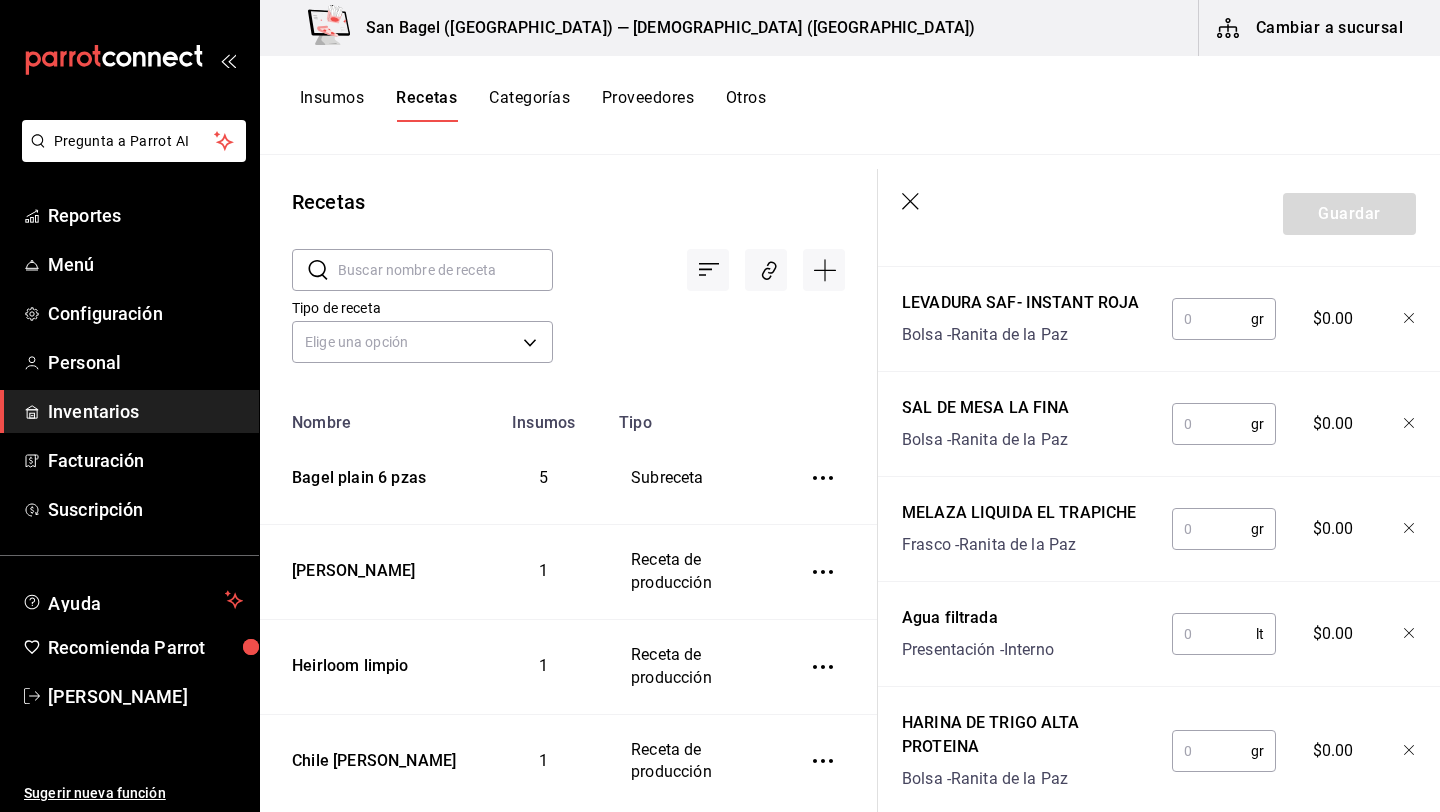 scroll, scrollTop: 761, scrollLeft: 0, axis: vertical 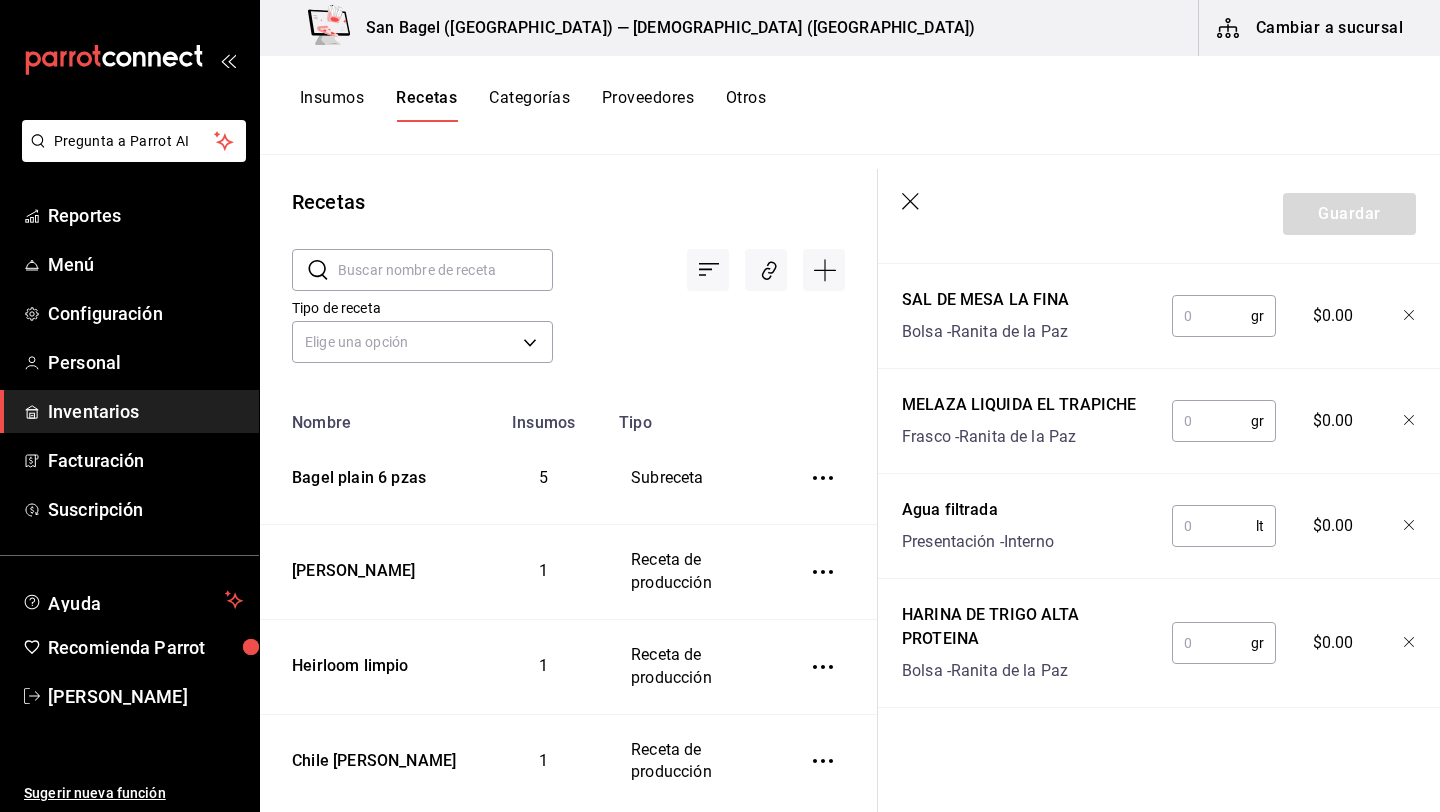 click at bounding box center [1211, 643] 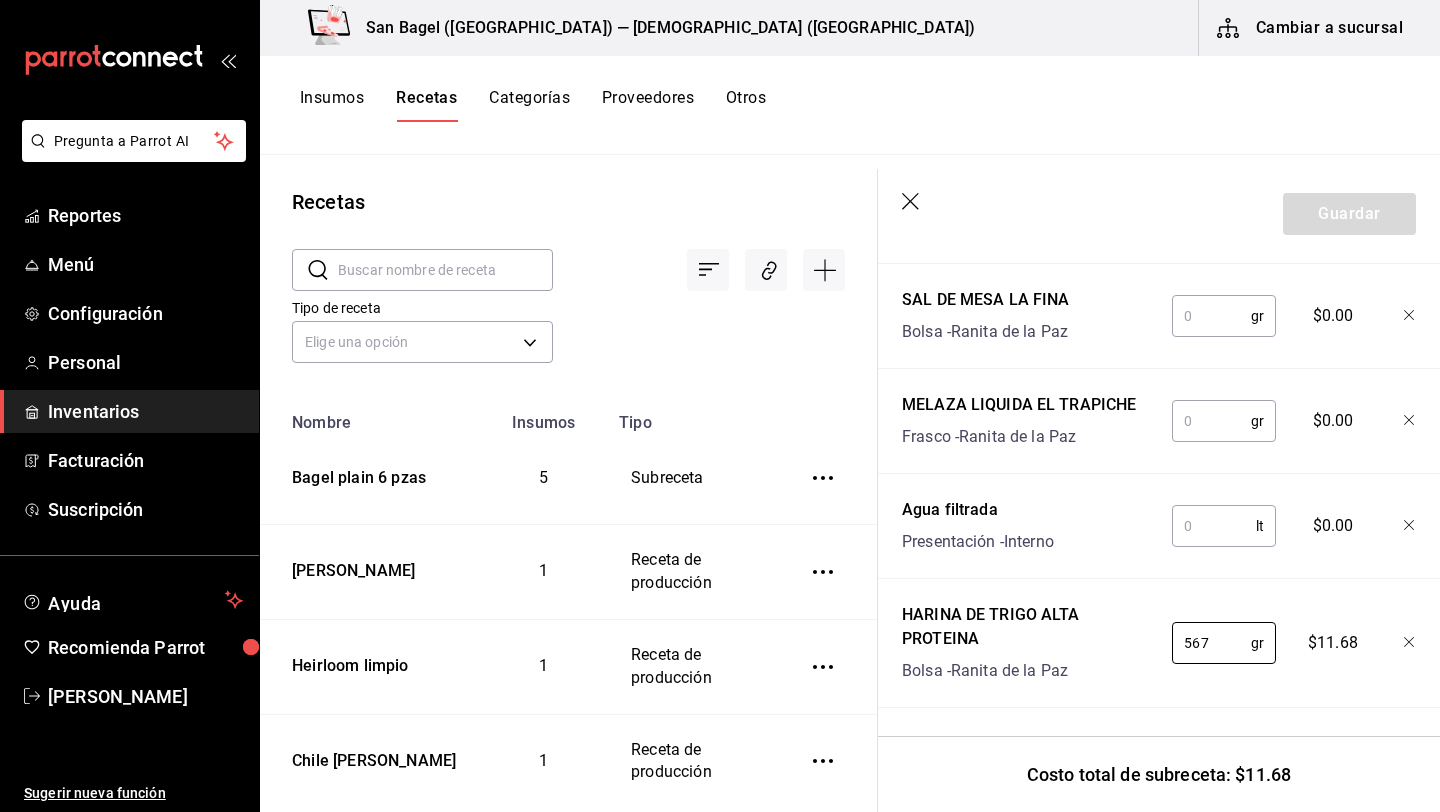 type on "567" 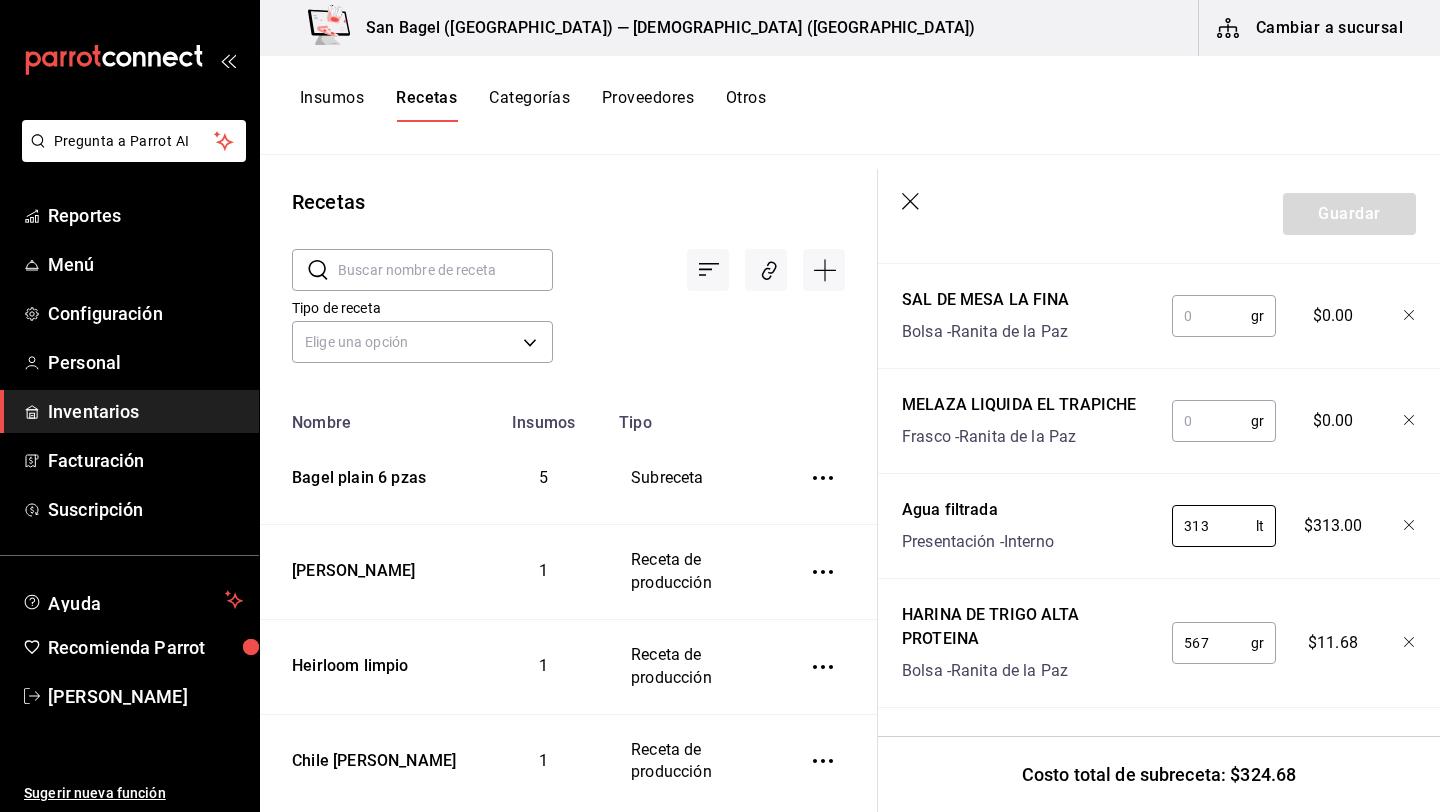 type on "313" 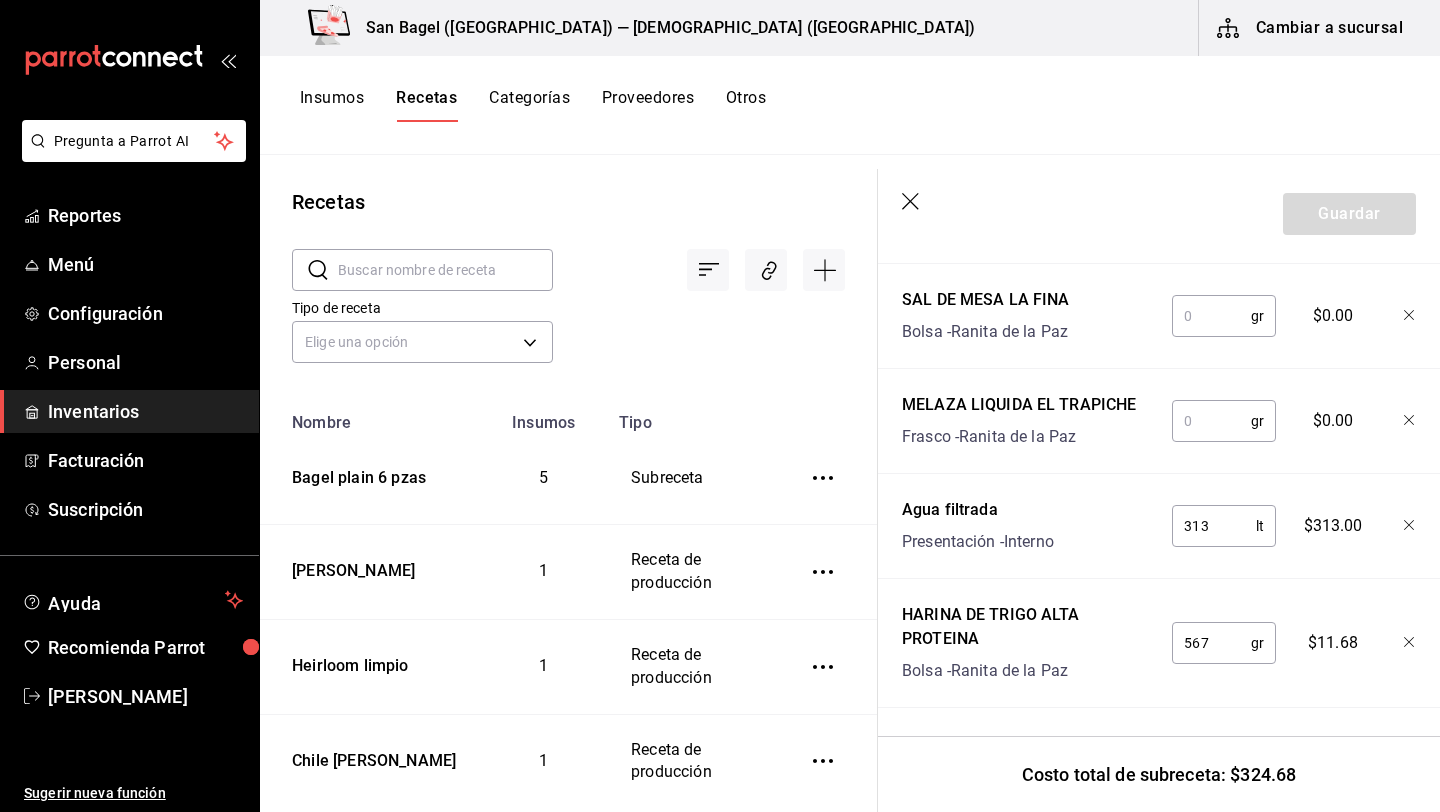 click at bounding box center (1211, 421) 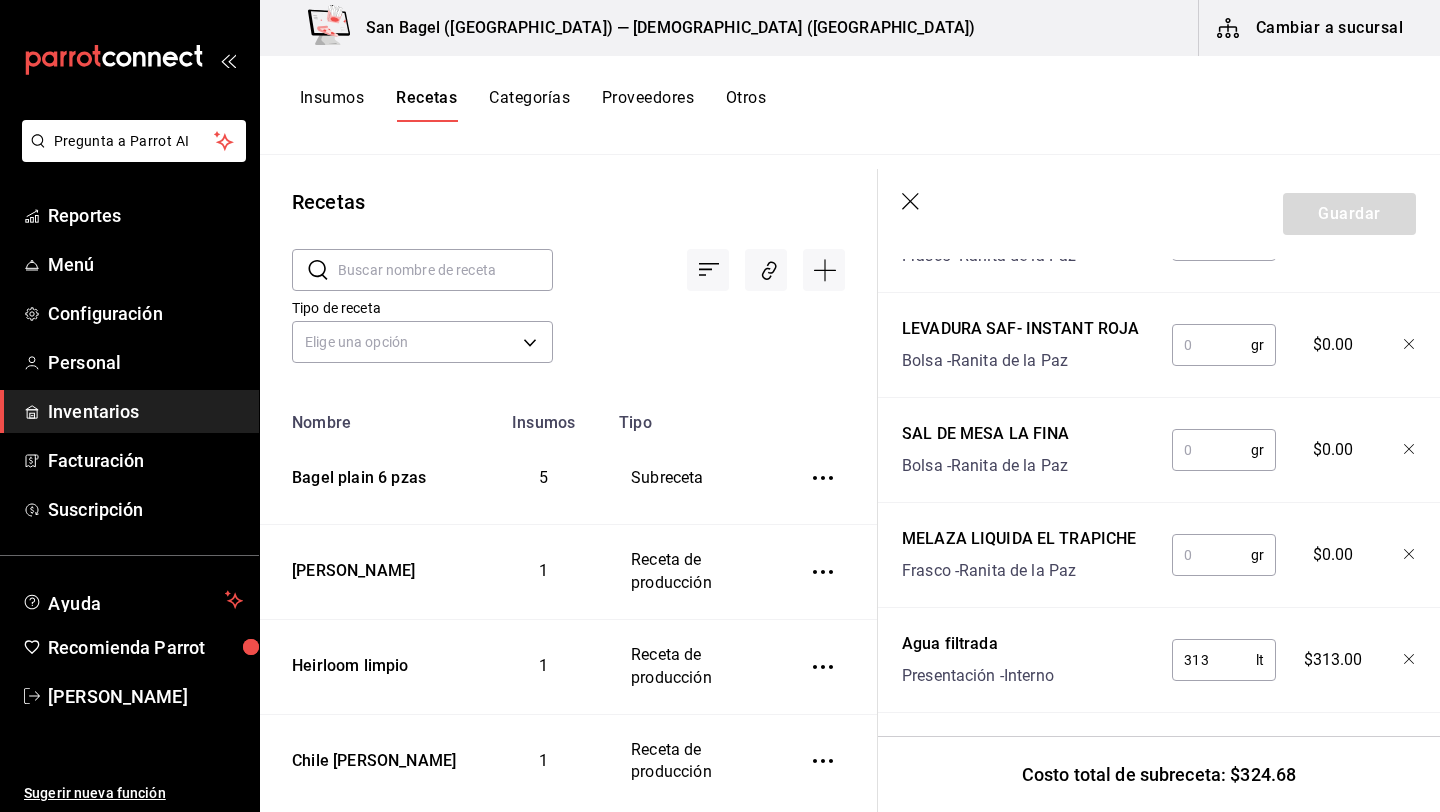 scroll, scrollTop: 619, scrollLeft: 0, axis: vertical 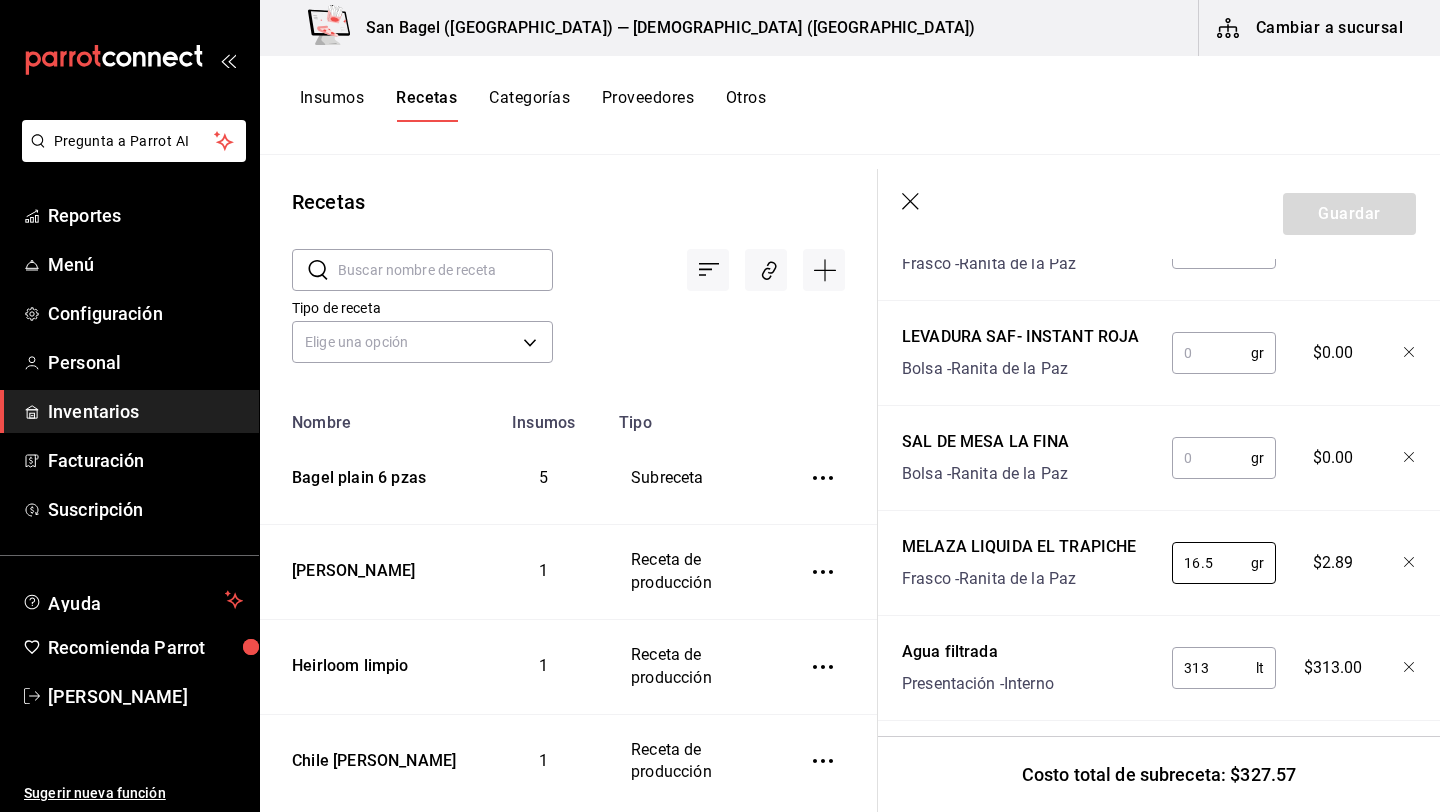 type on "16.5" 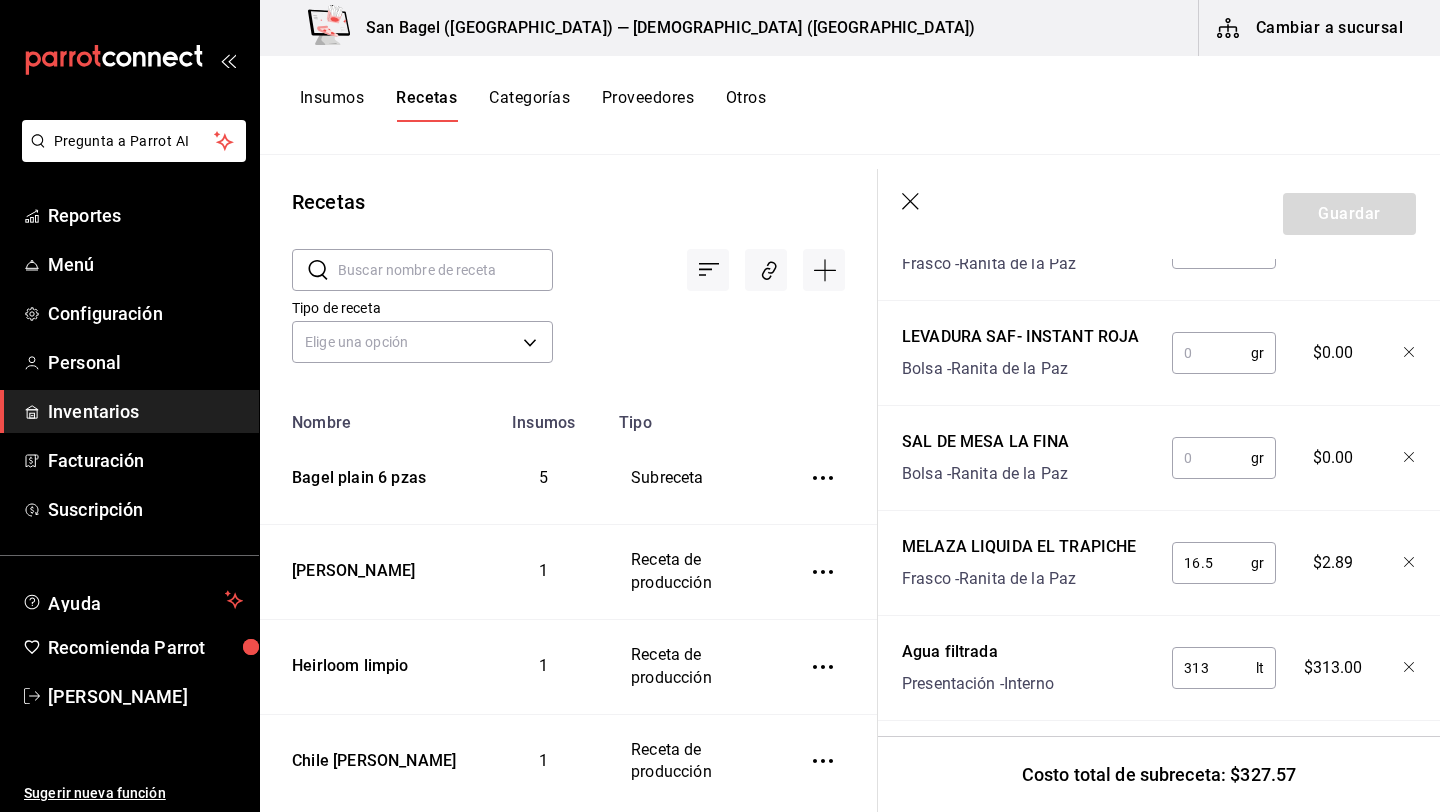 click at bounding box center (1211, 458) 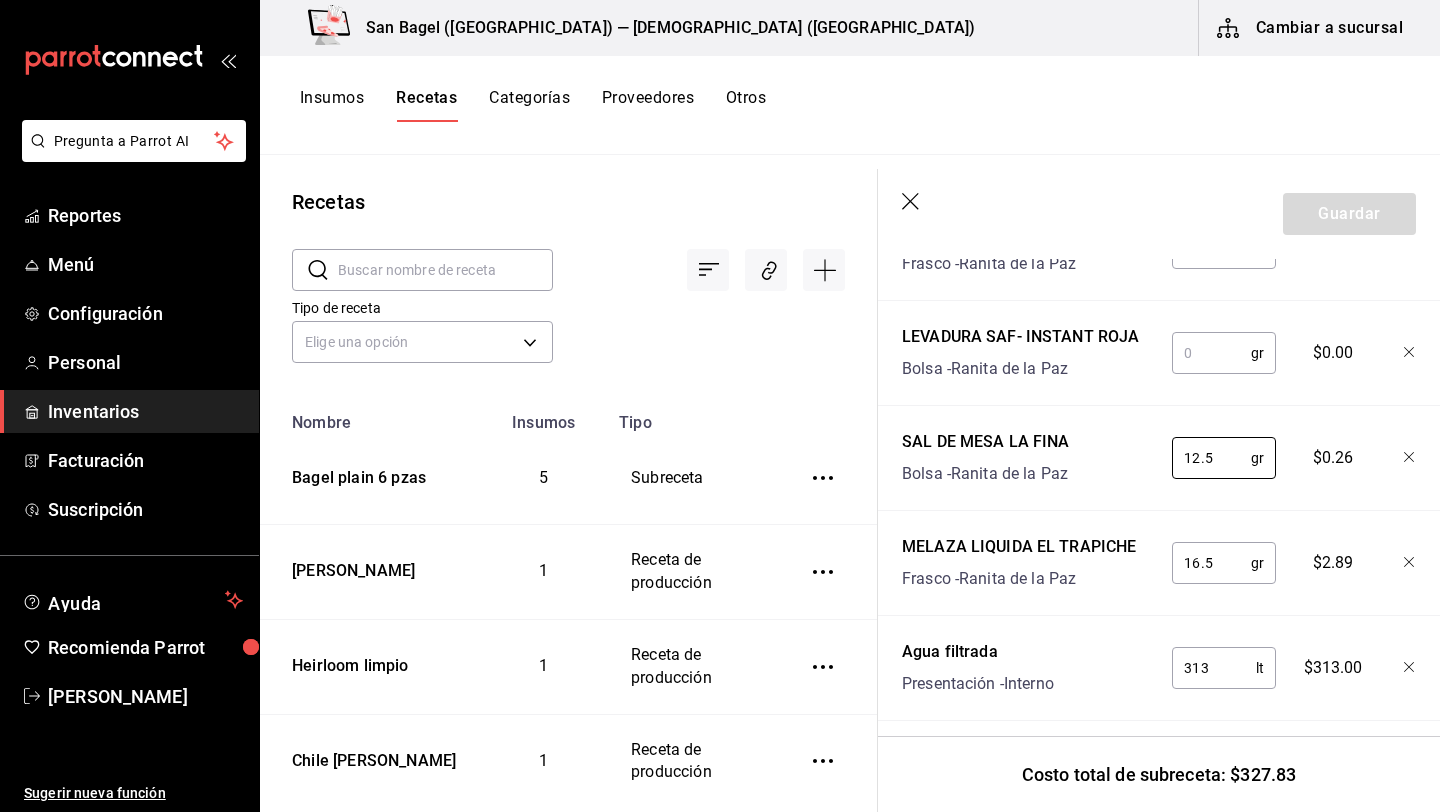 type on "12.5" 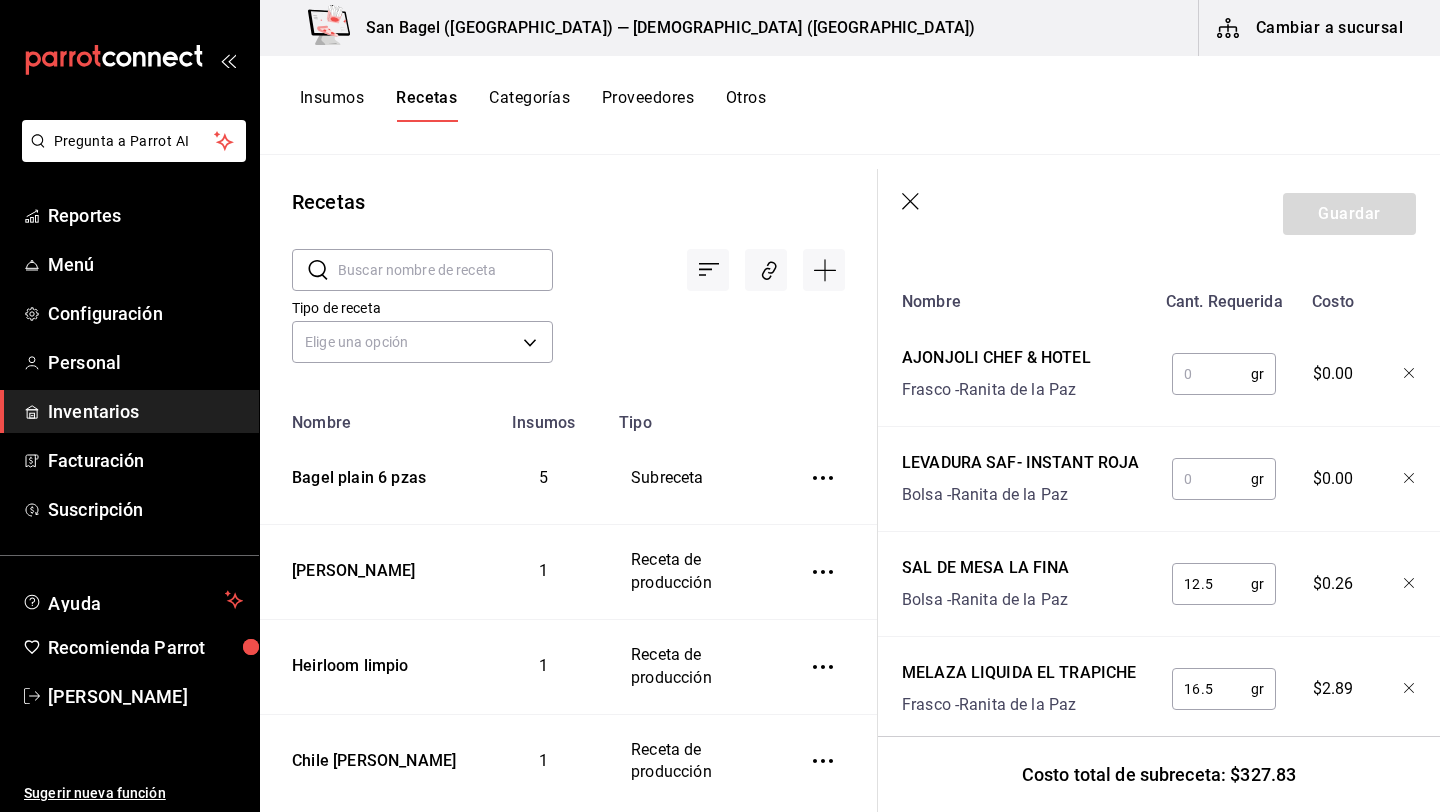 scroll, scrollTop: 488, scrollLeft: 0, axis: vertical 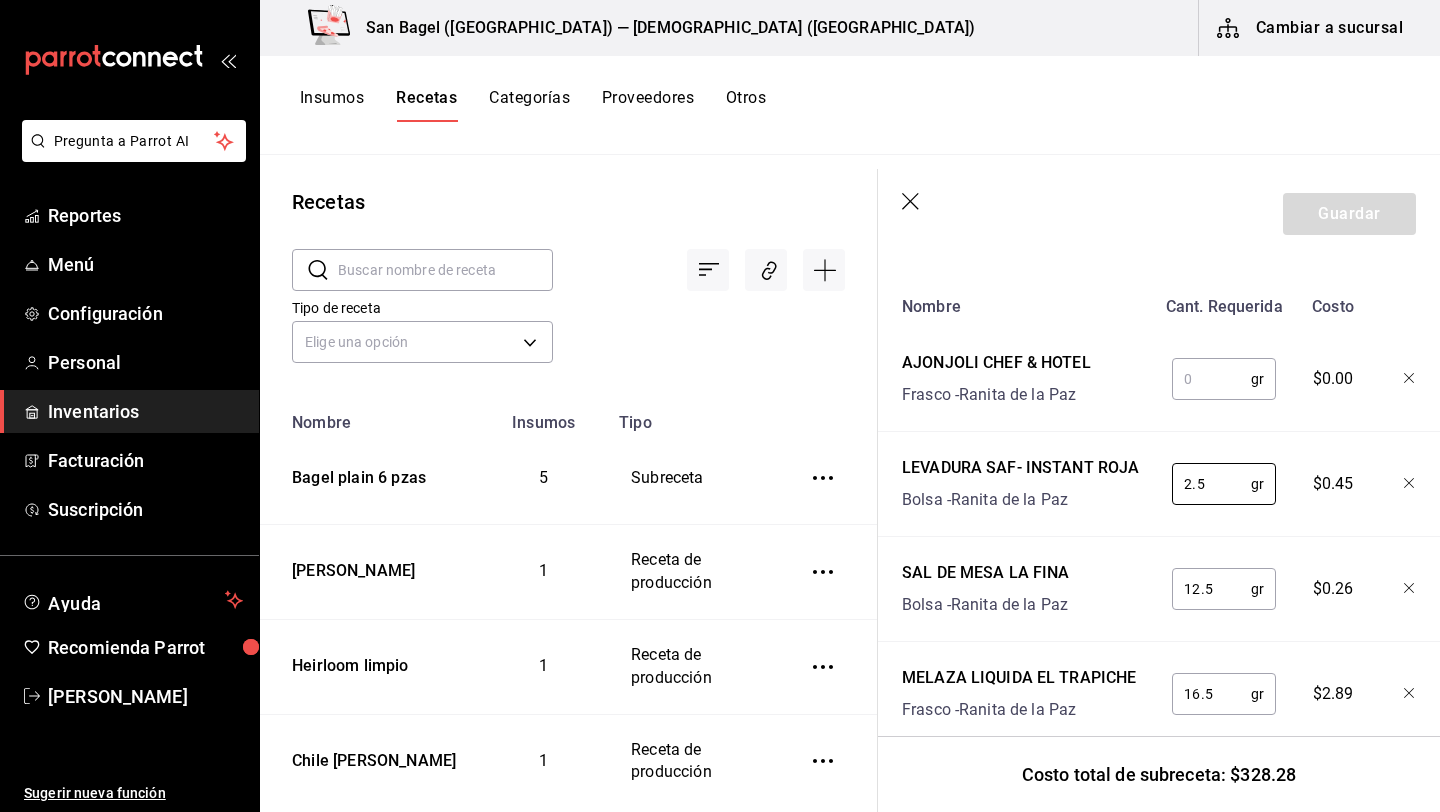 type on "2.5" 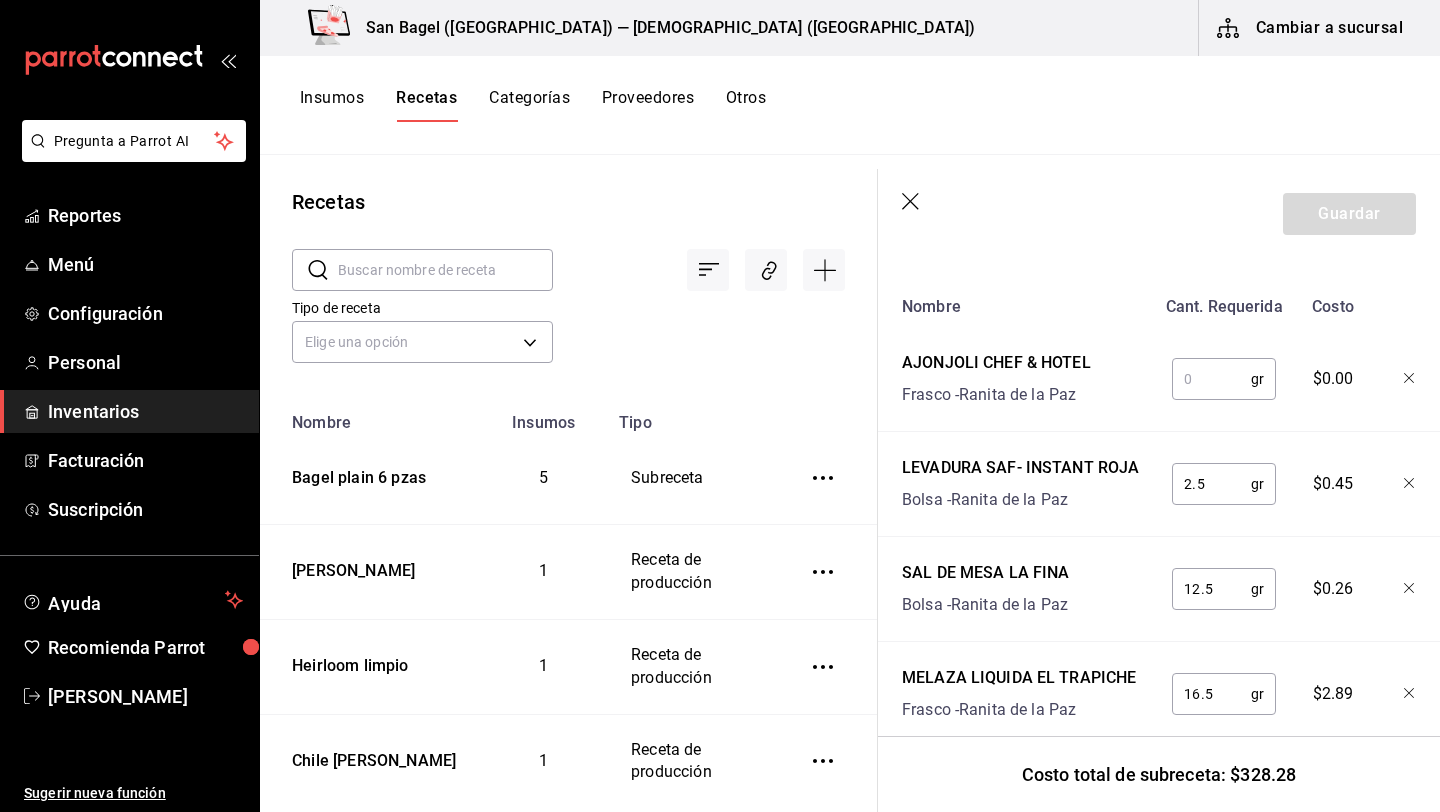 click at bounding box center [1211, 379] 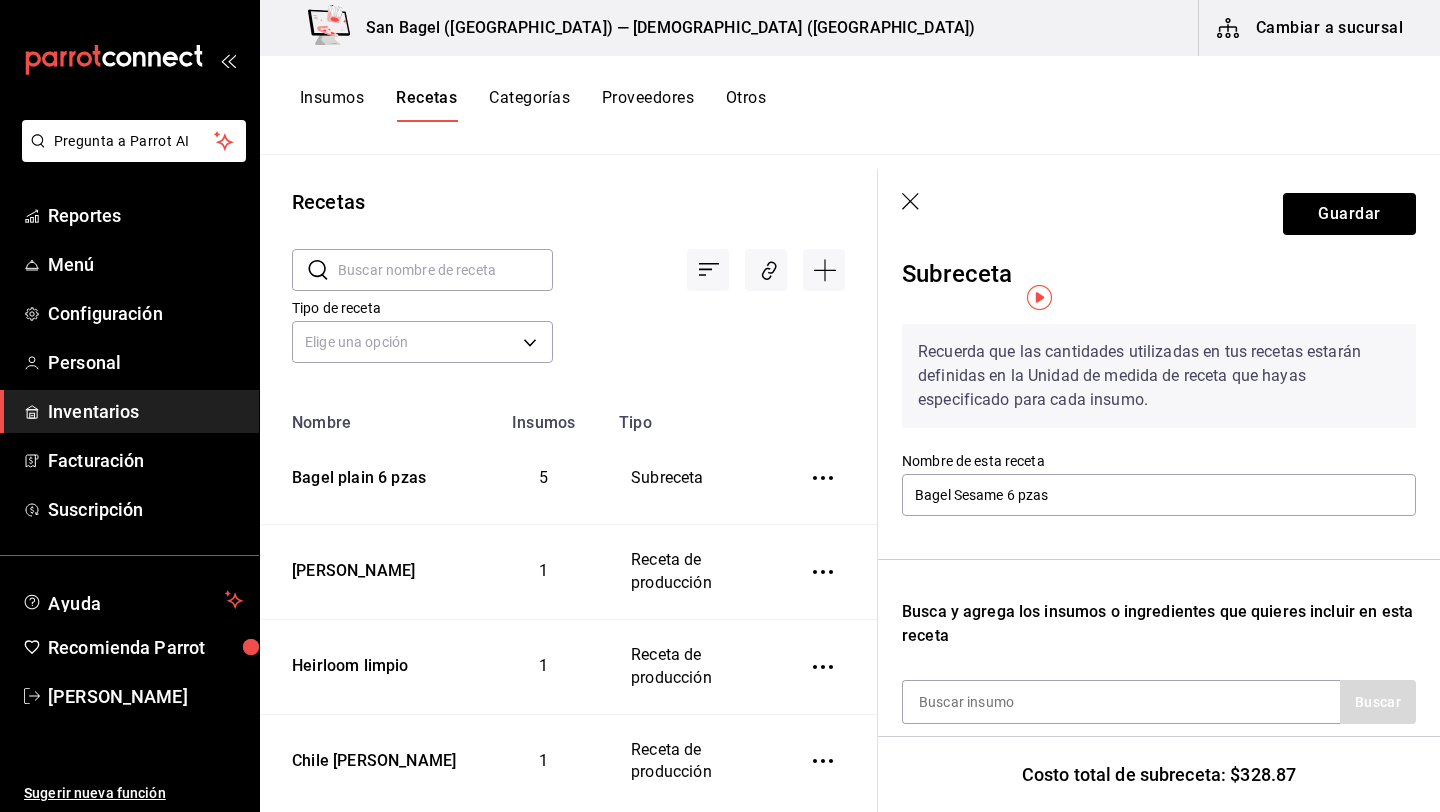 scroll, scrollTop: 0, scrollLeft: 0, axis: both 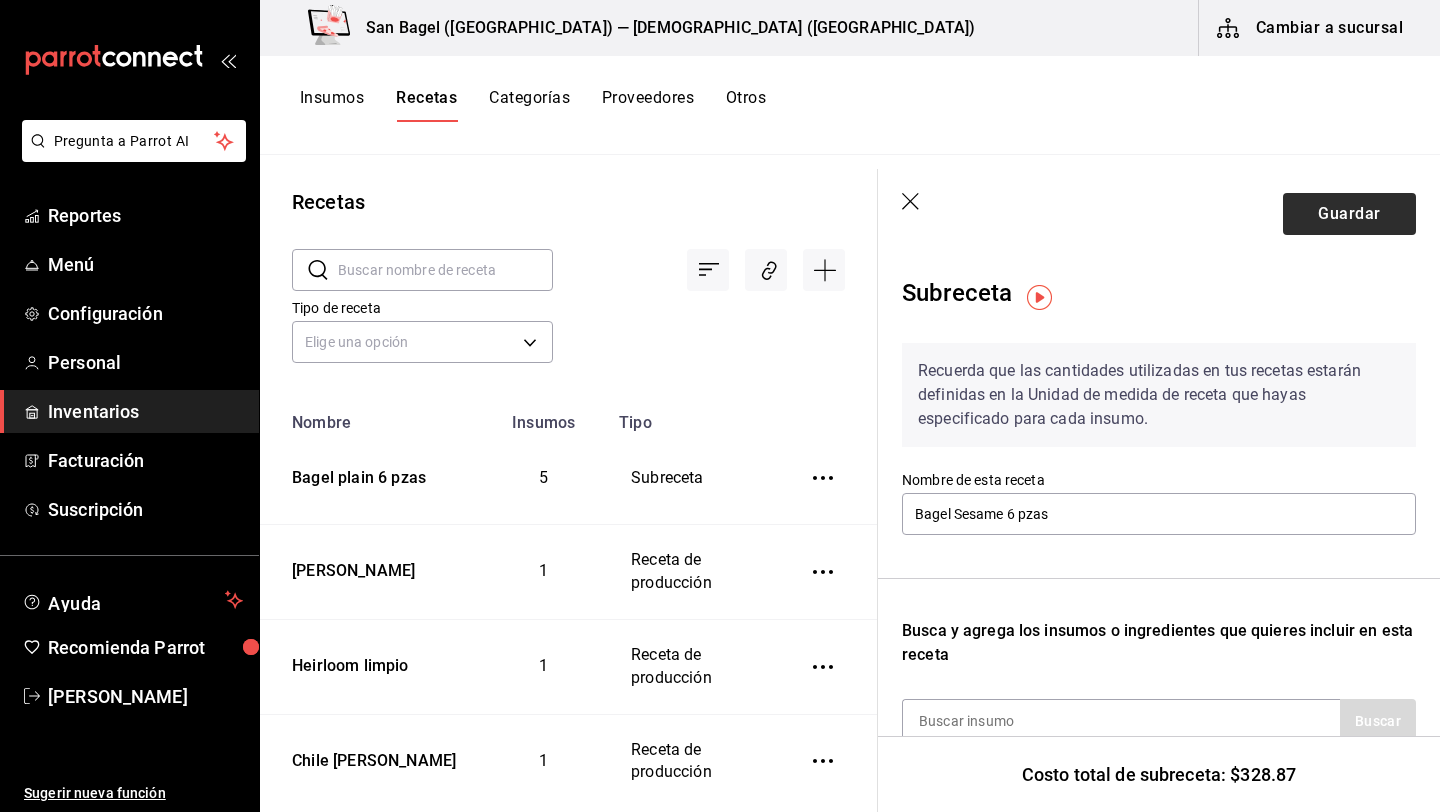 type on "6" 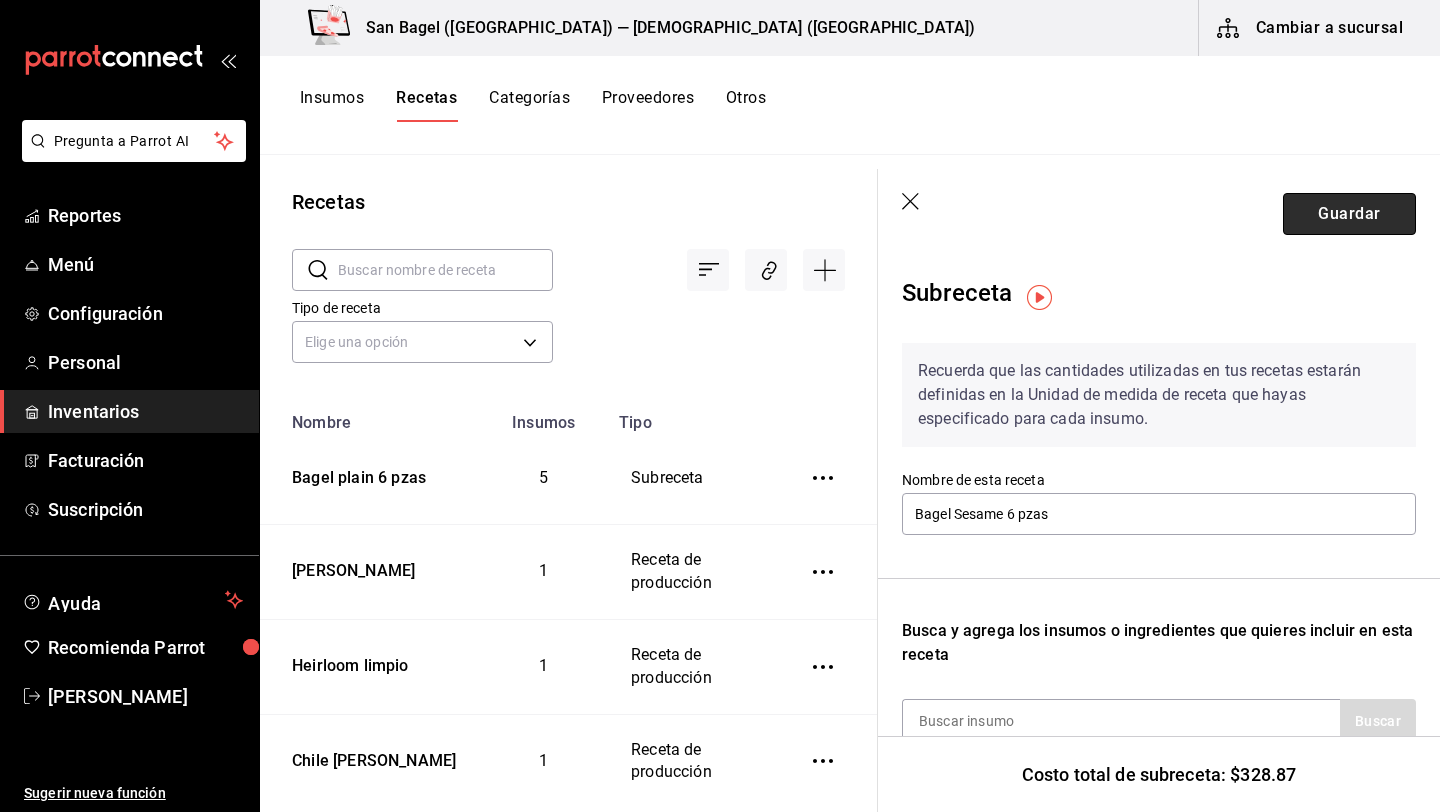 click on "Guardar" at bounding box center (1349, 214) 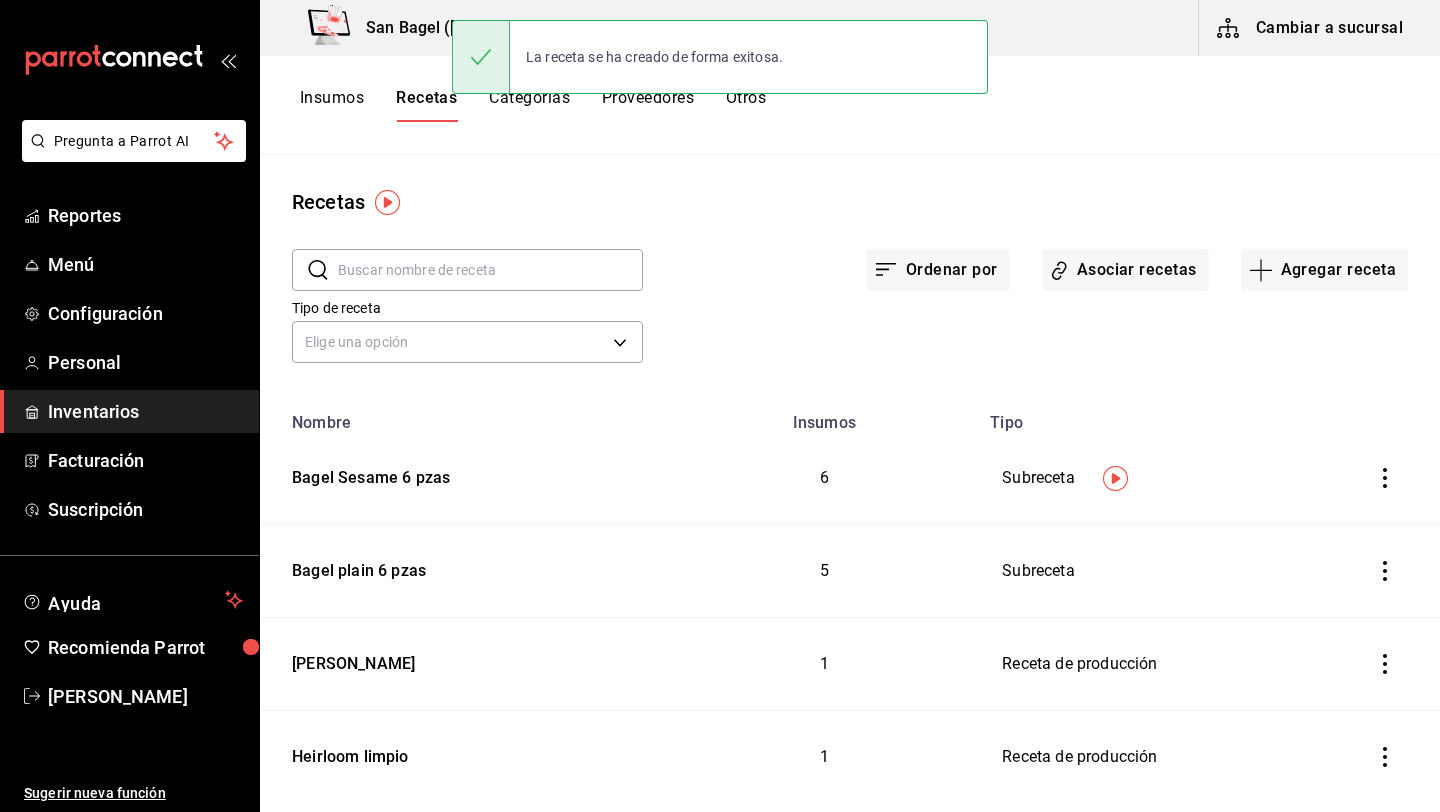 click 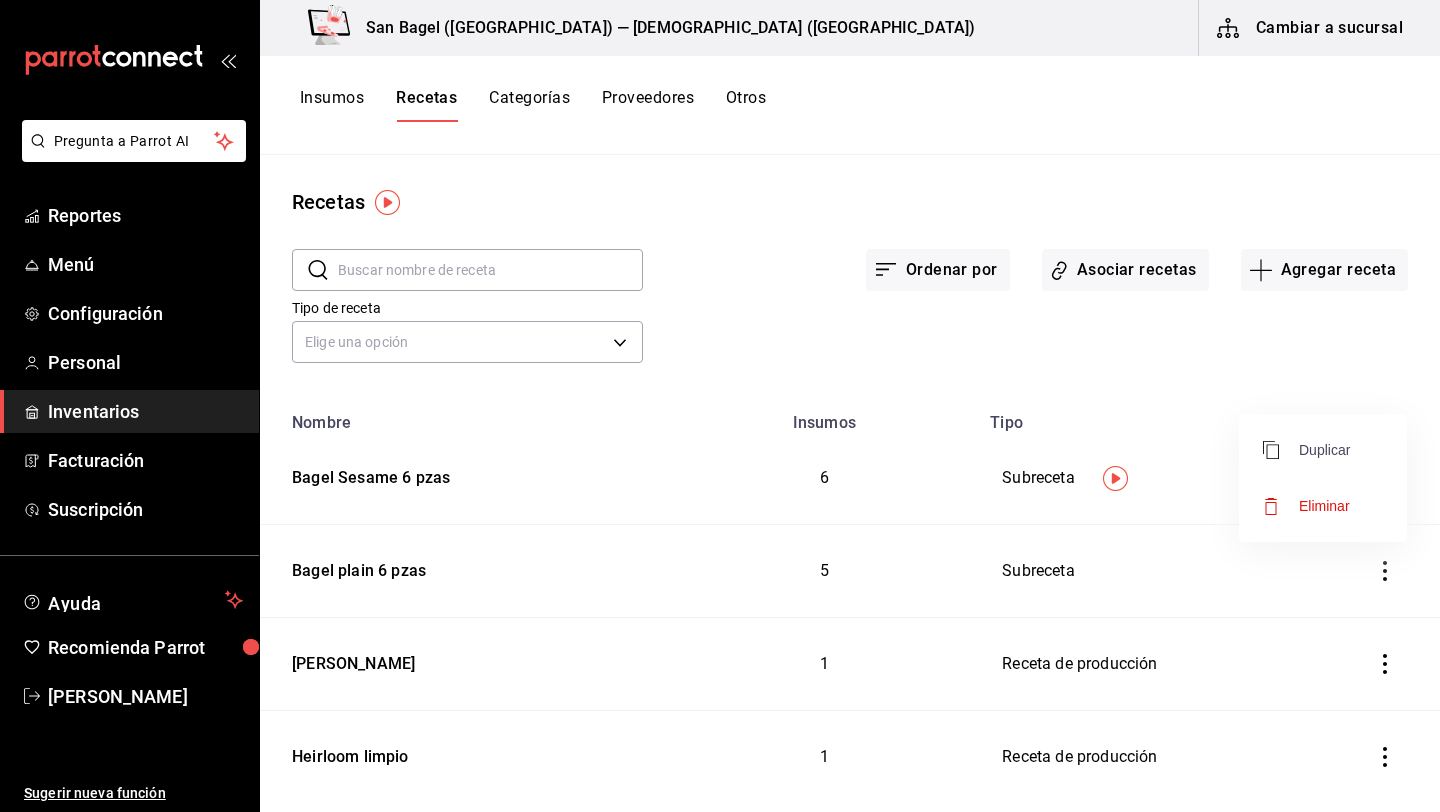 click on "Duplicar" at bounding box center (1306, 450) 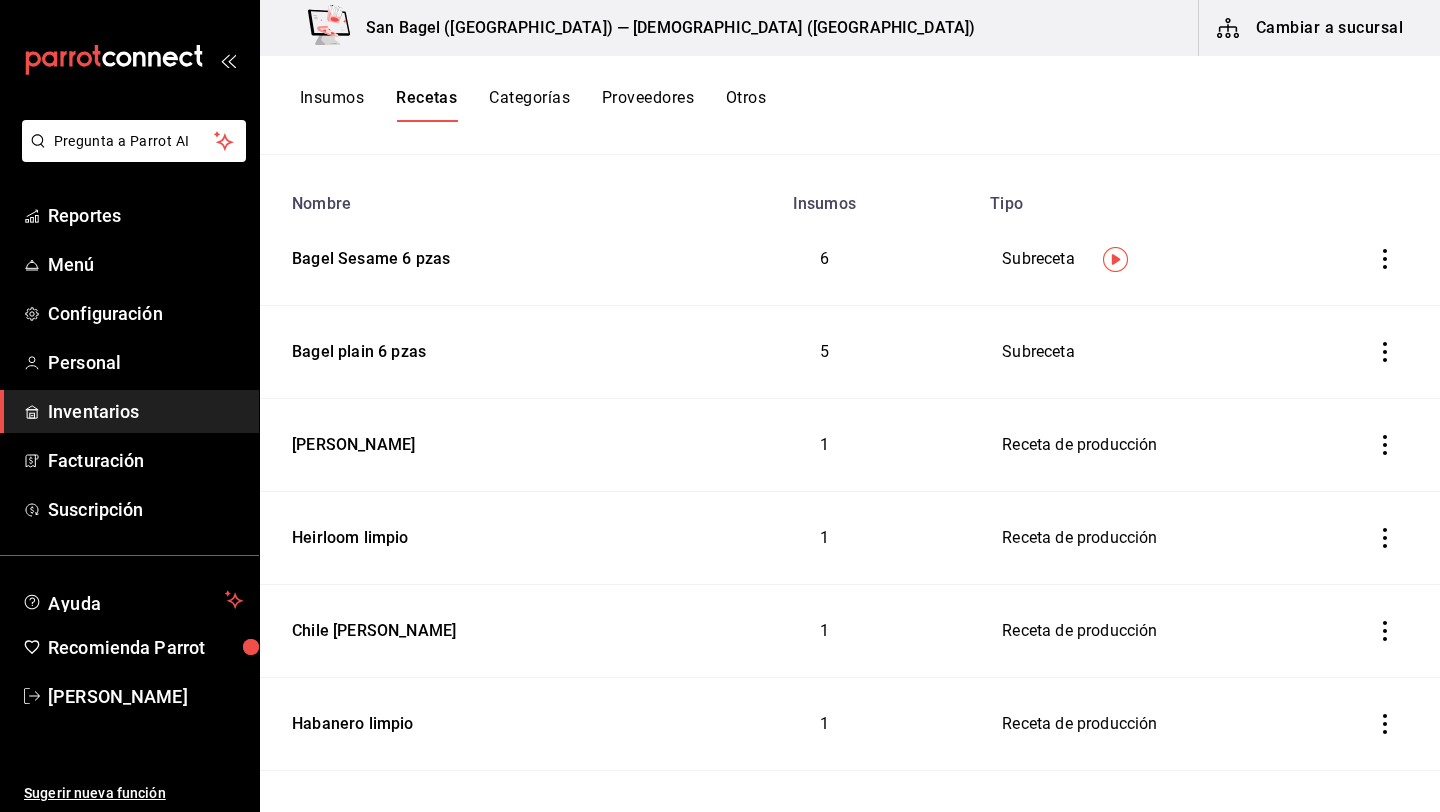 scroll, scrollTop: 0, scrollLeft: 0, axis: both 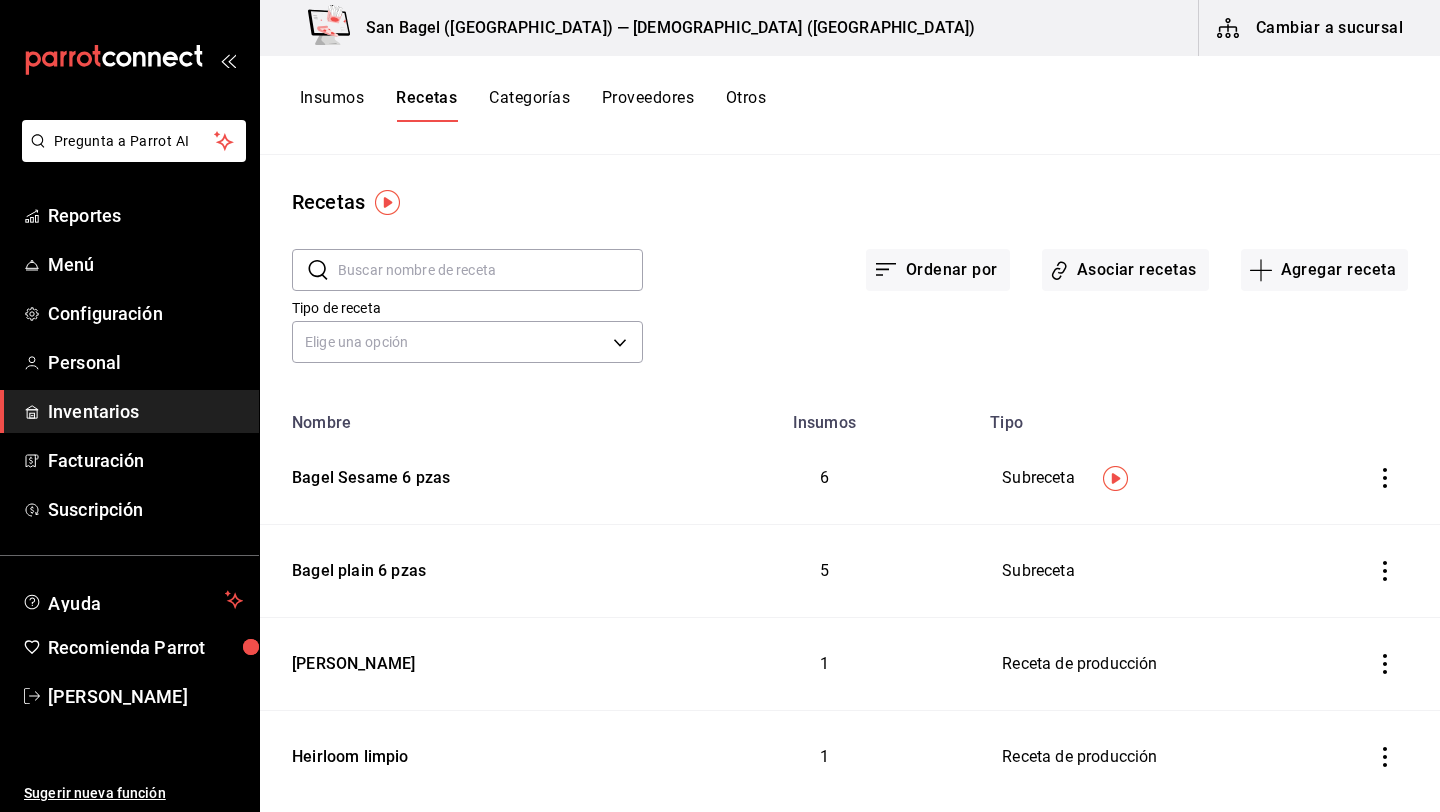 click on "6" at bounding box center (824, 478) 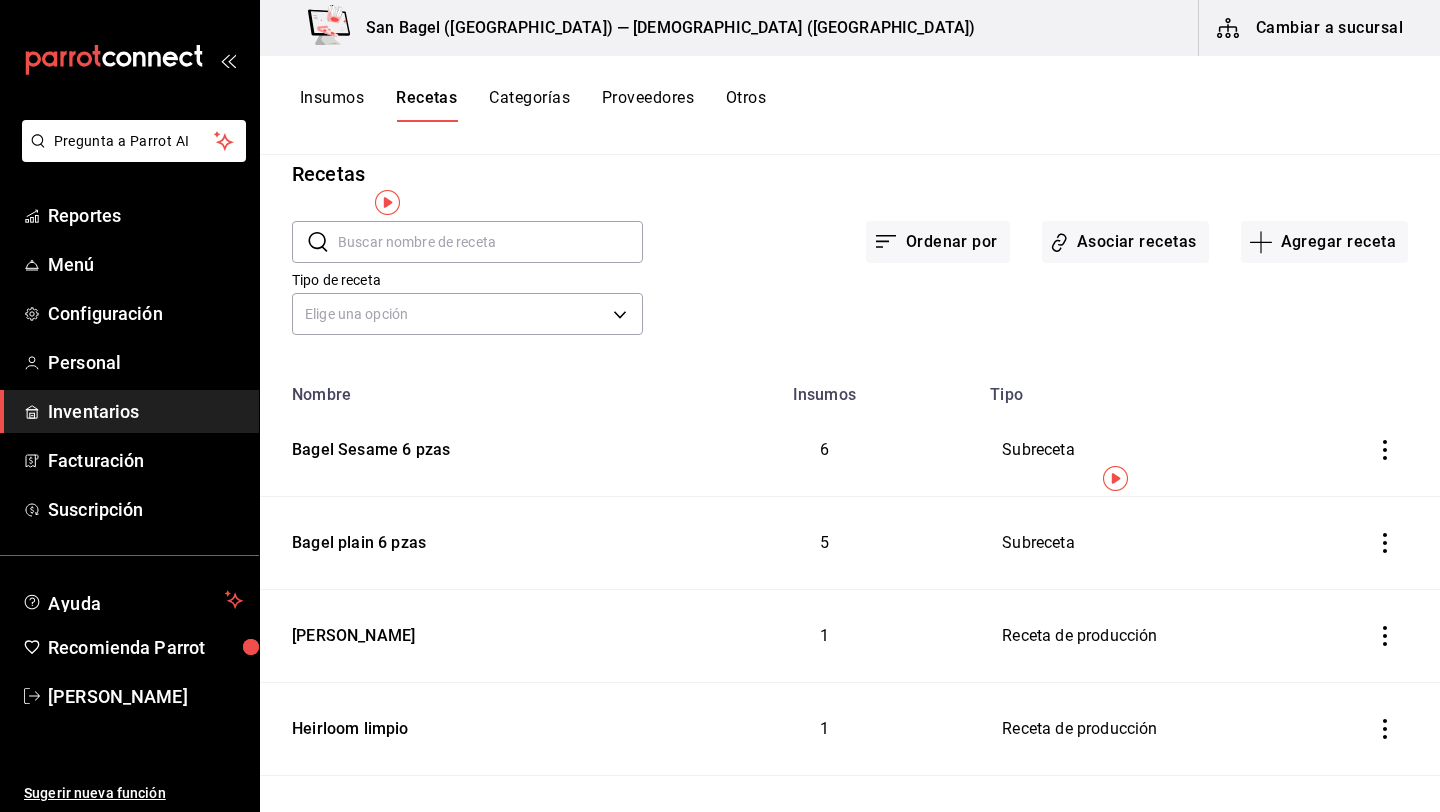scroll, scrollTop: 0, scrollLeft: 0, axis: both 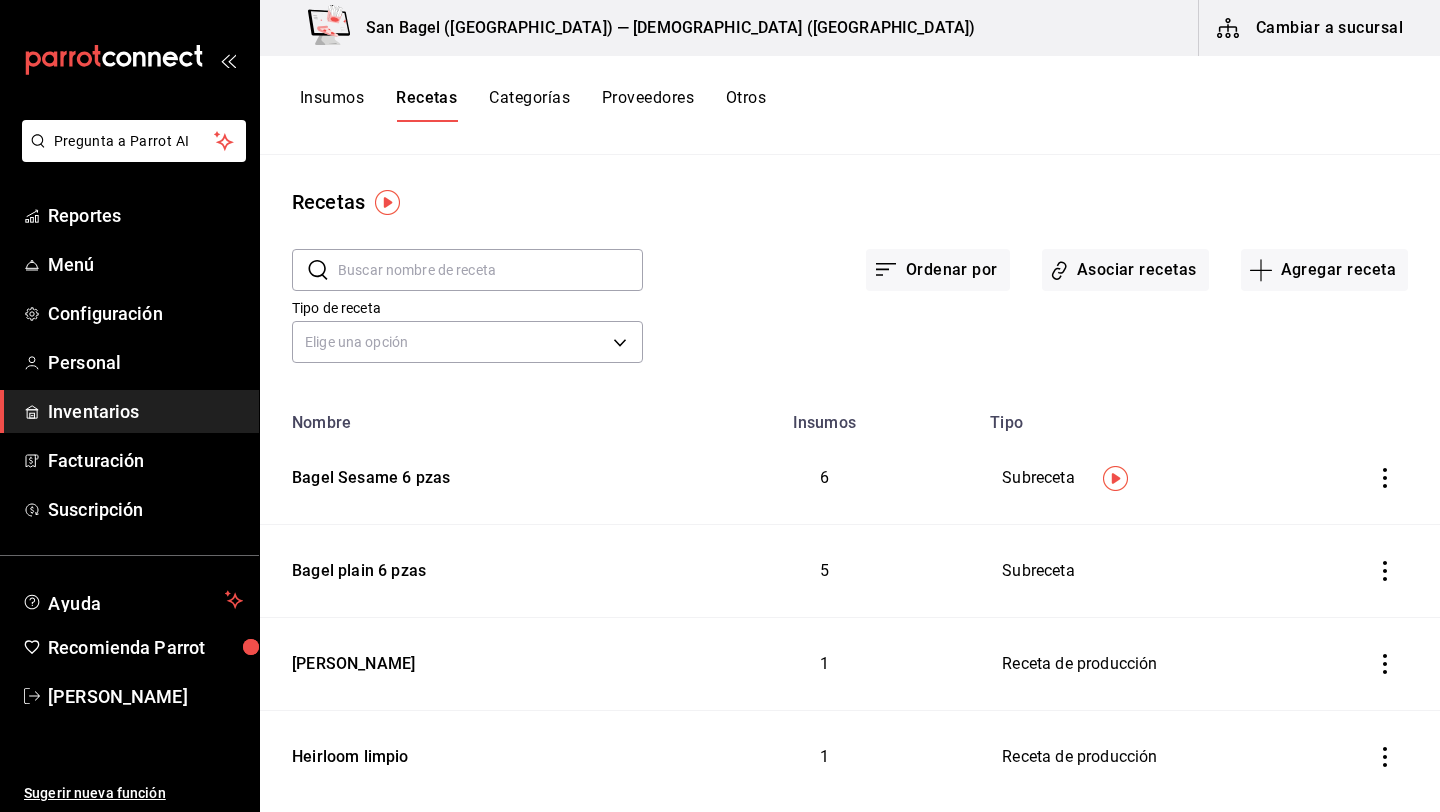click at bounding box center (1385, 478) 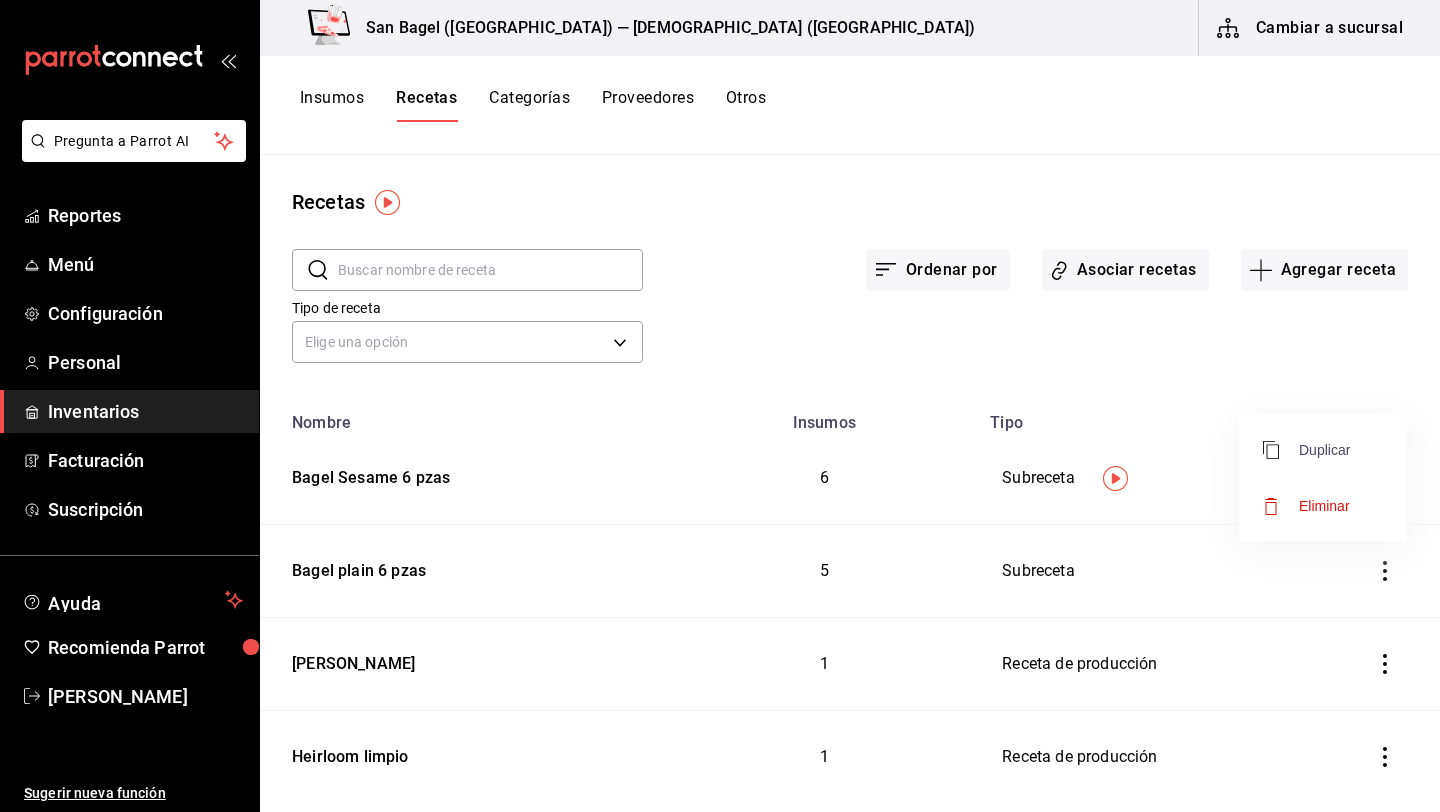click on "Duplicar" at bounding box center (1306, 450) 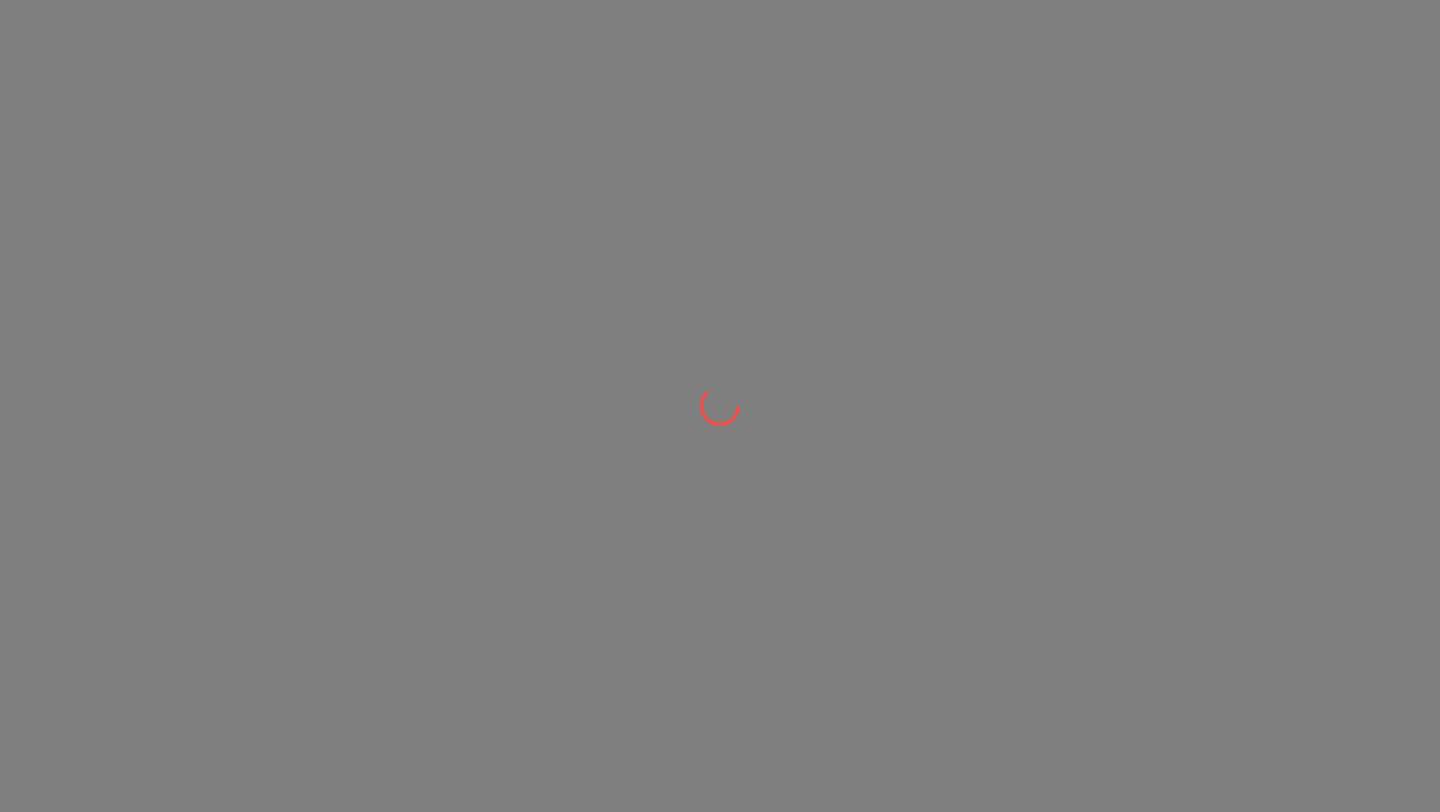 scroll, scrollTop: 0, scrollLeft: 0, axis: both 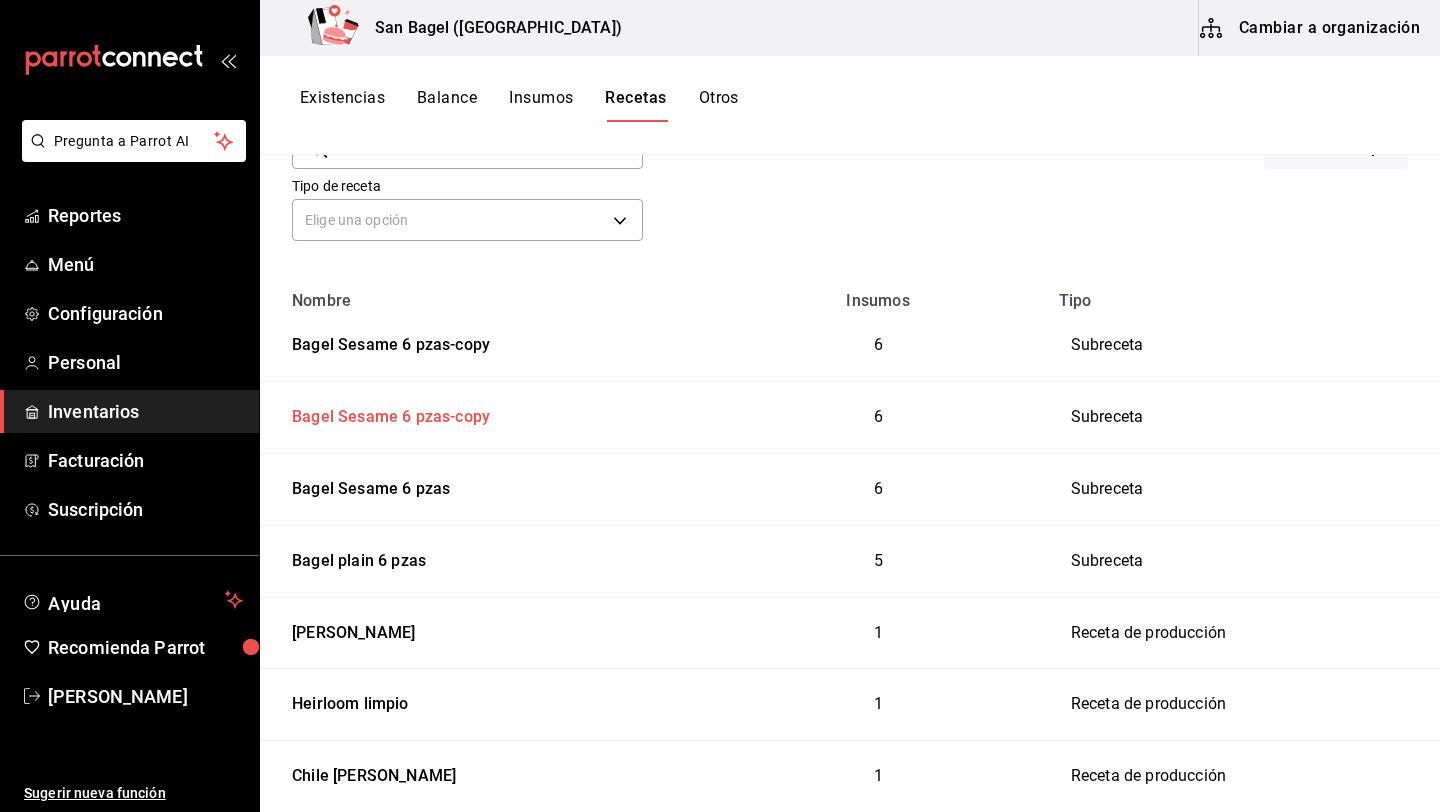 click on "Bagel Sesame 6 pzas-copy" at bounding box center [387, 413] 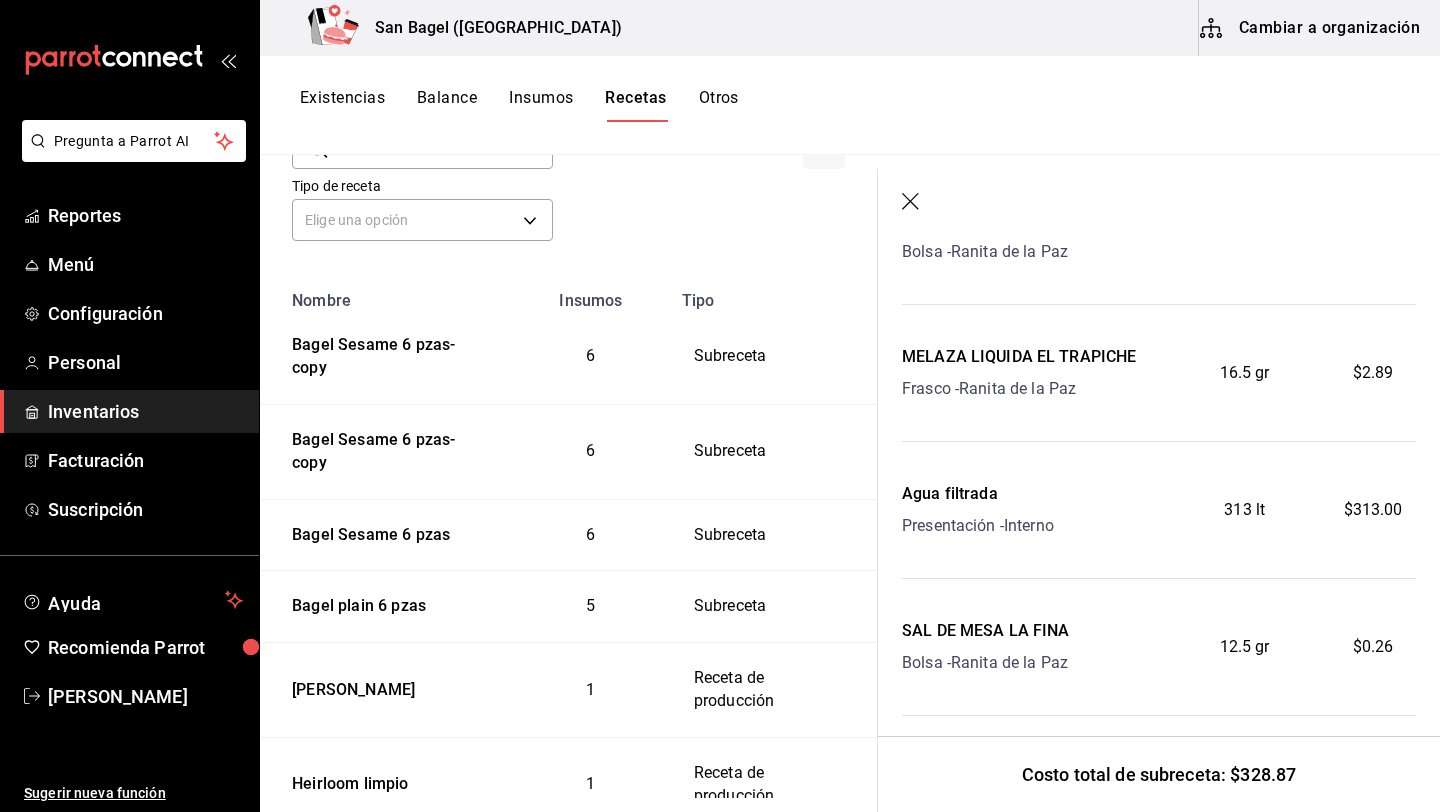 scroll, scrollTop: 0, scrollLeft: 0, axis: both 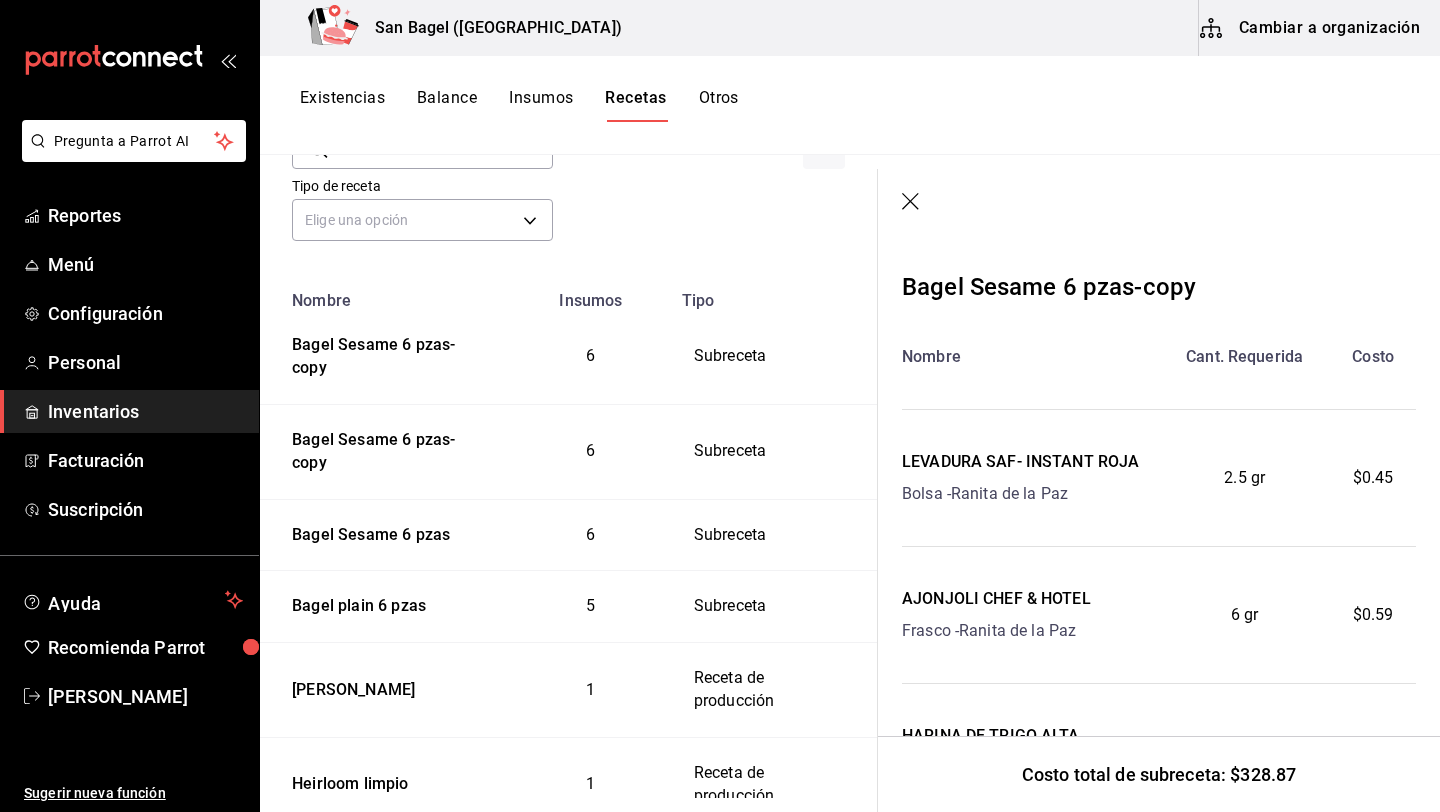 click 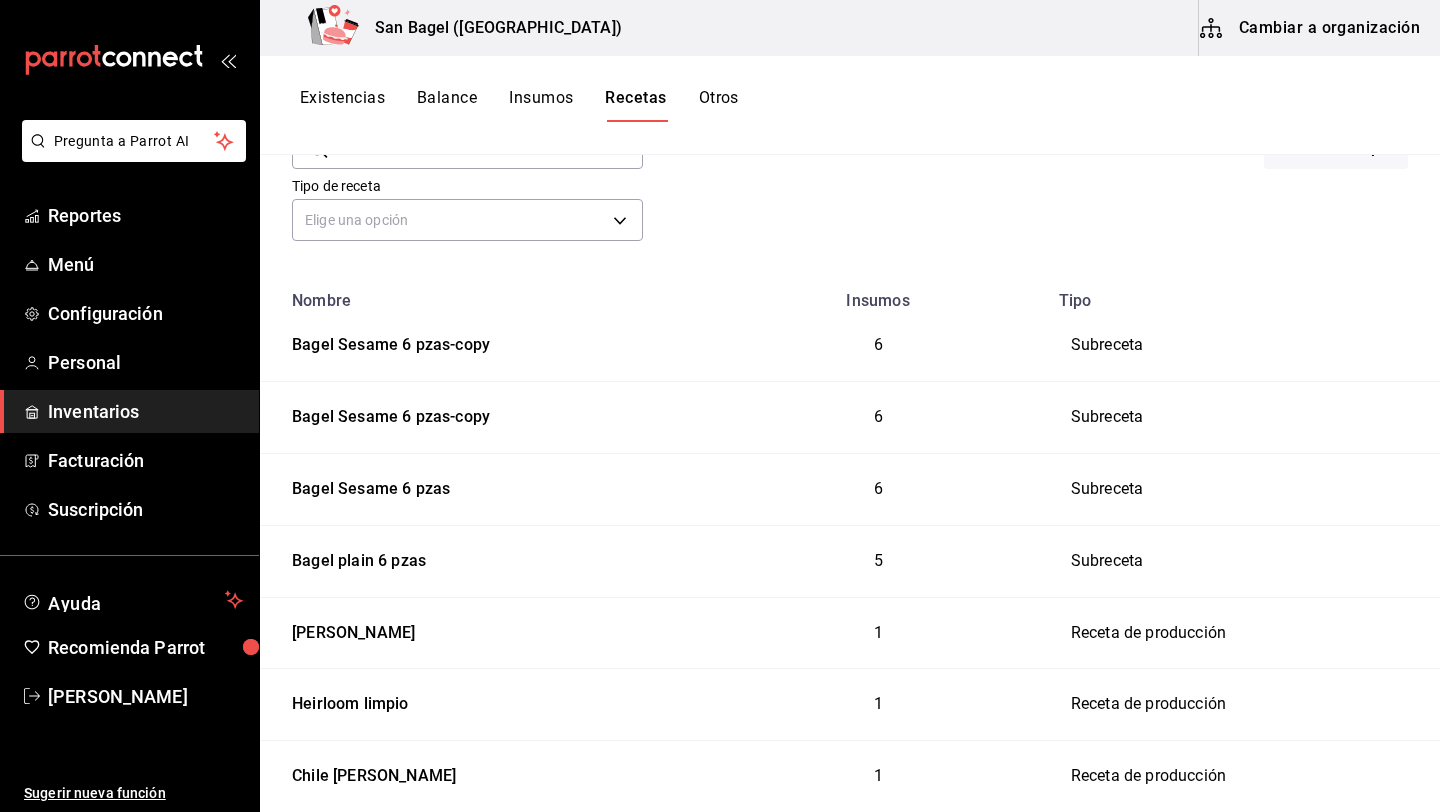 click on "Cambiar a organización" at bounding box center (1311, 28) 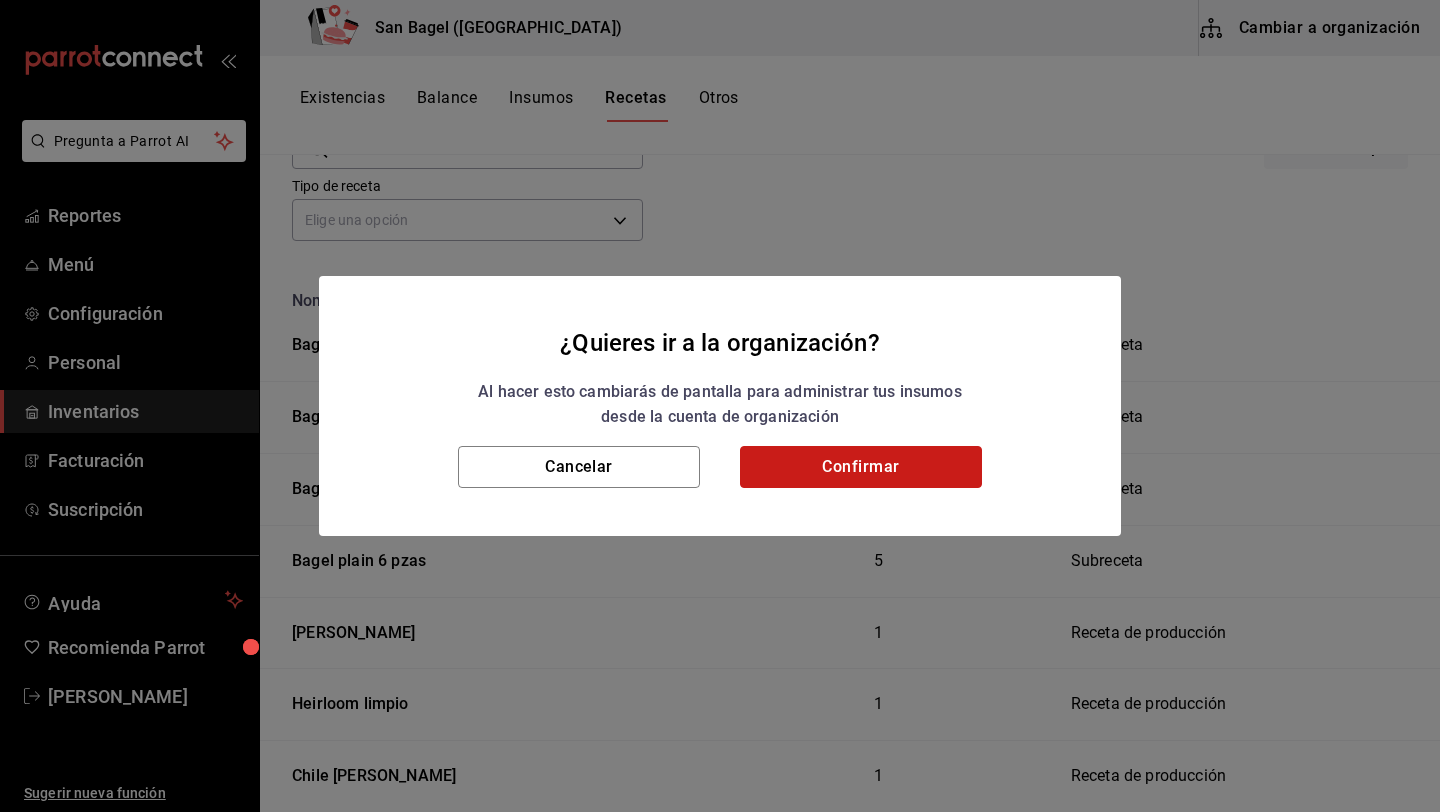 click on "Confirmar" at bounding box center (861, 467) 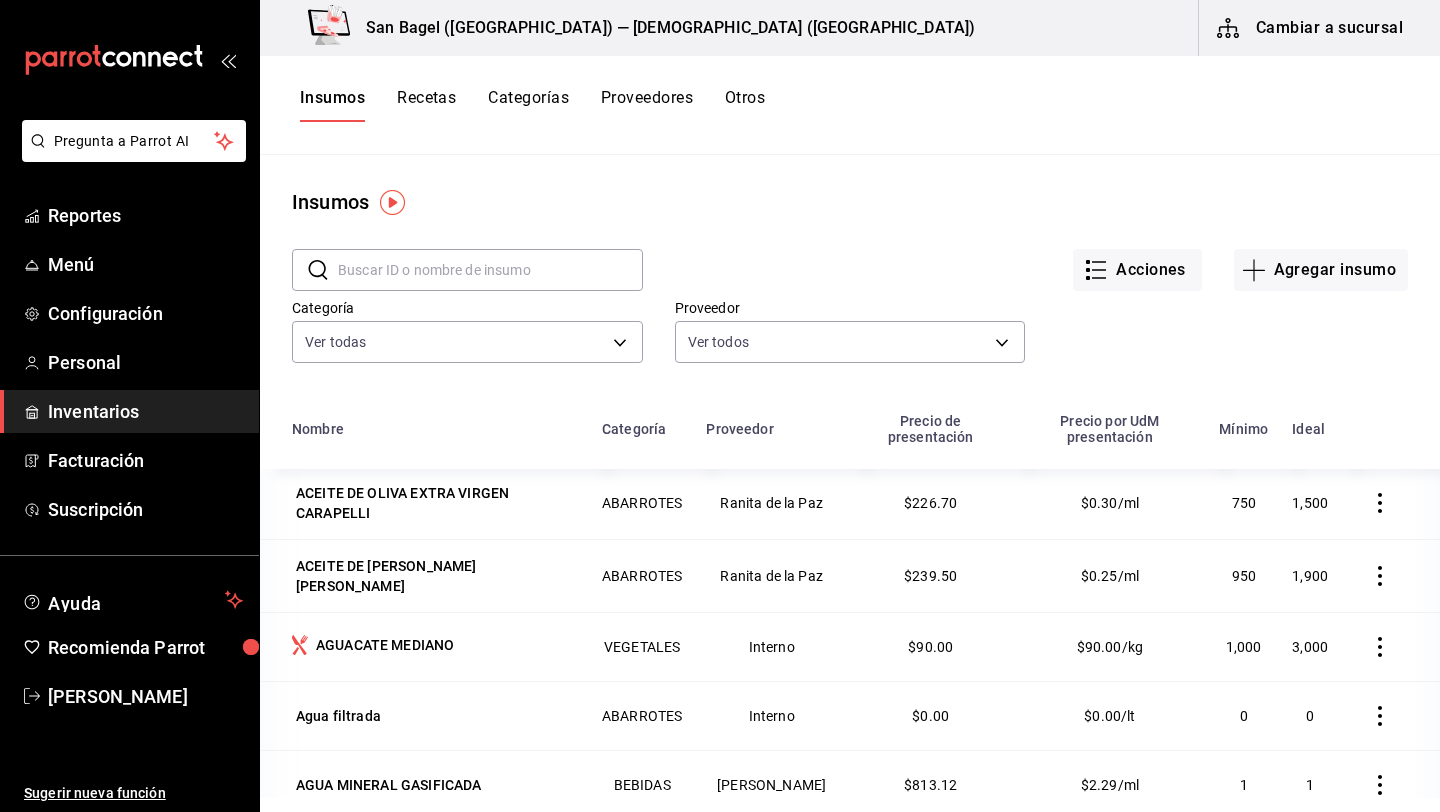 scroll, scrollTop: 0, scrollLeft: 0, axis: both 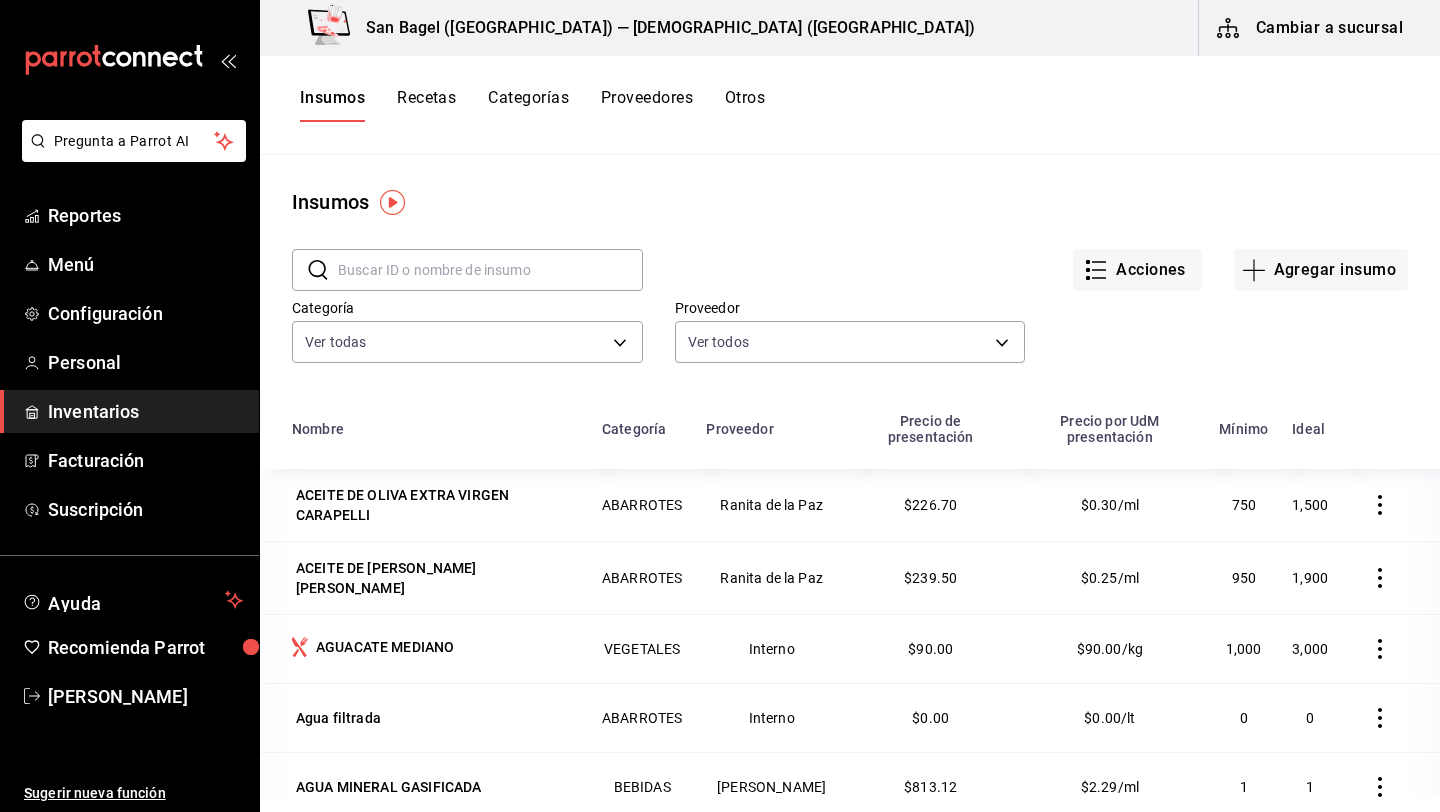 click on "Insumos Recetas Categorías Proveedores Otros" at bounding box center (532, 105) 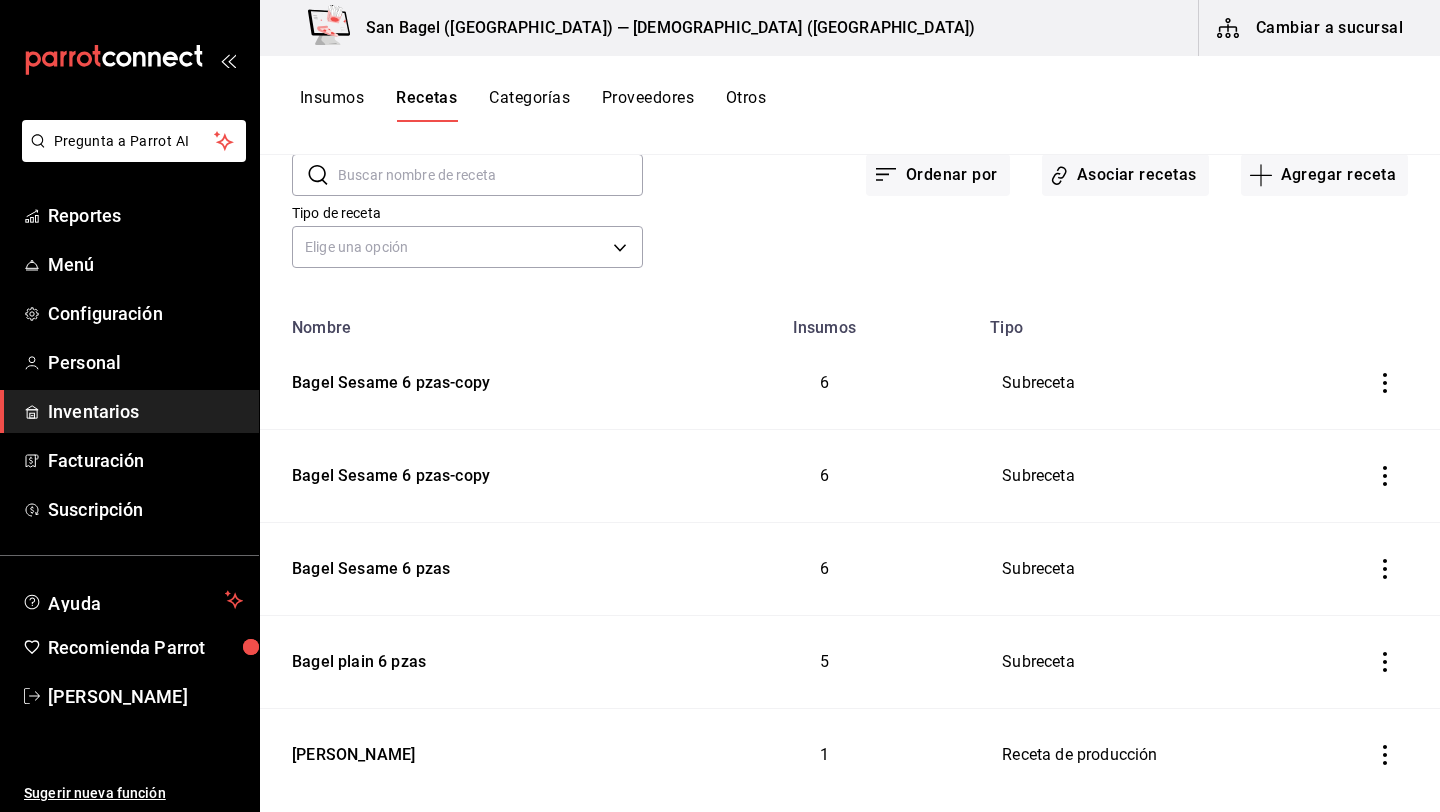 scroll, scrollTop: 100, scrollLeft: 0, axis: vertical 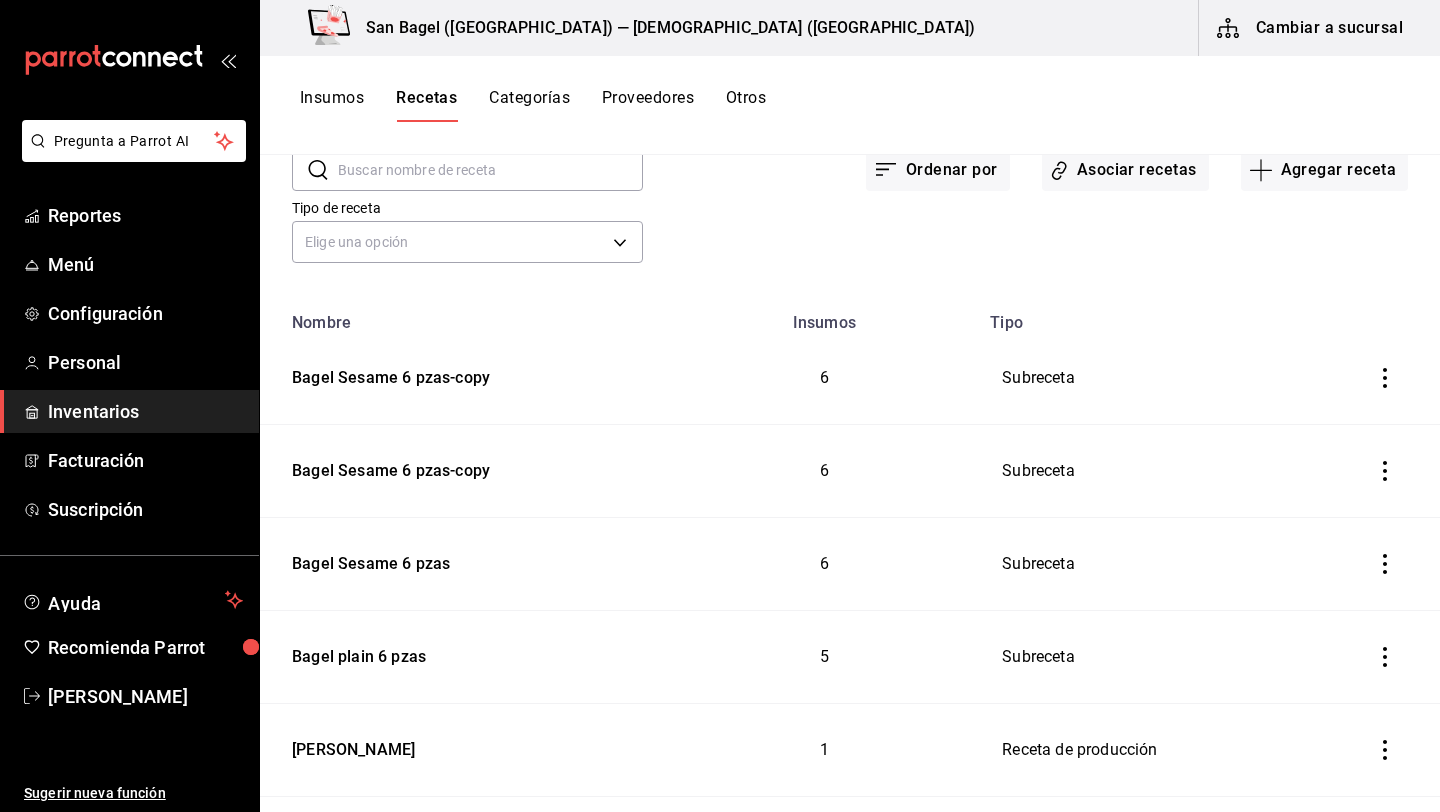 click 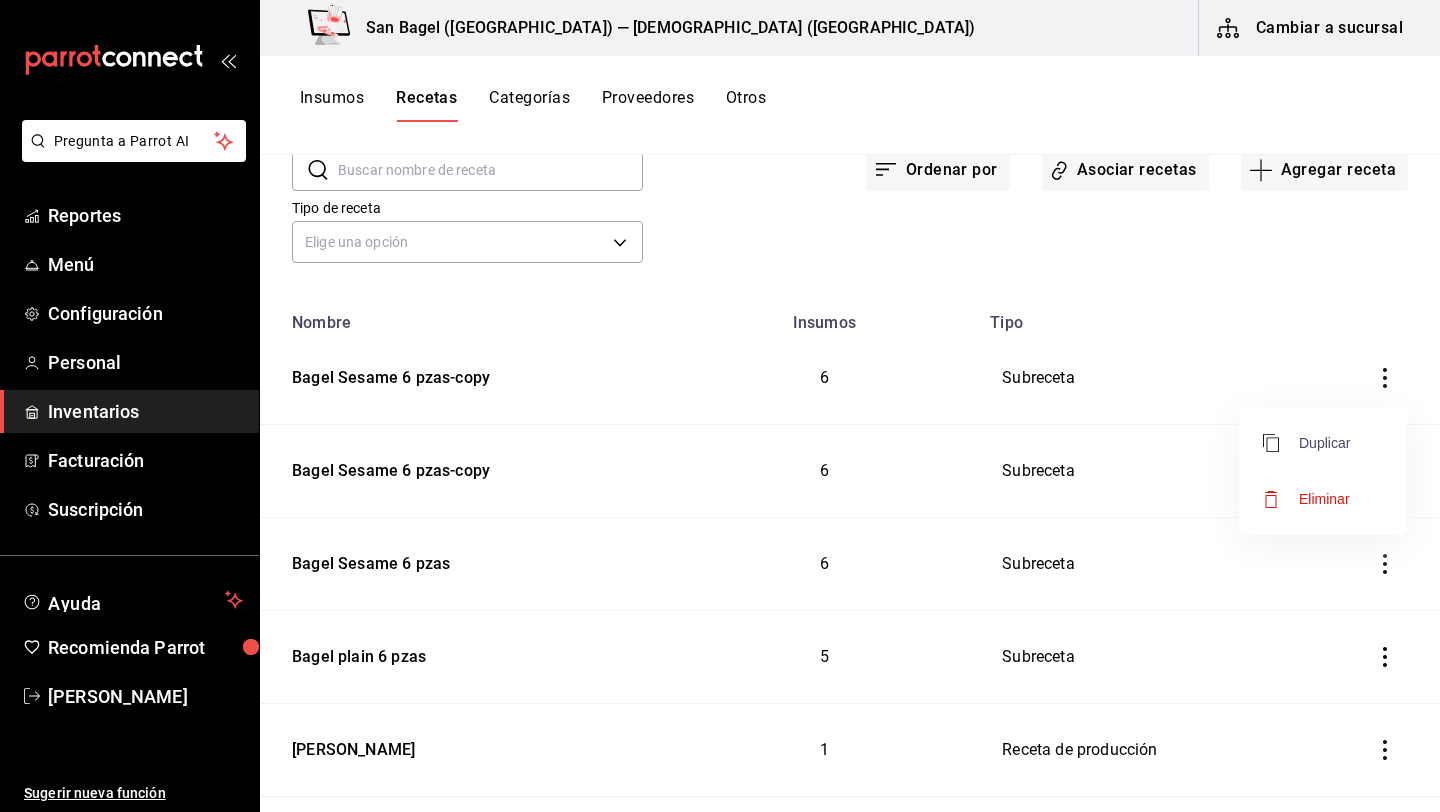 click on "Duplicar" at bounding box center (1306, 443) 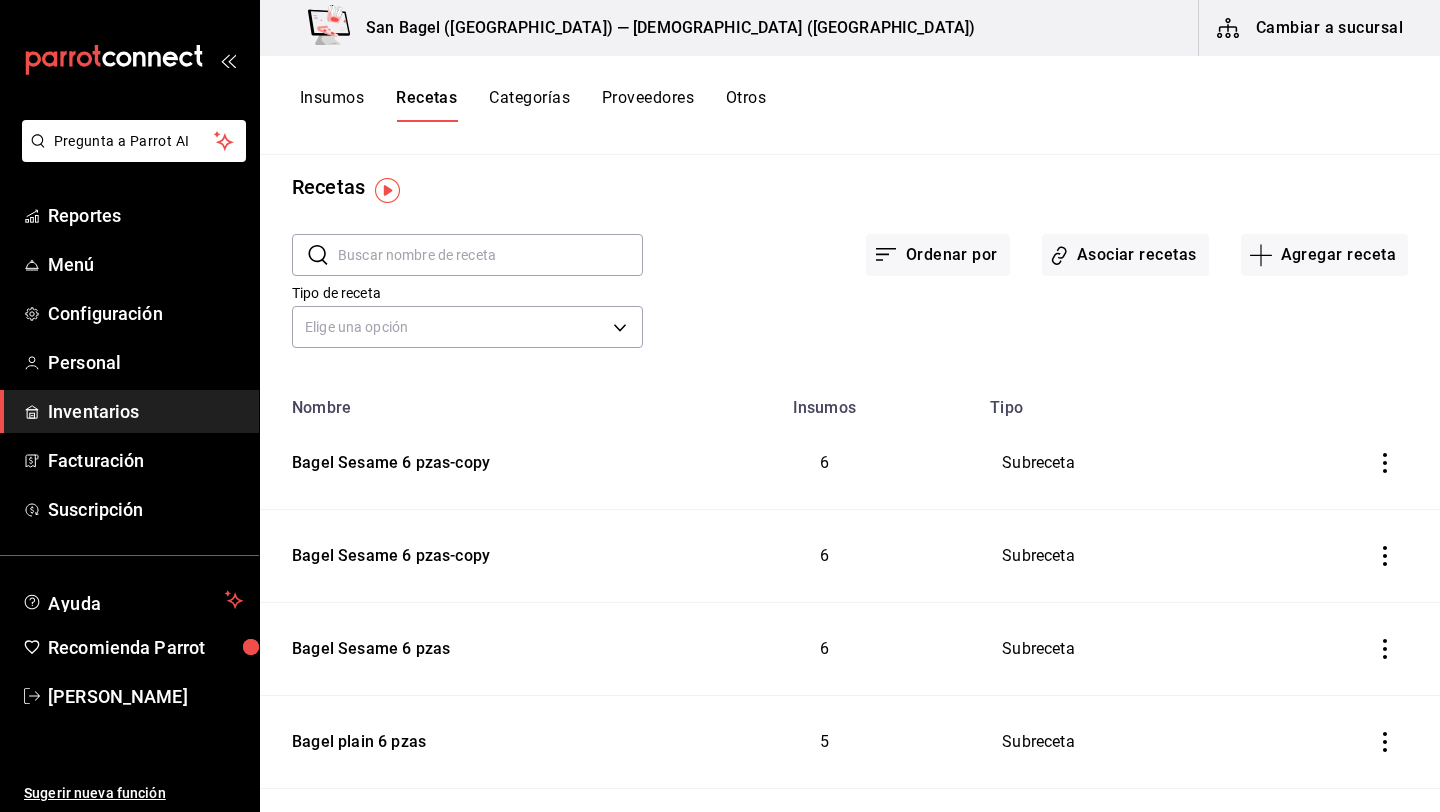 scroll, scrollTop: 0, scrollLeft: 0, axis: both 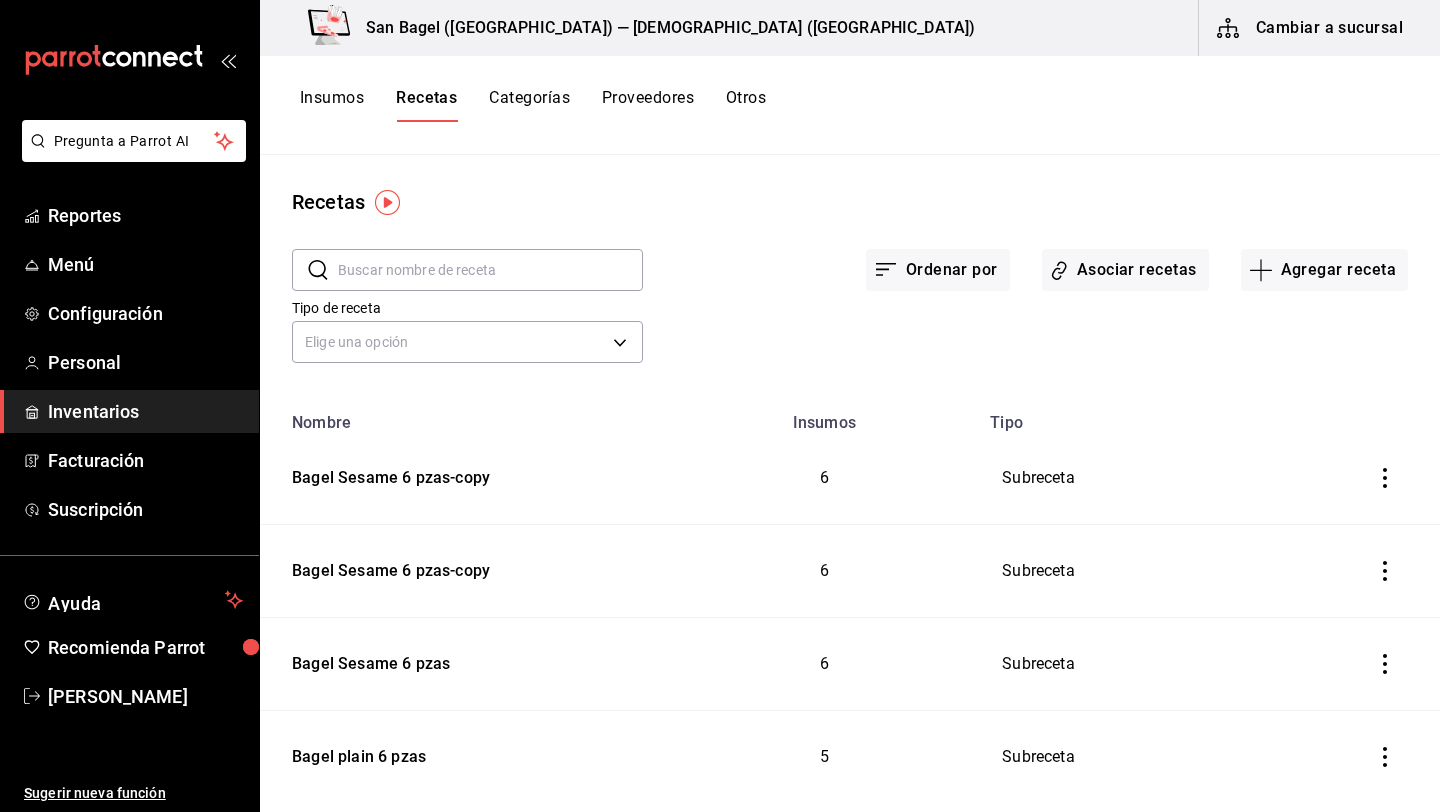 click 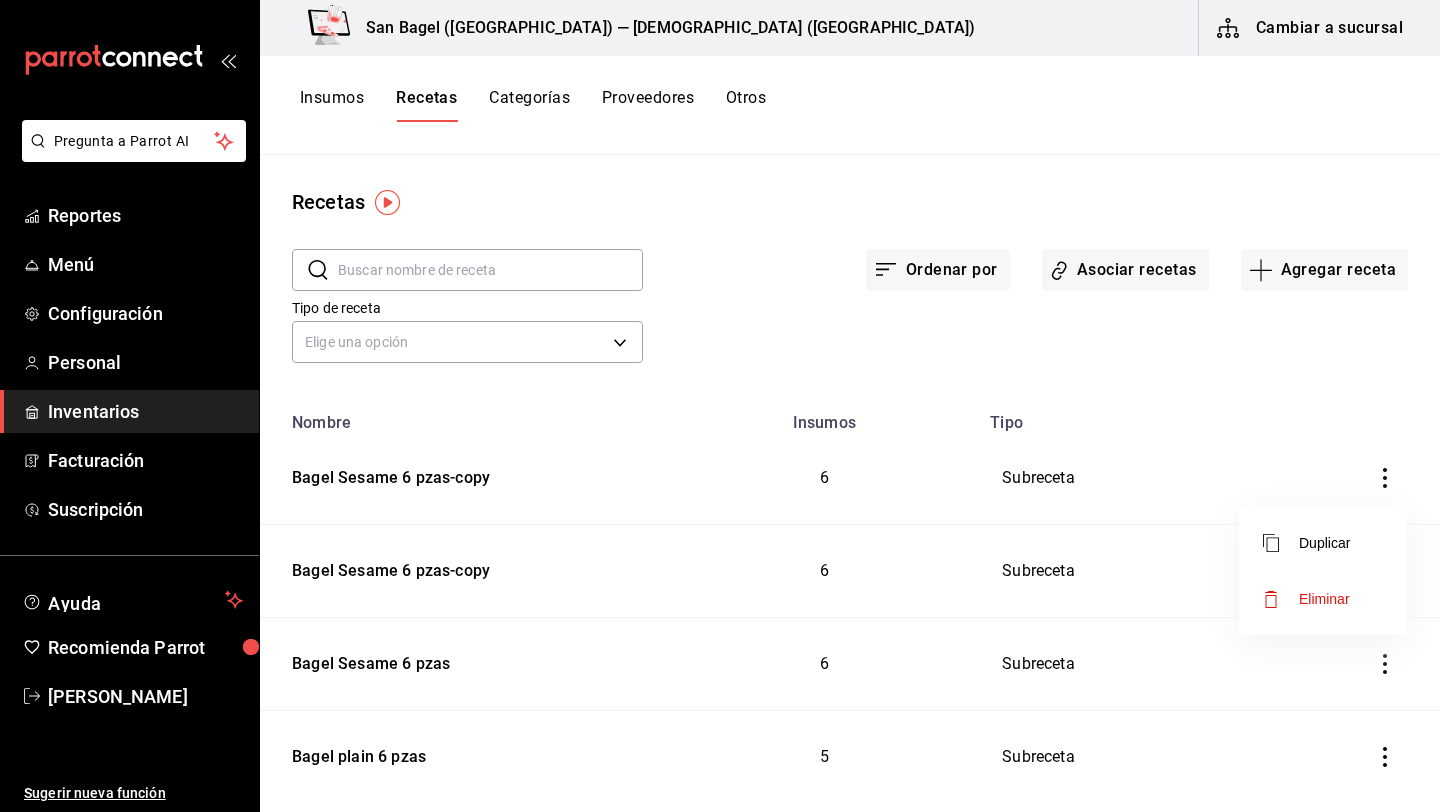 click at bounding box center (720, 406) 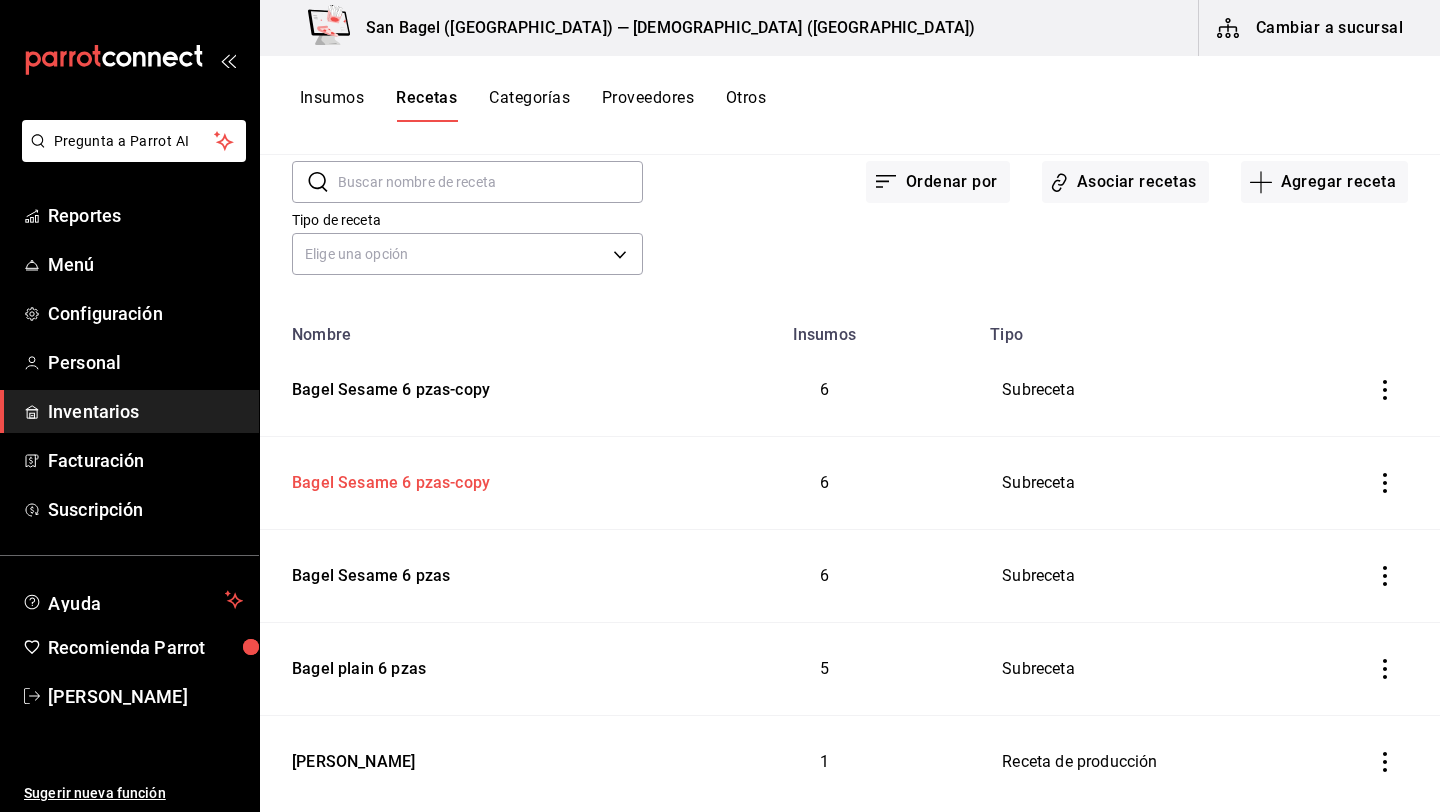 scroll, scrollTop: 139, scrollLeft: 0, axis: vertical 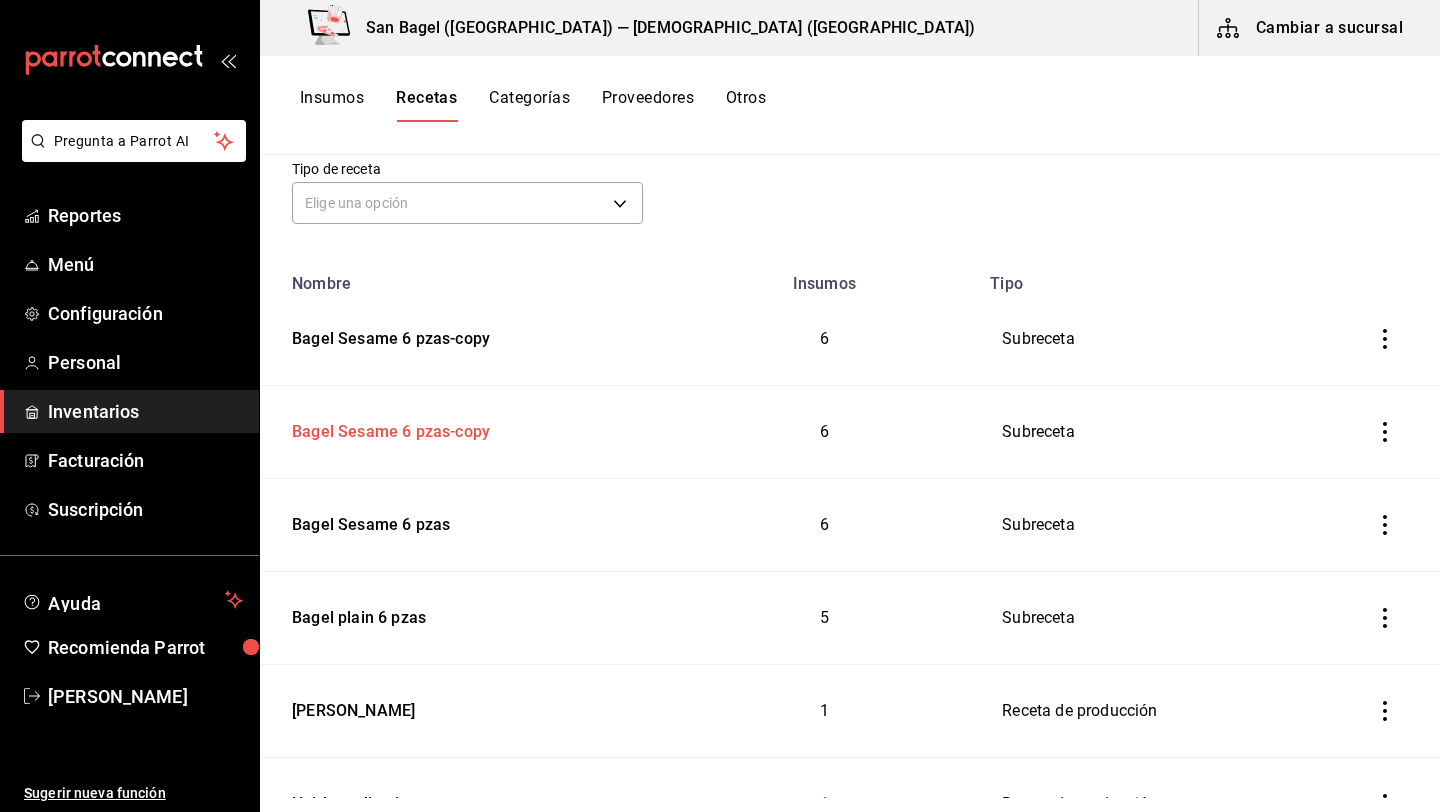 click on "Bagel Sesame 6 pzas-copy" at bounding box center [387, 428] 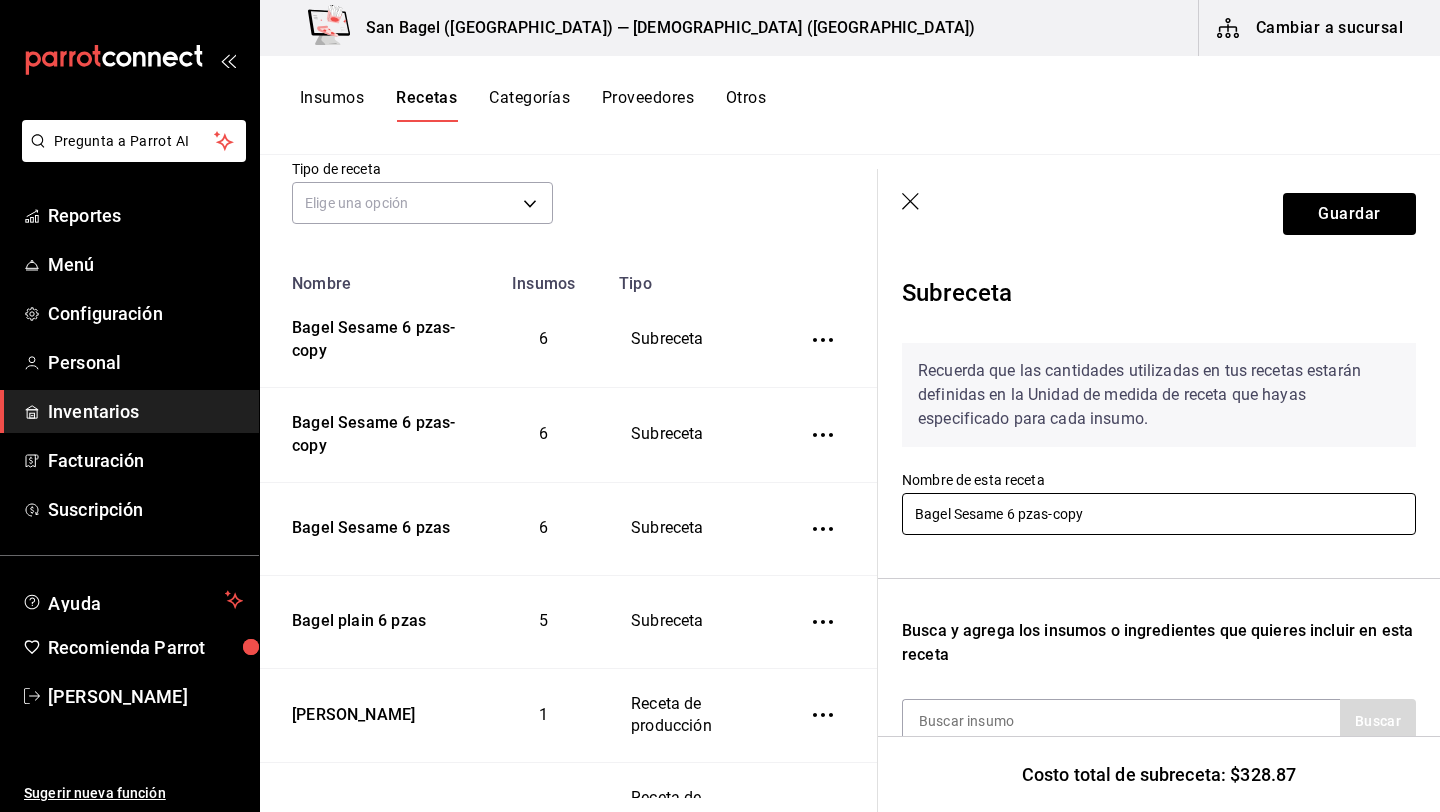 click on "Bagel Sesame 6 pzas-copy" at bounding box center (1159, 514) 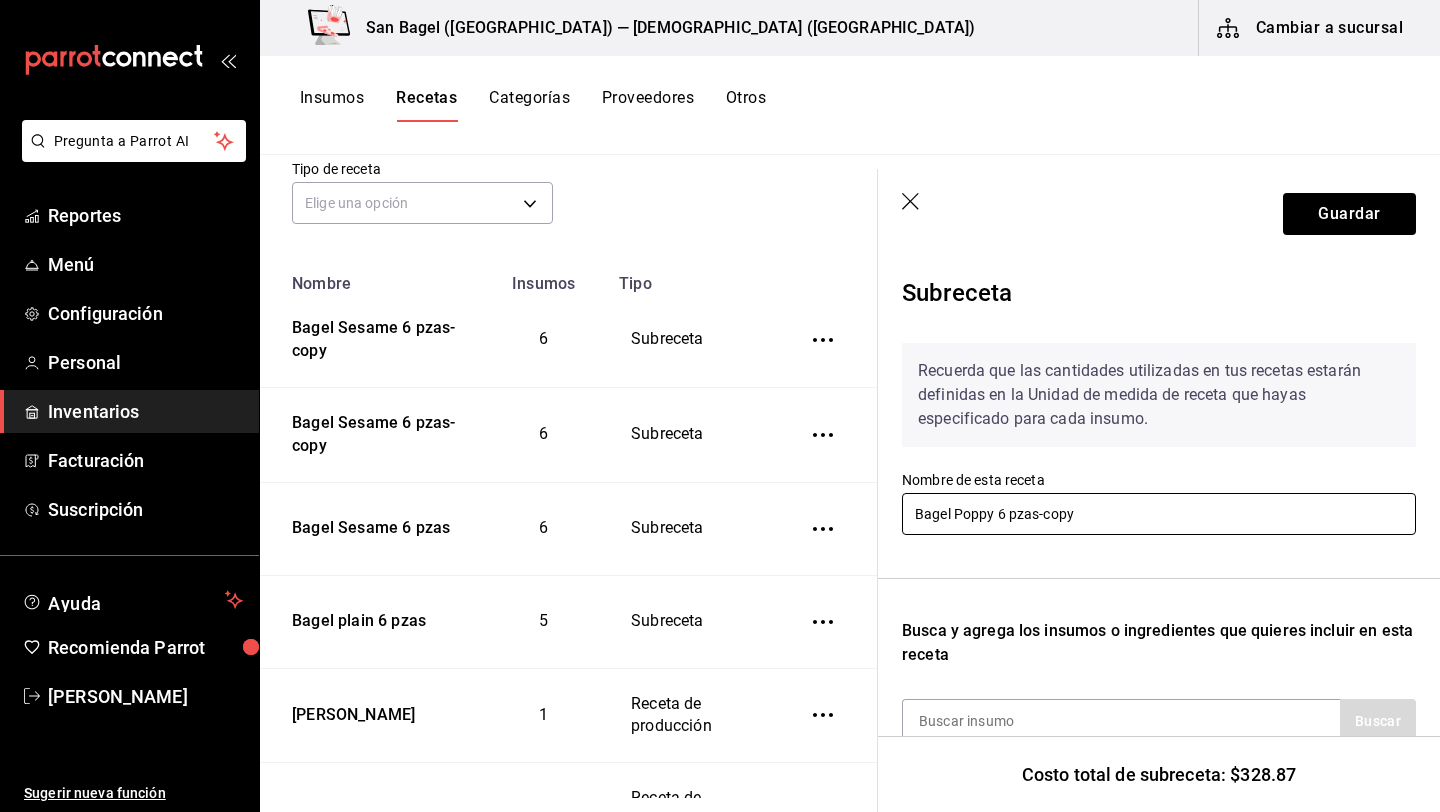 drag, startPoint x: 1103, startPoint y: 518, endPoint x: 1038, endPoint y: 516, distance: 65.03076 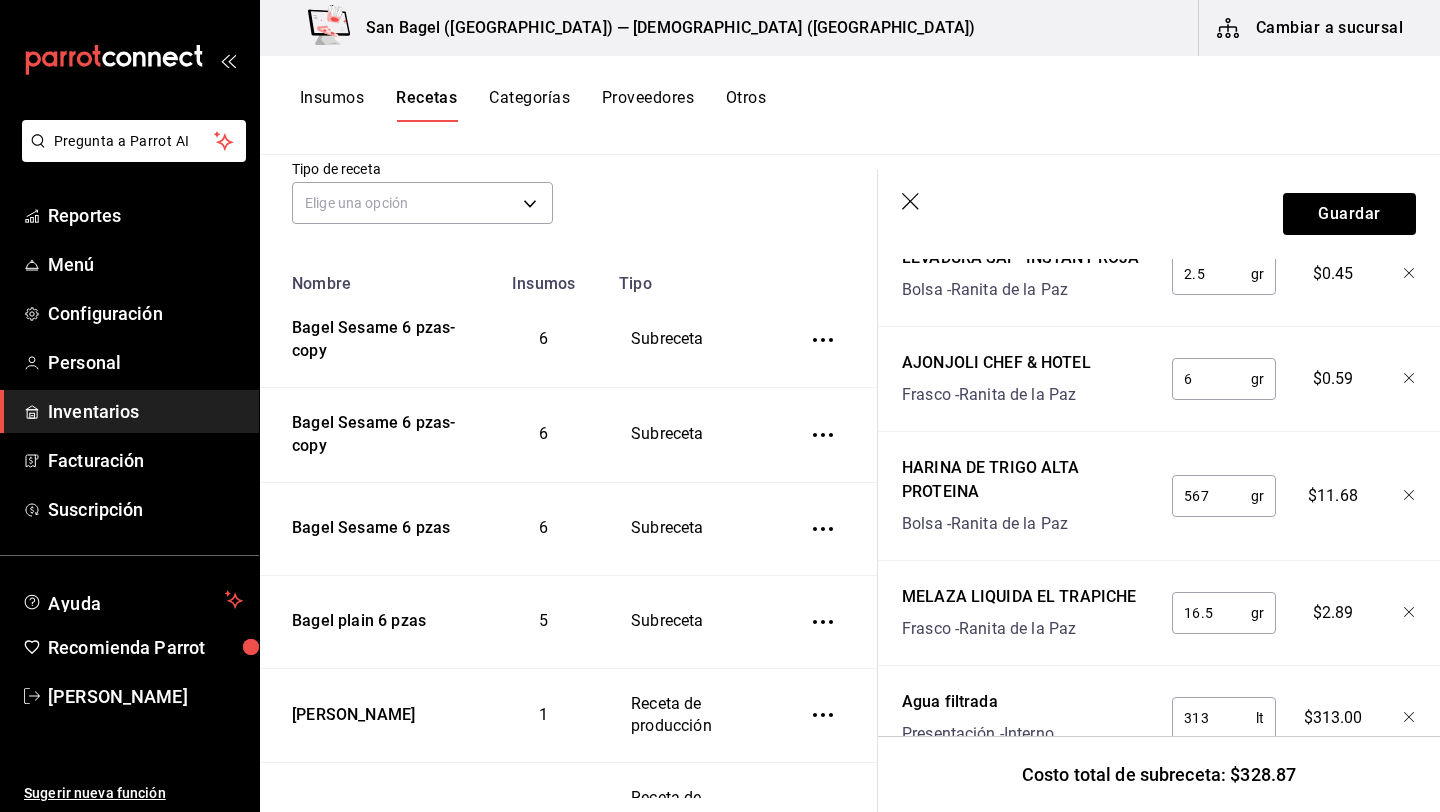 scroll, scrollTop: 573, scrollLeft: 0, axis: vertical 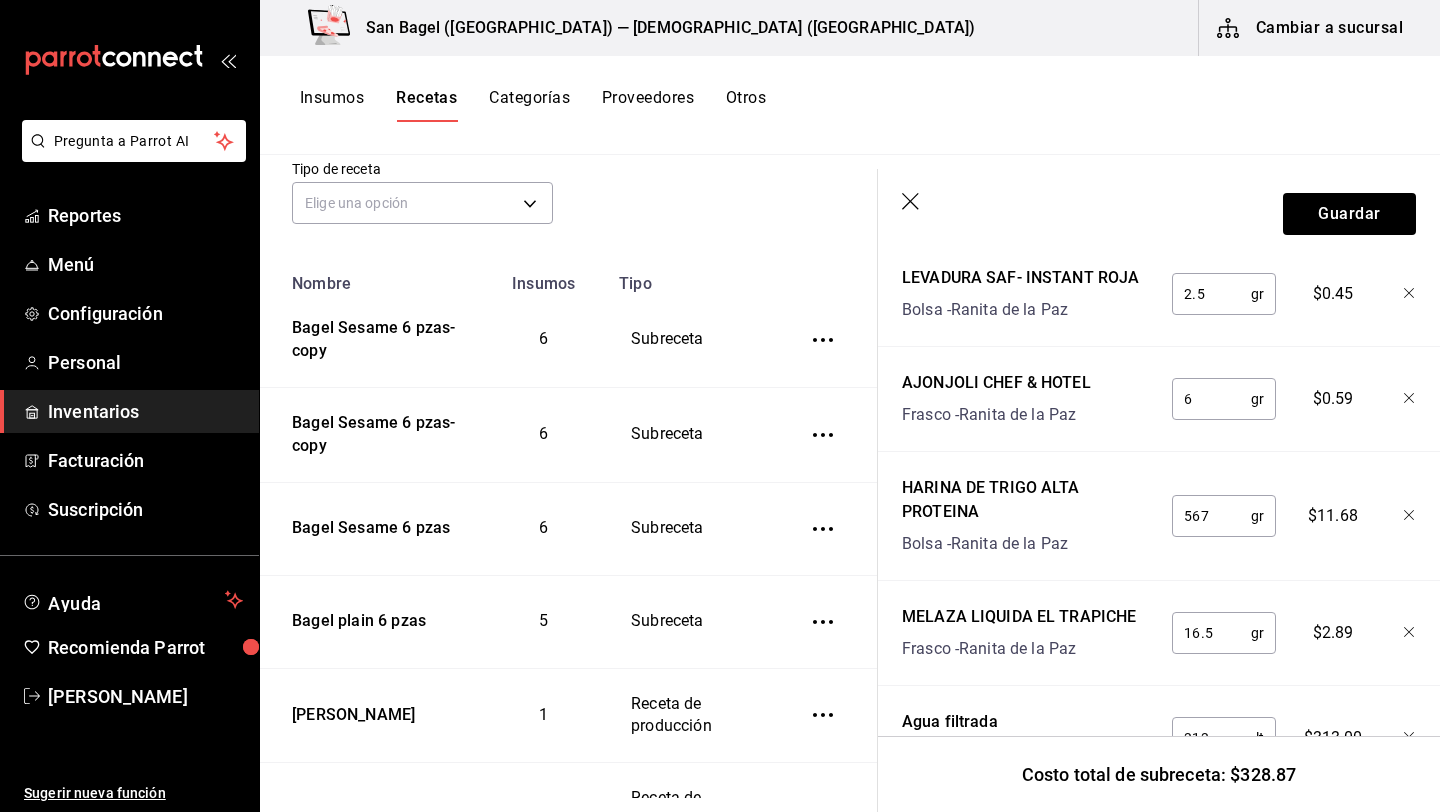 type on "Bagel Poppy 6 pzas" 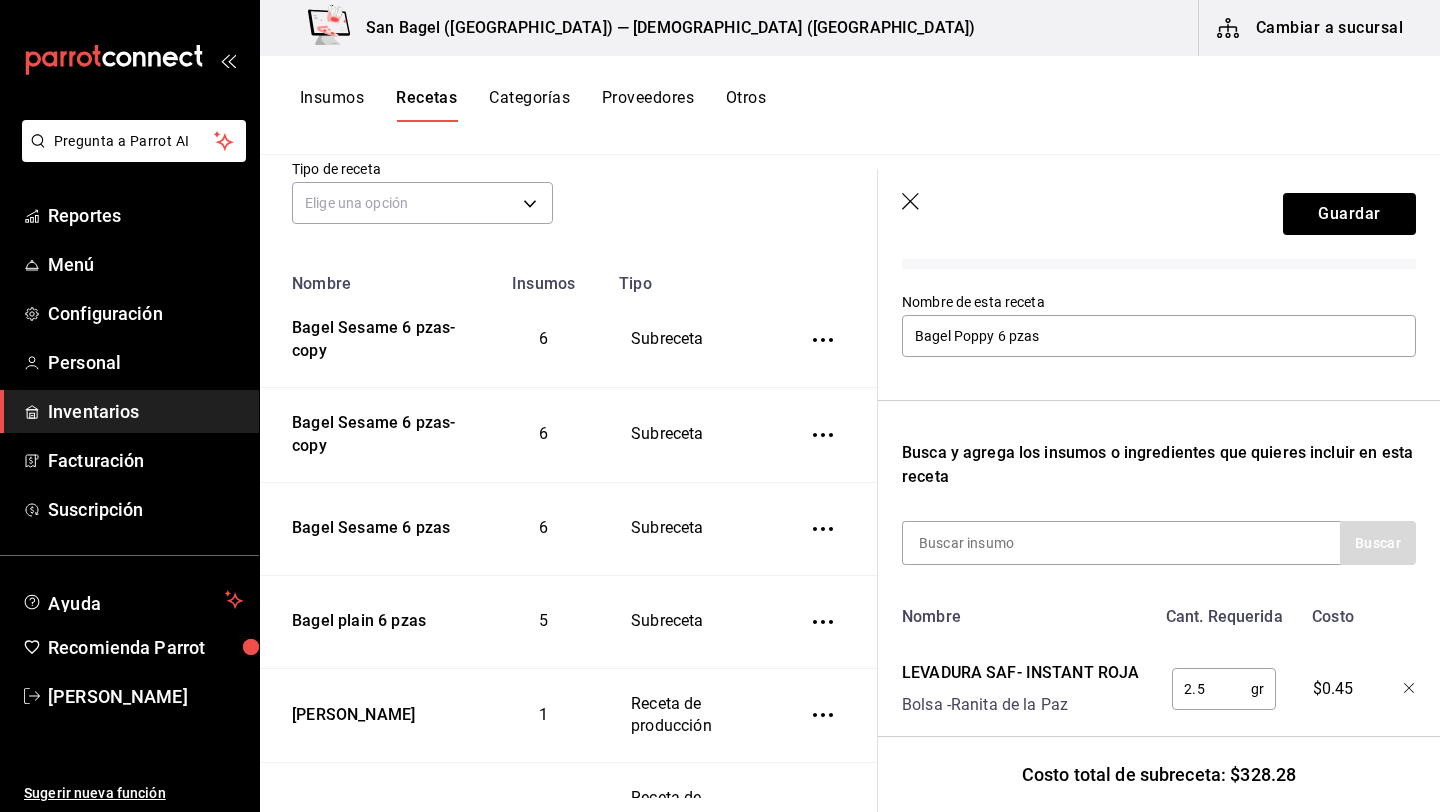 scroll, scrollTop: 153, scrollLeft: 0, axis: vertical 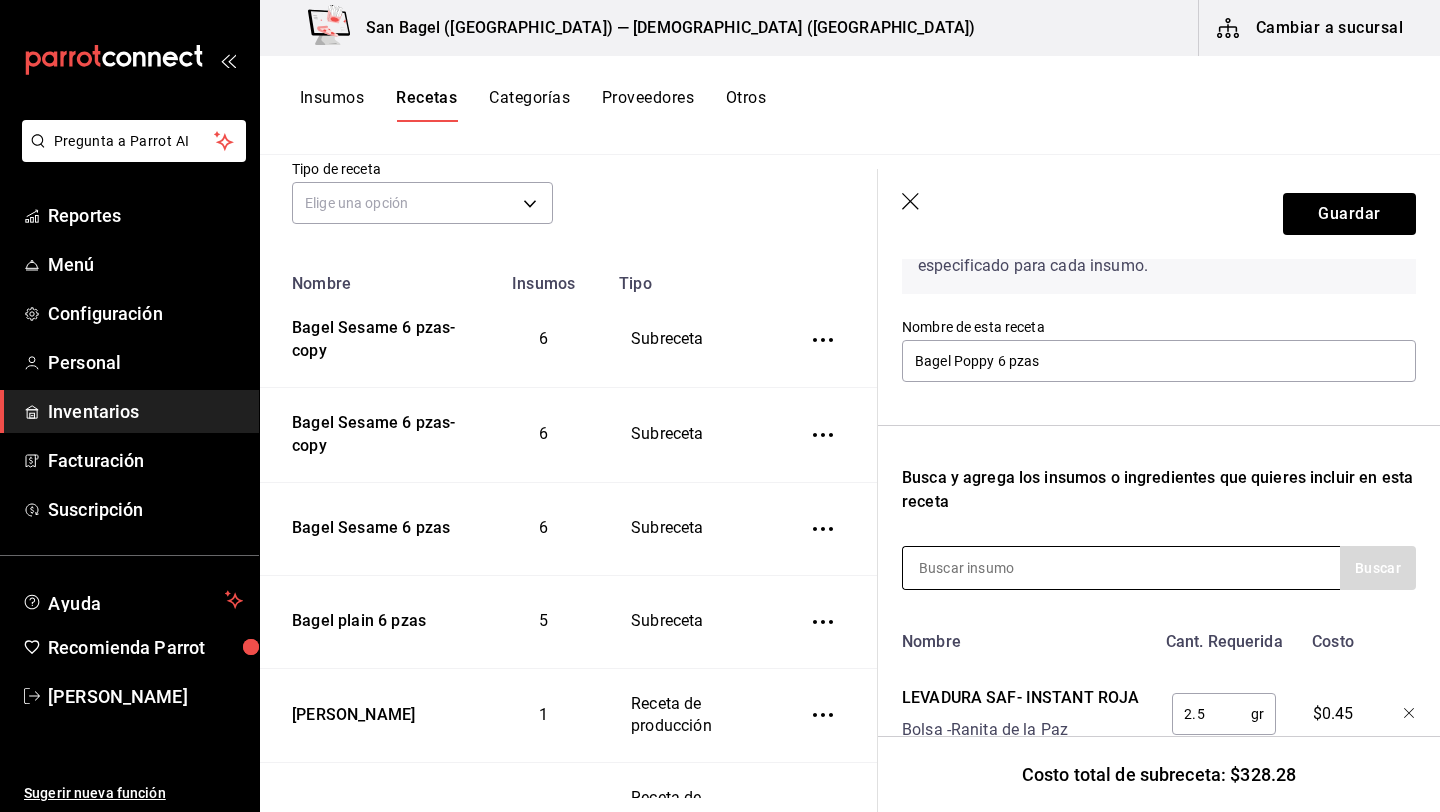 click at bounding box center (1003, 568) 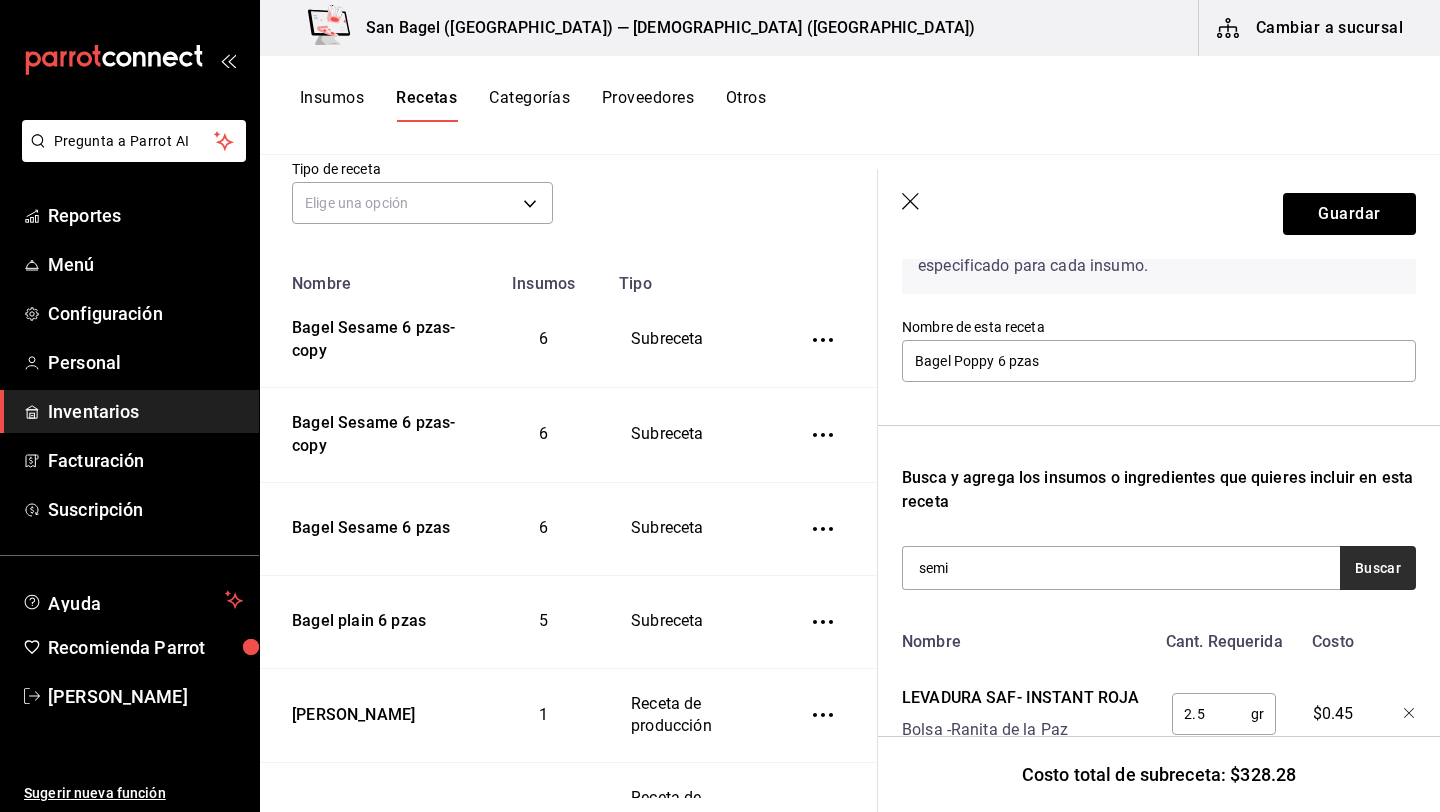 type on "semi" 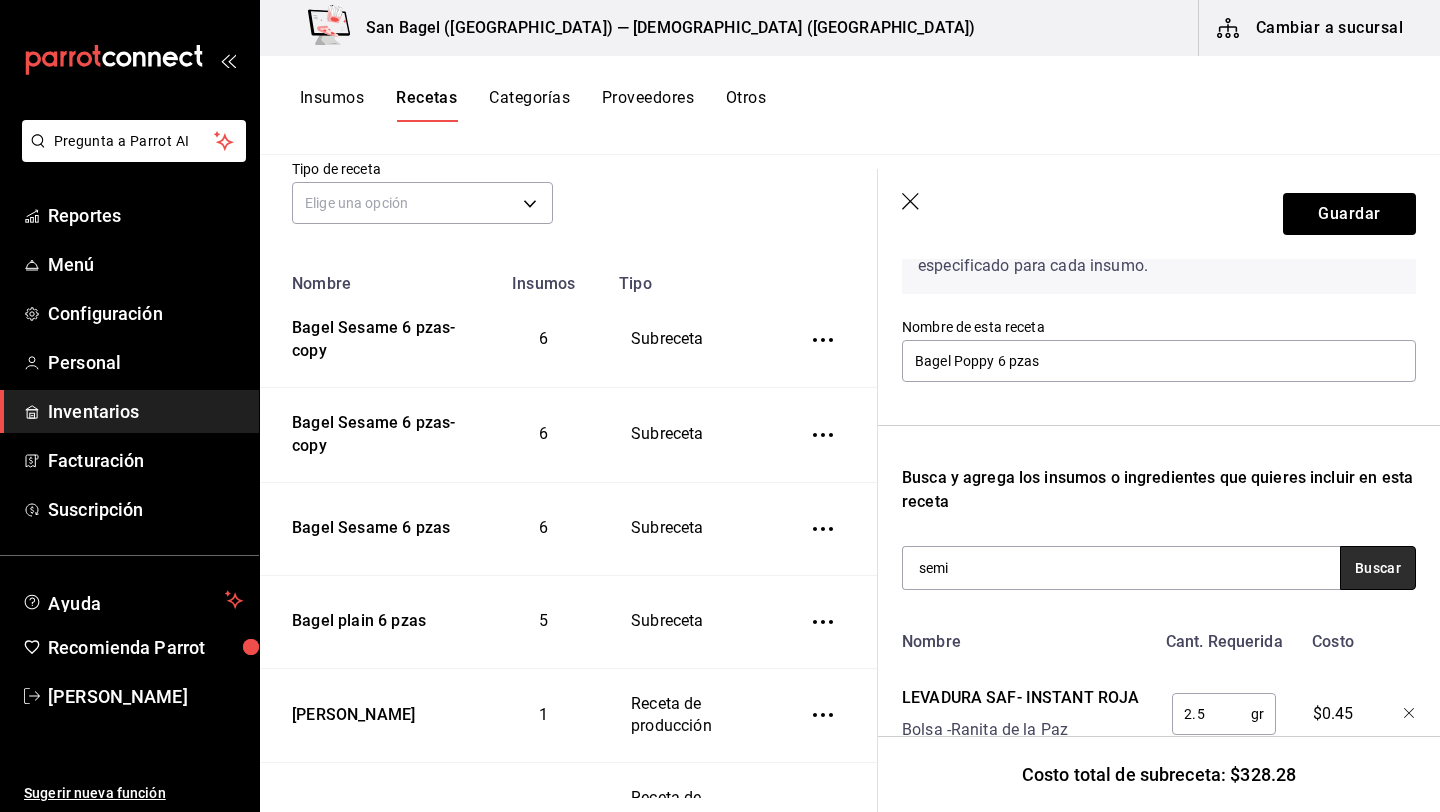 click on "Buscar" at bounding box center [1378, 568] 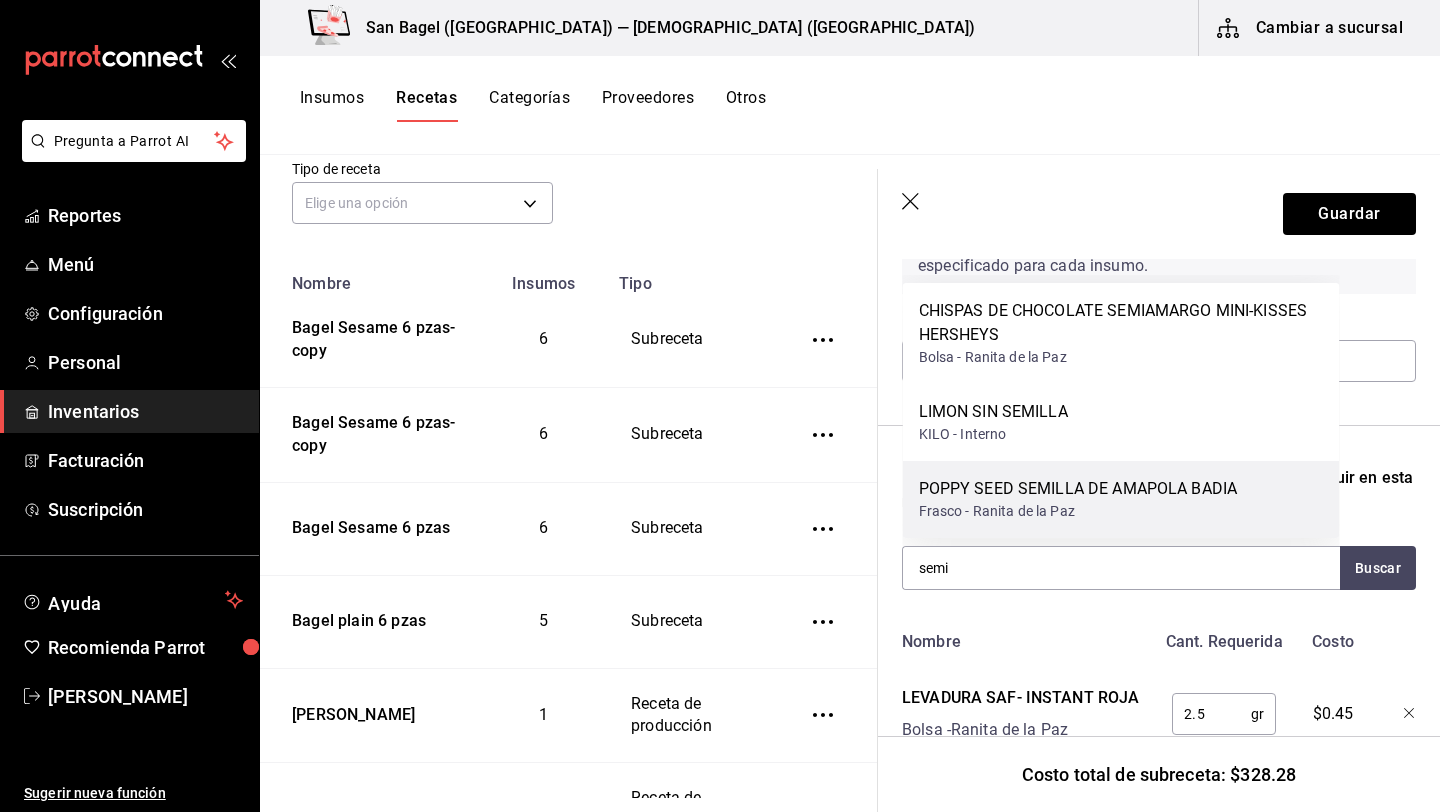 click on "POPPY SEED SEMILLA DE AMAPOLA BADIA" at bounding box center (1078, 489) 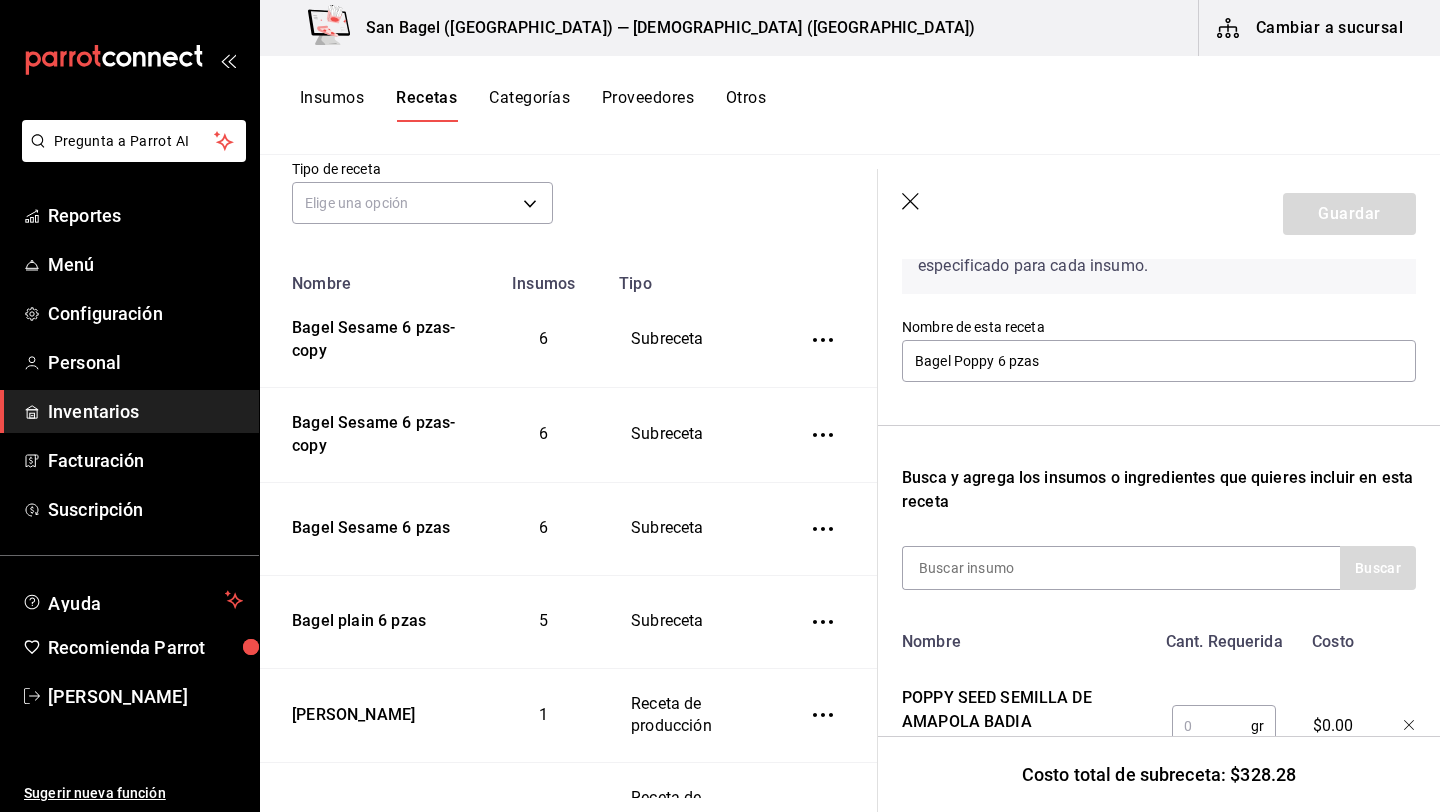 scroll, scrollTop: 337, scrollLeft: 0, axis: vertical 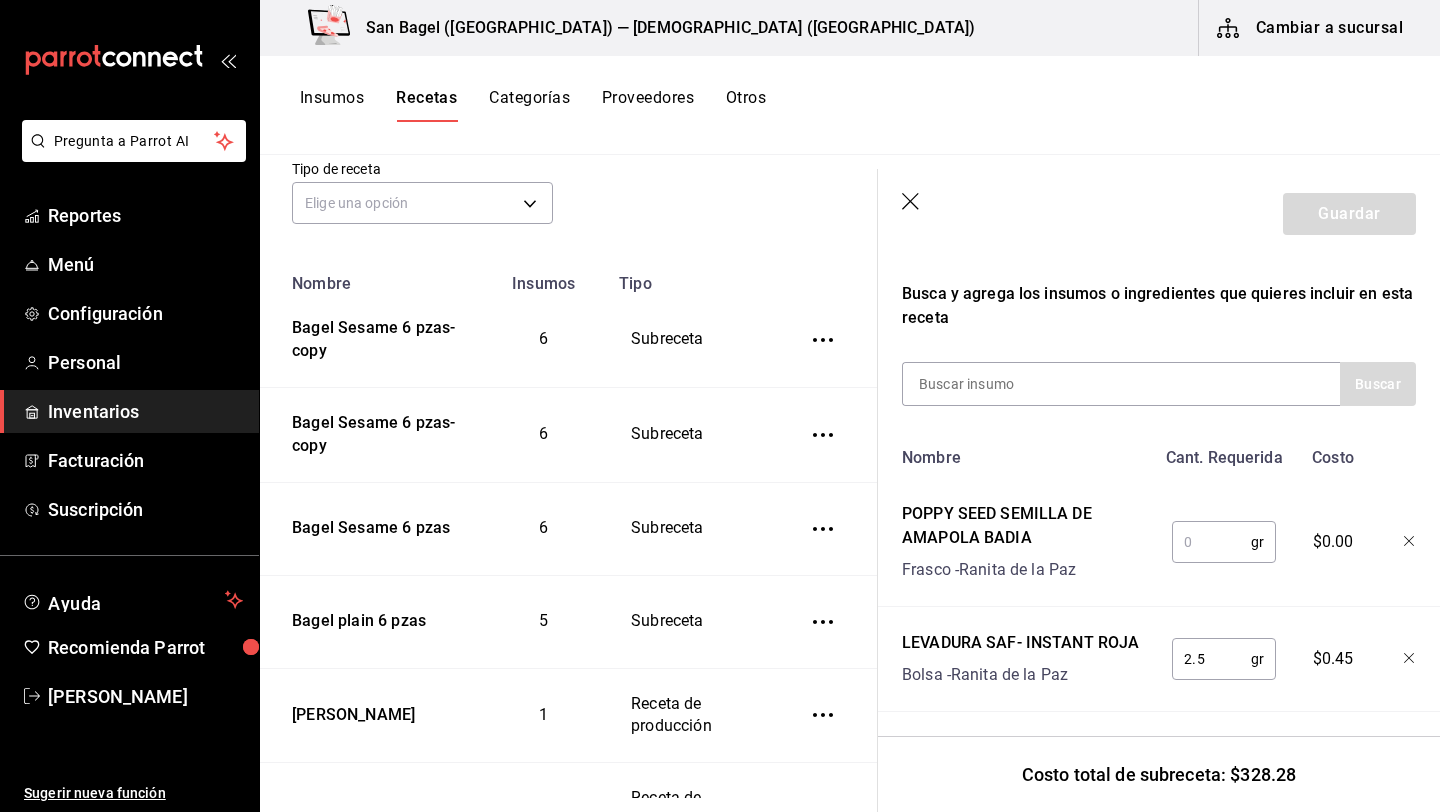 click at bounding box center [1211, 542] 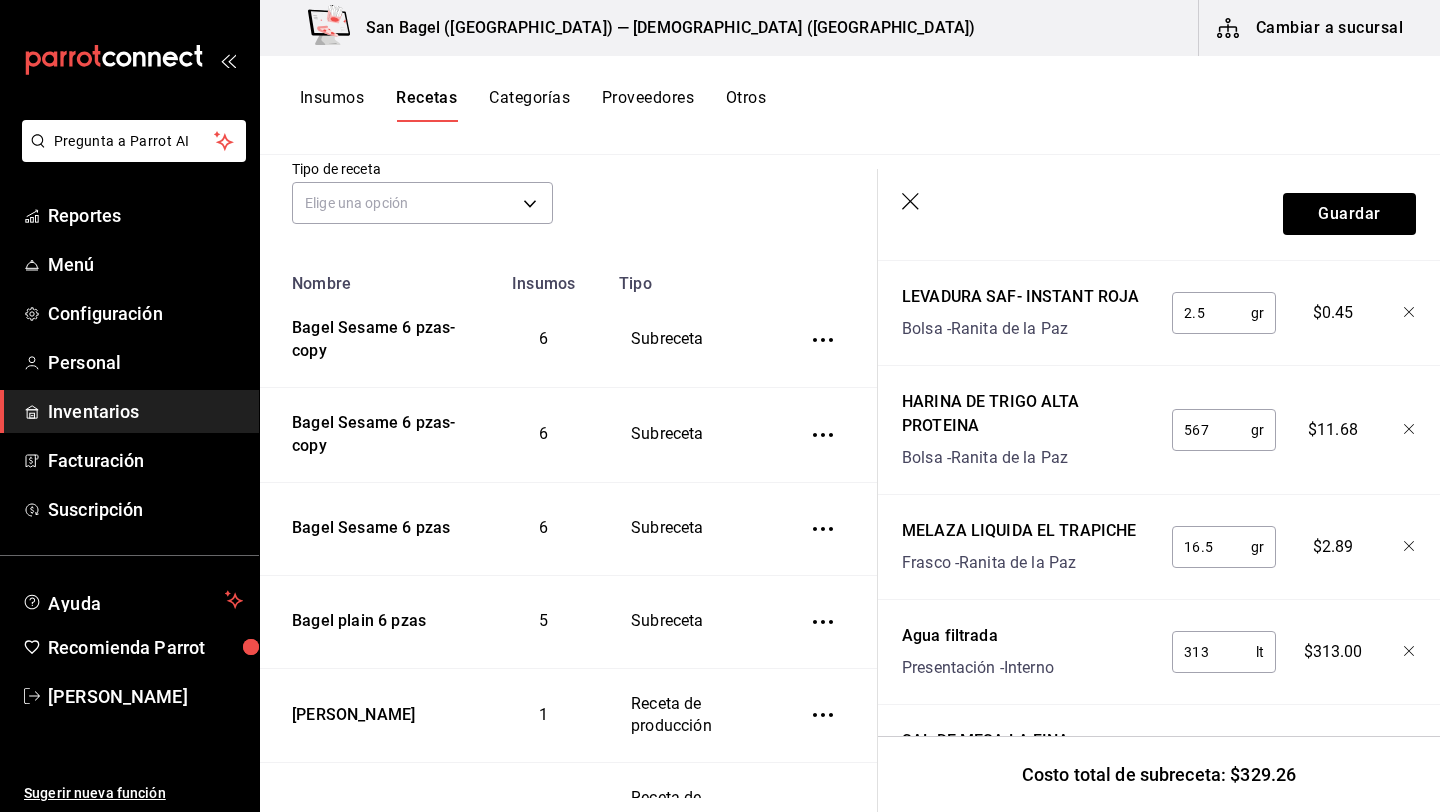 scroll, scrollTop: 643, scrollLeft: 0, axis: vertical 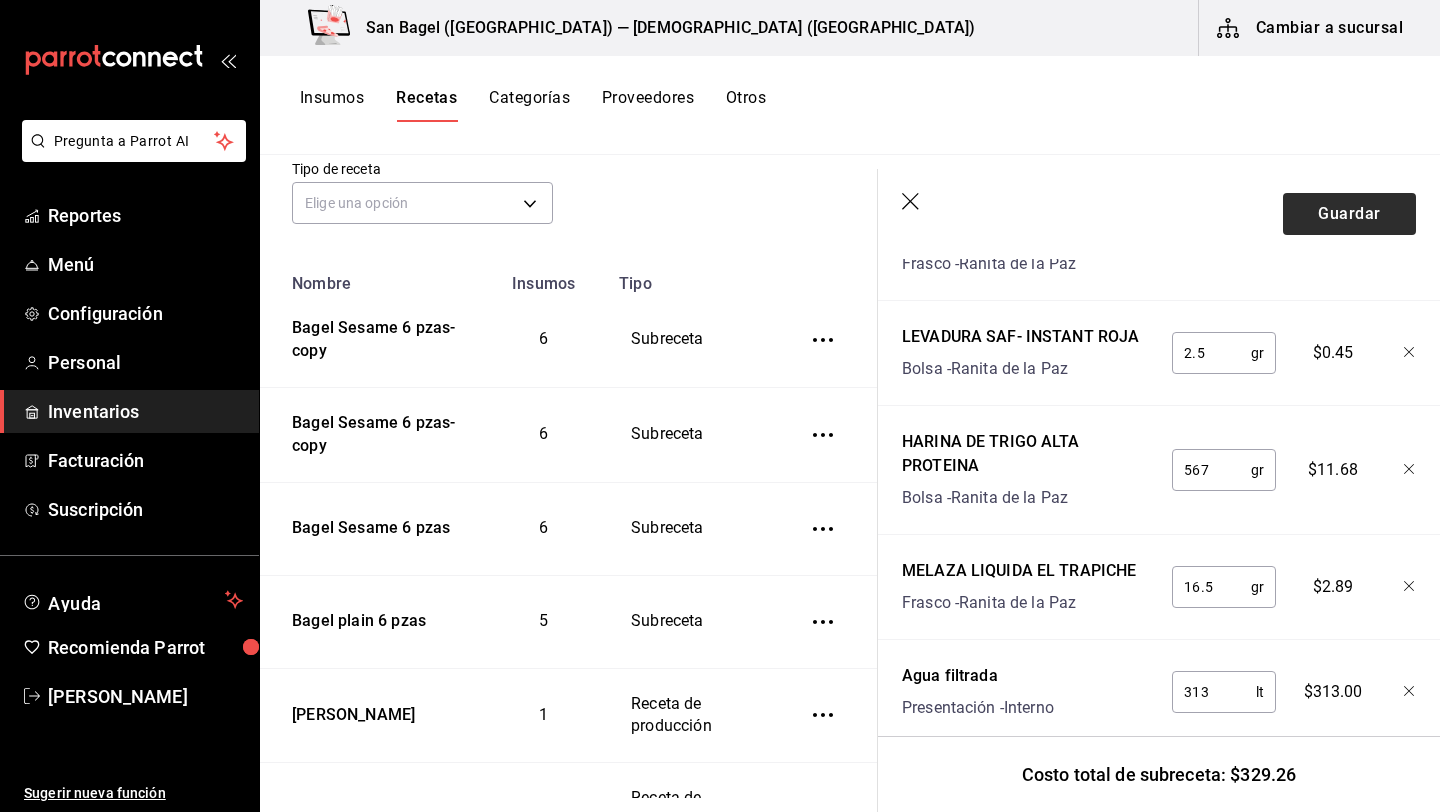 type on "3" 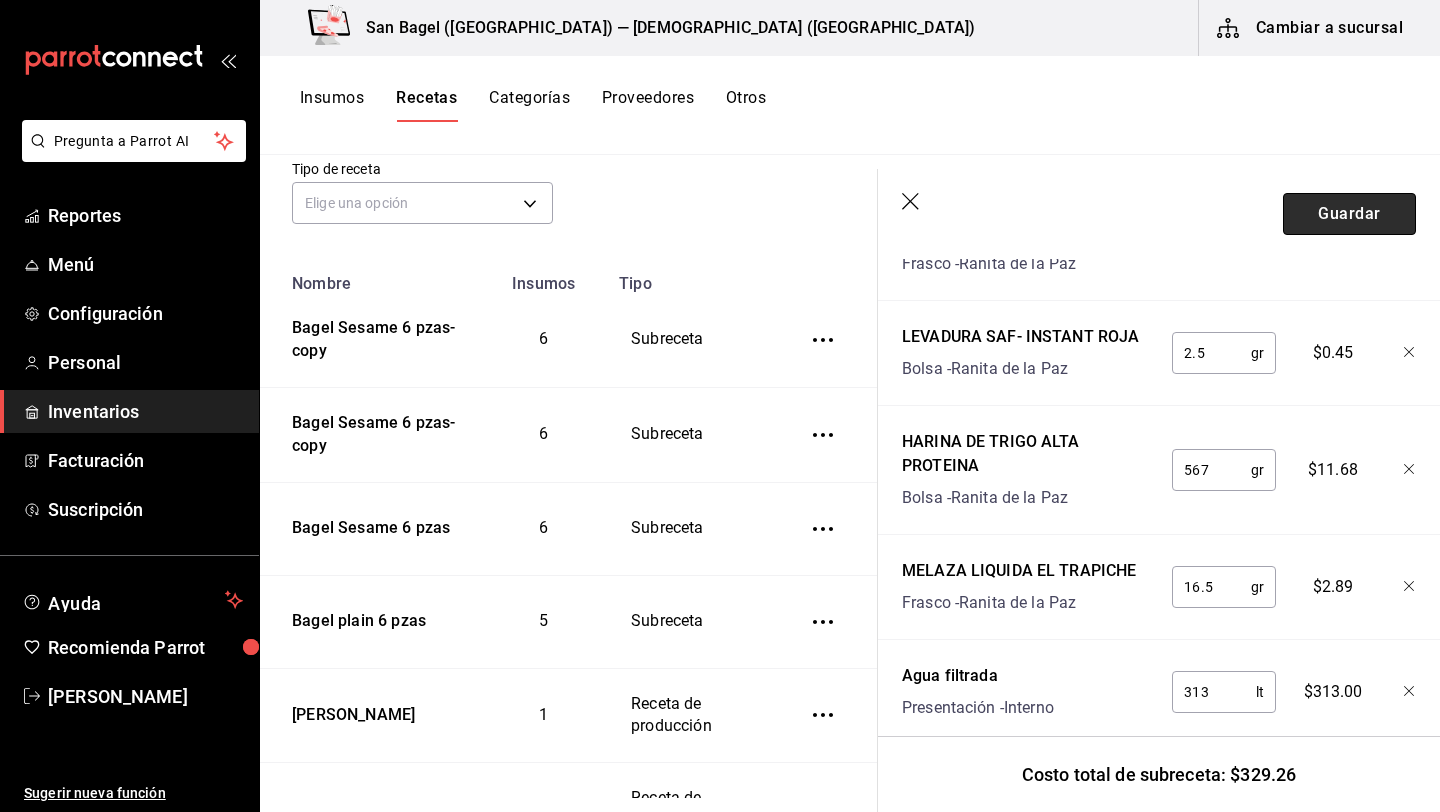 click on "Guardar" at bounding box center [1349, 214] 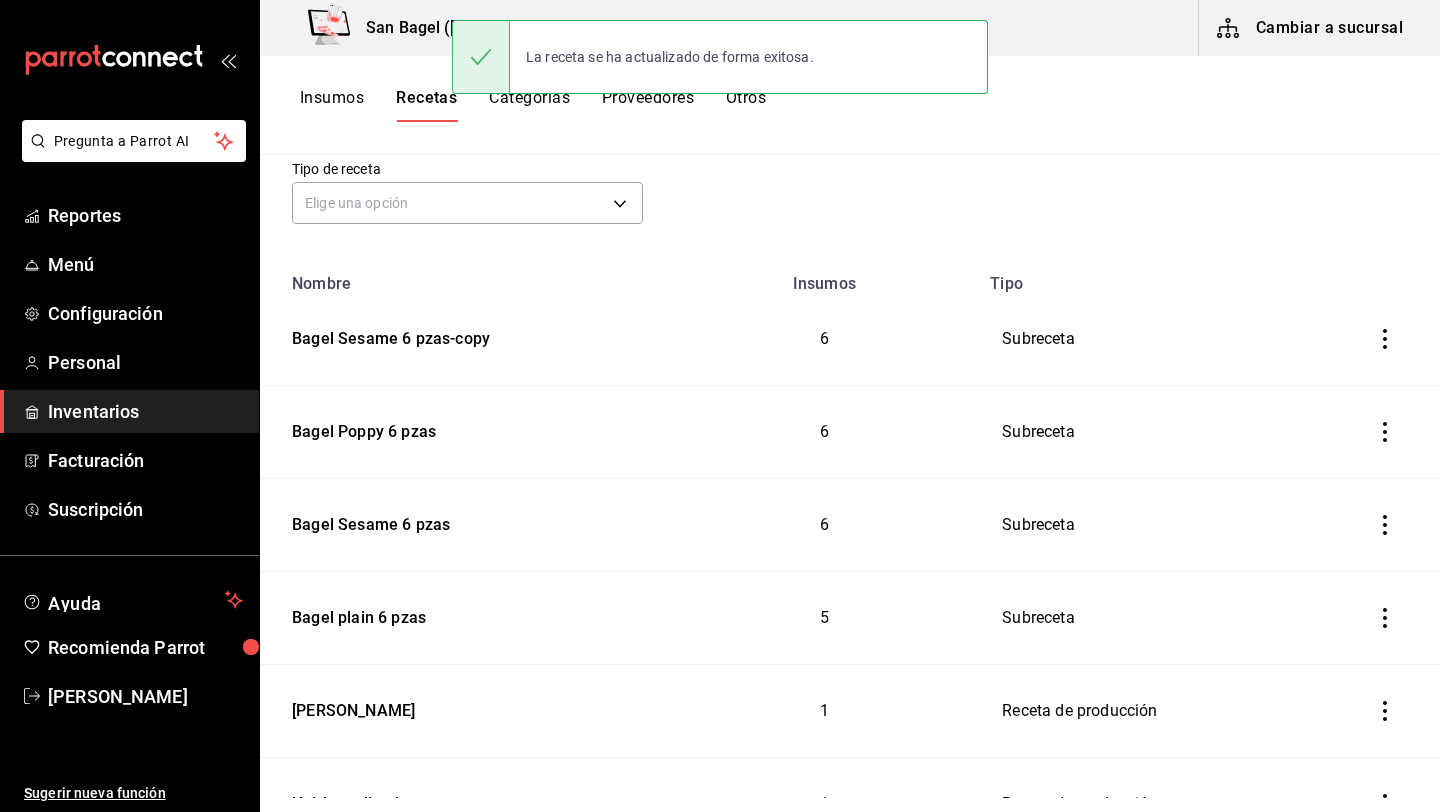 scroll, scrollTop: 0, scrollLeft: 0, axis: both 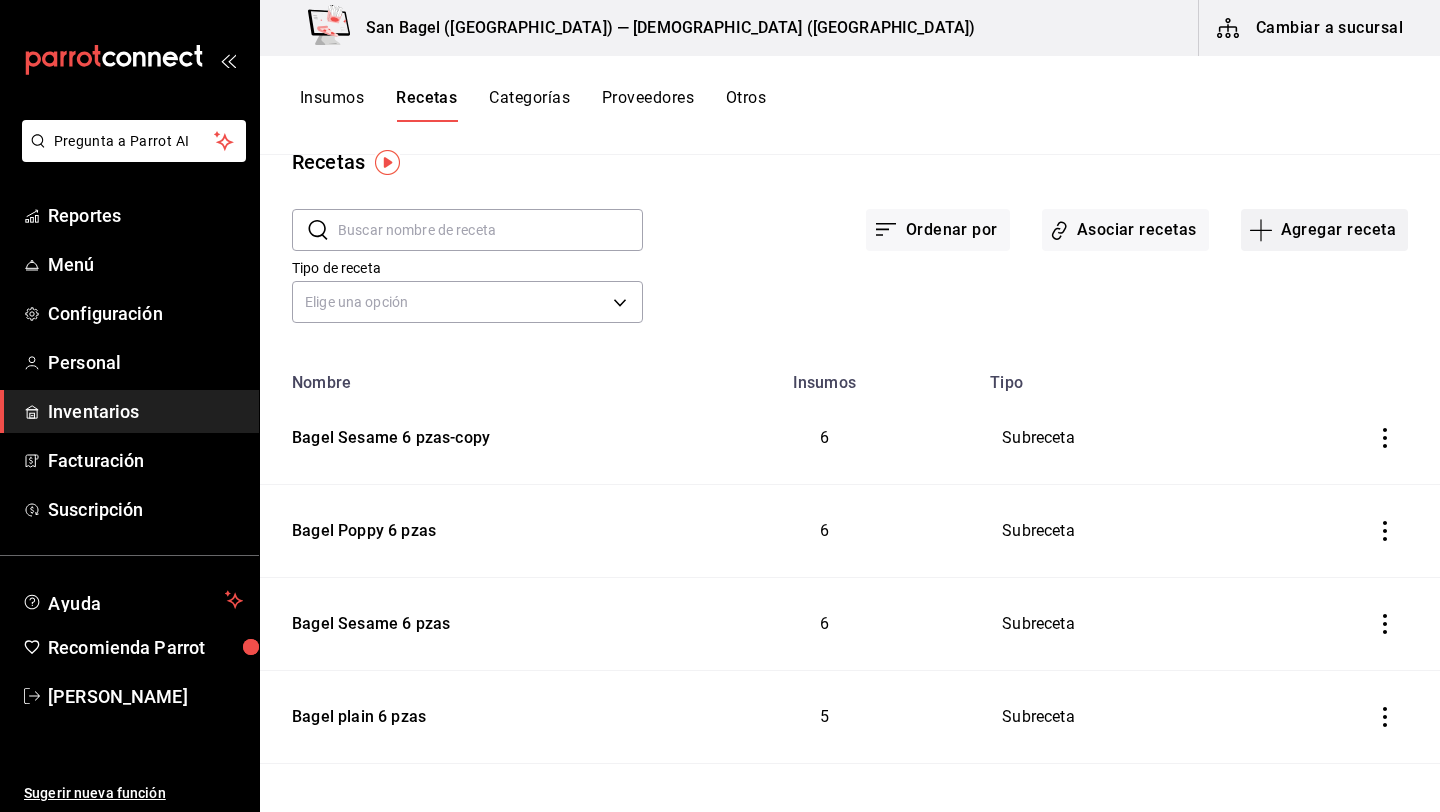 click on "Agregar receta" at bounding box center [1324, 230] 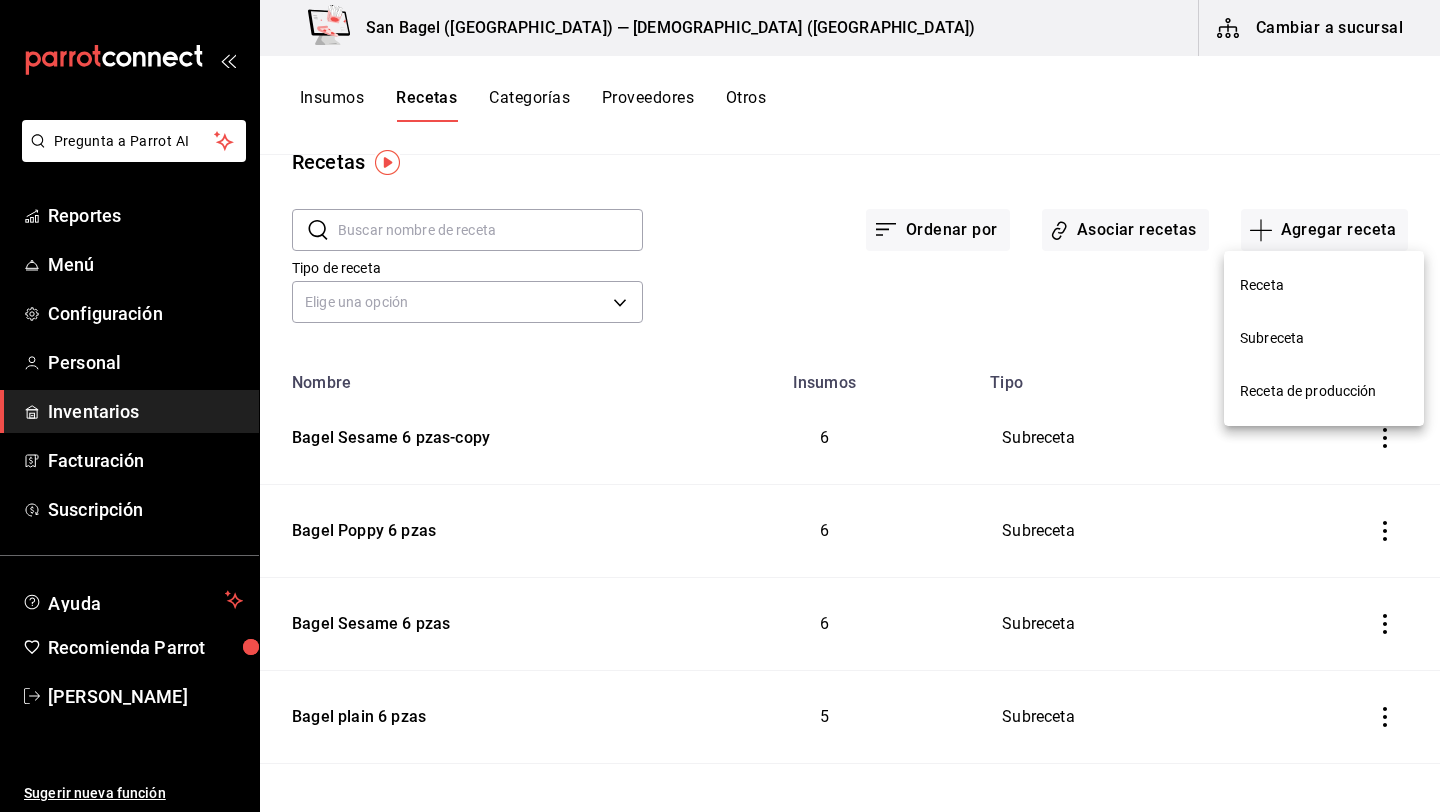 click on "Receta de producción" at bounding box center [1324, 391] 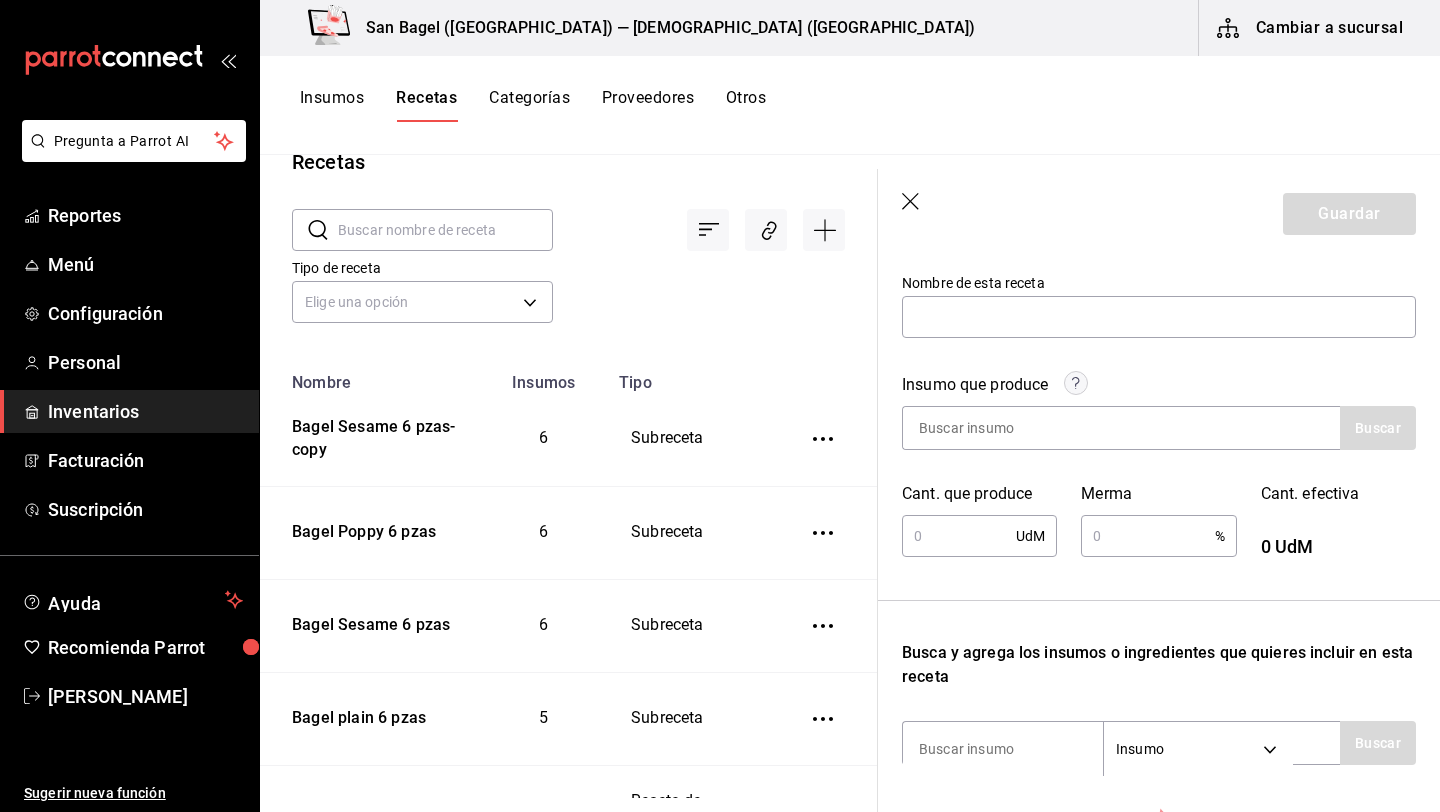 scroll, scrollTop: 184, scrollLeft: 0, axis: vertical 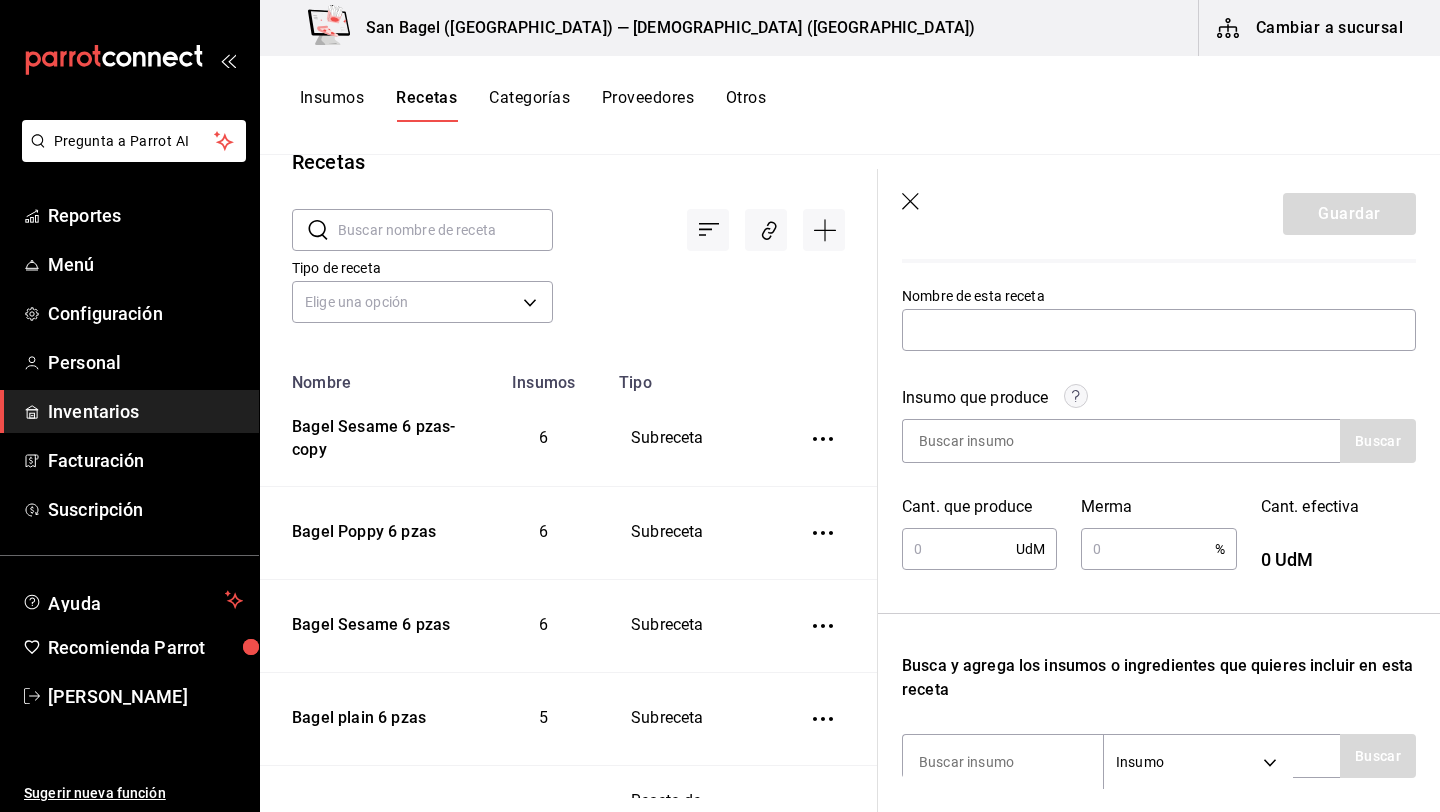 click at bounding box center (1003, 441) 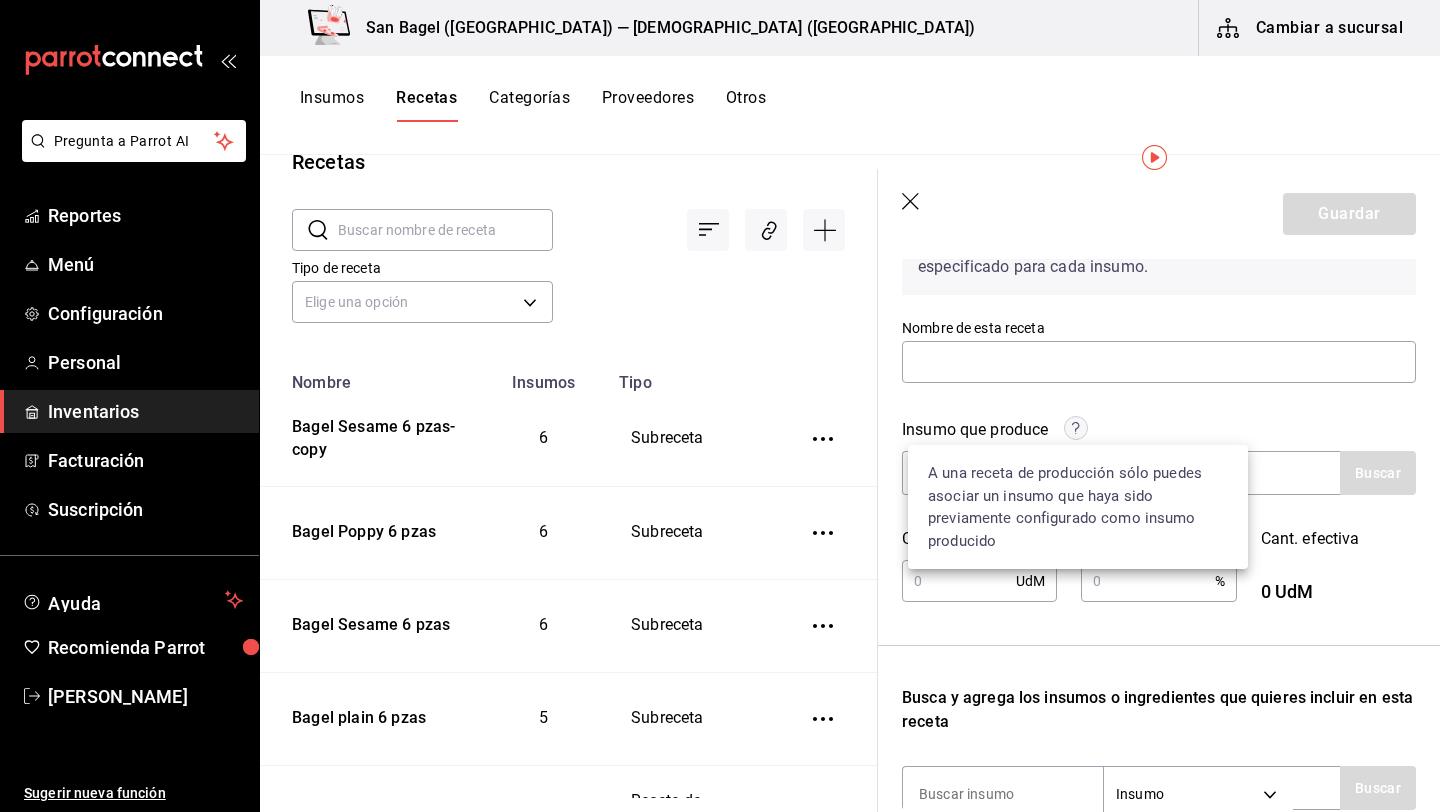 scroll, scrollTop: 137, scrollLeft: 0, axis: vertical 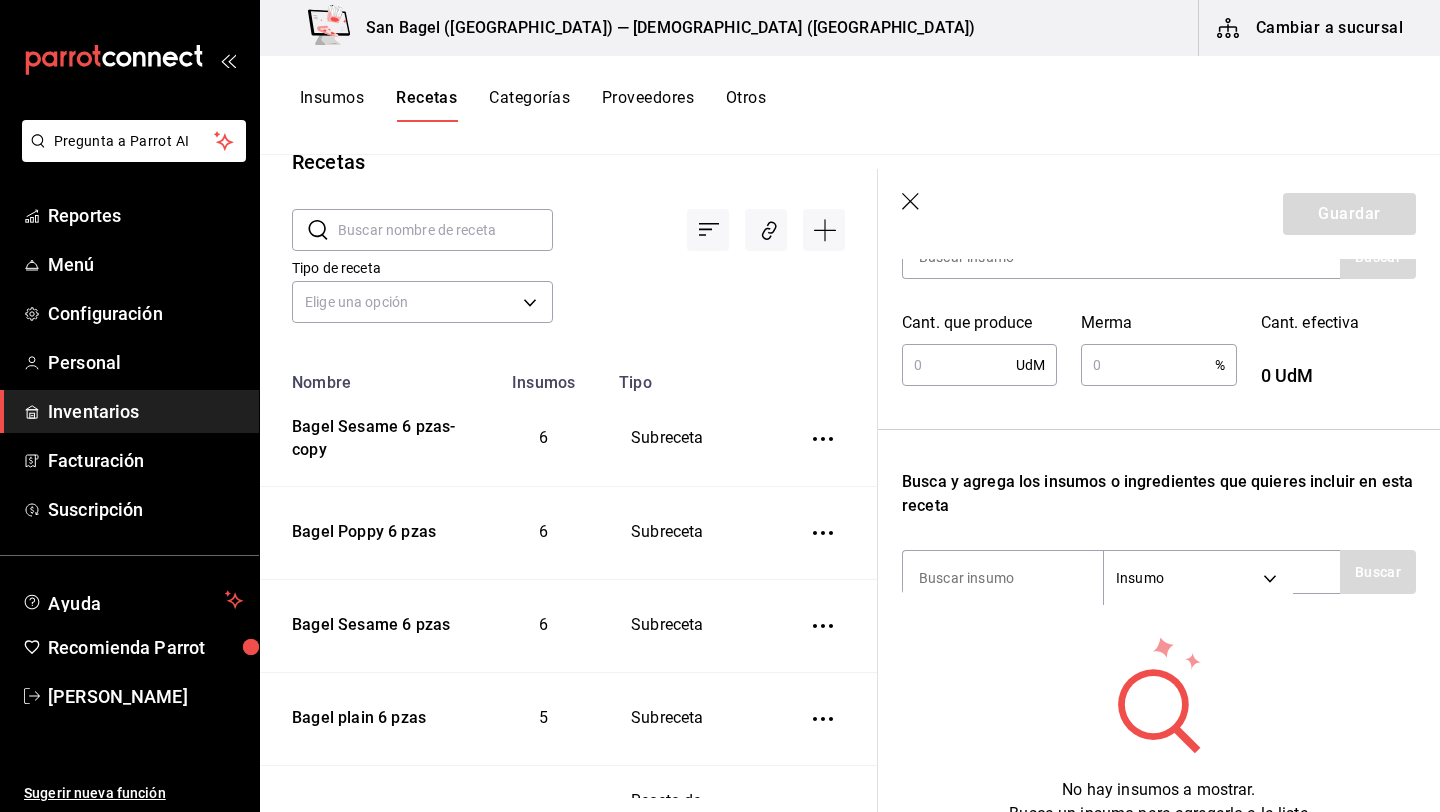 click 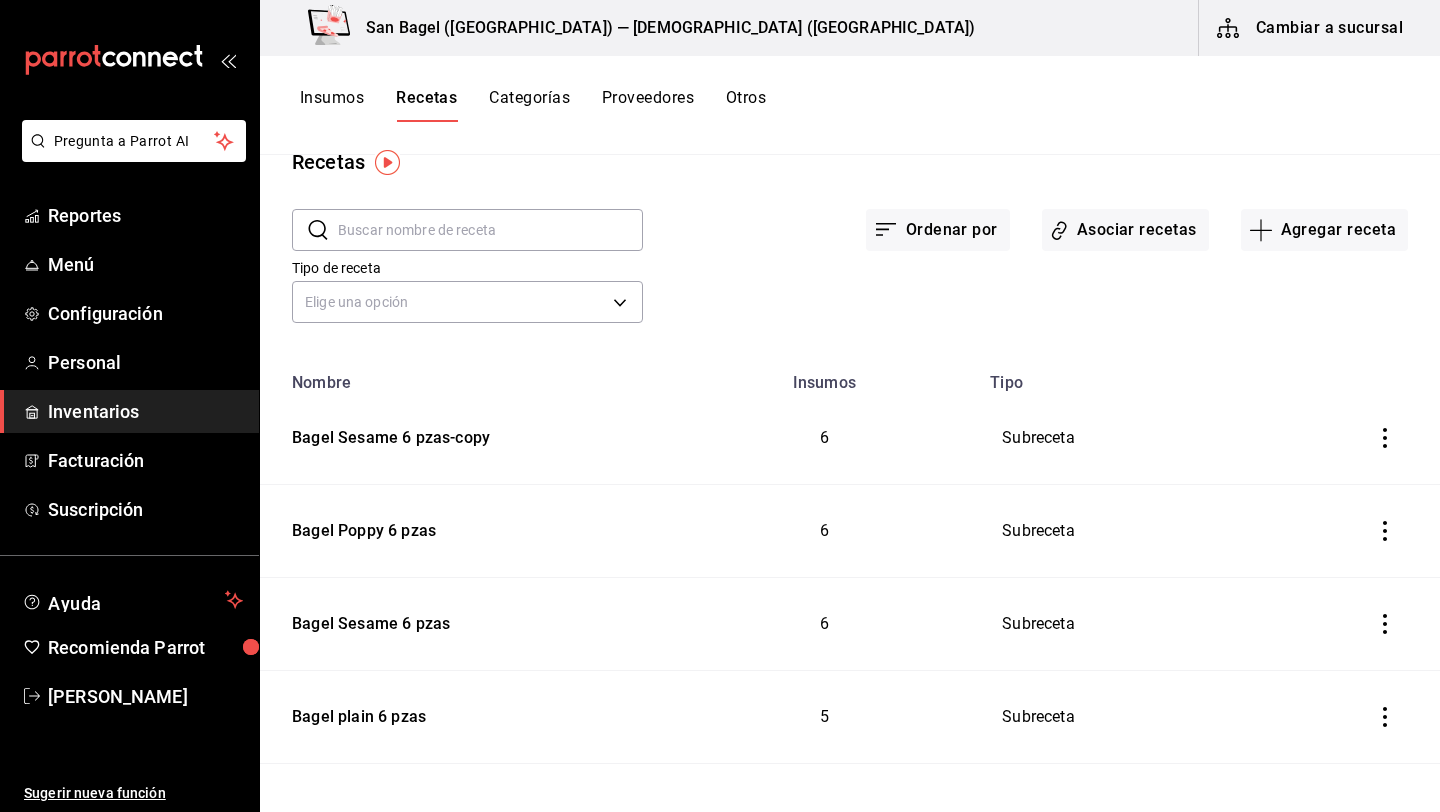 scroll, scrollTop: 0, scrollLeft: 0, axis: both 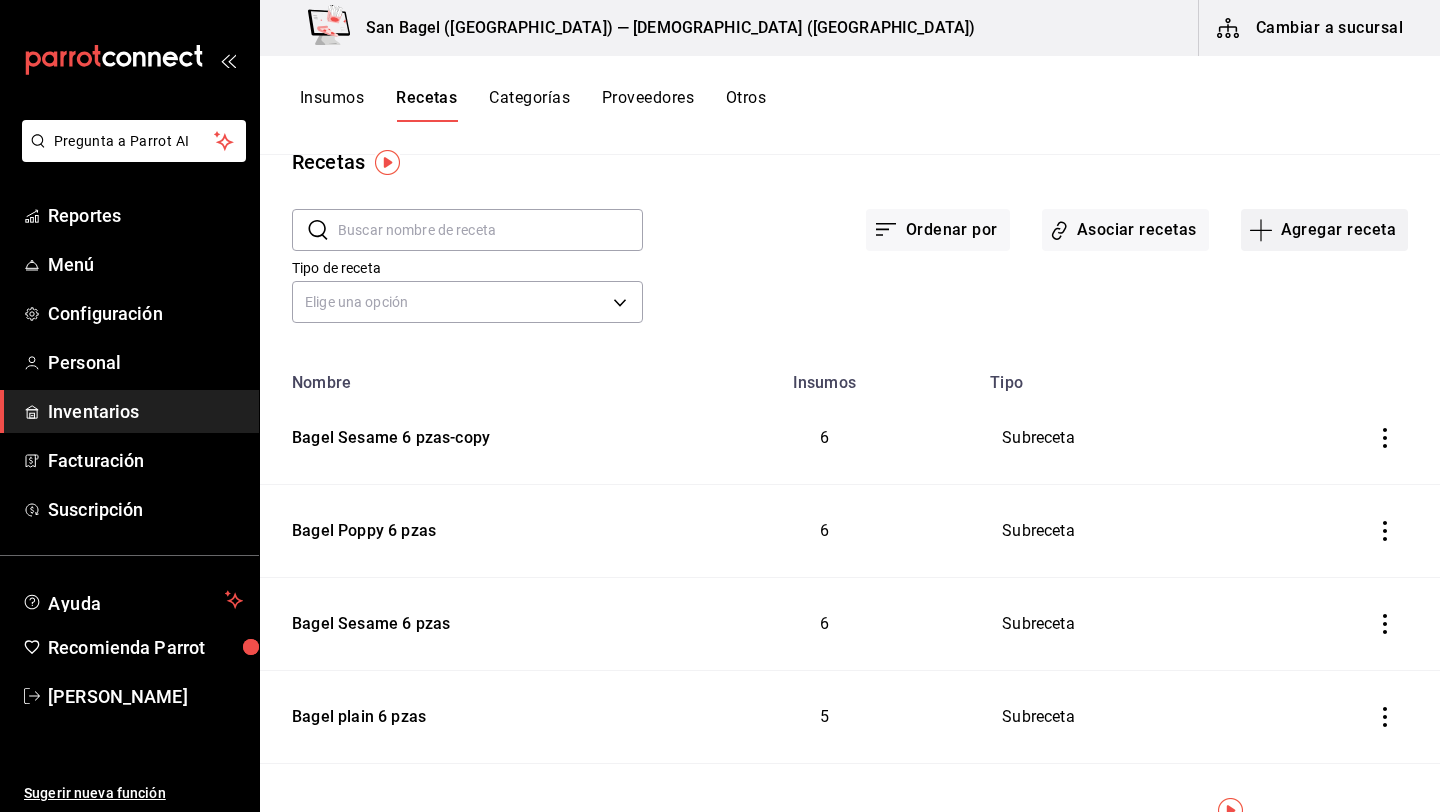 click on "Agregar receta" at bounding box center (1324, 230) 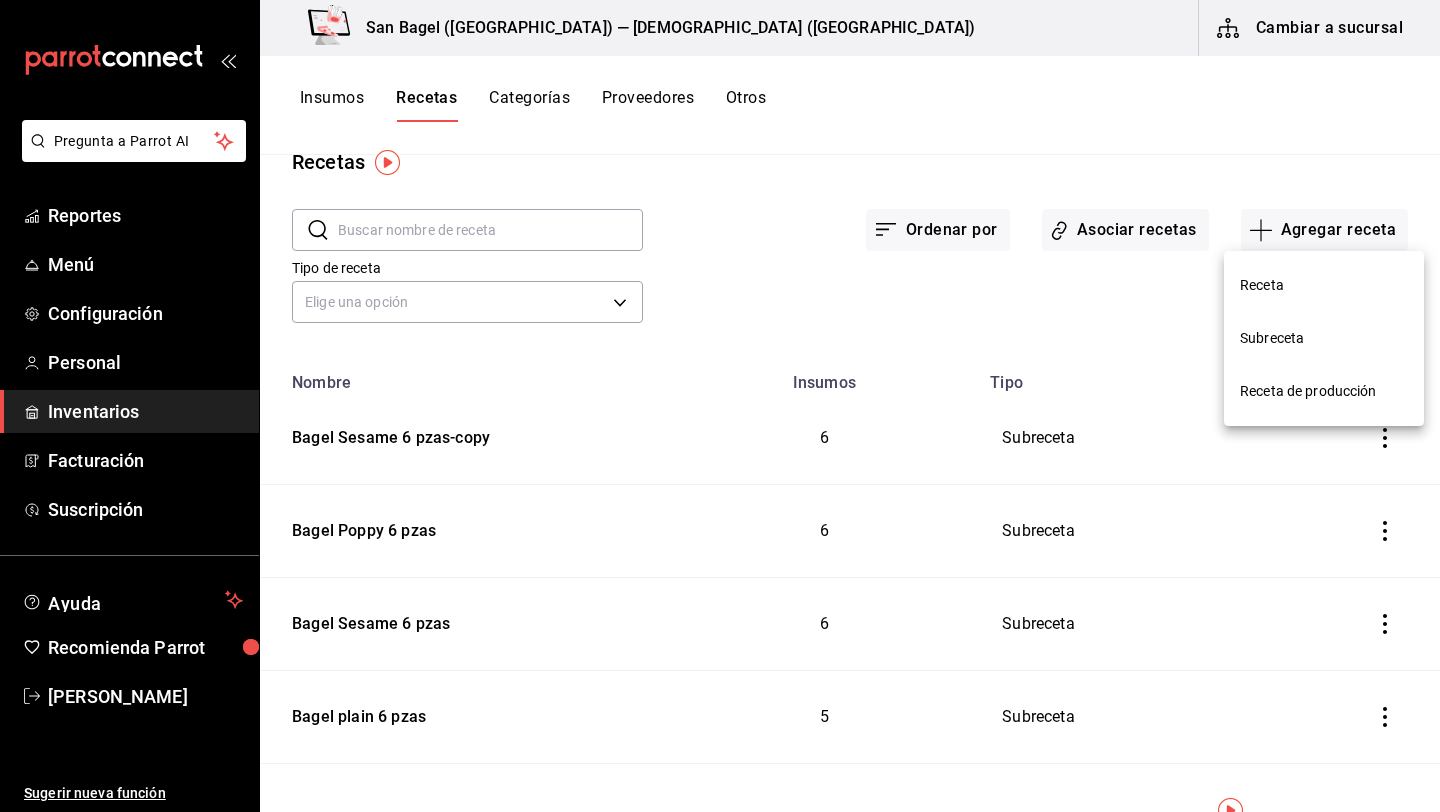 click on "Subreceta" at bounding box center (1324, 338) 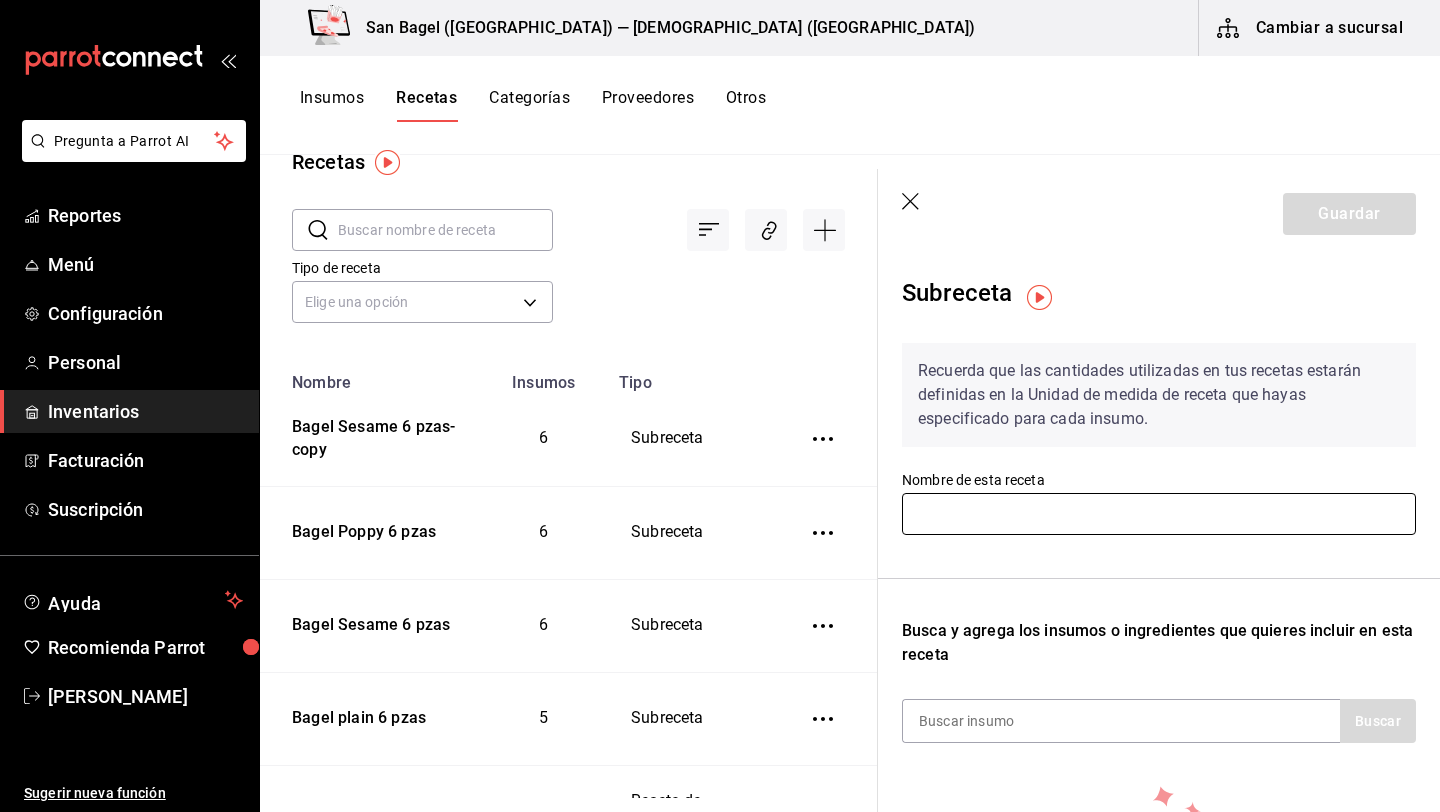 click at bounding box center [1159, 514] 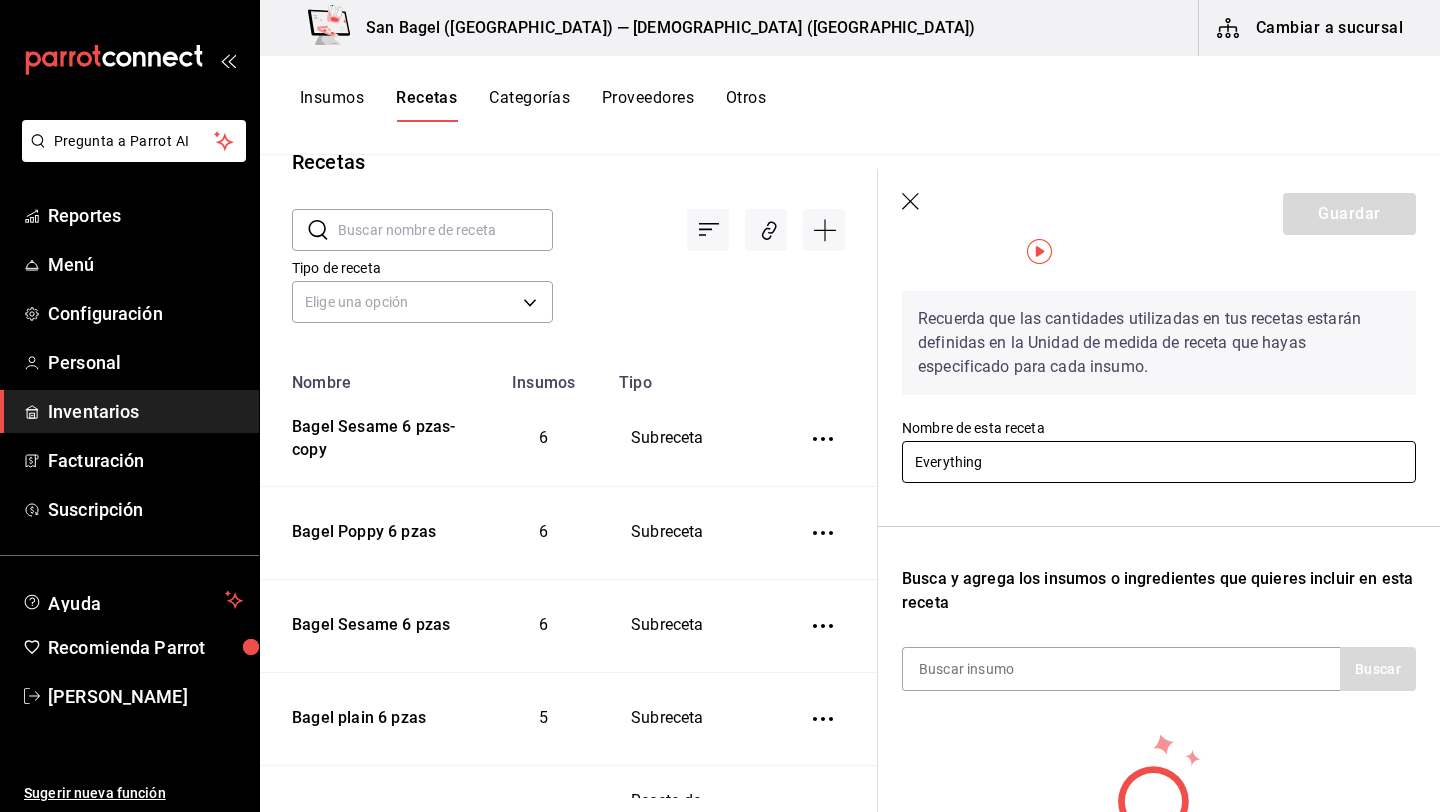 scroll, scrollTop: 0, scrollLeft: 0, axis: both 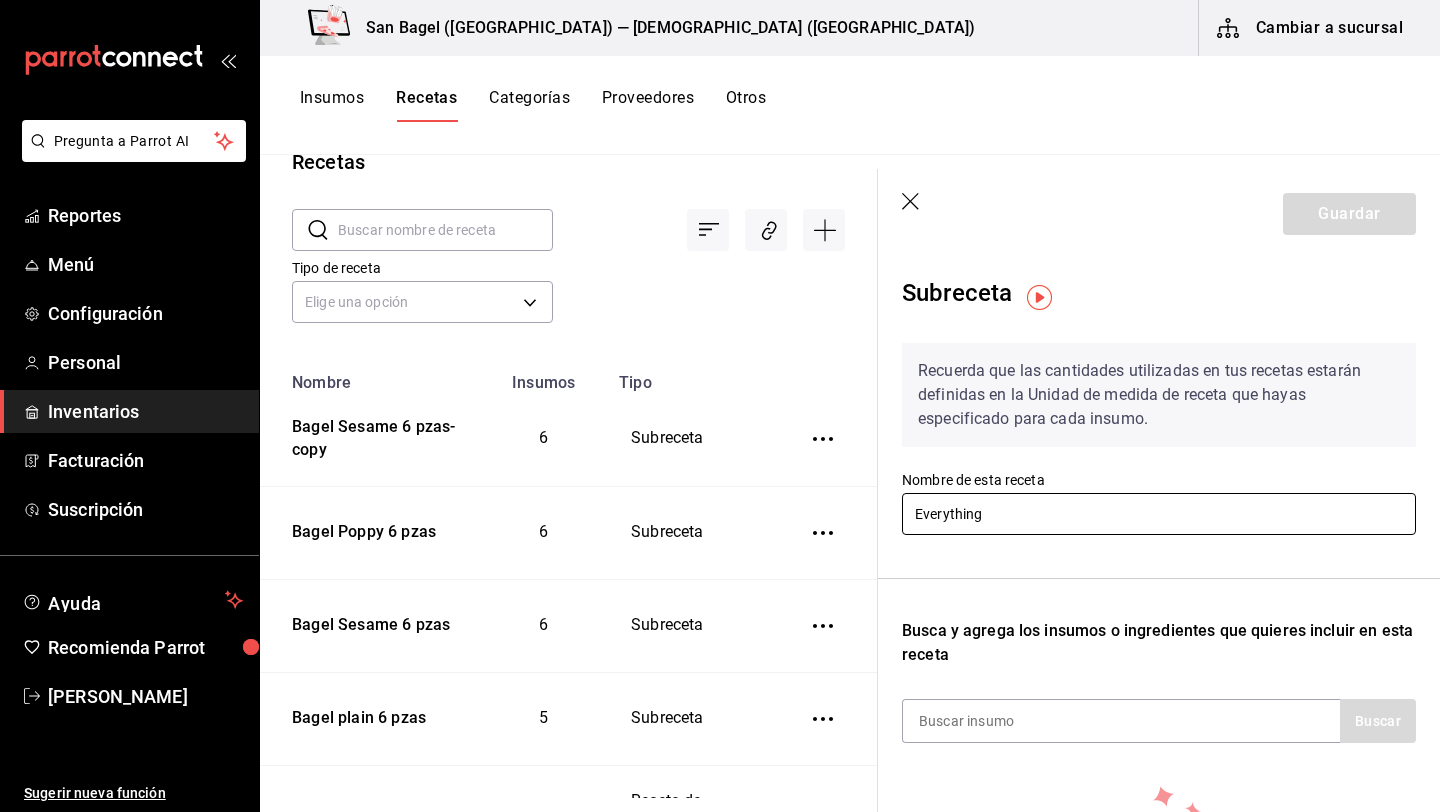 click on "Everything" at bounding box center (1159, 514) 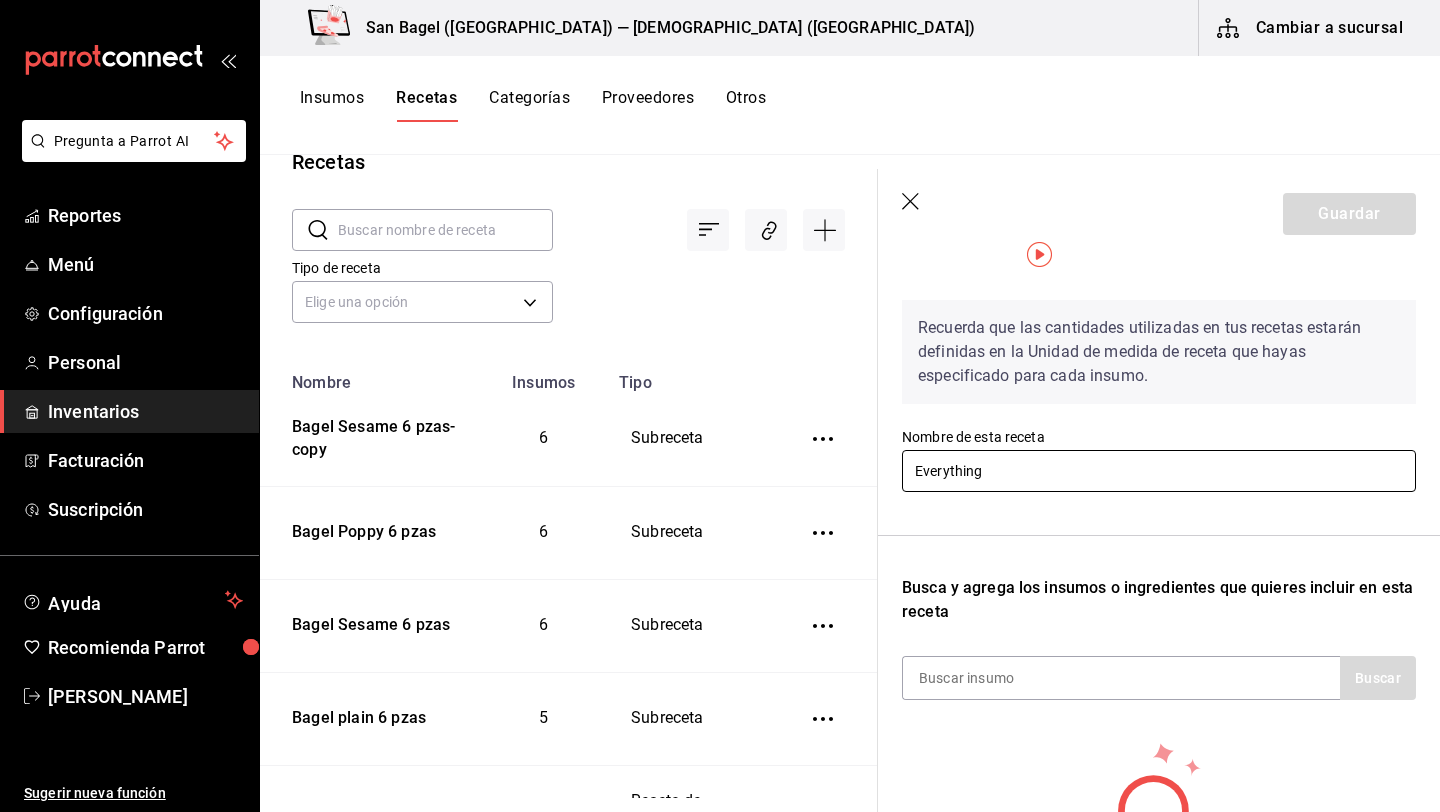 scroll, scrollTop: 45, scrollLeft: 0, axis: vertical 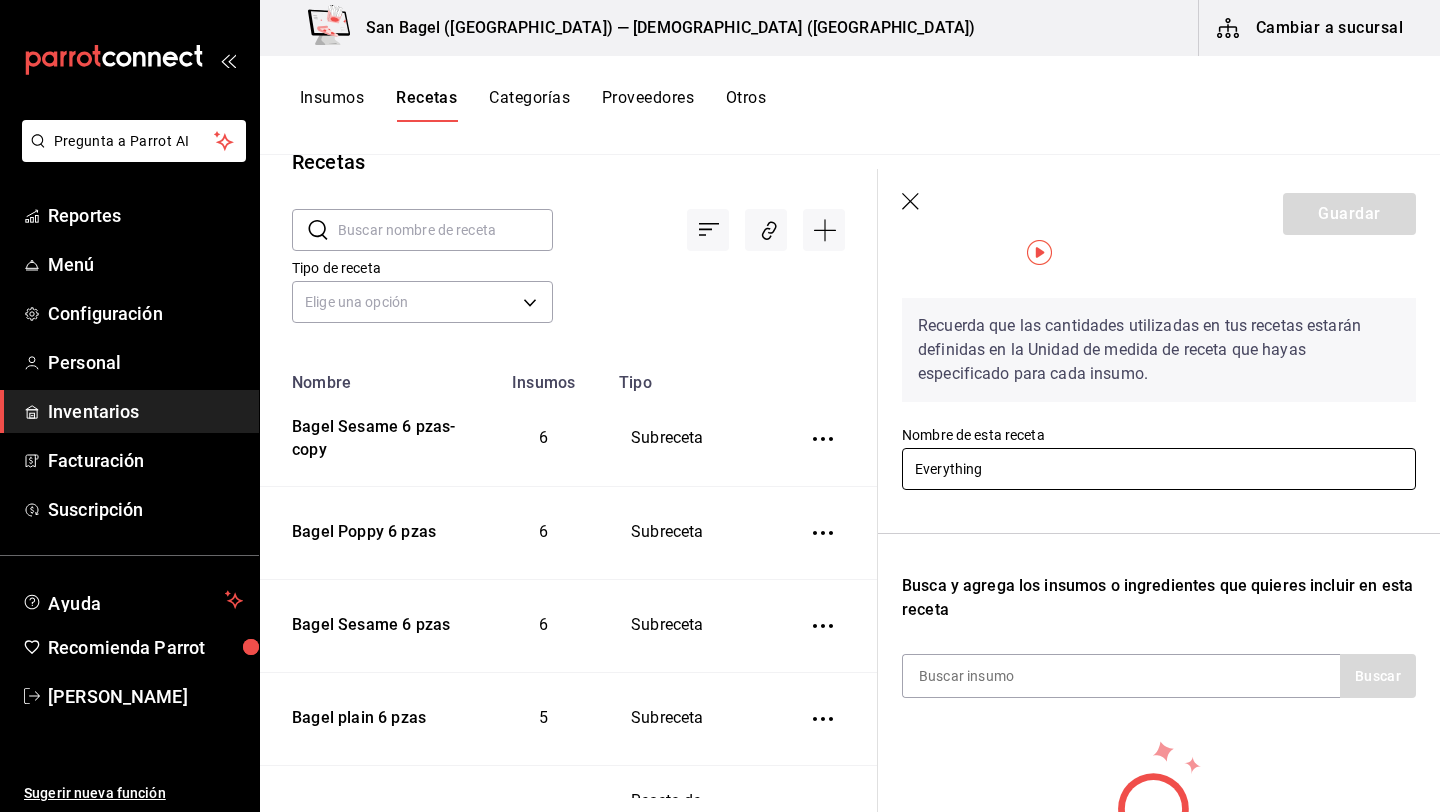 type on "Everything" 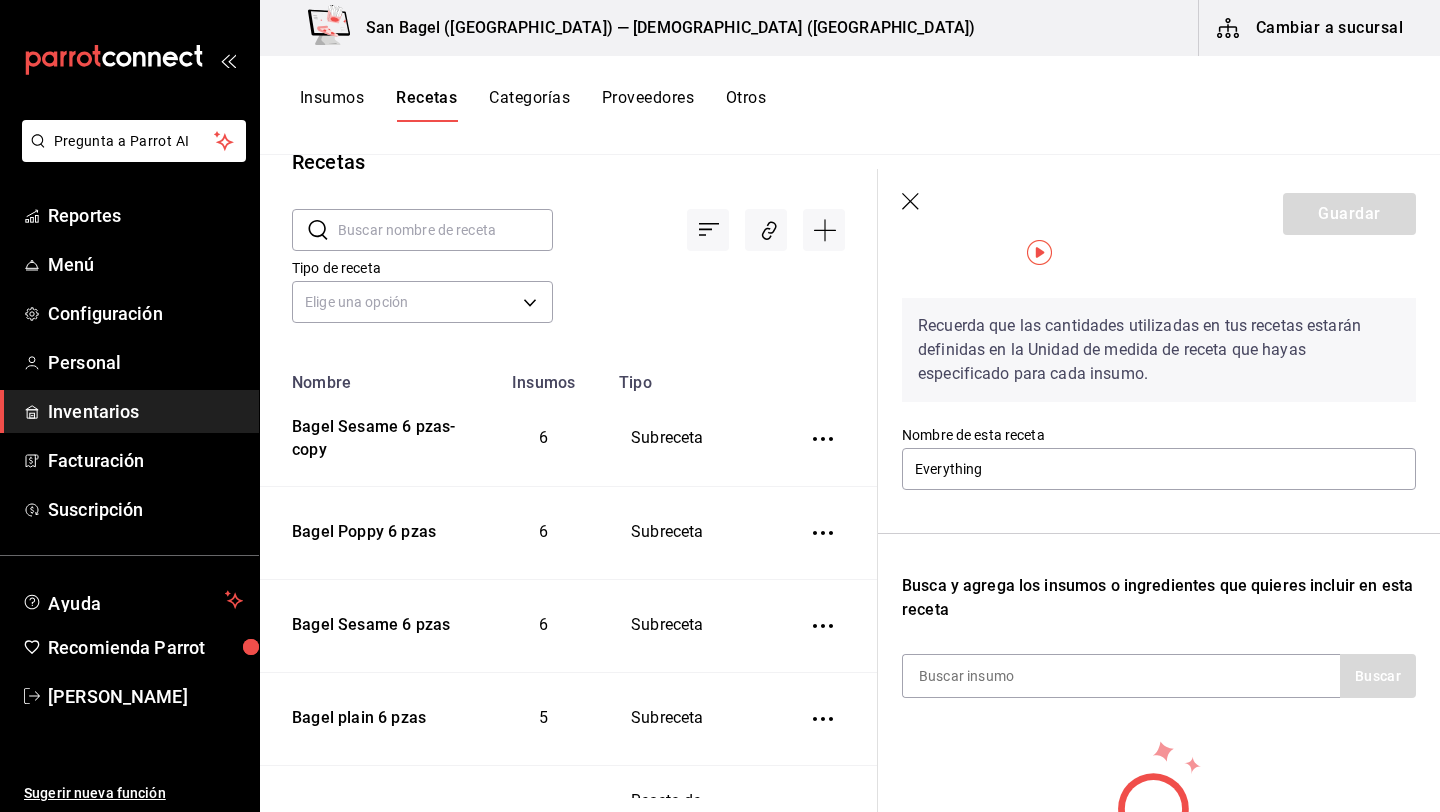click on "Guardar" at bounding box center [1159, 214] 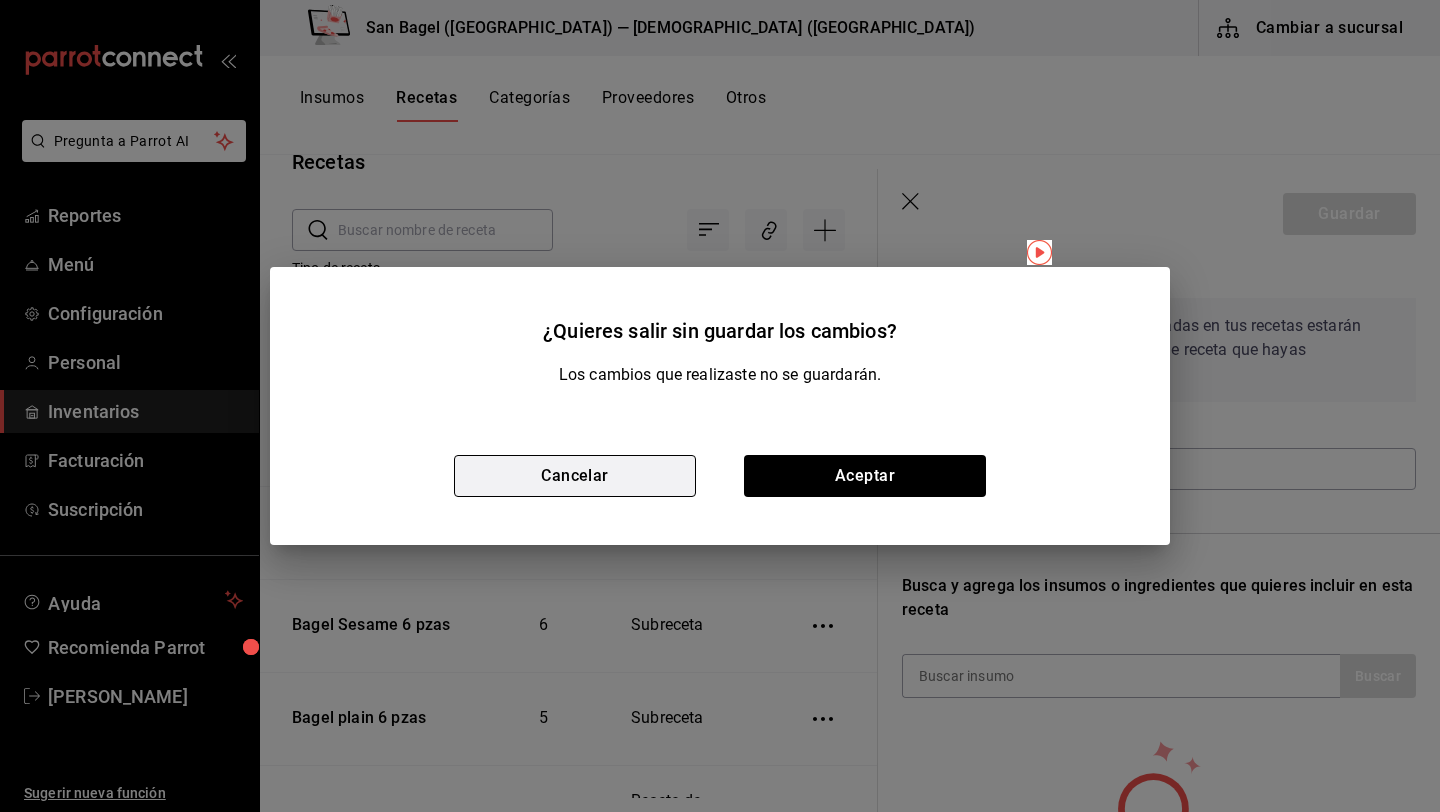 click on "Cancelar" at bounding box center [575, 476] 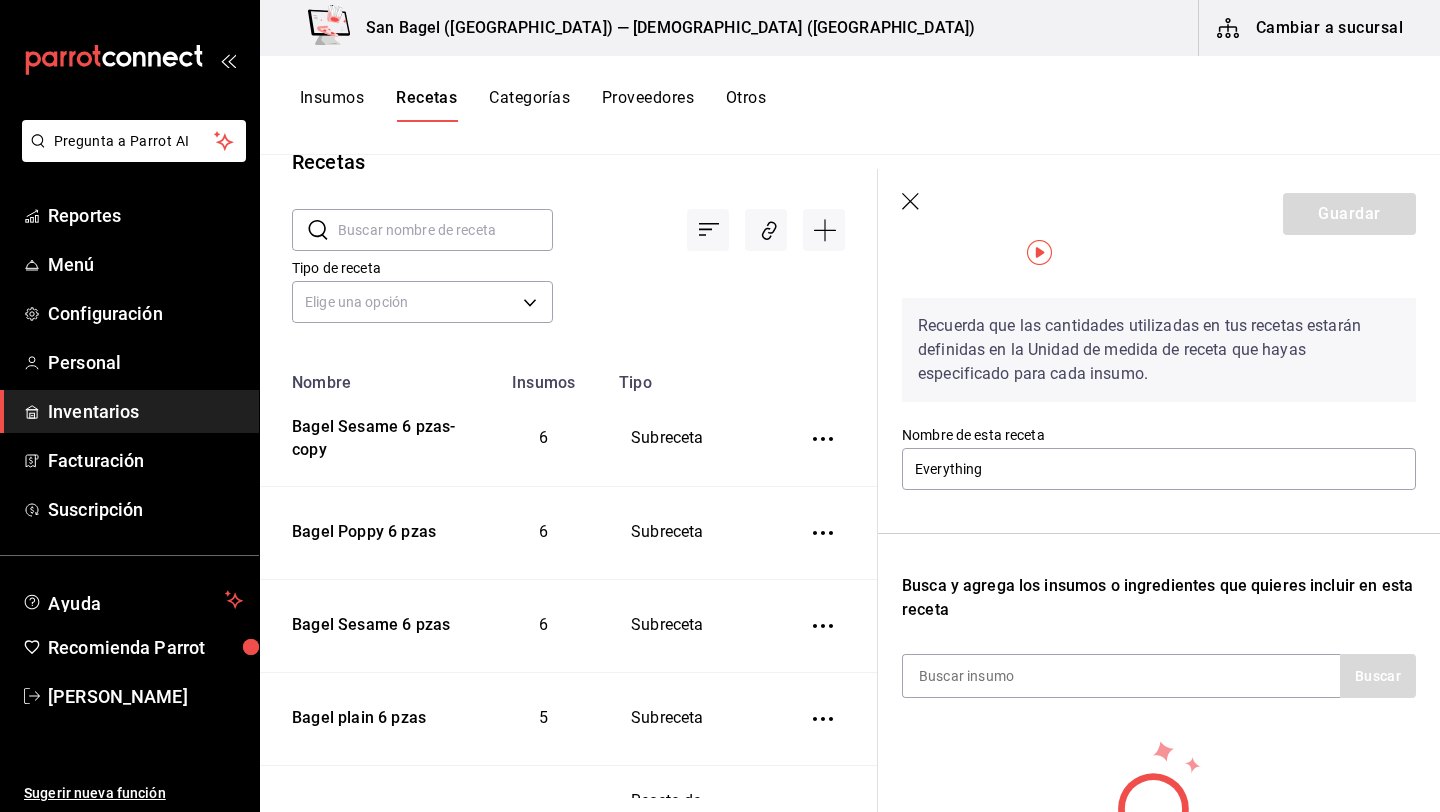 click 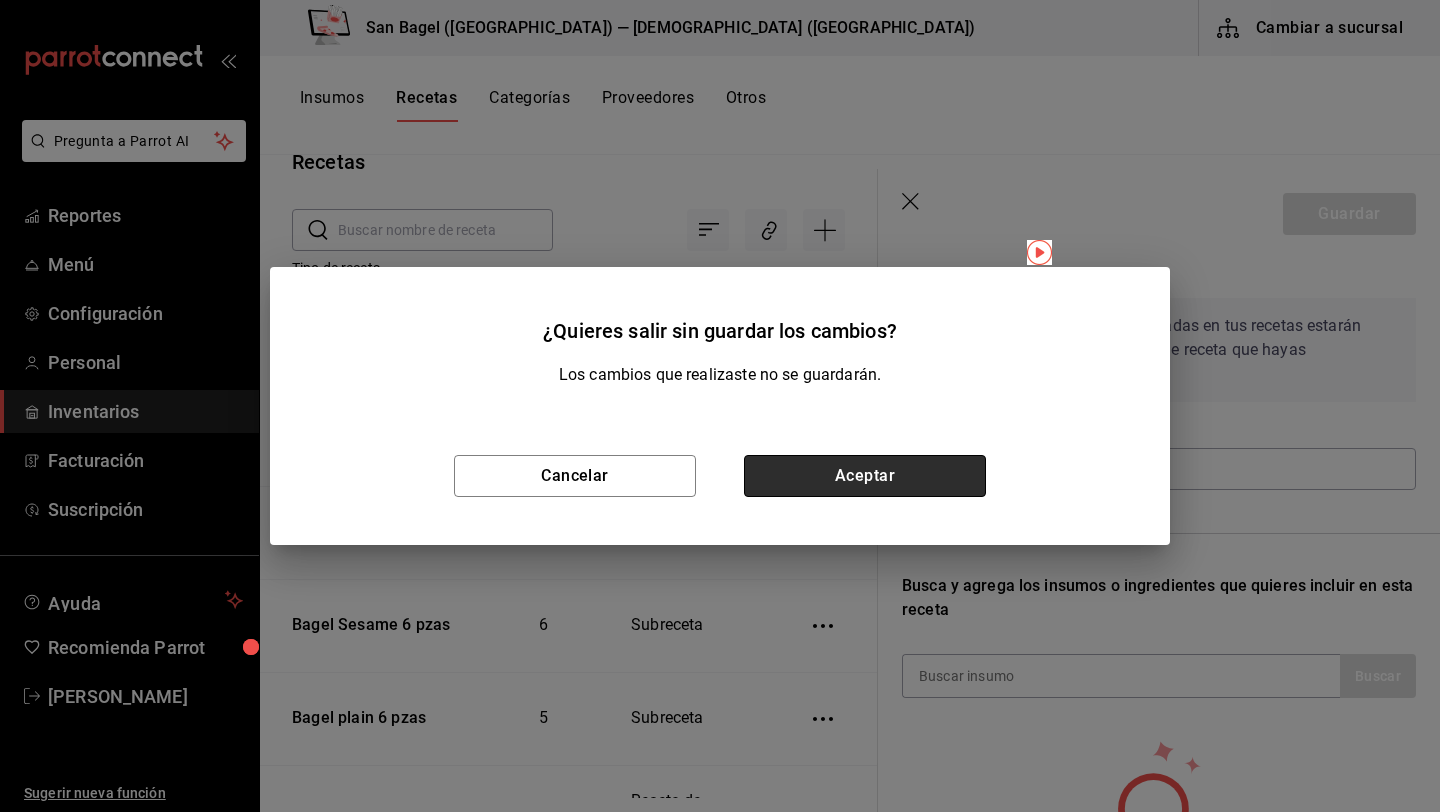 click on "Aceptar" at bounding box center [865, 476] 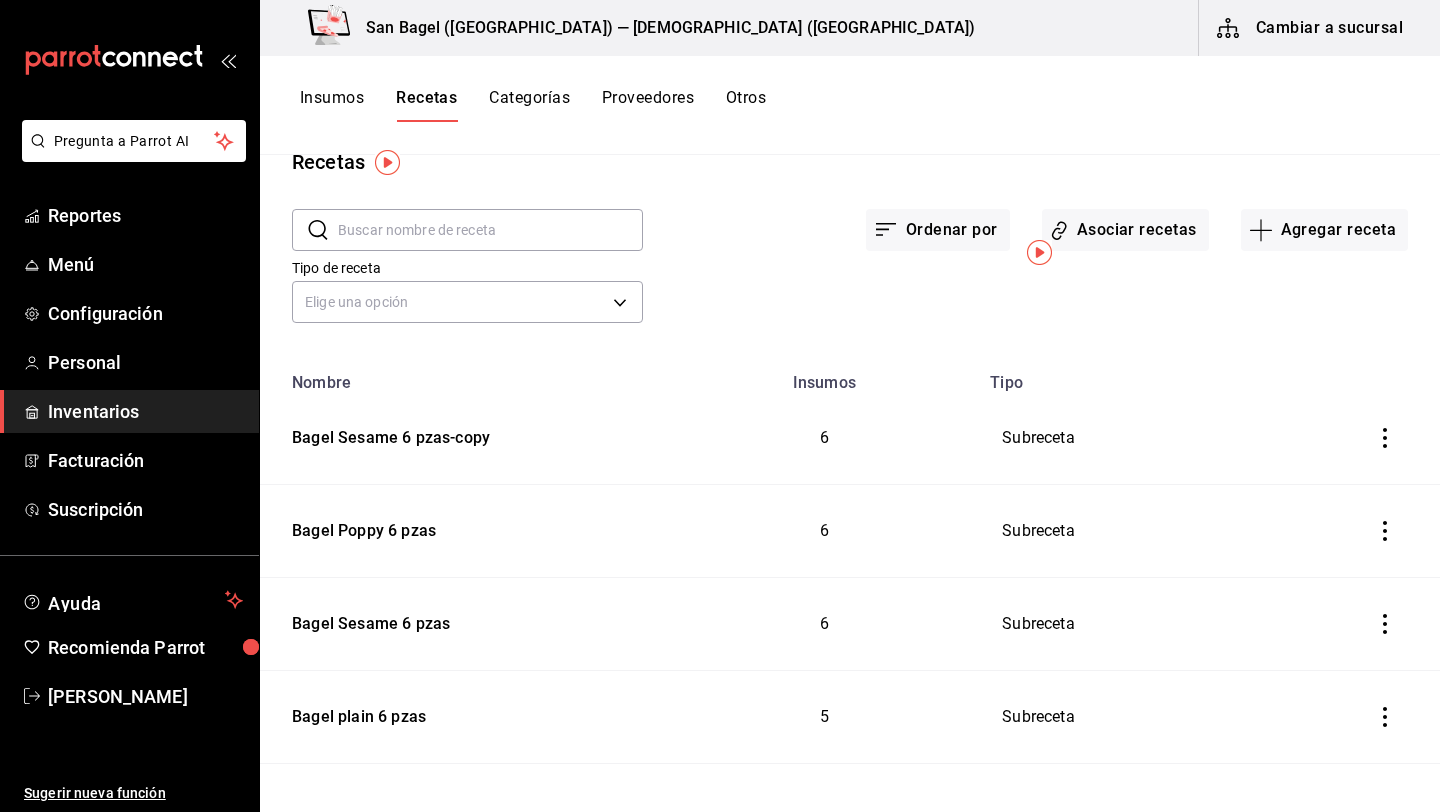 scroll, scrollTop: 0, scrollLeft: 0, axis: both 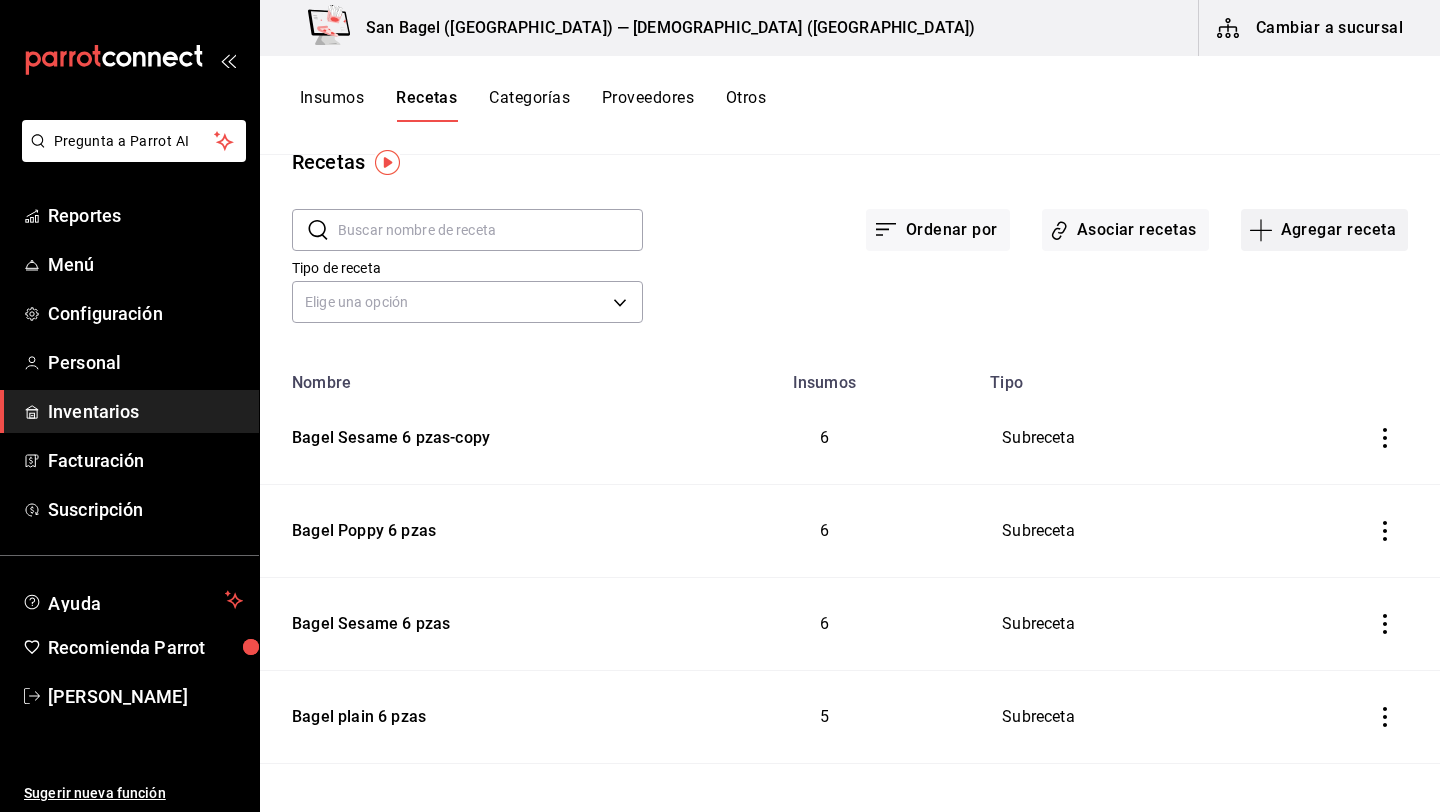 click on "Agregar receta" at bounding box center [1324, 230] 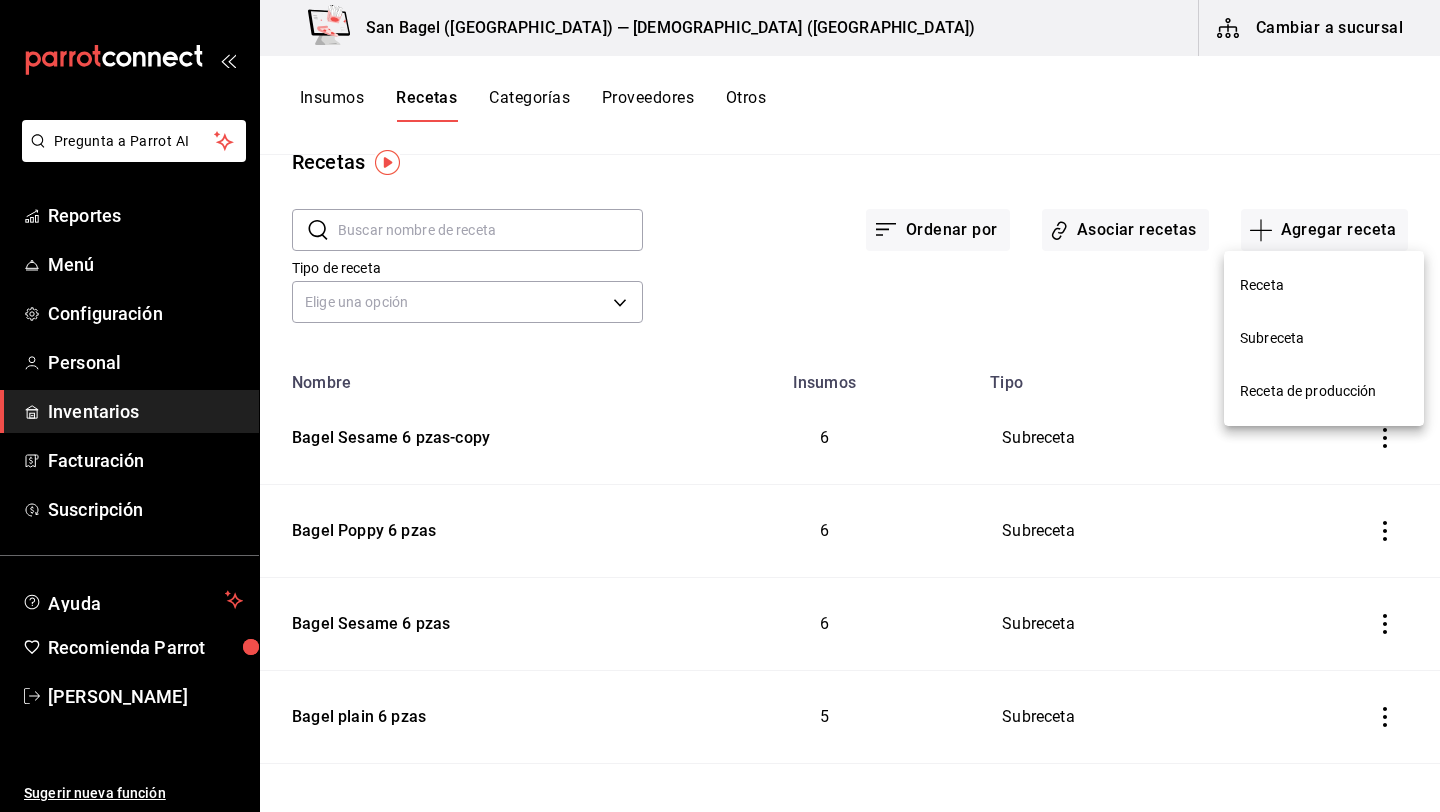 click on "Receta de producción" at bounding box center [1324, 391] 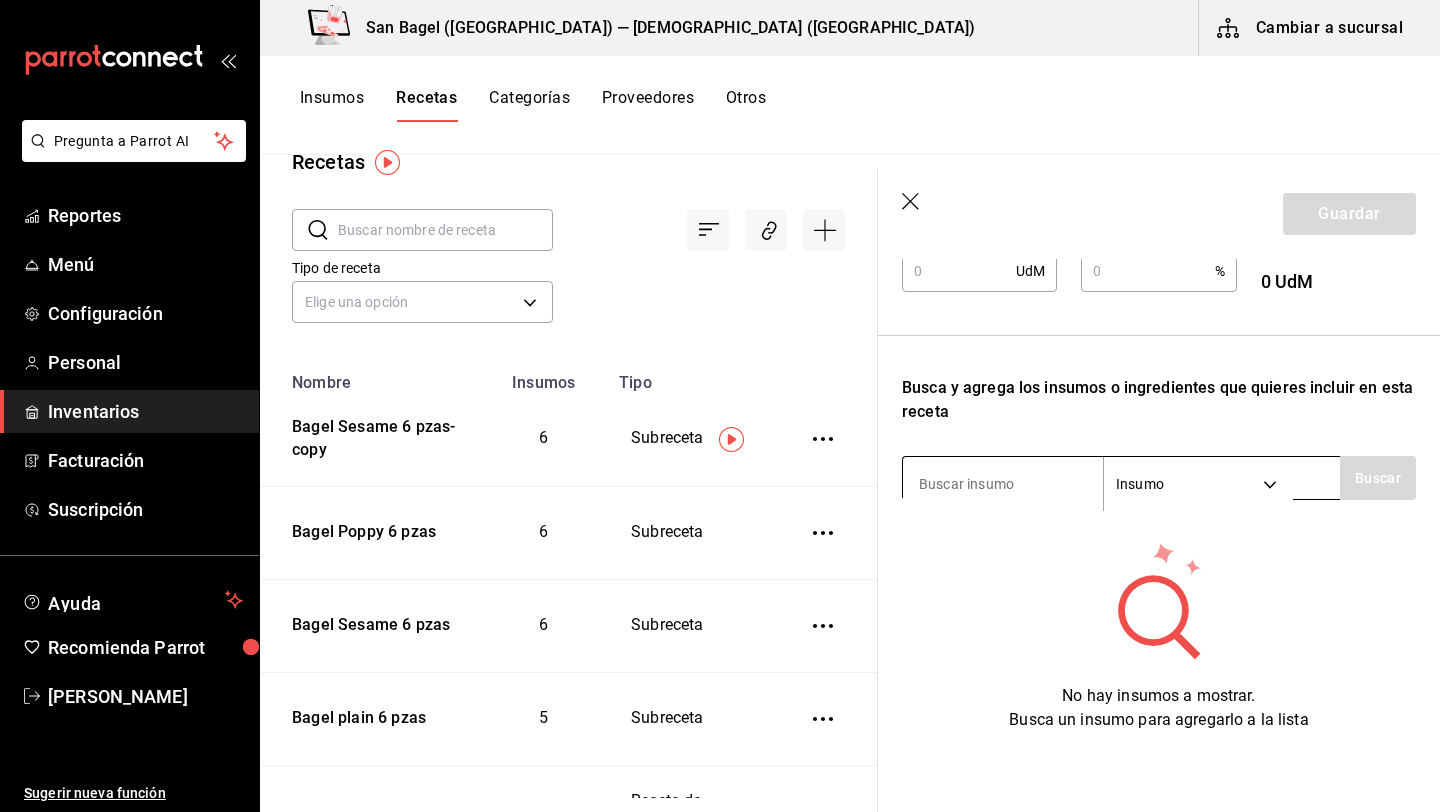 scroll, scrollTop: 0, scrollLeft: 0, axis: both 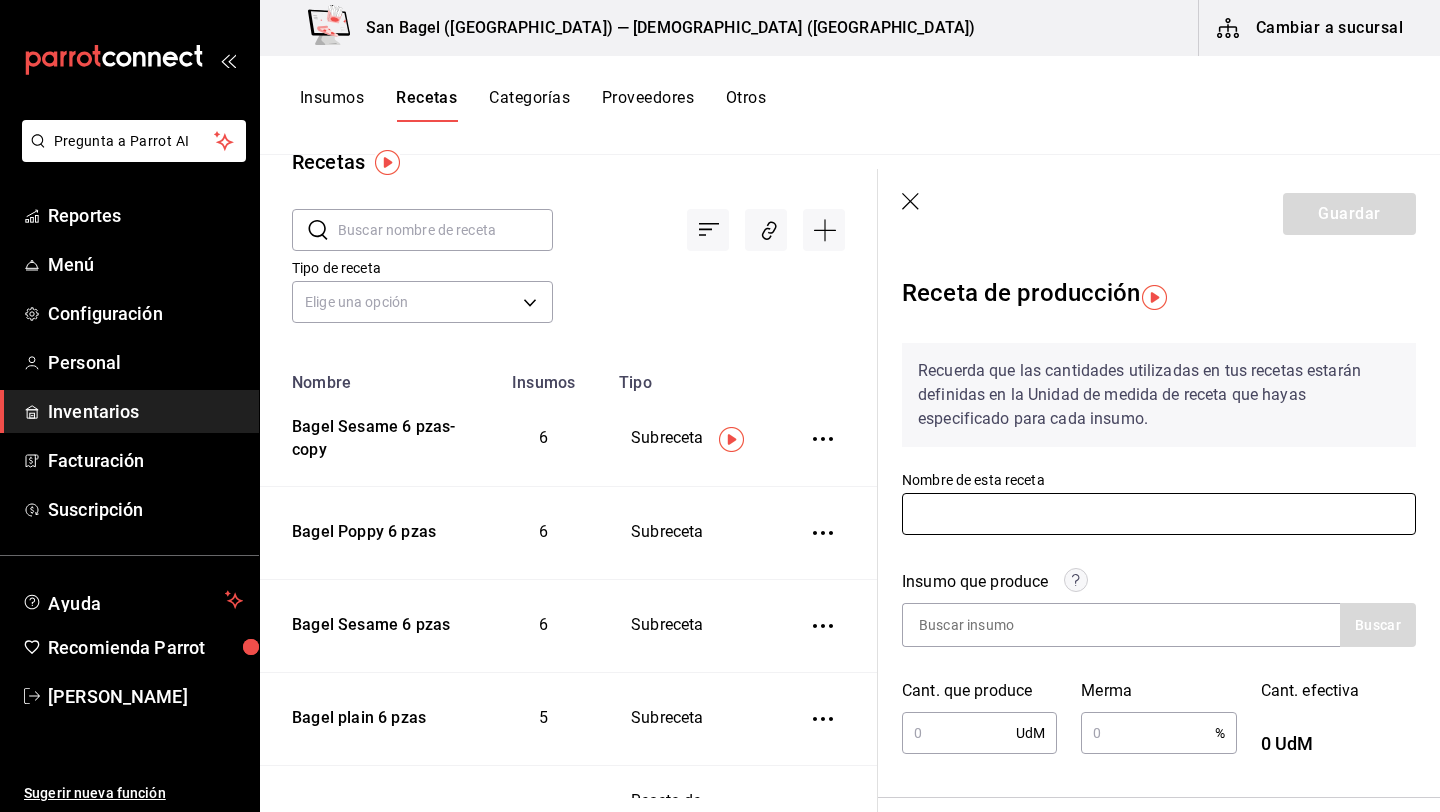 click at bounding box center [1159, 514] 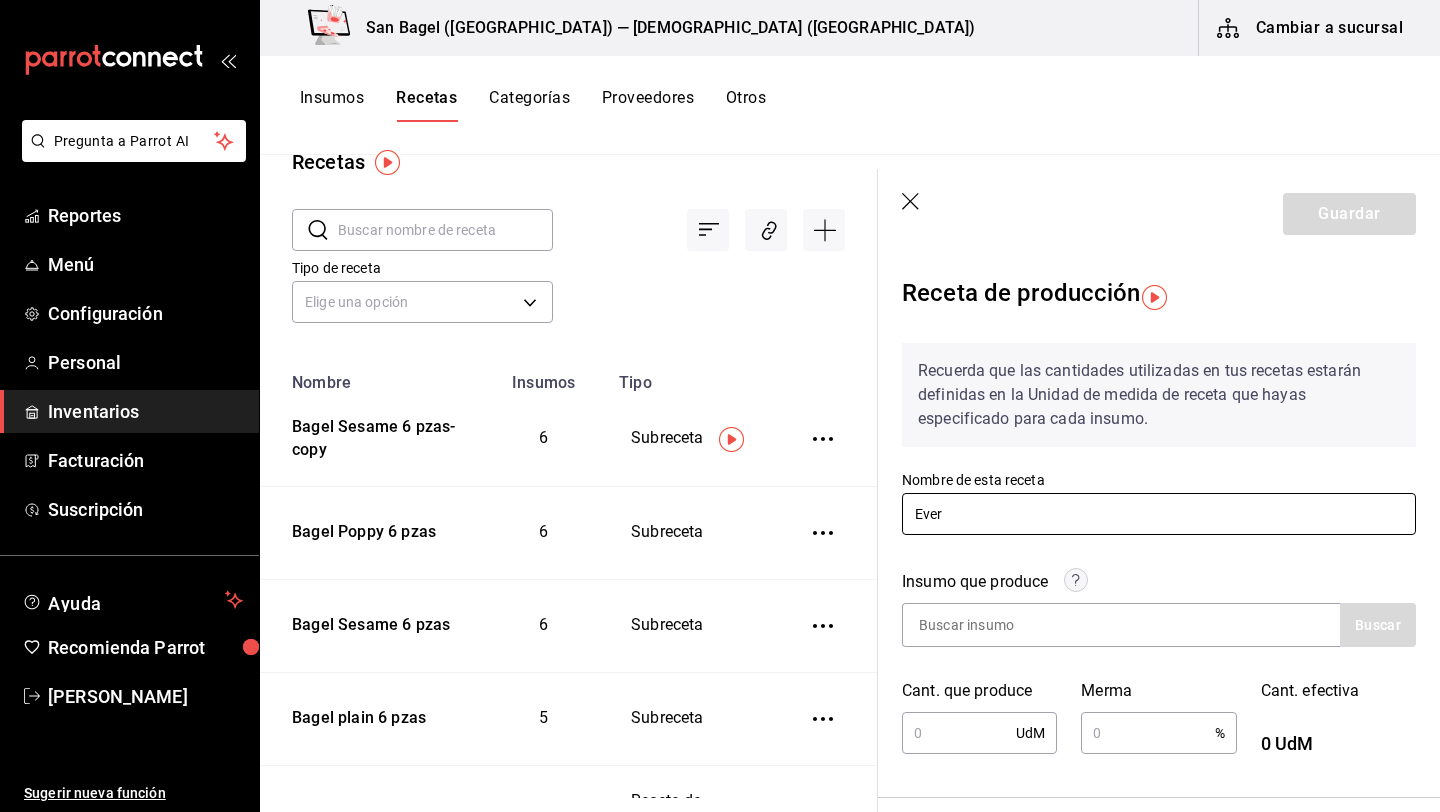 type on "Everything" 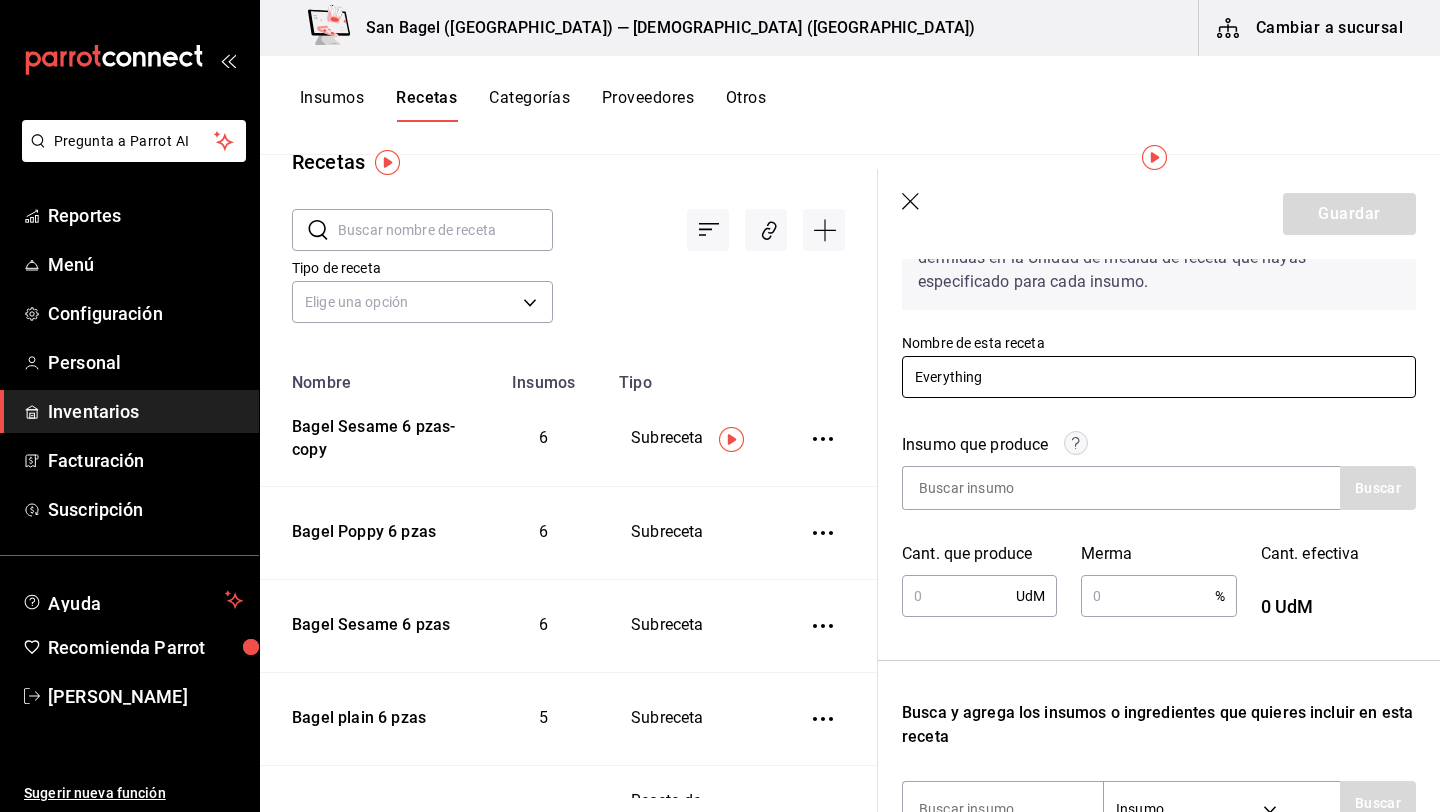 scroll, scrollTop: 140, scrollLeft: 0, axis: vertical 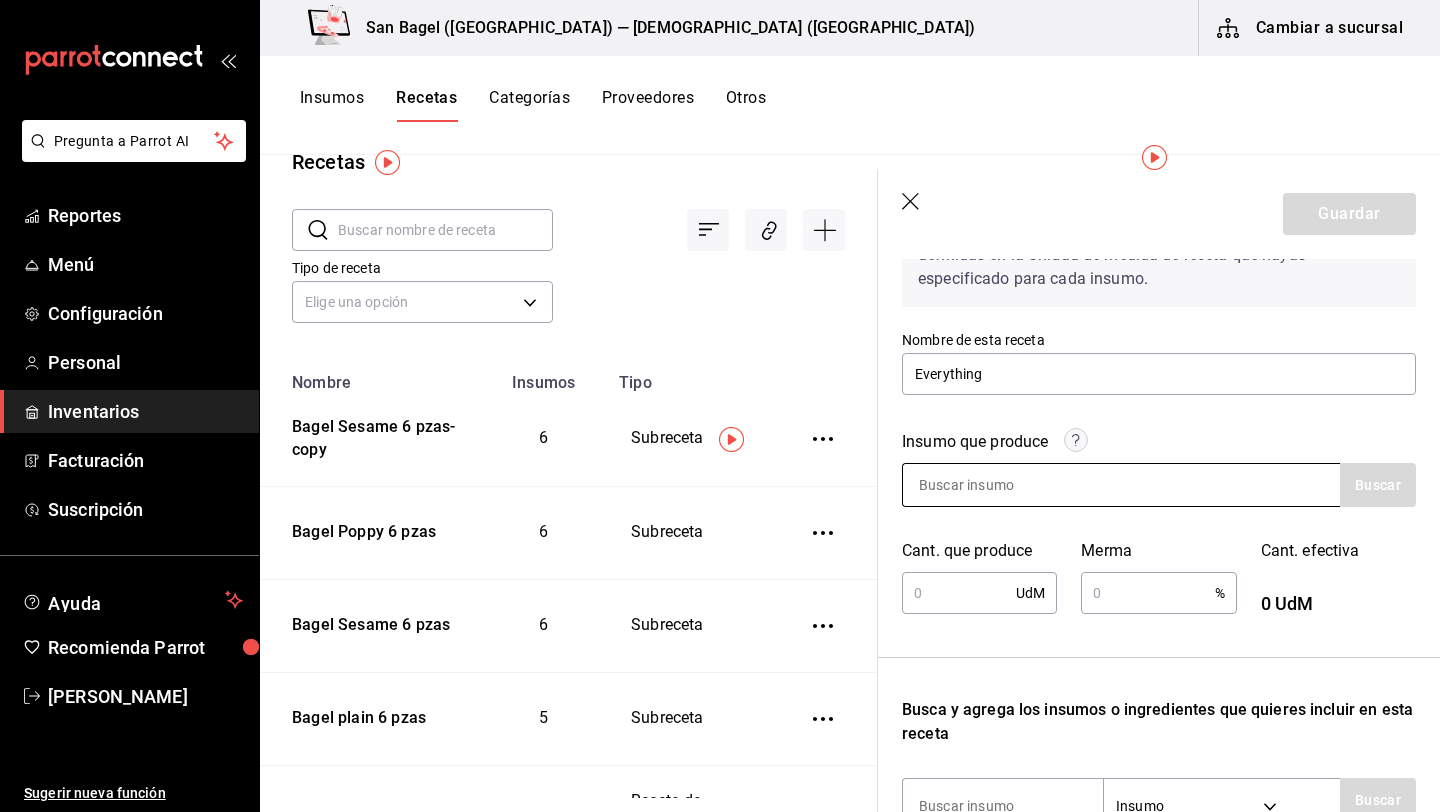 click at bounding box center (1003, 485) 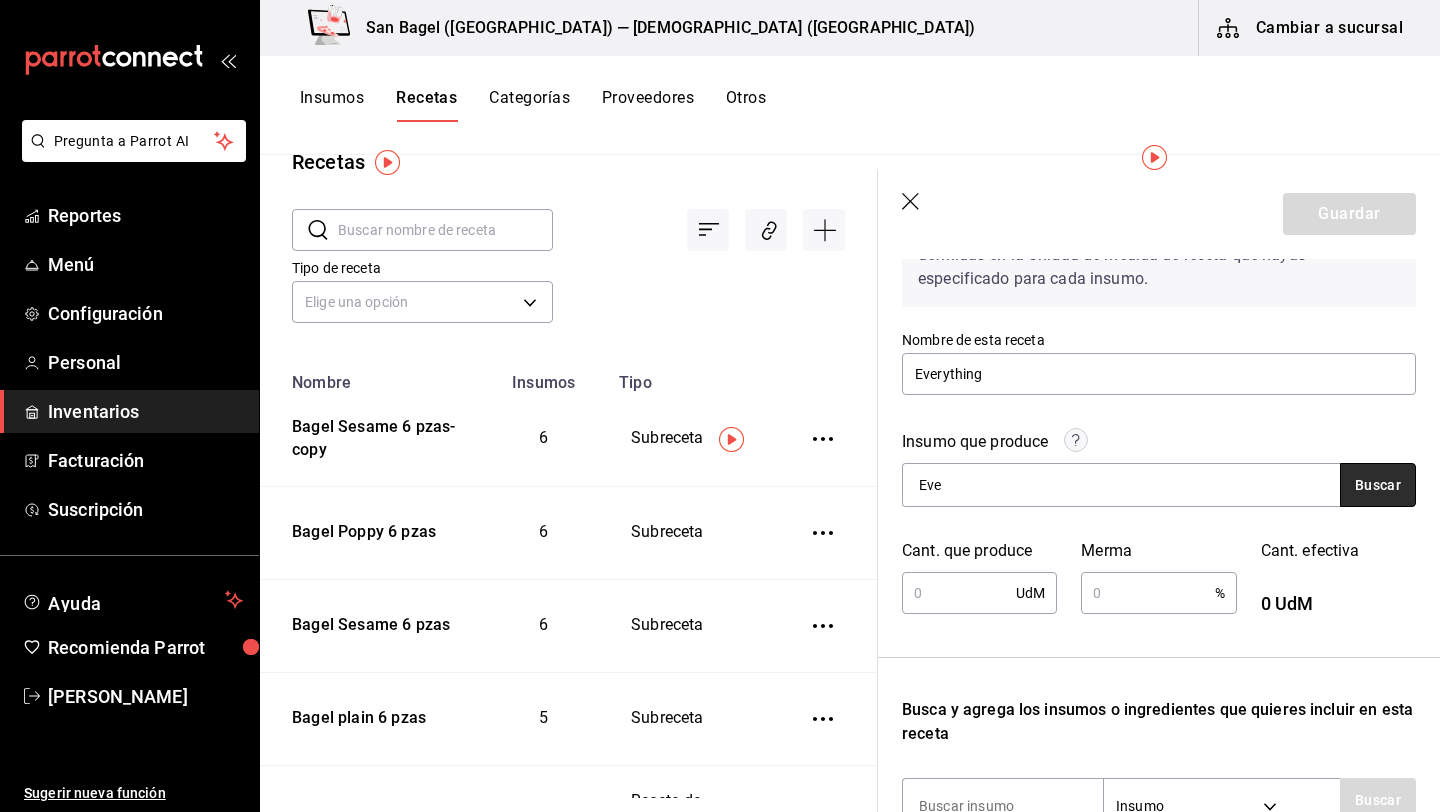 click on "Buscar" at bounding box center [1378, 485] 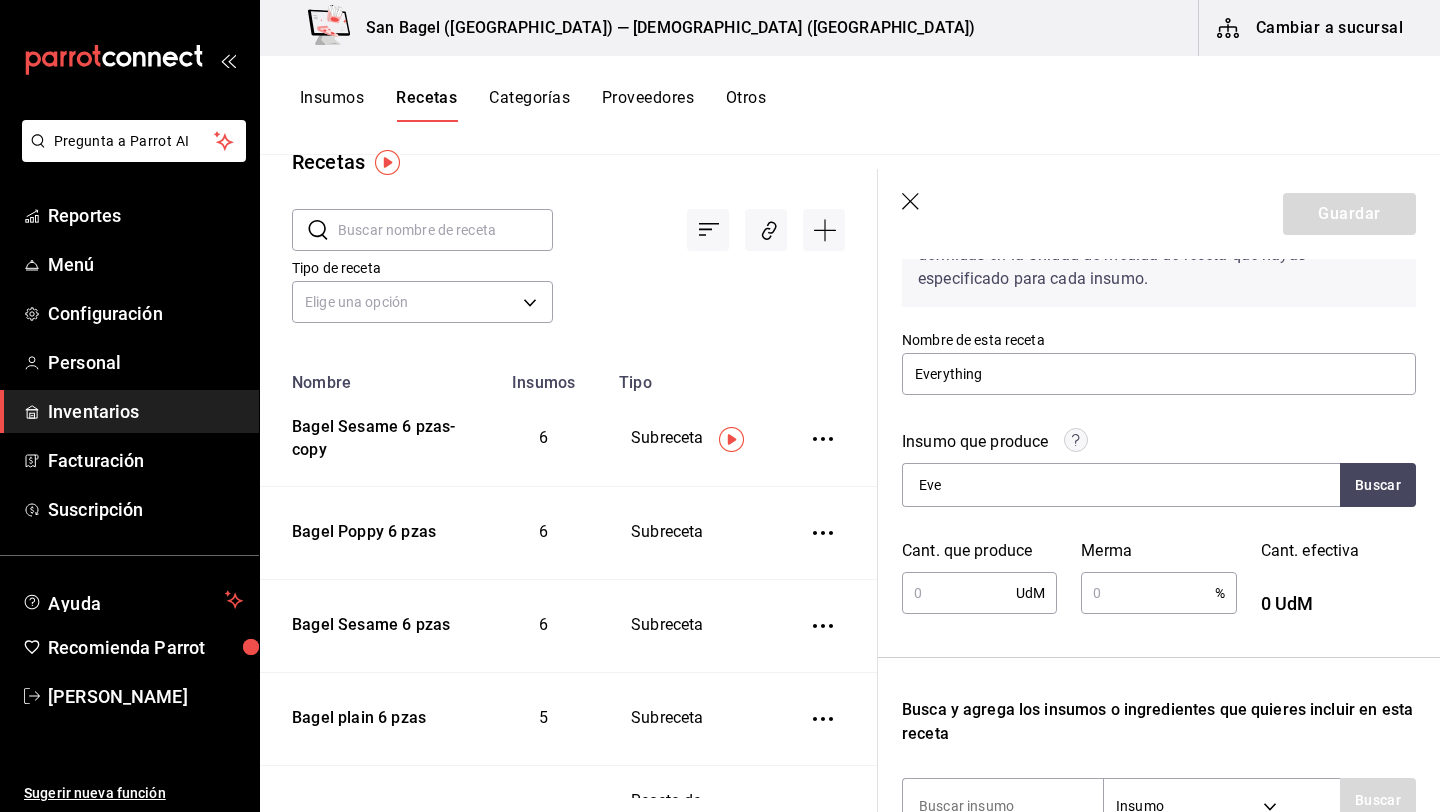 scroll, scrollTop: 161, scrollLeft: 0, axis: vertical 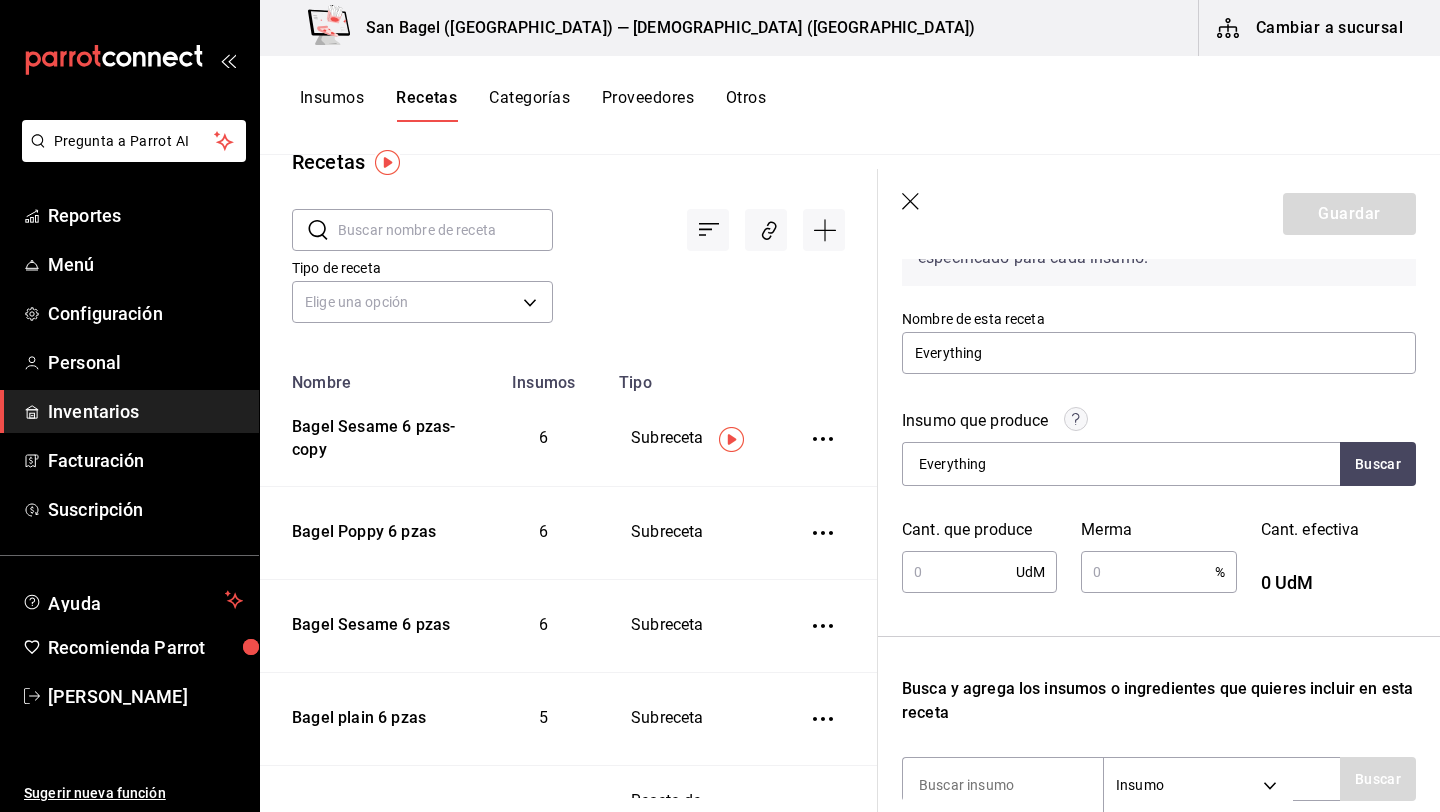 type on "Everything" 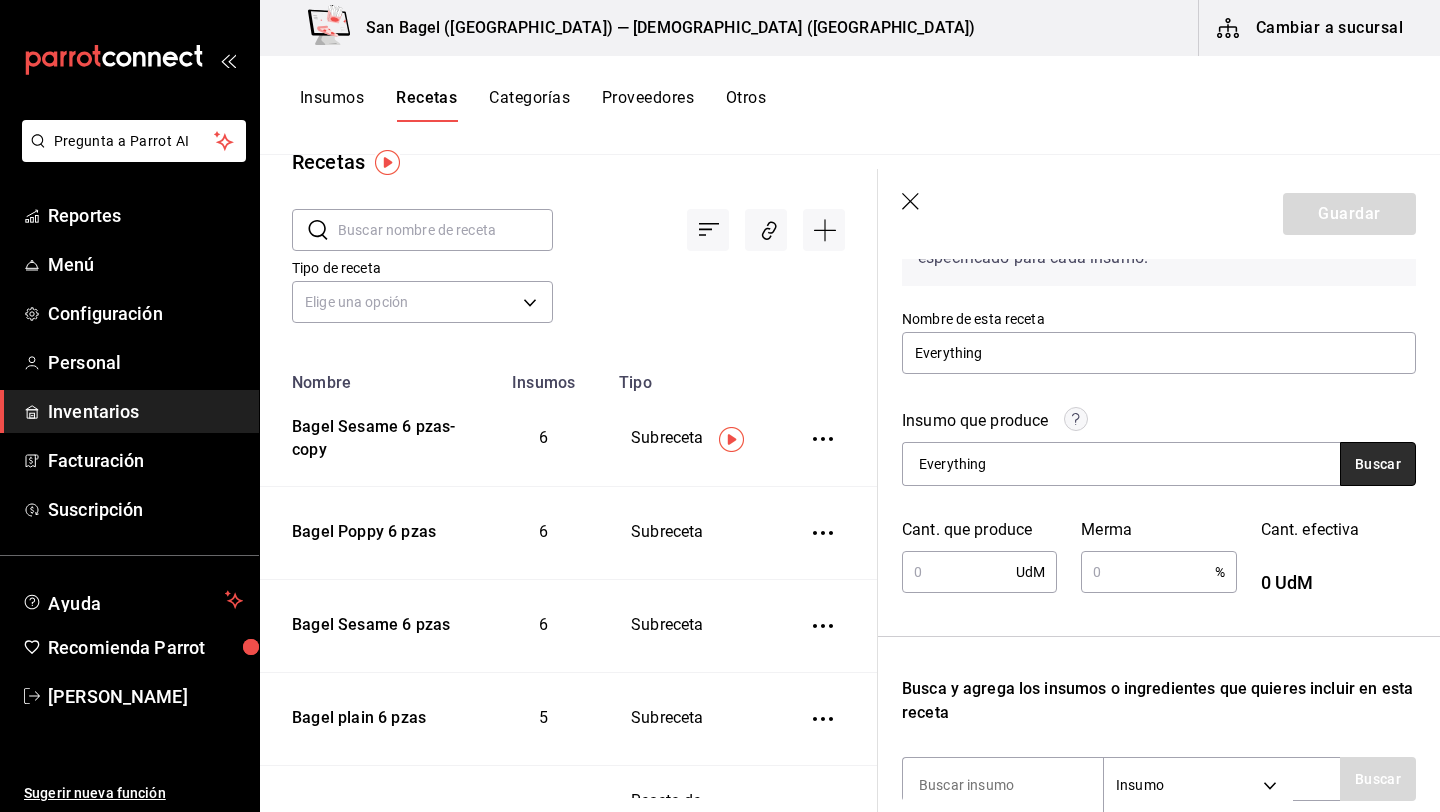 click on "Buscar" at bounding box center (1378, 464) 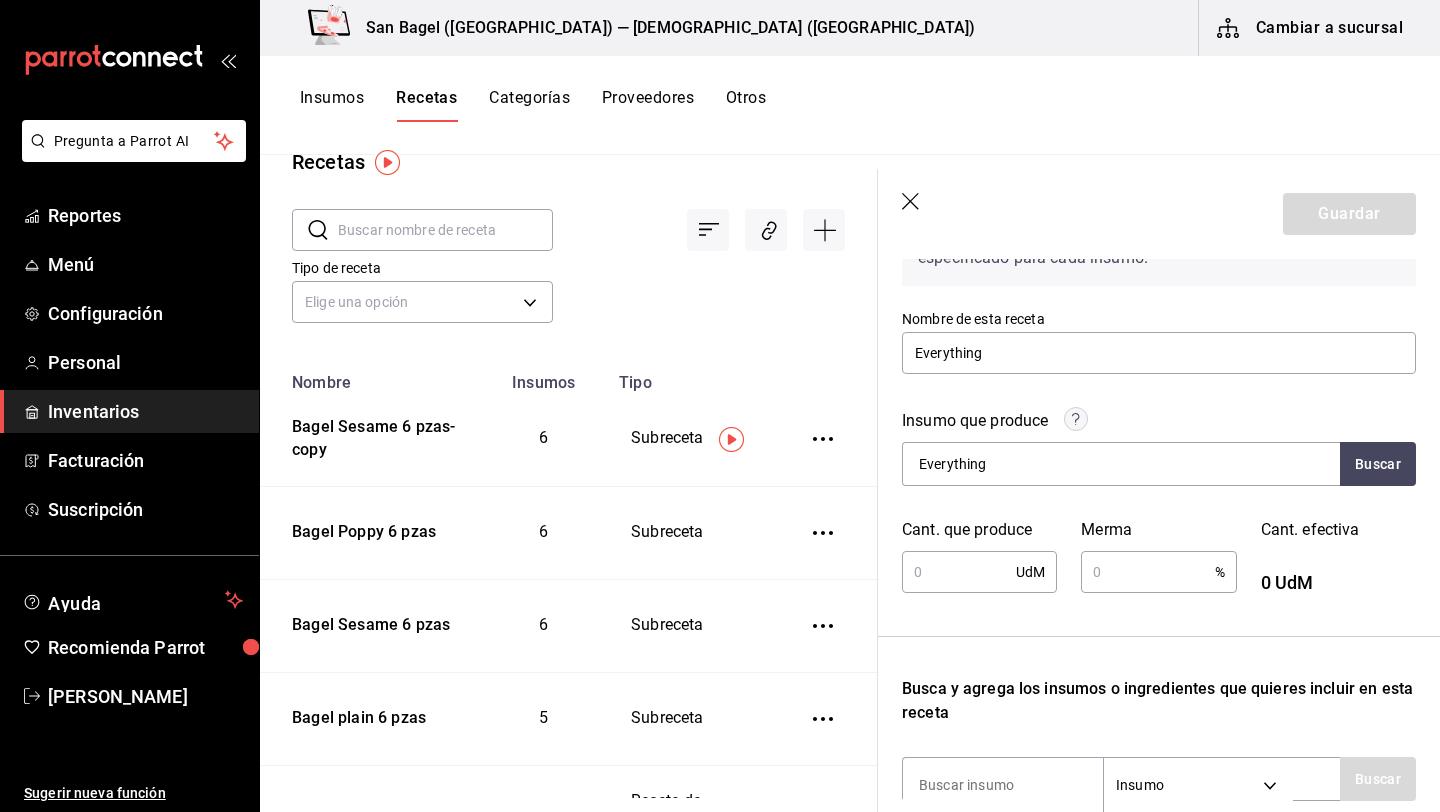 click on "Guardar" at bounding box center [1159, 214] 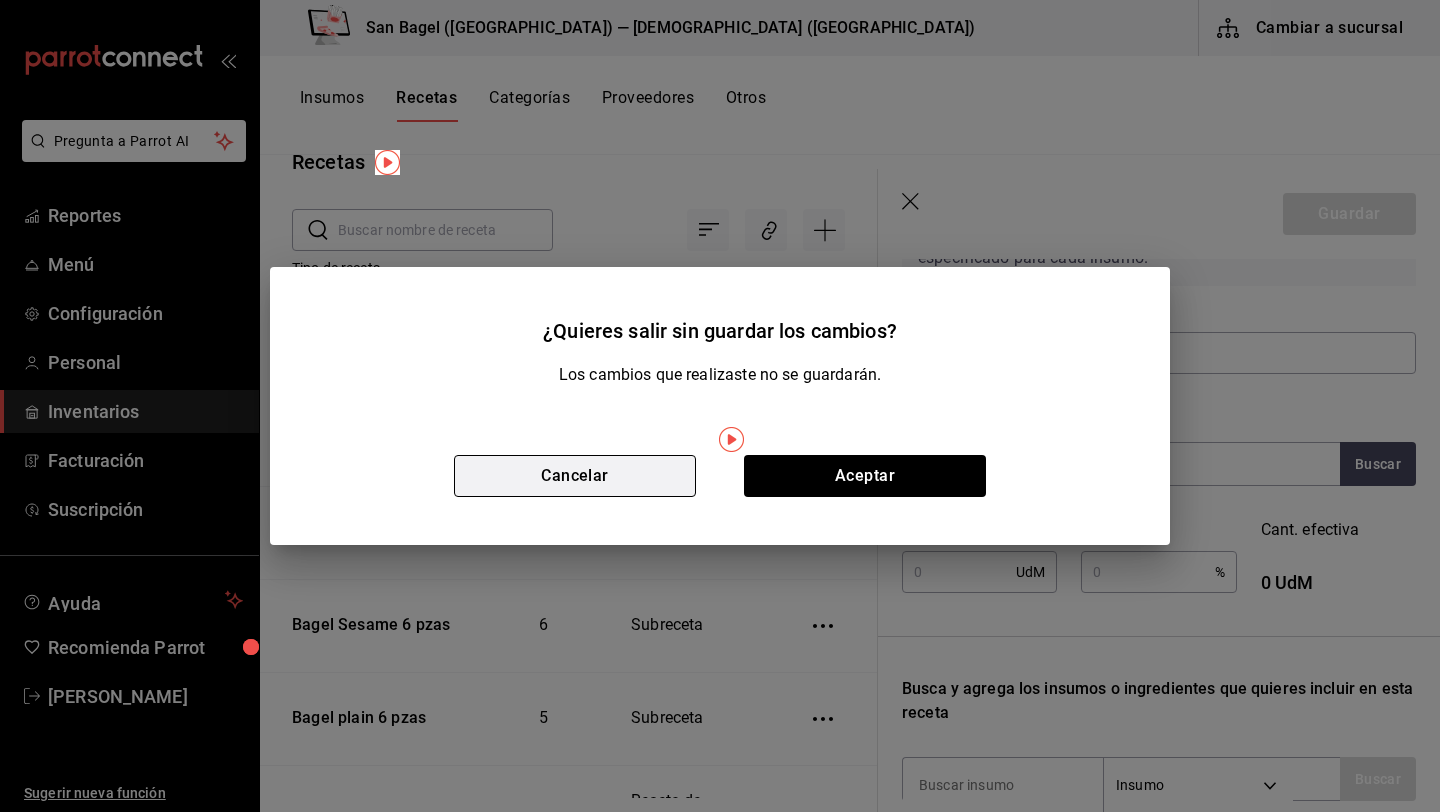 click on "Cancelar" at bounding box center (575, 476) 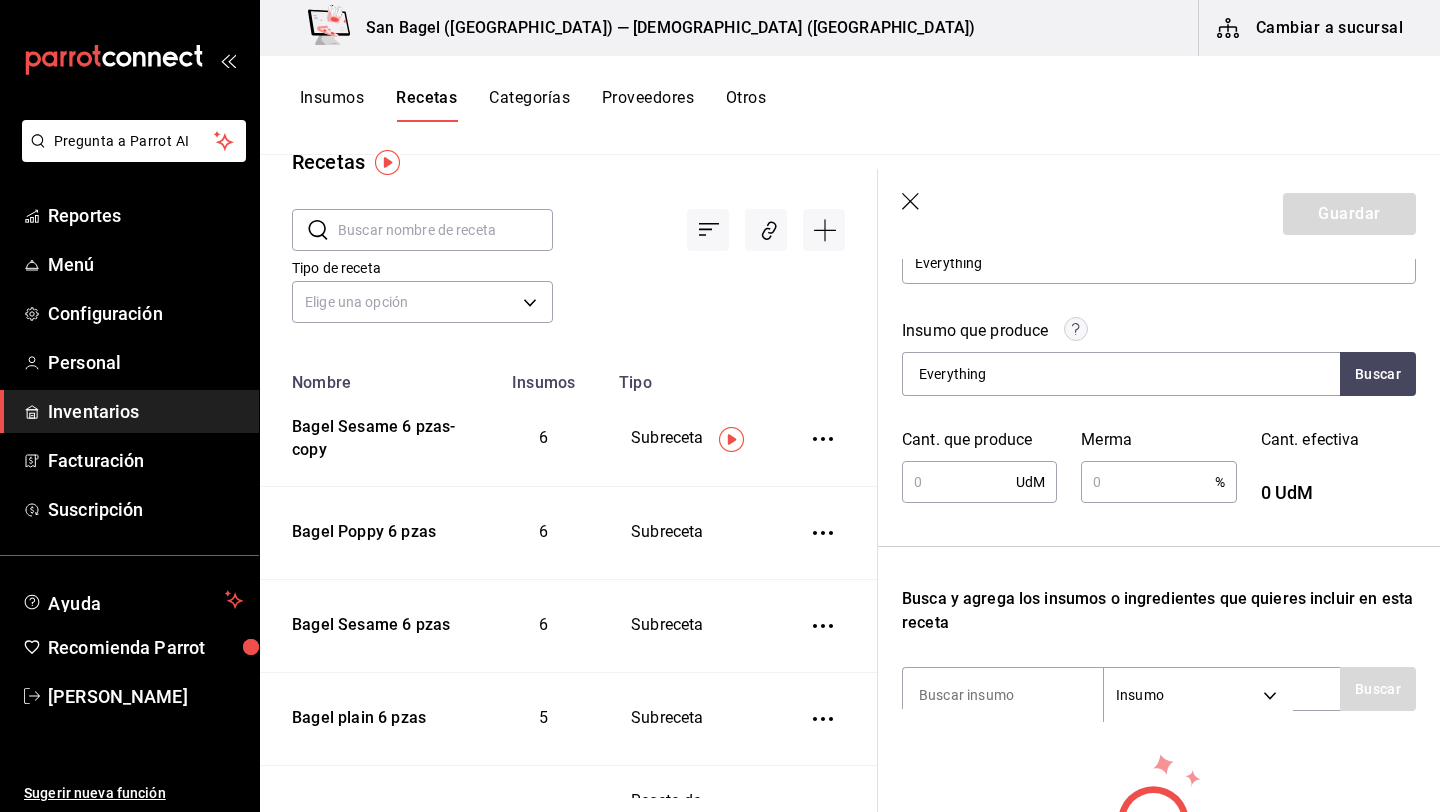 scroll, scrollTop: 252, scrollLeft: 0, axis: vertical 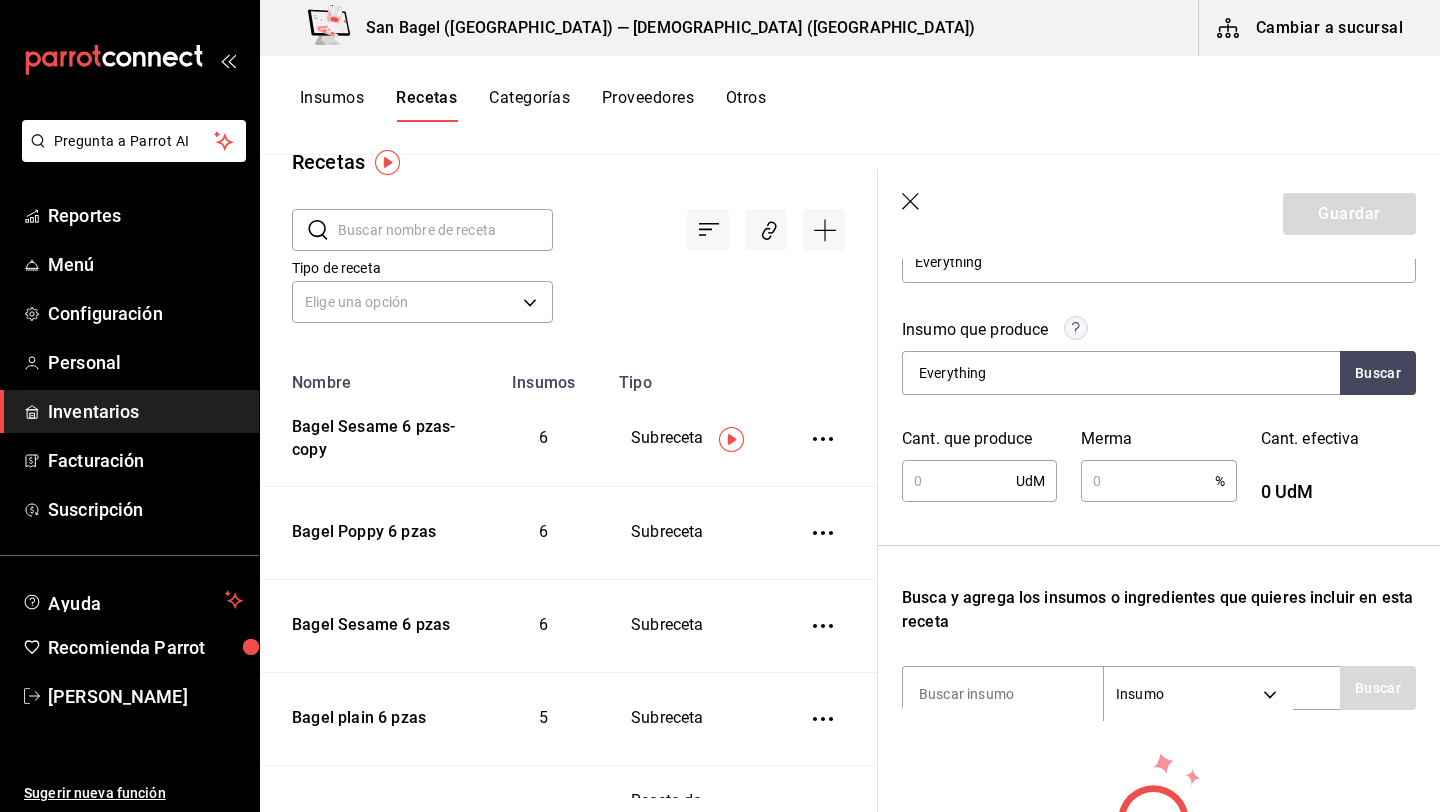 click at bounding box center [959, 481] 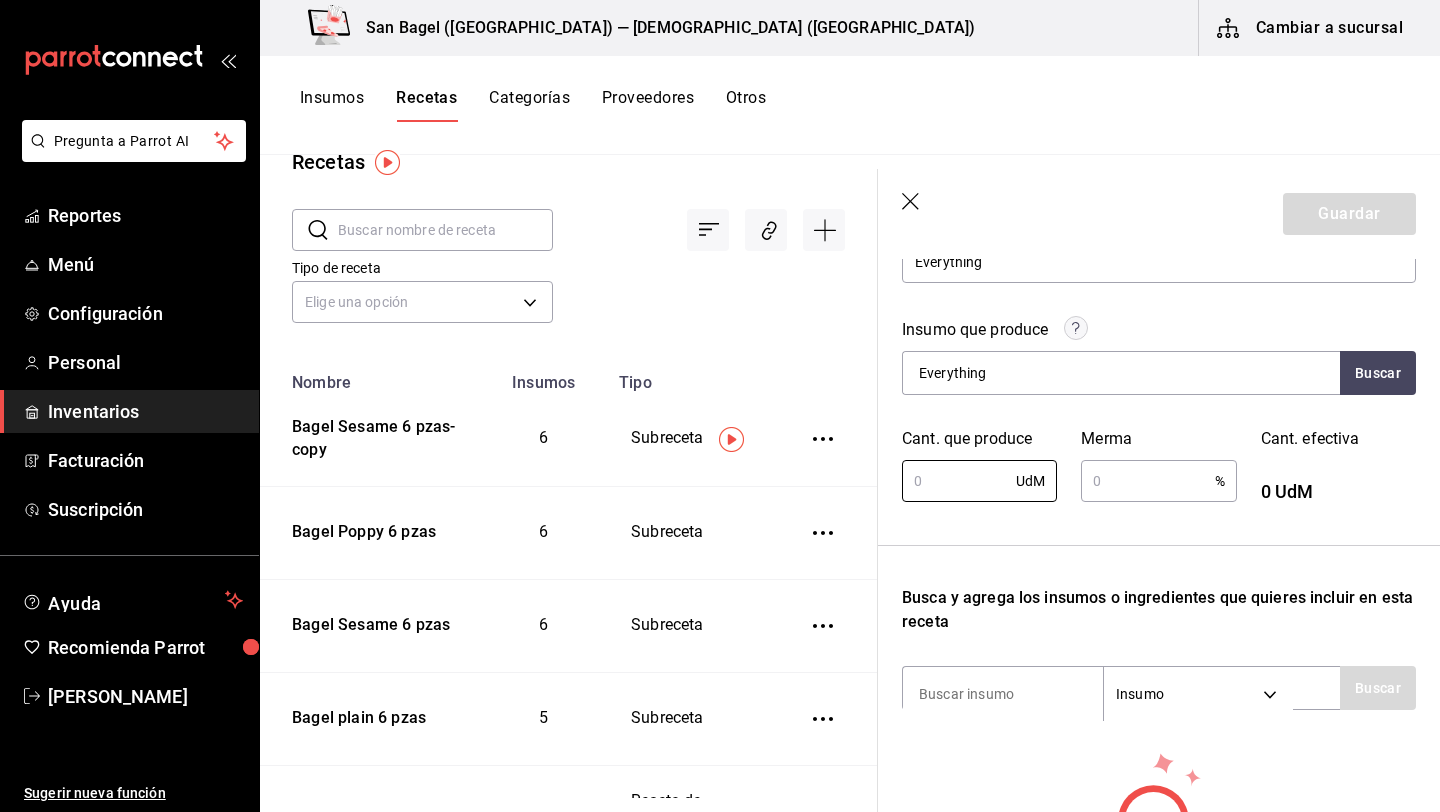 click on "Merma" at bounding box center [1158, 439] 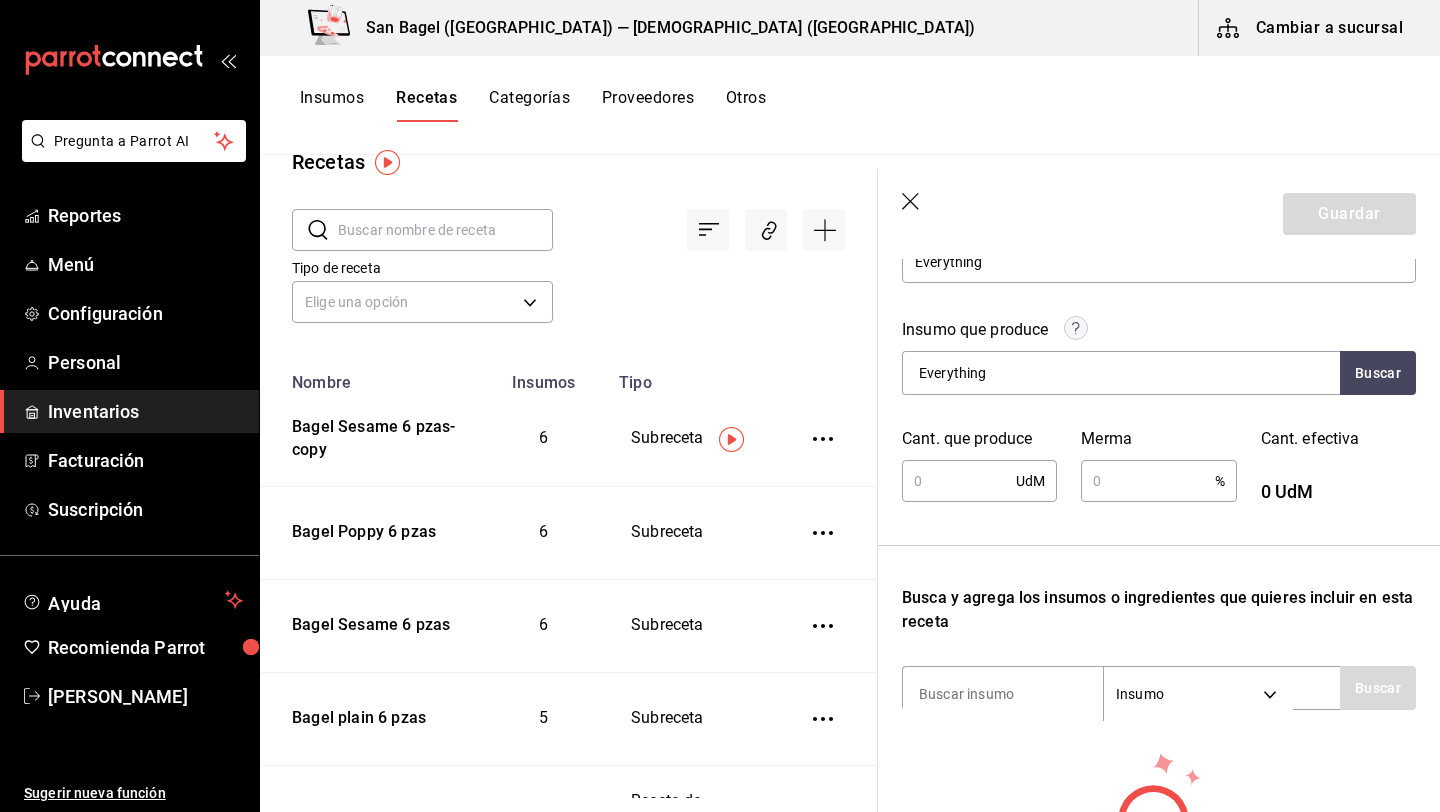 click on "Insumos" at bounding box center (332, 105) 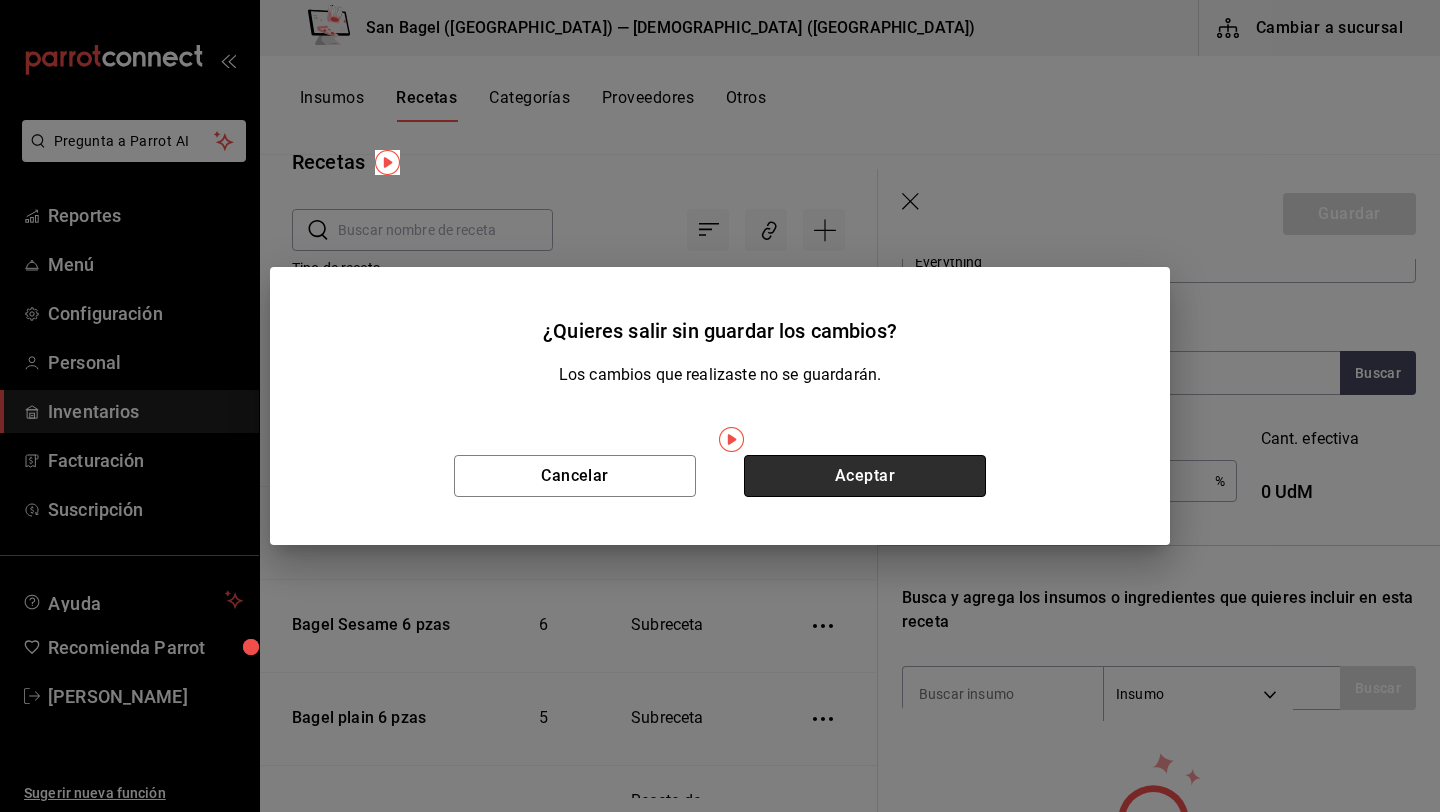 click on "Aceptar" at bounding box center (865, 476) 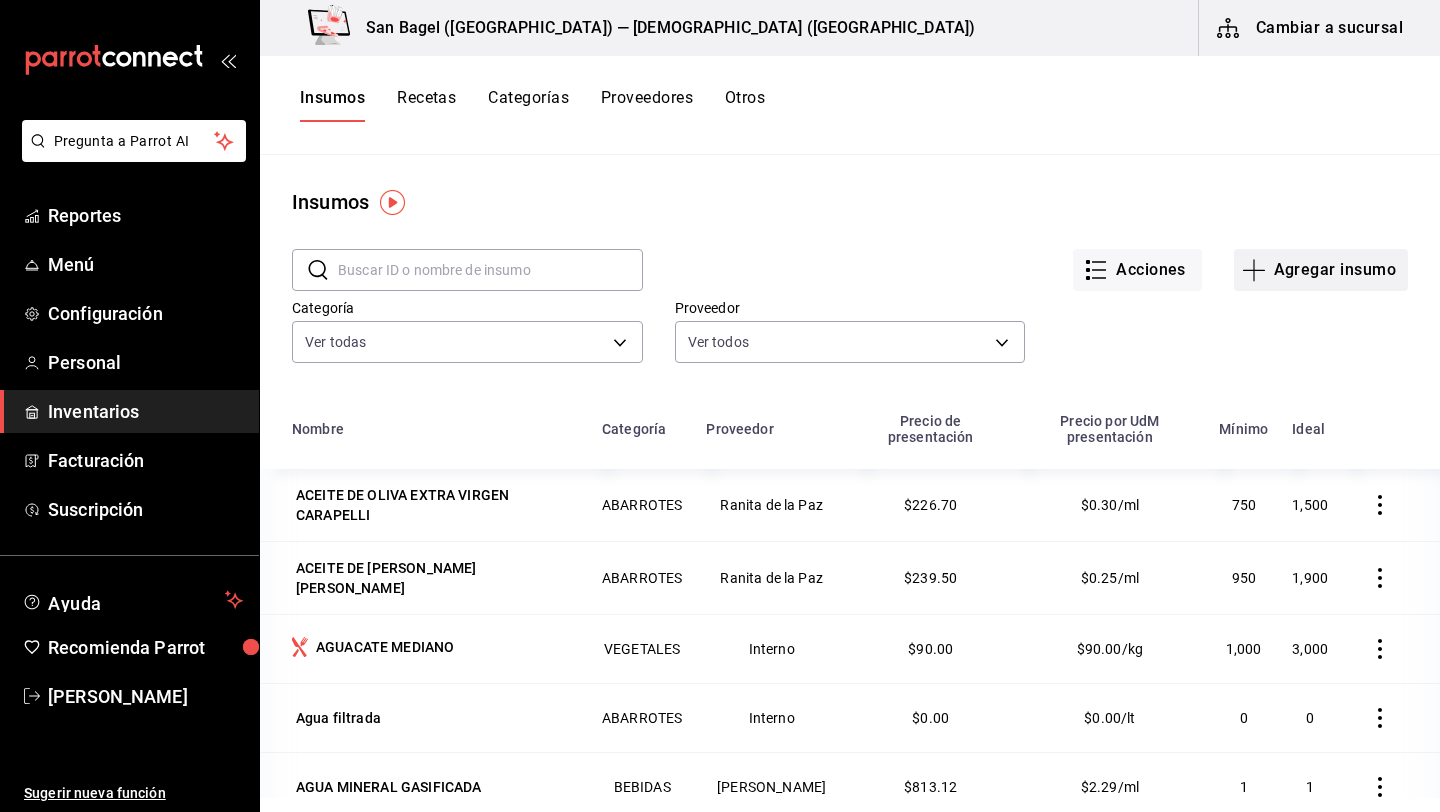 click on "Agregar insumo" at bounding box center [1321, 270] 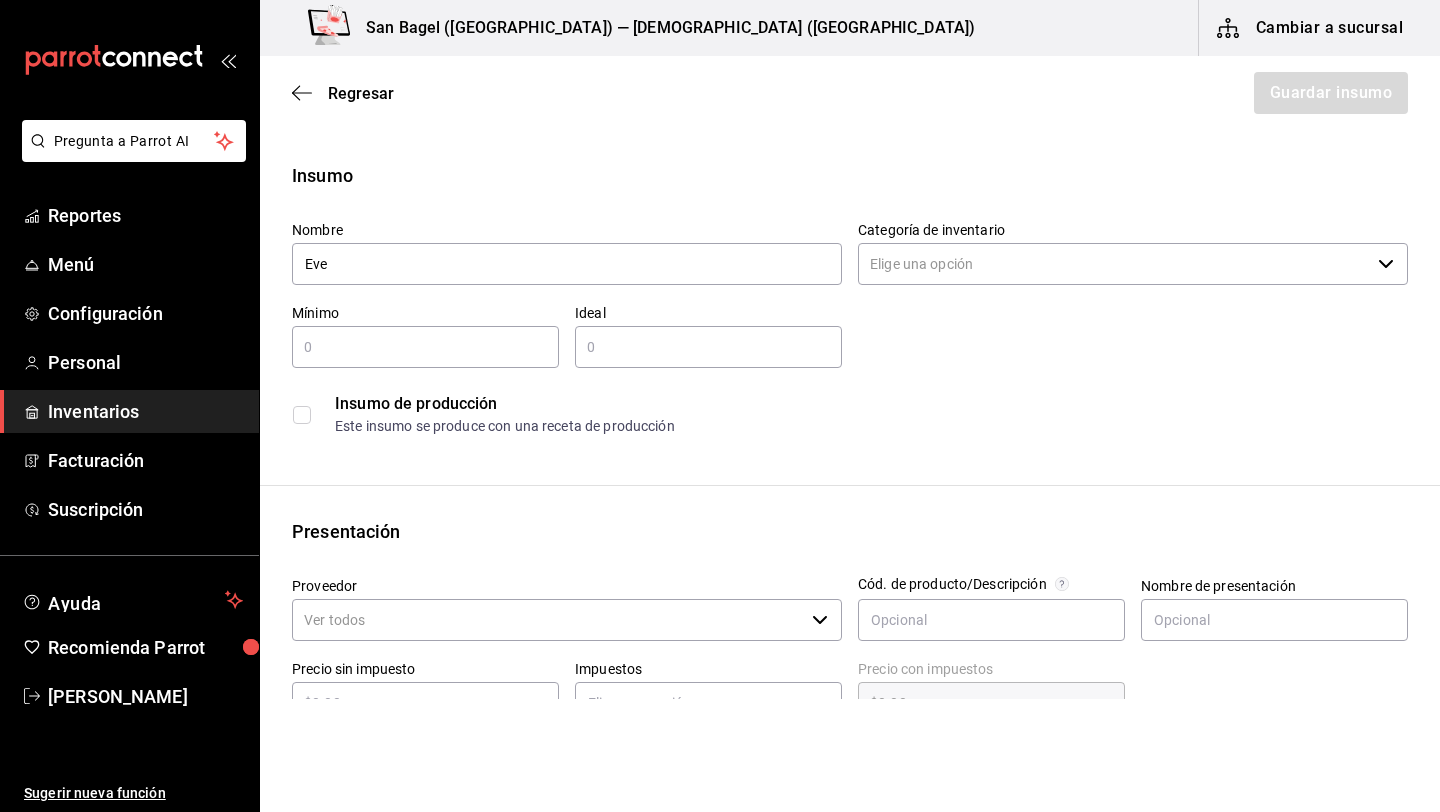 type on "Everything" 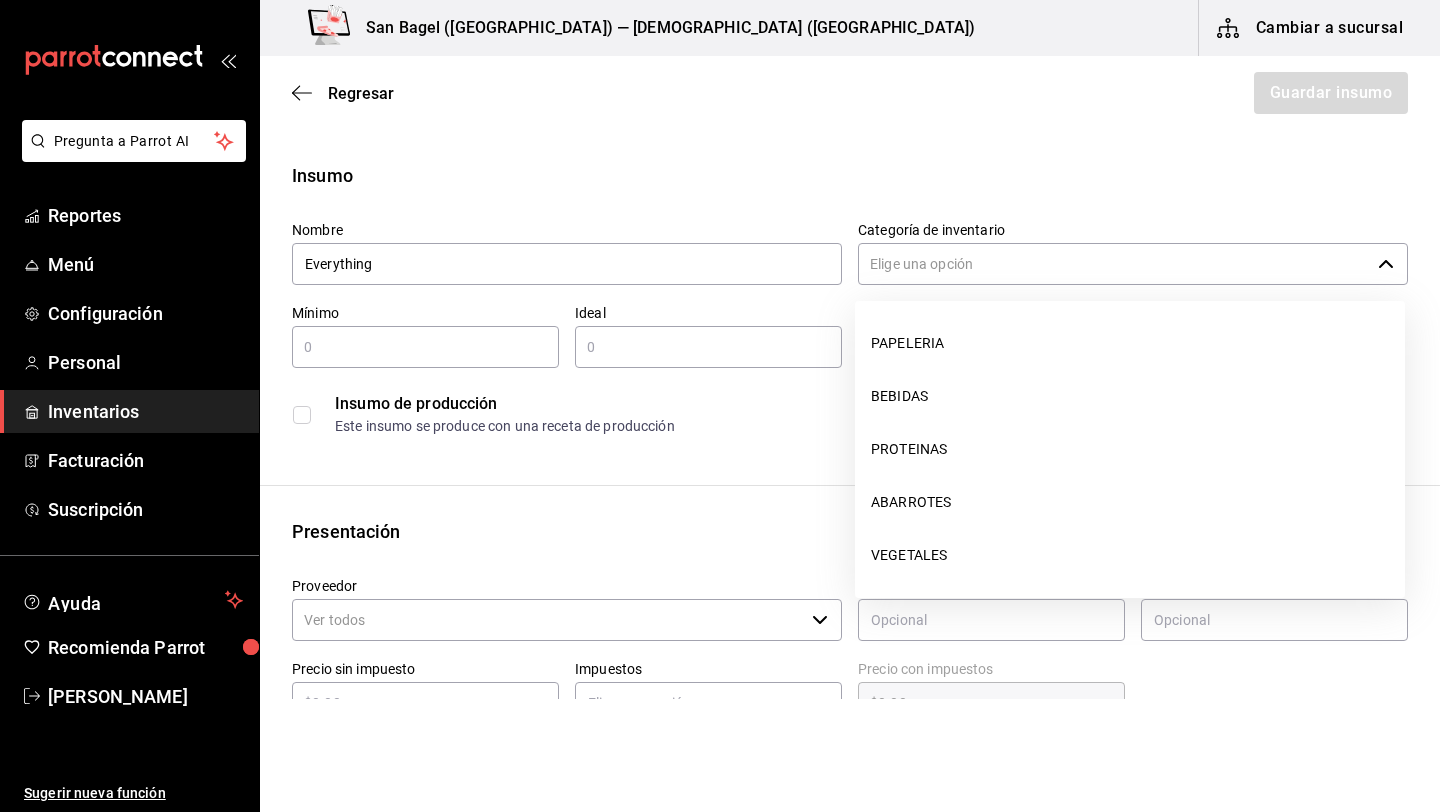 click on "Categoría de inventario" at bounding box center [1114, 264] 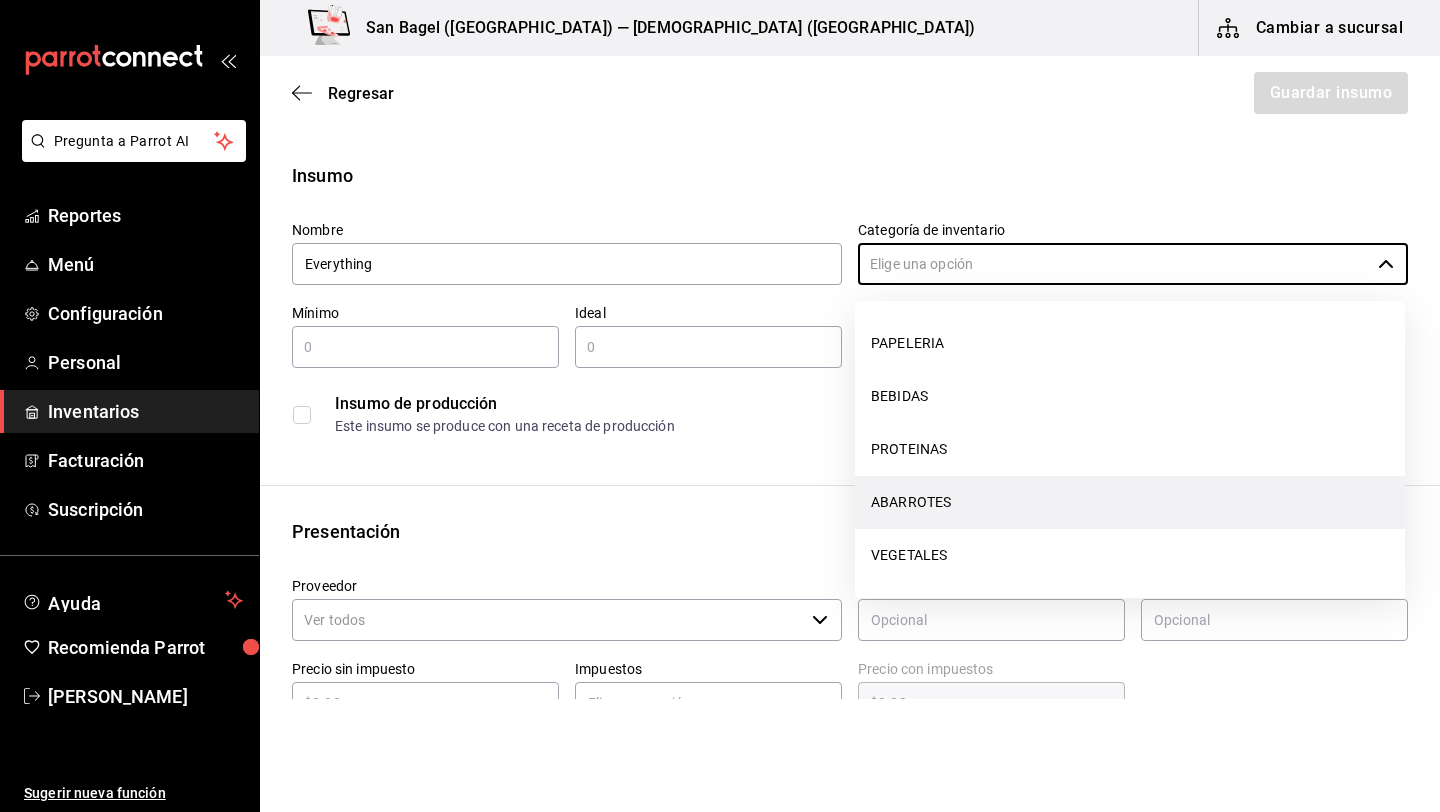 click on "ABARROTES" at bounding box center [1130, 502] 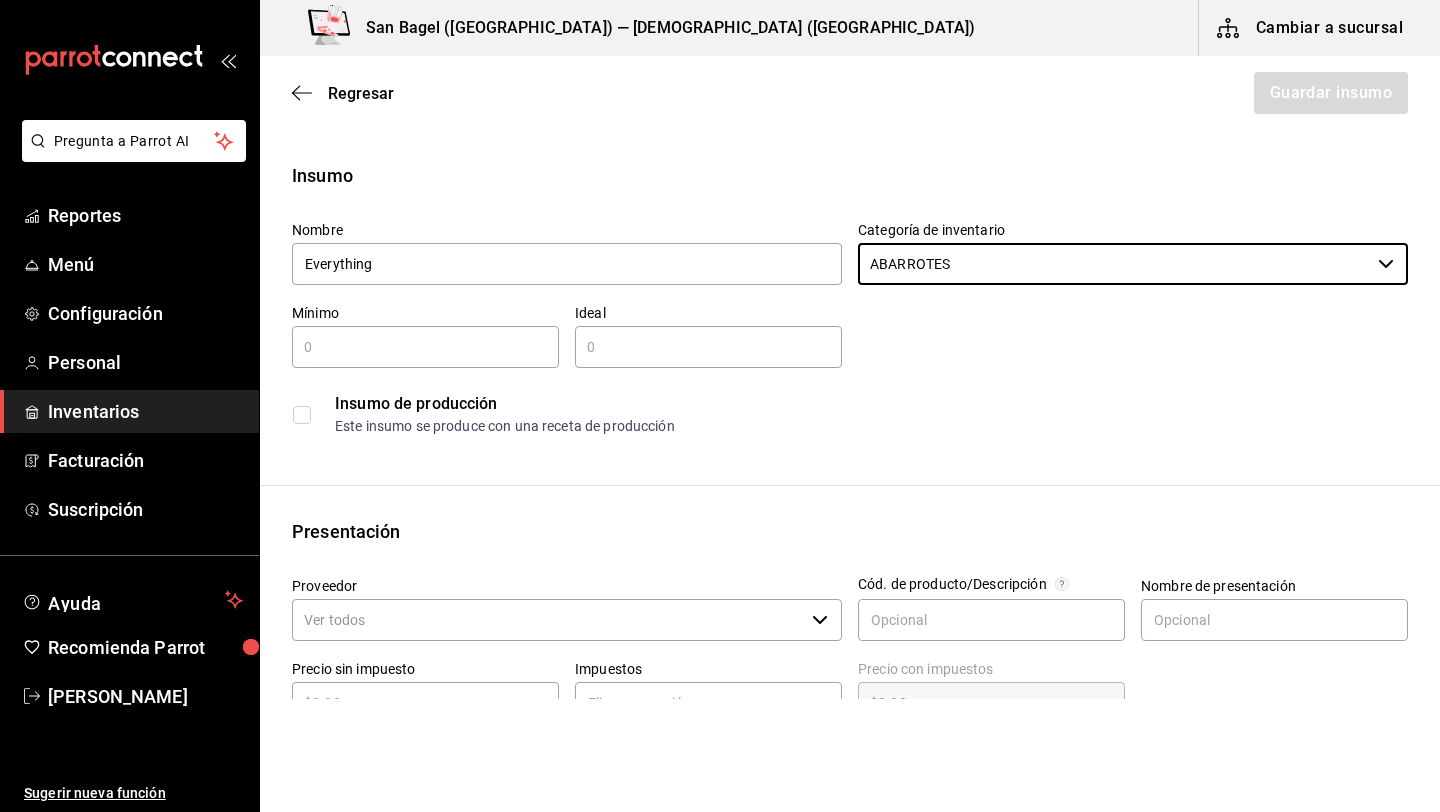 click at bounding box center (425, 347) 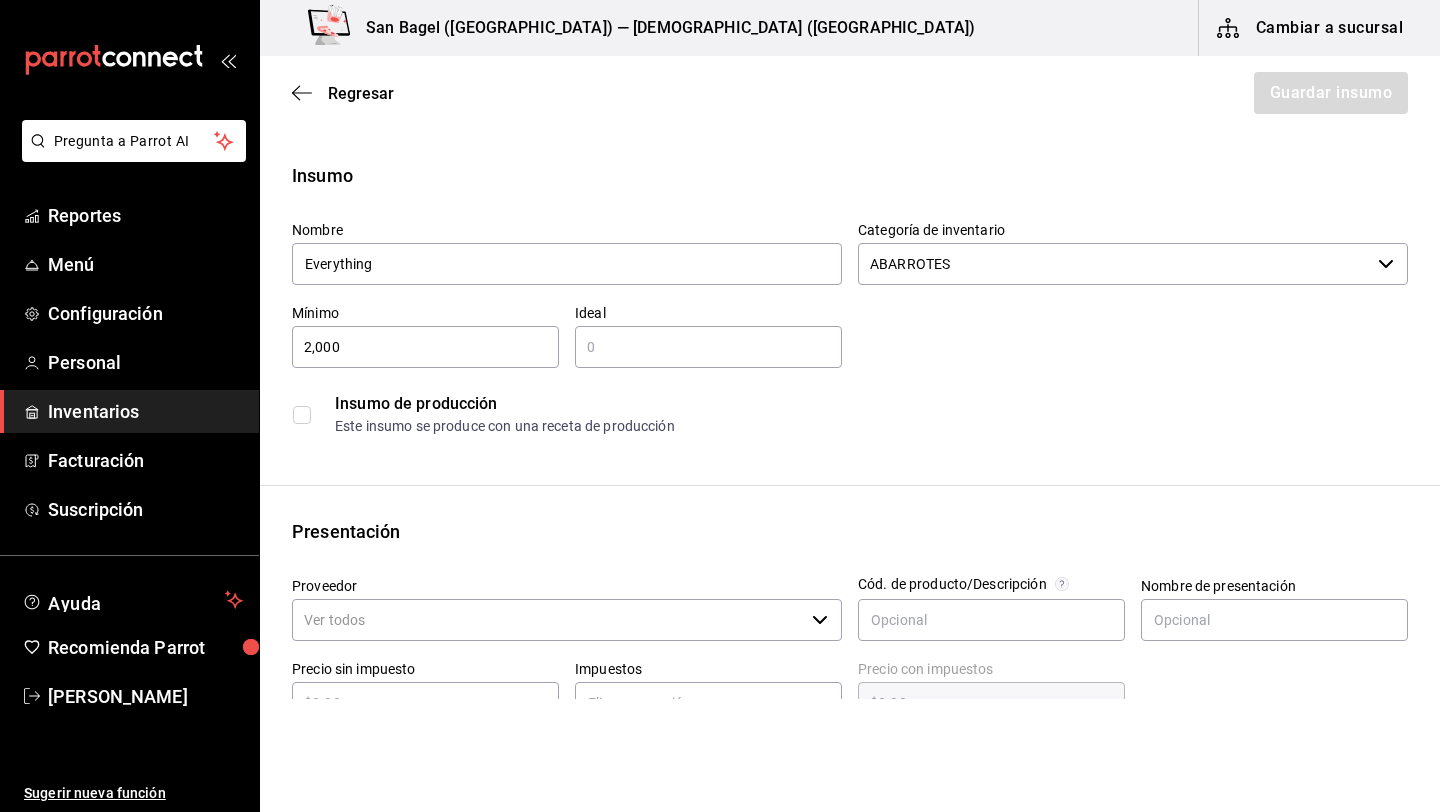 click on "2,000" at bounding box center (425, 347) 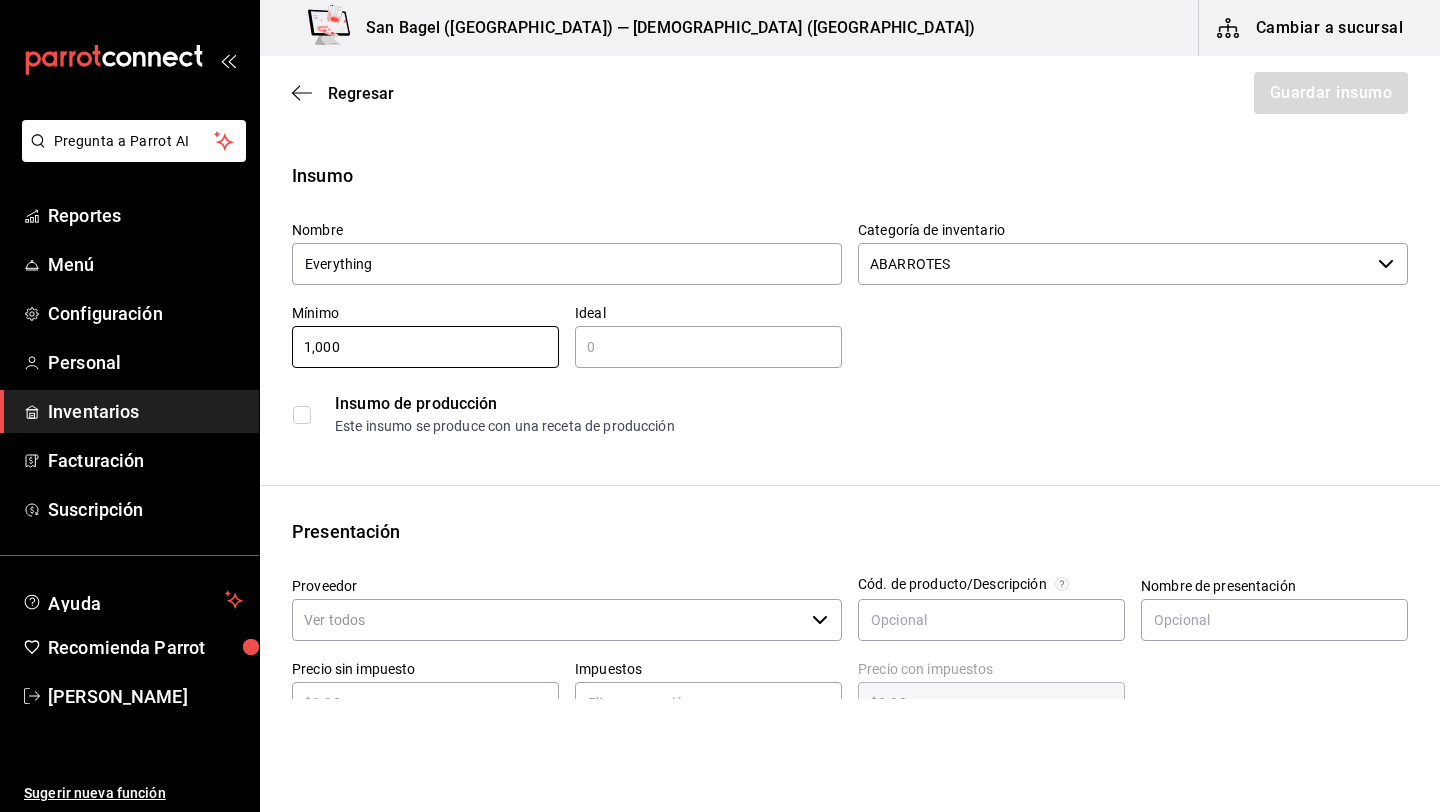 type on "1,000" 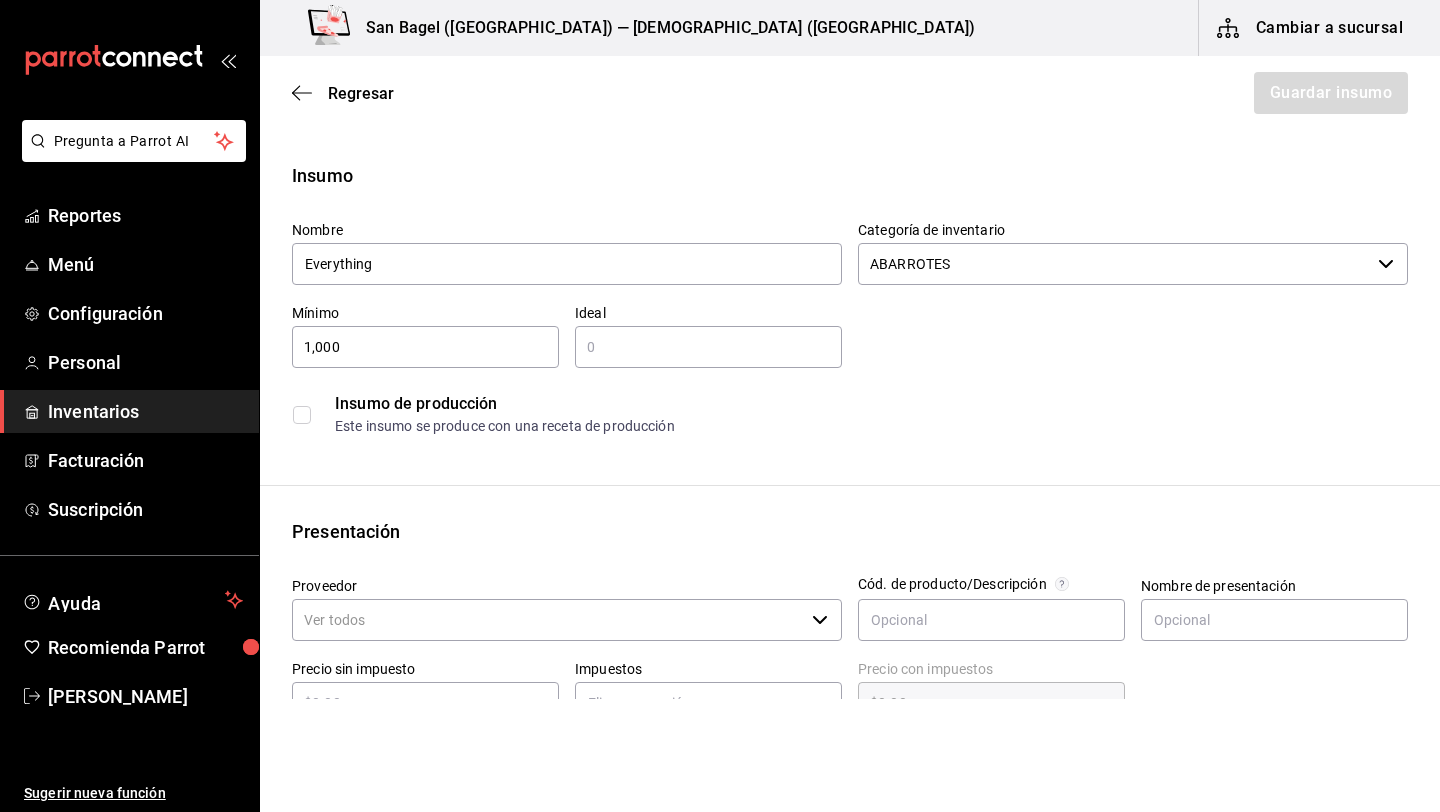 click at bounding box center [708, 347] 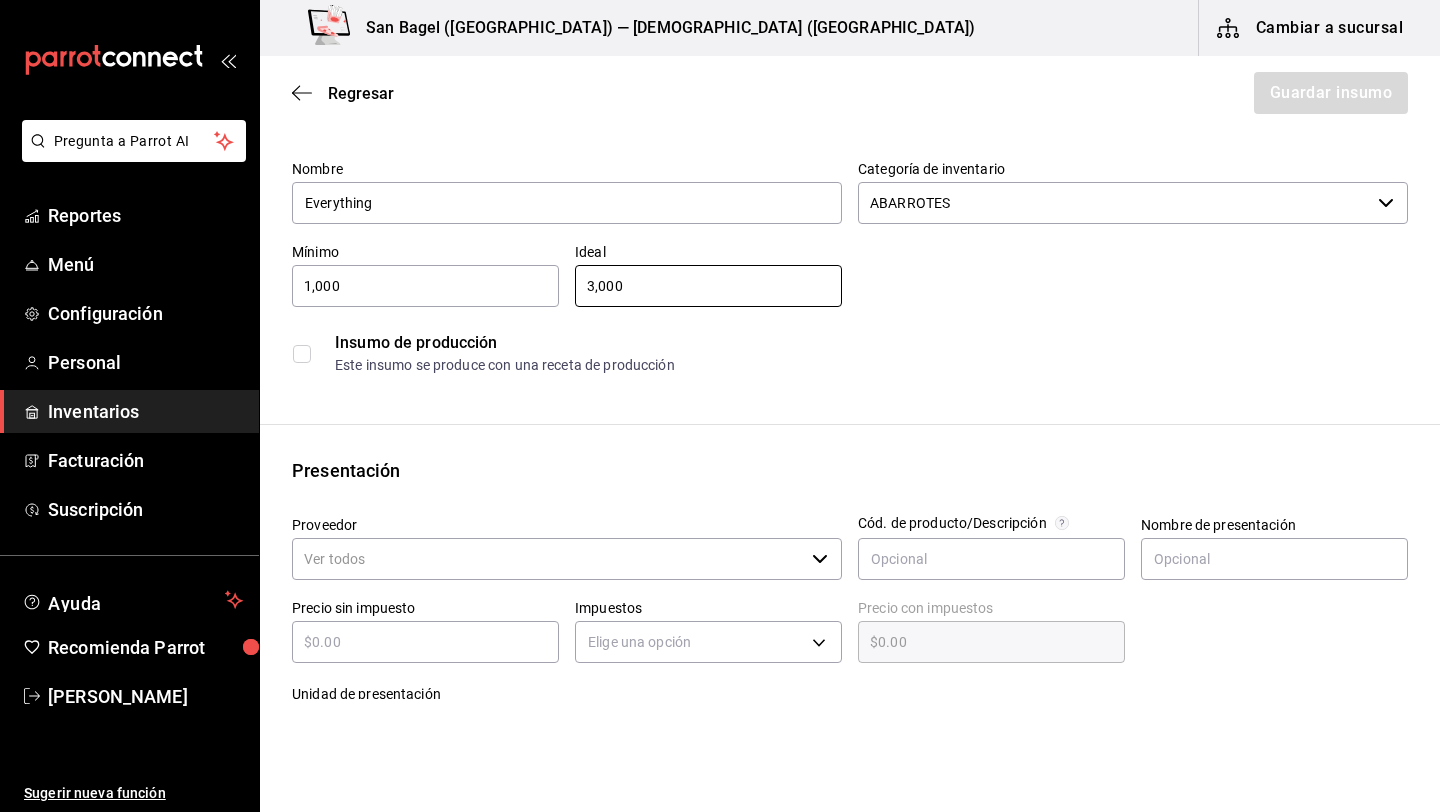 scroll, scrollTop: 86, scrollLeft: 0, axis: vertical 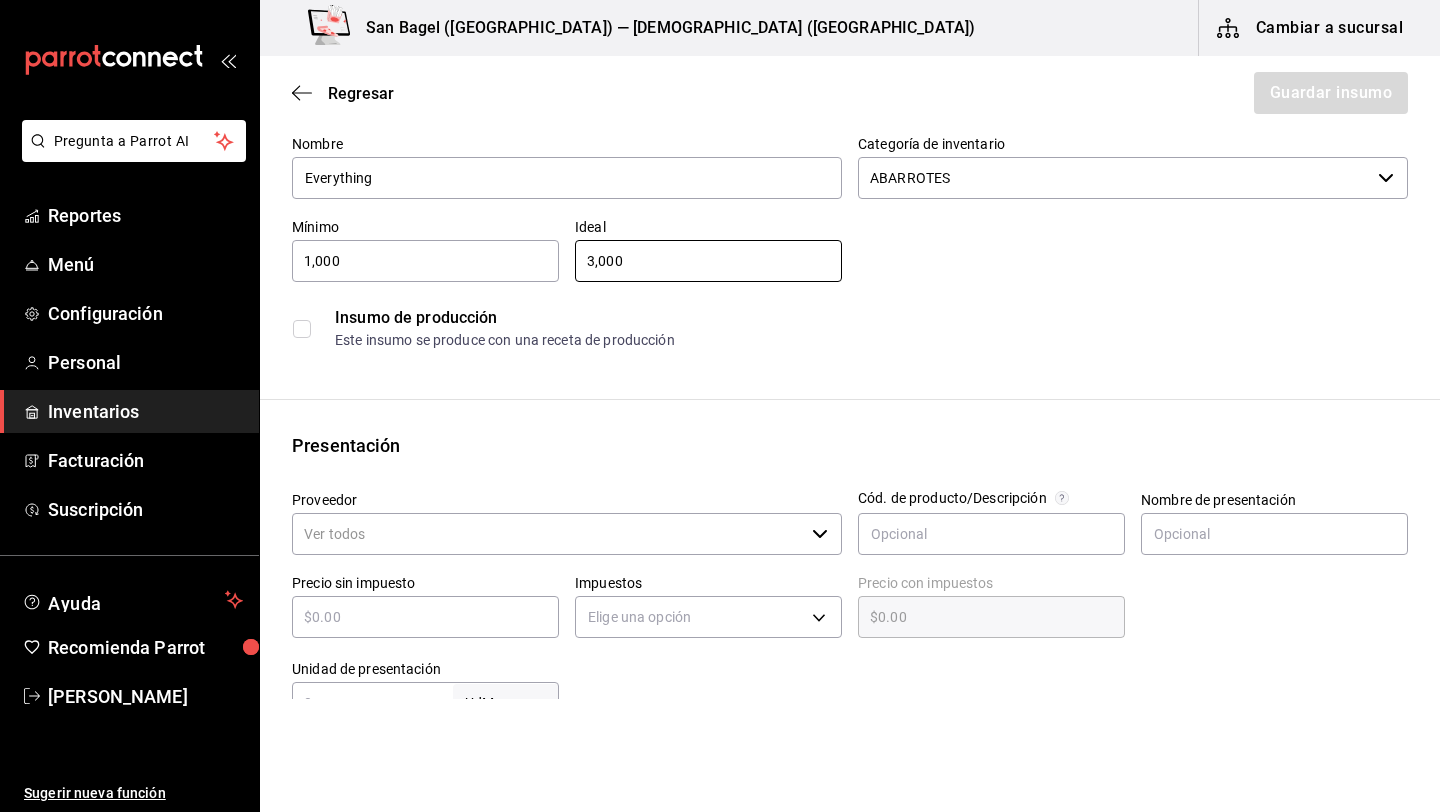 type on "3,000" 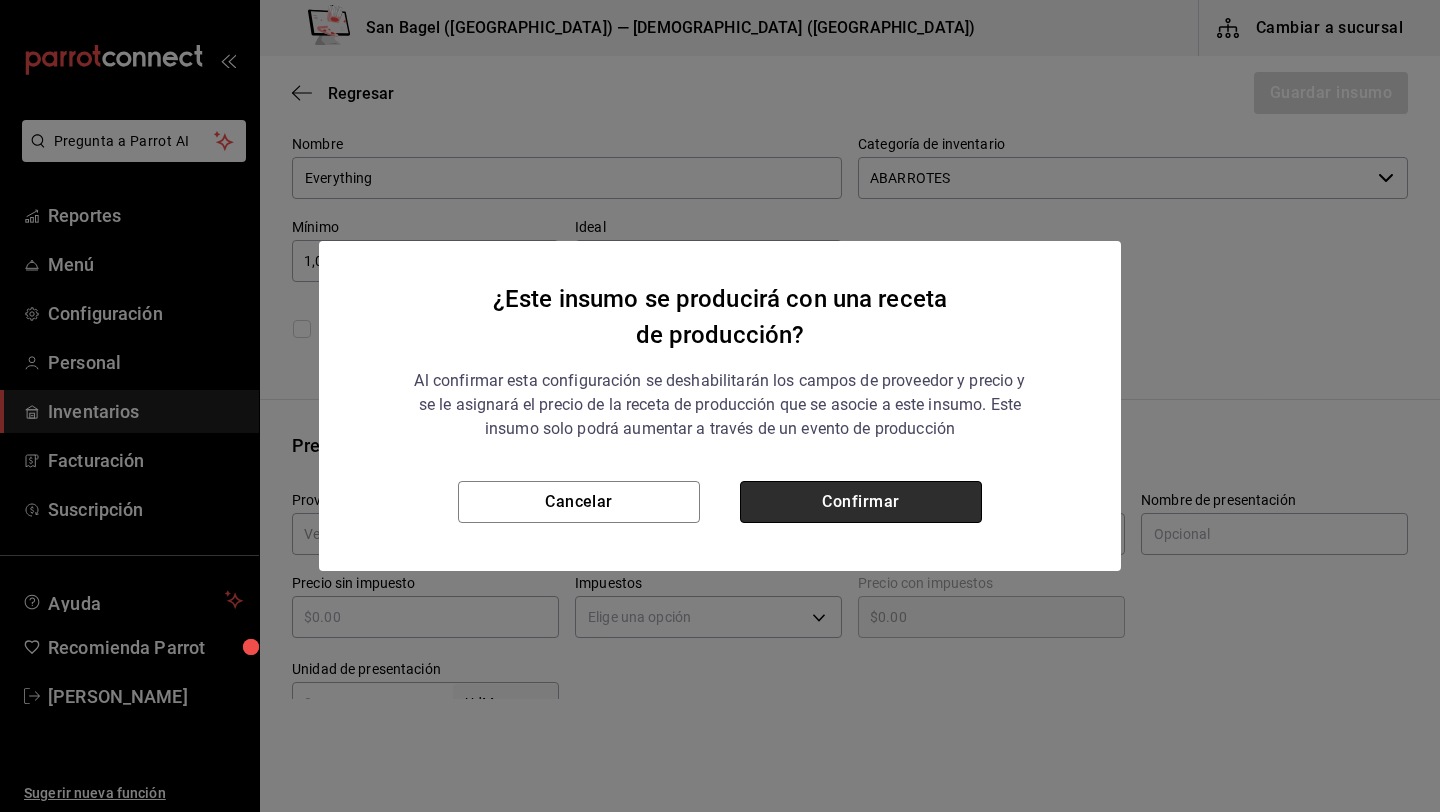 click on "Confirmar" at bounding box center [861, 502] 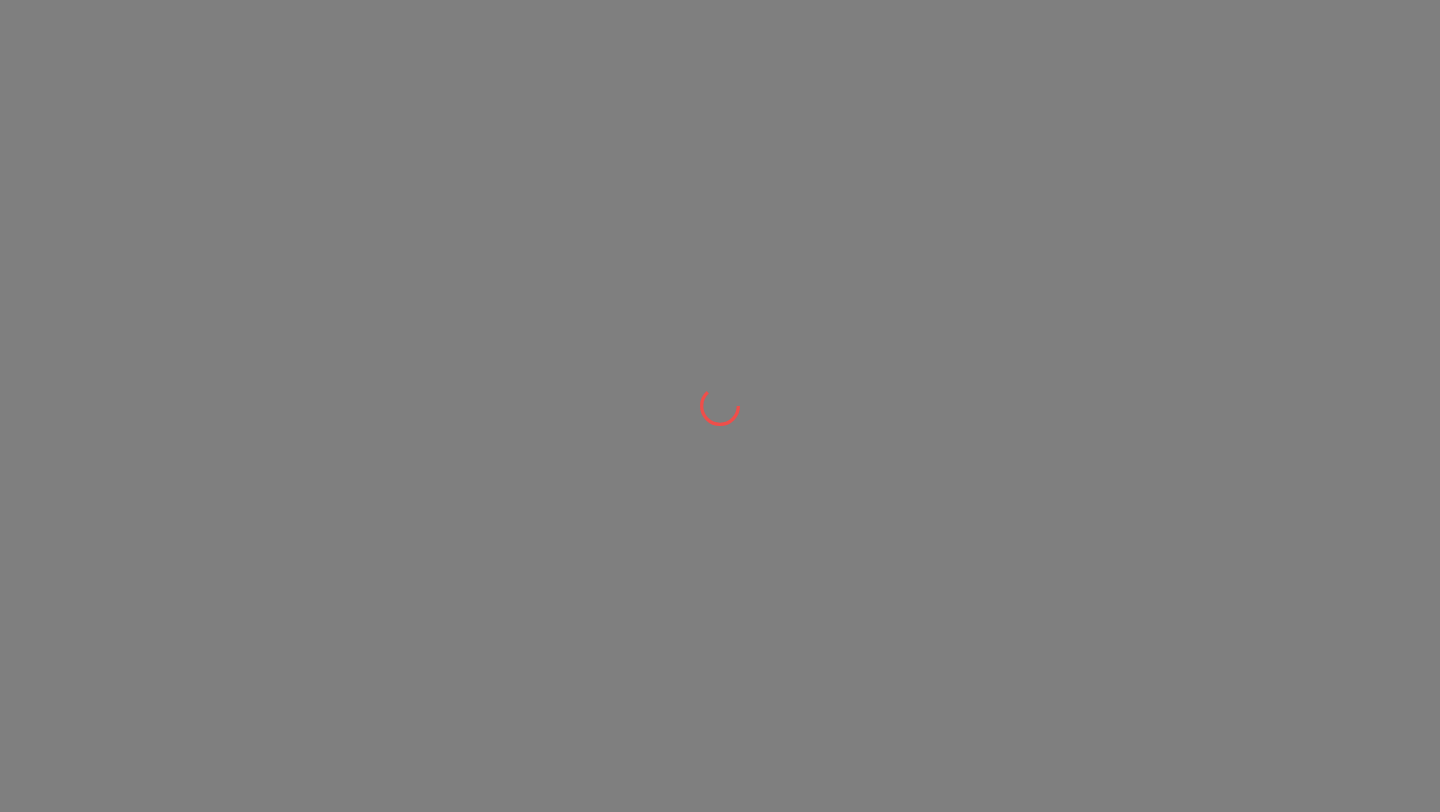 scroll, scrollTop: 0, scrollLeft: 0, axis: both 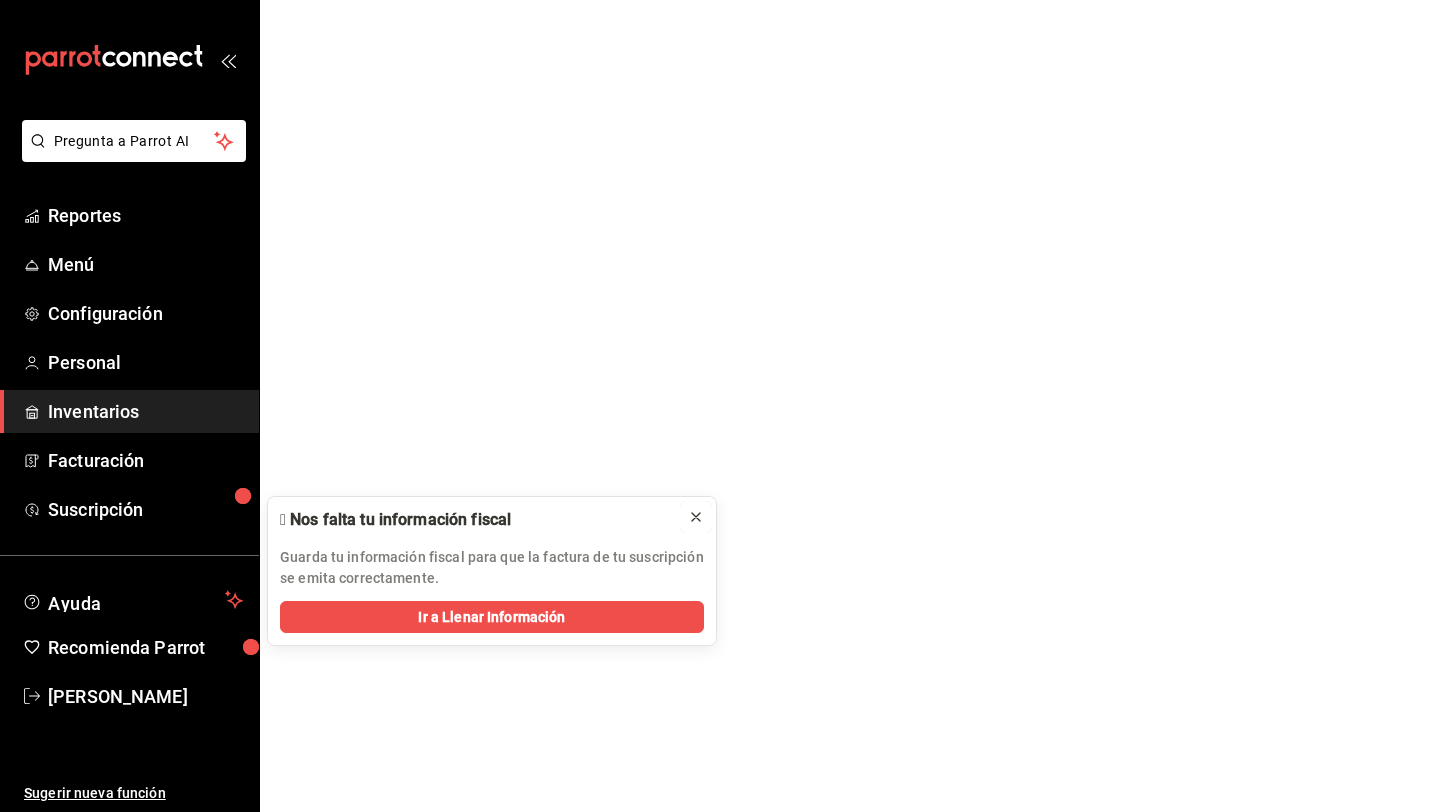 click 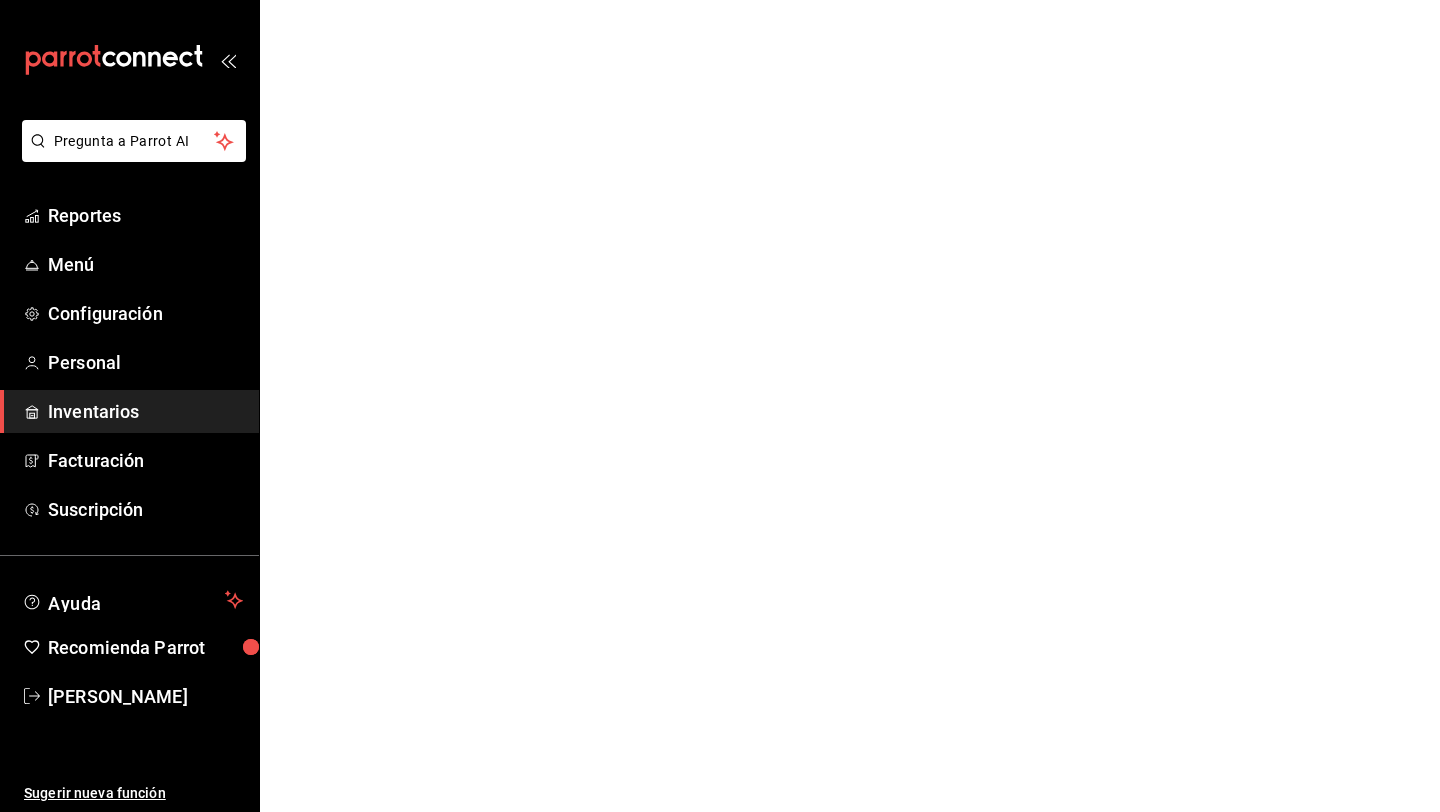 click on "Inventarios" at bounding box center [129, 411] 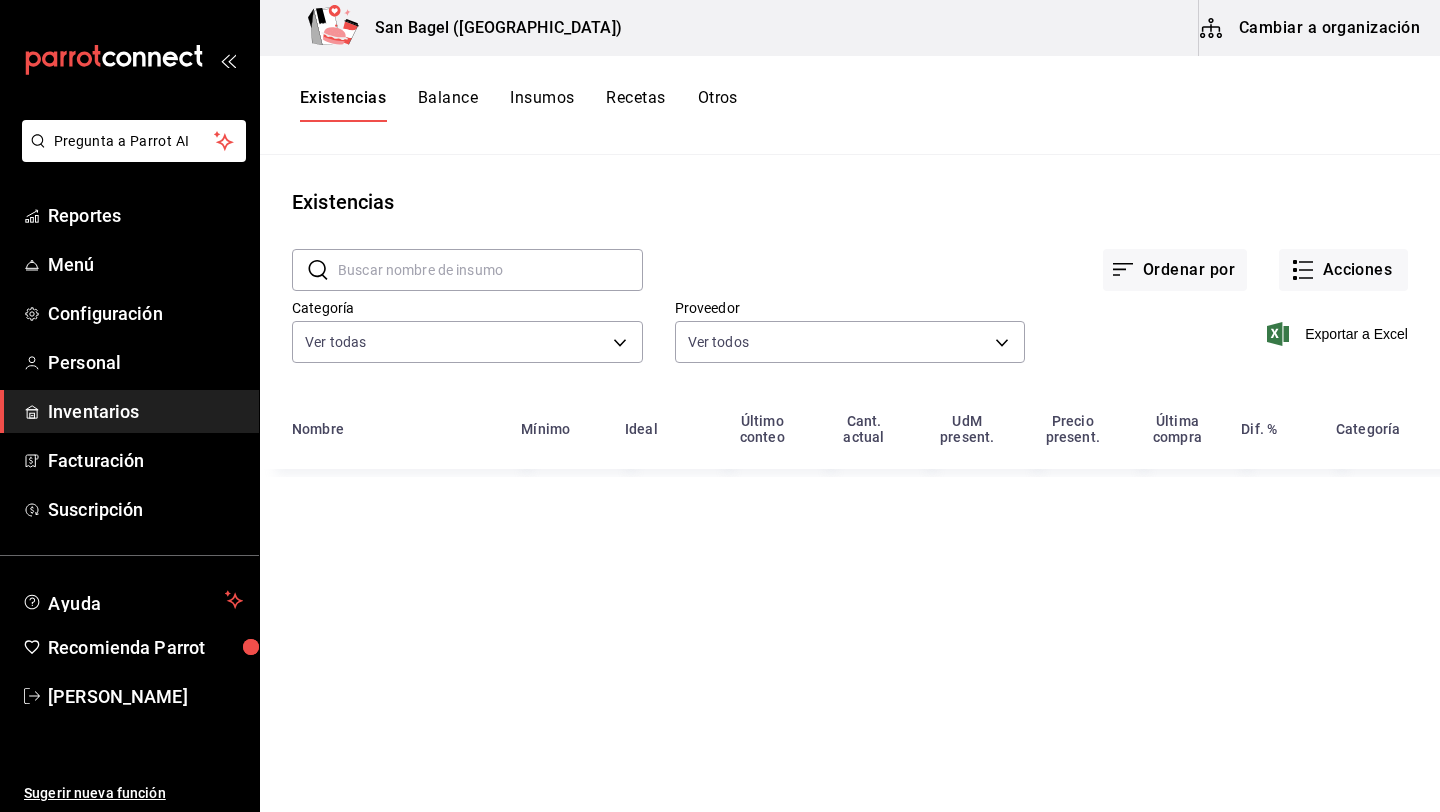 click on "Cambiar a organización" at bounding box center [1311, 28] 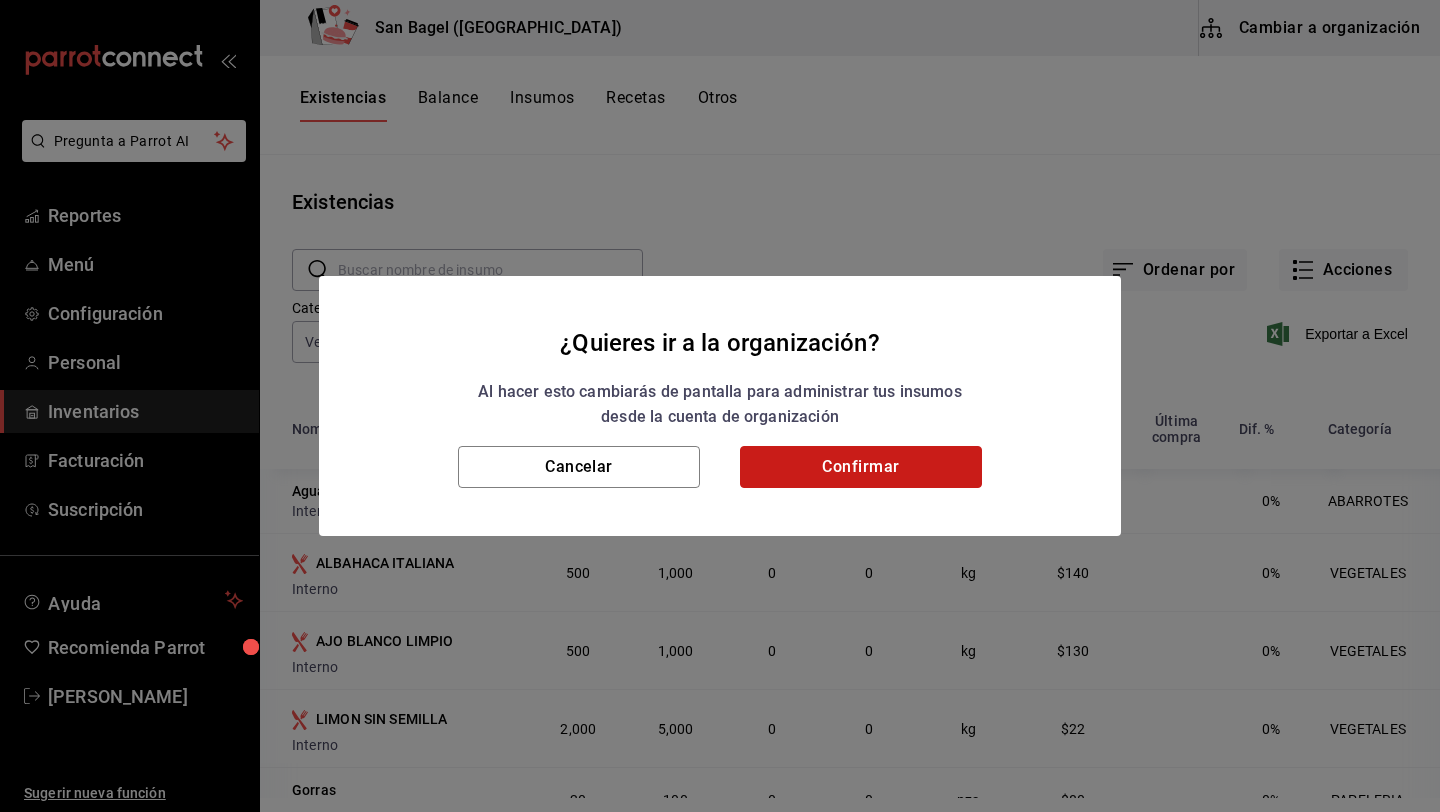 click on "Confirmar" at bounding box center (861, 467) 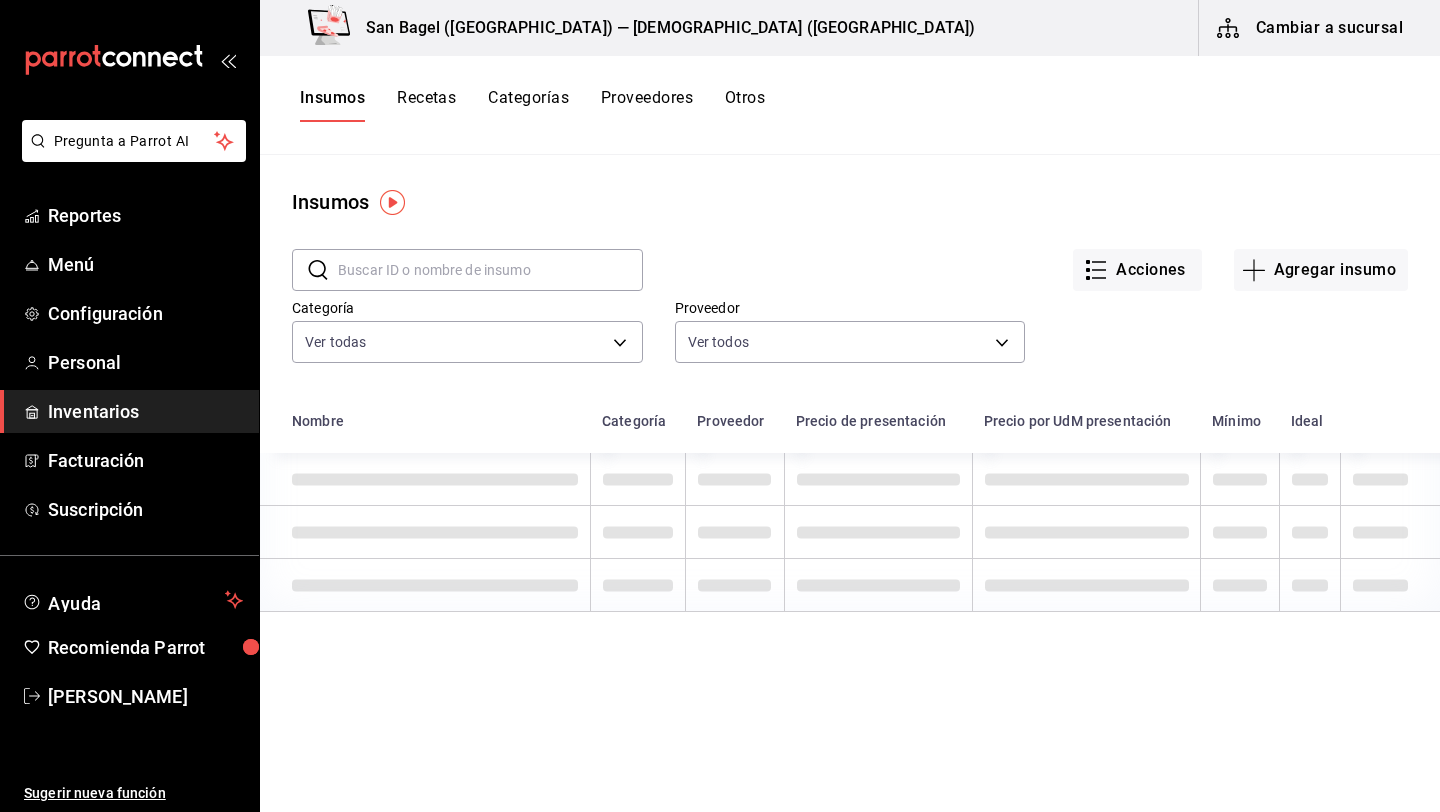 click at bounding box center (490, 270) 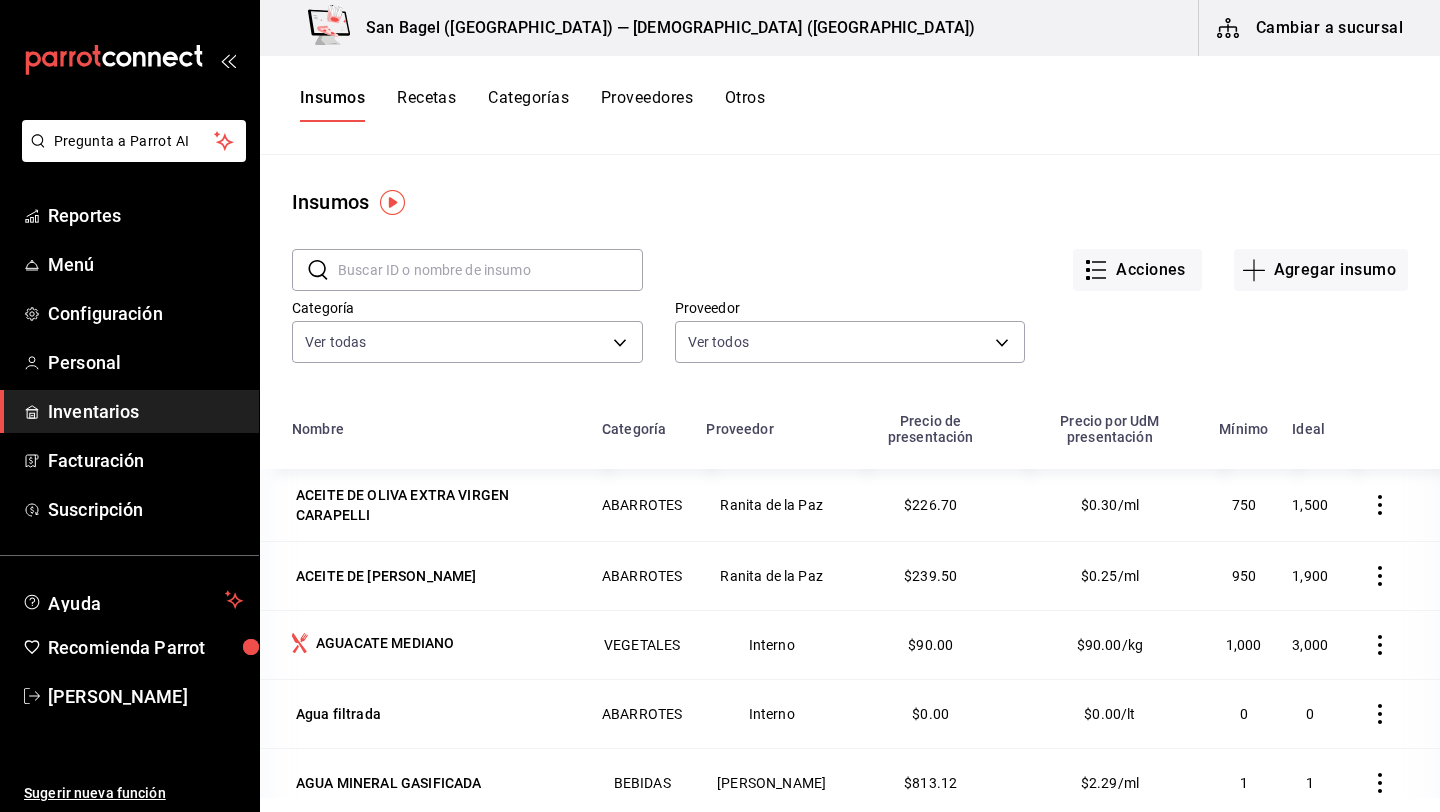 click on "Insumos" at bounding box center (850, 202) 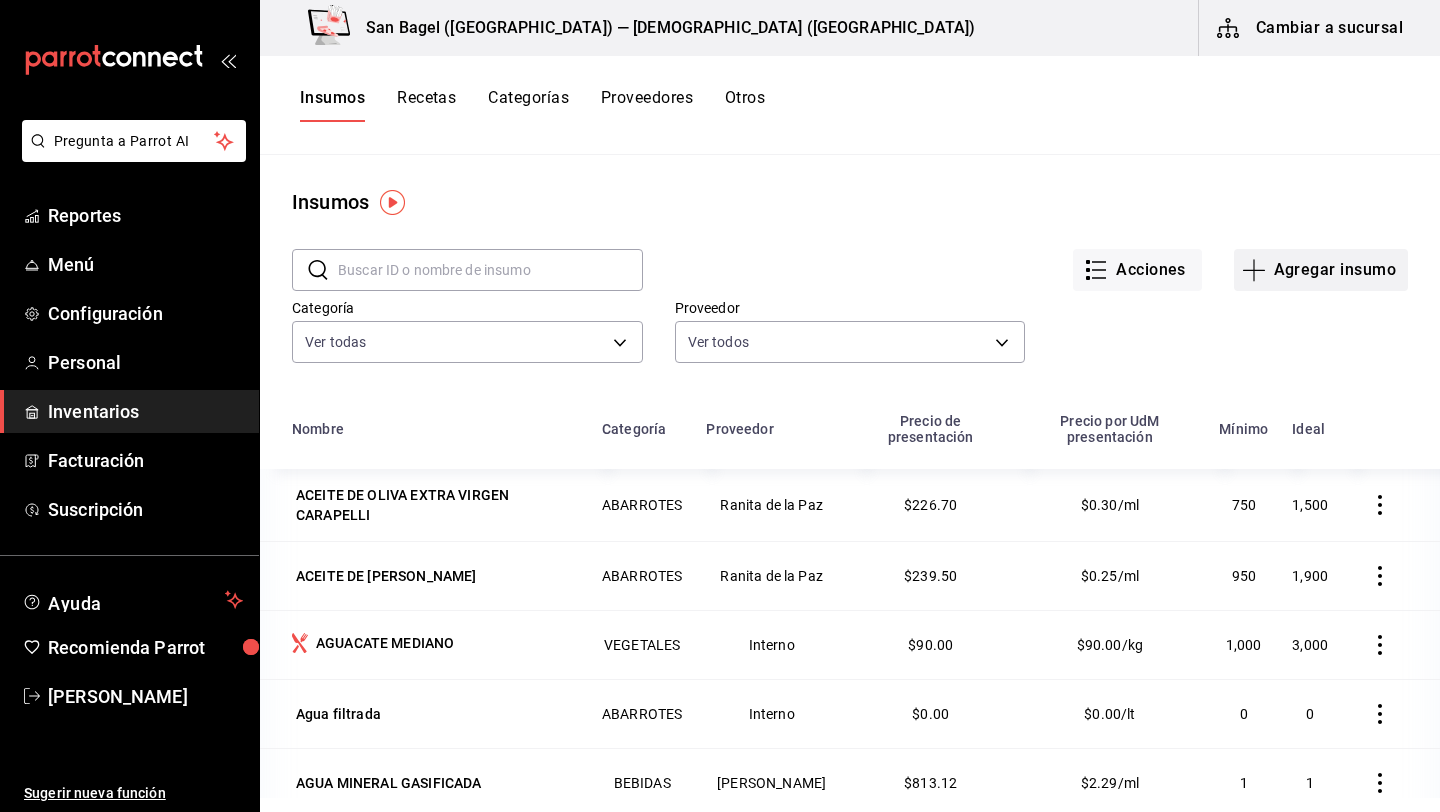 click on "Agregar insumo" at bounding box center (1321, 270) 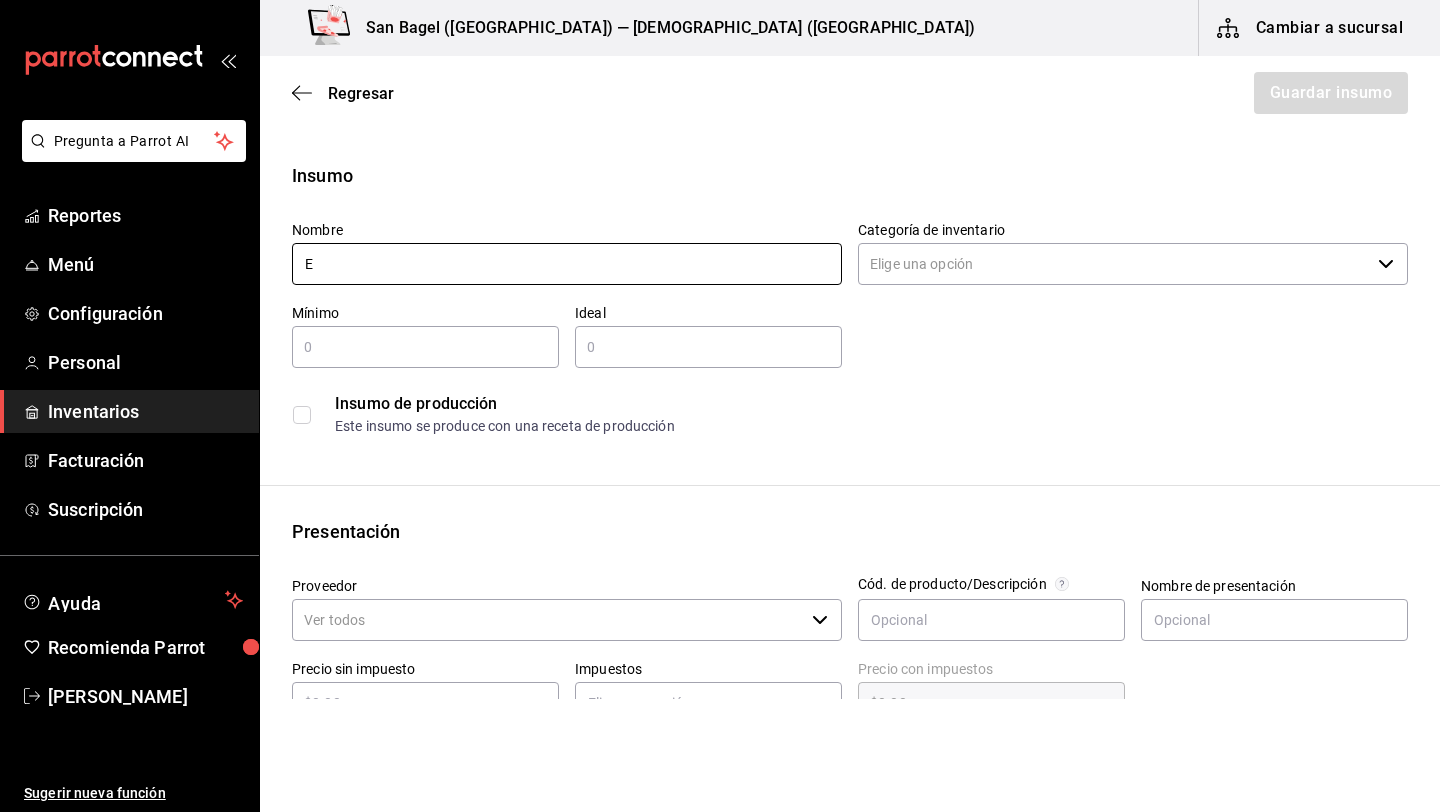 type on "Everything" 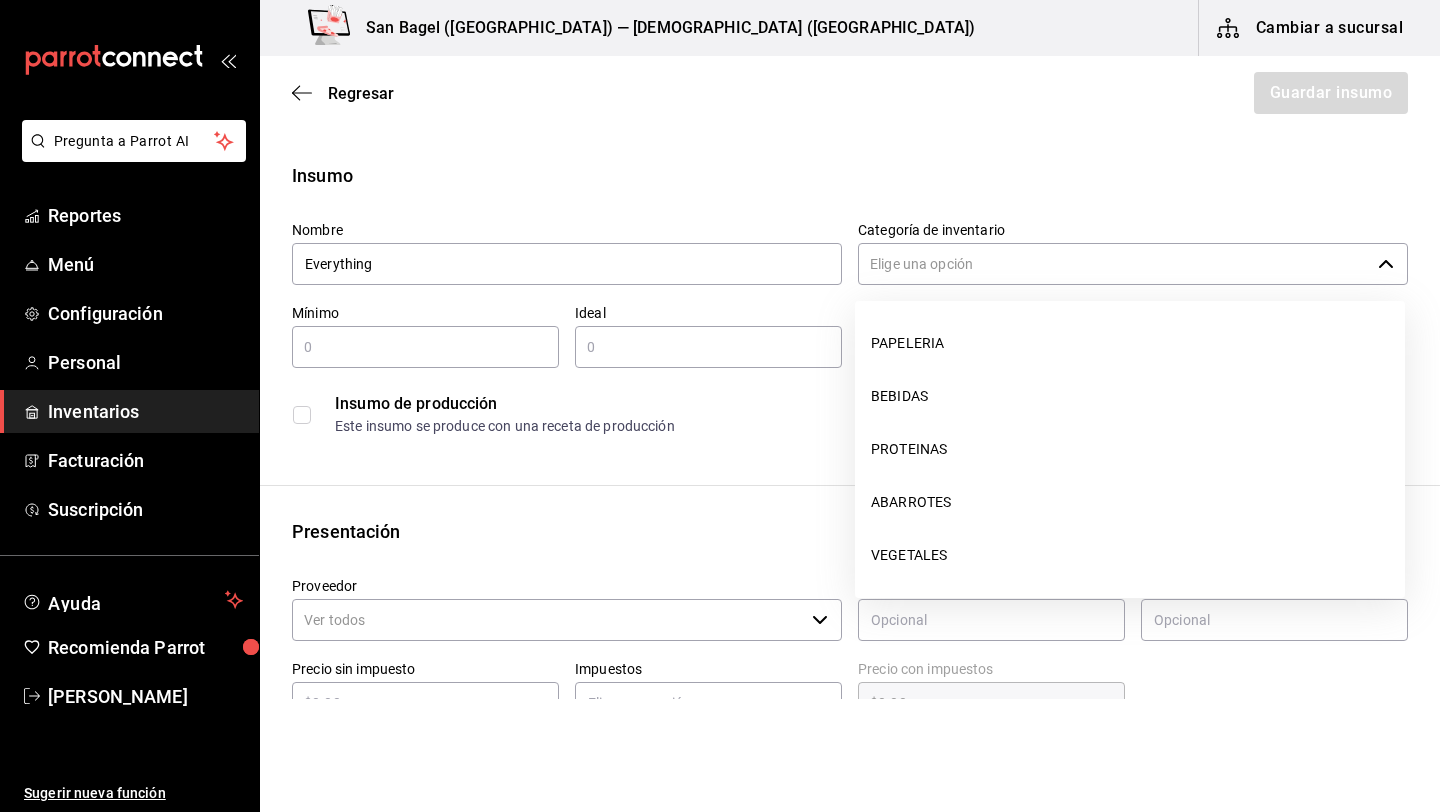 click on "Categoría de inventario" at bounding box center [1114, 264] 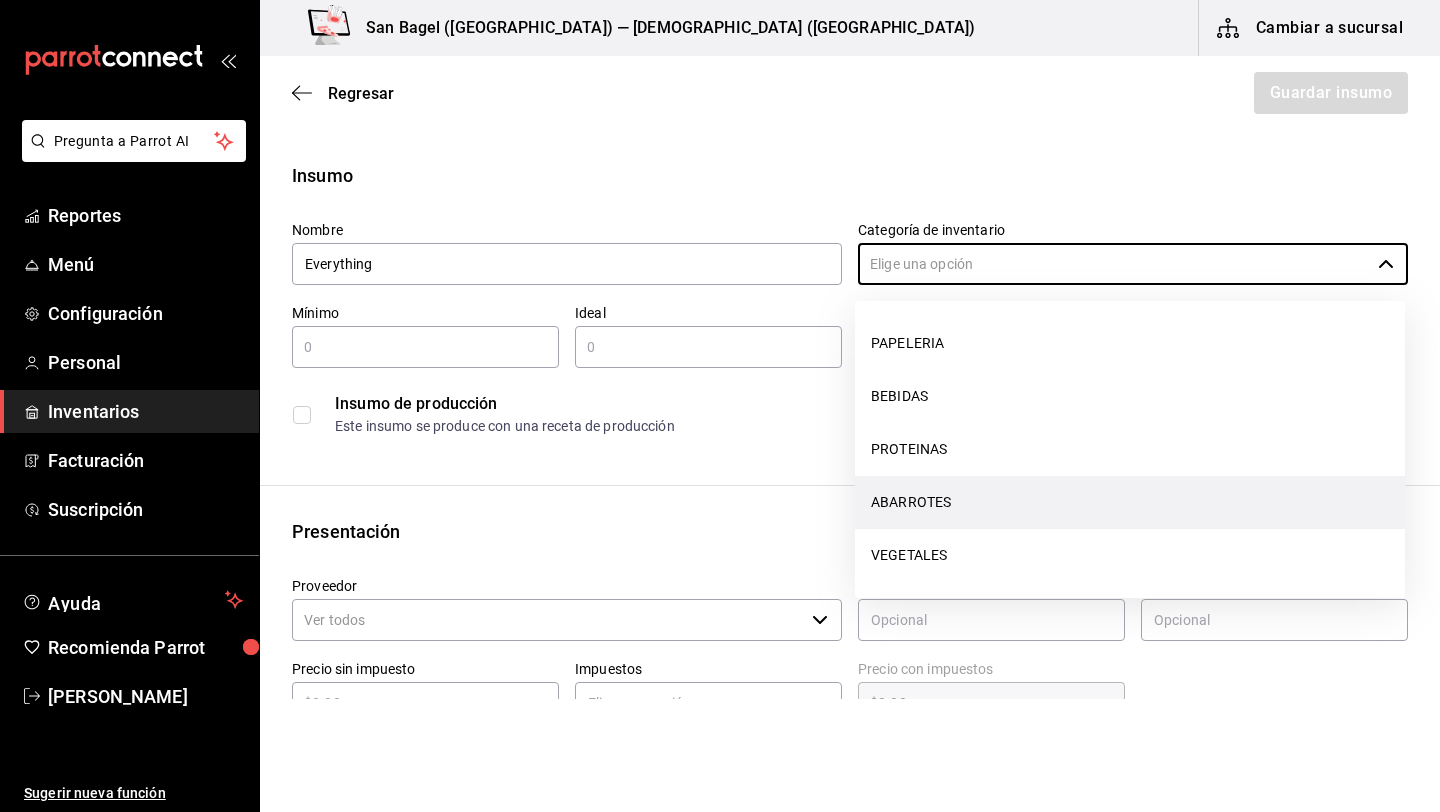 click on "ABARROTES" at bounding box center (1130, 502) 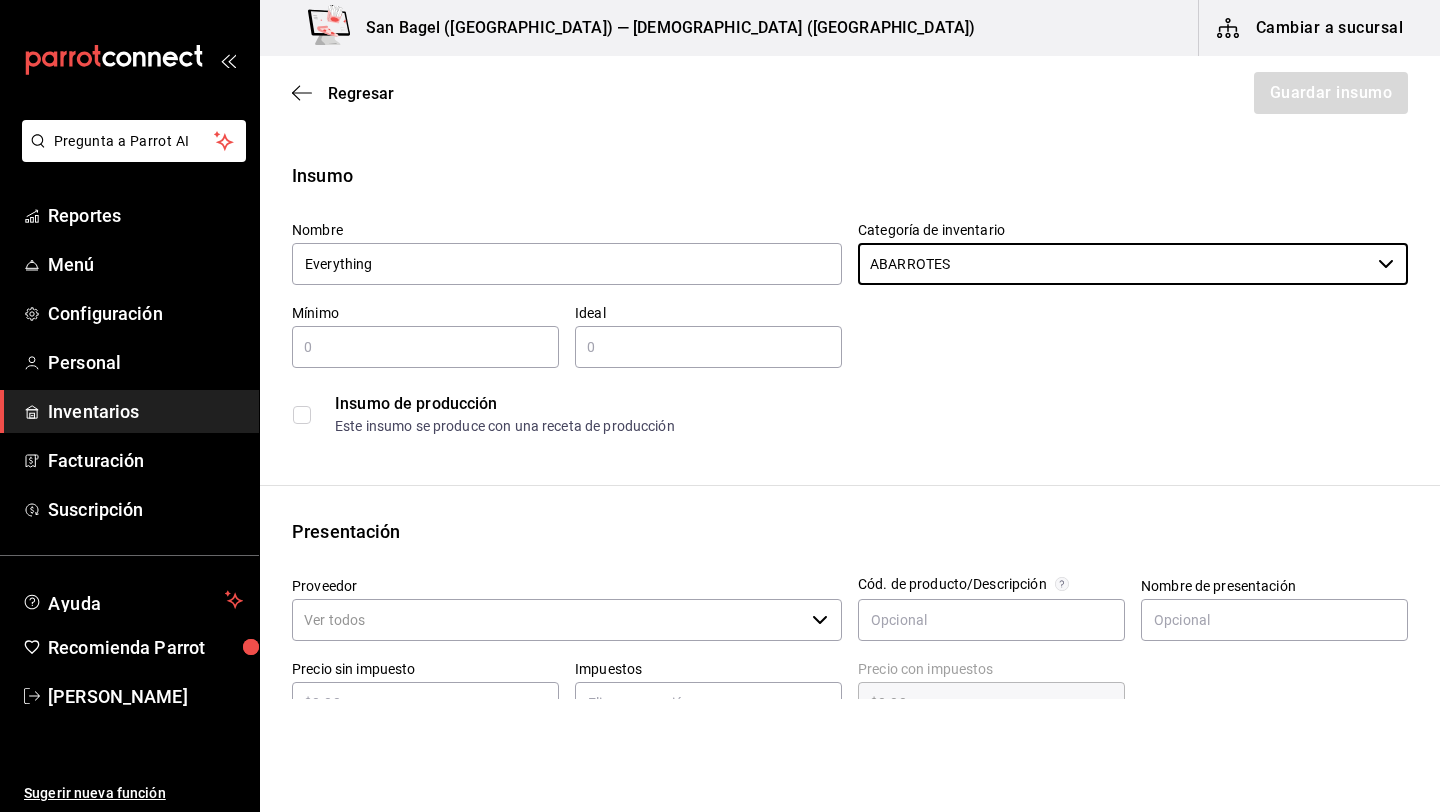 click at bounding box center [425, 347] 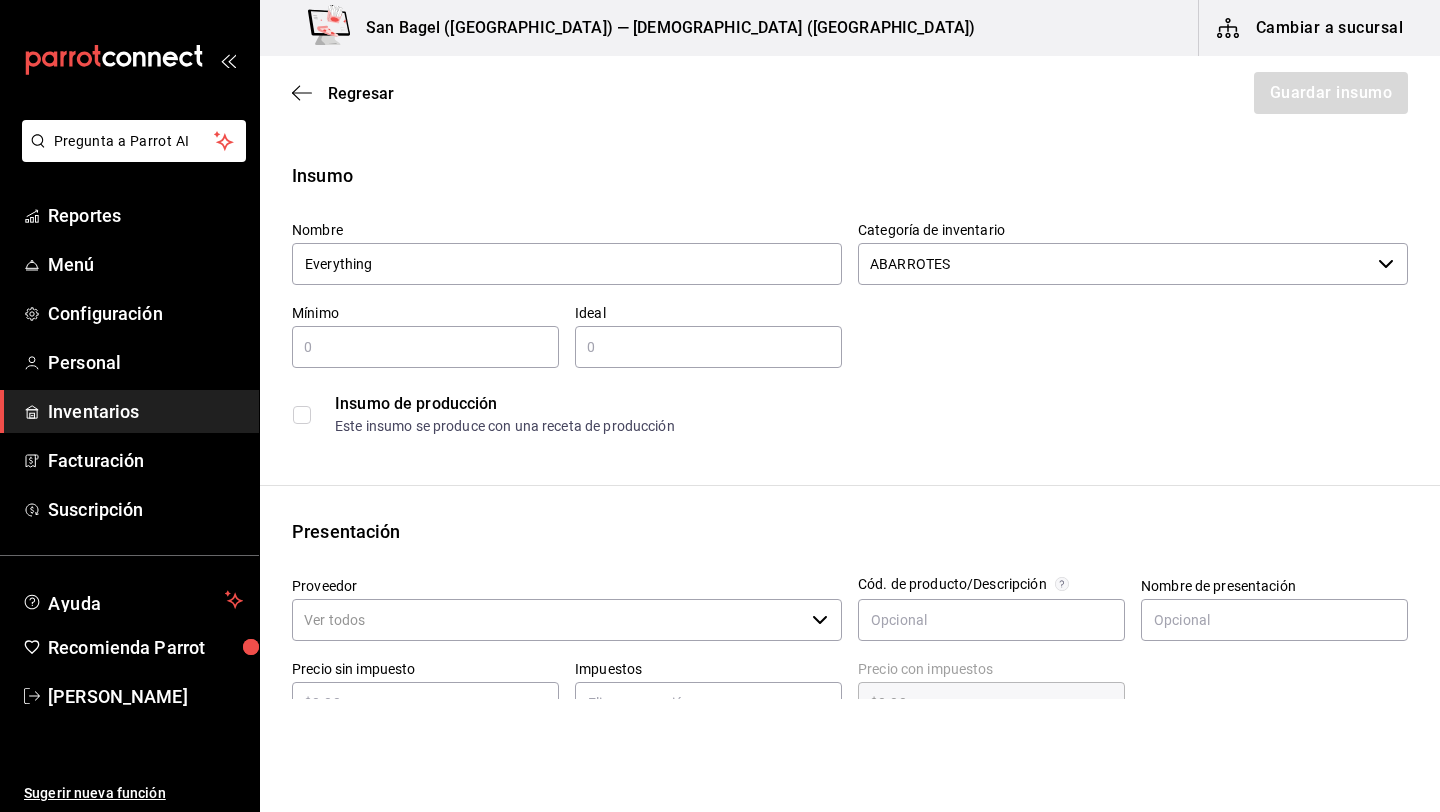 type on "1,000" 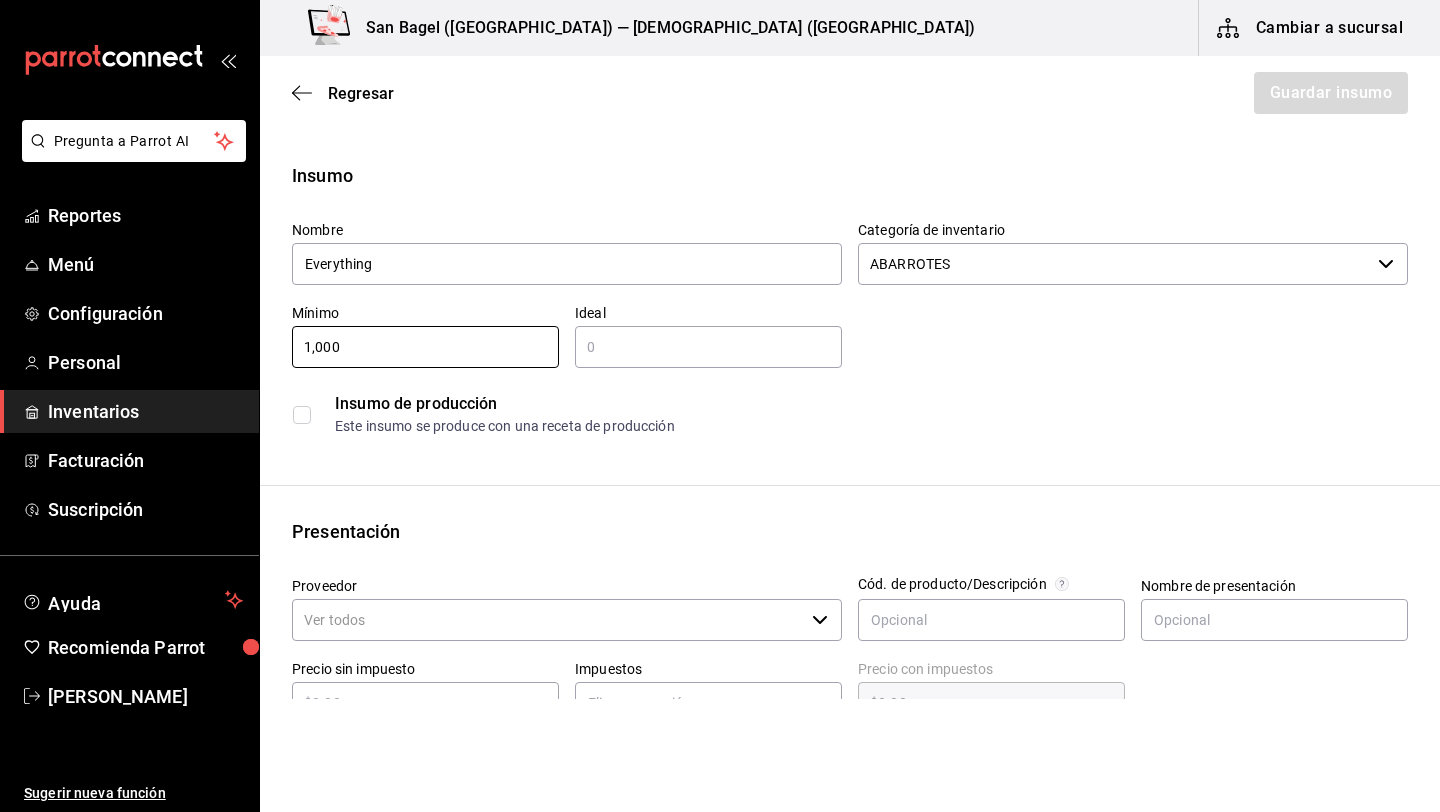 click on "​" at bounding box center (708, 347) 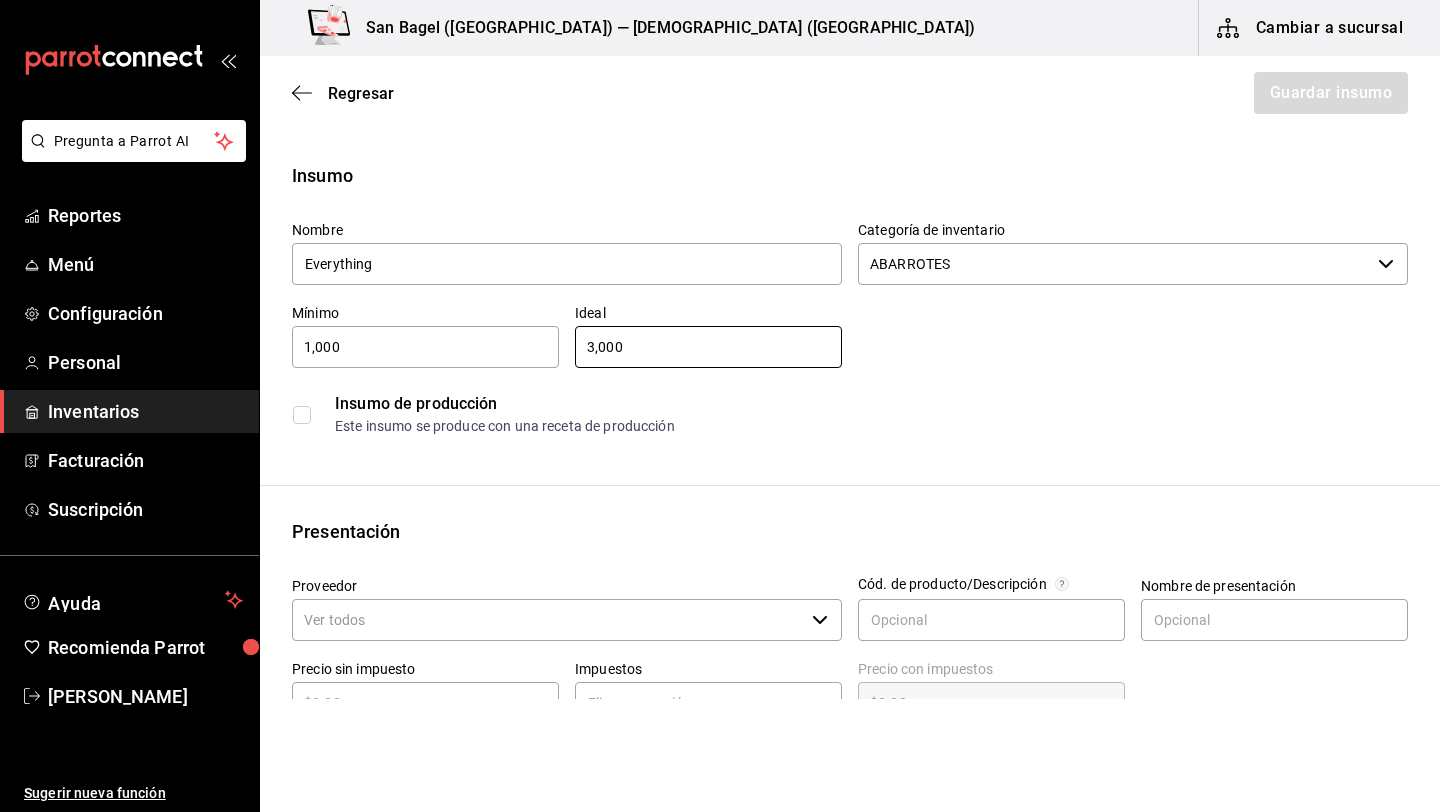 type on "3,000" 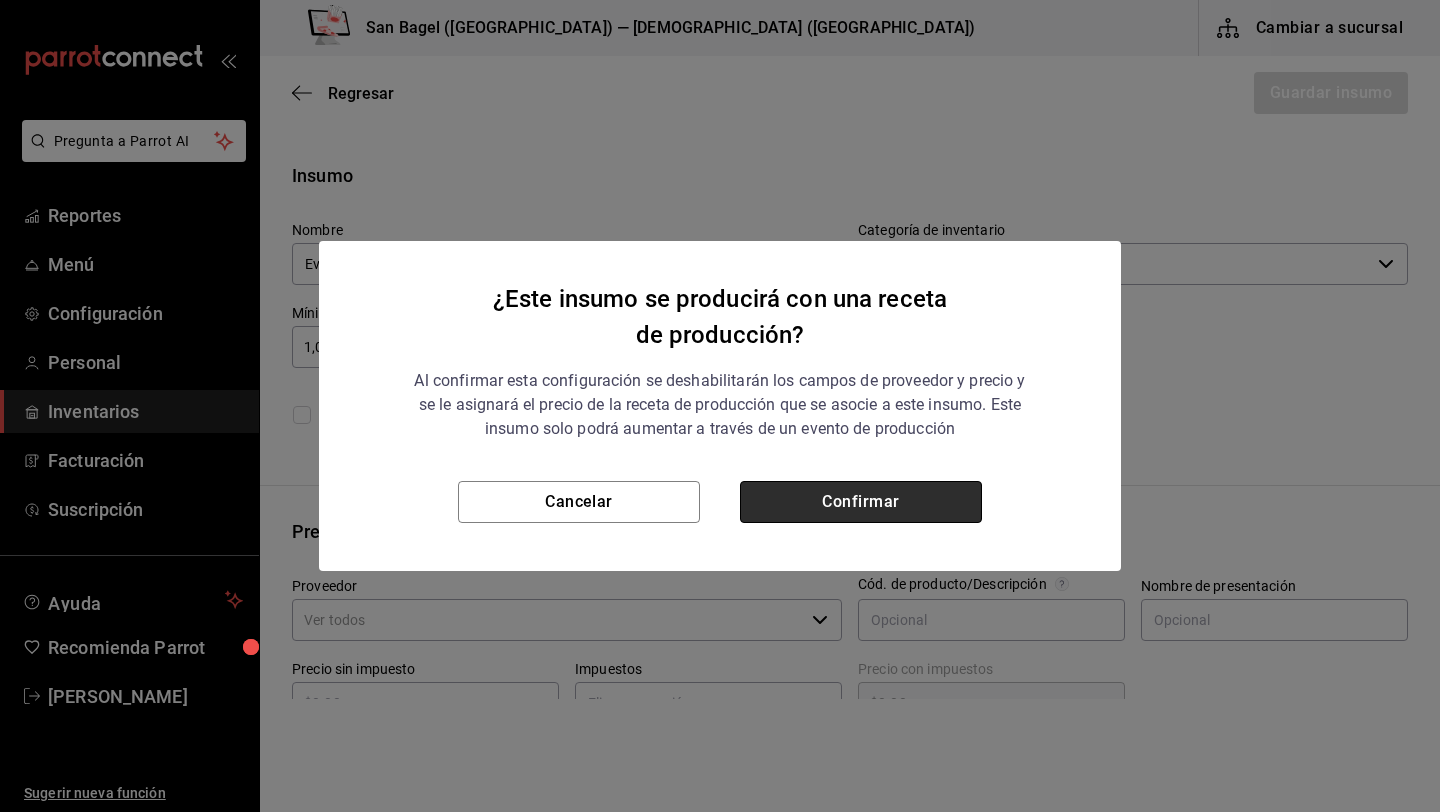 click on "Confirmar" at bounding box center (861, 502) 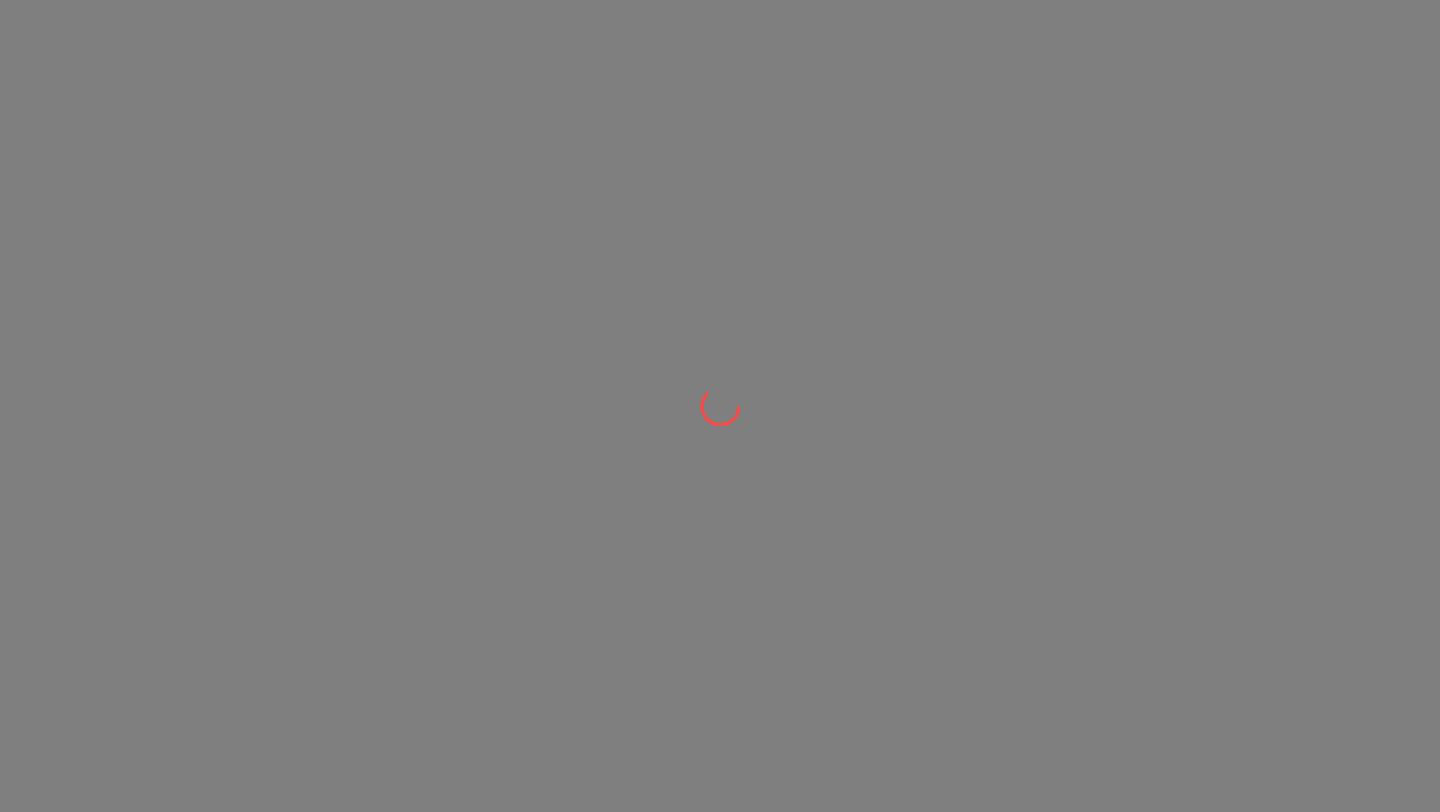 scroll, scrollTop: 0, scrollLeft: 0, axis: both 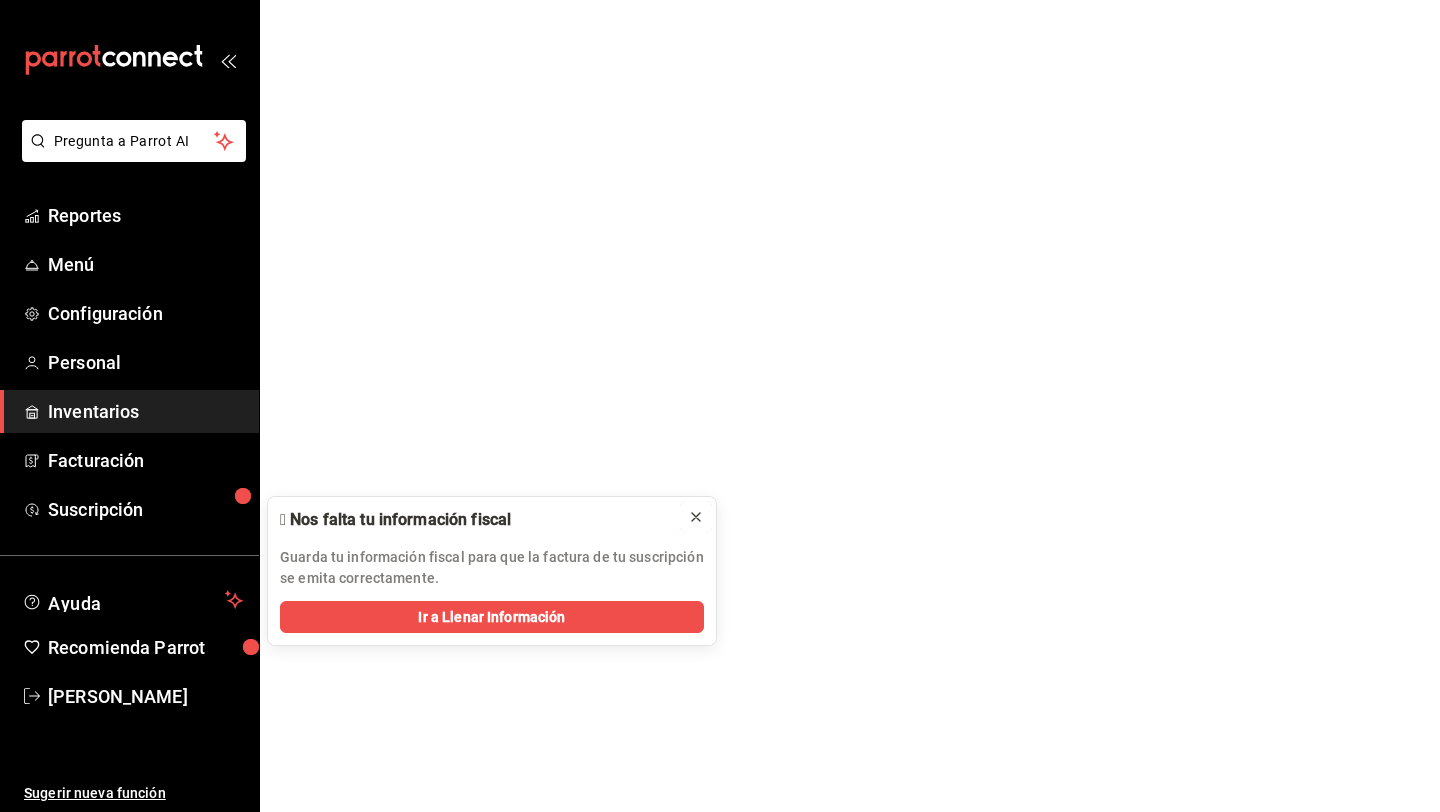 click at bounding box center (696, 517) 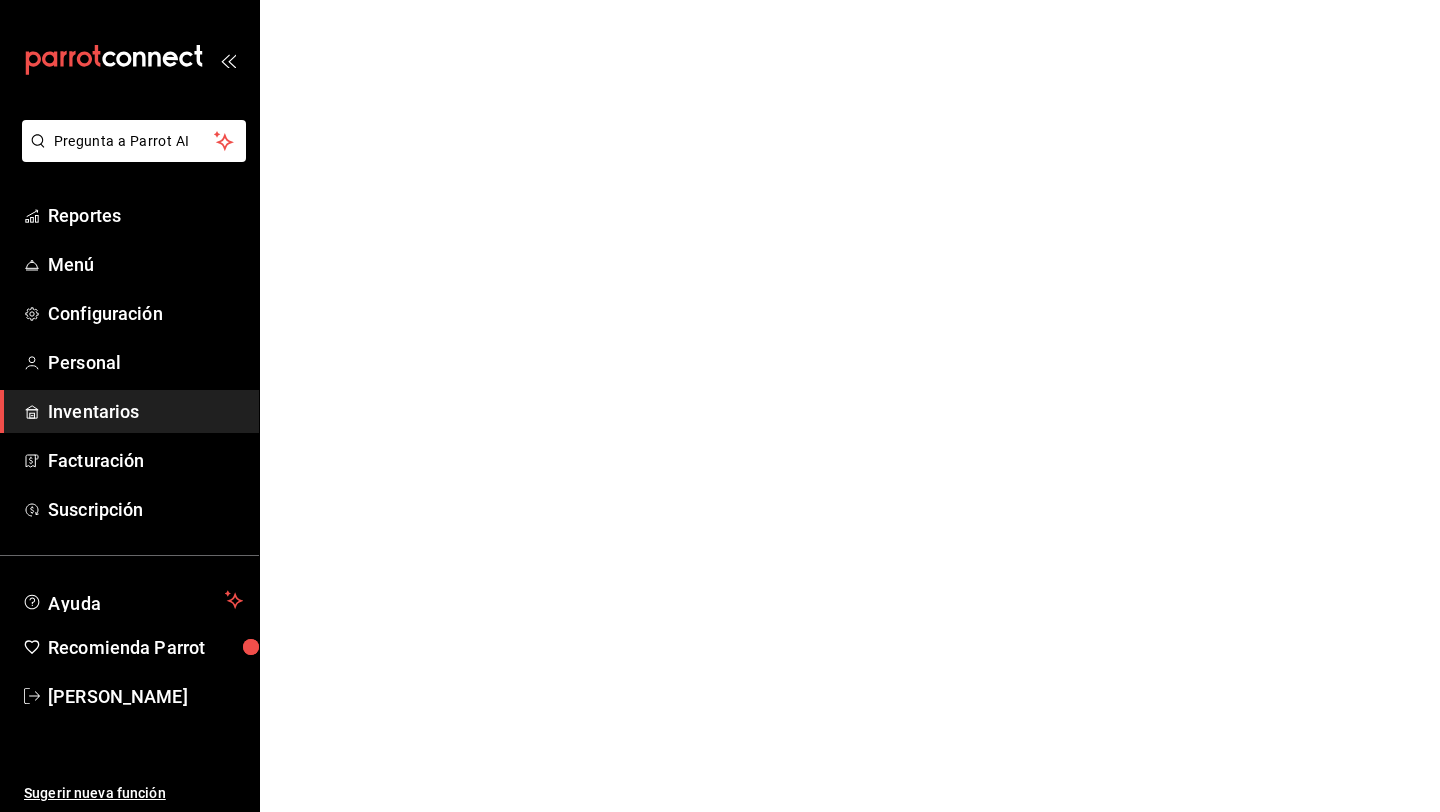 click on "Inventarios" at bounding box center (145, 411) 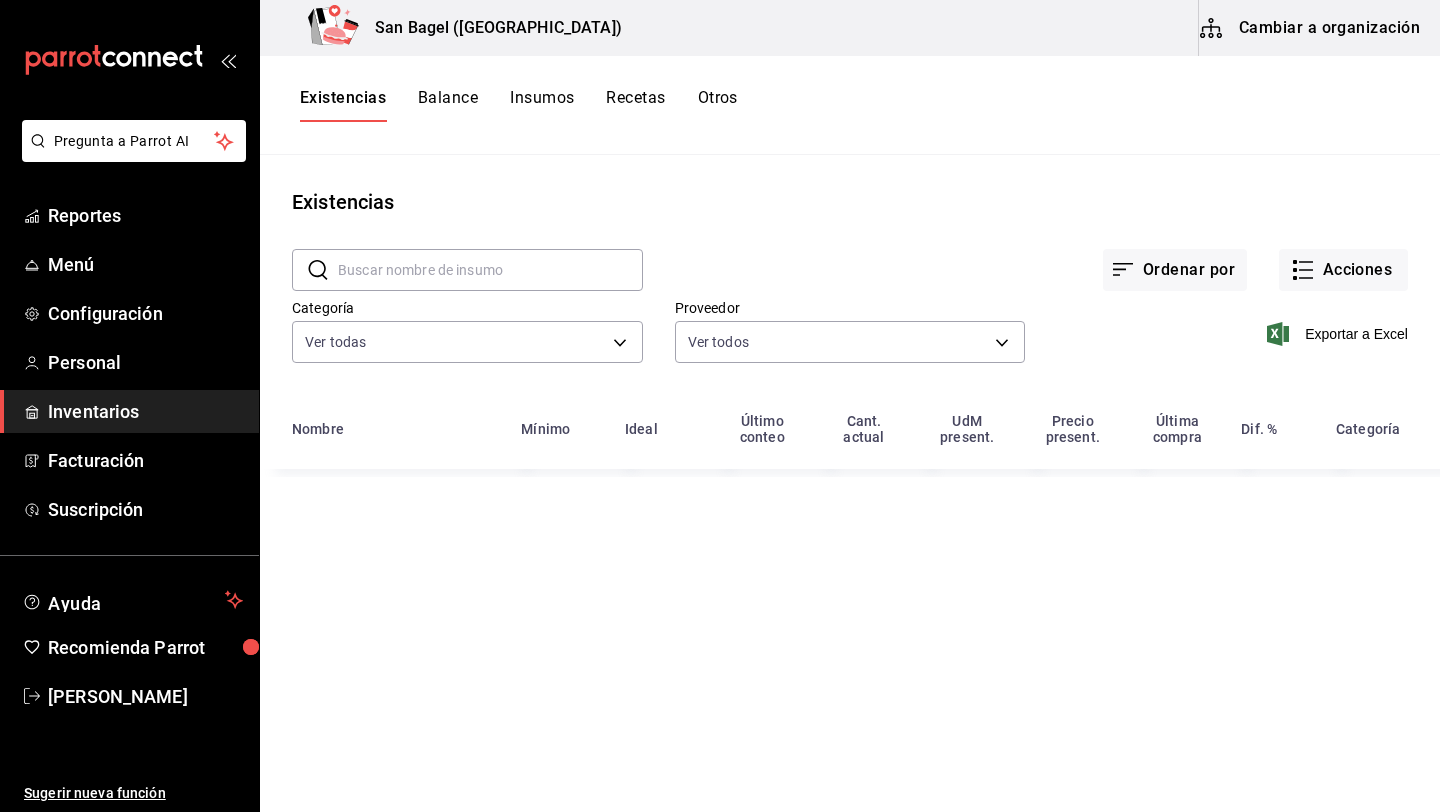 click on "Cambiar a organización" at bounding box center (1311, 28) 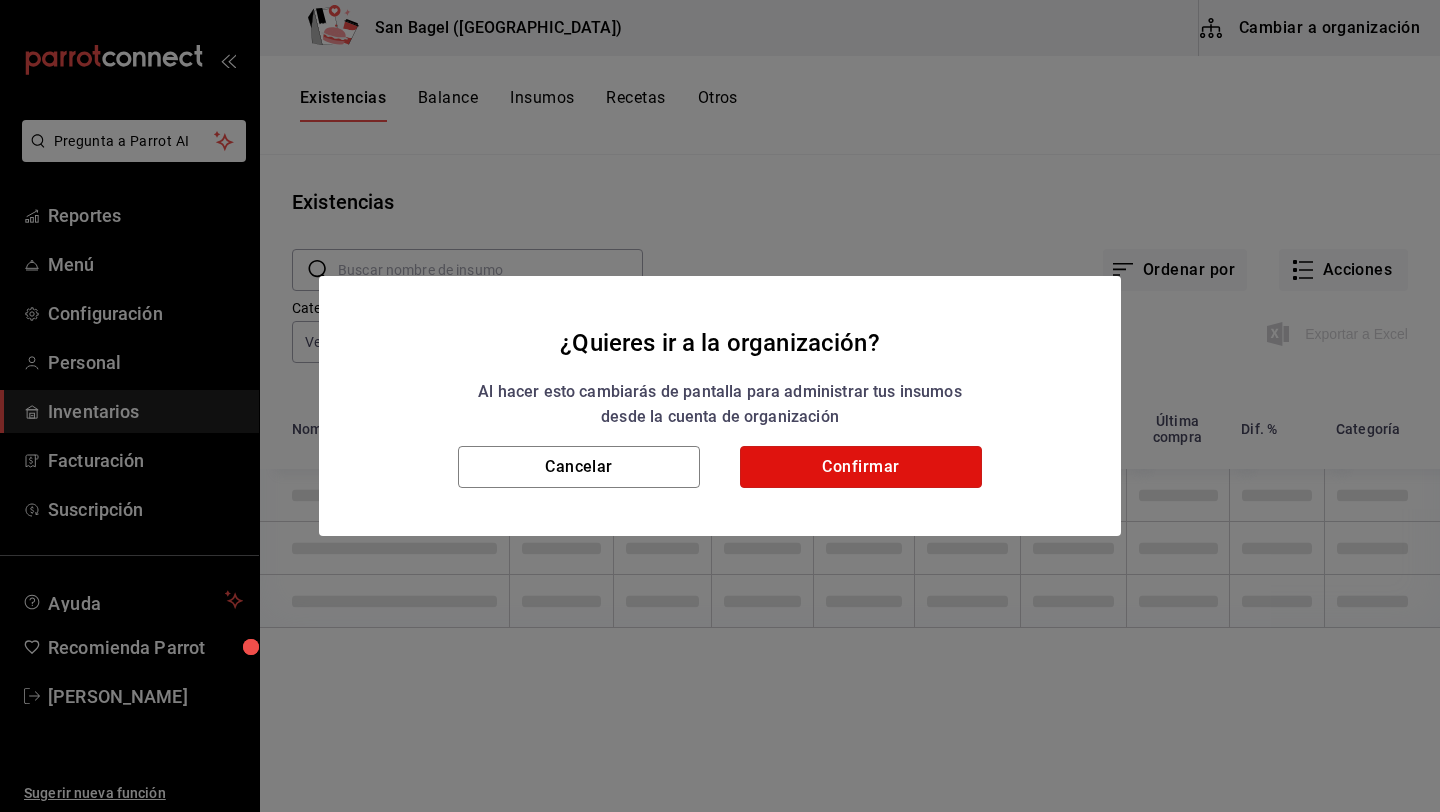 click on "Confirmar" at bounding box center [861, 467] 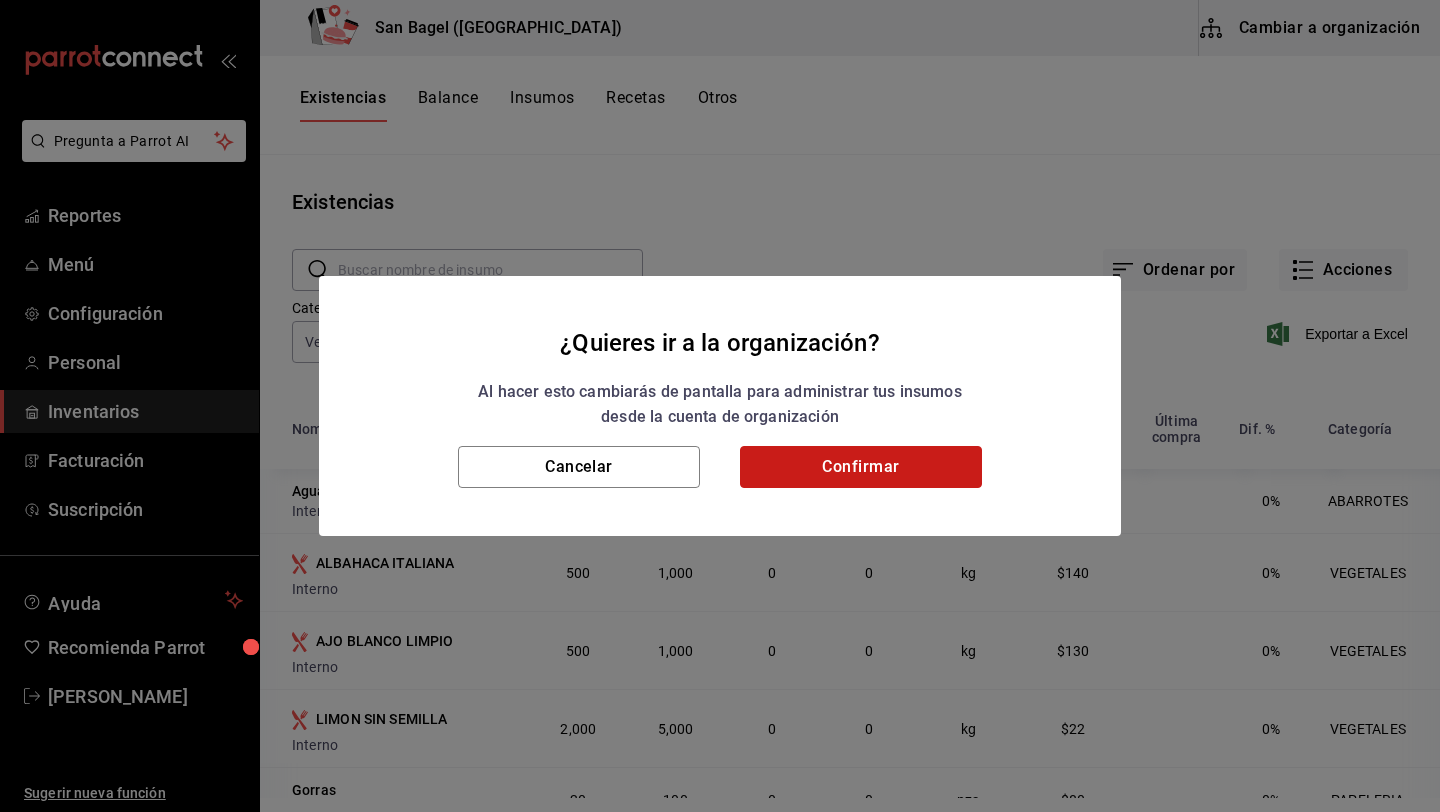 click on "Confirmar" at bounding box center (861, 467) 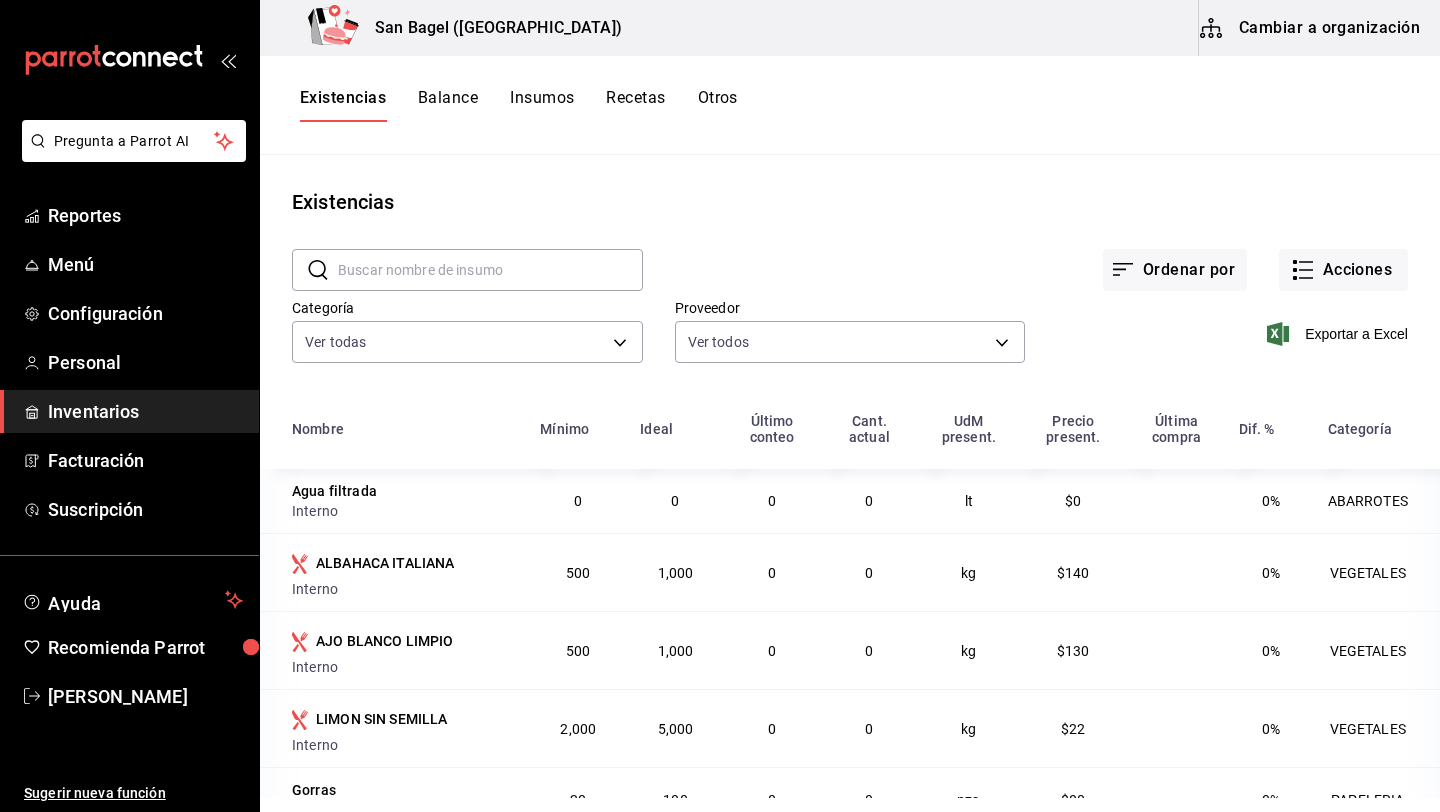 click on "Cambiar a organización" at bounding box center [1311, 28] 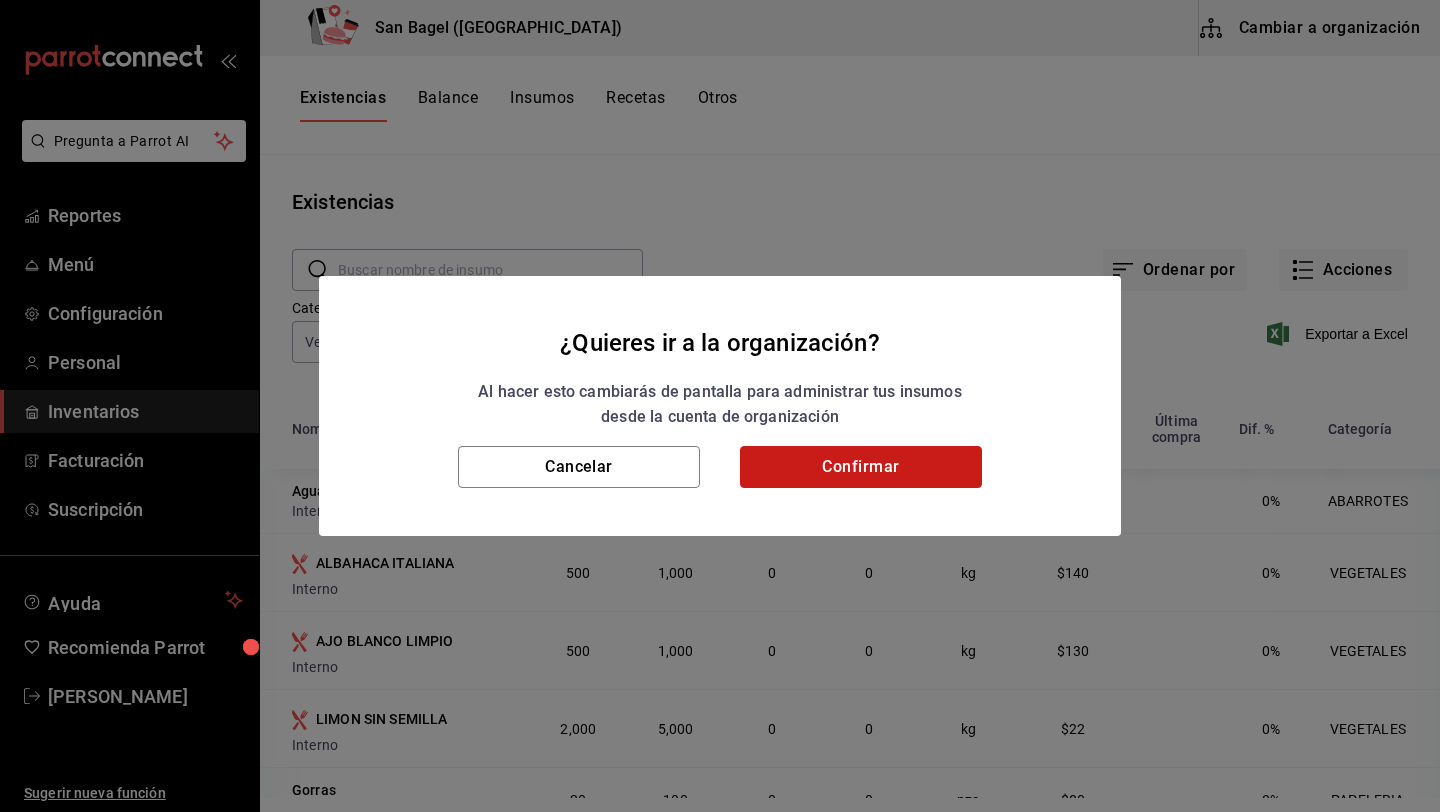 click on "Confirmar" at bounding box center [861, 467] 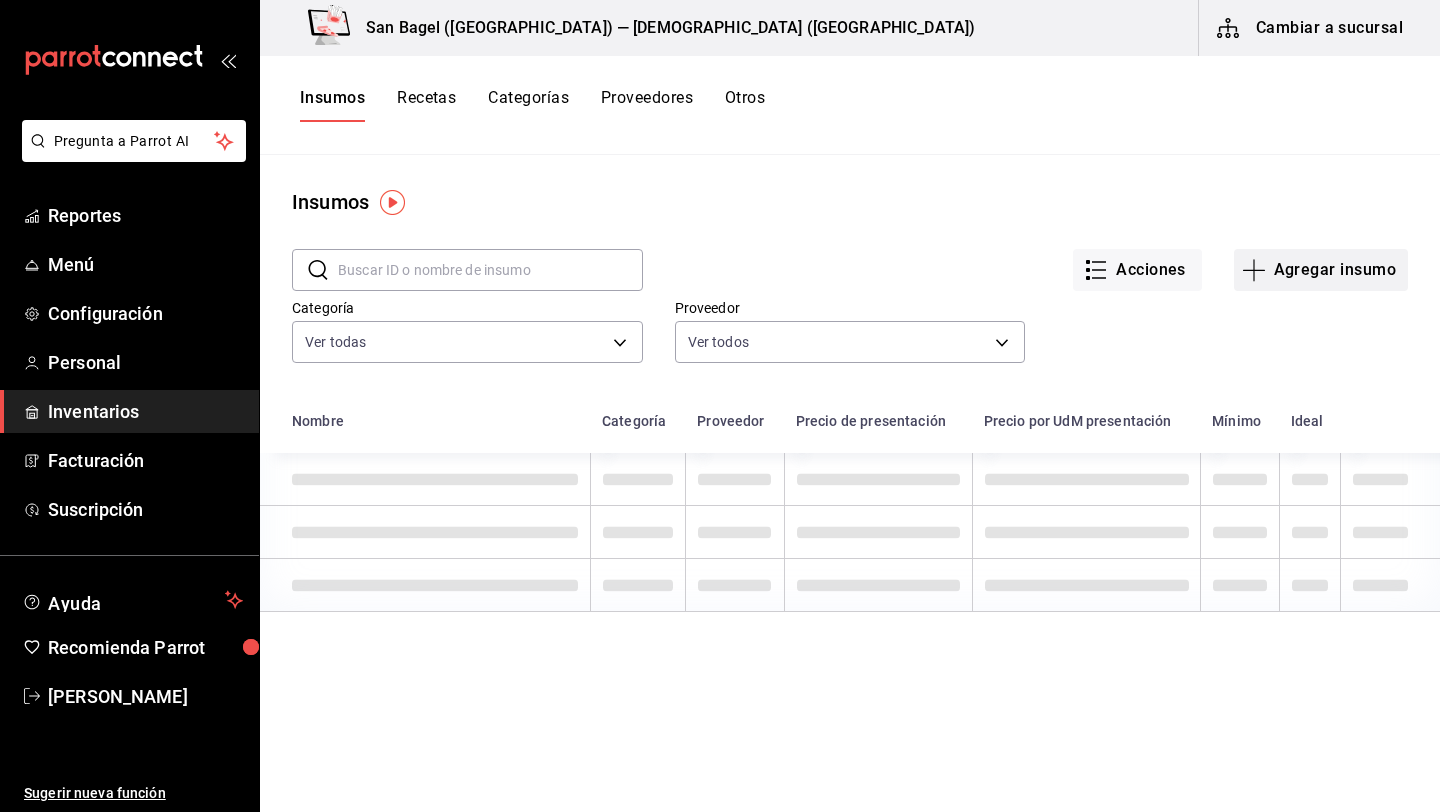 click on "Agregar insumo" at bounding box center (1321, 270) 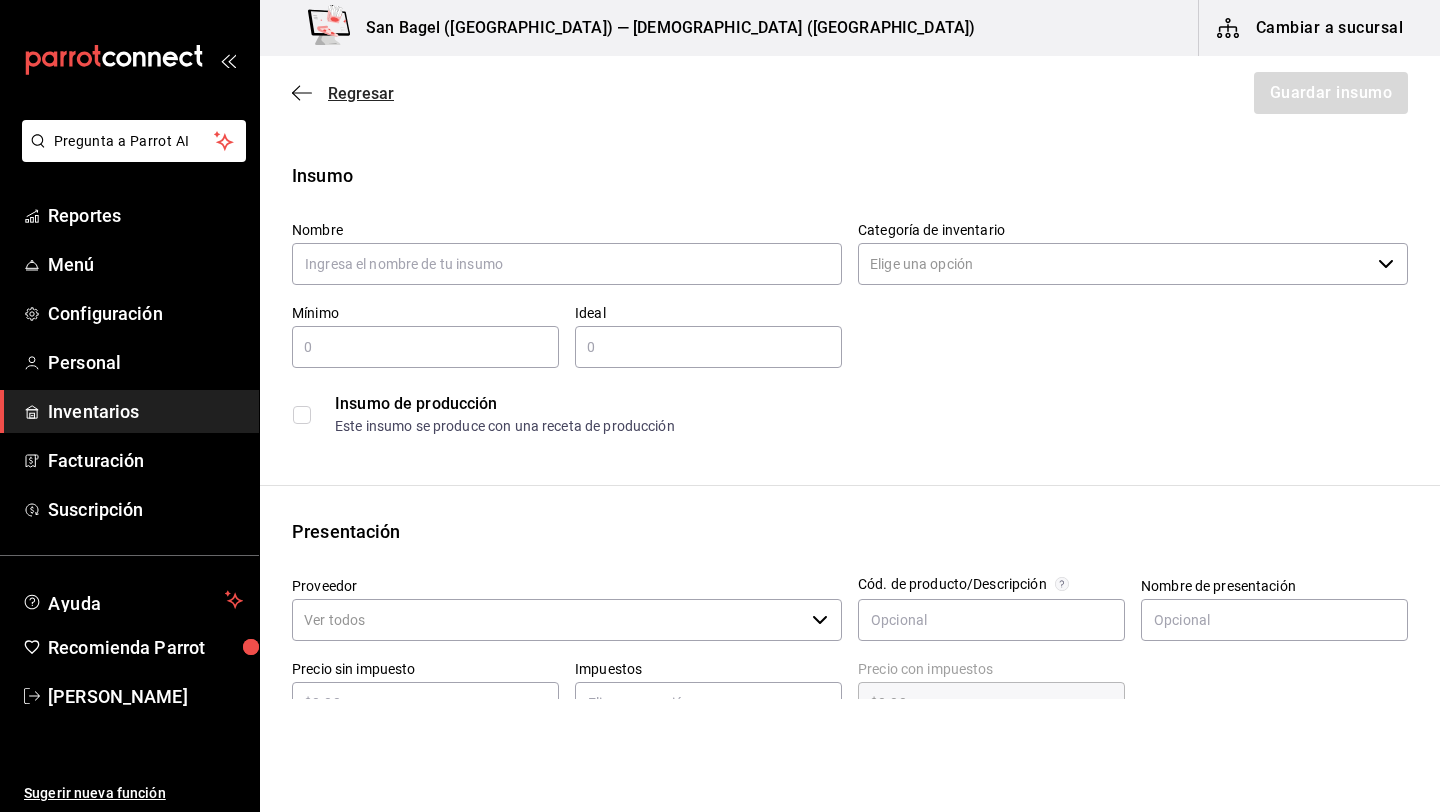 click 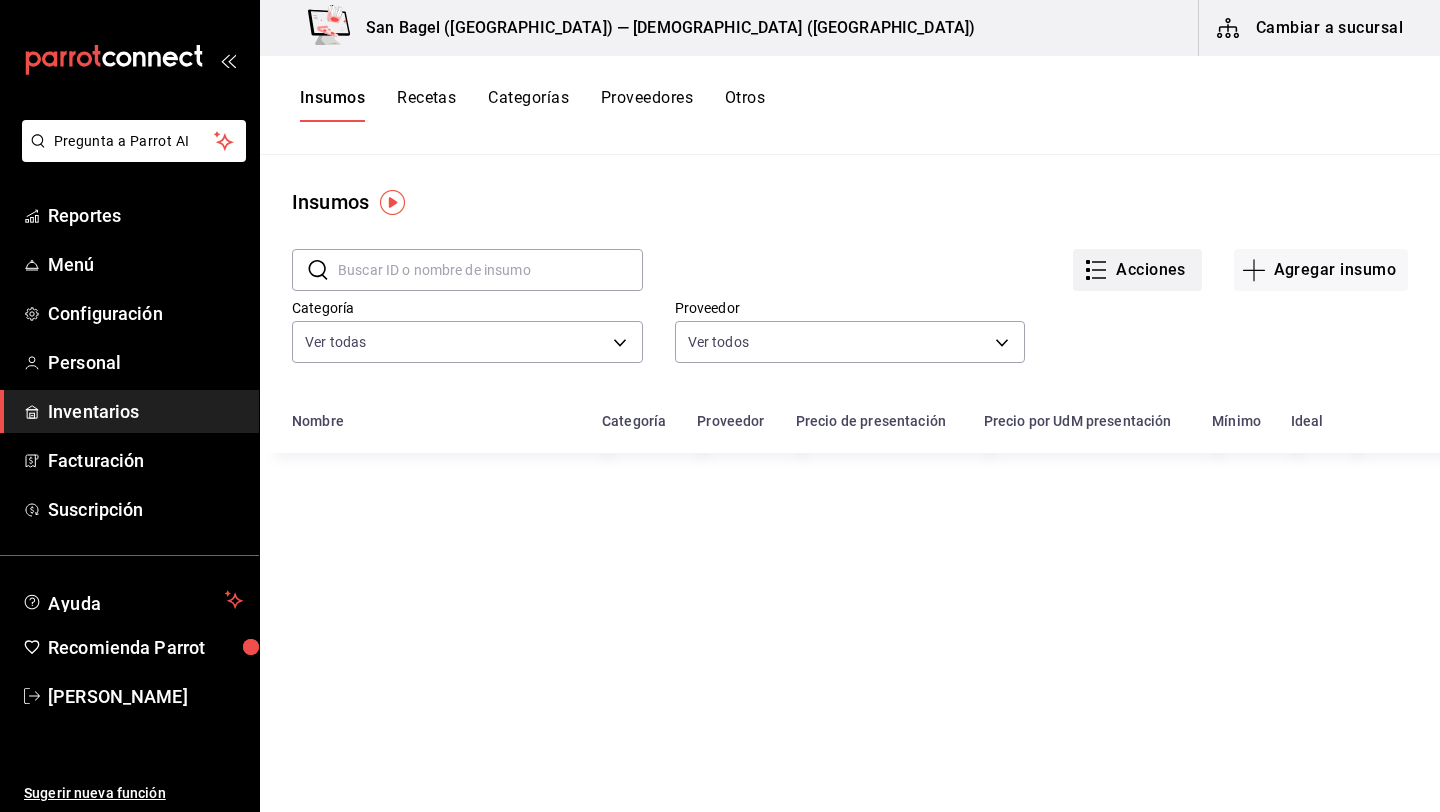 click on "Acciones" at bounding box center (1137, 270) 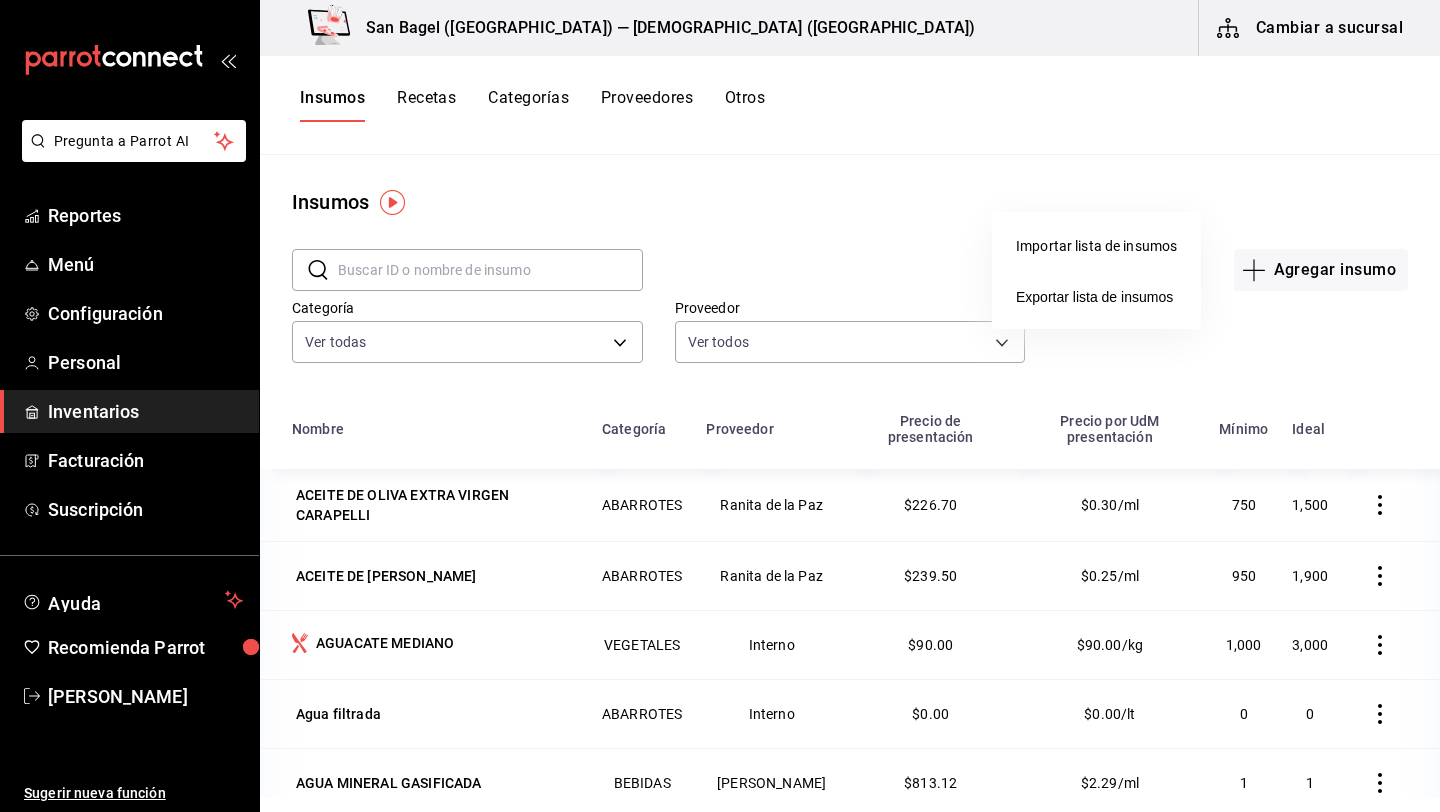 click on "Importar lista de insumos" at bounding box center [1096, 246] 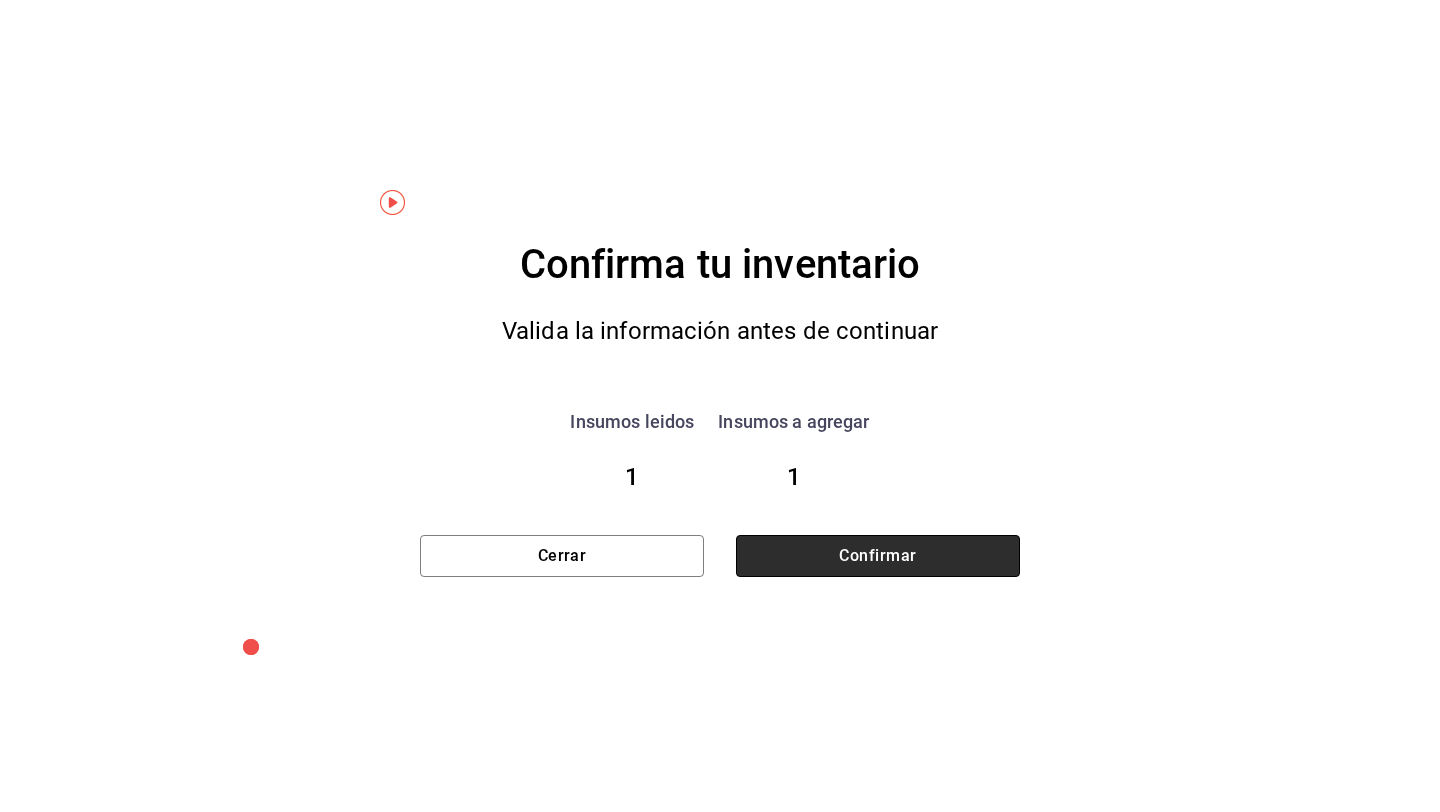 click on "Confirmar" at bounding box center (878, 556) 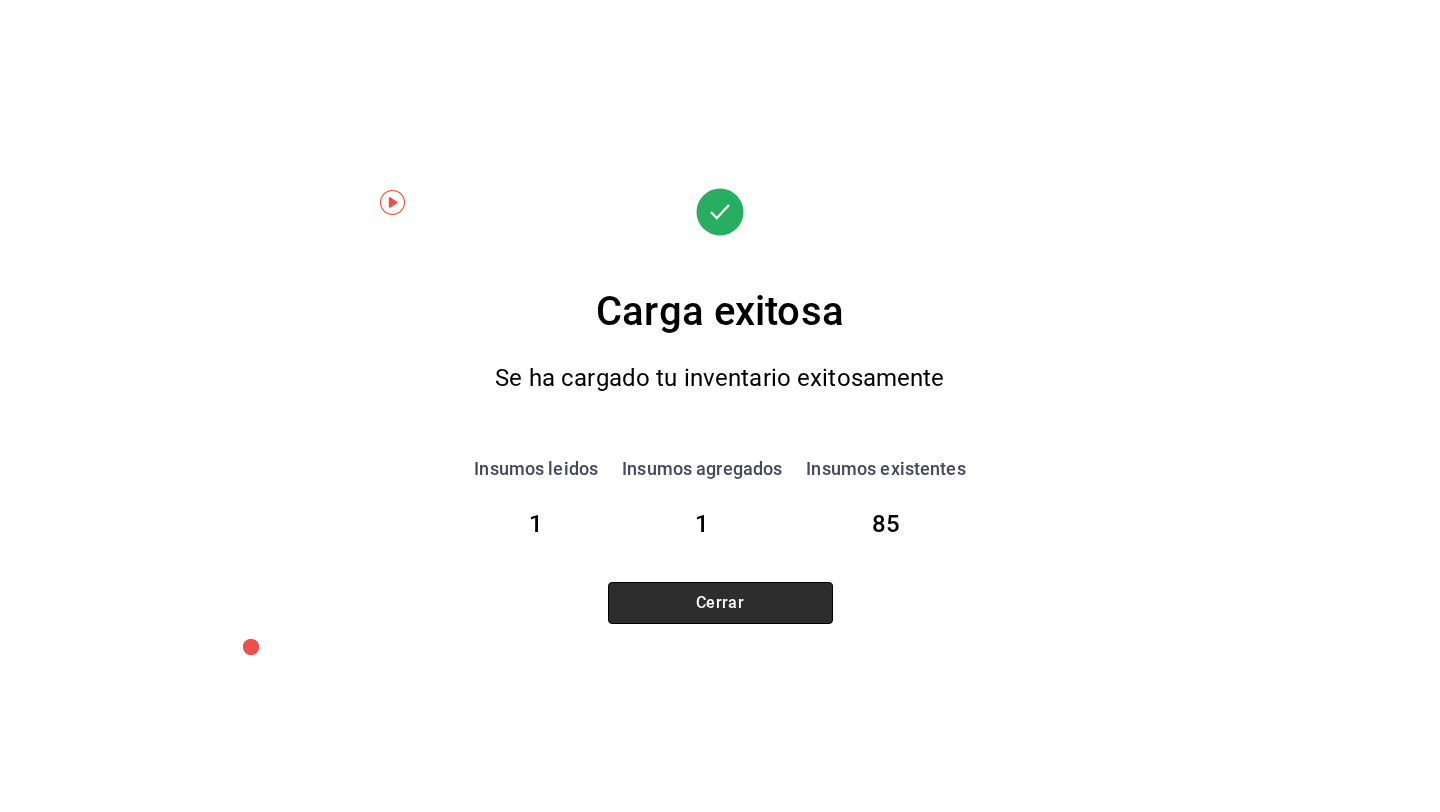 click on "Cerrar" at bounding box center (720, 603) 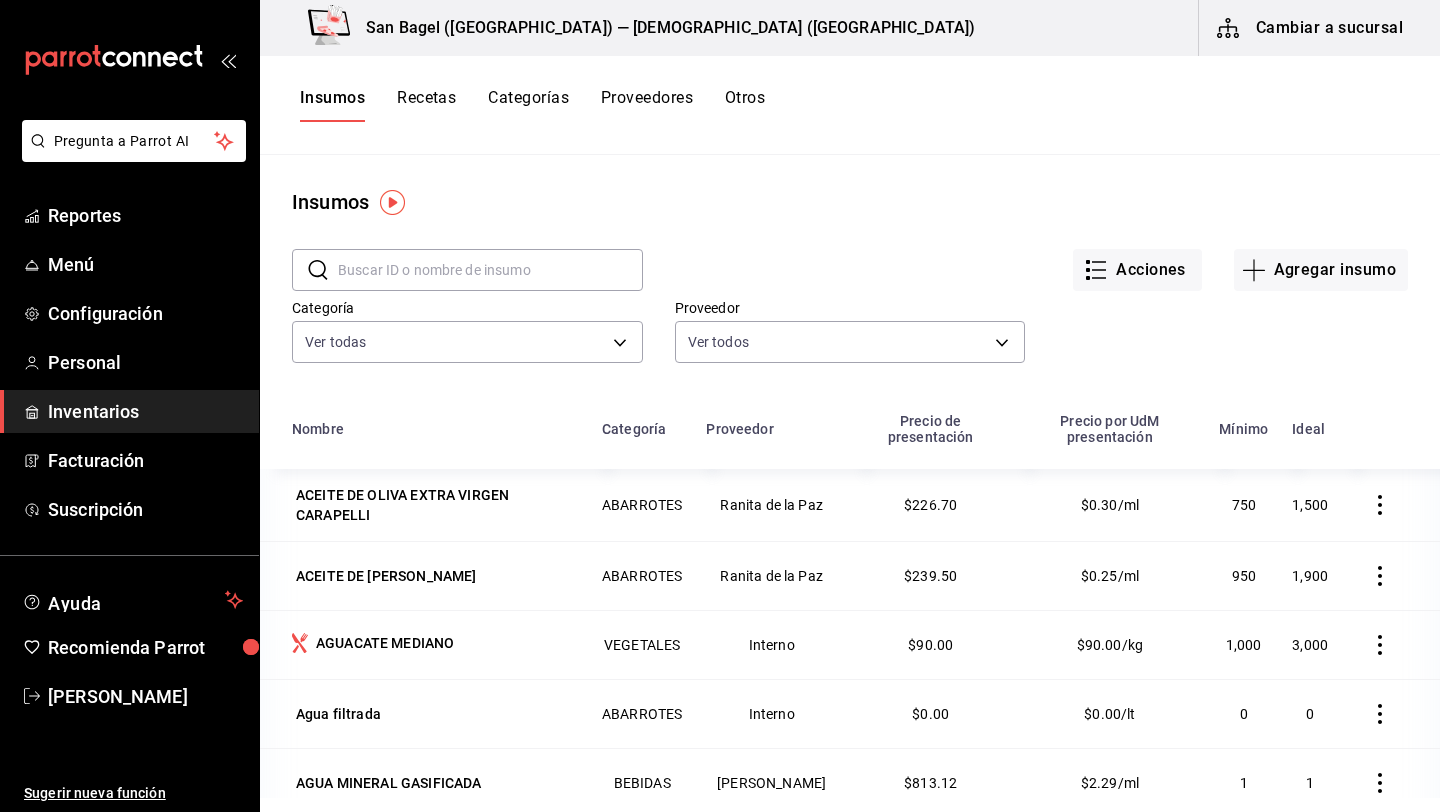 click on "Insumos Recetas Categorías Proveedores Otros" at bounding box center [850, 105] 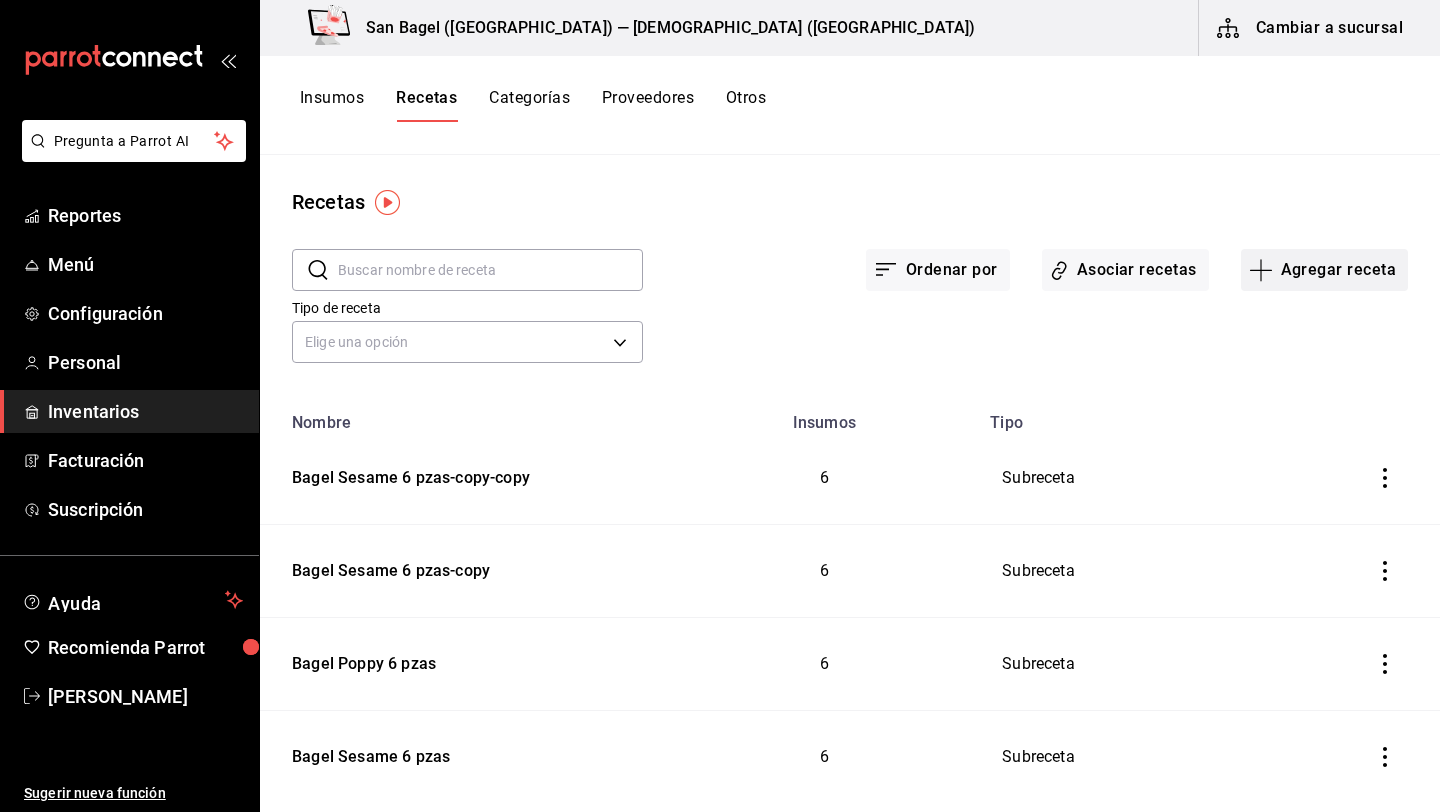 click on "Agregar receta" at bounding box center (1324, 270) 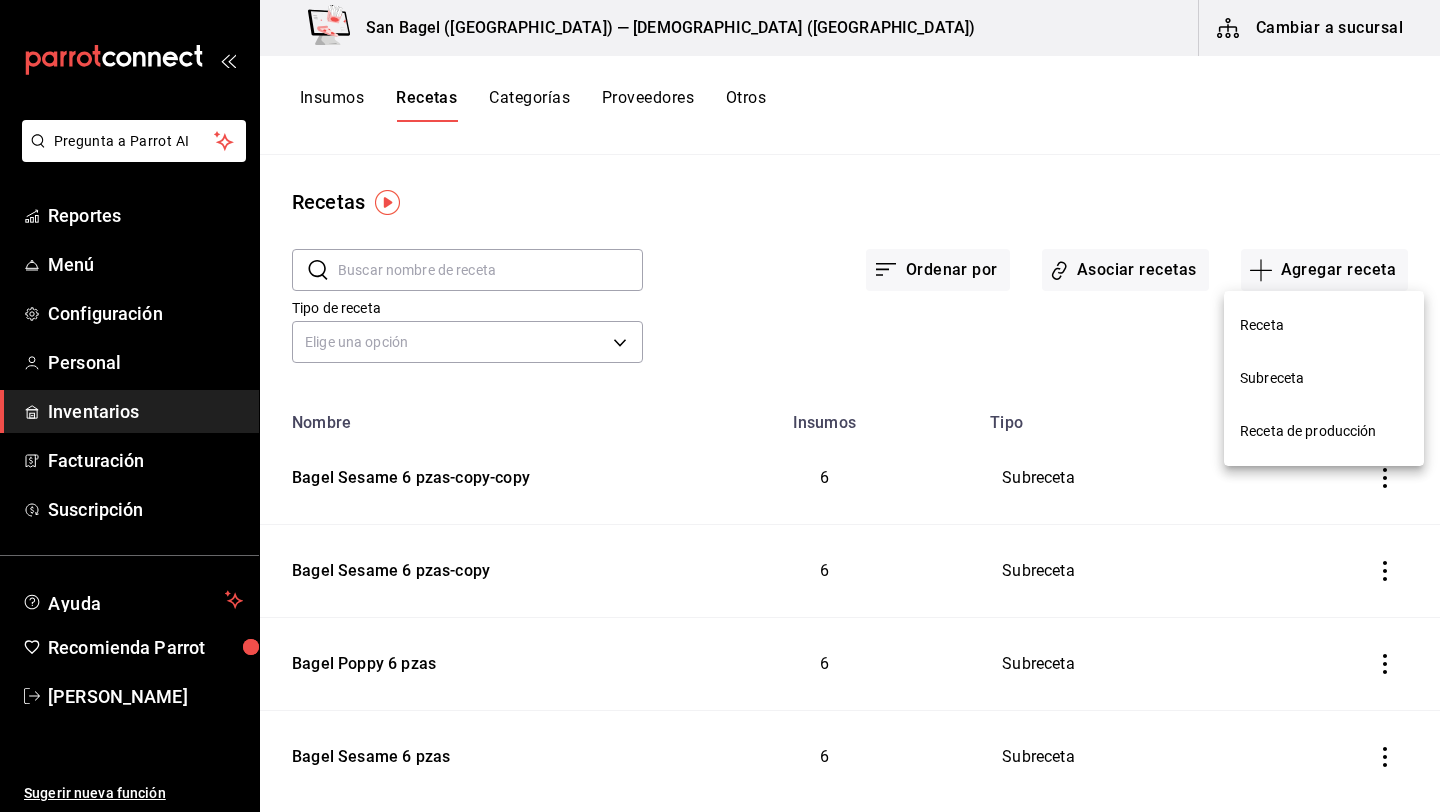 click on "Receta de producción" at bounding box center (1324, 431) 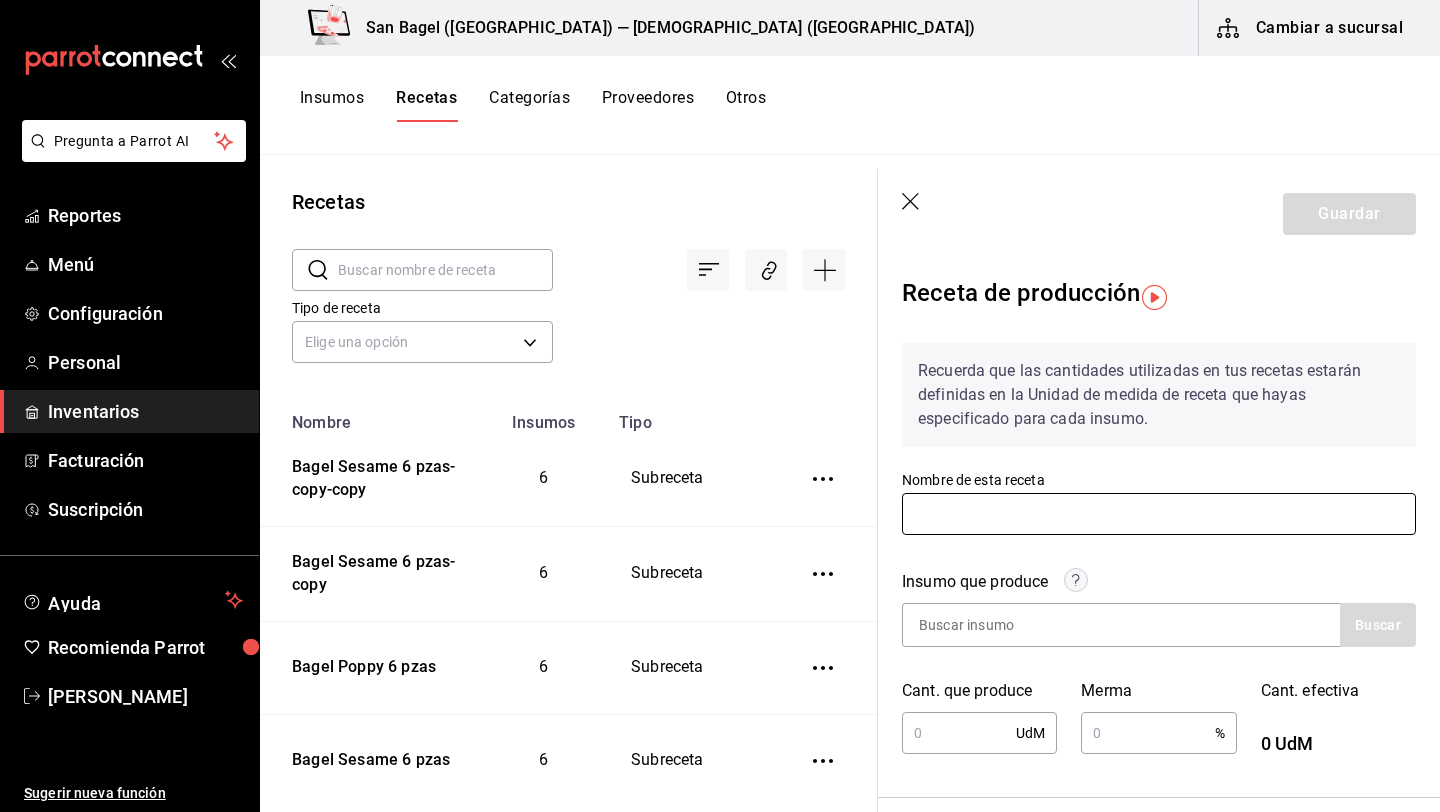 click at bounding box center [1159, 514] 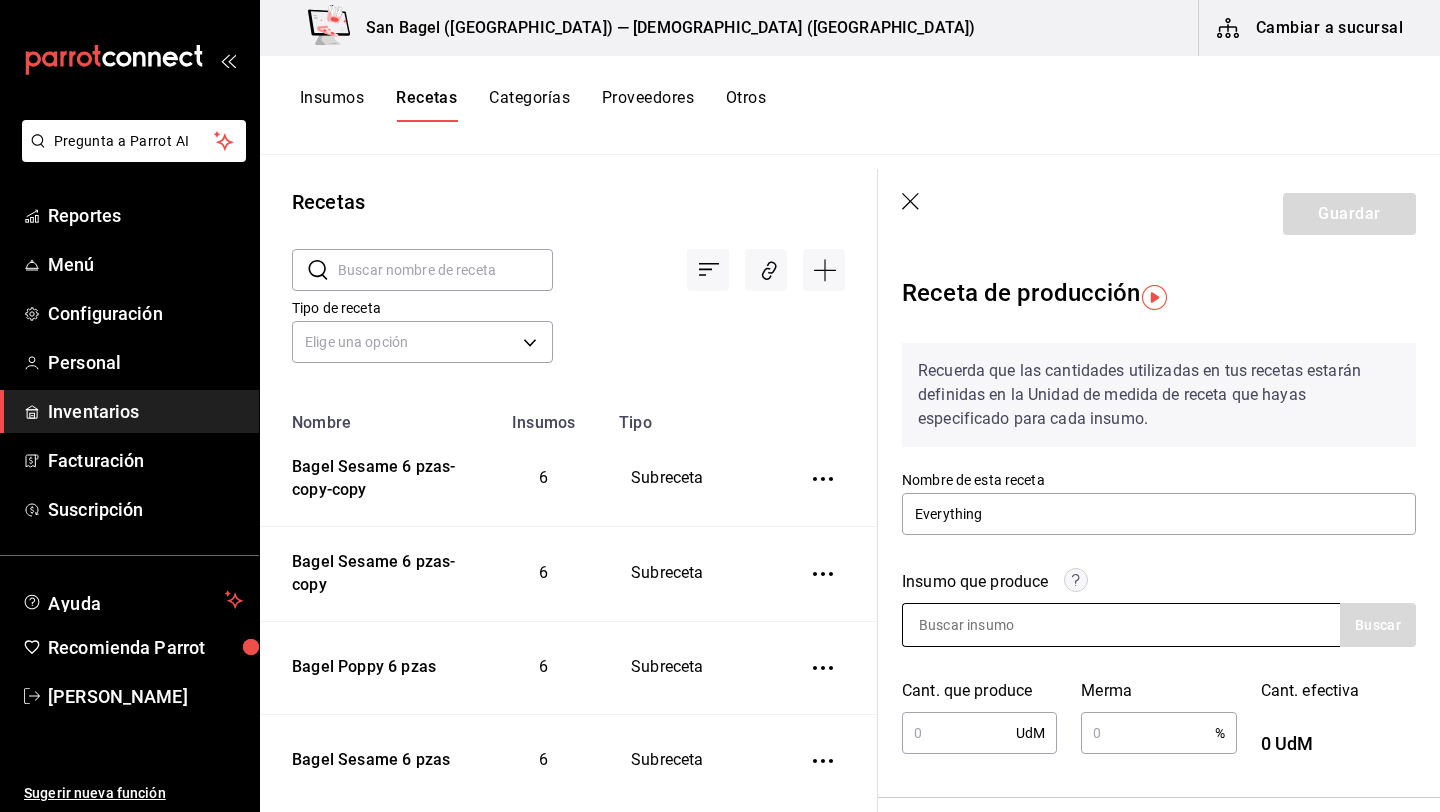 click at bounding box center (1003, 625) 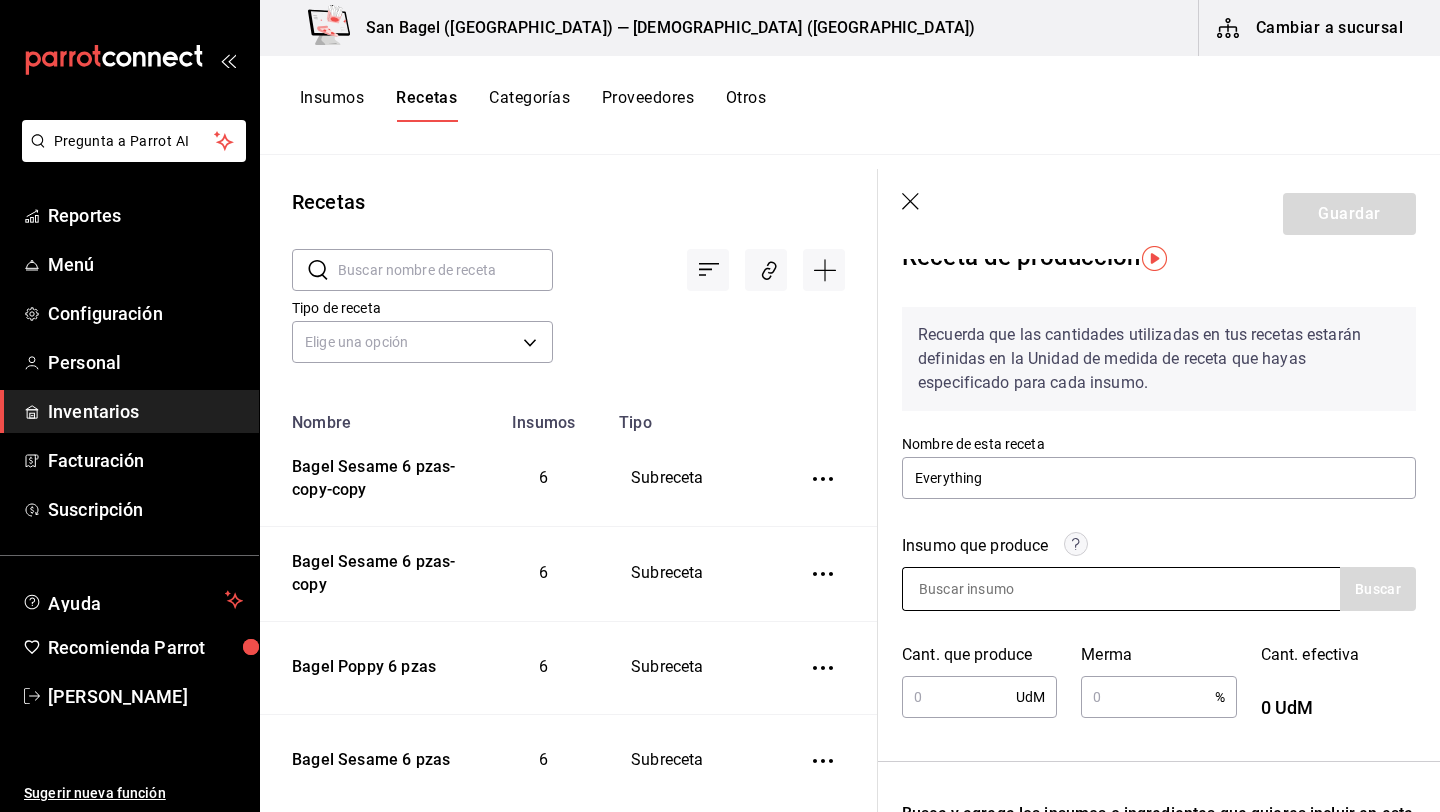 scroll, scrollTop: 39, scrollLeft: 0, axis: vertical 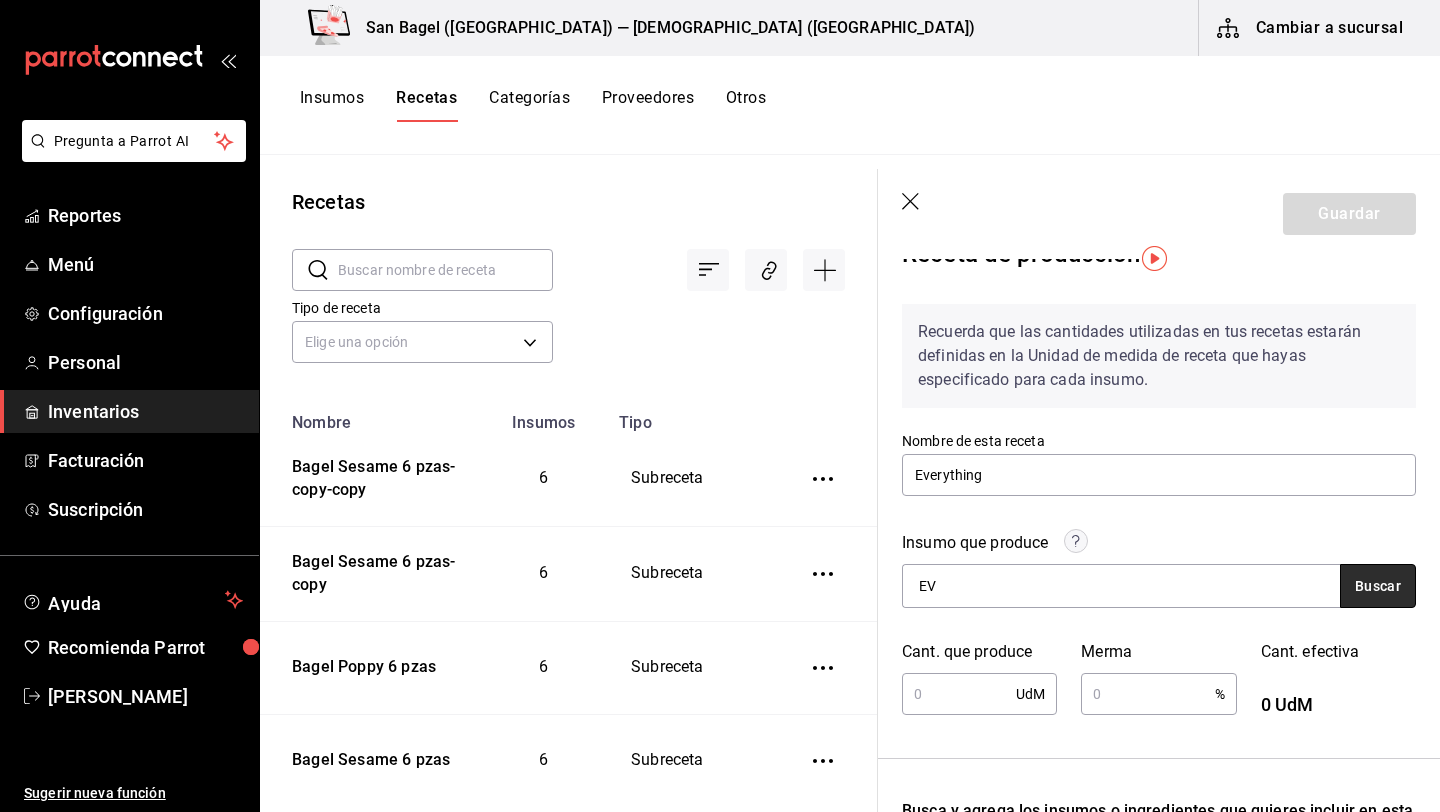 click on "Buscar" at bounding box center (1378, 586) 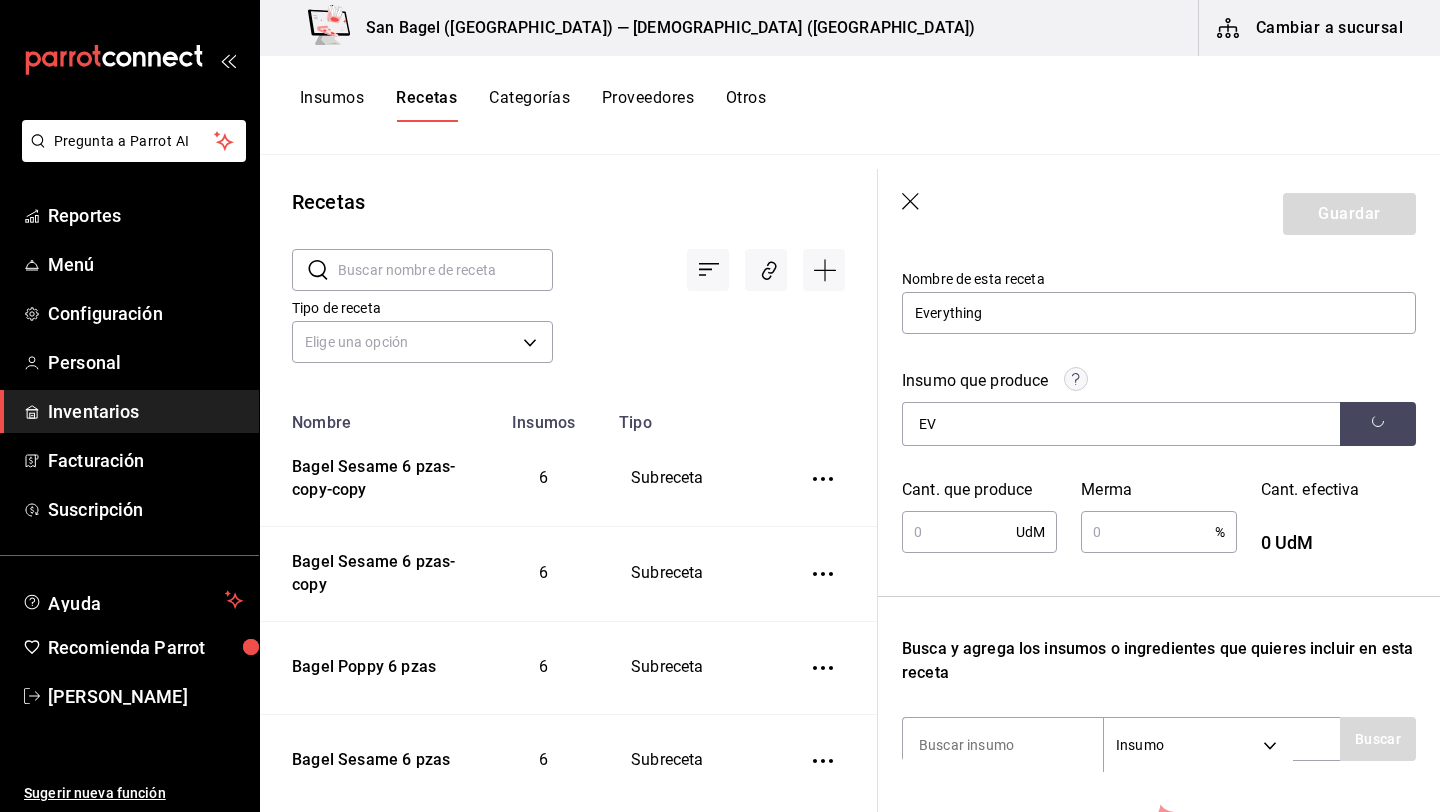 scroll, scrollTop: 176, scrollLeft: 0, axis: vertical 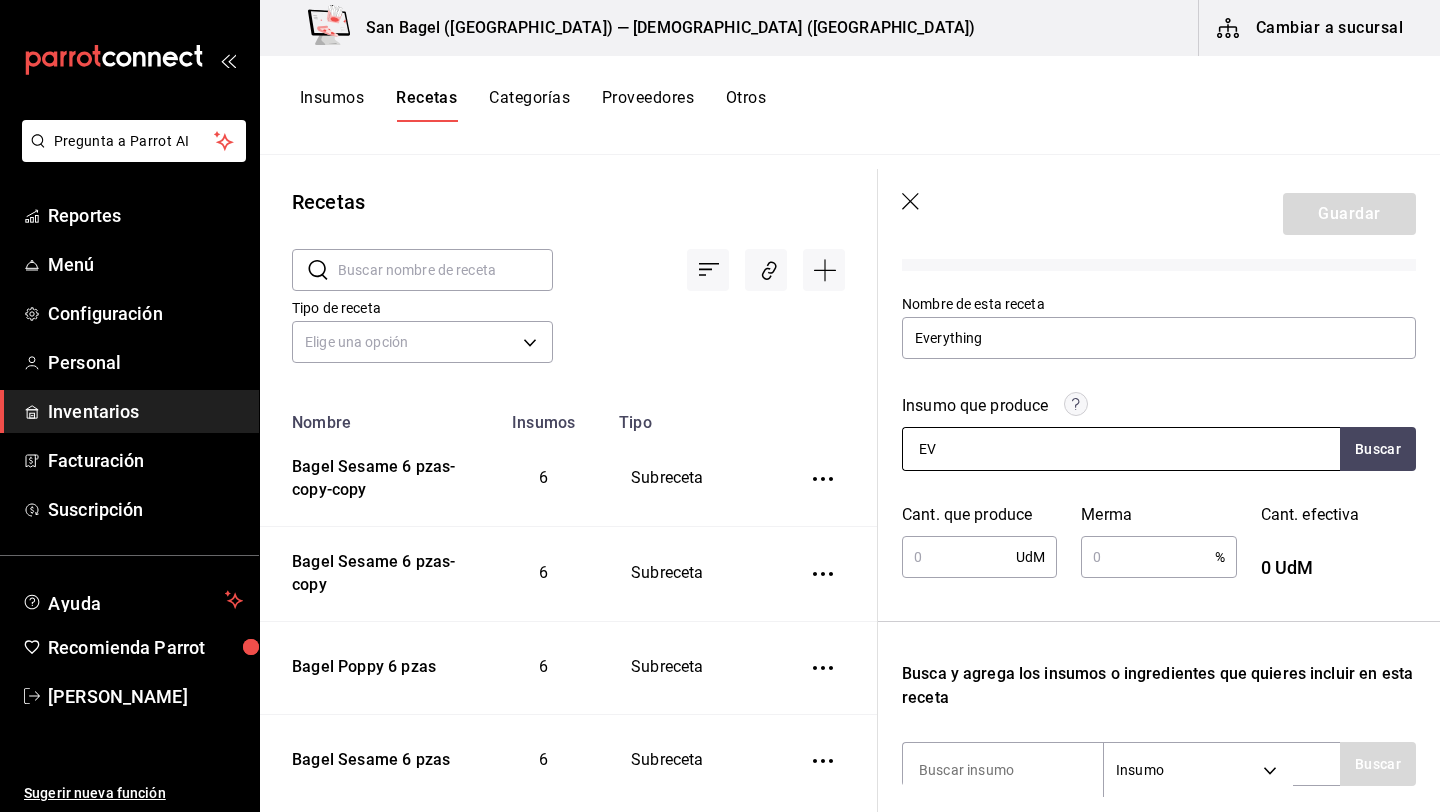 click on "EV" at bounding box center (1003, 449) 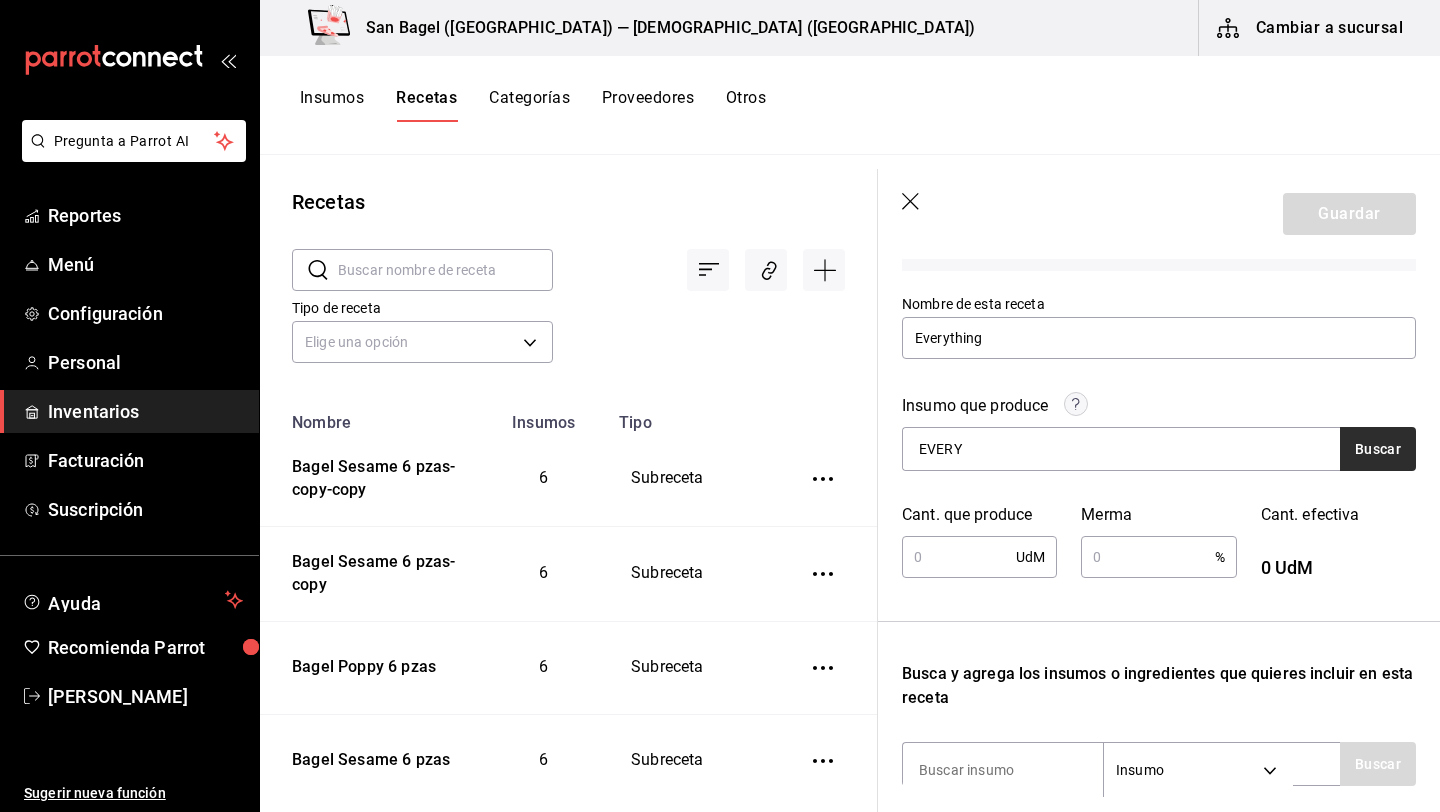 type on "EVERY" 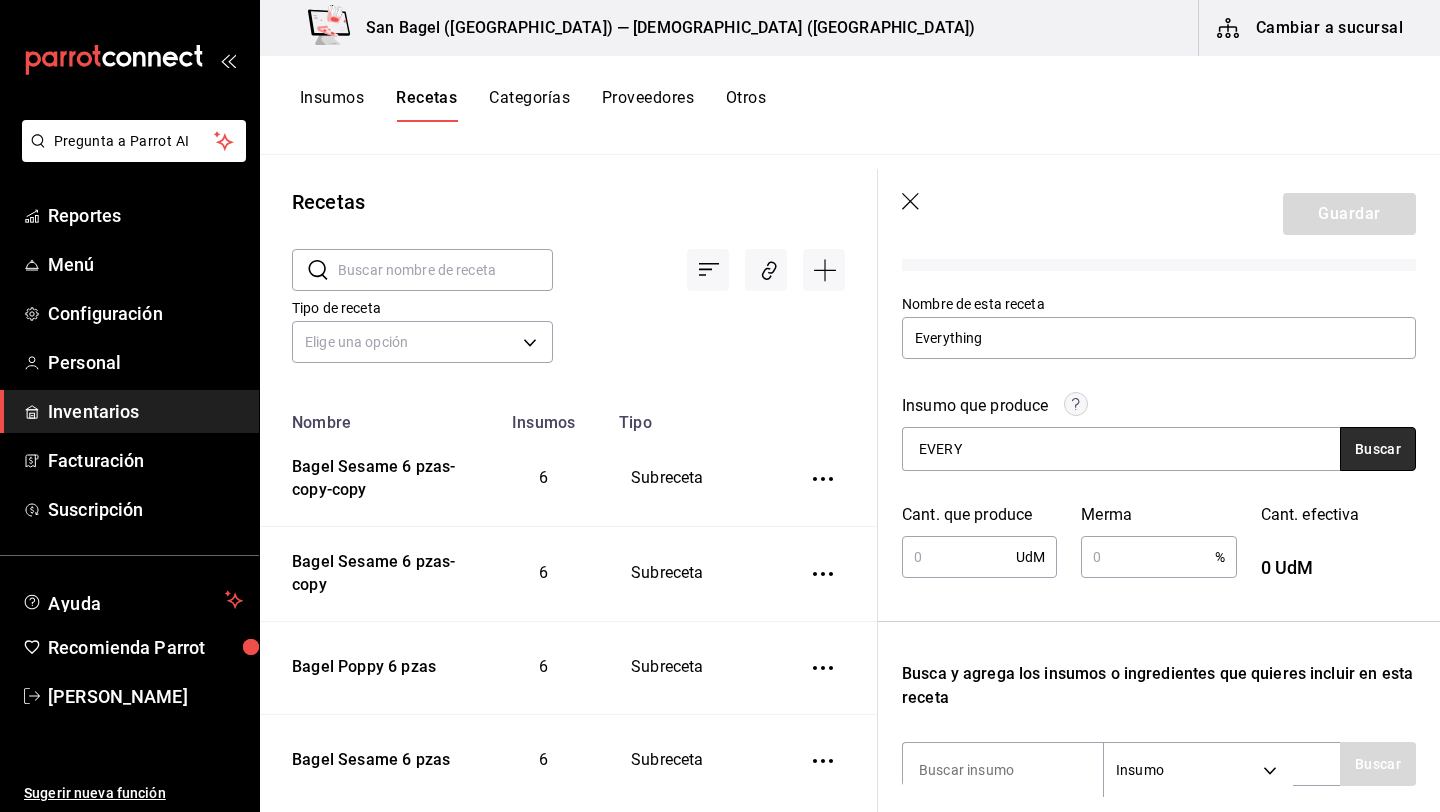 click on "Buscar" at bounding box center (1378, 449) 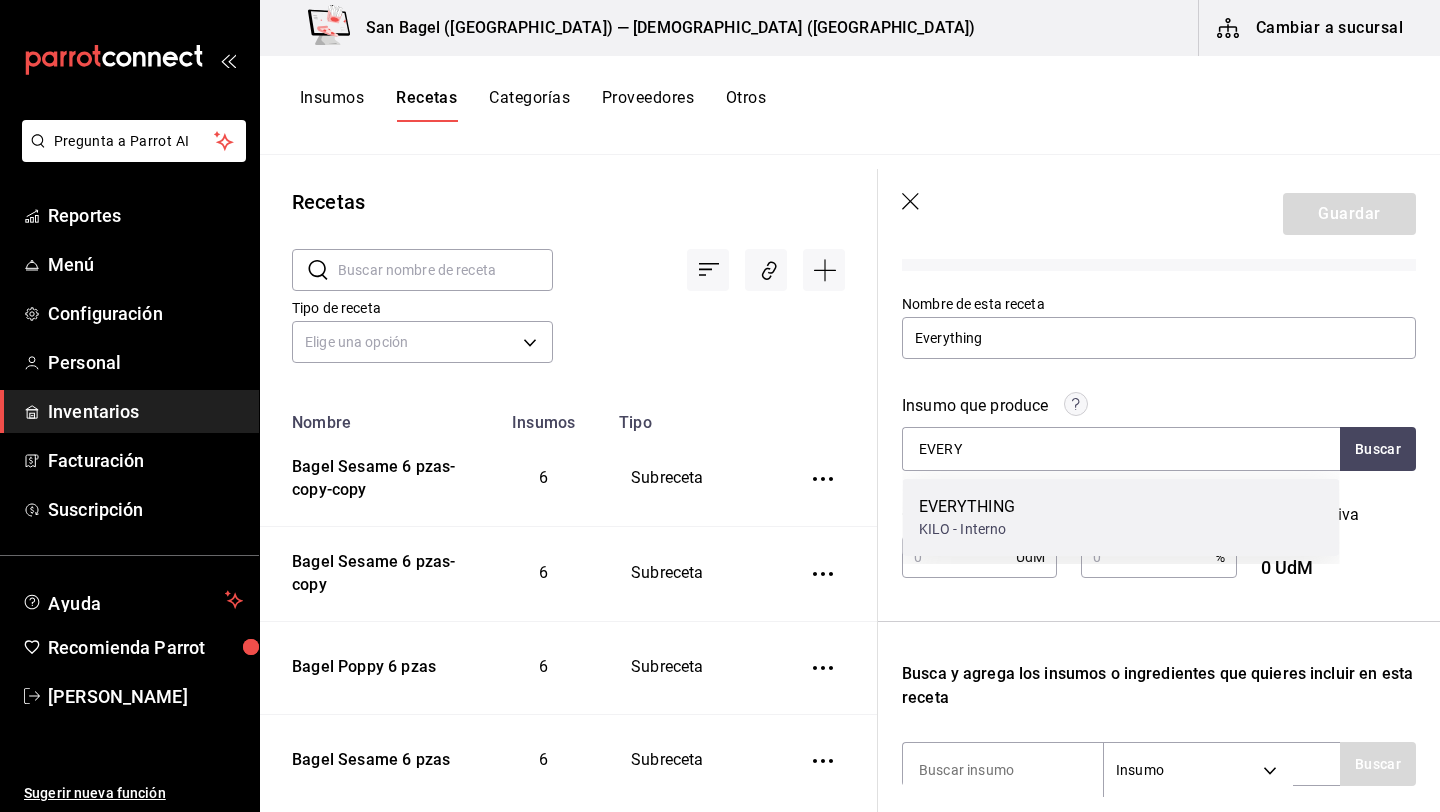 click on "EVERYTHING KILO - Interno" at bounding box center (1121, 517) 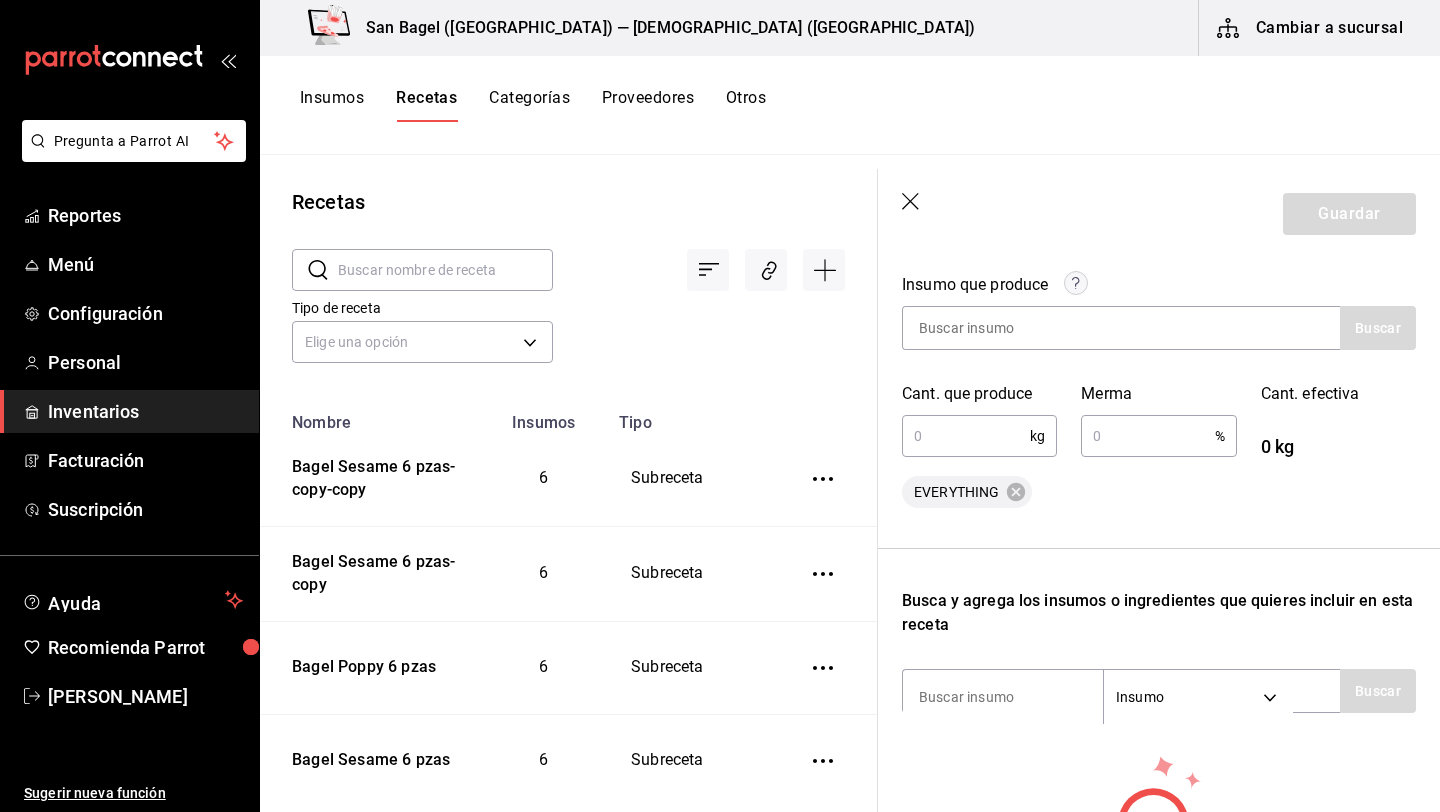 scroll, scrollTop: 299, scrollLeft: 0, axis: vertical 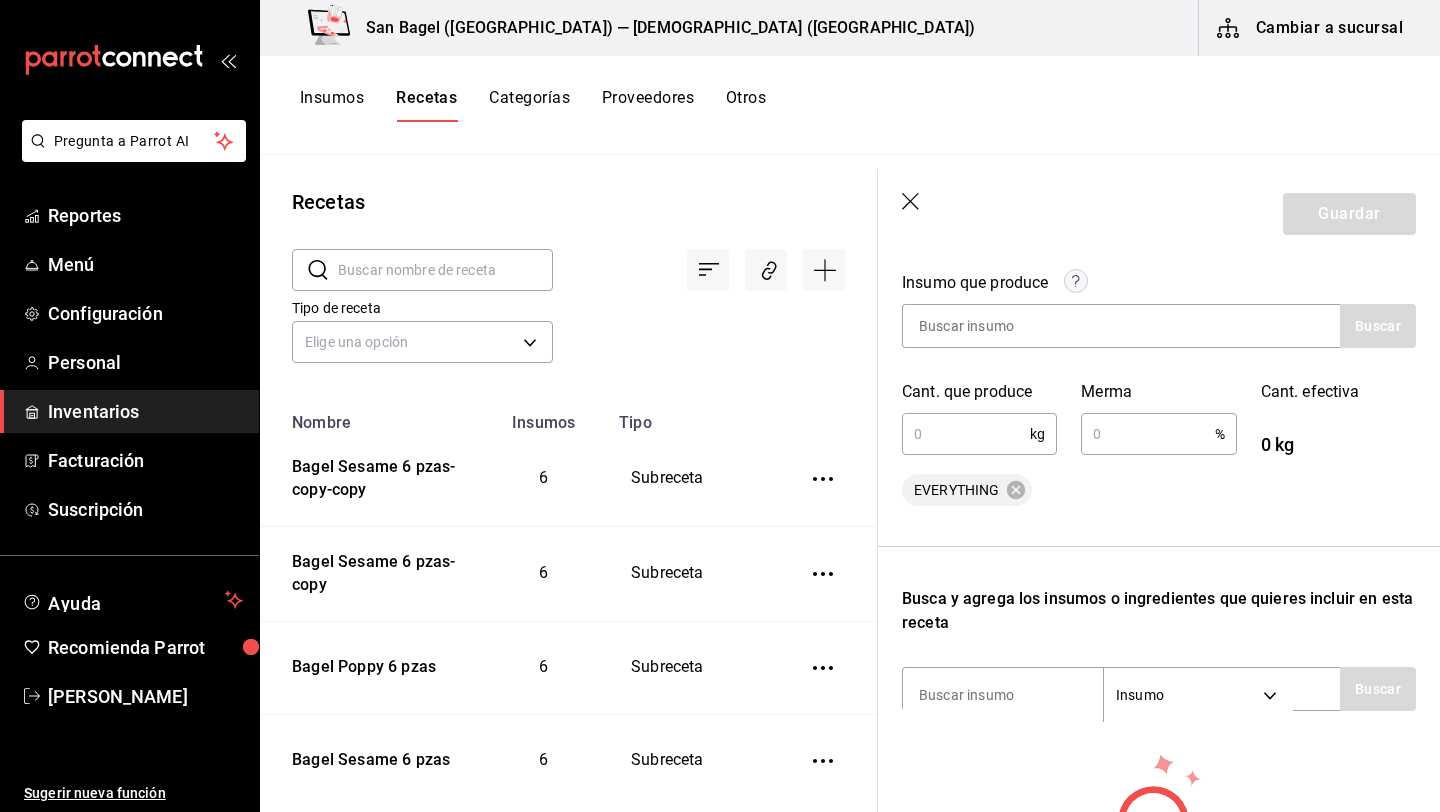 click at bounding box center [966, 434] 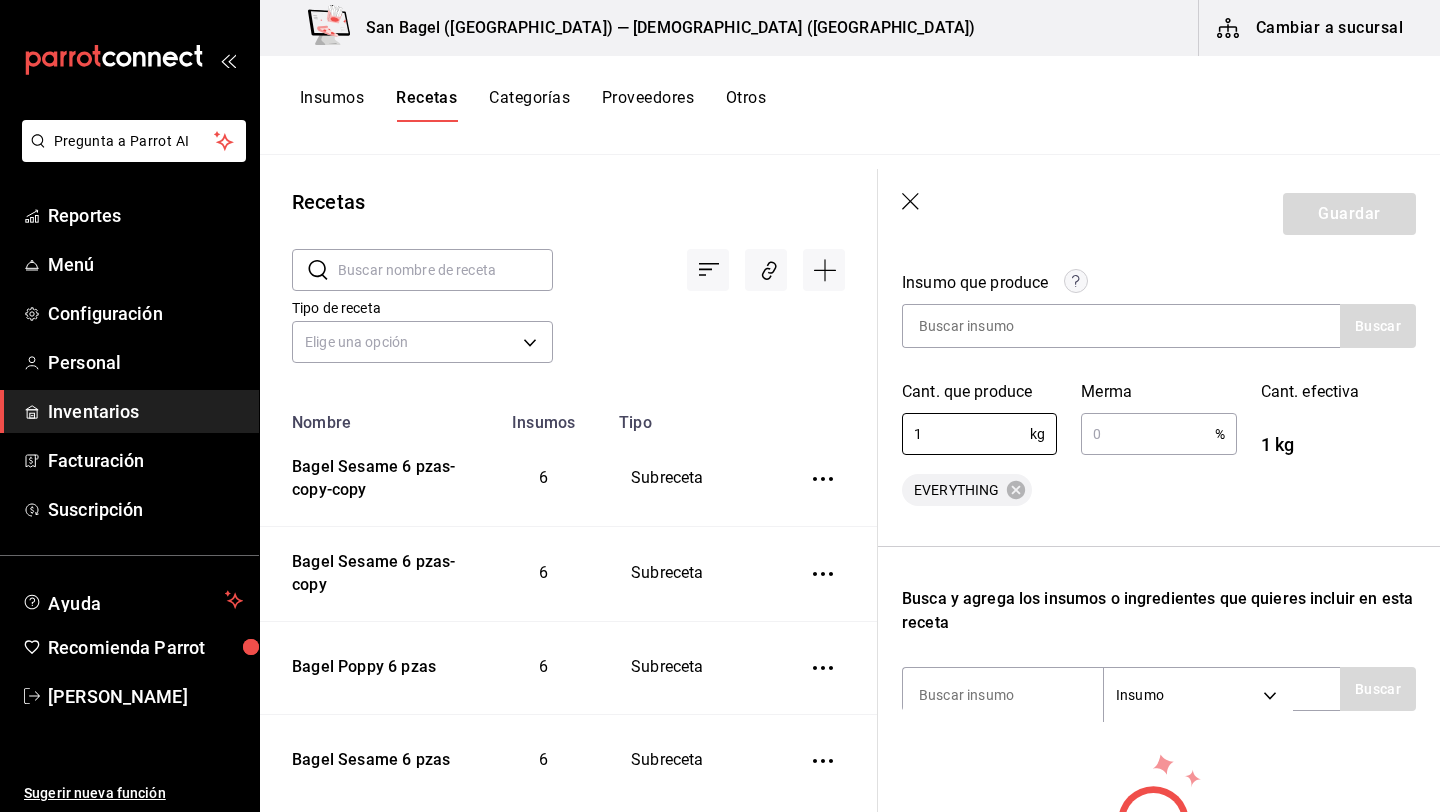 type on "1" 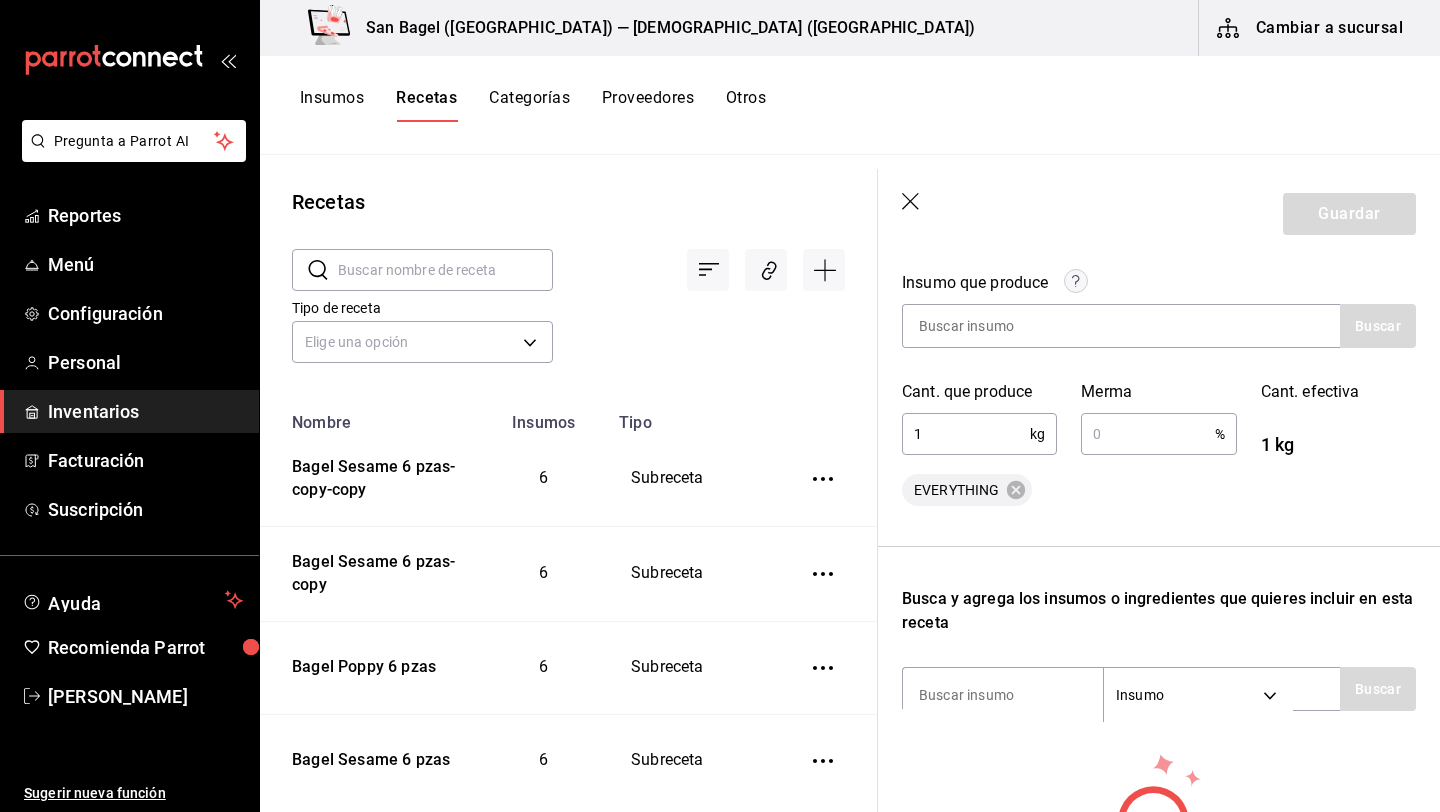 type 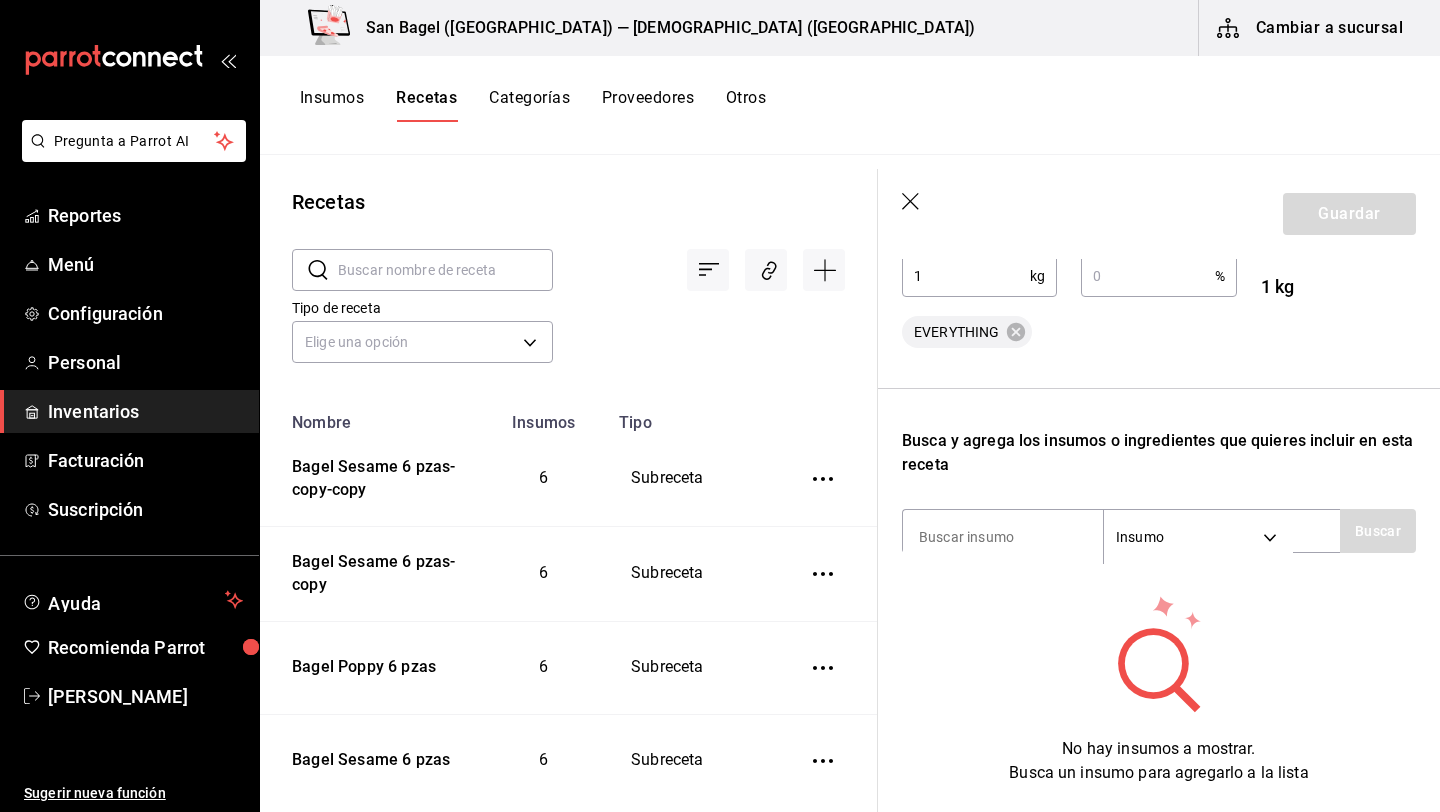 scroll, scrollTop: 461, scrollLeft: 0, axis: vertical 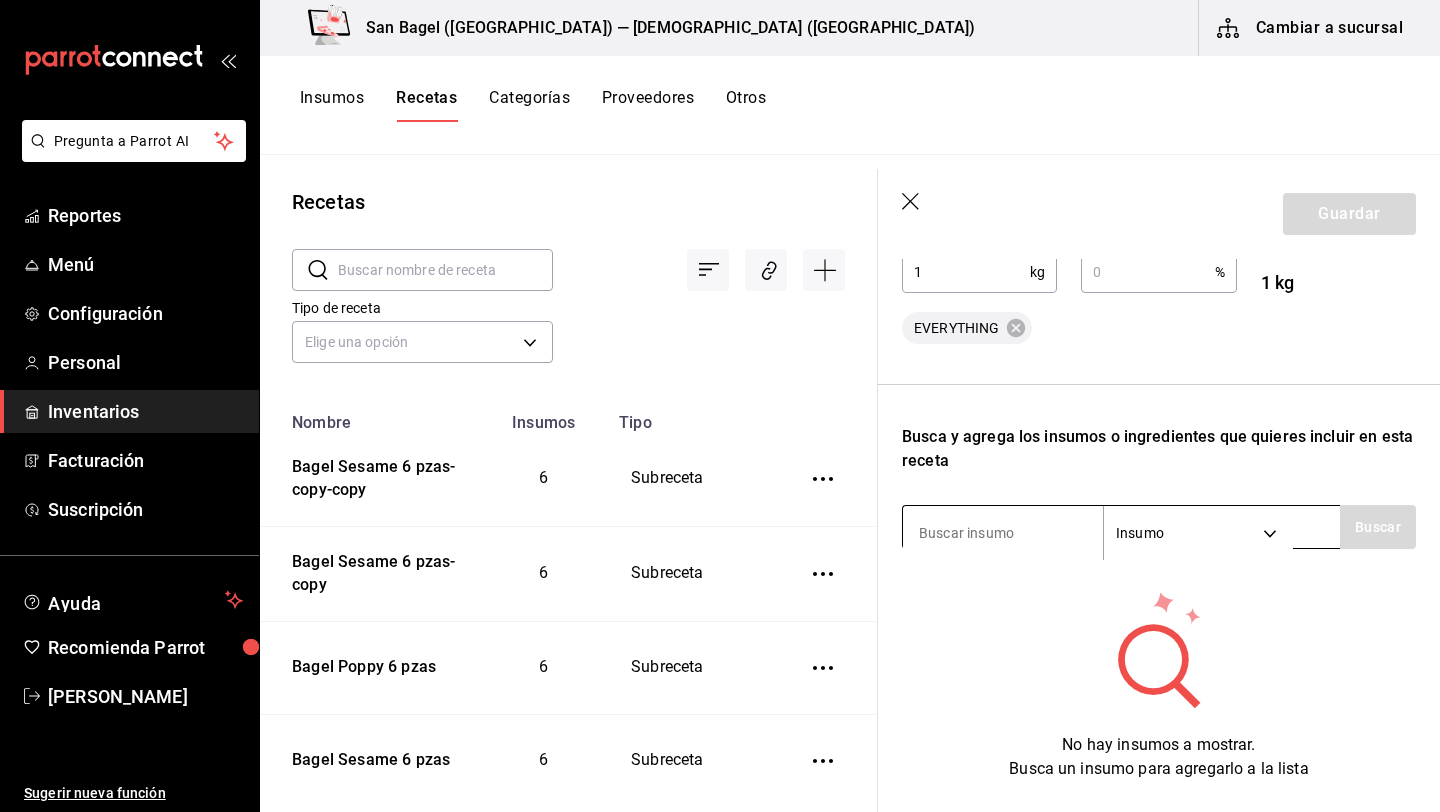 click at bounding box center (1003, 533) 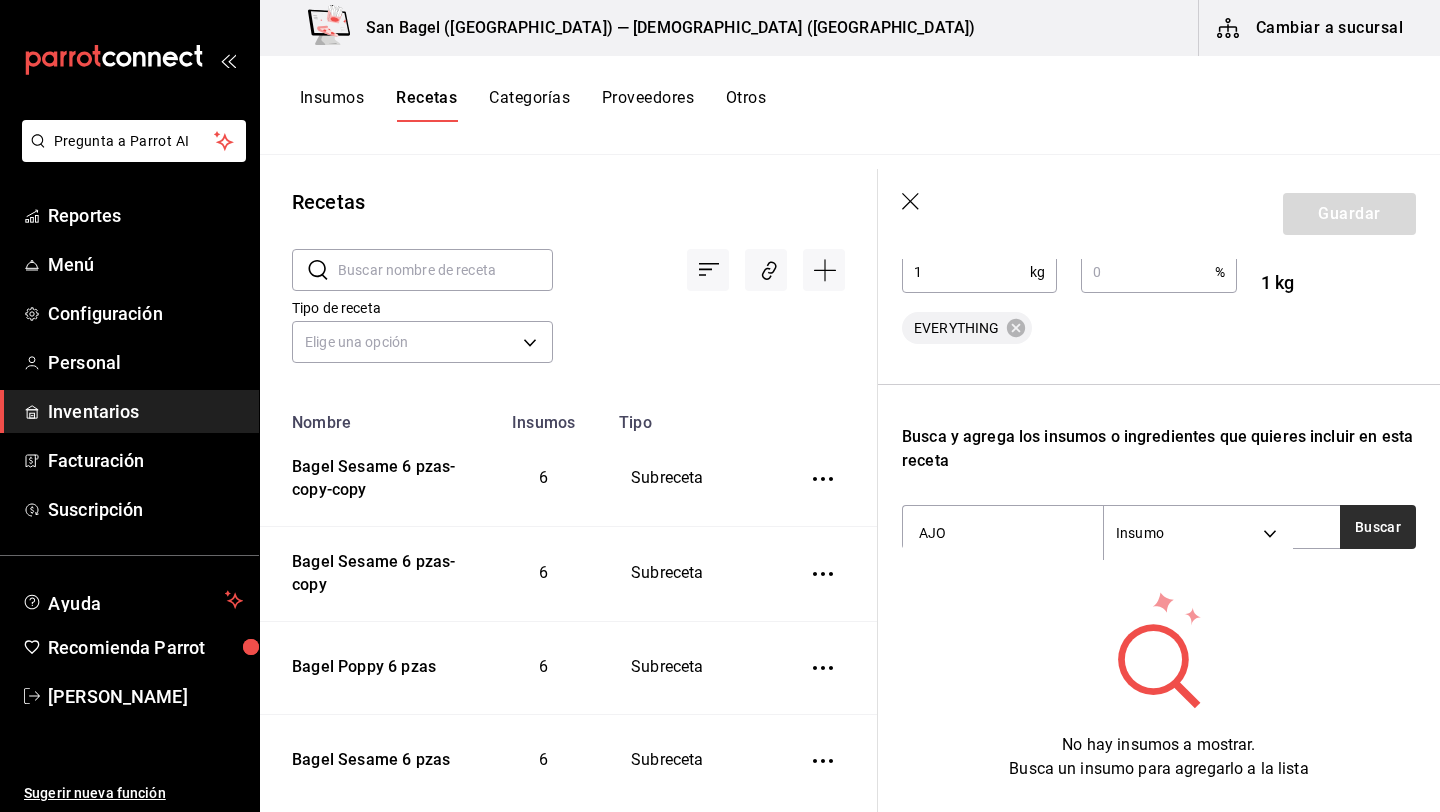 type on "AJO" 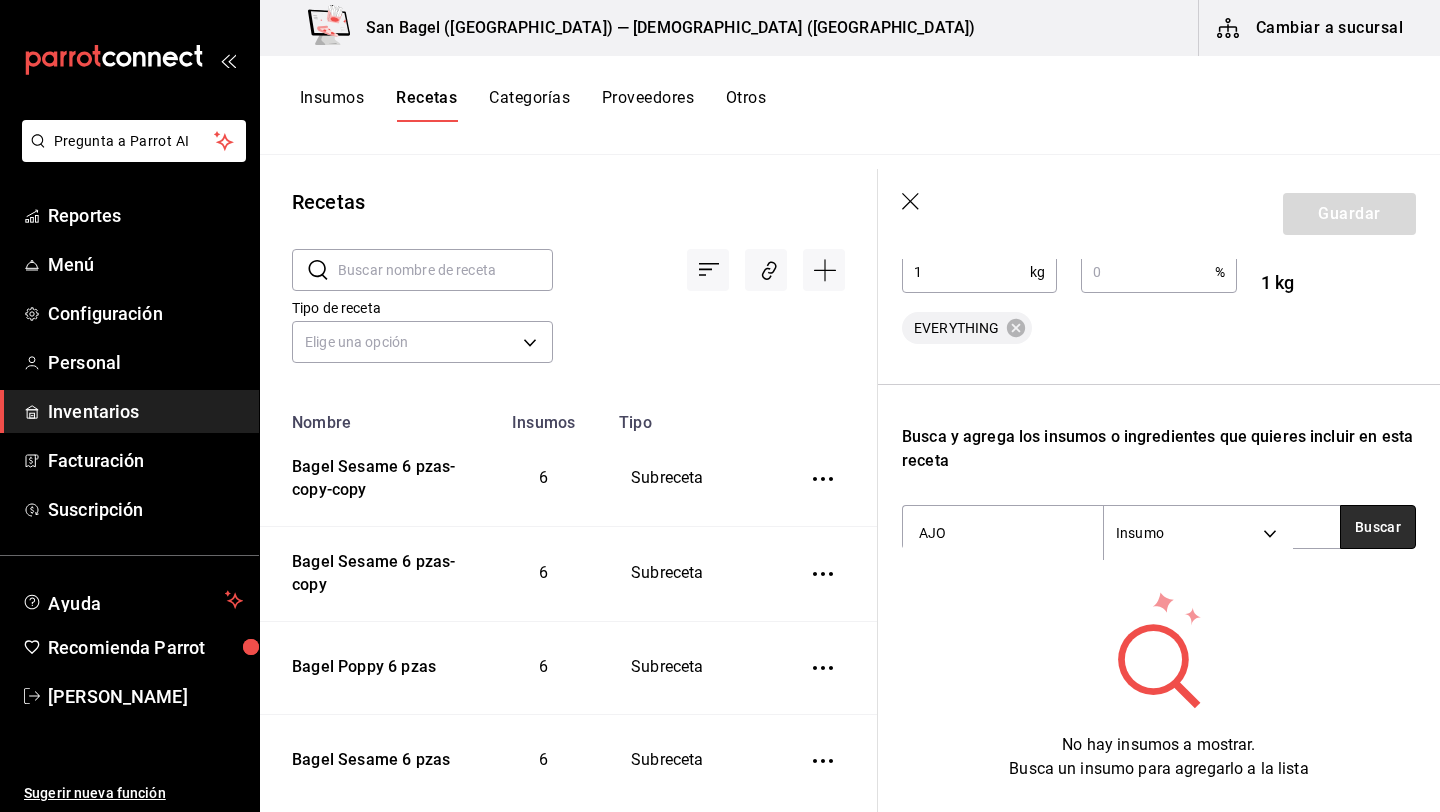 click on "Buscar" at bounding box center (1378, 527) 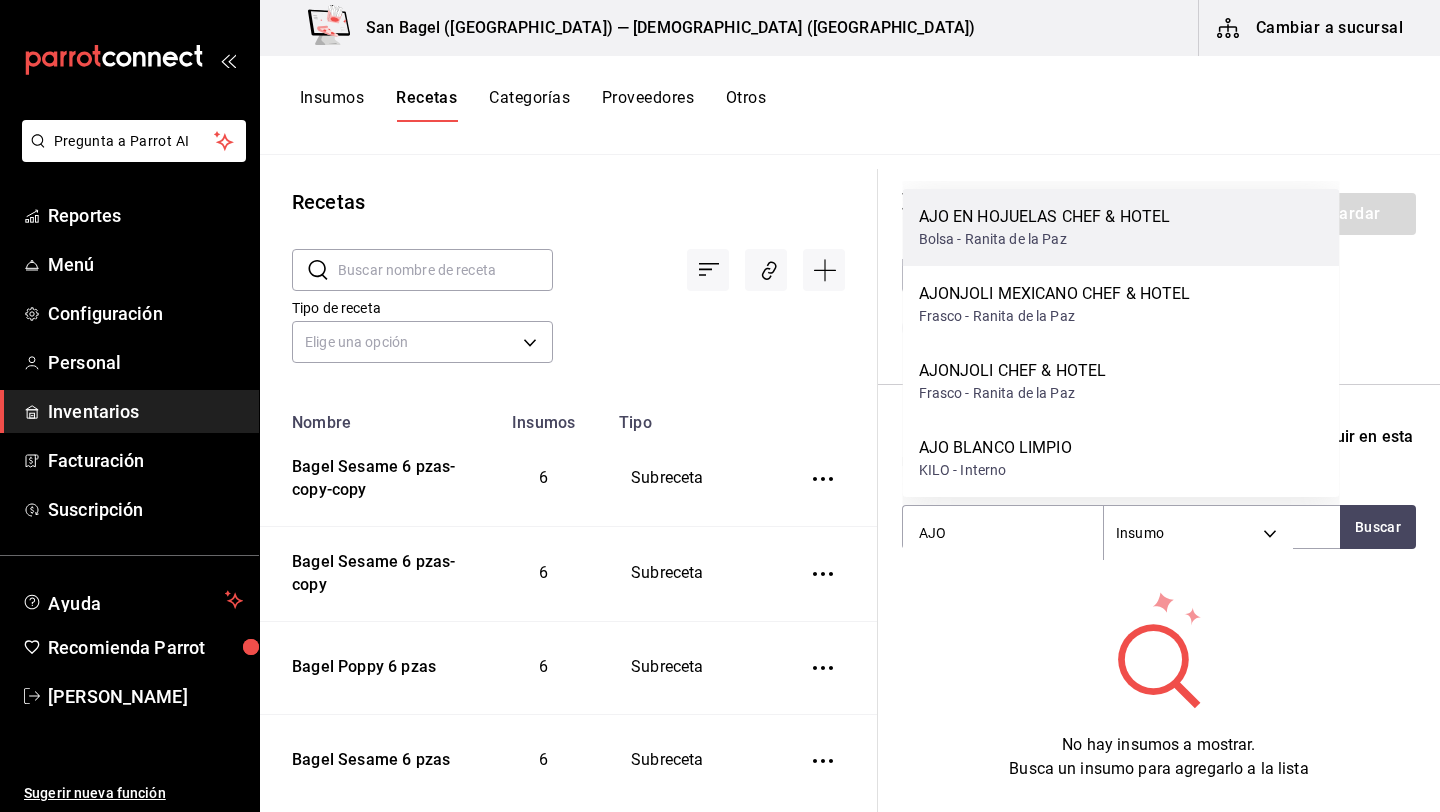 click on "Bolsa - Ranita de la Paz" at bounding box center [1045, 239] 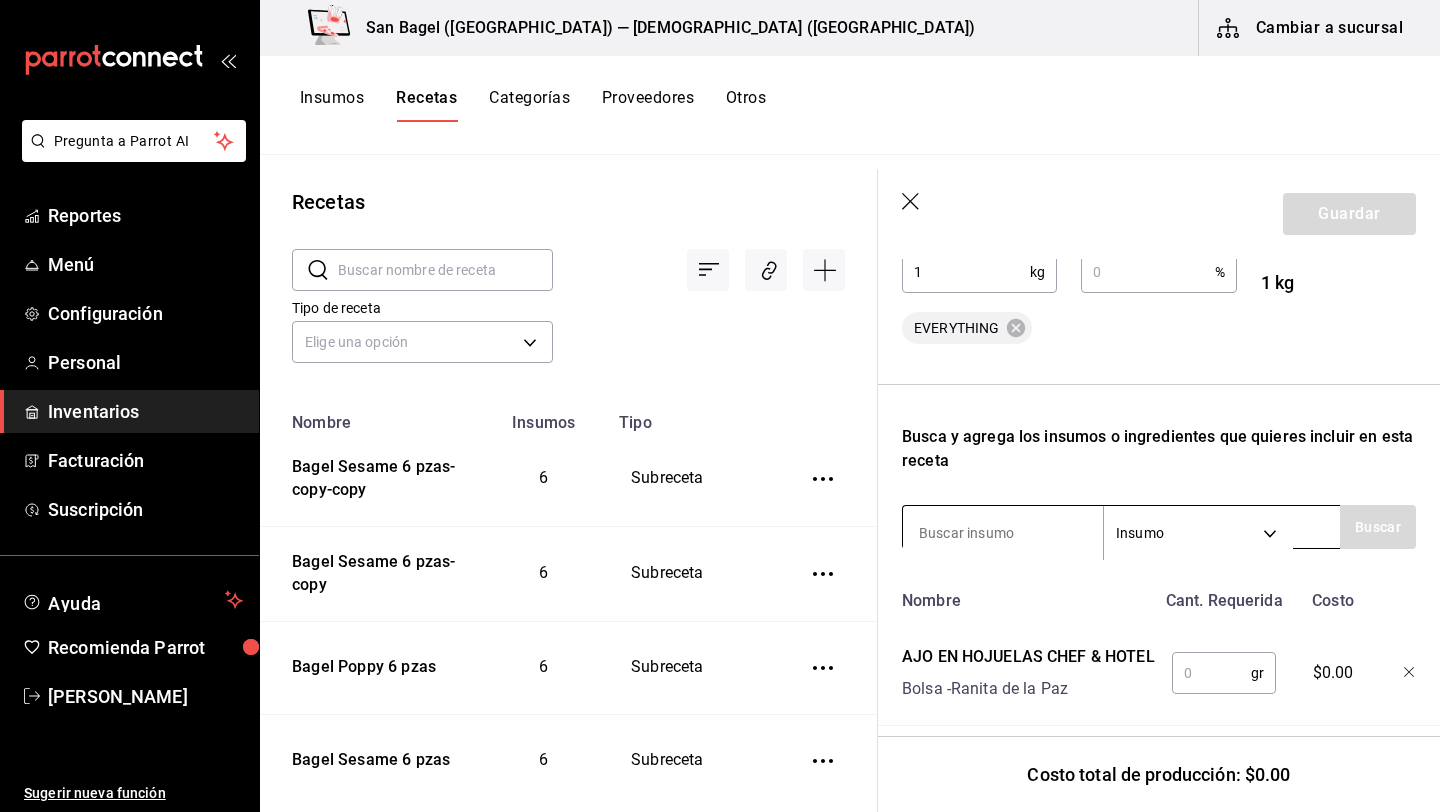 scroll, scrollTop: 503, scrollLeft: 0, axis: vertical 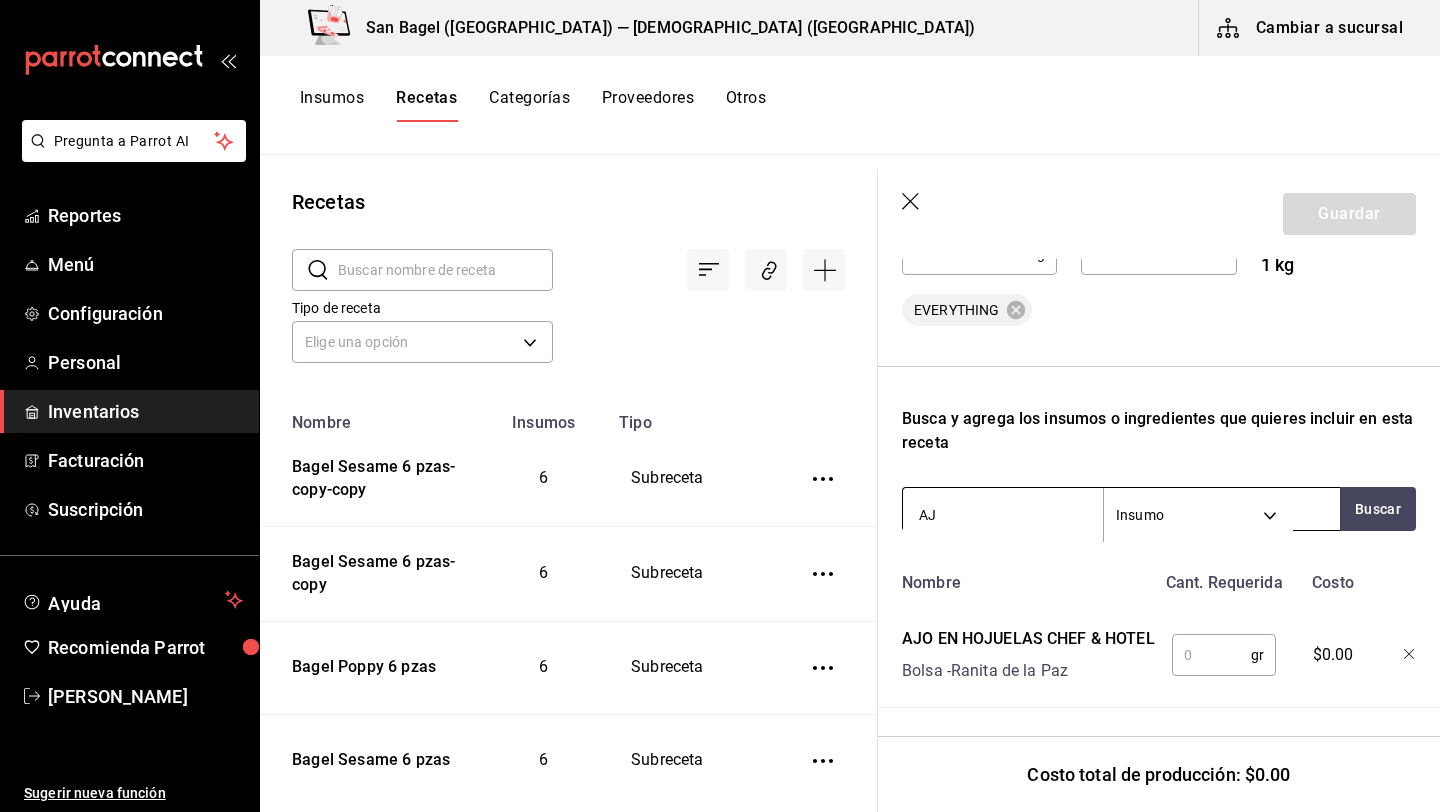 type on "AJO" 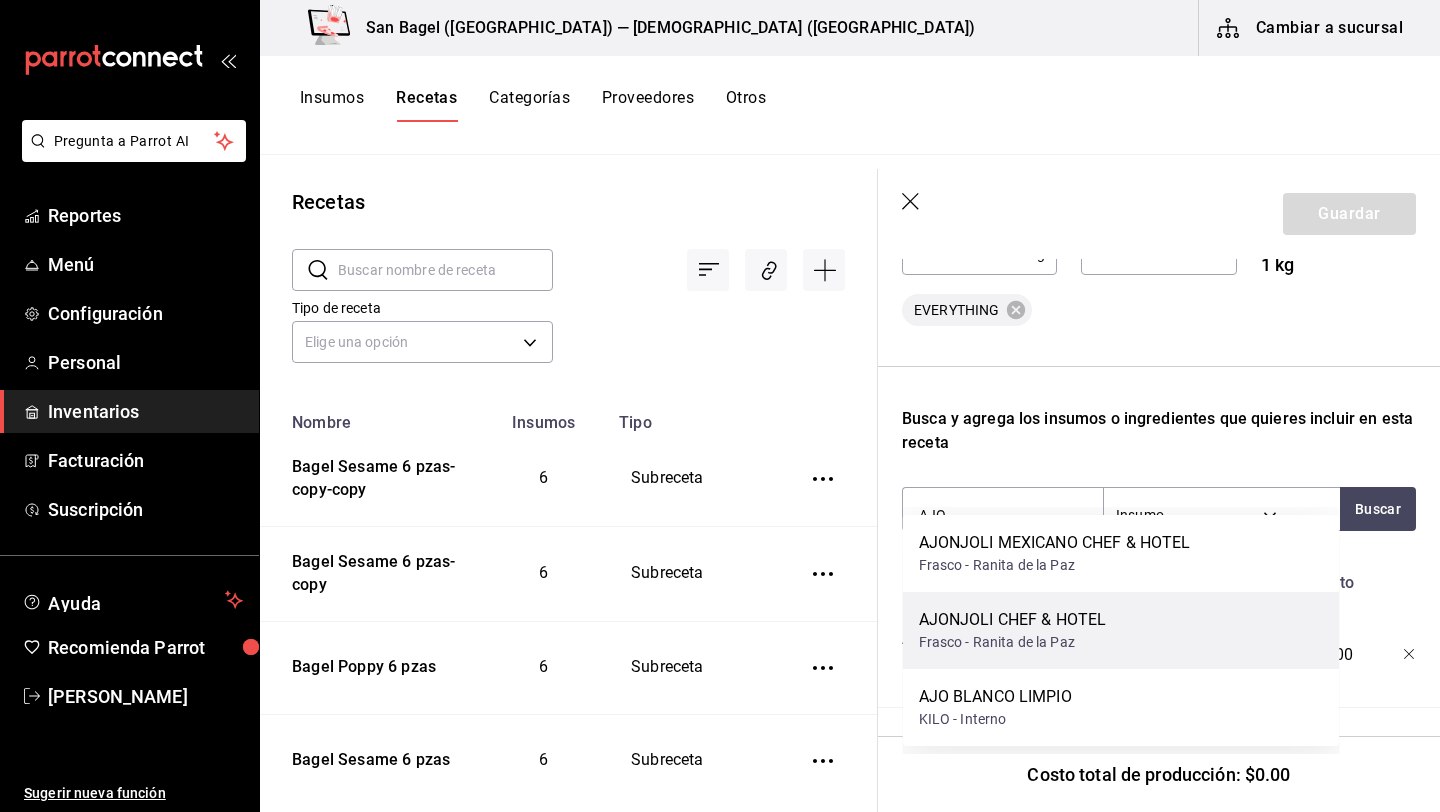 click on "AJONJOLI CHEF & HOTEL Frasco - Ranita de la Paz" at bounding box center [1121, 630] 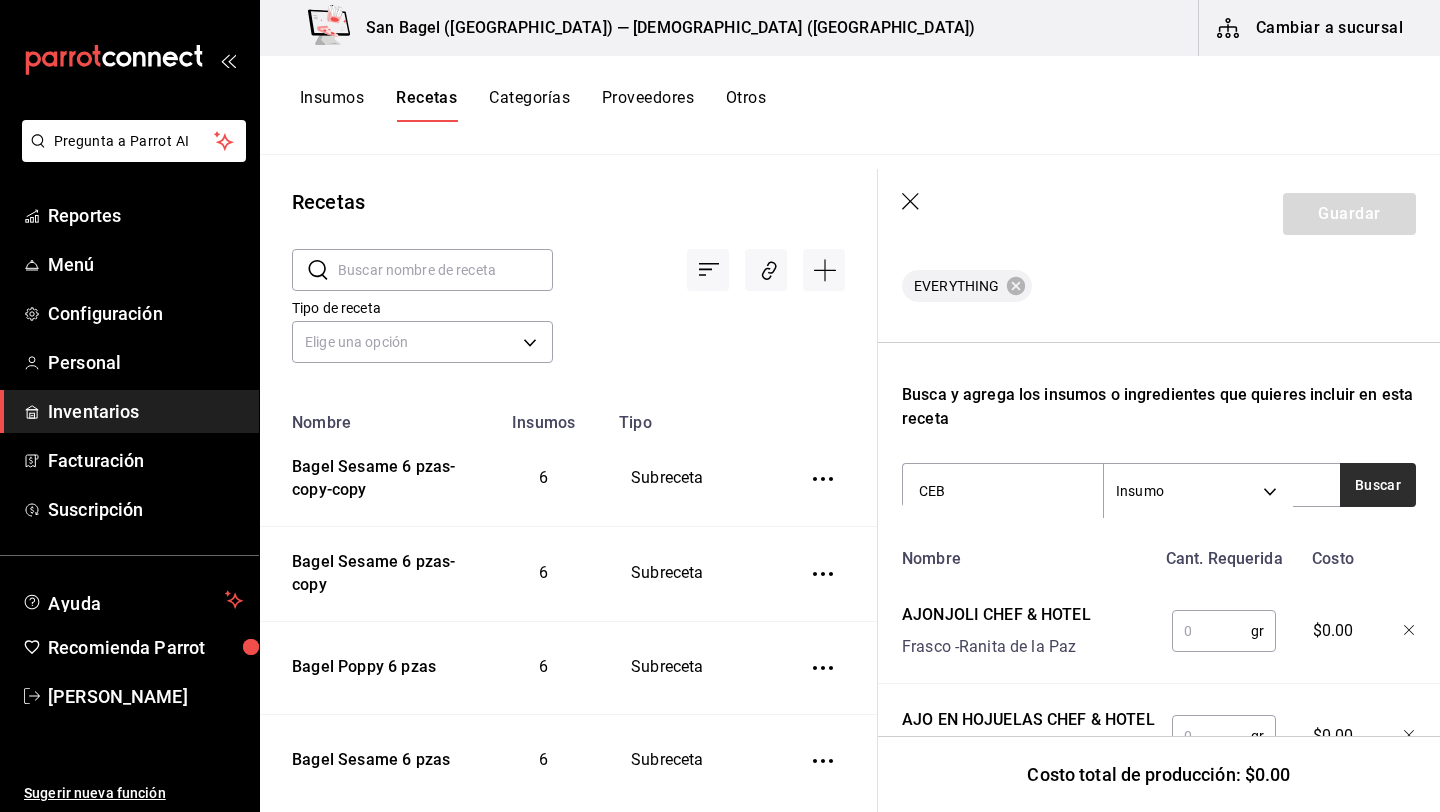 type on "CEB" 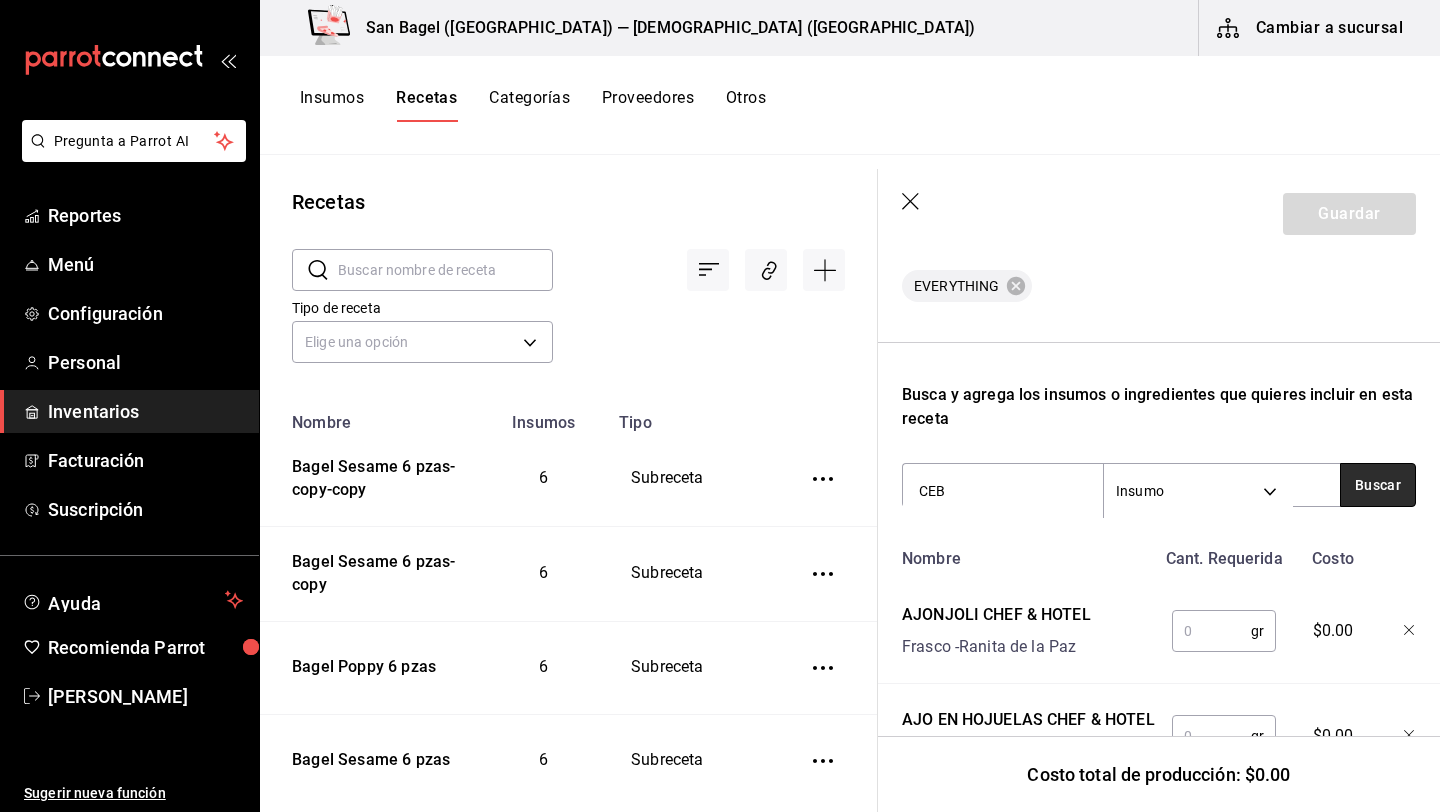 click on "Buscar" at bounding box center [1378, 485] 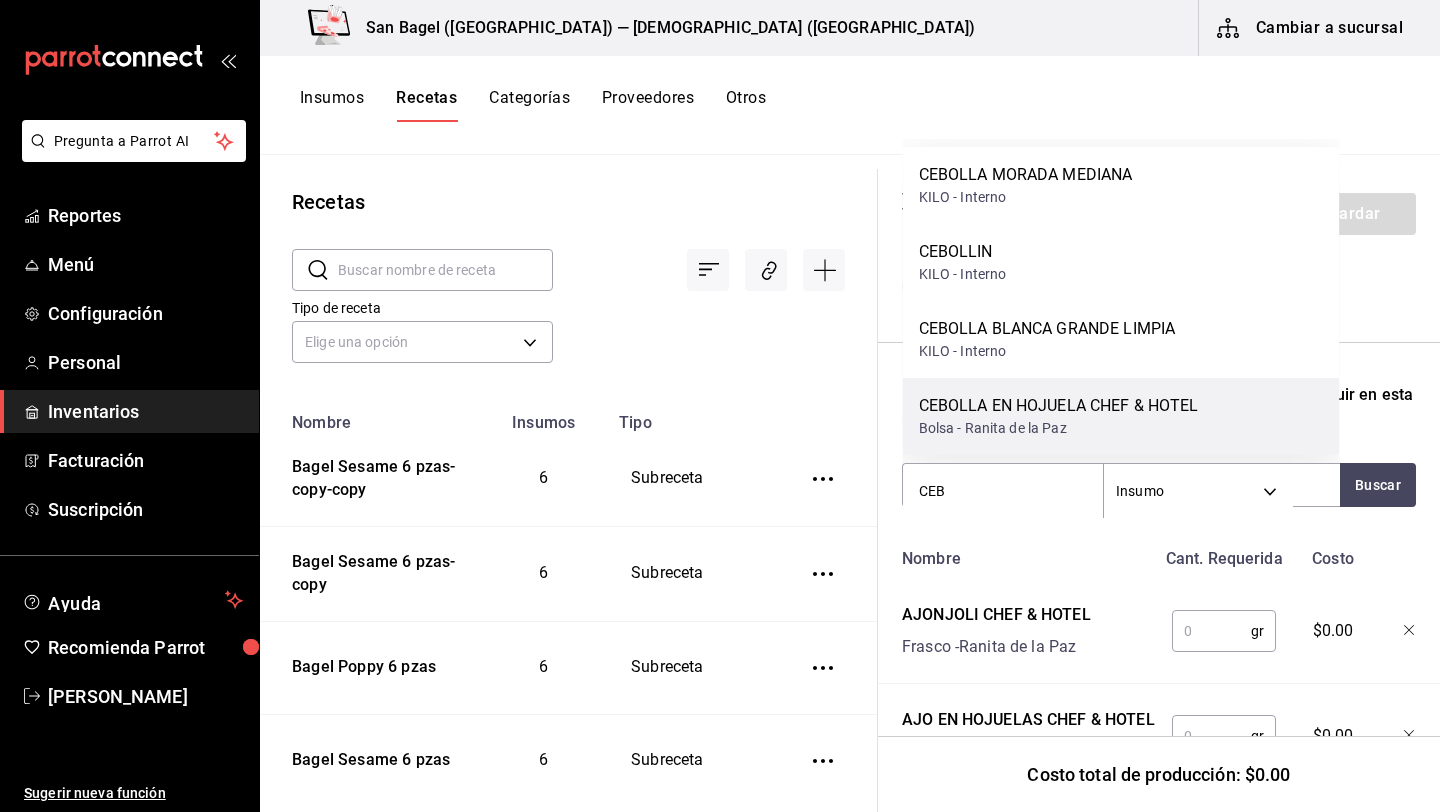 click on "CEBOLLA EN HOJUELA CHEF & HOTEL" at bounding box center (1059, 406) 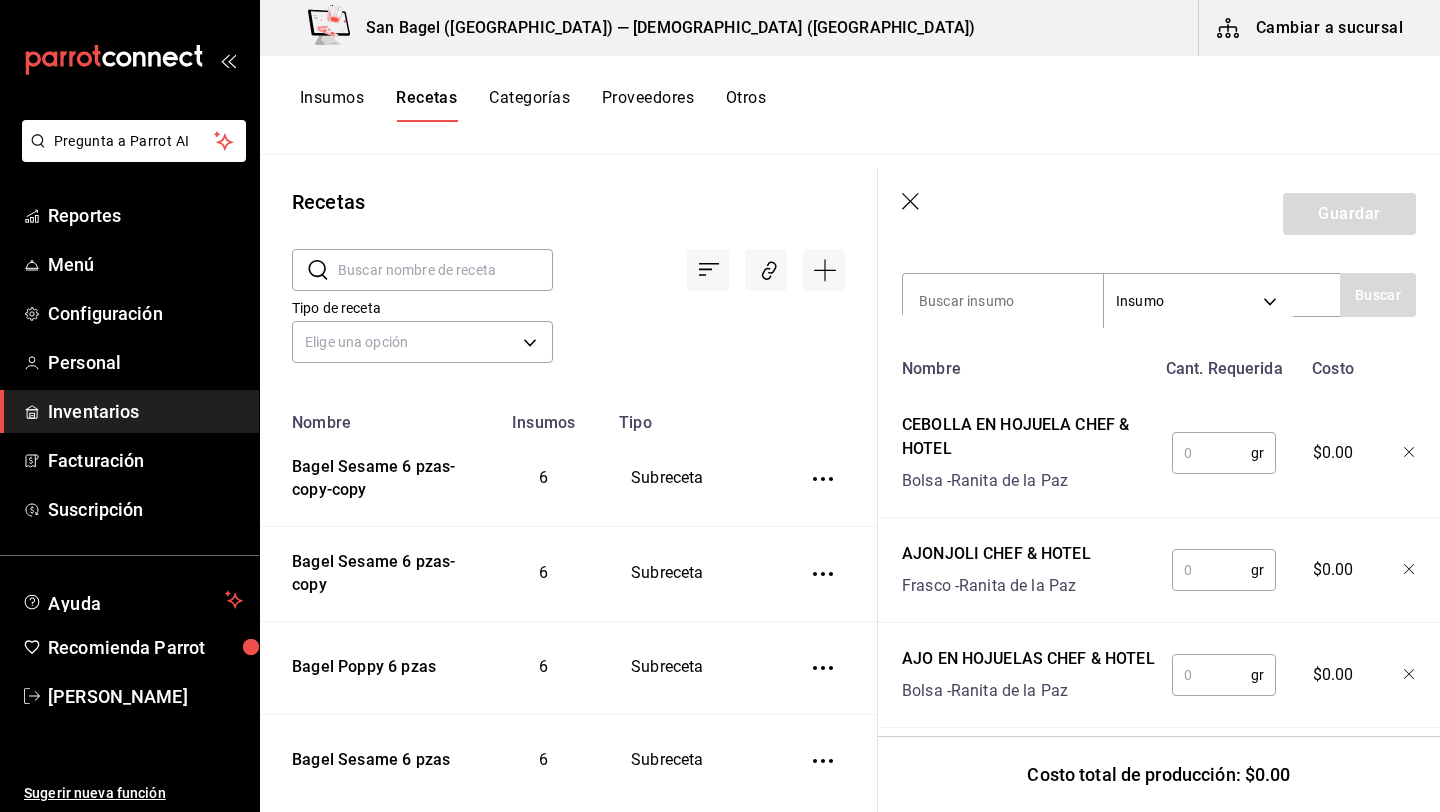 scroll, scrollTop: 737, scrollLeft: 0, axis: vertical 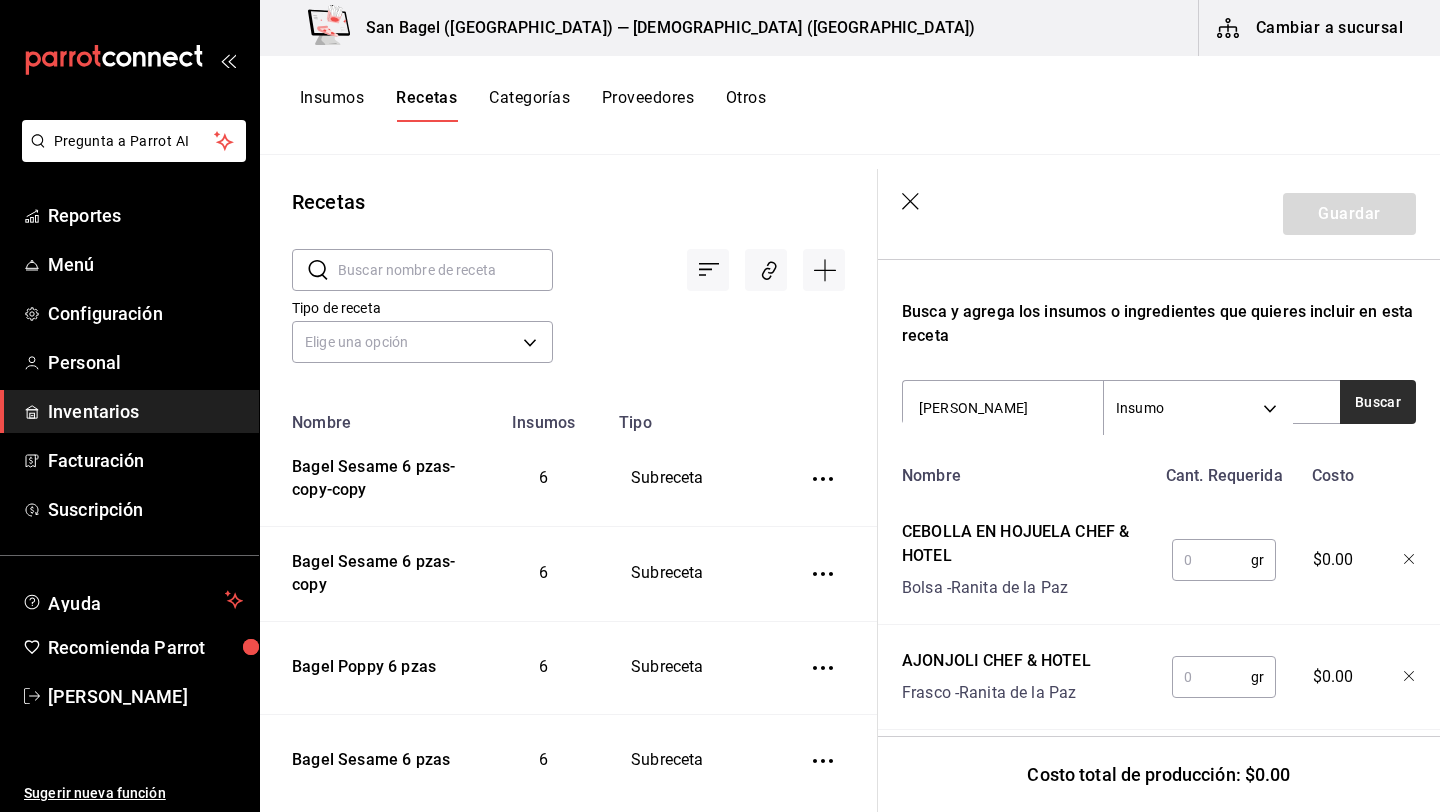 type on "POPP" 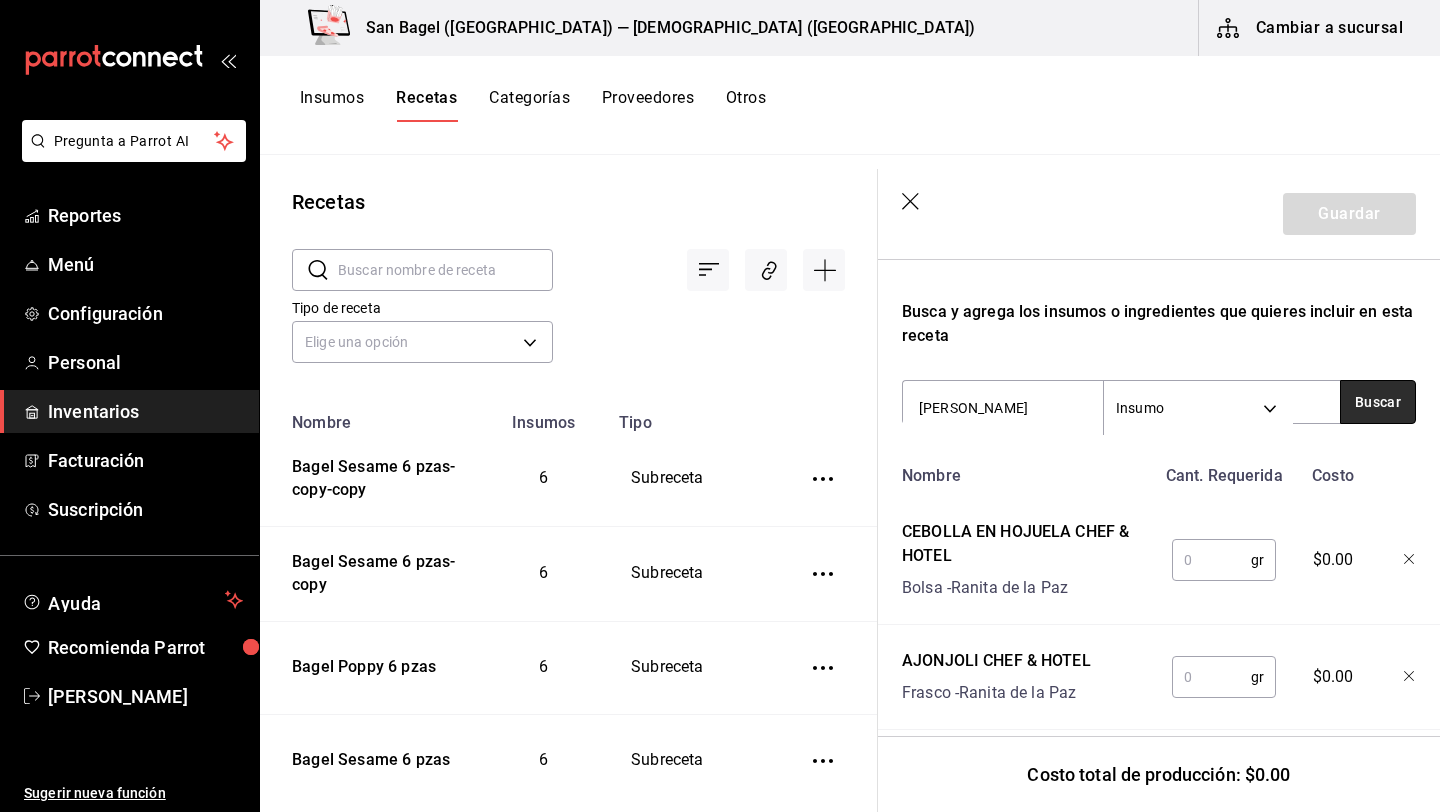 click on "Buscar" at bounding box center [1378, 402] 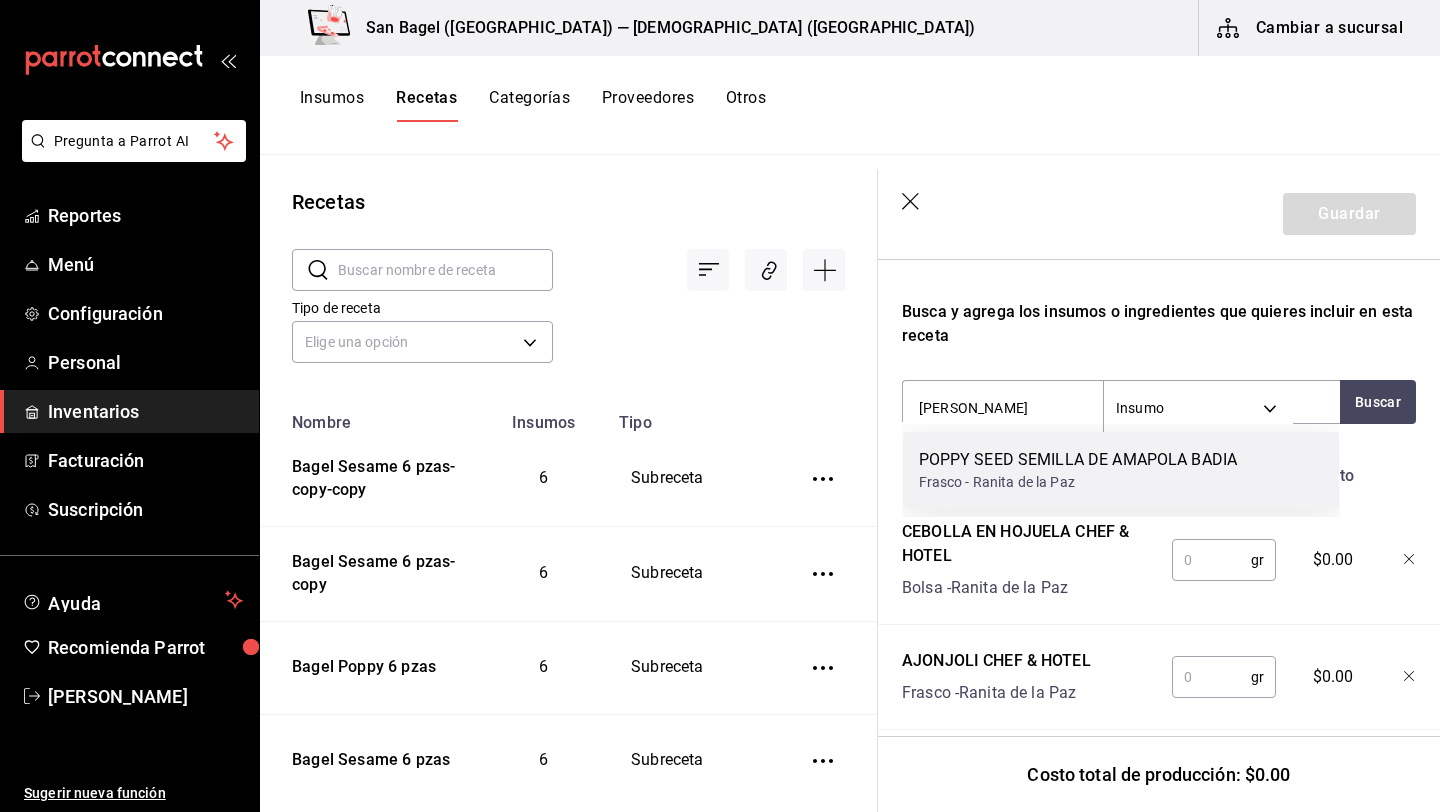 click on "POPPY SEED SEMILLA DE AMAPOLA BADIA" at bounding box center [1078, 460] 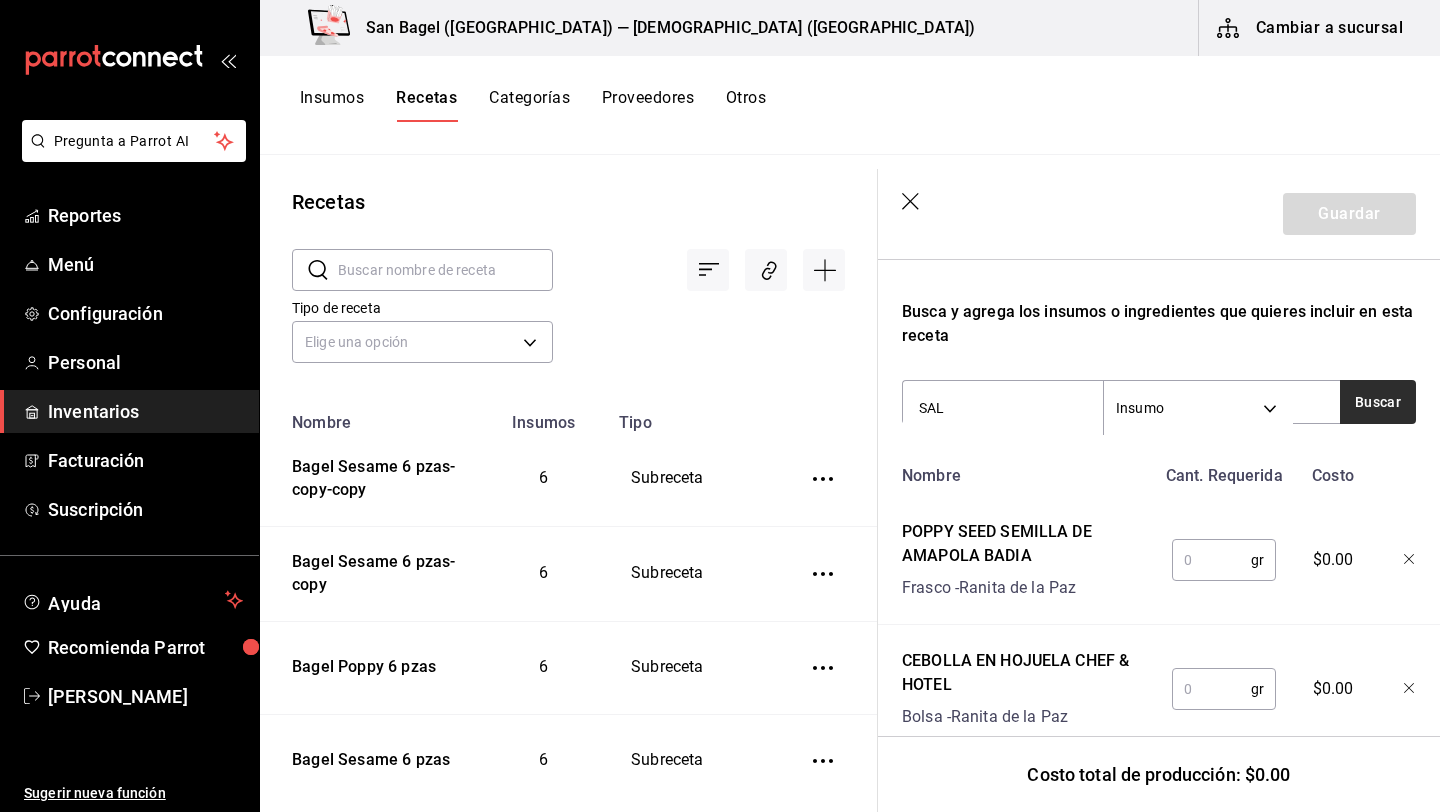 type on "SAL" 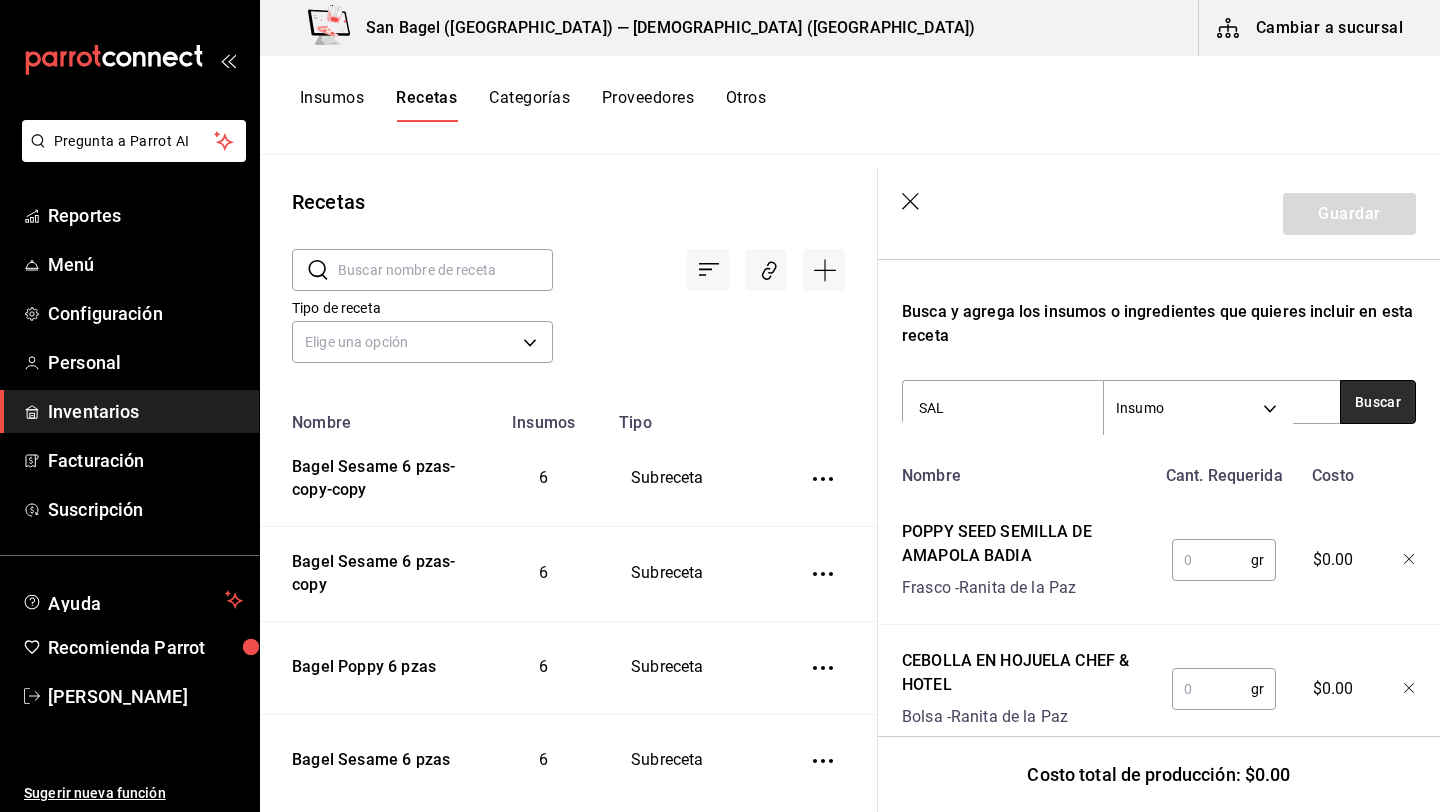 click on "Buscar" at bounding box center [1378, 402] 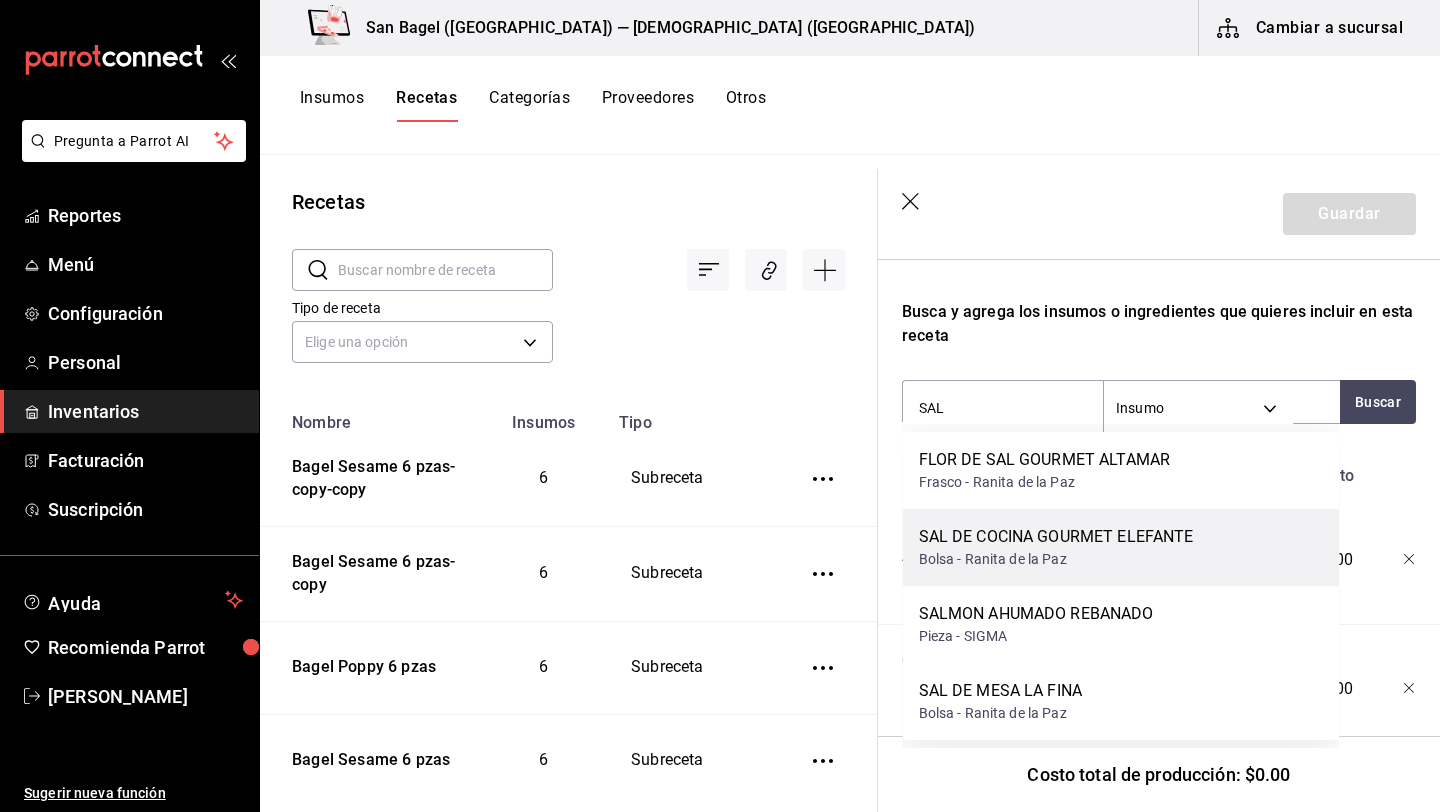 click on "Bolsa - Ranita de la Paz" at bounding box center (1056, 559) 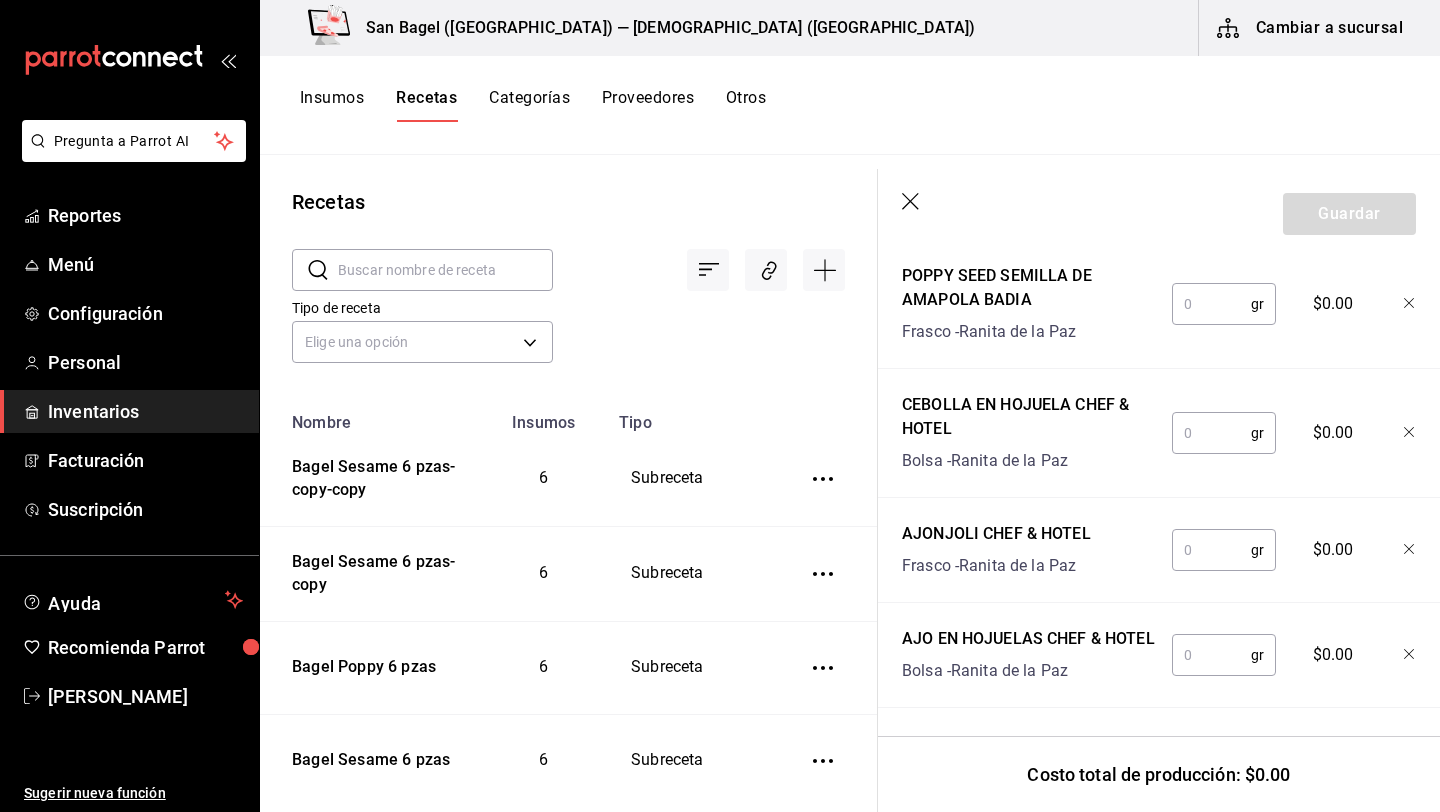 scroll, scrollTop: 995, scrollLeft: 0, axis: vertical 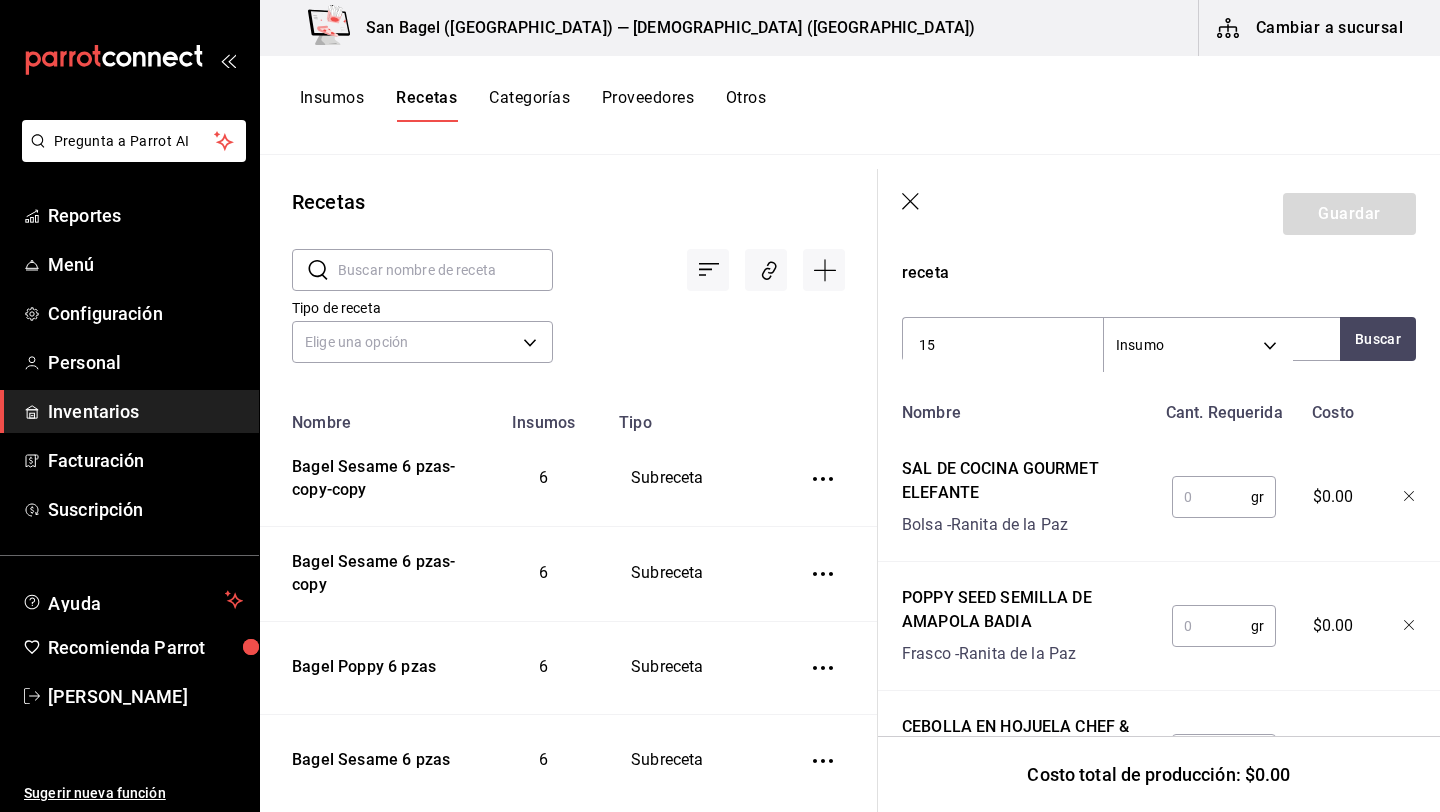 type on "1" 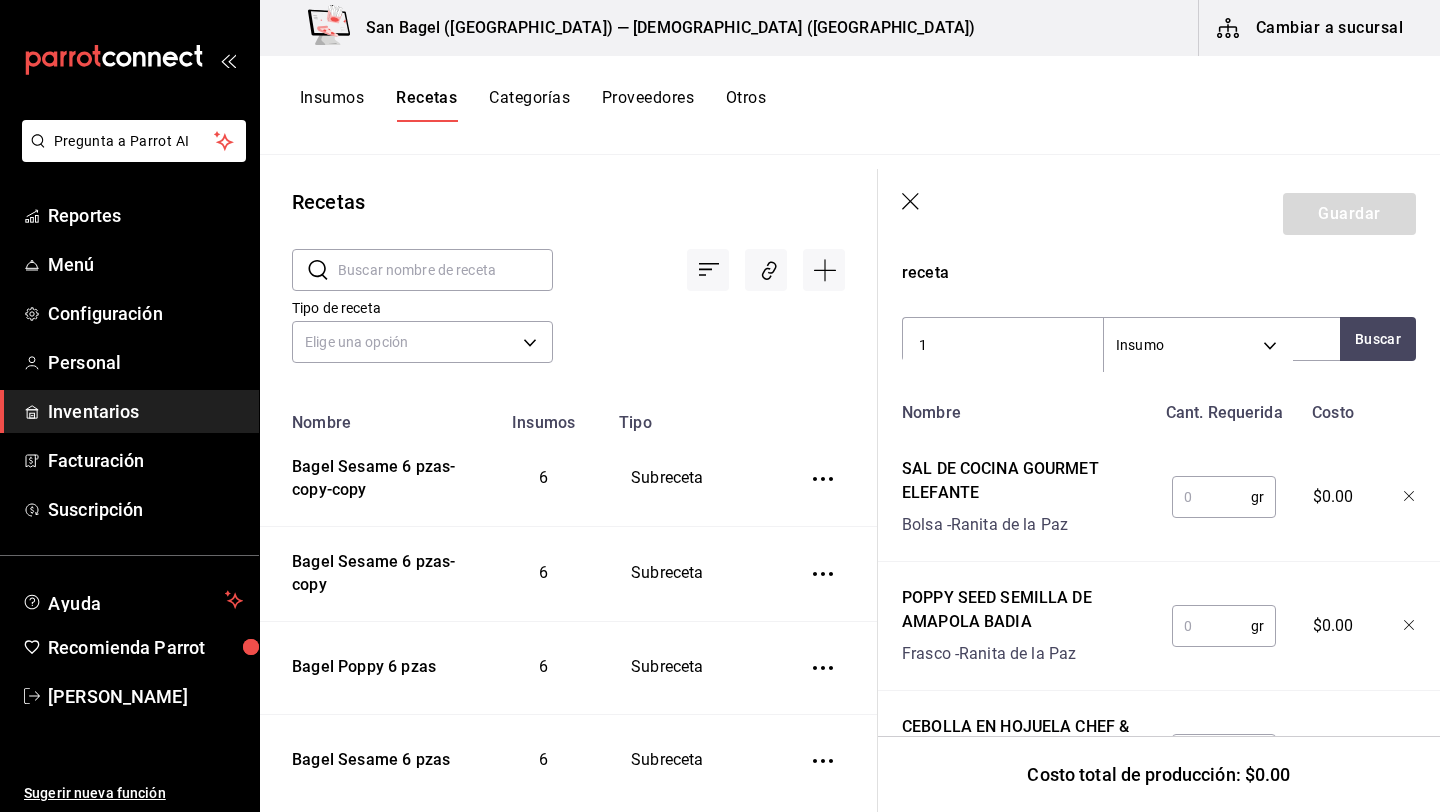 type 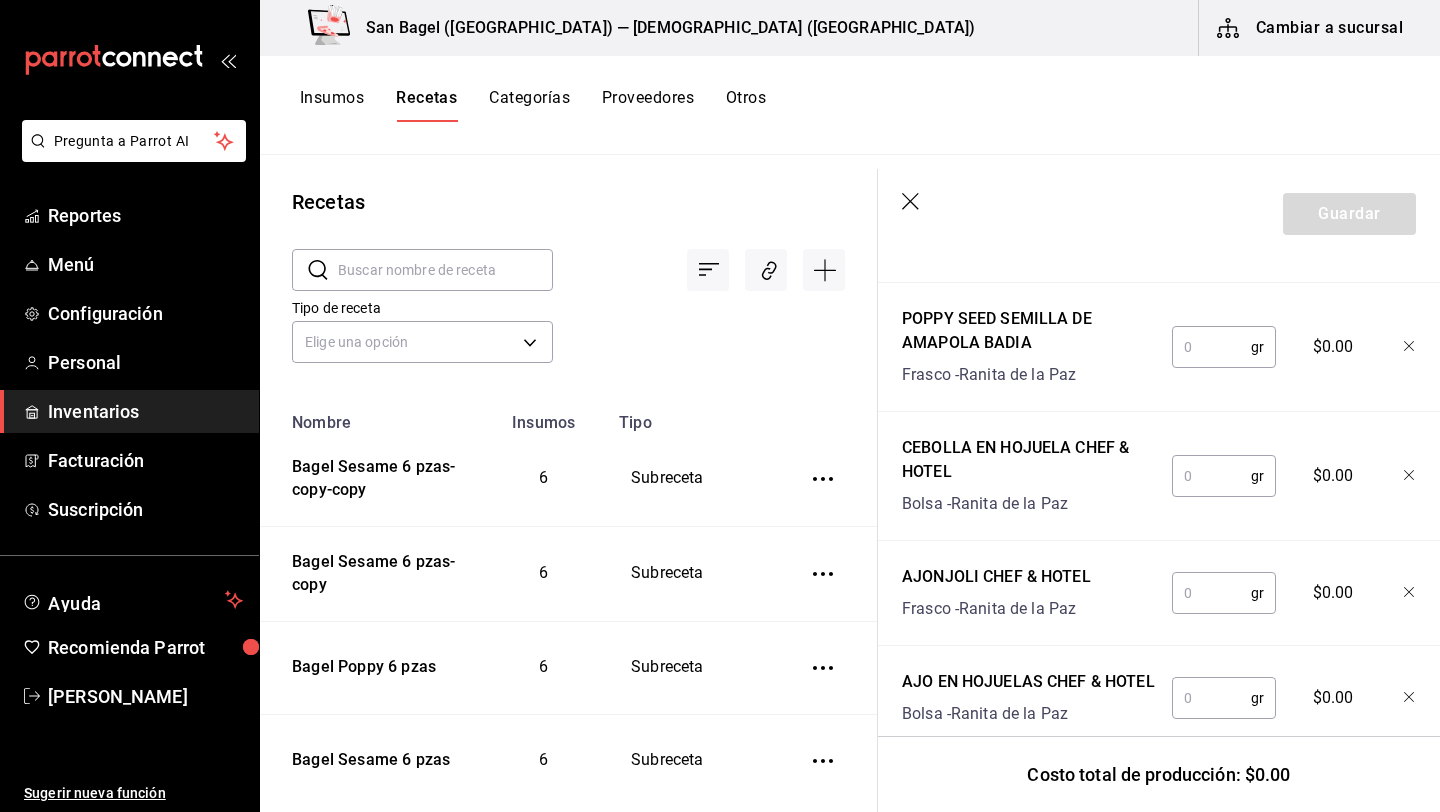scroll, scrollTop: 995, scrollLeft: 0, axis: vertical 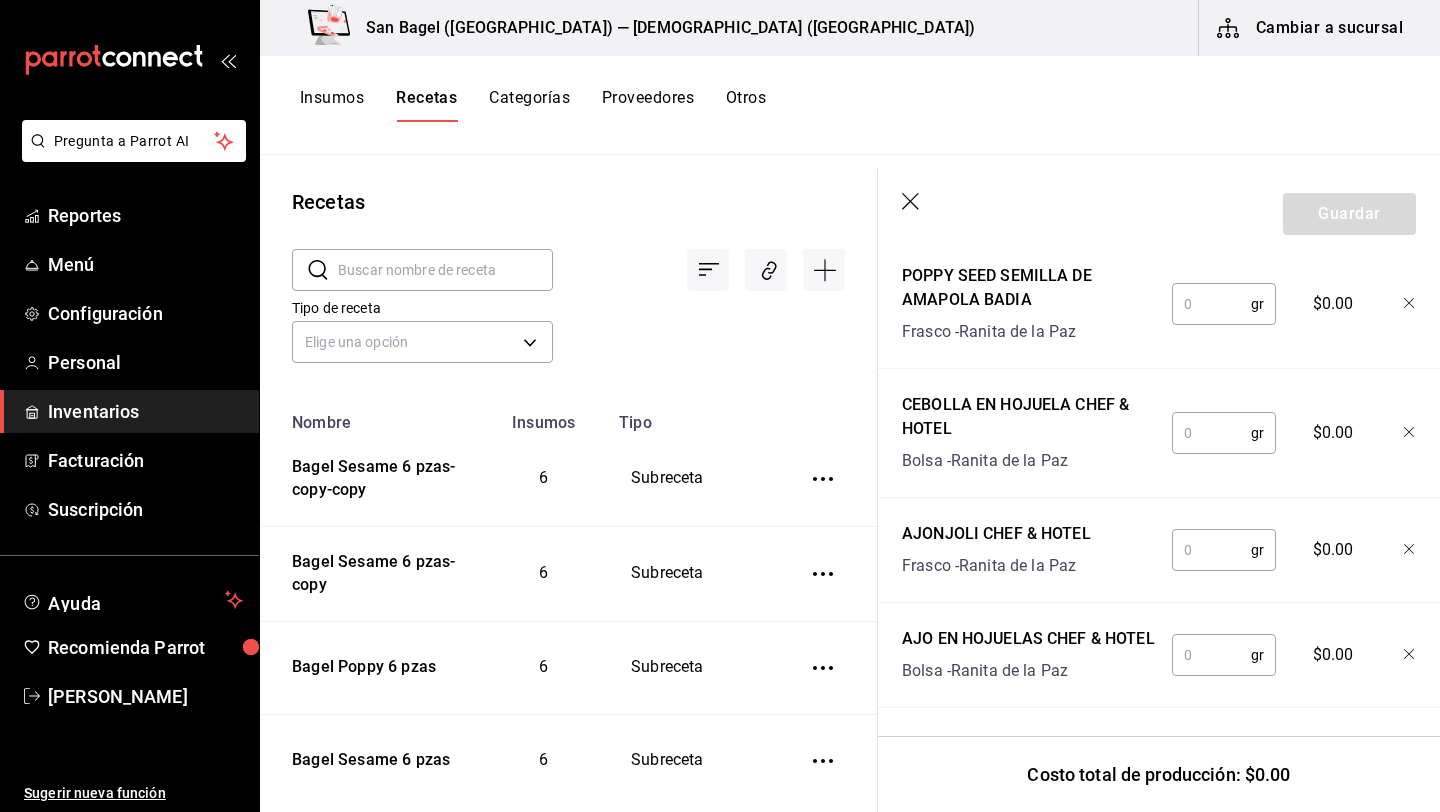click at bounding box center (1211, 655) 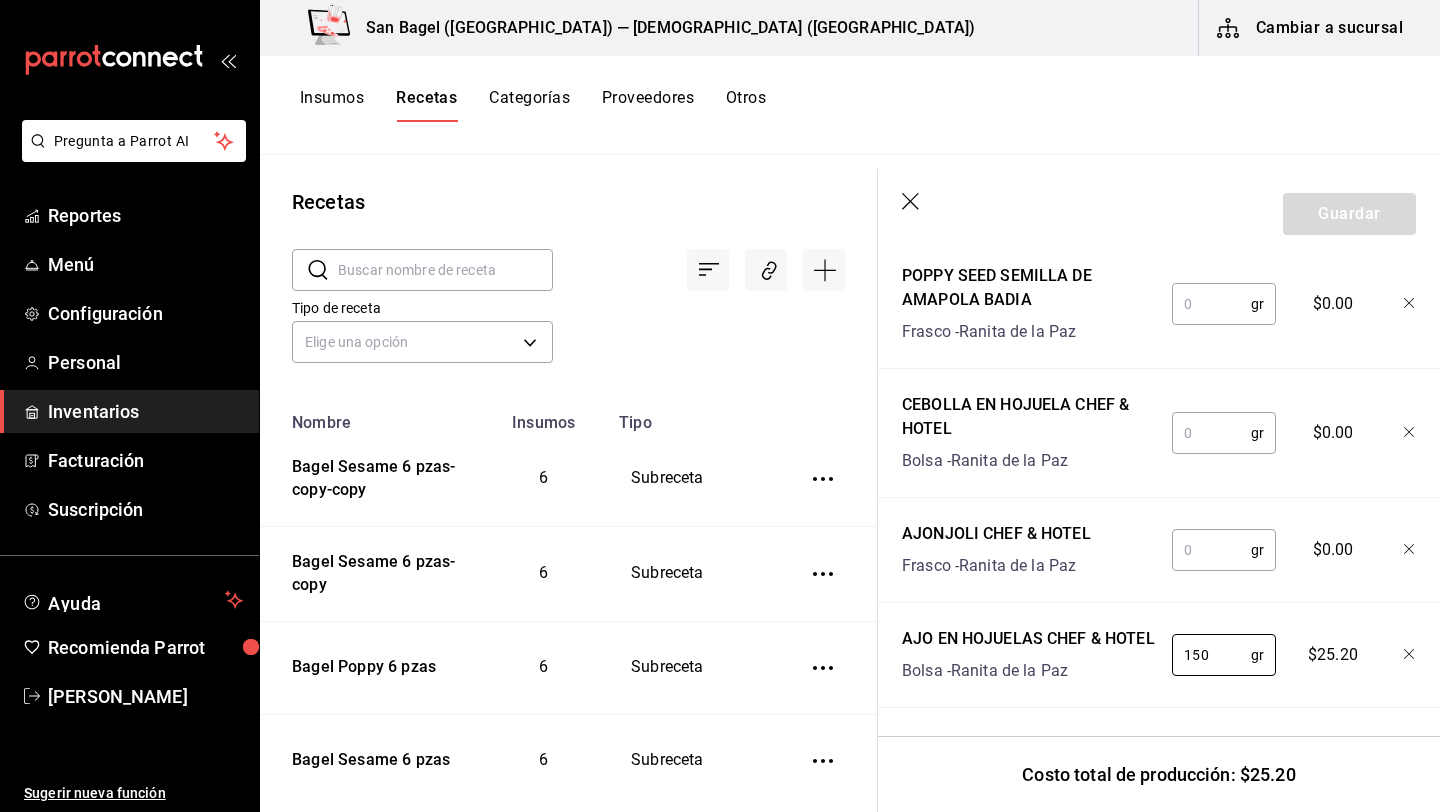 type on "150" 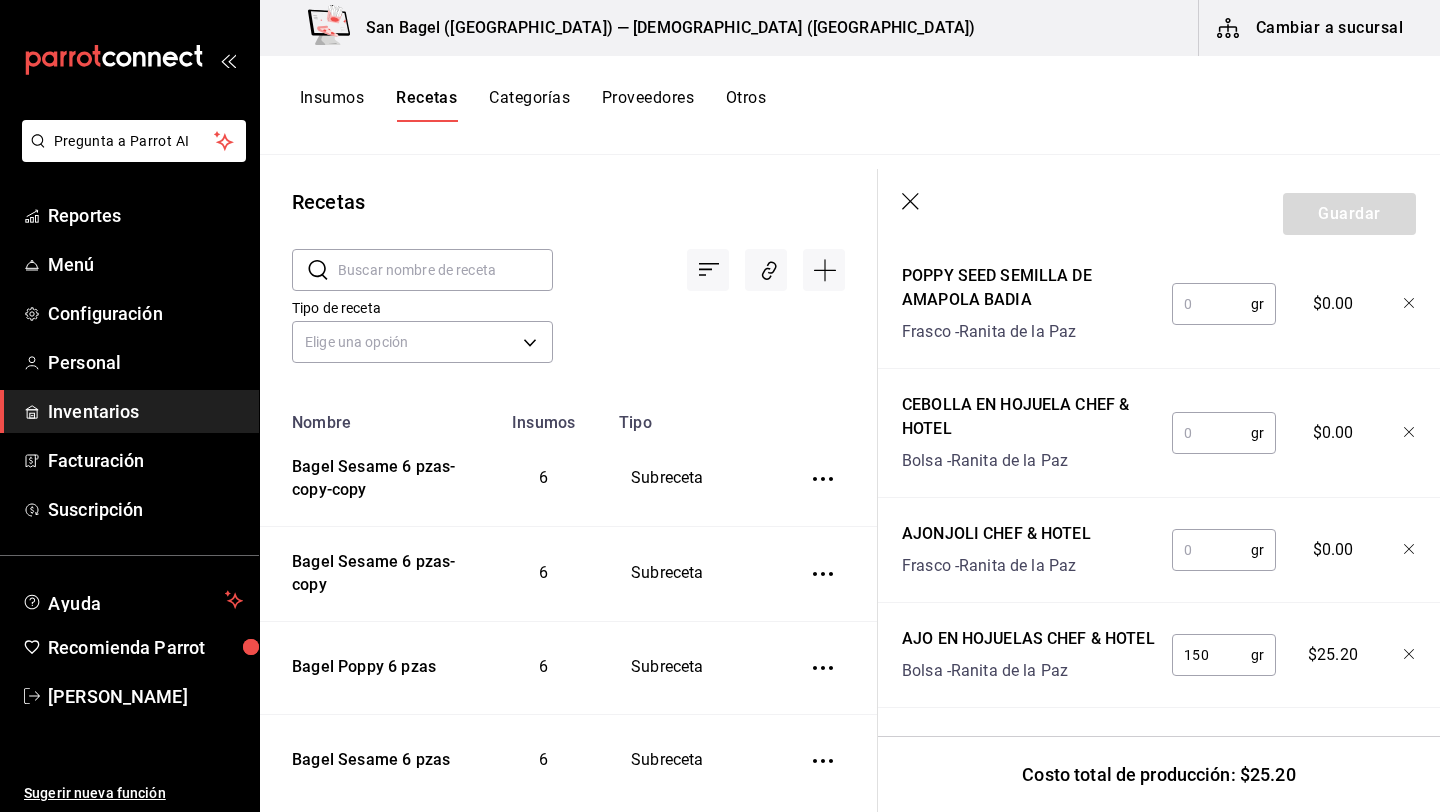 click at bounding box center (1211, 550) 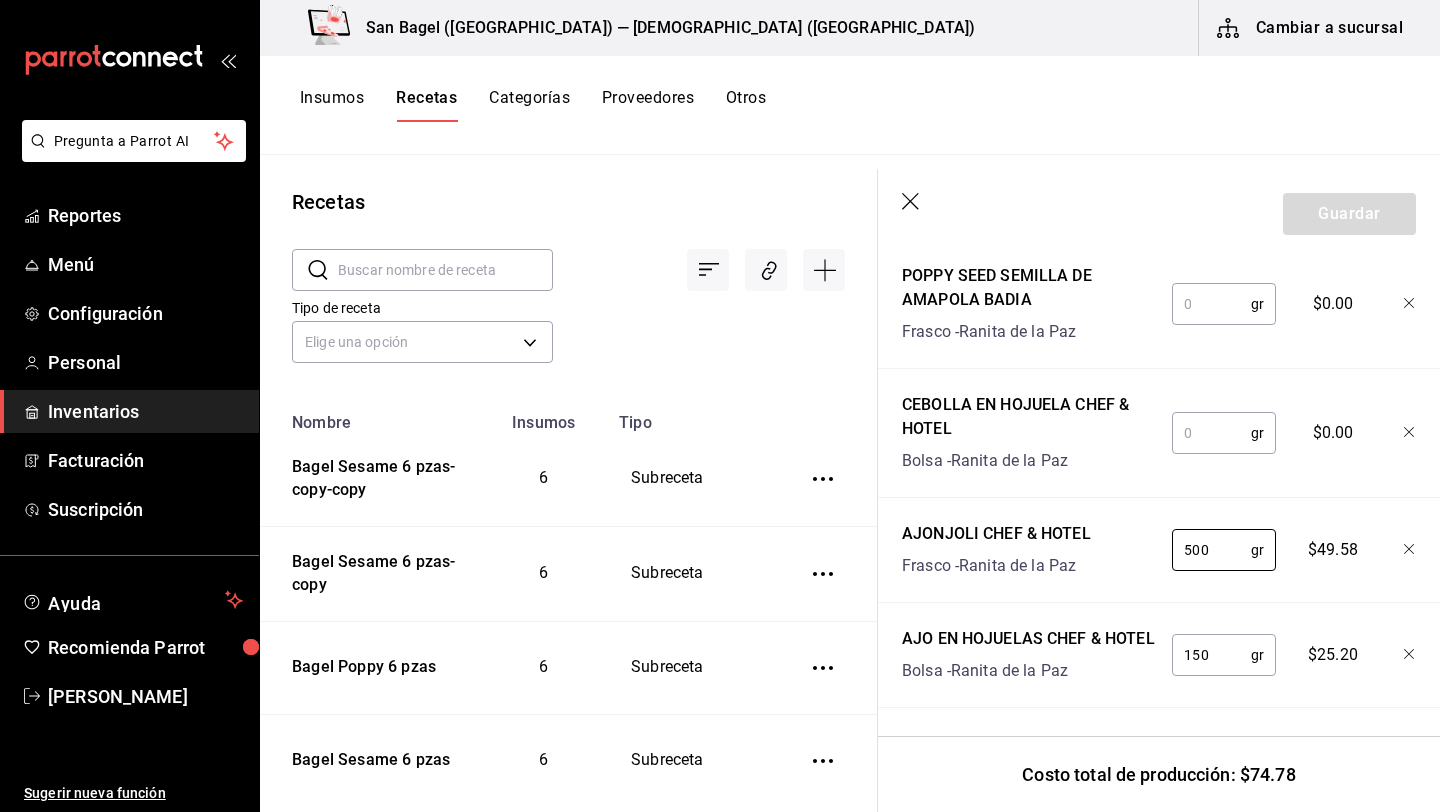 type on "500" 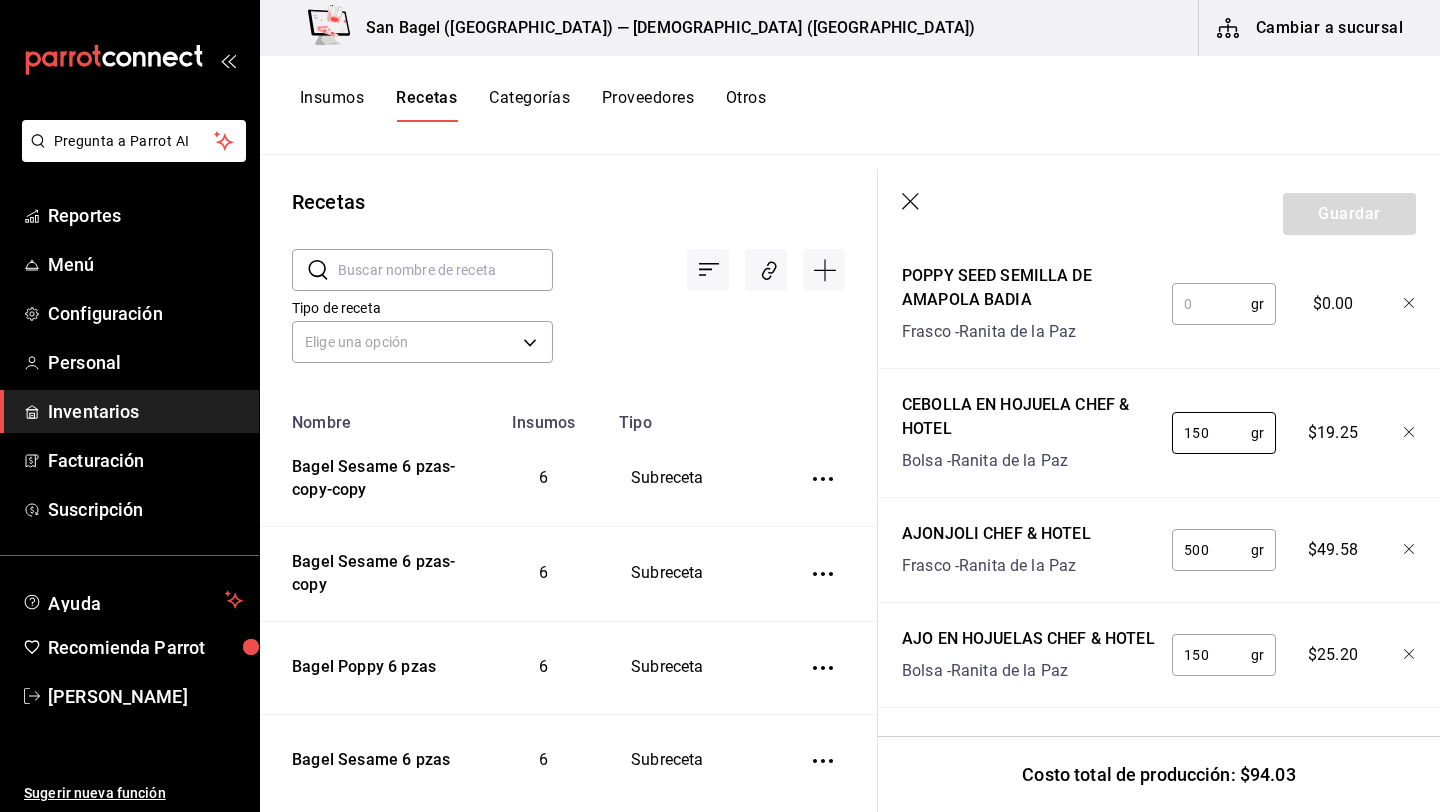 type on "150" 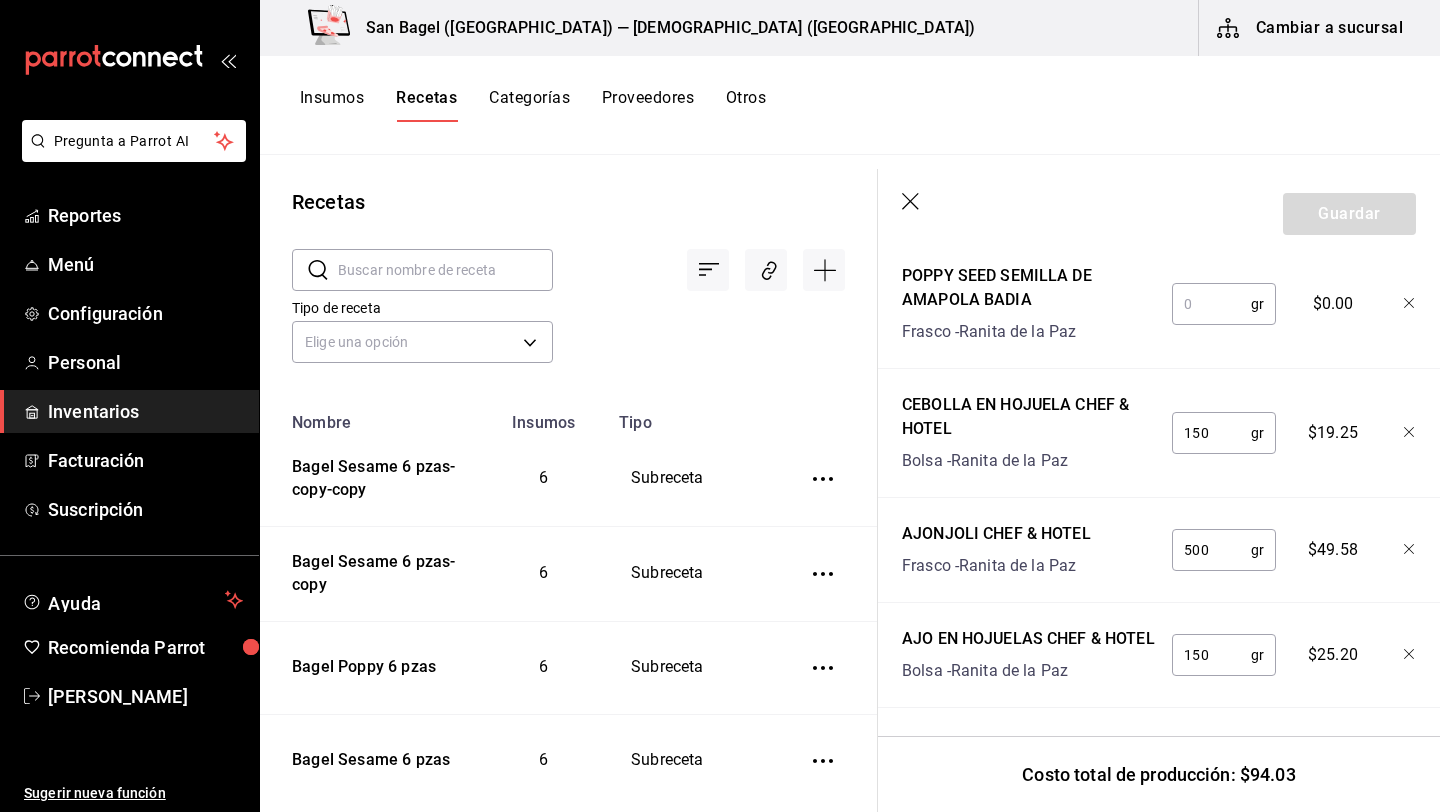 click at bounding box center (1211, 304) 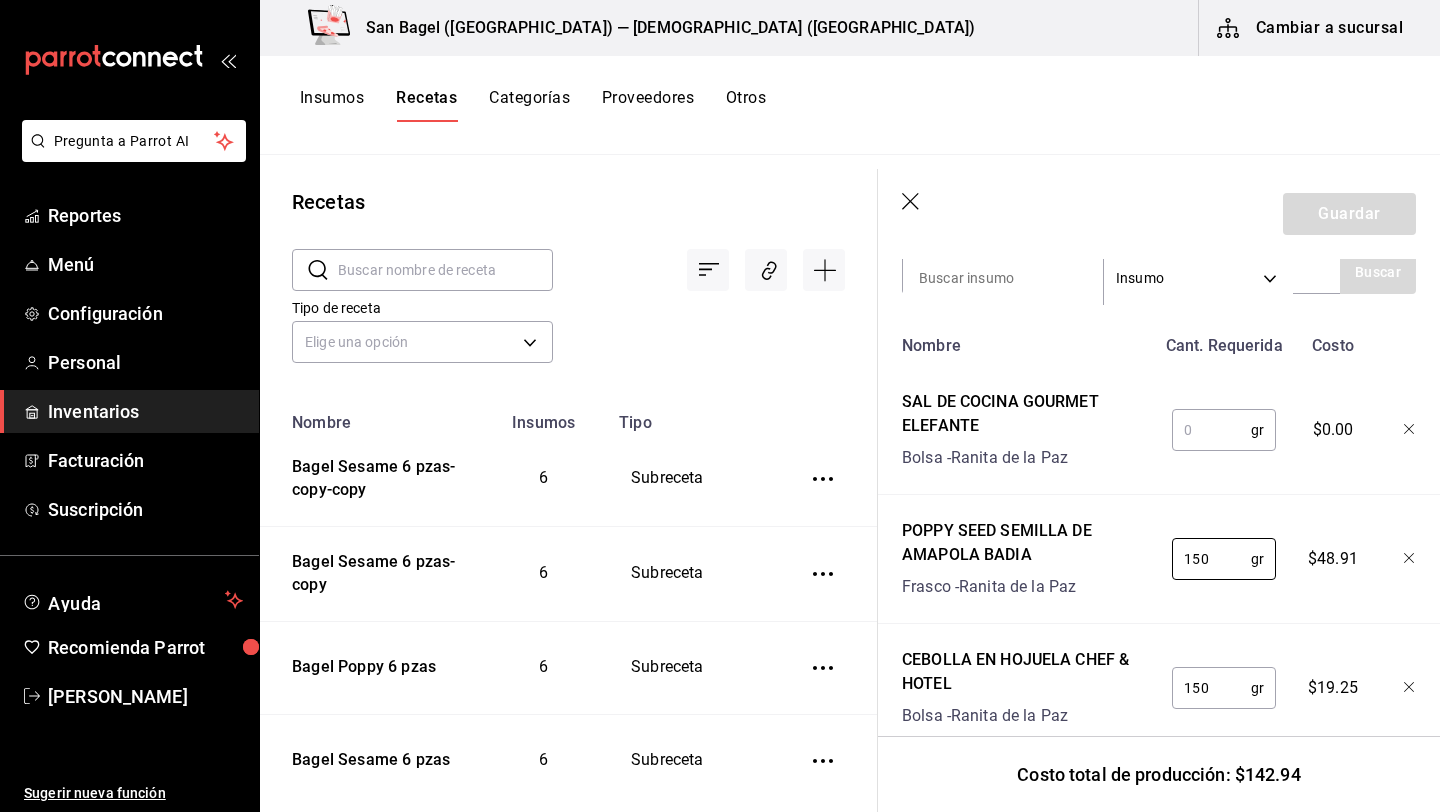 scroll, scrollTop: 712, scrollLeft: 0, axis: vertical 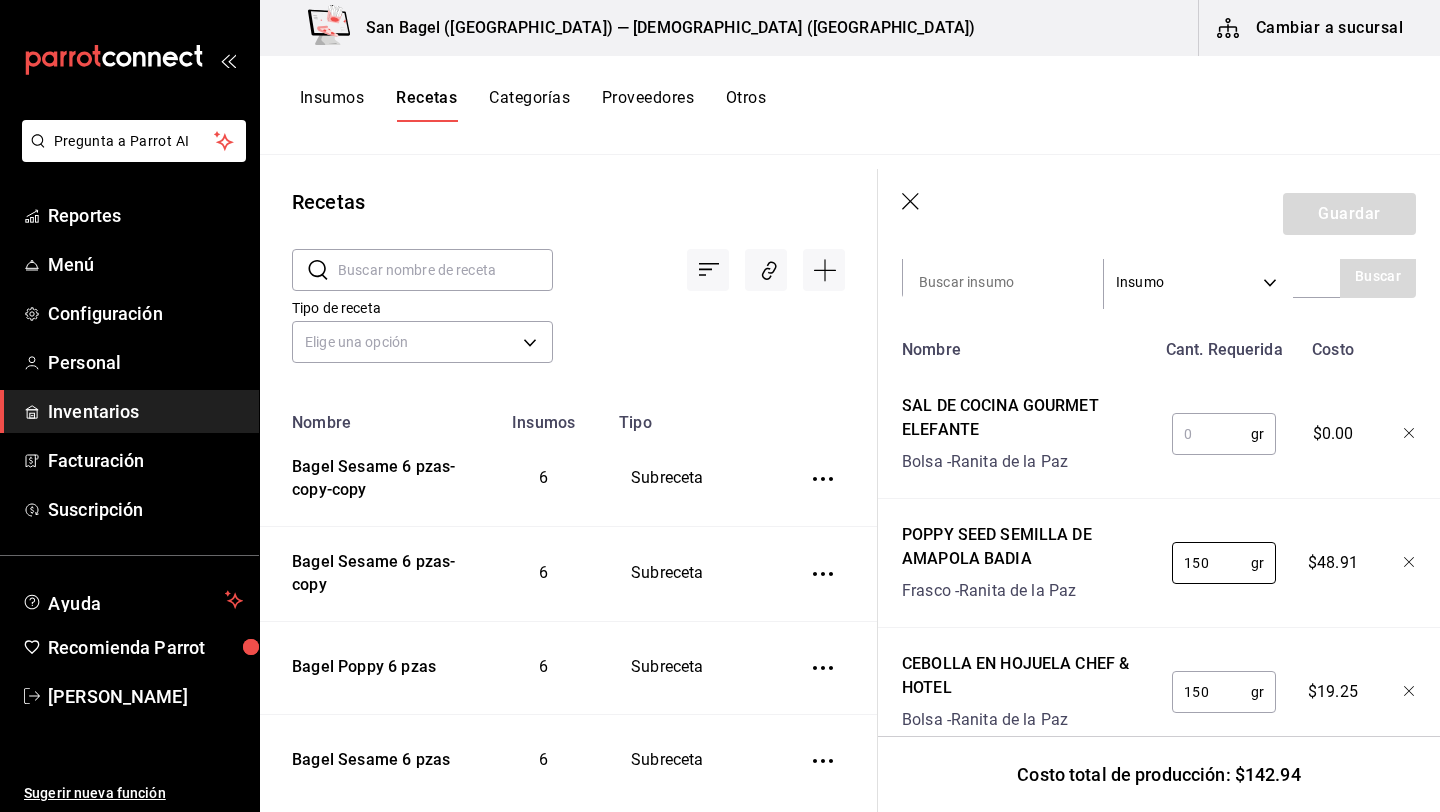 type on "150" 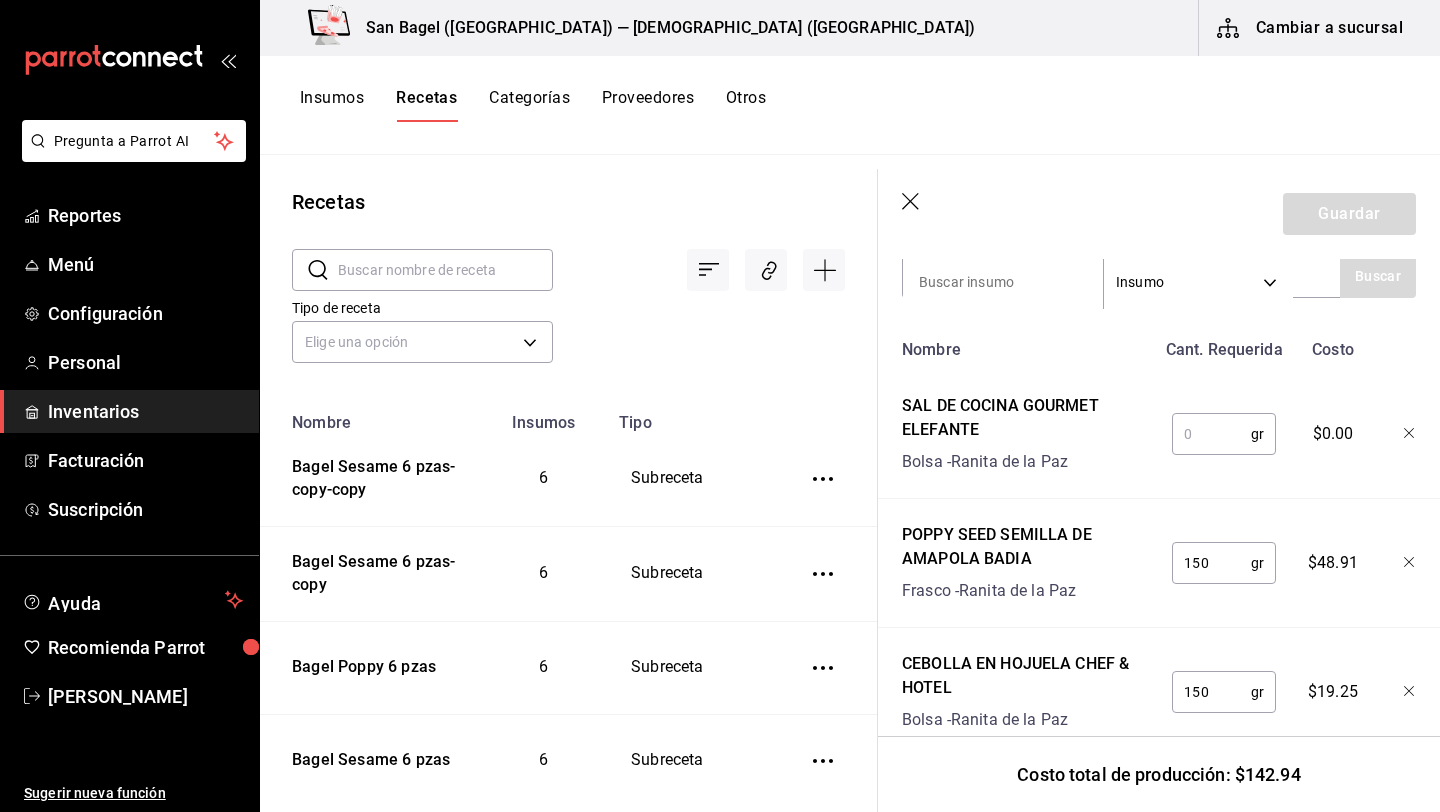 click at bounding box center (1211, 434) 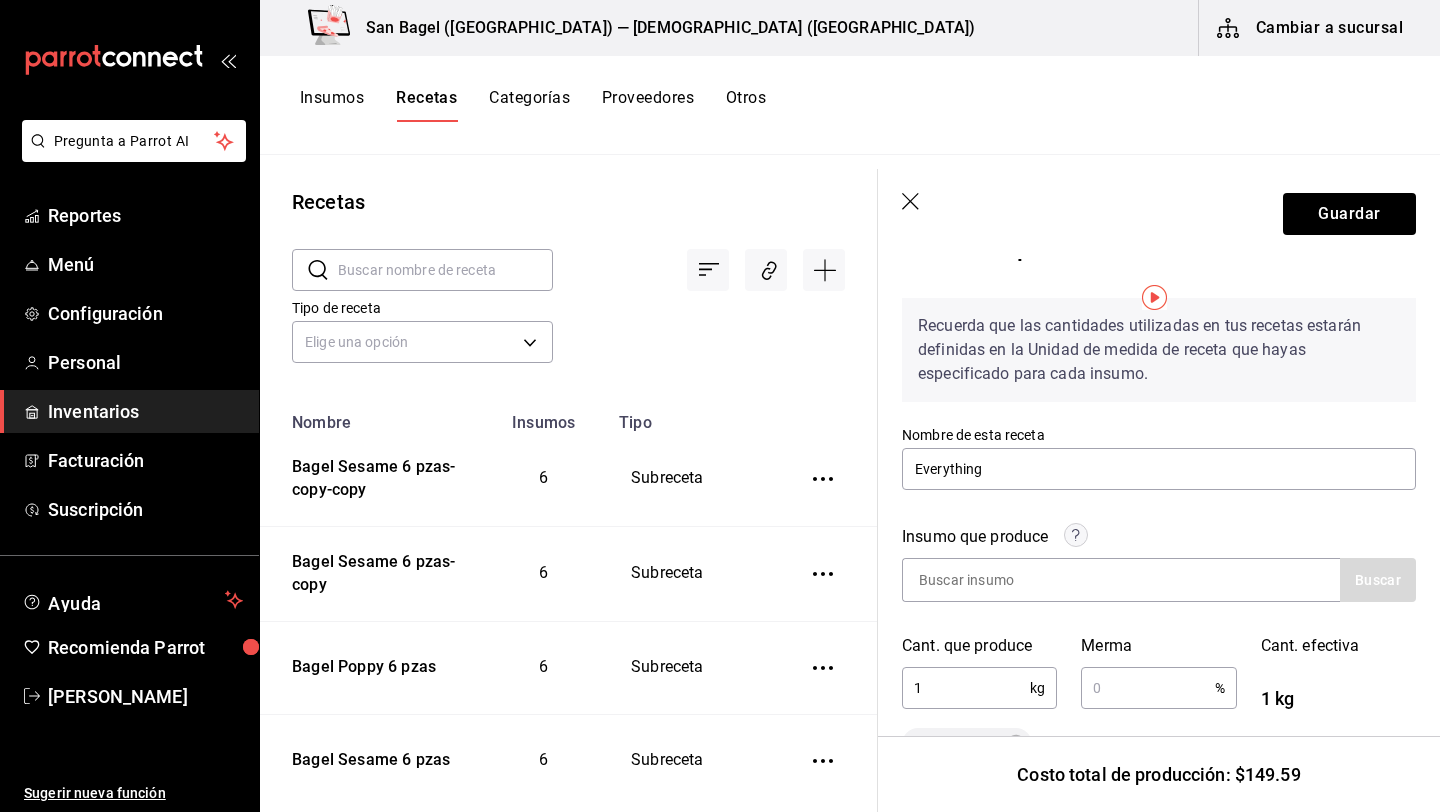 scroll, scrollTop: 0, scrollLeft: 0, axis: both 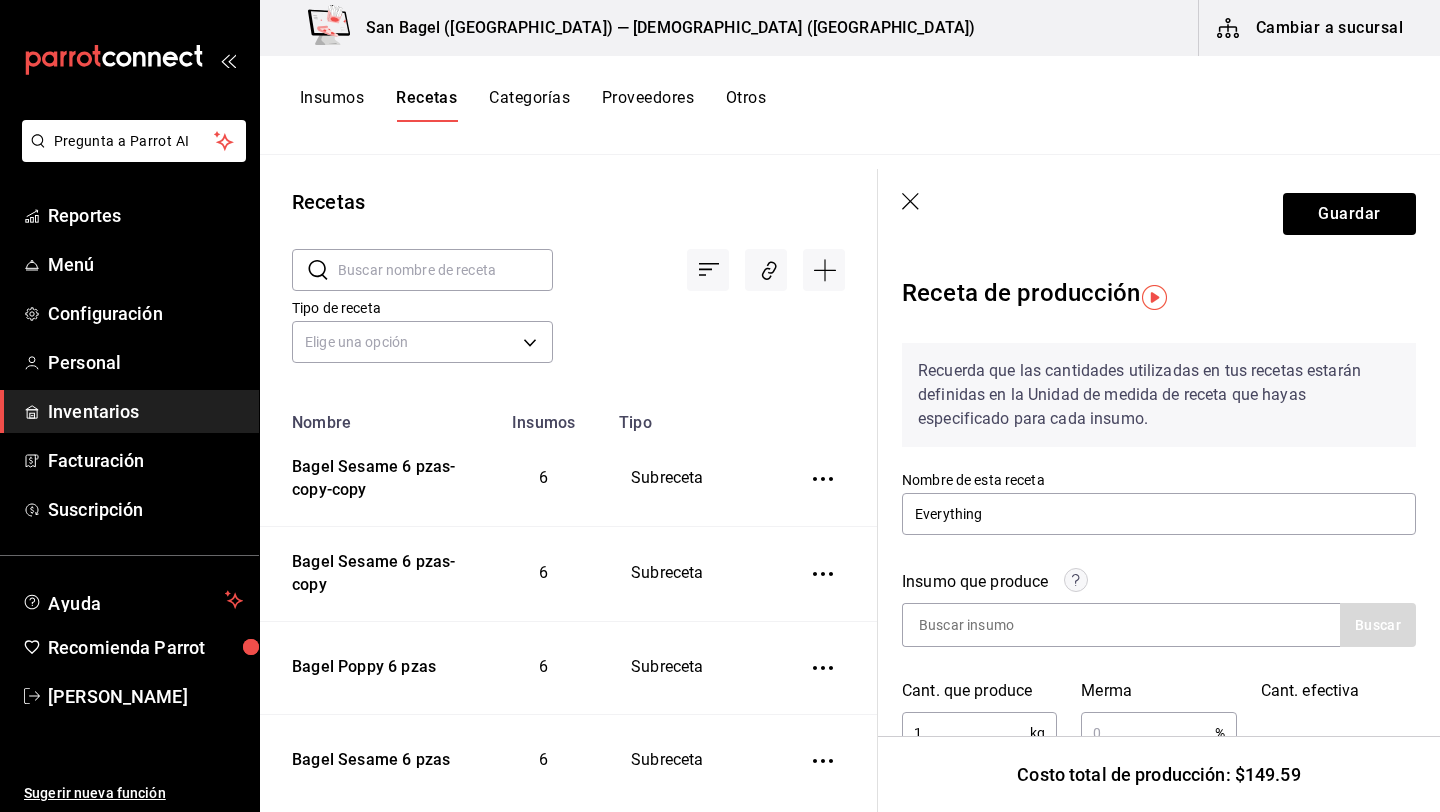 type on "50" 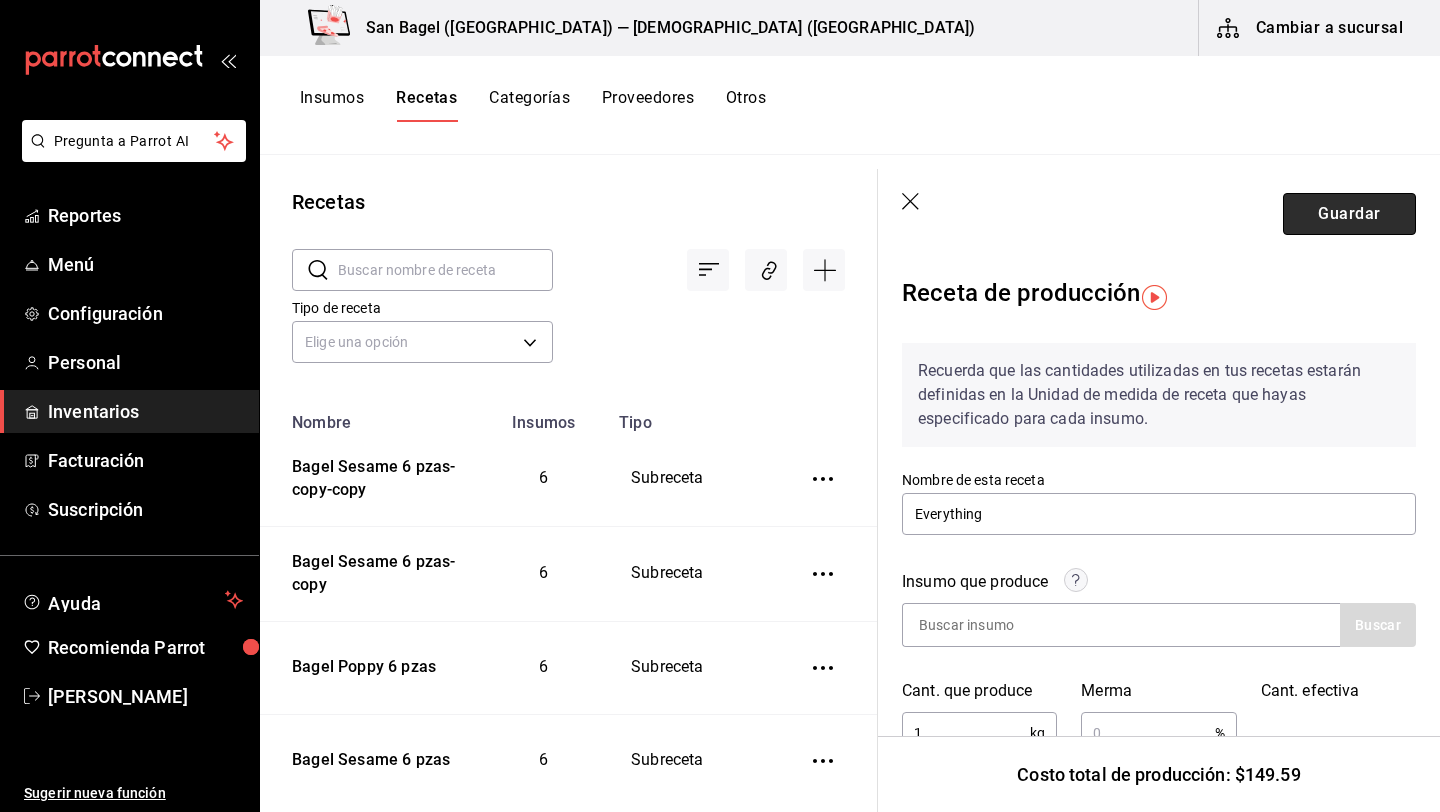 click on "Guardar" at bounding box center (1349, 214) 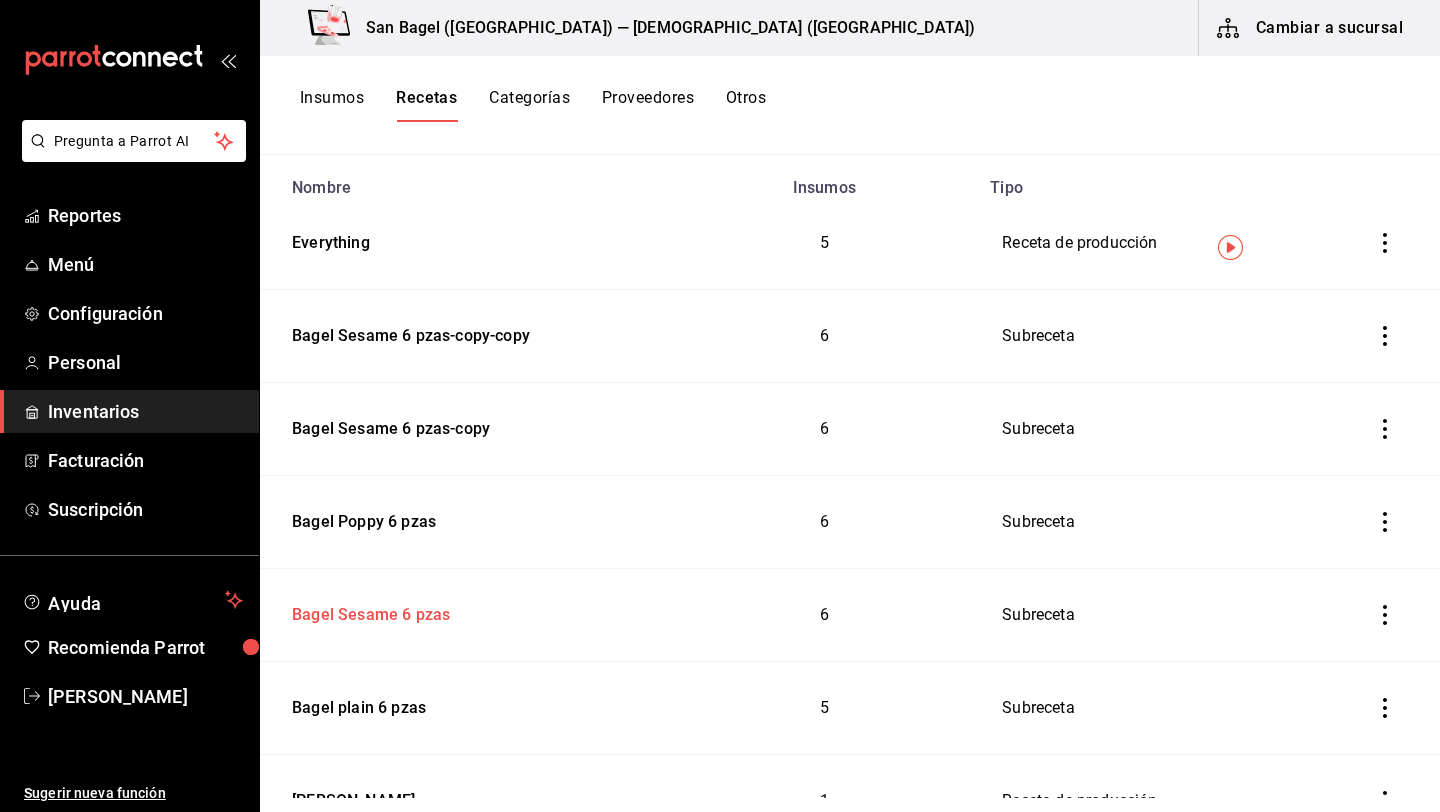 scroll, scrollTop: 256, scrollLeft: 0, axis: vertical 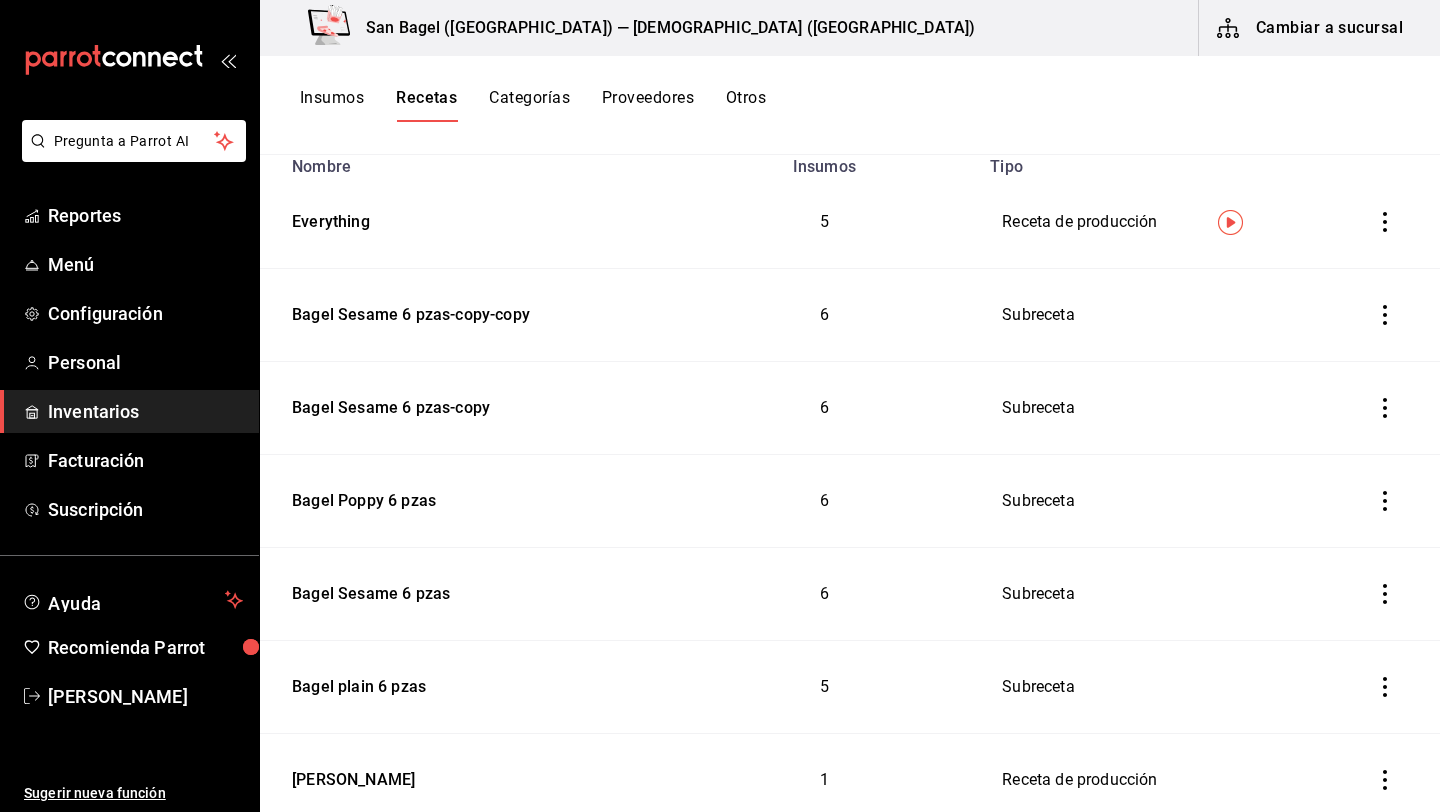 click 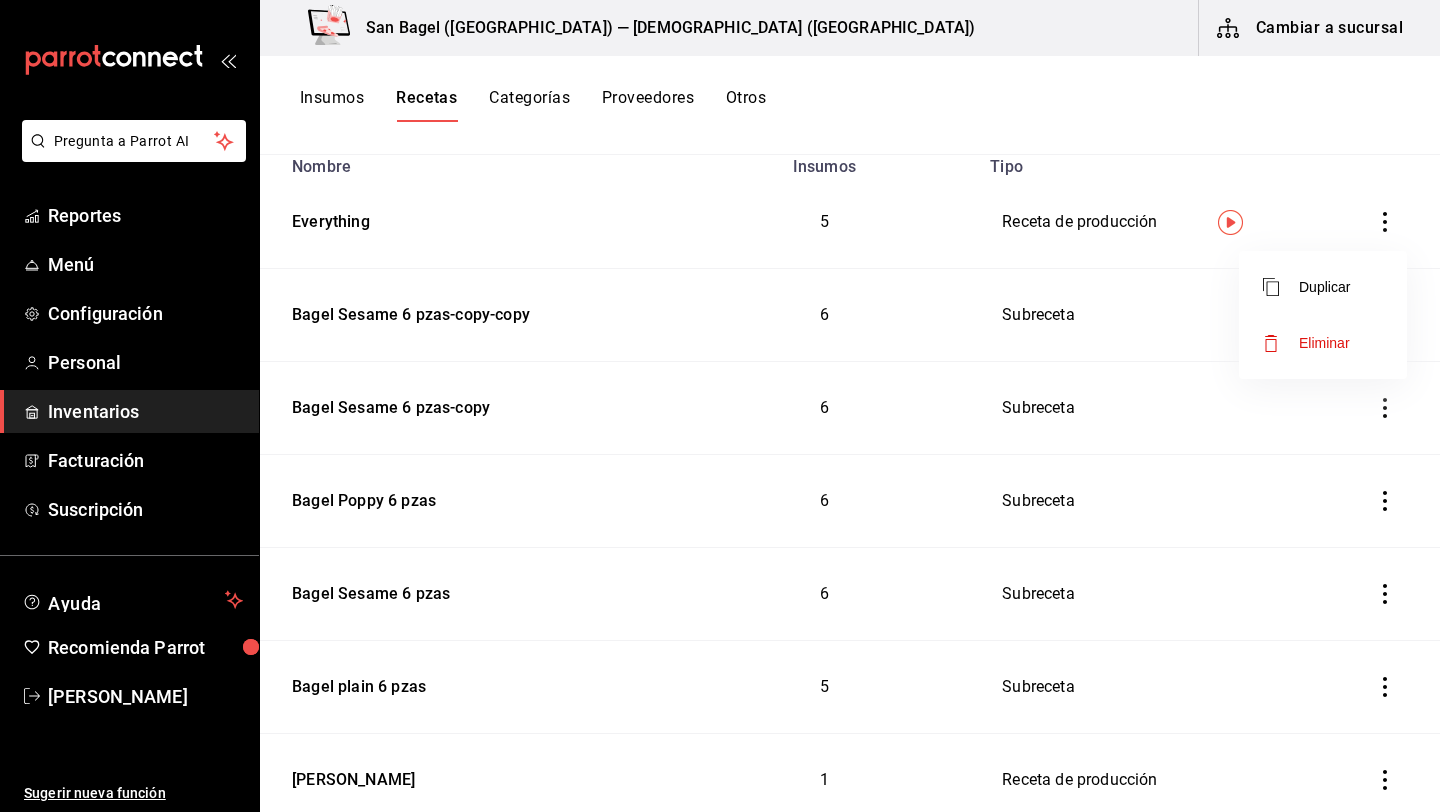 click on "Eliminar" at bounding box center [1324, 343] 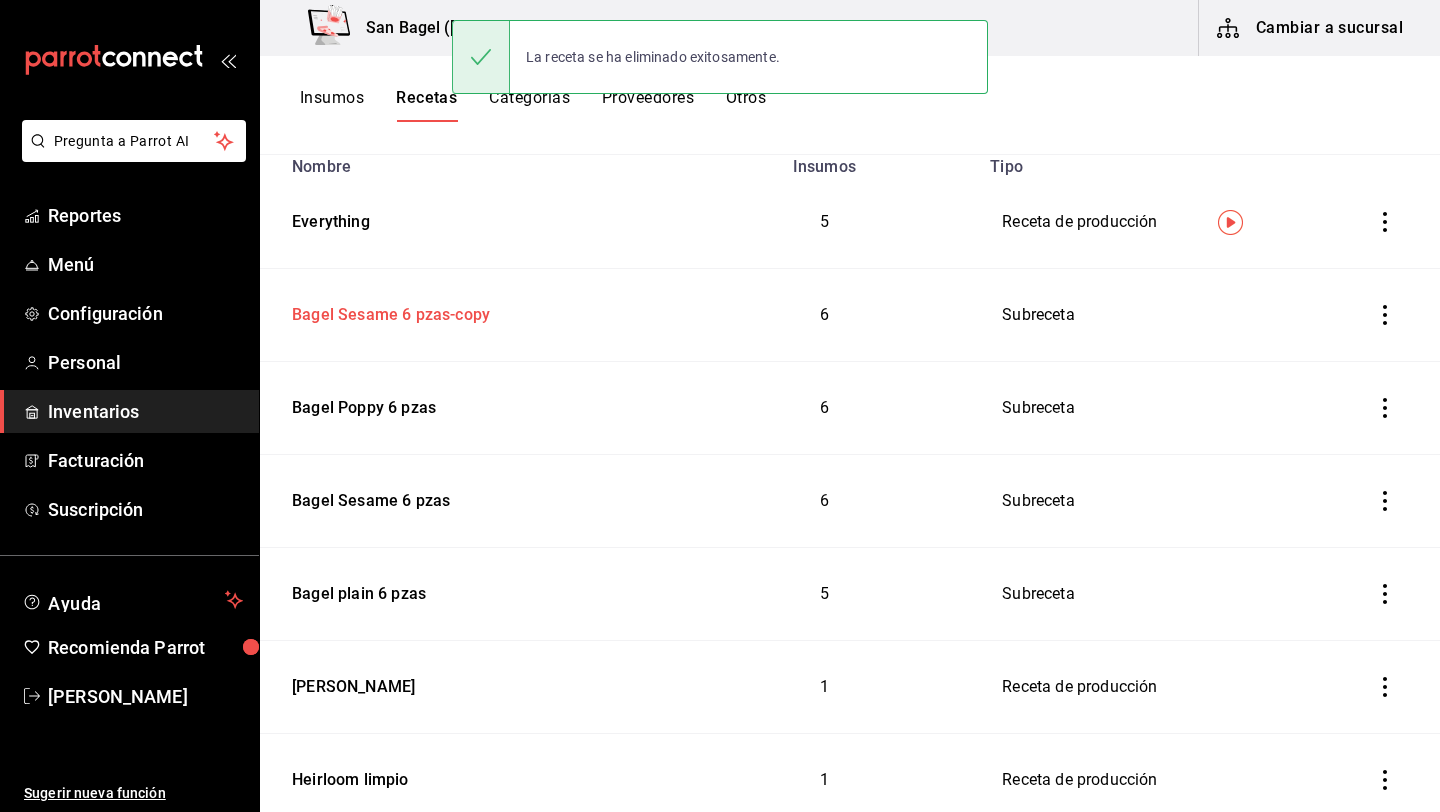 click on "Bagel Sesame 6 pzas-copy" at bounding box center (387, 311) 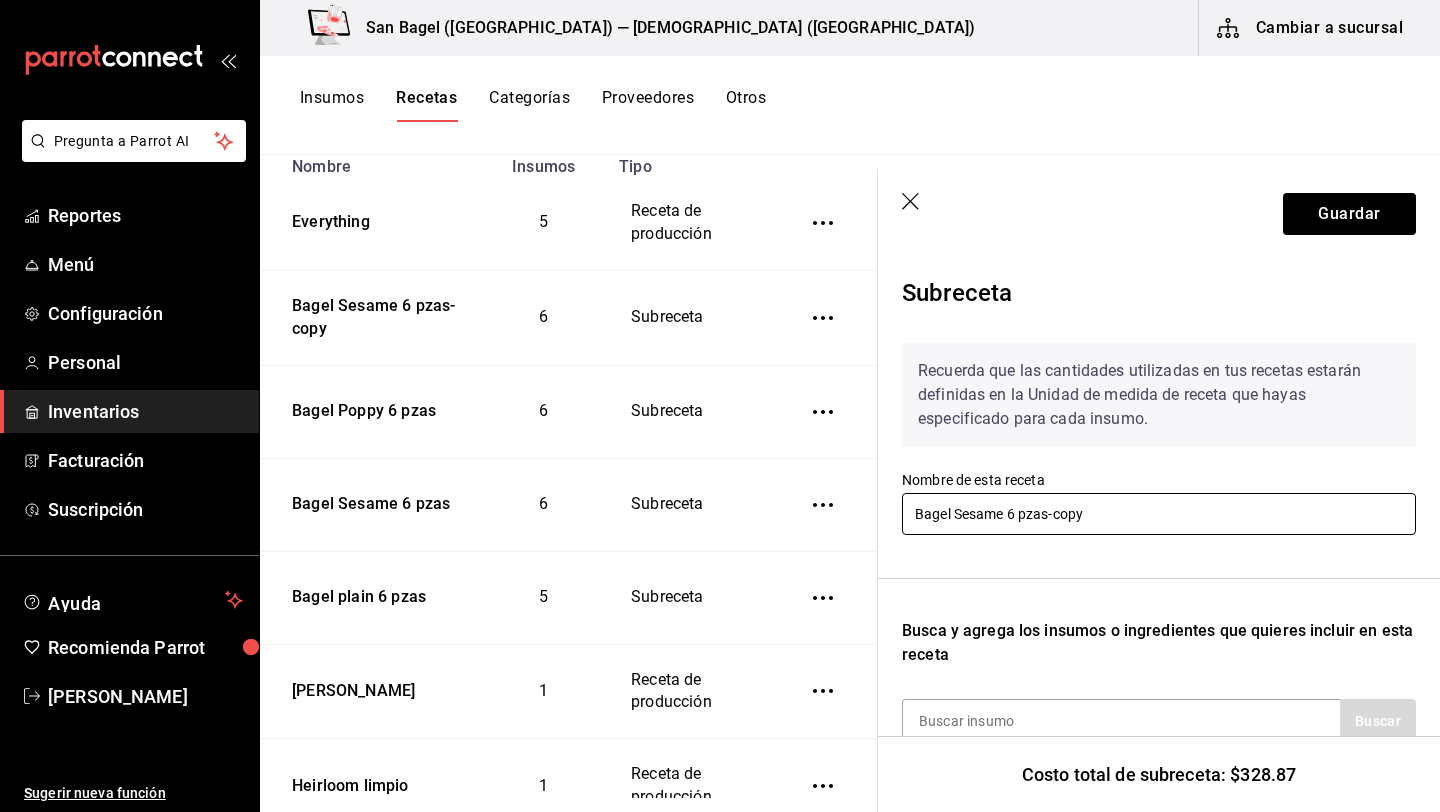 click on "Bagel Sesame 6 pzas-copy" at bounding box center [1159, 514] 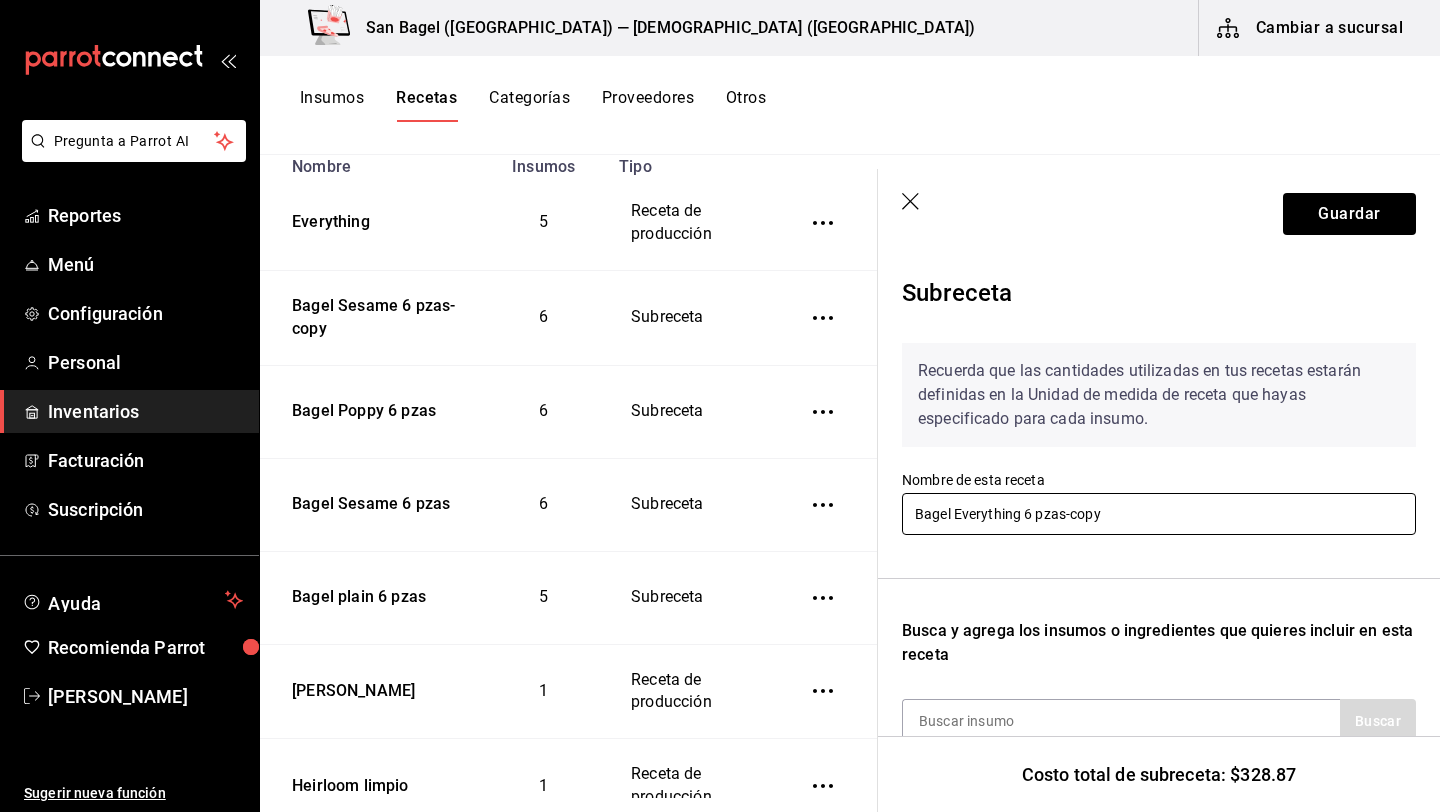 drag, startPoint x: 1109, startPoint y: 518, endPoint x: 1065, endPoint y: 518, distance: 44 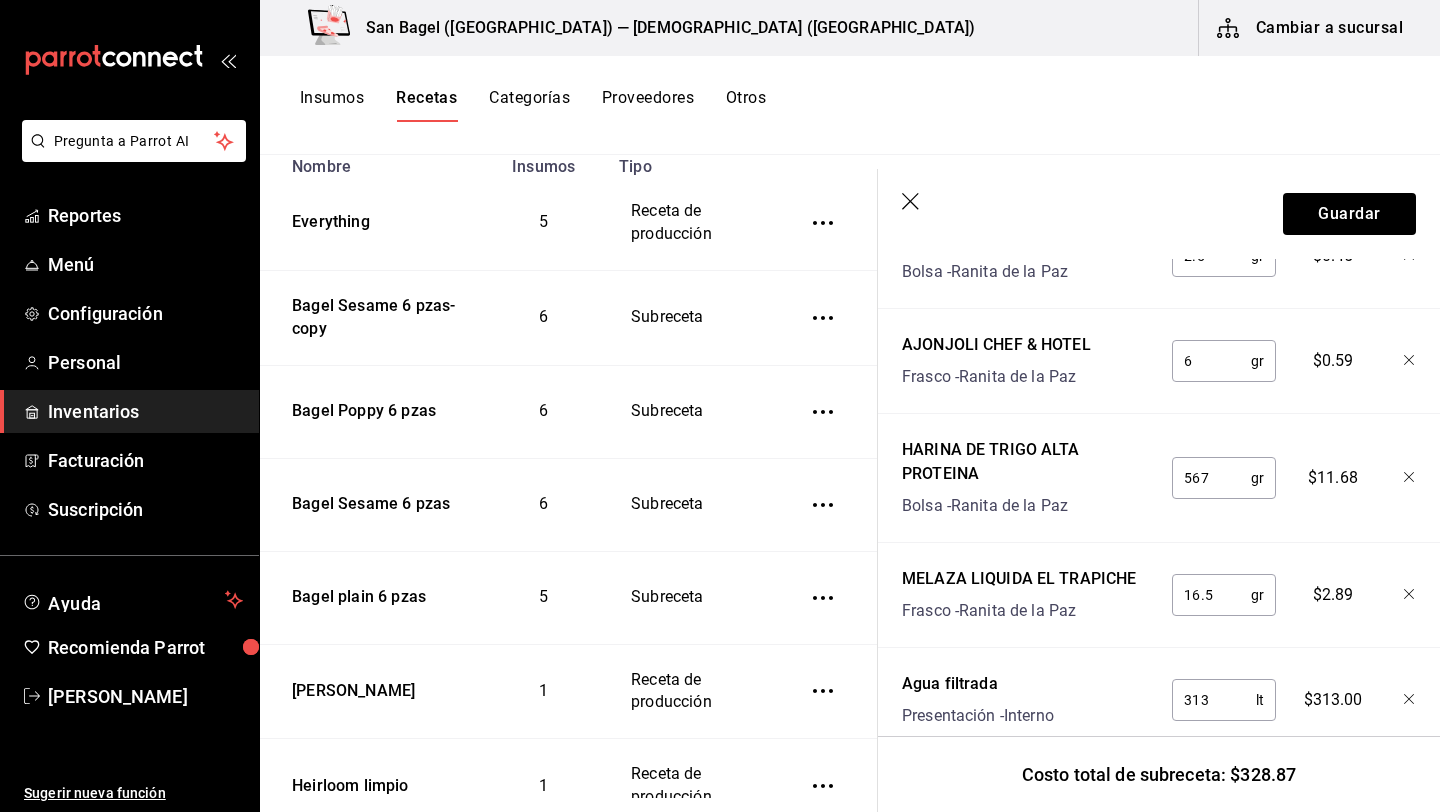 scroll, scrollTop: 622, scrollLeft: 0, axis: vertical 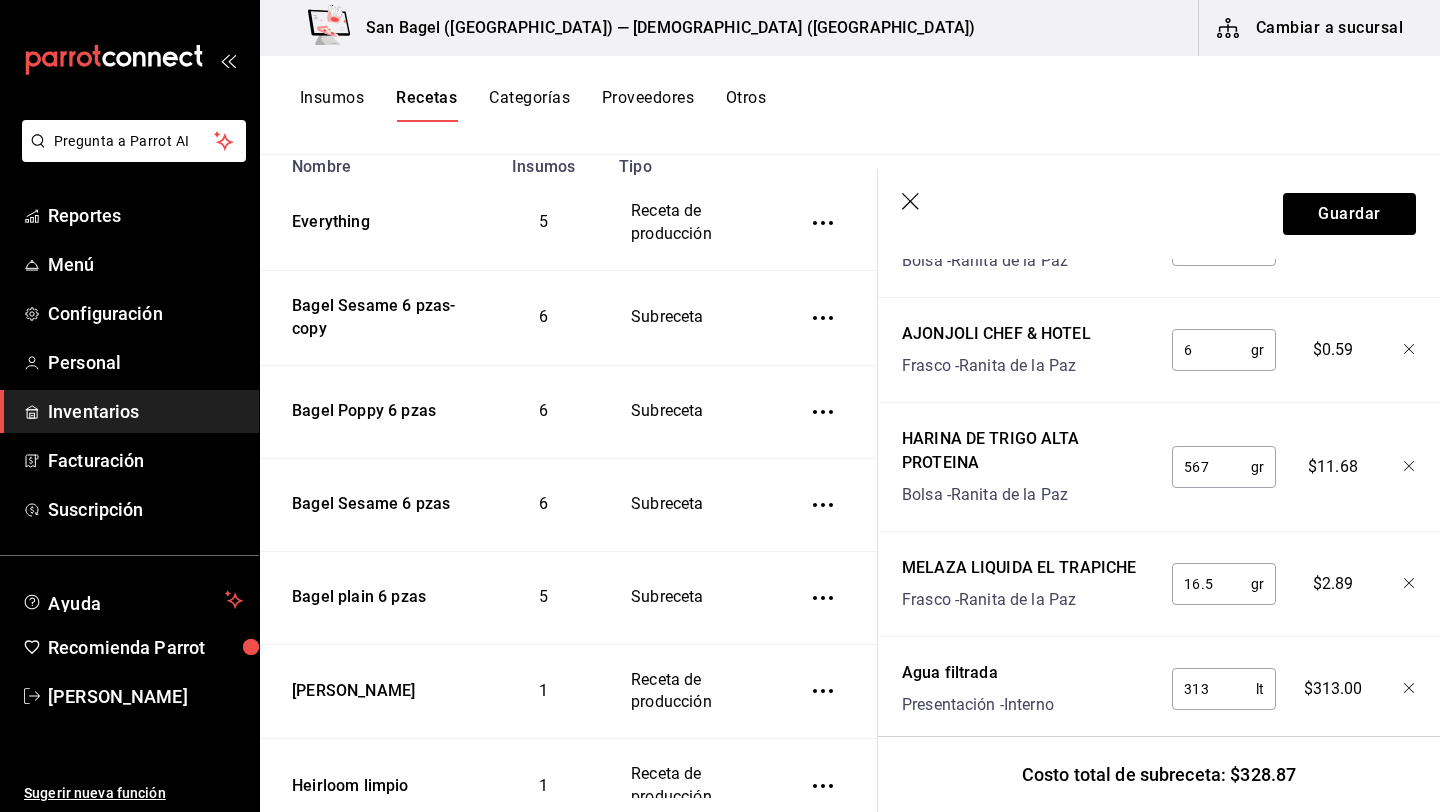 type on "Bagel Everything 6 pzas" 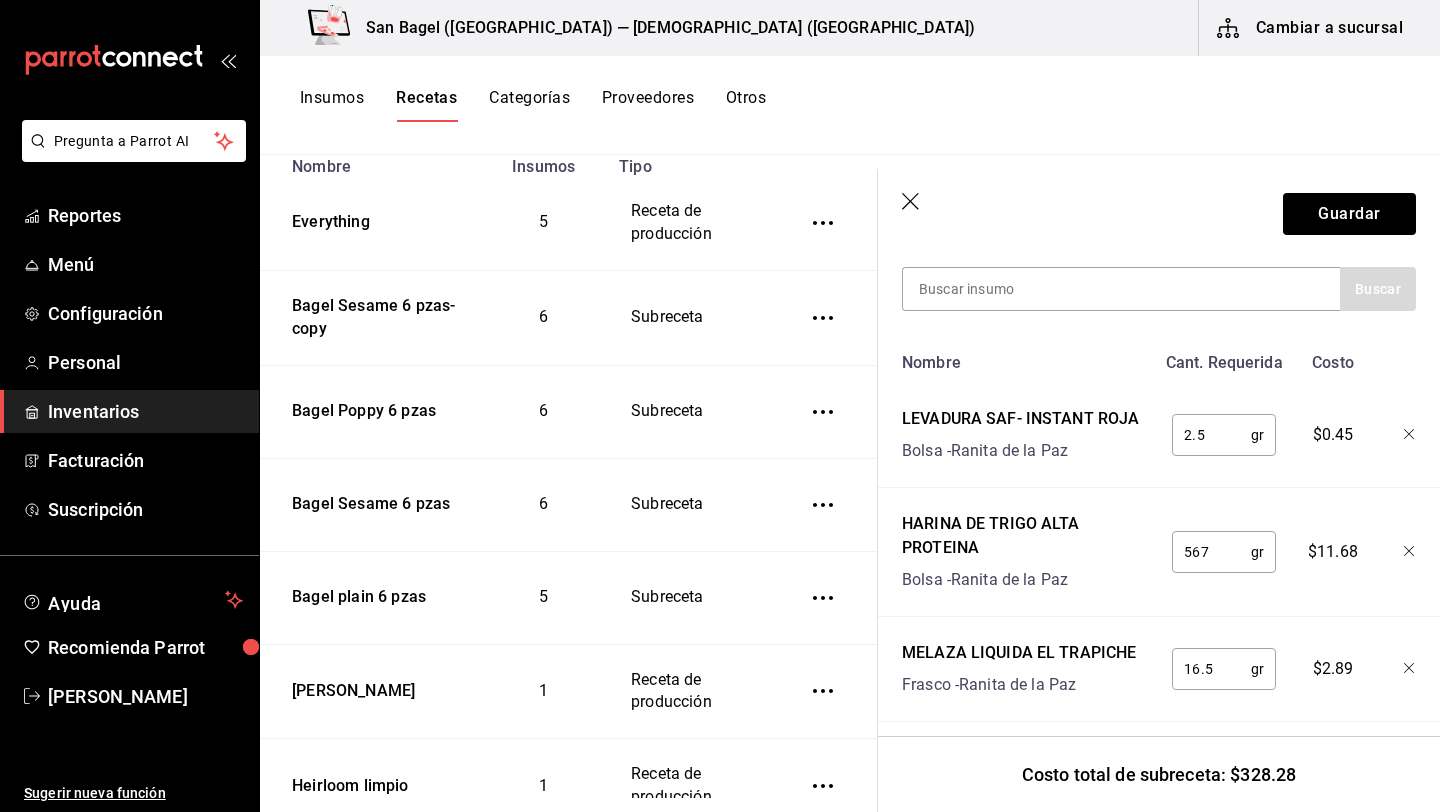 scroll, scrollTop: 328, scrollLeft: 0, axis: vertical 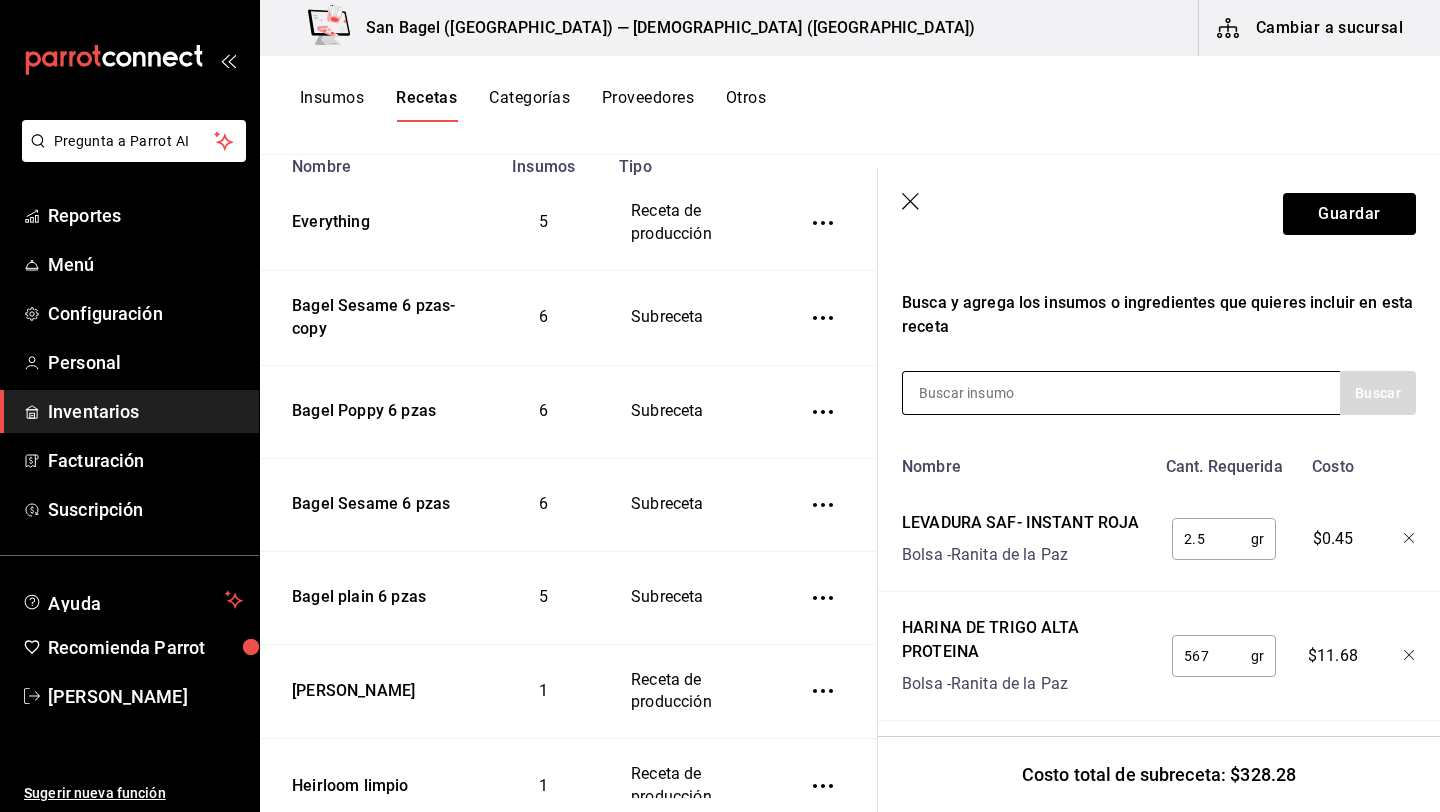 click at bounding box center [1003, 393] 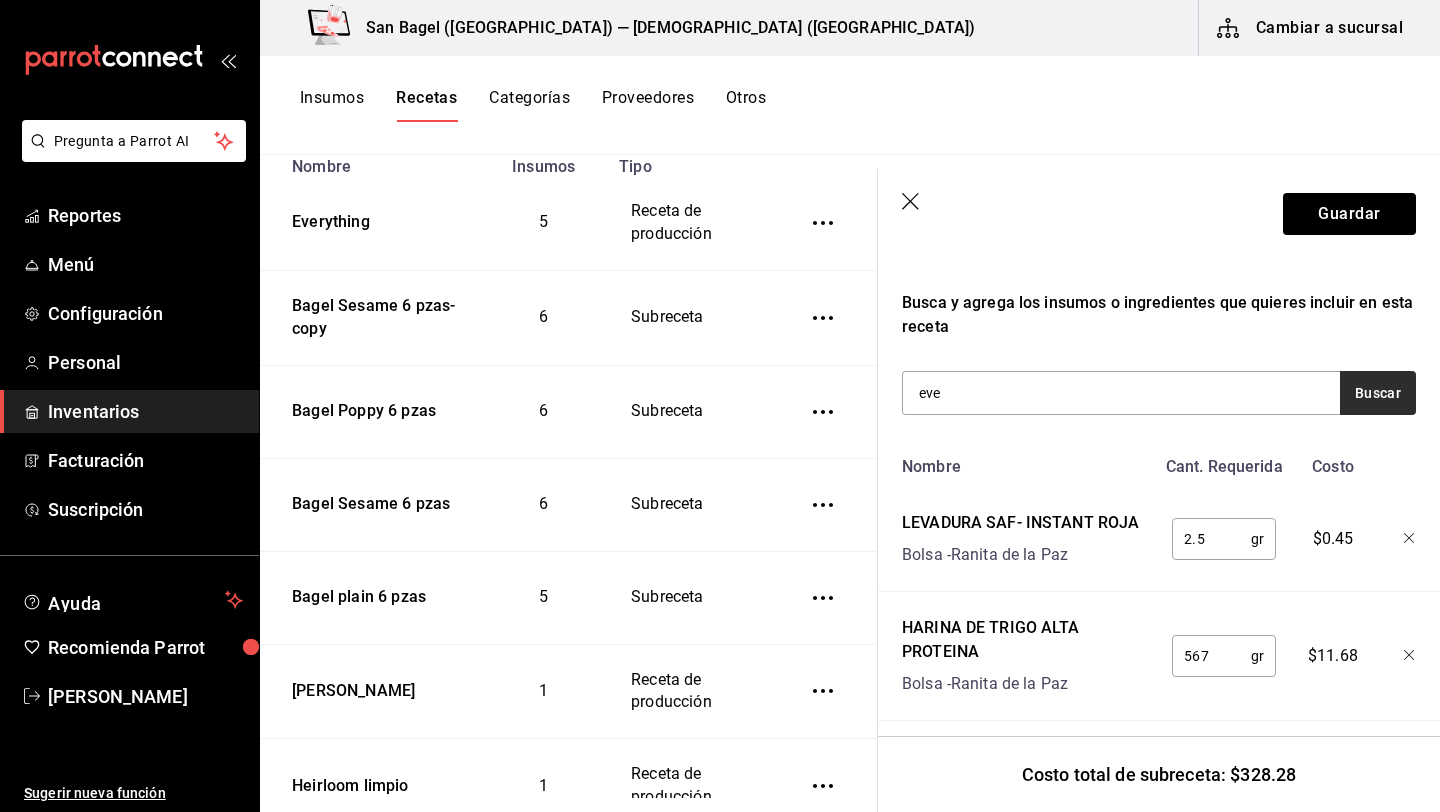type on "eve" 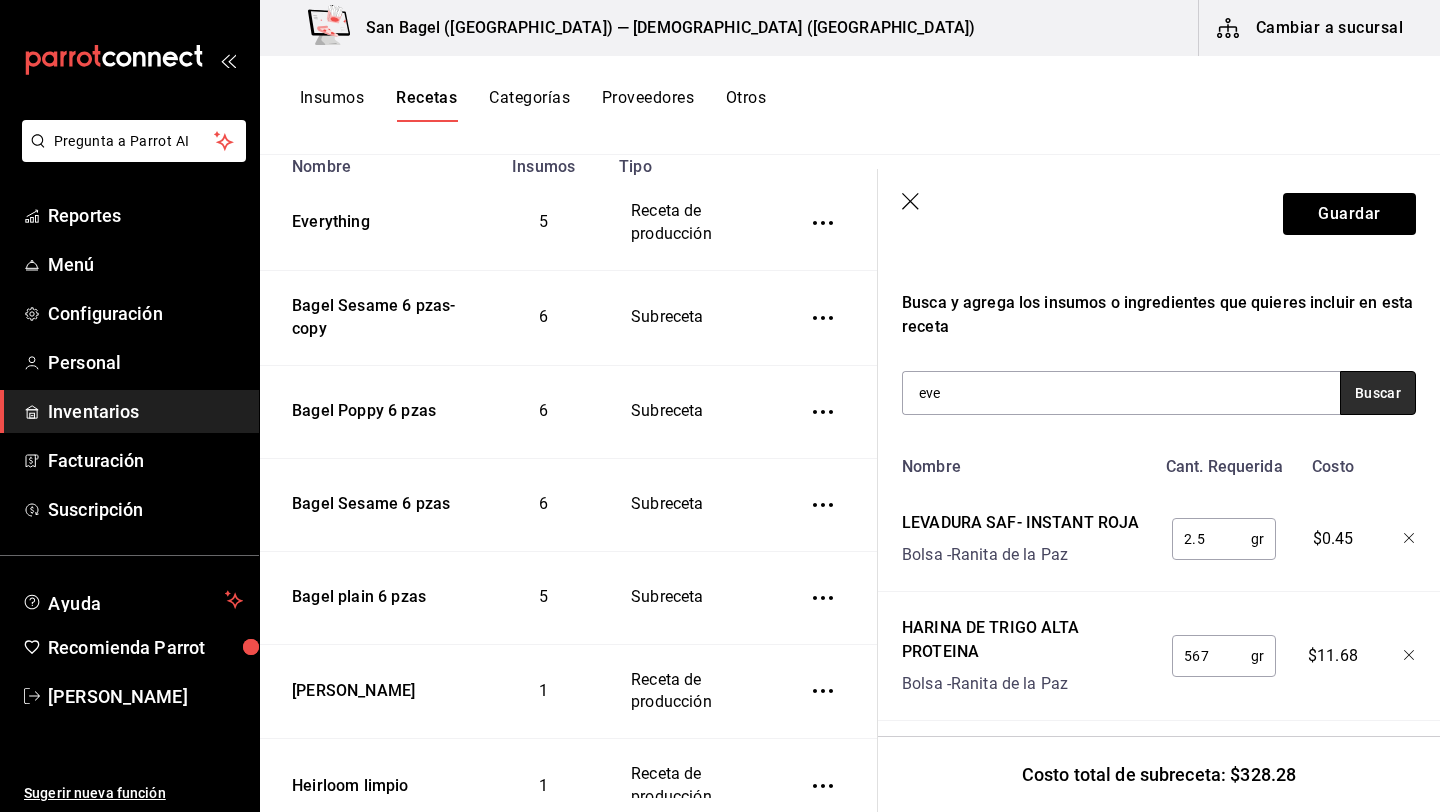 click on "Buscar" at bounding box center [1378, 393] 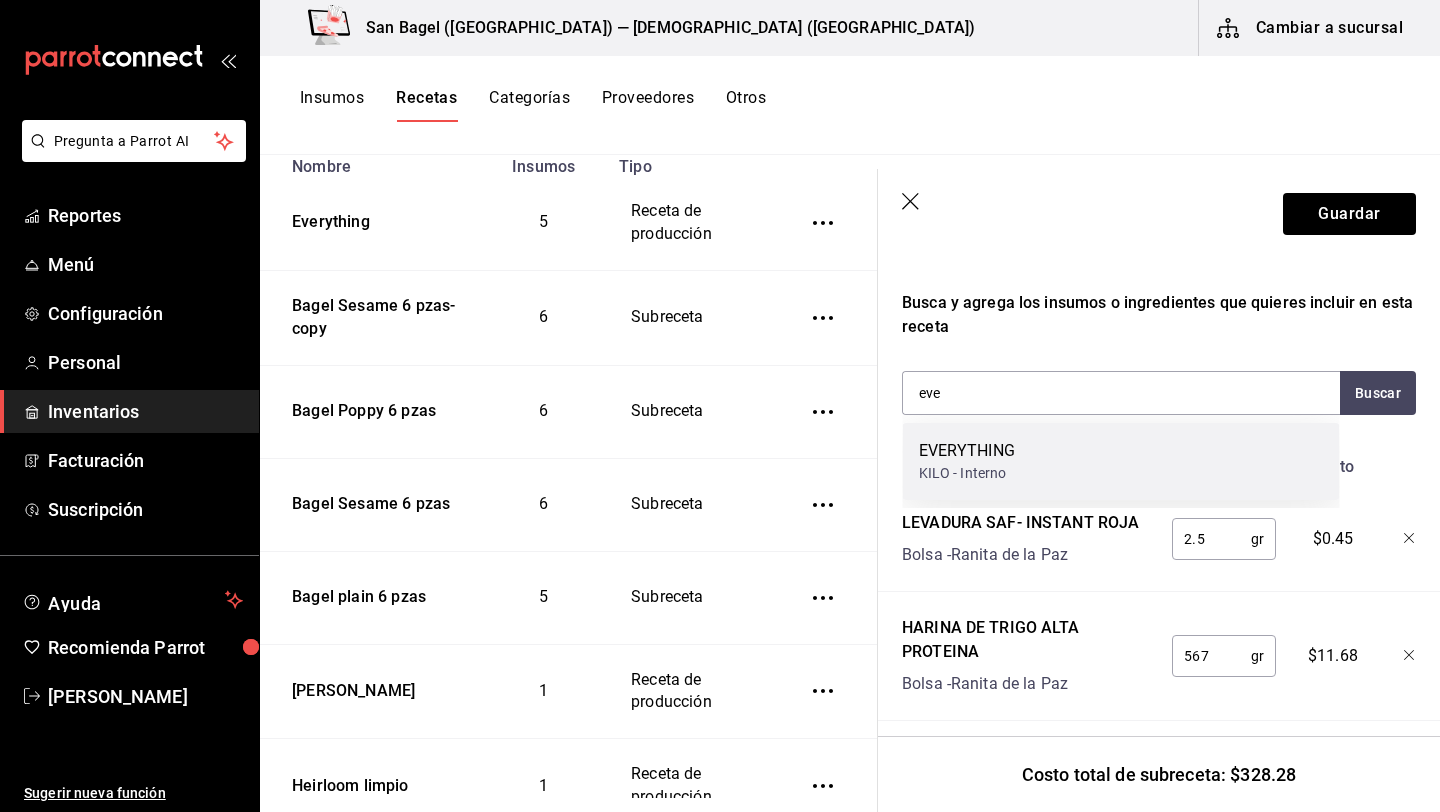 click on "EVERYTHING KILO - Interno" at bounding box center [1121, 461] 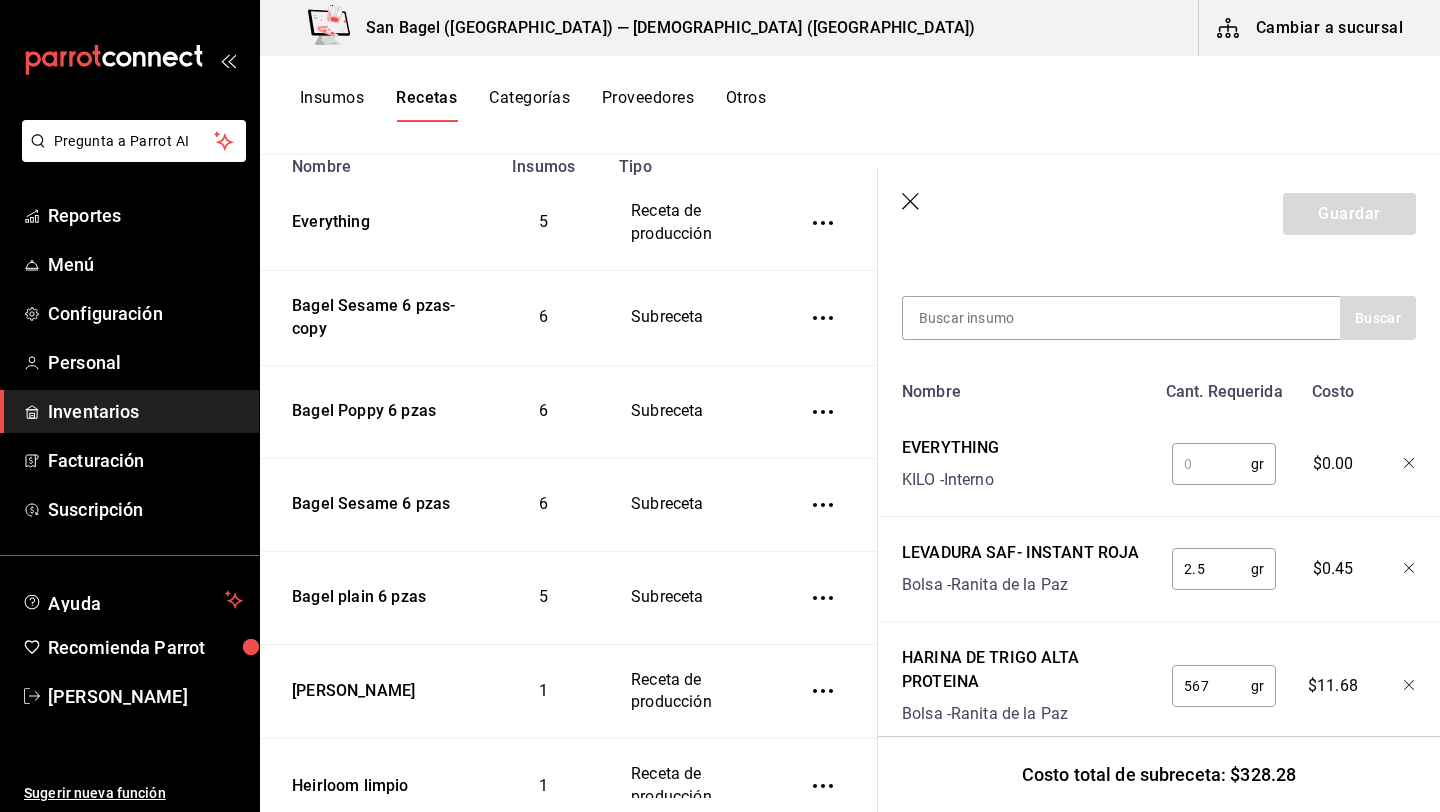 scroll, scrollTop: 406, scrollLeft: 0, axis: vertical 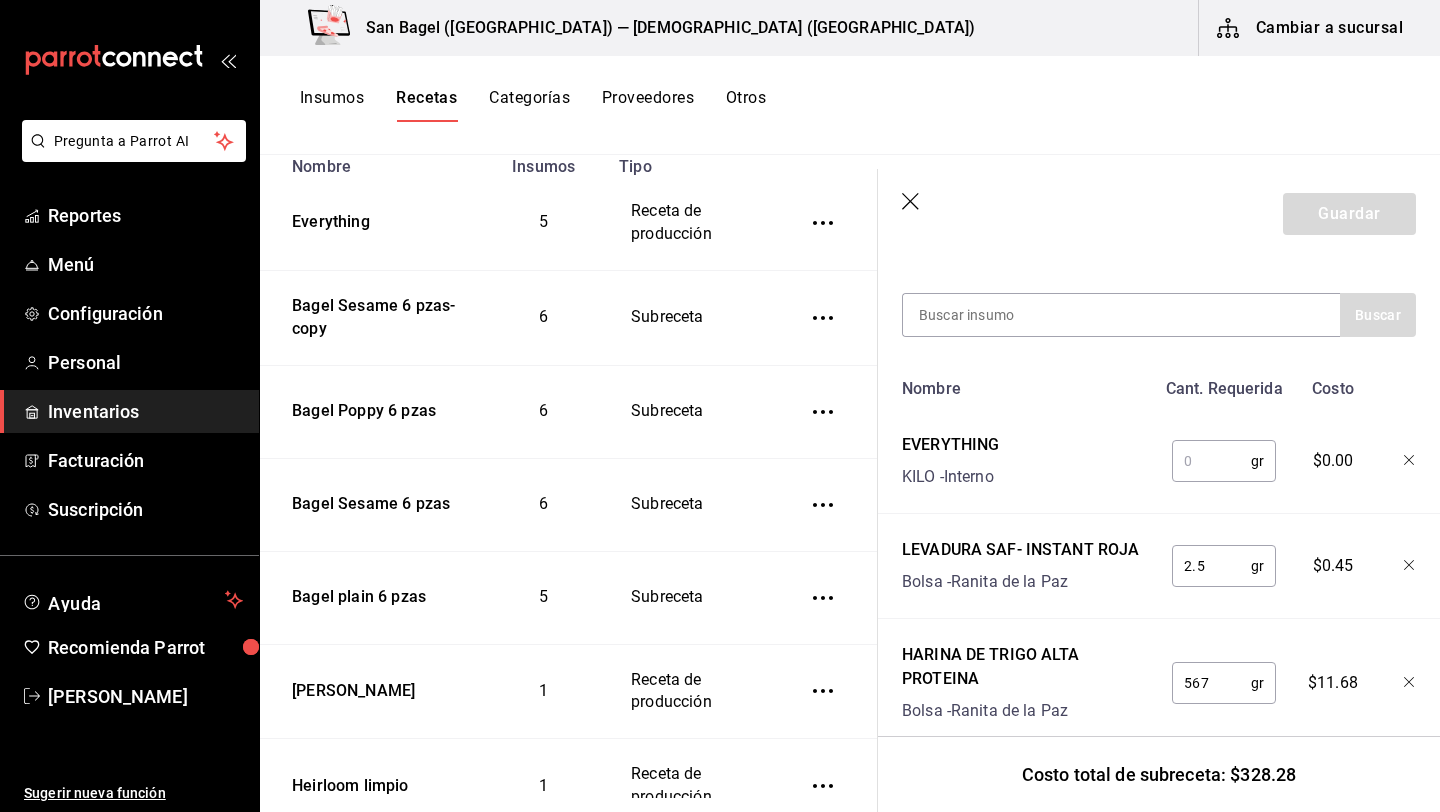 click at bounding box center [1211, 461] 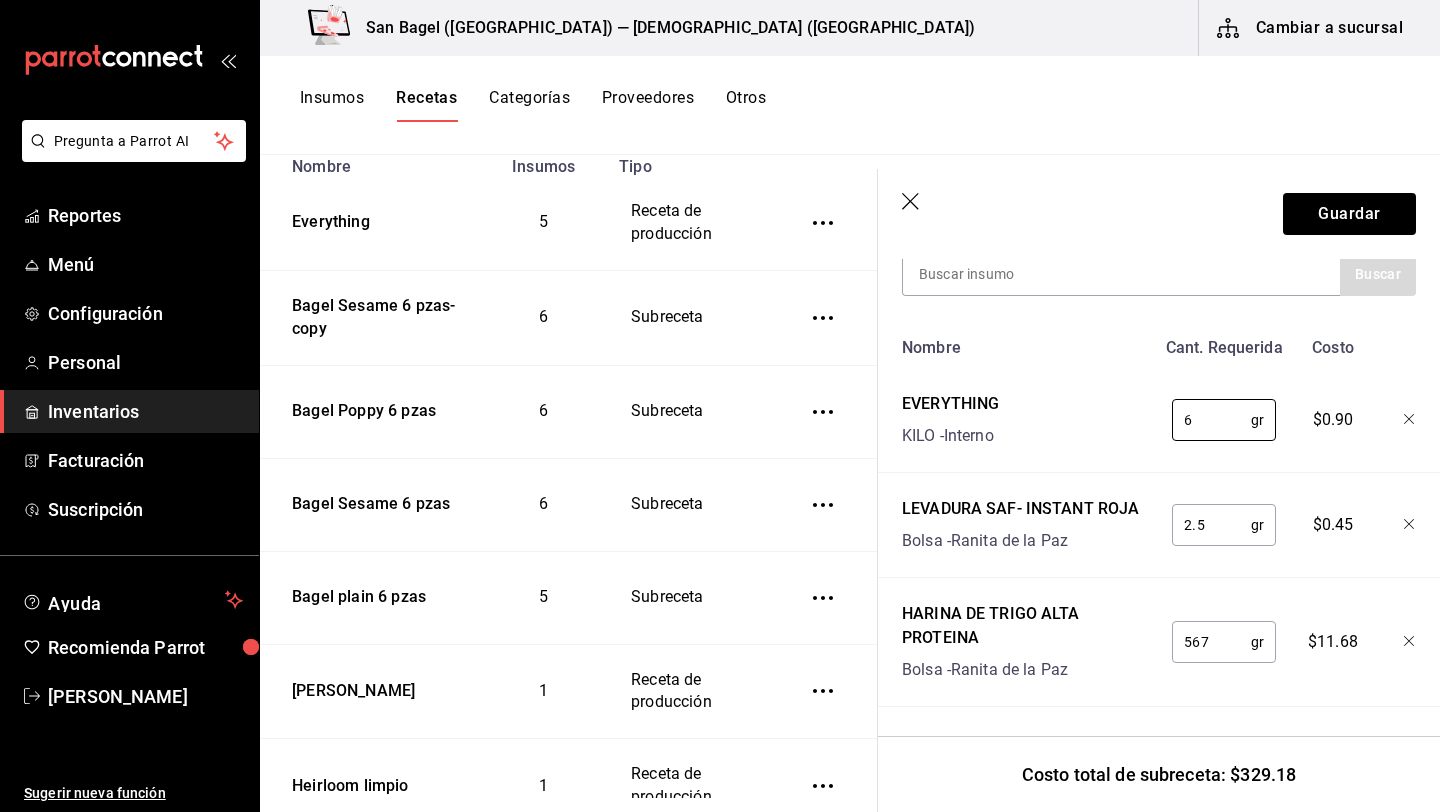 scroll, scrollTop: 0, scrollLeft: 0, axis: both 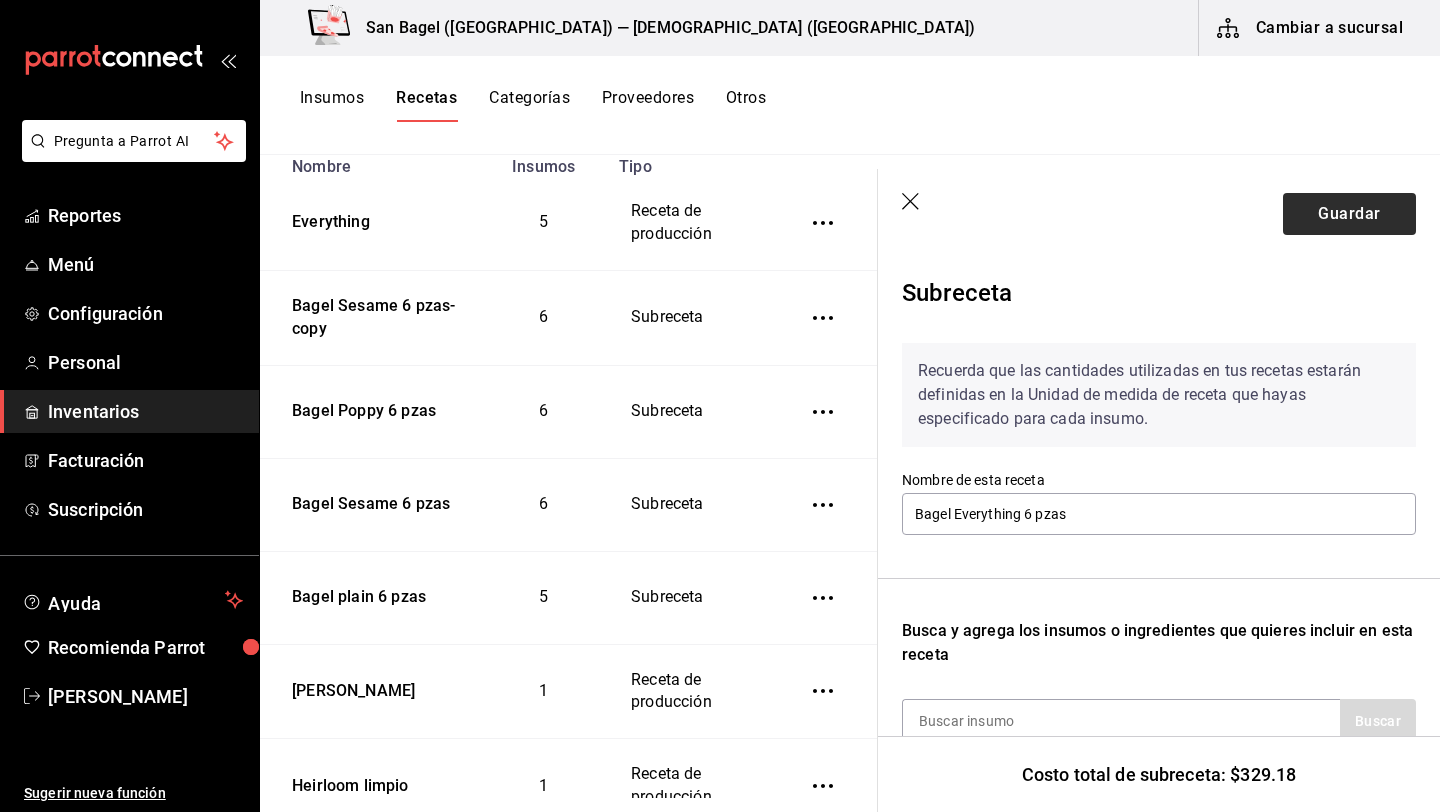 type on "6" 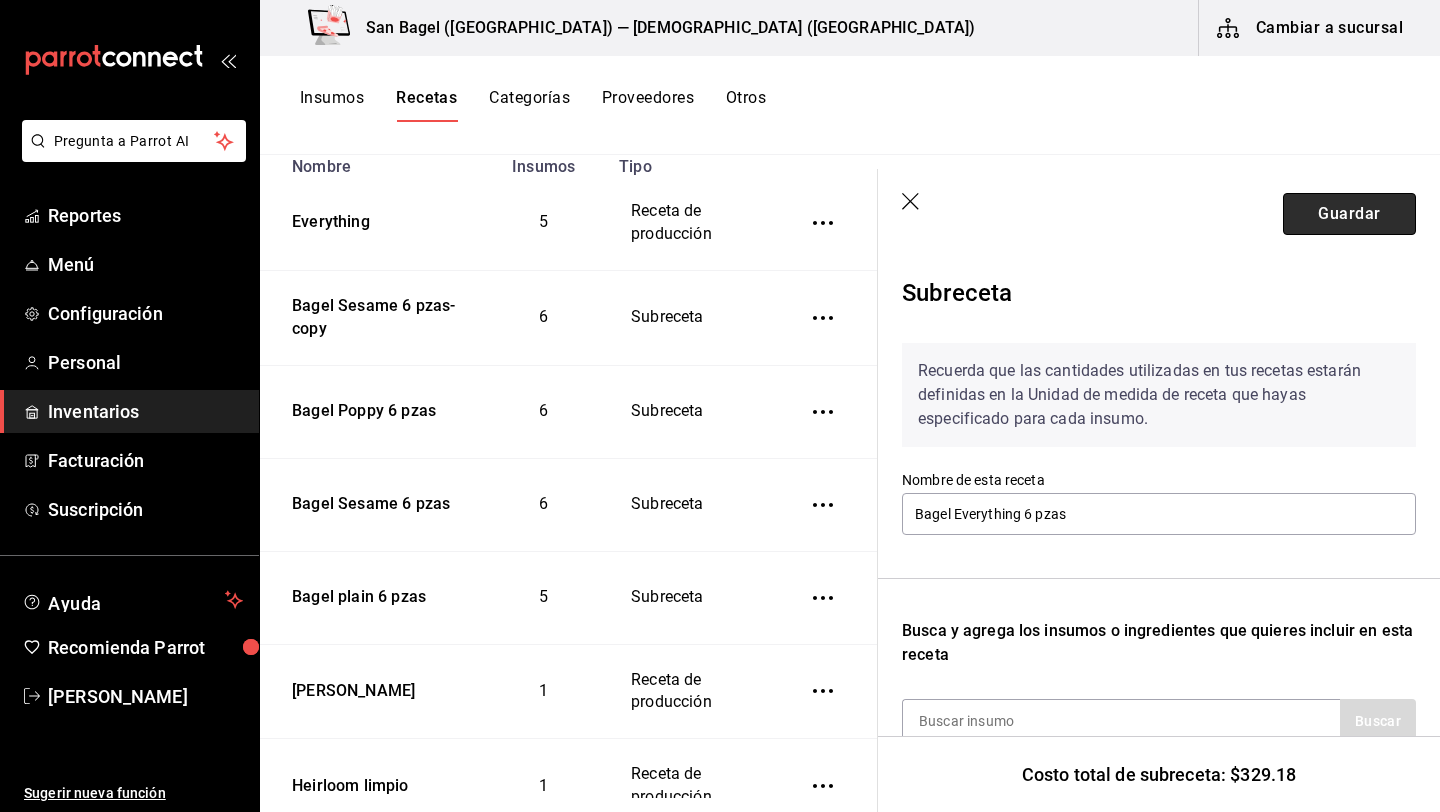 click on "Guardar" at bounding box center (1349, 214) 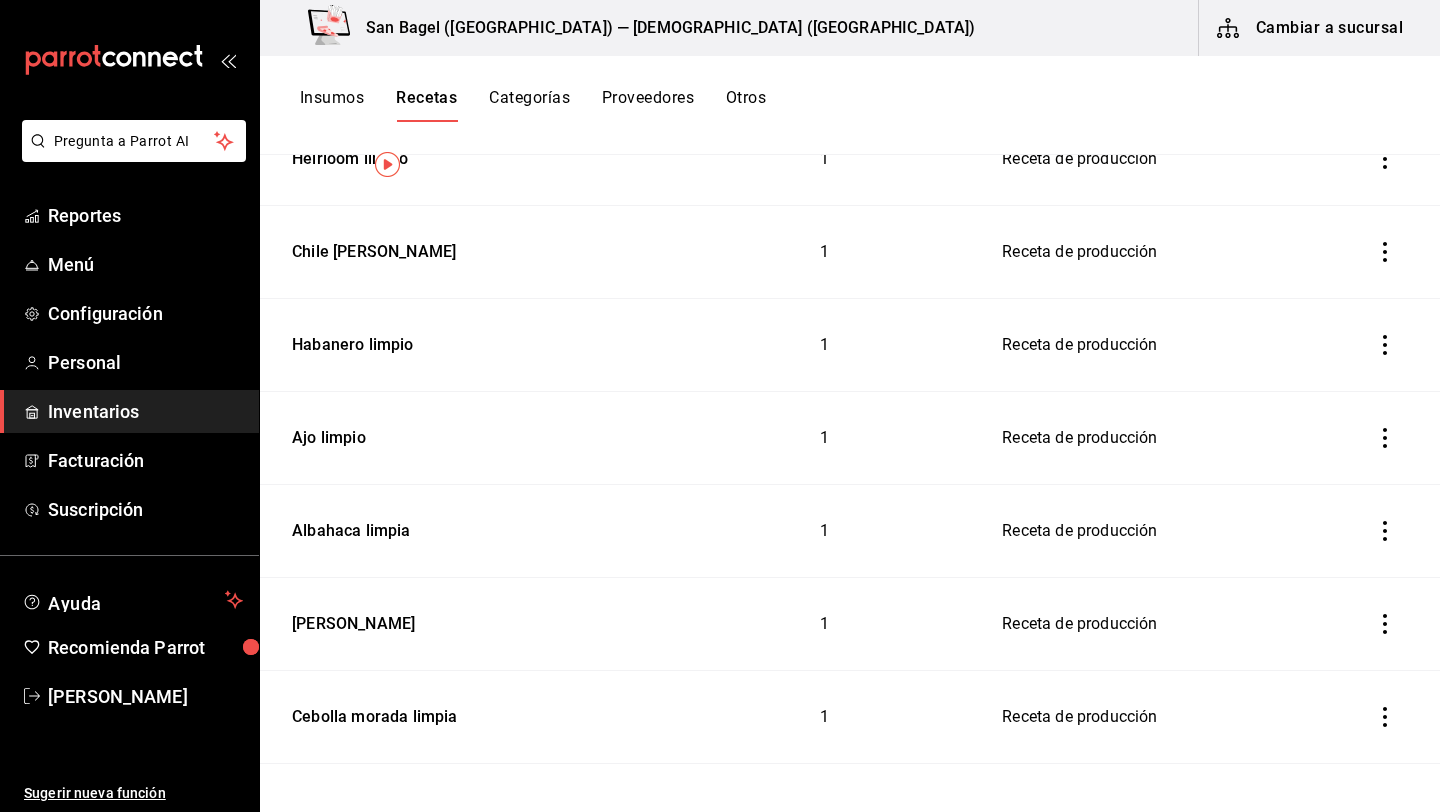 scroll, scrollTop: 0, scrollLeft: 0, axis: both 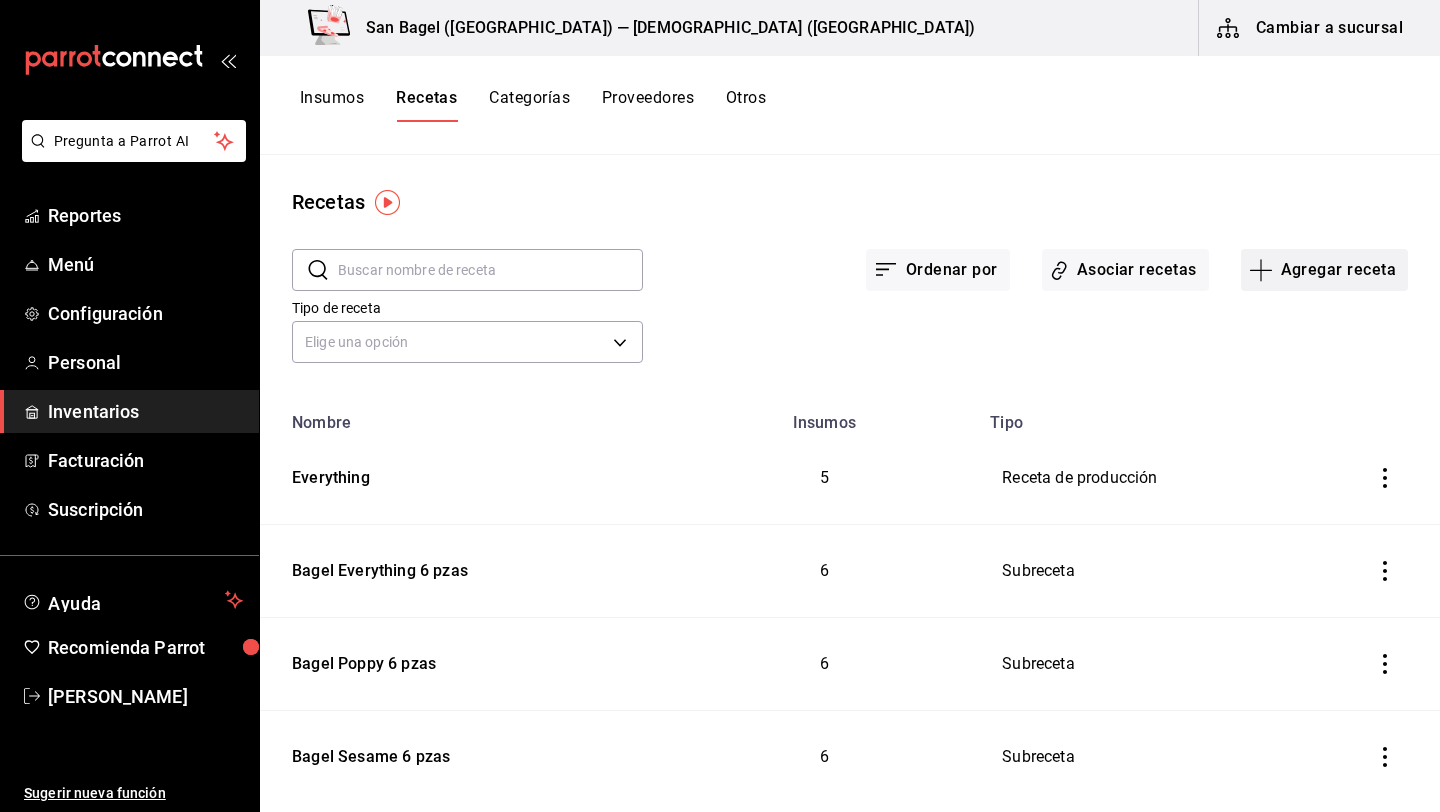 click on "Agregar receta" at bounding box center (1324, 270) 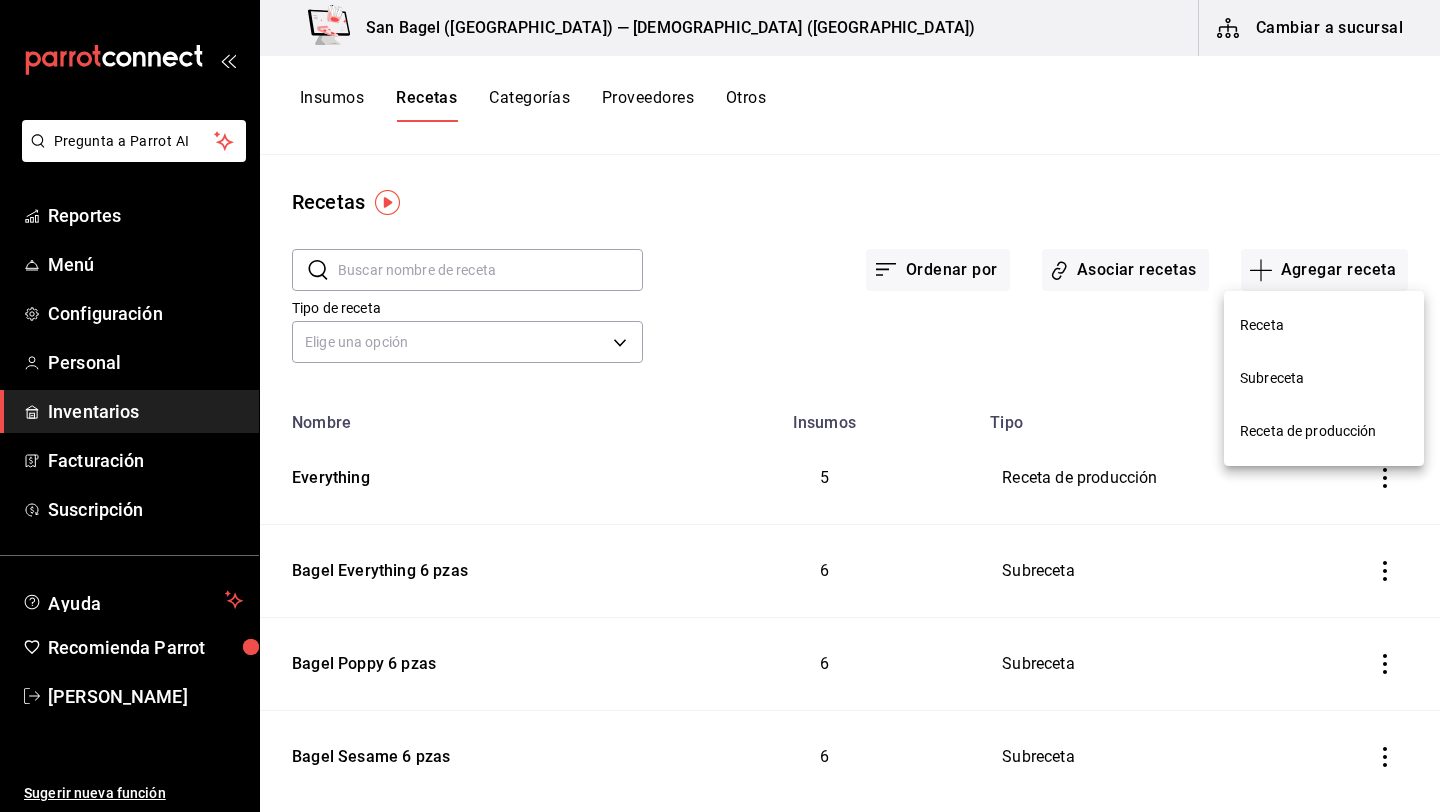 click on "Subreceta" at bounding box center (1324, 378) 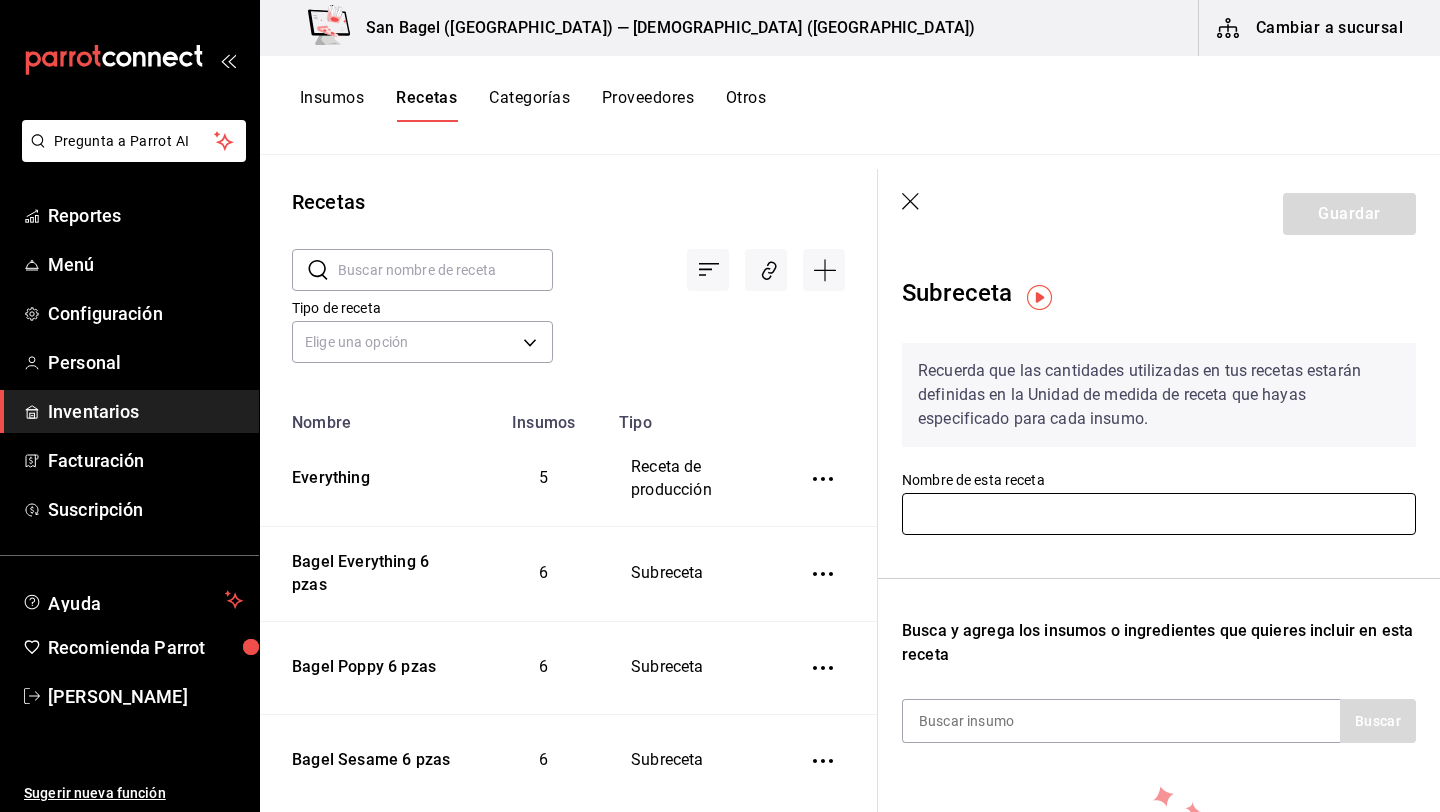 click at bounding box center (1159, 514) 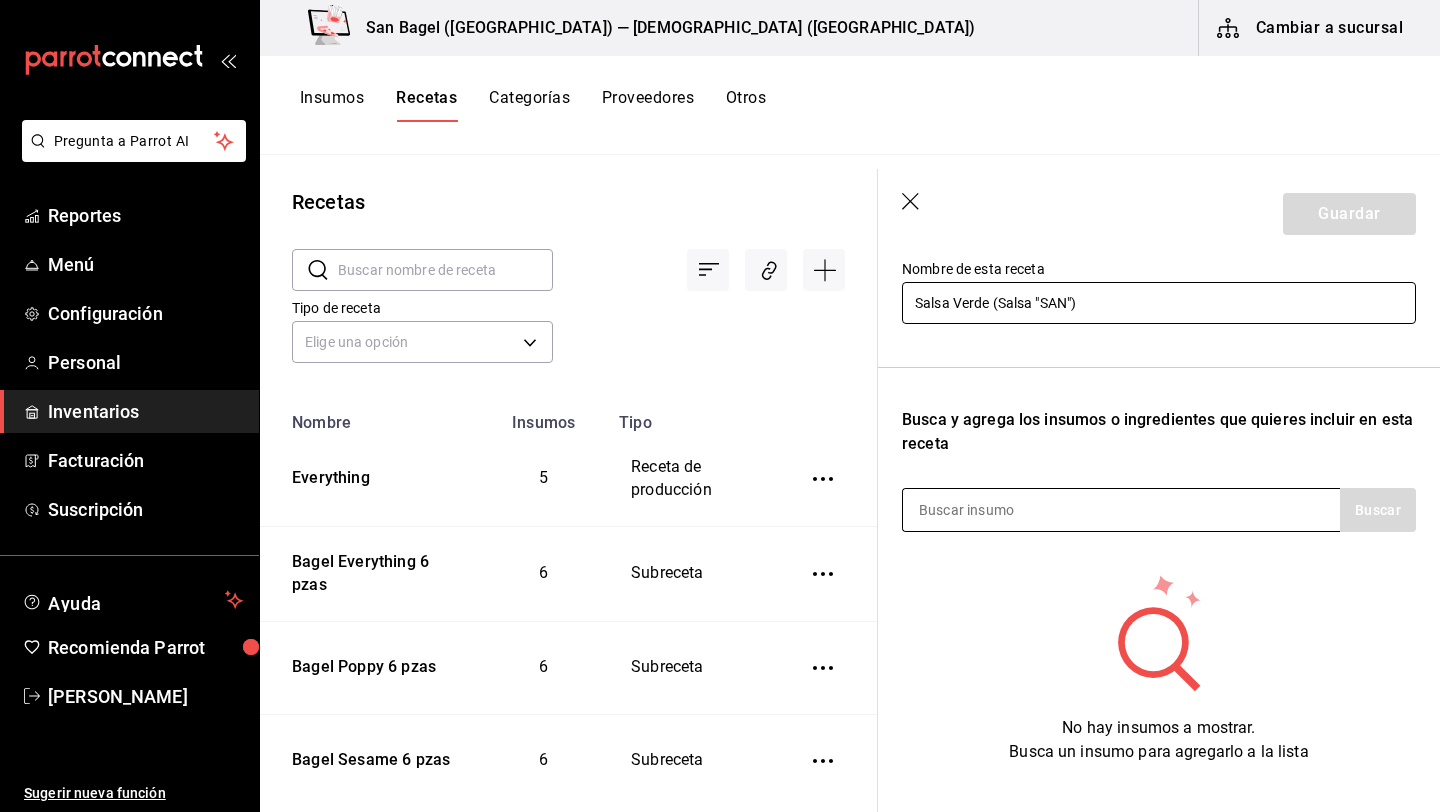 scroll, scrollTop: 243, scrollLeft: 0, axis: vertical 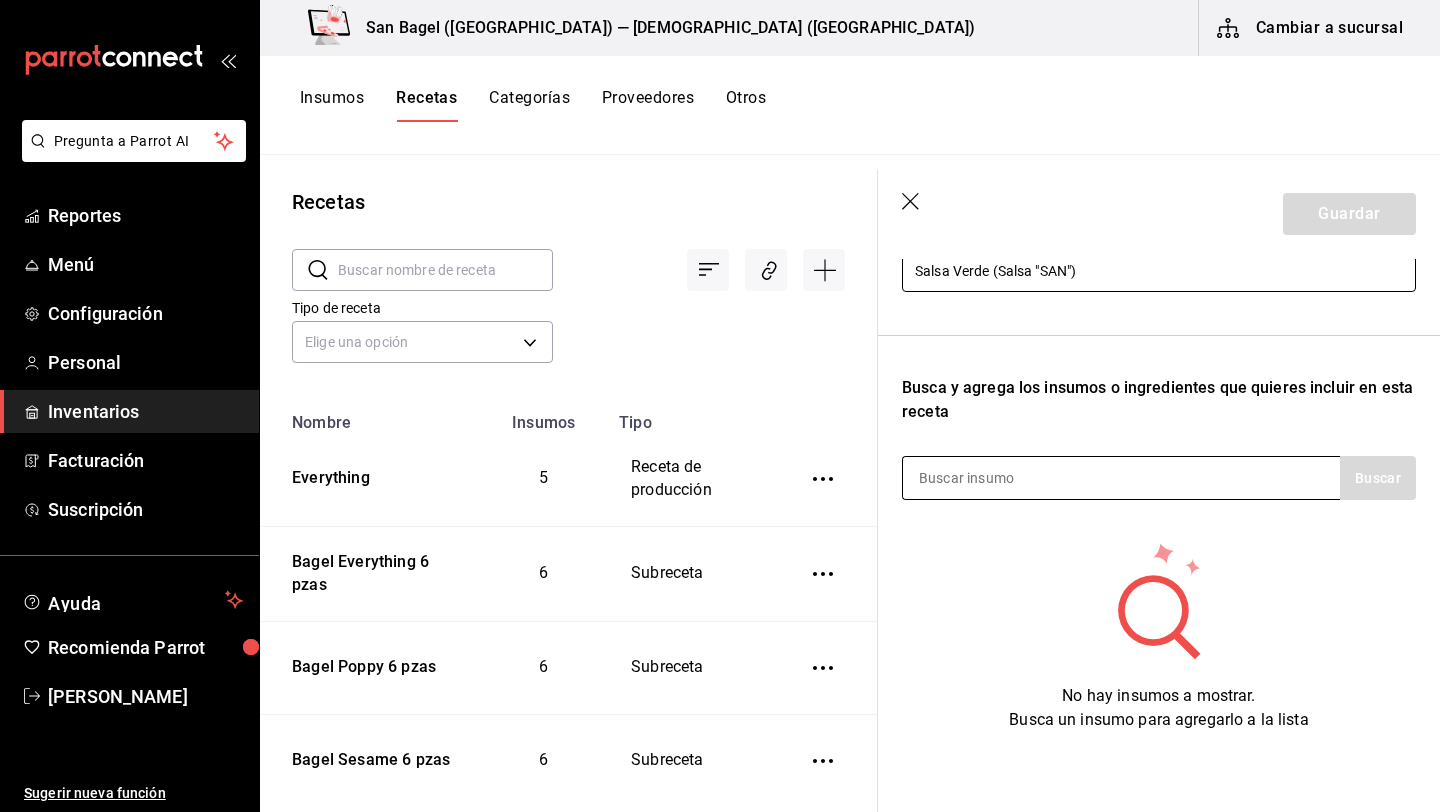 type on "Salsa Verde (Salsa "SAN")" 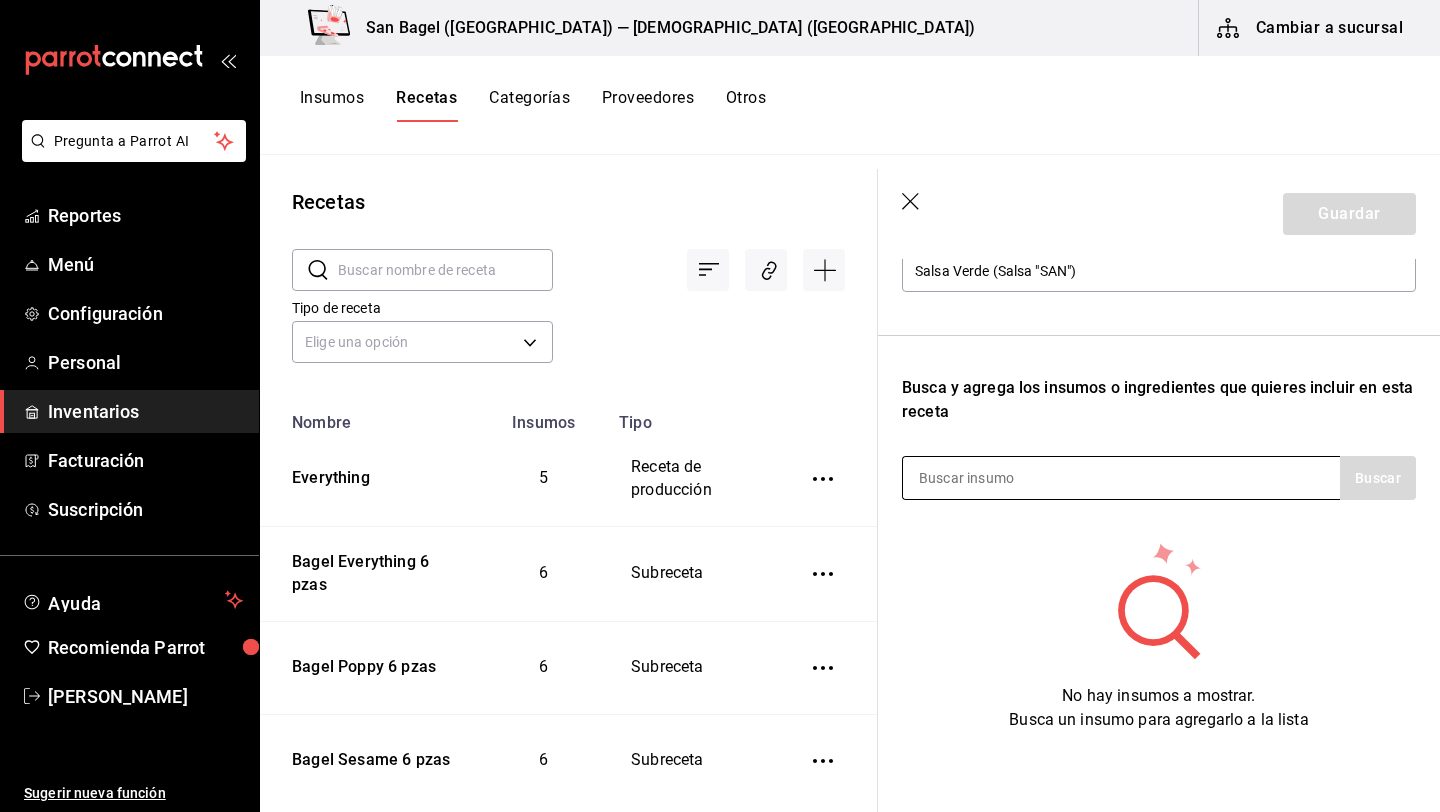 click at bounding box center [1003, 478] 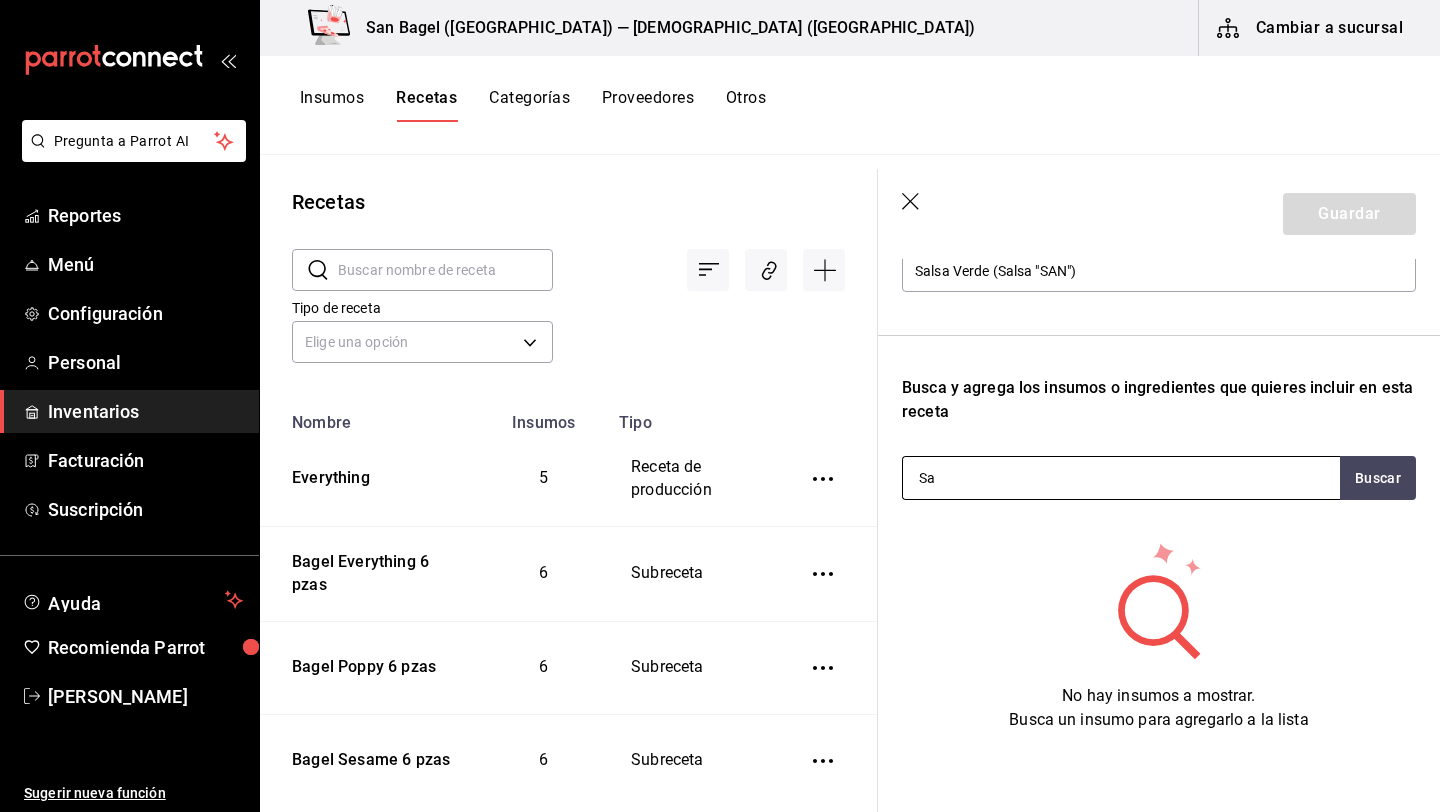 type on "S" 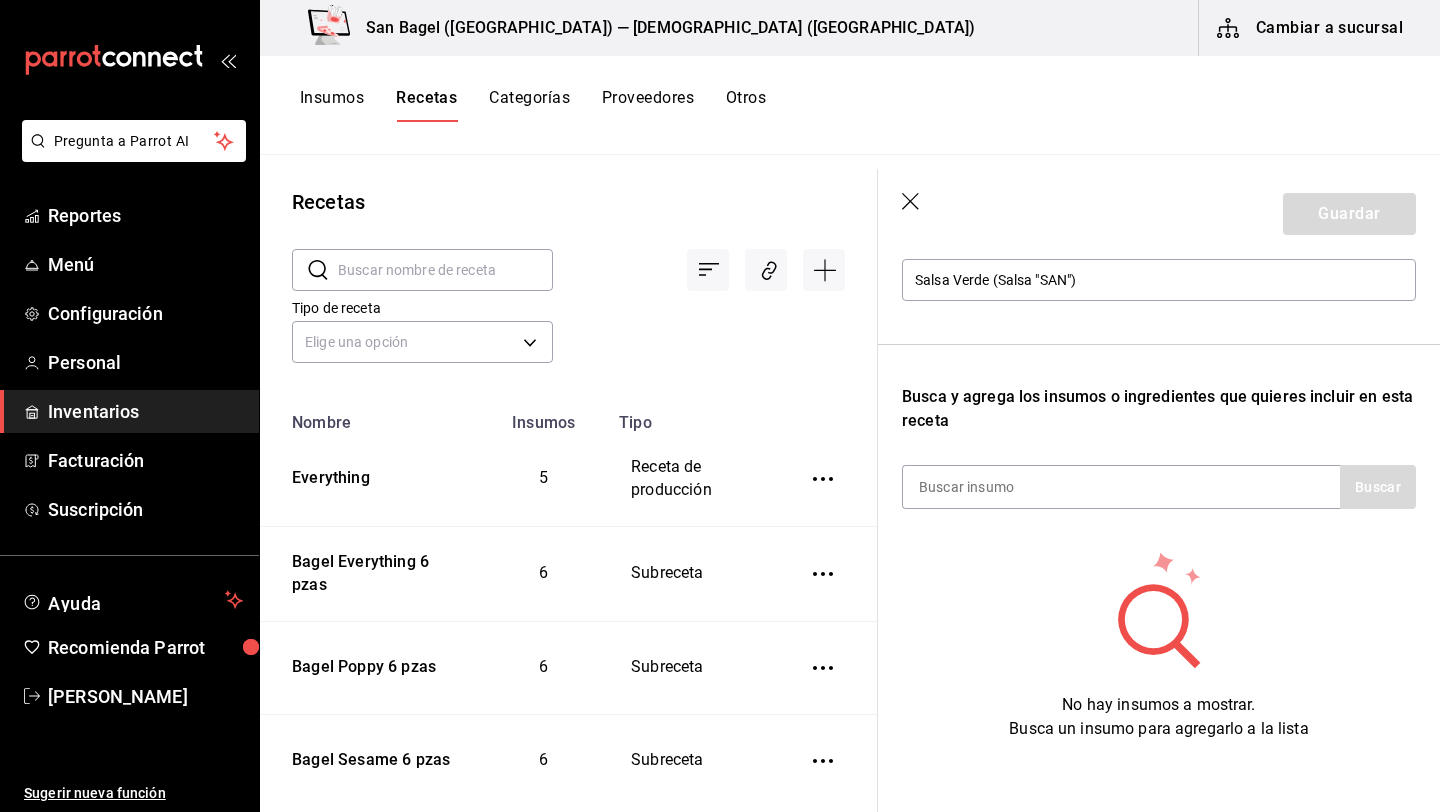 scroll, scrollTop: 235, scrollLeft: 0, axis: vertical 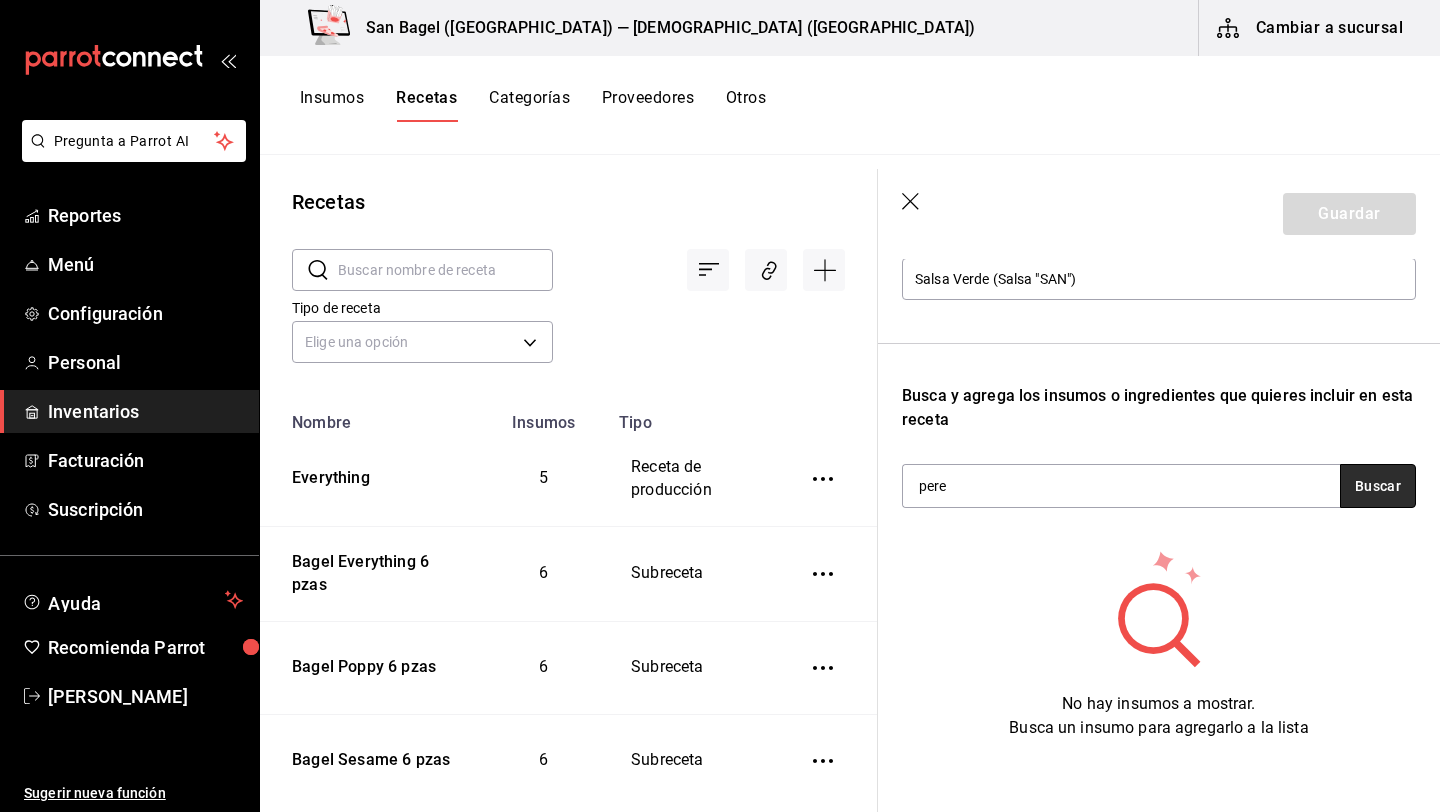 click on "Buscar" at bounding box center (1378, 486) 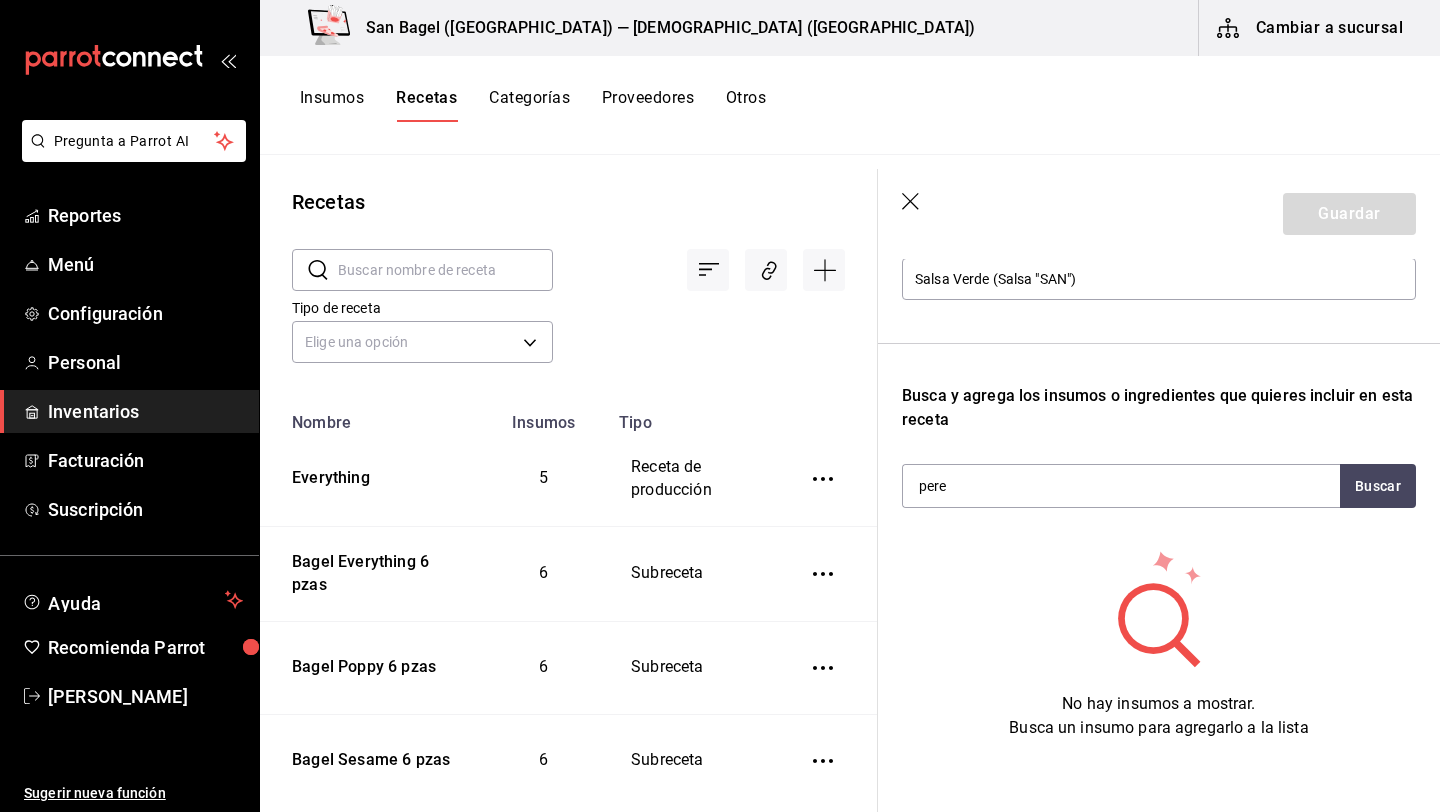 click on "Recuerda que las cantidades utilizadas en tus recetas estarán definidas en la Unidad de medida de receta que hayas especificado para cada insumo. Nombre de esta receta Salsa Verde (Salsa "SAN") Busca y agrega los insumos o ingredientes que quieres incluir en esta receta pere Buscar No hay insumos a mostrar. Busca un insumo para agregarlo a la lista" at bounding box center (1159, 416) 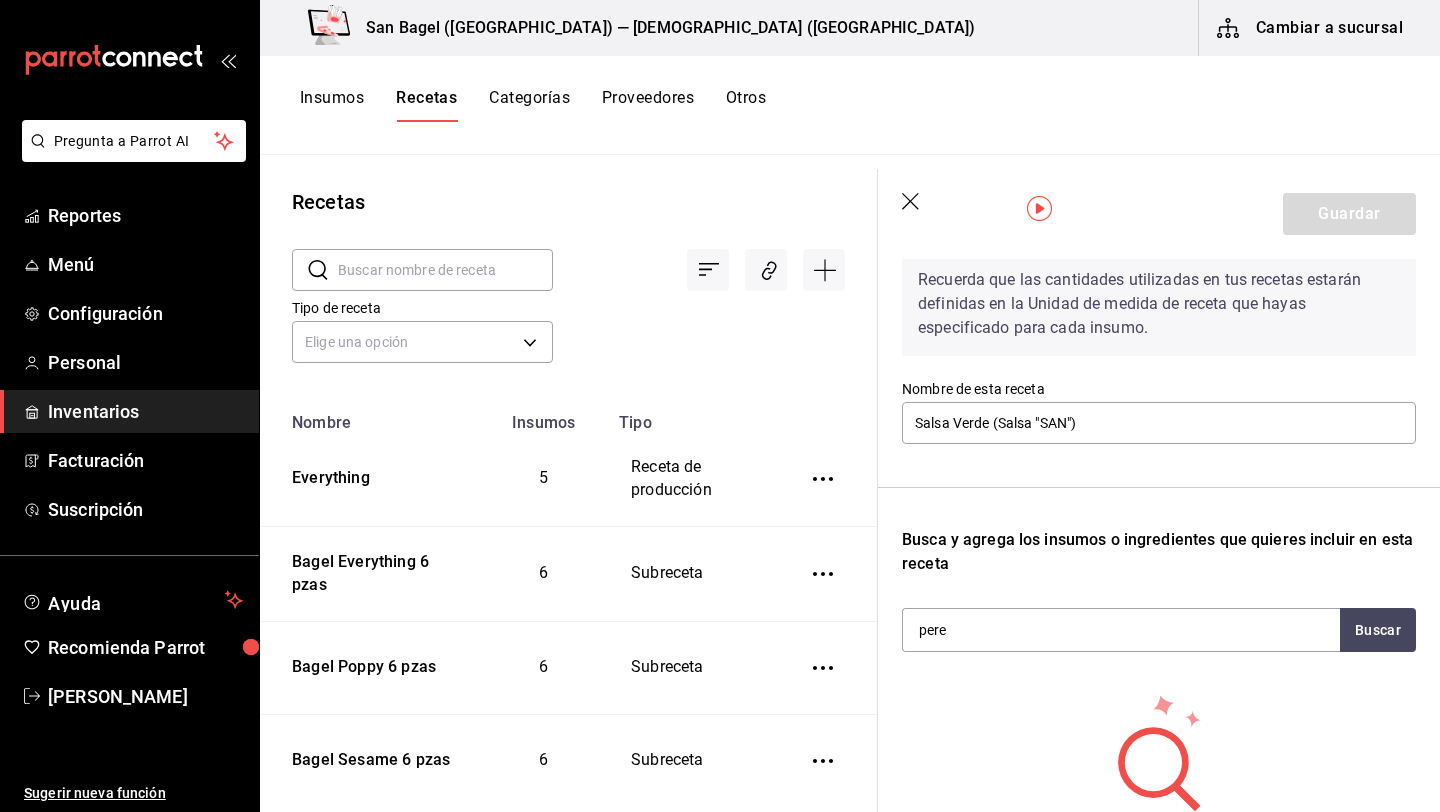 scroll, scrollTop: 114, scrollLeft: 0, axis: vertical 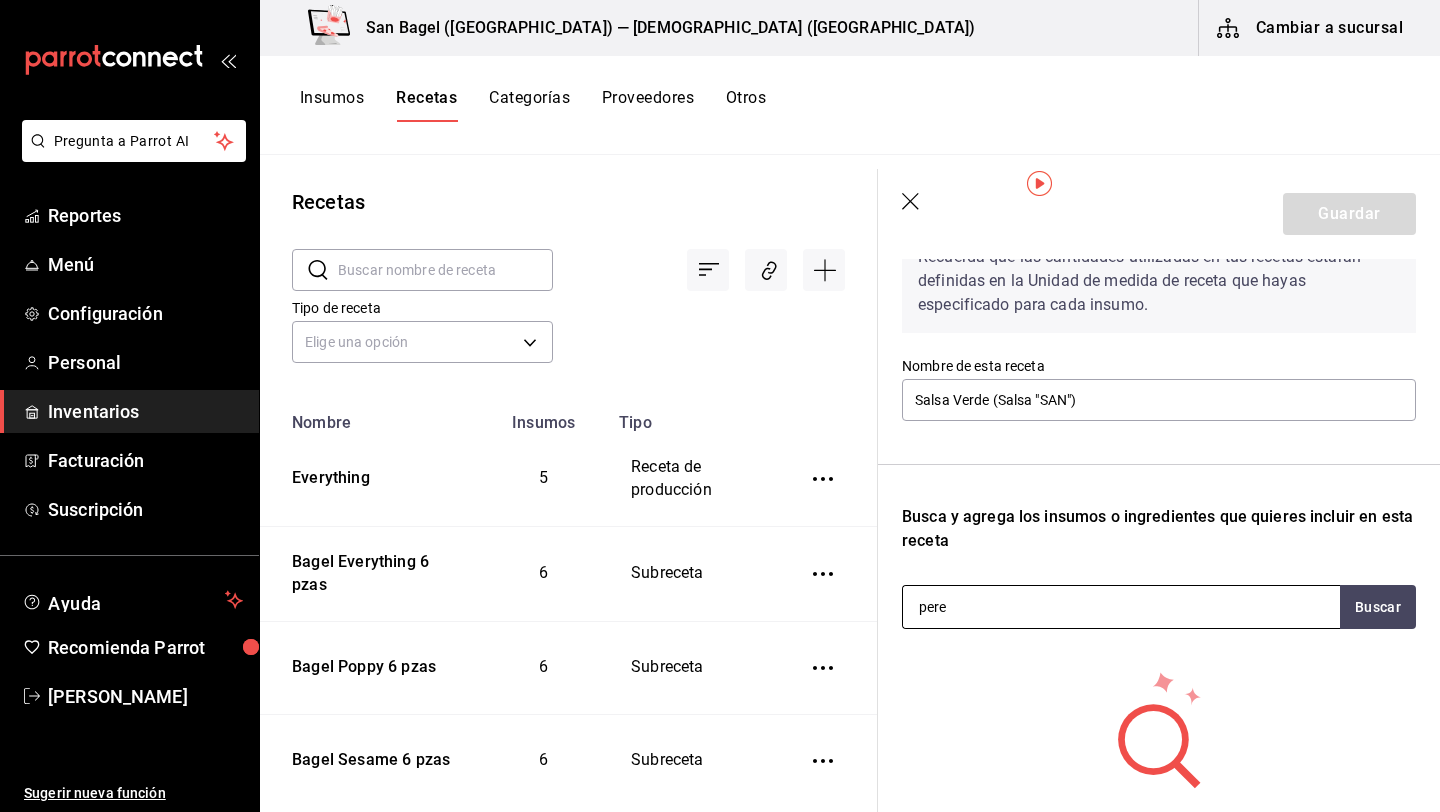 click on "pere" at bounding box center [1003, 607] 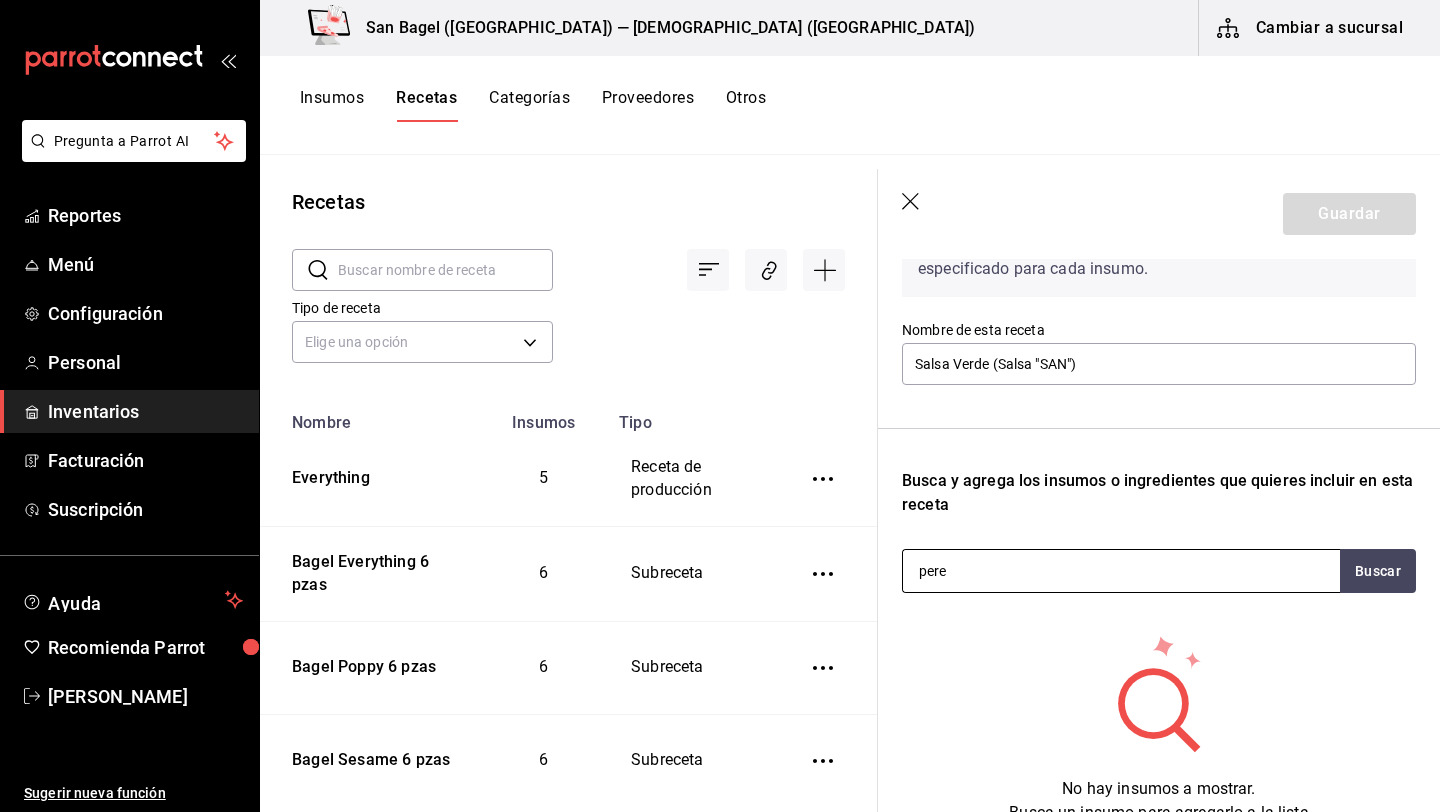 scroll, scrollTop: 161, scrollLeft: 0, axis: vertical 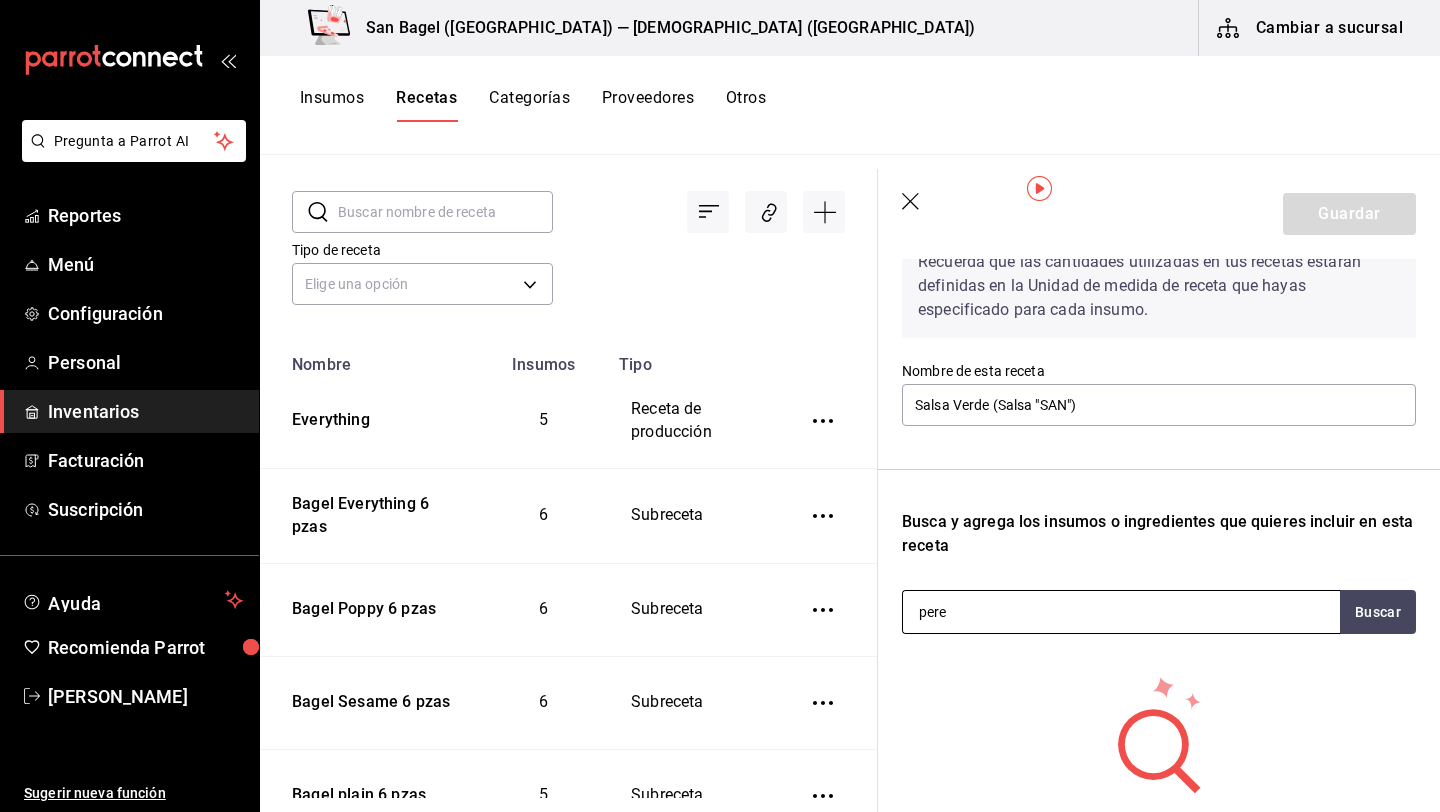 click on "pere" at bounding box center (1003, 612) 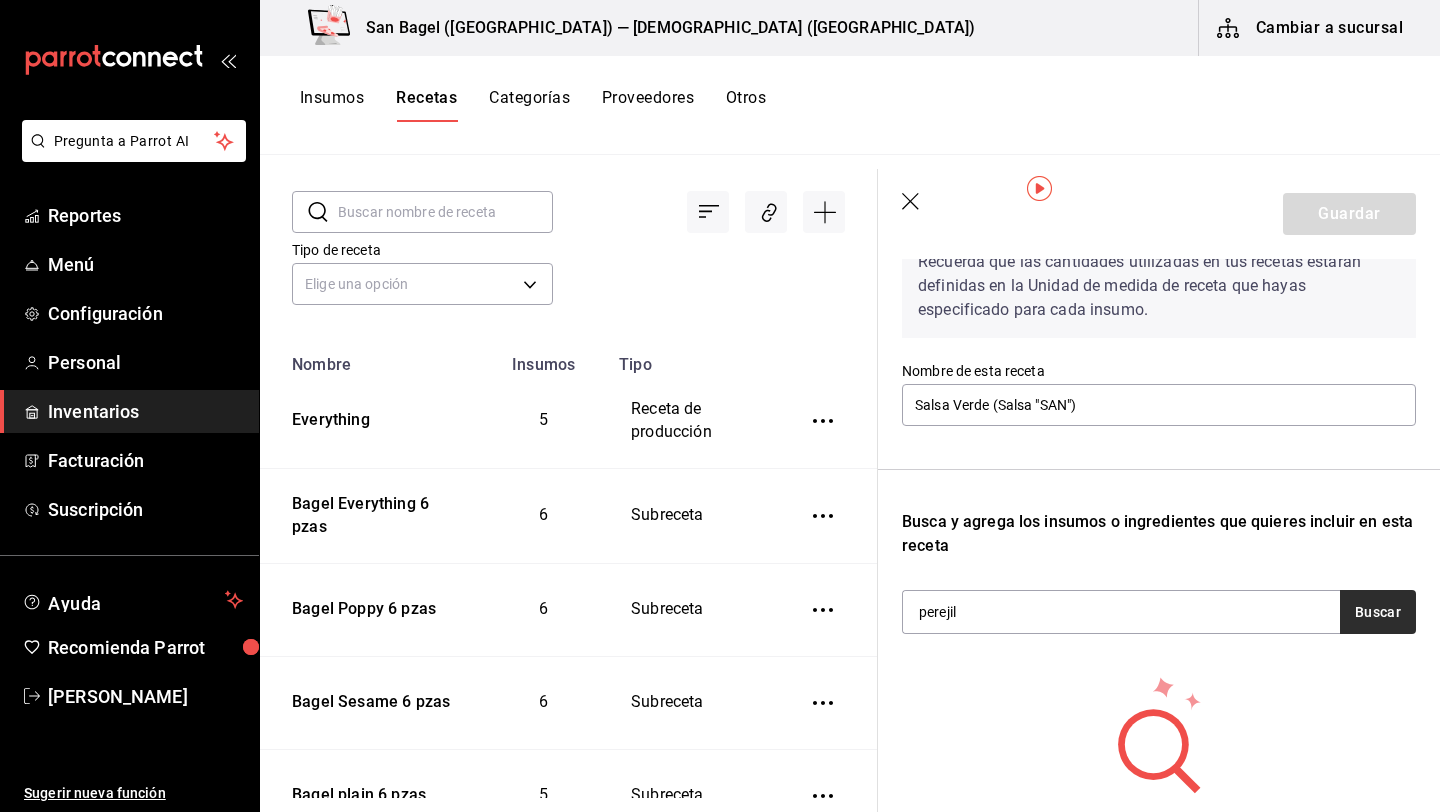 type on "perejil" 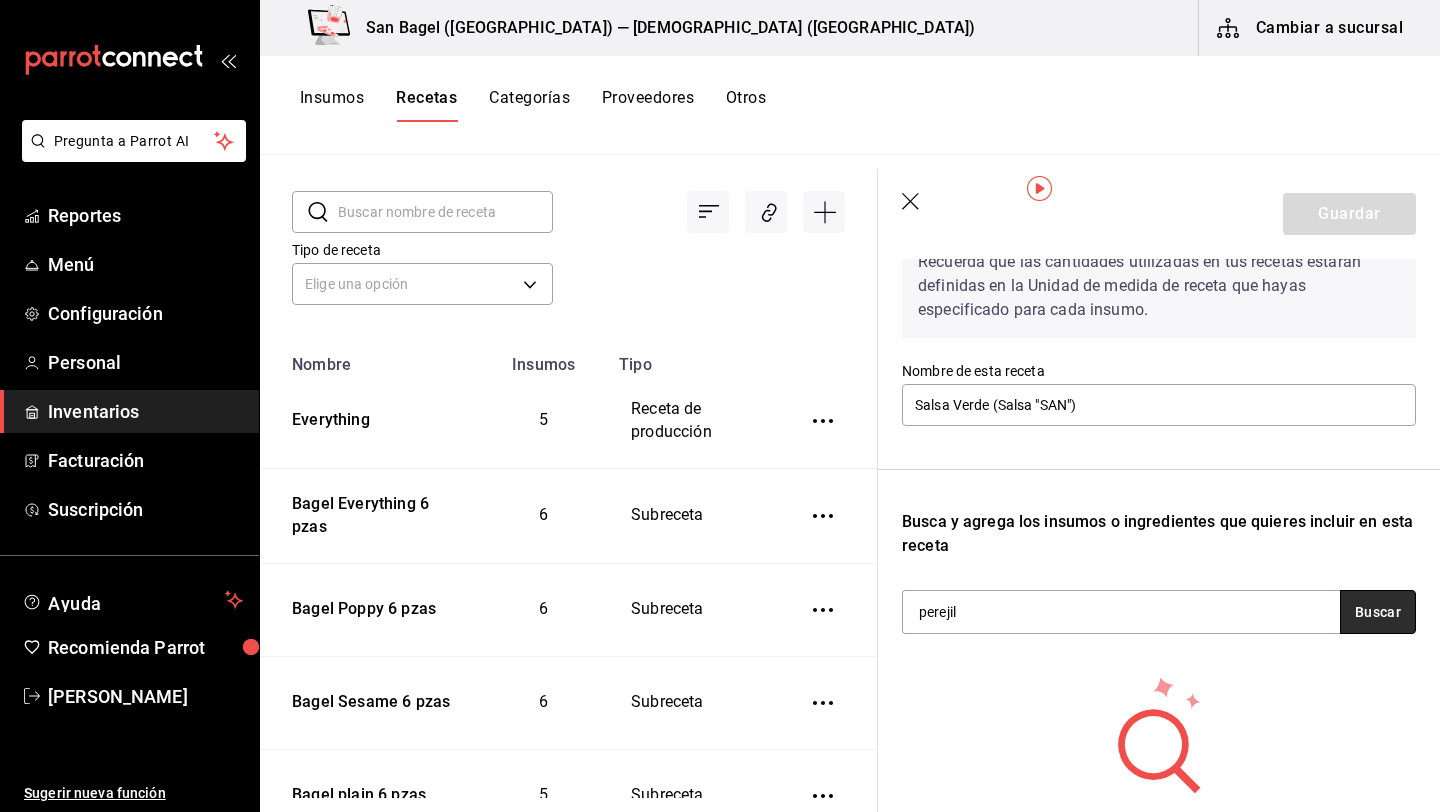 click on "Buscar" at bounding box center (1378, 612) 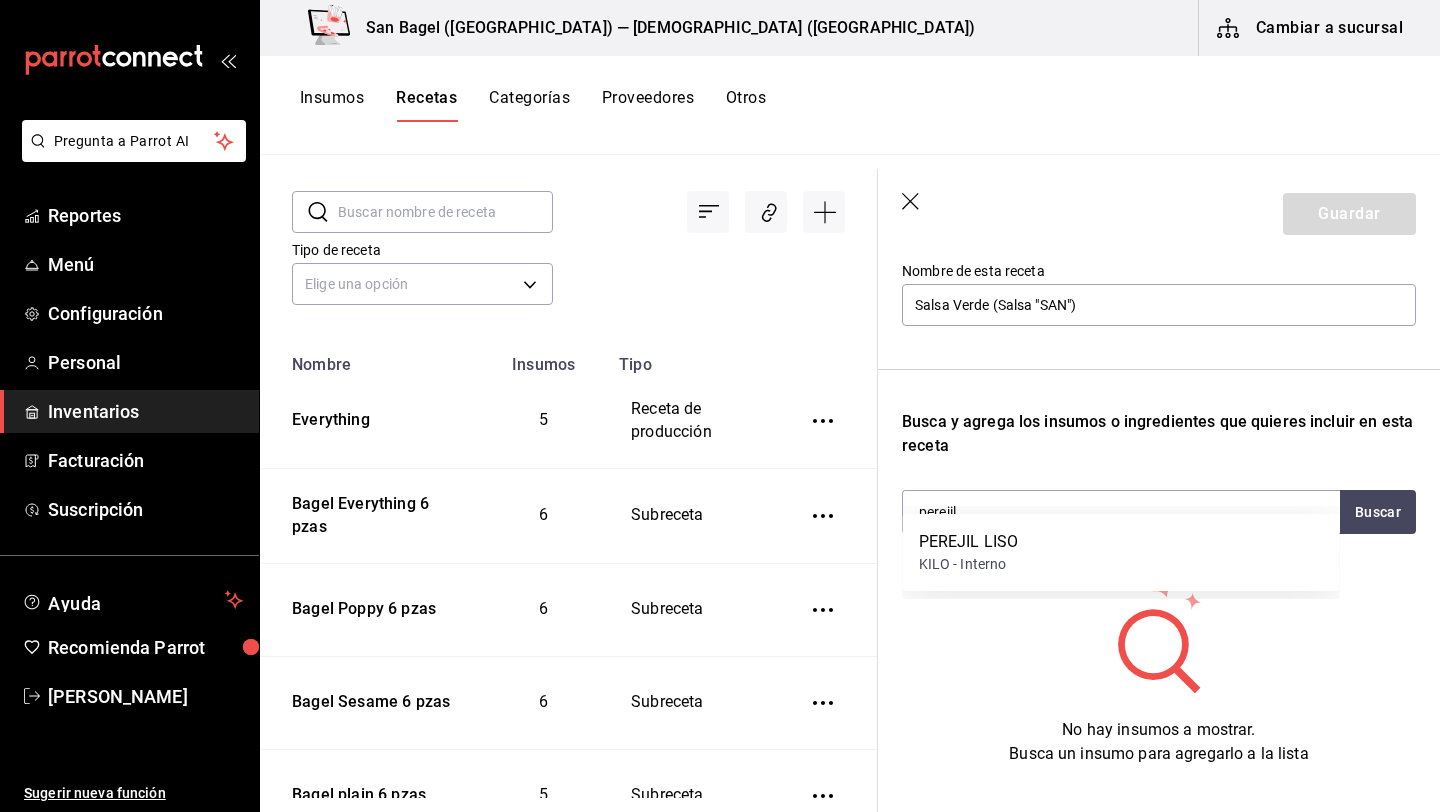 scroll, scrollTop: 243, scrollLeft: 0, axis: vertical 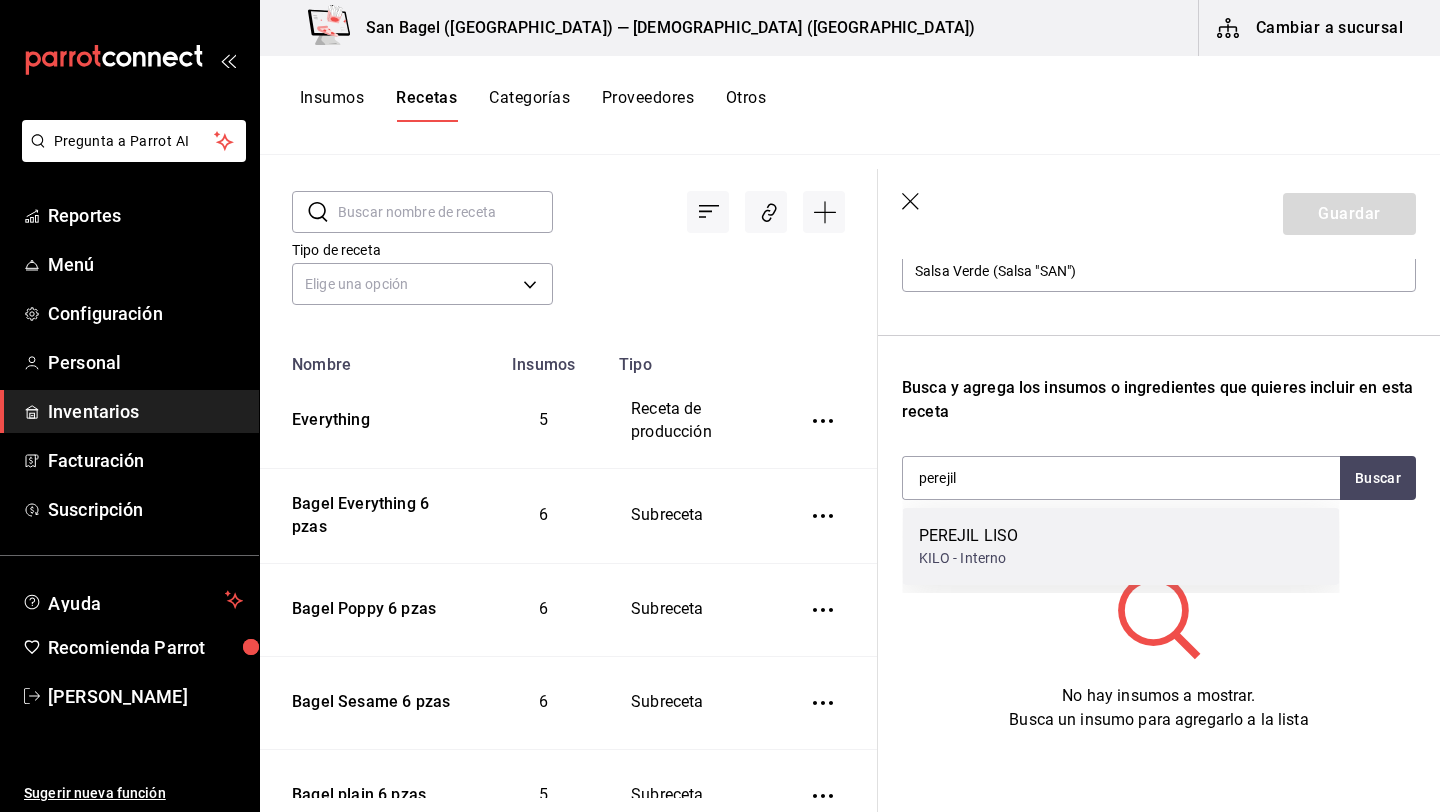 click on "PEREJIL LISO KILO - Interno" at bounding box center (1121, 546) 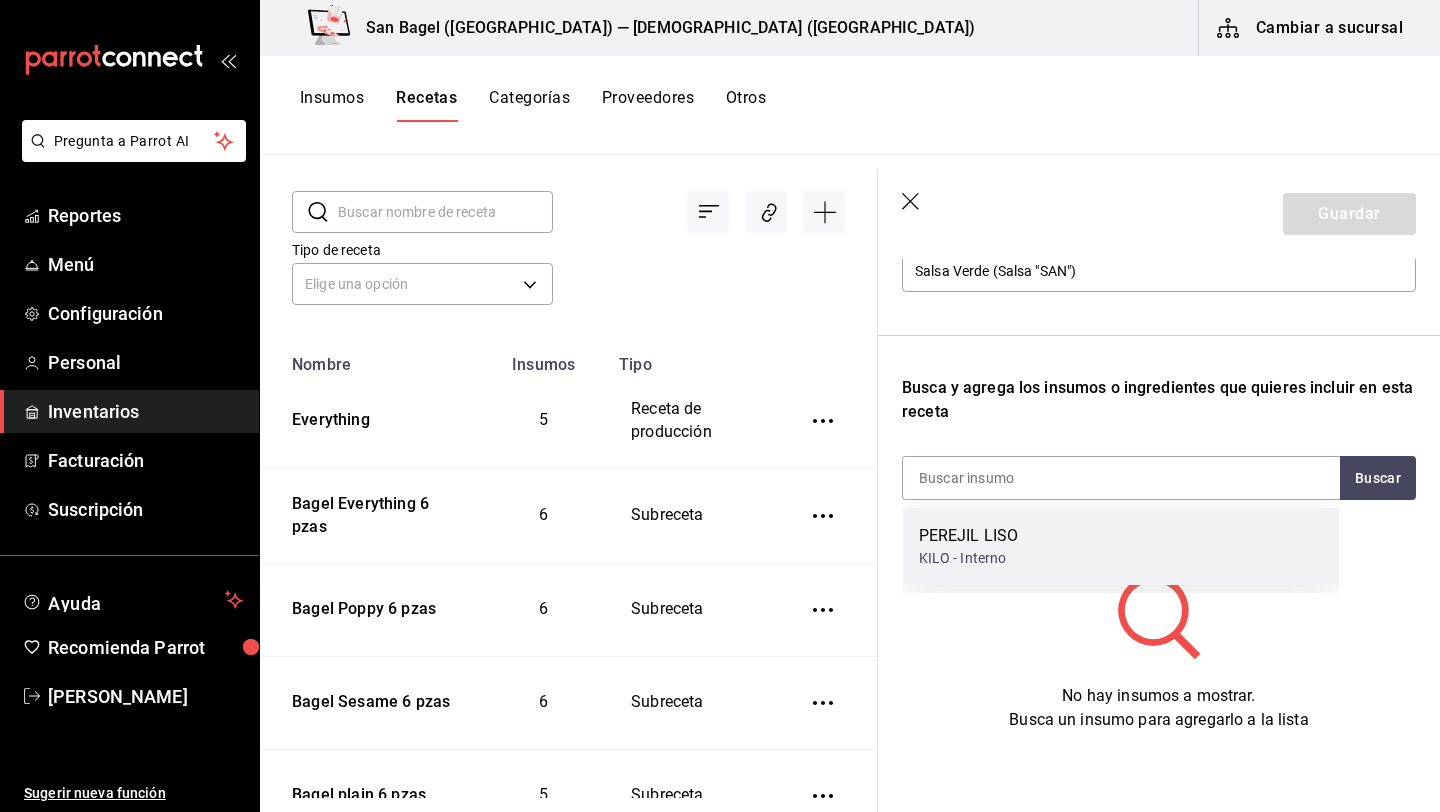 scroll, scrollTop: 212, scrollLeft: 0, axis: vertical 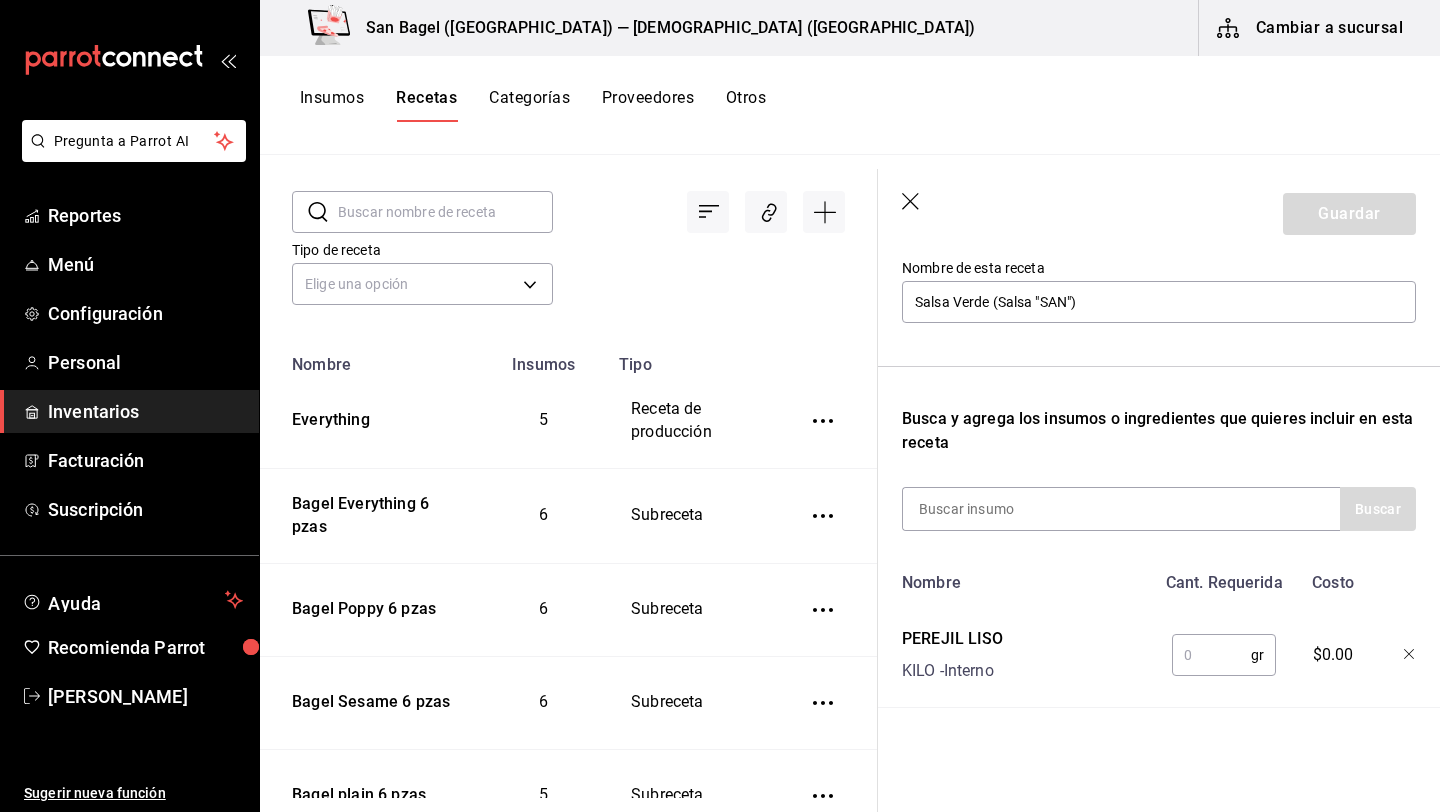click at bounding box center (1395, 651) 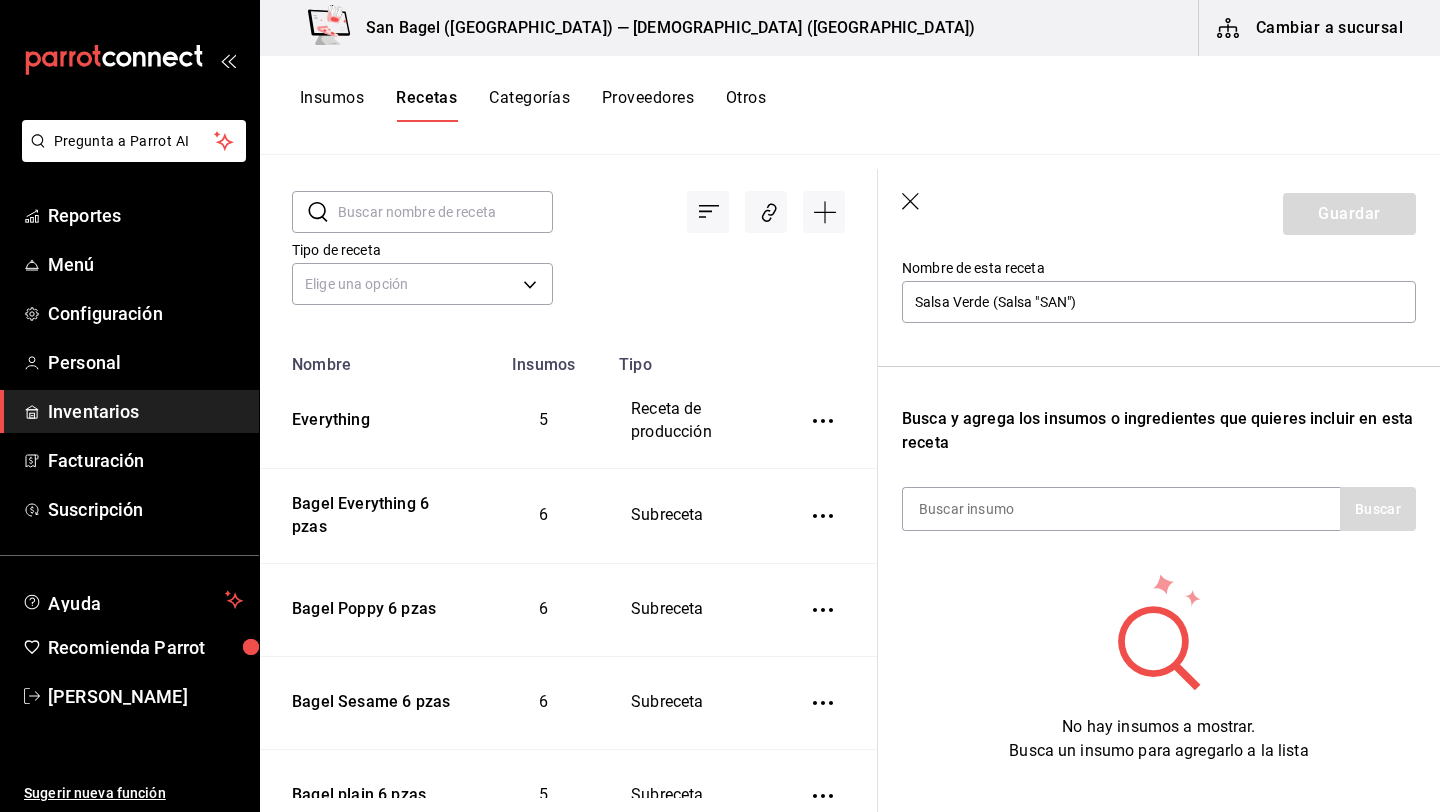 click 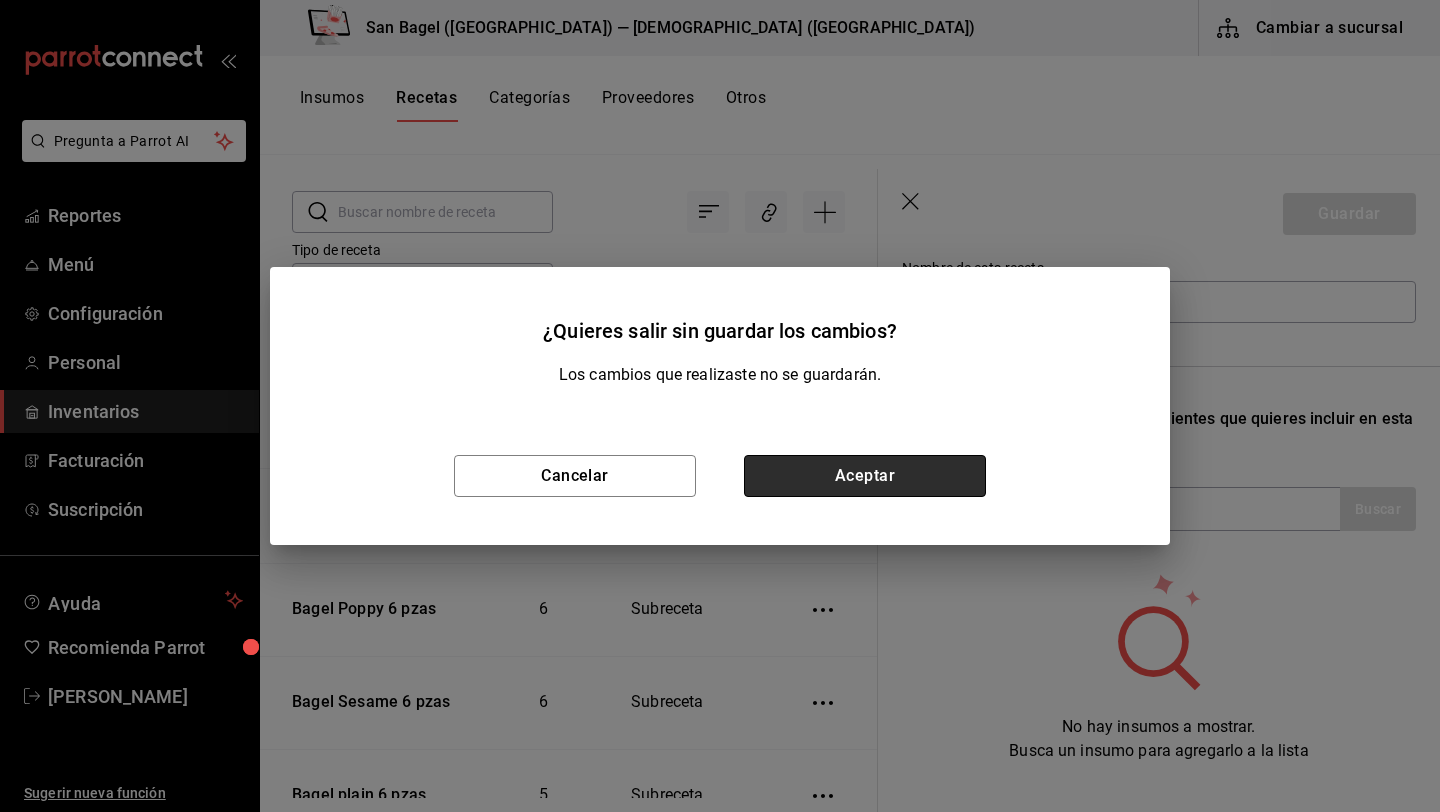 click on "Aceptar" at bounding box center [865, 476] 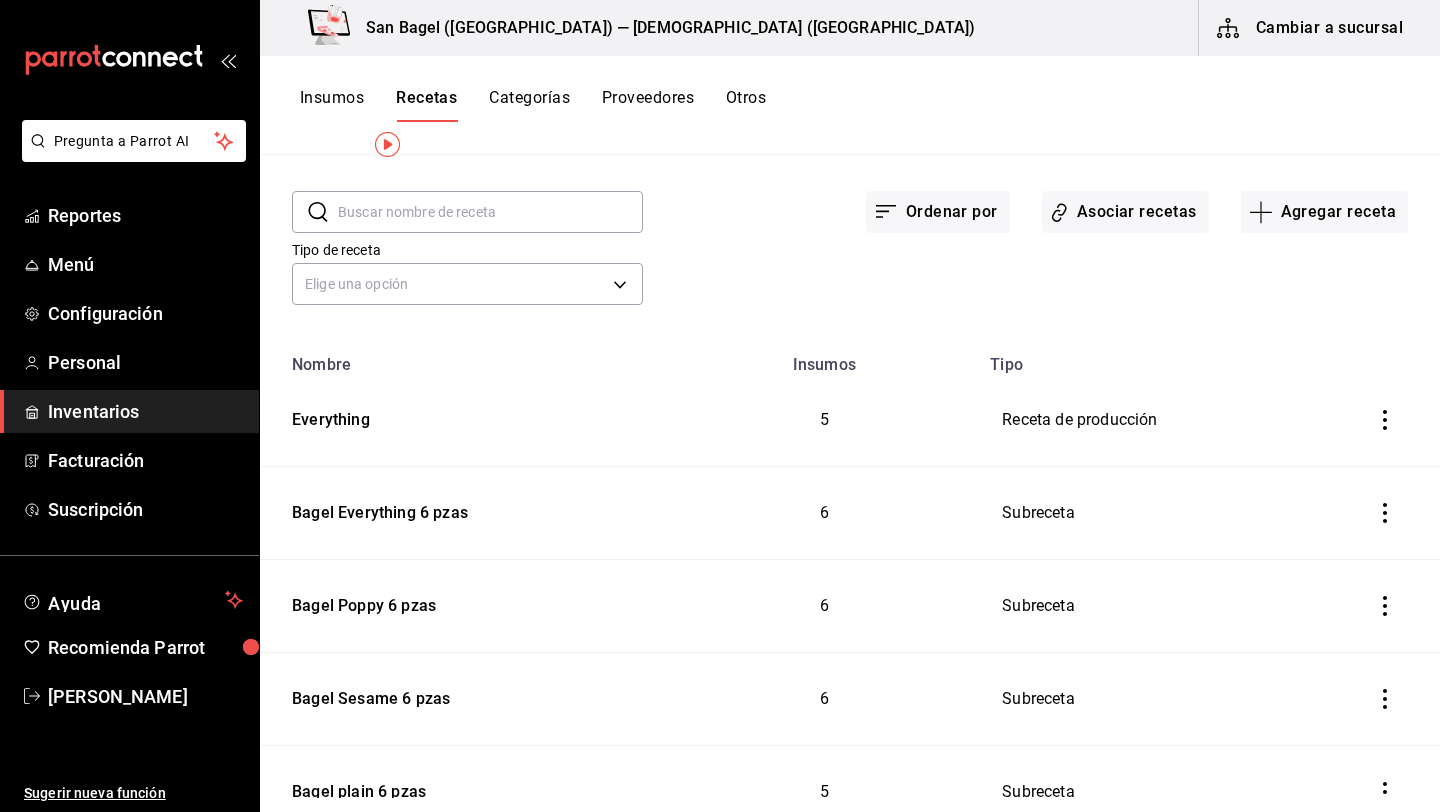scroll, scrollTop: 0, scrollLeft: 0, axis: both 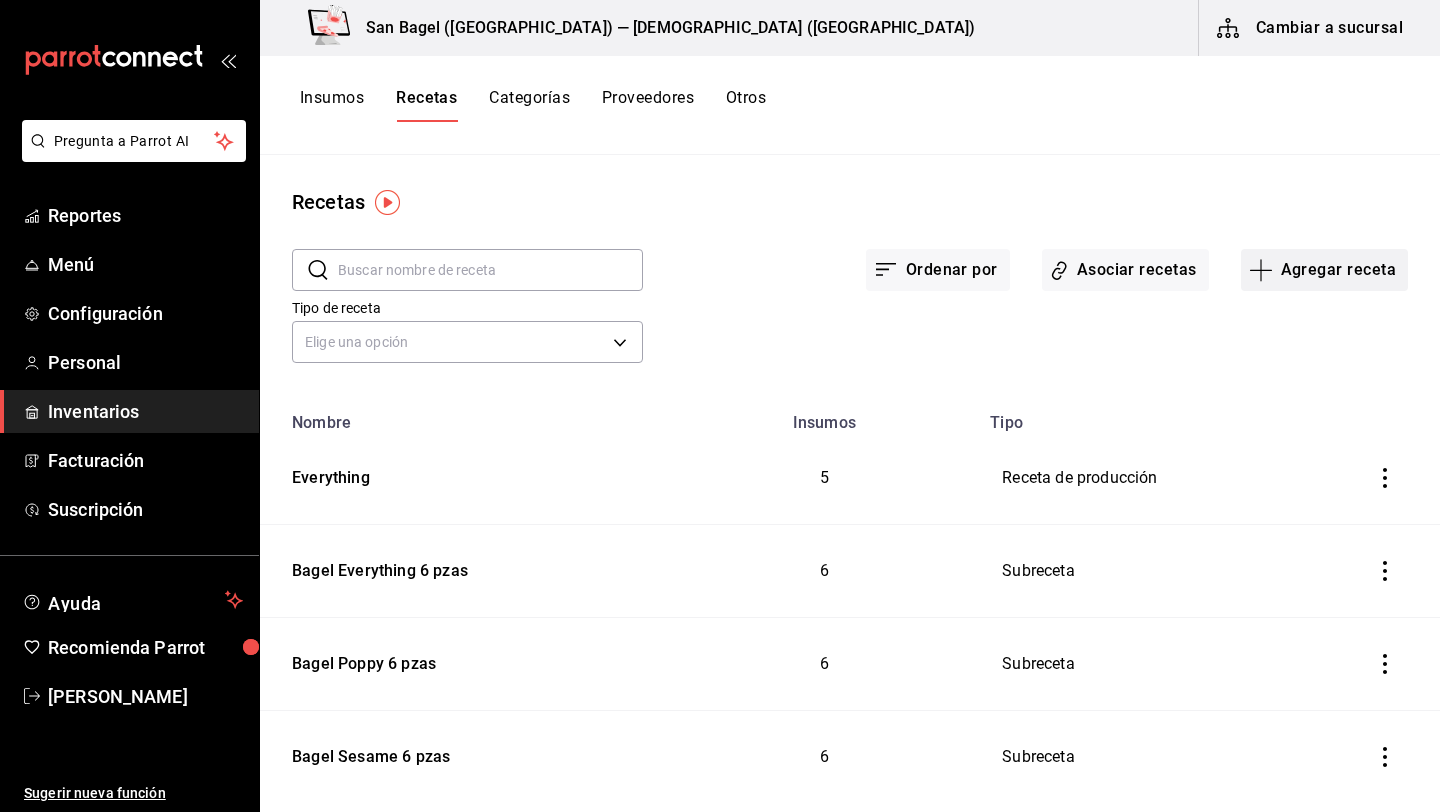 click 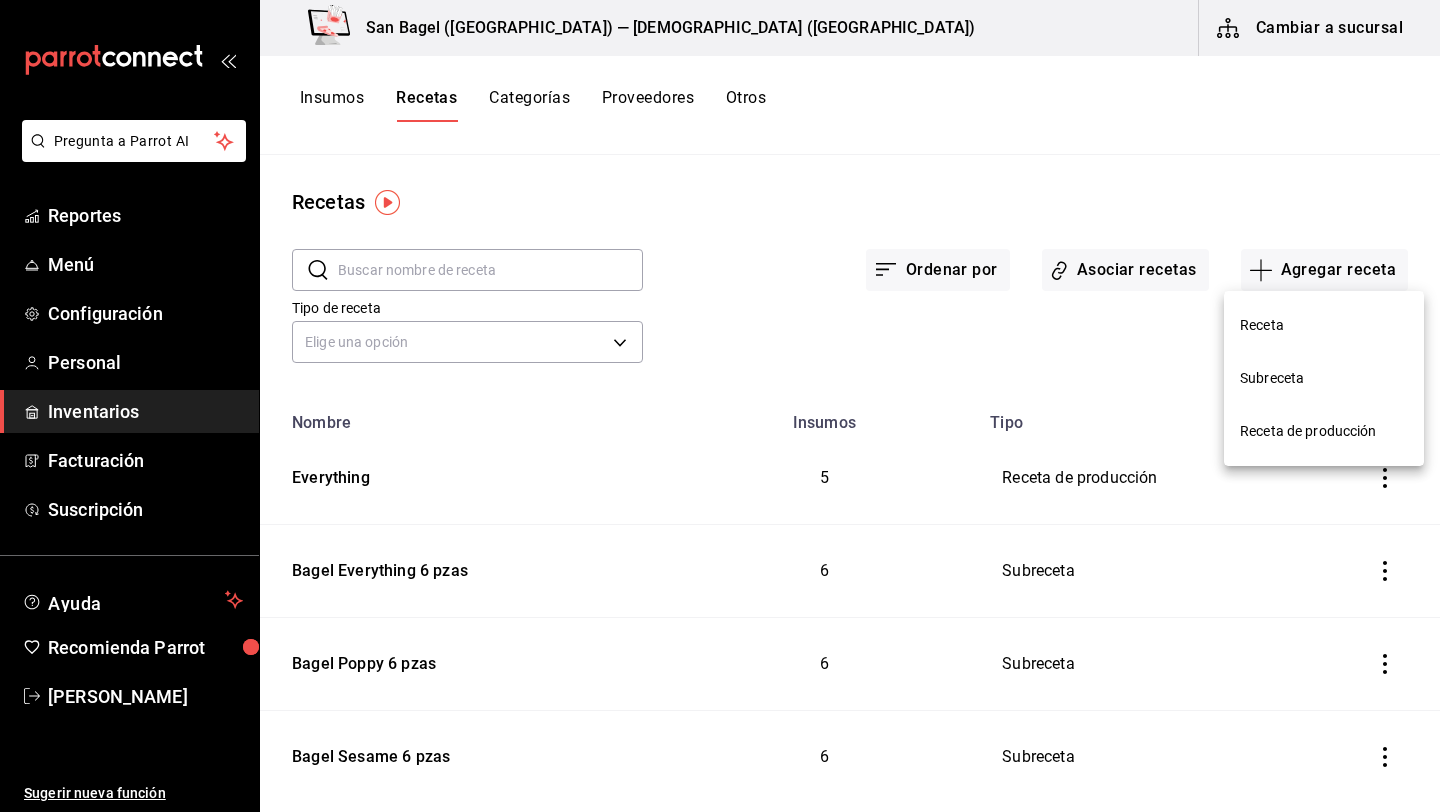 click on "Receta" at bounding box center (1324, 325) 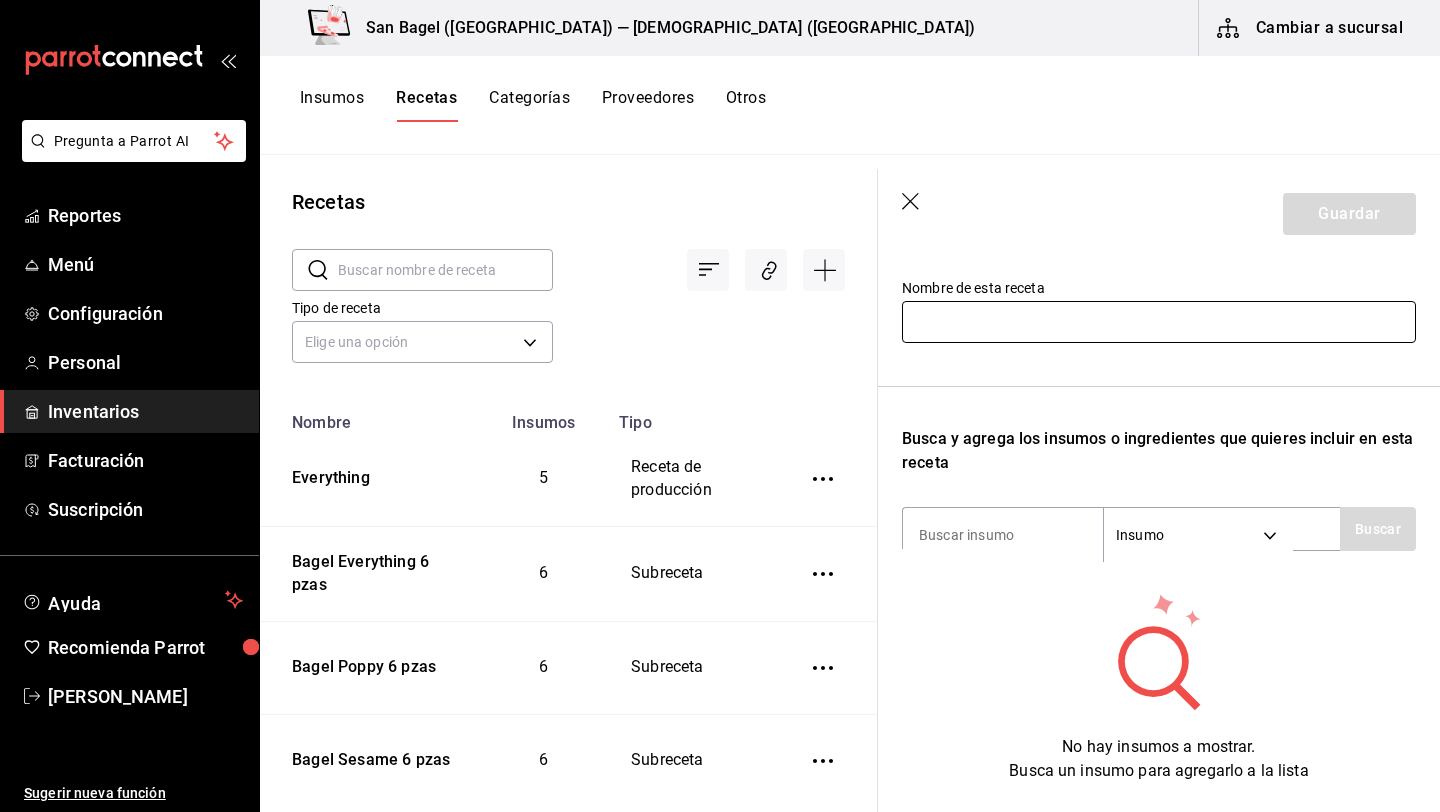 scroll, scrollTop: 243, scrollLeft: 0, axis: vertical 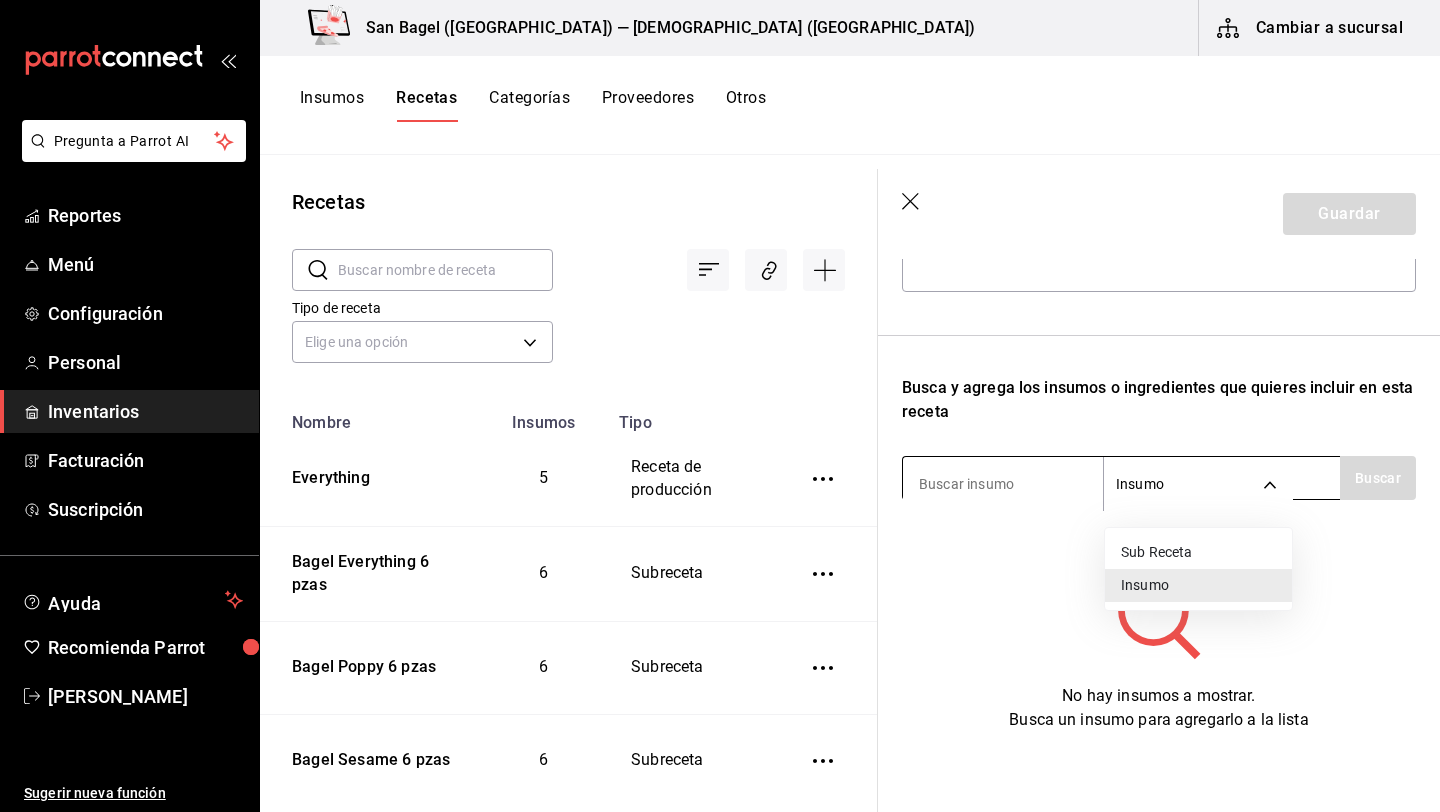 click on "Pregunta a Parrot AI Reportes   Menú   Configuración   Personal   Inventarios   Facturación   Suscripción   Ayuda Recomienda Parrot   Alejandro vera   Sugerir nueva función   San Bagel (Roma) — San Bagel (Roma) Cambiar a sucursal Insumos Recetas Categorías Proveedores Otros Recetas ​ ​ Tipo de receta Elige una opción default Nombre Insumos Tipo Everything 5 Receta de producción Bagel Everything 6 pzas 6 Subreceta Bagel Poppy 6 pzas 6 Subreceta Bagel Sesame 6 pzas 6 Subreceta Bagel plain 6 pzas 5 Subreceta Pepino limpio 1 Receta de producción Heirloom limpio 1 Receta de producción Chile serrano limpio 1 Receta de producción Habanero limpio 1 Receta de producción Ajo limpio 1 Receta de producción Albahaca limpia 1 Receta de producción Perejil limpio 1 Receta de producción Cebolla morada limpia 1 Receta de producción Ralladura limón 1 Receta de producción Cebollín limpio 1 Receta de producción Aguacate limpio 1 Receta de producción Receta Lox Sandwich 0 Receta de artículo 0 0 0 Insumo" at bounding box center (720, 399) 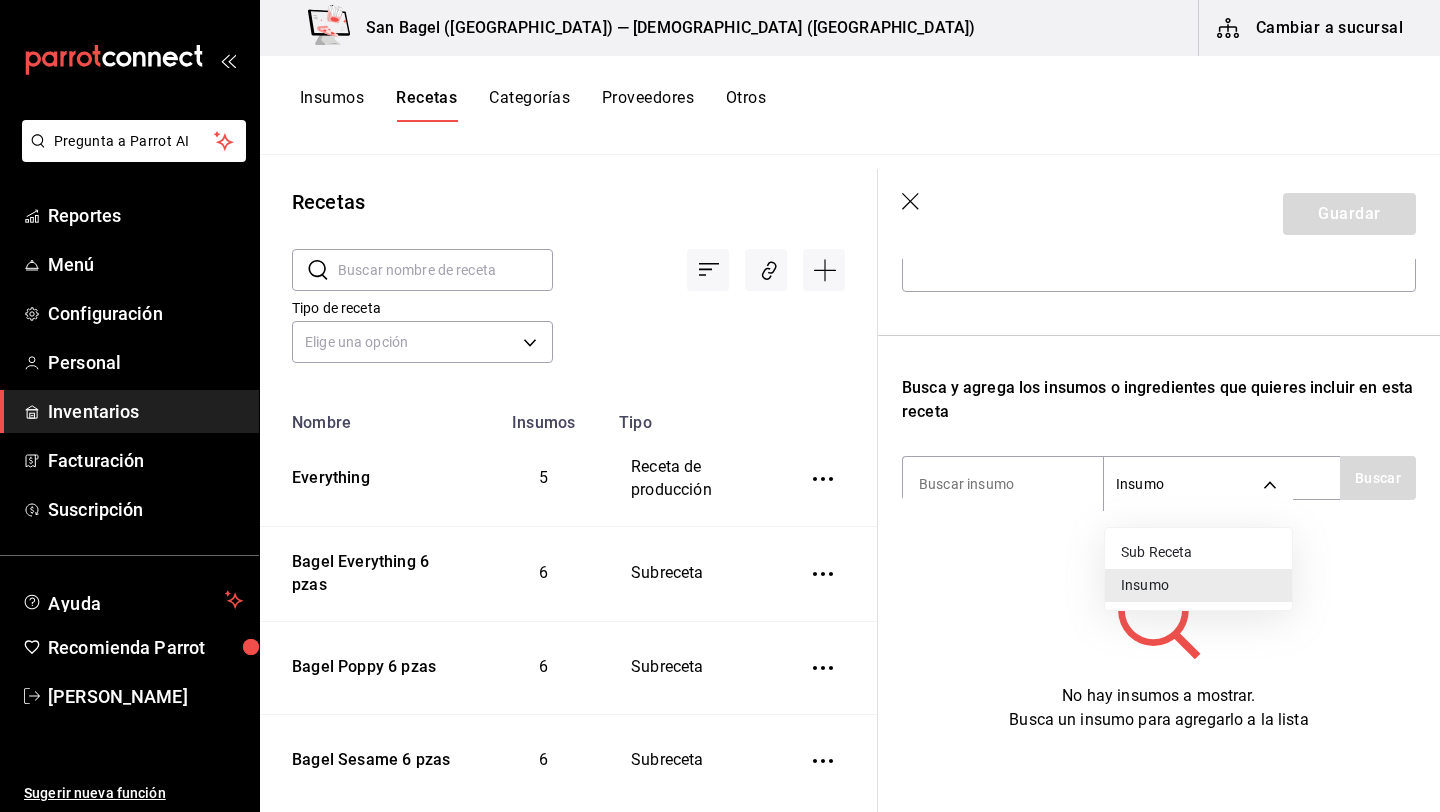 click on "Sub Receta" at bounding box center [1198, 552] 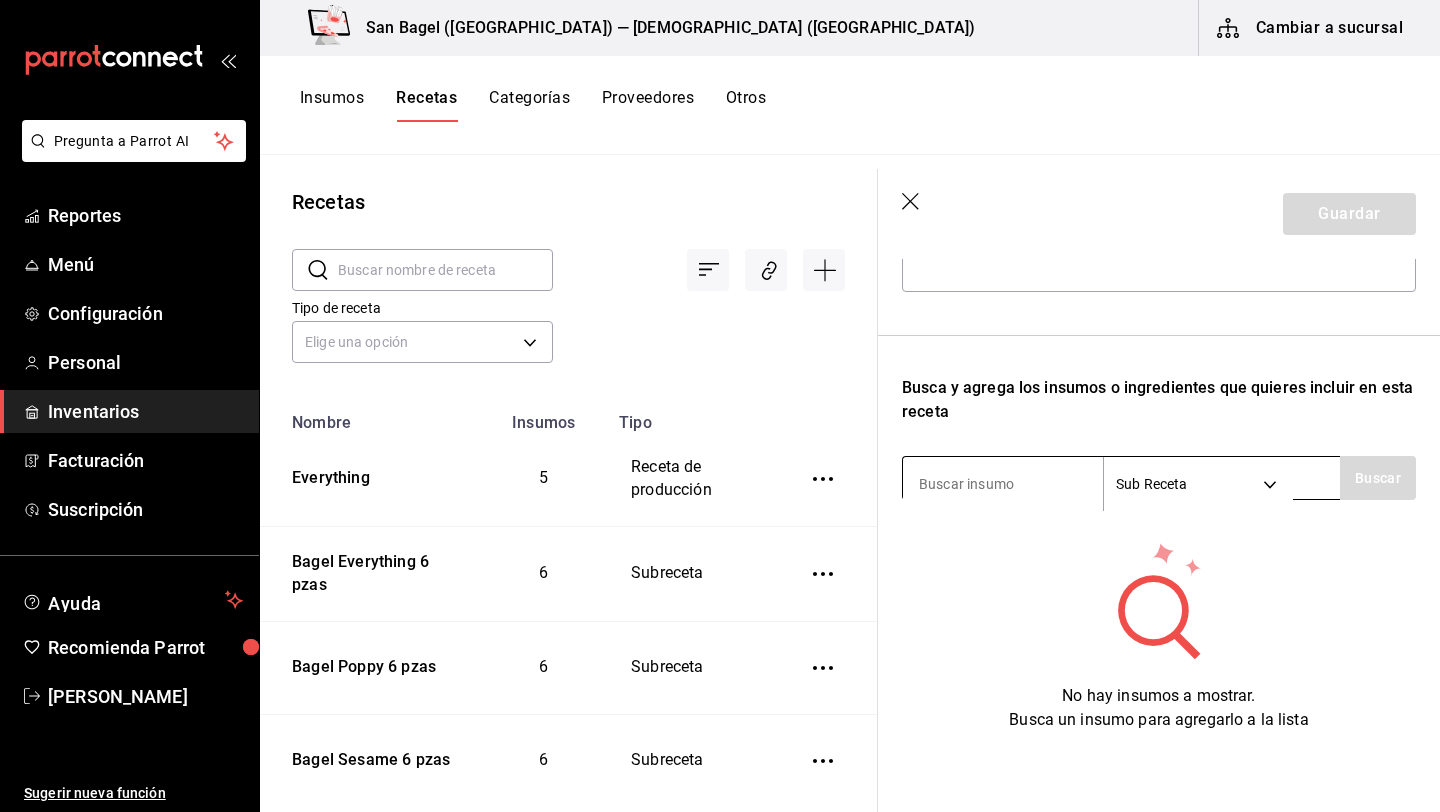 click at bounding box center [1003, 484] 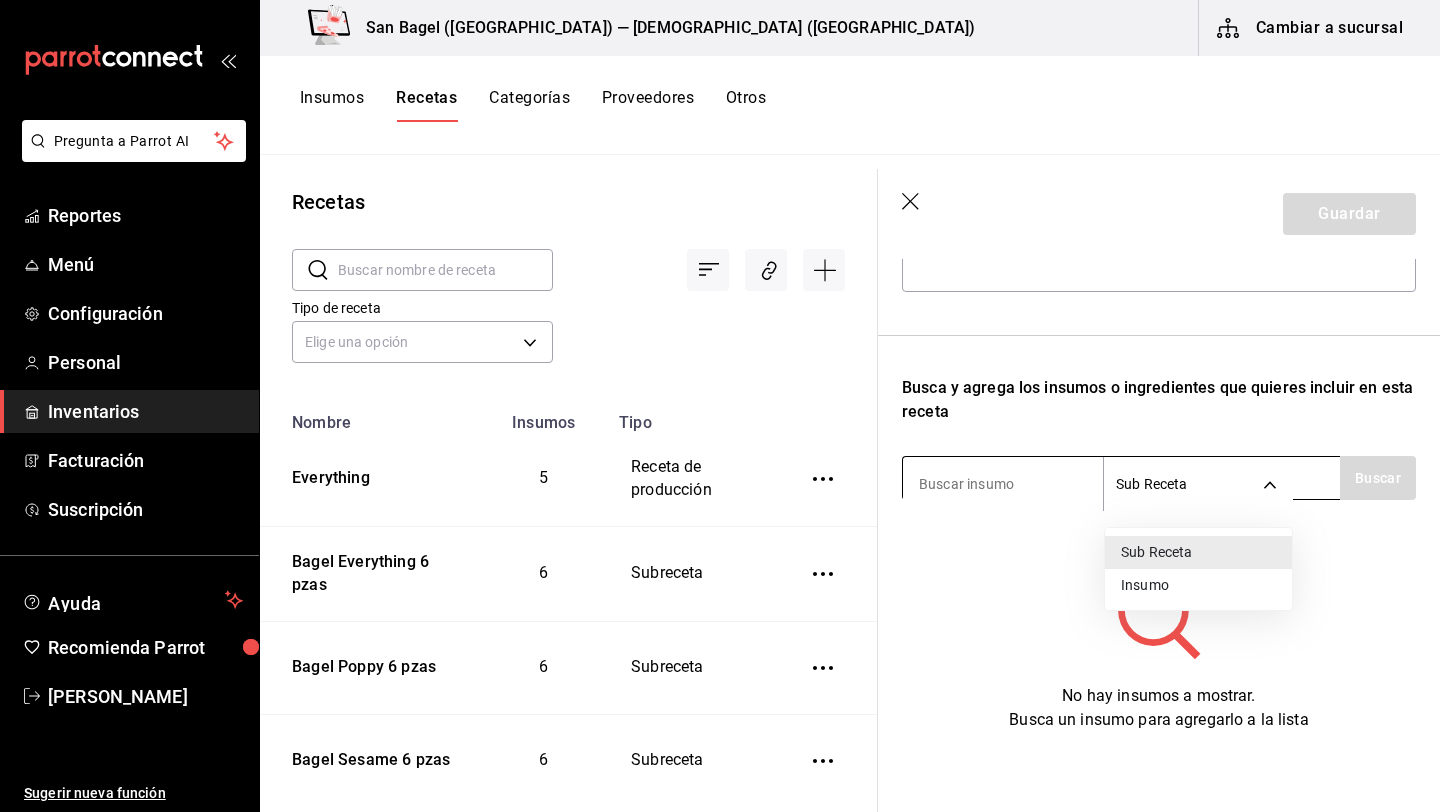 click on "Pregunta a Parrot AI Reportes   Menú   Configuración   Personal   Inventarios   Facturación   Suscripción   Ayuda Recomienda Parrot   Alejandro vera   Sugerir nueva función   San Bagel (Roma) — San Bagel (Roma) Cambiar a sucursal Insumos Recetas Categorías Proveedores Otros Recetas ​ ​ Tipo de receta Elige una opción default Nombre Insumos Tipo Everything 5 Receta de producción Bagel Everything 6 pzas 6 Subreceta Bagel Poppy 6 pzas 6 Subreceta Bagel Sesame 6 pzas 6 Subreceta Bagel plain 6 pzas 5 Subreceta Pepino limpio 1 Receta de producción Heirloom limpio 1 Receta de producción Chile serrano limpio 1 Receta de producción Habanero limpio 1 Receta de producción Ajo limpio 1 Receta de producción Albahaca limpia 1 Receta de producción Perejil limpio 1 Receta de producción Cebolla morada limpia 1 Receta de producción Ralladura limón 1 Receta de producción Cebollín limpio 1 Receta de producción Aguacate limpio 1 Receta de producción Receta Lox Sandwich 0 Receta de artículo 0 0 0 Buscar" at bounding box center [720, 399] 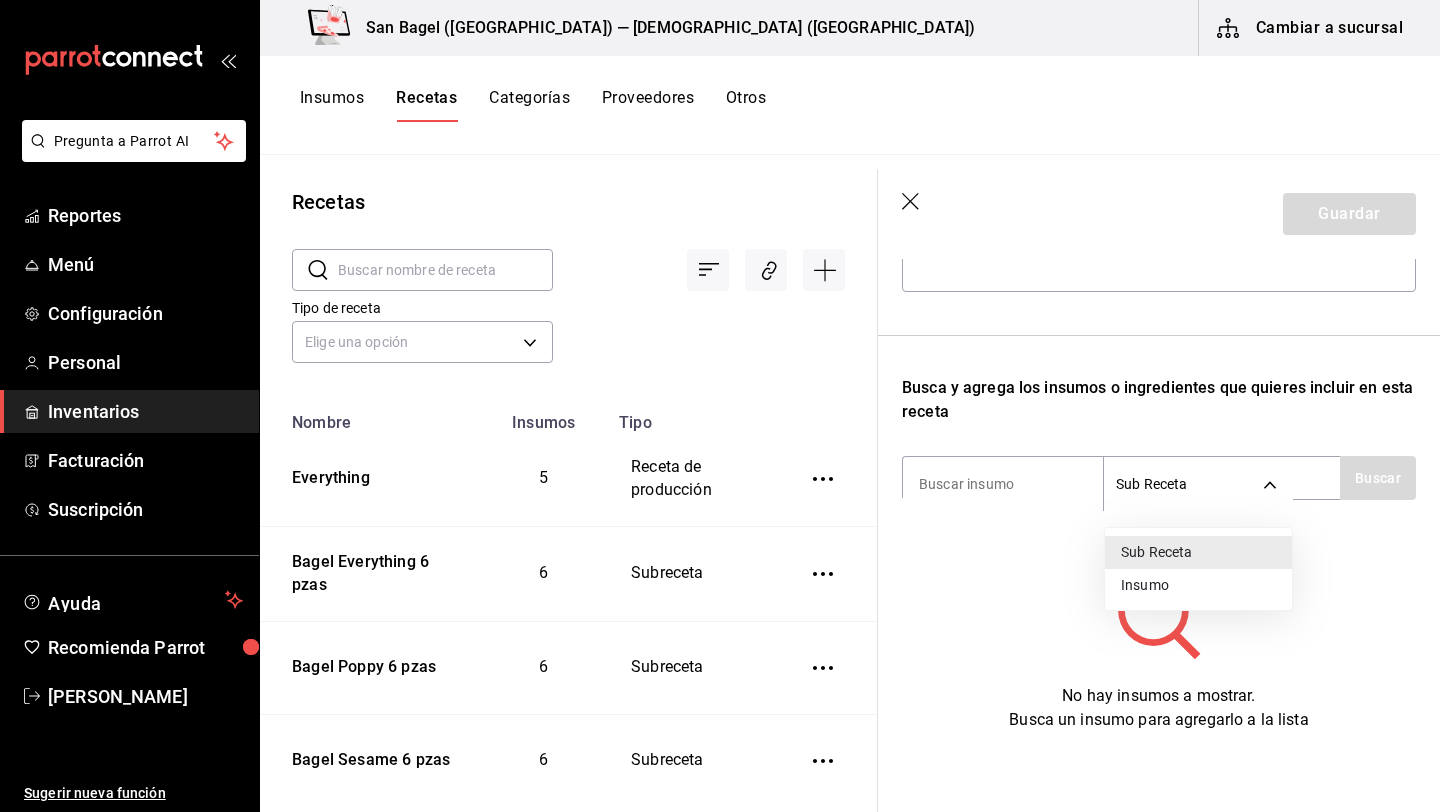 click on "Insumo" at bounding box center (1198, 585) 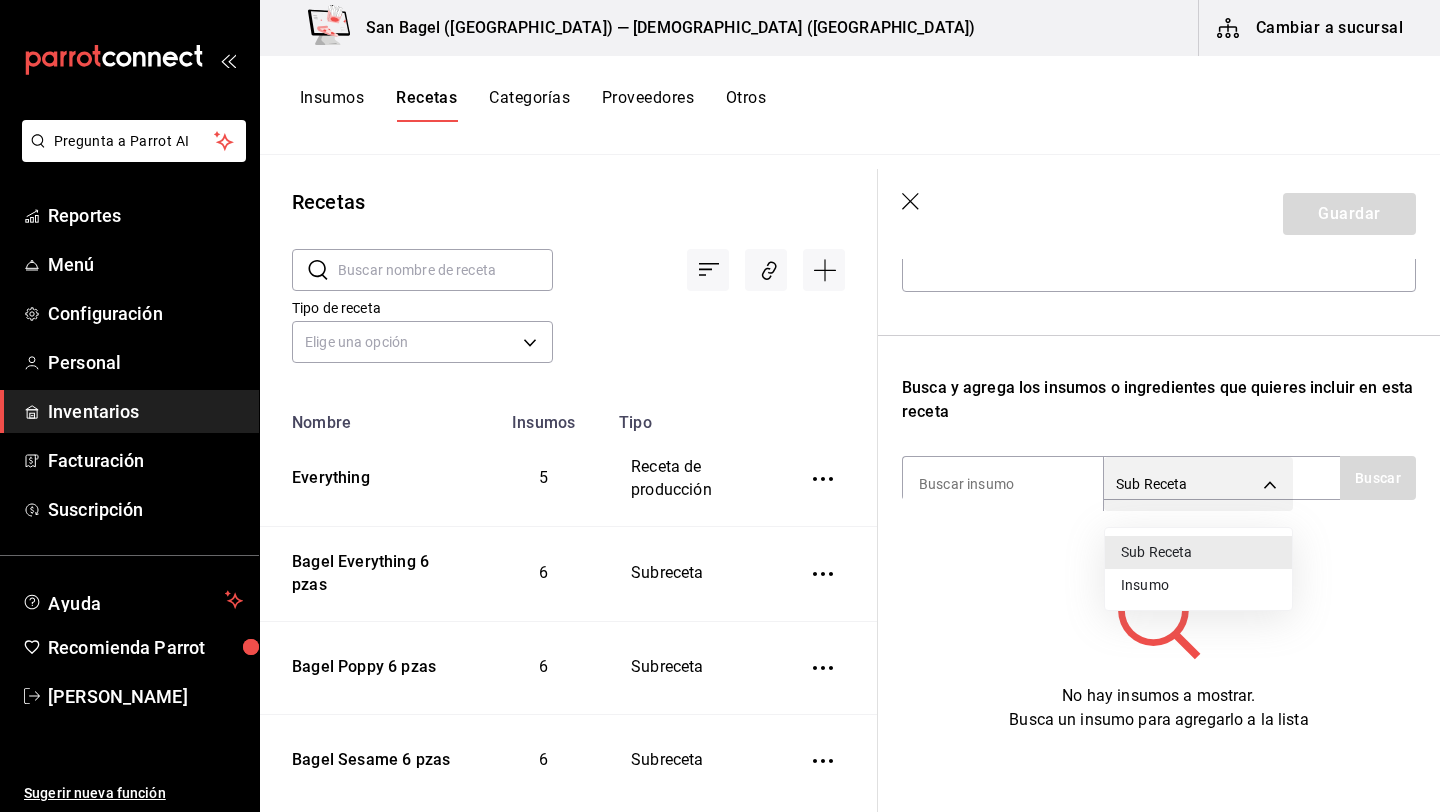 type on "SUPPLY" 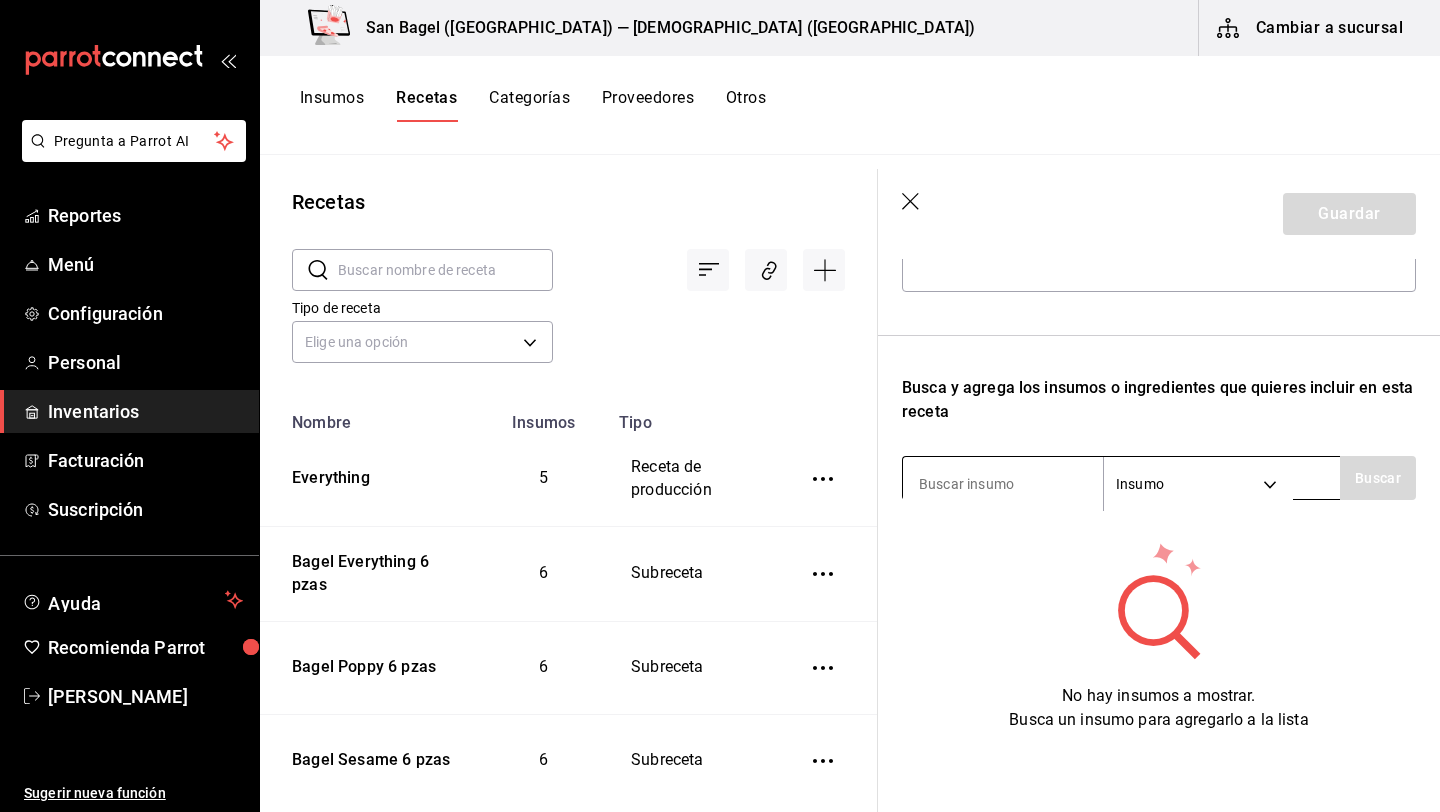click at bounding box center [1003, 484] 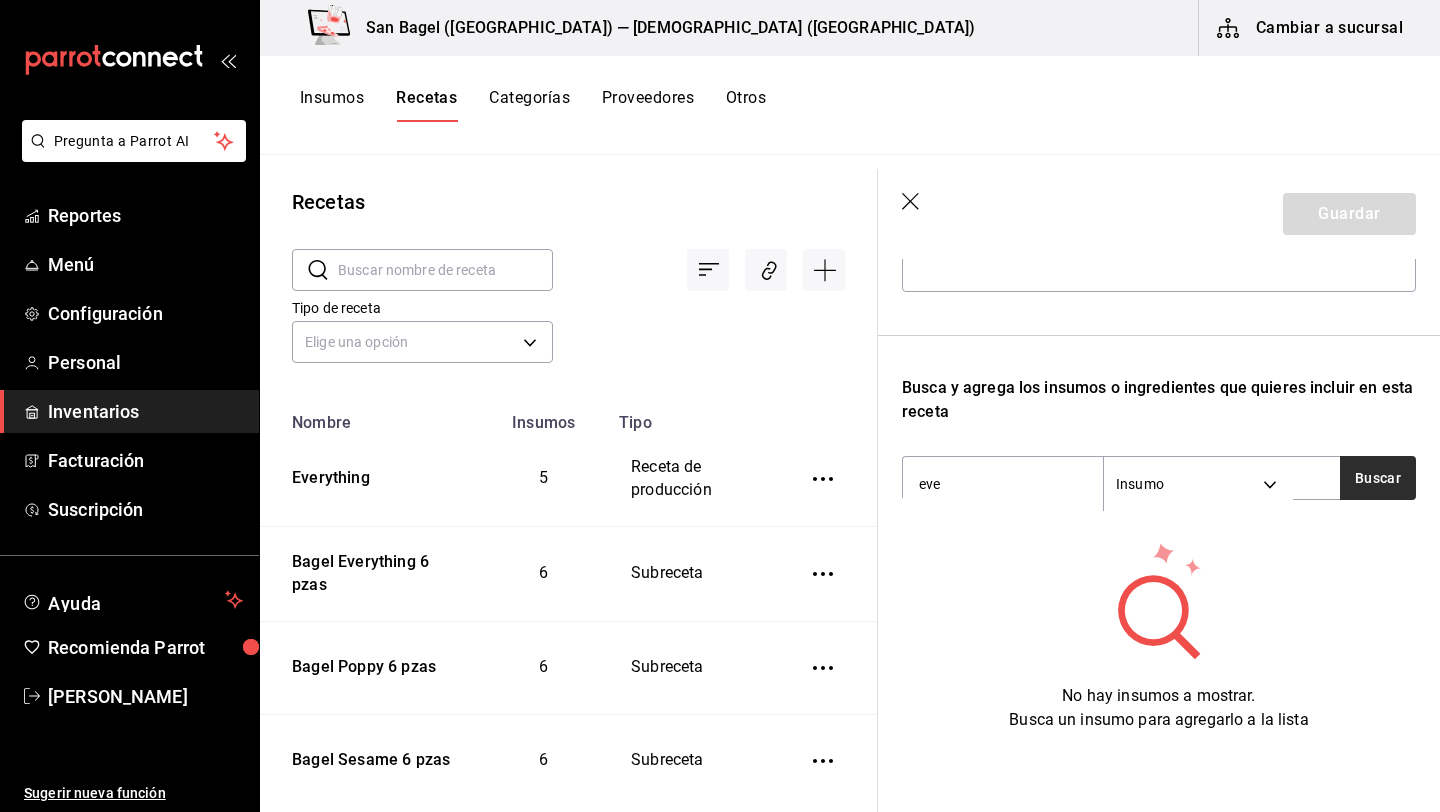type on "eve" 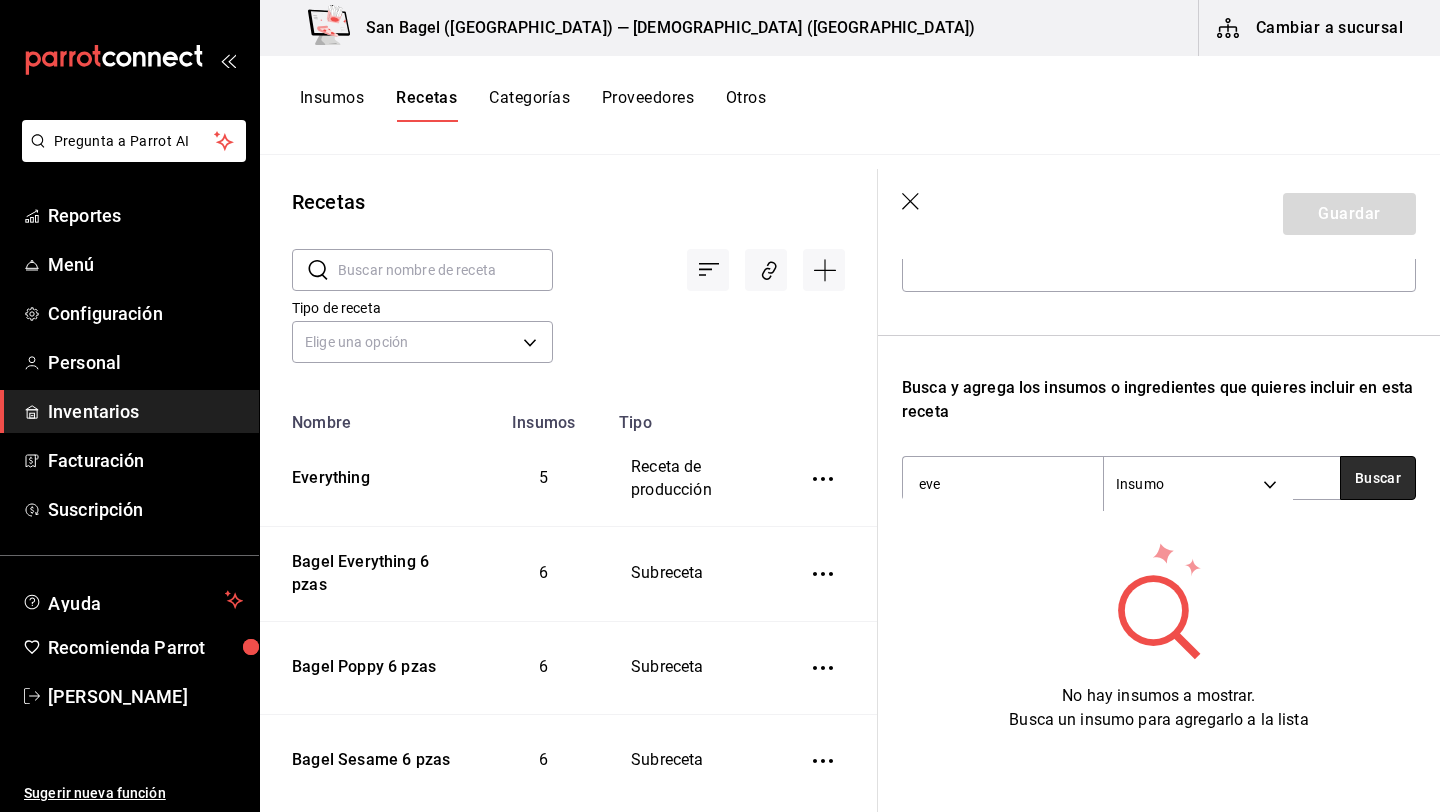 click on "Buscar" at bounding box center [1378, 478] 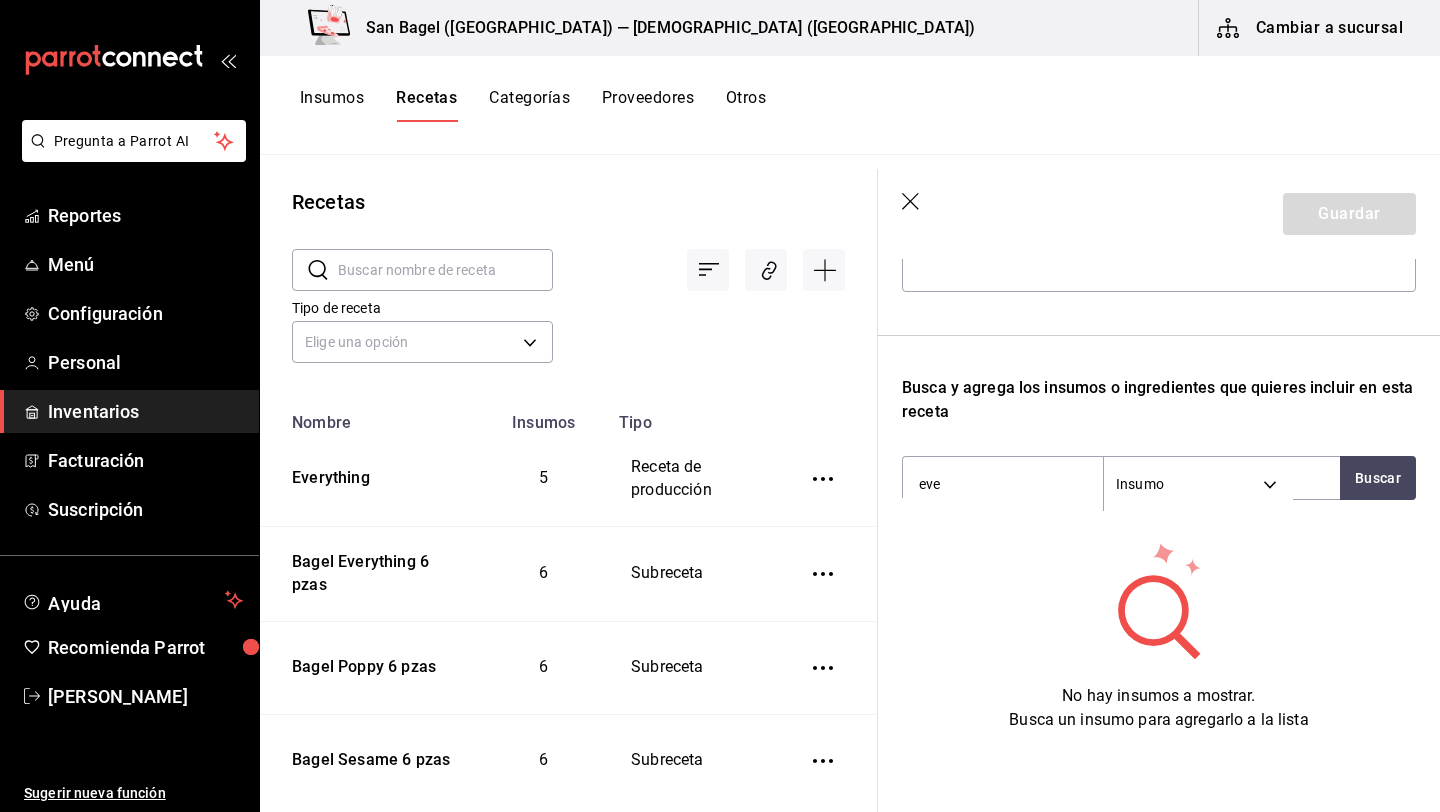 click on "No hay insumos a mostrar. Busca un insumo para agregarlo a la lista" at bounding box center (1159, 636) 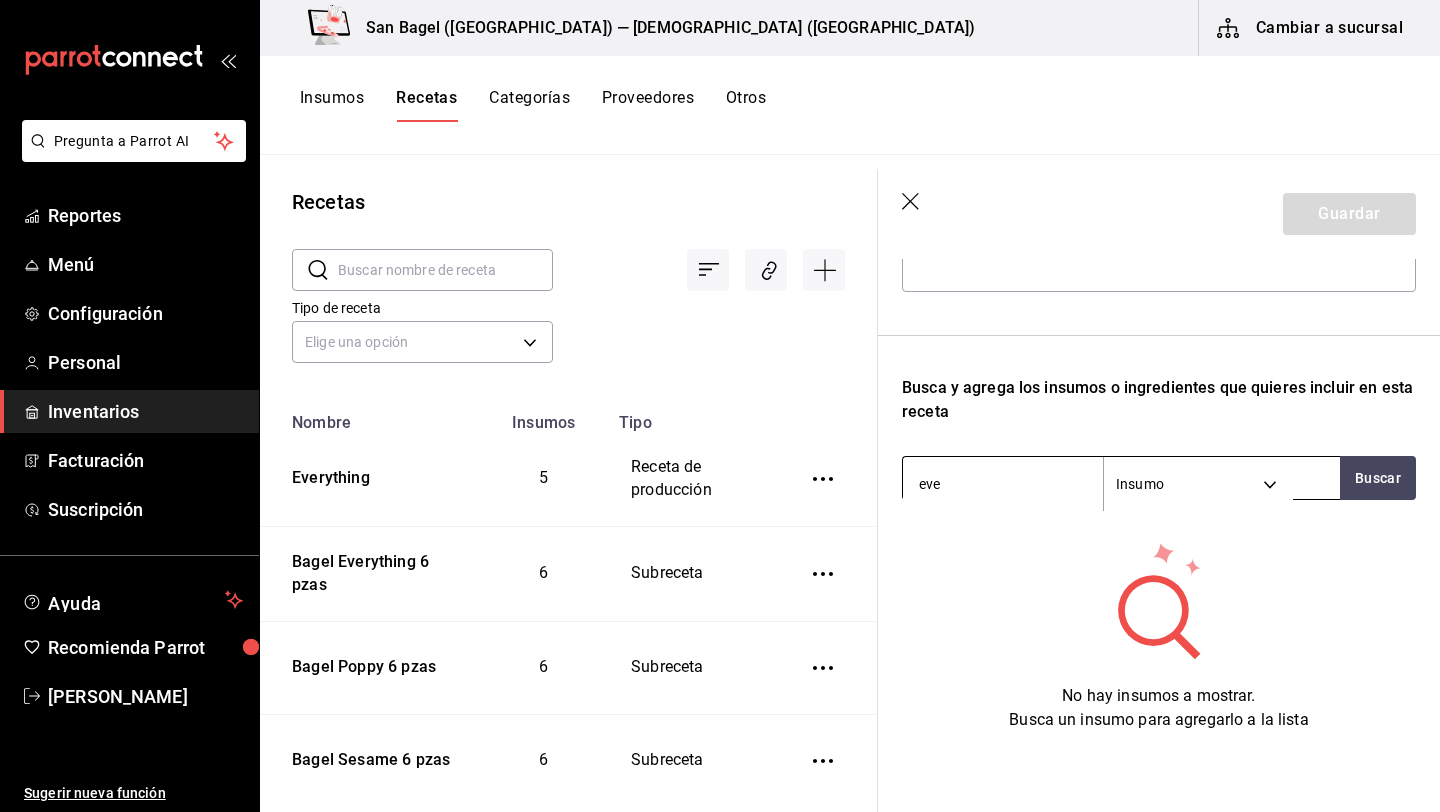 click on "eve" at bounding box center (1003, 484) 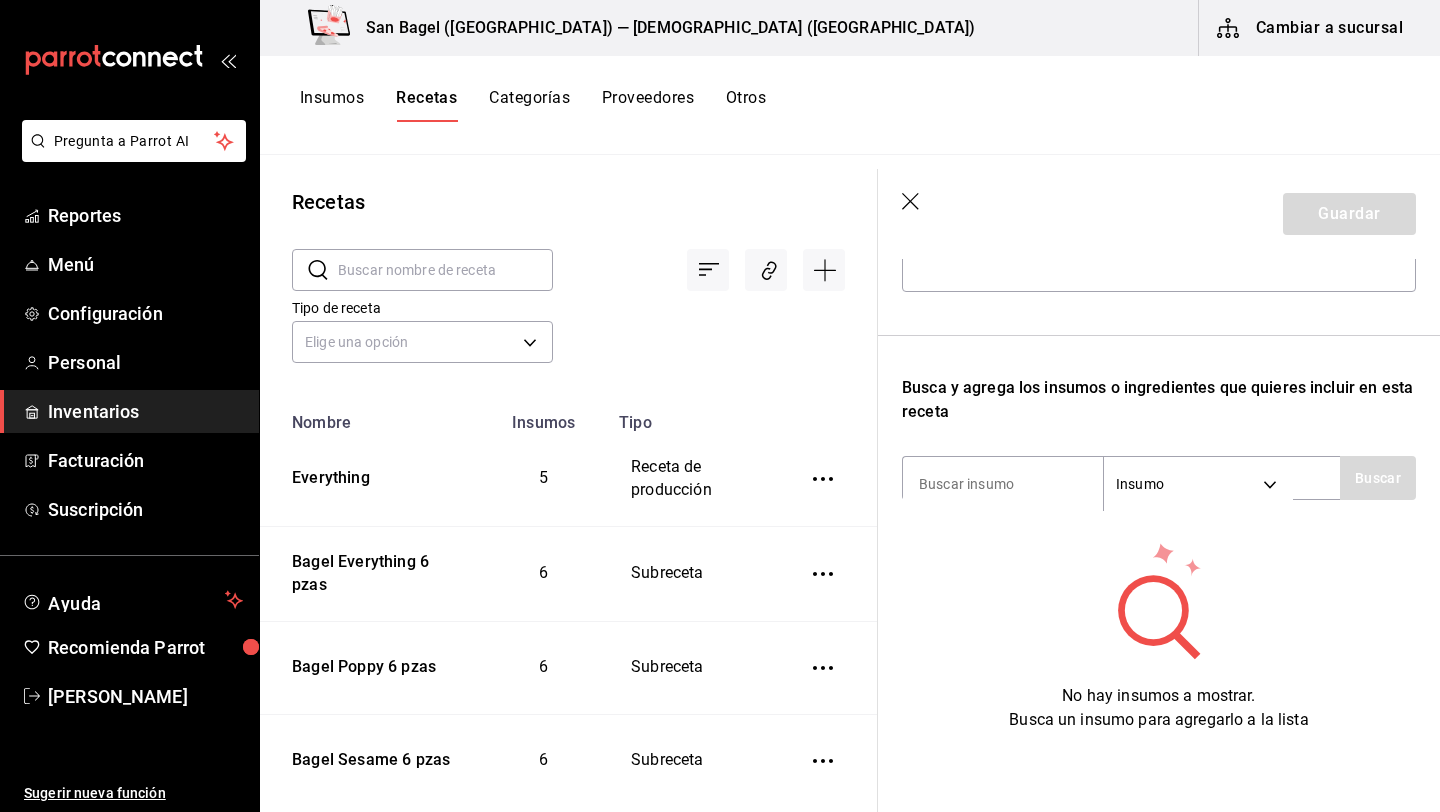 click 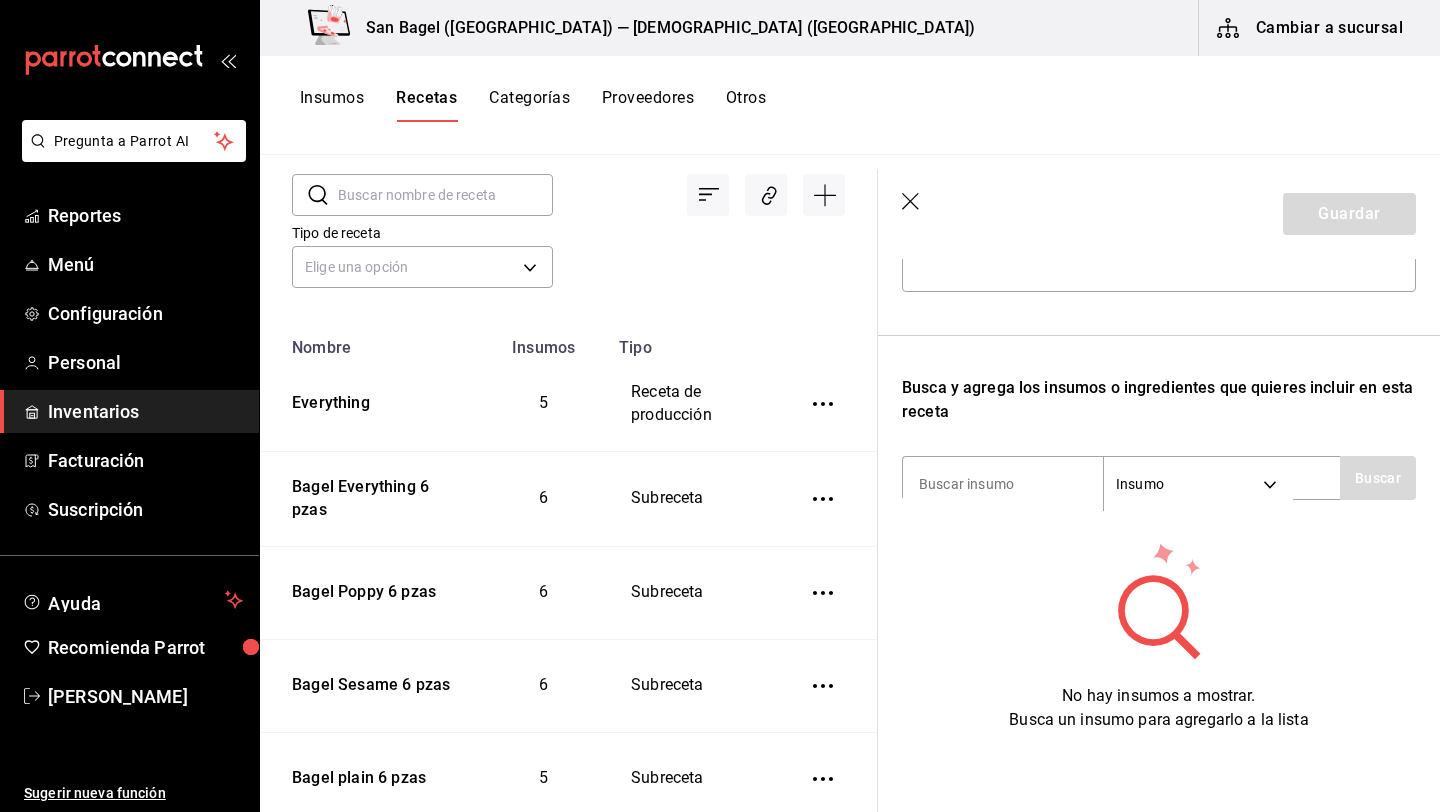scroll, scrollTop: 73, scrollLeft: 0, axis: vertical 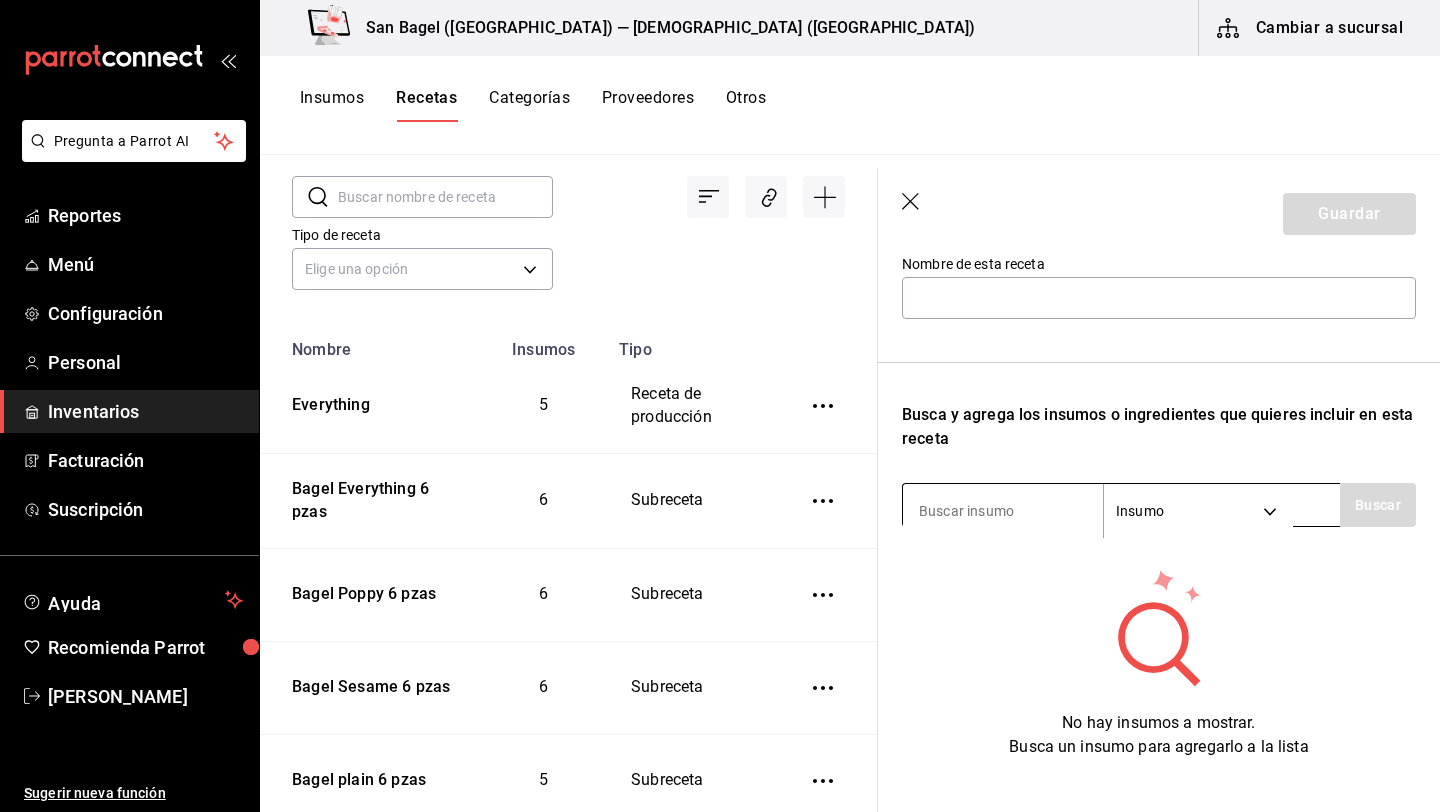 click at bounding box center [1003, 511] 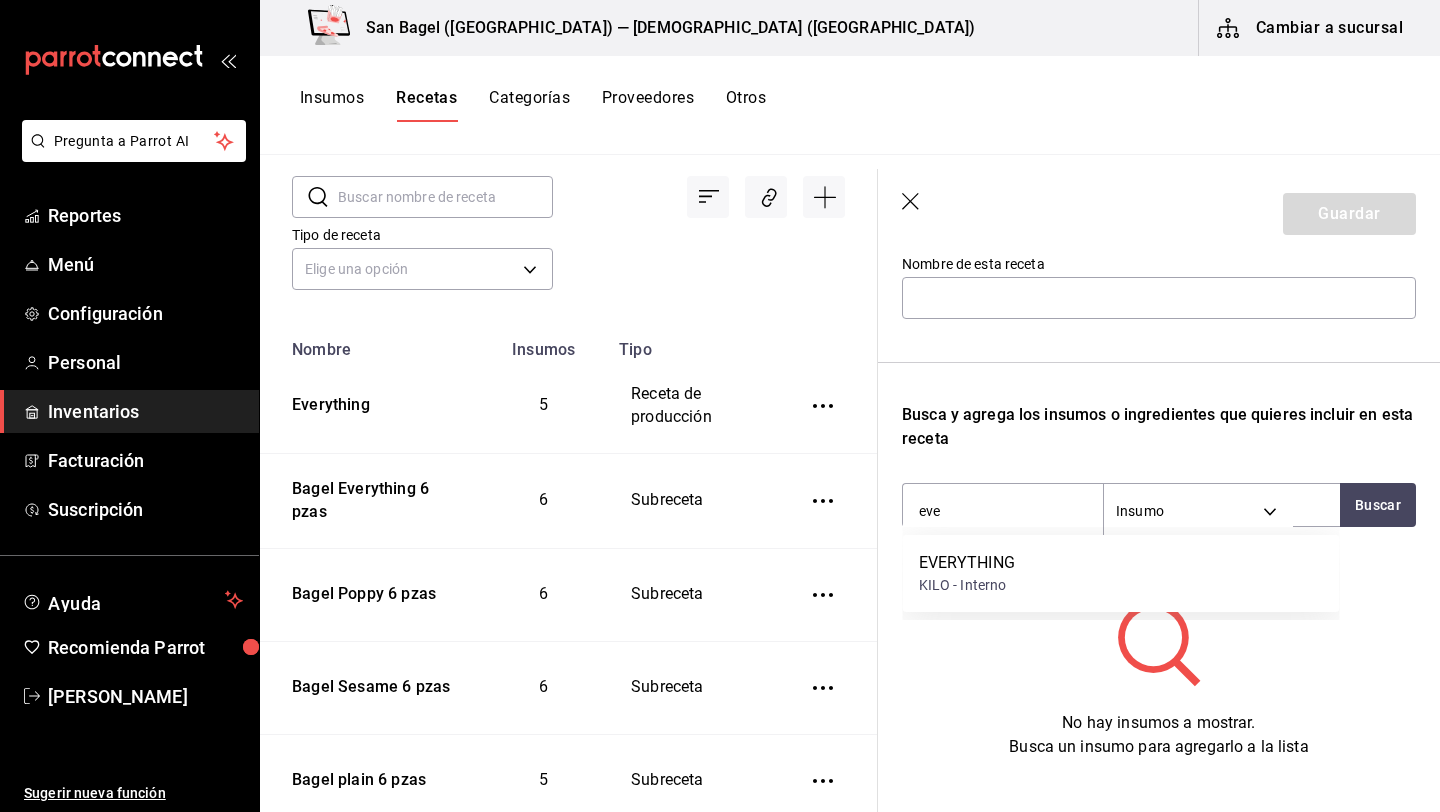 type on "eve" 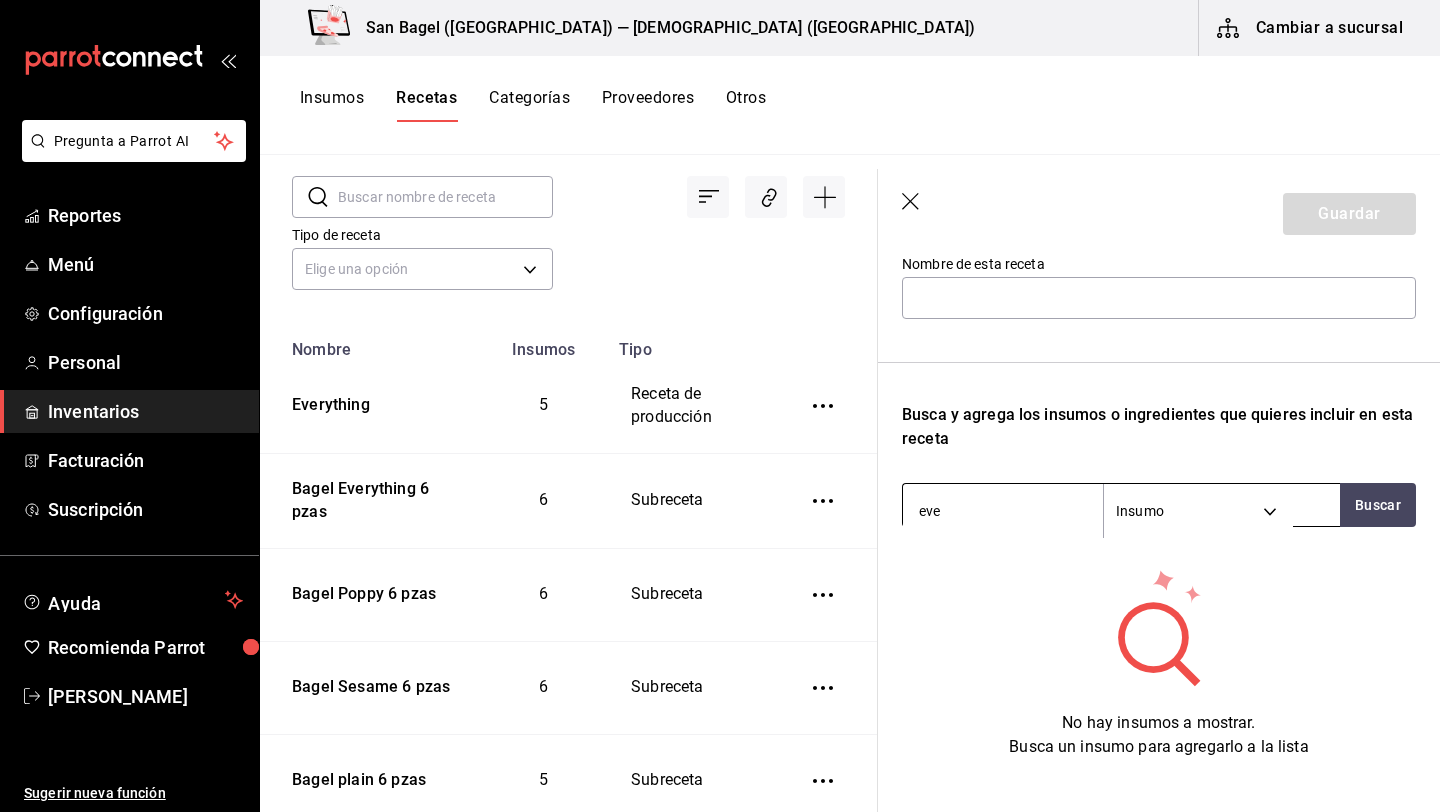 click on "eve" at bounding box center (1003, 511) 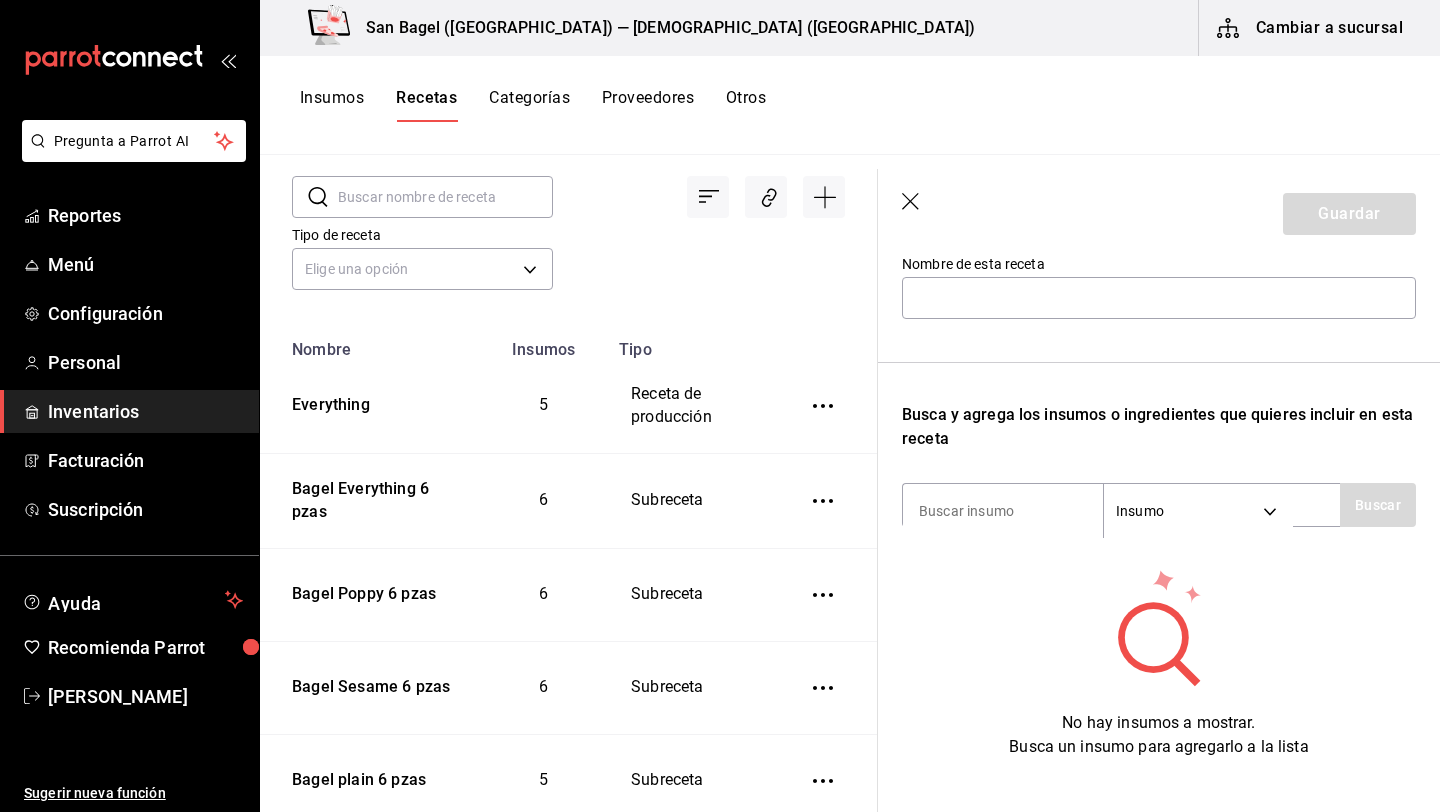 type 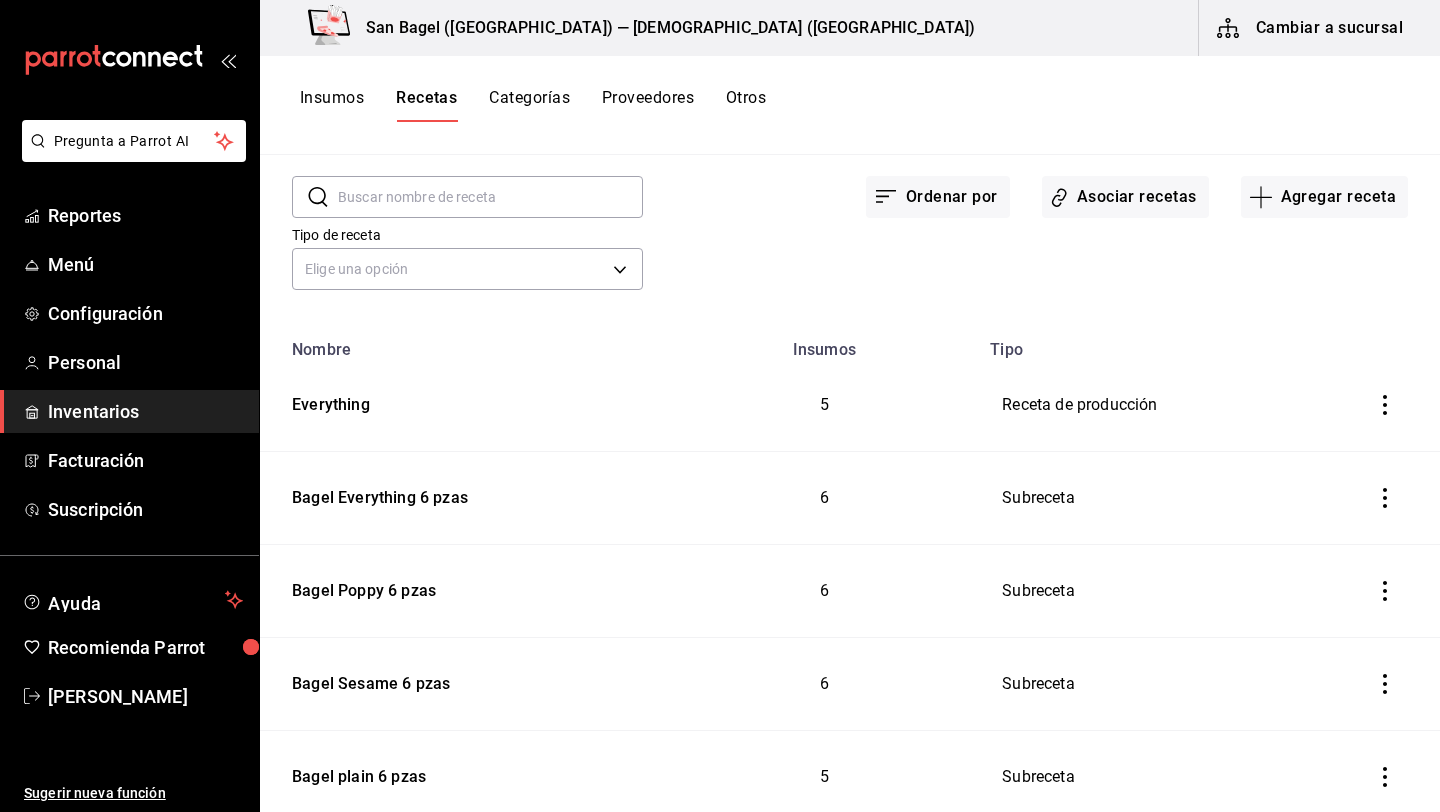 scroll, scrollTop: 0, scrollLeft: 0, axis: both 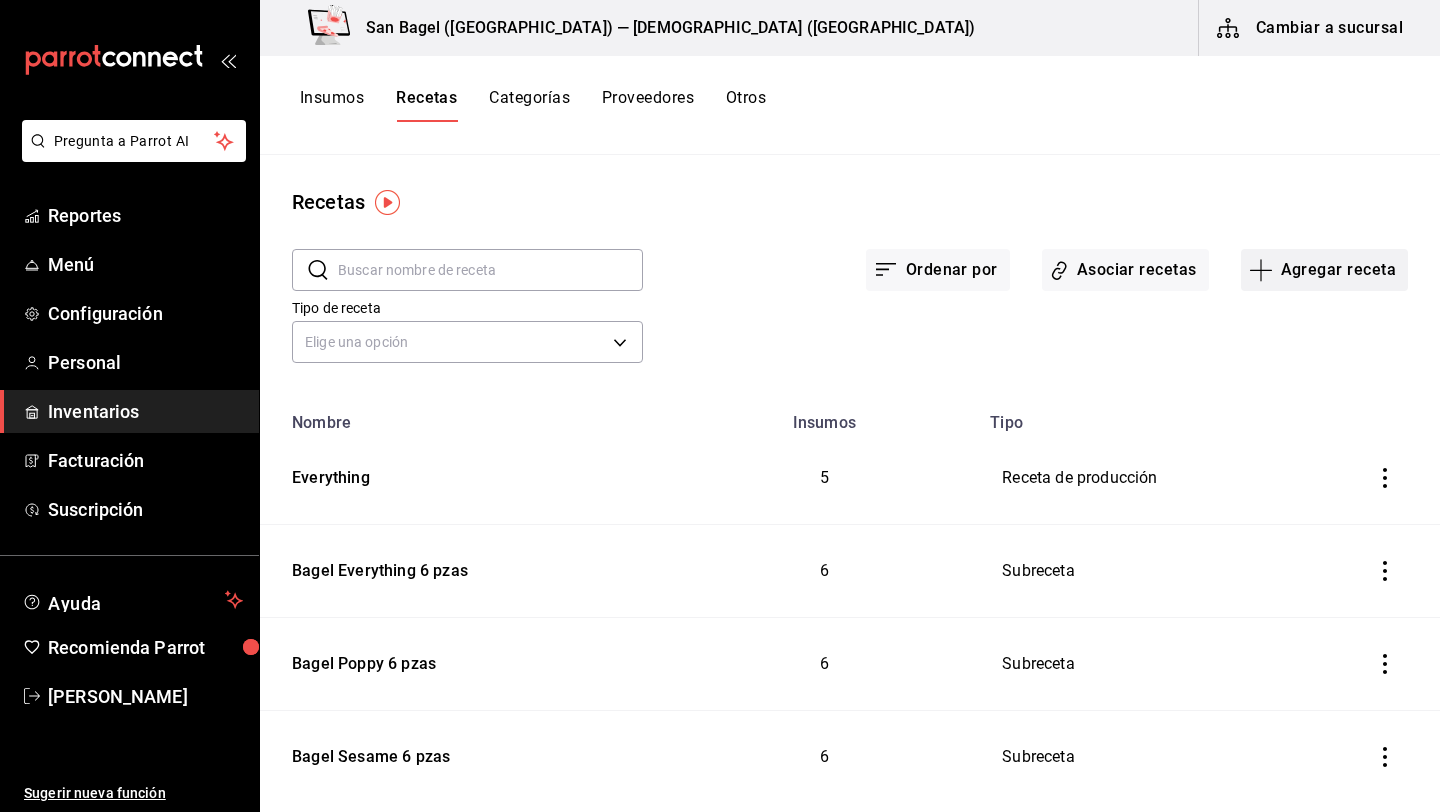 click on "Agregar receta" at bounding box center [1324, 270] 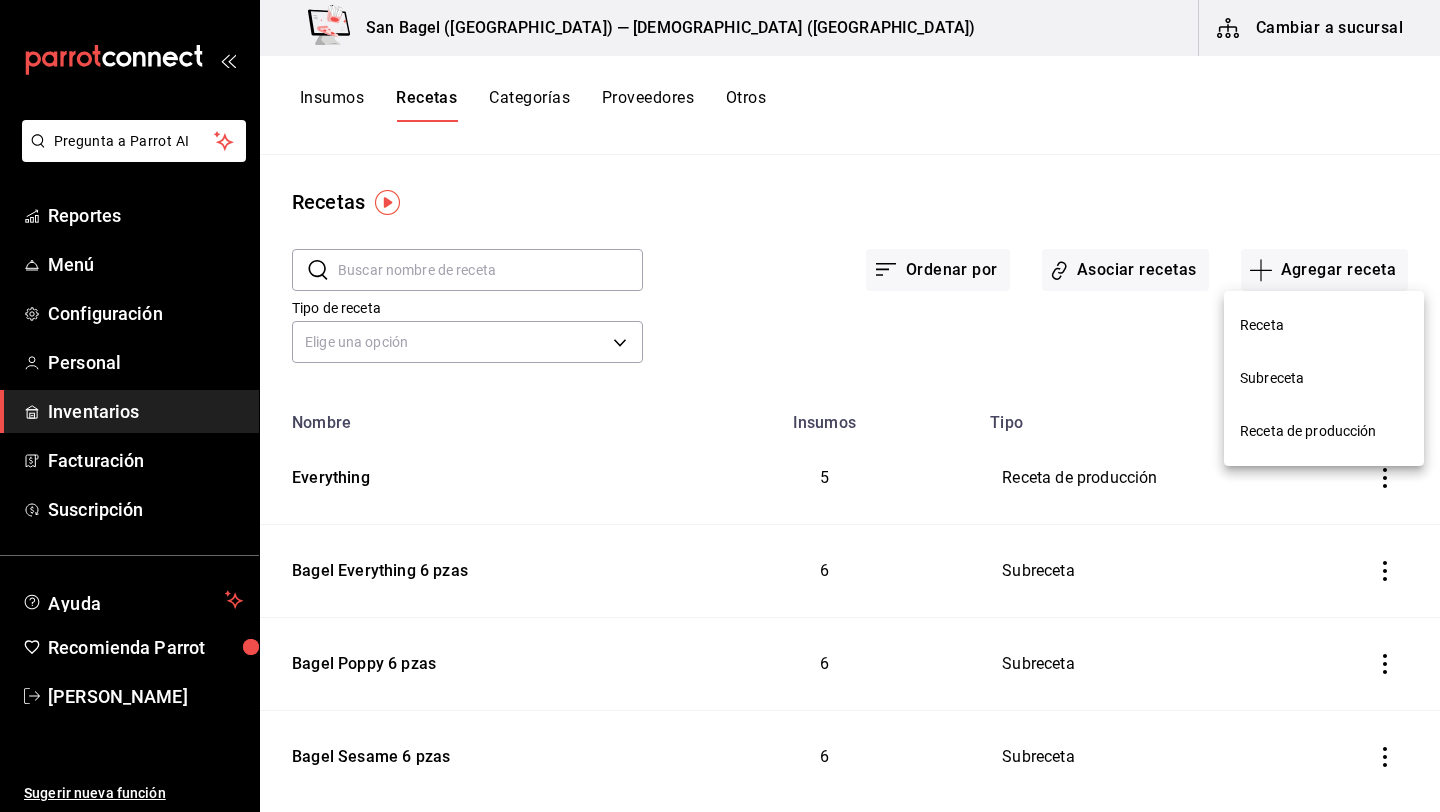 click on "Subreceta" at bounding box center [1324, 378] 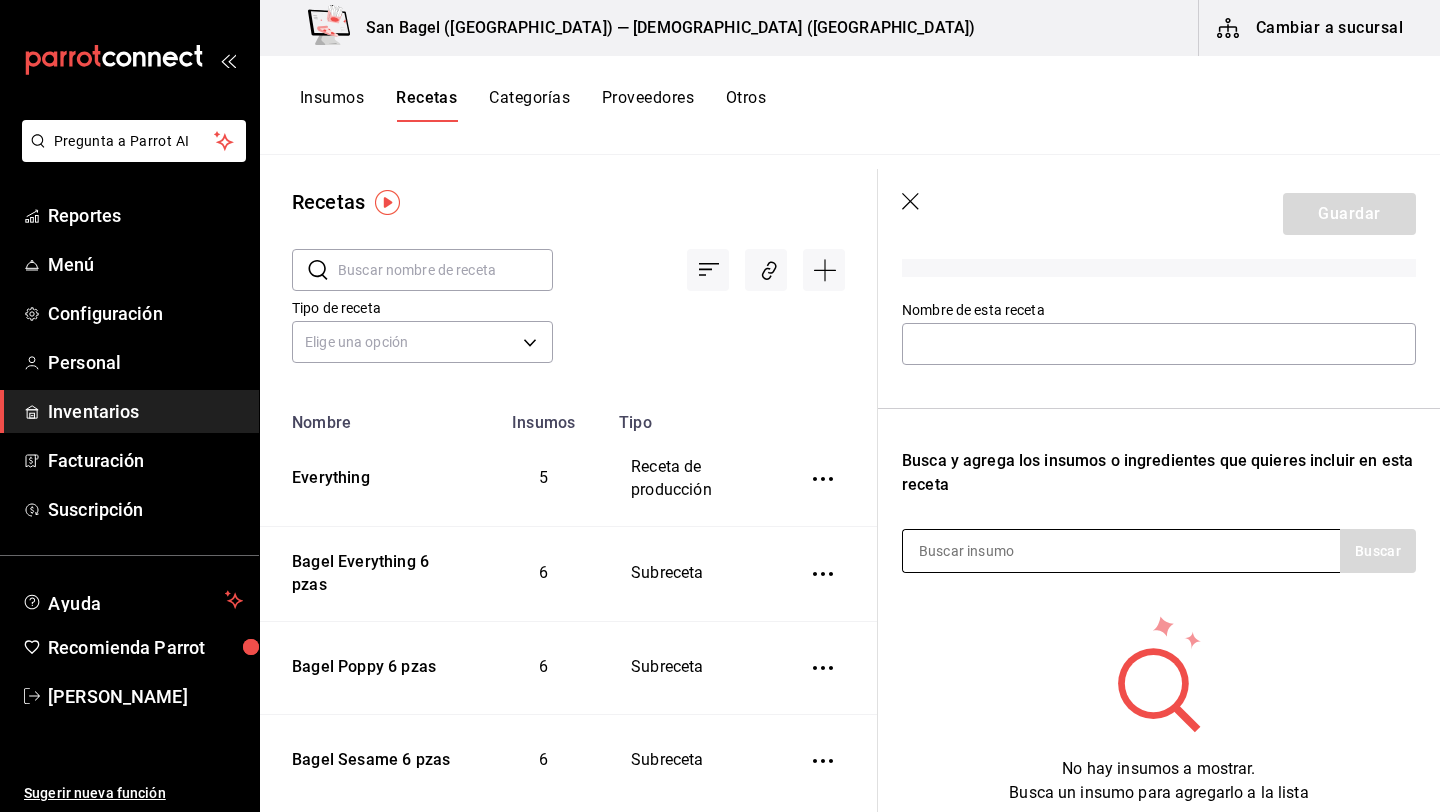 scroll, scrollTop: 243, scrollLeft: 0, axis: vertical 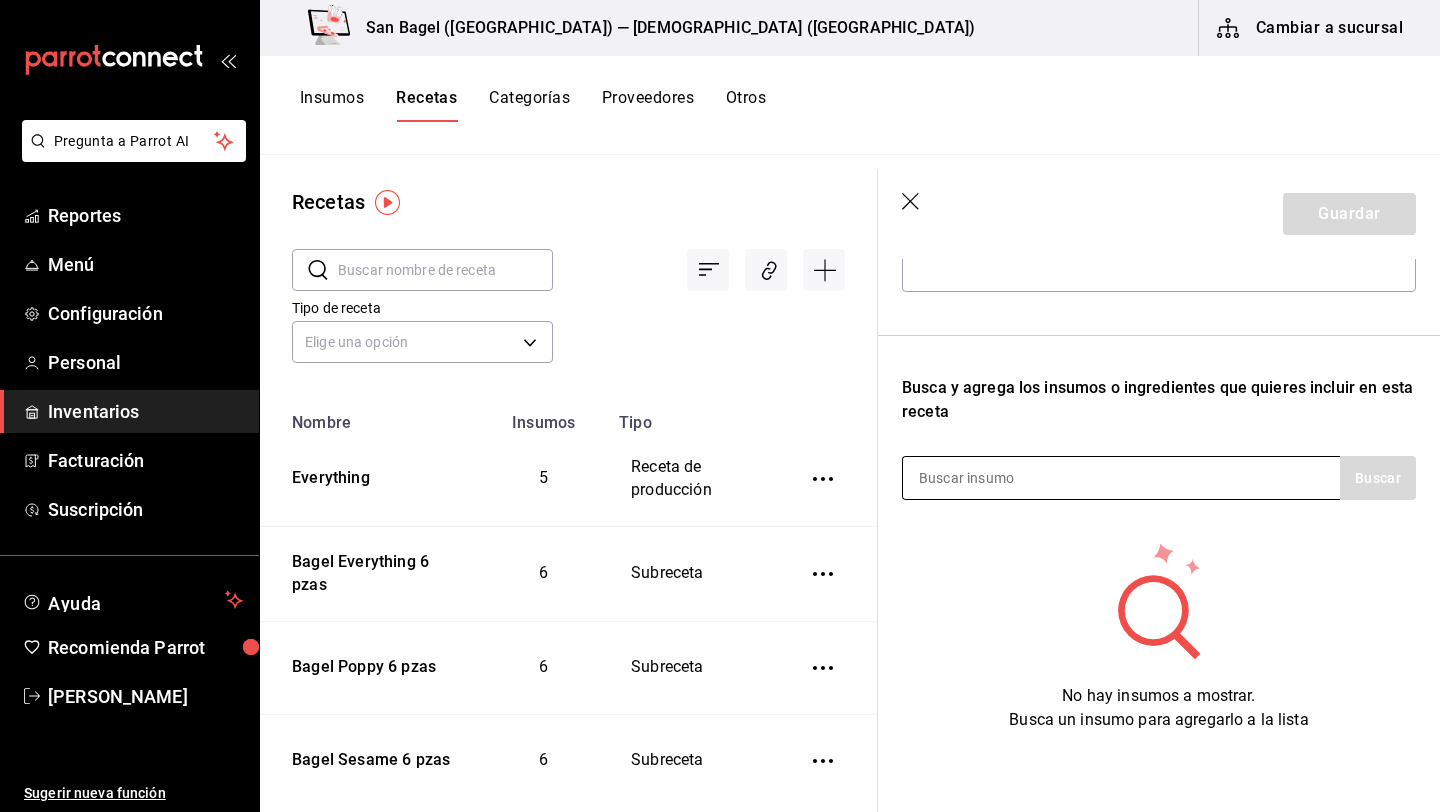 click at bounding box center [1003, 478] 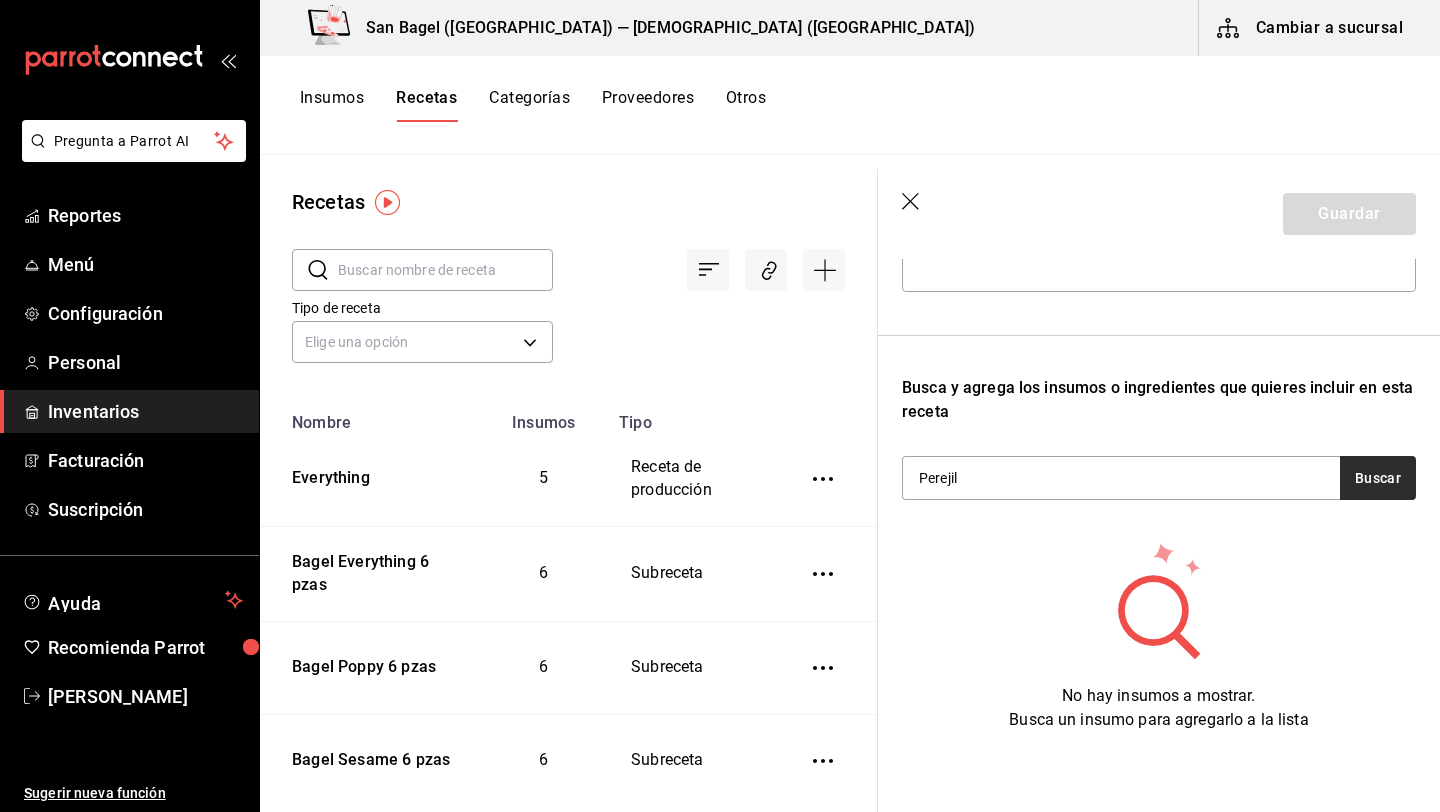 type on "Perejil" 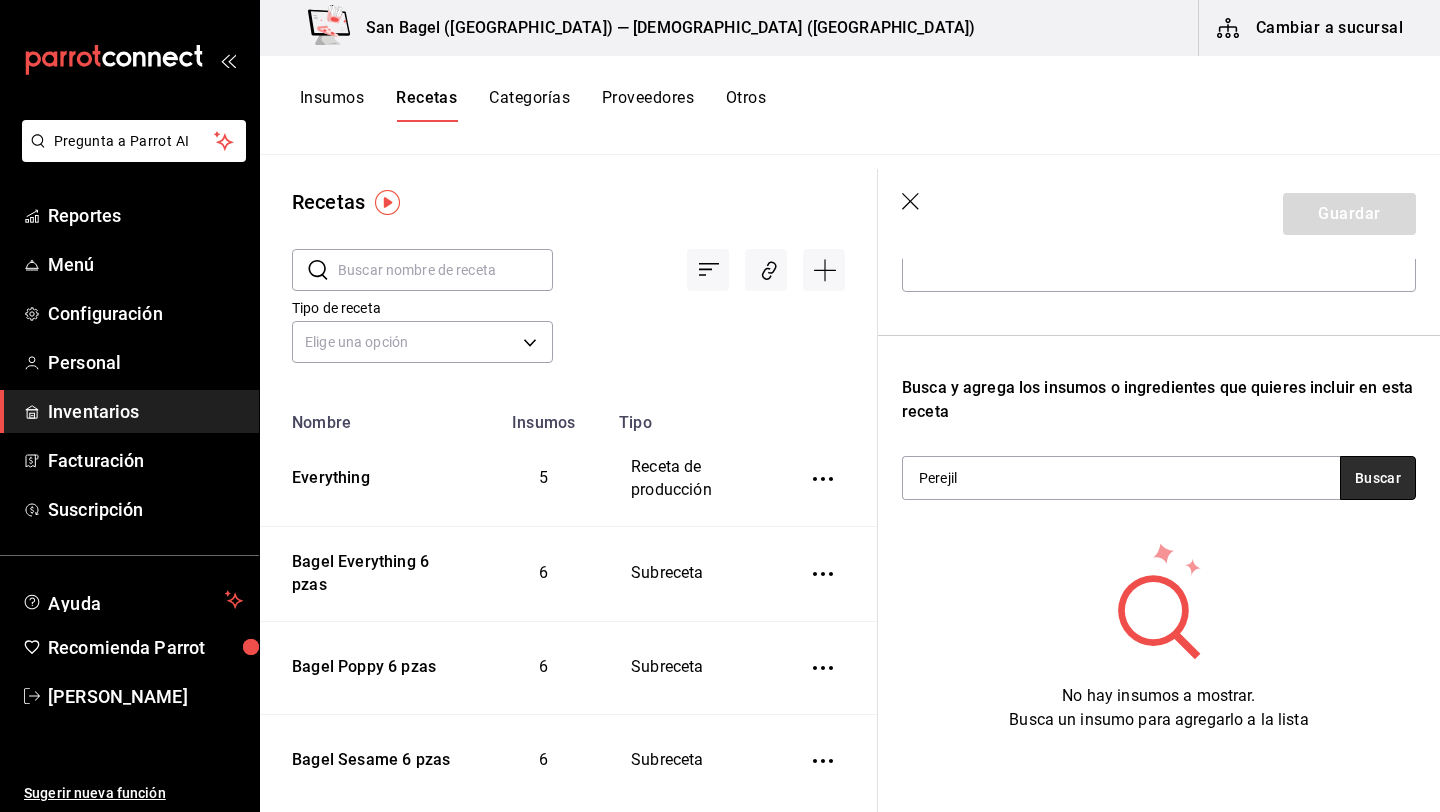 click on "Buscar" at bounding box center (1378, 478) 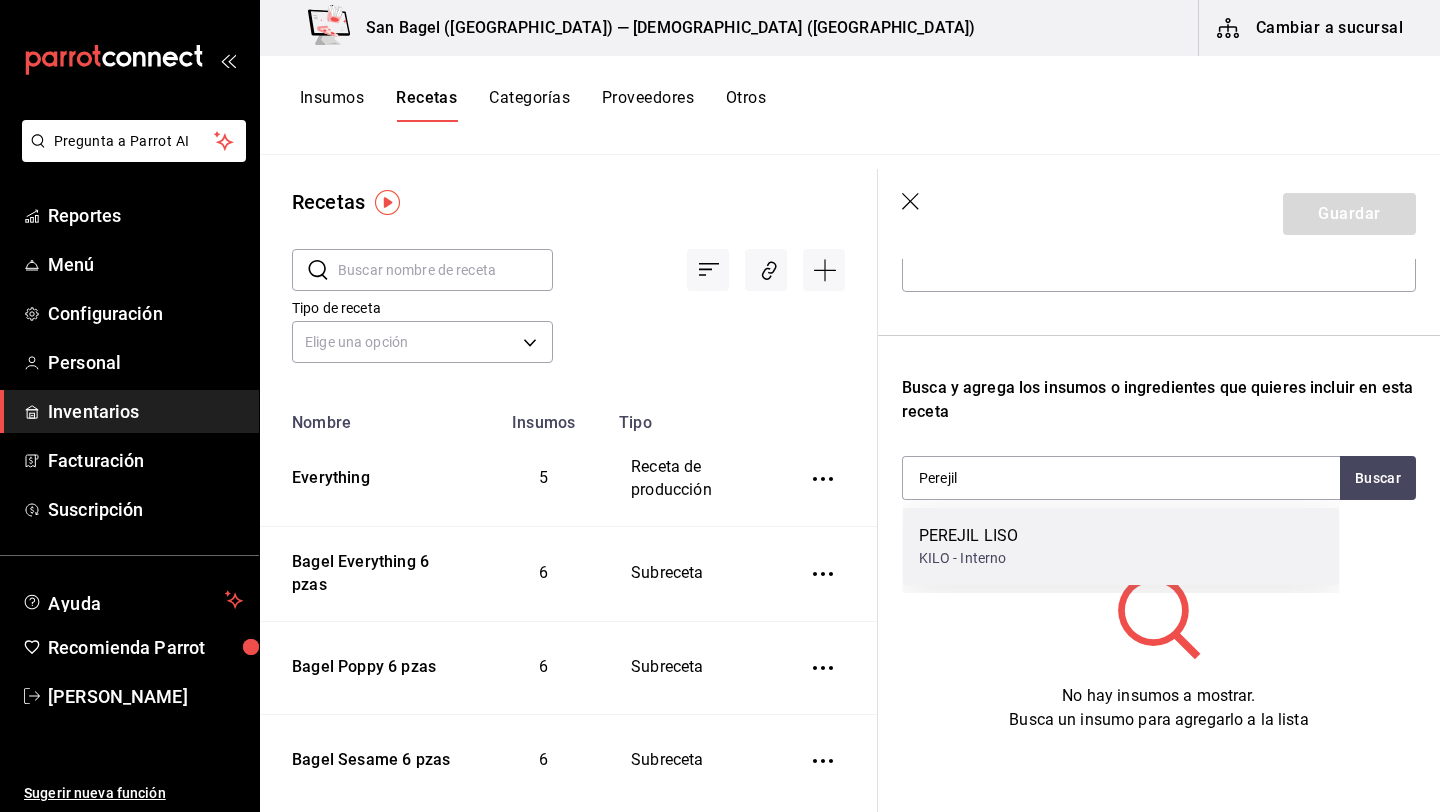 click on "PEREJIL LISO KILO - Interno" at bounding box center (1121, 546) 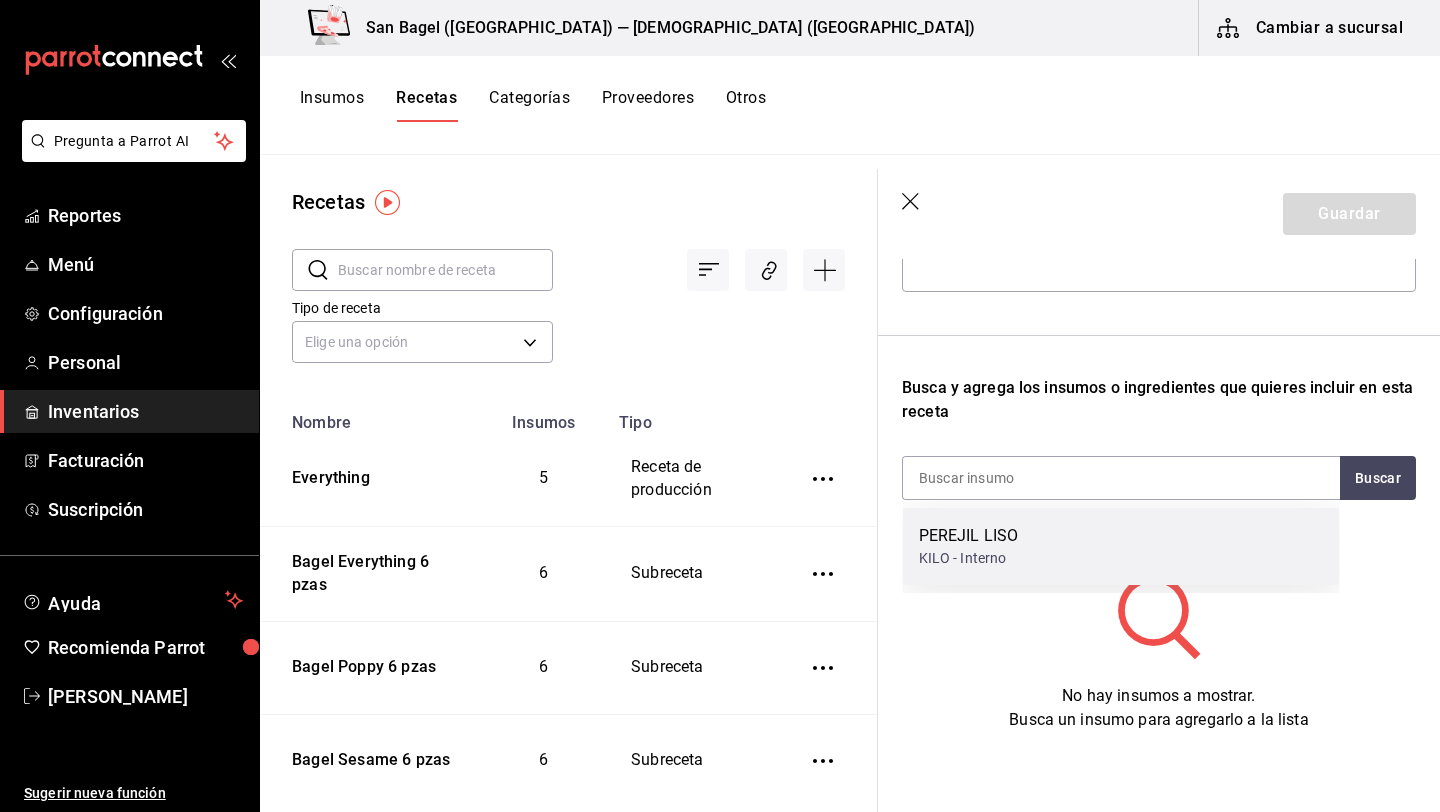 scroll, scrollTop: 212, scrollLeft: 0, axis: vertical 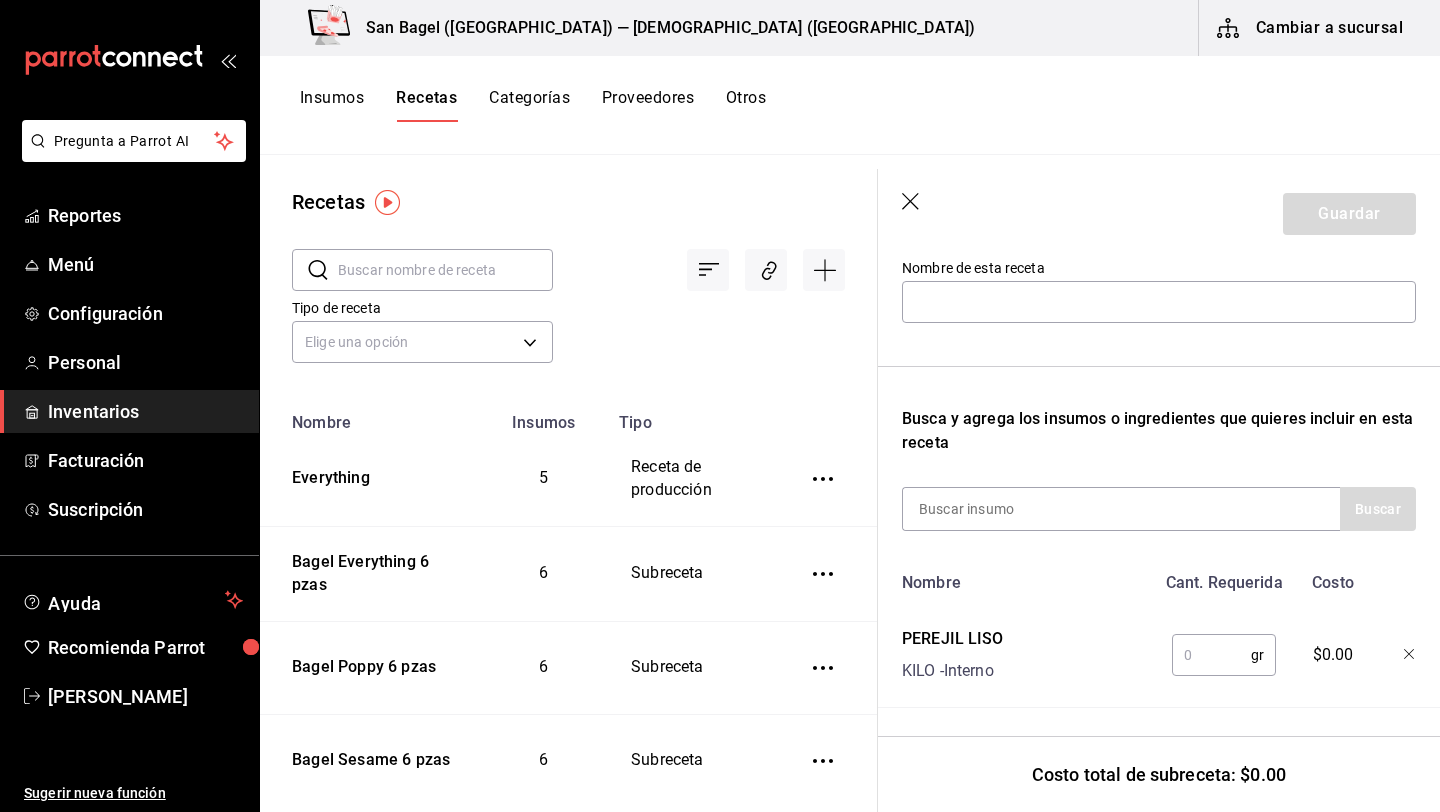 click on "Guardar" at bounding box center [1159, 214] 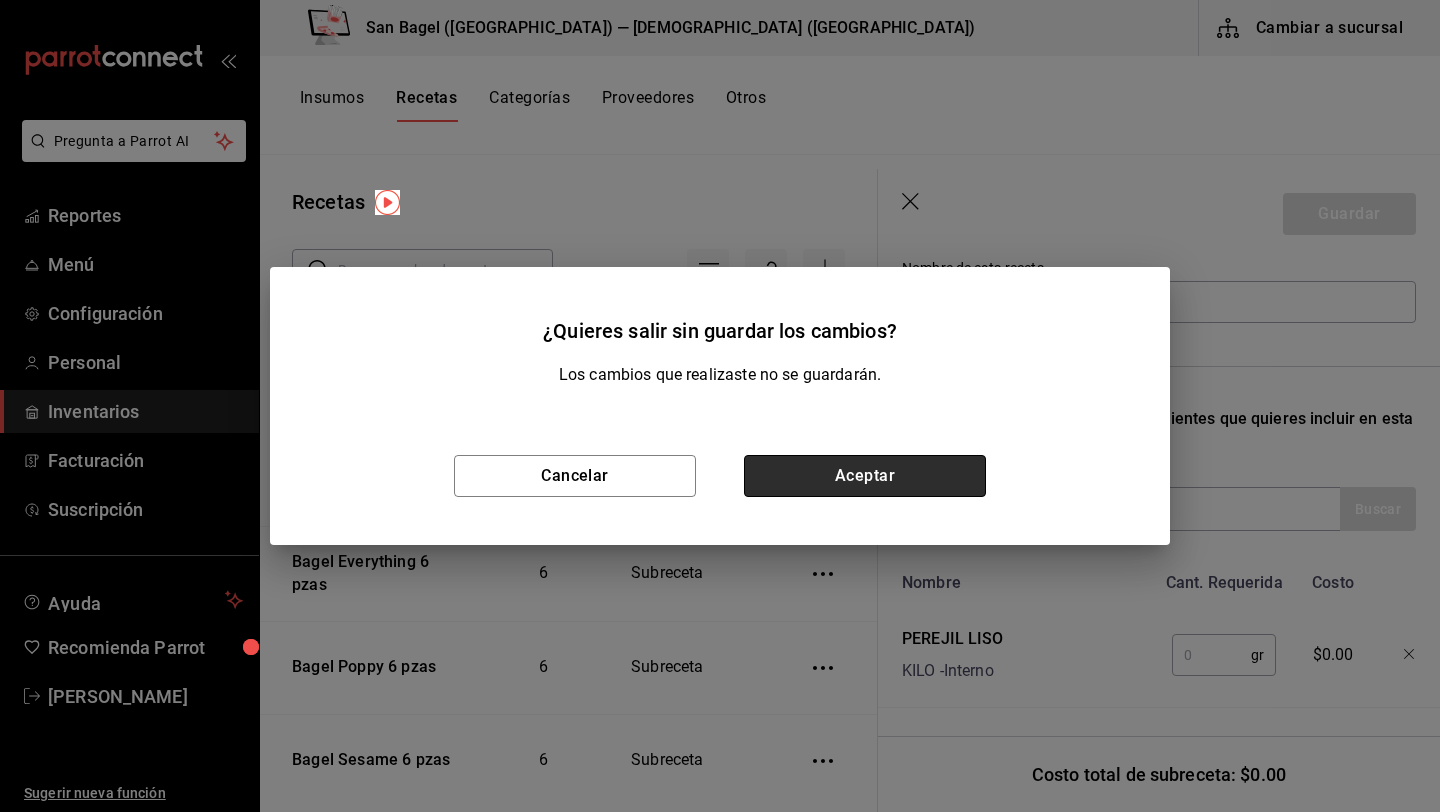 click on "Aceptar" at bounding box center (865, 476) 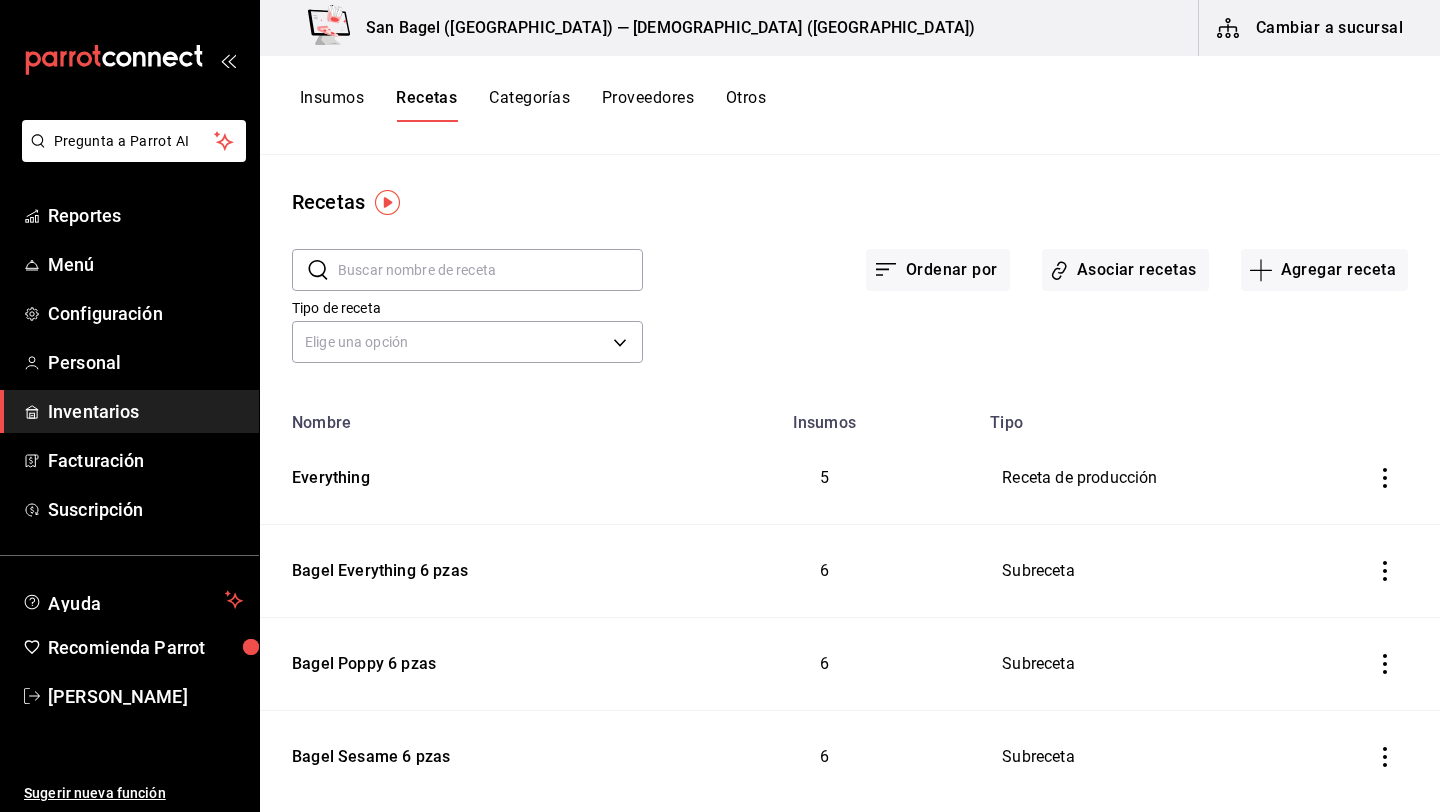 scroll, scrollTop: 0, scrollLeft: 0, axis: both 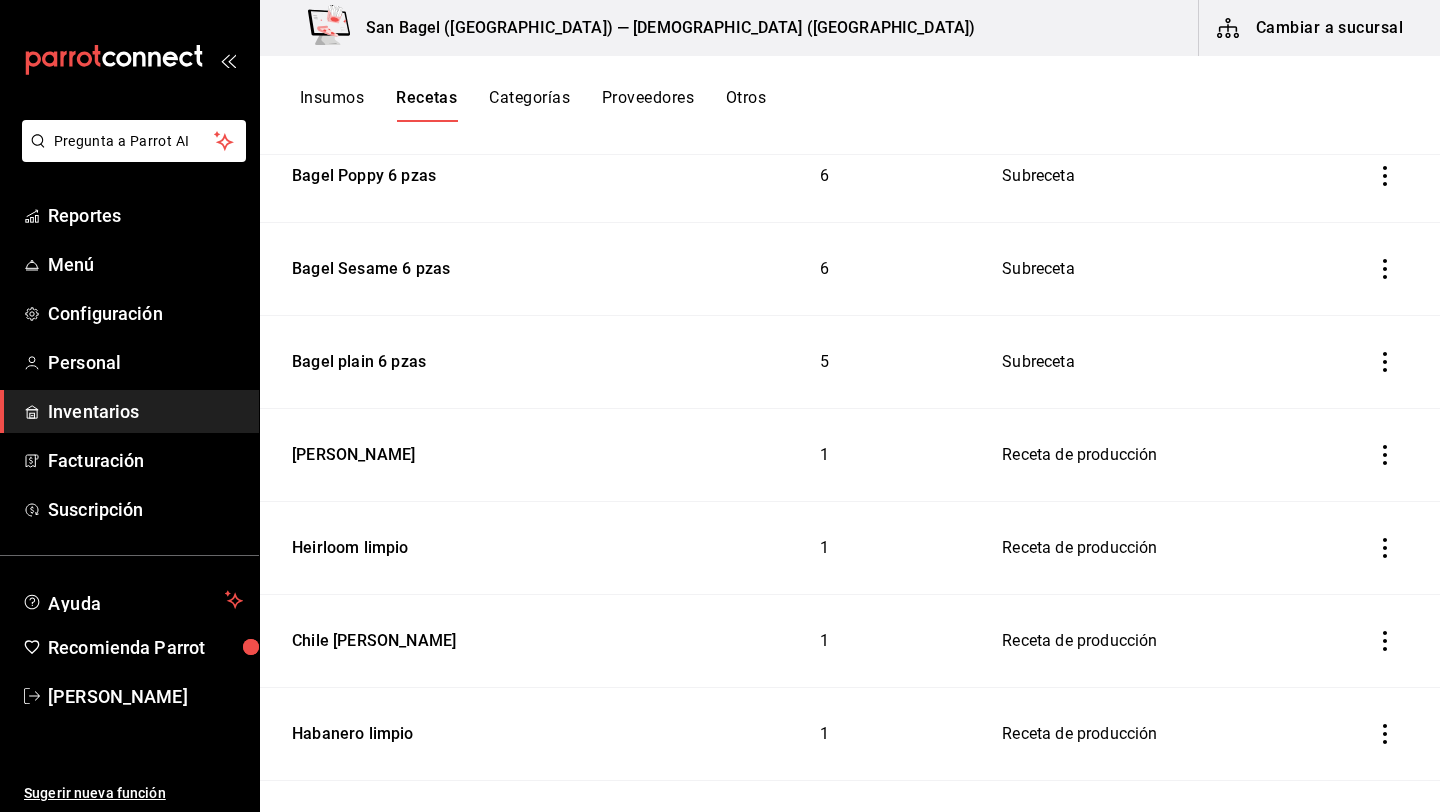 click 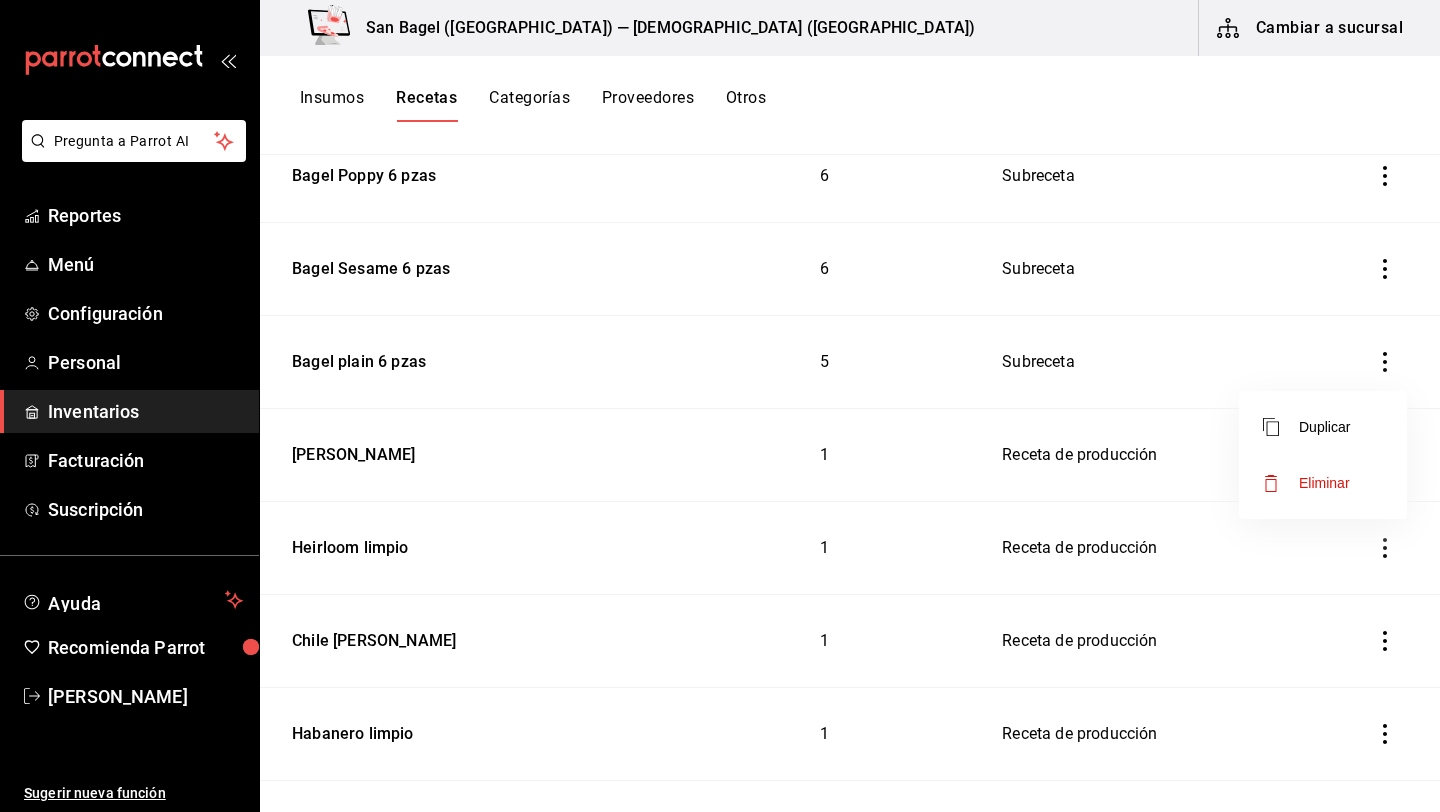 click at bounding box center (720, 406) 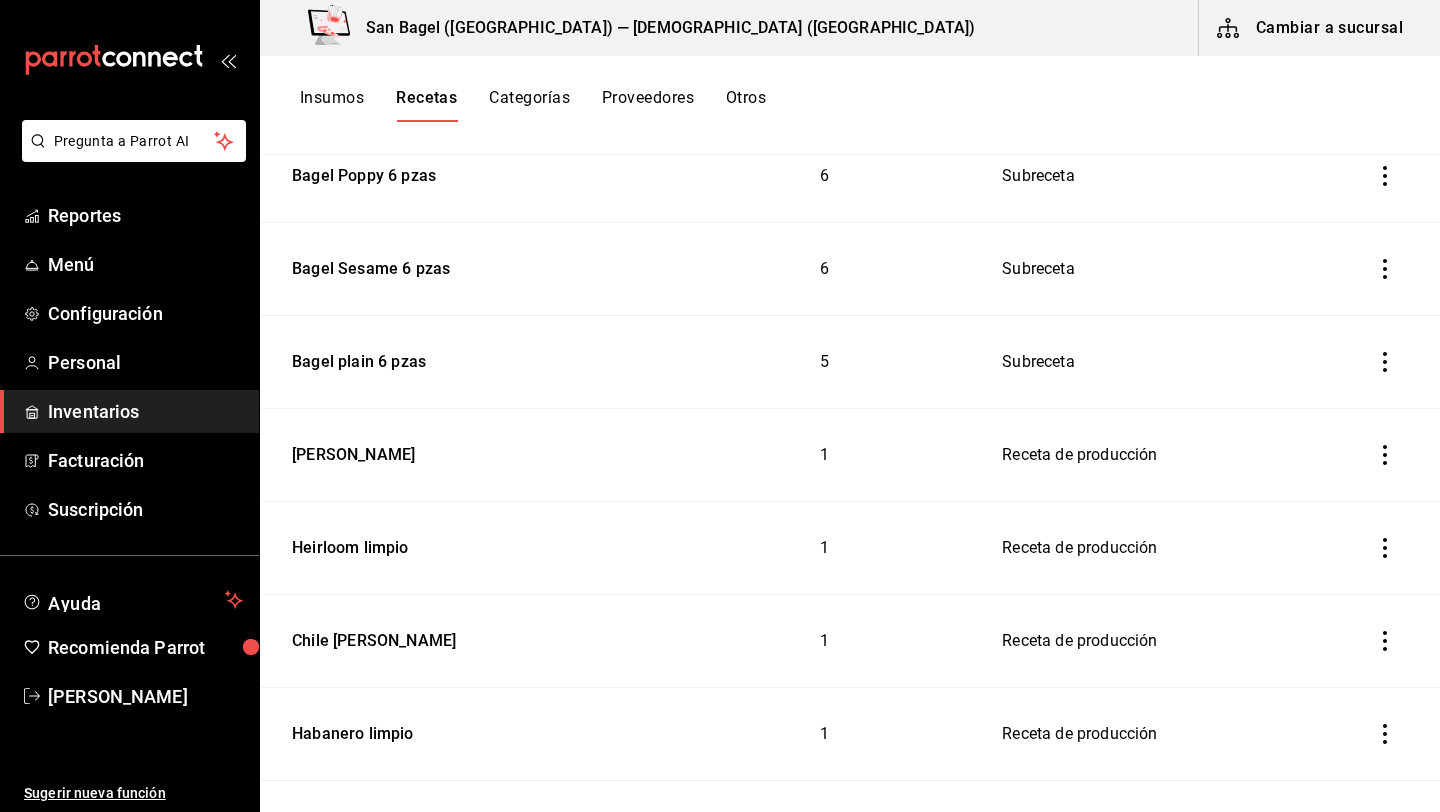 scroll, scrollTop: 0, scrollLeft: 0, axis: both 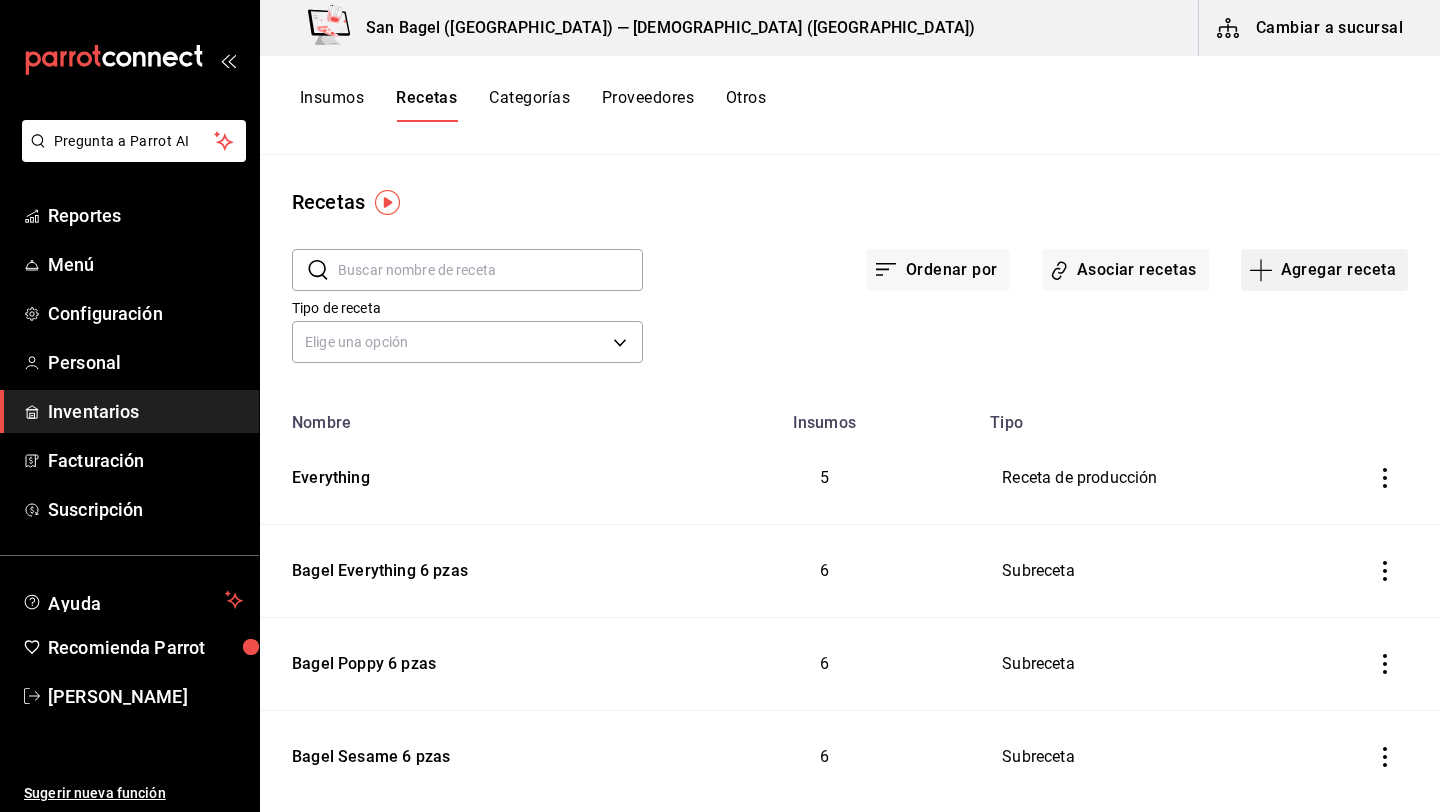 click on "Agregar receta" at bounding box center (1324, 270) 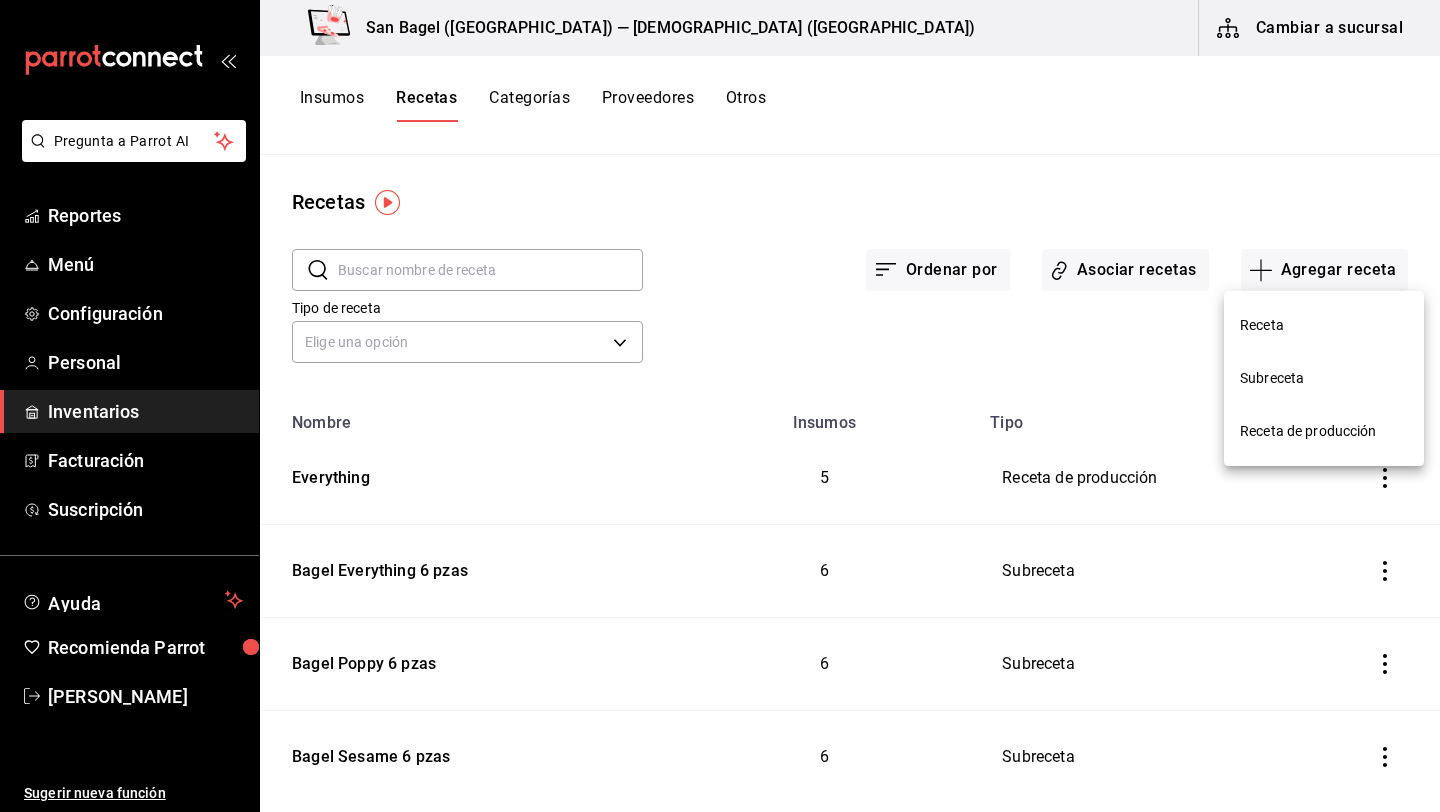click on "Subreceta" at bounding box center (1324, 378) 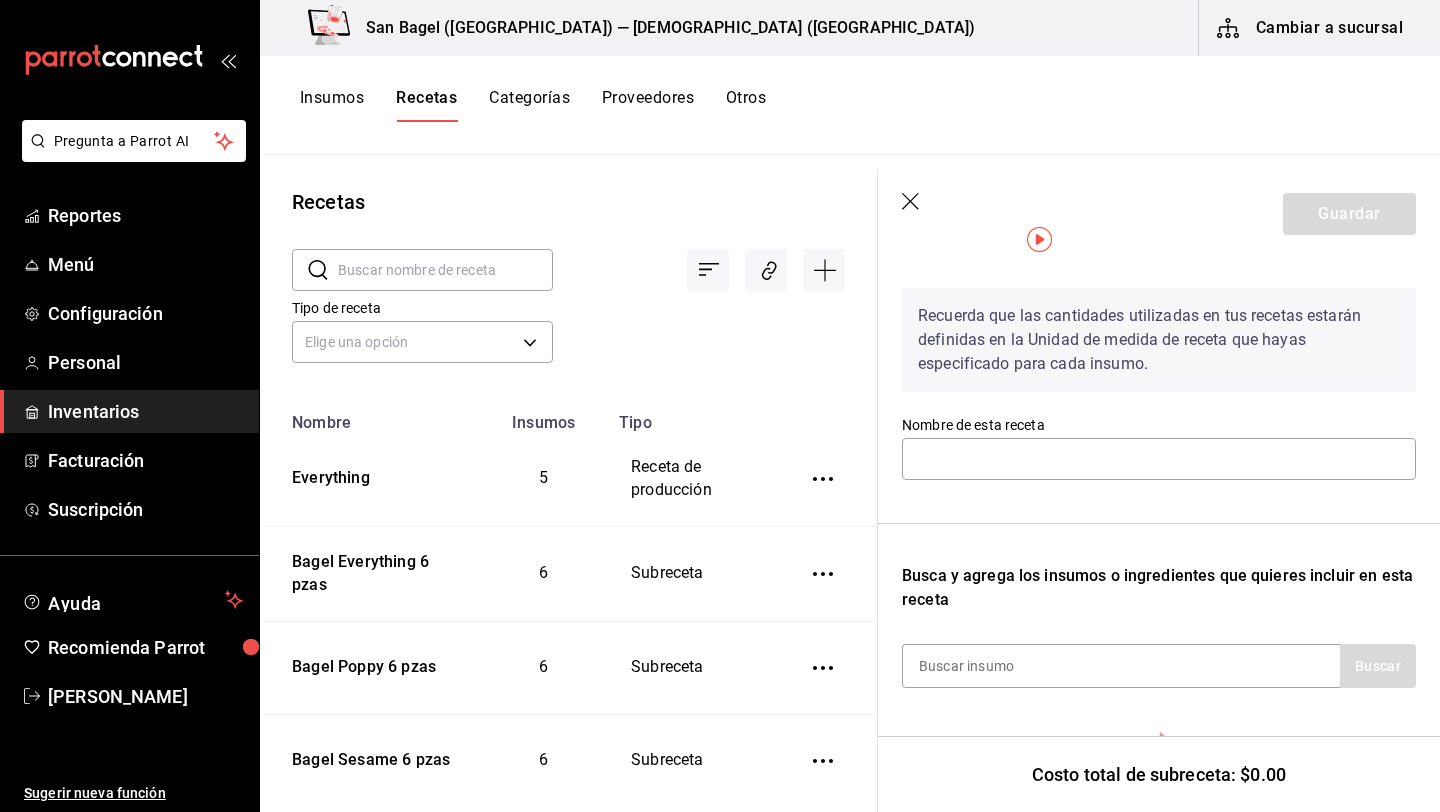 scroll, scrollTop: 58, scrollLeft: 0, axis: vertical 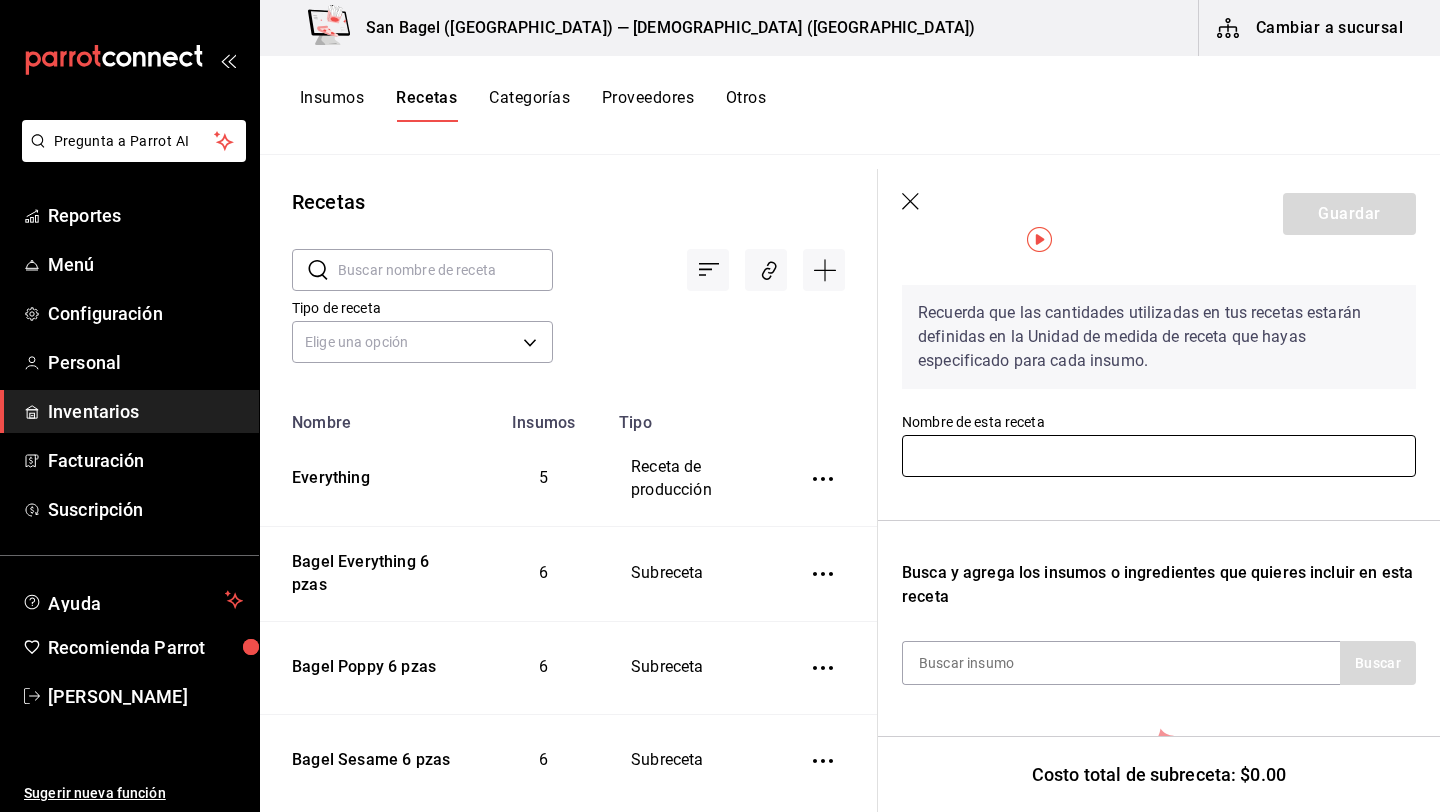 click at bounding box center (1159, 456) 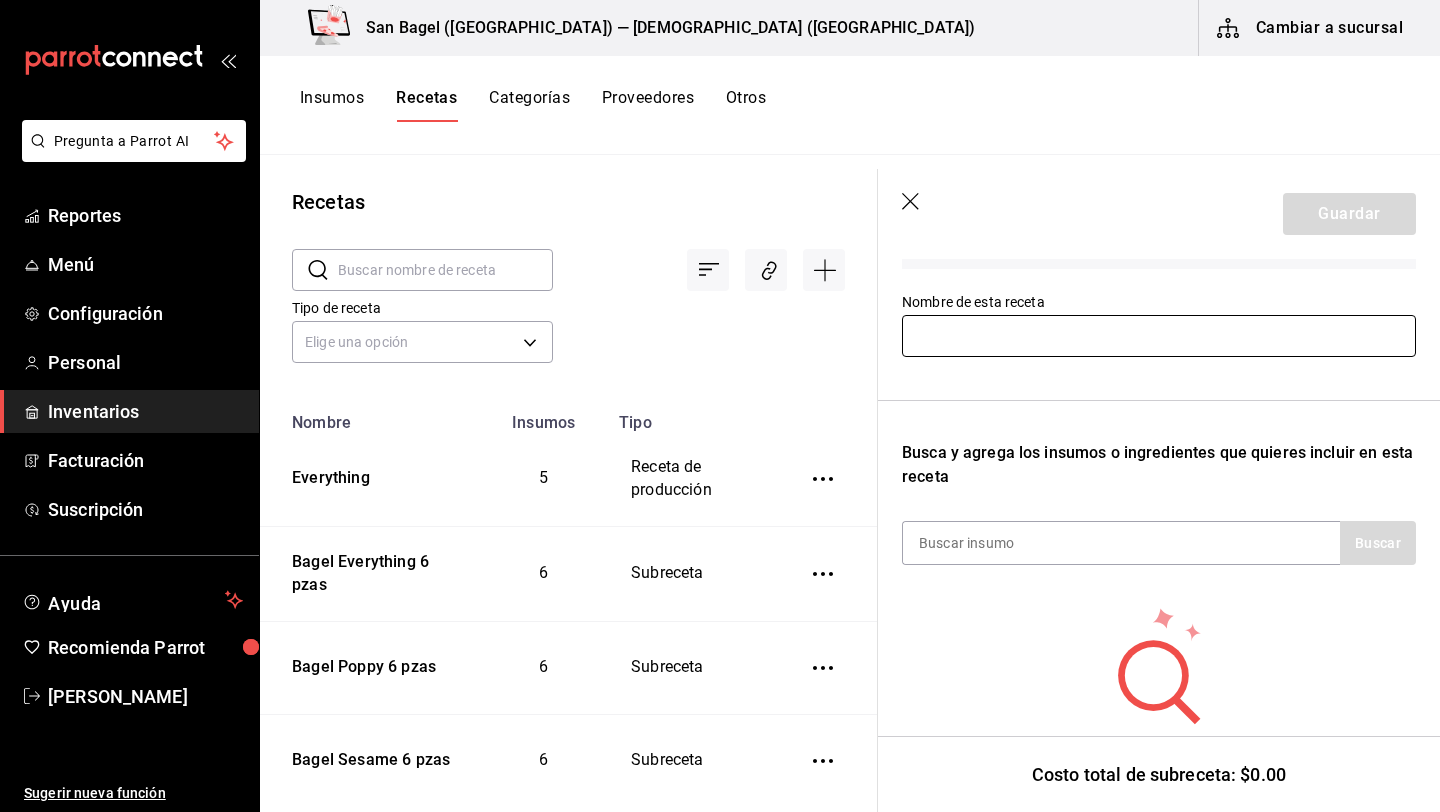scroll, scrollTop: 243, scrollLeft: 0, axis: vertical 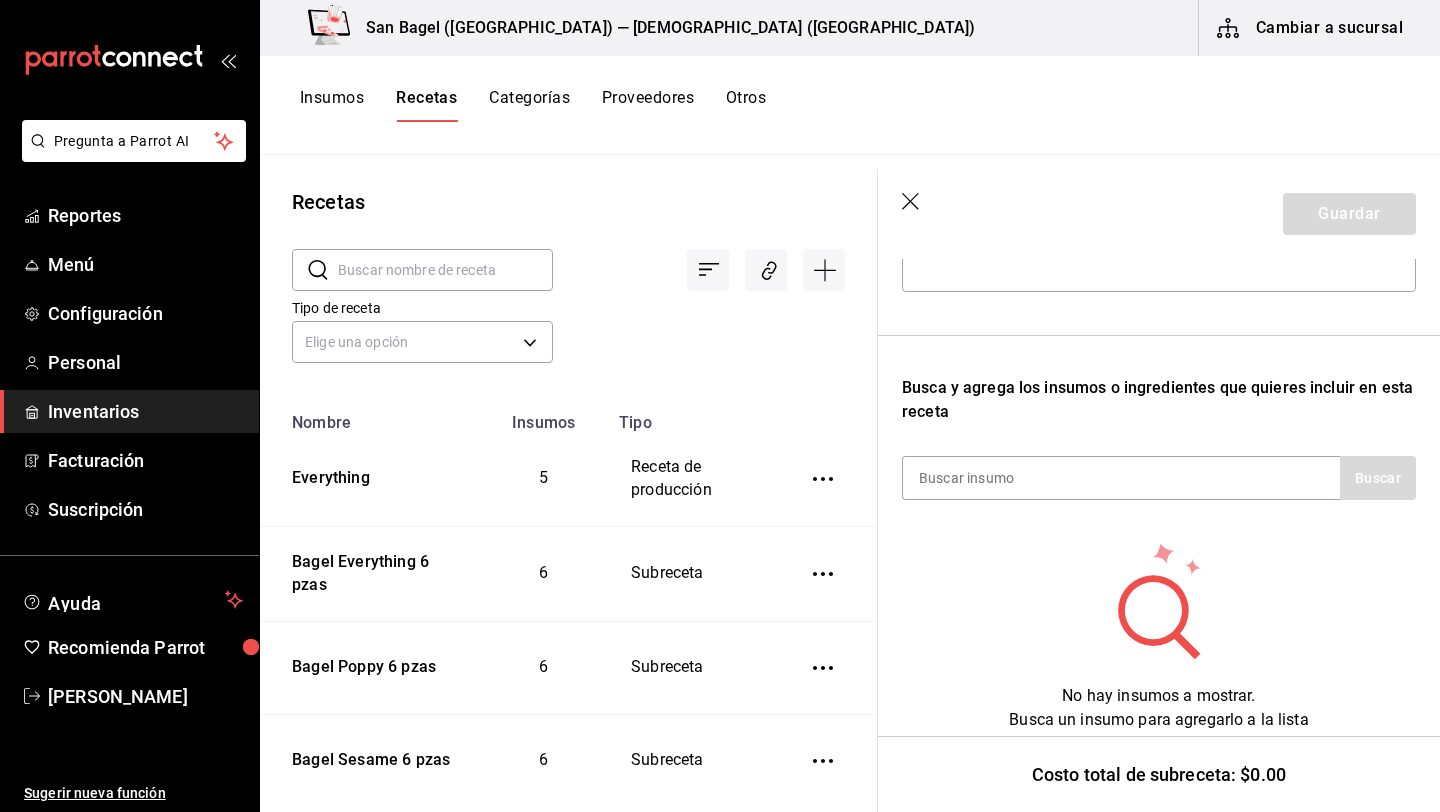 click on "Recuerda que las cantidades utilizadas en tus recetas estarán definidas en la Unidad de medida de receta que hayas especificado para cada insumo. Nombre de esta receta Busca y agrega los insumos o ingredientes que quieres incluir en esta receta Buscar No hay insumos a mostrar. Busca un insumo para agregarlo a la lista" at bounding box center (1159, 408) 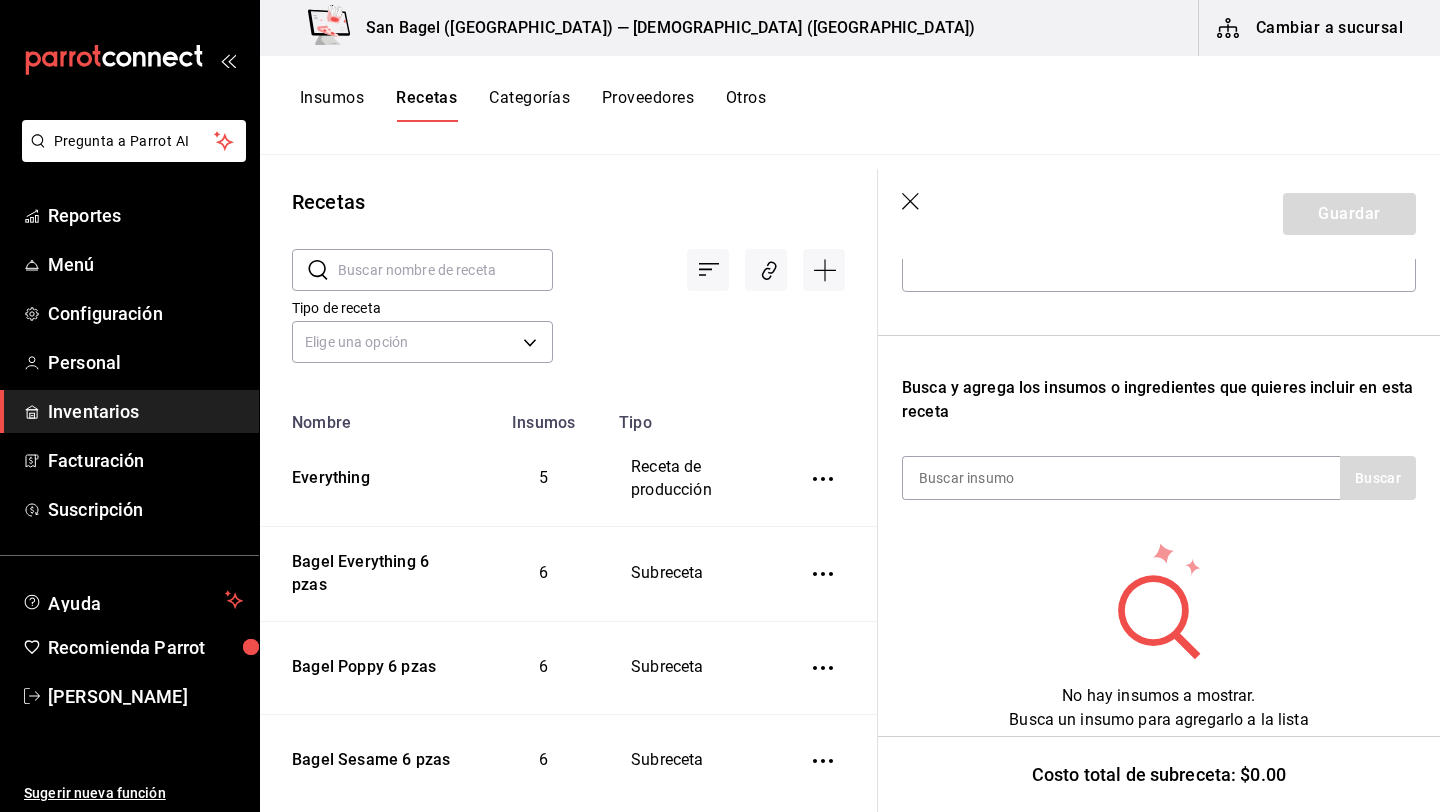 click 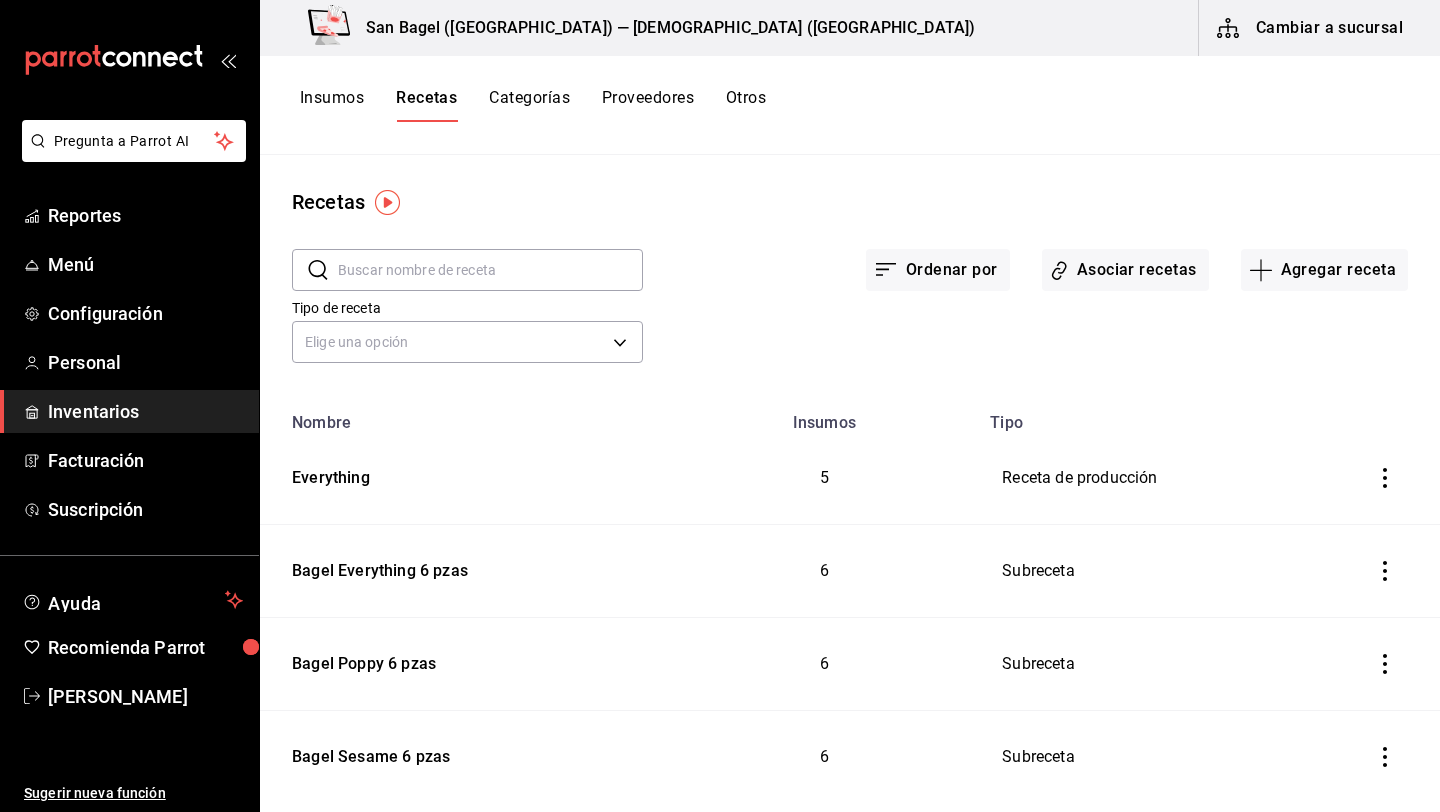 scroll, scrollTop: 0, scrollLeft: 0, axis: both 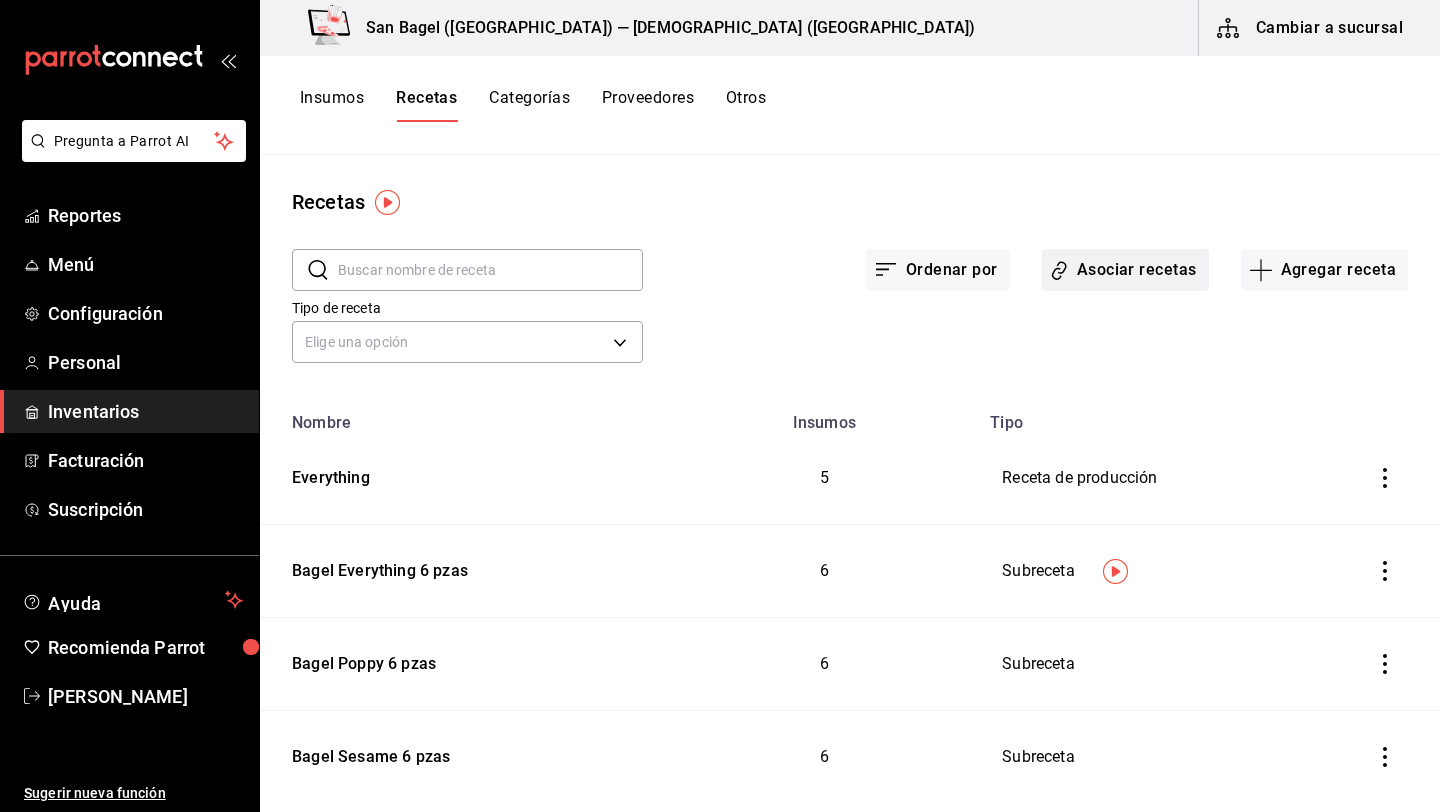click on "Asociar recetas" at bounding box center (1125, 270) 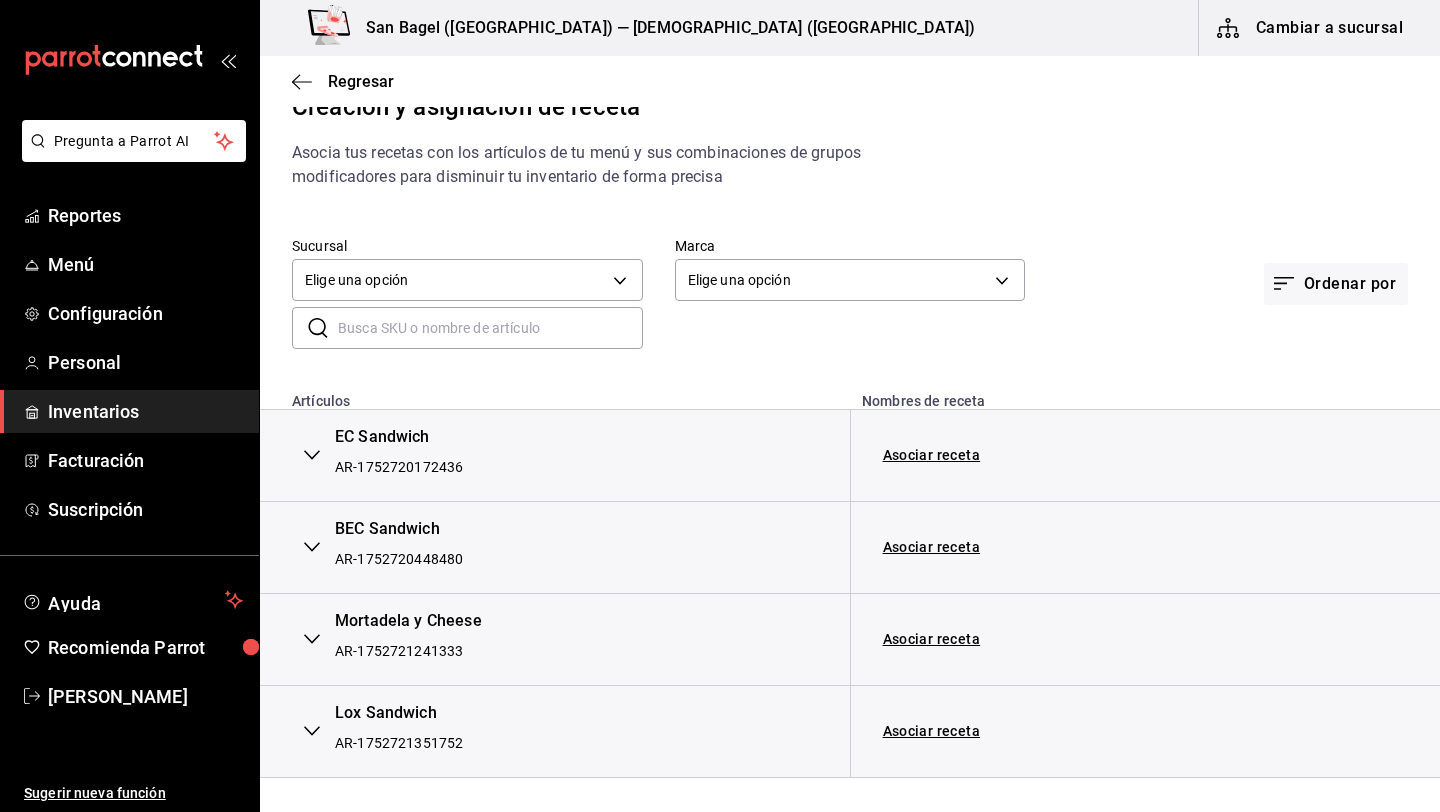scroll, scrollTop: 0, scrollLeft: 0, axis: both 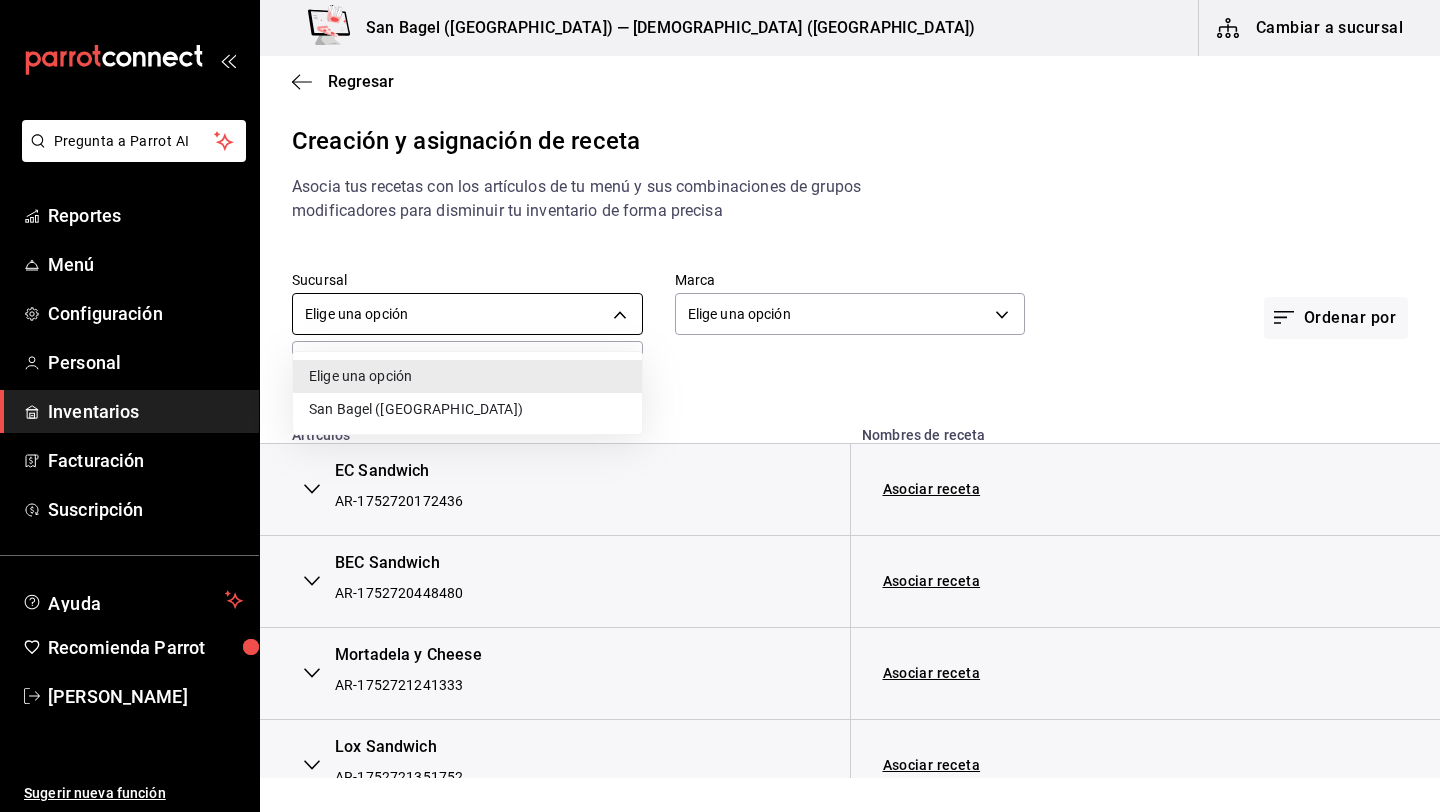 click on "Pregunta a Parrot AI Reportes   Menú   Configuración   Personal   Inventarios   Facturación   Suscripción   Ayuda Recomienda Parrot   Alejandro vera   Sugerir nueva función   San Bagel (Roma) — San Bagel (Roma) Cambiar a sucursal Regresar Creación y asignación de receta Asocia tus recetas con los artículos de tu menú y sus combinaciones de grupos modificadores para disminuir tu inventario de forma precisa Sucursal Elige una opción default Marca Elige una opción default Ordenar por ​ ​ Artículos Nombres de receta   EC Sandwich AR-1752720172436 Asociar receta BEC Sandwich AR-1752720448480 Asociar receta Mortadela y Cheese AR-1752721241333 Asociar receta Lox Sandwich AR-1752721351752 Asociar receta Guardar Receta de artículo Pregunta a Parrot AI Reportes   Menú   Configuración   Personal   Inventarios   Facturación   Suscripción   Ayuda Recomienda Parrot   Alejandro vera   Sugerir nueva función   GANA 1 MES GRATIS EN TU SUSCRIPCIÓN AQUÍ Visitar centro de ayuda (81) 2046 6363" at bounding box center (720, 389) 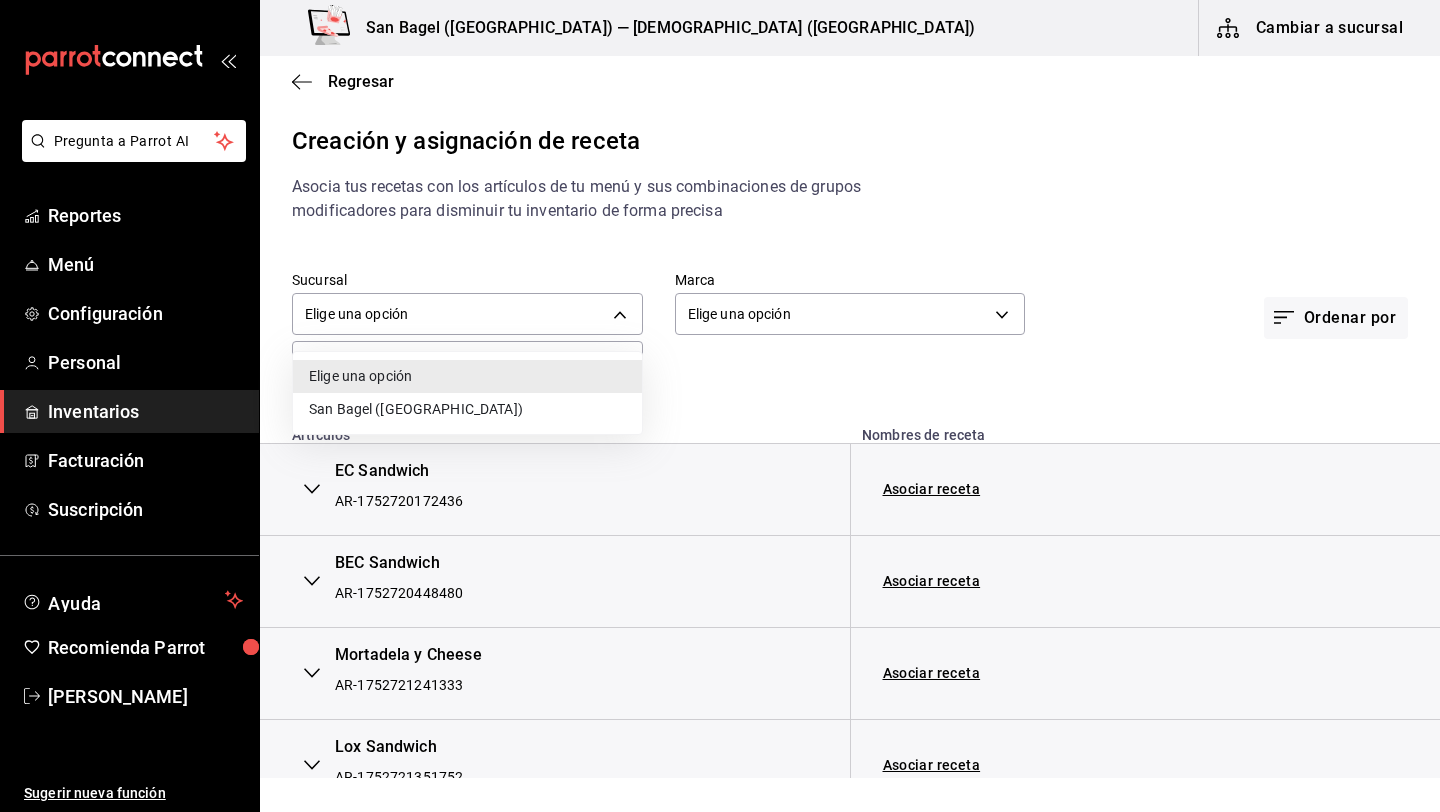 click at bounding box center [720, 406] 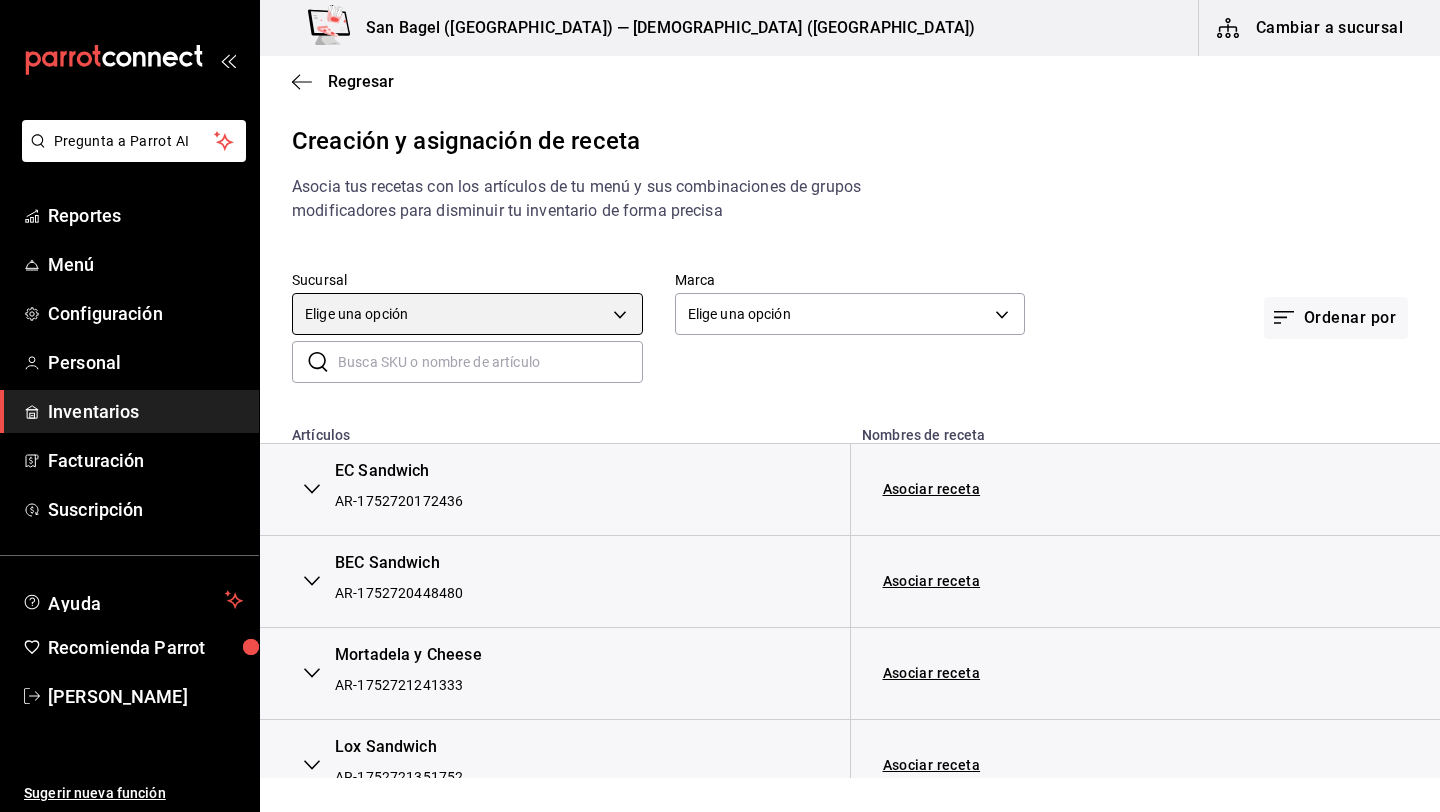 scroll, scrollTop: 34, scrollLeft: 0, axis: vertical 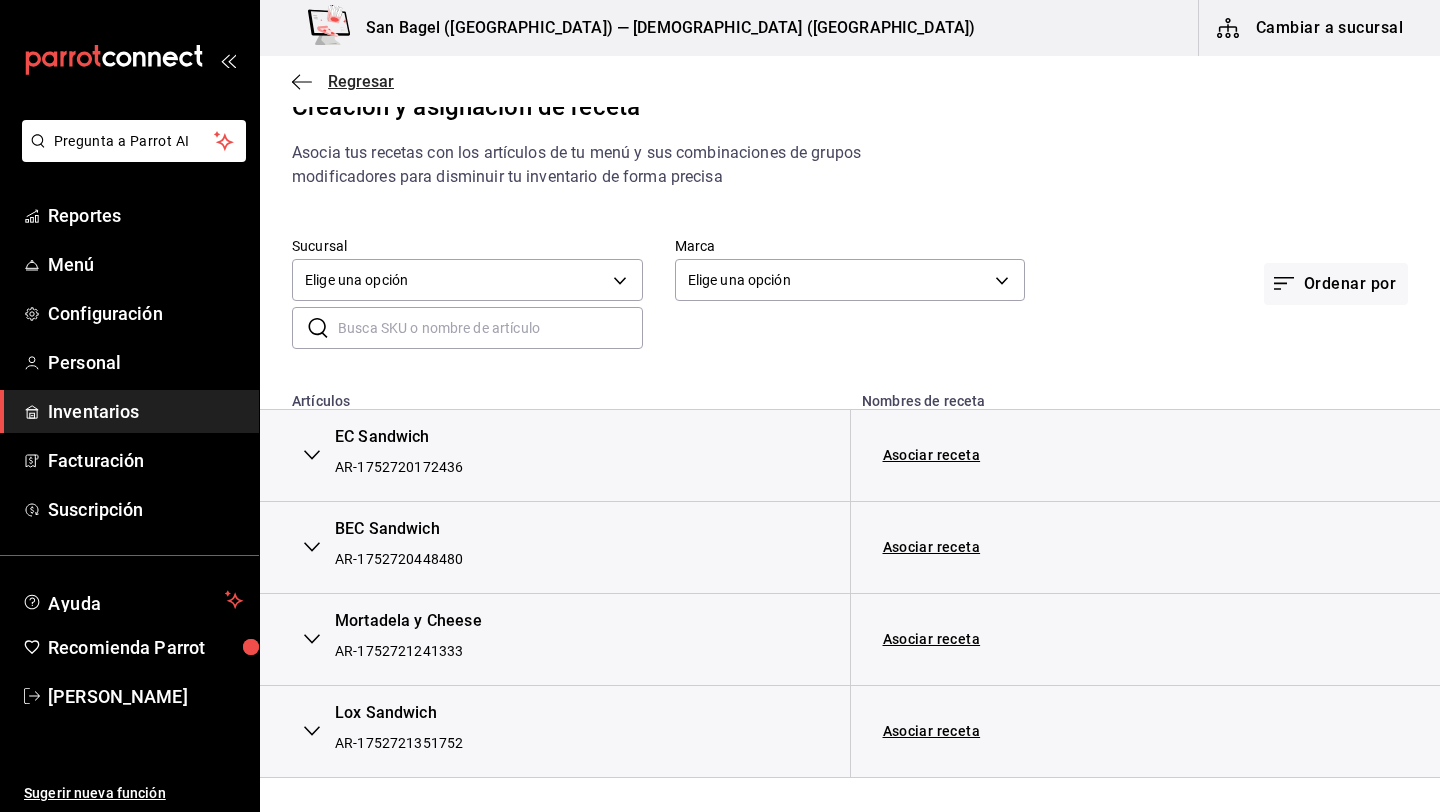 click 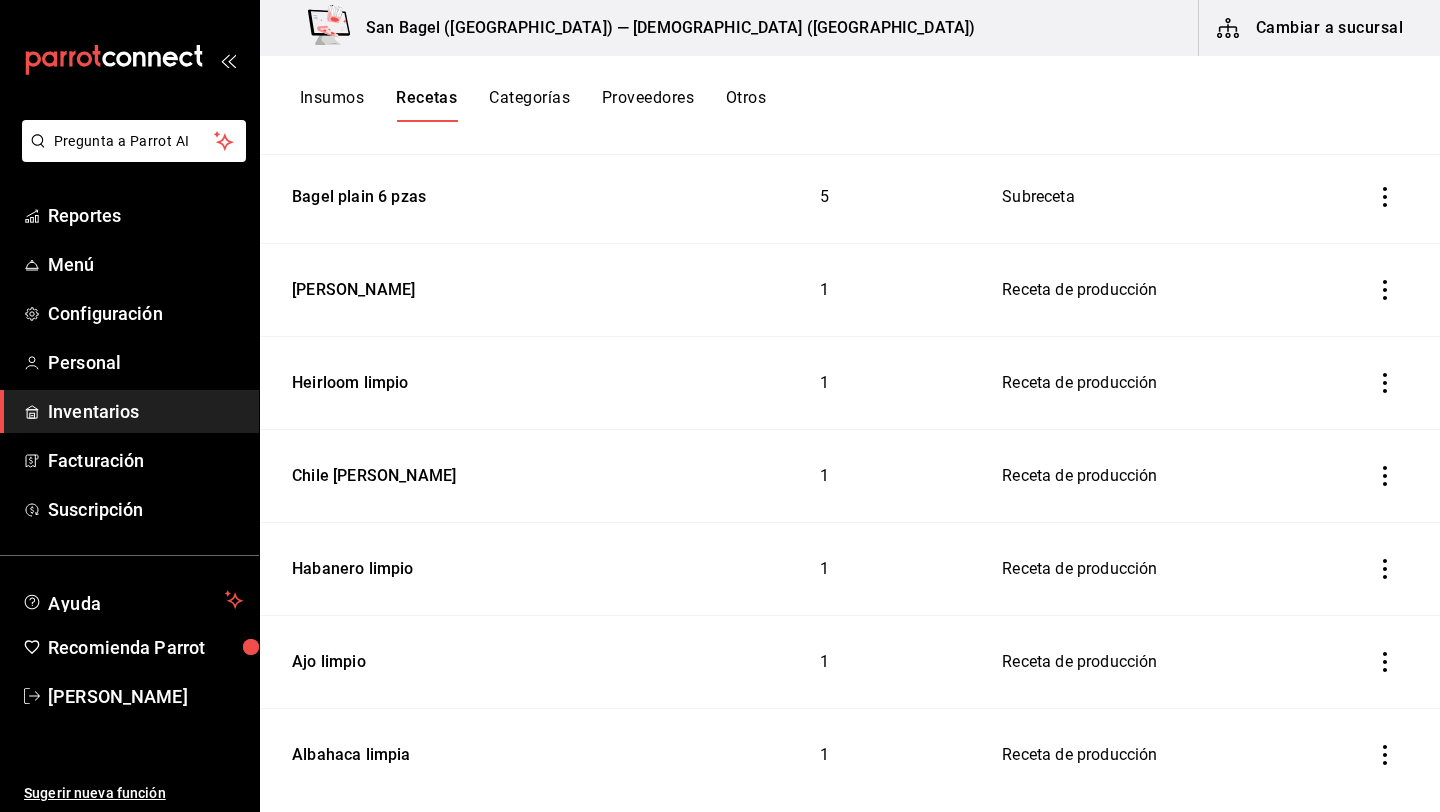 scroll, scrollTop: 656, scrollLeft: 0, axis: vertical 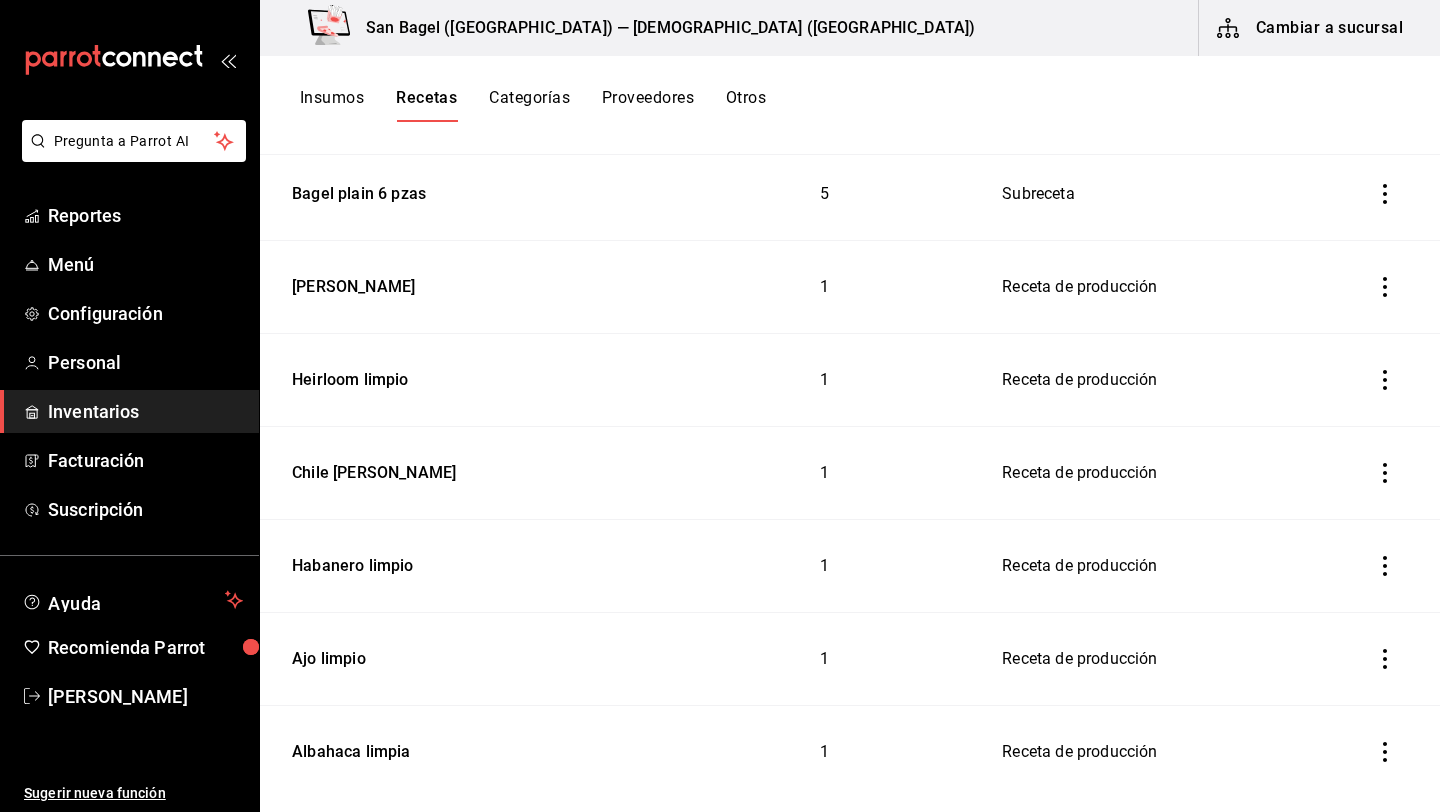 click 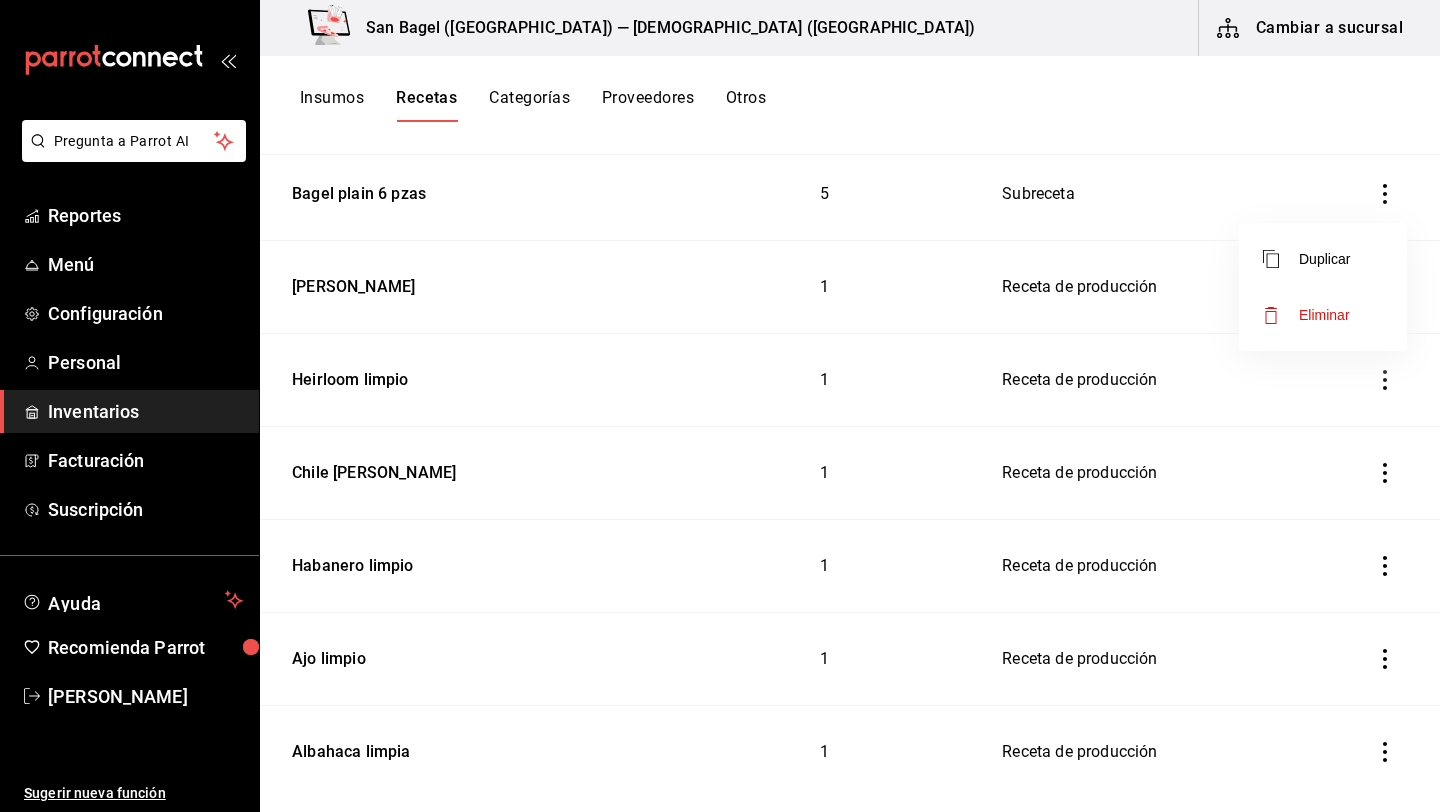 click on "Eliminar" at bounding box center [1324, 315] 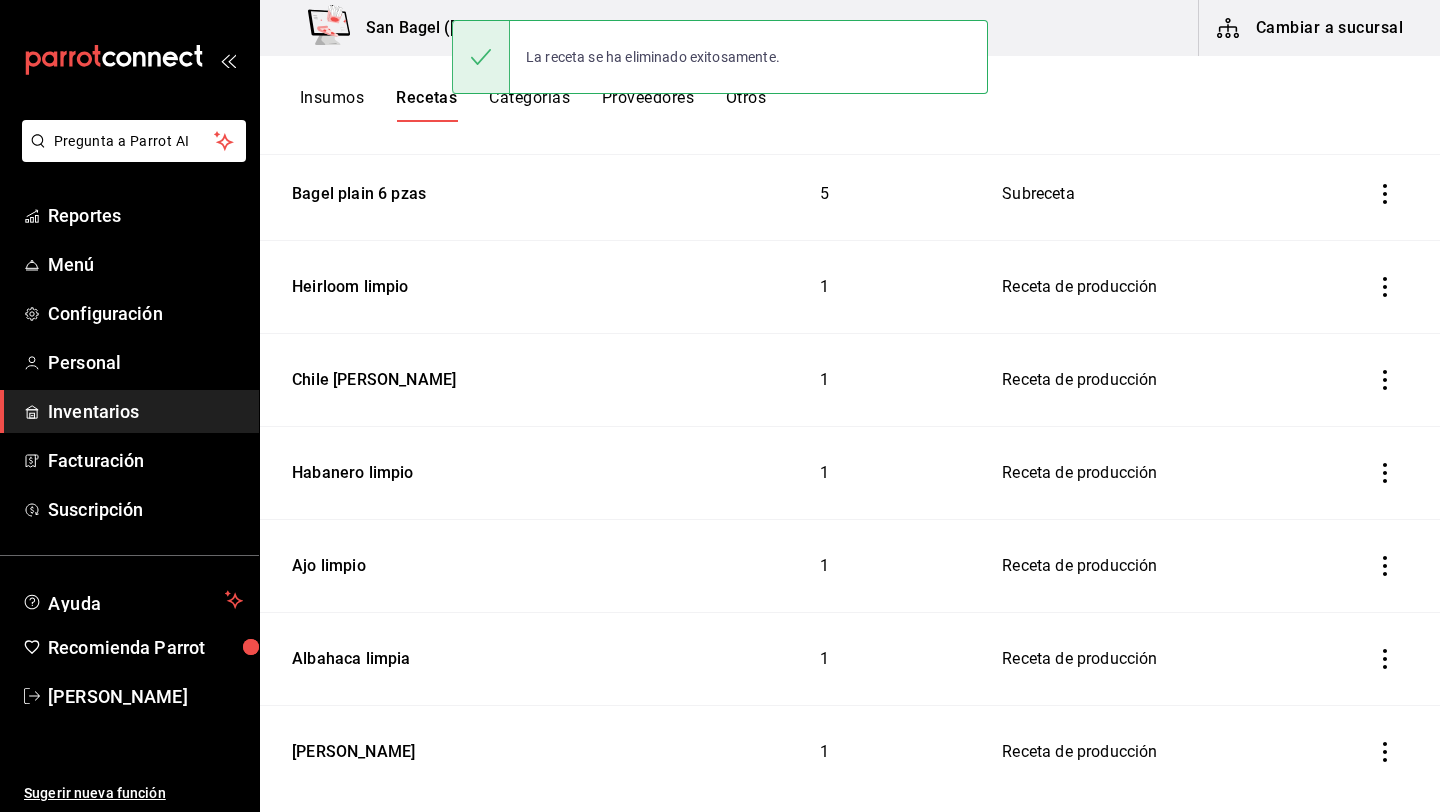 click 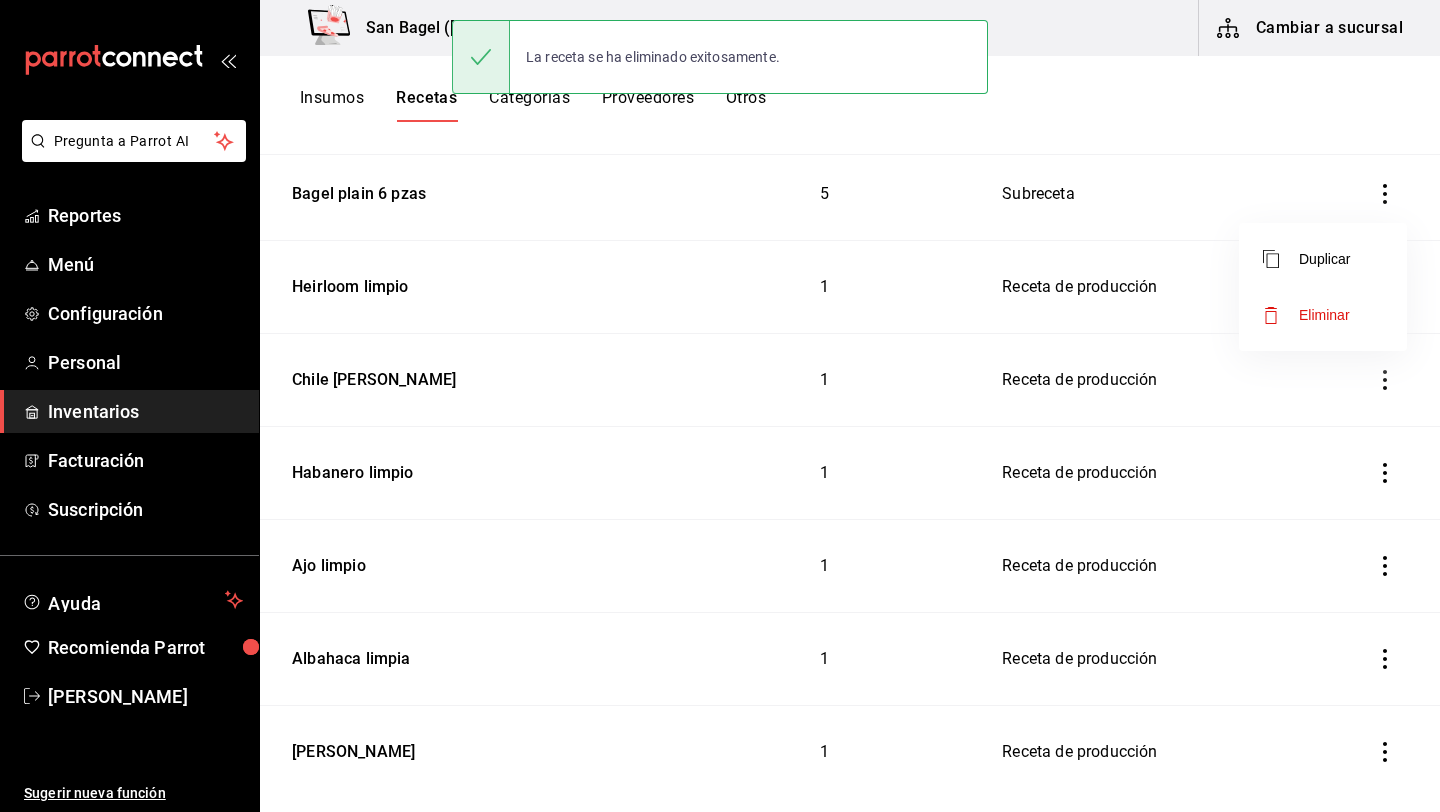 click on "Eliminar" at bounding box center (1323, 315) 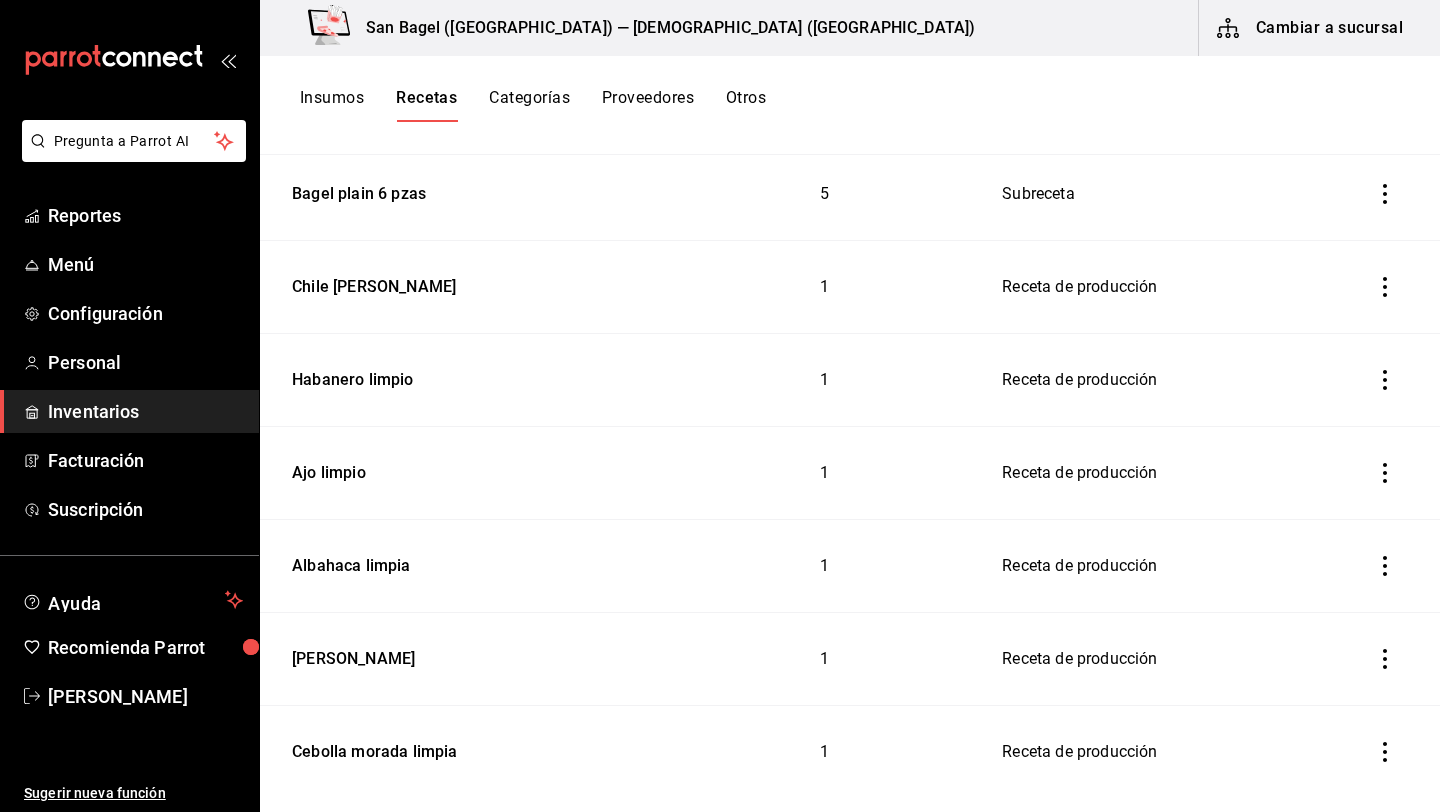 click at bounding box center [1385, 287] 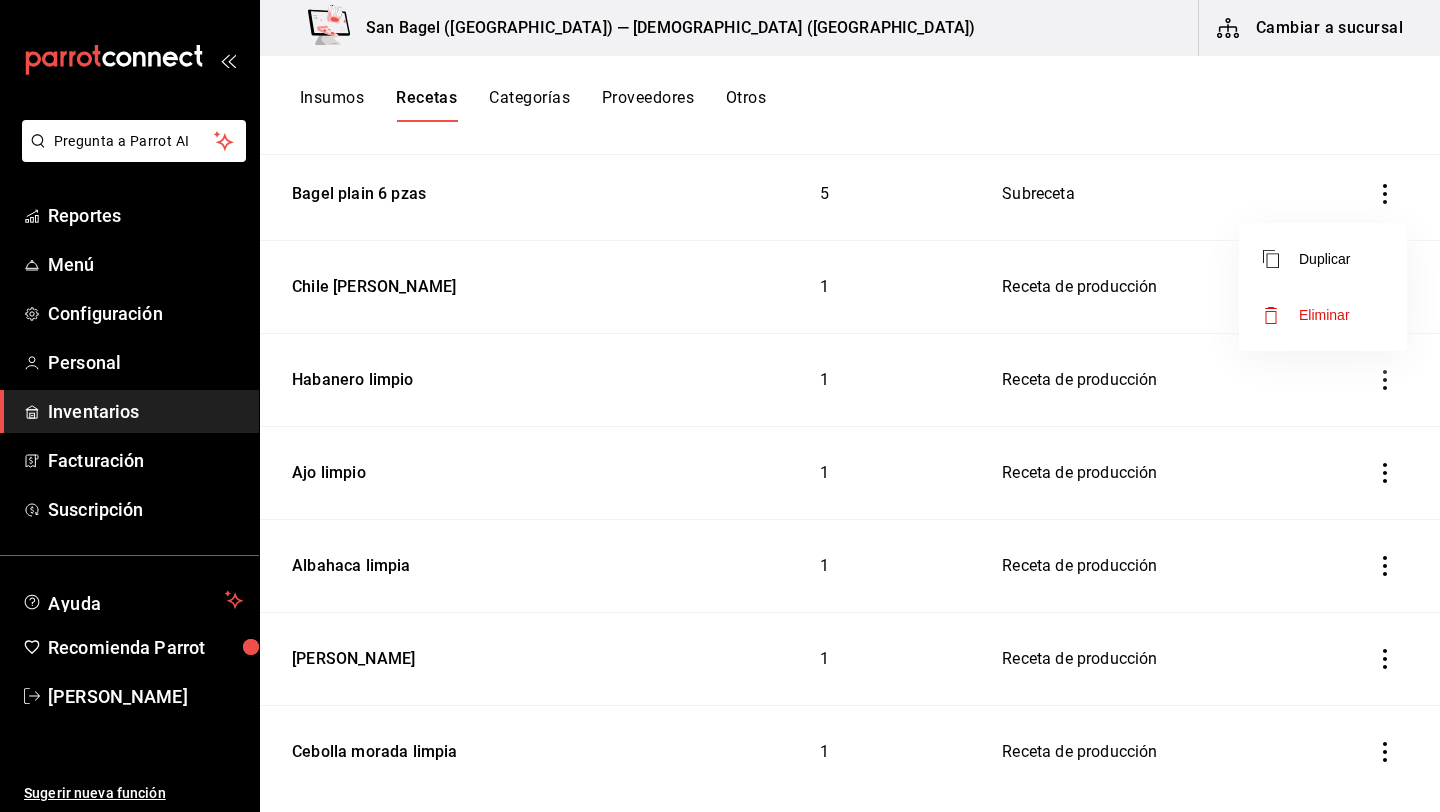 click on "Eliminar" at bounding box center (1324, 315) 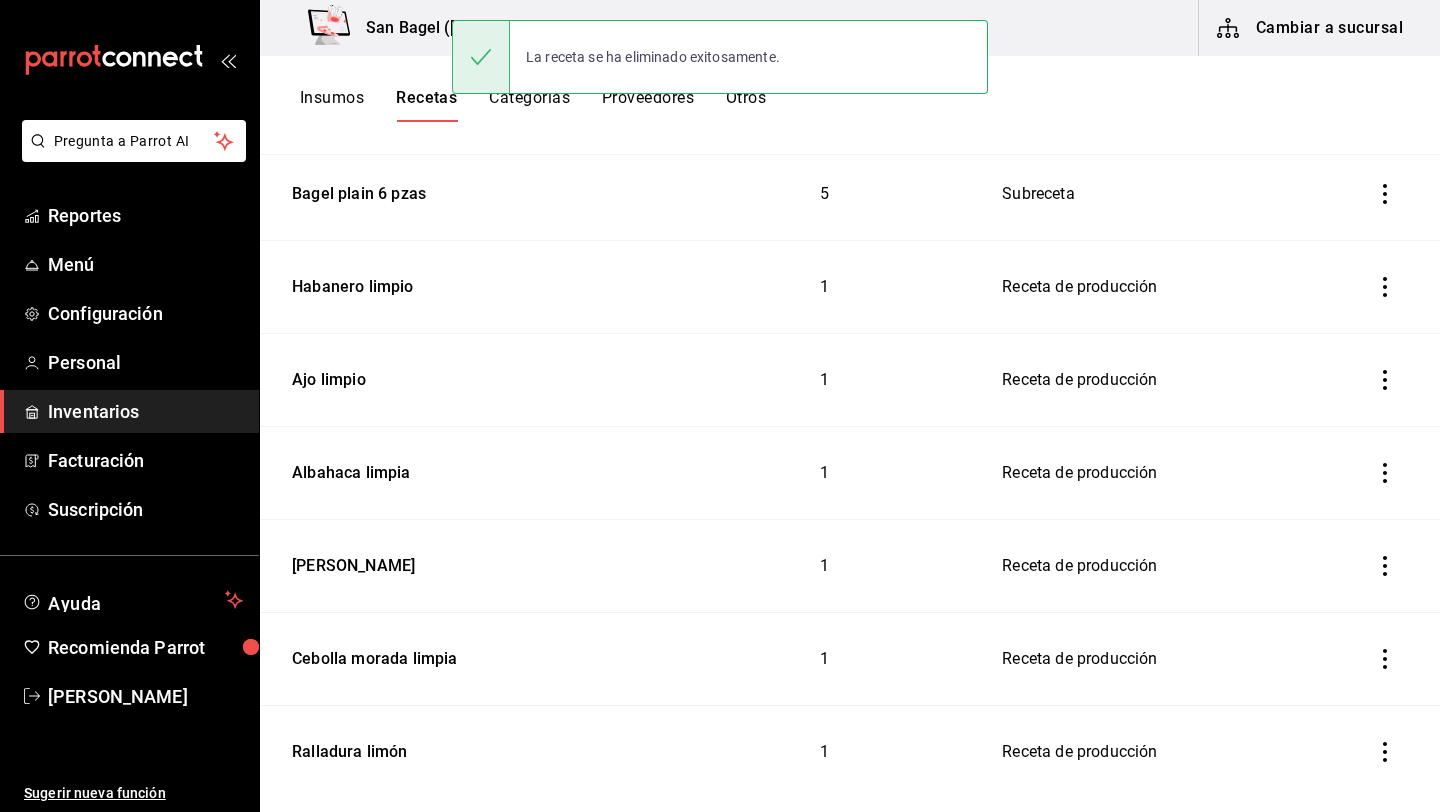 click 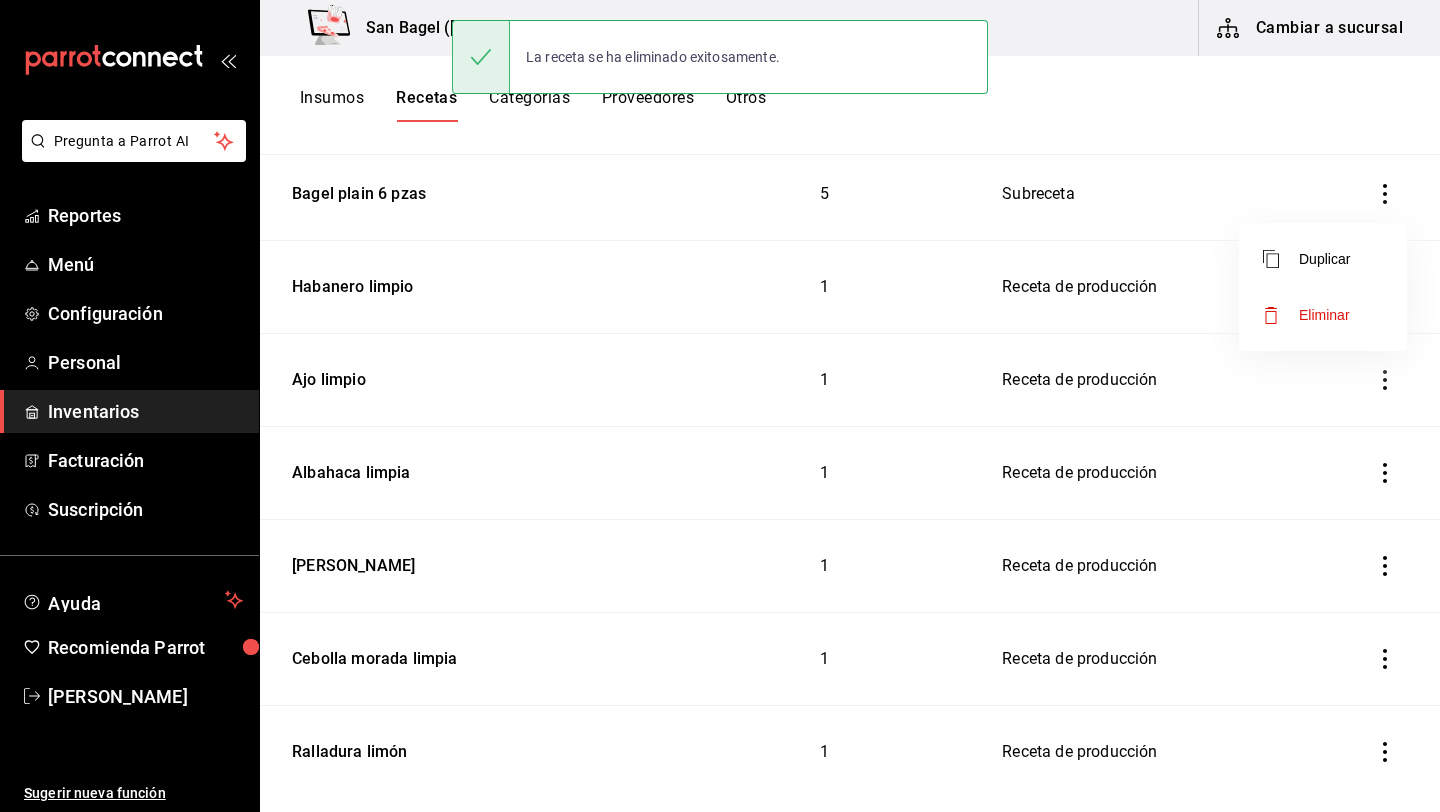 click on "Eliminar" at bounding box center (1306, 315) 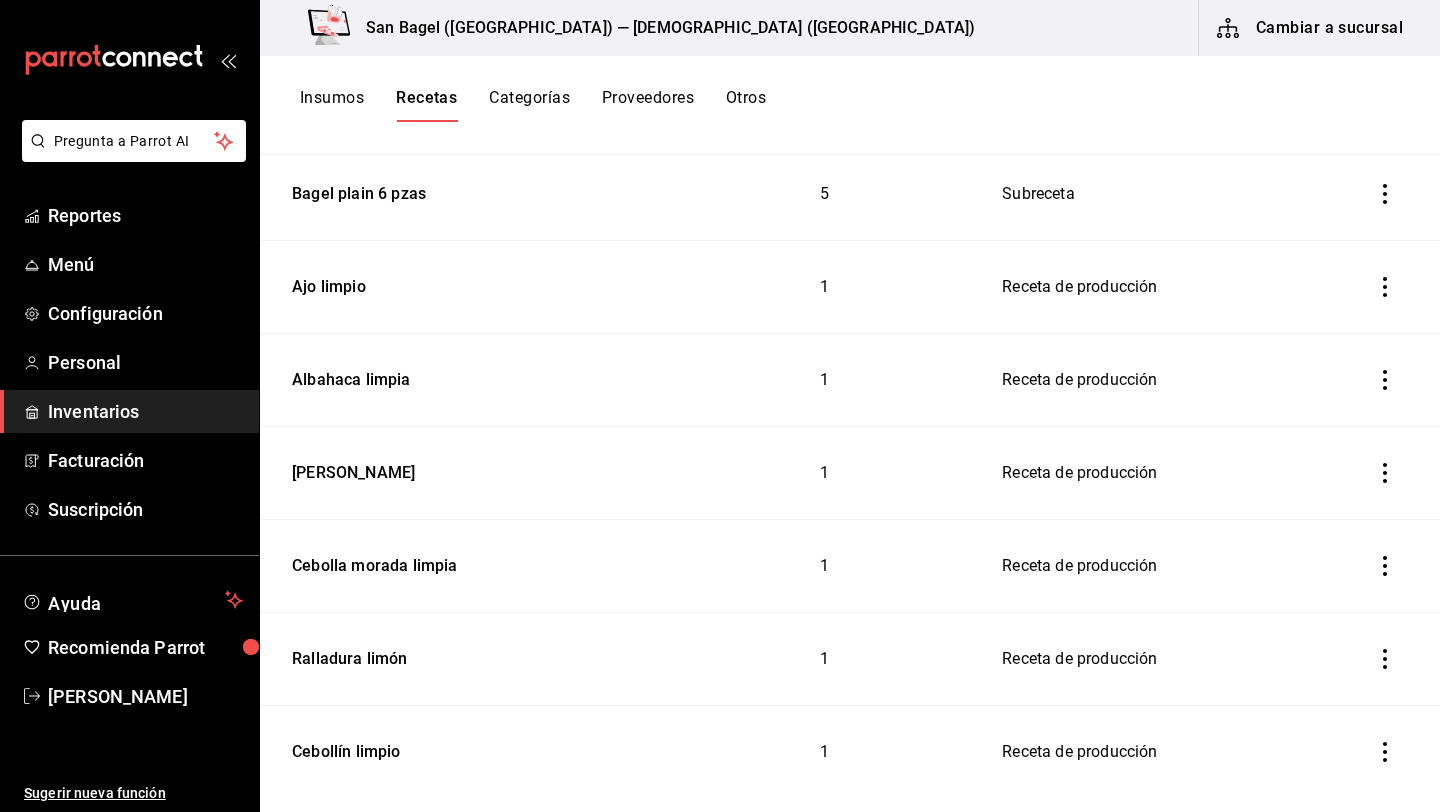 click 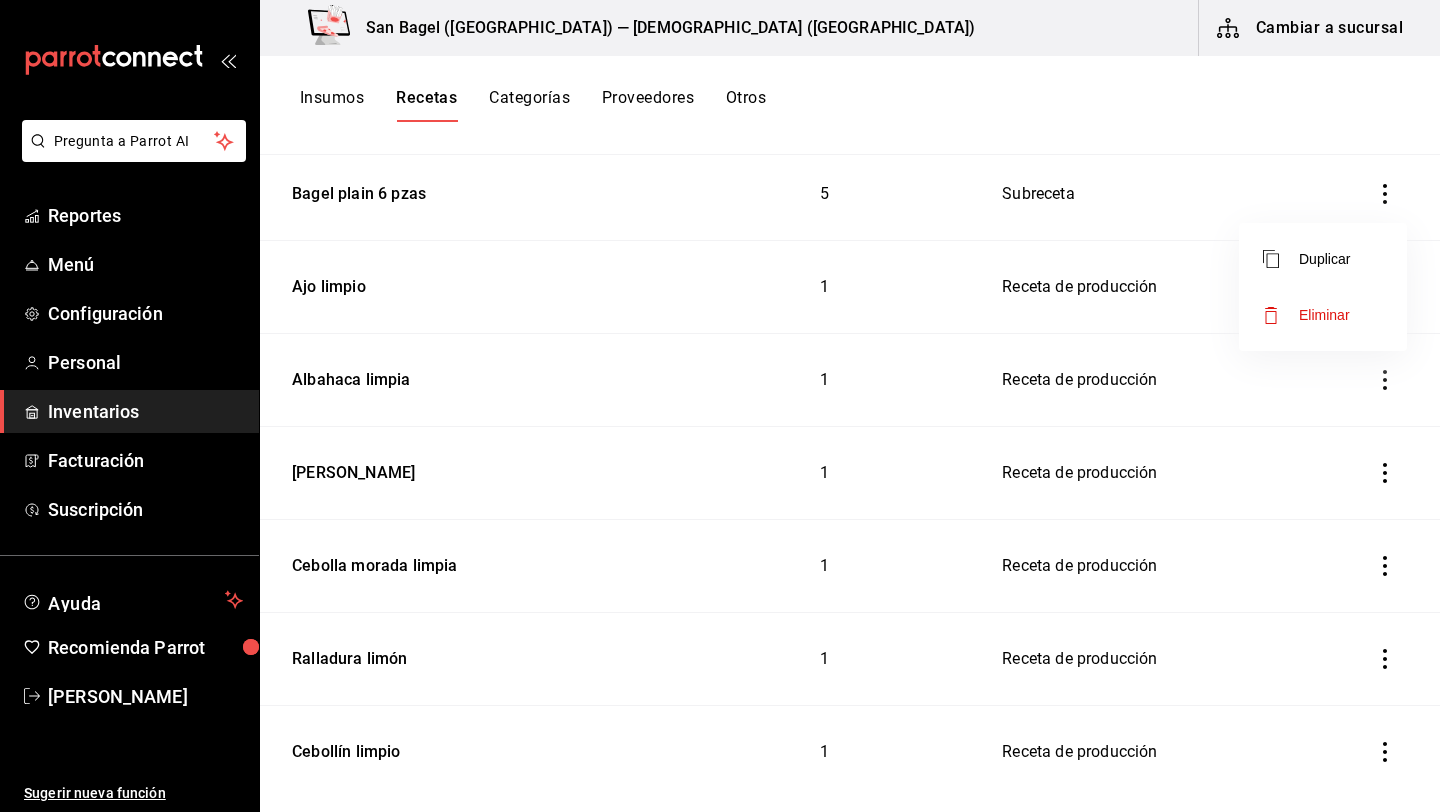 click on "Eliminar" at bounding box center [1306, 315] 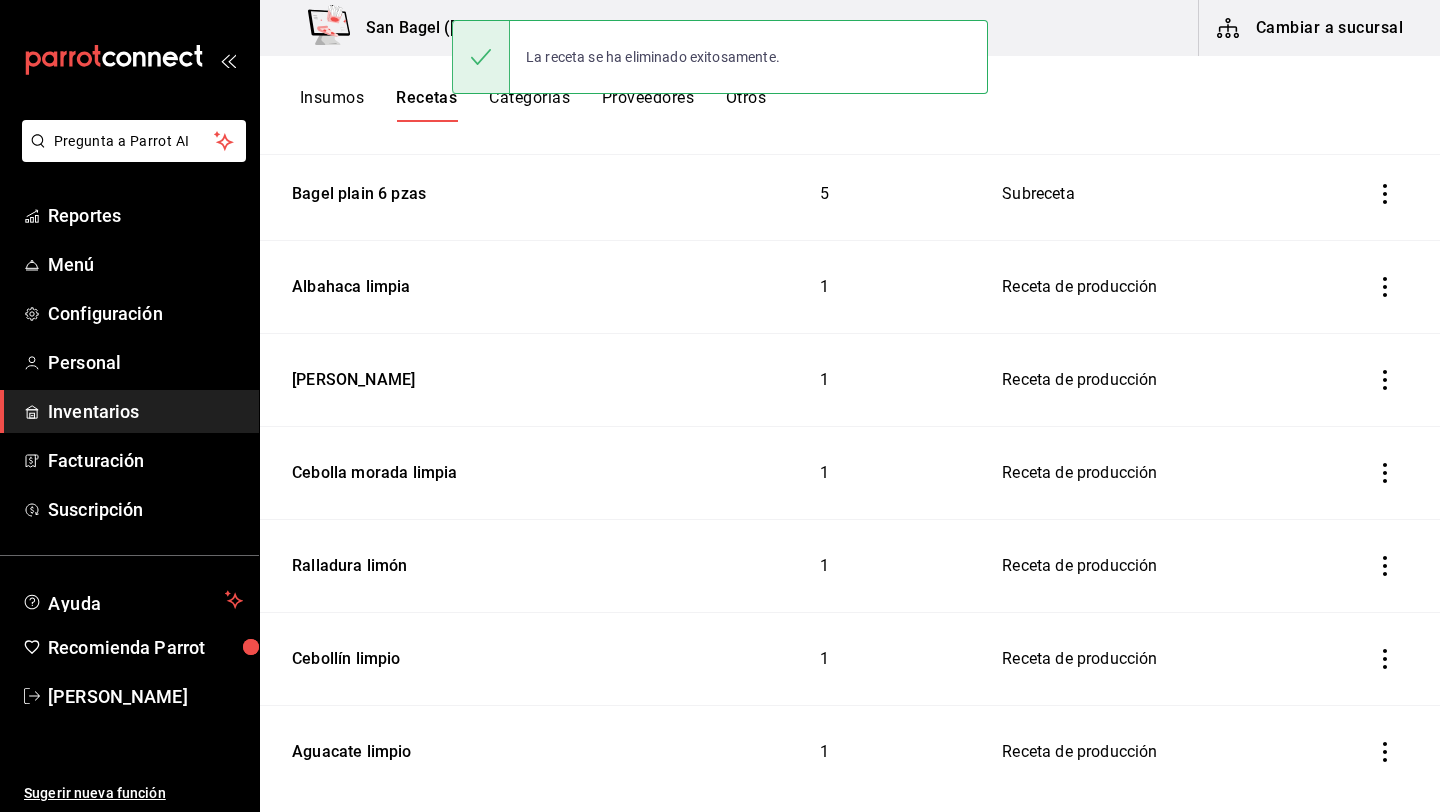 click 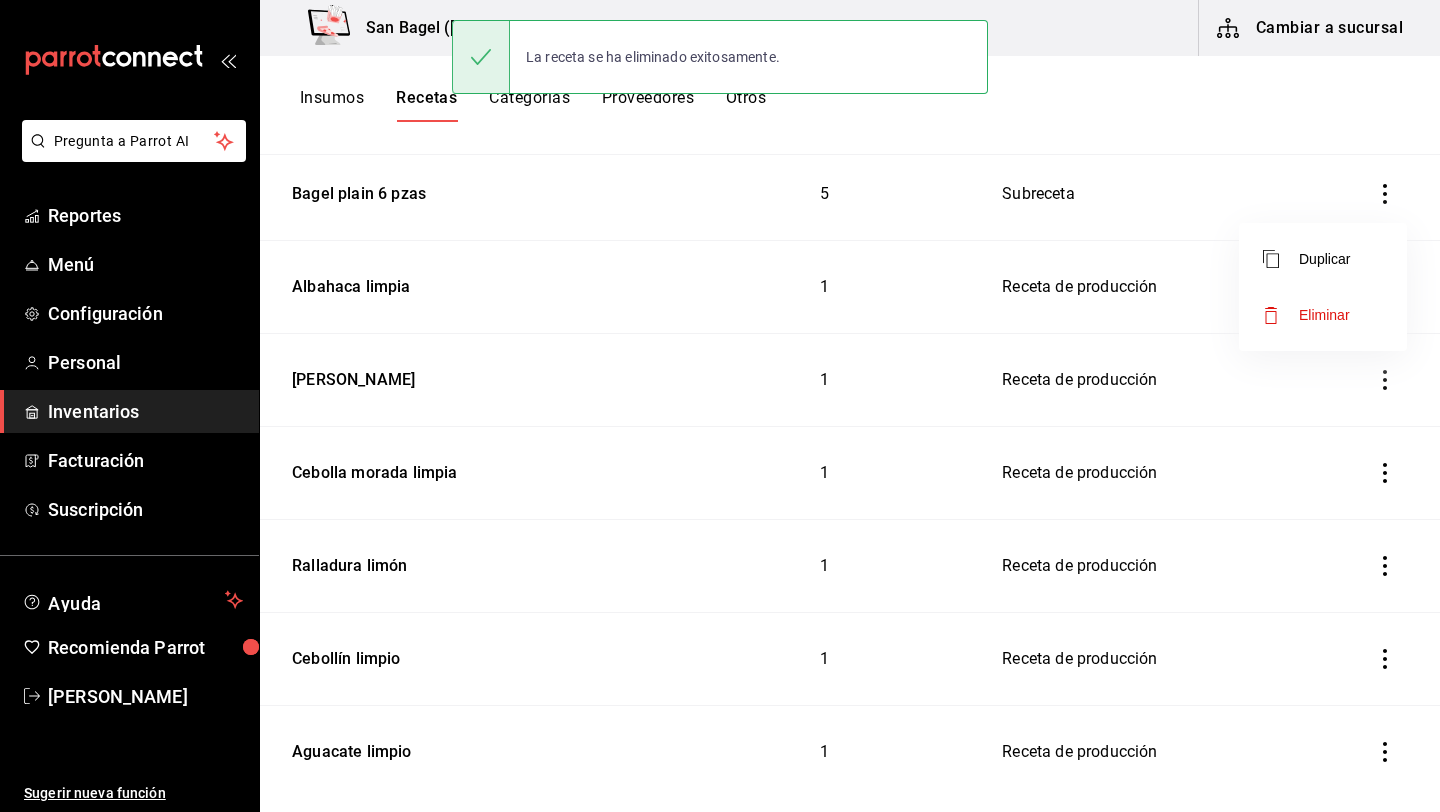 click on "Eliminar" at bounding box center [1306, 315] 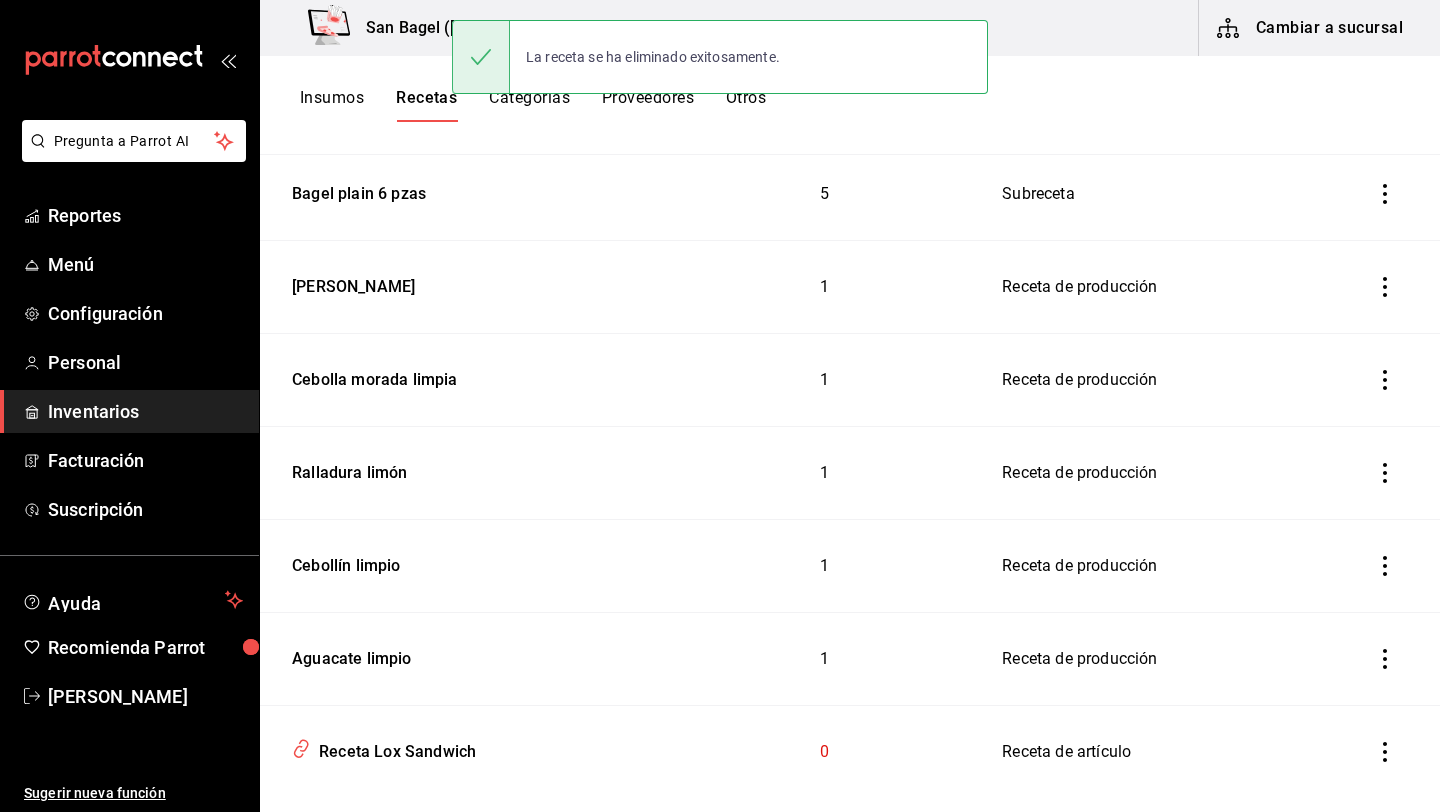 click 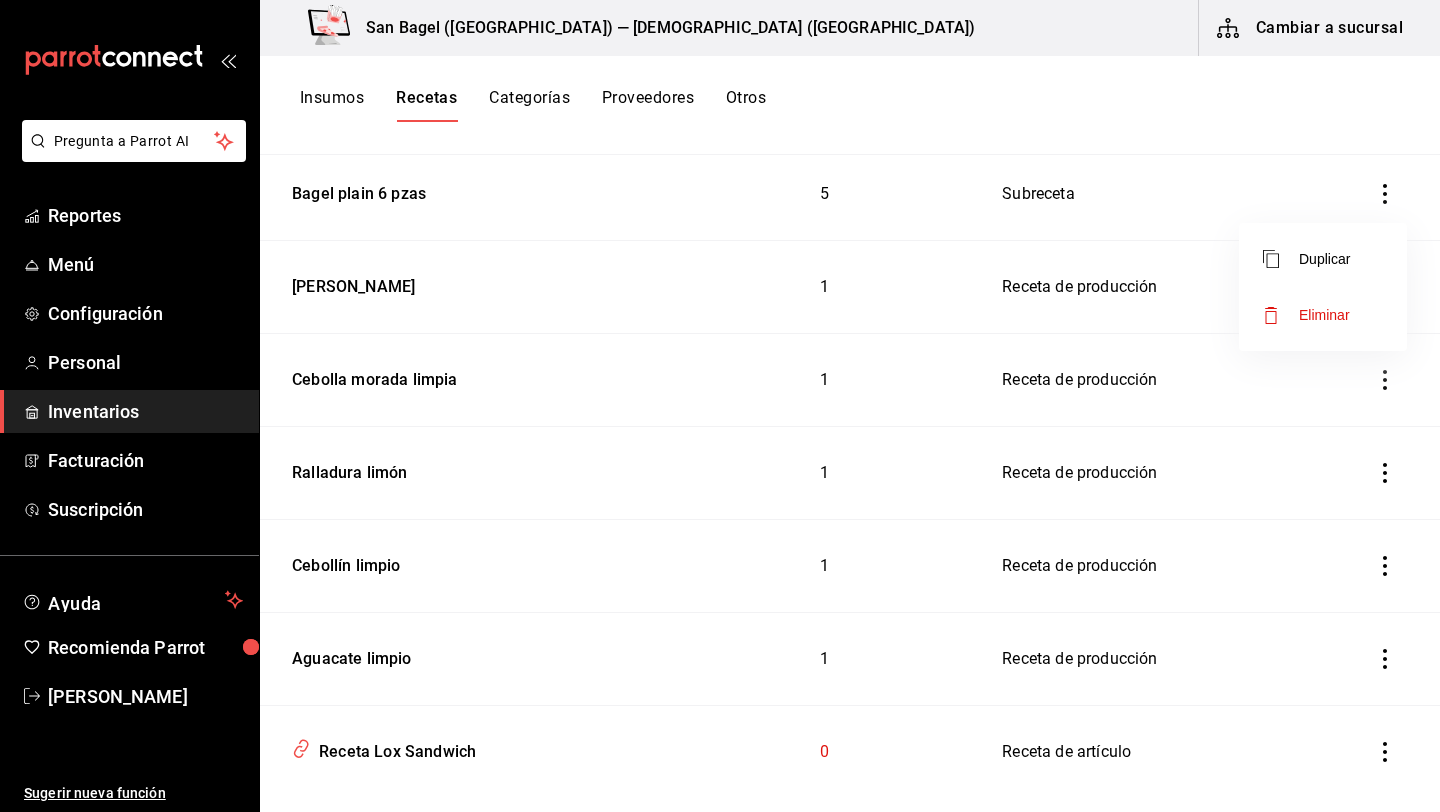 click on "Eliminar" at bounding box center (1323, 315) 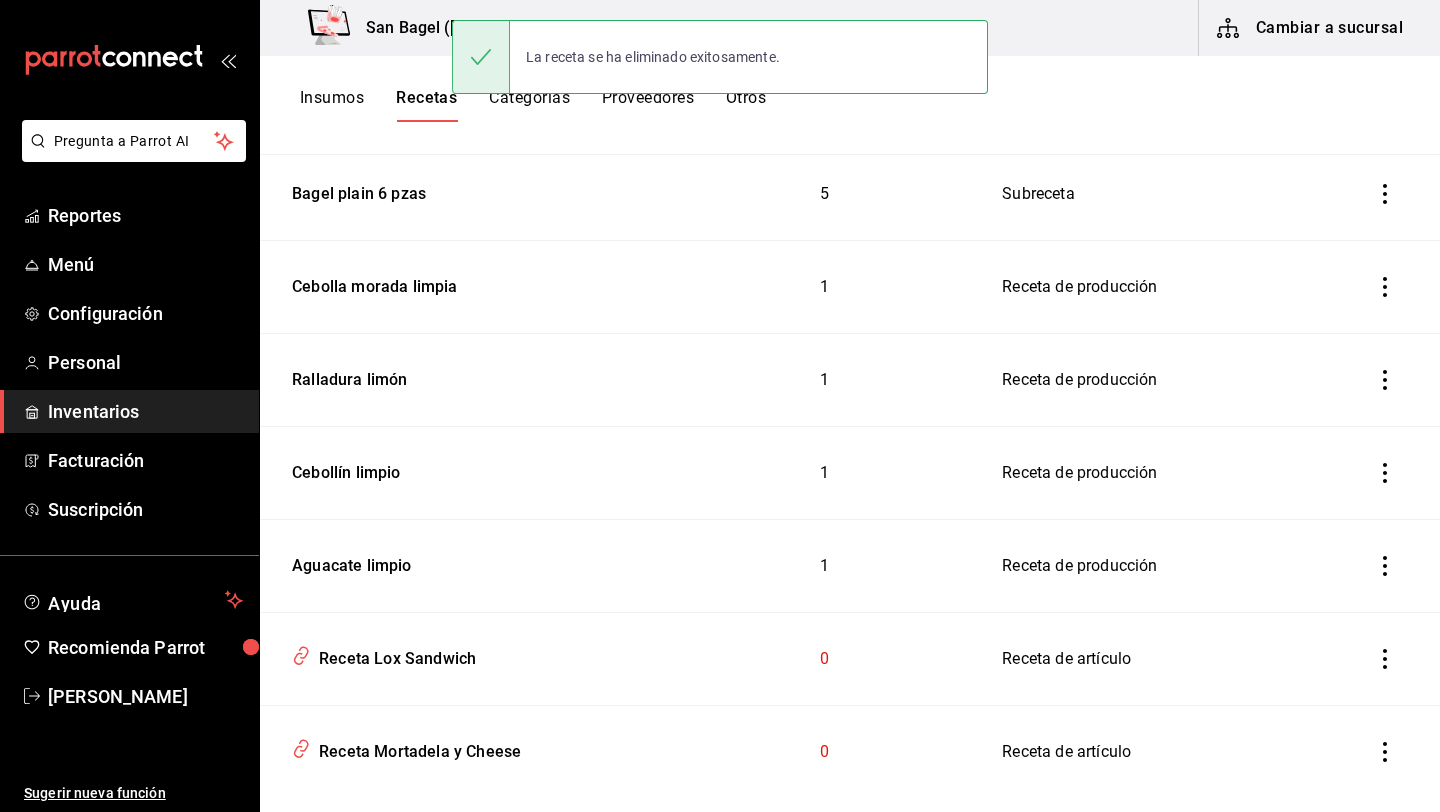 click 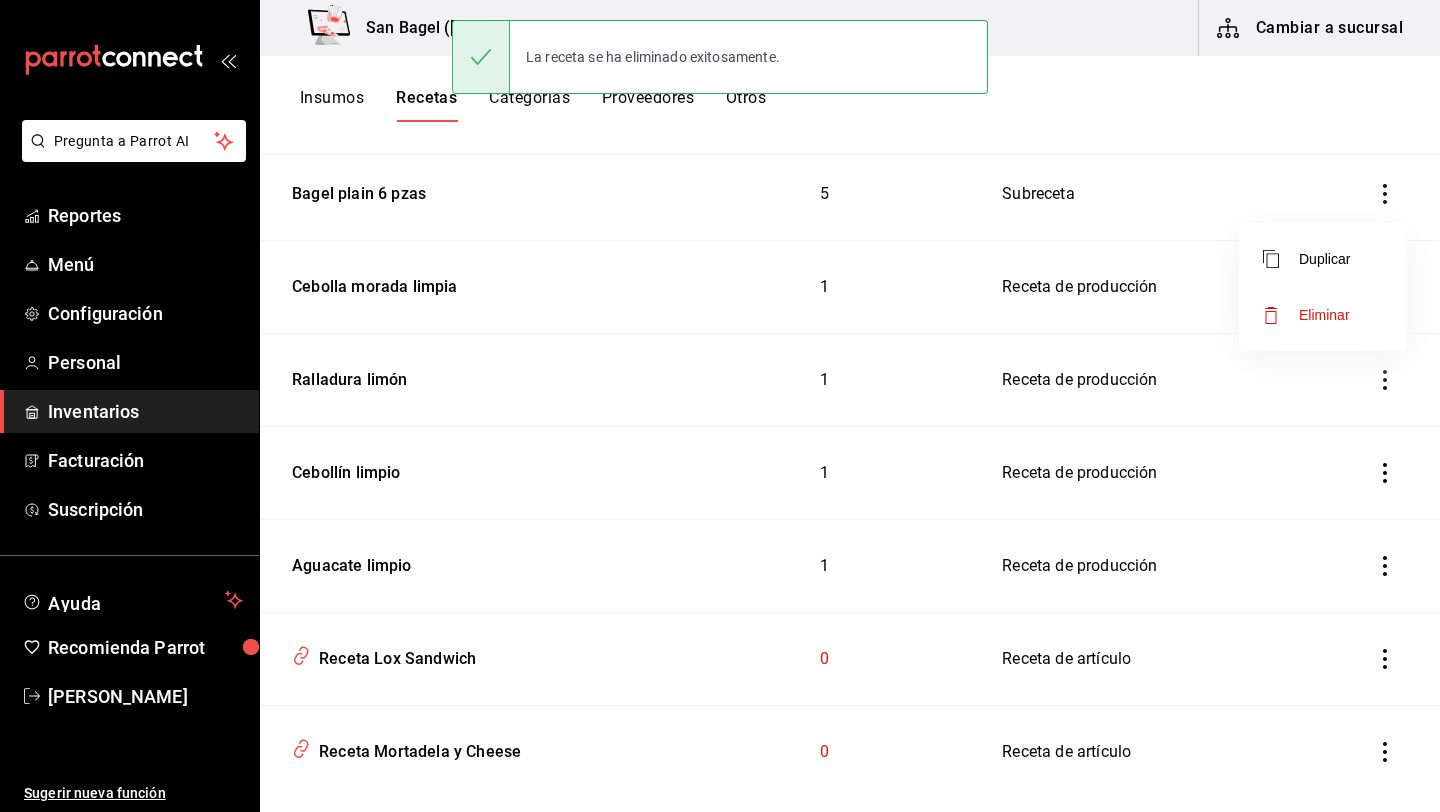 click on "Eliminar" at bounding box center (1323, 315) 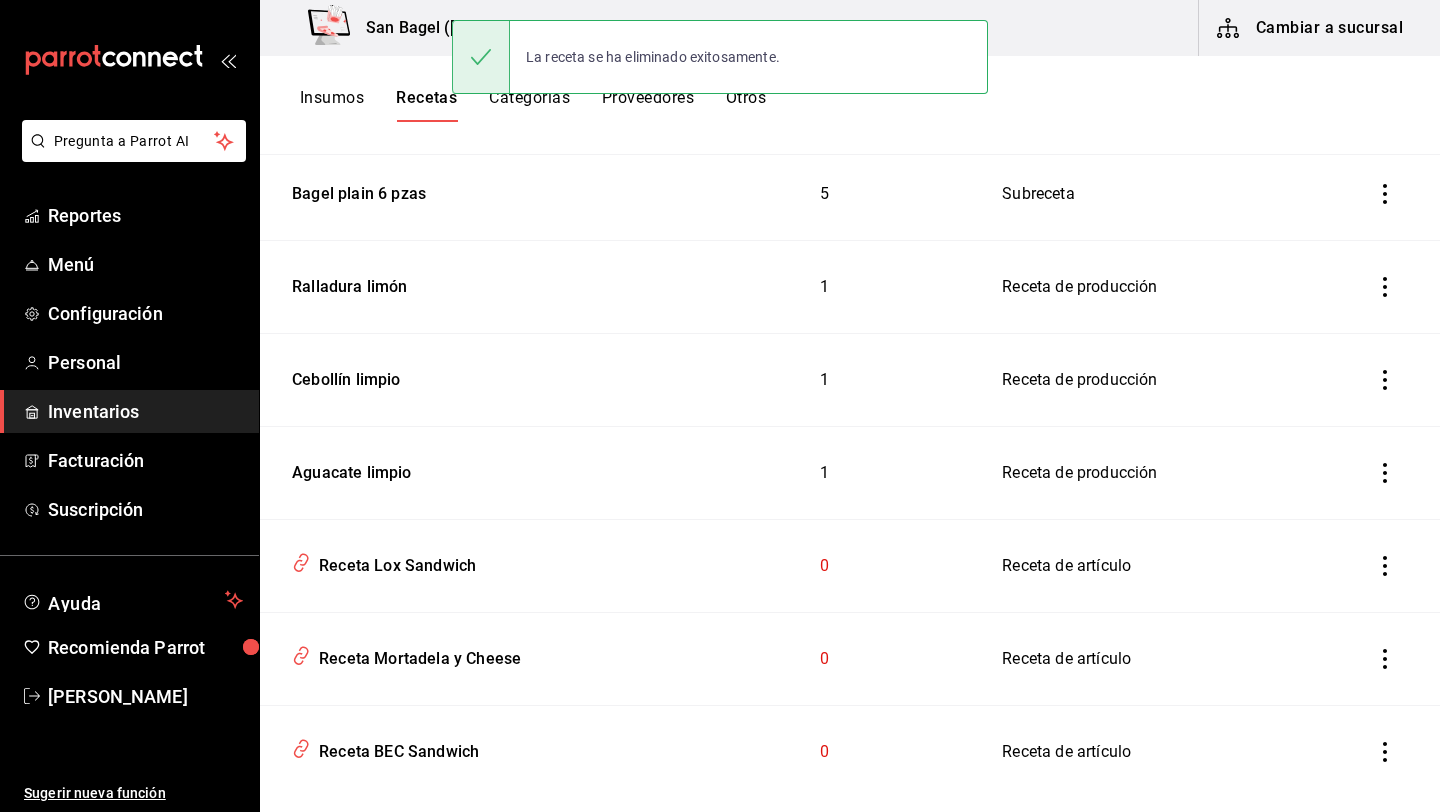 click at bounding box center [1385, 287] 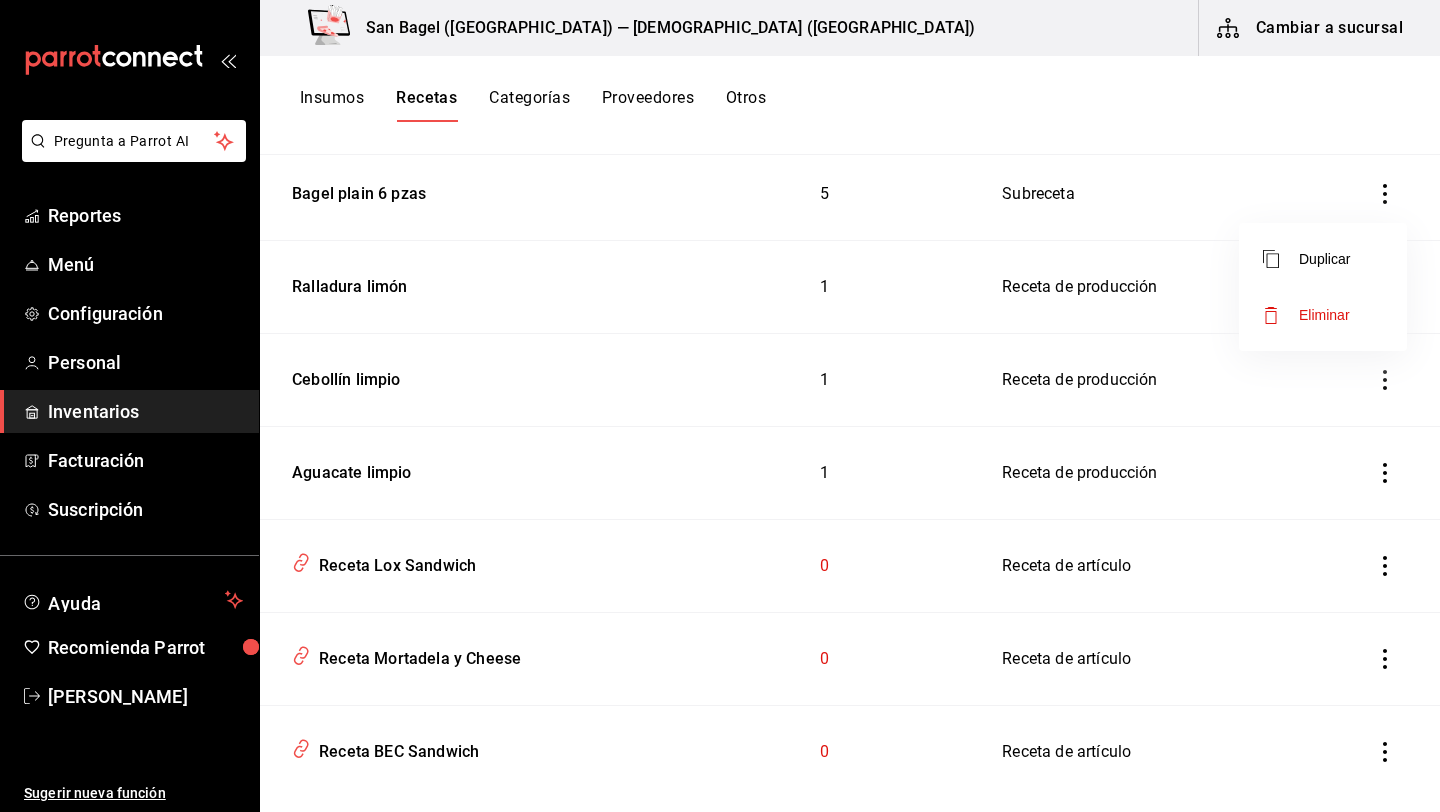 click on "Eliminar" at bounding box center (1324, 315) 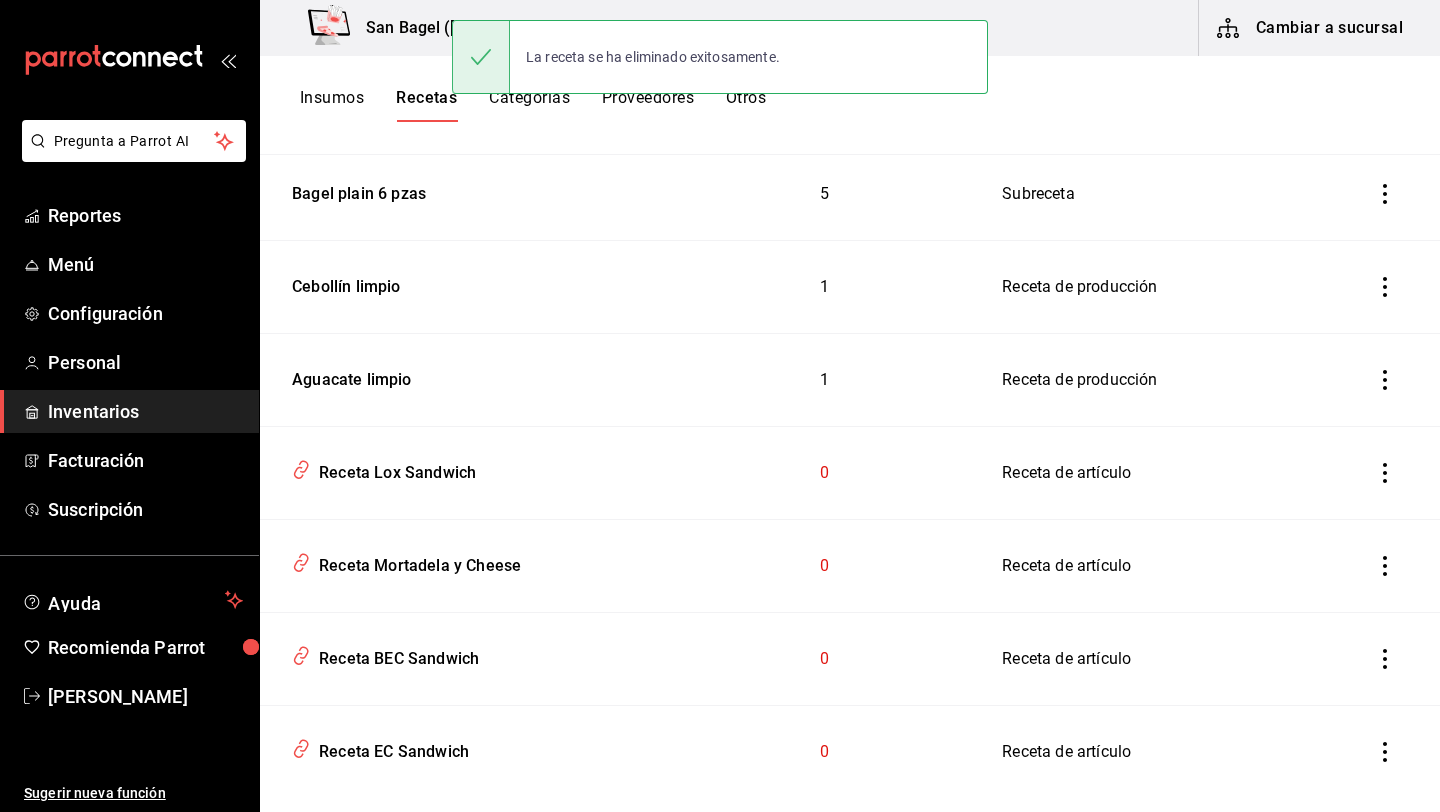click 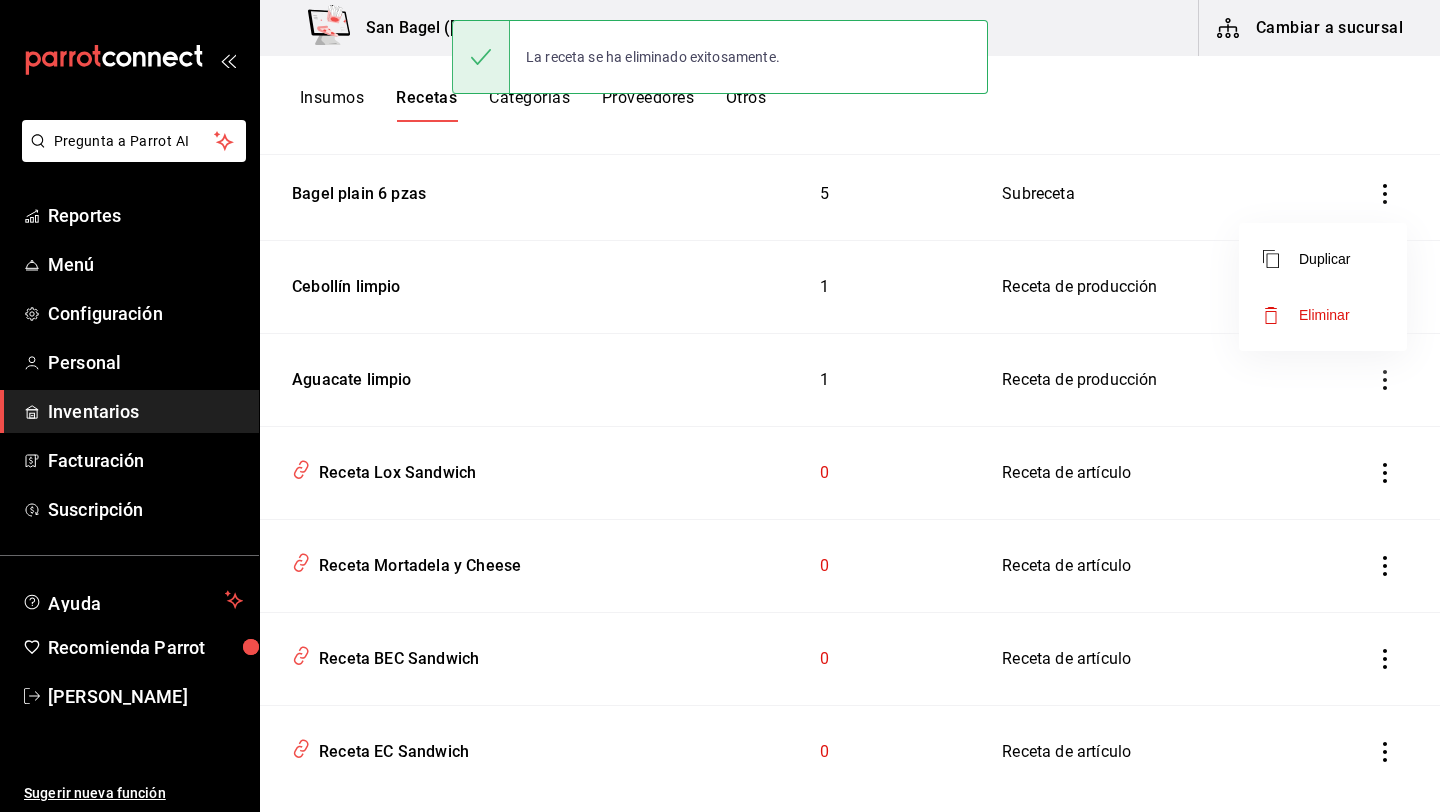 click on "Eliminar" at bounding box center (1306, 315) 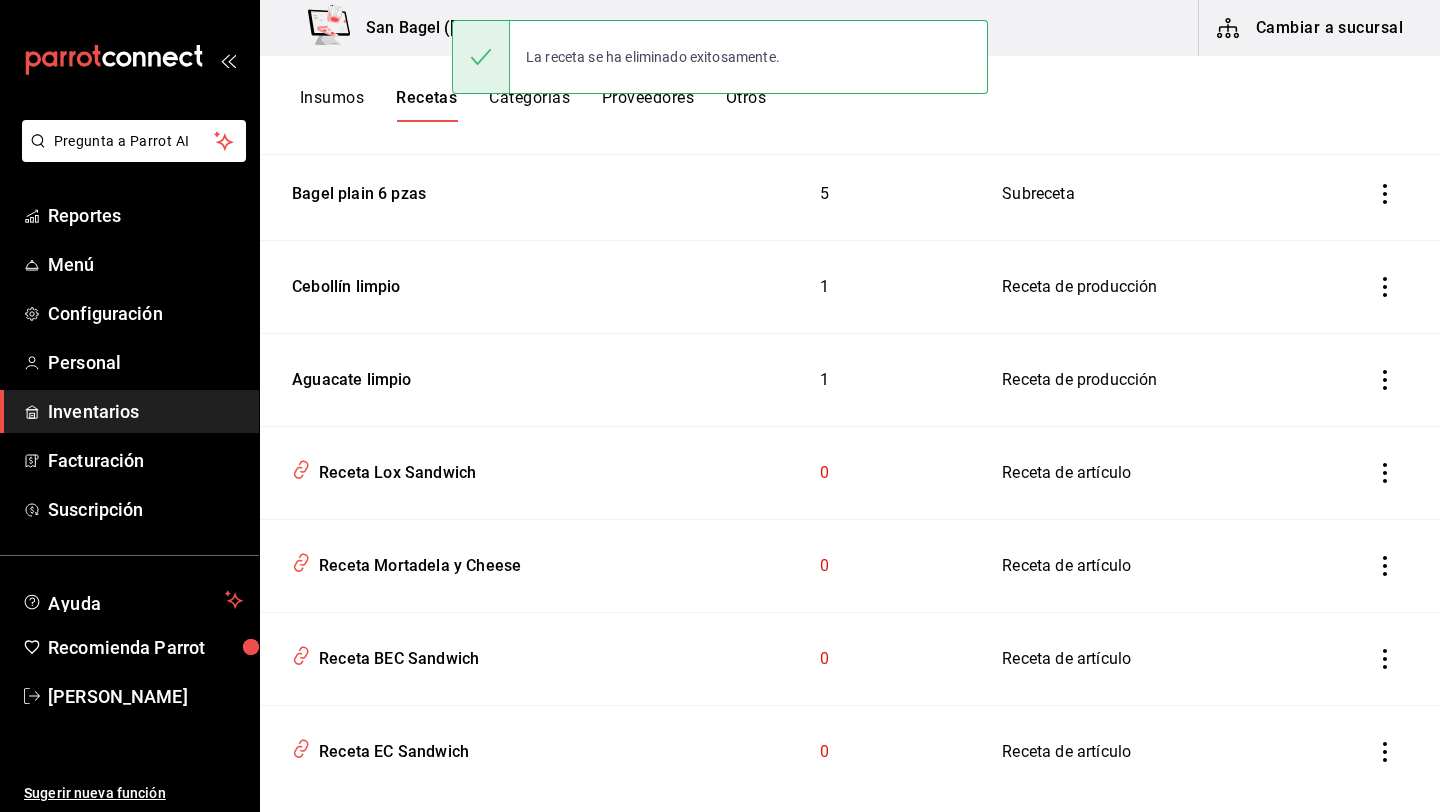 scroll, scrollTop: 603, scrollLeft: 0, axis: vertical 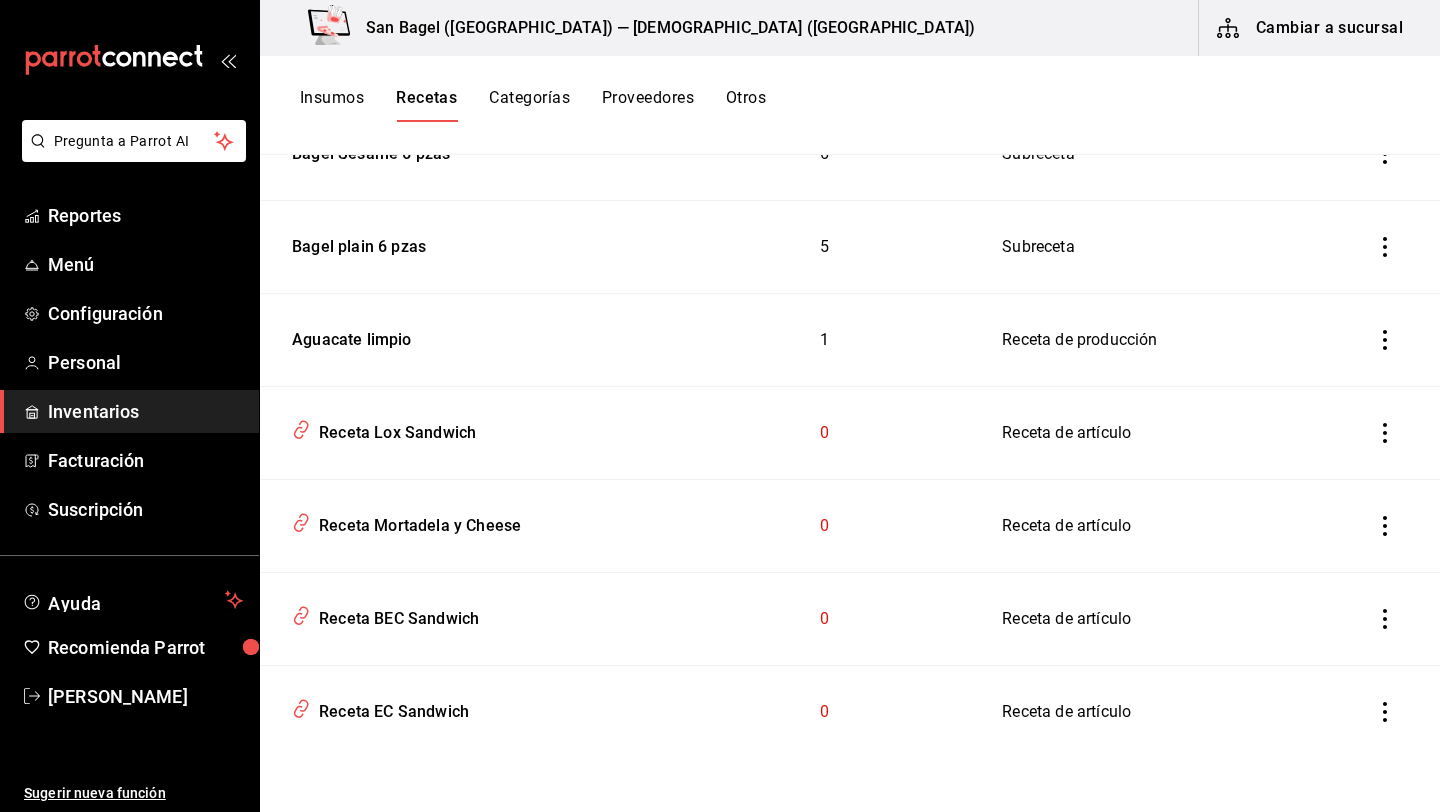 click 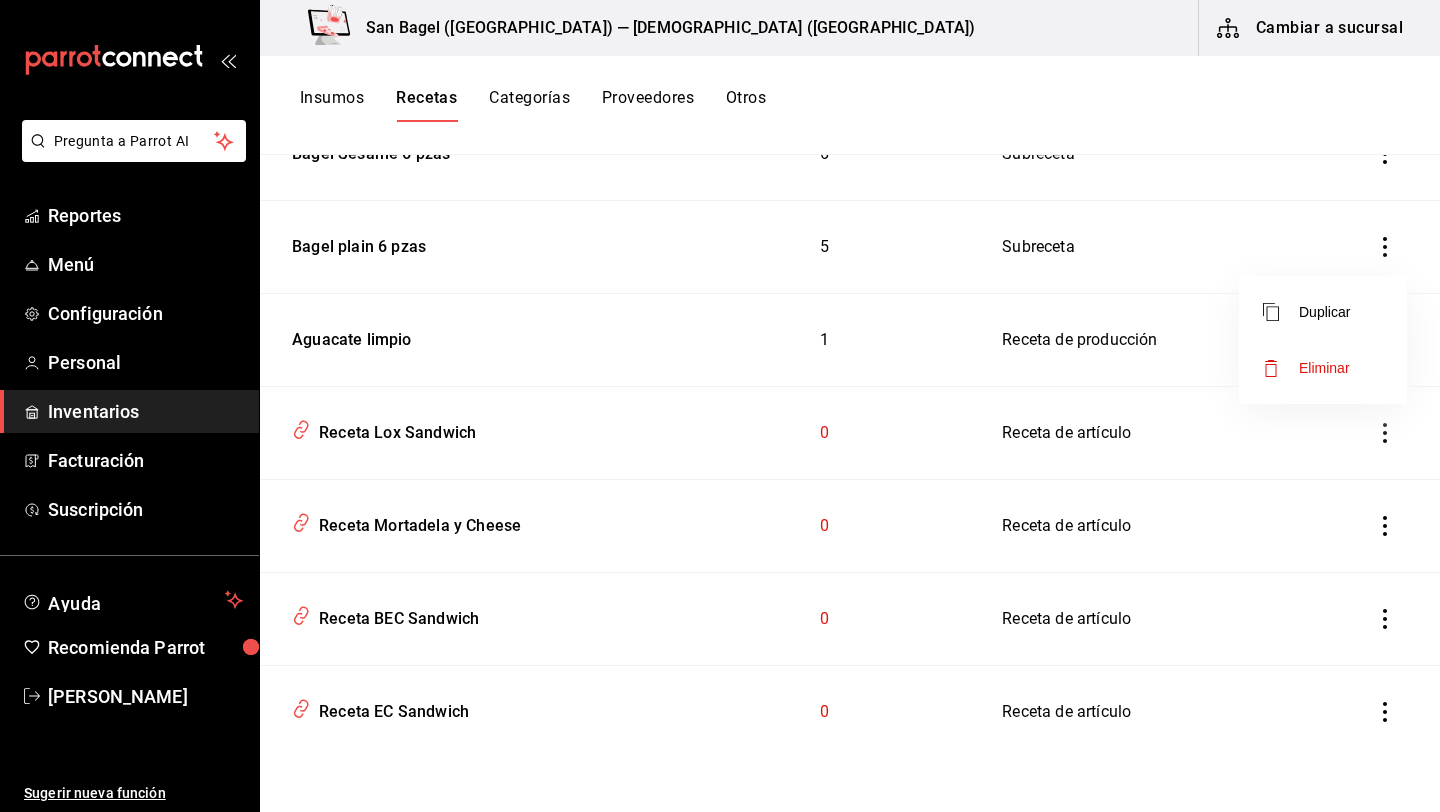click on "Eliminar" at bounding box center (1306, 368) 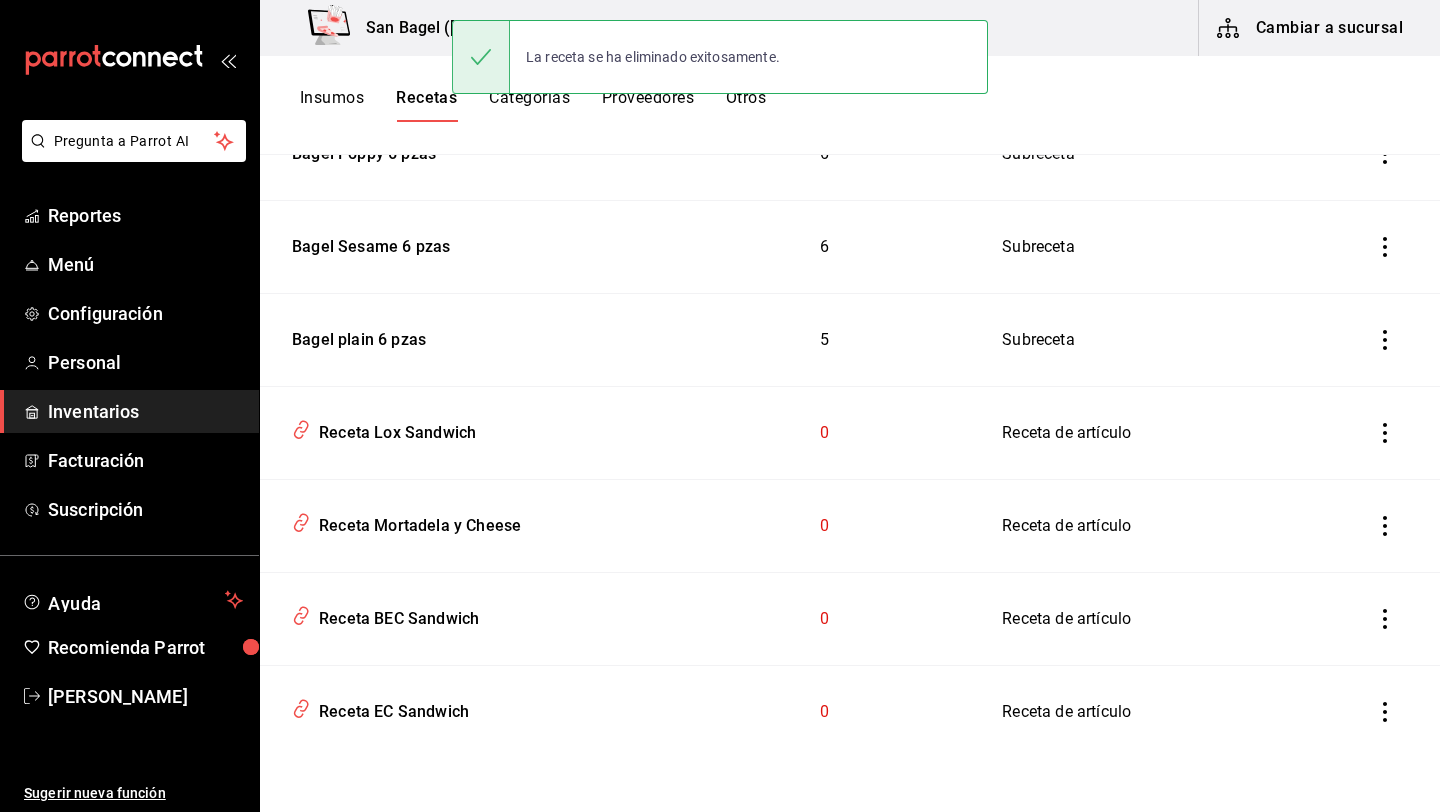 scroll, scrollTop: 510, scrollLeft: 0, axis: vertical 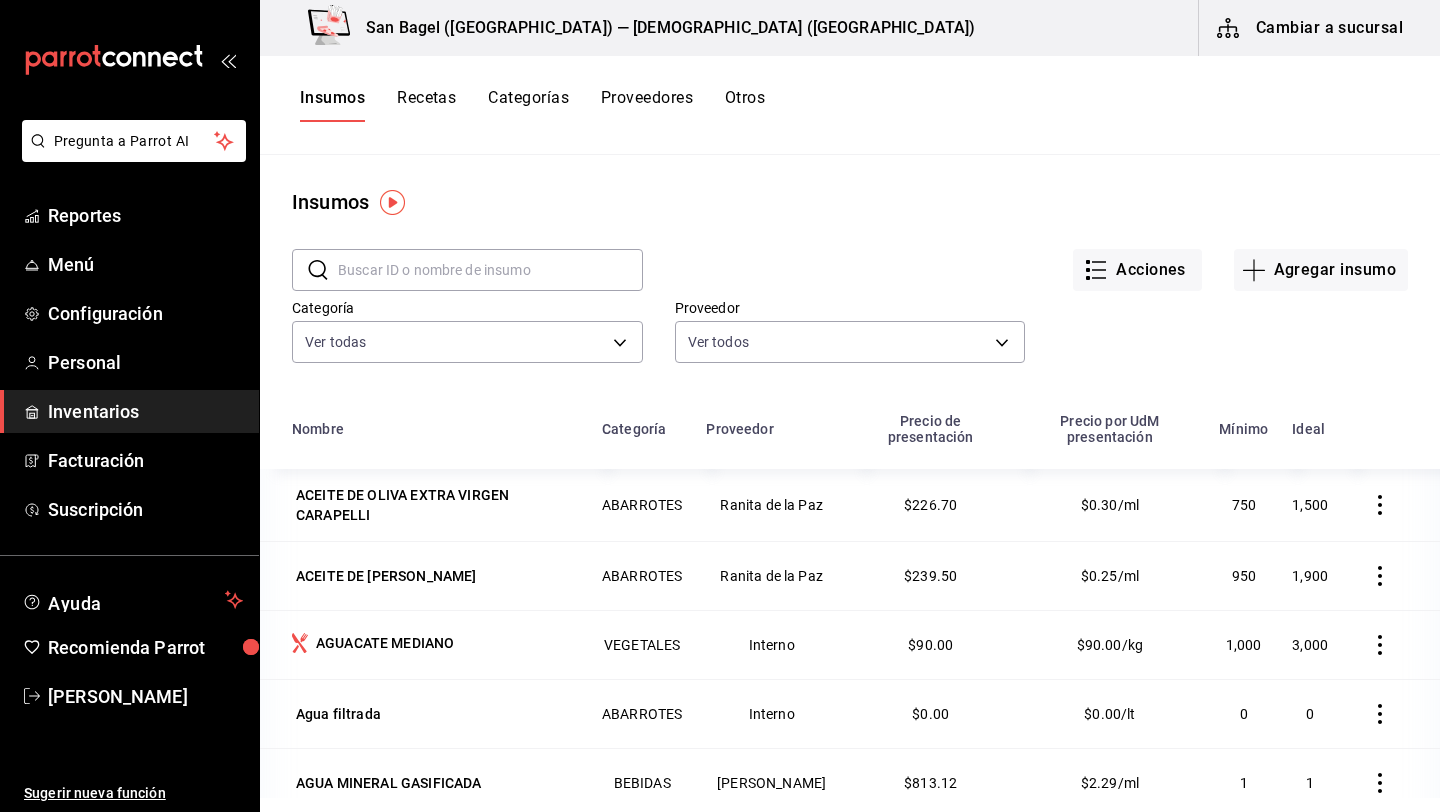 click 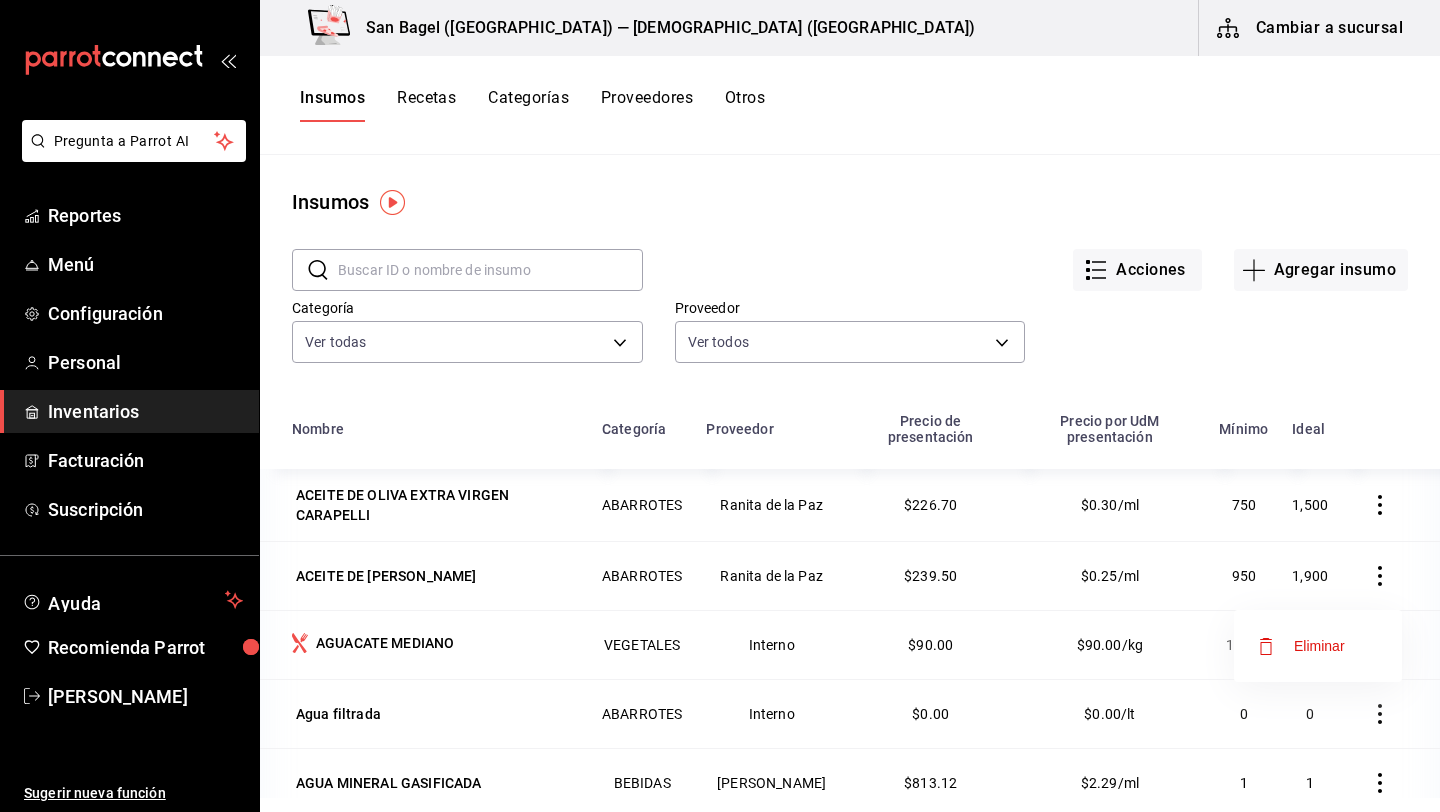 click at bounding box center [720, 406] 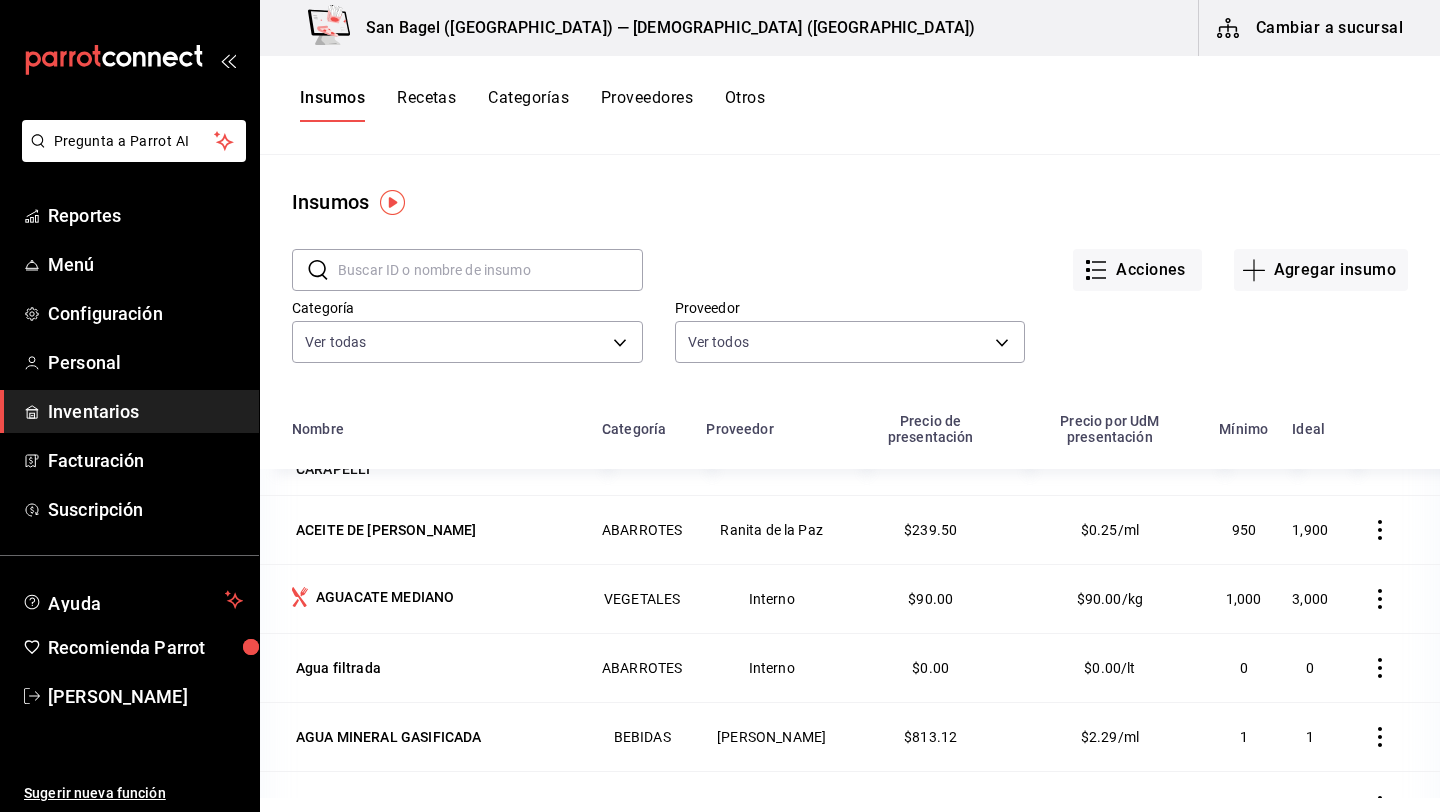 scroll, scrollTop: 44, scrollLeft: 0, axis: vertical 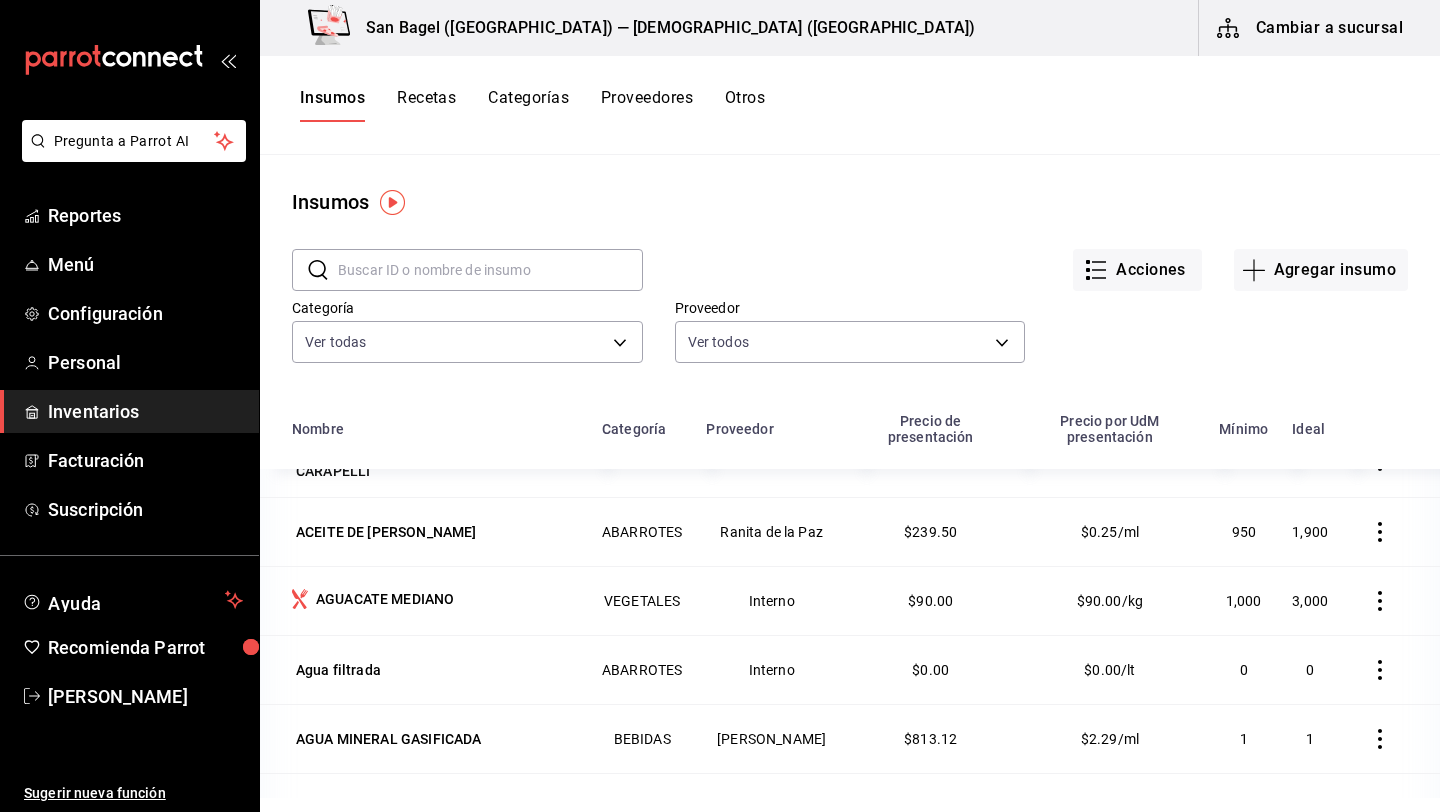 click 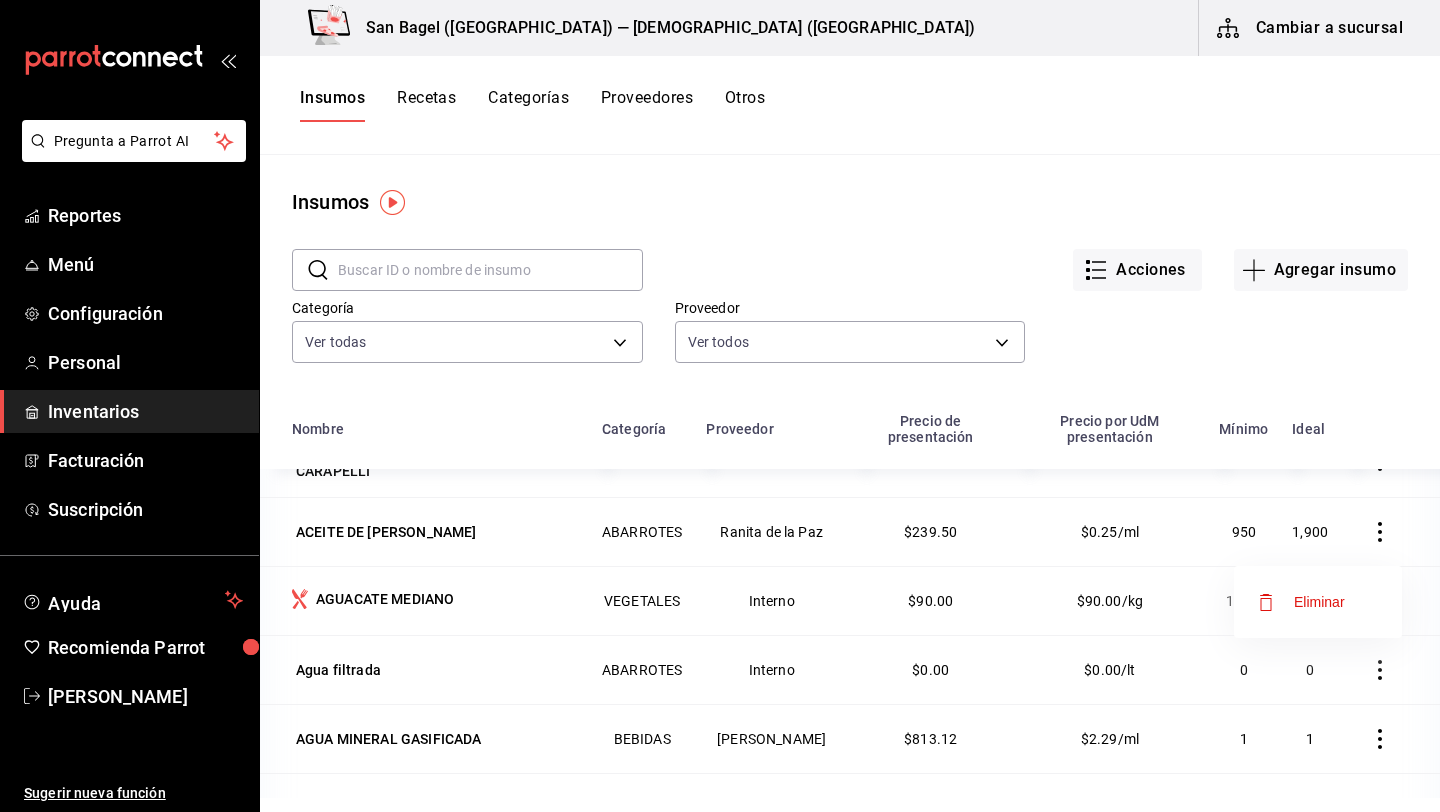 click on "Eliminar" at bounding box center (1319, 602) 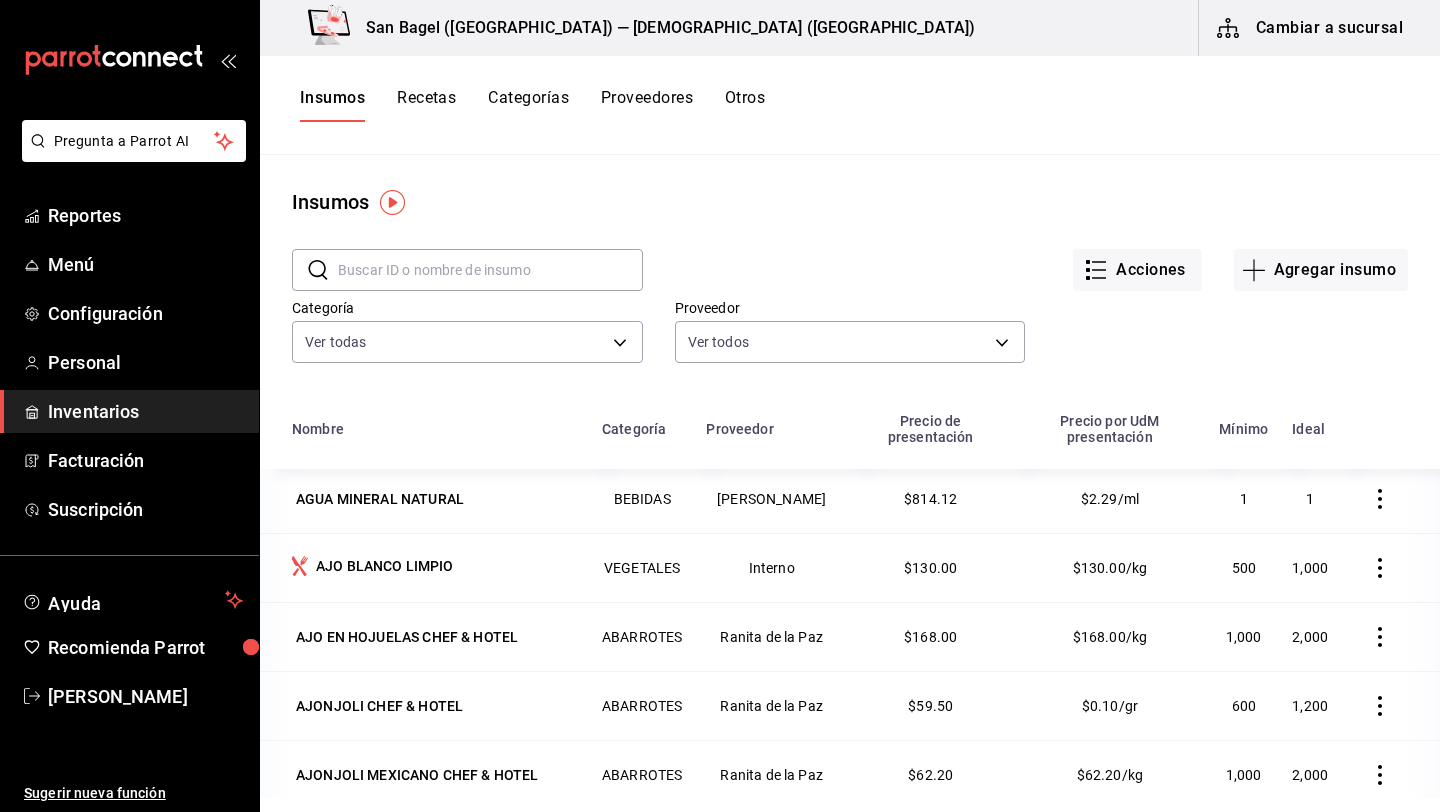 scroll, scrollTop: 278, scrollLeft: 0, axis: vertical 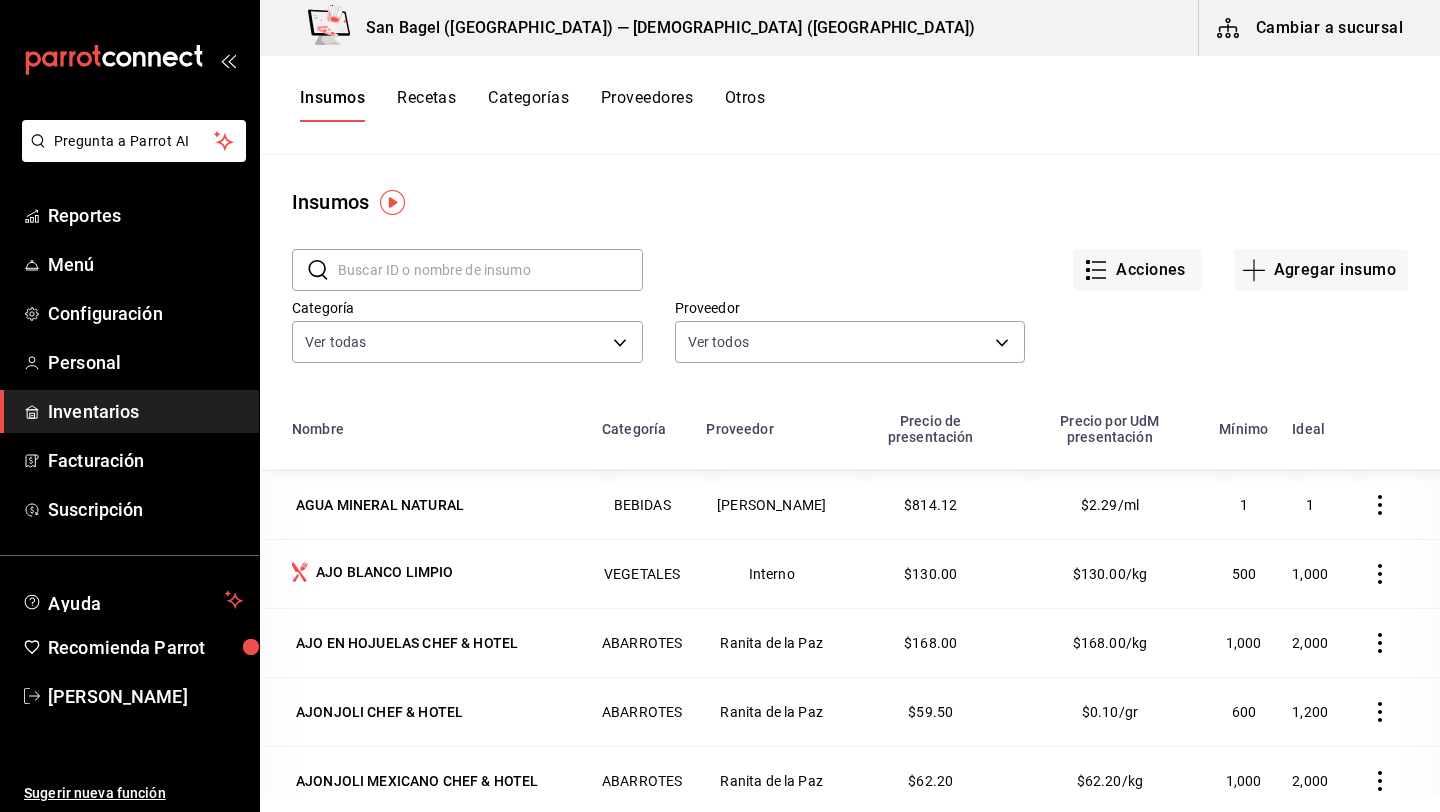 click 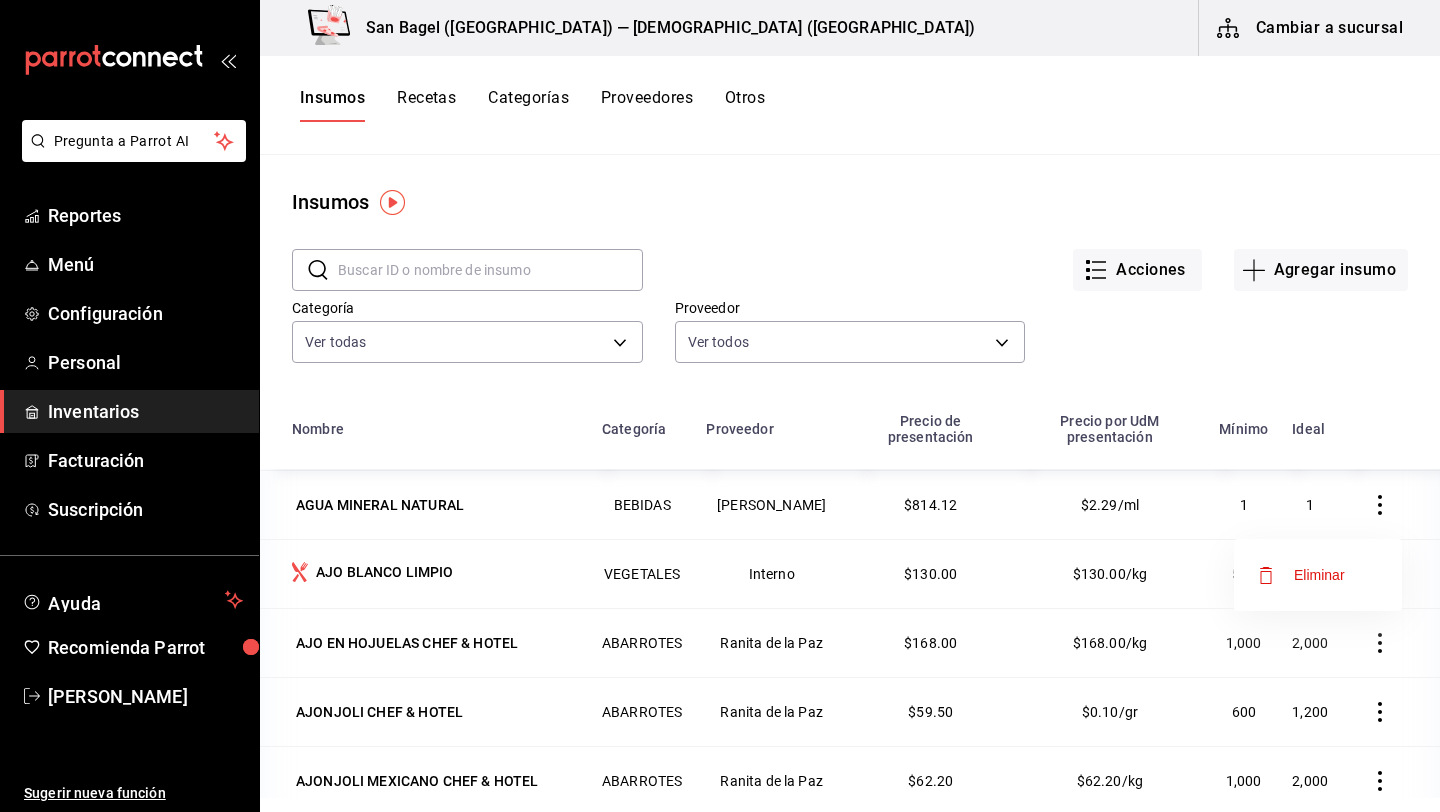 click on "Eliminar" at bounding box center [1319, 575] 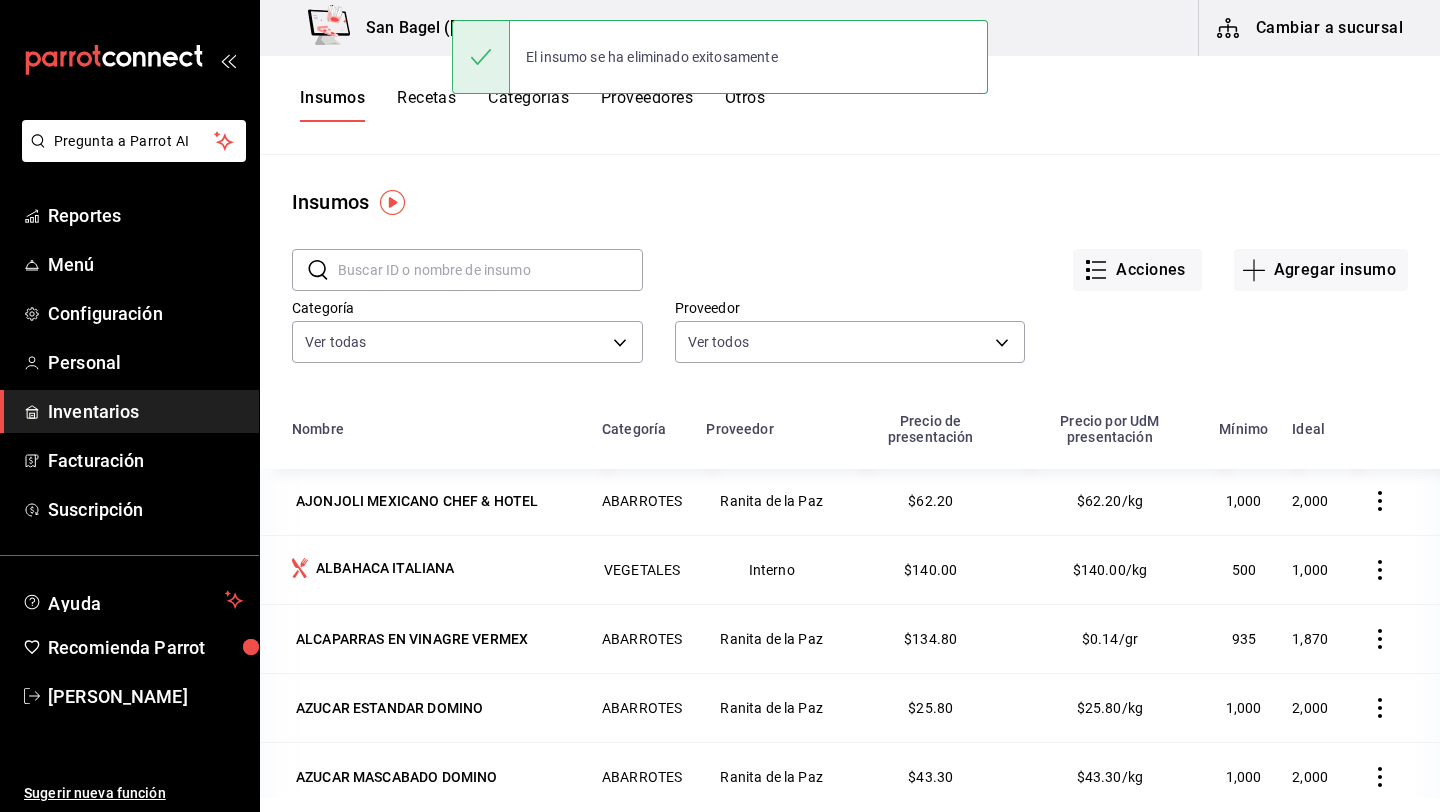 scroll, scrollTop: 496, scrollLeft: 0, axis: vertical 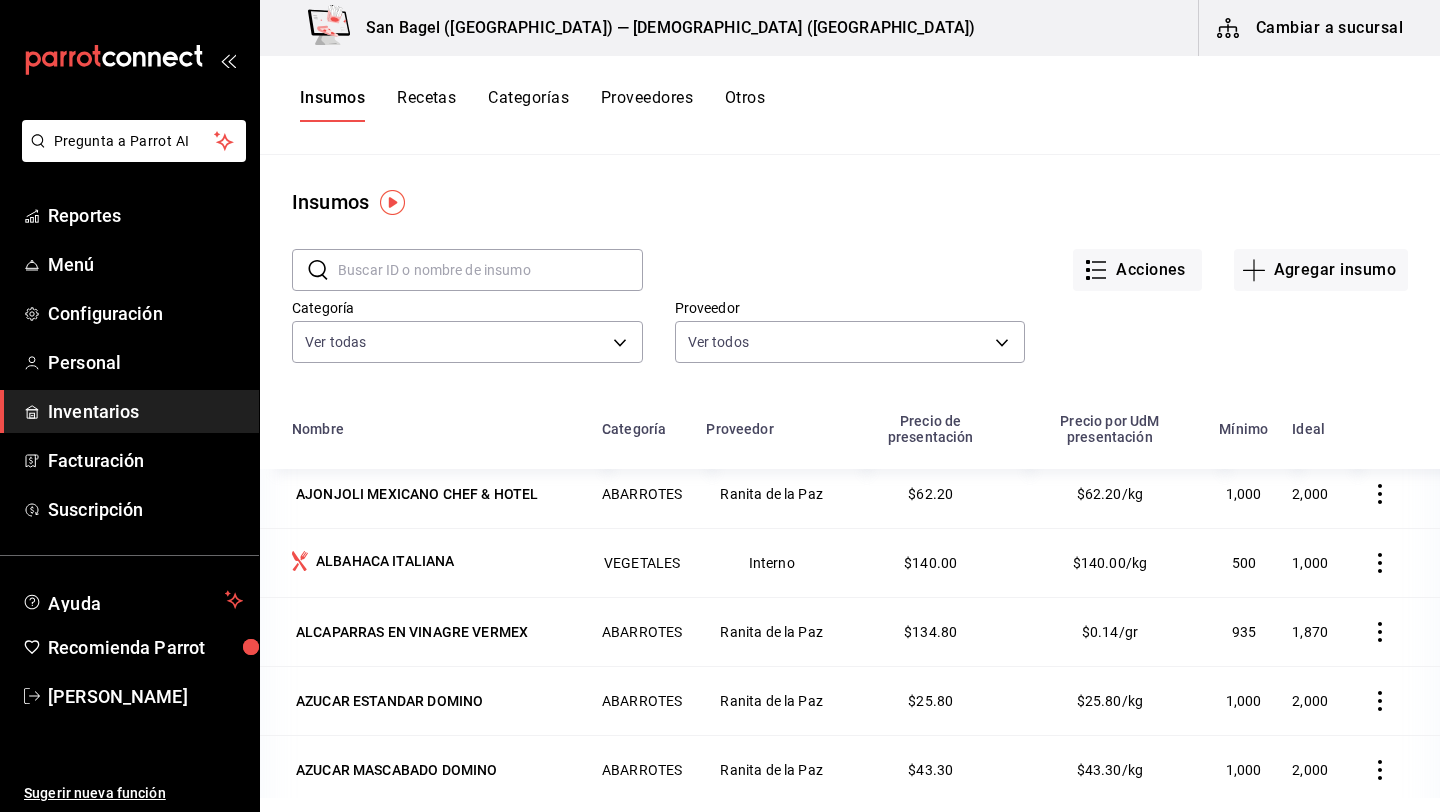 click 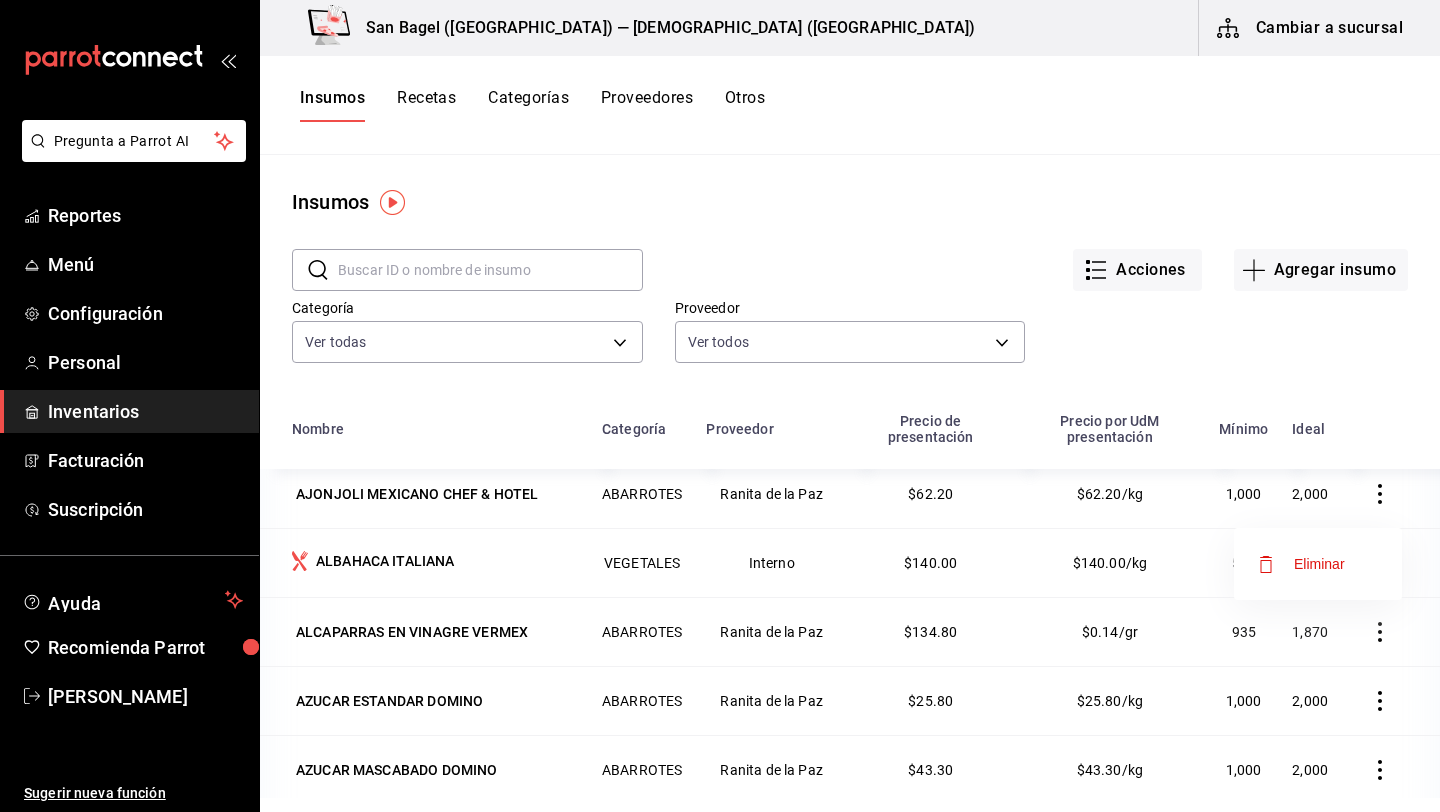 click on "Eliminar" at bounding box center [1319, 564] 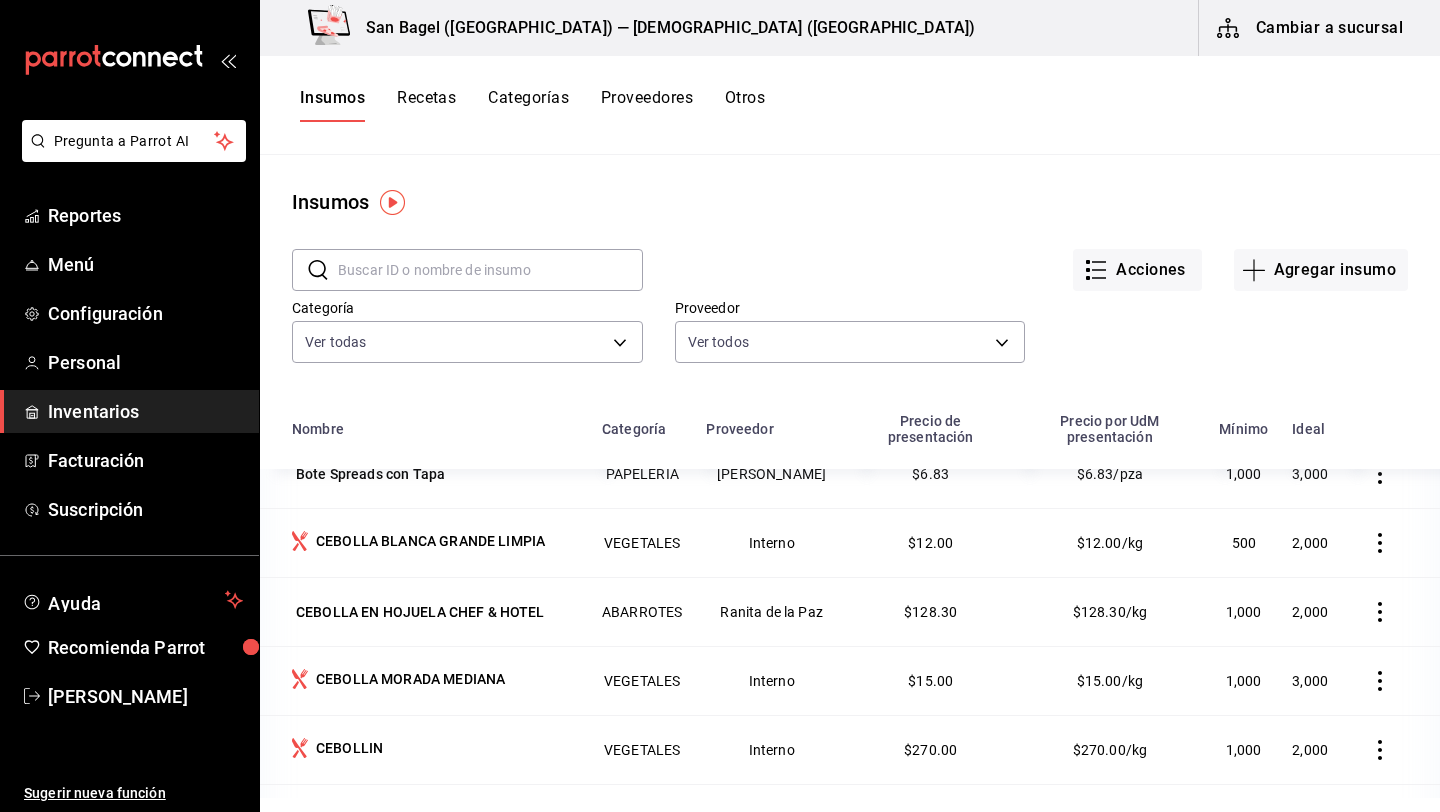 scroll, scrollTop: 1135, scrollLeft: 0, axis: vertical 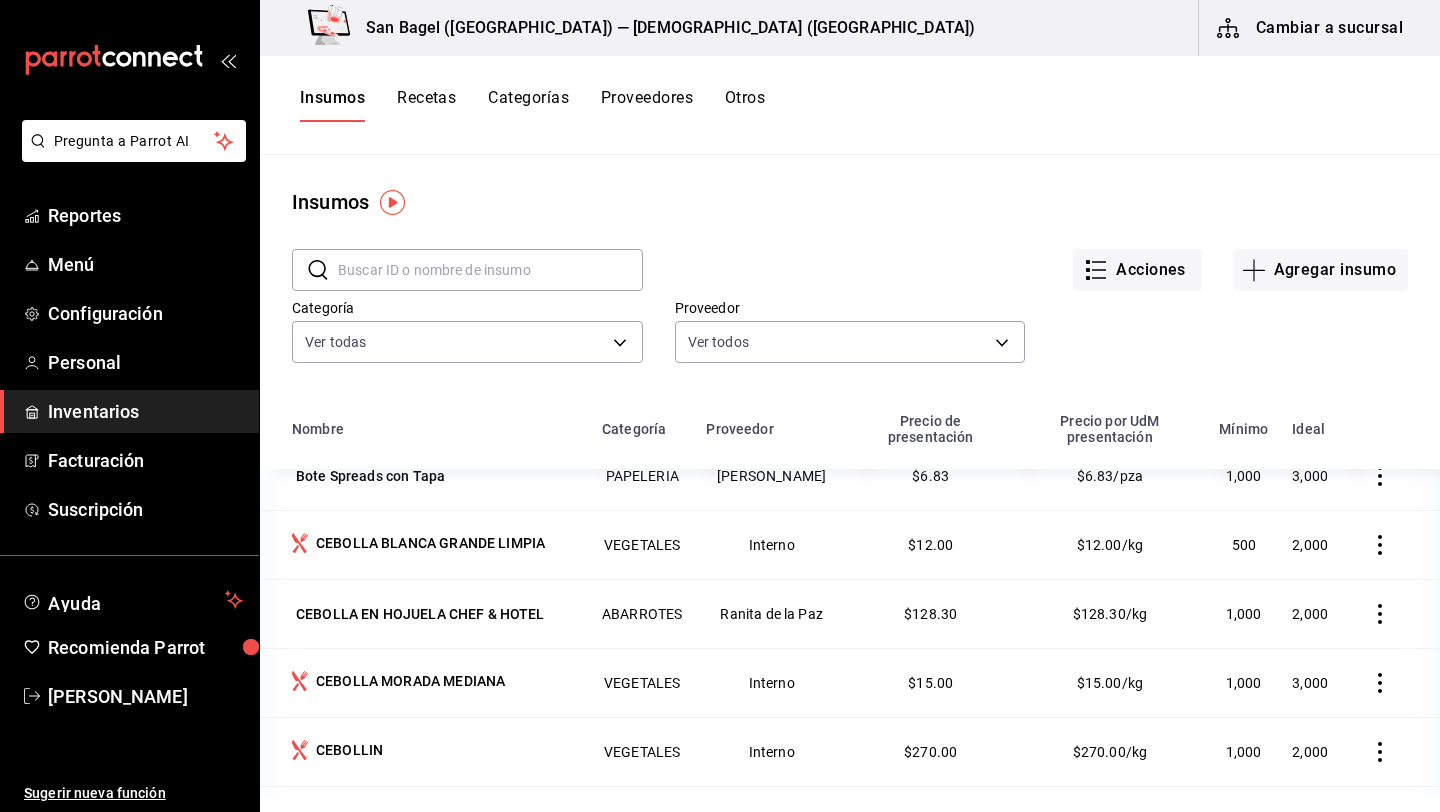 click 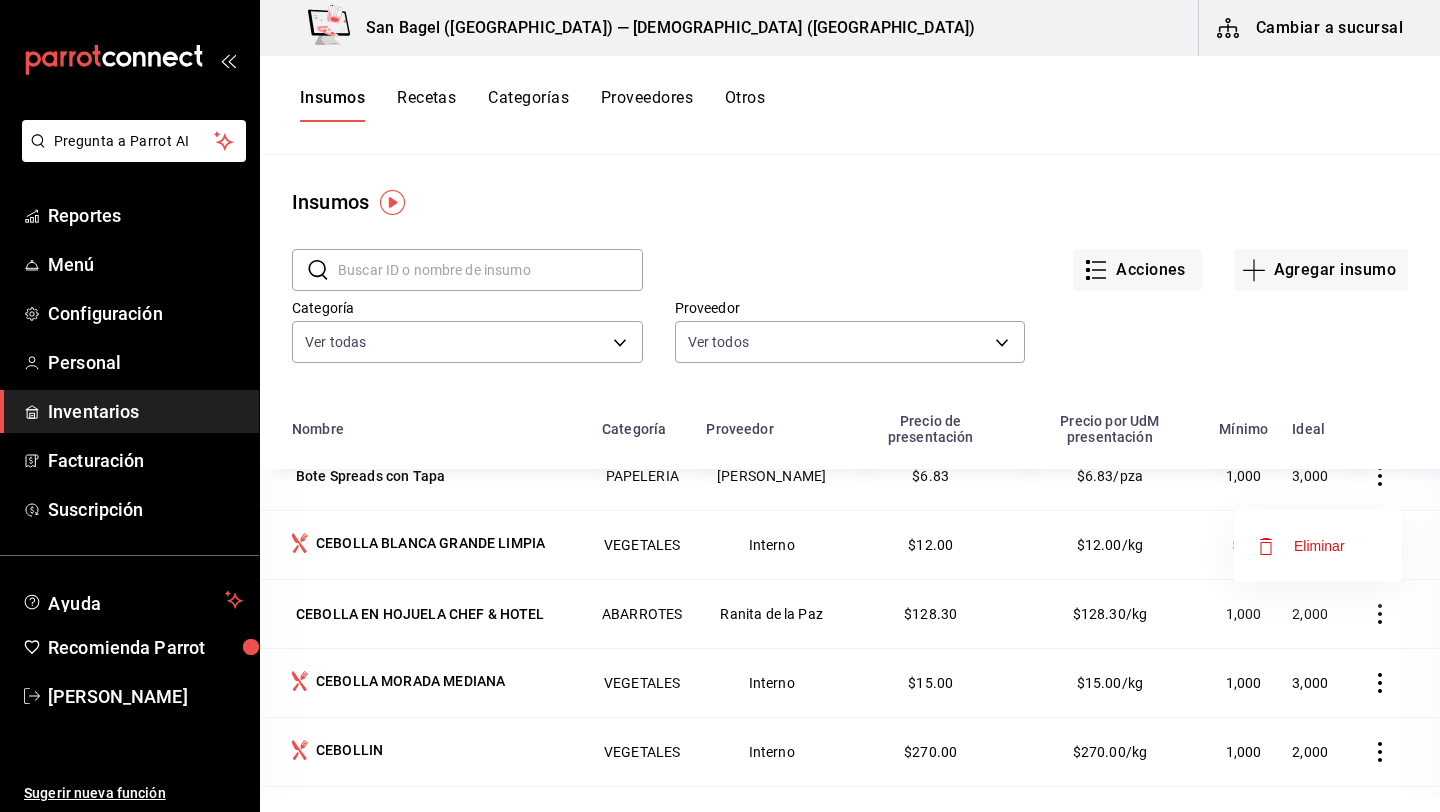 click on "Eliminar" at bounding box center [1319, 546] 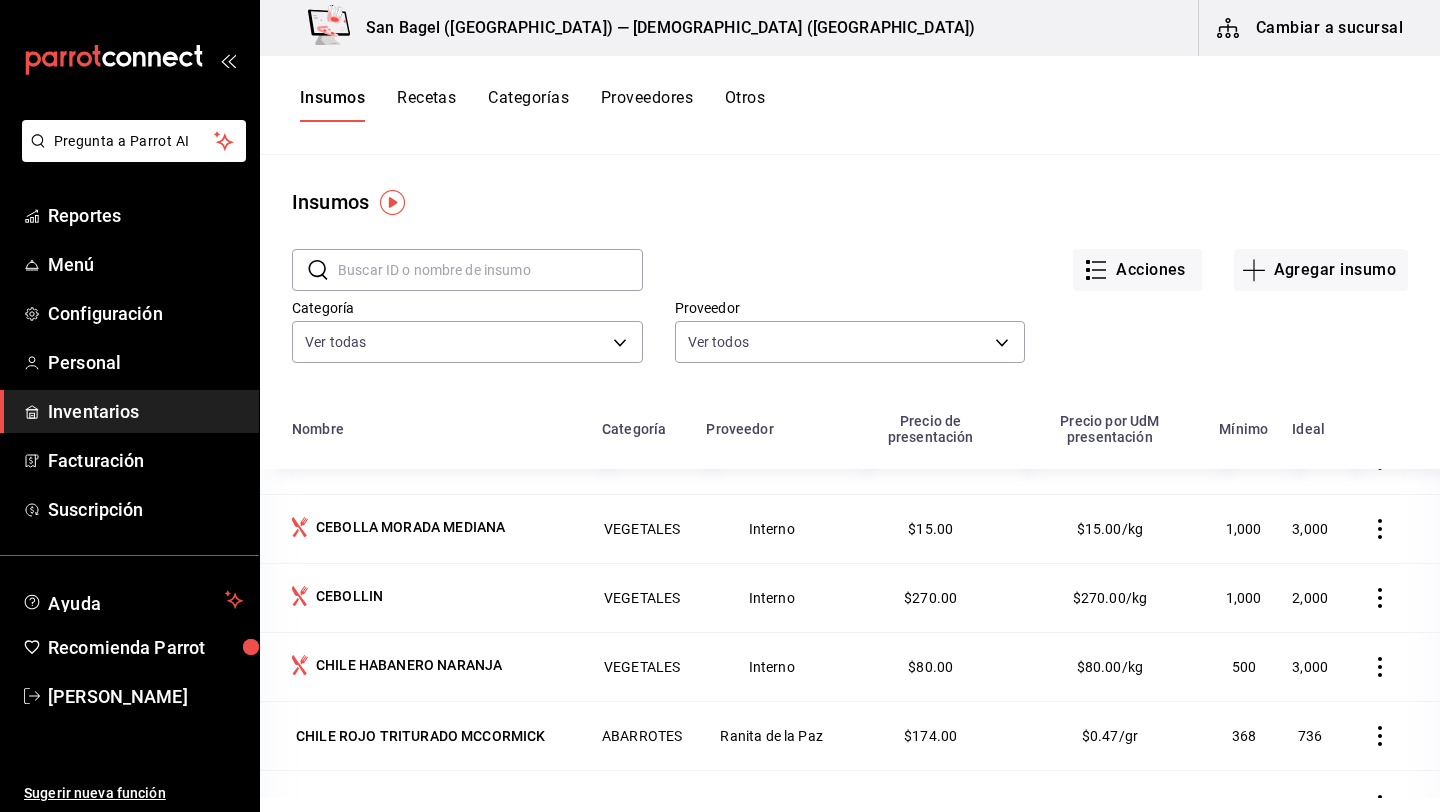 scroll, scrollTop: 1223, scrollLeft: 0, axis: vertical 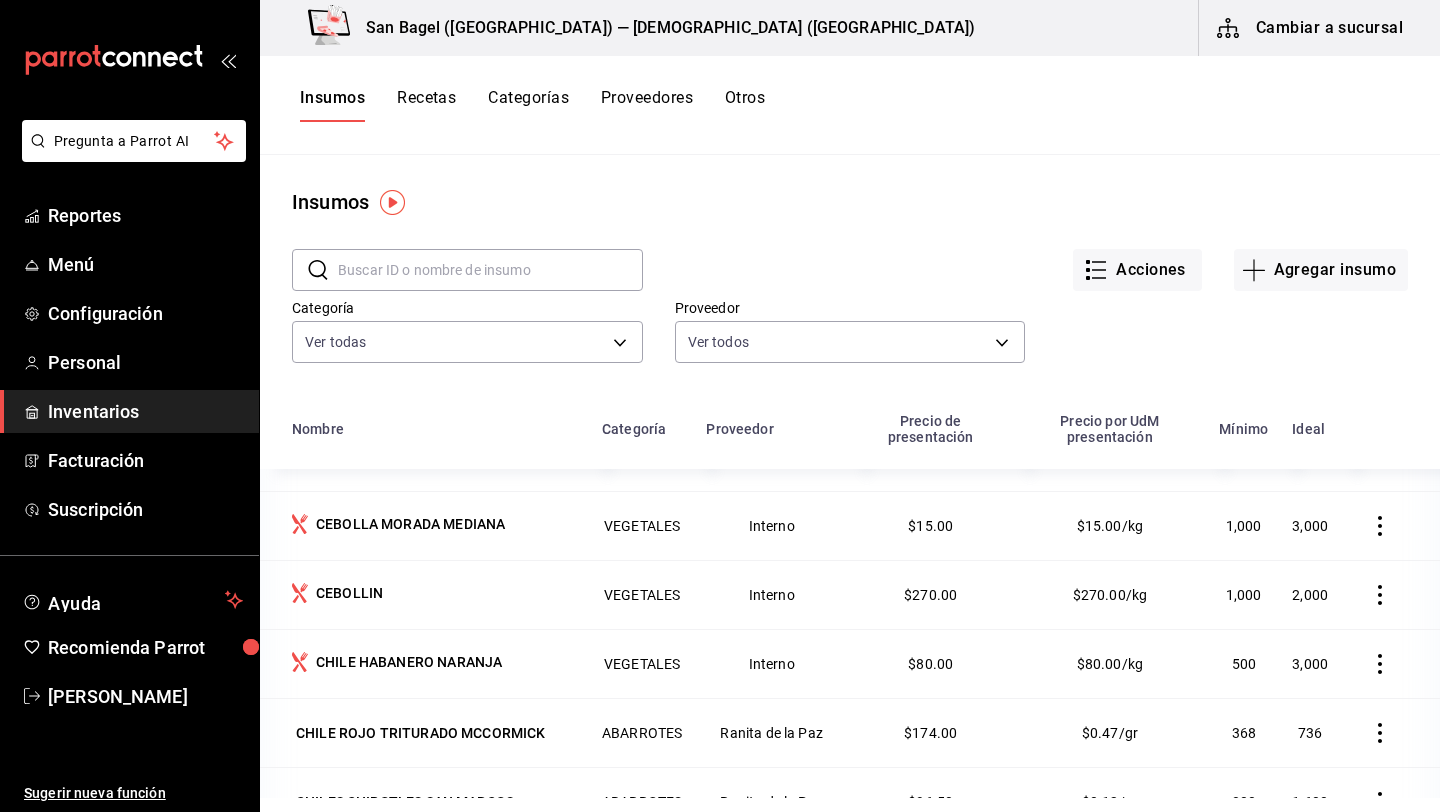 click 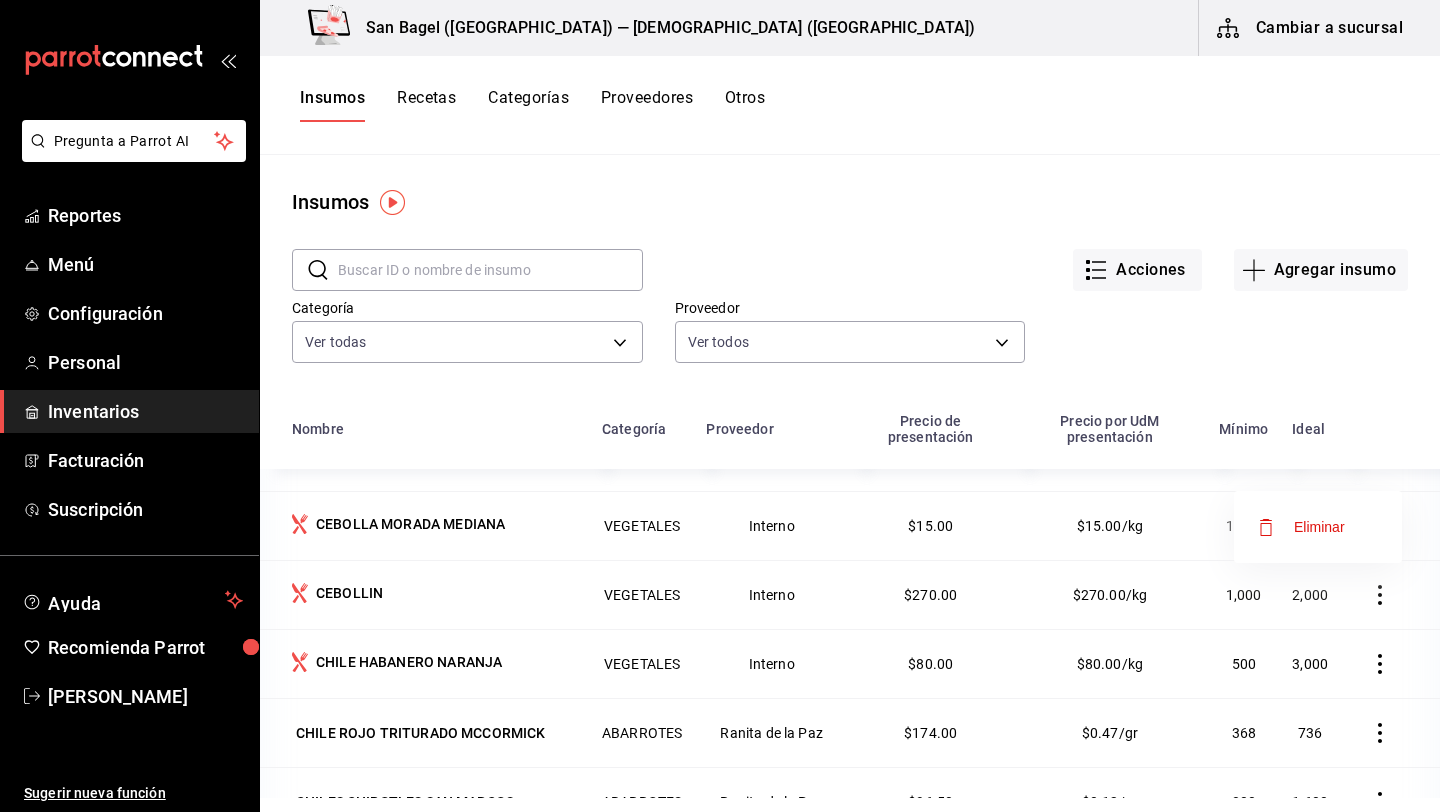 click on "Eliminar" at bounding box center [1301, 527] 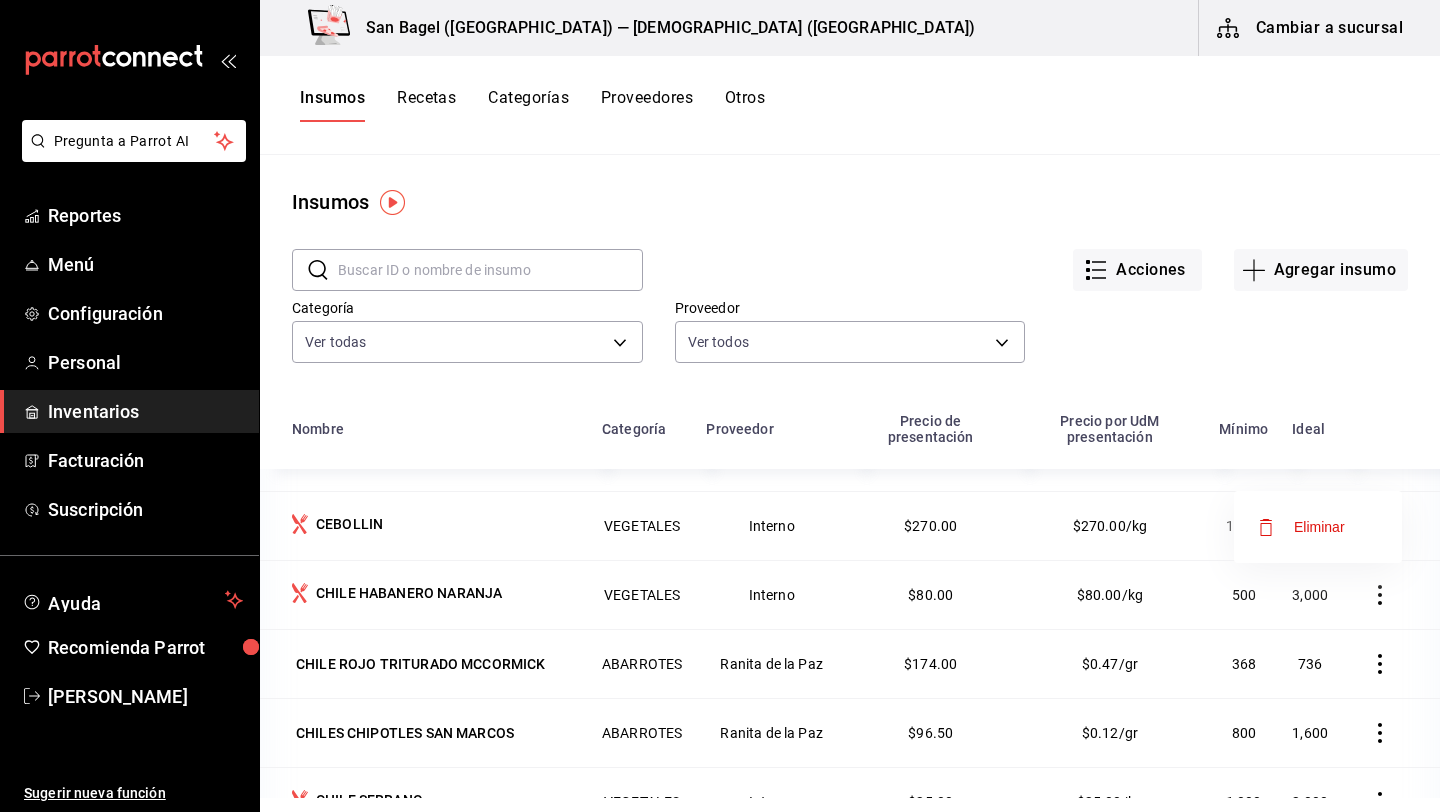 click on "Eliminar" at bounding box center [1319, 527] 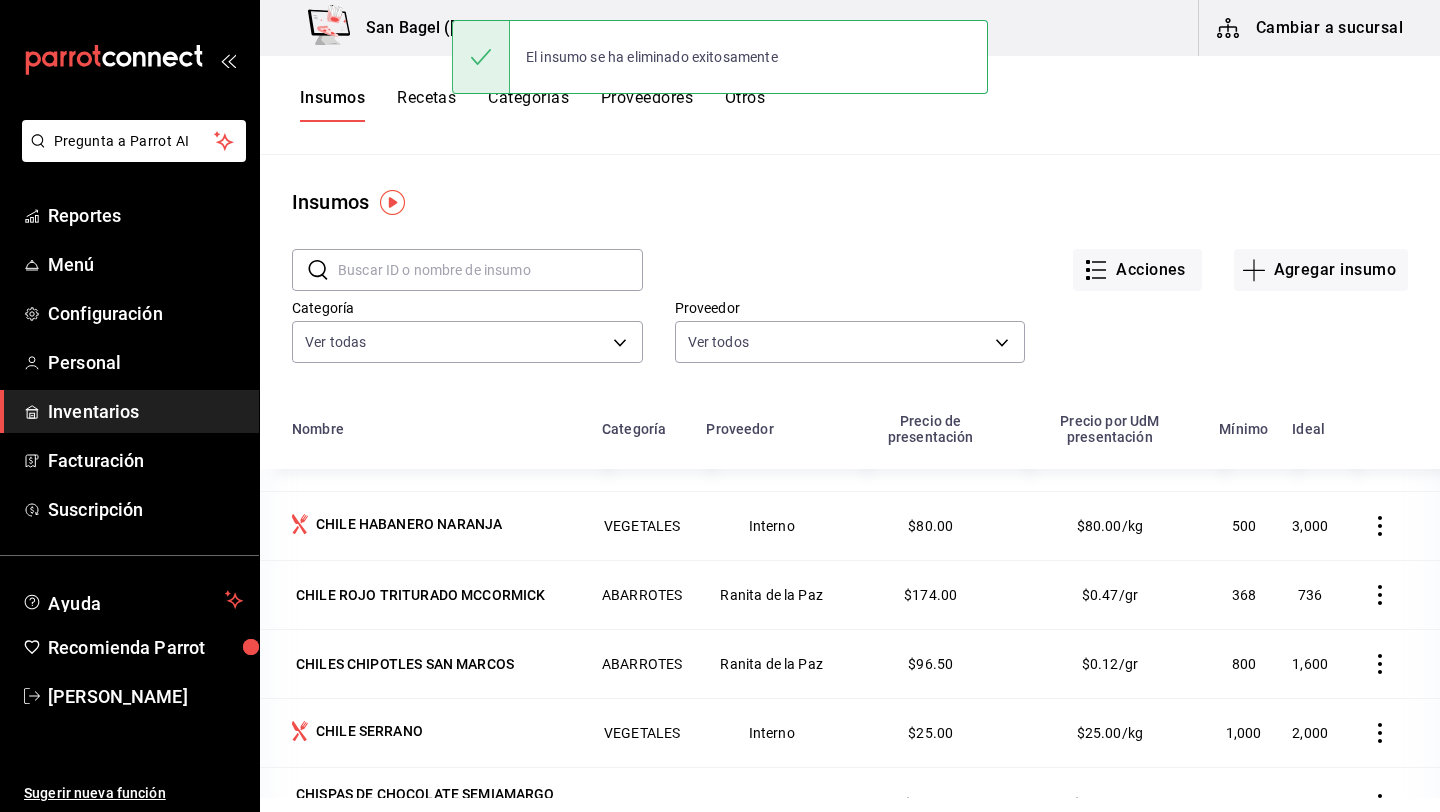 scroll, scrollTop: 1227, scrollLeft: 0, axis: vertical 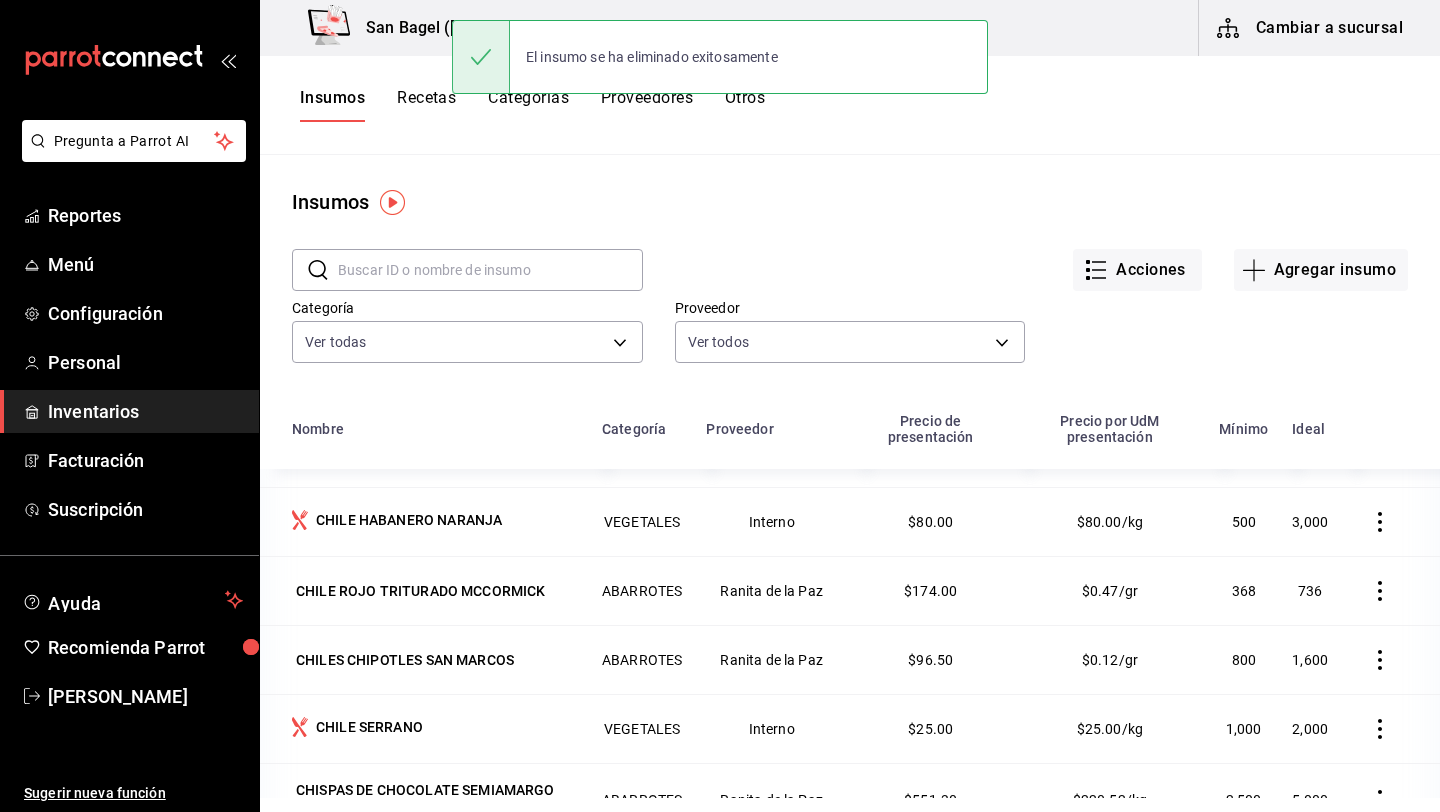 click 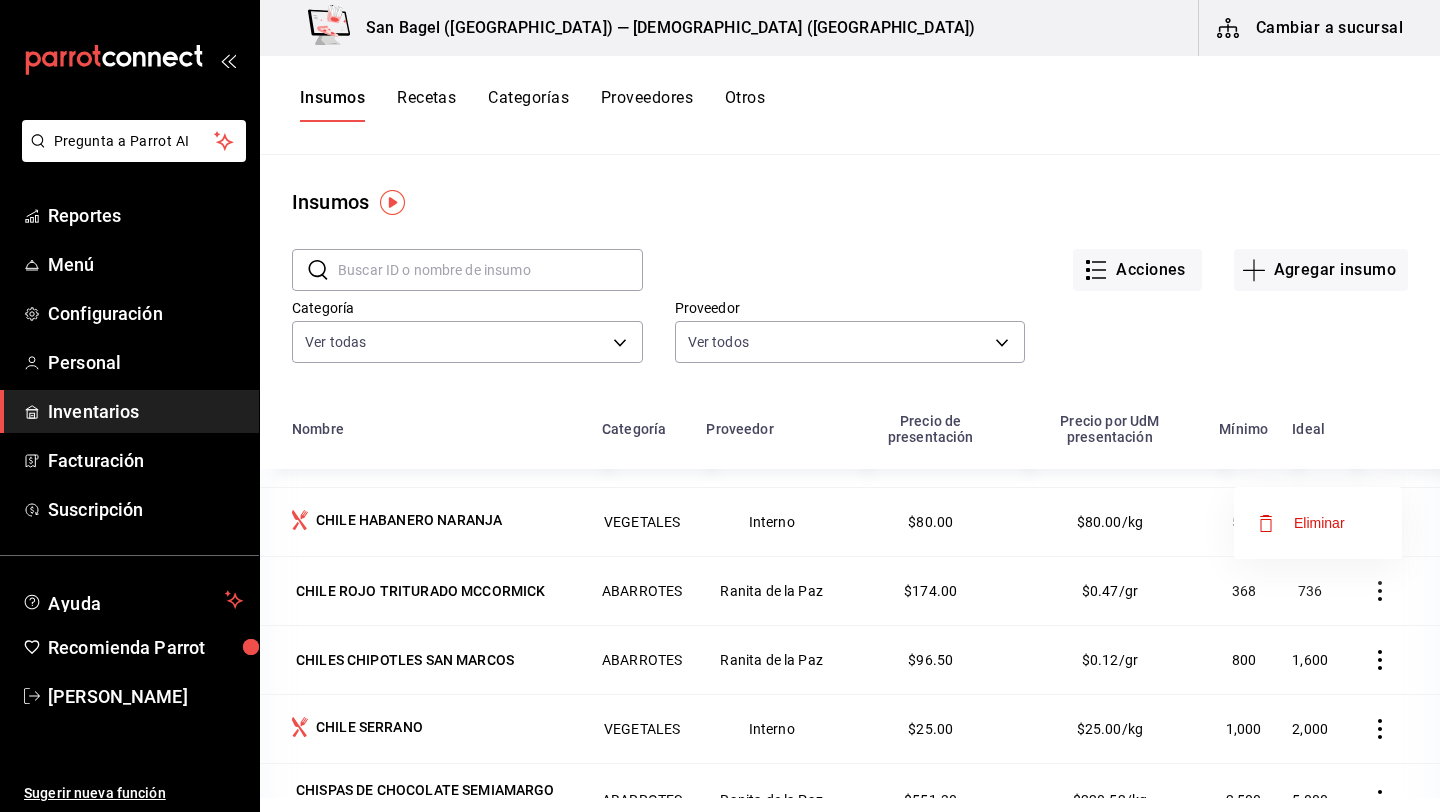 click on "Eliminar" at bounding box center (1301, 523) 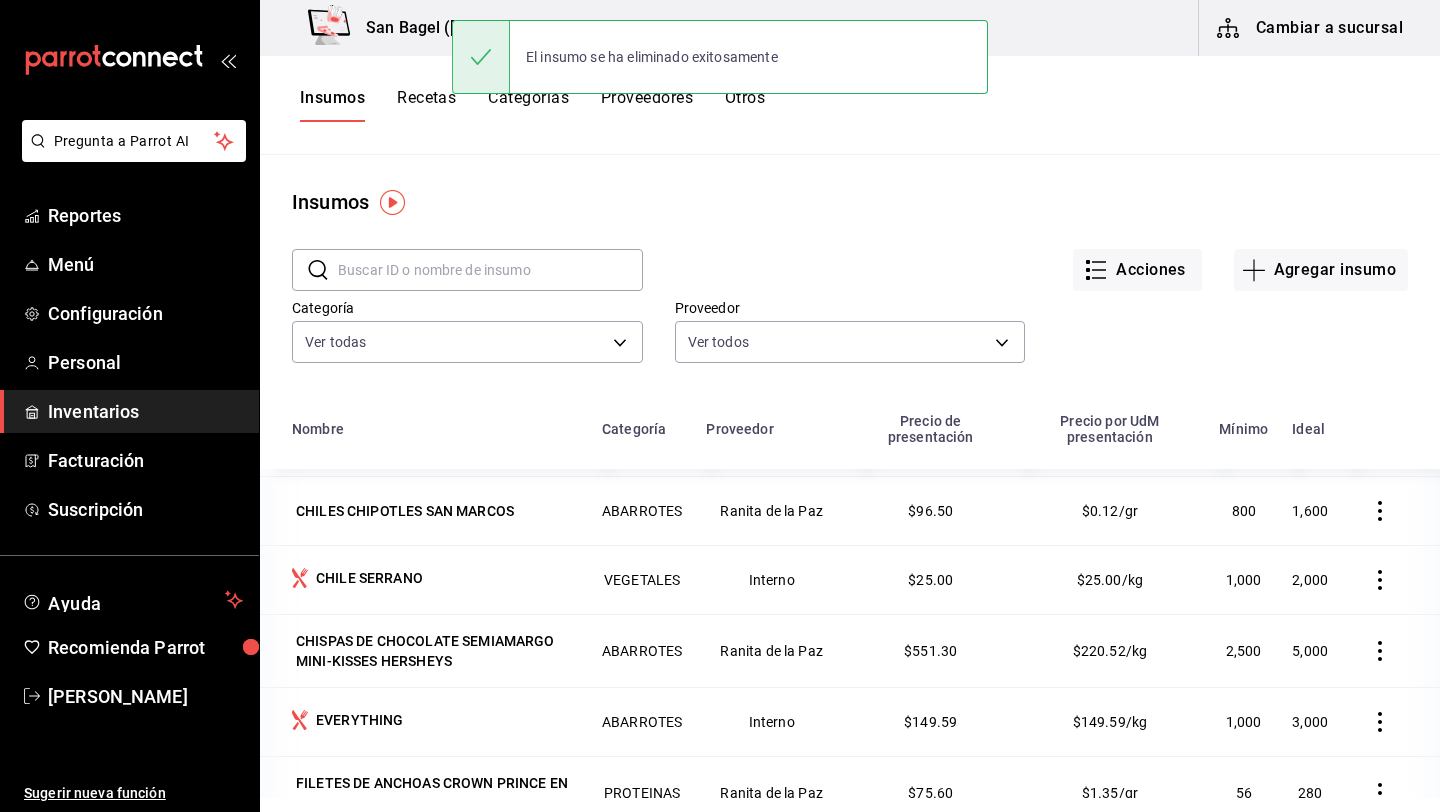 scroll, scrollTop: 1310, scrollLeft: 0, axis: vertical 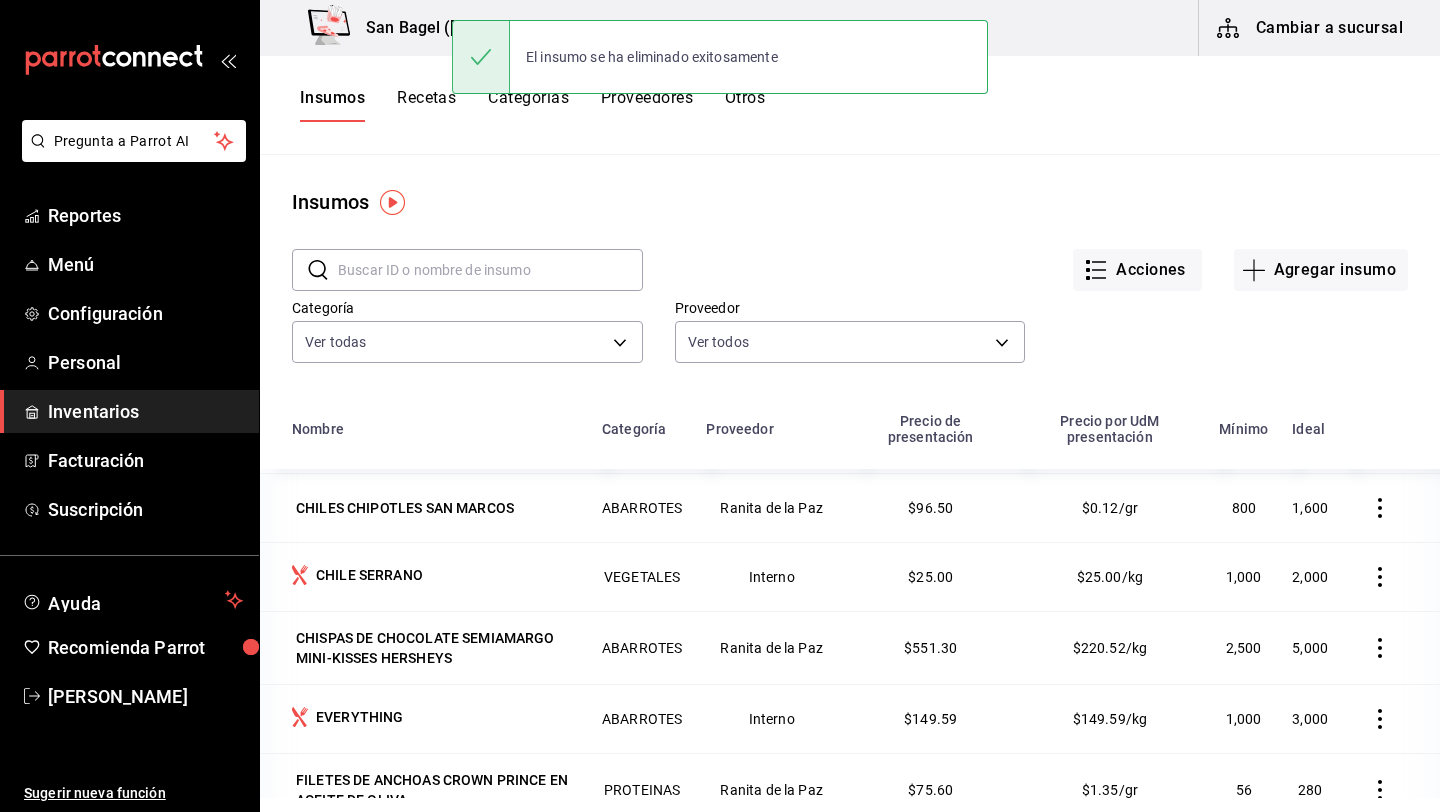 click 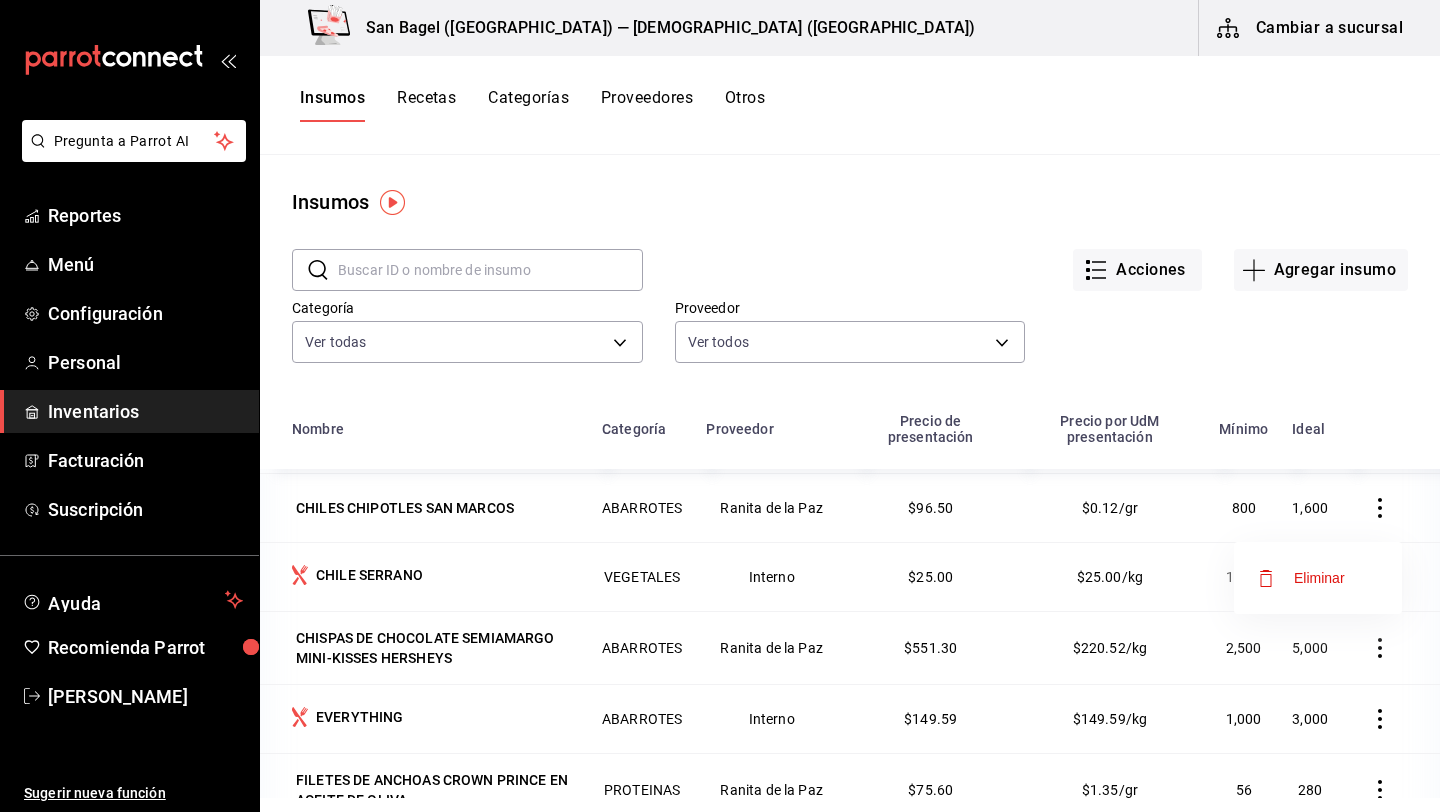 click on "Eliminar" at bounding box center [1319, 578] 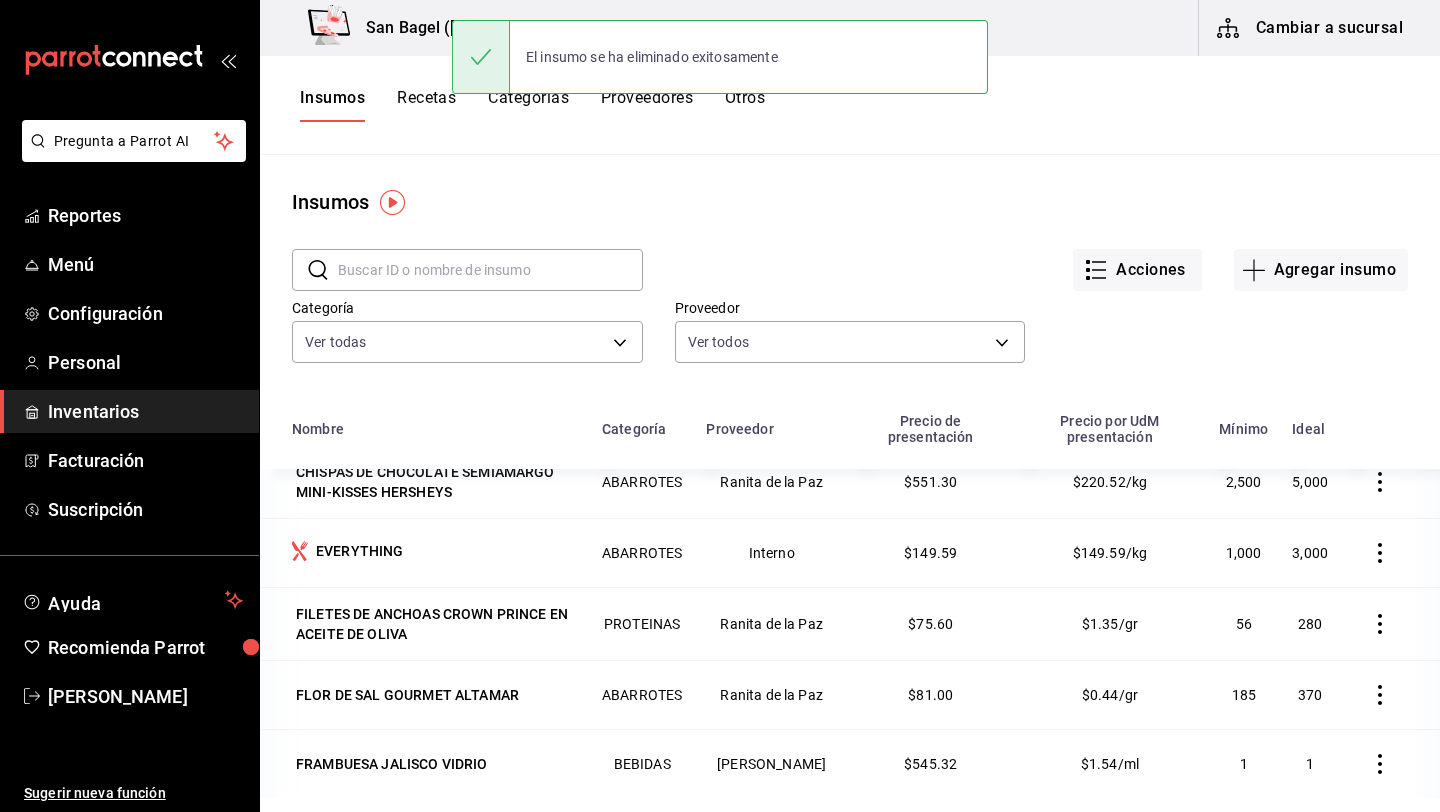 scroll, scrollTop: 1400, scrollLeft: 0, axis: vertical 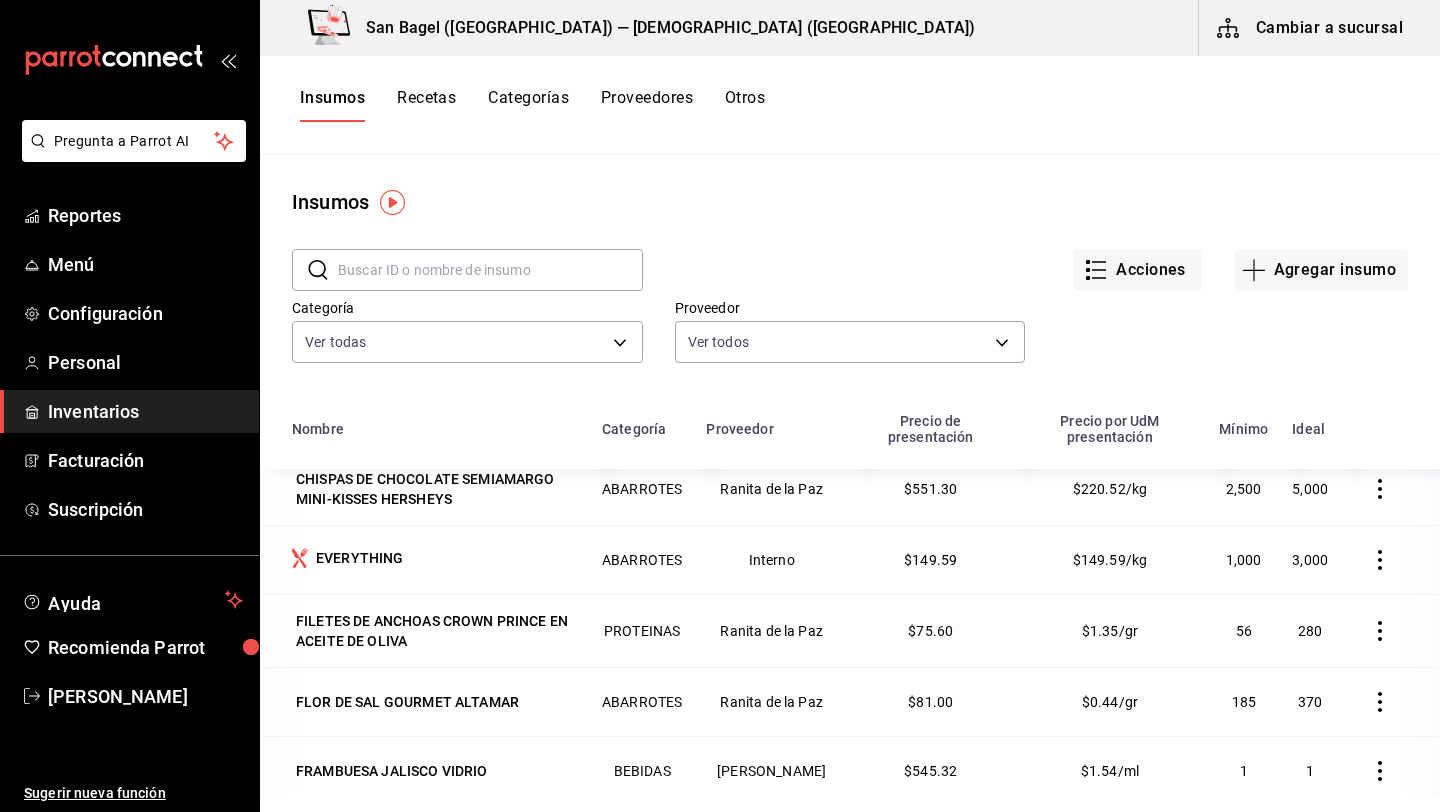 click 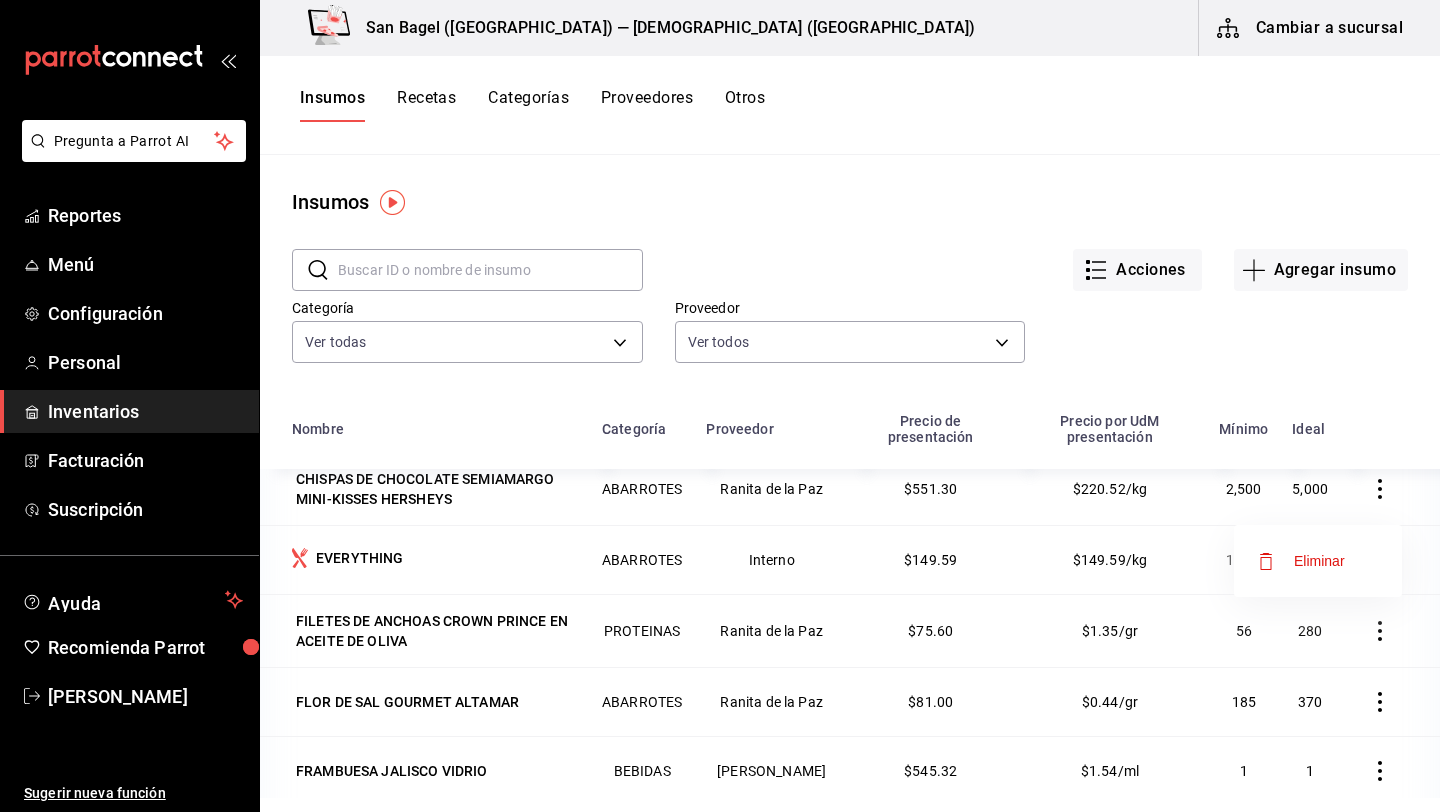 click on "Eliminar" at bounding box center [1319, 561] 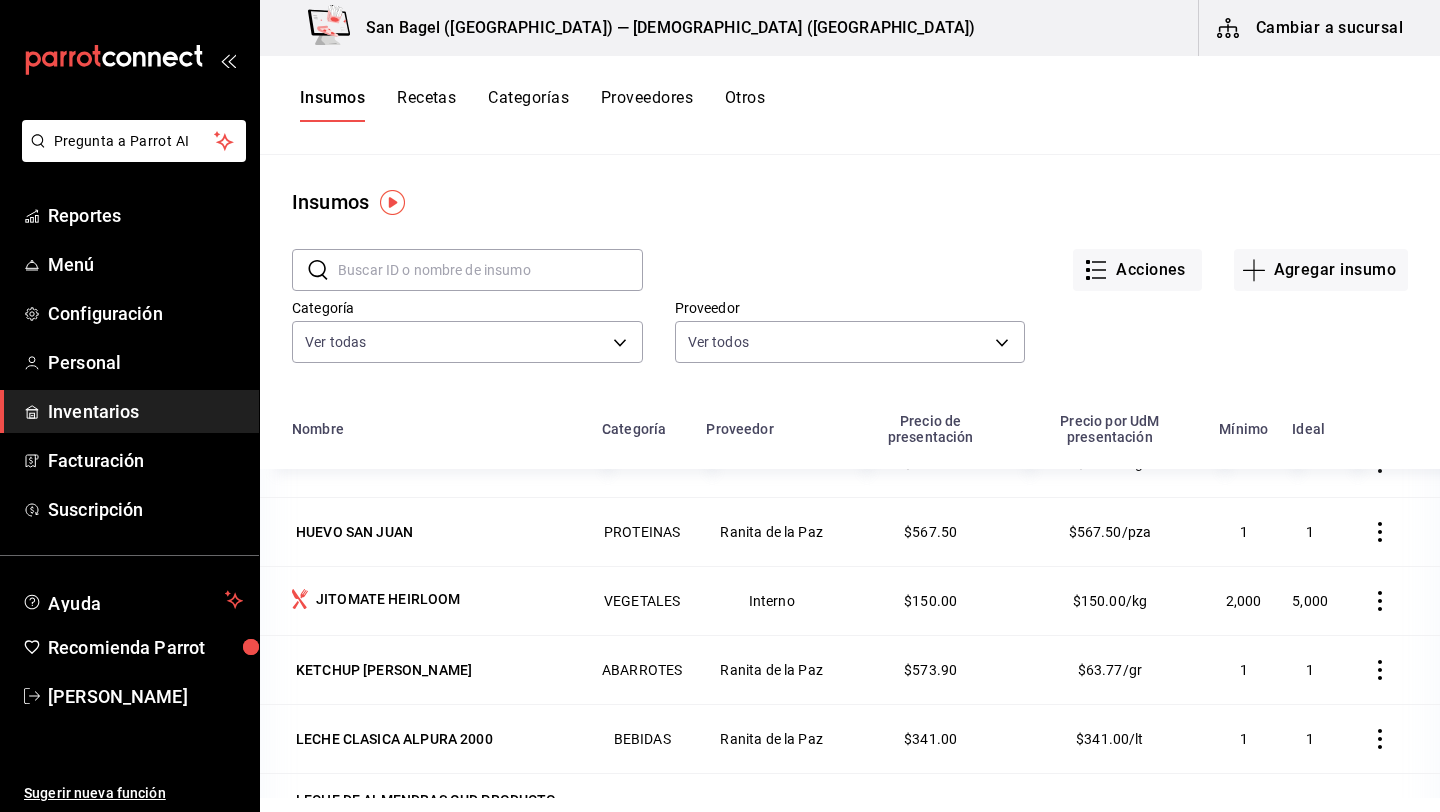 scroll, scrollTop: 1850, scrollLeft: 0, axis: vertical 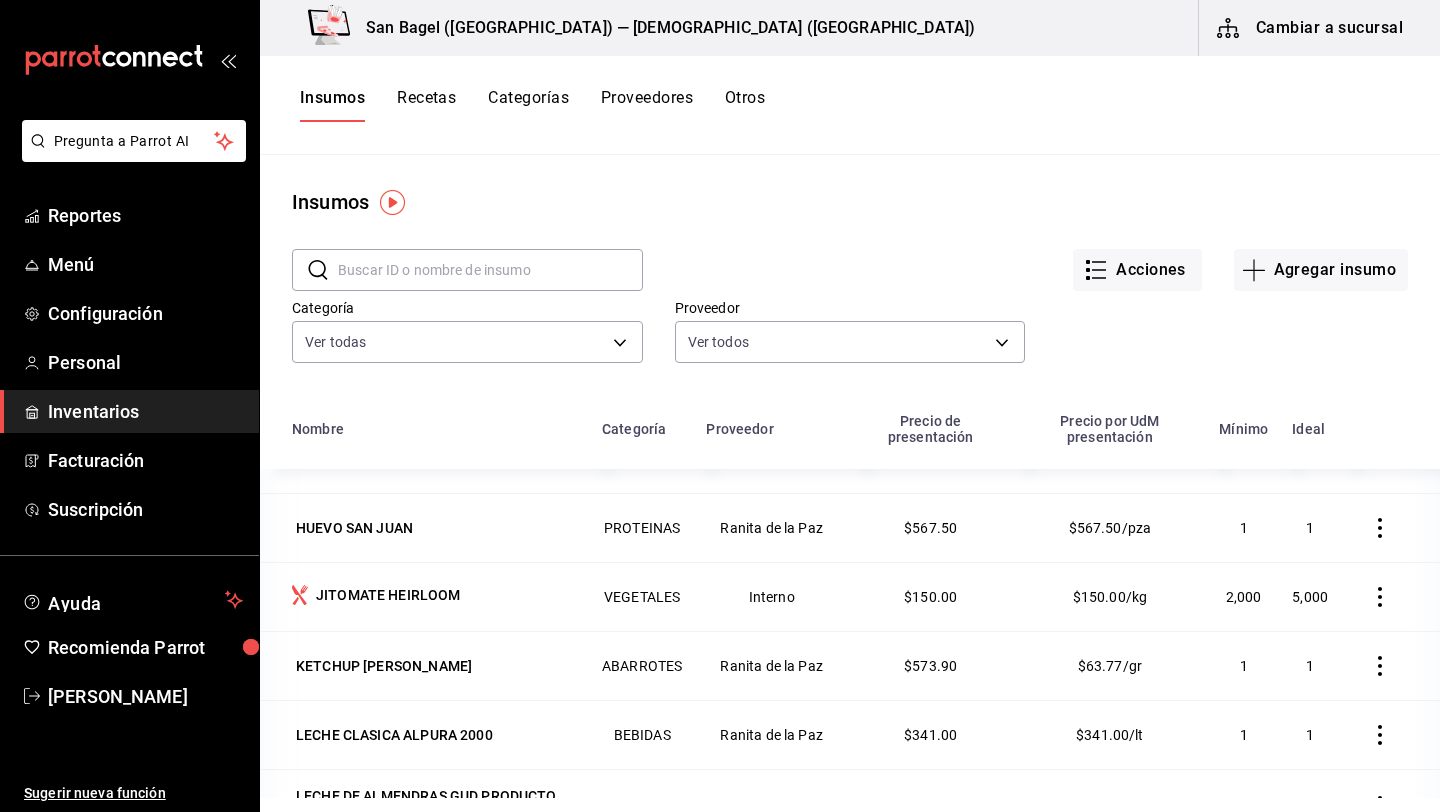 click 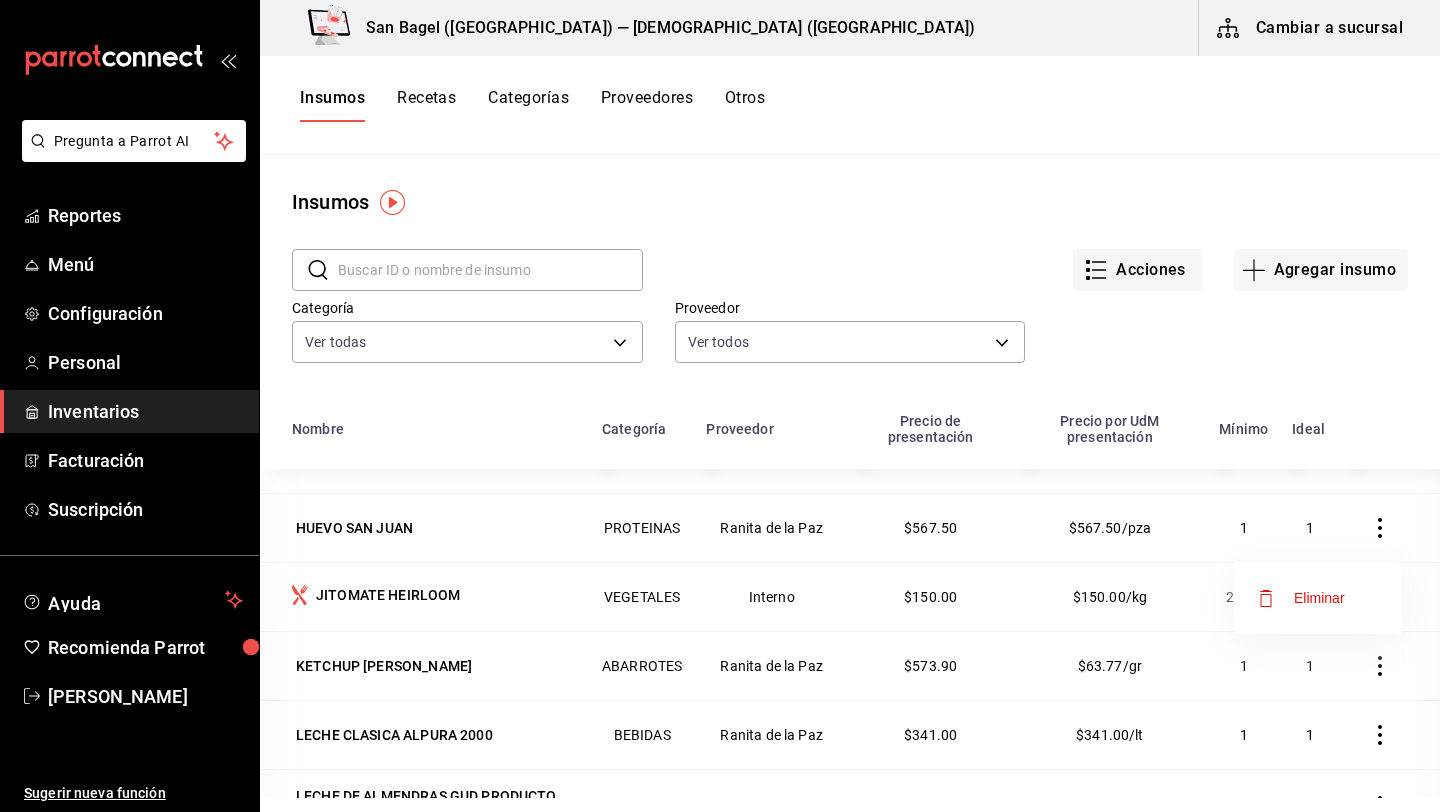 click on "Eliminar" at bounding box center [1319, 598] 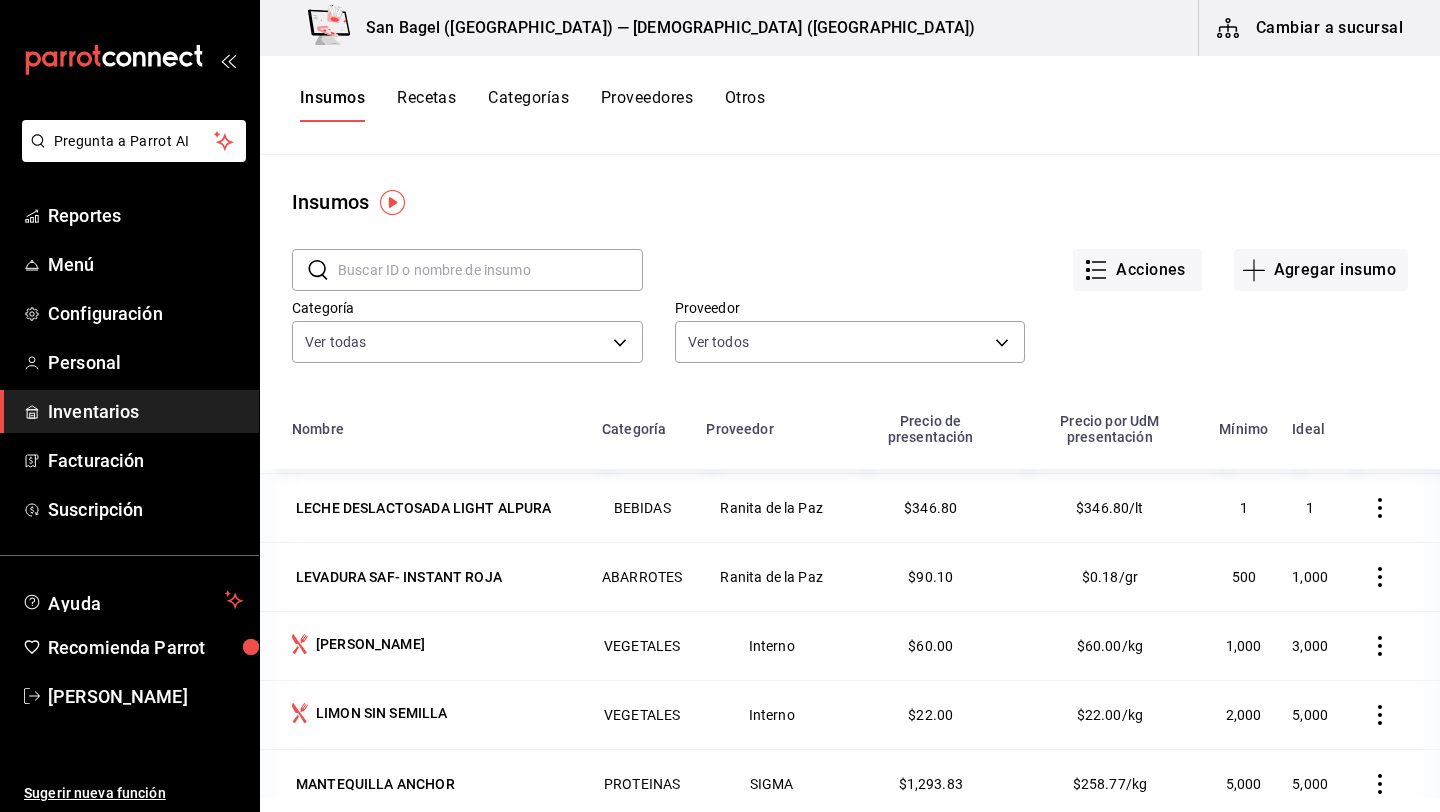 scroll, scrollTop: 2225, scrollLeft: 0, axis: vertical 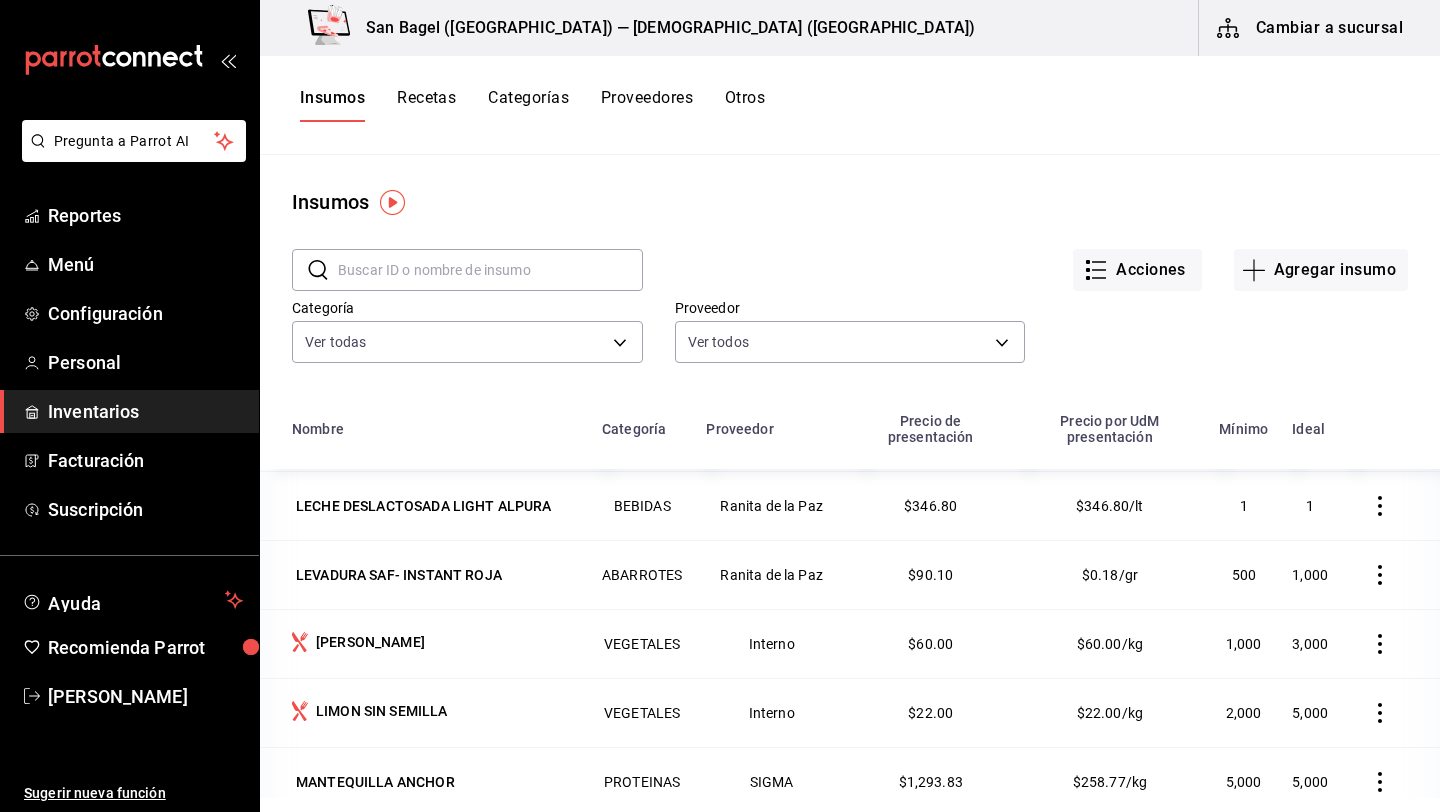click 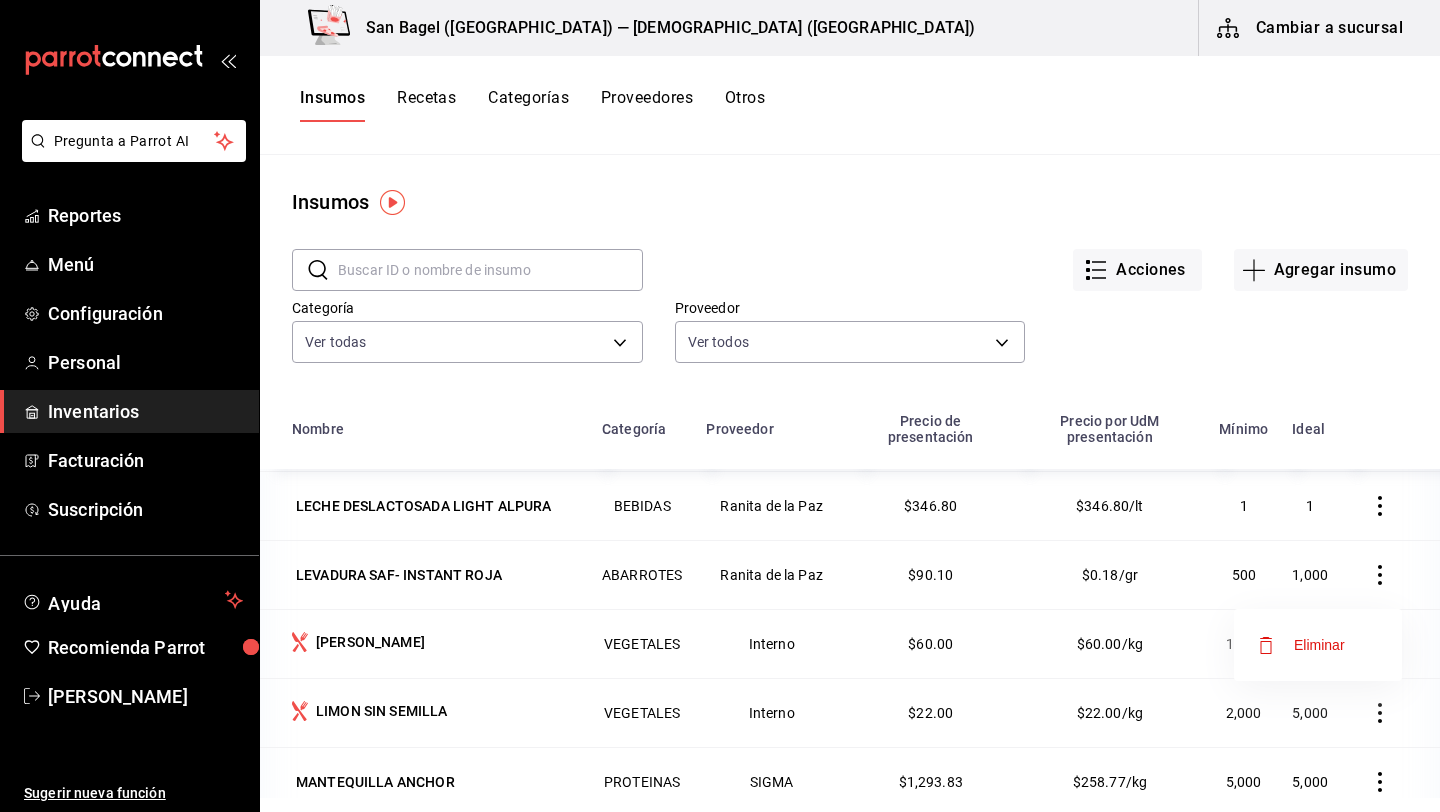 click on "Eliminar" at bounding box center (1319, 645) 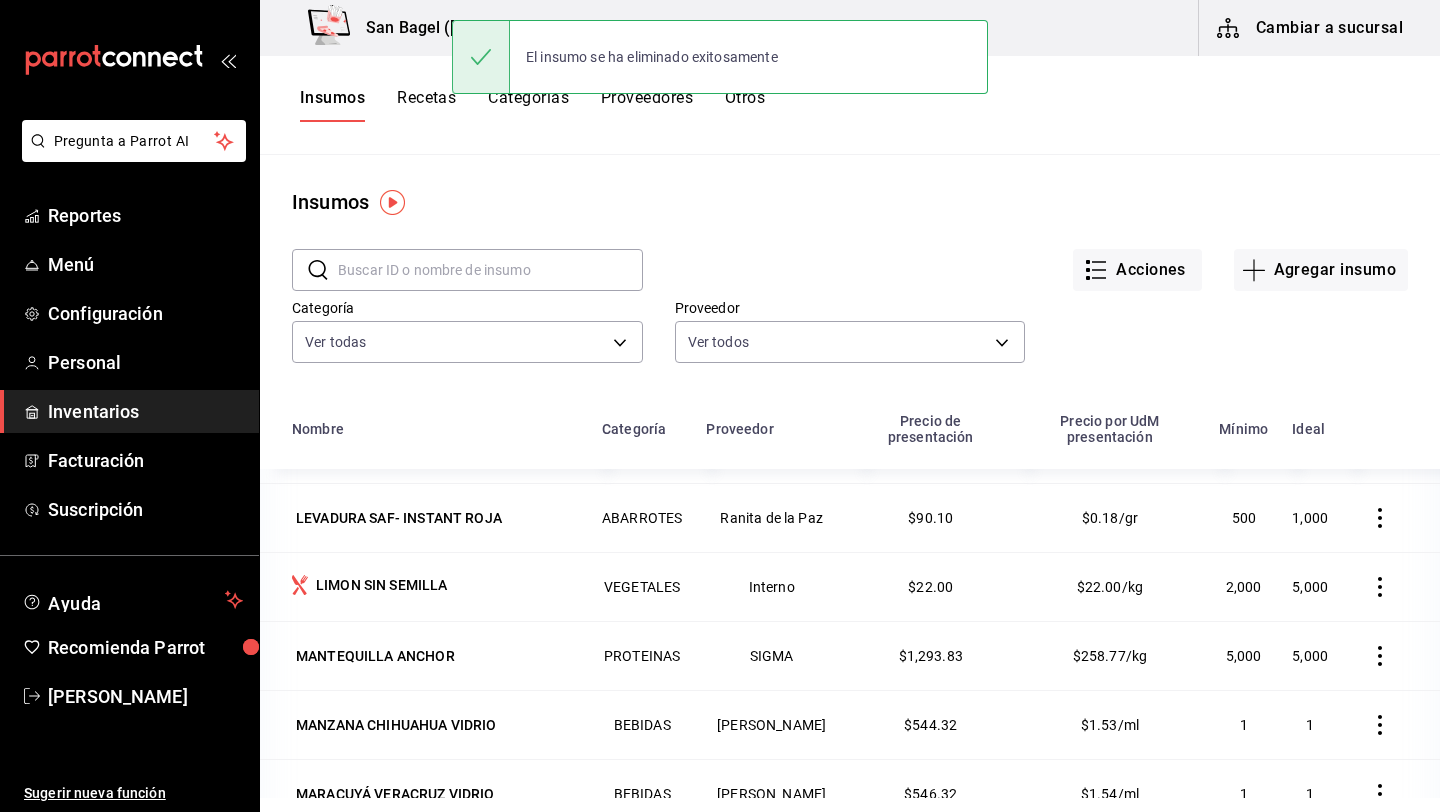 scroll, scrollTop: 2374, scrollLeft: 0, axis: vertical 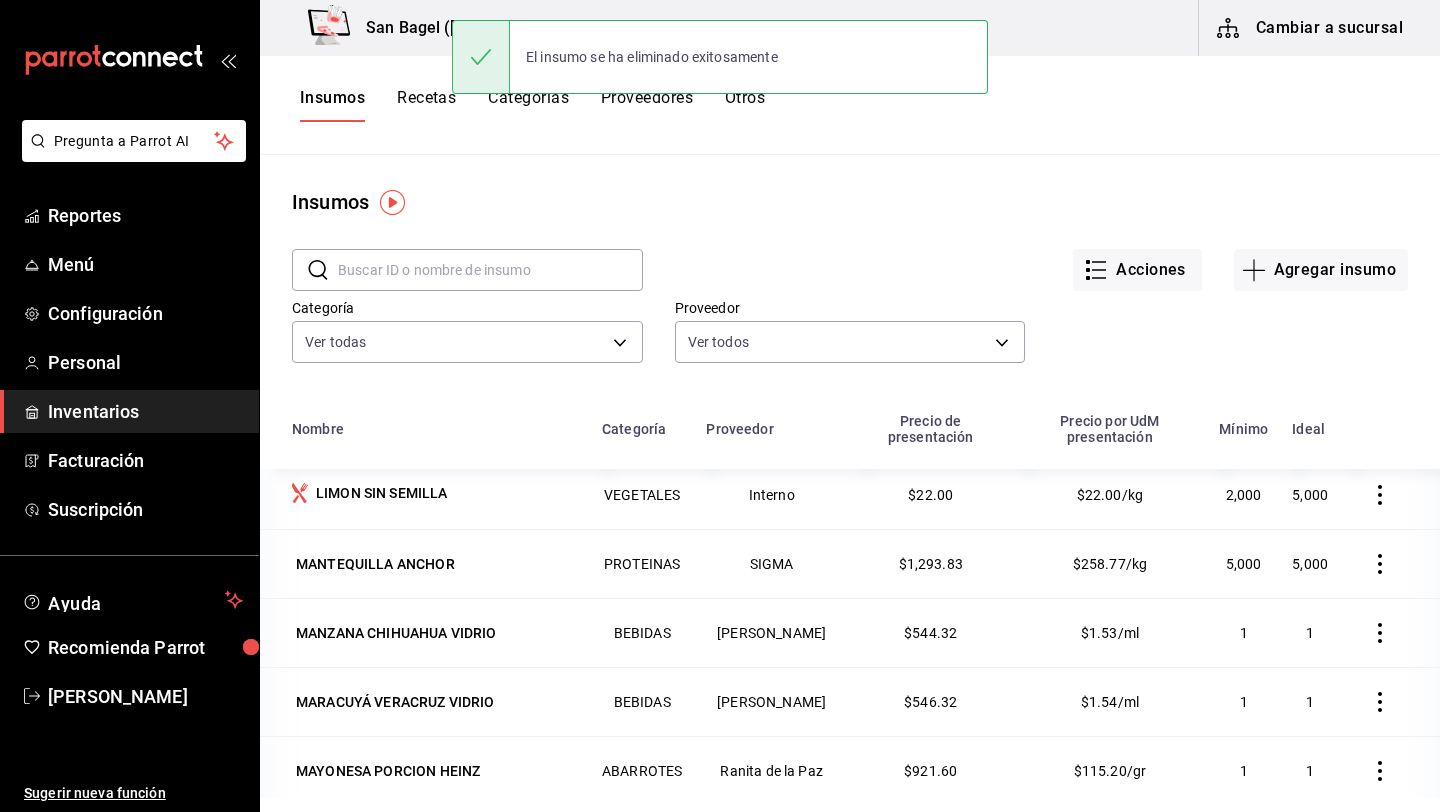 click 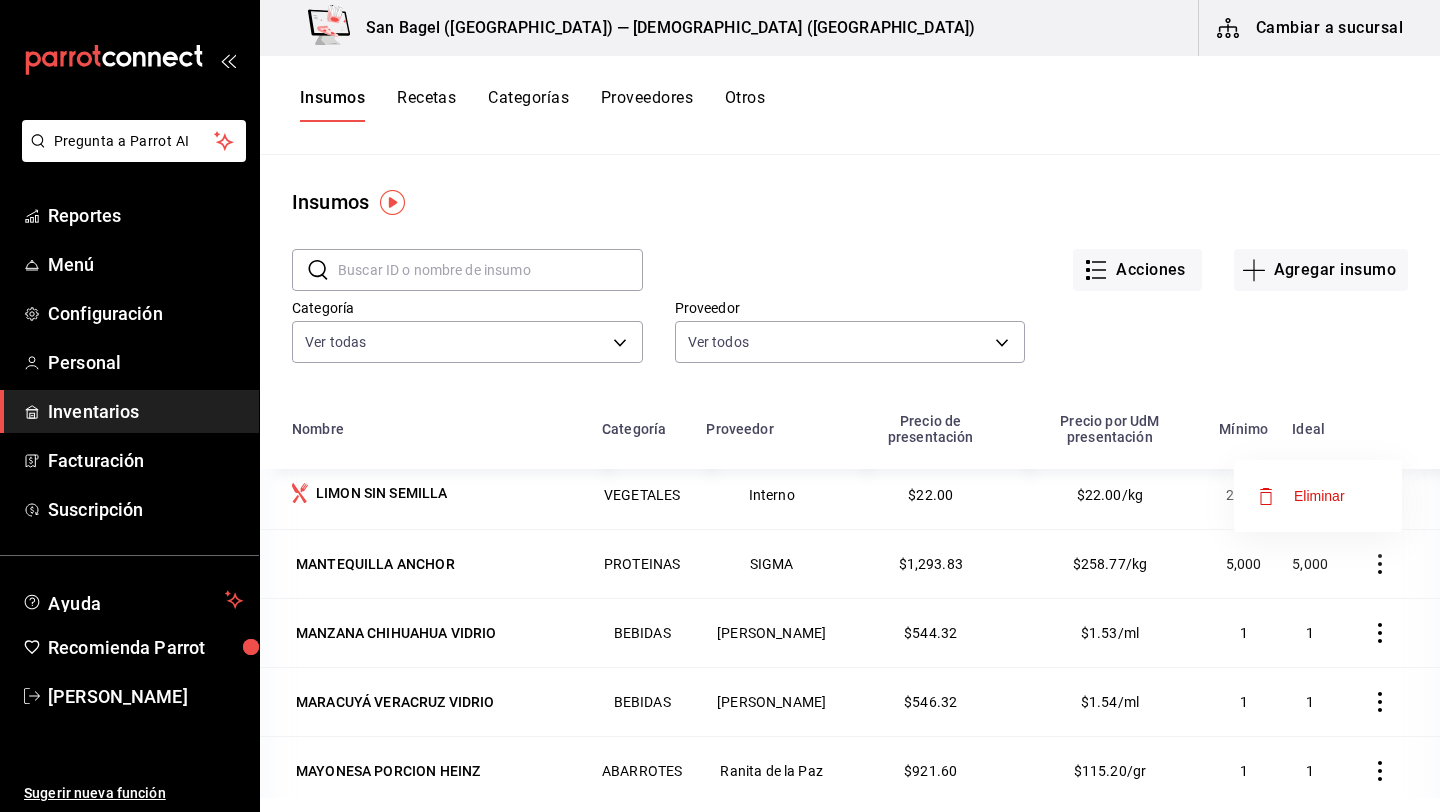 click on "Eliminar" at bounding box center [1319, 496] 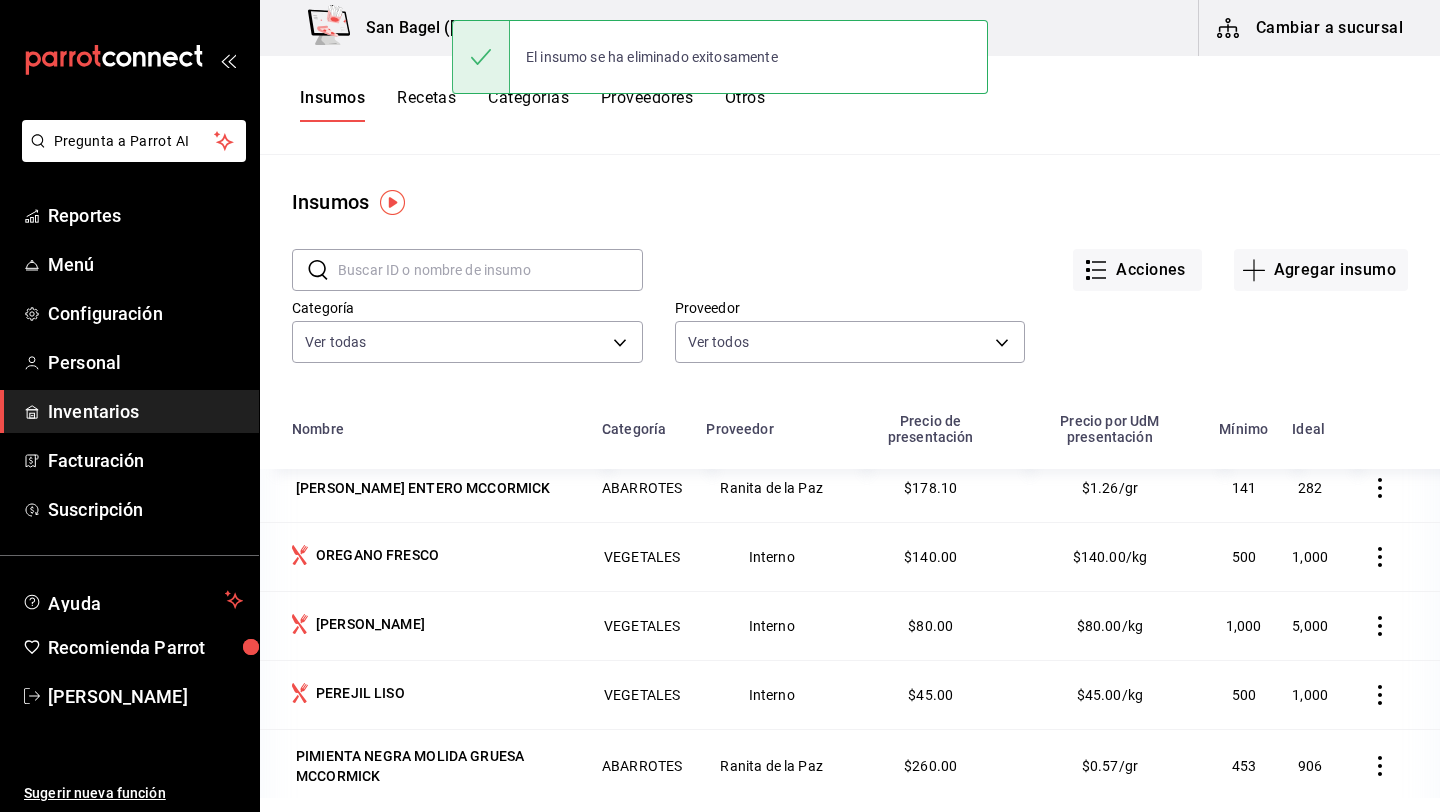 scroll, scrollTop: 2938, scrollLeft: 0, axis: vertical 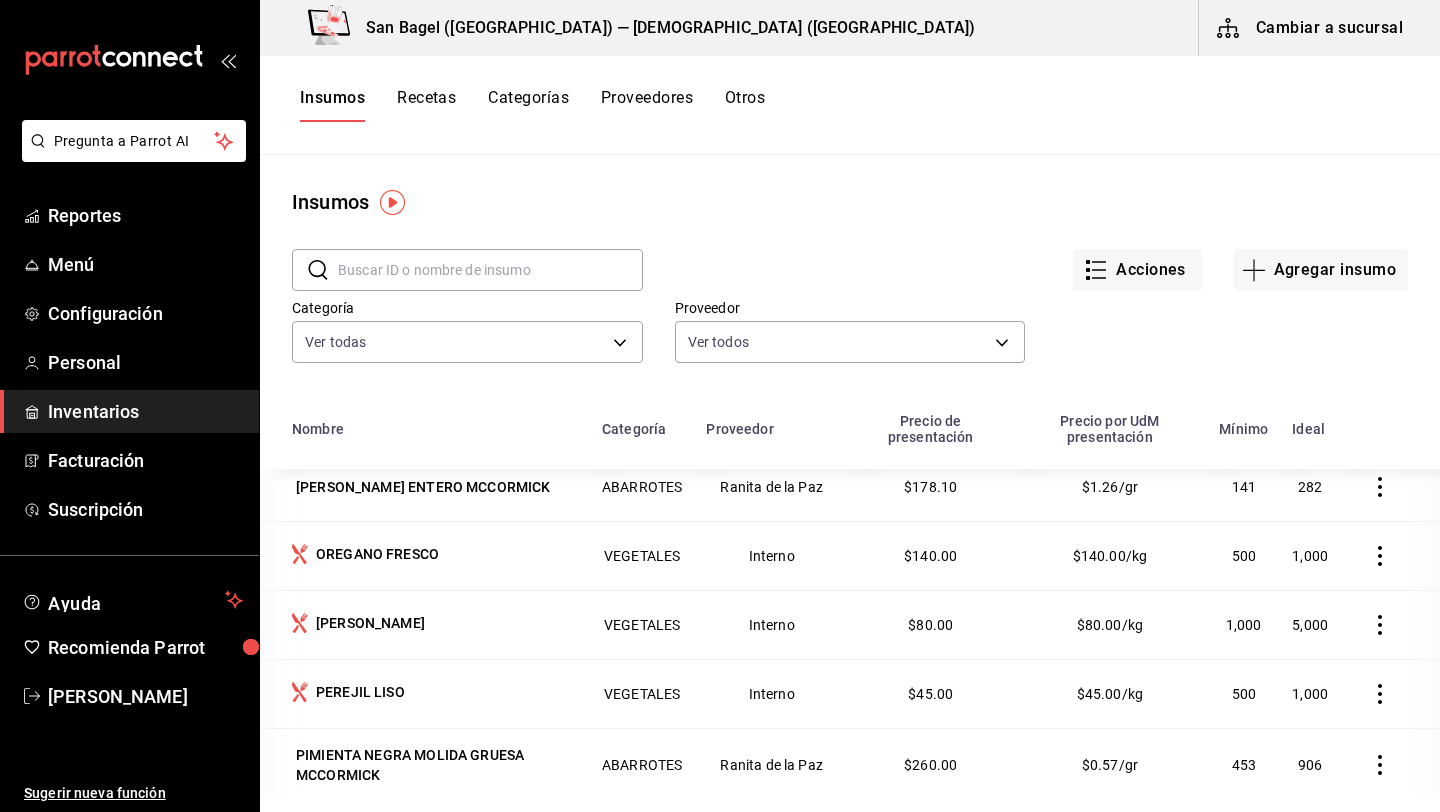 click 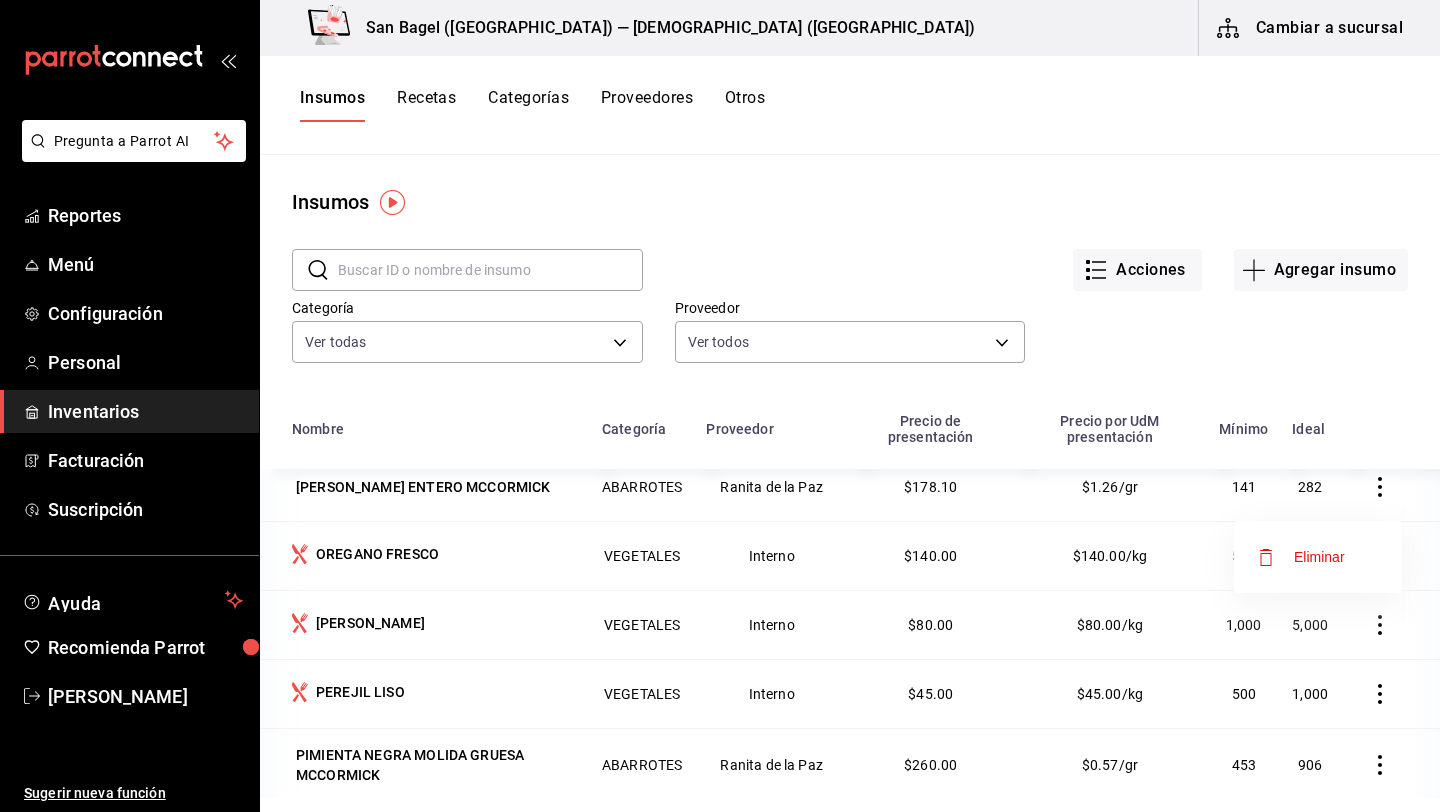 click on "Eliminar" at bounding box center (1319, 557) 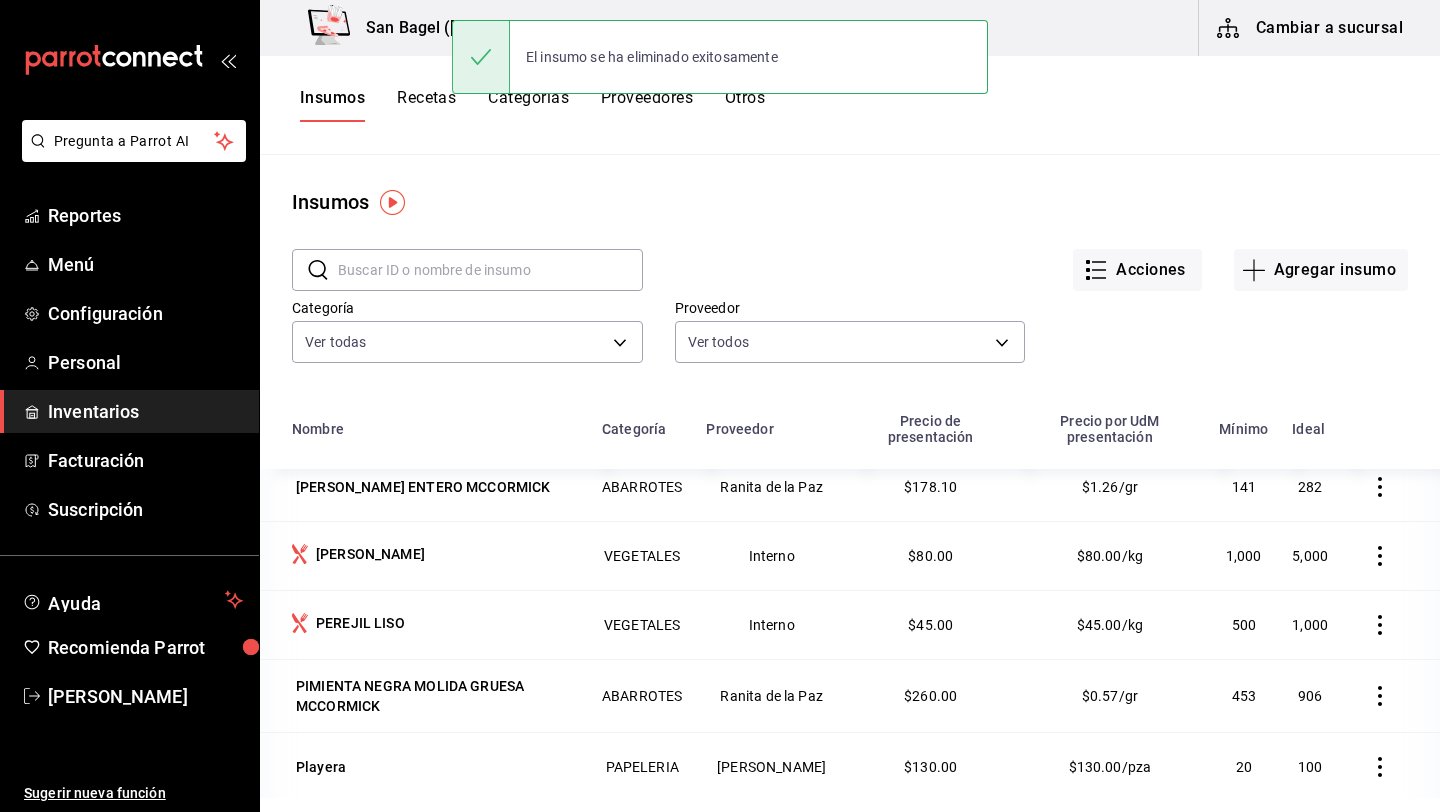 click 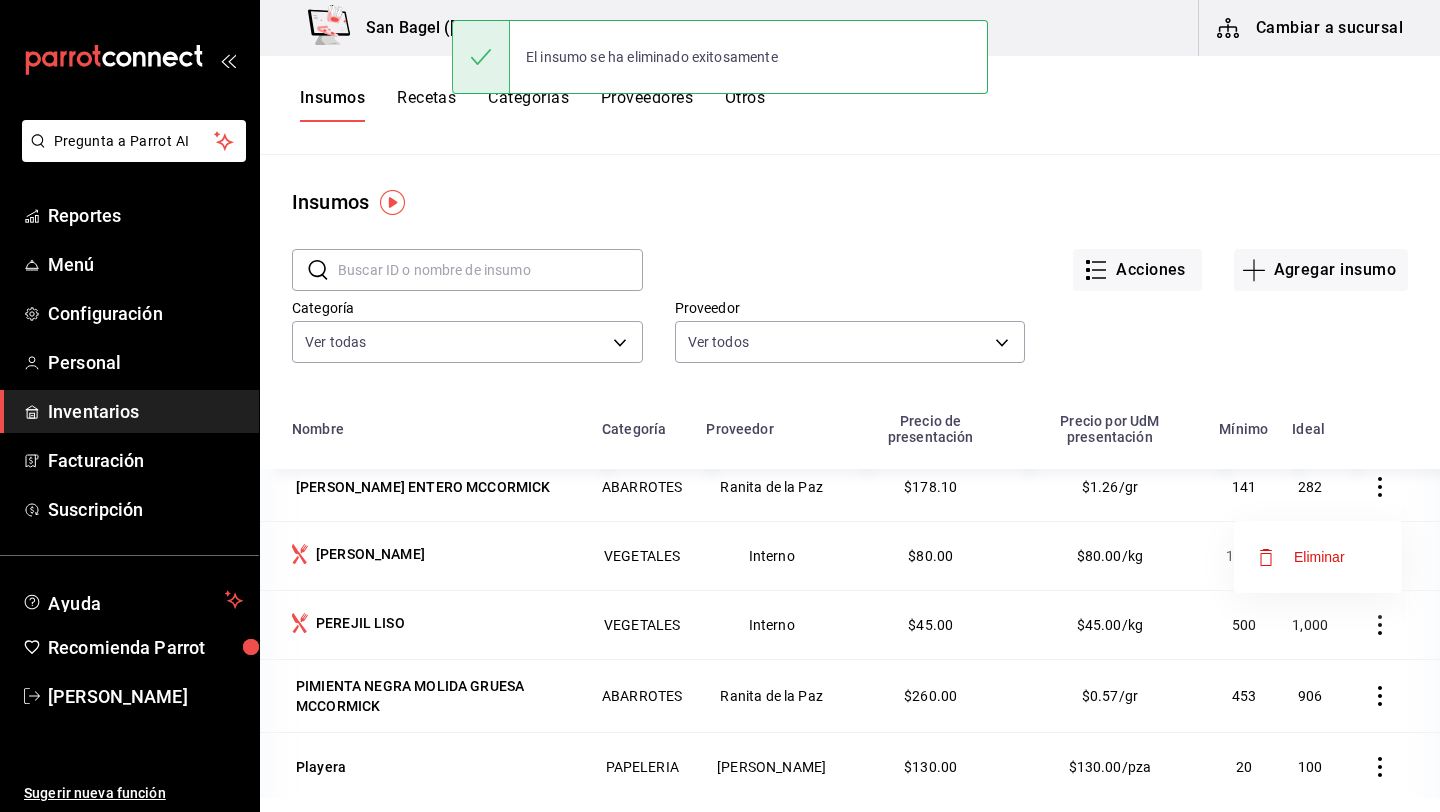 click on "Eliminar" at bounding box center (1319, 557) 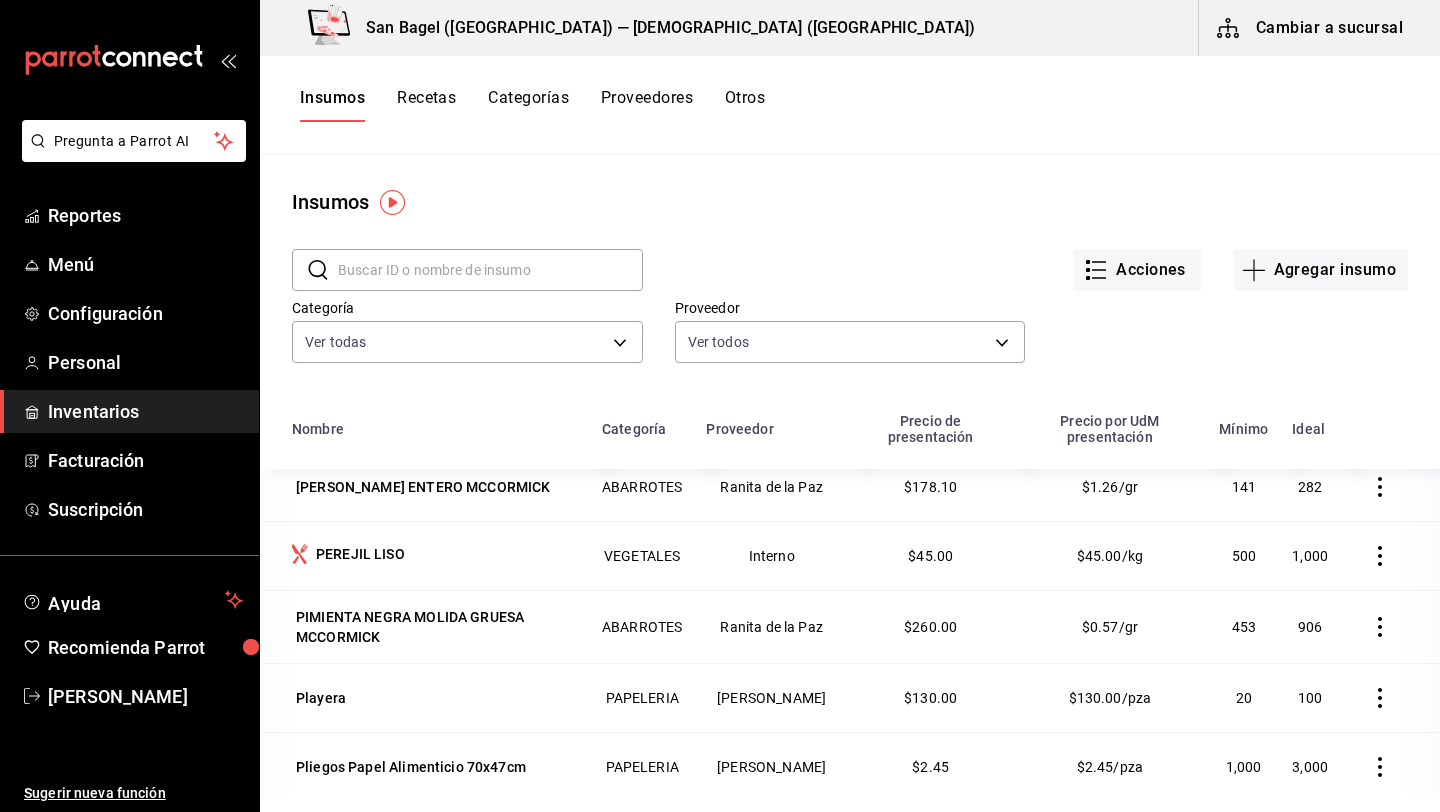 click 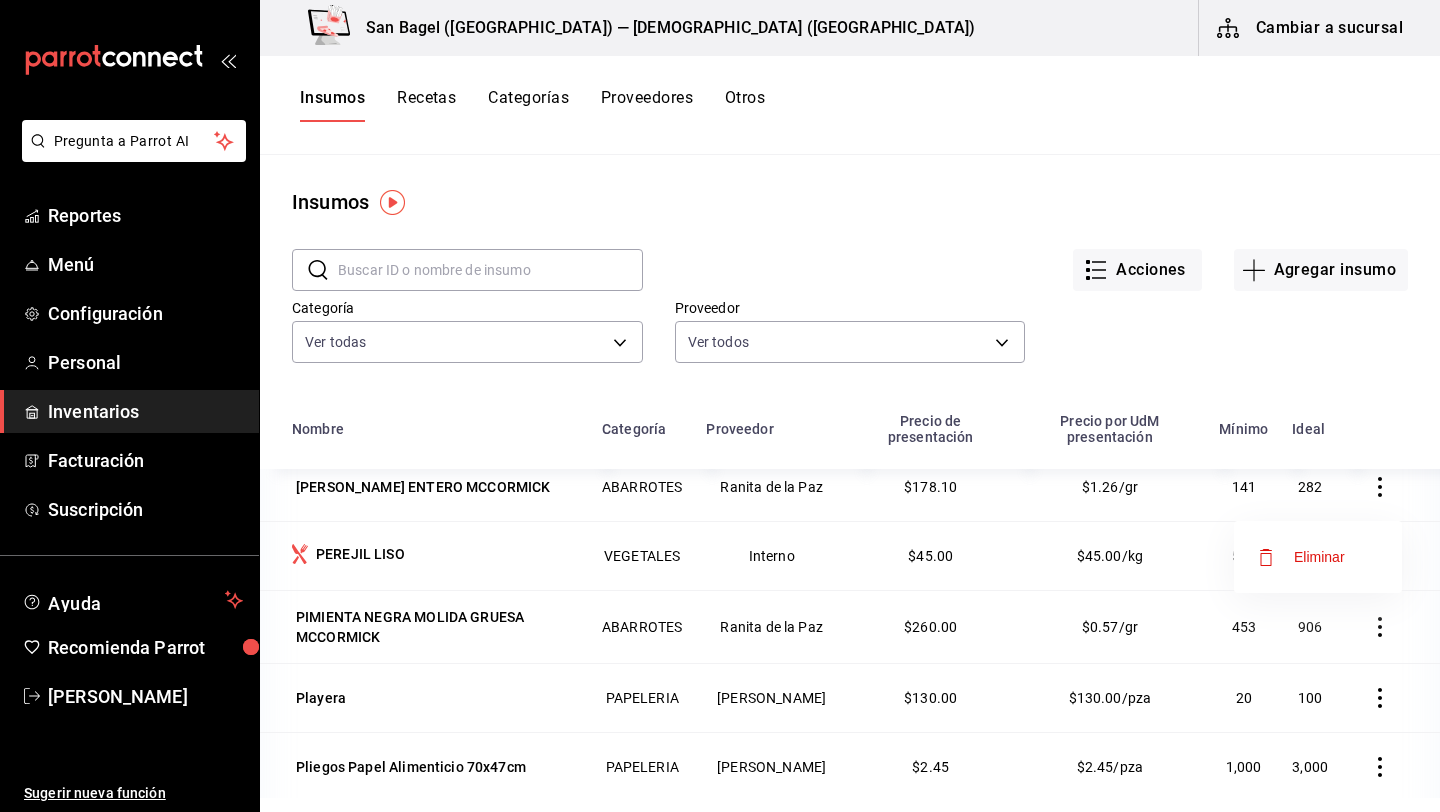 click on "Eliminar" at bounding box center (1319, 557) 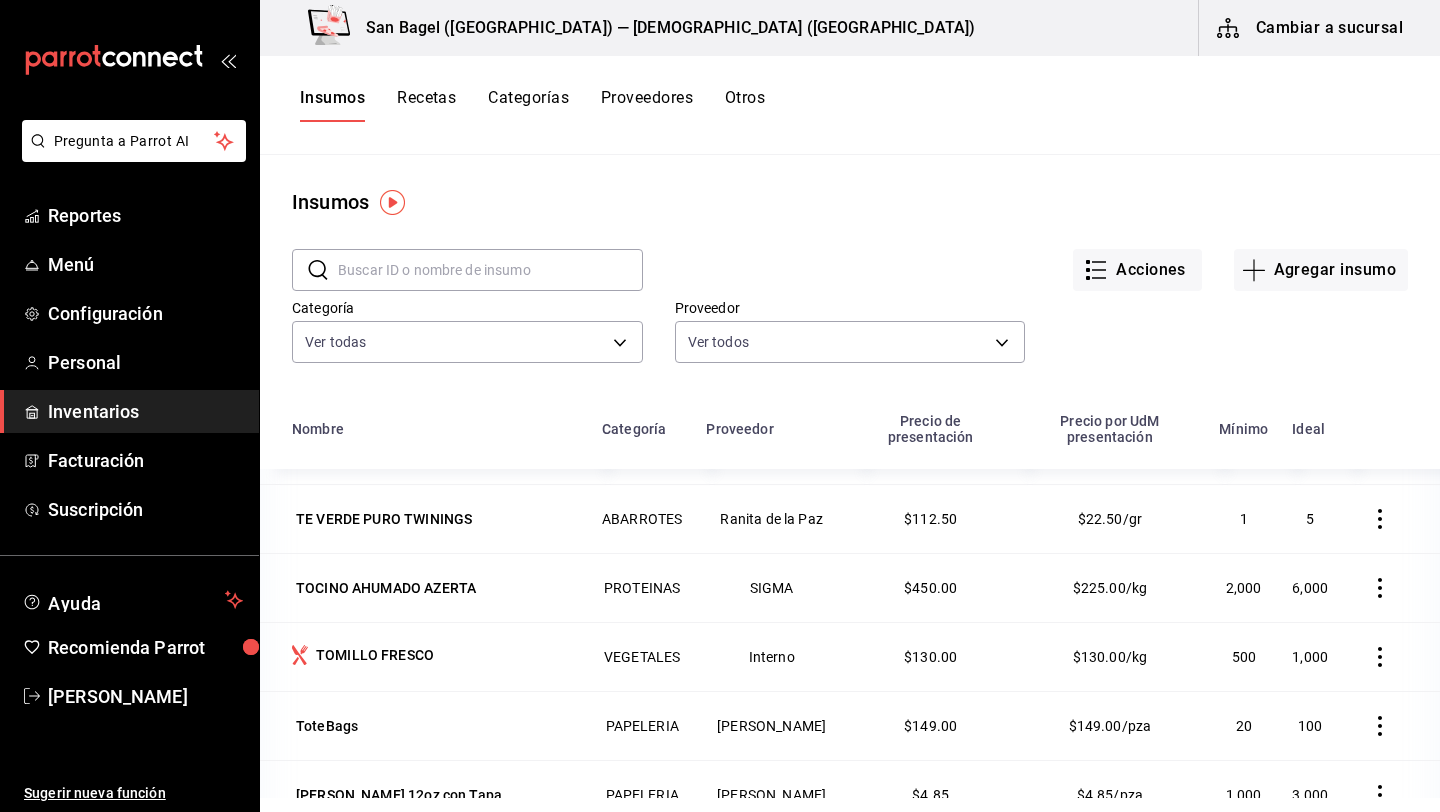 scroll, scrollTop: 4300, scrollLeft: 0, axis: vertical 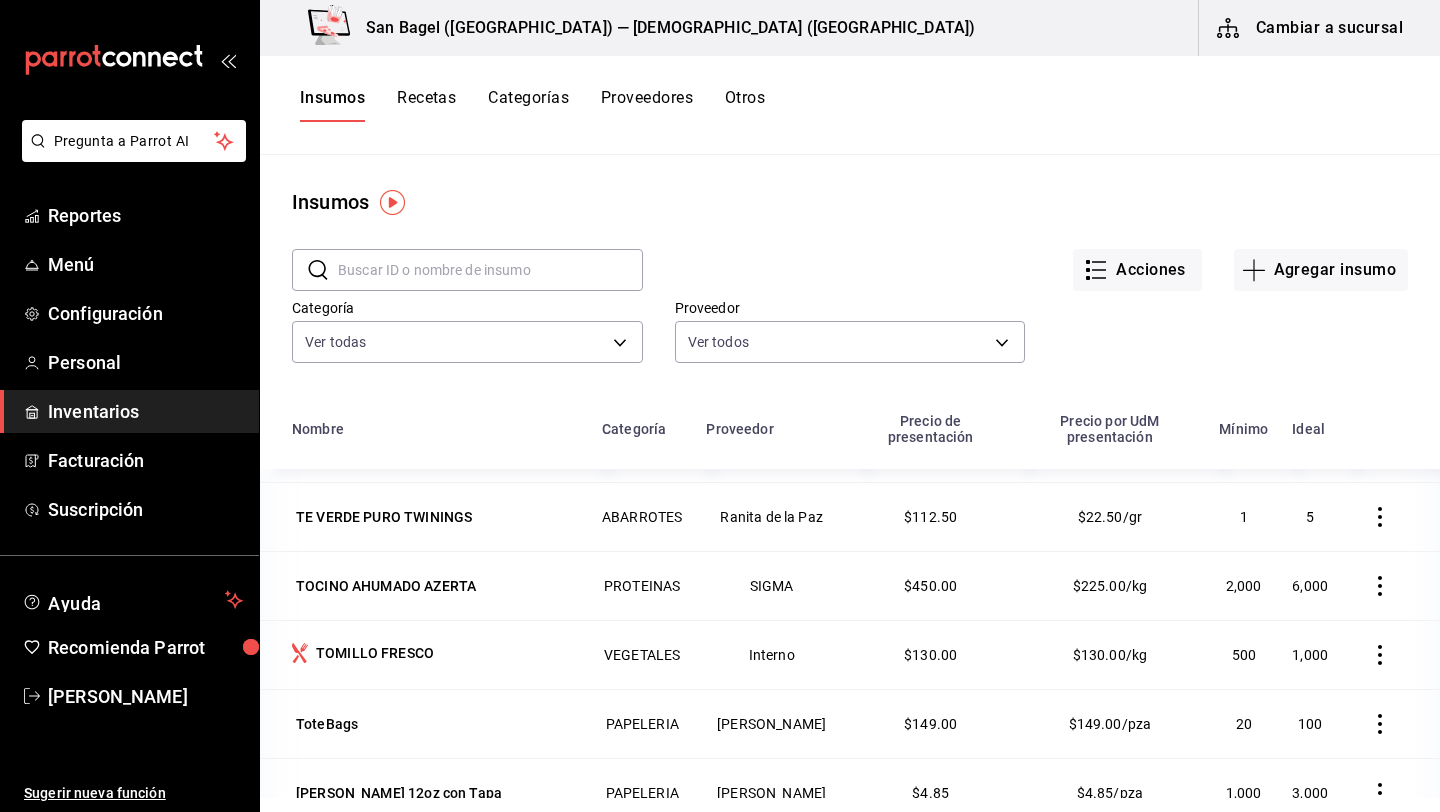 click 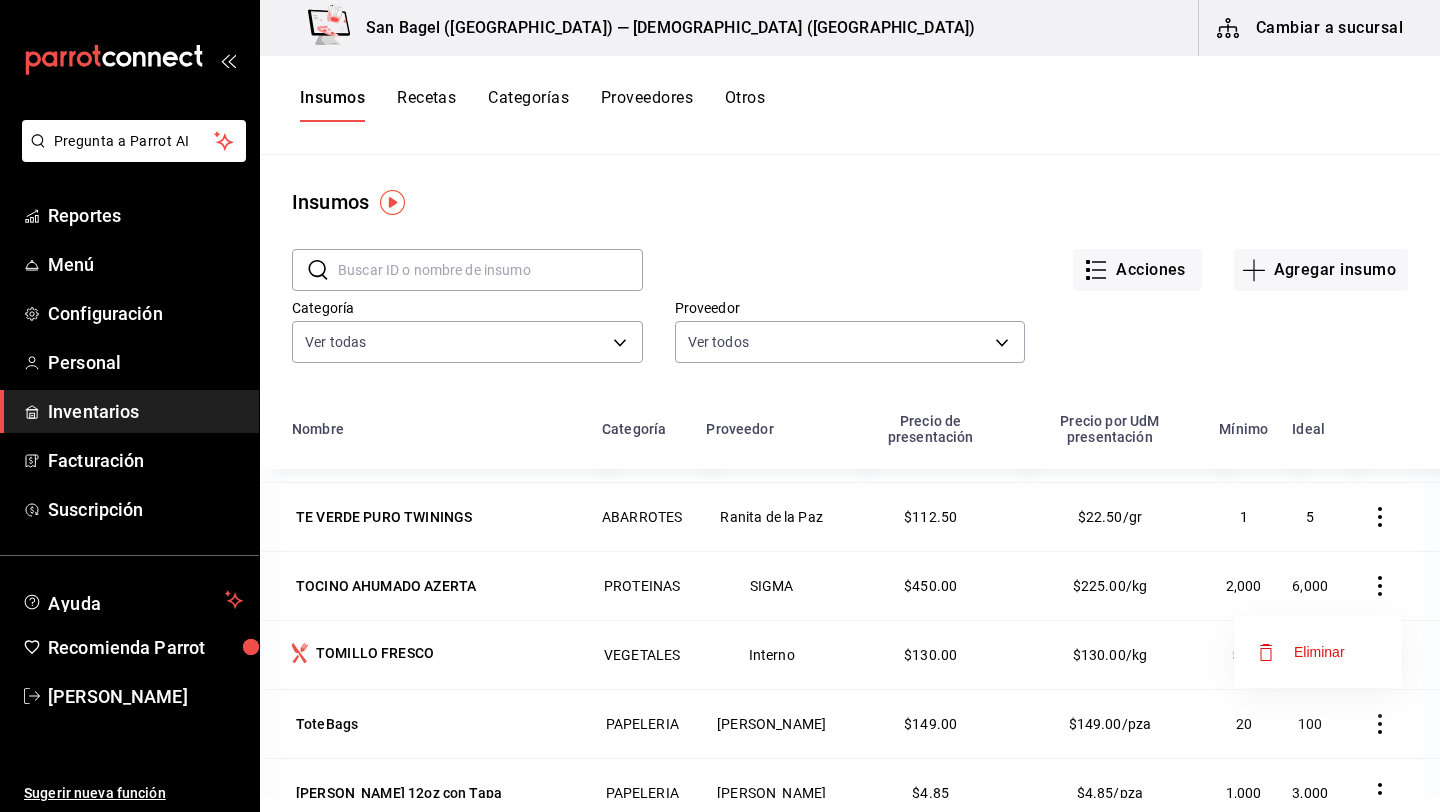click on "Eliminar" at bounding box center (1301, 652) 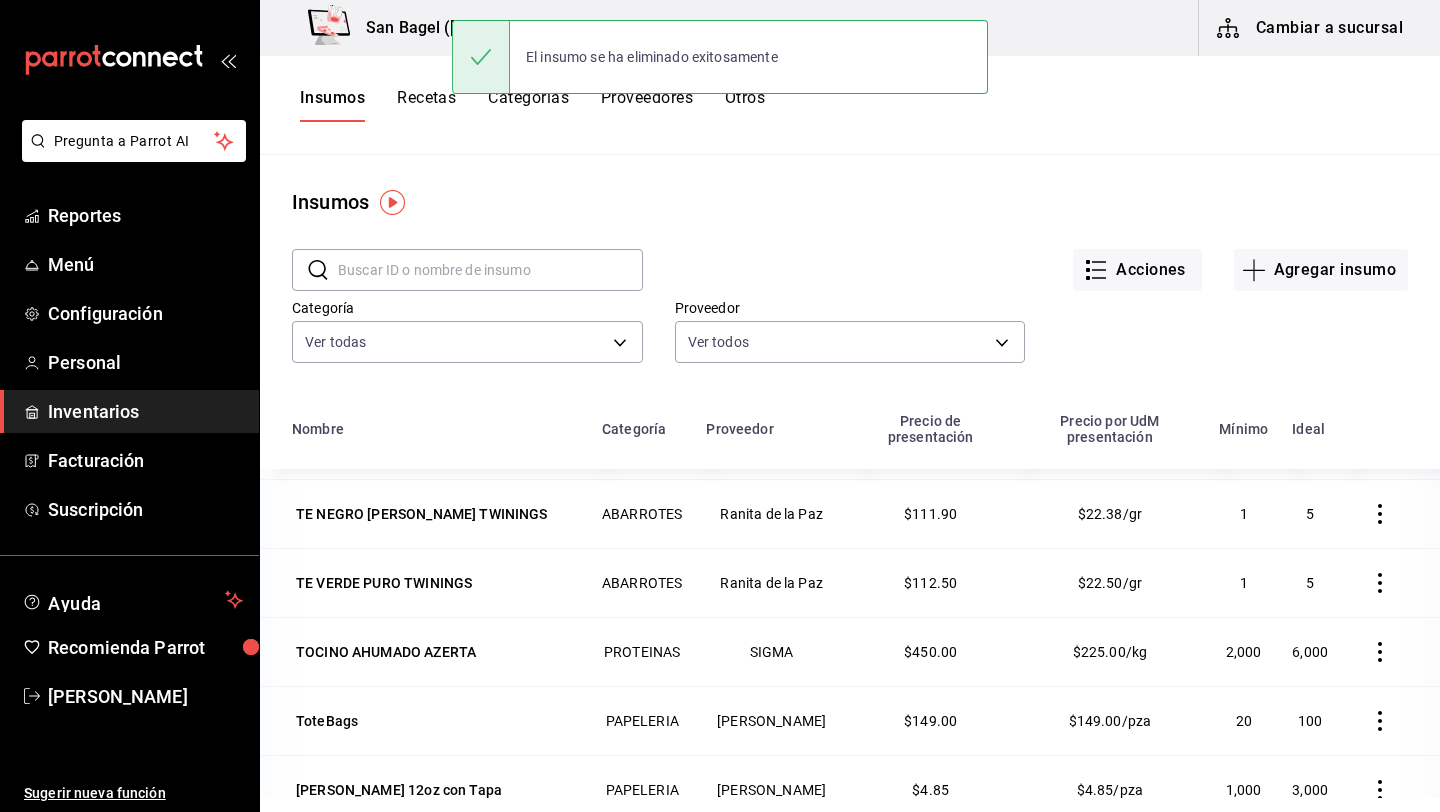 scroll, scrollTop: 4231, scrollLeft: 0, axis: vertical 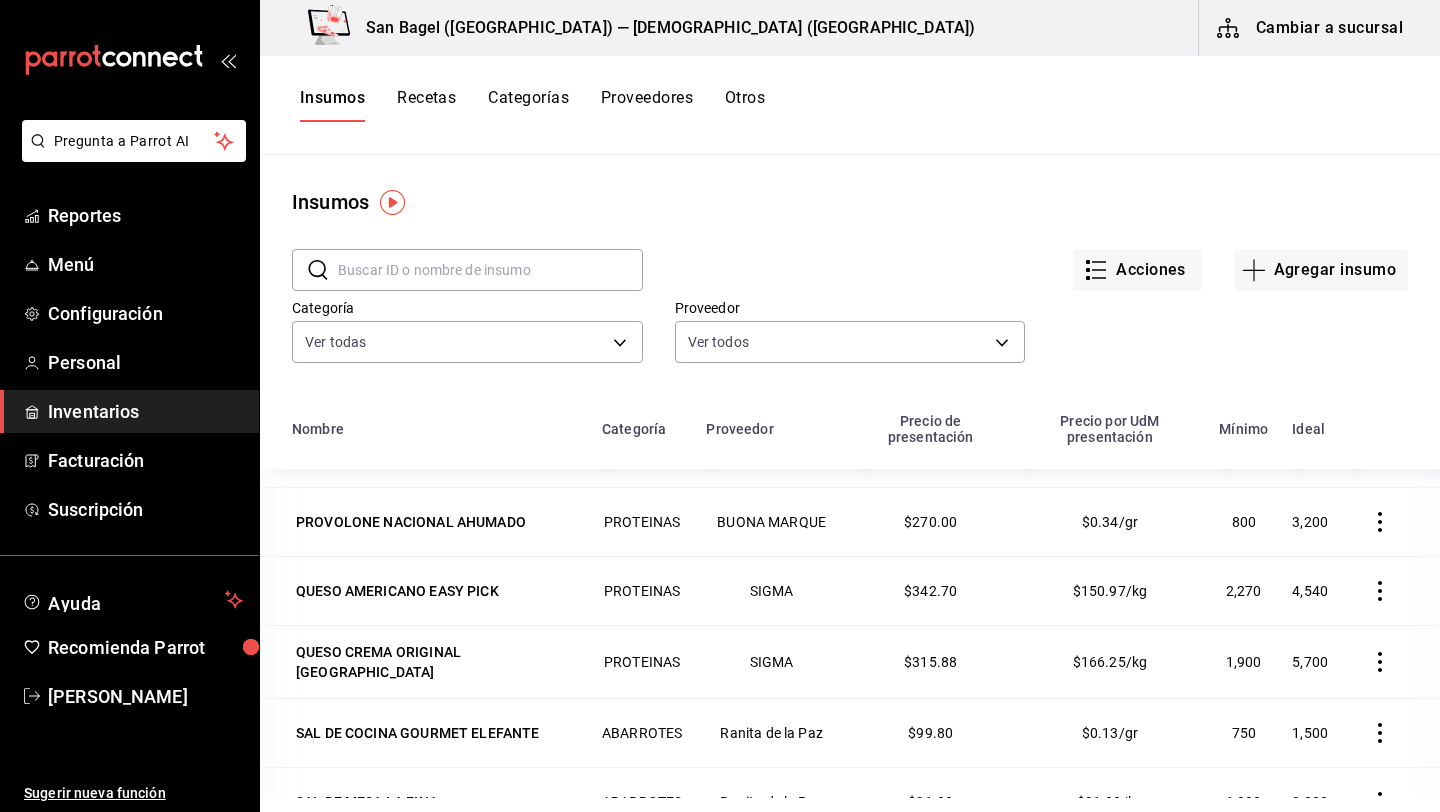 click on "Recetas" at bounding box center [426, 105] 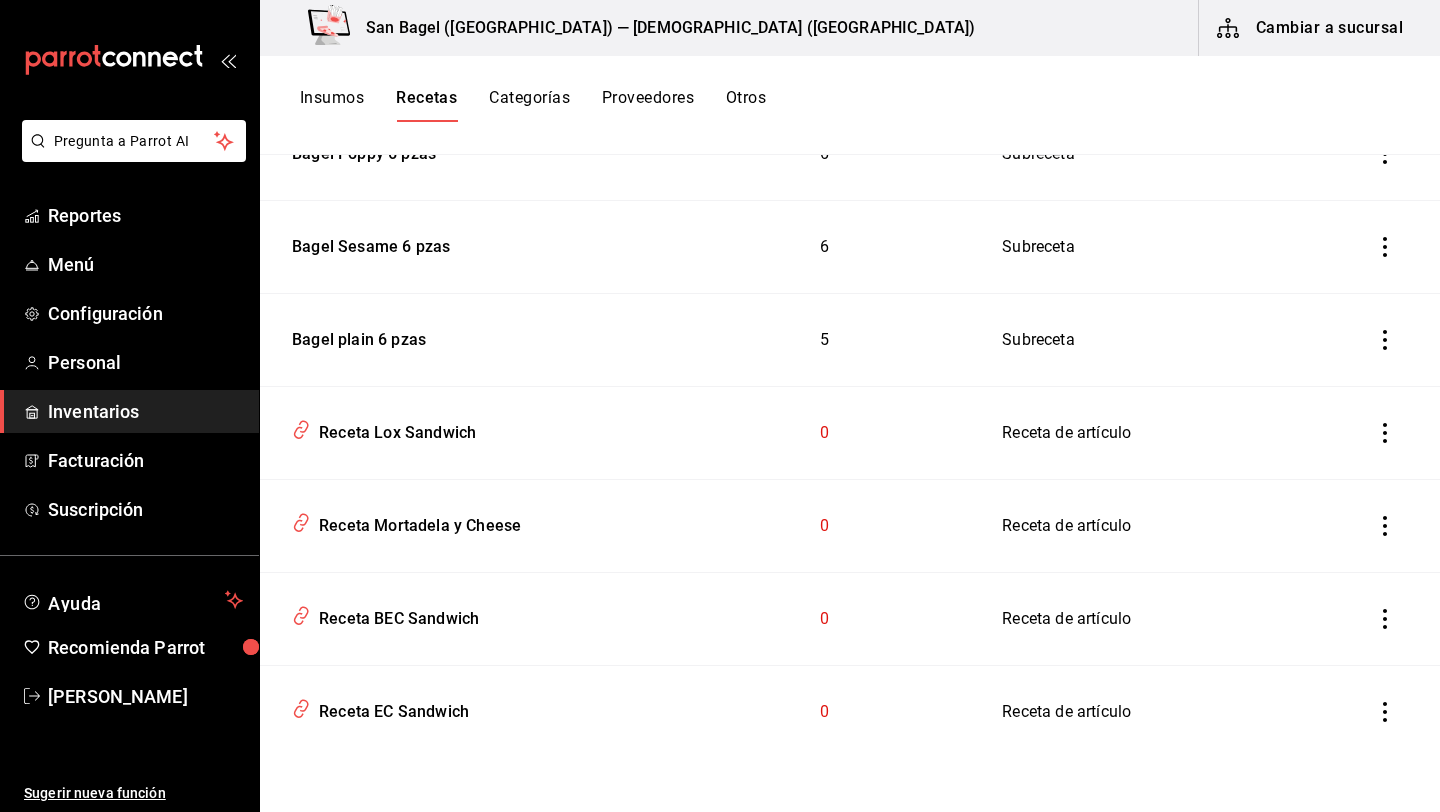 scroll, scrollTop: 0, scrollLeft: 0, axis: both 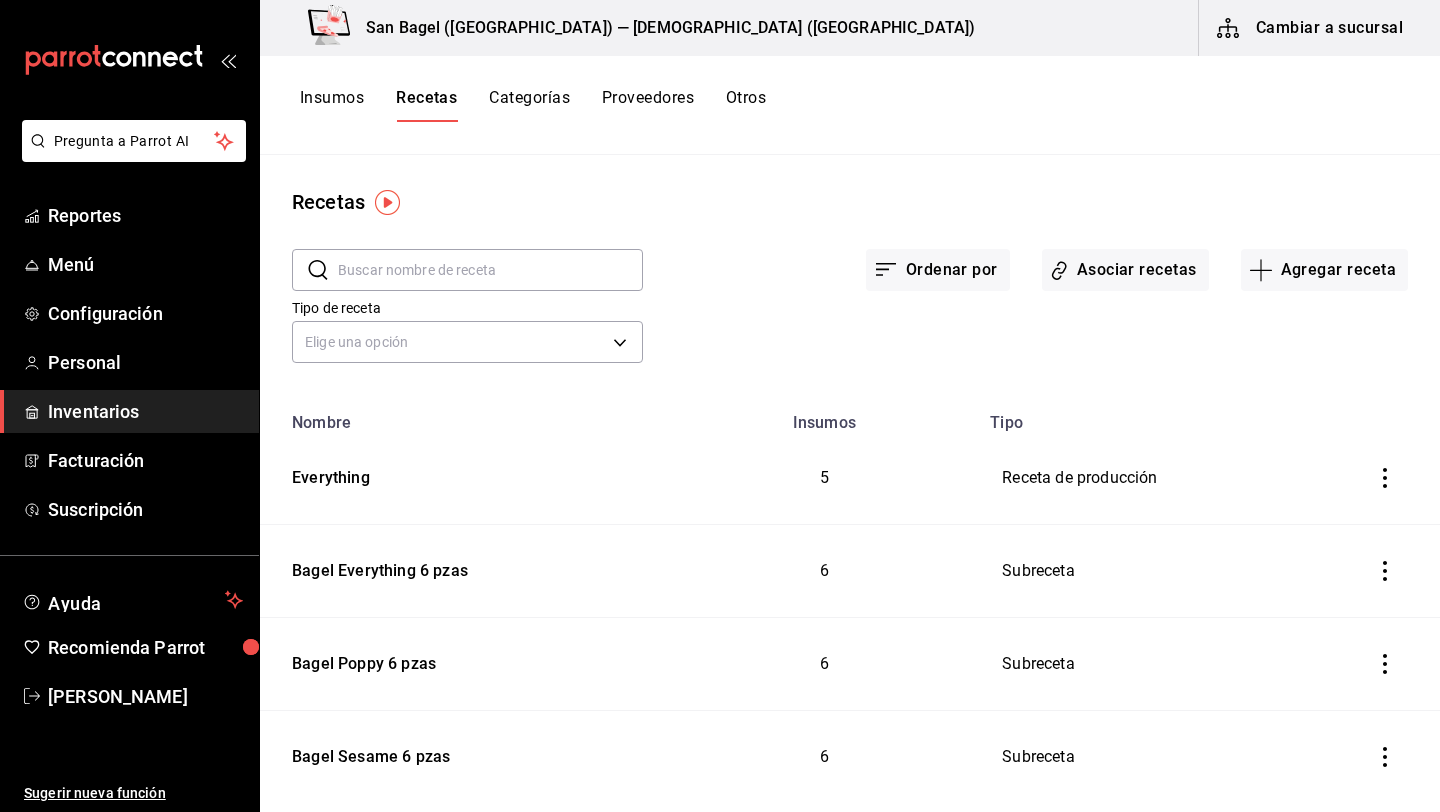 click on "Insumos" at bounding box center [332, 105] 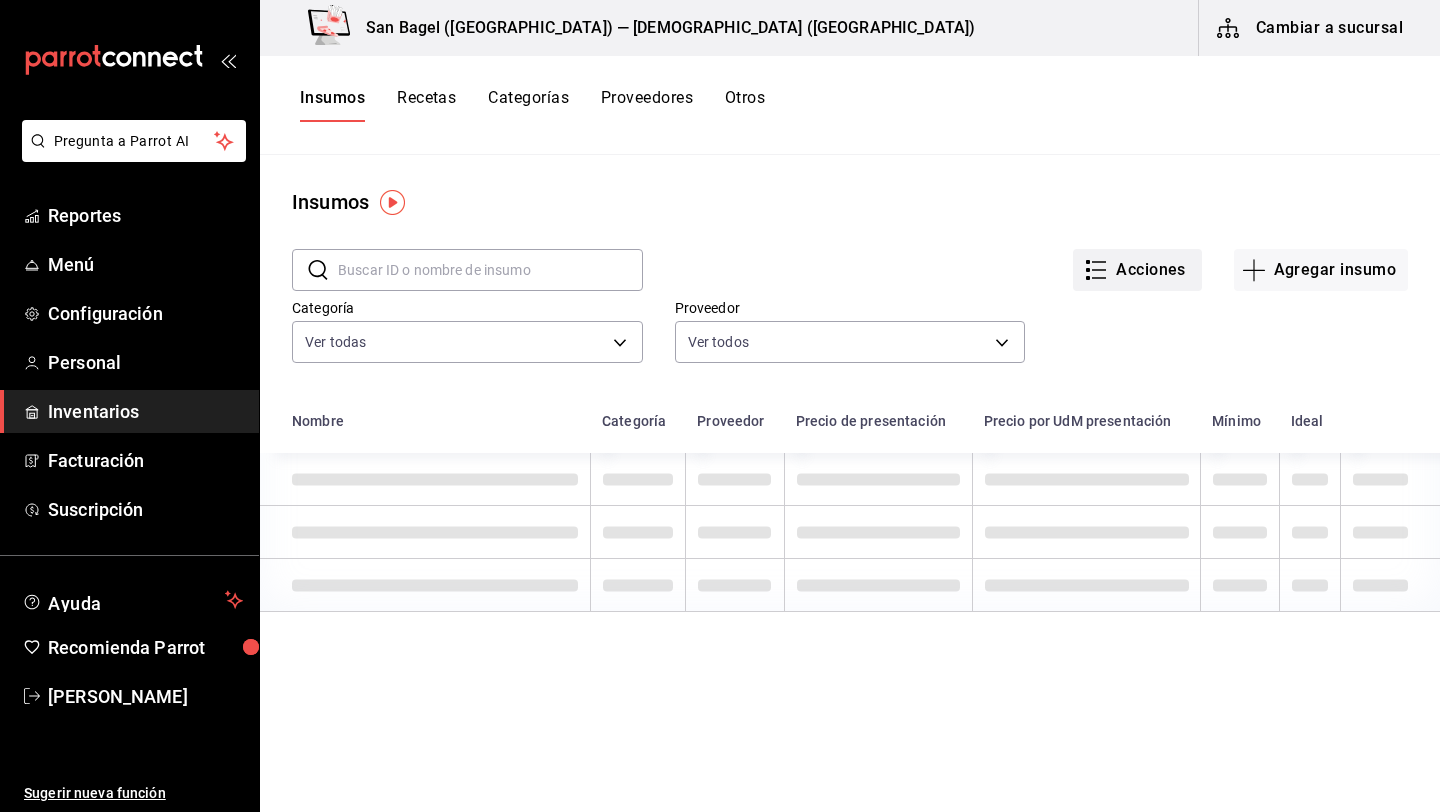 click on "Acciones" at bounding box center [1137, 270] 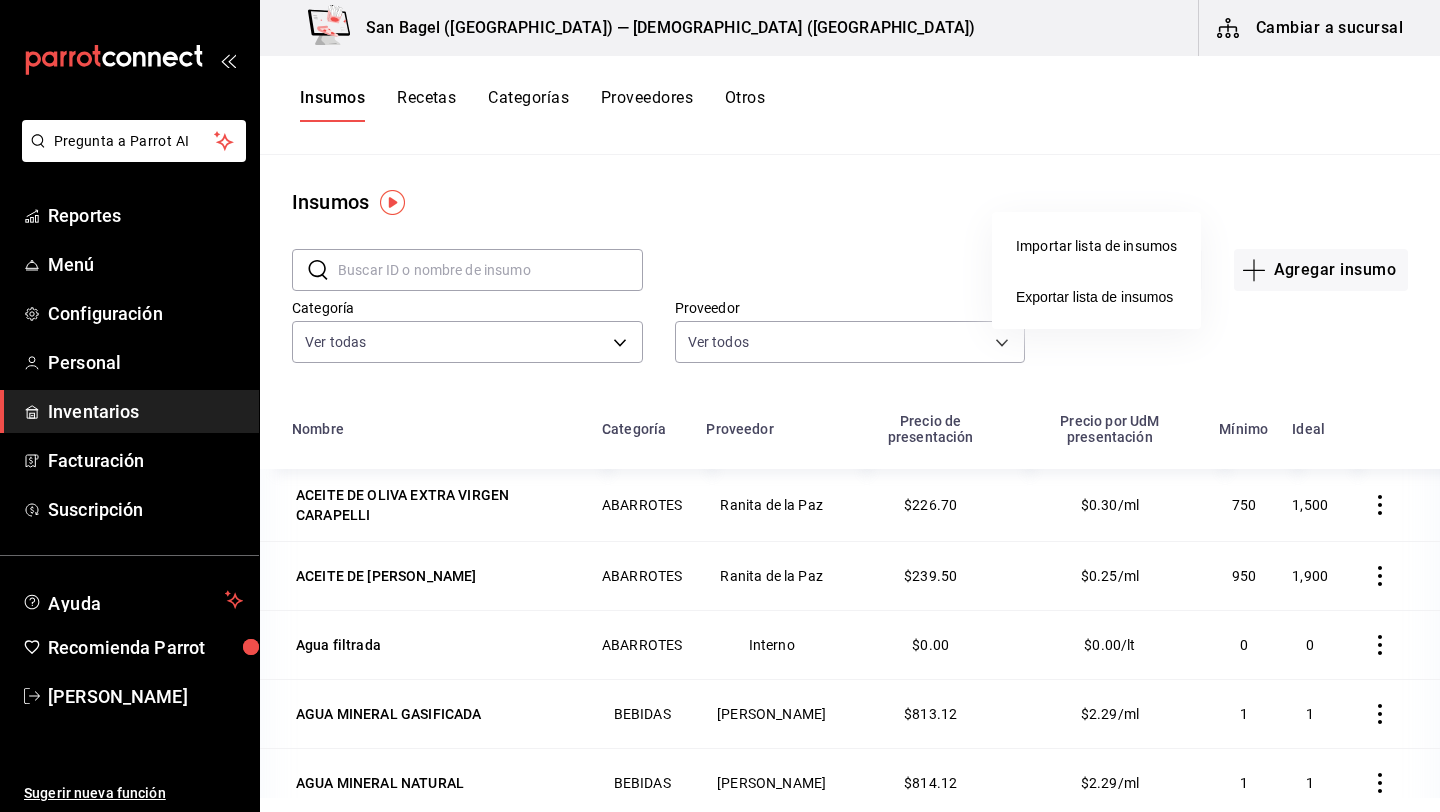 click on "Importar lista de insumos" at bounding box center [1096, 246] 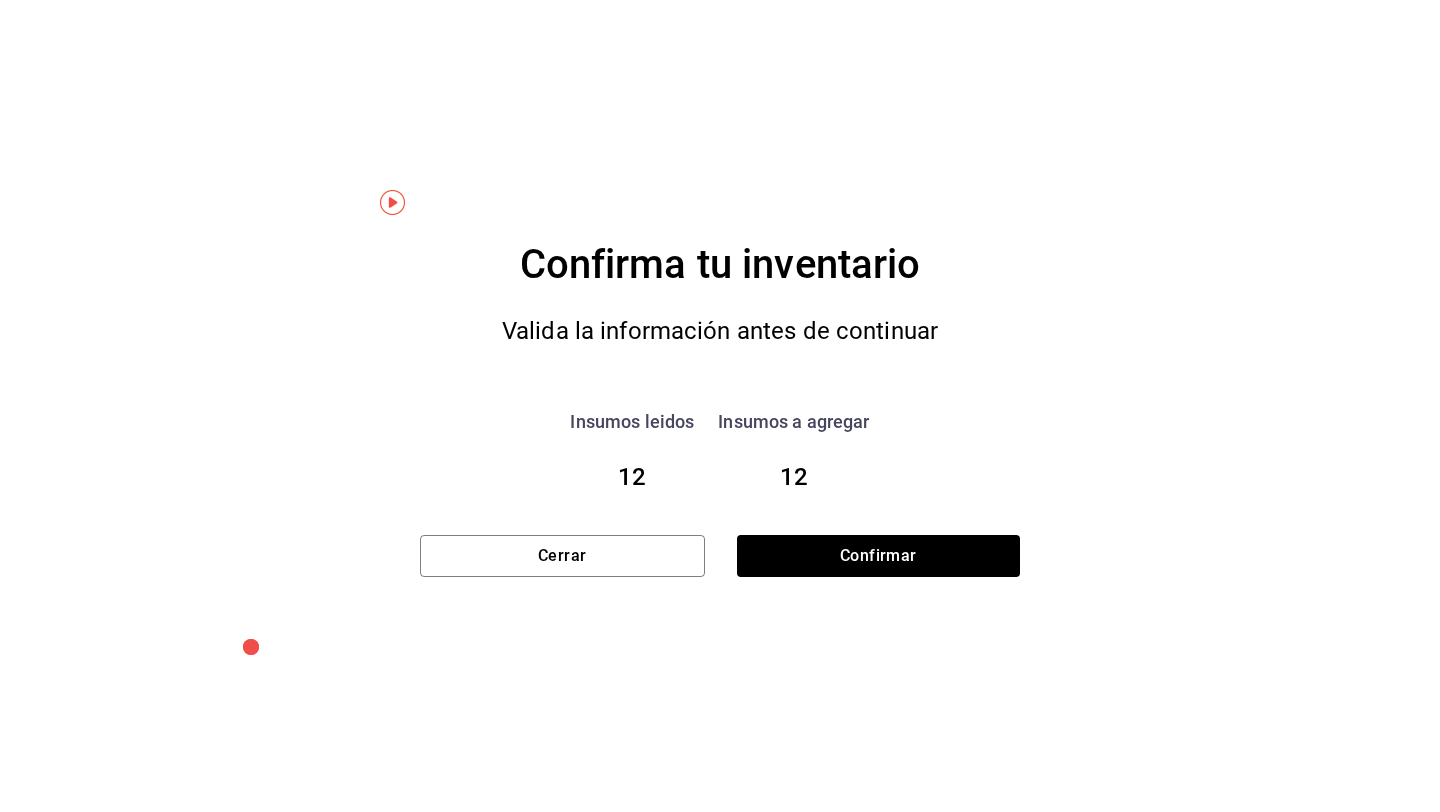 click on "Confirma tu inventario Valida la información antes de continuar Insumos leidos 12 Insumos a agregar 12 Cerrar Confirmar" at bounding box center [720, 406] 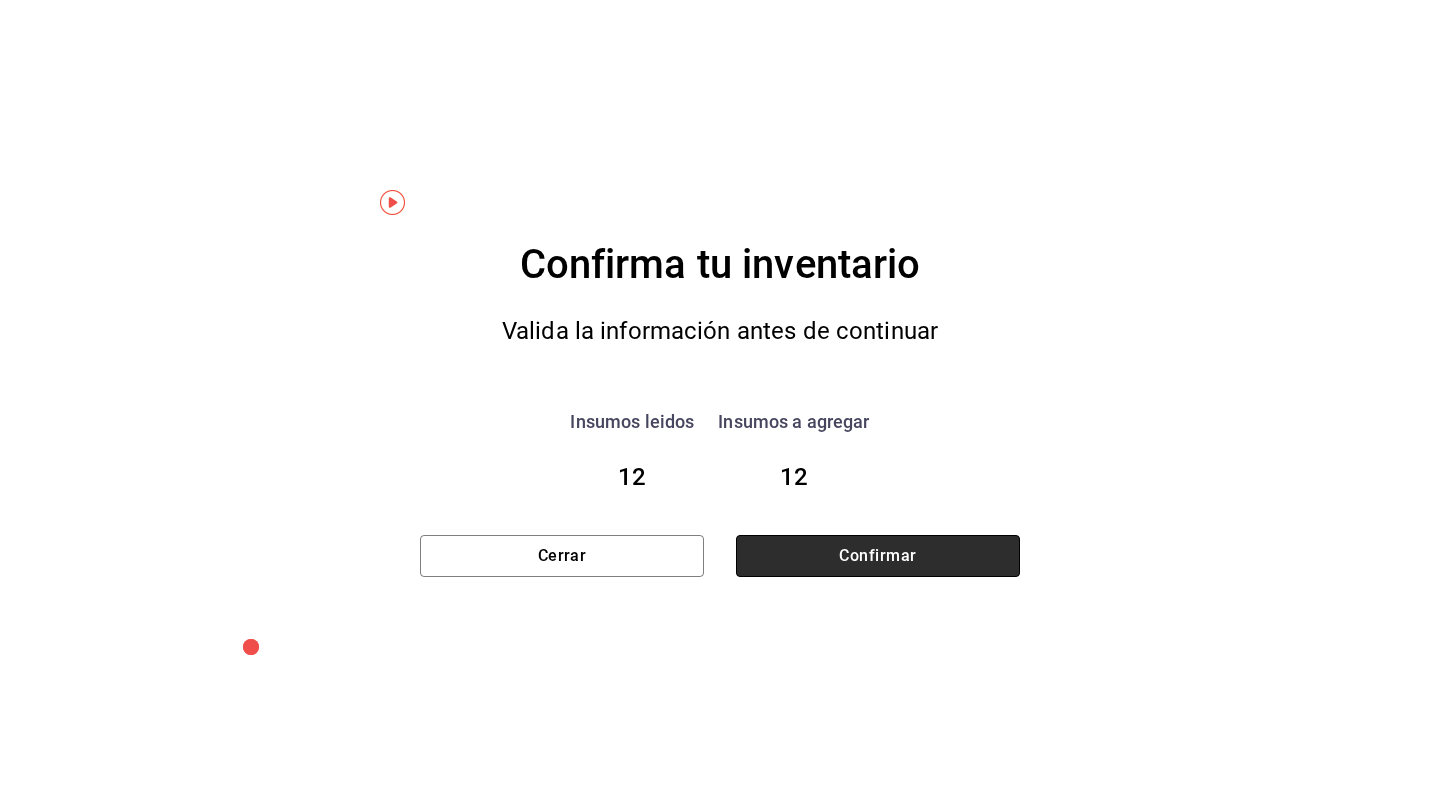 click on "Confirmar" at bounding box center [878, 556] 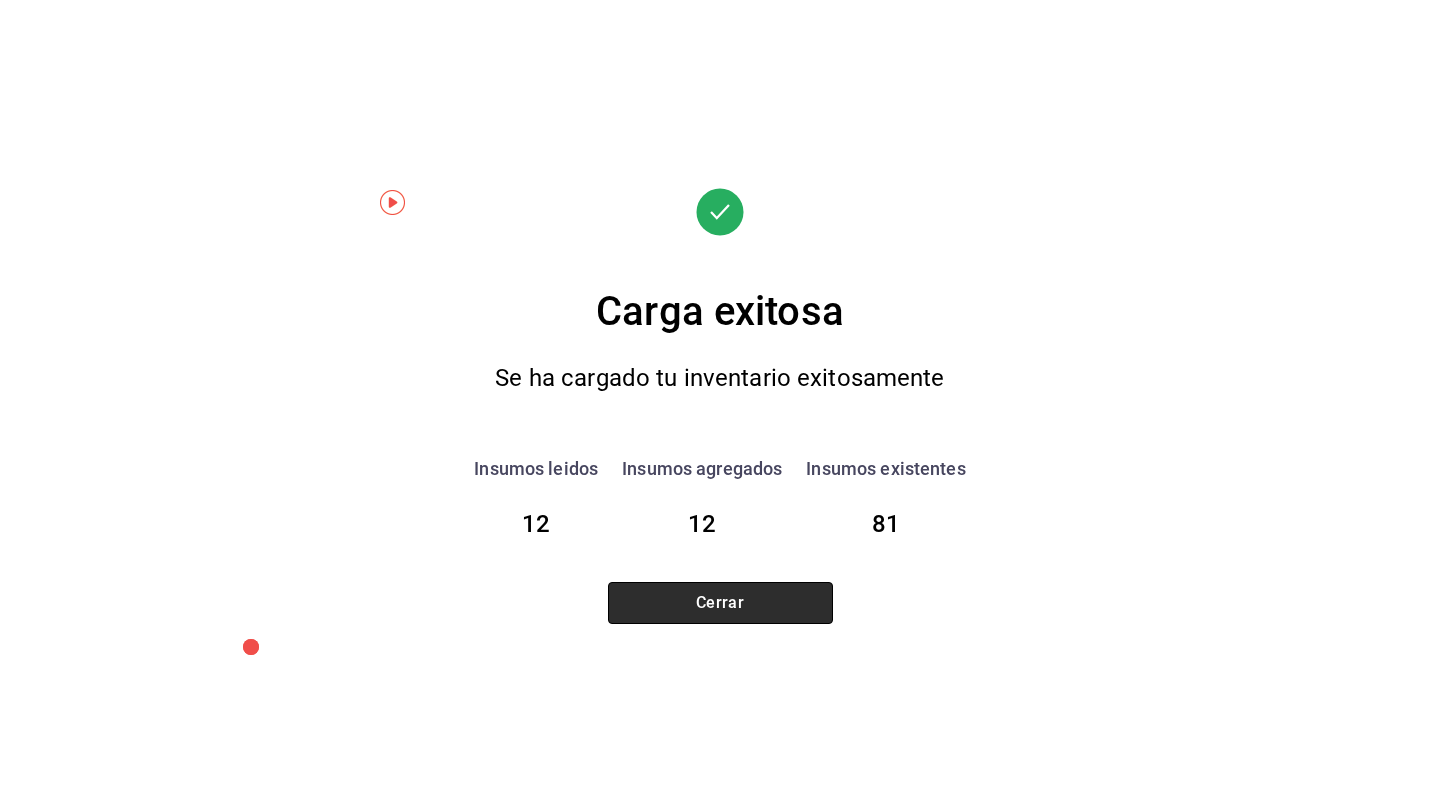 click on "Cerrar" at bounding box center (720, 603) 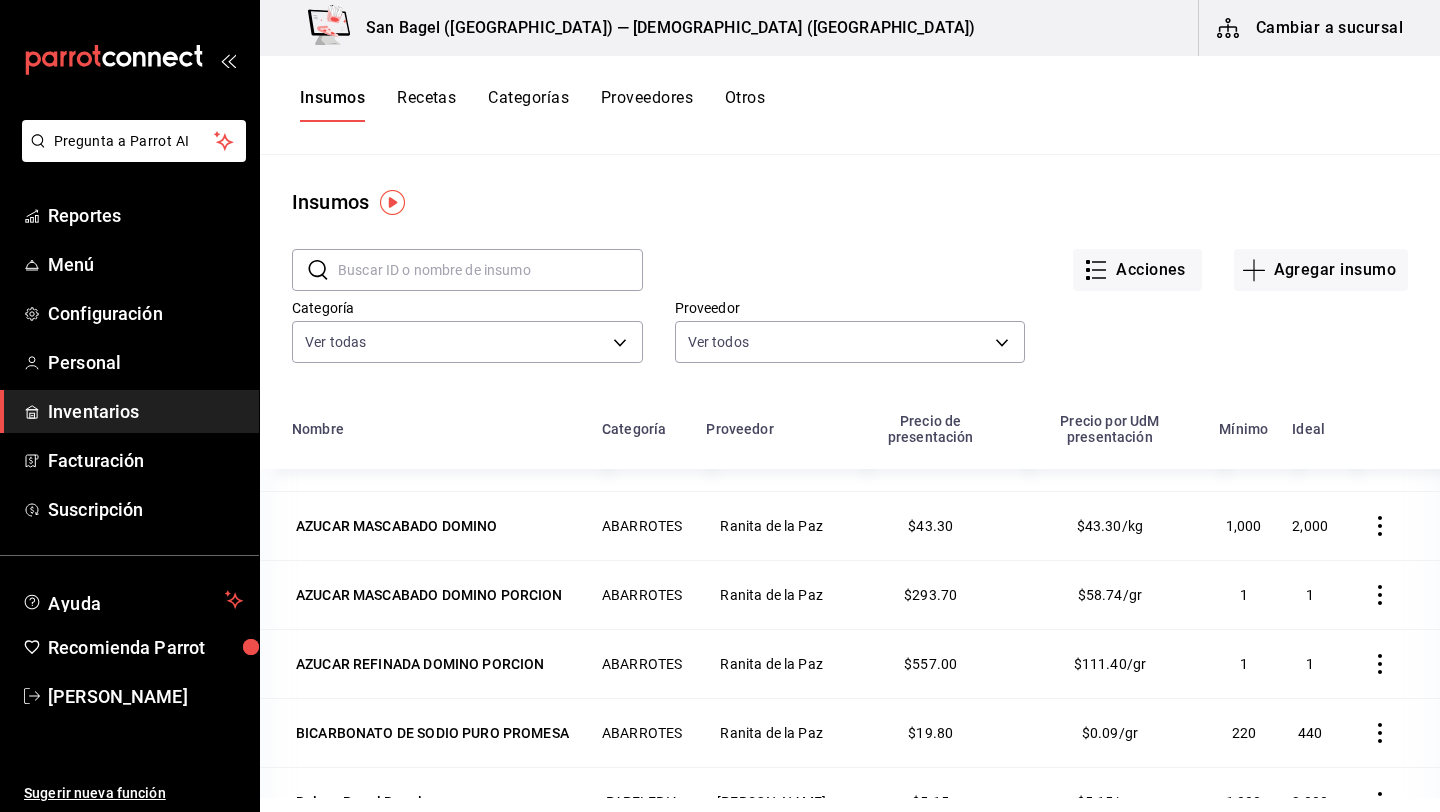 scroll, scrollTop: 0, scrollLeft: 0, axis: both 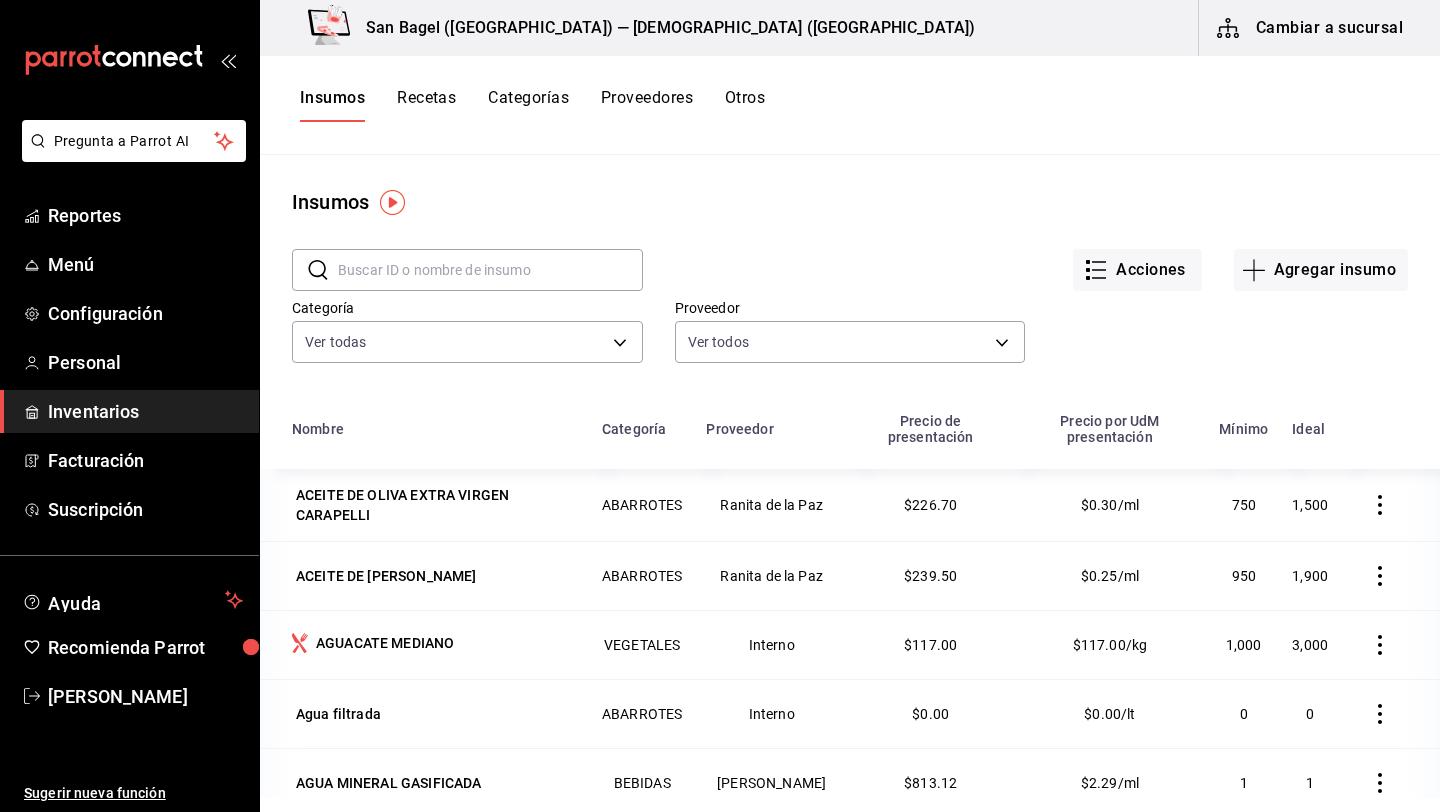 click on "Acciones Agregar insumo" at bounding box center [1025, 254] 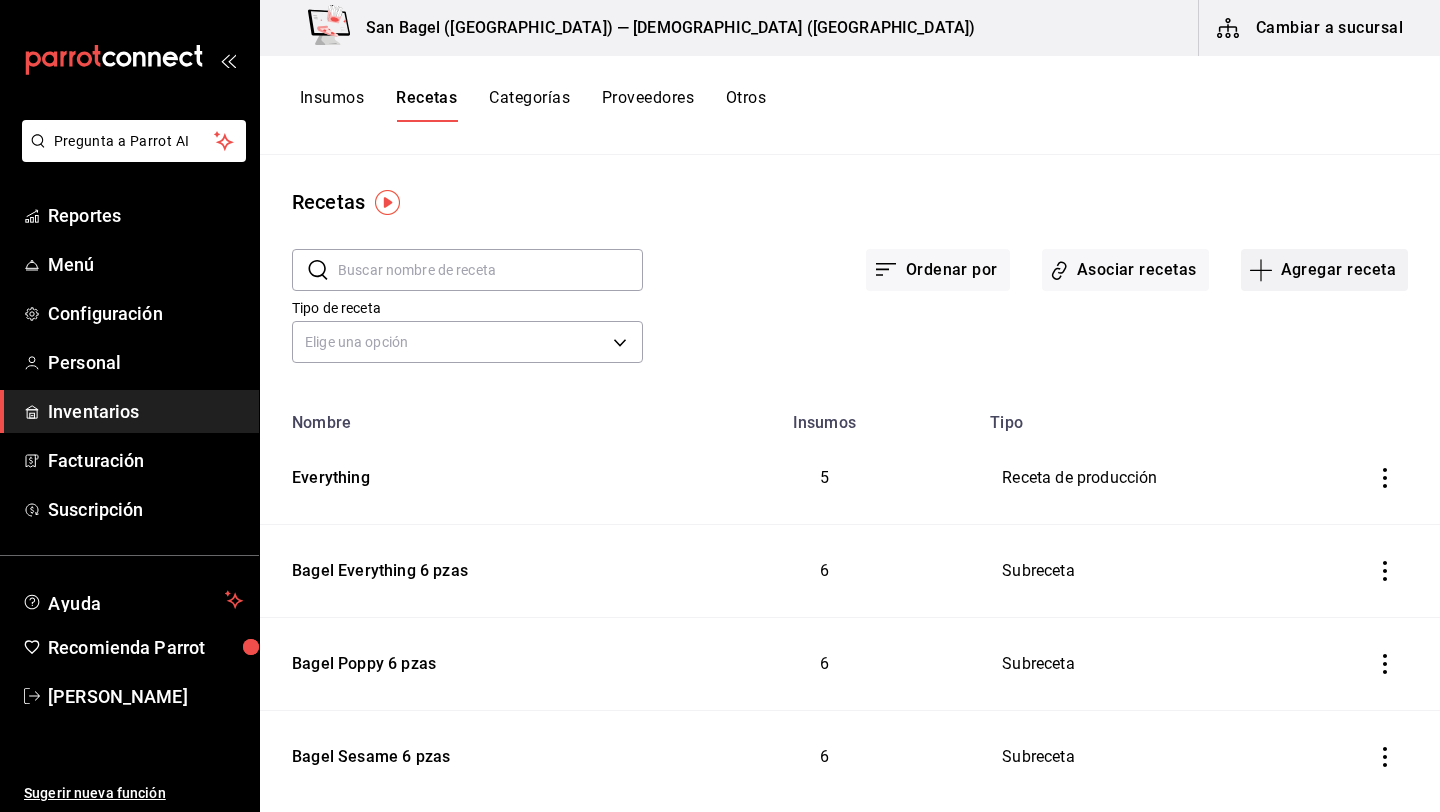 click on "Agregar receta" at bounding box center [1324, 270] 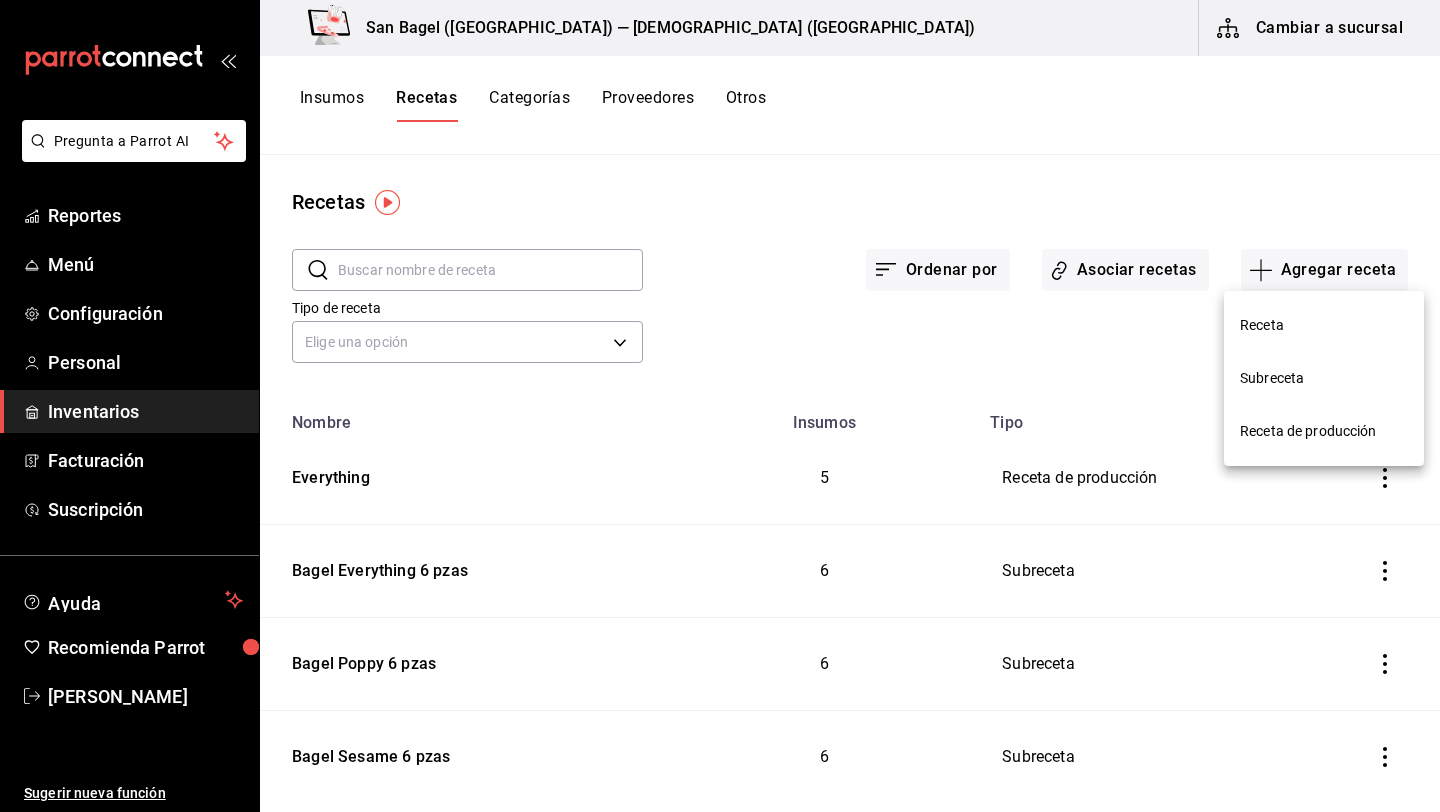 click on "Receta" at bounding box center [1324, 325] 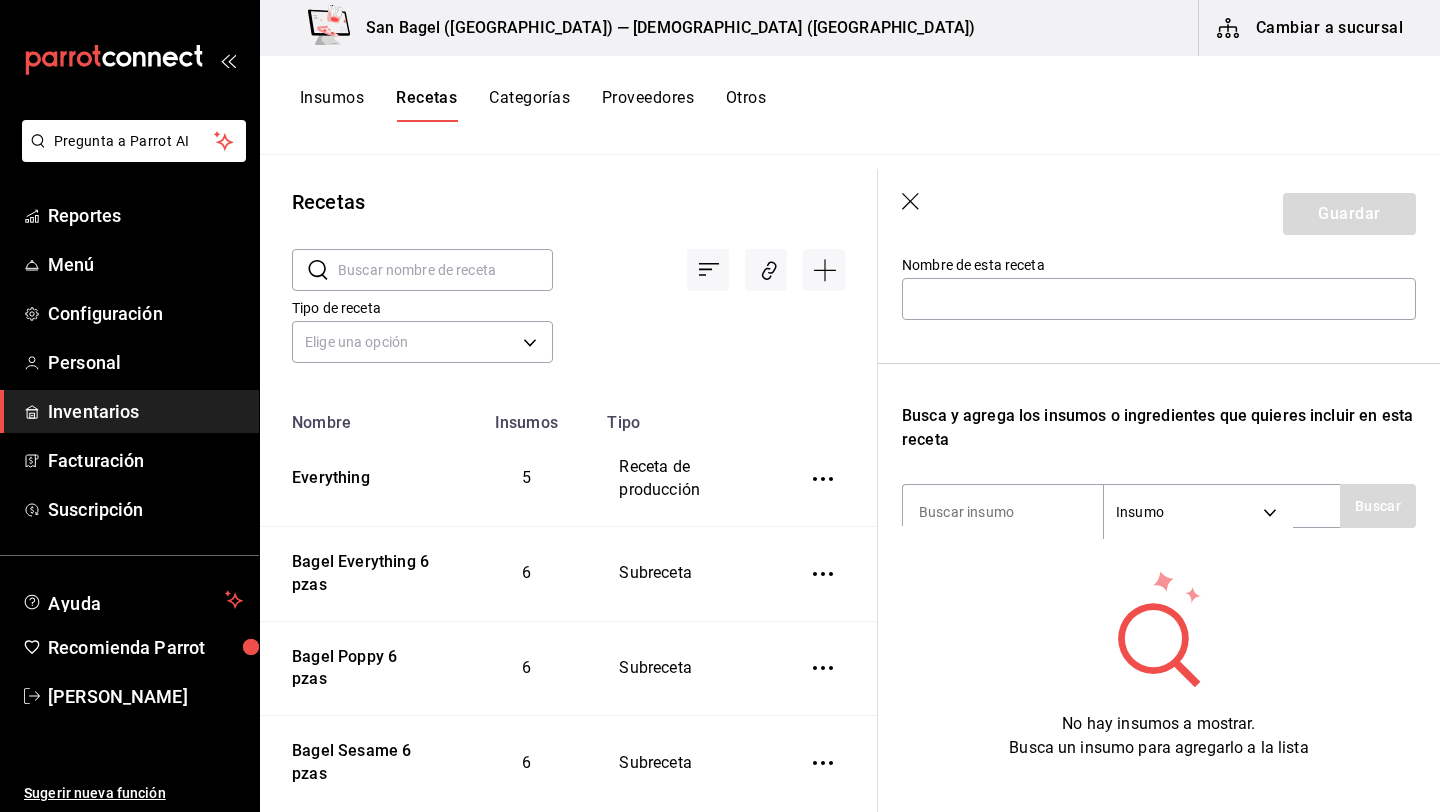 scroll, scrollTop: 243, scrollLeft: 0, axis: vertical 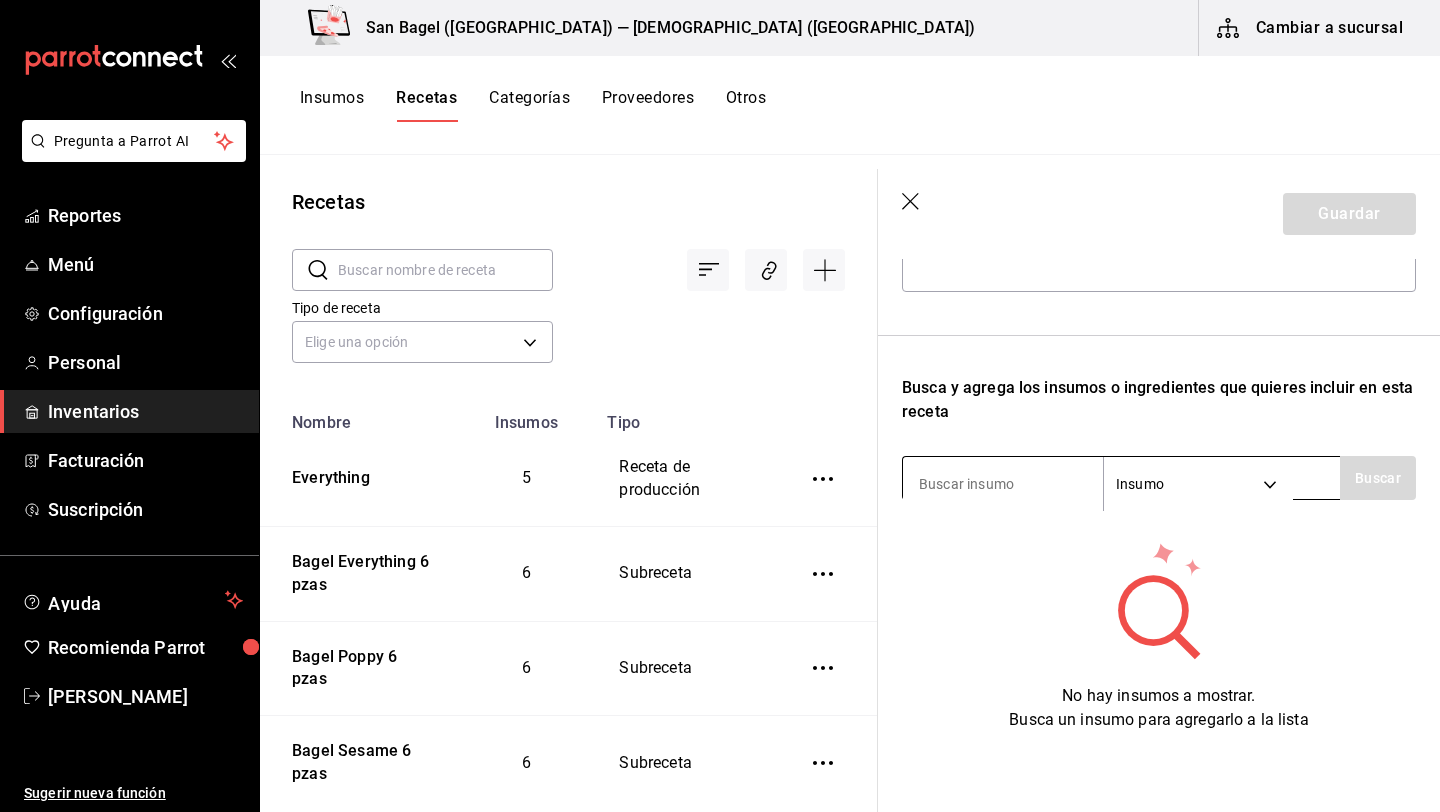 click on "Pregunta a Parrot AI Reportes   Menú   Configuración   Personal   Inventarios   Facturación   Suscripción   Ayuda Recomienda Parrot   Alejandro vera   Sugerir nueva función   San Bagel (Roma) — San Bagel (Roma) Cambiar a sucursal Insumos Recetas Categorías Proveedores Otros Recetas ​ ​ Tipo de receta Elige una opción default Nombre Insumos Tipo Everything 5 Receta de producción Bagel Everything 6 pzas 6 Subreceta Bagel Poppy 6 pzas 6 Subreceta Bagel Sesame 6 pzas 6 Subreceta Bagel plain 6 pzas 5 Subreceta Receta Lox Sandwich 0 Receta de artículo Receta Mortadela y Cheese 0 Receta de artículo Receta BEC Sandwich 0 Receta de artículo Receta EC Sandwich 0 Receta de artículo Guardar Receta de artículo  Recuerda que las cantidades utilizadas en tus recetas estarán definidas en la Unidad de medida de receta que hayas especificado para cada insumo. Nombre de esta receta Busca y agrega los insumos o ingredientes que quieres incluir en esta receta Insumo SUPPLY Buscar No hay insumos a mostrar." at bounding box center (720, 399) 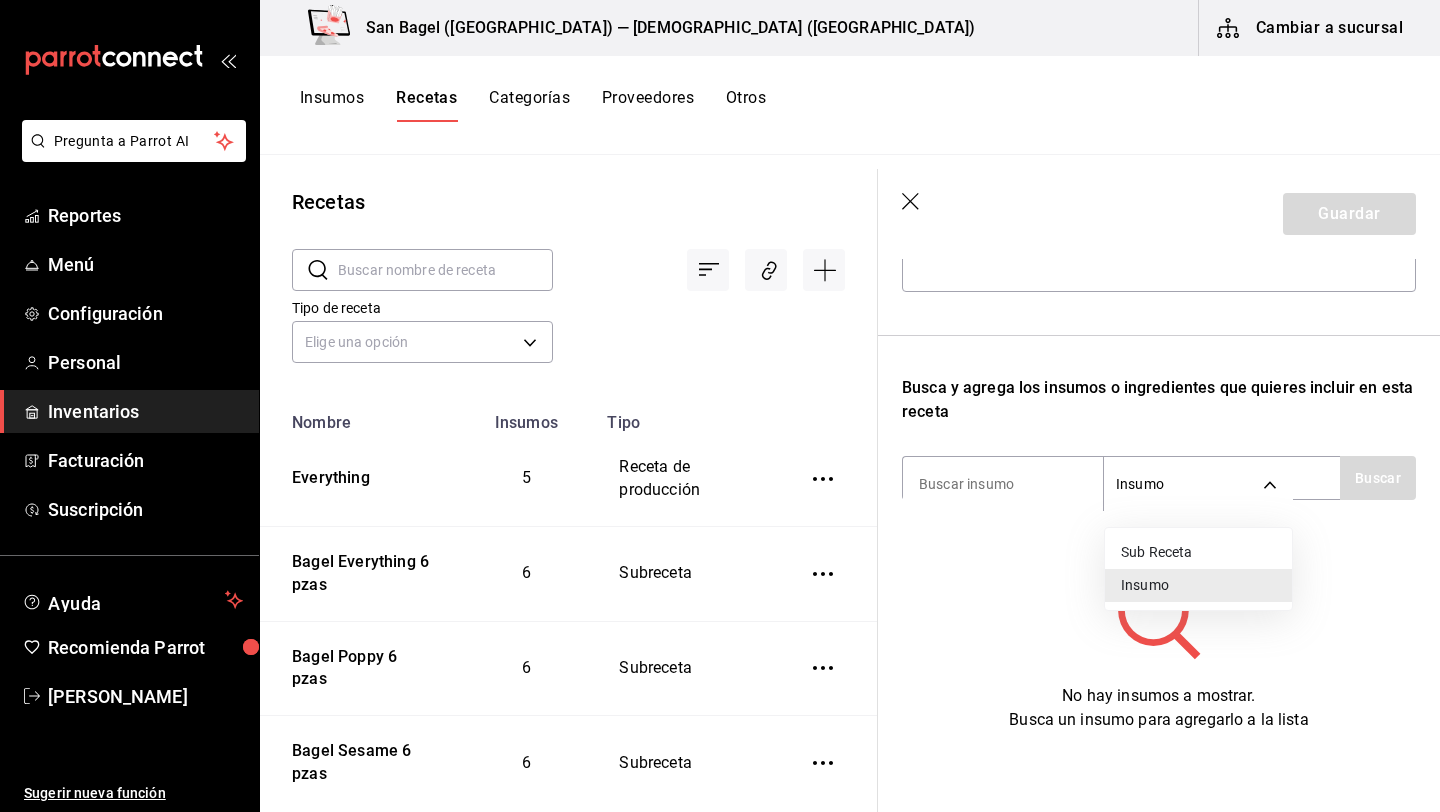 click at bounding box center (720, 406) 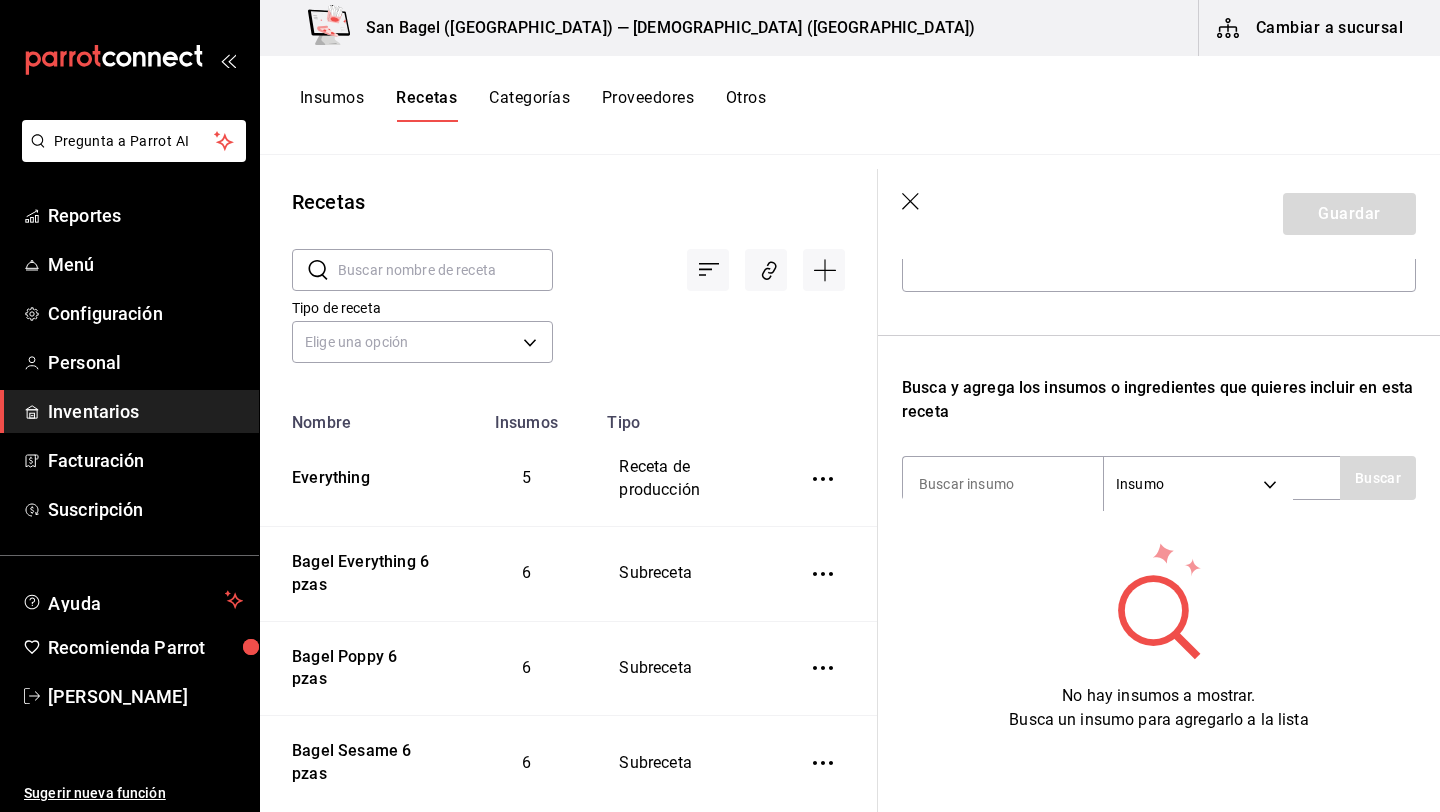 click 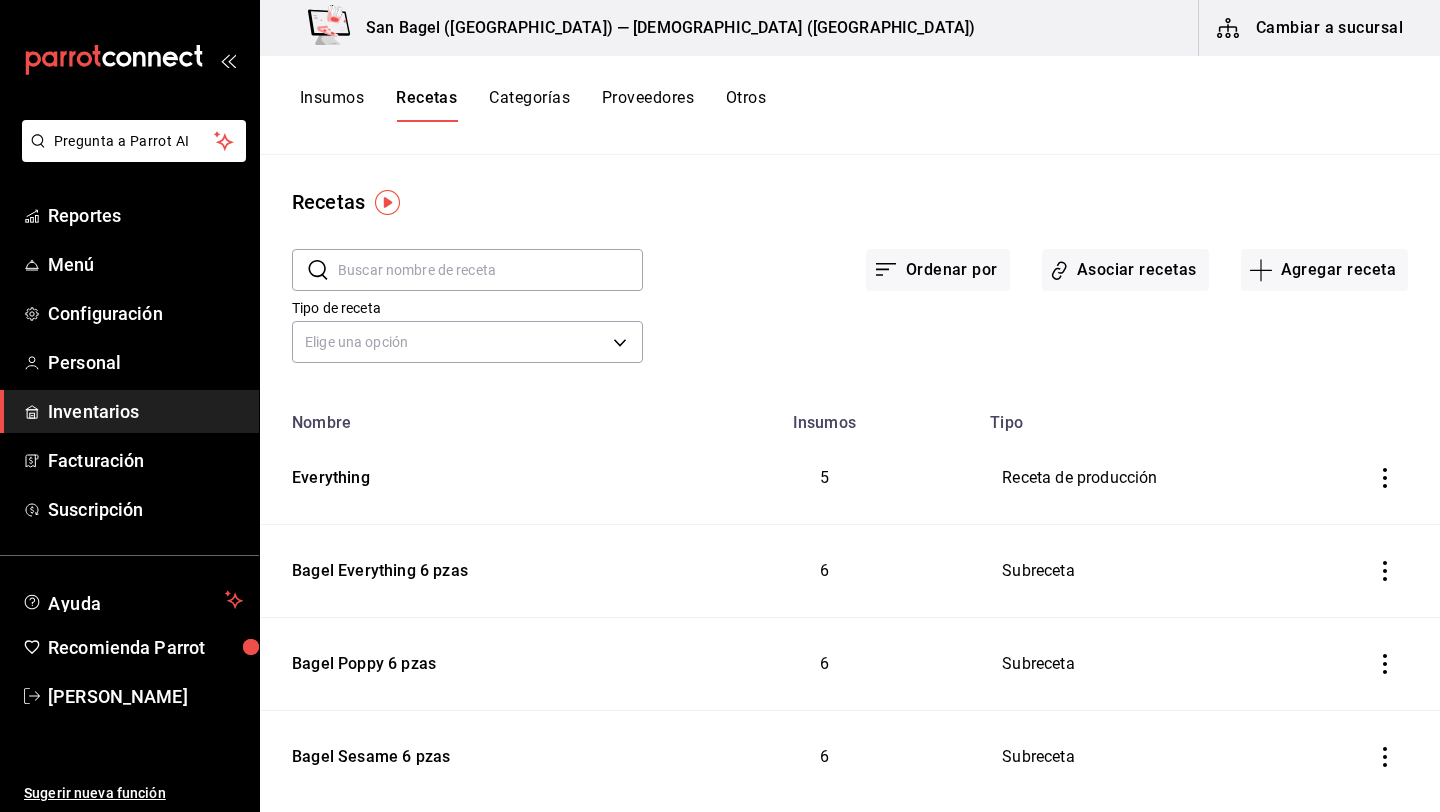 scroll, scrollTop: 0, scrollLeft: 0, axis: both 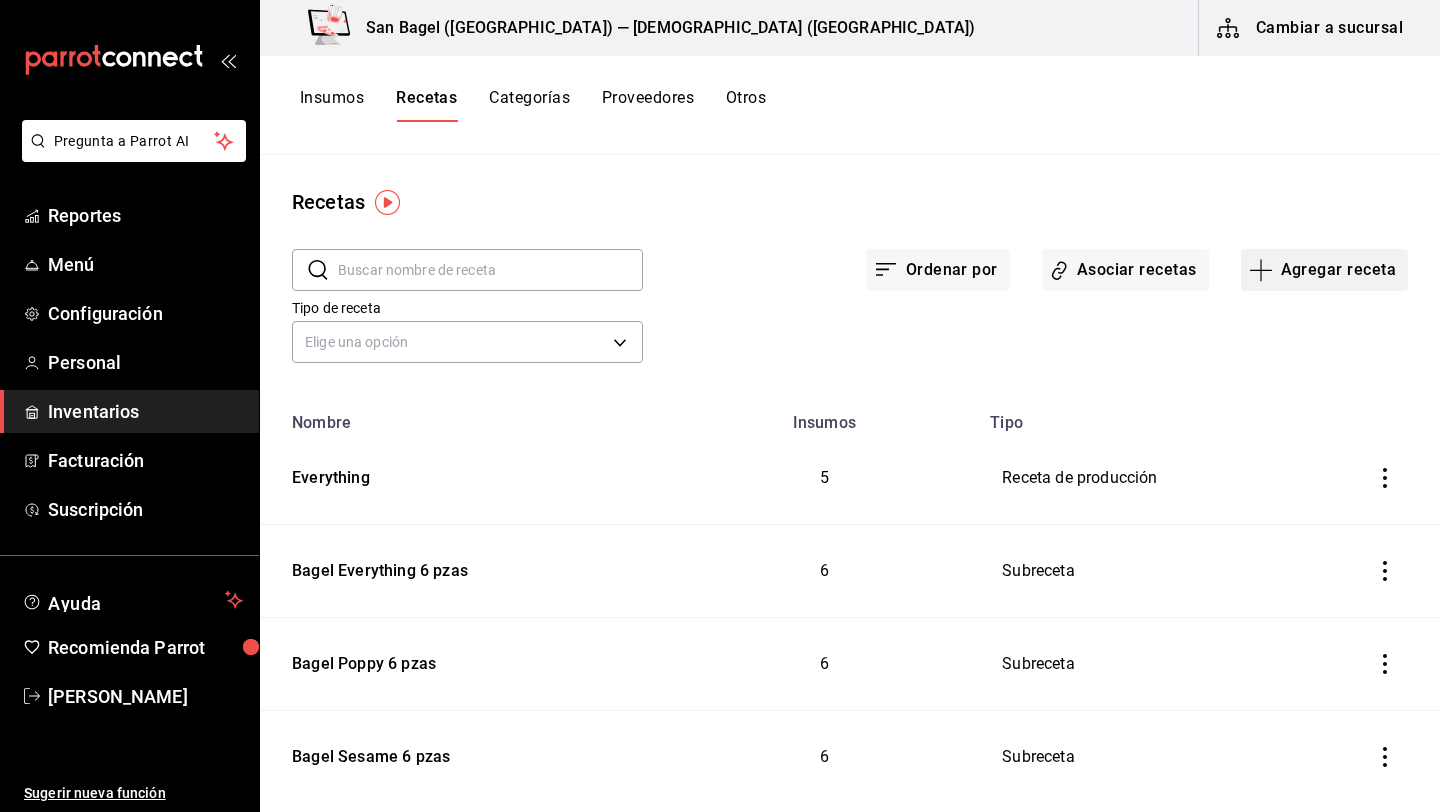 click on "Agregar receta" at bounding box center (1324, 270) 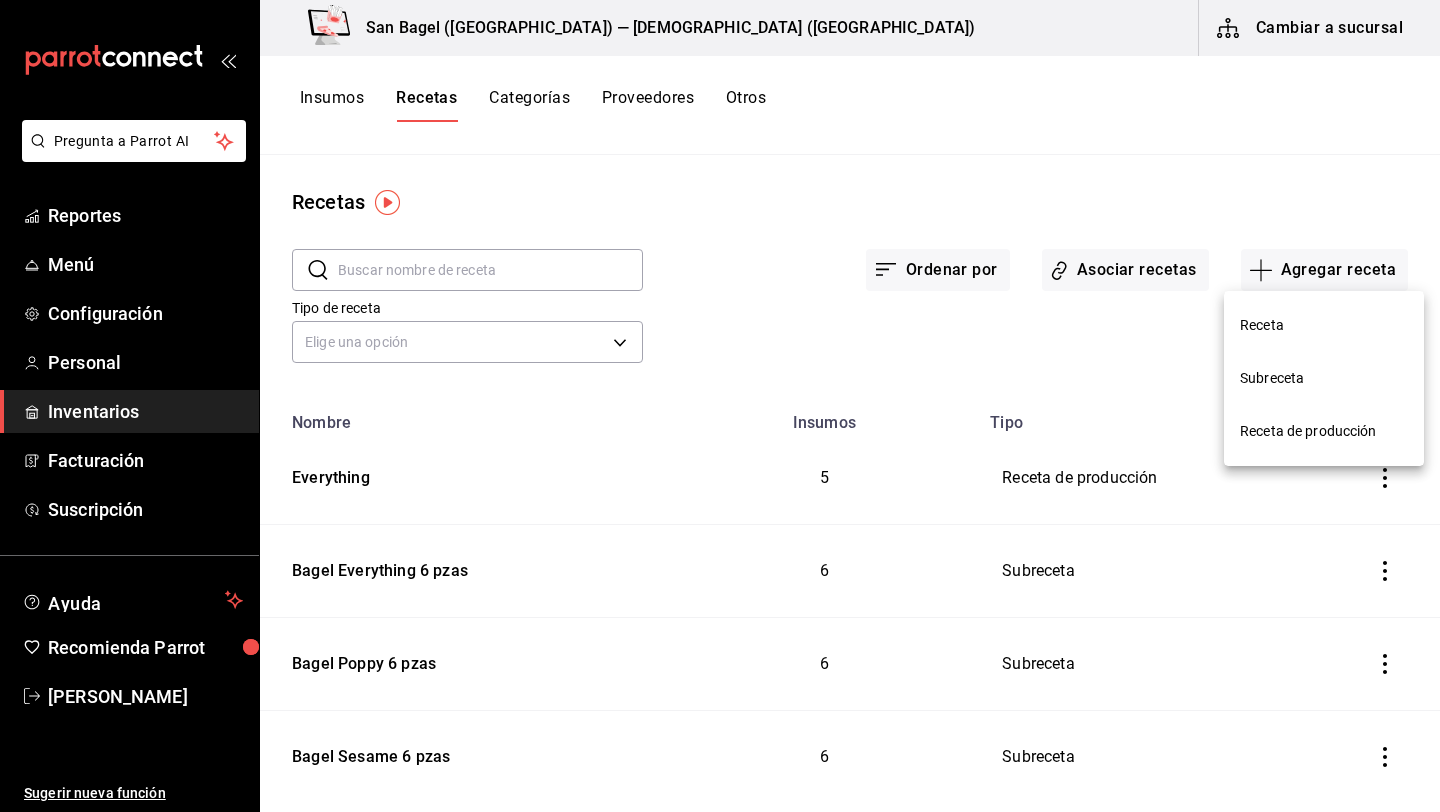 click on "Subreceta" at bounding box center [1324, 378] 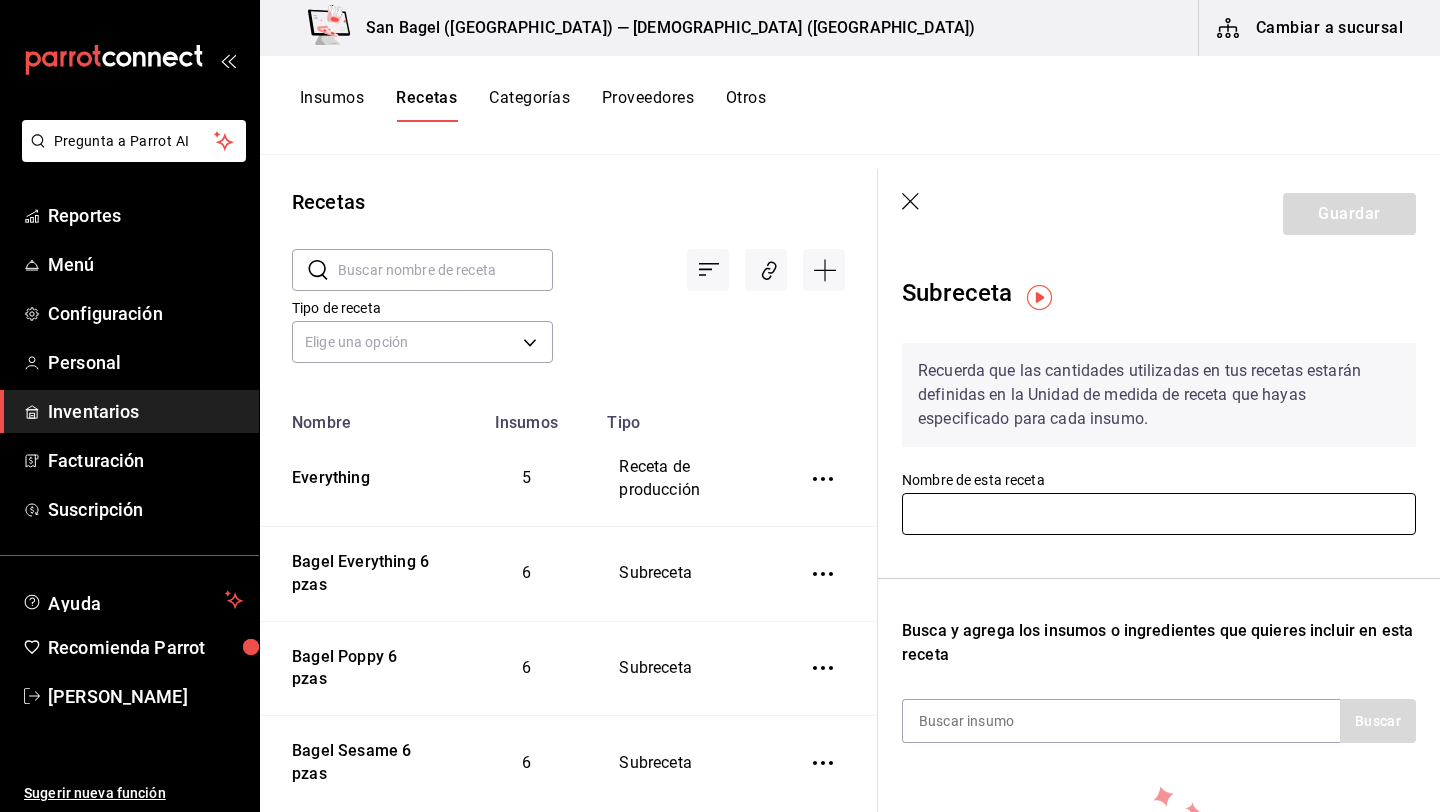 click at bounding box center (1159, 514) 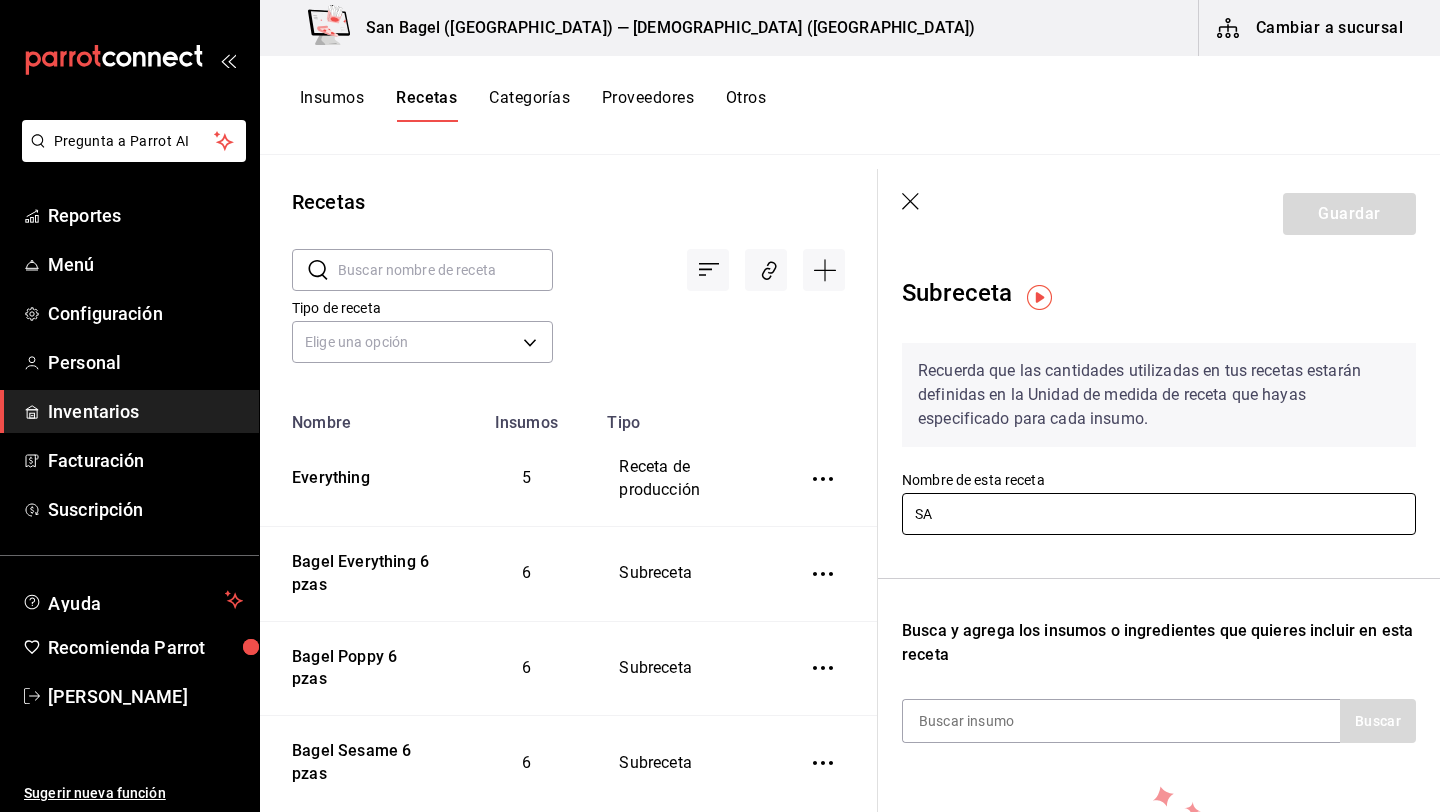 type on "Salsa Verde (Salsa "SAN")" 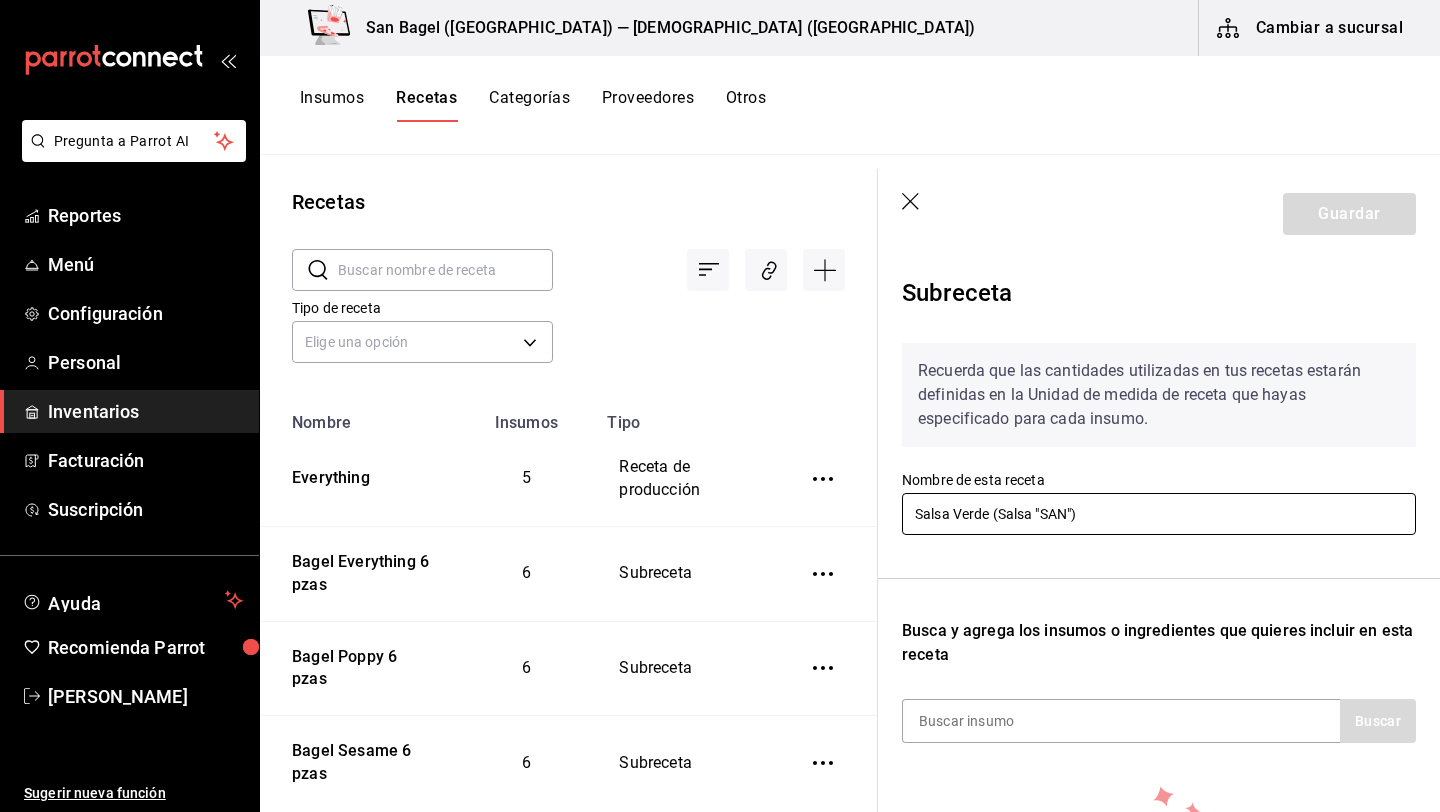 scroll, scrollTop: 175, scrollLeft: 0, axis: vertical 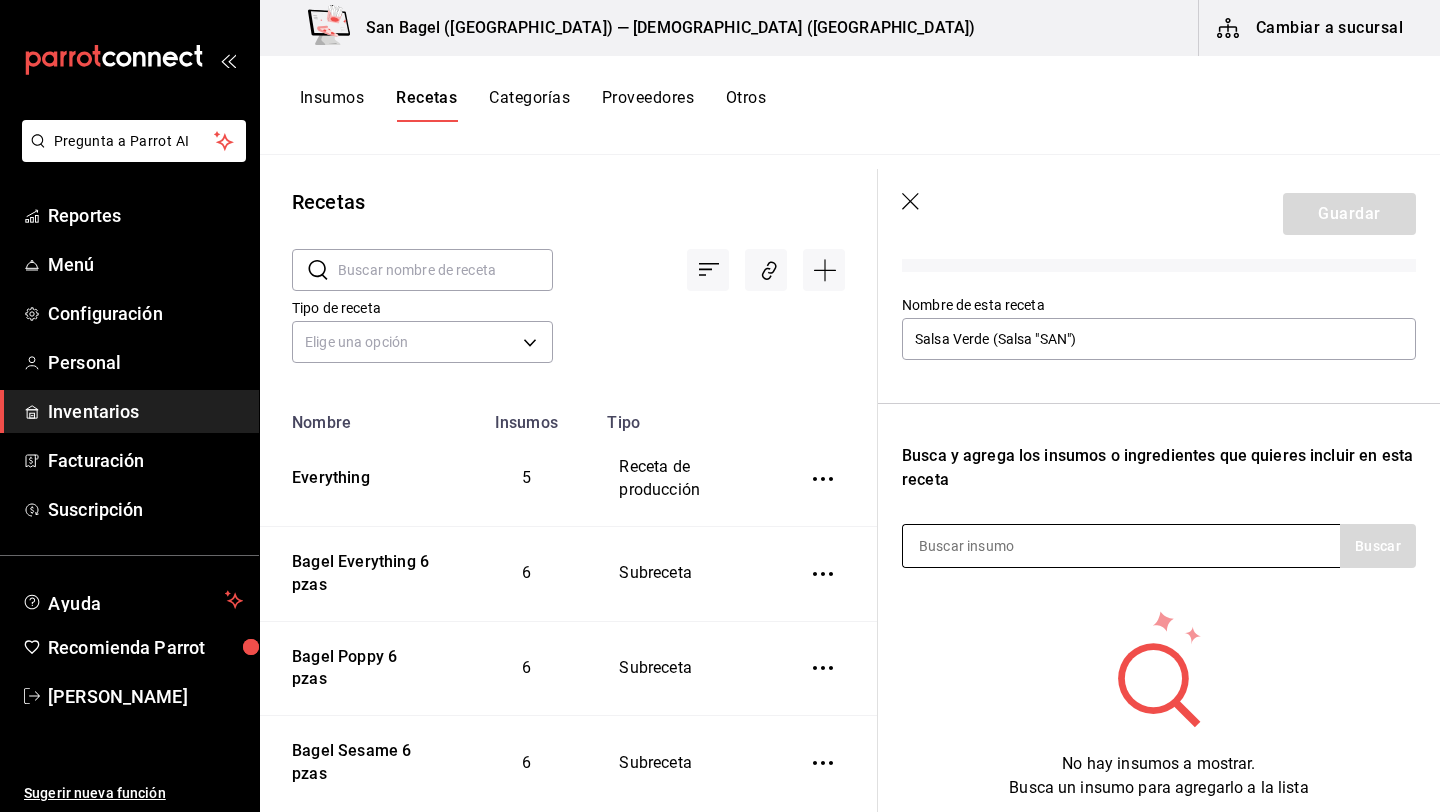 click at bounding box center [1003, 546] 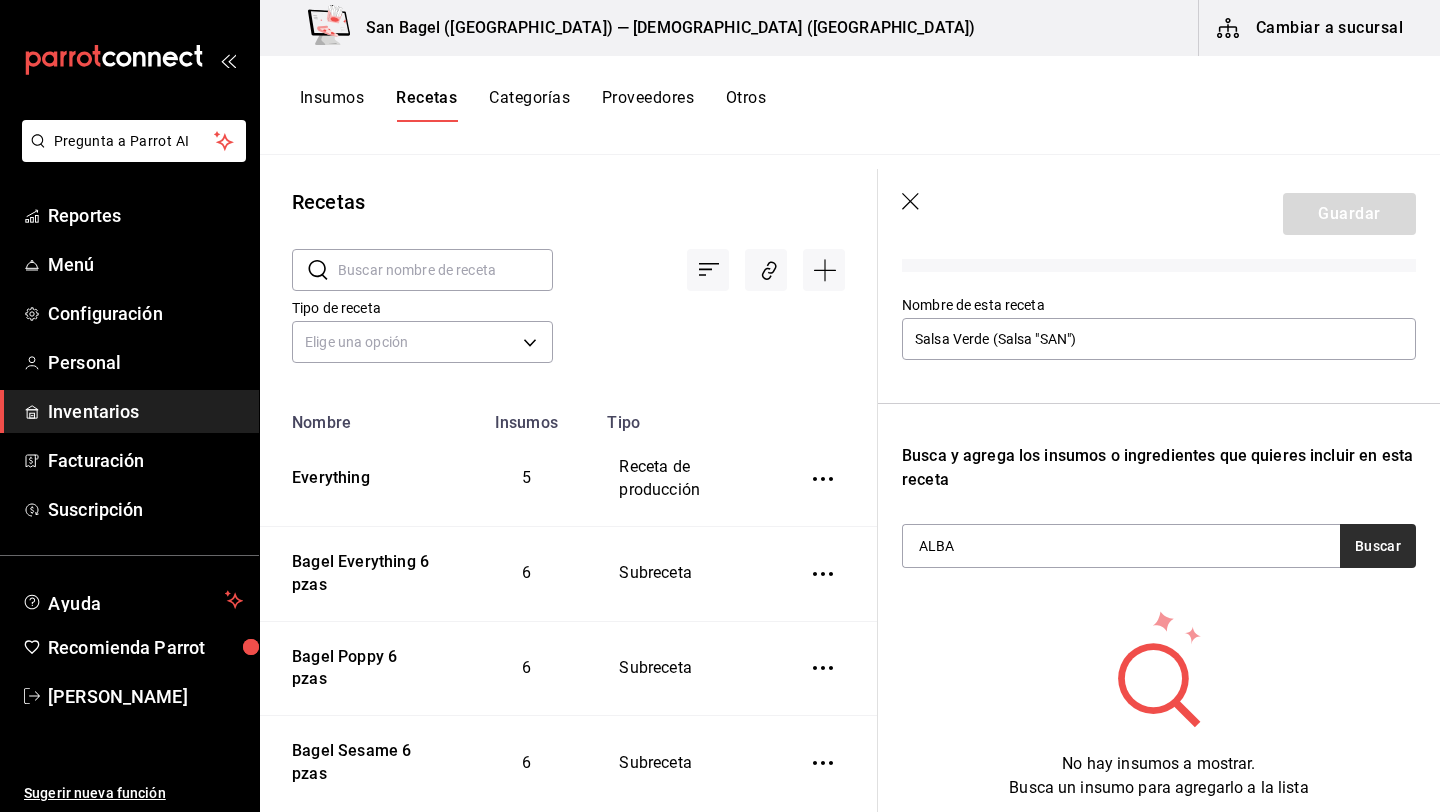 type on "ALBA" 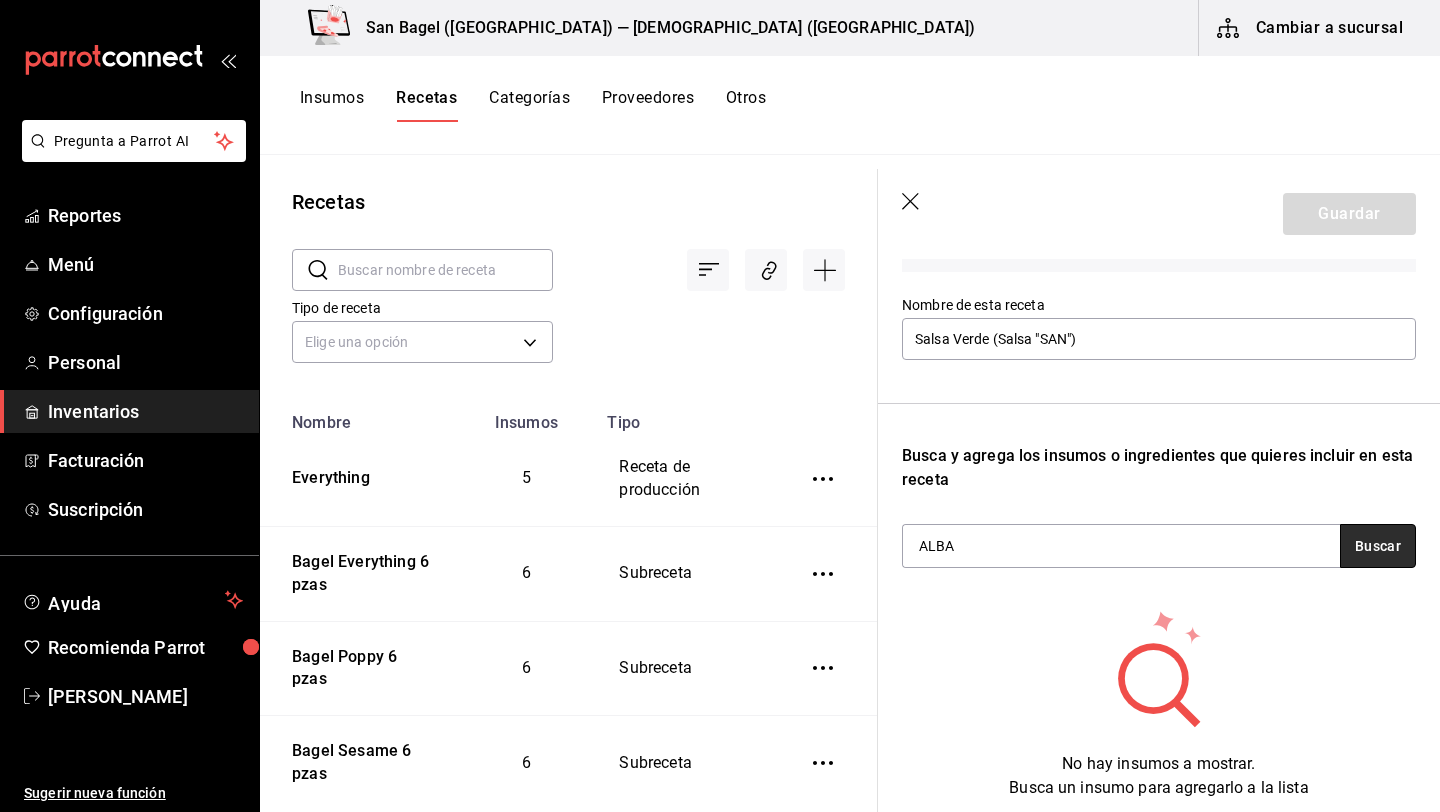 click on "Buscar" at bounding box center (1378, 546) 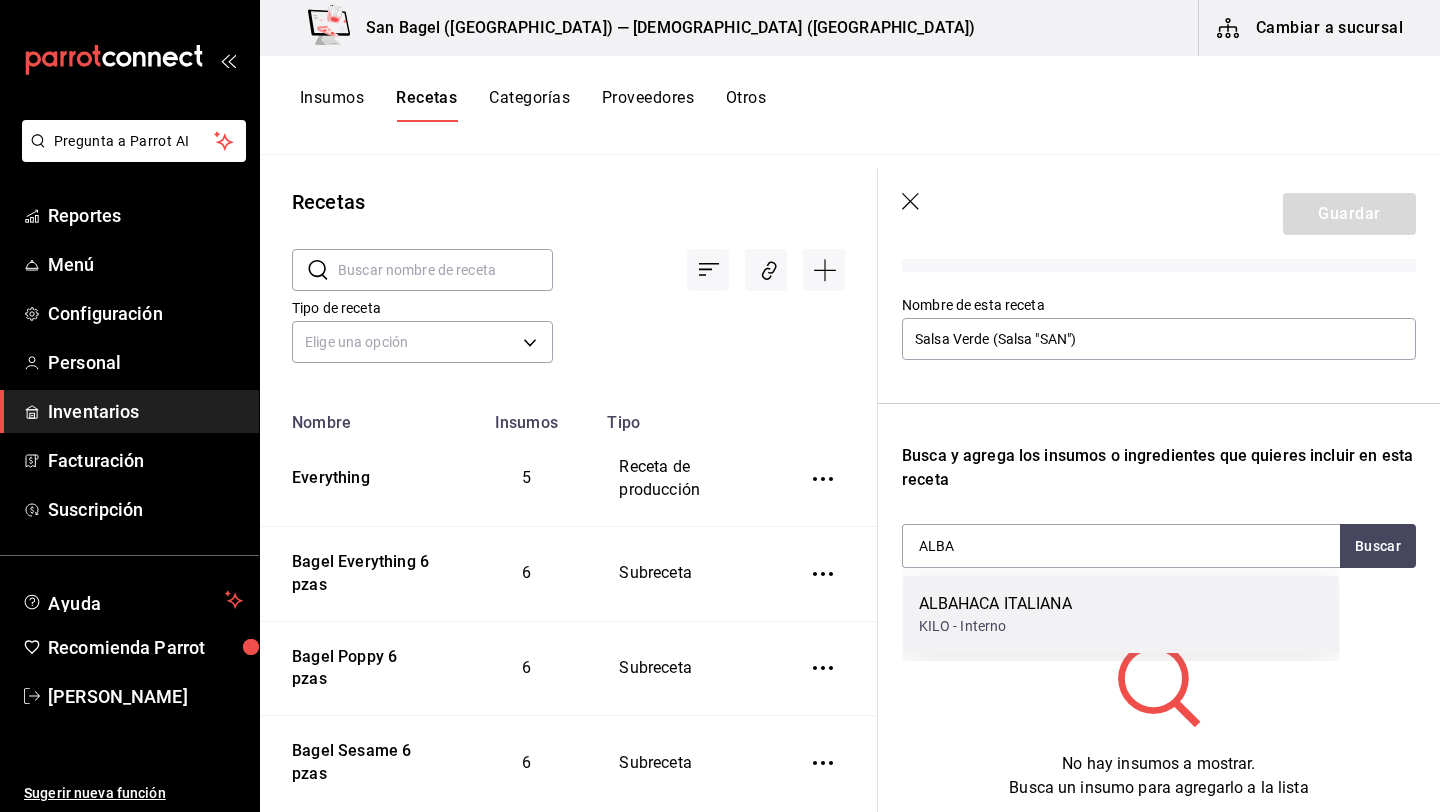click on "KILO - Interno" at bounding box center [995, 626] 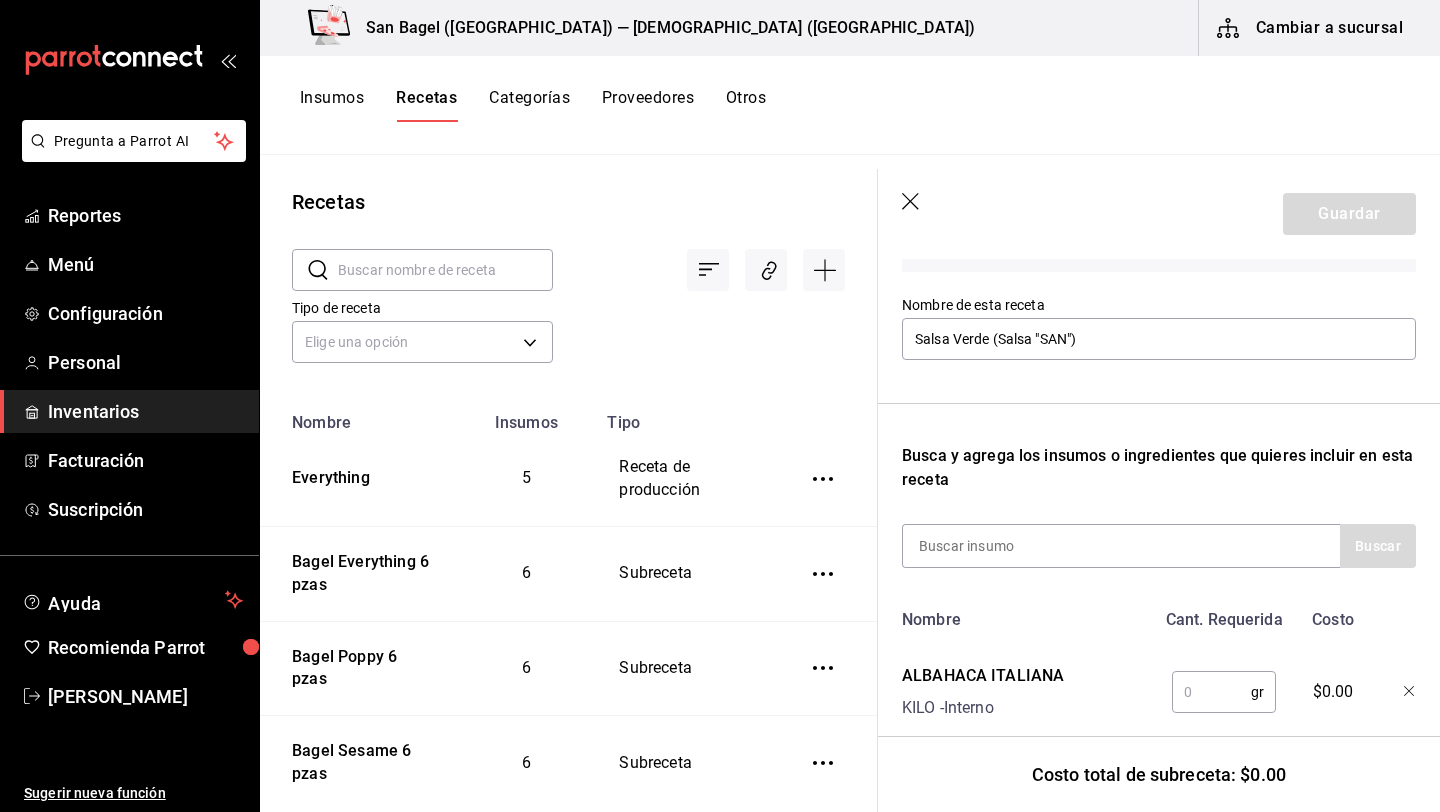 scroll, scrollTop: 212, scrollLeft: 0, axis: vertical 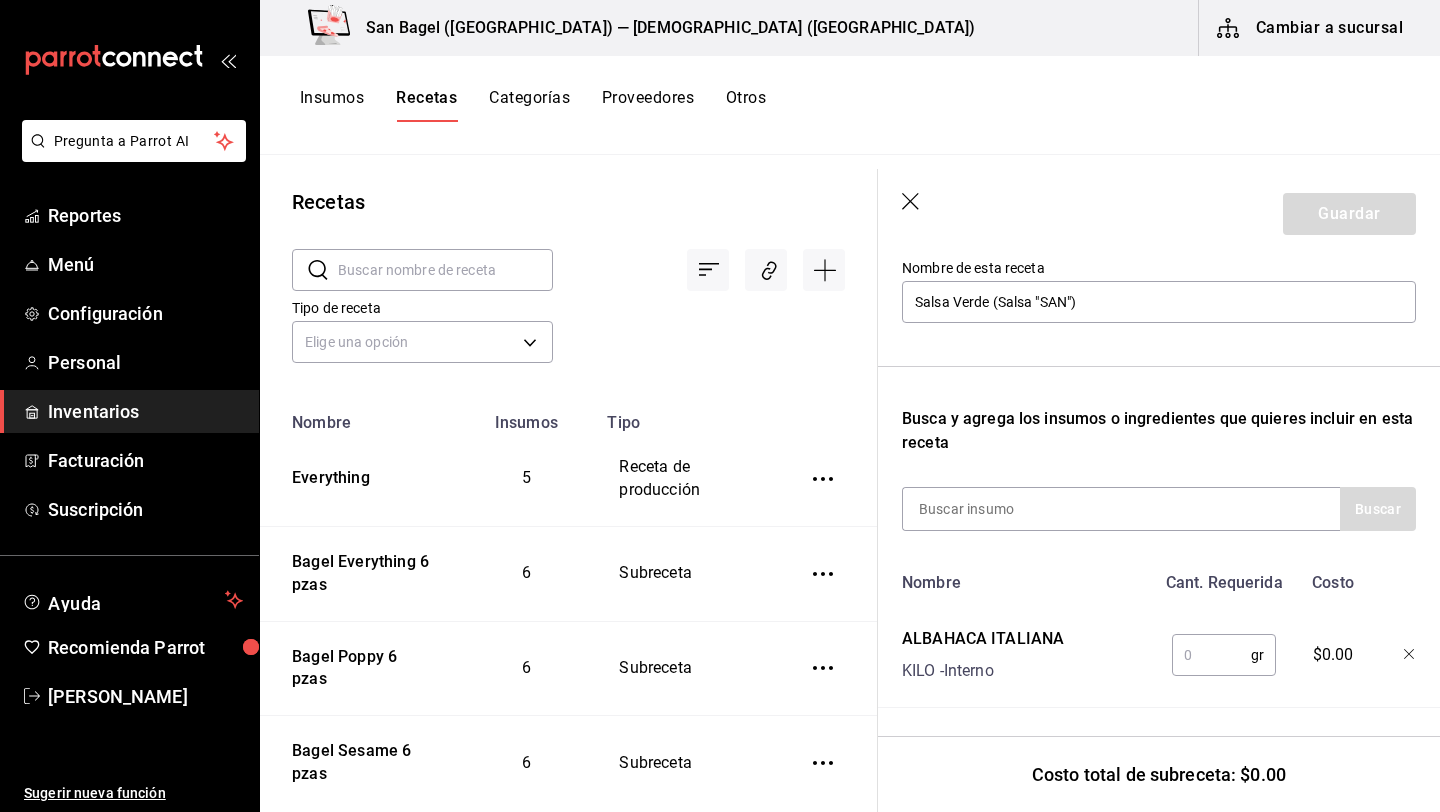 click at bounding box center (1211, 655) 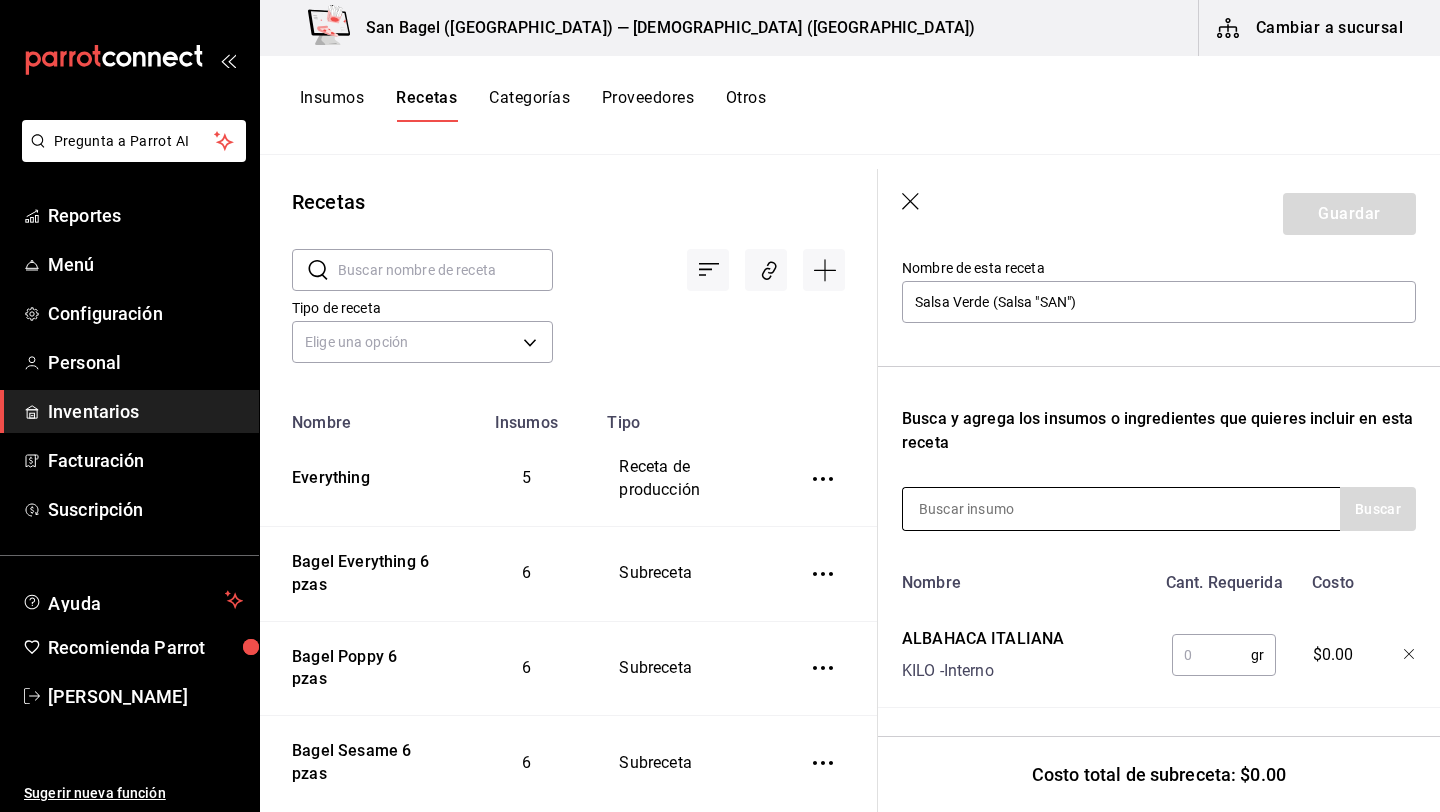 click at bounding box center [1003, 509] 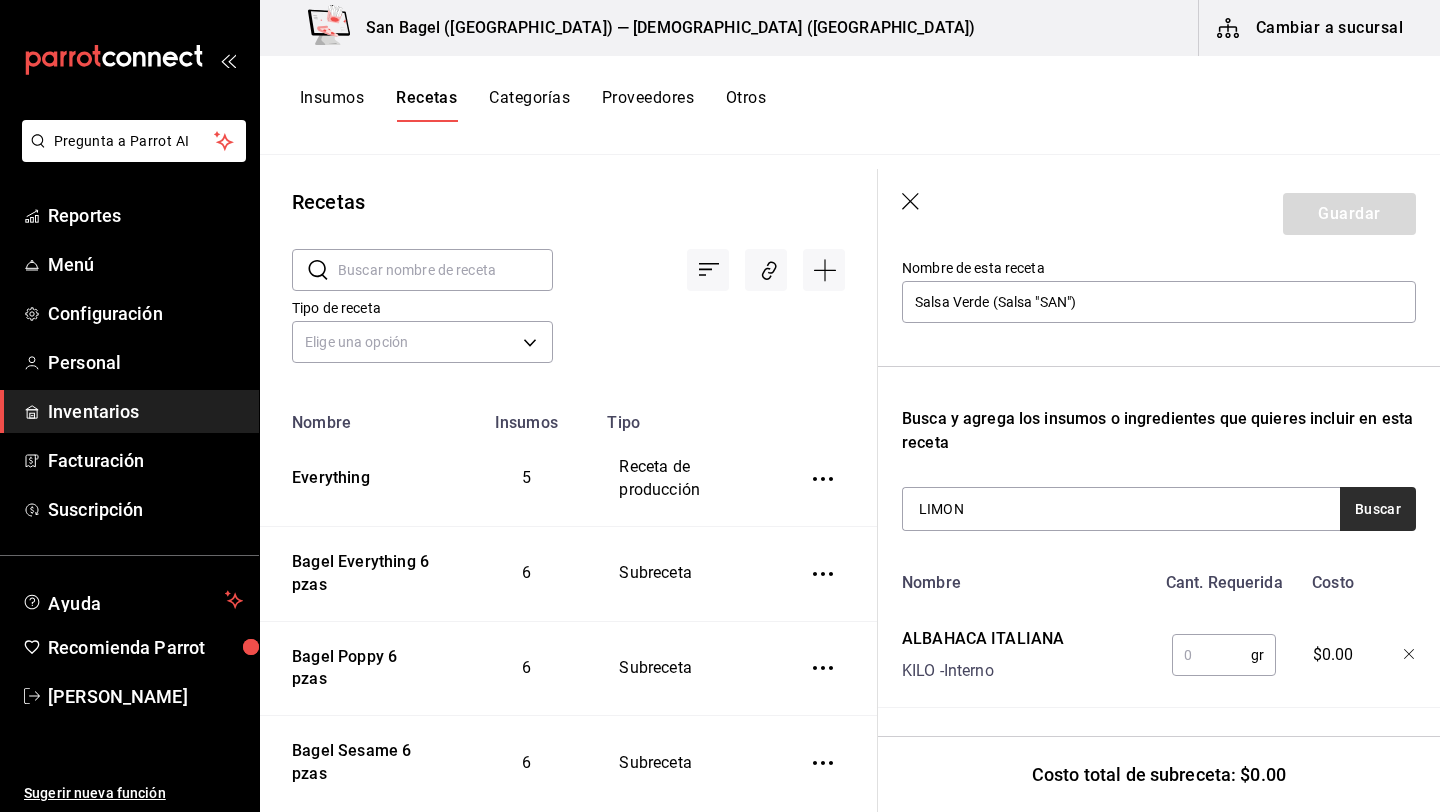 type on "LIMON" 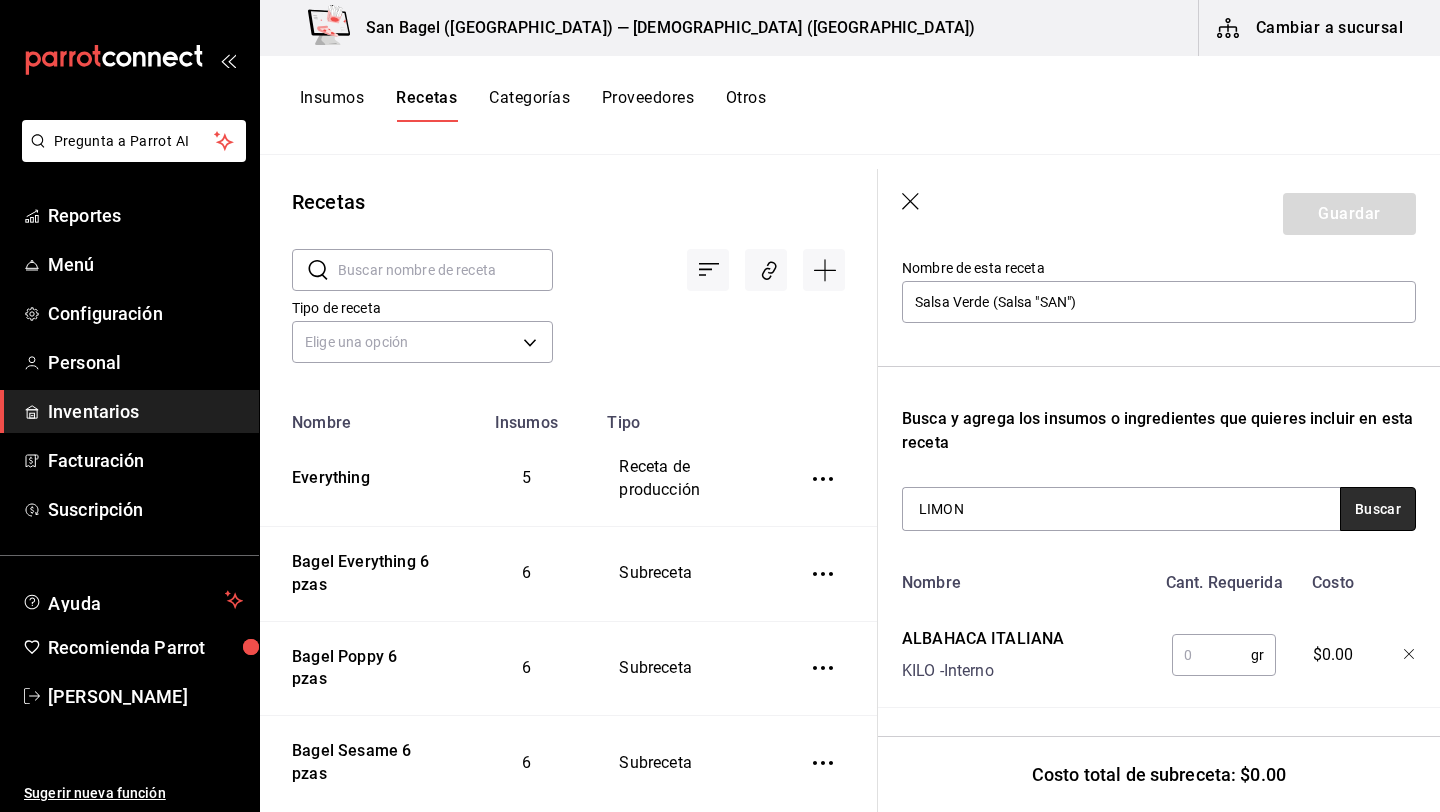 click on "Buscar" at bounding box center [1378, 509] 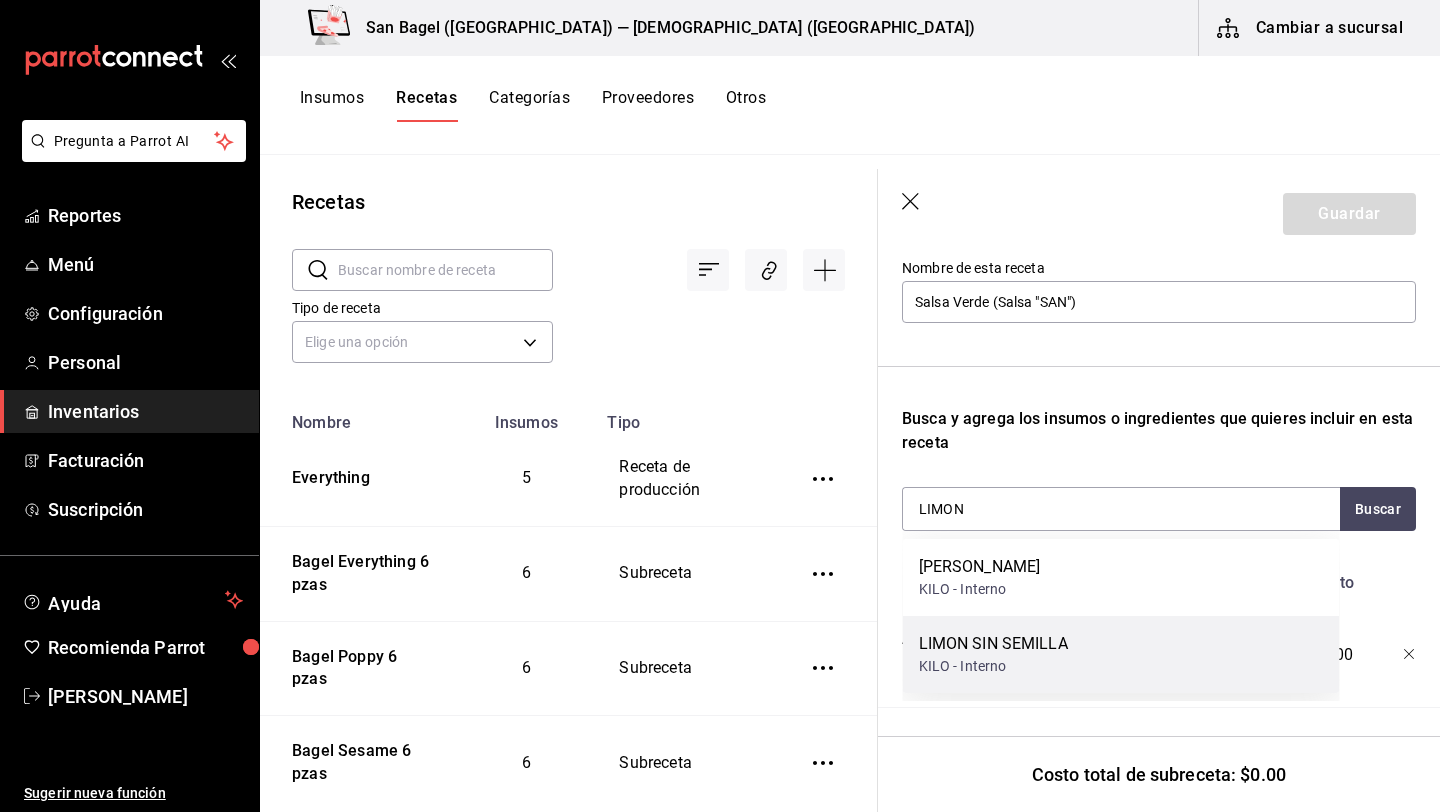 click on "LIMON SIN SEMILLA  KILO - Interno" at bounding box center (1121, 654) 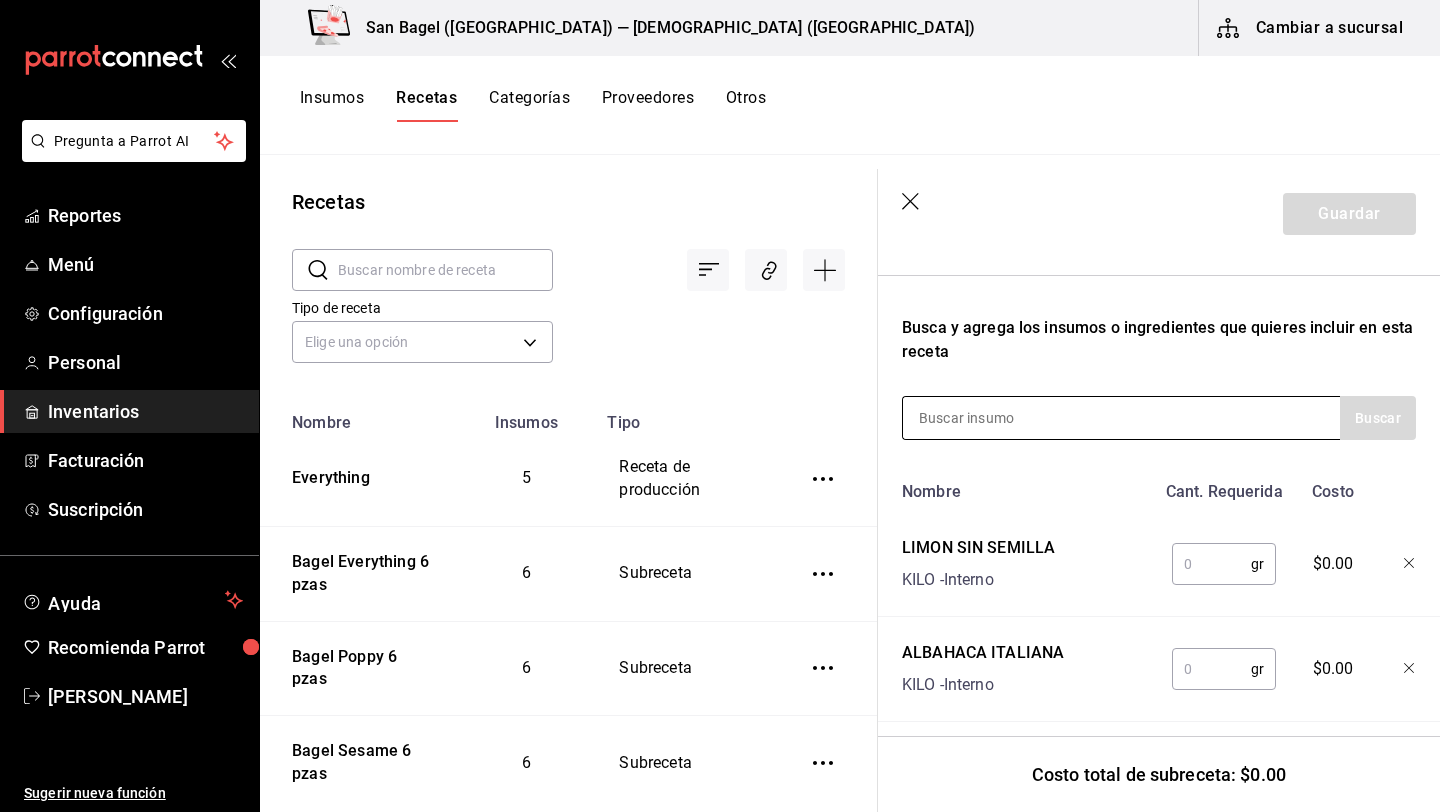 scroll, scrollTop: 317, scrollLeft: 0, axis: vertical 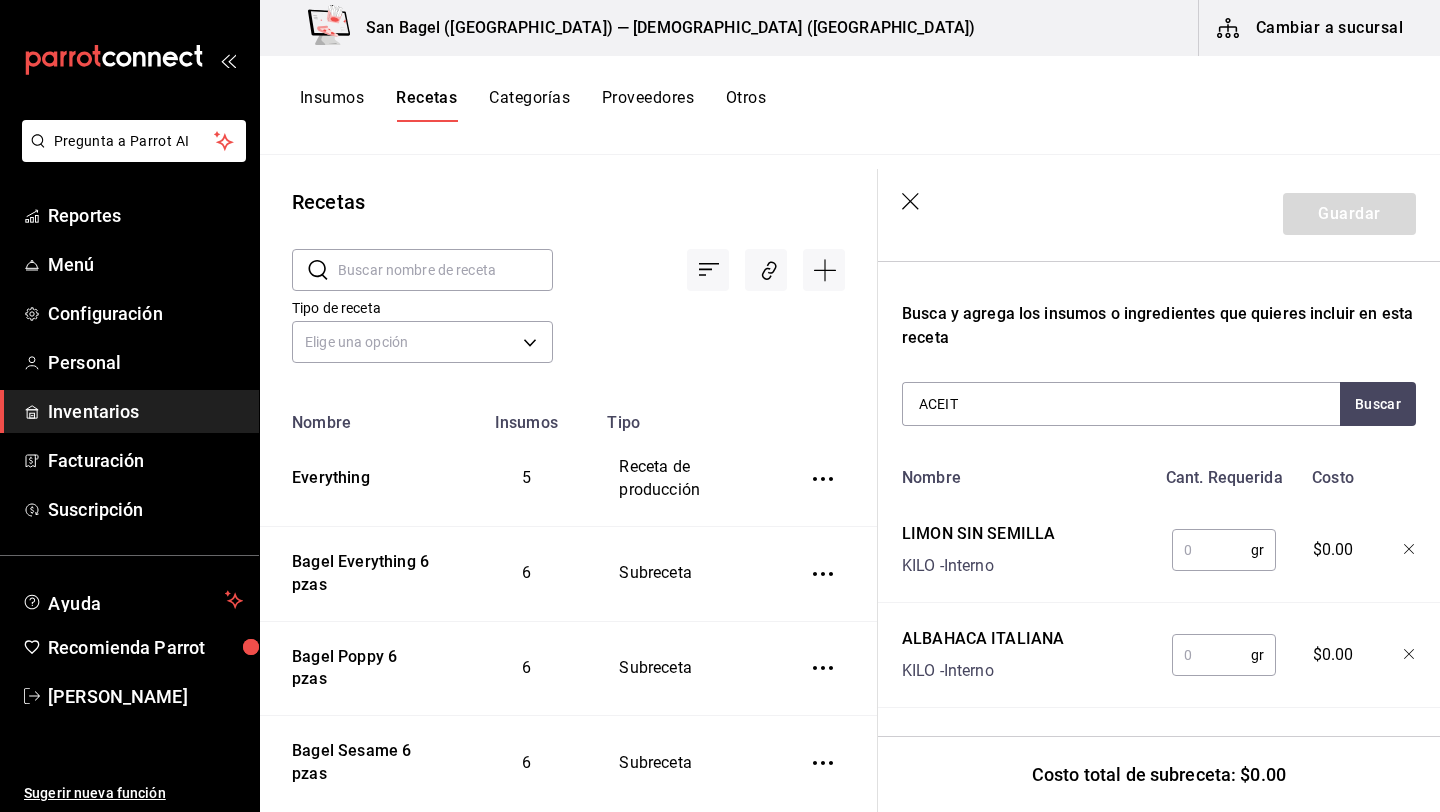 type on "ACEITE" 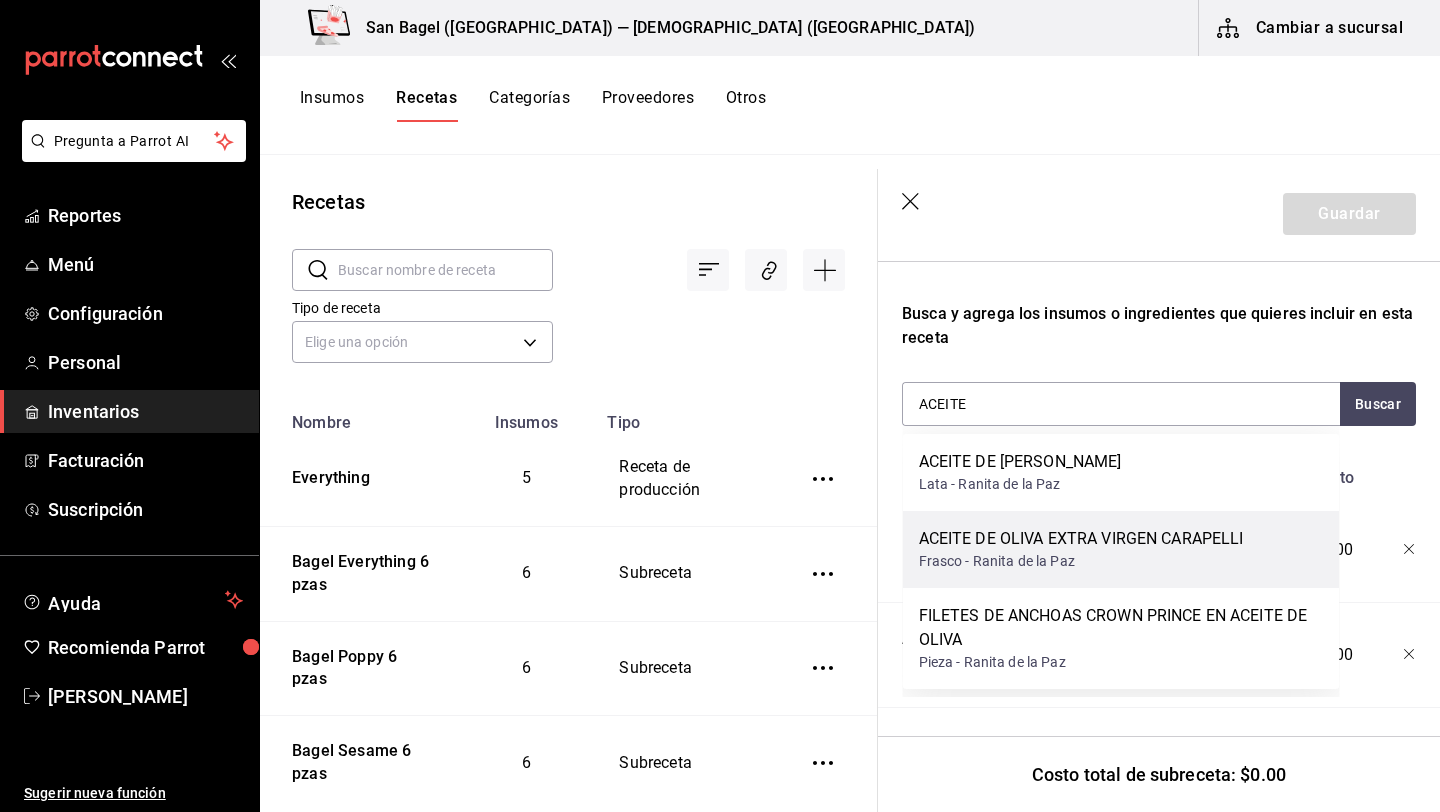 click on "ACEITE DE OLIVA EXTRA VIRGEN CARAPELLI" at bounding box center (1081, 539) 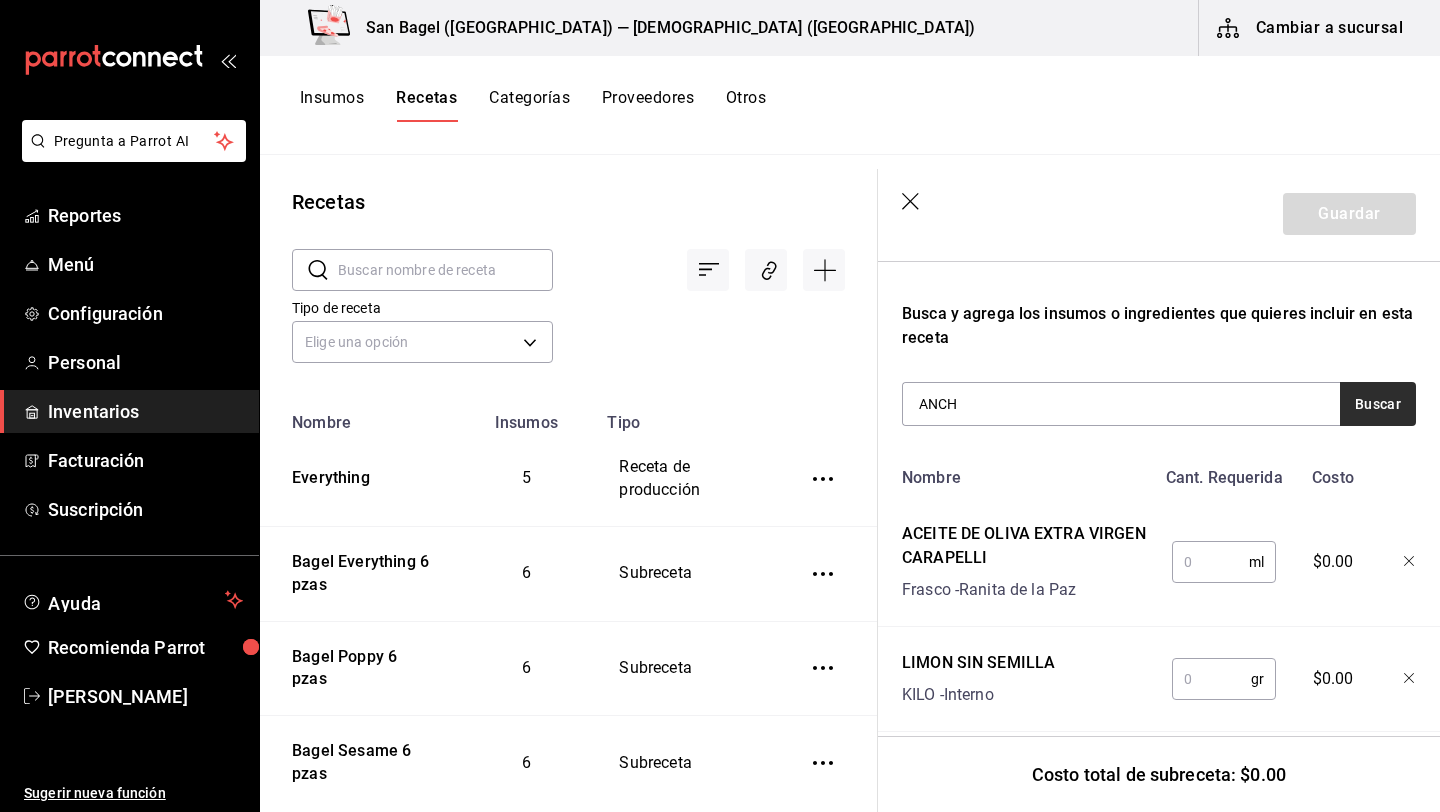 type on "ANCH" 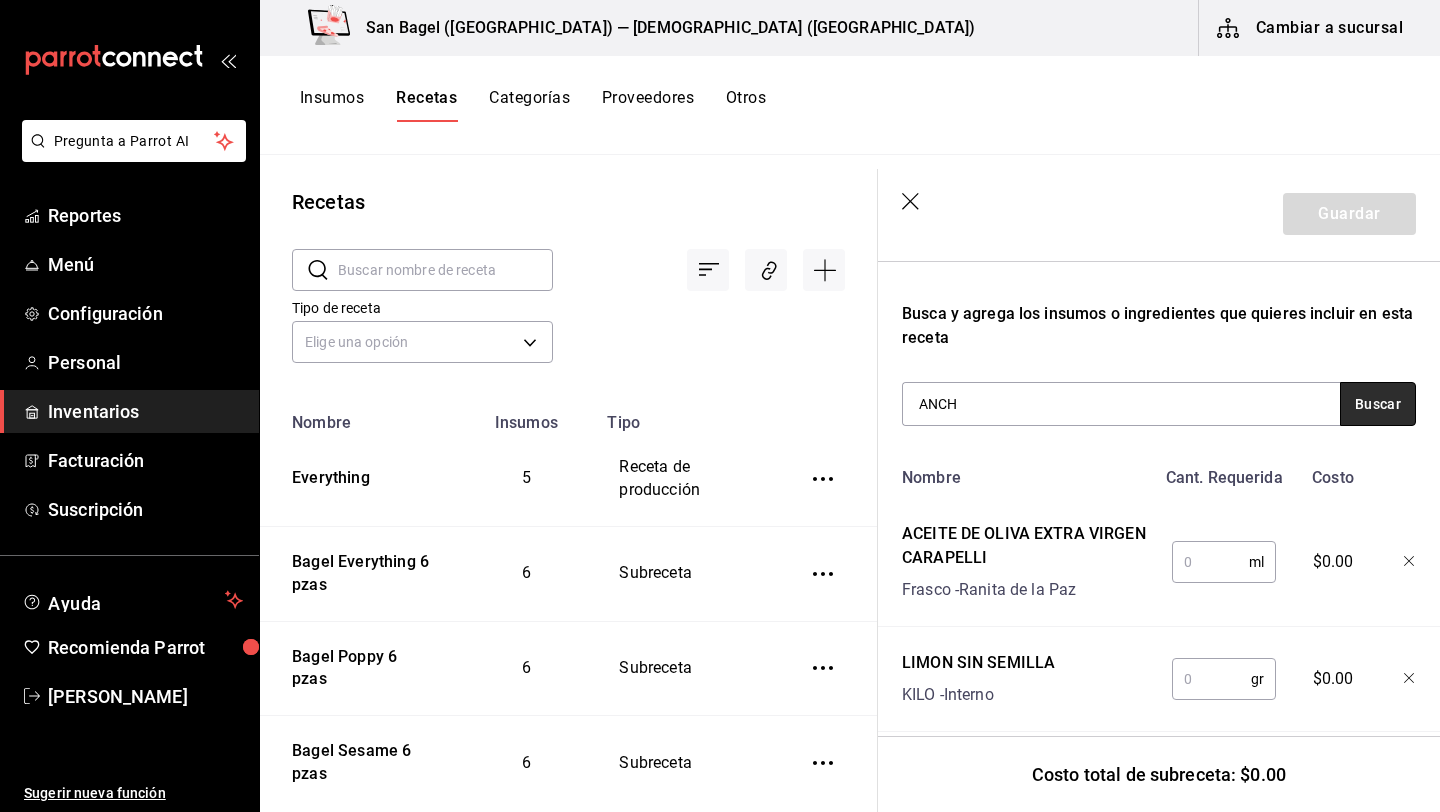 click on "Buscar" at bounding box center [1378, 404] 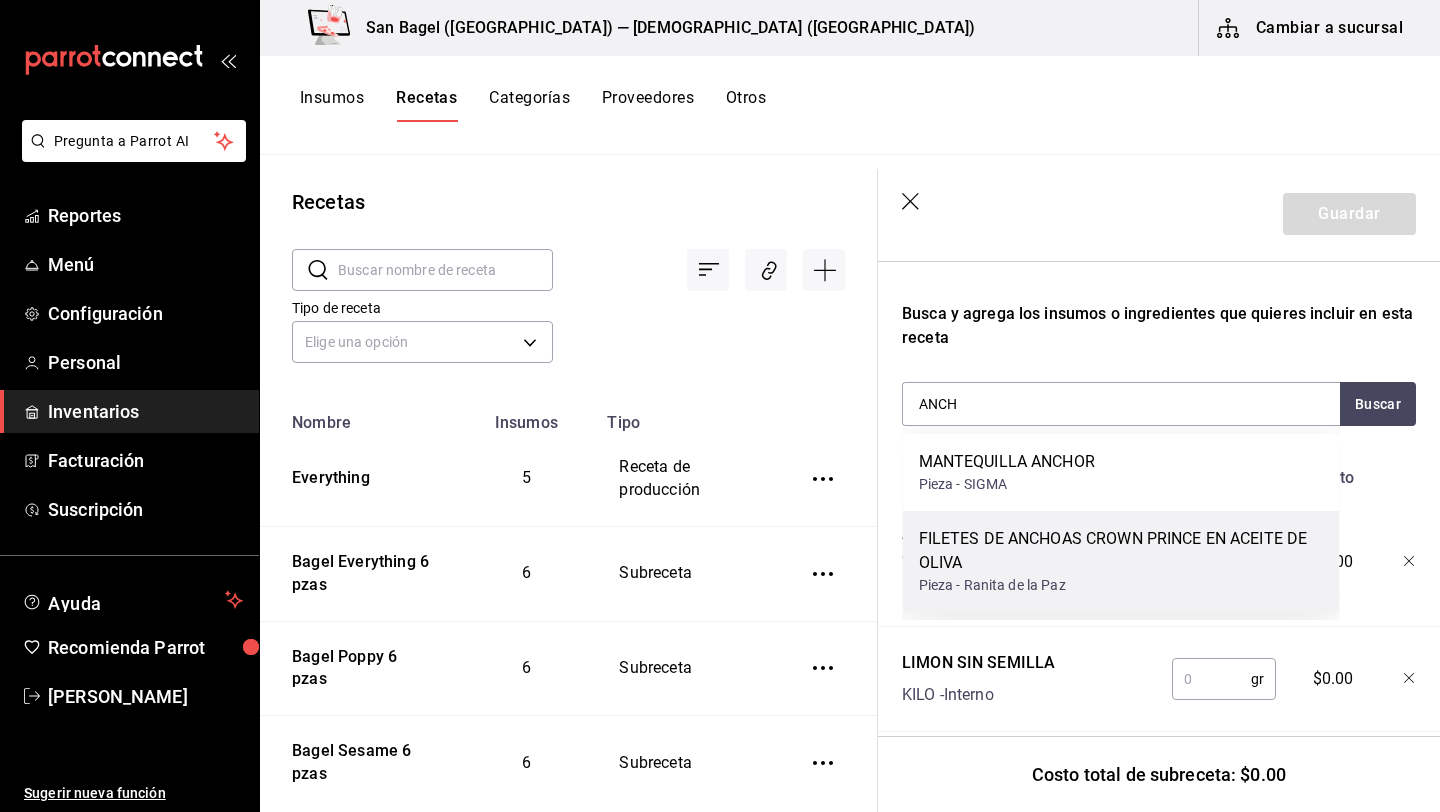 click on "FILETES DE ANCHOAS CROWN PRINCE EN ACEITE DE OLIVA" at bounding box center [1121, 551] 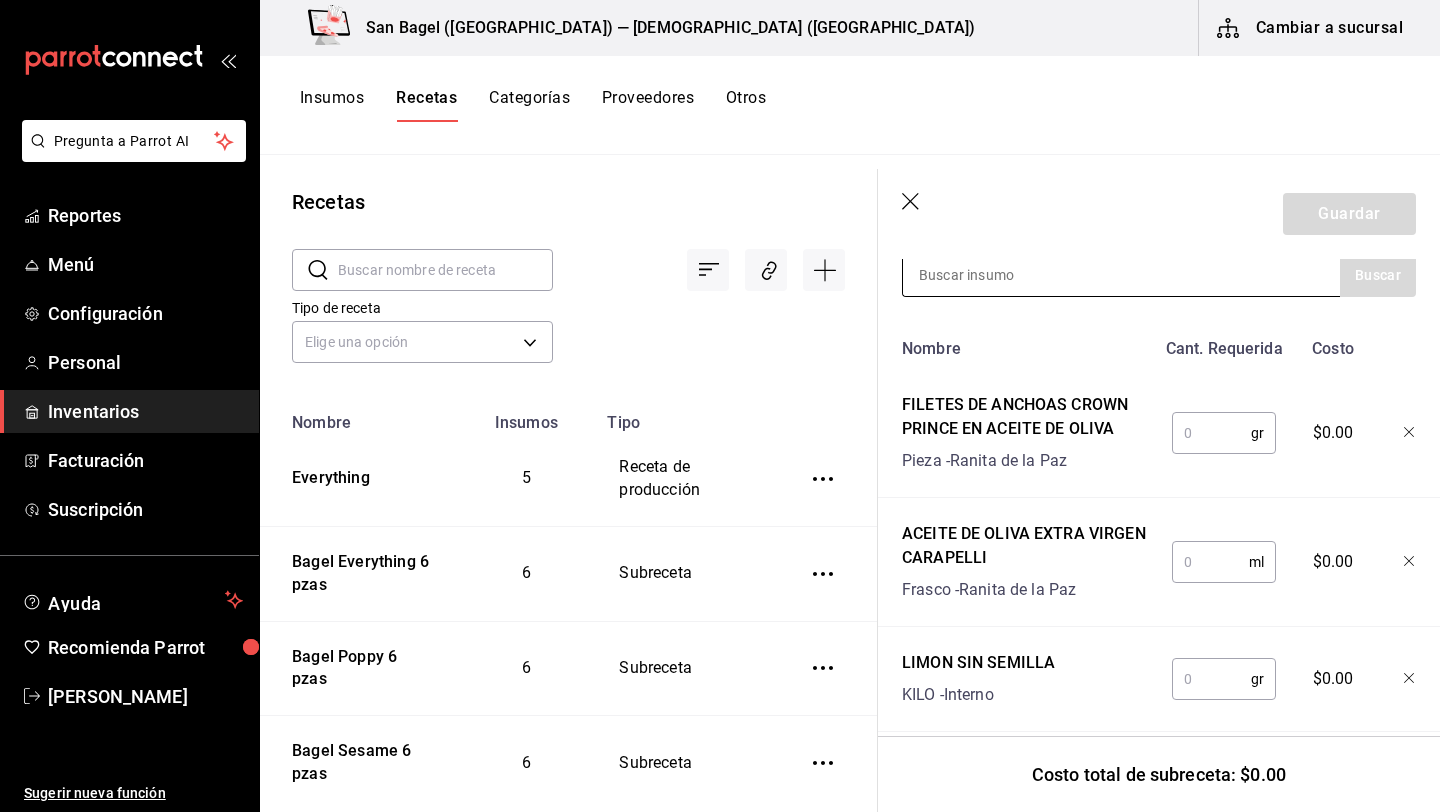 scroll, scrollTop: 575, scrollLeft: 0, axis: vertical 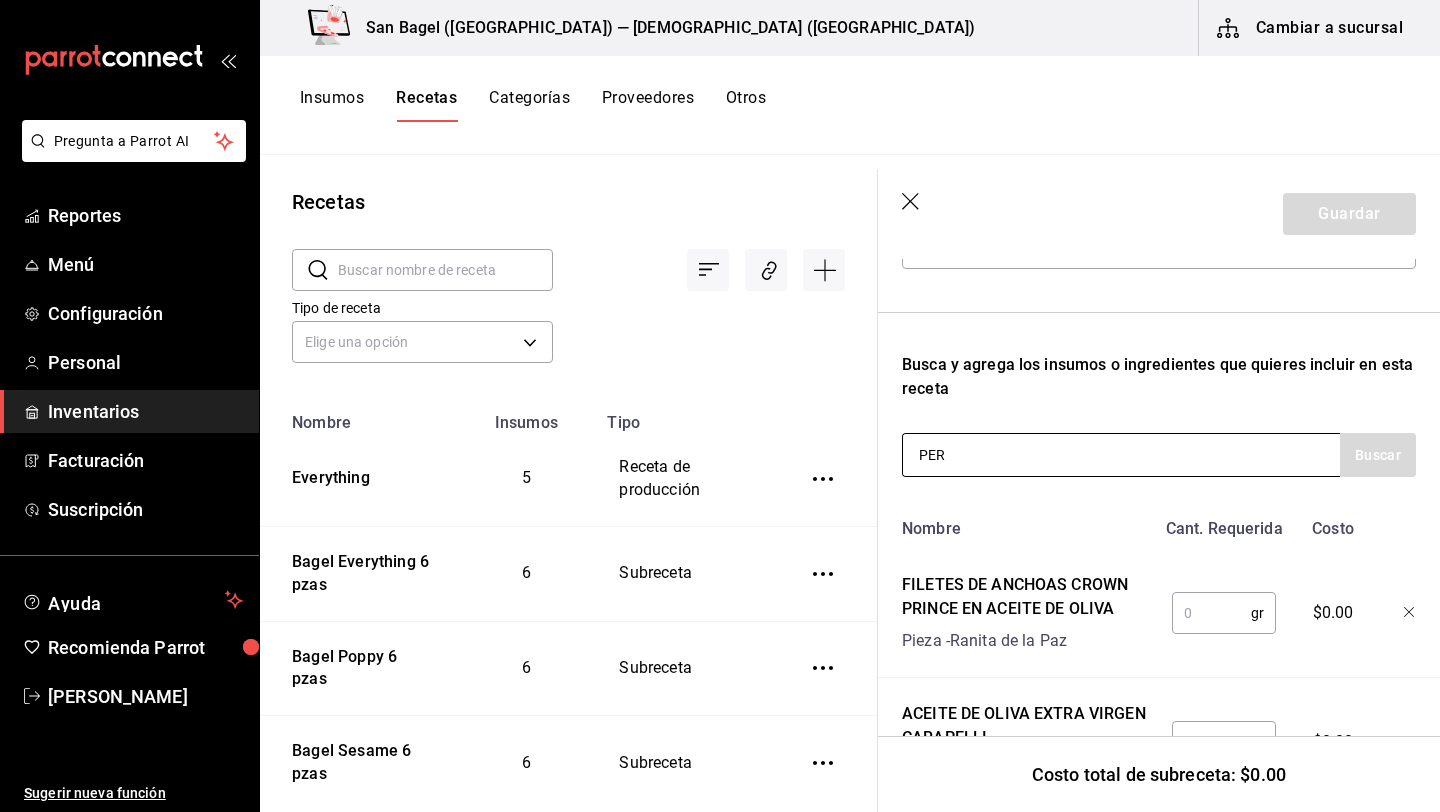type on "PERE" 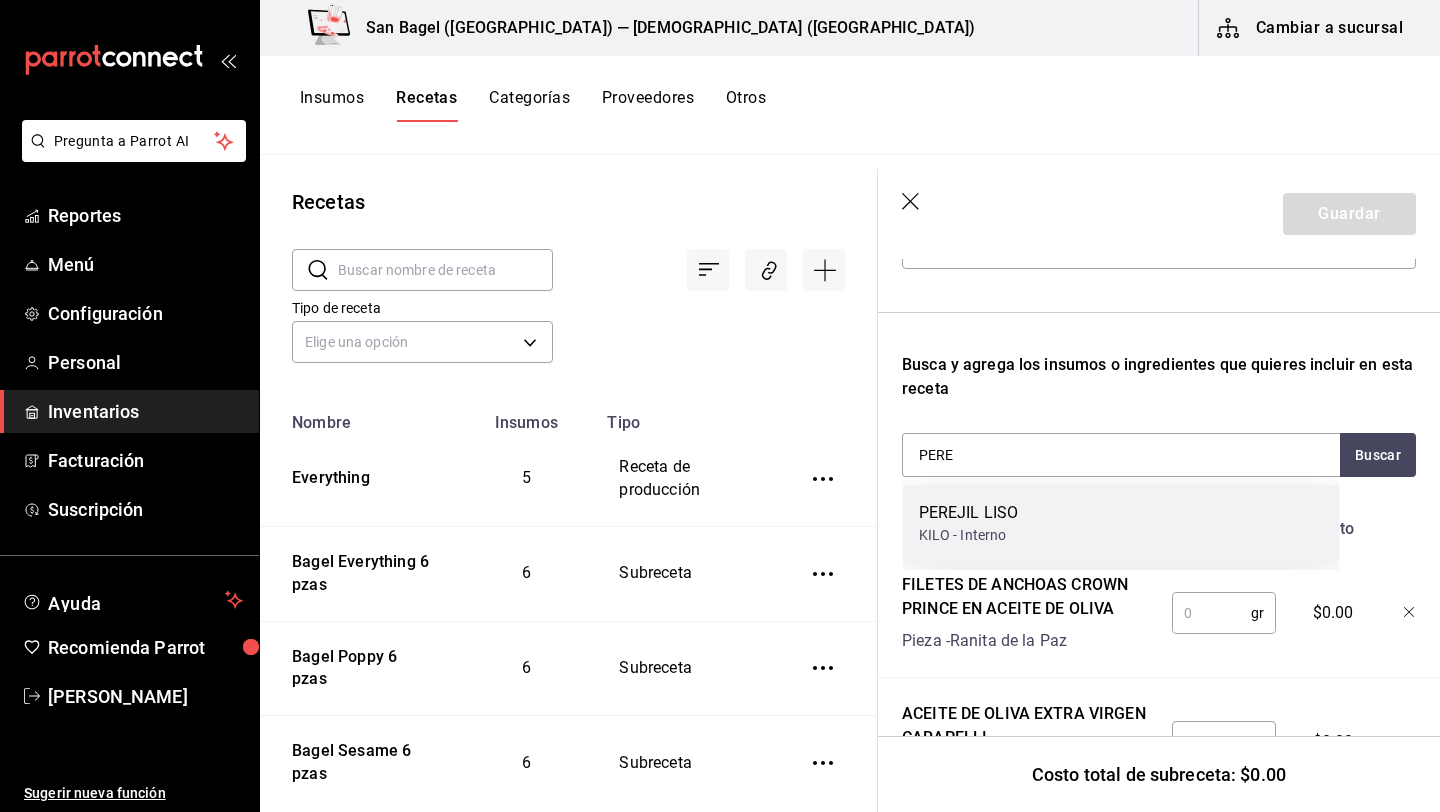 click on "PEREJIL LISO KILO - Interno" at bounding box center (1121, 523) 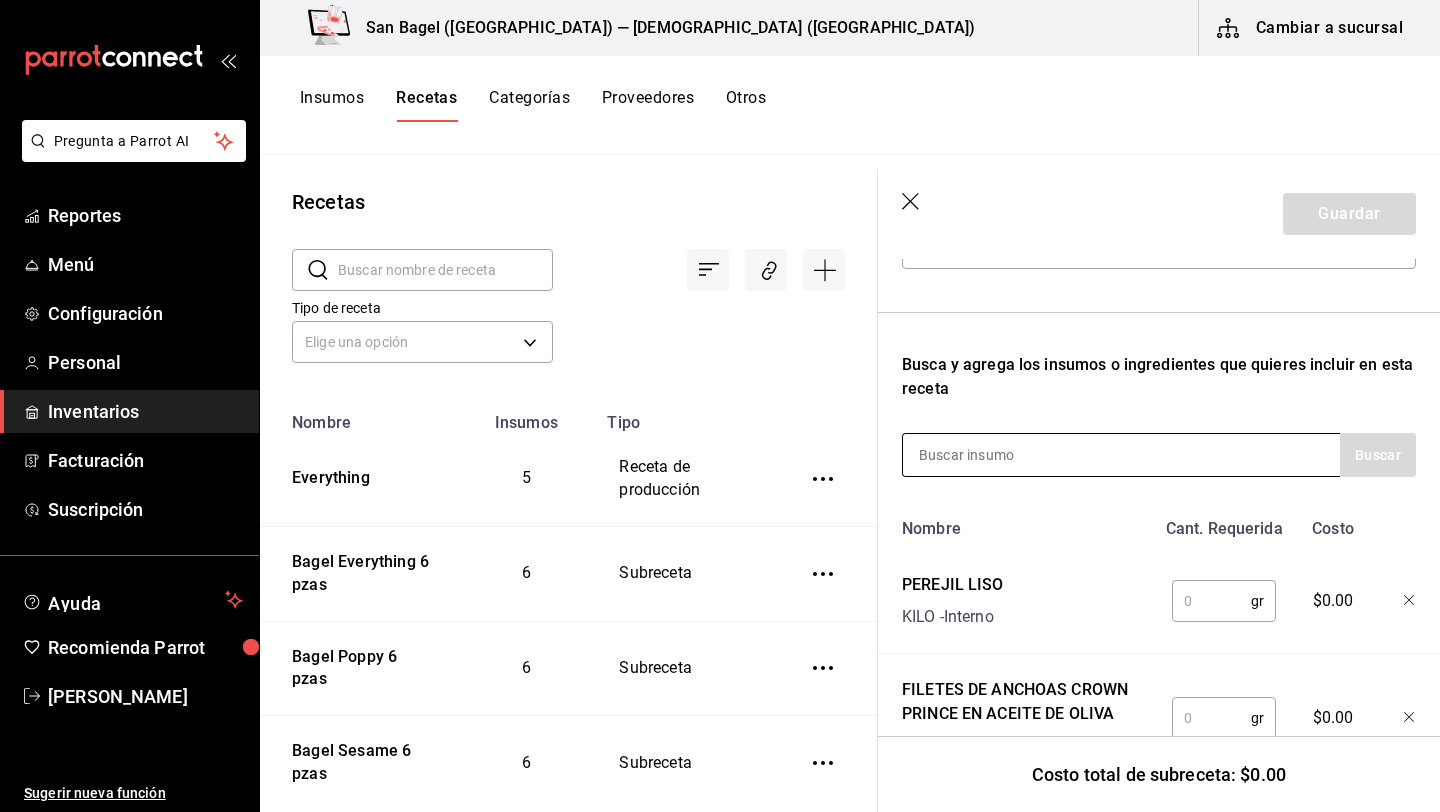 click at bounding box center [1003, 455] 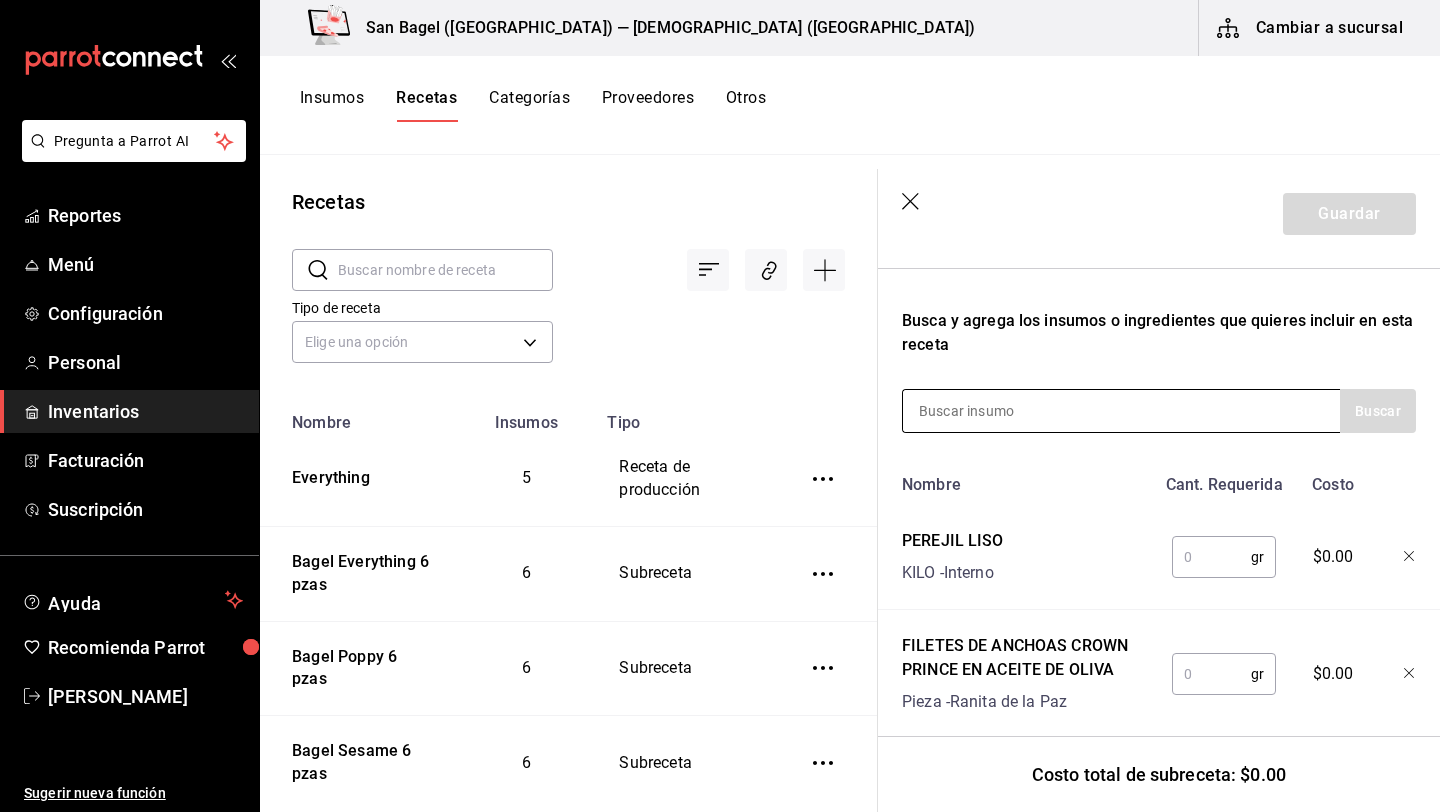 scroll, scrollTop: 317, scrollLeft: 0, axis: vertical 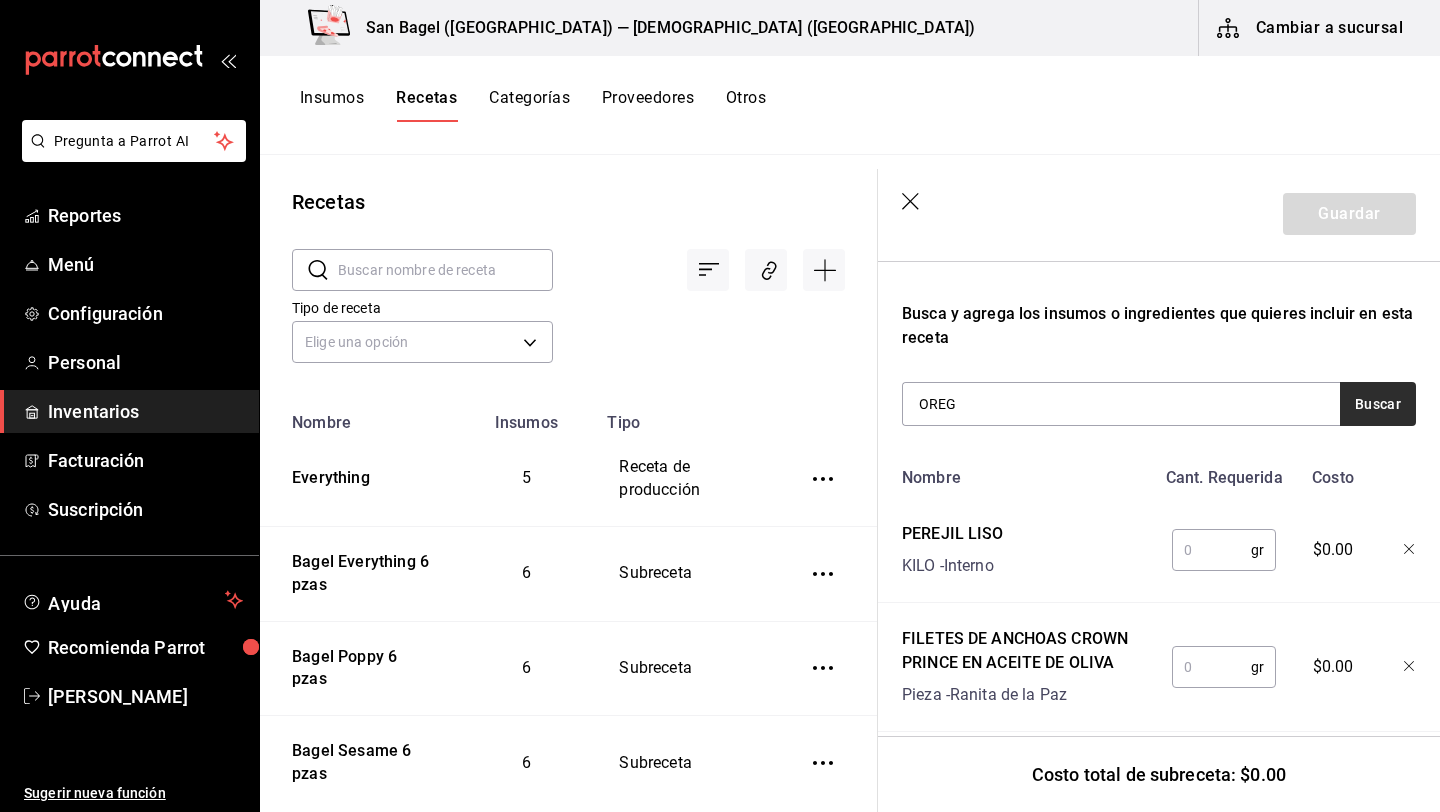 type on "OREG" 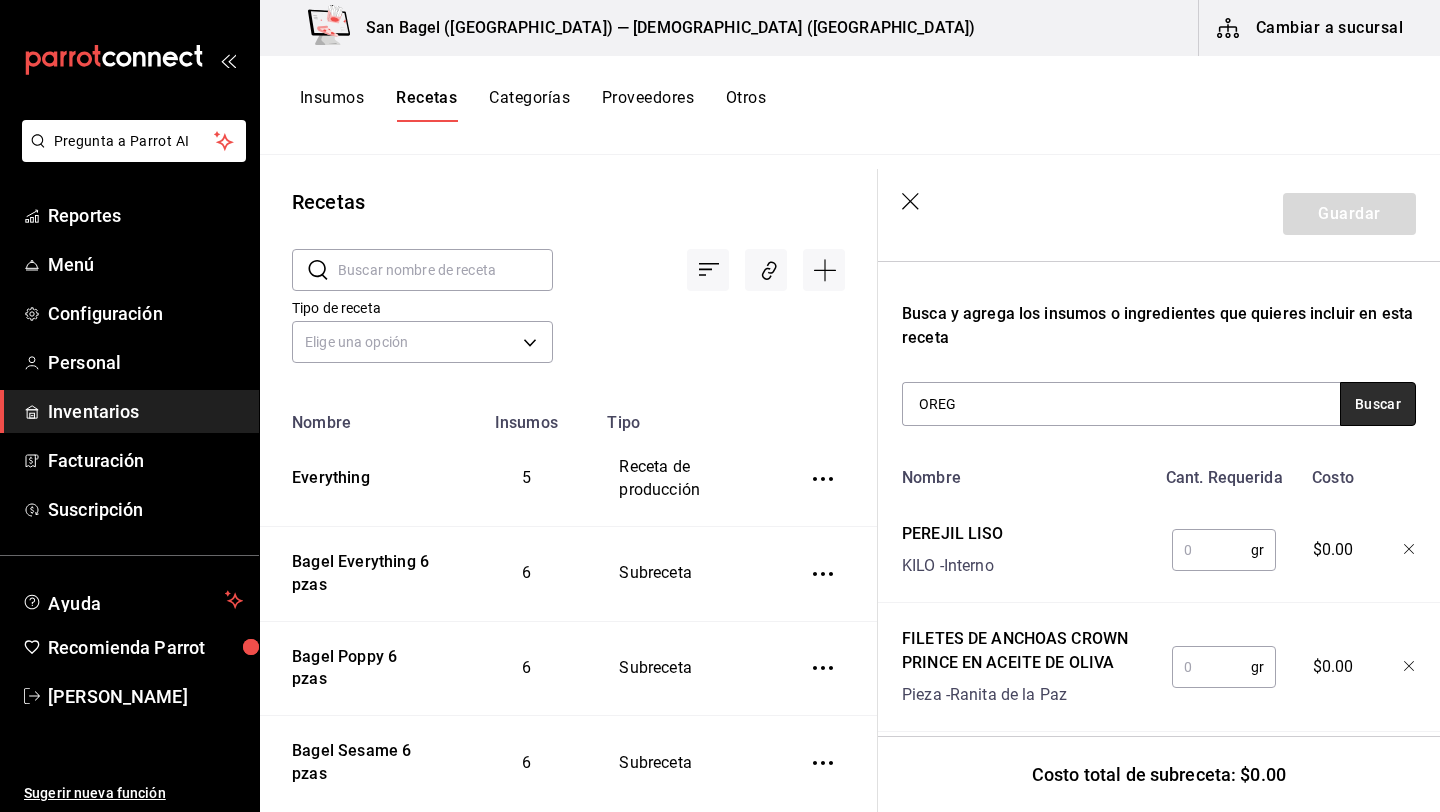 click on "Buscar" at bounding box center (1378, 404) 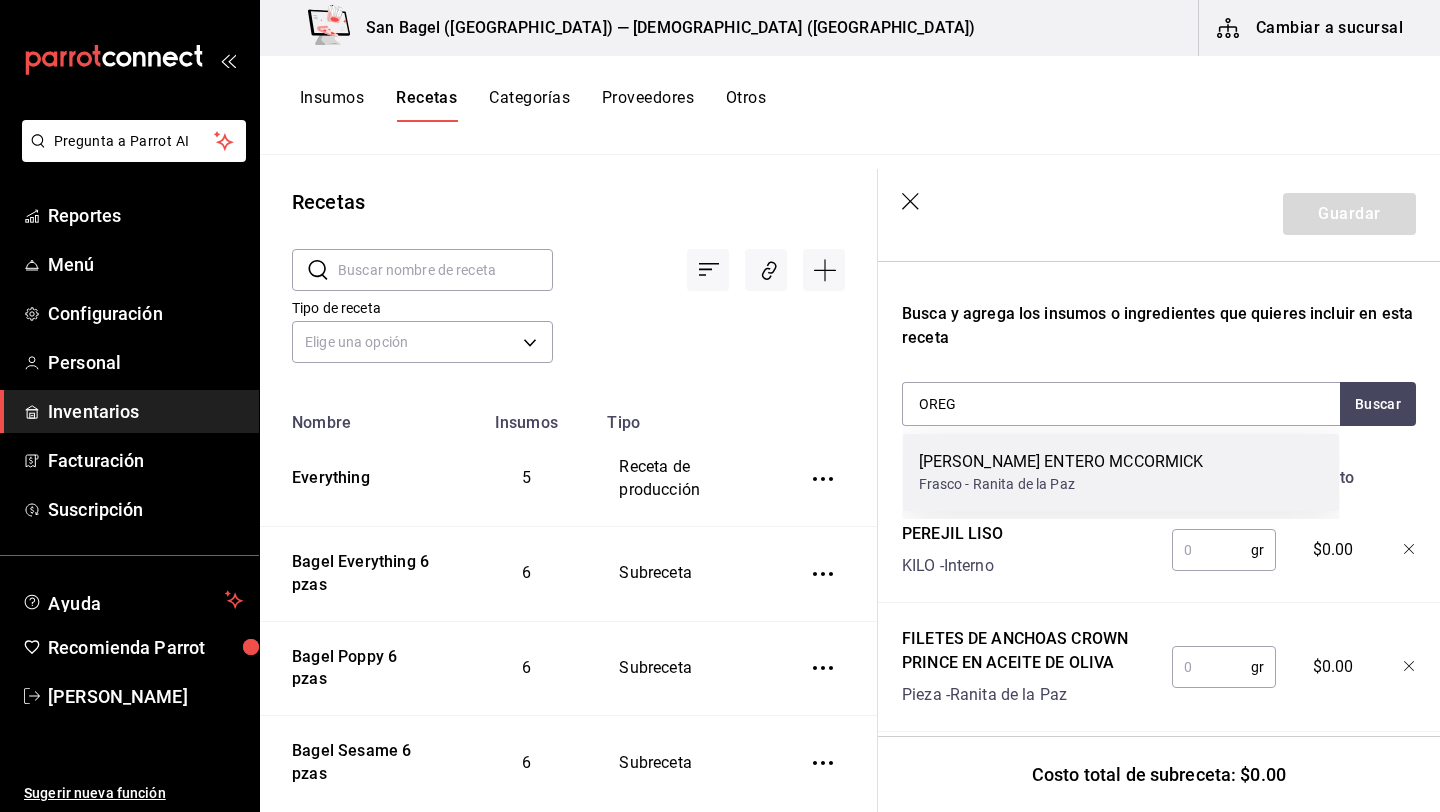 click on "Frasco - Ranita de la Paz" at bounding box center [1061, 484] 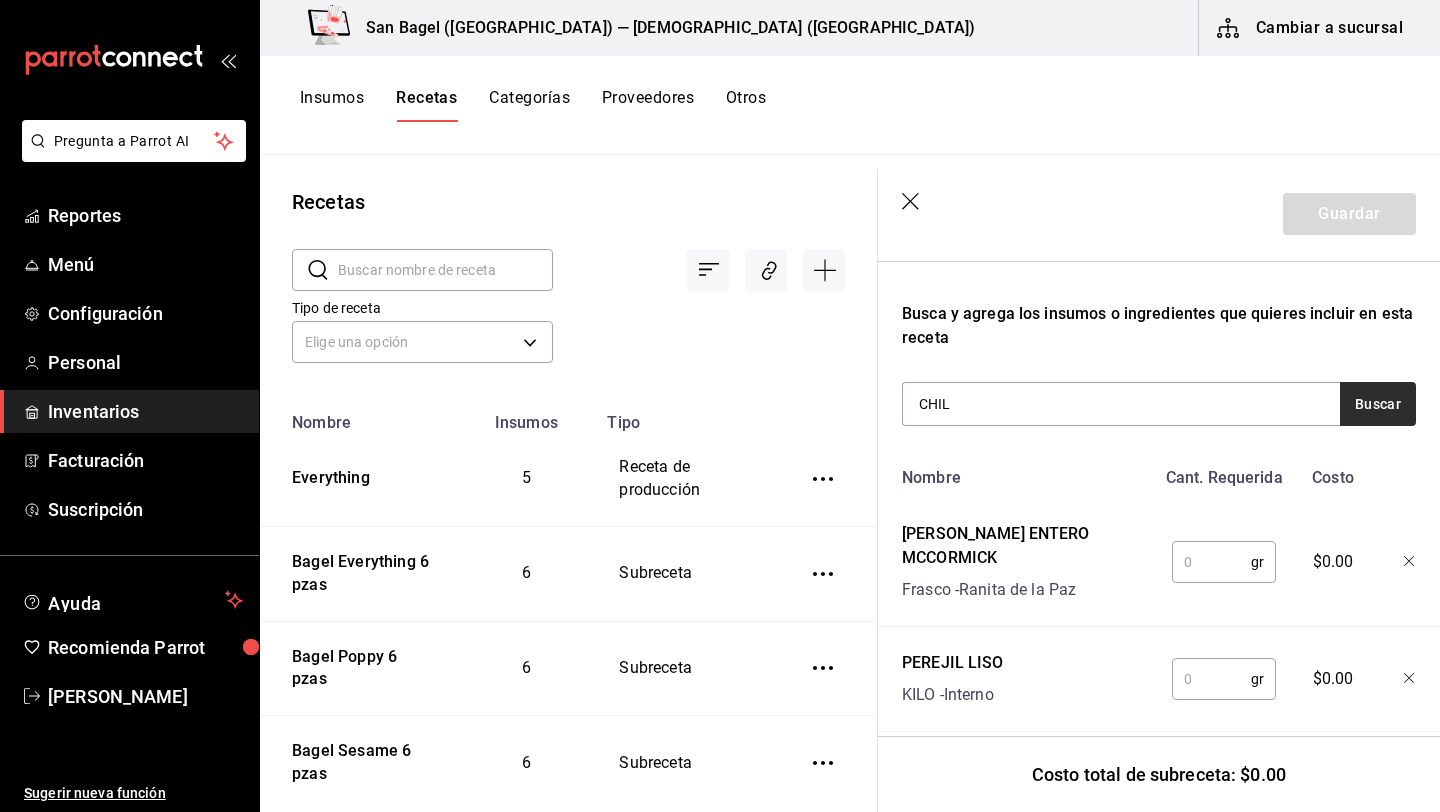 type on "CHIL" 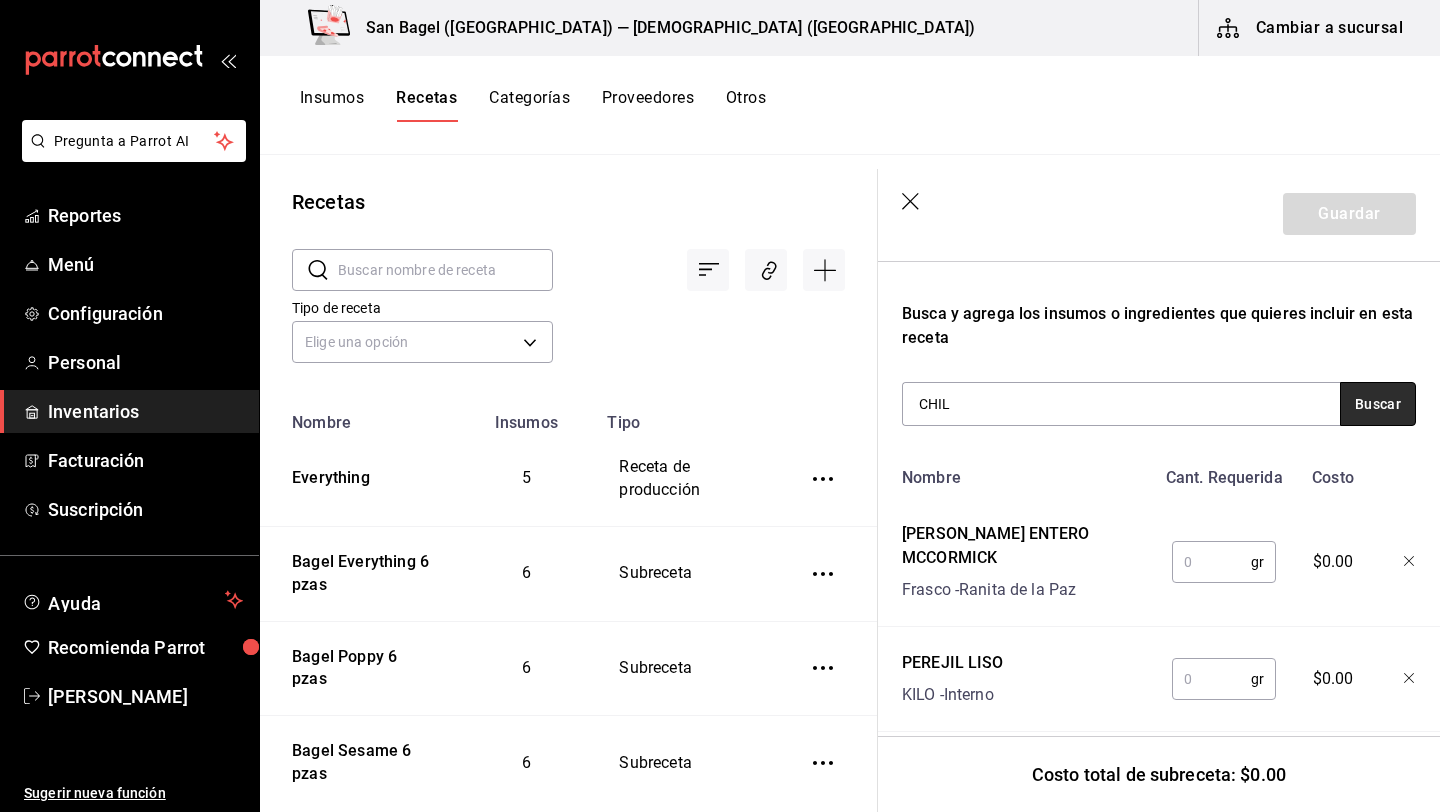 click on "Buscar" at bounding box center (1378, 404) 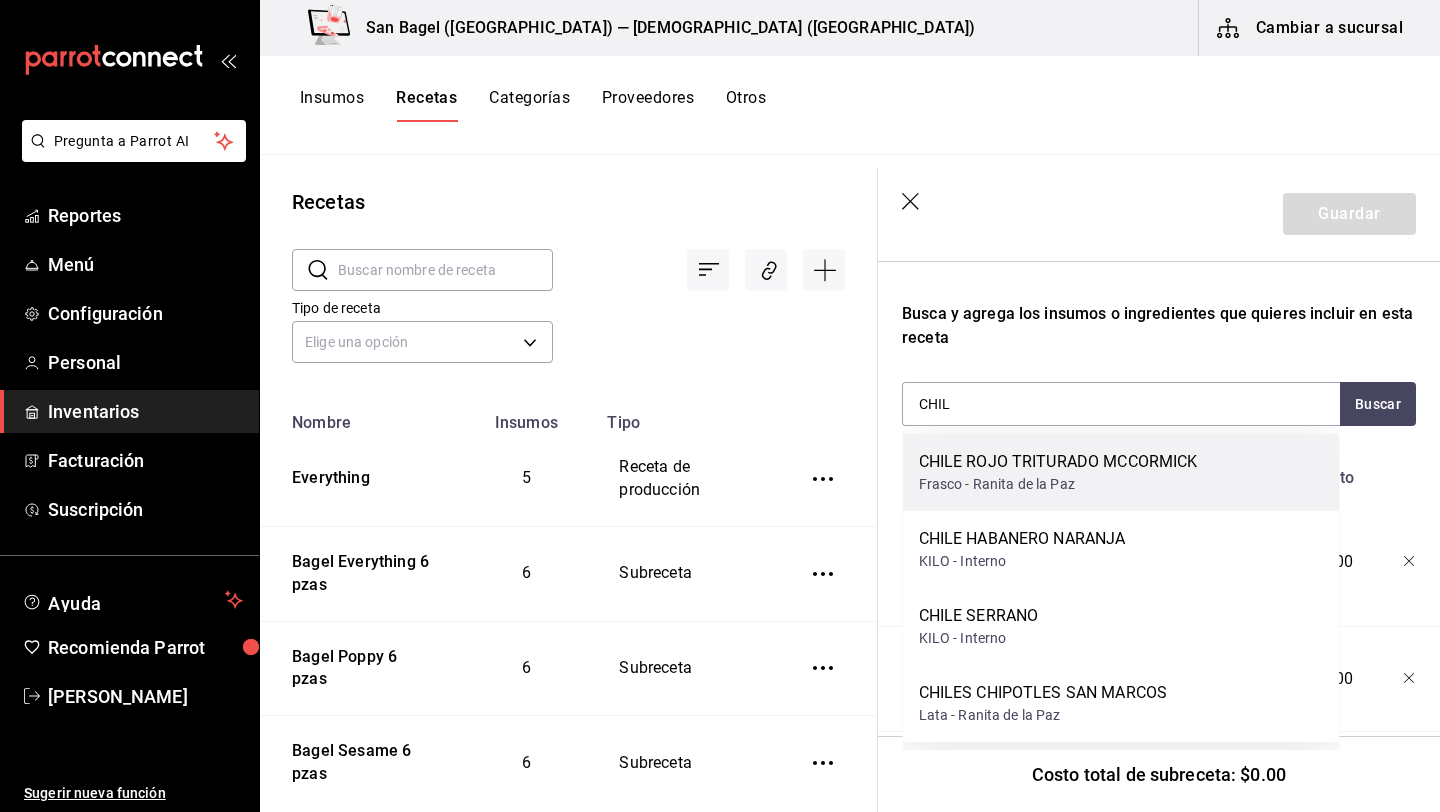 click on "Frasco - Ranita de la Paz" at bounding box center [1058, 484] 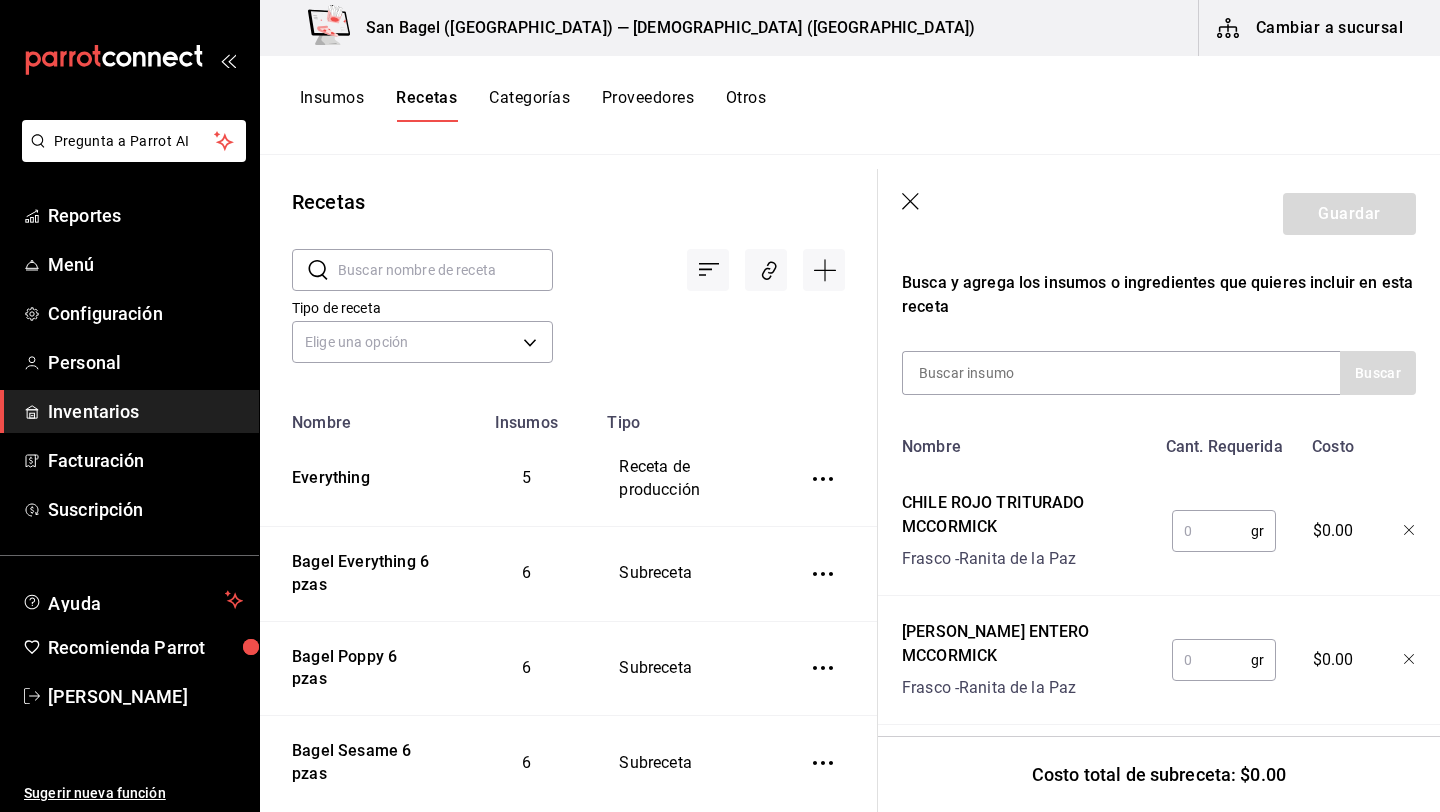 scroll, scrollTop: 354, scrollLeft: 0, axis: vertical 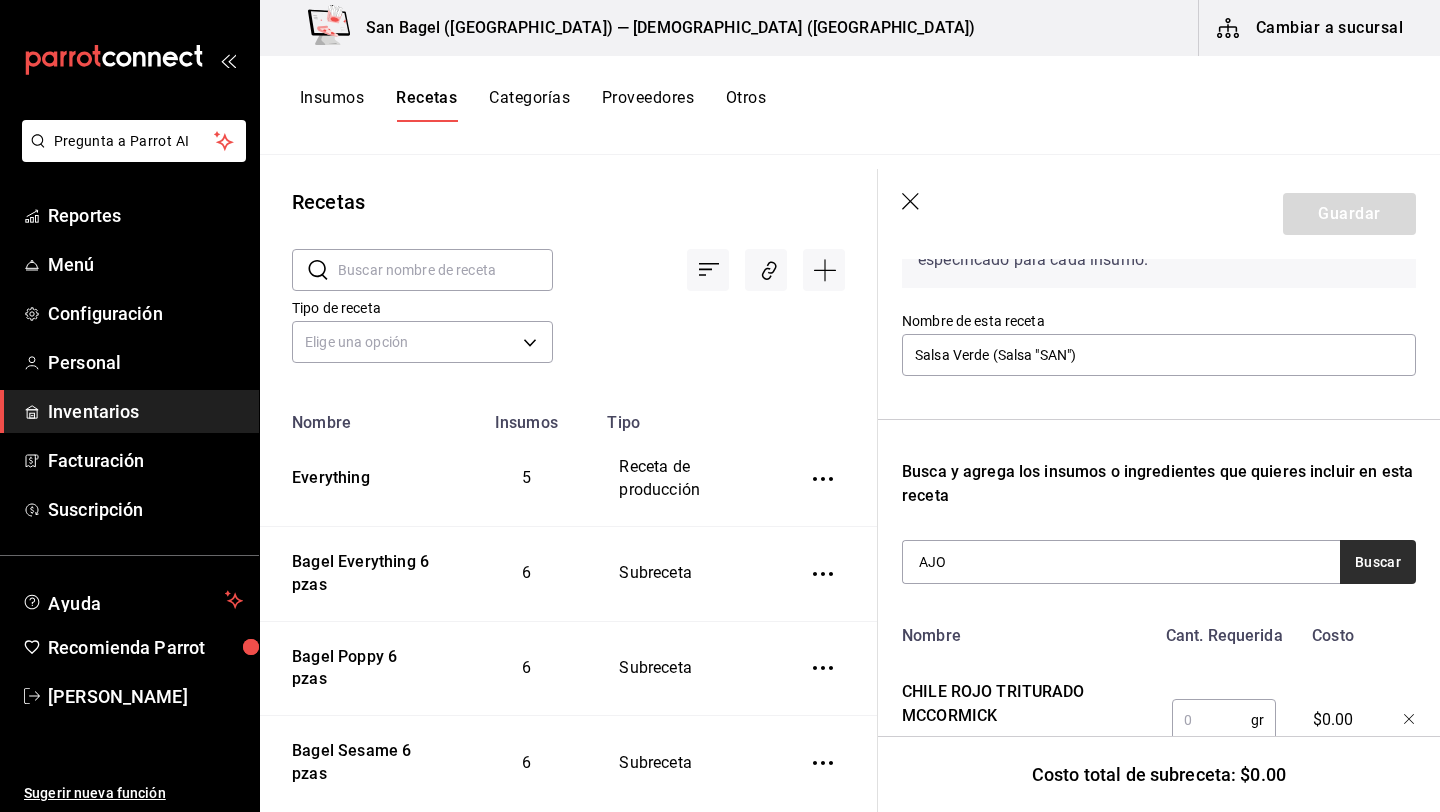type on "AJO" 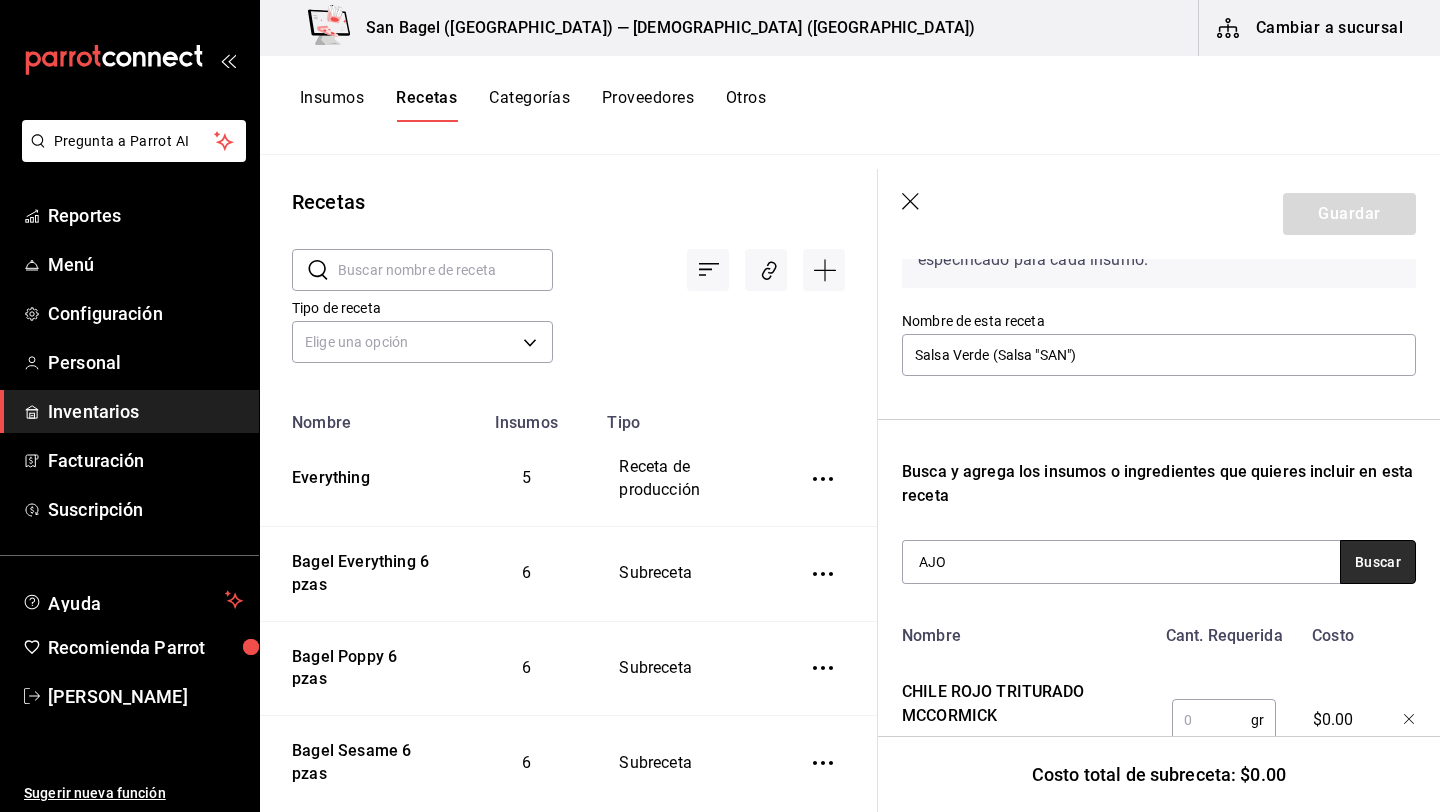 click on "Buscar" at bounding box center [1378, 562] 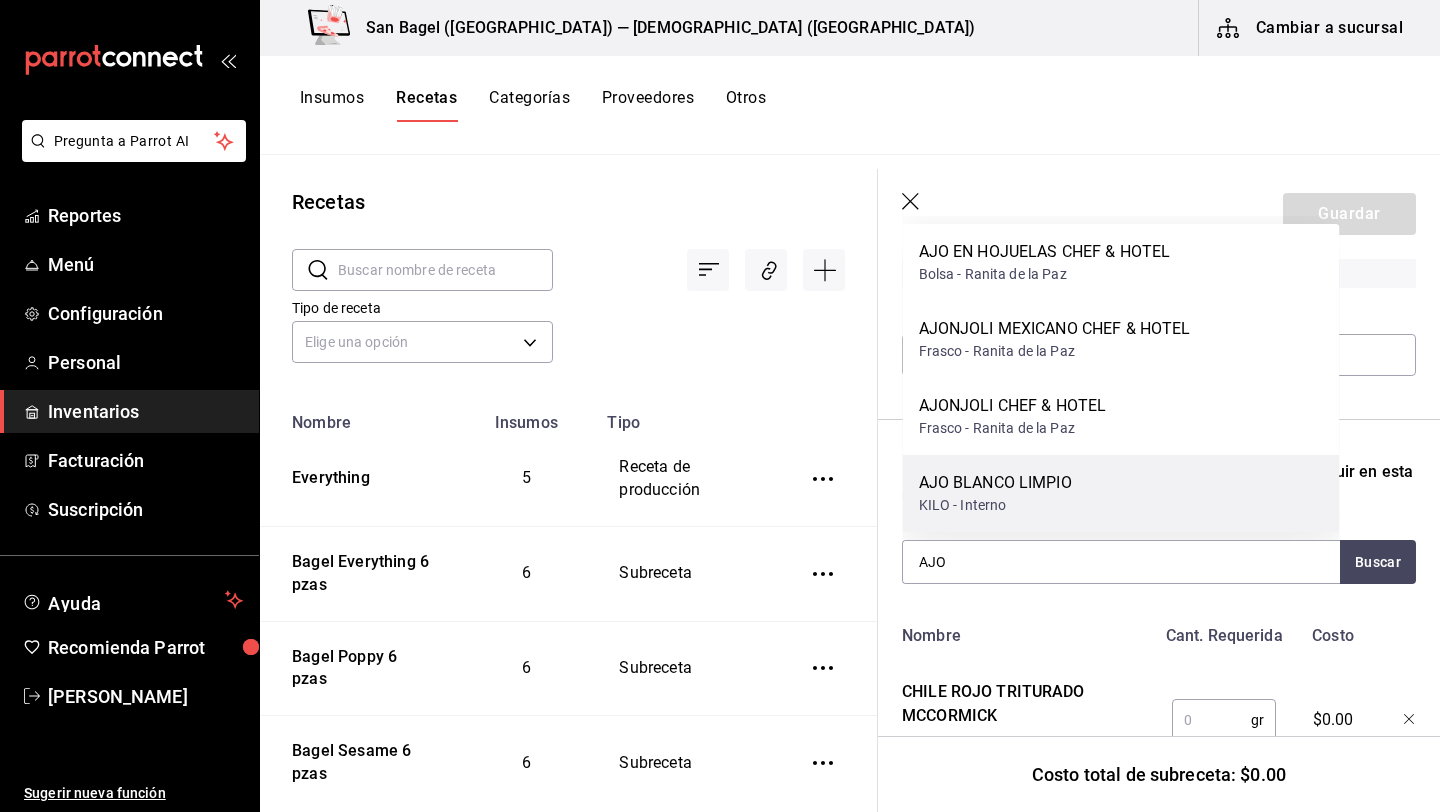 click on "AJO BLANCO LIMPIO" at bounding box center [995, 483] 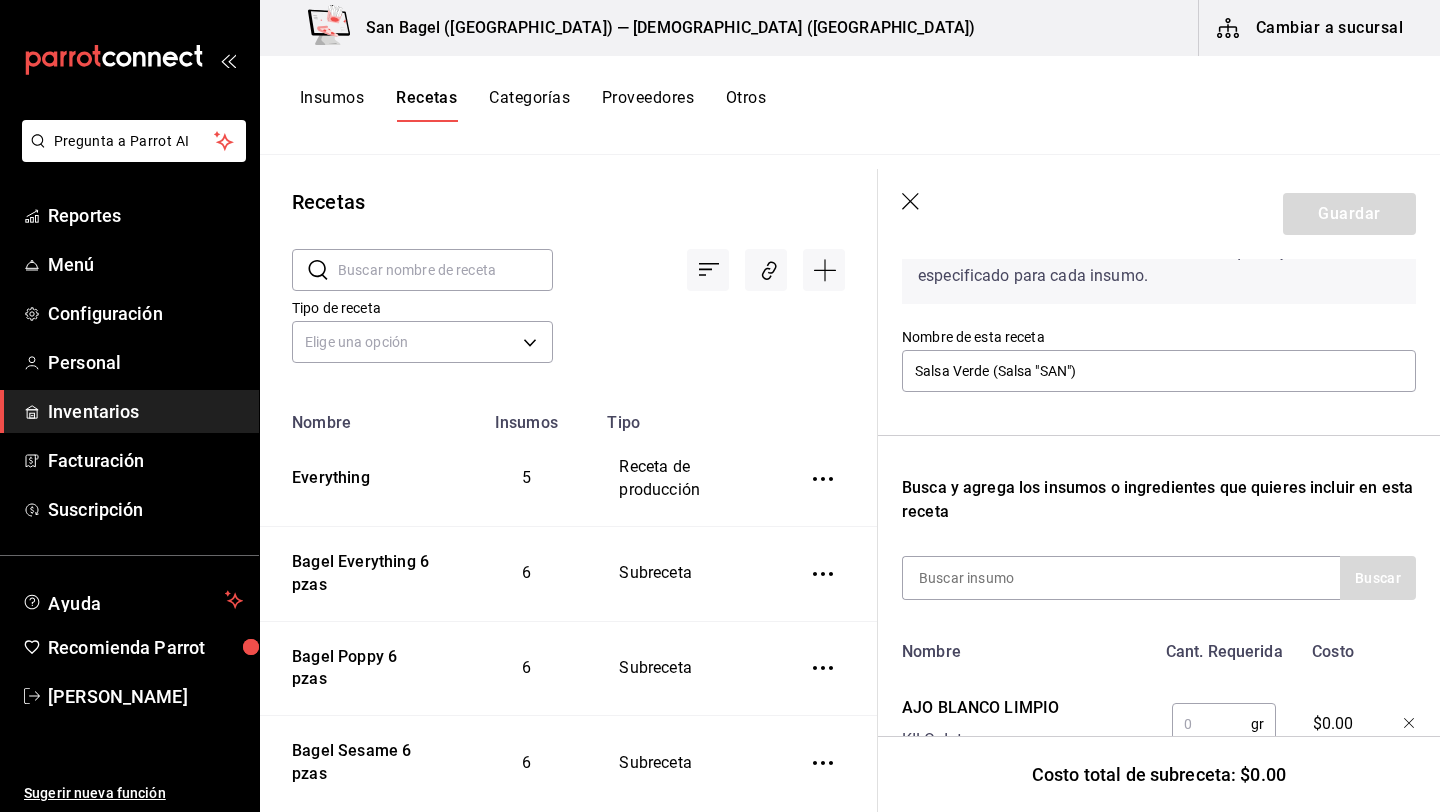 scroll, scrollTop: 151, scrollLeft: 0, axis: vertical 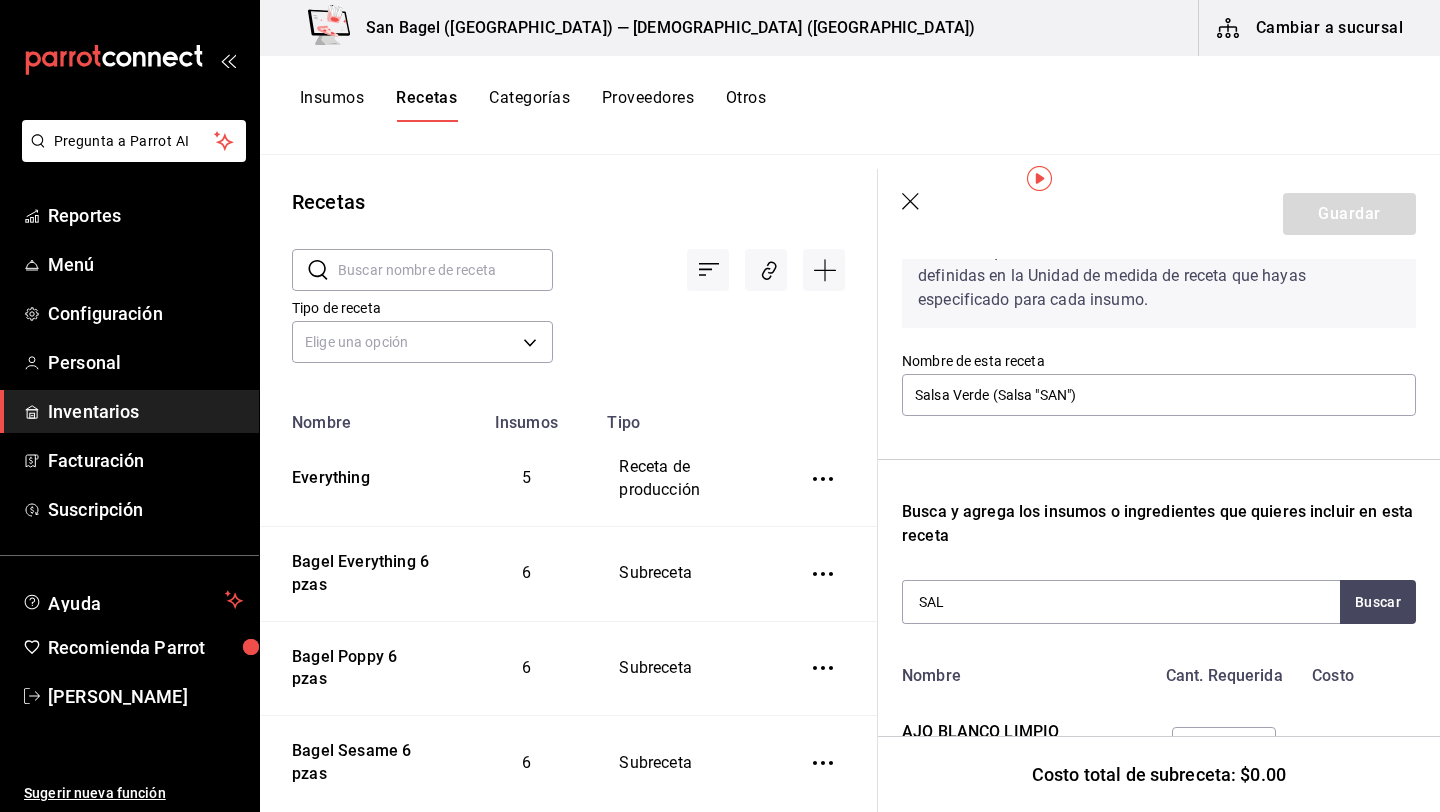 type on "SAL" 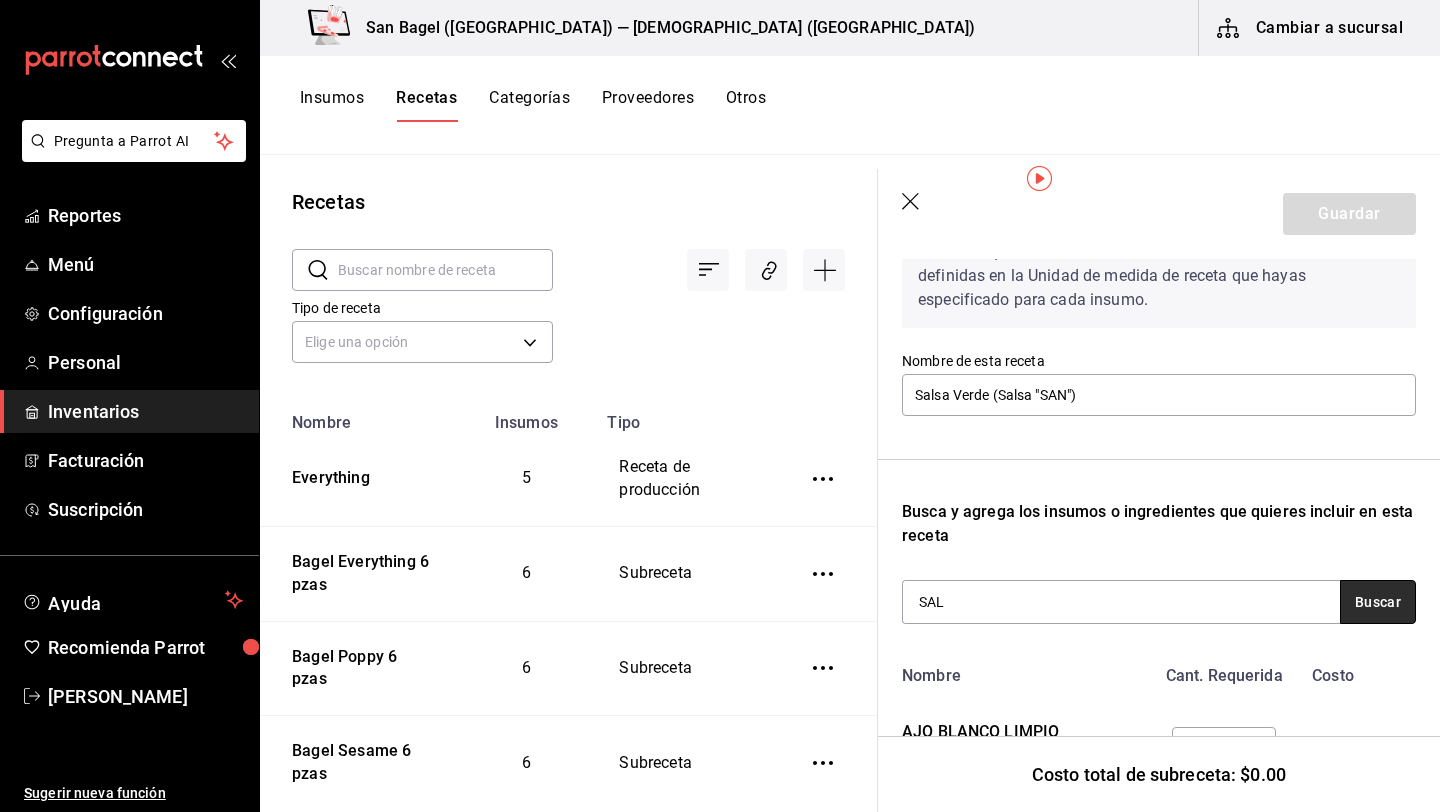 click on "Buscar" at bounding box center (1378, 602) 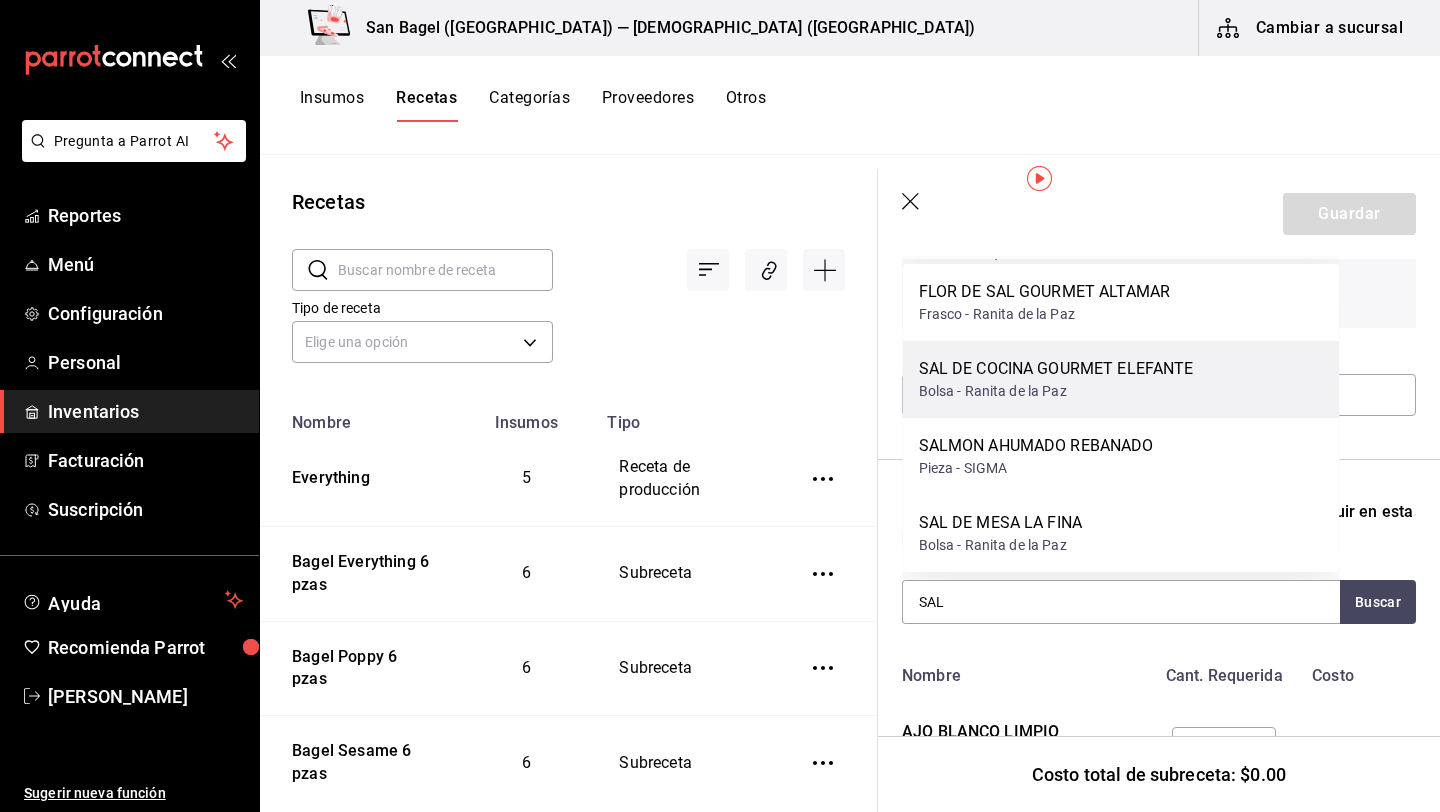click on "Bolsa - Ranita de la Paz" at bounding box center (1056, 391) 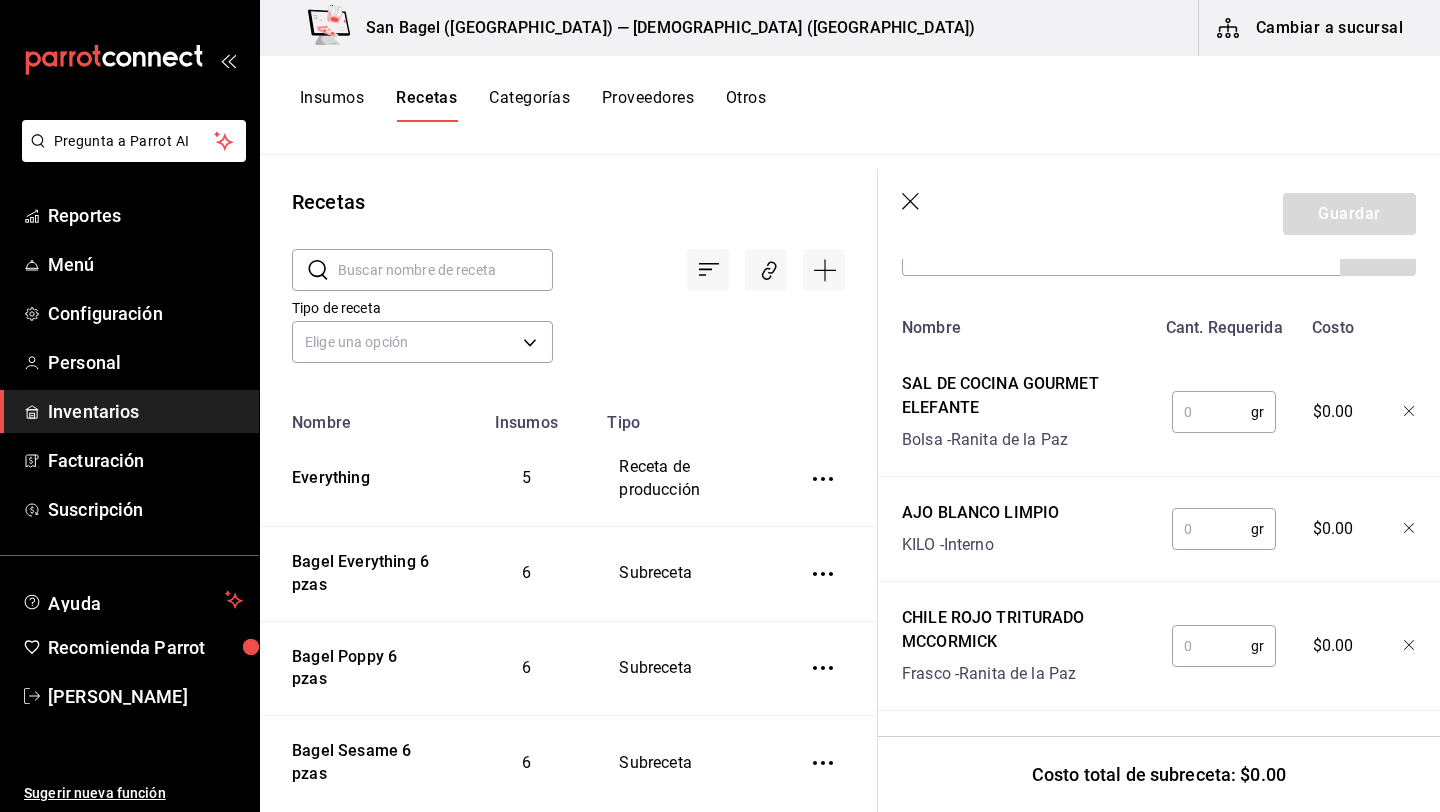 scroll, scrollTop: 431, scrollLeft: 0, axis: vertical 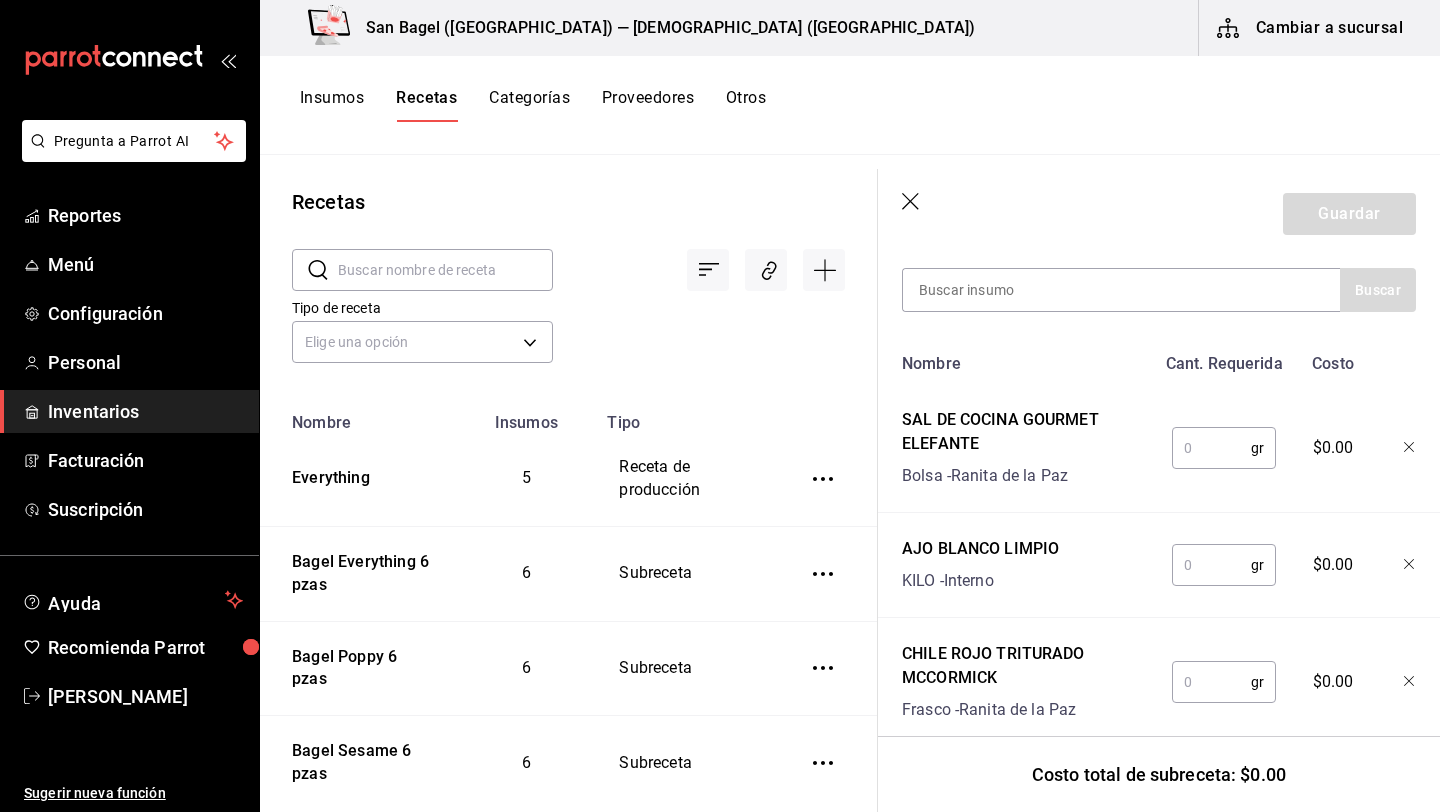 click at bounding box center (1211, 448) 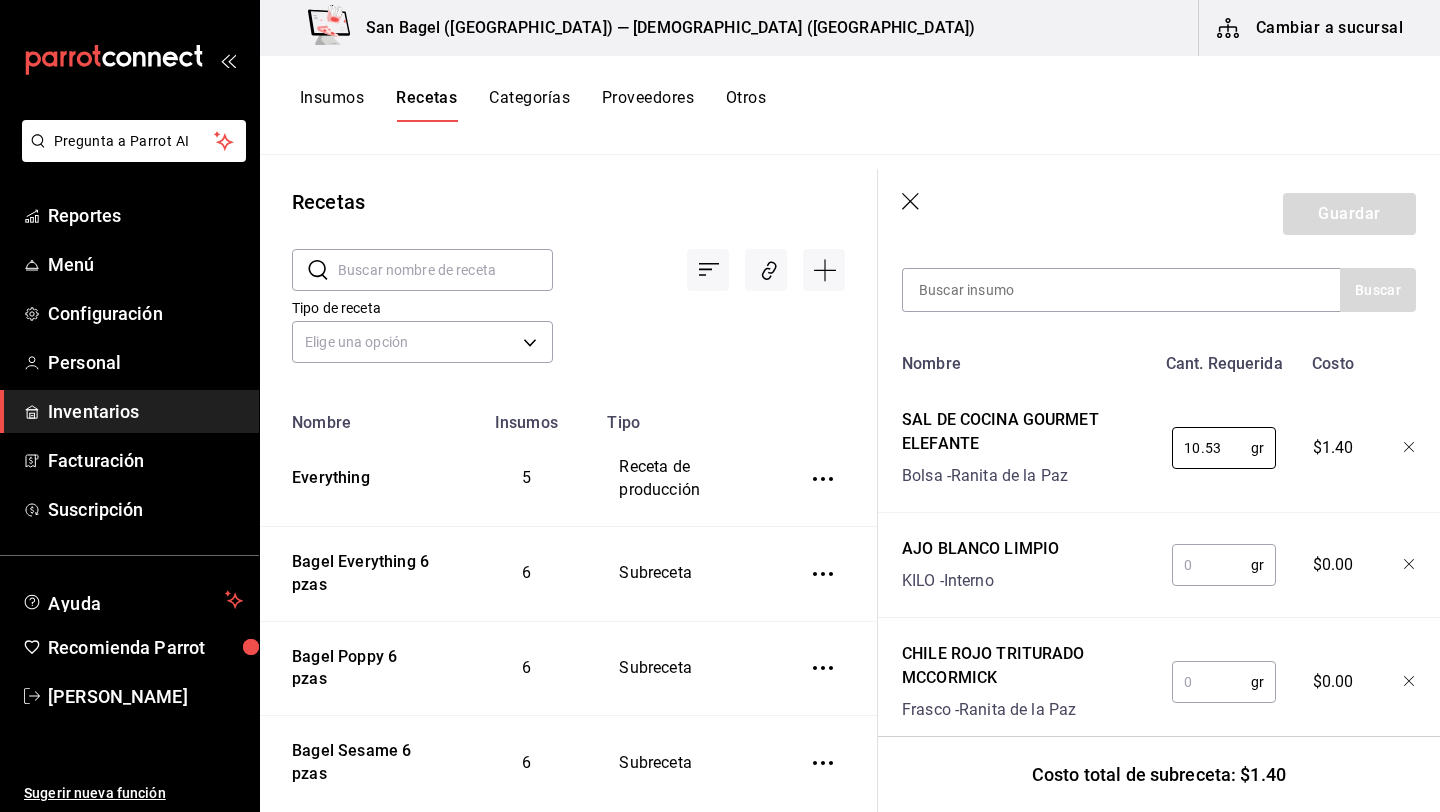 type on "10.53" 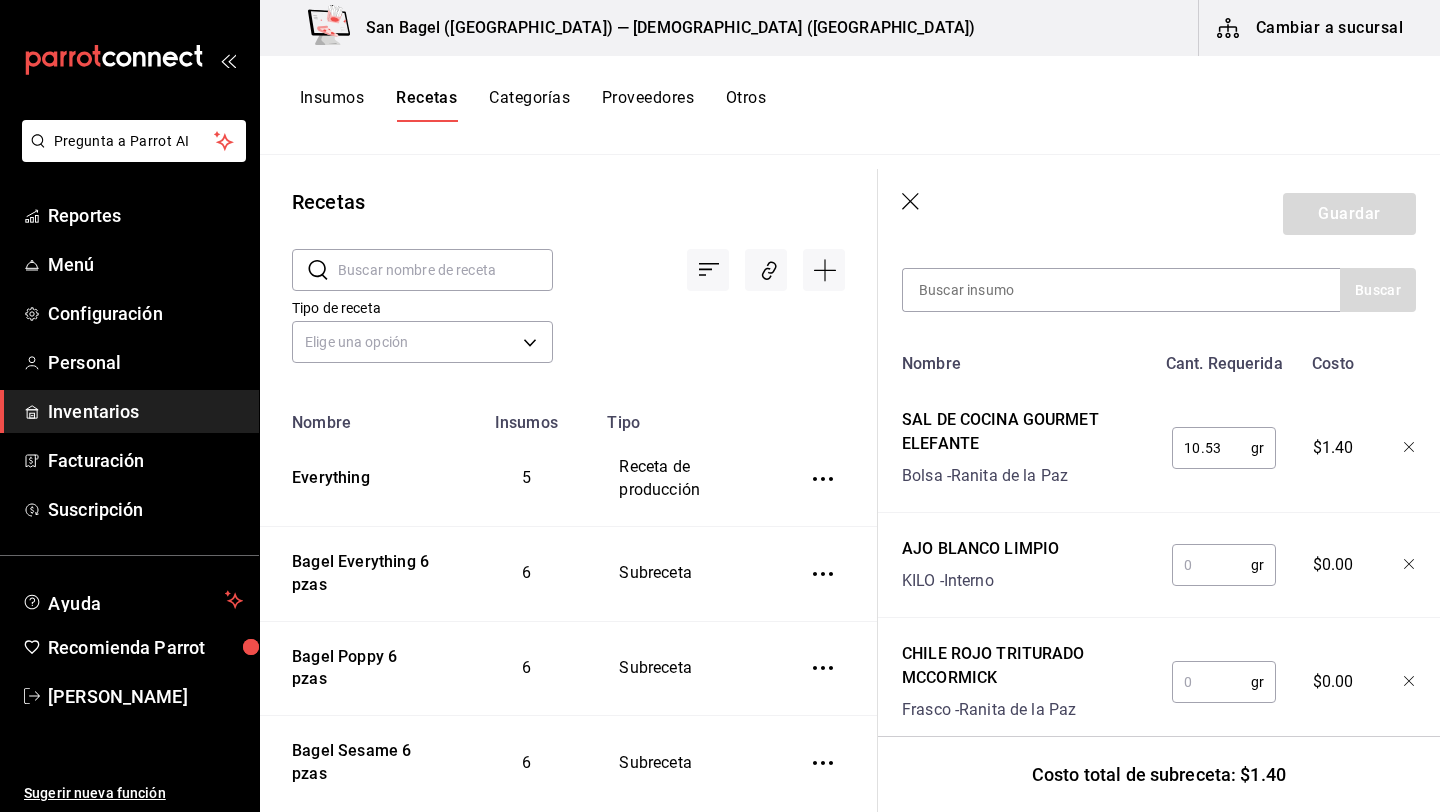 click at bounding box center (1211, 565) 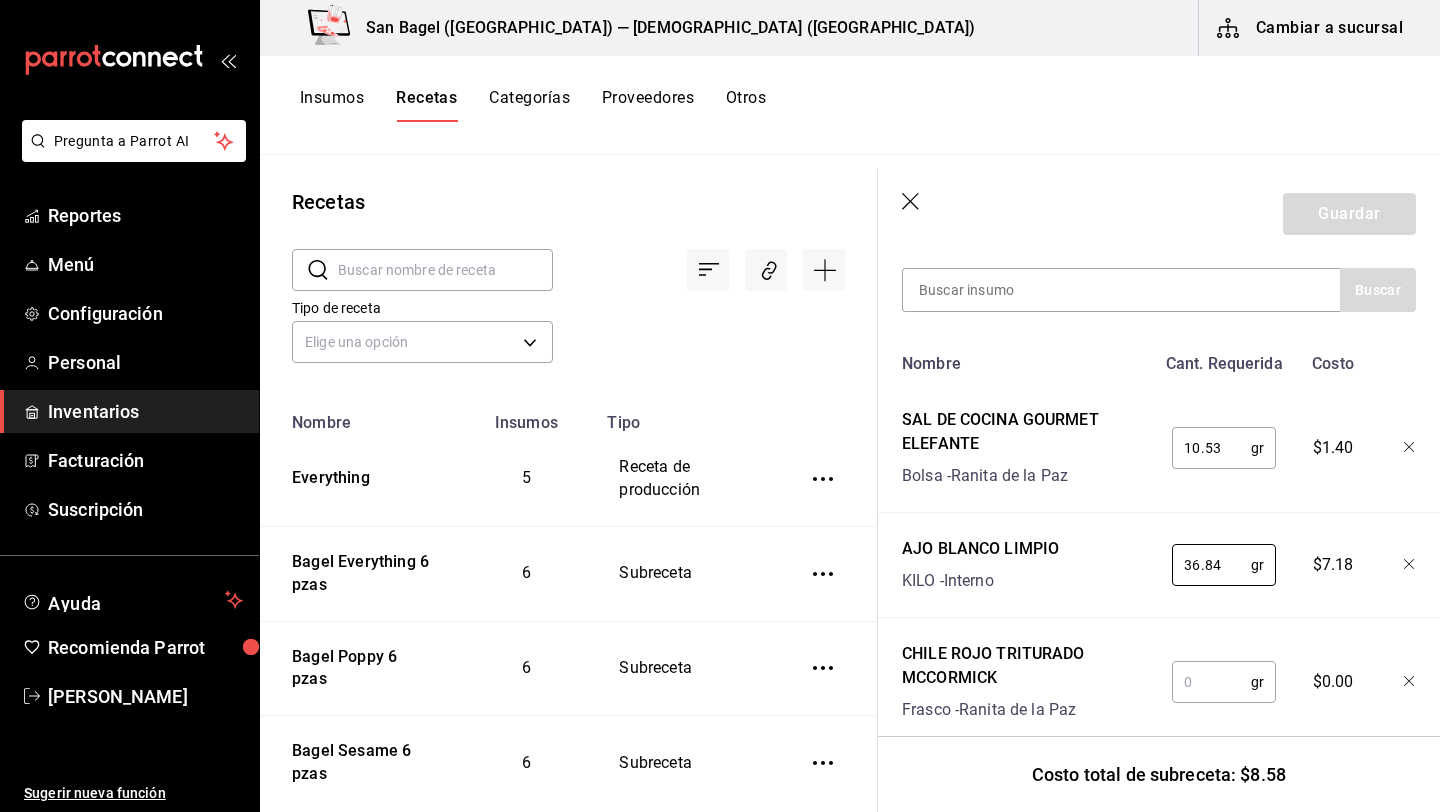 scroll, scrollTop: 687, scrollLeft: 0, axis: vertical 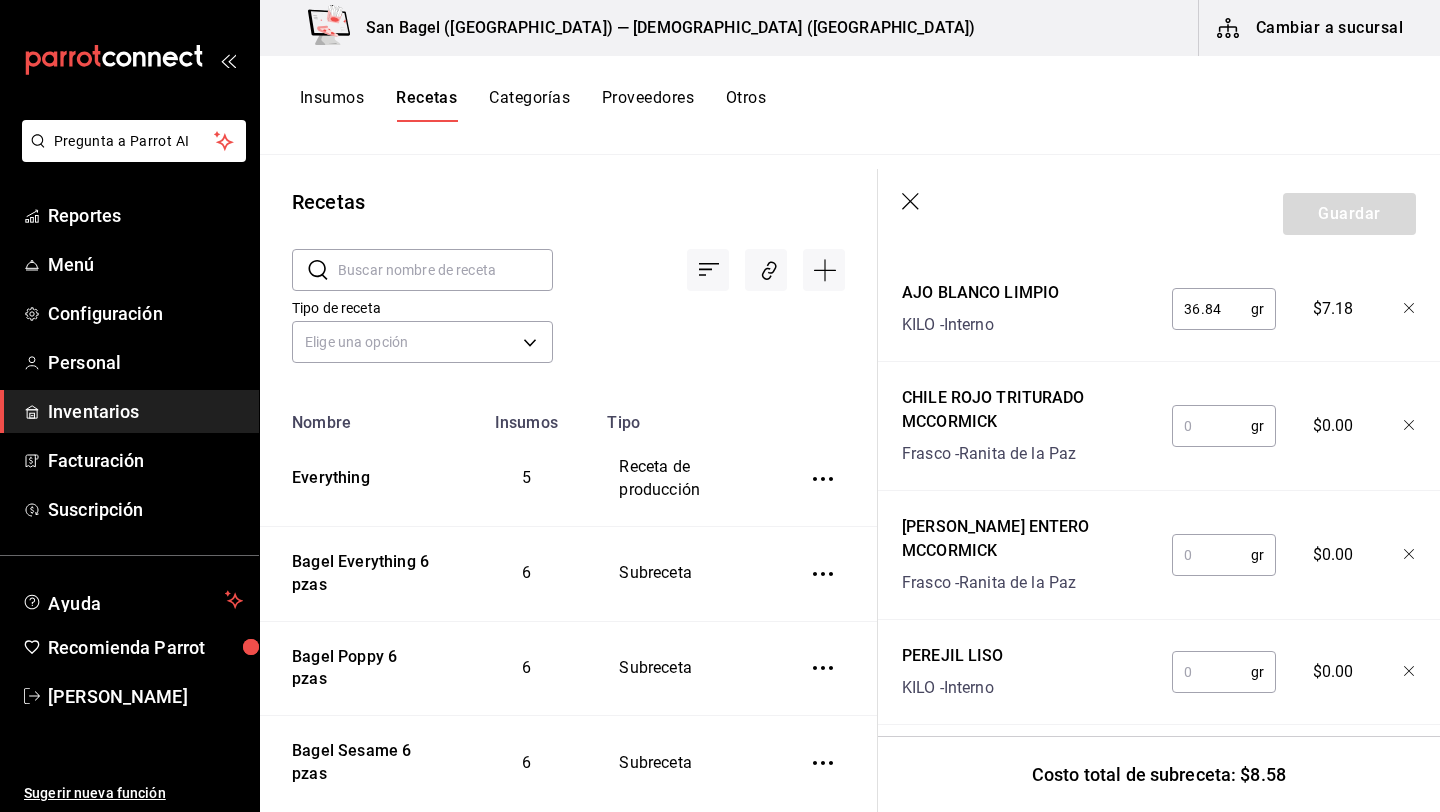 click at bounding box center [1211, 426] 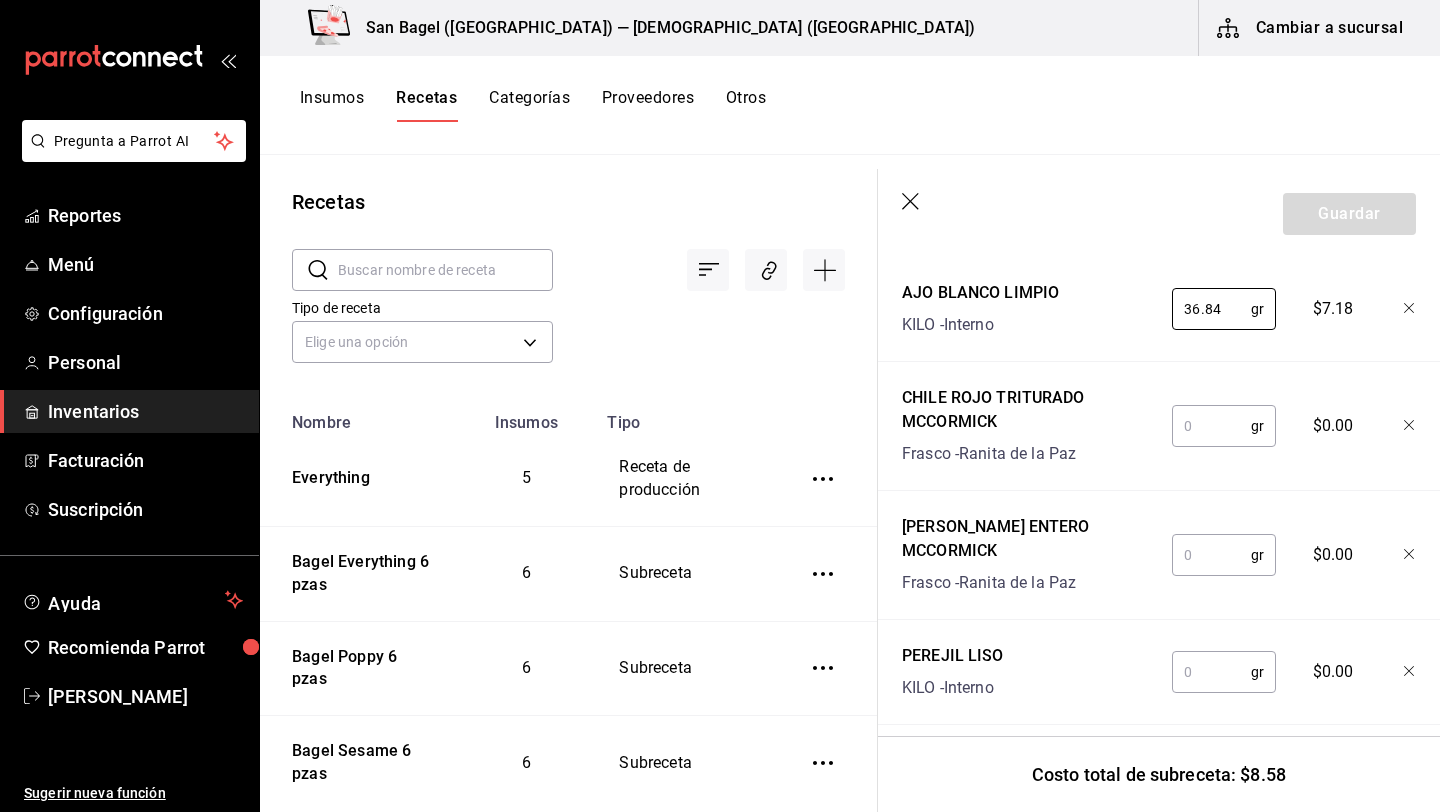 drag, startPoint x: 1230, startPoint y: 305, endPoint x: 1081, endPoint y: 305, distance: 149 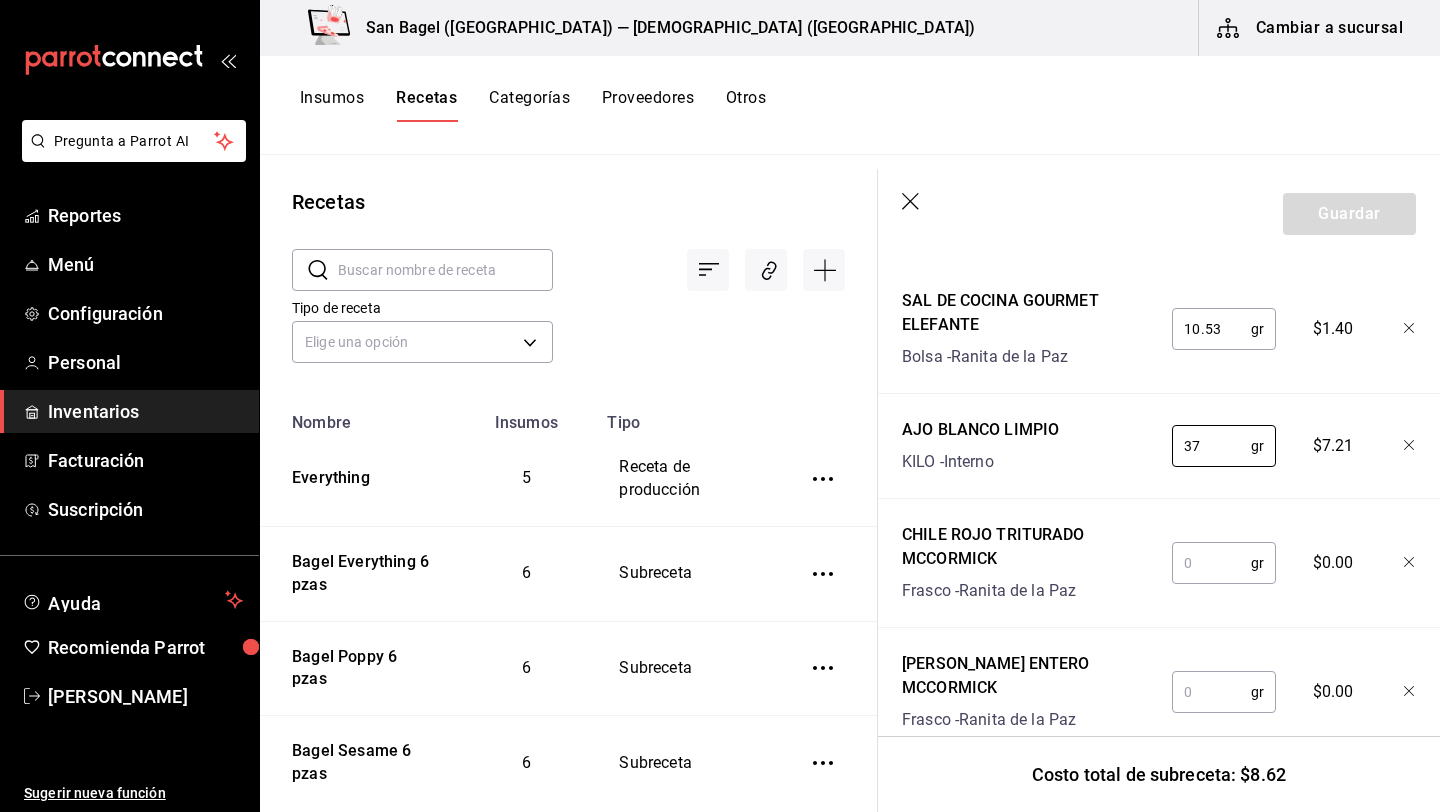 scroll, scrollTop: 520, scrollLeft: 0, axis: vertical 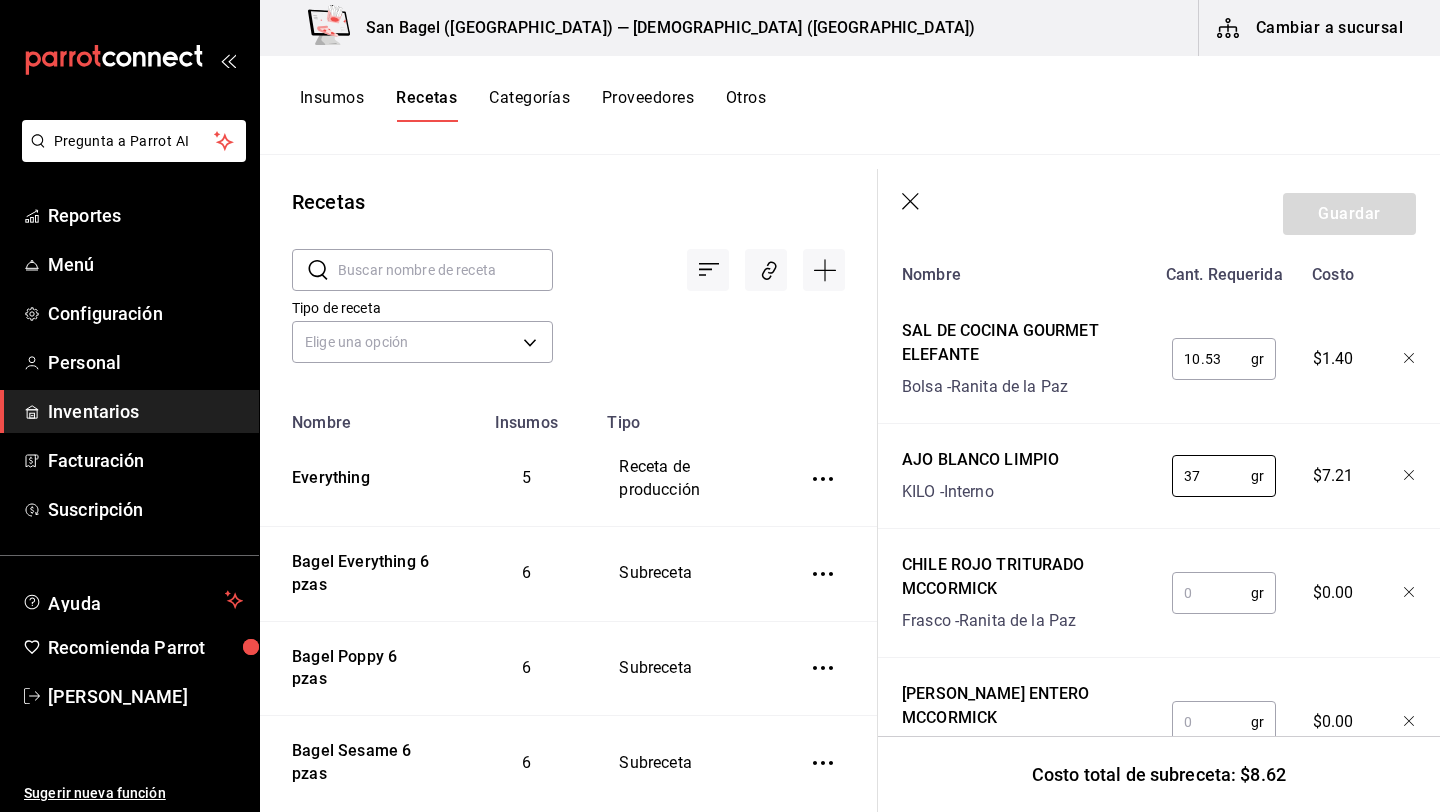type on "37" 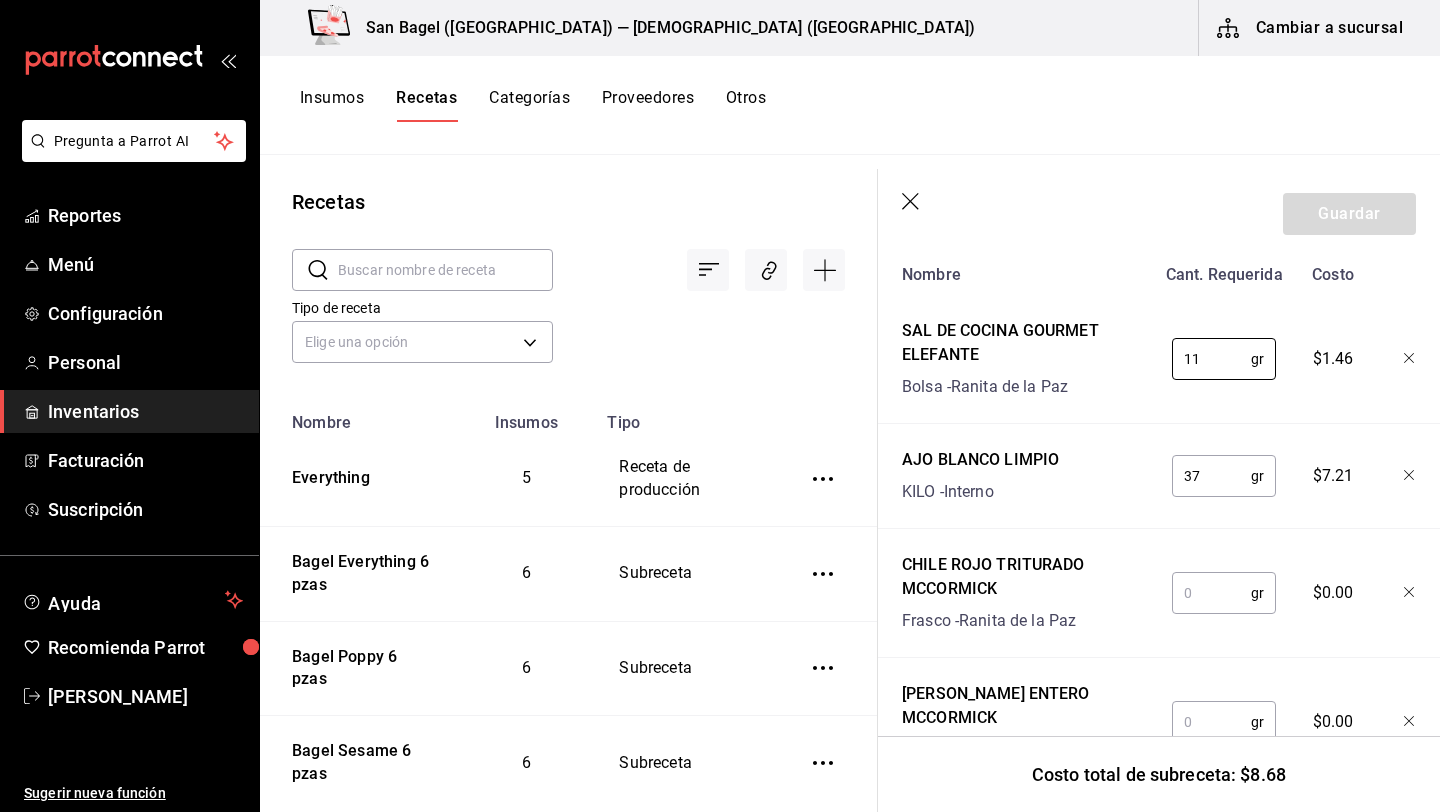 type on "11" 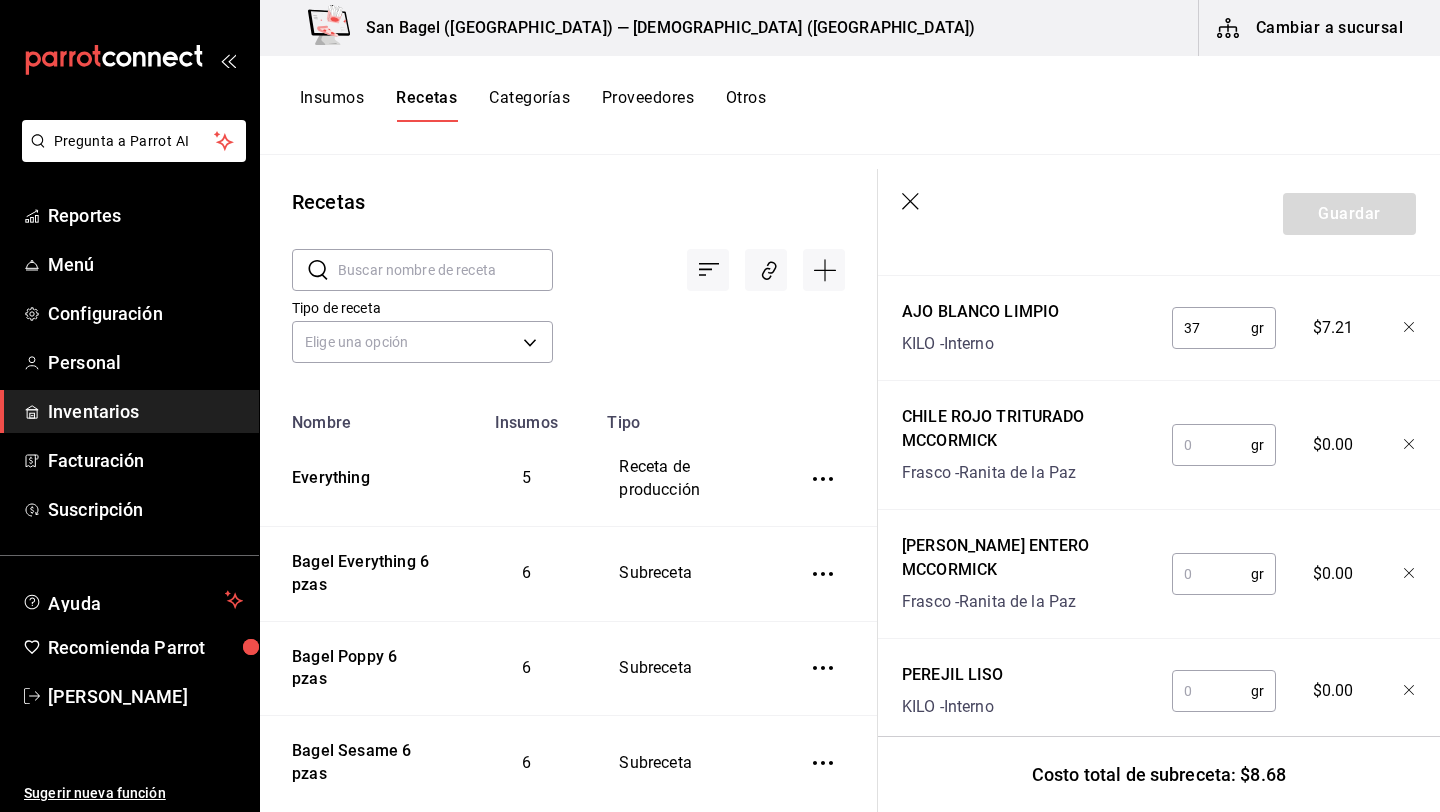 scroll, scrollTop: 670, scrollLeft: 0, axis: vertical 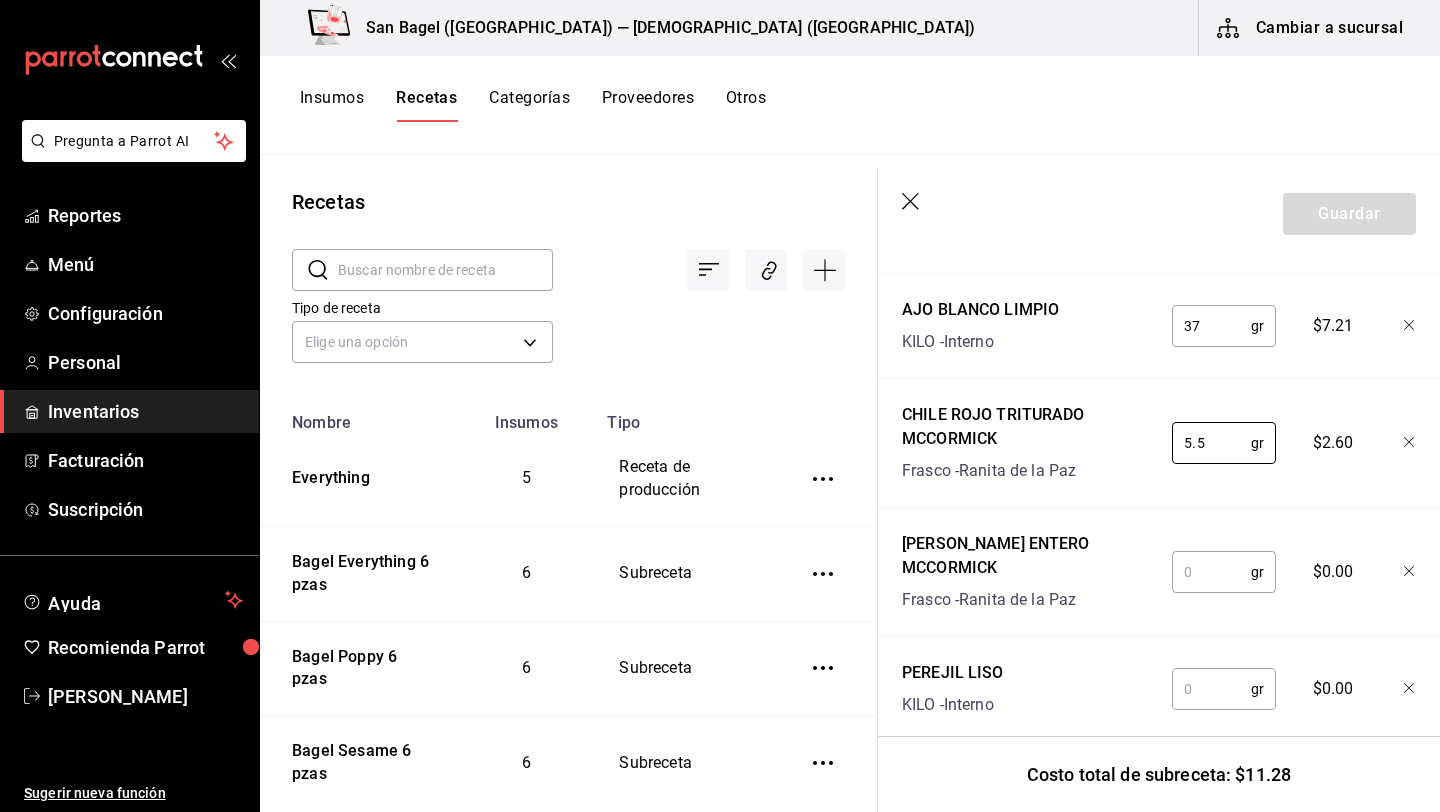 type on "5.5" 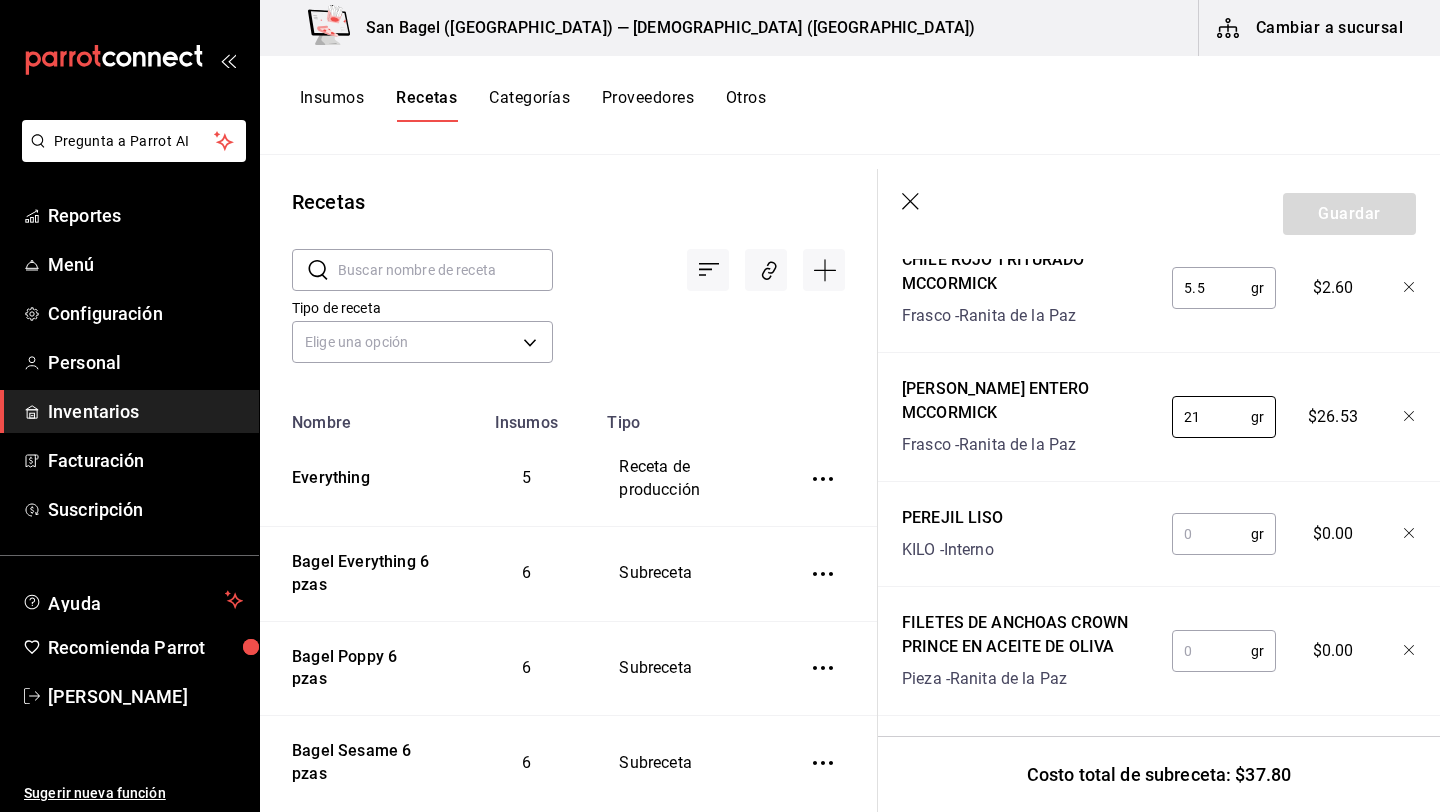scroll, scrollTop: 856, scrollLeft: 0, axis: vertical 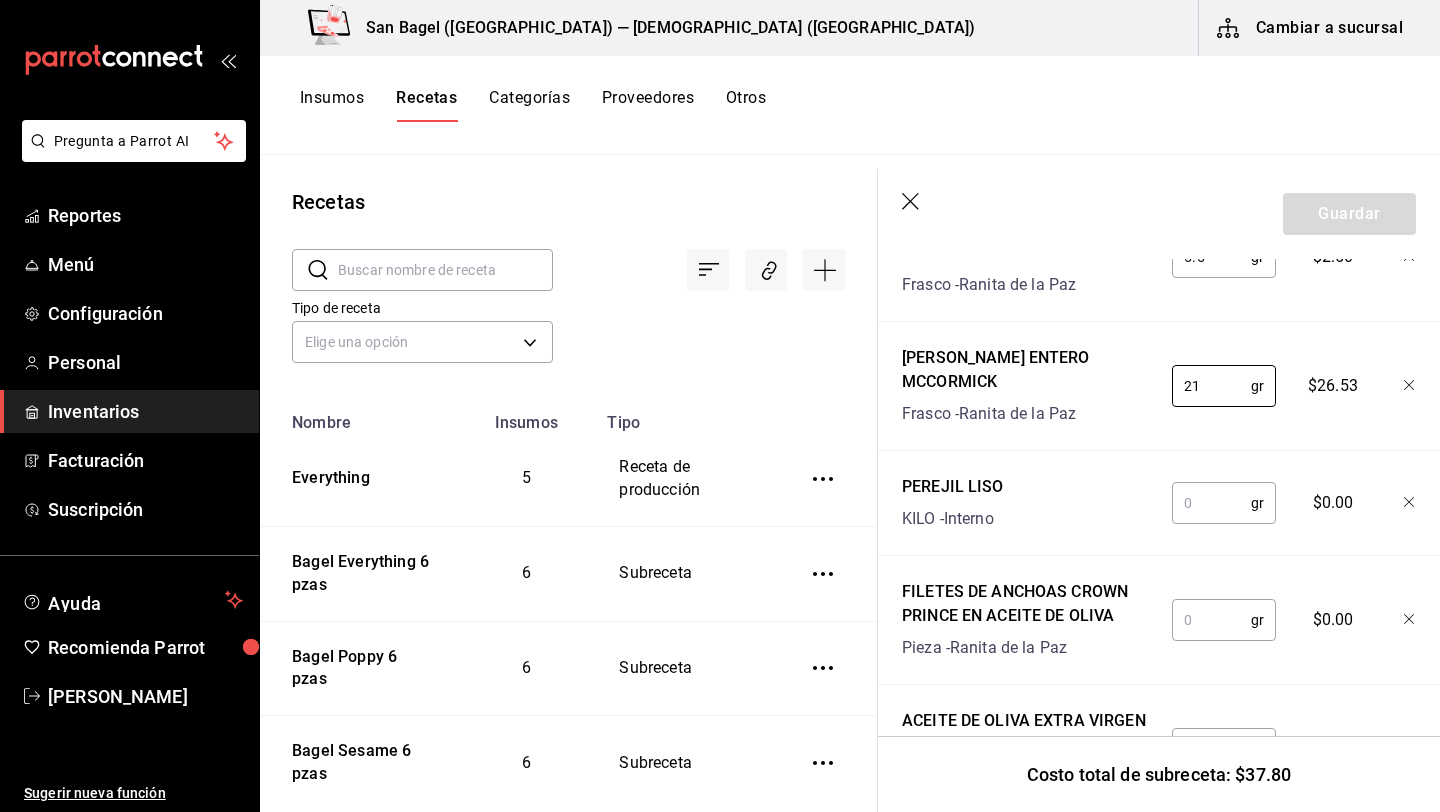 type on "21" 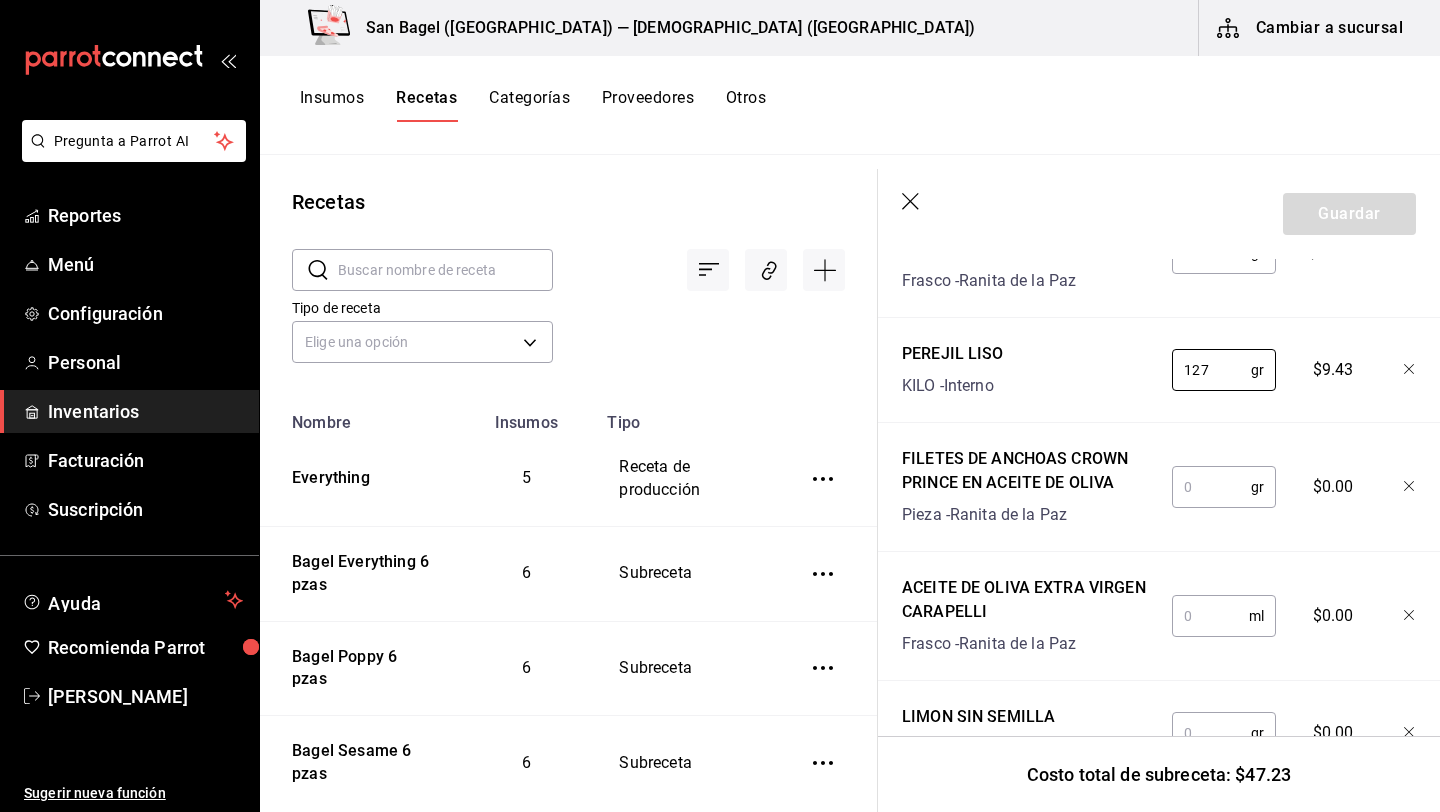 scroll, scrollTop: 995, scrollLeft: 0, axis: vertical 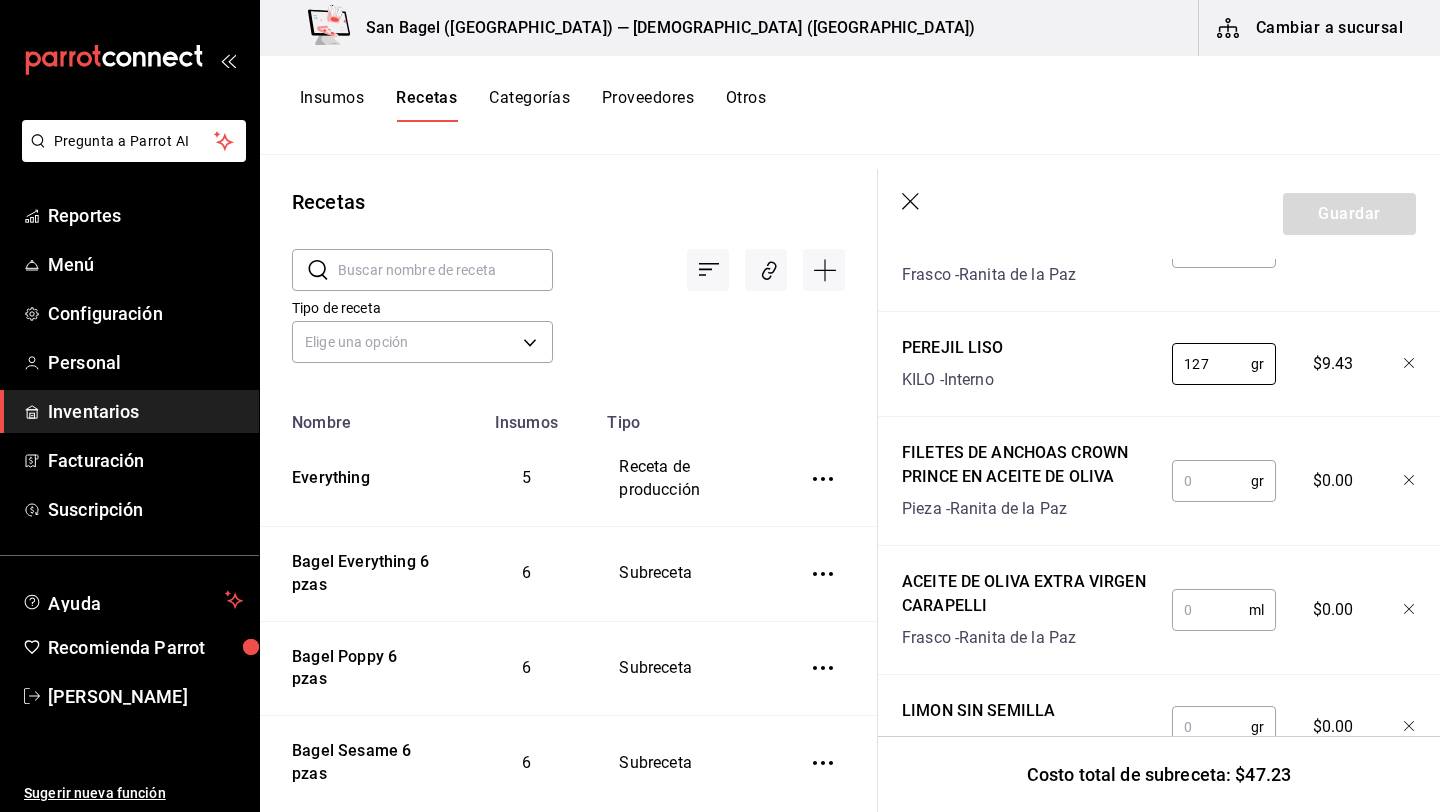 type on "127" 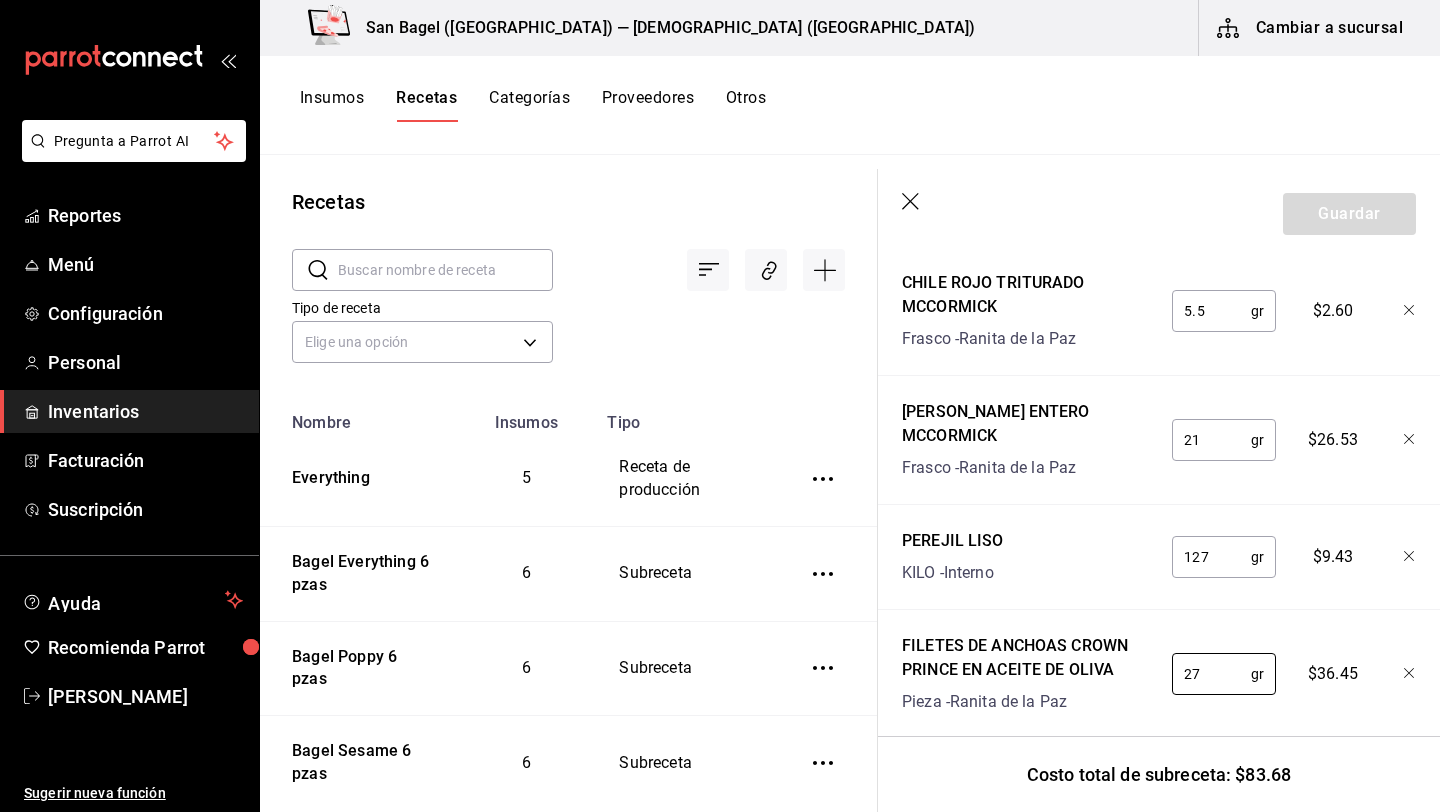 scroll, scrollTop: 788, scrollLeft: 0, axis: vertical 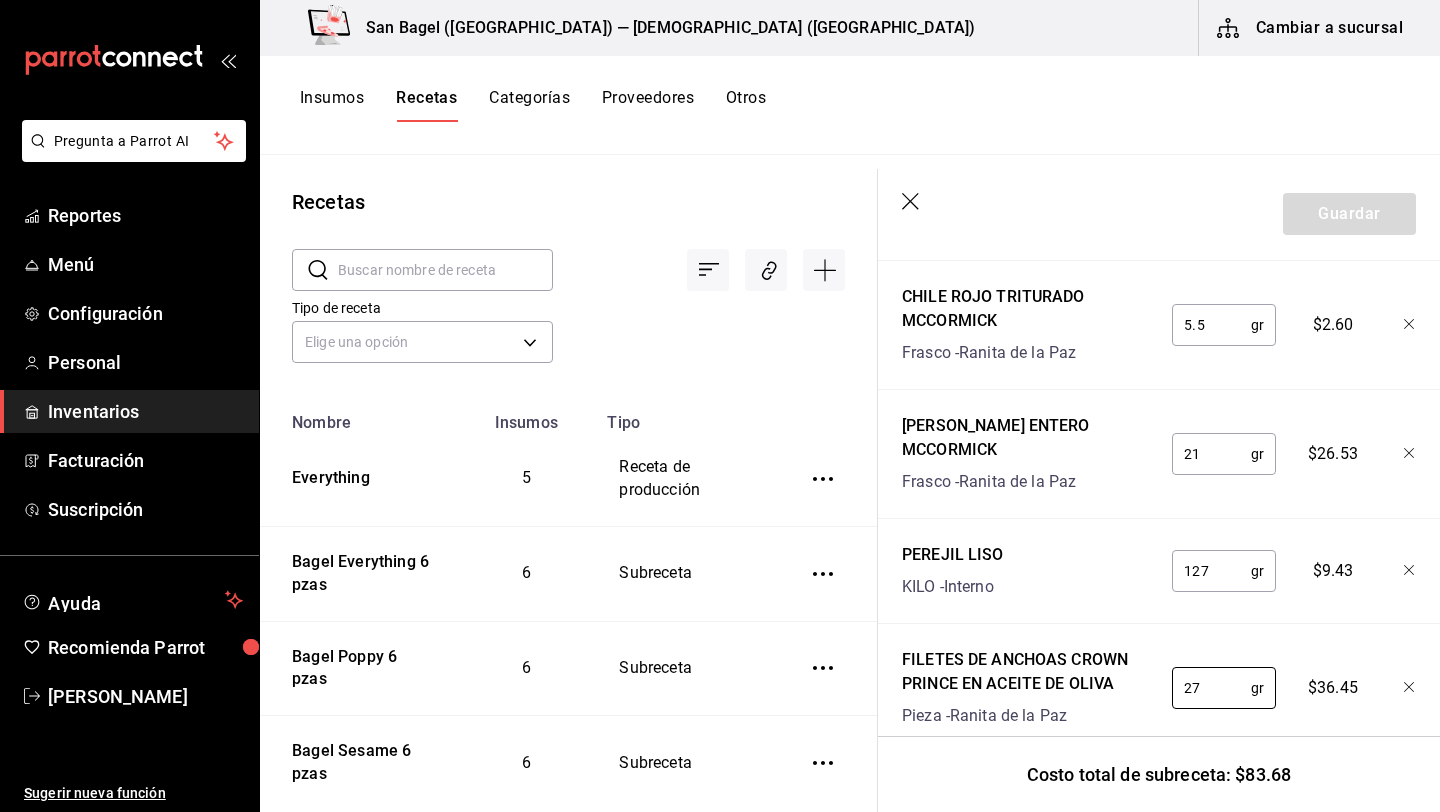 type on "27" 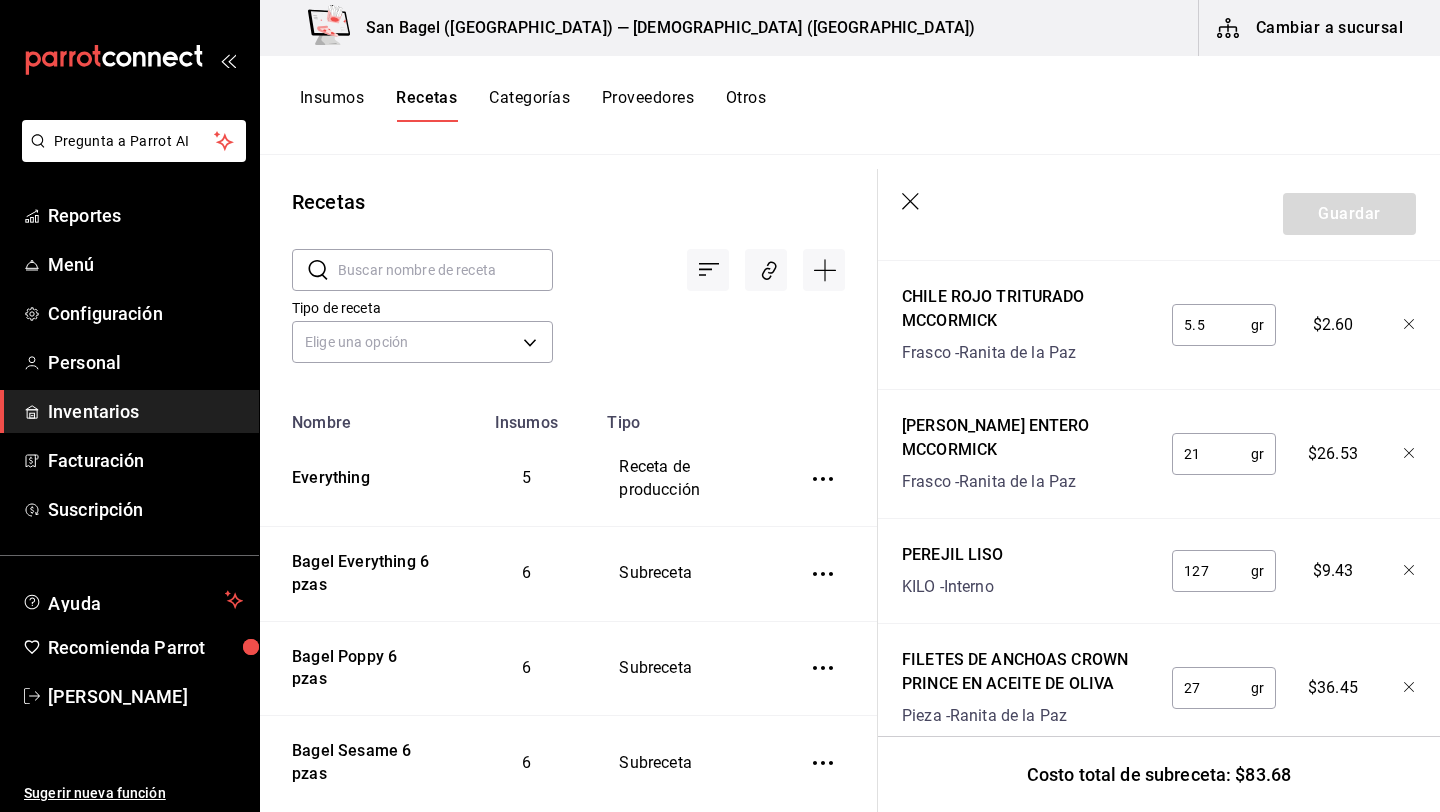 click on "5.5" at bounding box center [1211, 325] 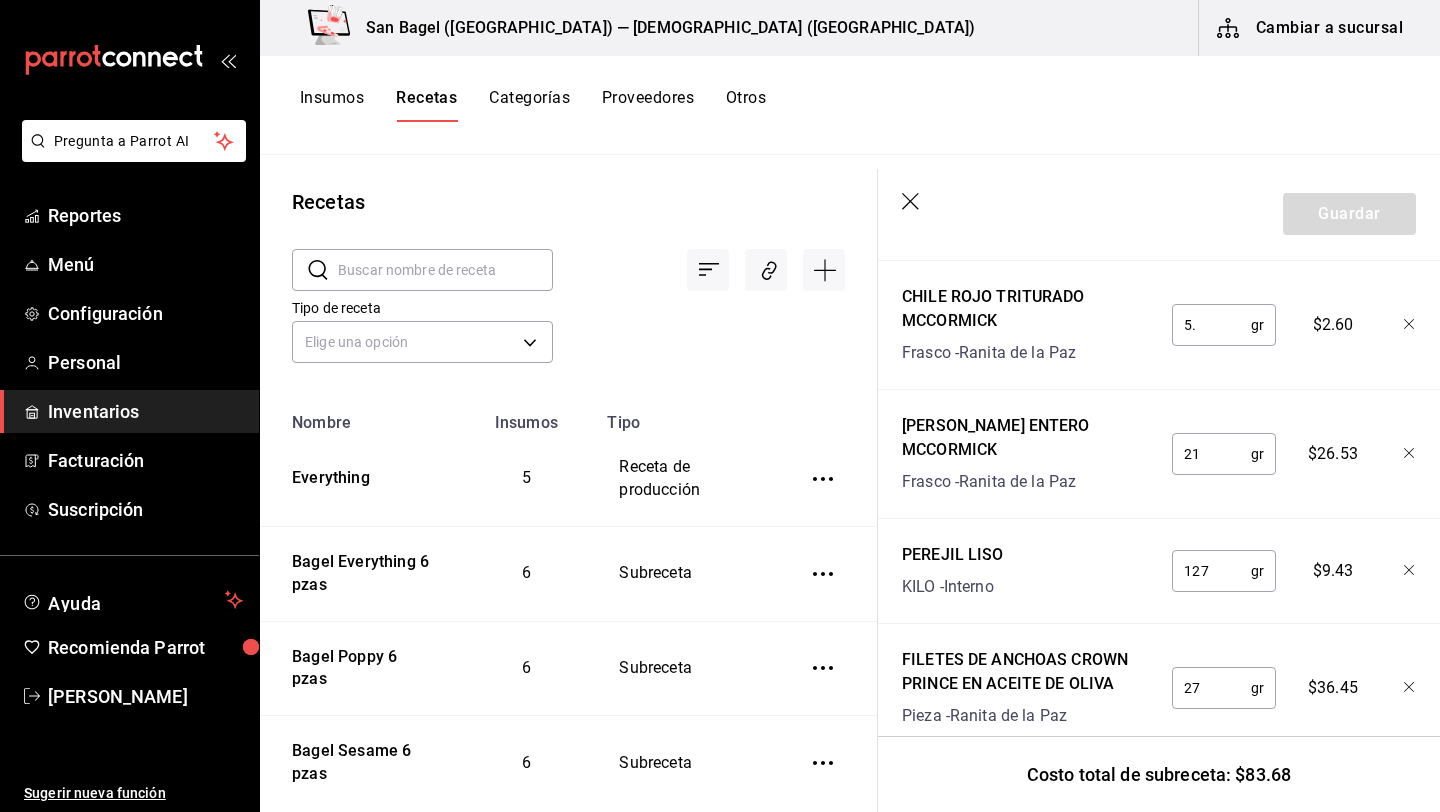 type on "5" 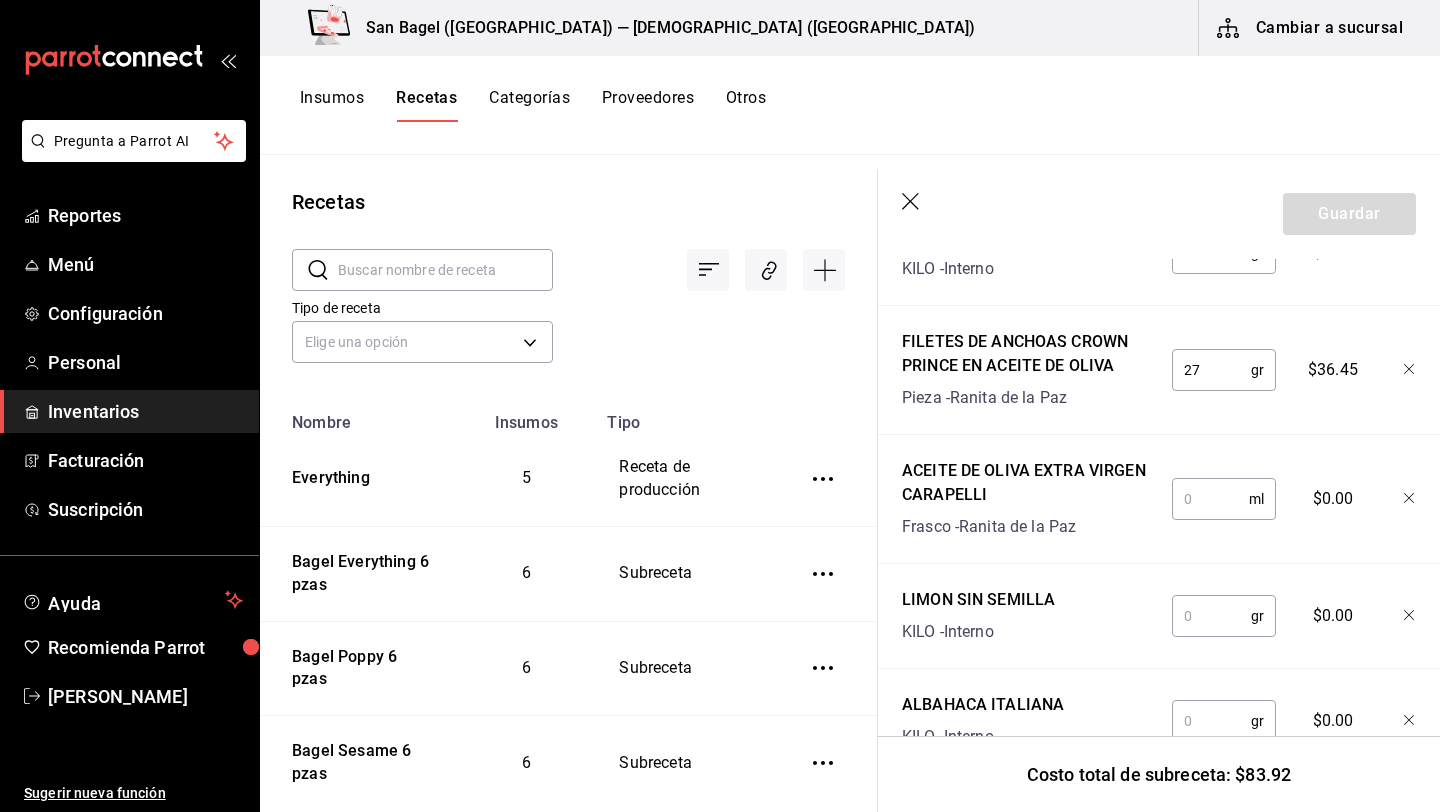 scroll, scrollTop: 1148, scrollLeft: 0, axis: vertical 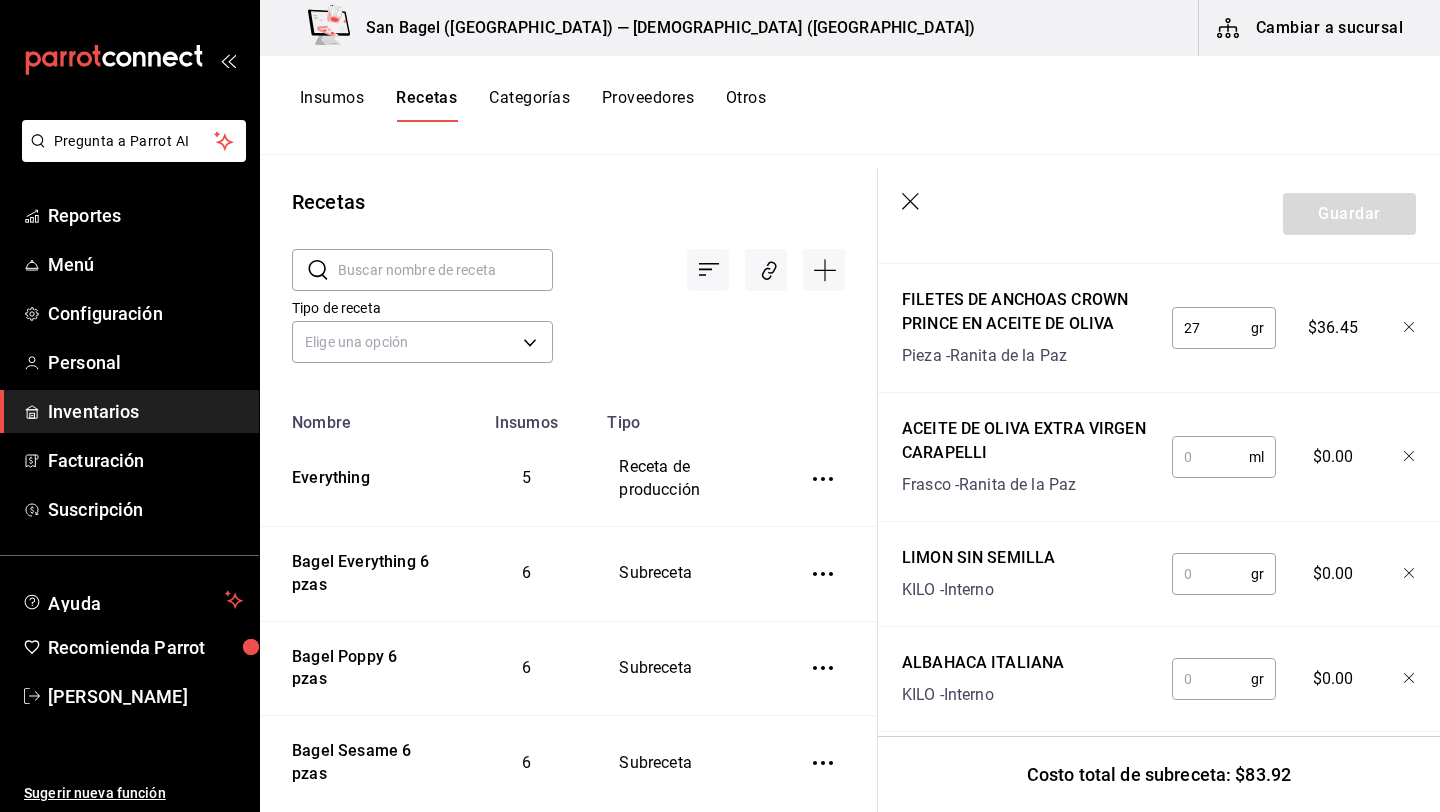 type on "6" 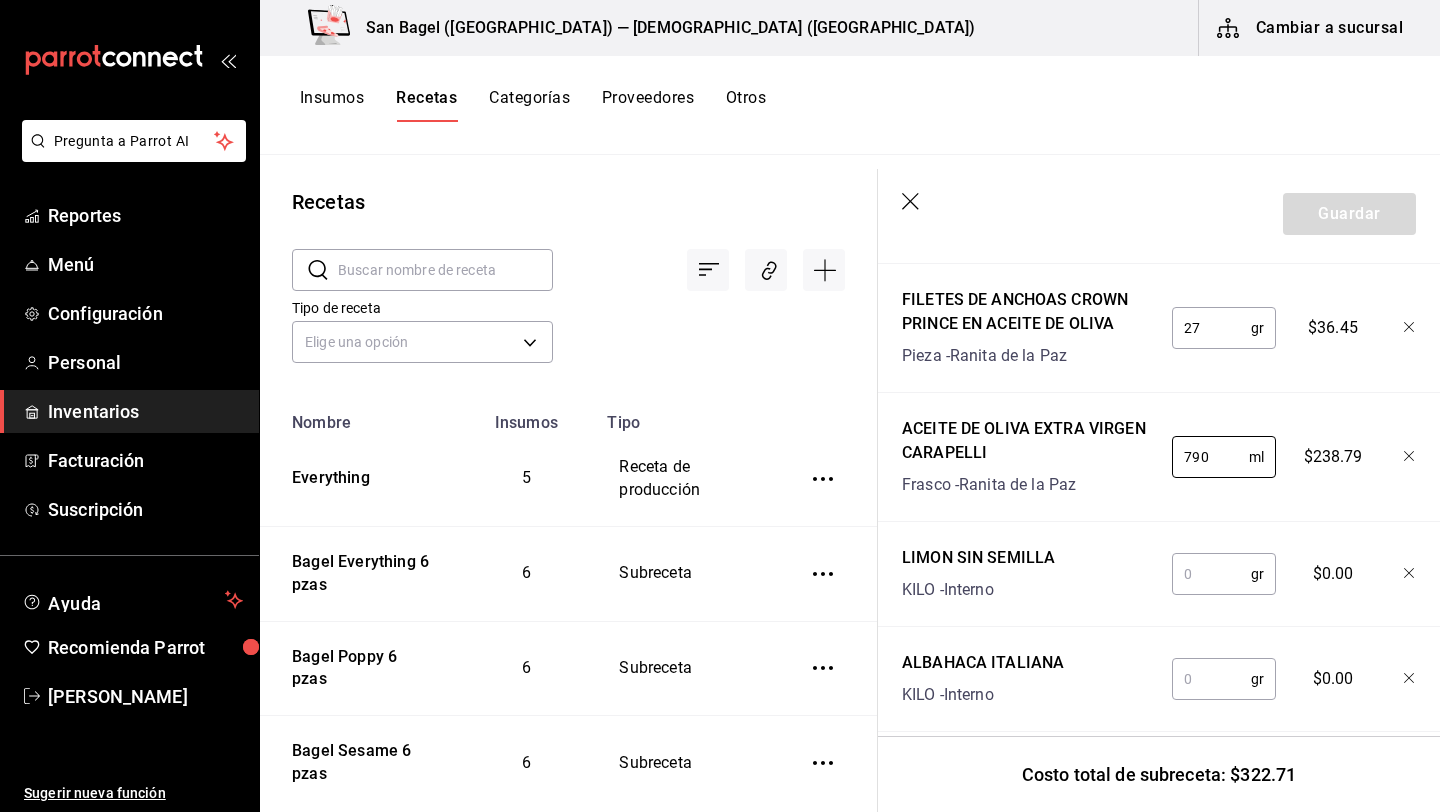 type on "790" 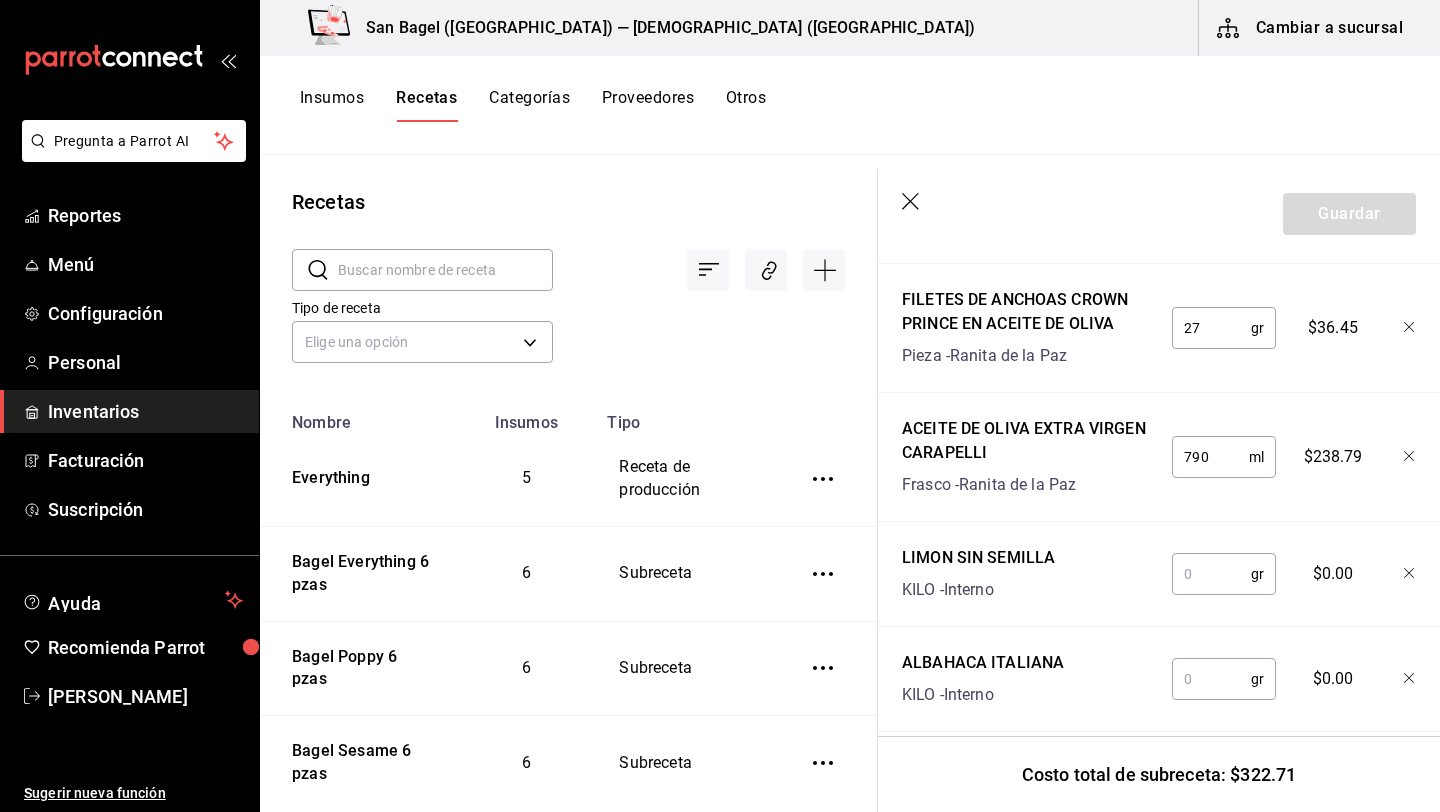 click at bounding box center (1211, 574) 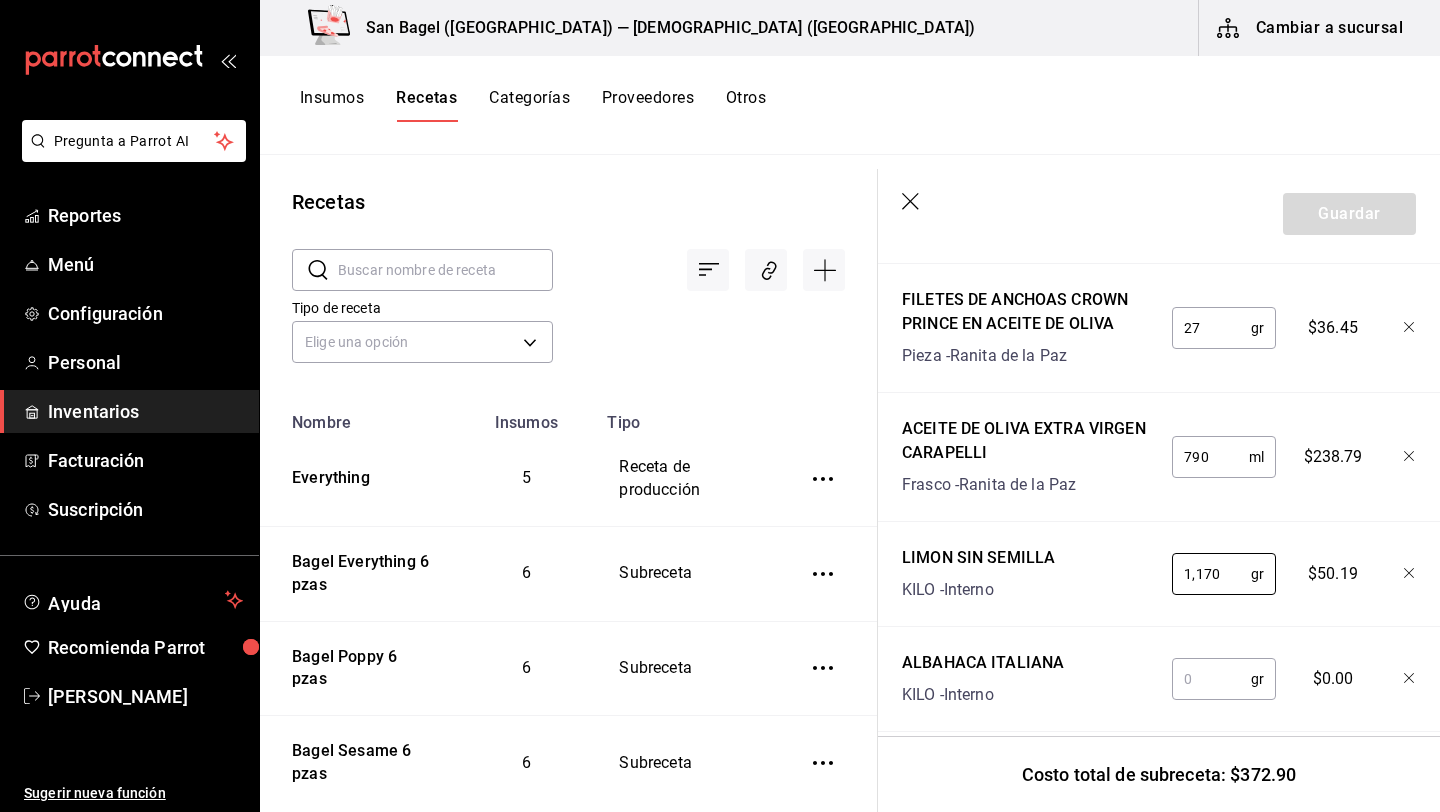 type on "1,170" 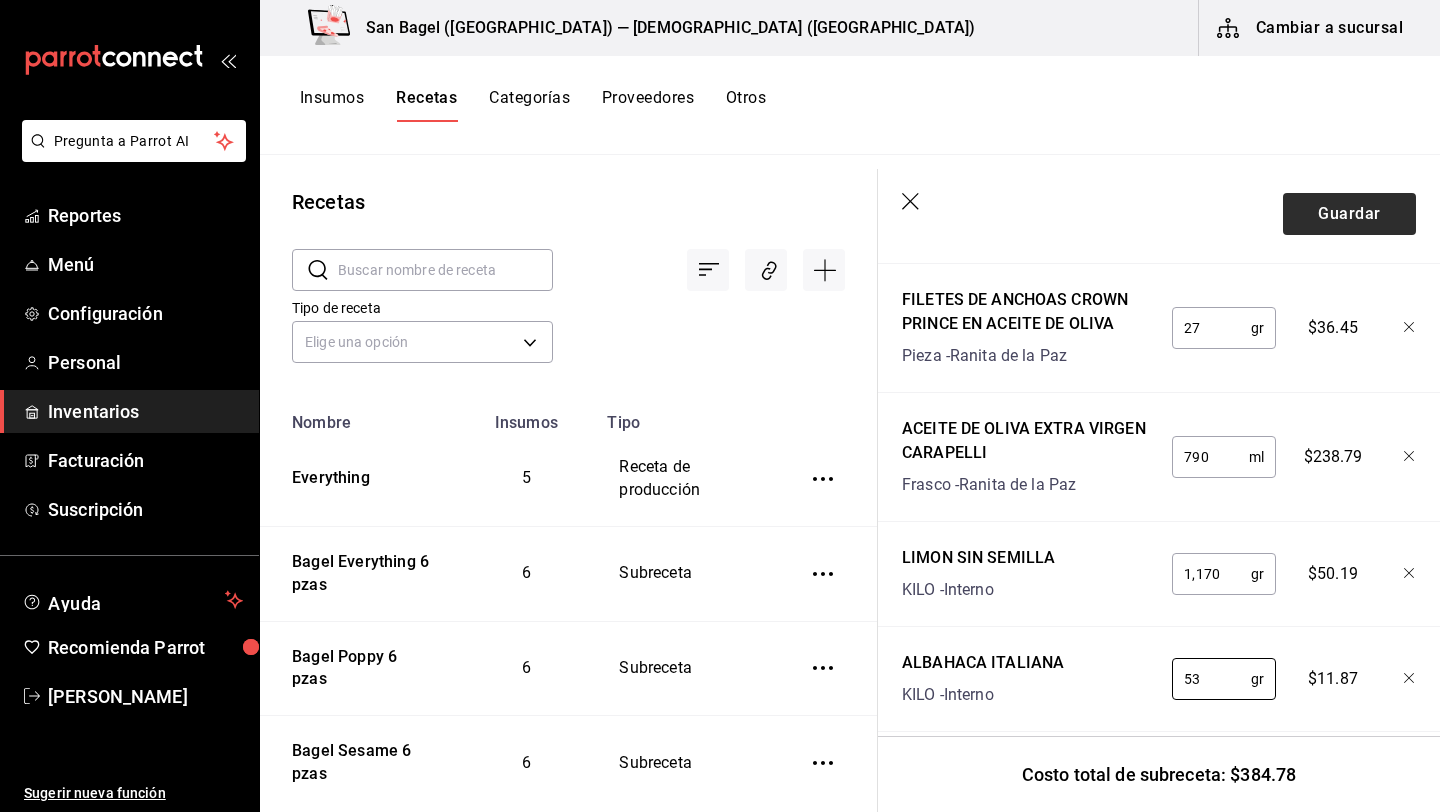 type on "53" 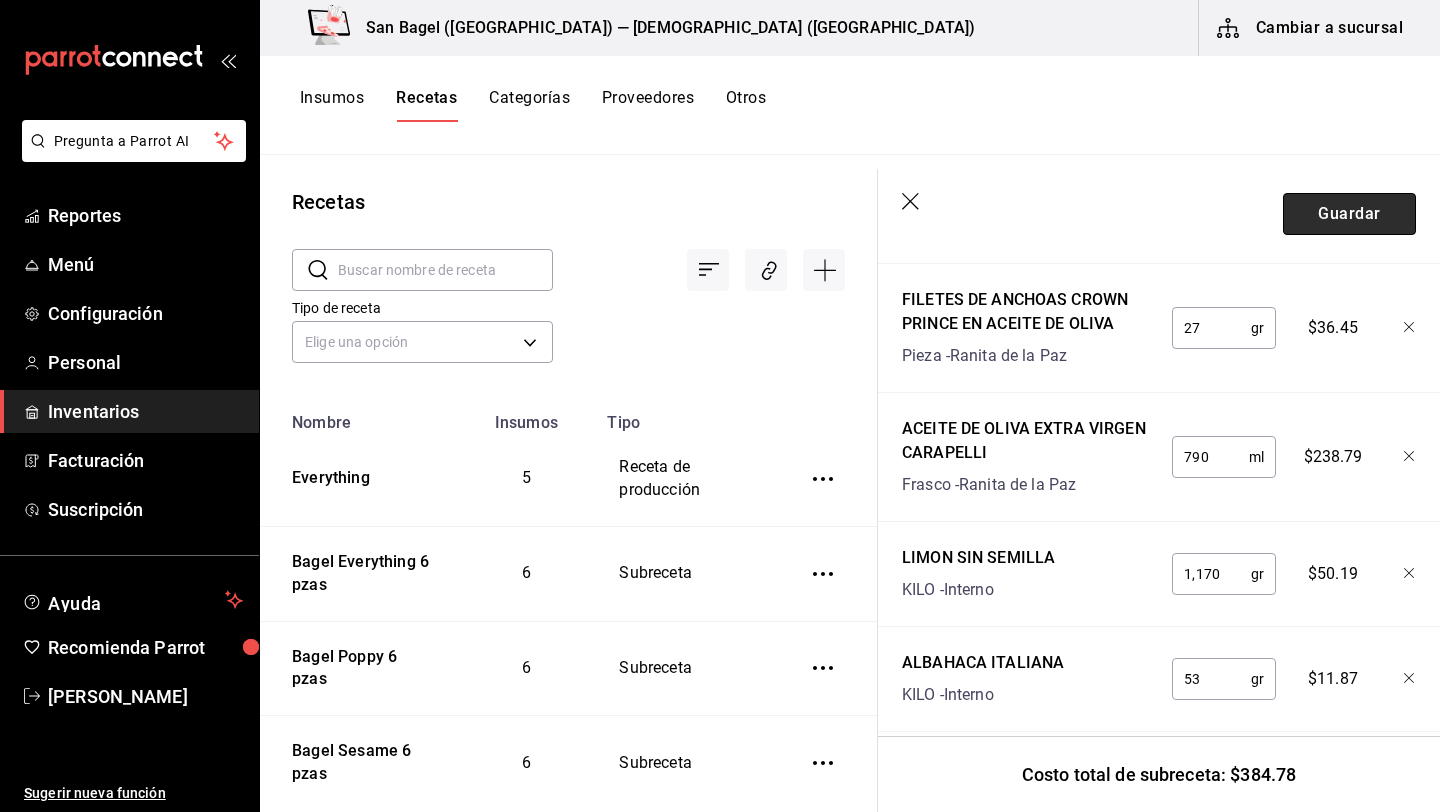 click on "Guardar" at bounding box center [1349, 214] 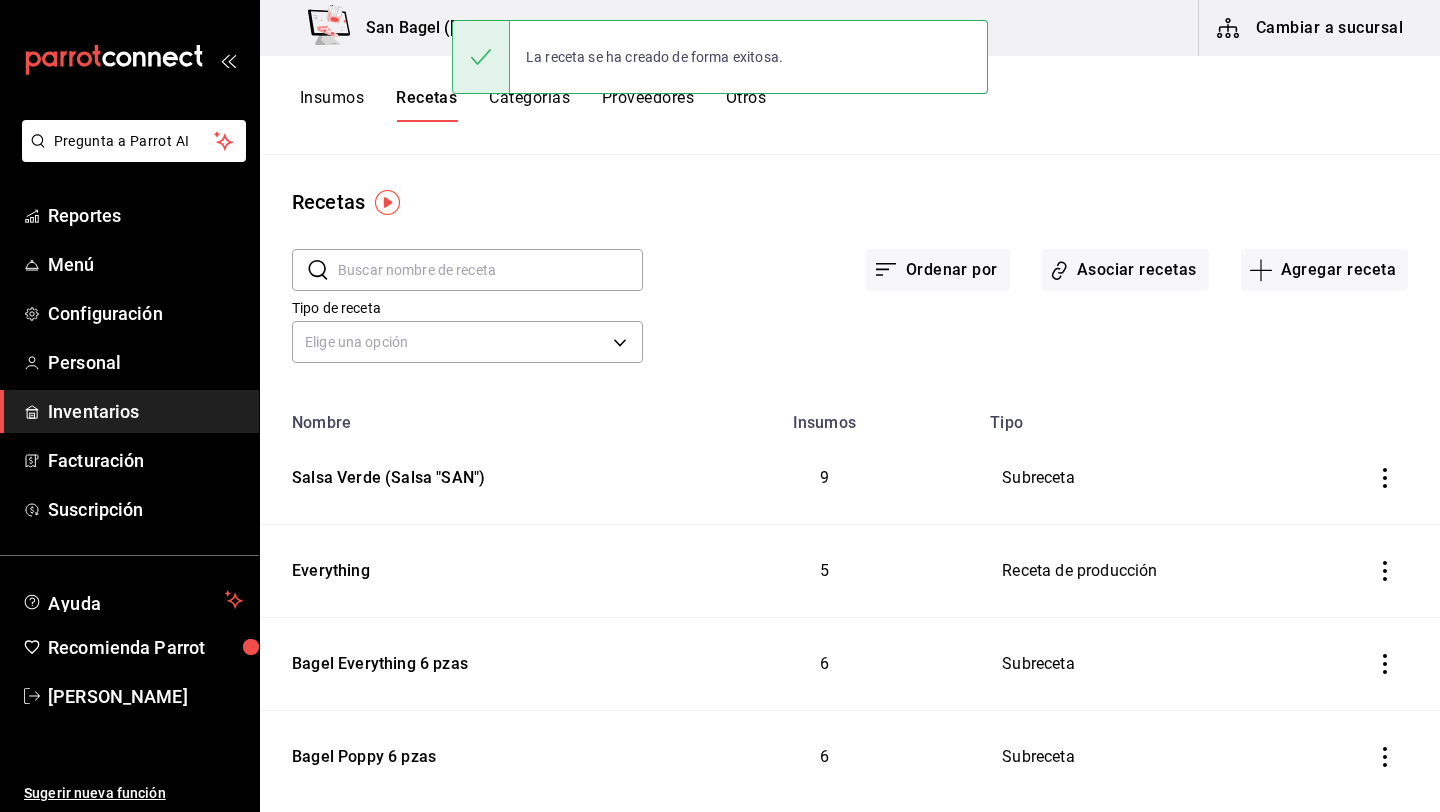 scroll, scrollTop: 0, scrollLeft: 0, axis: both 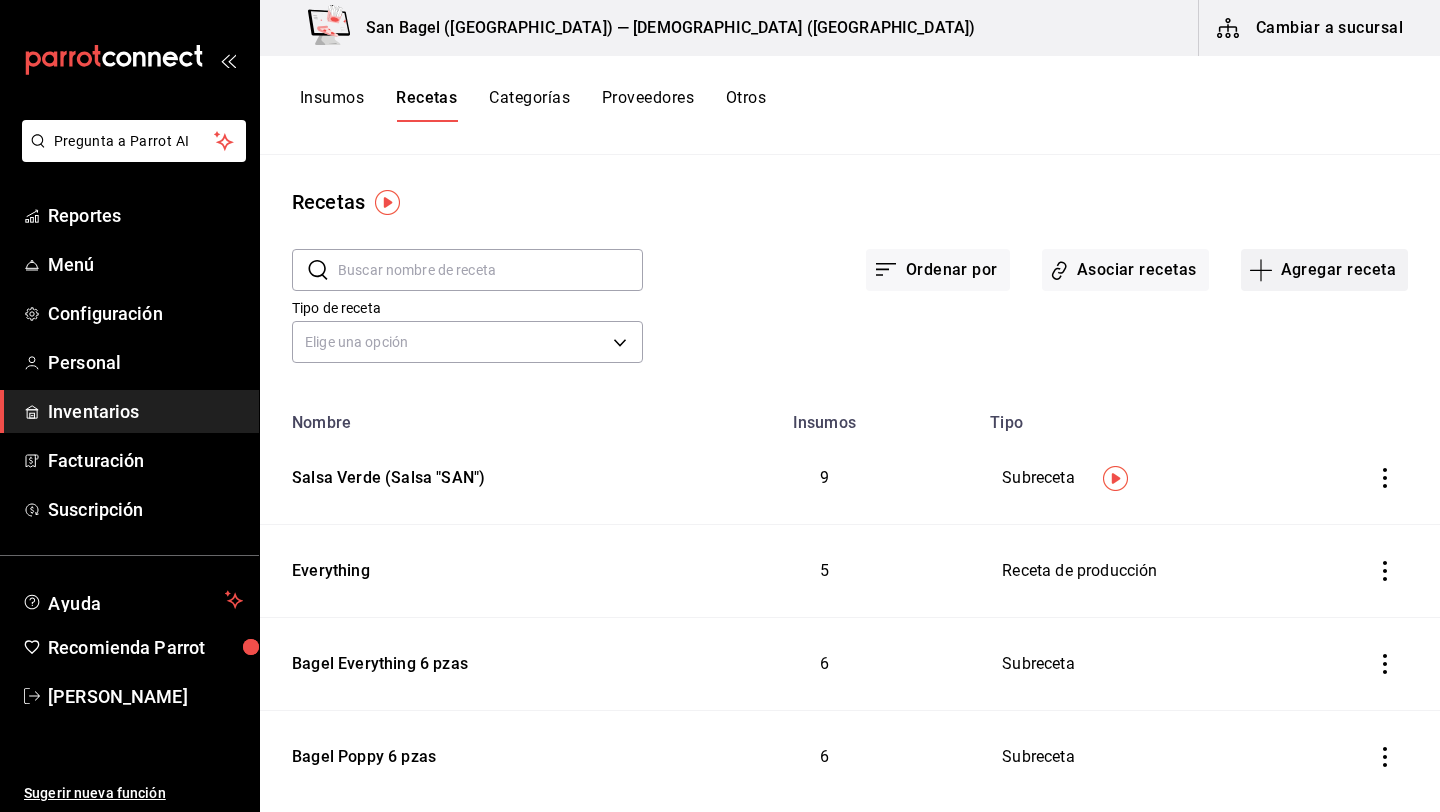 click on "Agregar receta" at bounding box center [1324, 270] 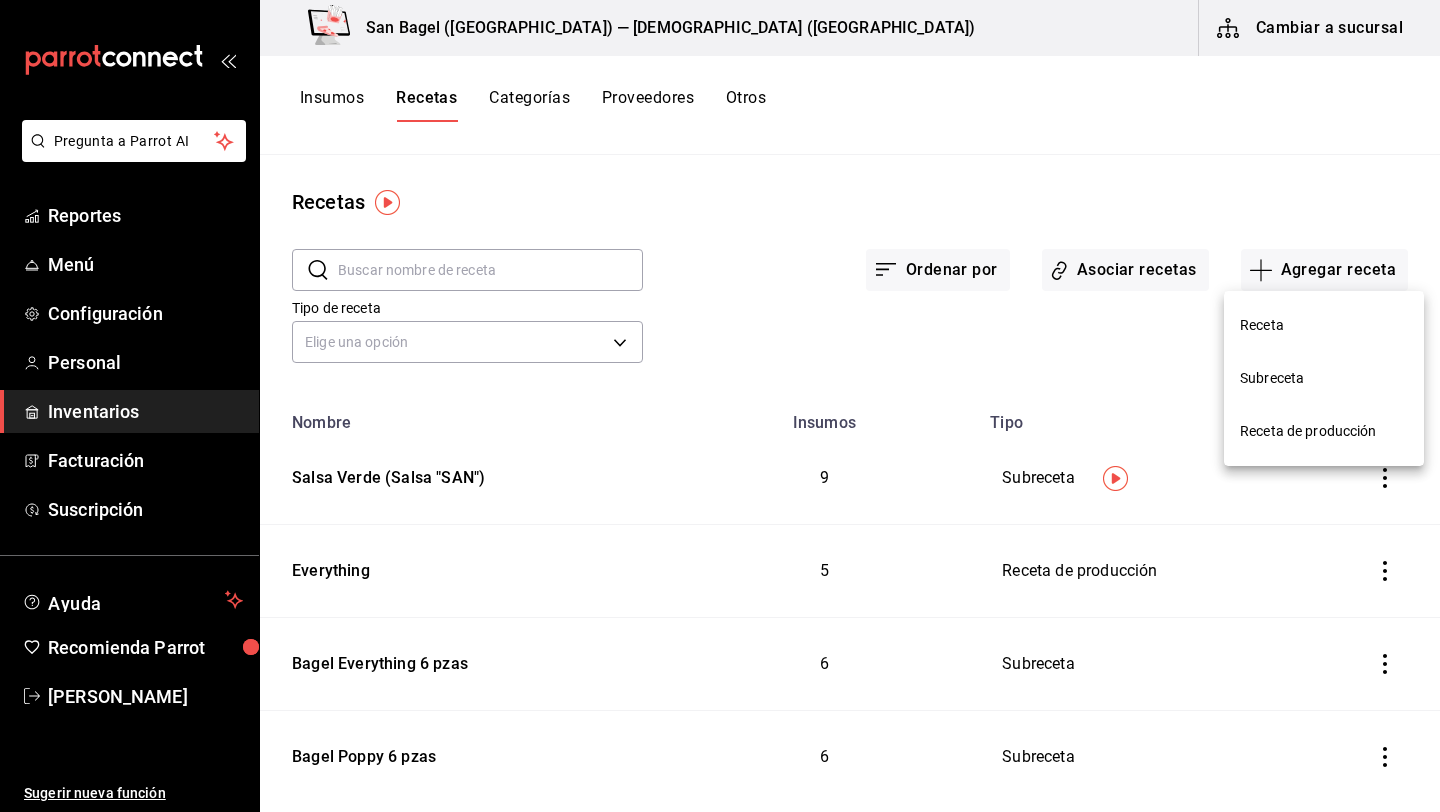 click on "Subreceta" at bounding box center (1324, 378) 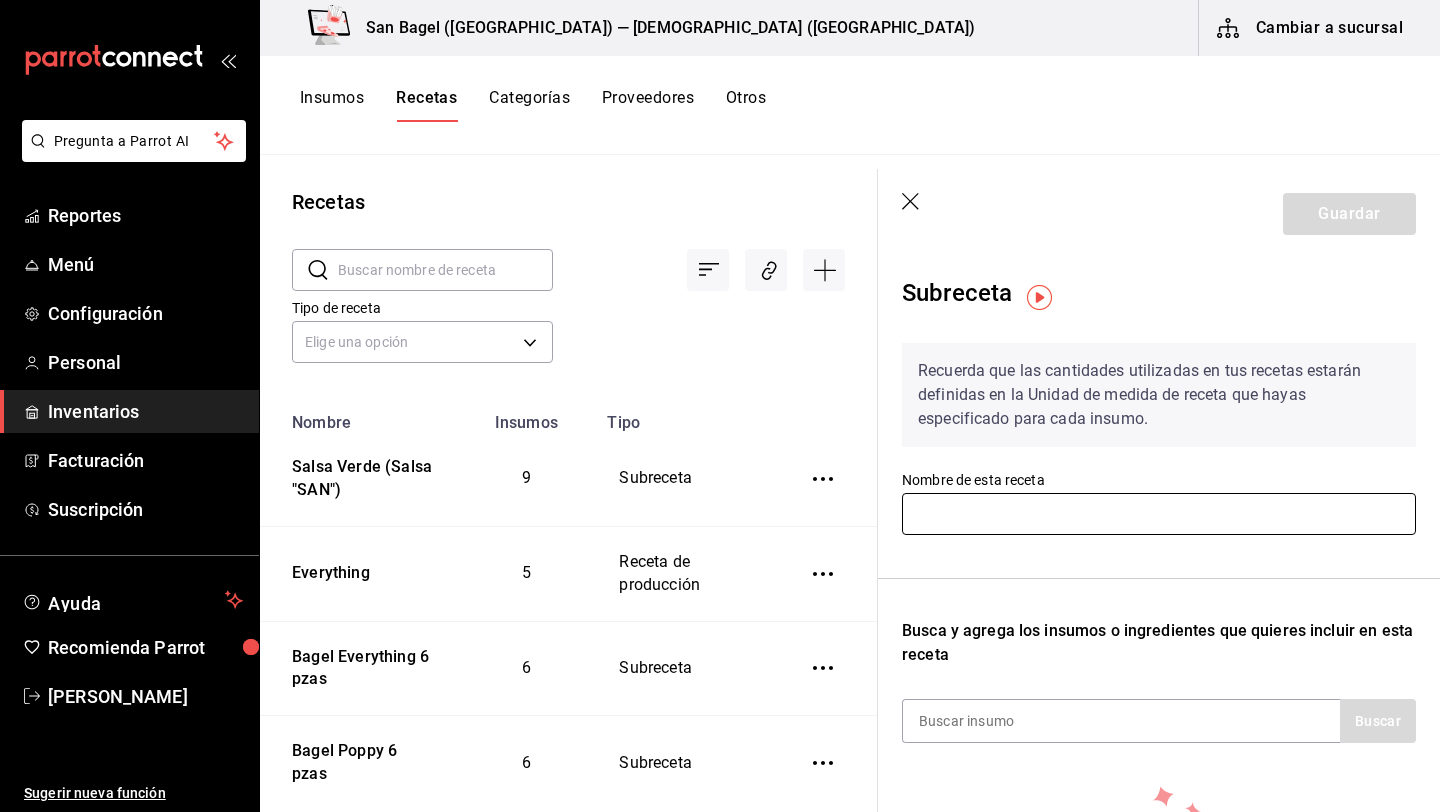 click at bounding box center (1159, 514) 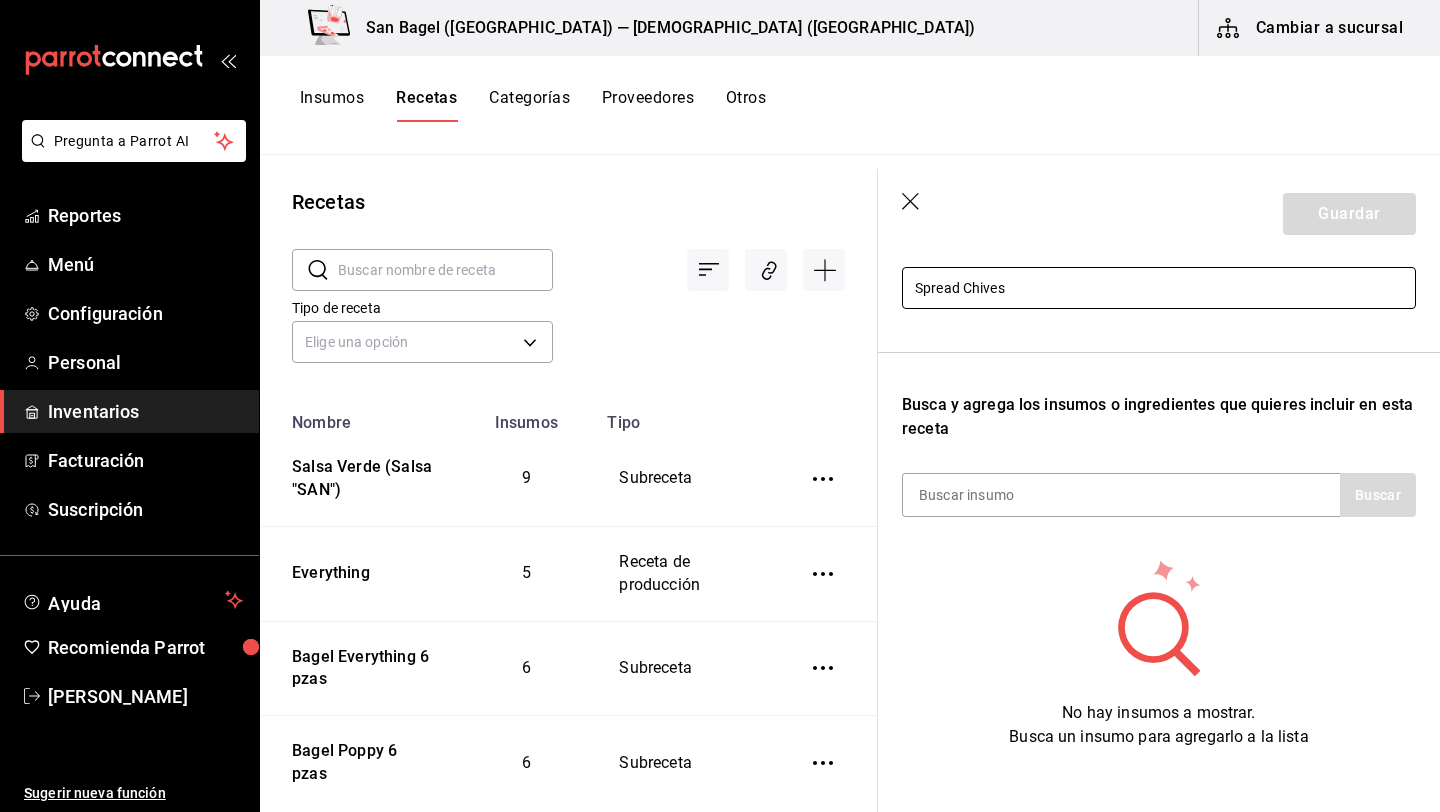 scroll, scrollTop: 237, scrollLeft: 0, axis: vertical 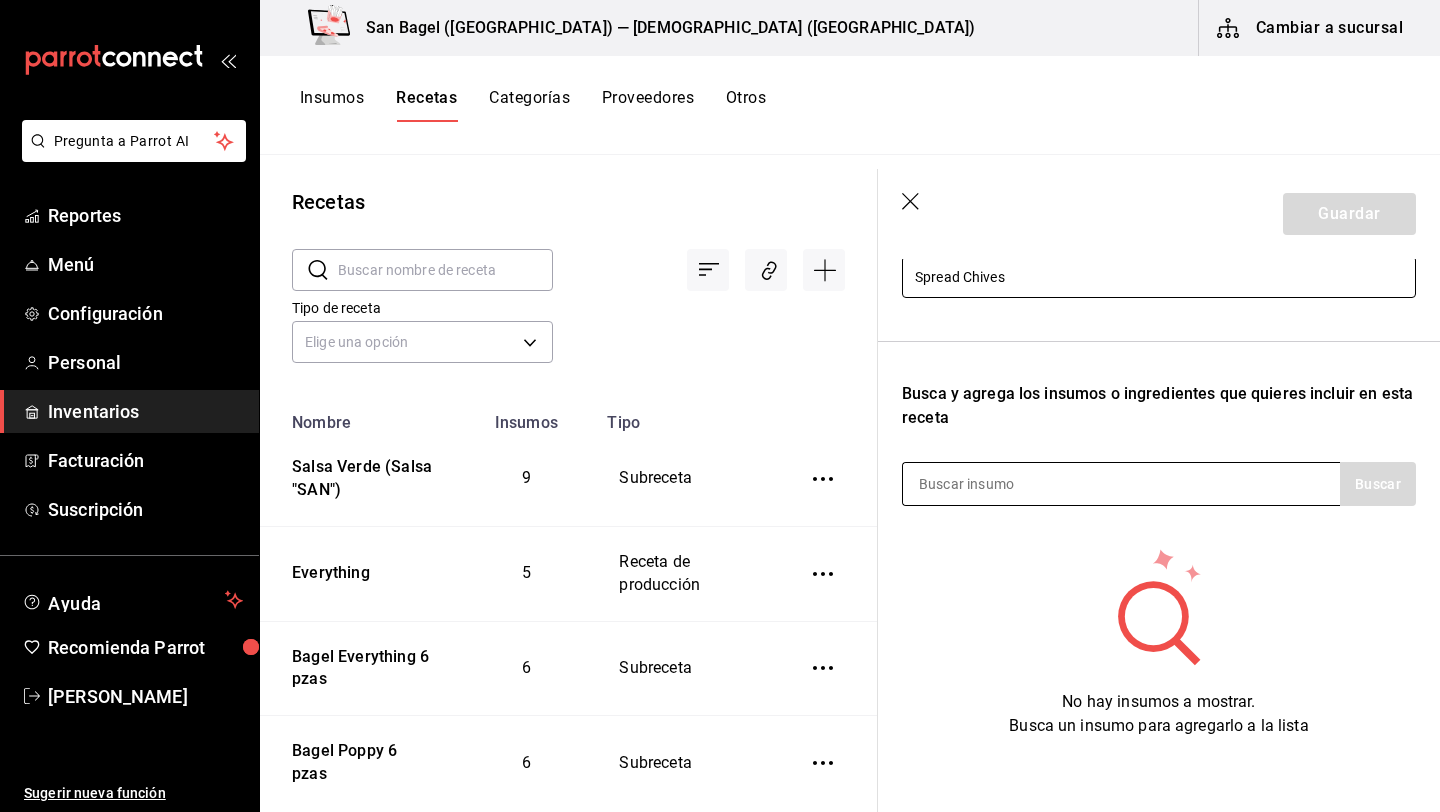 type on "Spread Chives" 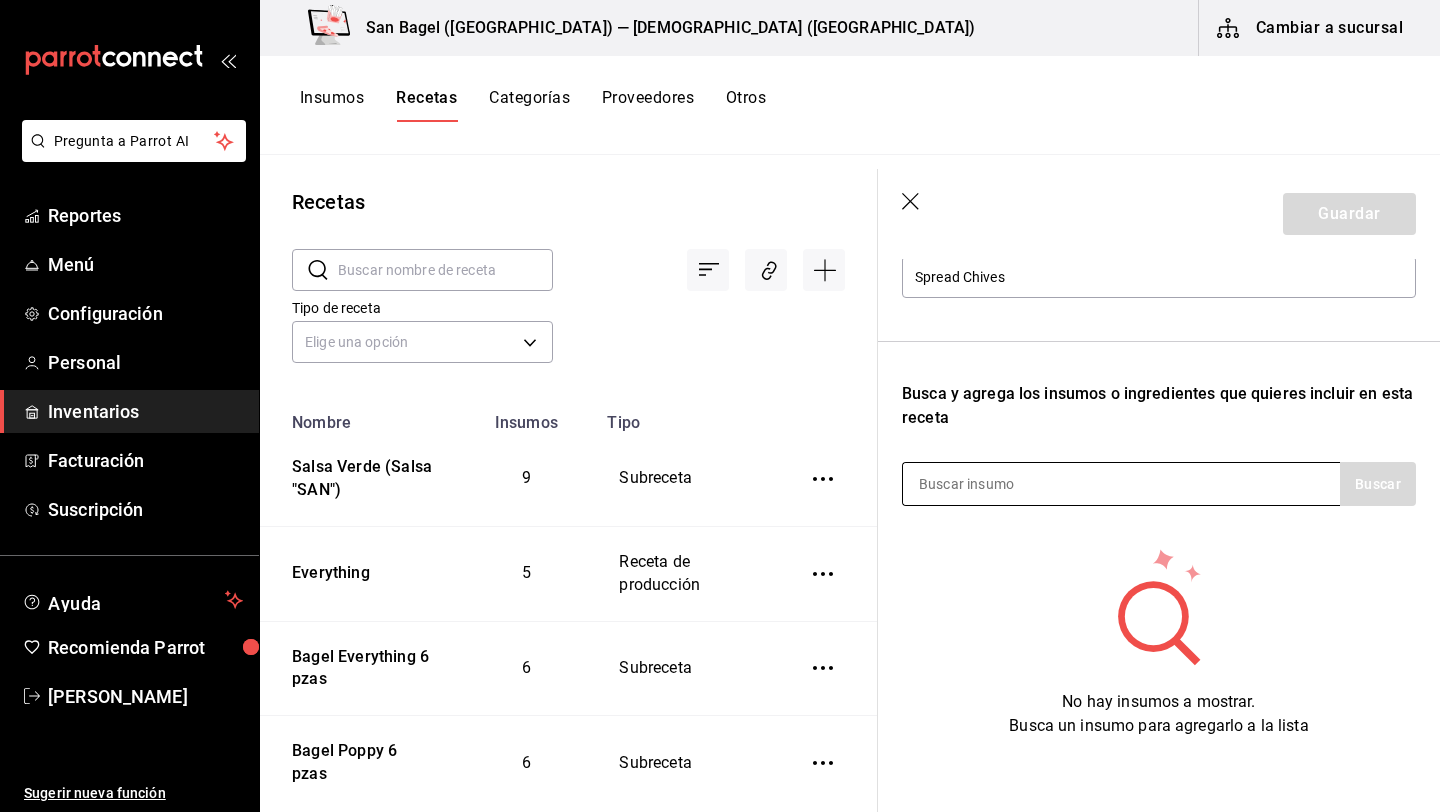 click at bounding box center [1003, 484] 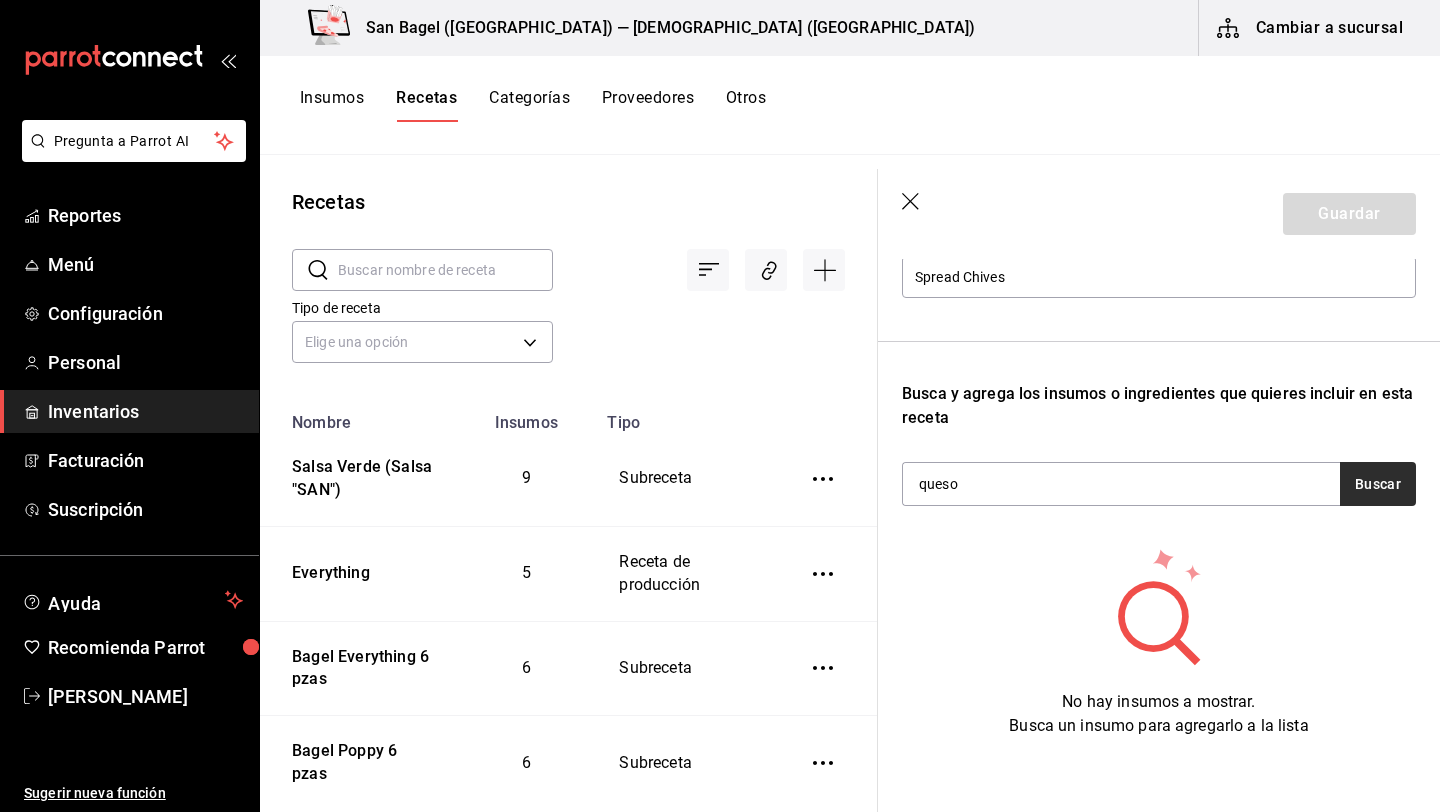 type on "queso" 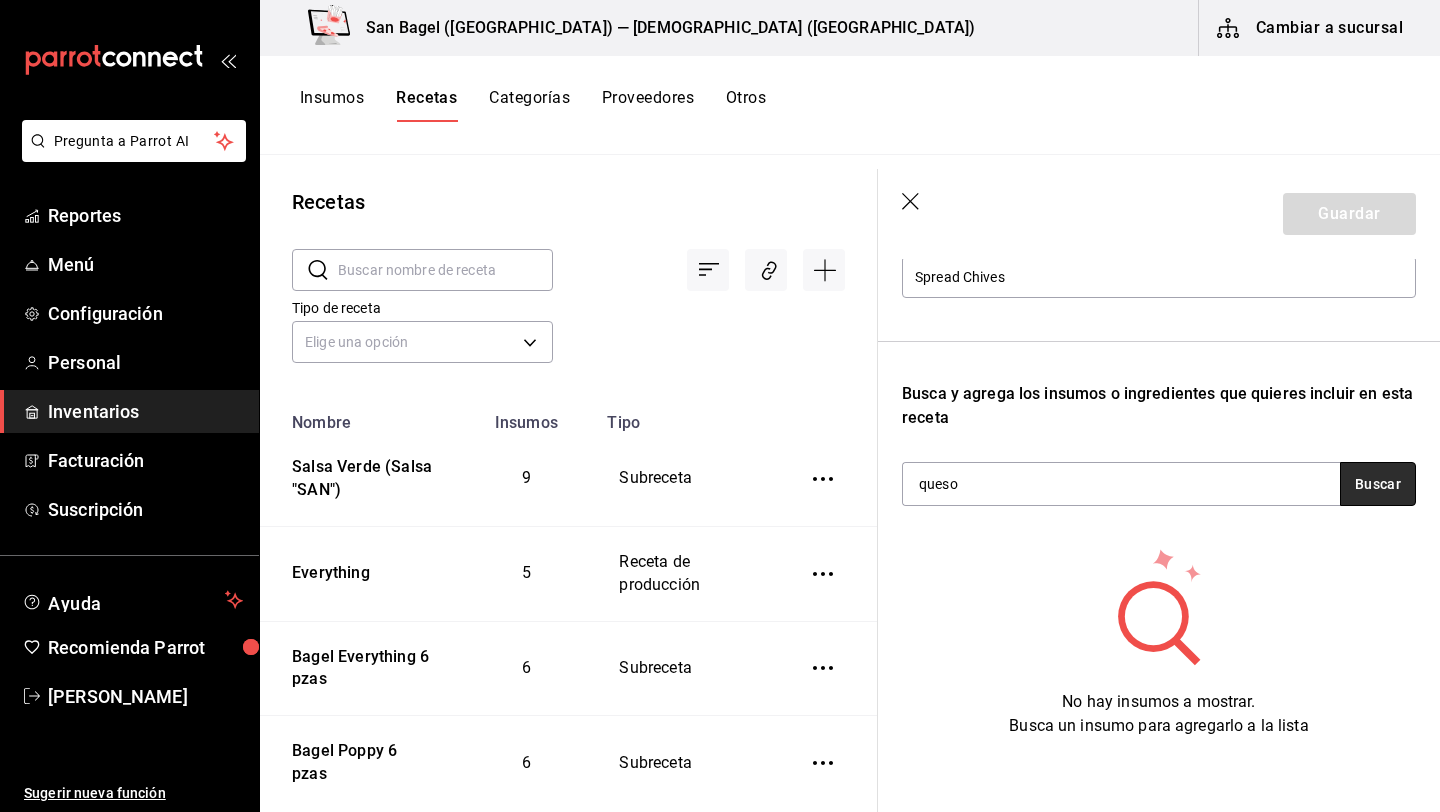 click on "Buscar" at bounding box center [1378, 484] 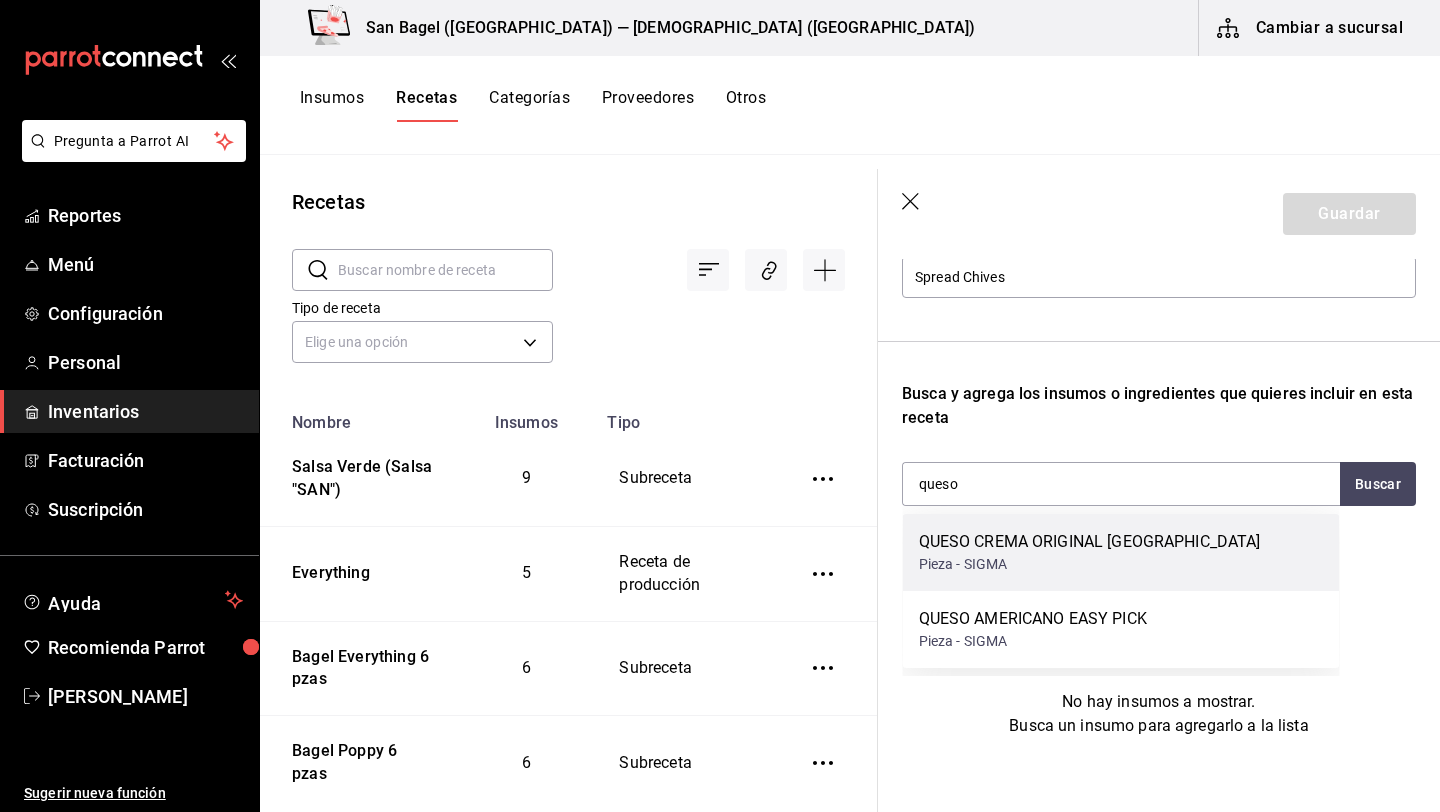 click on "QUESO CREMA ORIGINAL [GEOGRAPHIC_DATA]" at bounding box center (1090, 542) 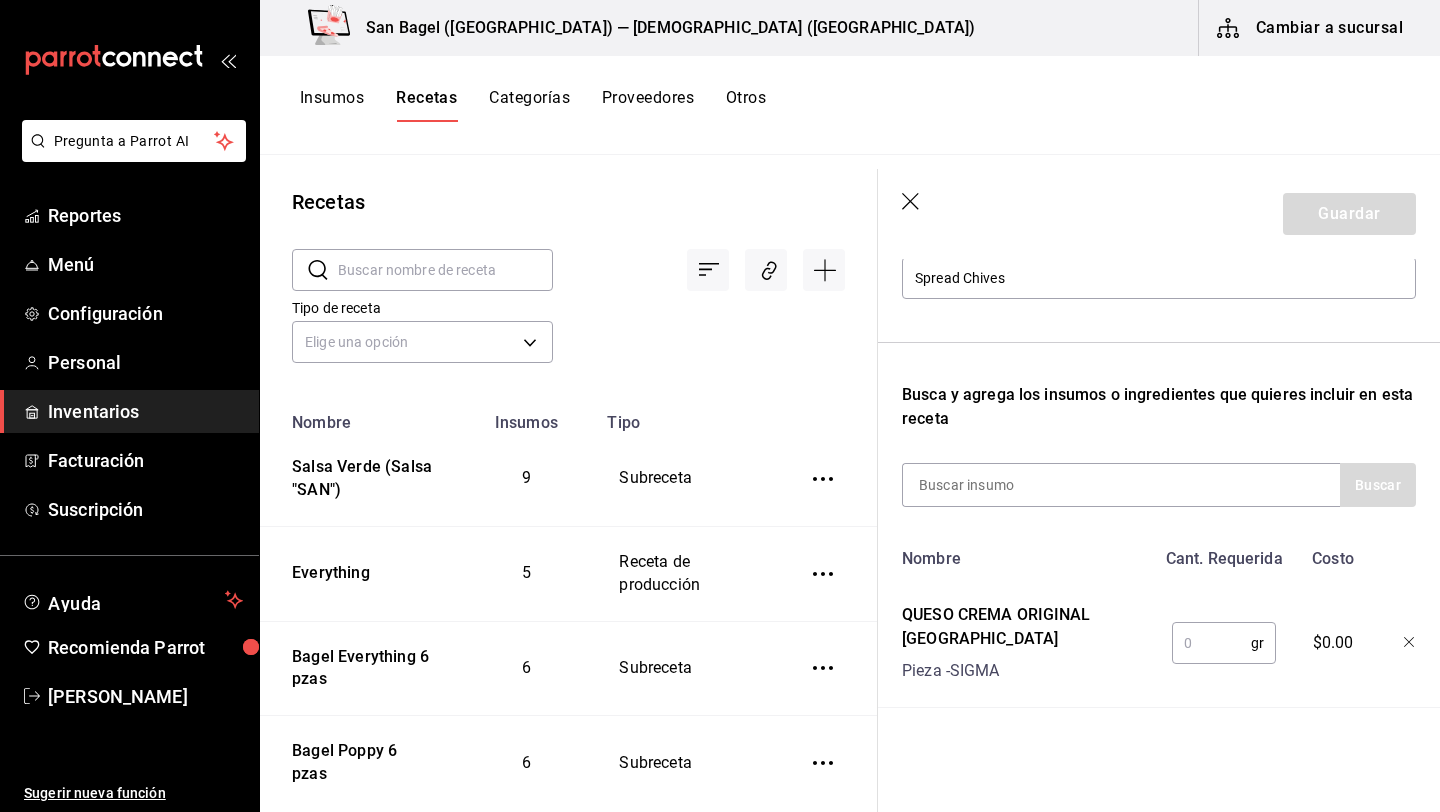 scroll, scrollTop: 236, scrollLeft: 0, axis: vertical 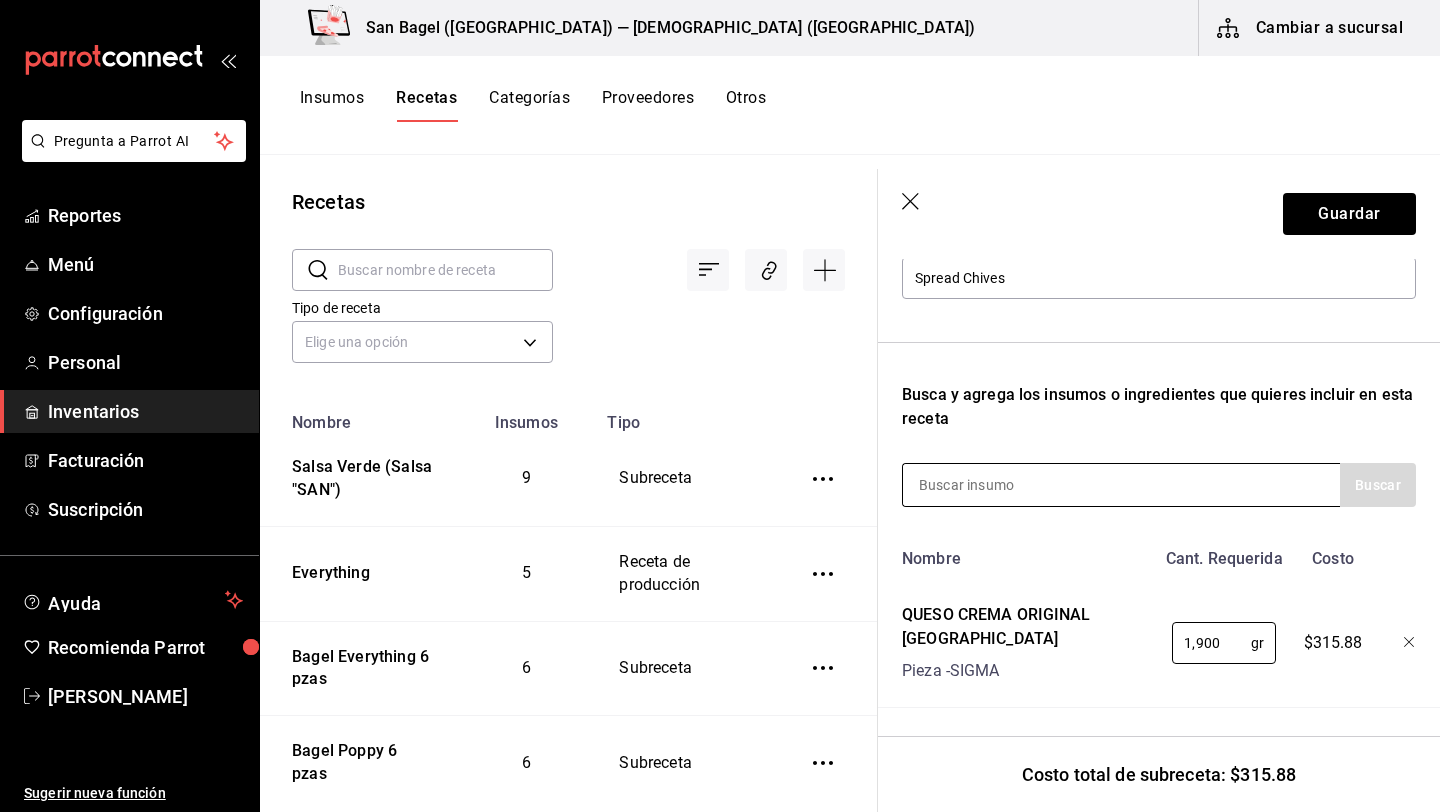type on "1,900" 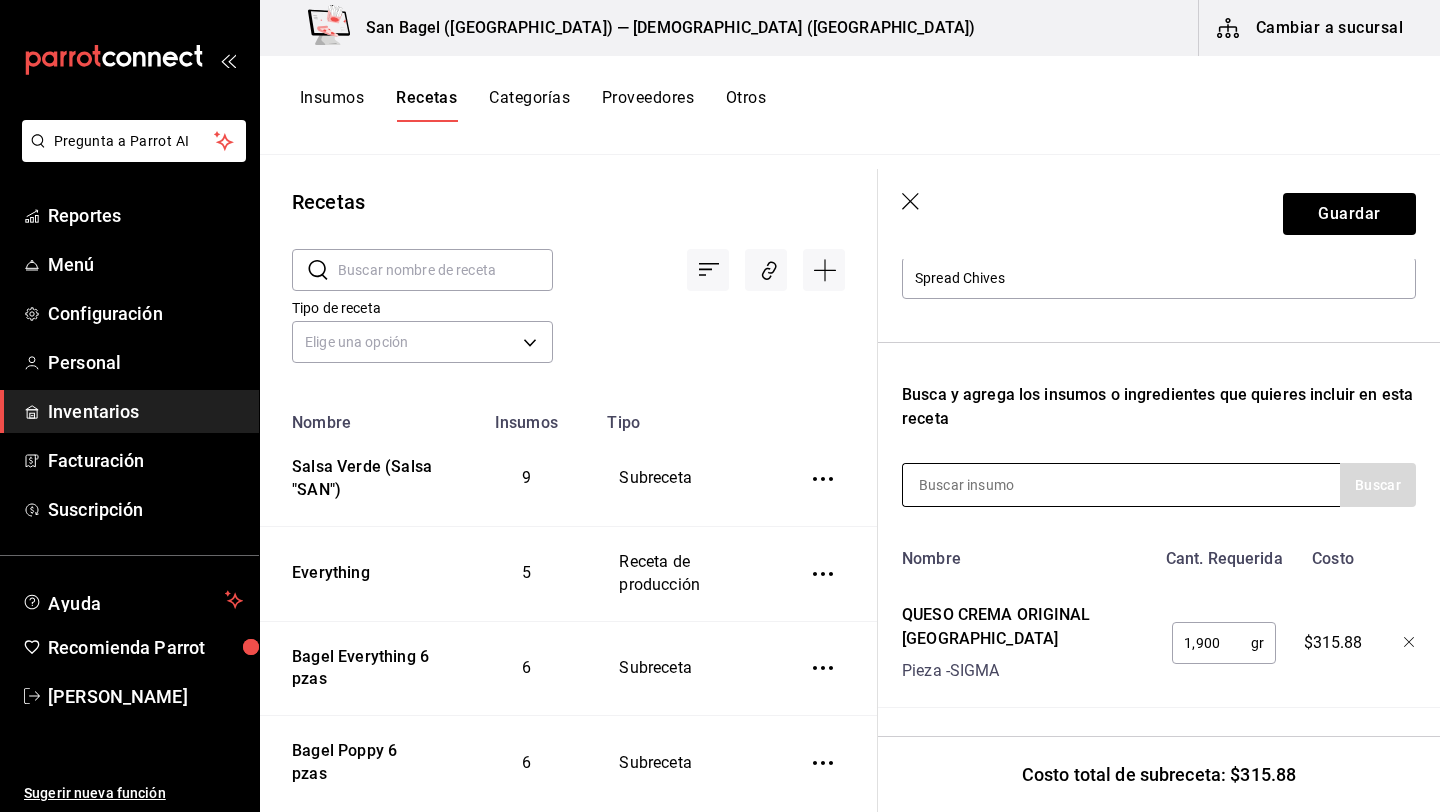 click at bounding box center (1121, 485) 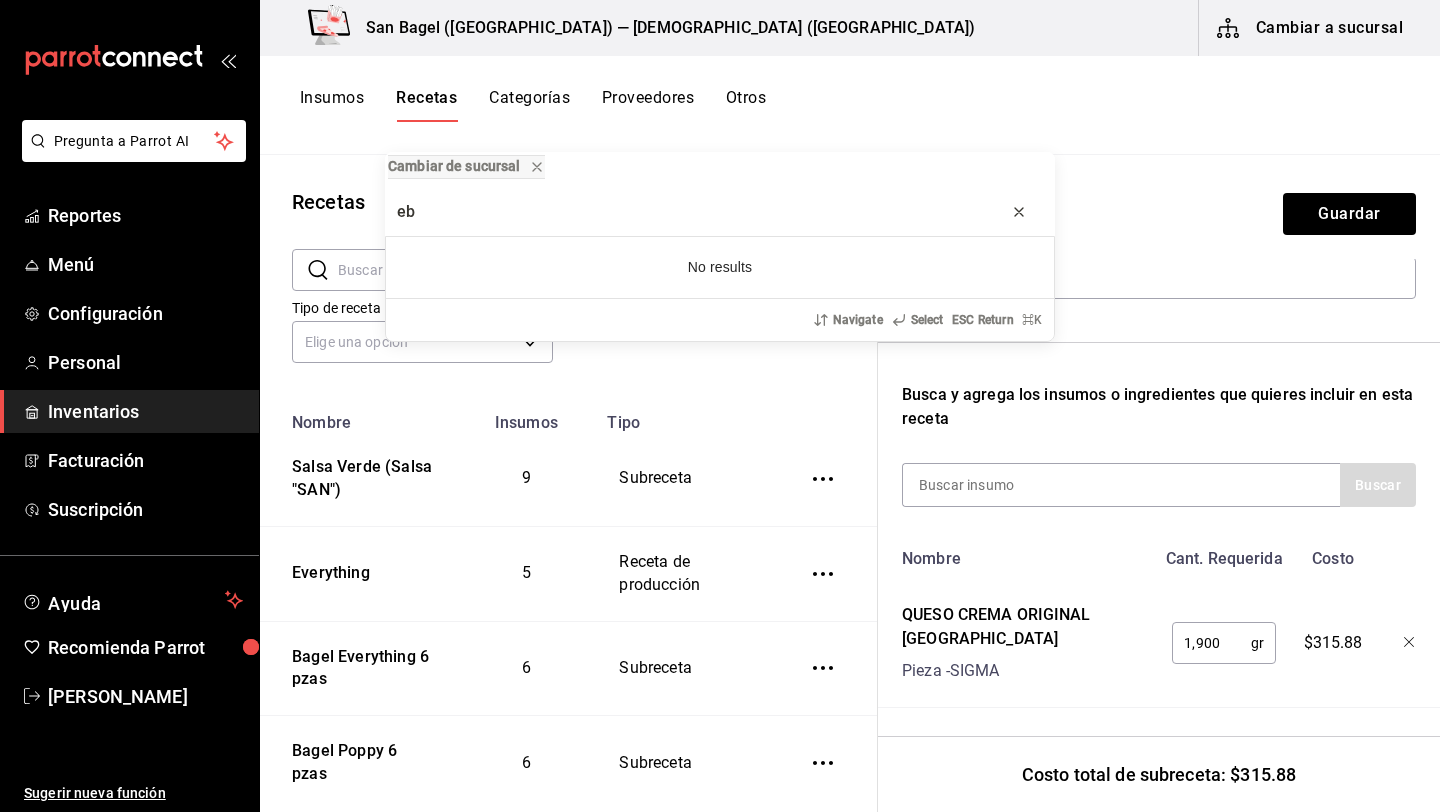 type on "eb" 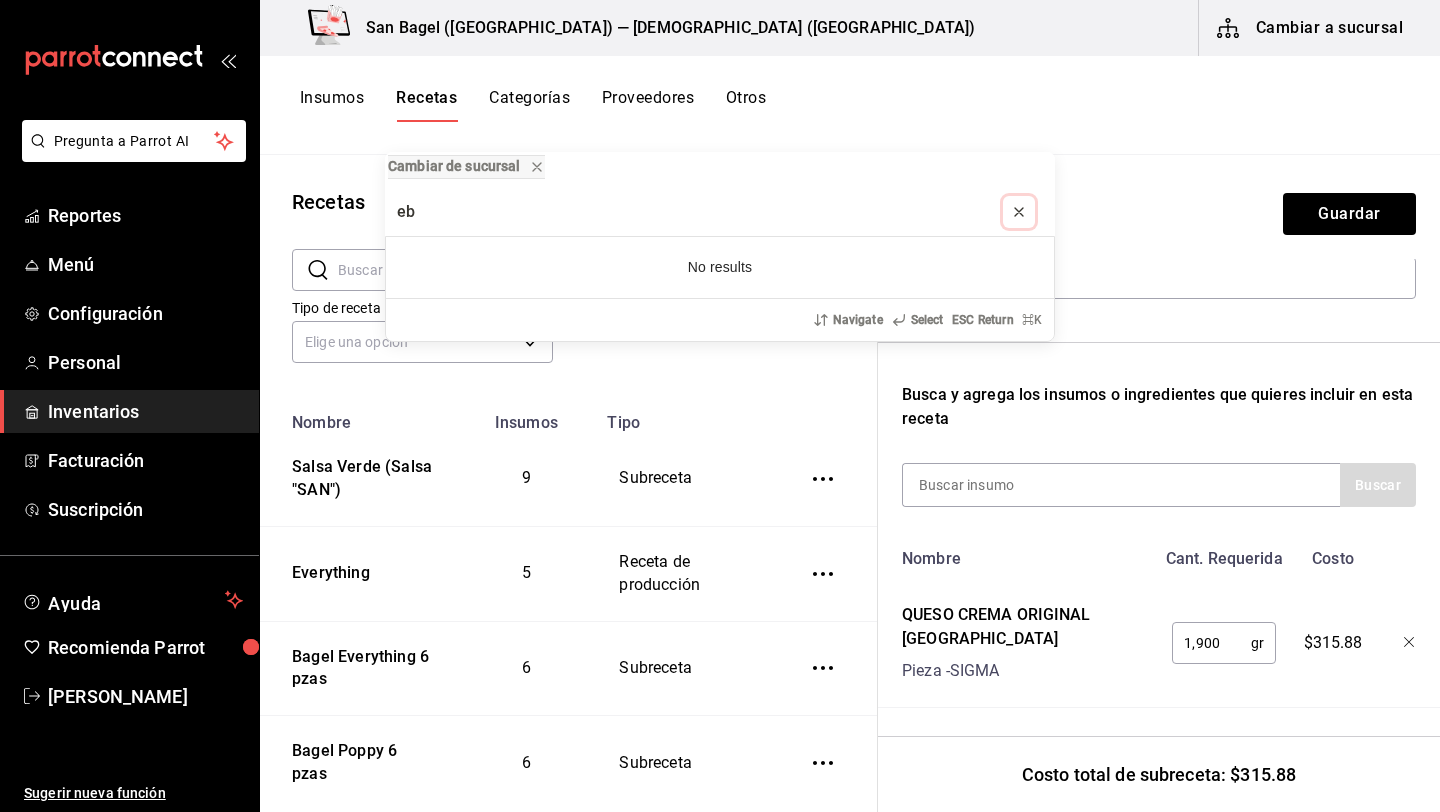 click 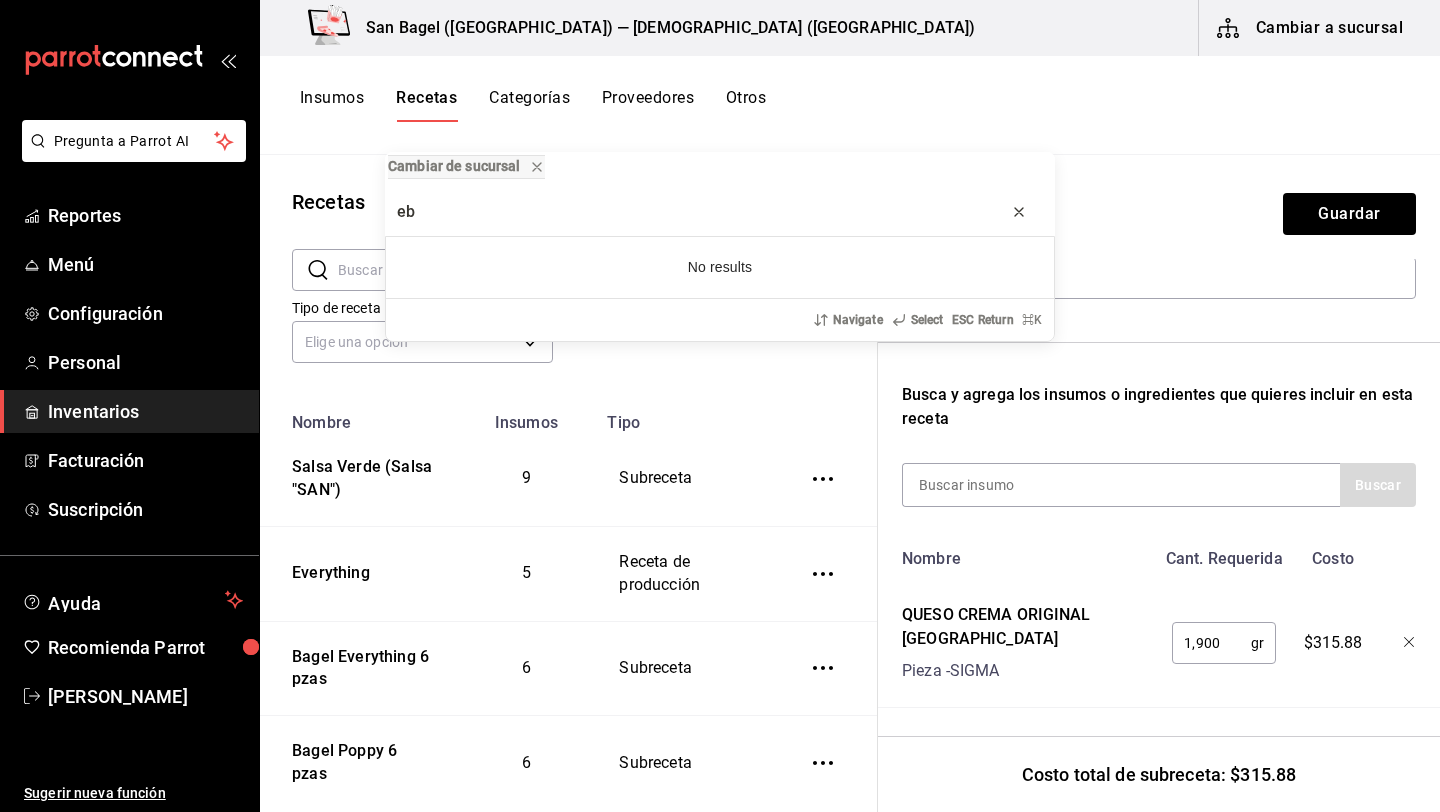 type 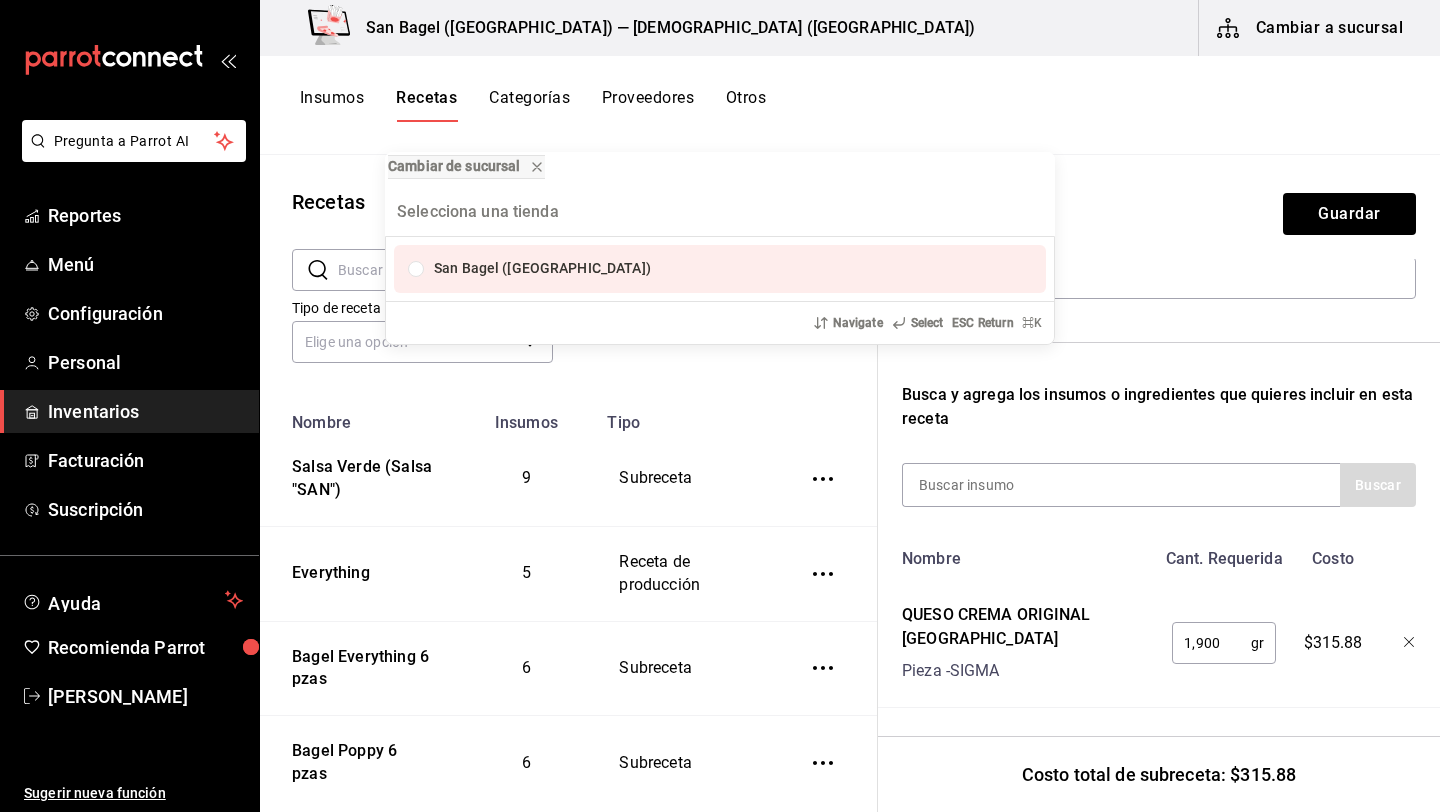 click on "Cambiar de sucursal San Bagel (Roma) Navigate Select ESC Return ⌘ K" at bounding box center [720, 406] 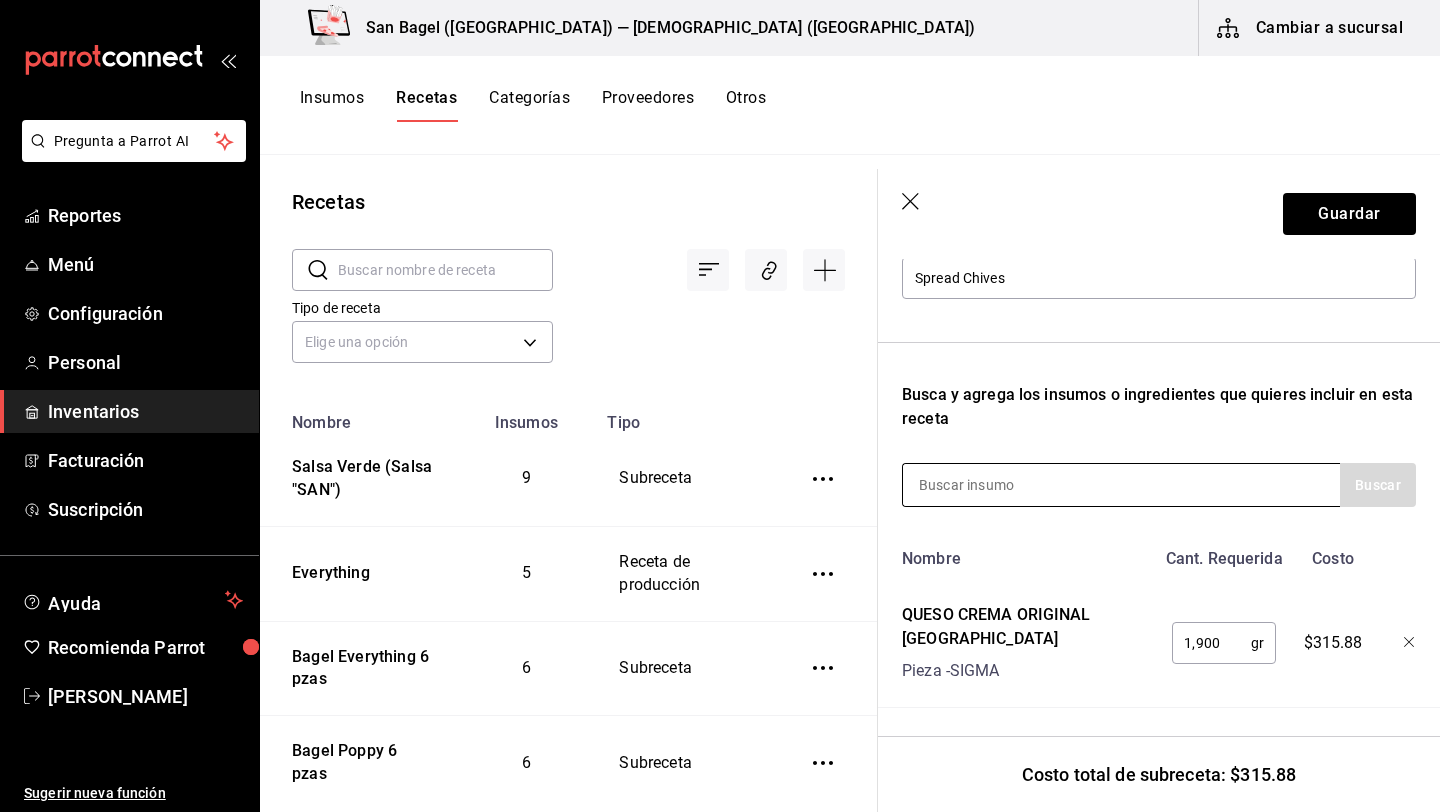 click at bounding box center (1003, 485) 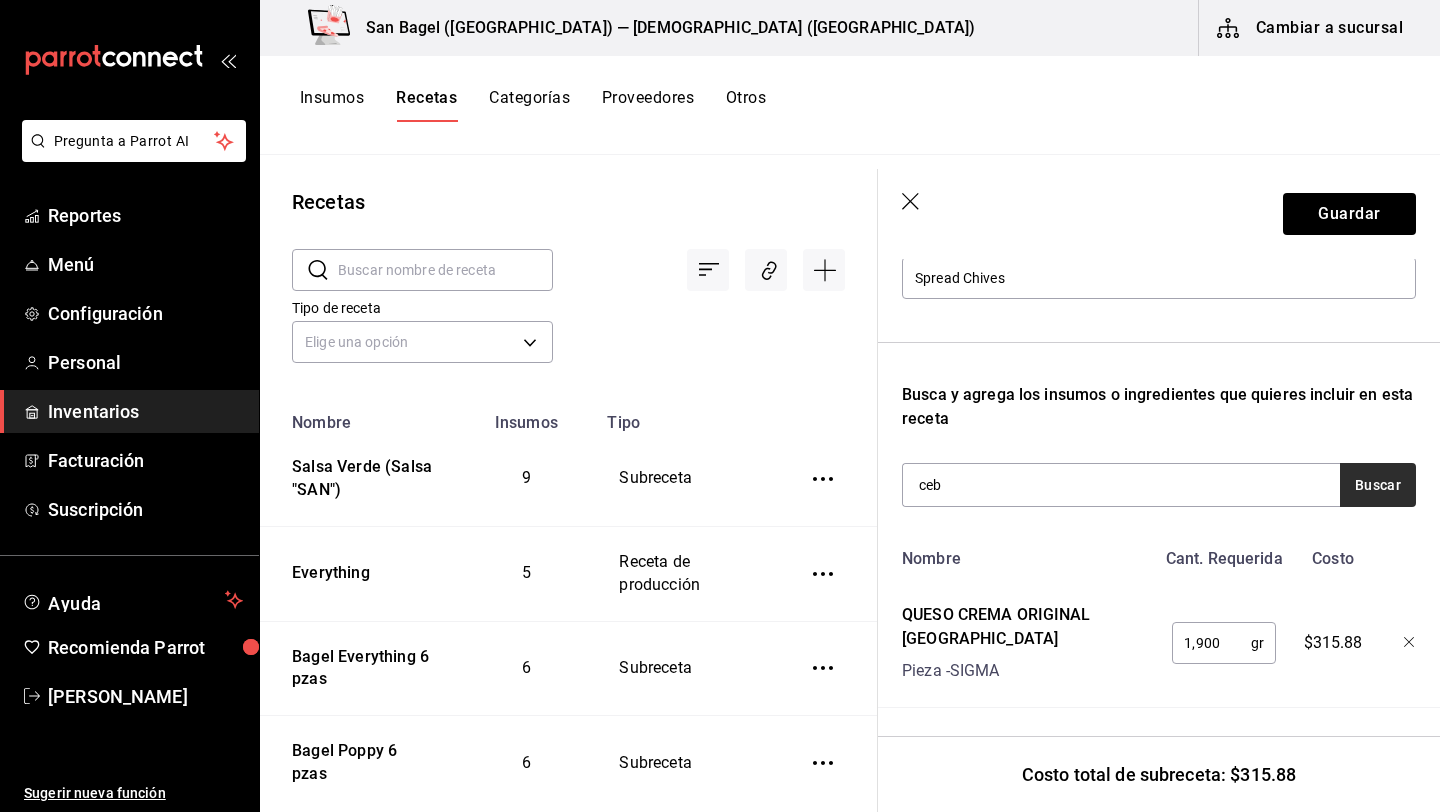 type on "ceb" 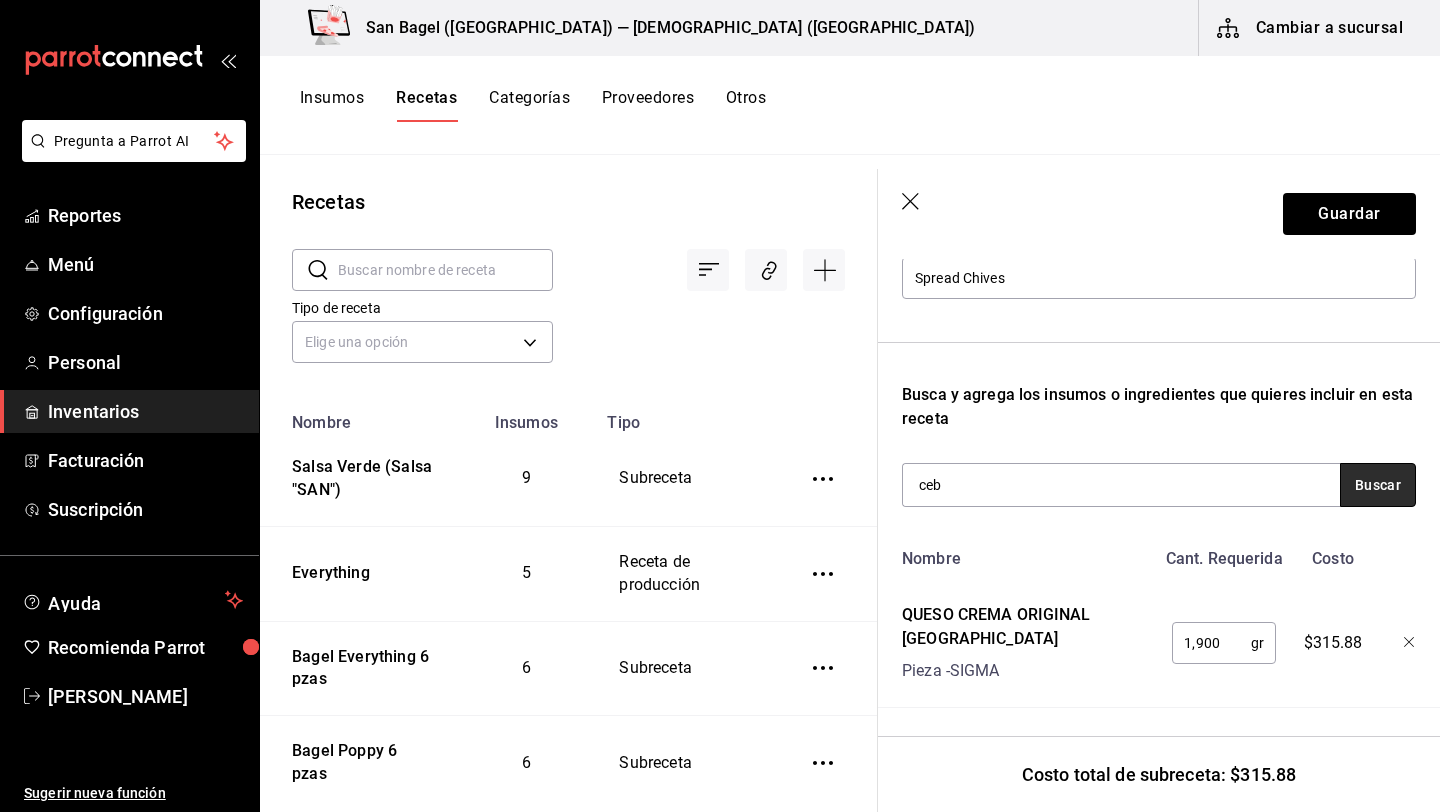 click on "Buscar" at bounding box center (1378, 485) 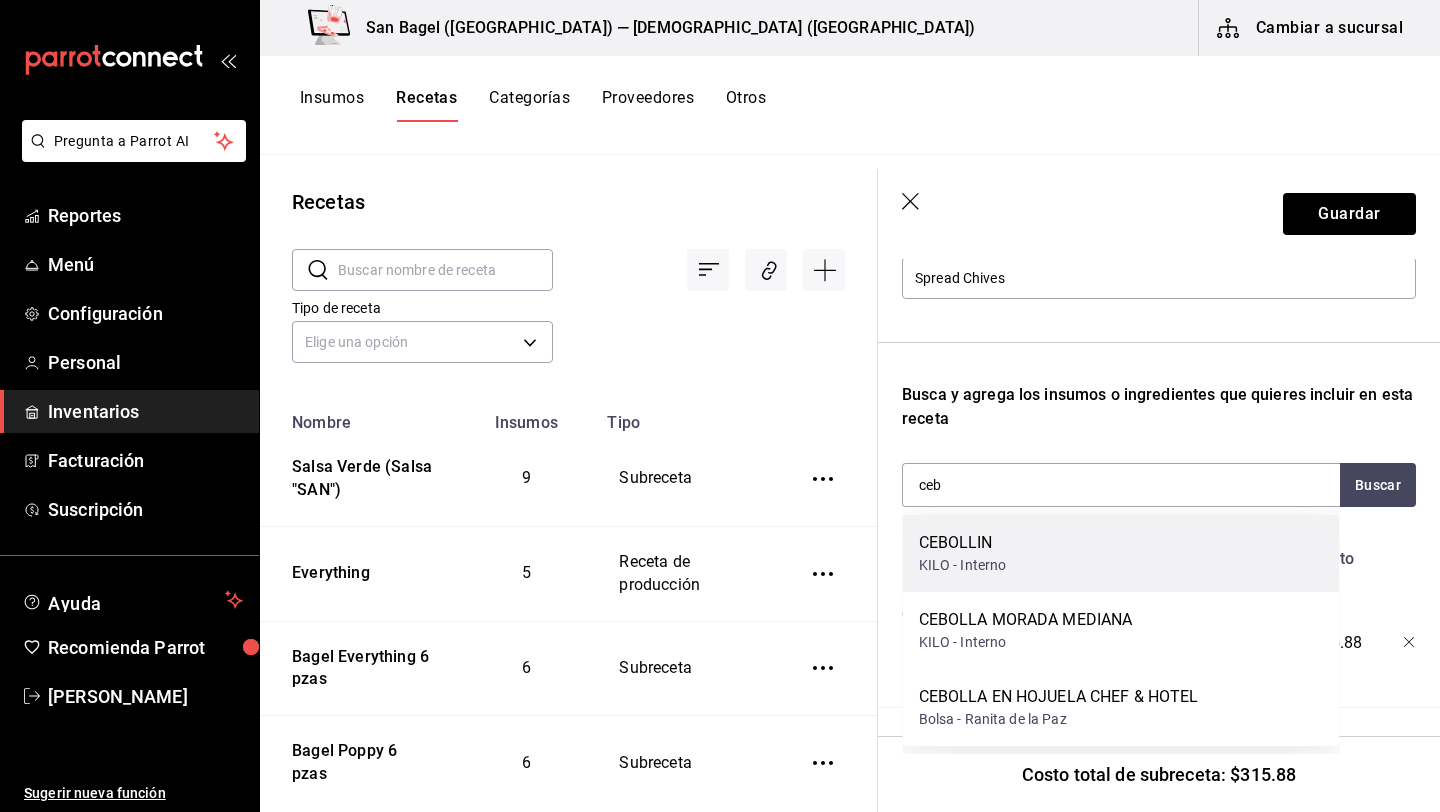 click on "KILO - Interno" at bounding box center (963, 565) 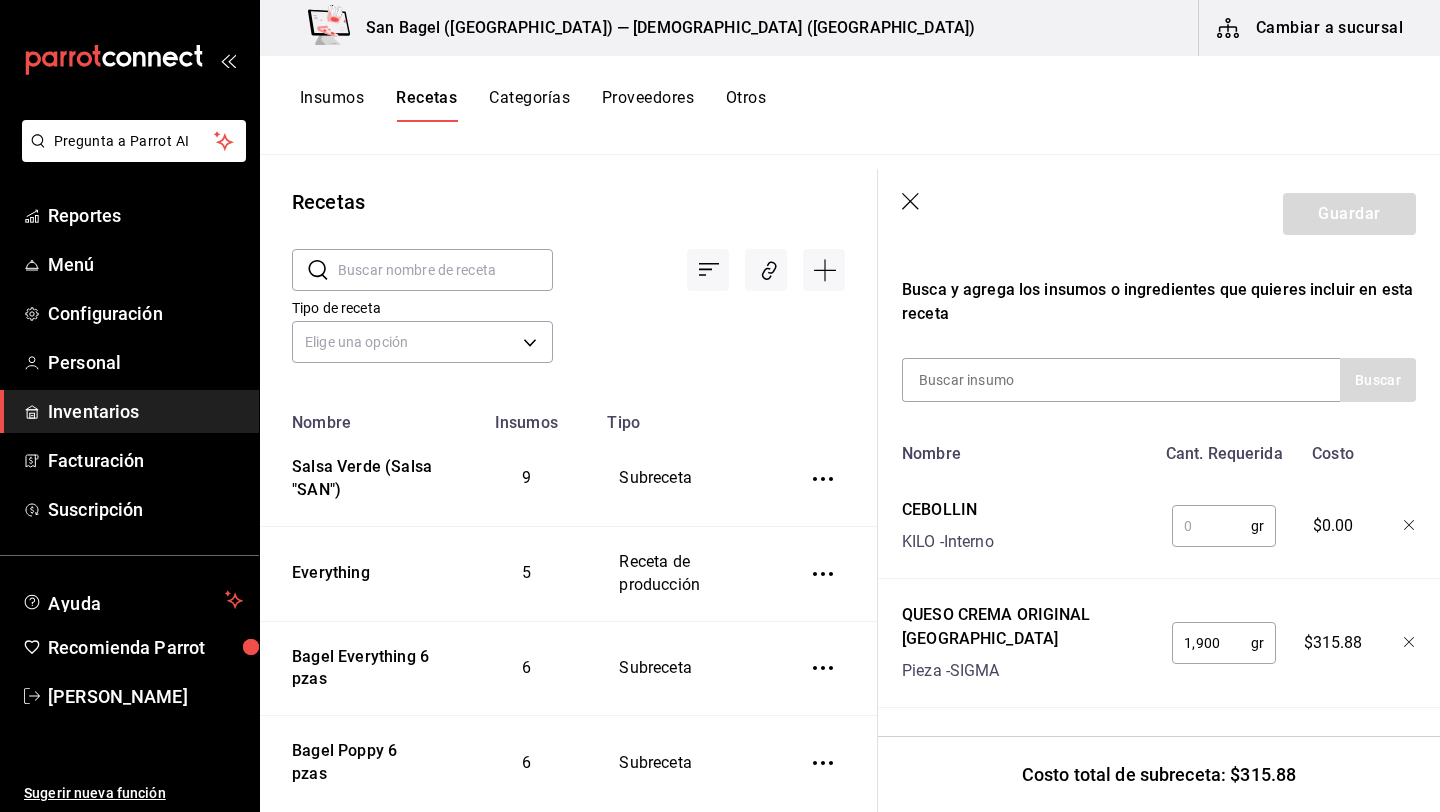 scroll, scrollTop: 339, scrollLeft: 0, axis: vertical 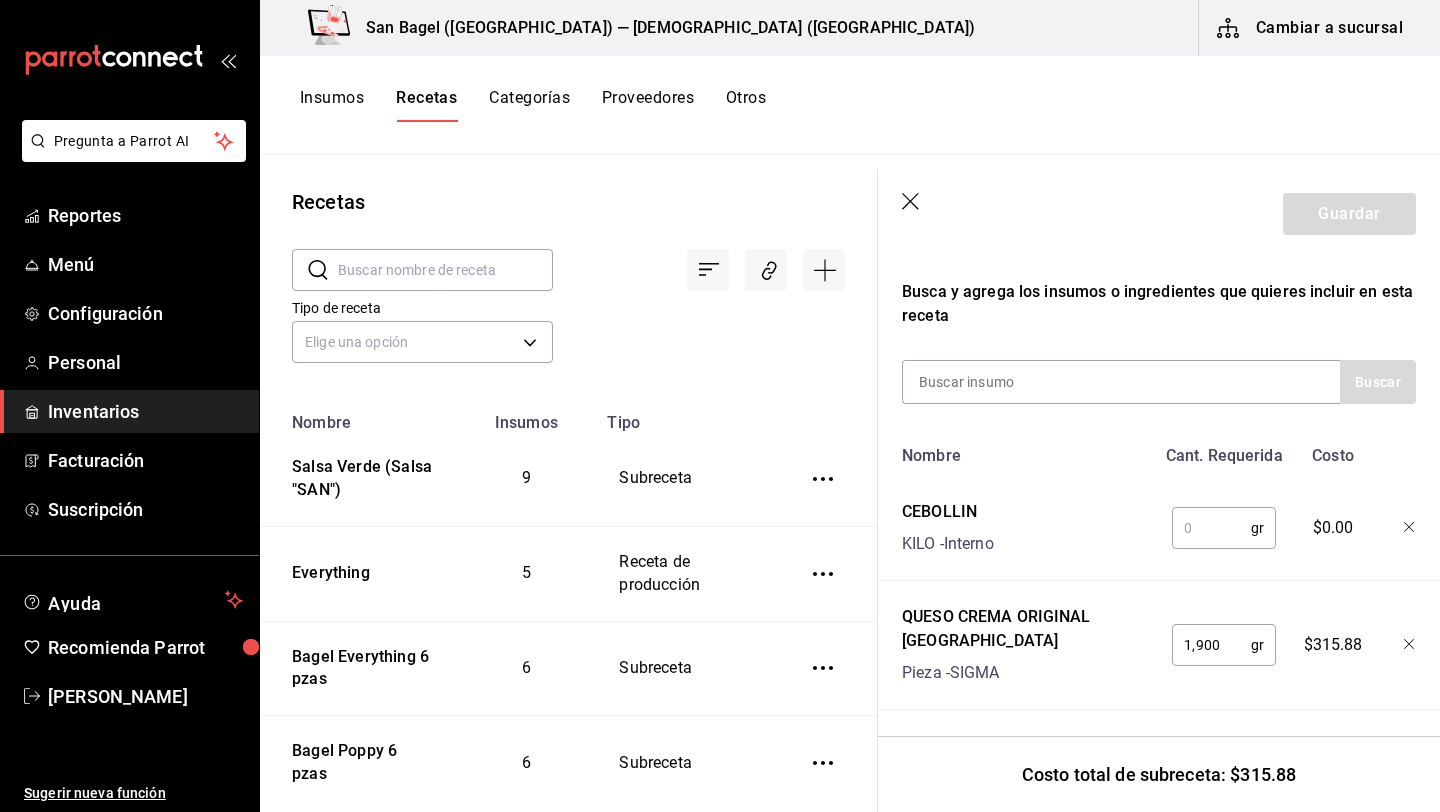 click at bounding box center [1211, 528] 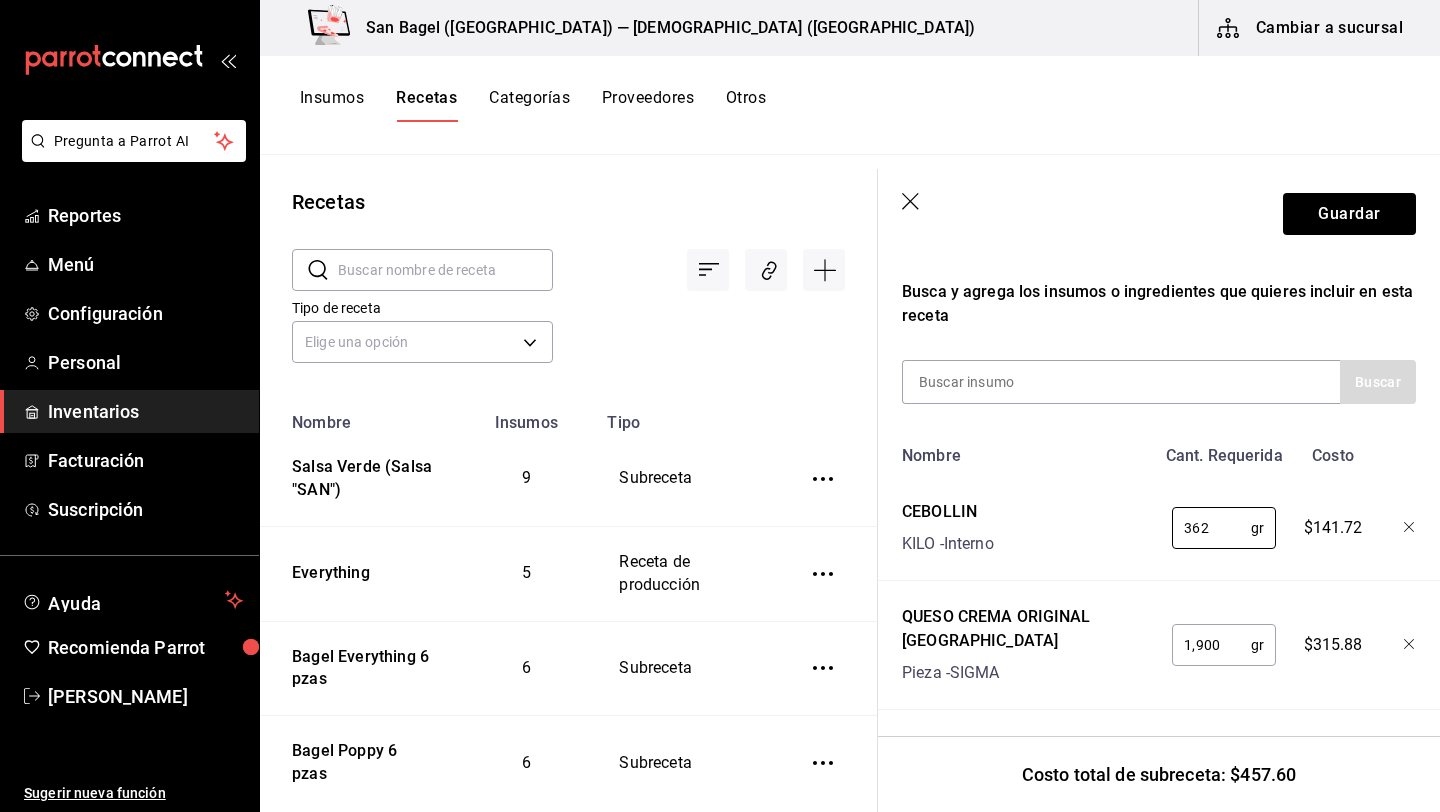 scroll, scrollTop: 341, scrollLeft: 0, axis: vertical 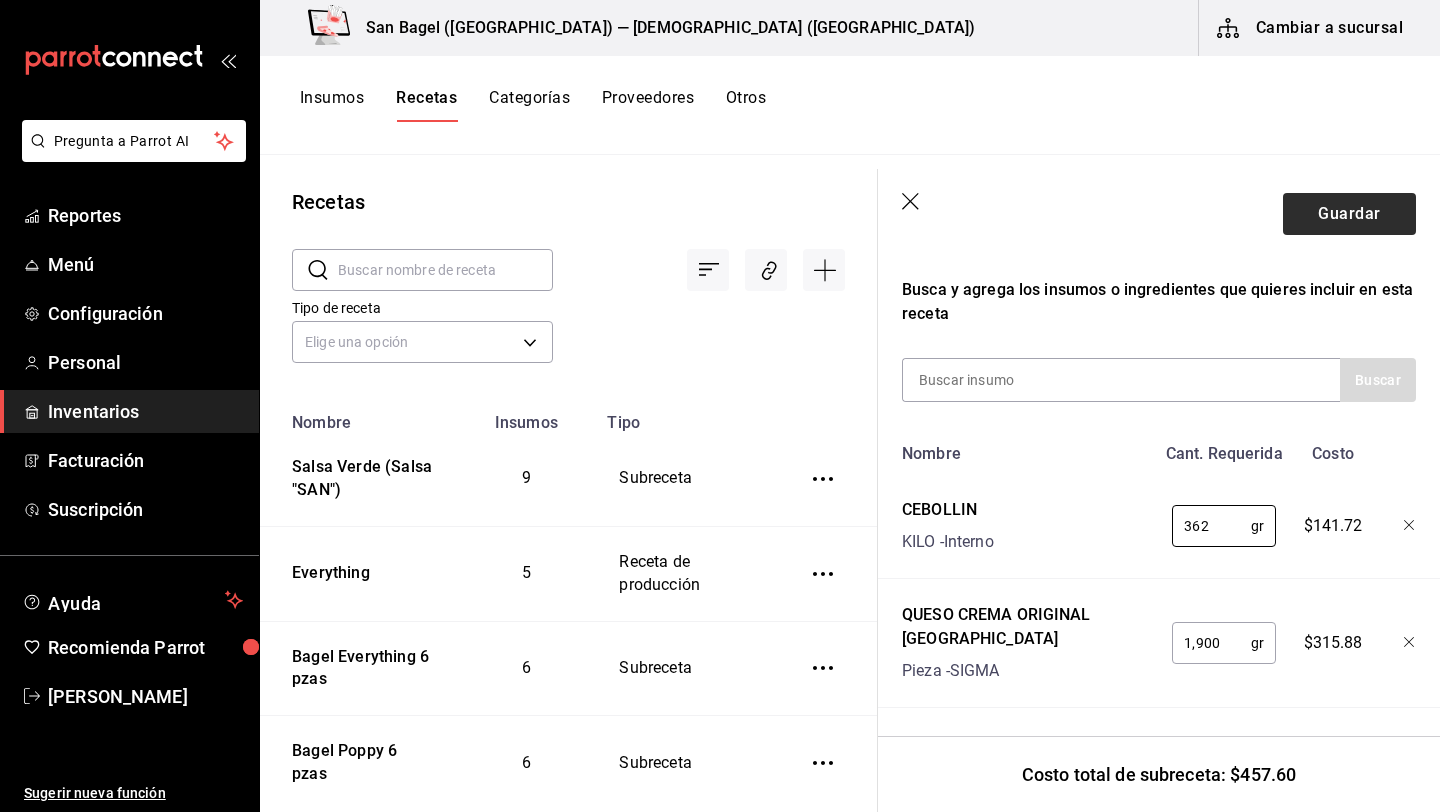type on "362" 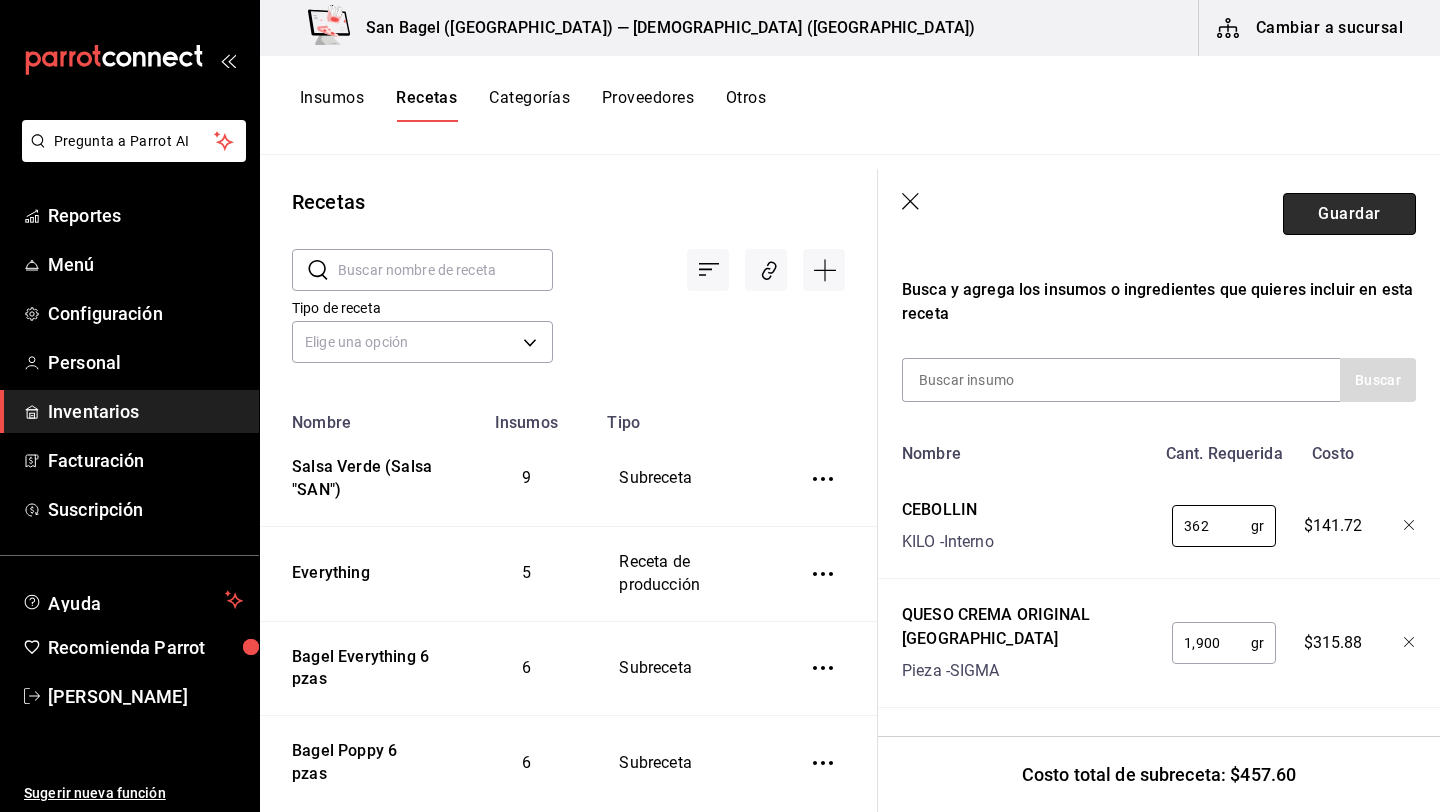 click on "Guardar" at bounding box center [1349, 214] 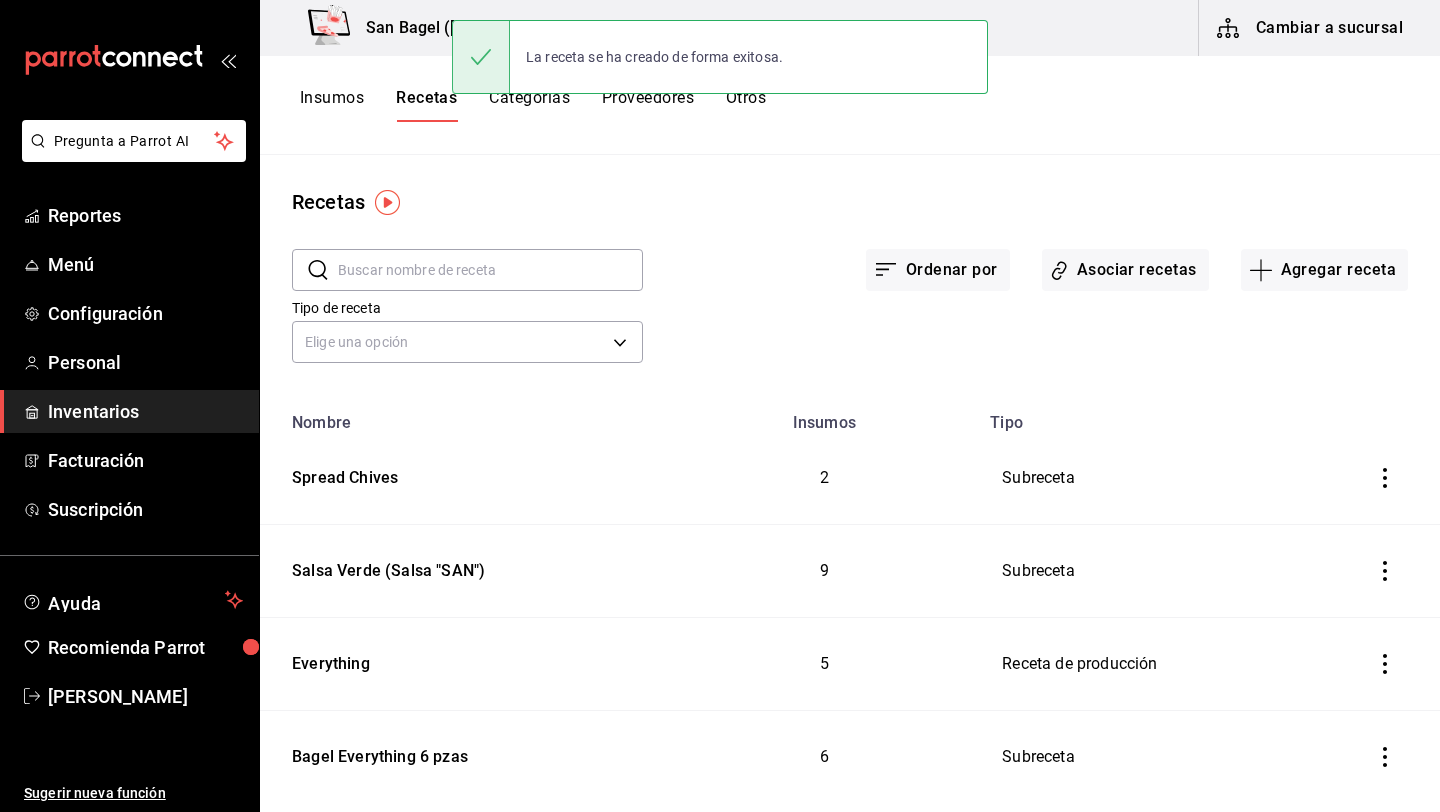 scroll, scrollTop: 0, scrollLeft: 0, axis: both 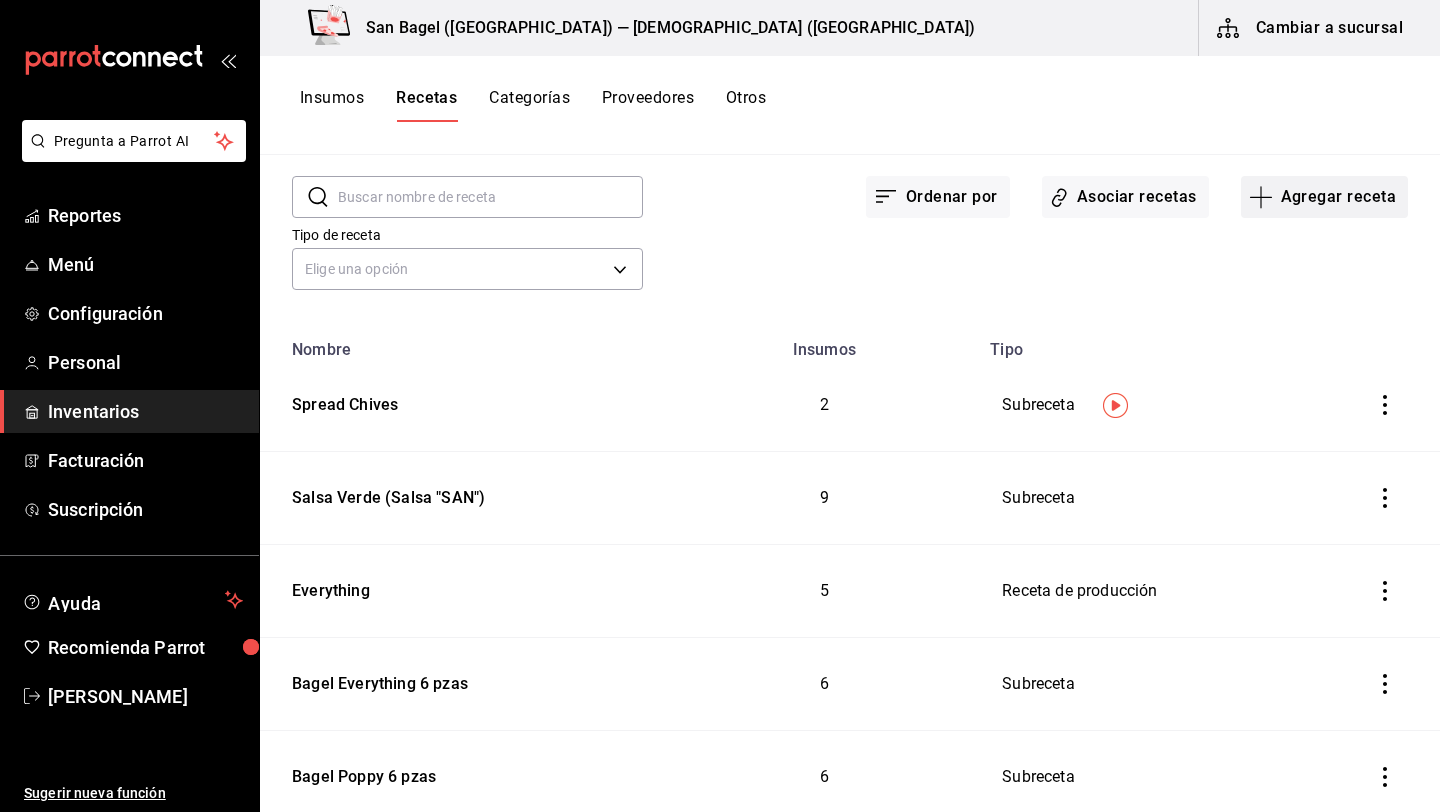 click on "Agregar receta" at bounding box center [1324, 197] 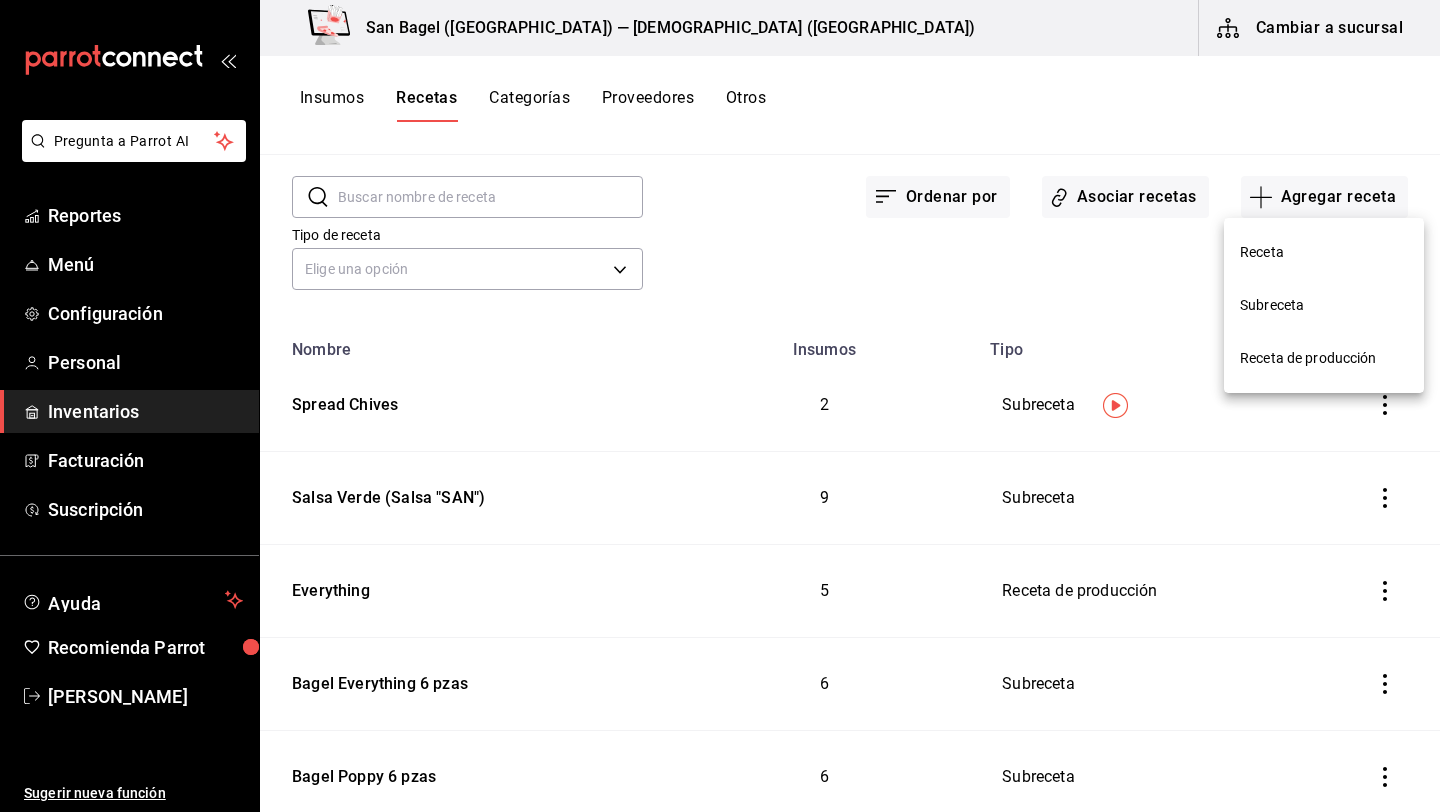 click on "Subreceta" at bounding box center [1324, 305] 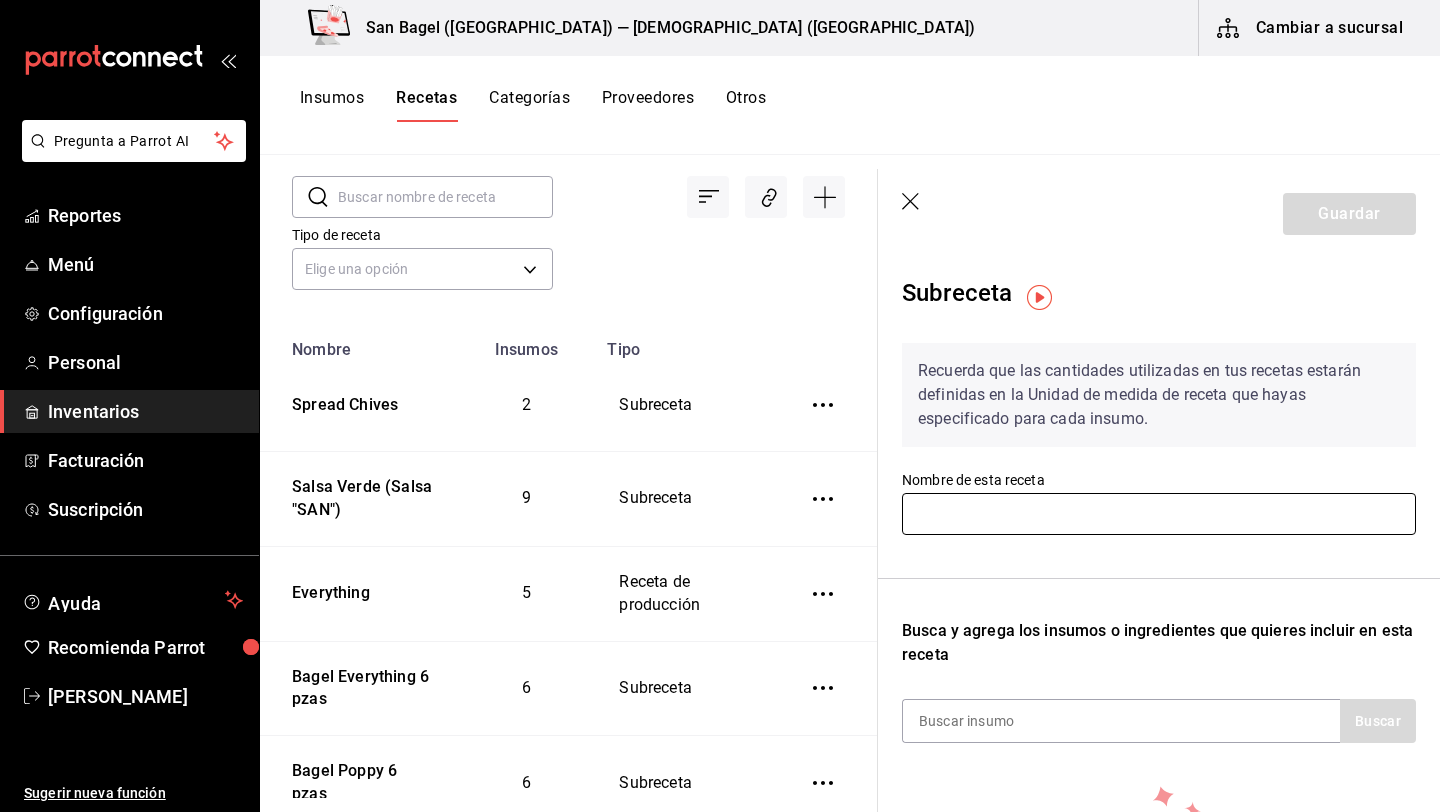 click at bounding box center [1159, 514] 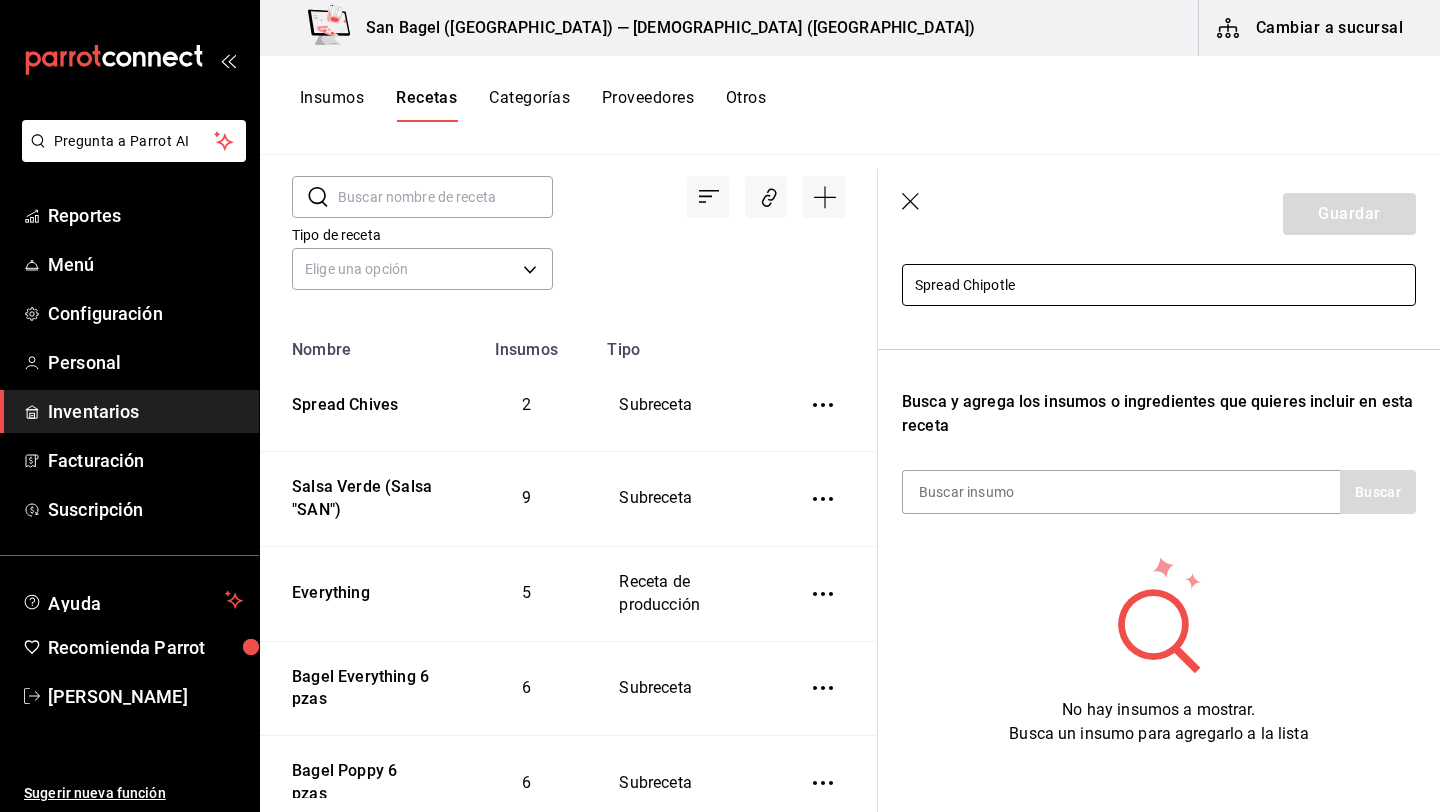 scroll, scrollTop: 240, scrollLeft: 0, axis: vertical 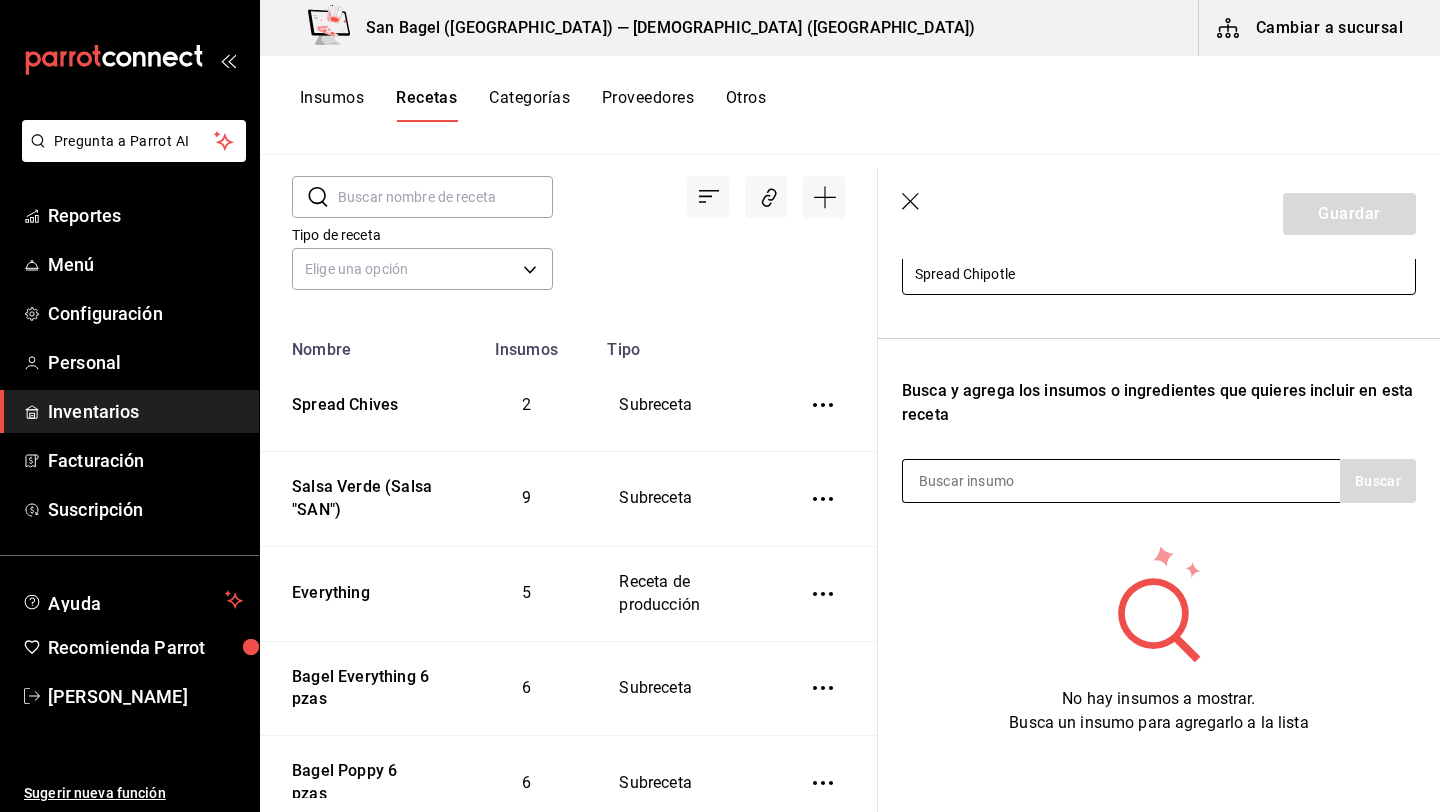 type on "Spread Chipotle" 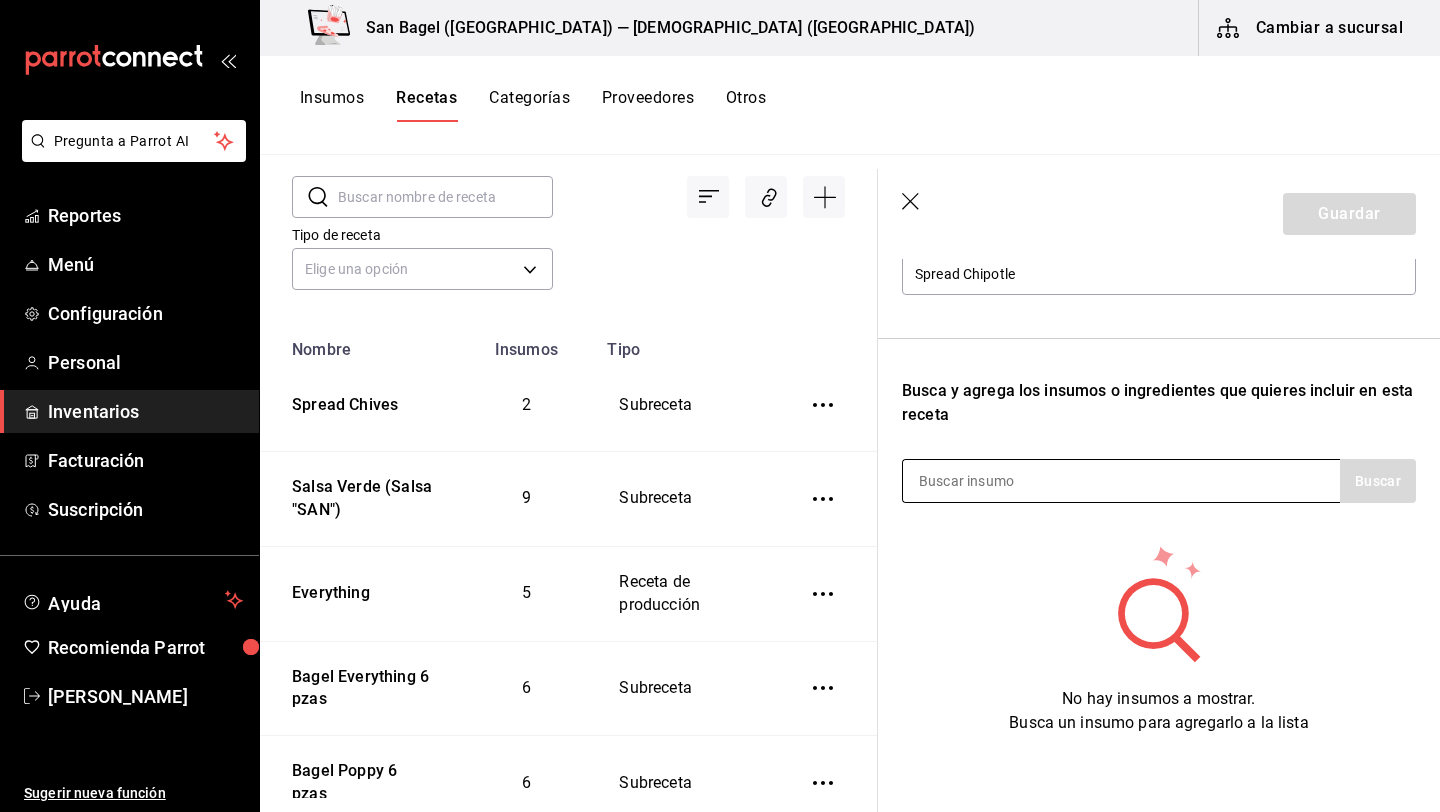 click at bounding box center (1003, 481) 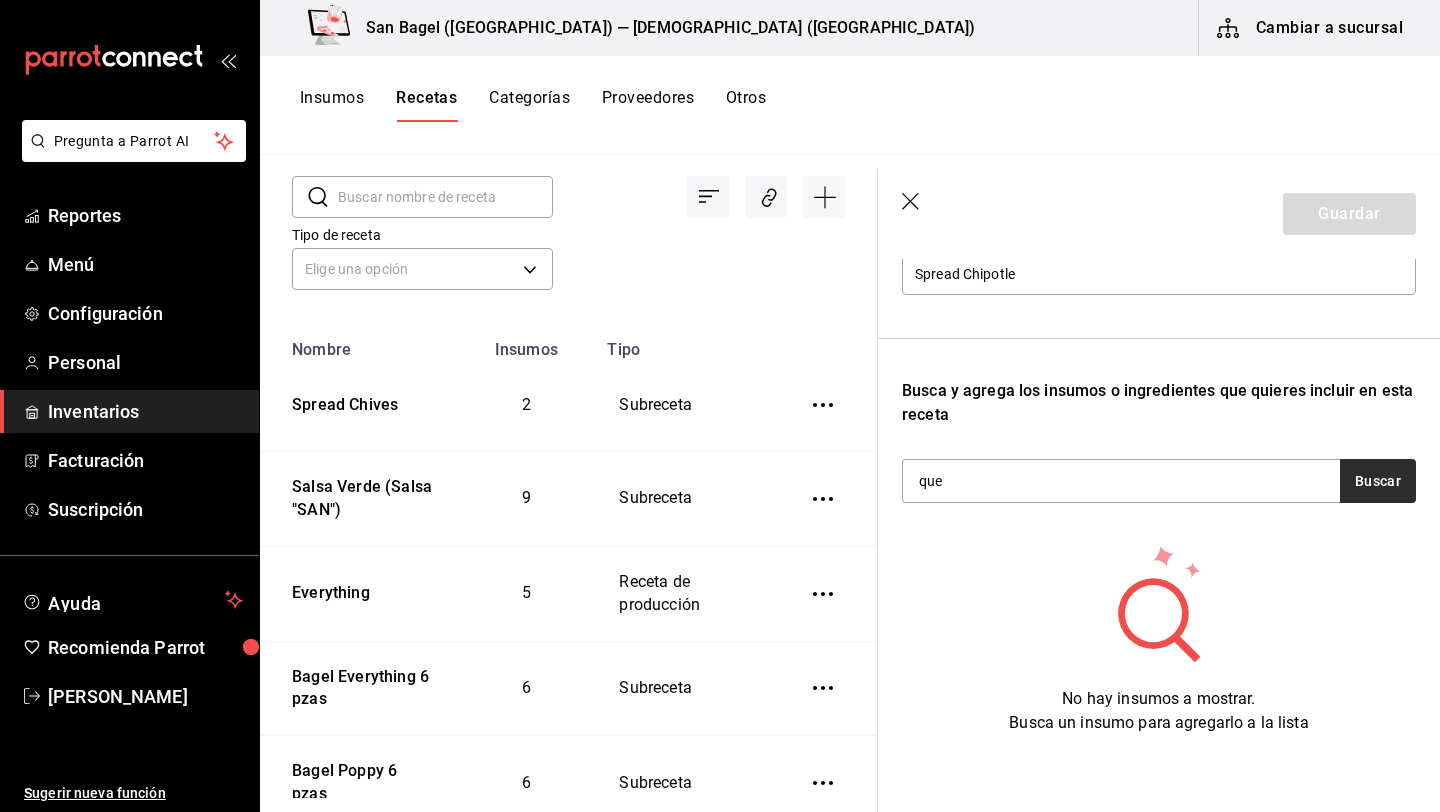 type on "que" 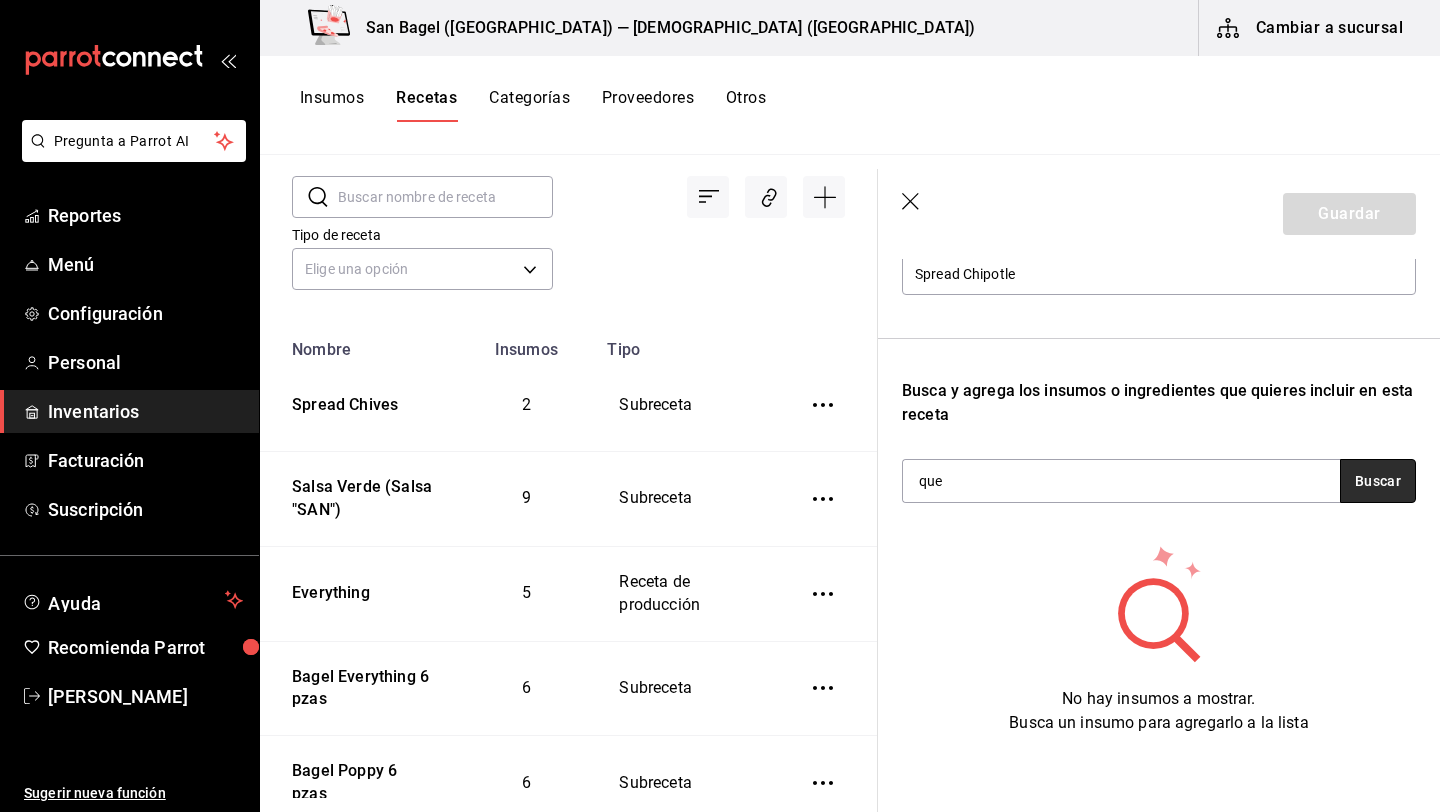 click on "Buscar" at bounding box center [1378, 481] 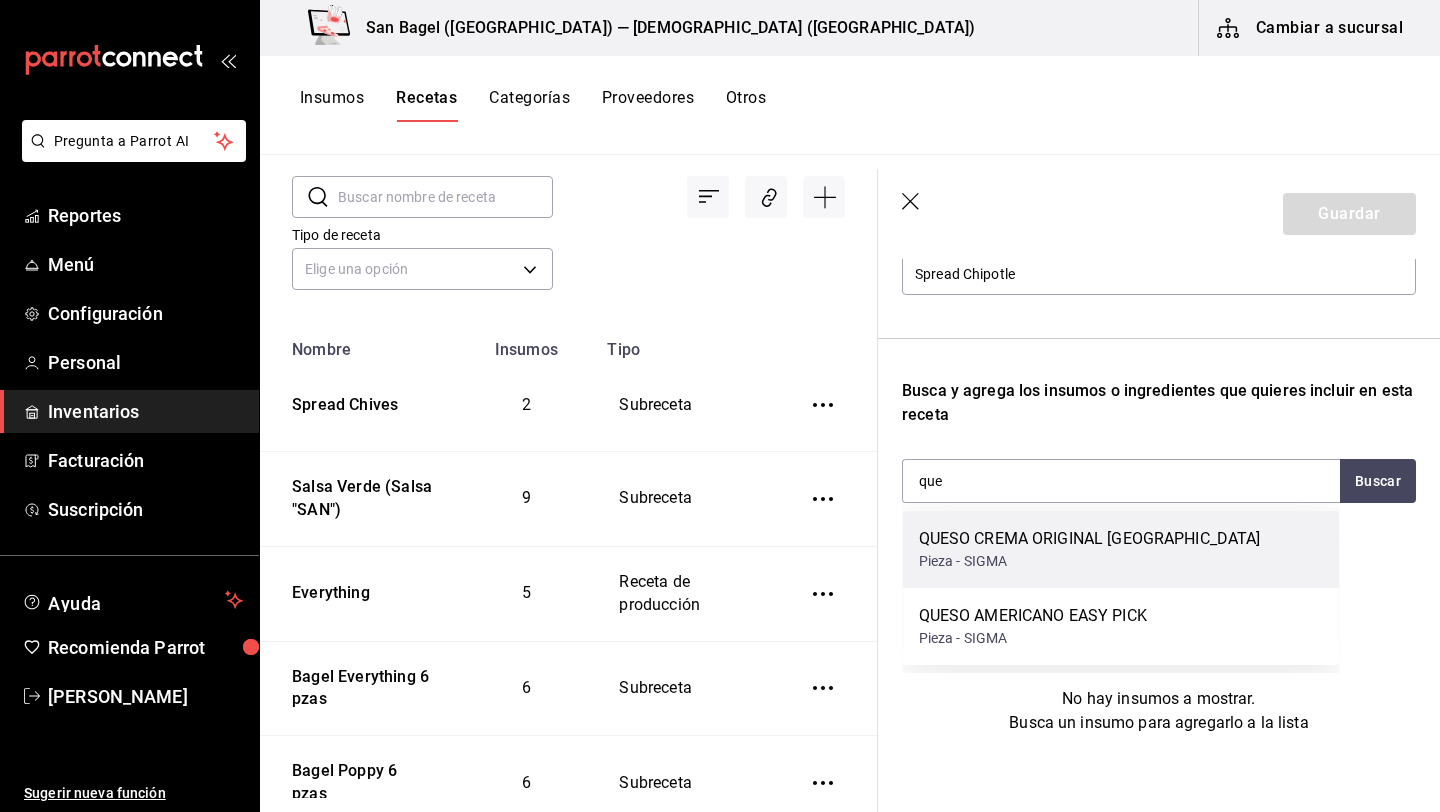 click on "Pieza - SIGMA" at bounding box center (1090, 561) 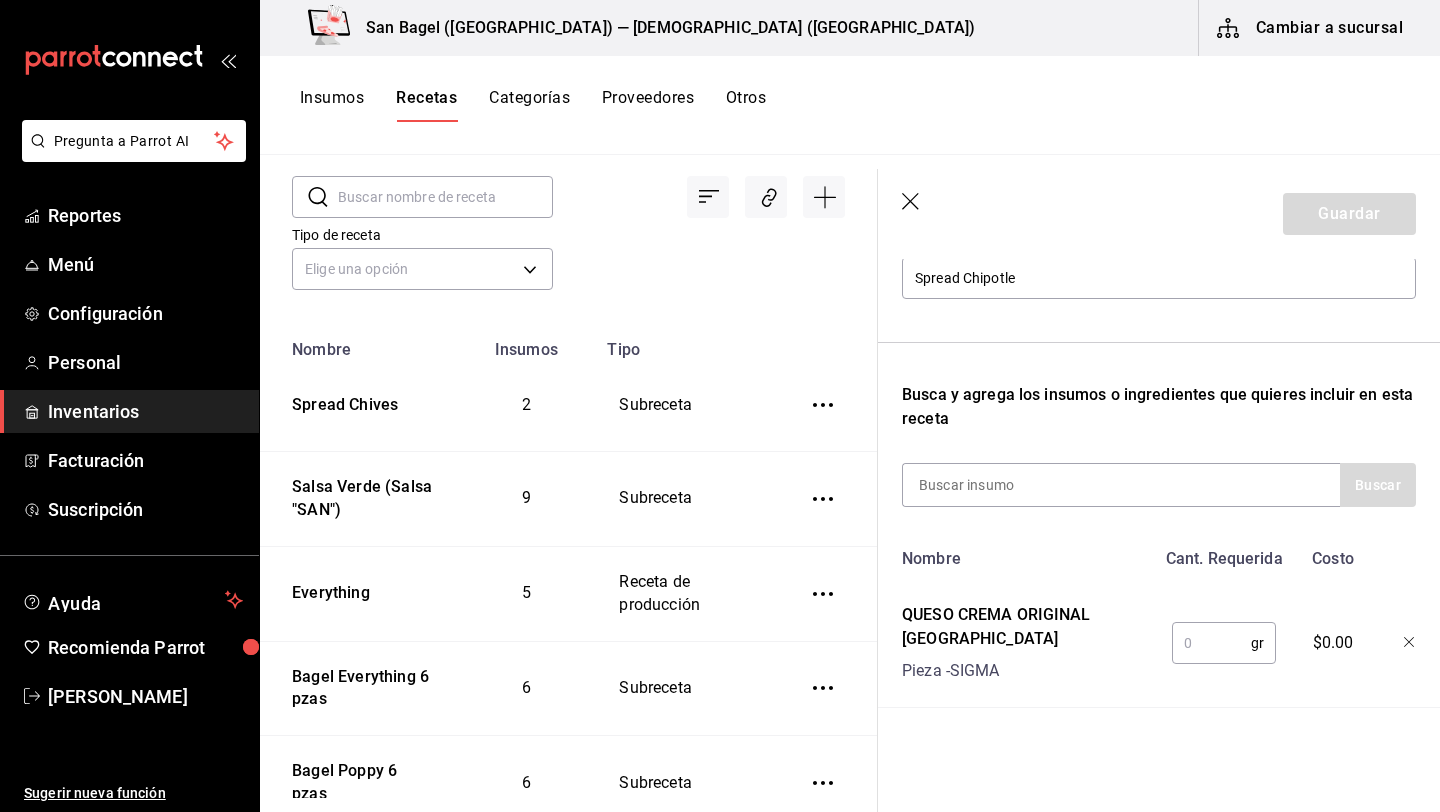 scroll, scrollTop: 236, scrollLeft: 0, axis: vertical 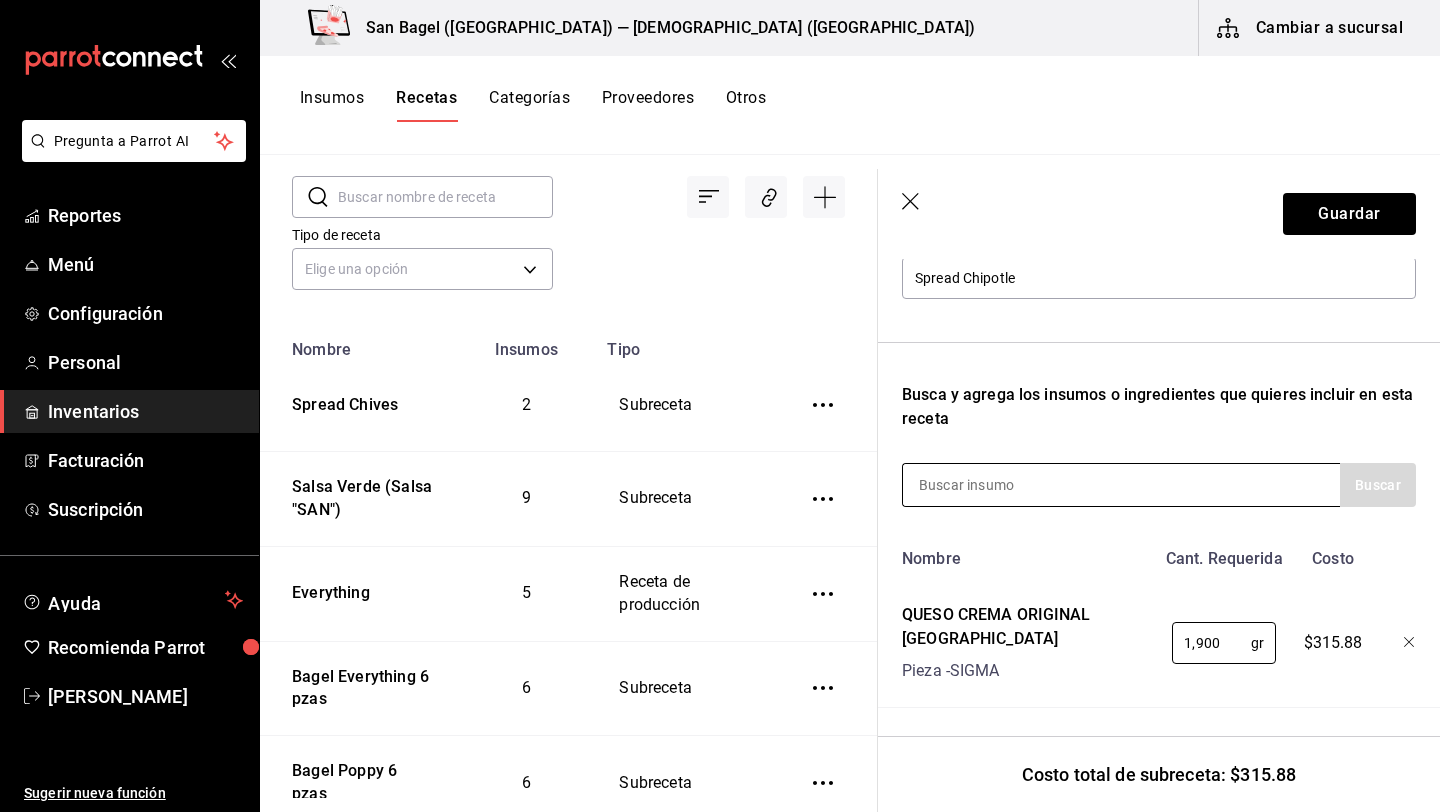 type on "1,900" 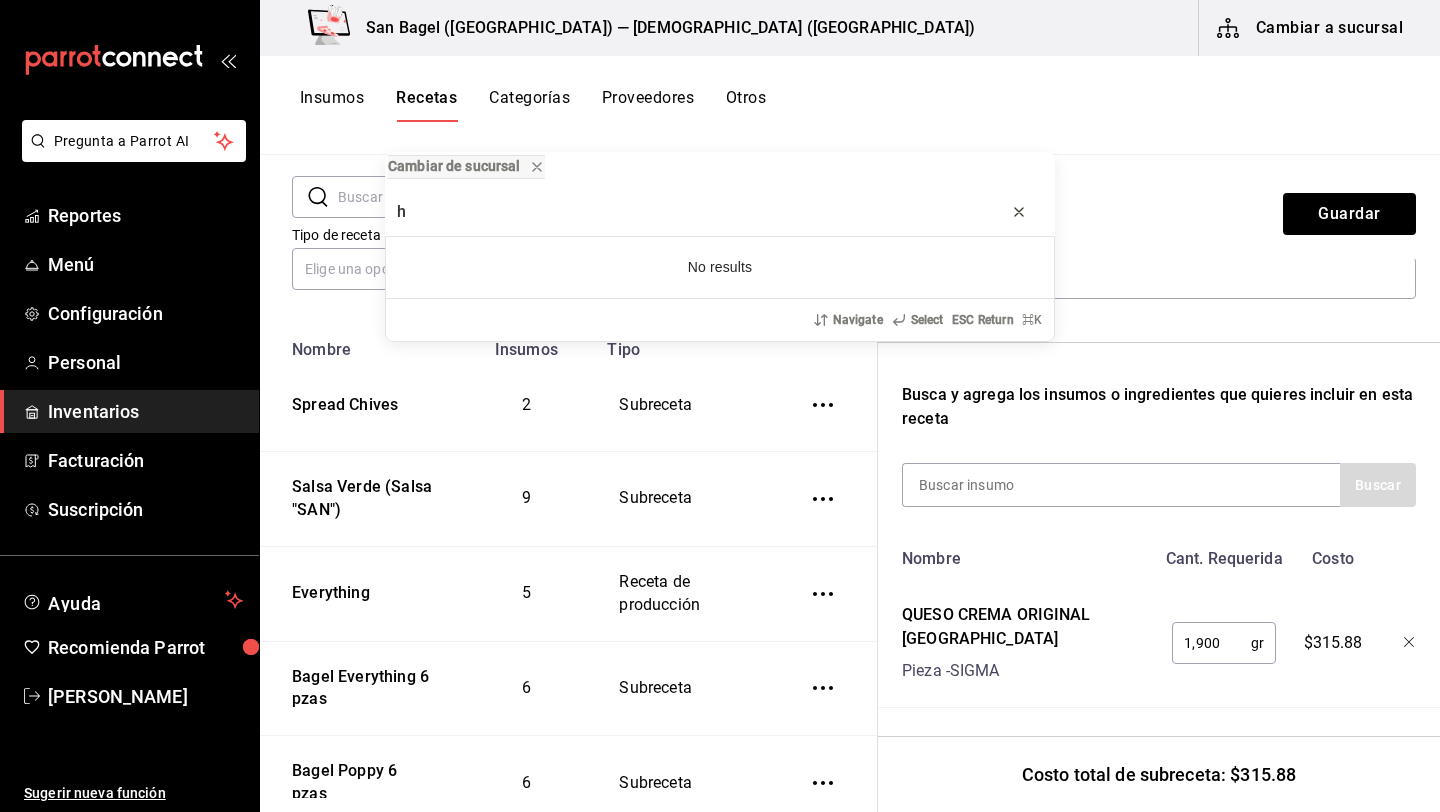 type on "h" 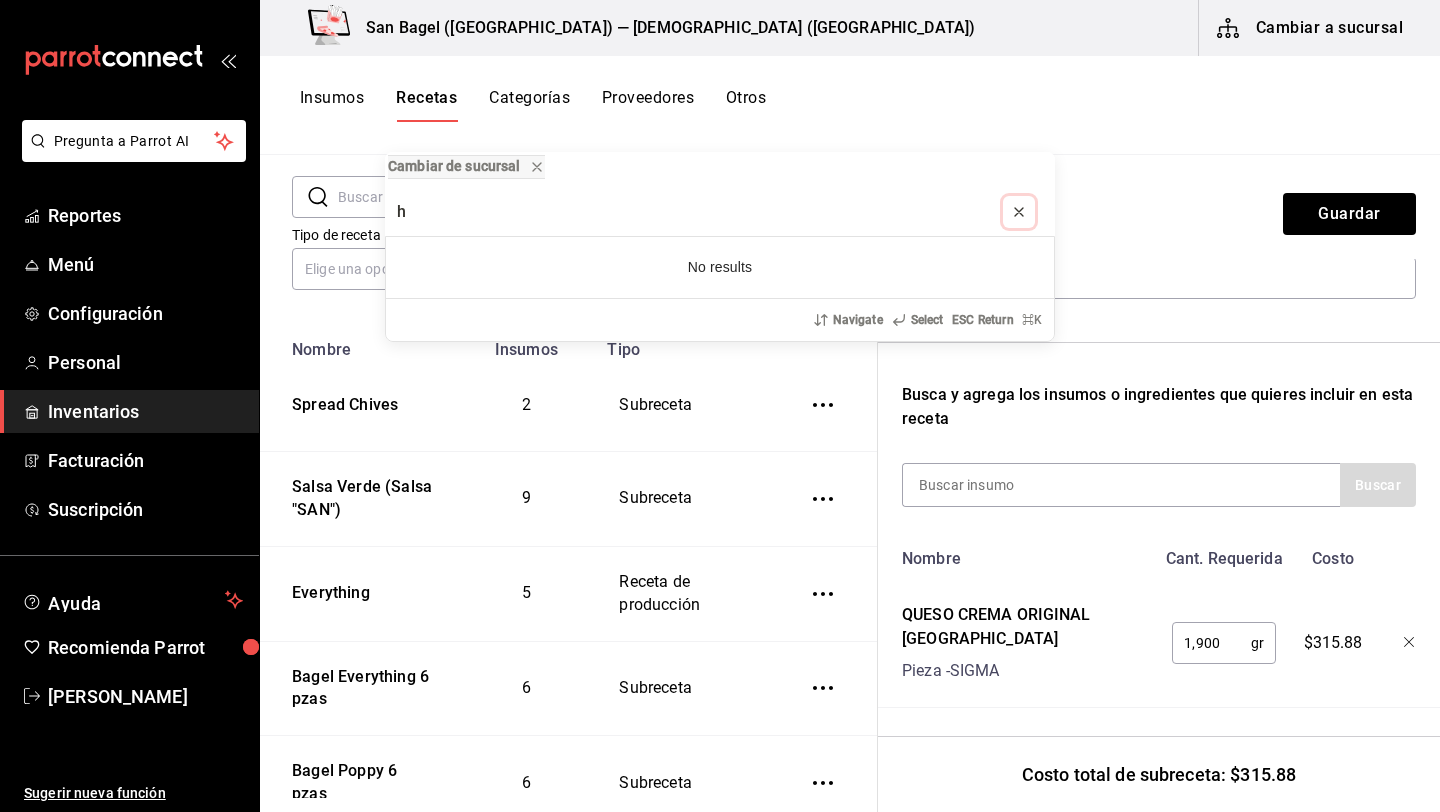 click 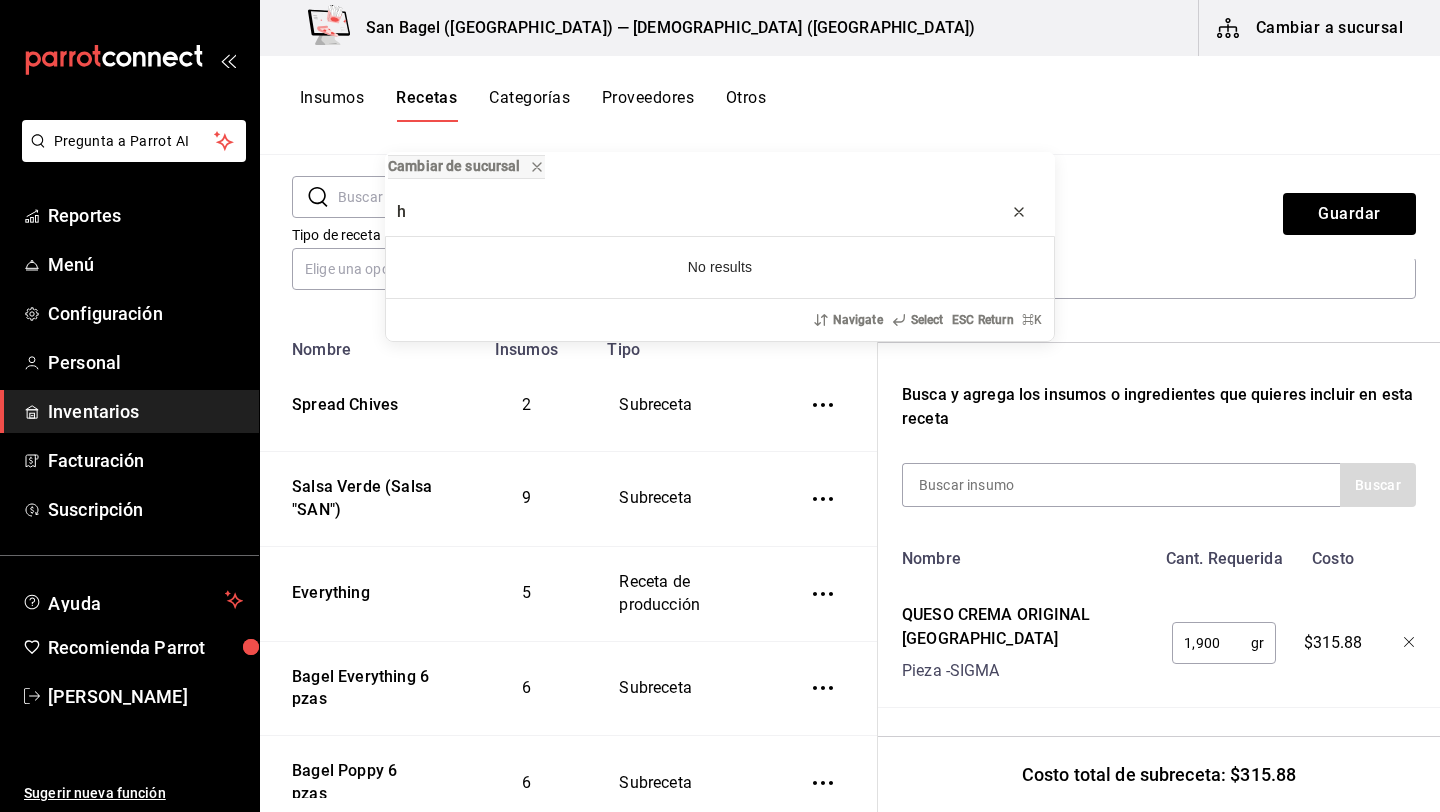 type 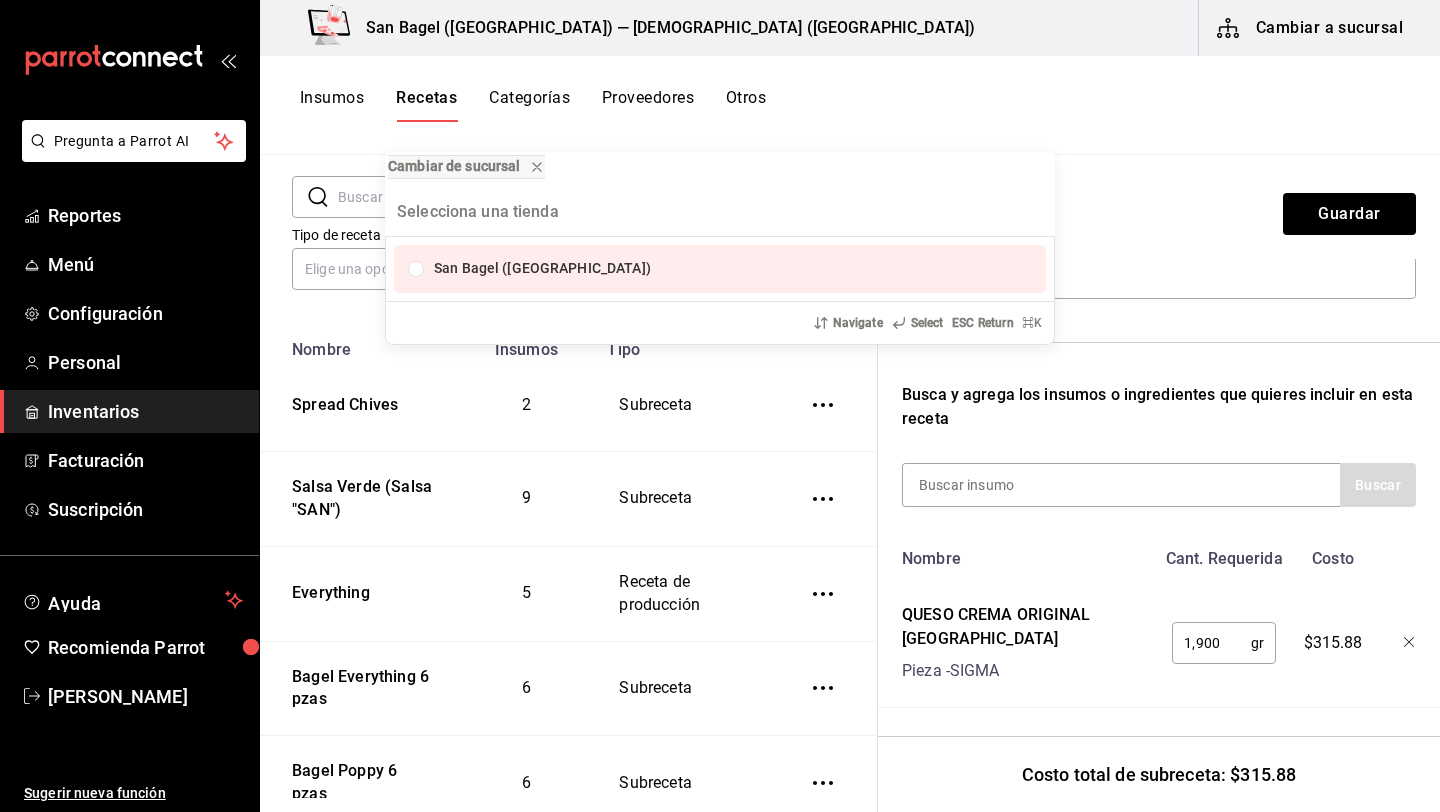 click on "Cambiar de sucursal San Bagel (Roma) Navigate Select ESC Return ⌘ K" at bounding box center (720, 406) 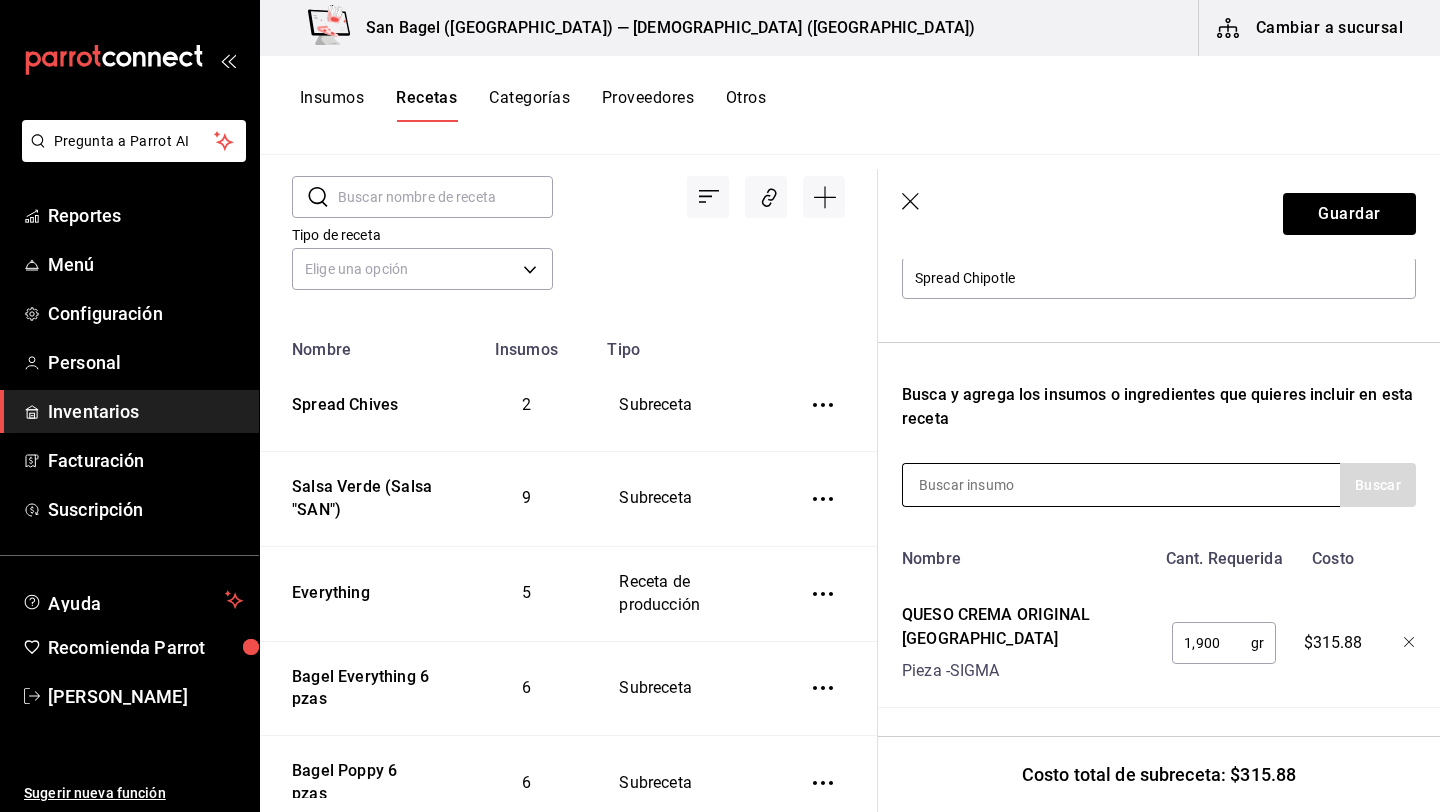 click at bounding box center (1003, 485) 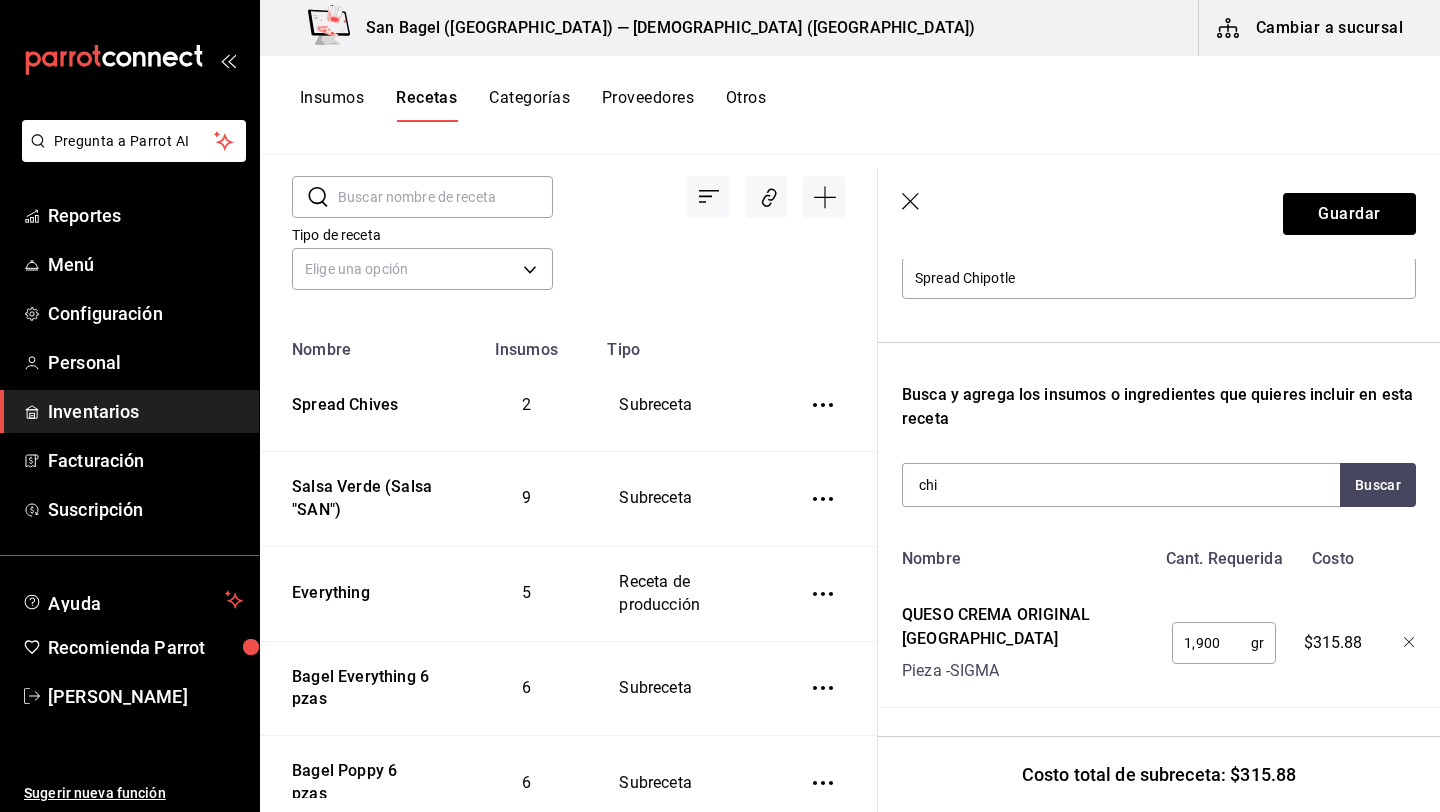 type on "chi" 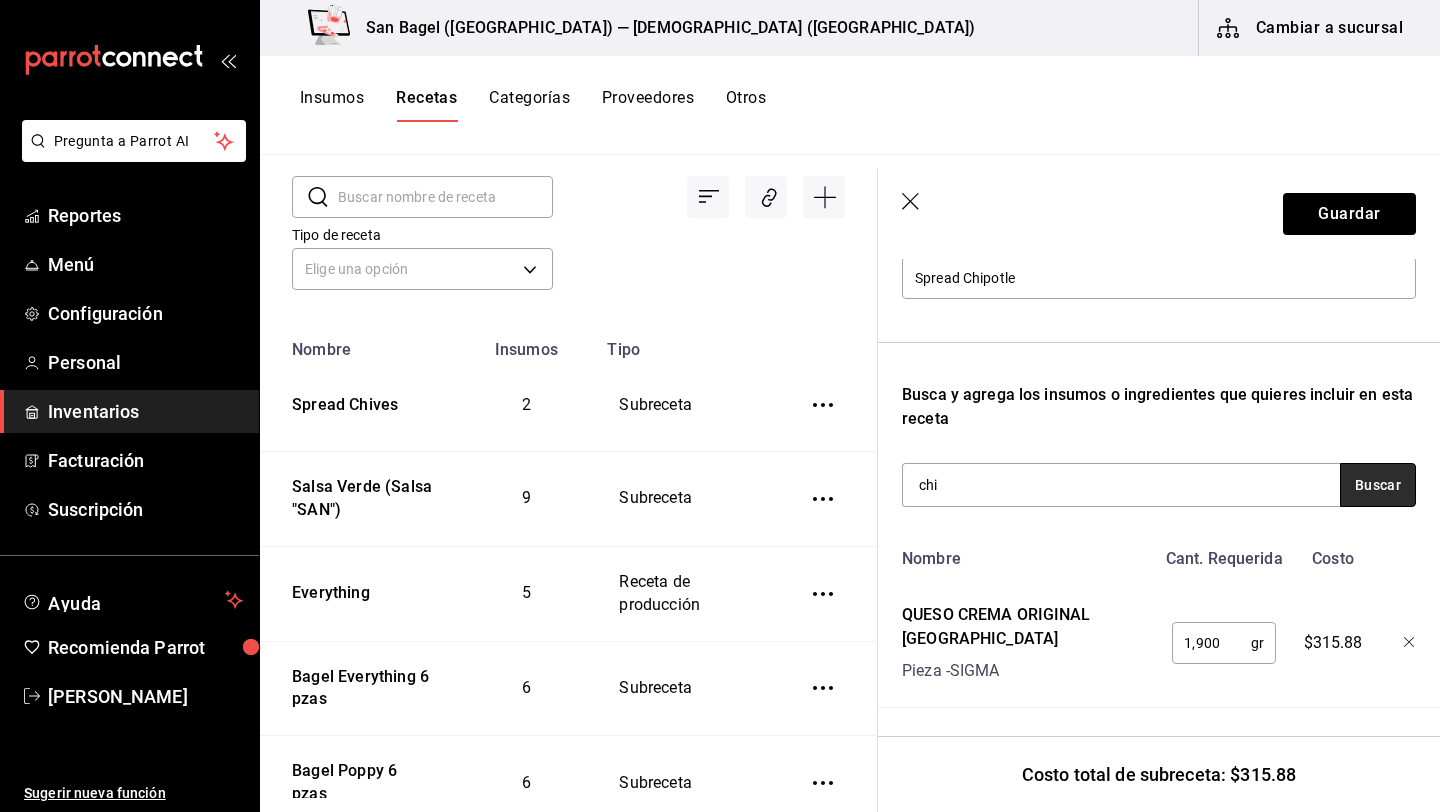 click on "Buscar" at bounding box center (1378, 485) 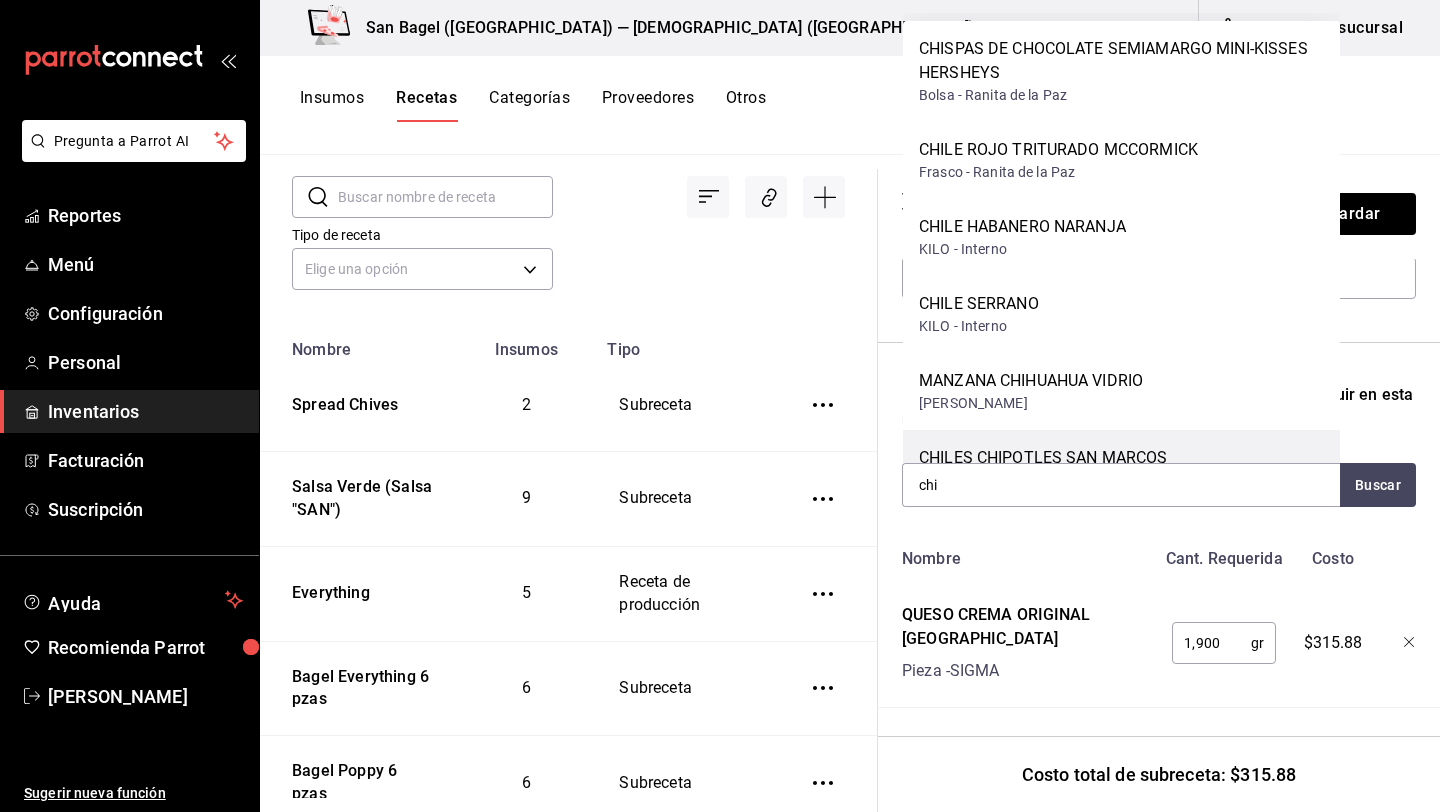 scroll, scrollTop: 52, scrollLeft: 0, axis: vertical 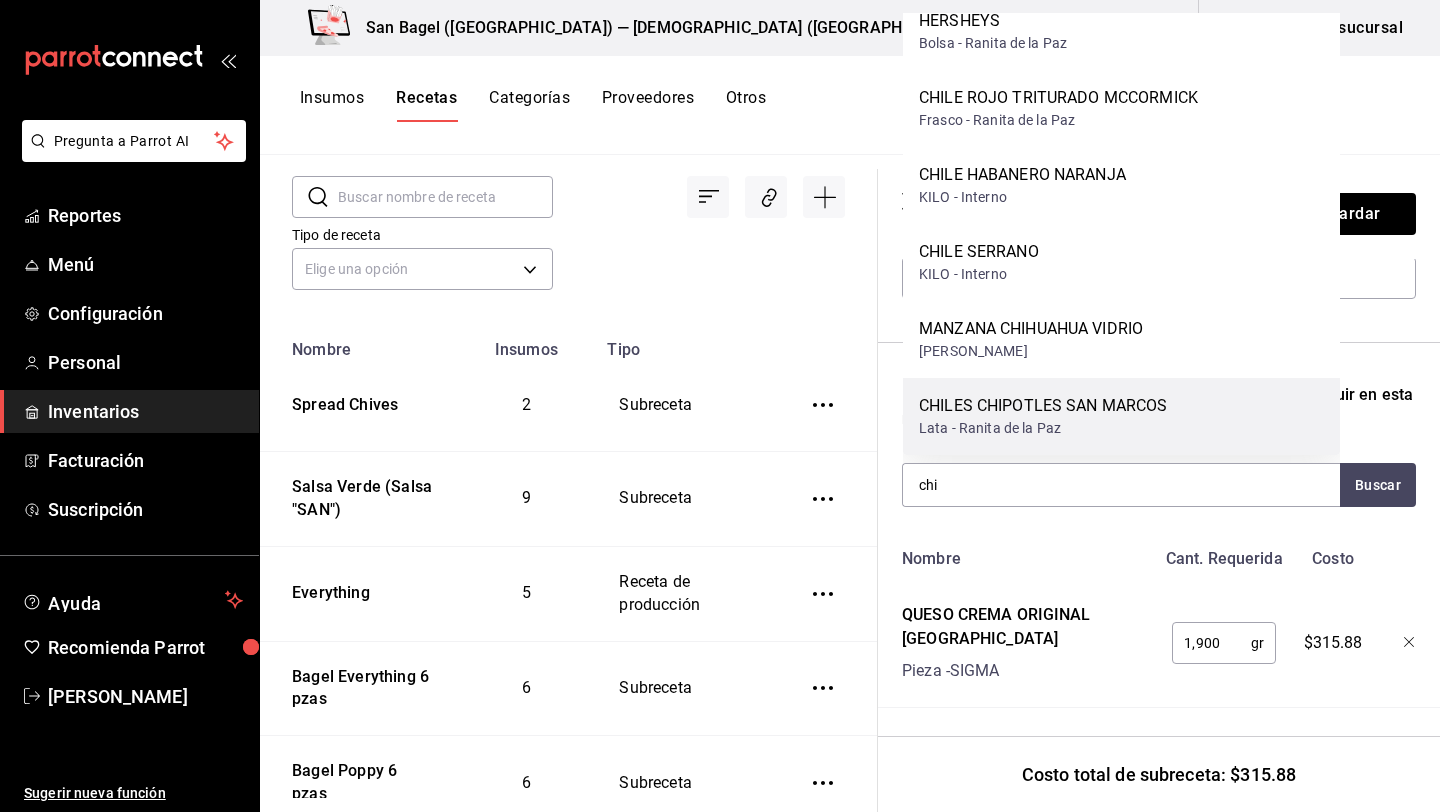 click on "Lata - Ranita de la Paz" at bounding box center [1043, 428] 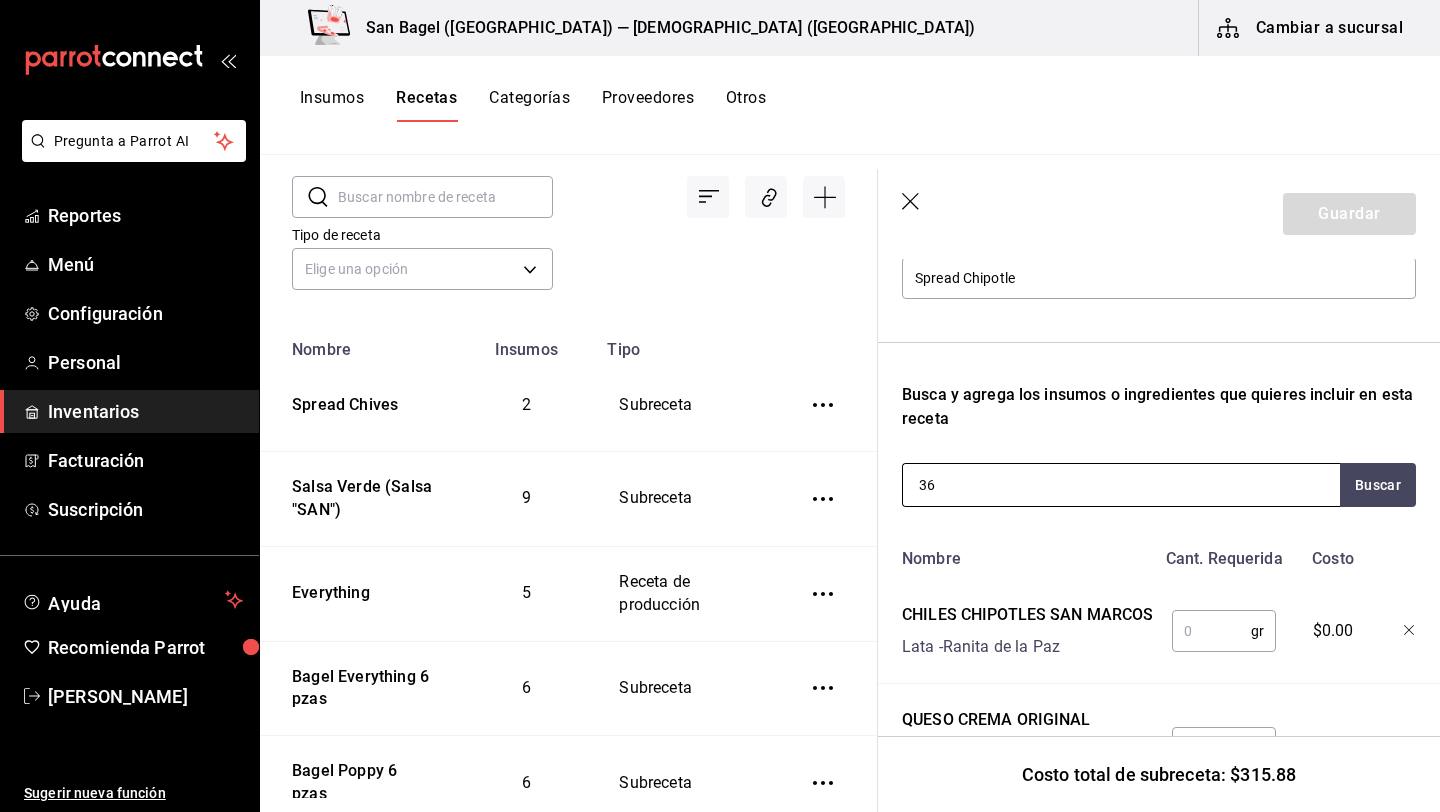 type on "3" 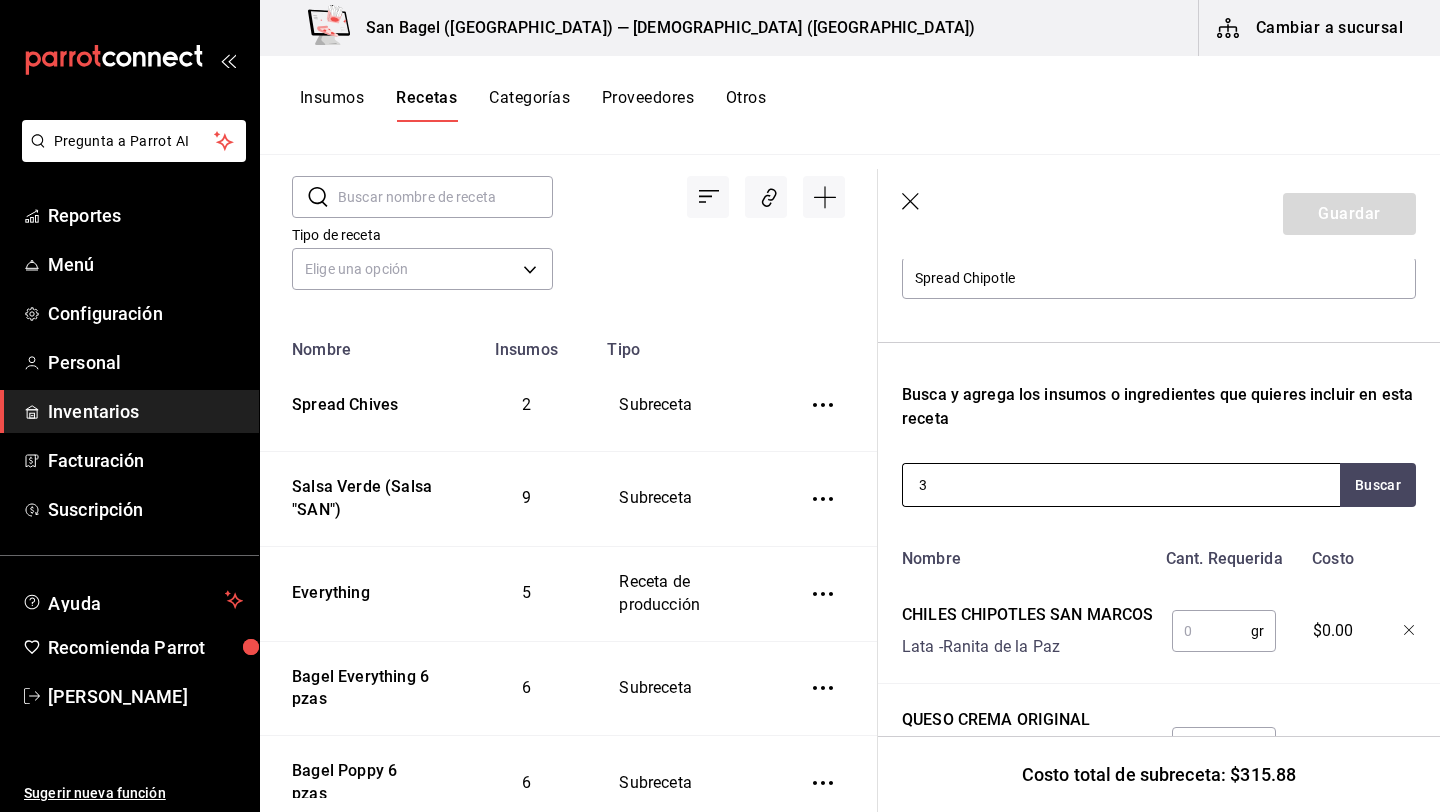 type 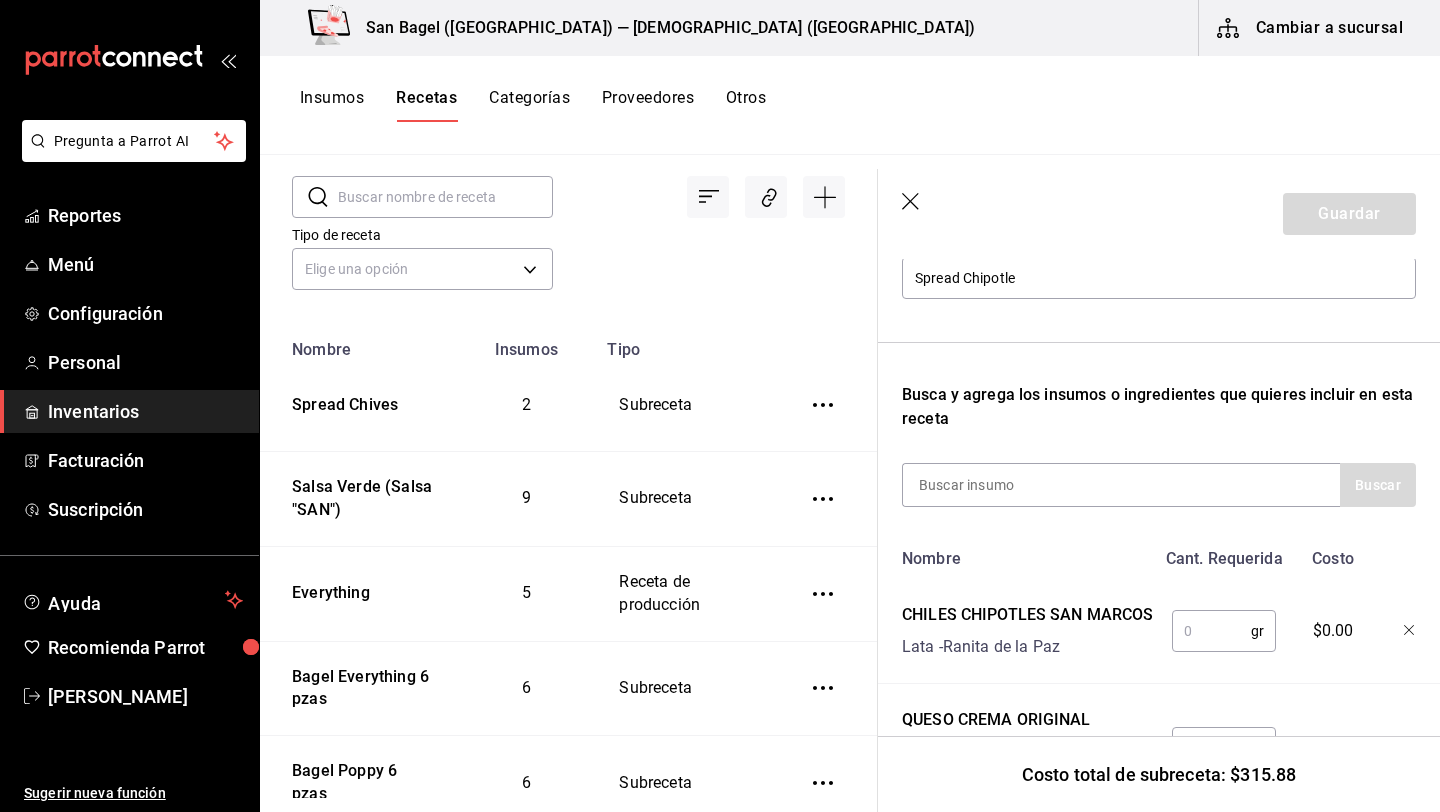 scroll, scrollTop: 341, scrollLeft: 0, axis: vertical 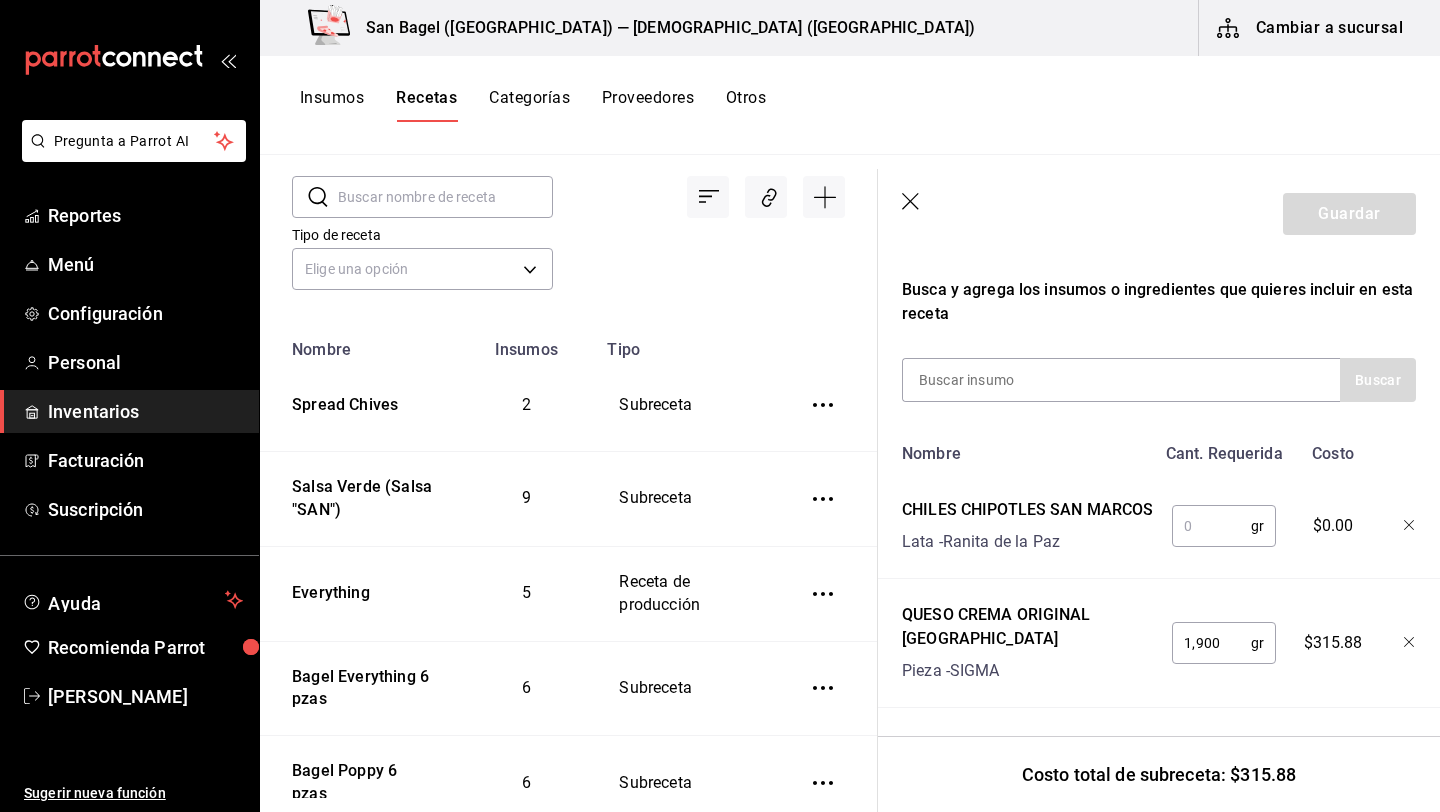 click at bounding box center [1211, 526] 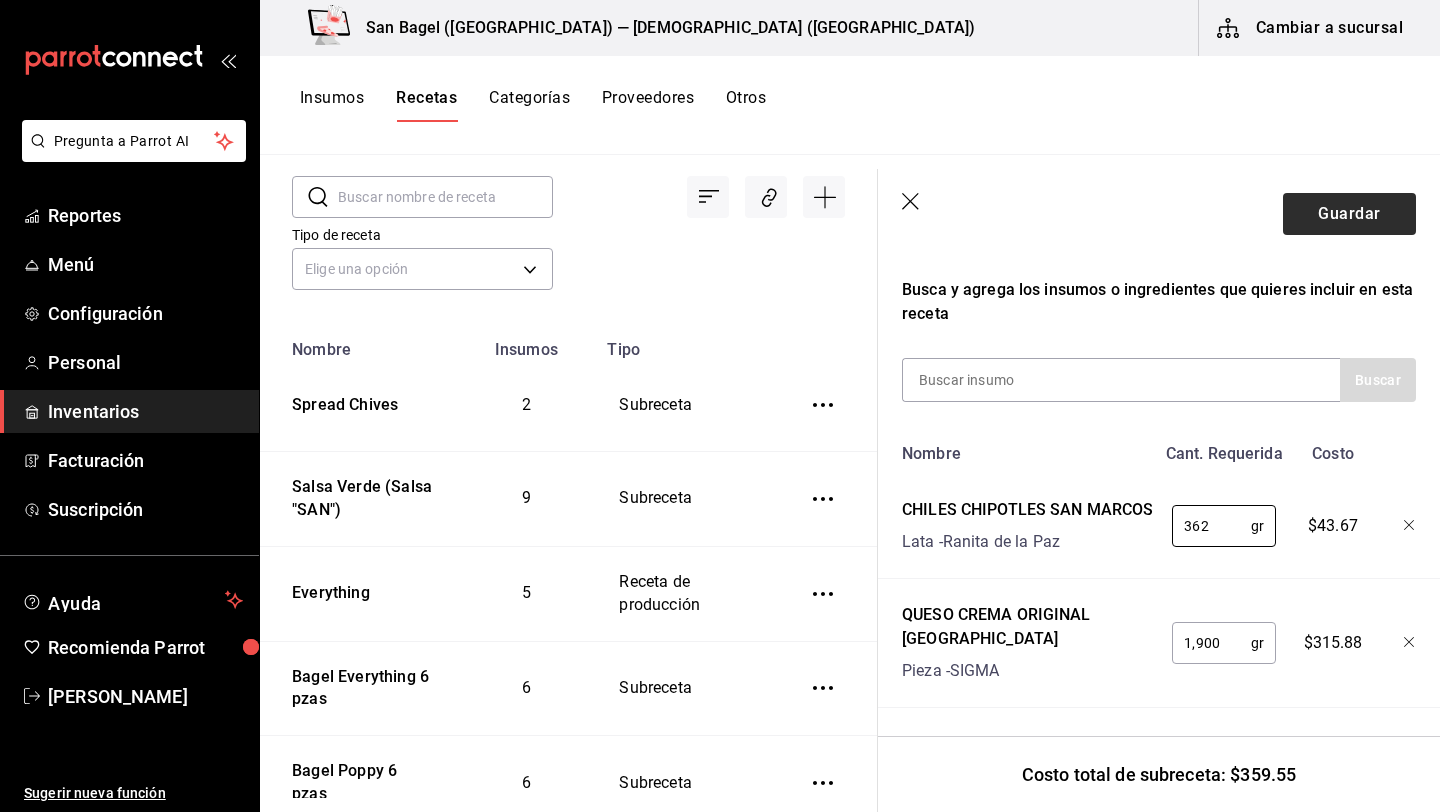 type on "362" 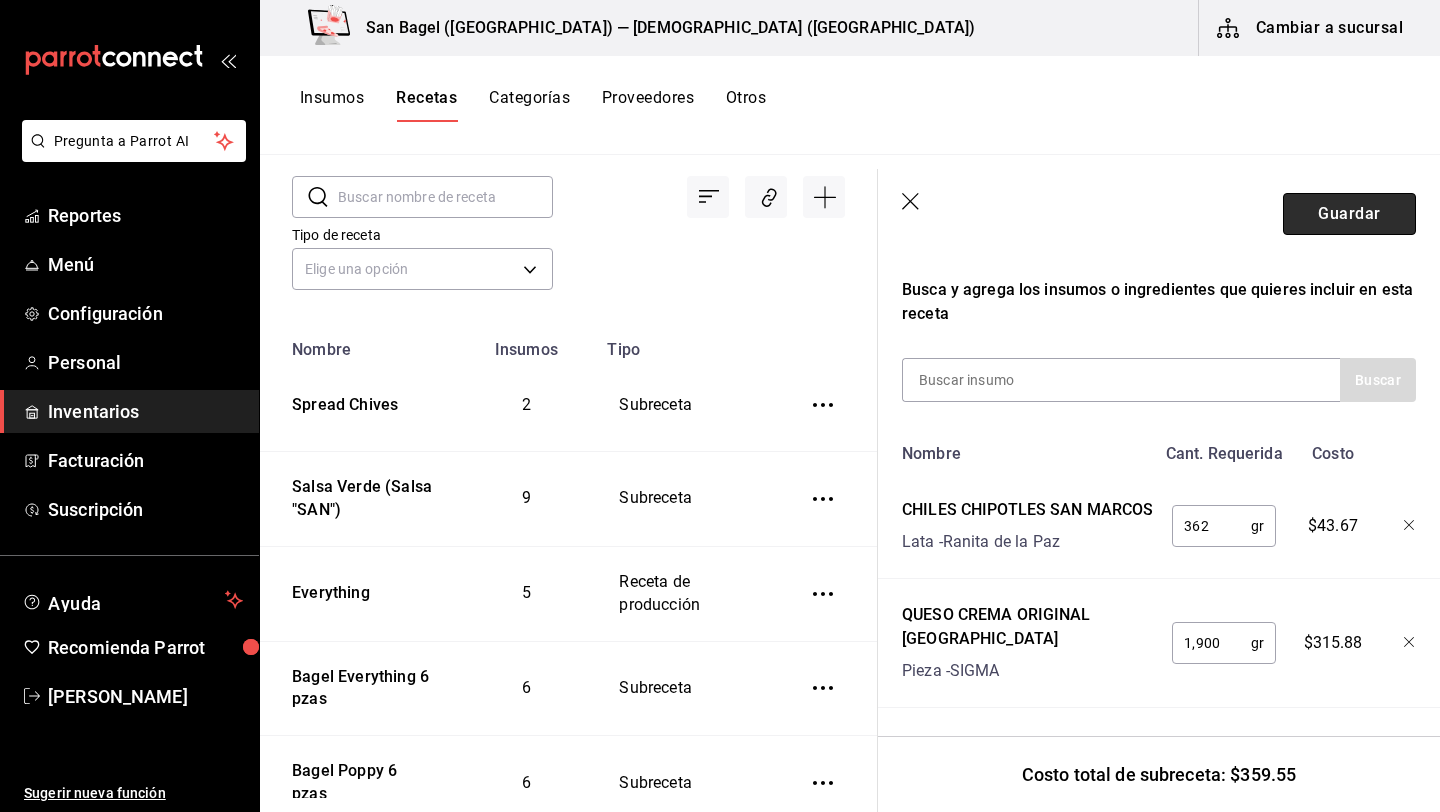 click on "Guardar" at bounding box center [1349, 214] 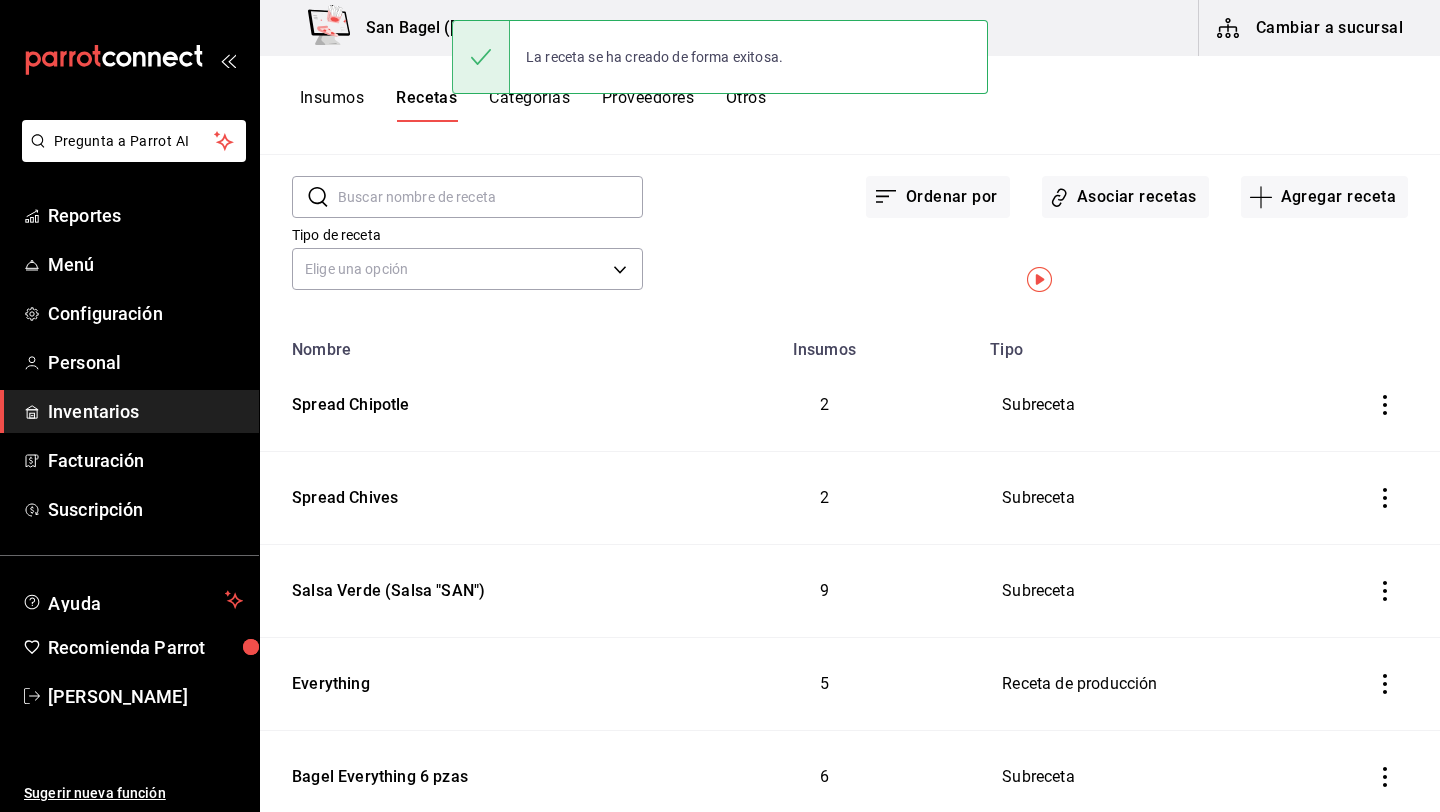 scroll, scrollTop: 0, scrollLeft: 0, axis: both 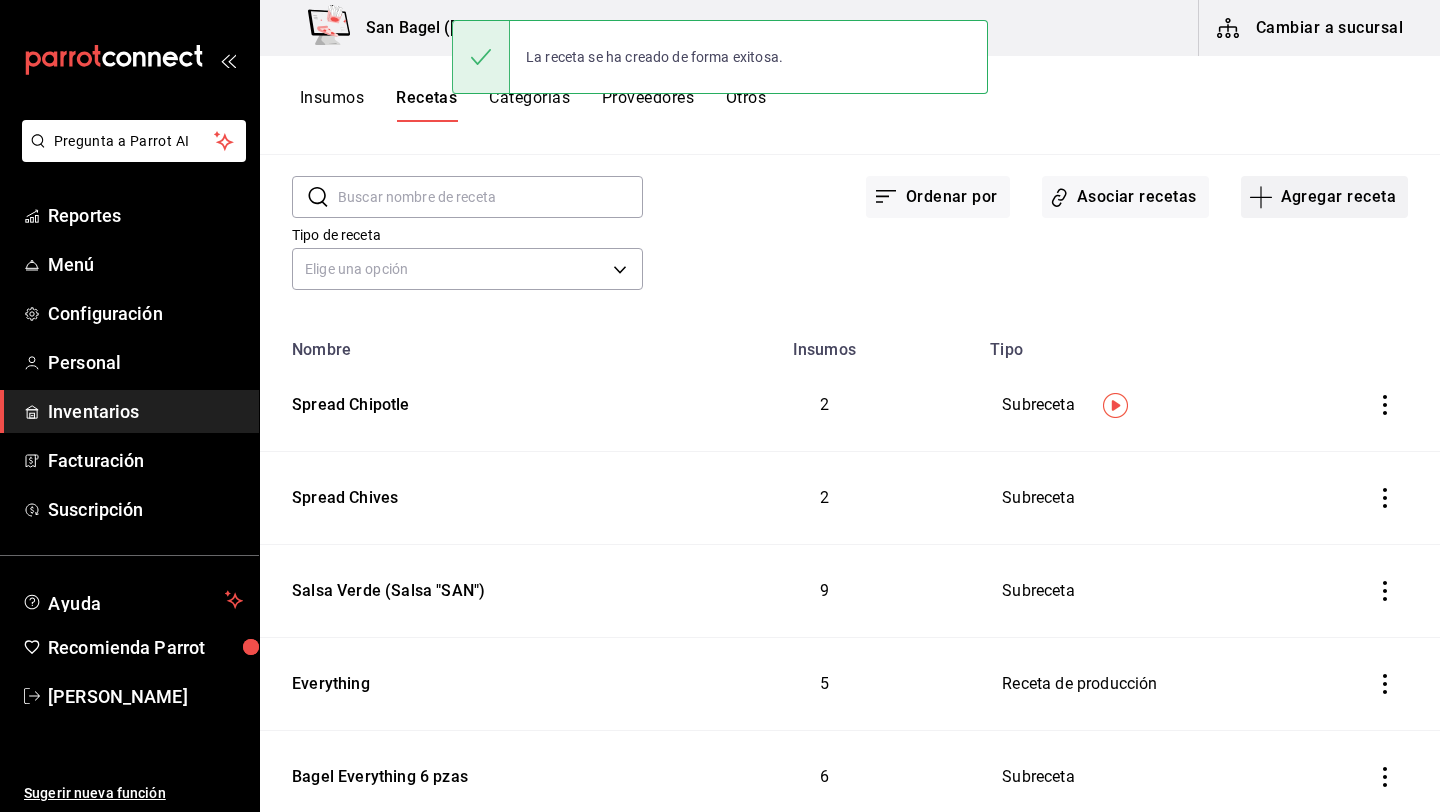 click on "Agregar receta" at bounding box center (1324, 197) 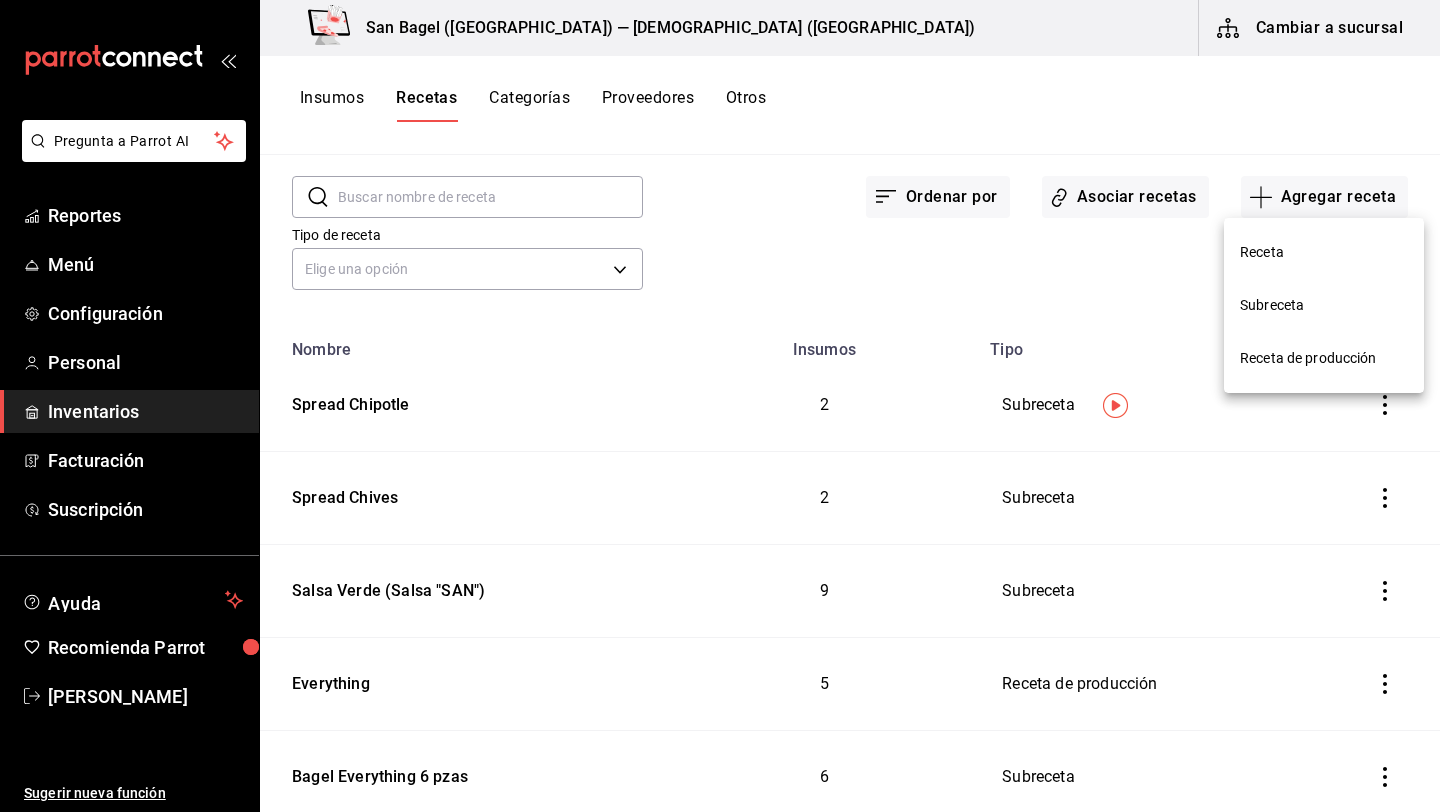 click on "Subreceta" at bounding box center (1324, 305) 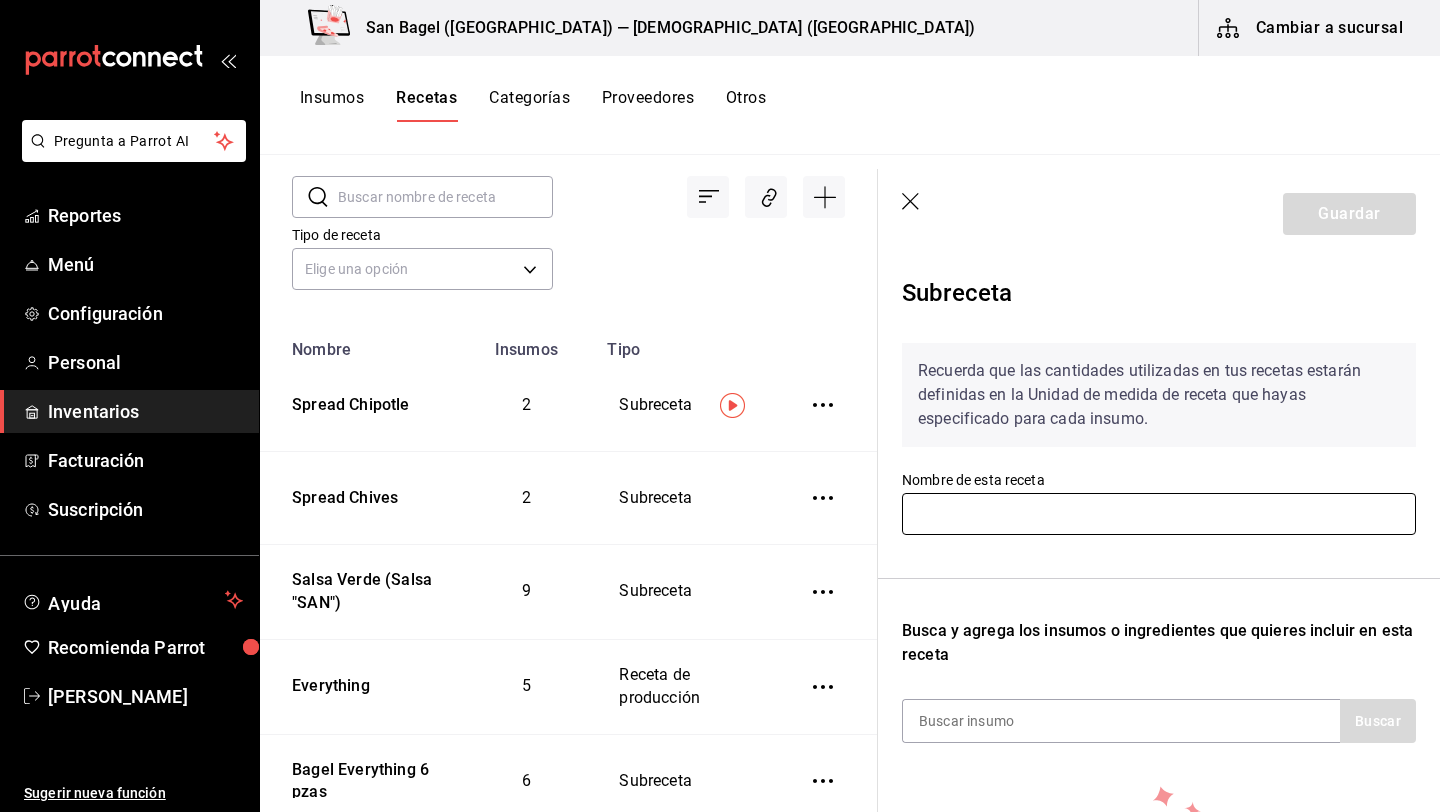 click at bounding box center [1159, 514] 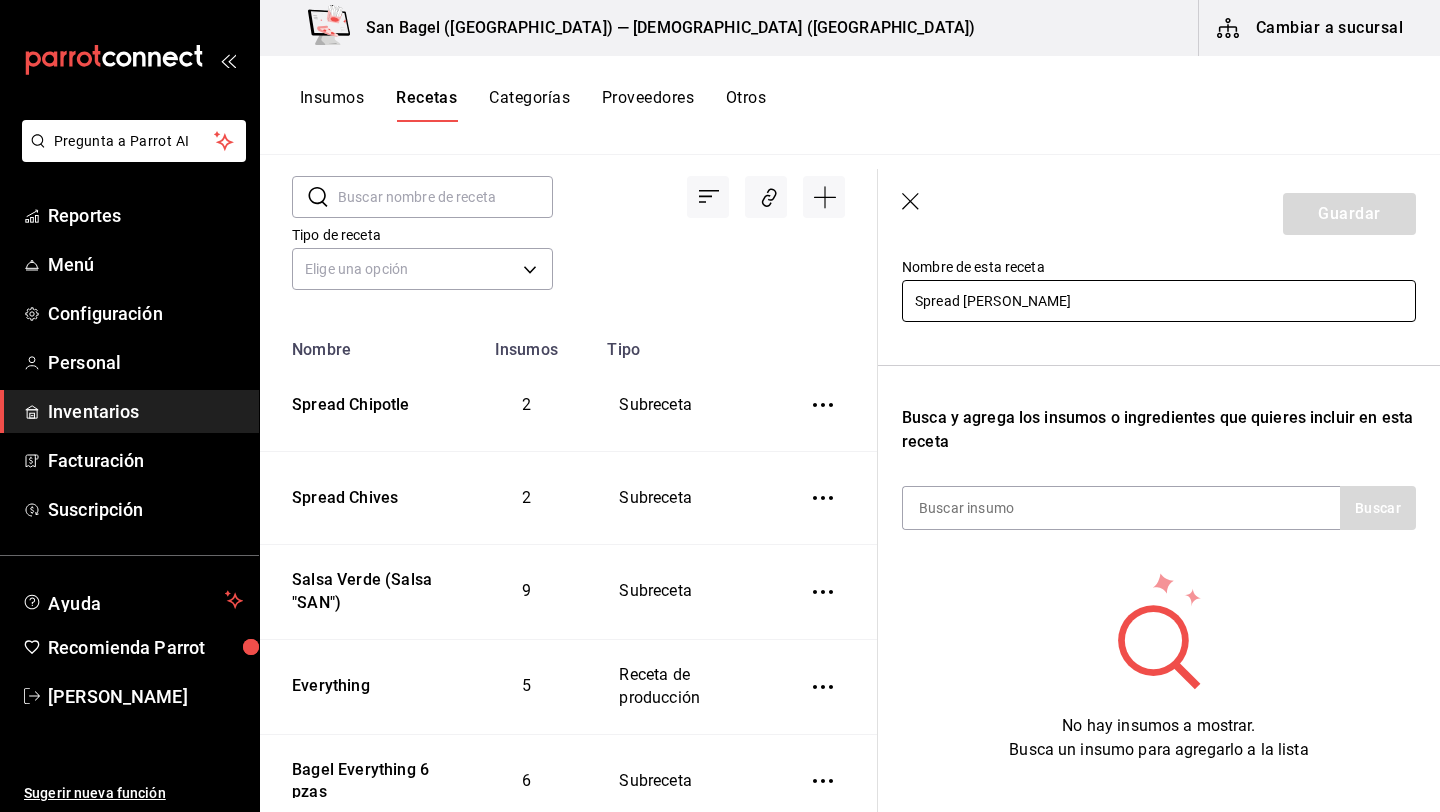 scroll, scrollTop: 241, scrollLeft: 0, axis: vertical 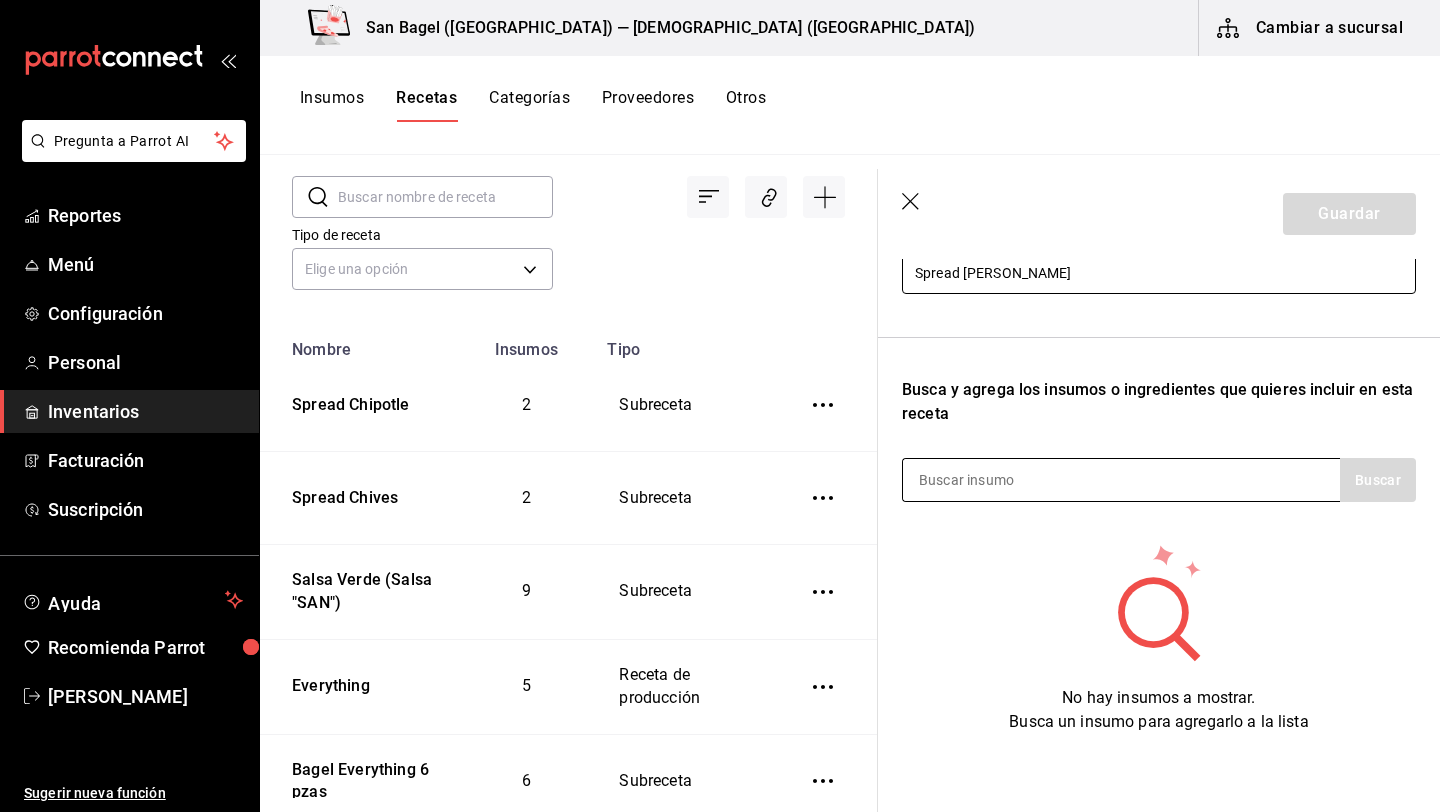 type on "Spread [PERSON_NAME]" 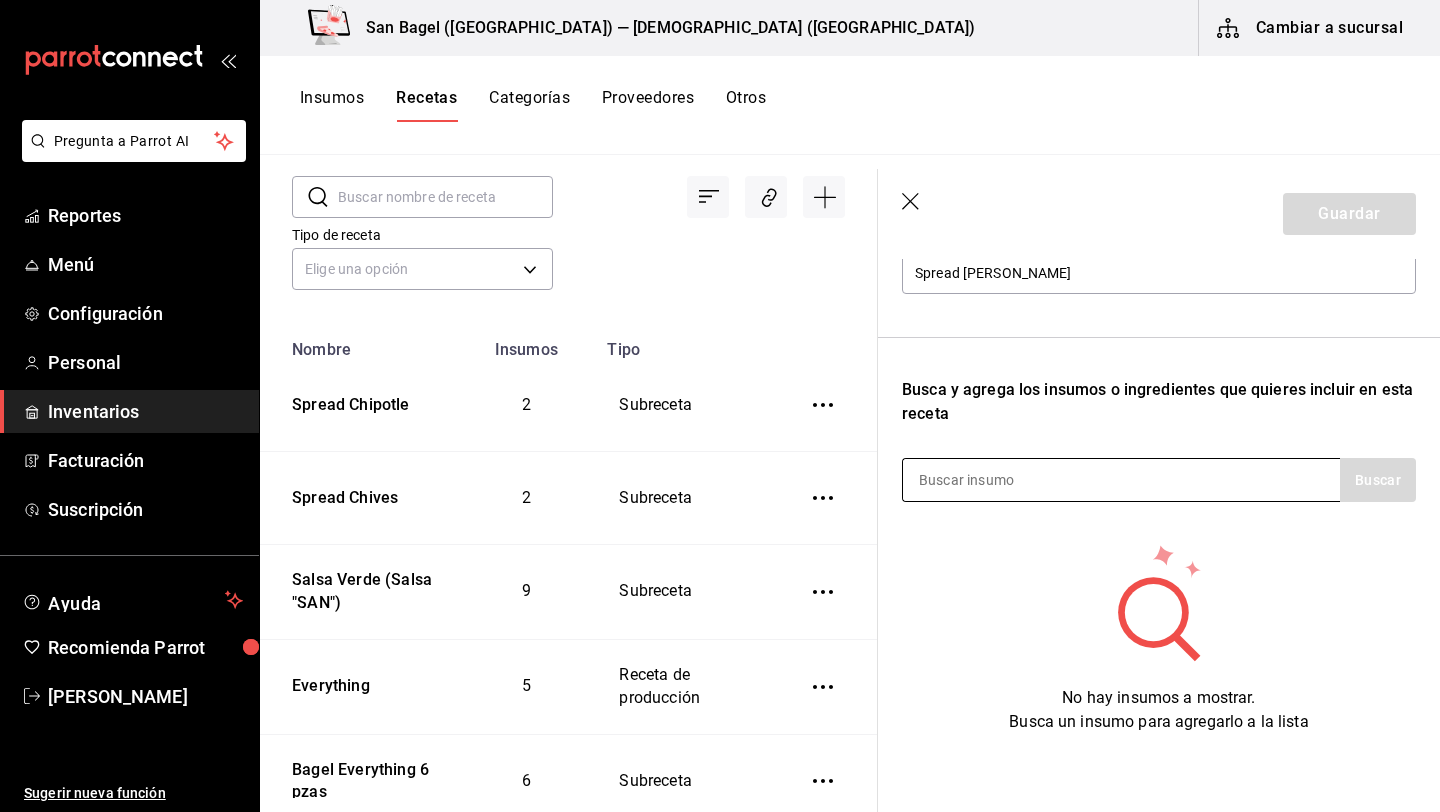 click at bounding box center (1003, 480) 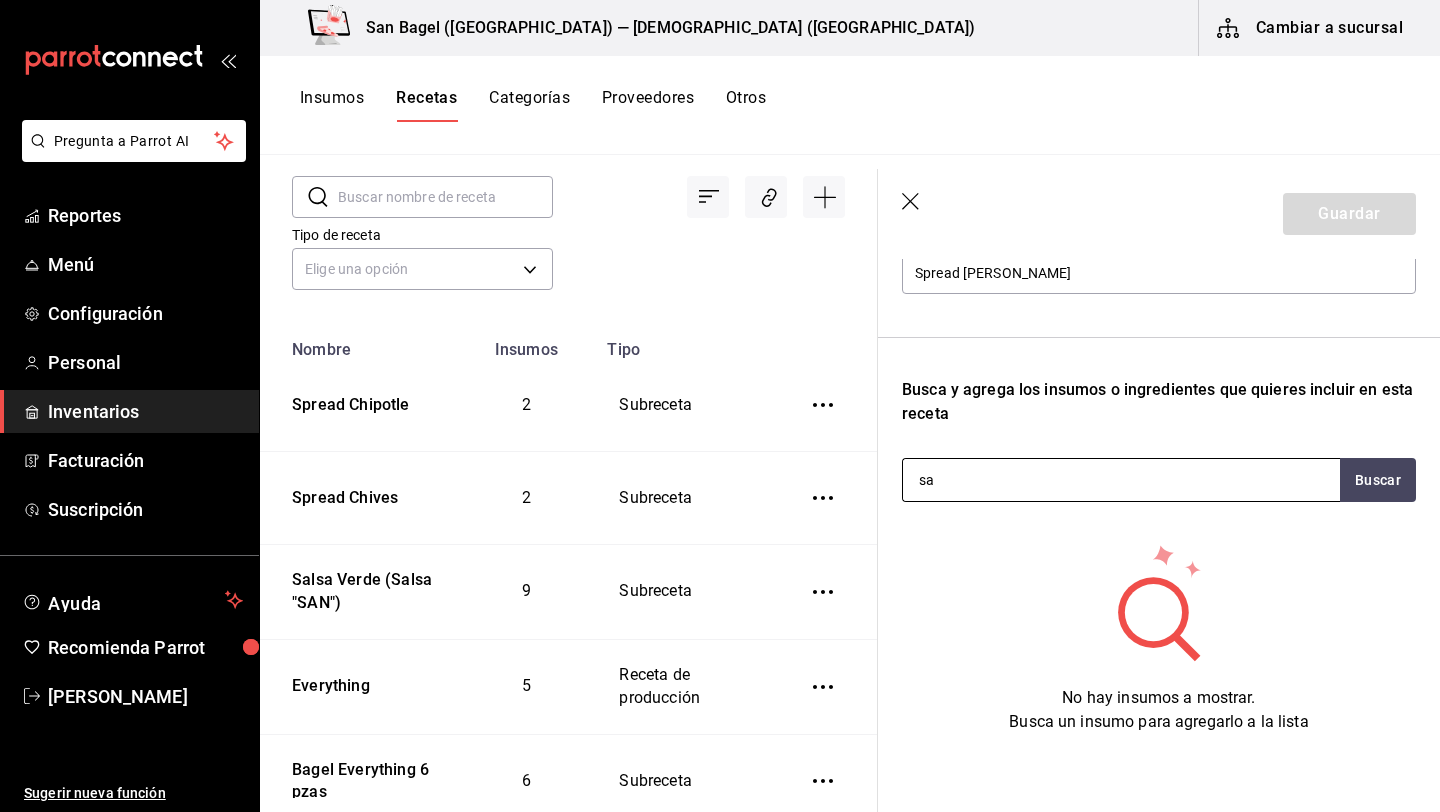 type on "s" 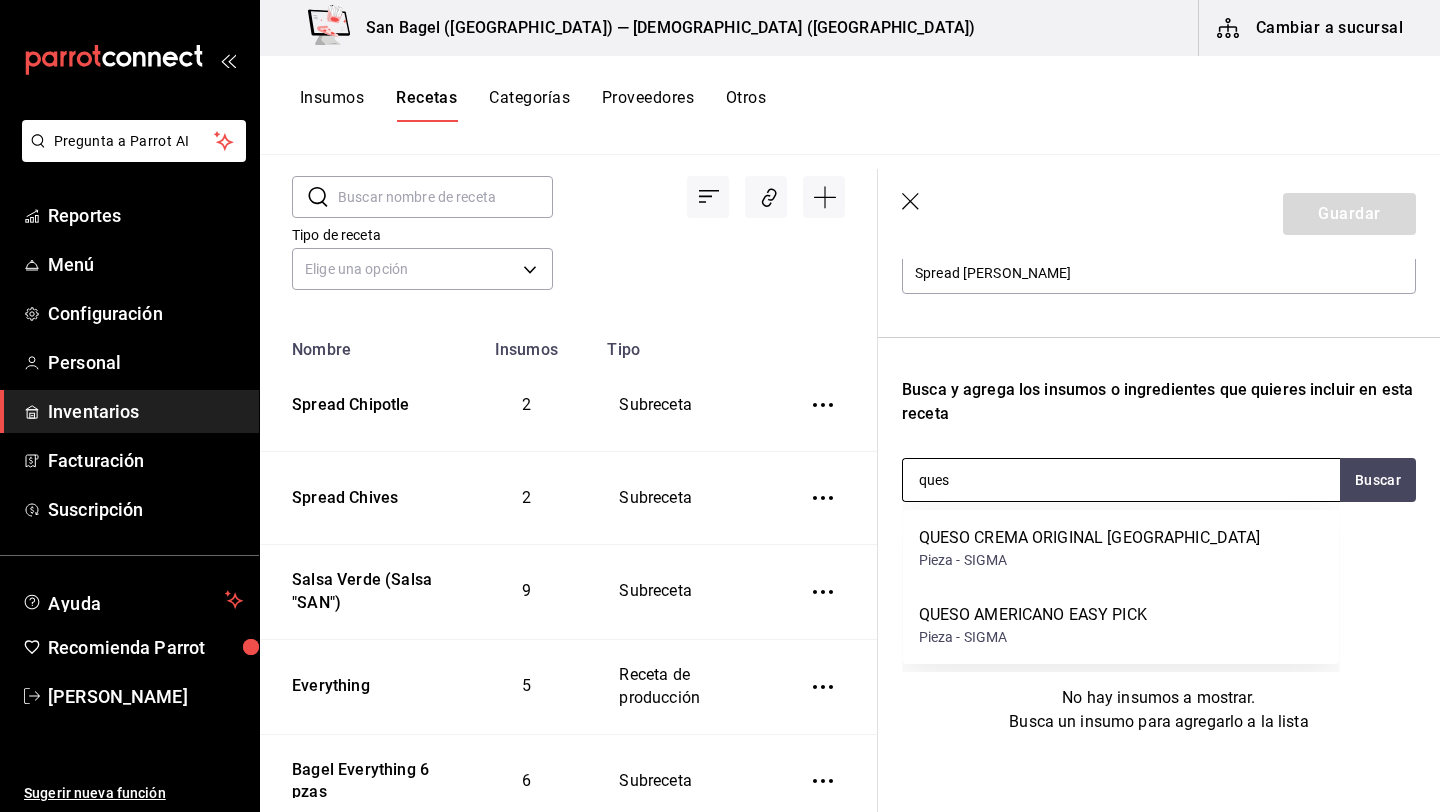type on "queso" 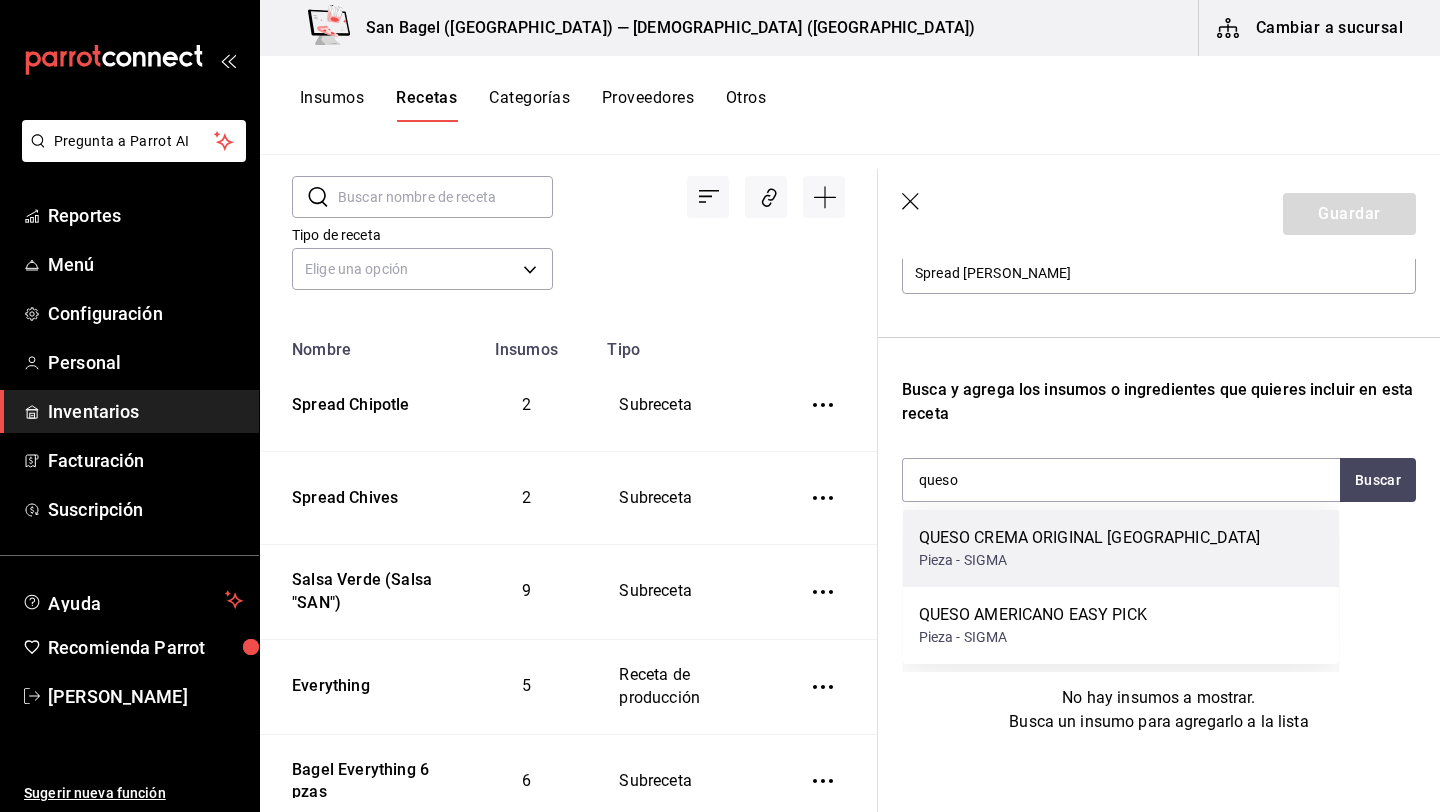 click on "QUESO CREMA ORIGINAL [GEOGRAPHIC_DATA]" at bounding box center [1090, 538] 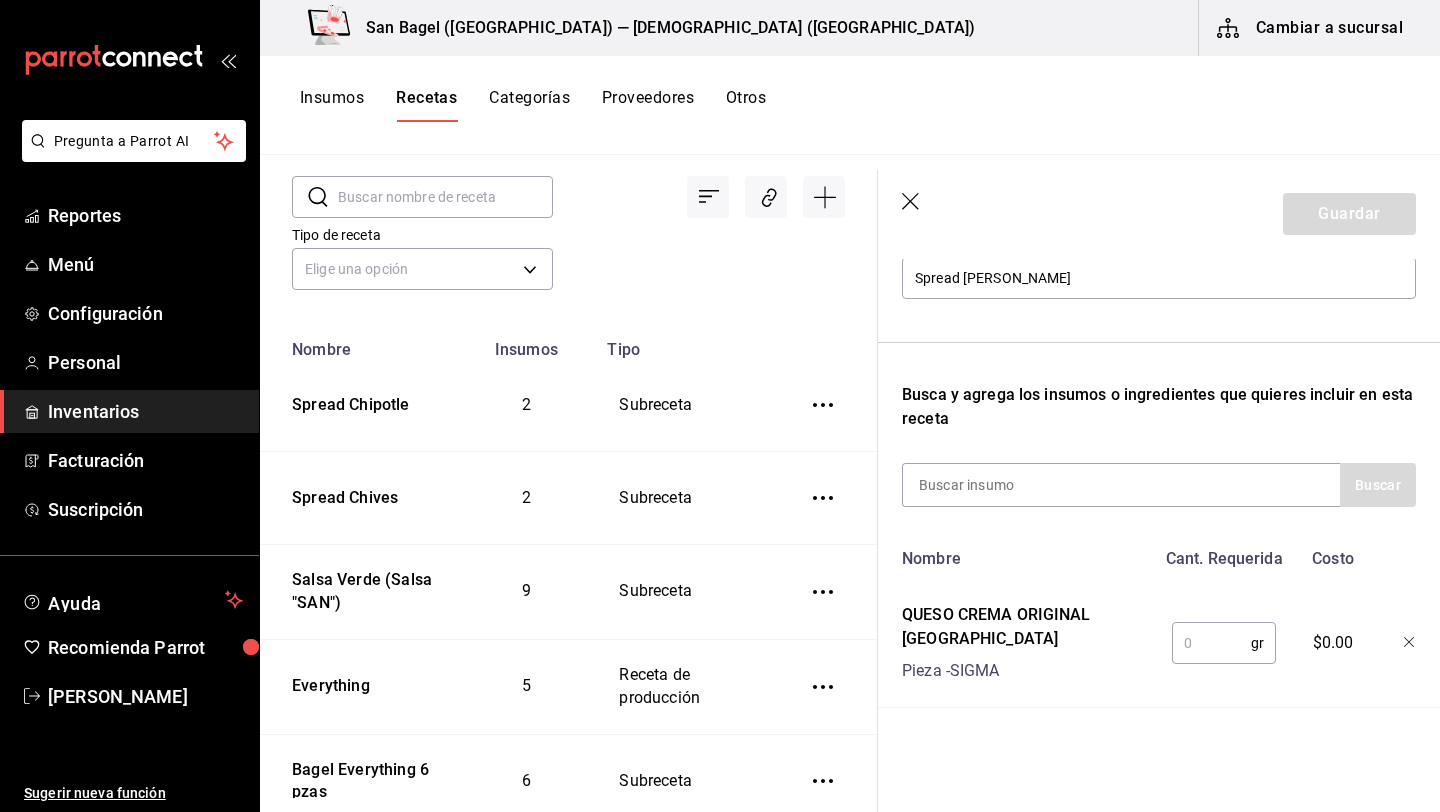 scroll, scrollTop: 236, scrollLeft: 0, axis: vertical 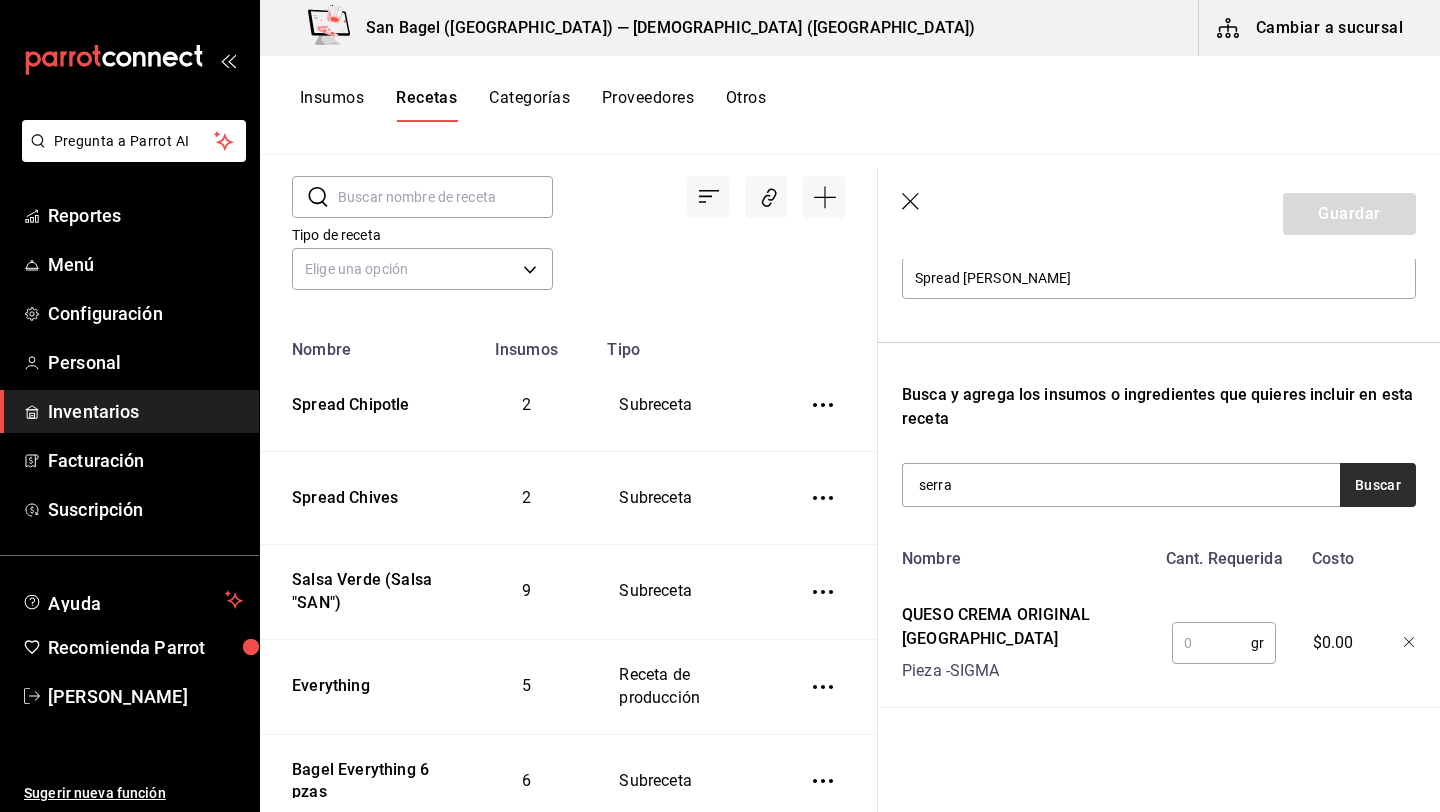 type on "serra" 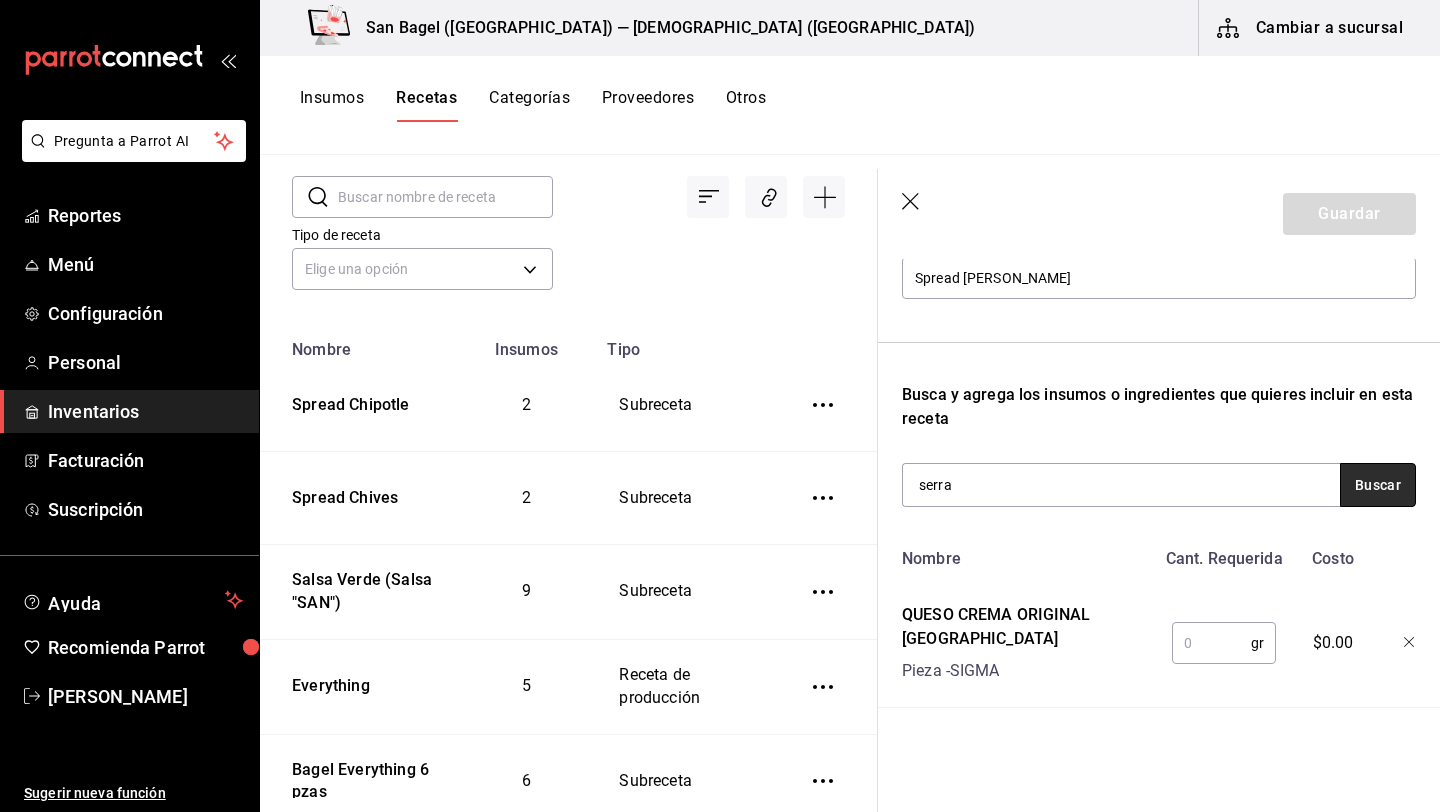 click on "Buscar" at bounding box center [1378, 485] 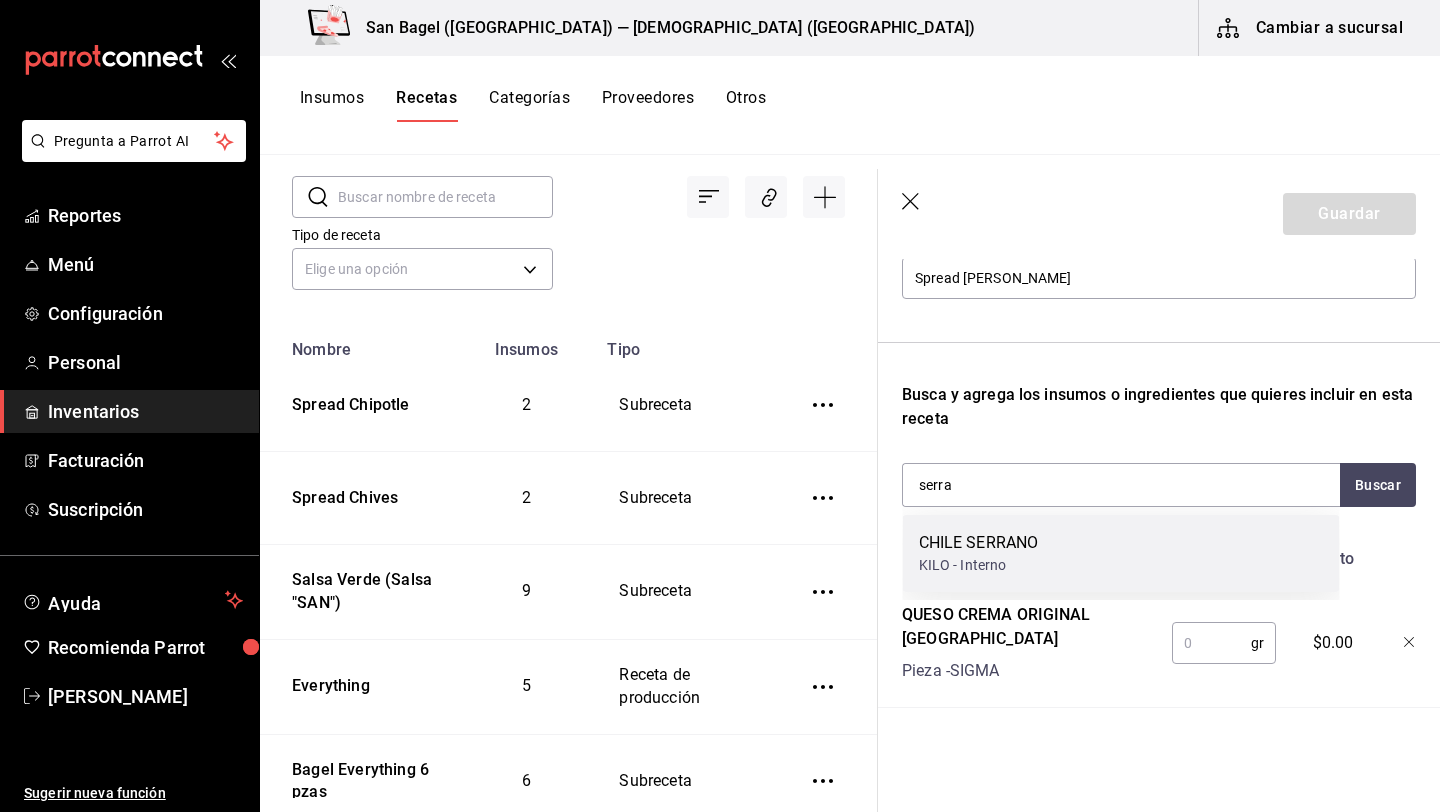 click on "CHILE SERRANO" at bounding box center (979, 543) 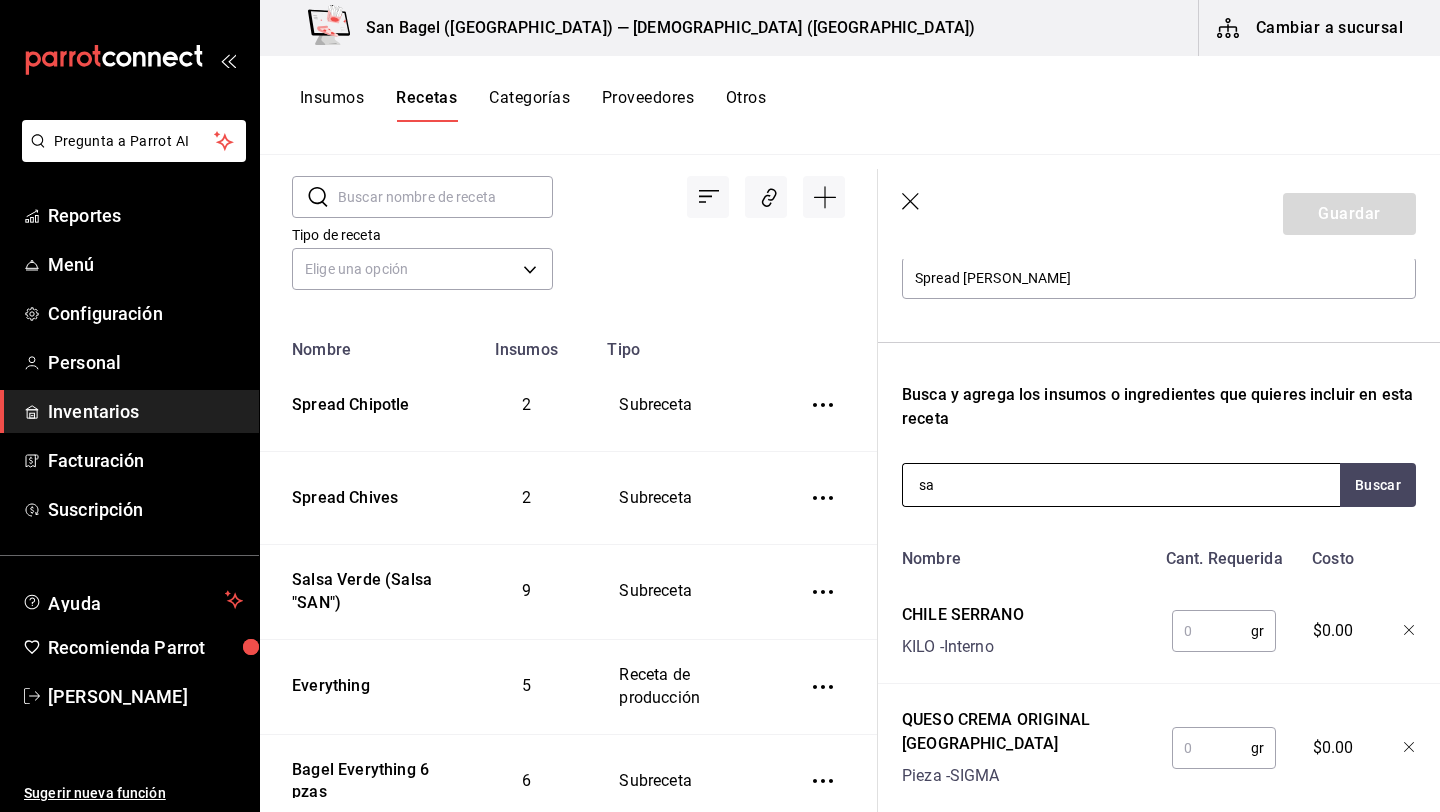 type on "s" 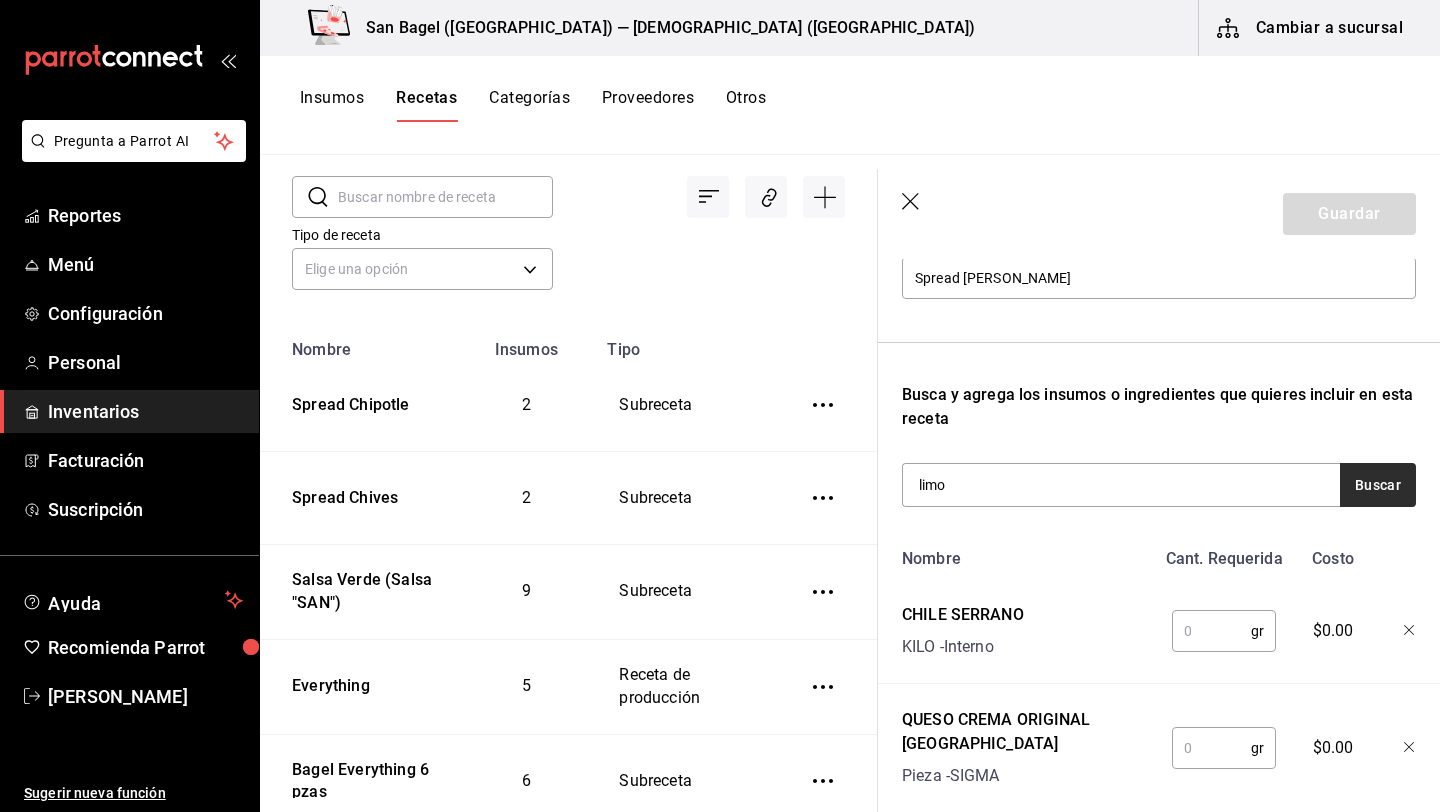 type on "limo" 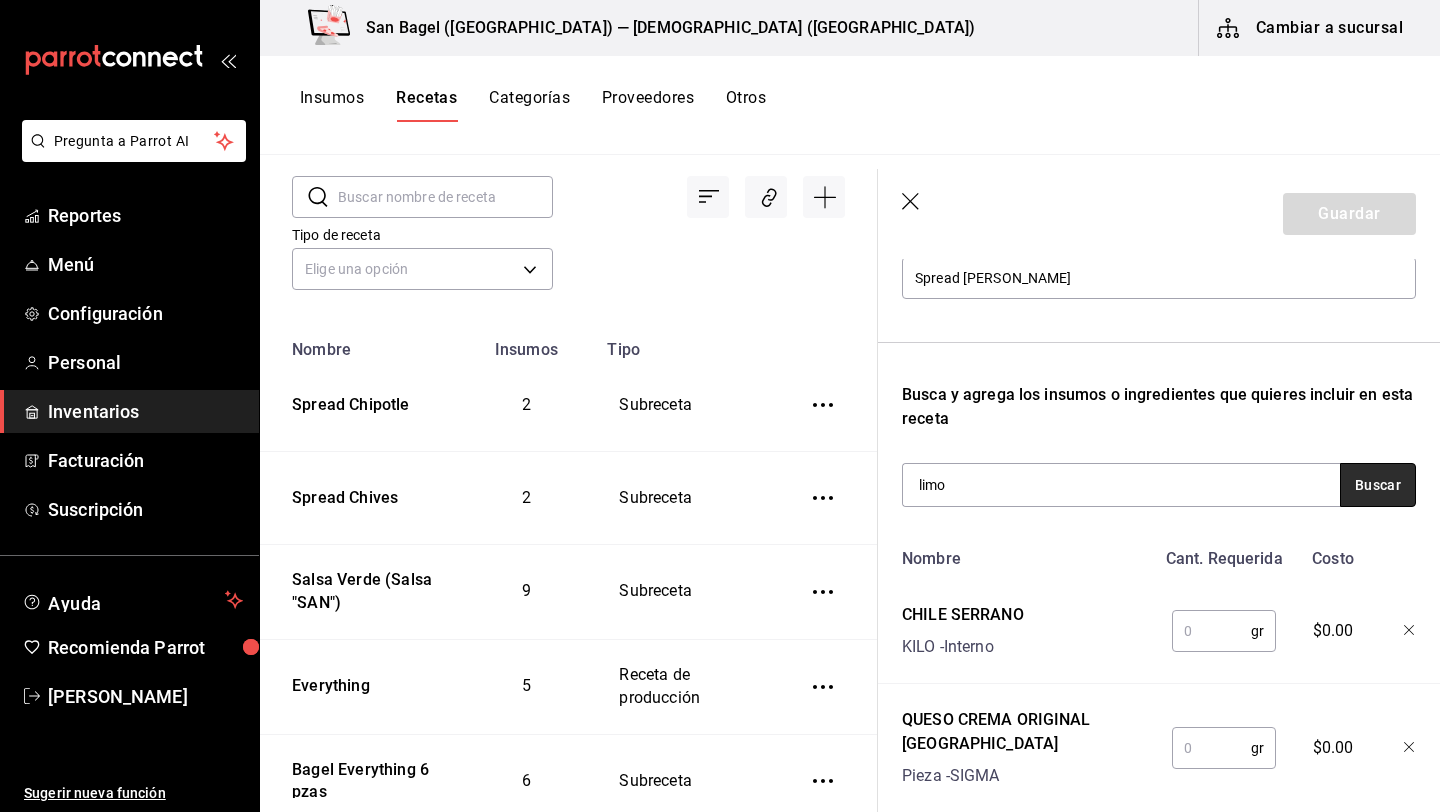 click on "Buscar" at bounding box center [1378, 485] 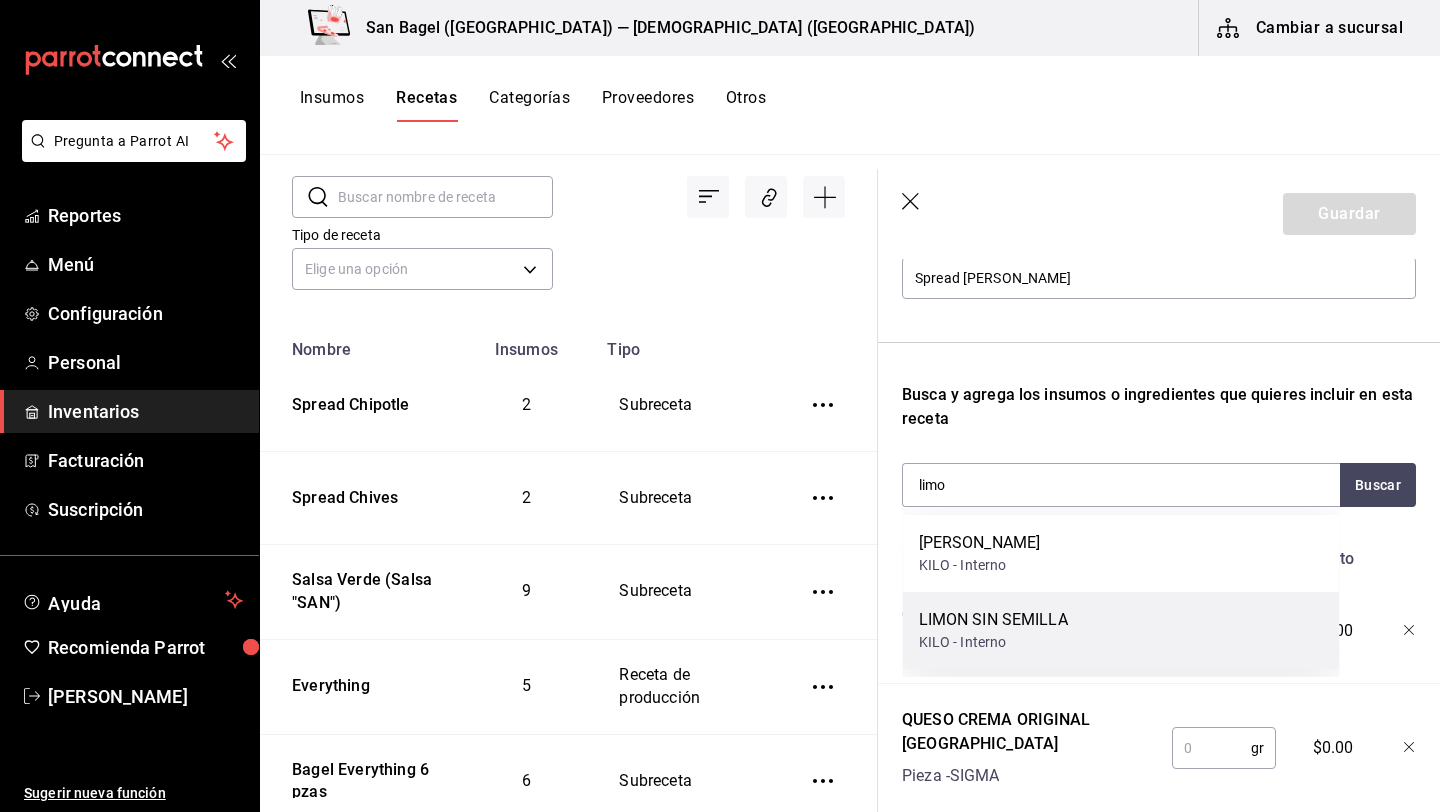 click on "LIMON SIN SEMILLA" at bounding box center [993, 620] 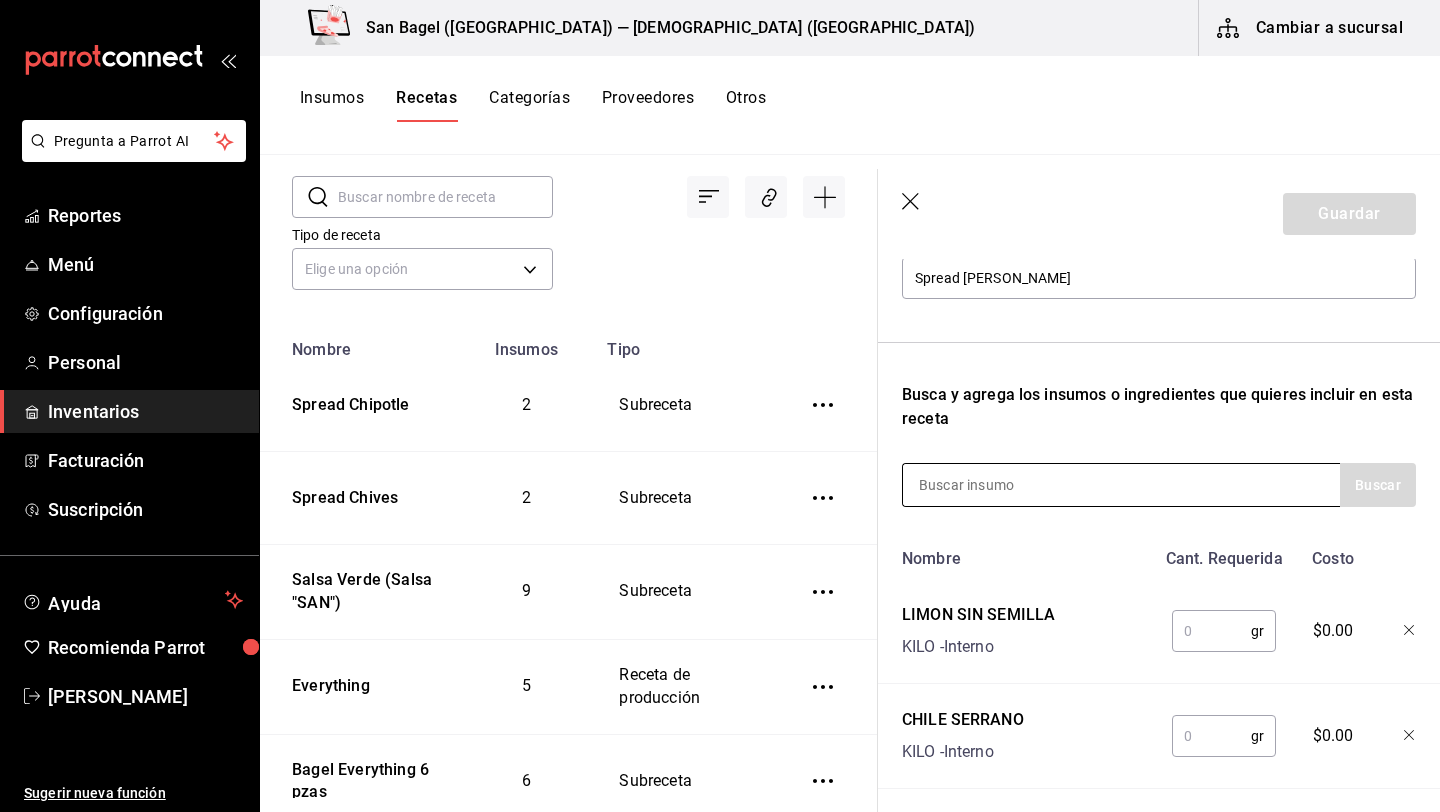 click at bounding box center (1003, 485) 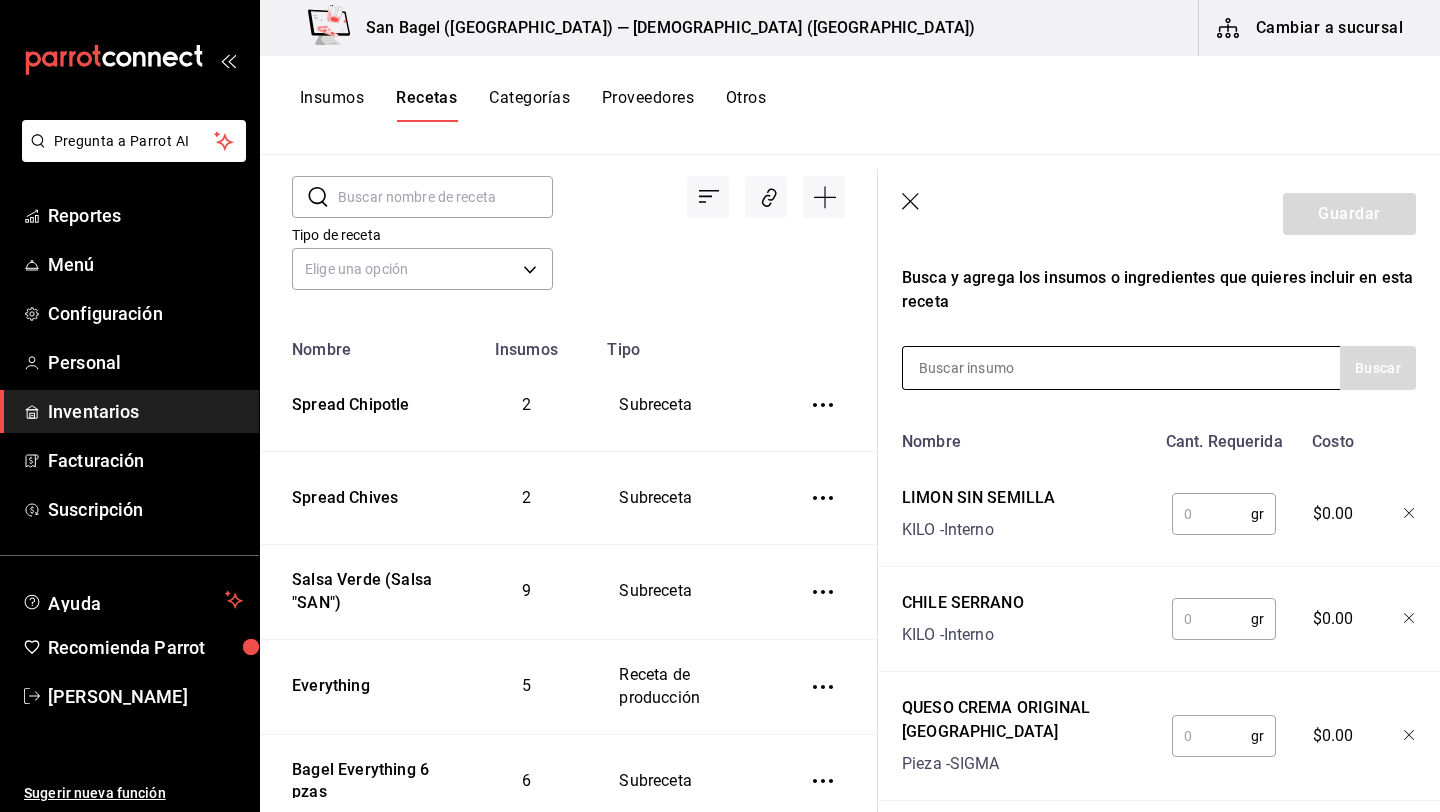 scroll, scrollTop: 418, scrollLeft: 0, axis: vertical 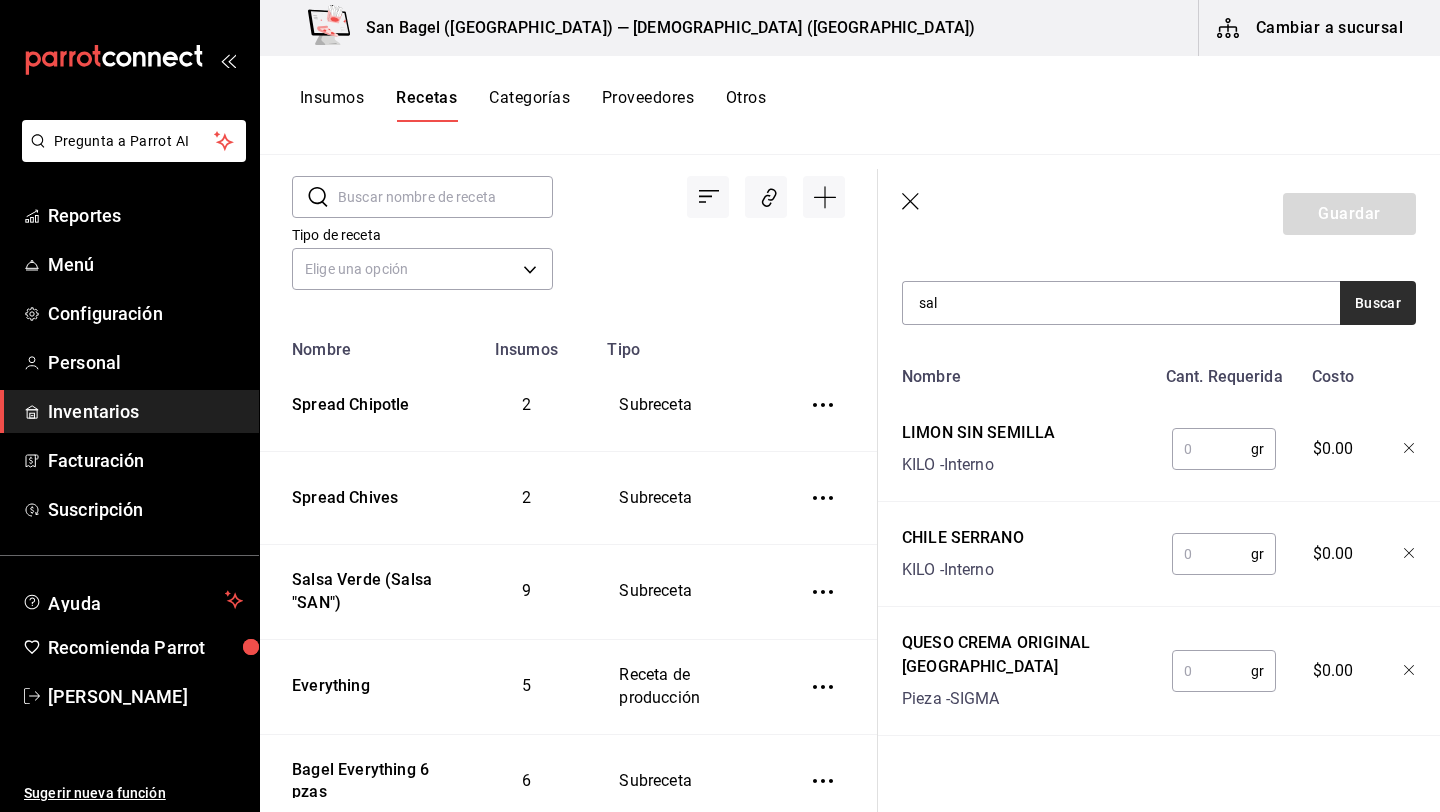 type on "sal" 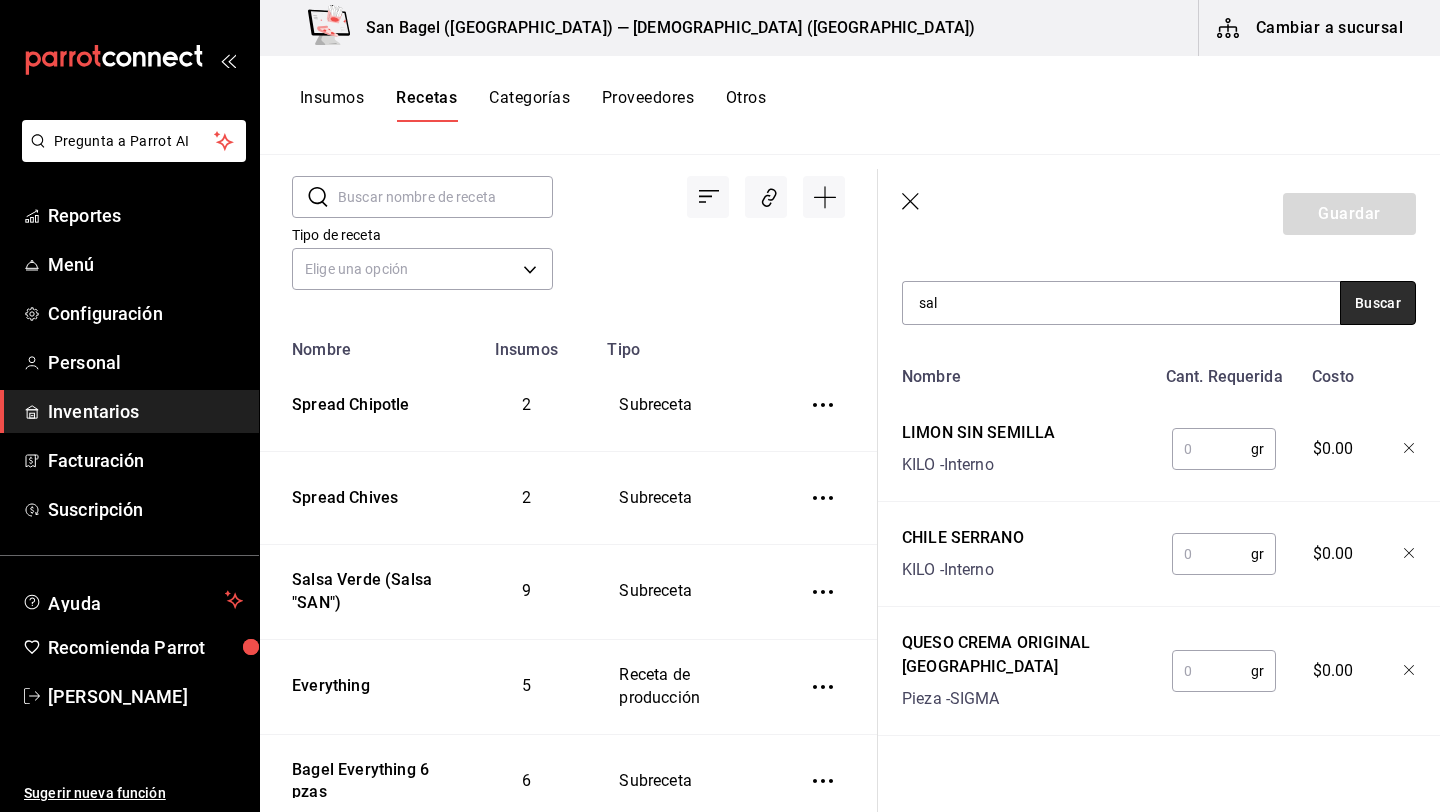 click on "Buscar" at bounding box center [1378, 303] 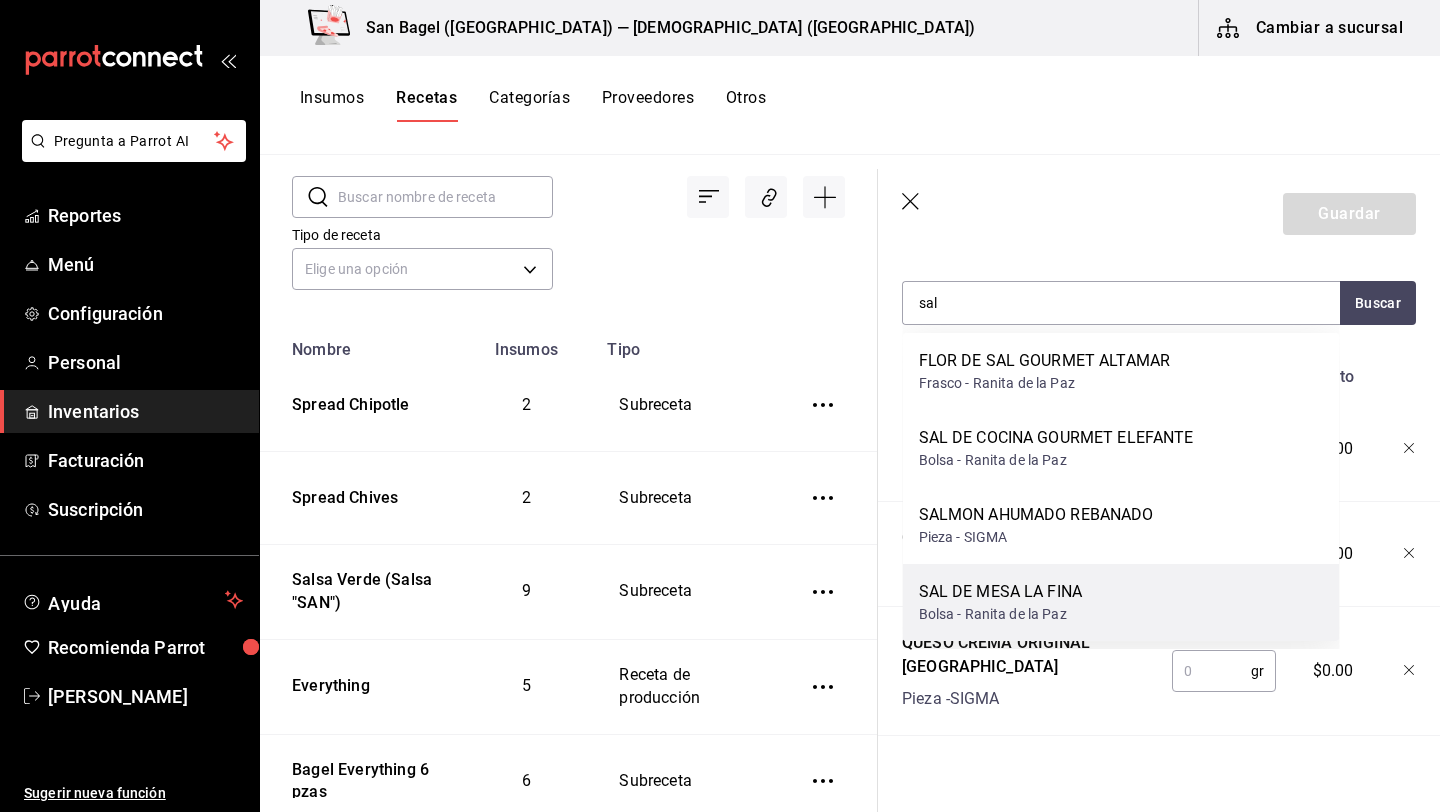 click on "SAL DE MESA LA FINA" at bounding box center (1001, 592) 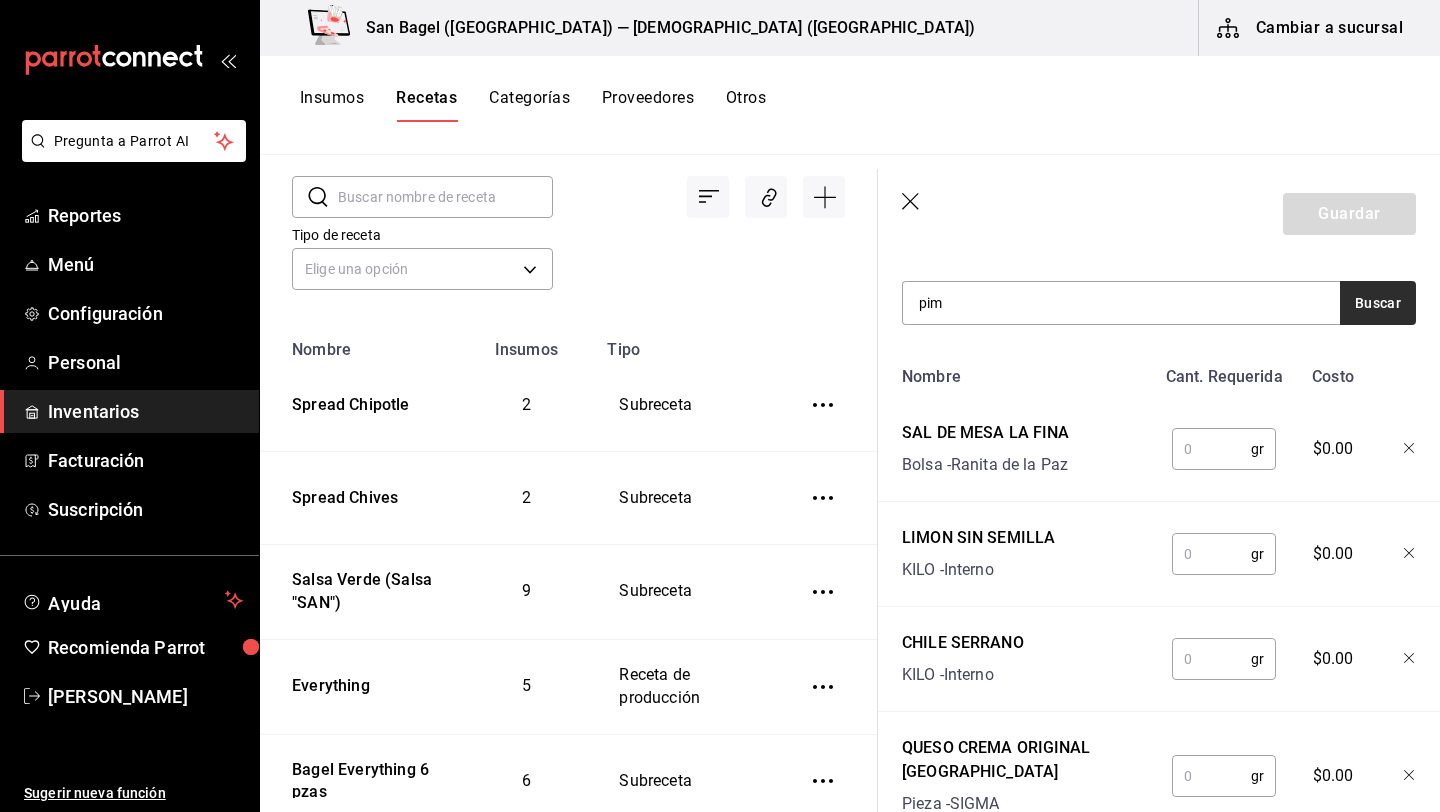 type on "pim" 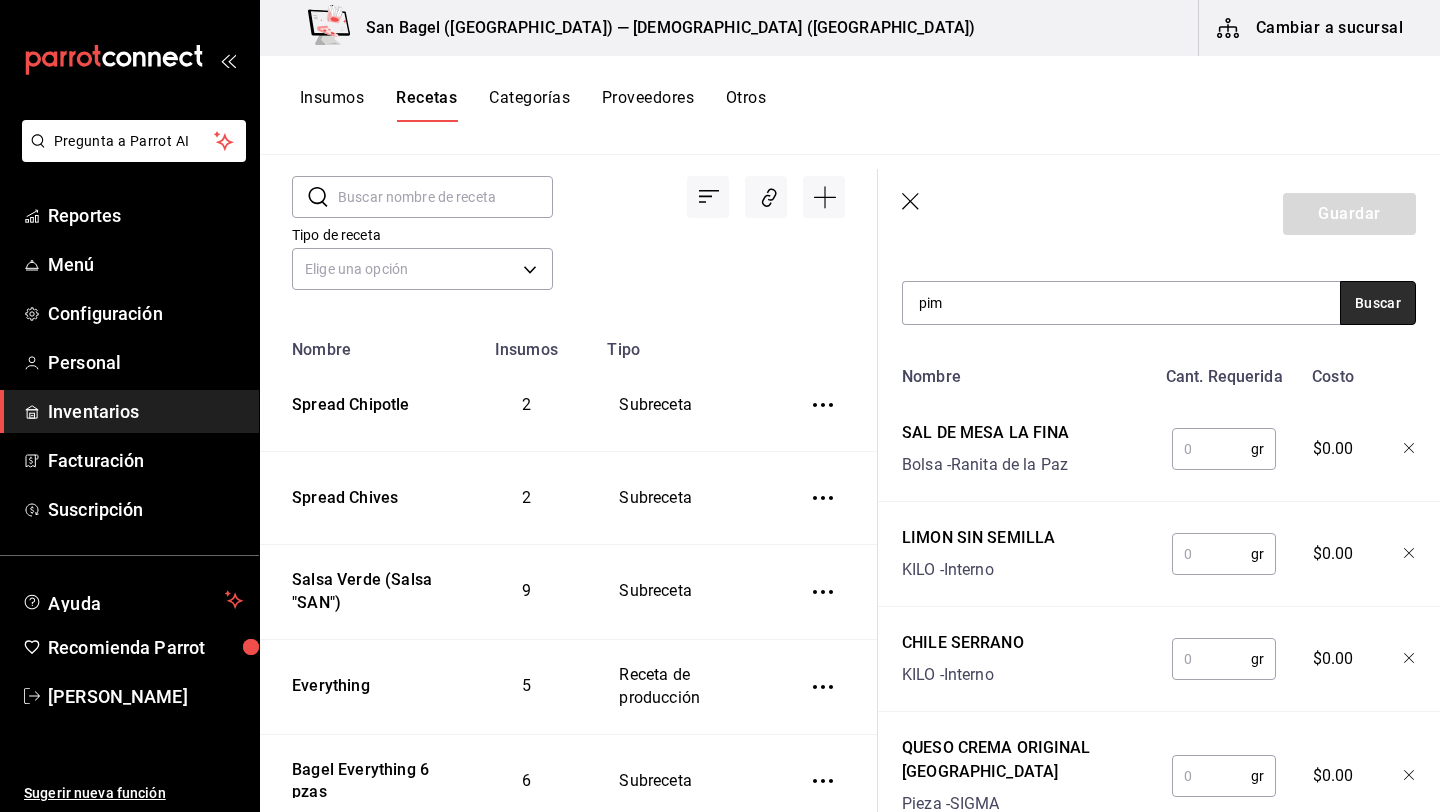 click on "Buscar" at bounding box center (1378, 303) 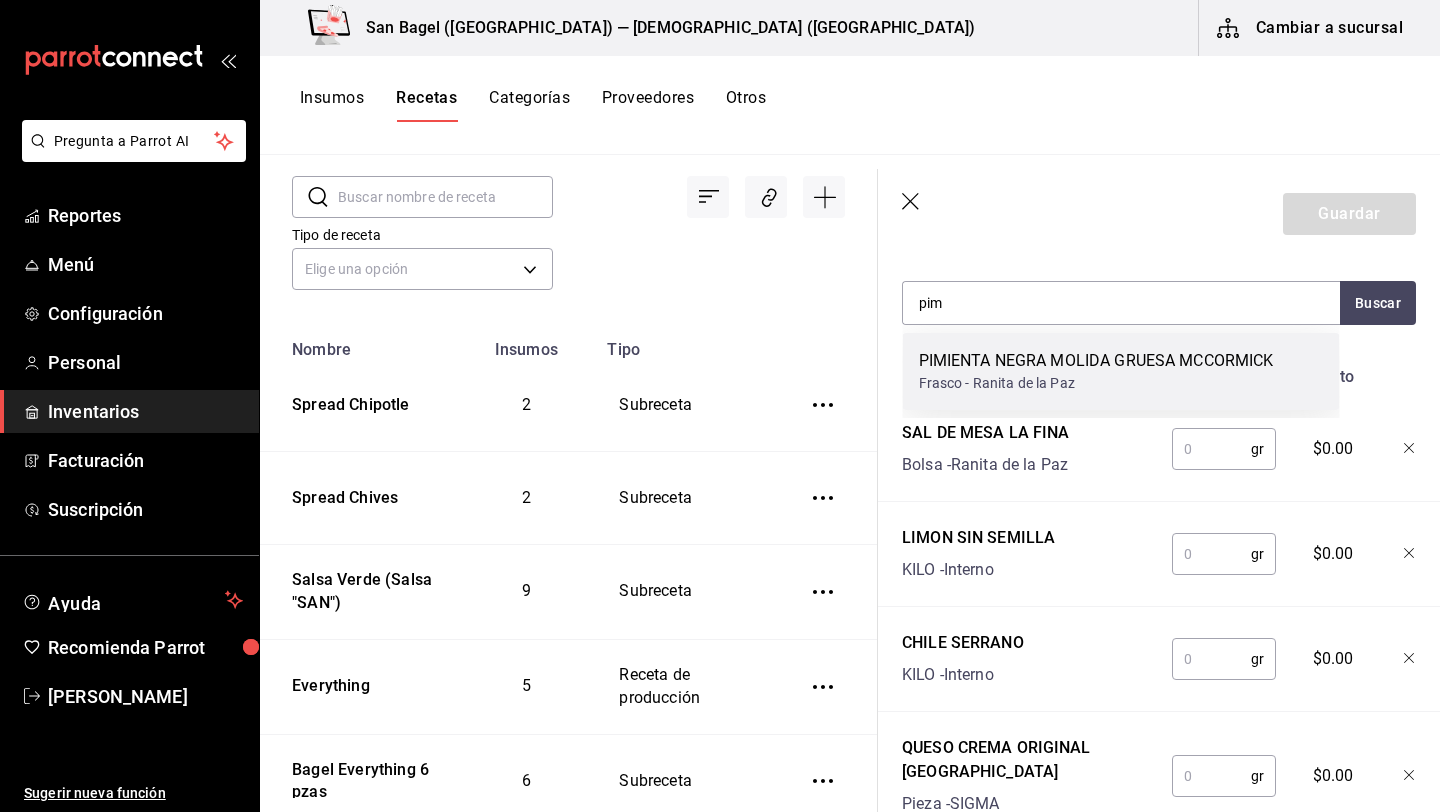 click on "PIMIENTA NEGRA MOLIDA GRUESA MCCORMICK" at bounding box center [1096, 361] 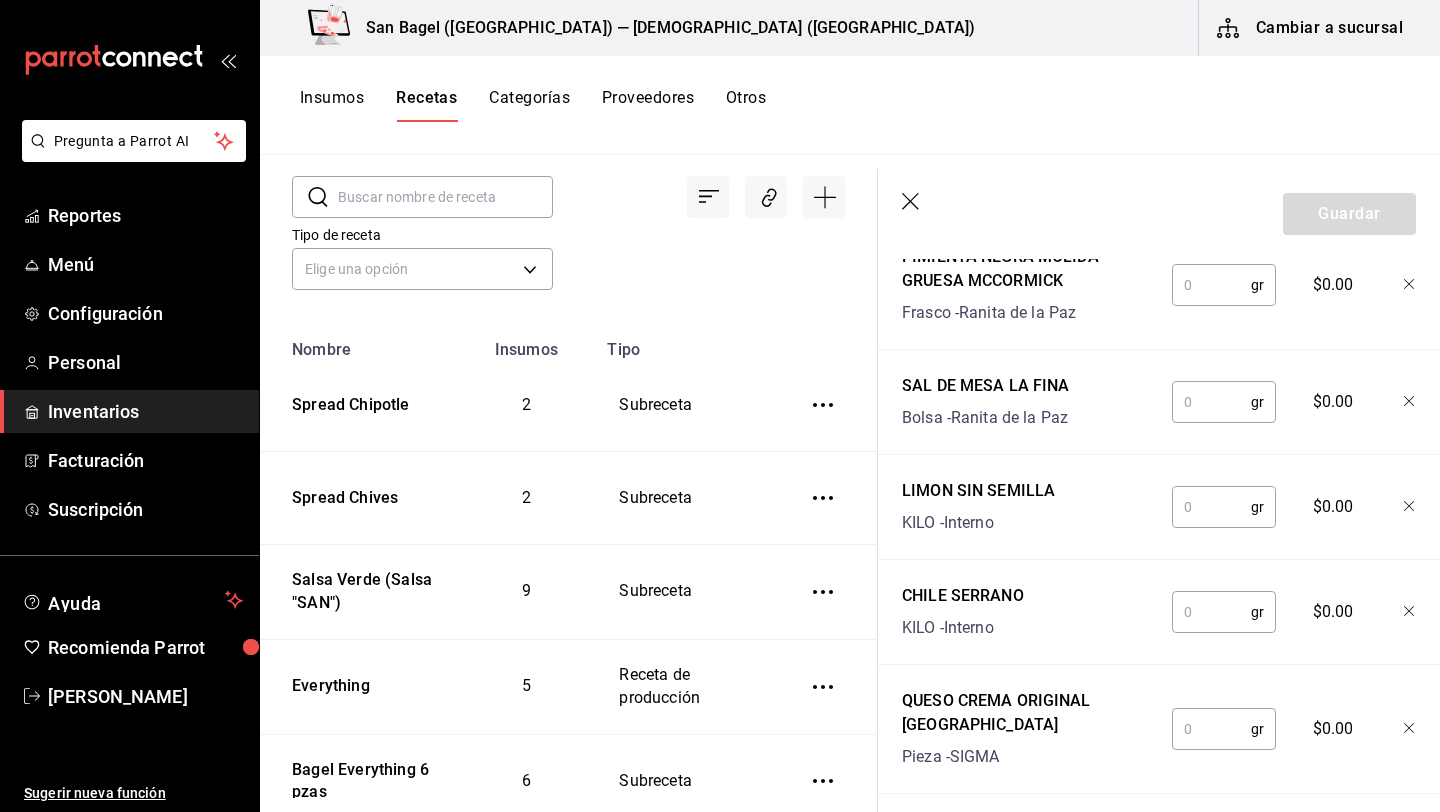 scroll, scrollTop: 680, scrollLeft: 0, axis: vertical 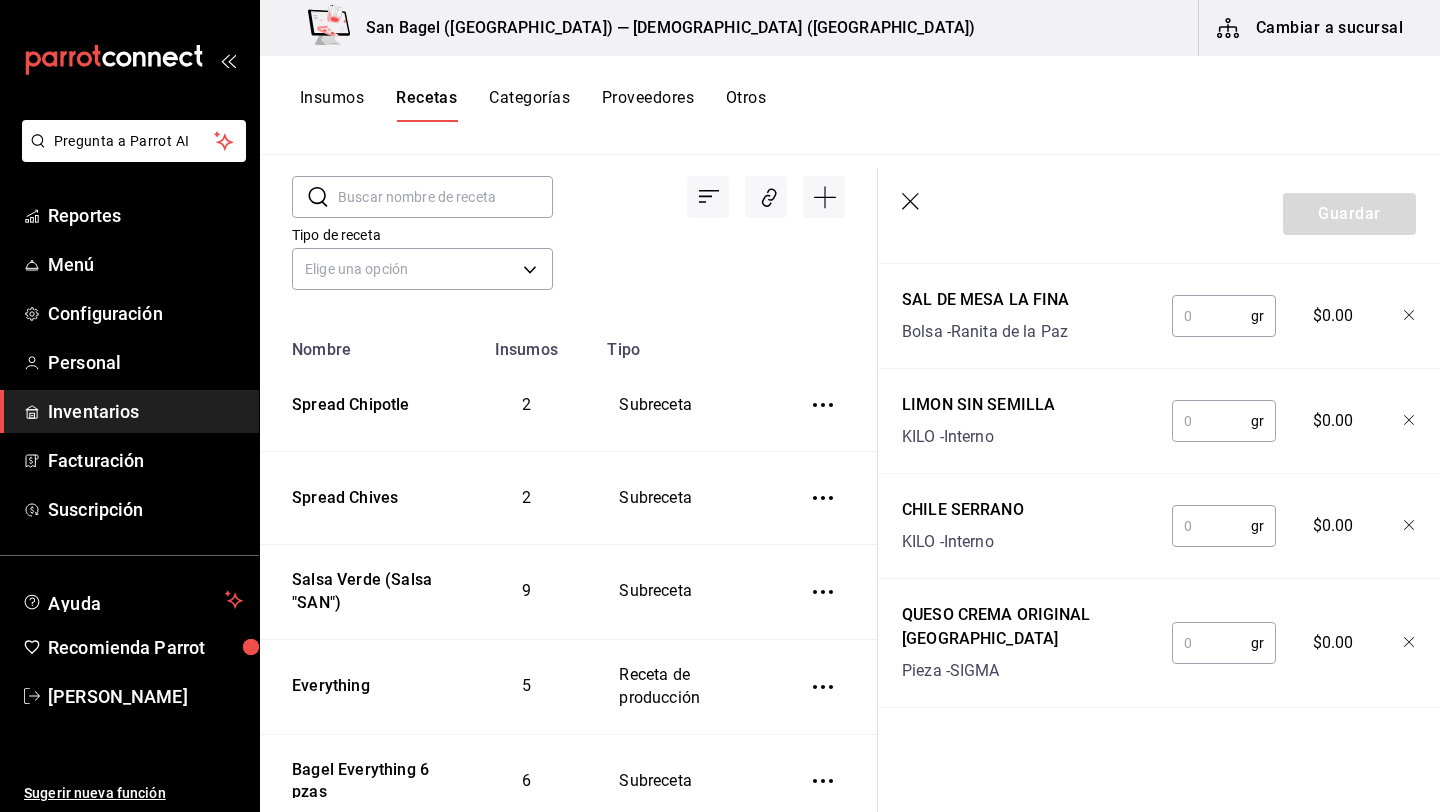 click at bounding box center [1211, 643] 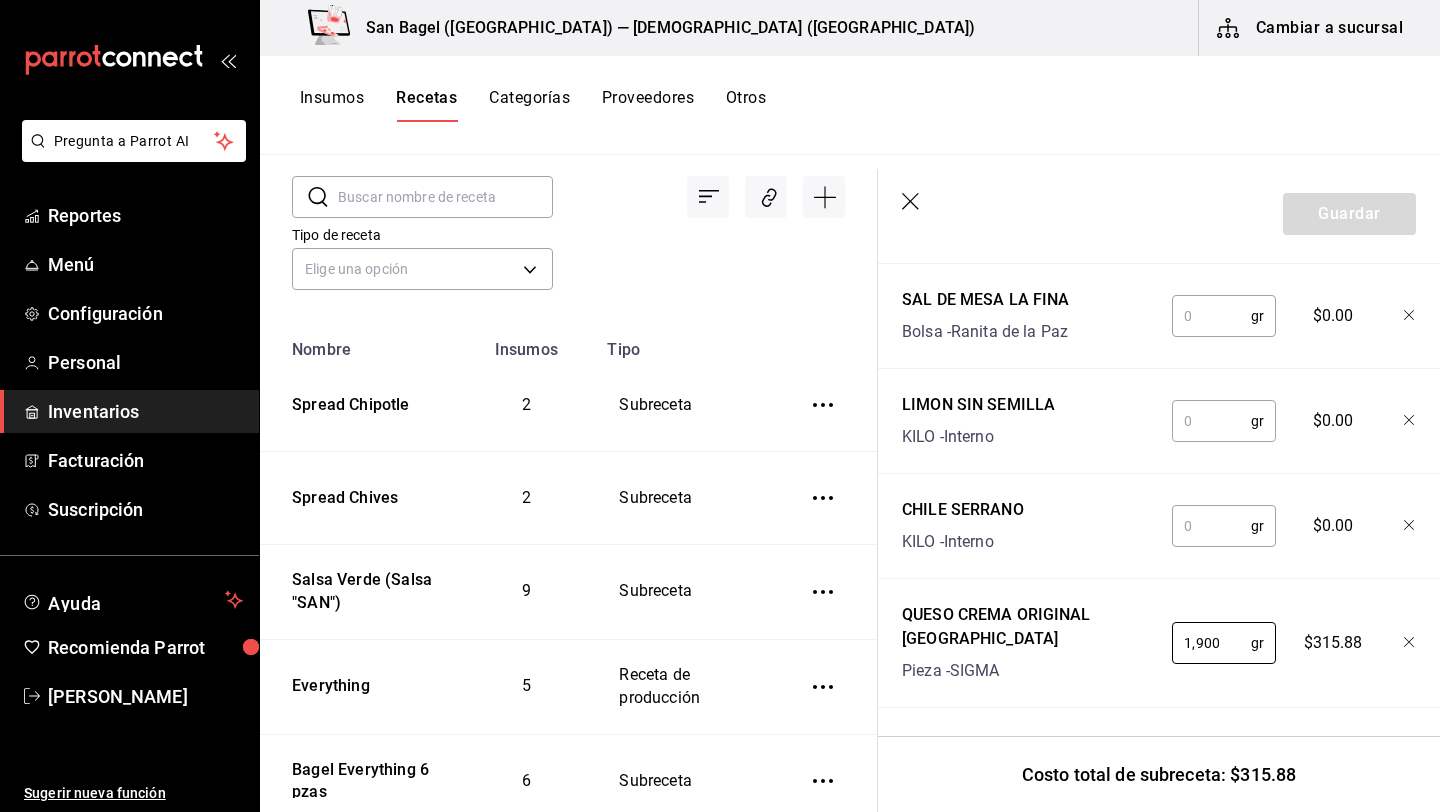 type on "1,900" 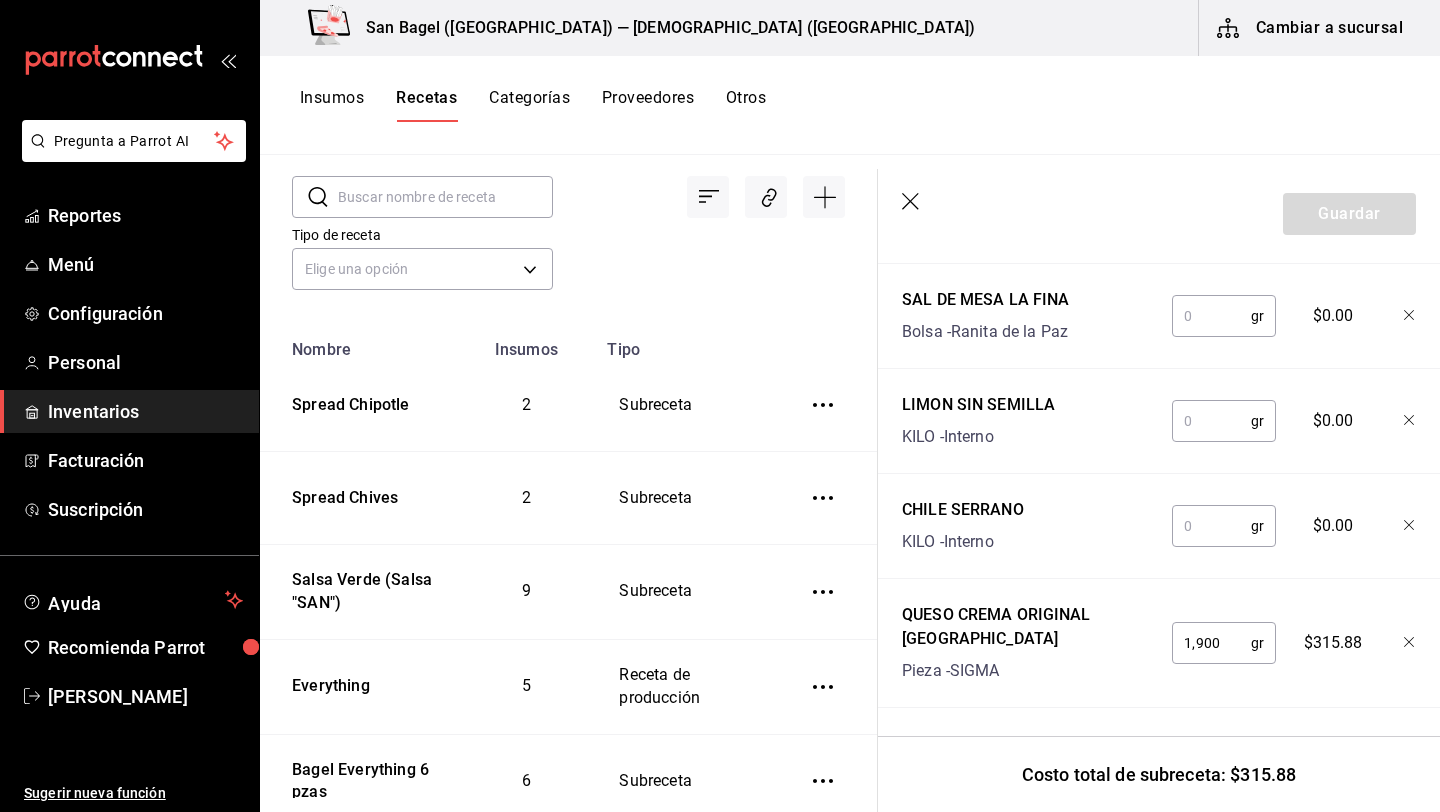 click at bounding box center [1211, 526] 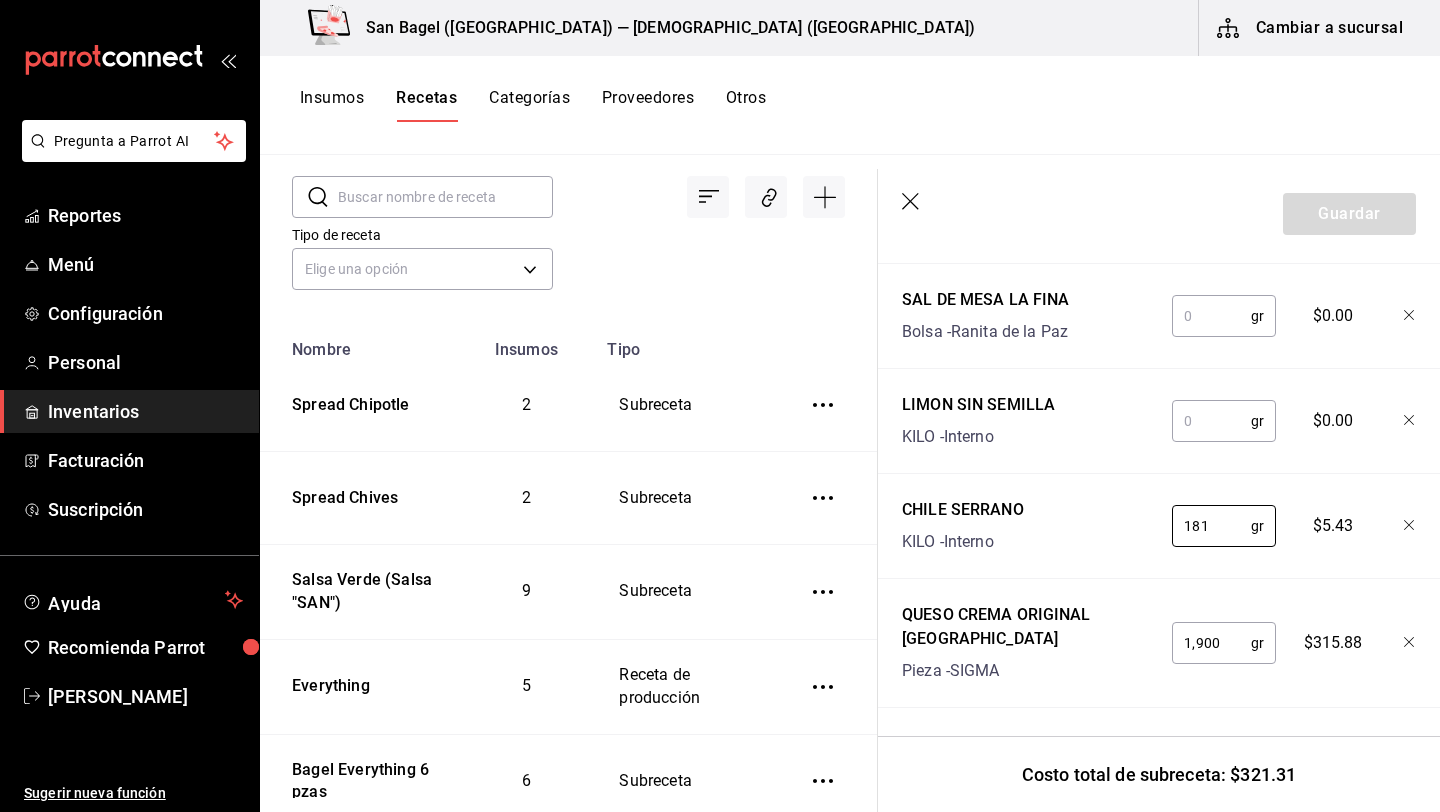 type on "181" 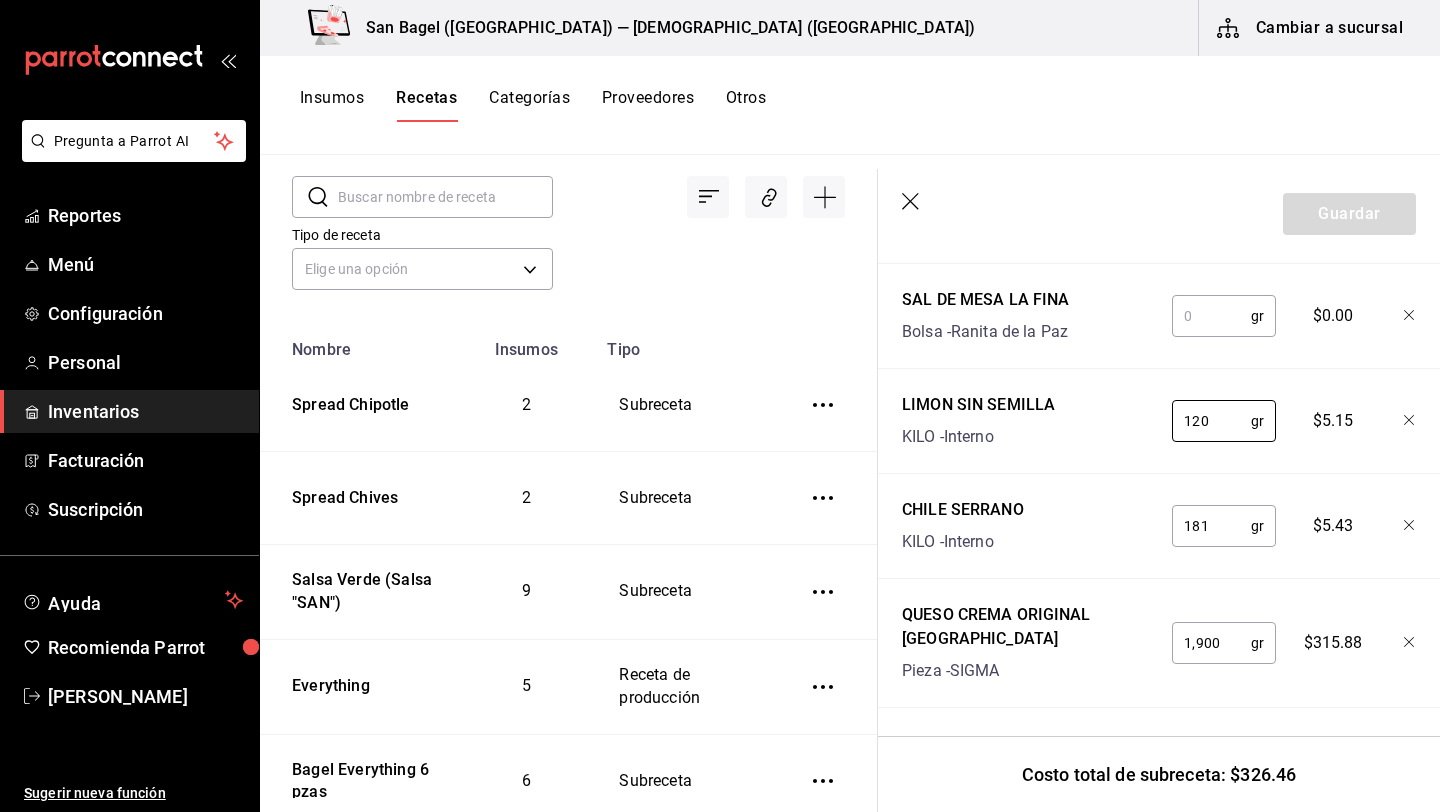 type on "120" 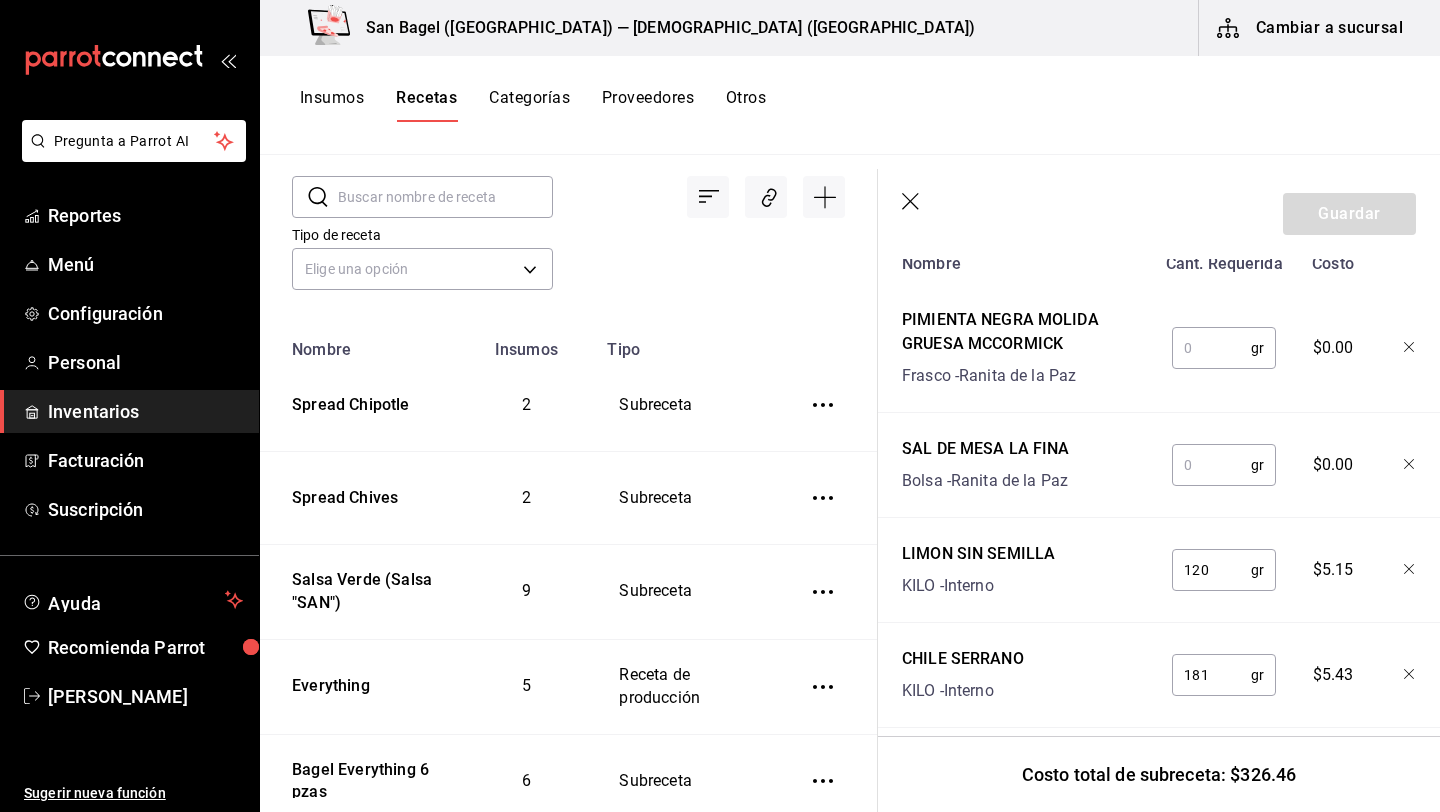 scroll, scrollTop: 520, scrollLeft: 0, axis: vertical 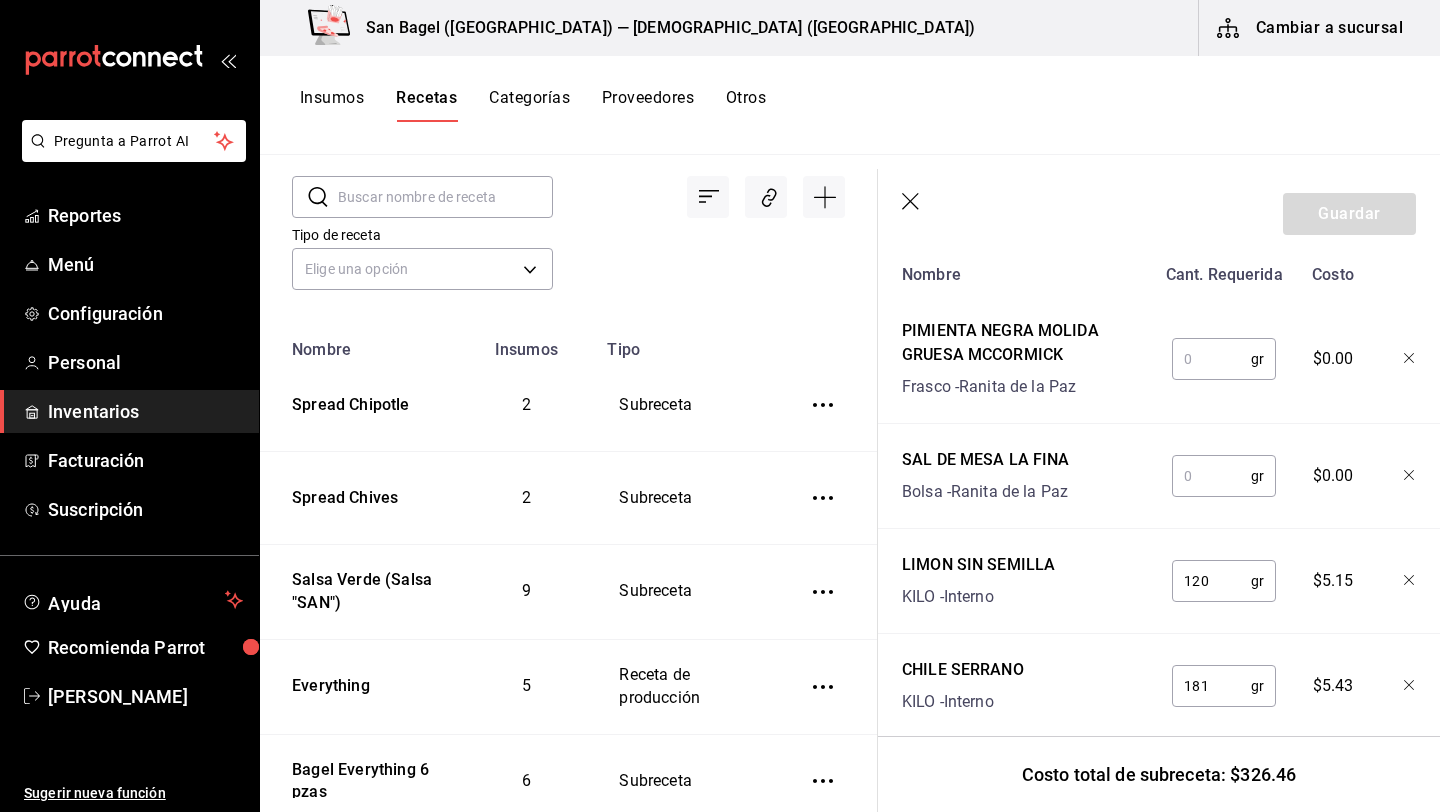type on "1" 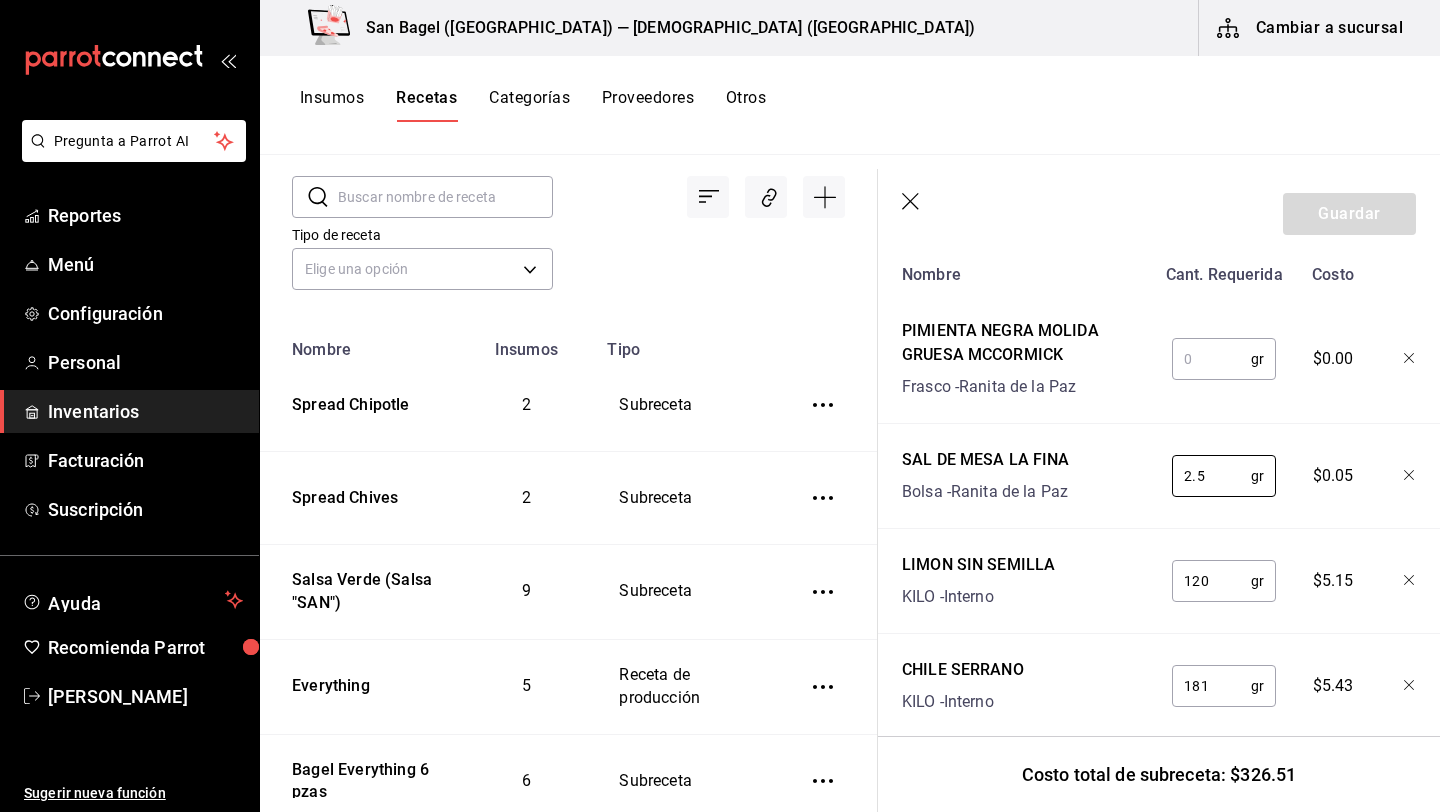 type on "2.5" 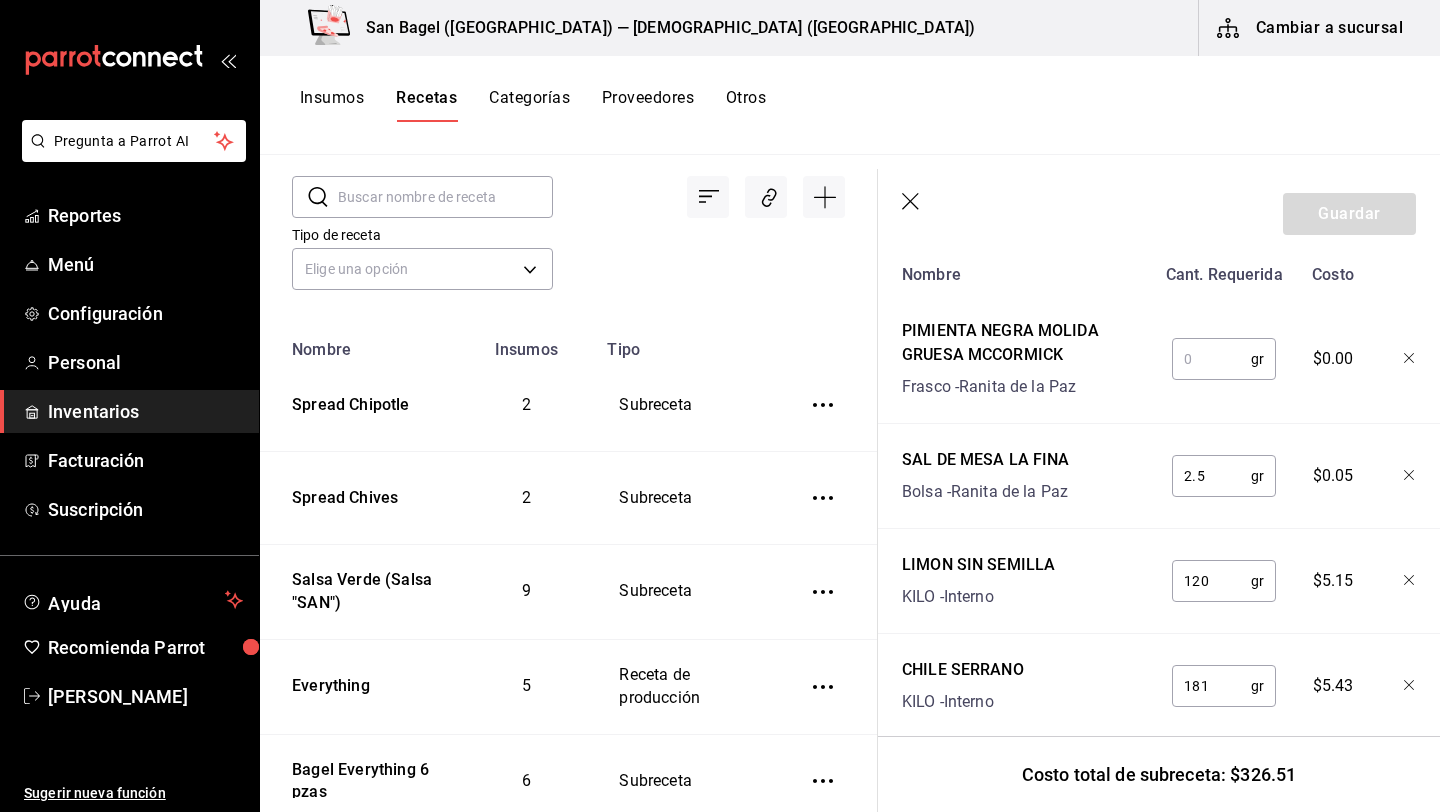 click at bounding box center (1211, 359) 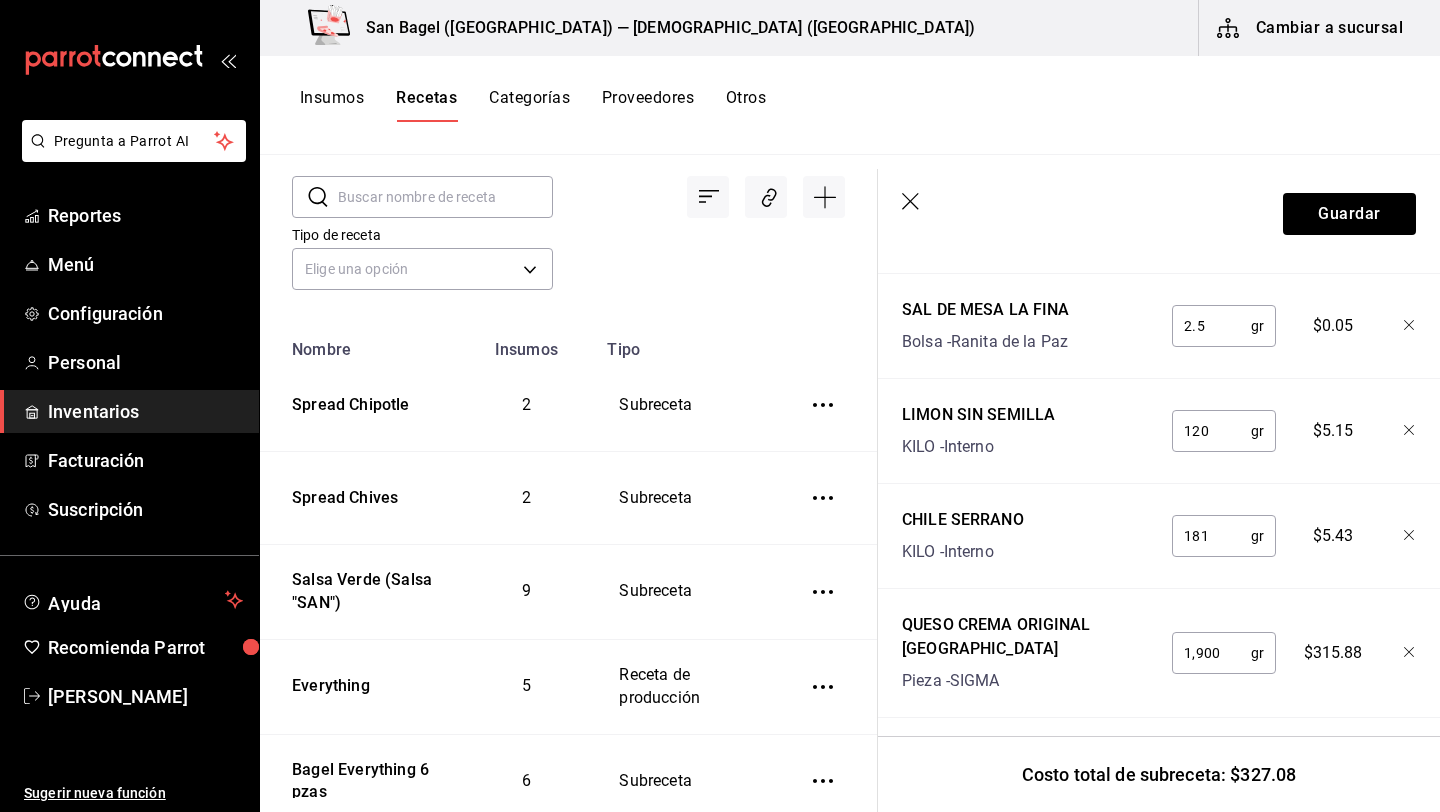 scroll, scrollTop: 680, scrollLeft: 0, axis: vertical 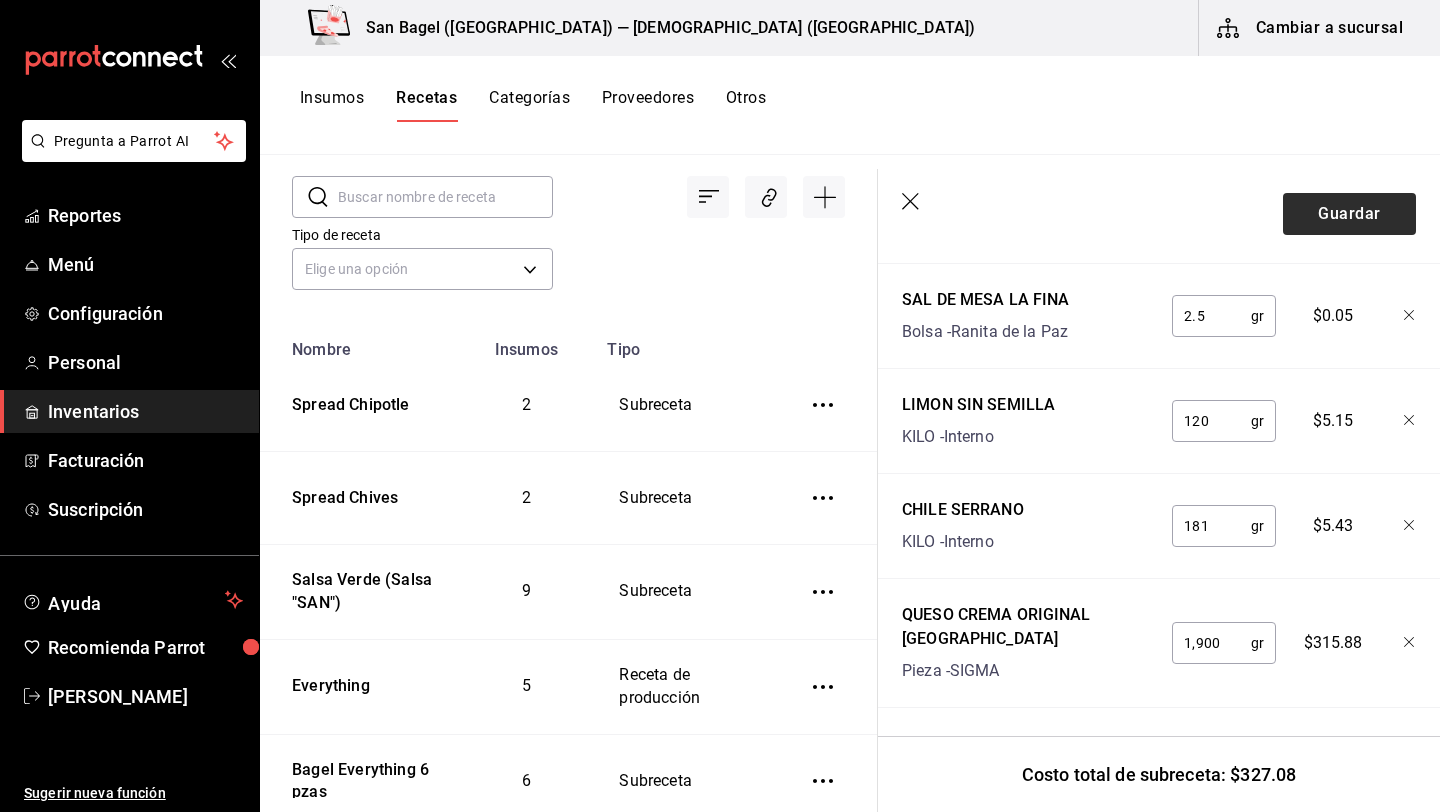 type on "1" 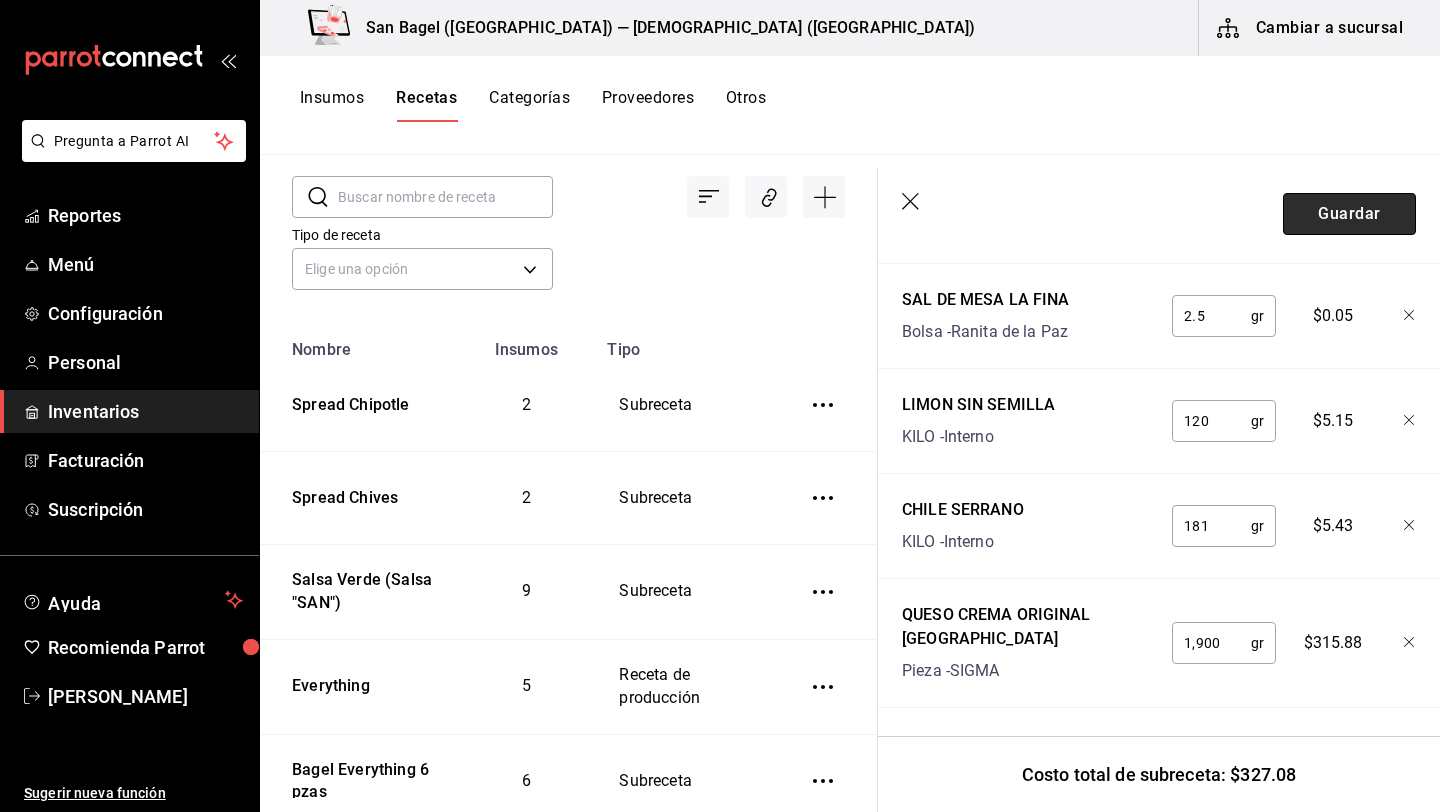 click on "Guardar" at bounding box center [1349, 214] 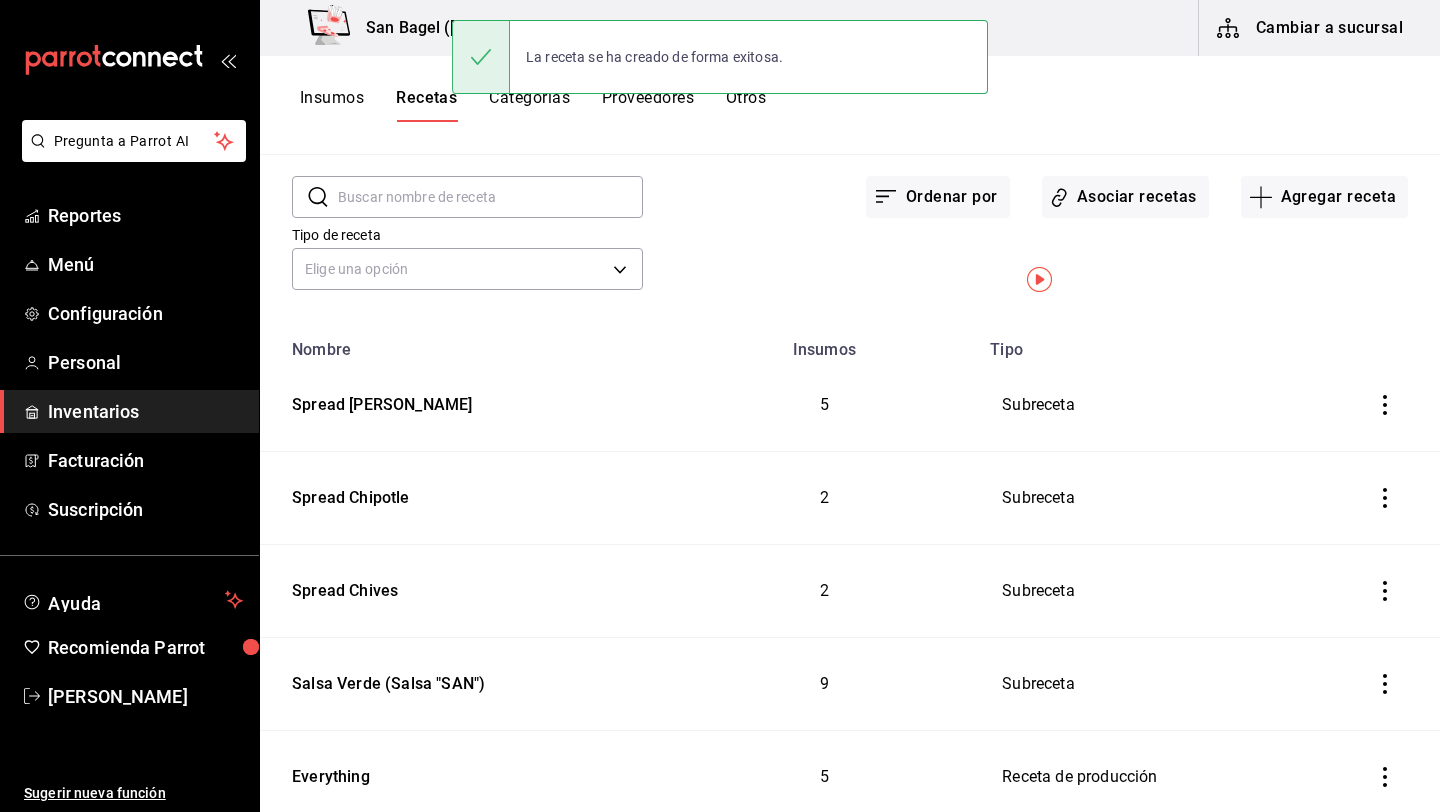 scroll, scrollTop: 0, scrollLeft: 0, axis: both 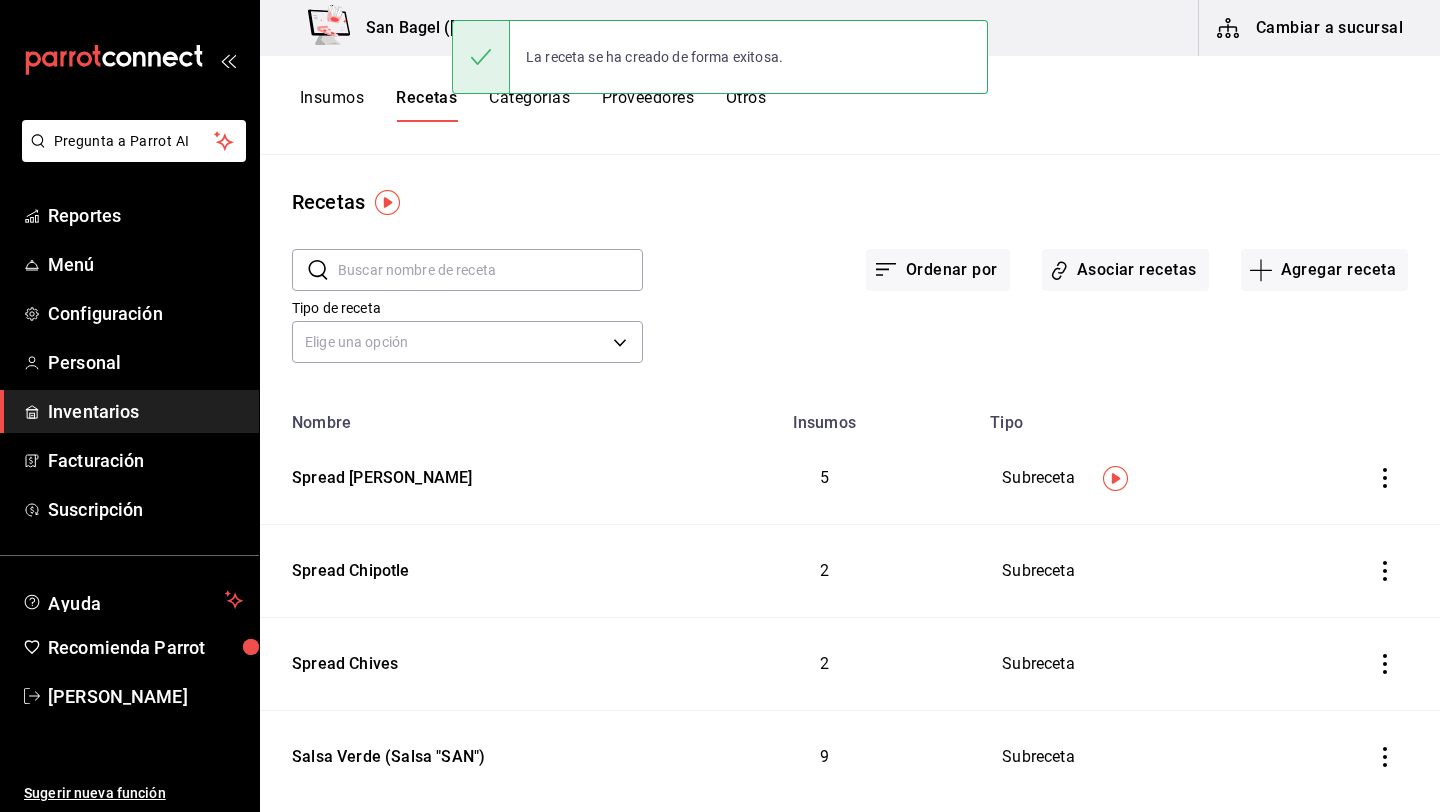 click on "Insumos" at bounding box center (332, 105) 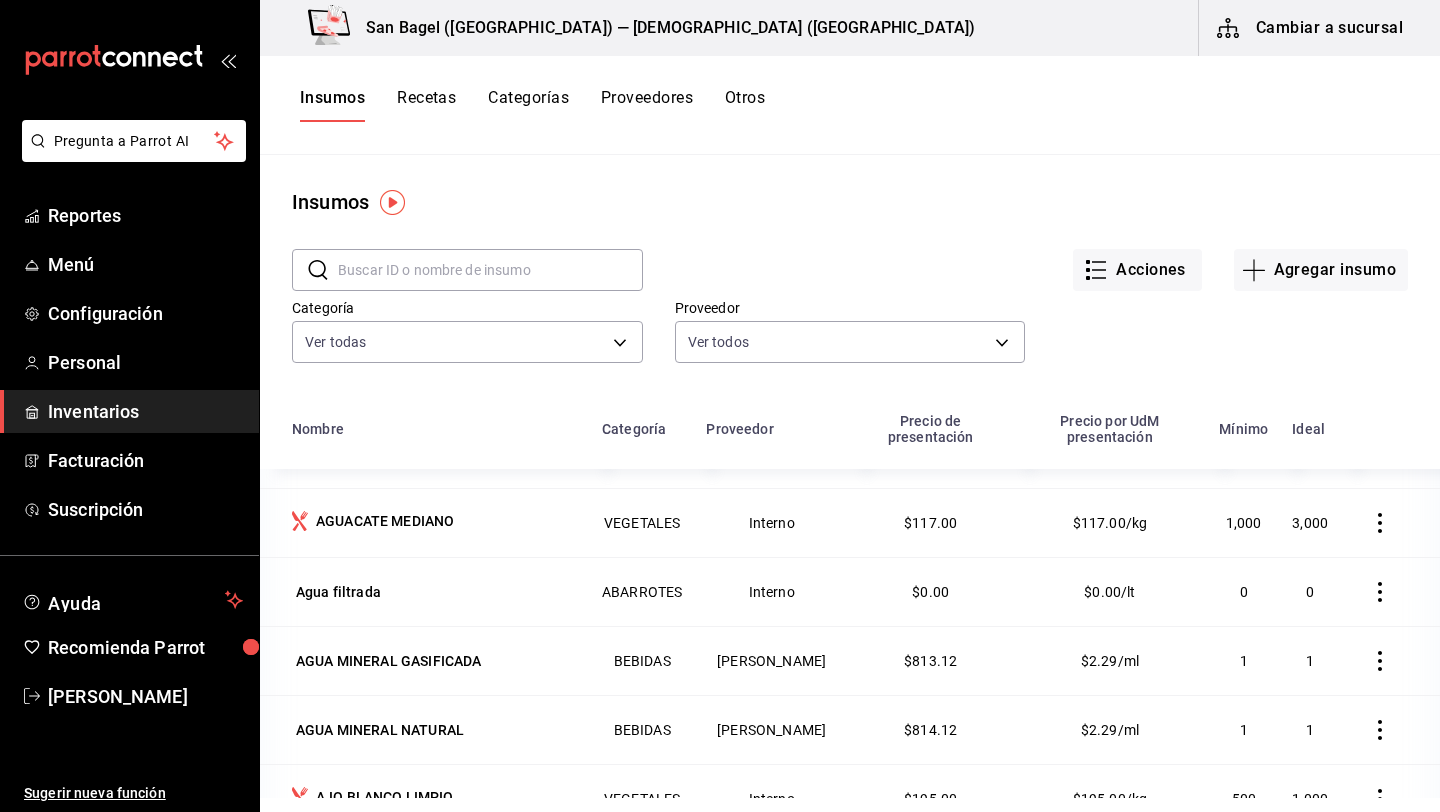 scroll, scrollTop: 115, scrollLeft: 0, axis: vertical 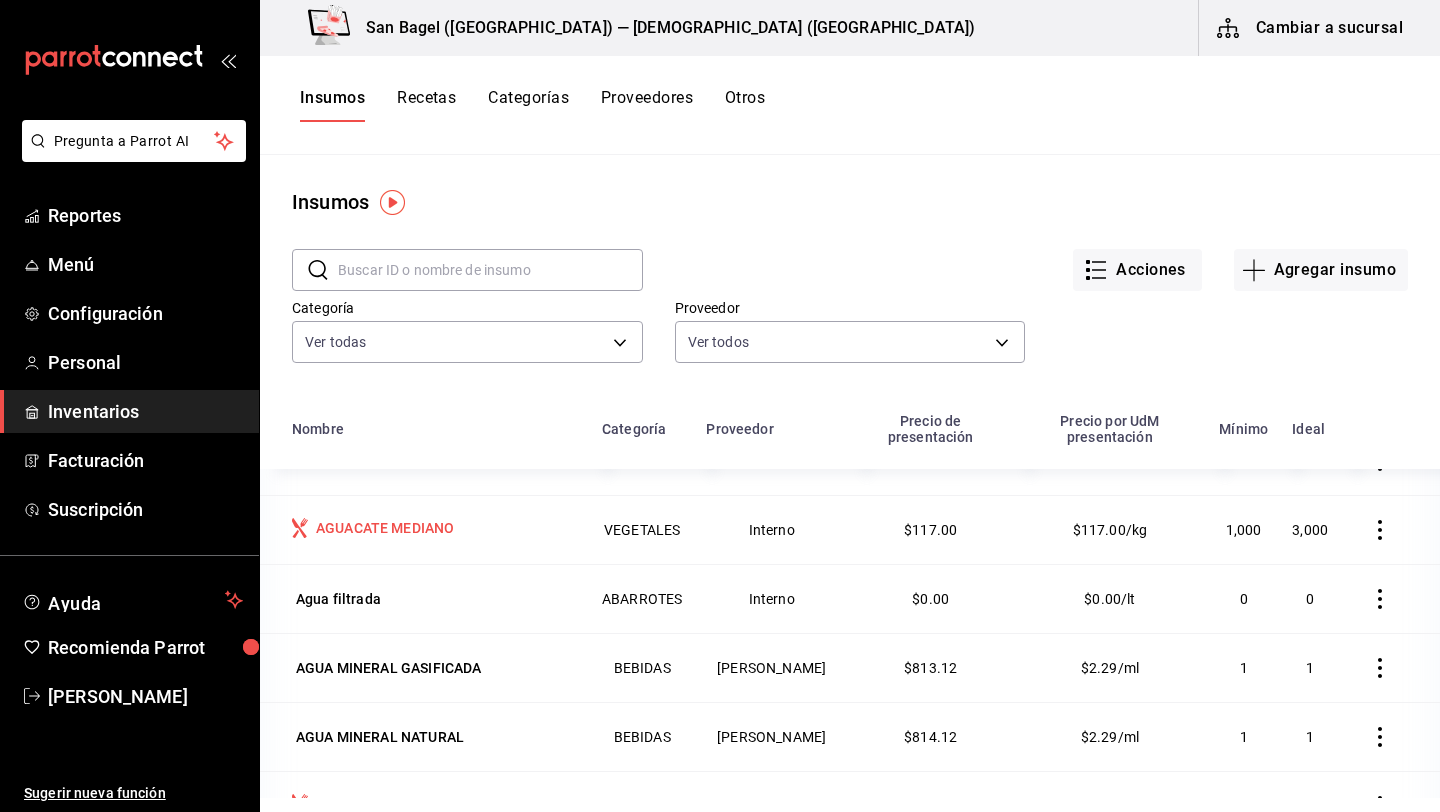 click on "AGUACATE MEDIANO" at bounding box center [385, 528] 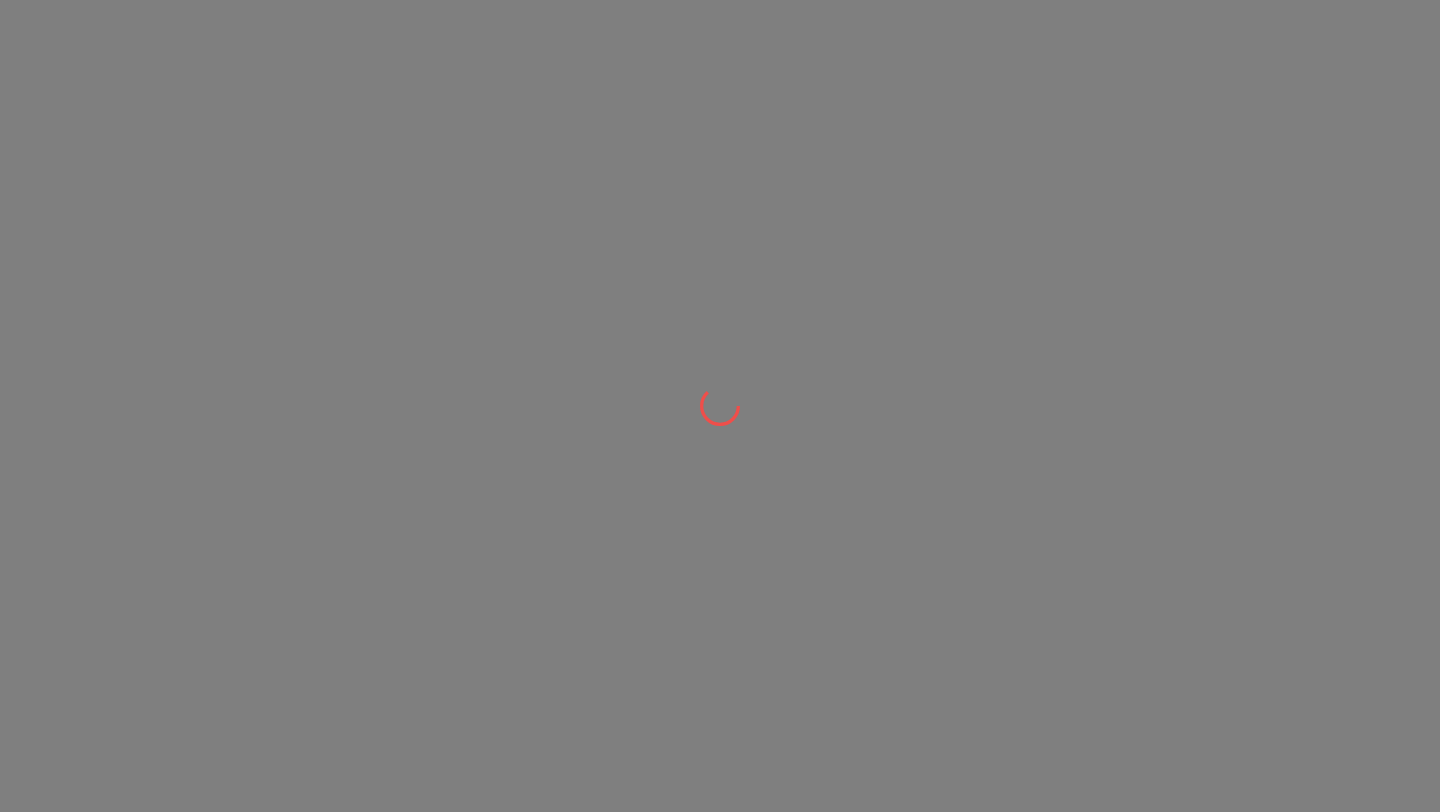 scroll, scrollTop: 0, scrollLeft: 0, axis: both 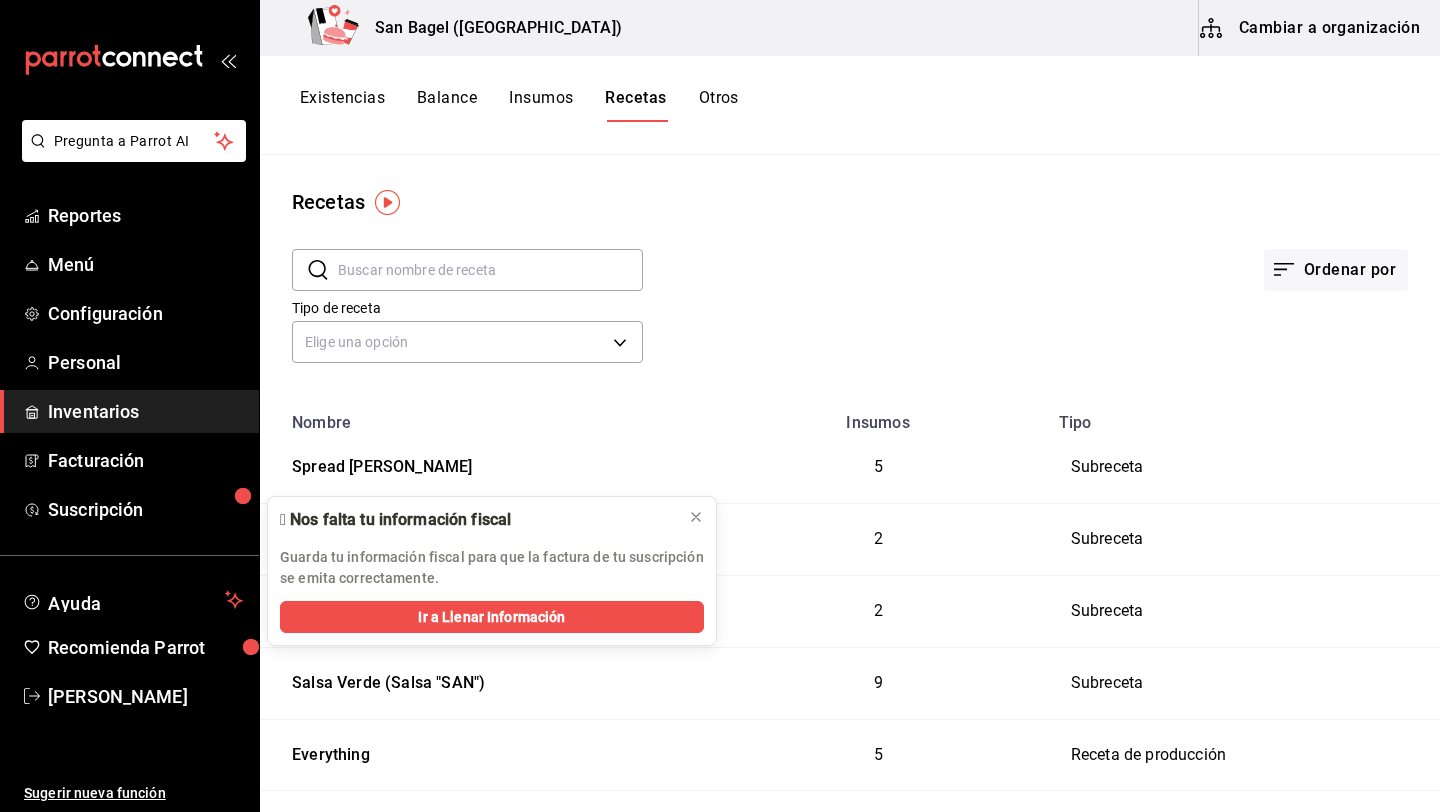 click on "Cambiar a organización" at bounding box center (1311, 28) 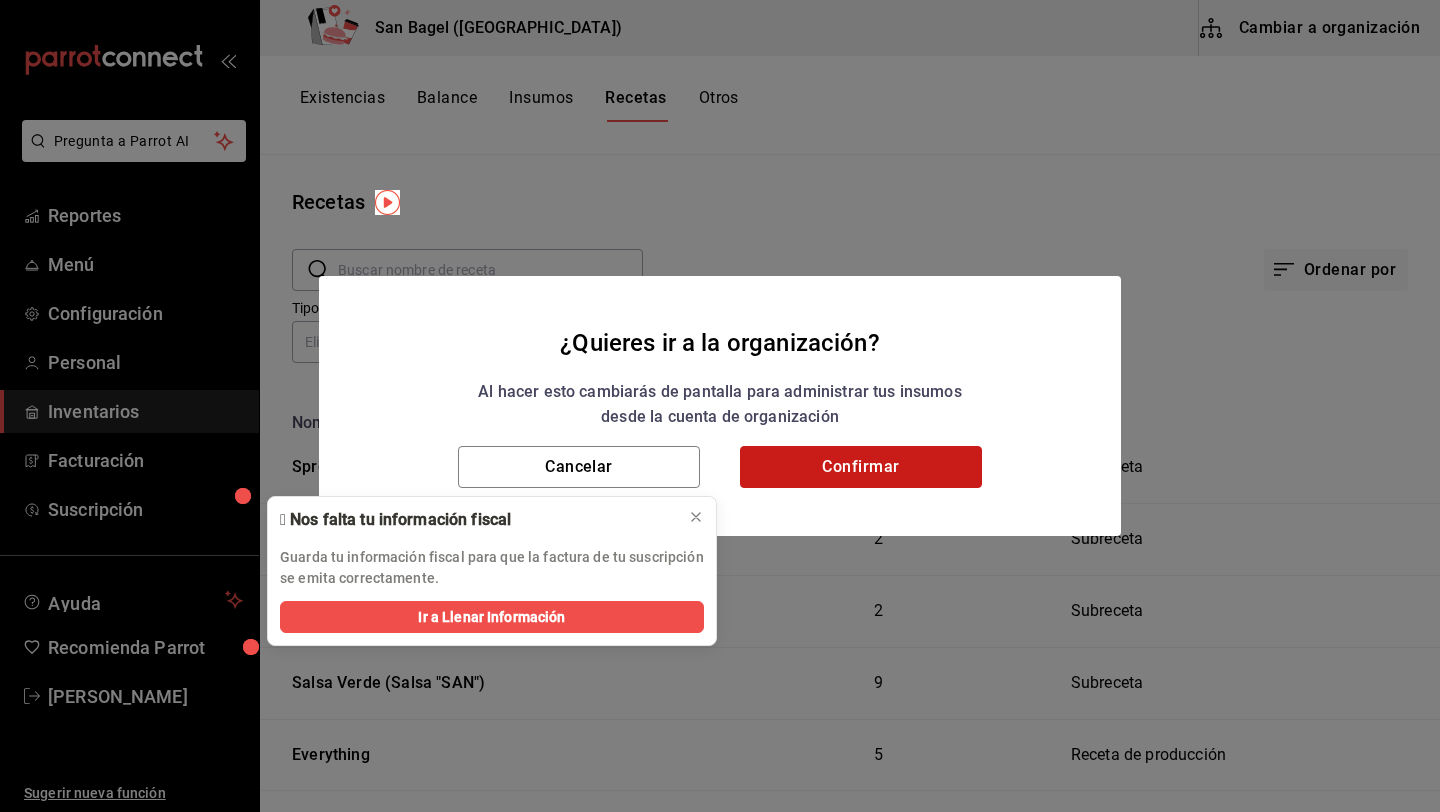 click on "Confirmar" at bounding box center (861, 467) 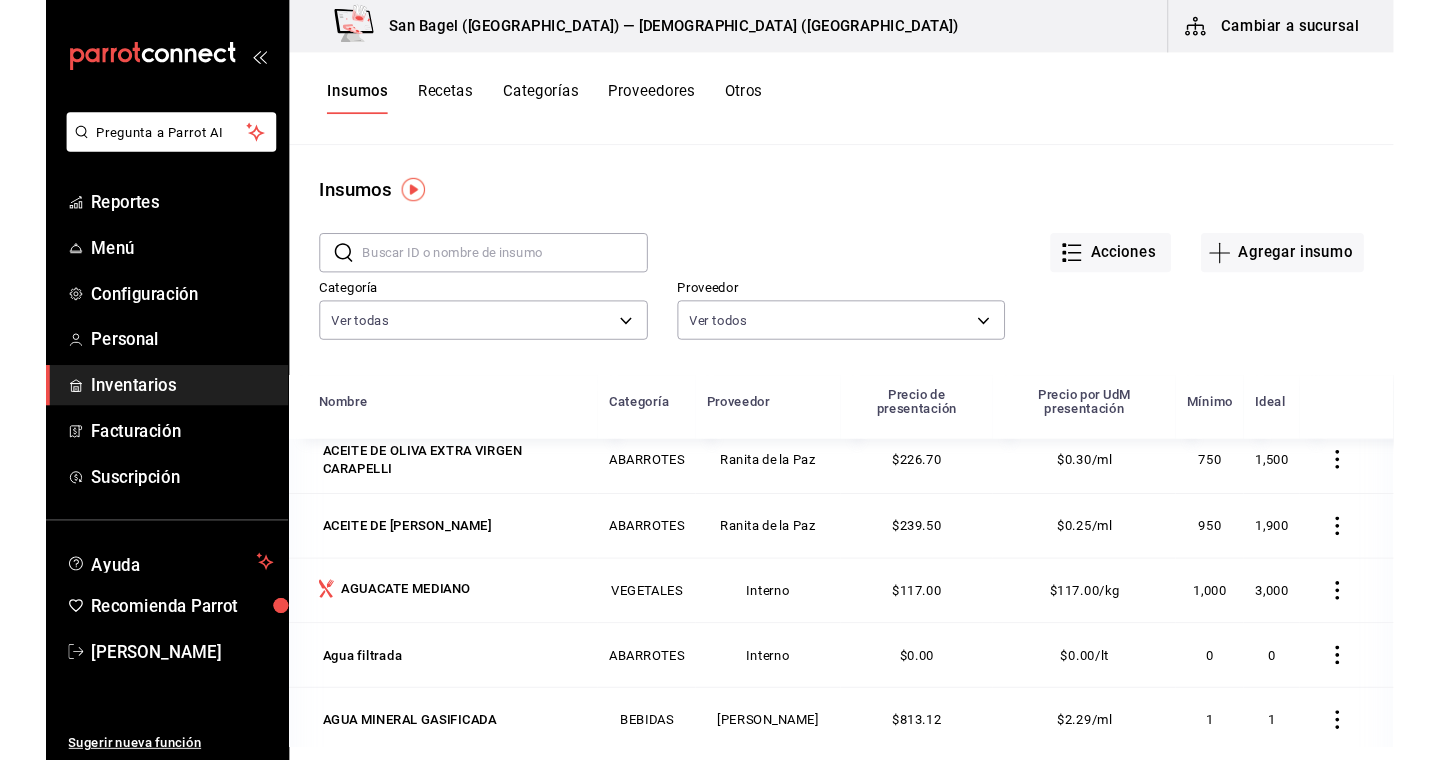 scroll, scrollTop: 0, scrollLeft: 0, axis: both 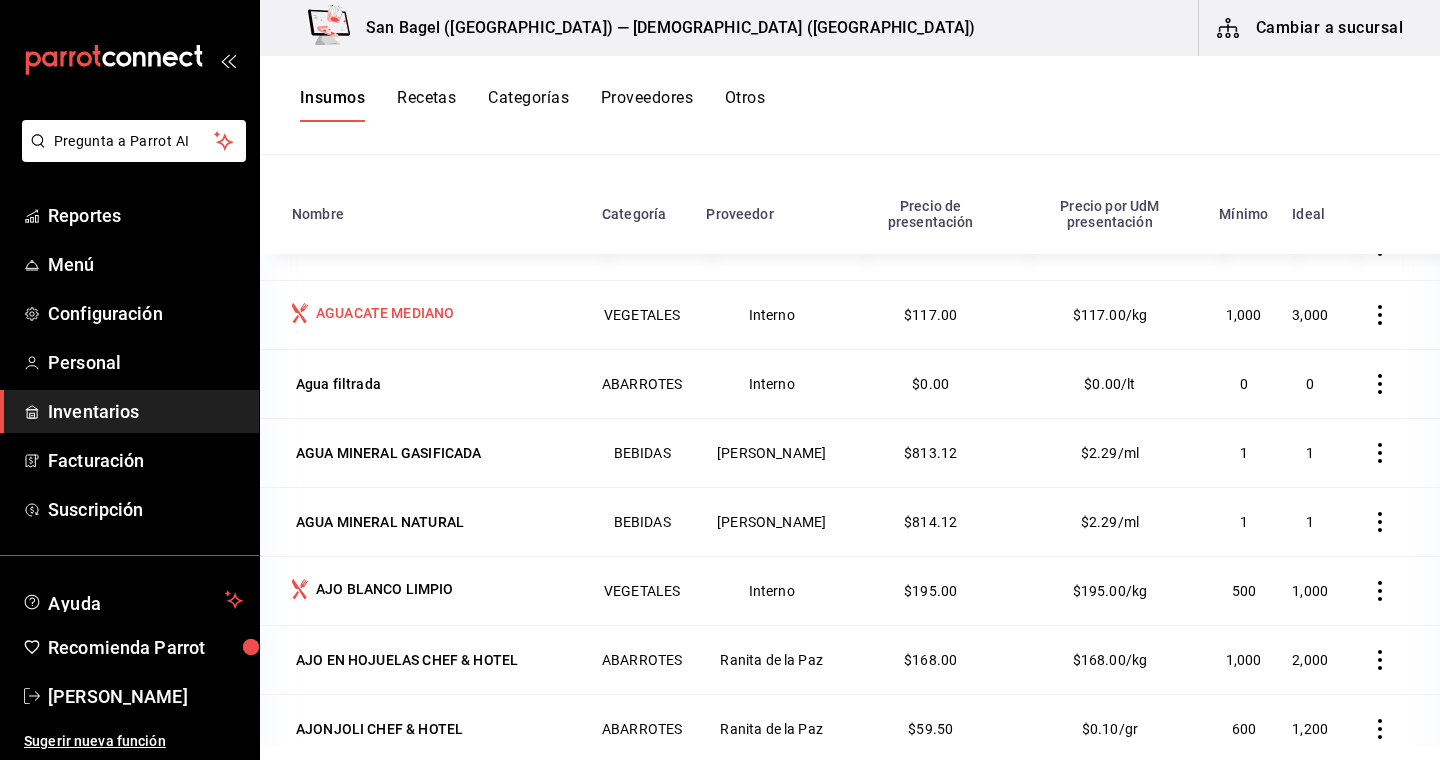 click on "AGUACATE MEDIANO" at bounding box center (385, 313) 